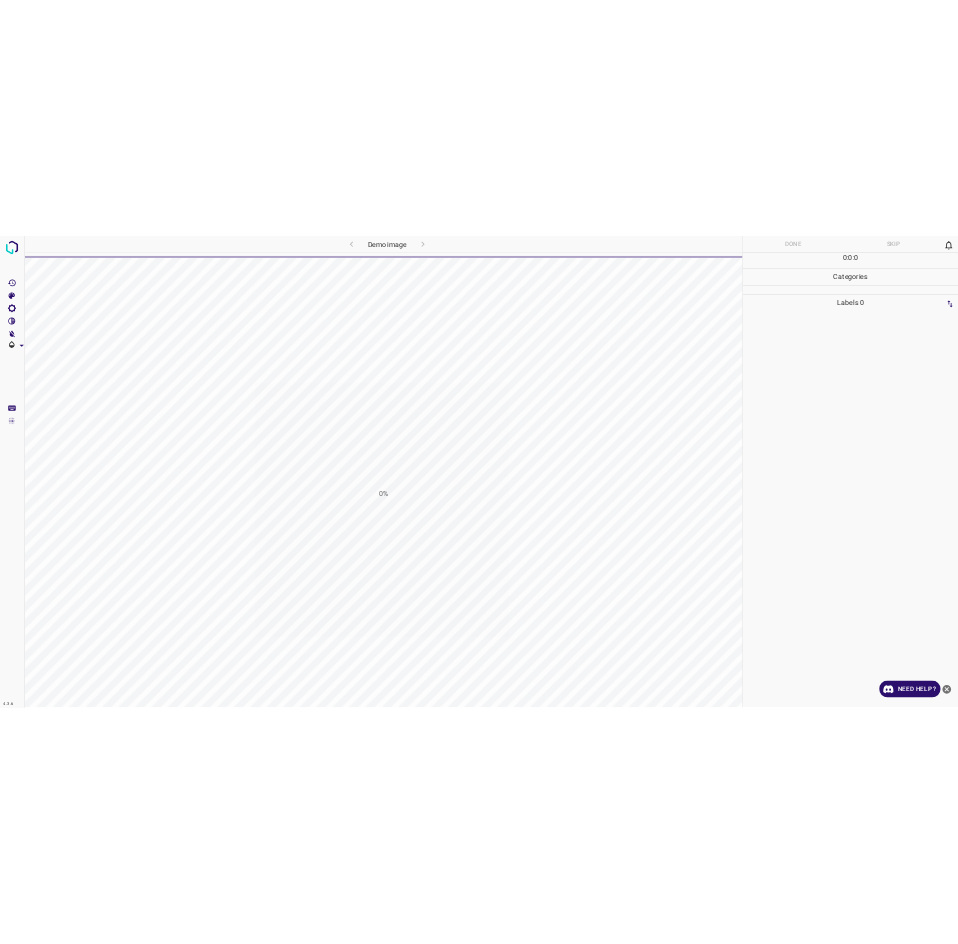 scroll, scrollTop: 0, scrollLeft: 0, axis: both 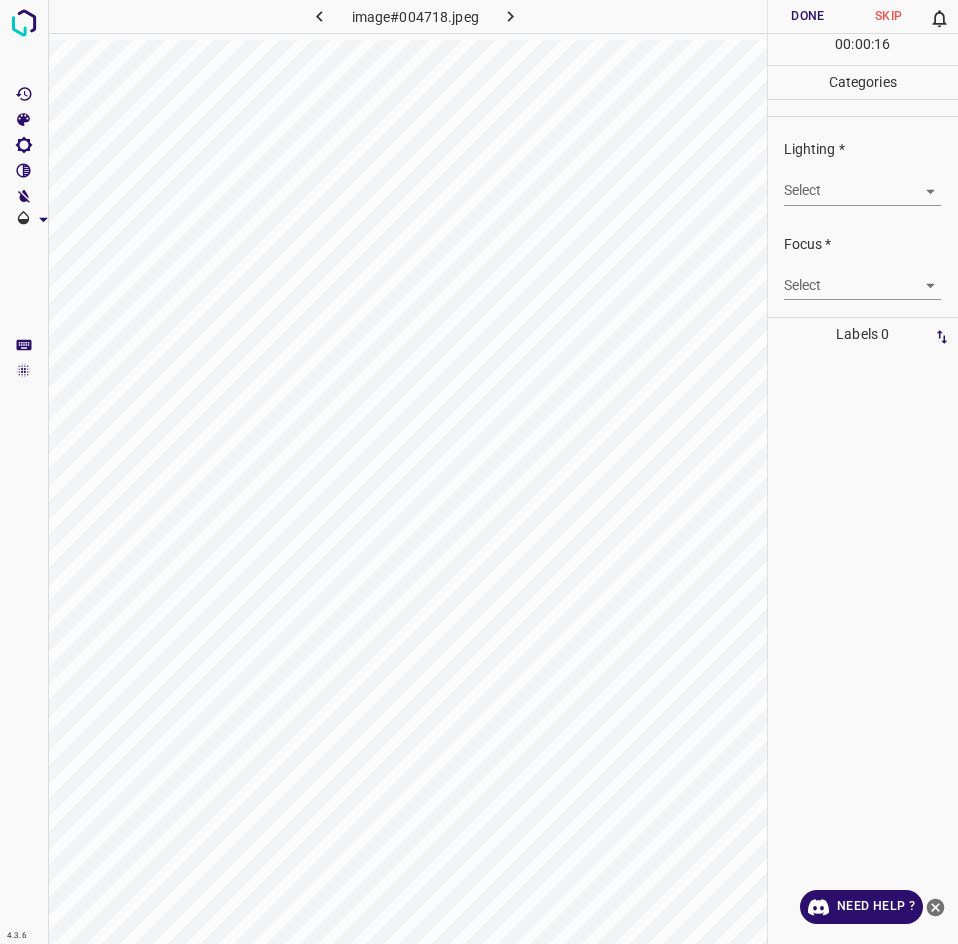 click on "4.3.6  image#004718.jpeg Done Skip 0 00   : 00   : 16   Categories Lighting *  Select ​ Focus *  Select ​ Overall *  Select ​ Labels   0 Categories 1 Lighting 2 Focus 3 Overall Tools Space Change between modes (Draw & Edit) I Auto labeling R Restore zoom M Zoom in N Zoom out Delete Delete selecte label Filters Z Restore filters X Saturation filter C Brightness filter V Contrast filter B Gray scale filter General O Download Need Help ? - Text - Hide - Delete" at bounding box center (479, 472) 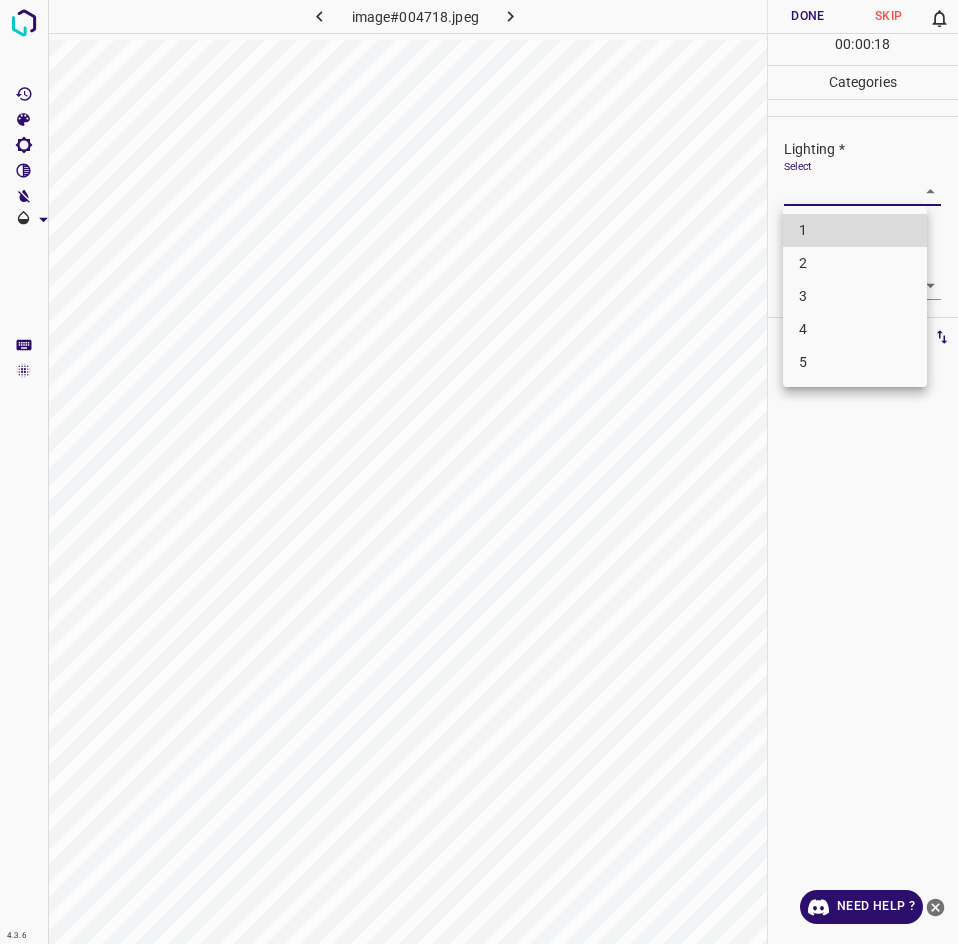 click on "2" at bounding box center (855, 263) 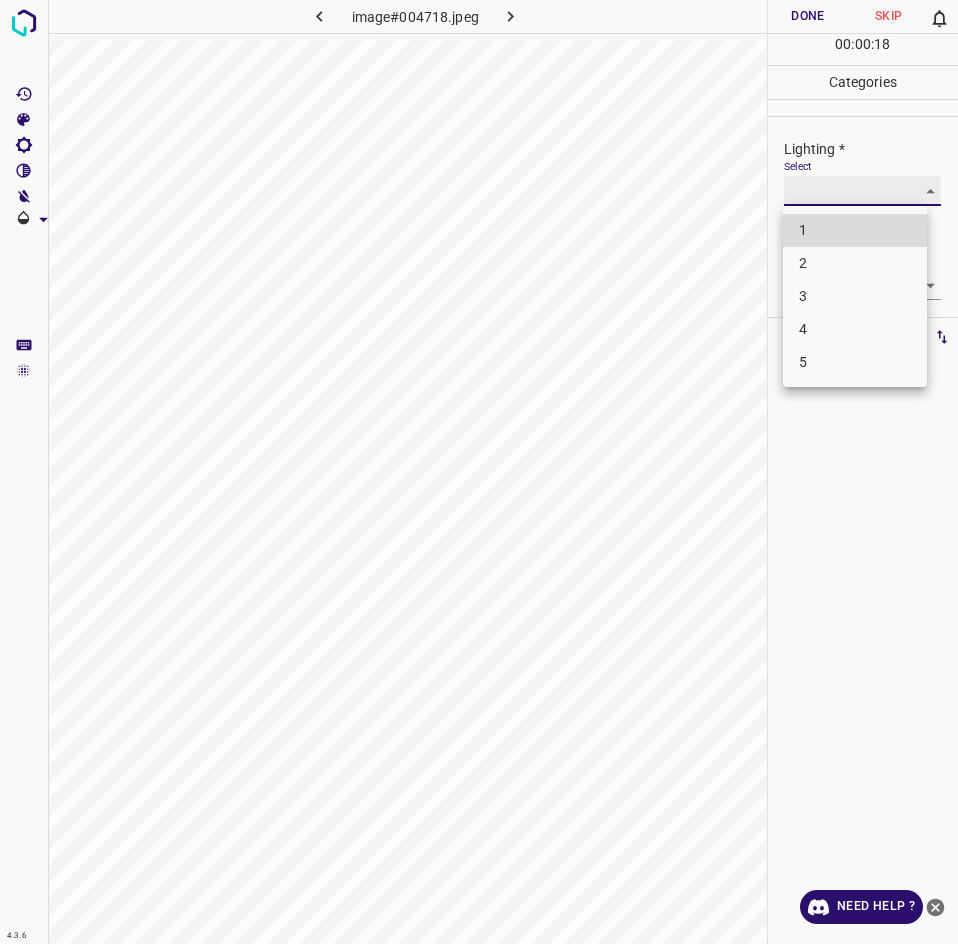 type on "2" 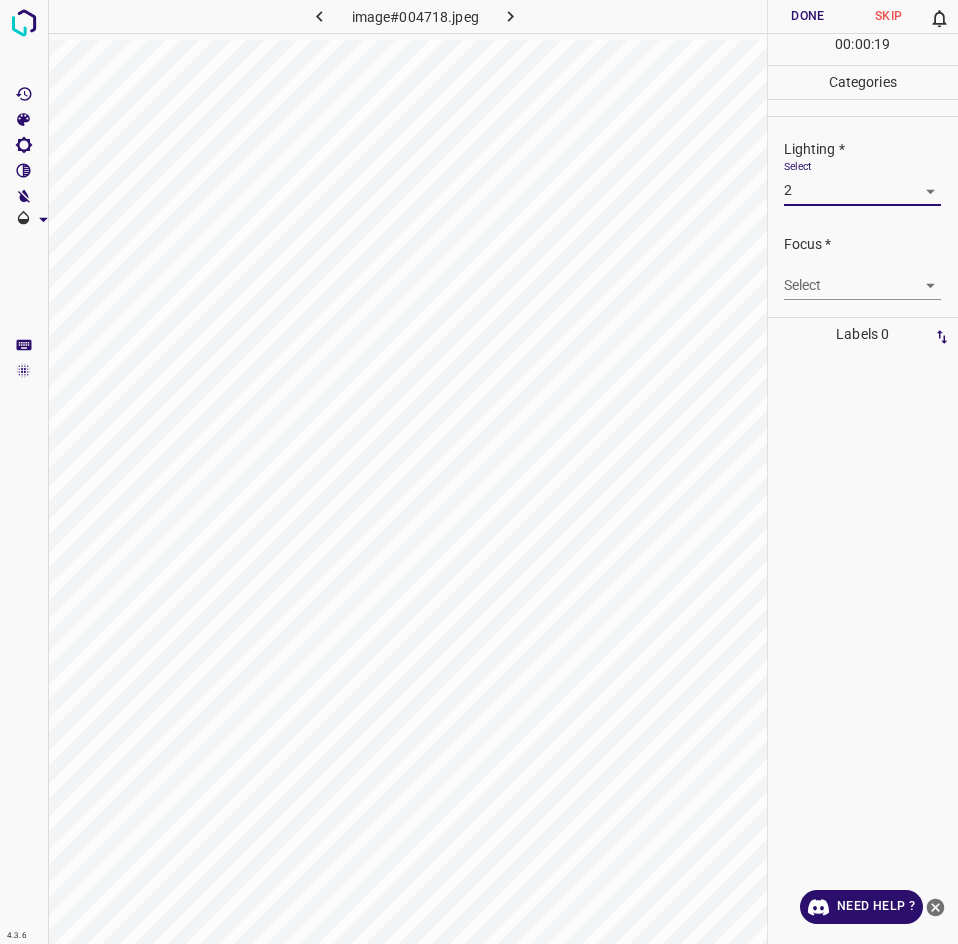 click on "4.3.6  image#004718.jpeg Done Skip 0 00   : 00   : 19   Categories Lighting *  Select 2 2 Focus *  Select ​ Overall *  Select ​ Labels   0 Categories 1 Lighting 2 Focus 3 Overall Tools Space Change between modes (Draw & Edit) I Auto labeling R Restore zoom M Zoom in N Zoom out Delete Delete selecte label Filters Z Restore filters X Saturation filter C Brightness filter V Contrast filter B Gray scale filter General O Download Need Help ? - Text - Hide - Delete" at bounding box center (479, 472) 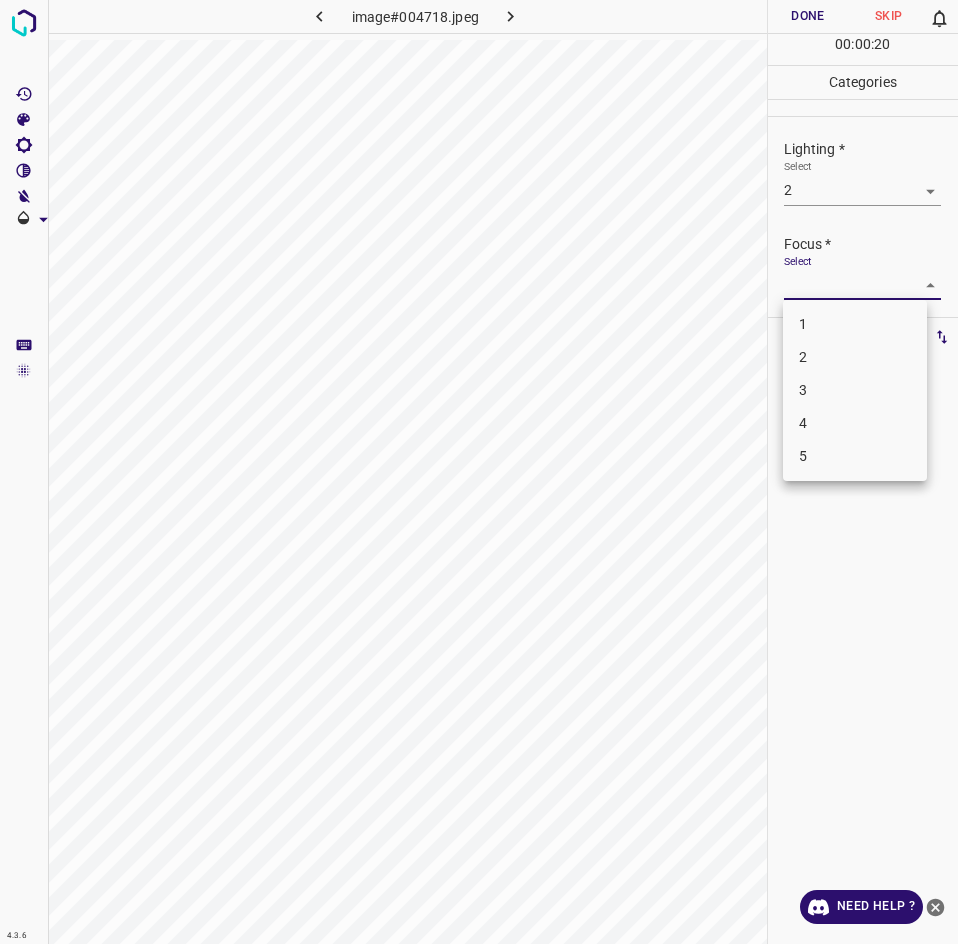 click on "3" at bounding box center [855, 390] 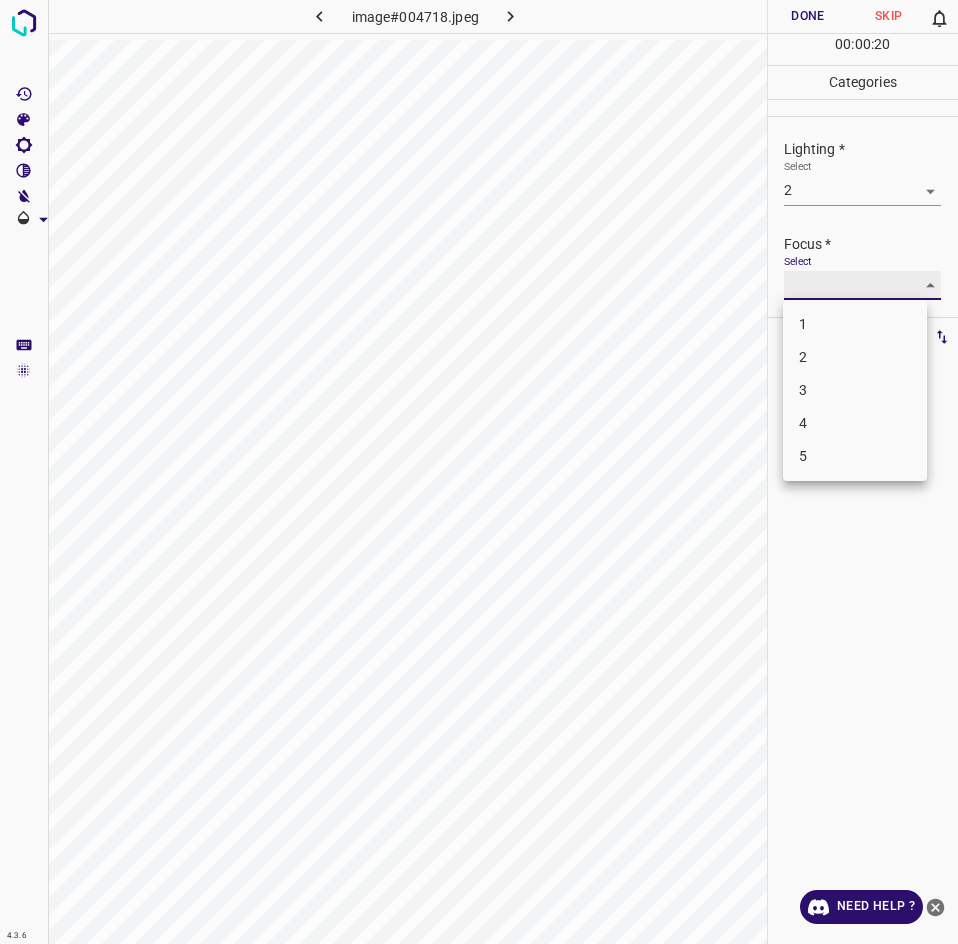 type on "3" 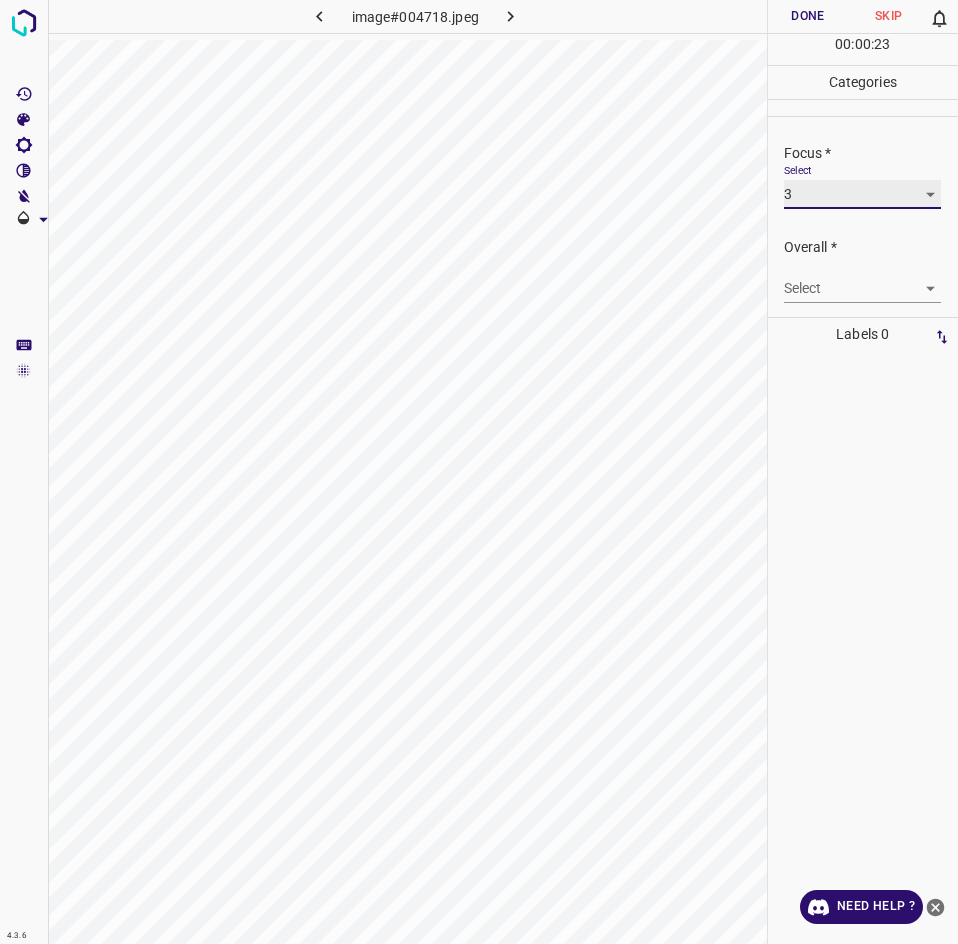 scroll, scrollTop: 98, scrollLeft: 0, axis: vertical 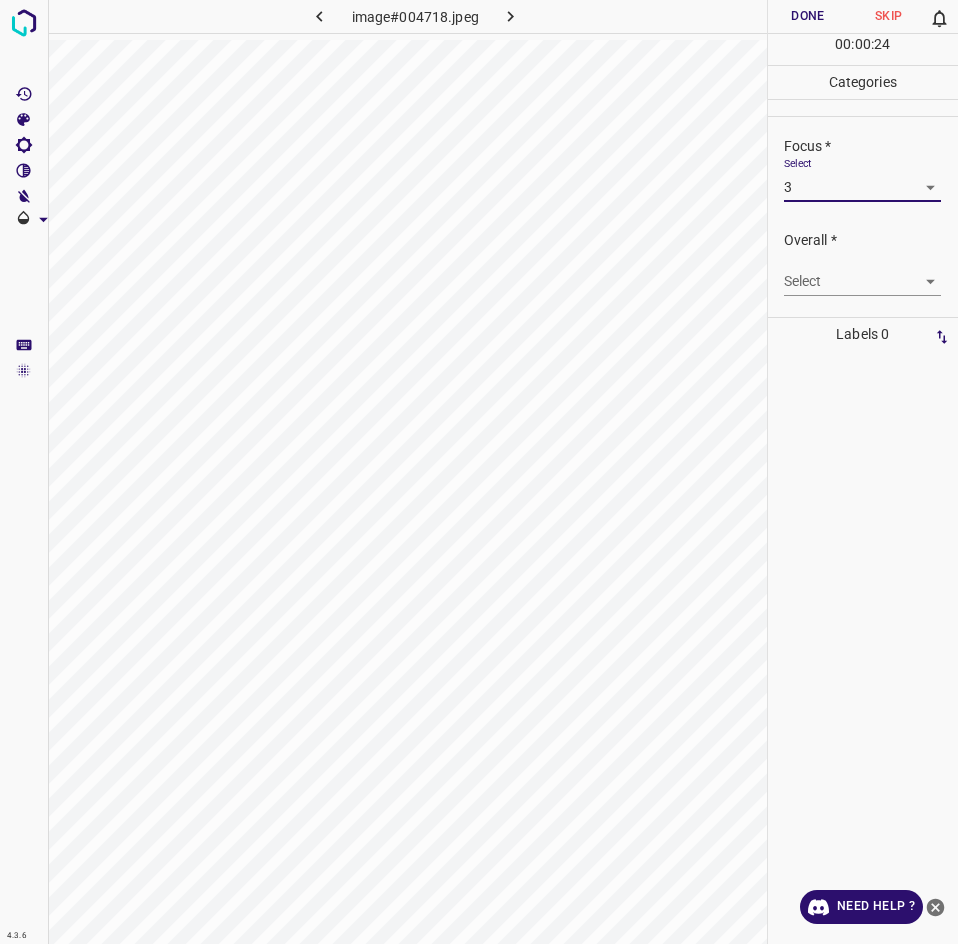 click on "4.3.6  image#004718.jpeg Done Skip 0 00   : 00   : 24   Categories Lighting *  Select 2 2 Focus *  Select 3 3 Overall *  Select ​ Labels   0 Categories 1 Lighting 2 Focus 3 Overall Tools Space Change between modes (Draw & Edit) I Auto labeling R Restore zoom M Zoom in N Zoom out Delete Delete selecte label Filters Z Restore filters X Saturation filter C Brightness filter V Contrast filter B Gray scale filter General O Download Need Help ? - Text - Hide - Delete" at bounding box center (479, 472) 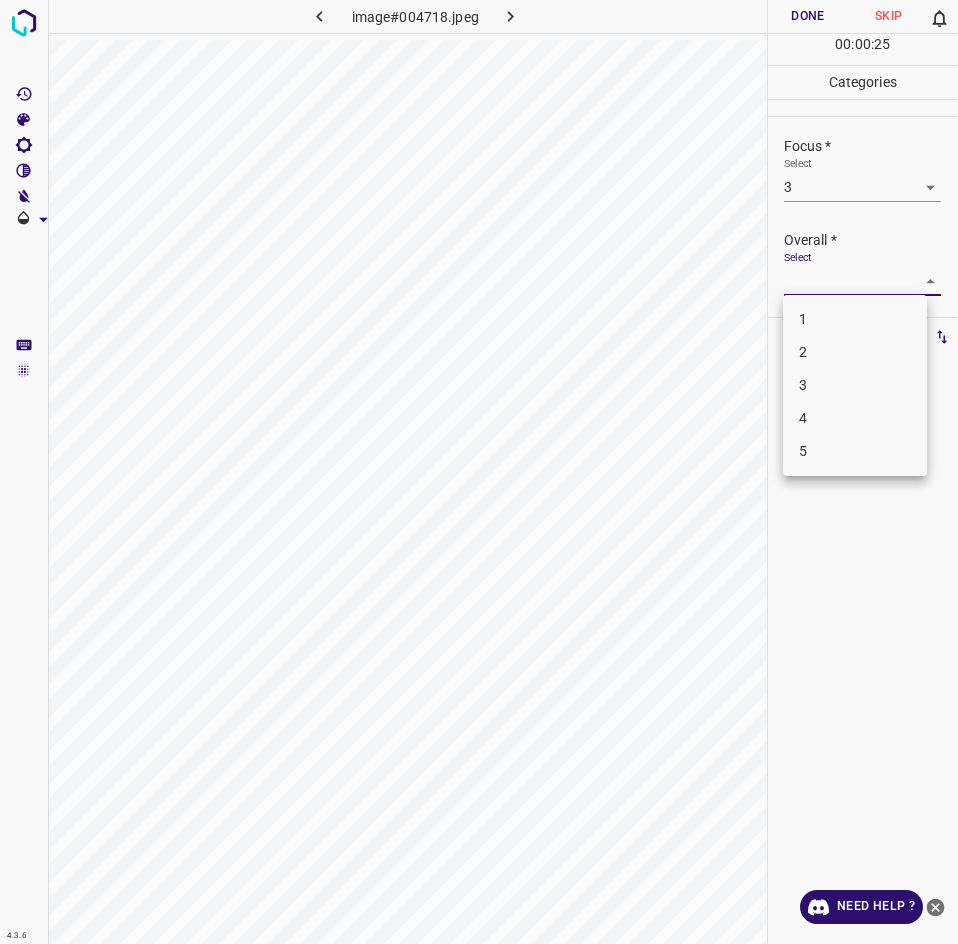 click on "2" at bounding box center [855, 352] 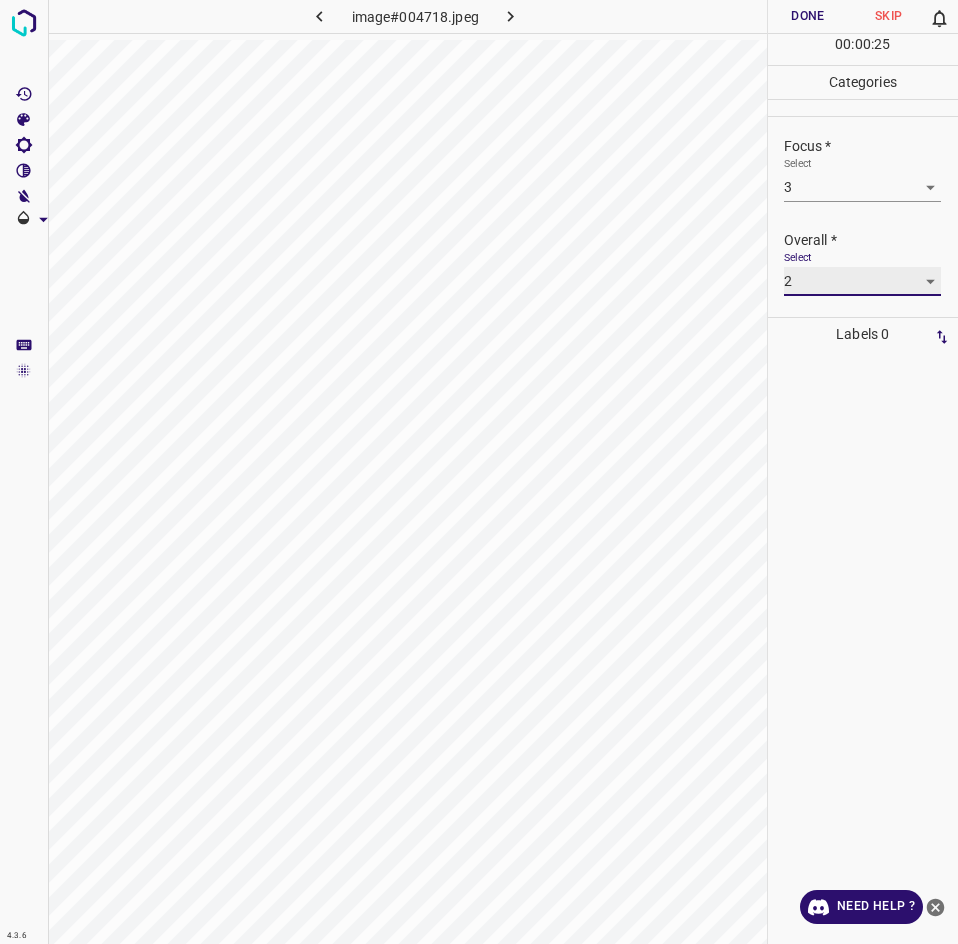 type on "2" 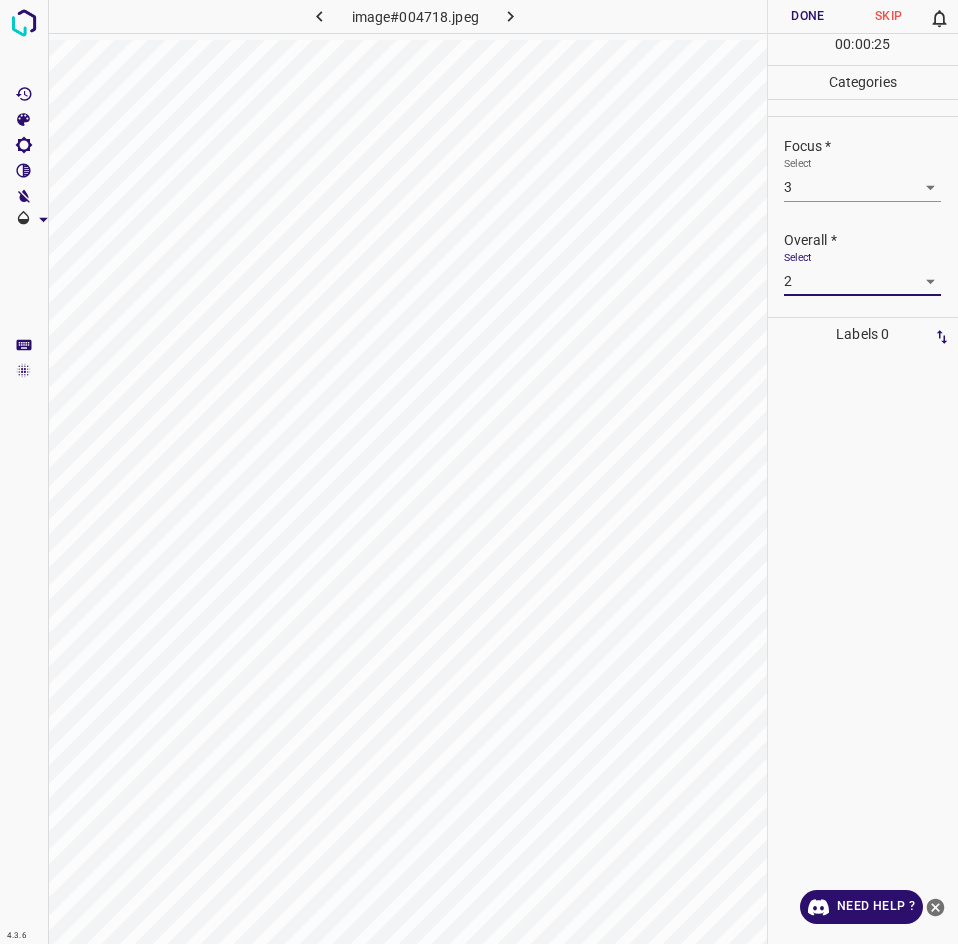 click on "Done" at bounding box center (808, 16) 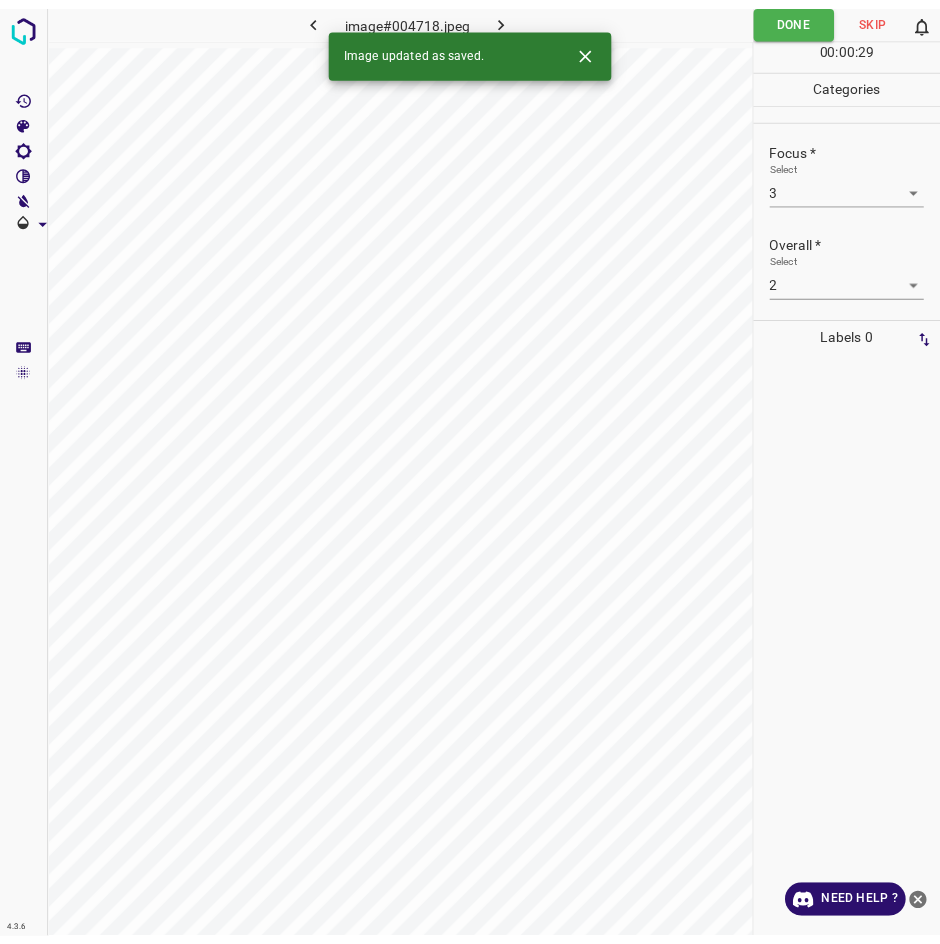 scroll, scrollTop: 0, scrollLeft: 0, axis: both 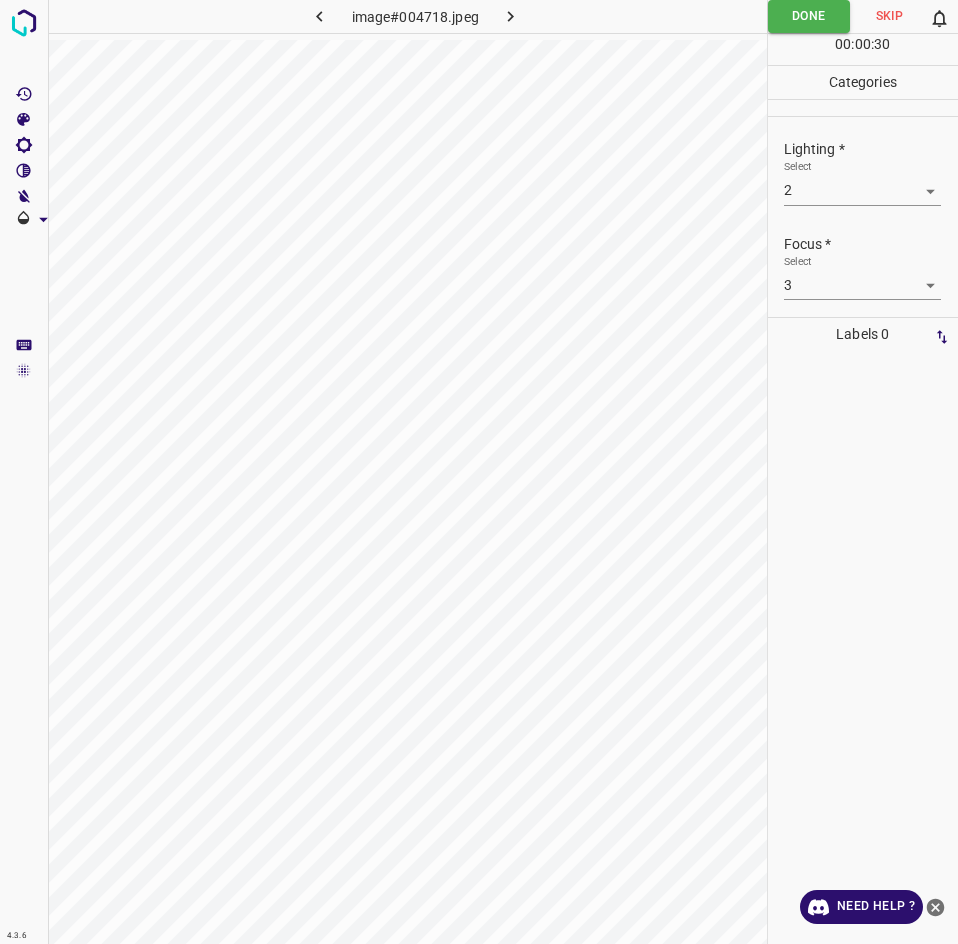 click 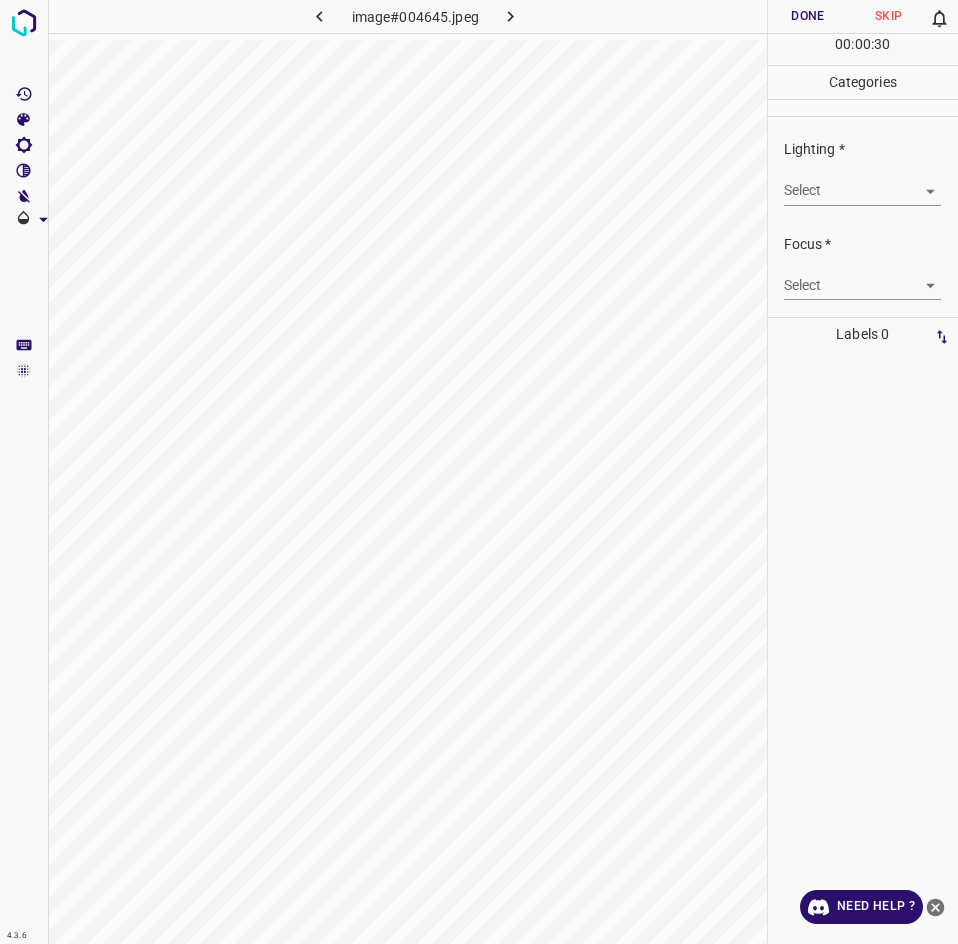 click on "4.3.6  image#004645.jpeg Done Skip 0 00   : 00   : 30   Categories Lighting *  Select ​ Focus *  Select ​ Overall *  Select ​ Labels   0 Categories 1 Lighting 2 Focus 3 Overall Tools Space Change between modes (Draw & Edit) I Auto labeling R Restore zoom M Zoom in N Zoom out Delete Delete selecte label Filters Z Restore filters X Saturation filter C Brightness filter V Contrast filter B Gray scale filter General O Download Need Help ? - Text - Hide - Delete" at bounding box center [479, 472] 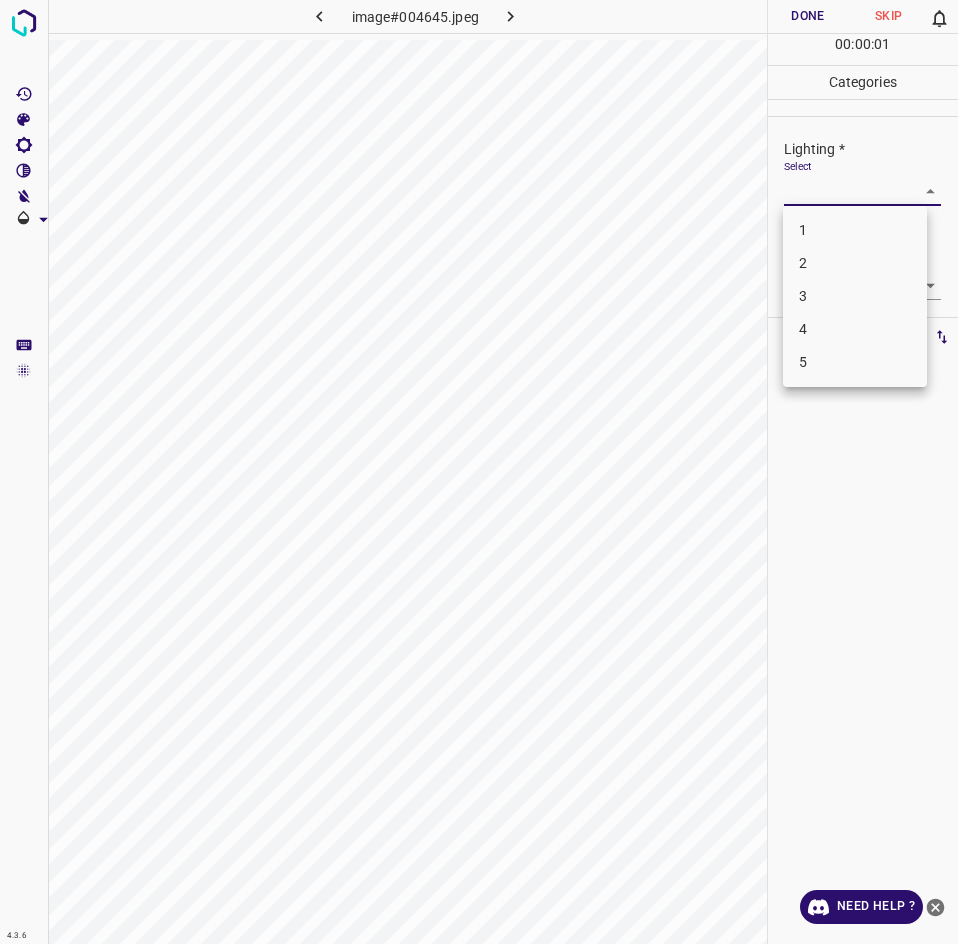 click on "4" at bounding box center [855, 329] 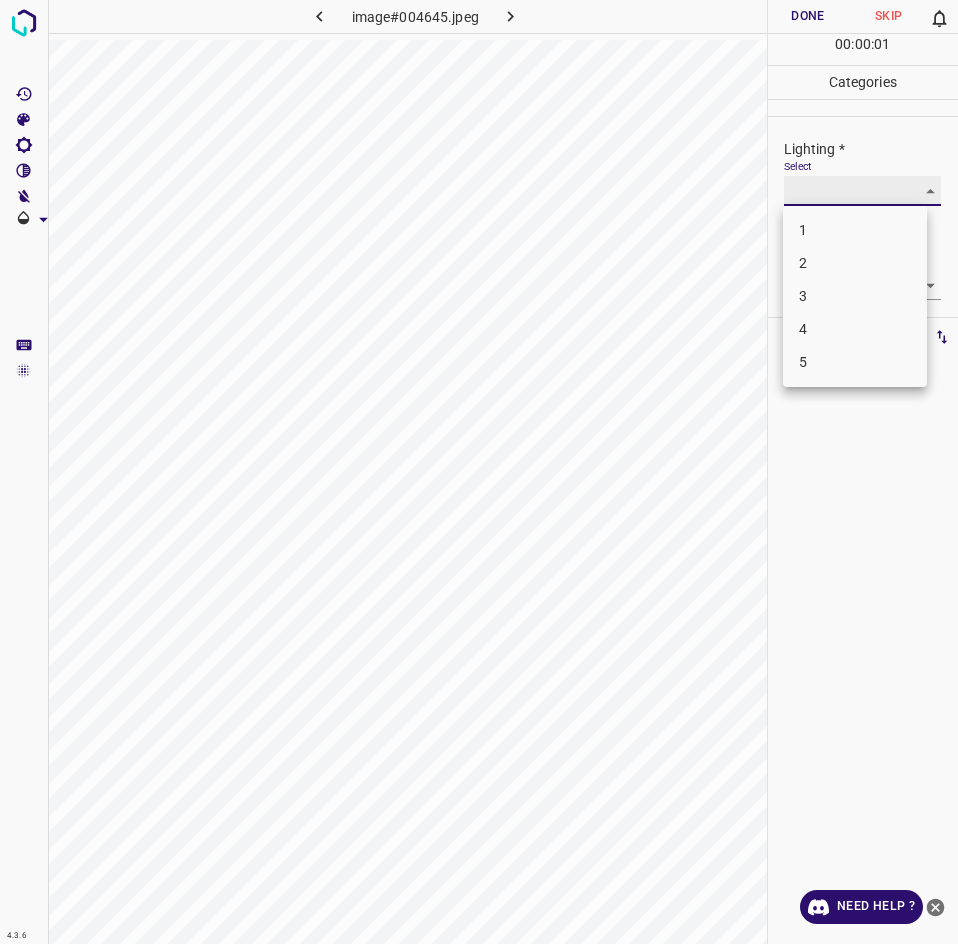 type on "4" 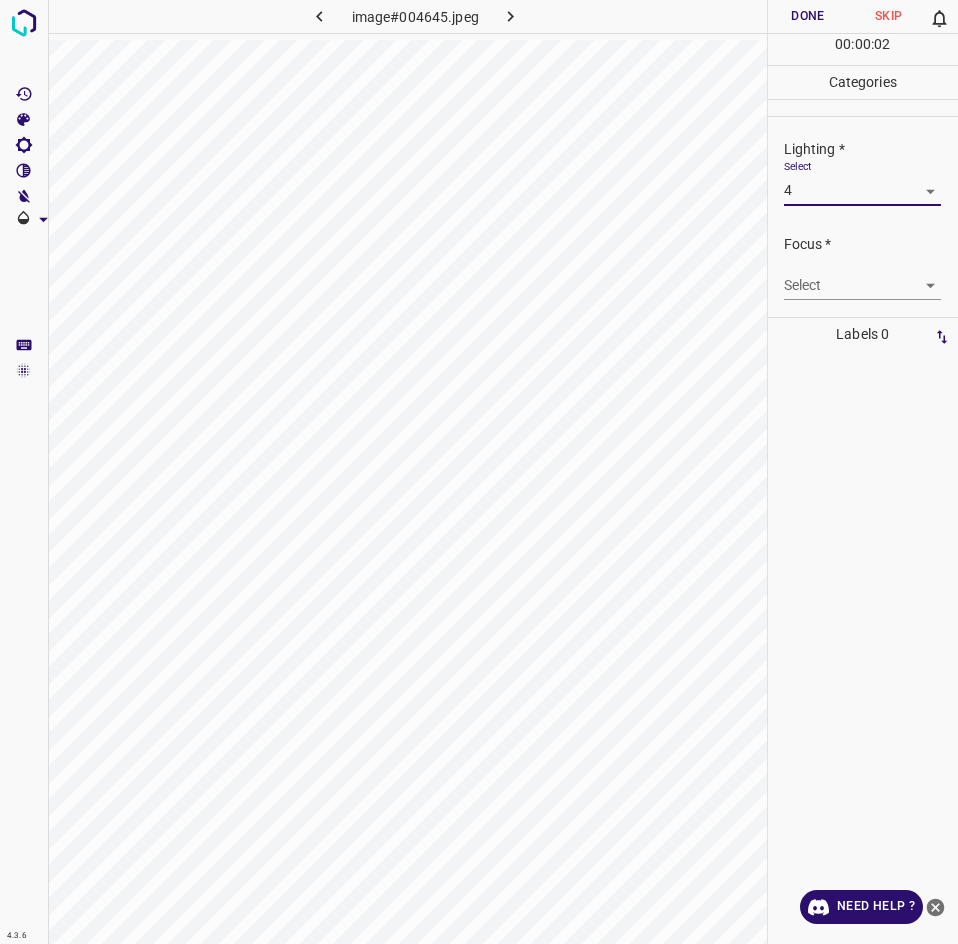 click on "4.3.6  image#004645.jpeg Done Skip 0 00   : 00   : 02   Categories Lighting *  Select 4 4 Focus *  Select ​ Overall *  Select ​ Labels   0 Categories 1 Lighting 2 Focus 3 Overall Tools Space Change between modes (Draw & Edit) I Auto labeling R Restore zoom M Zoom in N Zoom out Delete Delete selecte label Filters Z Restore filters X Saturation filter C Brightness filter V Contrast filter B Gray scale filter General O Download Need Help ? - Text - Hide - Delete" at bounding box center (479, 472) 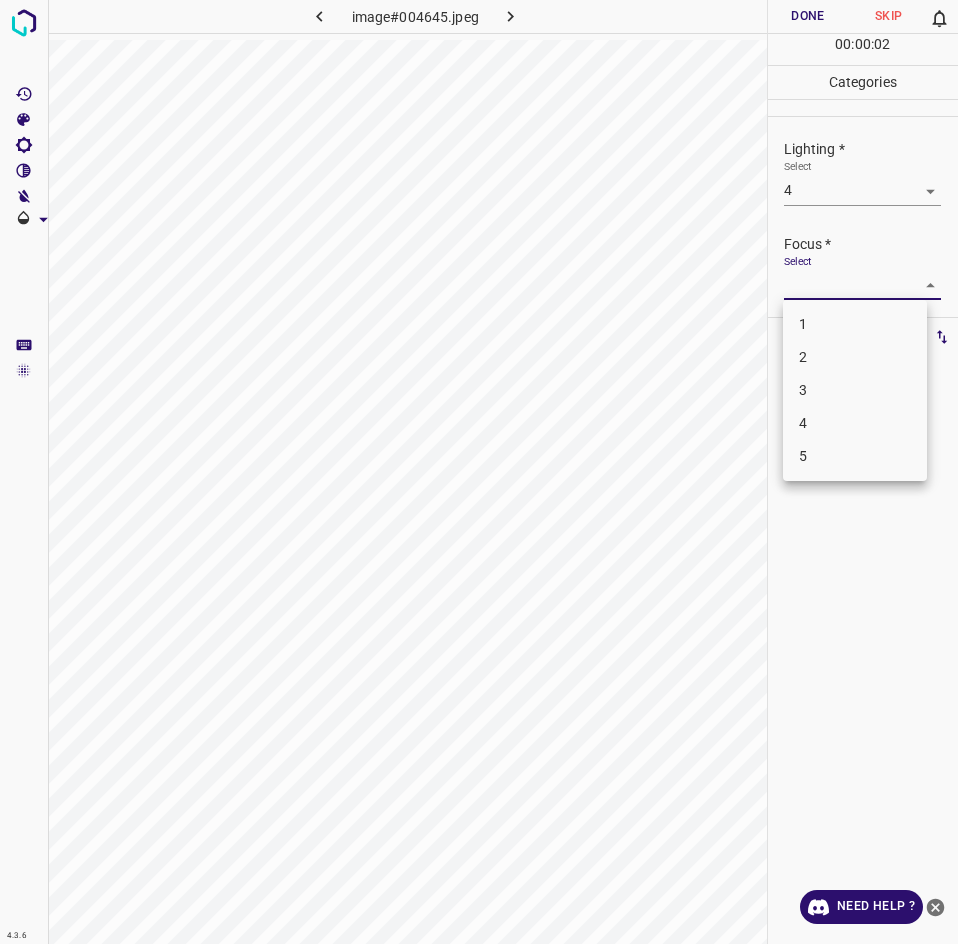 click on "3" at bounding box center (855, 390) 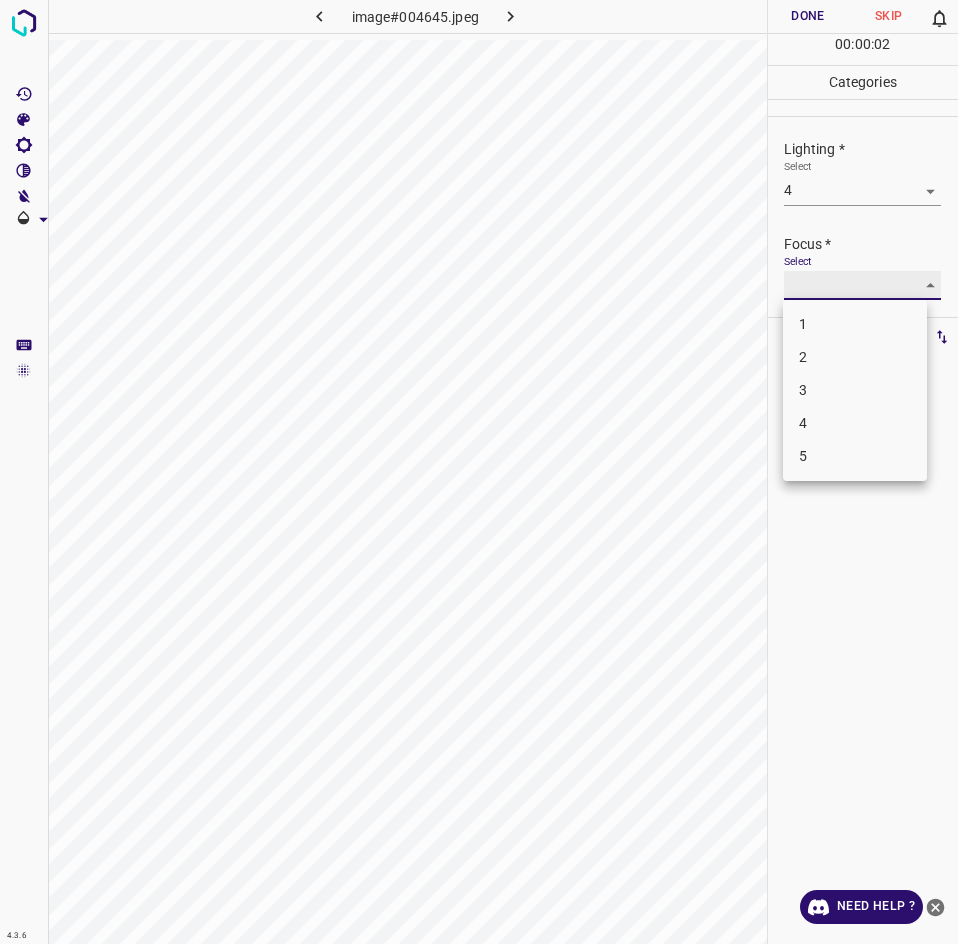 type on "3" 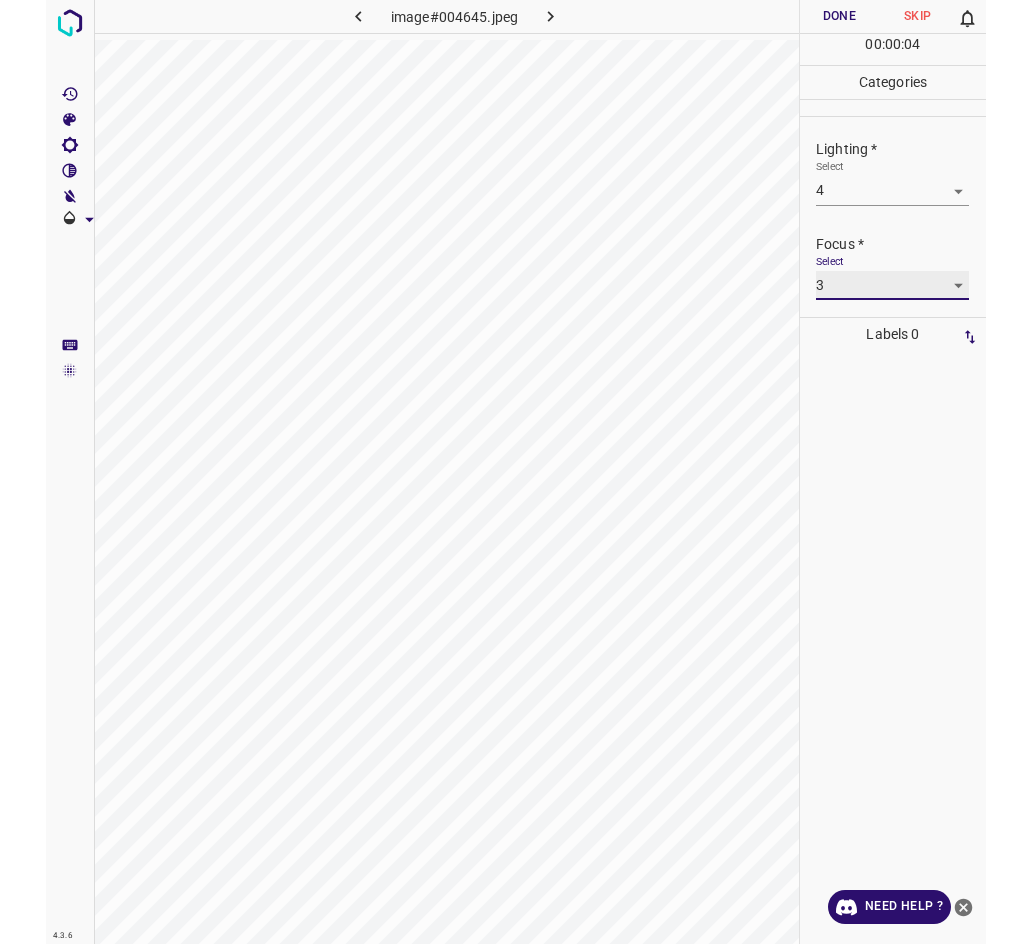 scroll, scrollTop: 98, scrollLeft: 0, axis: vertical 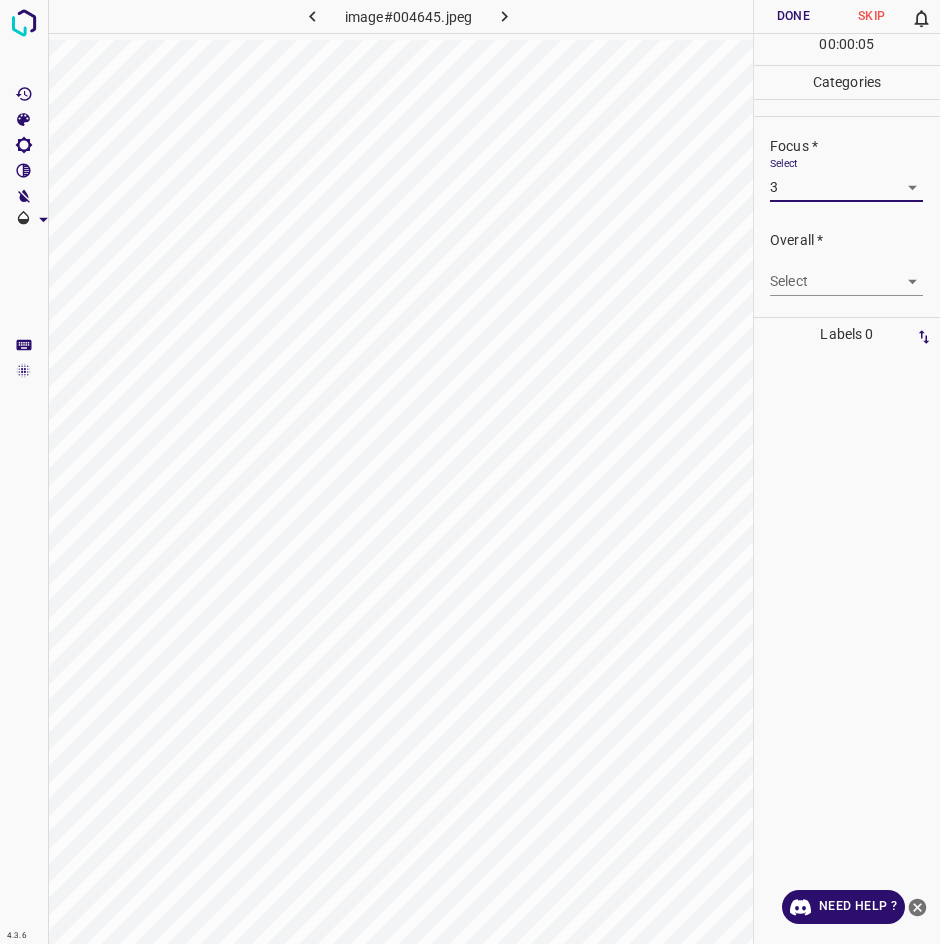 click on "4.3.6  image#004645.jpeg Done Skip 0 00   : 00   : 05   Categories Lighting *  Select 4 4 Focus *  Select 3 3 Overall *  Select ​ Labels   0 Categories 1 Lighting 2 Focus 3 Overall Tools Space Change between modes (Draw & Edit) I Auto labeling R Restore zoom M Zoom in N Zoom out Delete Delete selecte label Filters Z Restore filters X Saturation filter C Brightness filter V Contrast filter B Gray scale filter General O Download Need Help ? - Text - Hide - Delete" at bounding box center [470, 472] 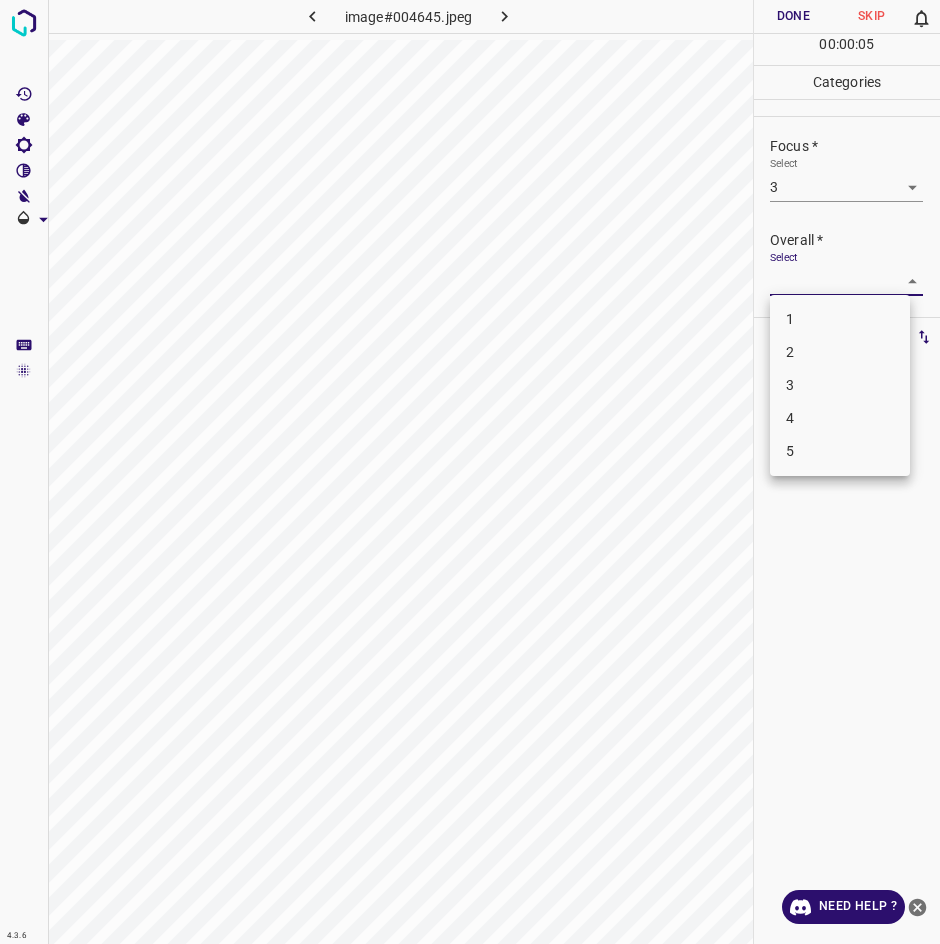 click on "3" at bounding box center [840, 385] 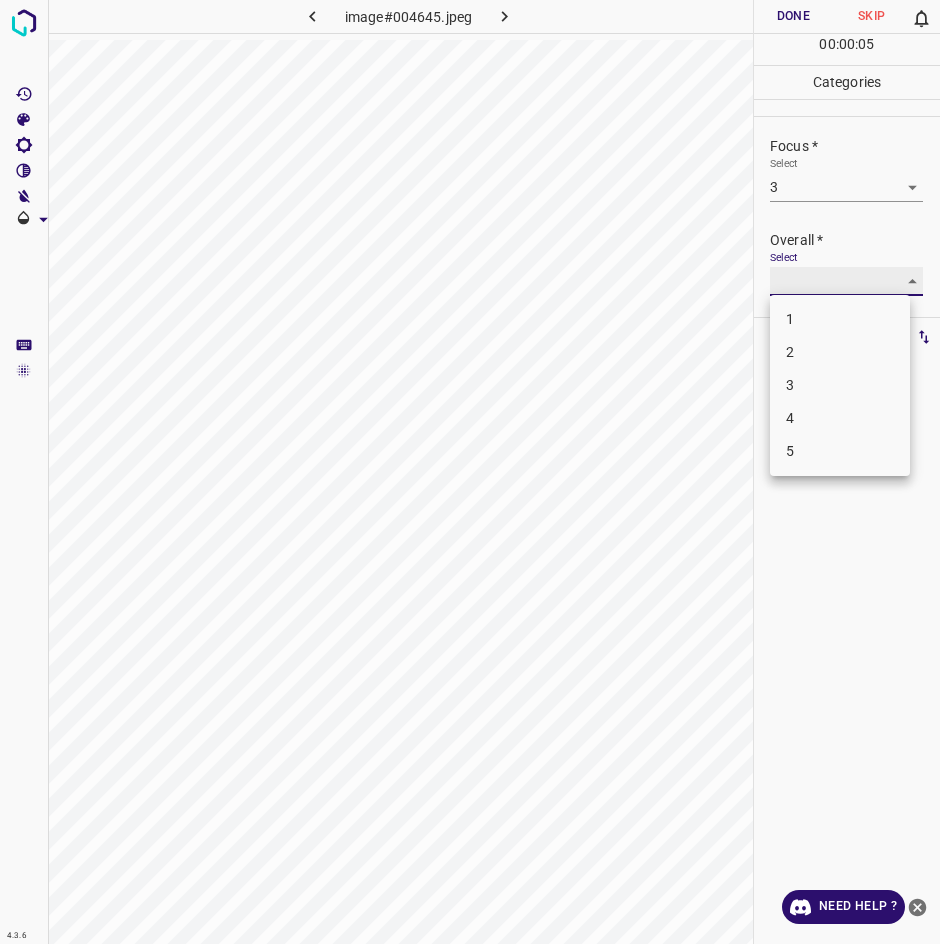 type on "3" 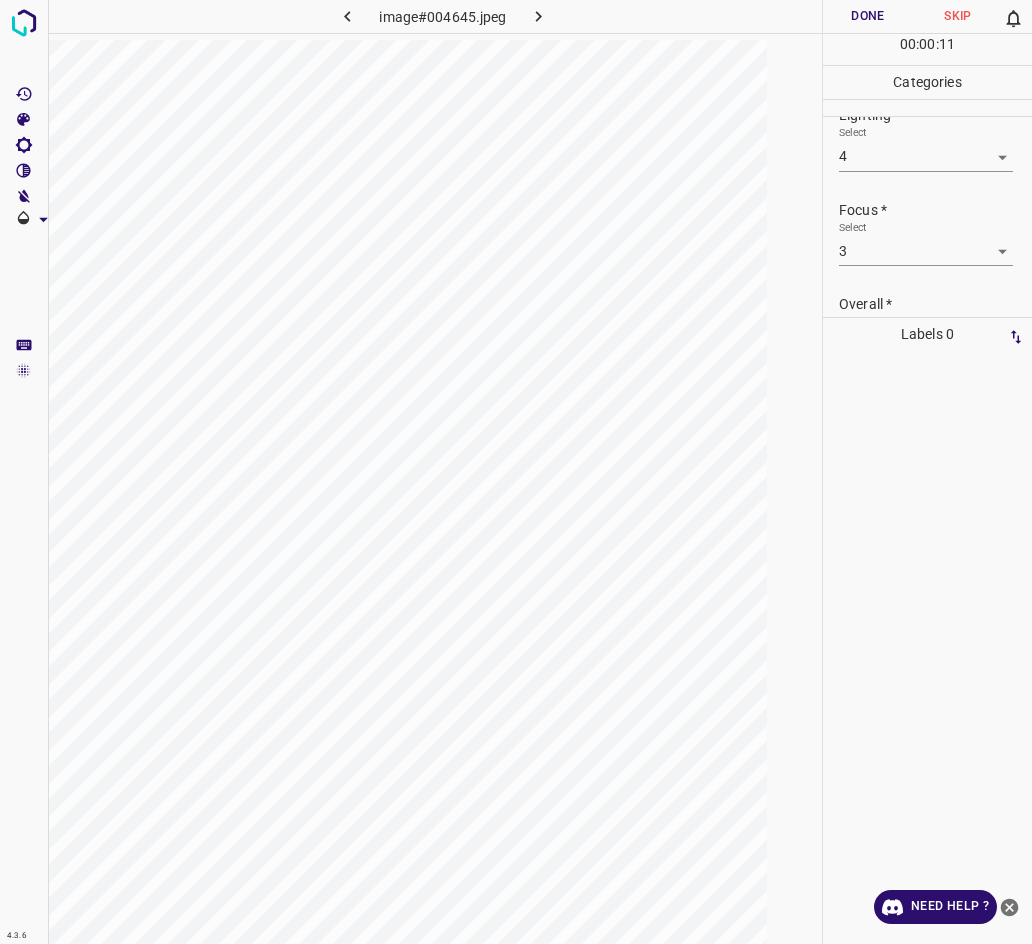 scroll, scrollTop: 0, scrollLeft: 0, axis: both 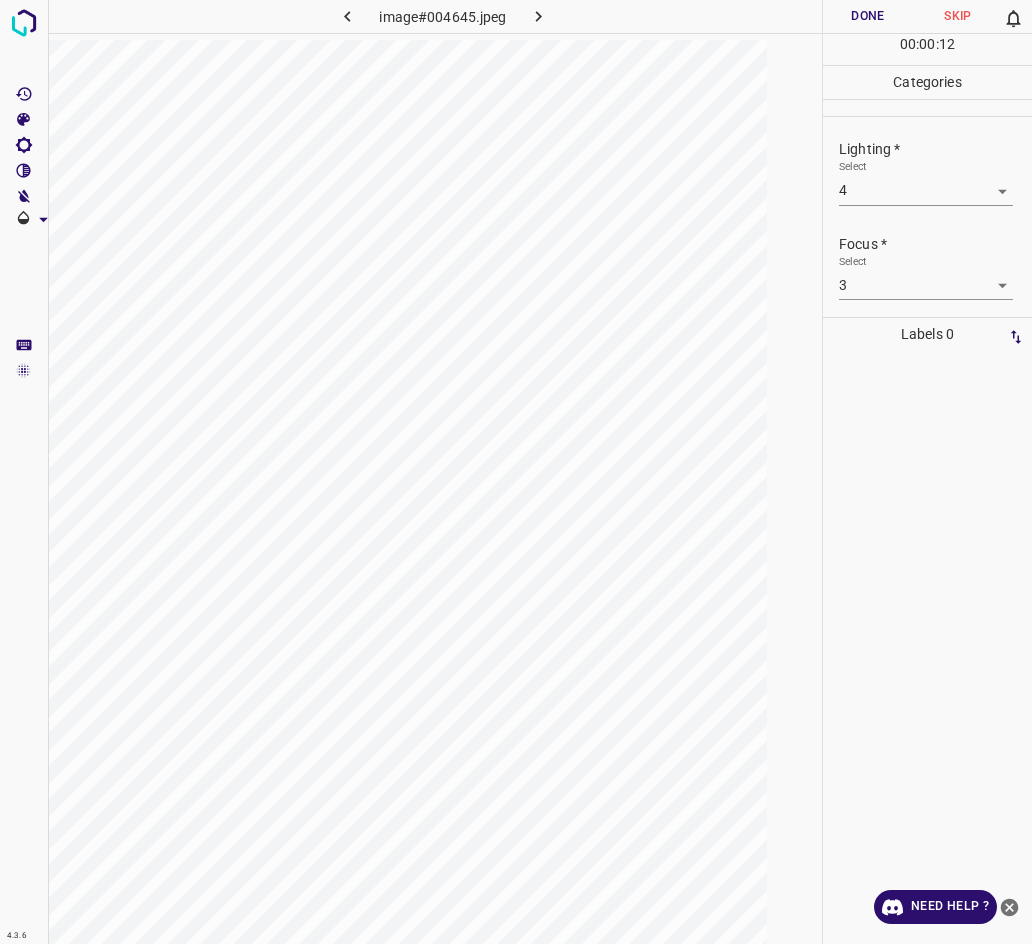 click on "Done" at bounding box center [868, 16] 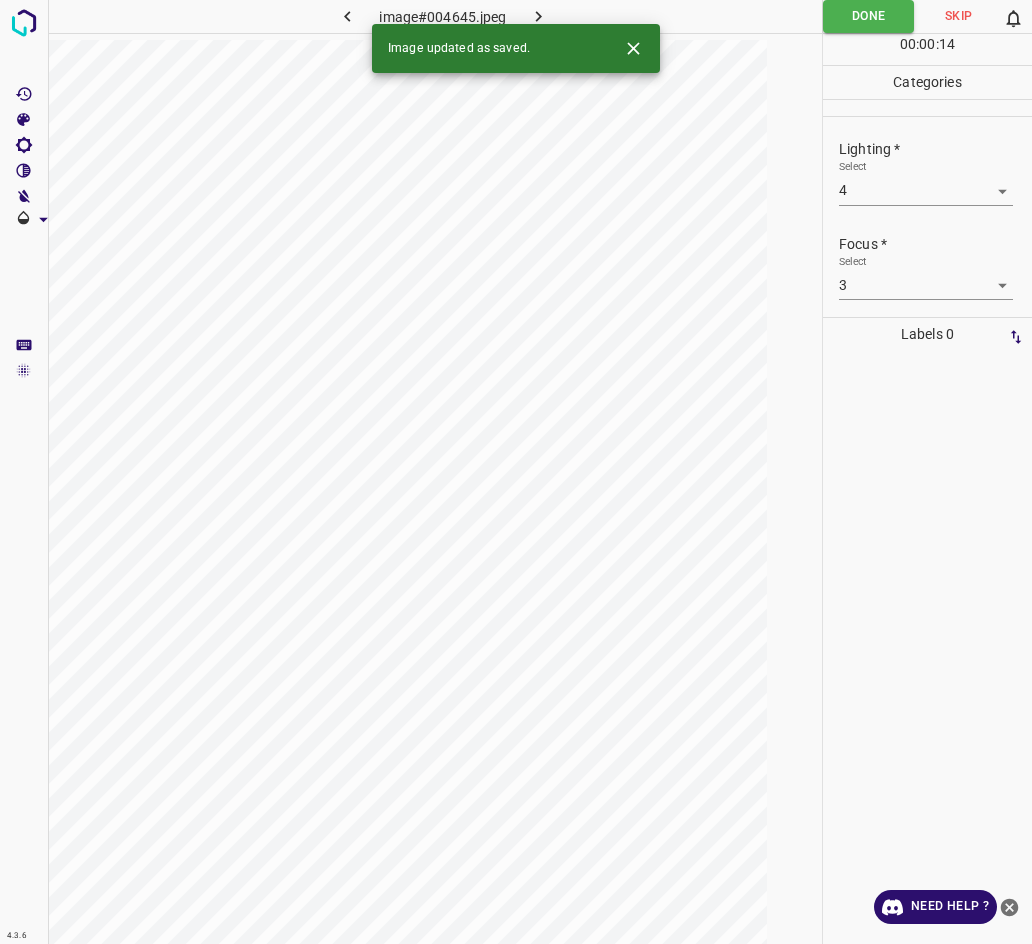 click 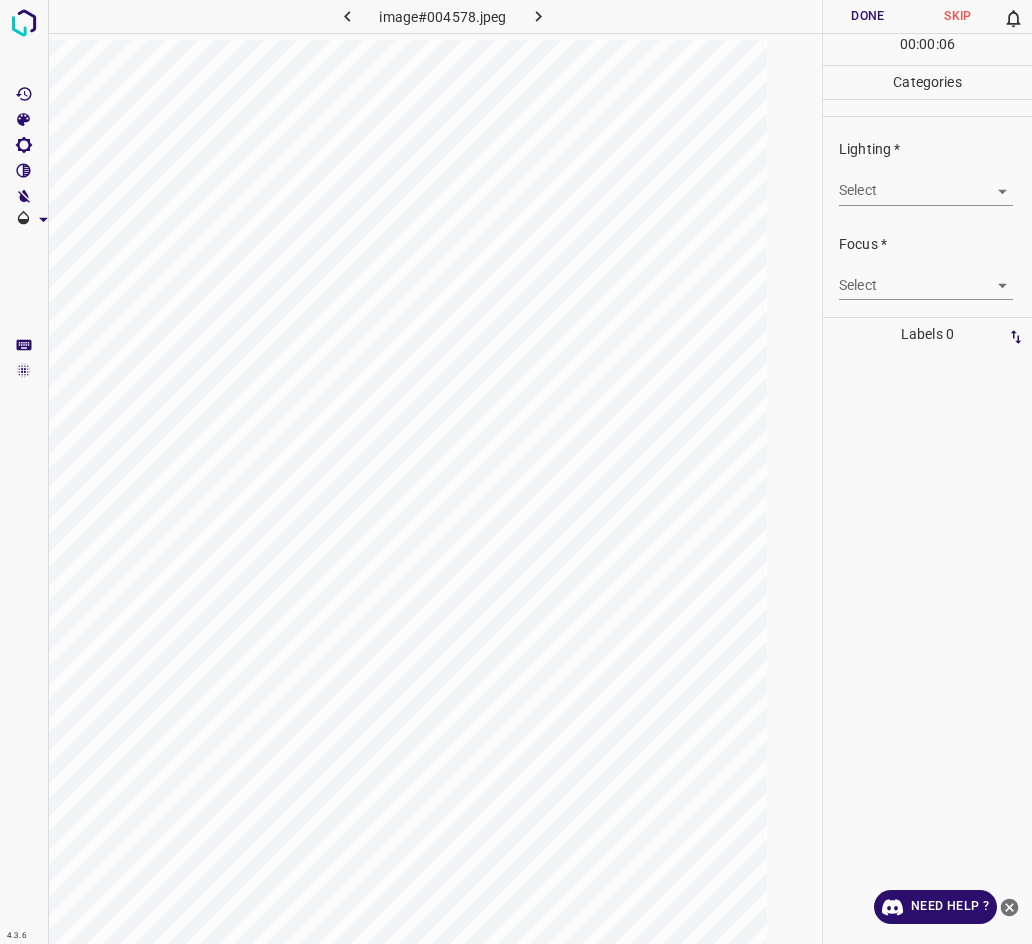 click on "4.3.6  image#004578.jpeg Done Skip 0 00   : 00   : 06   Categories Lighting *  Select ​ Focus *  Select ​ Overall *  Select ​ Labels   0 Categories 1 Lighting 2 Focus 3 Overall Tools Space Change between modes (Draw & Edit) I Auto labeling R Restore zoom M Zoom in N Zoom out Delete Delete selecte label Filters Z Restore filters X Saturation filter C Brightness filter V Contrast filter B Gray scale filter General O Download Need Help ? - Text - Hide - Delete" at bounding box center (516, 472) 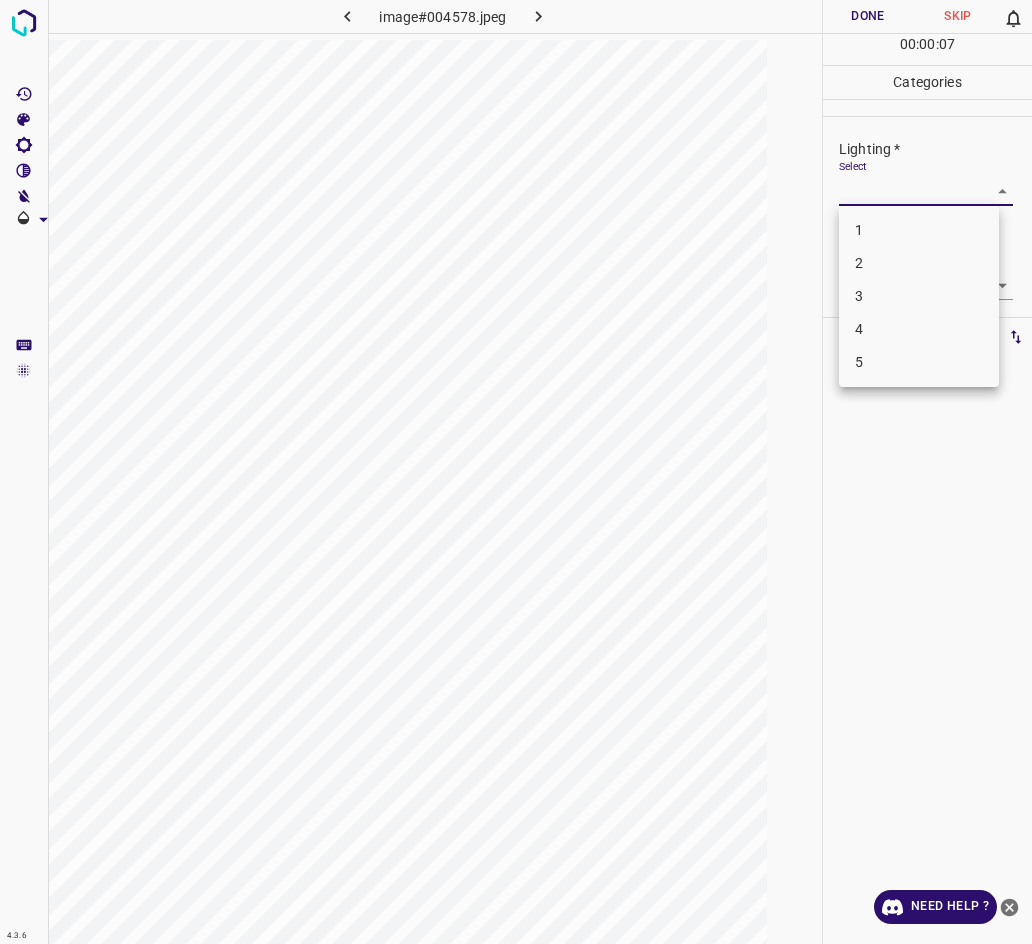 click on "3" at bounding box center [919, 296] 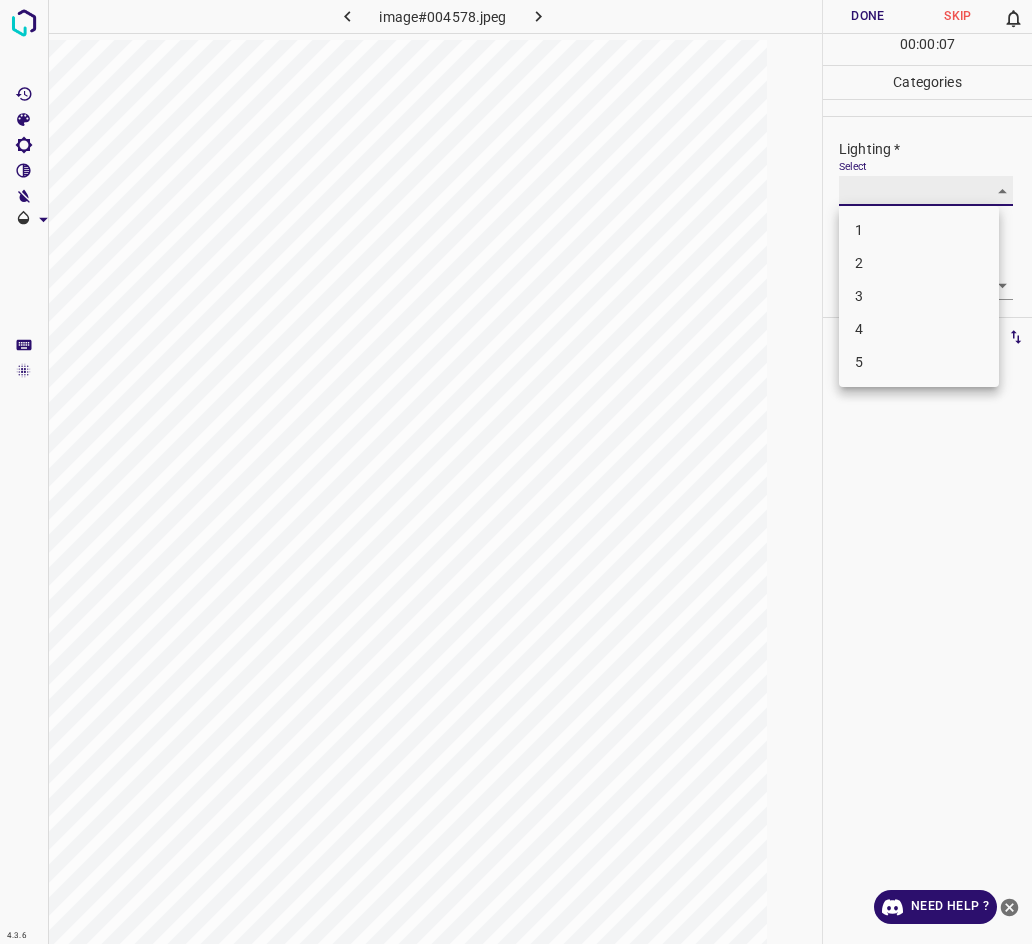 type on "3" 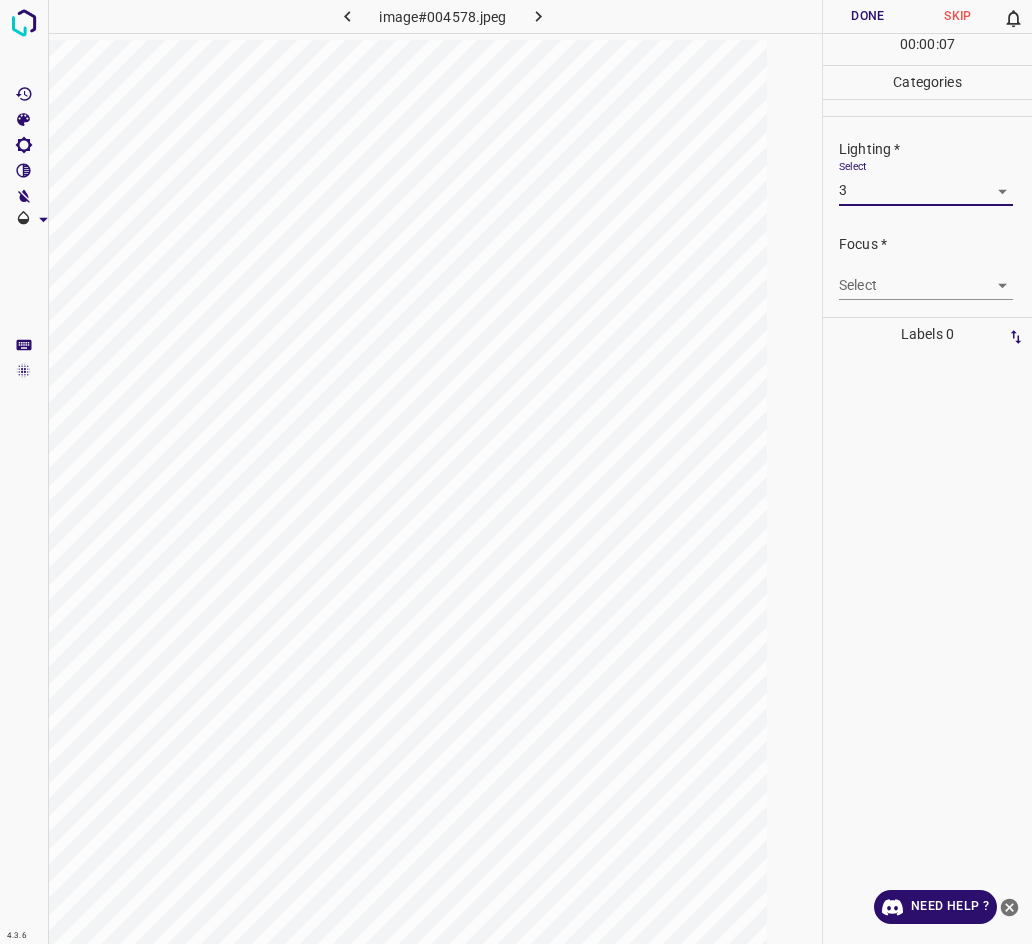 click on "4.3.6  image#004578.jpeg Done Skip 0 00   : 00   : 07   Categories Lighting *  Select 3 3 Focus *  Select ​ Overall *  Select ​ Labels   0 Categories 1 Lighting 2 Focus 3 Overall Tools Space Change between modes (Draw & Edit) I Auto labeling R Restore zoom M Zoom in N Zoom out Delete Delete selecte label Filters Z Restore filters X Saturation filter C Brightness filter V Contrast filter B Gray scale filter General O Download Need Help ? - Text - Hide - Delete" at bounding box center (516, 472) 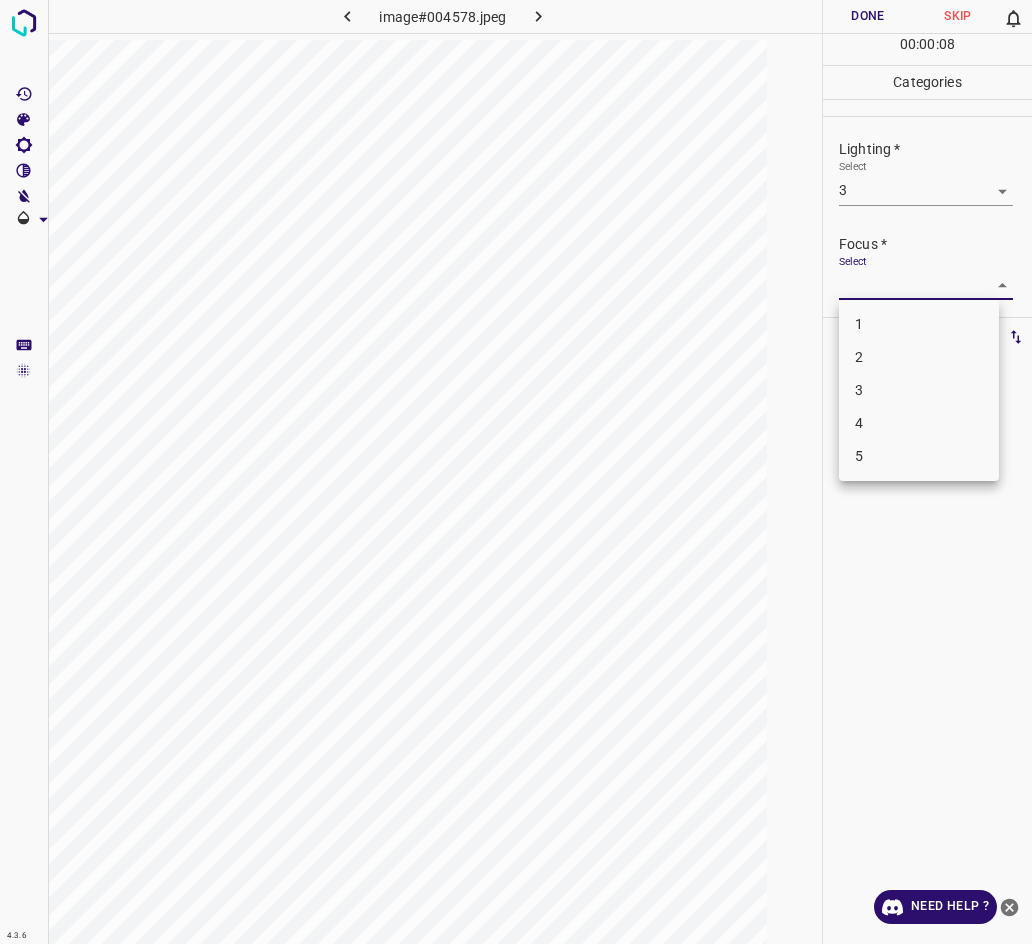 click on "3" at bounding box center [919, 390] 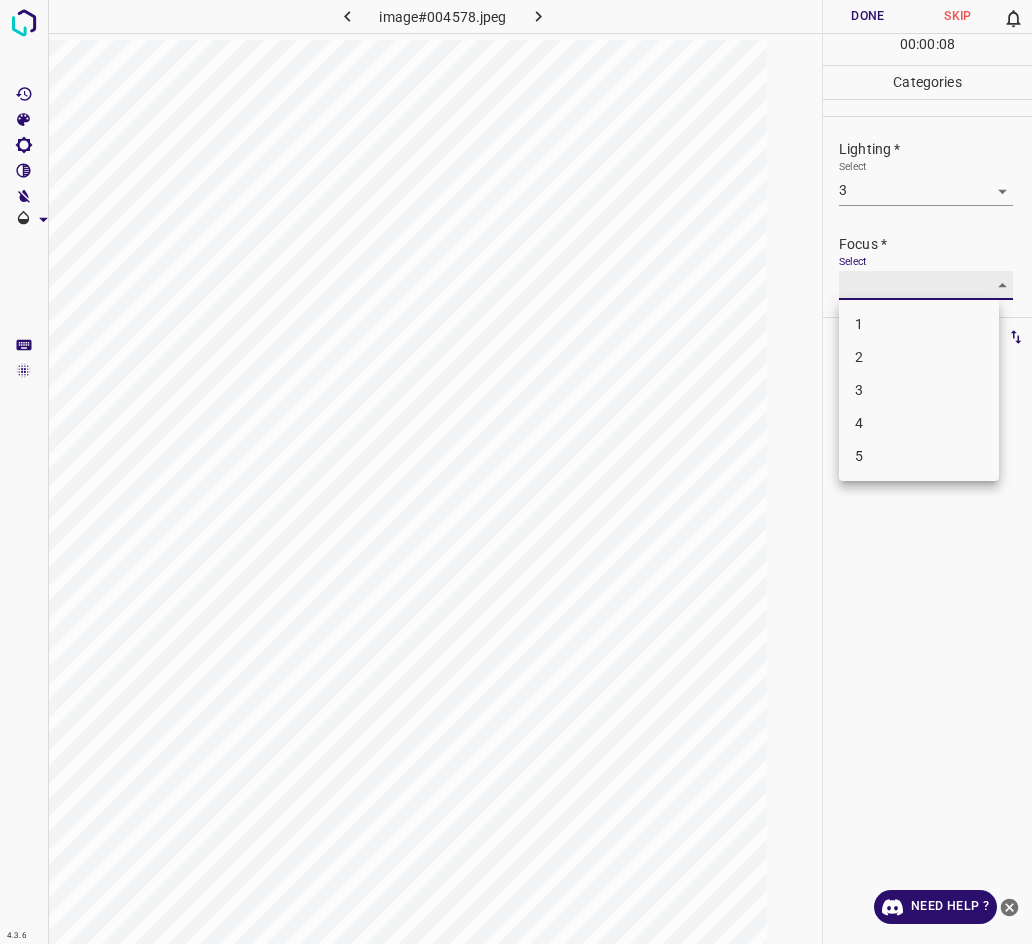 type on "3" 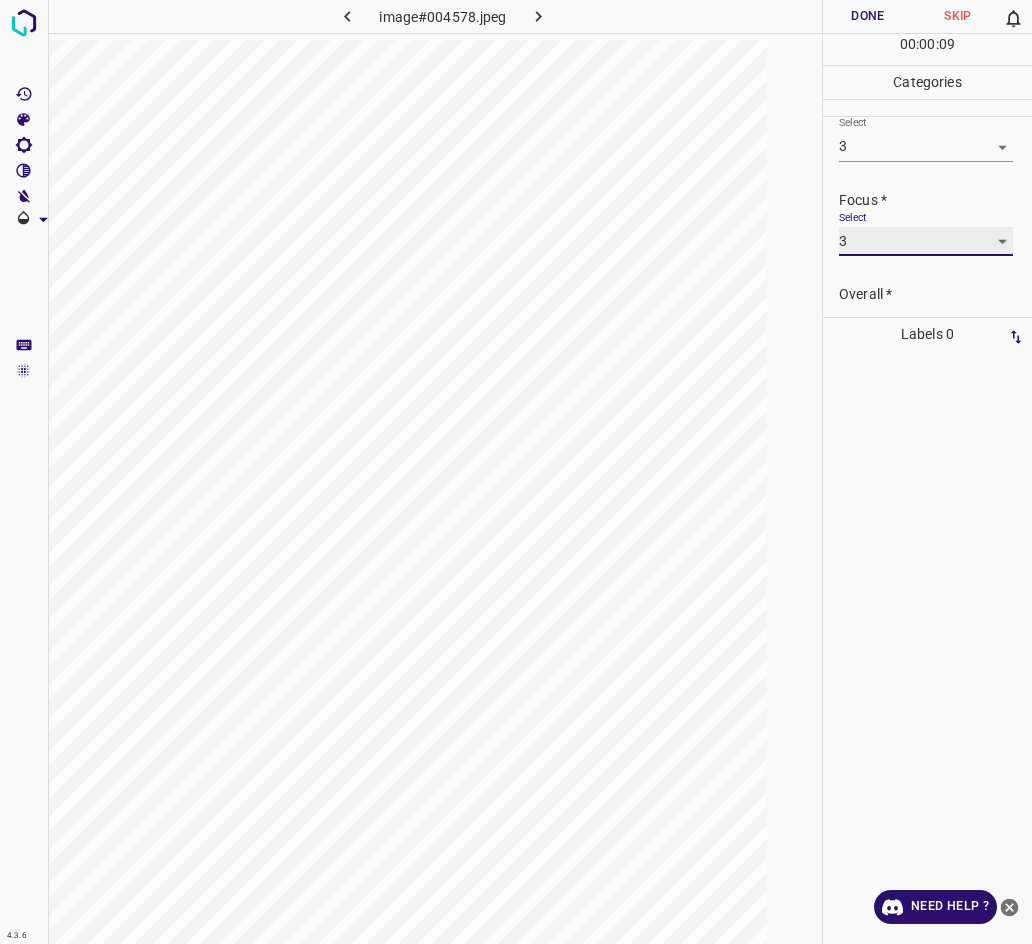 scroll, scrollTop: 98, scrollLeft: 0, axis: vertical 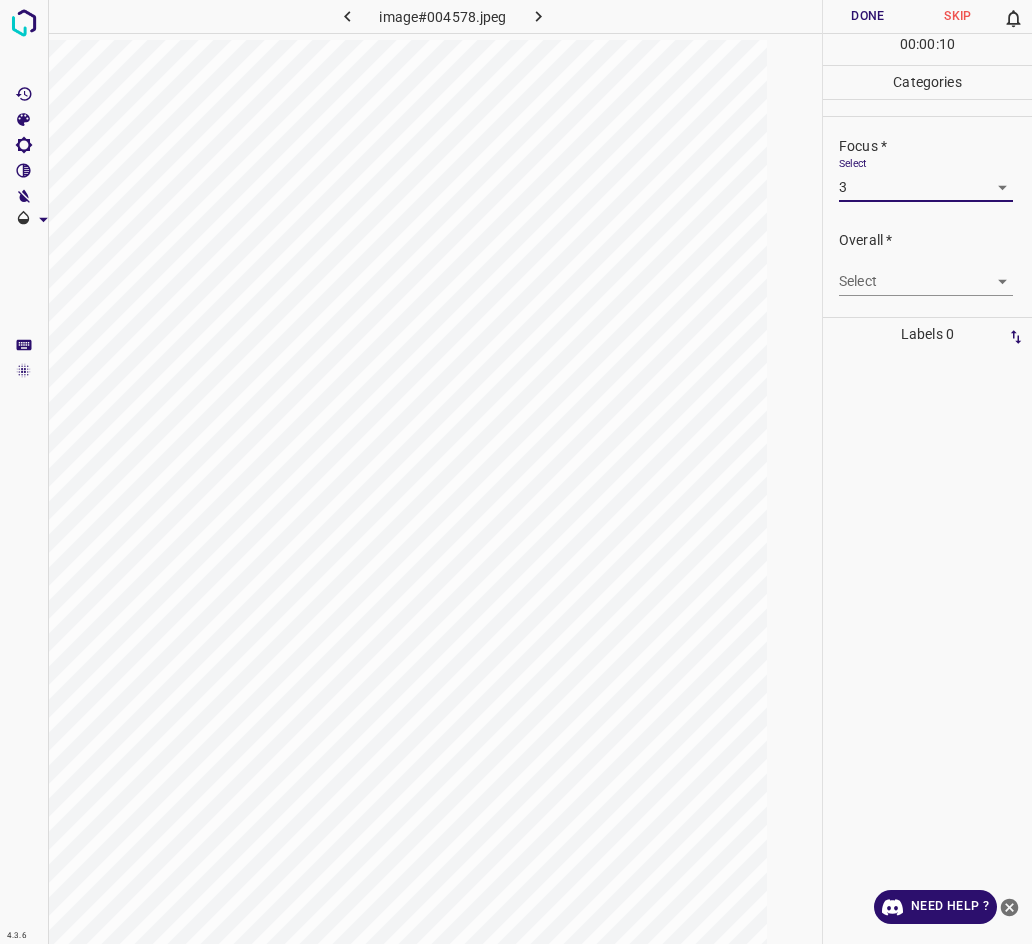 click on "4.3.6  image#004578.jpeg Done Skip 0 00   : 00   : 10   Categories Lighting *  Select 3 3 Focus *  Select 3 3 Overall *  Select ​ Labels   0 Categories 1 Lighting 2 Focus 3 Overall Tools Space Change between modes (Draw & Edit) I Auto labeling R Restore zoom M Zoom in N Zoom out Delete Delete selecte label Filters Z Restore filters X Saturation filter C Brightness filter V Contrast filter B Gray scale filter General O Download Need Help ? - Text - Hide - Delete" at bounding box center [516, 472] 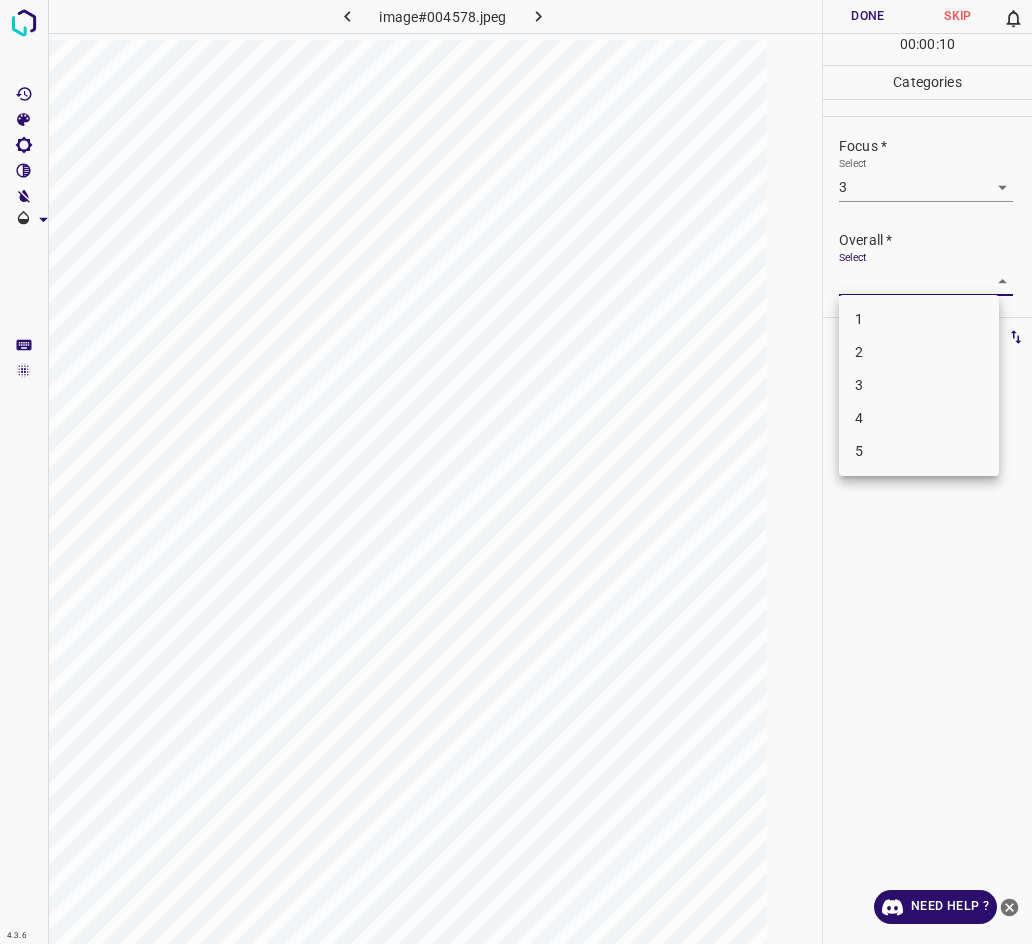 click on "3" at bounding box center [919, 385] 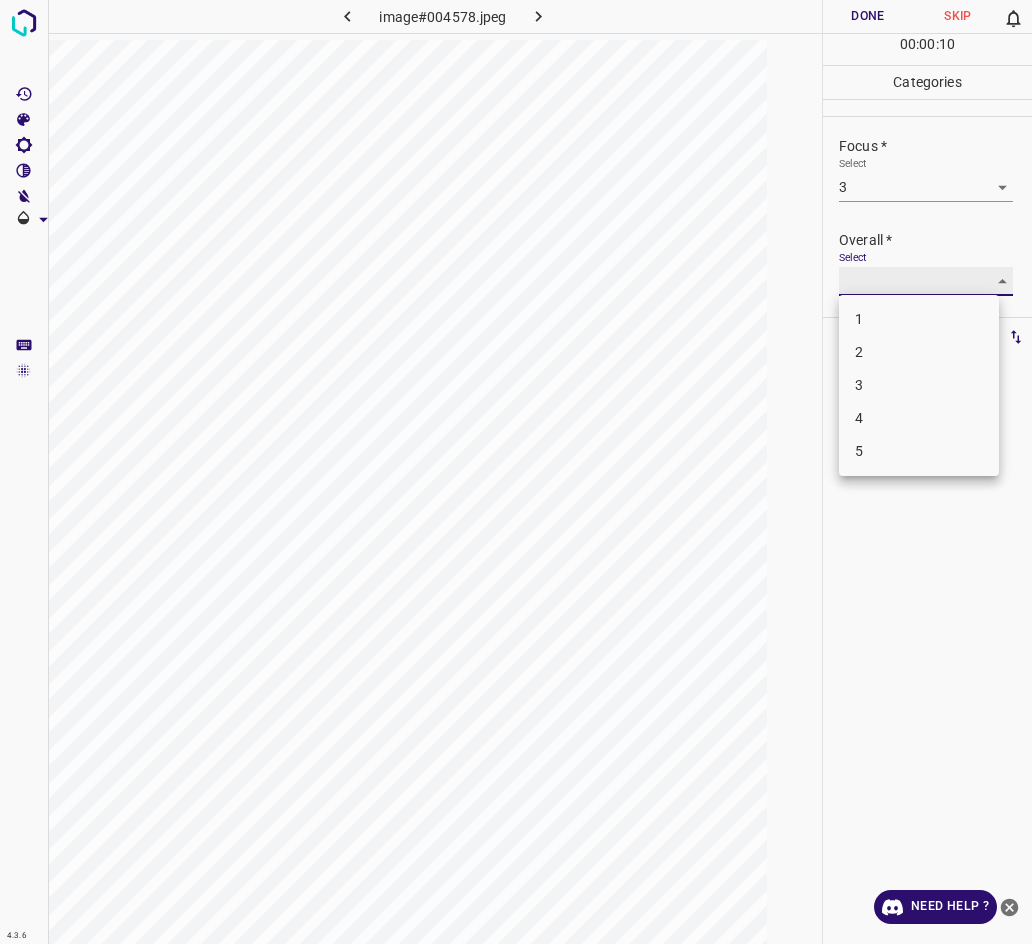type on "3" 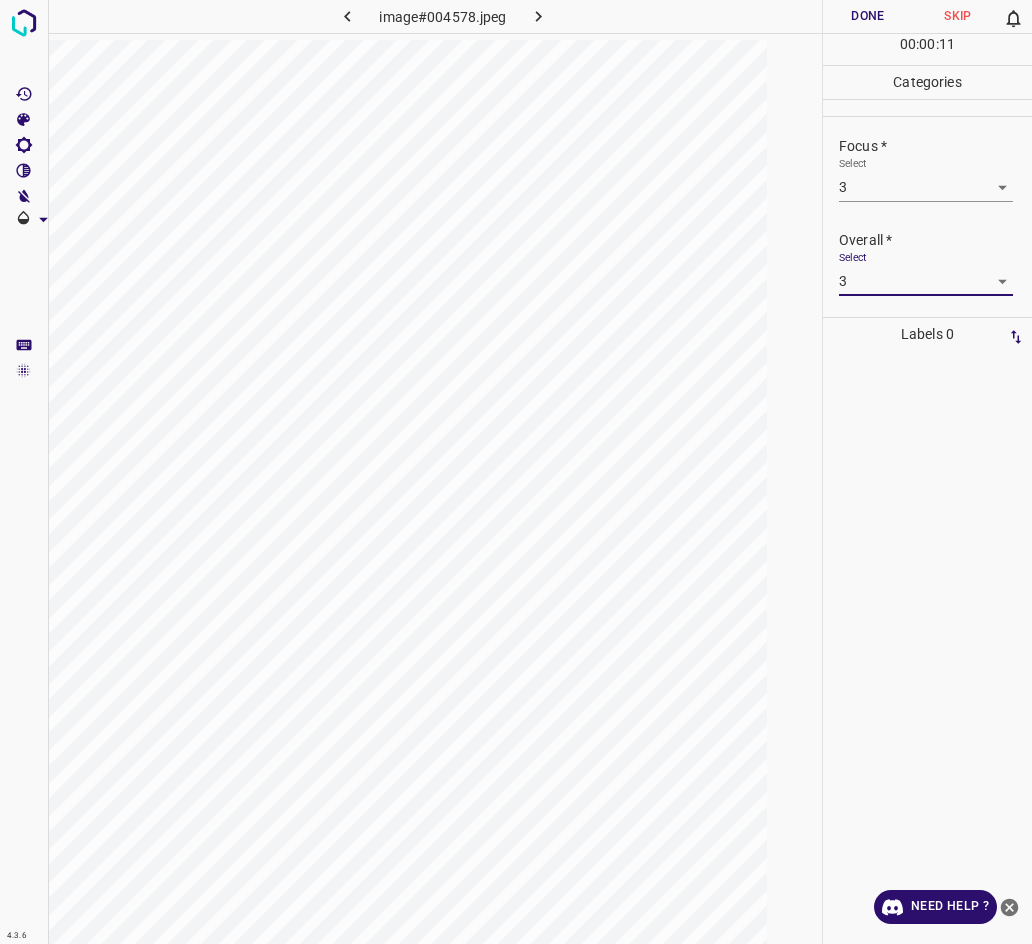 click on "Done" at bounding box center [868, 16] 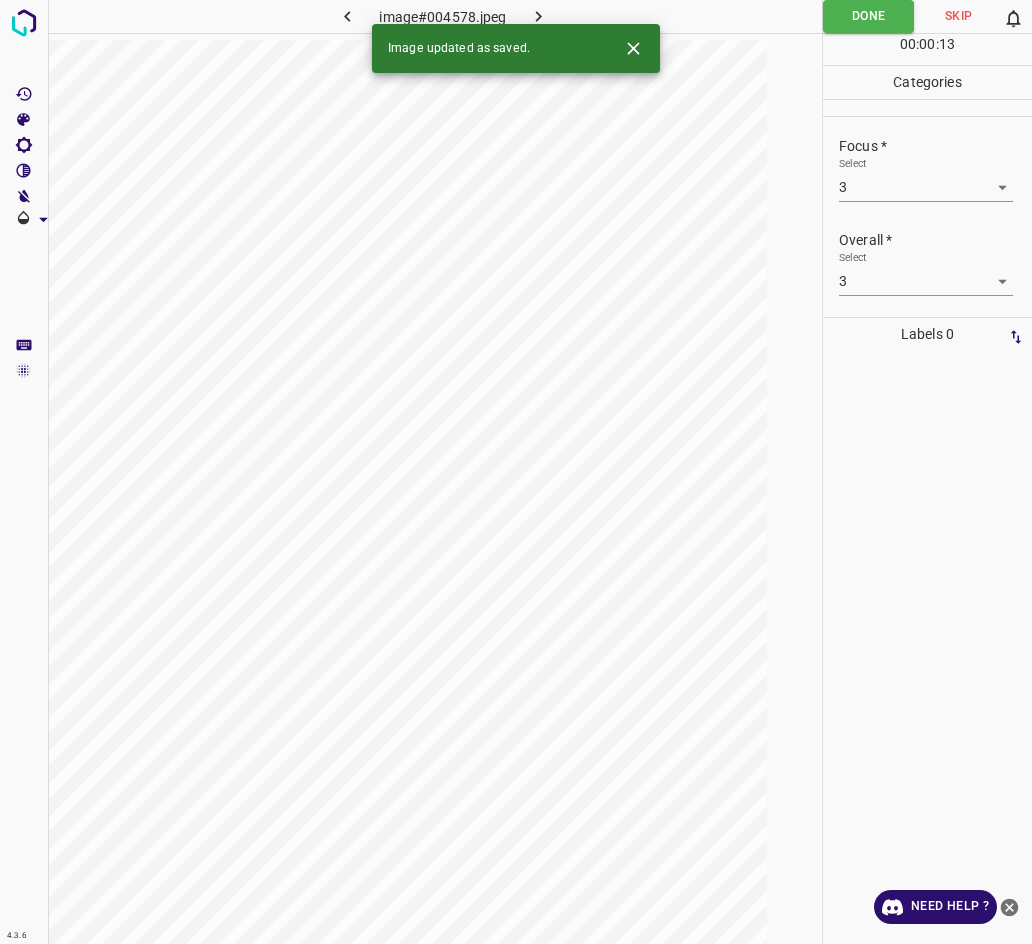 click 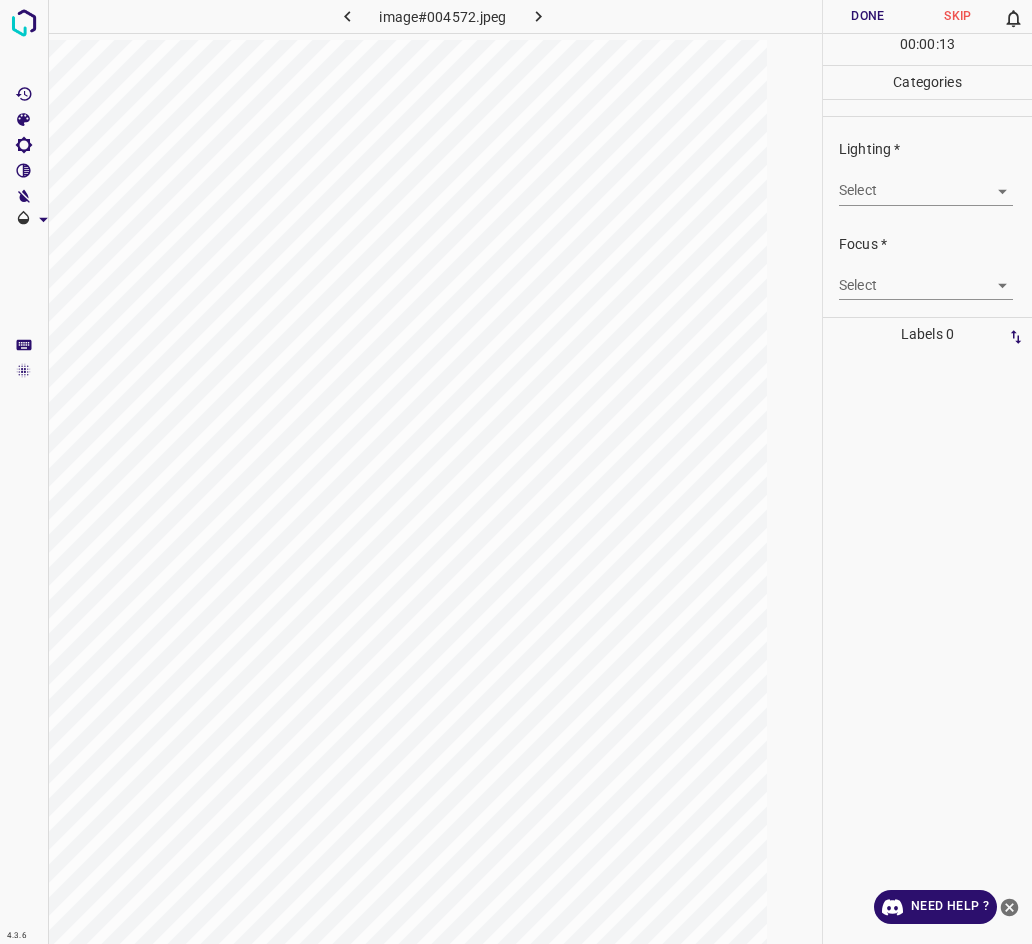 click on "4.3.6  image#004572.jpeg Done Skip 0 00   : 00   : 13   Categories Lighting *  Select ​ Focus *  Select ​ Overall *  Select ​ Labels   0 Categories 1 Lighting 2 Focus 3 Overall Tools Space Change between modes (Draw & Edit) I Auto labeling R Restore zoom M Zoom in N Zoom out Delete Delete selecte label Filters Z Restore filters X Saturation filter C Brightness filter V Contrast filter B Gray scale filter General O Download Need Help ? - Text - Hide - Delete" at bounding box center [516, 472] 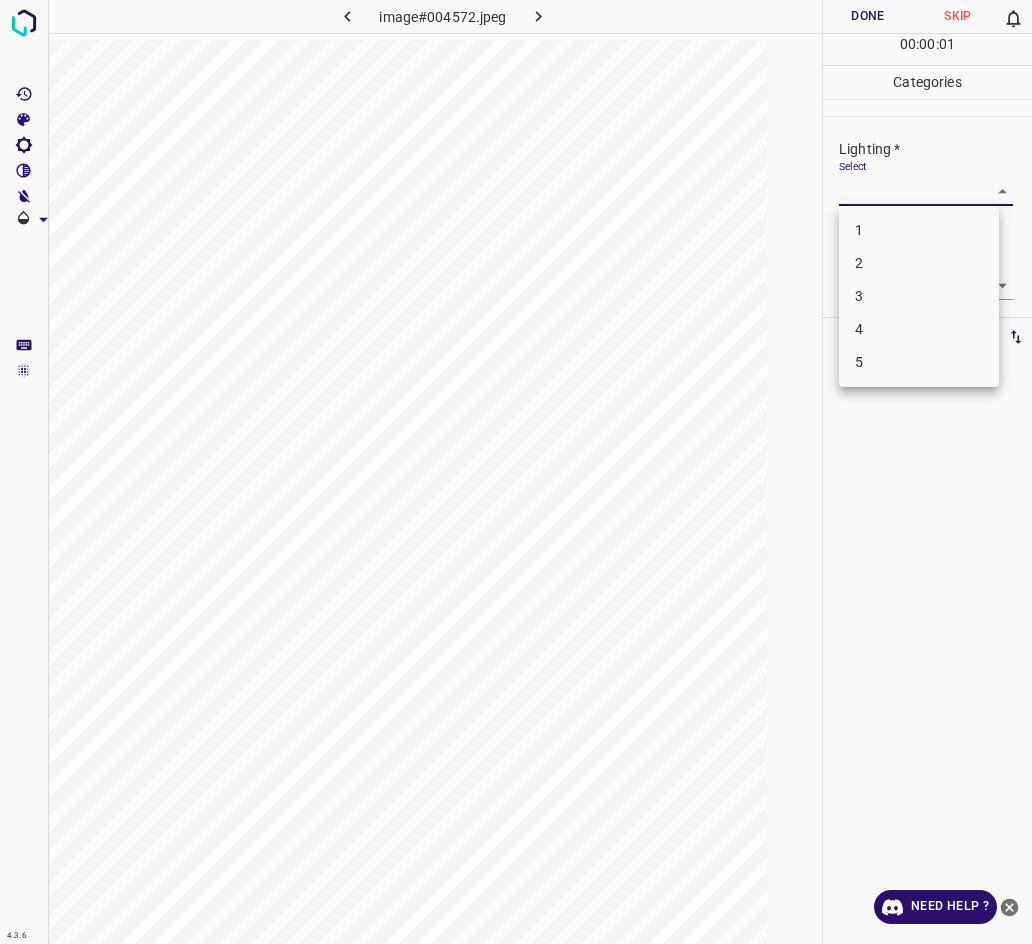click on "3" at bounding box center [919, 296] 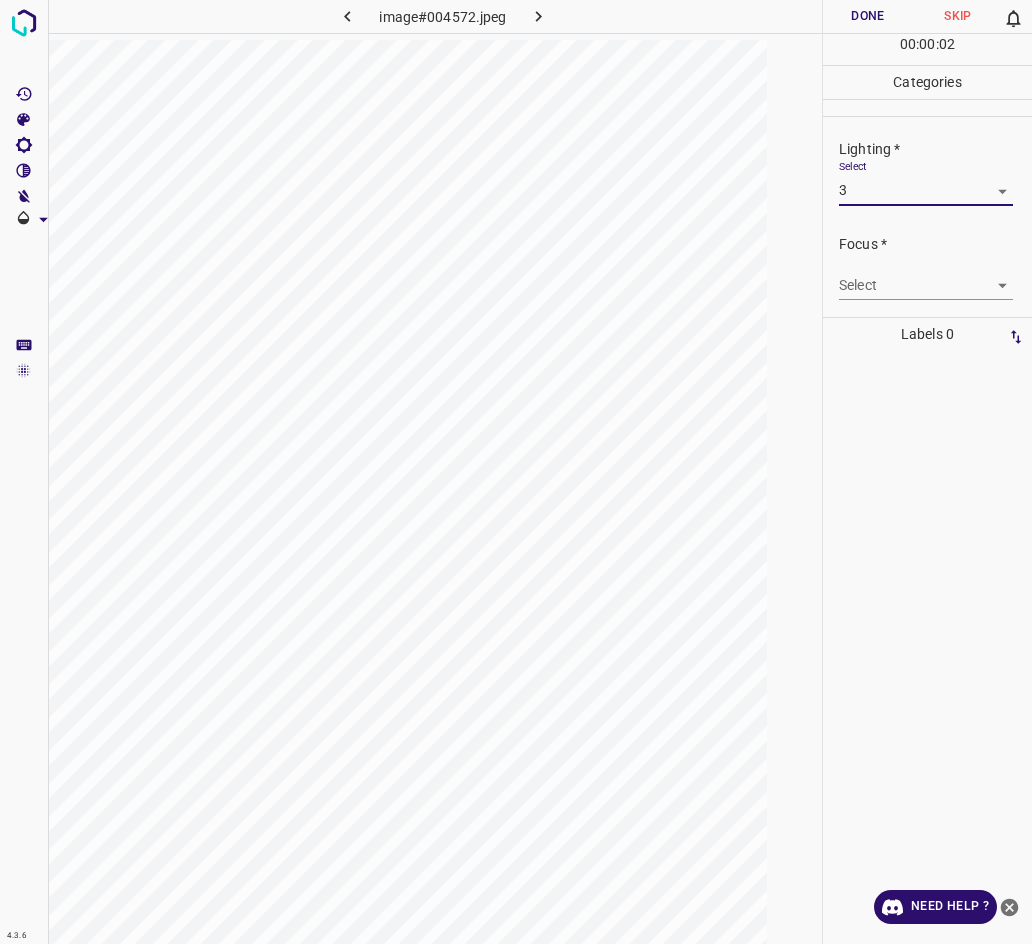 click on "5" at bounding box center (919, 294) 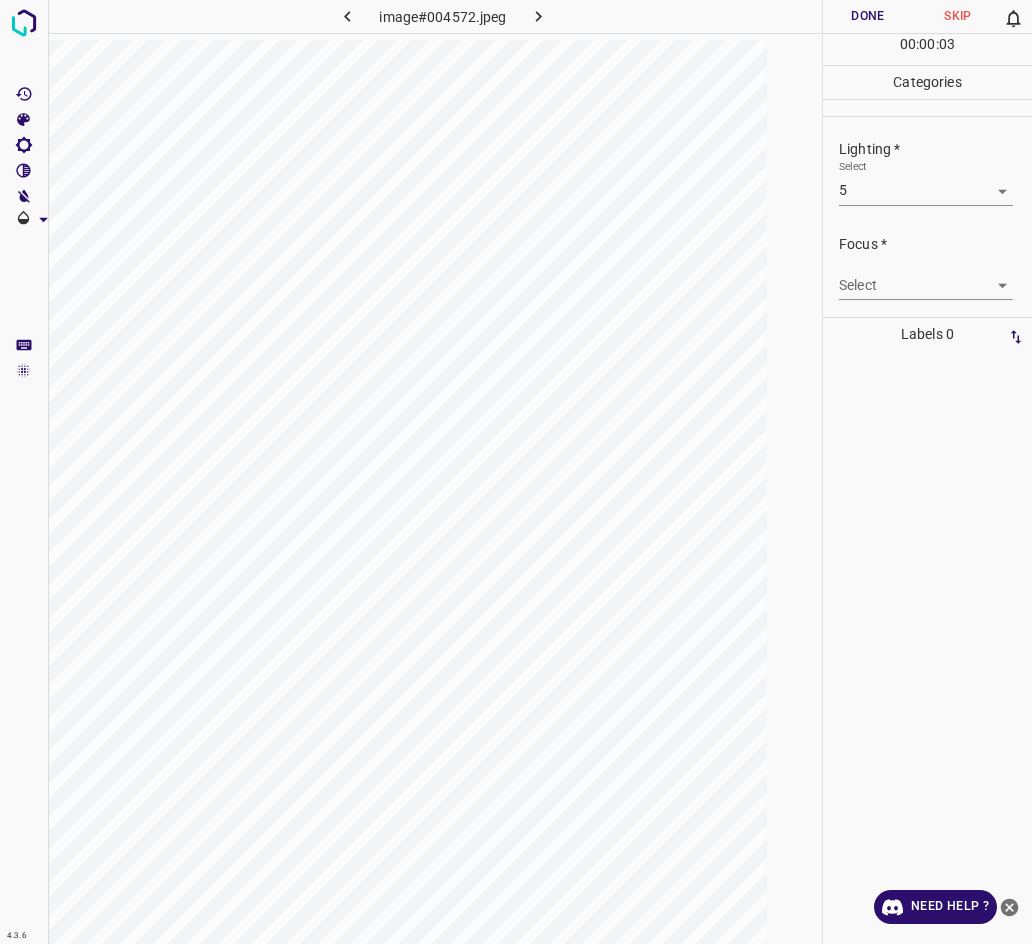 click on "Focus *  Select ​" at bounding box center [927, 267] 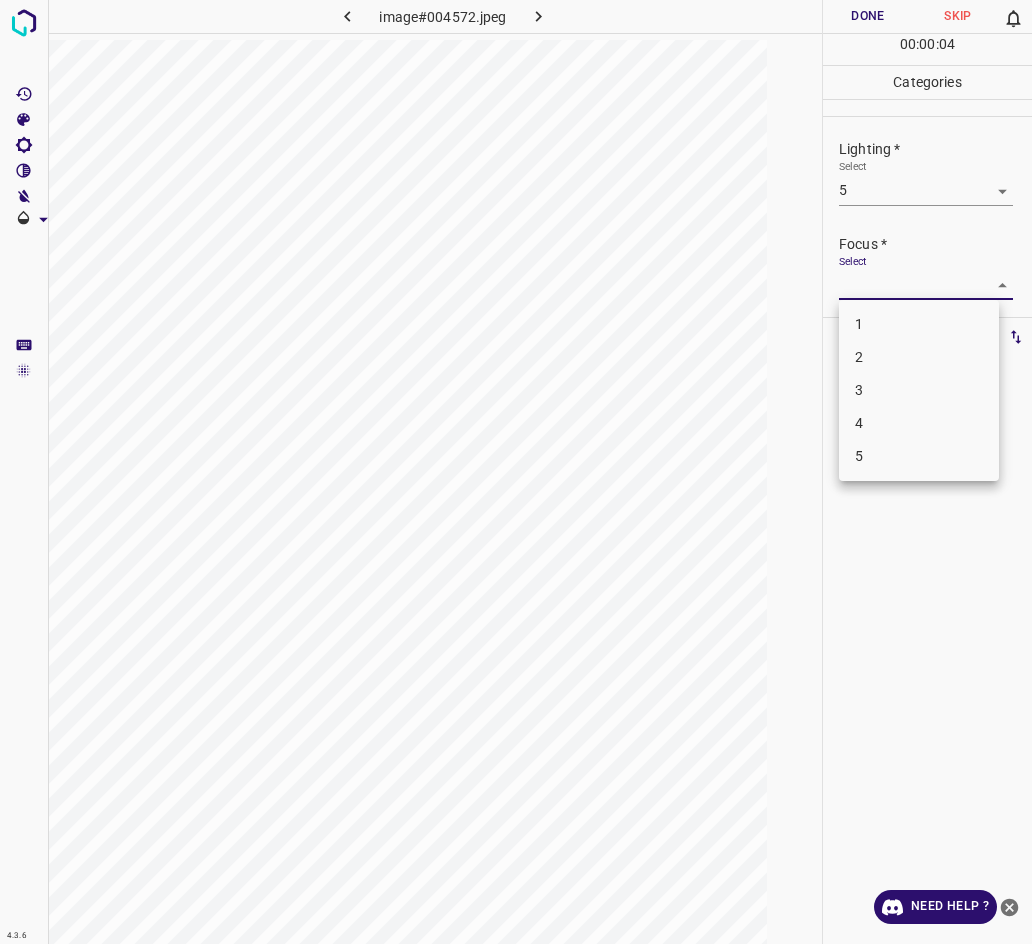 click at bounding box center [516, 472] 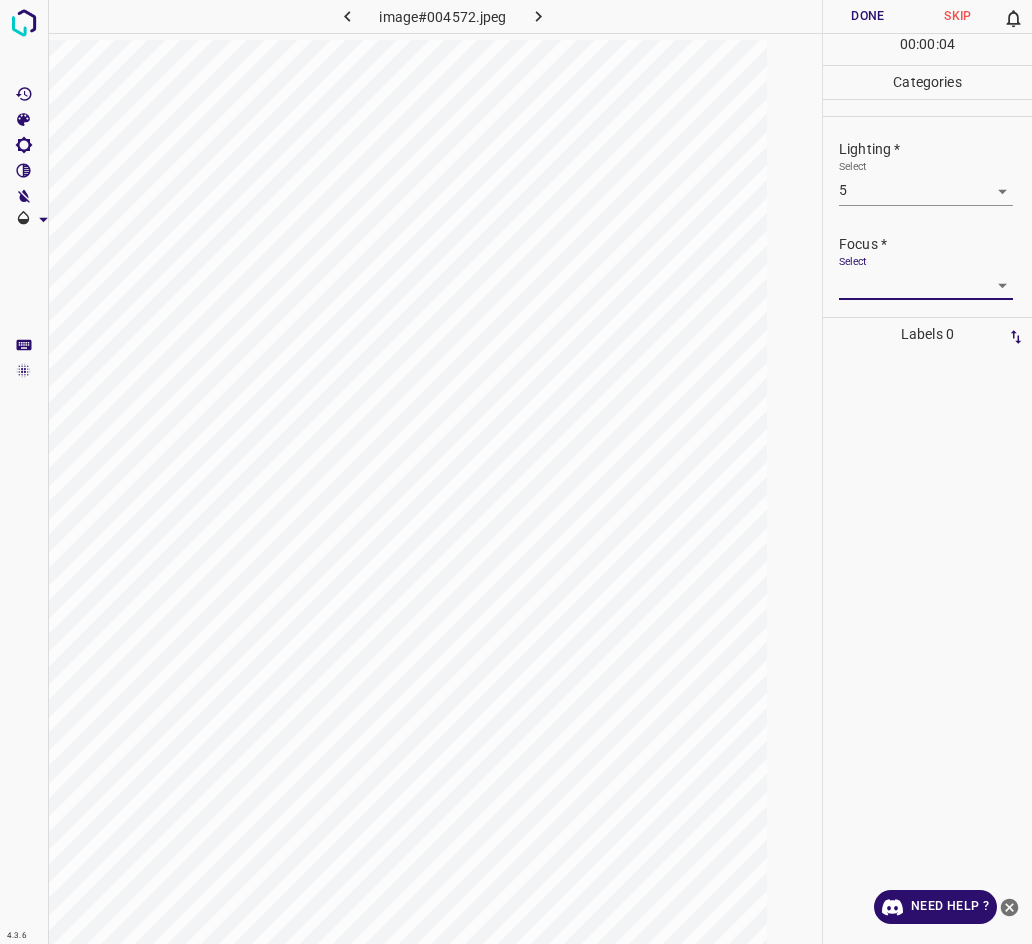 click on "1 2 3 4 5" at bounding box center (516, 472) 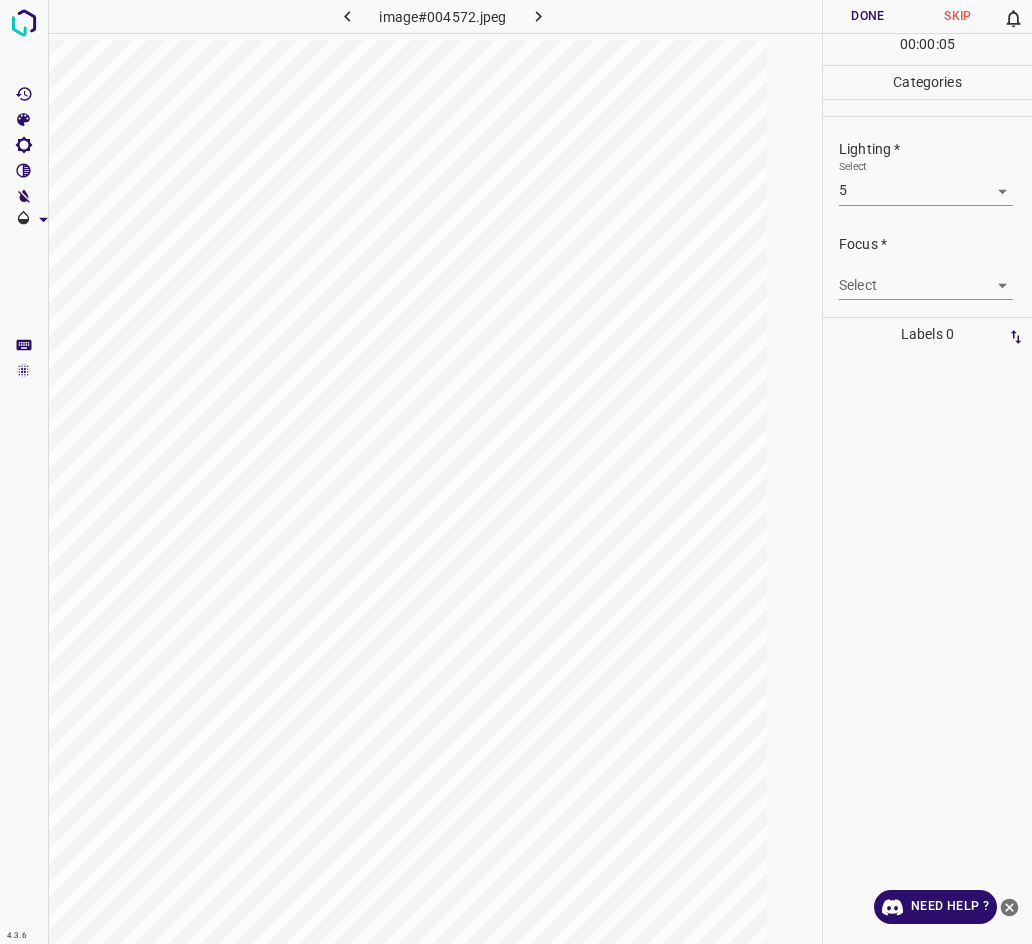 click on "4.3.6  image#004572.jpeg Done Skip 0 00   : 00   : 05   Categories Lighting *  Select 5 5 Focus *  Select ​ Overall *  Select ​ Labels   0 Categories 1 Lighting 2 Focus 3 Overall Tools Space Change between modes (Draw & Edit) I Auto labeling R Restore zoom M Zoom in N Zoom out Delete Delete selecte label Filters Z Restore filters X Saturation filter C Brightness filter V Contrast filter B Gray scale filter General O Download Need Help ? - Text - Hide - Delete" at bounding box center [516, 472] 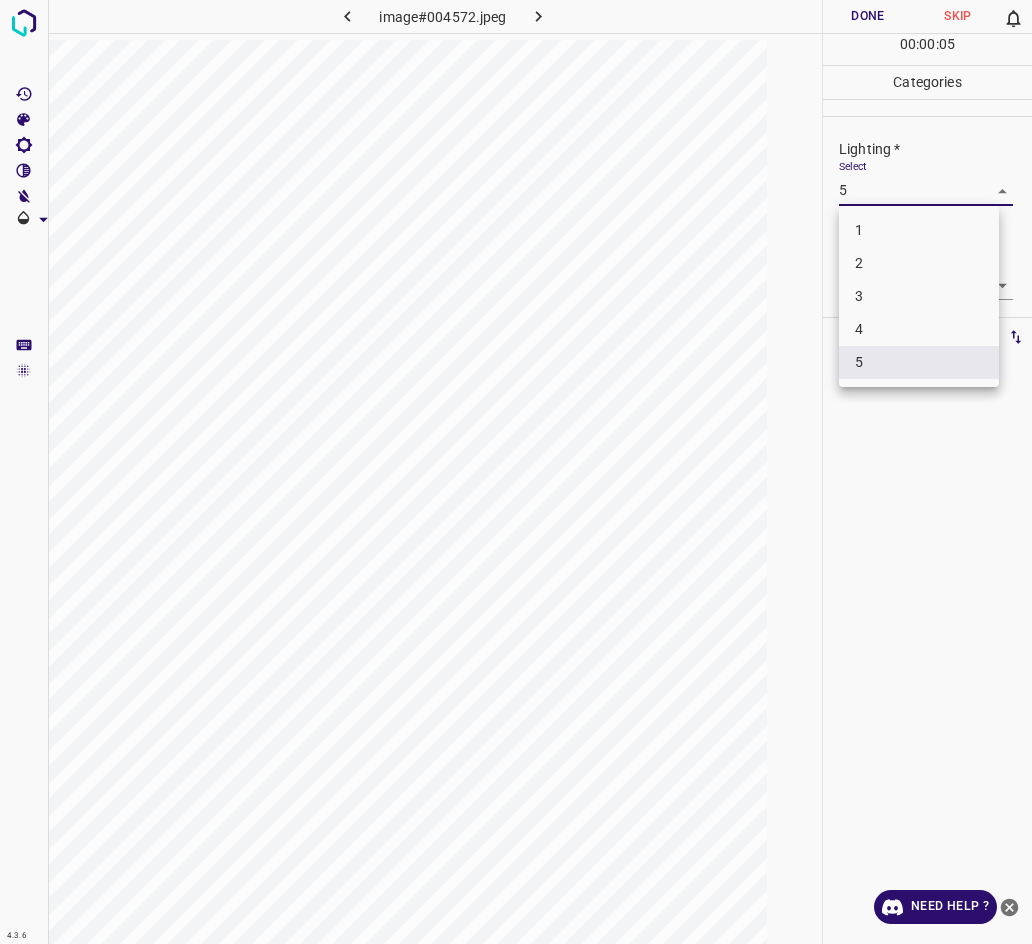 click on "3" at bounding box center [919, 296] 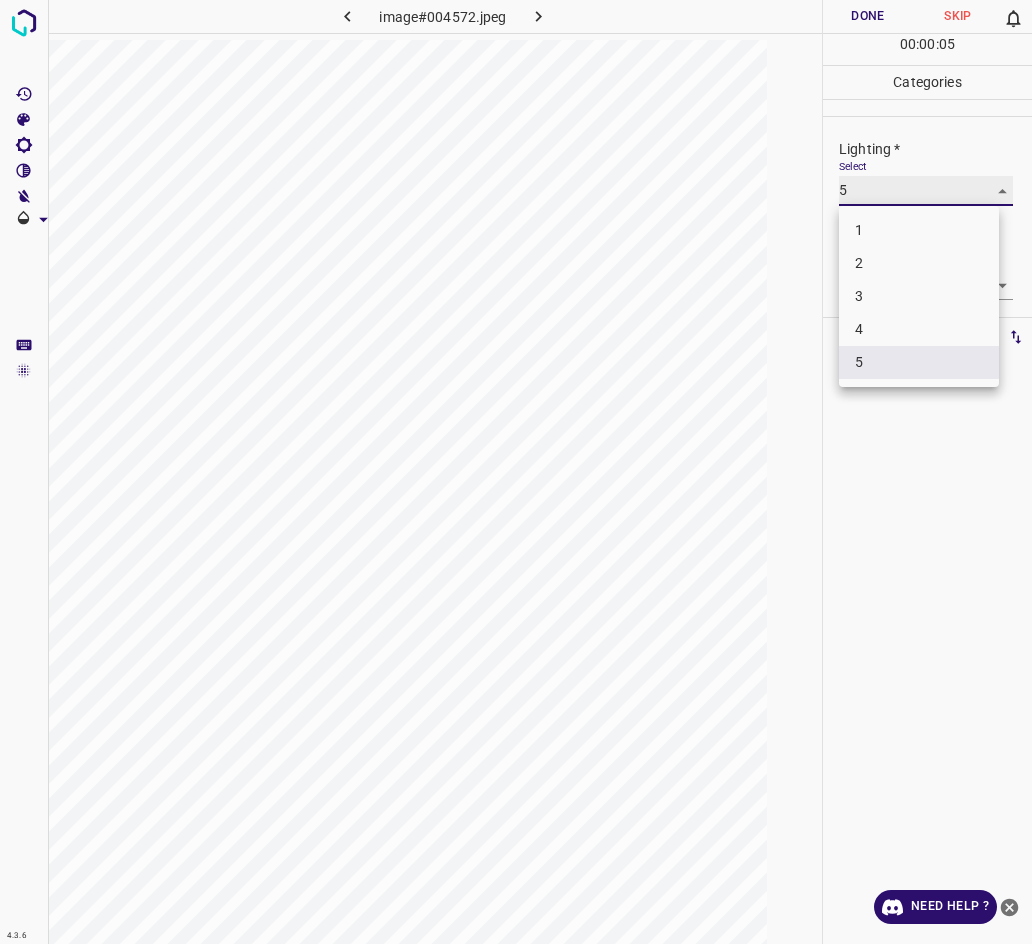 type on "3" 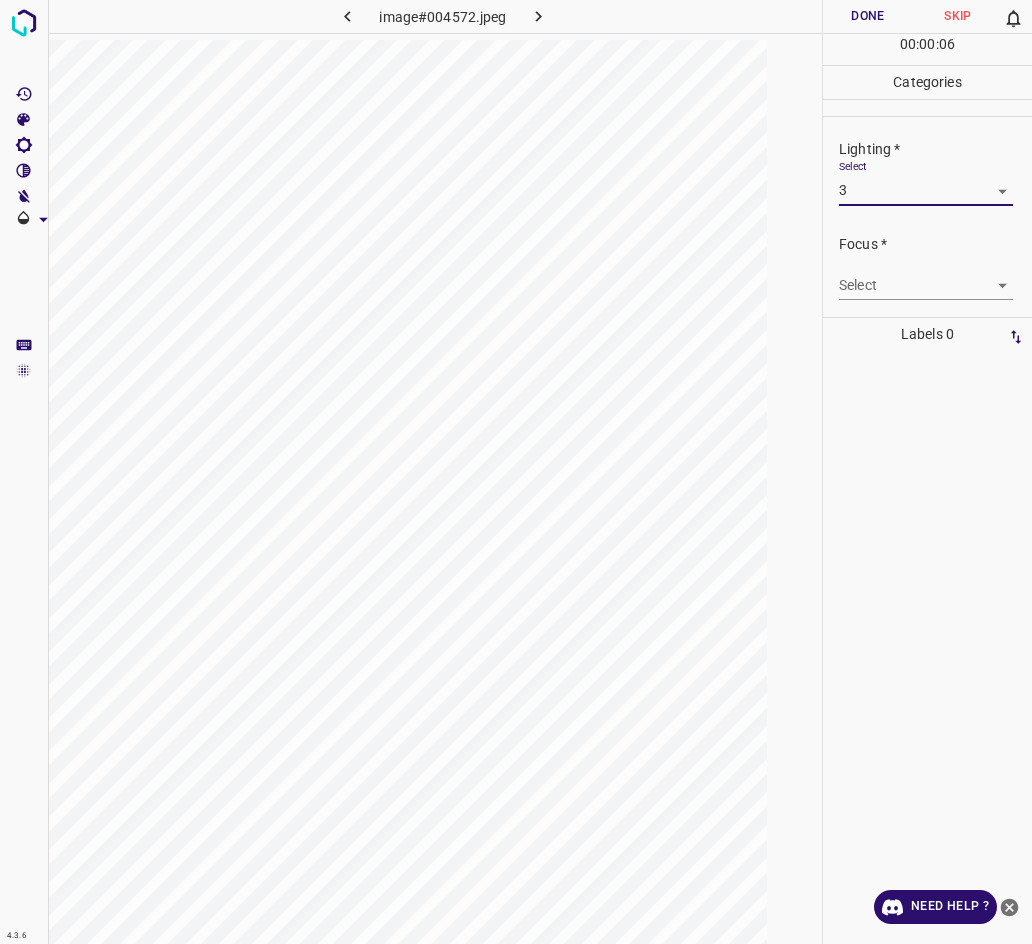 click on "4.3.6  image#004572.jpeg Done Skip 0 00   : 00   : 06   Categories Lighting *  Select 3 3 Focus *  Select ​ Overall *  Select ​ Labels   0 Categories 1 Lighting 2 Focus 3 Overall Tools Space Change between modes (Draw & Edit) I Auto labeling R Restore zoom M Zoom in N Zoom out Delete Delete selecte label Filters Z Restore filters X Saturation filter C Brightness filter V Contrast filter B Gray scale filter General O Download Need Help ? - Text - Hide - Delete" at bounding box center [516, 472] 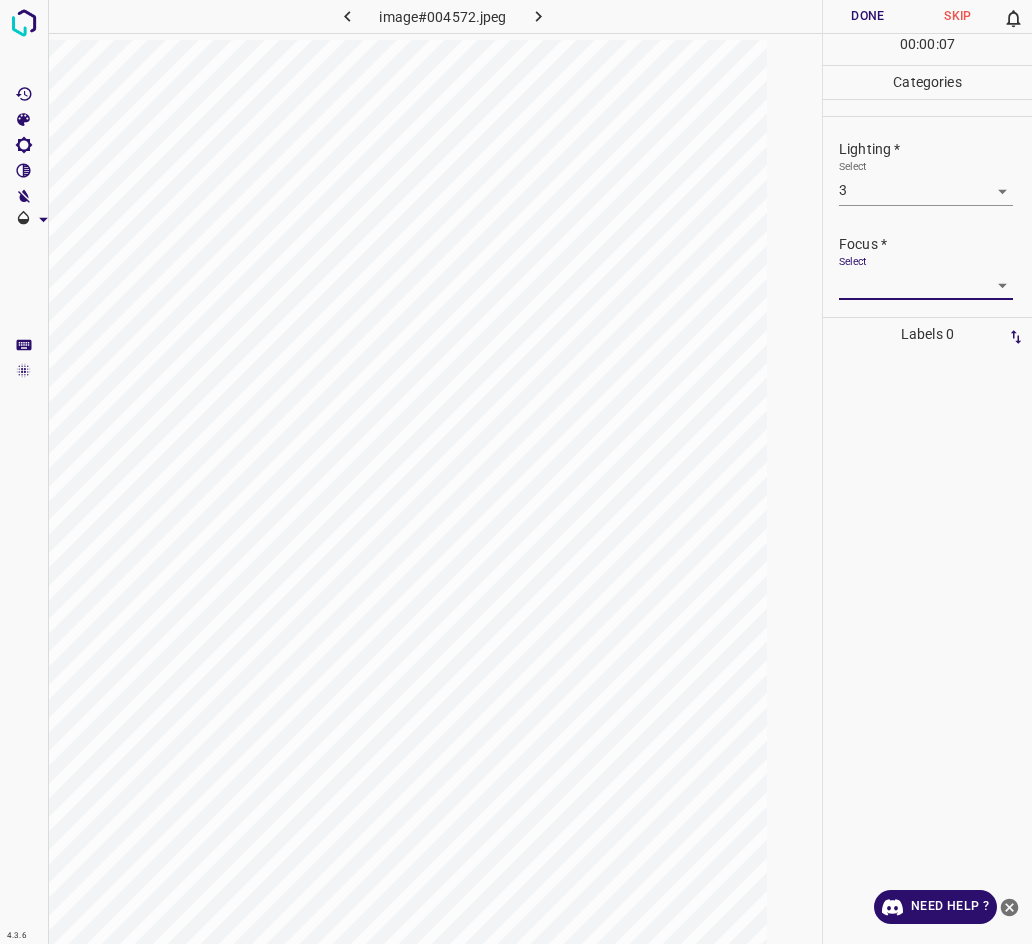 click on "4.3.6  image#004572.jpeg Done Skip 0 00   : 00   : 07   Categories Lighting *  Select 3 3 Focus *  Select ​ Overall *  Select ​ Labels   0 Categories 1 Lighting 2 Focus 3 Overall Tools Space Change between modes (Draw & Edit) I Auto labeling R Restore zoom M Zoom in N Zoom out Delete Delete selecte label Filters Z Restore filters X Saturation filter C Brightness filter V Contrast filter B Gray scale filter General O Download Need Help ? - Text - Hide - Delete" at bounding box center (516, 472) 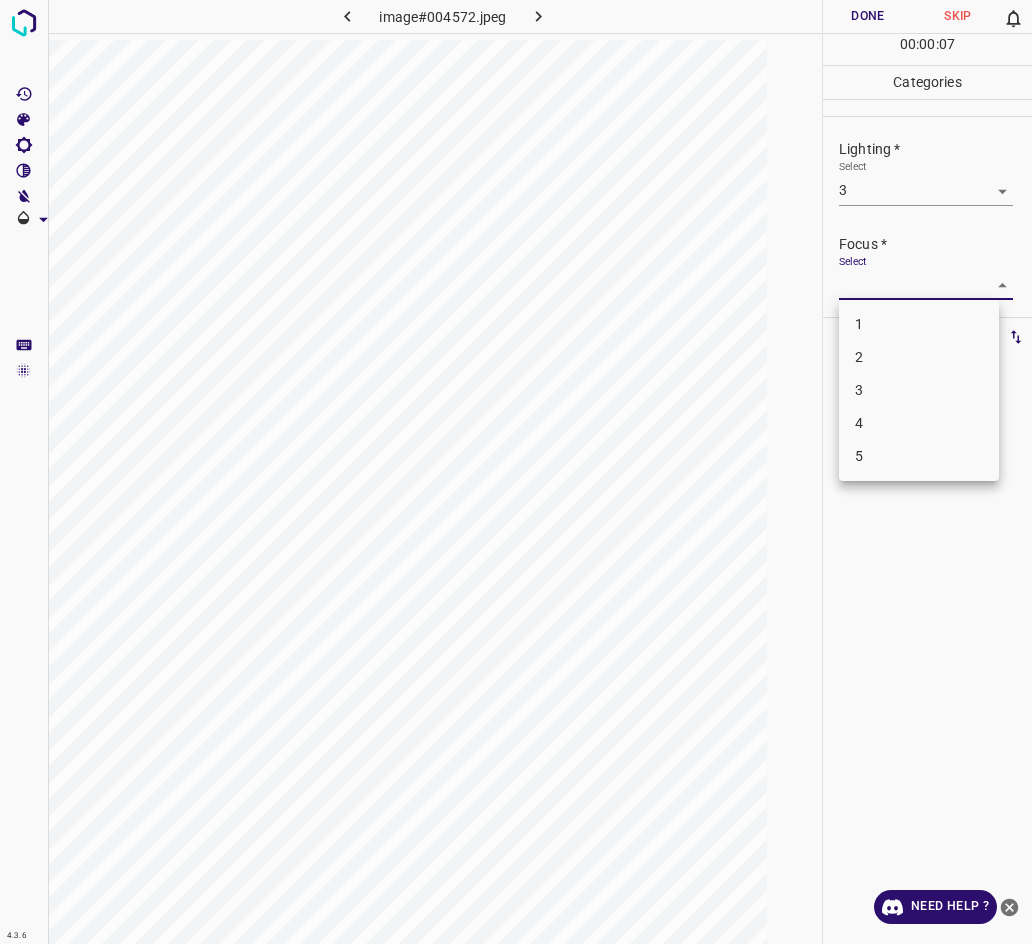 click on "3" at bounding box center (919, 390) 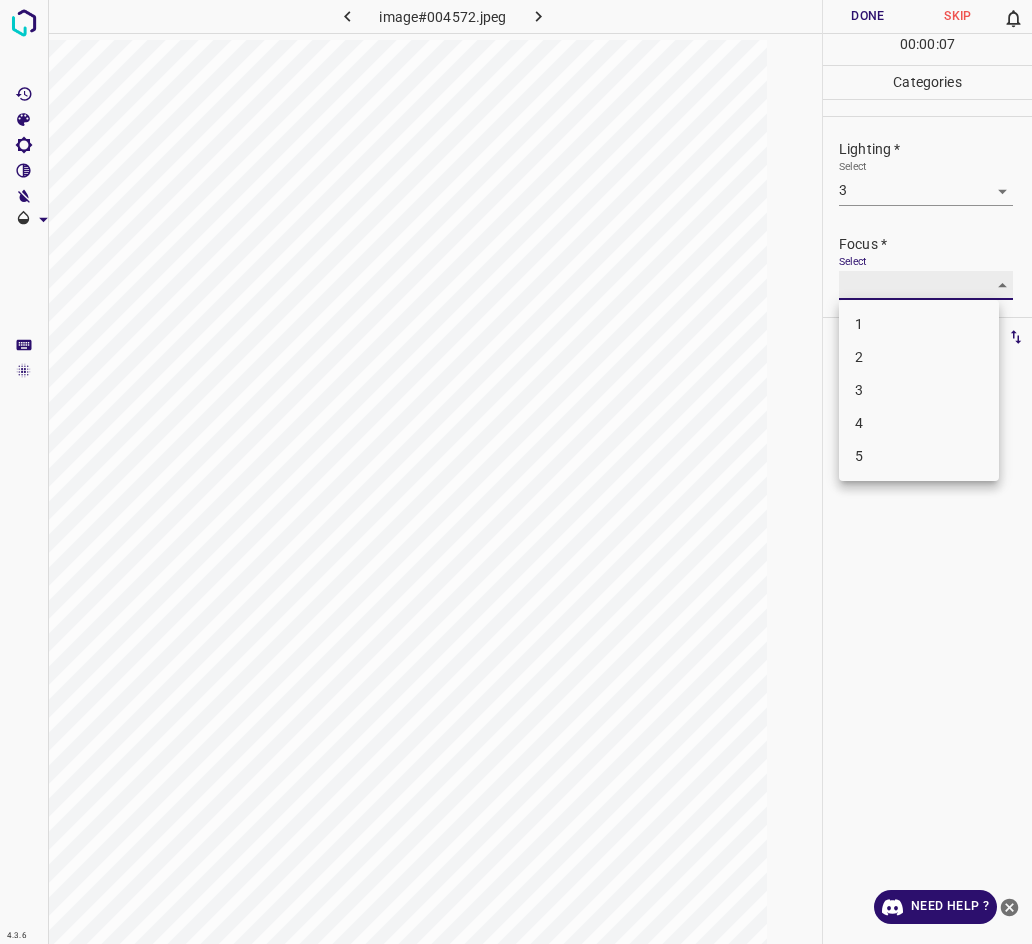 type on "3" 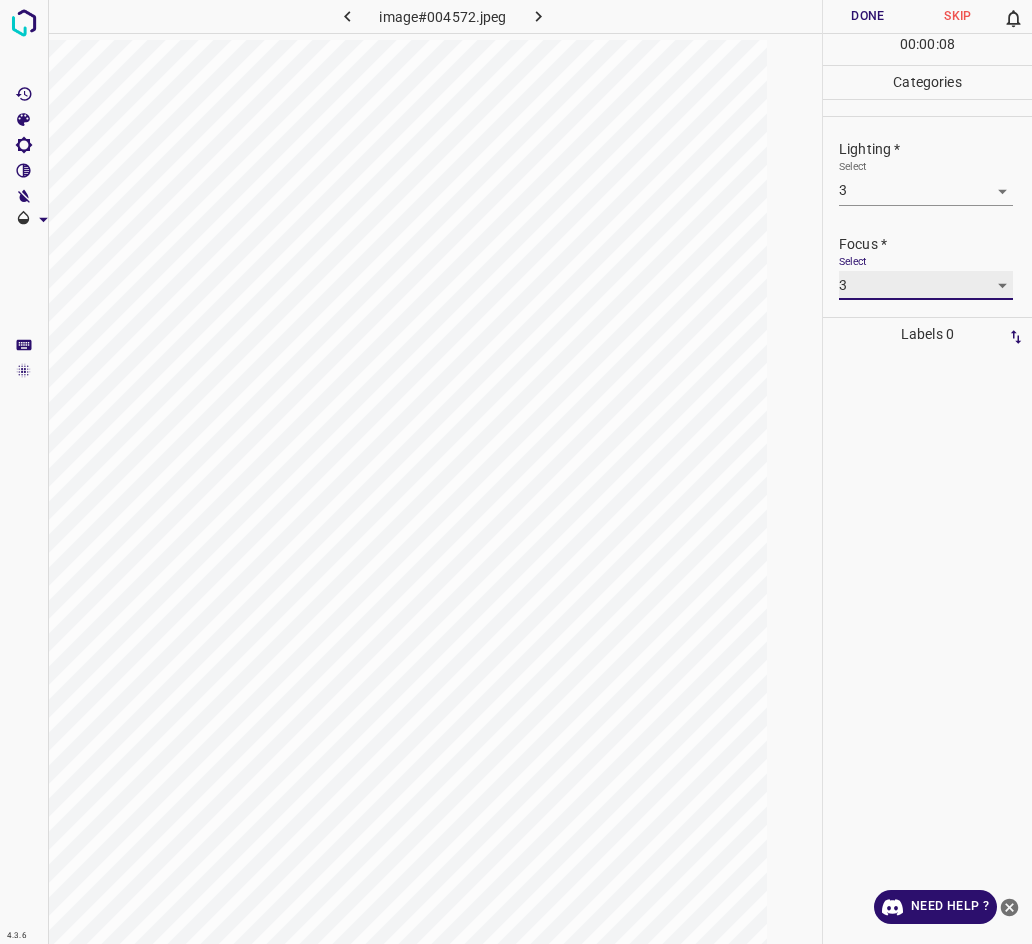 scroll, scrollTop: 95, scrollLeft: 0, axis: vertical 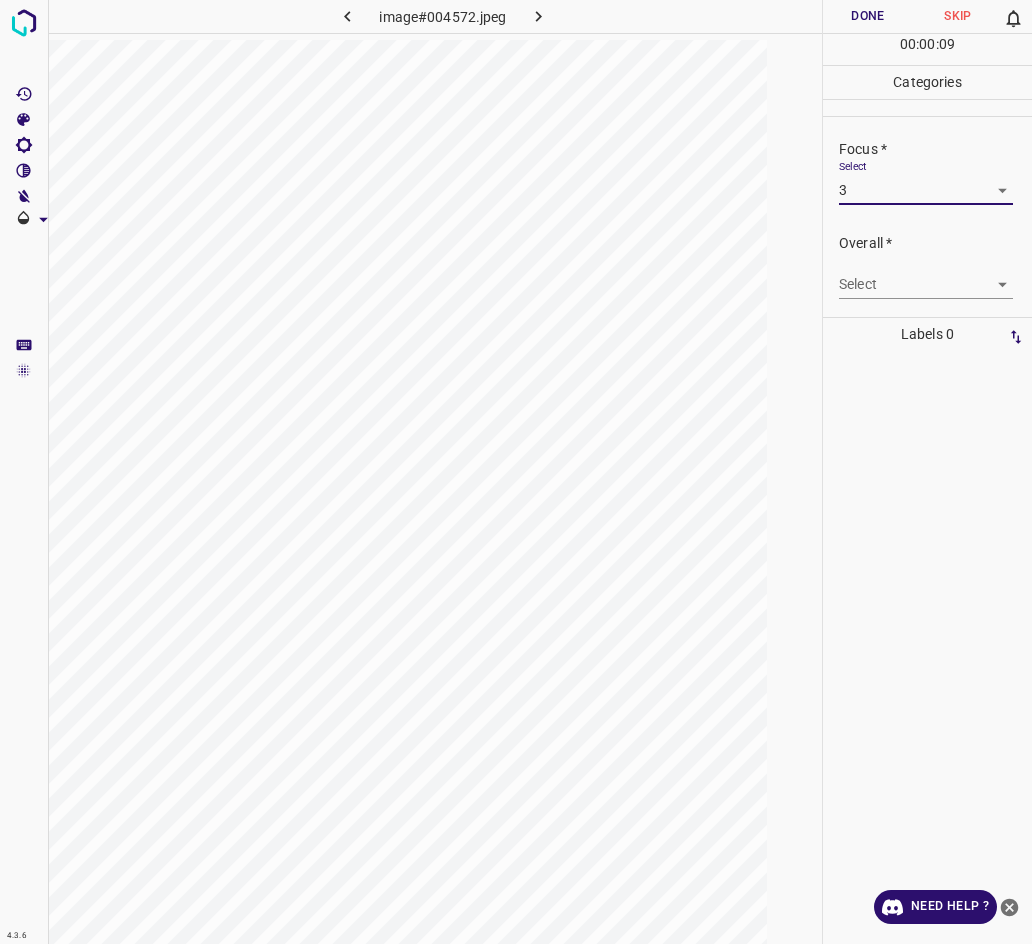 click on "4.3.6  image#004572.jpeg Done Skip 0 00   : 00   : 09   Categories Lighting *  Select 3 3 Focus *  Select 3 3 Overall *  Select ​ Labels   0 Categories 1 Lighting 2 Focus 3 Overall Tools Space Change between modes (Draw & Edit) I Auto labeling R Restore zoom M Zoom in N Zoom out Delete Delete selecte label Filters Z Restore filters X Saturation filter C Brightness filter V Contrast filter B Gray scale filter General O Download Need Help ? - Text - Hide - Delete" at bounding box center [516, 472] 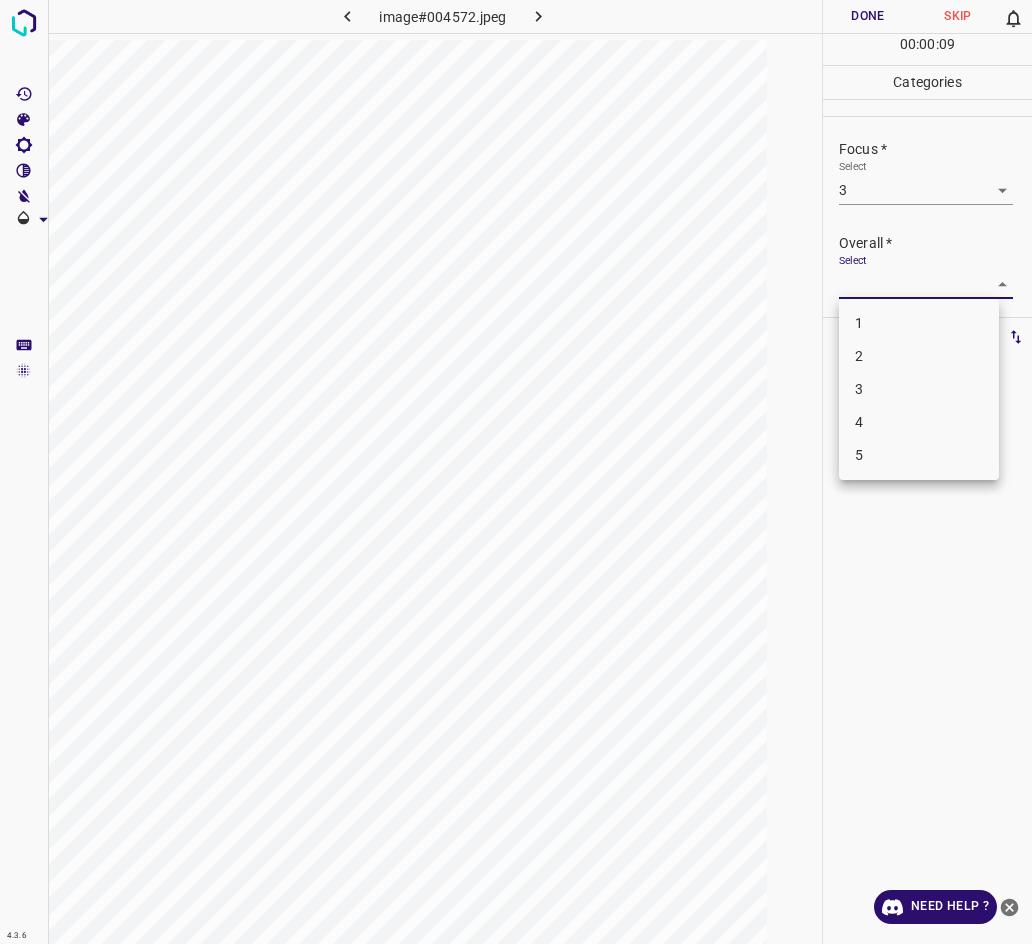 click on "3" at bounding box center [919, 389] 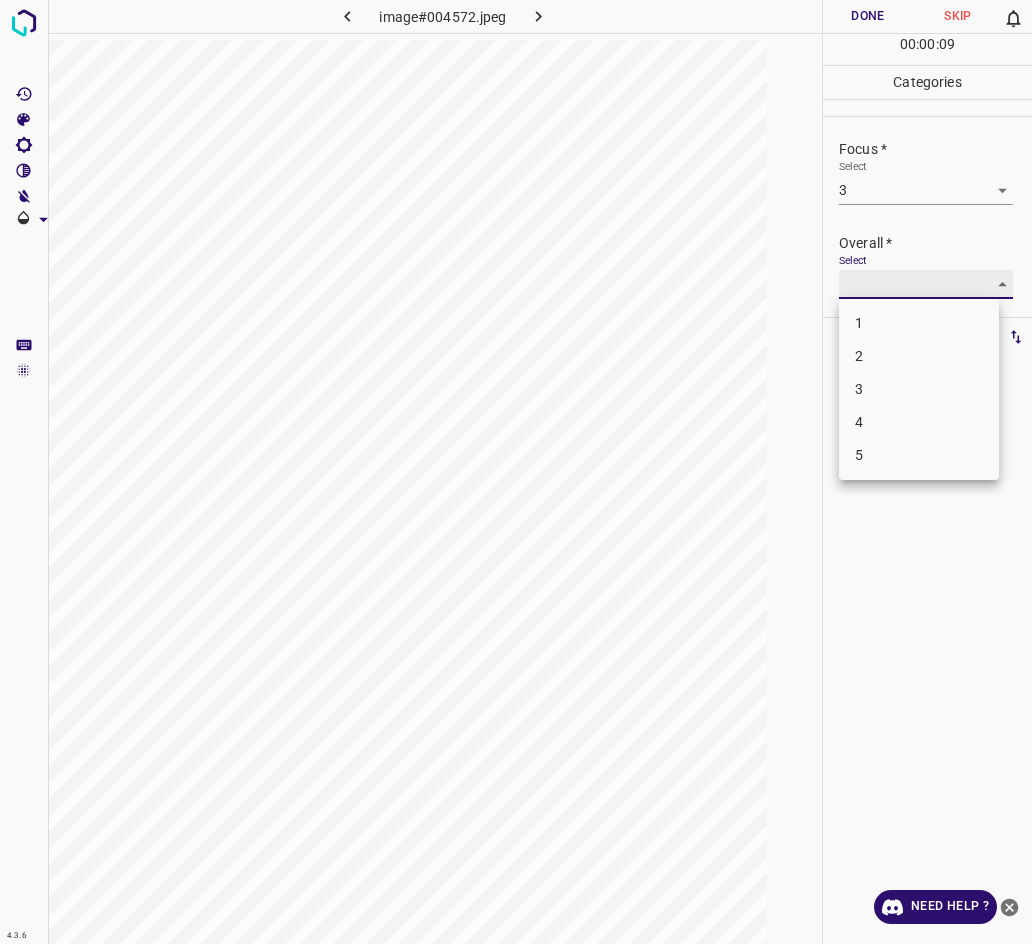 type on "3" 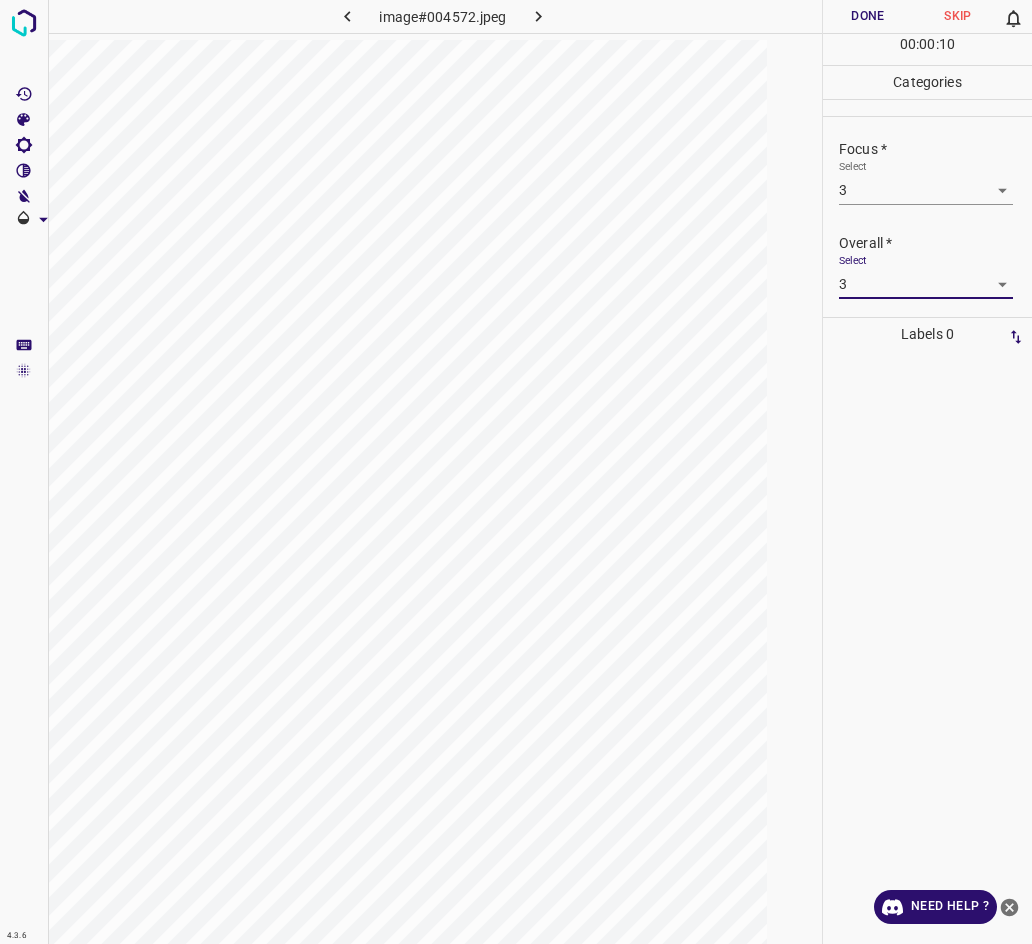 click on "Done" at bounding box center [868, 16] 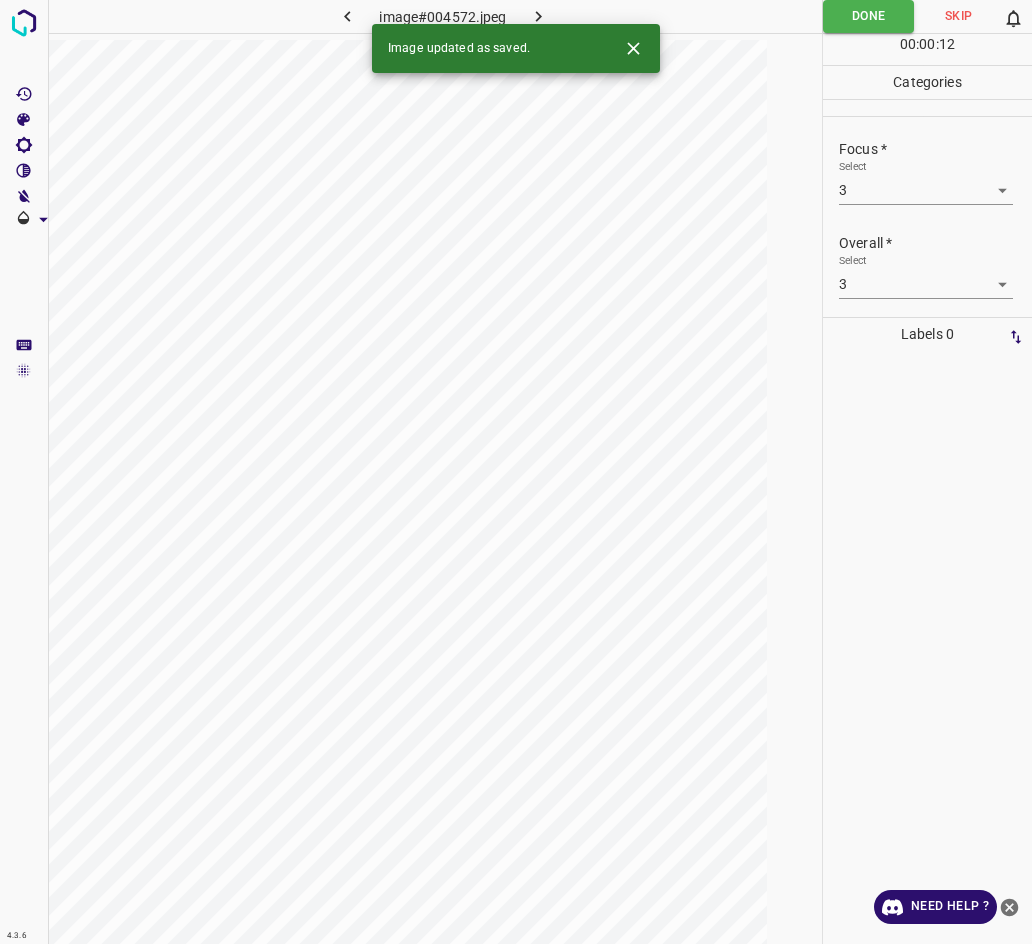 click 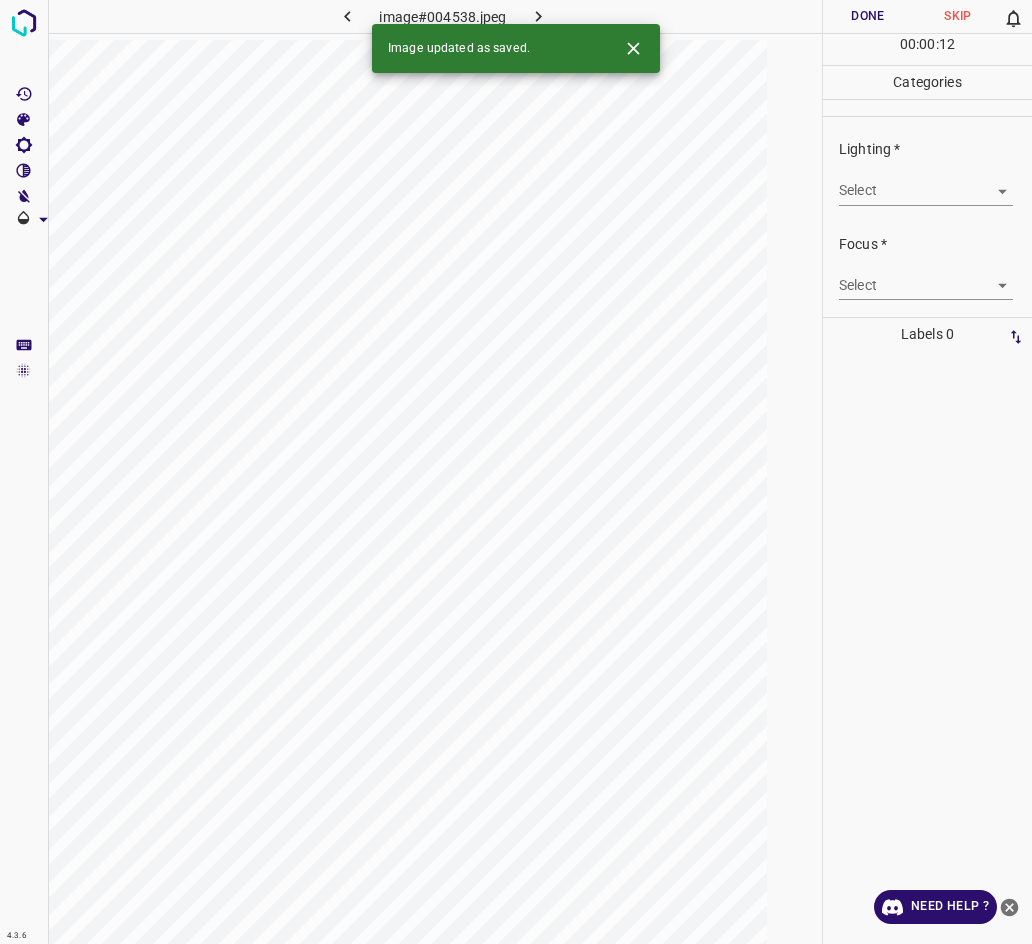 click on "4.3.6  image#004538.jpeg Done Skip 0 00   : 00   : 12   Categories Lighting *  Select ​ Focus *  Select ​ Overall *  Select ​ Labels   0 Categories 1 Lighting 2 Focus 3 Overall Tools Space Change between modes (Draw & Edit) I Auto labeling R Restore zoom M Zoom in N Zoom out Delete Delete selecte label Filters Z Restore filters X Saturation filter C Brightness filter V Contrast filter B Gray scale filter General O Download Image updated as saved. Need Help ? - Text - Hide - Delete" at bounding box center (516, 472) 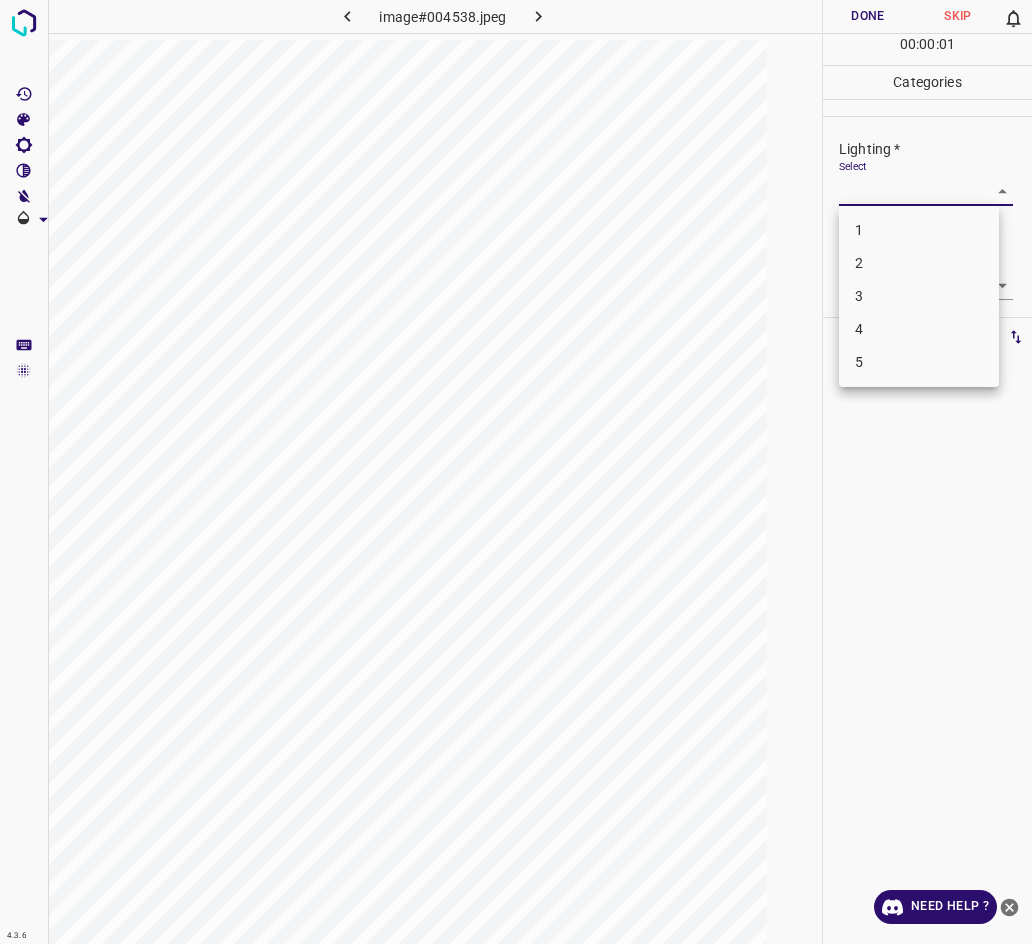click on "2" at bounding box center (919, 263) 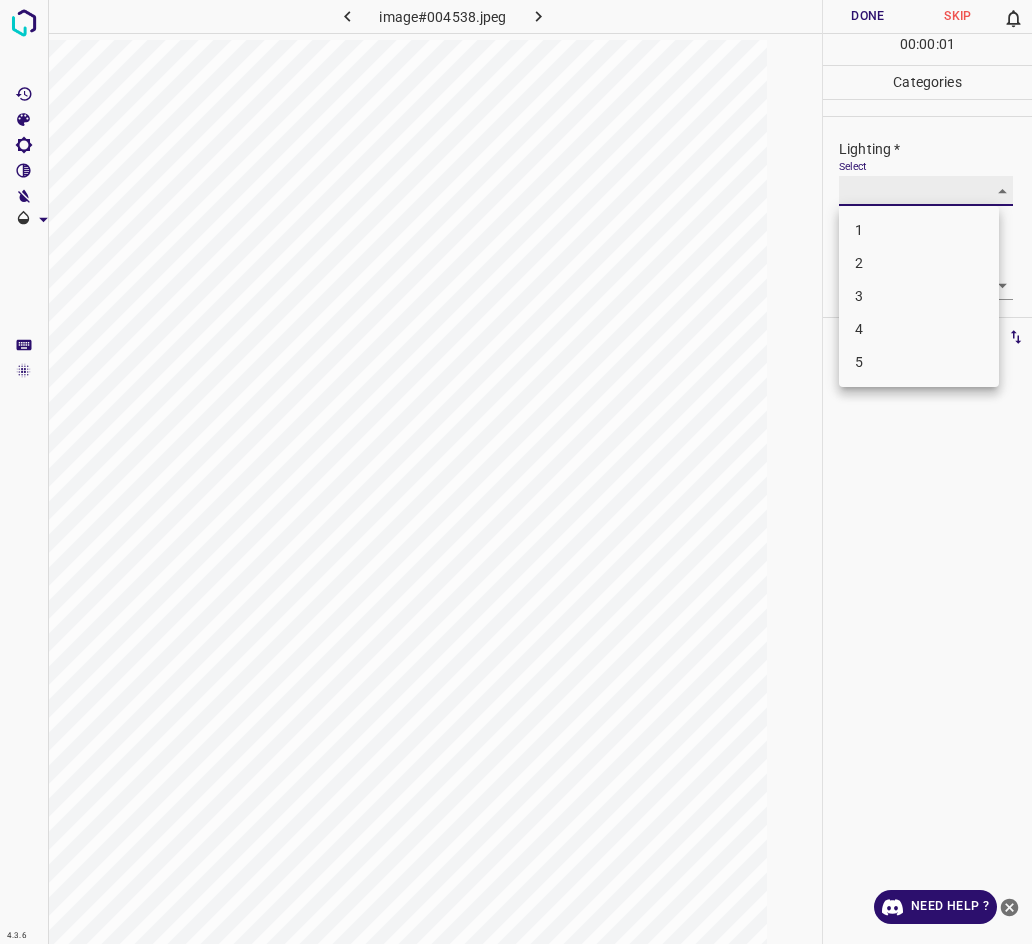 type on "2" 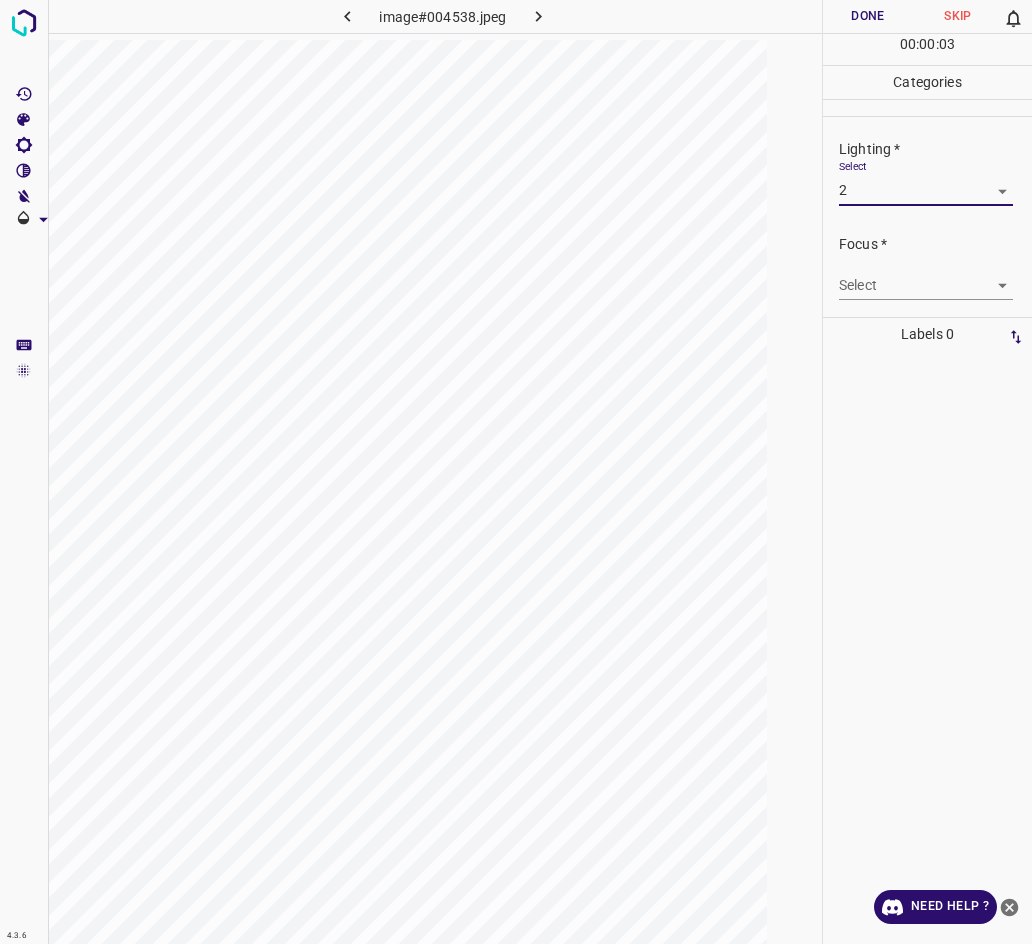 click on "4.3.6  image#004538.jpeg Done Skip 0 00   : 00   : 03   Categories Lighting *  Select 2 2 Focus *  Select ​ Overall *  Select ​ Labels   0 Categories 1 Lighting 2 Focus 3 Overall Tools Space Change between modes (Draw & Edit) I Auto labeling R Restore zoom M Zoom in N Zoom out Delete Delete selecte label Filters Z Restore filters X Saturation filter C Brightness filter V Contrast filter B Gray scale filter General O Download Need Help ? - Text - Hide - Delete" at bounding box center (516, 472) 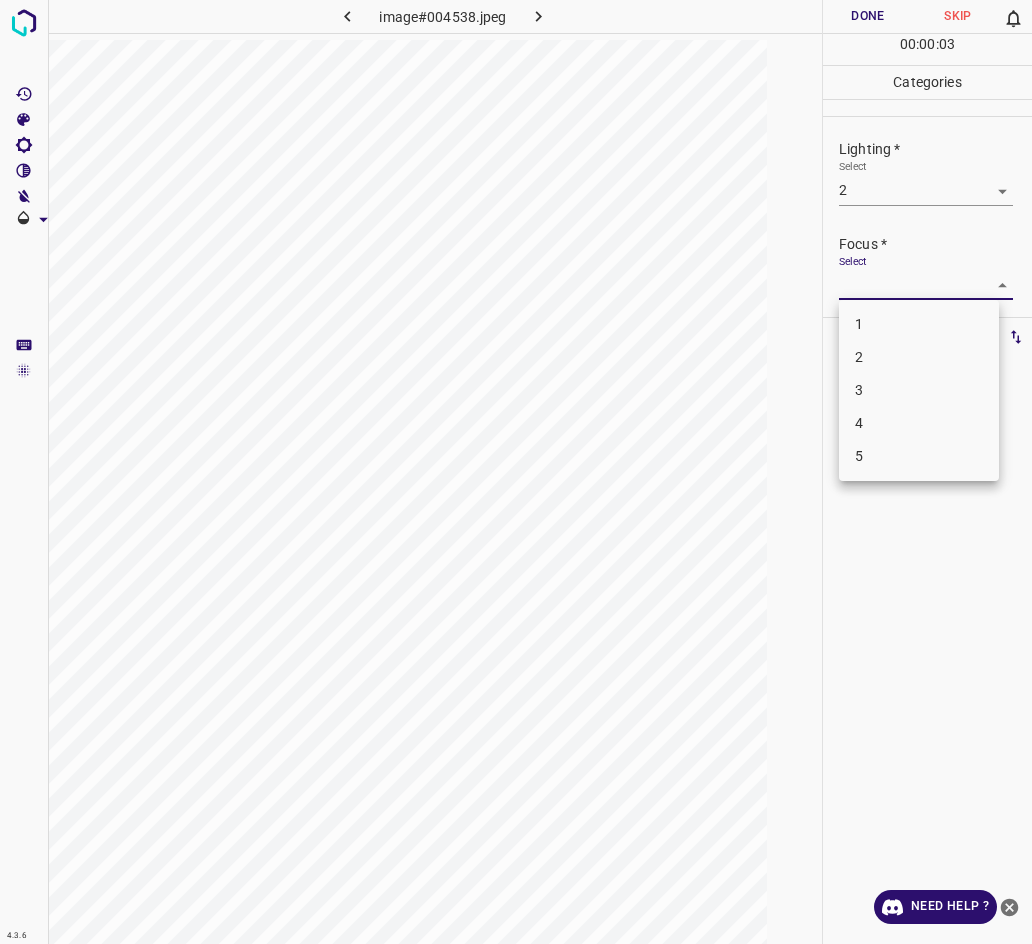 click on "2" at bounding box center (919, 357) 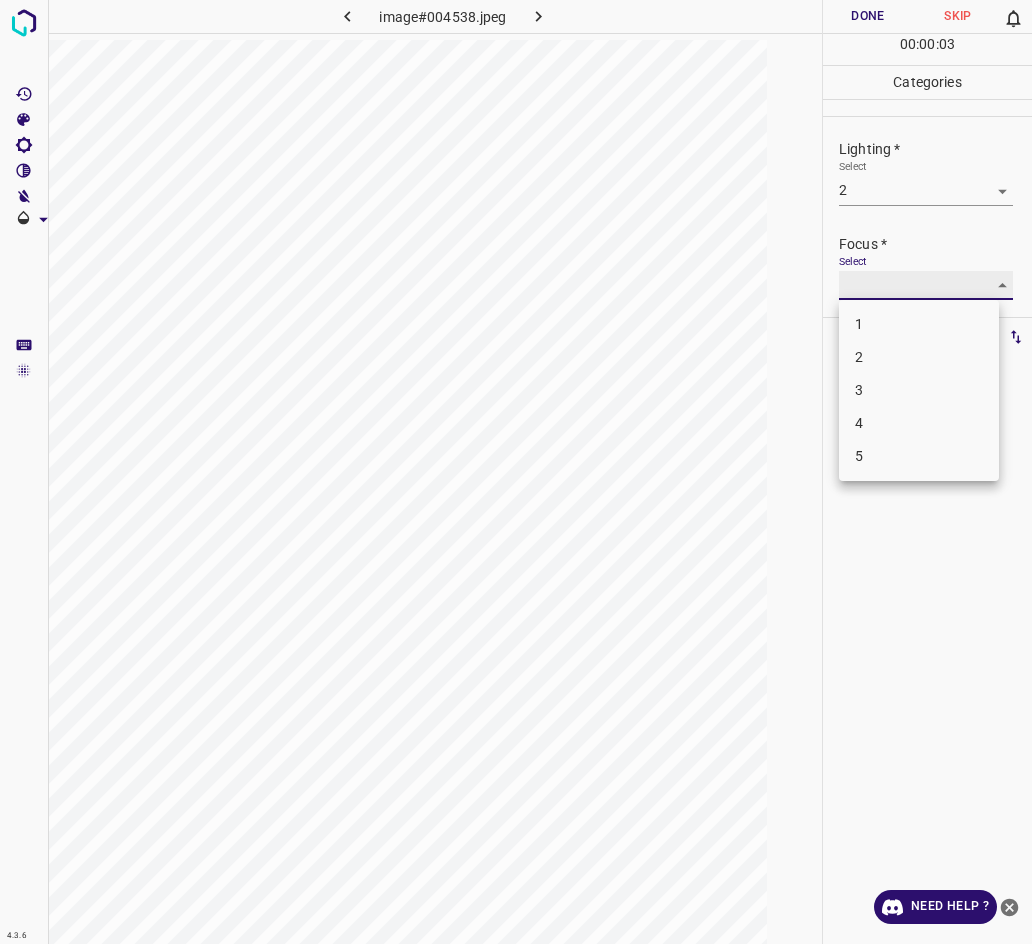 type on "2" 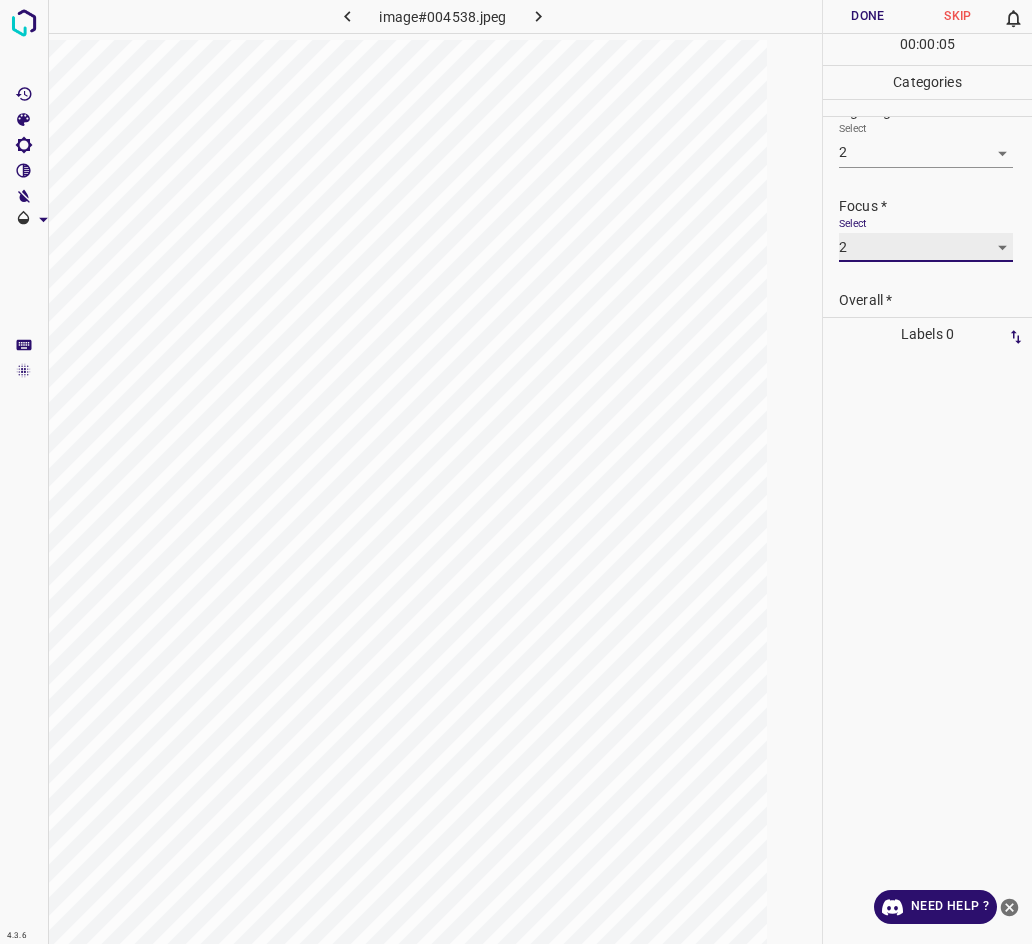 scroll, scrollTop: 57, scrollLeft: 0, axis: vertical 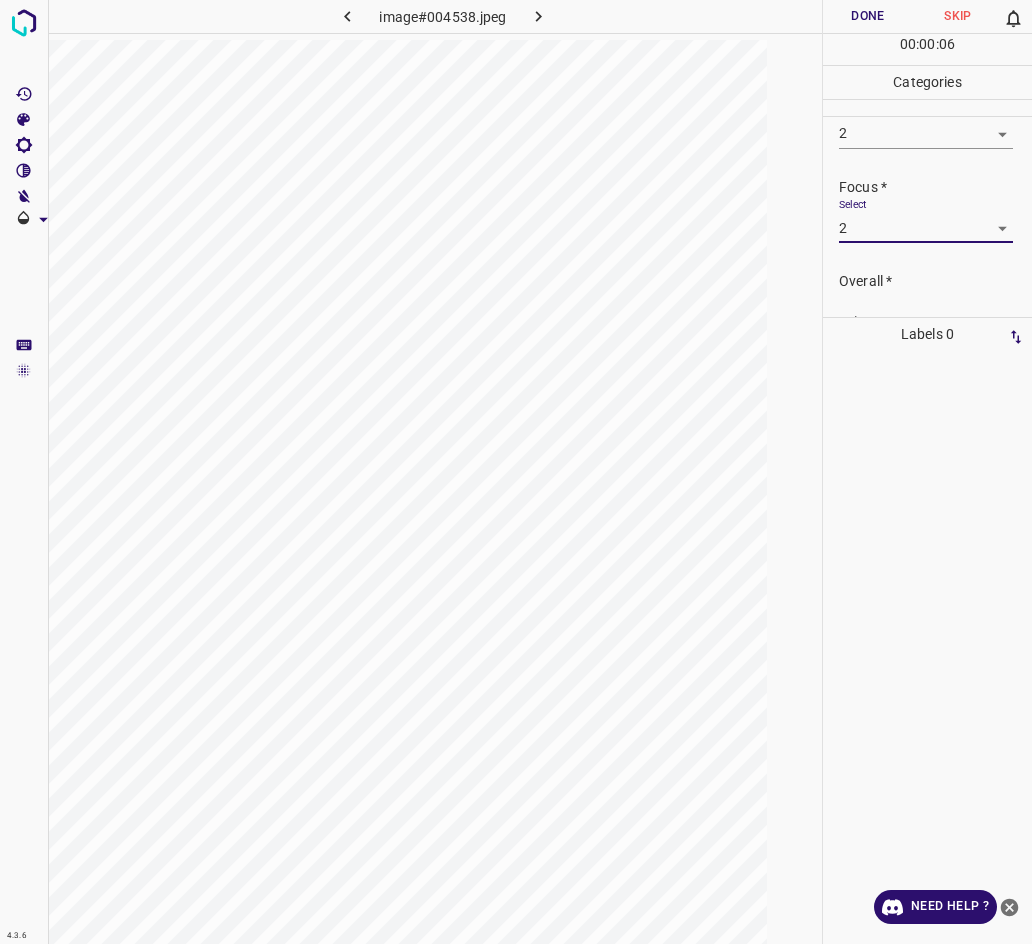 click on "4.3.6  image#004538.jpeg Done Skip 0 00   : 00   : 06   Categories Lighting *  Select 2 2 Focus *  Select 2 2 Overall *  Select ​ Labels   0 Categories 1 Lighting 2 Focus 3 Overall Tools Space Change between modes (Draw & Edit) I Auto labeling R Restore zoom M Zoom in N Zoom out Delete Delete selecte label Filters Z Restore filters X Saturation filter C Brightness filter V Contrast filter B Gray scale filter General O Download Need Help ? - Text - Hide - Delete" at bounding box center [516, 472] 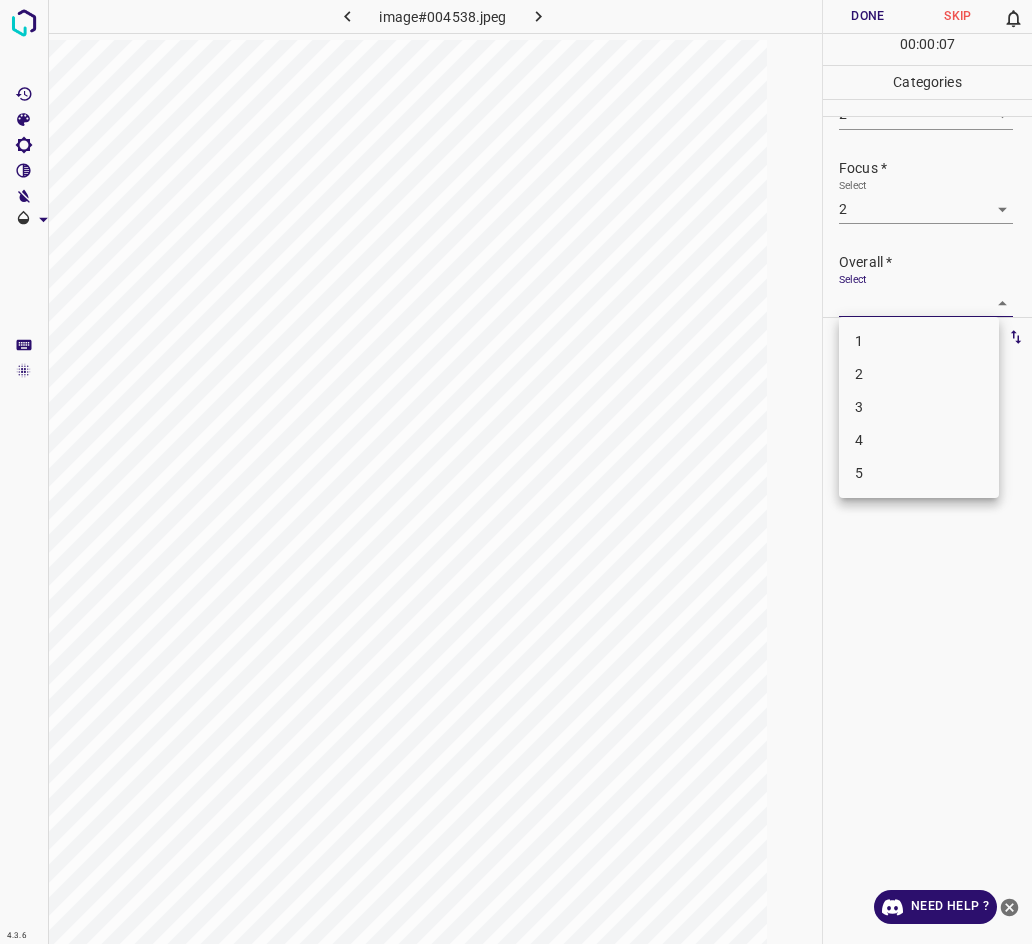 click on "2" at bounding box center (919, 374) 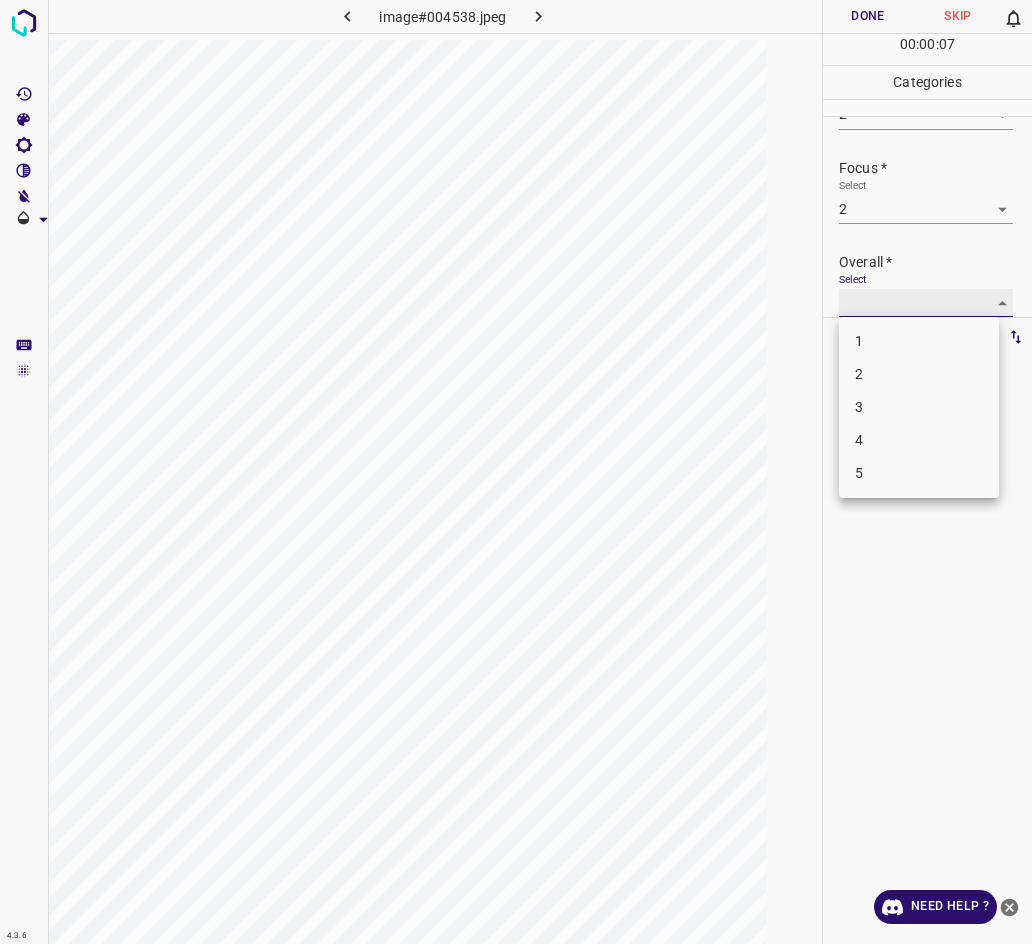 type on "2" 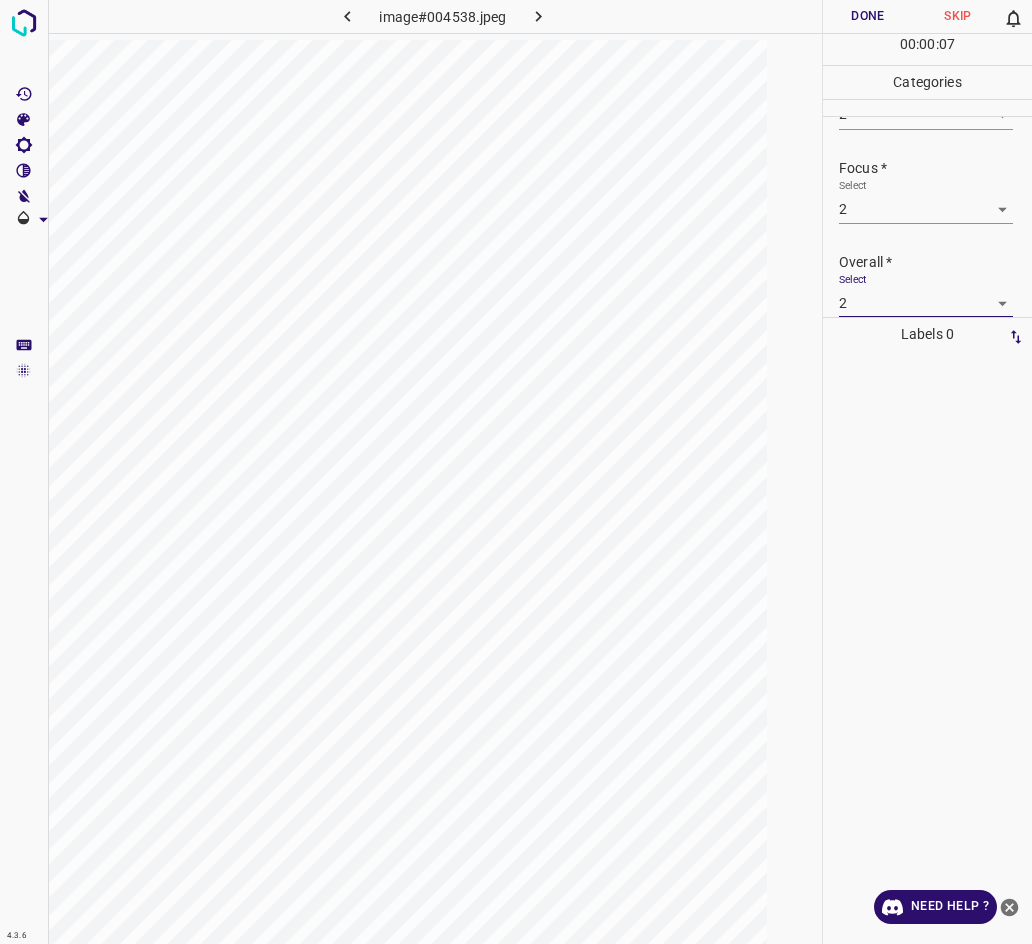 click on "Done" at bounding box center [868, 16] 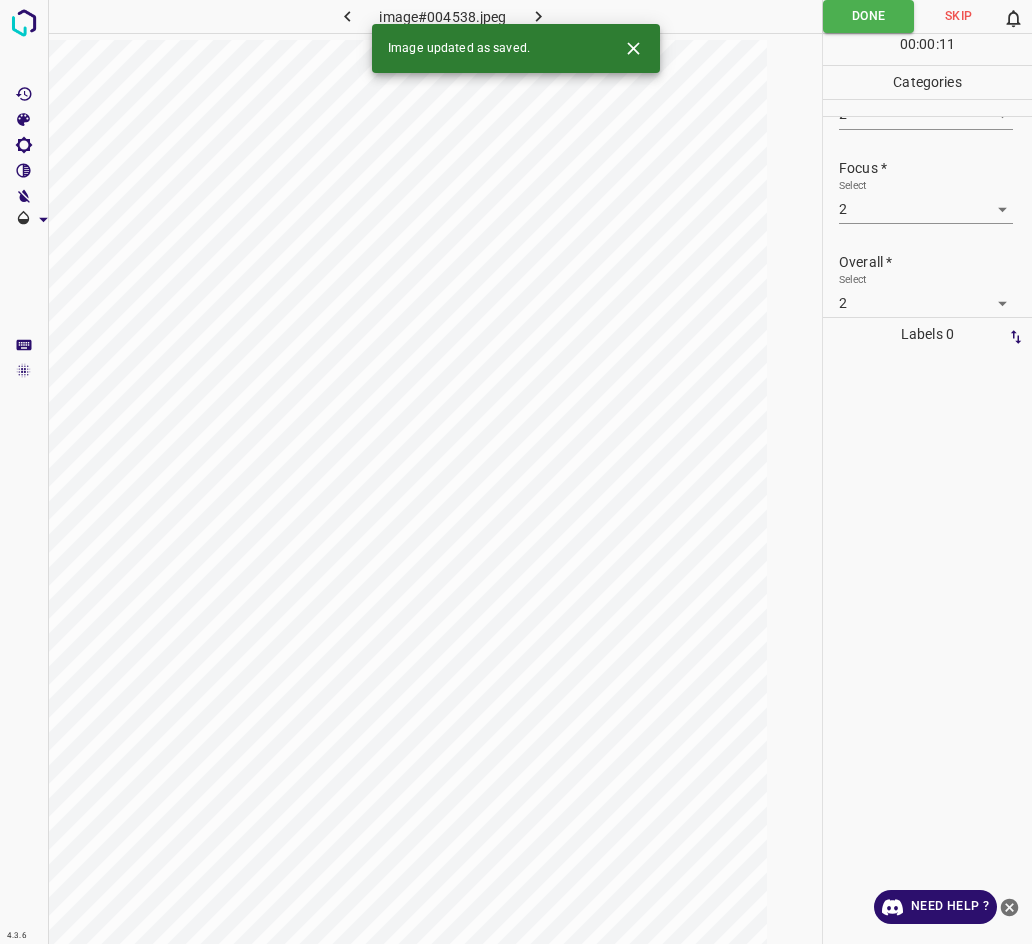 click 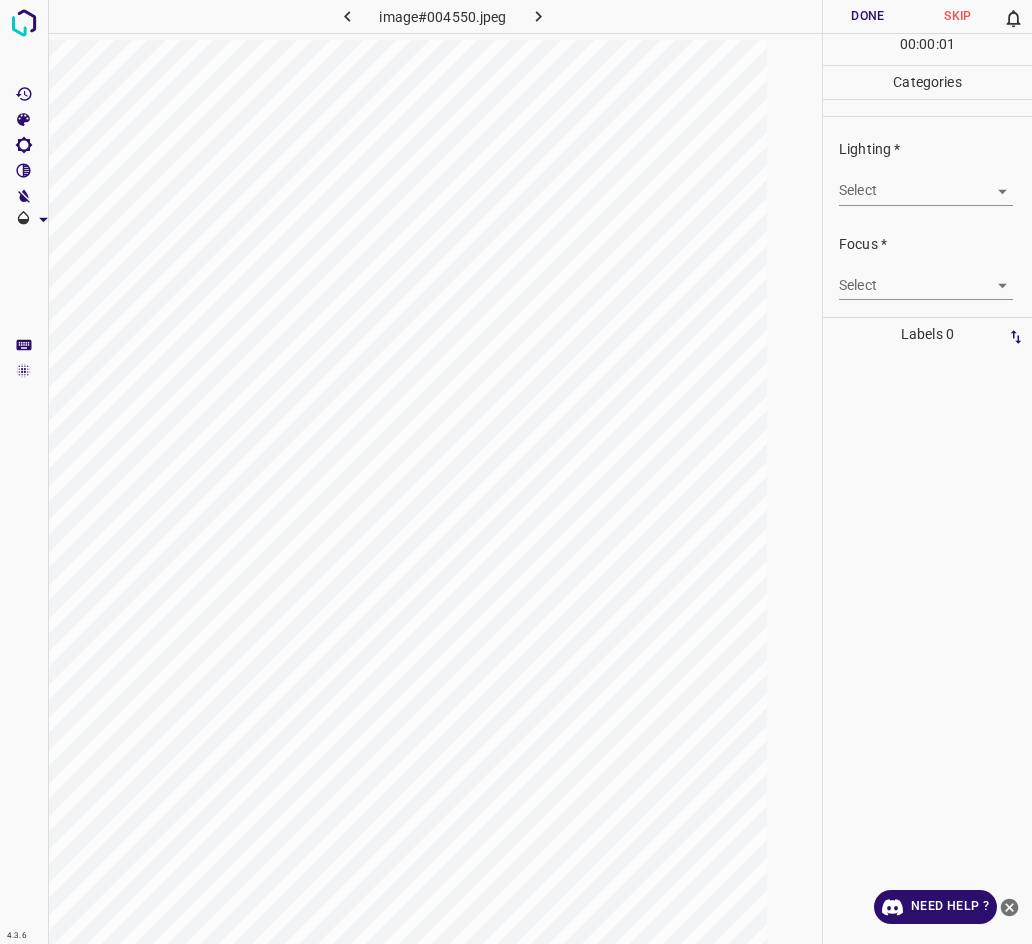 click on "4.3.6  image#004550.jpeg Done Skip 0 00   : 00   : 01   Categories Lighting *  Select ​ Focus *  Select ​ Overall *  Select ​ Labels   0 Categories 1 Lighting 2 Focus 3 Overall Tools Space Change between modes (Draw & Edit) I Auto labeling R Restore zoom M Zoom in N Zoom out Delete Delete selecte label Filters Z Restore filters X Saturation filter C Brightness filter V Contrast filter B Gray scale filter General O Download Need Help ? - Text - Hide - Delete" at bounding box center (516, 472) 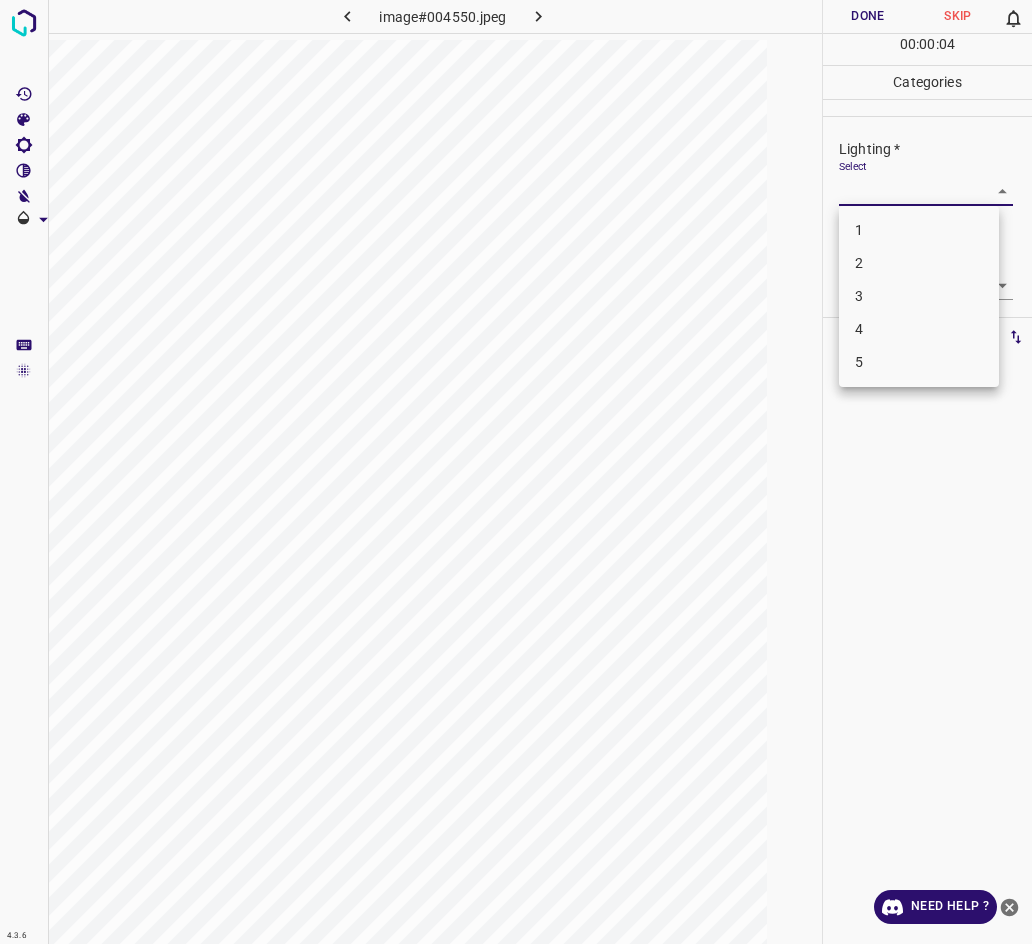 click on "3" at bounding box center [919, 296] 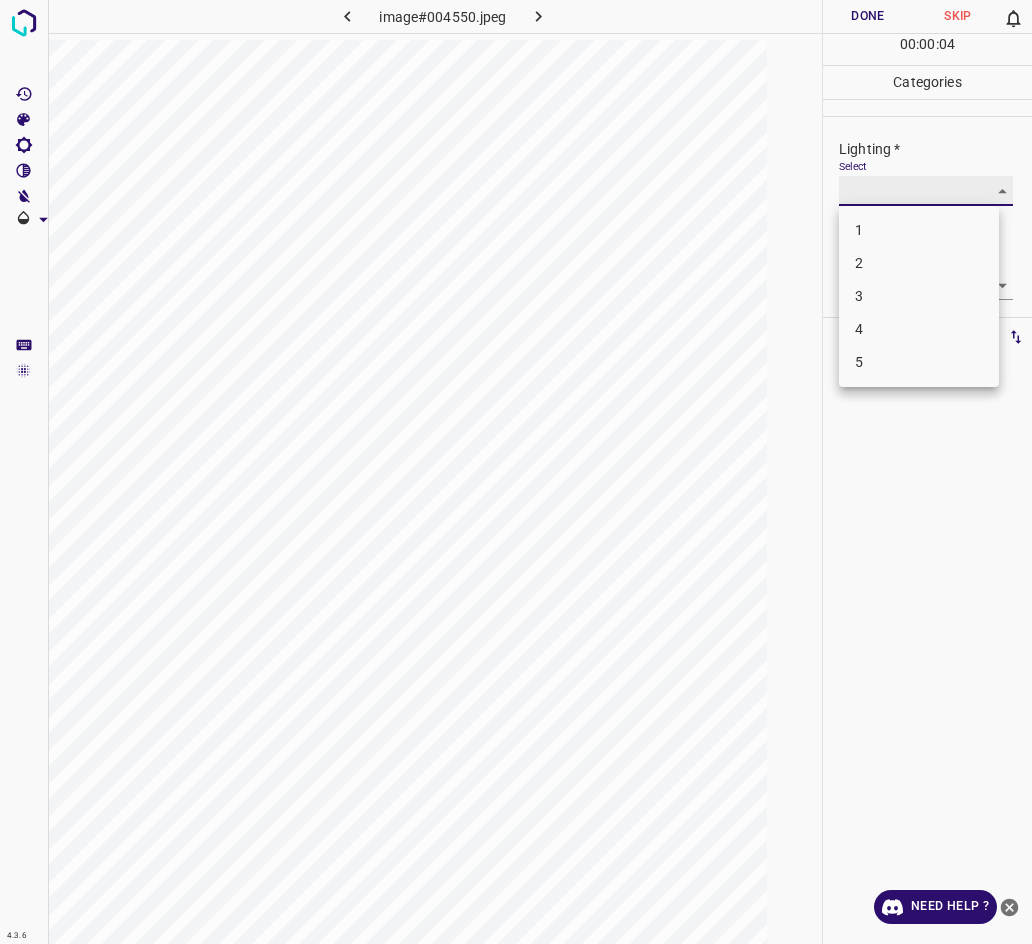 type on "3" 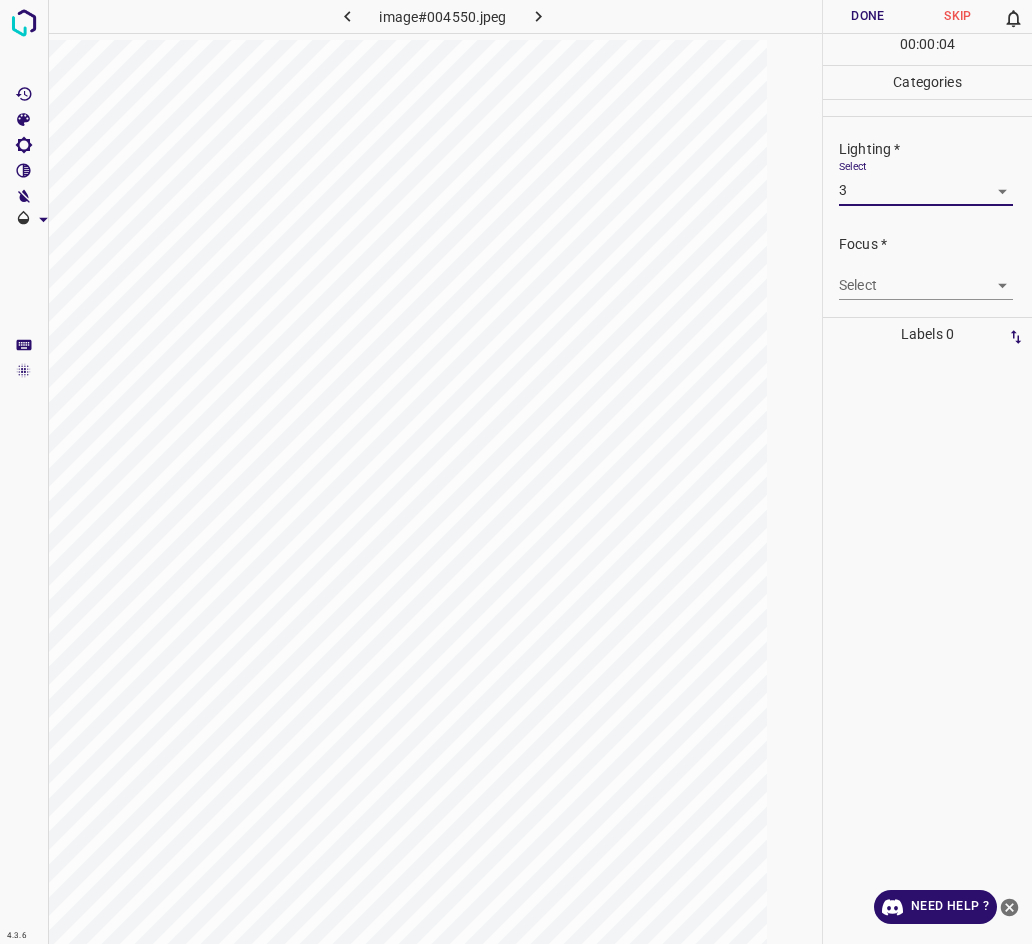 click on "4.3.6  image#004550.jpeg Done Skip 0 00   : 00   : 04   Categories Lighting *  Select 3 3 Focus *  Select ​ Overall *  Select ​ Labels   0 Categories 1 Lighting 2 Focus 3 Overall Tools Space Change between modes (Draw & Edit) I Auto labeling R Restore zoom M Zoom in N Zoom out Delete Delete selecte label Filters Z Restore filters X Saturation filter C Brightness filter V Contrast filter B Gray scale filter General O Download Need Help ? - Text - Hide - Delete" at bounding box center [516, 472] 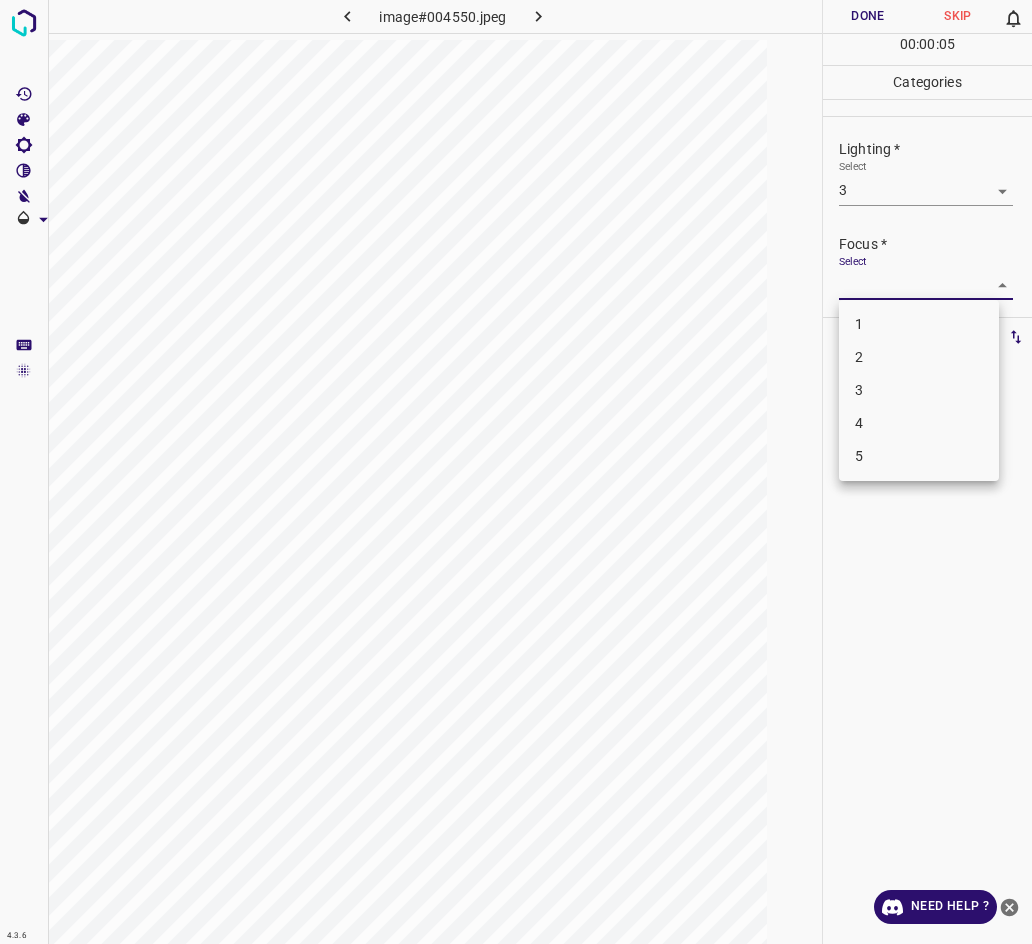click on "3" at bounding box center [919, 390] 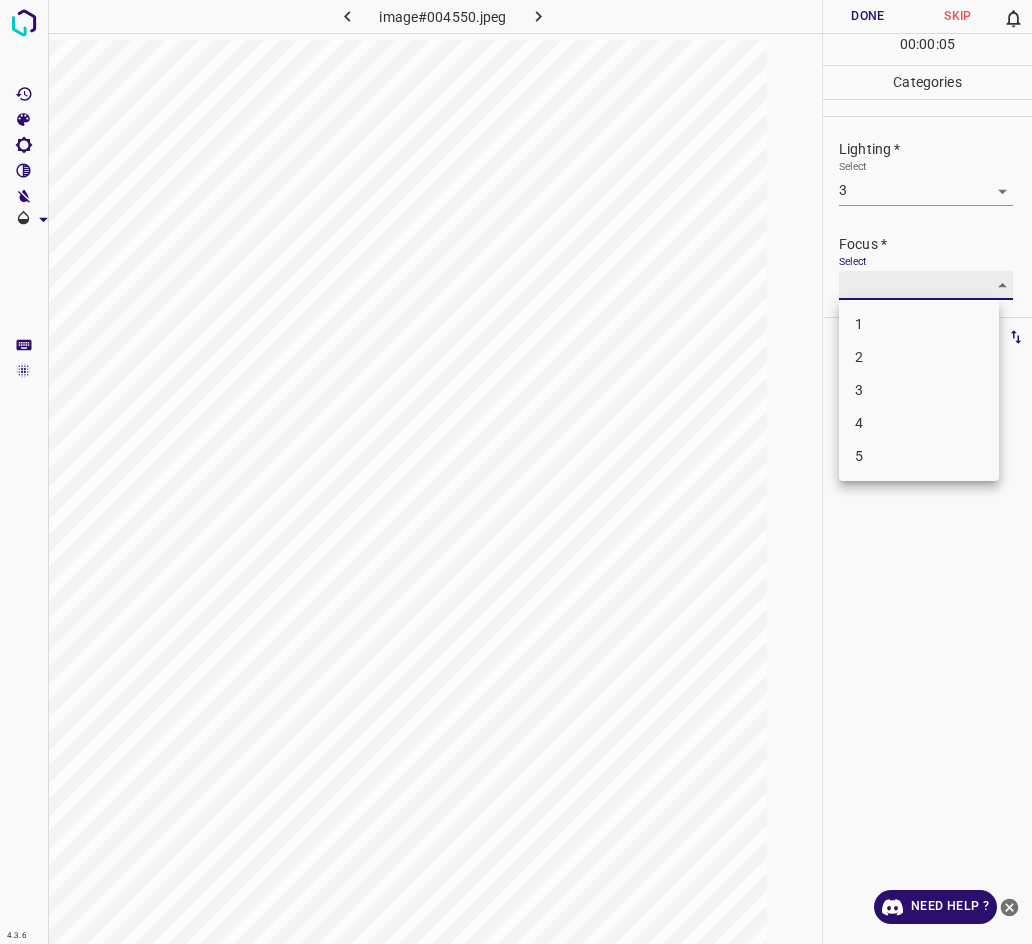 type on "3" 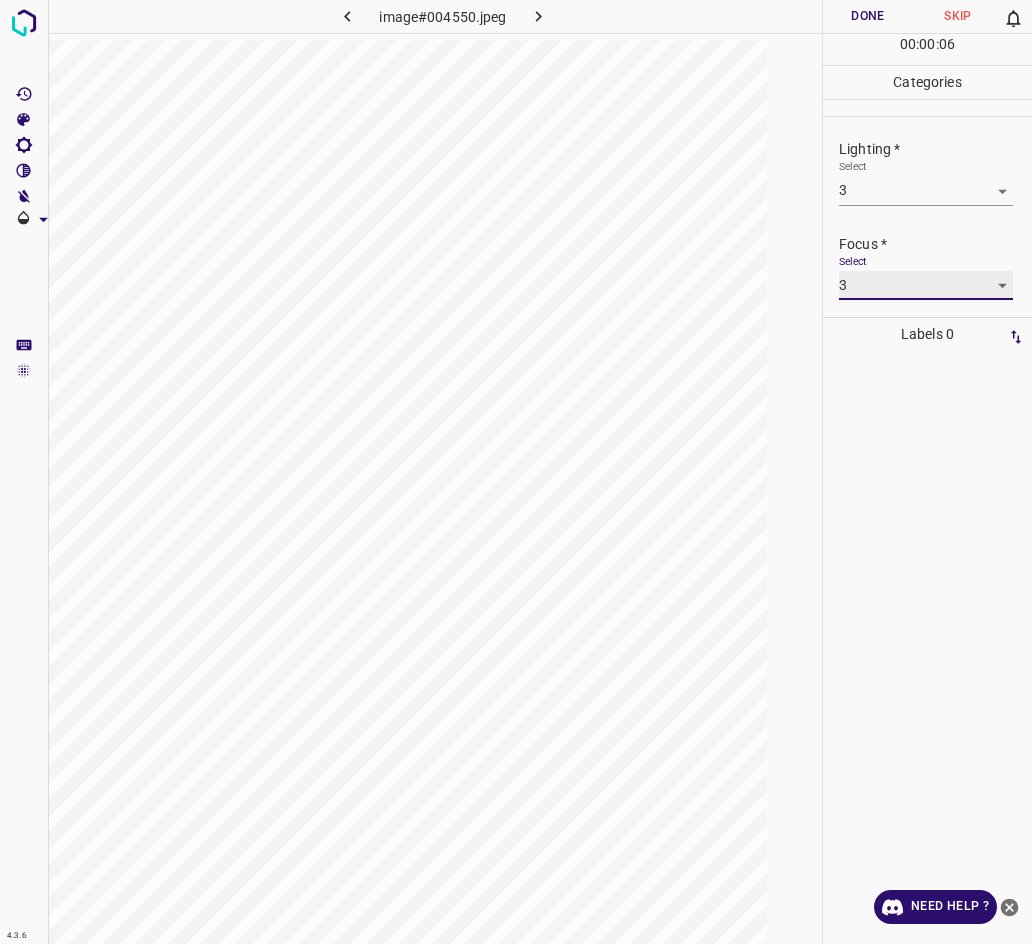 scroll, scrollTop: 90, scrollLeft: 0, axis: vertical 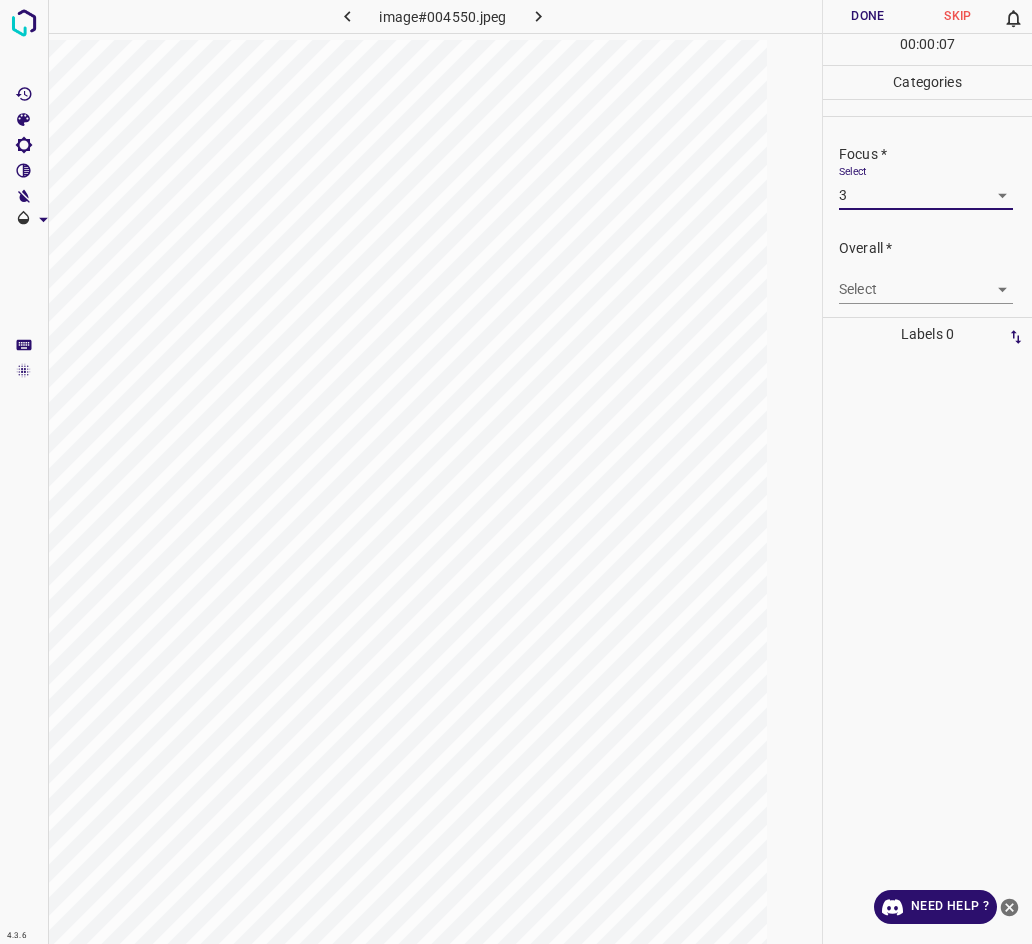 click on "Select ​" at bounding box center [926, 281] 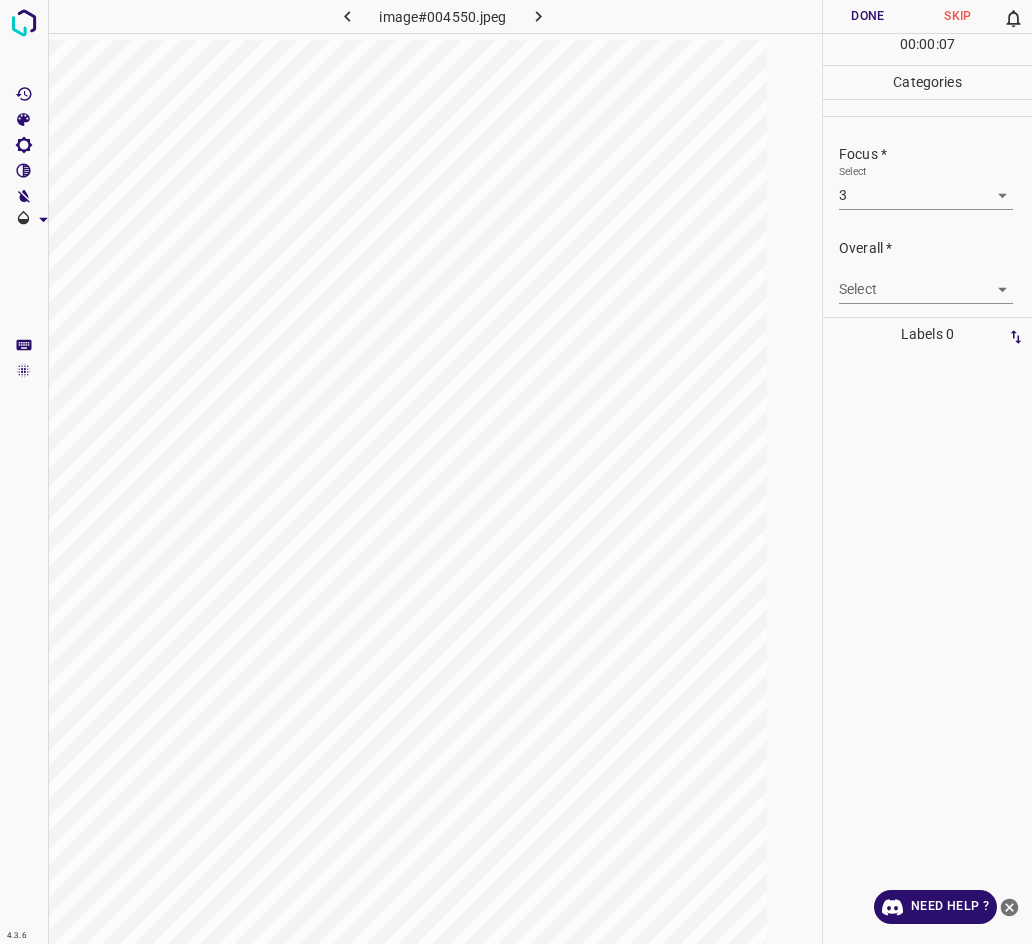 click on "4.3.6  image#004550.jpeg Done Skip 0 00   : 00   : 07   Categories Lighting *  Select 3 3 Focus *  Select 3 3 Overall *  Select ​ Labels   0 Categories 1 Lighting 2 Focus 3 Overall Tools Space Change between modes (Draw & Edit) I Auto labeling R Restore zoom M Zoom in N Zoom out Delete Delete selecte label Filters Z Restore filters X Saturation filter C Brightness filter V Contrast filter B Gray scale filter General O Download Need Help ? - Text - Hide - Delete" at bounding box center (516, 472) 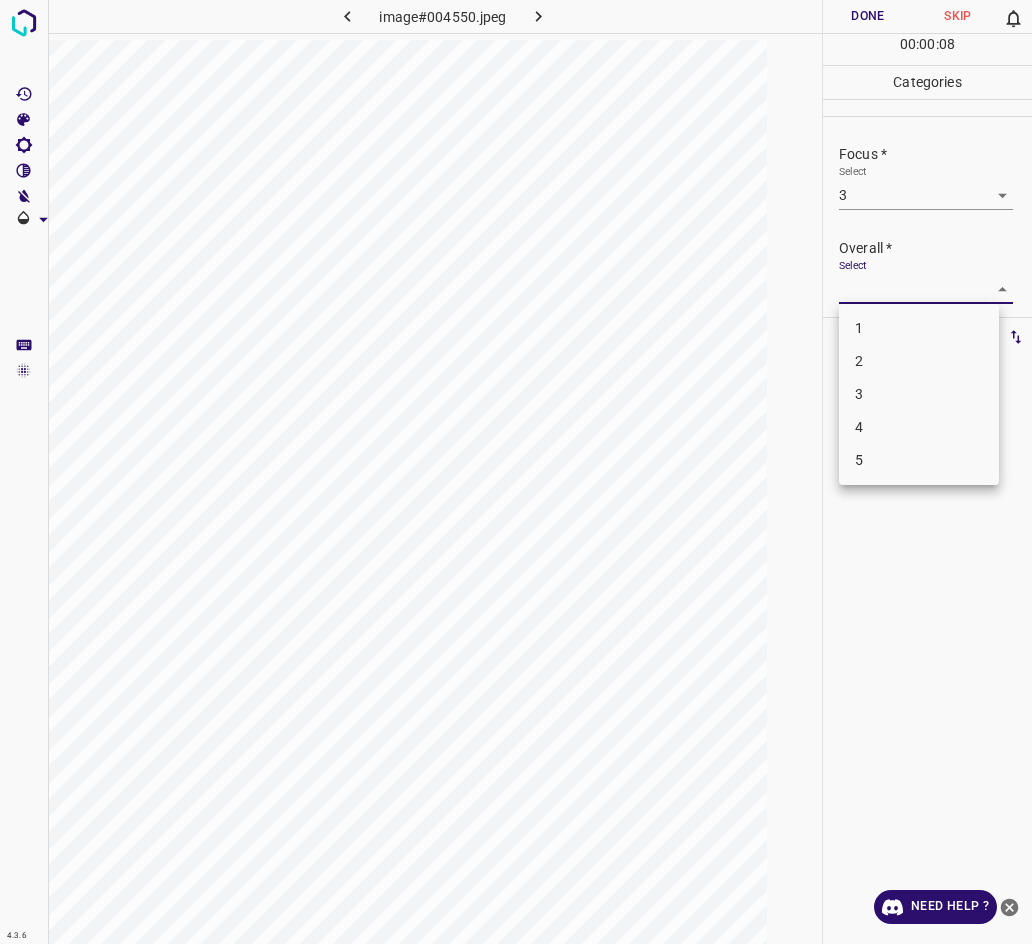 click on "3" at bounding box center [919, 394] 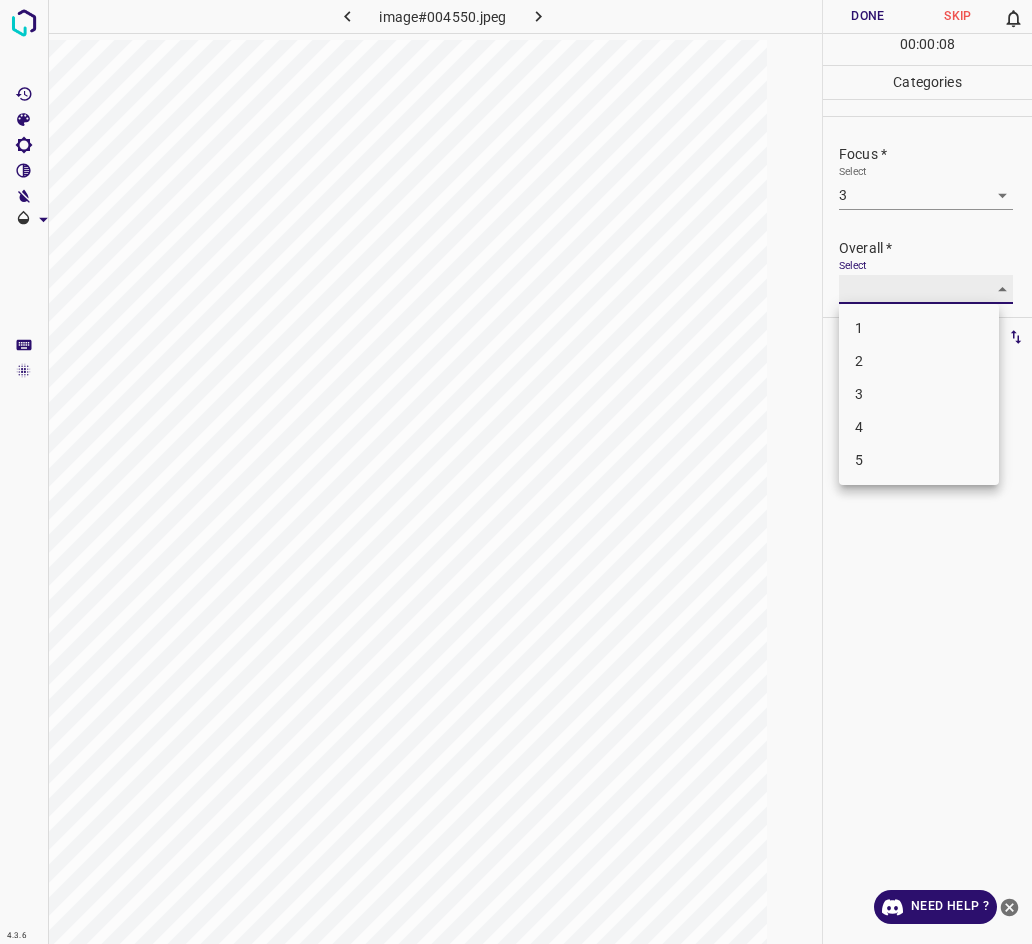 type on "3" 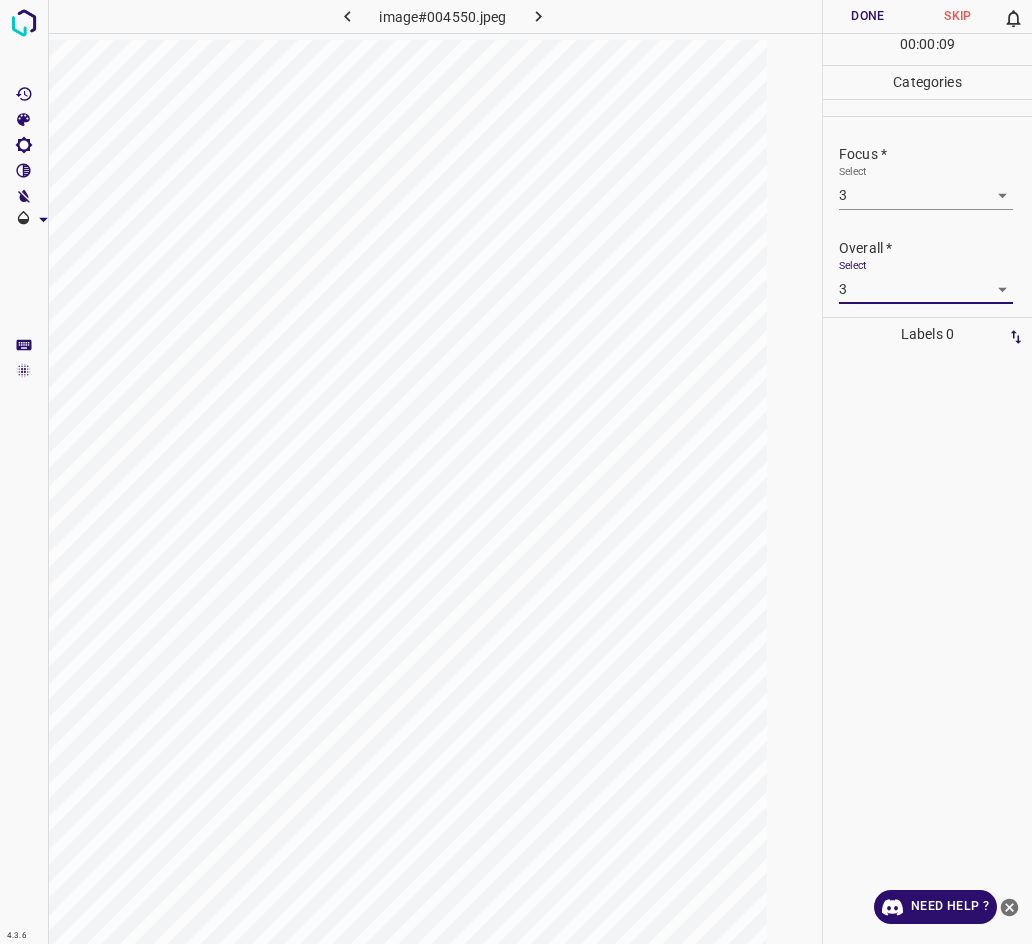 click on "Done" at bounding box center [868, 16] 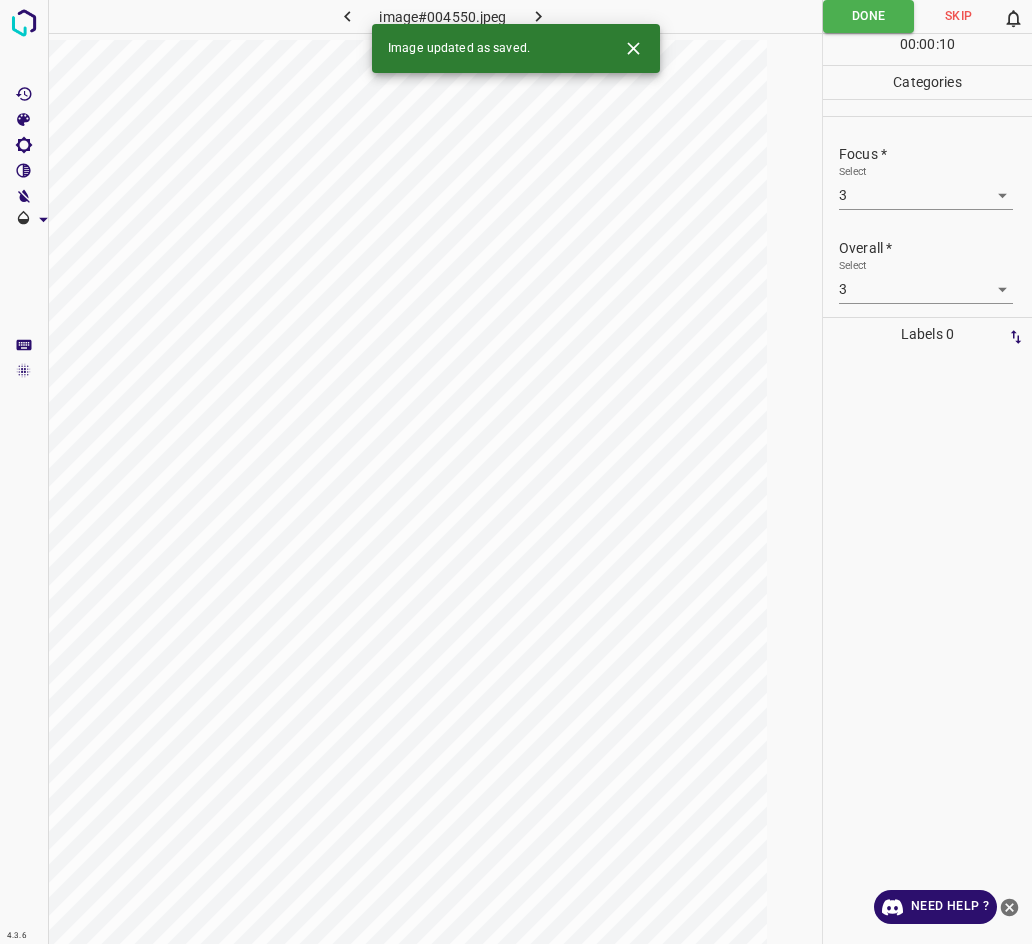 click 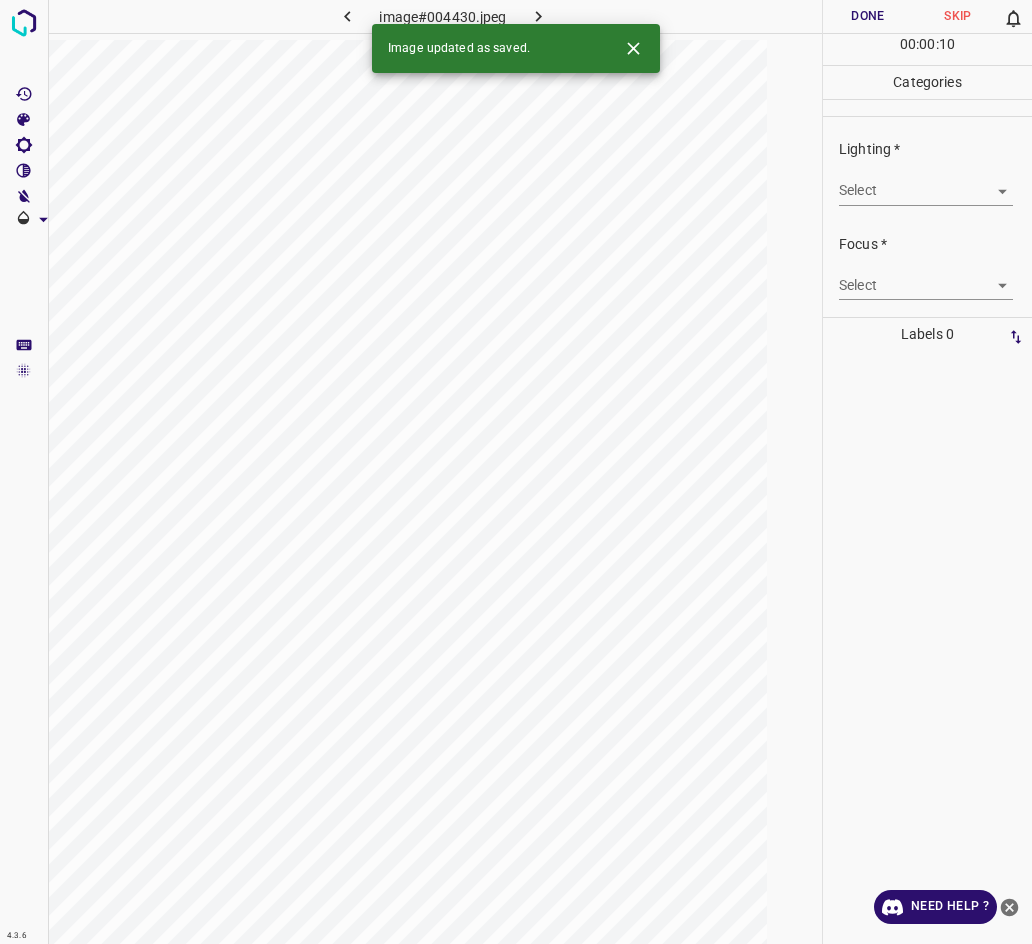 click on "4.3.6  image#004430.jpeg Done Skip 0 00   : 00   : 10   Categories Lighting *  Select ​ Focus *  Select ​ Overall *  Select ​ Labels   0 Categories 1 Lighting 2 Focus 3 Overall Tools Space Change between modes (Draw & Edit) I Auto labeling R Restore zoom M Zoom in N Zoom out Delete Delete selecte label Filters Z Restore filters X Saturation filter C Brightness filter V Contrast filter B Gray scale filter General O Download Image updated as saved. Need Help ? - Text - Hide - Delete" at bounding box center [516, 472] 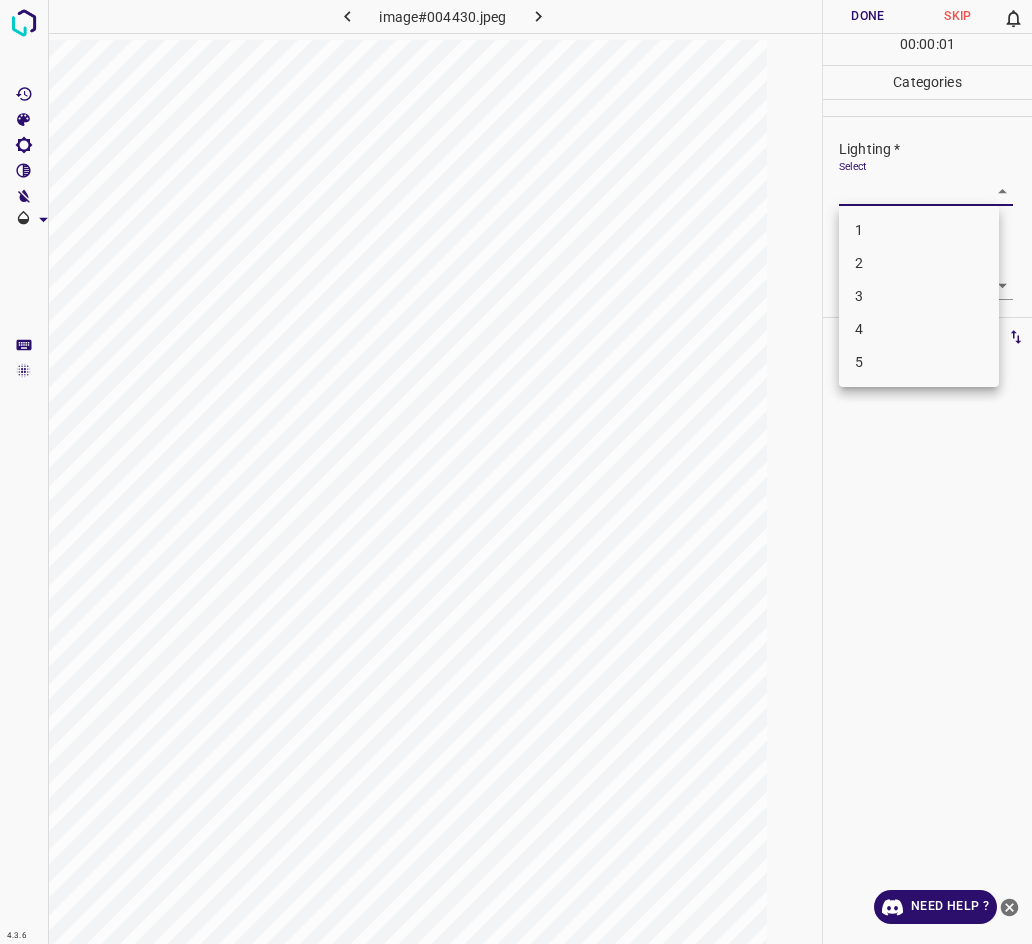 click on "2" at bounding box center [919, 263] 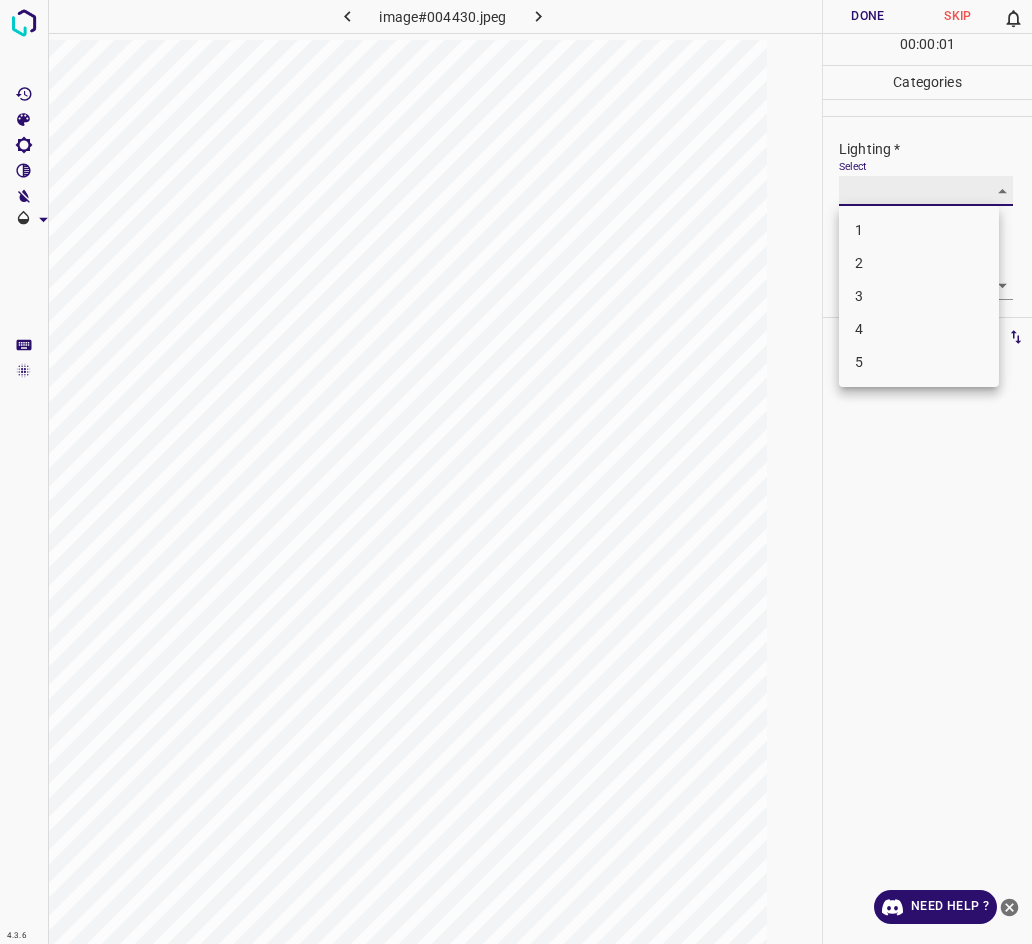 type on "2" 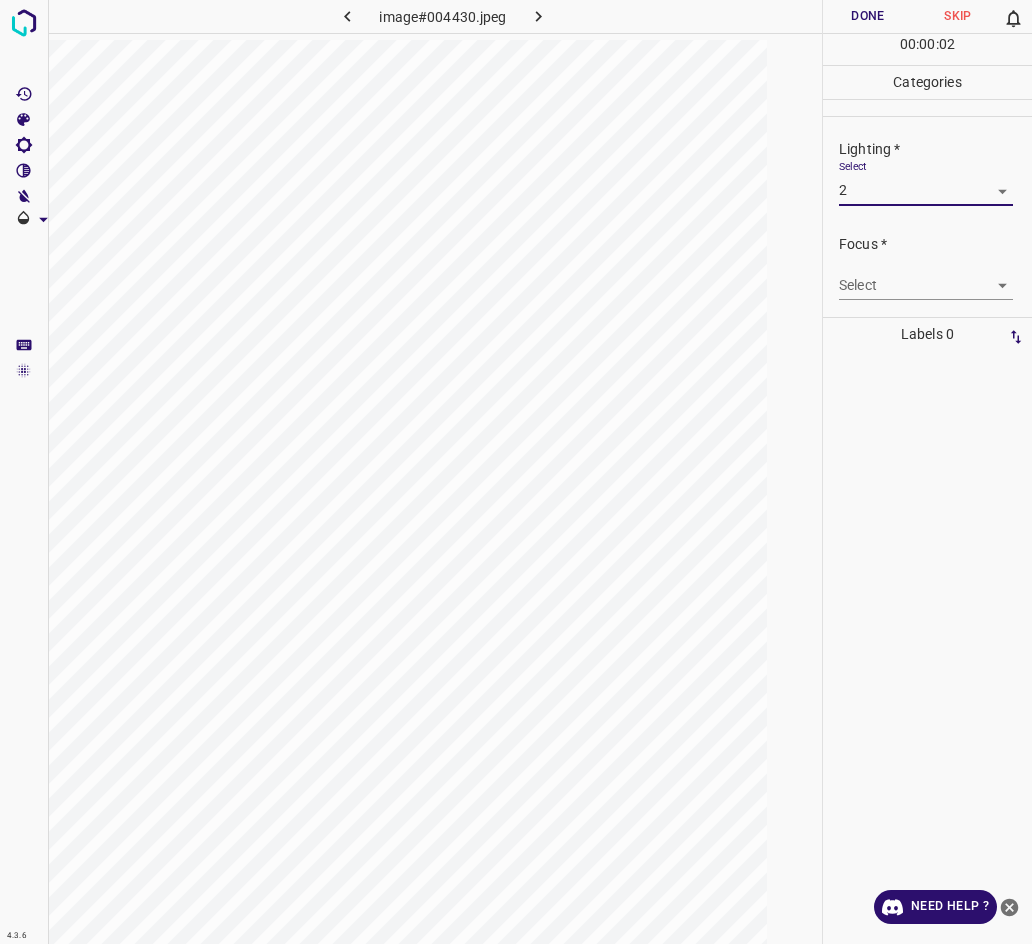 click on "4.3.6  image#004430.jpeg Done Skip 0 00   : 00   : 02   Categories Lighting *  Select 2 2 Focus *  Select ​ Overall *  Select ​ Labels   0 Categories 1 Lighting 2 Focus 3 Overall Tools Space Change between modes (Draw & Edit) I Auto labeling R Restore zoom M Zoom in N Zoom out Delete Delete selecte label Filters Z Restore filters X Saturation filter C Brightness filter V Contrast filter B Gray scale filter General O Download Need Help ? - Text - Hide - Delete 1 2 3 4 5" at bounding box center [516, 472] 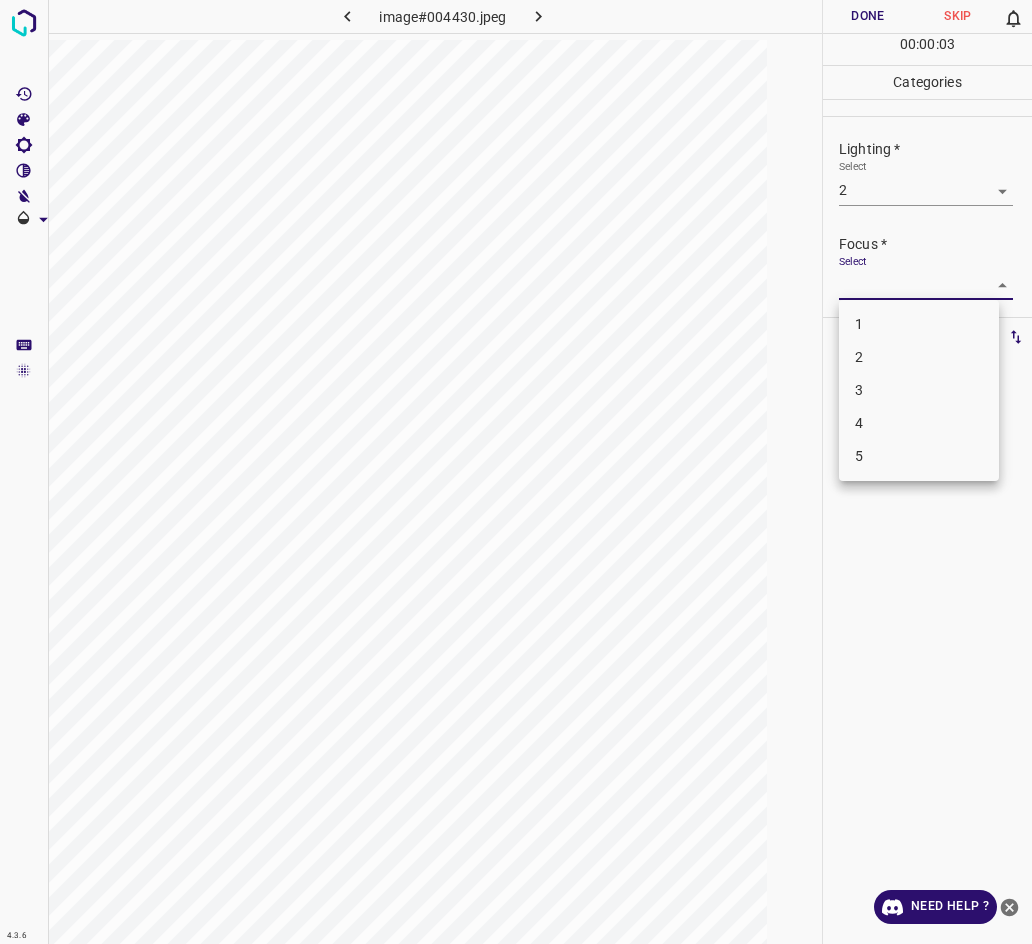click on "2" at bounding box center (919, 357) 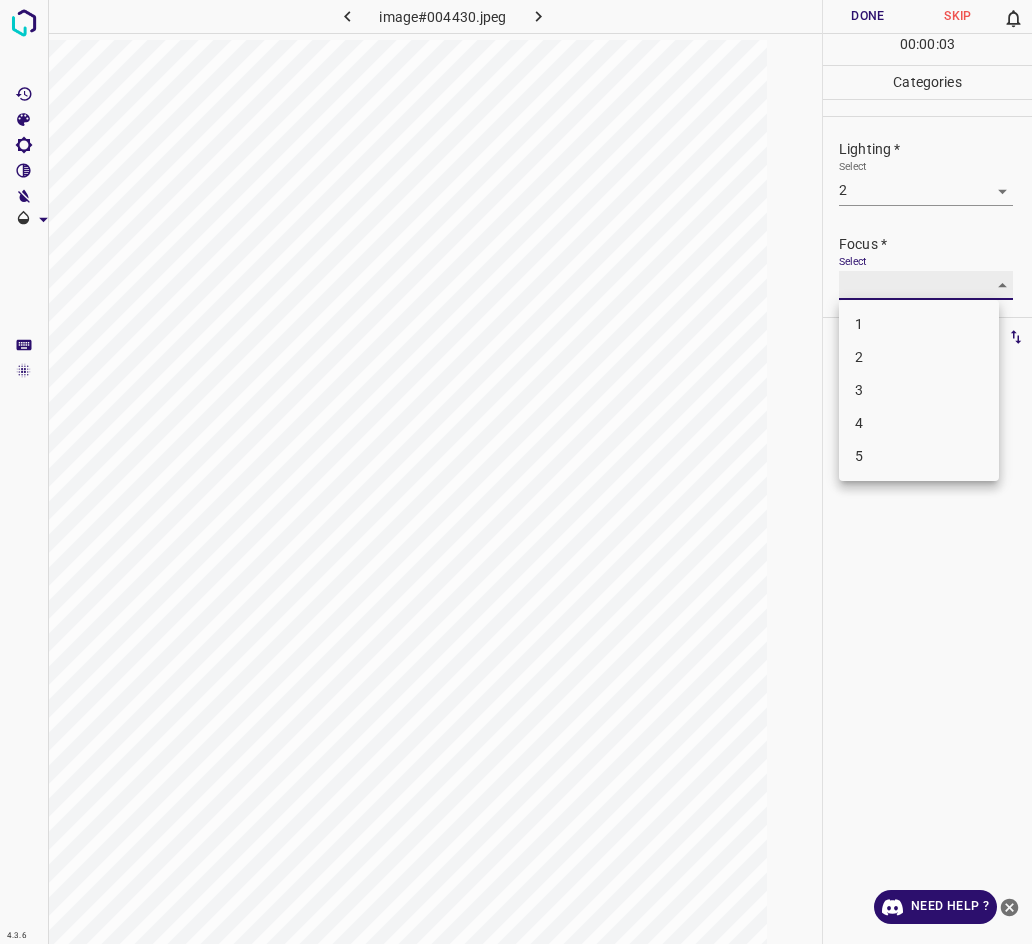 type on "2" 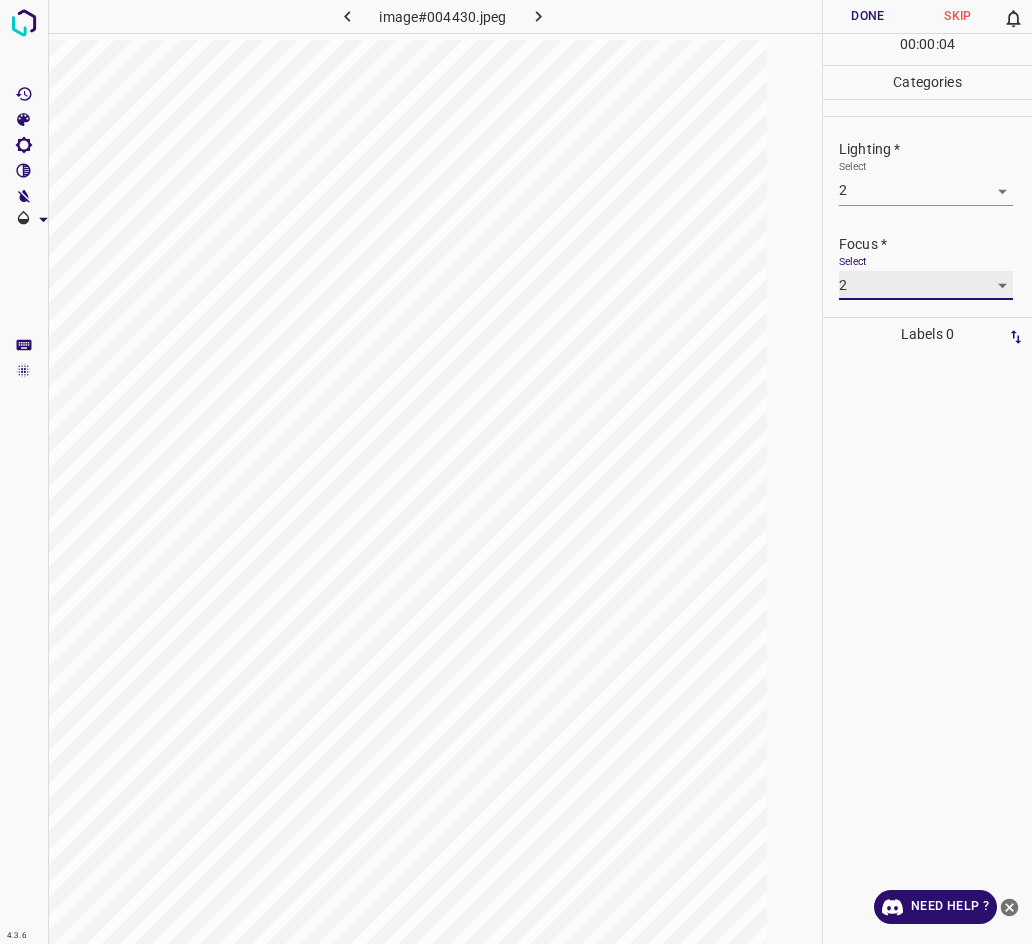 scroll, scrollTop: 35, scrollLeft: 0, axis: vertical 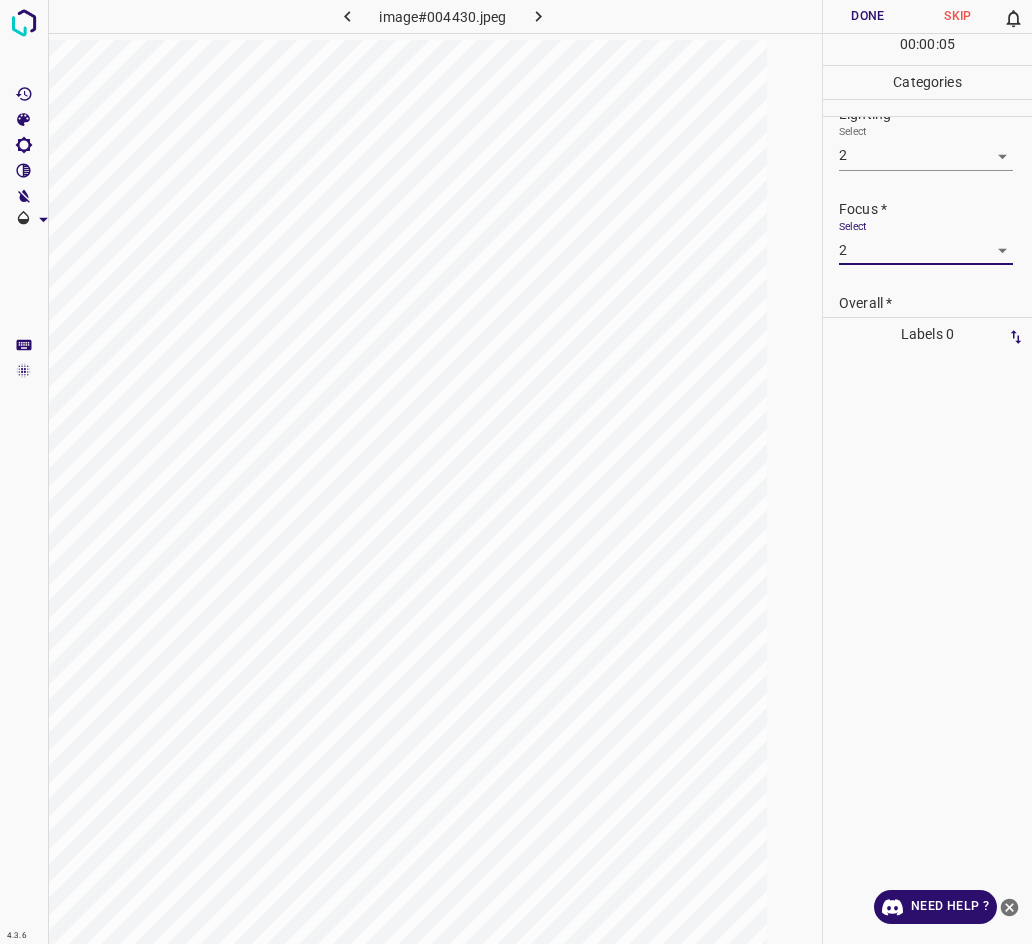 click on "Select ​" at bounding box center (926, 336) 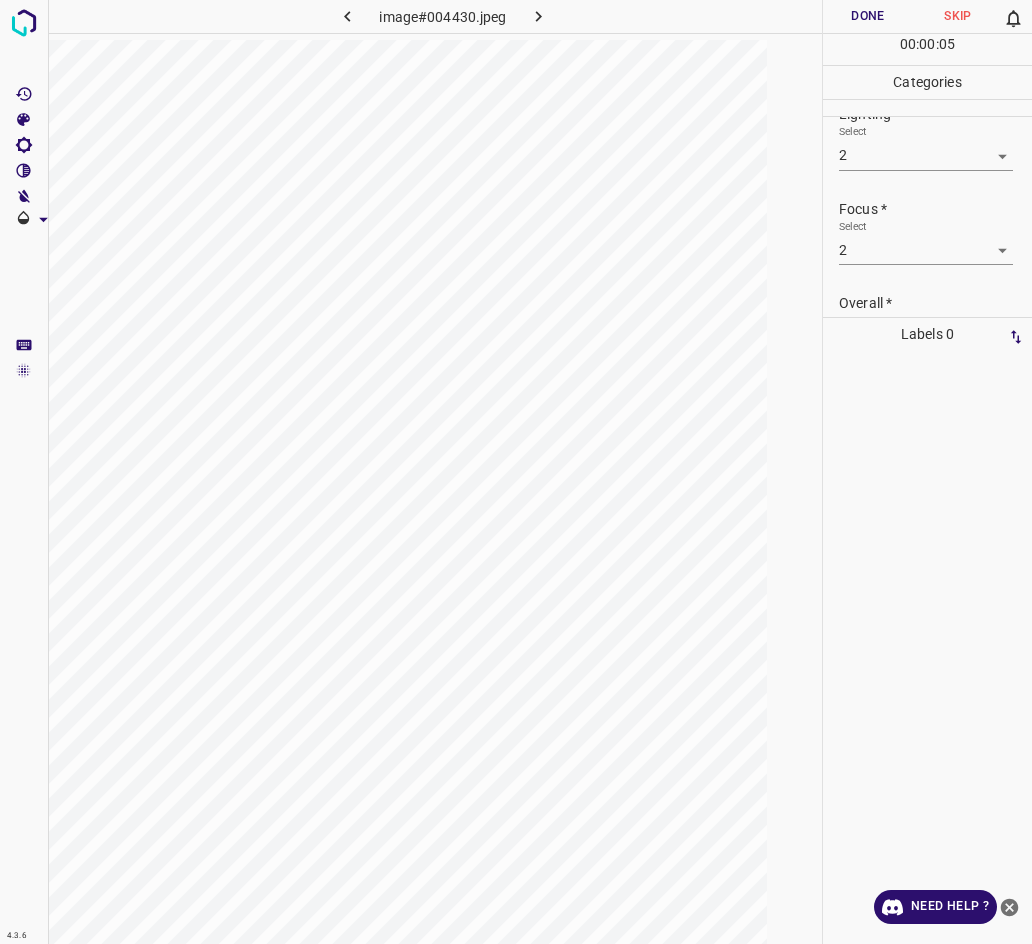 click on "Select ​" at bounding box center [926, 336] 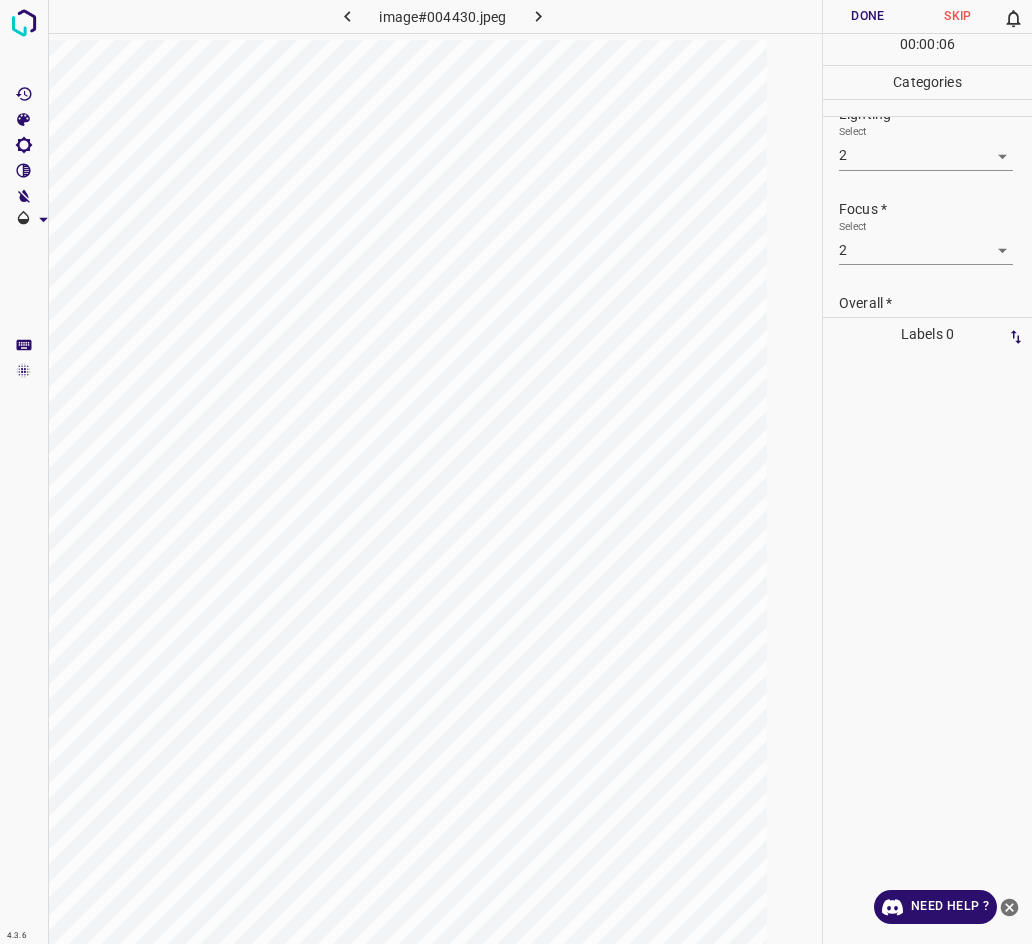 scroll, scrollTop: 98, scrollLeft: 0, axis: vertical 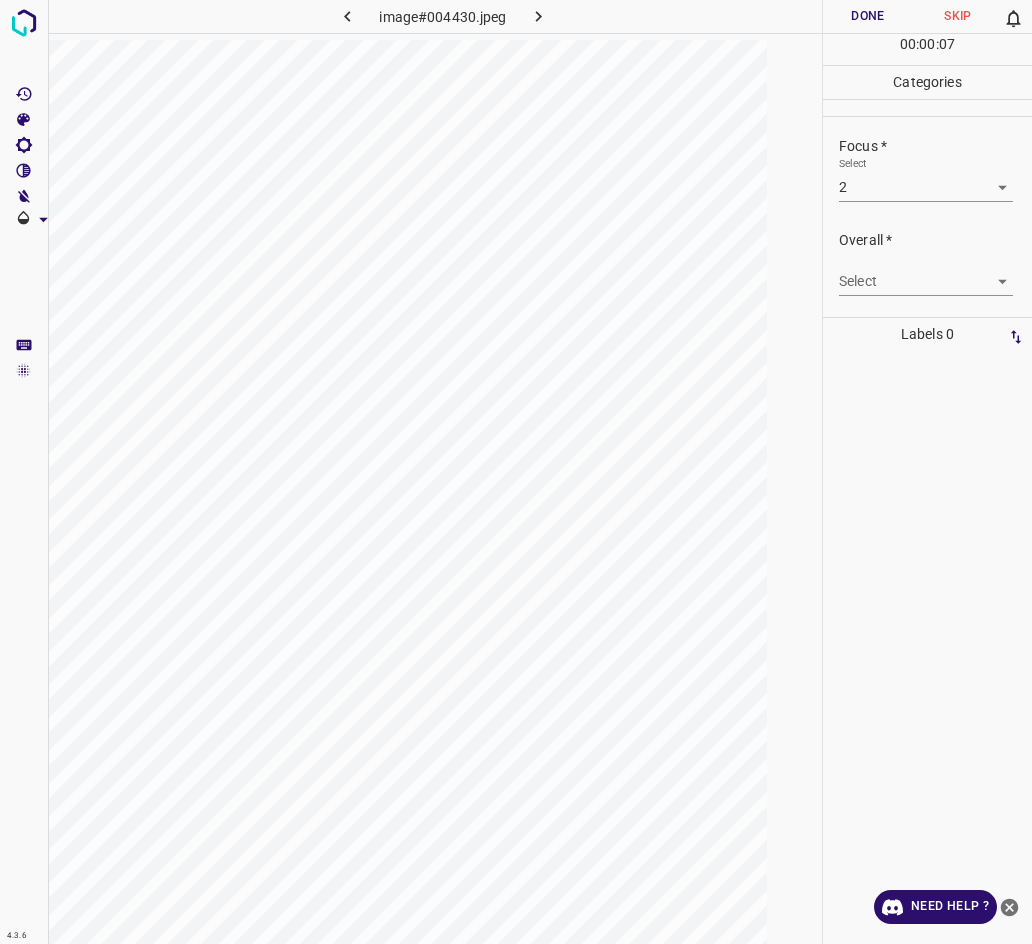 click on "4.3.6  image#004430.jpeg Done Skip 0 00   : 00   : 07   Categories Lighting *  Select 2 2 Focus *  Select 2 2 Overall *  Select ​ Labels   0 Categories 1 Lighting 2 Focus 3 Overall Tools Space Change between modes (Draw & Edit) I Auto labeling R Restore zoom M Zoom in N Zoom out Delete Delete selecte label Filters Z Restore filters X Saturation filter C Brightness filter V Contrast filter B Gray scale filter General O Download Need Help ? - Text - Hide - Delete" at bounding box center [516, 472] 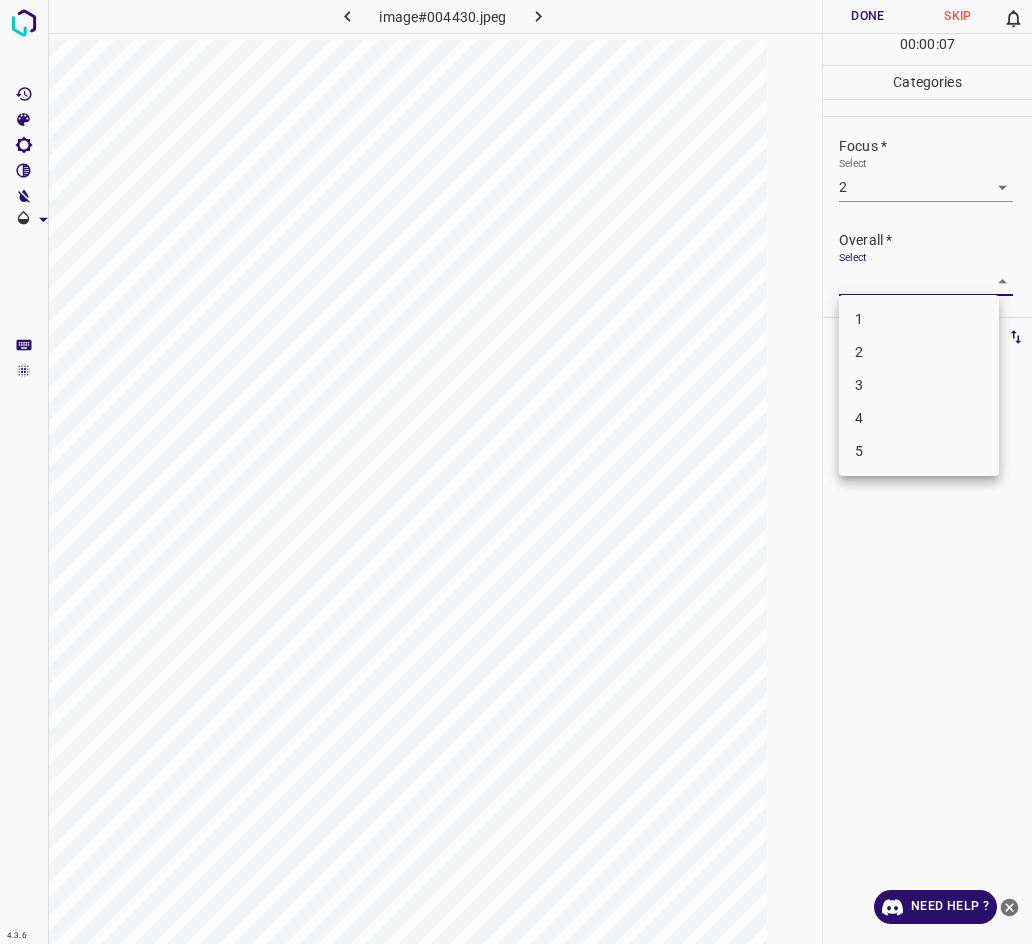 click on "2" at bounding box center (919, 352) 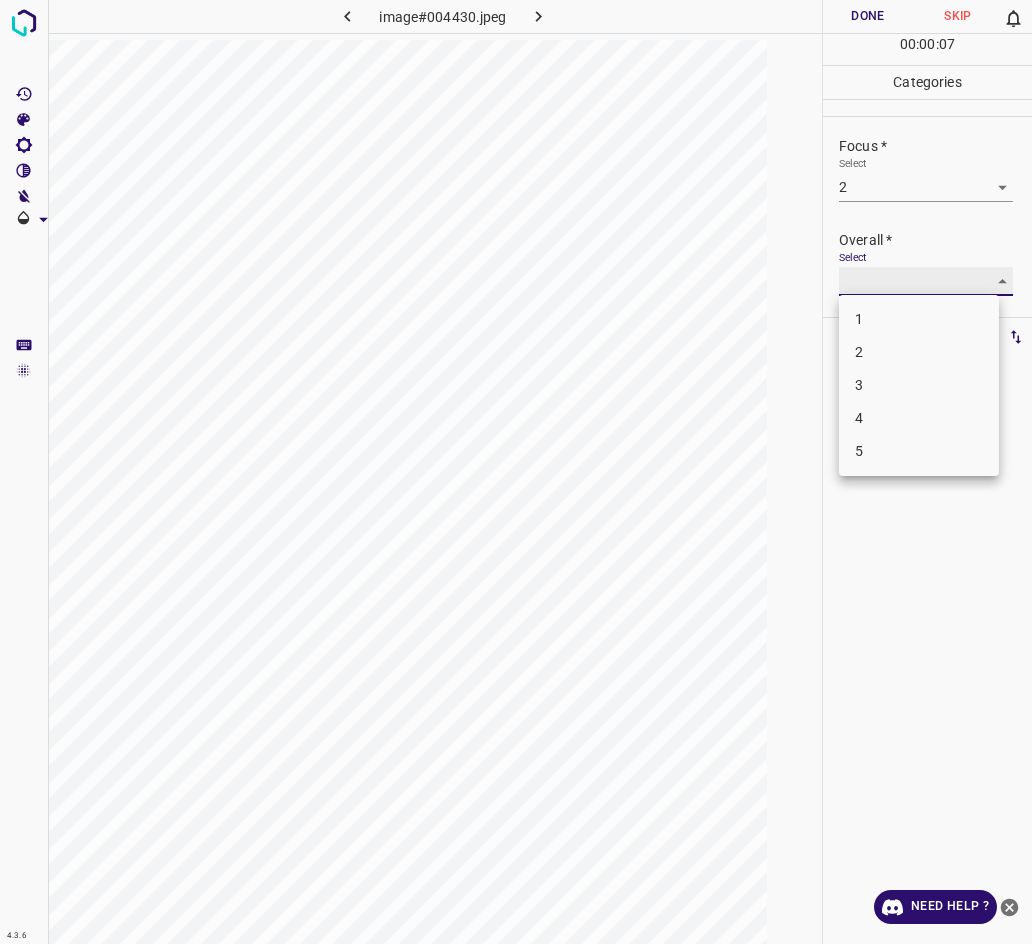 type on "2" 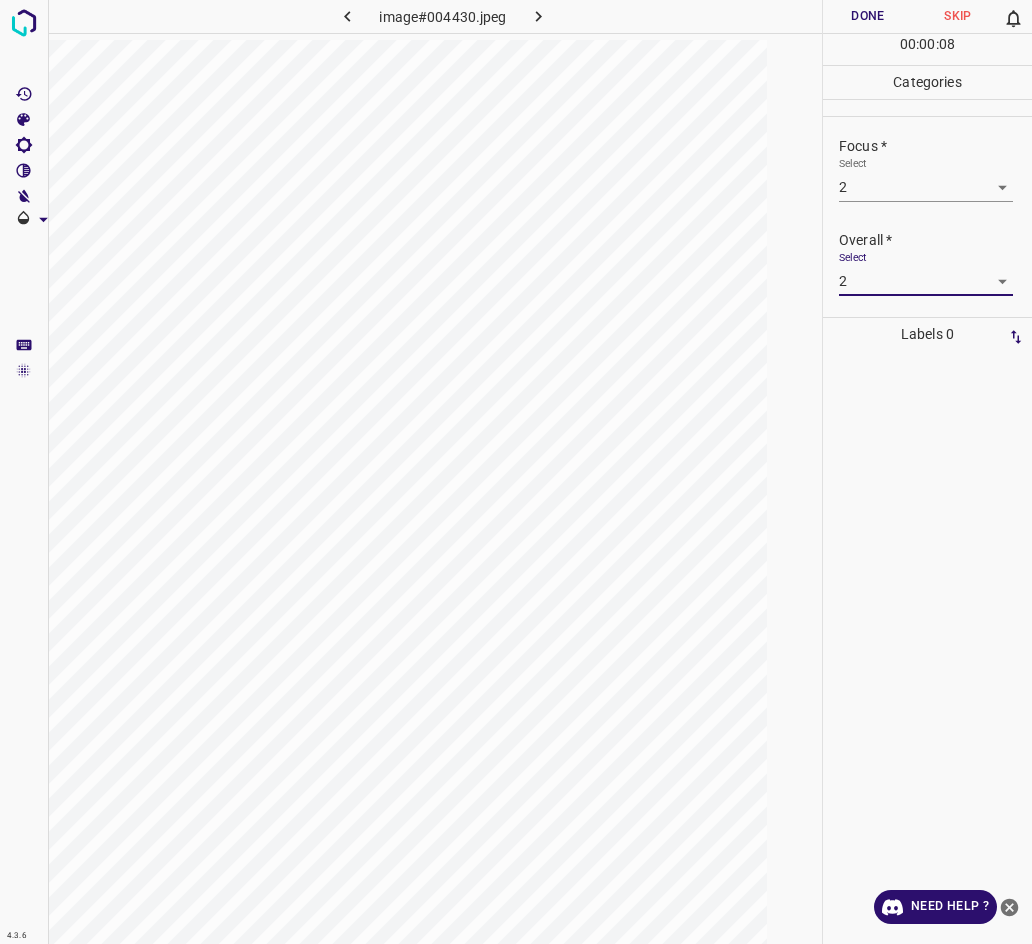 click on "Done" at bounding box center (868, 16) 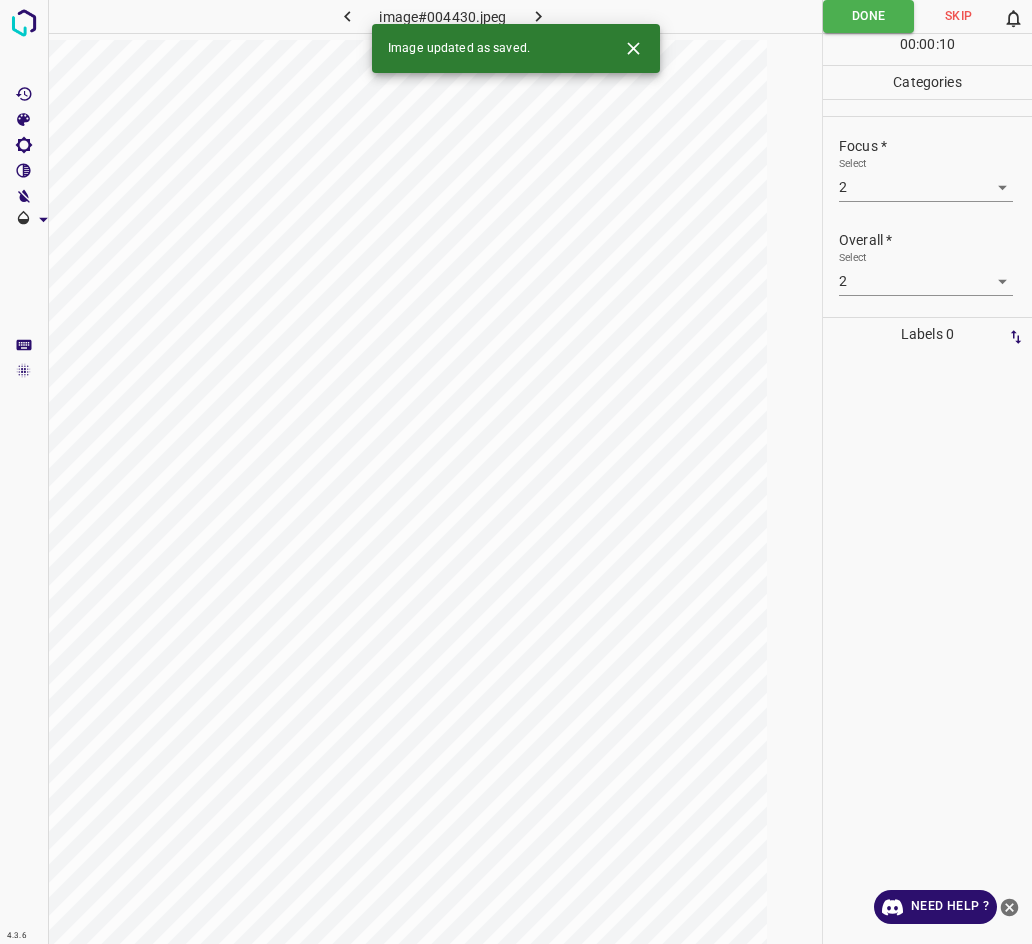 click 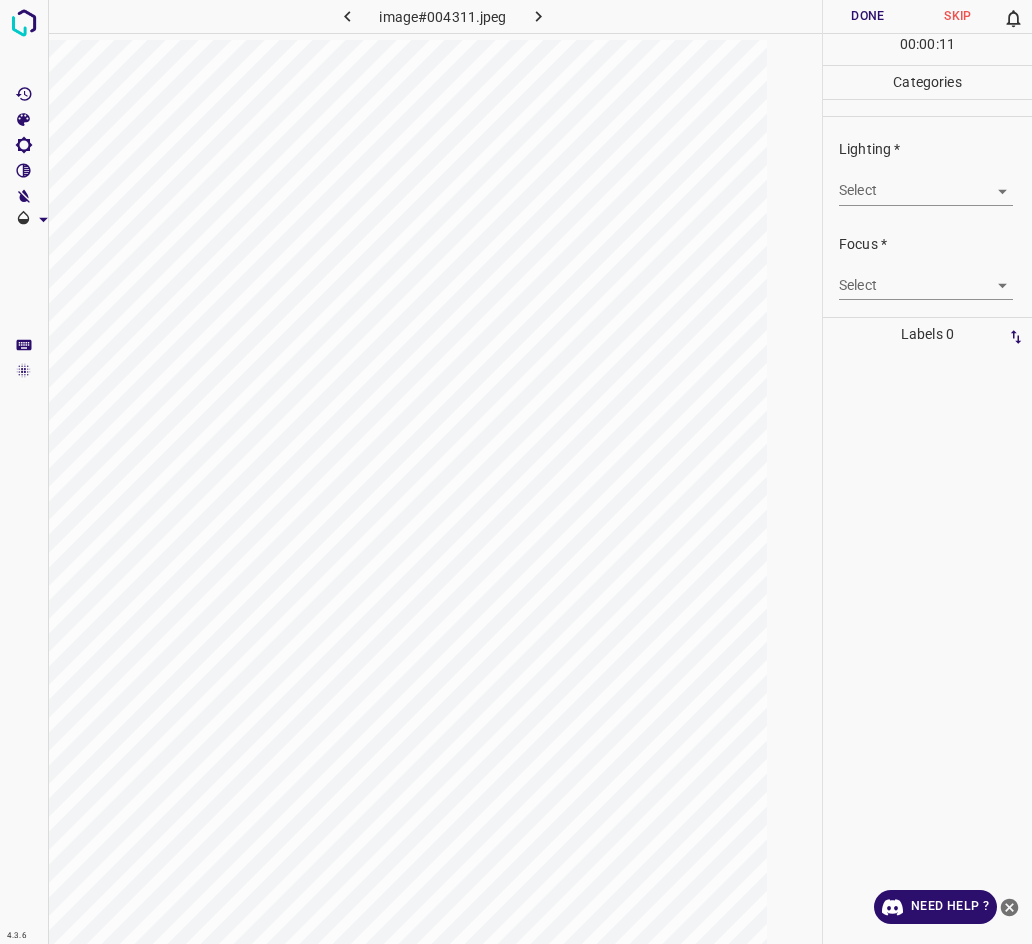 click on "4.3.6  image#004311.jpeg Done Skip 0 00   : 00   : 11   Categories Lighting *  Select ​ Focus *  Select ​ Overall *  Select ​ Labels   0 Categories 1 Lighting 2 Focus 3 Overall Tools Space Change between modes (Draw & Edit) I Auto labeling R Restore zoom M Zoom in N Zoom out Delete Delete selecte label Filters Z Restore filters X Saturation filter C Brightness filter V Contrast filter B Gray scale filter General O Download Need Help ? - Text - Hide - Delete" at bounding box center [516, 472] 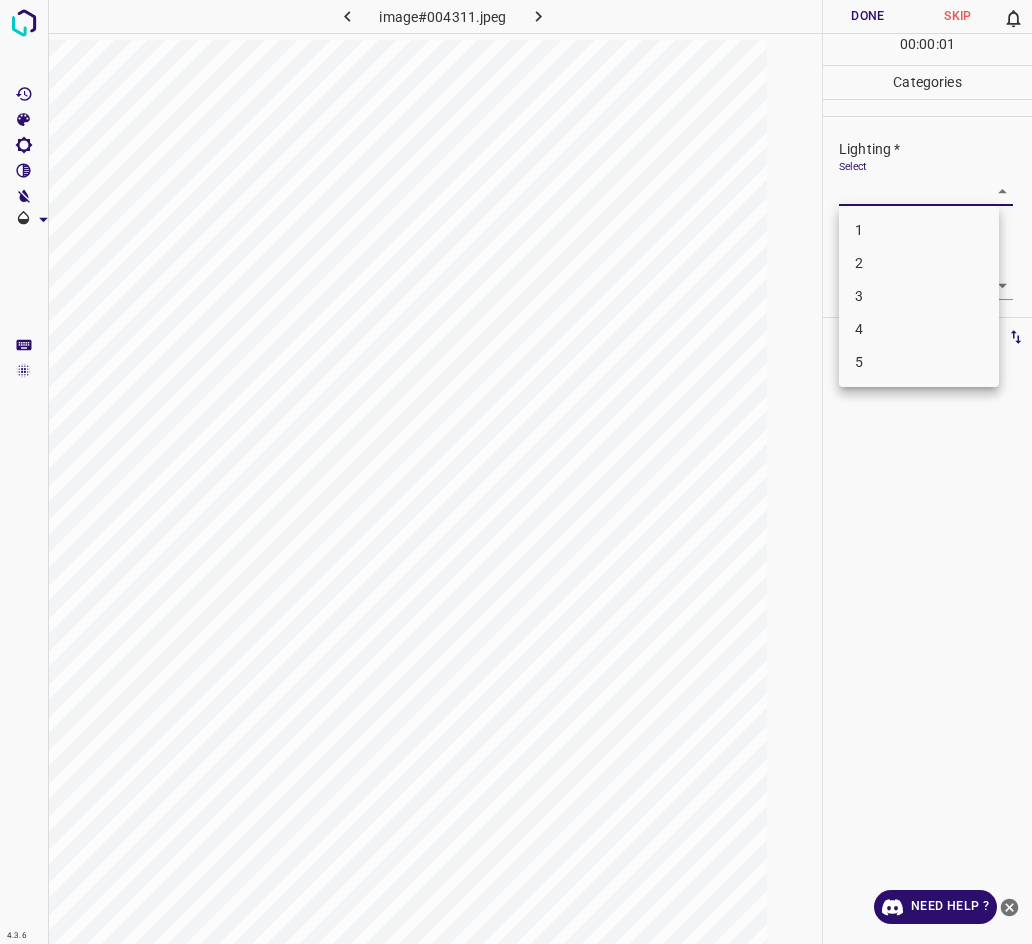 click on "3" at bounding box center [919, 296] 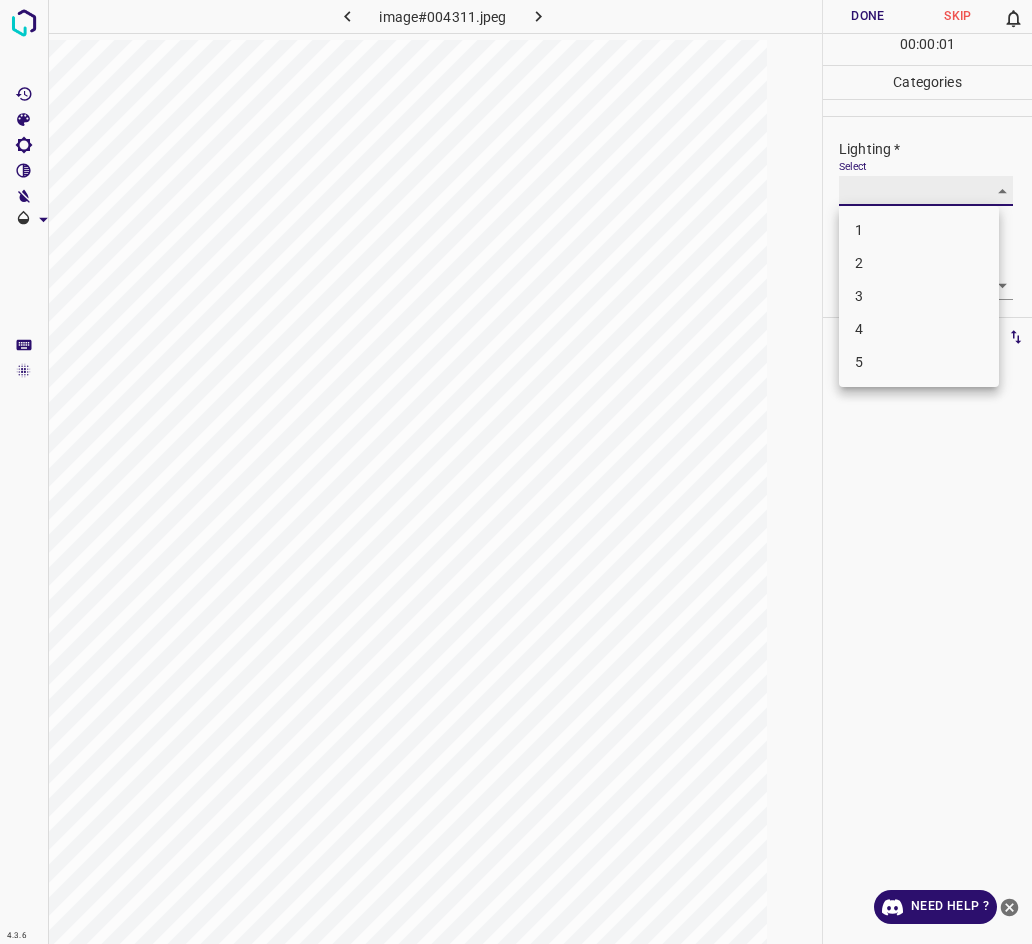 type on "3" 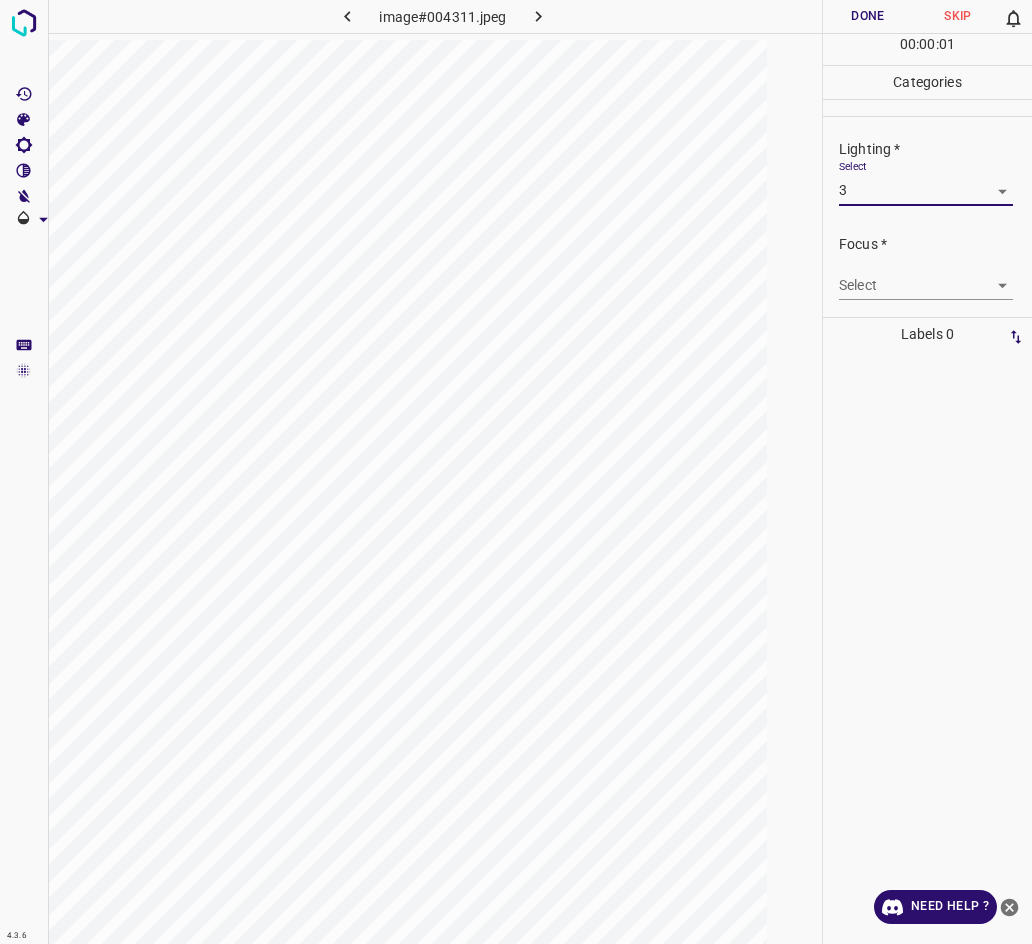 click on "4.3.6  image#004311.jpeg Done Skip 0 00   : 00   : 01   Categories Lighting *  Select 3 3 Focus *  Select ​ Overall *  Select ​ Labels   0 Categories 1 Lighting 2 Focus 3 Overall Tools Space Change between modes (Draw & Edit) I Auto labeling R Restore zoom M Zoom in N Zoom out Delete Delete selecte label Filters Z Restore filters X Saturation filter C Brightness filter V Contrast filter B Gray scale filter General O Download Need Help ? - Text - Hide - Delete" at bounding box center (516, 472) 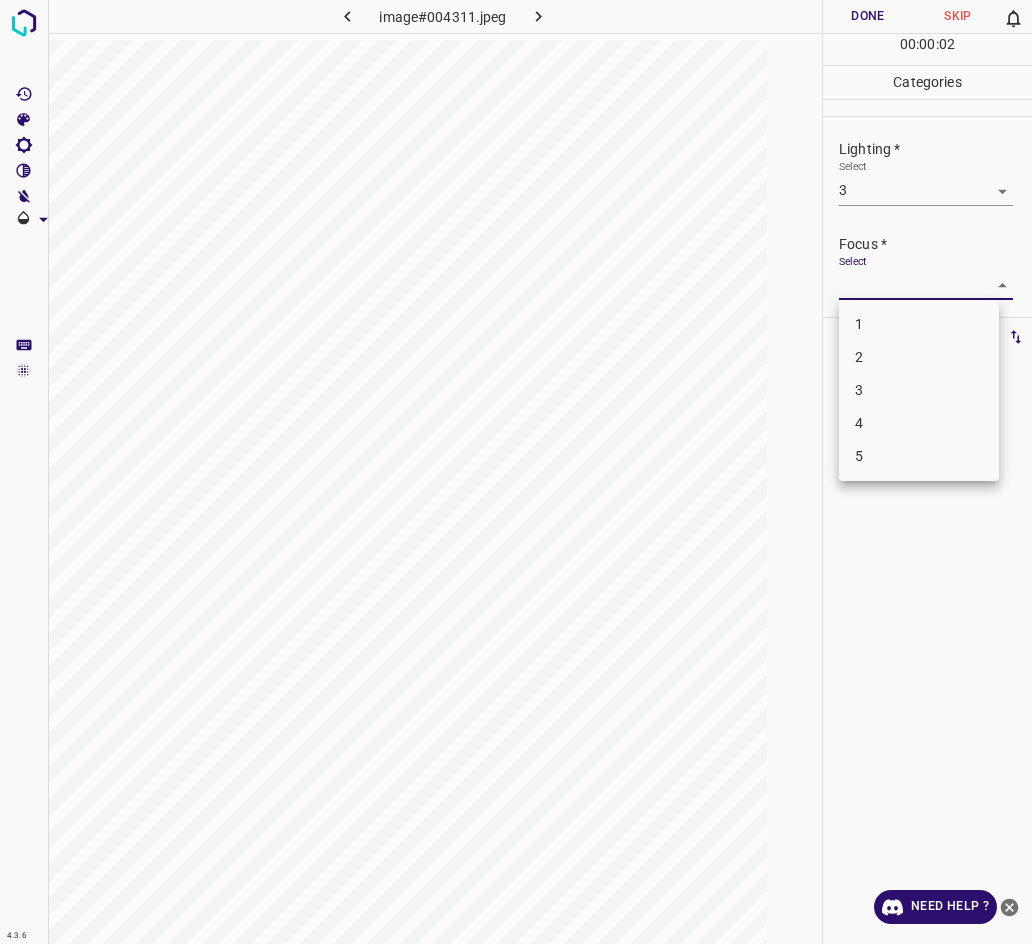 click on "3" at bounding box center [919, 390] 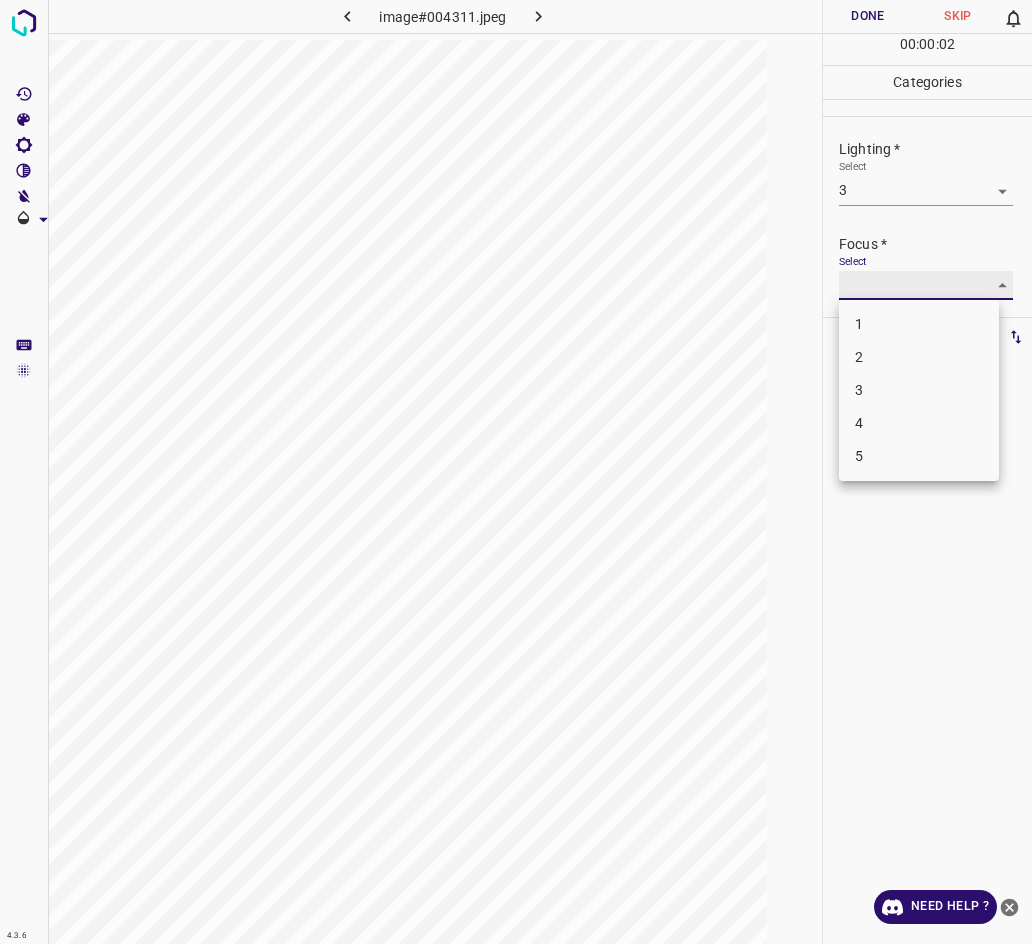 type on "3" 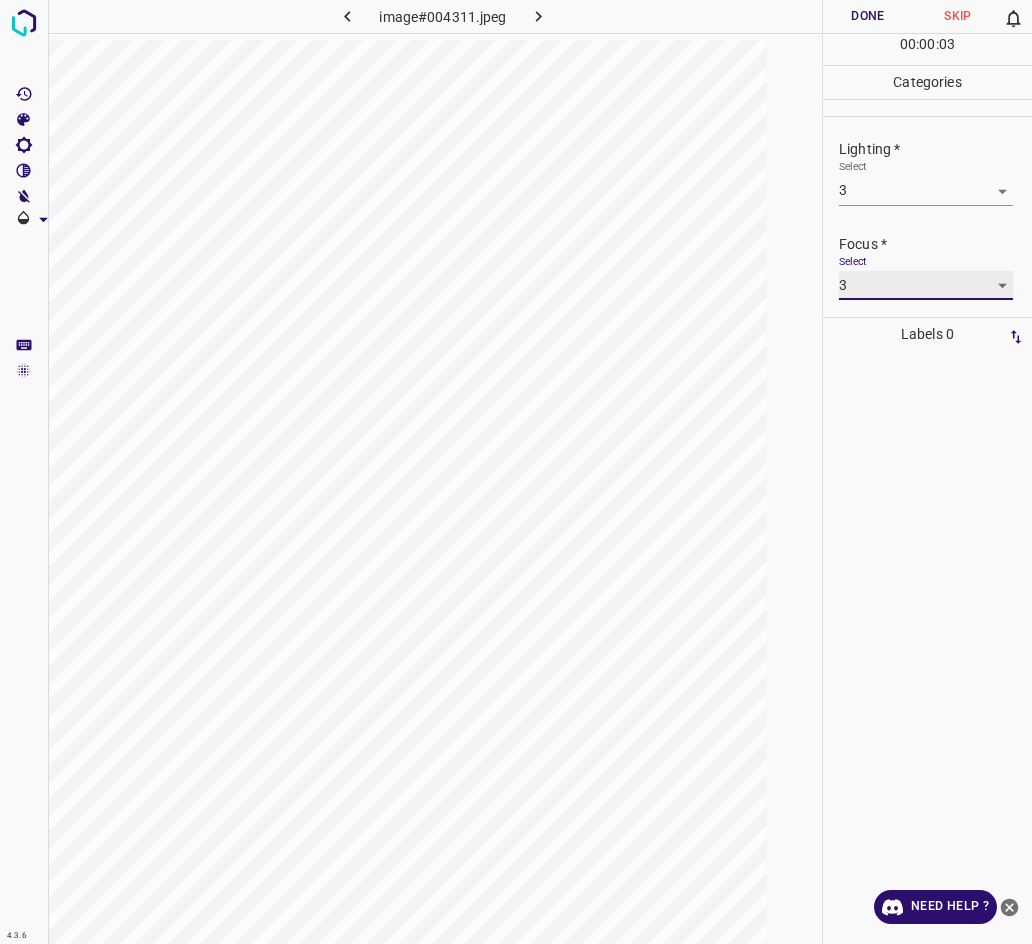 scroll, scrollTop: 98, scrollLeft: 0, axis: vertical 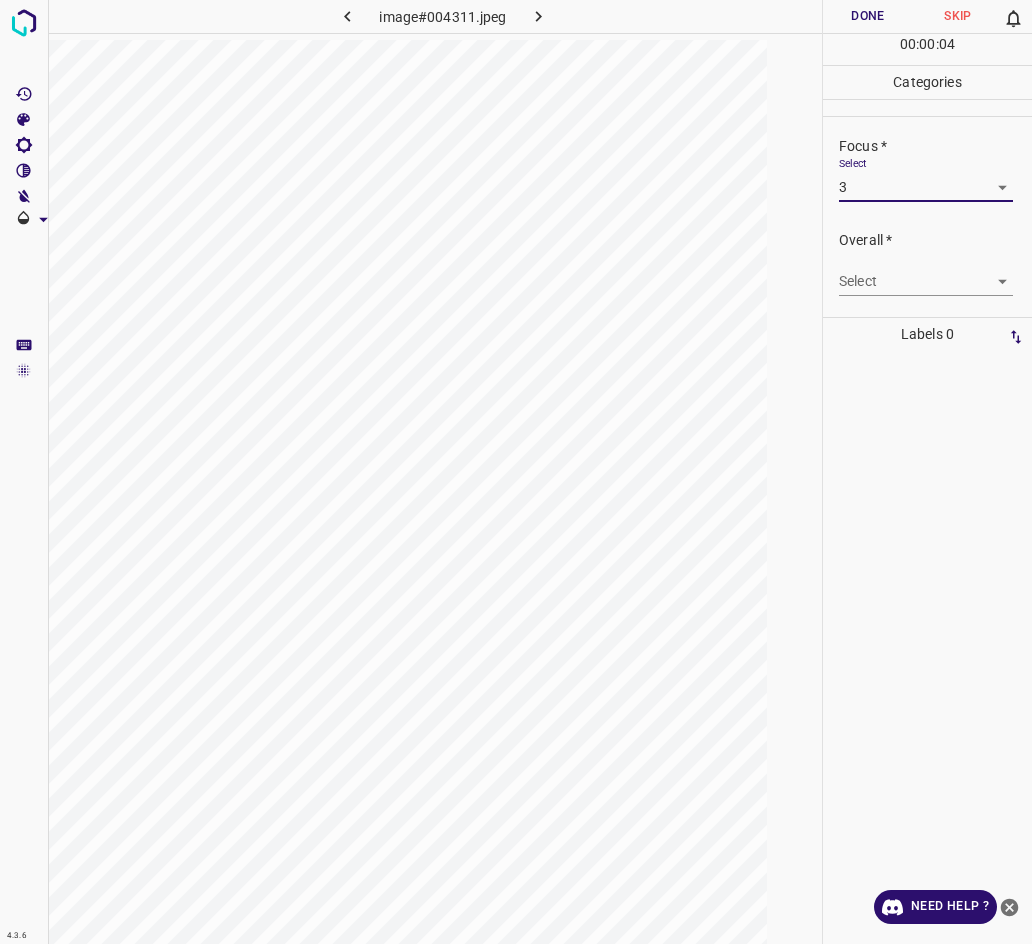 click on "4.3.6  image#004311.jpeg Done Skip 0 00   : 00   : 04   Categories Lighting *  Select 3 3 Focus *  Select 3 3 Overall *  Select ​ Labels   0 Categories 1 Lighting 2 Focus 3 Overall Tools Space Change between modes (Draw & Edit) I Auto labeling R Restore zoom M Zoom in N Zoom out Delete Delete selecte label Filters Z Restore filters X Saturation filter C Brightness filter V Contrast filter B Gray scale filter General O Download Need Help ? - Text - Hide - Delete" at bounding box center (516, 472) 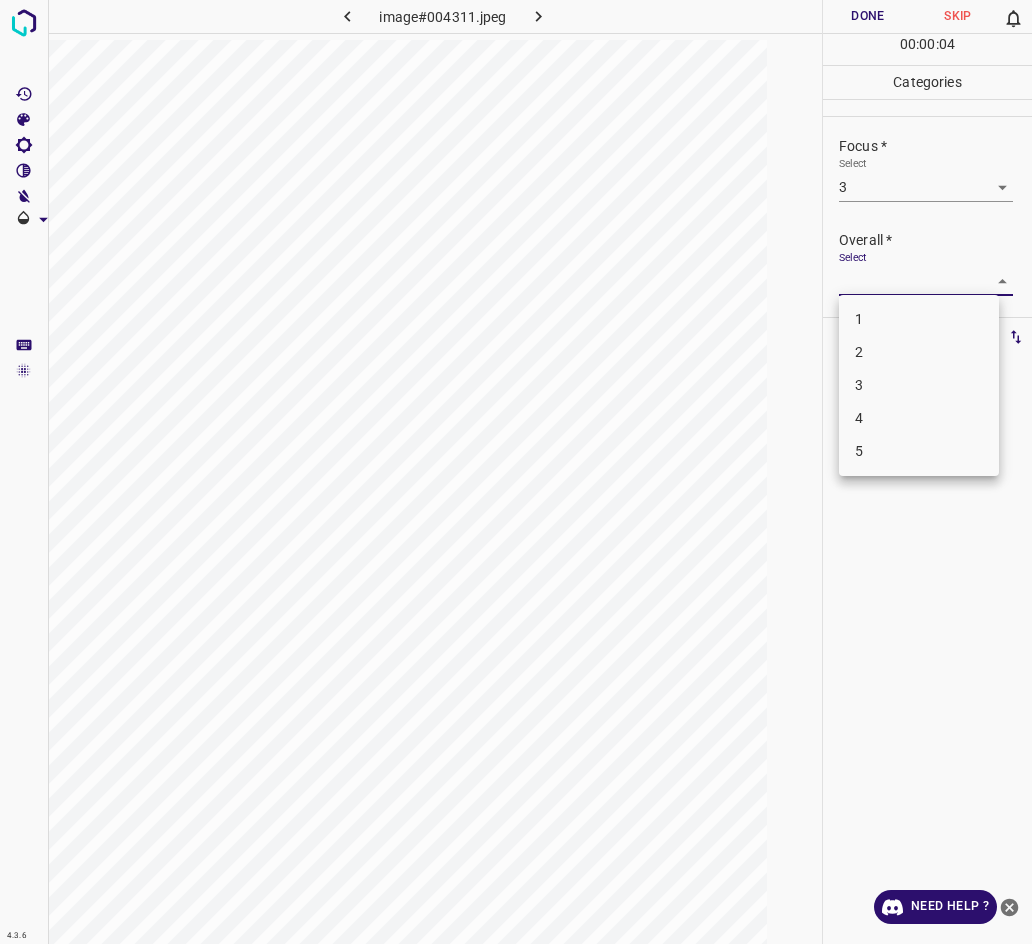 click on "3" at bounding box center (919, 385) 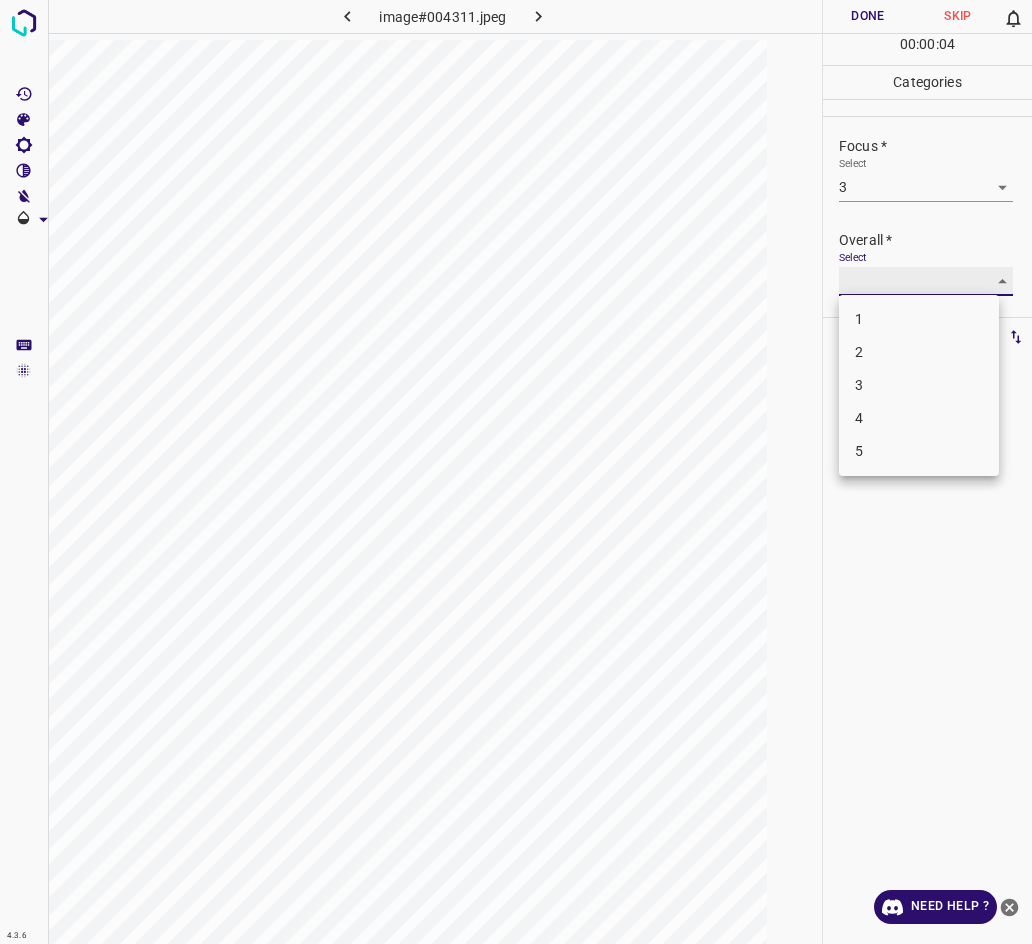 type on "3" 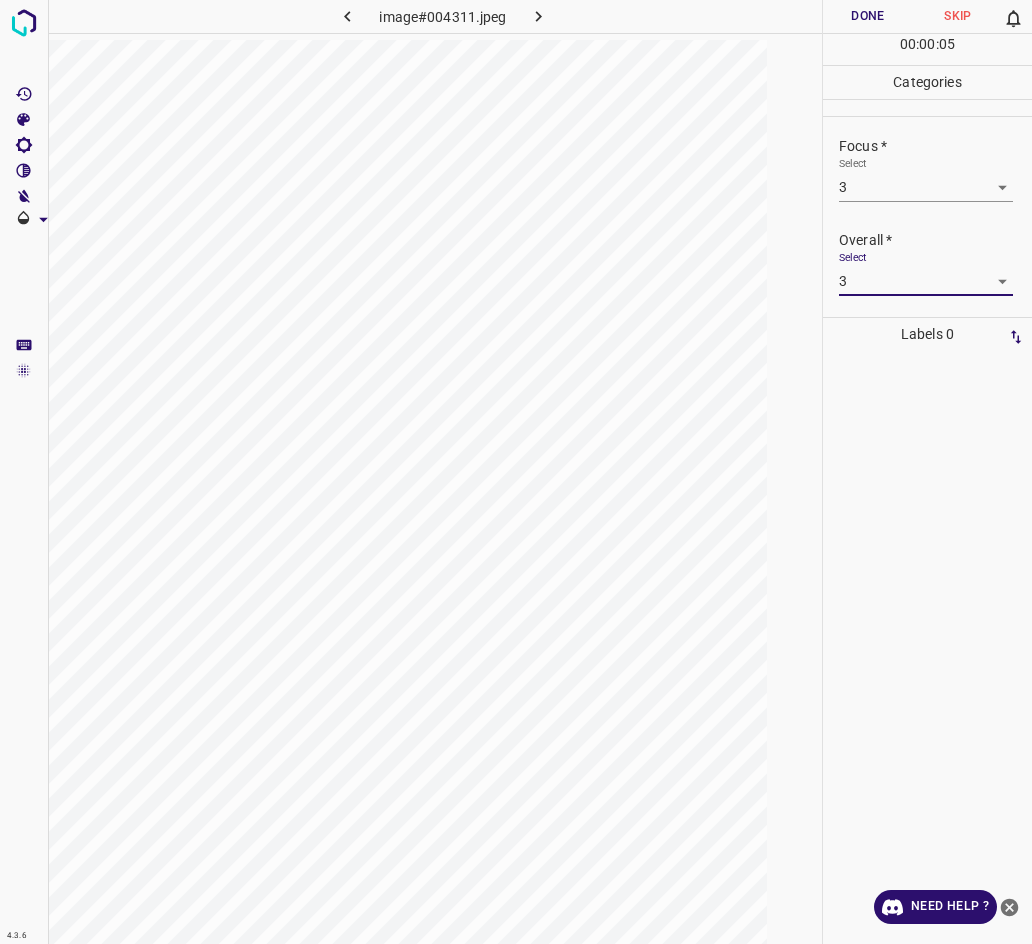 click on "Done" at bounding box center [868, 16] 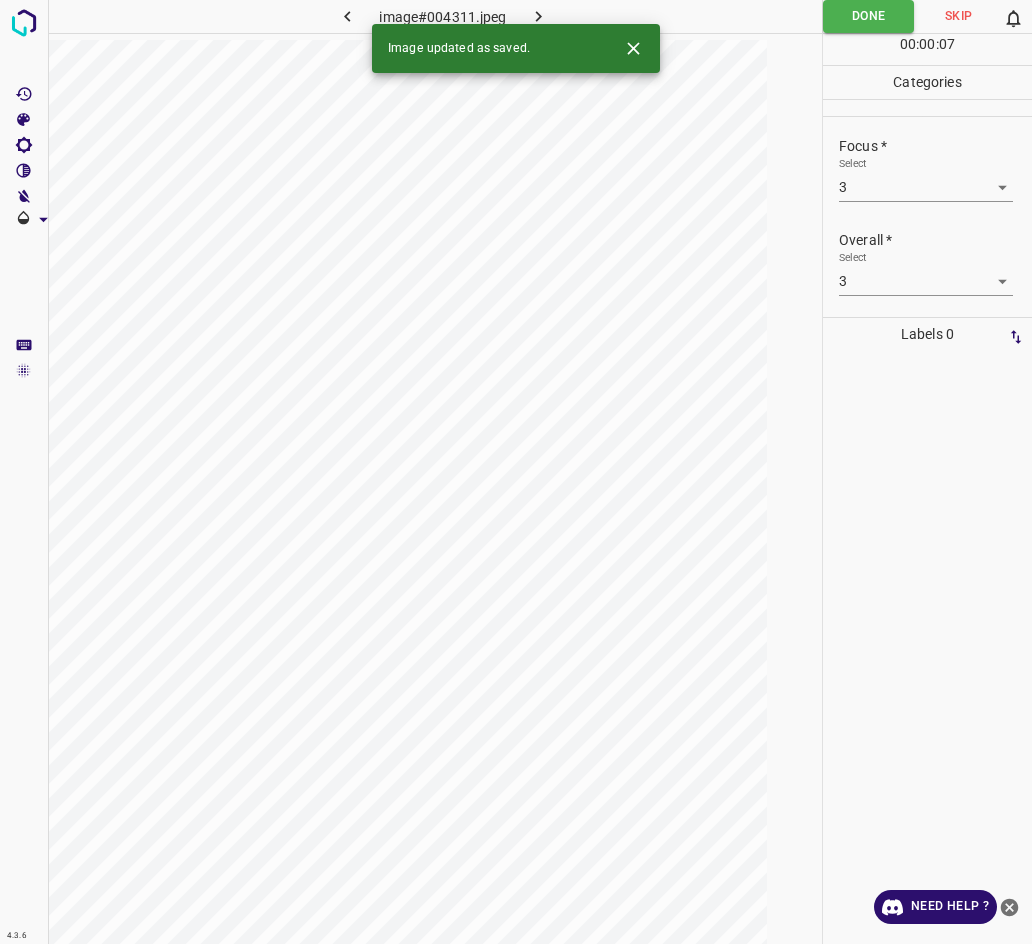 click 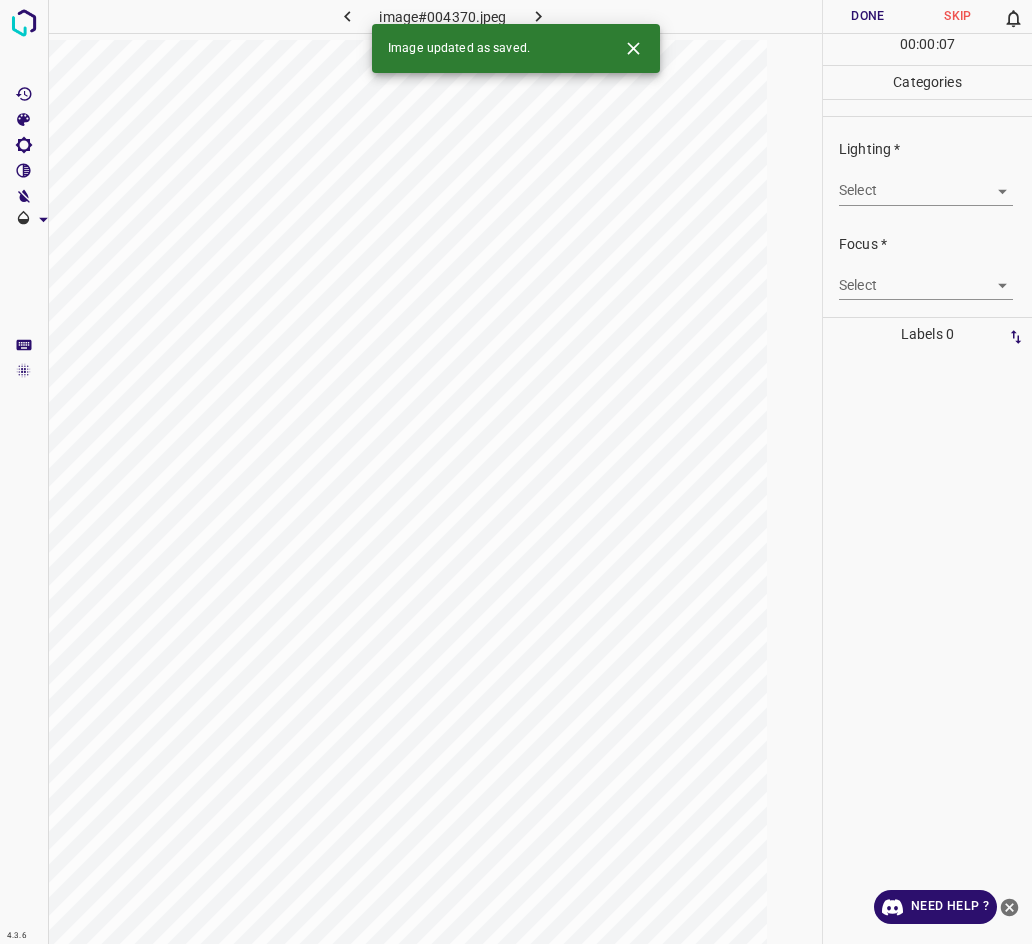 click on "4.3.6  image#004370.jpeg Done Skip 0 00   : 00   : 07   Categories Lighting *  Select ​ Focus *  Select ​ Overall *  Select ​ Labels   0 Categories 1 Lighting 2 Focus 3 Overall Tools Space Change between modes (Draw & Edit) I Auto labeling R Restore zoom M Zoom in N Zoom out Delete Delete selecte label Filters Z Restore filters X Saturation filter C Brightness filter V Contrast filter B Gray scale filter General O Download Image updated as saved. Need Help ? - Text - Hide - Delete" at bounding box center (516, 472) 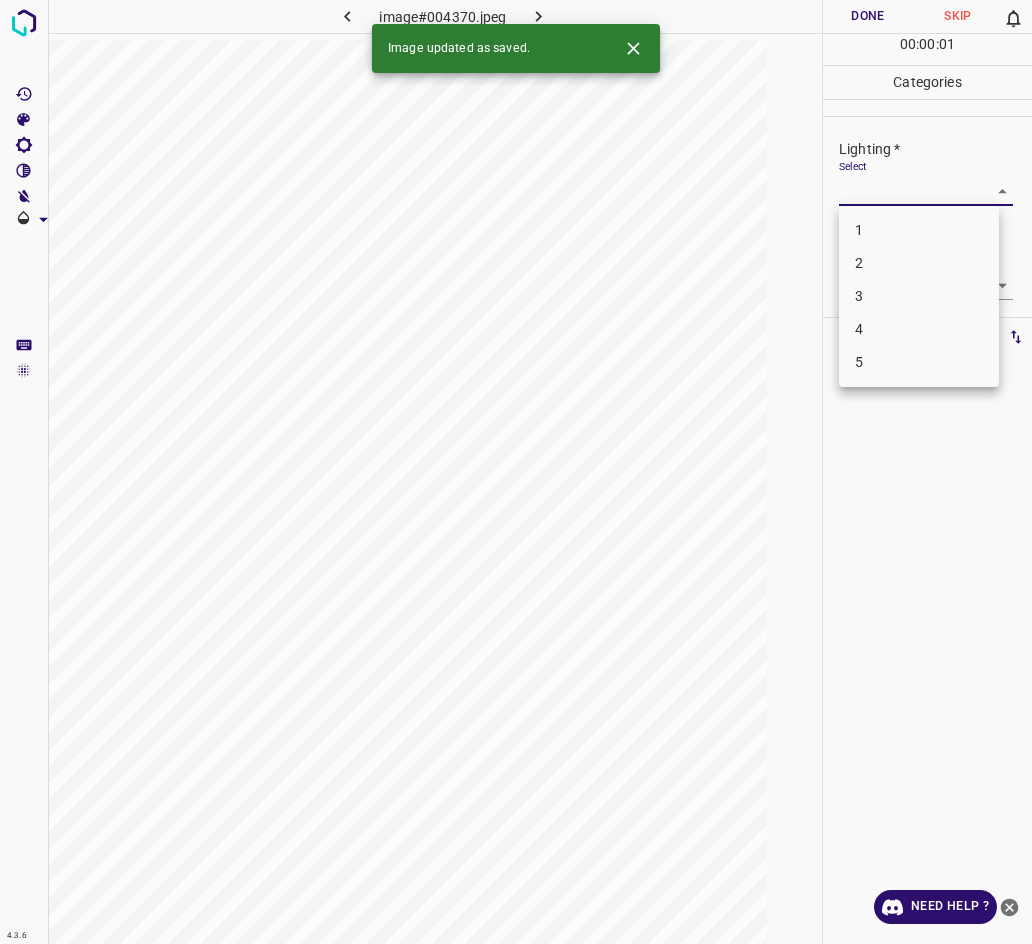 click on "3" at bounding box center [919, 296] 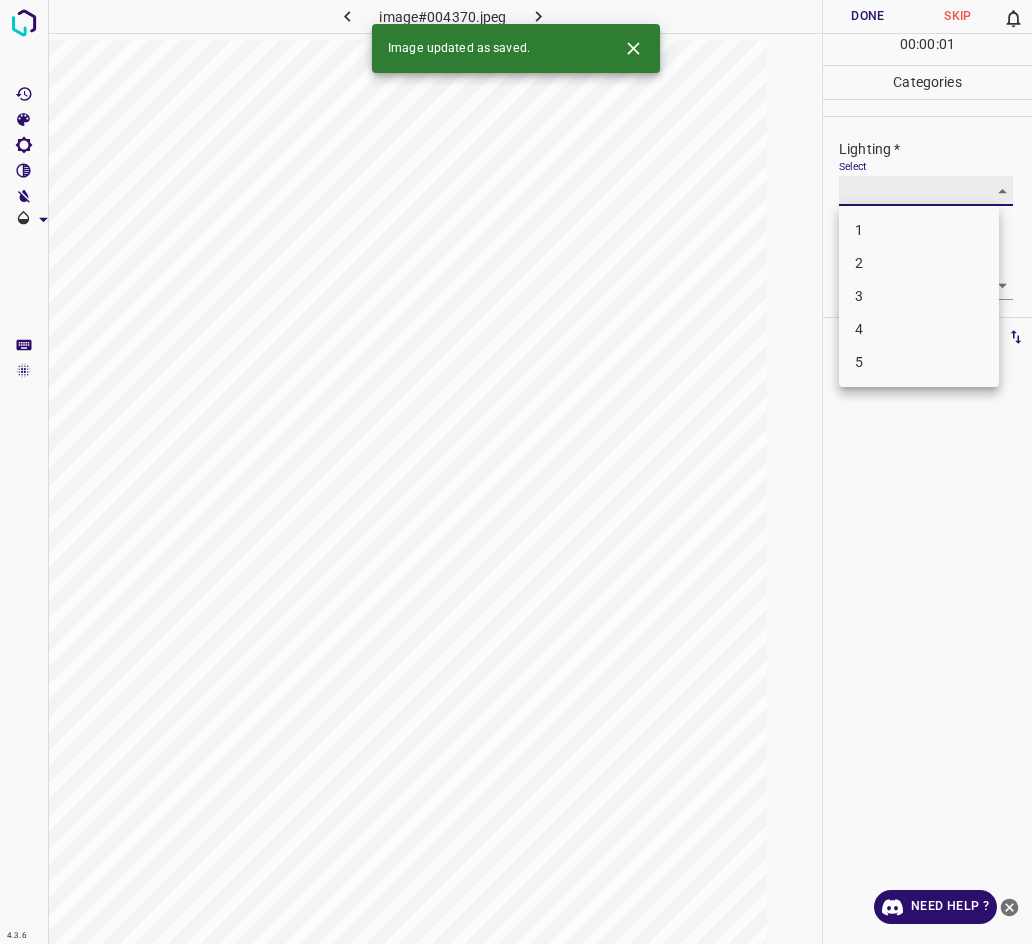 type on "3" 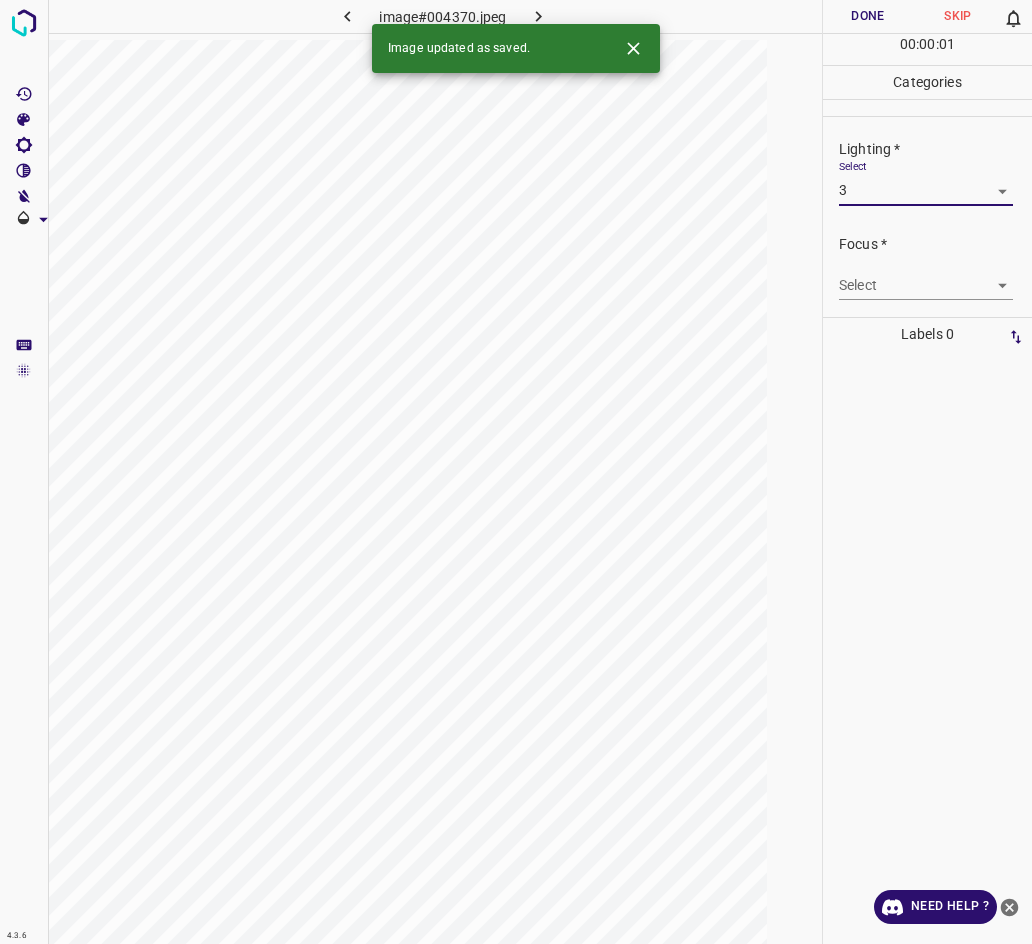 click on "4.3.6  image#004370.jpeg Done Skip 0 00   : 00   : 01   Categories Lighting *  Select 3 3 Focus *  Select ​ Overall *  Select ​ Labels   0 Categories 1 Lighting 2 Focus 3 Overall Tools Space Change between modes (Draw & Edit) I Auto labeling R Restore zoom M Zoom in N Zoom out Delete Delete selecte label Filters Z Restore filters X Saturation filter C Brightness filter V Contrast filter B Gray scale filter General O Download Image updated as saved. Need Help ? - Text - Hide - Delete" at bounding box center [516, 472] 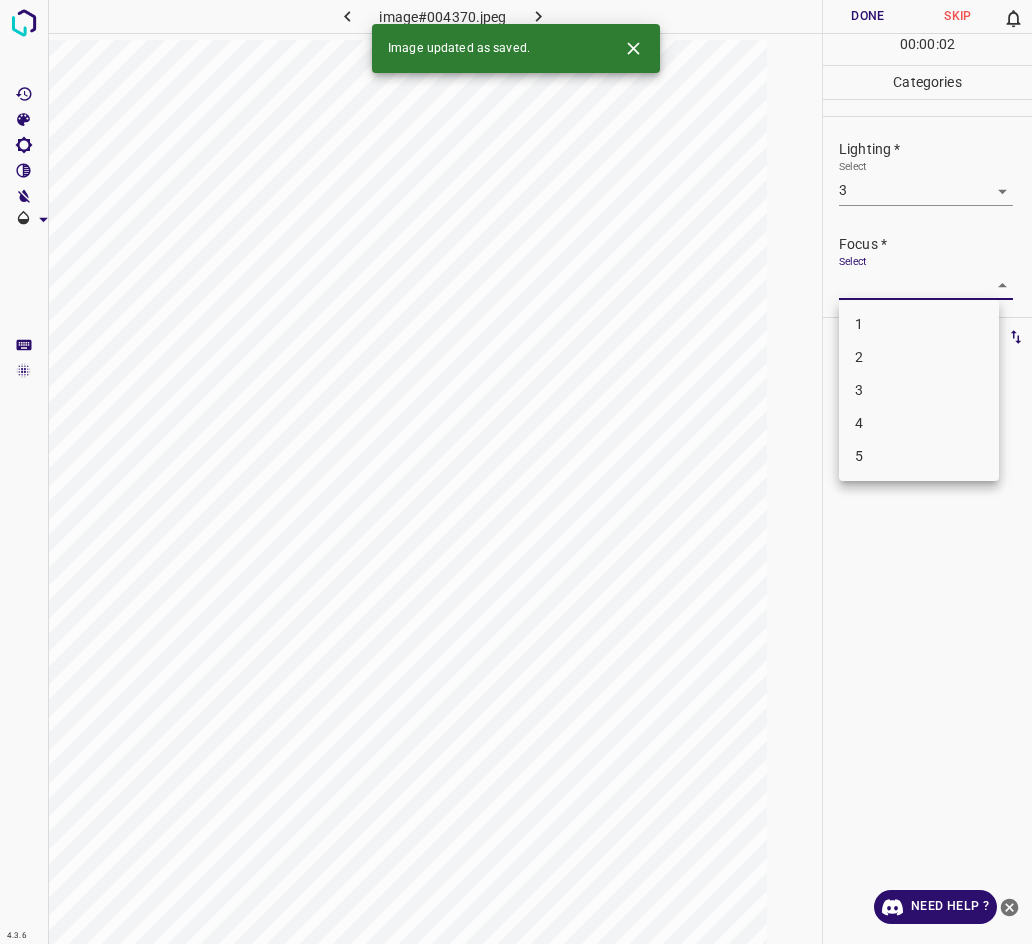 click on "3" at bounding box center [919, 390] 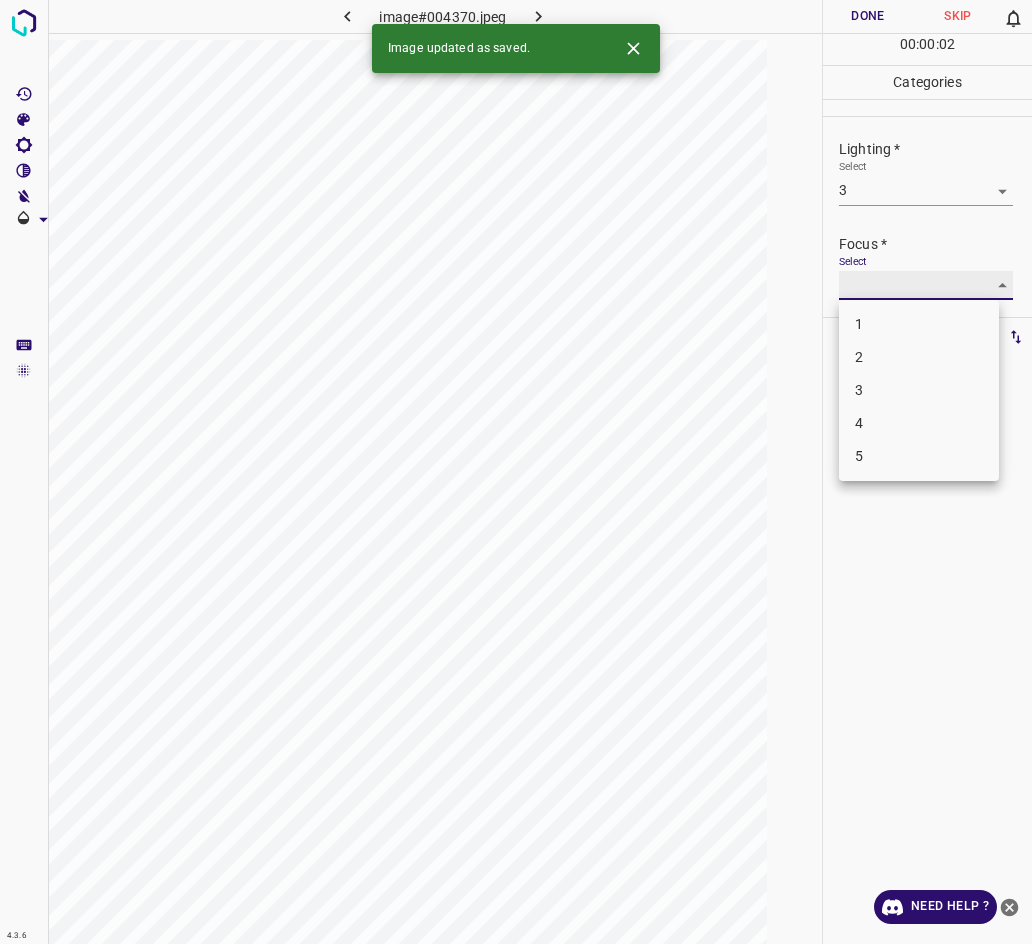 type on "3" 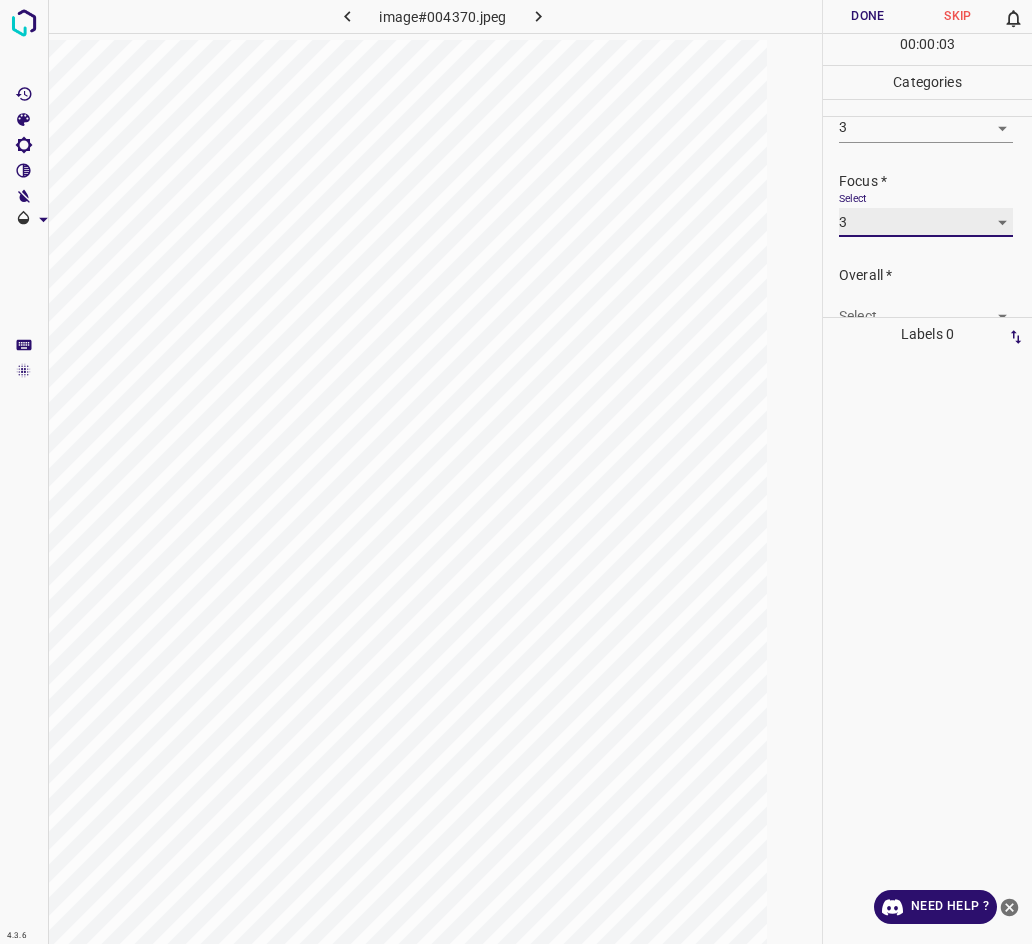 scroll, scrollTop: 98, scrollLeft: 0, axis: vertical 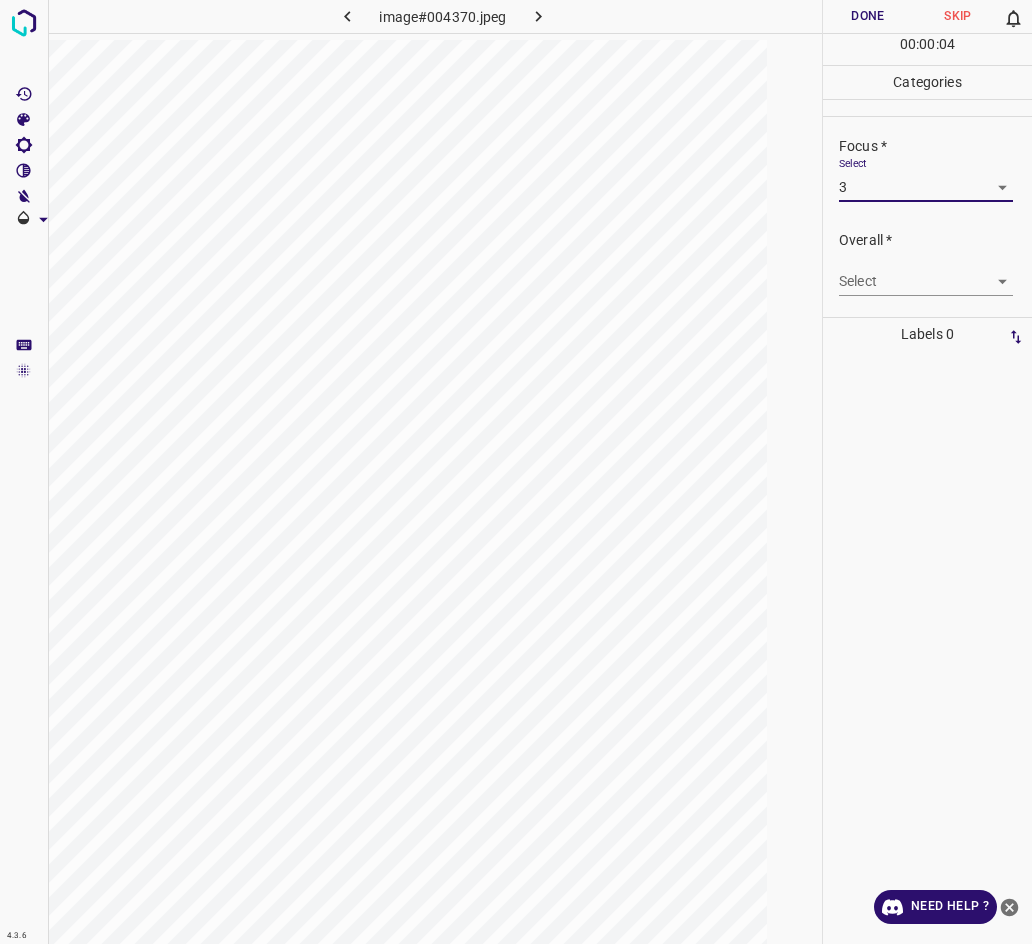 click on "4.3.6  image#004370.jpeg Done Skip 0 00   : 00   : 04   Categories Lighting *  Select 3 3 Focus *  Select 3 3 Overall *  Select ​ Labels   0 Categories 1 Lighting 2 Focus 3 Overall Tools Space Change between modes (Draw & Edit) I Auto labeling R Restore zoom M Zoom in N Zoom out Delete Delete selecte label Filters Z Restore filters X Saturation filter C Brightness filter V Contrast filter B Gray scale filter General O Download Need Help ? - Text - Hide - Delete" at bounding box center [516, 472] 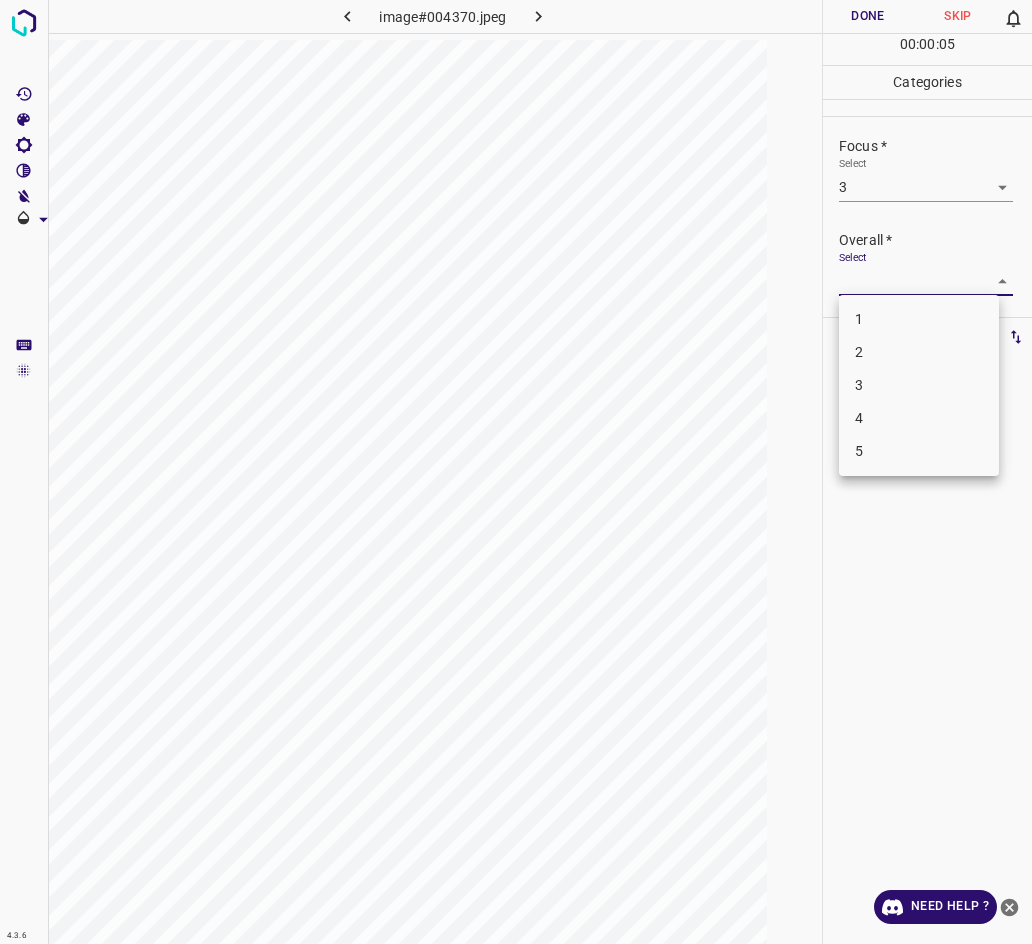 click on "3" at bounding box center (919, 385) 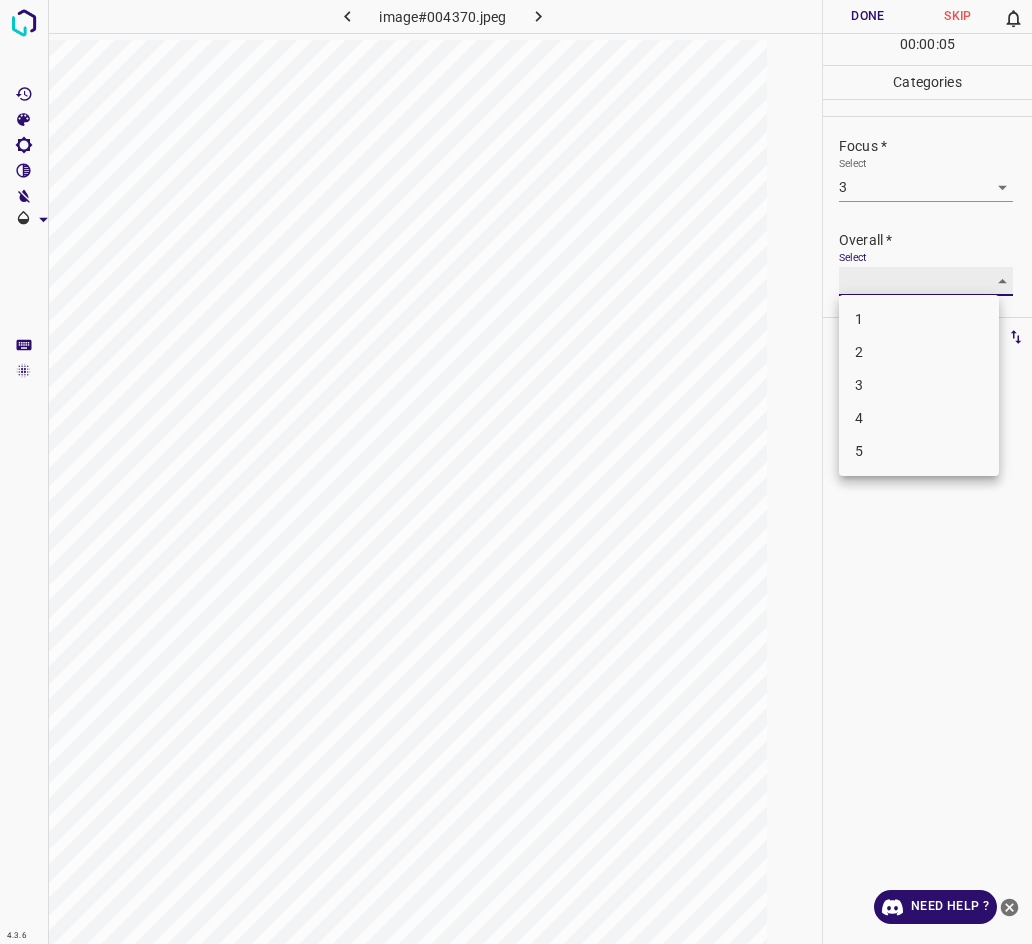 type on "3" 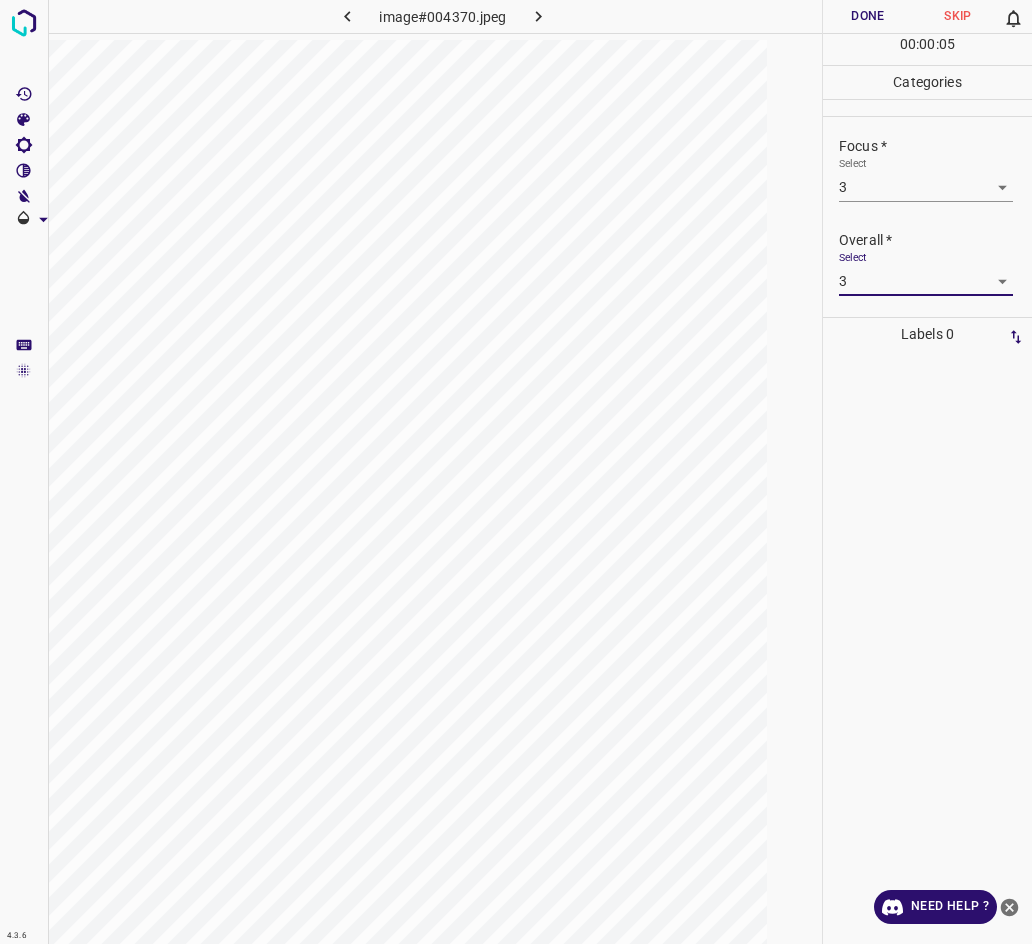 click on "Done" at bounding box center (868, 16) 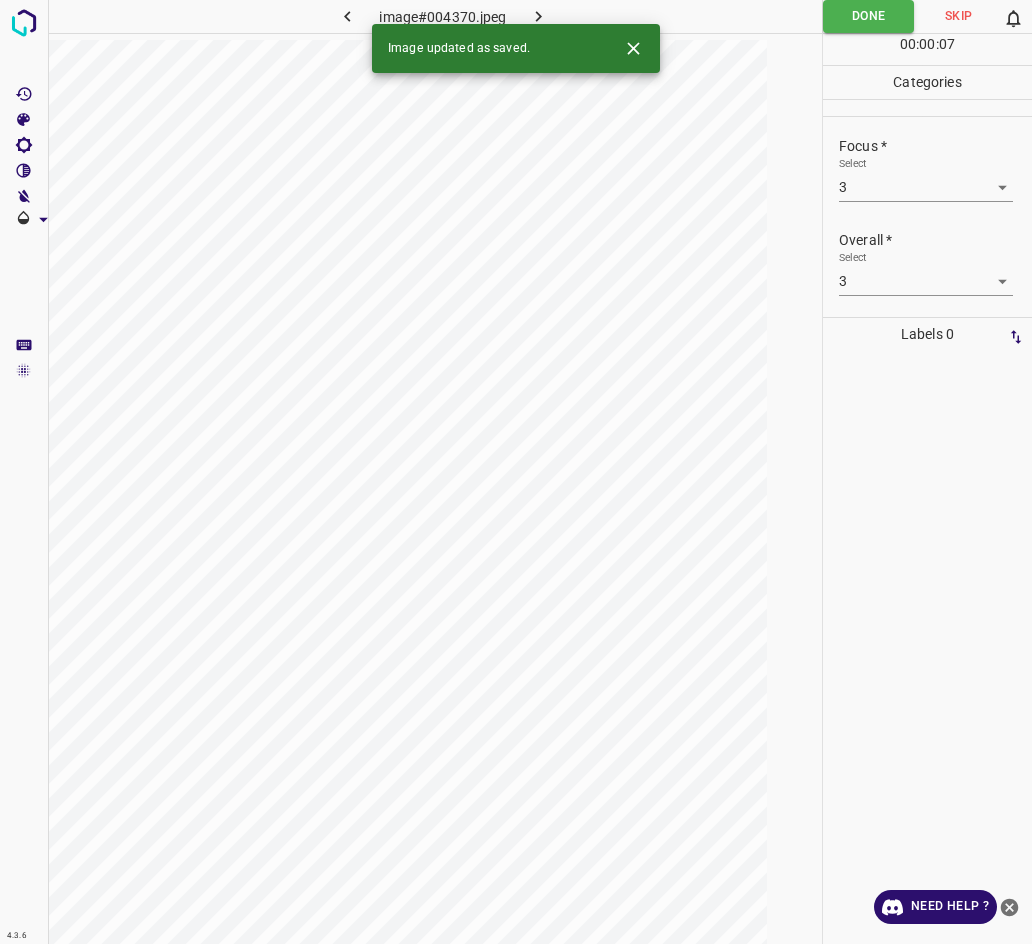 click at bounding box center (539, 16) 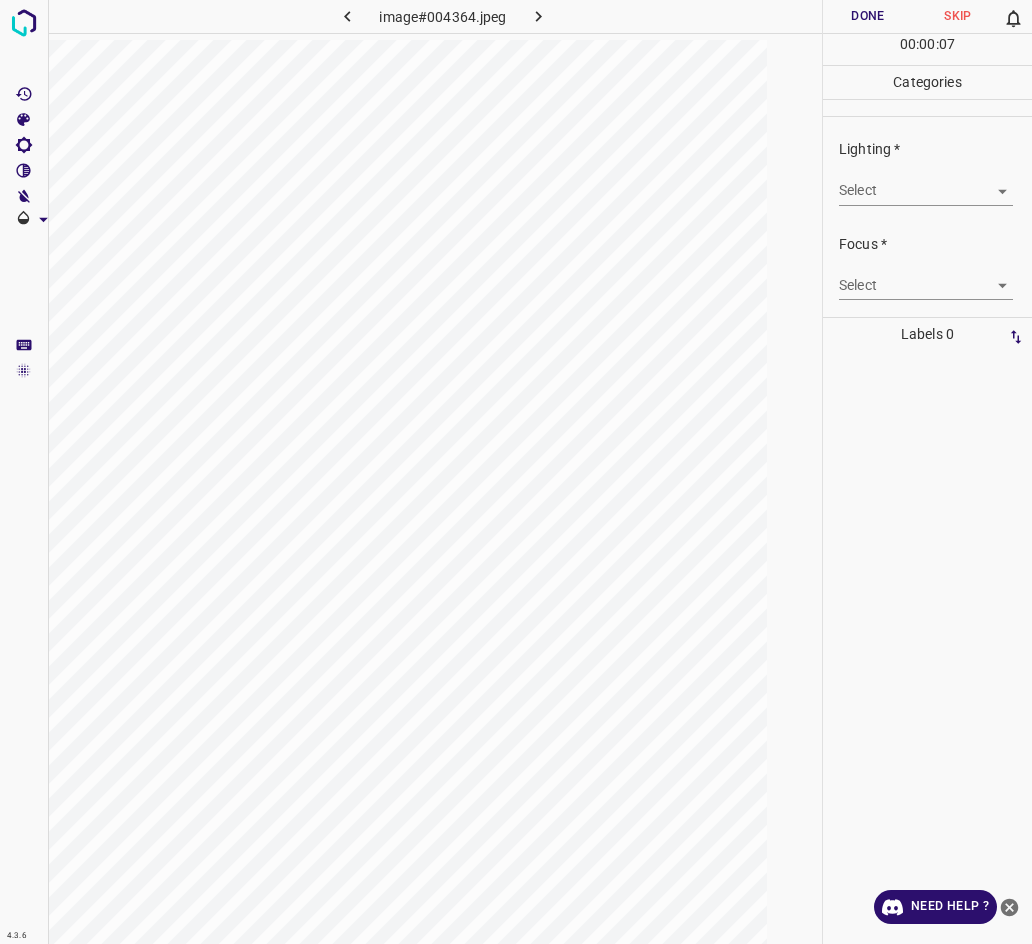 click on "4.3.6  image#004364.jpeg Done Skip 0 00   : 00   : 07   Categories Lighting *  Select ​ Focus *  Select ​ Overall *  Select ​ Labels   0 Categories 1 Lighting 2 Focus 3 Overall Tools Space Change between modes (Draw & Edit) I Auto labeling R Restore zoom M Zoom in N Zoom out Delete Delete selecte label Filters Z Restore filters X Saturation filter C Brightness filter V Contrast filter B Gray scale filter General O Download Need Help ? - Text - Hide - Delete" at bounding box center (516, 472) 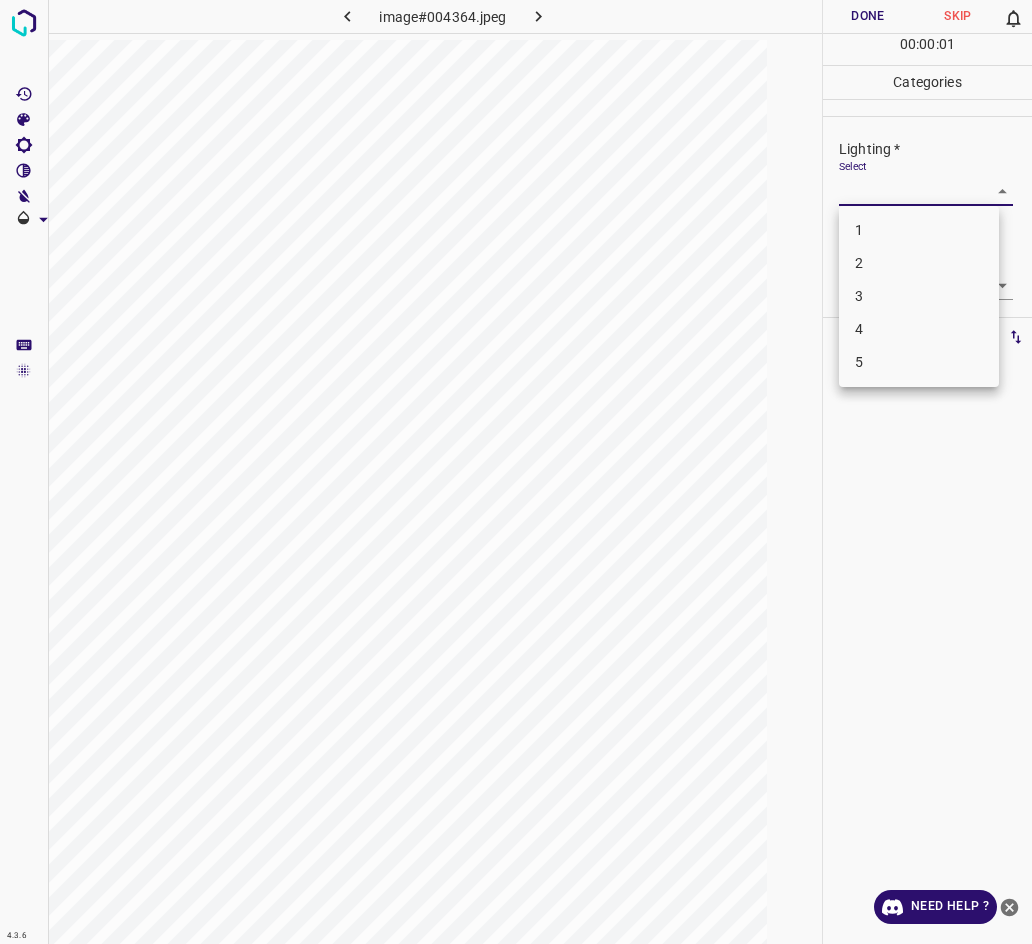 click on "3" at bounding box center (919, 296) 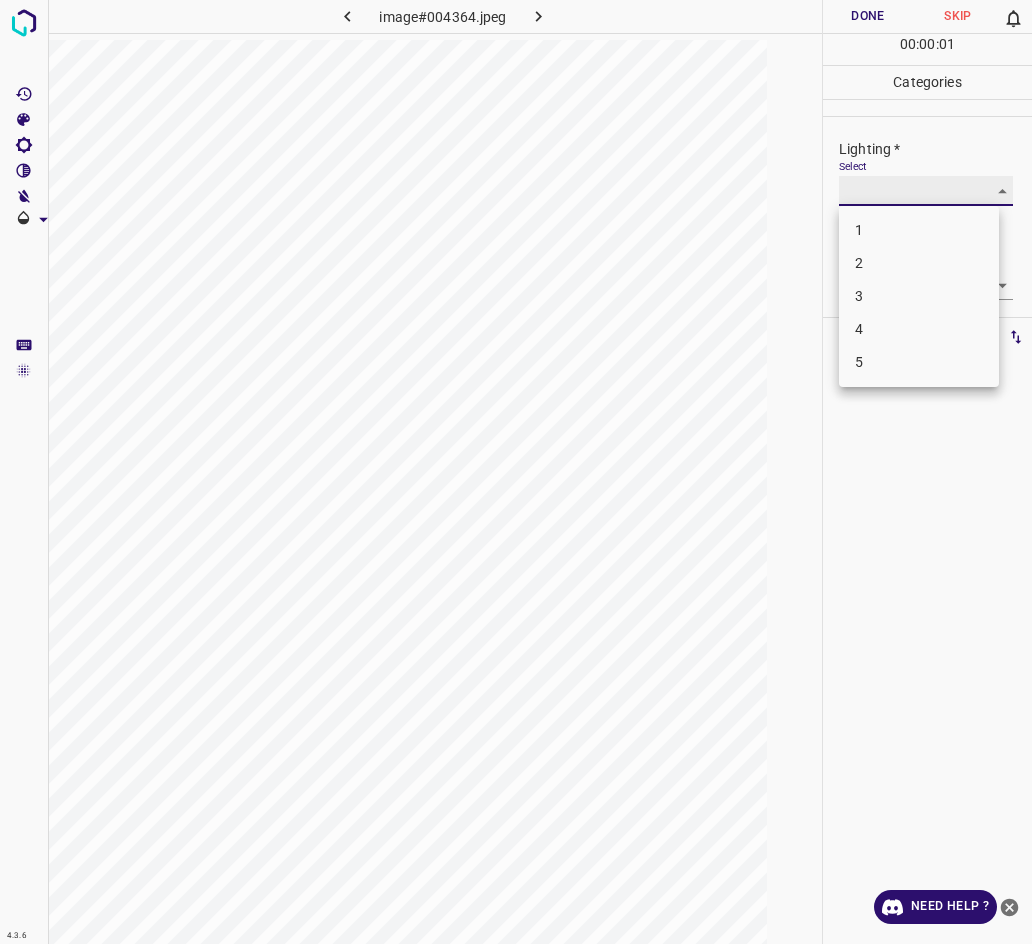 type on "3" 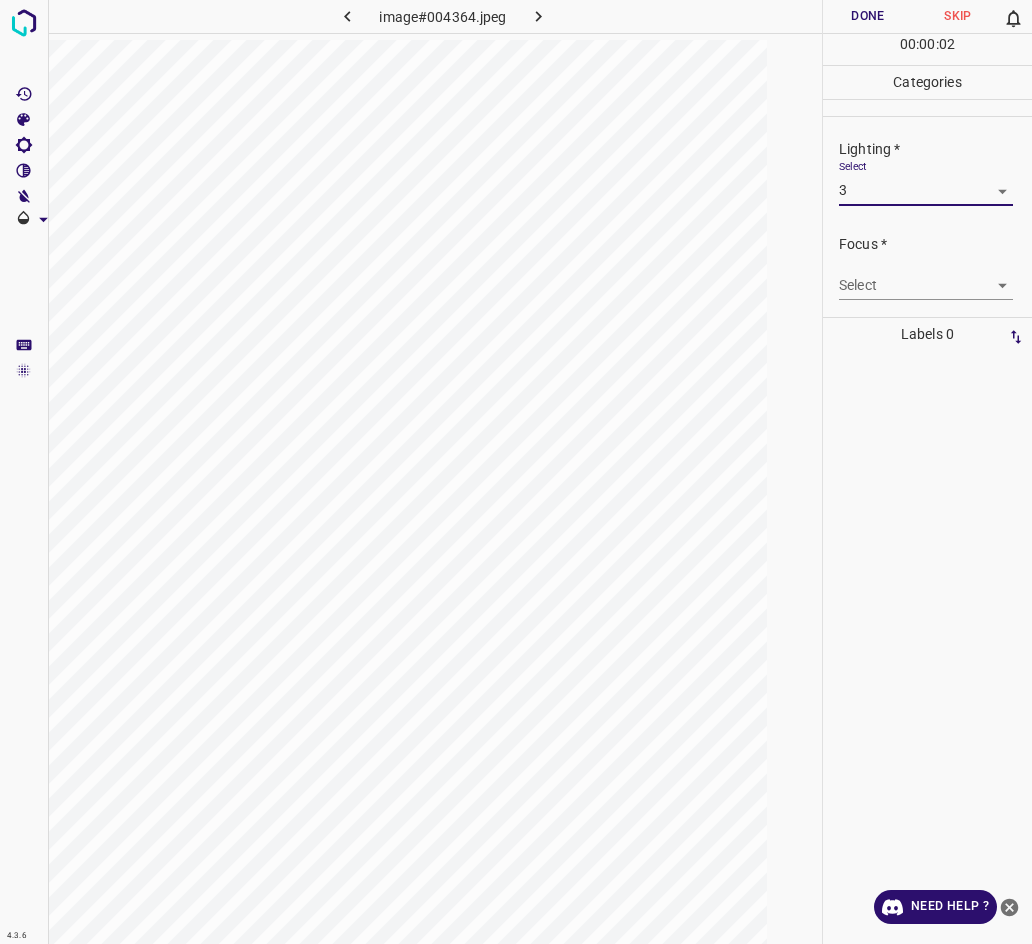 click on "4.3.6  image#004364.jpeg Done Skip 0 00   : 00   : 02   Categories Lighting *  Select 3 3 Focus *  Select ​ Overall *  Select ​ Labels   0 Categories 1 Lighting 2 Focus 3 Overall Tools Space Change between modes (Draw & Edit) I Auto labeling R Restore zoom M Zoom in N Zoom out Delete Delete selecte label Filters Z Restore filters X Saturation filter C Brightness filter V Contrast filter B Gray scale filter General O Download Need Help ? - Text - Hide - Delete" at bounding box center [516, 472] 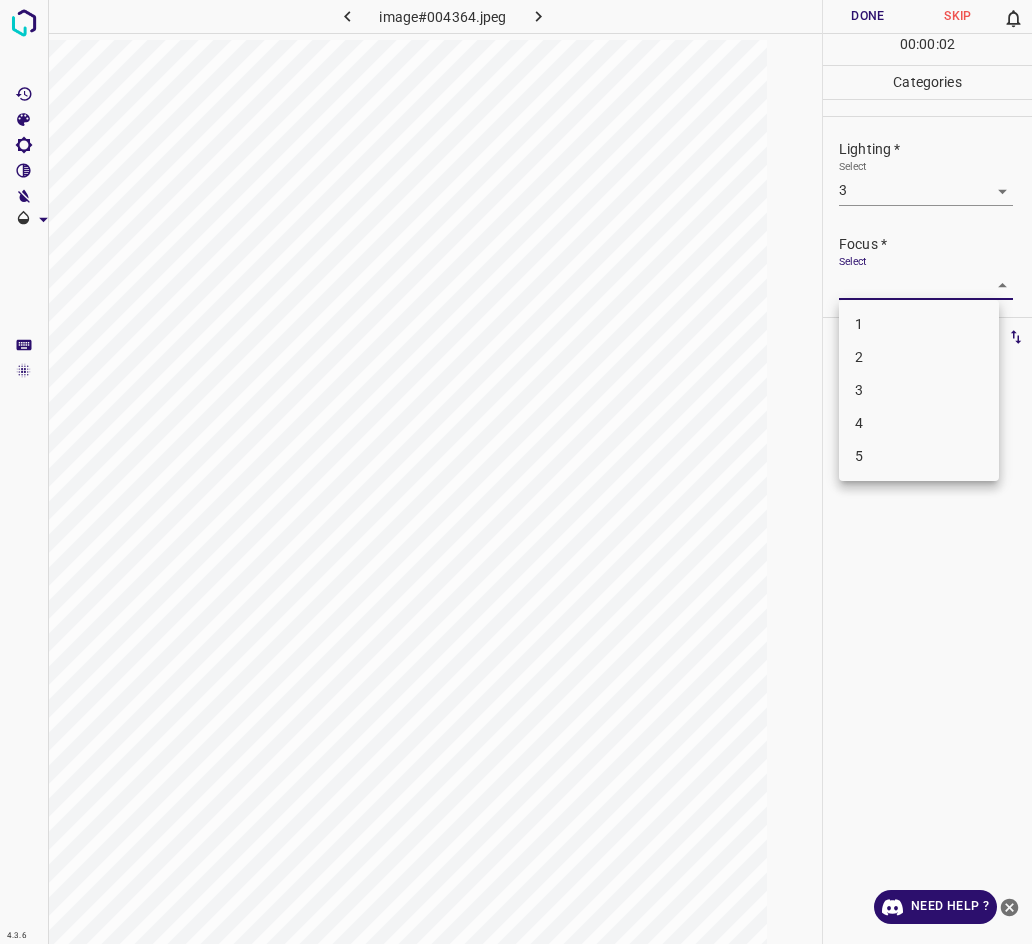 click on "3" at bounding box center (919, 390) 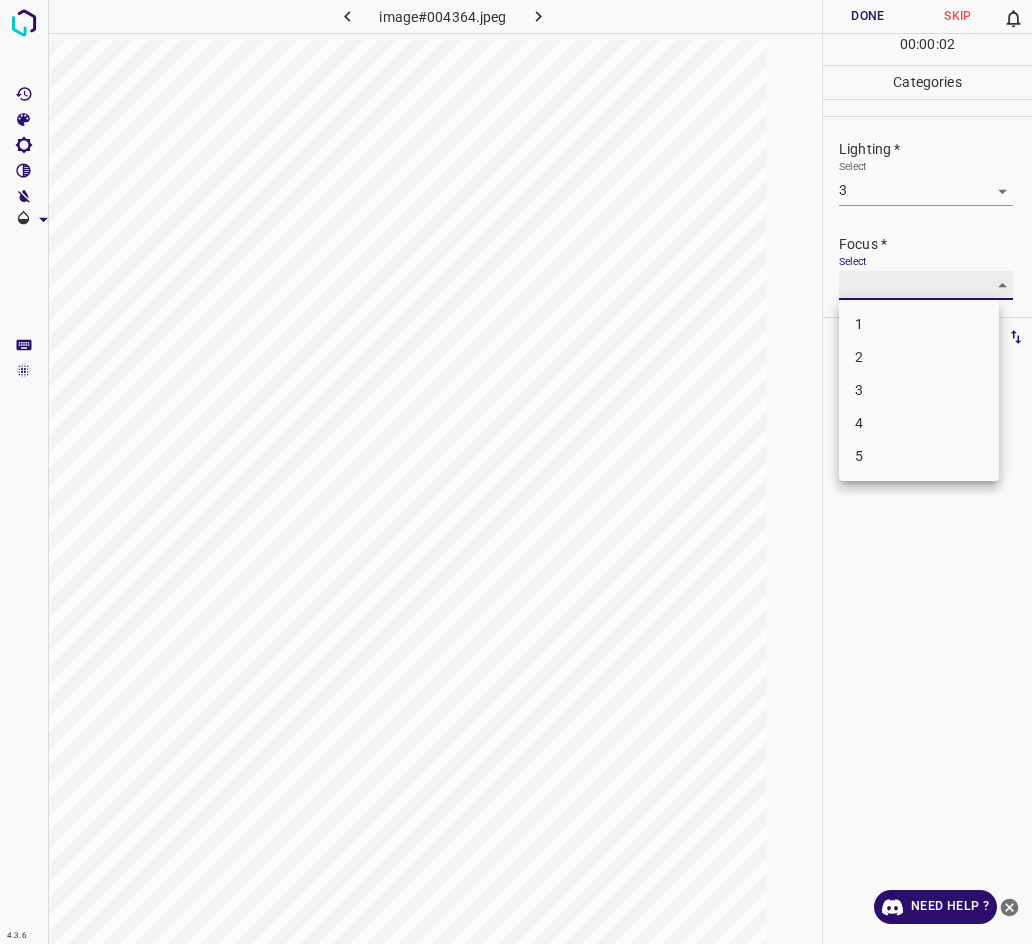 type on "3" 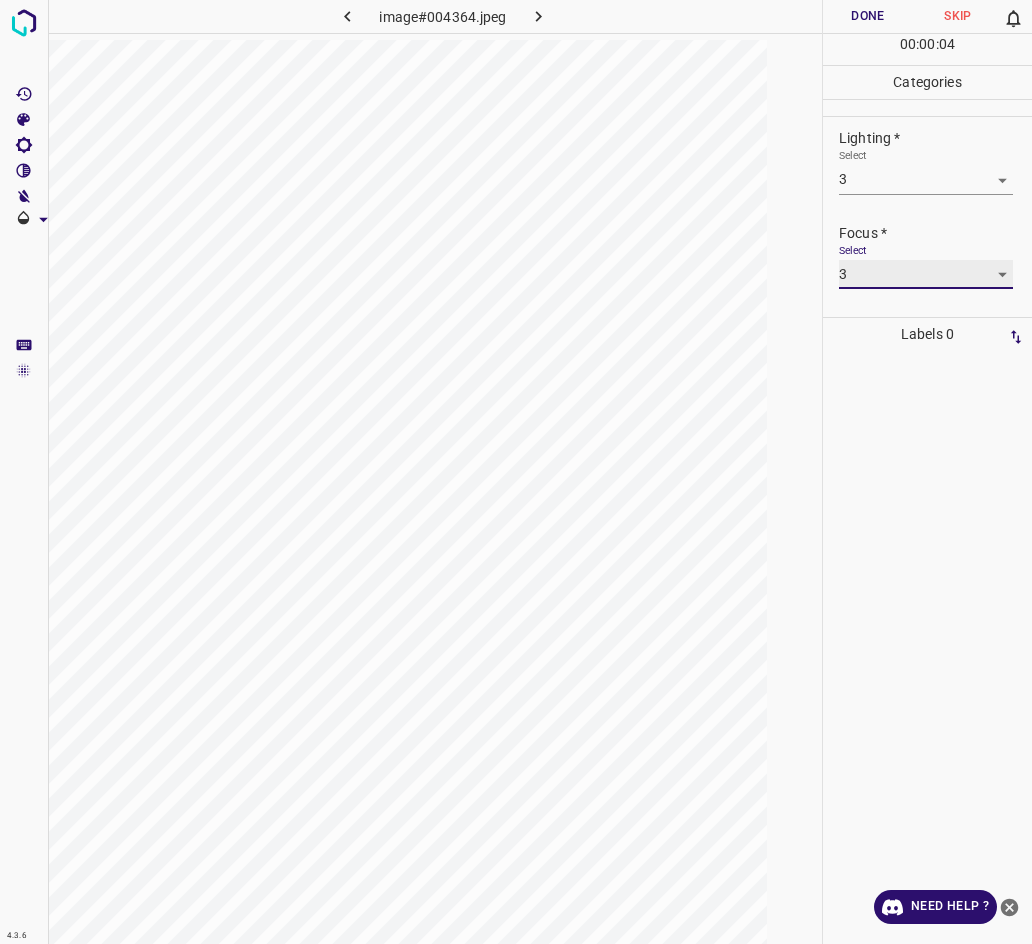 scroll, scrollTop: 63, scrollLeft: 0, axis: vertical 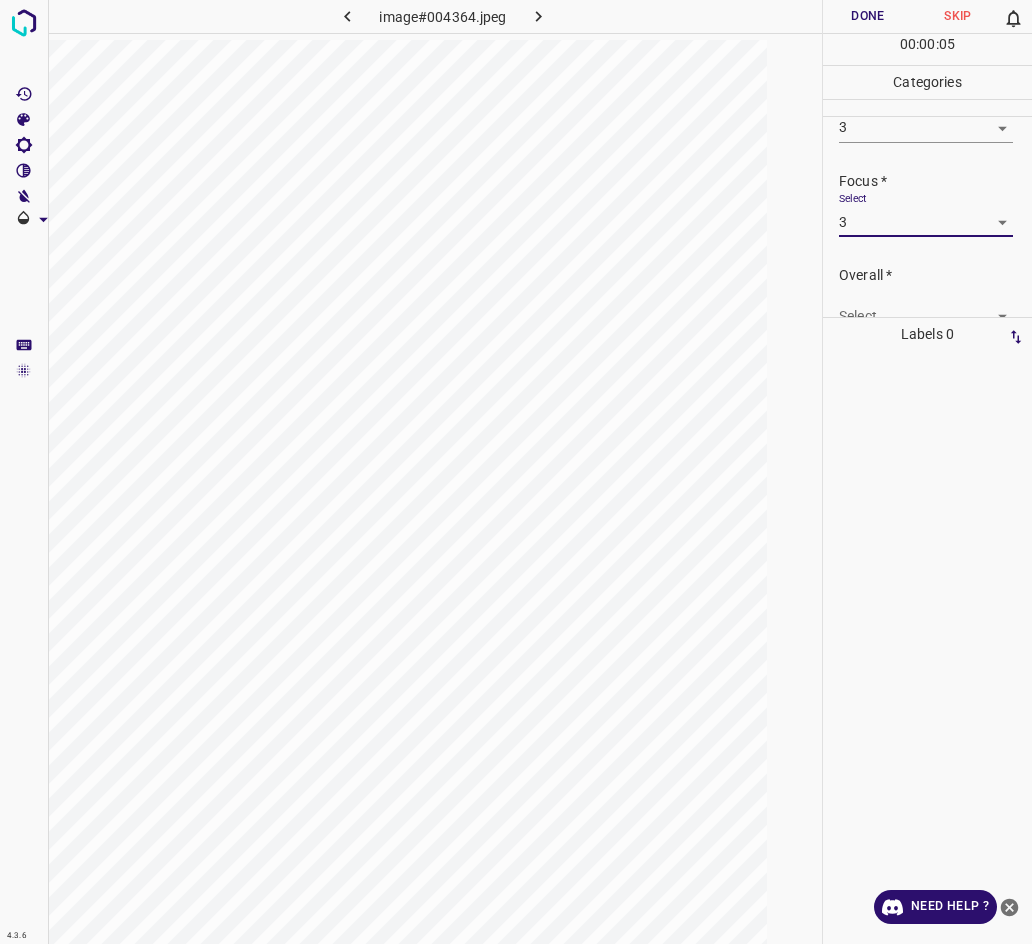 click on "Select ​" at bounding box center [926, 308] 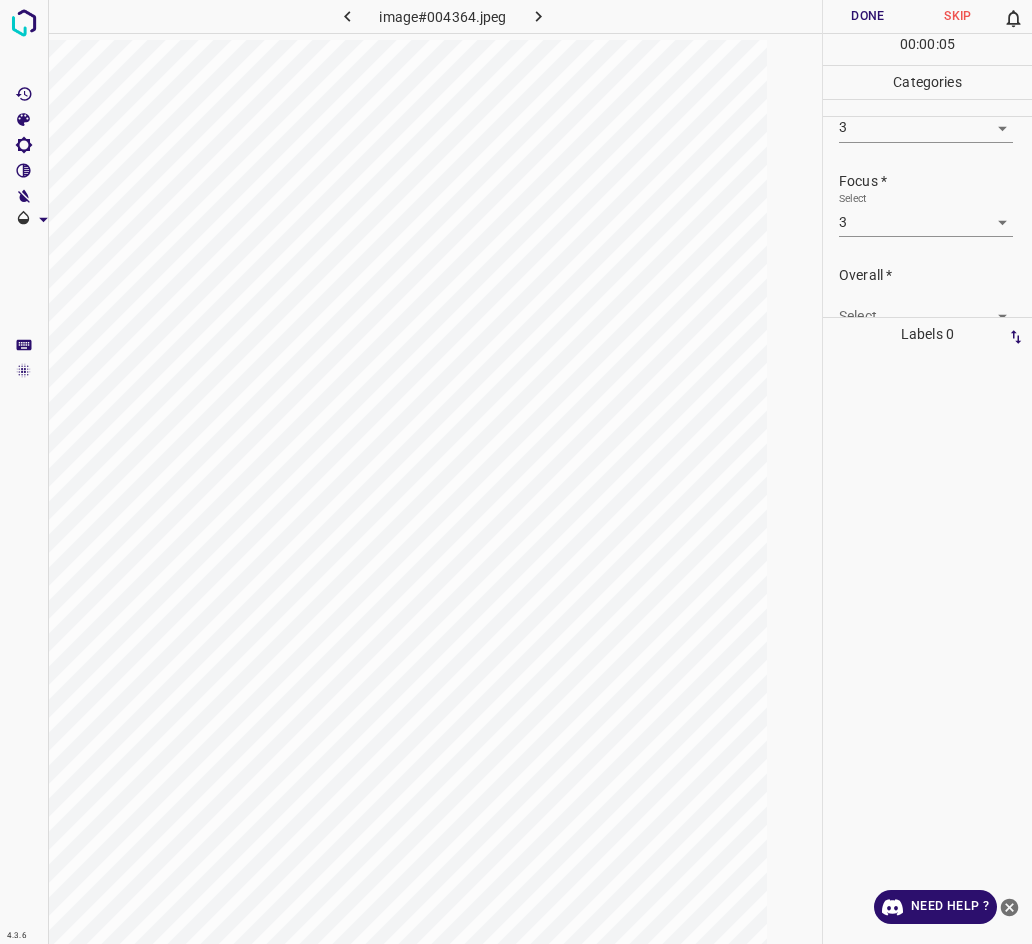 click on "4.3.6  image#004364.jpeg Done Skip 0 00   : 00   : 05   Categories Lighting *  Select 3 3 Focus *  Select 3 3 Overall *  Select ​ Labels   0 Categories 1 Lighting 2 Focus 3 Overall Tools Space Change between modes (Draw & Edit) I Auto labeling R Restore zoom M Zoom in N Zoom out Delete Delete selecte label Filters Z Restore filters X Saturation filter C Brightness filter V Contrast filter B Gray scale filter General O Download Need Help ? - Text - Hide - Delete" at bounding box center [516, 472] 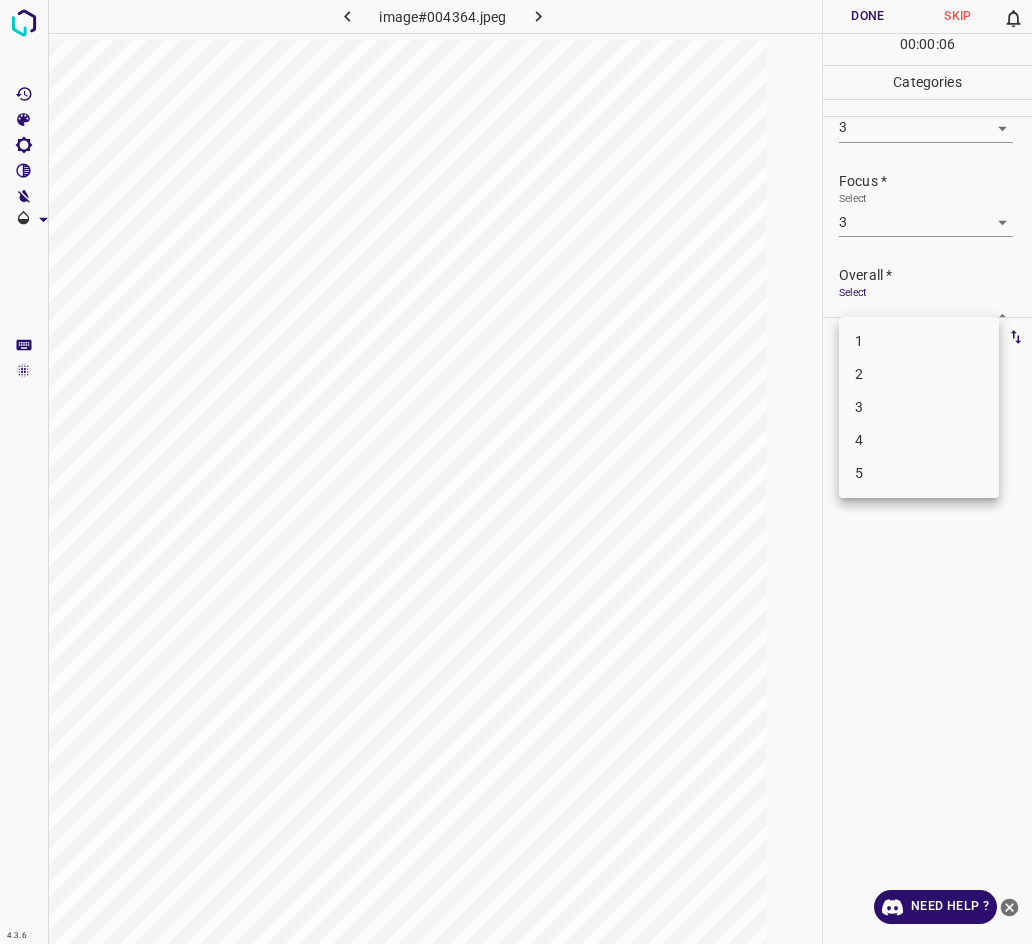 scroll, scrollTop: 76, scrollLeft: 0, axis: vertical 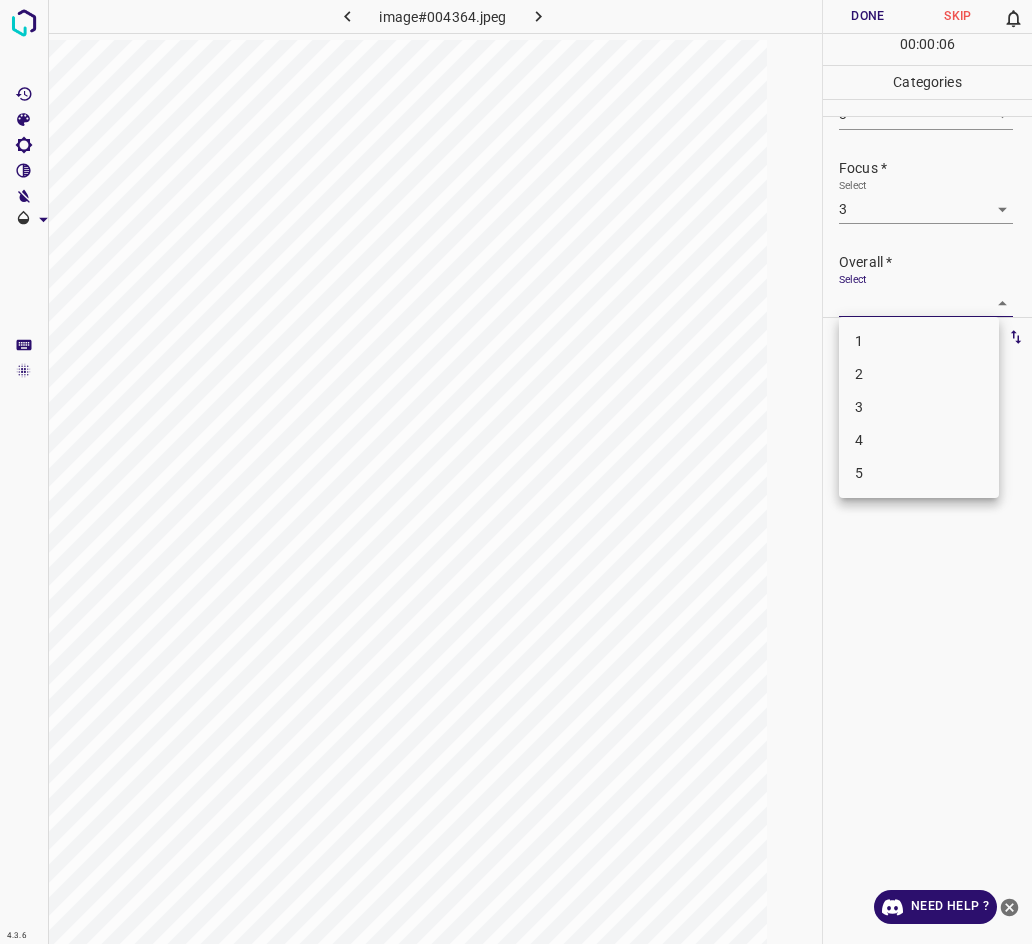 click on "3" at bounding box center (919, 407) 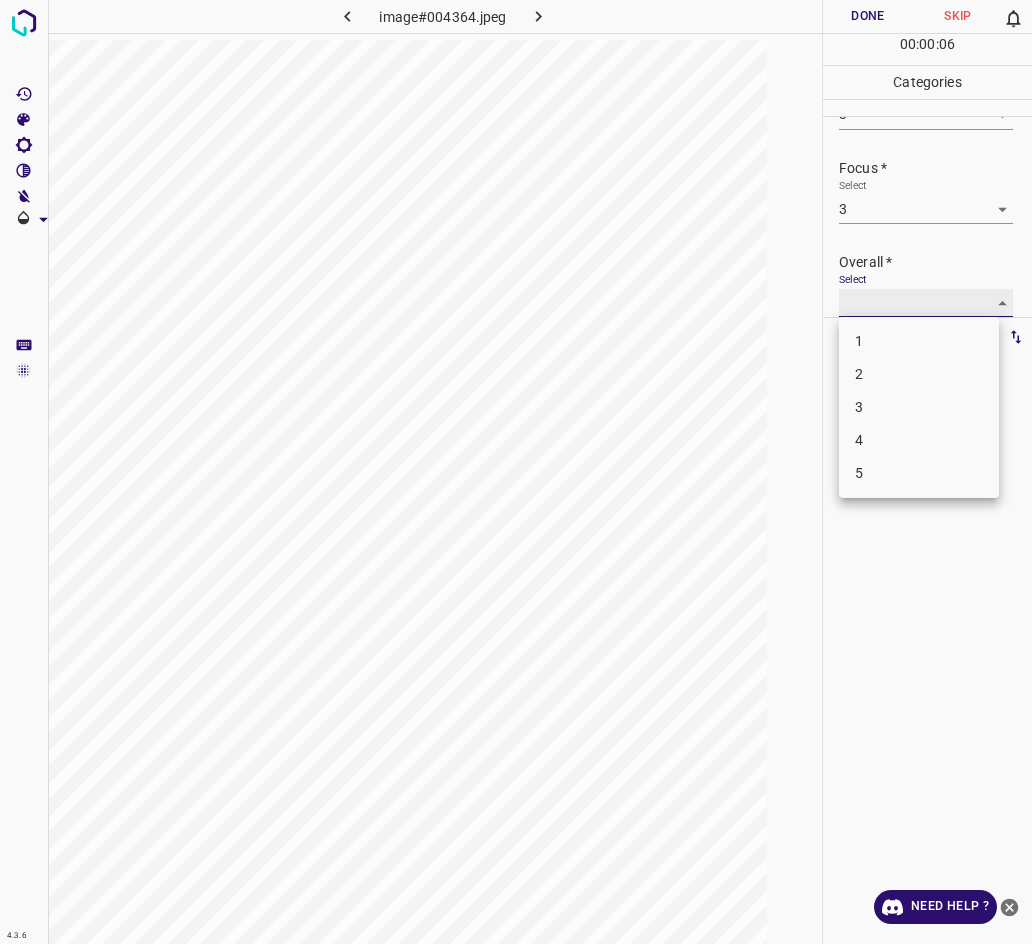 type on "3" 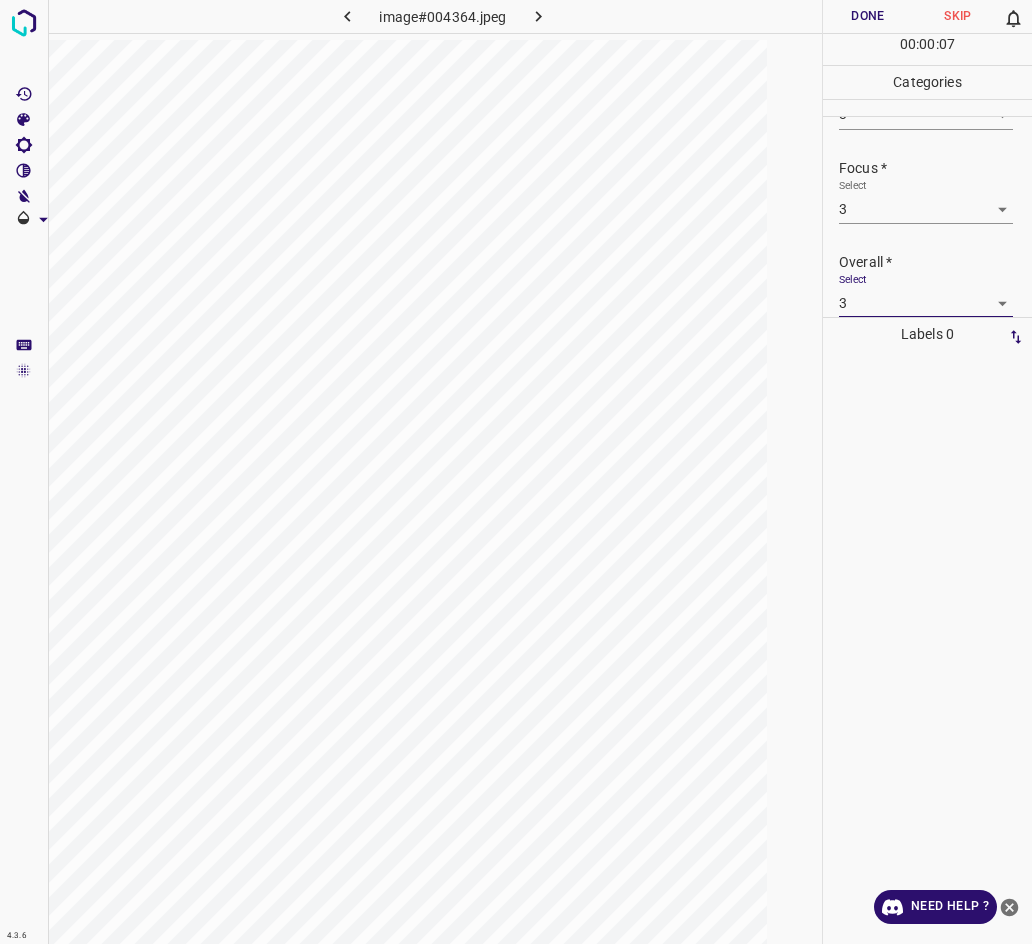 click on "Done" at bounding box center [868, 16] 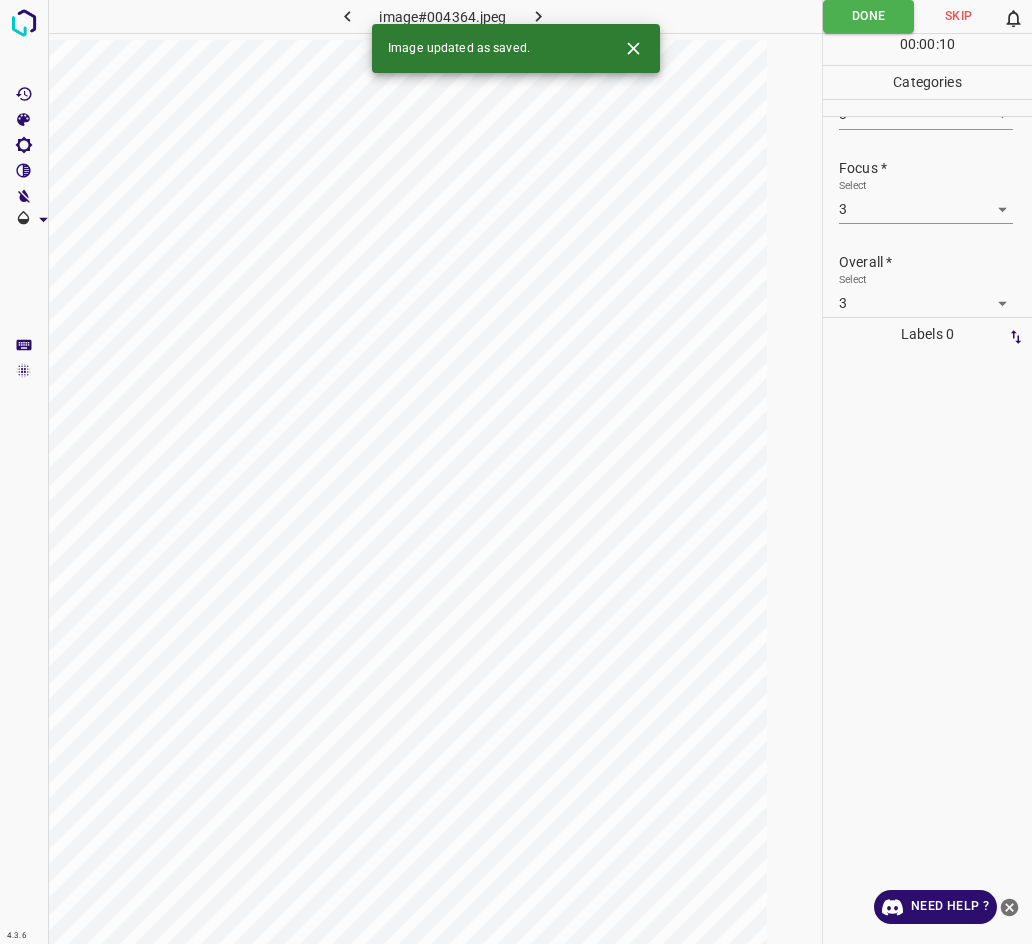 click 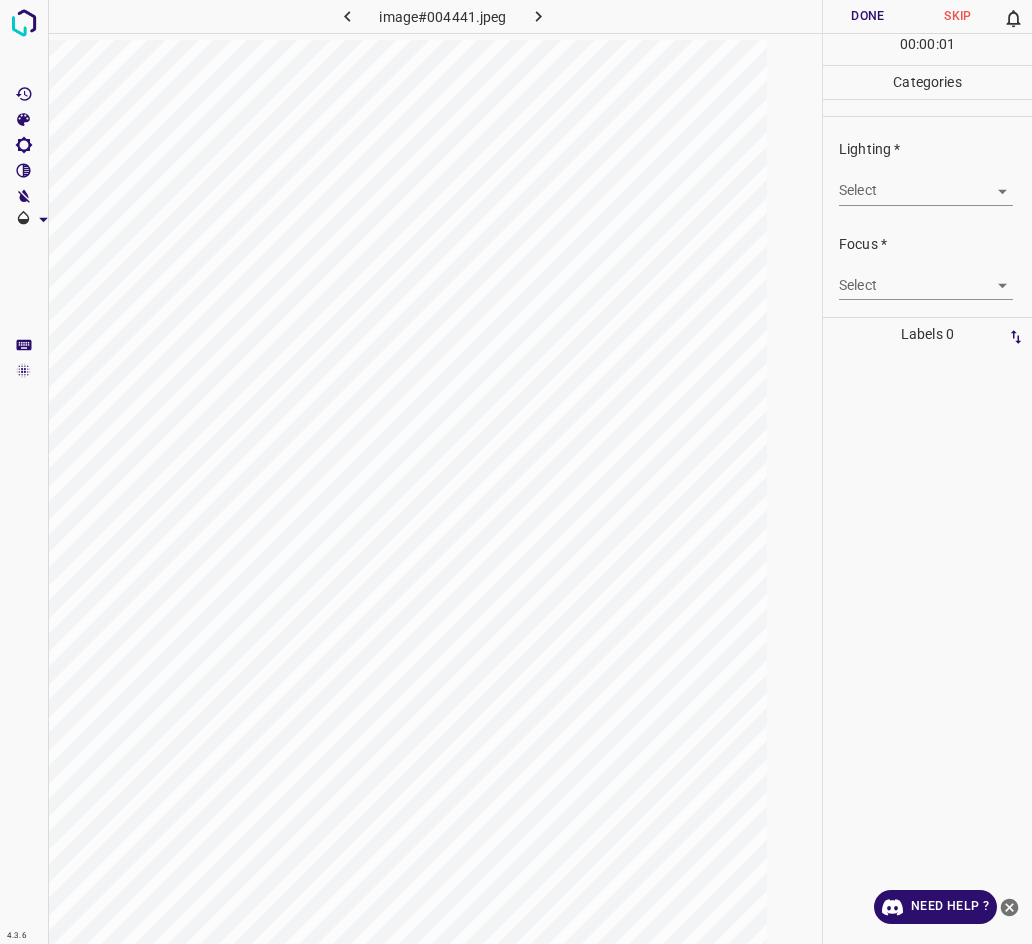 click on "4.3.6  image#004441.jpeg Done Skip 0 00   : 00   : 01   Categories Lighting *  Select ​ Focus *  Select ​ Overall *  Select ​ Labels   0 Categories 1 Lighting 2 Focus 3 Overall Tools Space Change between modes (Draw & Edit) I Auto labeling R Restore zoom M Zoom in N Zoom out Delete Delete selecte label Filters Z Restore filters X Saturation filter C Brightness filter V Contrast filter B Gray scale filter General O Download Need Help ? - Text - Hide - Delete" at bounding box center [516, 472] 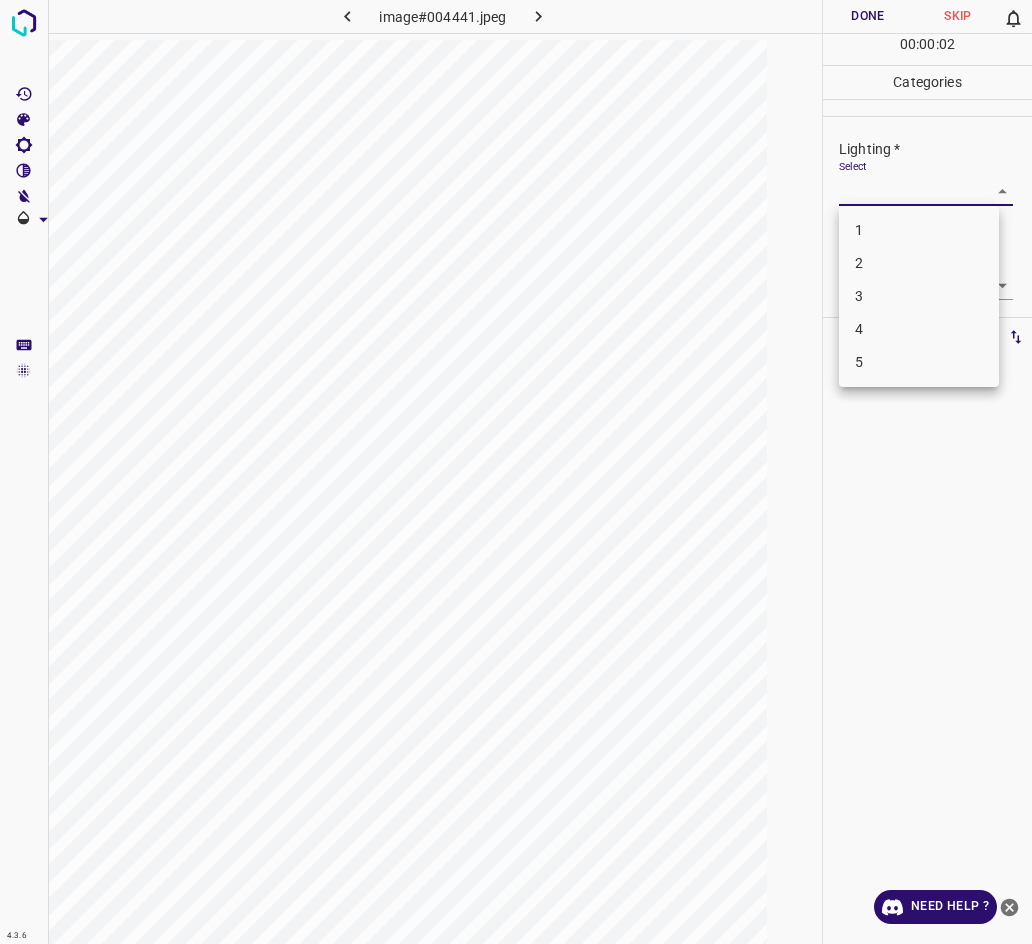 click on "3" at bounding box center (919, 296) 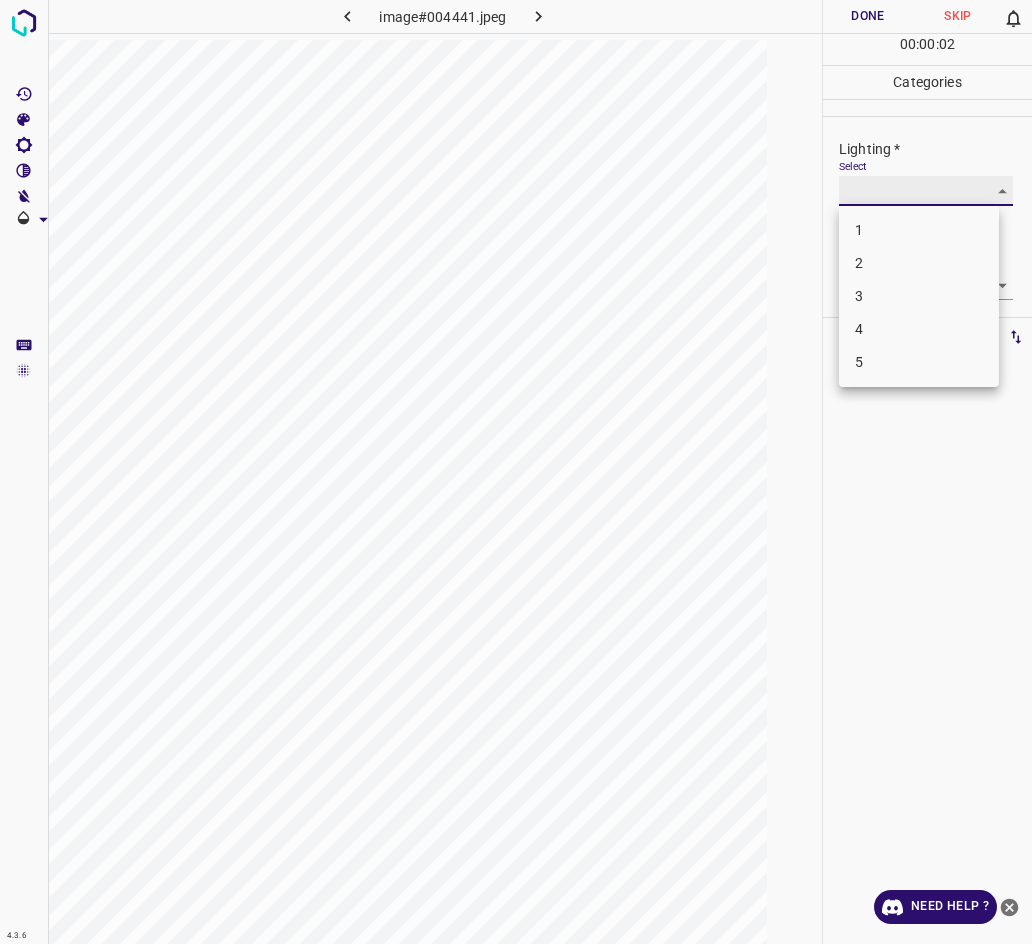 type on "3" 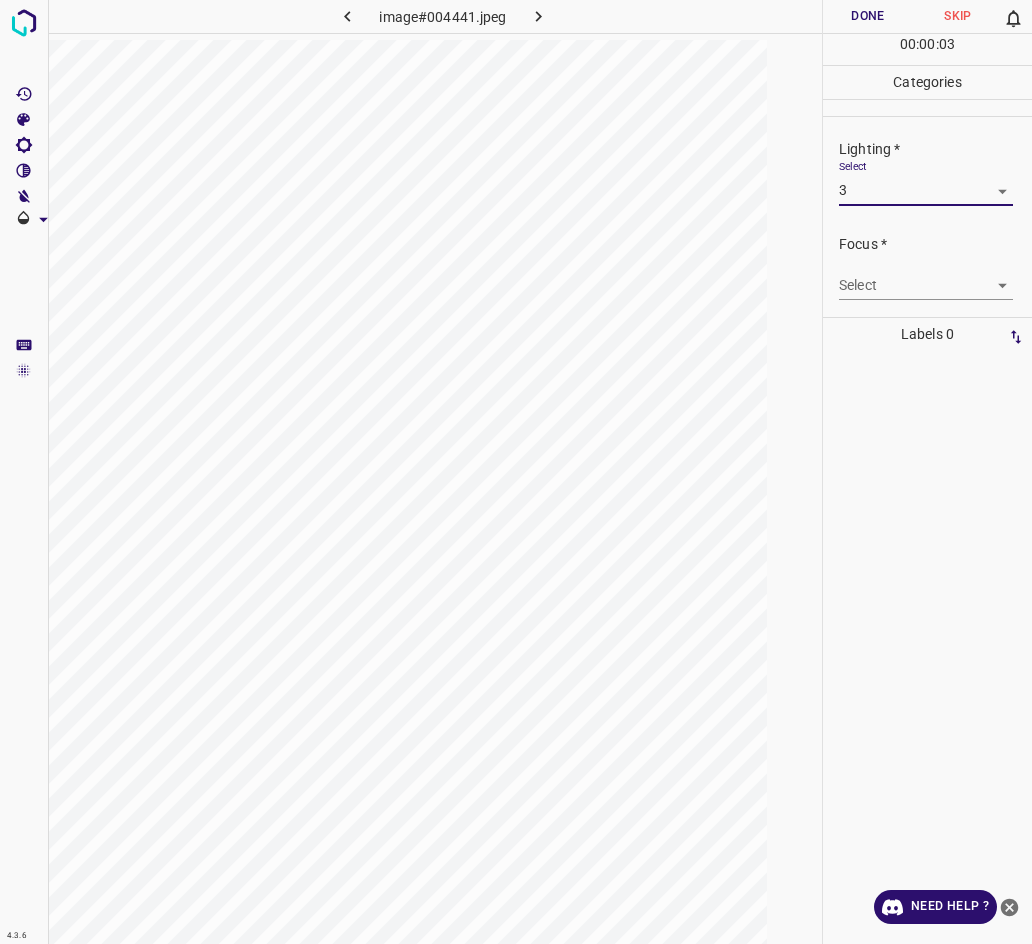 click on "4.3.6  image#004441.jpeg Done Skip 0 00   : 00   : 03   Categories Lighting *  Select 3 3 Focus *  Select ​ Overall *  Select ​ Labels   0 Categories 1 Lighting 2 Focus 3 Overall Tools Space Change between modes (Draw & Edit) I Auto labeling R Restore zoom M Zoom in N Zoom out Delete Delete selecte label Filters Z Restore filters X Saturation filter C Brightness filter V Contrast filter B Gray scale filter General O Download Need Help ? - Text - Hide - Delete" at bounding box center (516, 472) 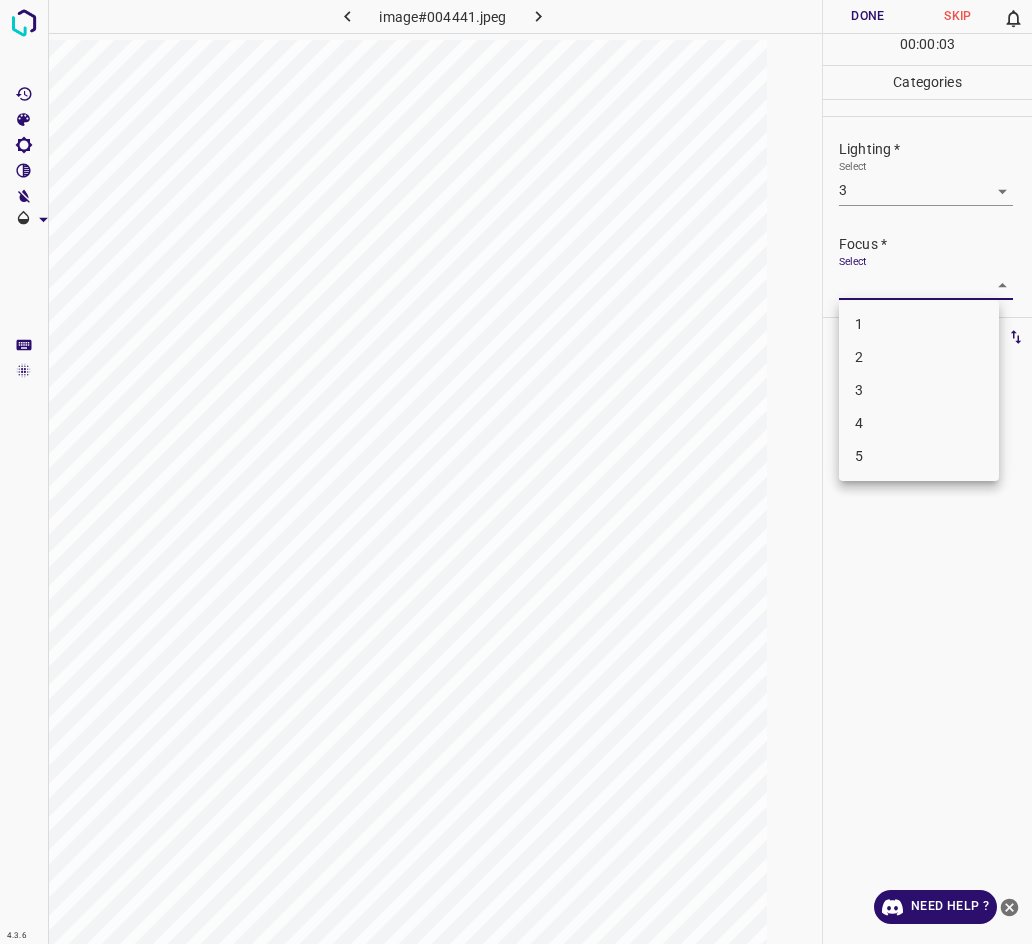 click on "3" at bounding box center [919, 390] 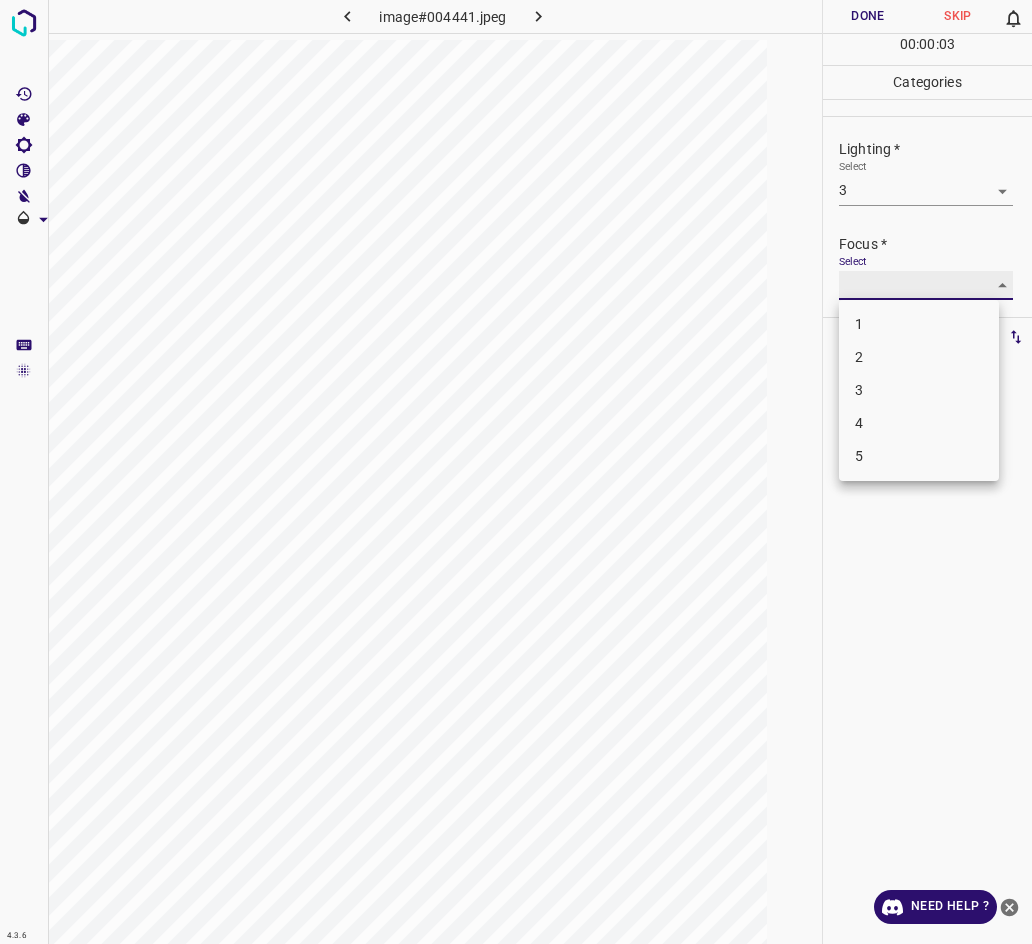 type on "3" 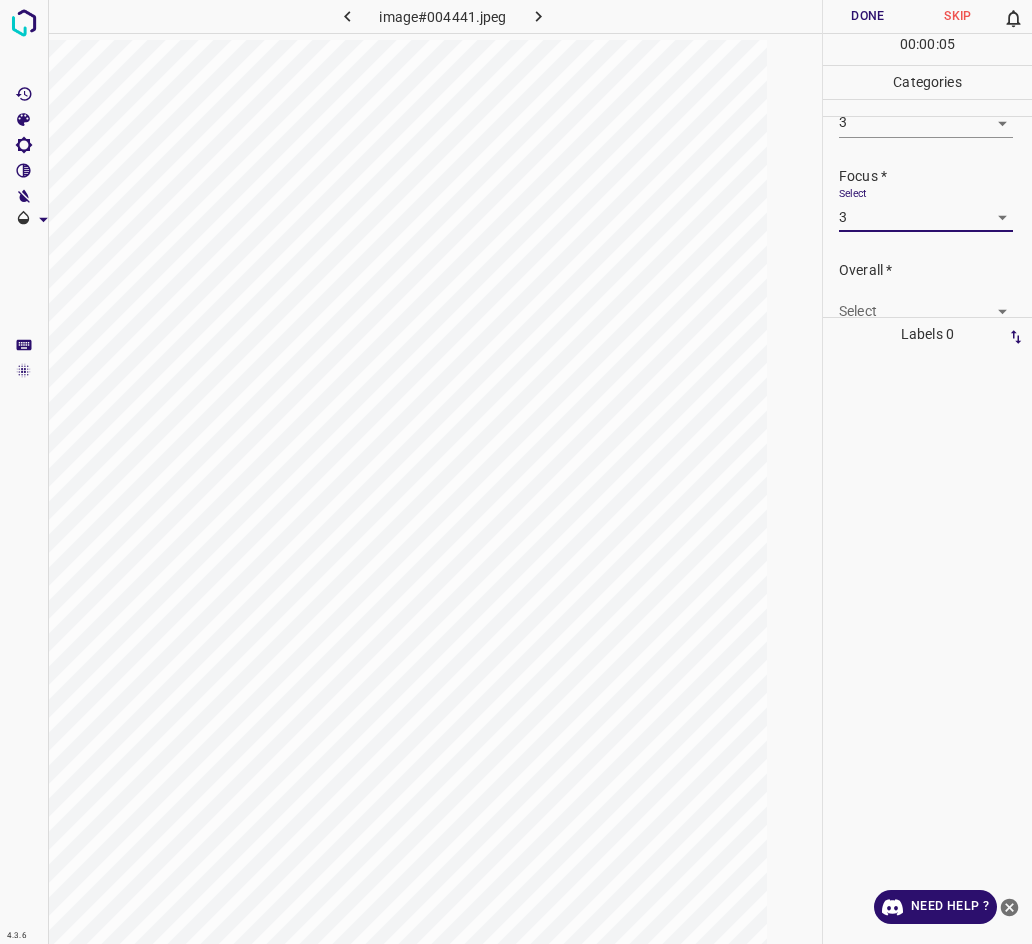 click on "4.3.6  image#004441.jpeg Done Skip 0 00   : 00   : 05   Categories Lighting *  Select 3 3 Focus *  Select 3 3 Overall *  Select ​ Labels   0 Categories 1 Lighting 2 Focus 3 Overall Tools Space Change between modes (Draw & Edit) I Auto labeling R Restore zoom M Zoom in N Zoom out Delete Delete selecte label Filters Z Restore filters X Saturation filter C Brightness filter V Contrast filter B Gray scale filter General O Download Need Help ? - Text - Hide - Delete" at bounding box center (516, 472) 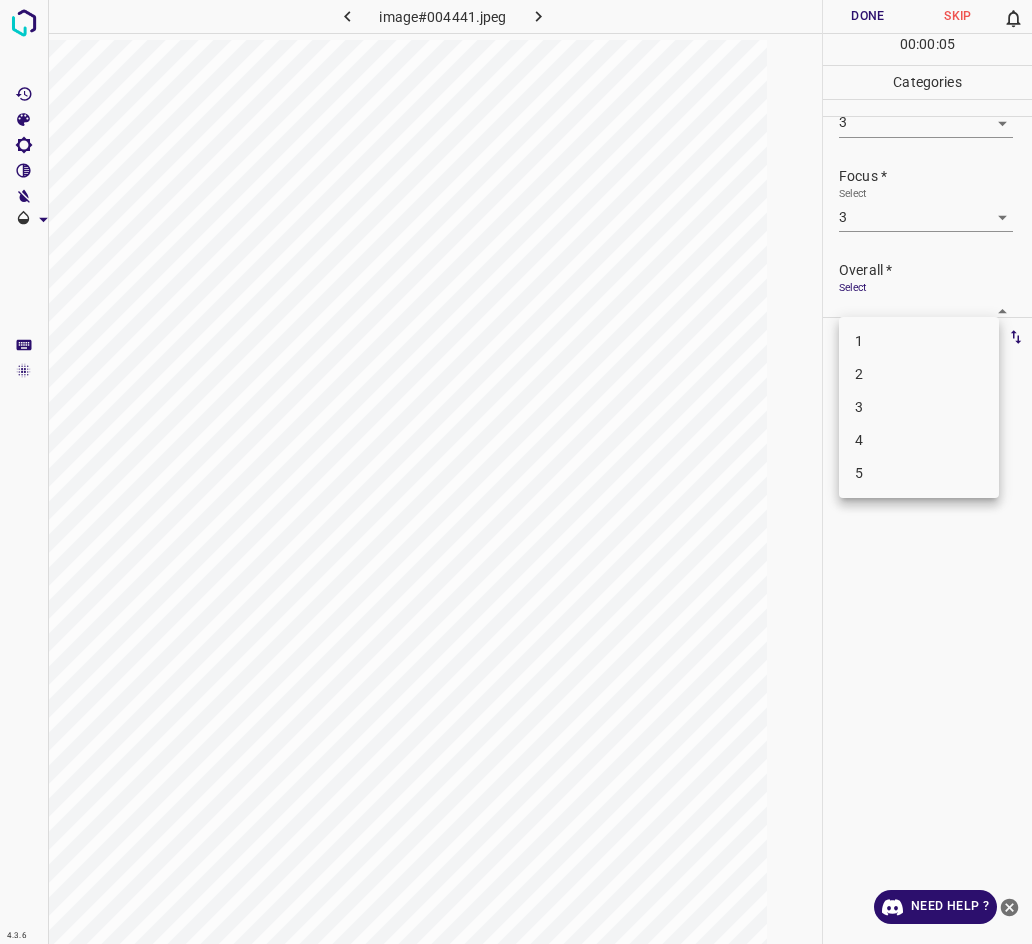 scroll, scrollTop: 76, scrollLeft: 0, axis: vertical 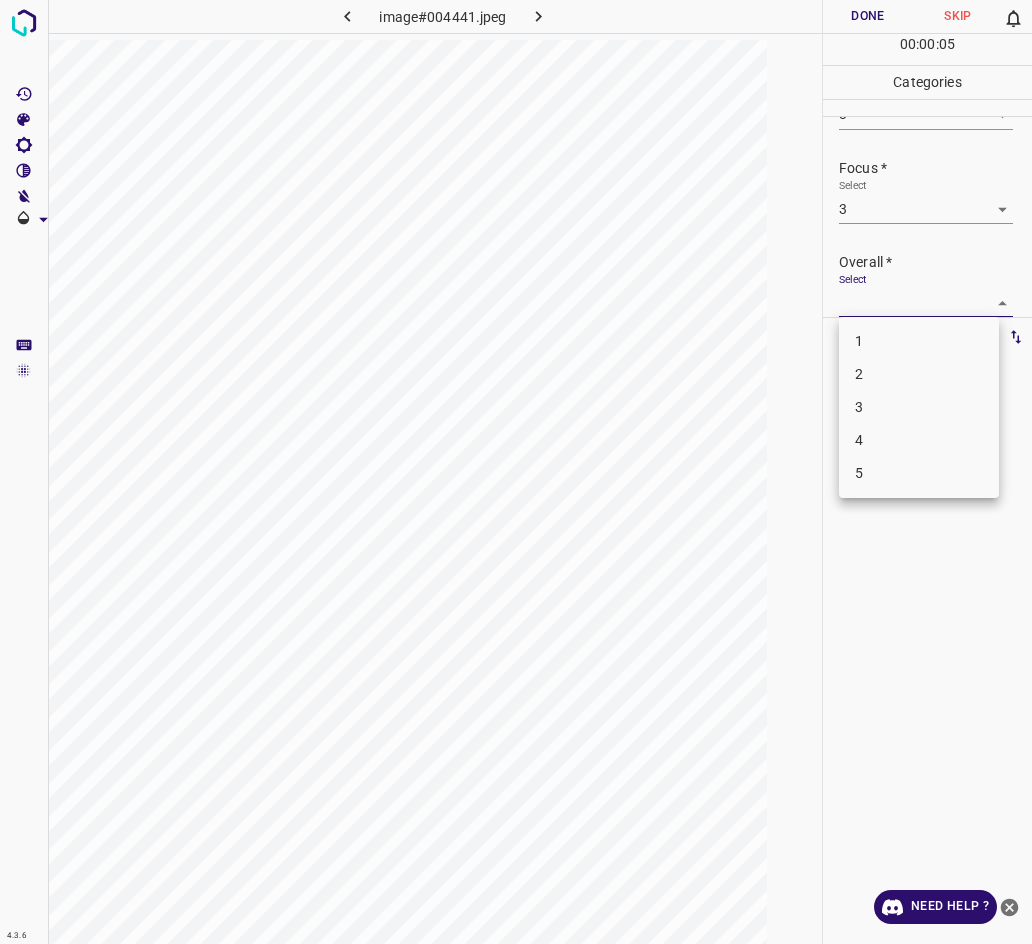 click on "3" at bounding box center (919, 407) 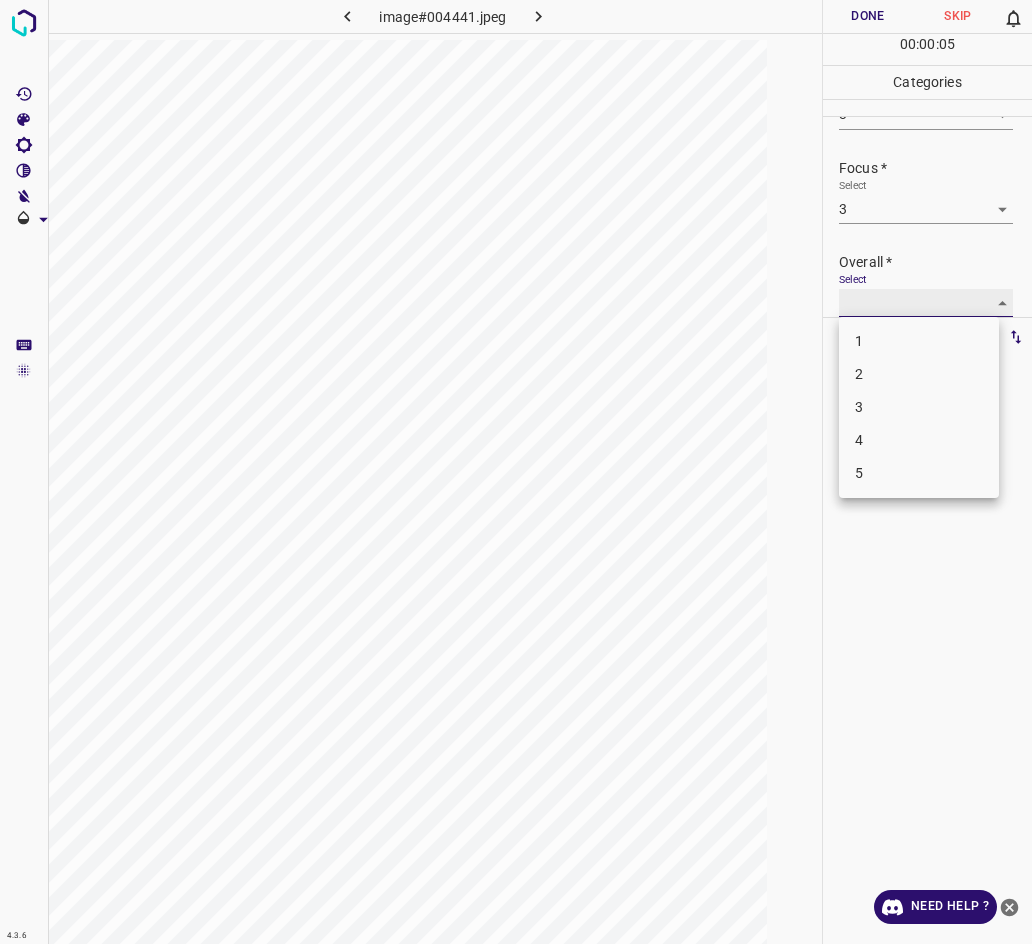 type on "3" 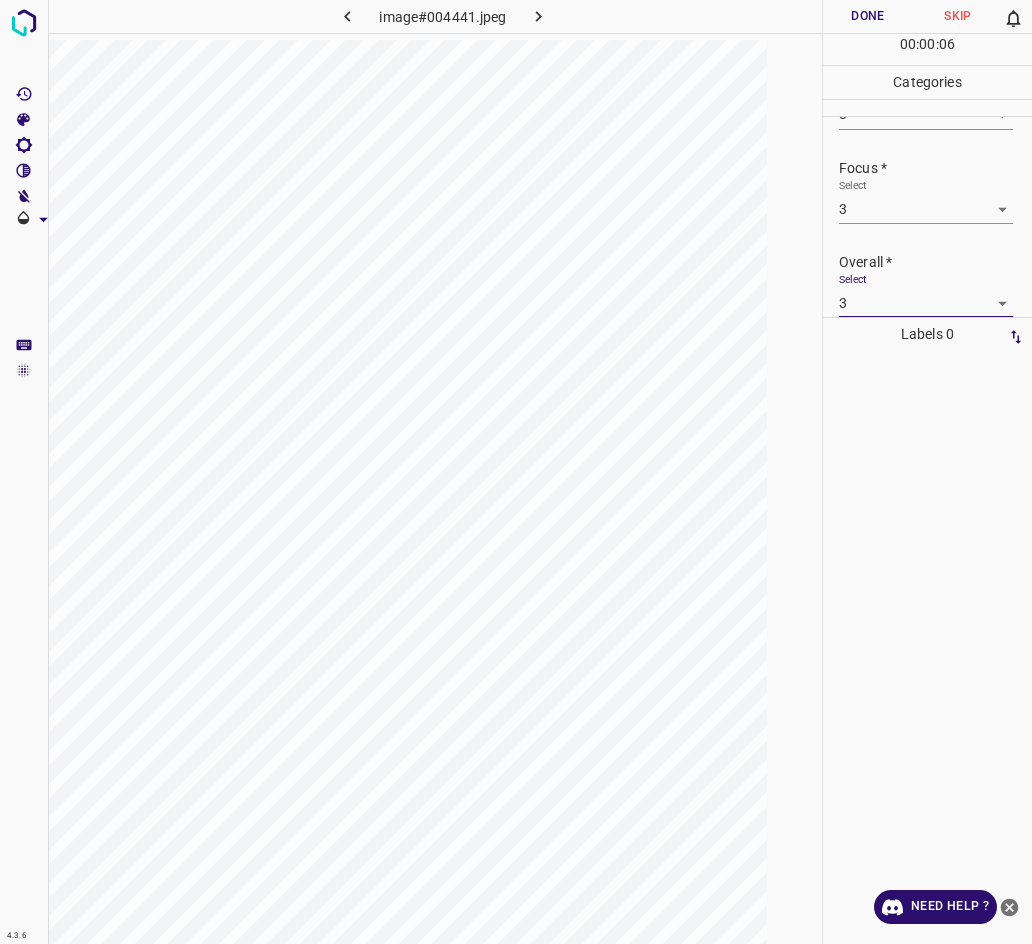 click on "Done" at bounding box center (868, 16) 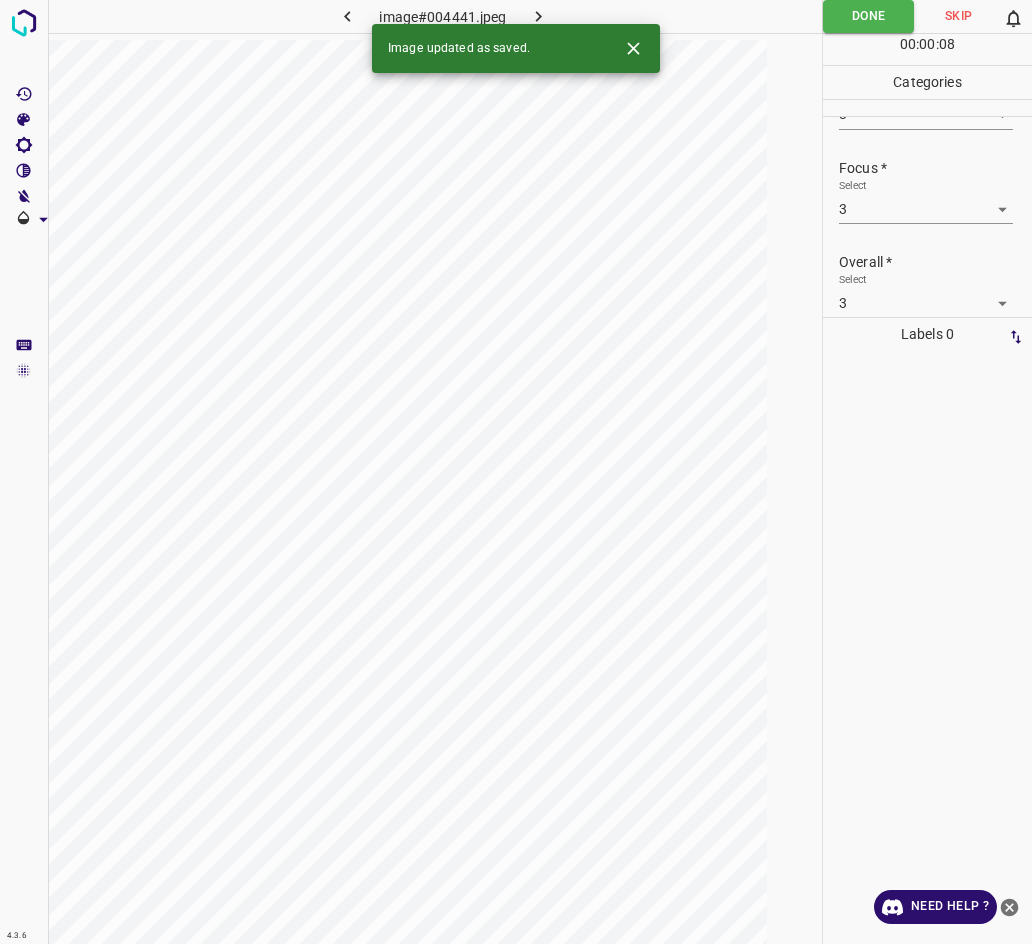 click 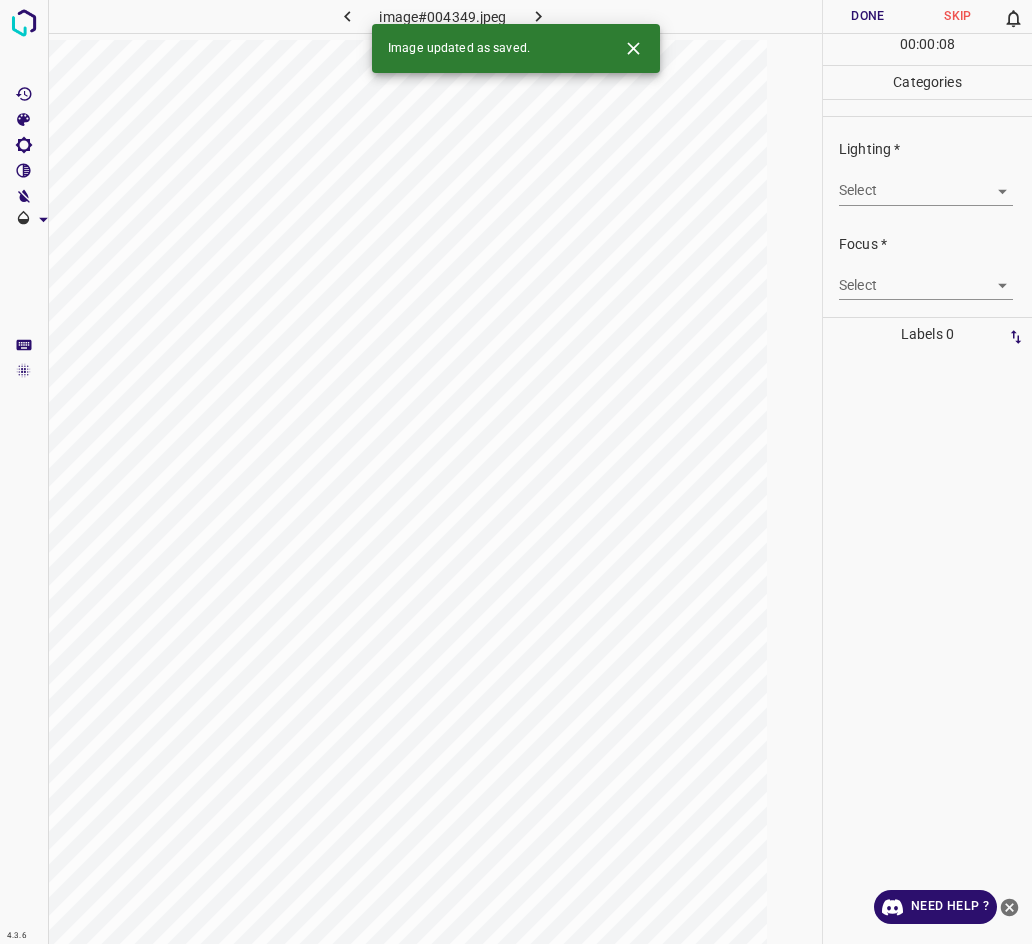 click on "4.3.6  image#004349.jpeg Done Skip 0 00   : 00   : 08   Categories Lighting *  Select ​ Focus *  Select ​ Overall *  Select ​ Labels   0 Categories 1 Lighting 2 Focus 3 Overall Tools Space Change between modes (Draw & Edit) I Auto labeling R Restore zoom M Zoom in N Zoom out Delete Delete selecte label Filters Z Restore filters X Saturation filter C Brightness filter V Contrast filter B Gray scale filter General O Download Image updated as saved. Need Help ? - Text - Hide - Delete" at bounding box center (516, 472) 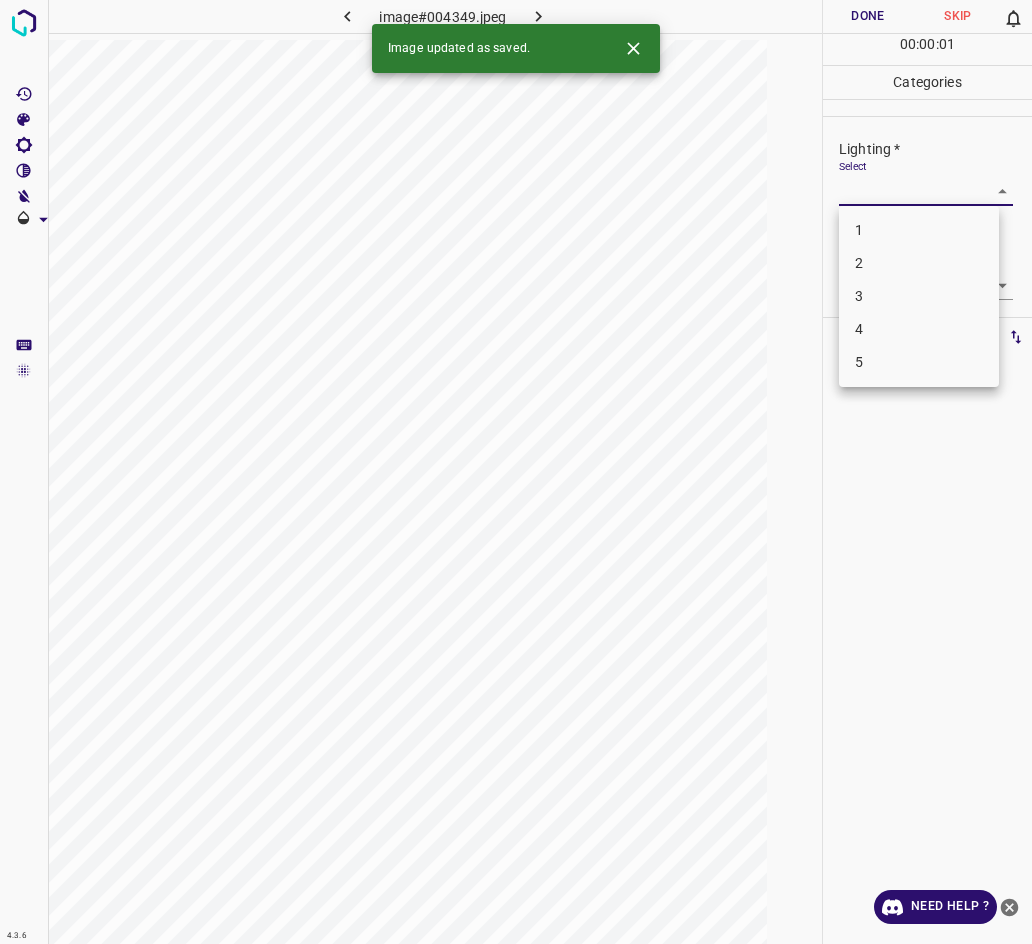 click on "3" at bounding box center (919, 296) 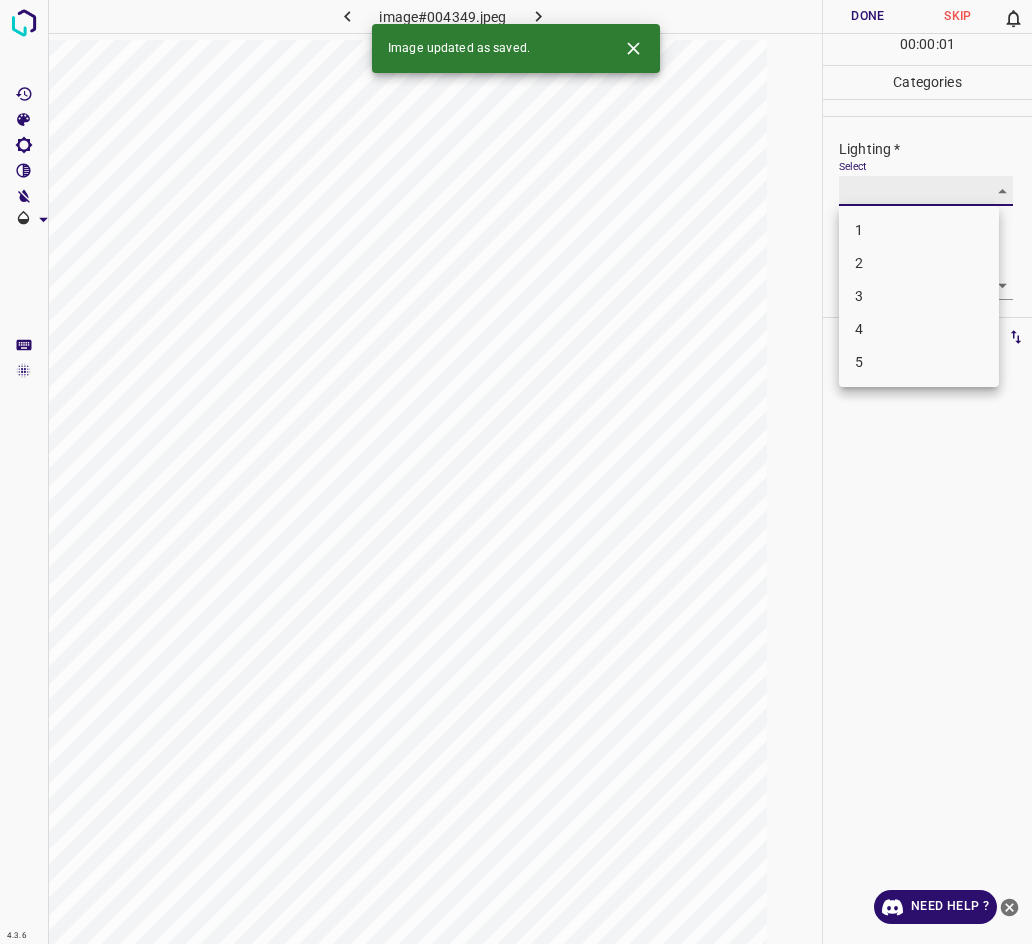 type on "3" 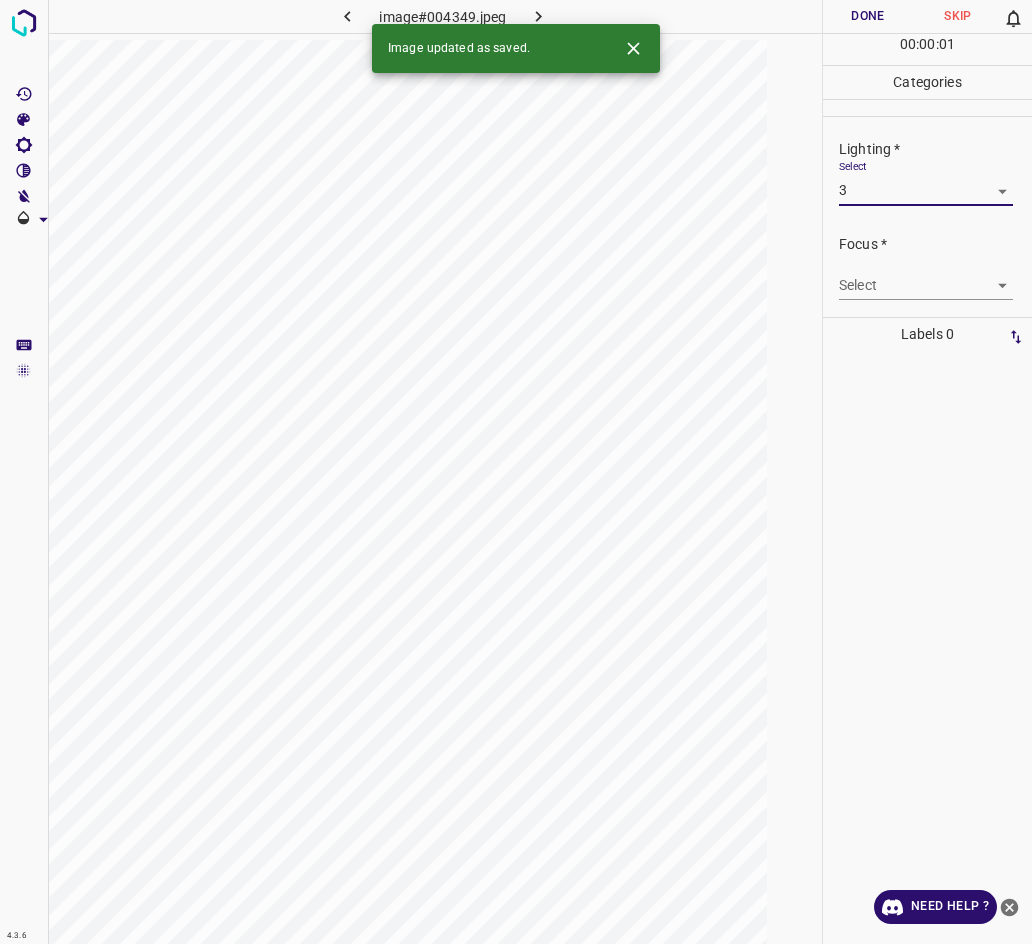 click on "4.3.6  image#004349.jpeg Done Skip 0 00   : 00   : 01   Categories Lighting *  Select 3 3 Focus *  Select ​ Overall *  Select ​ Labels   0 Categories 1 Lighting 2 Focus 3 Overall Tools Space Change between modes (Draw & Edit) I Auto labeling R Restore zoom M Zoom in N Zoom out Delete Delete selecte label Filters Z Restore filters X Saturation filter C Brightness filter V Contrast filter B Gray scale filter General O Download Image updated as saved. Need Help ? - Text - Hide - Delete 1 2 3 4 5" at bounding box center [516, 472] 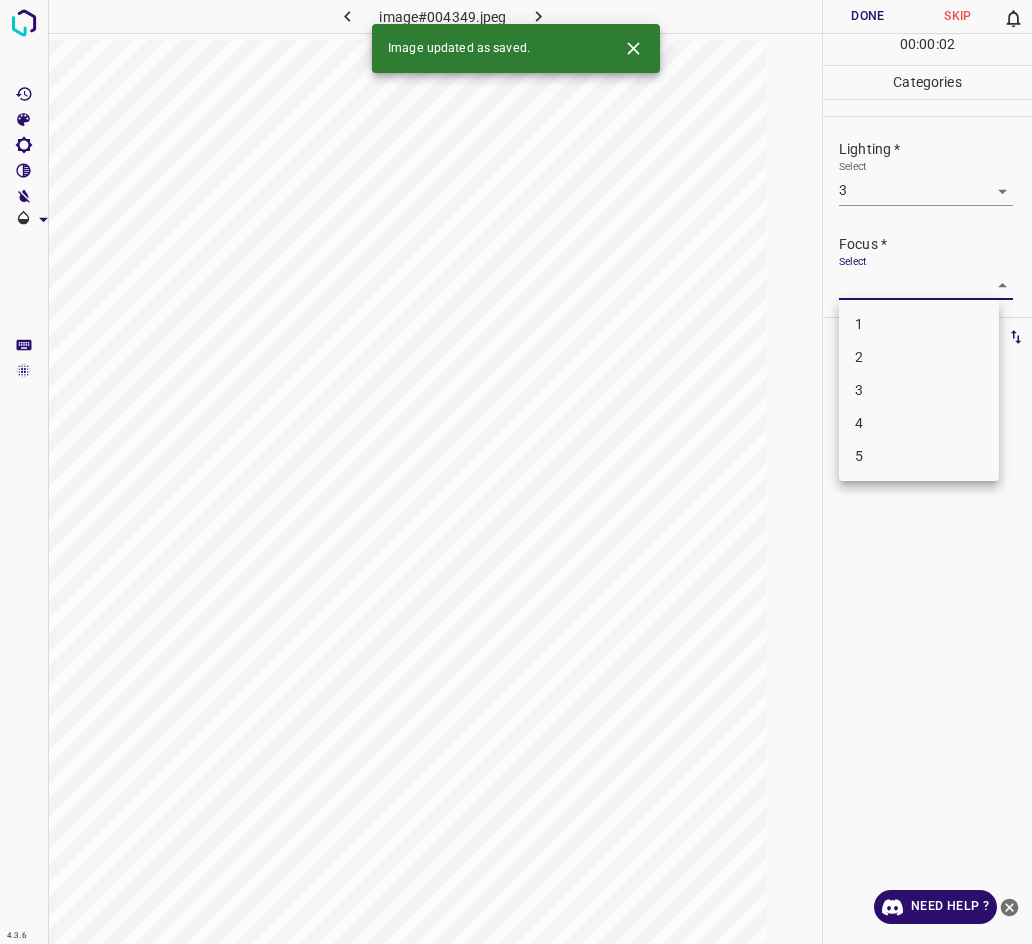 click on "3" at bounding box center [919, 390] 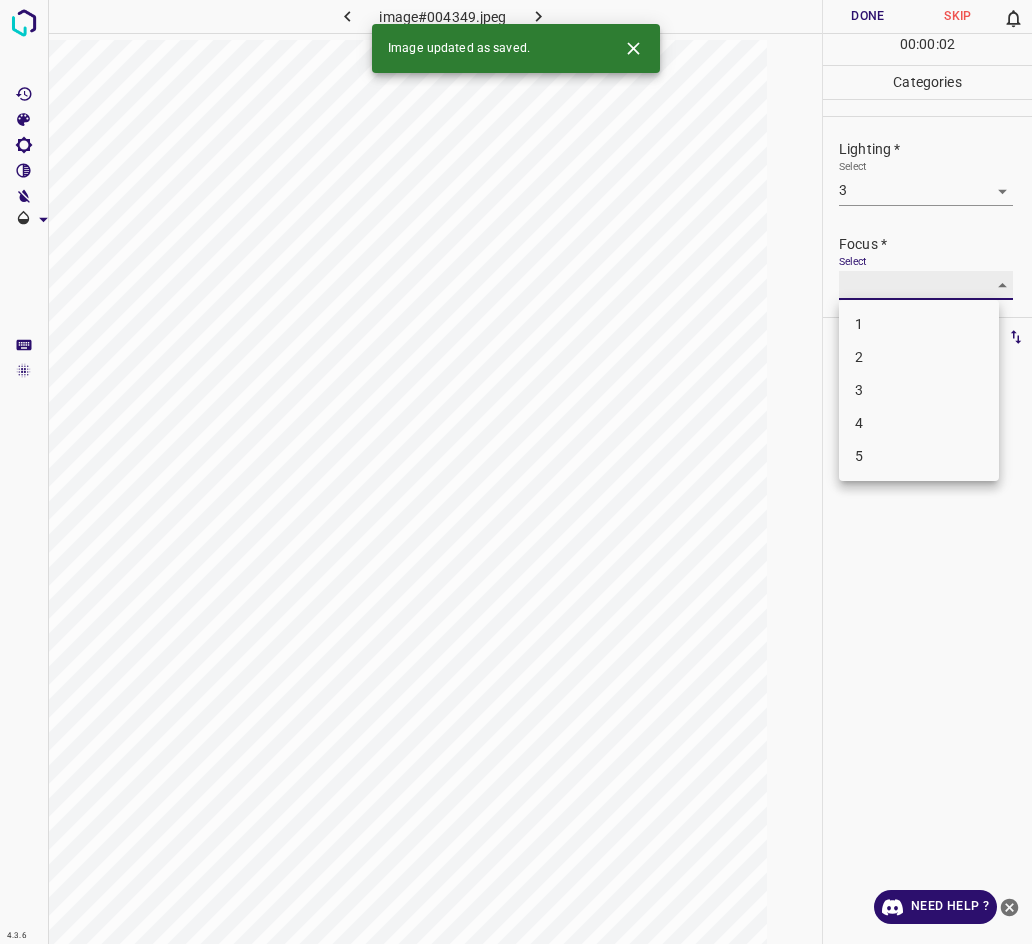 type on "3" 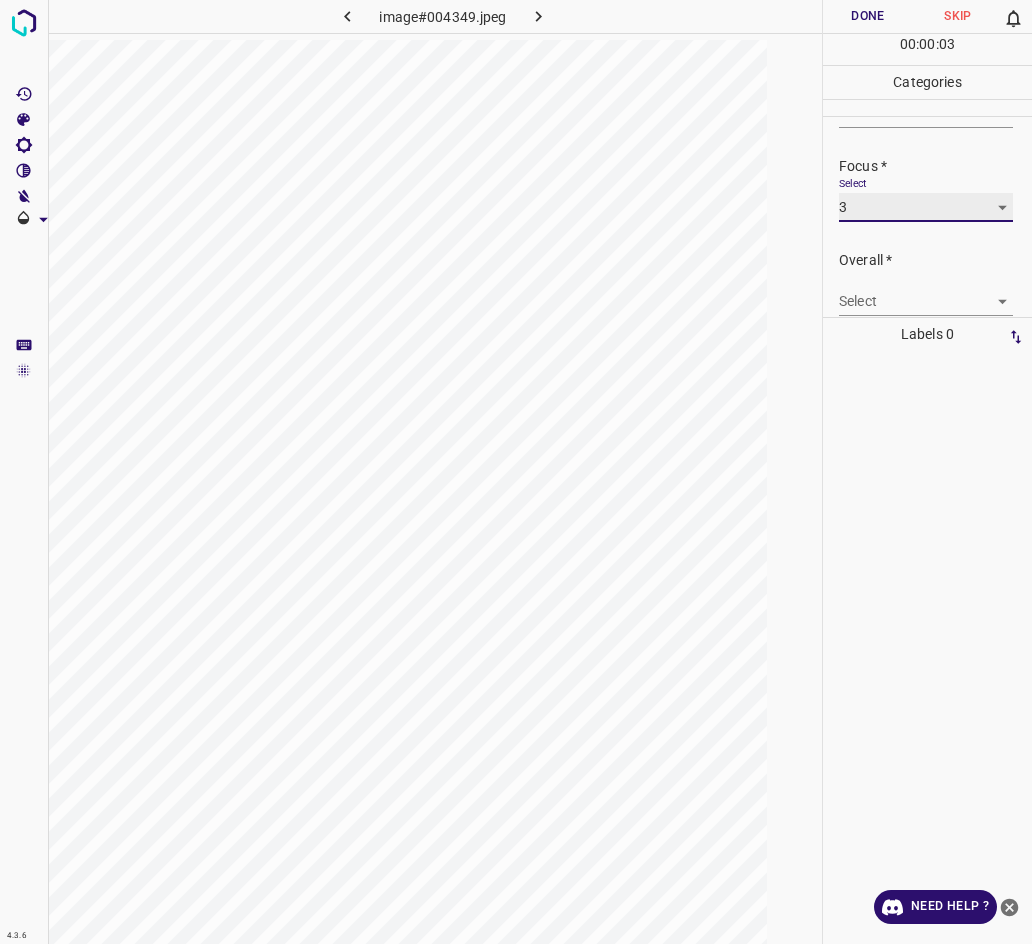 scroll, scrollTop: 86, scrollLeft: 0, axis: vertical 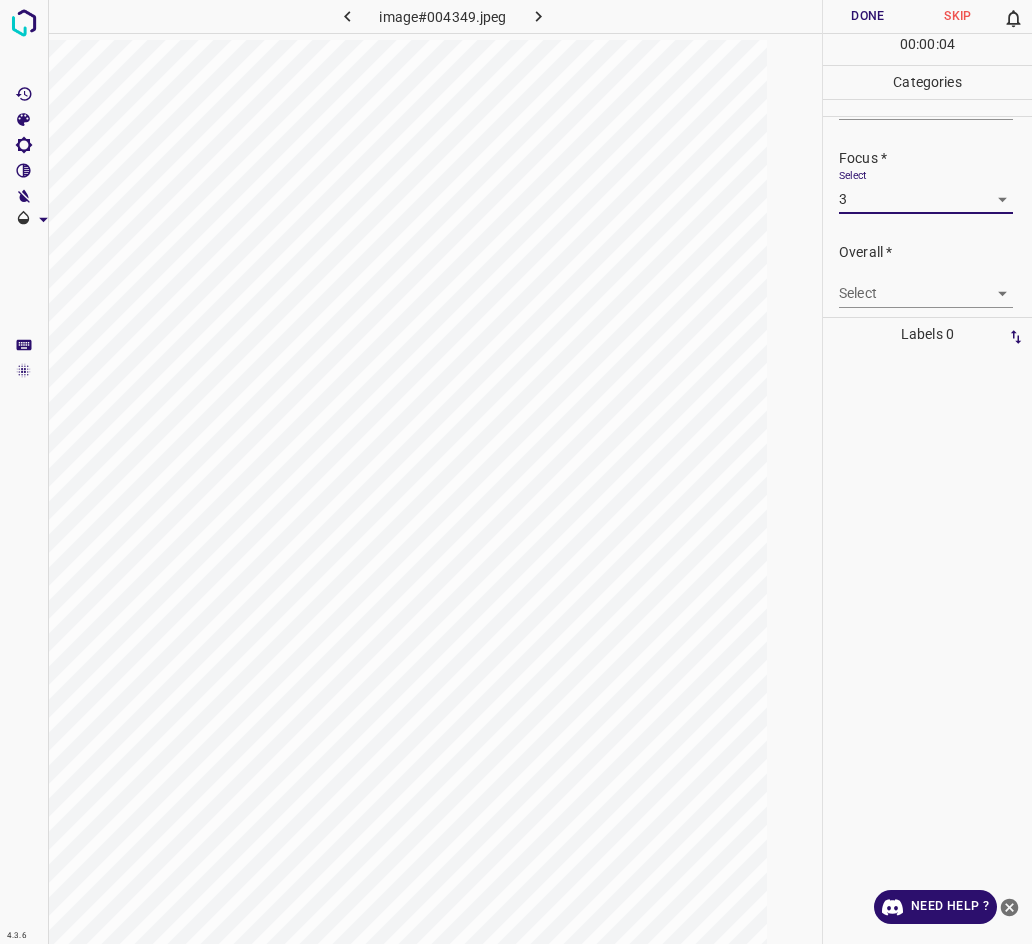 click on "4.3.6  image#004349.jpeg Done Skip 0 00   : 00   : 04   Categories Lighting *  Select 3 3 Focus *  Select 3 3 Overall *  Select ​ Labels   0 Categories 1 Lighting 2 Focus 3 Overall Tools Space Change between modes (Draw & Edit) I Auto labeling R Restore zoom M Zoom in N Zoom out Delete Delete selecte label Filters Z Restore filters X Saturation filter C Brightness filter V Contrast filter B Gray scale filter General O Download Need Help ? - Text - Hide - Delete" at bounding box center [516, 472] 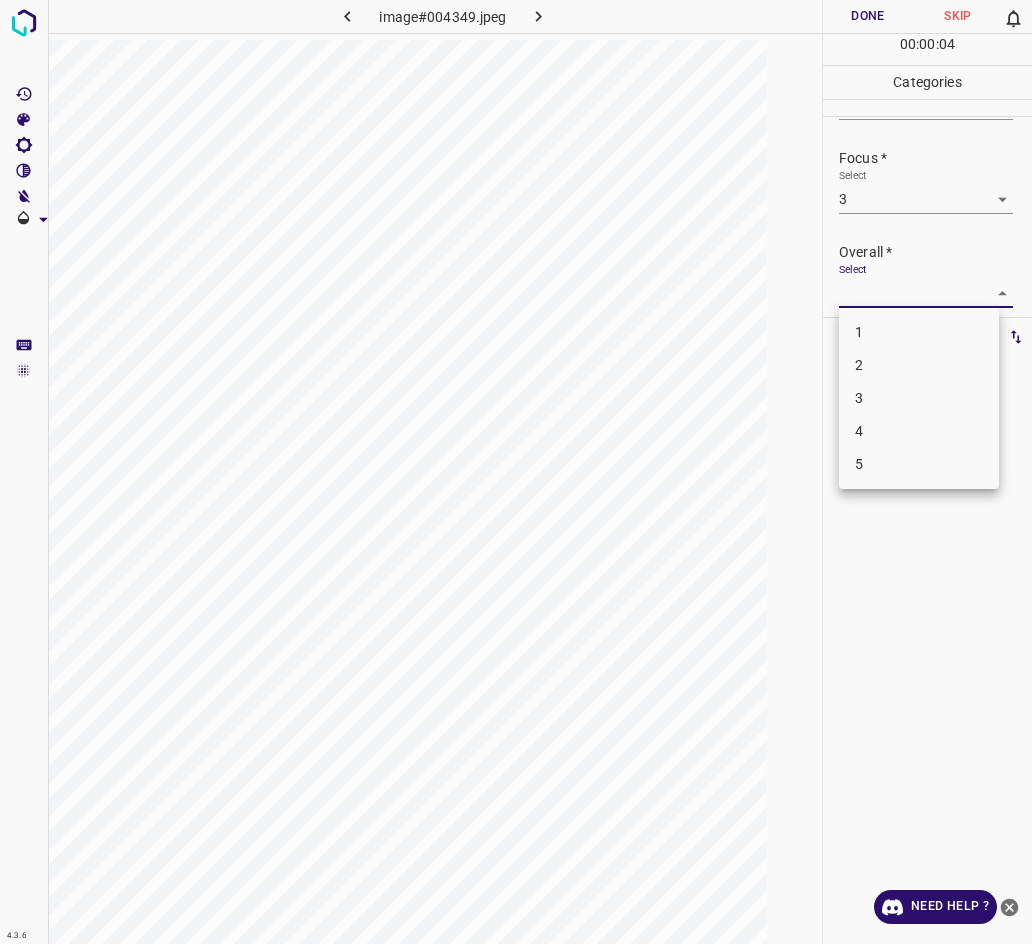 click on "3" at bounding box center [919, 398] 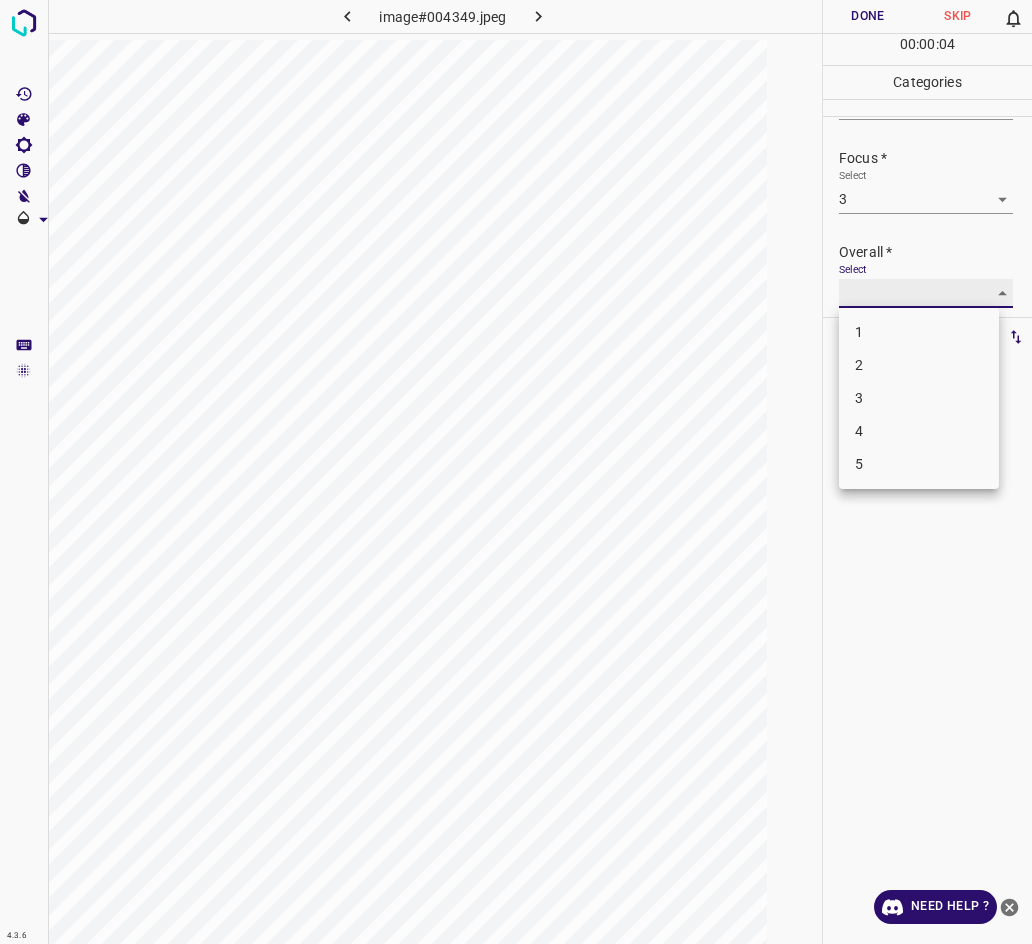 type on "3" 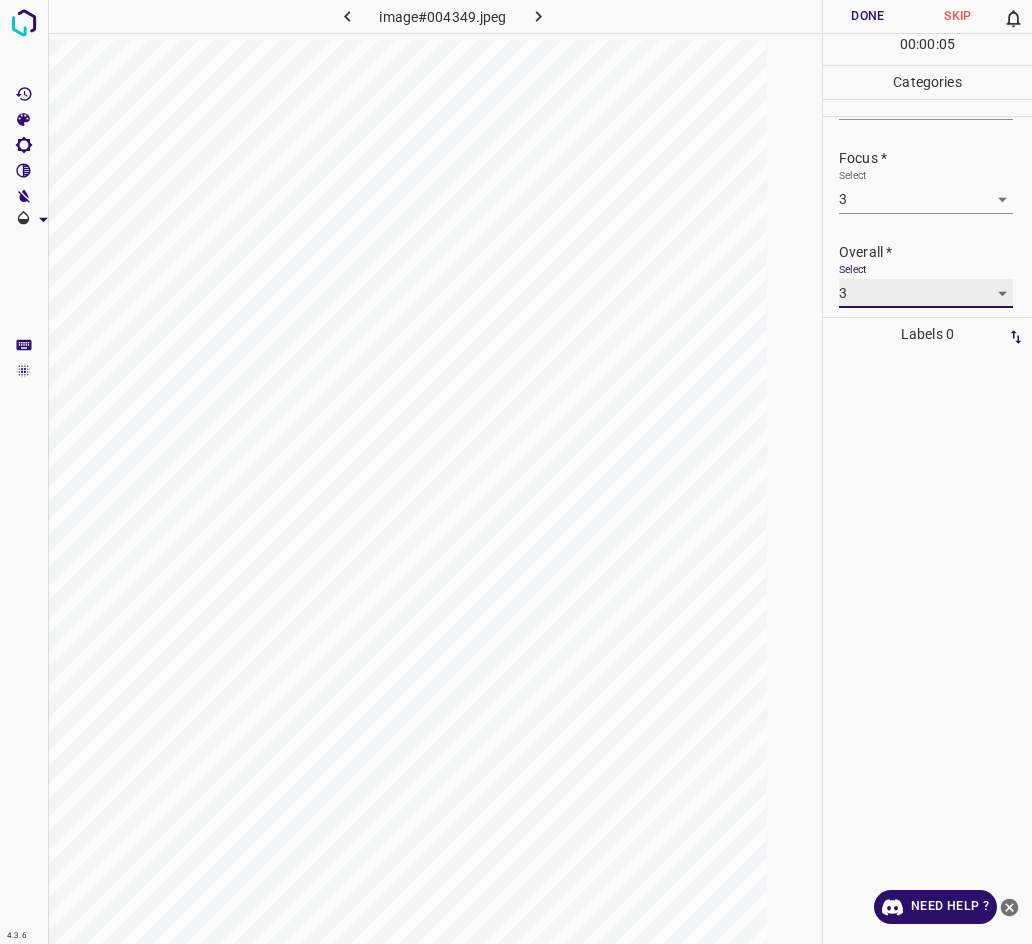 scroll, scrollTop: 86, scrollLeft: 0, axis: vertical 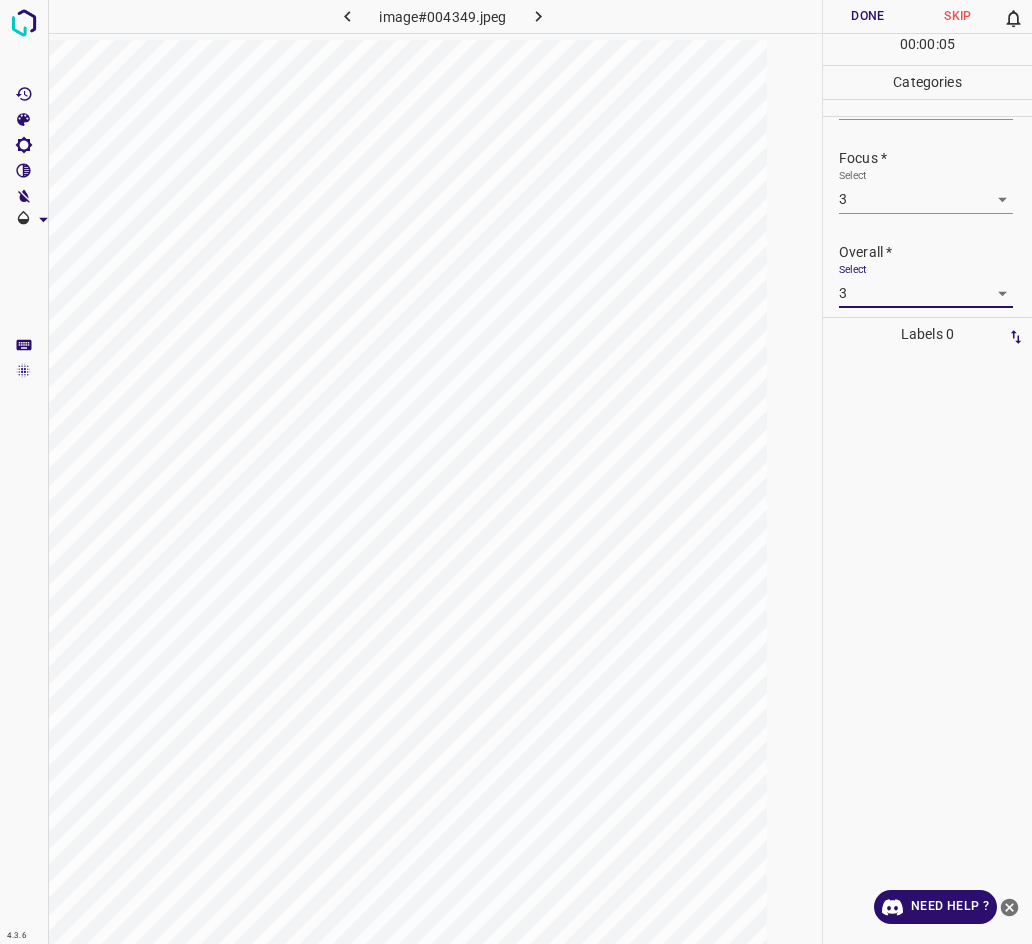click on "Done" at bounding box center (868, 16) 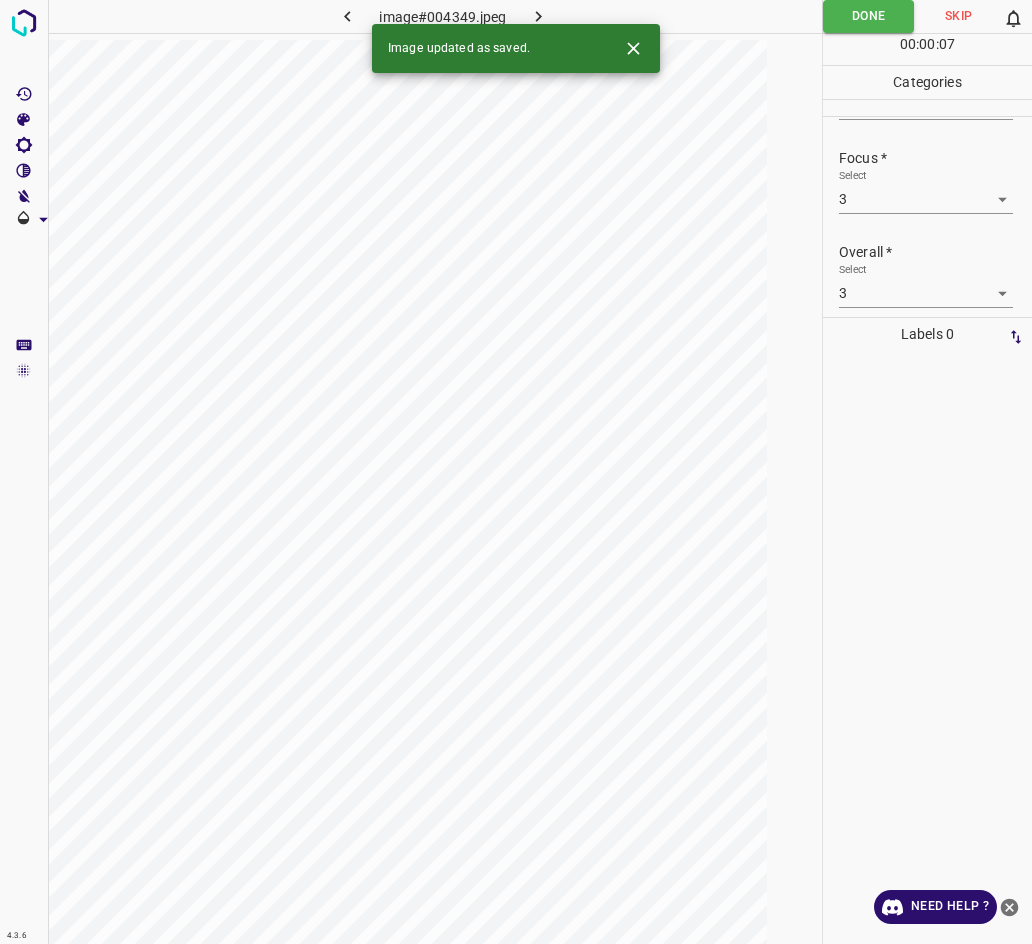 click 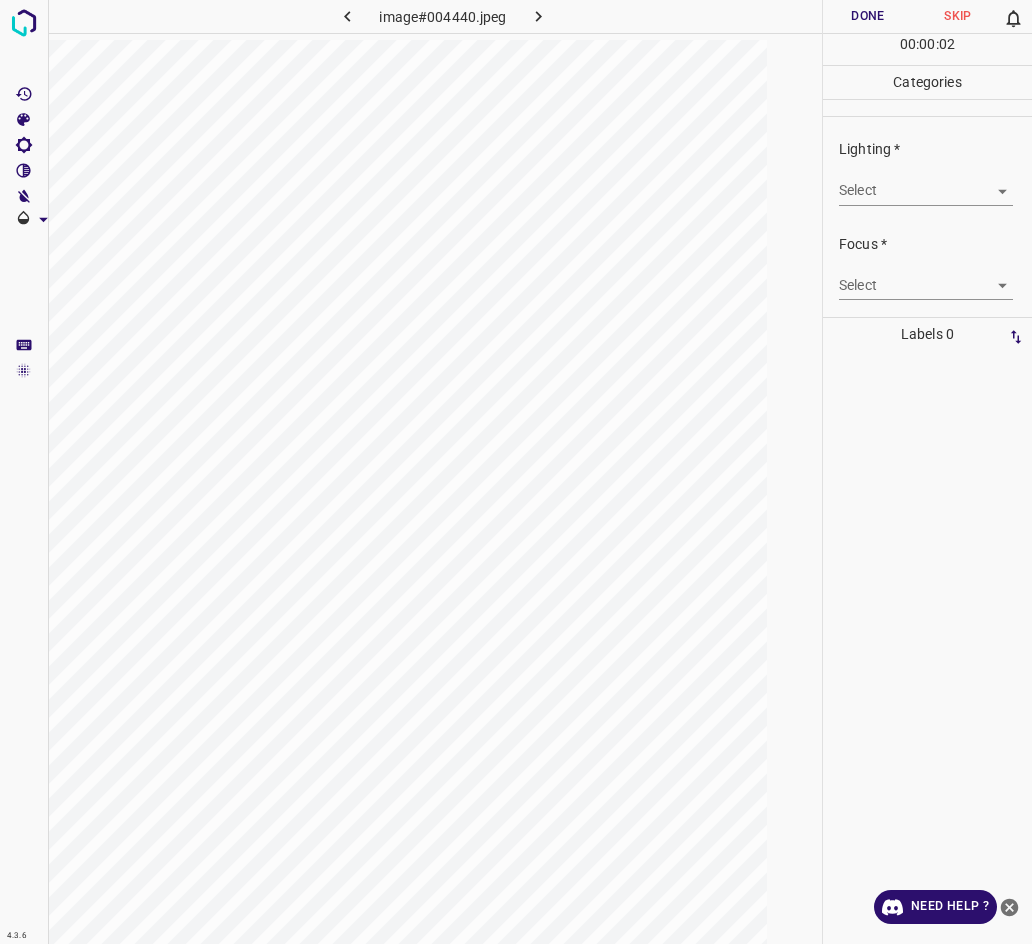 click on "4.3.6  image#004440.jpeg Done Skip 0 00   : 00   : 02   Categories Lighting *  Select ​ Focus *  Select ​ Overall *  Select ​ Labels   0 Categories 1 Lighting 2 Focus 3 Overall Tools Space Change between modes (Draw & Edit) I Auto labeling R Restore zoom M Zoom in N Zoom out Delete Delete selecte label Filters Z Restore filters X Saturation filter C Brightness filter V Contrast filter B Gray scale filter General O Download Need Help ? - Text - Hide - Delete" at bounding box center [516, 472] 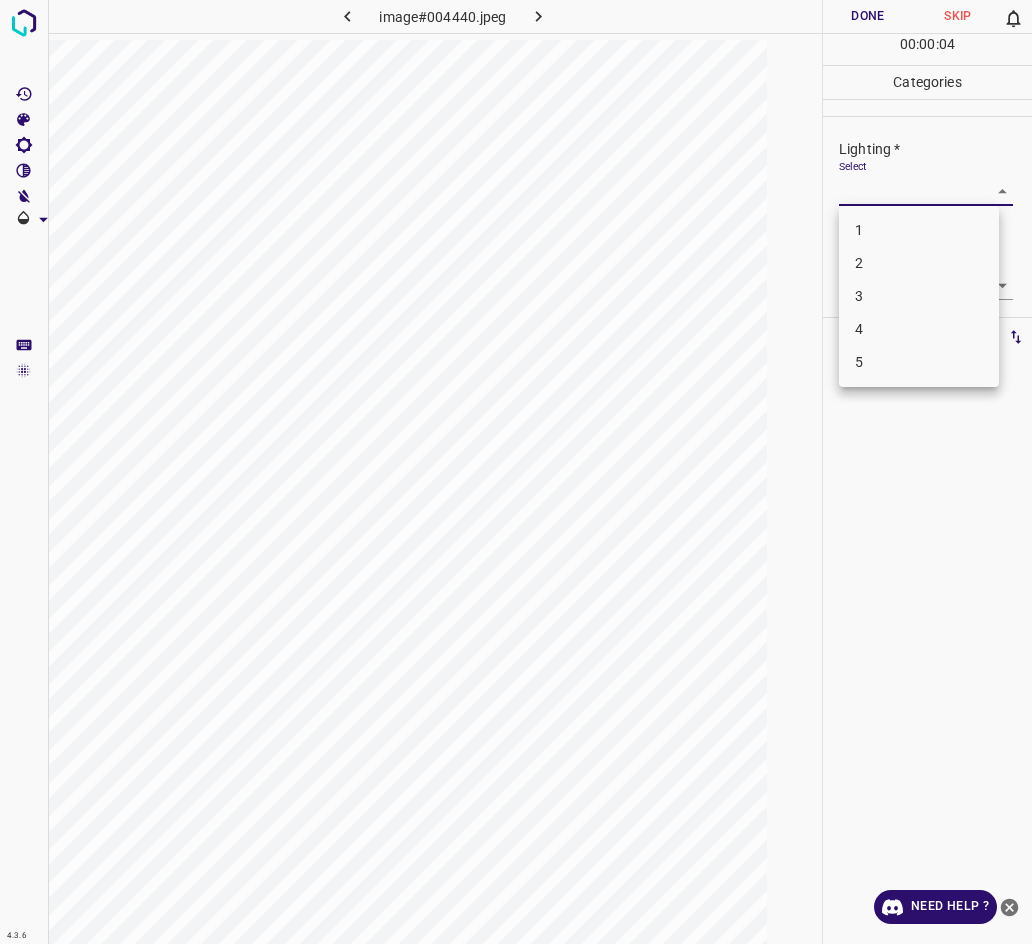 click on "2" at bounding box center (919, 263) 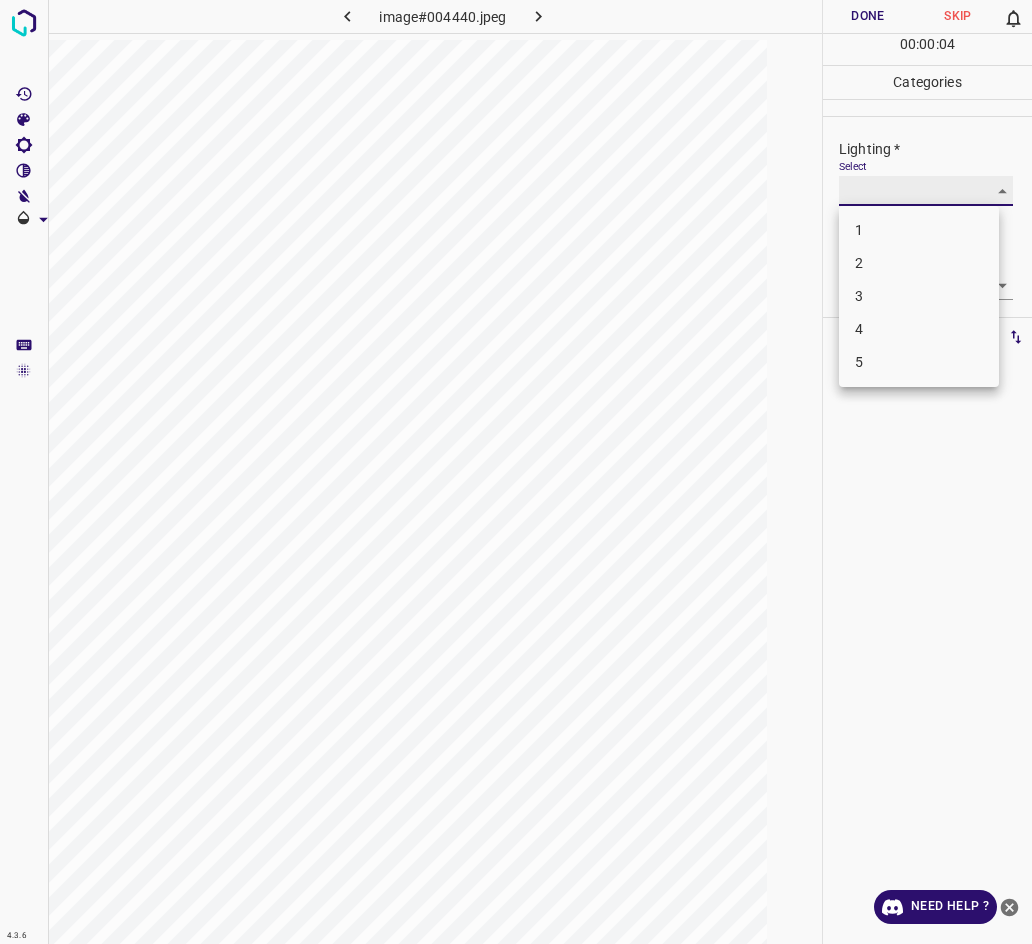 type on "2" 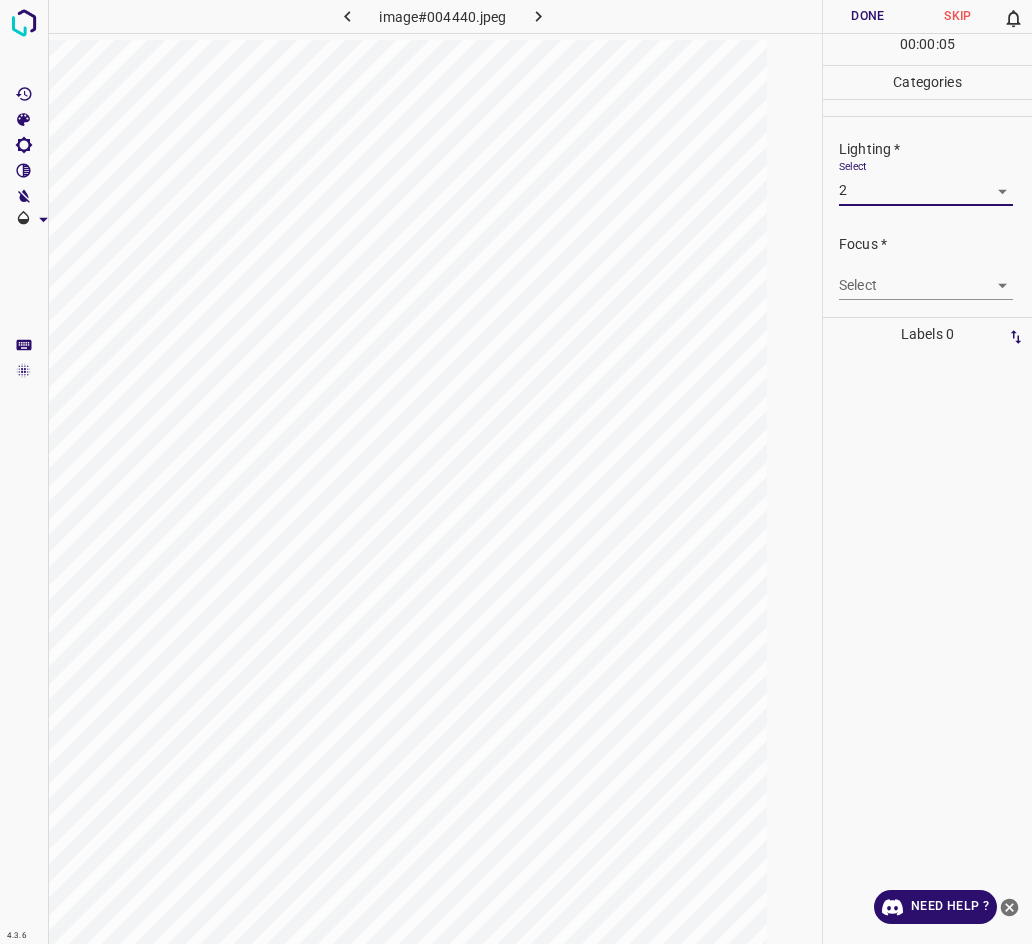 click on "4.3.6  image#004440.jpeg Done Skip 0 00   : 00   : 05   Categories Lighting *  Select 2 2 Focus *  Select ​ Overall *  Select ​ Labels   0 Categories 1 Lighting 2 Focus 3 Overall Tools Space Change between modes (Draw & Edit) I Auto labeling R Restore zoom M Zoom in N Zoom out Delete Delete selecte label Filters Z Restore filters X Saturation filter C Brightness filter V Contrast filter B Gray scale filter General O Download Need Help ? - Text - Hide - Delete" at bounding box center (516, 472) 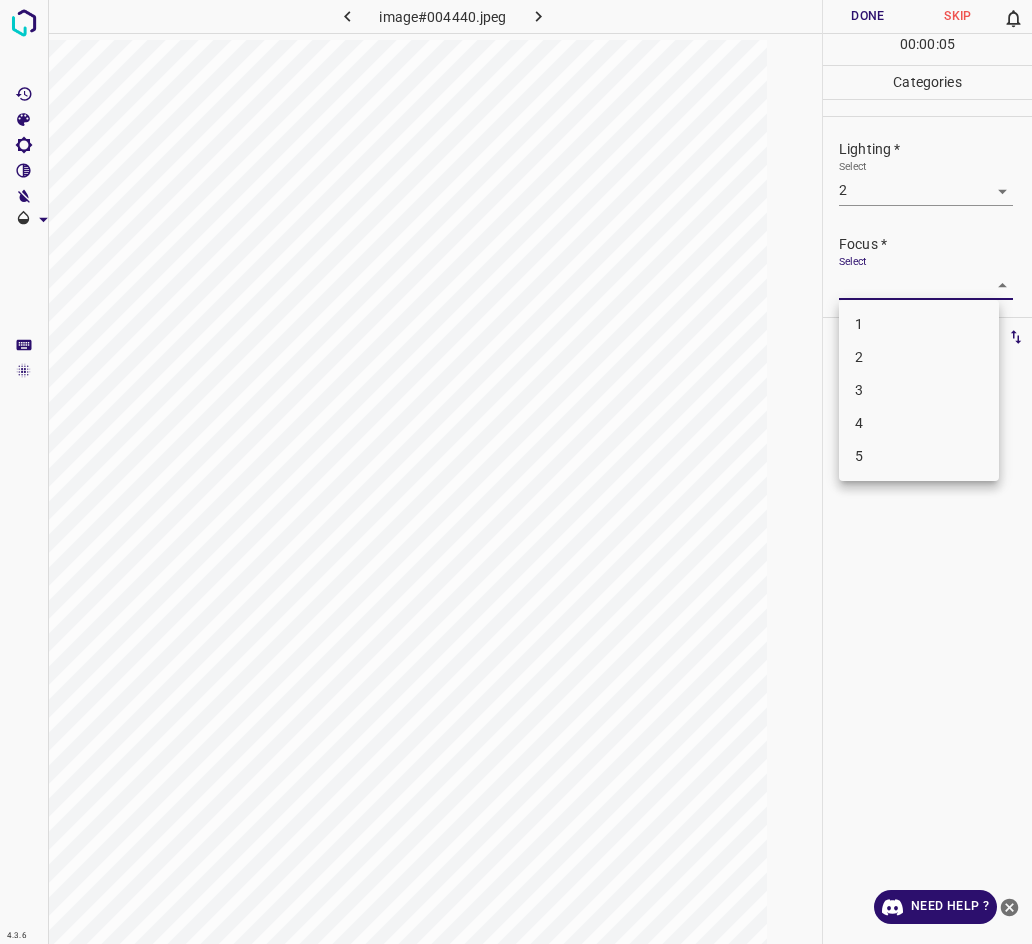 click on "3" at bounding box center [919, 390] 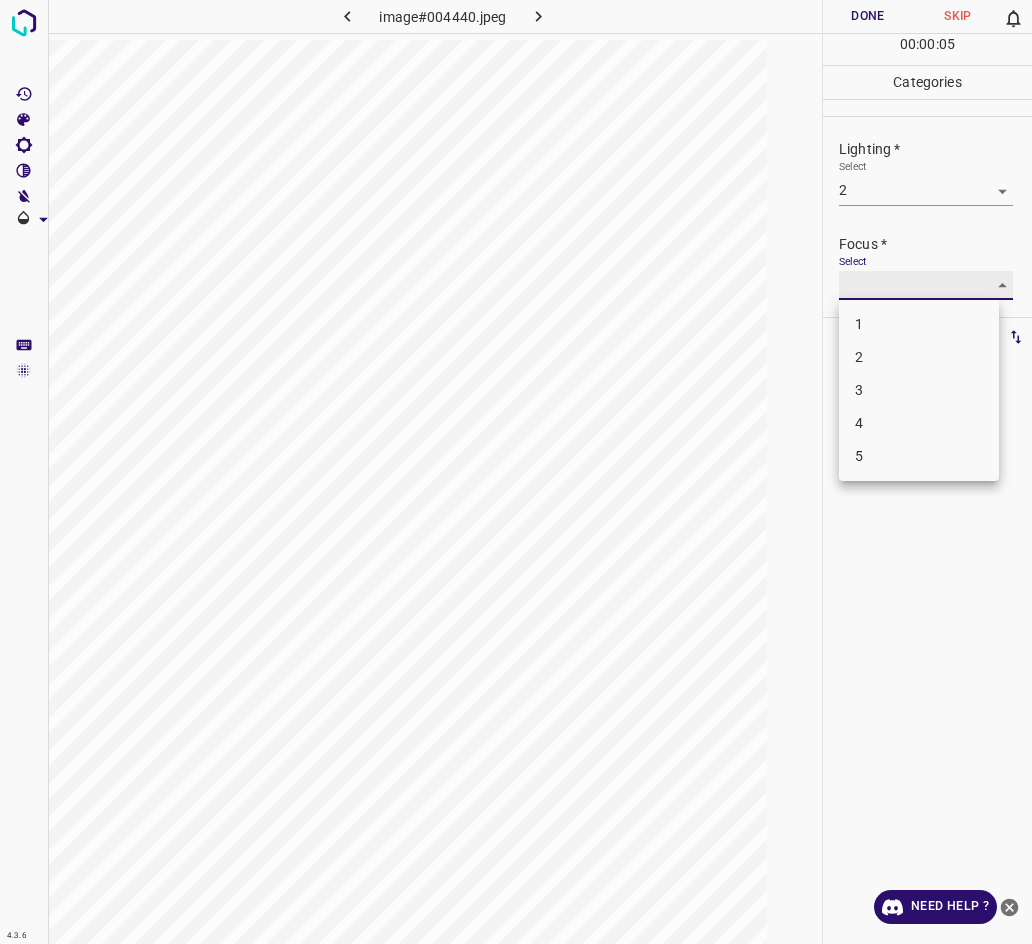 type on "3" 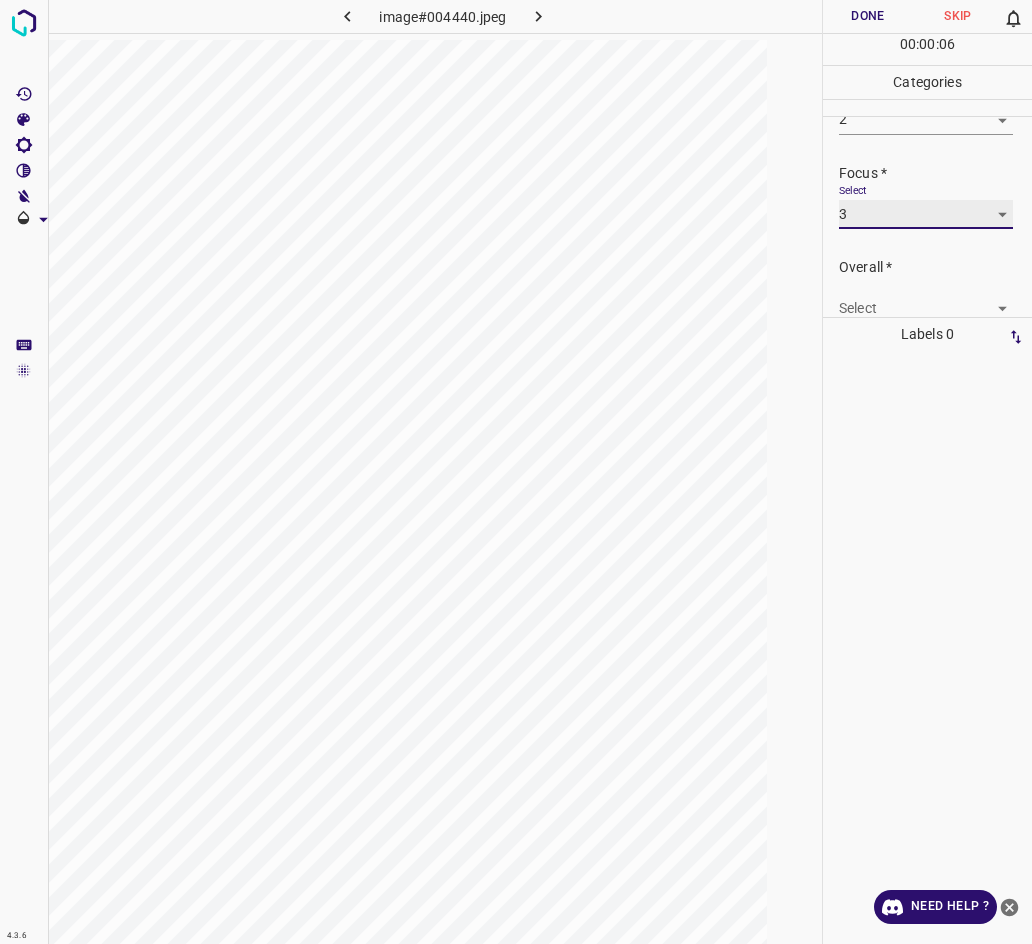 scroll, scrollTop: 84, scrollLeft: 0, axis: vertical 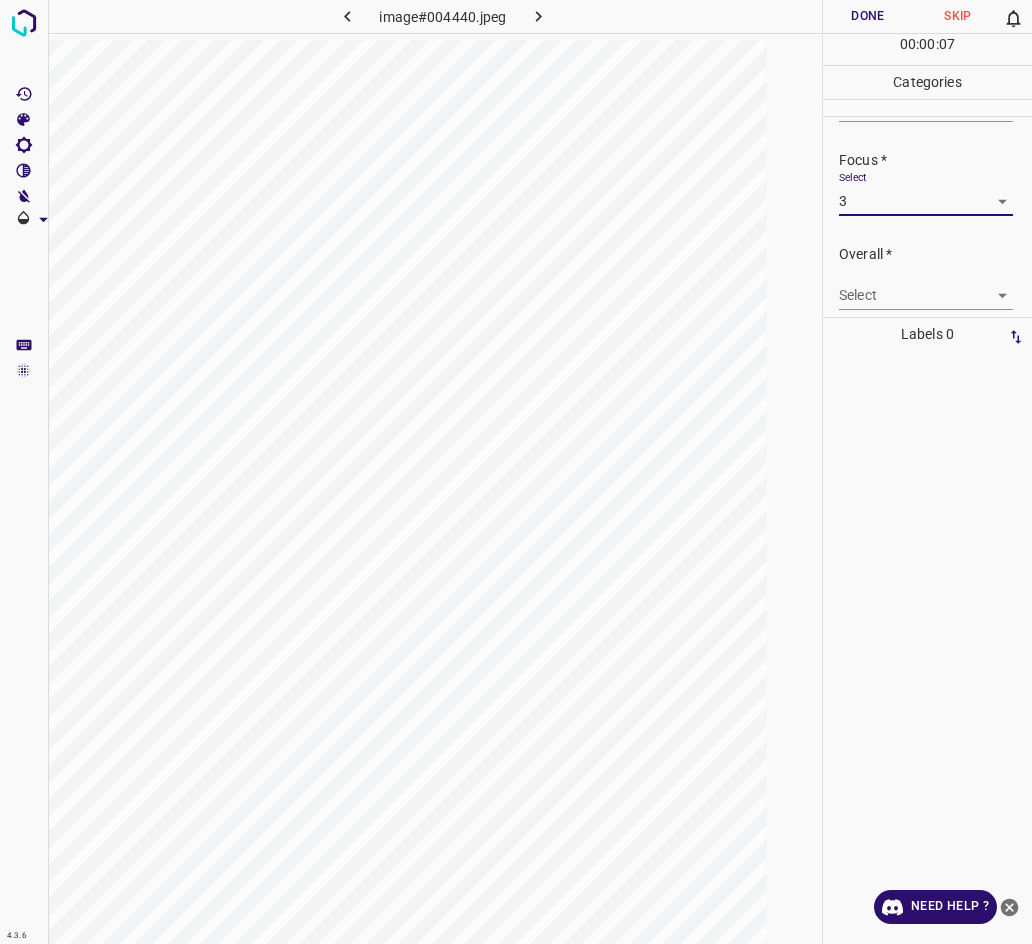 click on "4.3.6  image#004440.jpeg Done Skip 0 00   : 00   : 07   Categories Lighting *  Select 2 2 Focus *  Select 3 3 Overall *  Select ​ Labels   0 Categories 1 Lighting 2 Focus 3 Overall Tools Space Change between modes (Draw & Edit) I Auto labeling R Restore zoom M Zoom in N Zoom out Delete Delete selecte label Filters Z Restore filters X Saturation filter C Brightness filter V Contrast filter B Gray scale filter General O Download Need Help ? - Text - Hide - Delete" at bounding box center (516, 472) 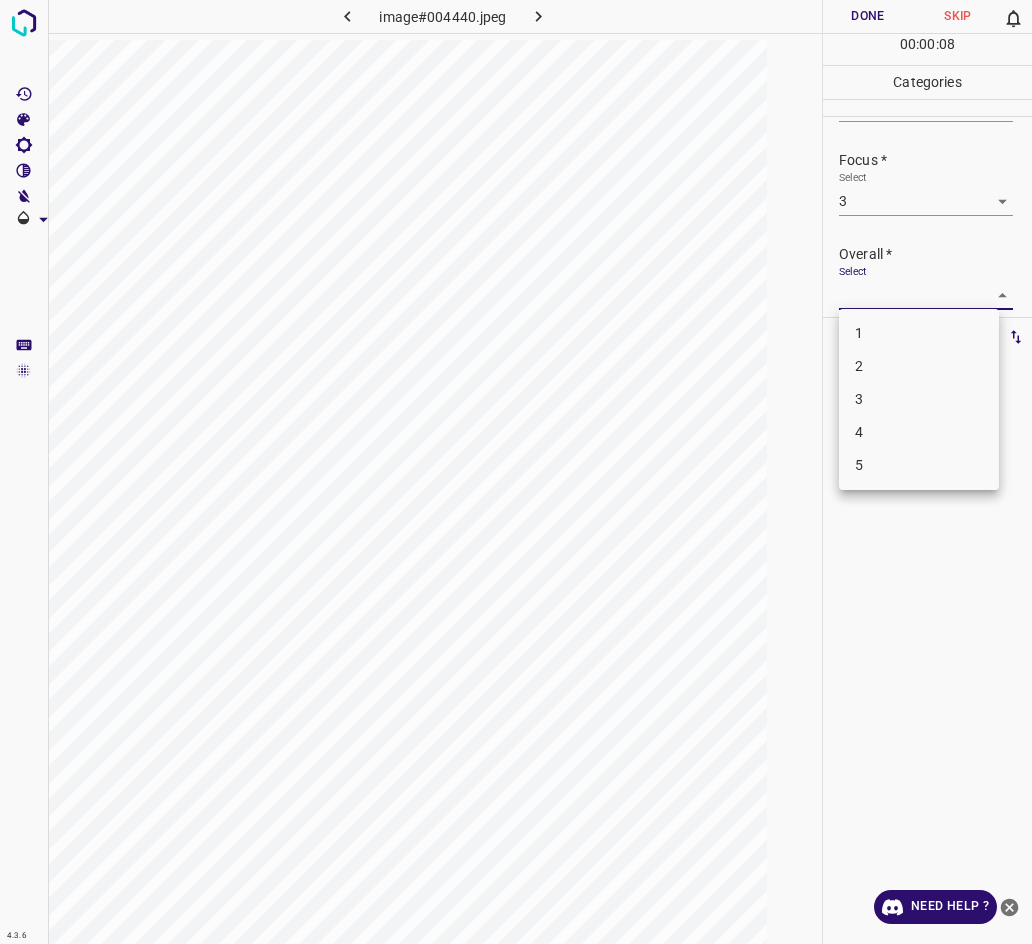 click on "2" at bounding box center (919, 366) 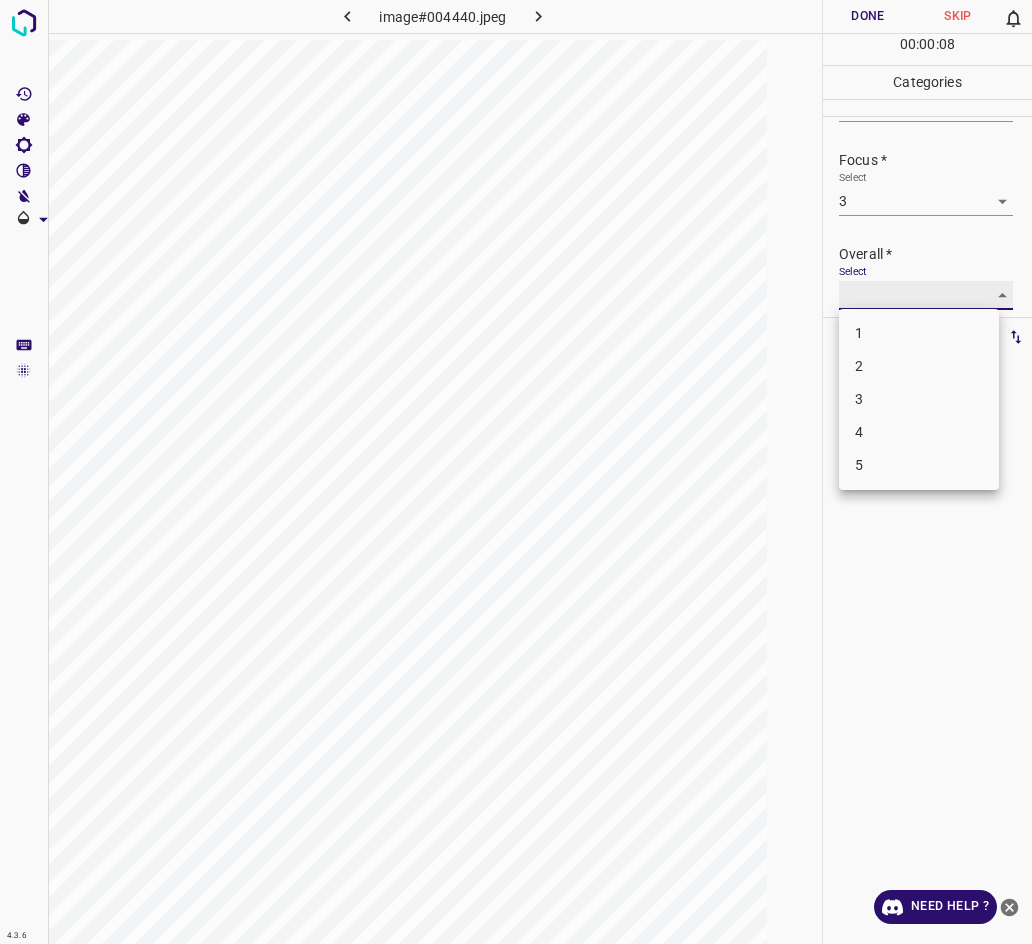 type on "2" 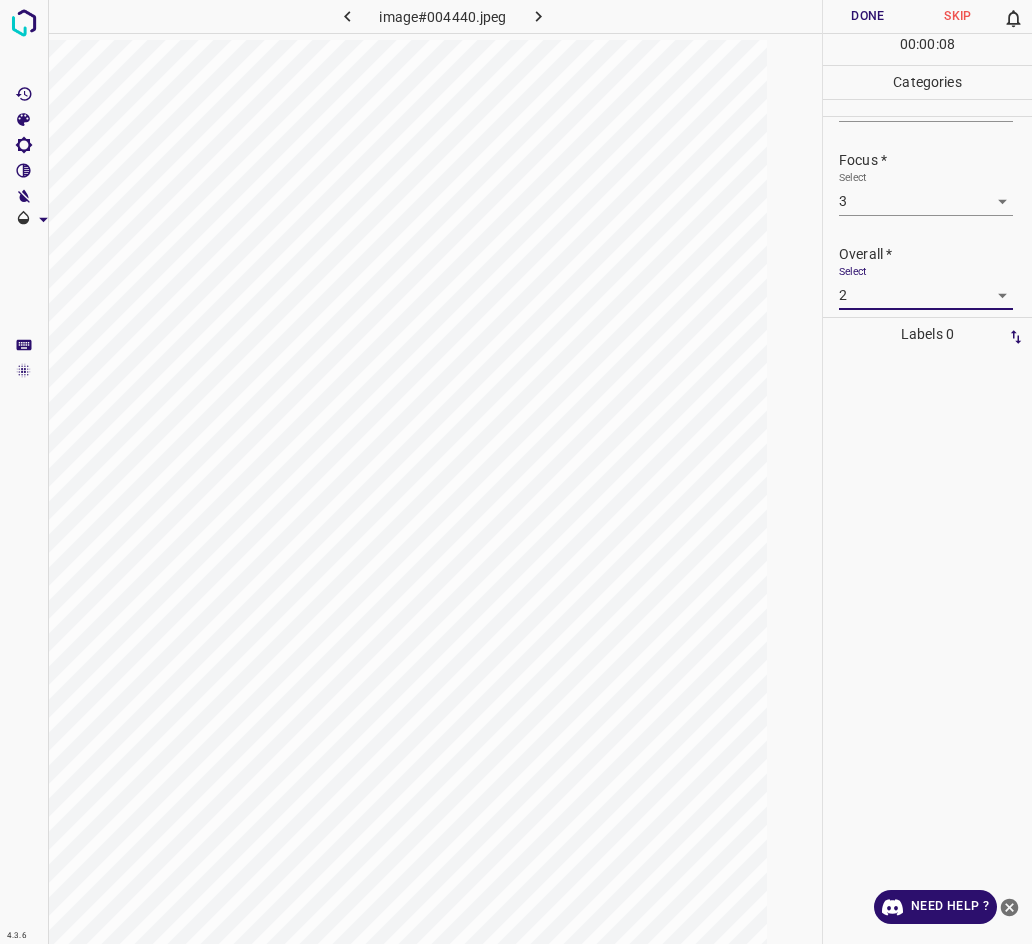 click on "Done" at bounding box center (868, 16) 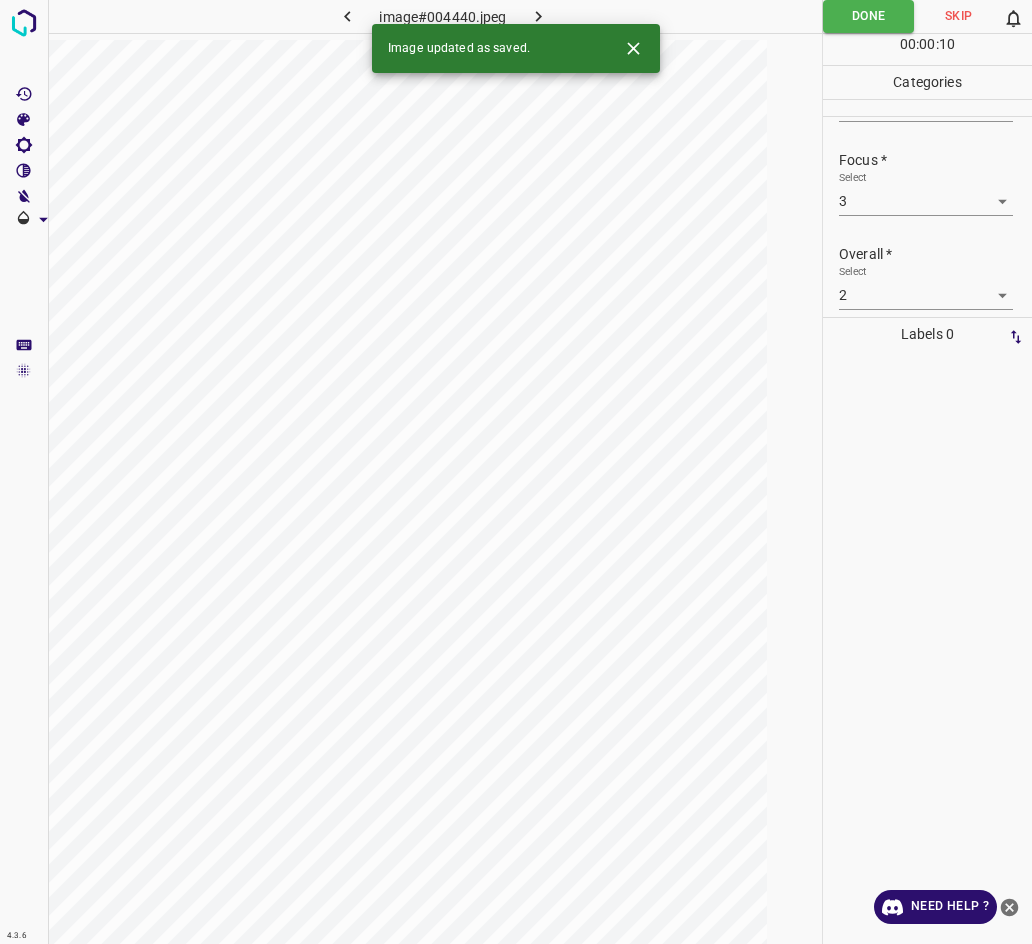 click 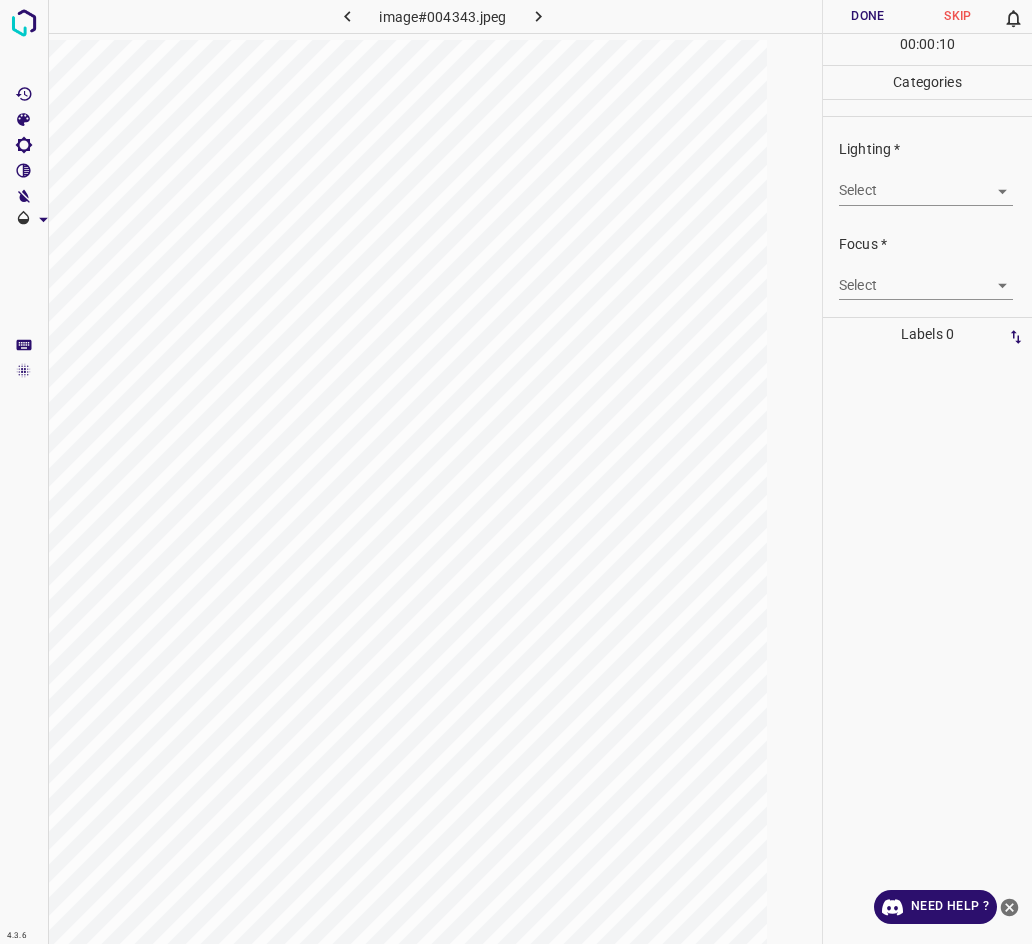 click on "4.3.6  image#004343.jpeg Done Skip 0 00   : 00   : 10   Categories Lighting *  Select ​ Focus *  Select ​ Overall *  Select ​ Labels   0 Categories 1 Lighting 2 Focus 3 Overall Tools Space Change between modes (Draw & Edit) I Auto labeling R Restore zoom M Zoom in N Zoom out Delete Delete selecte label Filters Z Restore filters X Saturation filter C Brightness filter V Contrast filter B Gray scale filter General O Download Need Help ? - Text - Hide - Delete" at bounding box center [516, 472] 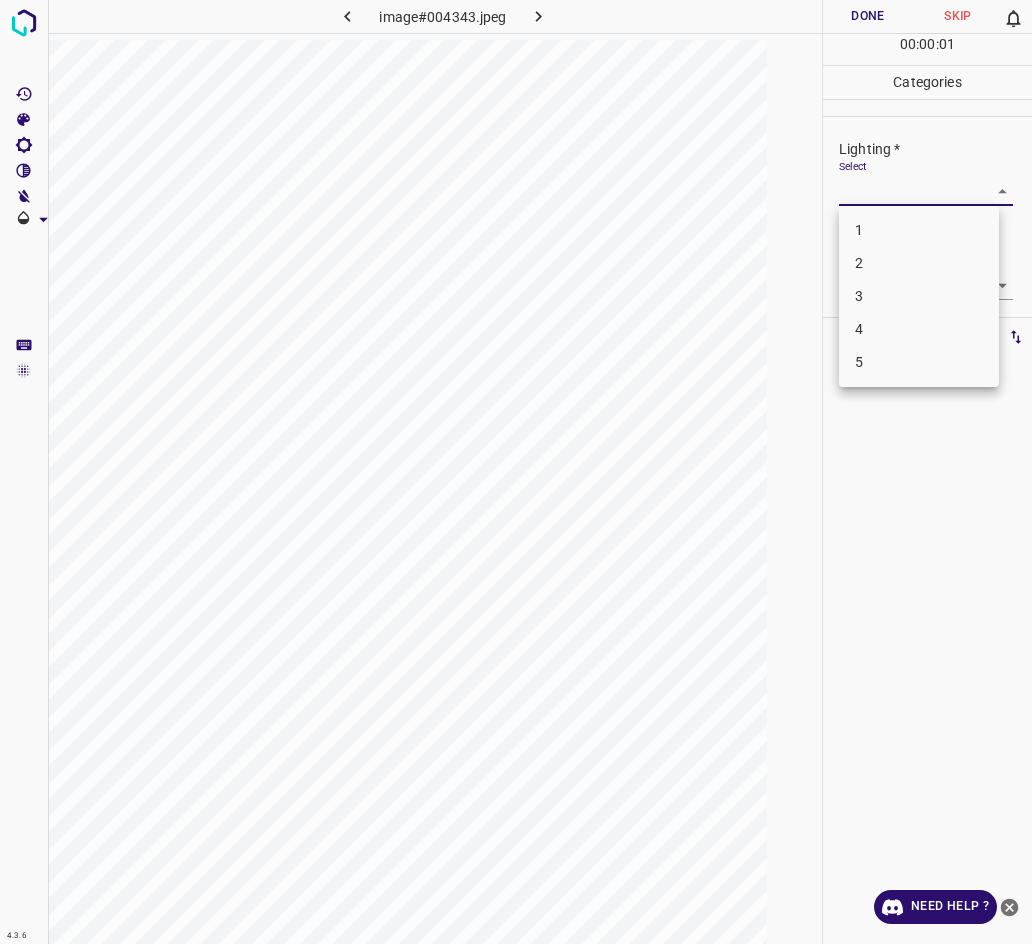 click on "2" at bounding box center (919, 263) 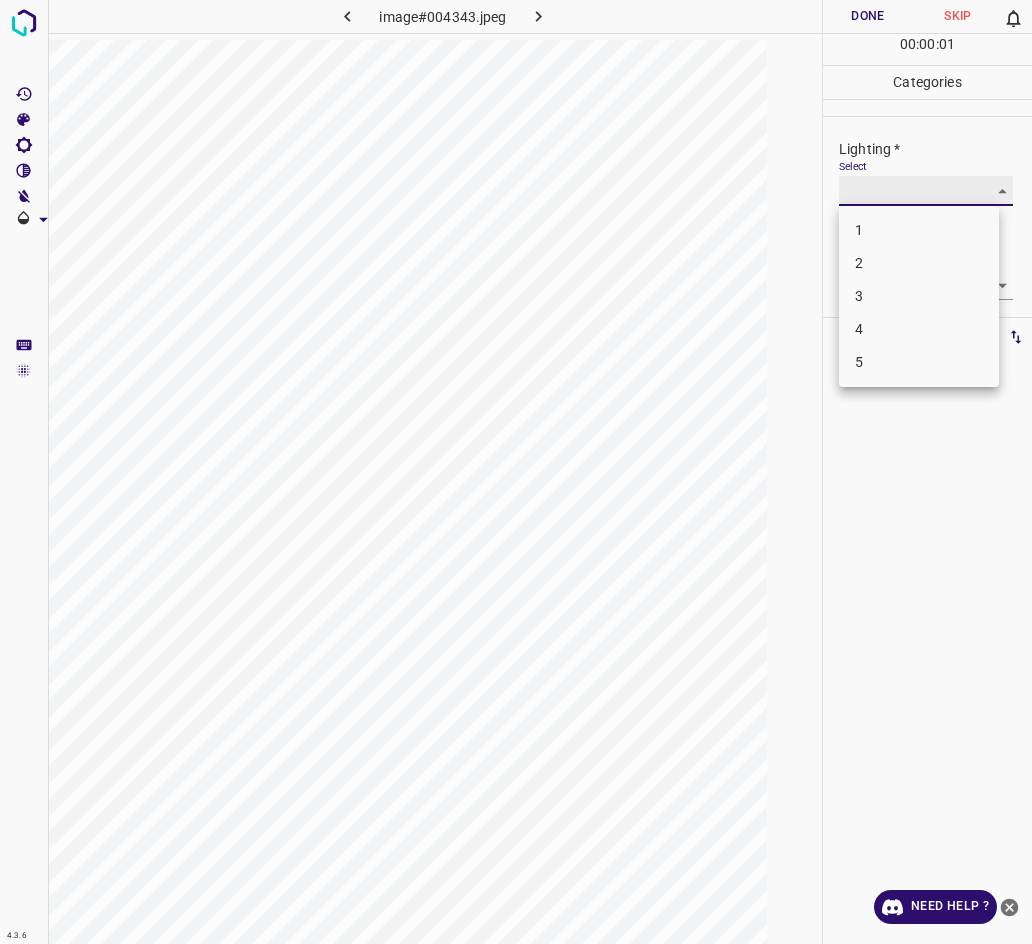 type on "2" 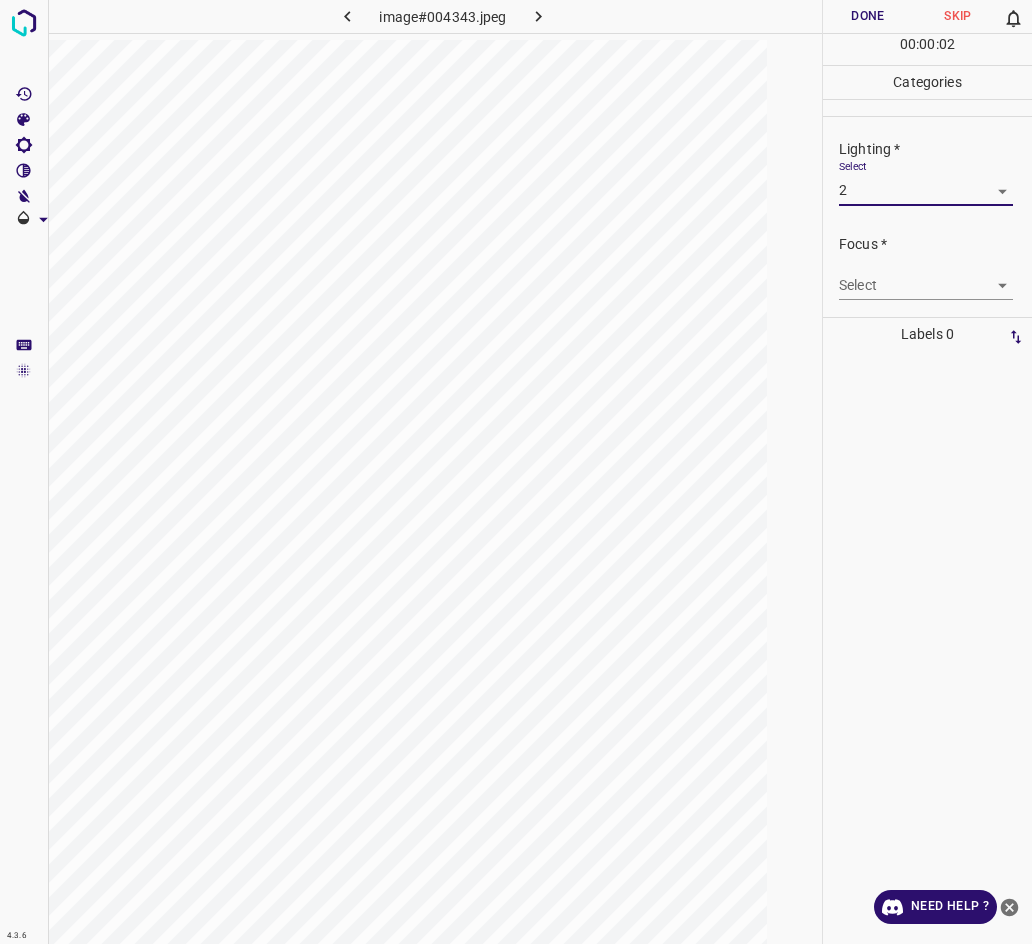 click on "4.3.6  image#004343.jpeg Done Skip 0 00   : 00   : 02   Categories Lighting *  Select 2 2 Focus *  Select ​ Overall *  Select ​ Labels   0 Categories 1 Lighting 2 Focus 3 Overall Tools Space Change between modes (Draw & Edit) I Auto labeling R Restore zoom M Zoom in N Zoom out Delete Delete selecte label Filters Z Restore filters X Saturation filter C Brightness filter V Contrast filter B Gray scale filter General O Download Need Help ? - Text - Hide - Delete" at bounding box center [516, 472] 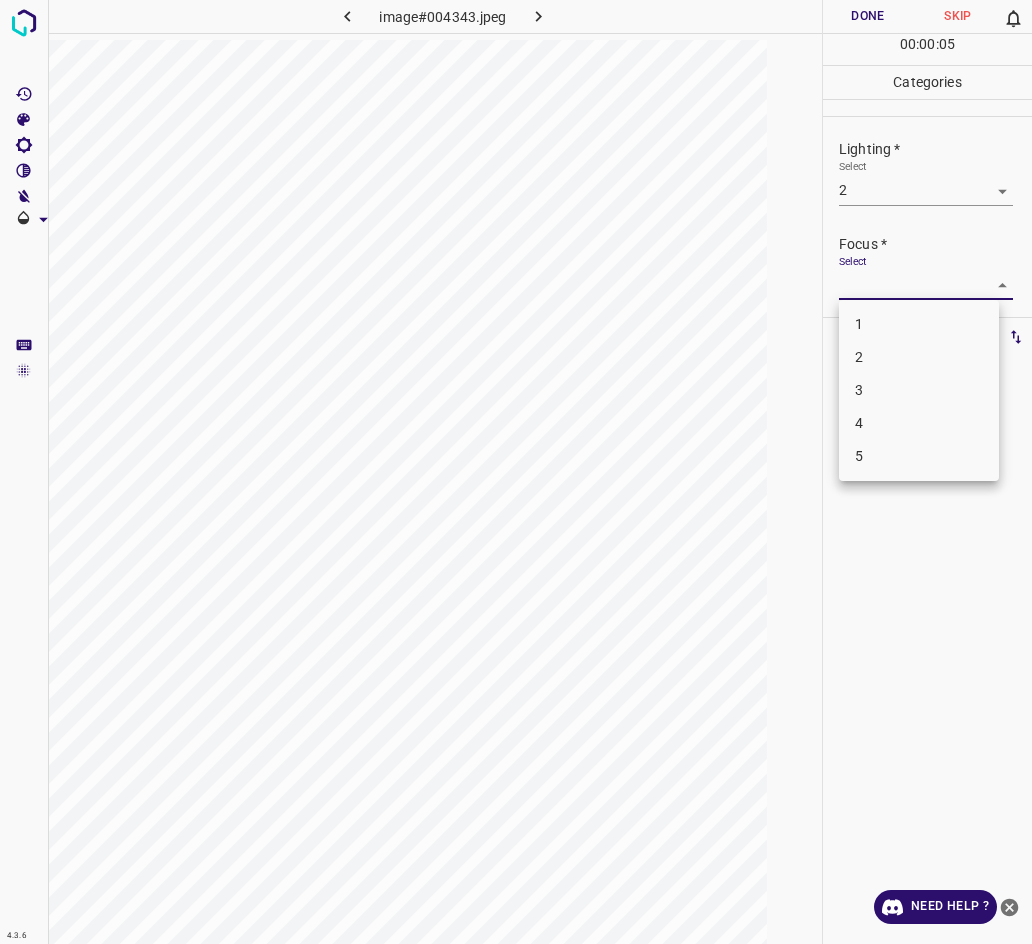 click on "3" at bounding box center (919, 390) 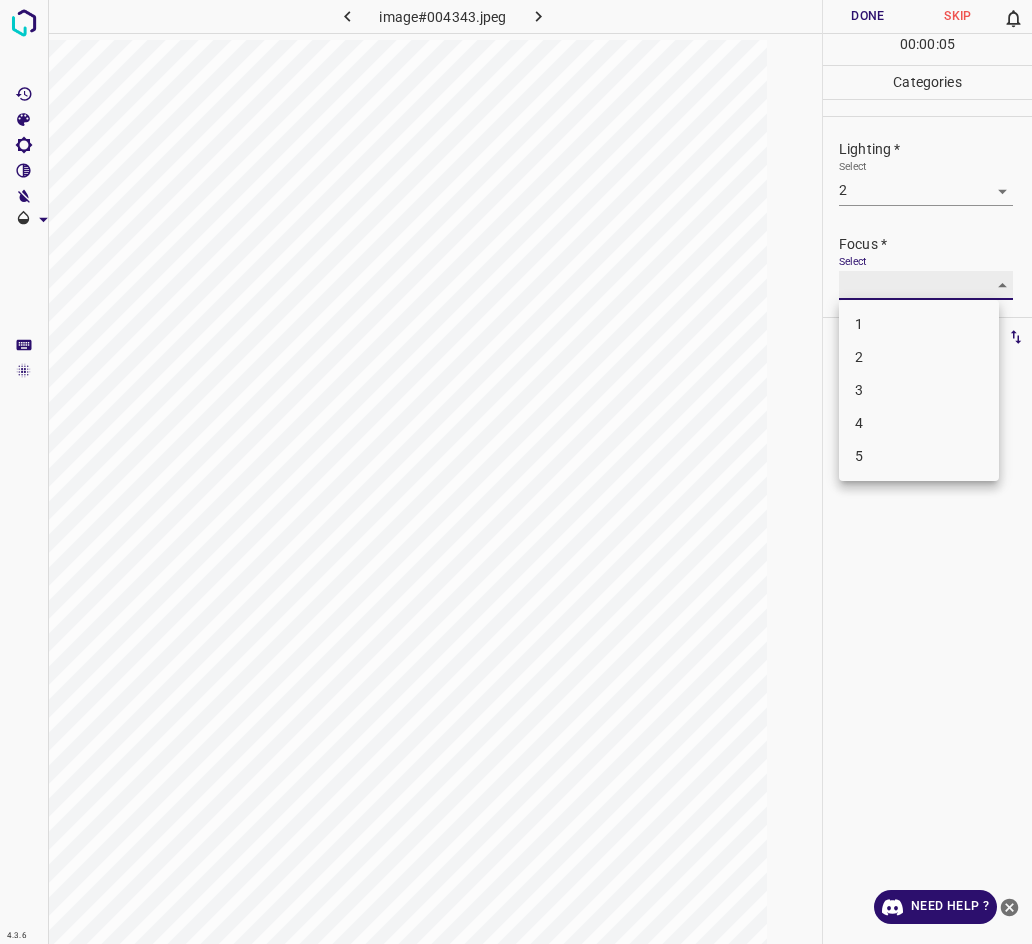 type on "3" 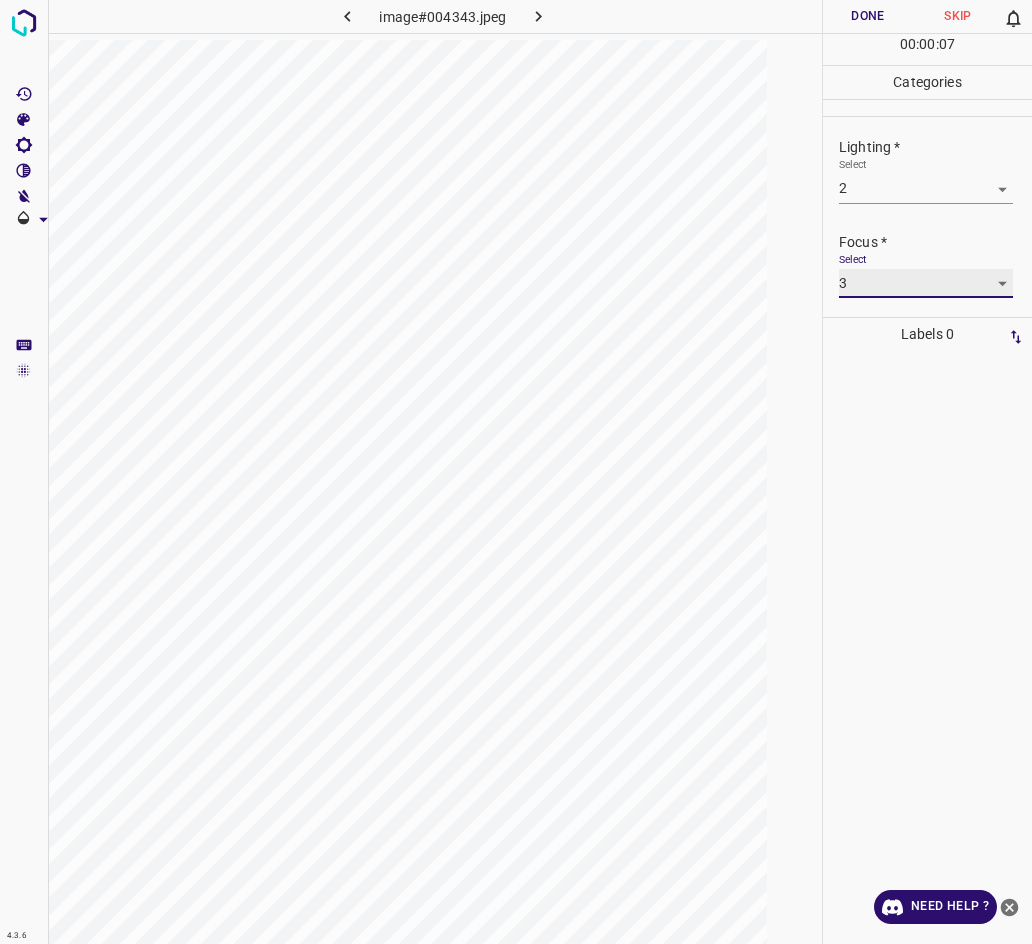 scroll, scrollTop: 98, scrollLeft: 0, axis: vertical 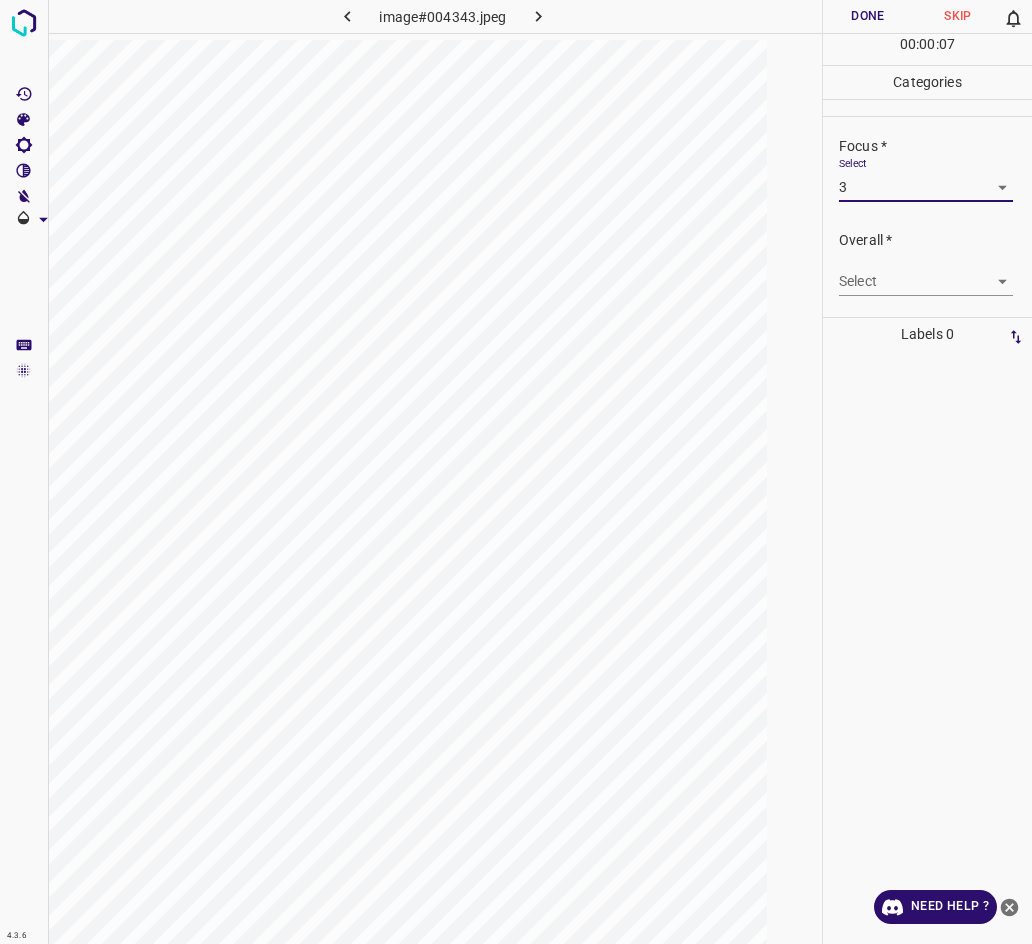 click on "4.3.6  image#004343.jpeg Done Skip 0 00   : 00   : 07   Categories Lighting *  Select 2 2 Focus *  Select 3 3 Overall *  Select ​ Labels   0 Categories 1 Lighting 2 Focus 3 Overall Tools Space Change between modes (Draw & Edit) I Auto labeling R Restore zoom M Zoom in N Zoom out Delete Delete selecte label Filters Z Restore filters X Saturation filter C Brightness filter V Contrast filter B Gray scale filter General O Download Need Help ? - Text - Hide - Delete" at bounding box center (516, 472) 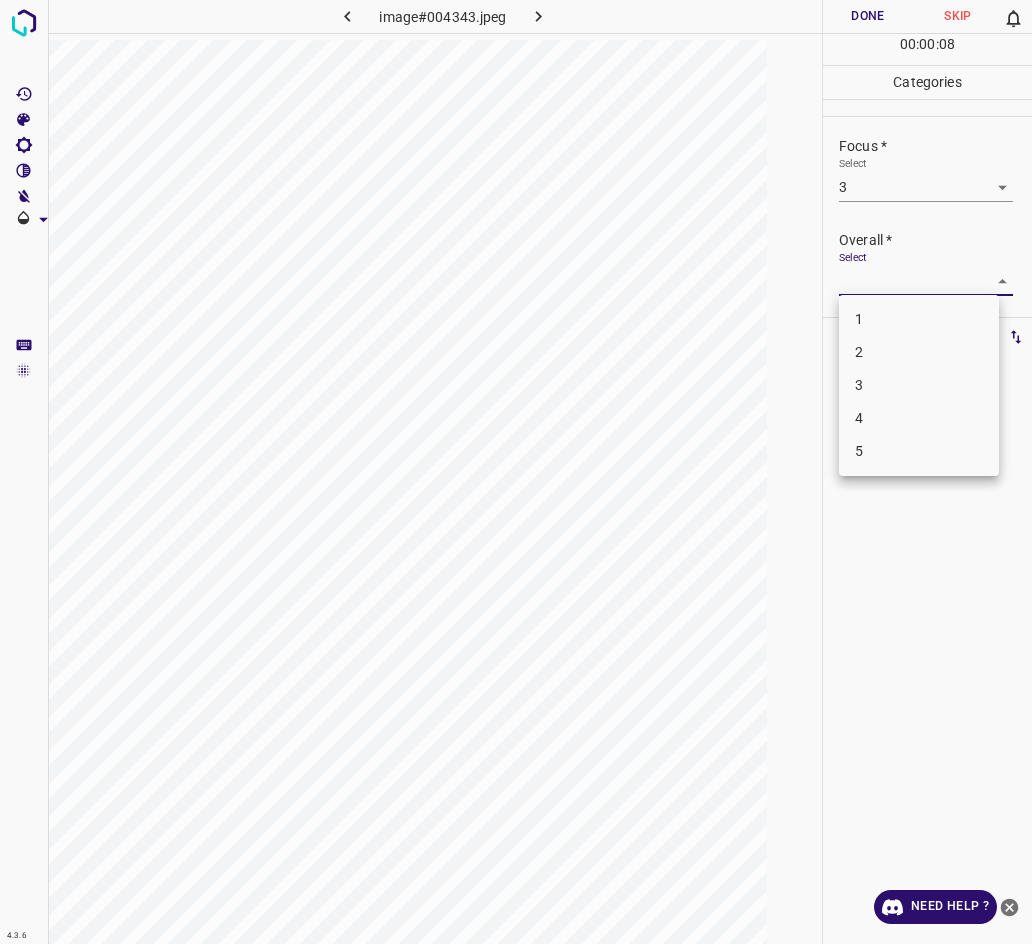 click on "2" at bounding box center (919, 352) 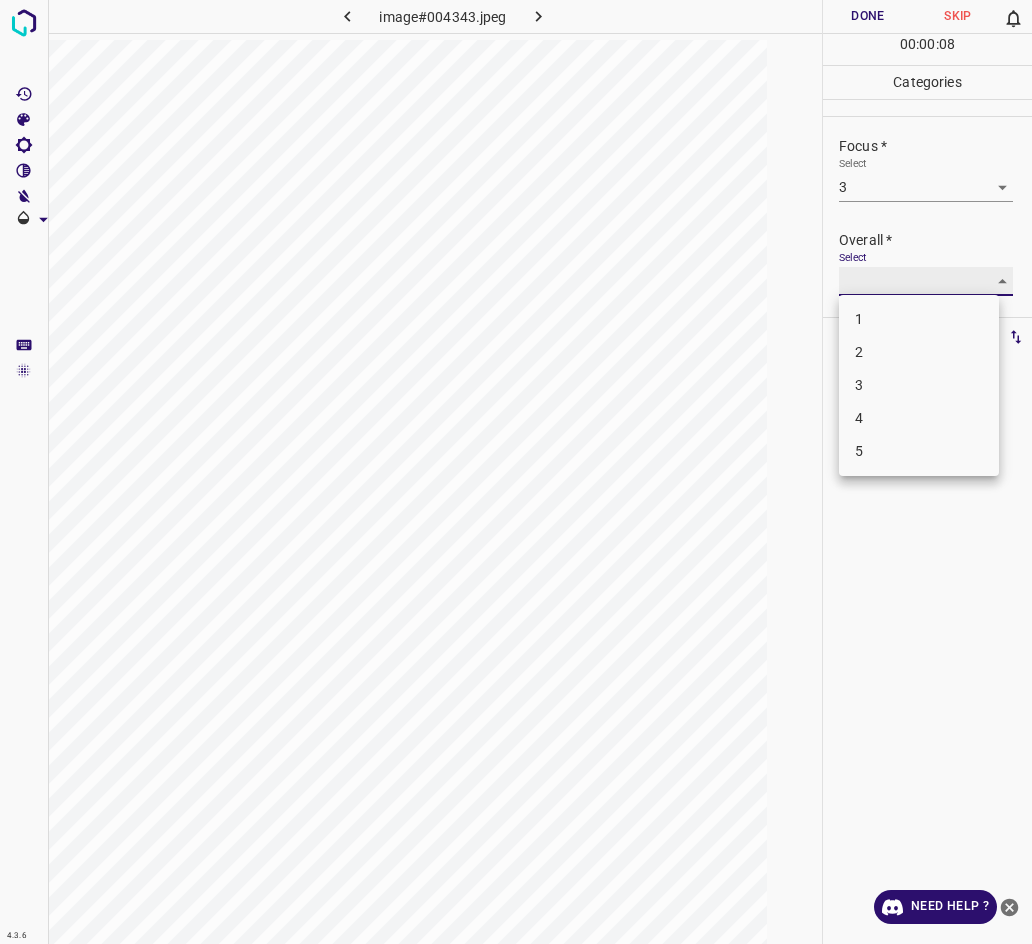 type on "2" 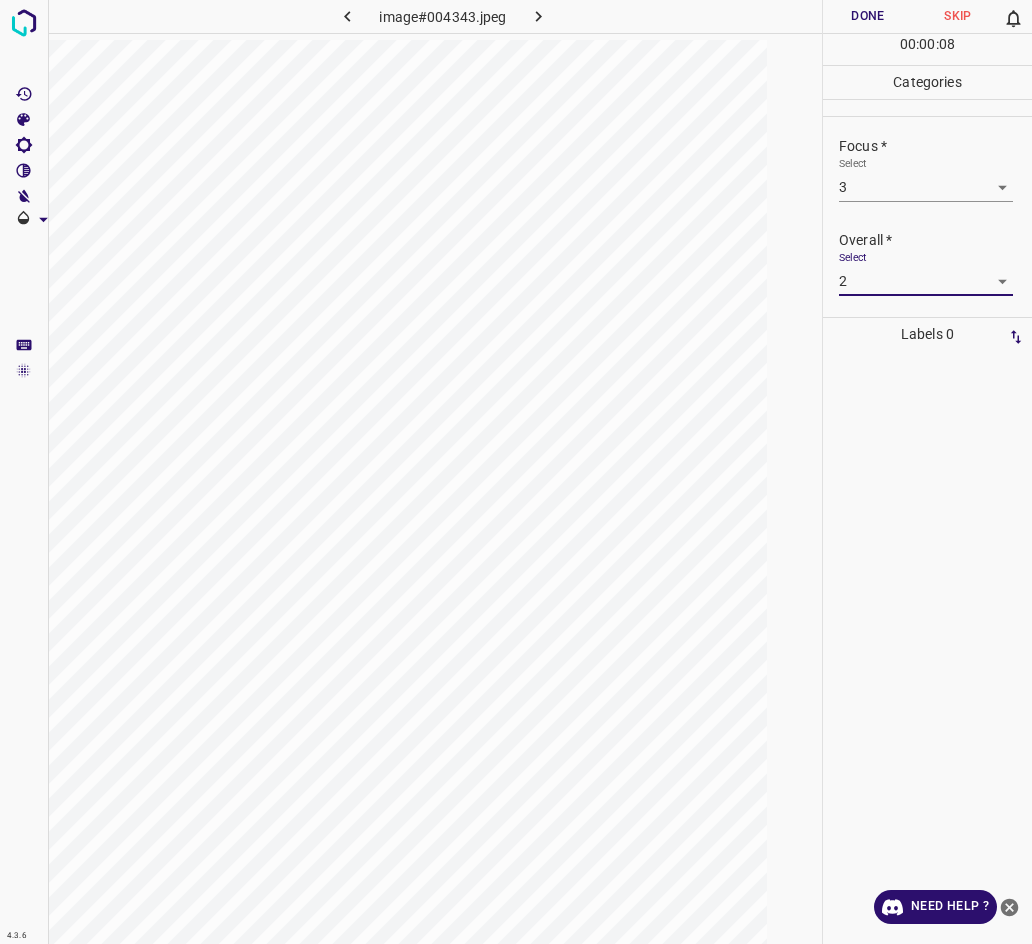 click on "Done" at bounding box center [868, 16] 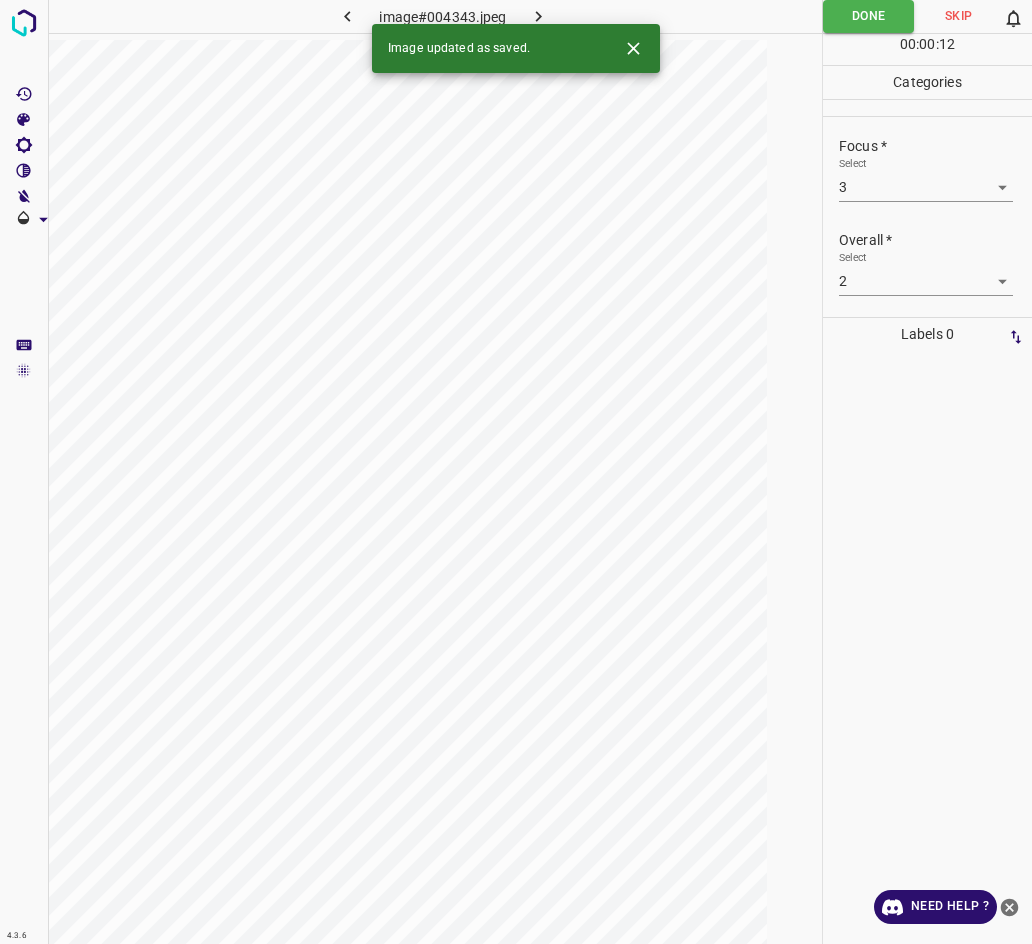 click 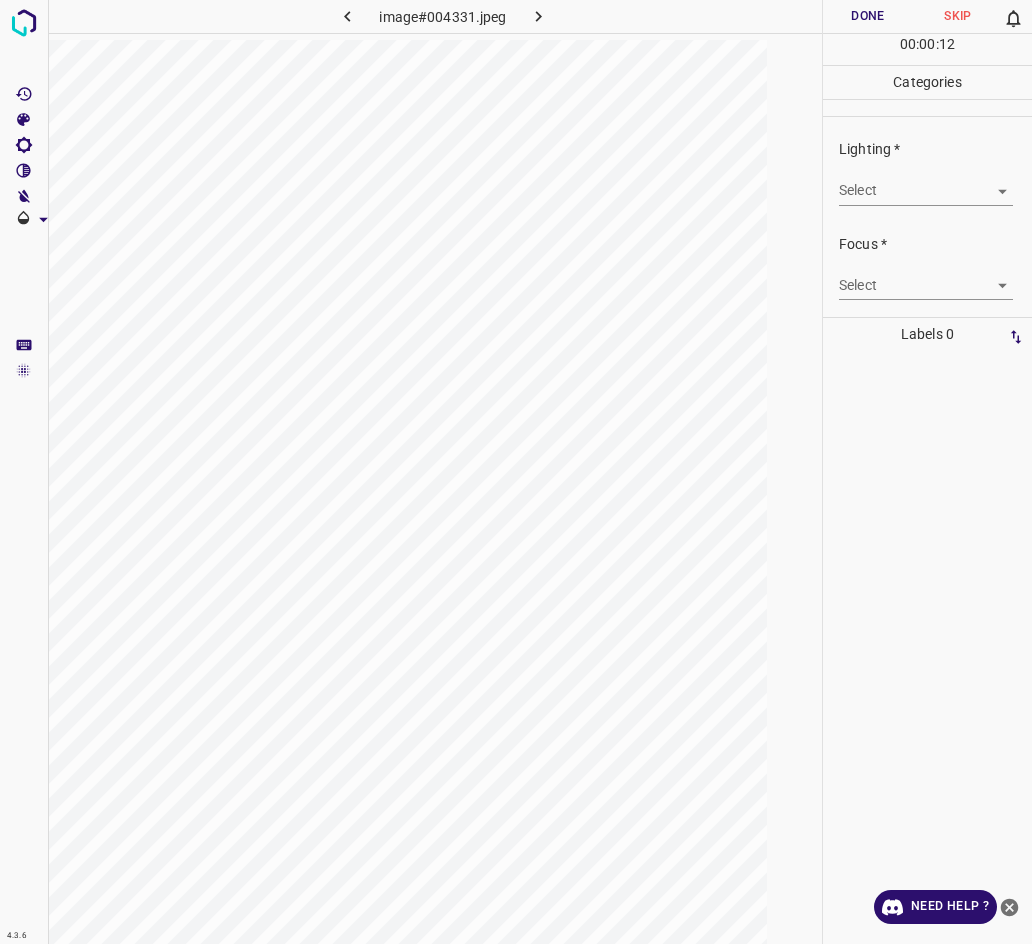click on "4.3.6  image#004331.jpeg Done Skip 0 00   : 00   : 12   Categories Lighting *  Select ​ Focus *  Select ​ Overall *  Select ​ Labels   0 Categories 1 Lighting 2 Focus 3 Overall Tools Space Change between modes (Draw & Edit) I Auto labeling R Restore zoom M Zoom in N Zoom out Delete Delete selecte label Filters Z Restore filters X Saturation filter C Brightness filter V Contrast filter B Gray scale filter General O Download Need Help ? - Text - Hide - Delete" at bounding box center (516, 472) 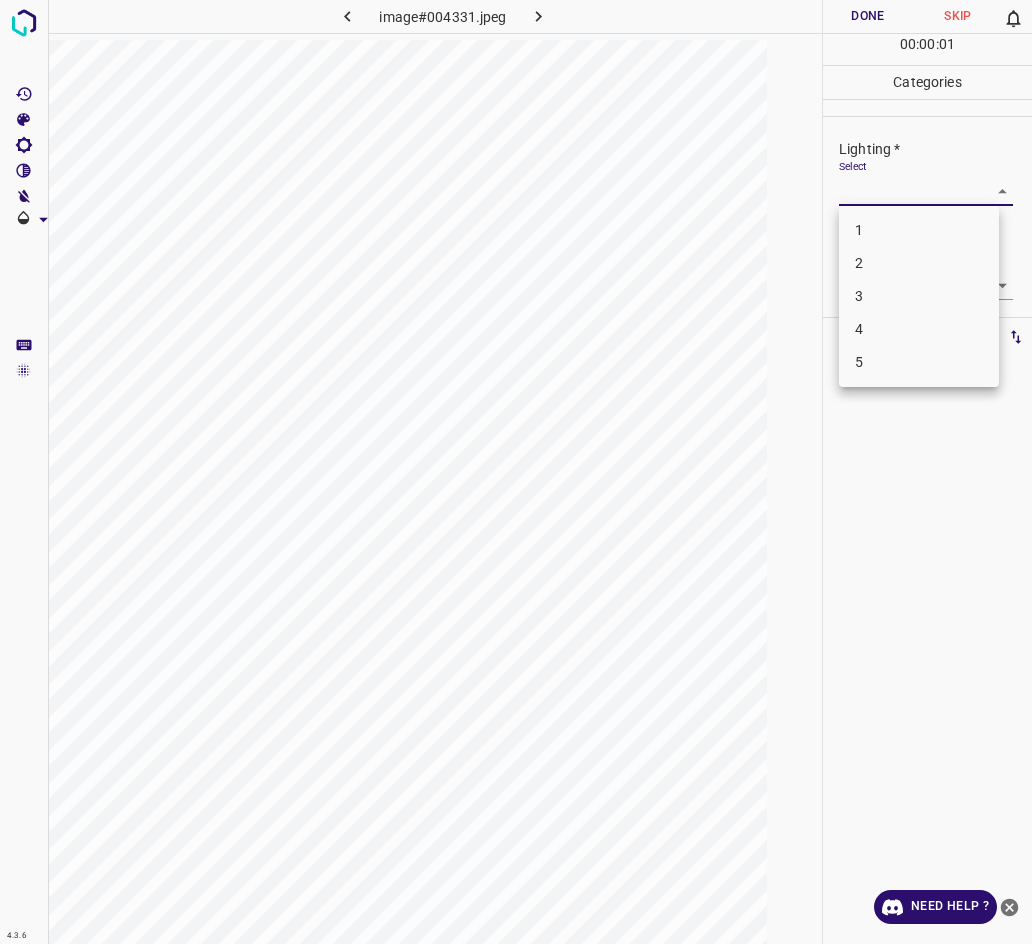 click on "3" at bounding box center (919, 296) 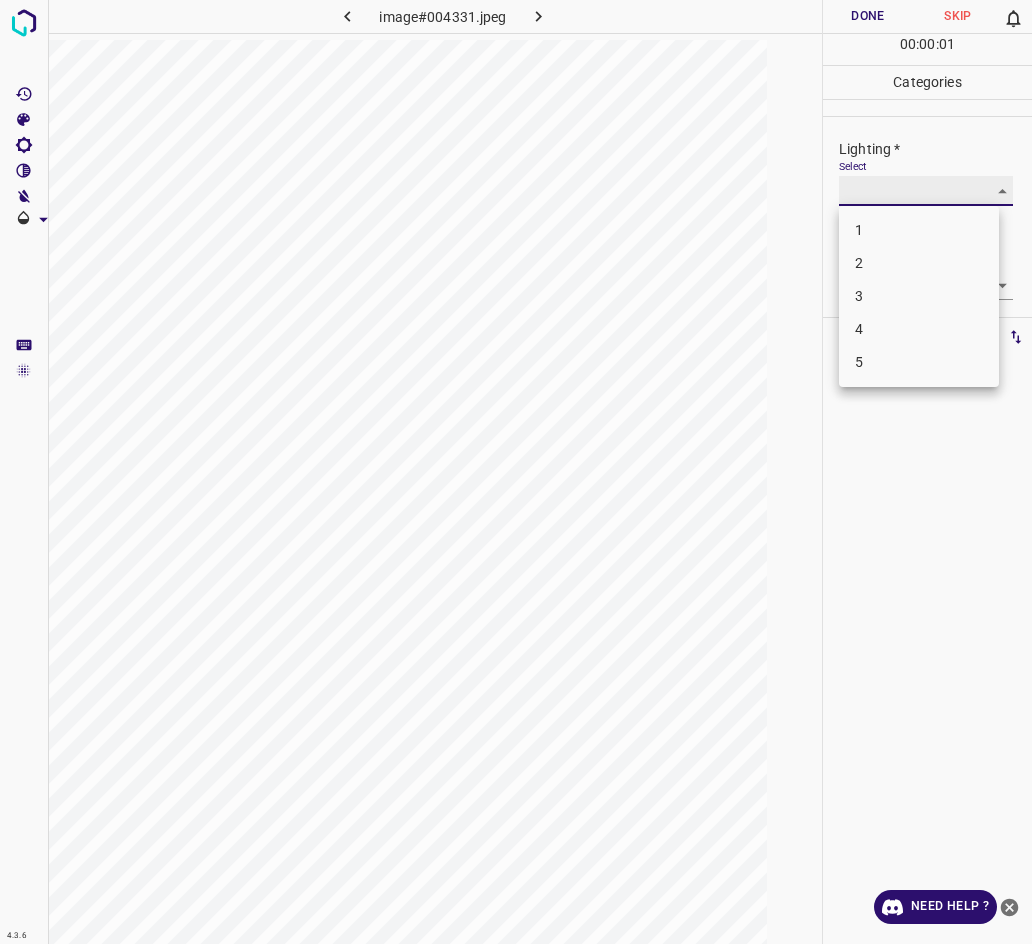type on "3" 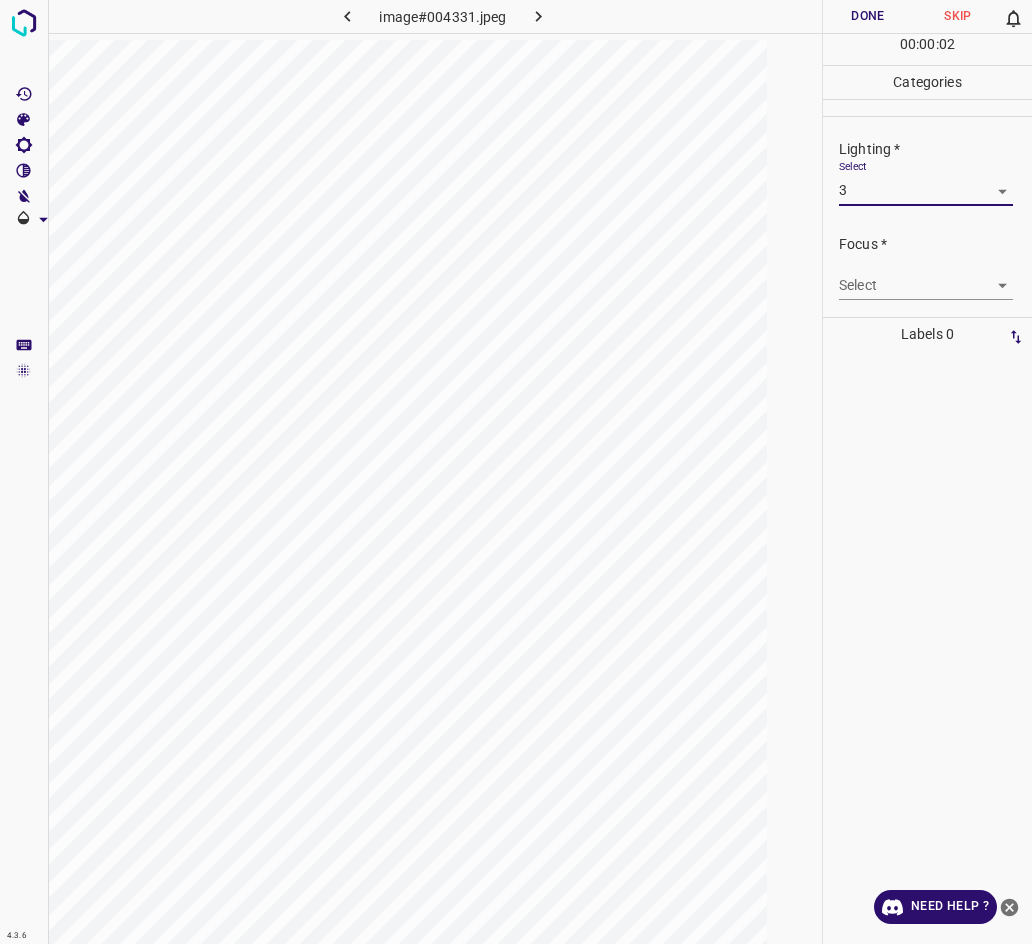 click on "4.3.6  image#004331.jpeg Done Skip 0 00   : 00   : 02   Categories Lighting *  Select 3 3 Focus *  Select ​ Overall *  Select ​ Labels   0 Categories 1 Lighting 2 Focus 3 Overall Tools Space Change between modes (Draw & Edit) I Auto labeling R Restore zoom M Zoom in N Zoom out Delete Delete selecte label Filters Z Restore filters X Saturation filter C Brightness filter V Contrast filter B Gray scale filter General O Download Need Help ? - Text - Hide - Delete" at bounding box center (516, 472) 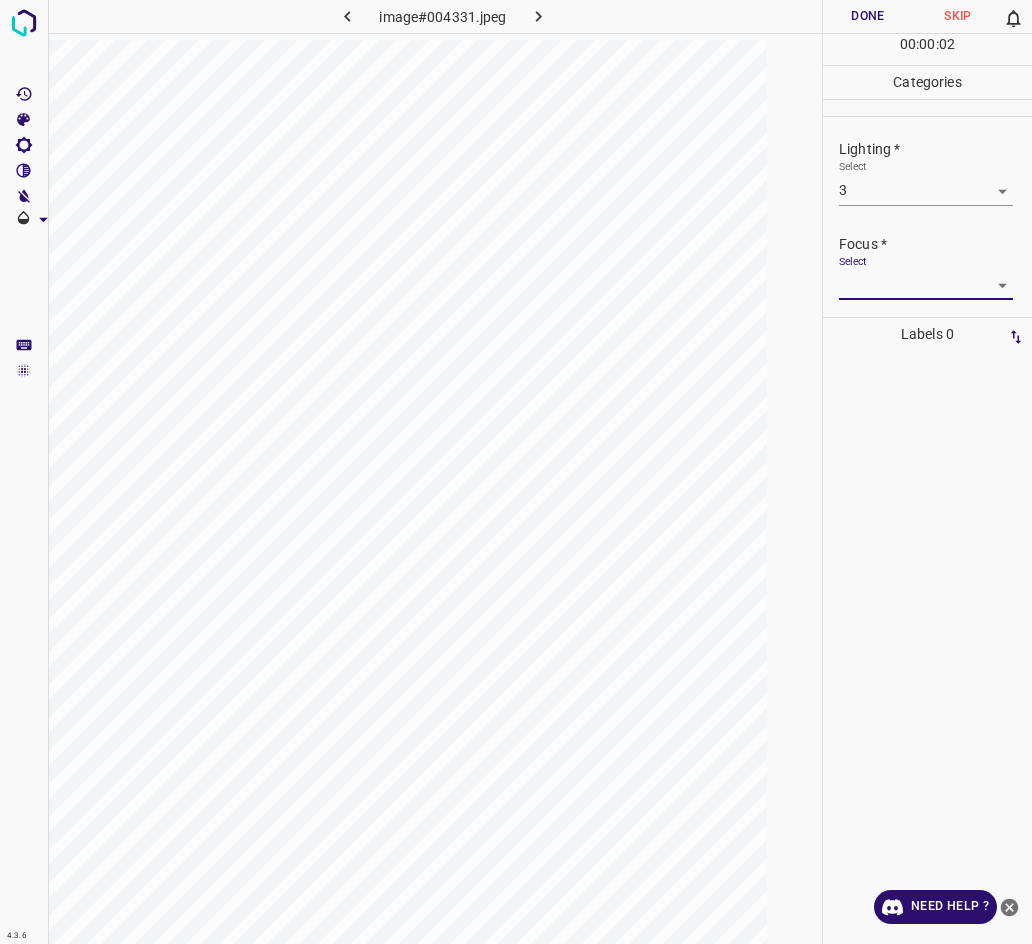click on "4.3.6  image#004331.jpeg Done Skip 0 00   : 00   : 02   Categories Lighting *  Select 3 3 Focus *  Select ​ Overall *  Select ​ Labels   0 Categories 1 Lighting 2 Focus 3 Overall Tools Space Change between modes (Draw & Edit) I Auto labeling R Restore zoom M Zoom in N Zoom out Delete Delete selecte label Filters Z Restore filters X Saturation filter C Brightness filter V Contrast filter B Gray scale filter General O Download Need Help ? - Text - Hide - Delete" at bounding box center (516, 472) 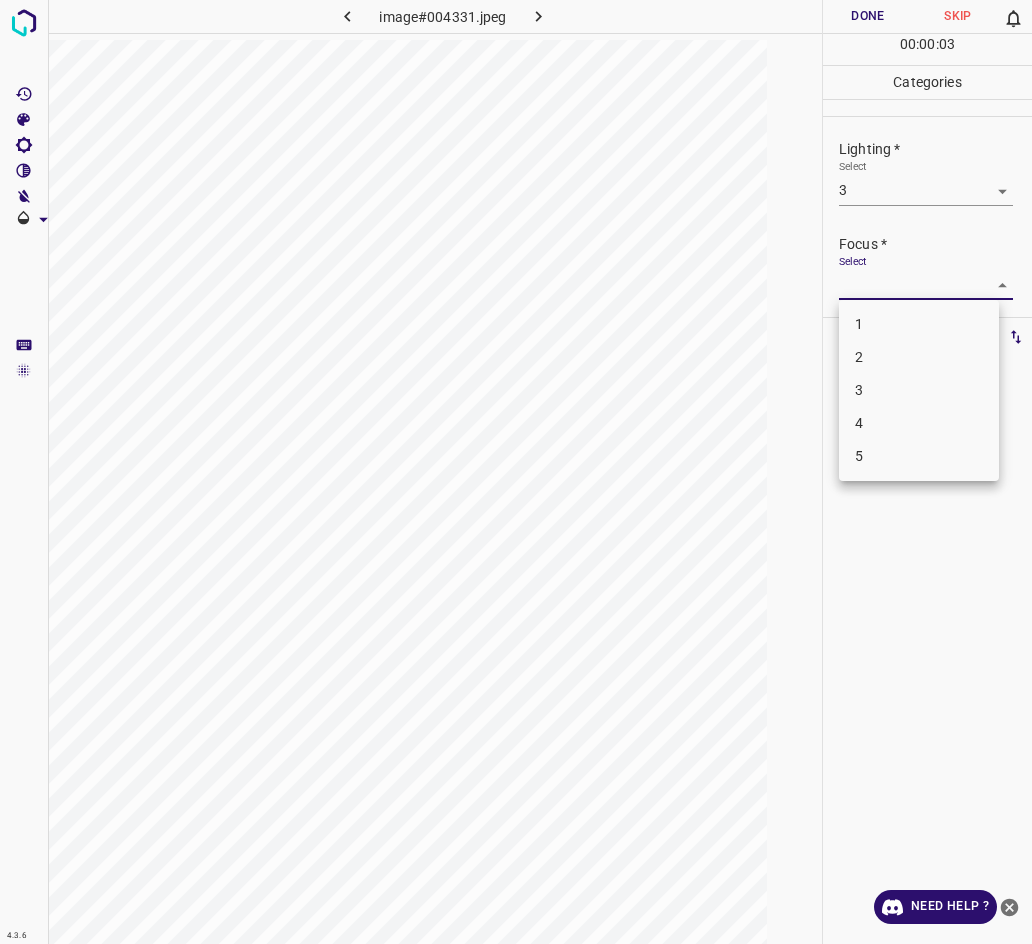 click on "2" at bounding box center [919, 357] 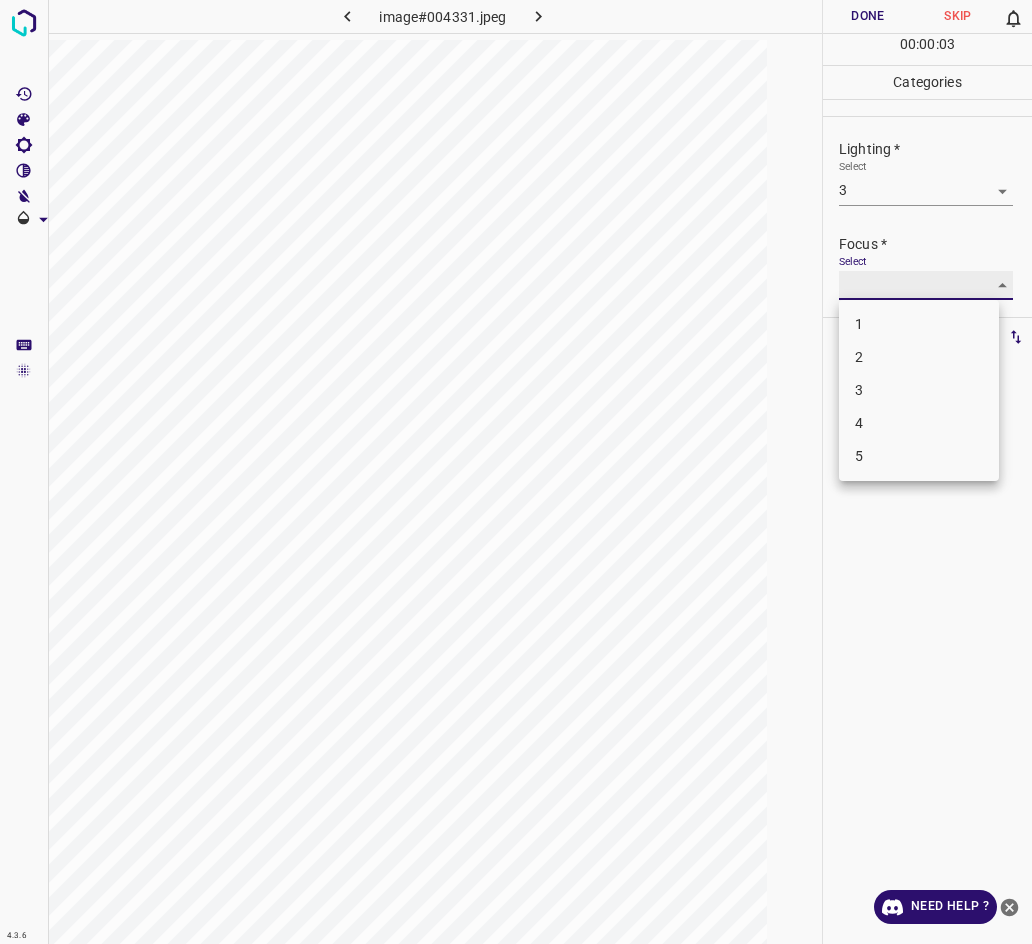 type on "2" 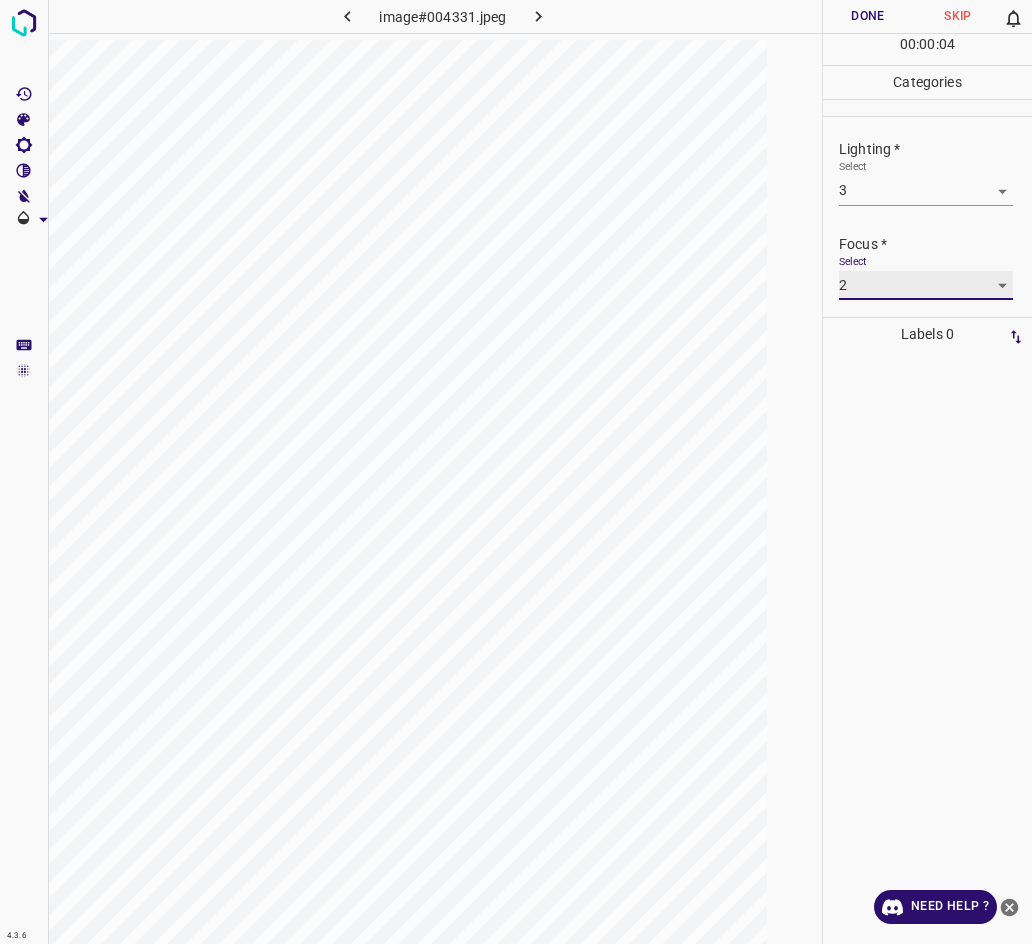 scroll, scrollTop: 49, scrollLeft: 0, axis: vertical 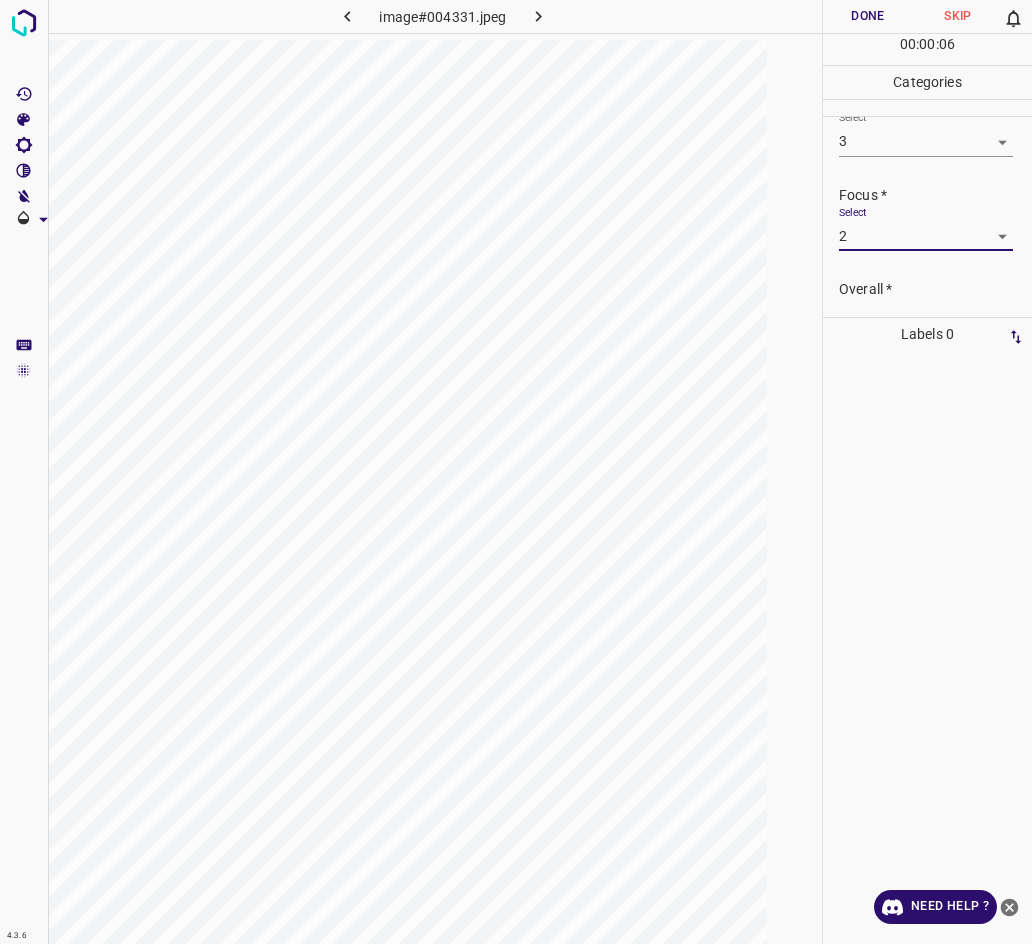 click on "Select ​" at bounding box center (926, 322) 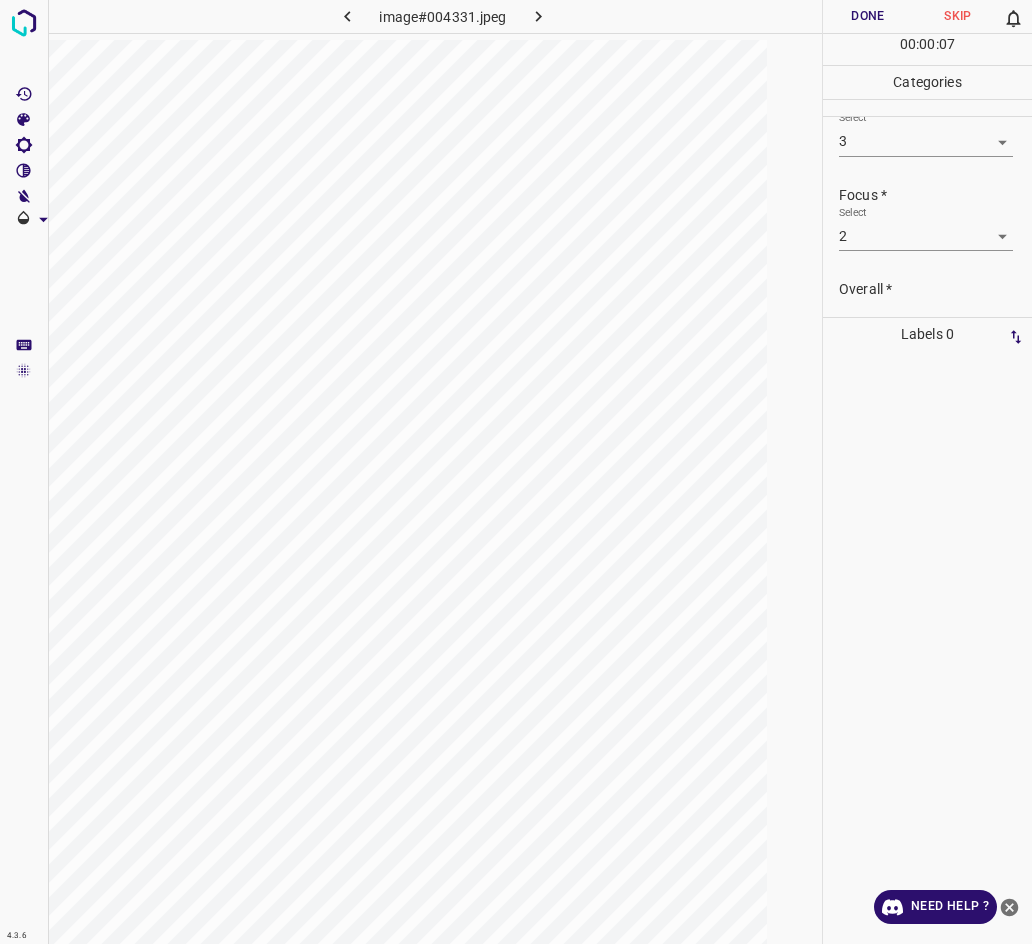 click on "Select ​" at bounding box center [926, 322] 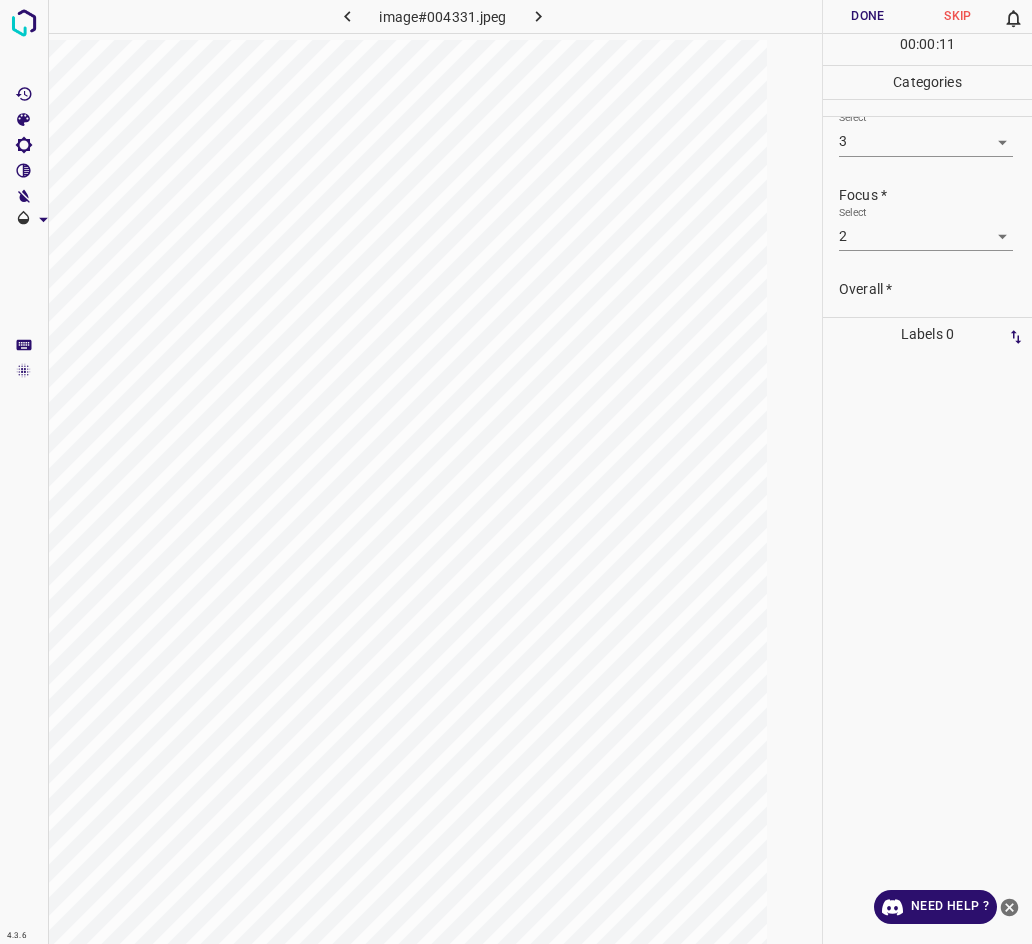 click on "4.3.6  image#004331.jpeg Done Skip 0 00   : 00   : 11   Categories Lighting *  Select 3 3 Focus *  Select 2 2 Overall *  Select ​ Labels   0 Categories 1 Lighting 2 Focus 3 Overall Tools Space Change between modes (Draw & Edit) I Auto labeling R Restore zoom M Zoom in N Zoom out Delete Delete selecte label Filters Z Restore filters X Saturation filter C Brightness filter V Contrast filter B Gray scale filter General O Download Need Help ? - Text - Hide - Delete" at bounding box center (516, 472) 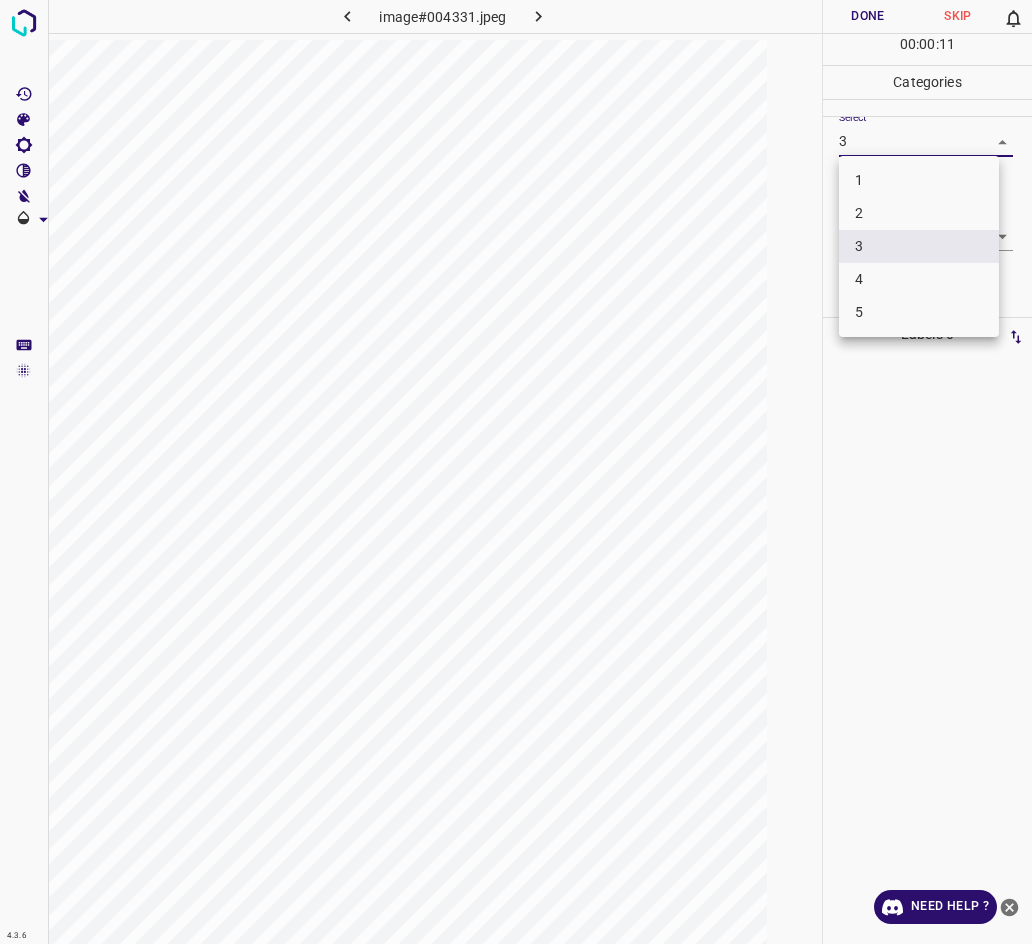 click on "2" at bounding box center [919, 213] 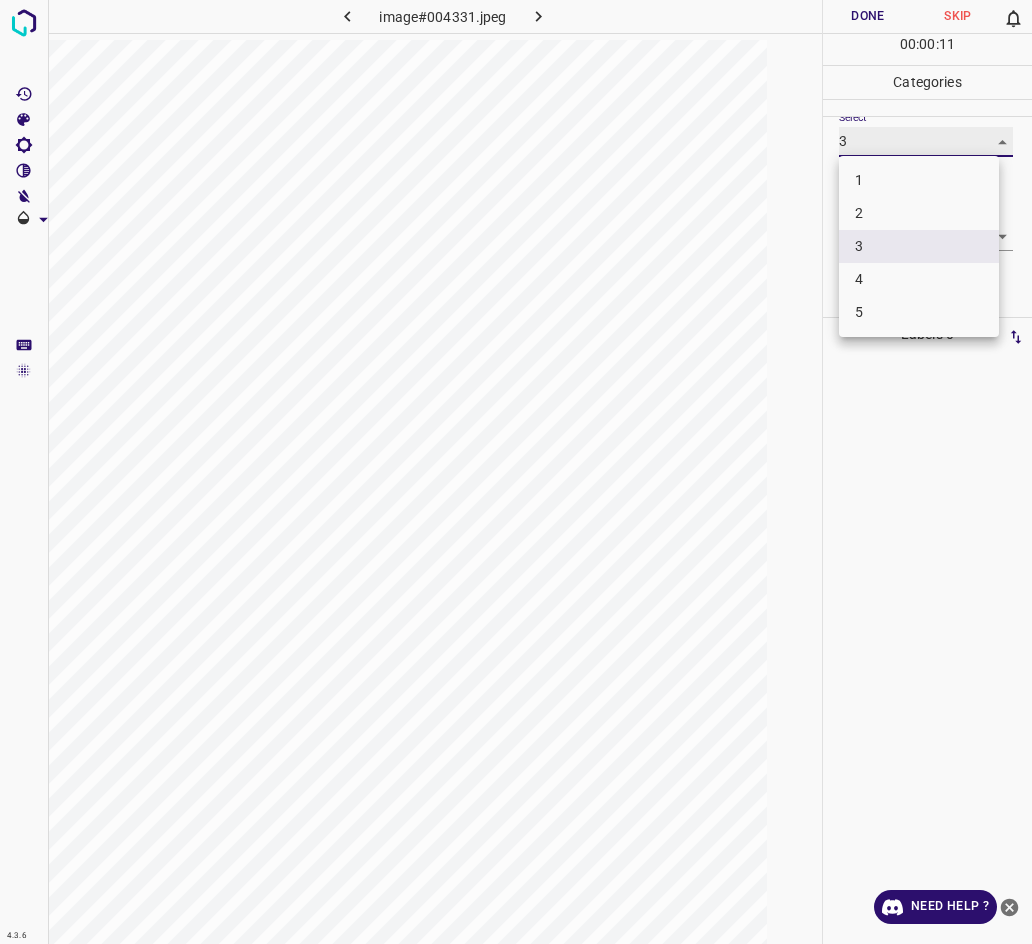 type on "2" 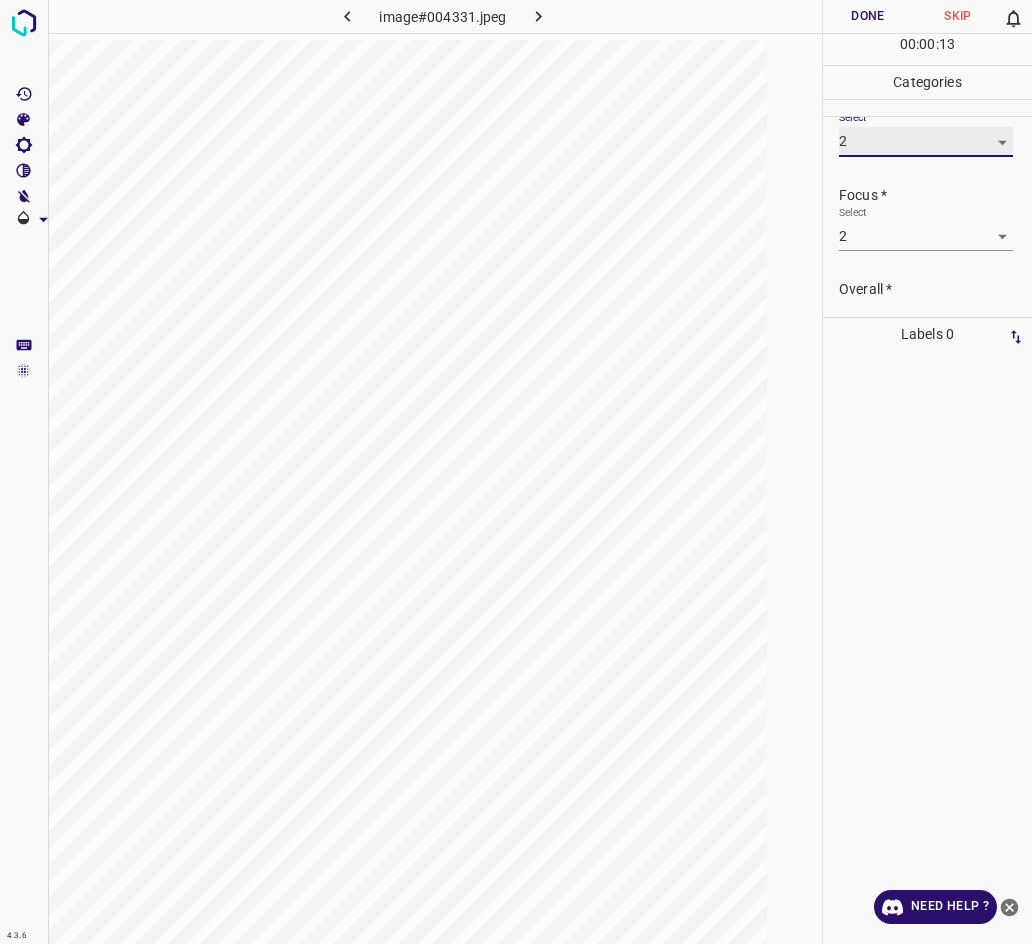 scroll, scrollTop: 98, scrollLeft: 0, axis: vertical 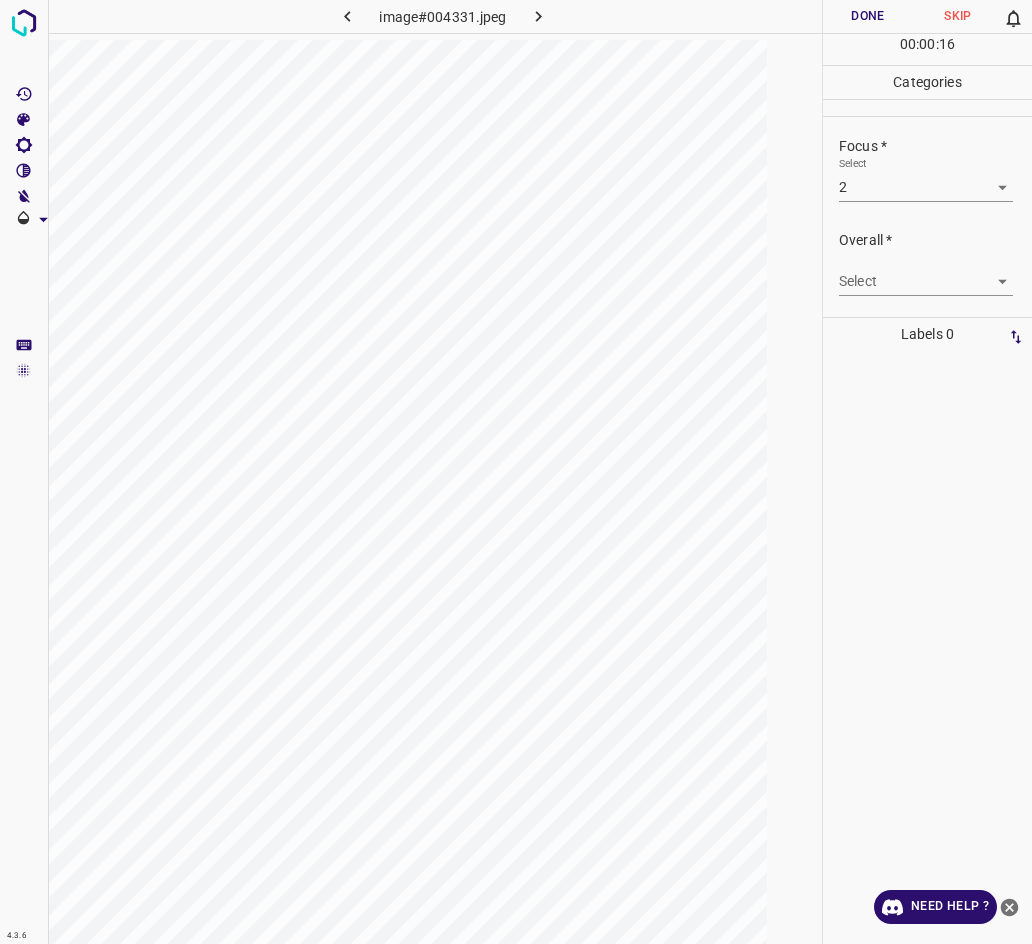 click on "4.3.6  image#004331.jpeg Done Skip 0 00   : 00   : 16   Categories Lighting *  Select 2 2 Focus *  Select 2 2 Overall *  Select ​ Labels   0 Categories 1 Lighting 2 Focus 3 Overall Tools Space Change between modes (Draw & Edit) I Auto labeling R Restore zoom M Zoom in N Zoom out Delete Delete selecte label Filters Z Restore filters X Saturation filter C Brightness filter V Contrast filter B Gray scale filter General O Download Need Help ? - Text - Hide - Delete" at bounding box center [516, 472] 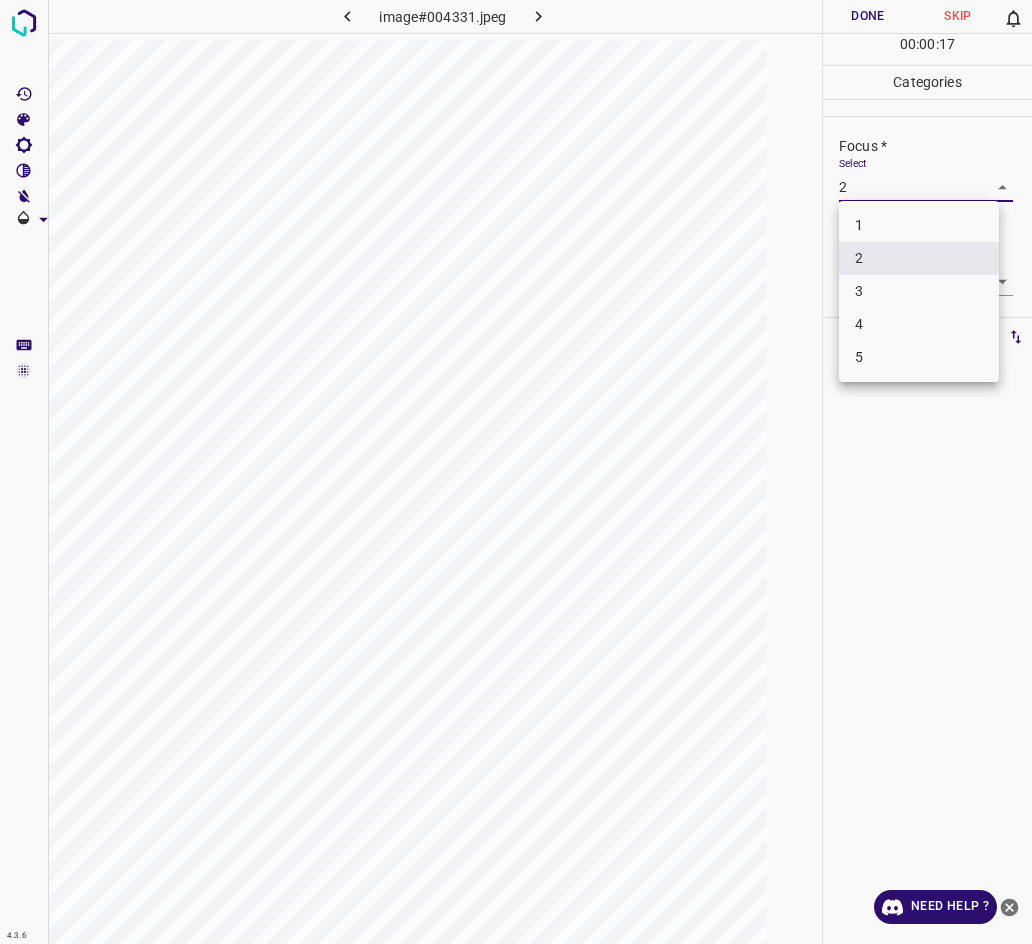 click on "3" at bounding box center [919, 291] 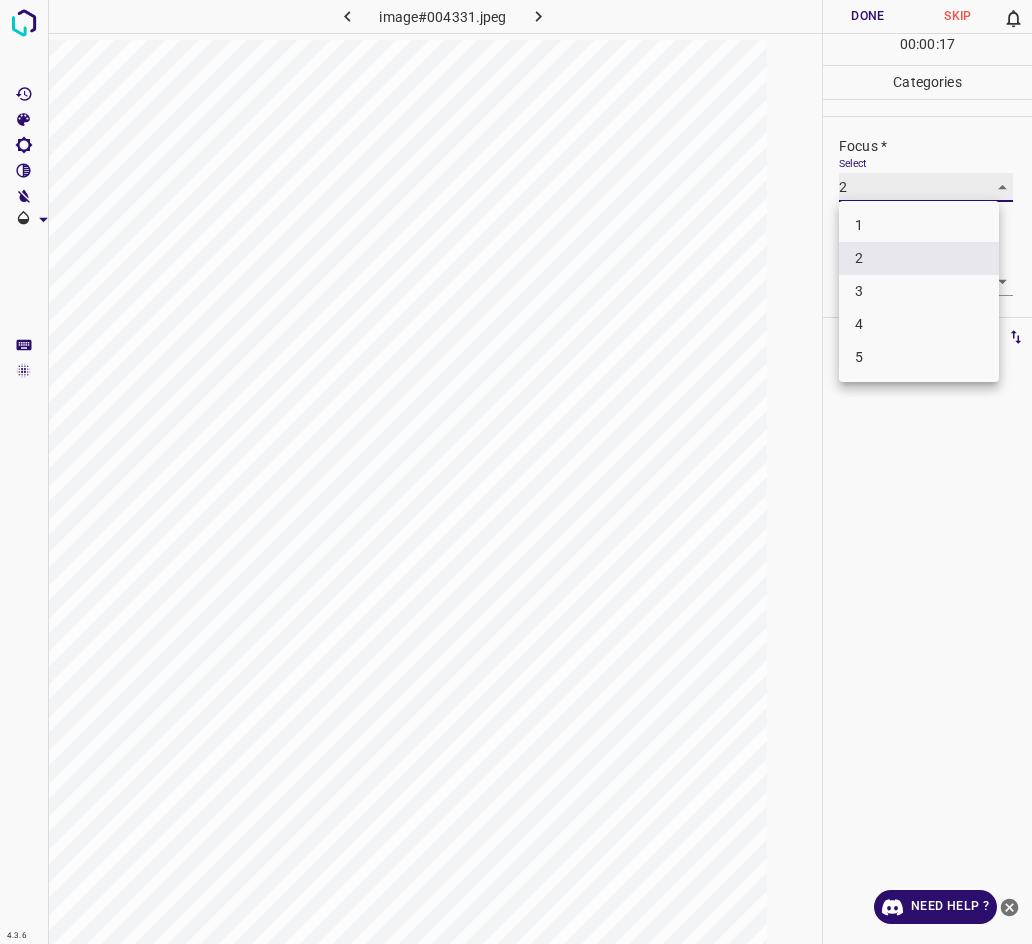 type on "3" 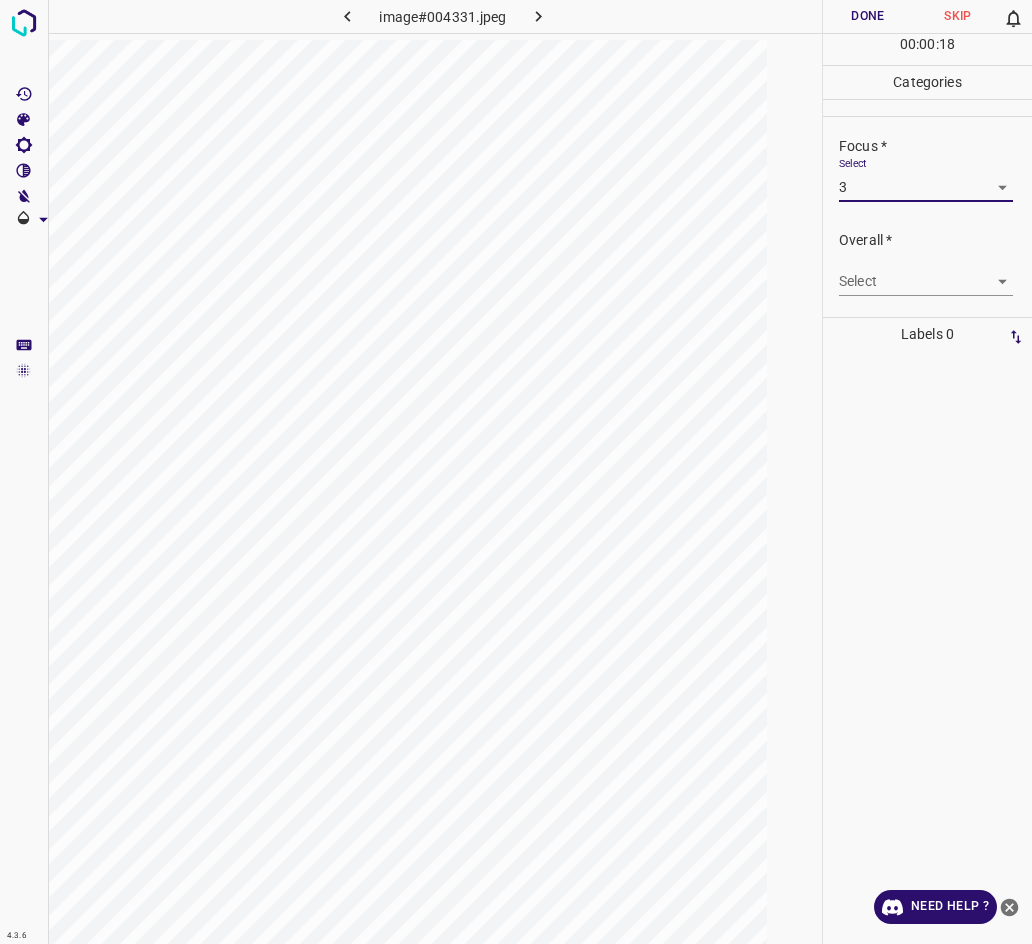 click on "4.3.6  image#004331.jpeg Done Skip 0 00   : 00   : 18   Categories Lighting *  Select 2 2 Focus *  Select 3 3 Overall *  Select ​ Labels   0 Categories 1 Lighting 2 Focus 3 Overall Tools Space Change between modes (Draw & Edit) I Auto labeling R Restore zoom M Zoom in N Zoom out Delete Delete selecte label Filters Z Restore filters X Saturation filter C Brightness filter V Contrast filter B Gray scale filter General O Download Need Help ? - Text - Hide - Delete" at bounding box center [516, 472] 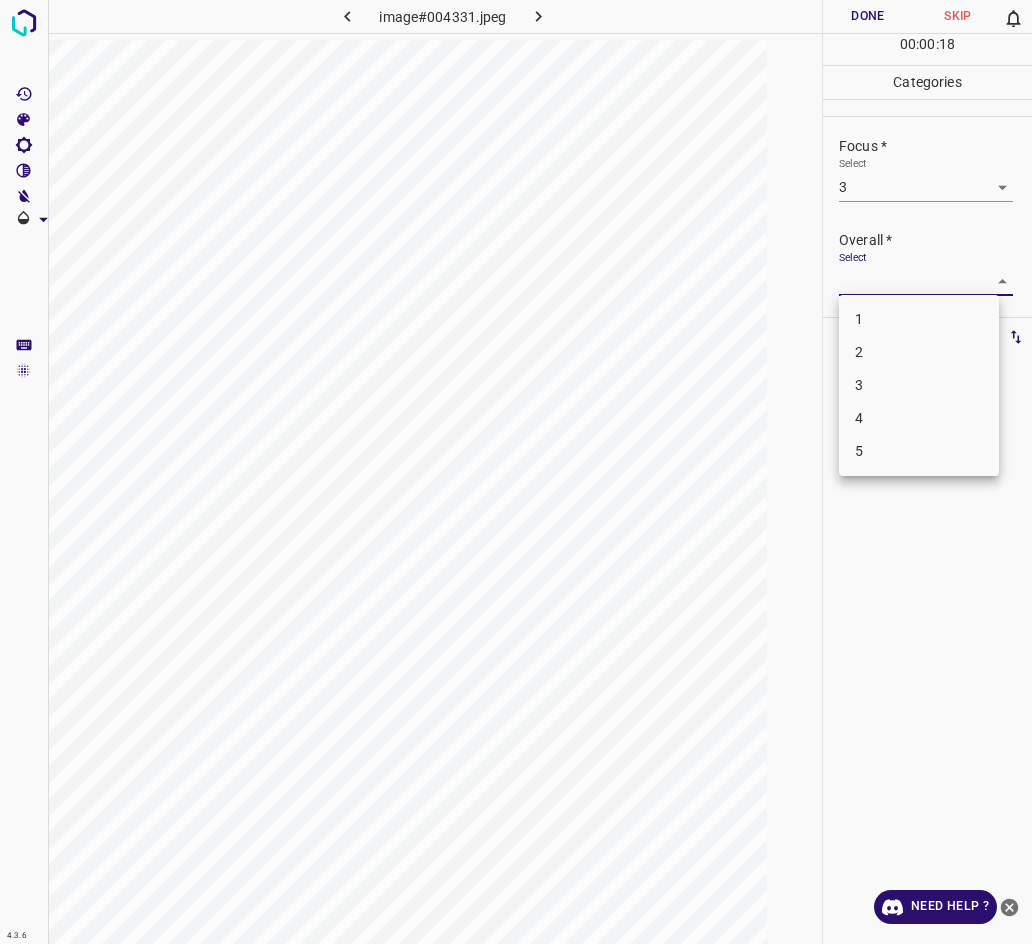 click on "2" at bounding box center [919, 352] 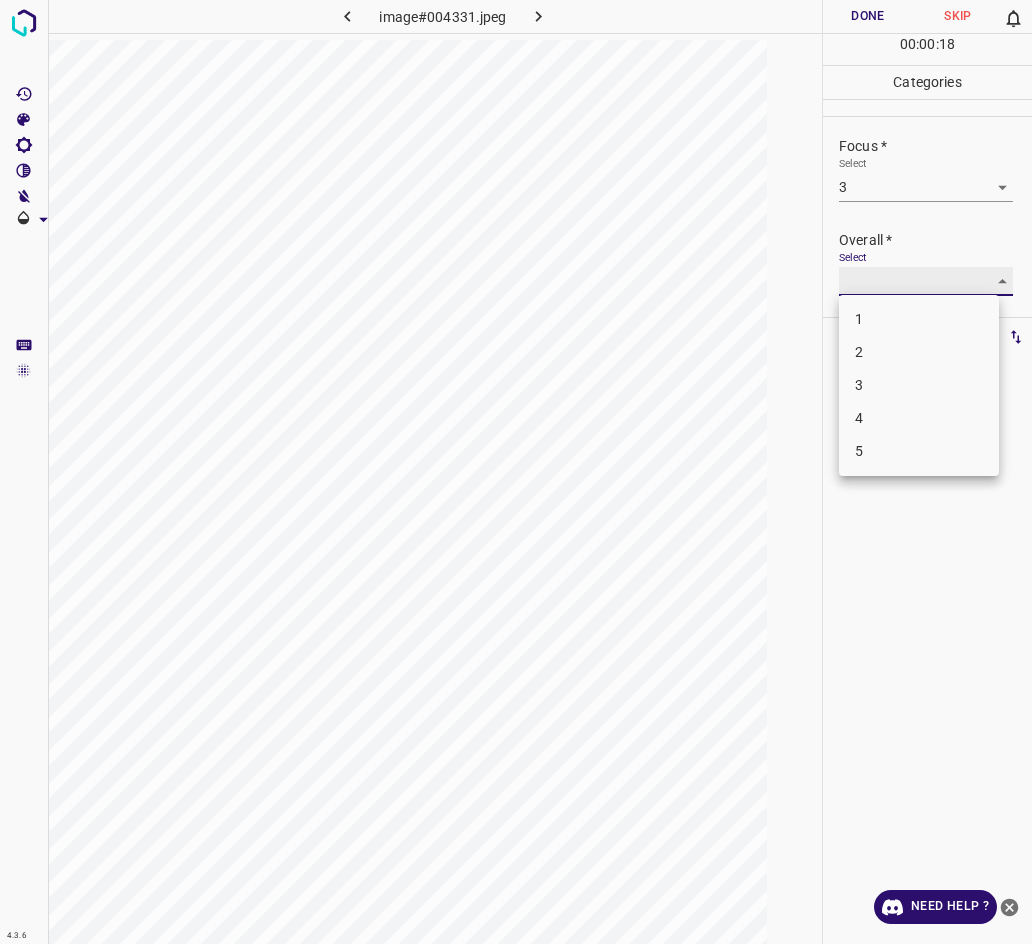 type on "2" 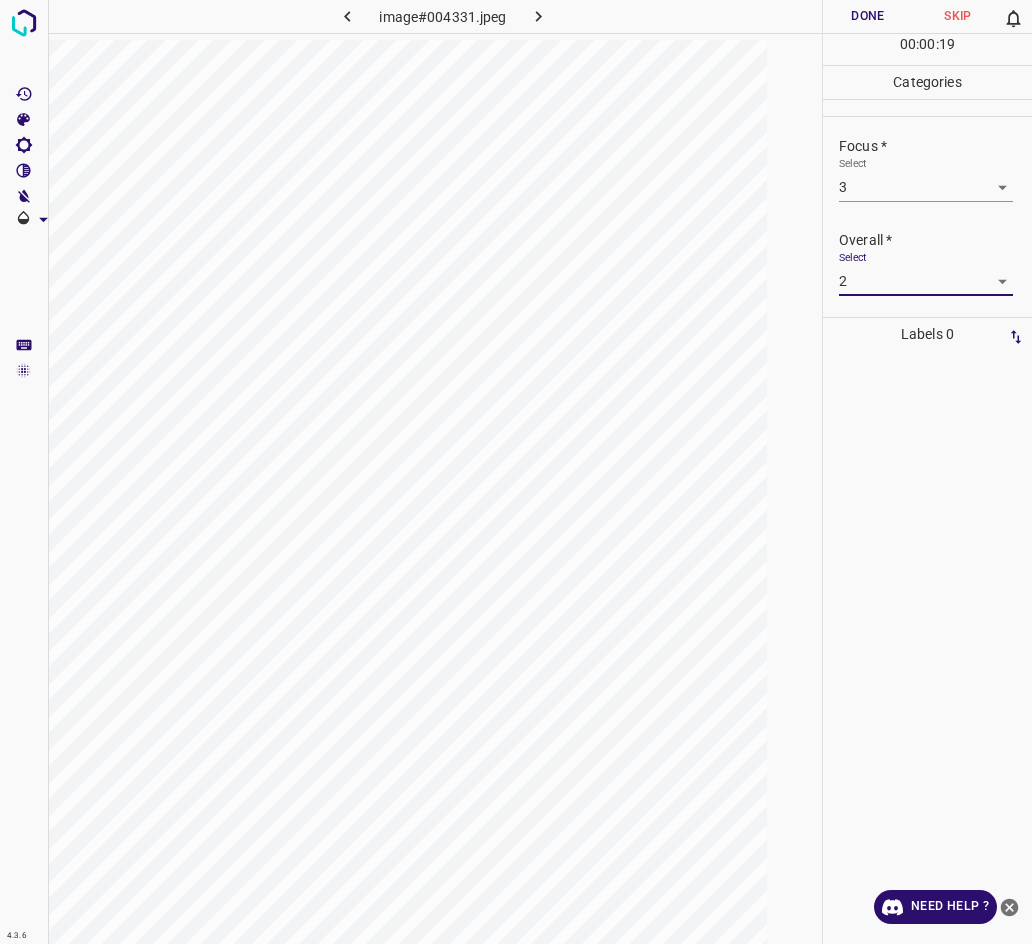 click on "Done" at bounding box center [868, 16] 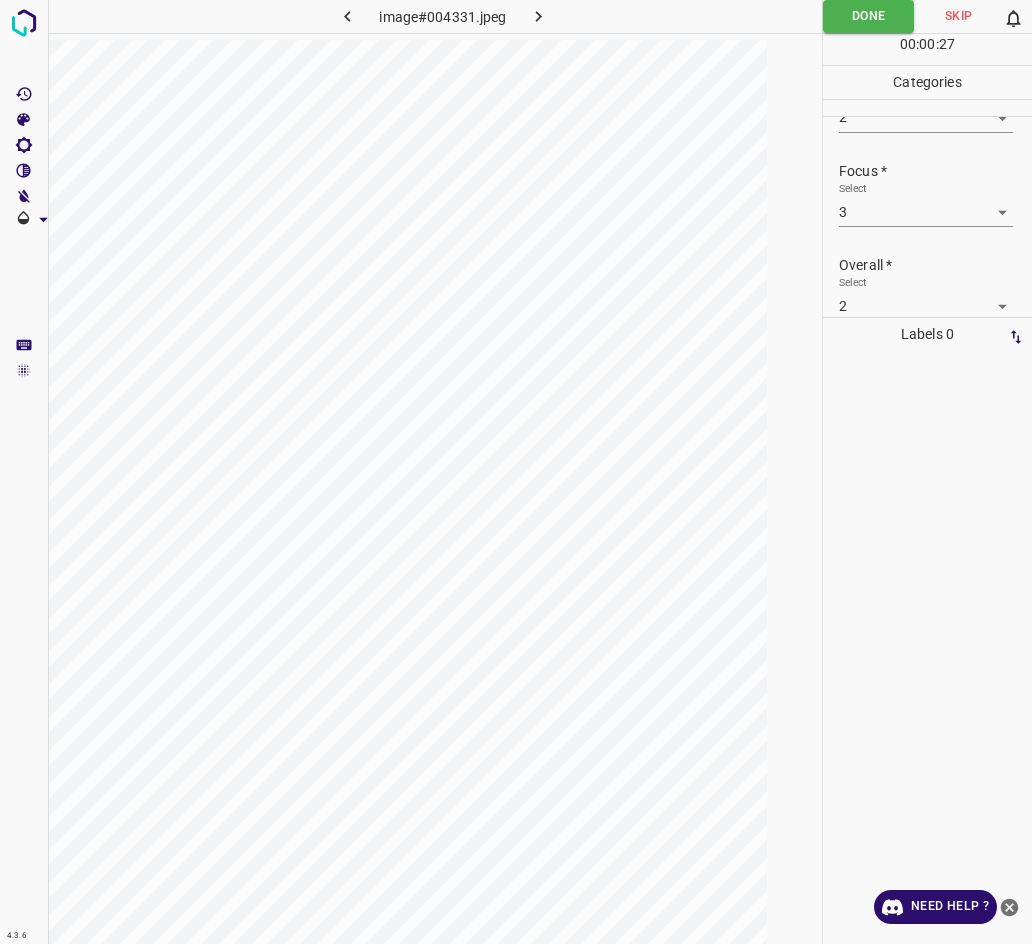 scroll, scrollTop: 0, scrollLeft: 0, axis: both 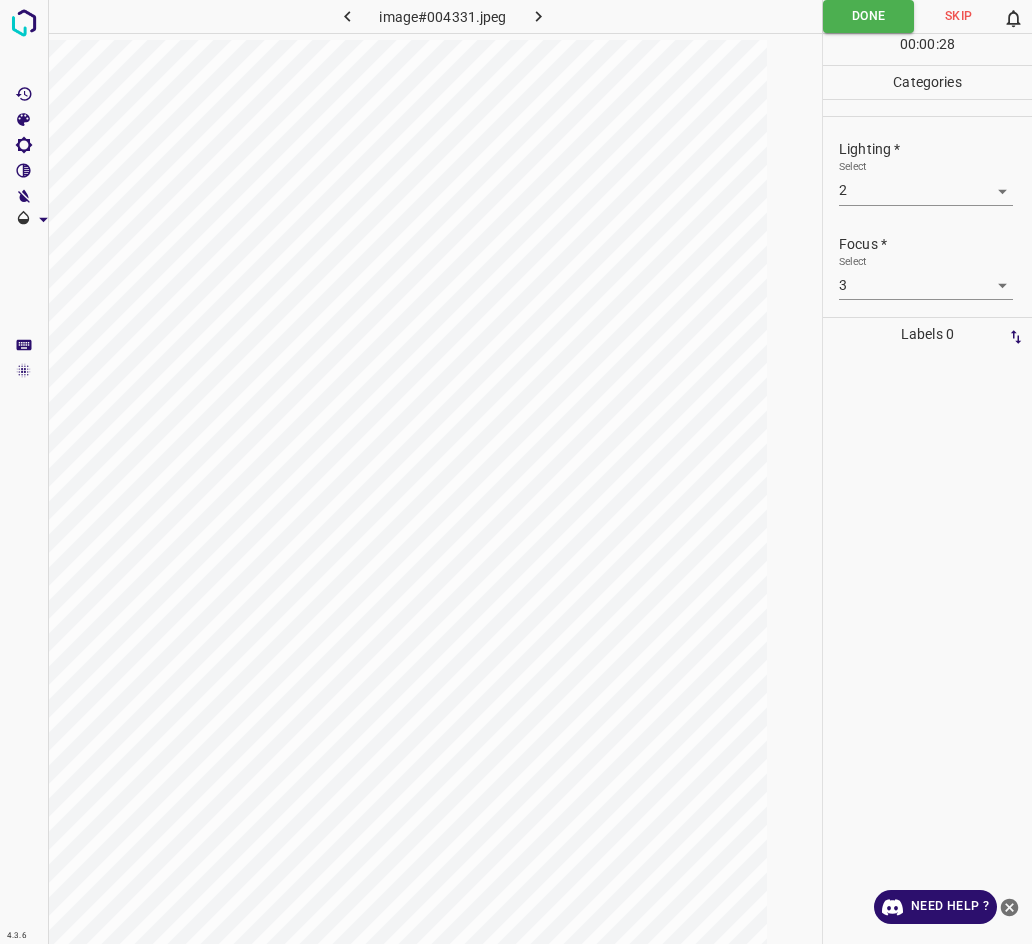 click 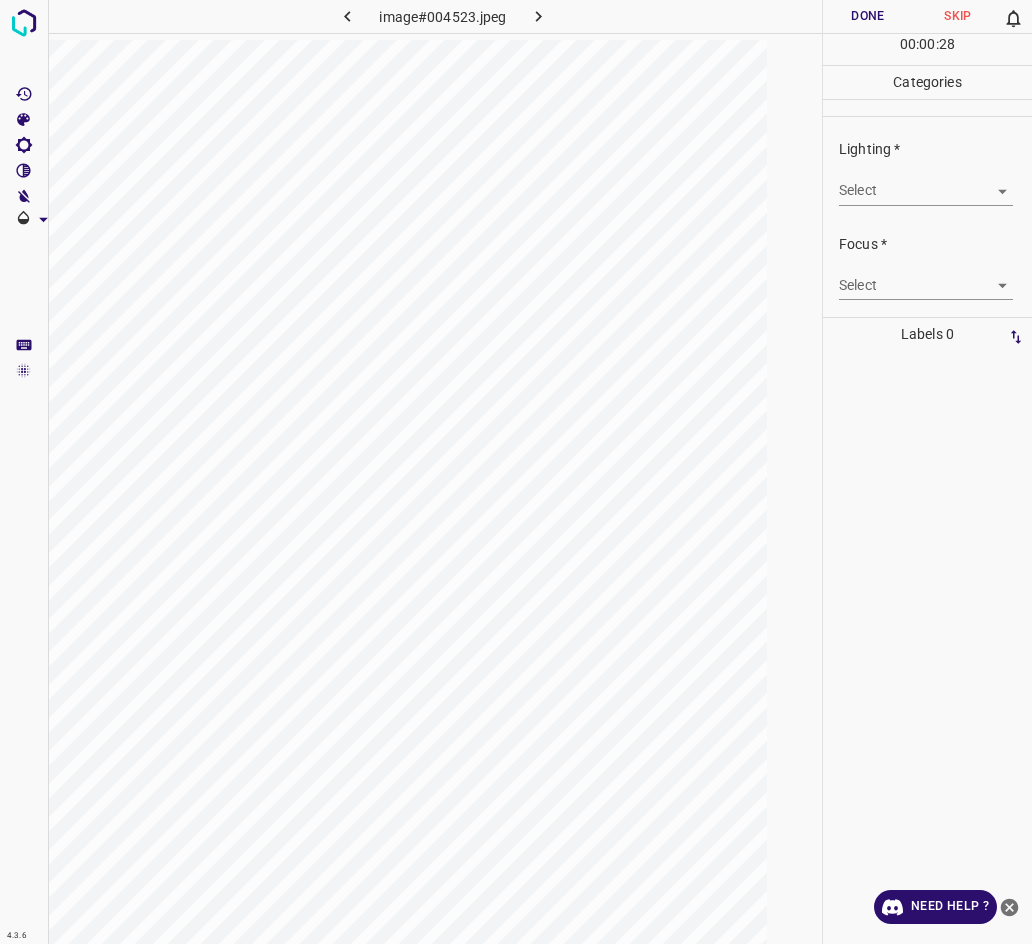 click on "4.3.6  image#004523.jpeg Done Skip 0 00   : 00   : 28   Categories Lighting *  Select ​ Focus *  Select ​ Overall *  Select ​ Labels   0 Categories 1 Lighting 2 Focus 3 Overall Tools Space Change between modes (Draw & Edit) I Auto labeling R Restore zoom M Zoom in N Zoom out Delete Delete selecte label Filters Z Restore filters X Saturation filter C Brightness filter V Contrast filter B Gray scale filter General O Download Need Help ? - Text - Hide - Delete" at bounding box center (516, 472) 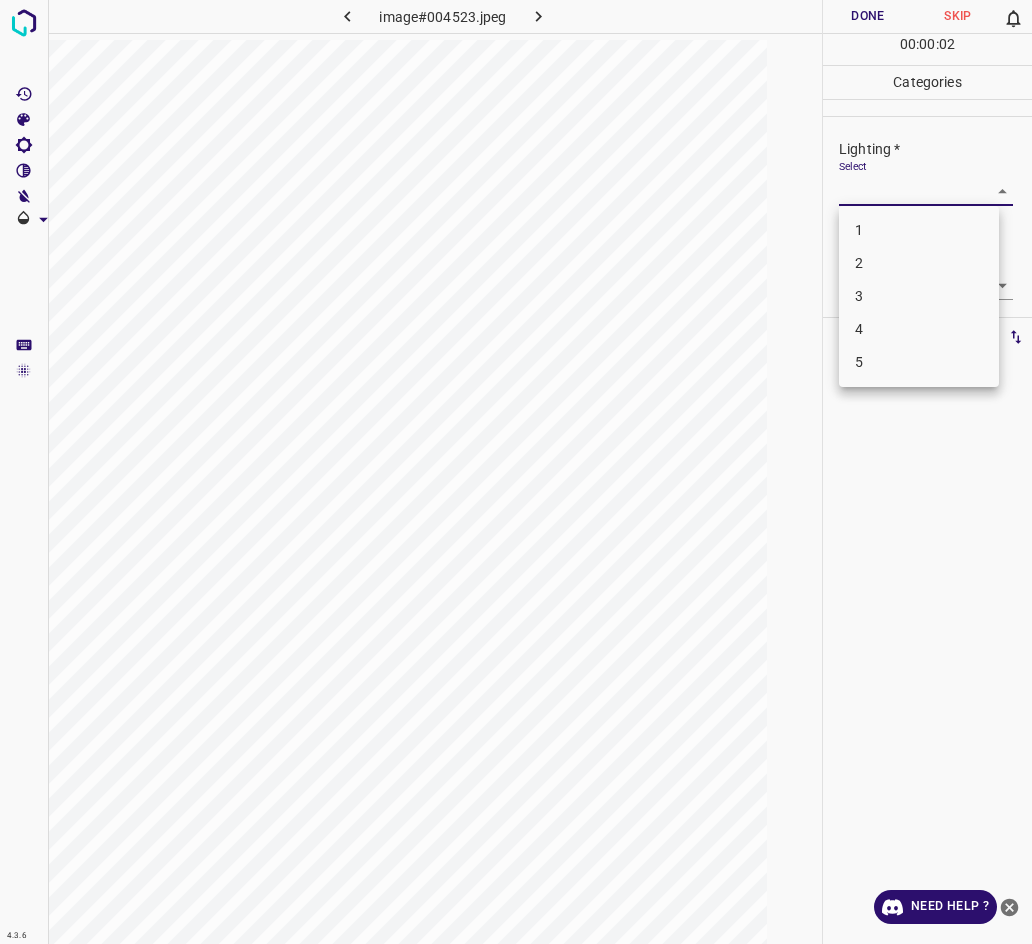 click on "2" at bounding box center [919, 263] 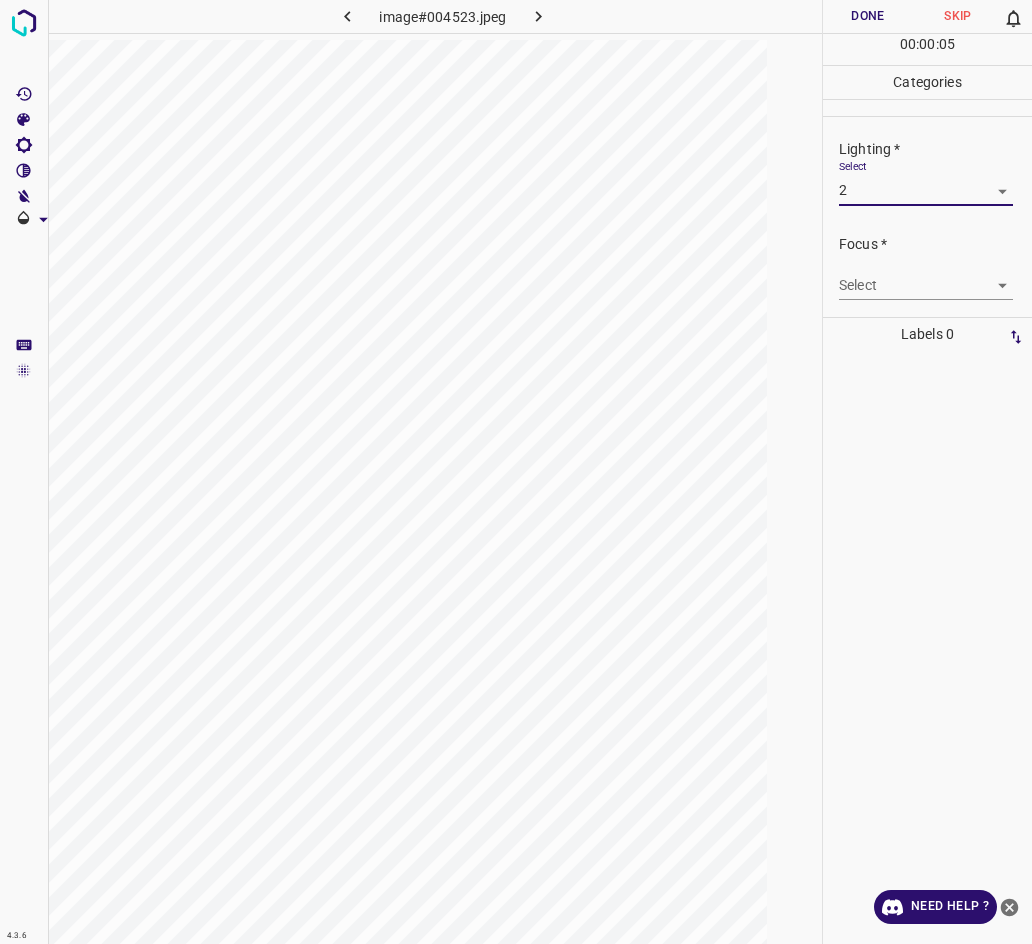 click on "4.3.6  image#004523.jpeg Done Skip 0 00   : 00   : 05   Categories Lighting *  Select 2 2 Focus *  Select ​ Overall *  Select ​ Labels   0 Categories 1 Lighting 2 Focus 3 Overall Tools Space Change between modes (Draw & Edit) I Auto labeling R Restore zoom M Zoom in N Zoom out Delete Delete selecte label Filters Z Restore filters X Saturation filter C Brightness filter V Contrast filter B Gray scale filter General O Download Need Help ? - Text - Hide - Delete" at bounding box center (516, 472) 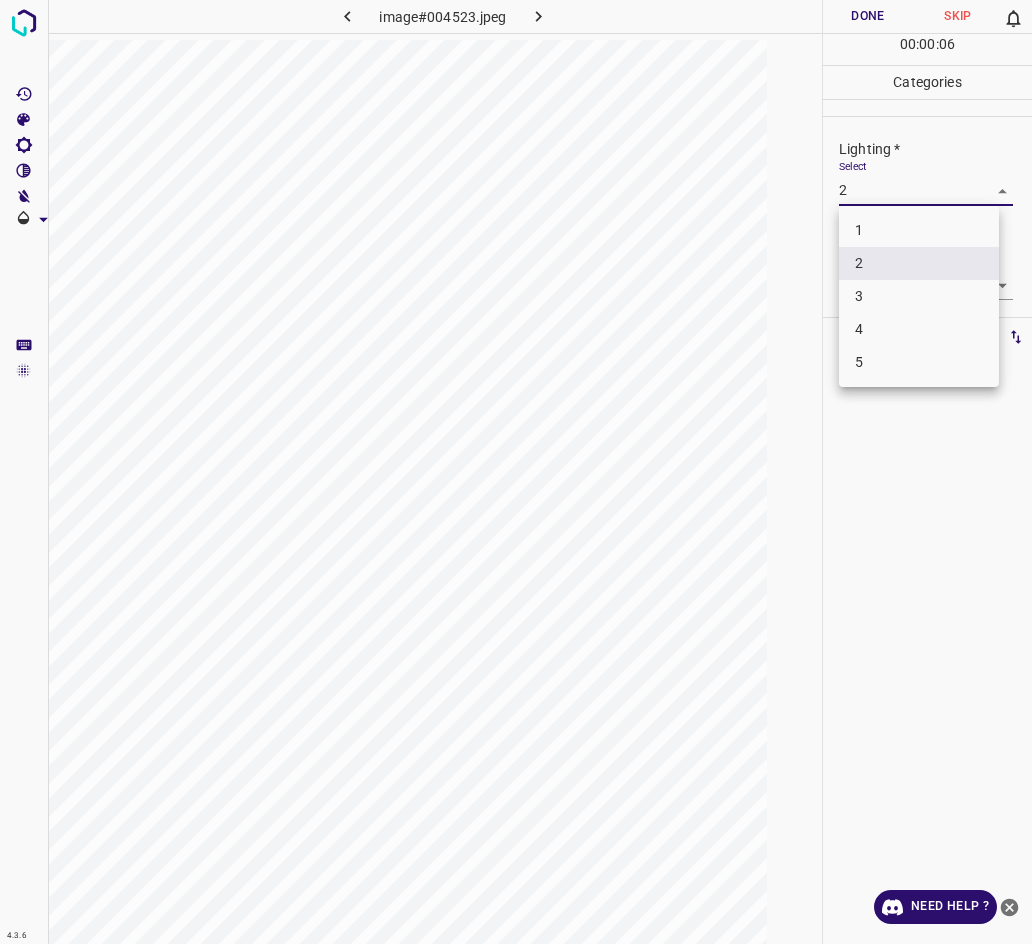 click on "3" at bounding box center [919, 296] 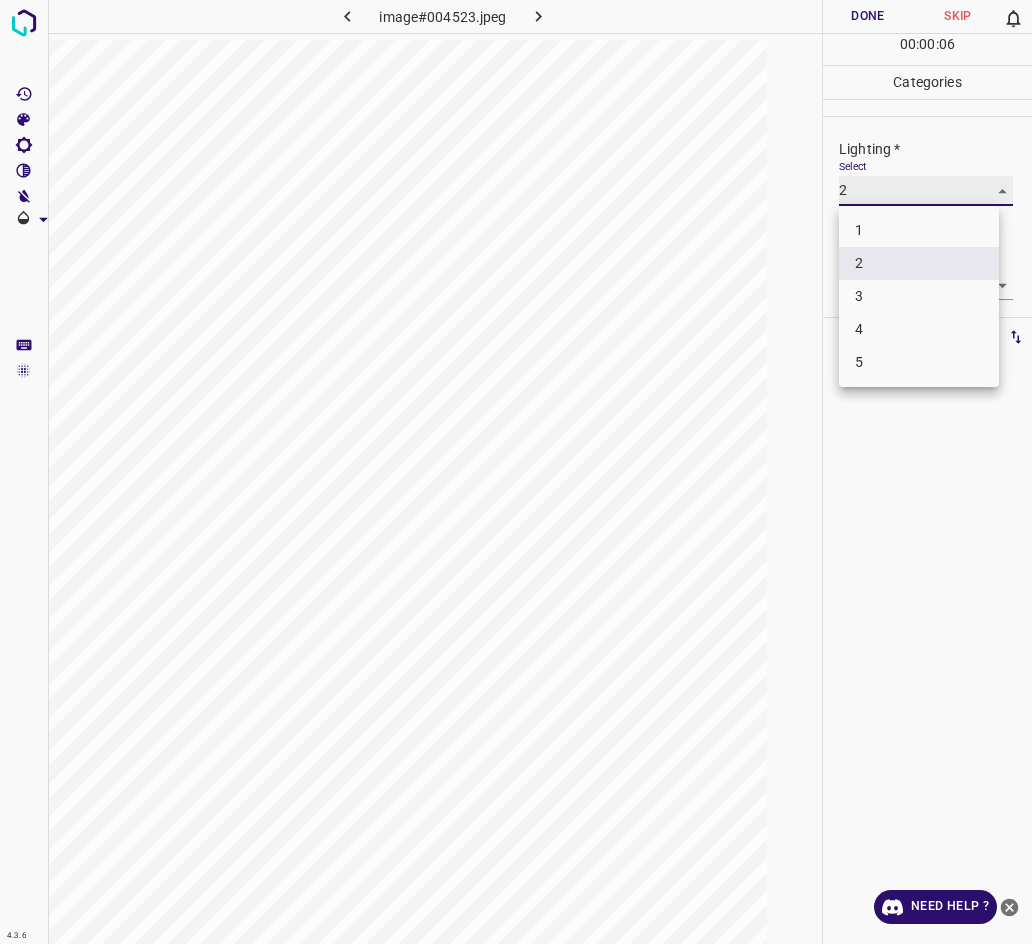 type on "3" 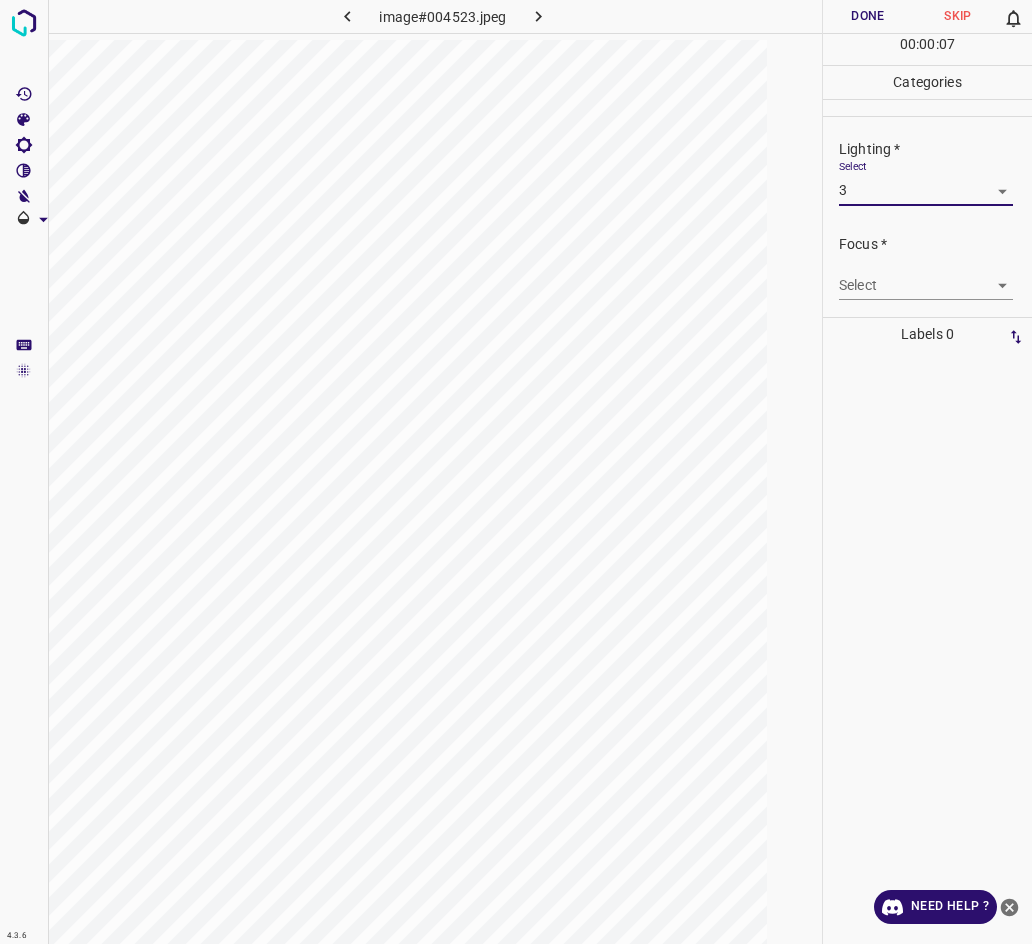 click on "4.3.6  image#004523.jpeg Done Skip 0 00   : 00   : 07   Categories Lighting *  Select 3 3 Focus *  Select ​ Overall *  Select ​ Labels   0 Categories 1 Lighting 2 Focus 3 Overall Tools Space Change between modes (Draw & Edit) I Auto labeling R Restore zoom M Zoom in N Zoom out Delete Delete selecte label Filters Z Restore filters X Saturation filter C Brightness filter V Contrast filter B Gray scale filter General O Download Need Help ? - Text - Hide - Delete" at bounding box center (516, 472) 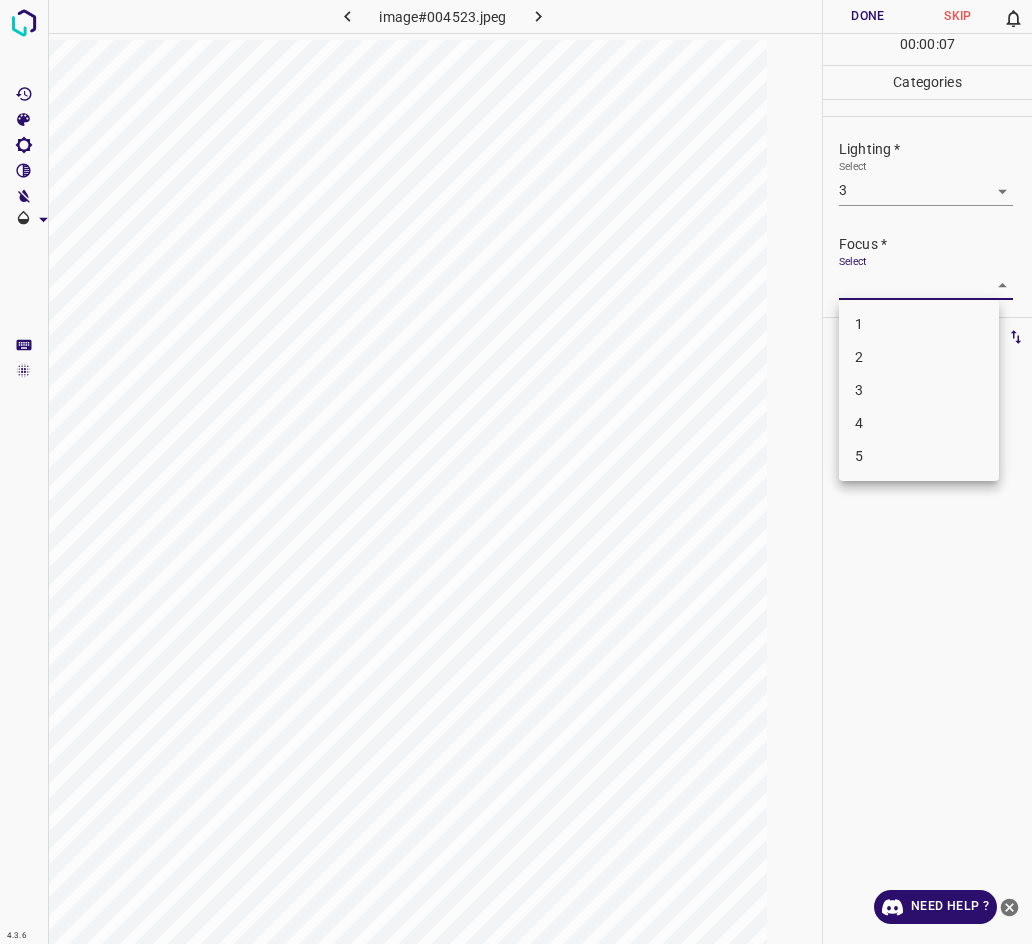 click on "2" at bounding box center (919, 357) 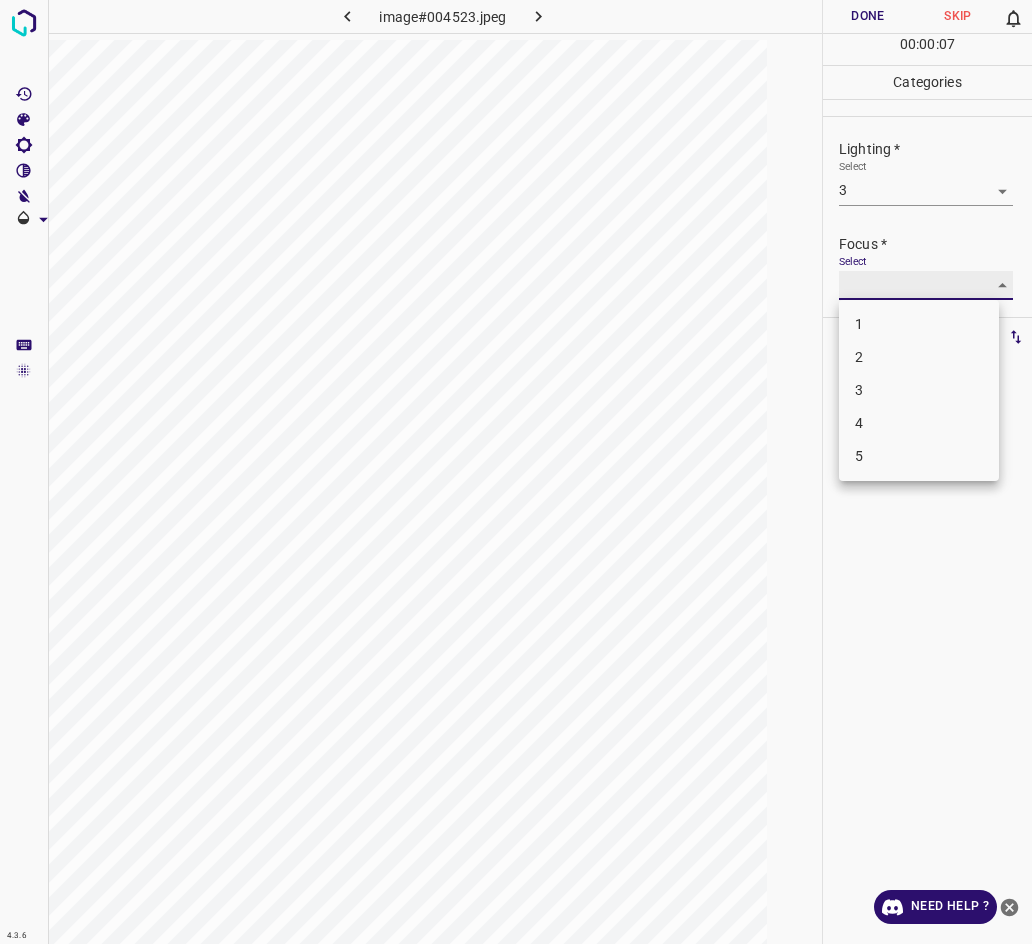 type on "2" 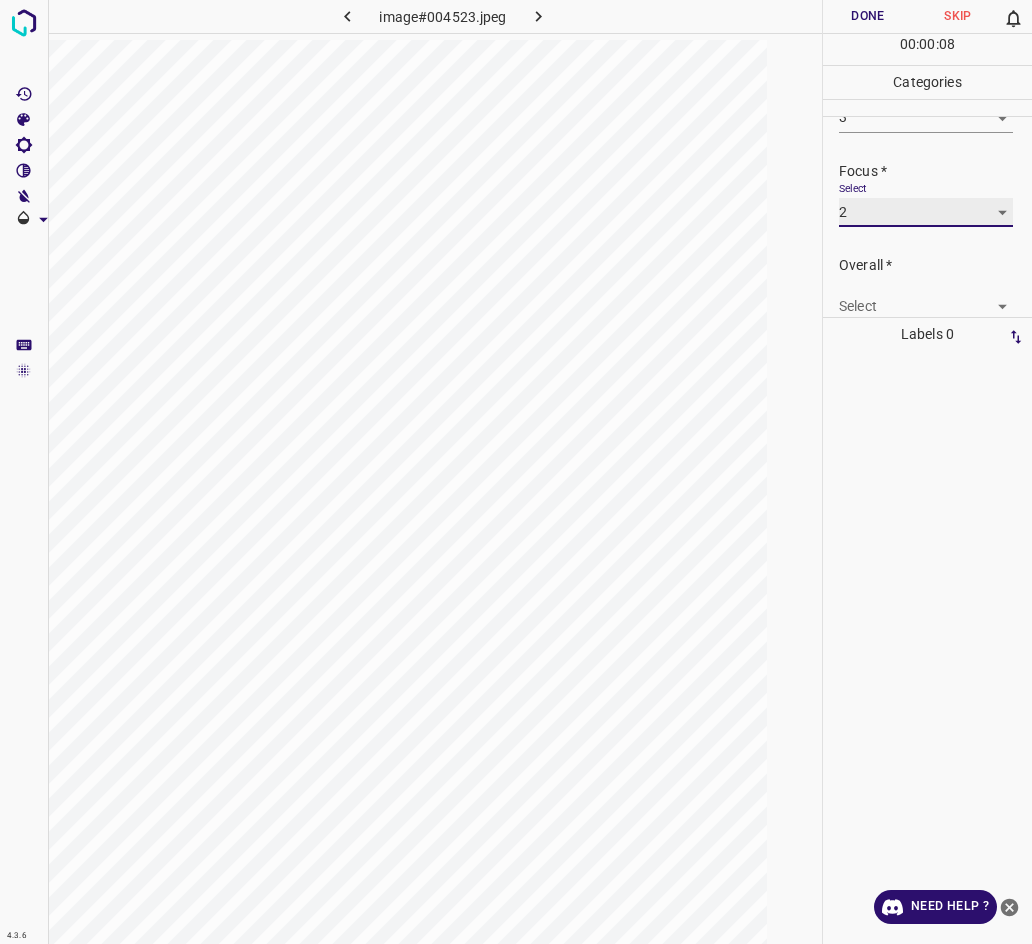 scroll, scrollTop: 98, scrollLeft: 0, axis: vertical 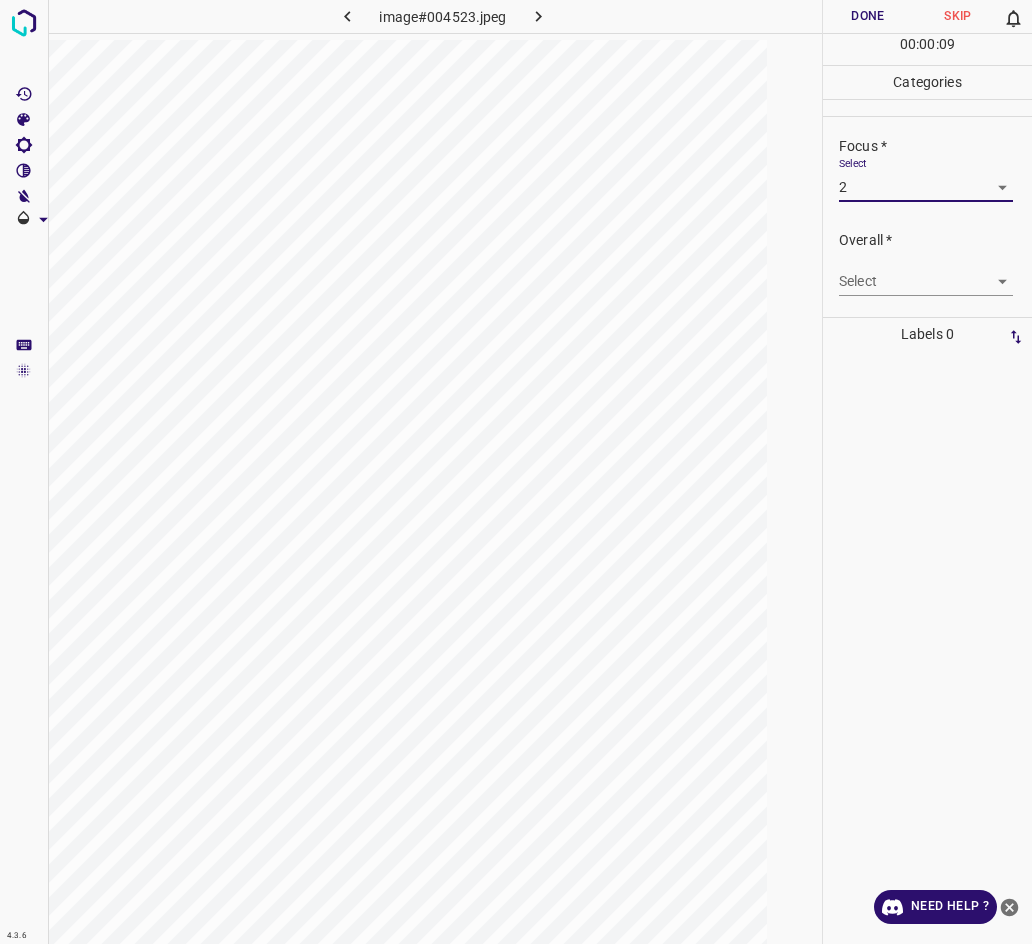 click on "4.3.6  image#004523.jpeg Done Skip 0 00   : 00   : 09   Categories Lighting *  Select 3 3 Focus *  Select 2 2 Overall *  Select ​ Labels   0 Categories 1 Lighting 2 Focus 3 Overall Tools Space Change between modes (Draw & Edit) I Auto labeling R Restore zoom M Zoom in N Zoom out Delete Delete selecte label Filters Z Restore filters X Saturation filter C Brightness filter V Contrast filter B Gray scale filter General O Download Need Help ? - Text - Hide - Delete" at bounding box center [516, 472] 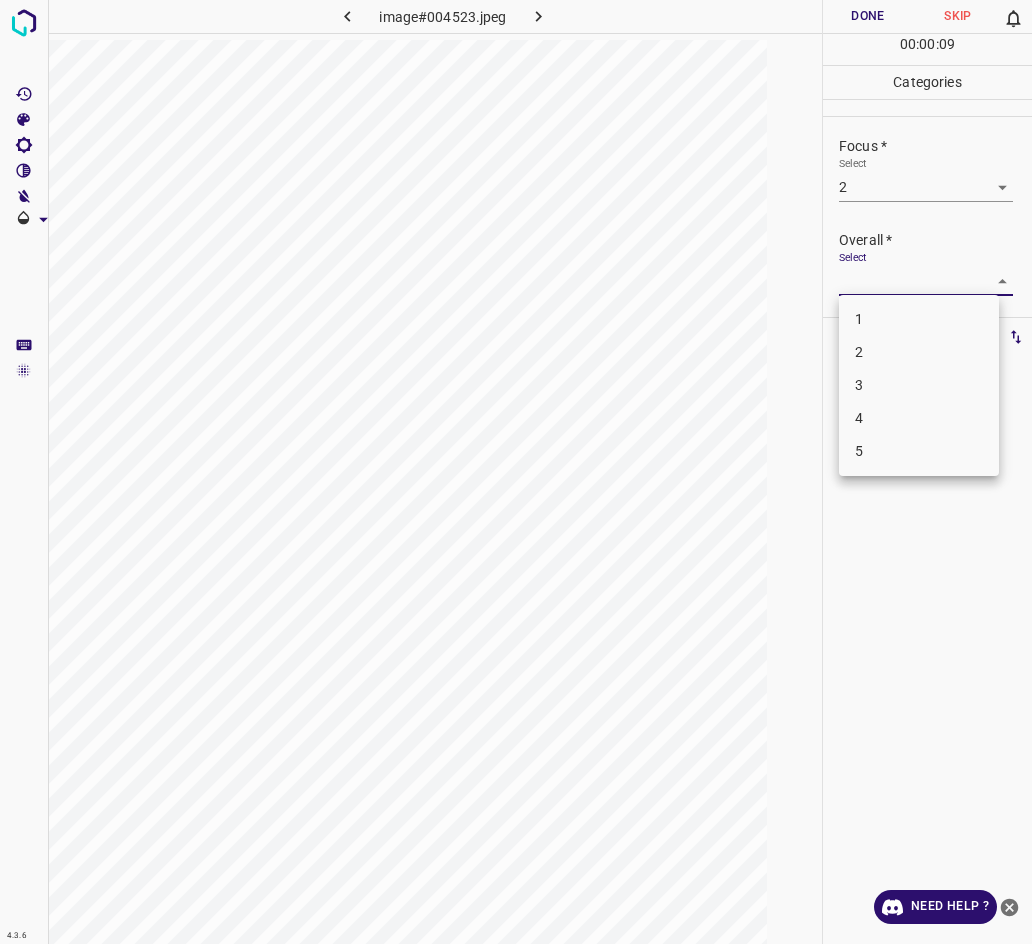 click on "2" at bounding box center (919, 352) 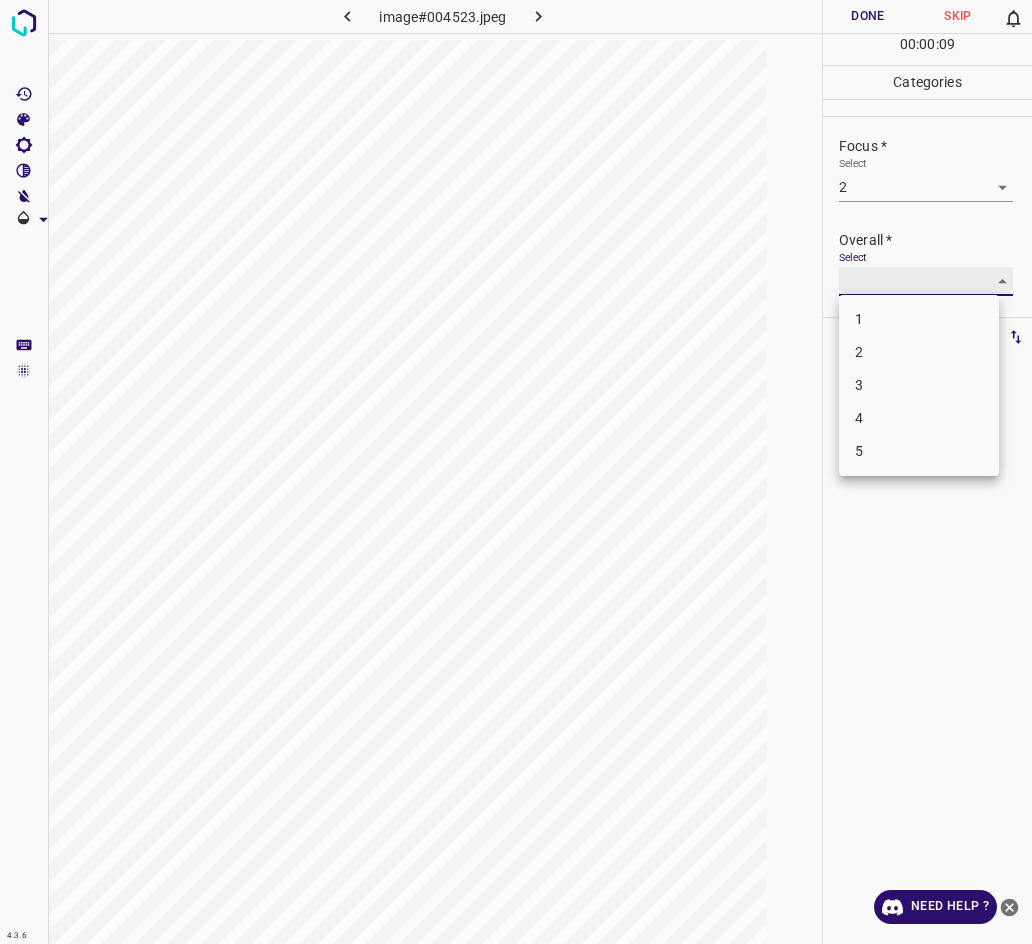 type on "2" 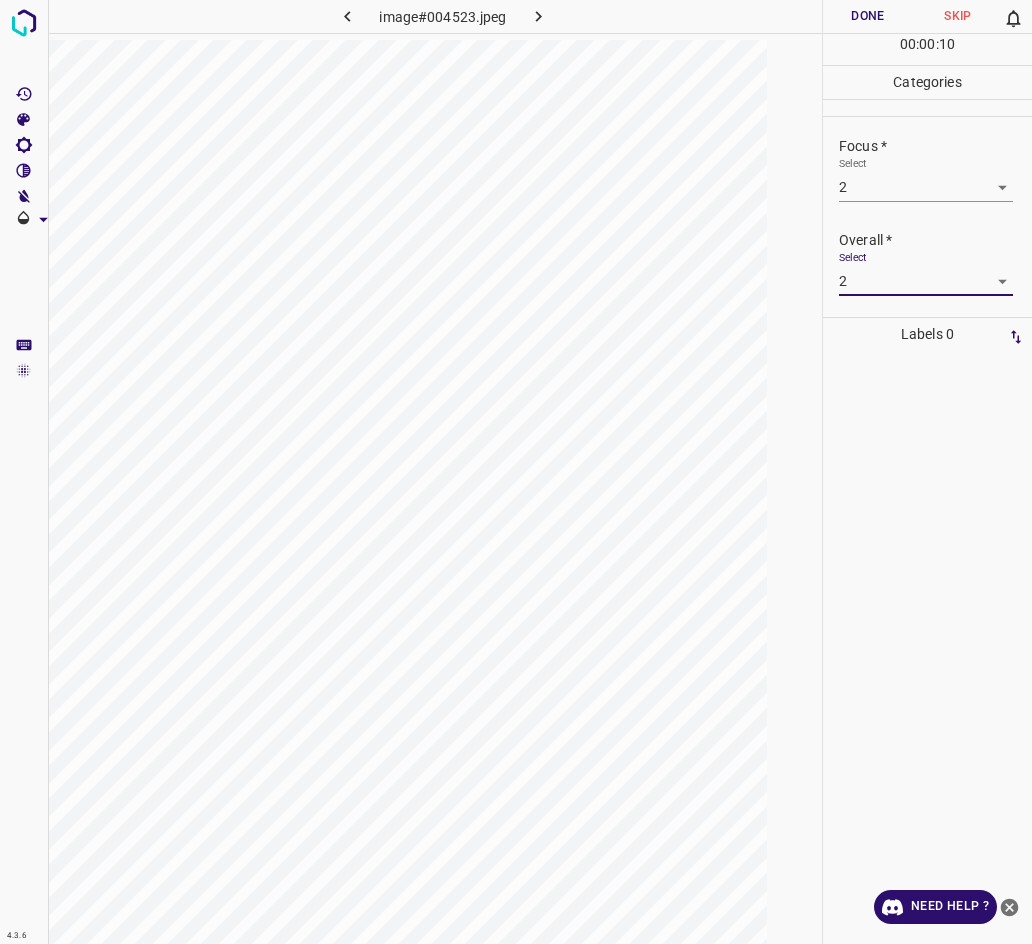 click on "Done" at bounding box center (868, 16) 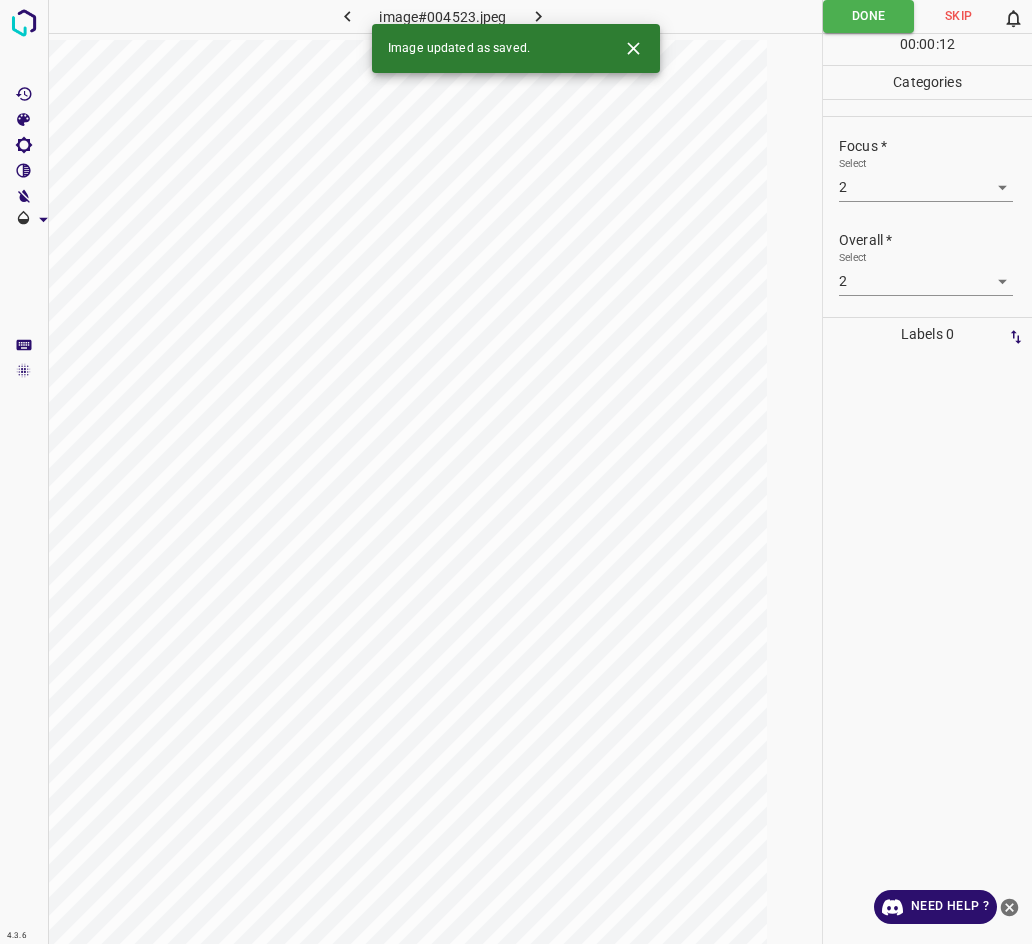 click on "Image updated as saved." at bounding box center (516, 48) 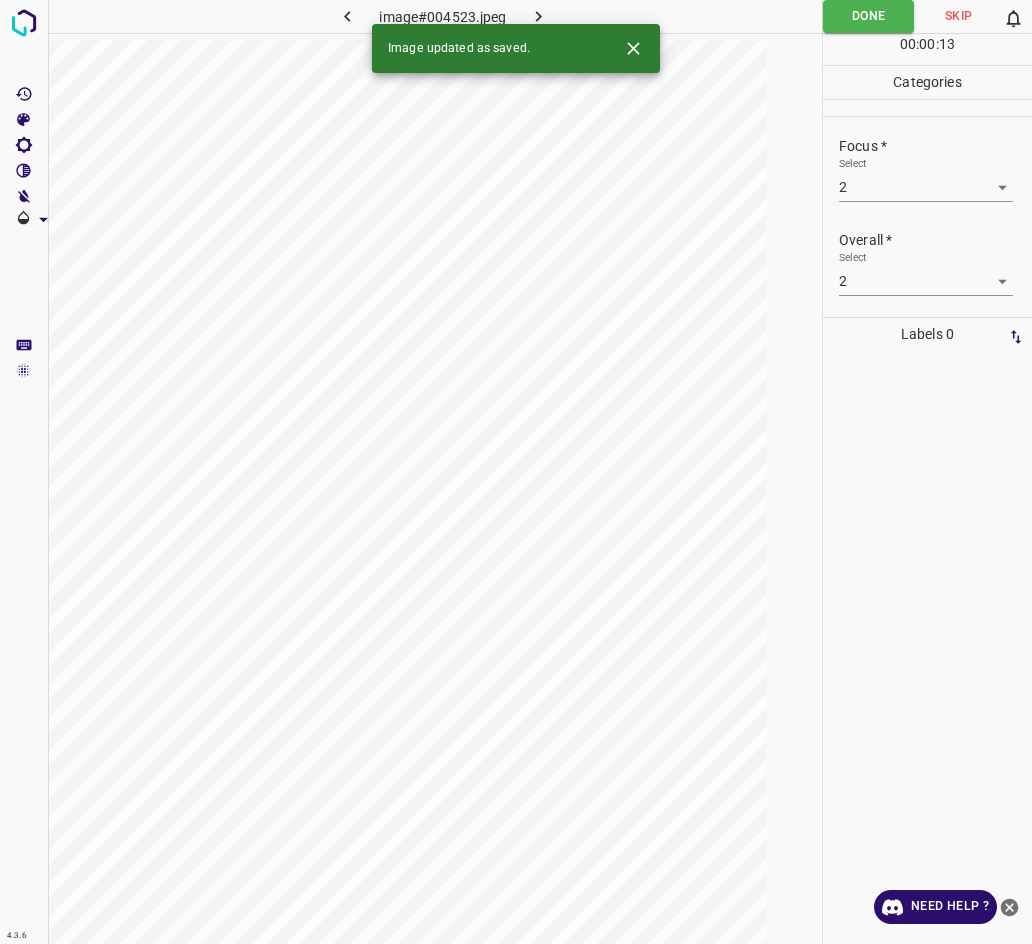 click 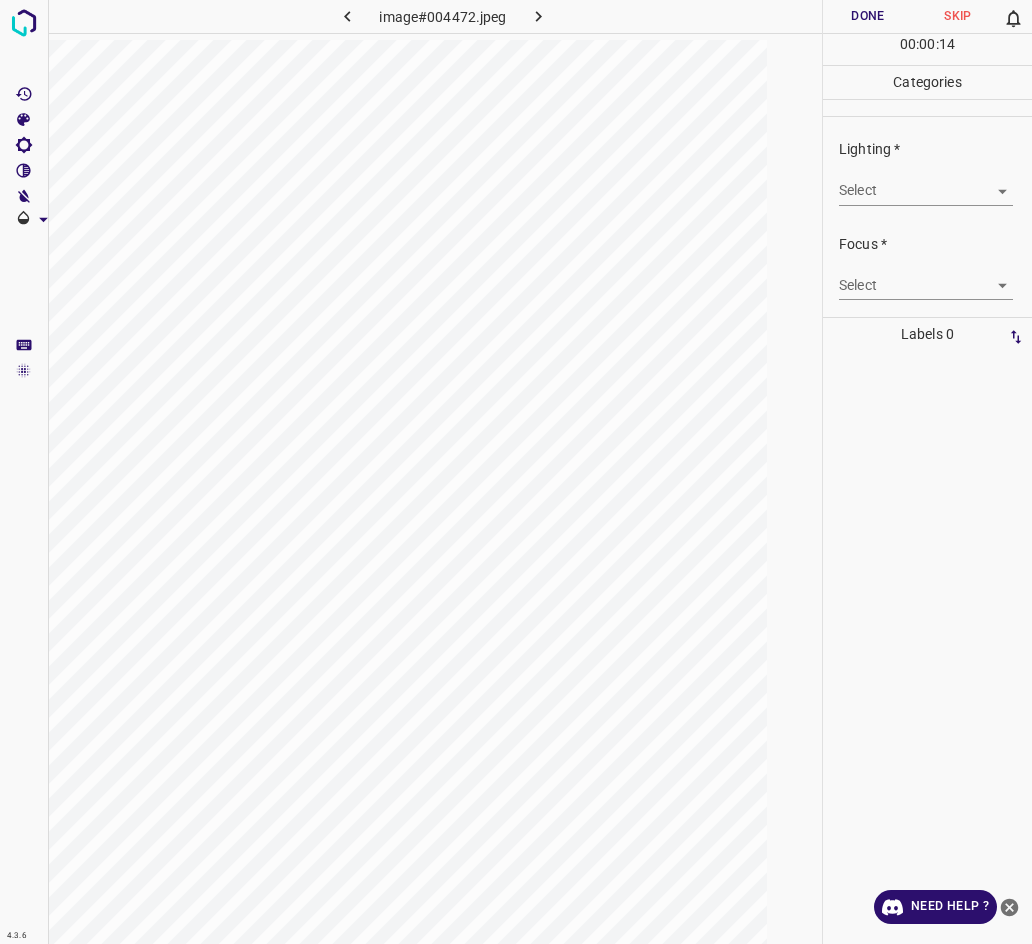 click on "4.3.6  image#004472.jpeg Done Skip 0 00   : 00   : 14   Categories Lighting *  Select ​ Focus *  Select ​ Overall *  Select ​ Labels   0 Categories 1 Lighting 2 Focus 3 Overall Tools Space Change between modes (Draw & Edit) I Auto labeling R Restore zoom M Zoom in N Zoom out Delete Delete selecte label Filters Z Restore filters X Saturation filter C Brightness filter V Contrast filter B Gray scale filter General O Download Need Help ? - Text - Hide - Delete" at bounding box center (516, 472) 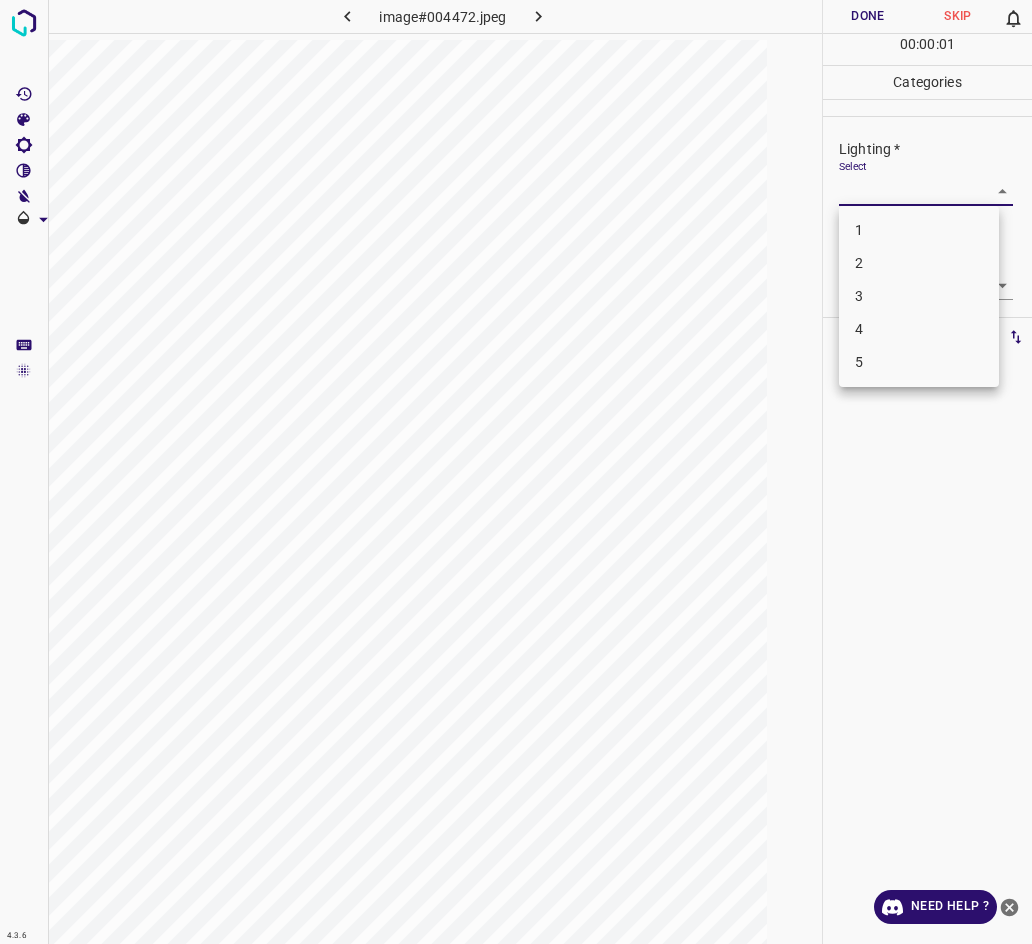 click on "3" at bounding box center [919, 296] 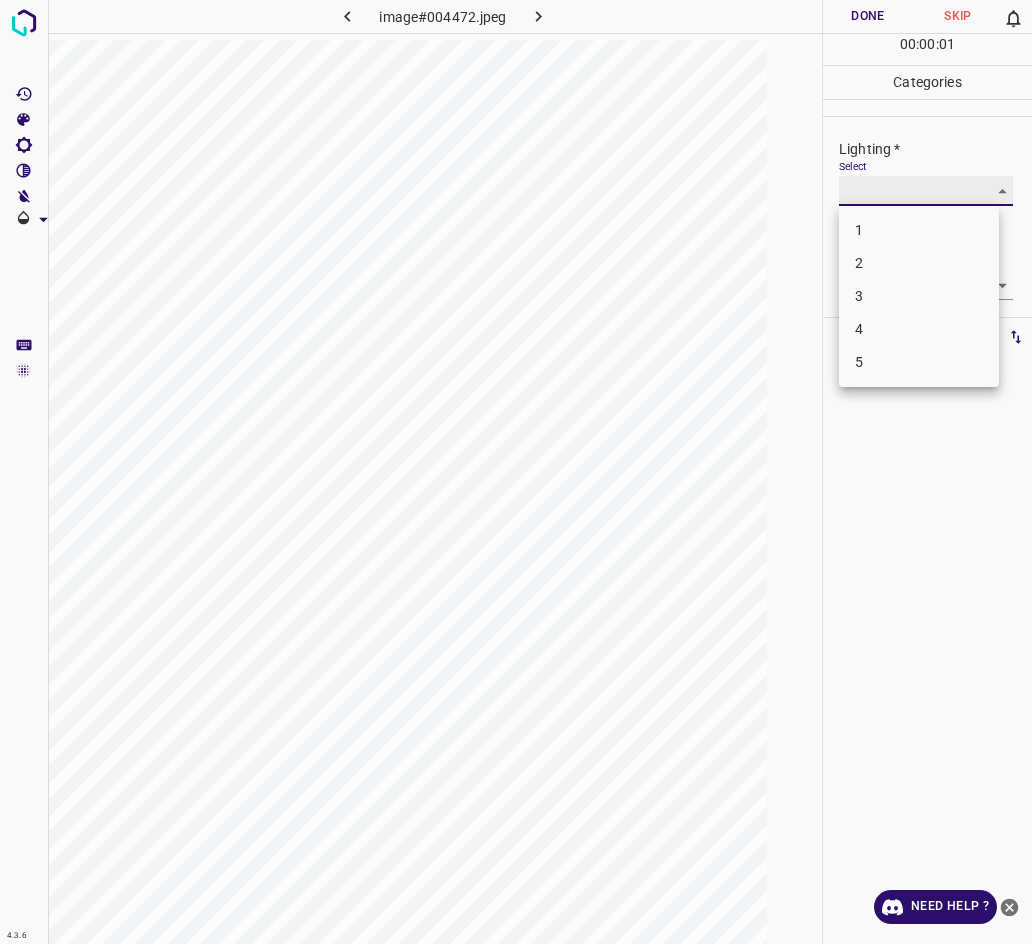 type on "3" 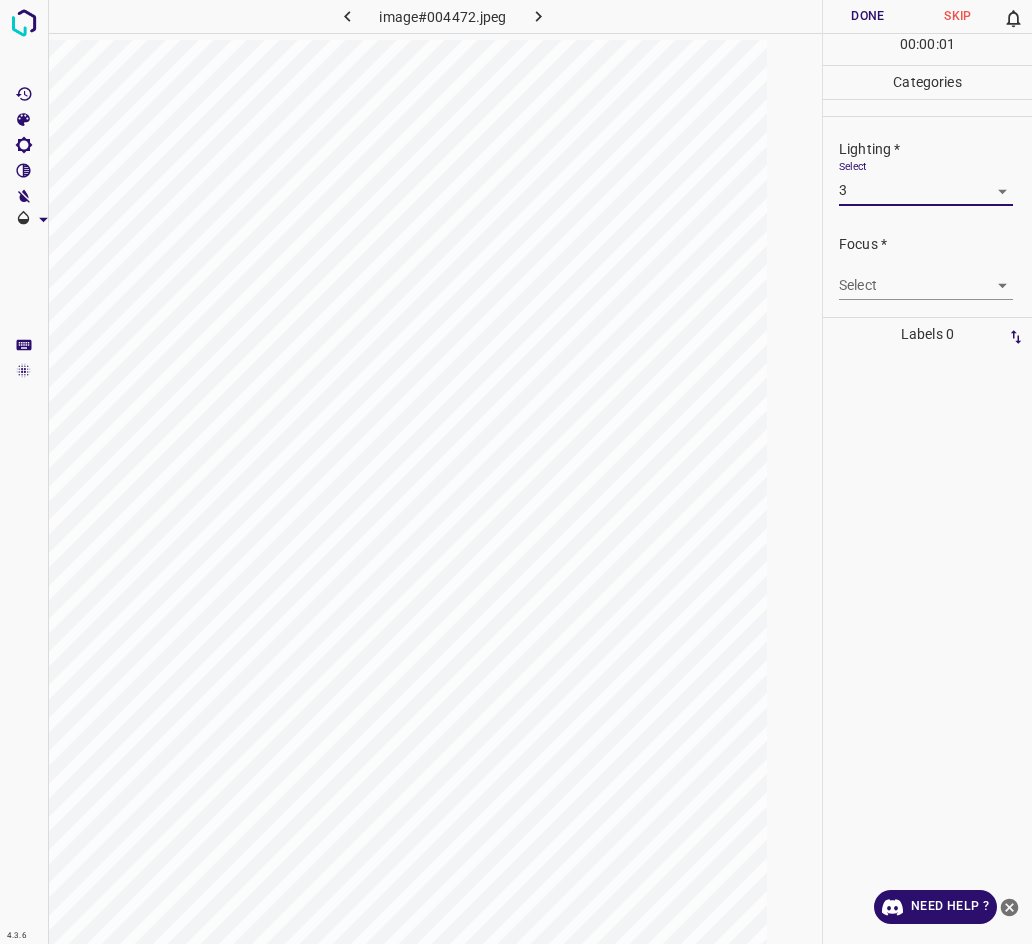 click on "4.3.6  image#004472.jpeg Done Skip 0 00   : 00   : 01   Categories Lighting *  Select 3 3 Focus *  Select ​ Overall *  Select ​ Labels   0 Categories 1 Lighting 2 Focus 3 Overall Tools Space Change between modes (Draw & Edit) I Auto labeling R Restore zoom M Zoom in N Zoom out Delete Delete selecte label Filters Z Restore filters X Saturation filter C Brightness filter V Contrast filter B Gray scale filter General O Download Need Help ? - Text - Hide - Delete 1 2 3 4 5" at bounding box center (516, 472) 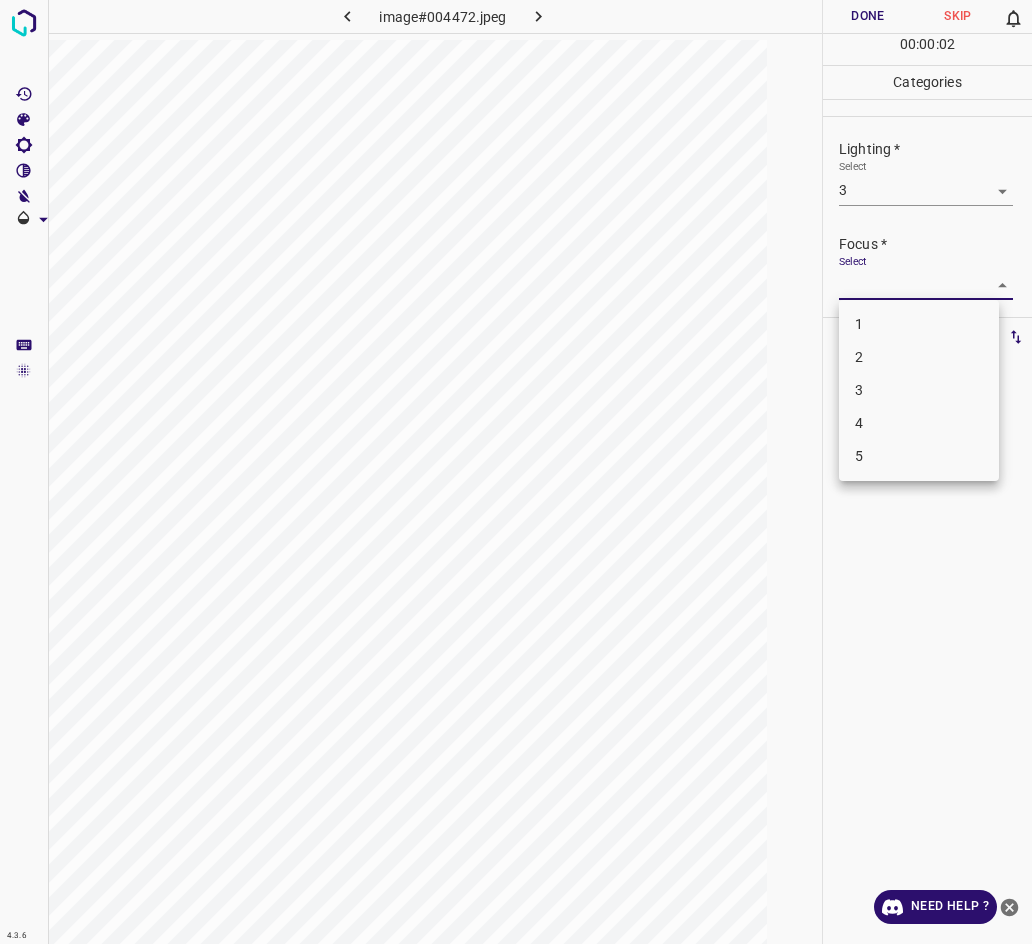 click on "3" at bounding box center [919, 390] 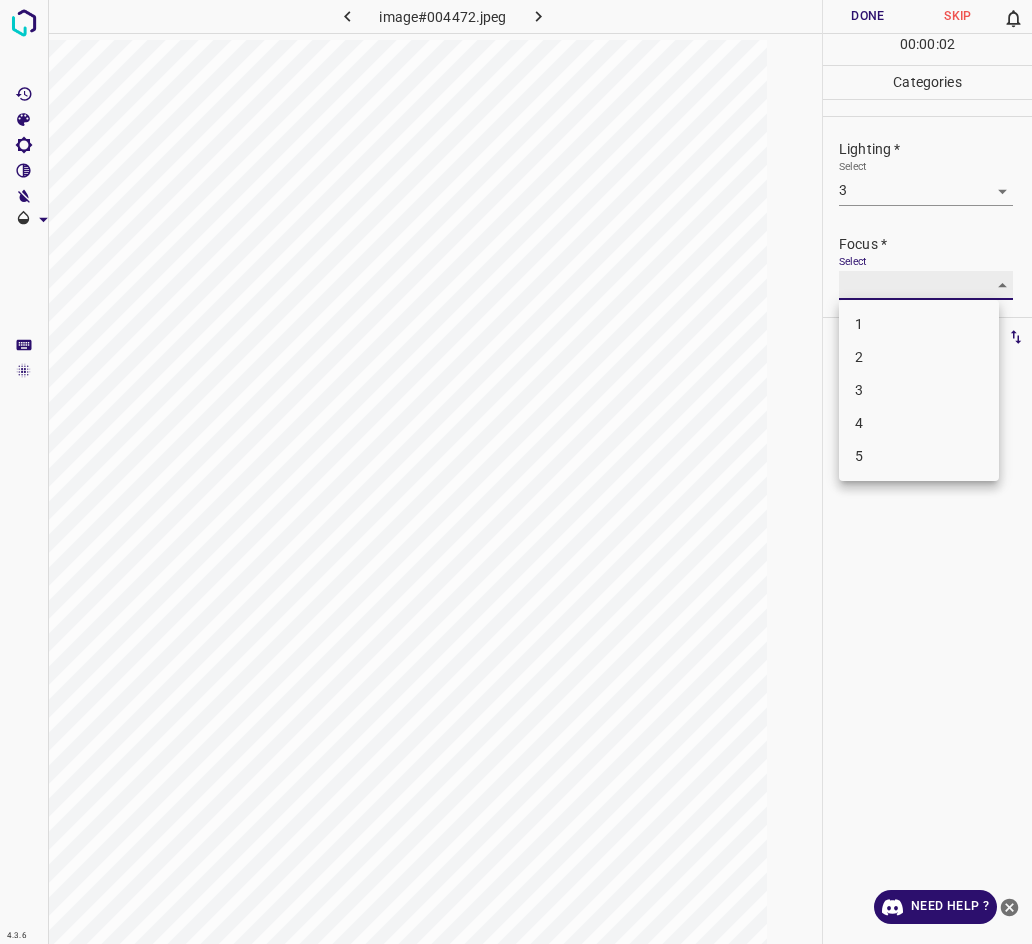 type on "3" 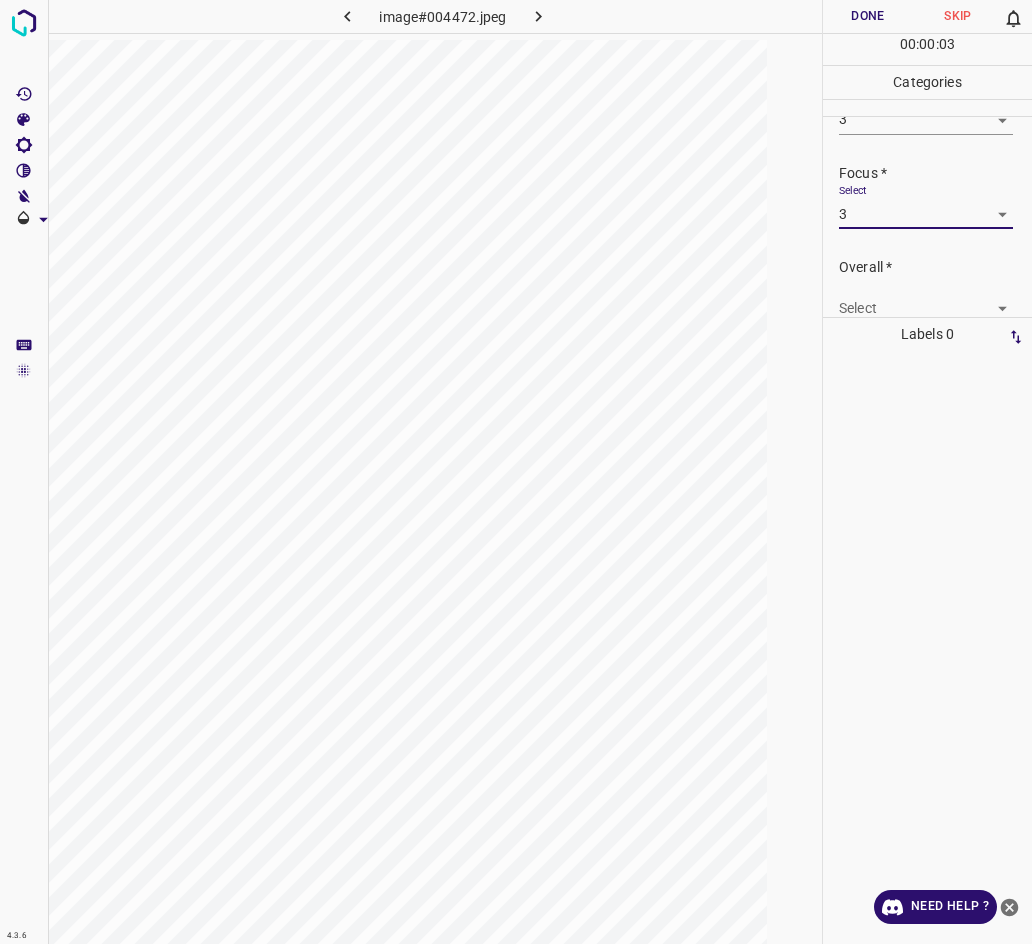click on "4.3.6  image#004472.jpeg Done Skip 0 00   : 00   : 03   Categories Lighting *  Select 3 3 Focus *  Select 3 3 Overall *  Select ​ Labels   0 Categories 1 Lighting 2 Focus 3 Overall Tools Space Change between modes (Draw & Edit) I Auto labeling R Restore zoom M Zoom in N Zoom out Delete Delete selecte label Filters Z Restore filters X Saturation filter C Brightness filter V Contrast filter B Gray scale filter General O Download Need Help ? - Text - Hide - Delete" at bounding box center (516, 472) 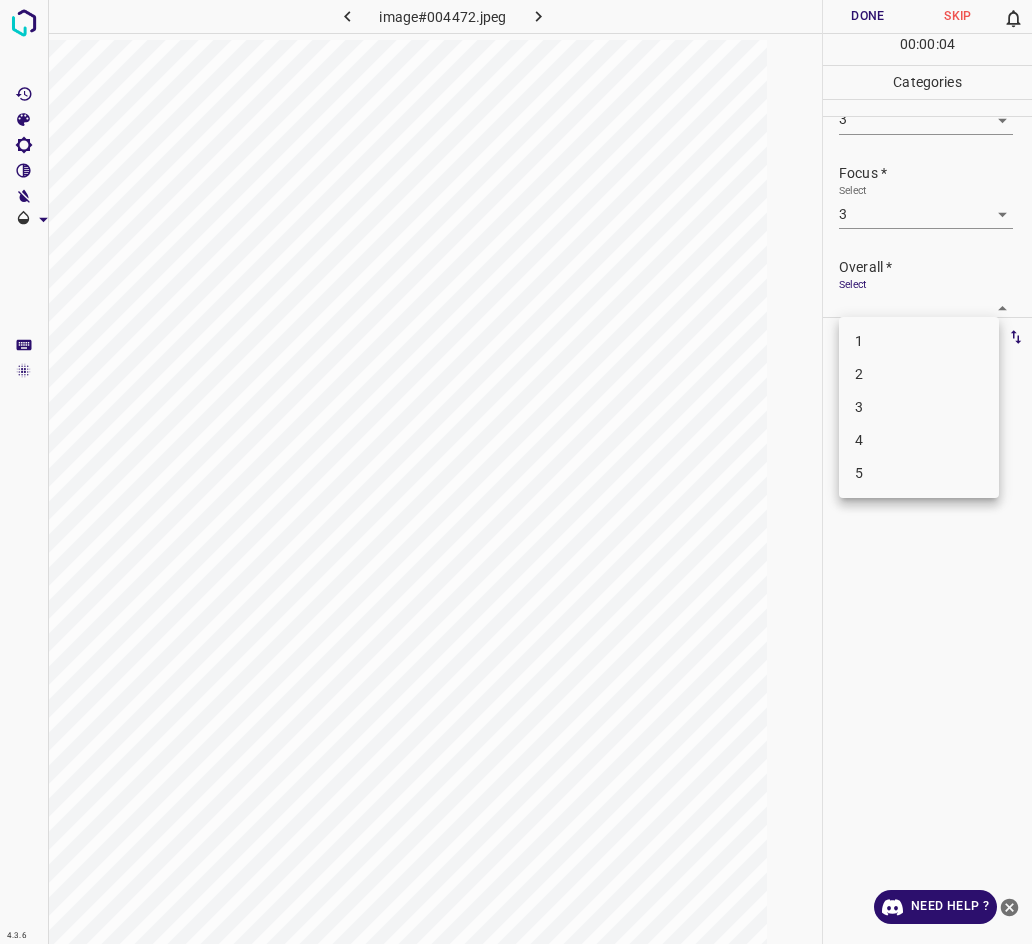 scroll, scrollTop: 76, scrollLeft: 0, axis: vertical 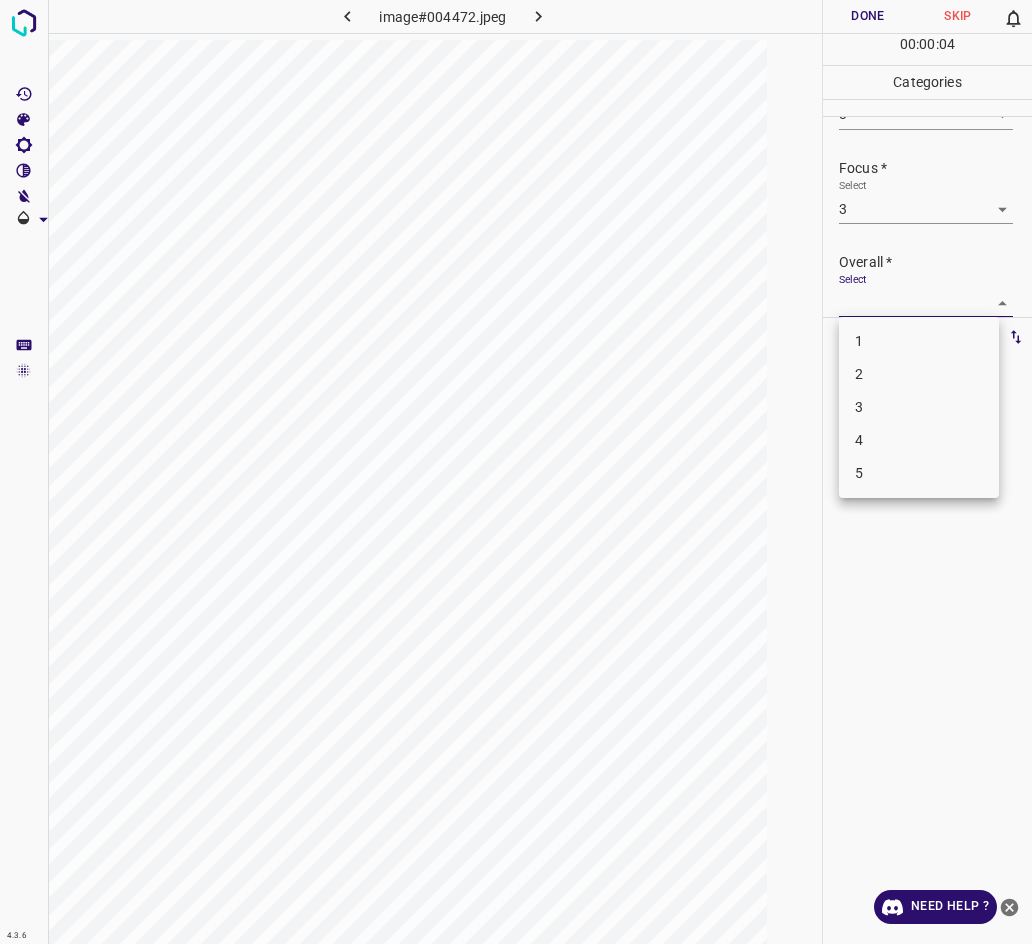 click on "3" at bounding box center (919, 407) 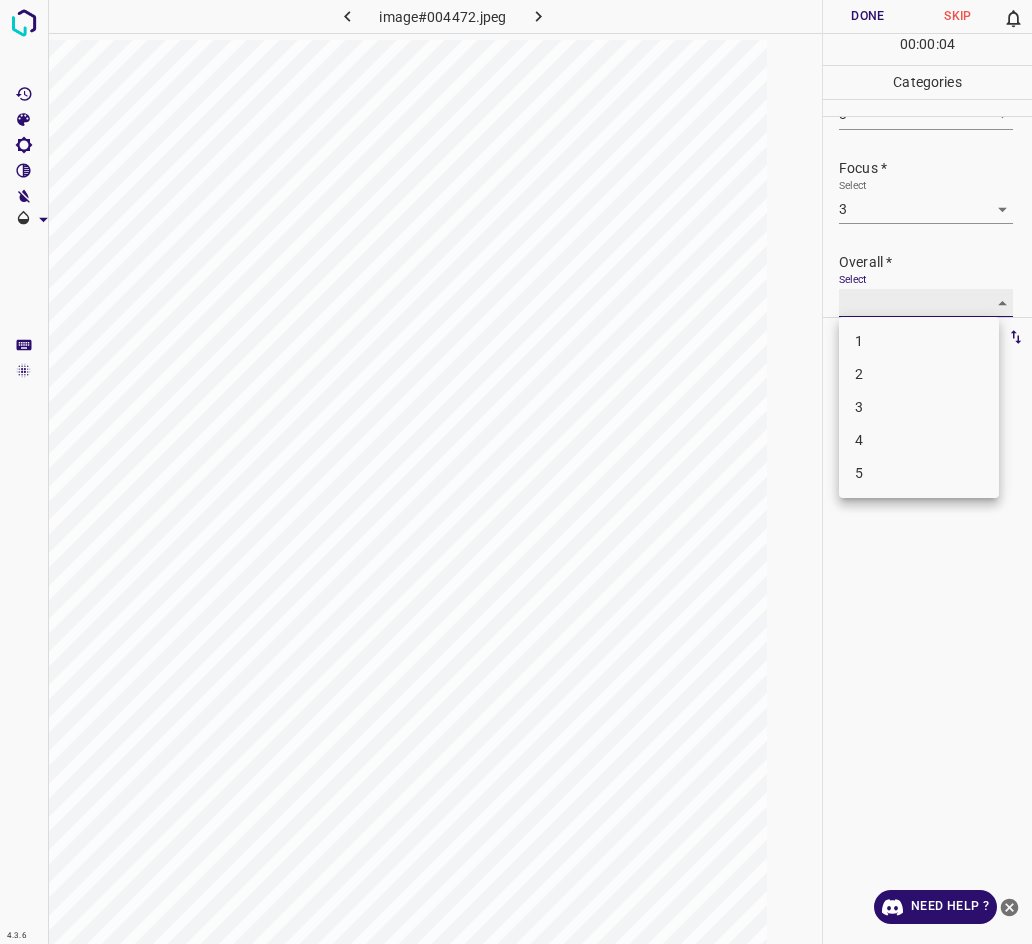 type on "3" 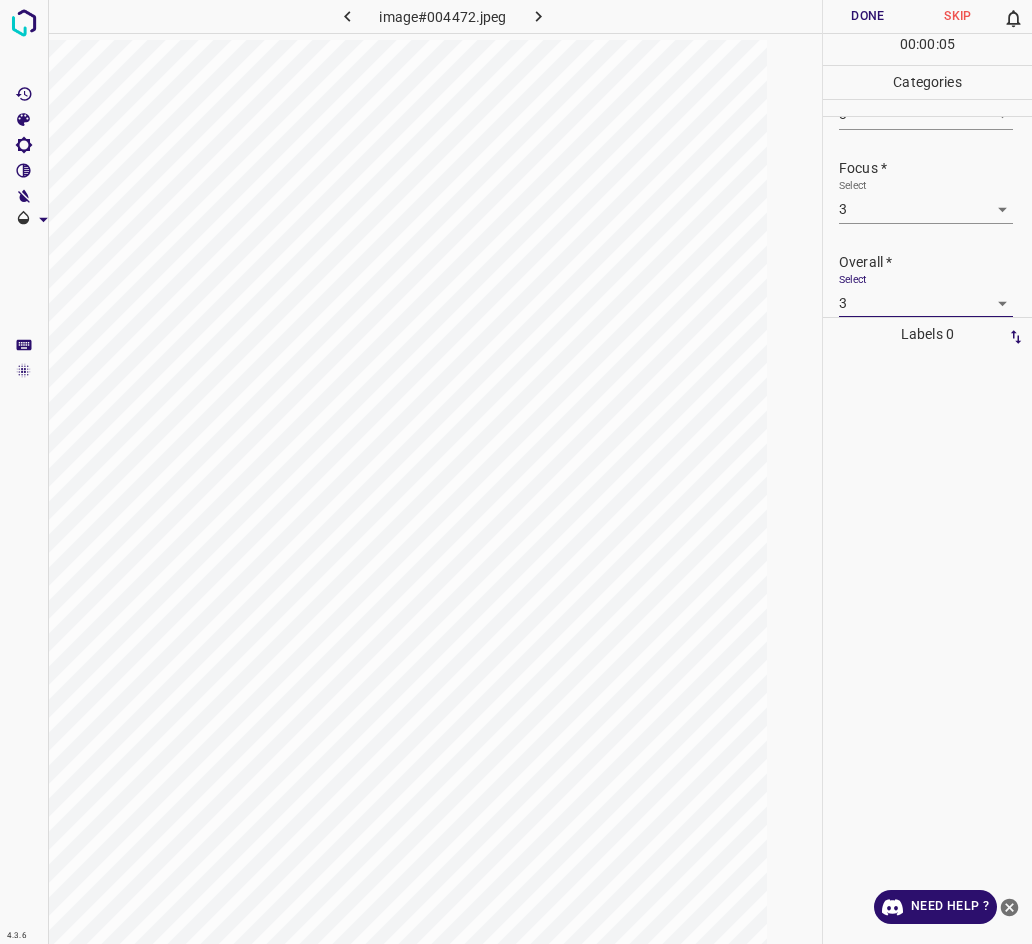 click on "Done" at bounding box center [868, 16] 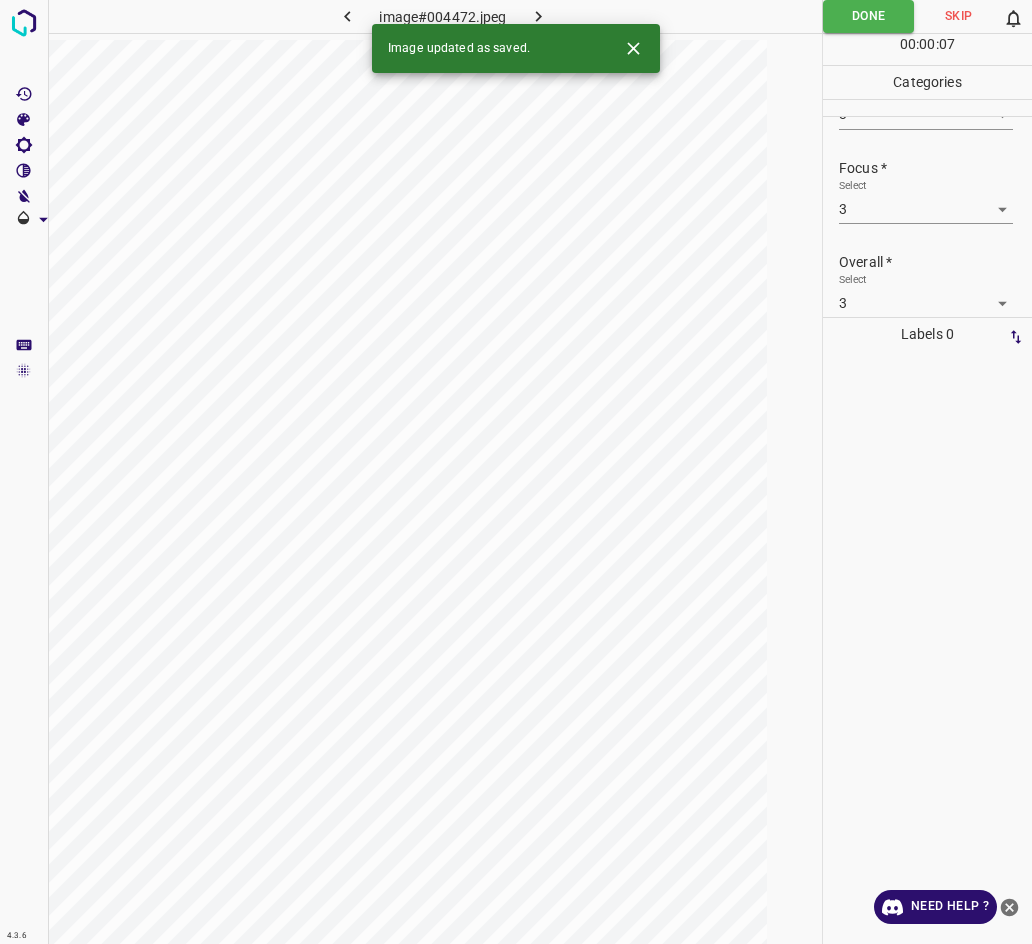 click 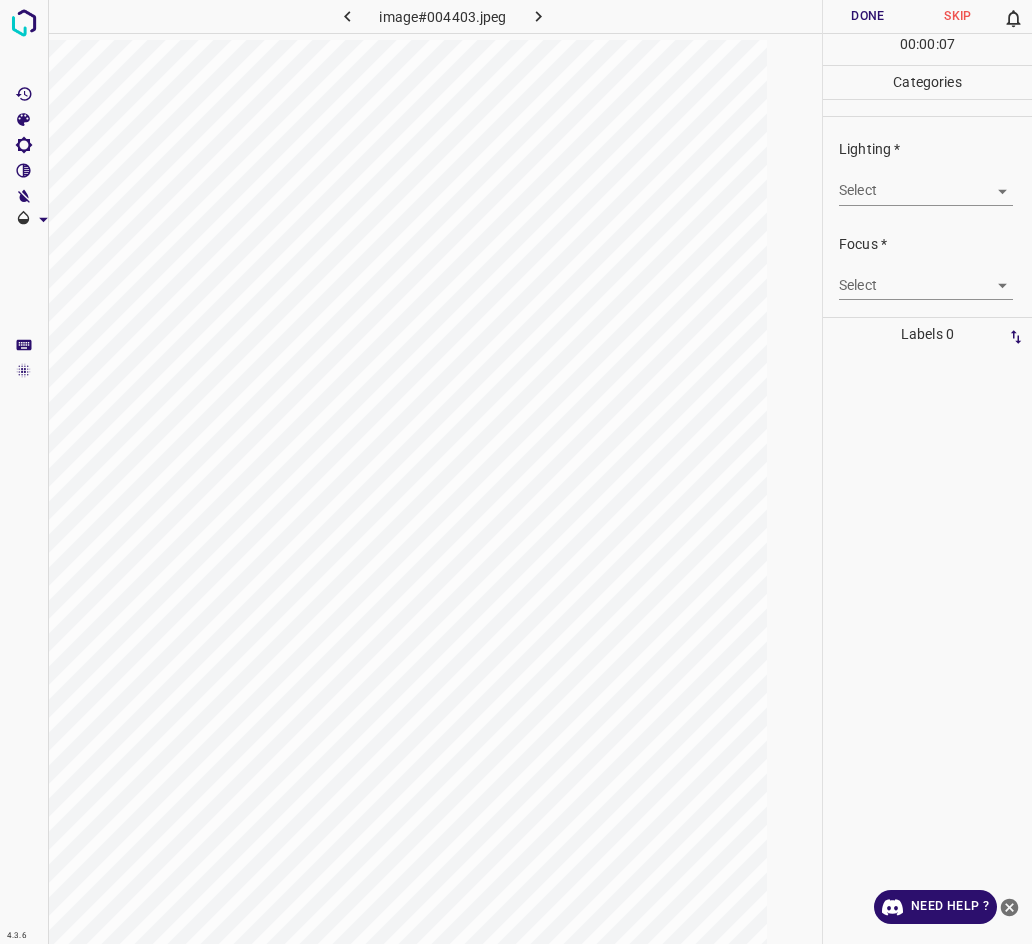 click on "4.3.6  image#004403.jpeg Done Skip 0 00   : 00   : 07   Categories Lighting *  Select ​ Focus *  Select ​ Overall *  Select ​ Labels   0 Categories 1 Lighting 2 Focus 3 Overall Tools Space Change between modes (Draw & Edit) I Auto labeling R Restore zoom M Zoom in N Zoom out Delete Delete selecte label Filters Z Restore filters X Saturation filter C Brightness filter V Contrast filter B Gray scale filter General O Download Need Help ? - Text - Hide - Delete" at bounding box center [516, 472] 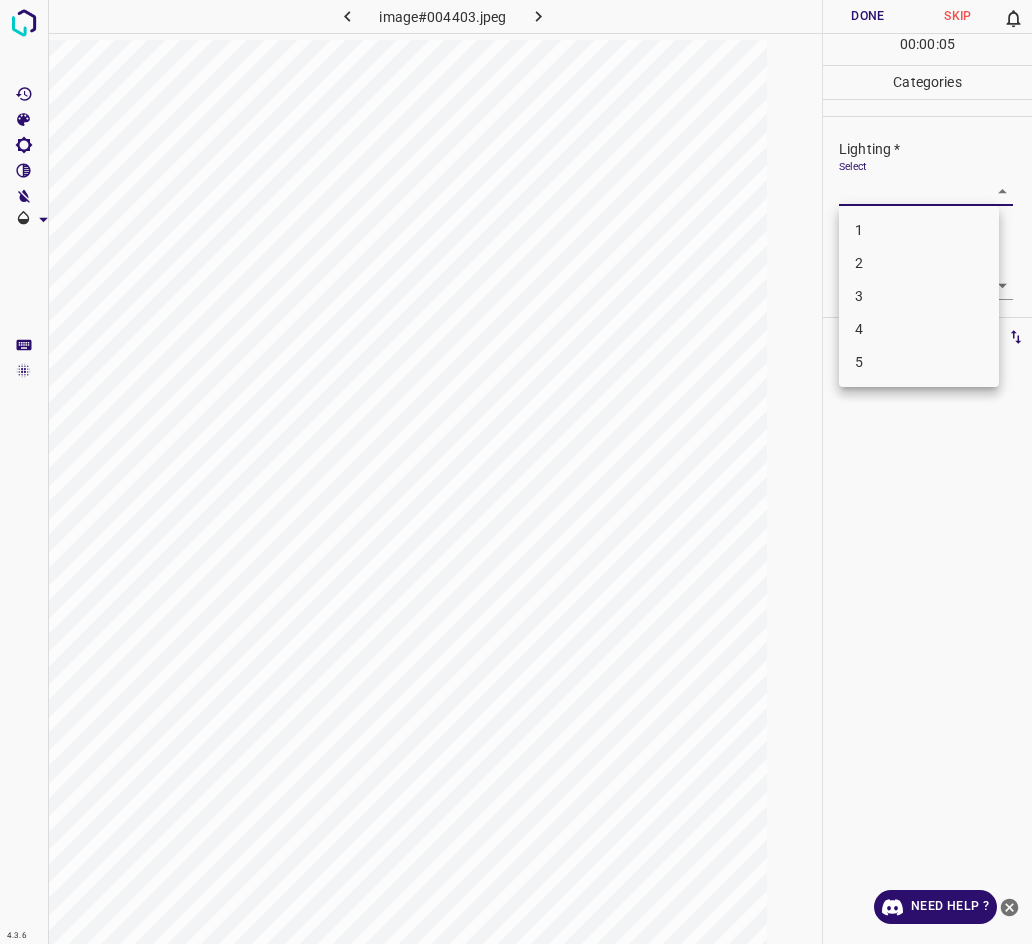 click on "3" at bounding box center (919, 296) 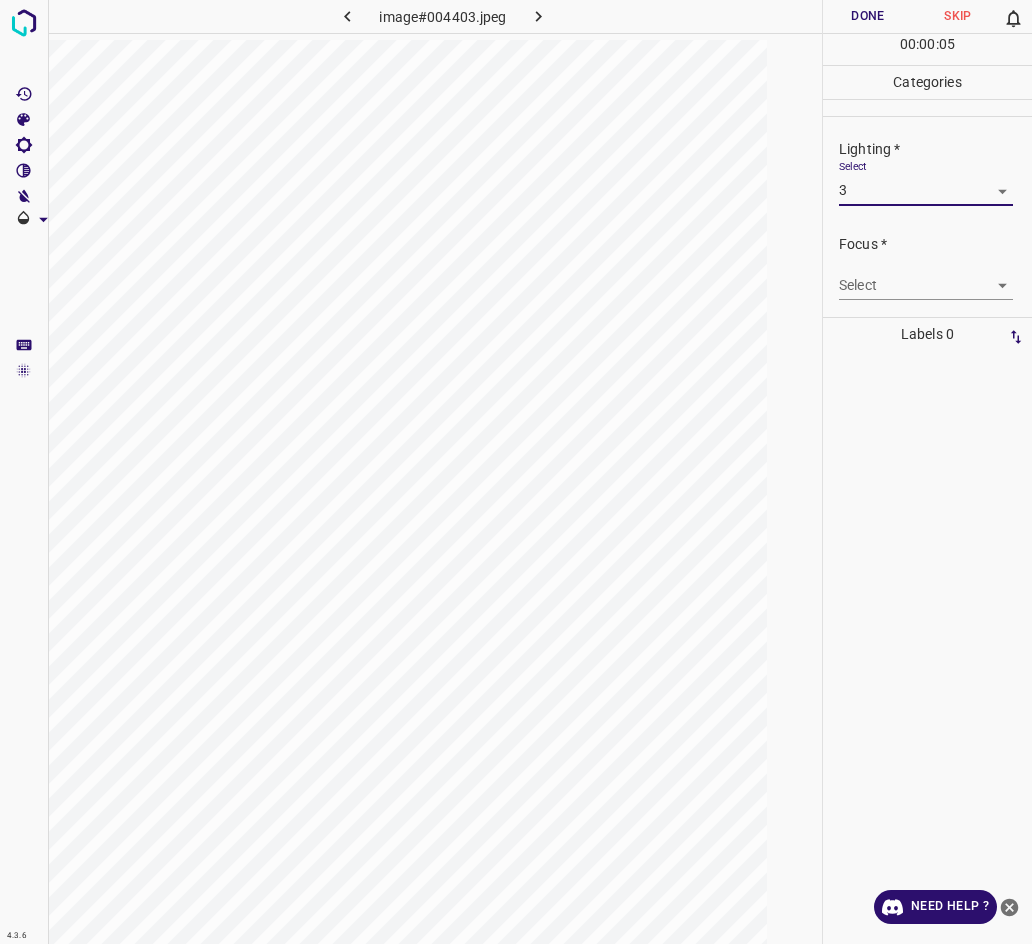 click on "5" at bounding box center [919, 294] 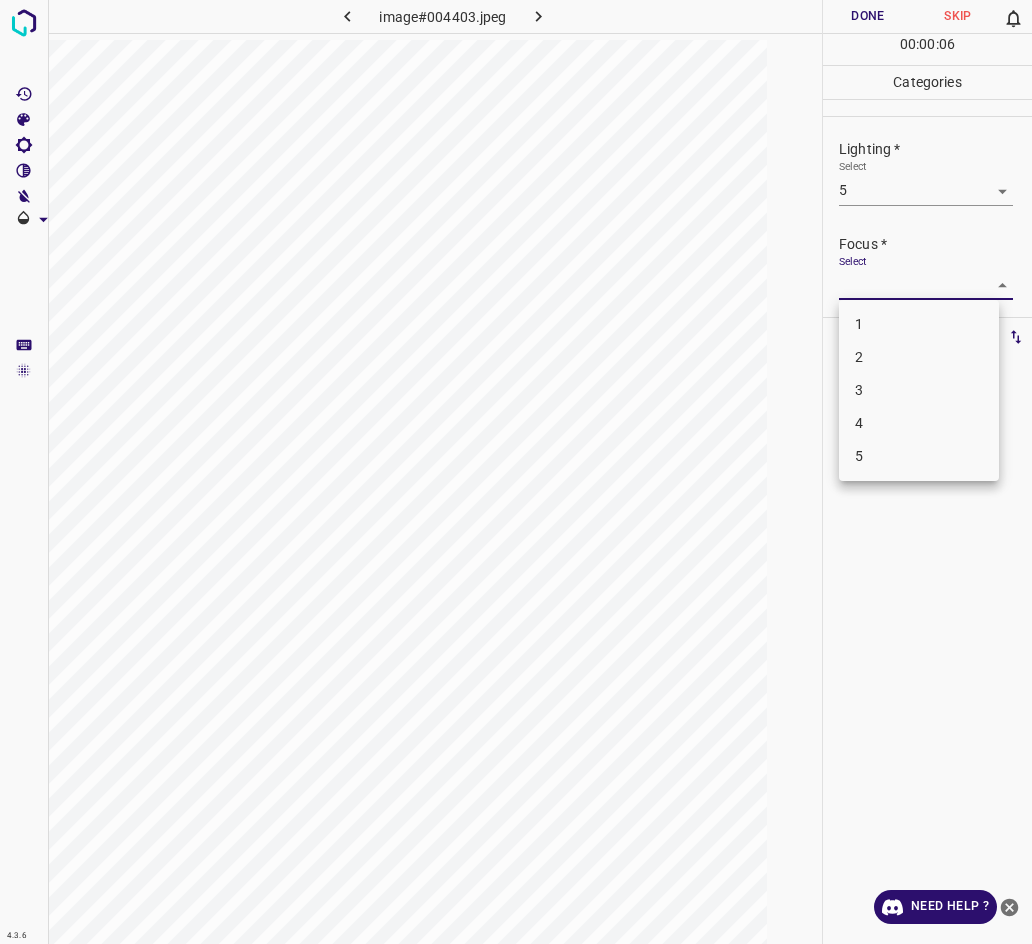 click at bounding box center [516, 472] 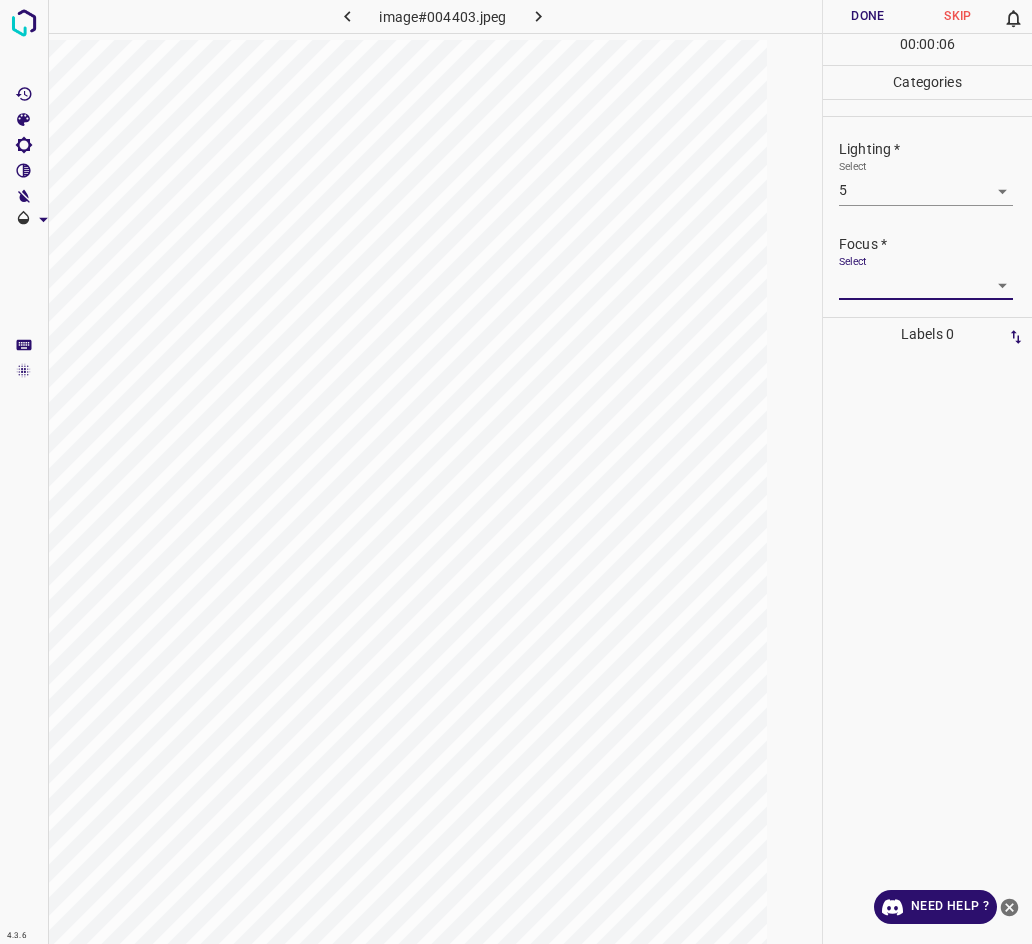 click on "1 2 3 4 5" at bounding box center (516, 472) 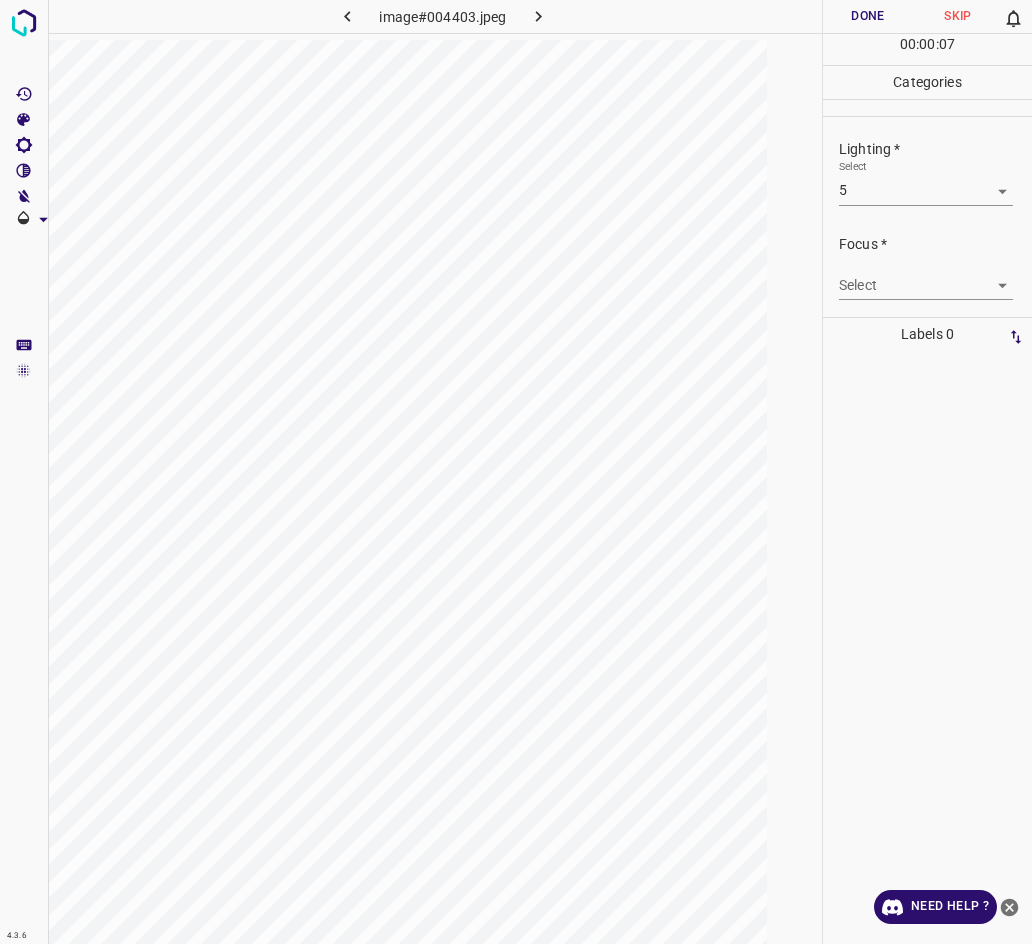 click on "4.3.6  image#004403.jpeg Done Skip 0 00   : 00   : 07   Categories Lighting *  Select 5 5 Focus *  Select ​ Overall *  Select ​ Labels   0 Categories 1 Lighting 2 Focus 3 Overall Tools Space Change between modes (Draw & Edit) I Auto labeling R Restore zoom M Zoom in N Zoom out Delete Delete selecte label Filters Z Restore filters X Saturation filter C Brightness filter V Contrast filter B Gray scale filter General O Download Need Help ? - Text - Hide - Delete" at bounding box center [516, 472] 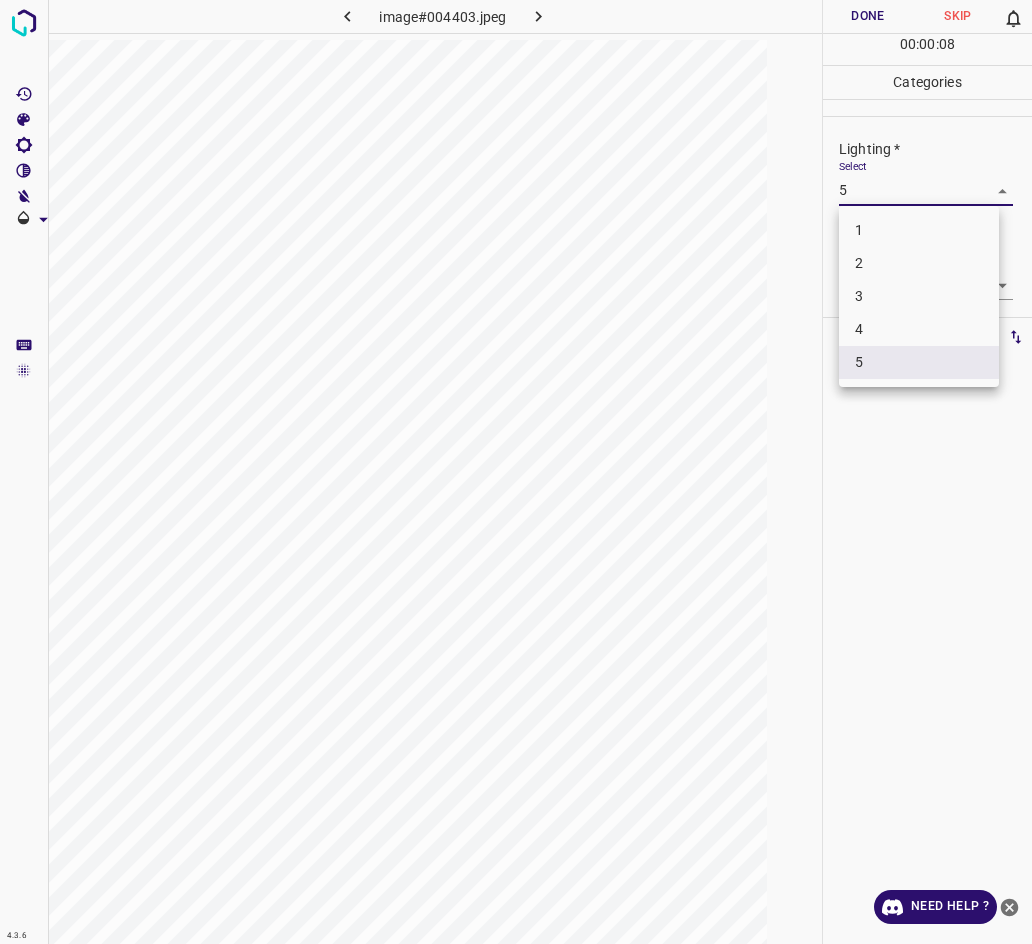 click at bounding box center (516, 472) 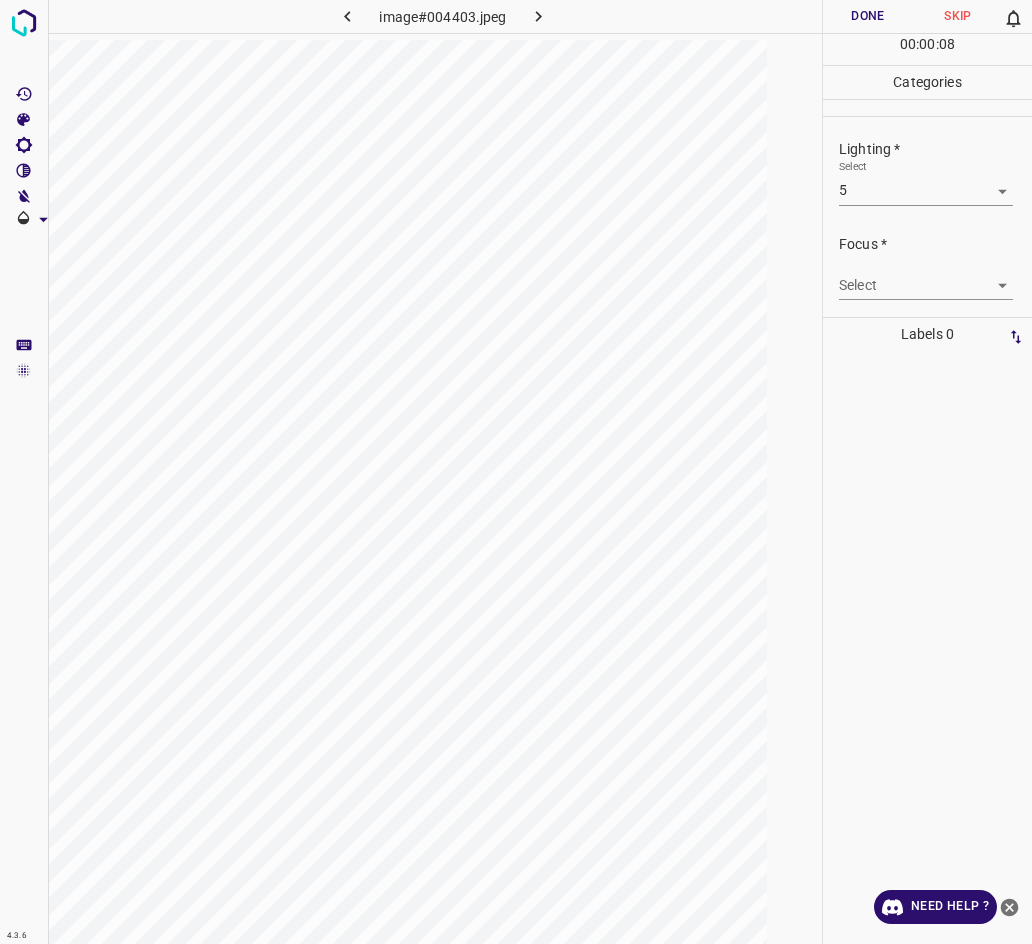 click on "4.3.6  image#004403.jpeg Done Skip 0 00   : 00   : 08   Categories Lighting *  Select 5 5 Focus *  Select ​ Overall *  Select ​ Labels   0 Categories 1 Lighting 2 Focus 3 Overall Tools Space Change between modes (Draw & Edit) I Auto labeling R Restore zoom M Zoom in N Zoom out Delete Delete selecte label Filters Z Restore filters X Saturation filter C Brightness filter V Contrast filter B Gray scale filter General O Download Need Help ? - Text - Hide - Delete" at bounding box center [516, 472] 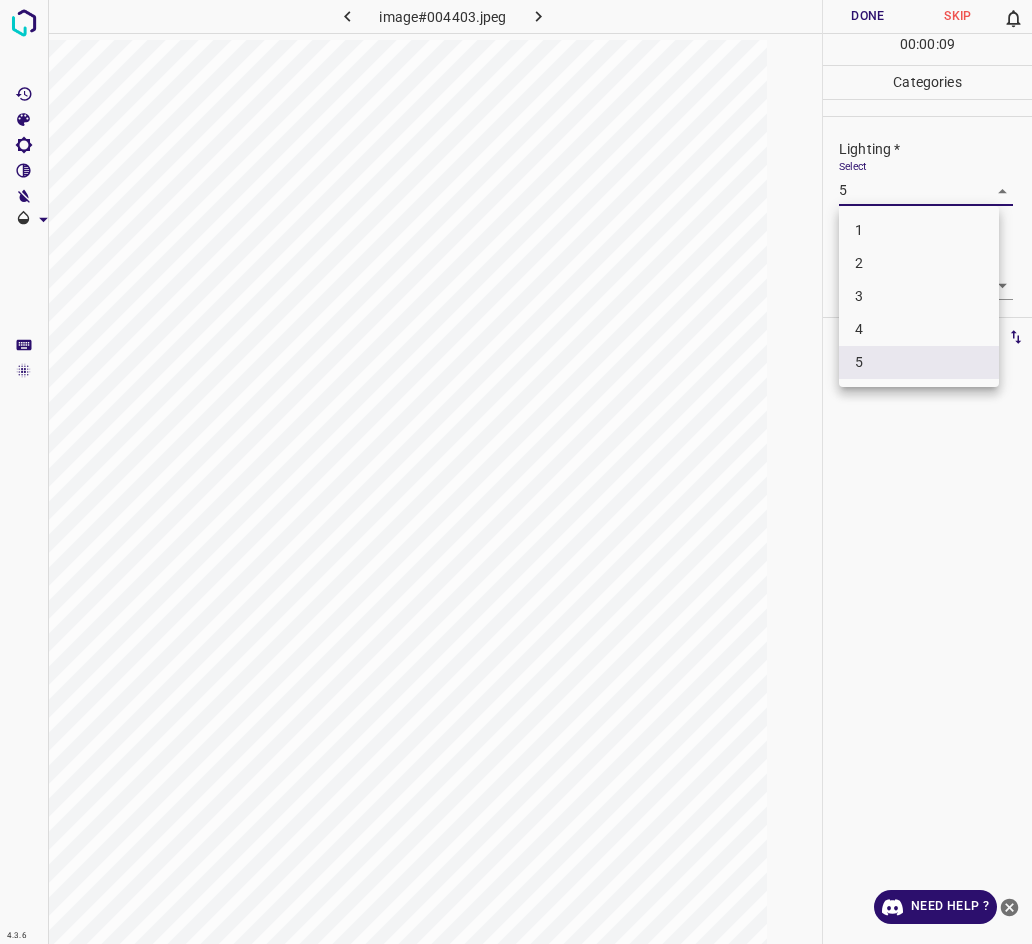 click on "3" at bounding box center (919, 296) 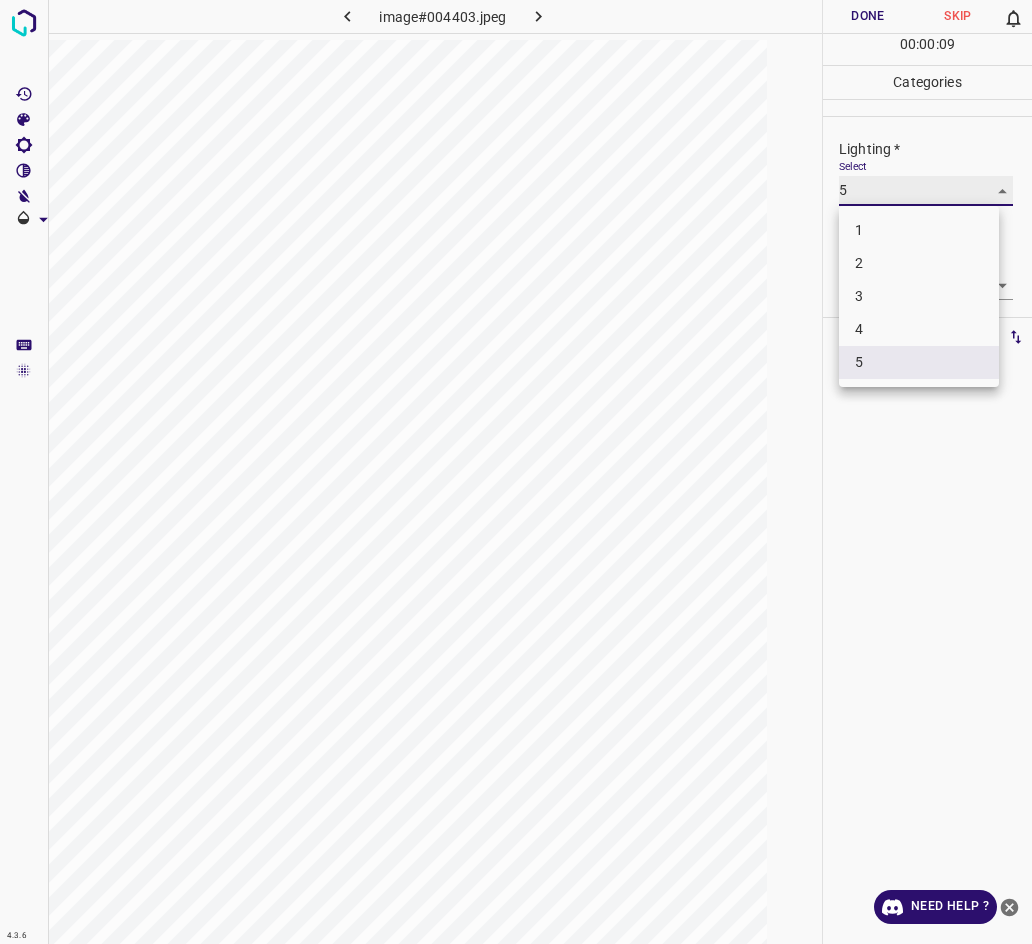 type on "3" 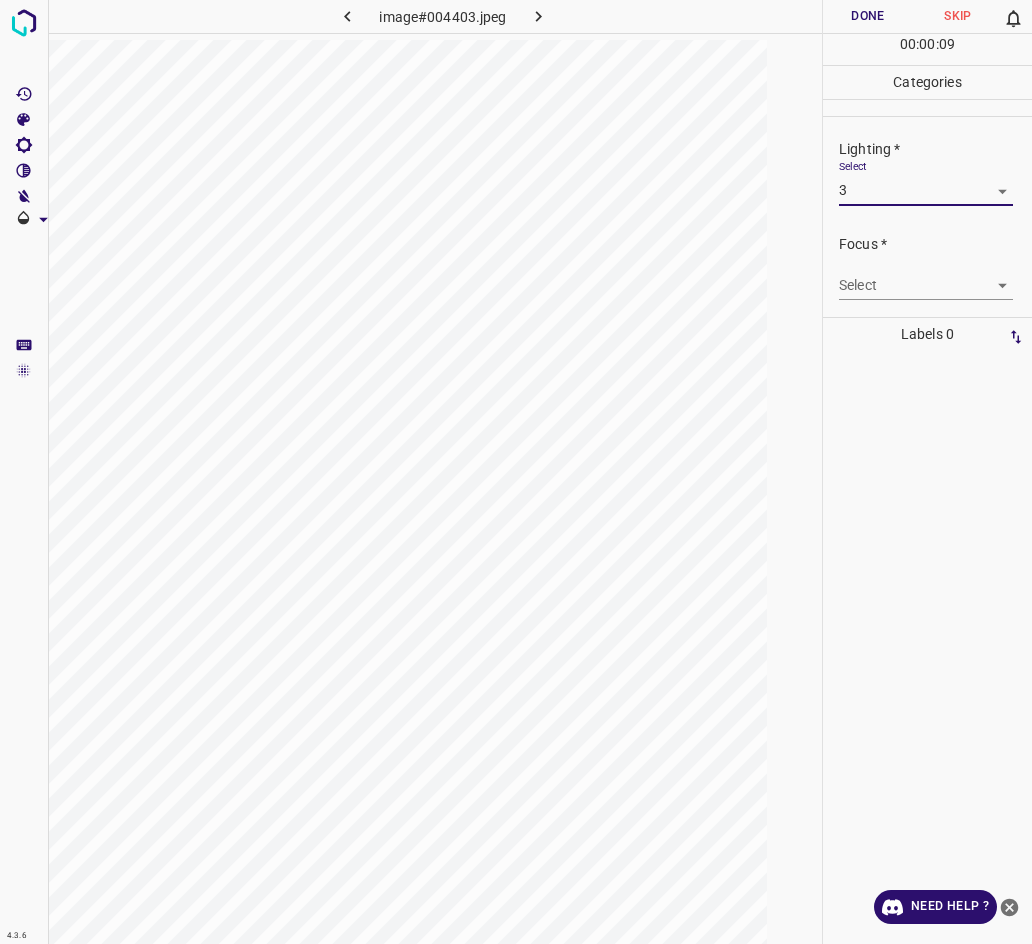 click on "4.3.6  image#004403.jpeg Done Skip 0 00   : 00   : 09   Categories Lighting *  Select 3 3 Focus *  Select ​ Overall *  Select ​ Labels   0 Categories 1 Lighting 2 Focus 3 Overall Tools Space Change between modes (Draw & Edit) I Auto labeling R Restore zoom M Zoom in N Zoom out Delete Delete selecte label Filters Z Restore filters X Saturation filter C Brightness filter V Contrast filter B Gray scale filter General O Download Need Help ? - Text - Hide - Delete 1 2 3 4 5" at bounding box center [516, 472] 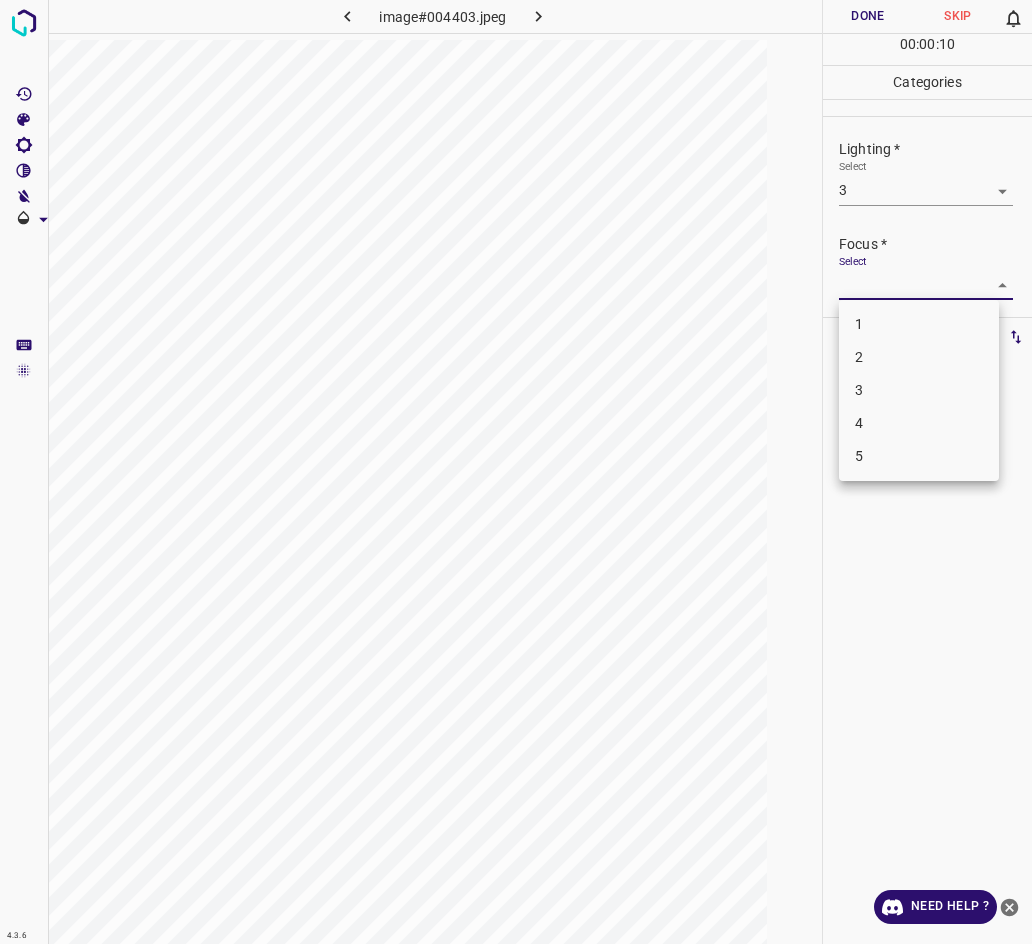 click on "2" at bounding box center (919, 357) 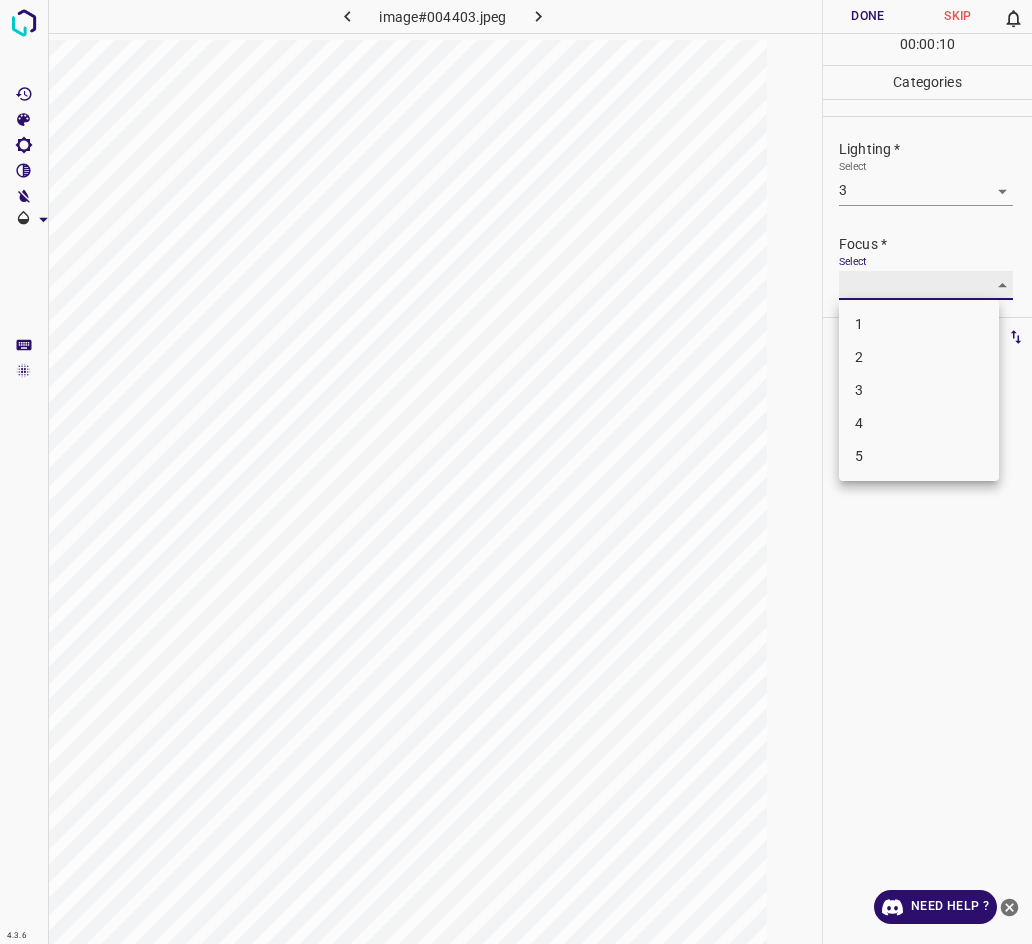 type on "2" 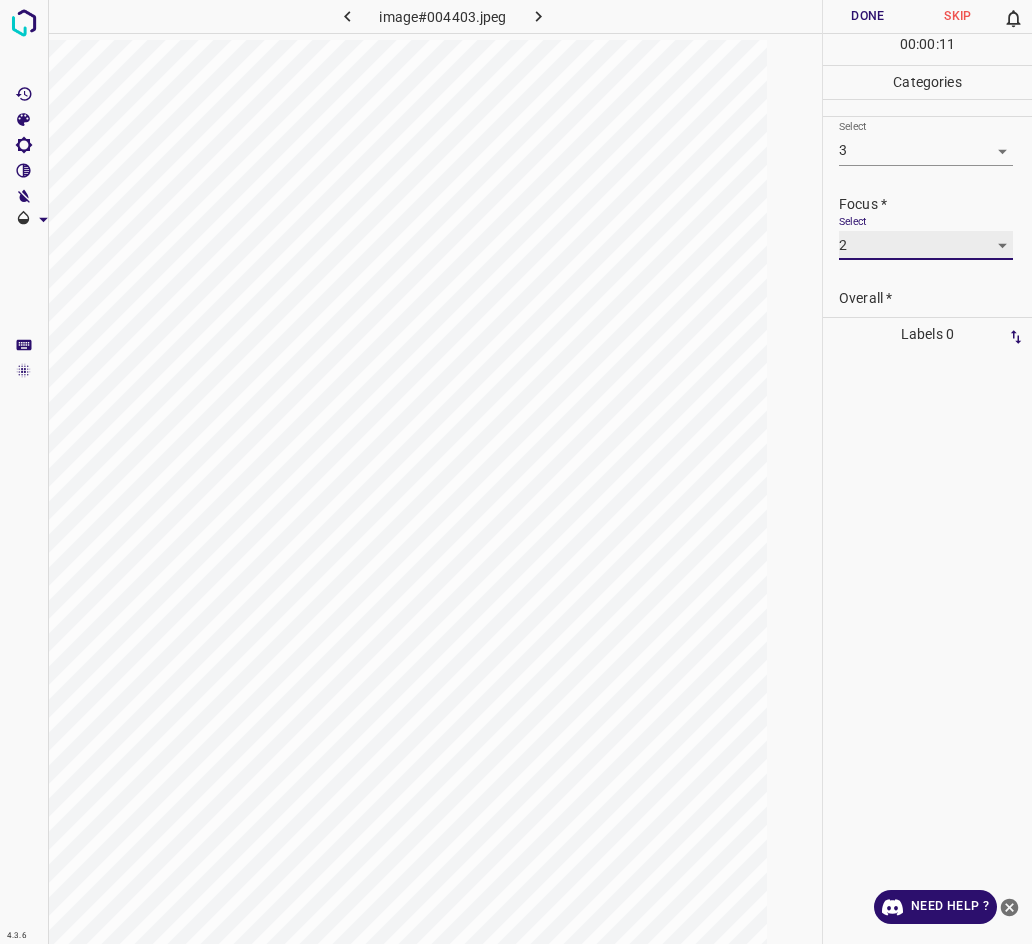 scroll, scrollTop: 98, scrollLeft: 0, axis: vertical 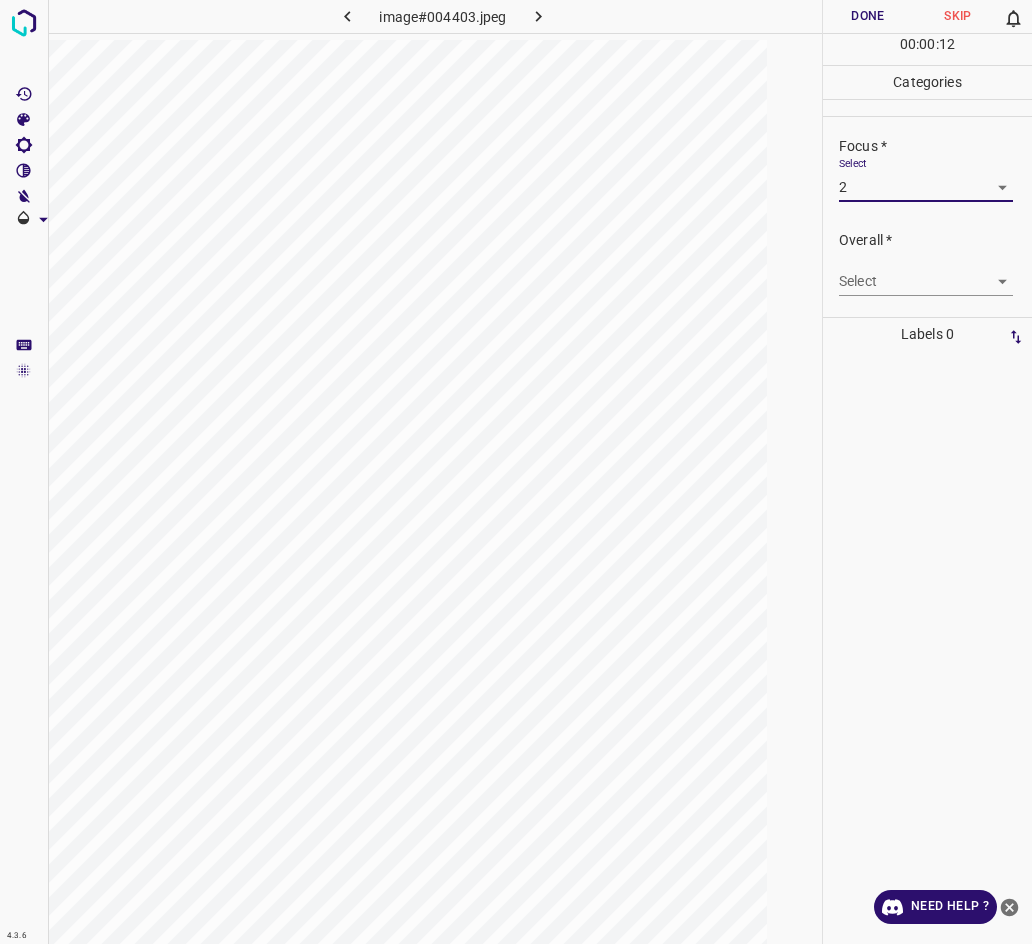 click on "4.3.6  image#004403.jpeg Done Skip 0 00   : 00   : 12   Categories Lighting *  Select 3 3 Focus *  Select 2 2 Overall *  Select ​ Labels   0 Categories 1 Lighting 2 Focus 3 Overall Tools Space Change between modes (Draw & Edit) I Auto labeling R Restore zoom M Zoom in N Zoom out Delete Delete selecte label Filters Z Restore filters X Saturation filter C Brightness filter V Contrast filter B Gray scale filter General O Download Need Help ? - Text - Hide - Delete" at bounding box center [516, 472] 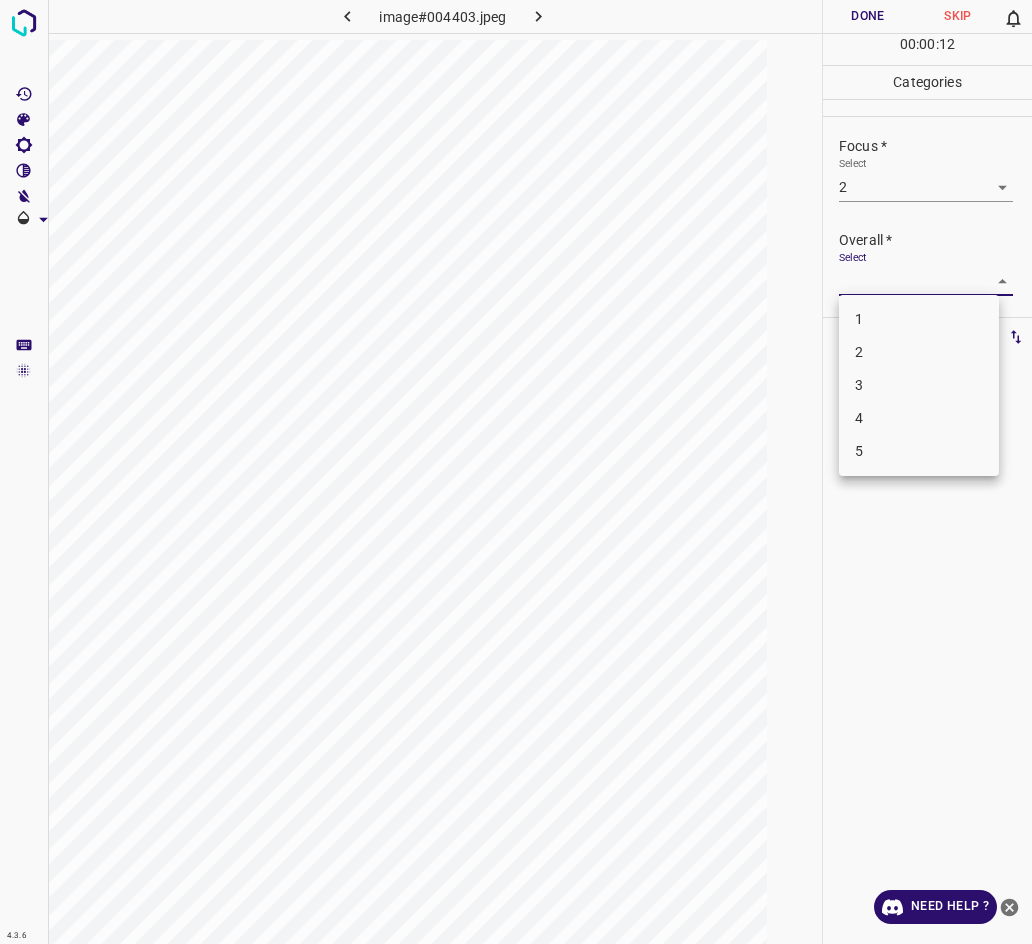 click on "2" at bounding box center [919, 352] 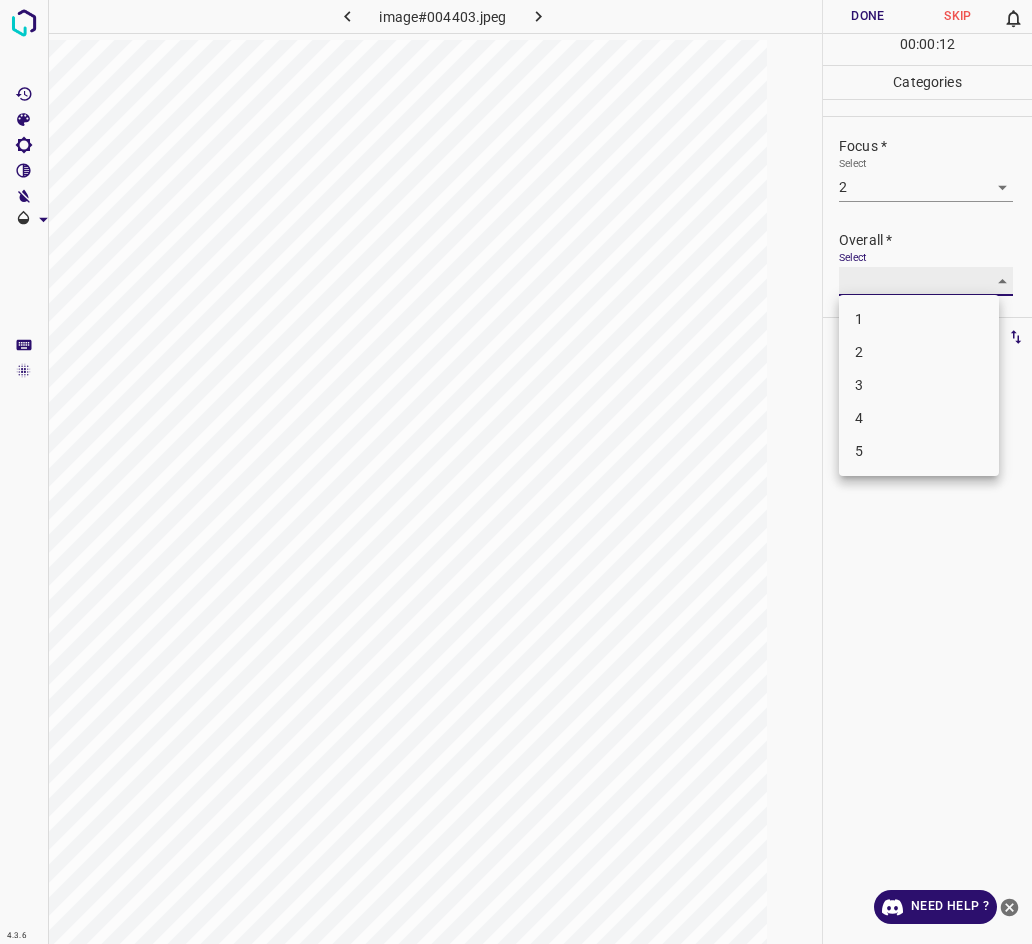 type on "2" 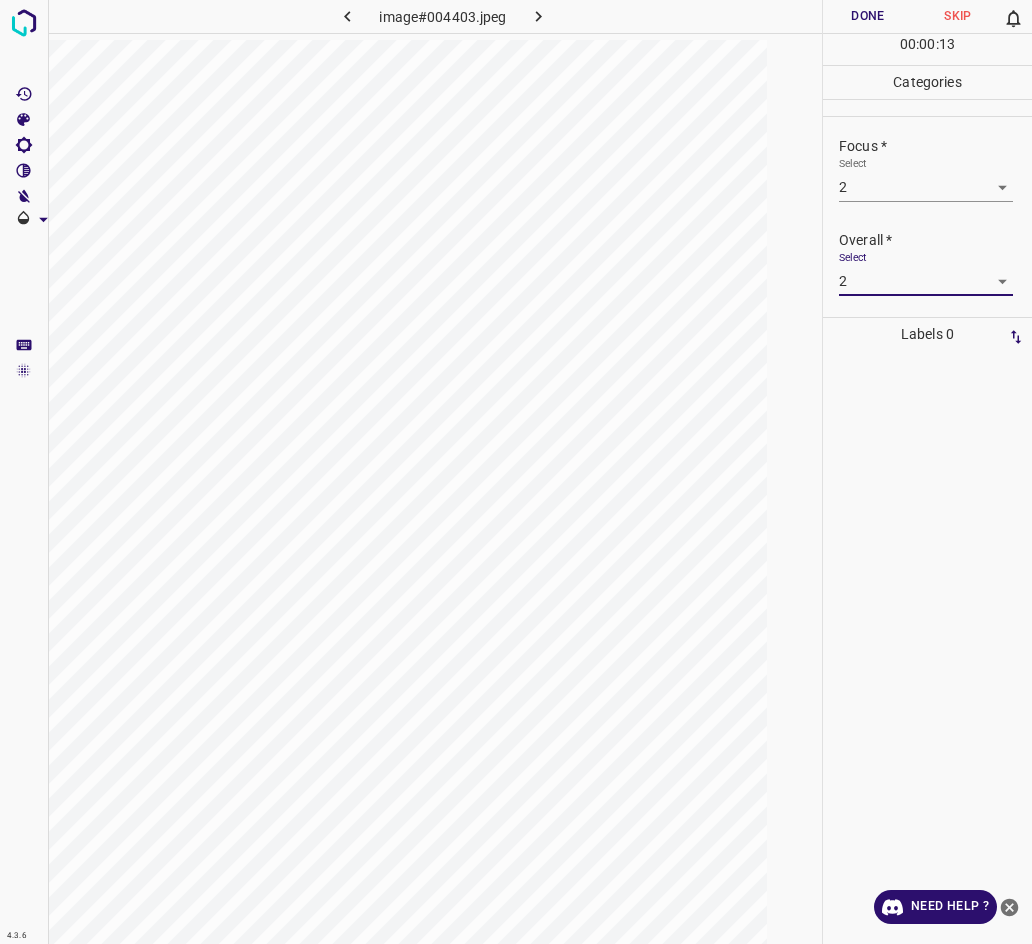 click on "Done" at bounding box center [868, 16] 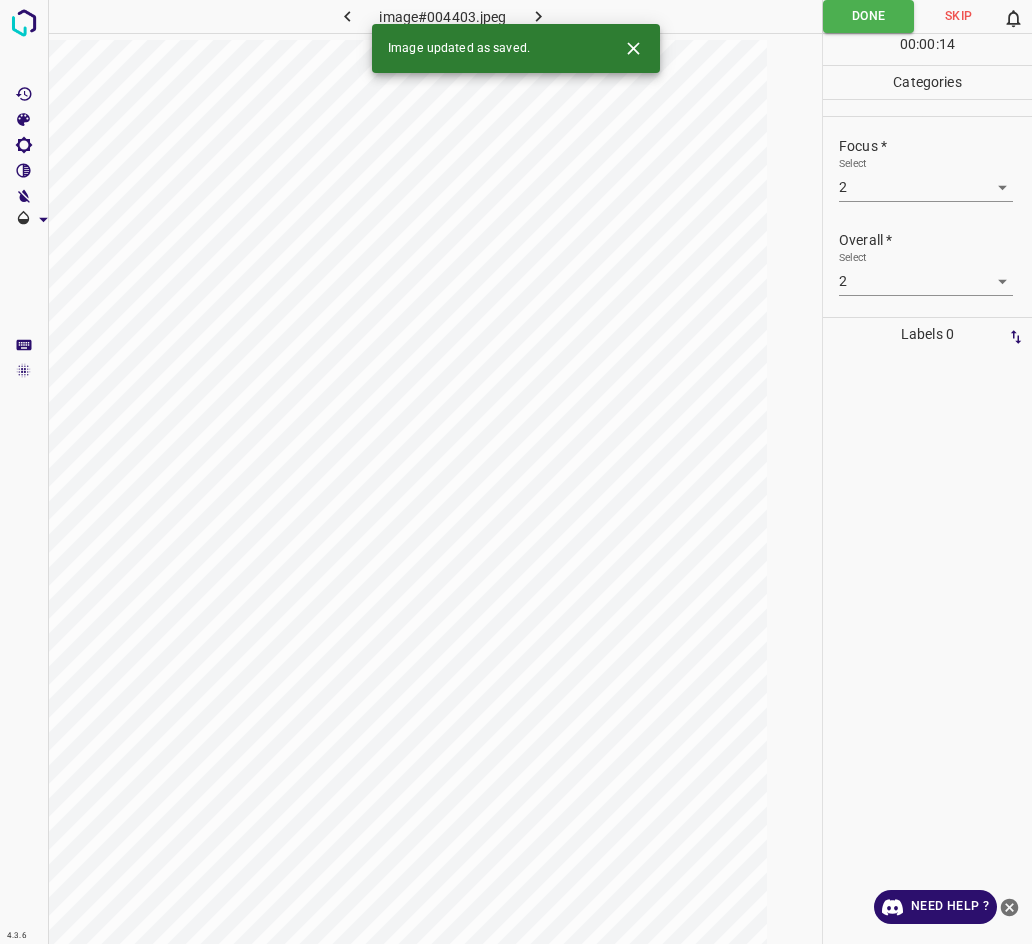 click 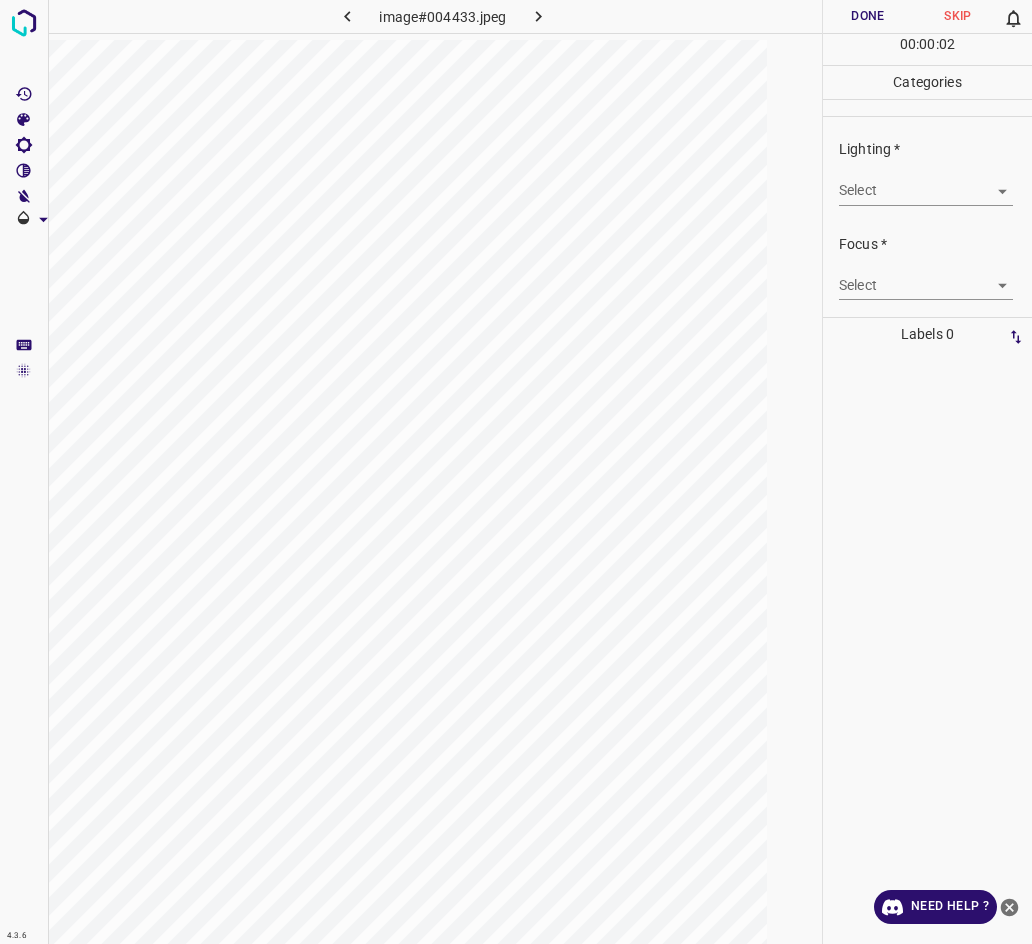 click on "4.3.6  image#004433.jpeg Done Skip 0 00   : 00   : 02   Categories Lighting *  Select ​ Focus *  Select ​ Overall *  Select ​ Labels   0 Categories 1 Lighting 2 Focus 3 Overall Tools Space Change between modes (Draw & Edit) I Auto labeling R Restore zoom M Zoom in N Zoom out Delete Delete selecte label Filters Z Restore filters X Saturation filter C Brightness filter V Contrast filter B Gray scale filter General O Download Need Help ? - Text - Hide - Delete" at bounding box center [516, 472] 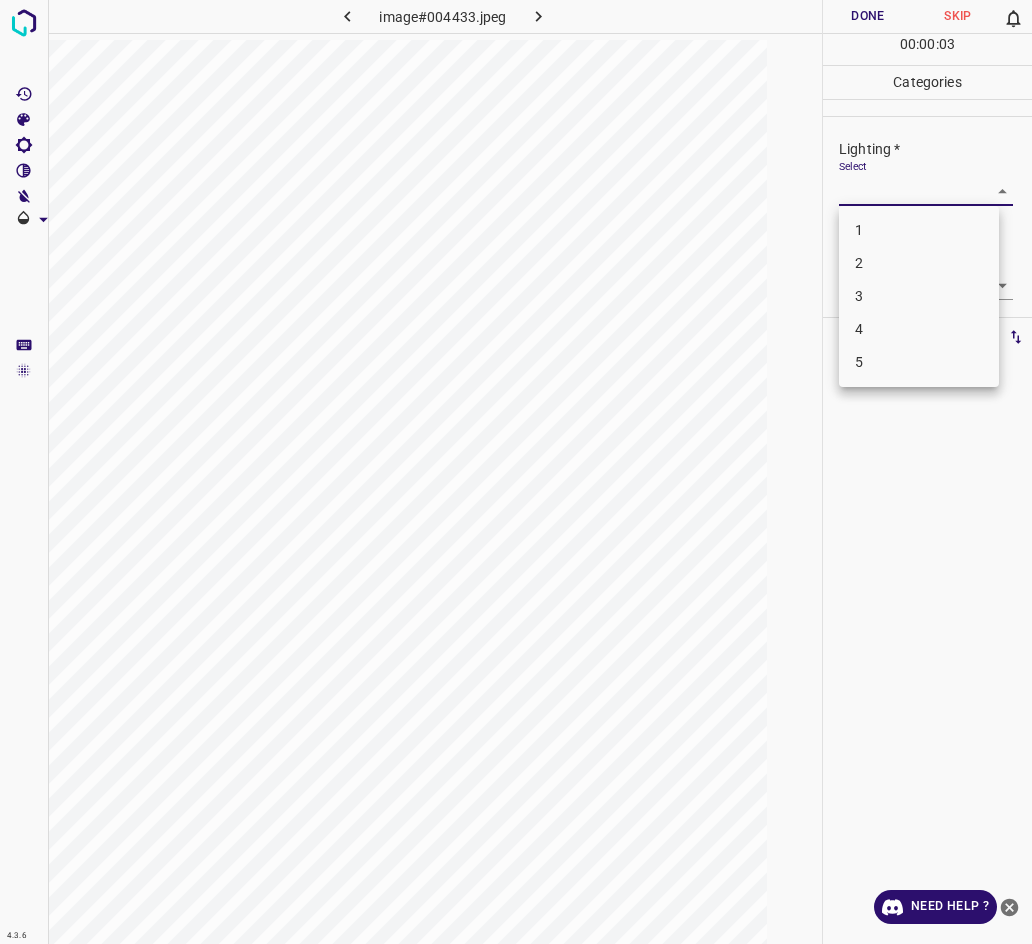 click on "3" at bounding box center [919, 296] 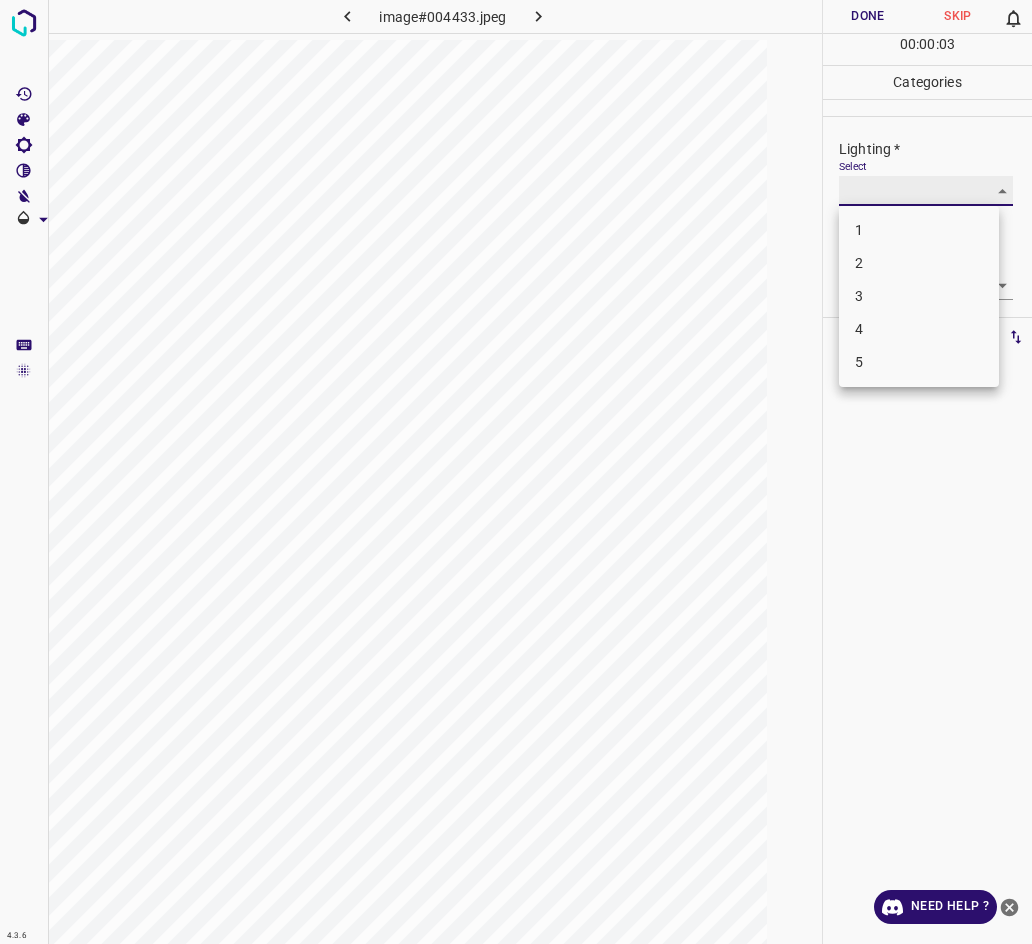 type on "3" 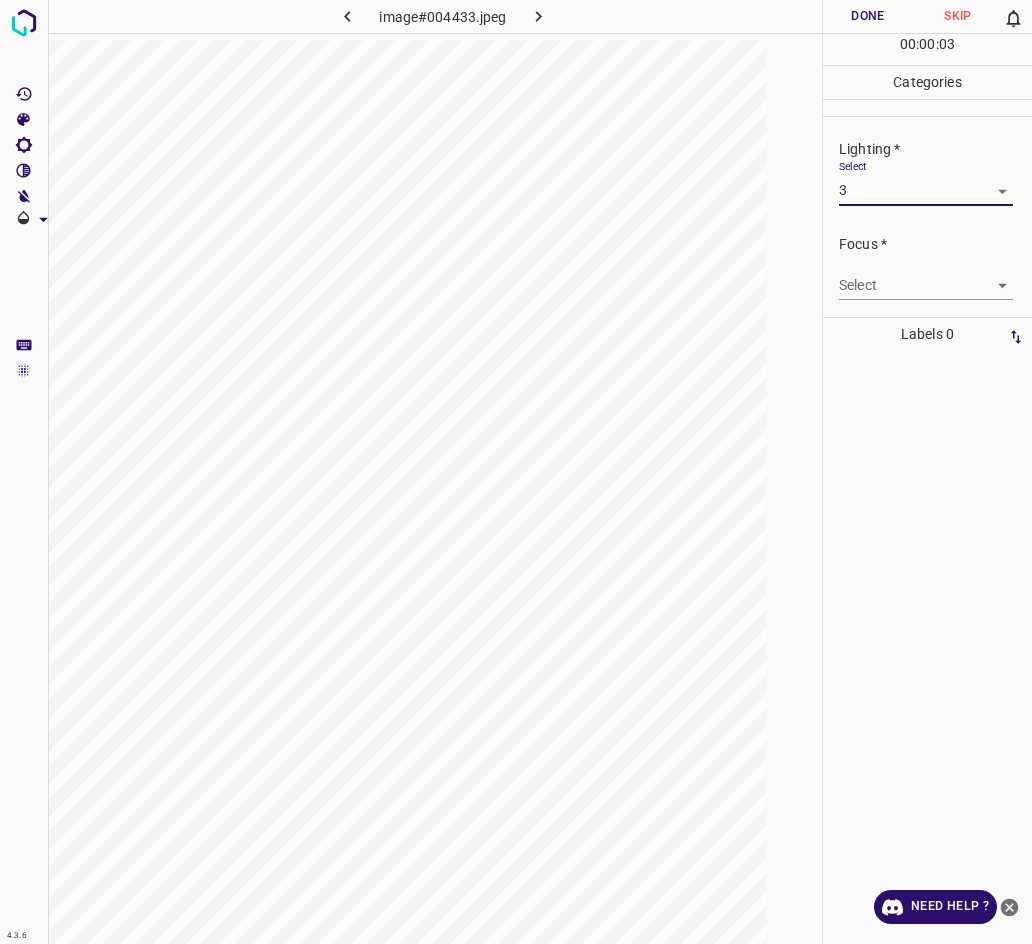 click on "4.3.6  image#004433.jpeg Done Skip 0 00   : 00   : 03   Categories Lighting *  Select 3 3 Focus *  Select ​ Overall *  Select ​ Labels   0 Categories 1 Lighting 2 Focus 3 Overall Tools Space Change between modes (Draw & Edit) I Auto labeling R Restore zoom M Zoom in N Zoom out Delete Delete selecte label Filters Z Restore filters X Saturation filter C Brightness filter V Contrast filter B Gray scale filter General O Download Need Help ? - Text - Hide - Delete 1 2 3 4 5" at bounding box center [516, 472] 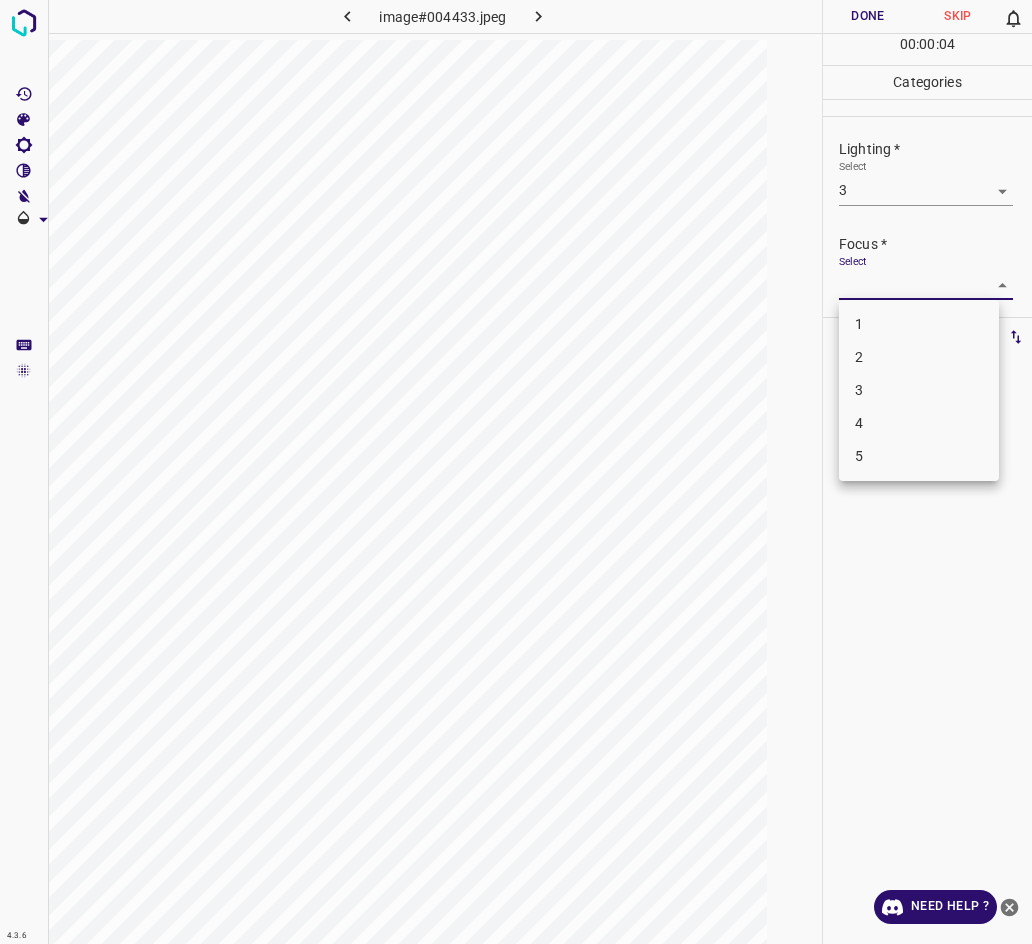 click on "3" at bounding box center [919, 390] 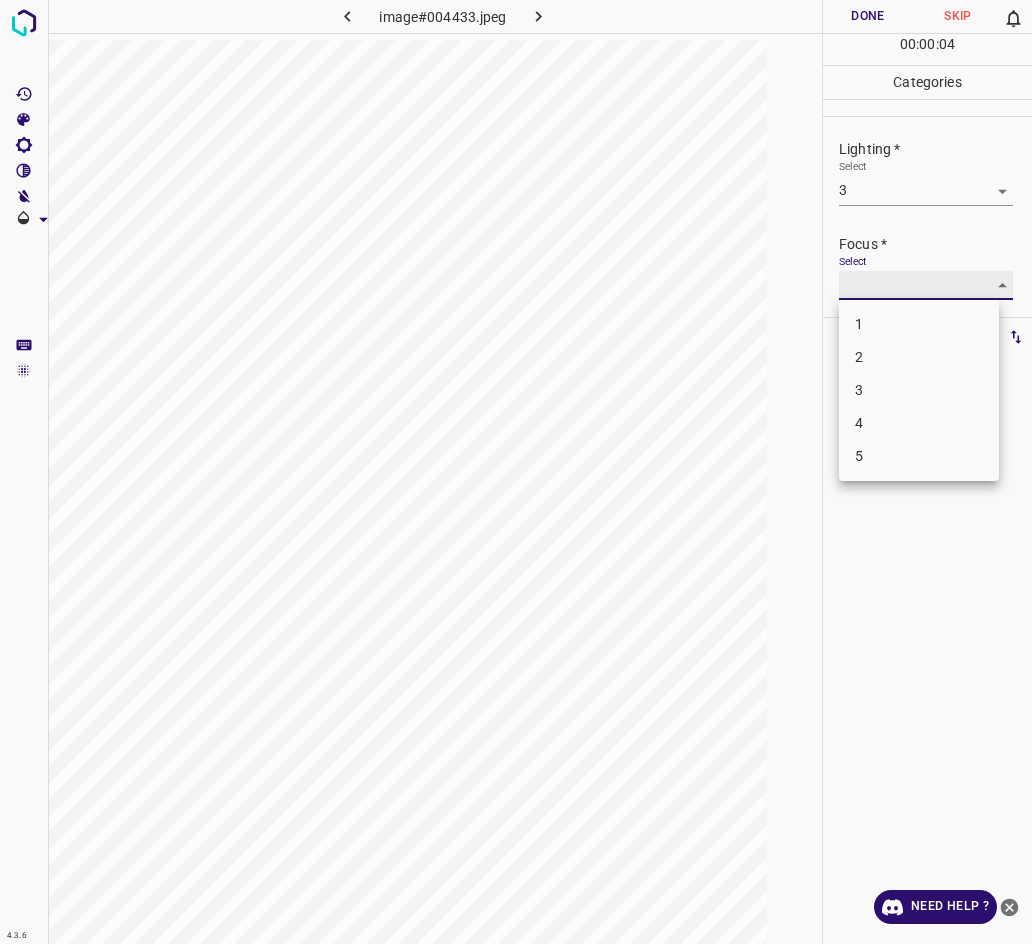 type on "3" 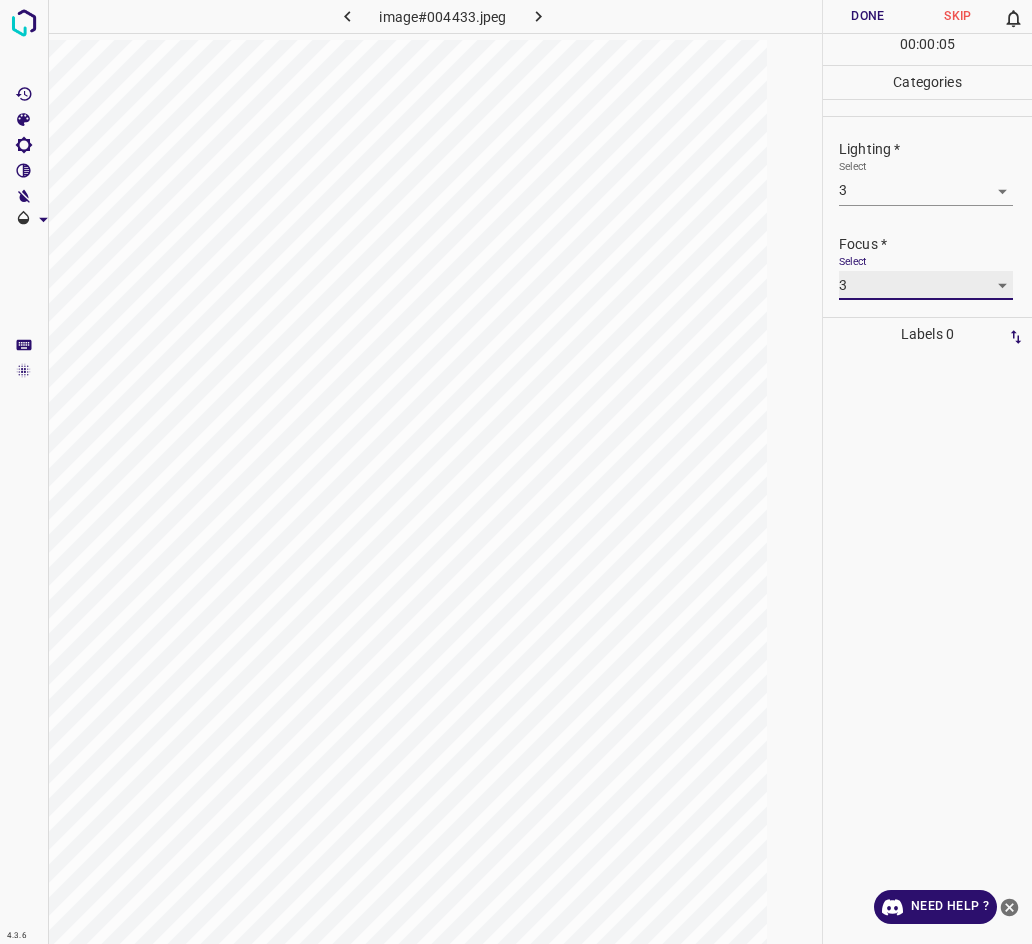 scroll, scrollTop: 48, scrollLeft: 0, axis: vertical 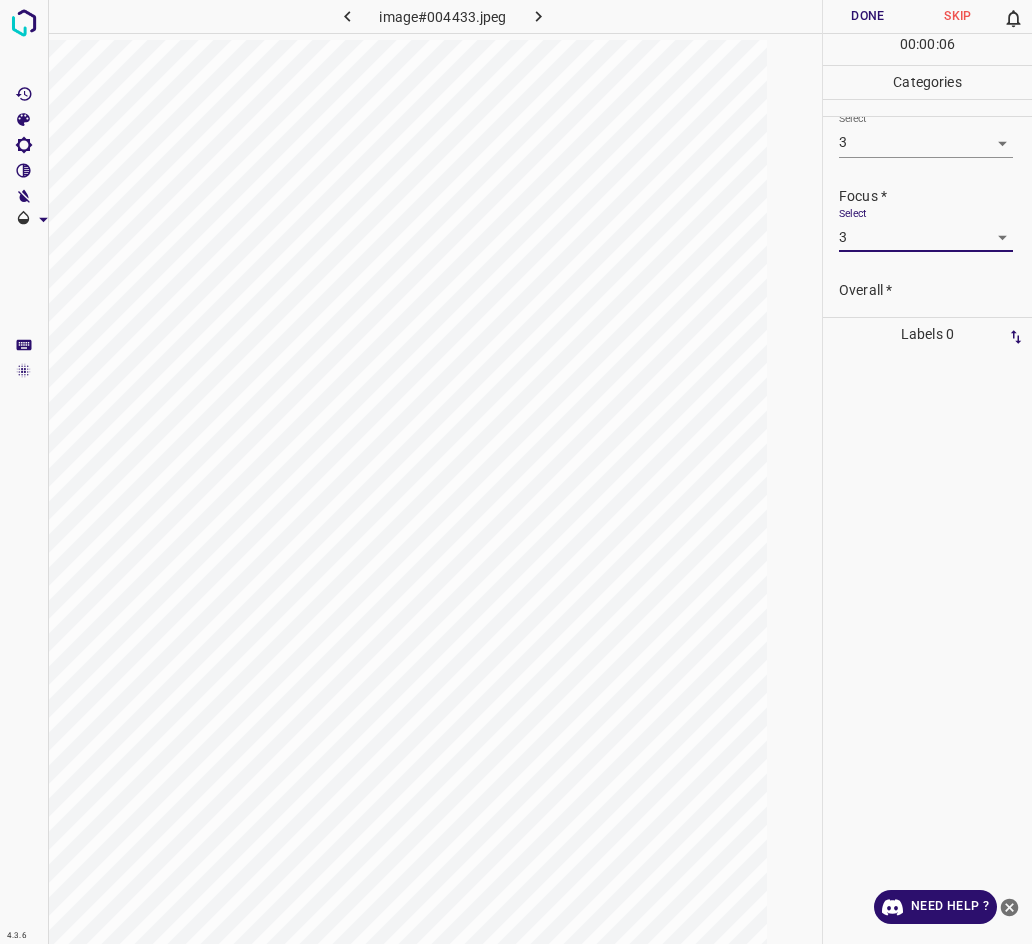 click on "Select ​" at bounding box center [926, 323] 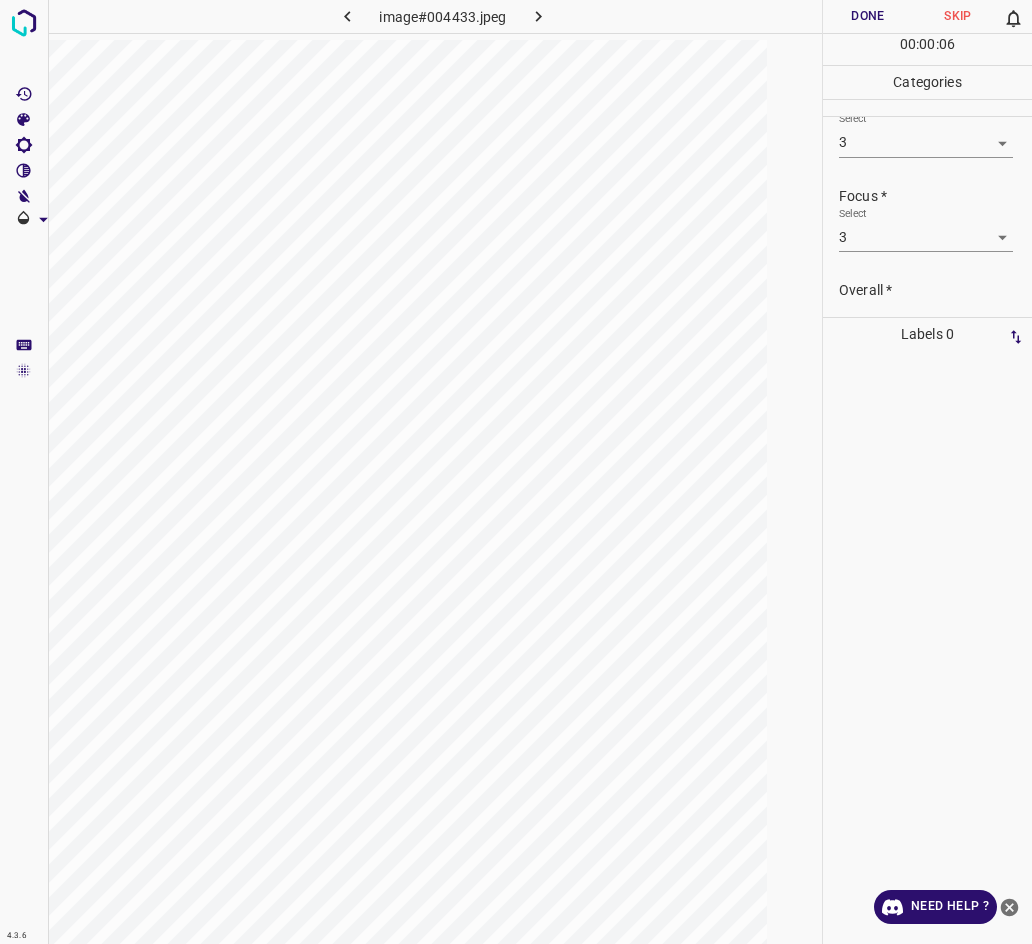 click on "Select ​" at bounding box center (926, 323) 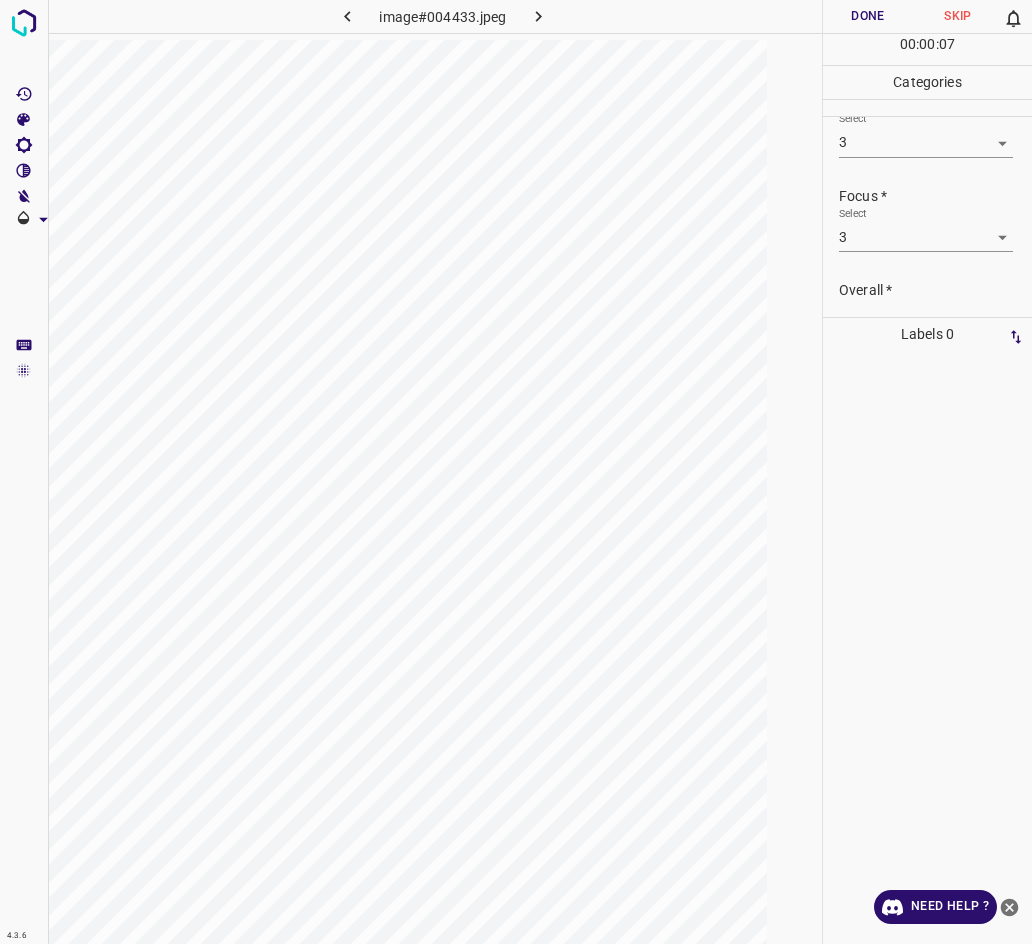 scroll, scrollTop: 88, scrollLeft: 0, axis: vertical 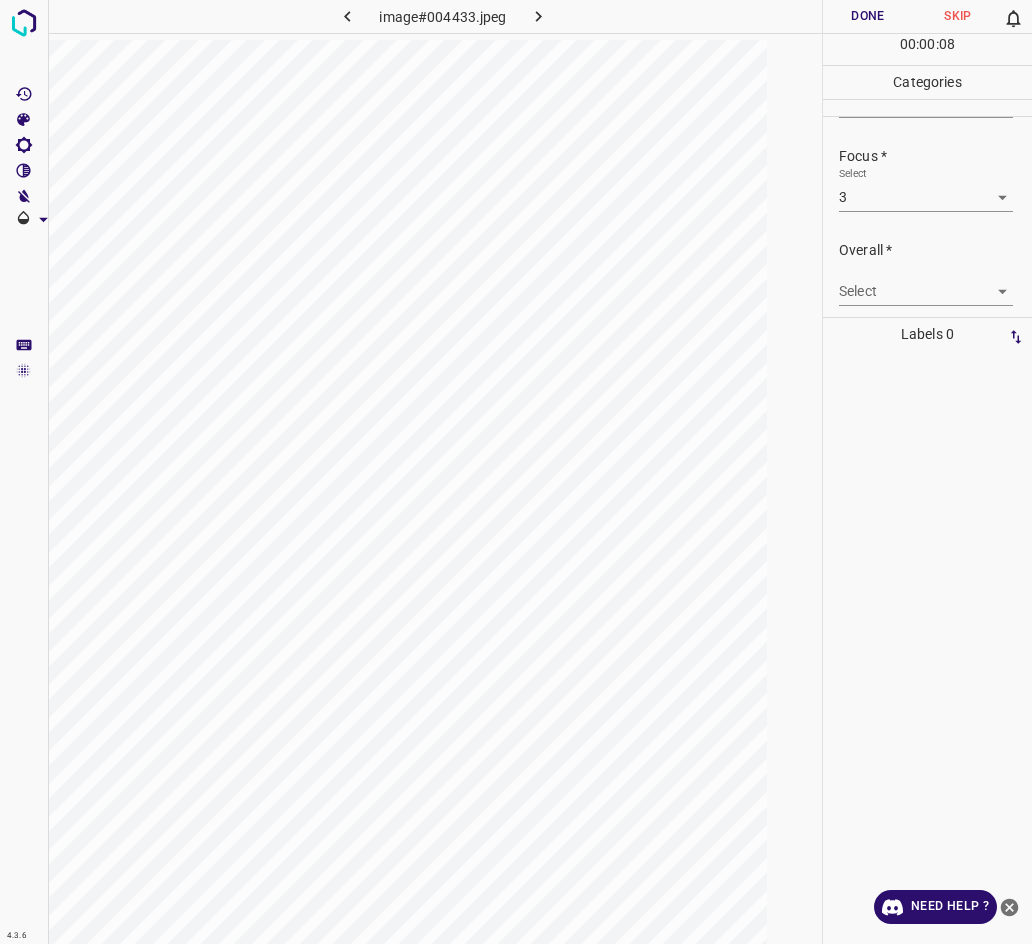 click on "4.3.6  image#004433.jpeg Done Skip 0 00   : 00   : 08   Categories Lighting *  Select 3 3 Focus *  Select 3 3 Overall *  Select ​ Labels   0 Categories 1 Lighting 2 Focus 3 Overall Tools Space Change between modes (Draw & Edit) I Auto labeling R Restore zoom M Zoom in N Zoom out Delete Delete selecte label Filters Z Restore filters X Saturation filter C Brightness filter V Contrast filter B Gray scale filter General O Download Need Help ? - Text - Hide - Delete" at bounding box center [516, 472] 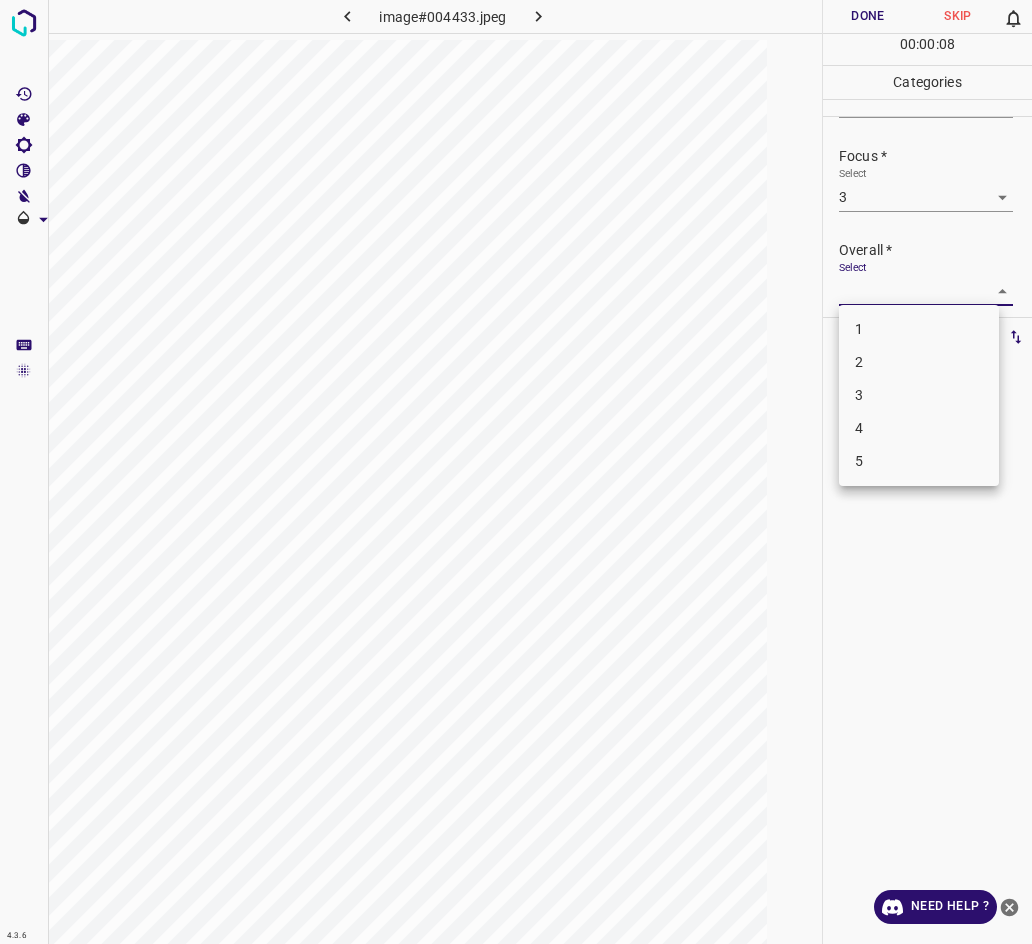 click on "3" at bounding box center [919, 395] 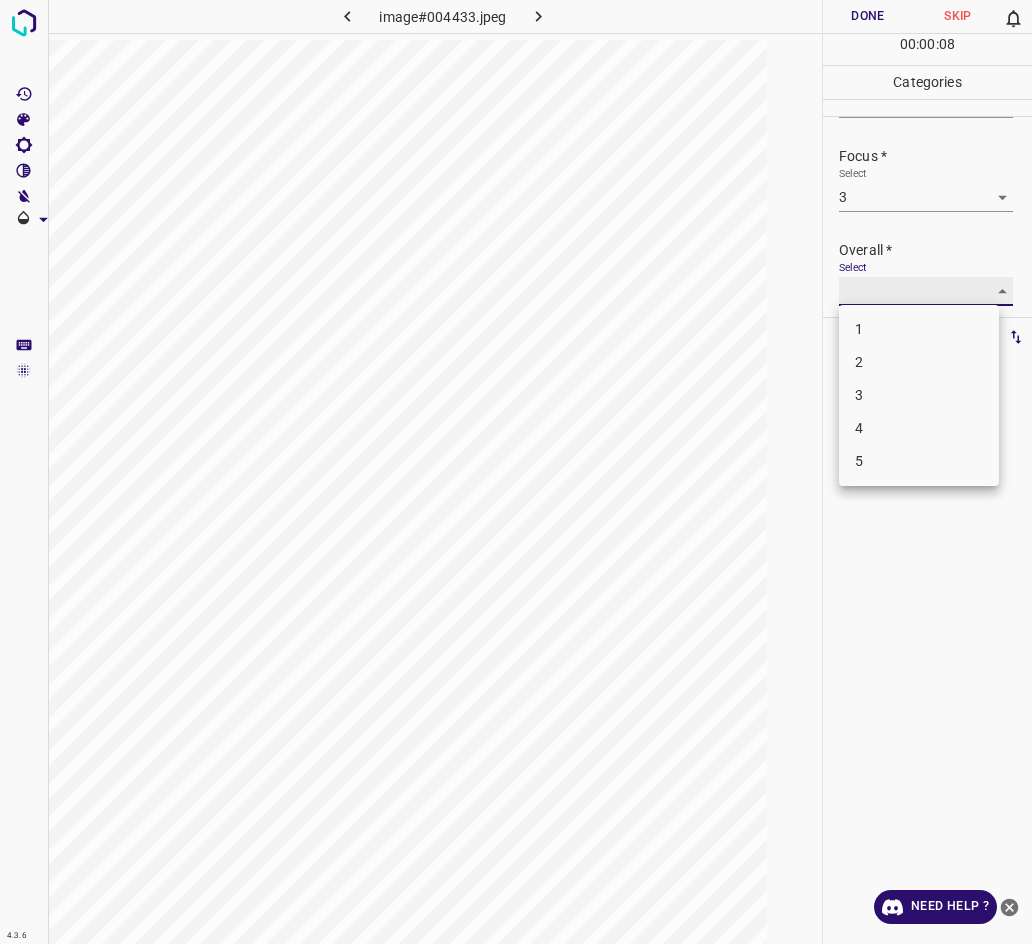 type on "3" 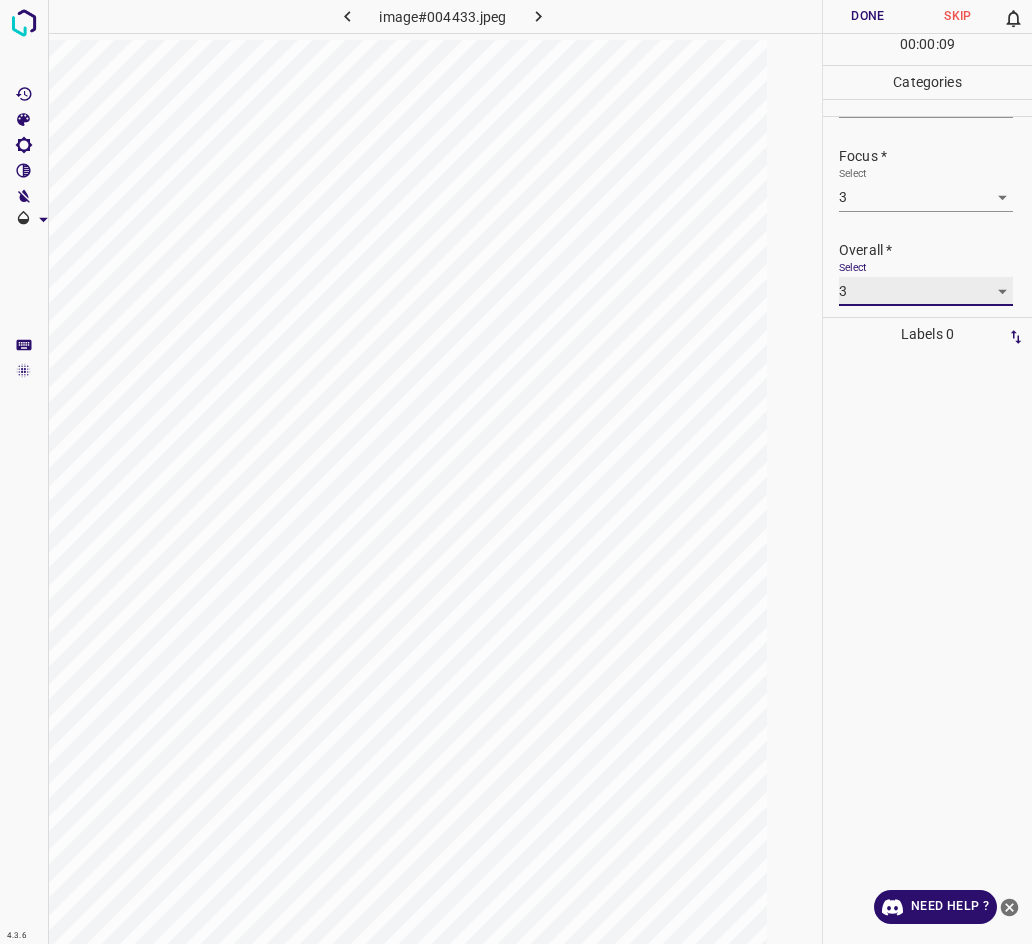 scroll, scrollTop: 33, scrollLeft: 0, axis: vertical 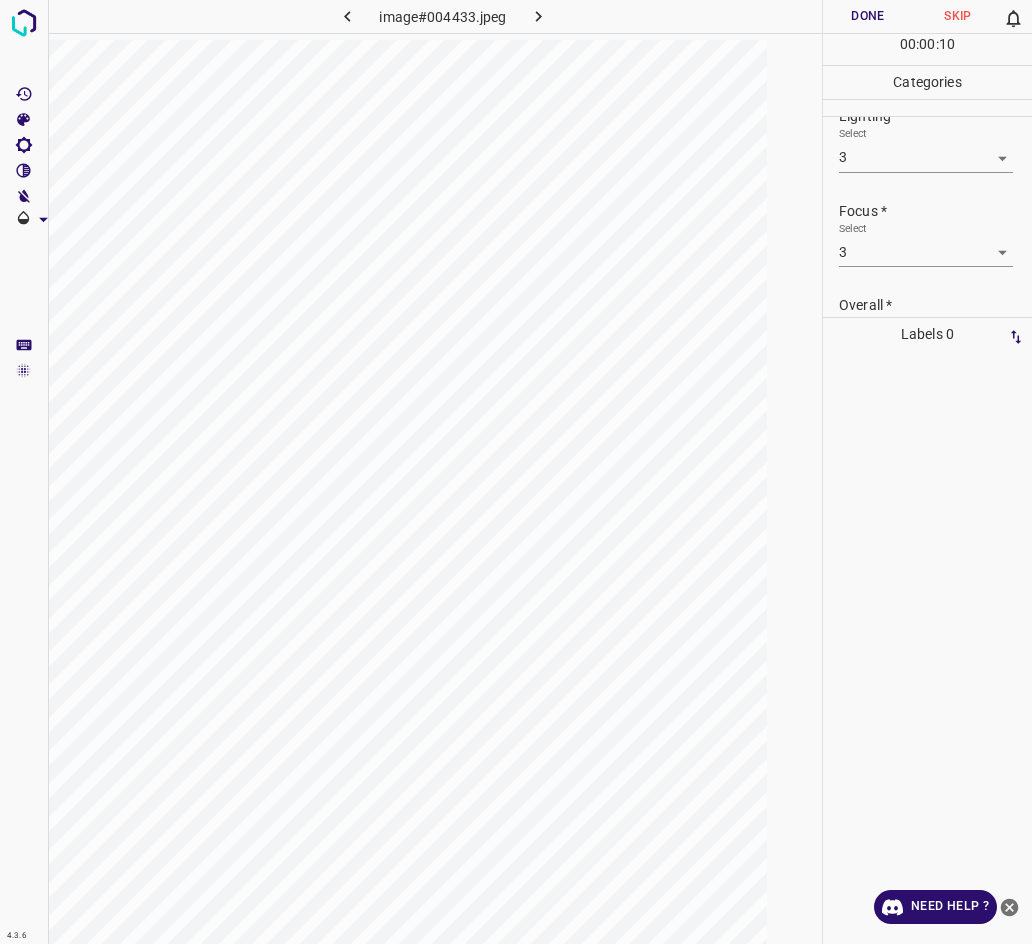 click on "Done" at bounding box center [868, 16] 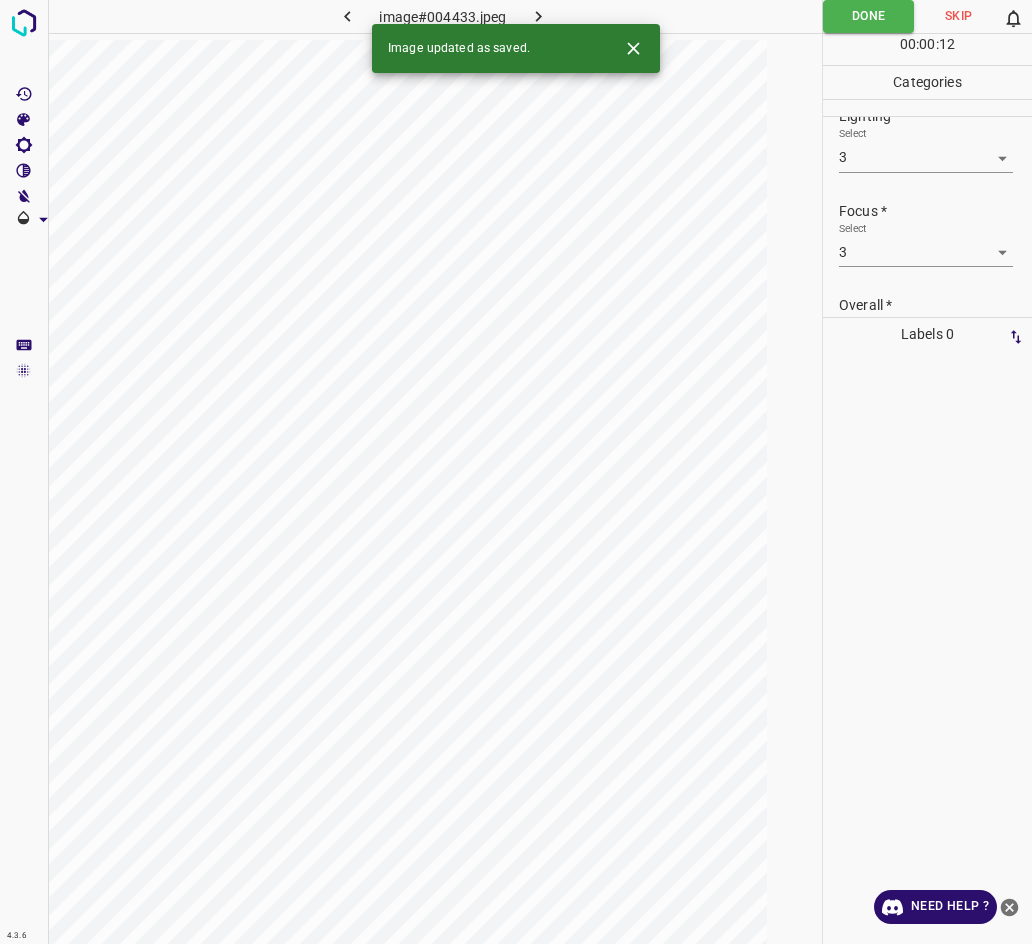 click 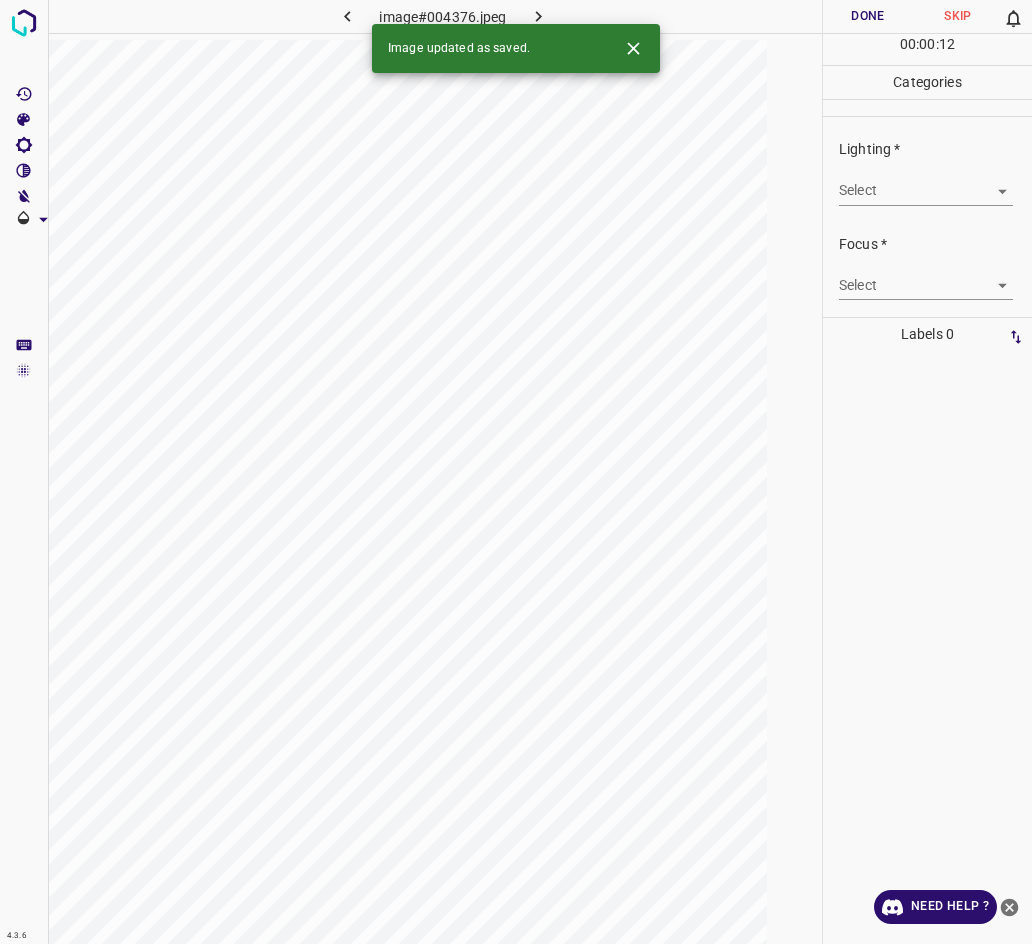 click on "4.3.6  image#004376.jpeg Done Skip 0 00   : 00   : 12   Categories Lighting *  Select ​ Focus *  Select ​ Overall *  Select ​ Labels   0 Categories 1 Lighting 2 Focus 3 Overall Tools Space Change between modes (Draw & Edit) I Auto labeling R Restore zoom M Zoom in N Zoom out Delete Delete selecte label Filters Z Restore filters X Saturation filter C Brightness filter V Contrast filter B Gray scale filter General O Download Image updated as saved. Need Help ? - Text - Hide - Delete" at bounding box center (516, 472) 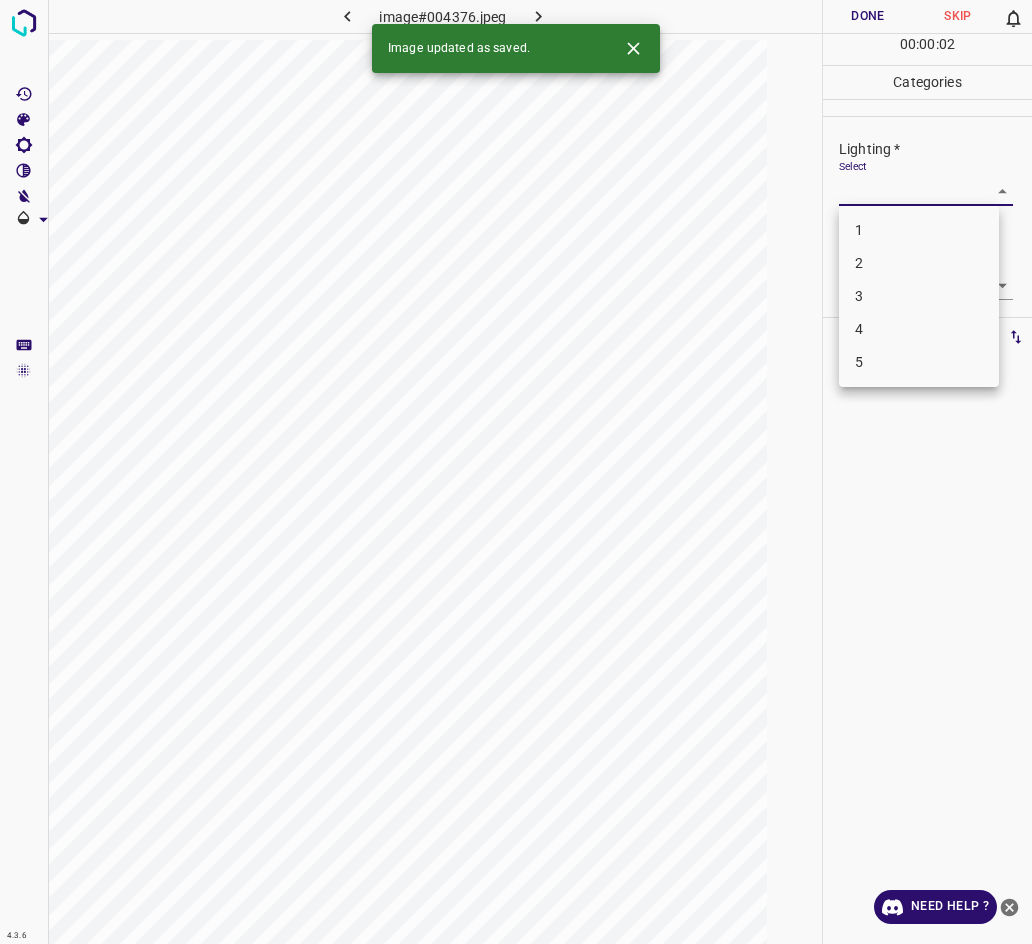 click on "3" at bounding box center (919, 296) 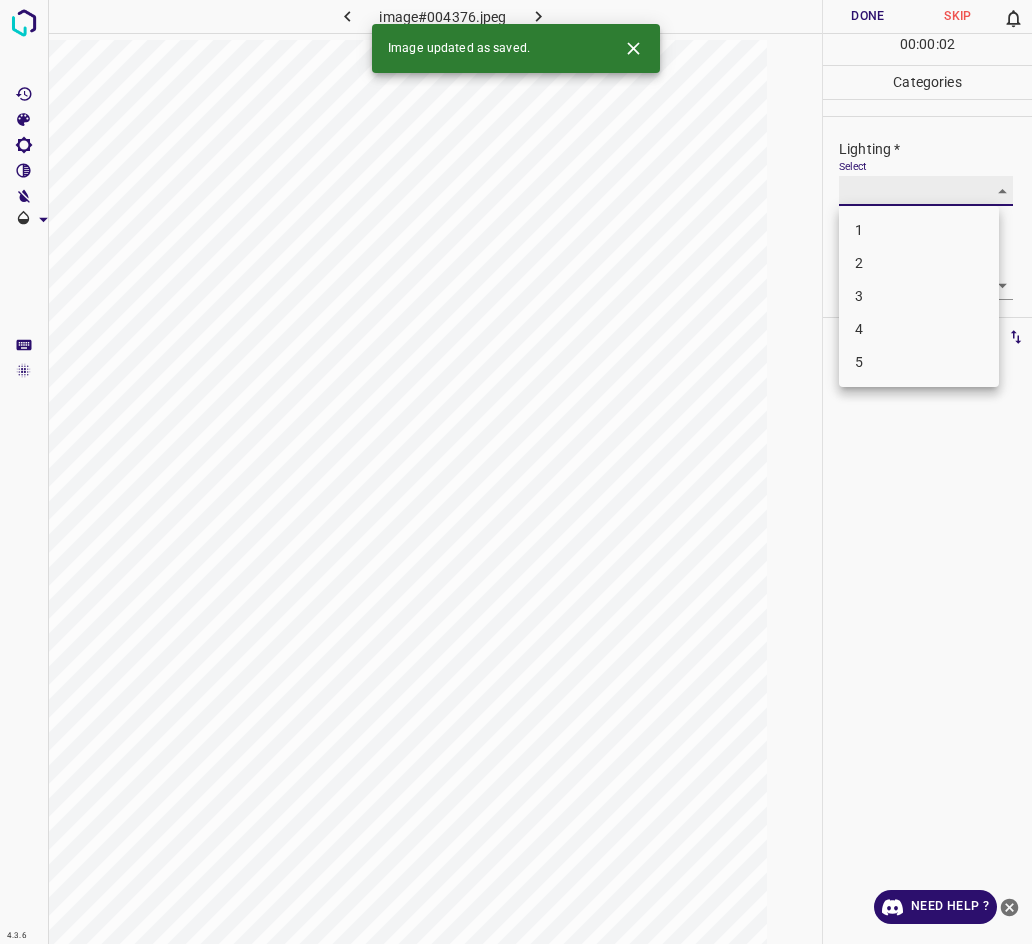 type on "3" 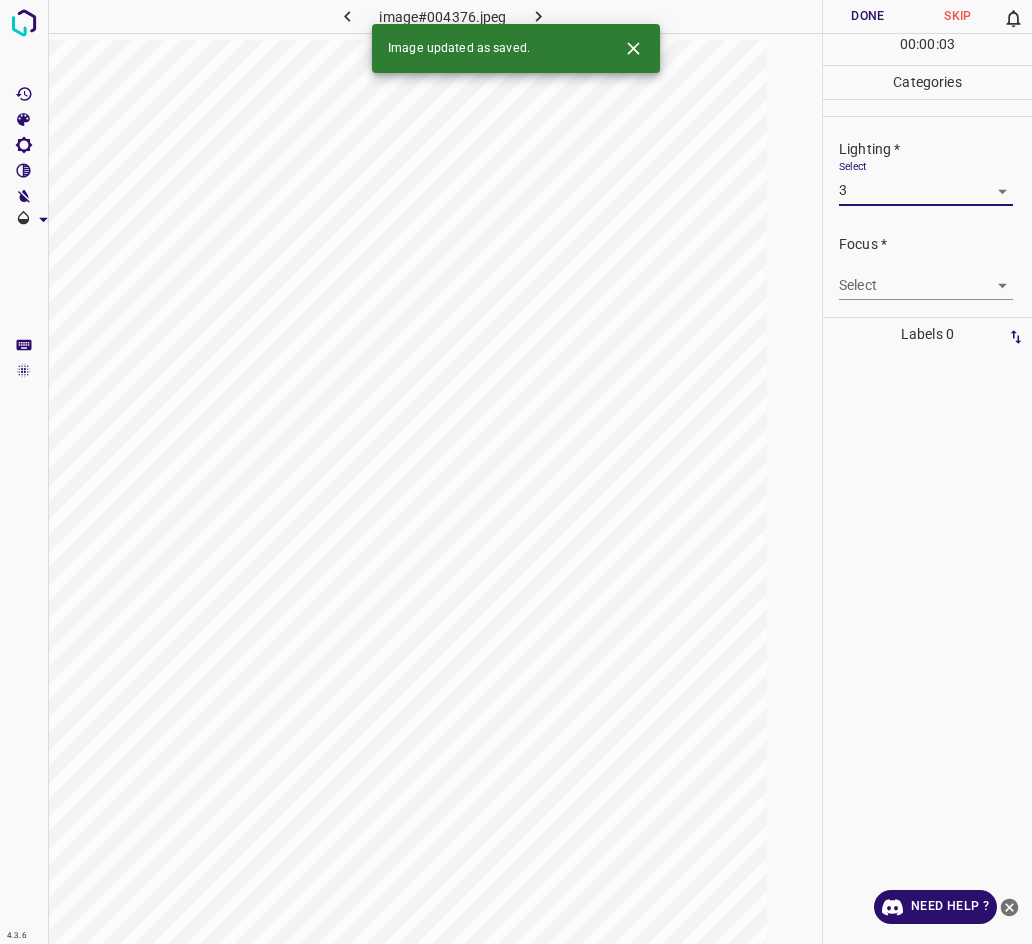 click on "Focus *  Select ​" at bounding box center (927, 267) 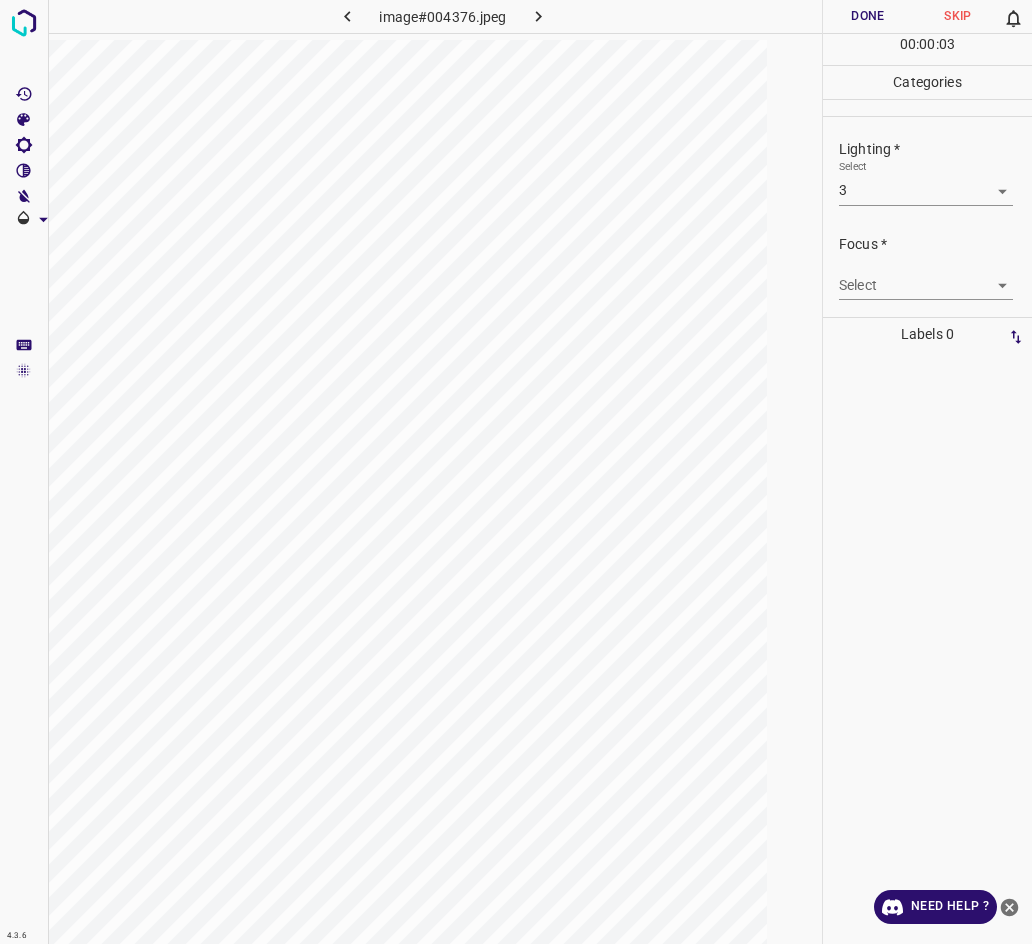 click on "4.3.6  image#004376.jpeg Done Skip 0 00   : 00   : 03   Categories Lighting *  Select 3 3 Focus *  Select ​ Overall *  Select ​ Labels   0 Categories 1 Lighting 2 Focus 3 Overall Tools Space Change between modes (Draw & Edit) I Auto labeling R Restore zoom M Zoom in N Zoom out Delete Delete selecte label Filters Z Restore filters X Saturation filter C Brightness filter V Contrast filter B Gray scale filter General O Download Need Help ? - Text - Hide - Delete" at bounding box center (516, 472) 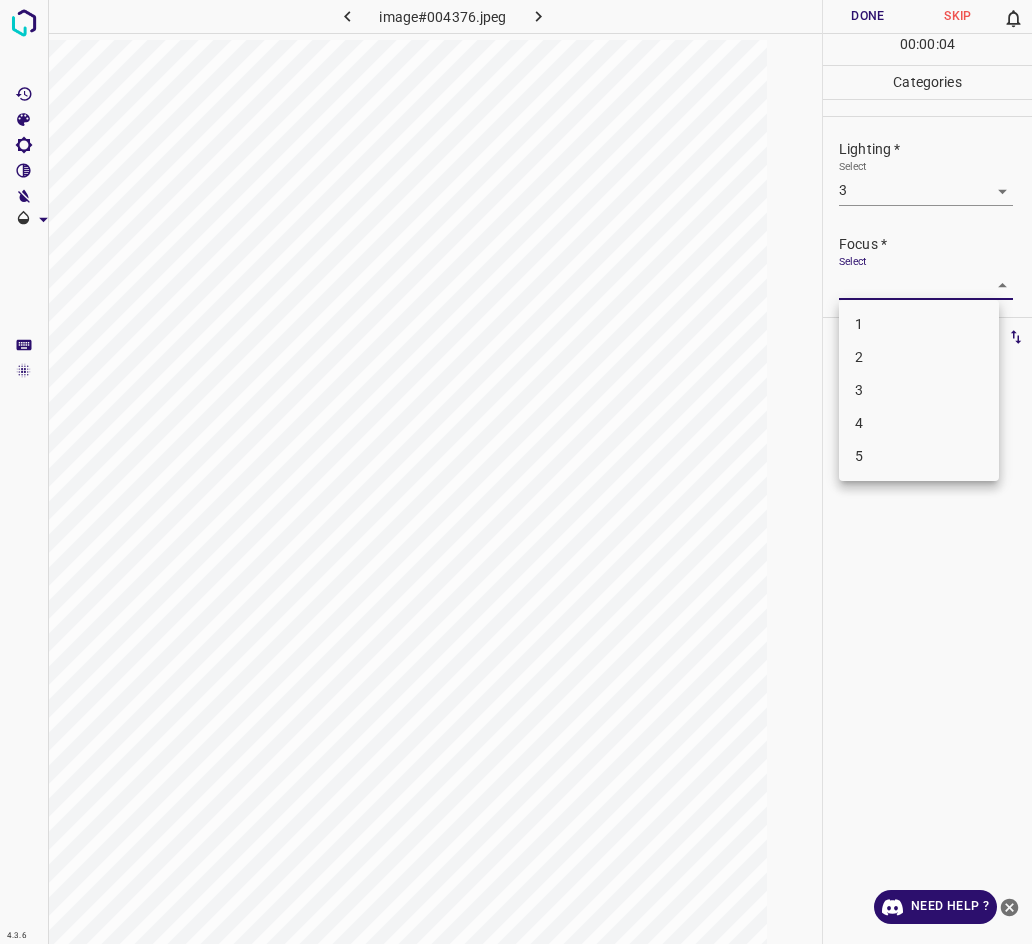 click on "3" at bounding box center [919, 390] 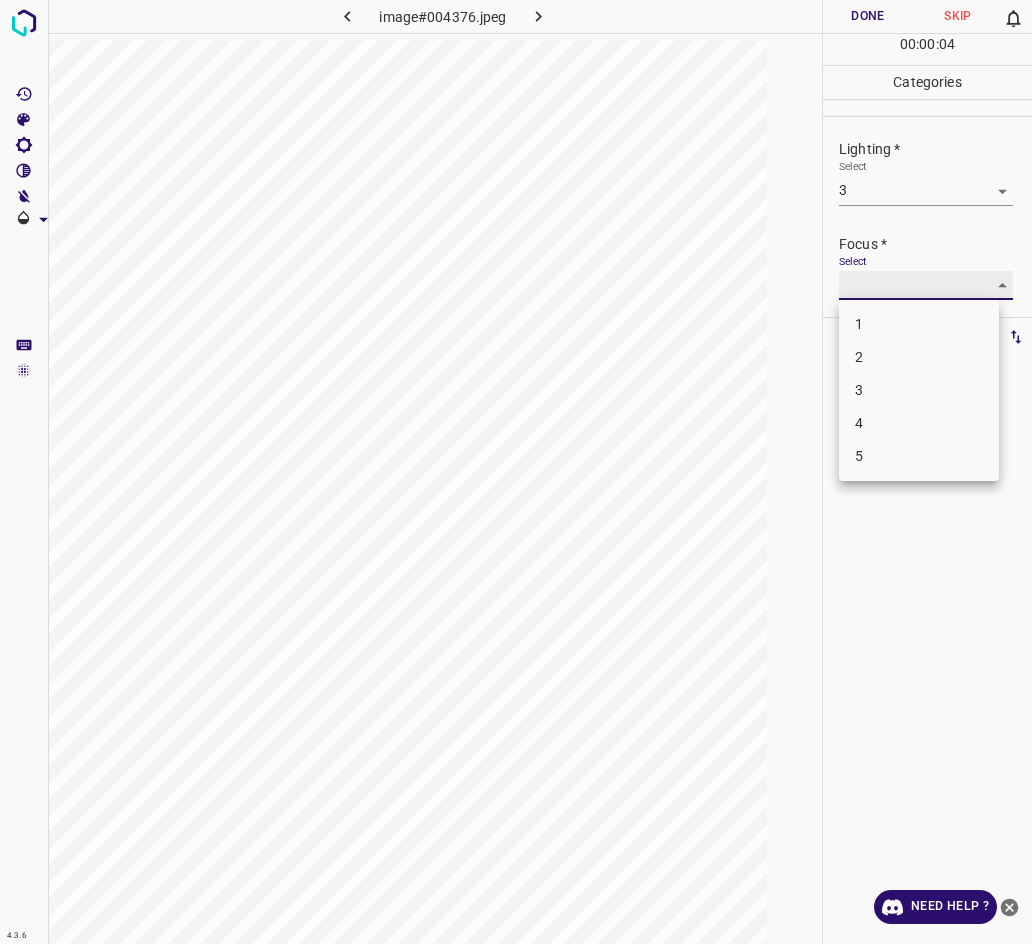 type on "3" 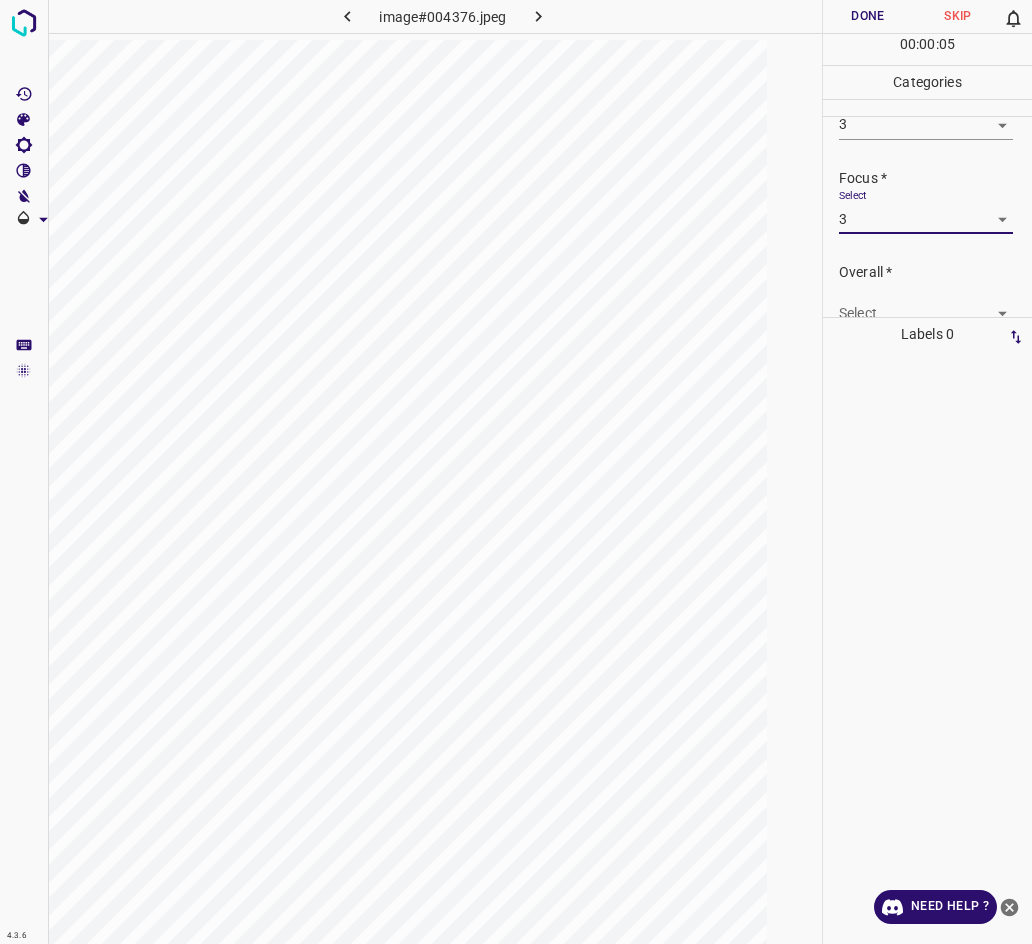click on "4.3.6  image#004376.jpeg Done Skip 0 00   : 00   : 05   Categories Lighting *  Select 3 3 Focus *  Select 3 3 Overall *  Select ​ Labels   0 Categories 1 Lighting 2 Focus 3 Overall Tools Space Change between modes (Draw & Edit) I Auto labeling R Restore zoom M Zoom in N Zoom out Delete Delete selecte label Filters Z Restore filters X Saturation filter C Brightness filter V Contrast filter B Gray scale filter General O Download Need Help ? - Text - Hide - Delete" at bounding box center (516, 472) 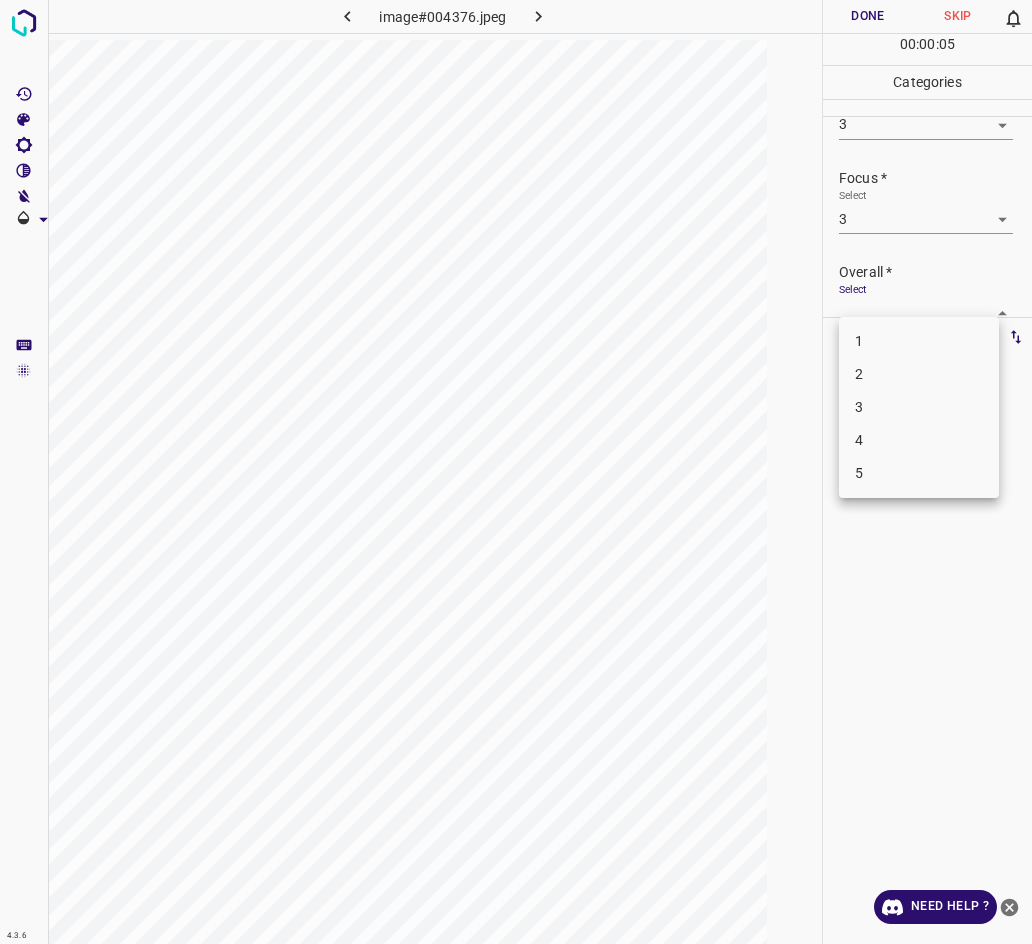 scroll, scrollTop: 76, scrollLeft: 0, axis: vertical 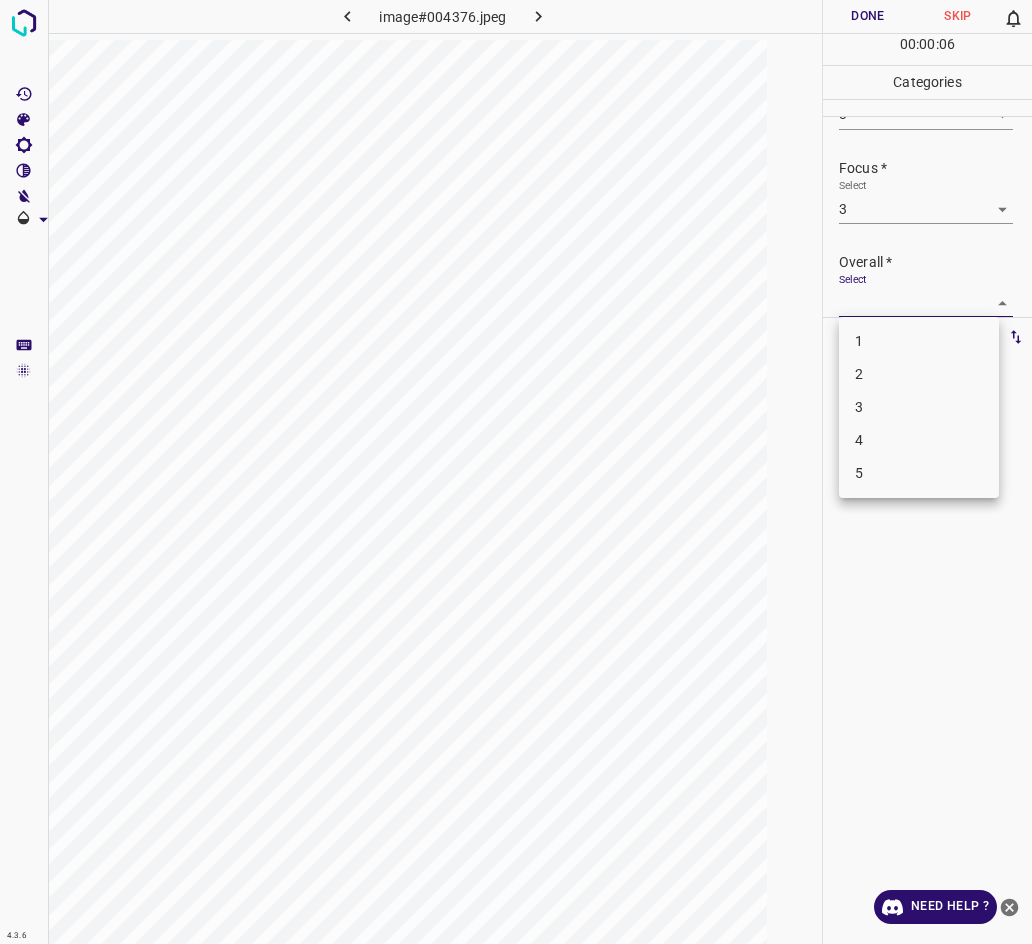 click on "3" at bounding box center (919, 407) 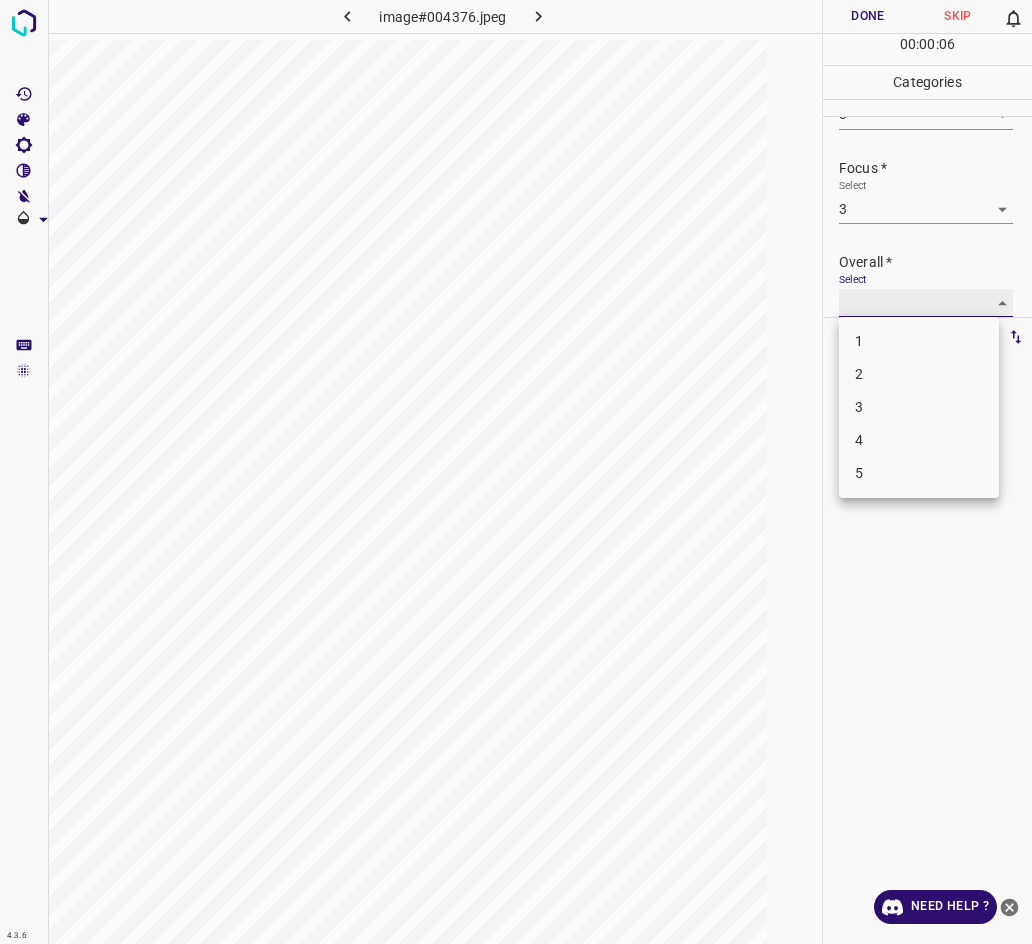 type on "3" 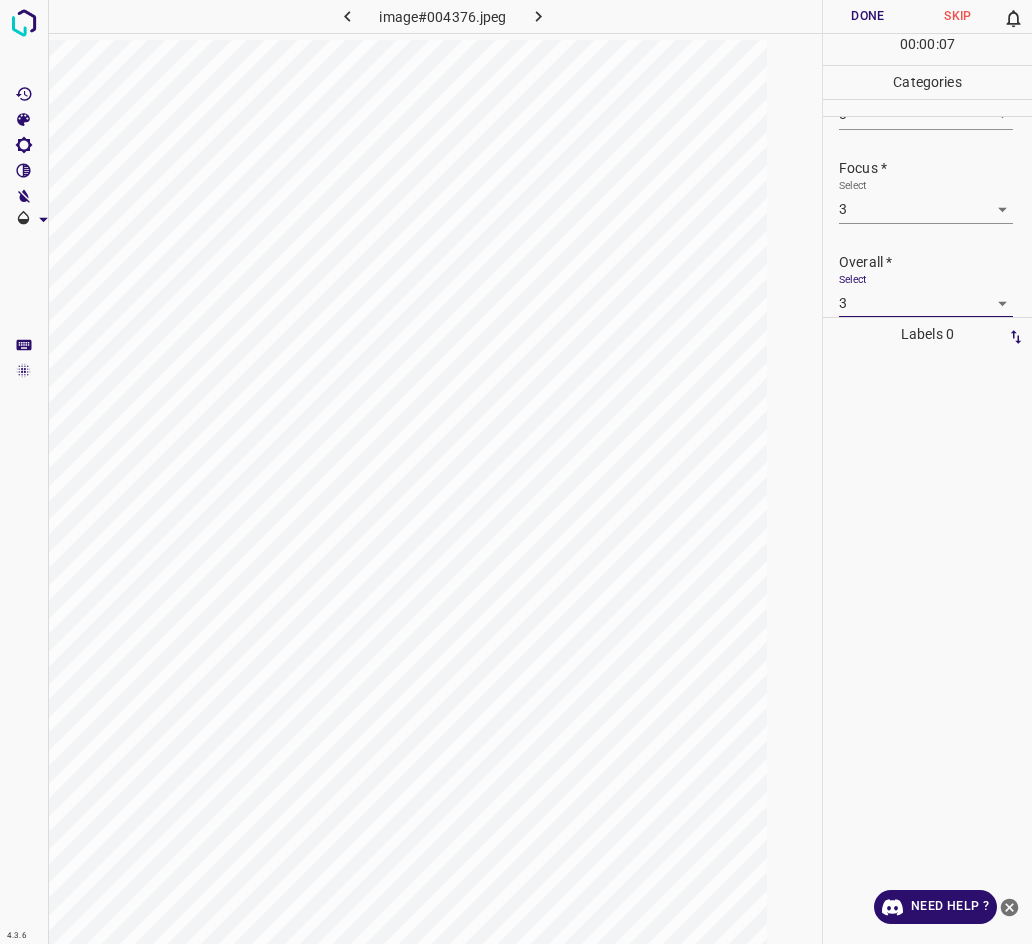 click on "Done" at bounding box center (868, 16) 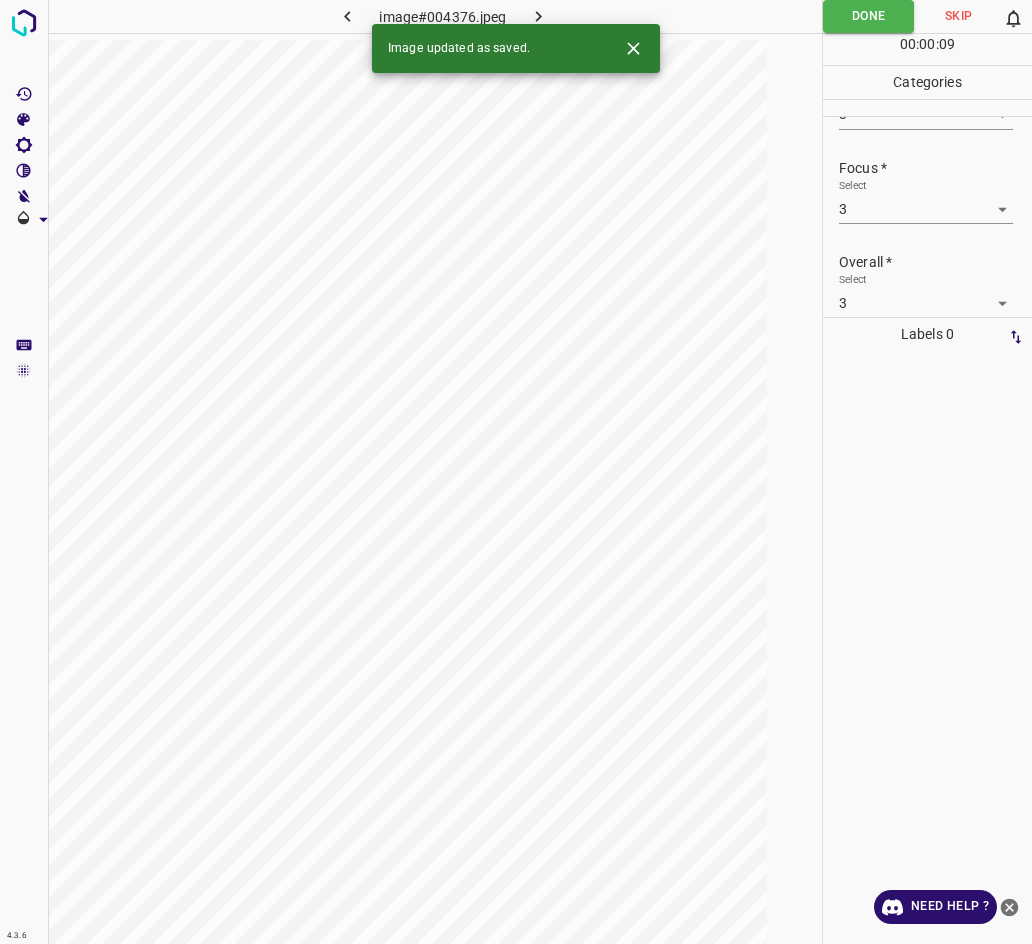 click at bounding box center [539, 16] 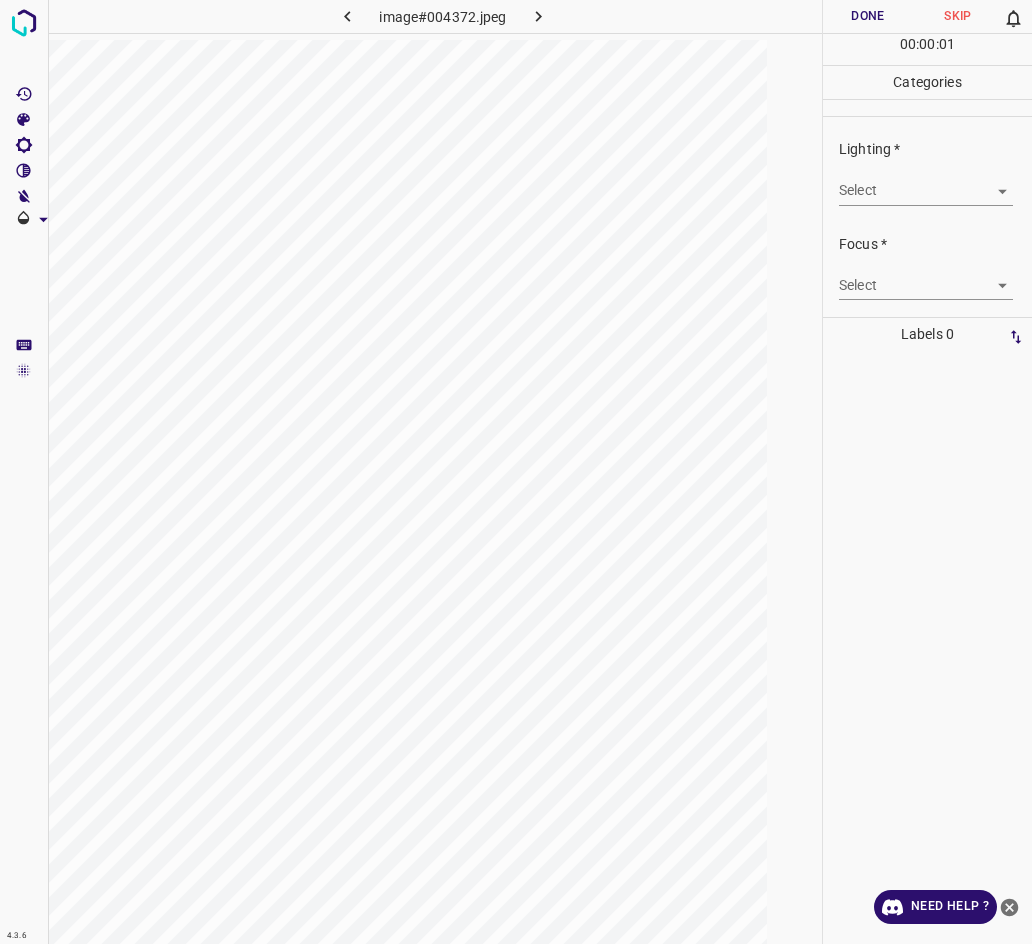 click on "4.3.6  image#004372.jpeg Done Skip 0 00   : 00   : 01   Categories Lighting *  Select ​ Focus *  Select ​ Overall *  Select ​ Labels   0 Categories 1 Lighting 2 Focus 3 Overall Tools Space Change between modes (Draw & Edit) I Auto labeling R Restore zoom M Zoom in N Zoom out Delete Delete selecte label Filters Z Restore filters X Saturation filter C Brightness filter V Contrast filter B Gray scale filter General O Download Need Help ? - Text - Hide - Delete" at bounding box center [516, 472] 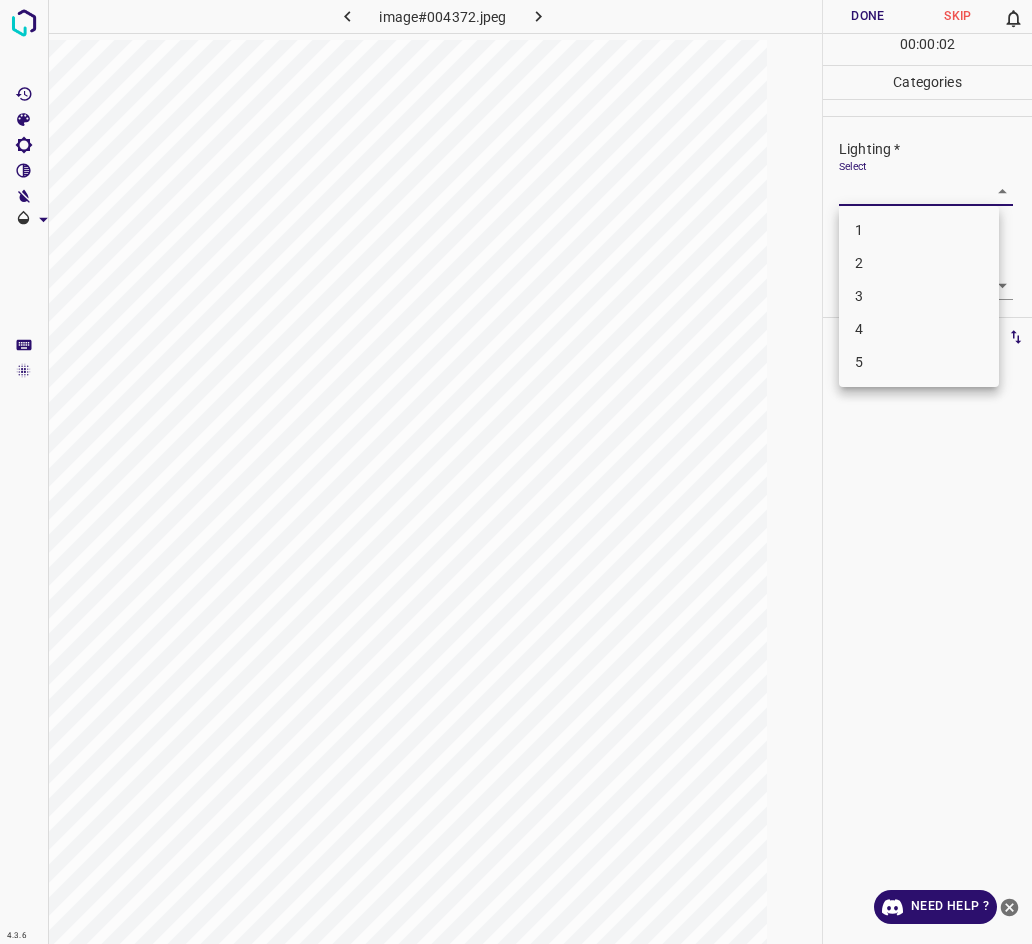 click on "2" at bounding box center (919, 263) 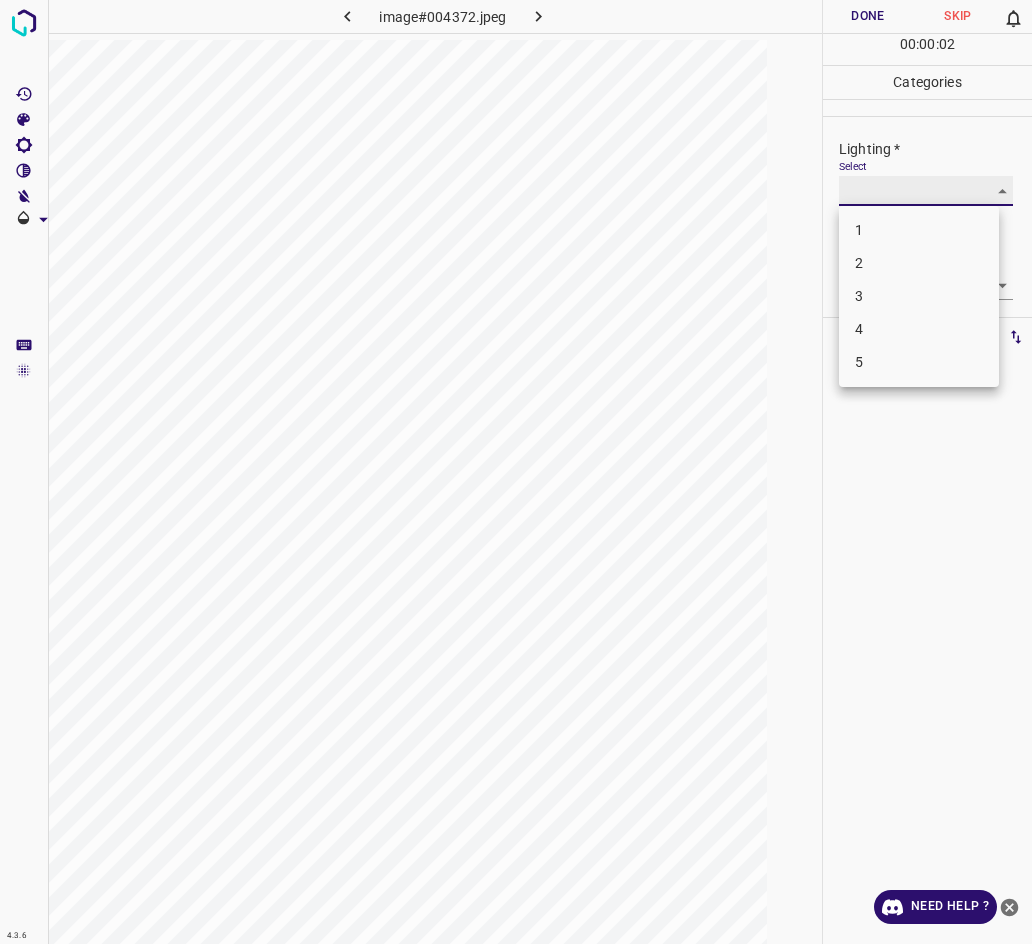 type on "2" 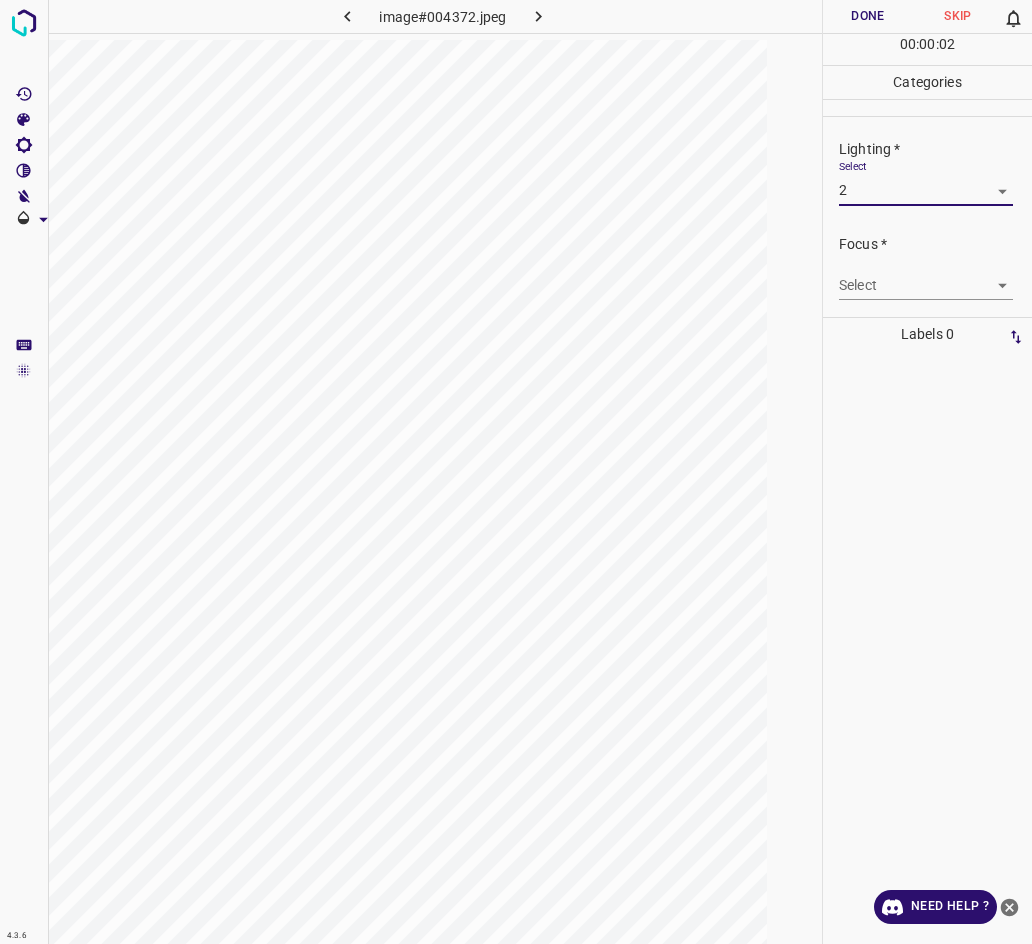 click on "4.3.6  image#004372.jpeg Done Skip 0 00   : 00   : 02   Categories Lighting *  Select 2 2 Focus *  Select ​ Overall *  Select ​ Labels   0 Categories 1 Lighting 2 Focus 3 Overall Tools Space Change between modes (Draw & Edit) I Auto labeling R Restore zoom M Zoom in N Zoom out Delete Delete selecte label Filters Z Restore filters X Saturation filter C Brightness filter V Contrast filter B Gray scale filter General O Download Need Help ? - Text - Hide - Delete" at bounding box center [516, 472] 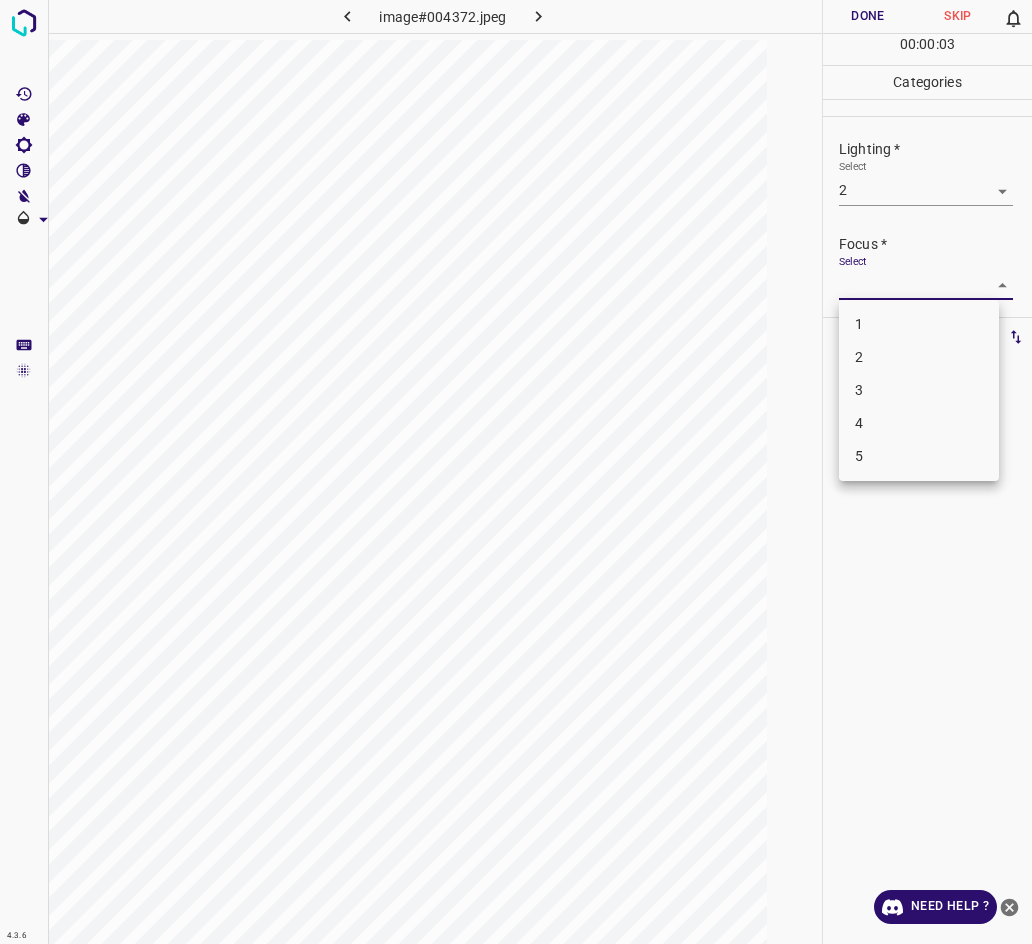 click on "3" at bounding box center (919, 390) 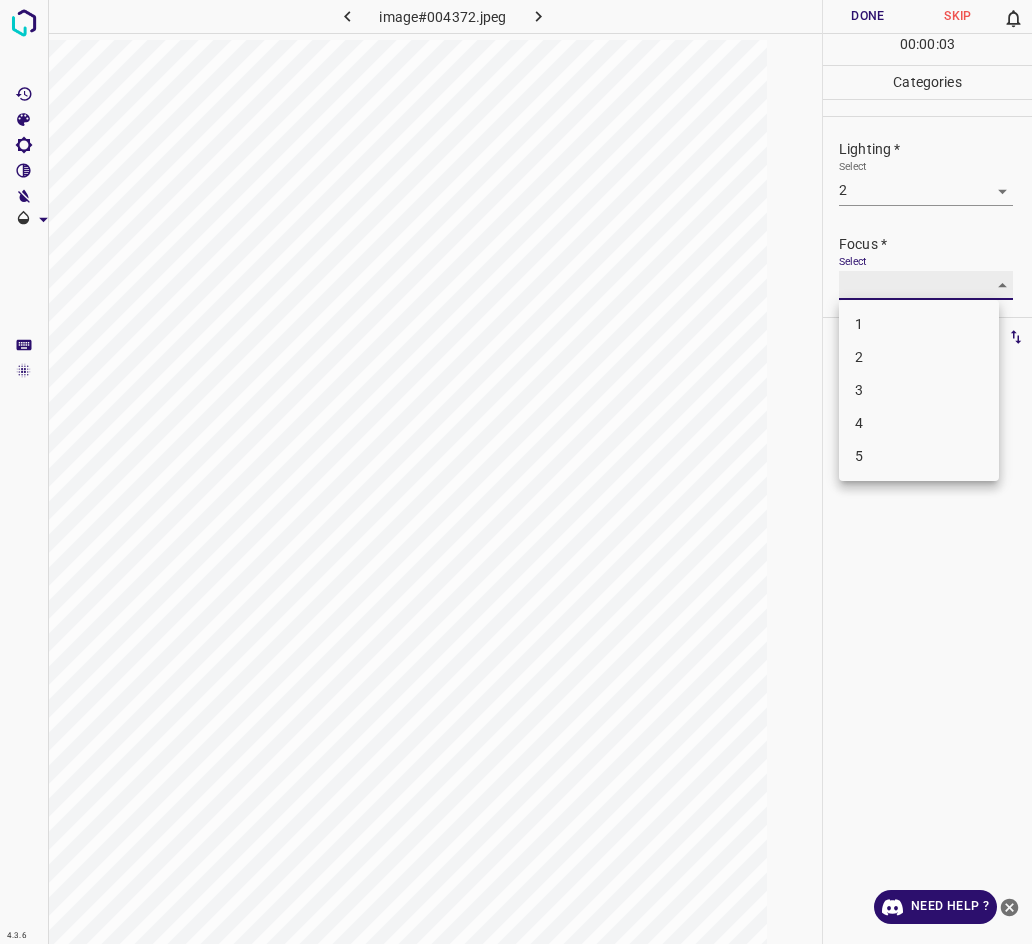 type on "3" 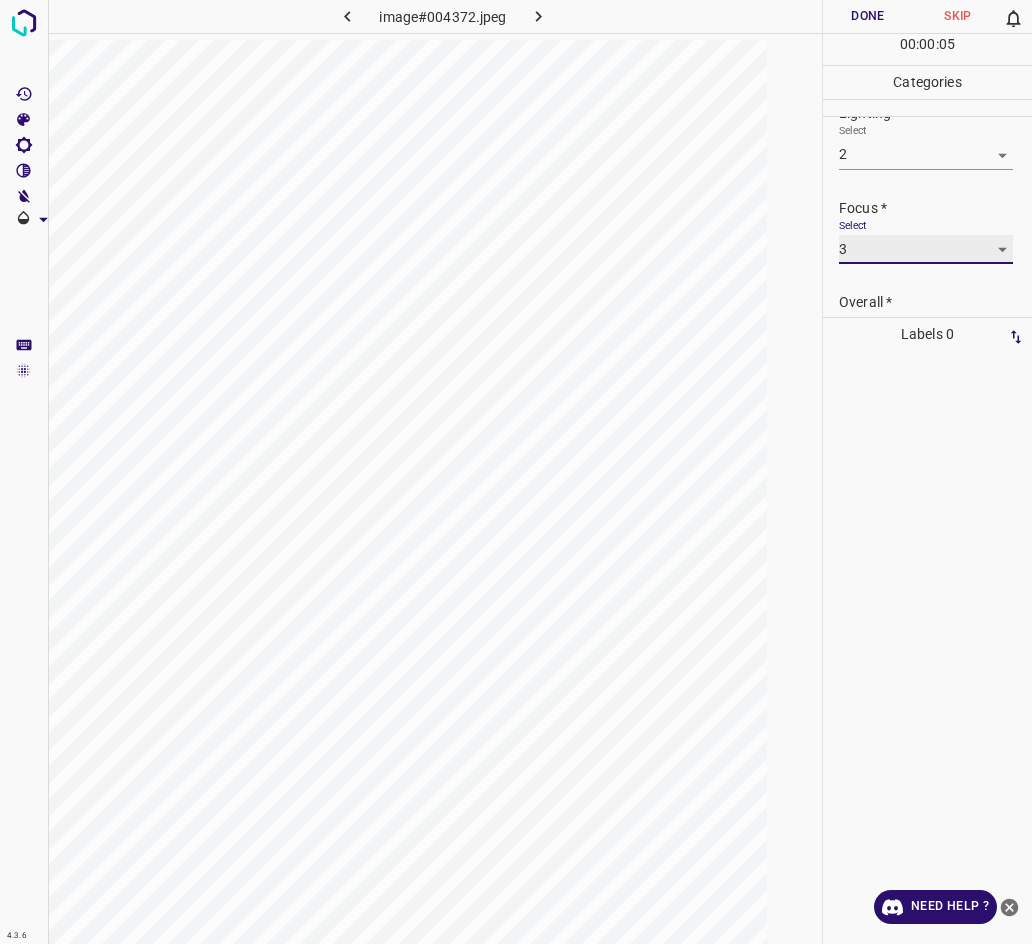 scroll, scrollTop: 59, scrollLeft: 0, axis: vertical 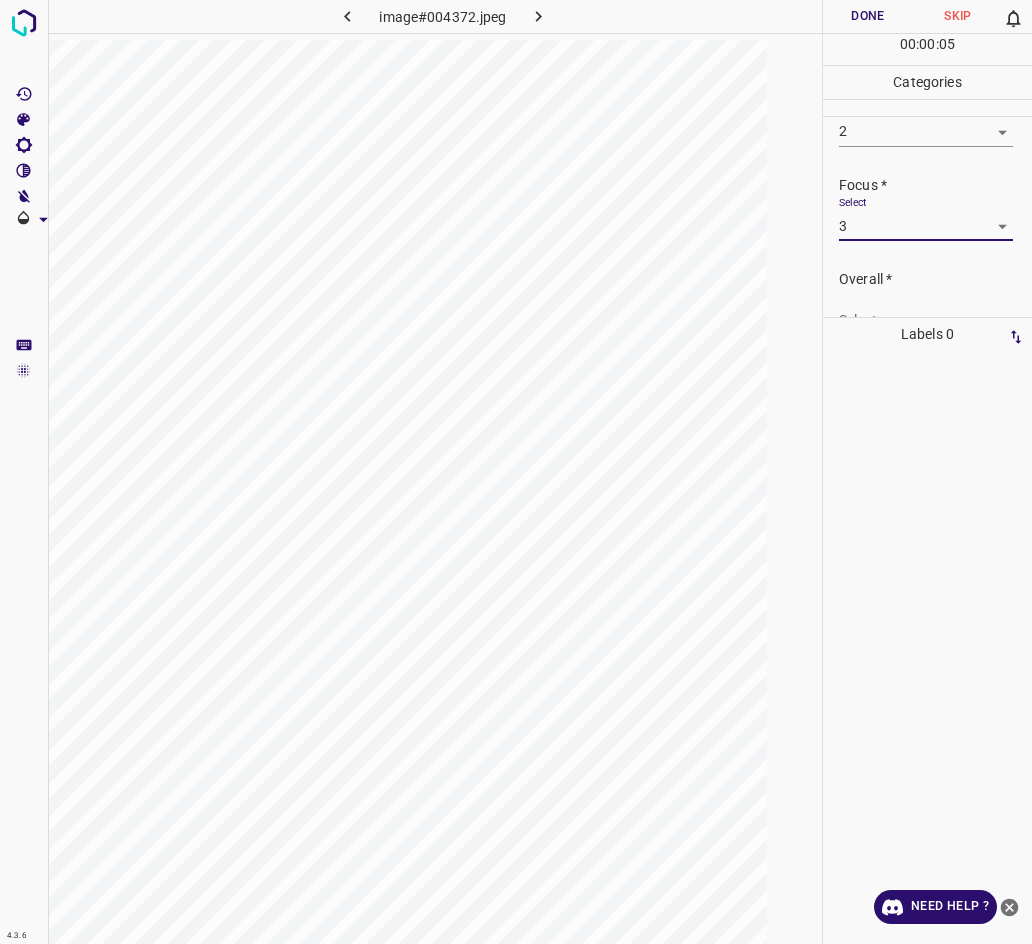 click on "Select ​" at bounding box center [926, 312] 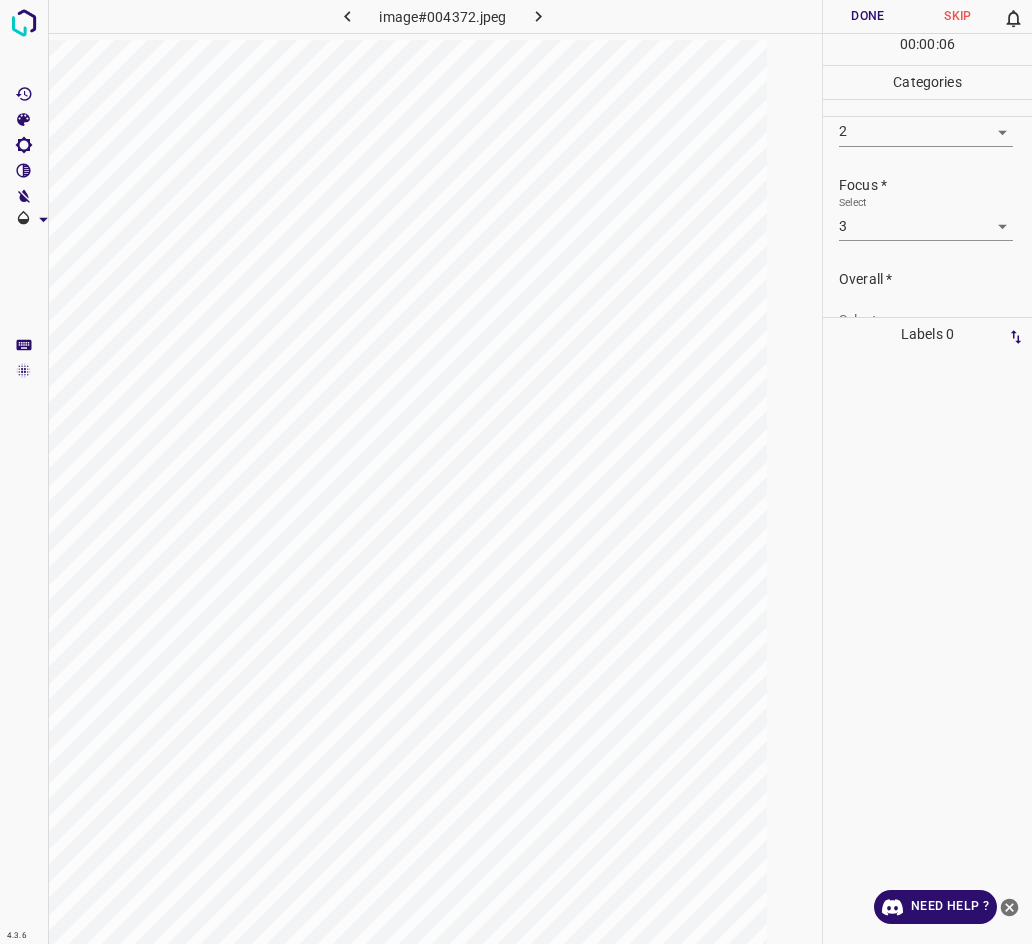 click on "4.3.6  image#004372.jpeg Done Skip 0 00   : 00   : 06   Categories Lighting *  Select 2 2 Focus *  Select 3 3 Overall *  Select ​ Labels   0 Categories 1 Lighting 2 Focus 3 Overall Tools Space Change between modes (Draw & Edit) I Auto labeling R Restore zoom M Zoom in N Zoom out Delete Delete selecte label Filters Z Restore filters X Saturation filter C Brightness filter V Contrast filter B Gray scale filter General O Download Need Help ? - Text - Hide - Delete" at bounding box center [516, 472] 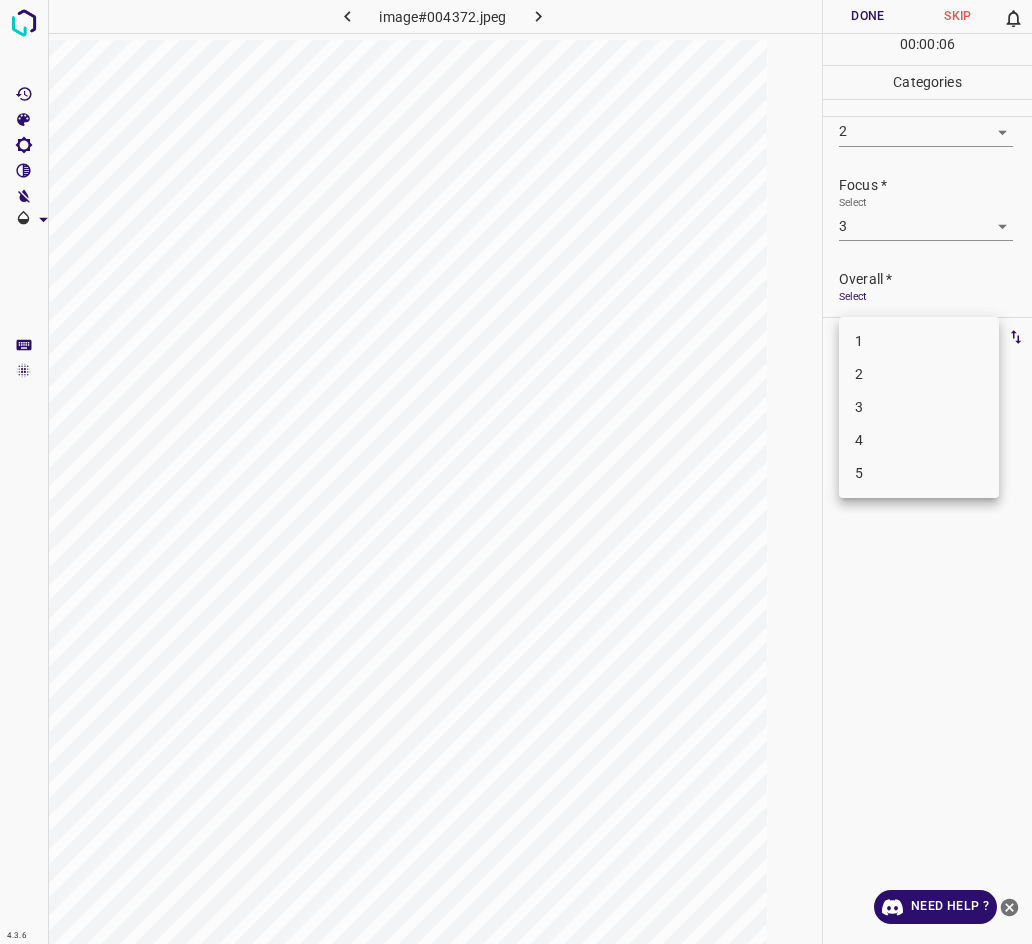 scroll, scrollTop: 76, scrollLeft: 0, axis: vertical 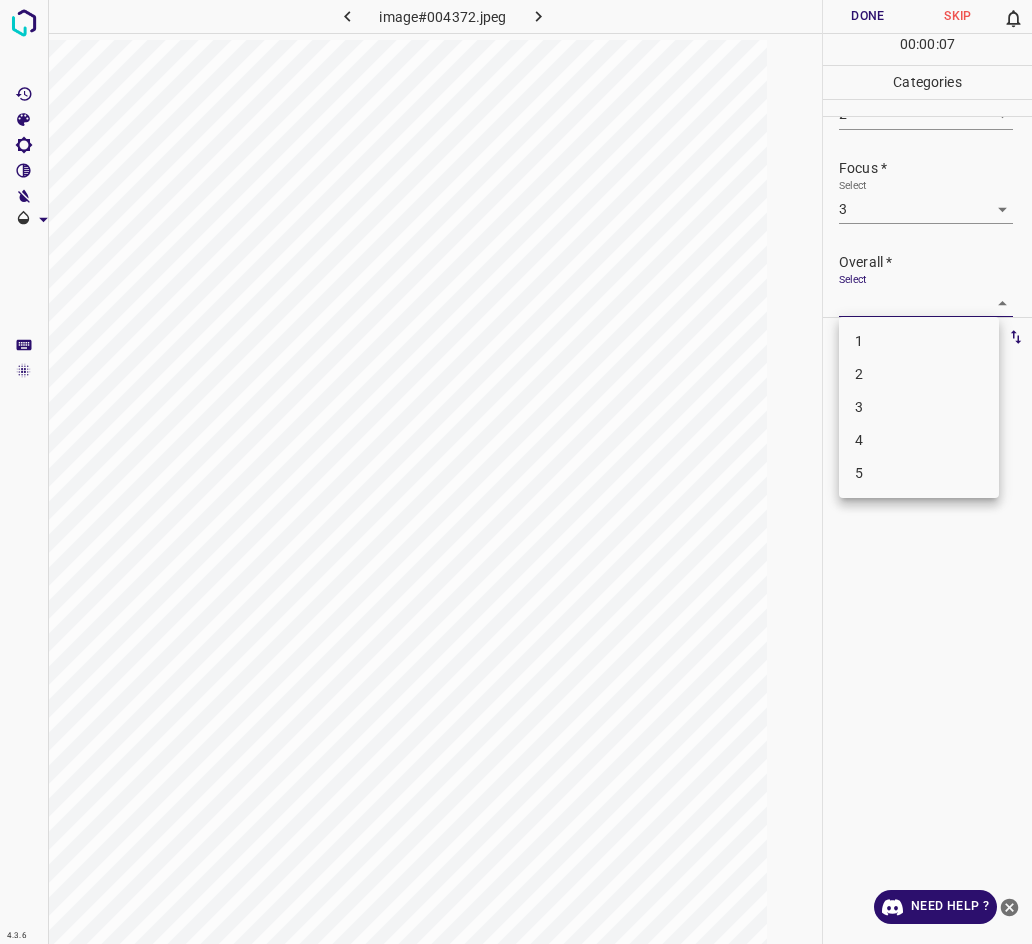 click on "3" at bounding box center [919, 407] 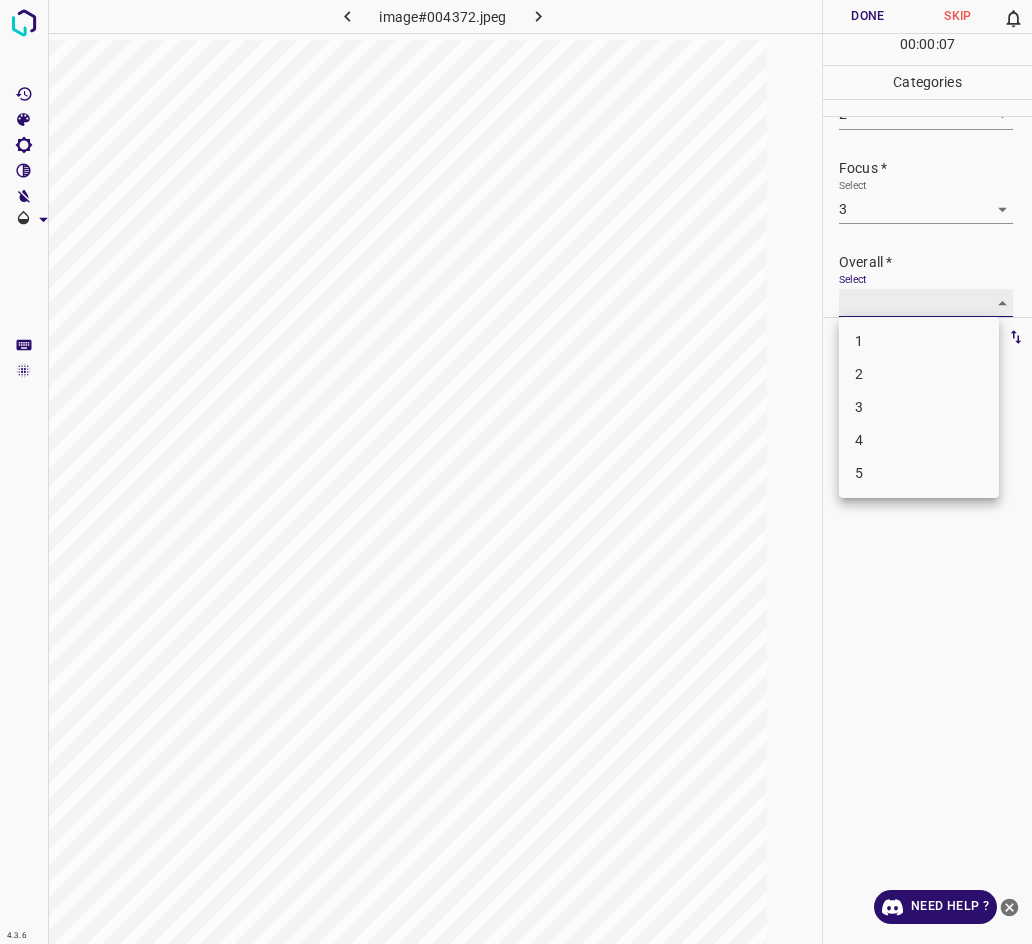 type on "3" 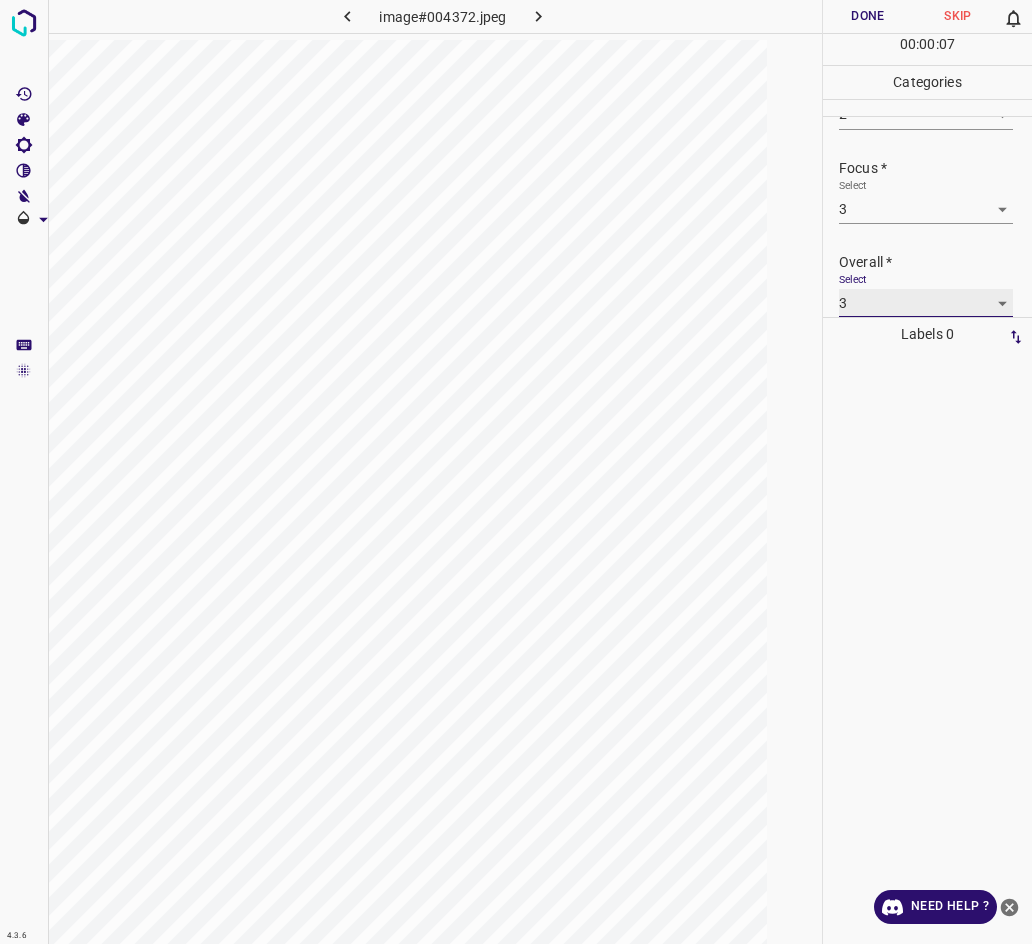 scroll, scrollTop: 76, scrollLeft: 0, axis: vertical 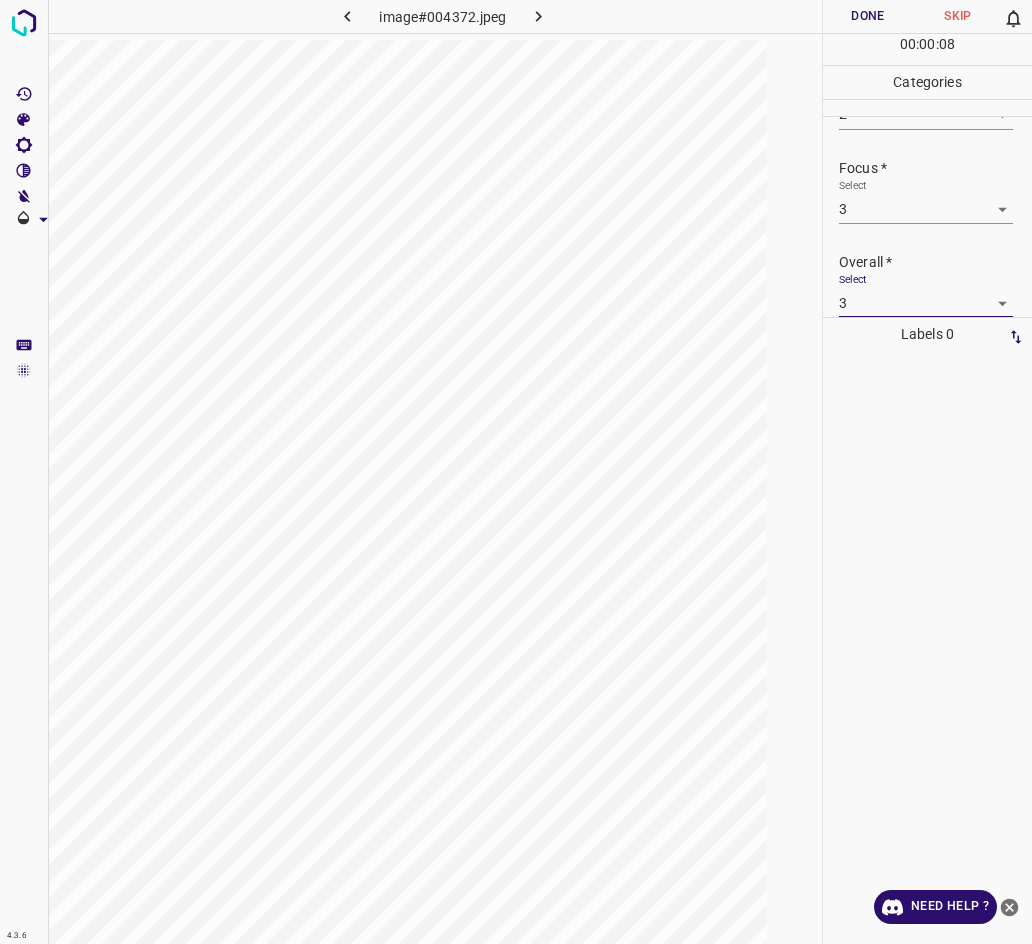 click on "Done" at bounding box center (868, 16) 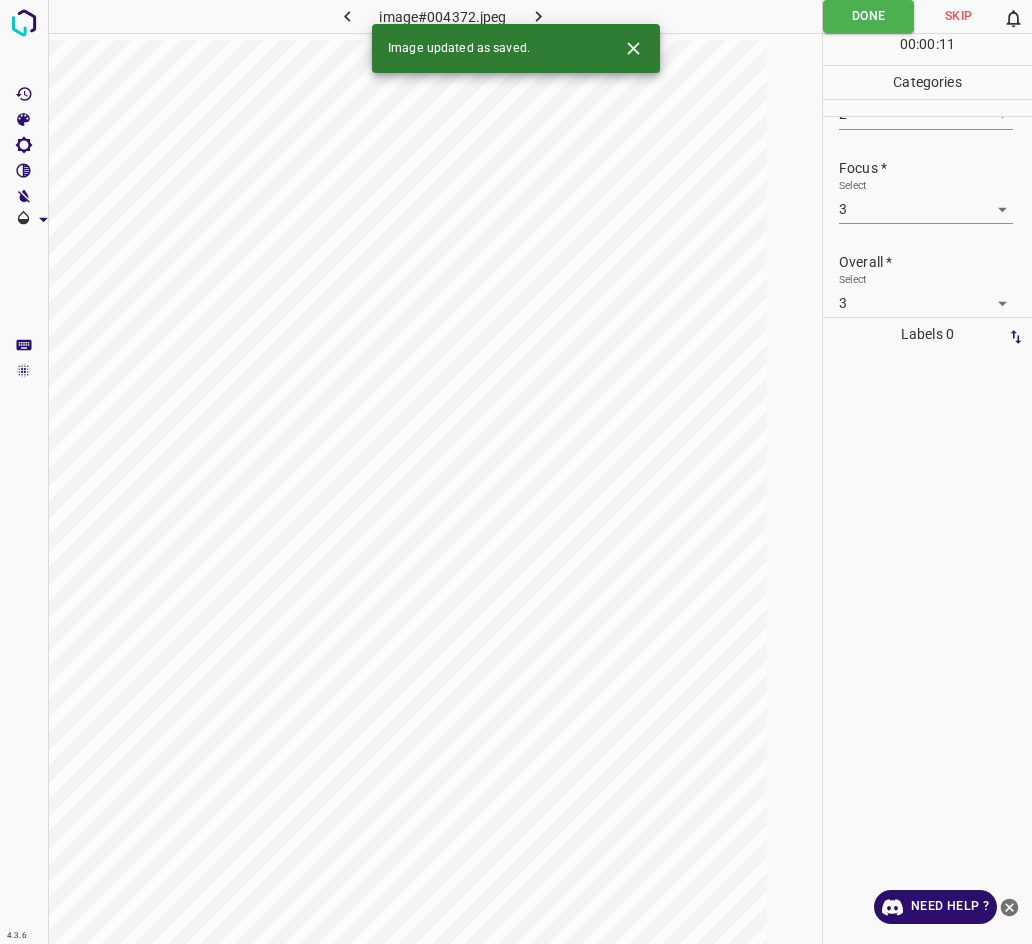 click 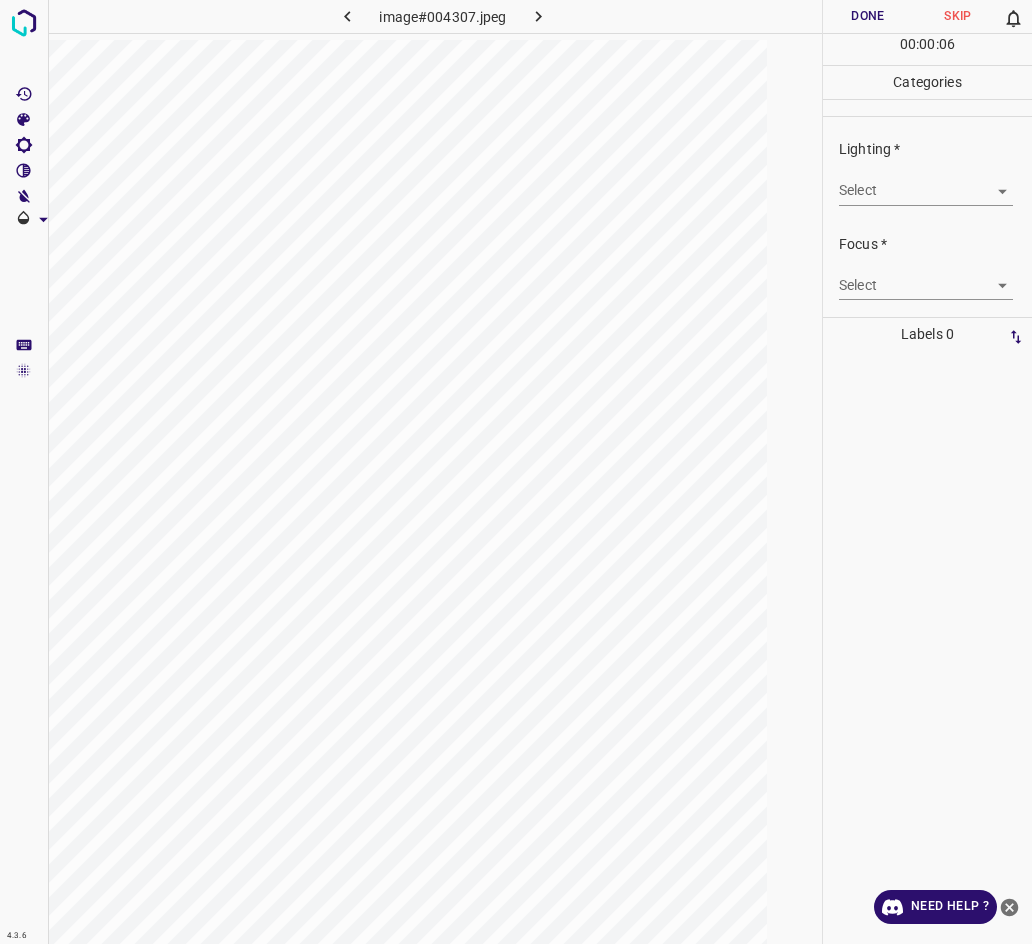 click on "4.3.6  image#004307.jpeg Done Skip 0 00   : 00   : 06   Categories Lighting *  Select ​ Focus *  Select ​ Overall *  Select ​ Labels   0 Categories 1 Lighting 2 Focus 3 Overall Tools Space Change between modes (Draw & Edit) I Auto labeling R Restore zoom M Zoom in N Zoom out Delete Delete selecte label Filters Z Restore filters X Saturation filter C Brightness filter V Contrast filter B Gray scale filter General O Download Need Help ? - Text - Hide - Delete" at bounding box center (516, 472) 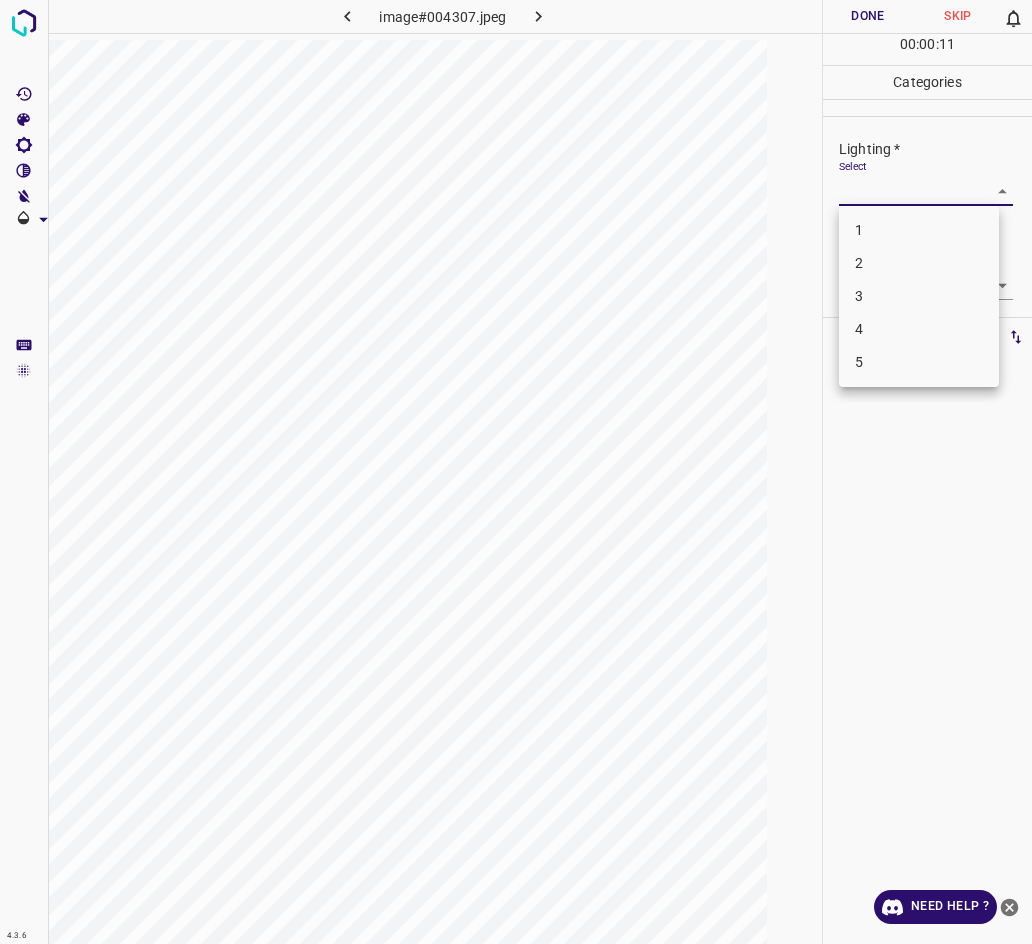 click on "2" at bounding box center [919, 263] 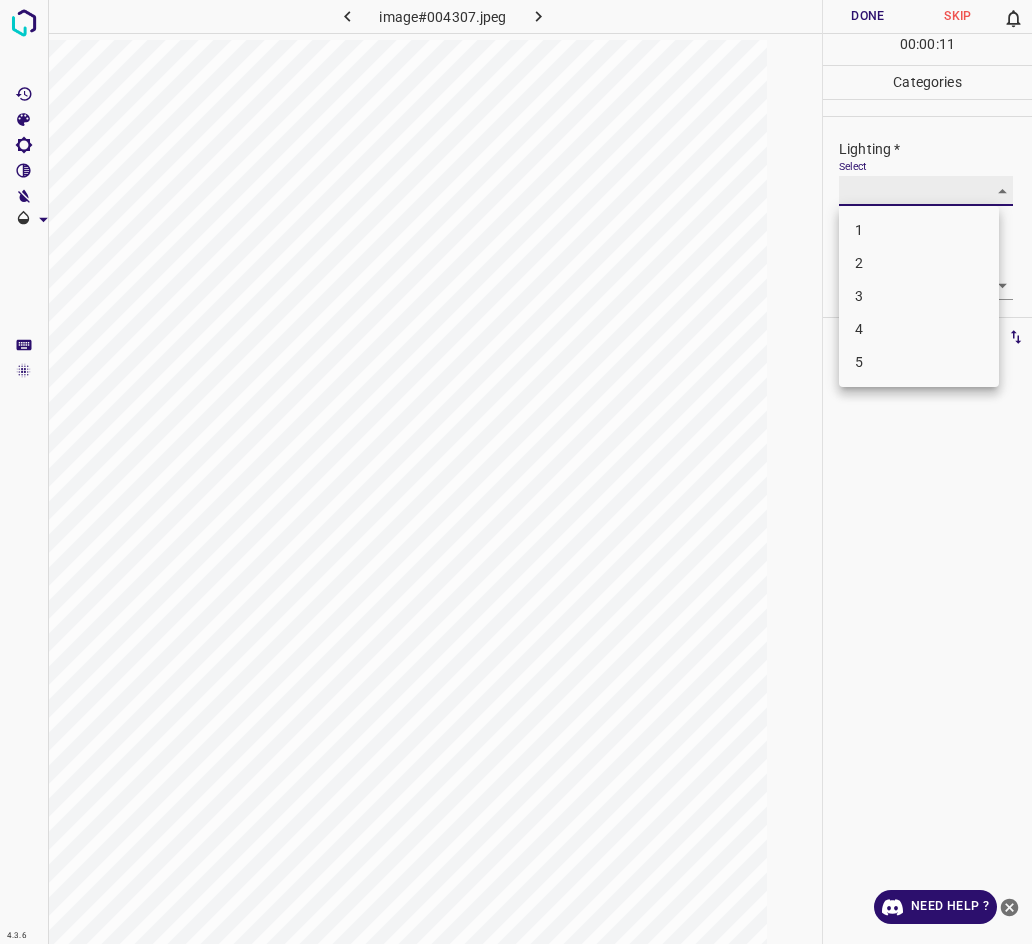 type on "2" 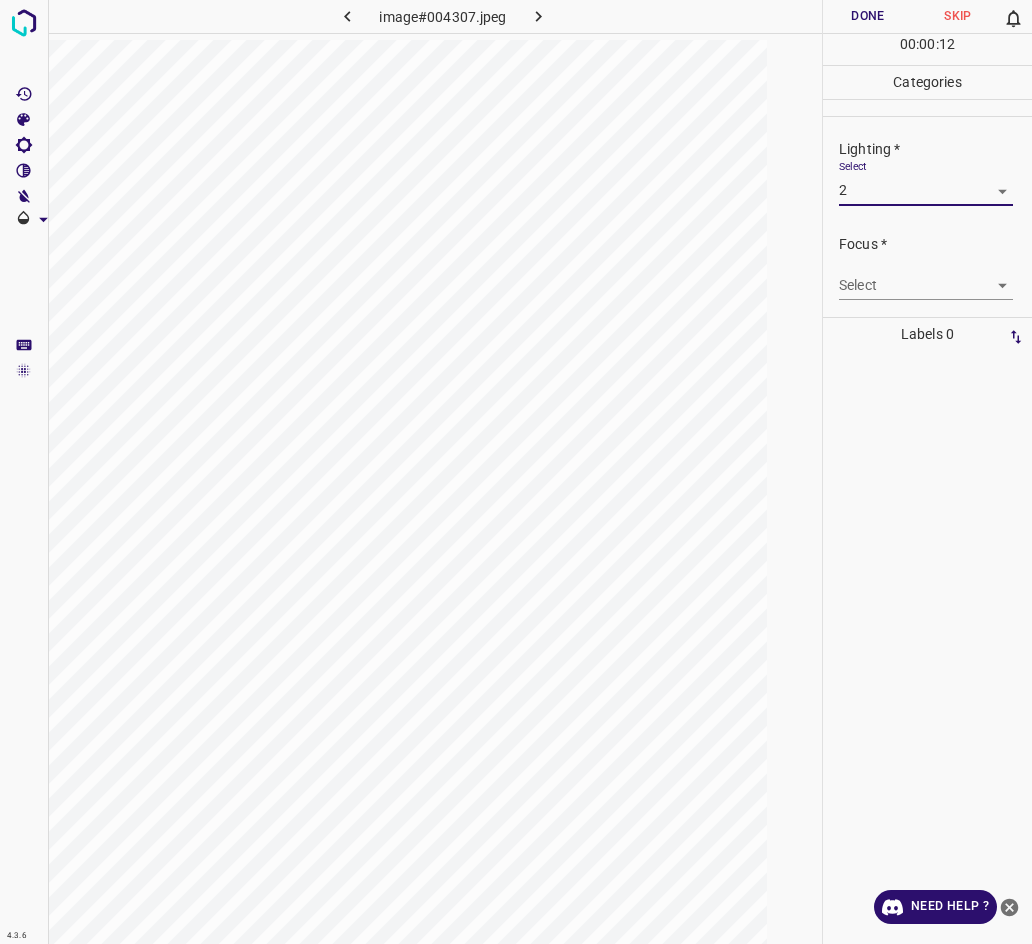 click on "4.3.6  image#004307.jpeg Done Skip 0 00   : 00   : 12   Categories Lighting *  Select 2 2 Focus *  Select ​ Overall *  Select ​ Labels   0 Categories 1 Lighting 2 Focus 3 Overall Tools Space Change between modes (Draw & Edit) I Auto labeling R Restore zoom M Zoom in N Zoom out Delete Delete selecte label Filters Z Restore filters X Saturation filter C Brightness filter V Contrast filter B Gray scale filter General O Download Need Help ? - Text - Hide - Delete" at bounding box center (516, 472) 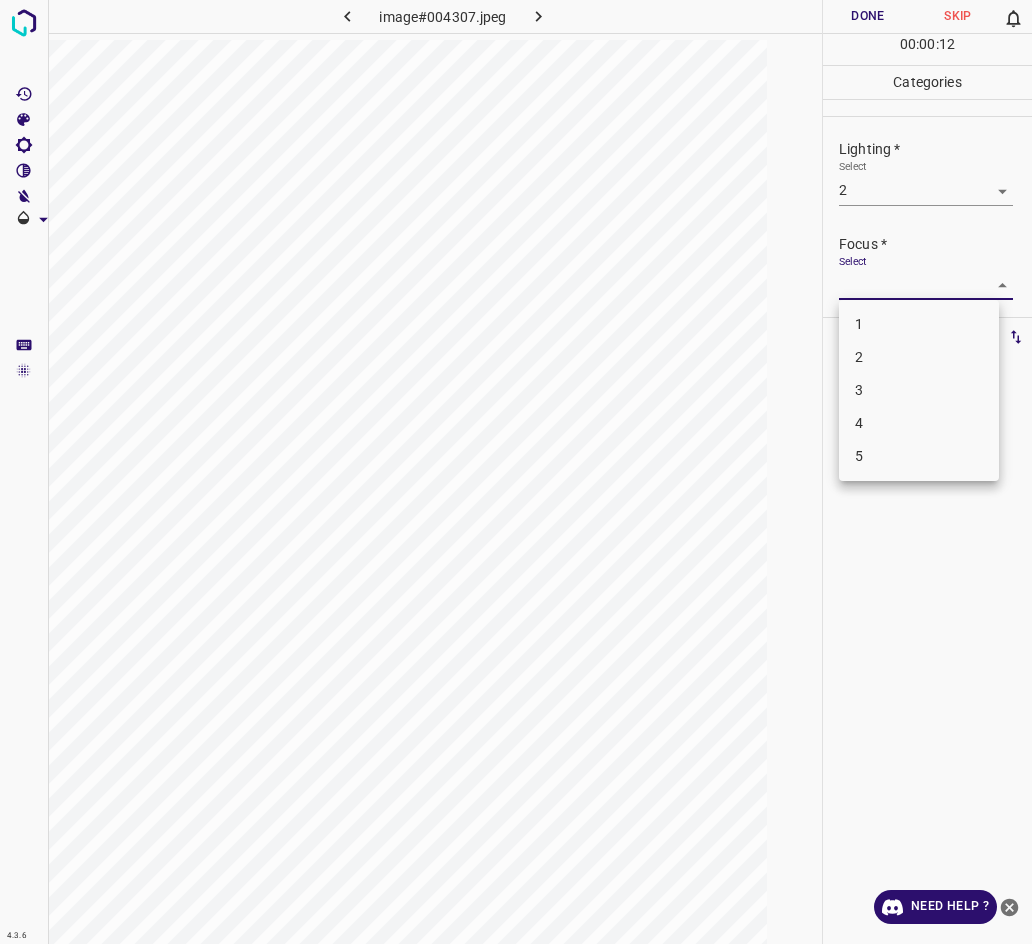 click on "3" at bounding box center [919, 390] 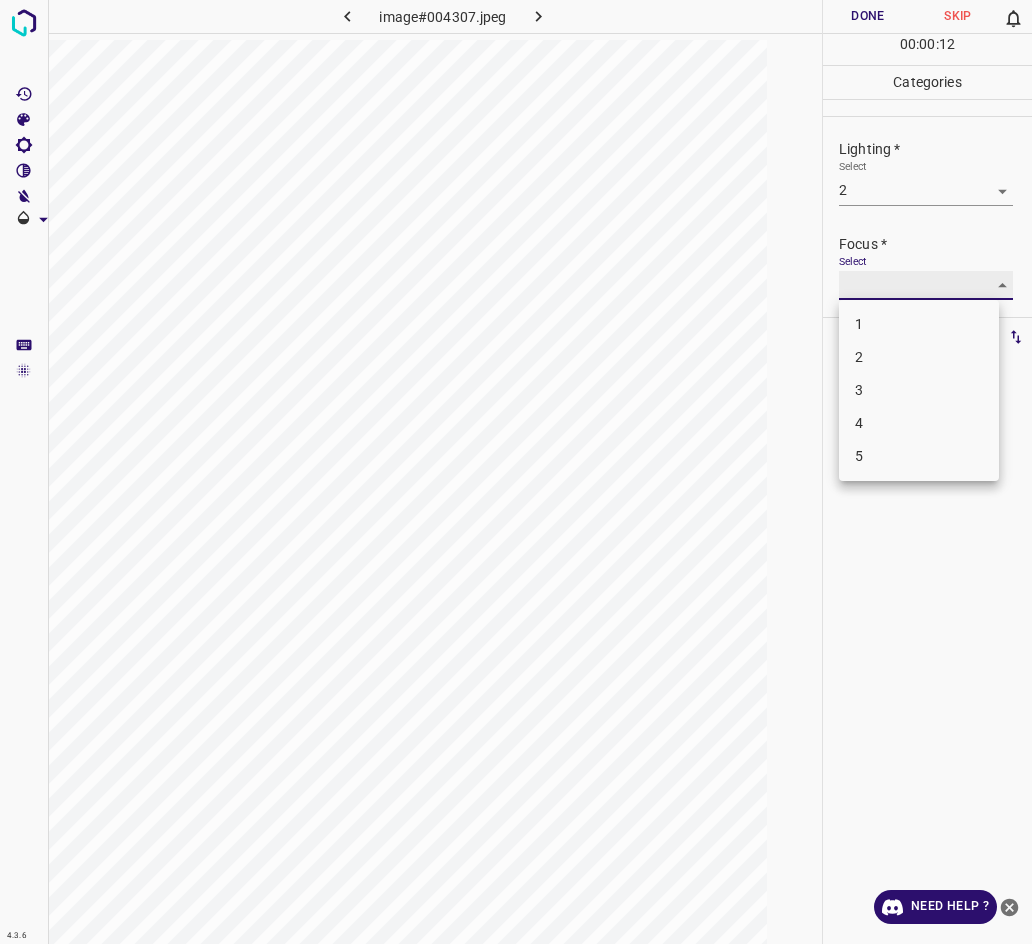 type on "3" 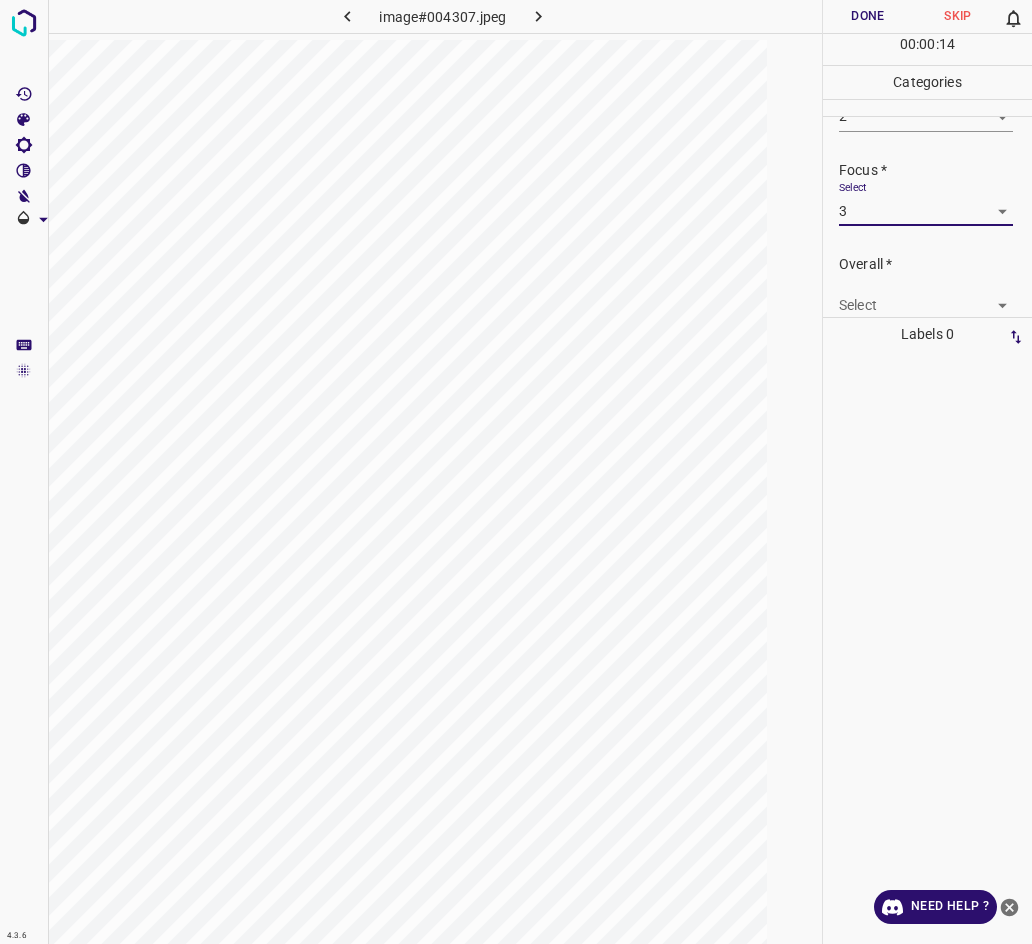 click on "4.3.6  image#004307.jpeg Done Skip 0 00   : 00   : 14   Categories Lighting *  Select 2 2 Focus *  Select 3 3 Overall *  Select ​ Labels   0 Categories 1 Lighting 2 Focus 3 Overall Tools Space Change between modes (Draw & Edit) I Auto labeling R Restore zoom M Zoom in N Zoom out Delete Delete selecte label Filters Z Restore filters X Saturation filter C Brightness filter V Contrast filter B Gray scale filter General O Download Need Help ? - Text - Hide - Delete" at bounding box center [516, 472] 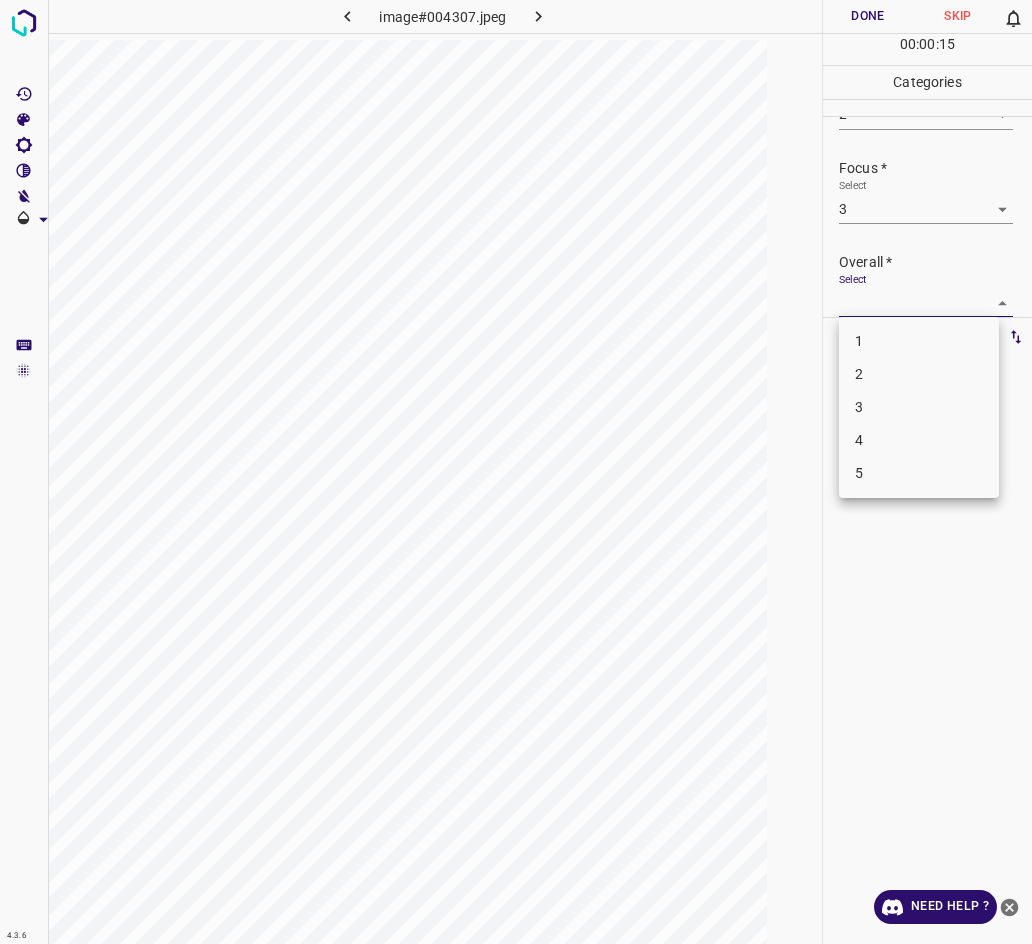click on "3" at bounding box center (919, 407) 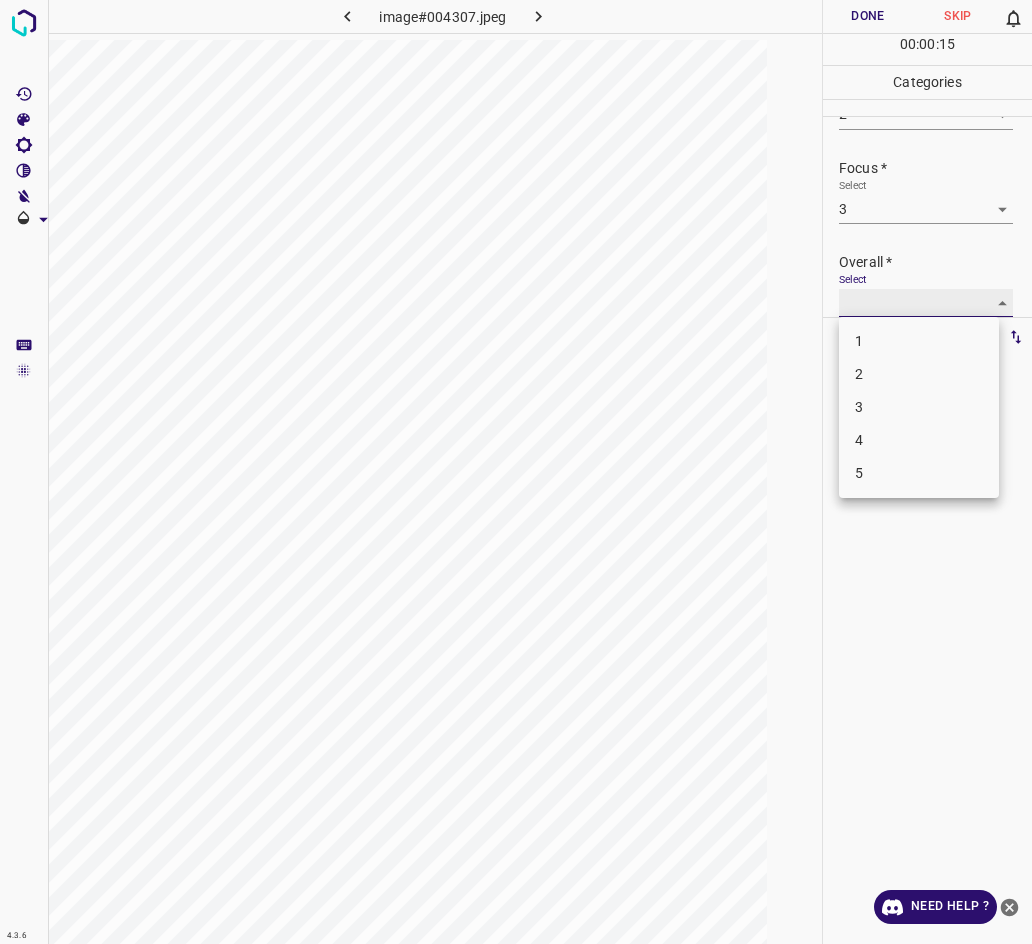 type on "3" 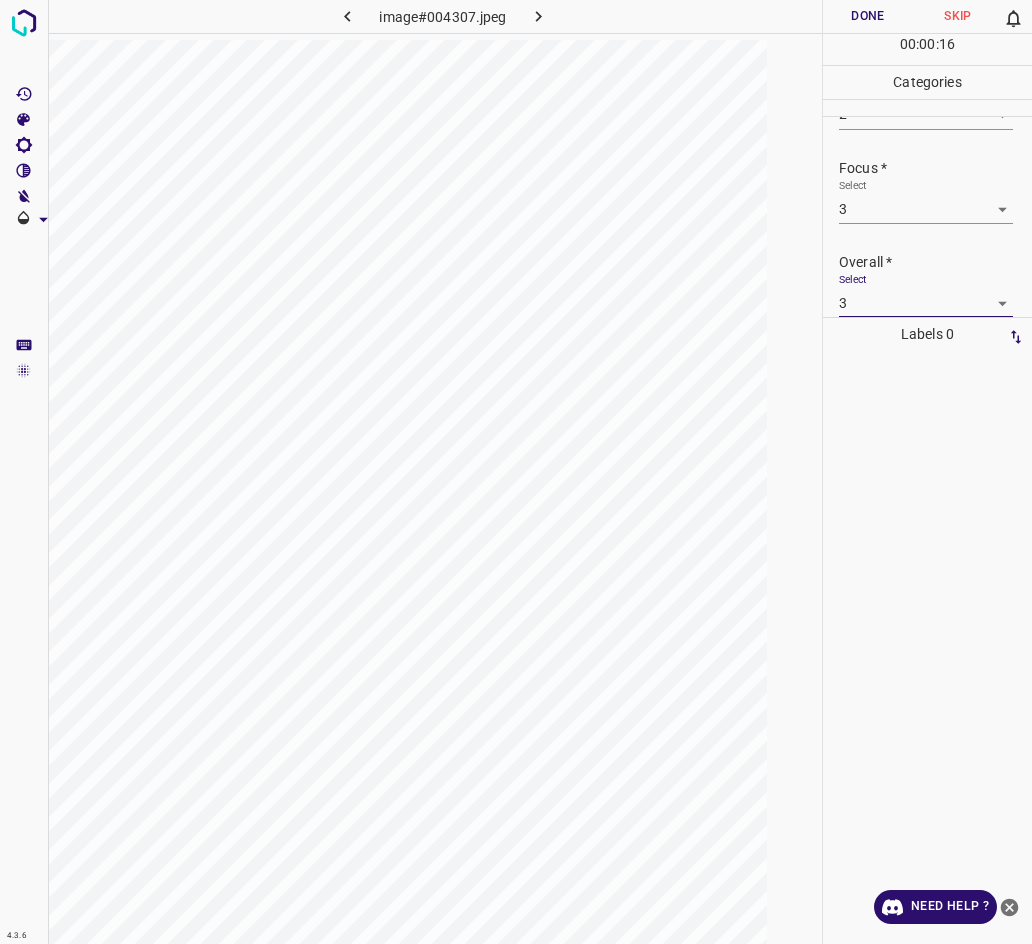 click on "Done" at bounding box center [868, 16] 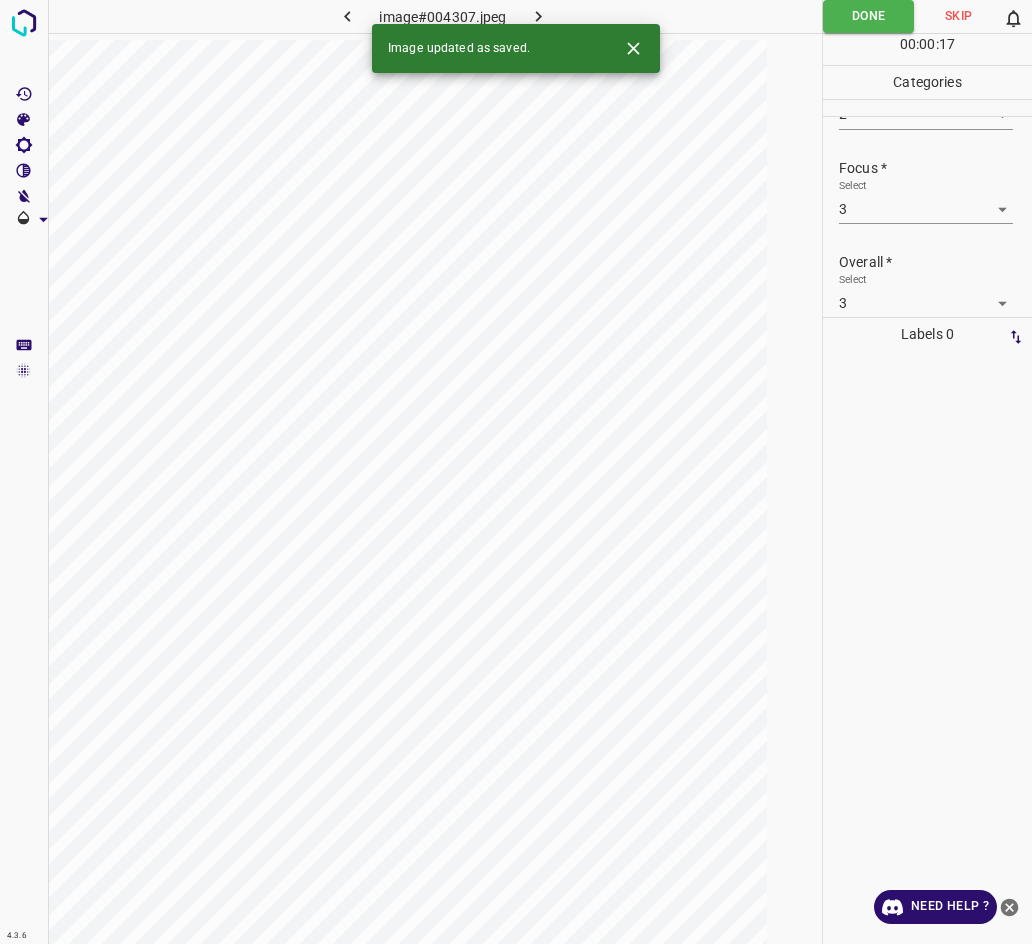 click 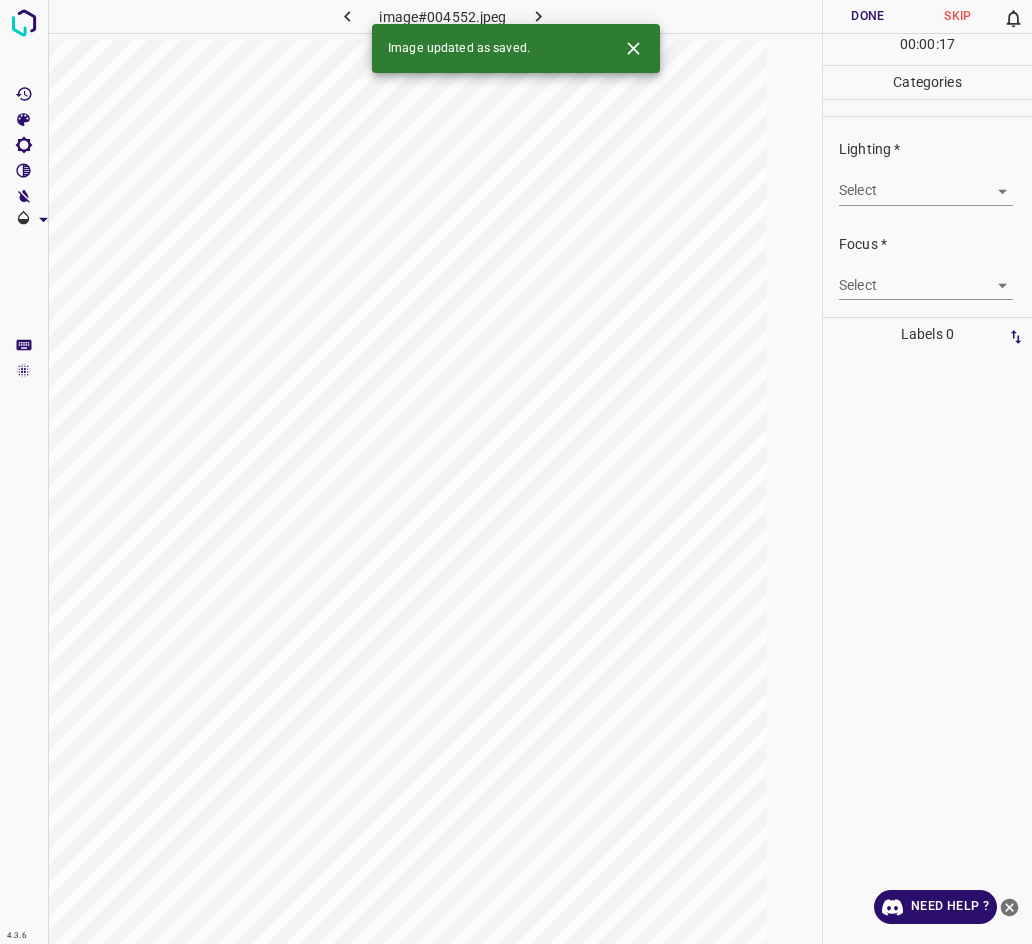 click on "4.3.6  image#004552.jpeg Done Skip 0 00   : 00   : 17   Categories Lighting *  Select ​ Focus *  Select ​ Overall *  Select ​ Labels   0 Categories 1 Lighting 2 Focus 3 Overall Tools Space Change between modes (Draw & Edit) I Auto labeling R Restore zoom M Zoom in N Zoom out Delete Delete selecte label Filters Z Restore filters X Saturation filter C Brightness filter V Contrast filter B Gray scale filter General O Download Image updated as saved. Need Help ? - Text - Hide - Delete" at bounding box center (516, 472) 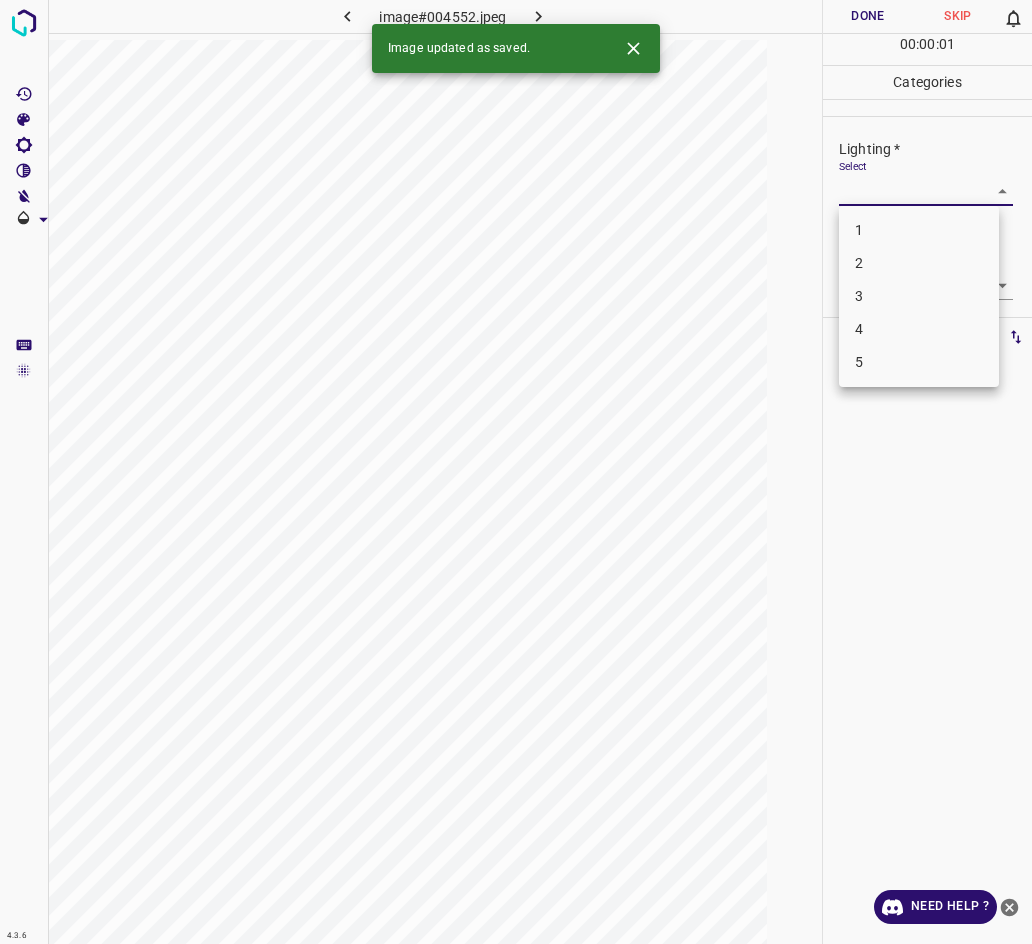 click on "2" at bounding box center (919, 263) 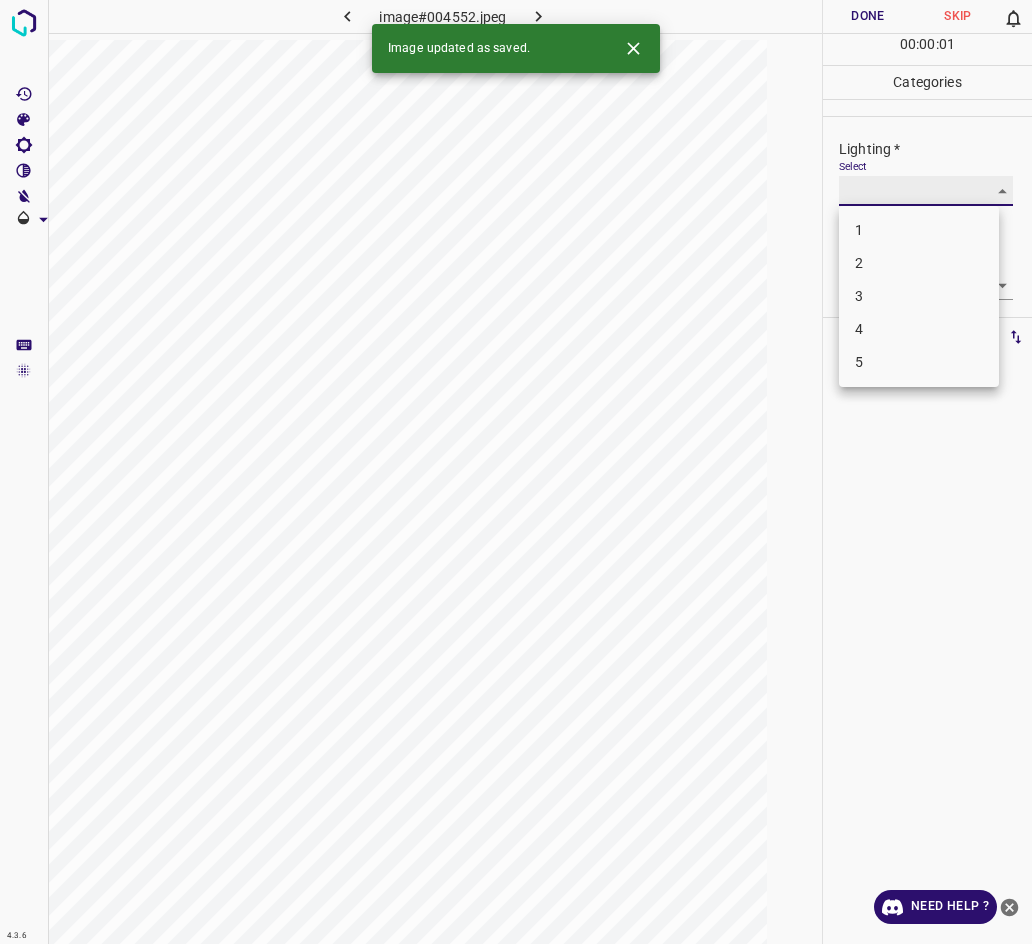 type on "2" 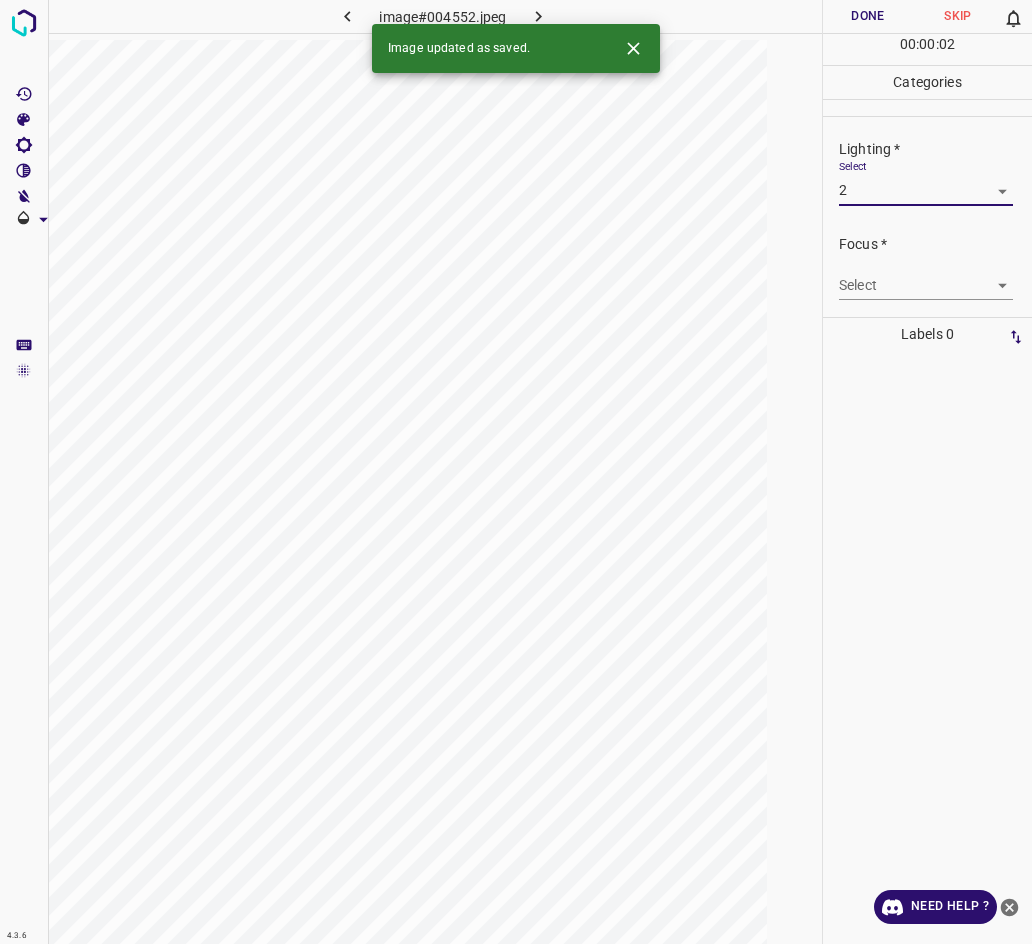 click on "4.3.6  image#004552.jpeg Done Skip 0 00   : 00   : 02   Categories Lighting *  Select 2 2 Focus *  Select ​ Overall *  Select ​ Labels   0 Categories 1 Lighting 2 Focus 3 Overall Tools Space Change between modes (Draw & Edit) I Auto labeling R Restore zoom M Zoom in N Zoom out Delete Delete selecte label Filters Z Restore filters X Saturation filter C Brightness filter V Contrast filter B Gray scale filter General O Download Image updated as saved. Need Help ? - Text - Hide - Delete 1 2 3 4 5" at bounding box center [516, 472] 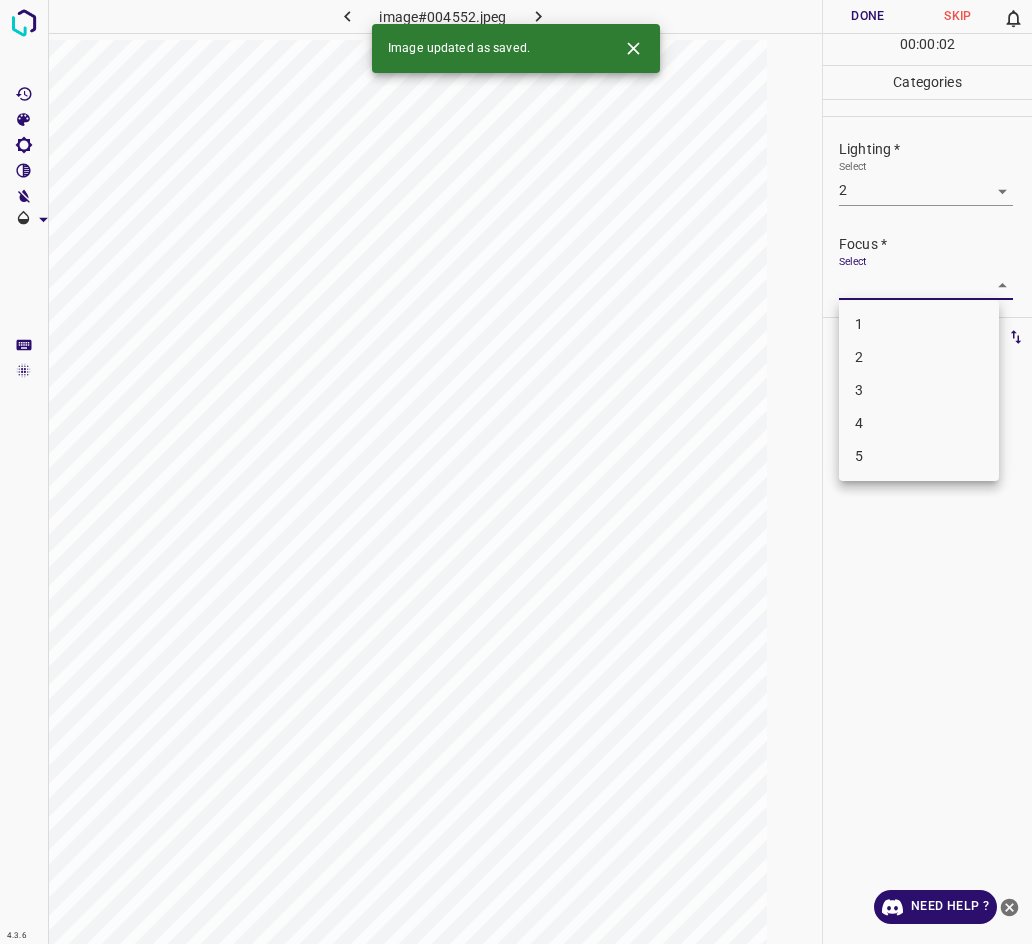 click on "2" at bounding box center (919, 357) 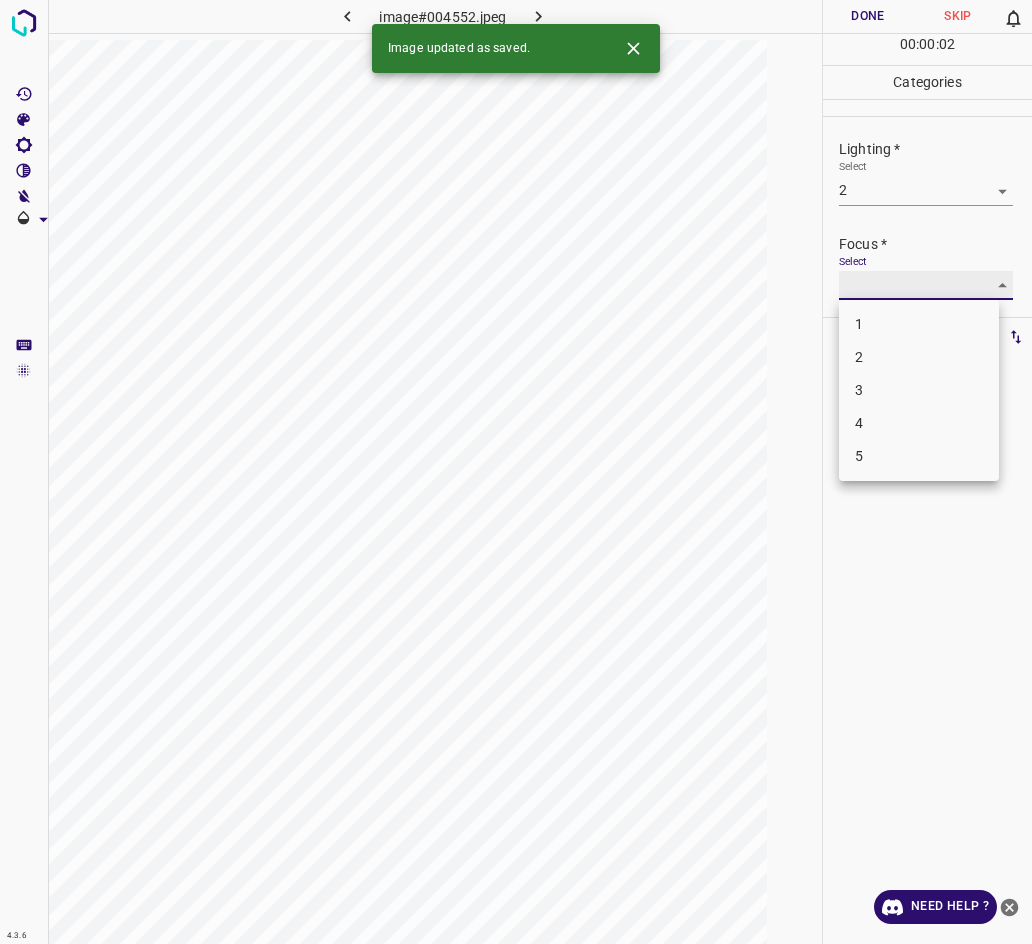 type on "2" 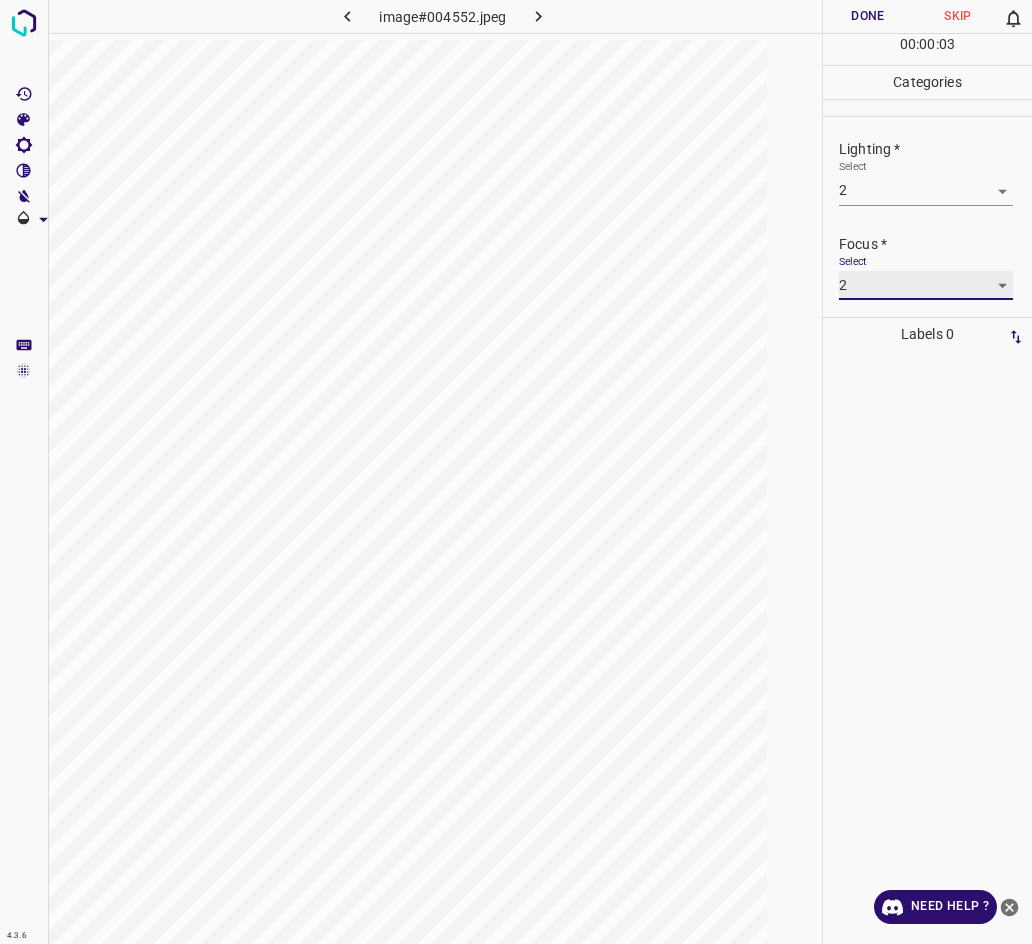scroll, scrollTop: 98, scrollLeft: 0, axis: vertical 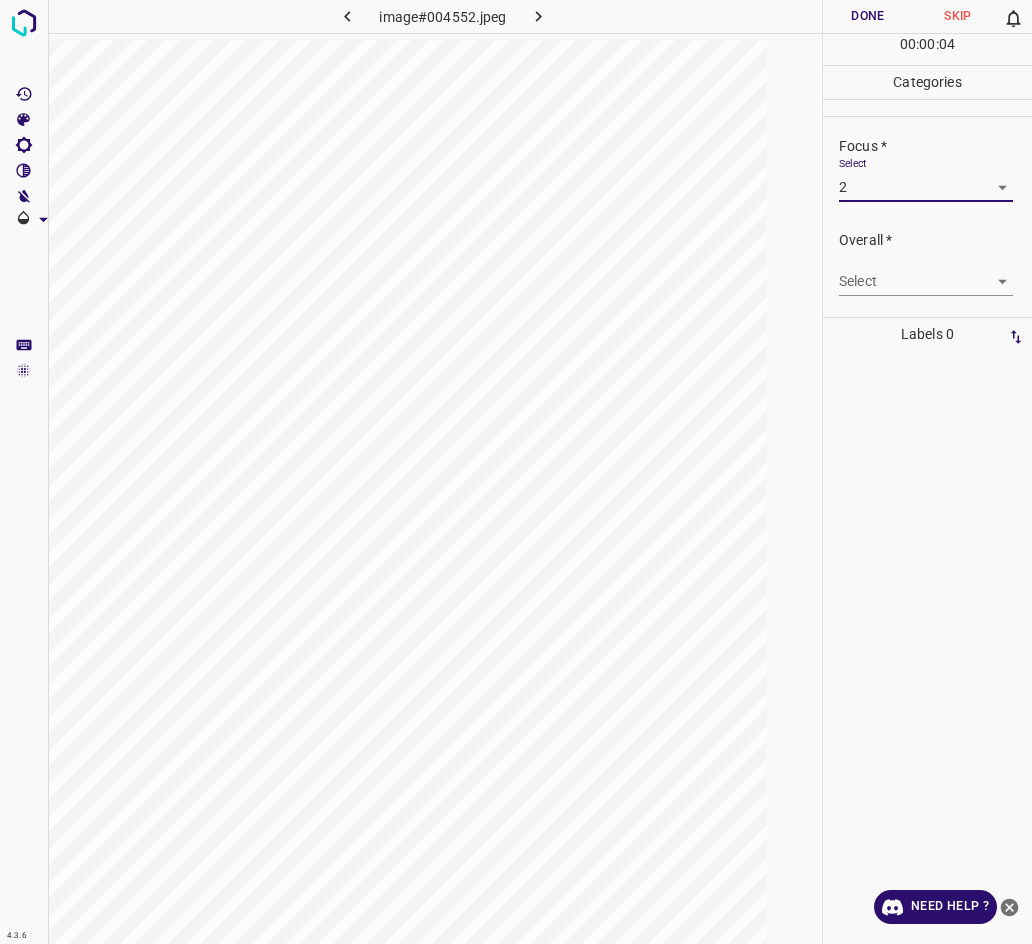 click on "4.3.6  image#004552.jpeg Done Skip 0 00   : 00   : 04   Categories Lighting *  Select 2 2 Focus *  Select 2 2 Overall *  Select ​ Labels   0 Categories 1 Lighting 2 Focus 3 Overall Tools Space Change between modes (Draw & Edit) I Auto labeling R Restore zoom M Zoom in N Zoom out Delete Delete selecte label Filters Z Restore filters X Saturation filter C Brightness filter V Contrast filter B Gray scale filter General O Download Need Help ? - Text - Hide - Delete" at bounding box center [516, 472] 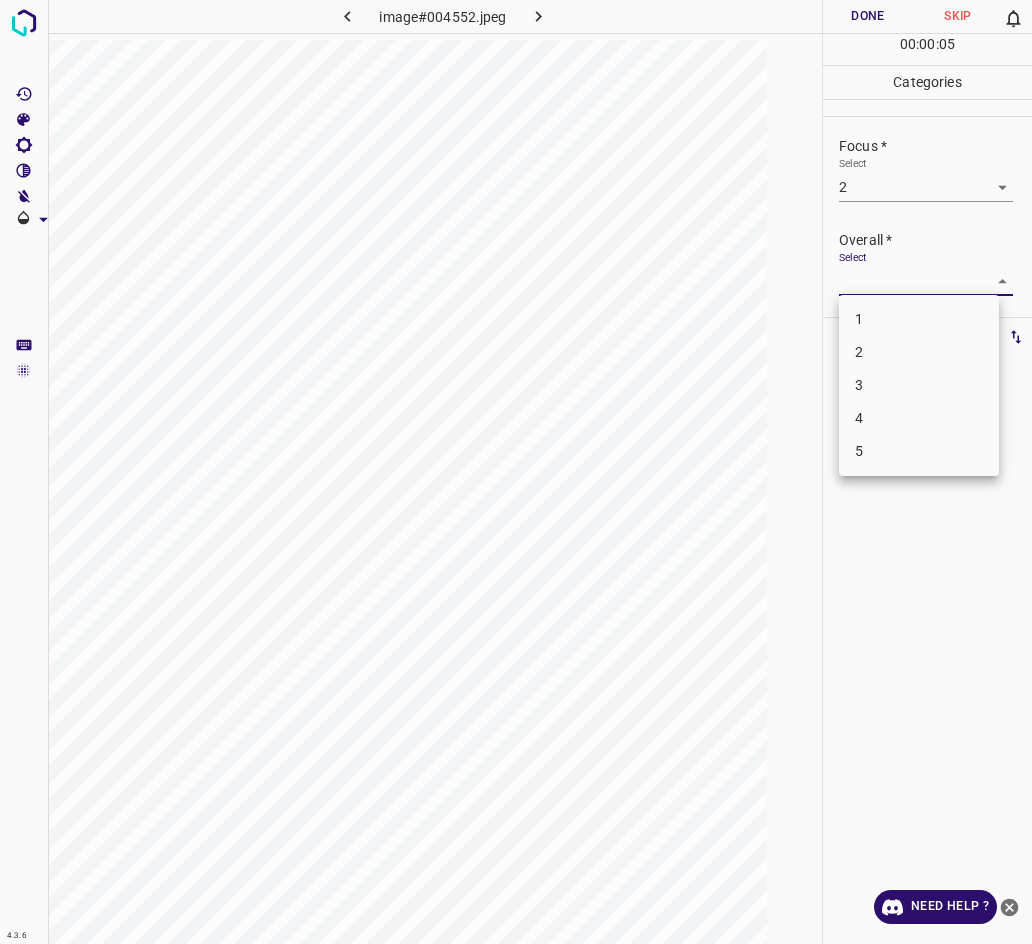 click on "2" at bounding box center [919, 352] 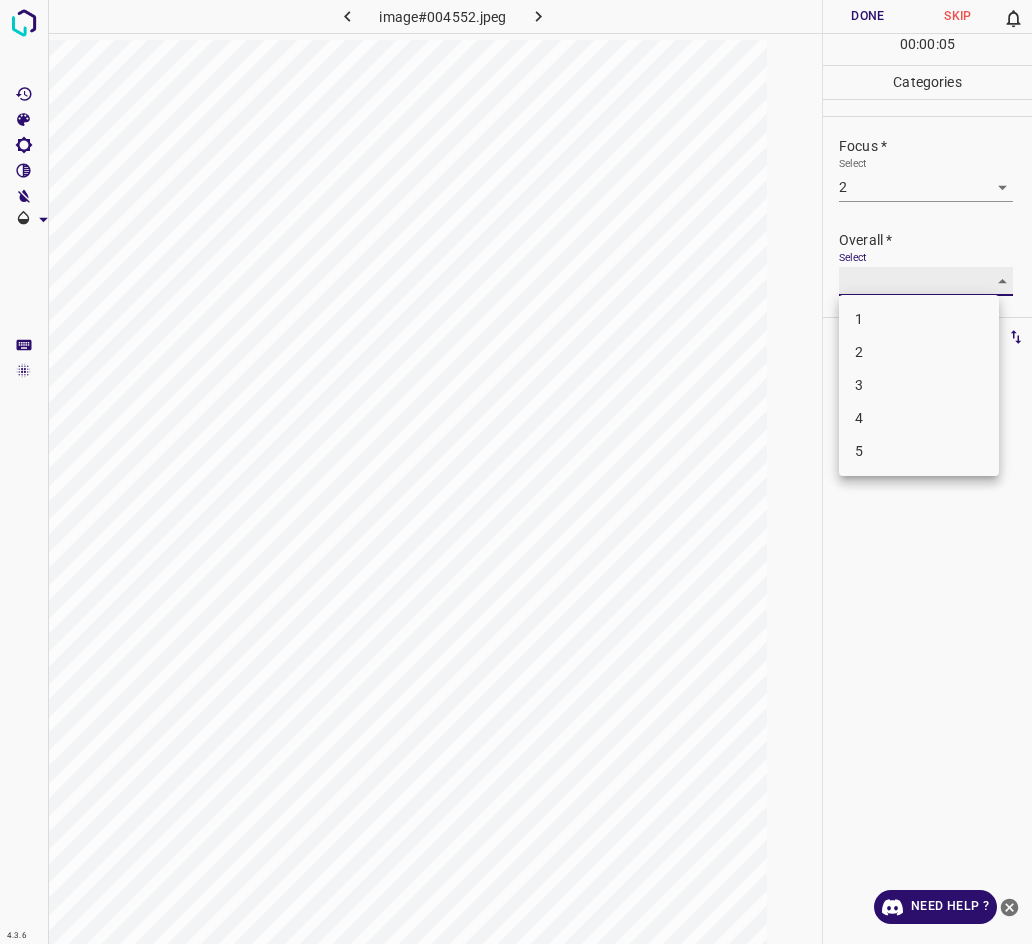 type on "2" 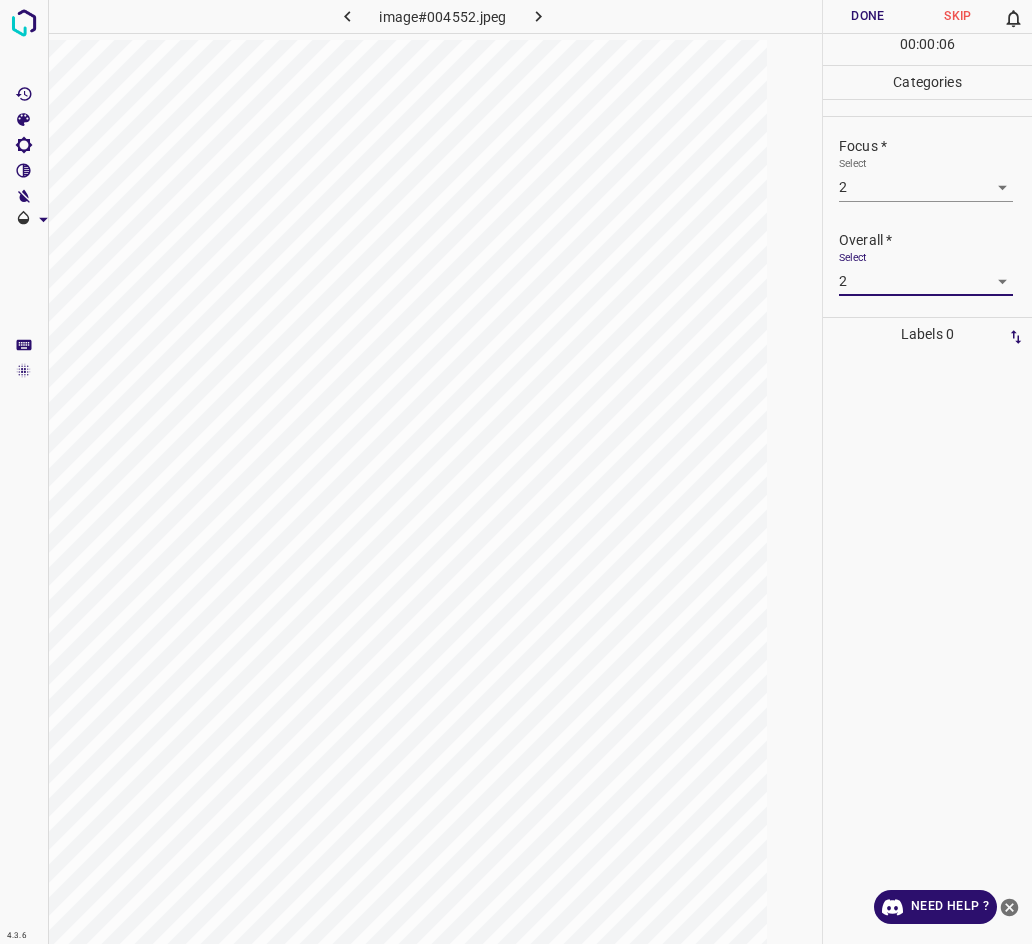 click on "Done" at bounding box center [868, 16] 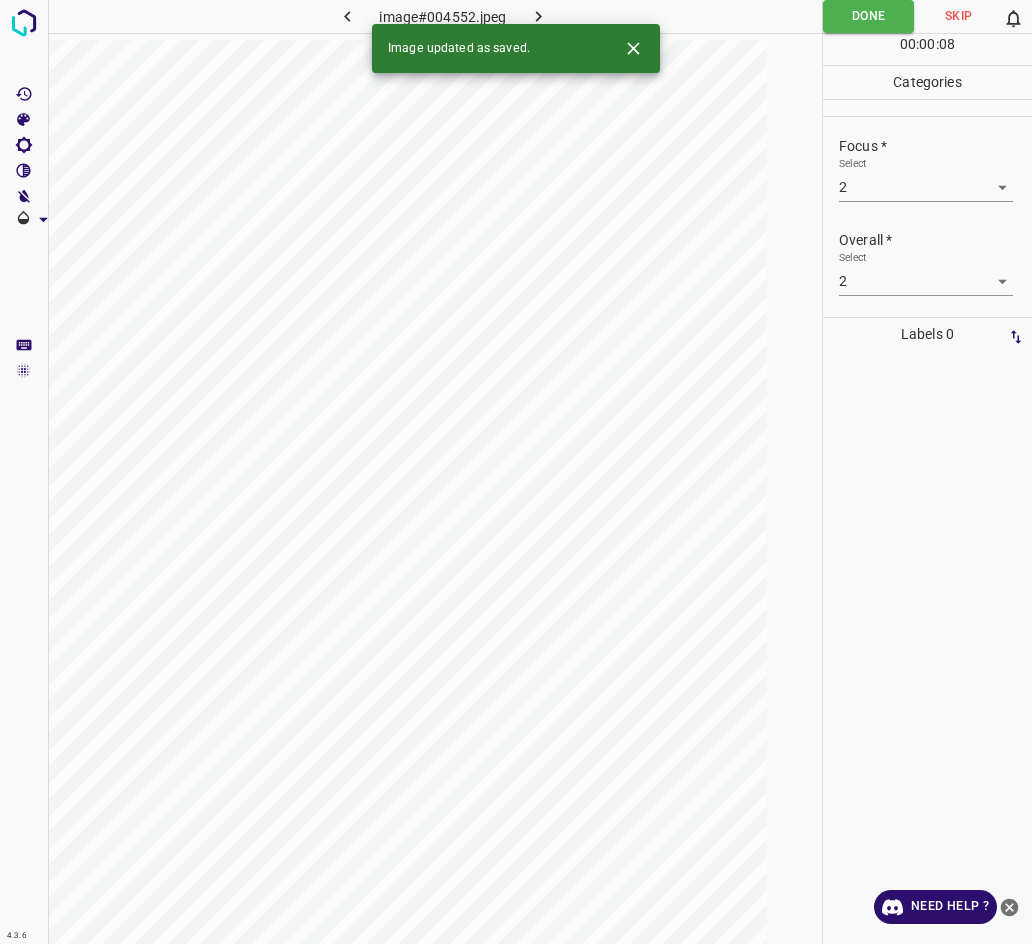 click 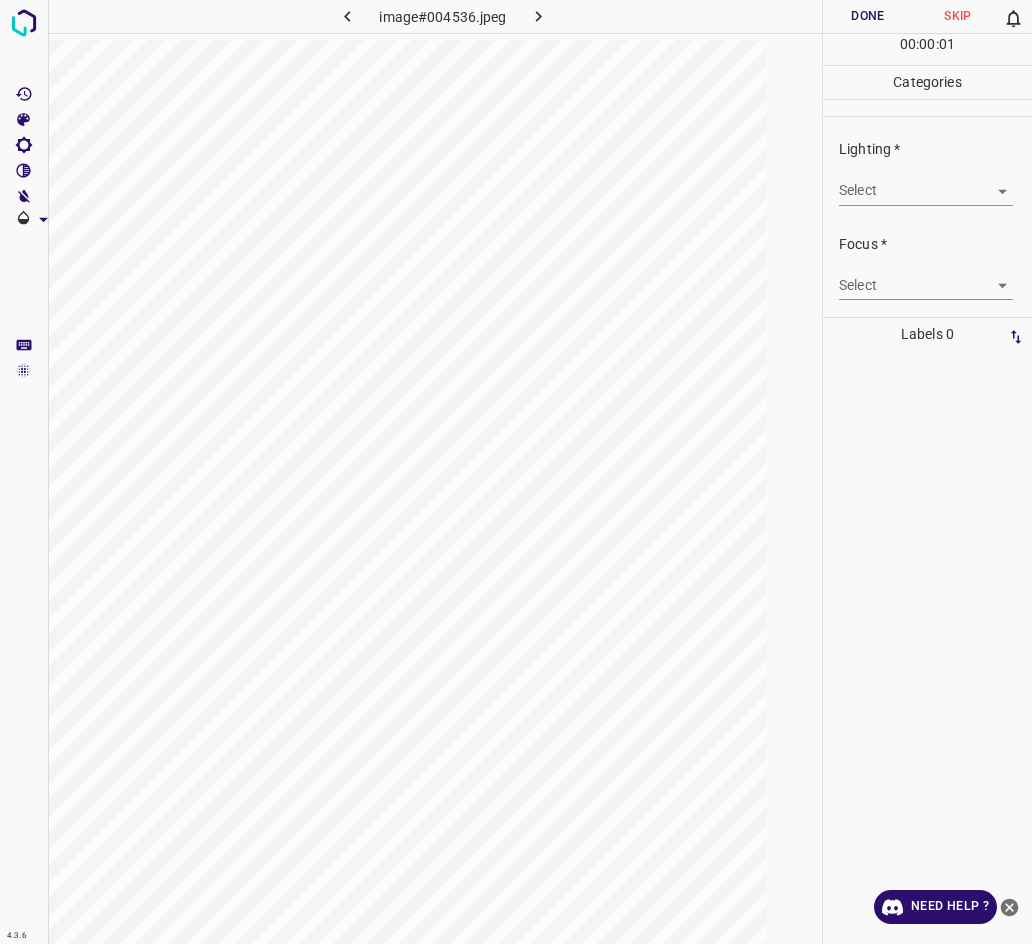 click on "4.3.6  image#004536.jpeg Done Skip 0 00   : 00   : 01   Categories Lighting *  Select ​ Focus *  Select ​ Overall *  Select ​ Labels   0 Categories 1 Lighting 2 Focus 3 Overall Tools Space Change between modes (Draw & Edit) I Auto labeling R Restore zoom M Zoom in N Zoom out Delete Delete selecte label Filters Z Restore filters X Saturation filter C Brightness filter V Contrast filter B Gray scale filter General O Download Need Help ? - Text - Hide - Delete" at bounding box center (516, 472) 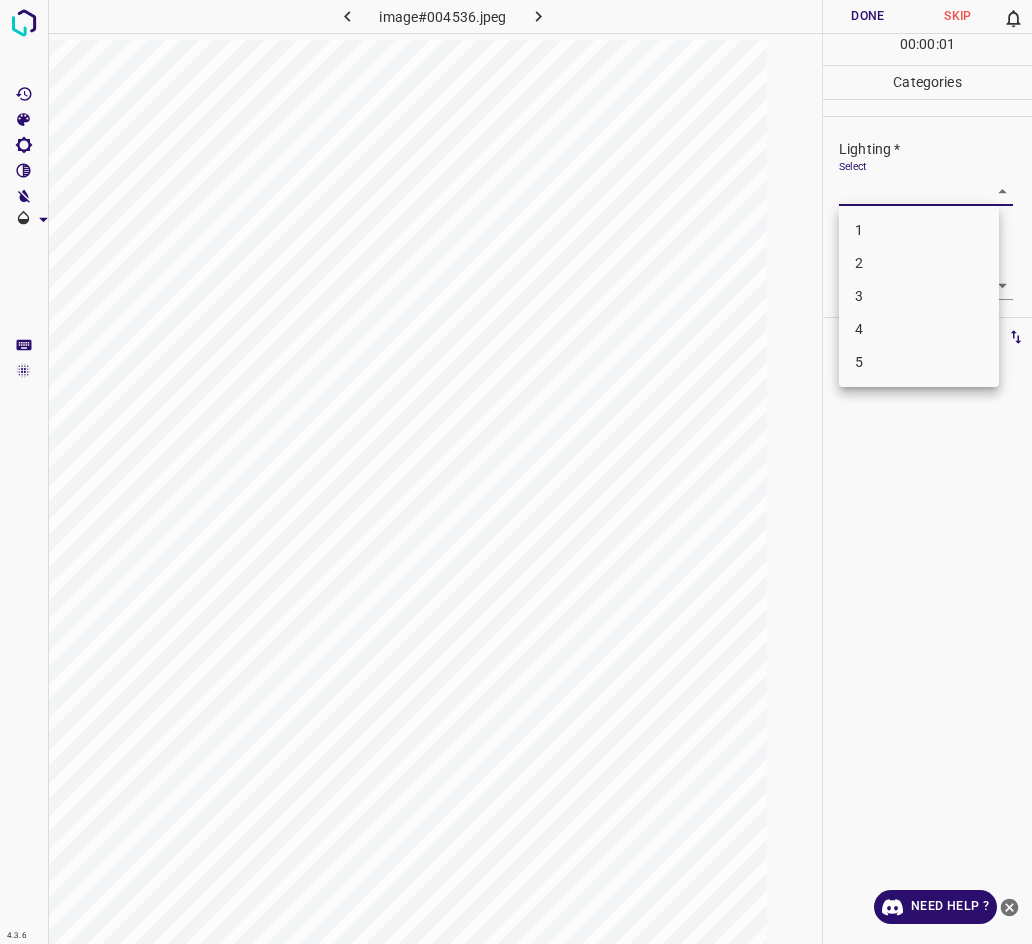 click on "2" at bounding box center (919, 263) 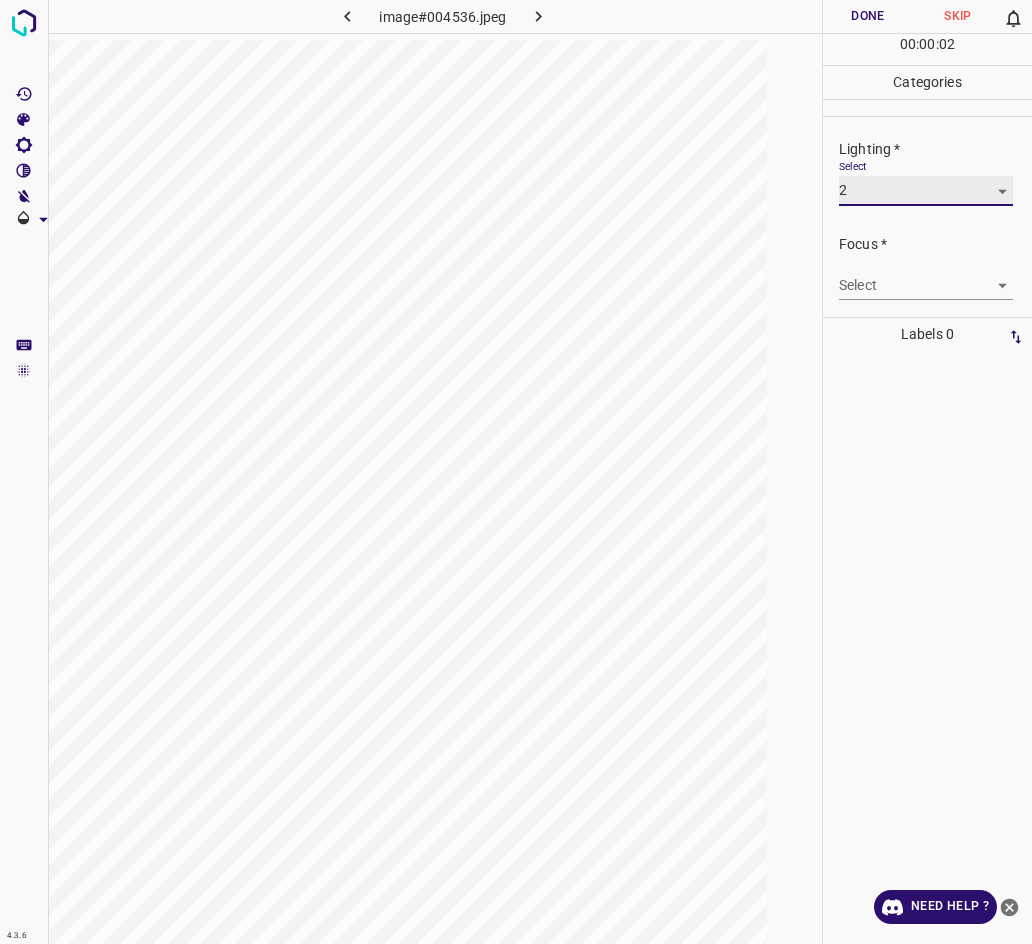 type on "2" 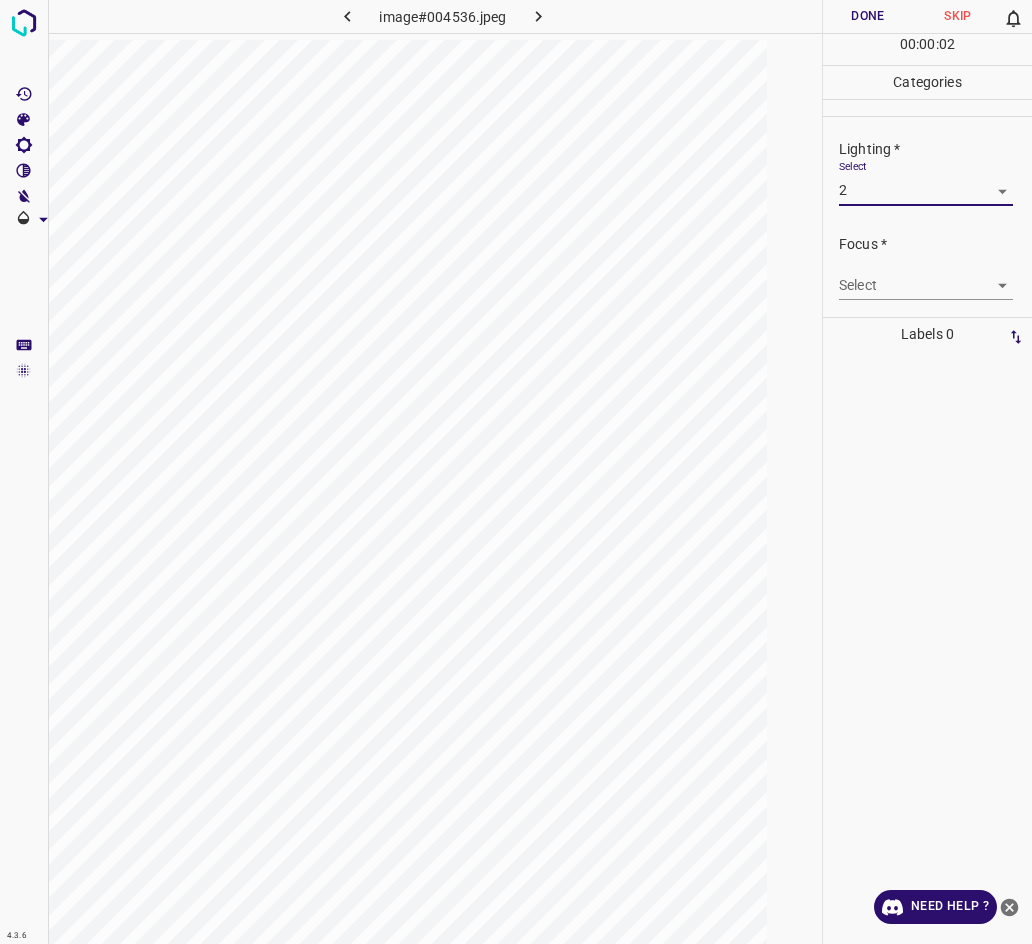 click on "4.3.6  image#004536.jpeg Done Skip 0 00   : 00   : 02   Categories Lighting *  Select 2 2 Focus *  Select ​ Overall *  Select ​ Labels   0 Categories 1 Lighting 2 Focus 3 Overall Tools Space Change between modes (Draw & Edit) I Auto labeling R Restore zoom M Zoom in N Zoom out Delete Delete selecte label Filters Z Restore filters X Saturation filter C Brightness filter V Contrast filter B Gray scale filter General O Download Need Help ? - Text - Hide - Delete 1 2 3 4 5" at bounding box center (516, 472) 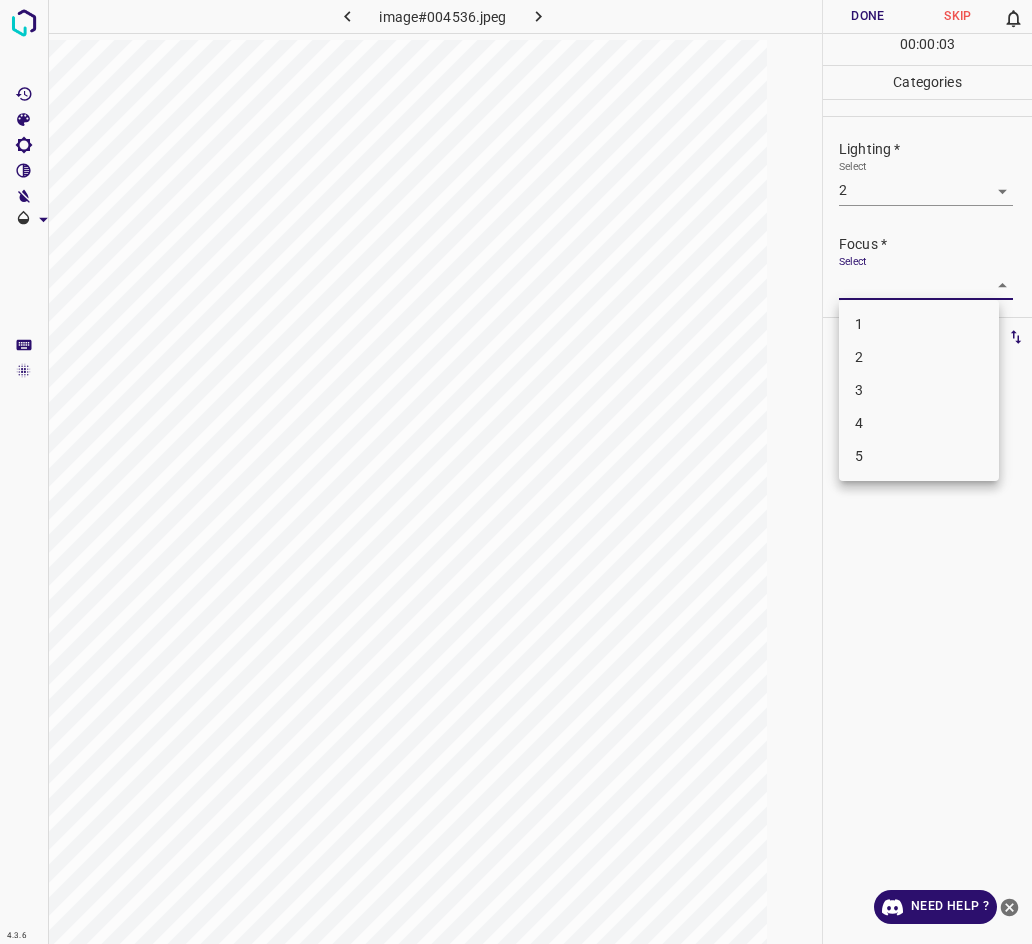 click on "3" at bounding box center (919, 390) 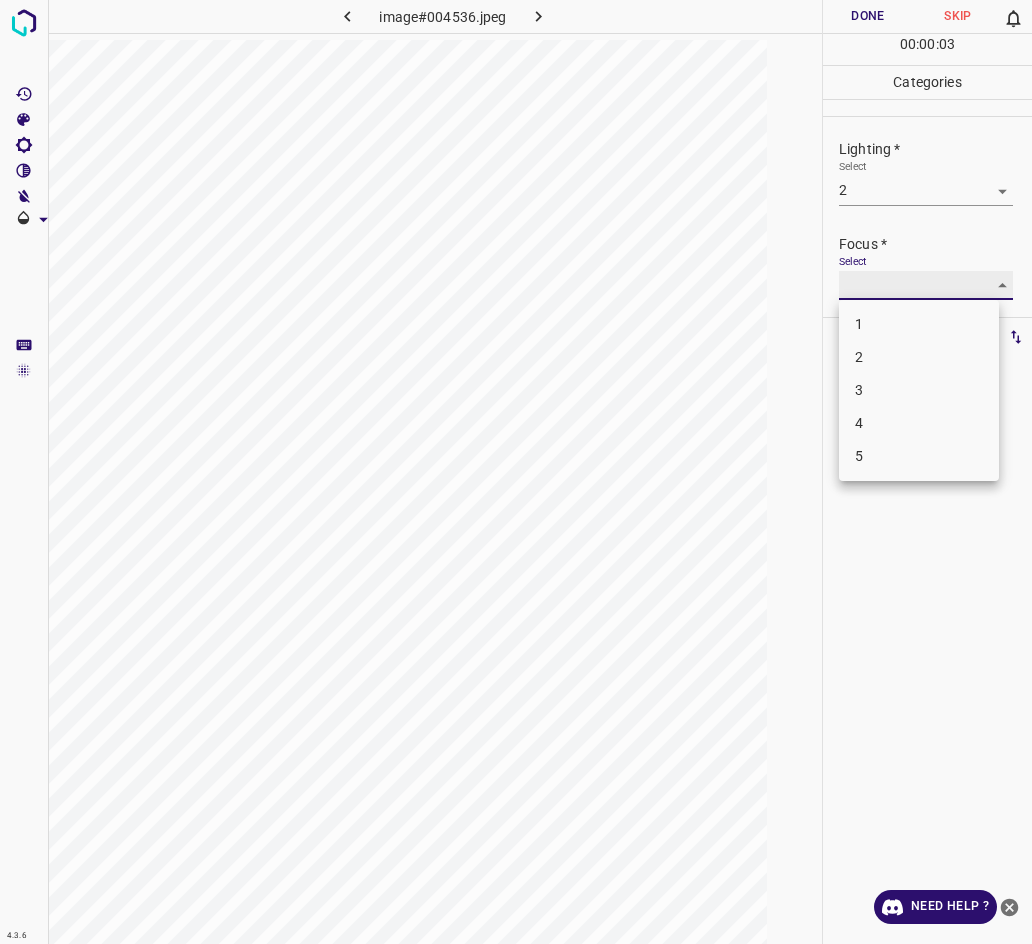 type on "3" 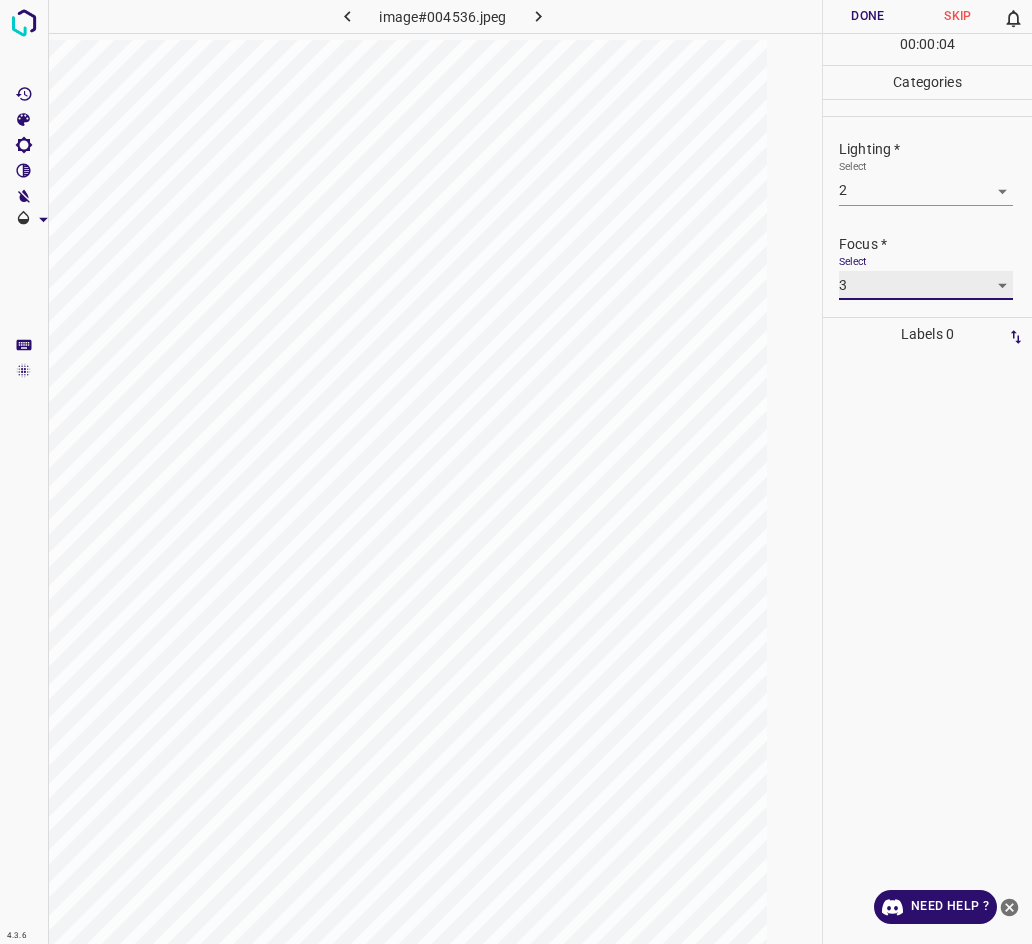 scroll, scrollTop: 98, scrollLeft: 0, axis: vertical 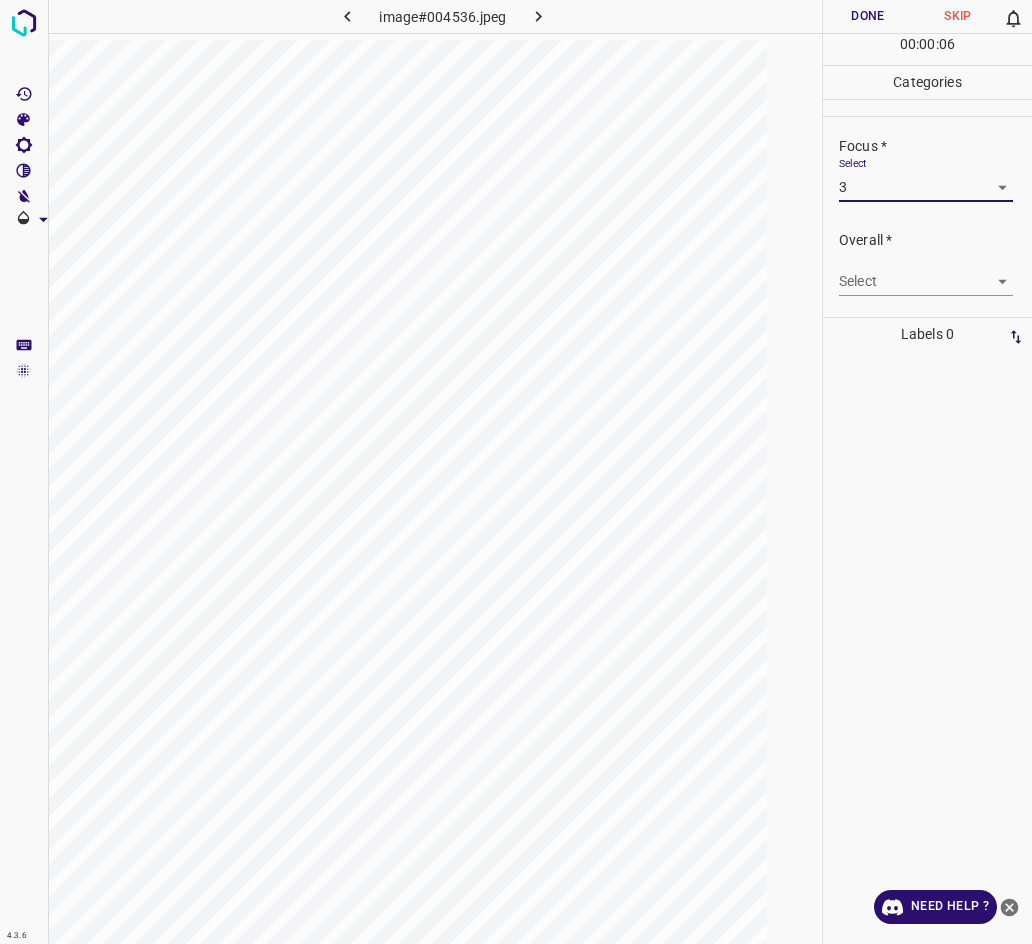 click on "4.3.6  image#004536.jpeg Done Skip 0 00   : 00   : 06   Categories Lighting *  Select 2 2 Focus *  Select 3 3 Overall *  Select ​ Labels   0 Categories 1 Lighting 2 Focus 3 Overall Tools Space Change between modes (Draw & Edit) I Auto labeling R Restore zoom M Zoom in N Zoom out Delete Delete selecte label Filters Z Restore filters X Saturation filter C Brightness filter V Contrast filter B Gray scale filter General O Download Need Help ? - Text - Hide - Delete" at bounding box center [516, 472] 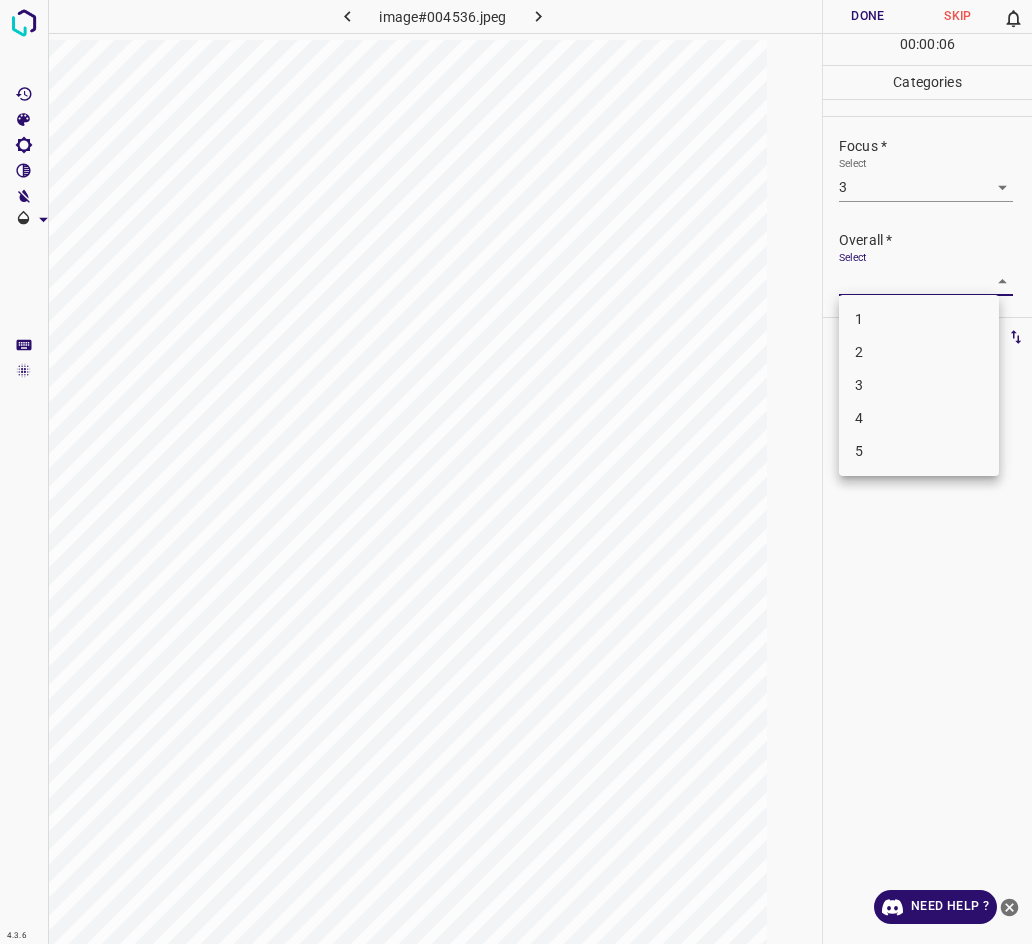 click on "3" at bounding box center (919, 385) 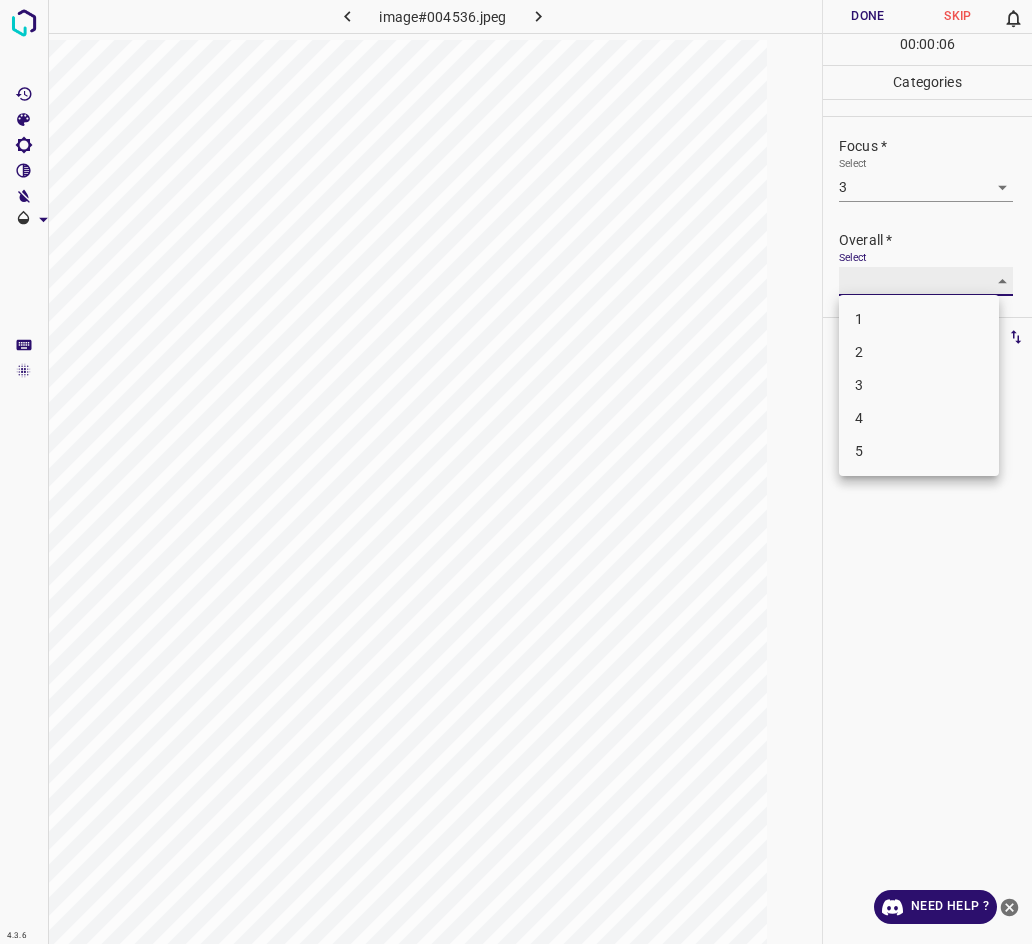 type on "3" 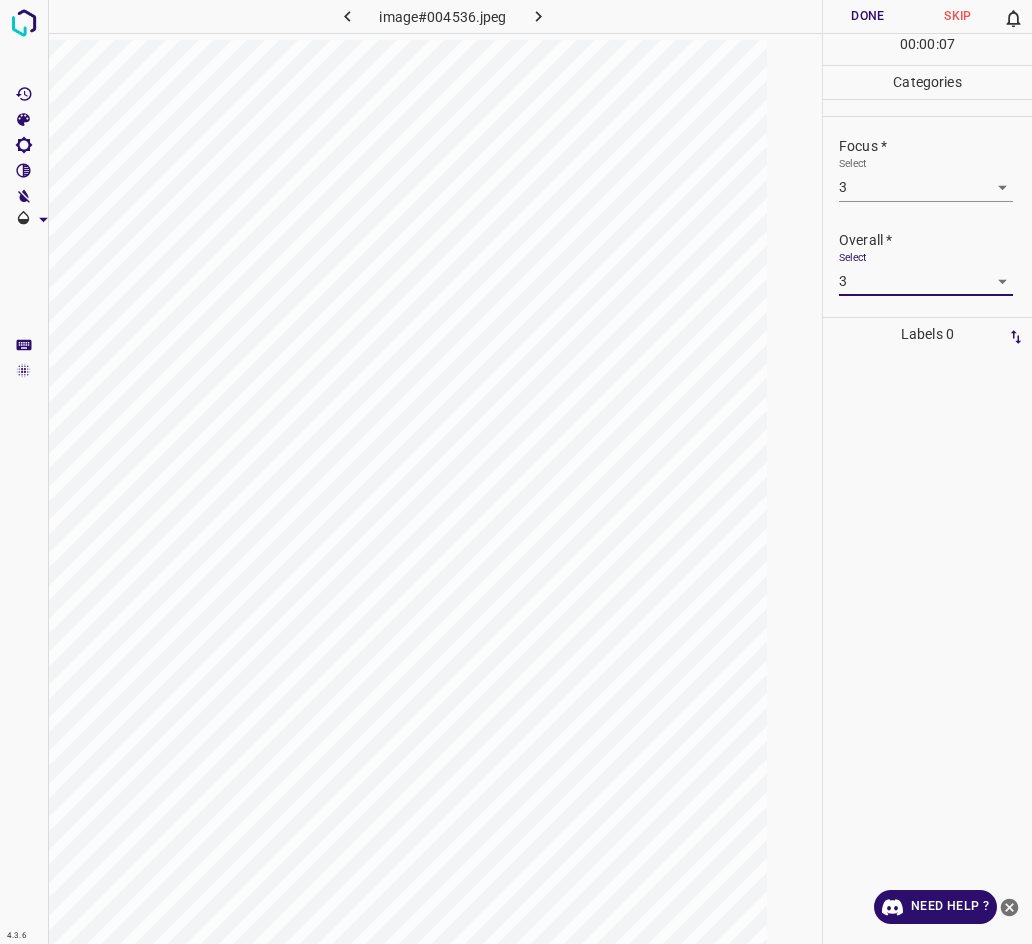 click on "Done" at bounding box center [868, 16] 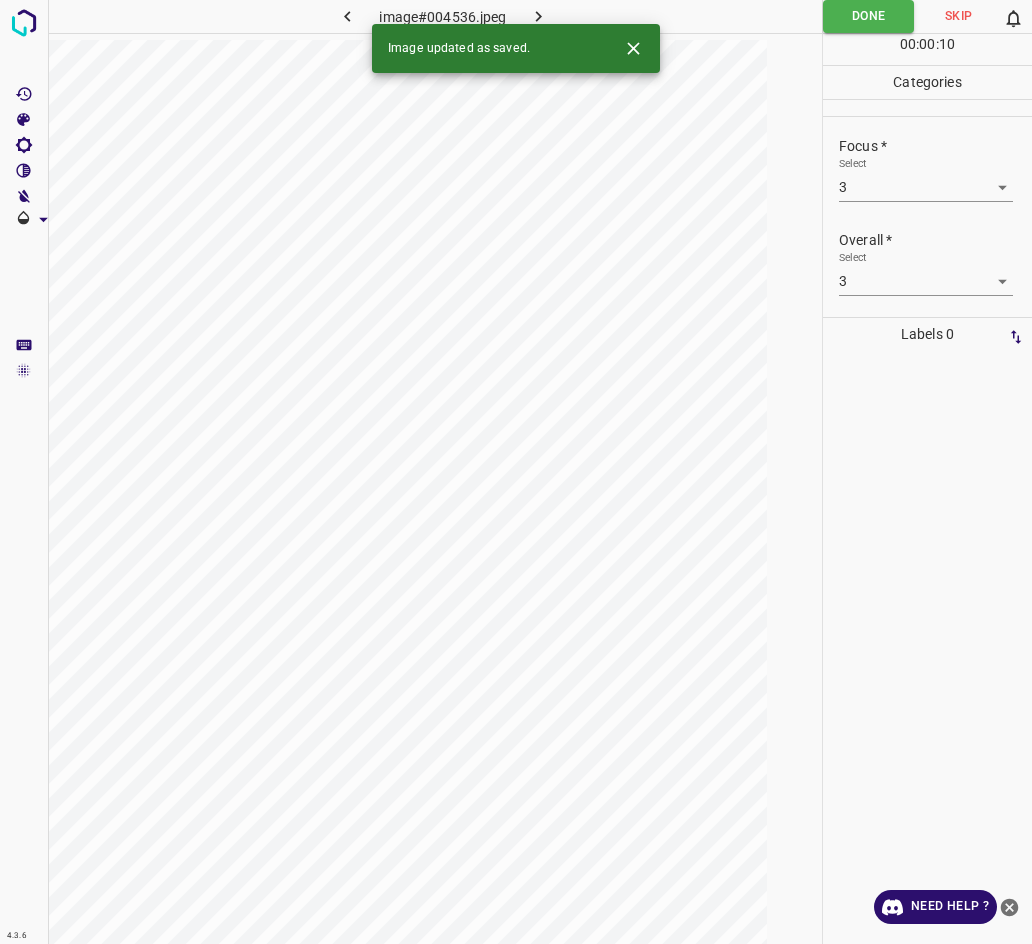 click 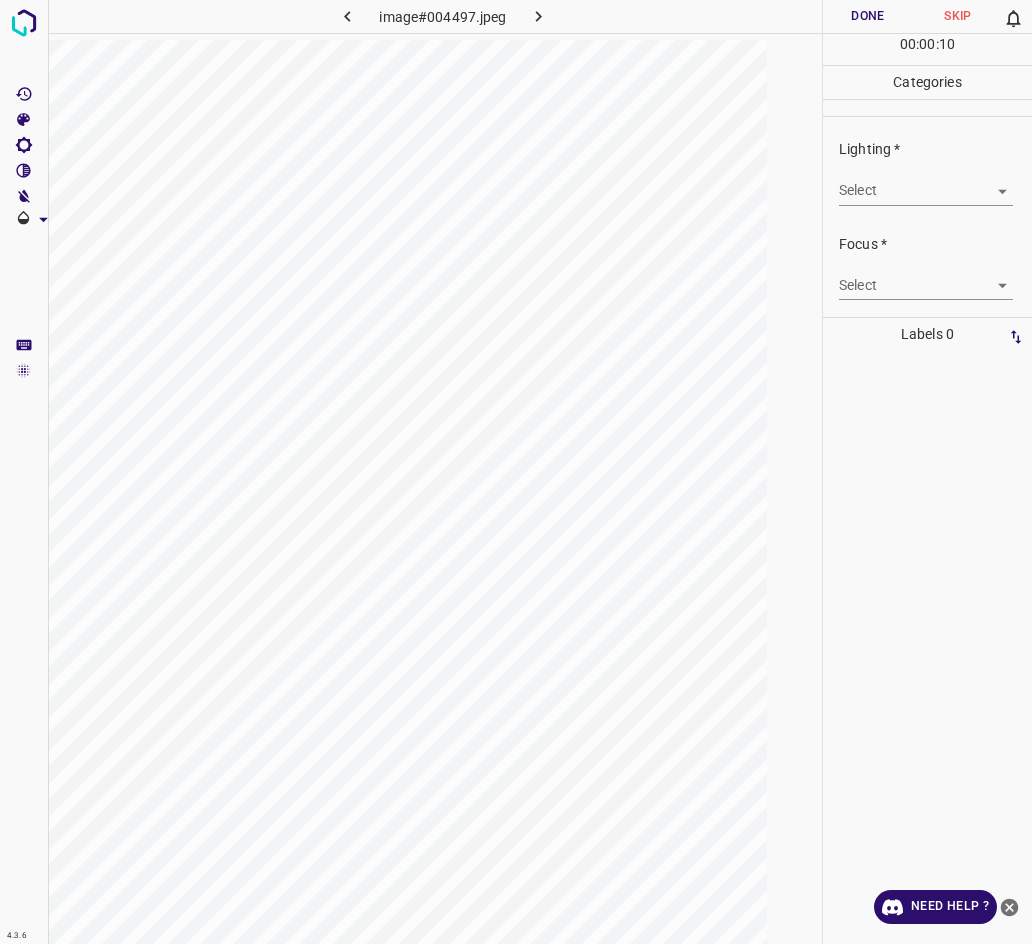 click on "4.3.6  image#004497.jpeg Done Skip 0 00   : 00   : 10   Categories Lighting *  Select ​ Focus *  Select ​ Overall *  Select ​ Labels   0 Categories 1 Lighting 2 Focus 3 Overall Tools Space Change between modes (Draw & Edit) I Auto labeling R Restore zoom M Zoom in N Zoom out Delete Delete selecte label Filters Z Restore filters X Saturation filter C Brightness filter V Contrast filter B Gray scale filter General O Download Need Help ? - Text - Hide - Delete" at bounding box center [516, 472] 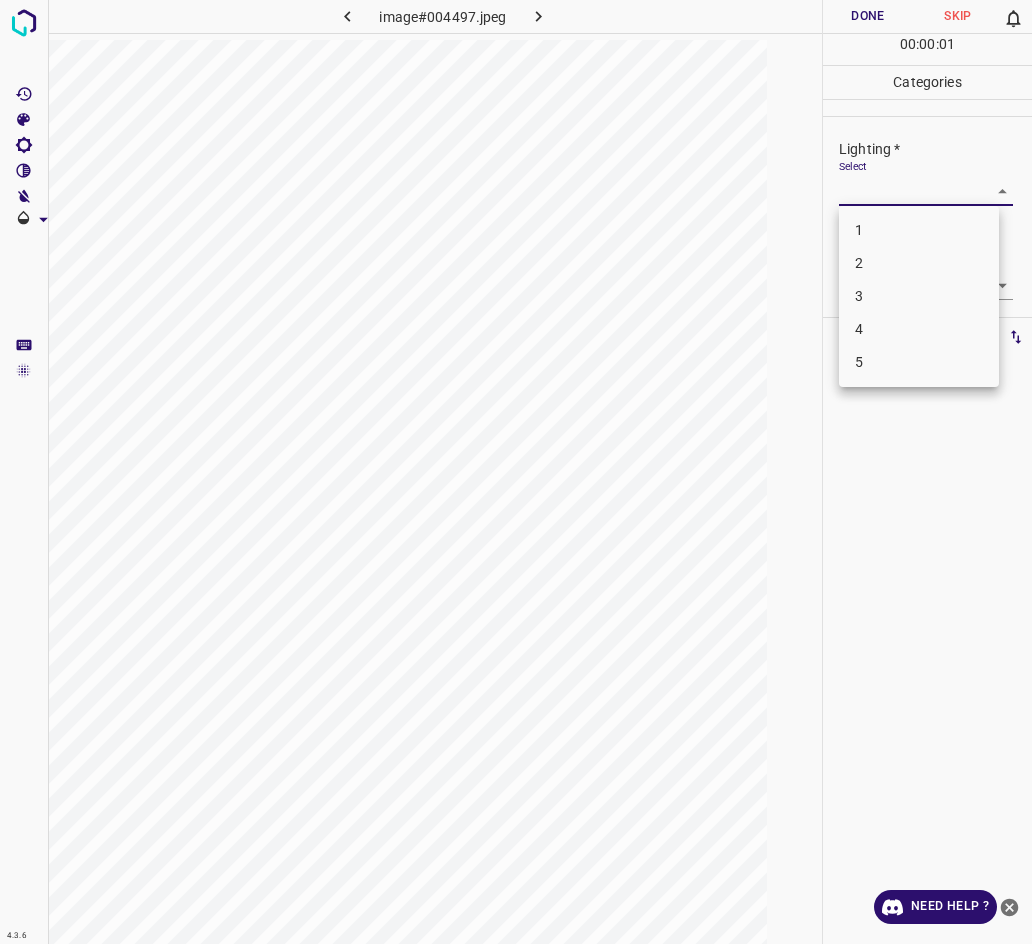click on "3" at bounding box center (919, 296) 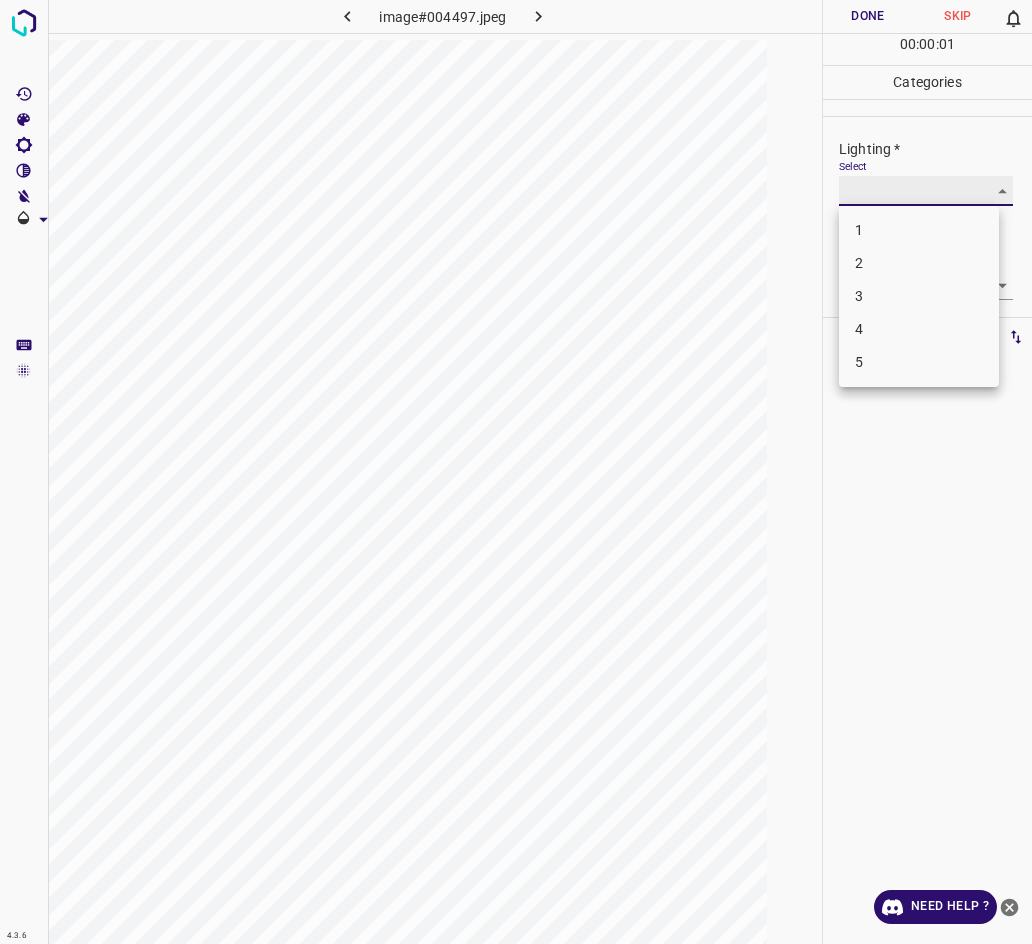 type on "3" 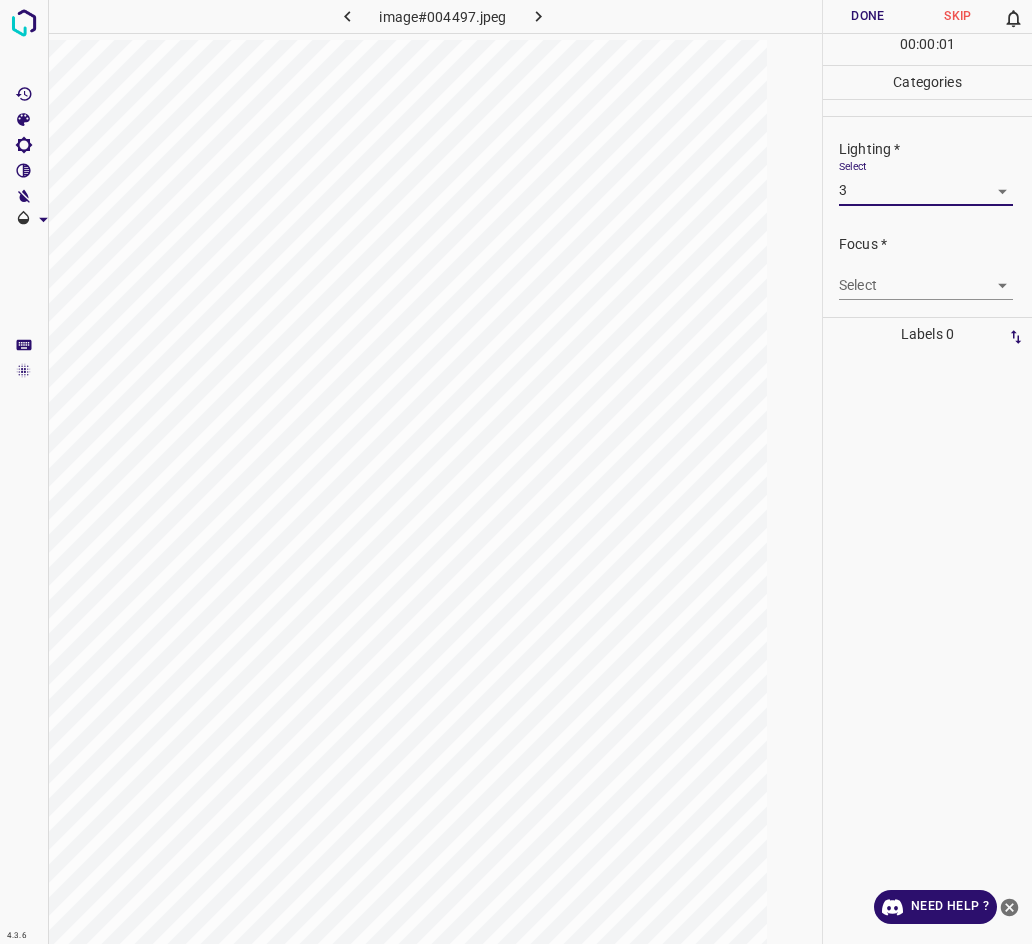 click on "4.3.6  image#004497.jpeg Done Skip 0 00   : 00   : 01   Categories Lighting *  Select 3 3 Focus *  Select ​ Overall *  Select ​ Labels   0 Categories 1 Lighting 2 Focus 3 Overall Tools Space Change between modes (Draw & Edit) I Auto labeling R Restore zoom M Zoom in N Zoom out Delete Delete selecte label Filters Z Restore filters X Saturation filter C Brightness filter V Contrast filter B Gray scale filter General O Download Need Help ? - Text - Hide - Delete 1 2 3 4 5" at bounding box center (516, 472) 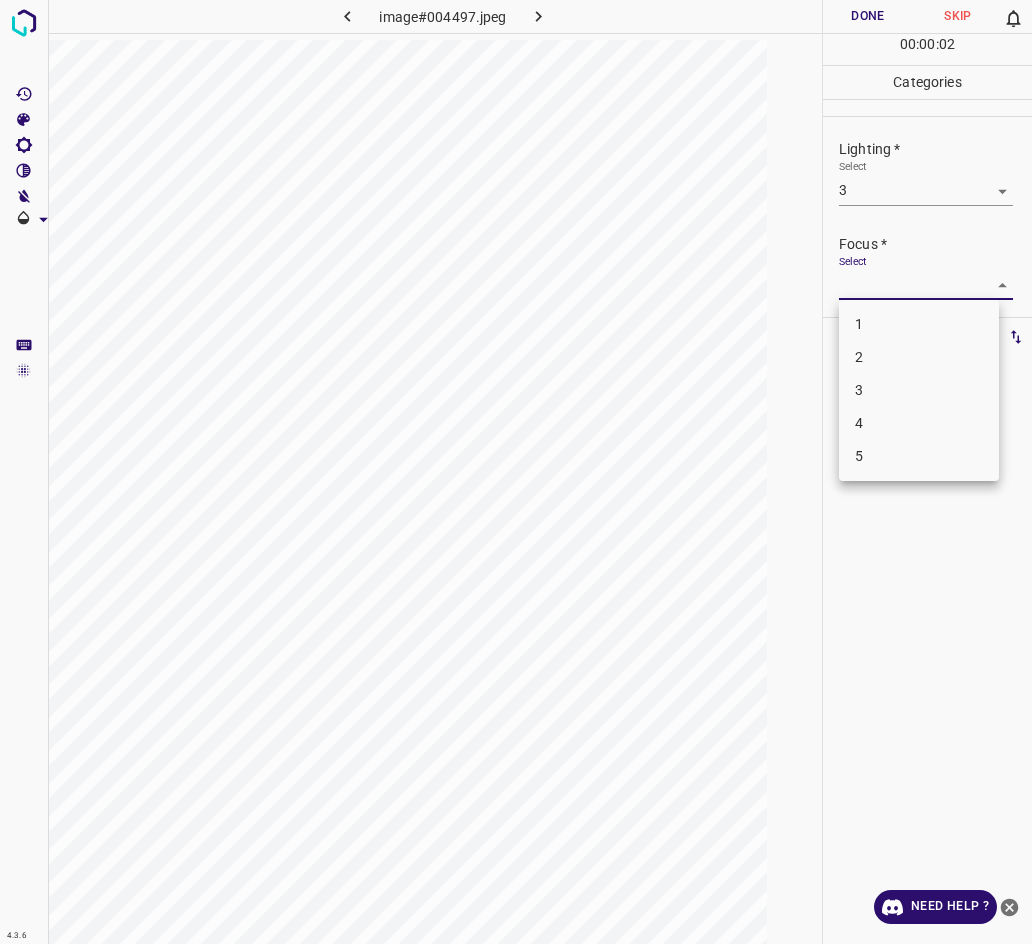click on "3" at bounding box center (919, 390) 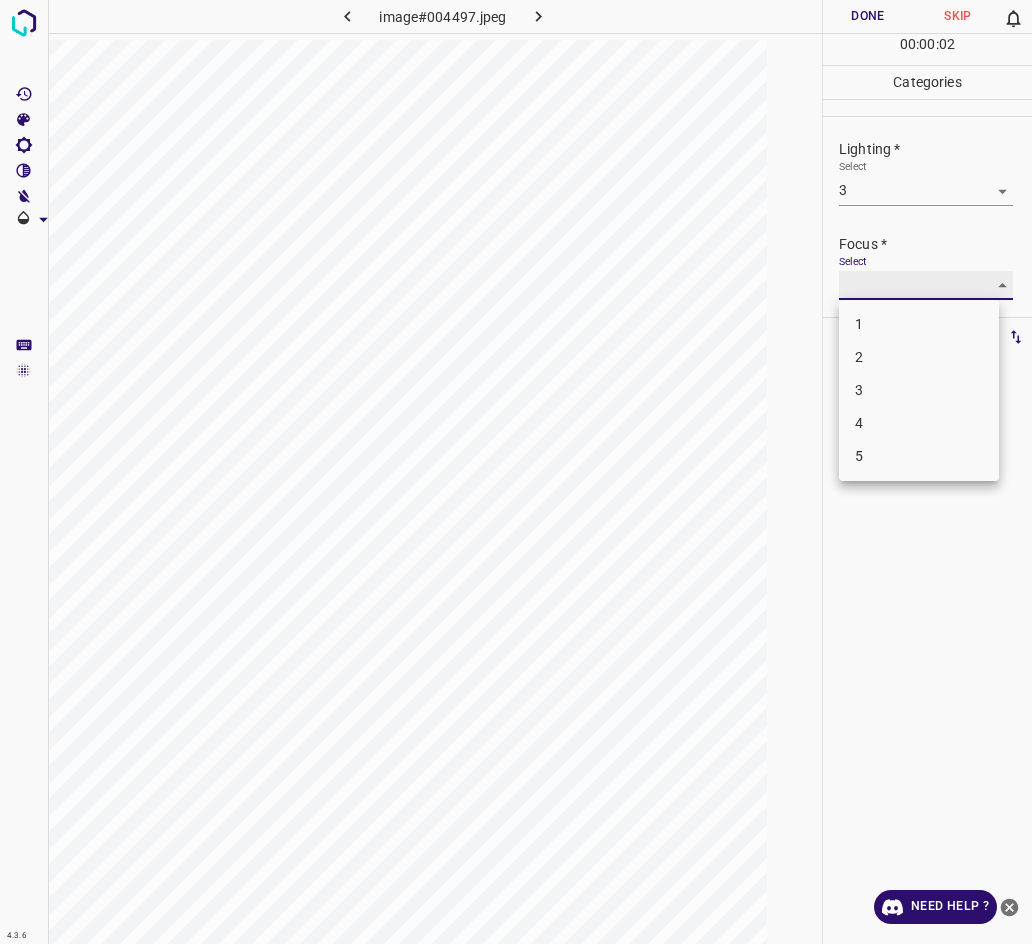 type on "3" 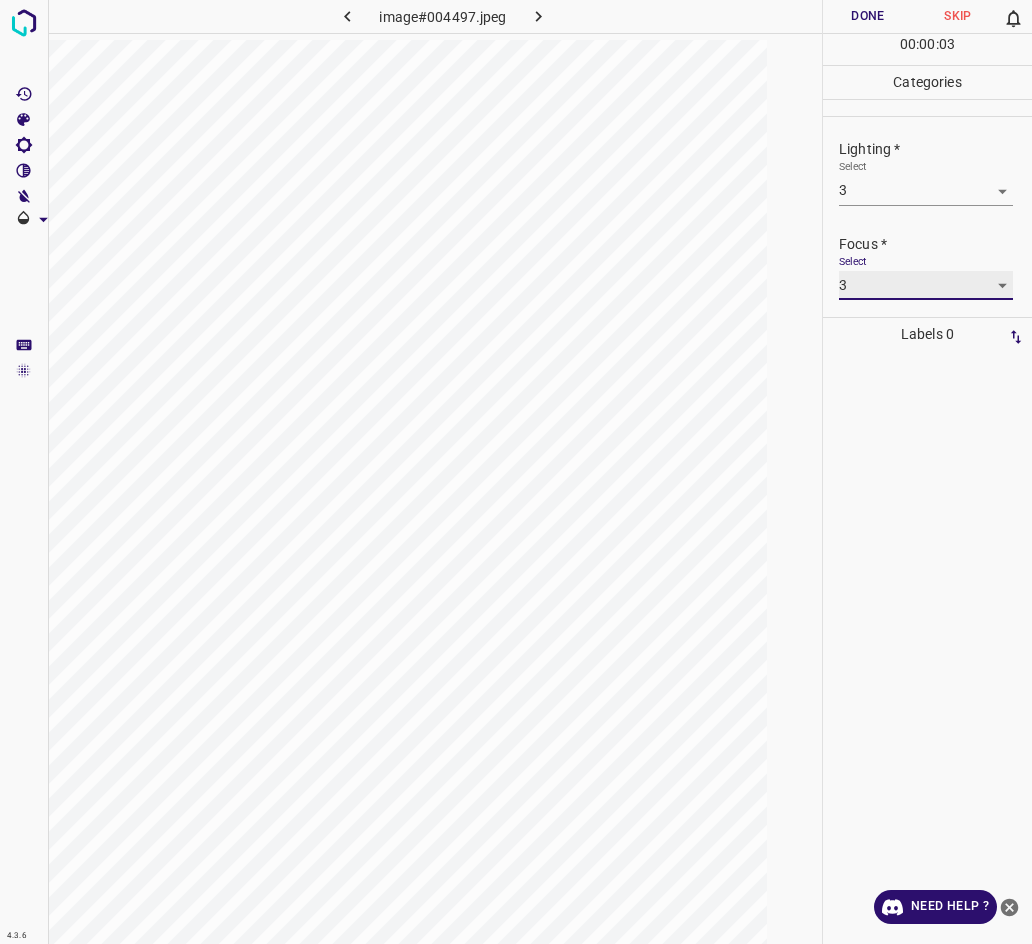 scroll, scrollTop: 98, scrollLeft: 0, axis: vertical 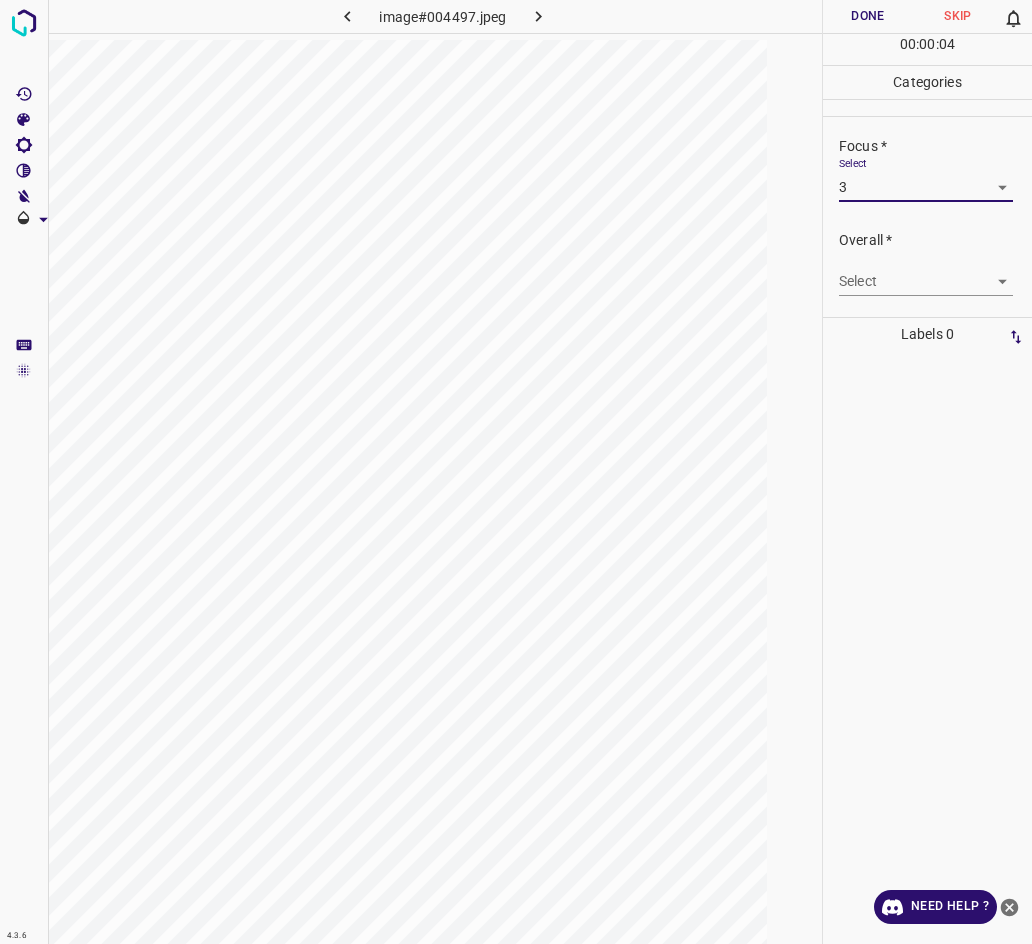 click on "4.3.6  image#004497.jpeg Done Skip 0 00   : 00   : 04   Categories Lighting *  Select 3 3 Focus *  Select 3 3 Overall *  Select ​ Labels   0 Categories 1 Lighting 2 Focus 3 Overall Tools Space Change between modes (Draw & Edit) I Auto labeling R Restore zoom M Zoom in N Zoom out Delete Delete selecte label Filters Z Restore filters X Saturation filter C Brightness filter V Contrast filter B Gray scale filter General O Download Need Help ? - Text - Hide - Delete" at bounding box center [516, 472] 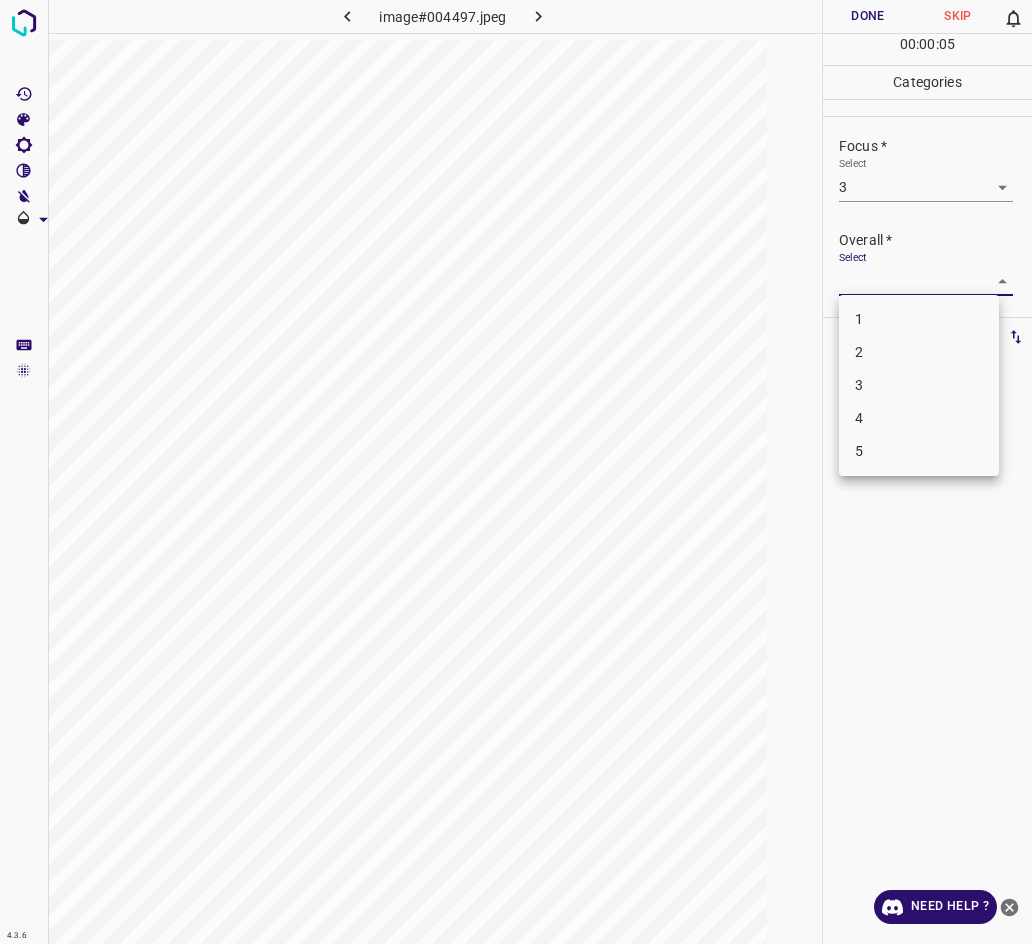 click on "3" at bounding box center (919, 385) 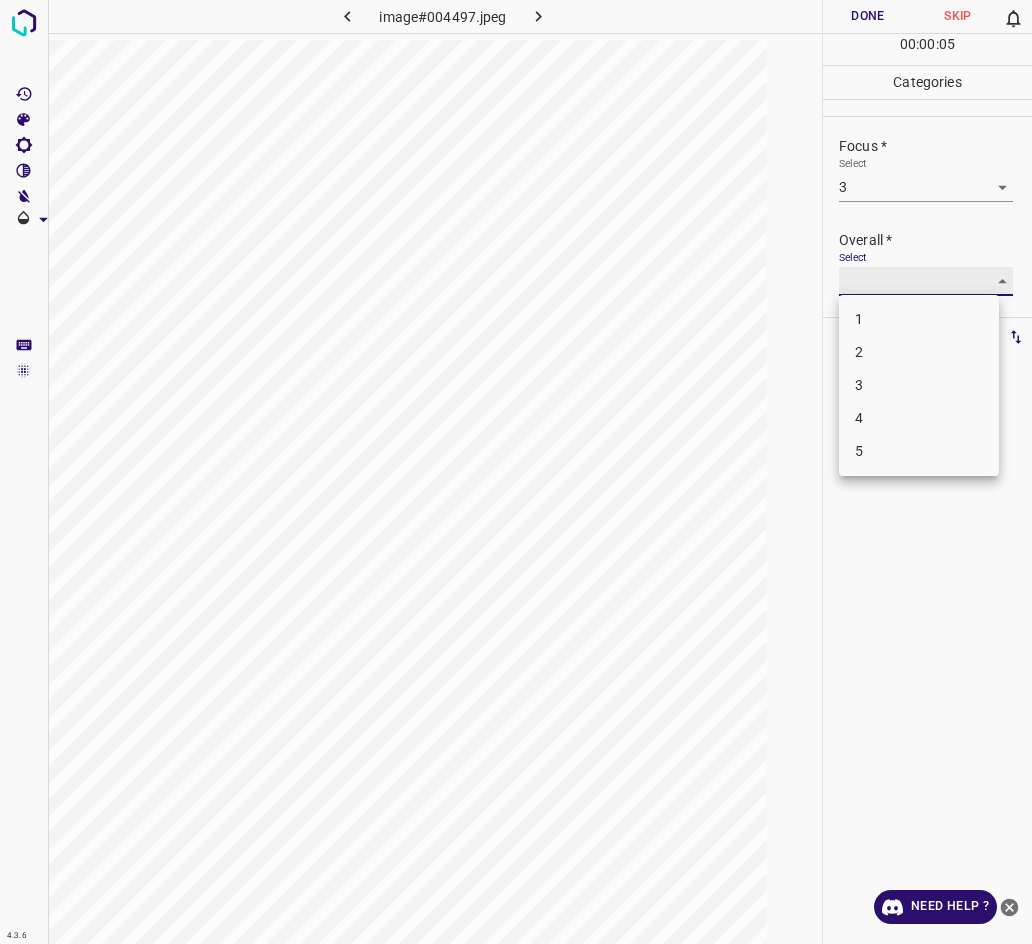 type on "3" 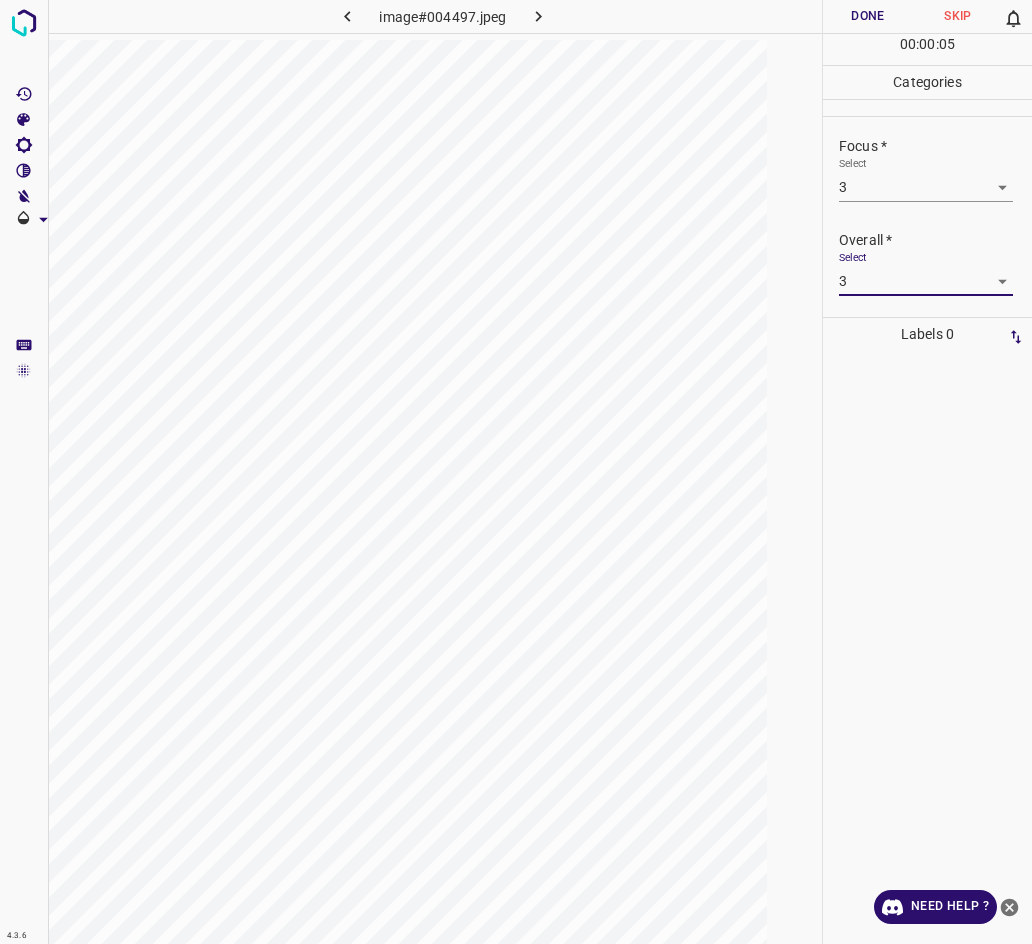 click on "Done" at bounding box center [868, 16] 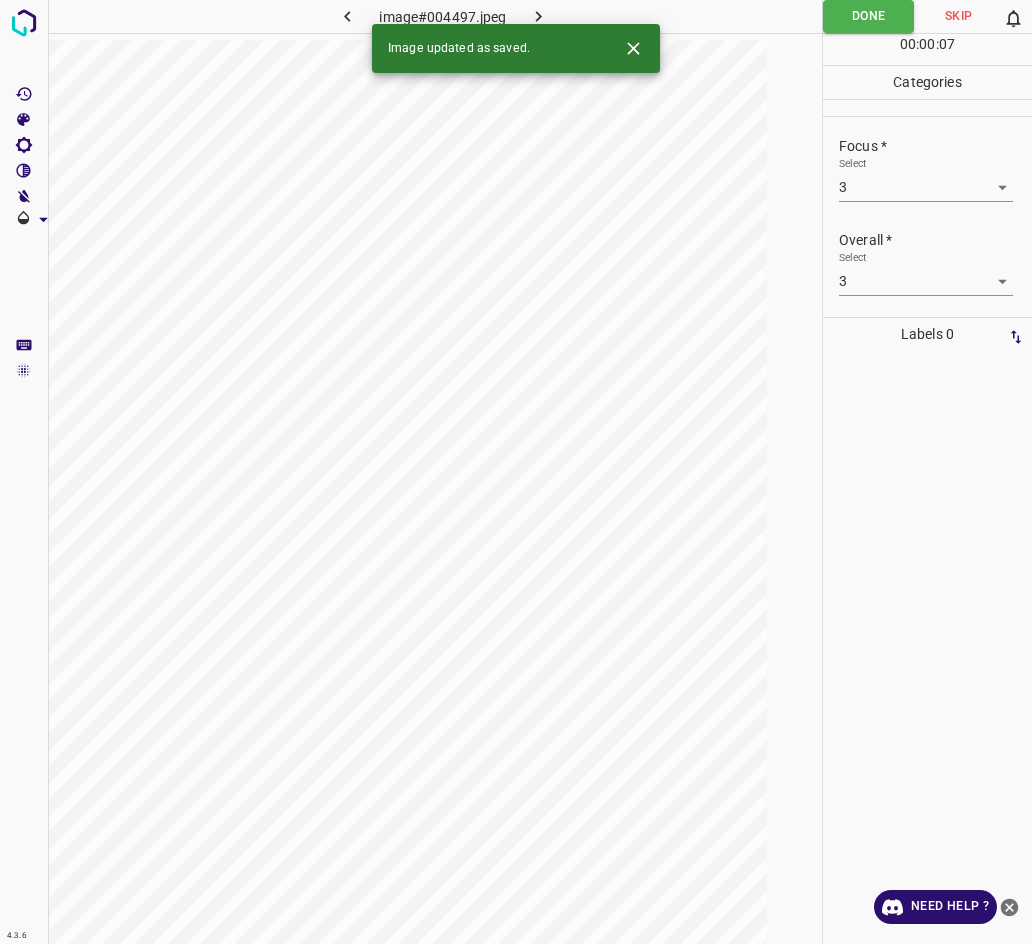 click 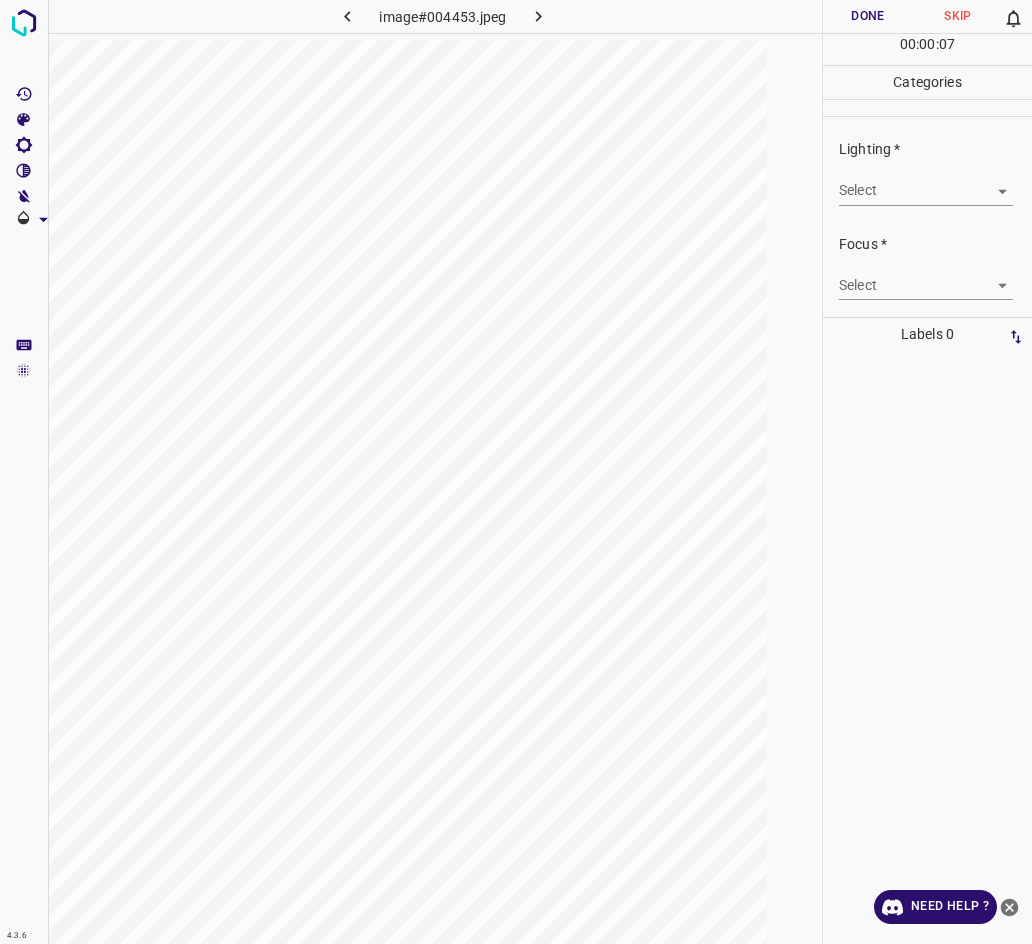 click on "4.3.6  image#004453.jpeg Done Skip 0 00   : 00   : 07   Categories Lighting *  Select ​ Focus *  Select ​ Overall *  Select ​ Labels   0 Categories 1 Lighting 2 Focus 3 Overall Tools Space Change between modes (Draw & Edit) I Auto labeling R Restore zoom M Zoom in N Zoom out Delete Delete selecte label Filters Z Restore filters X Saturation filter C Brightness filter V Contrast filter B Gray scale filter General O Download Need Help ? - Text - Hide - Delete" at bounding box center [516, 472] 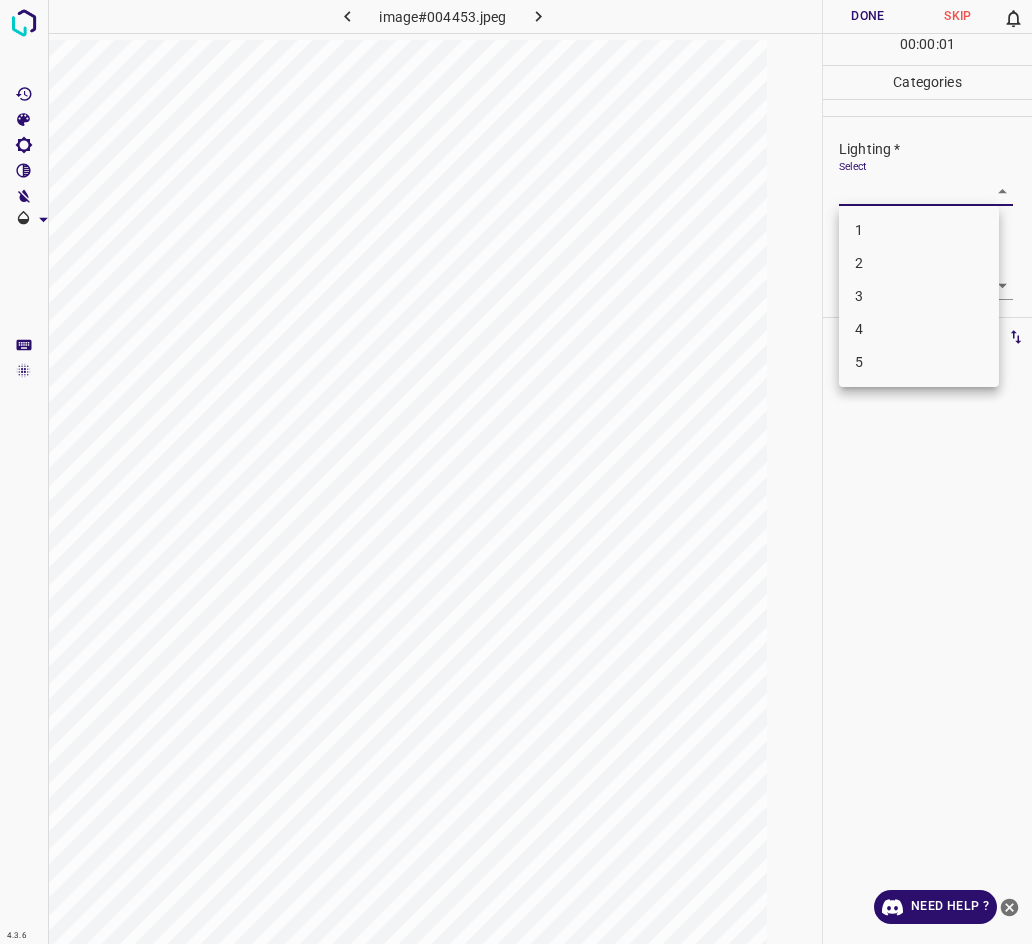 click on "2" at bounding box center (919, 263) 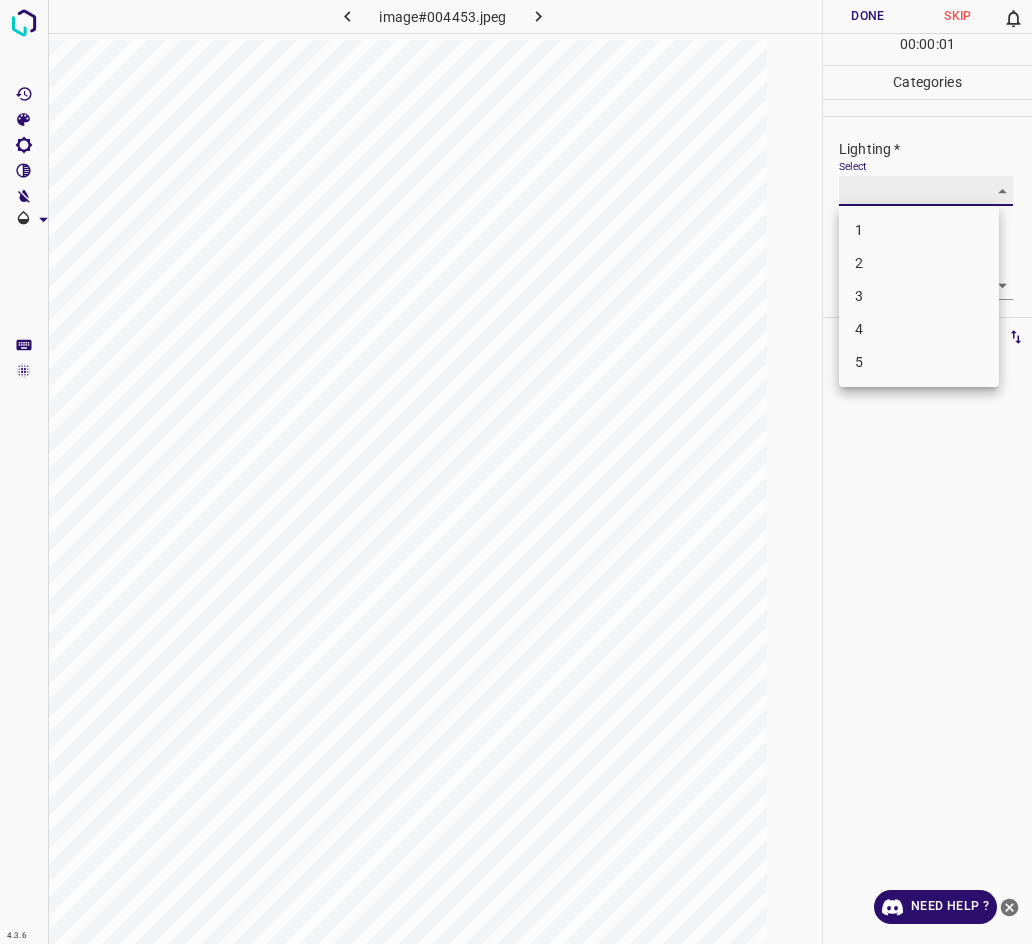 type on "2" 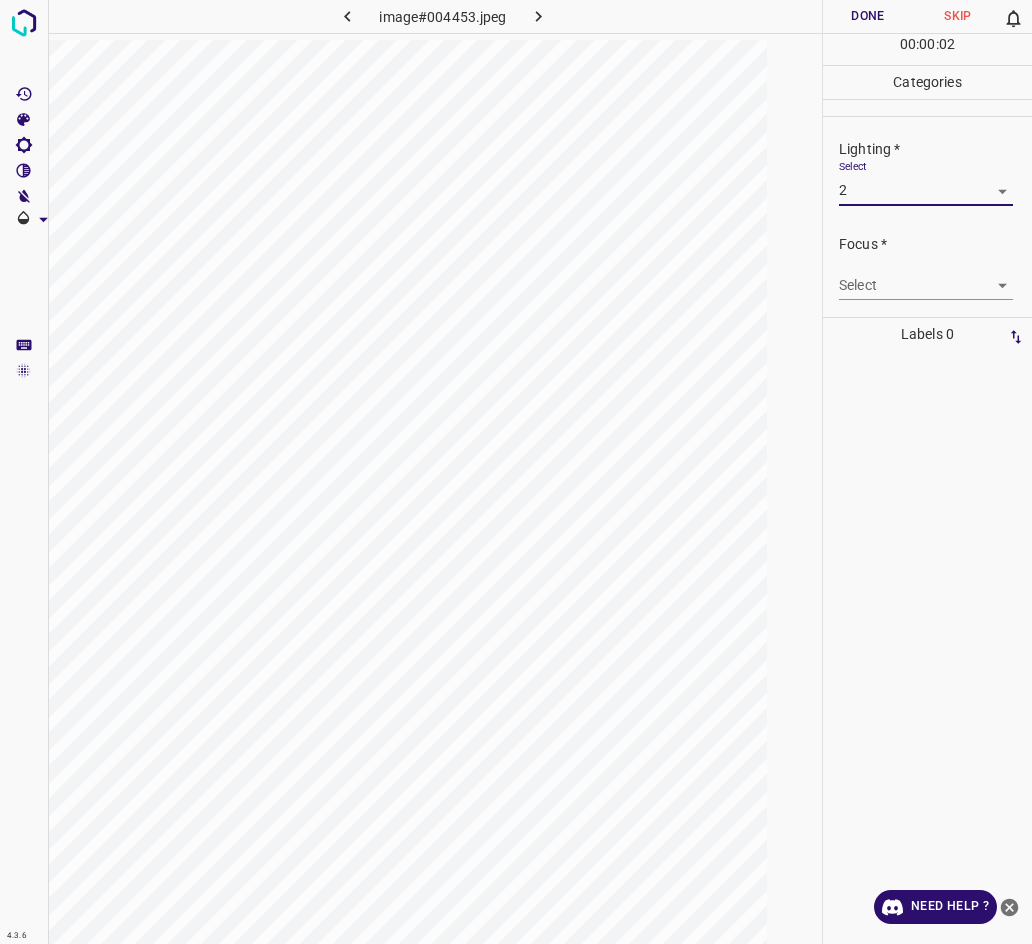 click on "4.3.6  image#004453.jpeg Done Skip 0 00   : 00   : 02   Categories Lighting *  Select 2 2 Focus *  Select ​ Overall *  Select ​ Labels   0 Categories 1 Lighting 2 Focus 3 Overall Tools Space Change between modes (Draw & Edit) I Auto labeling R Restore zoom M Zoom in N Zoom out Delete Delete selecte label Filters Z Restore filters X Saturation filter C Brightness filter V Contrast filter B Gray scale filter General O Download Need Help ? - Text - Hide - Delete" at bounding box center [516, 472] 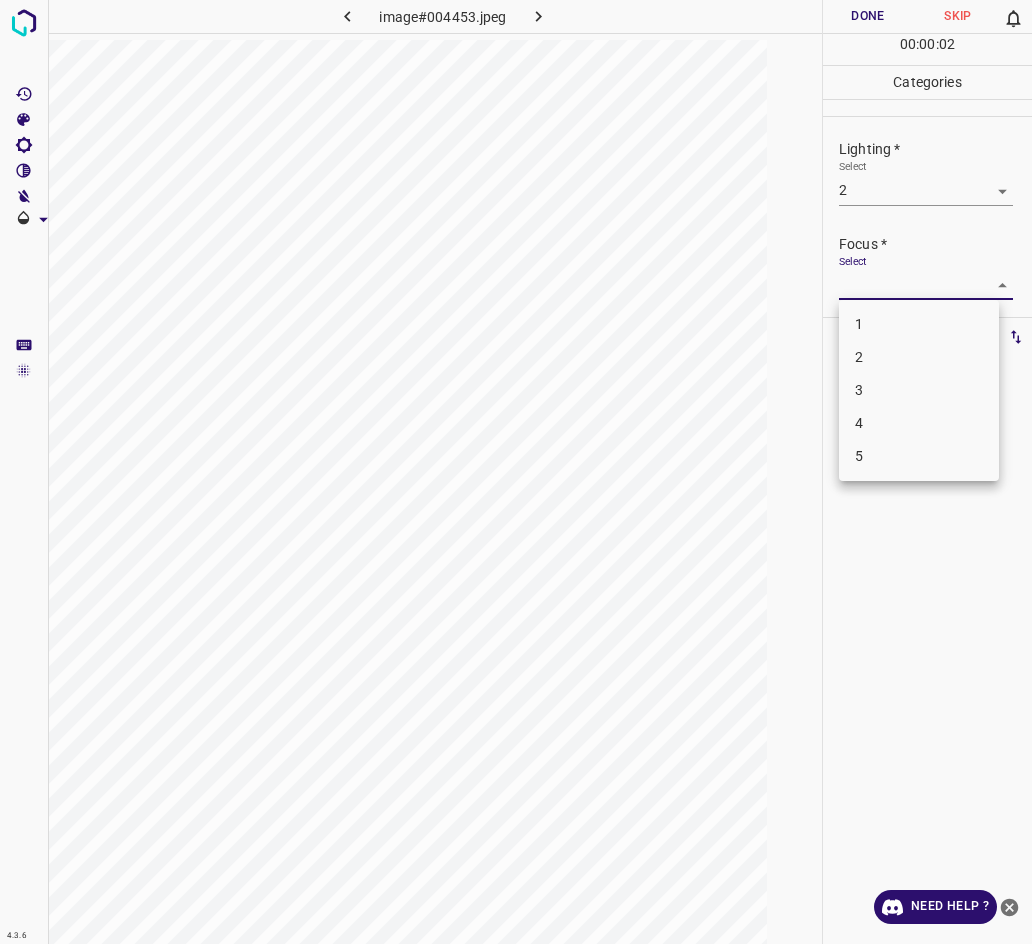 click on "3" at bounding box center (919, 390) 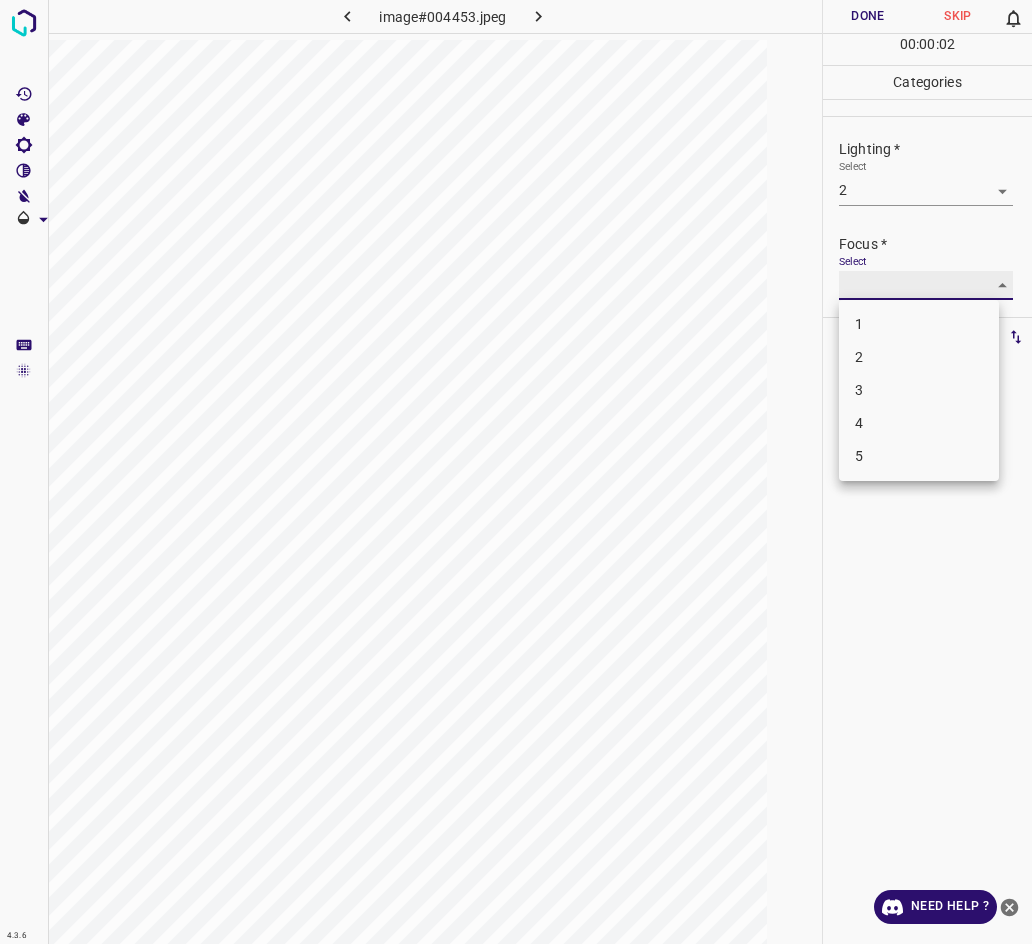 type on "3" 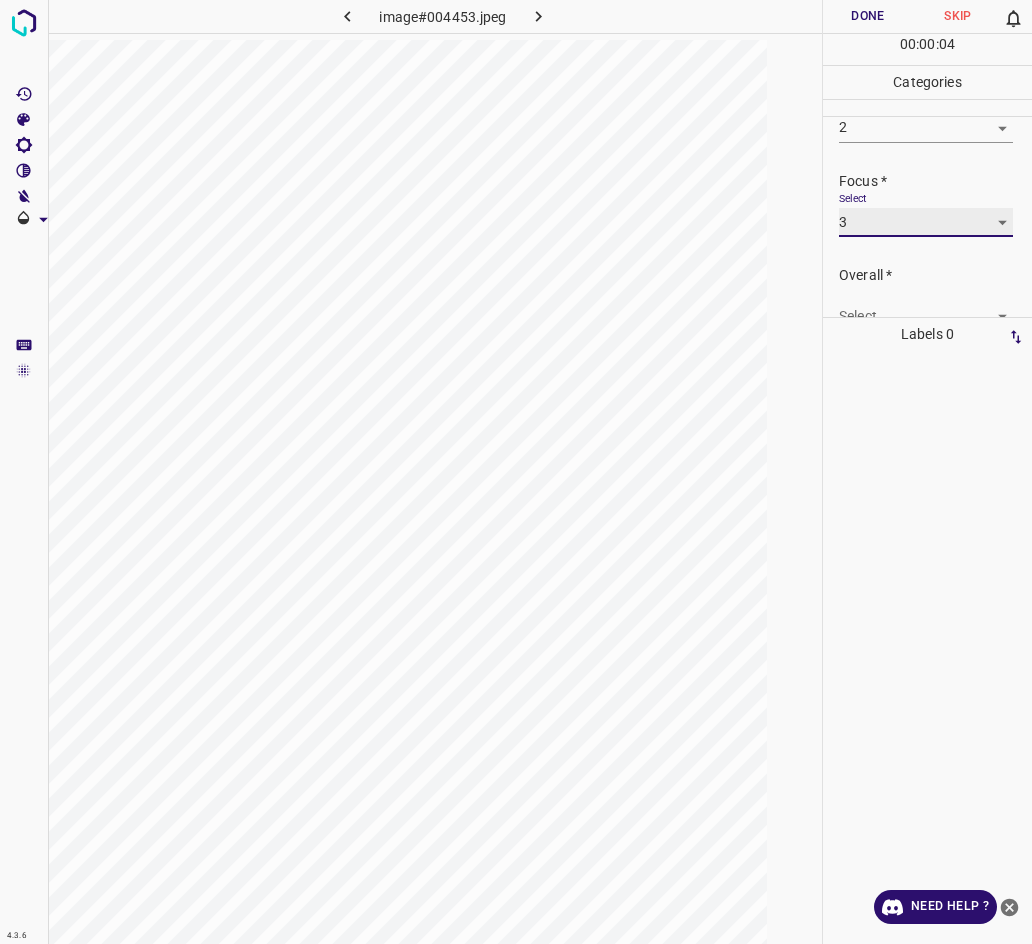 scroll, scrollTop: 88, scrollLeft: 0, axis: vertical 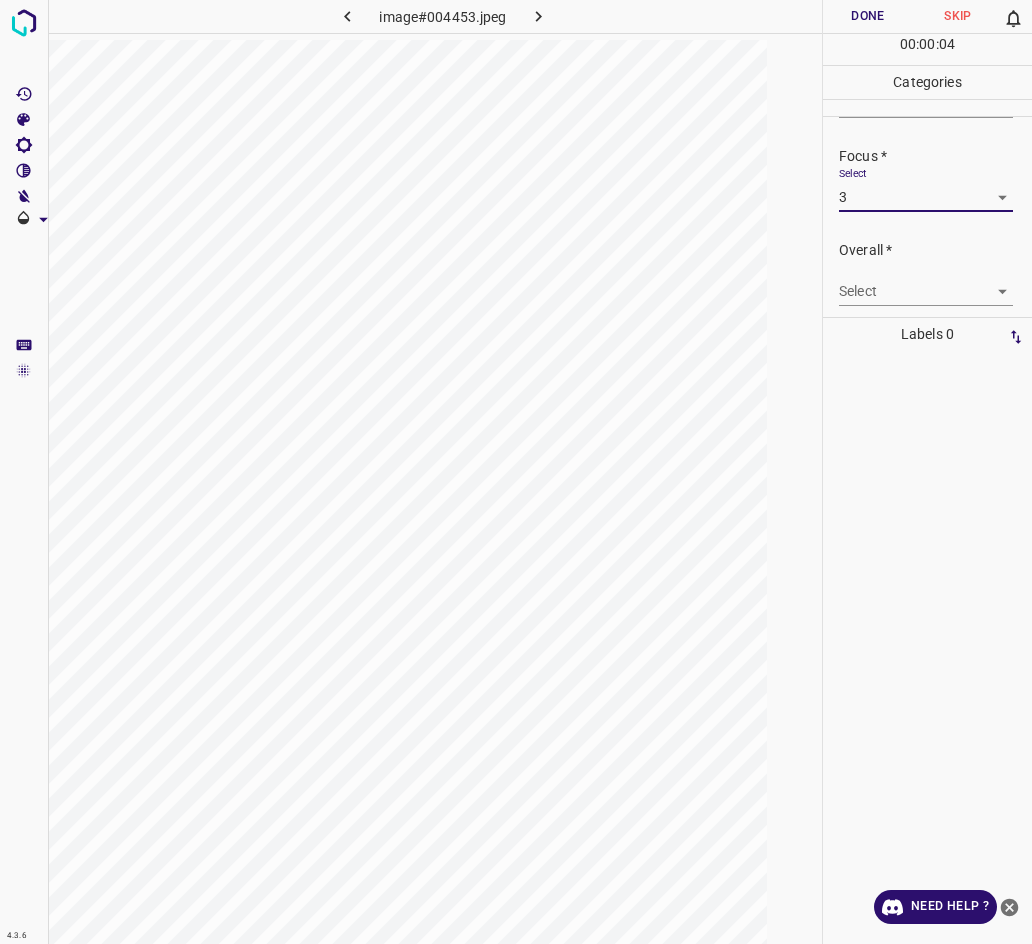 click on "4.3.6  image#004453.jpeg Done Skip 0 00   : 00   : 04   Categories Lighting *  Select 2 2 Focus *  Select 3 3 Overall *  Select ​ Labels   0 Categories 1 Lighting 2 Focus 3 Overall Tools Space Change between modes (Draw & Edit) I Auto labeling R Restore zoom M Zoom in N Zoom out Delete Delete selecte label Filters Z Restore filters X Saturation filter C Brightness filter V Contrast filter B Gray scale filter General O Download Need Help ? - Text - Hide - Delete" at bounding box center [516, 472] 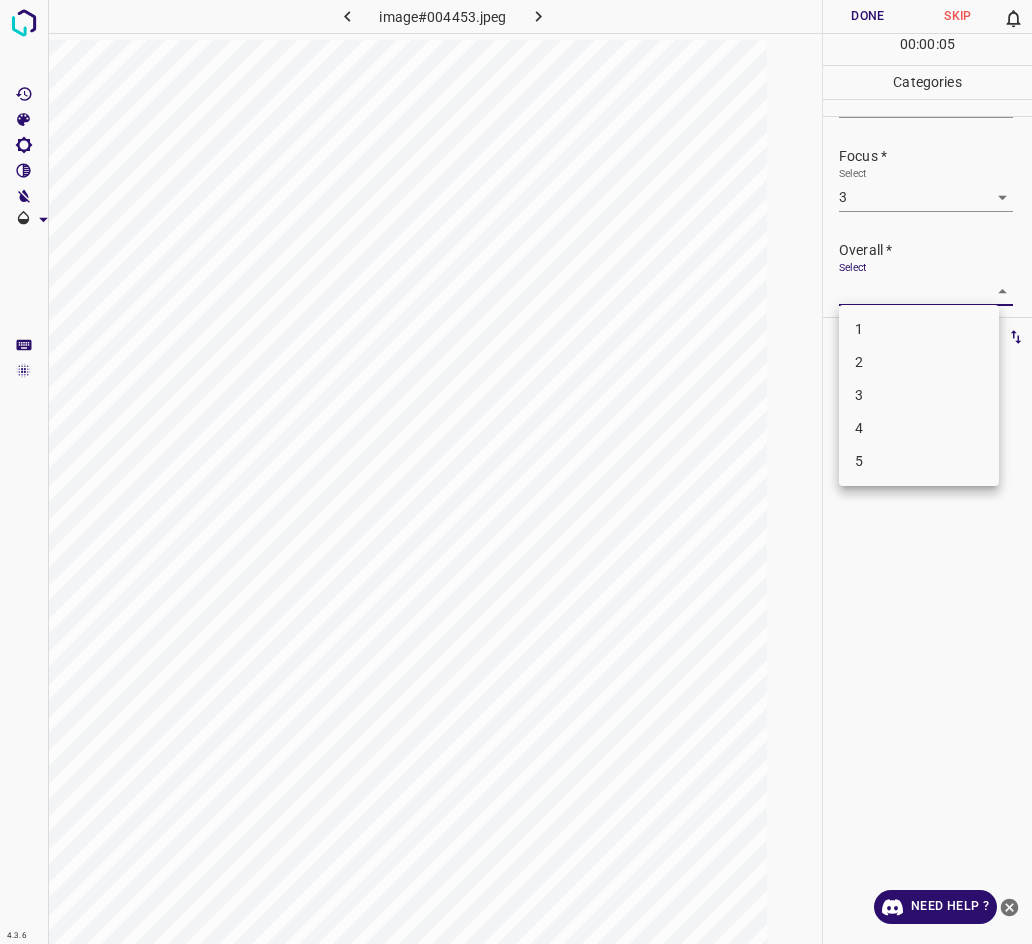 click on "3" at bounding box center (919, 395) 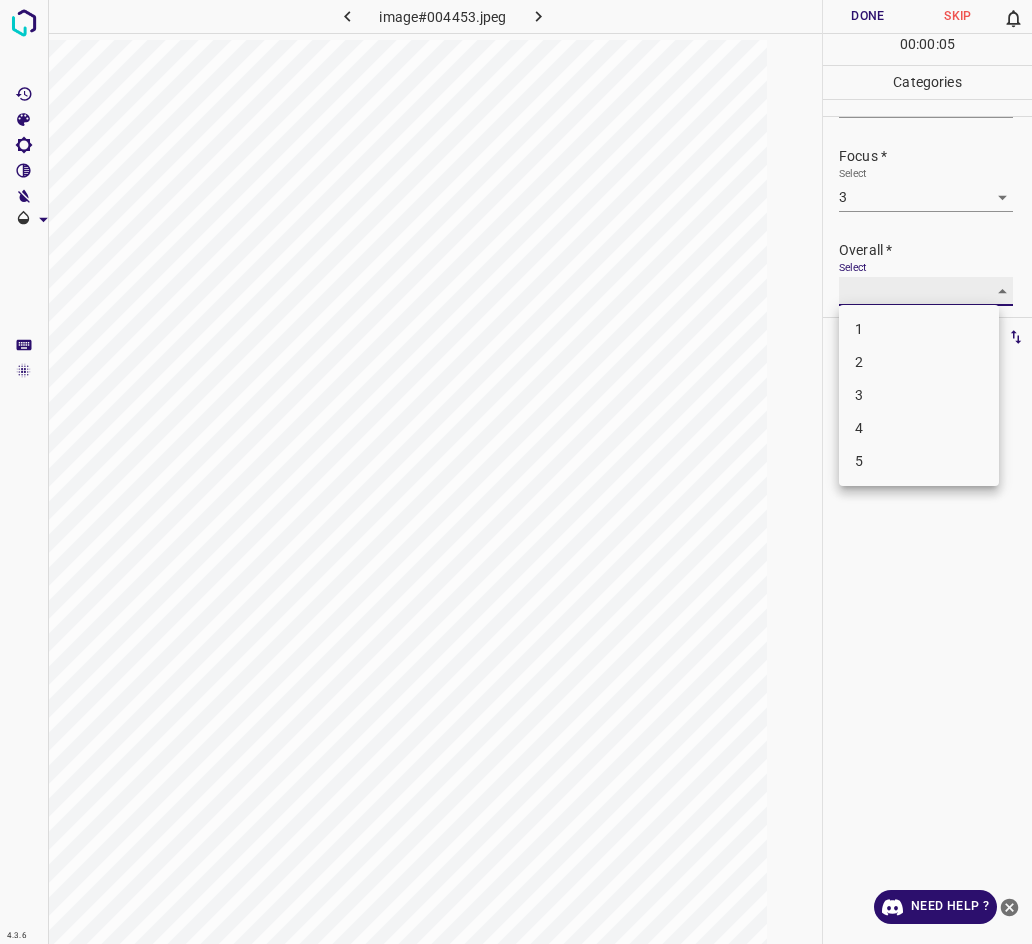 type on "3" 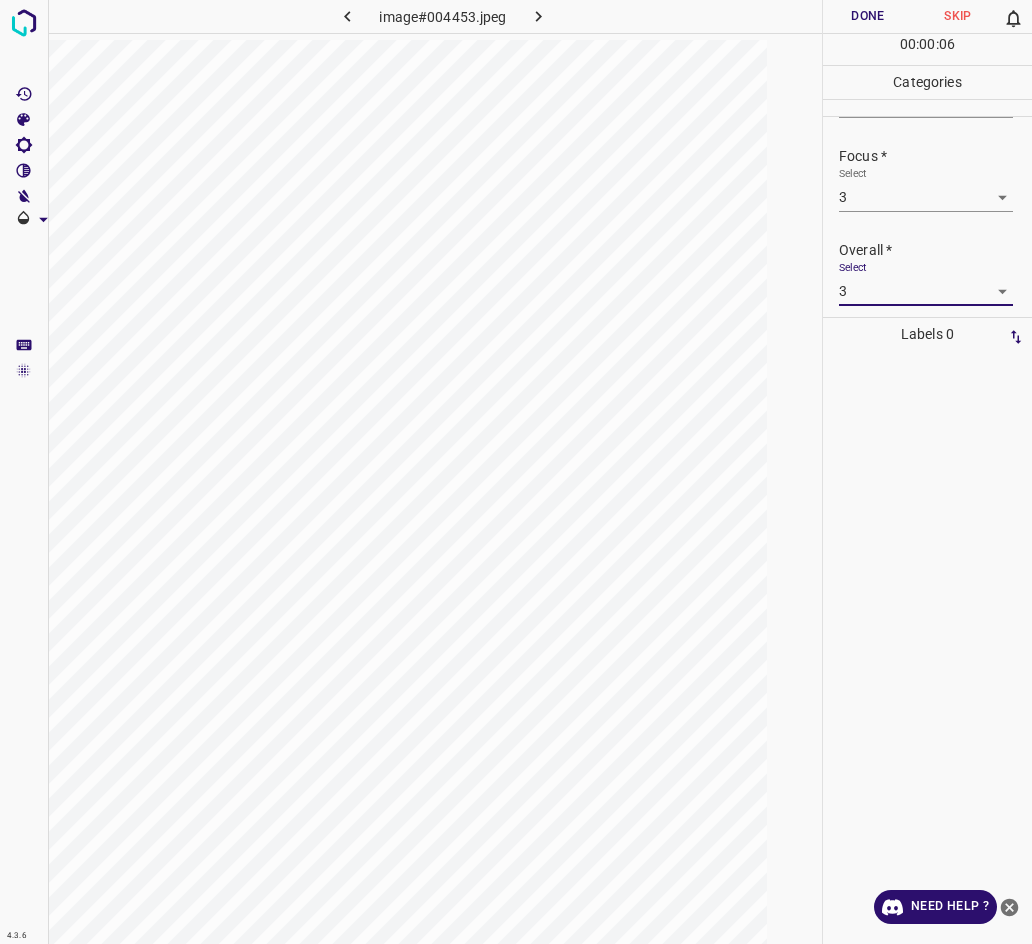 click on "Done" at bounding box center [868, 16] 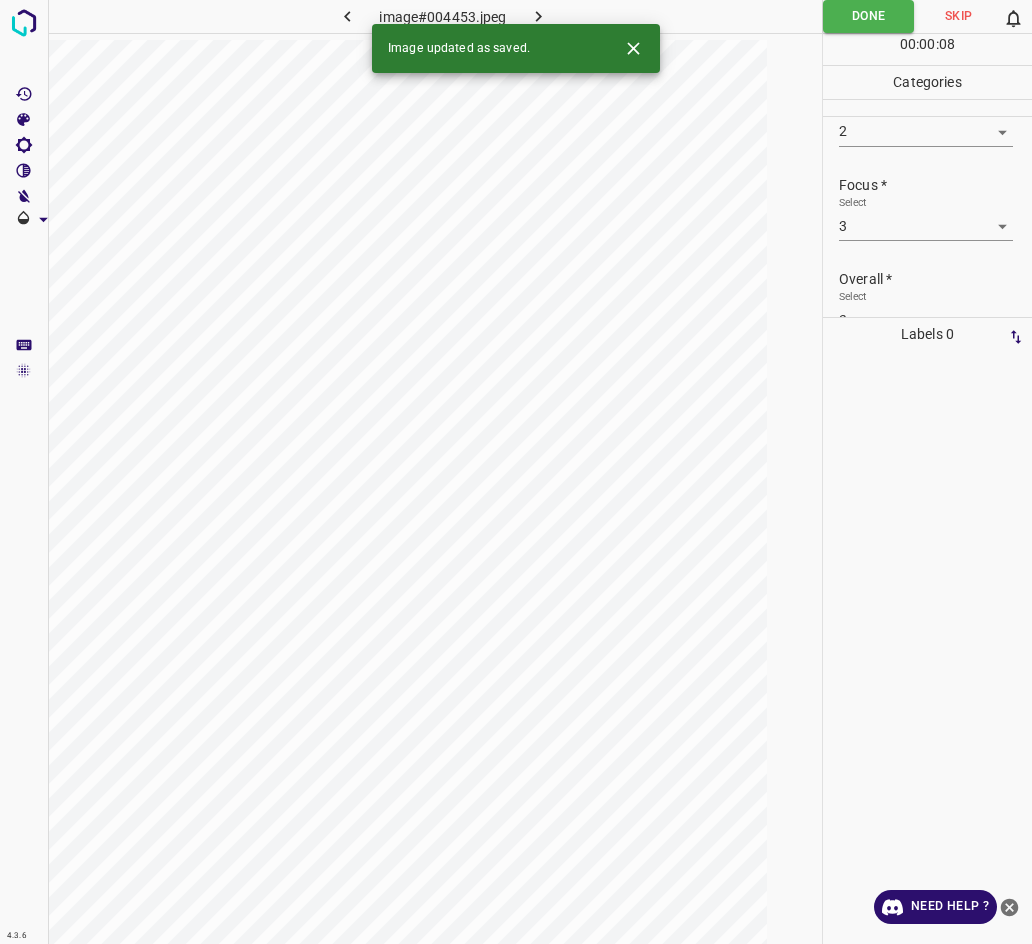 scroll, scrollTop: 0, scrollLeft: 0, axis: both 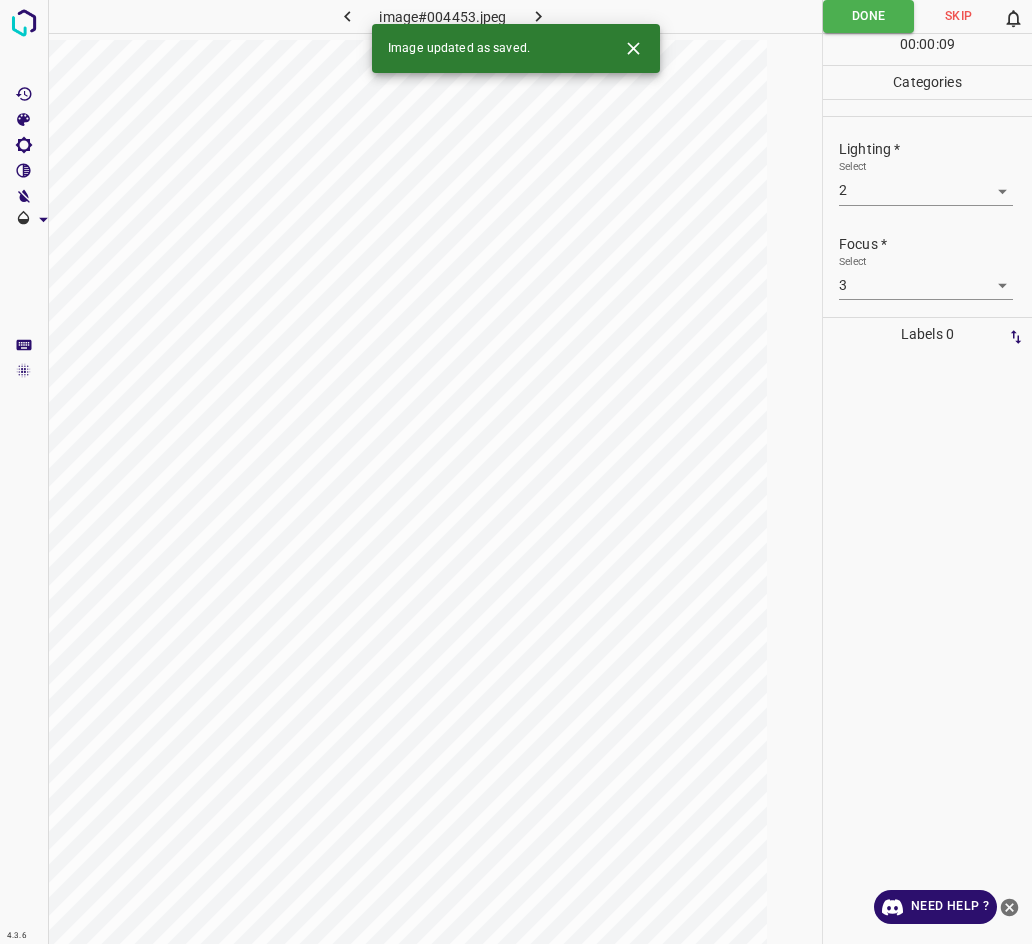 click 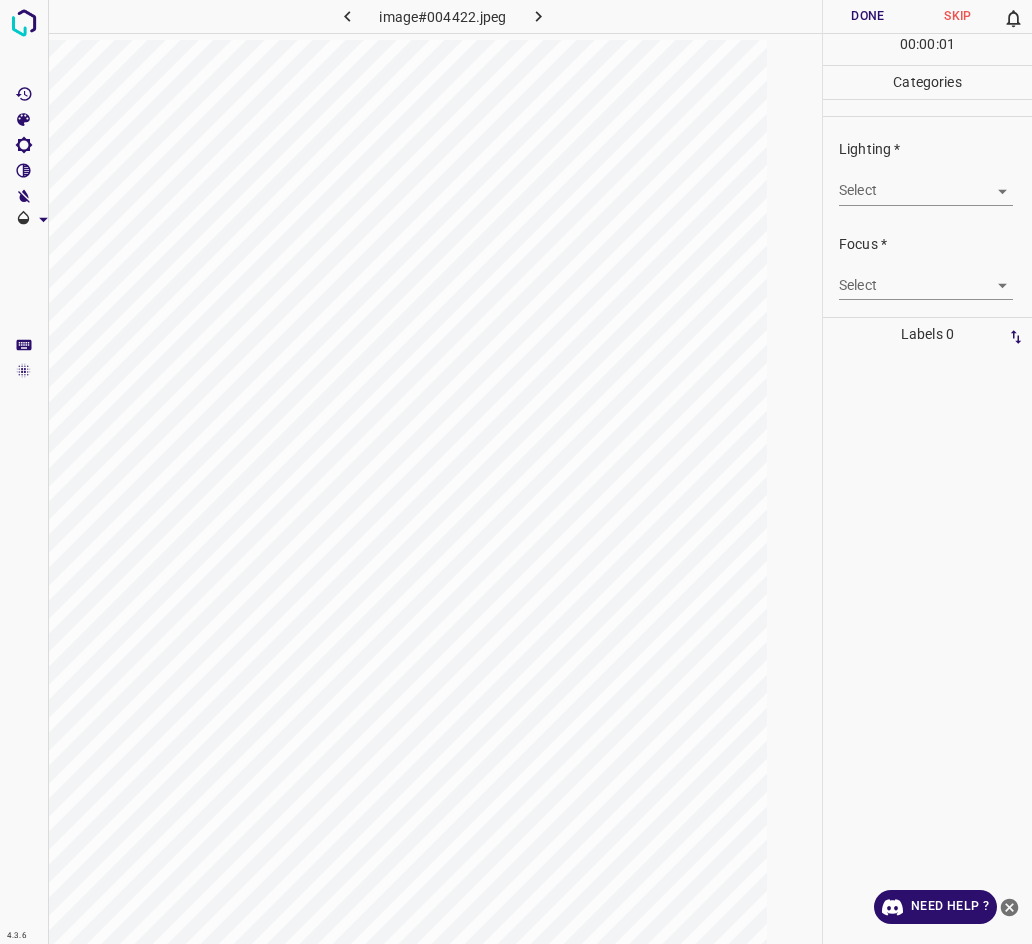 click on "4.3.6  image#004422.jpeg Done Skip 0 00   : 00   : 01   Categories Lighting *  Select ​ Focus *  Select ​ Overall *  Select ​ Labels   0 Categories 1 Lighting 2 Focus 3 Overall Tools Space Change between modes (Draw & Edit) I Auto labeling R Restore zoom M Zoom in N Zoom out Delete Delete selecte label Filters Z Restore filters X Saturation filter C Brightness filter V Contrast filter B Gray scale filter General O Download Need Help ? - Text - Hide - Delete" at bounding box center (516, 472) 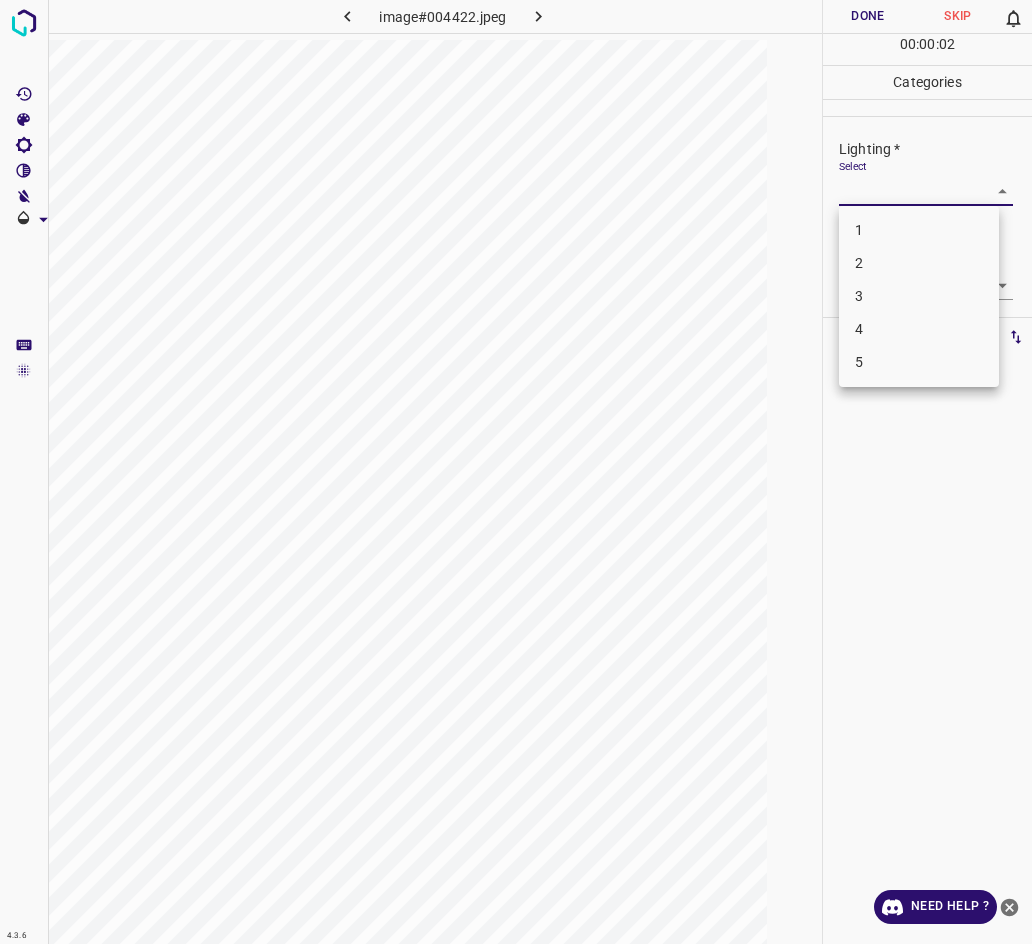 click on "3" at bounding box center [919, 296] 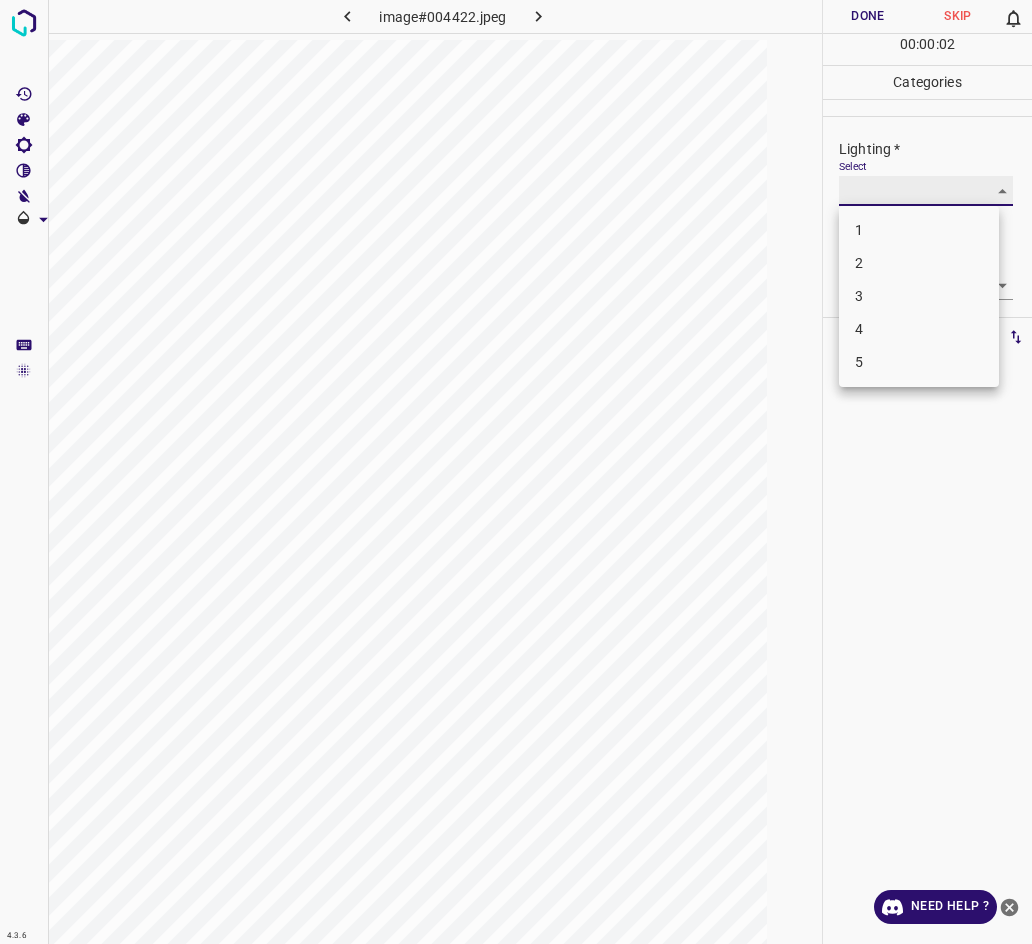 type on "3" 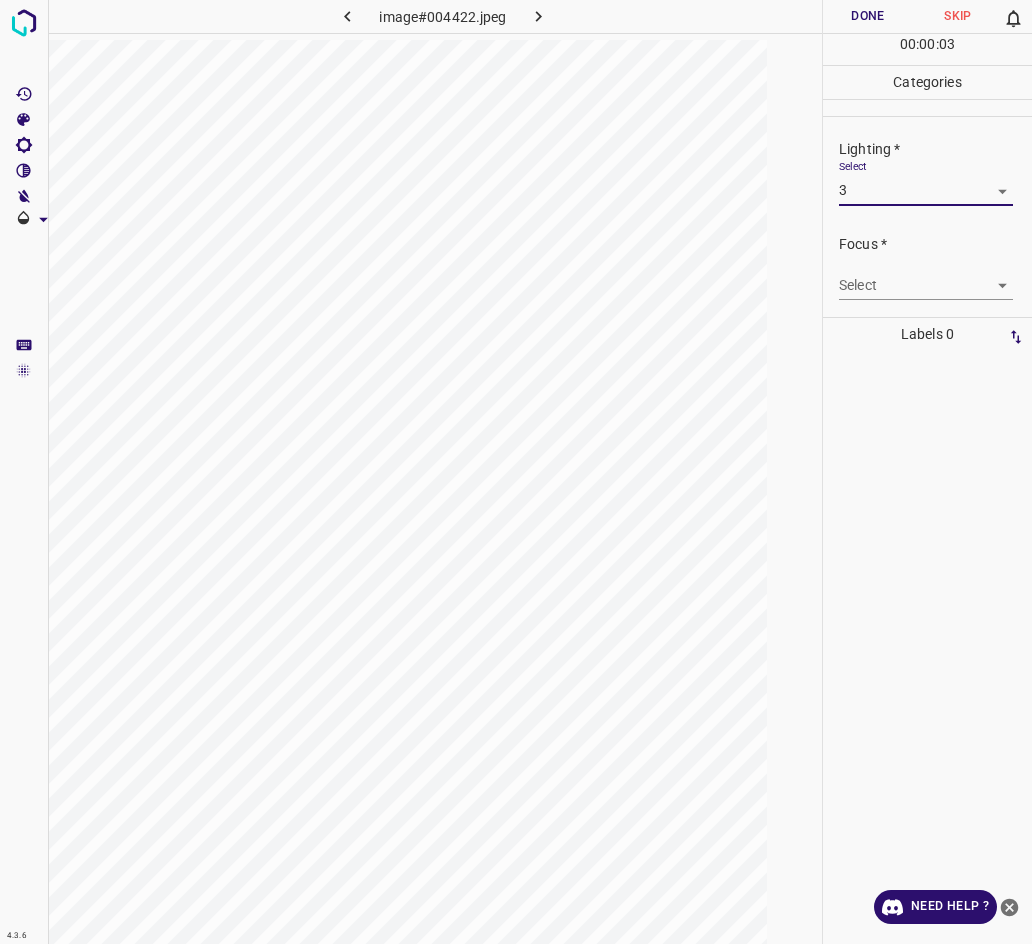 click on "4.3.6  image#004422.jpeg Done Skip 0 00   : 00   : 03   Categories Lighting *  Select 3 3 Focus *  Select ​ Overall *  Select ​ Labels   0 Categories 1 Lighting 2 Focus 3 Overall Tools Space Change between modes (Draw & Edit) I Auto labeling R Restore zoom M Zoom in N Zoom out Delete Delete selecte label Filters Z Restore filters X Saturation filter C Brightness filter V Contrast filter B Gray scale filter General O Download Need Help ? - Text - Hide - Delete" at bounding box center (516, 472) 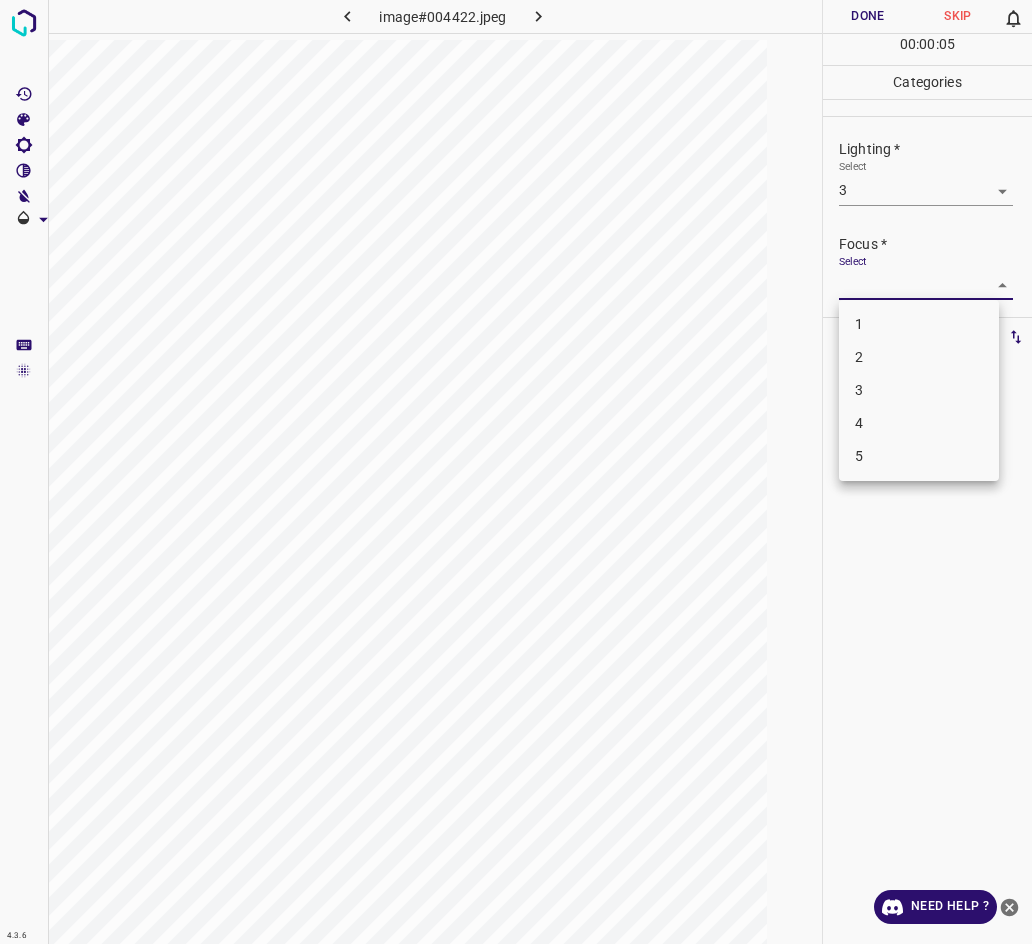 click on "2" at bounding box center [919, 357] 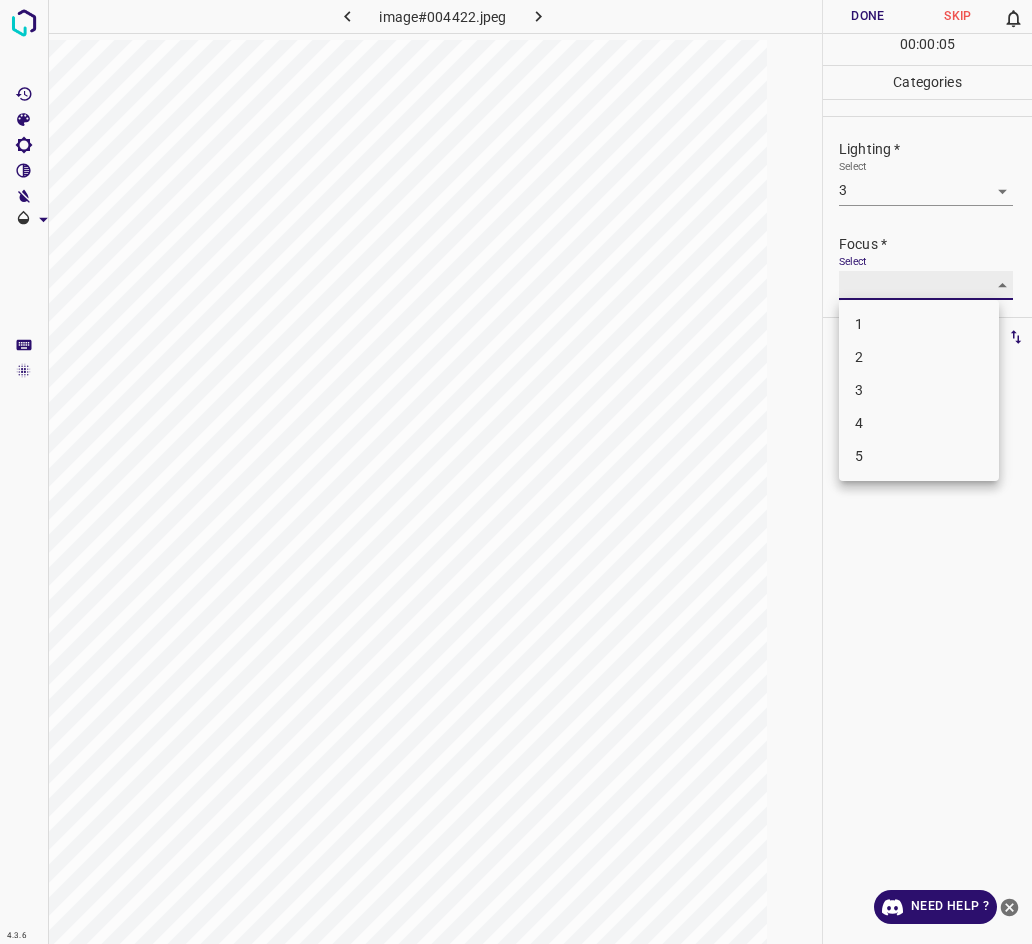 type on "2" 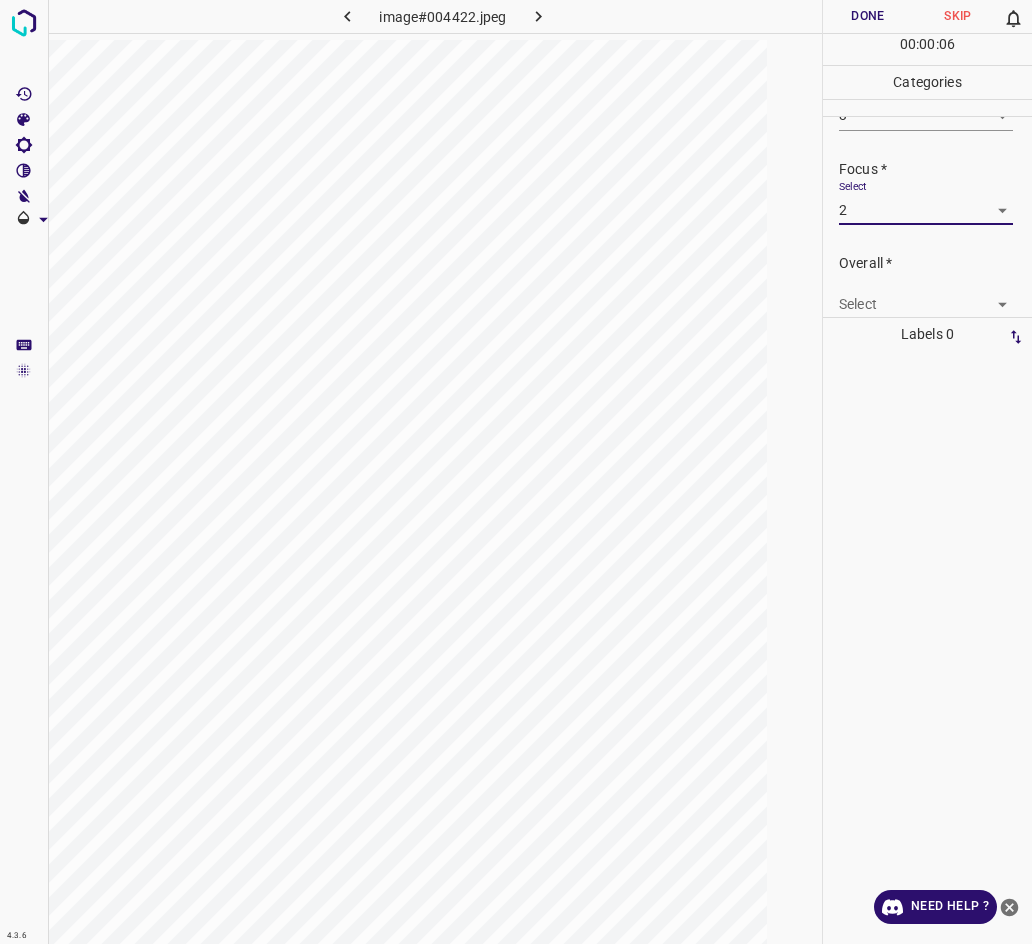 click on "4.3.6  image#004422.jpeg Done Skip 0 00   : 00   : 06   Categories Lighting *  Select 3 3 Focus *  Select 2 2 Overall *  Select ​ Labels   0 Categories 1 Lighting 2 Focus 3 Overall Tools Space Change between modes (Draw & Edit) I Auto labeling R Restore zoom M Zoom in N Zoom out Delete Delete selecte label Filters Z Restore filters X Saturation filter C Brightness filter V Contrast filter B Gray scale filter General O Download Need Help ? - Text - Hide - Delete" at bounding box center [516, 472] 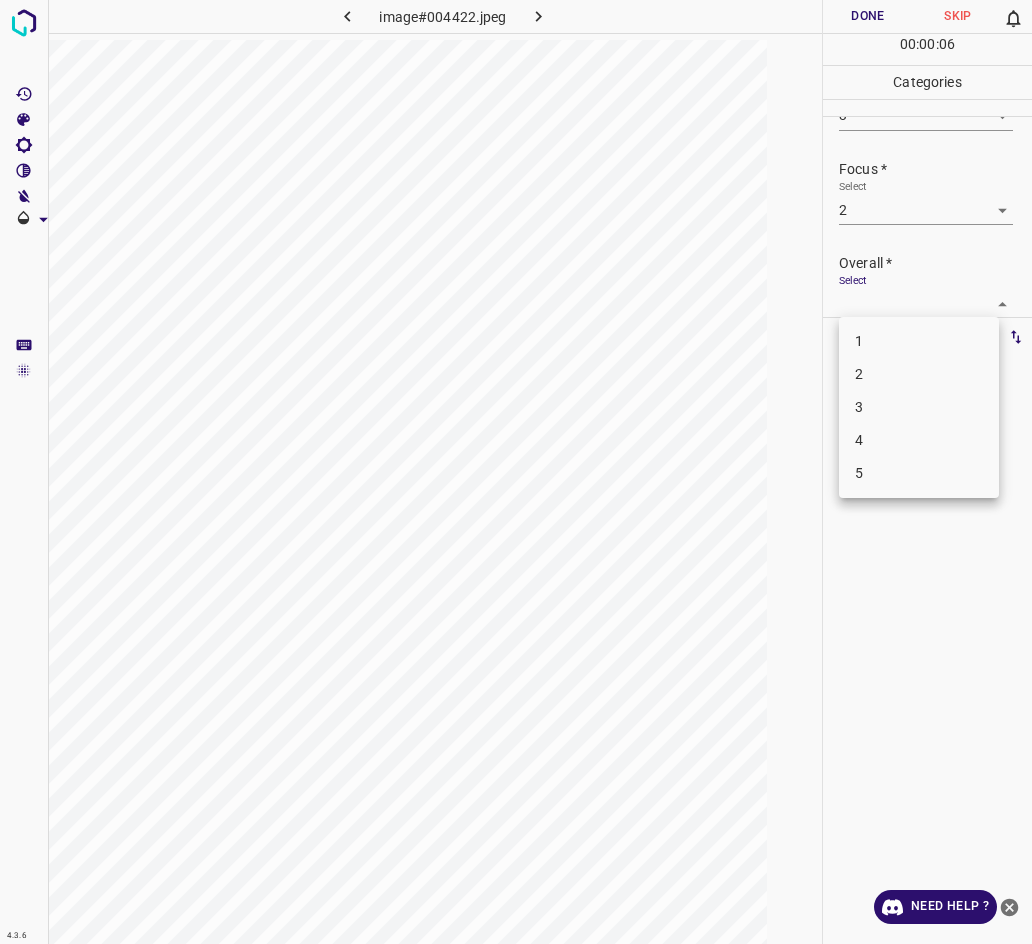 scroll, scrollTop: 76, scrollLeft: 0, axis: vertical 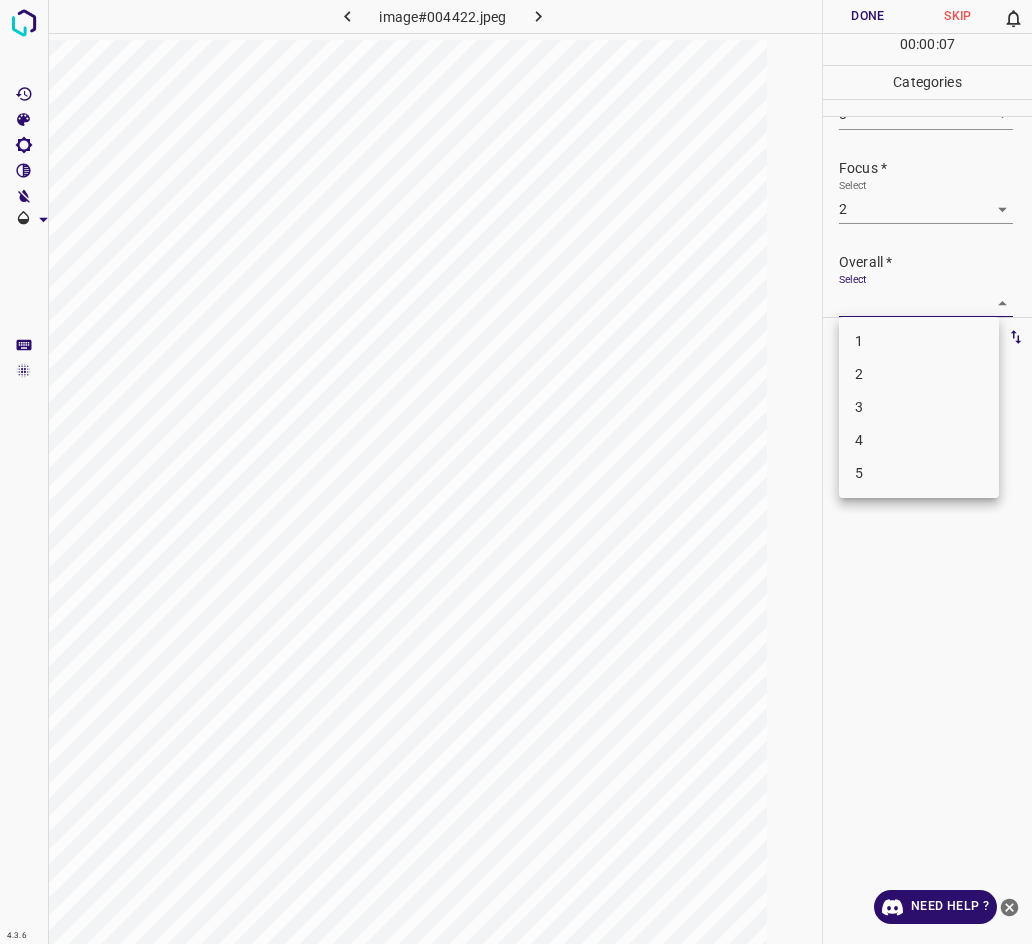 click on "3" at bounding box center (919, 407) 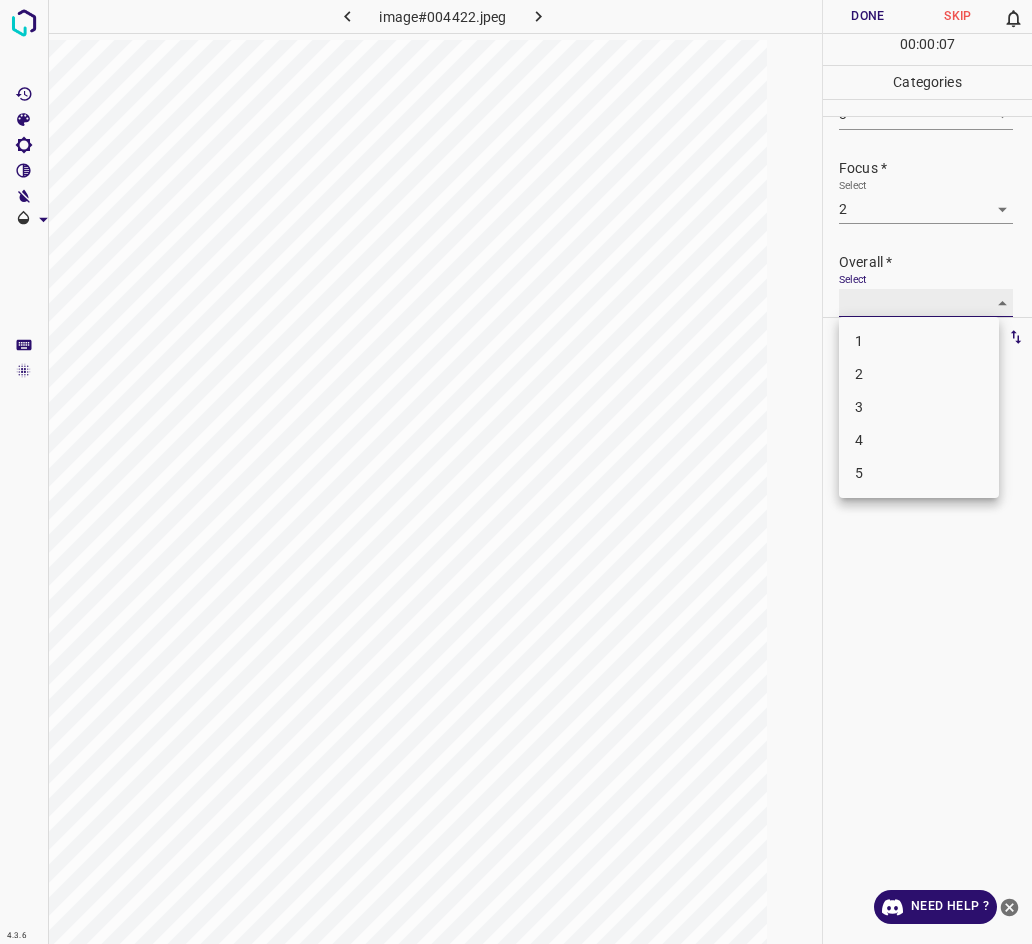 type on "3" 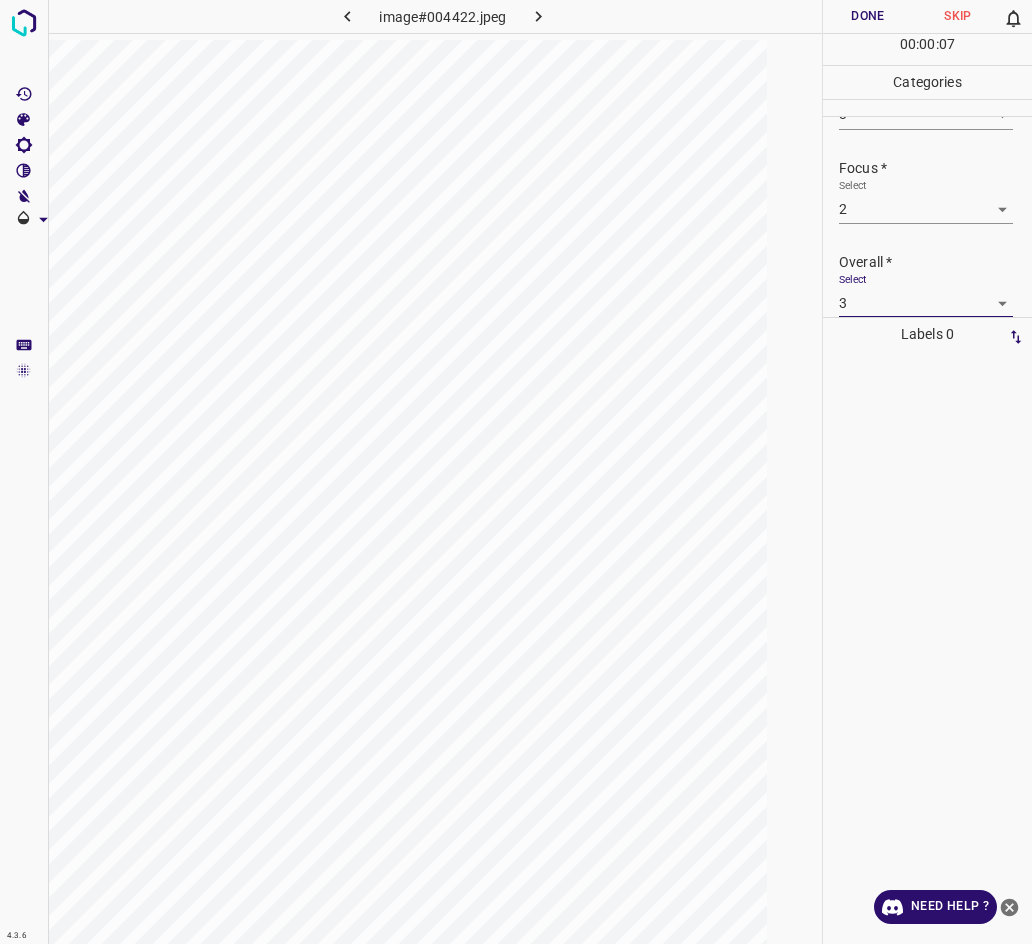 click on "Done" at bounding box center [868, 16] 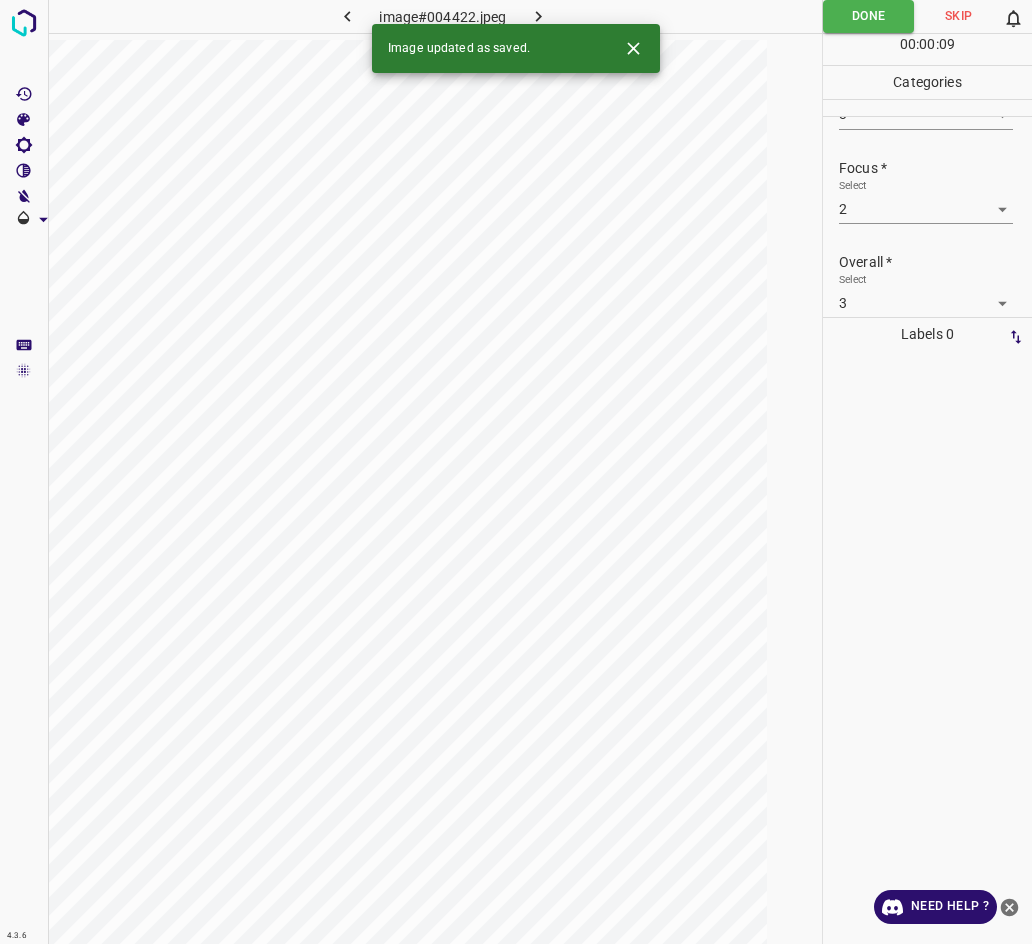 click 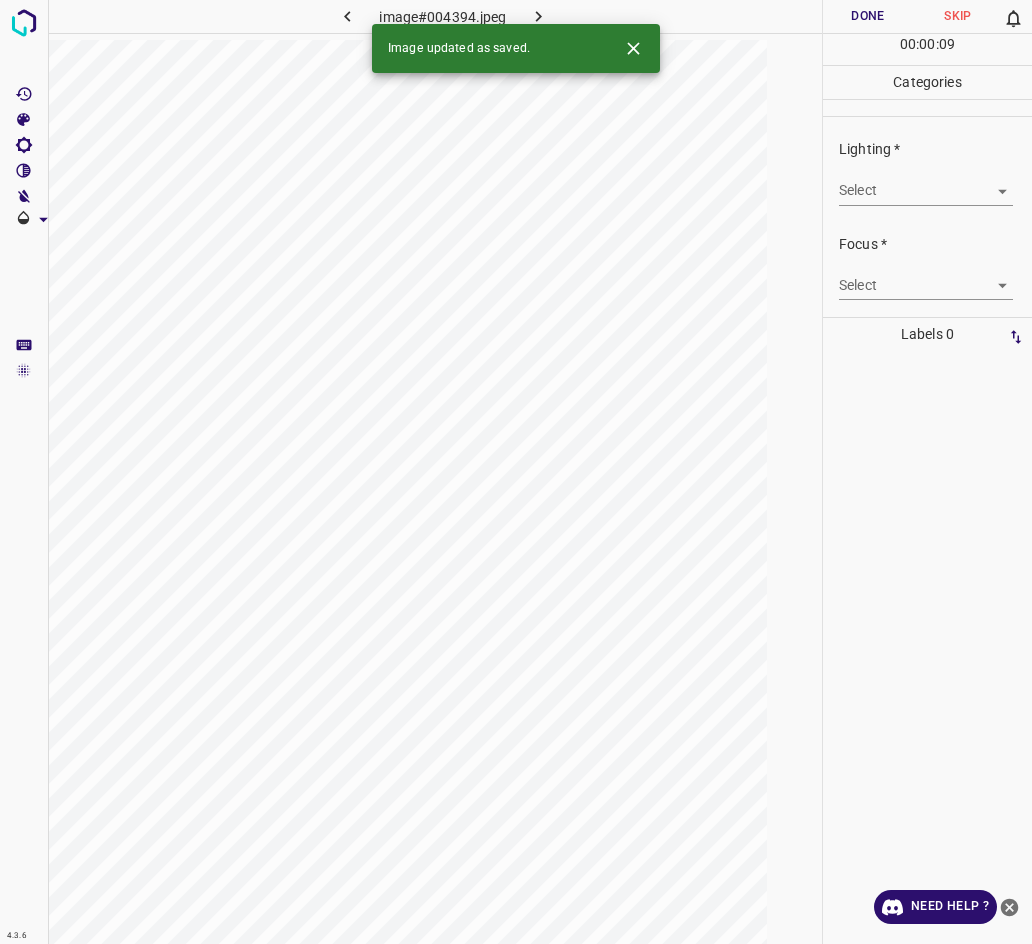 click on "4.3.6  image#004394.jpeg Done Skip 0 00   : 00   : 09   Categories Lighting *  Select ​ Focus *  Select ​ Overall *  Select ​ Labels   0 Categories 1 Lighting 2 Focus 3 Overall Tools Space Change between modes (Draw & Edit) I Auto labeling R Restore zoom M Zoom in N Zoom out Delete Delete selecte label Filters Z Restore filters X Saturation filter C Brightness filter V Contrast filter B Gray scale filter General O Download Image updated as saved. Need Help ? - Text - Hide - Delete" at bounding box center (516, 472) 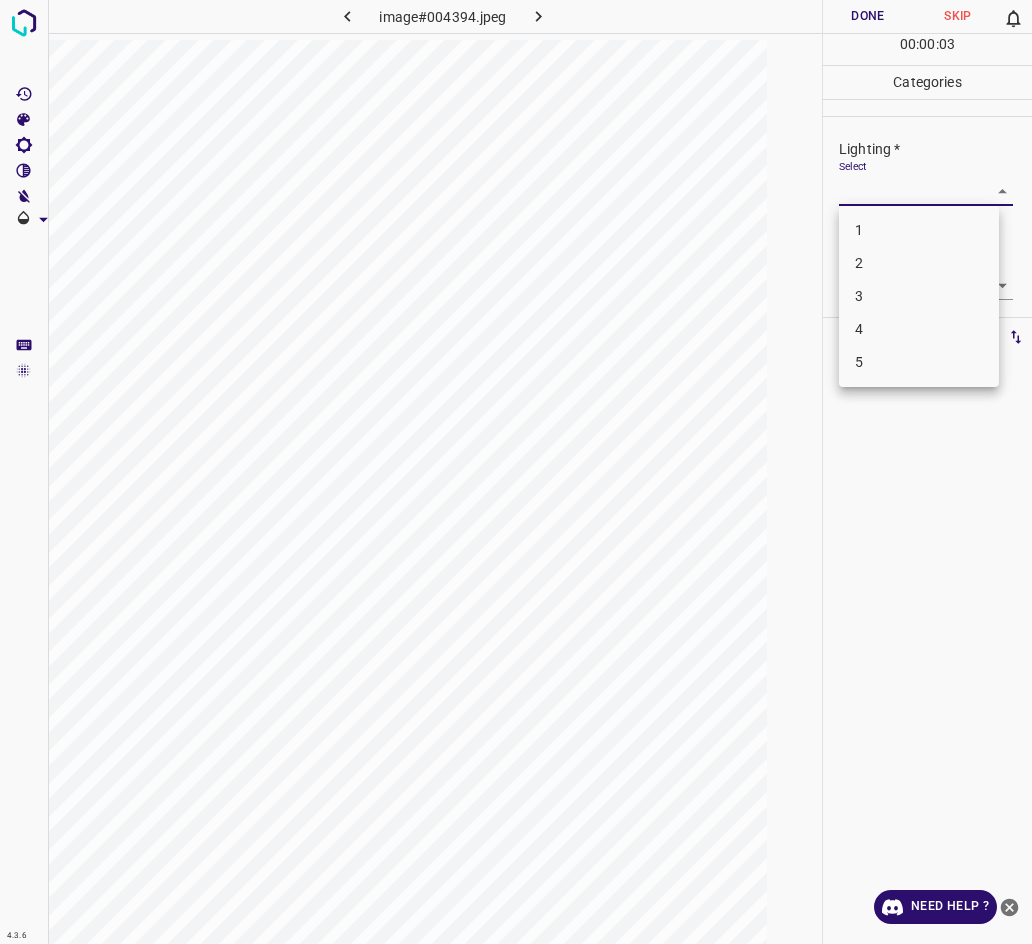 click on "2" at bounding box center (919, 263) 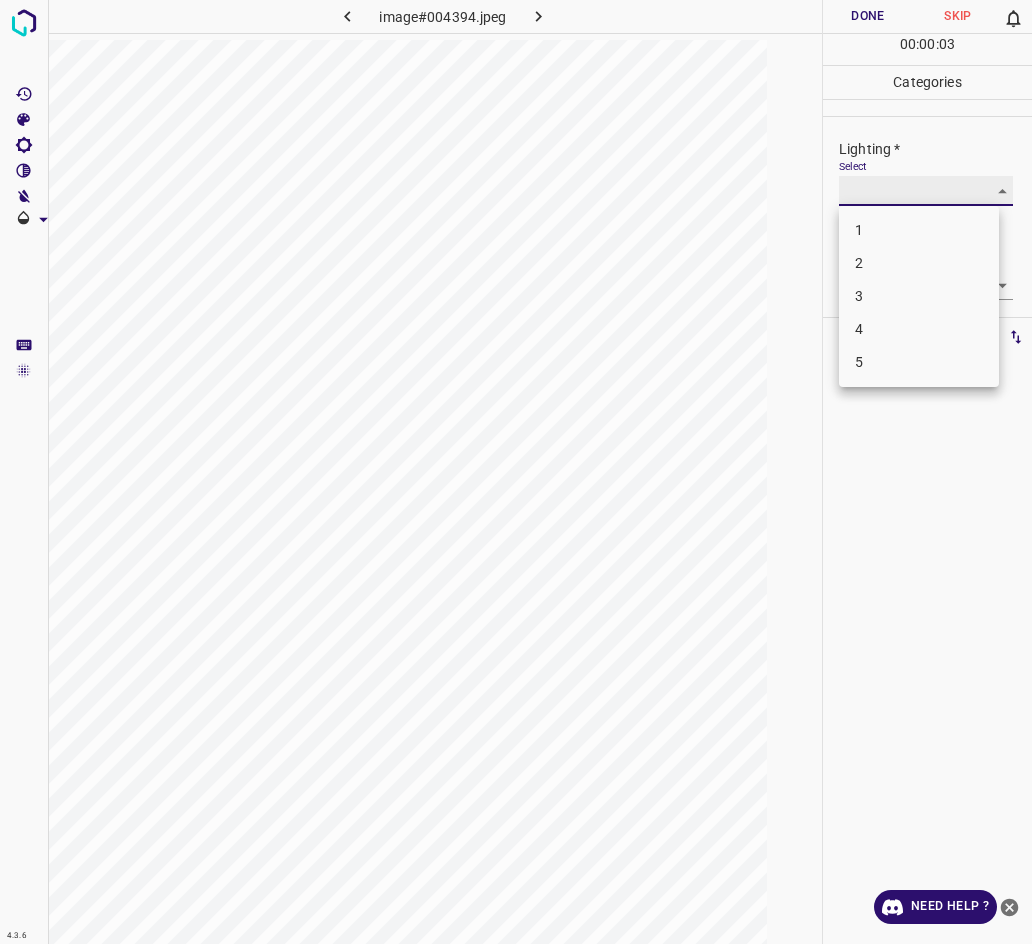 type on "2" 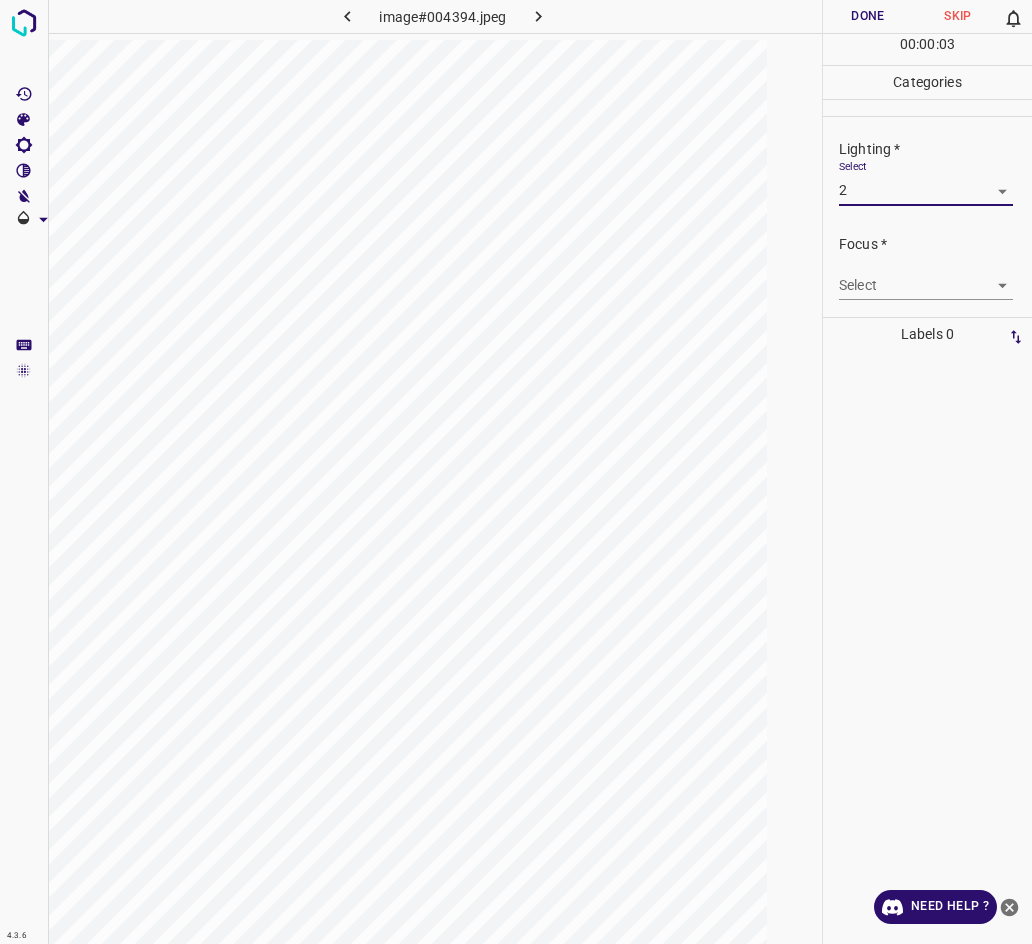 click on "4.3.6  image#004394.jpeg Done Skip 0 00   : 00   : 03   Categories Lighting *  Select 2 2 Focus *  Select ​ Overall *  Select ​ Labels   0 Categories 1 Lighting 2 Focus 3 Overall Tools Space Change between modes (Draw & Edit) I Auto labeling R Restore zoom M Zoom in N Zoom out Delete Delete selecte label Filters Z Restore filters X Saturation filter C Brightness filter V Contrast filter B Gray scale filter General O Download Need Help ? - Text - Hide - Delete" at bounding box center (516, 472) 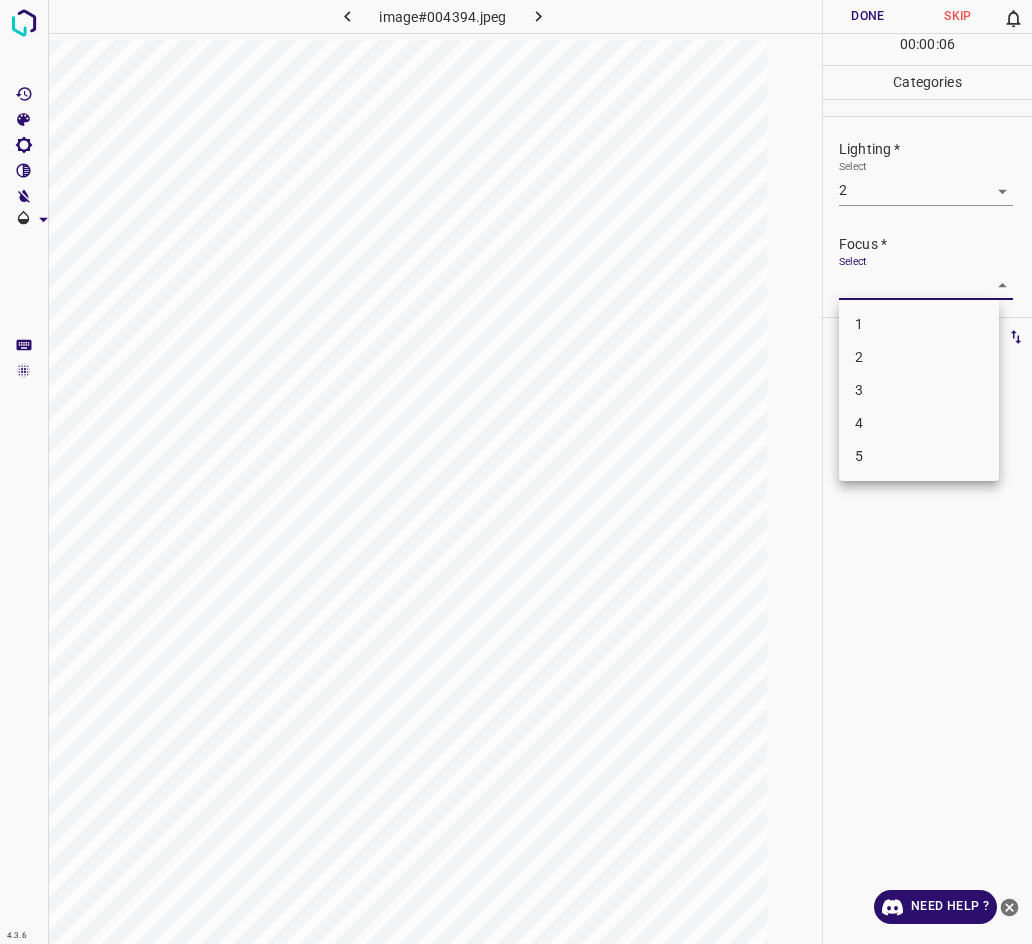 click on "3" at bounding box center [919, 390] 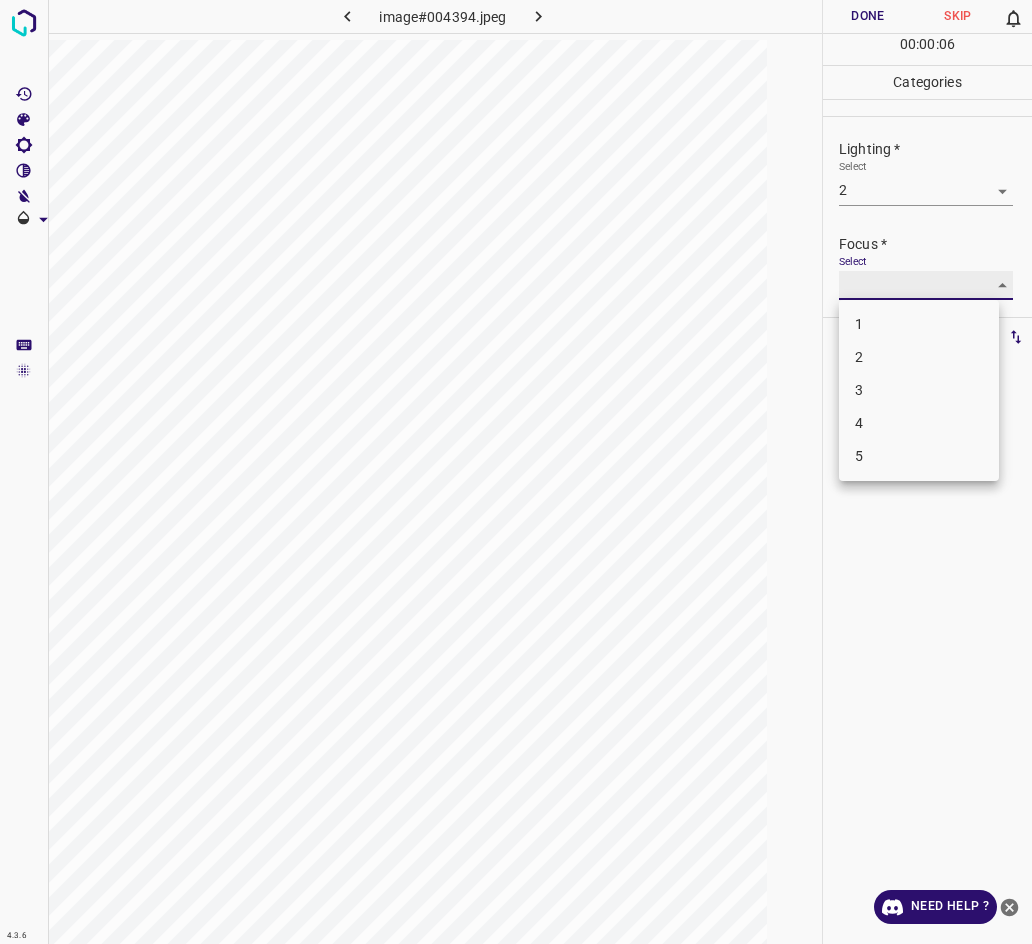 type on "3" 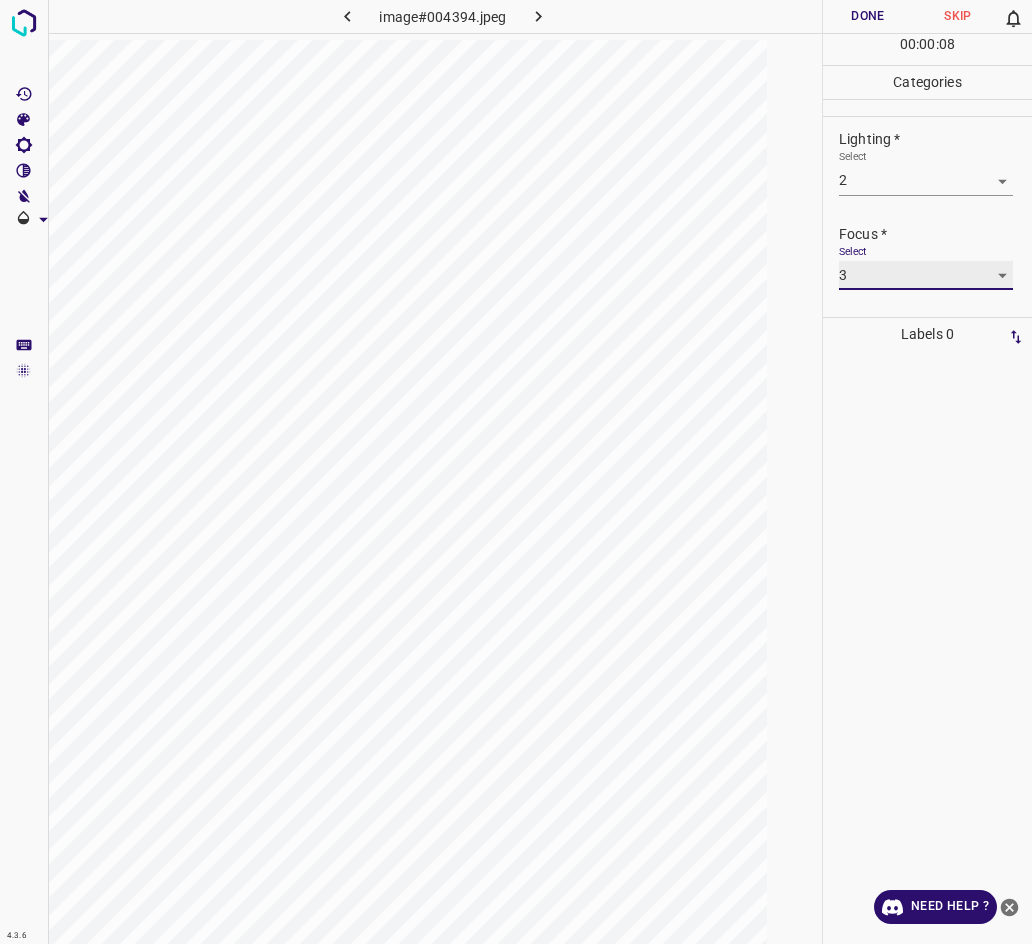 scroll, scrollTop: 94, scrollLeft: 0, axis: vertical 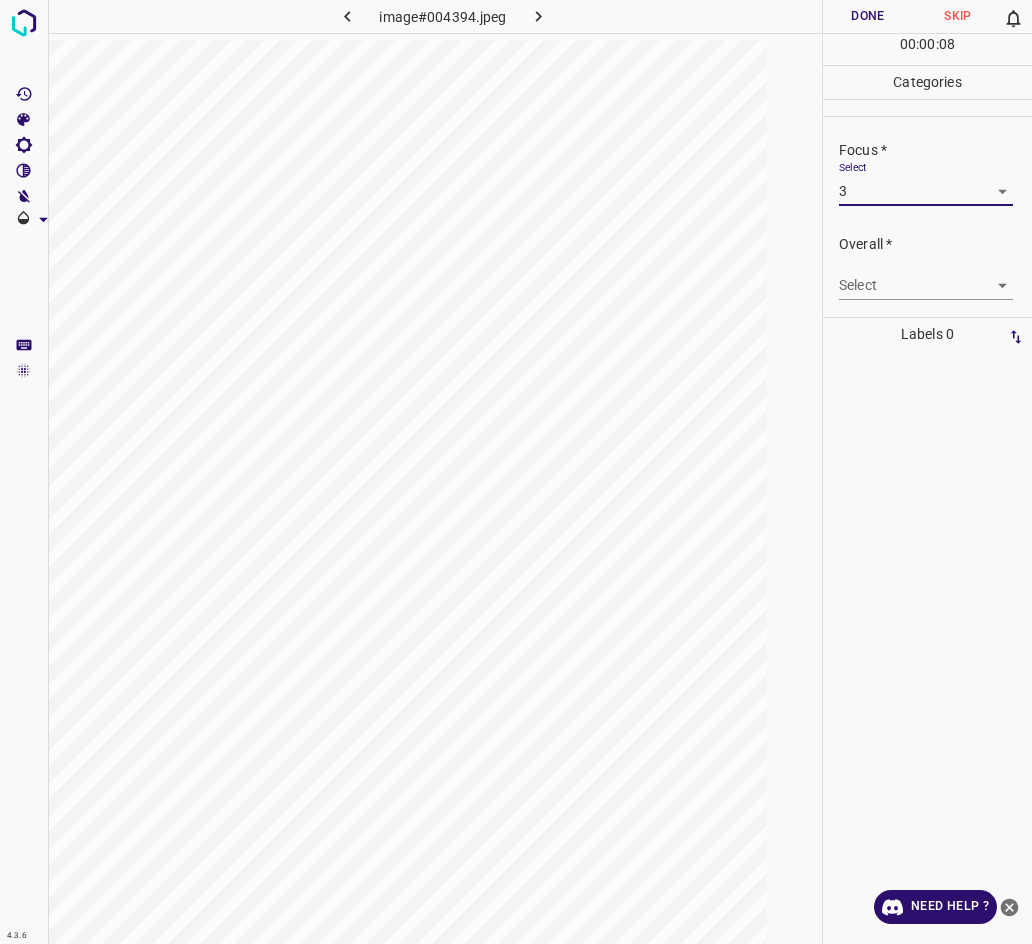 click on "4.3.6  image#004394.jpeg Done Skip 0 00   : 00   : 08   Categories Lighting *  Select 2 2 Focus *  Select 3 3 Overall *  Select ​ Labels   0 Categories 1 Lighting 2 Focus 3 Overall Tools Space Change between modes (Draw & Edit) I Auto labeling R Restore zoom M Zoom in N Zoom out Delete Delete selecte label Filters Z Restore filters X Saturation filter C Brightness filter V Contrast filter B Gray scale filter General O Download Need Help ? - Text - Hide - Delete" at bounding box center [516, 472] 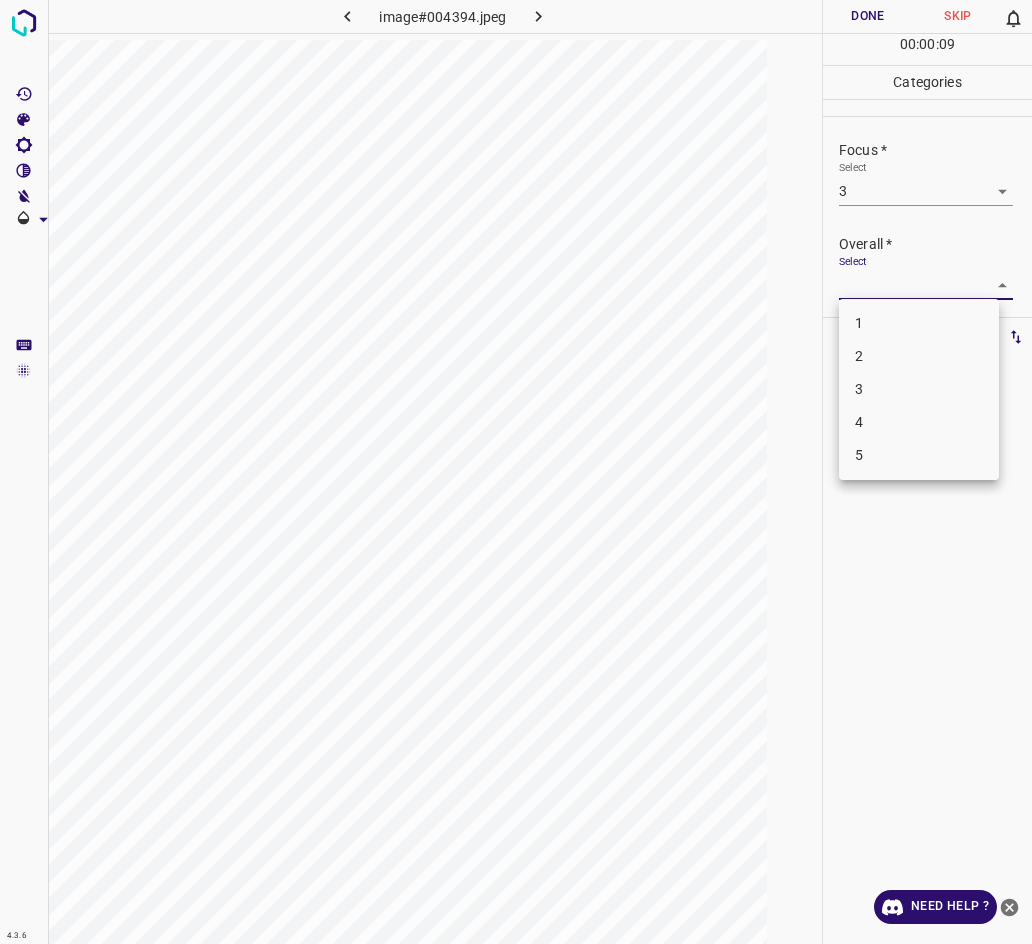 click on "3" at bounding box center (919, 389) 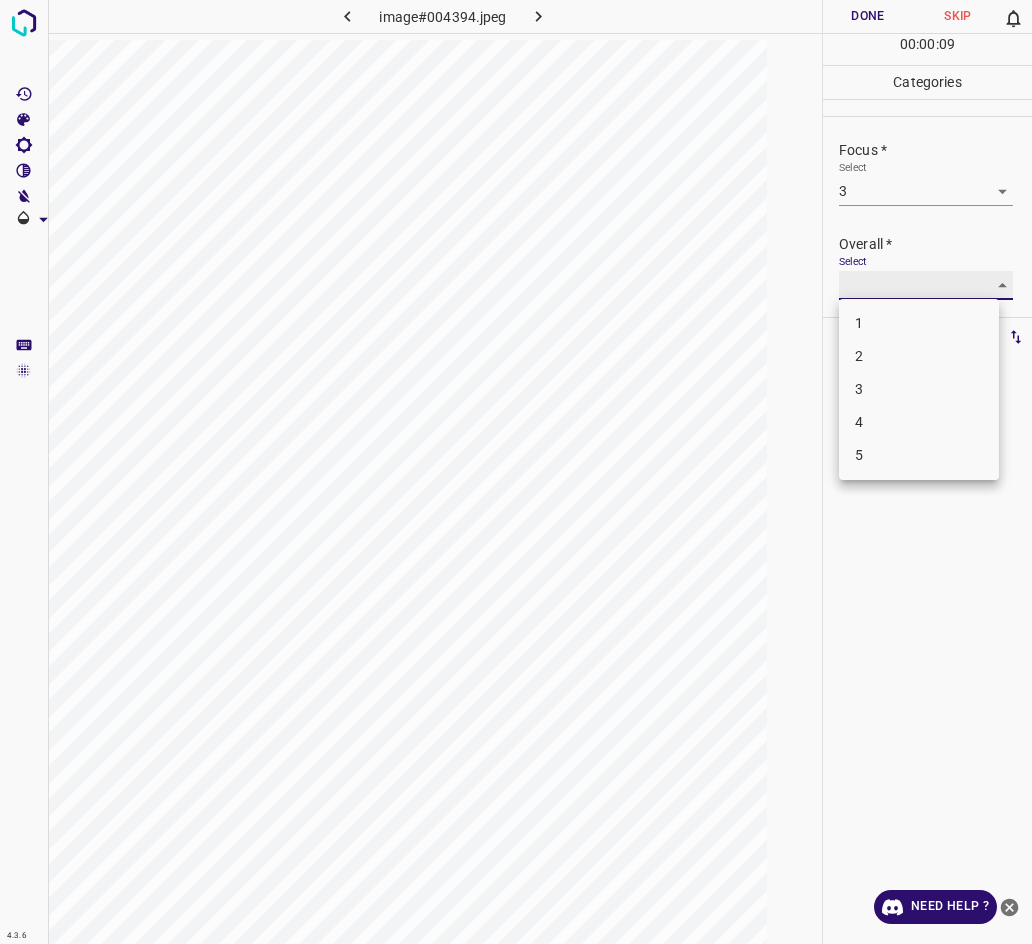 type on "3" 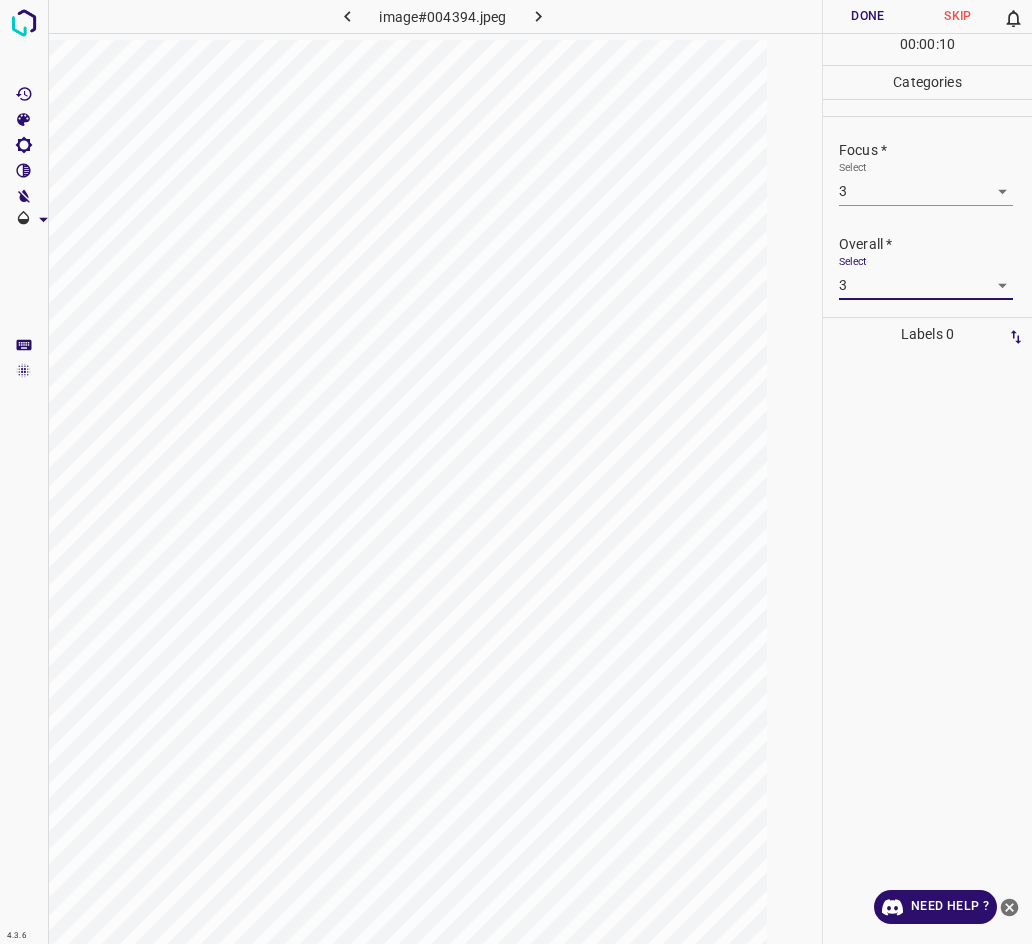 click on "Done" at bounding box center (868, 16) 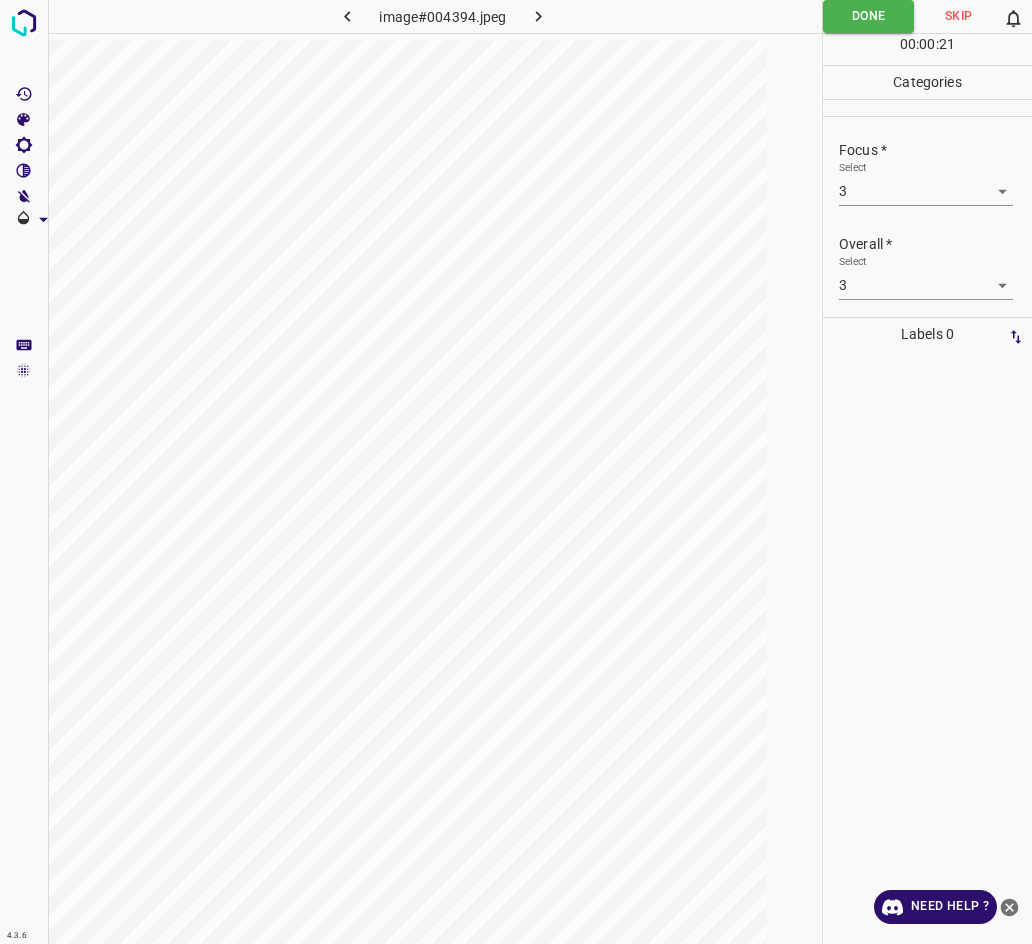 click at bounding box center [539, 16] 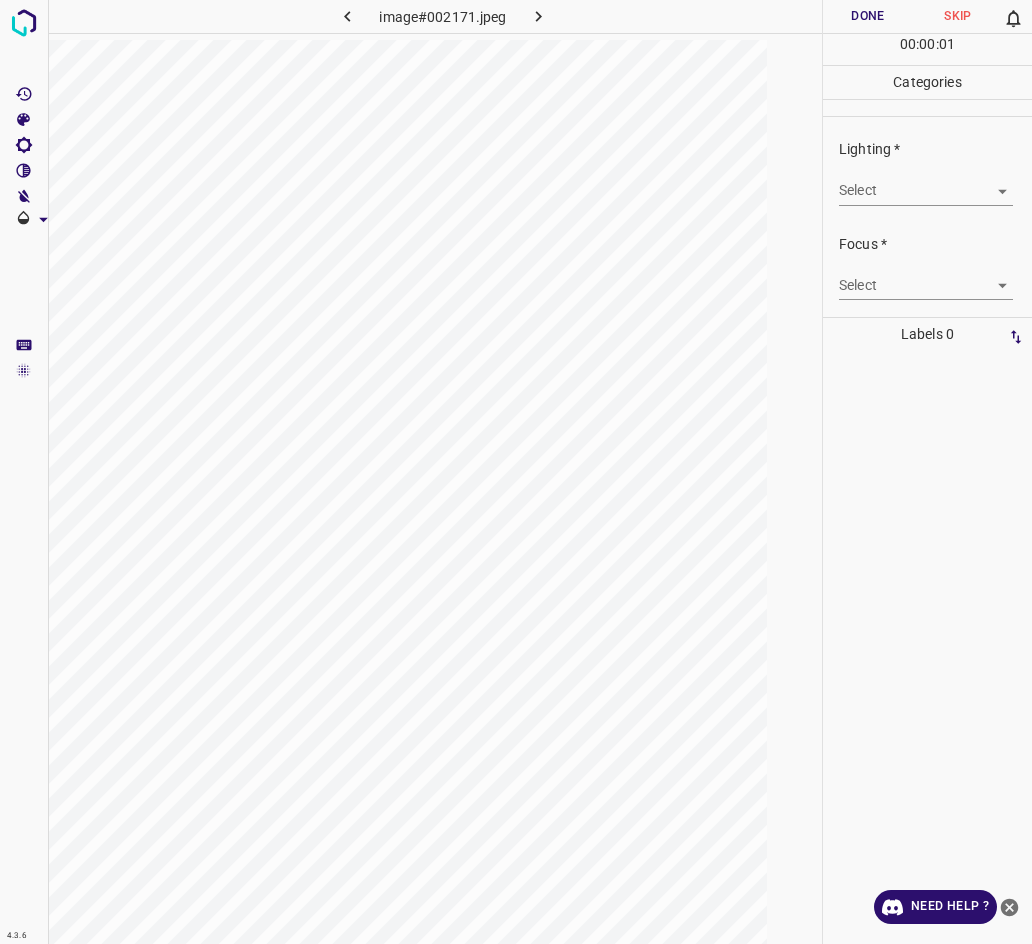 click on "4.3.6  image#002171.jpeg Done Skip 0 00   : 00   : 01   Categories Lighting *  Select ​ Focus *  Select ​ Overall *  Select ​ Labels   0 Categories 1 Lighting 2 Focus 3 Overall Tools Space Change between modes (Draw & Edit) I Auto labeling R Restore zoom M Zoom in N Zoom out Delete Delete selecte label Filters Z Restore filters X Saturation filter C Brightness filter V Contrast filter B Gray scale filter General O Download Need Help ? - Text - Hide - Delete" at bounding box center [516, 472] 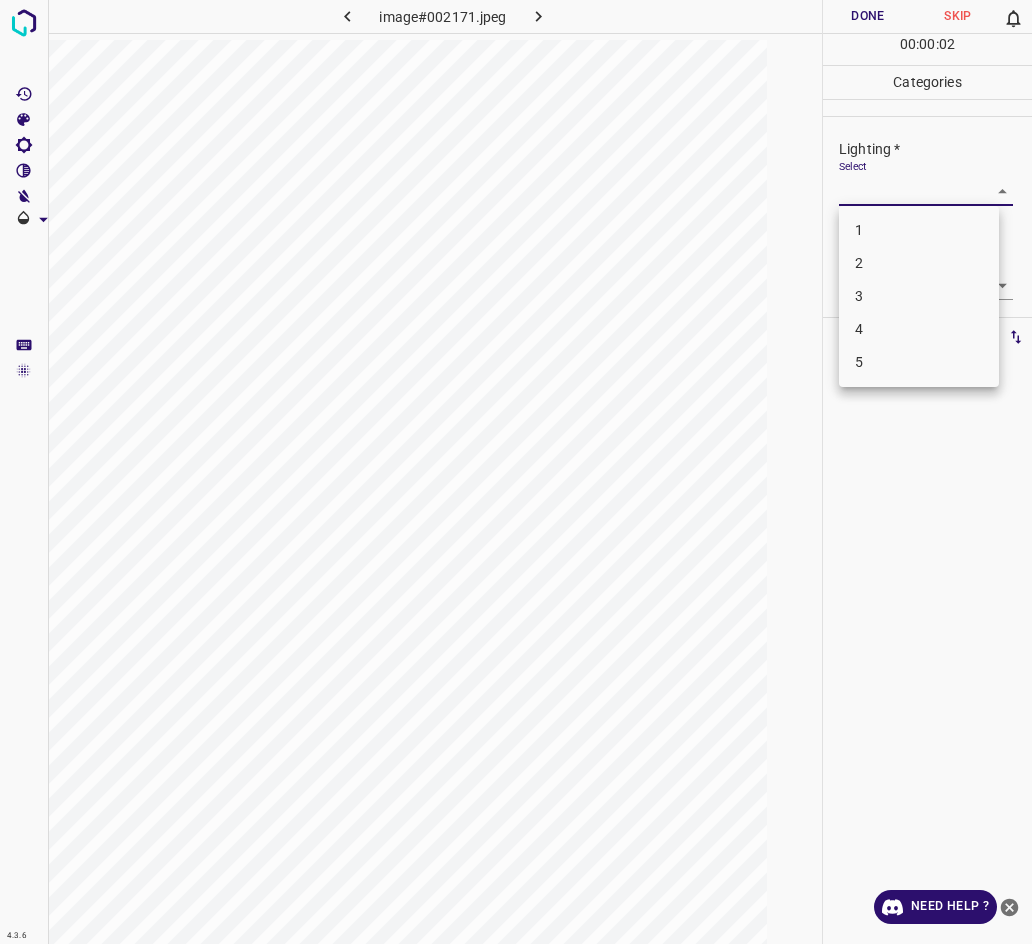 click on "2" at bounding box center (919, 263) 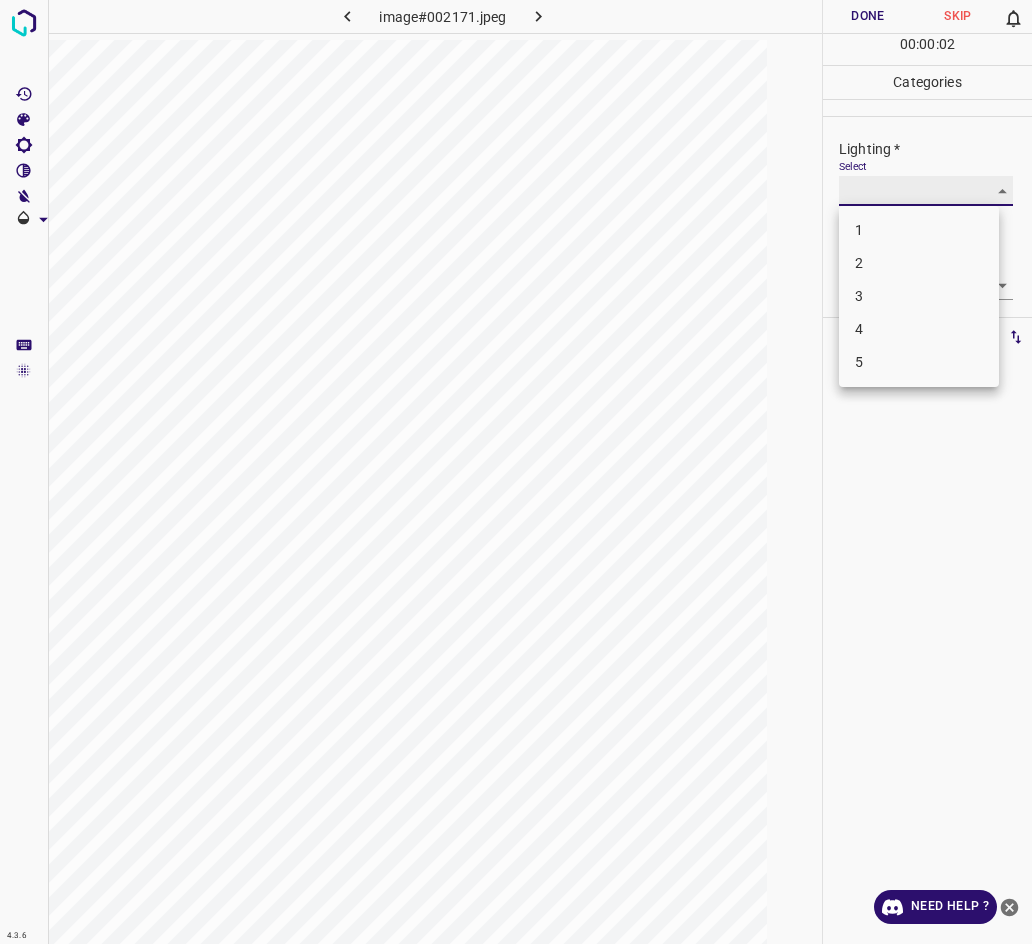 type on "2" 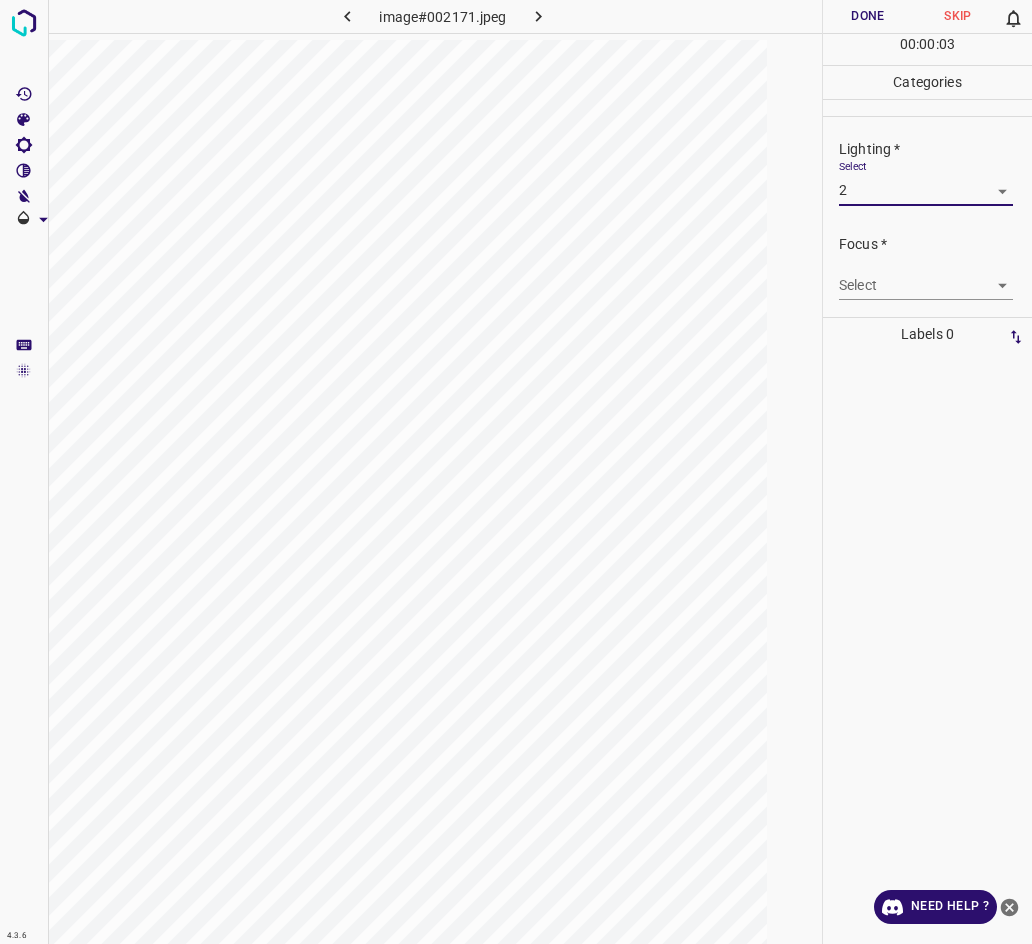 click on "4.3.6  image#002171.jpeg Done Skip 0 00   : 00   : 03   Categories Lighting *  Select 2 2 Focus *  Select ​ Overall *  Select ​ Labels   0 Categories 1 Lighting 2 Focus 3 Overall Tools Space Change between modes (Draw & Edit) I Auto labeling R Restore zoom M Zoom in N Zoom out Delete Delete selecte label Filters Z Restore filters X Saturation filter C Brightness filter V Contrast filter B Gray scale filter General O Download Need Help ? - Text - Hide - Delete" at bounding box center (516, 472) 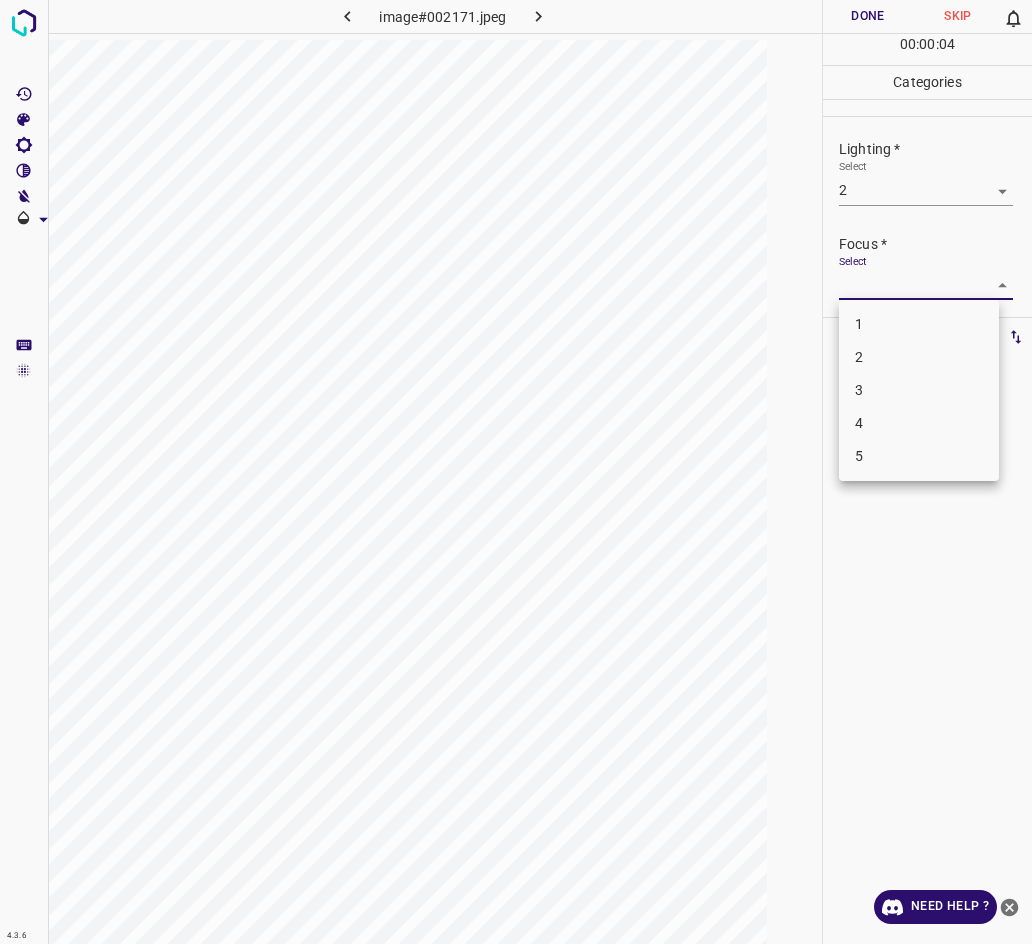 click on "3" at bounding box center [919, 390] 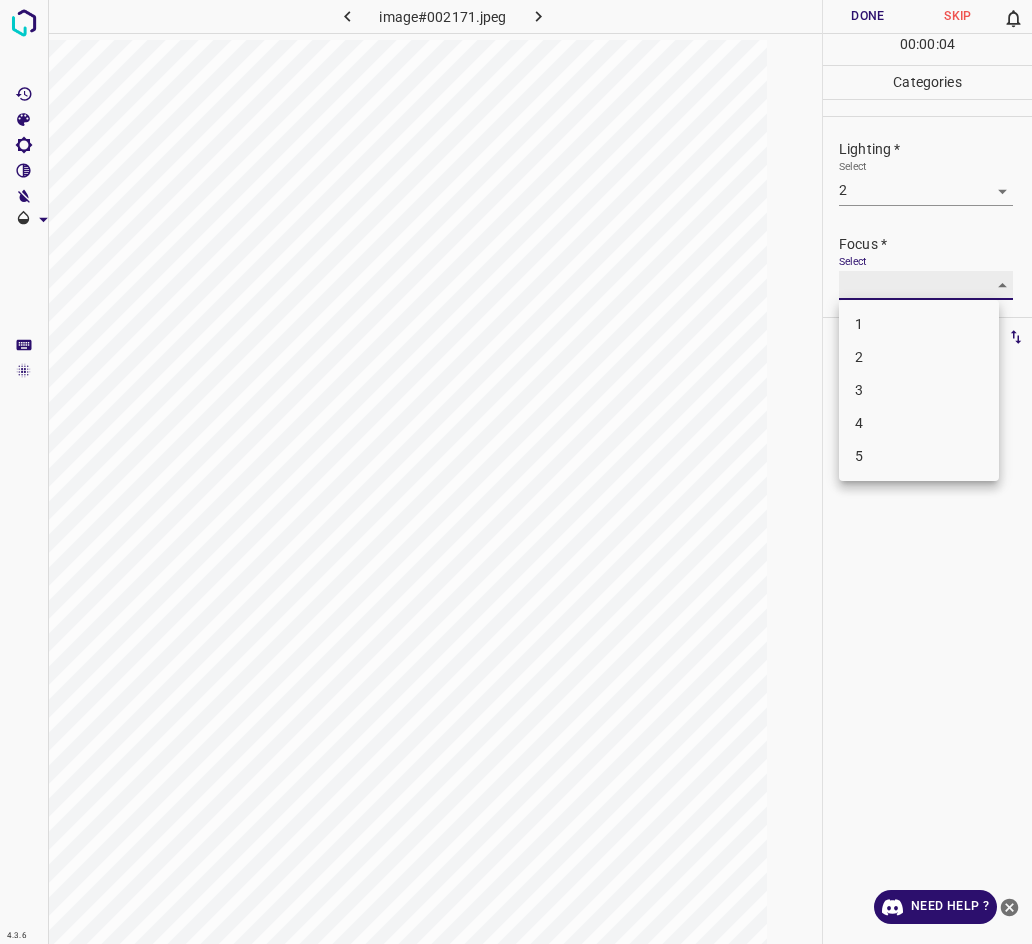 type on "3" 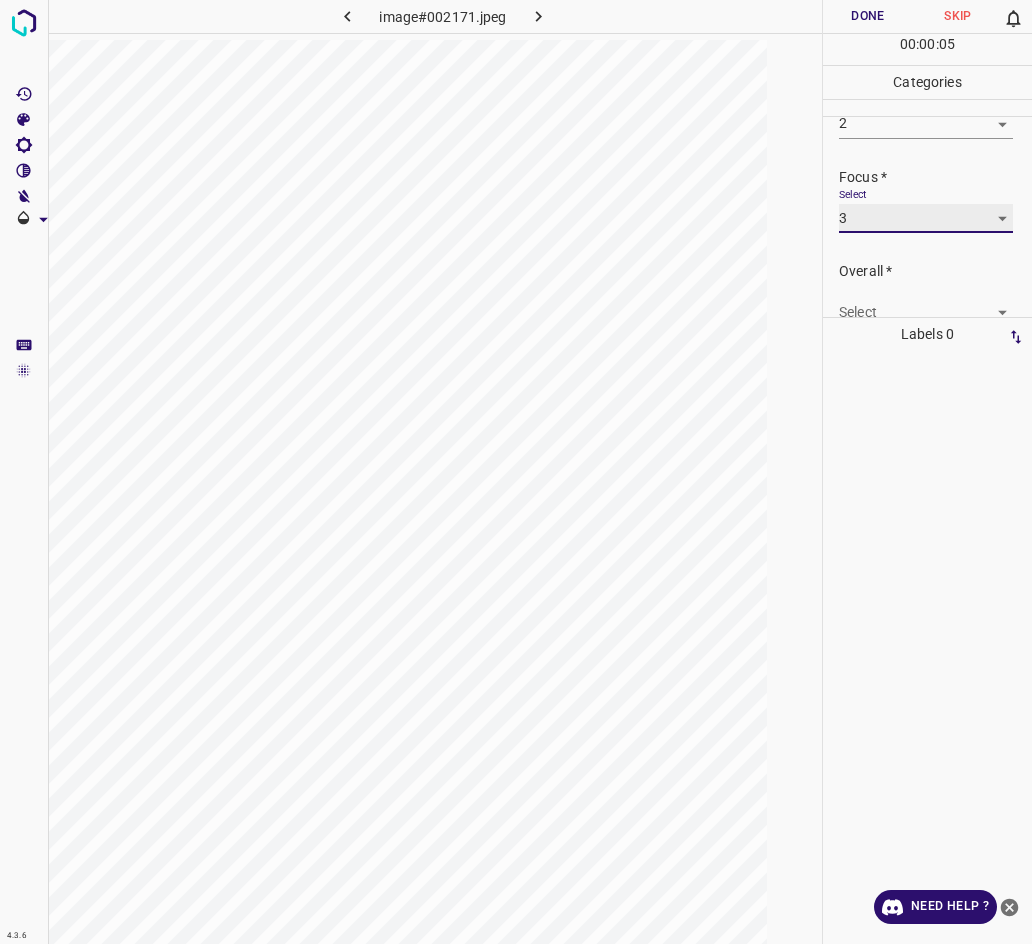 scroll, scrollTop: 98, scrollLeft: 0, axis: vertical 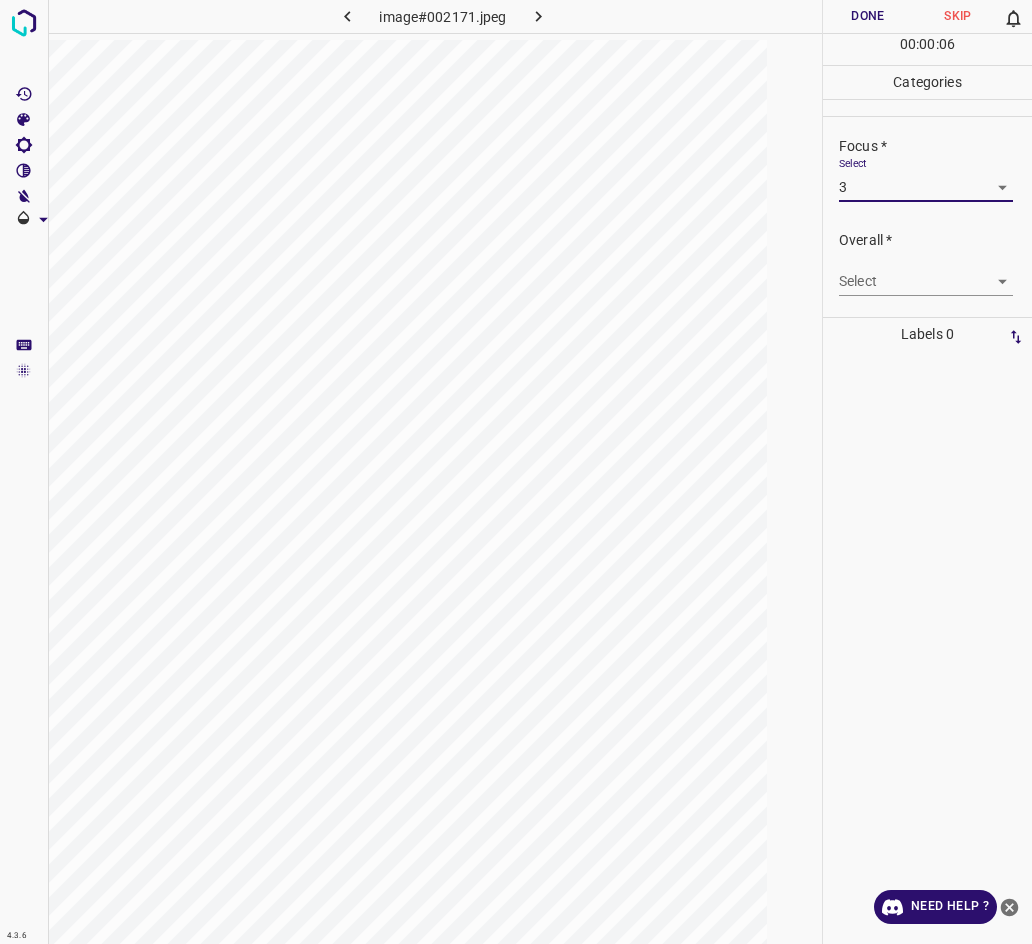 click on "4.3.6  image#002171.jpeg Done Skip 0 00   : 00   : 06   Categories Lighting *  Select 2 2 Focus *  Select 3 3 Overall *  Select ​ Labels   0 Categories 1 Lighting 2 Focus 3 Overall Tools Space Change between modes (Draw & Edit) I Auto labeling R Restore zoom M Zoom in N Zoom out Delete Delete selecte label Filters Z Restore filters X Saturation filter C Brightness filter V Contrast filter B Gray scale filter General O Download Need Help ? - Text - Hide - Delete" at bounding box center (516, 472) 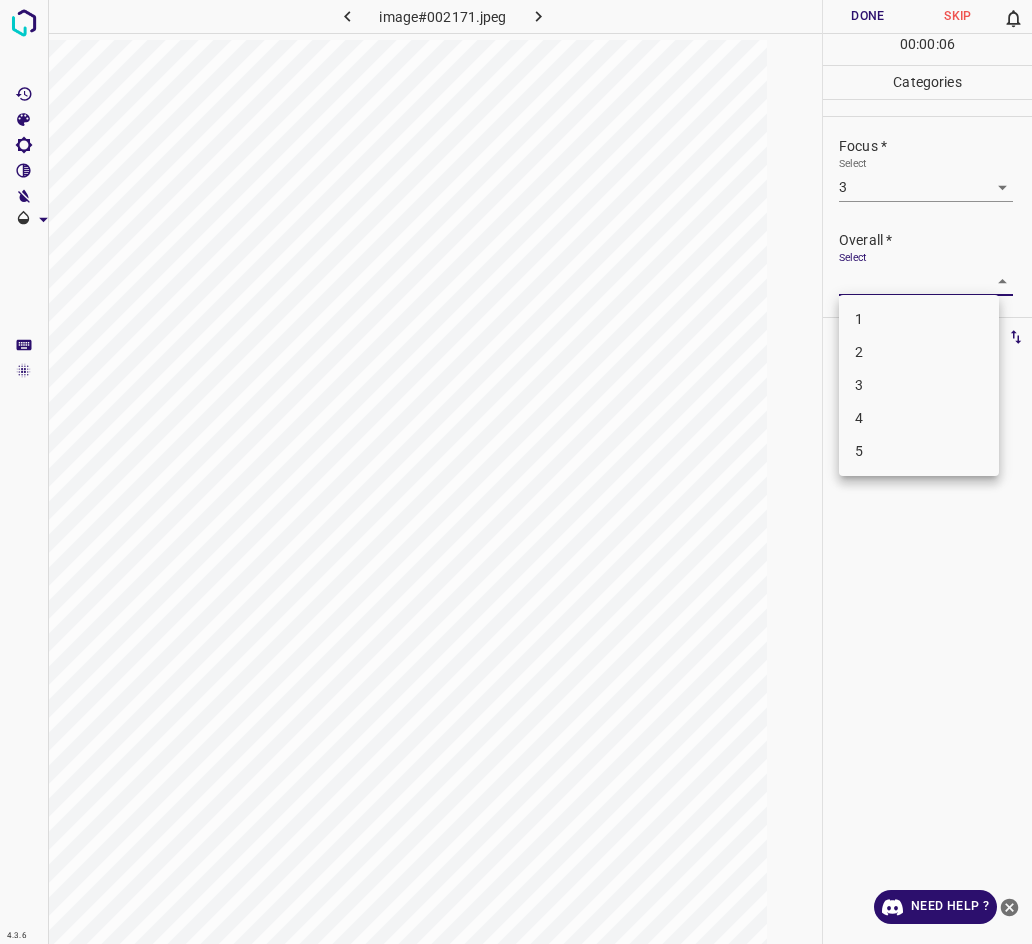 click on "3" at bounding box center (919, 385) 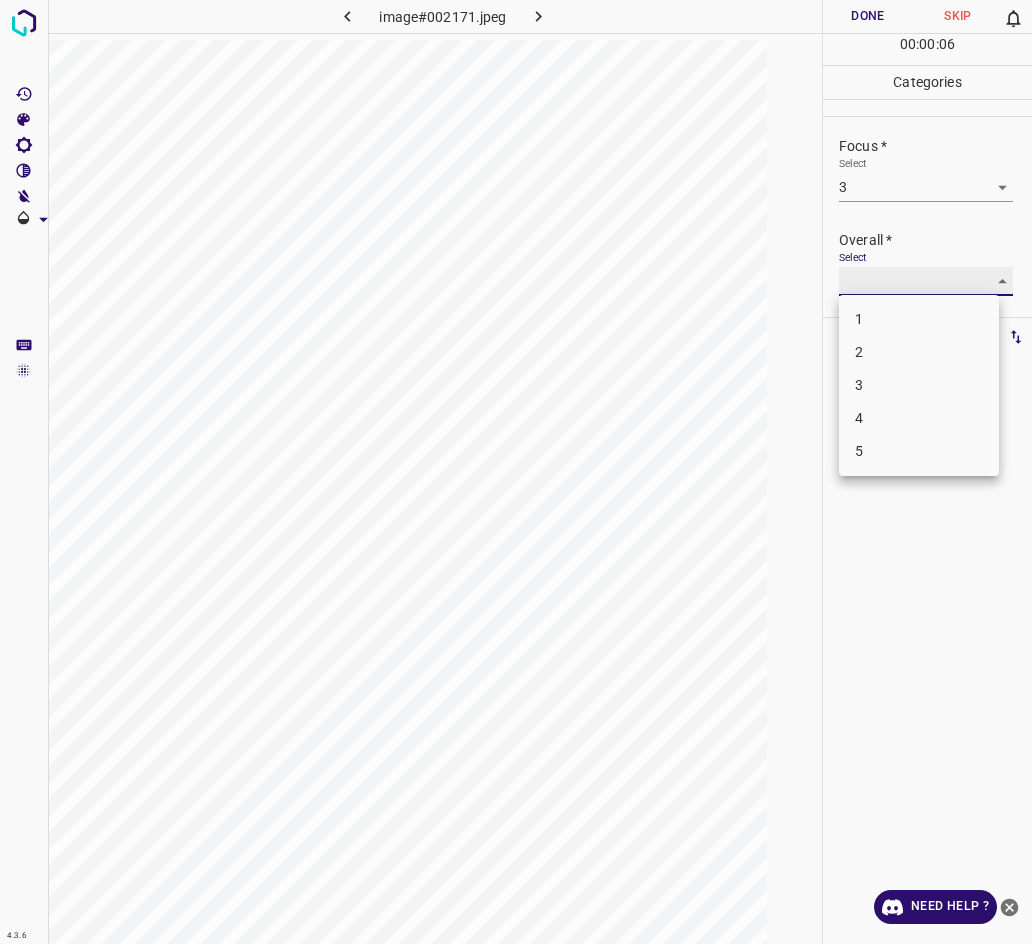 type on "3" 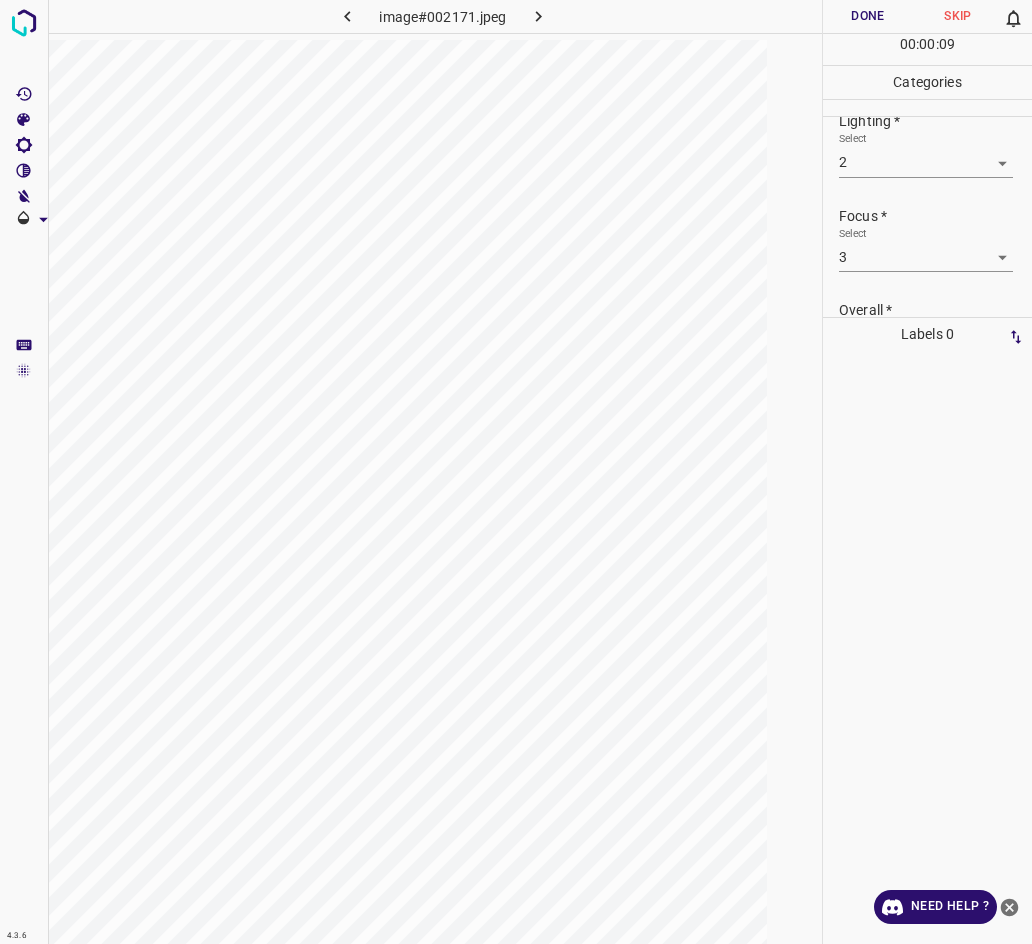 scroll, scrollTop: 0, scrollLeft: 0, axis: both 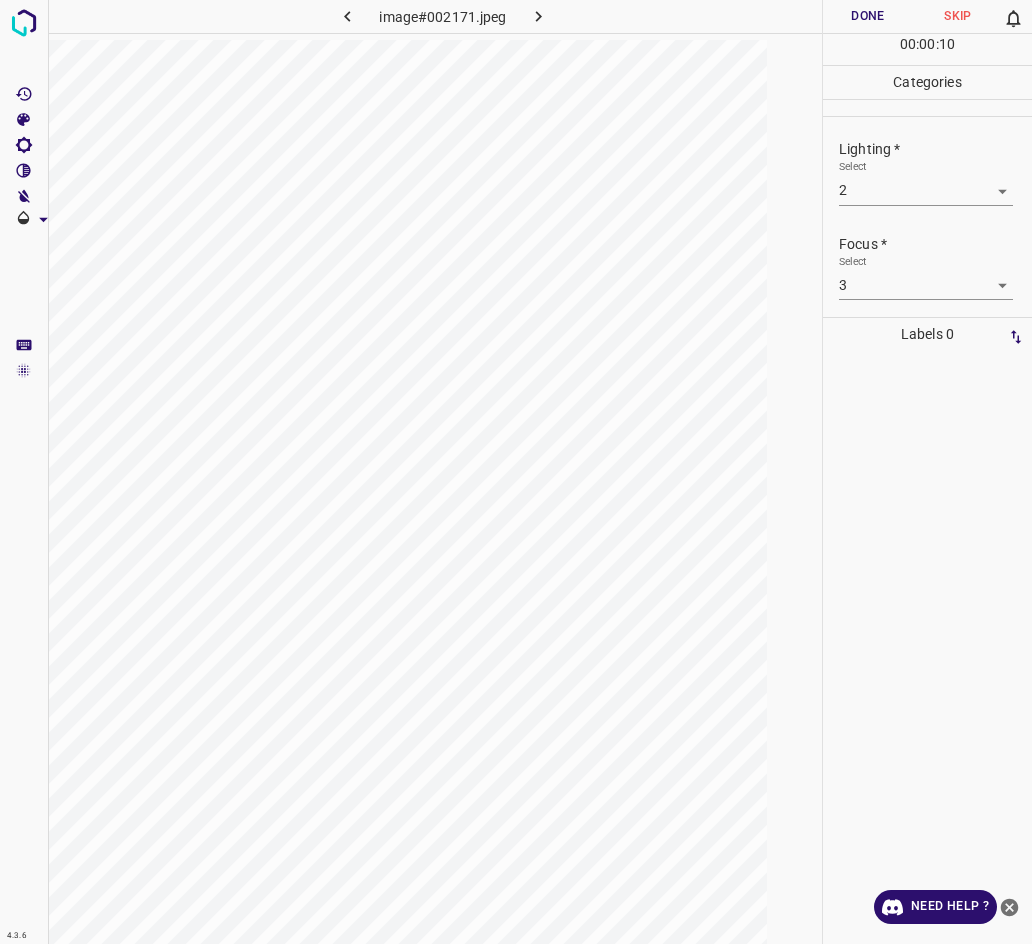 click on "Done" at bounding box center (868, 16) 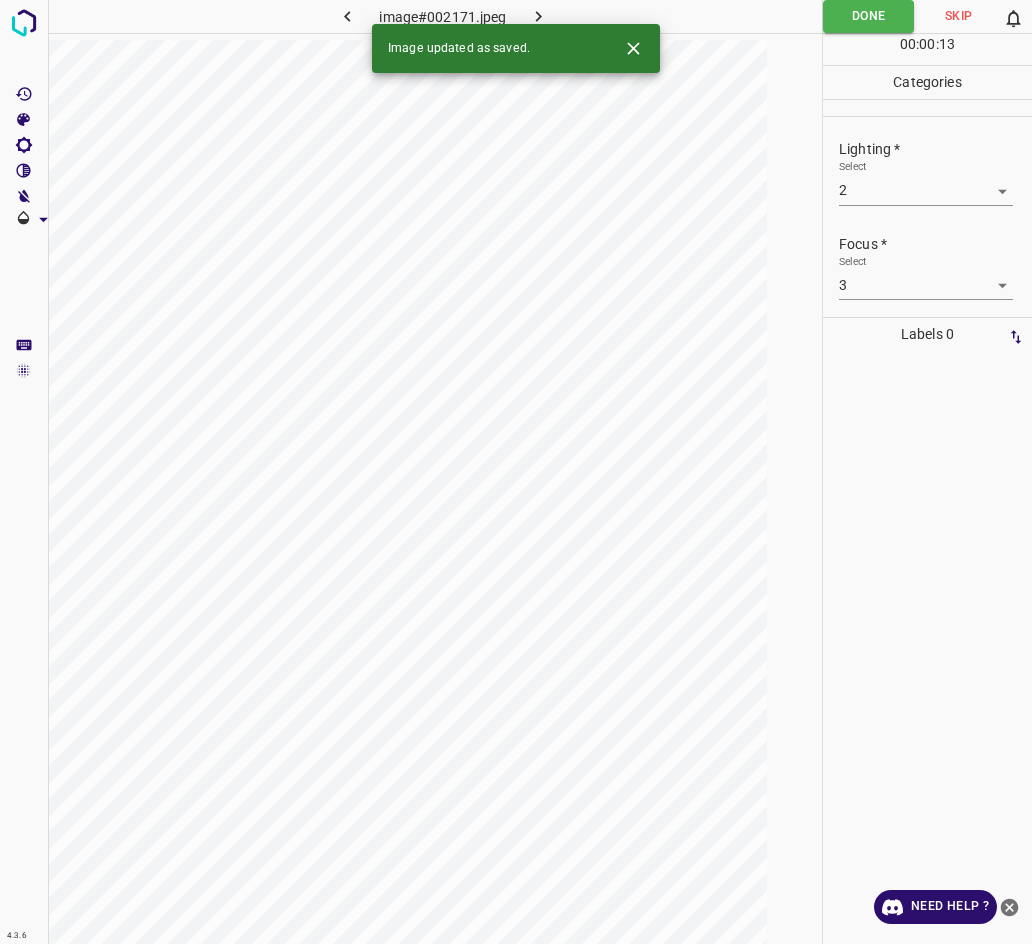 click 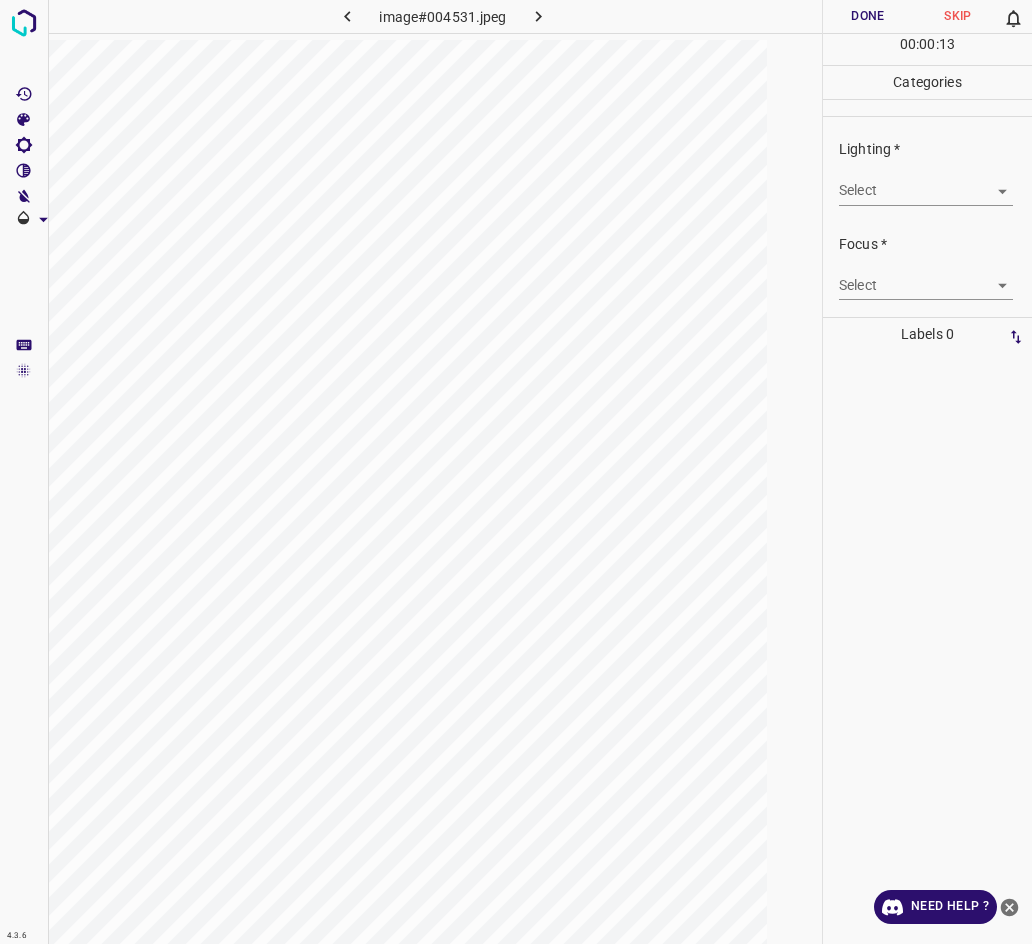 click on "4.3.6  image#004531.jpeg Done Skip 0 00   : 00   : 13   Categories Lighting *  Select ​ Focus *  Select ​ Overall *  Select ​ Labels   0 Categories 1 Lighting 2 Focus 3 Overall Tools Space Change between modes (Draw & Edit) I Auto labeling R Restore zoom M Zoom in N Zoom out Delete Delete selecte label Filters Z Restore filters X Saturation filter C Brightness filter V Contrast filter B Gray scale filter General O Download Need Help ? - Text - Hide - Delete" at bounding box center (516, 472) 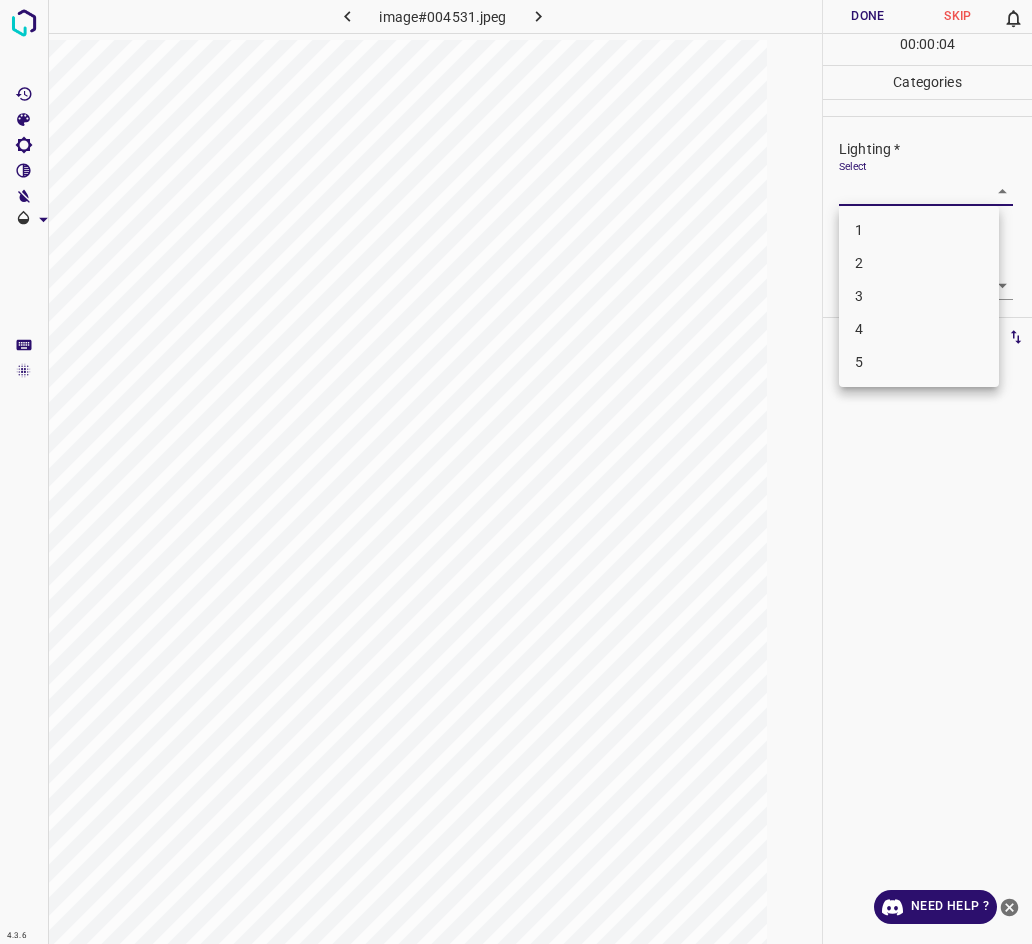 click on "2" at bounding box center [919, 263] 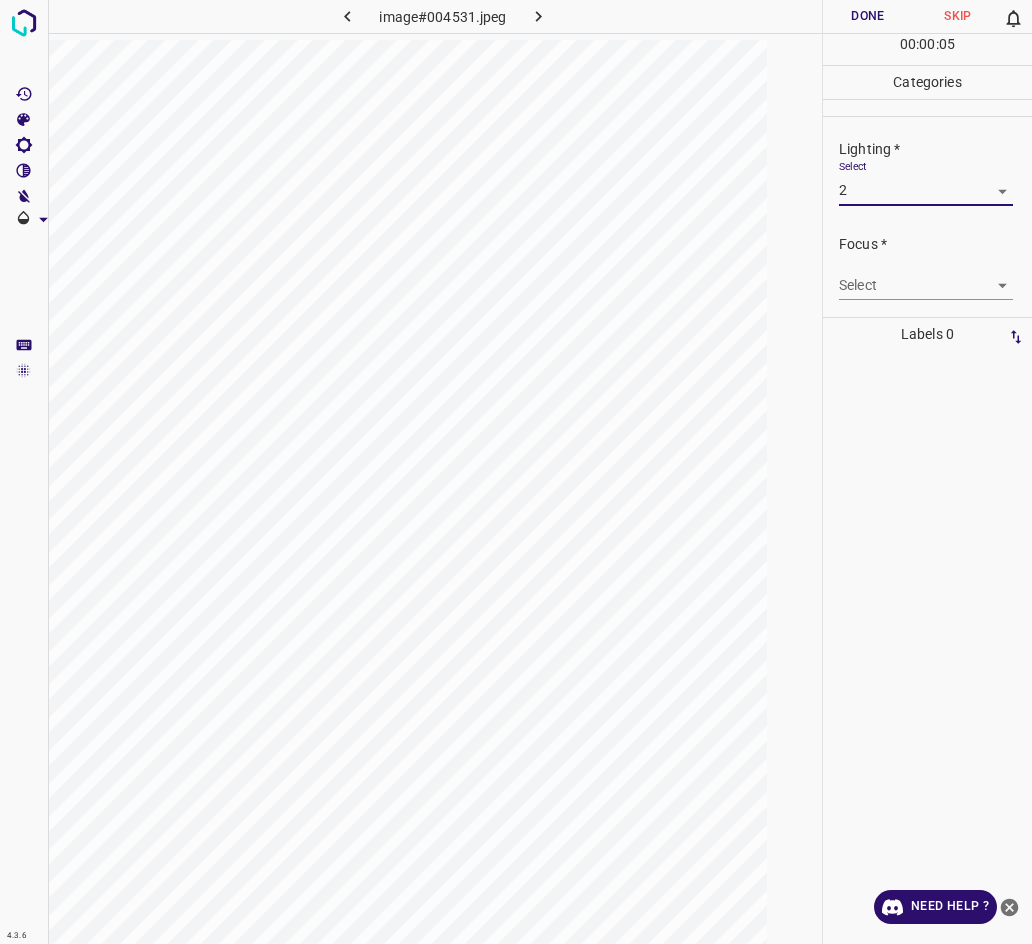 click on "4.3.6  image#004531.jpeg Done Skip 0 00   : 00   : 05   Categories Lighting *  Select 2 2 Focus *  Select ​ Overall *  Select ​ Labels   0 Categories 1 Lighting 2 Focus 3 Overall Tools Space Change between modes (Draw & Edit) I Auto labeling R Restore zoom M Zoom in N Zoom out Delete Delete selecte label Filters Z Restore filters X Saturation filter C Brightness filter V Contrast filter B Gray scale filter General O Download Need Help ? - Text - Hide - Delete" at bounding box center (516, 472) 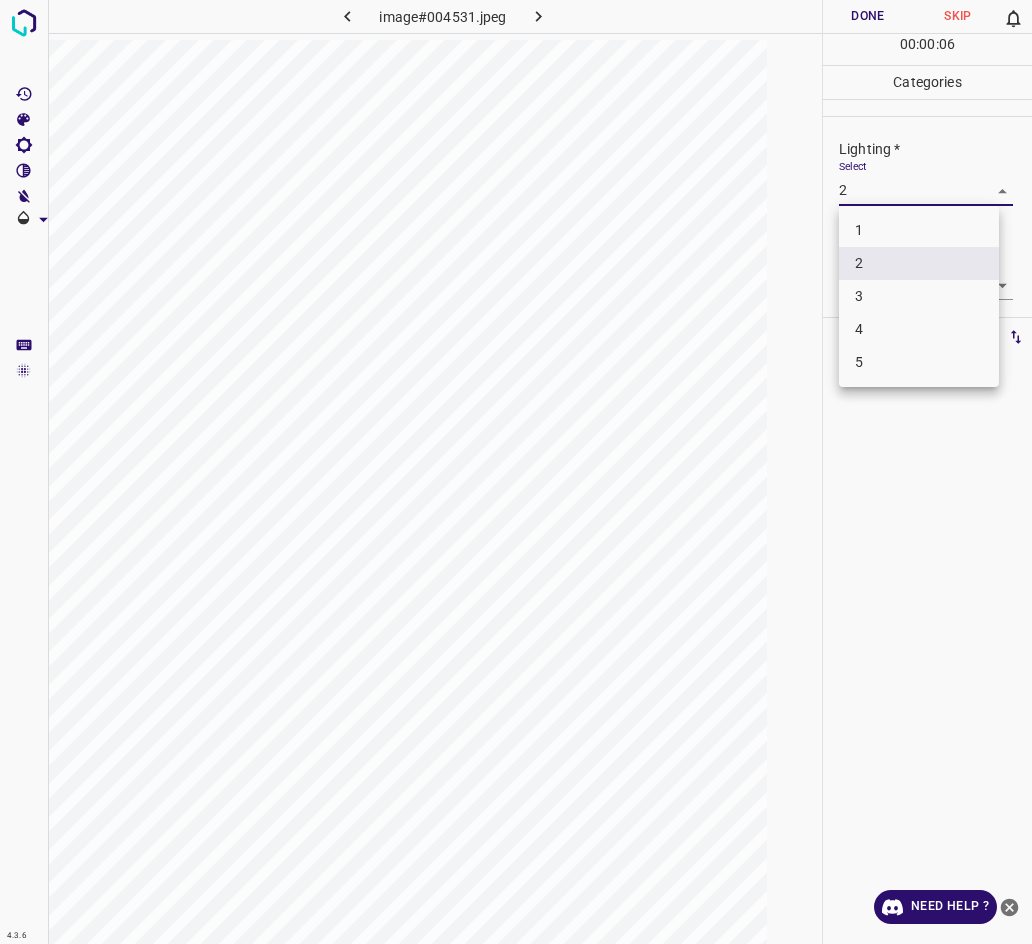 click on "3" at bounding box center (919, 296) 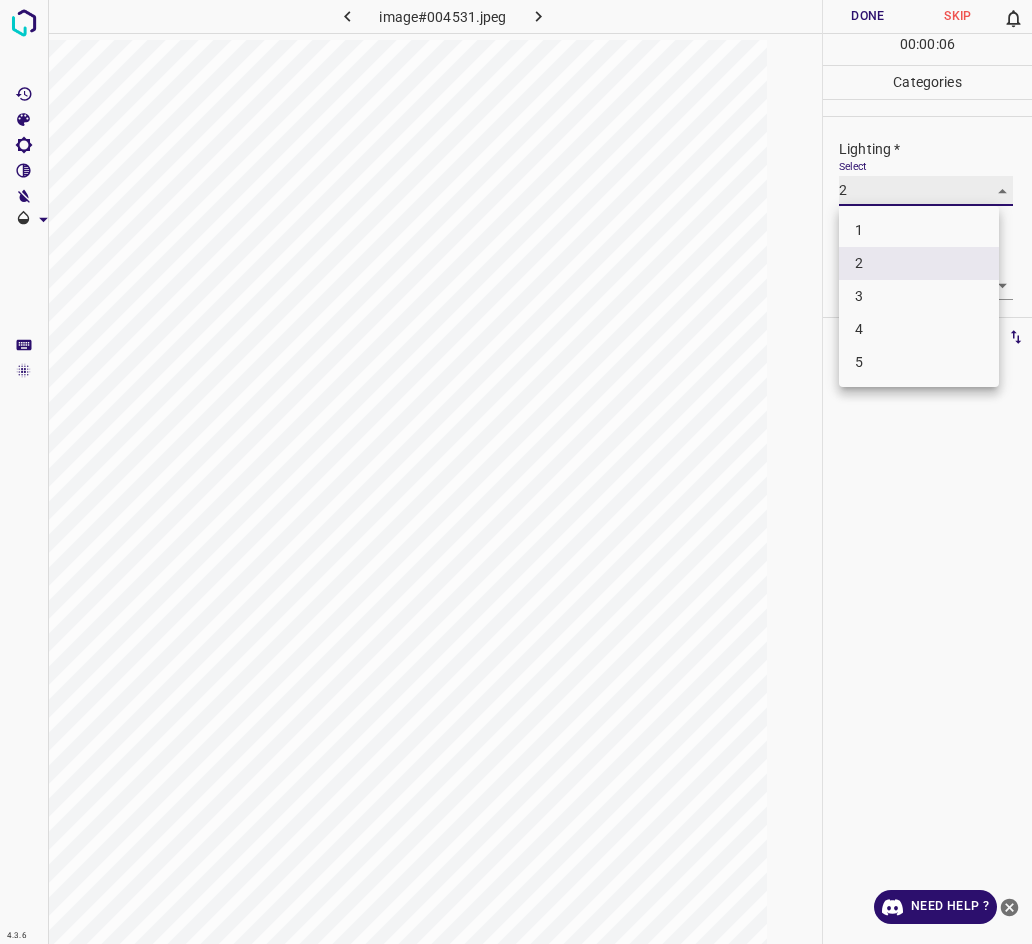 type on "3" 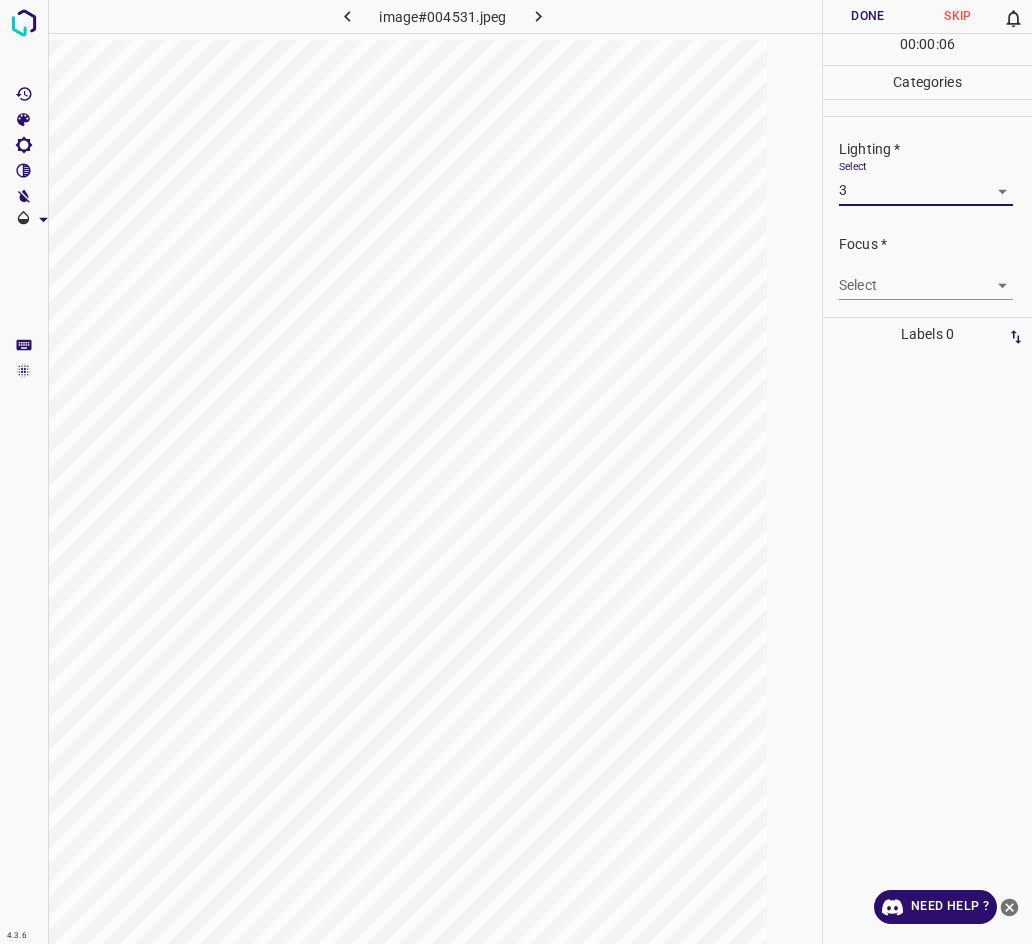 click on "4.3.6  image#004531.jpeg Done Skip 0 00   : 00   : 06   Categories Lighting *  Select 3 3 Focus *  Select ​ Overall *  Select ​ Labels   0 Categories 1 Lighting 2 Focus 3 Overall Tools Space Change between modes (Draw & Edit) I Auto labeling R Restore zoom M Zoom in N Zoom out Delete Delete selecte label Filters Z Restore filters X Saturation filter C Brightness filter V Contrast filter B Gray scale filter General O Download Need Help ? - Text - Hide - Delete" at bounding box center (516, 472) 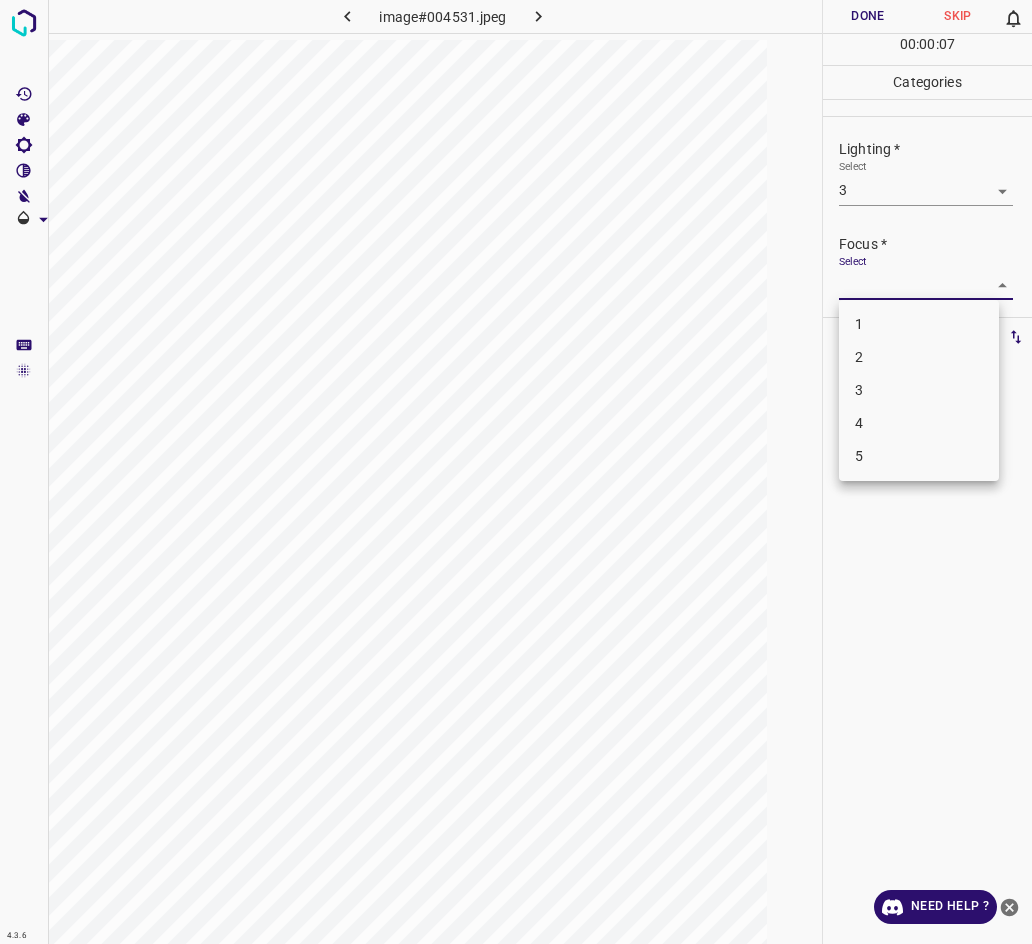 click on "3" at bounding box center (919, 390) 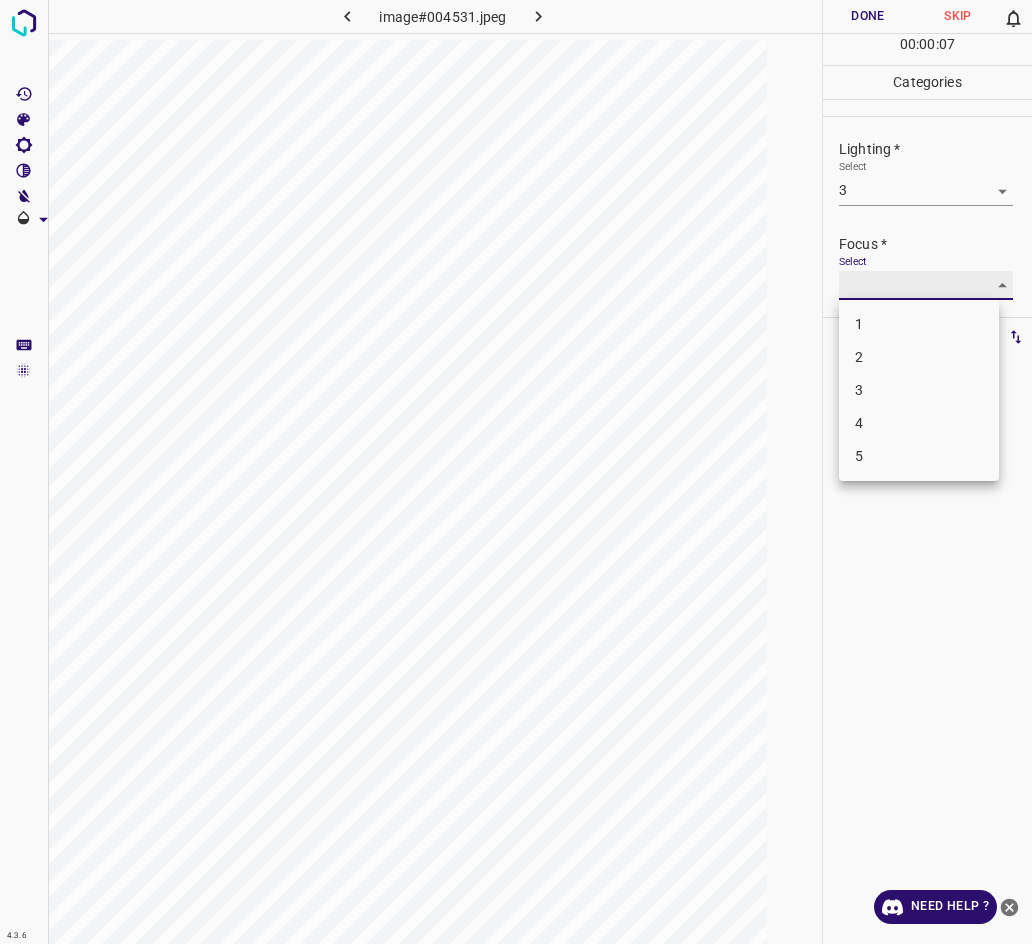 type on "3" 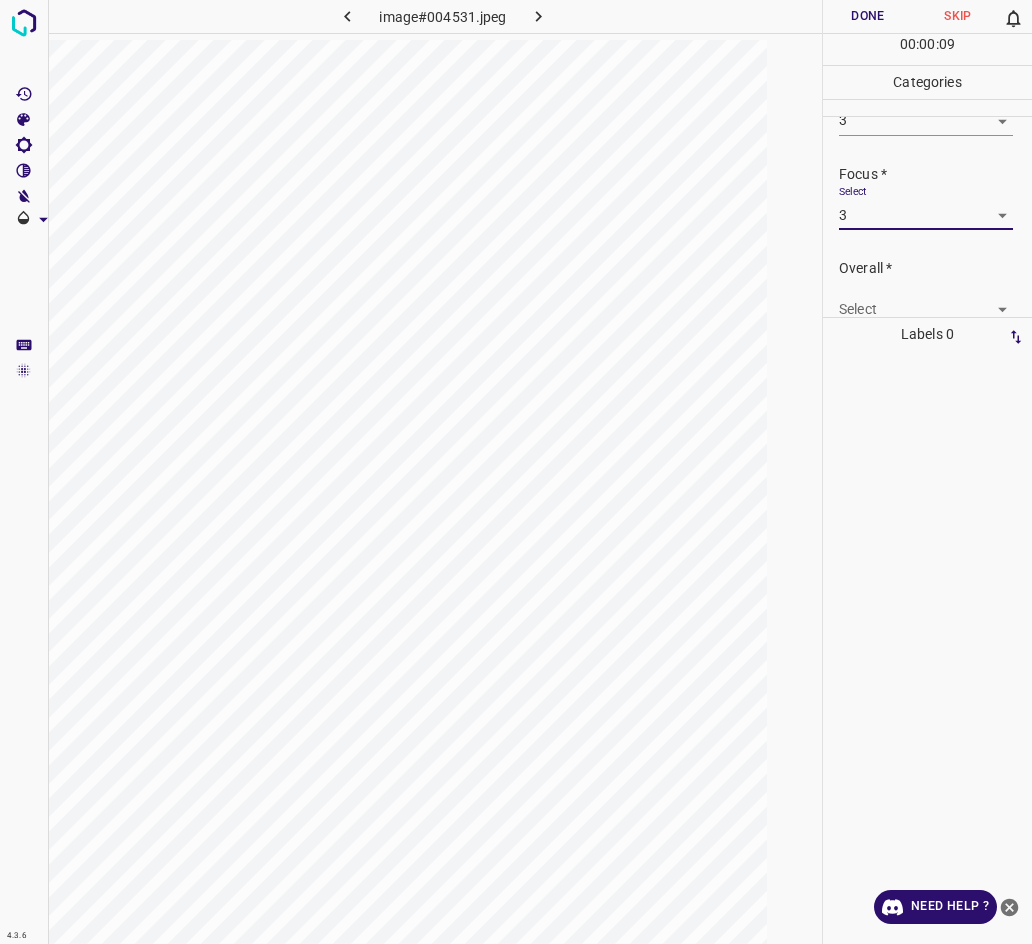 click on "4.3.6  image#004531.jpeg Done Skip 0 00   : 00   : 09   Categories Lighting *  Select 3 3 Focus *  Select 3 3 Overall *  Select ​ Labels   0 Categories 1 Lighting 2 Focus 3 Overall Tools Space Change between modes (Draw & Edit) I Auto labeling R Restore zoom M Zoom in N Zoom out Delete Delete selecte label Filters Z Restore filters X Saturation filter C Brightness filter V Contrast filter B Gray scale filter General O Download Need Help ? - Text - Hide - Delete" at bounding box center (516, 472) 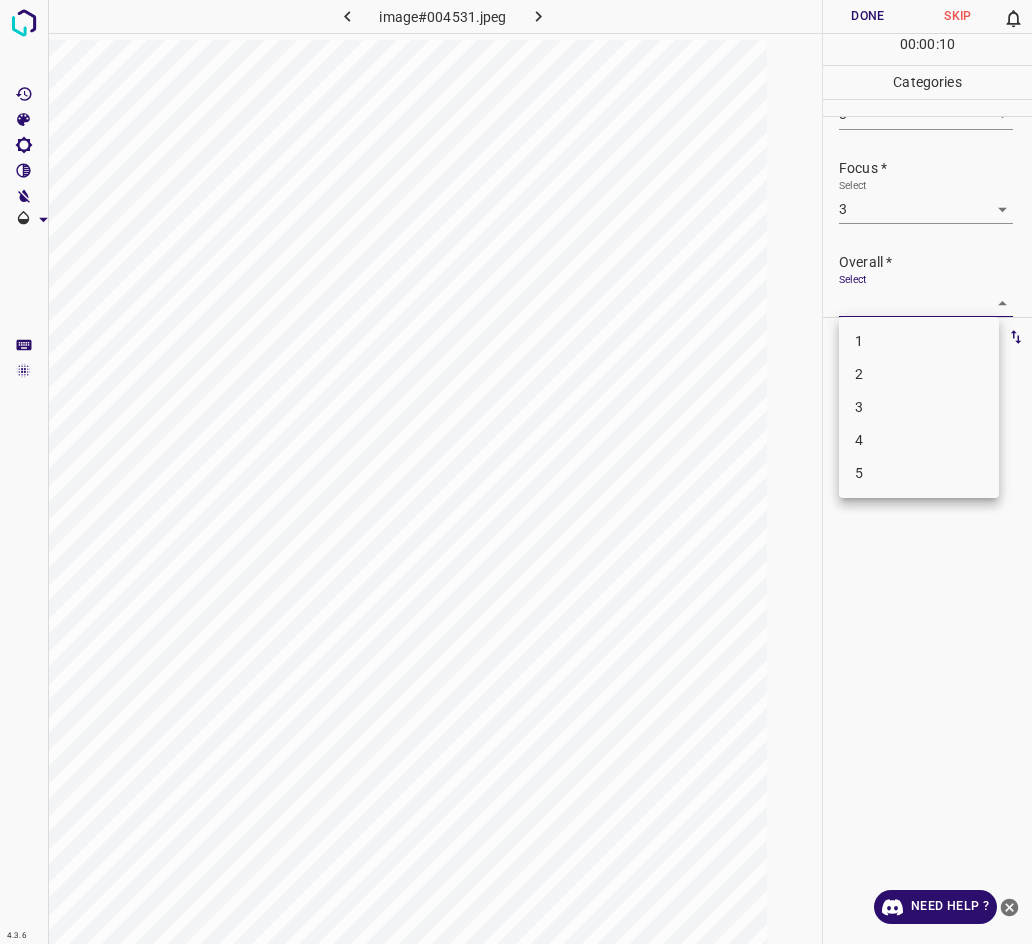 click on "3" at bounding box center (919, 407) 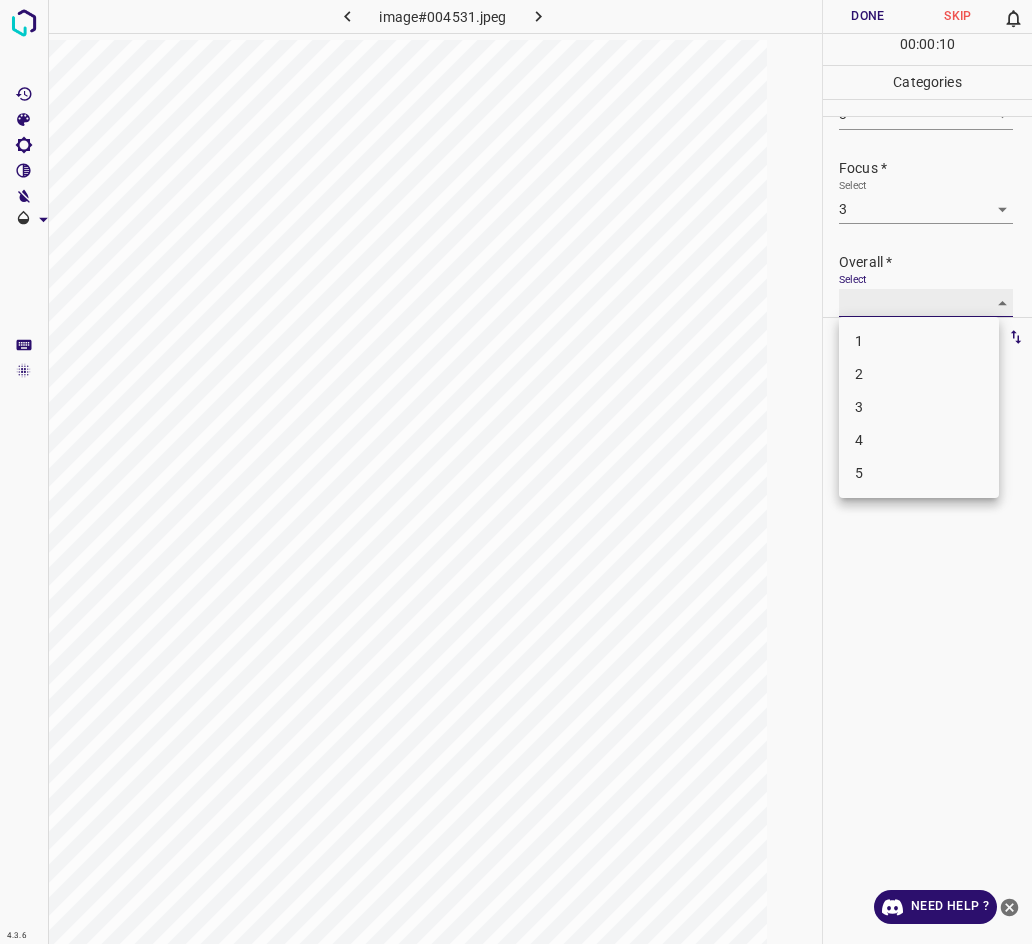 type on "3" 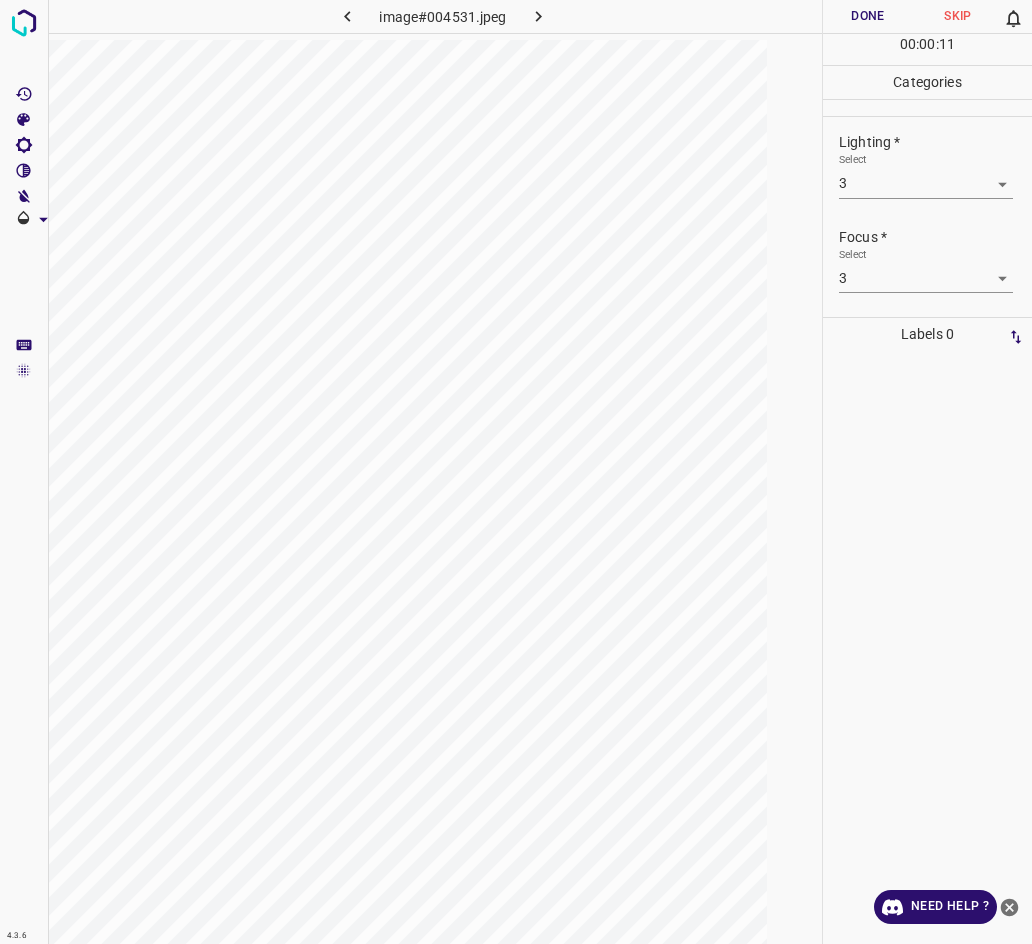 scroll, scrollTop: 0, scrollLeft: 0, axis: both 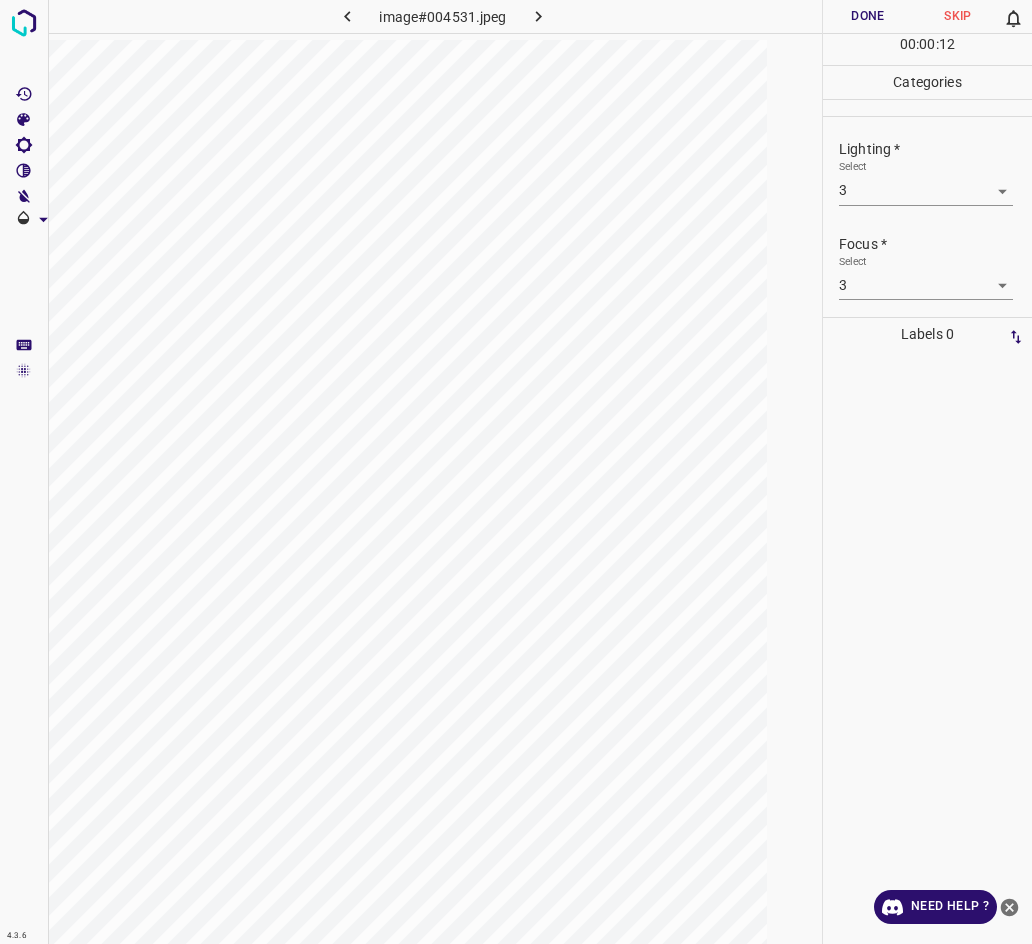 click on "Done" at bounding box center (868, 16) 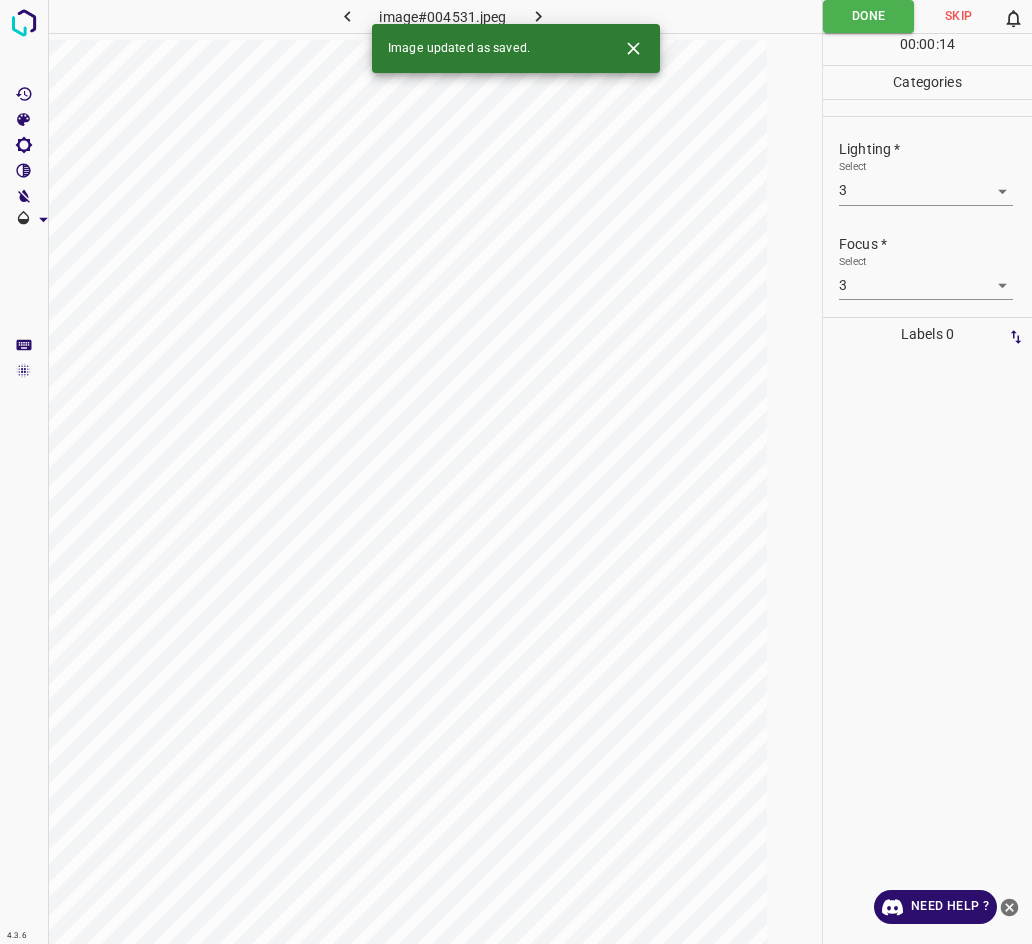 click 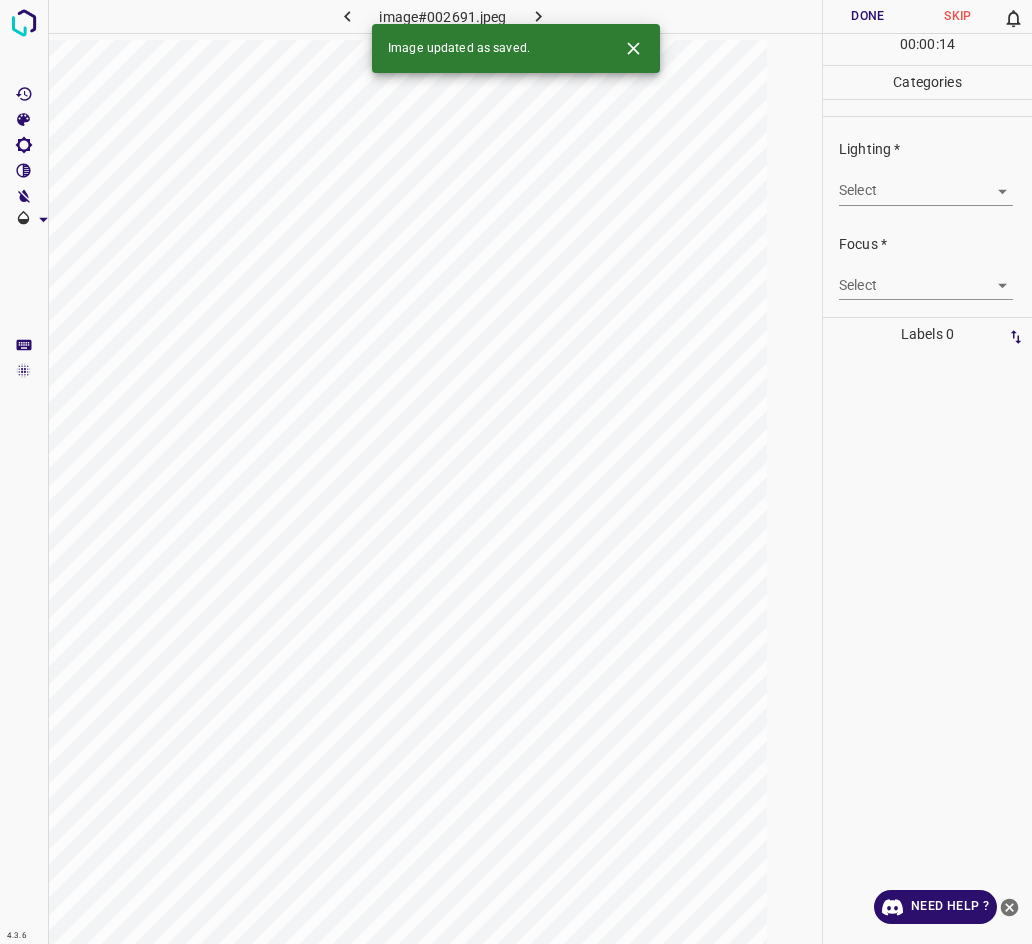 click on "4.3.6  image#002691.jpeg Done Skip 0 00   : 00   : 14   Categories Lighting *  Select ​ Focus *  Select ​ Overall *  Select ​ Labels   0 Categories 1 Lighting 2 Focus 3 Overall Tools Space Change between modes (Draw & Edit) I Auto labeling R Restore zoom M Zoom in N Zoom out Delete Delete selecte label Filters Z Restore filters X Saturation filter C Brightness filter V Contrast filter B Gray scale filter General O Download Image updated as saved. Need Help ? - Text - Hide - Delete" at bounding box center [516, 472] 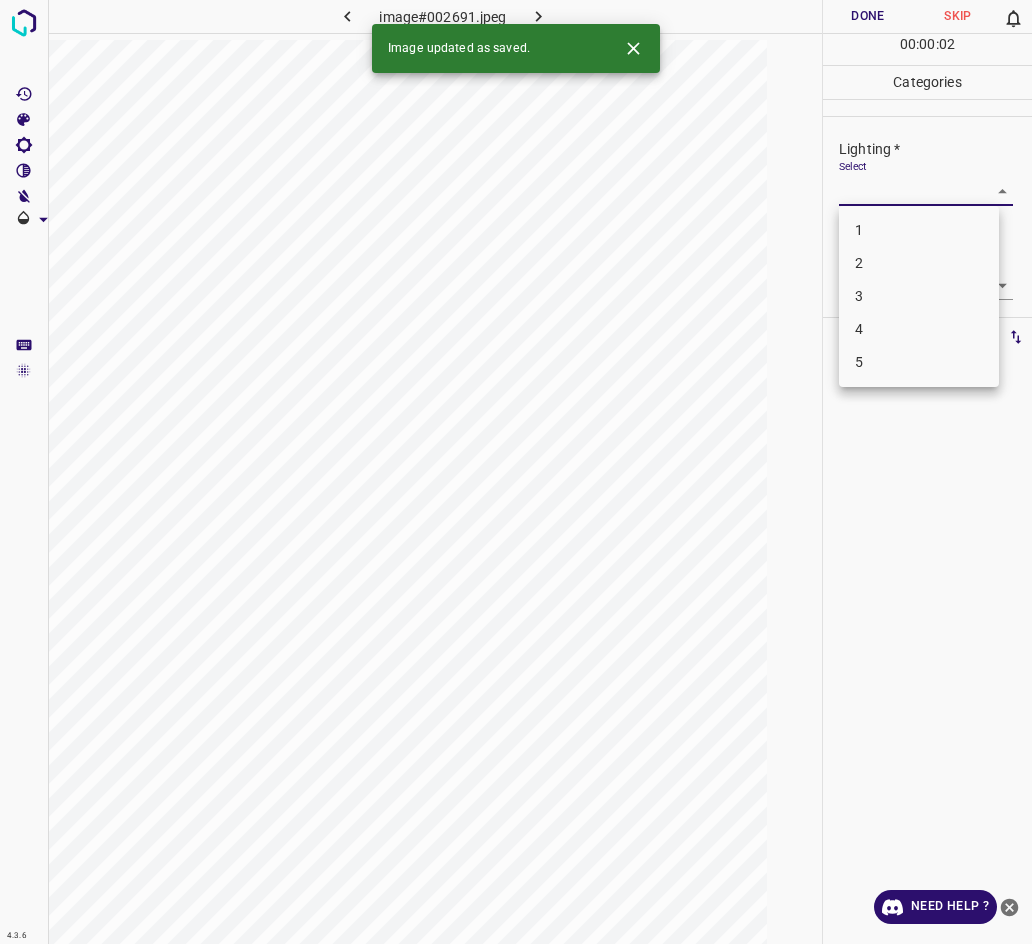 click on "2" at bounding box center [919, 263] 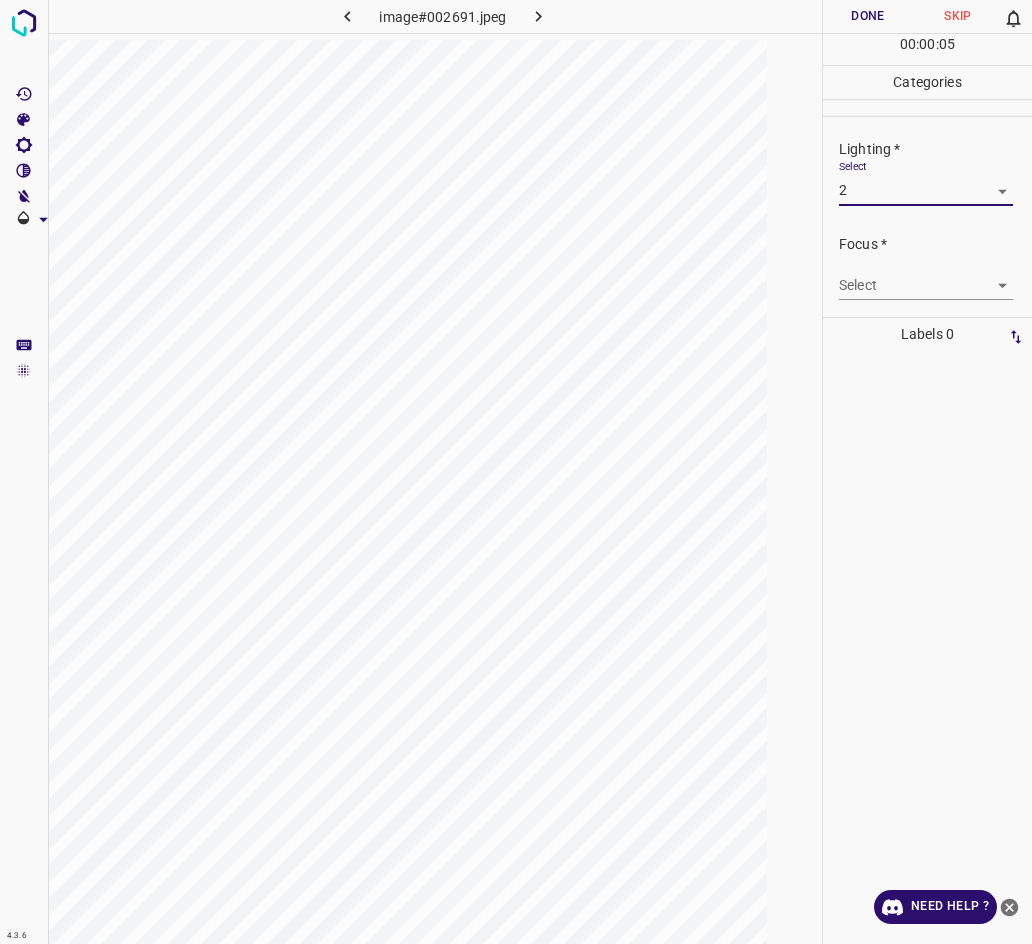 click on "4.3.6  image#002691.jpeg Done Skip 0 00   : 00   : 05   Categories Lighting *  Select 2 2 Focus *  Select ​ Overall *  Select ​ Labels   0 Categories 1 Lighting 2 Focus 3 Overall Tools Space Change between modes (Draw & Edit) I Auto labeling R Restore zoom M Zoom in N Zoom out Delete Delete selecte label Filters Z Restore filters X Saturation filter C Brightness filter V Contrast filter B Gray scale filter General O Download Need Help ? - Text - Hide - Delete" at bounding box center (516, 472) 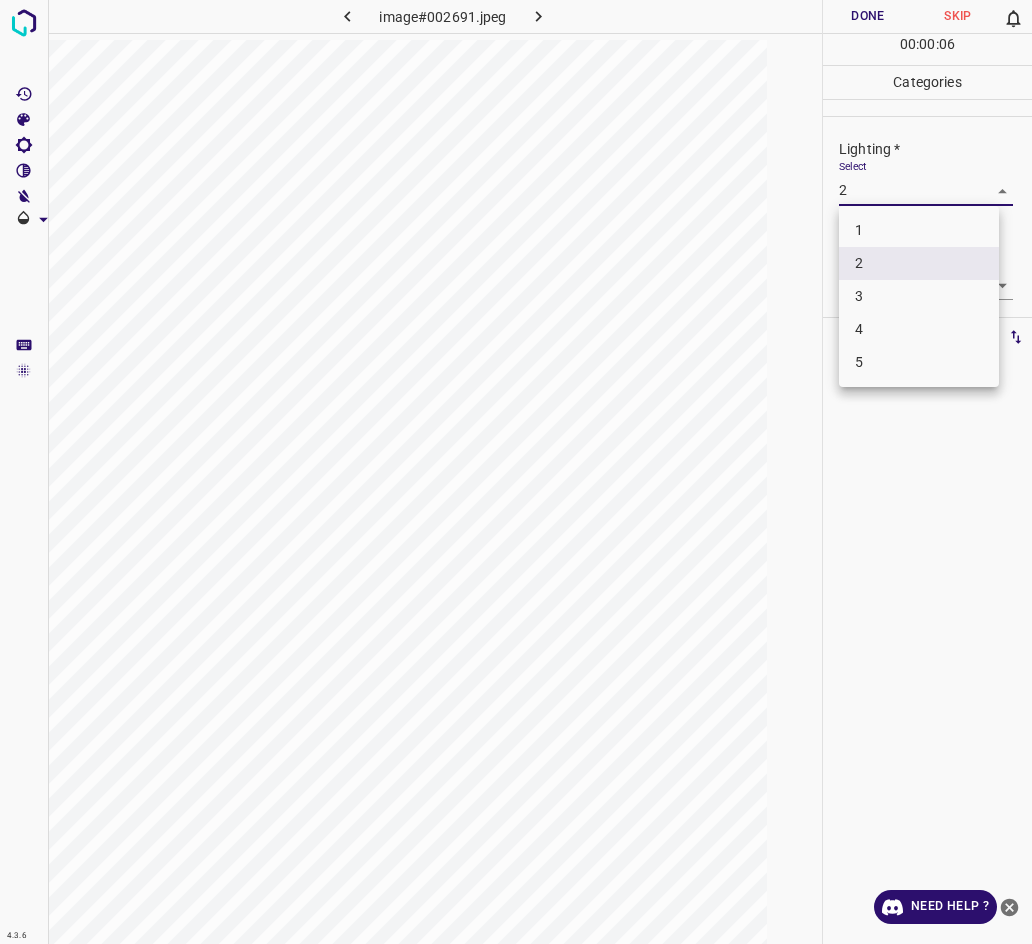 click on "3" at bounding box center (919, 296) 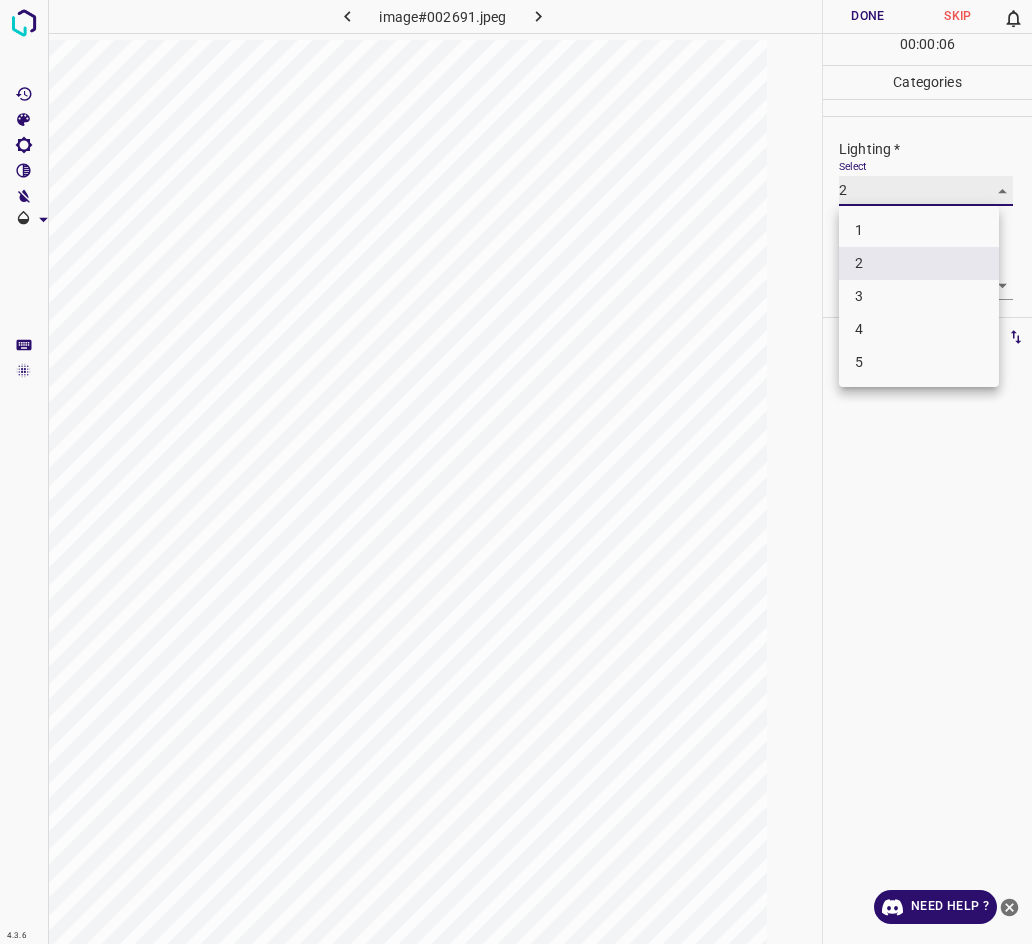 type on "3" 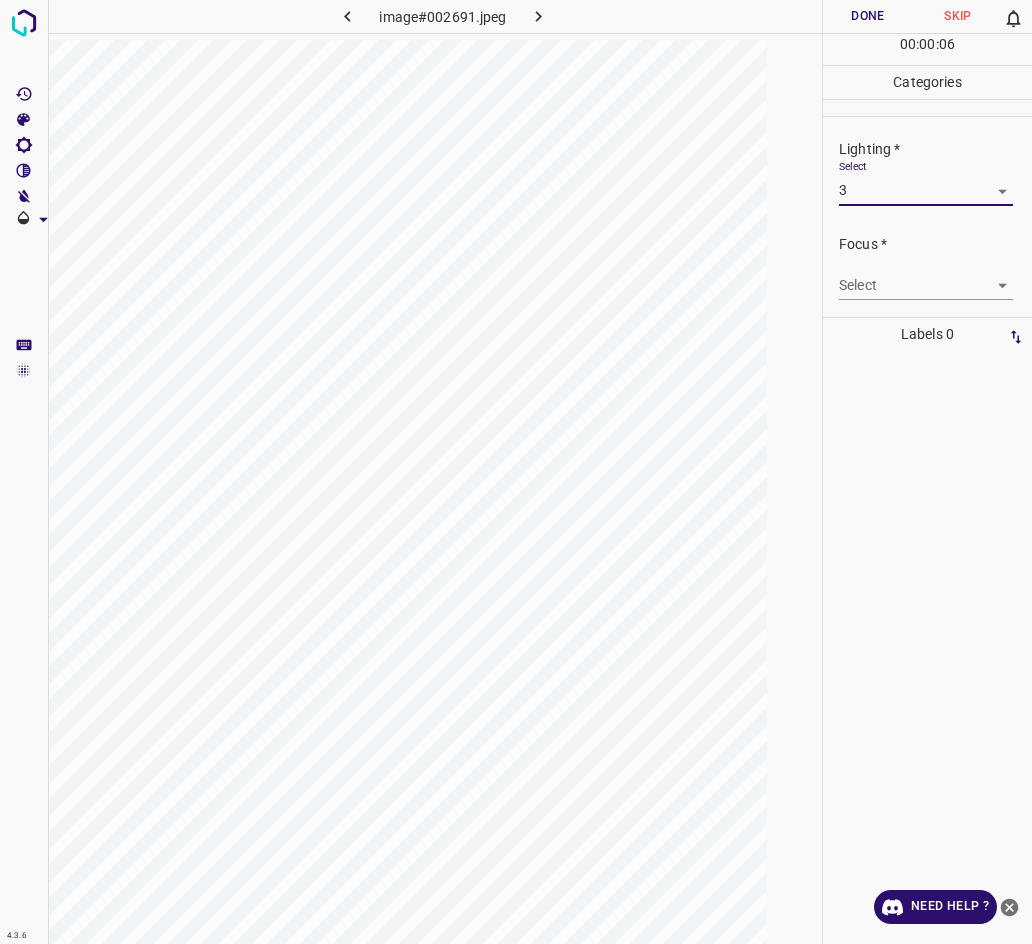 click on "4.3.6  image#002691.jpeg Done Skip 0 00   : 00   : 06   Categories Lighting *  Select 3 3 Focus *  Select ​ Overall *  Select ​ Labels   0 Categories 1 Lighting 2 Focus 3 Overall Tools Space Change between modes (Draw & Edit) I Auto labeling R Restore zoom M Zoom in N Zoom out Delete Delete selecte label Filters Z Restore filters X Saturation filter C Brightness filter V Contrast filter B Gray scale filter General O Download Need Help ? - Text - Hide - Delete" at bounding box center [516, 472] 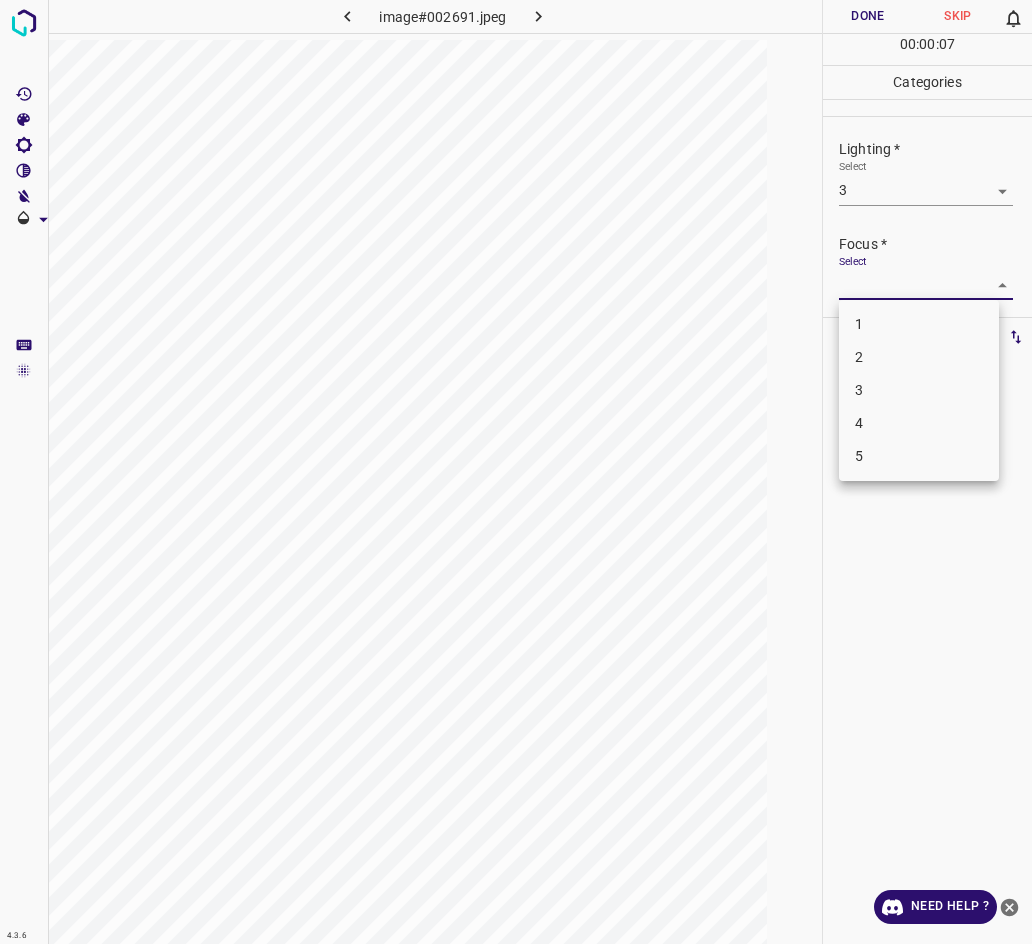 click on "3" at bounding box center (919, 390) 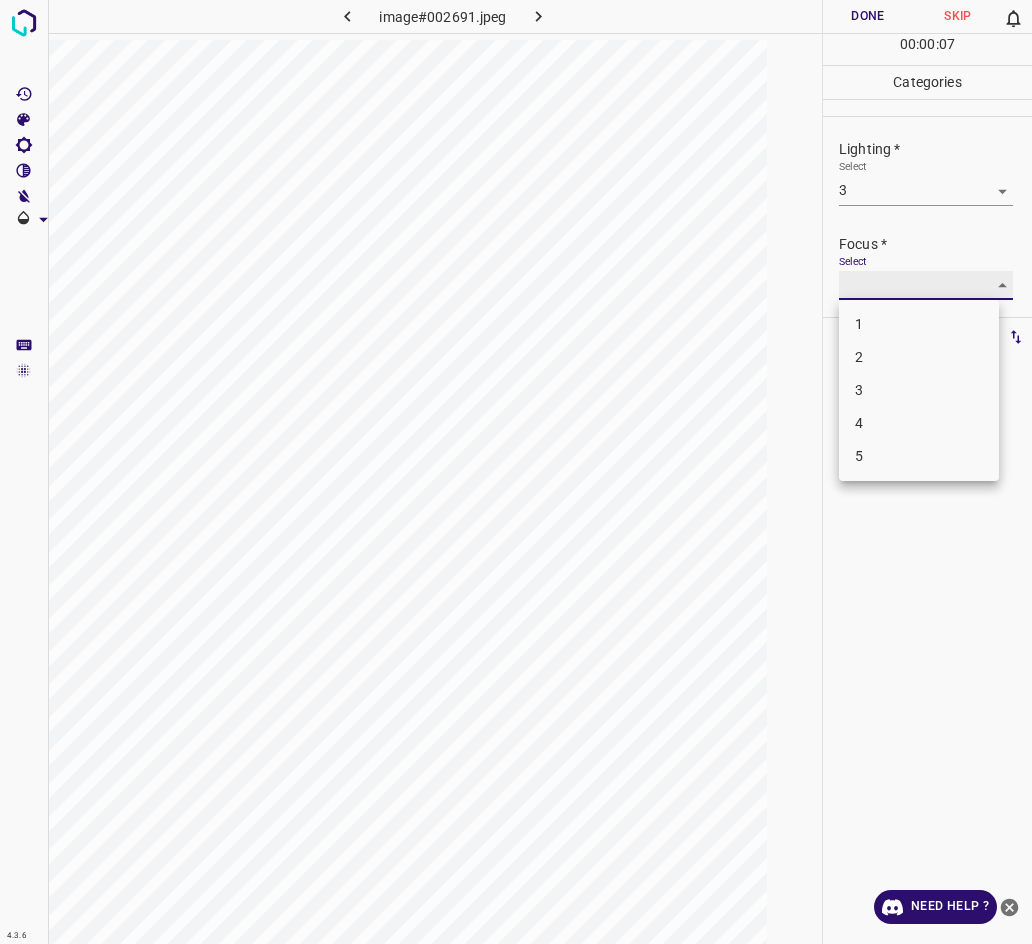 type on "3" 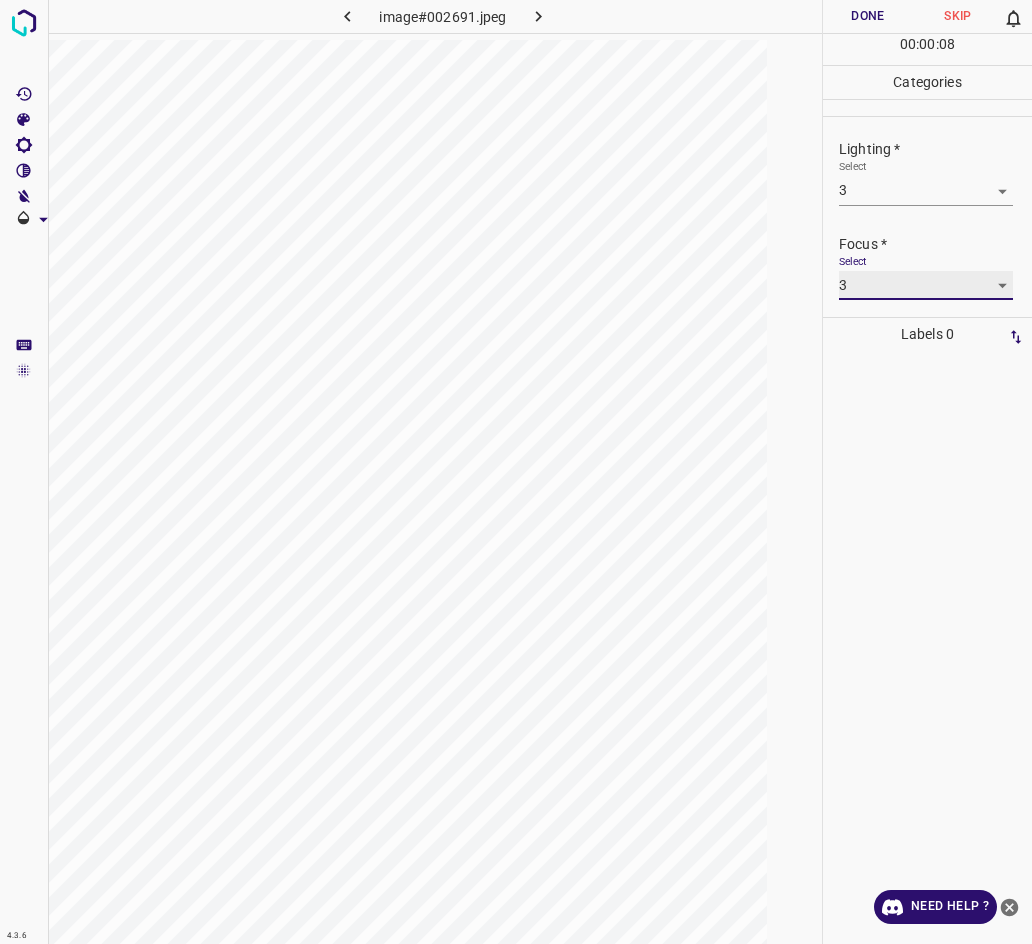 scroll, scrollTop: 22, scrollLeft: 0, axis: vertical 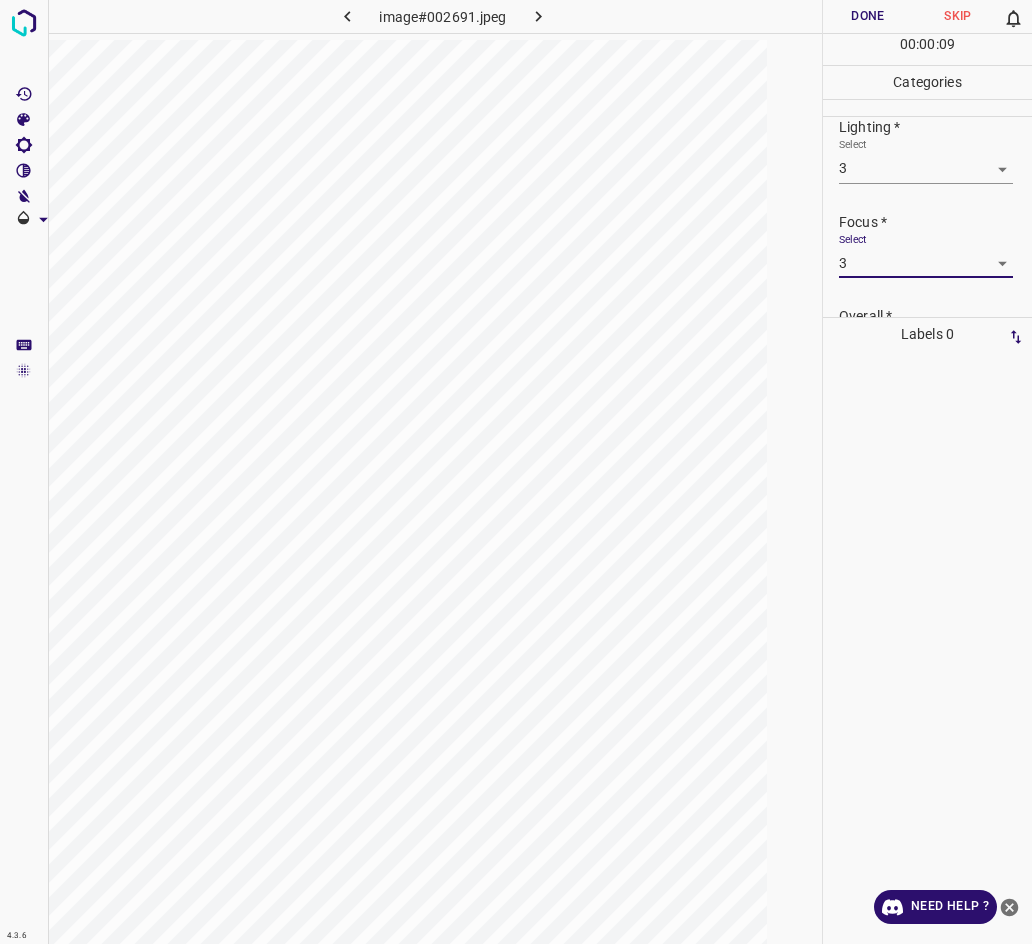 click on "Overall *" at bounding box center (935, 316) 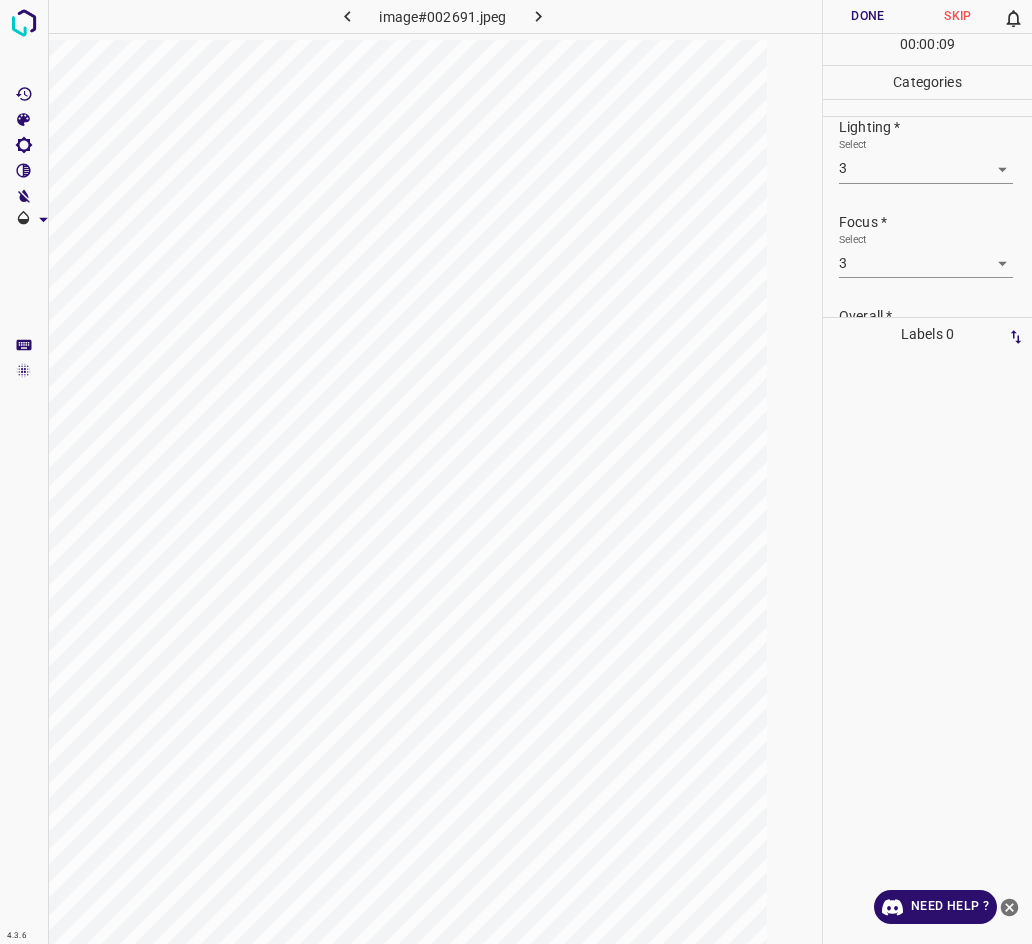 click on "Overall *" at bounding box center [935, 316] 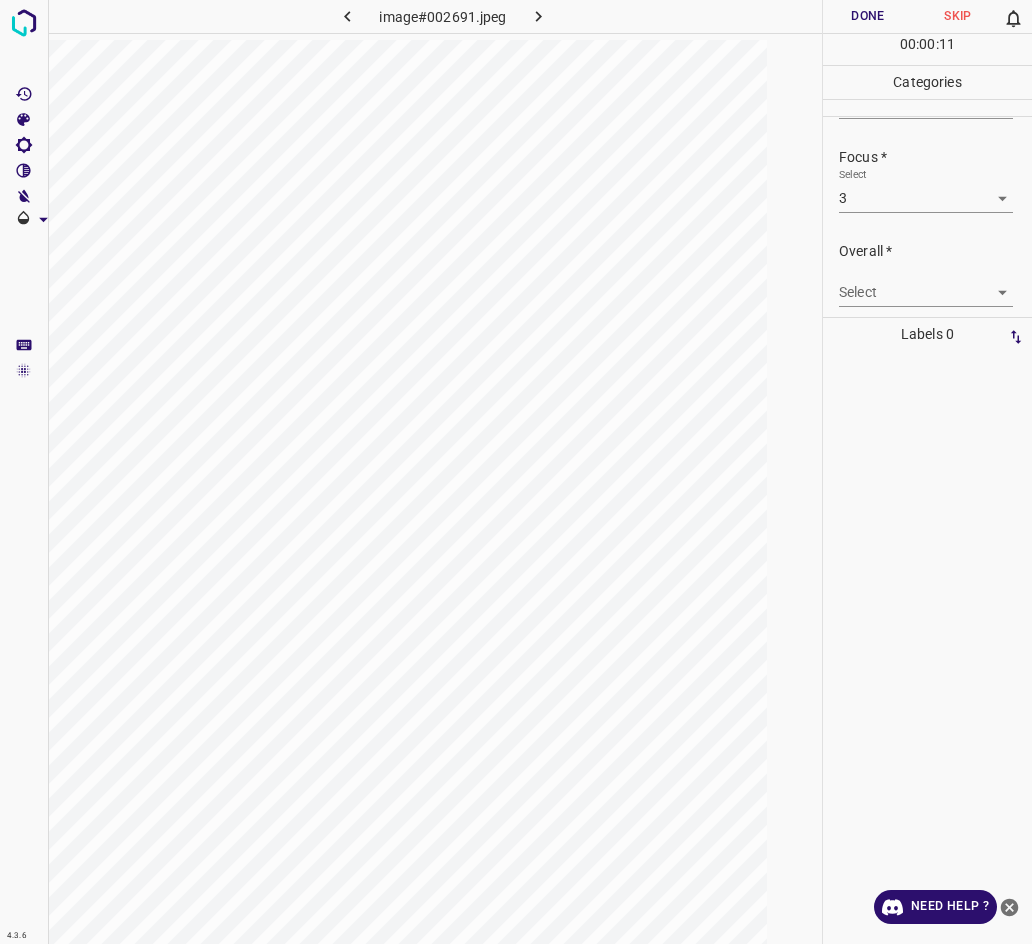 scroll, scrollTop: 97, scrollLeft: 0, axis: vertical 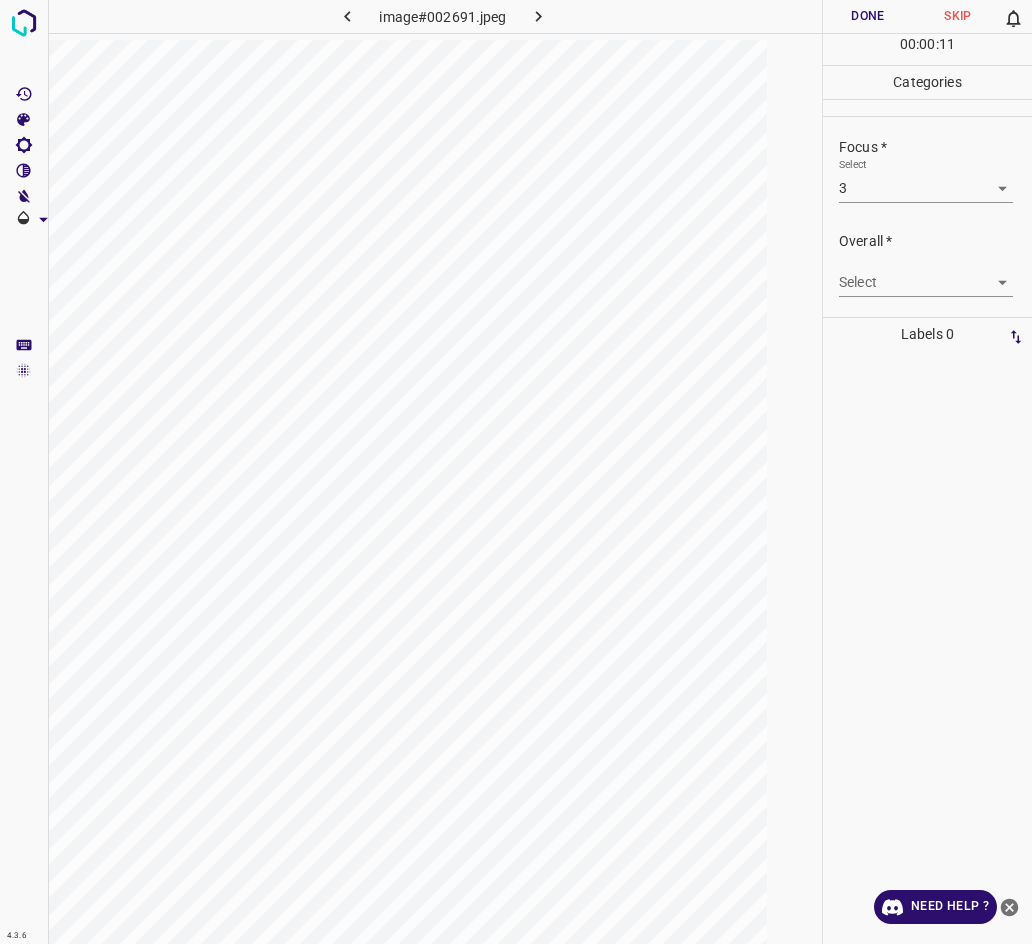 click on "4.3.6  image#002691.jpeg Done Skip 0 00   : 00   : 11   Categories Lighting *  Select 3 3 Focus *  Select 3 3 Overall *  Select ​ Labels   0 Categories 1 Lighting 2 Focus 3 Overall Tools Space Change between modes (Draw & Edit) I Auto labeling R Restore zoom M Zoom in N Zoom out Delete Delete selecte label Filters Z Restore filters X Saturation filter C Brightness filter V Contrast filter B Gray scale filter General O Download Need Help ? - Text - Hide - Delete" at bounding box center (516, 472) 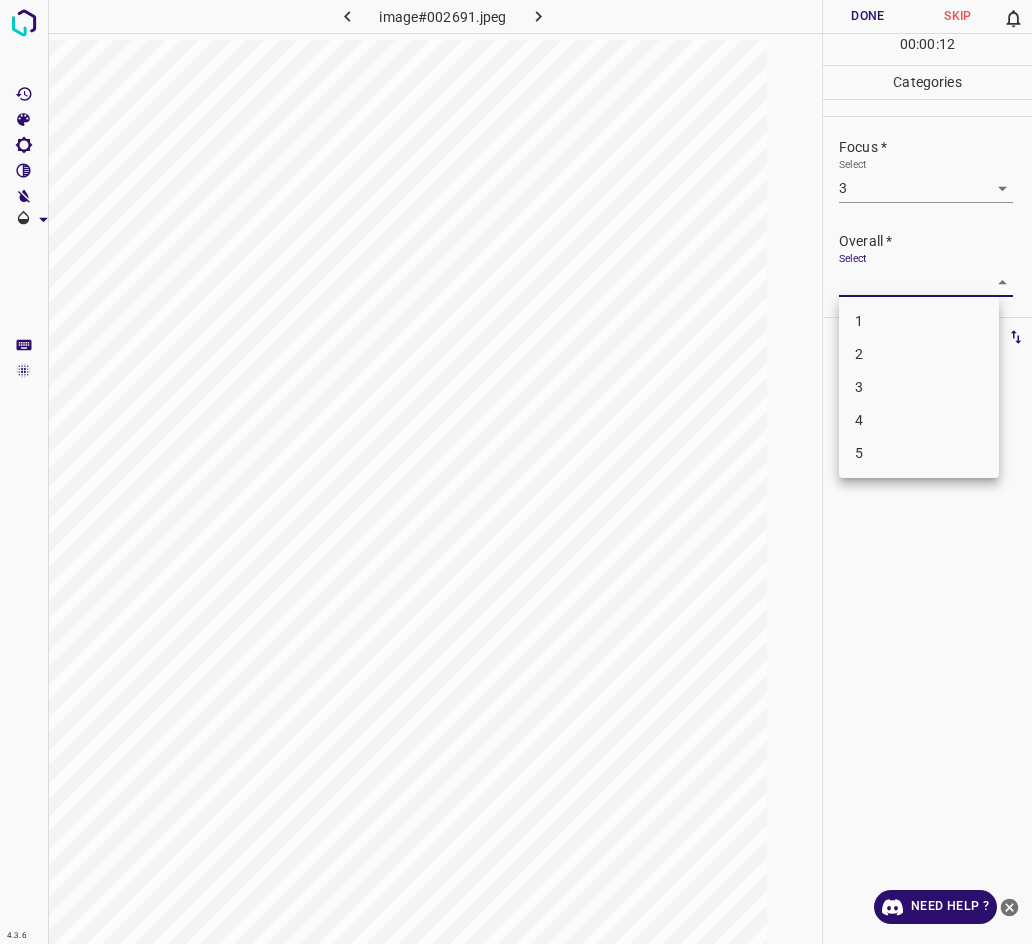 click on "3" at bounding box center (919, 387) 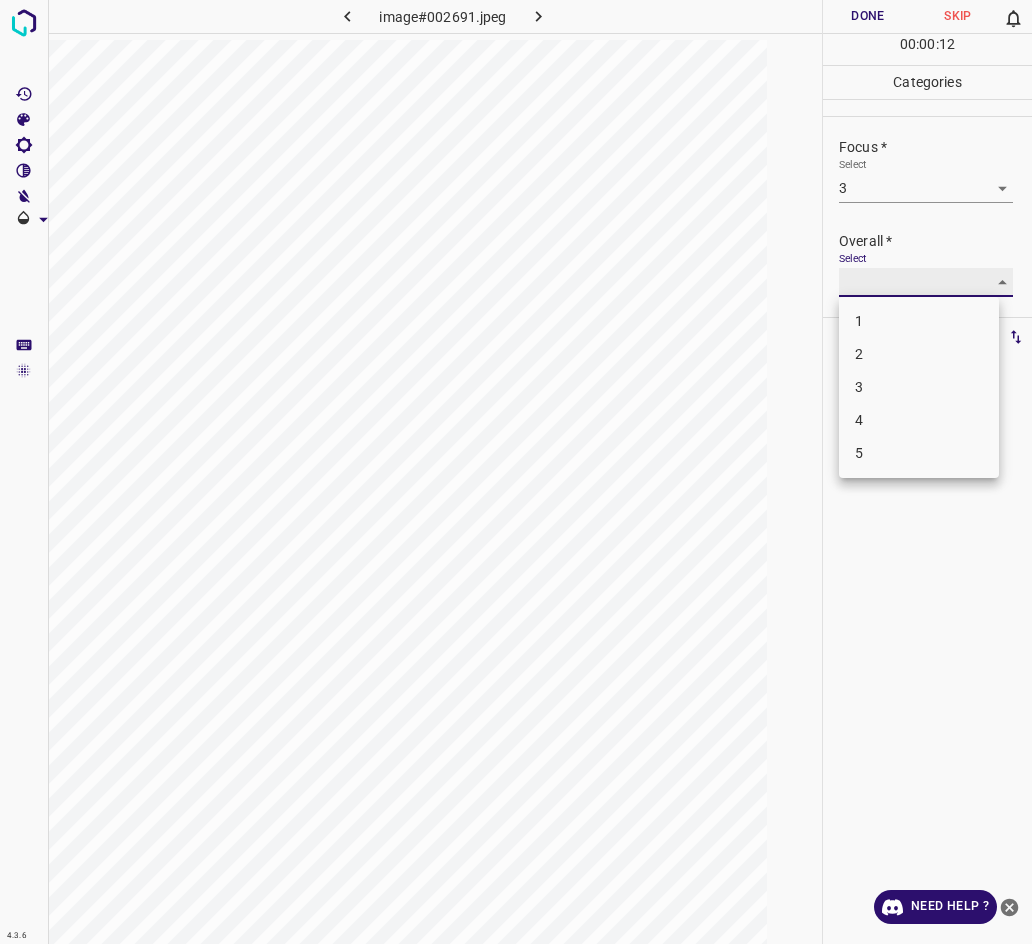 type on "3" 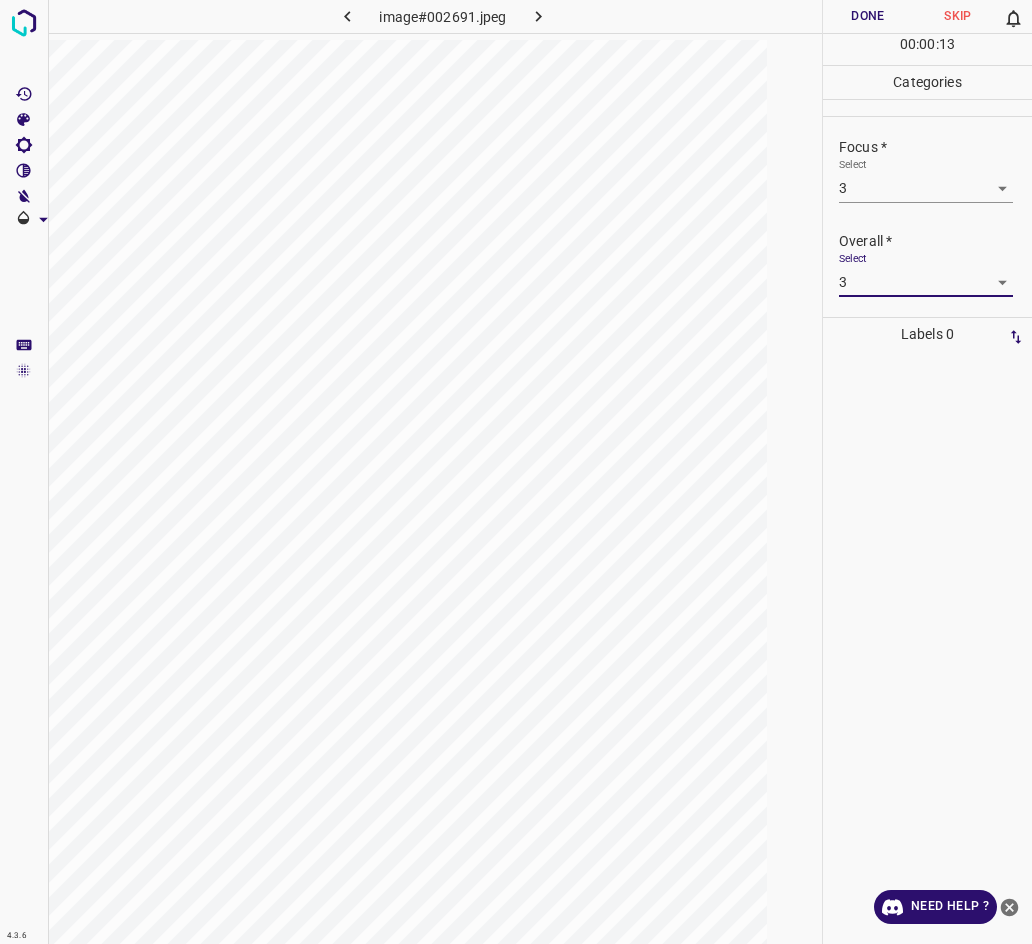 click on "Done" at bounding box center (868, 16) 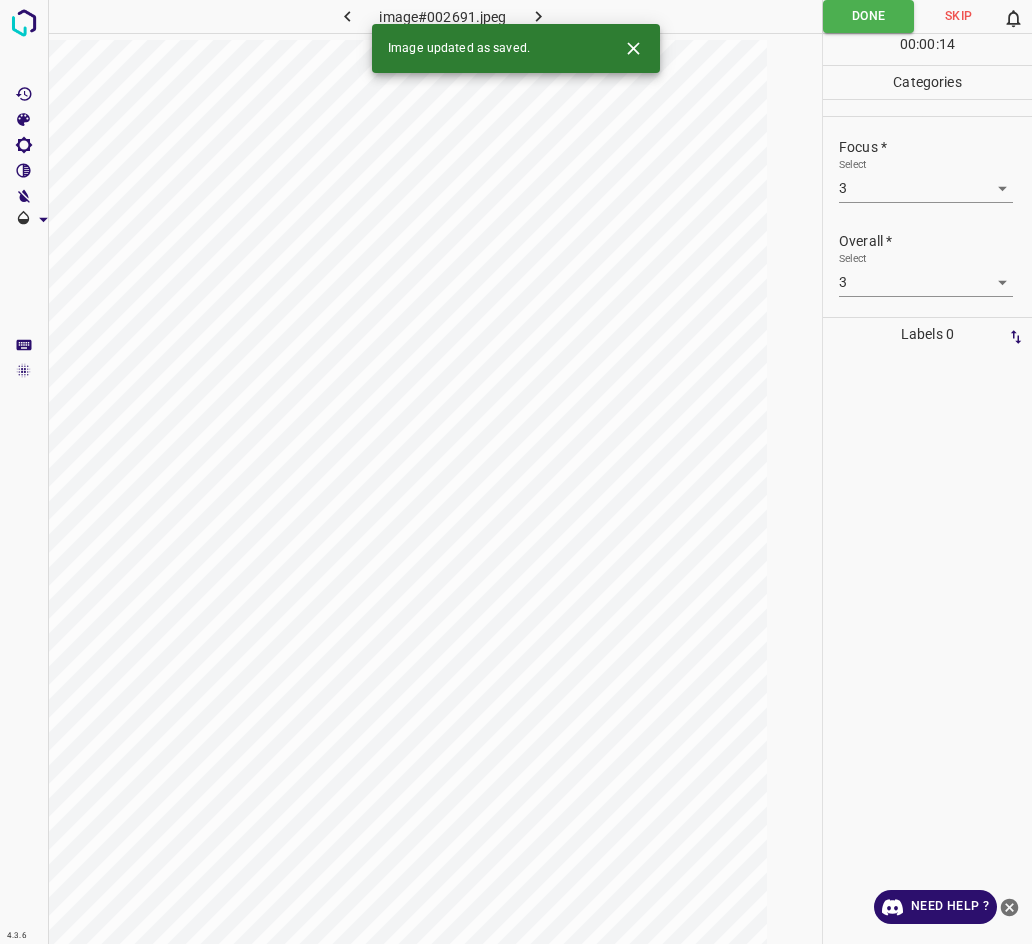 click 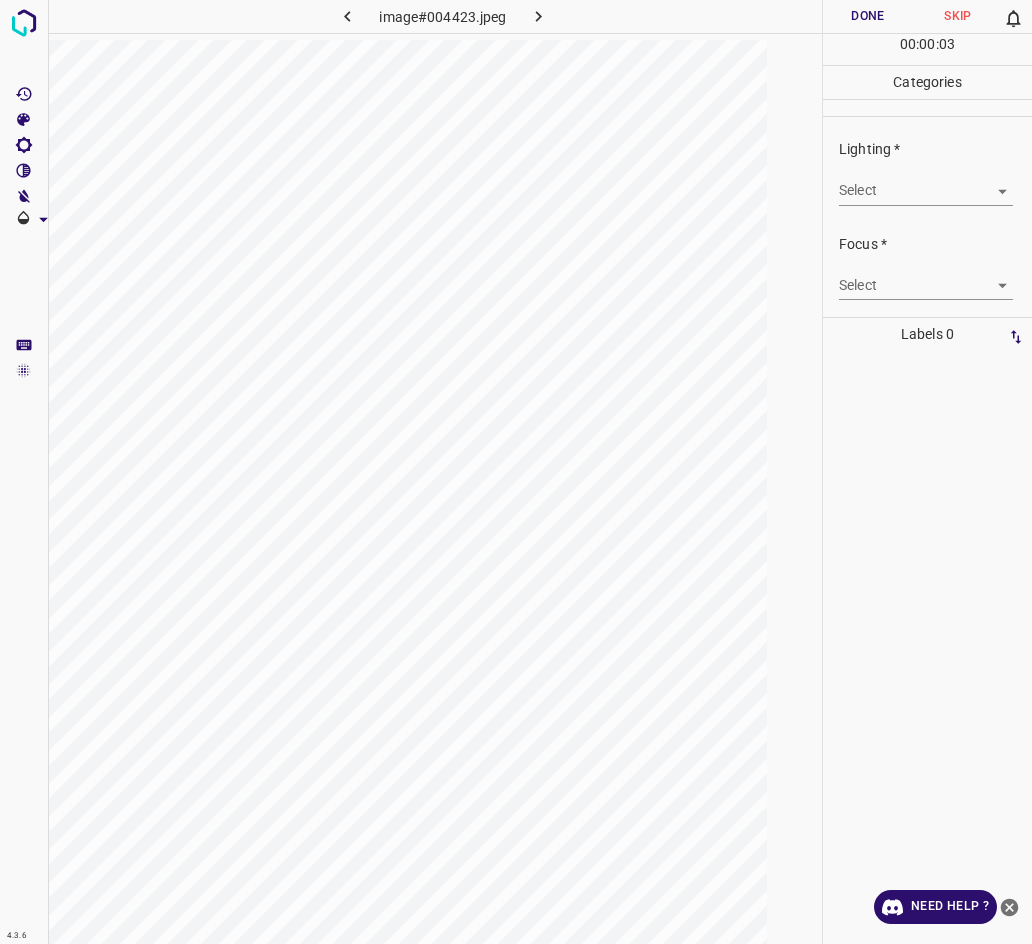 click on "4.3.6  image#004423.jpeg Done Skip 0 00   : 00   : 03   Categories Lighting *  Select ​ Focus *  Select ​ Overall *  Select ​ Labels   0 Categories 1 Lighting 2 Focus 3 Overall Tools Space Change between modes (Draw & Edit) I Auto labeling R Restore zoom M Zoom in N Zoom out Delete Delete selecte label Filters Z Restore filters X Saturation filter C Brightness filter V Contrast filter B Gray scale filter General O Download Need Help ? - Text - Hide - Delete" at bounding box center [516, 472] 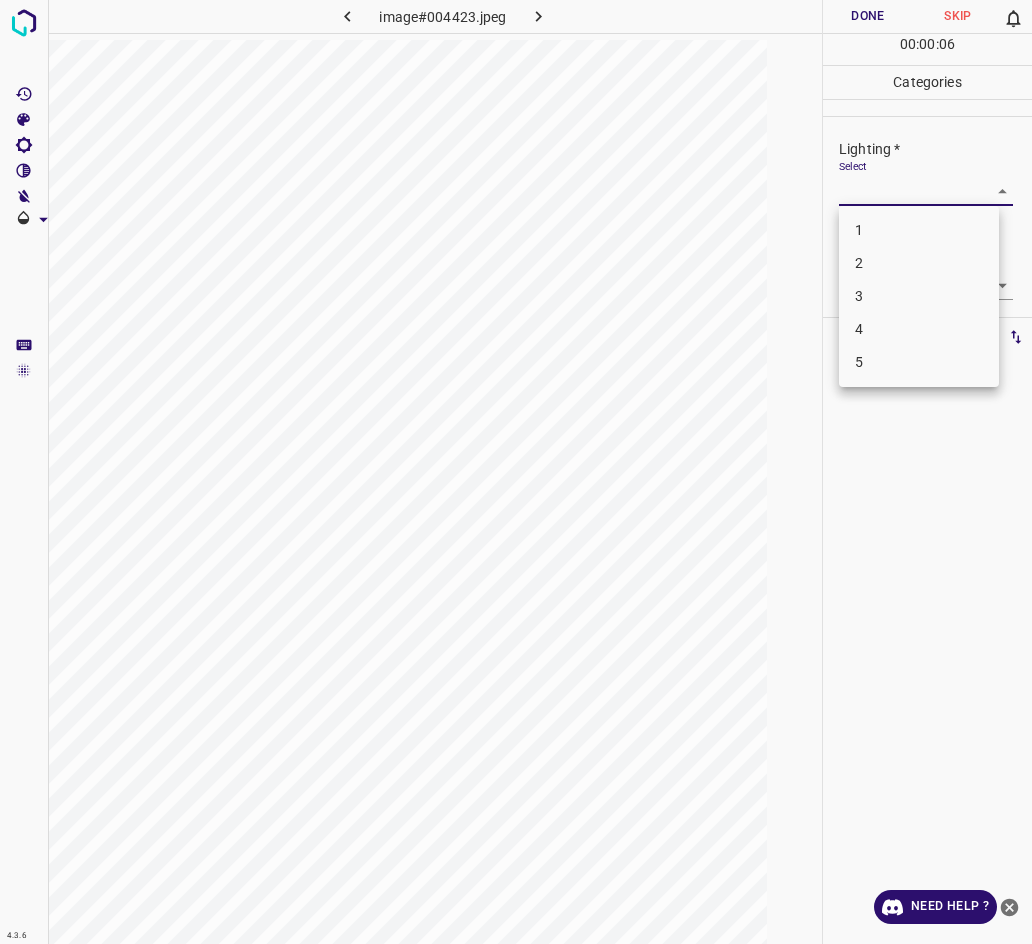 click on "3" at bounding box center [919, 296] 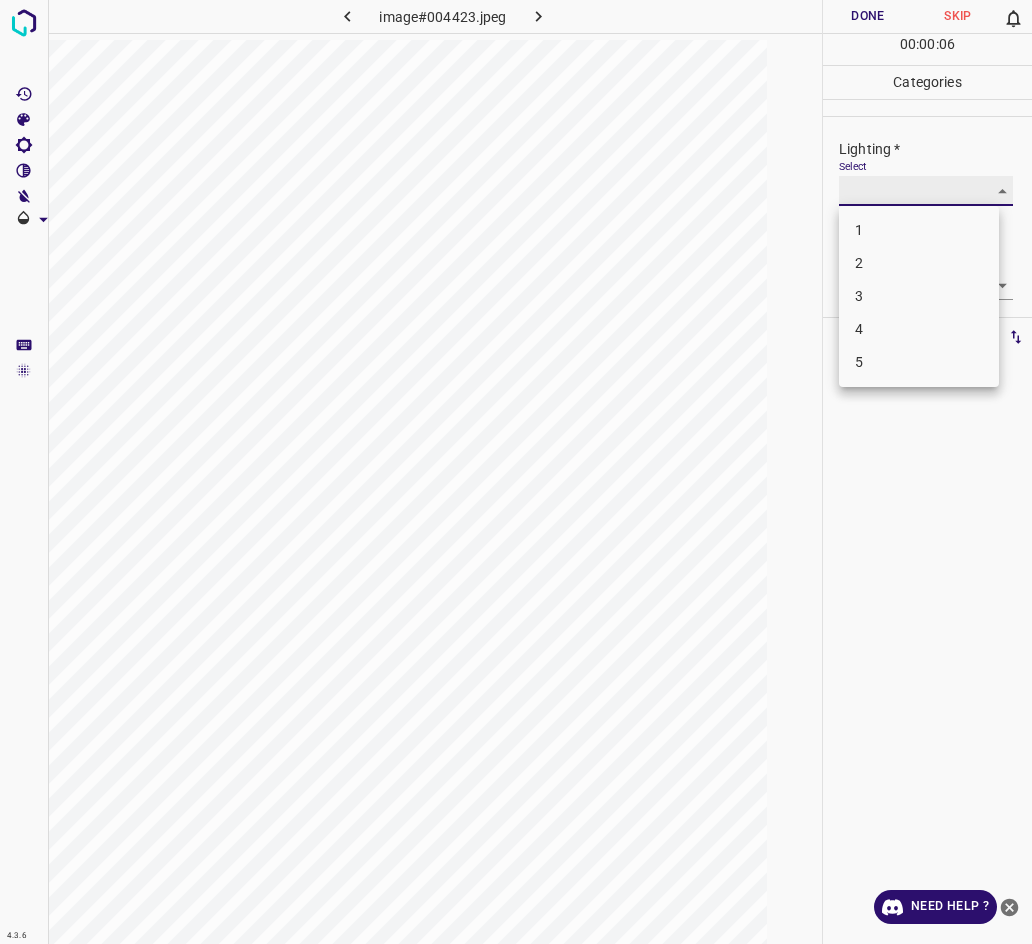 type on "3" 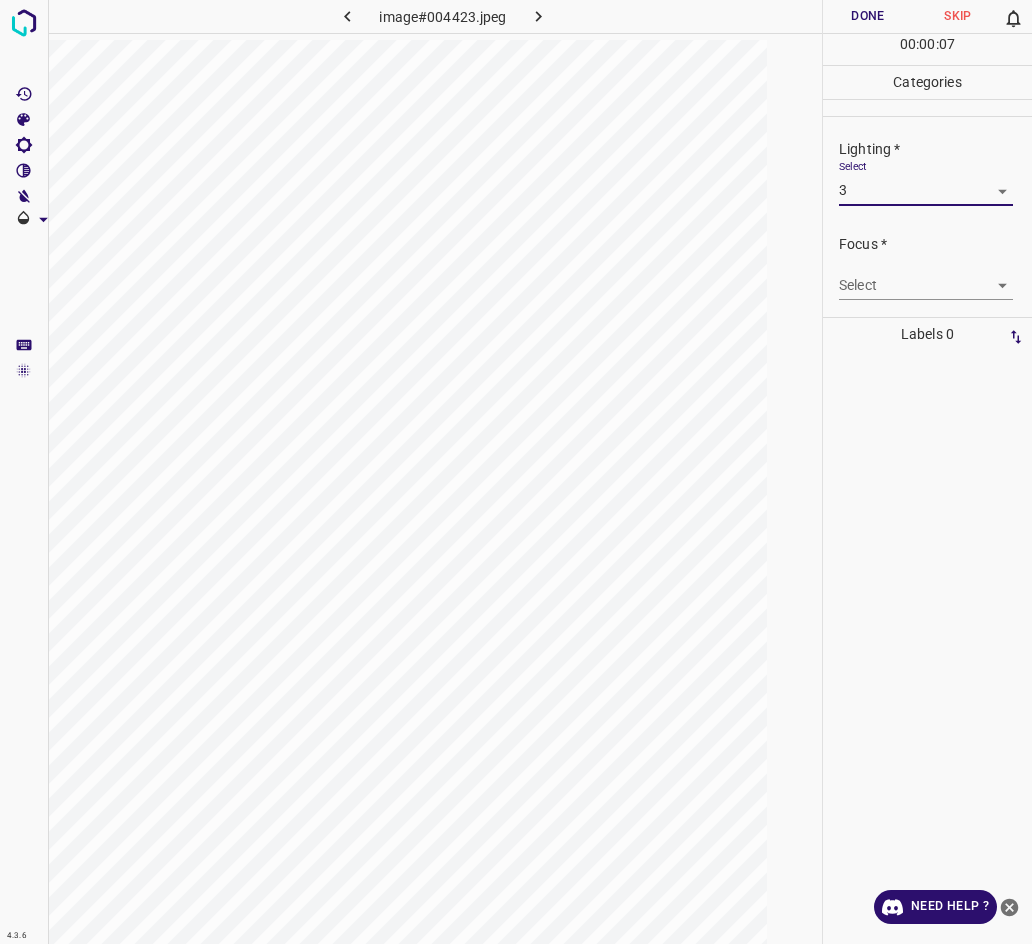 click on "4.3.6  image#004423.jpeg Done Skip 0 00   : 00   : 07   Categories Lighting *  Select 3 3 Focus *  Select ​ Overall *  Select ​ Labels   0 Categories 1 Lighting 2 Focus 3 Overall Tools Space Change between modes (Draw & Edit) I Auto labeling R Restore zoom M Zoom in N Zoom out Delete Delete selecte label Filters Z Restore filters X Saturation filter C Brightness filter V Contrast filter B Gray scale filter General O Download Need Help ? - Text - Hide - Delete" at bounding box center (516, 472) 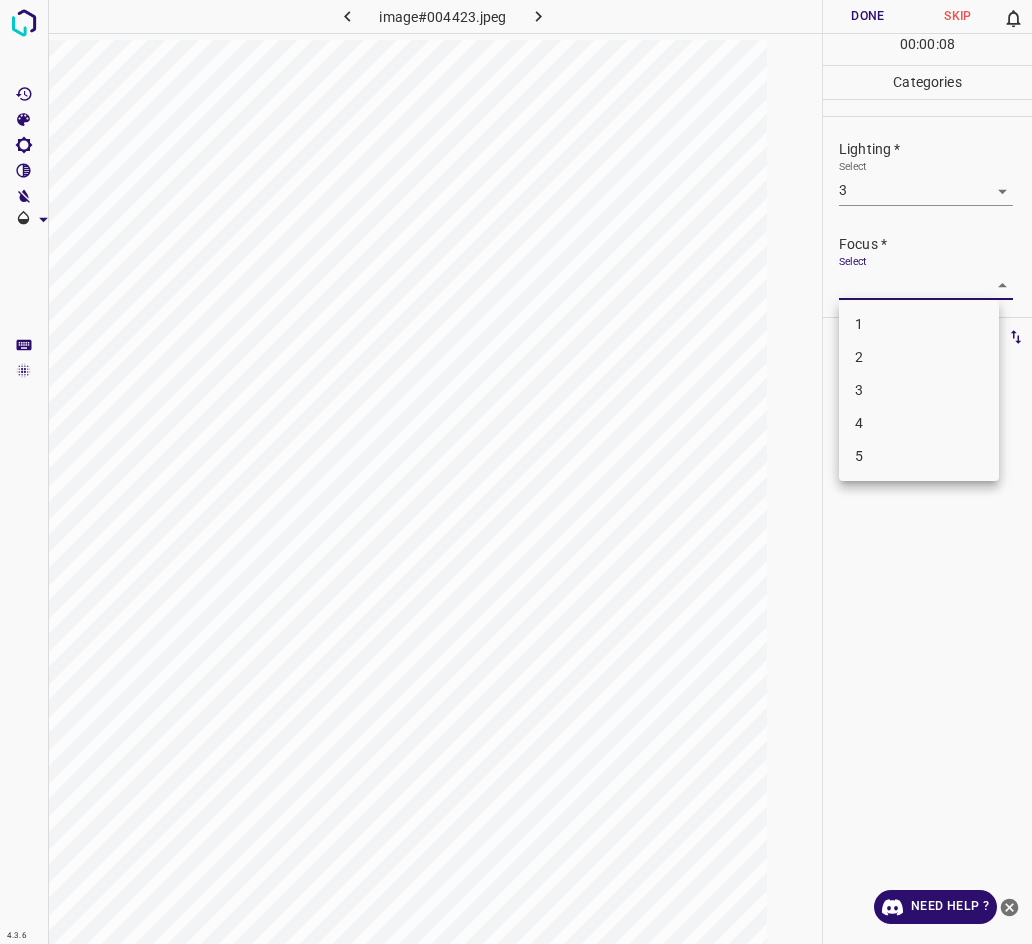 click on "3" at bounding box center (919, 390) 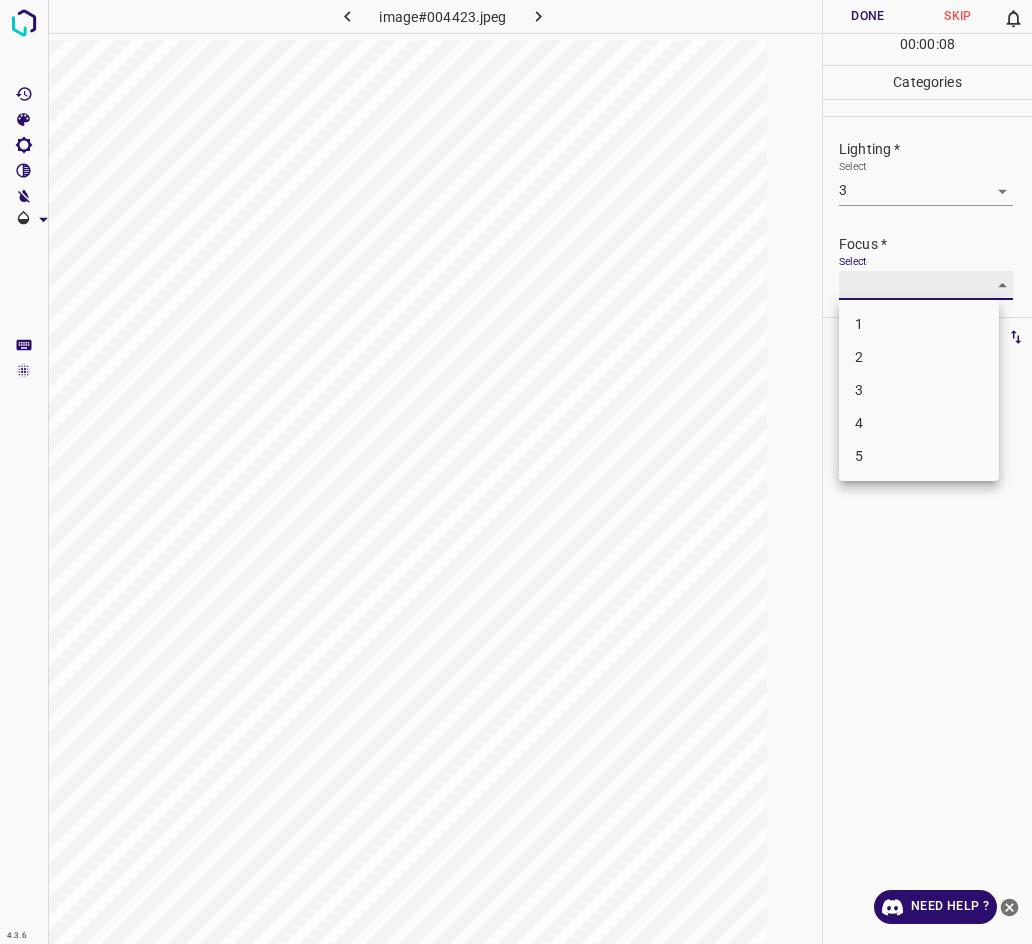 type on "3" 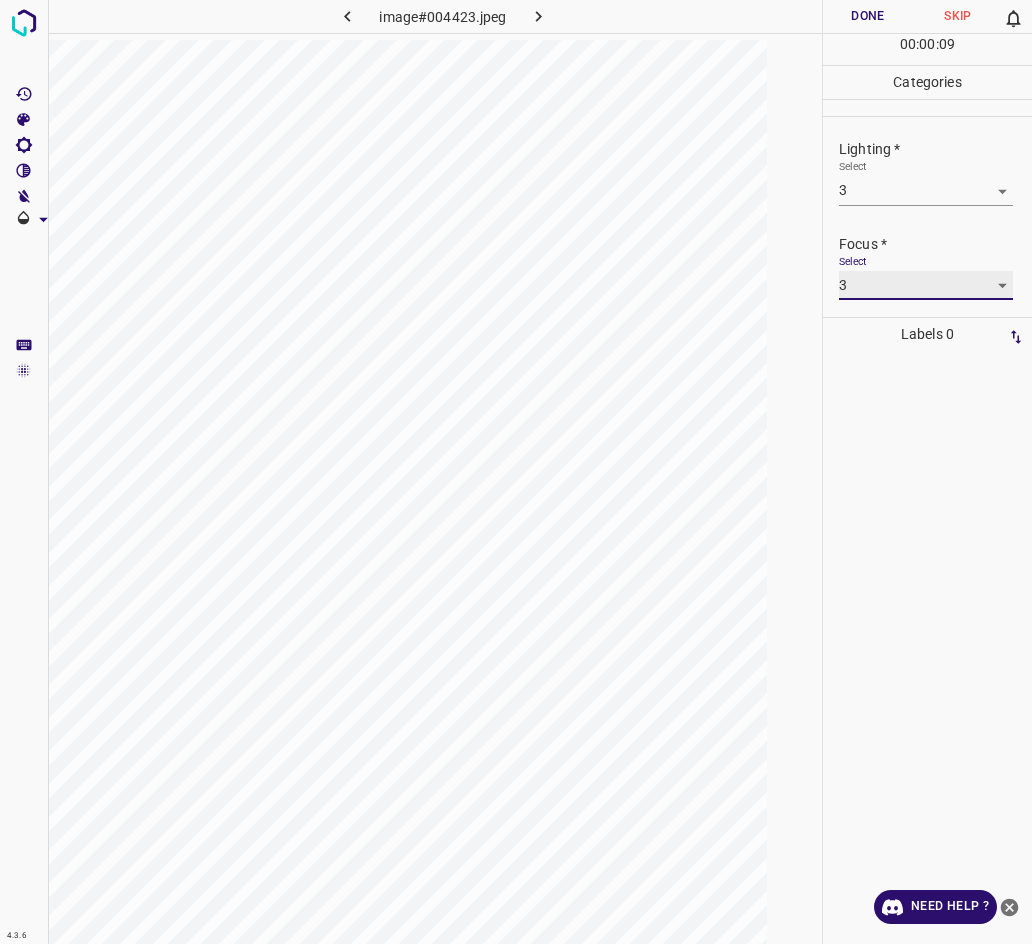 scroll, scrollTop: 86, scrollLeft: 0, axis: vertical 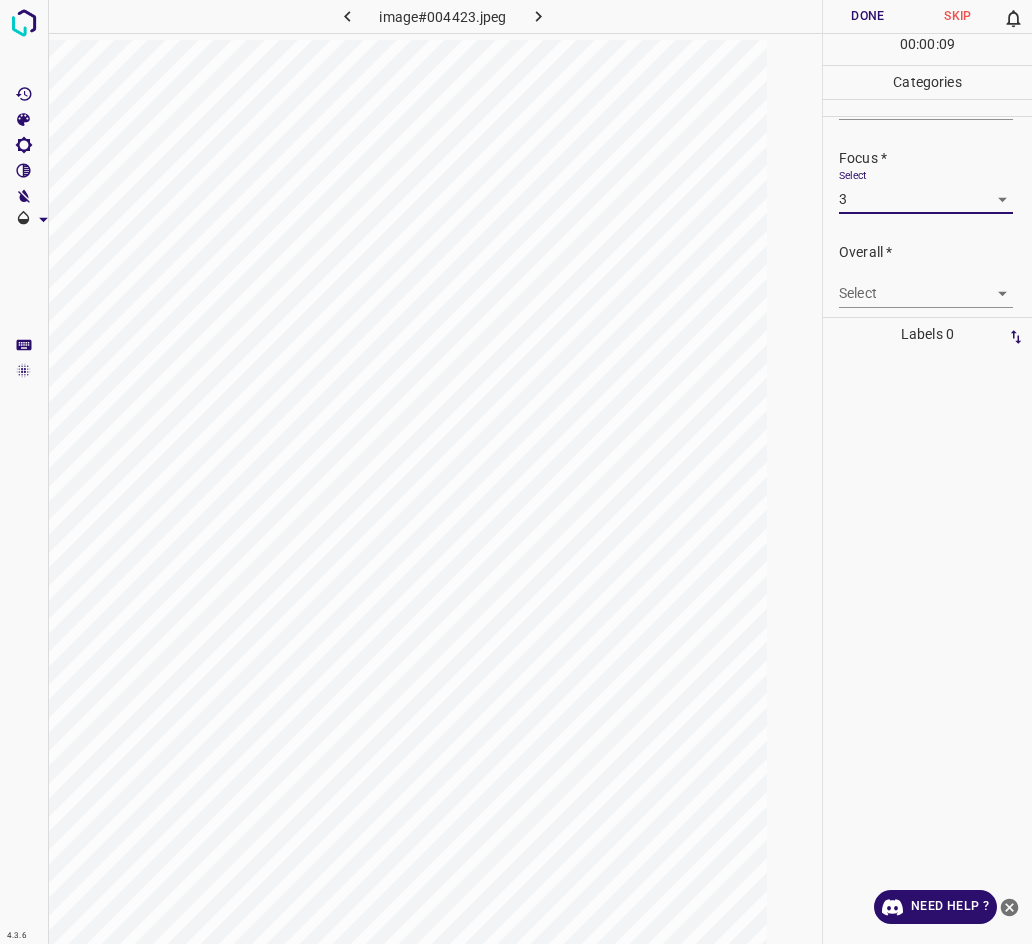 click on "4.3.6  image#004423.jpeg Done Skip 0 00   : 00   : 09   Categories Lighting *  Select 3 3 Focus *  Select 3 3 Overall *  Select ​ Labels   0 Categories 1 Lighting 2 Focus 3 Overall Tools Space Change between modes (Draw & Edit) I Auto labeling R Restore zoom M Zoom in N Zoom out Delete Delete selecte label Filters Z Restore filters X Saturation filter C Brightness filter V Contrast filter B Gray scale filter General O Download Need Help ? - Text - Hide - Delete" at bounding box center [516, 472] 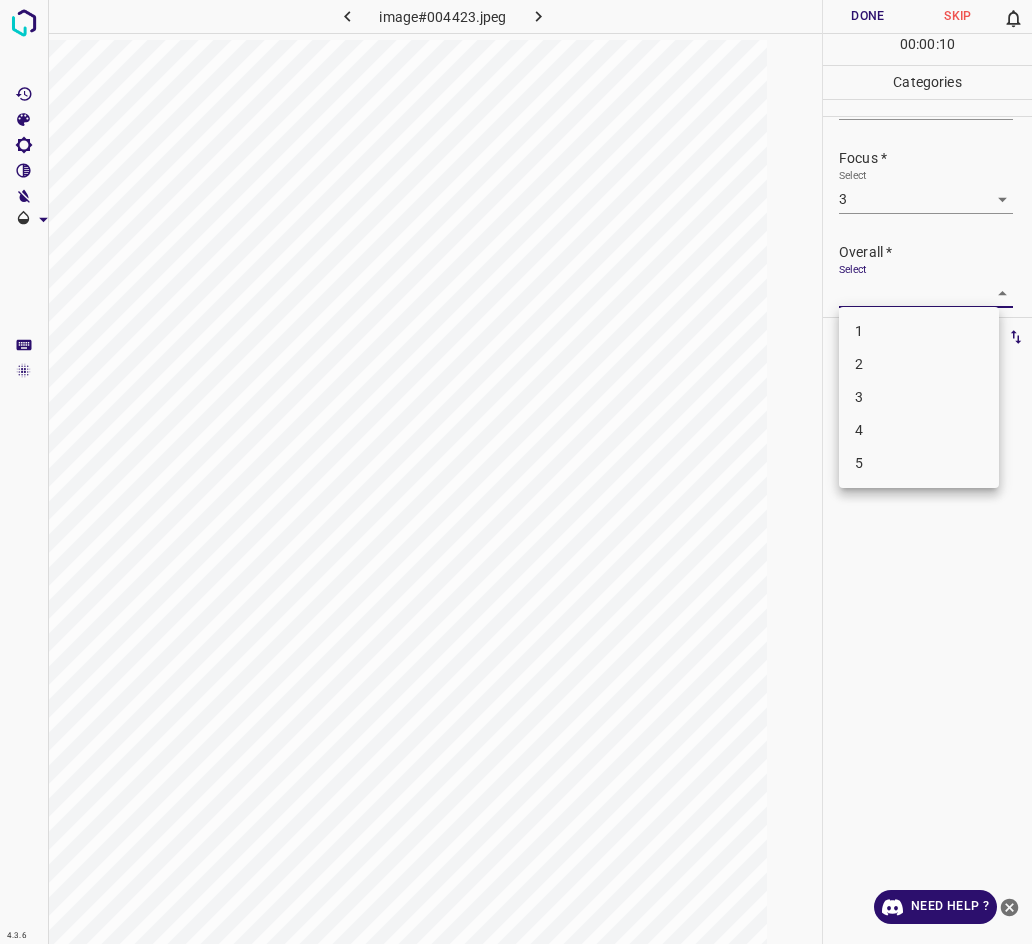 click on "3" at bounding box center [919, 397] 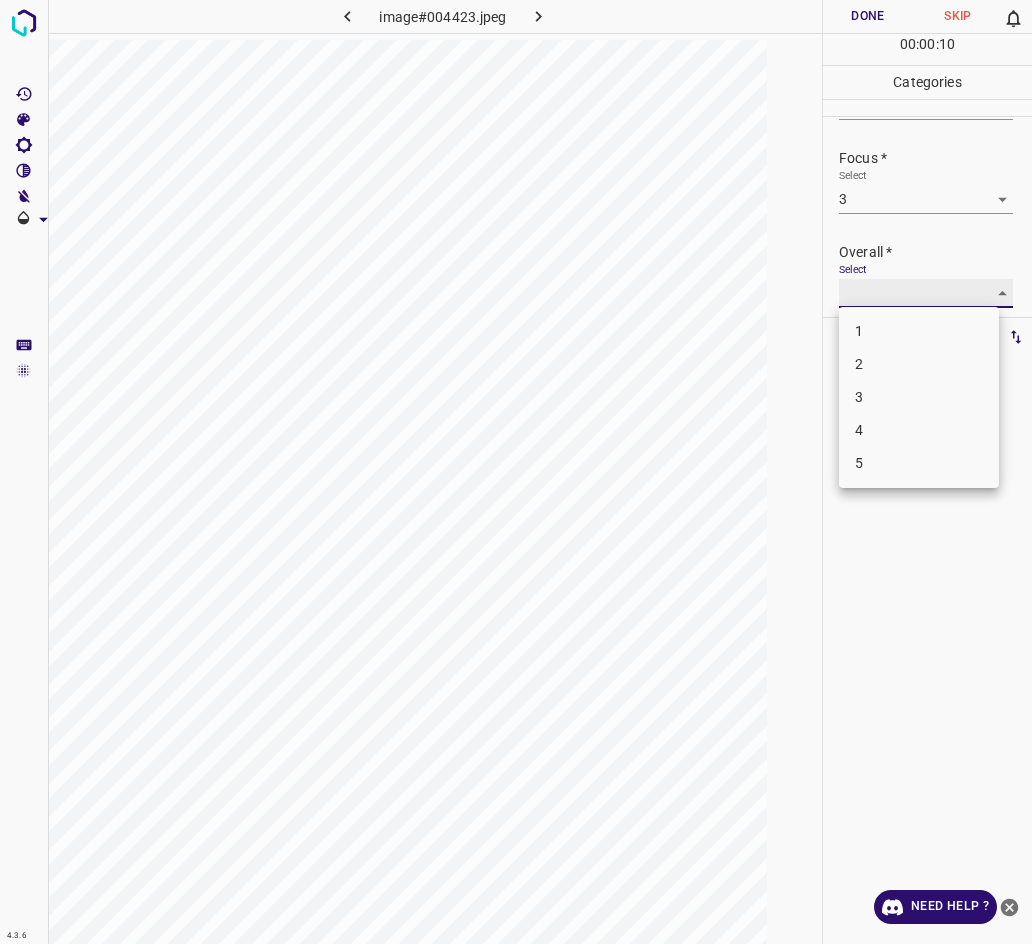 type on "3" 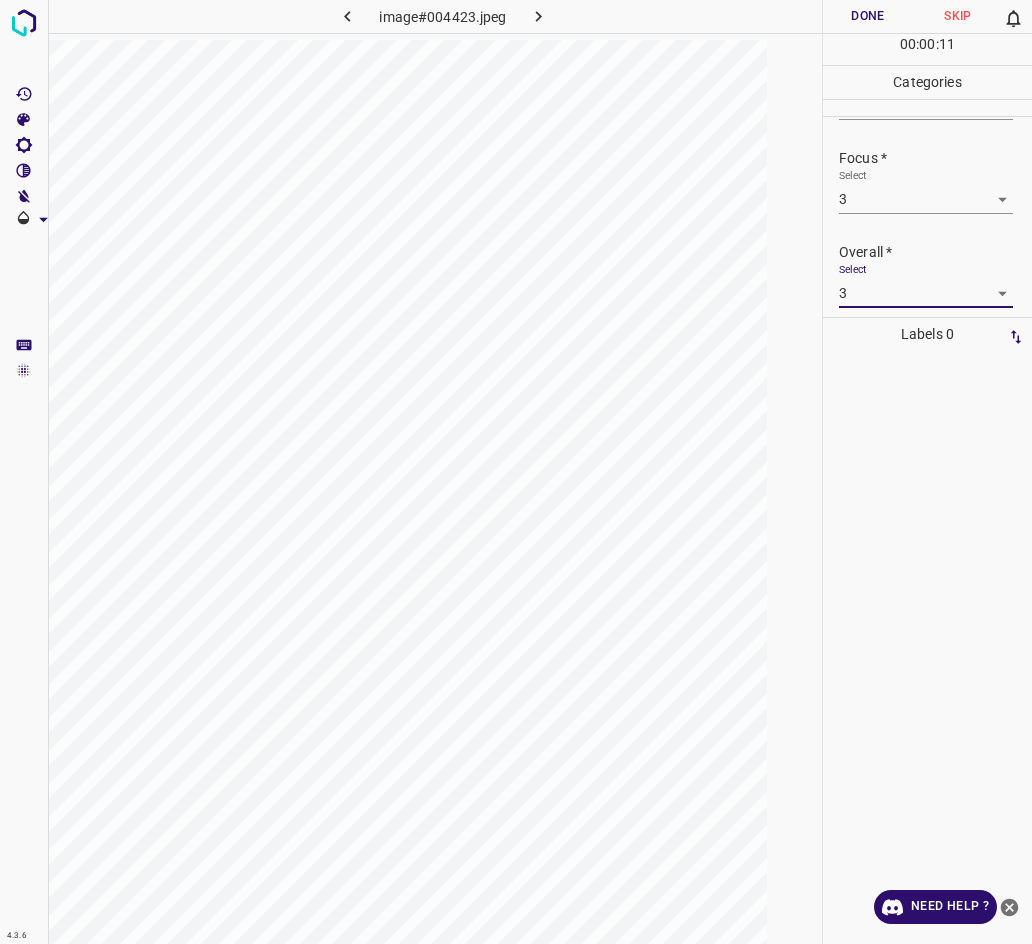 click on "Done" at bounding box center (868, 16) 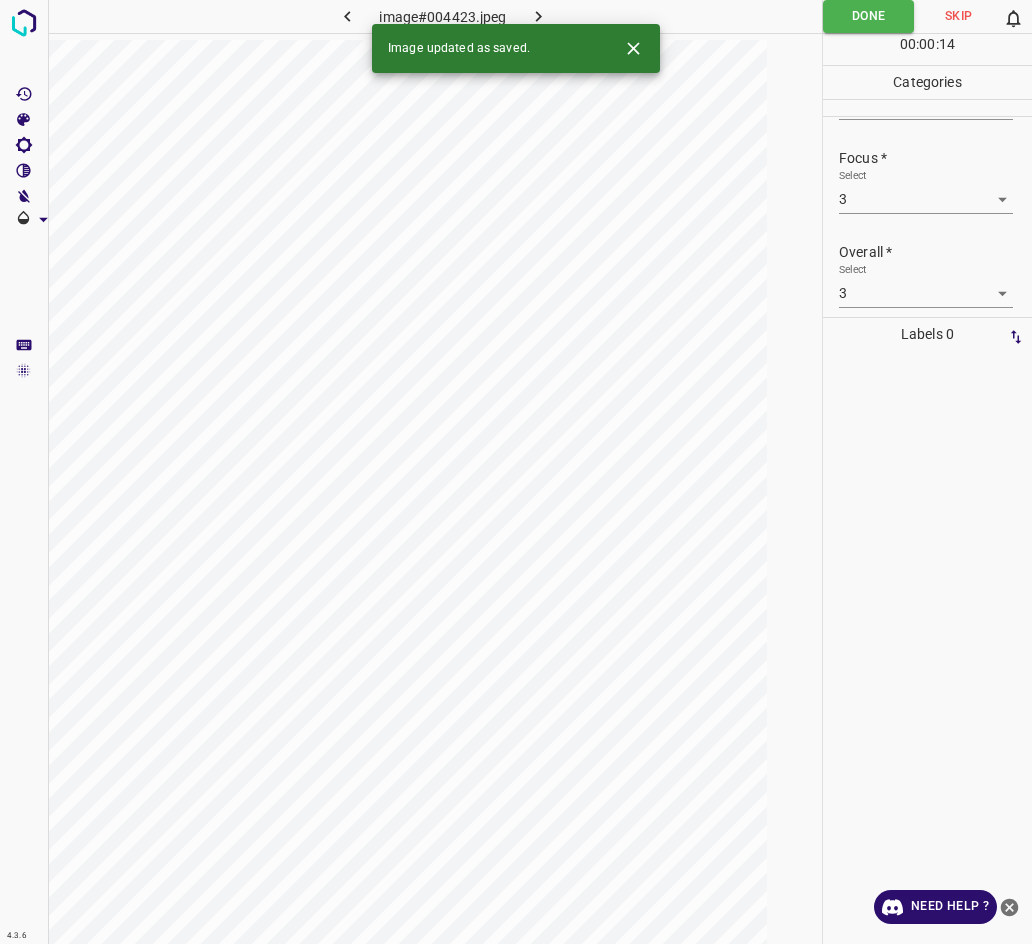 click 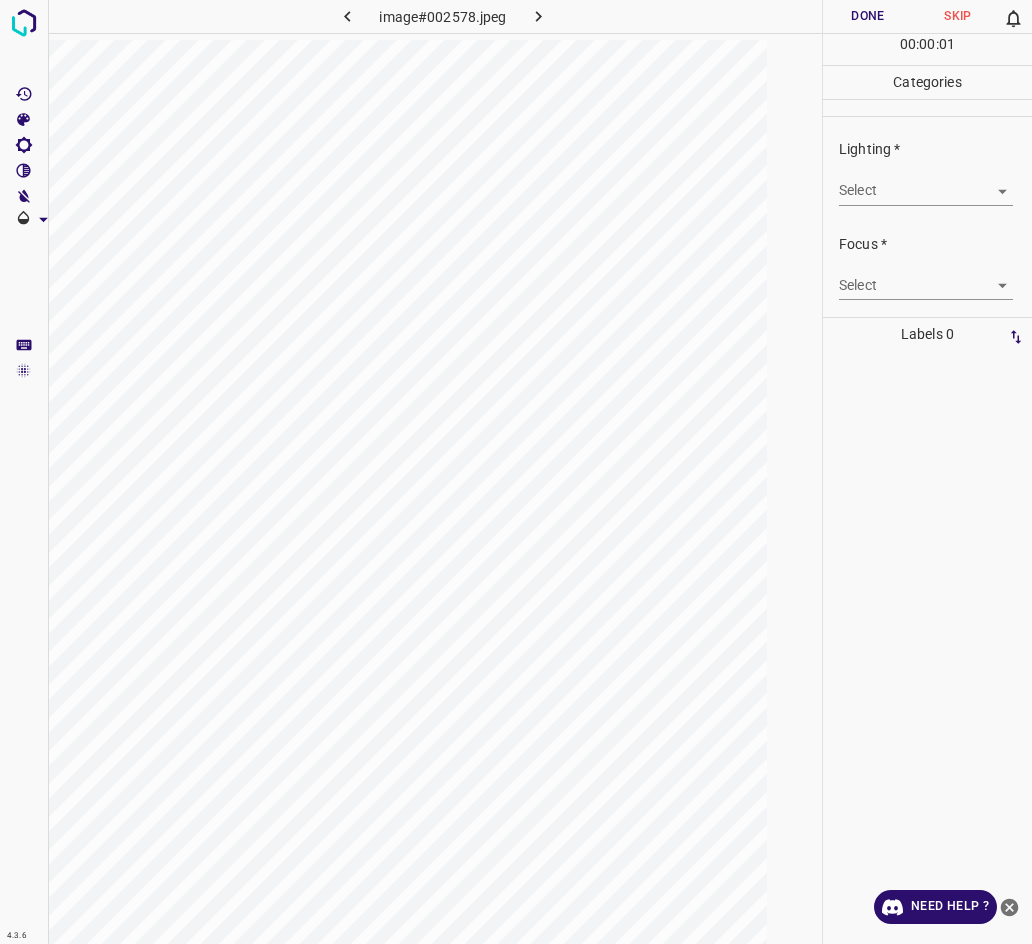 click on "4.3.6  image#002578.jpeg Done Skip 0 00   : 00   : 01   Categories Lighting *  Select ​ Focus *  Select ​ Overall *  Select ​ Labels   0 Categories 1 Lighting 2 Focus 3 Overall Tools Space Change between modes (Draw & Edit) I Auto labeling R Restore zoom M Zoom in N Zoom out Delete Delete selecte label Filters Z Restore filters X Saturation filter C Brightness filter V Contrast filter B Gray scale filter General O Download Need Help ? - Text - Hide - Delete" at bounding box center (516, 472) 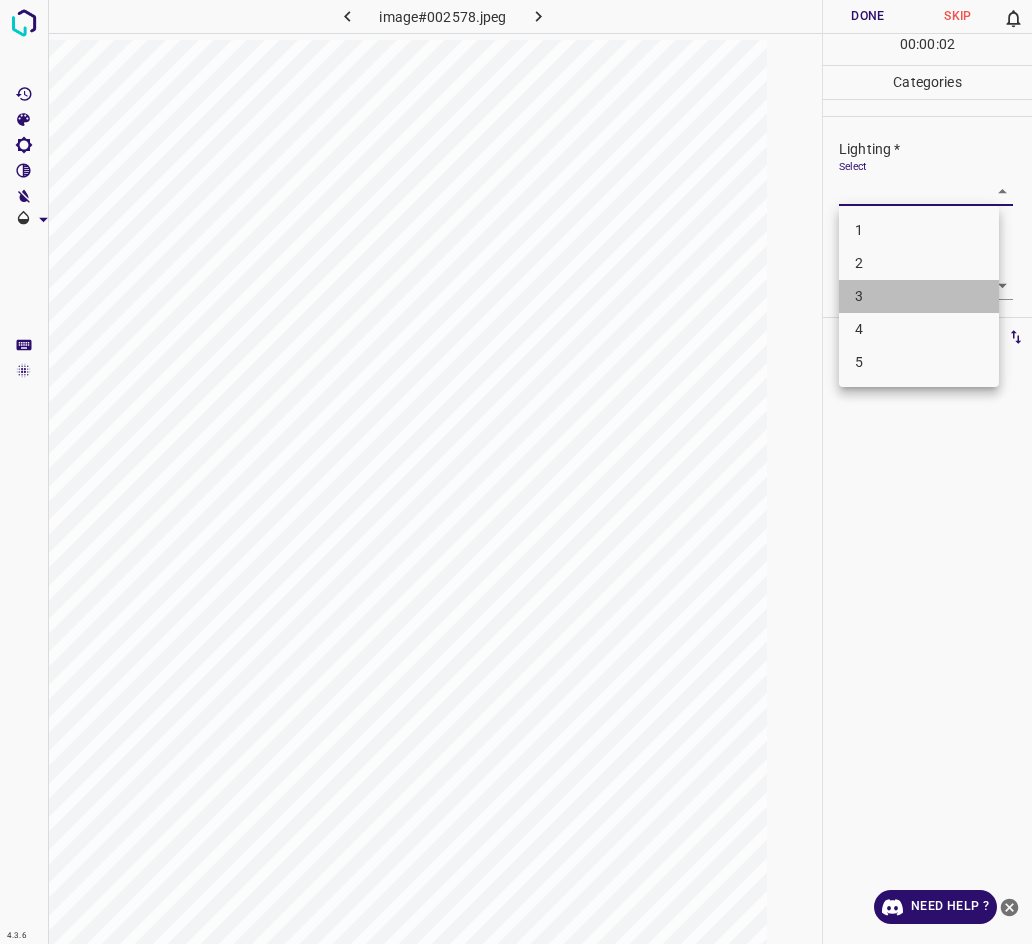 click on "3" at bounding box center (919, 296) 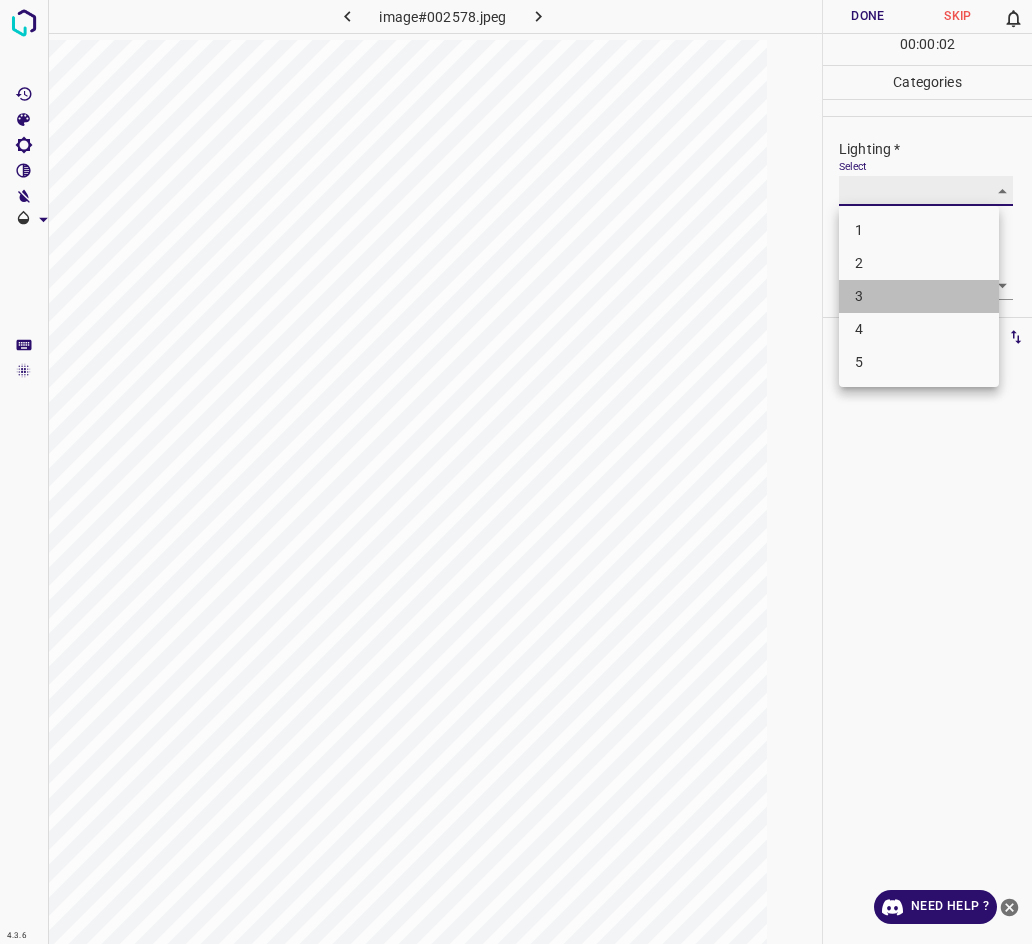 type on "3" 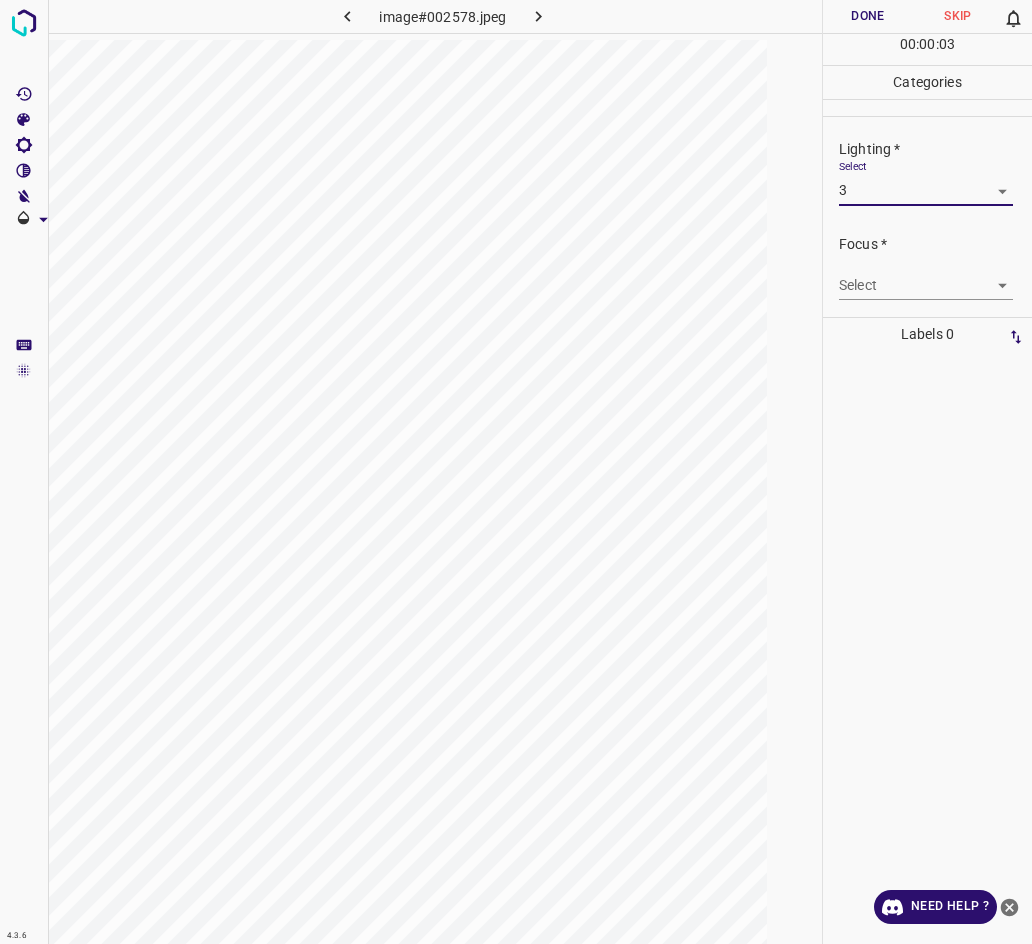 click on "4.3.6  image#002578.jpeg Done Skip 0 00   : 00   : 03   Categories Lighting *  Select 3 3 Focus *  Select ​ Overall *  Select ​ Labels   0 Categories 1 Lighting 2 Focus 3 Overall Tools Space Change between modes (Draw & Edit) I Auto labeling R Restore zoom M Zoom in N Zoom out Delete Delete selecte label Filters Z Restore filters X Saturation filter C Brightness filter V Contrast filter B Gray scale filter General O Download Need Help ? - Text - Hide - Delete" at bounding box center (516, 472) 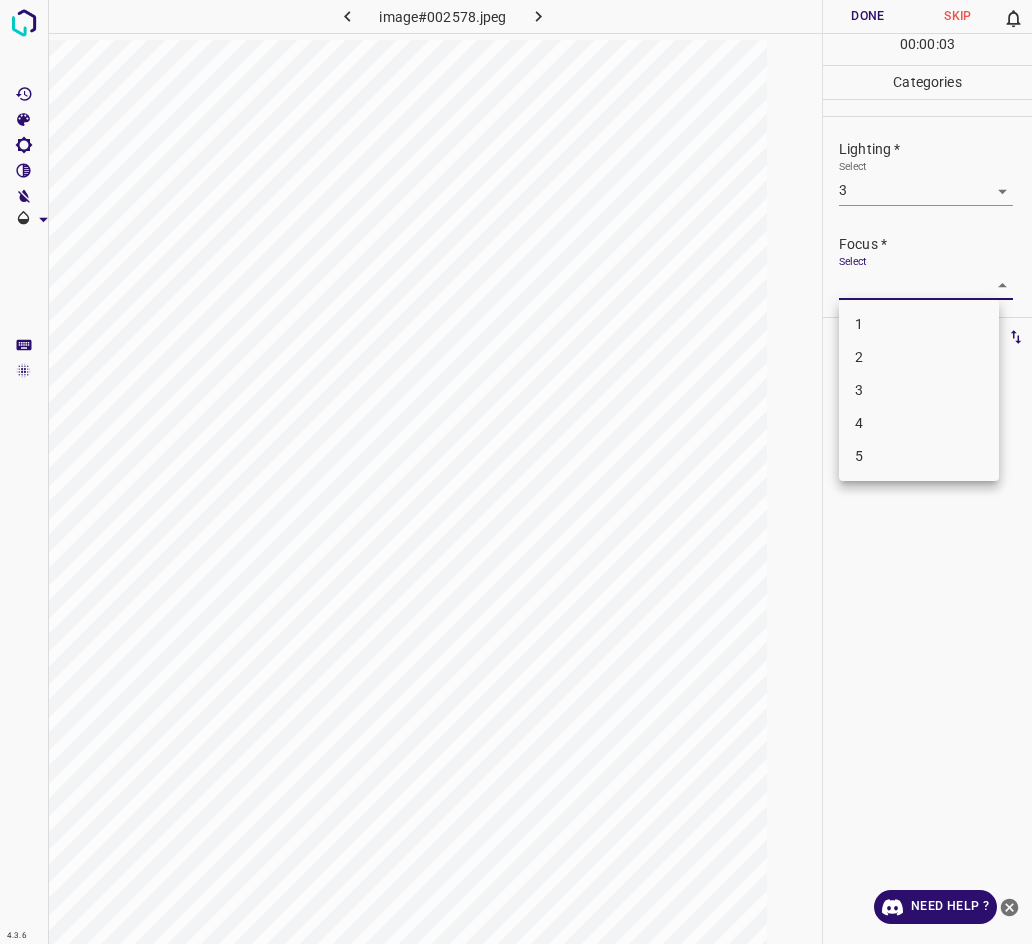 click on "3" at bounding box center [919, 390] 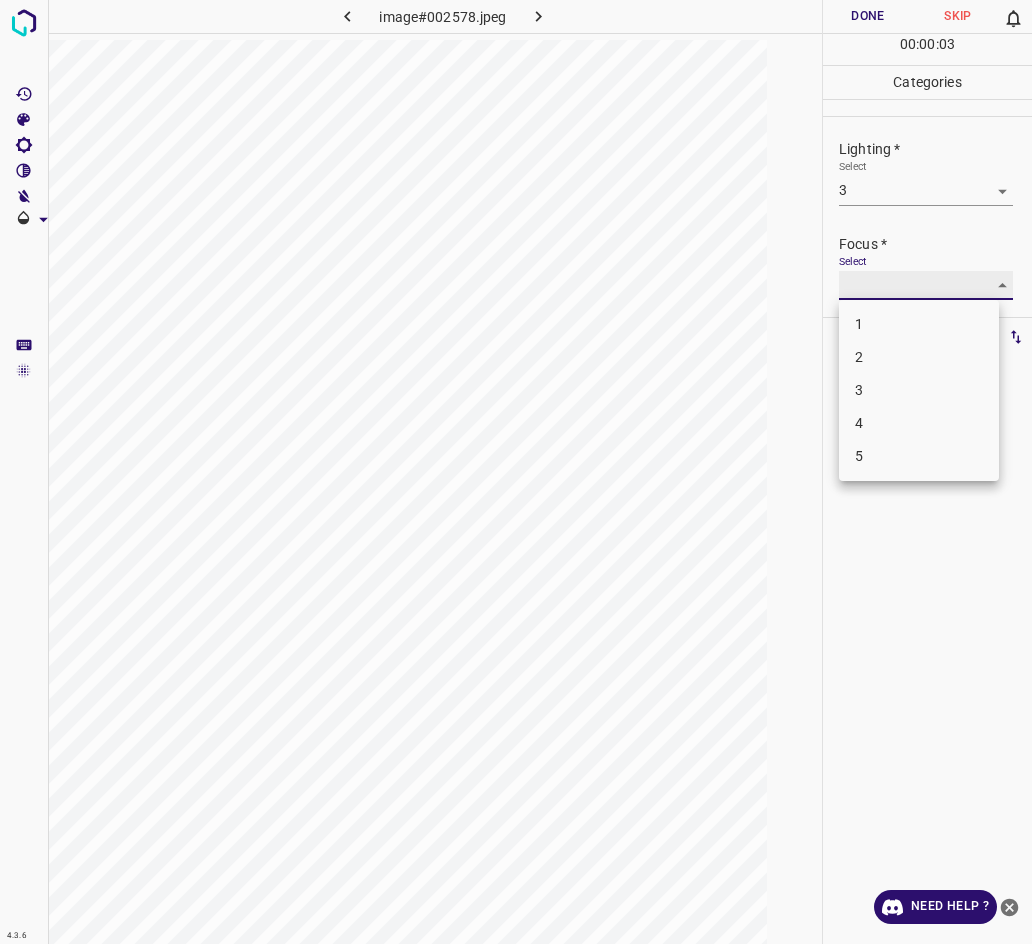 type on "3" 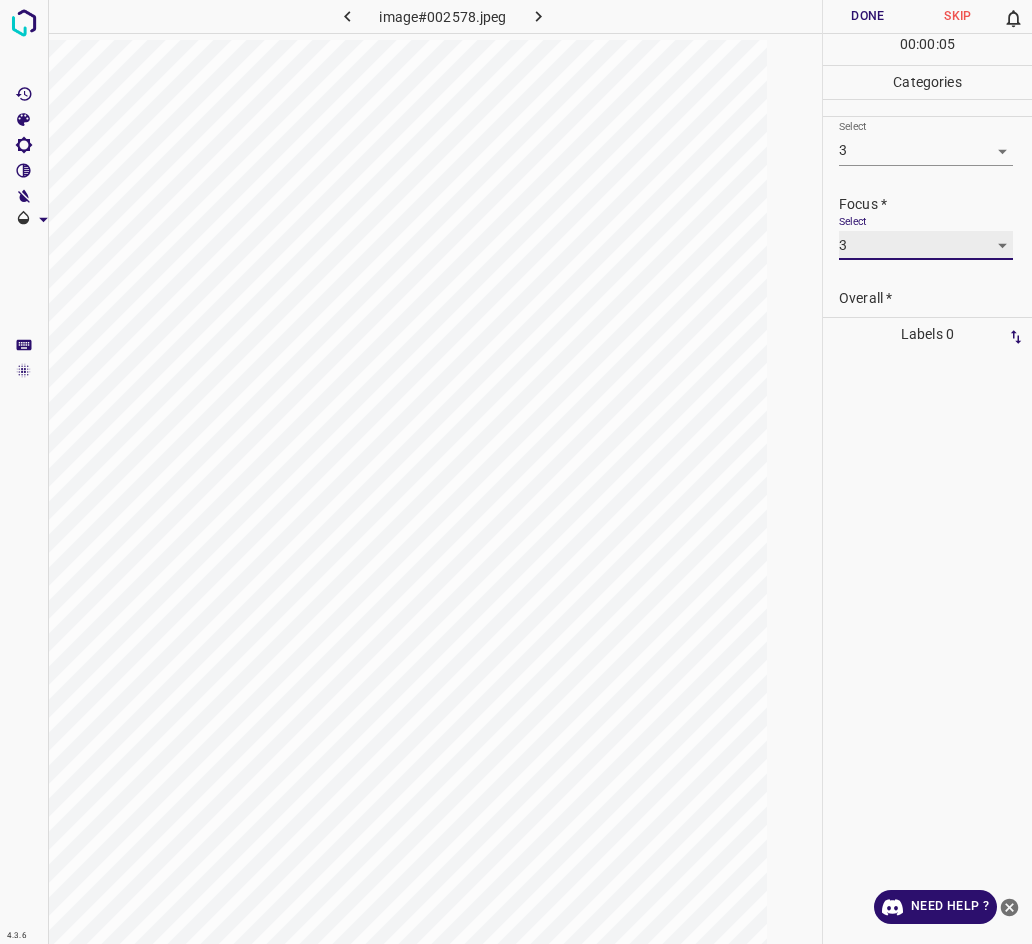 scroll, scrollTop: 98, scrollLeft: 0, axis: vertical 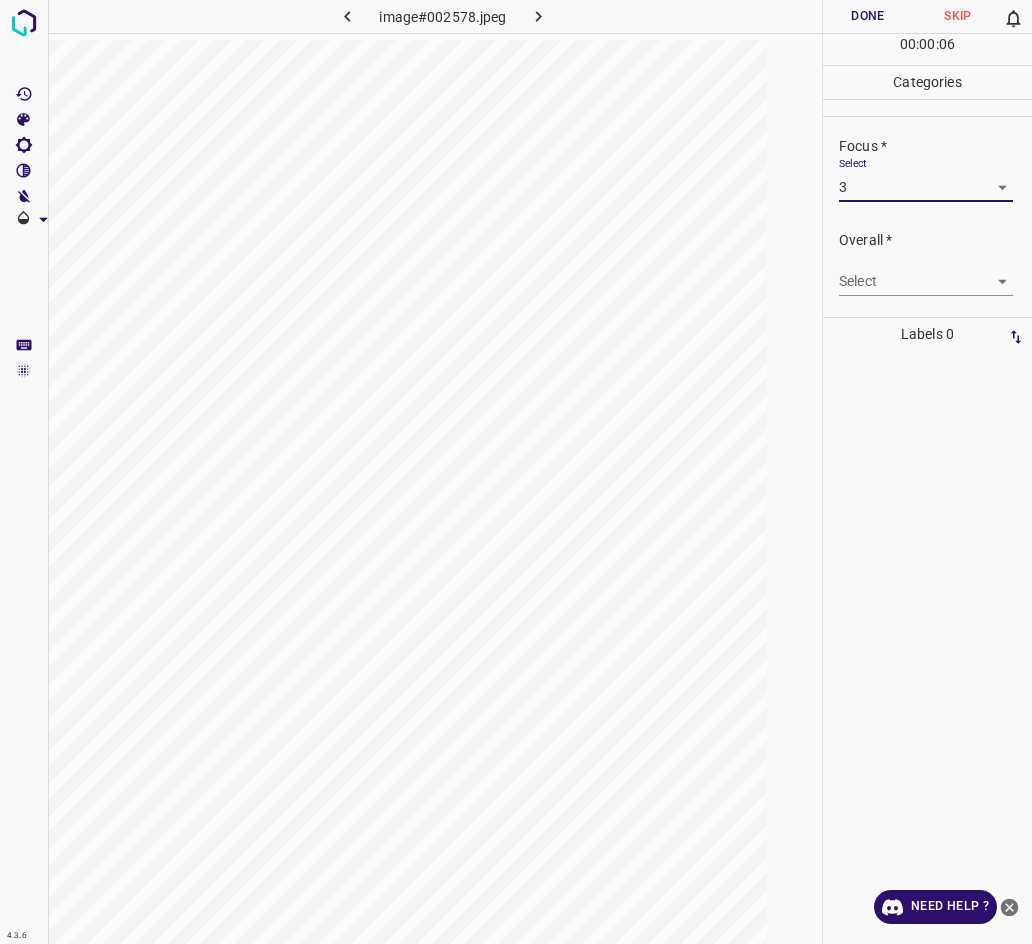click on "4.3.6  image#002578.jpeg Done Skip 0 00   : 00   : 06   Categories Lighting *  Select 3 3 Focus *  Select 3 3 Overall *  Select ​ Labels   0 Categories 1 Lighting 2 Focus 3 Overall Tools Space Change between modes (Draw & Edit) I Auto labeling R Restore zoom M Zoom in N Zoom out Delete Delete selecte label Filters Z Restore filters X Saturation filter C Brightness filter V Contrast filter B Gray scale filter General O Download Need Help ? - Text - Hide - Delete" at bounding box center (516, 472) 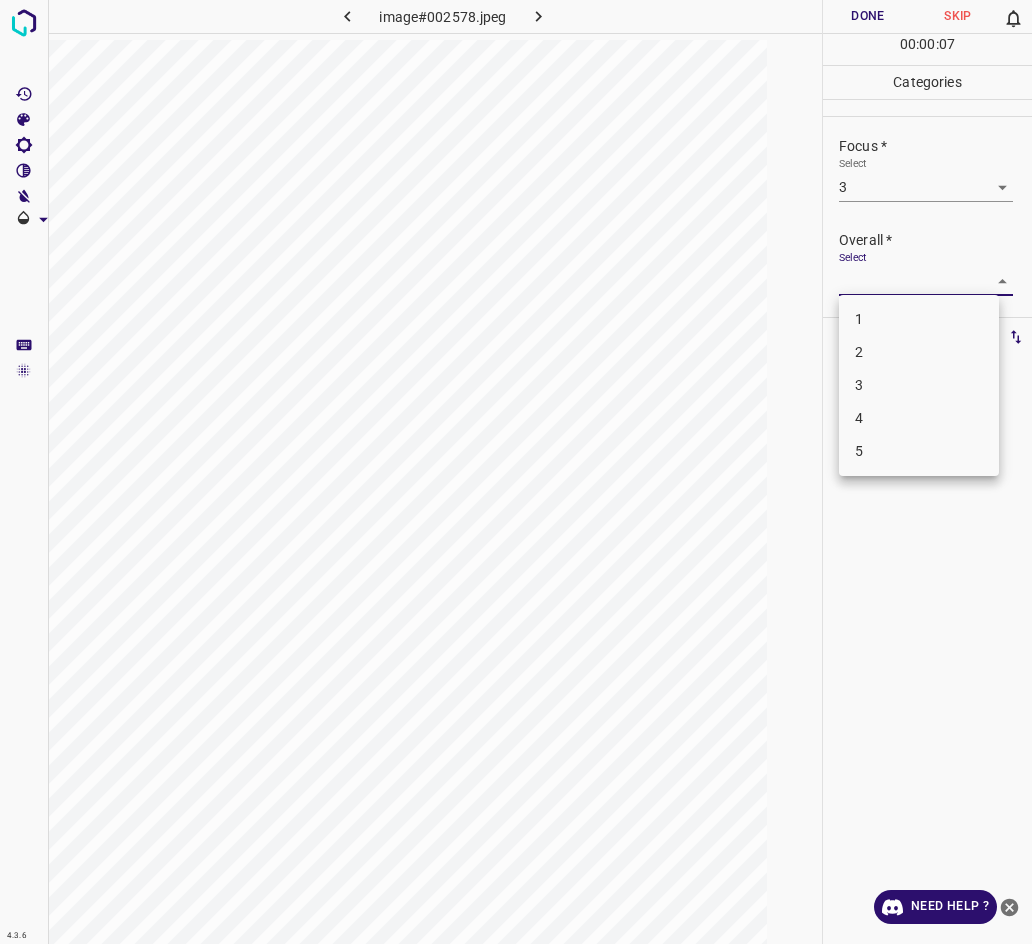 click on "3" at bounding box center [919, 385] 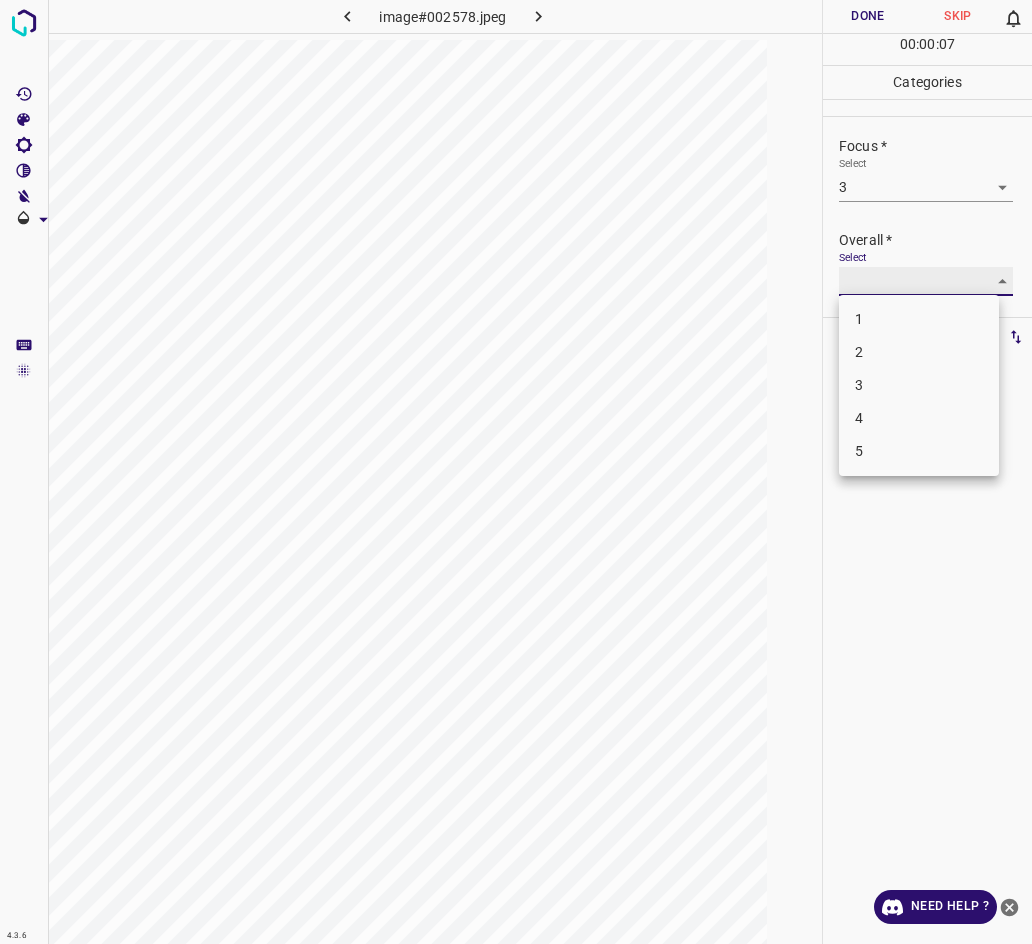 type on "3" 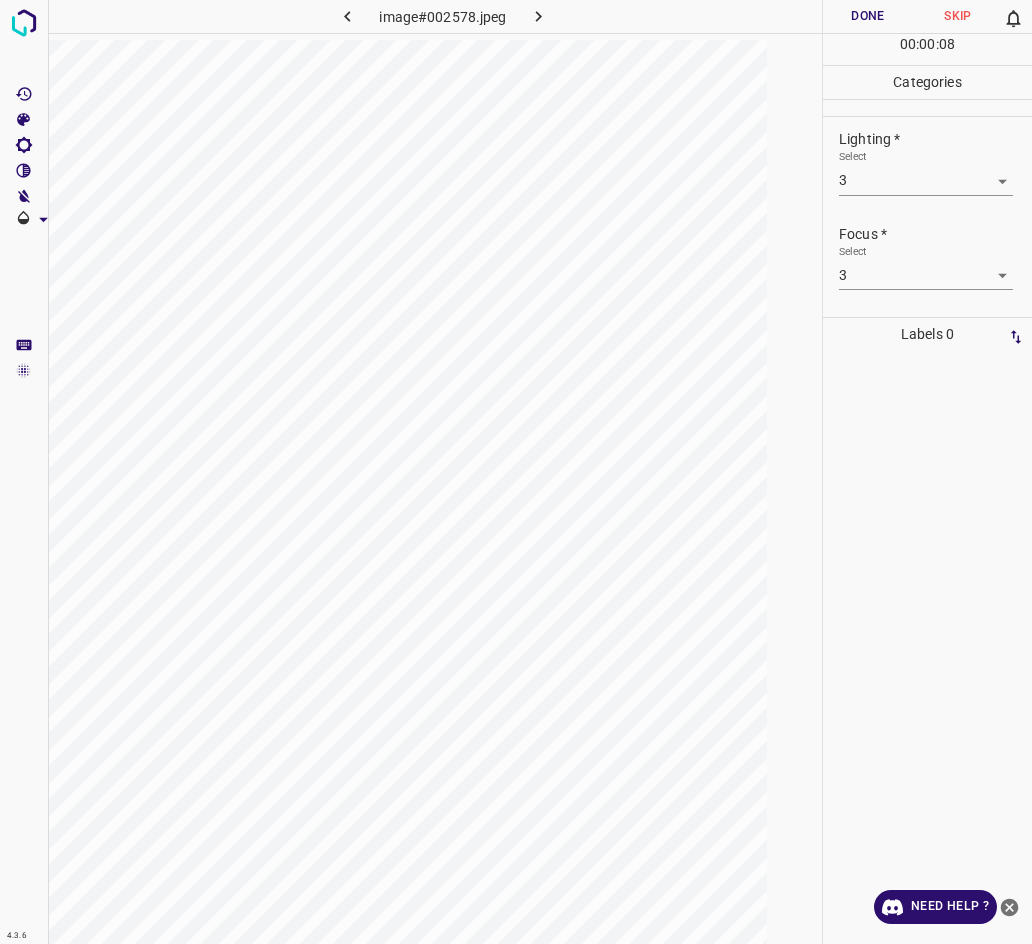scroll, scrollTop: 0, scrollLeft: 0, axis: both 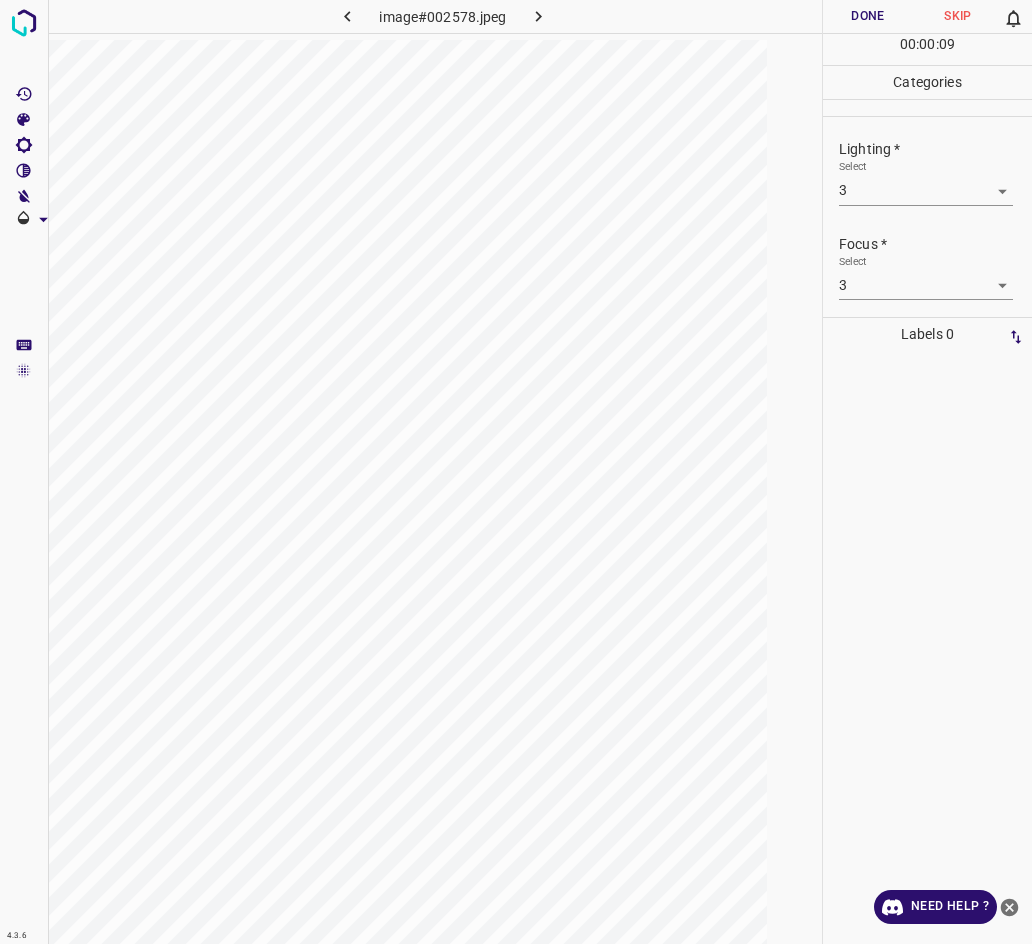 click on "Done" at bounding box center (868, 16) 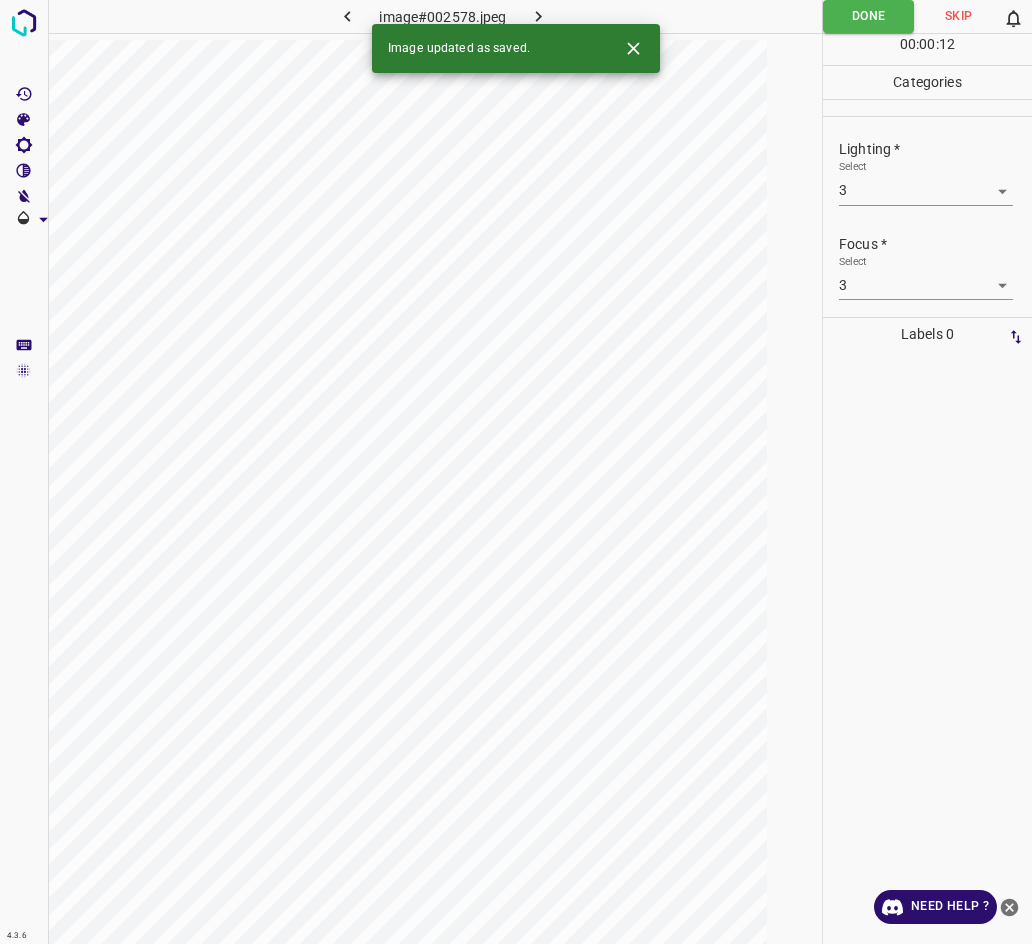click 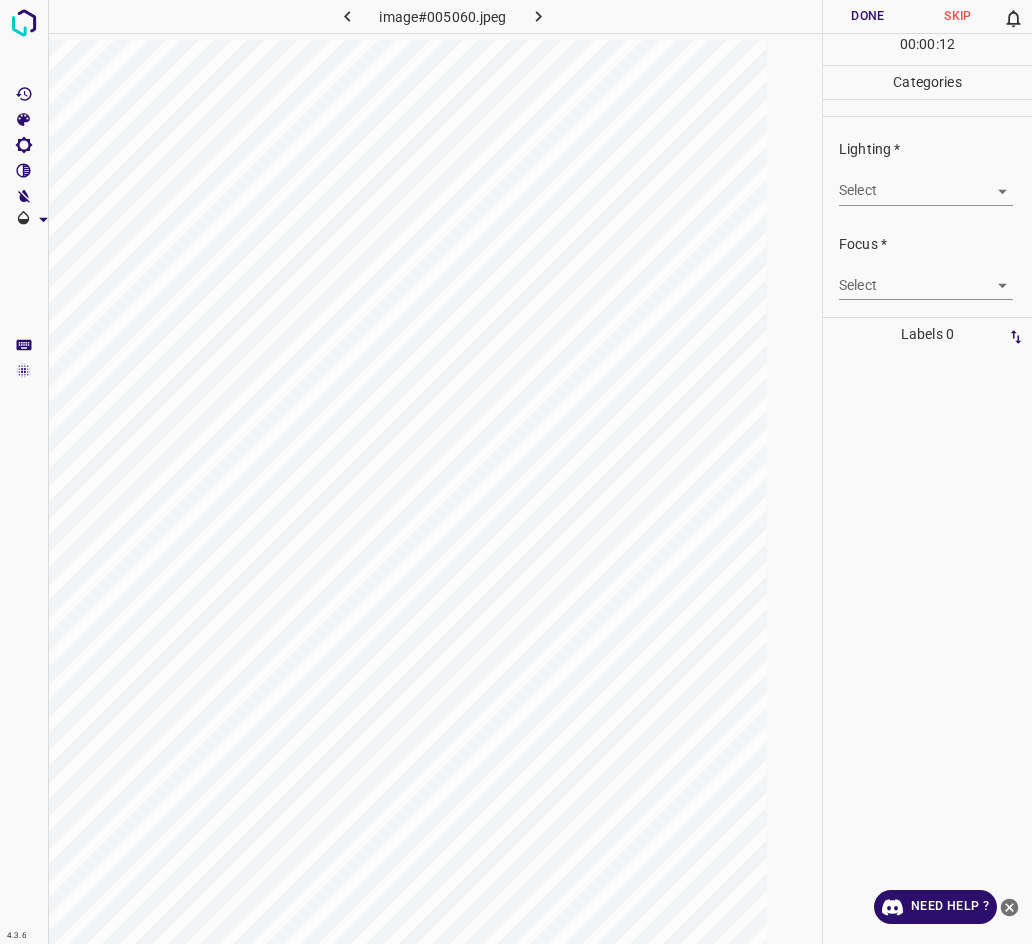 click on "4.3.6  image#005060.jpeg Done Skip 0 00   : 00   : 12   Categories Lighting *  Select ​ Focus *  Select ​ Overall *  Select ​ Labels   0 Categories 1 Lighting 2 Focus 3 Overall Tools Space Change between modes (Draw & Edit) I Auto labeling R Restore zoom M Zoom in N Zoom out Delete Delete selecte label Filters Z Restore filters X Saturation filter C Brightness filter V Contrast filter B Gray scale filter General O Download Need Help ? - Text - Hide - Delete" at bounding box center (516, 472) 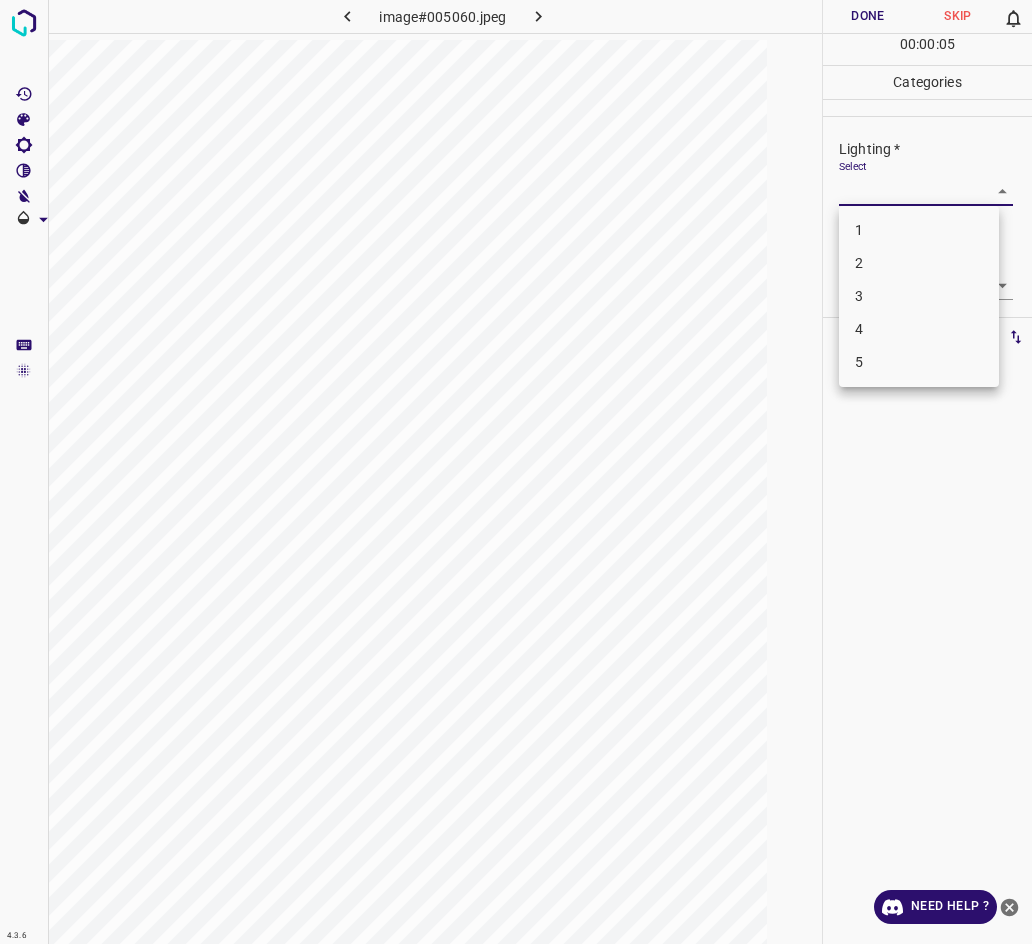 click on "2" at bounding box center (919, 263) 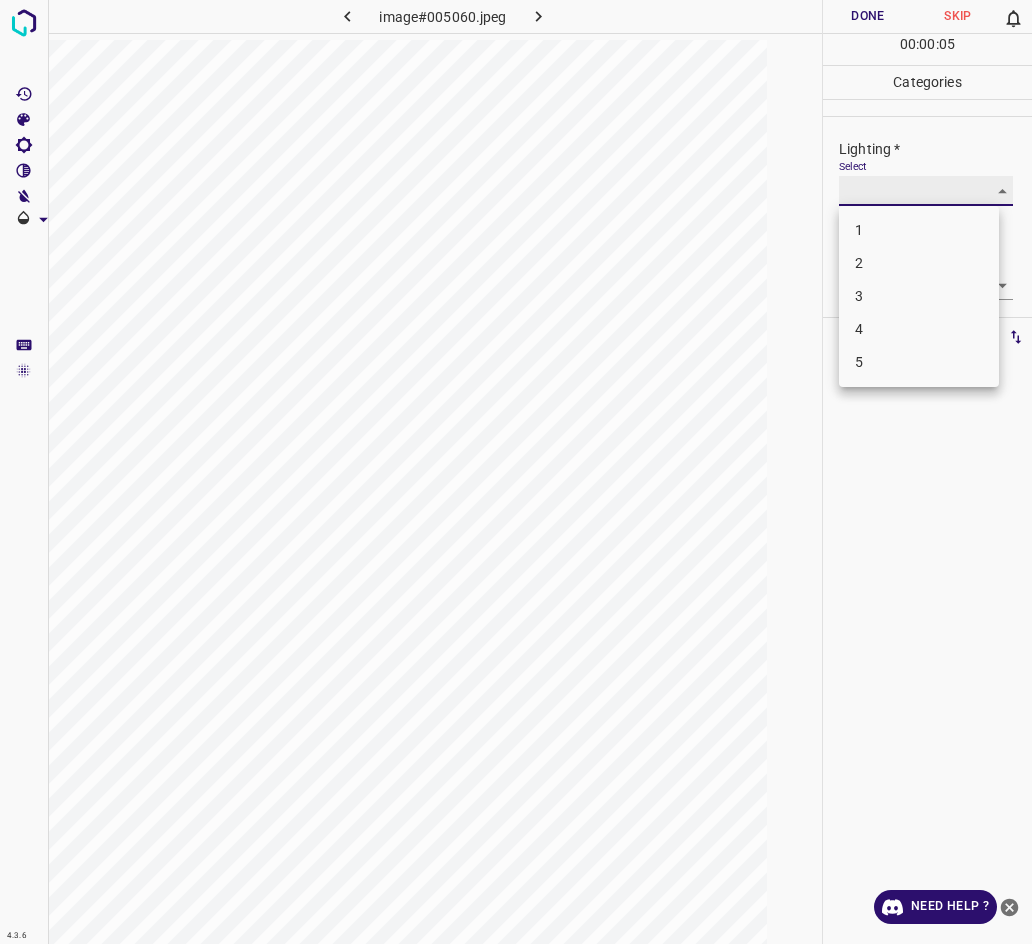 type on "2" 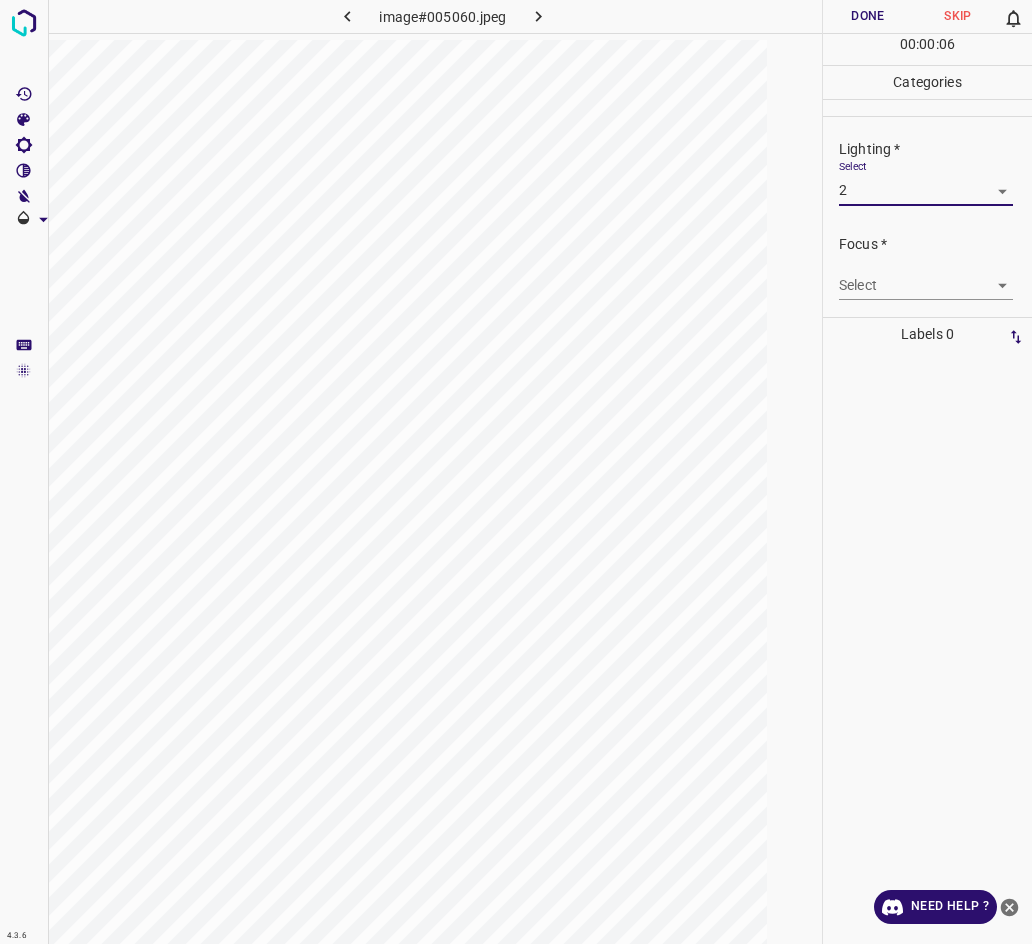 click on "4.3.6  image#005060.jpeg Done Skip 0 00   : 00   : 06   Categories Lighting *  Select 2 2 Focus *  Select ​ Overall *  Select ​ Labels   0 Categories 1 Lighting 2 Focus 3 Overall Tools Space Change between modes (Draw & Edit) I Auto labeling R Restore zoom M Zoom in N Zoom out Delete Delete selecte label Filters Z Restore filters X Saturation filter C Brightness filter V Contrast filter B Gray scale filter General O Download Need Help ? - Text - Hide - Delete" at bounding box center (516, 472) 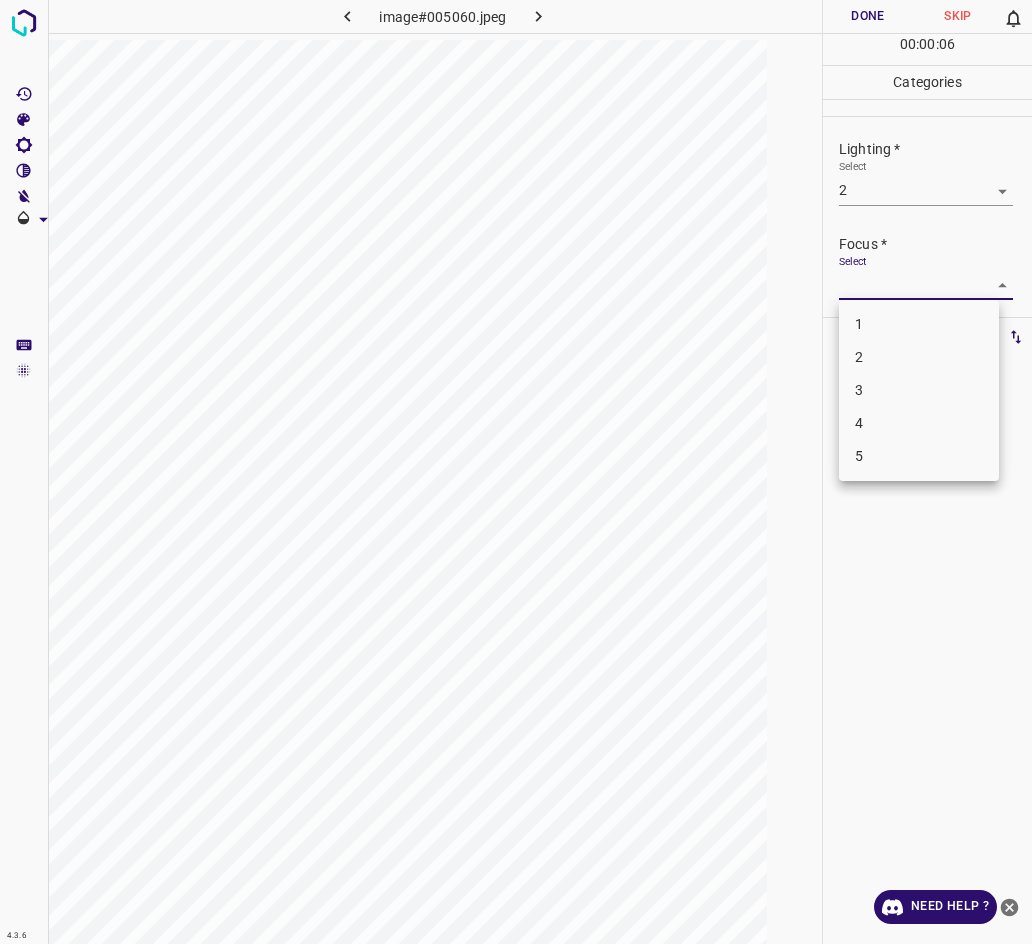 click on "3" at bounding box center (919, 390) 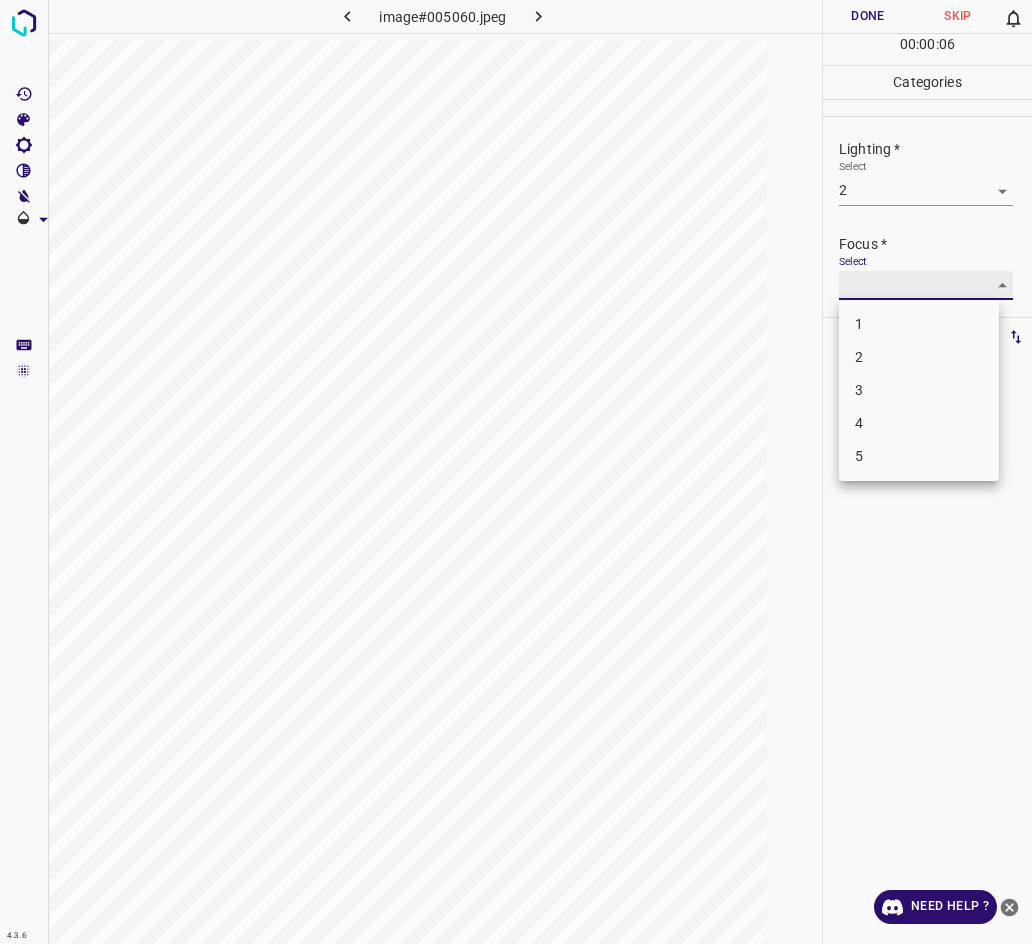 type on "3" 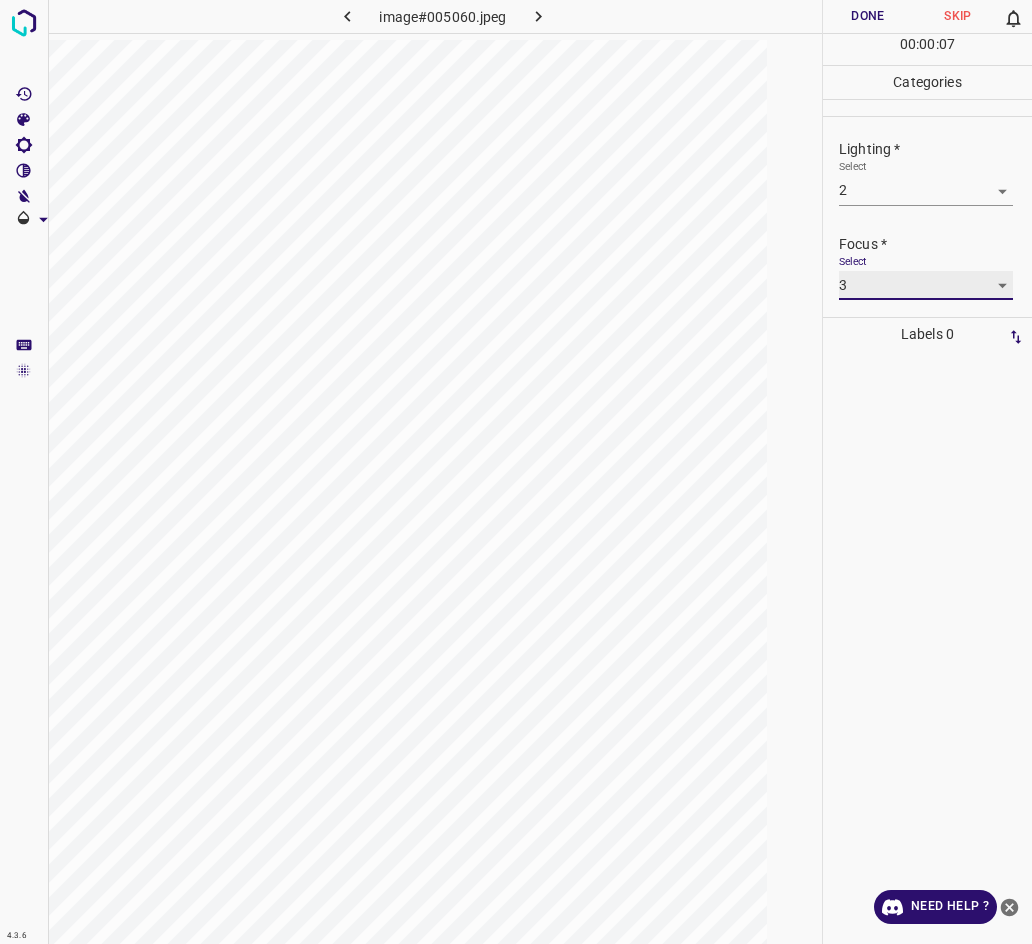 scroll, scrollTop: 80, scrollLeft: 0, axis: vertical 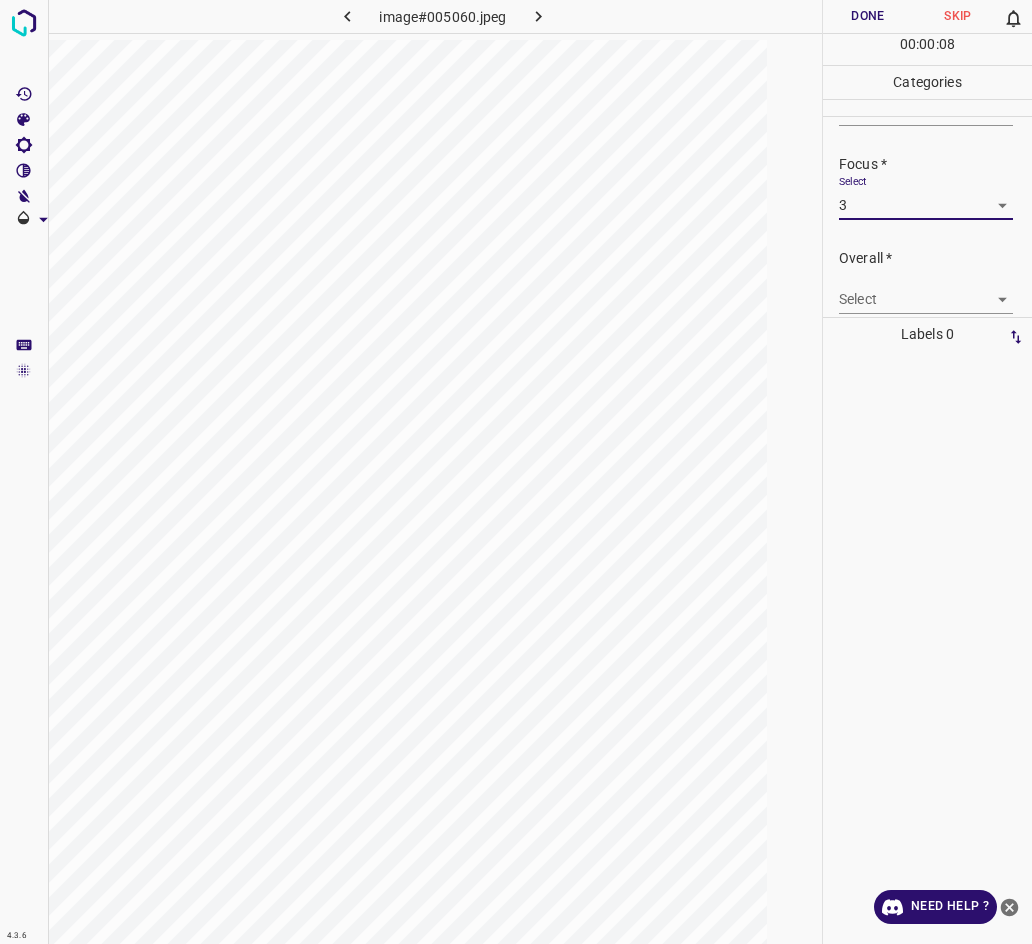 click on "4.3.6  image#005060.jpeg Done Skip 0 00   : 00   : 08   Categories Lighting *  Select 2 2 Focus *  Select 3 3 Overall *  Select ​ Labels   0 Categories 1 Lighting 2 Focus 3 Overall Tools Space Change between modes (Draw & Edit) I Auto labeling R Restore zoom M Zoom in N Zoom out Delete Delete selecte label Filters Z Restore filters X Saturation filter C Brightness filter V Contrast filter B Gray scale filter General O Download Need Help ? - Text - Hide - Delete" at bounding box center [516, 472] 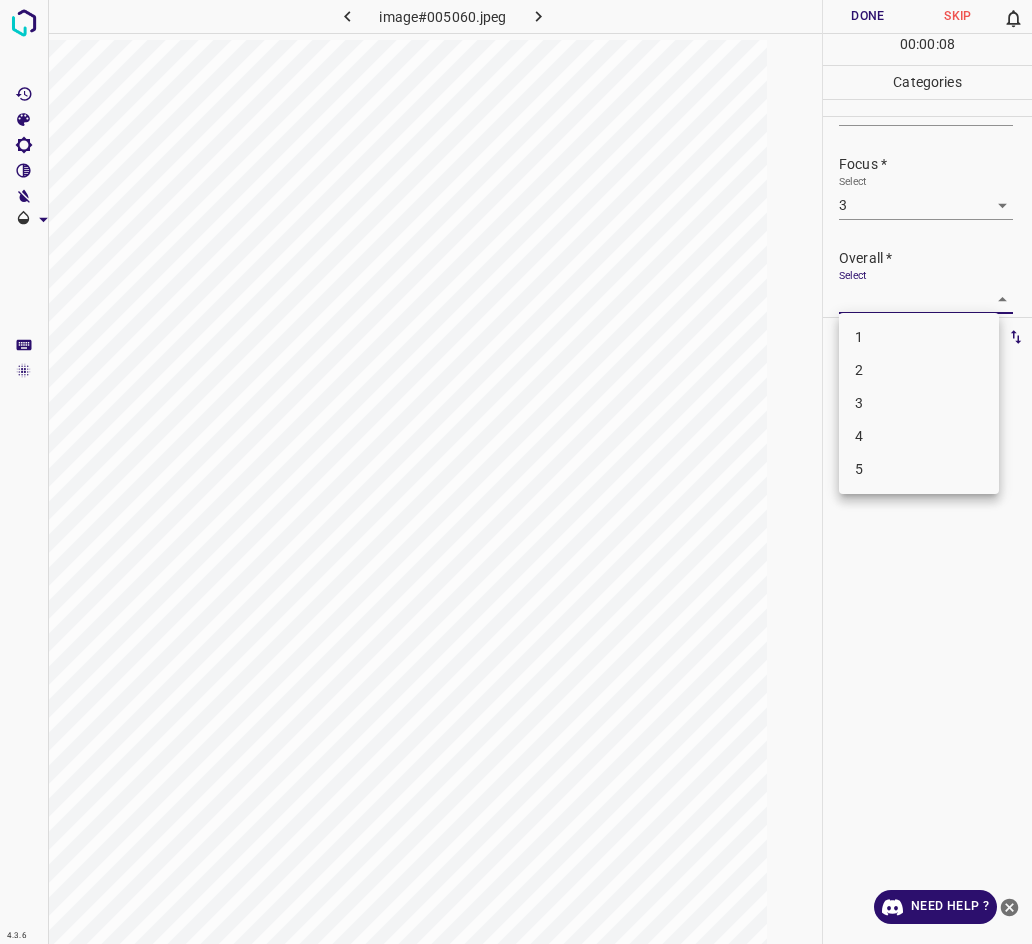 click on "3" at bounding box center [919, 403] 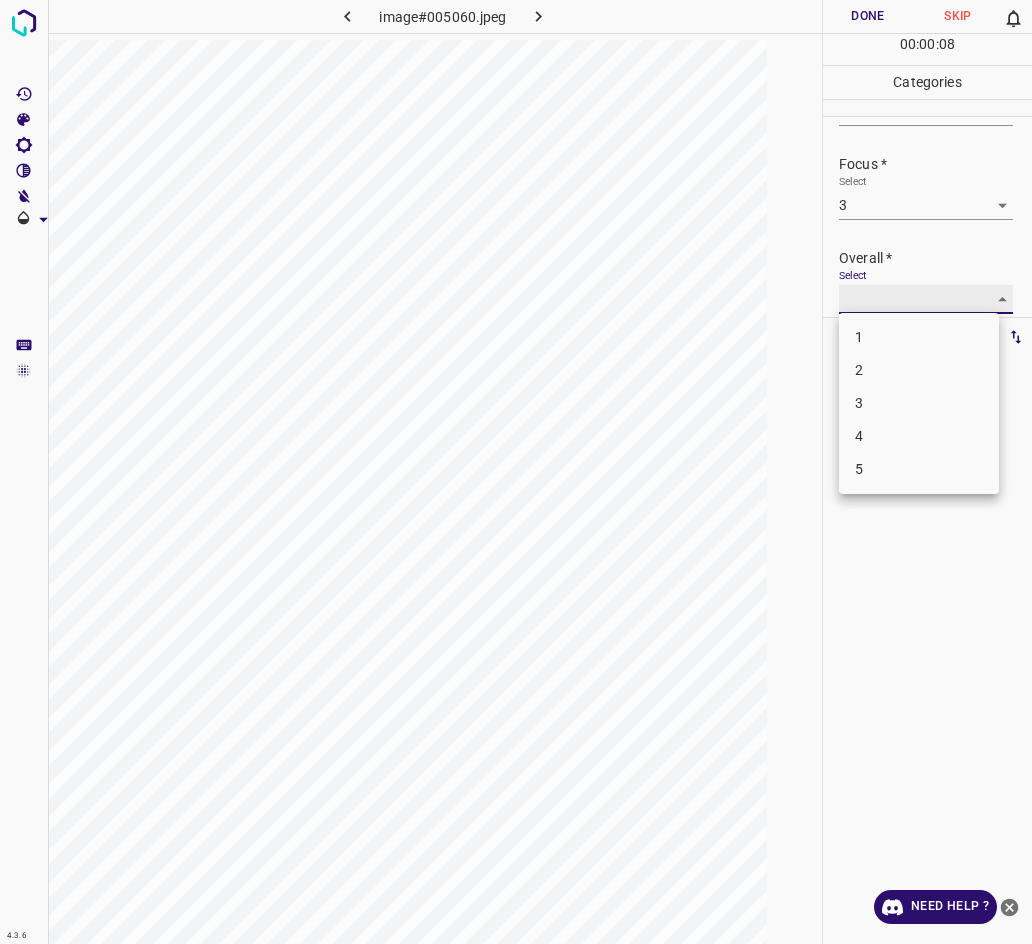 type on "3" 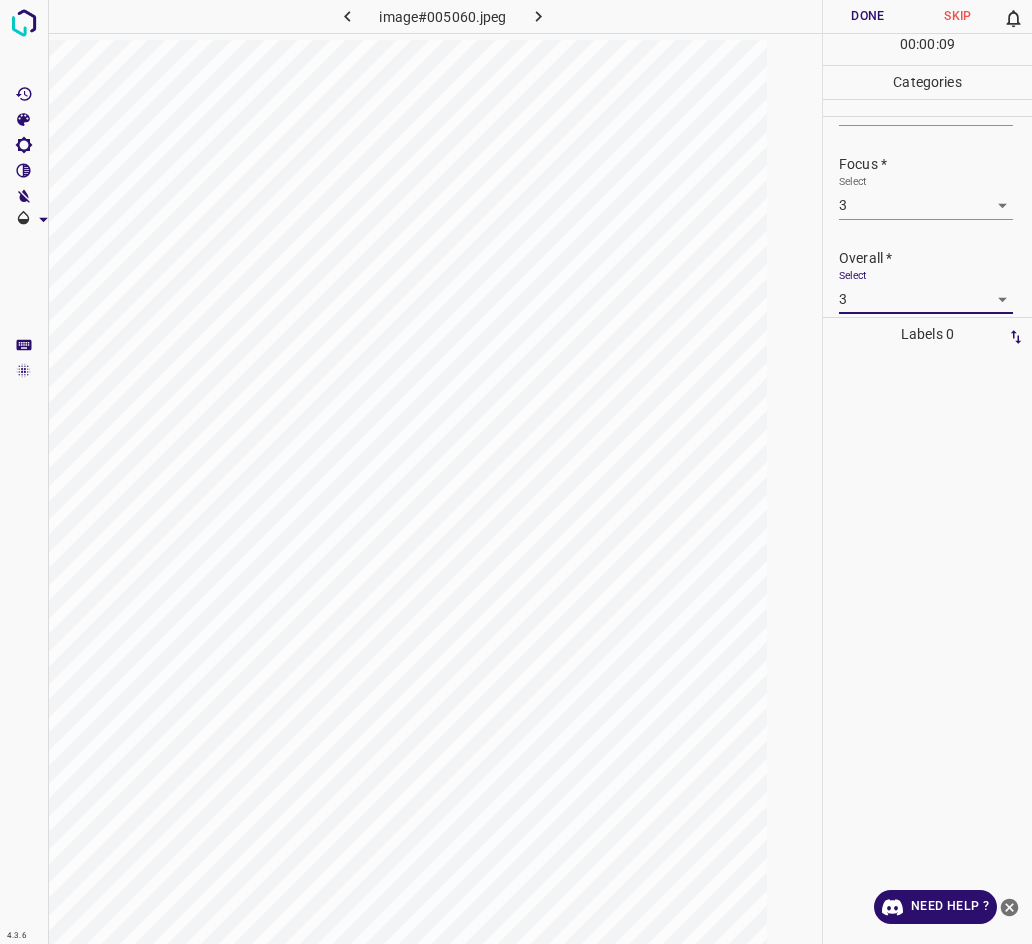 click on "Done" at bounding box center [868, 16] 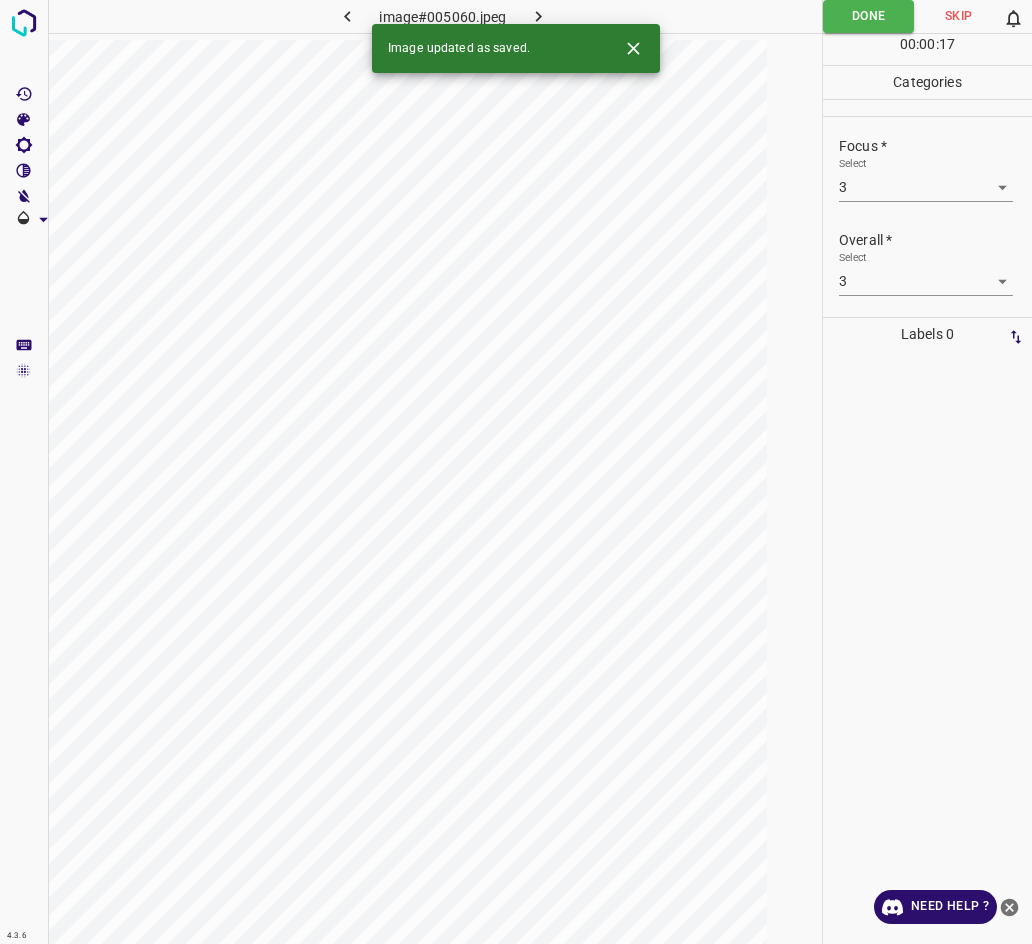 scroll, scrollTop: 55, scrollLeft: 0, axis: vertical 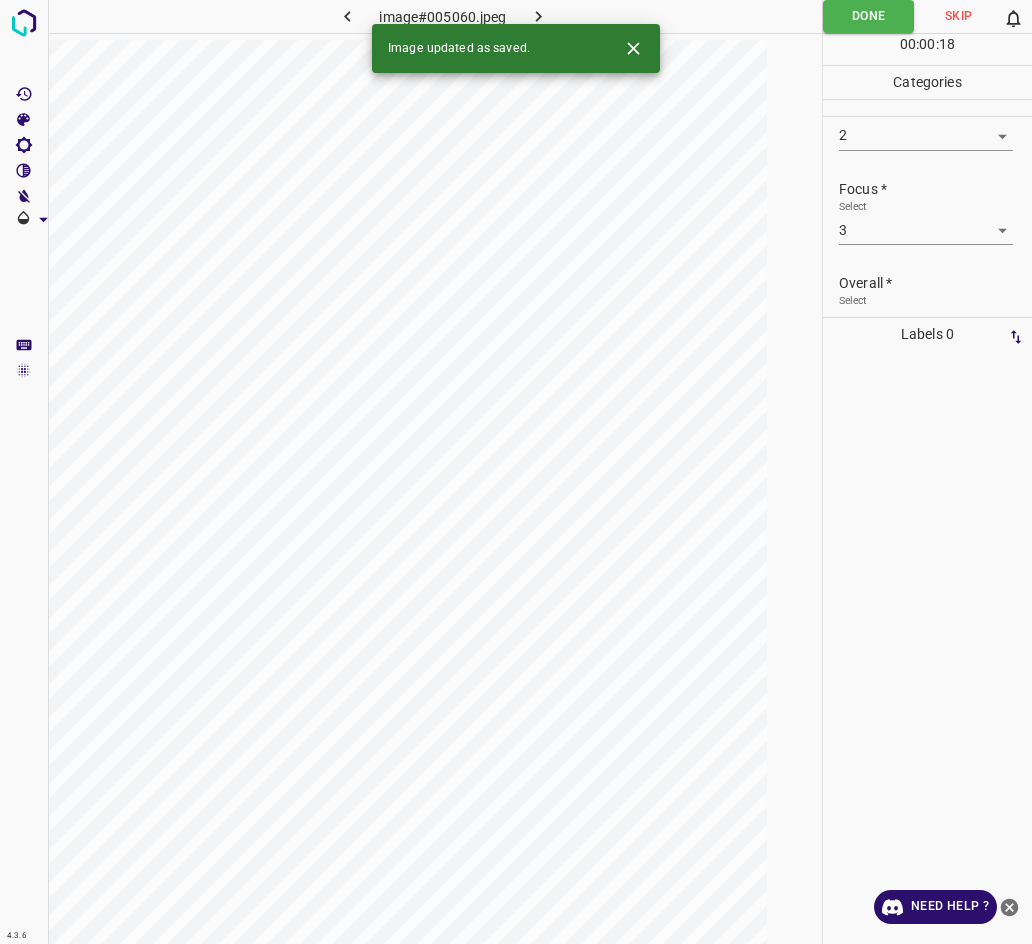 click 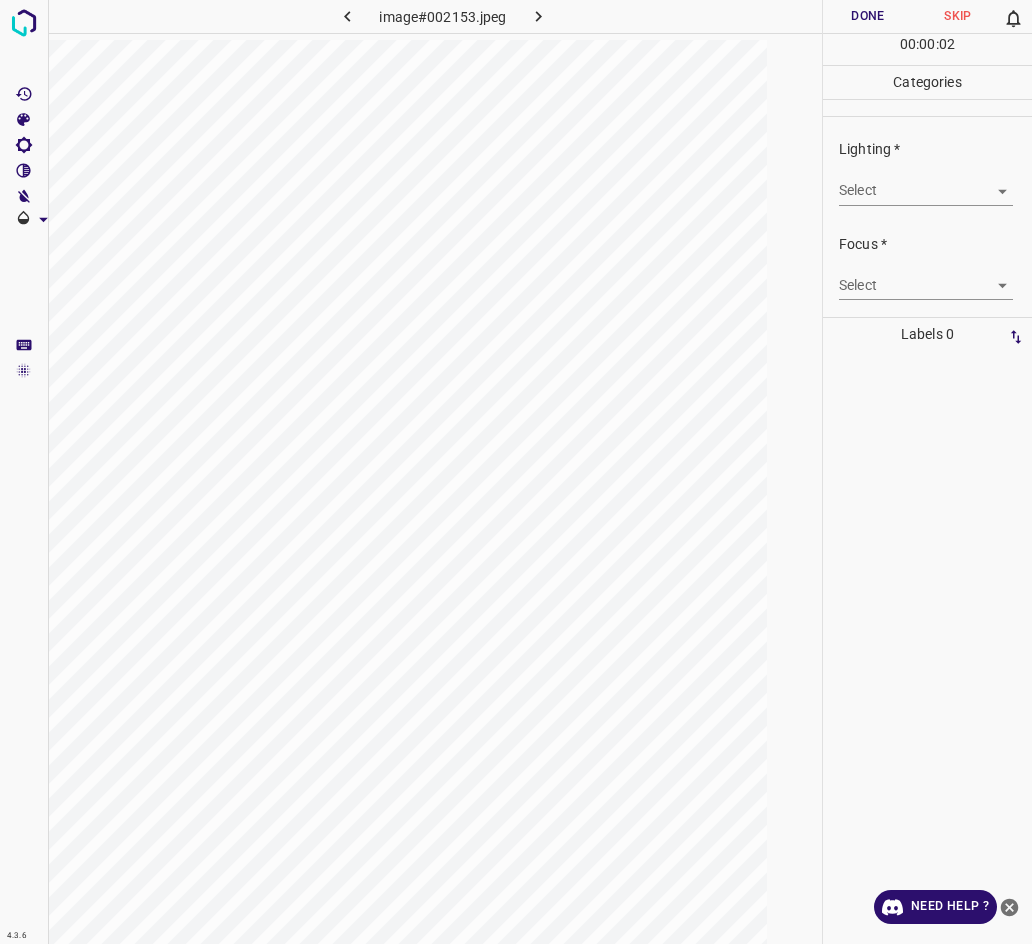 click on "4.3.6  image#002153.jpeg Done Skip 0 00   : 00   : 02   Categories Lighting *  Select ​ Focus *  Select ​ Overall *  Select ​ Labels   0 Categories 1 Lighting 2 Focus 3 Overall Tools Space Change between modes (Draw & Edit) I Auto labeling R Restore zoom M Zoom in N Zoom out Delete Delete selecte label Filters Z Restore filters X Saturation filter C Brightness filter V Contrast filter B Gray scale filter General O Download Need Help ? - Text - Hide - Delete" at bounding box center (516, 472) 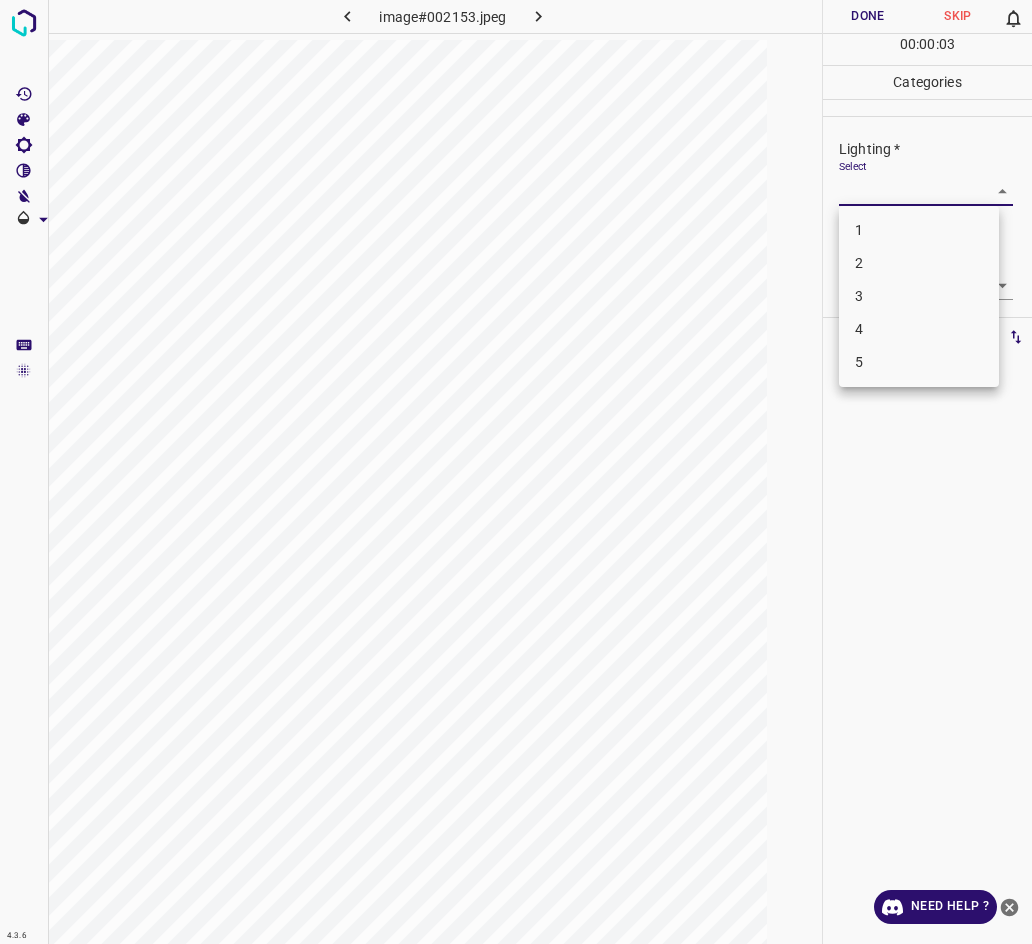 click on "2" at bounding box center (919, 263) 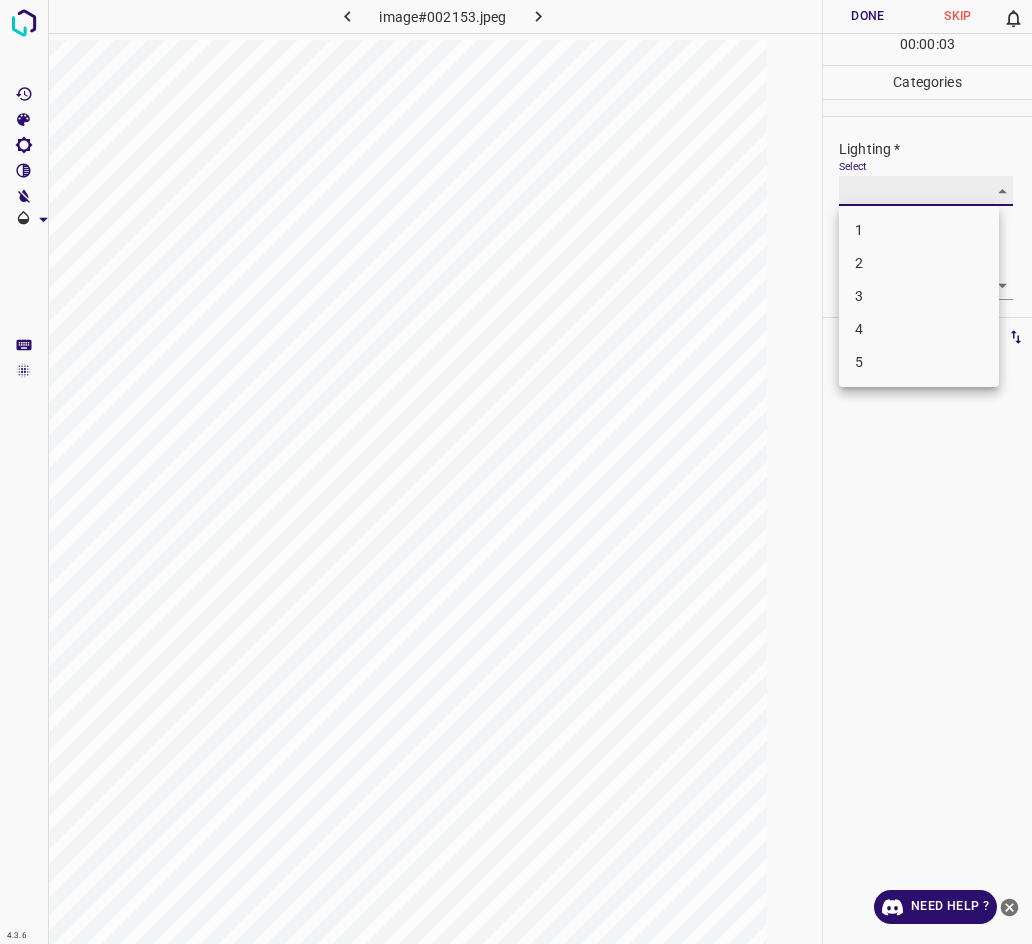 type on "2" 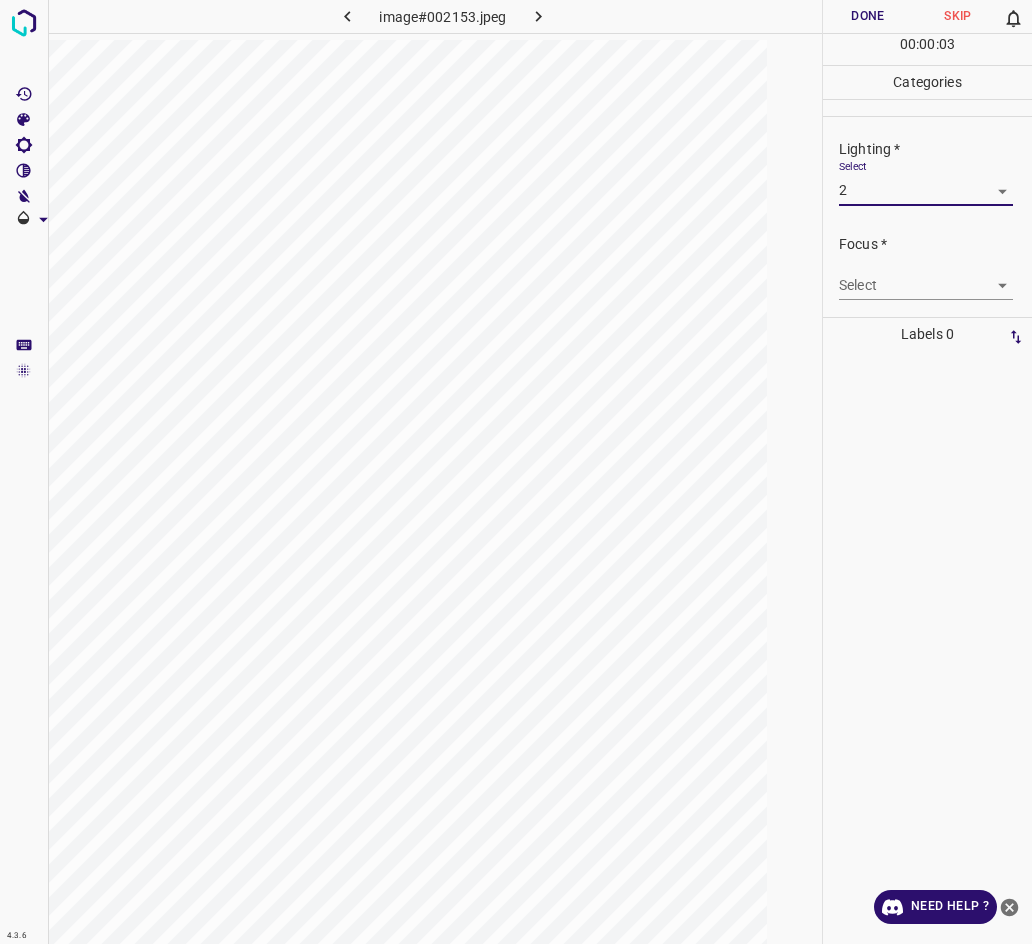 click on "4.3.6  image#002153.jpeg Done Skip 0 00   : 00   : 03   Categories Lighting *  Select 2 2 Focus *  Select ​ Overall *  Select ​ Labels   0 Categories 1 Lighting 2 Focus 3 Overall Tools Space Change between modes (Draw & Edit) I Auto labeling R Restore zoom M Zoom in N Zoom out Delete Delete selecte label Filters Z Restore filters X Saturation filter C Brightness filter V Contrast filter B Gray scale filter General O Download Need Help ? - Text - Hide - Delete 1 2 3 4 5" at bounding box center [516, 472] 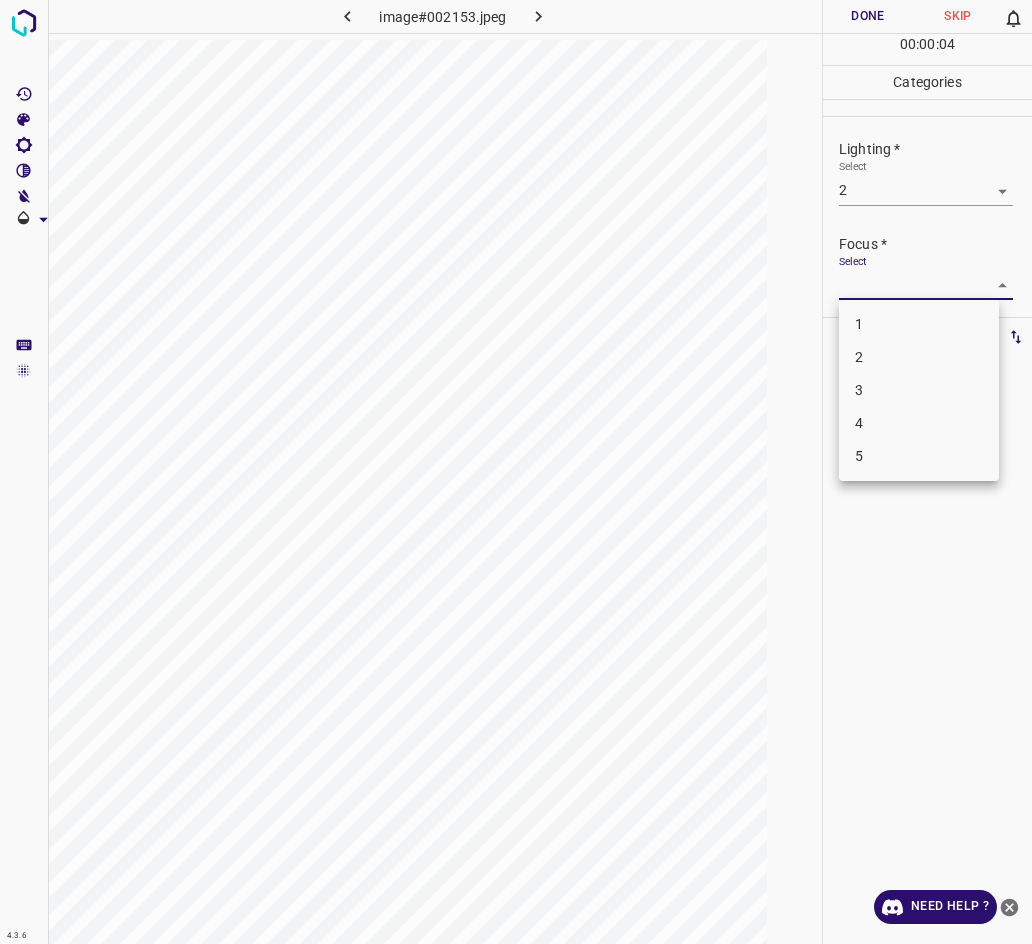 click on "2" at bounding box center [919, 357] 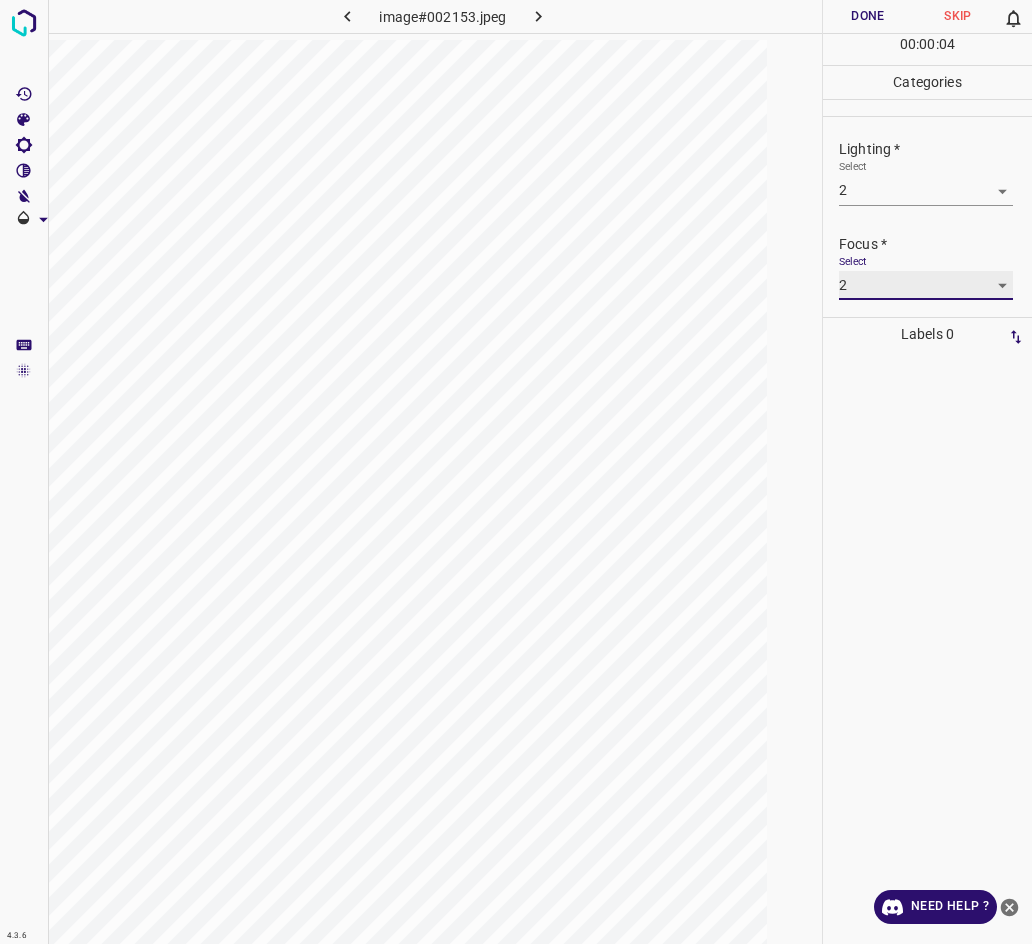 type on "2" 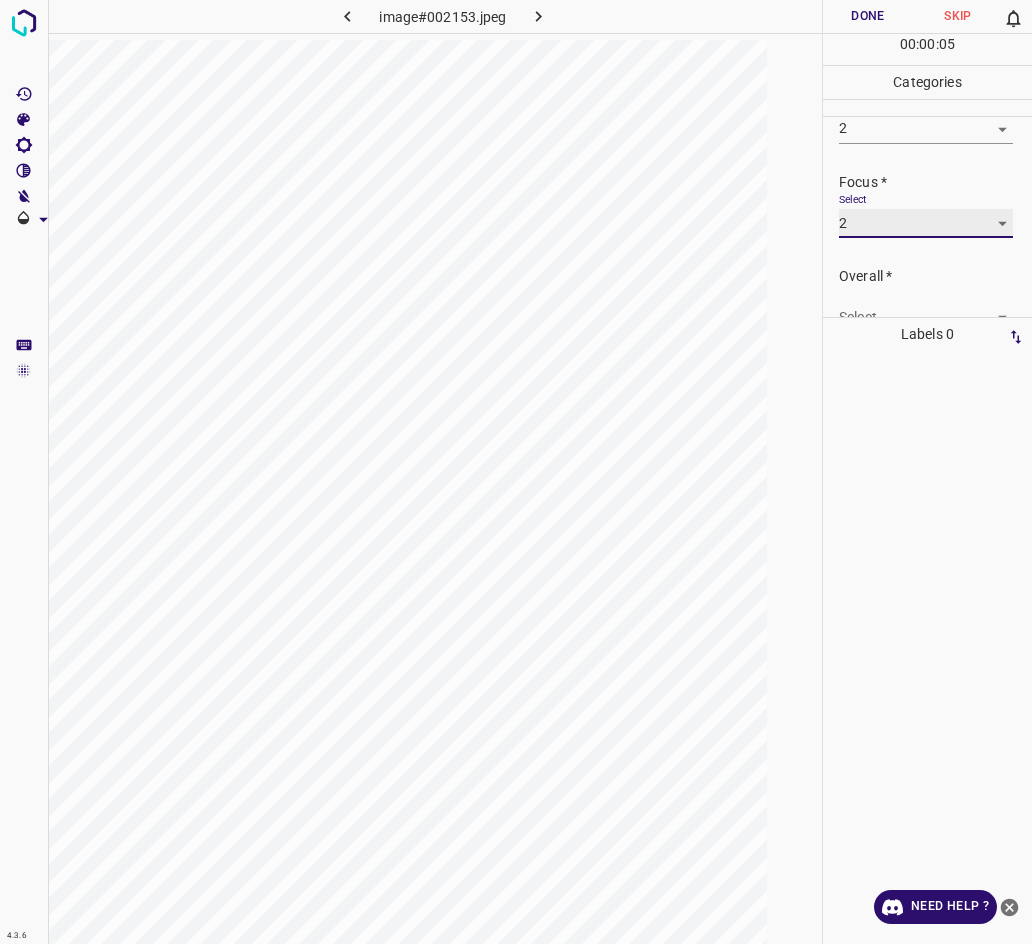 scroll, scrollTop: 98, scrollLeft: 0, axis: vertical 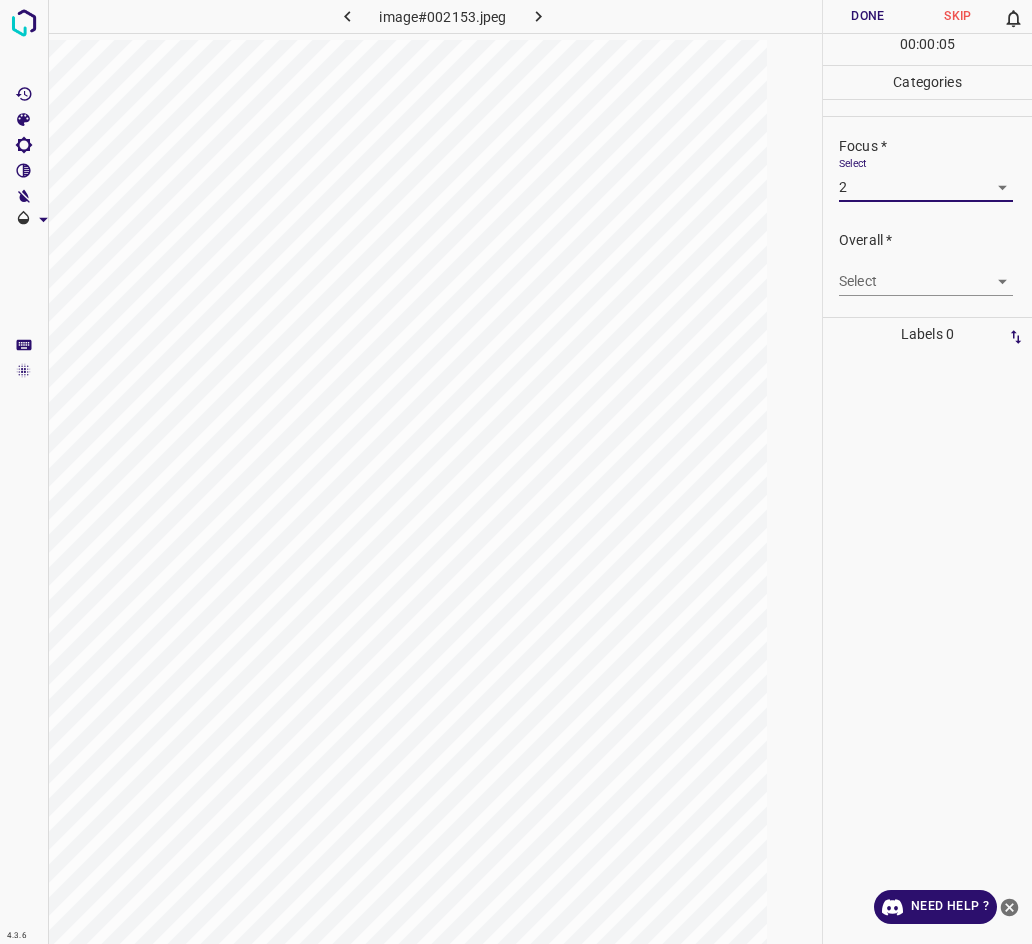 click on "4.3.6  image#002153.jpeg Done Skip 0 00   : 00   : 05   Categories Lighting *  Select 2 2 Focus *  Select 2 2 Overall *  Select ​ Labels   0 Categories 1 Lighting 2 Focus 3 Overall Tools Space Change between modes (Draw & Edit) I Auto labeling R Restore zoom M Zoom in N Zoom out Delete Delete selecte label Filters Z Restore filters X Saturation filter C Brightness filter V Contrast filter B Gray scale filter General O Download Need Help ? - Text - Hide - Delete" at bounding box center [516, 472] 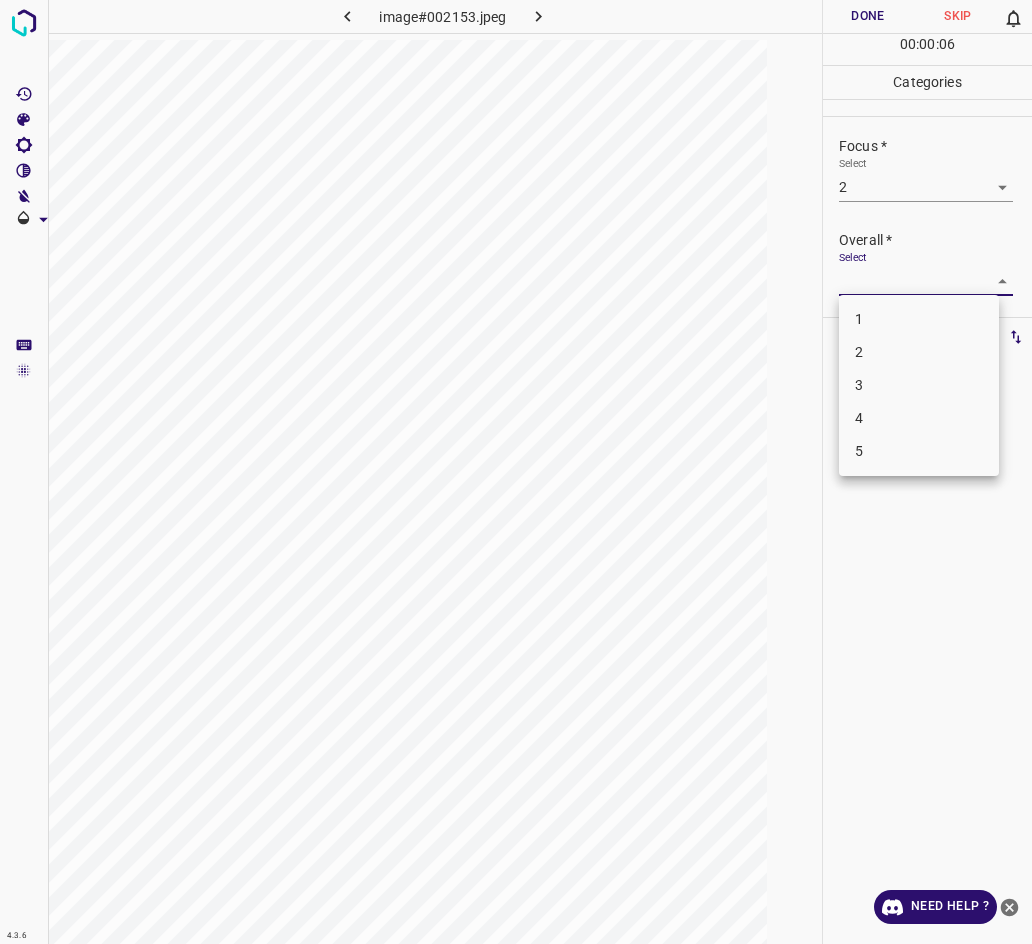 click on "2" at bounding box center (919, 352) 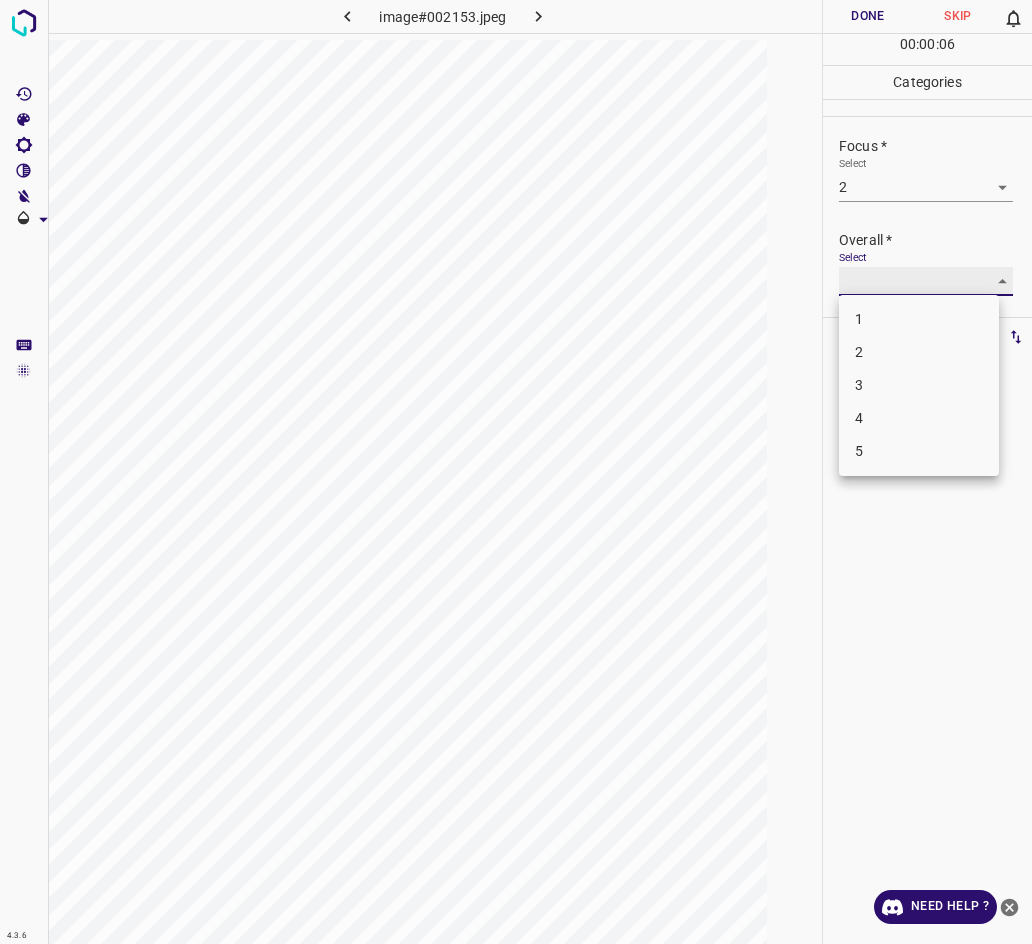 type on "2" 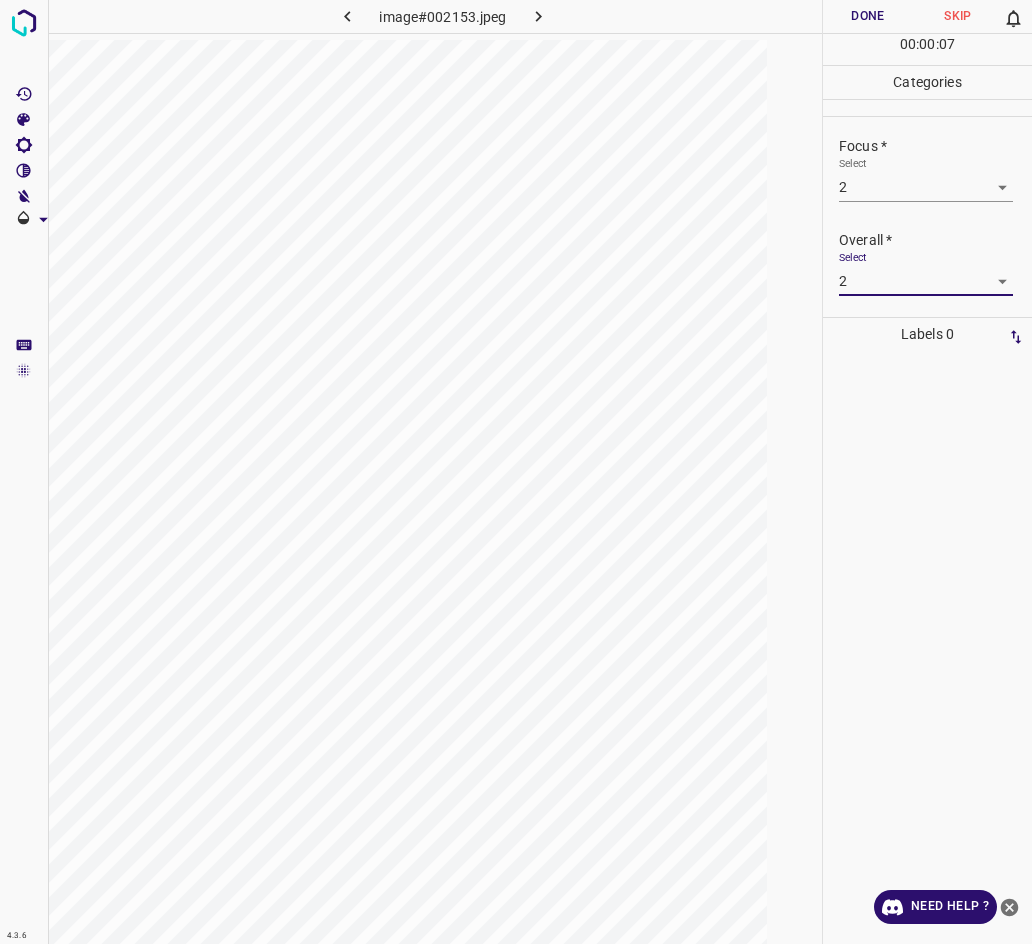 click on "Done" at bounding box center [868, 16] 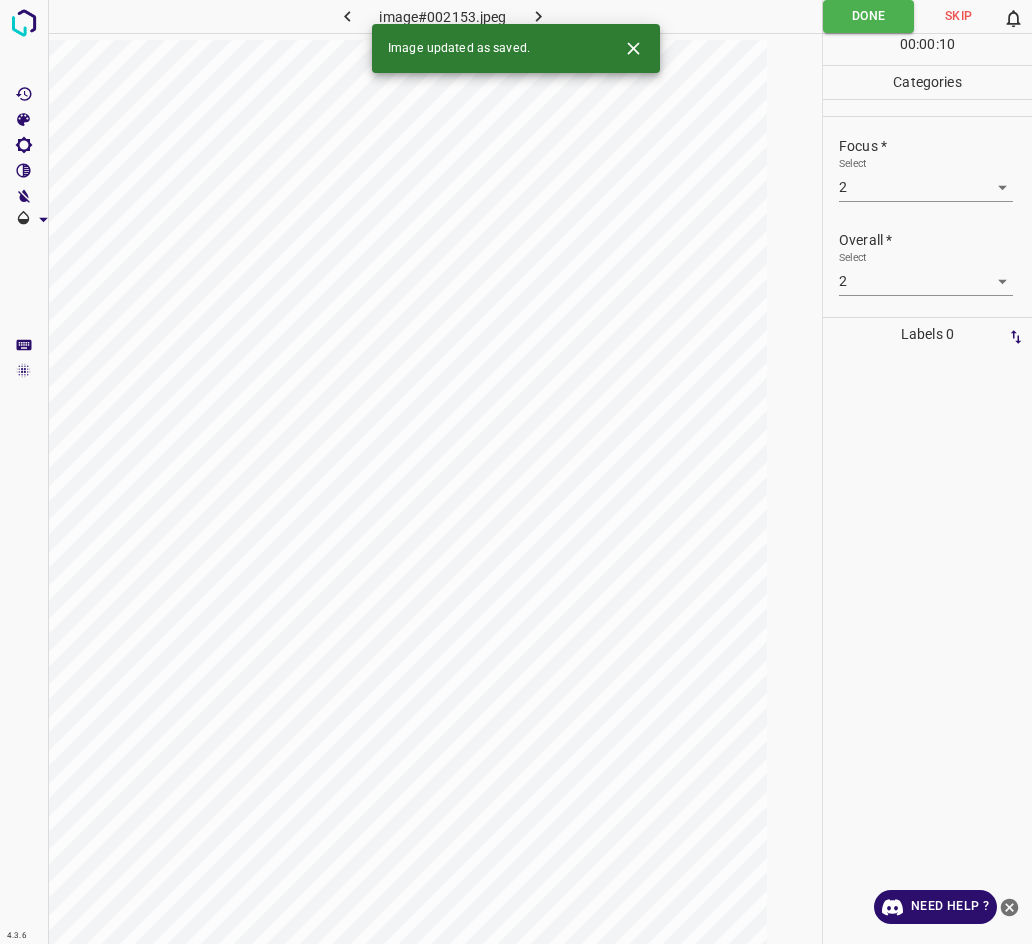click 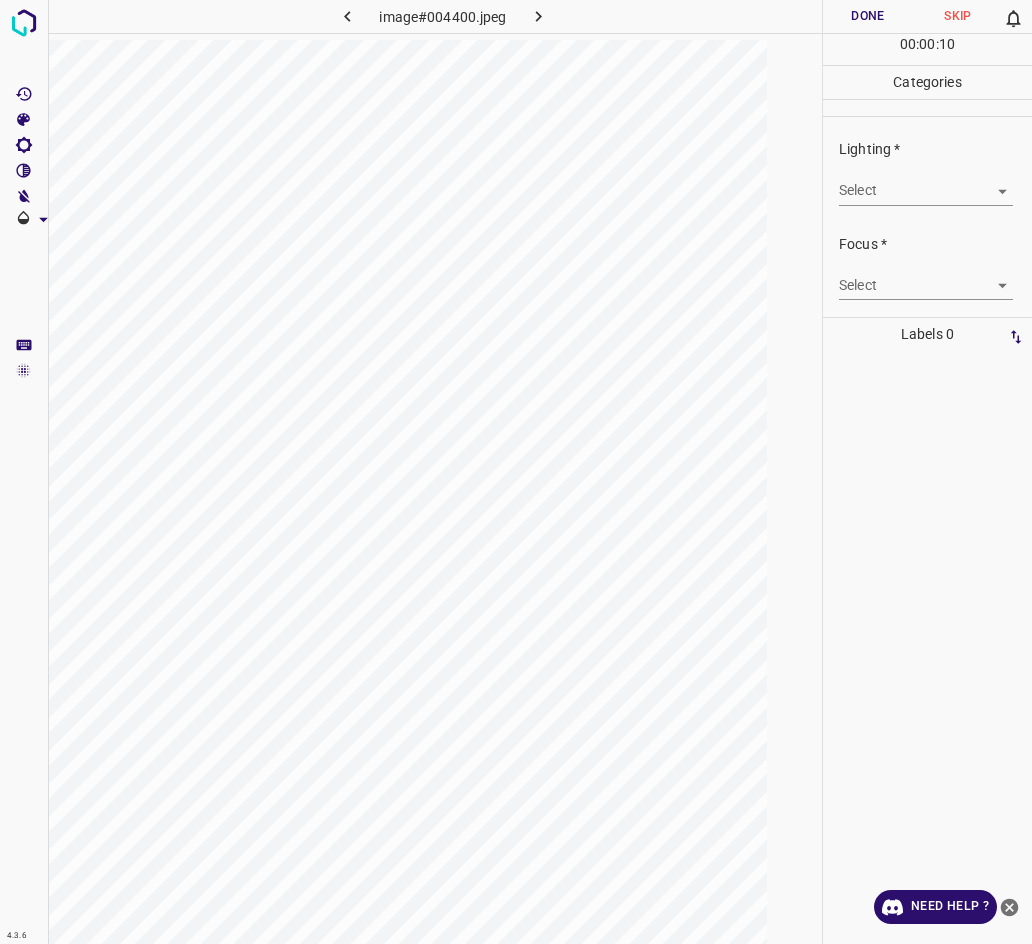 click on "4.3.6  image#004400.jpeg Done Skip 0 00   : 00   : 10   Categories Lighting *  Select ​ Focus *  Select ​ Overall *  Select ​ Labels   0 Categories 1 Lighting 2 Focus 3 Overall Tools Space Change between modes (Draw & Edit) I Auto labeling R Restore zoom M Zoom in N Zoom out Delete Delete selecte label Filters Z Restore filters X Saturation filter C Brightness filter V Contrast filter B Gray scale filter General O Download Need Help ? - Text - Hide - Delete" at bounding box center (516, 472) 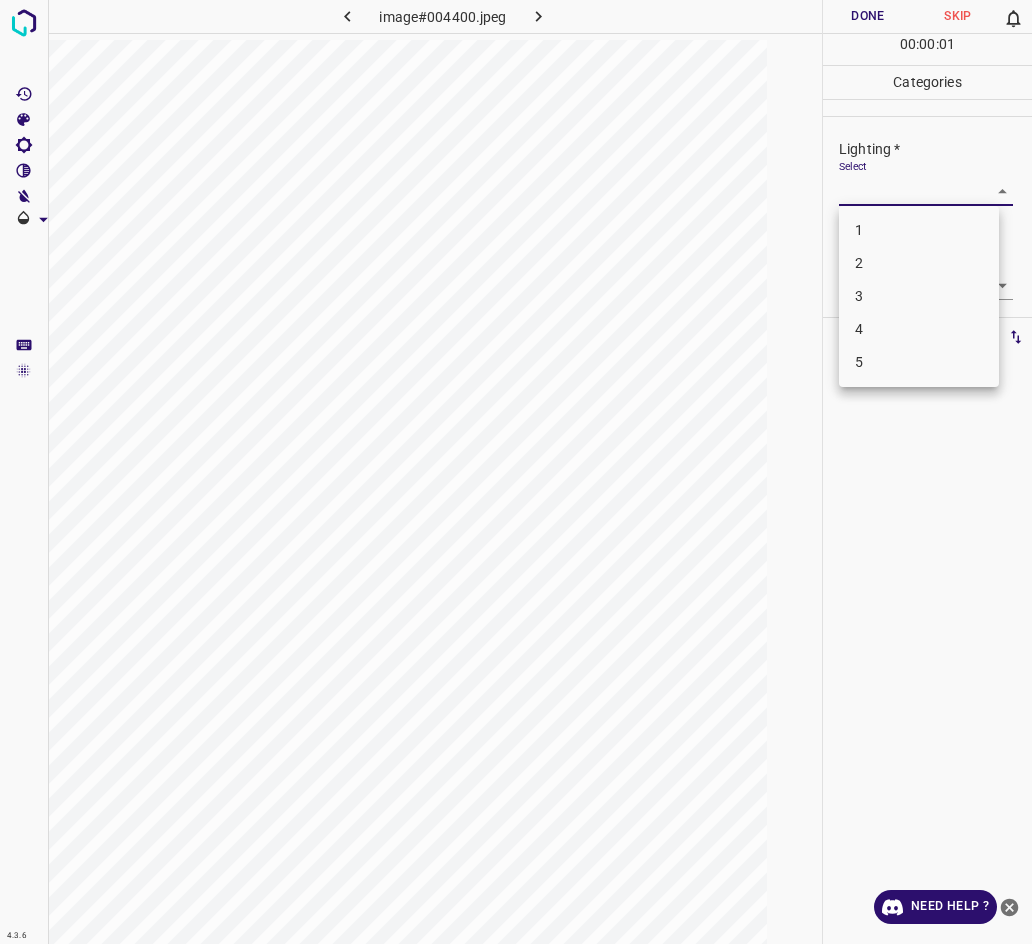 click on "3" at bounding box center [919, 296] 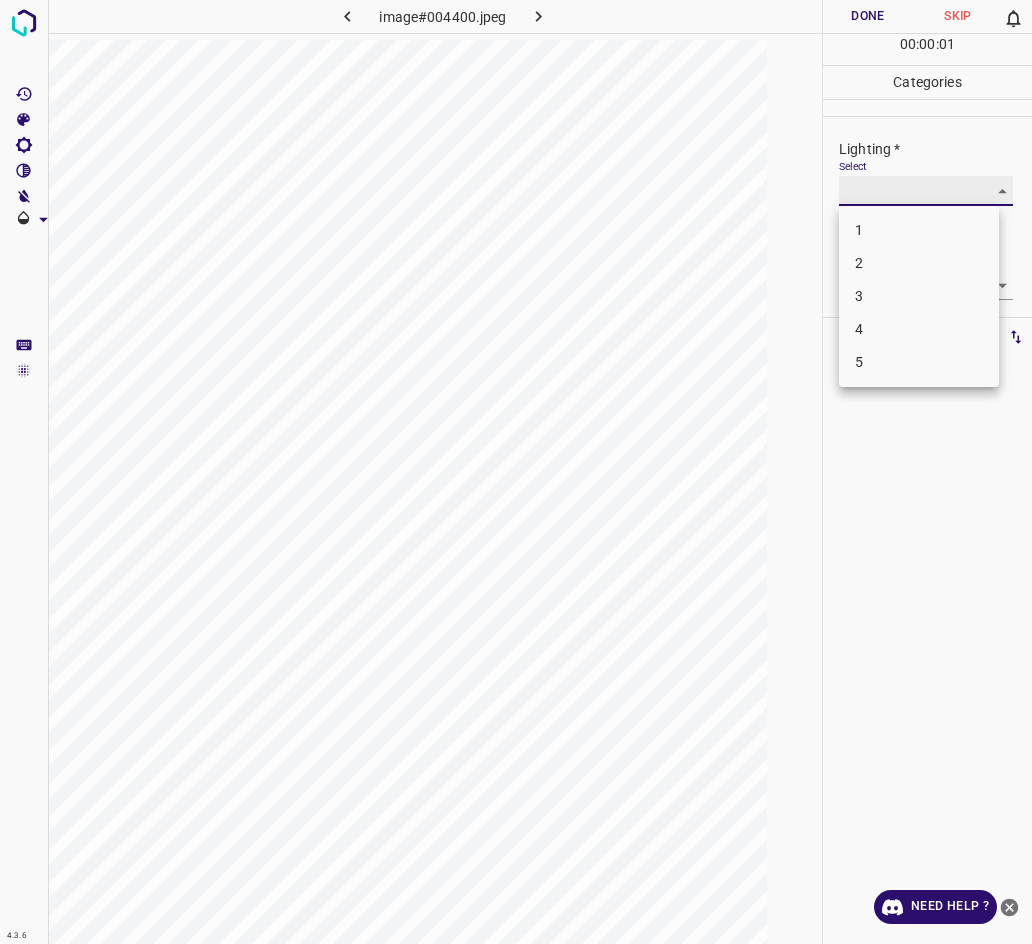 type on "3" 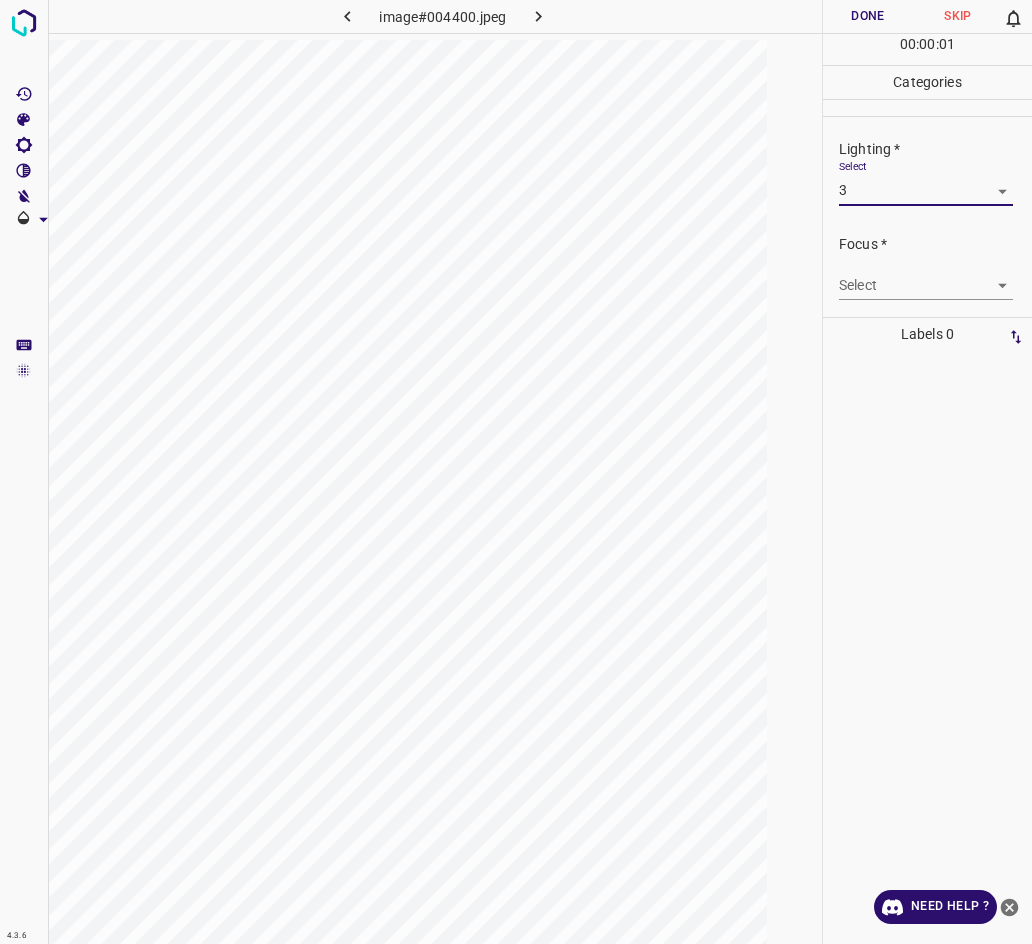 click on "4.3.6  image#004400.jpeg Done Skip 0 00   : 00   : 01   Categories Lighting *  Select 3 3 Focus *  Select ​ Overall *  Select ​ Labels   0 Categories 1 Lighting 2 Focus 3 Overall Tools Space Change between modes (Draw & Edit) I Auto labeling R Restore zoom M Zoom in N Zoom out Delete Delete selecte label Filters Z Restore filters X Saturation filter C Brightness filter V Contrast filter B Gray scale filter General O Download Need Help ? - Text - Hide - Delete" at bounding box center [516, 472] 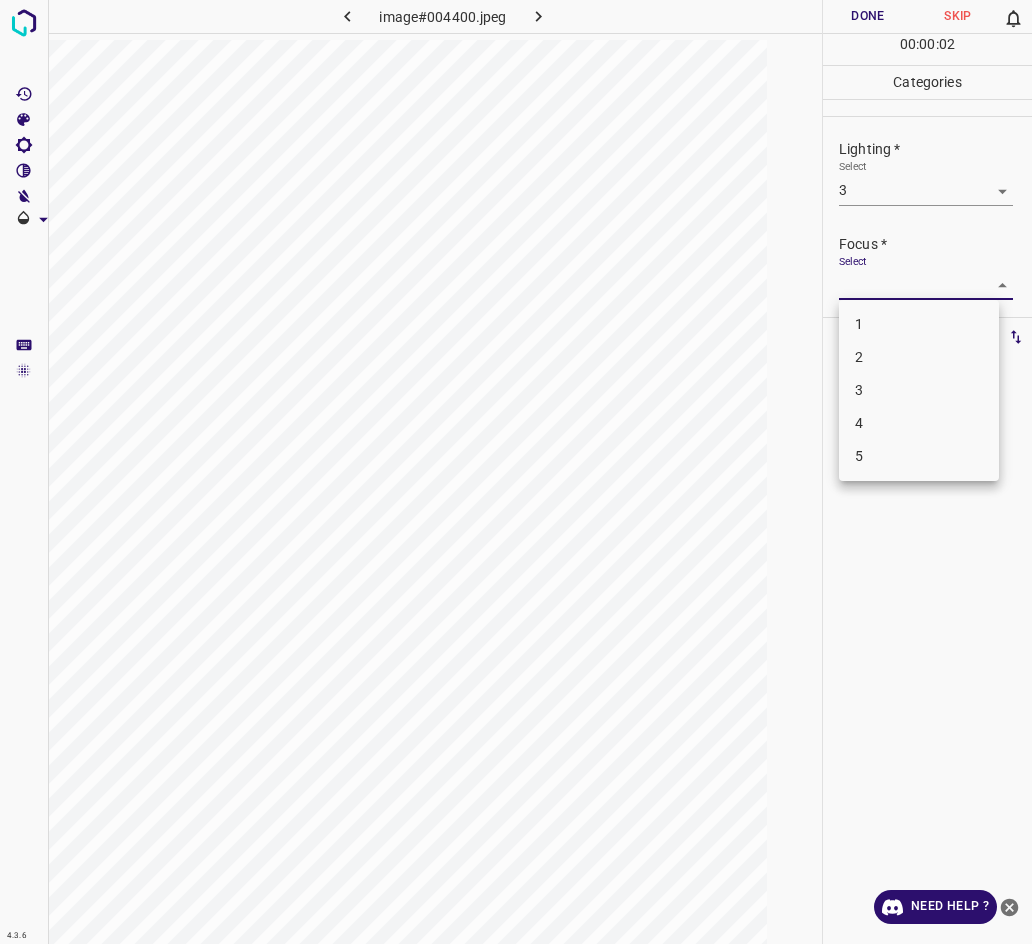 click on "3" at bounding box center (919, 390) 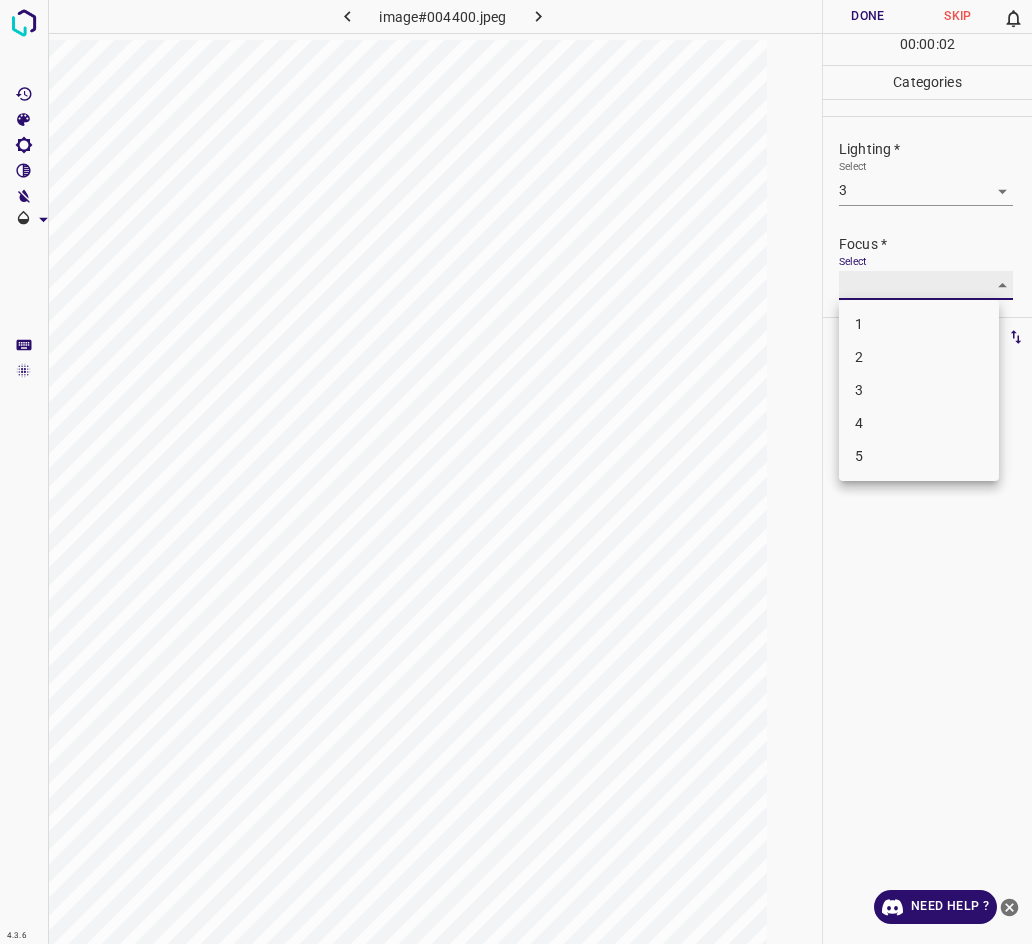 type on "3" 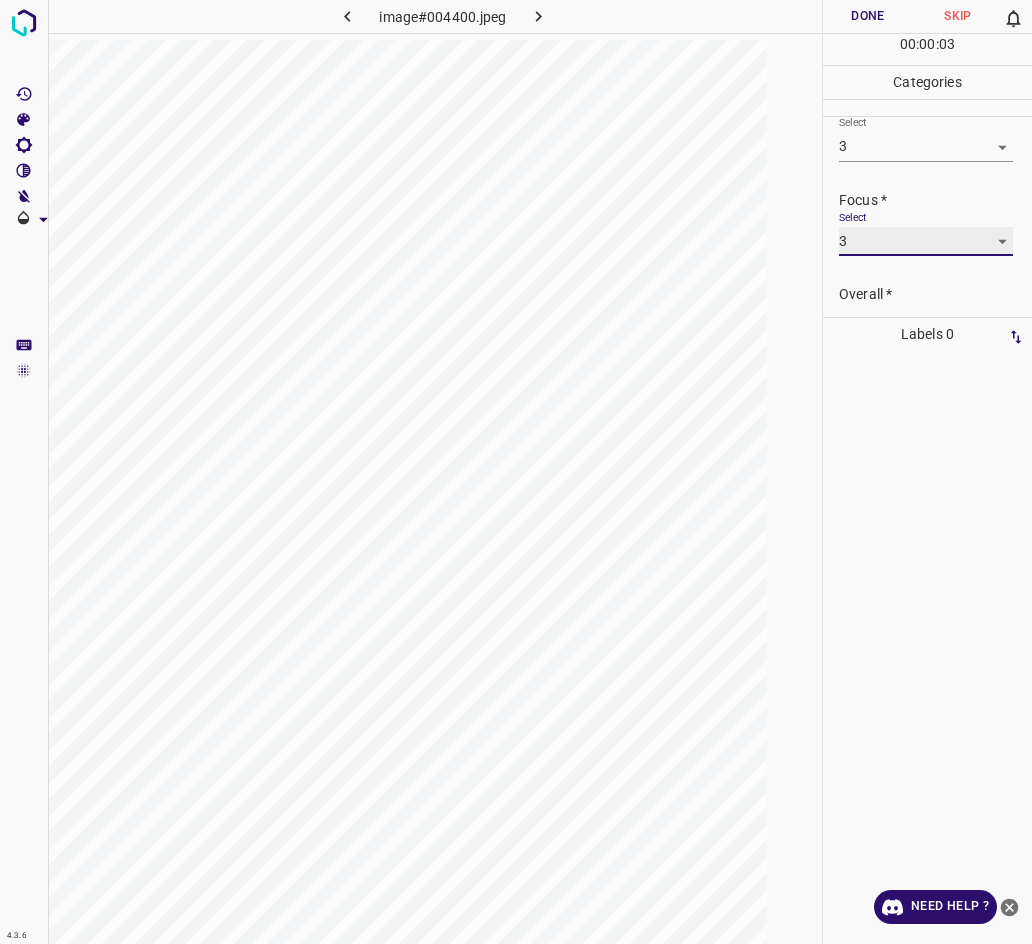 scroll, scrollTop: 98, scrollLeft: 0, axis: vertical 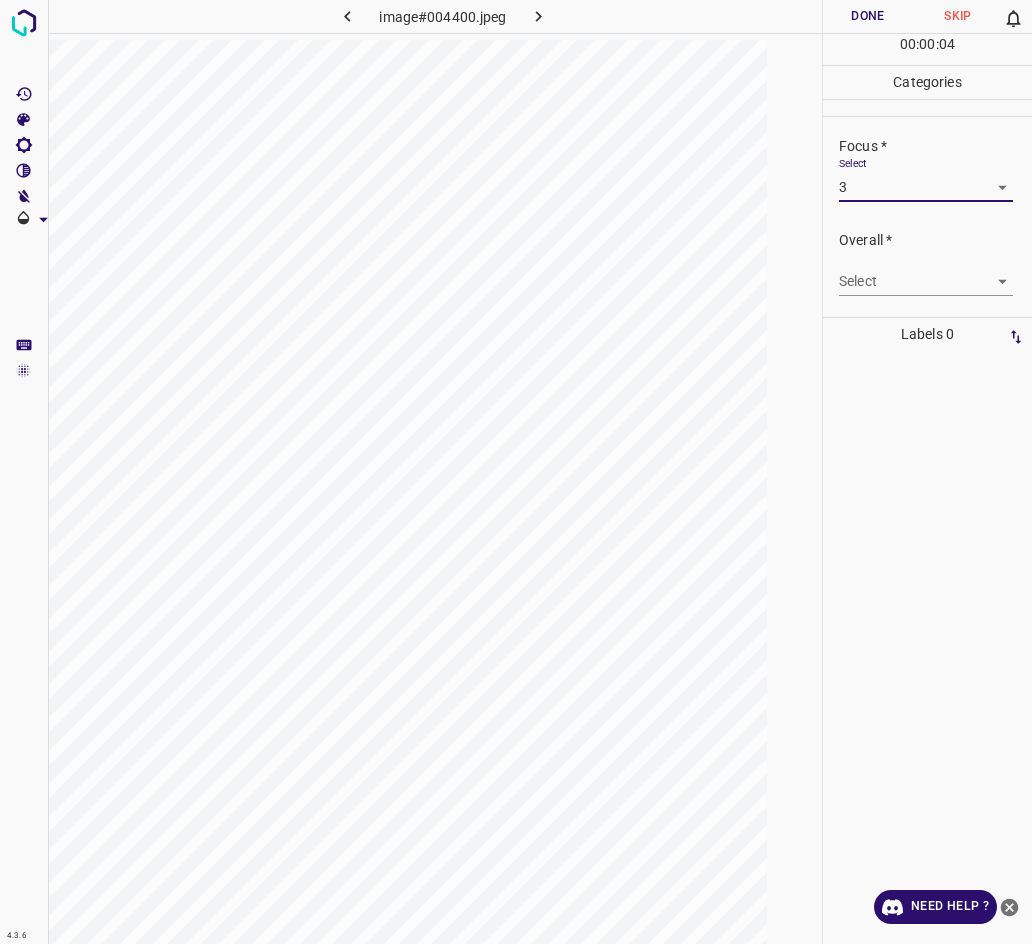 click on "4.3.6  image#004400.jpeg Done Skip 0 00   : 00   : 04   Categories Lighting *  Select 3 3 Focus *  Select 3 3 Overall *  Select ​ Labels   0 Categories 1 Lighting 2 Focus 3 Overall Tools Space Change between modes (Draw & Edit) I Auto labeling R Restore zoom M Zoom in N Zoom out Delete Delete selecte label Filters Z Restore filters X Saturation filter C Brightness filter V Contrast filter B Gray scale filter General O Download Need Help ? - Text - Hide - Delete" at bounding box center (516, 472) 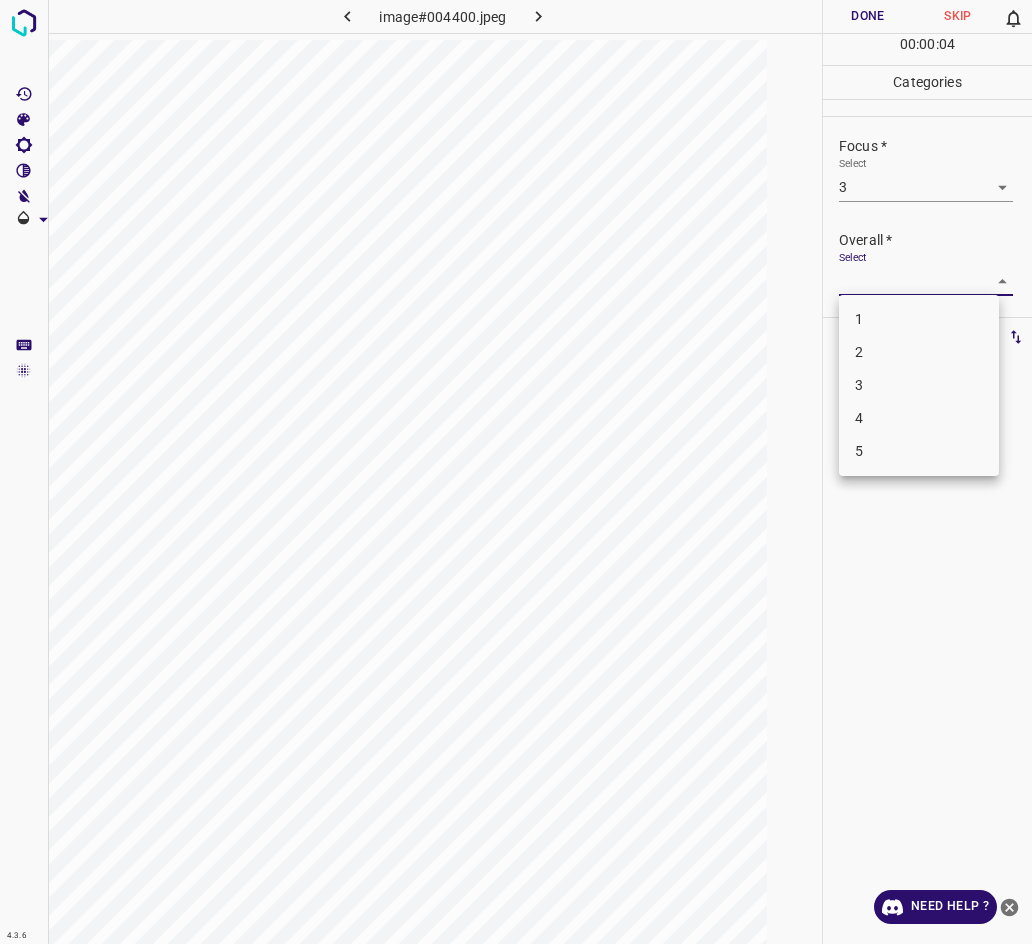 click on "3" at bounding box center [919, 385] 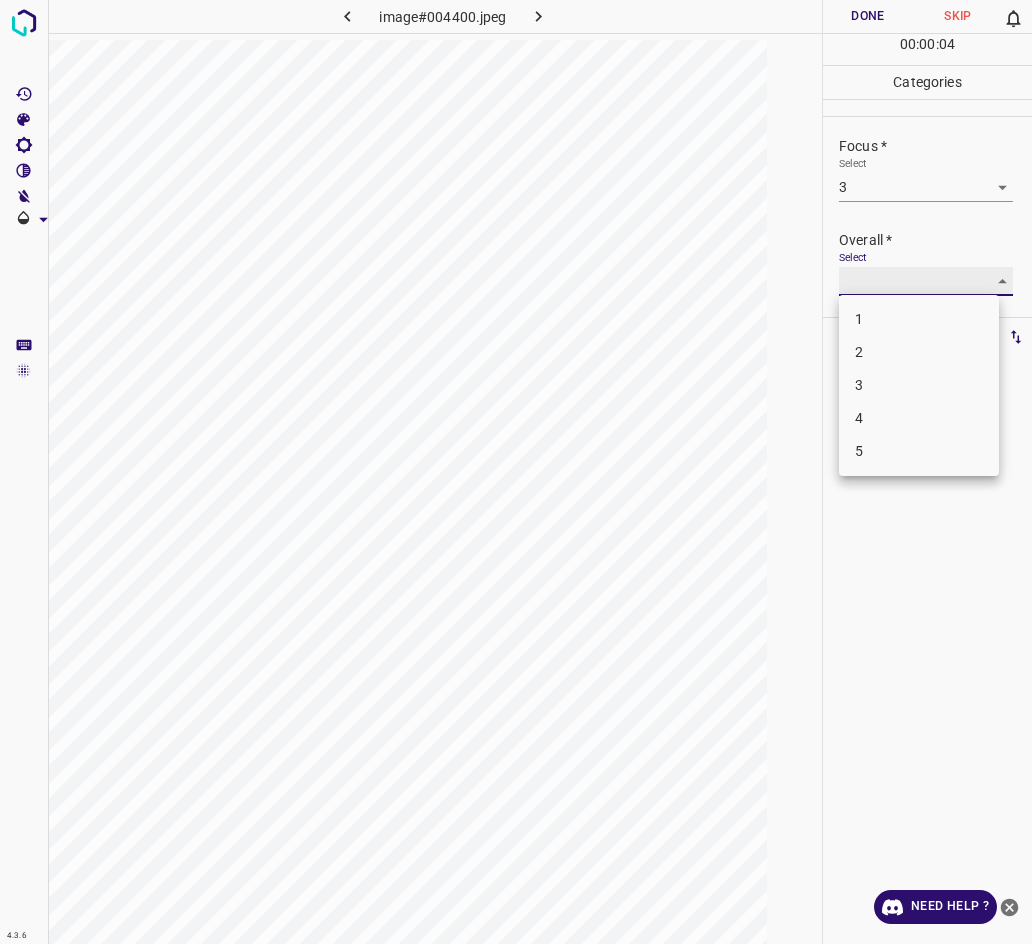 type on "3" 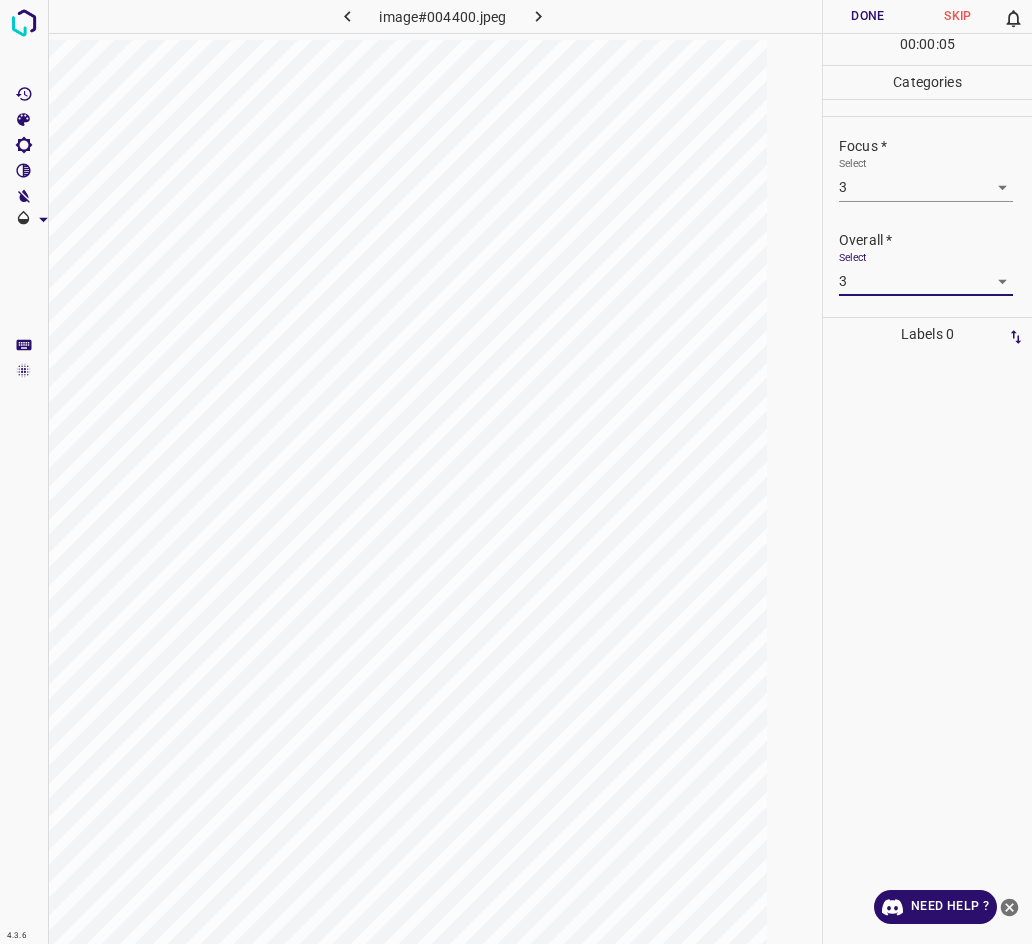 click on "Done" at bounding box center (868, 16) 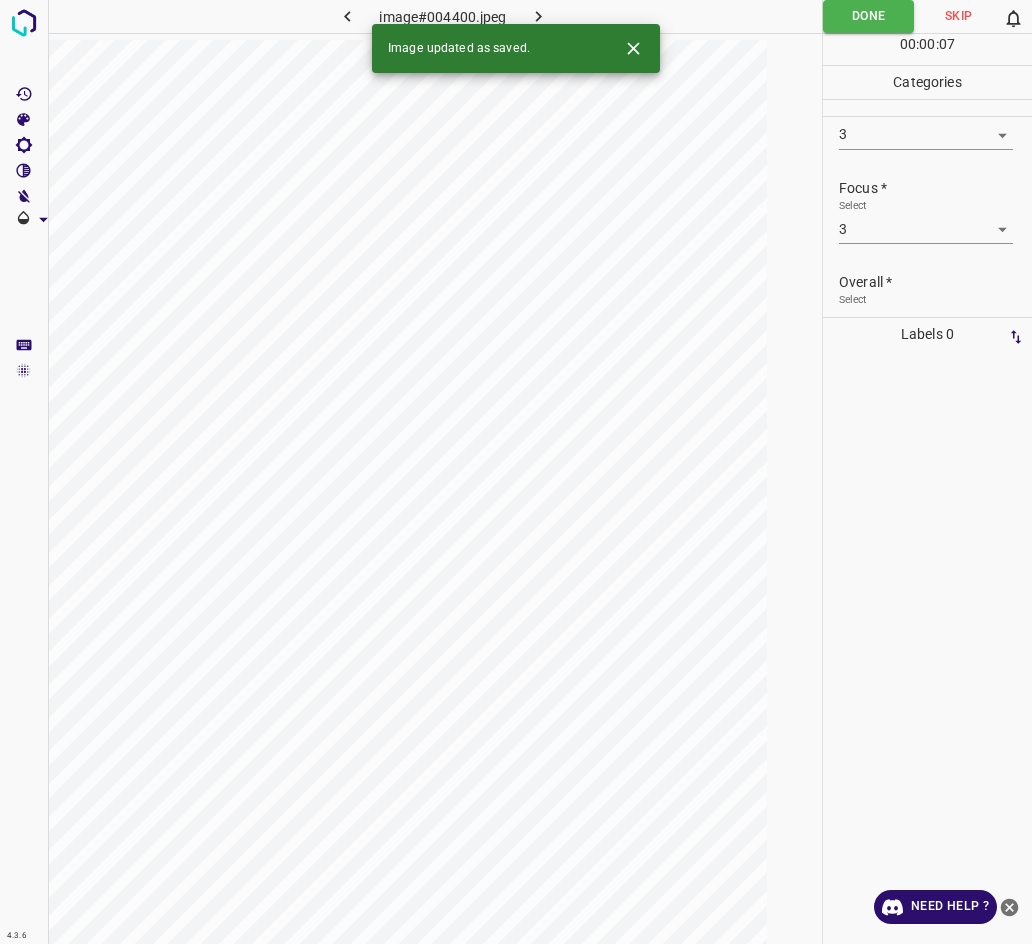 scroll, scrollTop: 2, scrollLeft: 0, axis: vertical 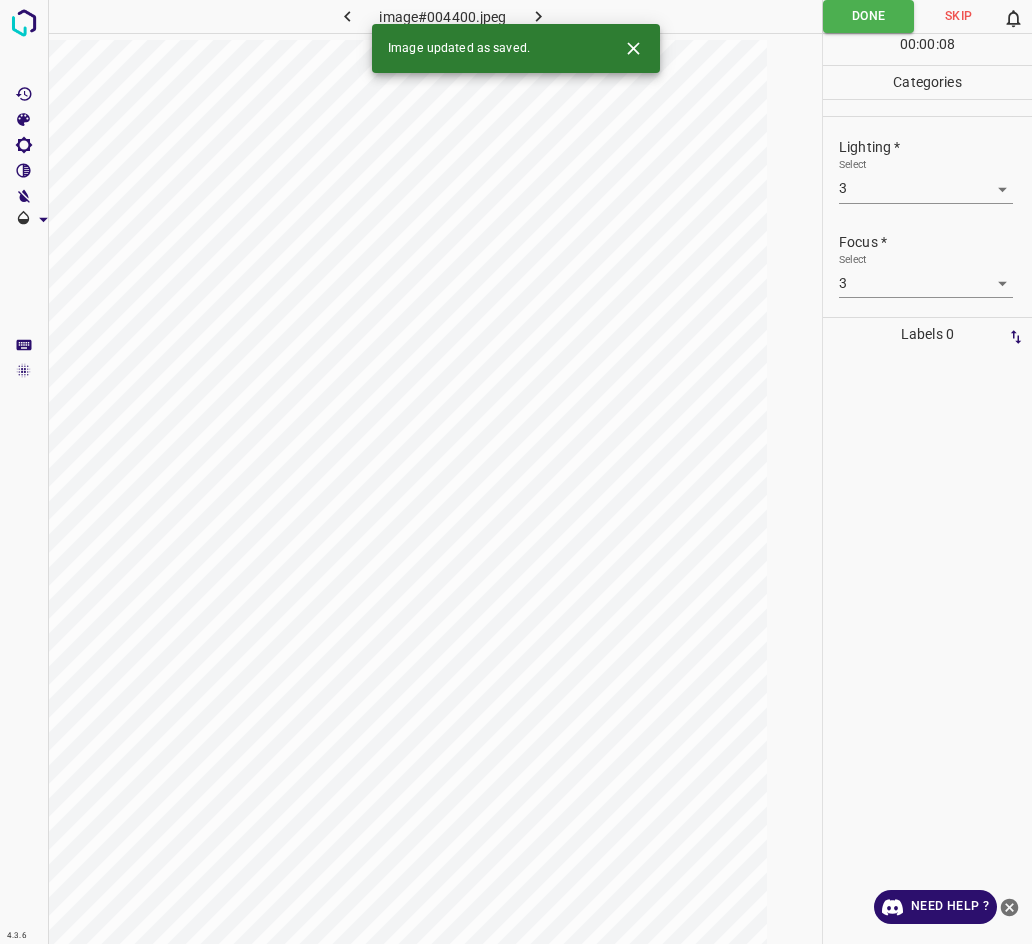 click 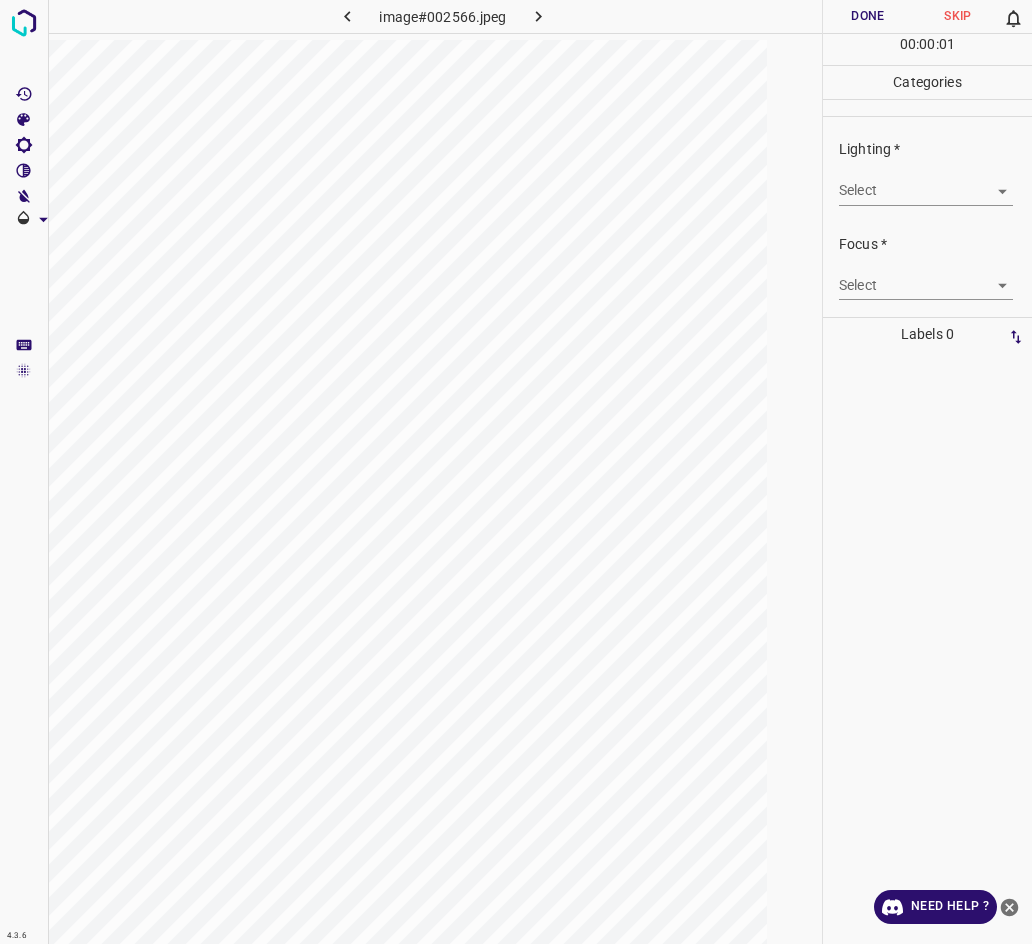click on "4.3.6  image#002566.jpeg Done Skip 0 00   : 00   : 01   Categories Lighting *  Select ​ Focus *  Select ​ Overall *  Select ​ Labels   0 Categories 1 Lighting 2 Focus 3 Overall Tools Space Change between modes (Draw & Edit) I Auto labeling R Restore zoom M Zoom in N Zoom out Delete Delete selecte label Filters Z Restore filters X Saturation filter C Brightness filter V Contrast filter B Gray scale filter General O Download Need Help ? - Text - Hide - Delete" at bounding box center (516, 472) 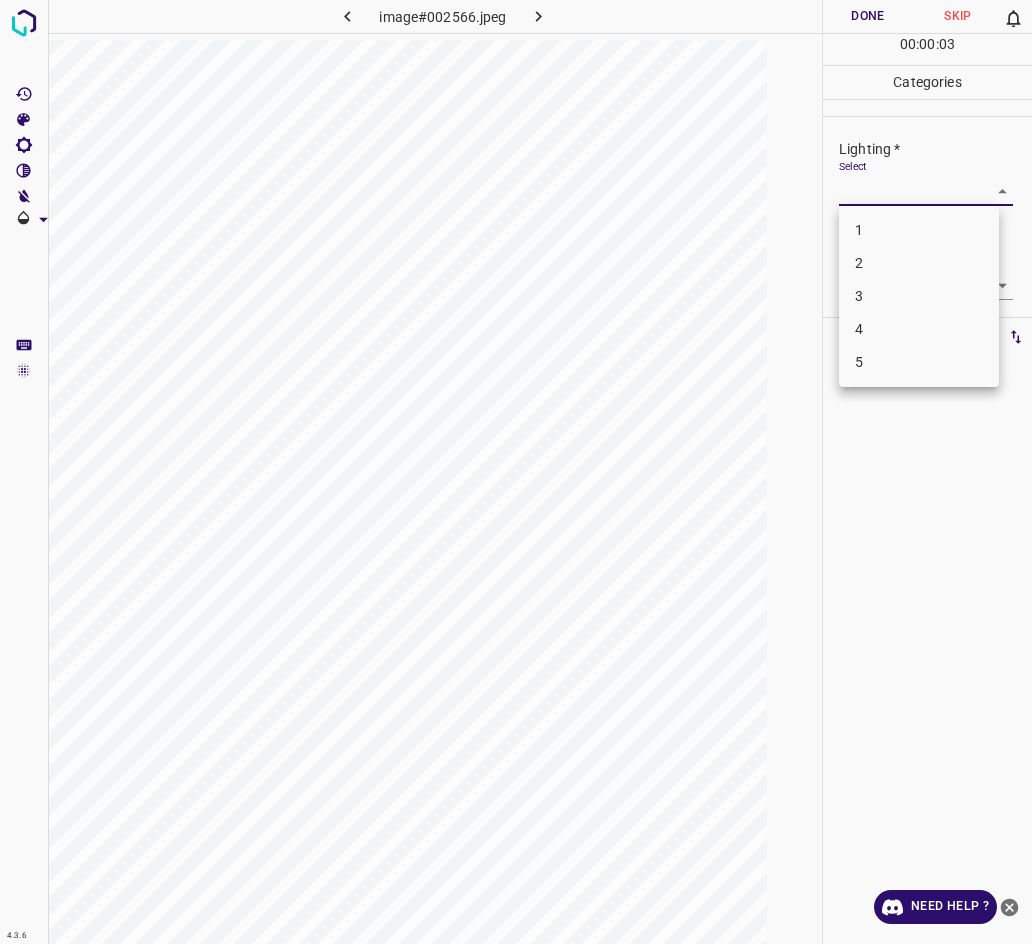 click on "2" at bounding box center [919, 263] 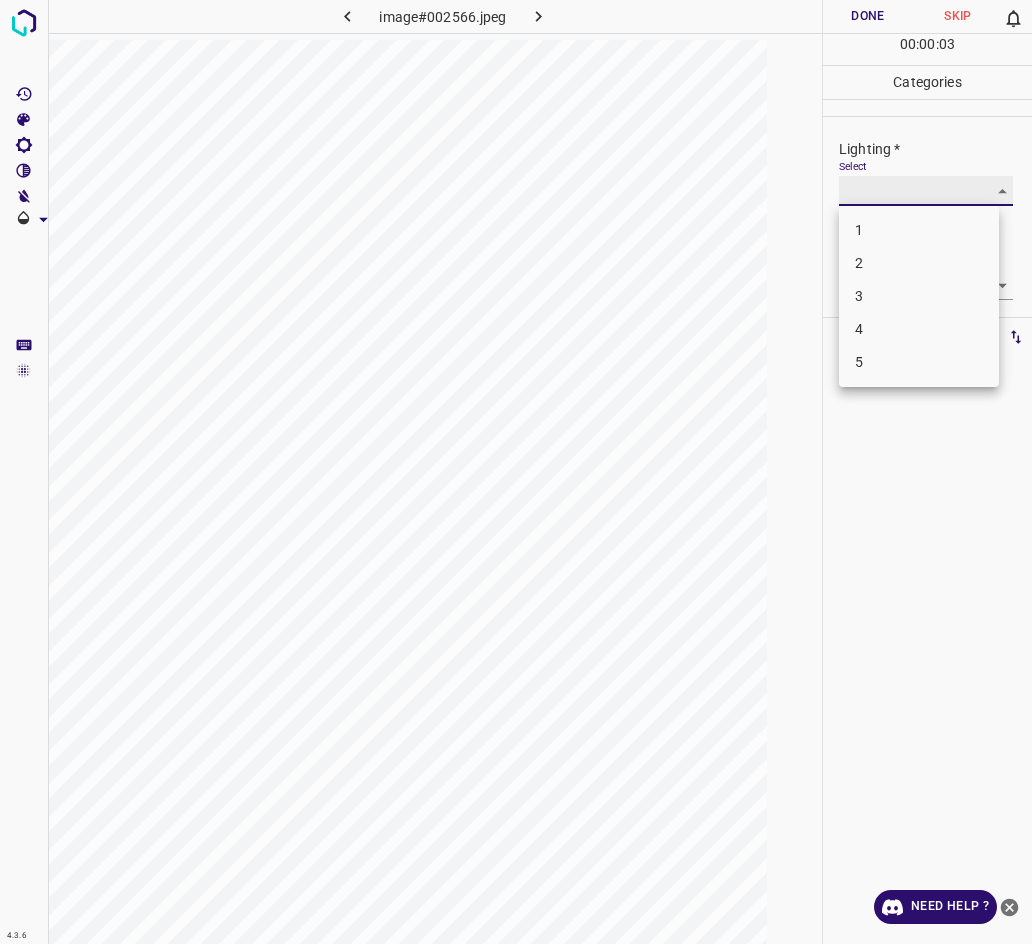 type on "2" 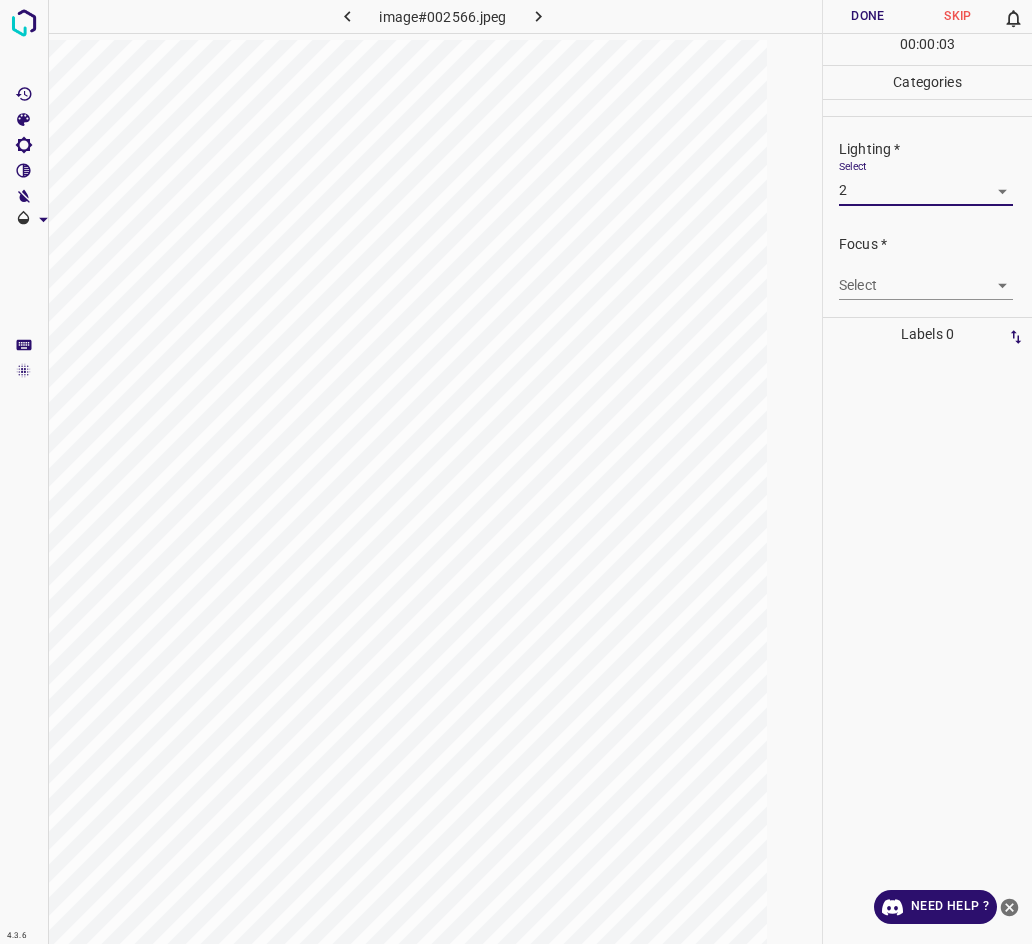 click on "4.3.6  image#002566.jpeg Done Skip 0 00   : 00   : 03   Categories Lighting *  Select 2 2 Focus *  Select ​ Overall *  Select ​ Labels   0 Categories 1 Lighting 2 Focus 3 Overall Tools Space Change between modes (Draw & Edit) I Auto labeling R Restore zoom M Zoom in N Zoom out Delete Delete selecte label Filters Z Restore filters X Saturation filter C Brightness filter V Contrast filter B Gray scale filter General O Download Need Help ? - Text - Hide - Delete" at bounding box center [516, 472] 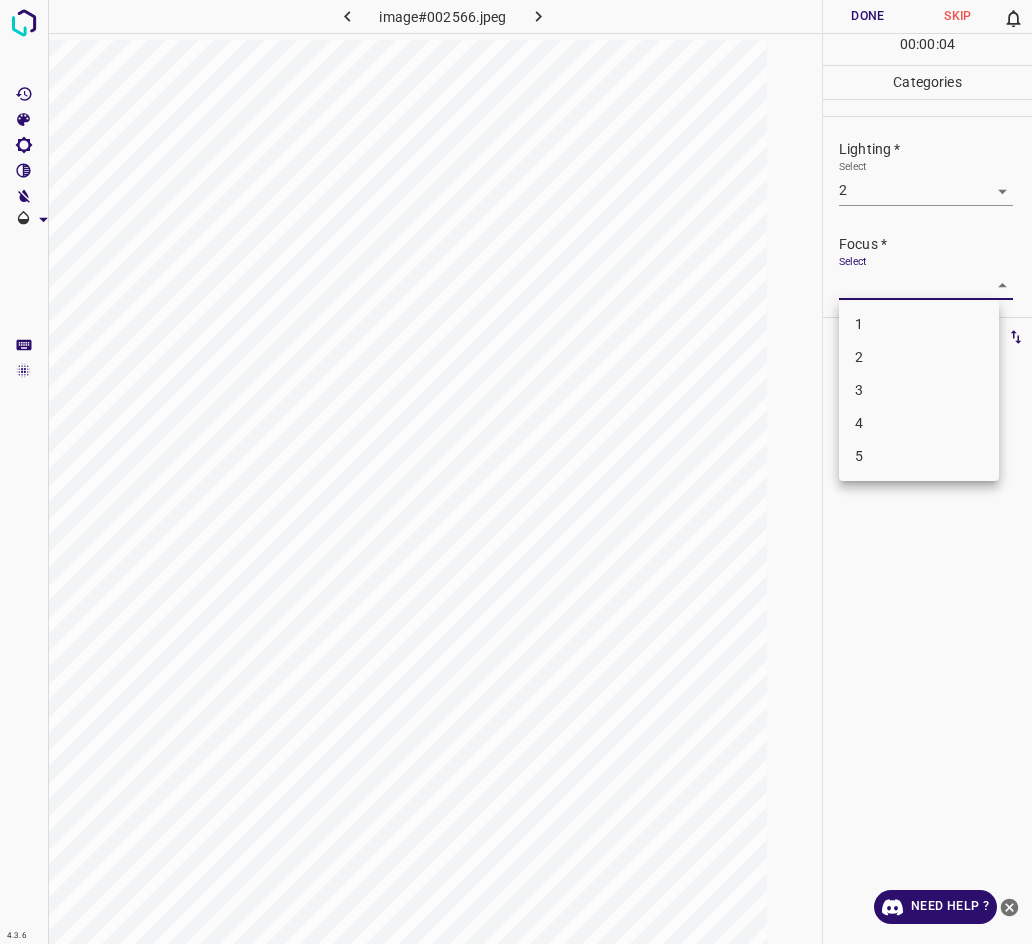 click on "3" at bounding box center (919, 390) 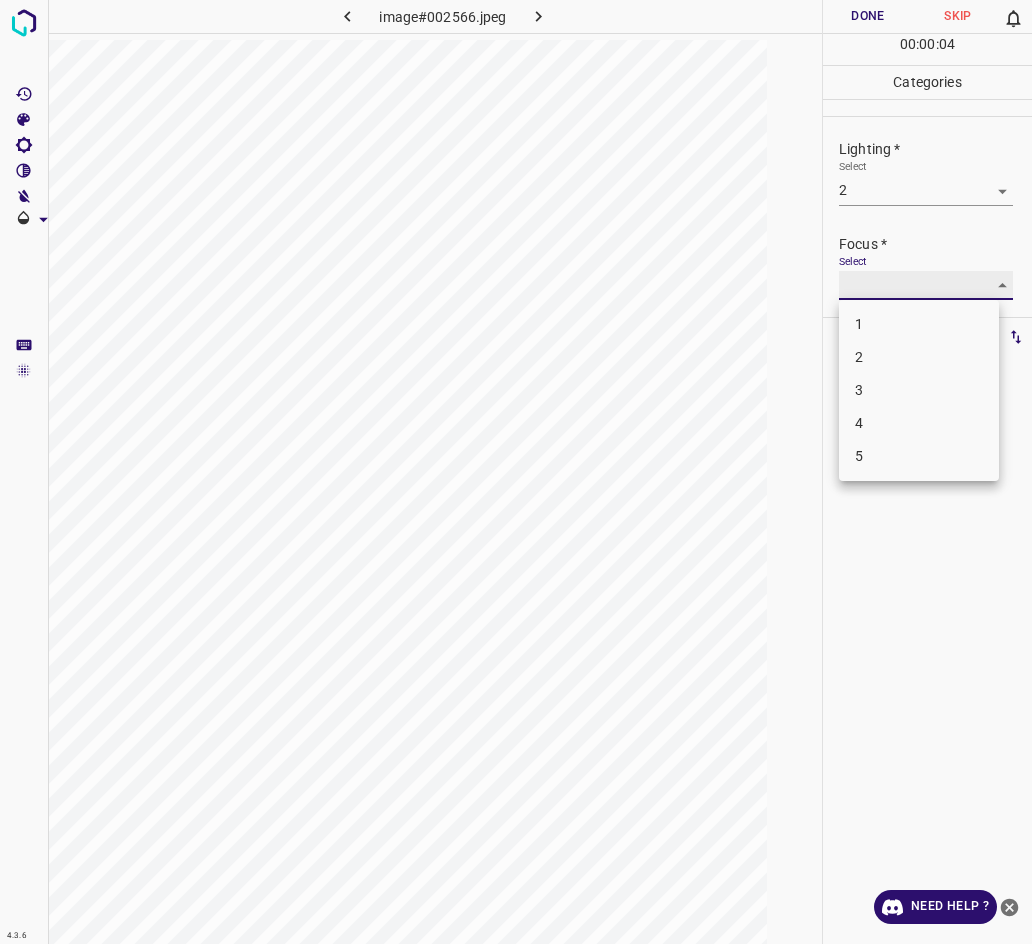 type on "3" 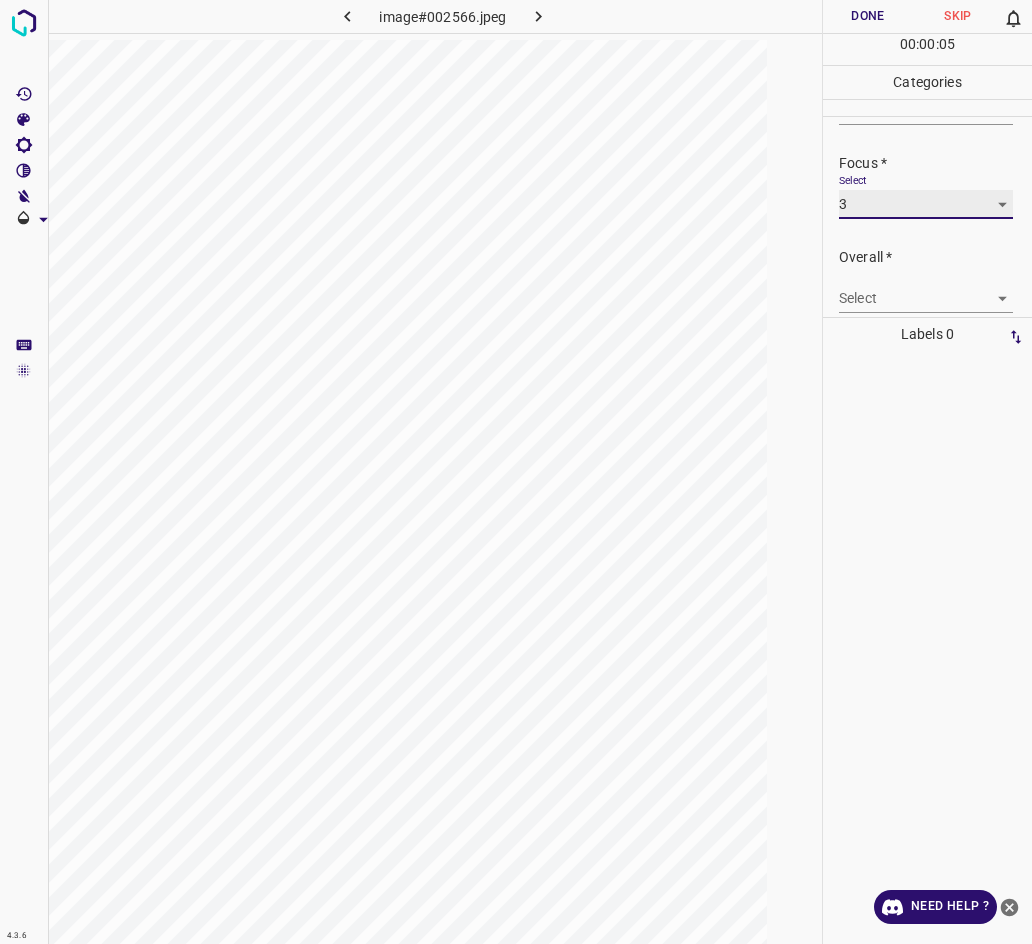 scroll, scrollTop: 98, scrollLeft: 0, axis: vertical 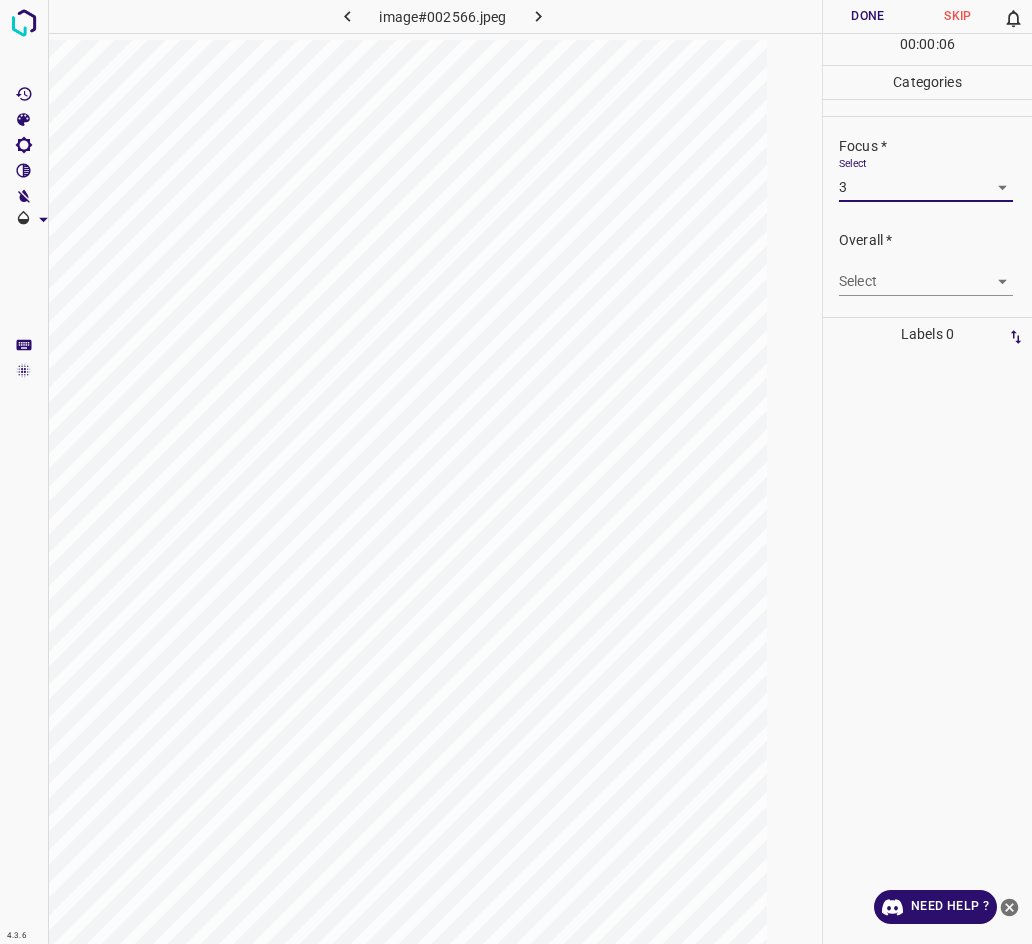 click on "4.3.6  image#002566.jpeg Done Skip 0 00   : 00   : 06   Categories Lighting *  Select 2 2 Focus *  Select 3 3 Overall *  Select ​ Labels   0 Categories 1 Lighting 2 Focus 3 Overall Tools Space Change between modes (Draw & Edit) I Auto labeling R Restore zoom M Zoom in N Zoom out Delete Delete selecte label Filters Z Restore filters X Saturation filter C Brightness filter V Contrast filter B Gray scale filter General O Download Need Help ? - Text - Hide - Delete" at bounding box center [516, 472] 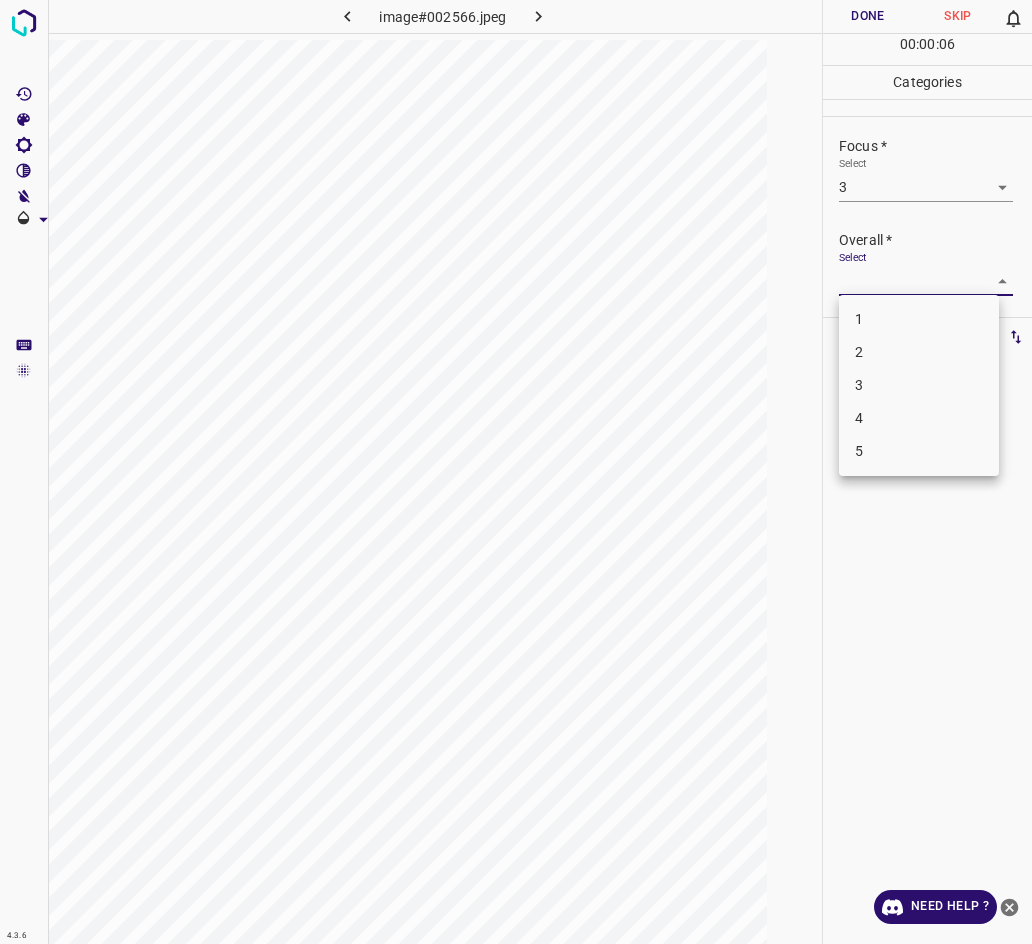 click on "3" at bounding box center (919, 385) 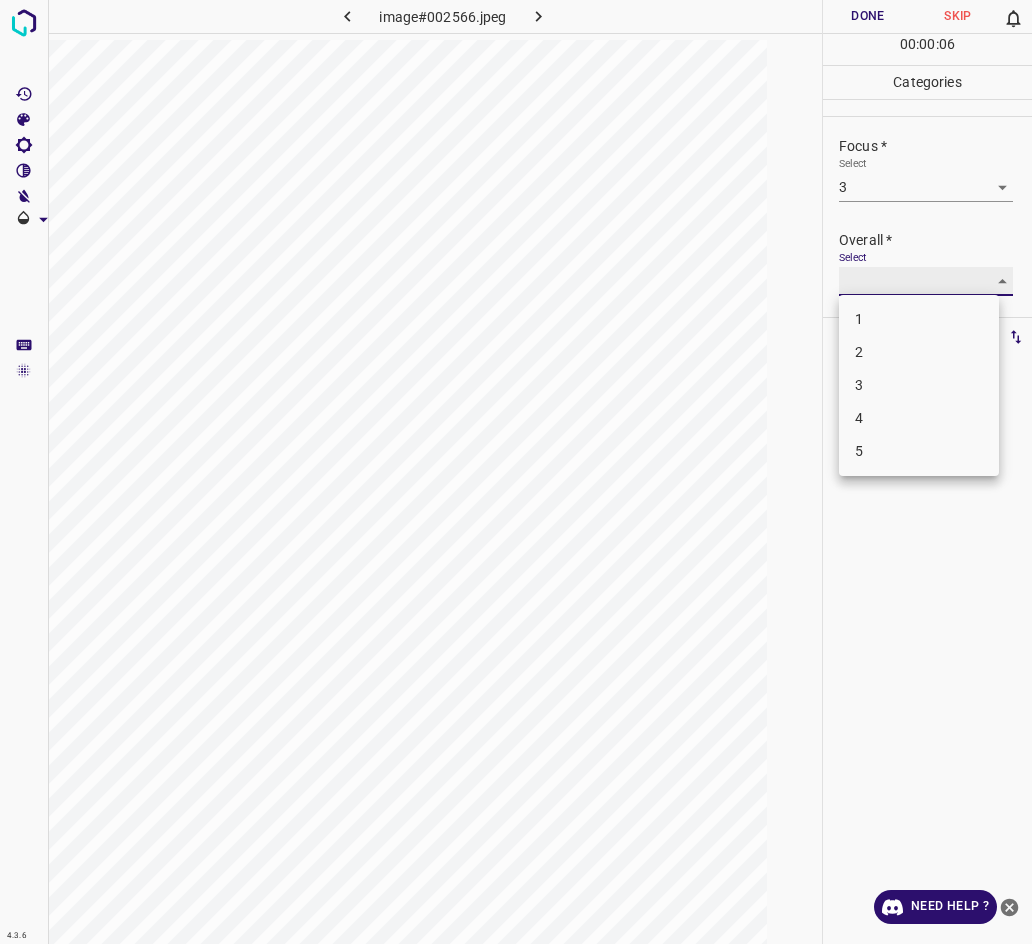 type on "3" 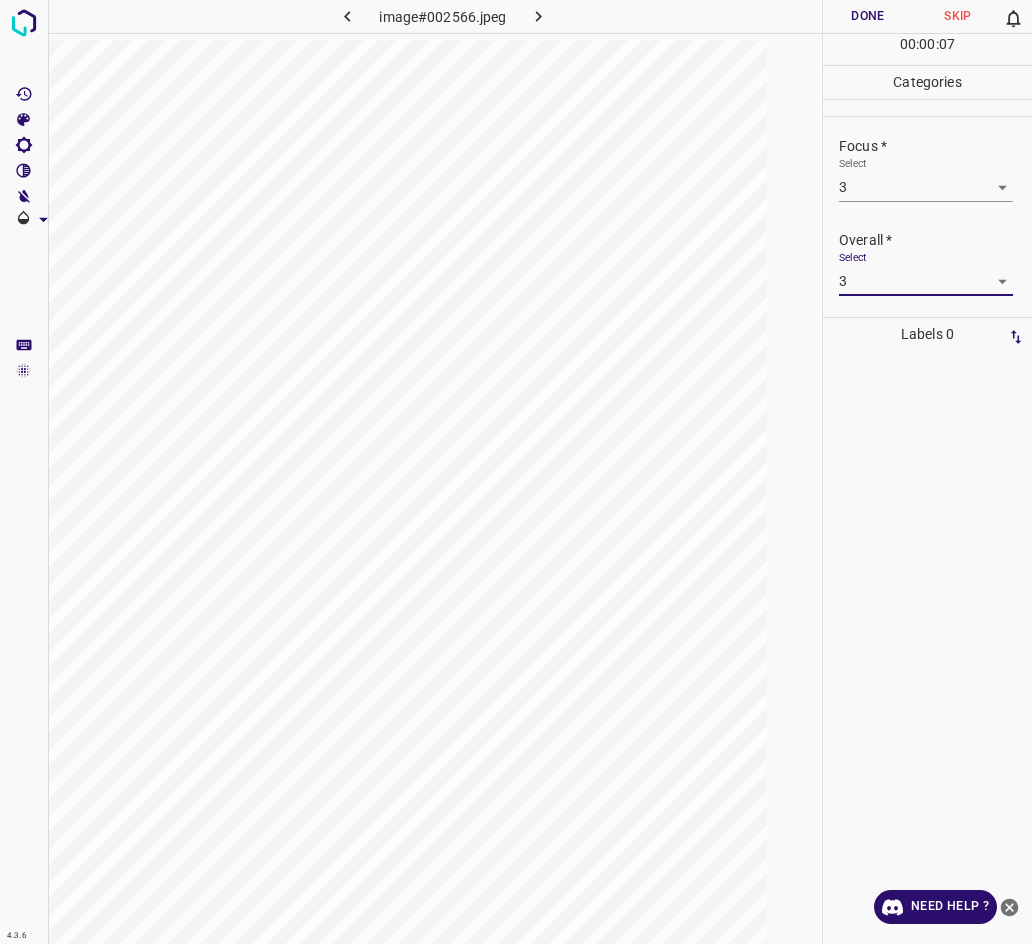 click on "Done" at bounding box center [868, 16] 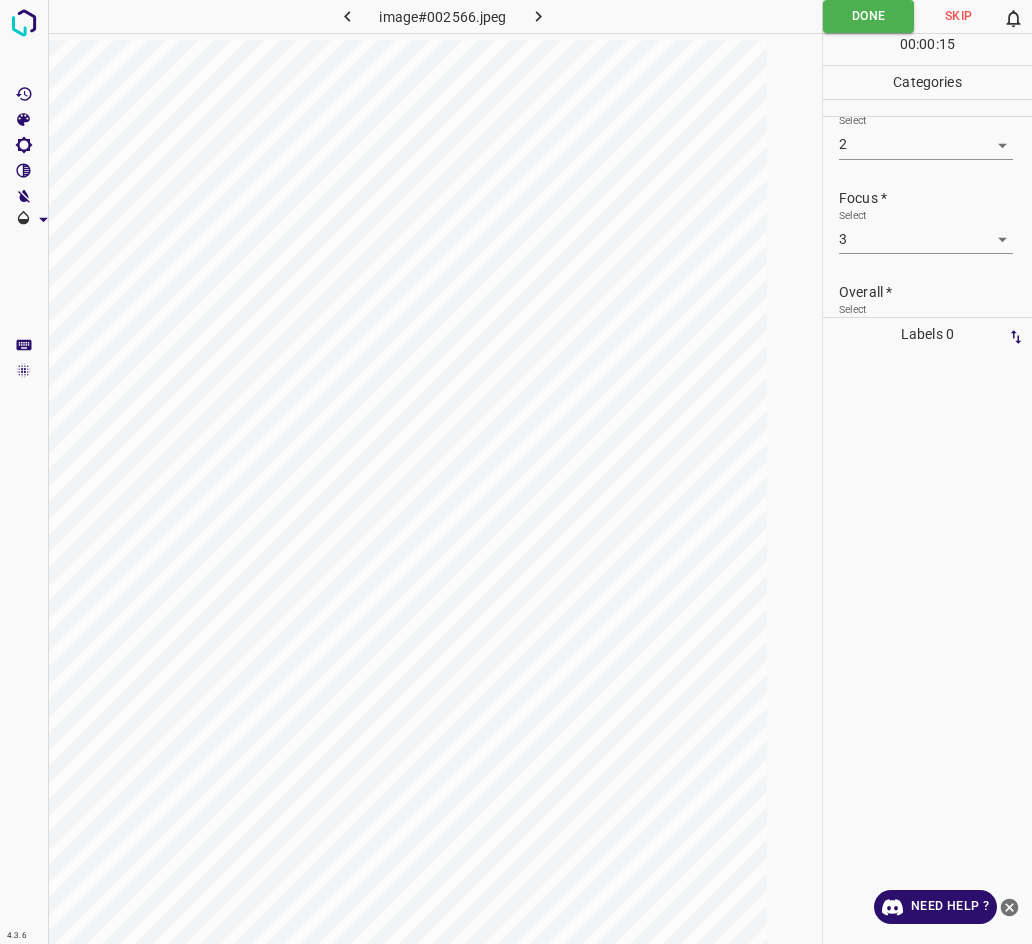 scroll, scrollTop: 25, scrollLeft: 0, axis: vertical 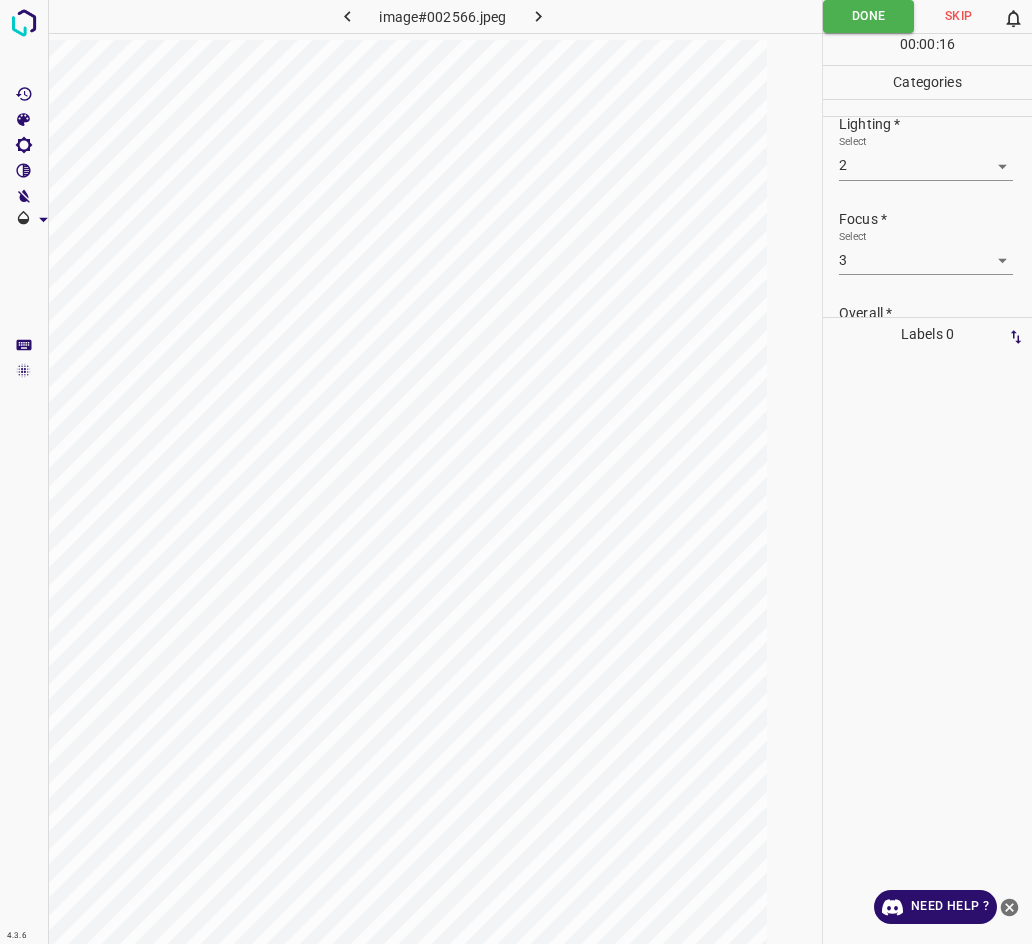 click 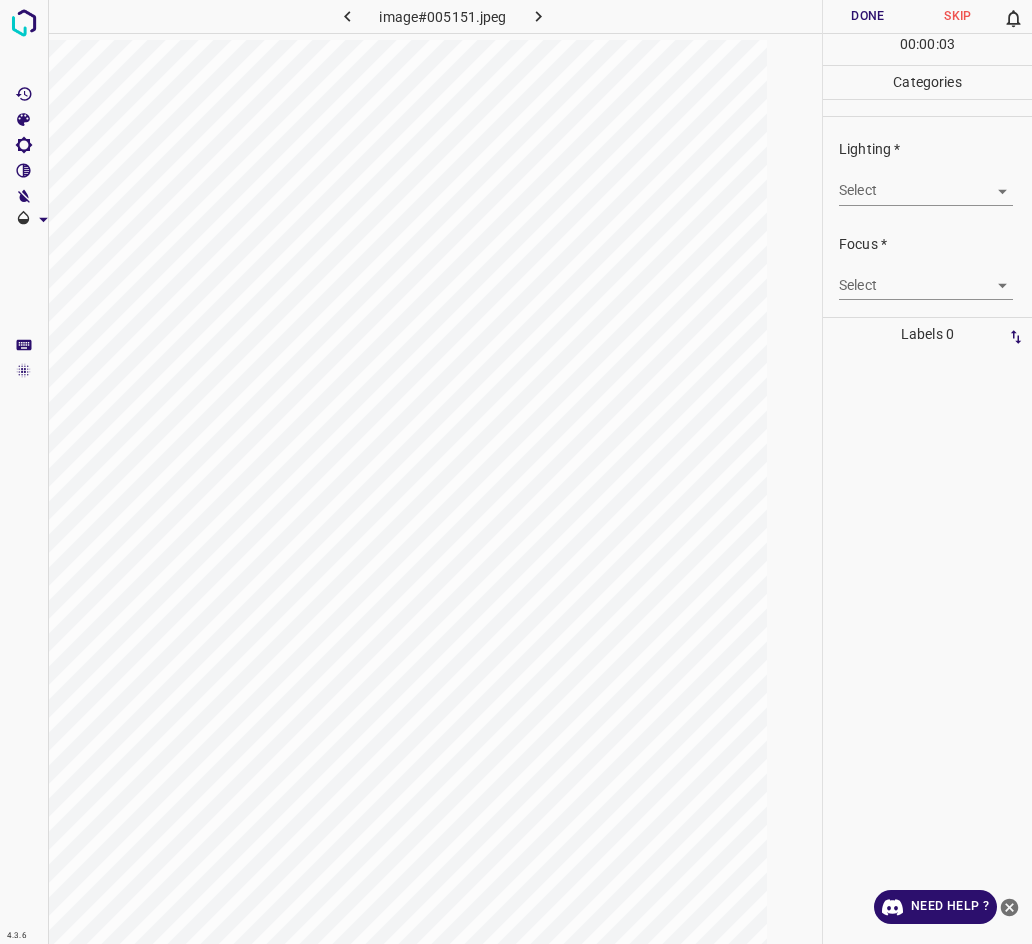 click on "4.3.6  image#005151.jpeg Done Skip 0 00   : 00   : 03   Categories Lighting *  Select ​ Focus *  Select ​ Overall *  Select ​ Labels   0 Categories 1 Lighting 2 Focus 3 Overall Tools Space Change between modes (Draw & Edit) I Auto labeling R Restore zoom M Zoom in N Zoom out Delete Delete selecte label Filters Z Restore filters X Saturation filter C Brightness filter V Contrast filter B Gray scale filter General O Download Need Help ? - Text - Hide - Delete" at bounding box center [516, 472] 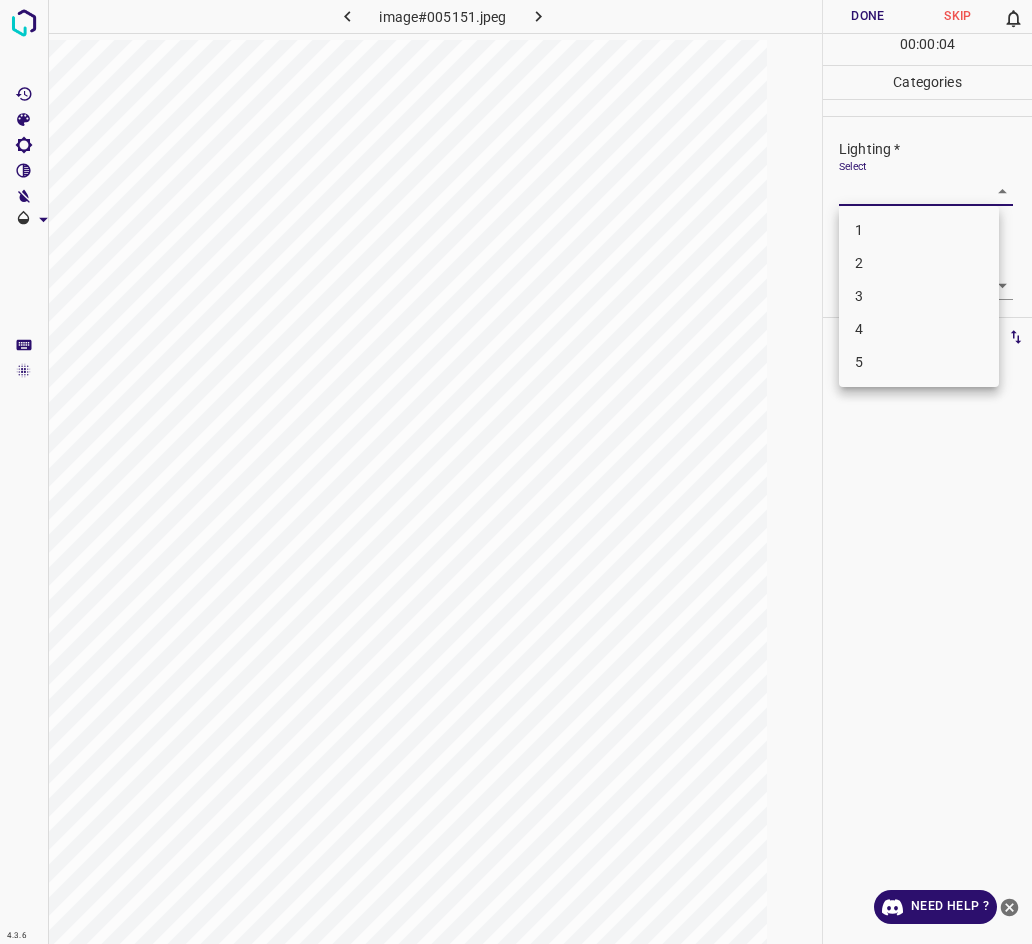 click on "3" at bounding box center [919, 296] 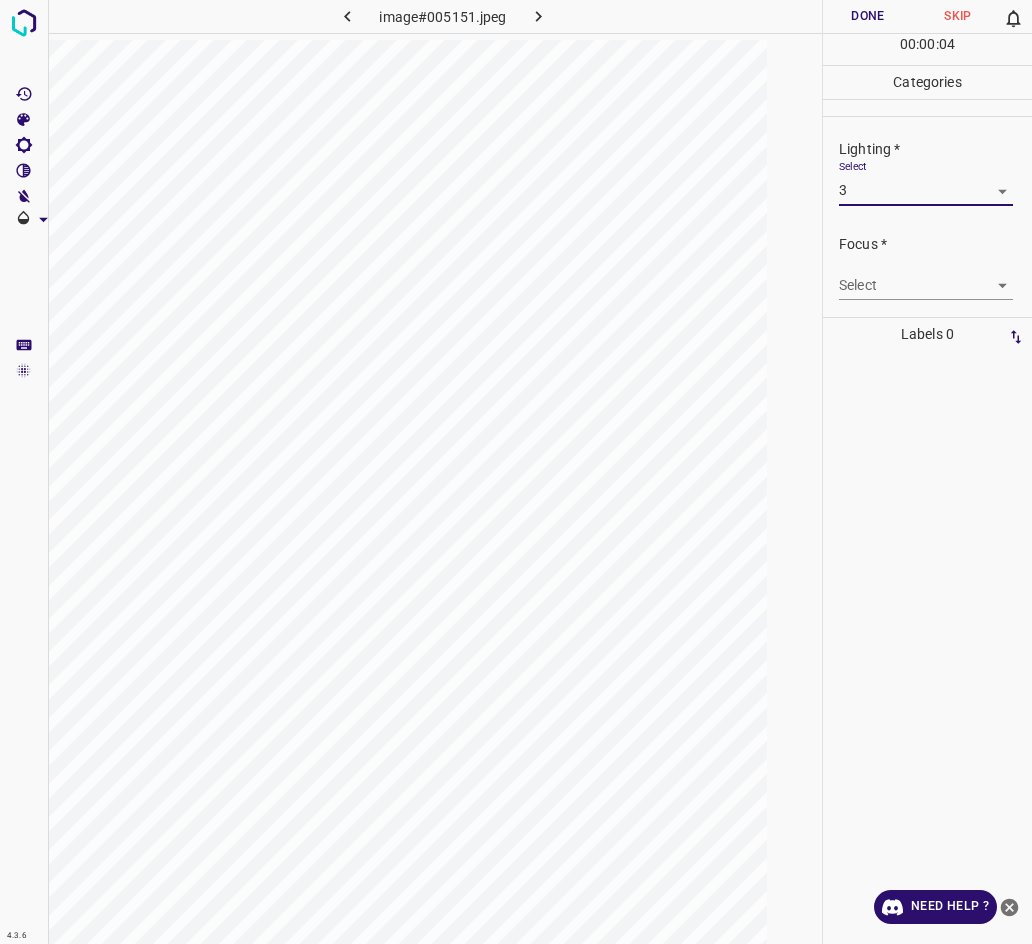 click on "4.3.6  image#005151.jpeg Done Skip 0 00   : 00   : 04   Categories Lighting *  Select 3 3 Focus *  Select ​ Overall *  Select ​ Labels   0 Categories 1 Lighting 2 Focus 3 Overall Tools Space Change between modes (Draw & Edit) I Auto labeling R Restore zoom M Zoom in N Zoom out Delete Delete selecte label Filters Z Restore filters X Saturation filter C Brightness filter V Contrast filter B Gray scale filter General O Download Need Help ? - Text - Hide - Delete 1 2 3 4 5" at bounding box center (516, 472) 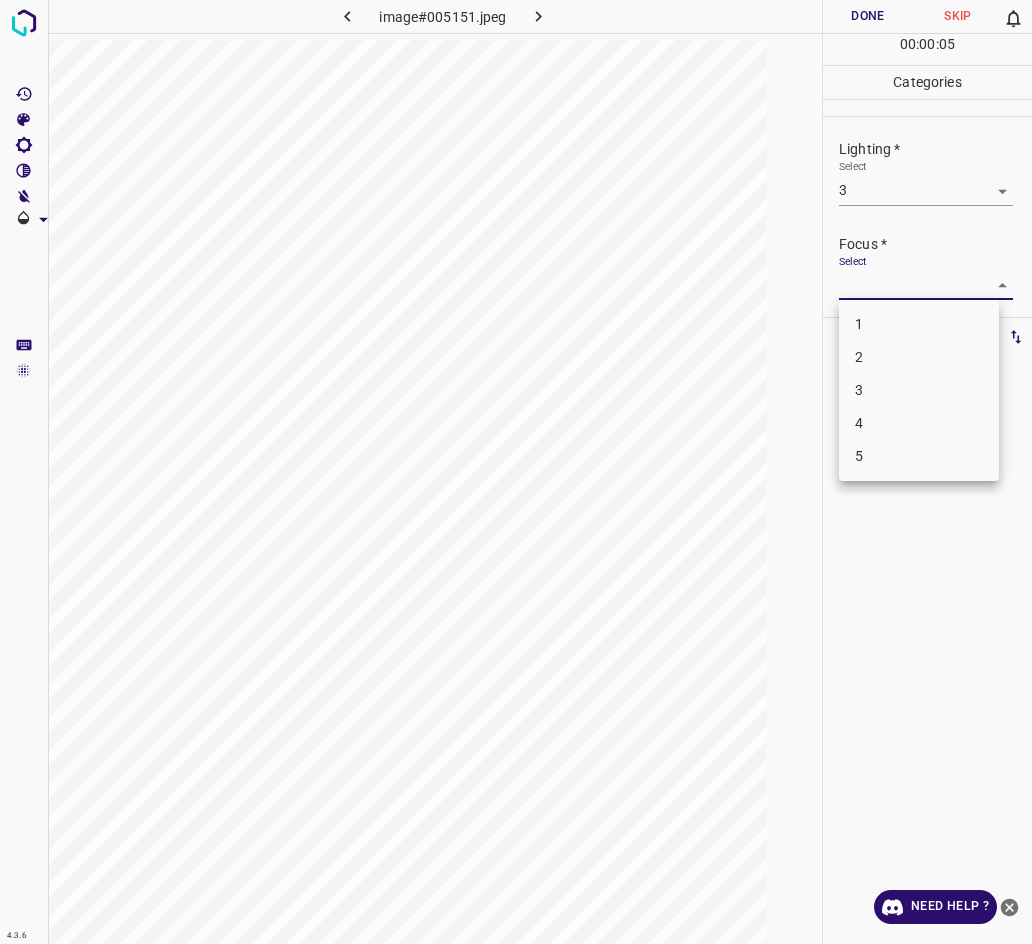 click on "3" at bounding box center (919, 390) 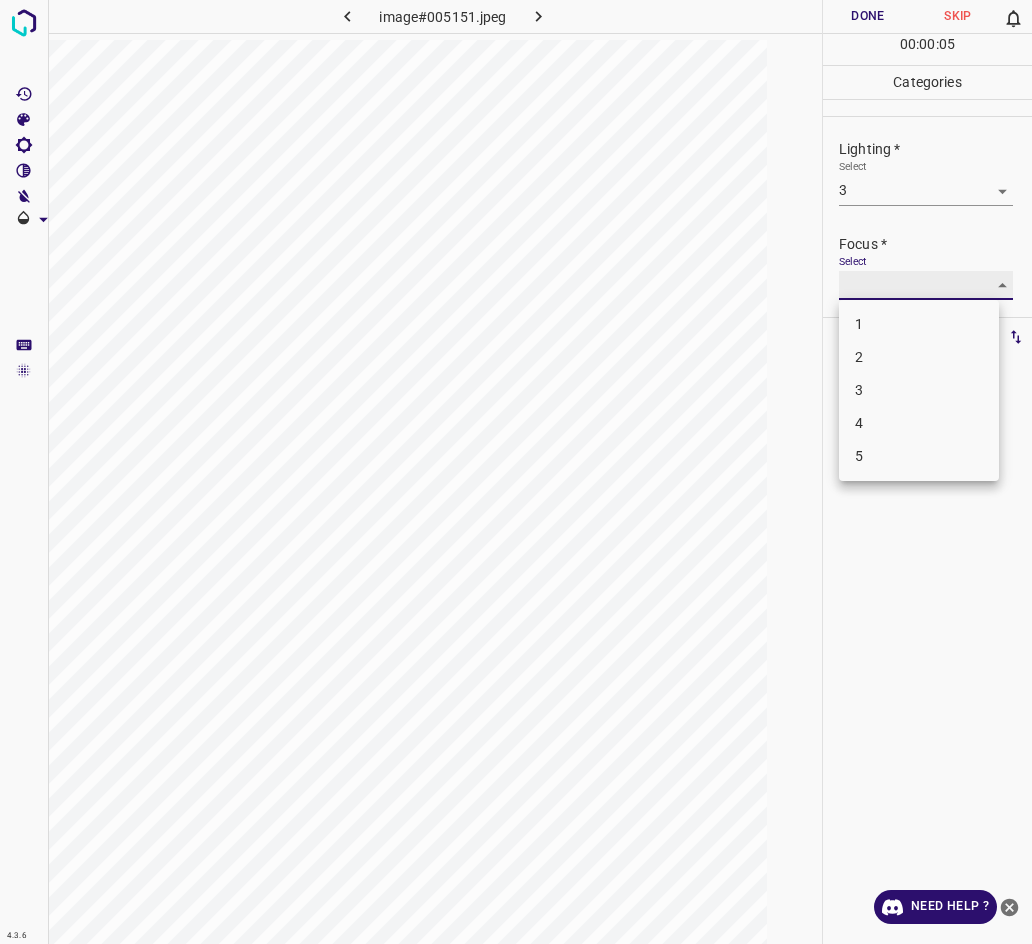 type on "3" 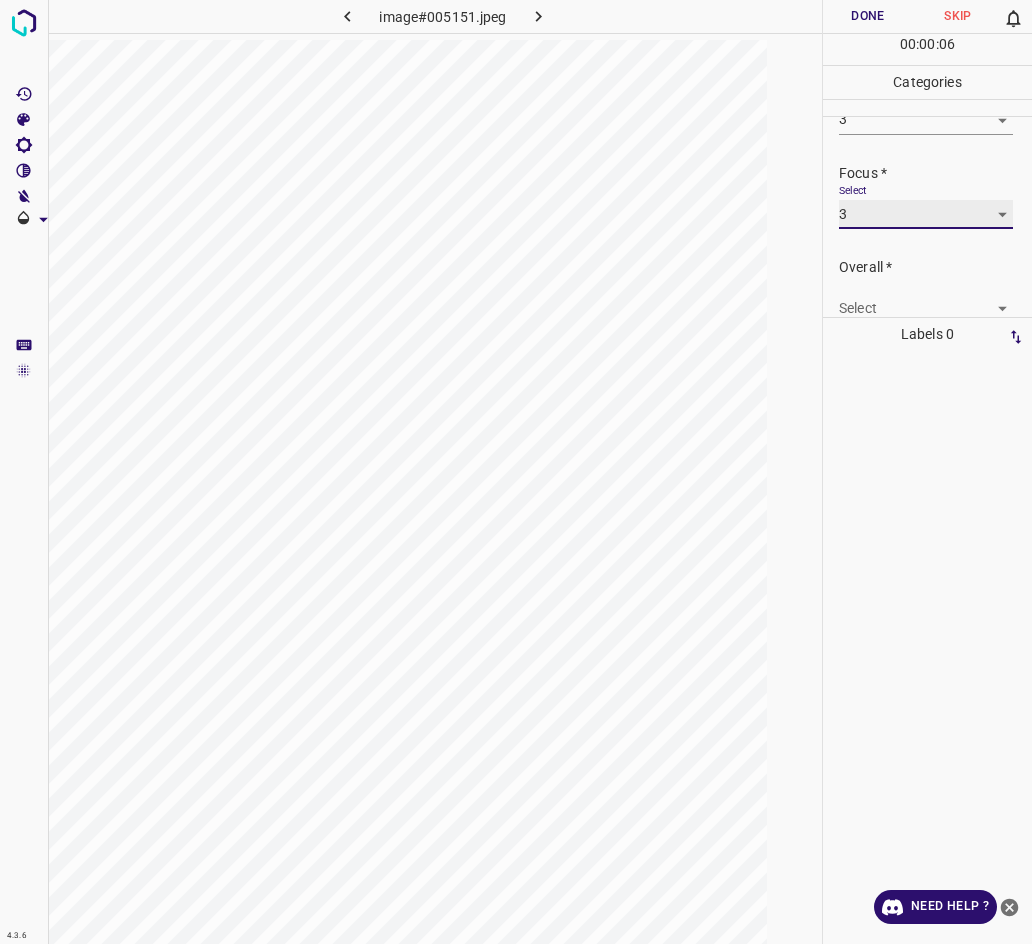 scroll, scrollTop: 98, scrollLeft: 0, axis: vertical 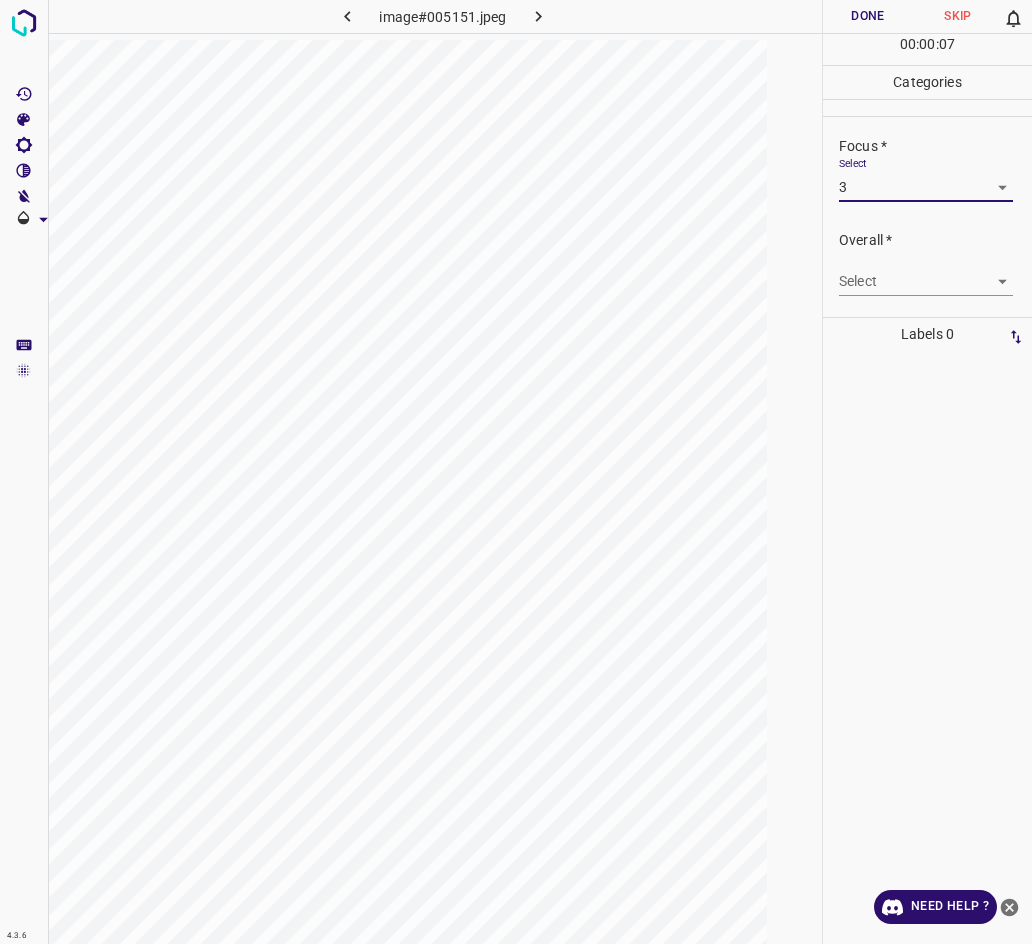 click on "4.3.6  image#005151.jpeg Done Skip 0 00   : 00   : 07   Categories Lighting *  Select 3 3 Focus *  Select 3 3 Overall *  Select ​ Labels   0 Categories 1 Lighting 2 Focus 3 Overall Tools Space Change between modes (Draw & Edit) I Auto labeling R Restore zoom M Zoom in N Zoom out Delete Delete selecte label Filters Z Restore filters X Saturation filter C Brightness filter V Contrast filter B Gray scale filter General O Download Need Help ? - Text - Hide - Delete" at bounding box center (516, 472) 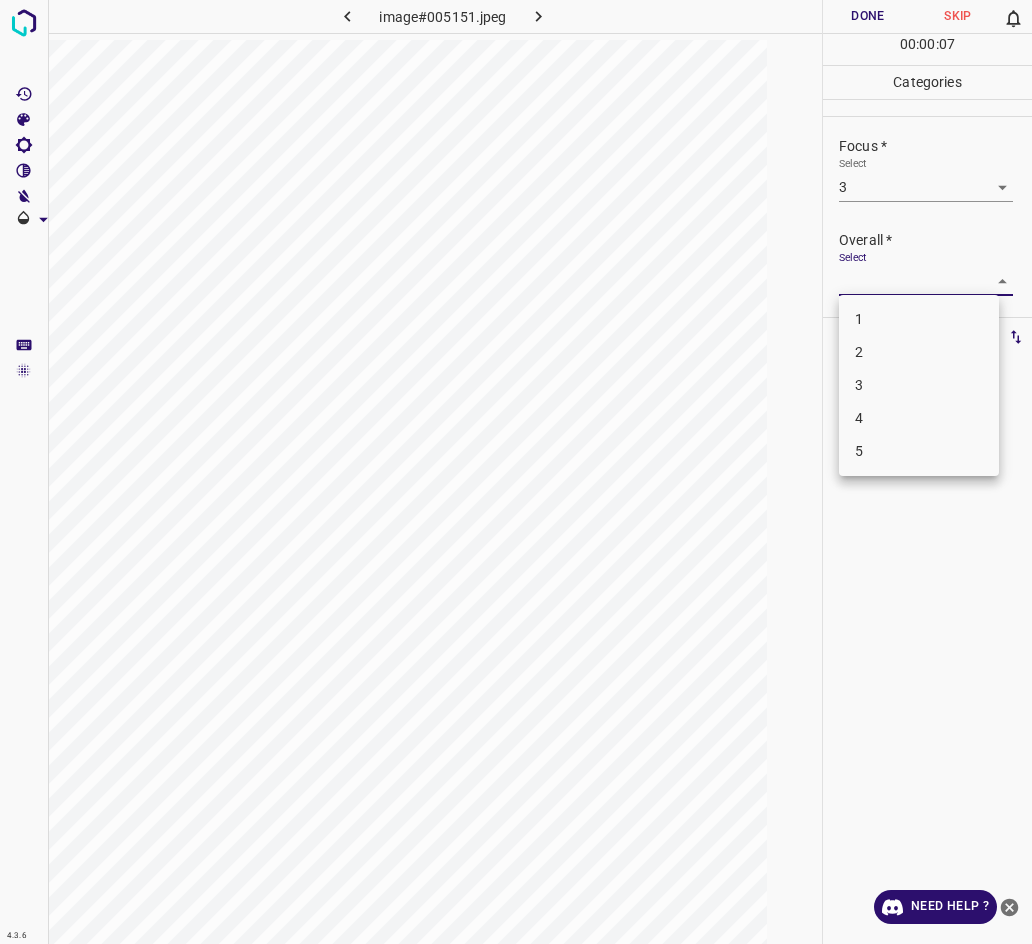 click on "3" at bounding box center [919, 385] 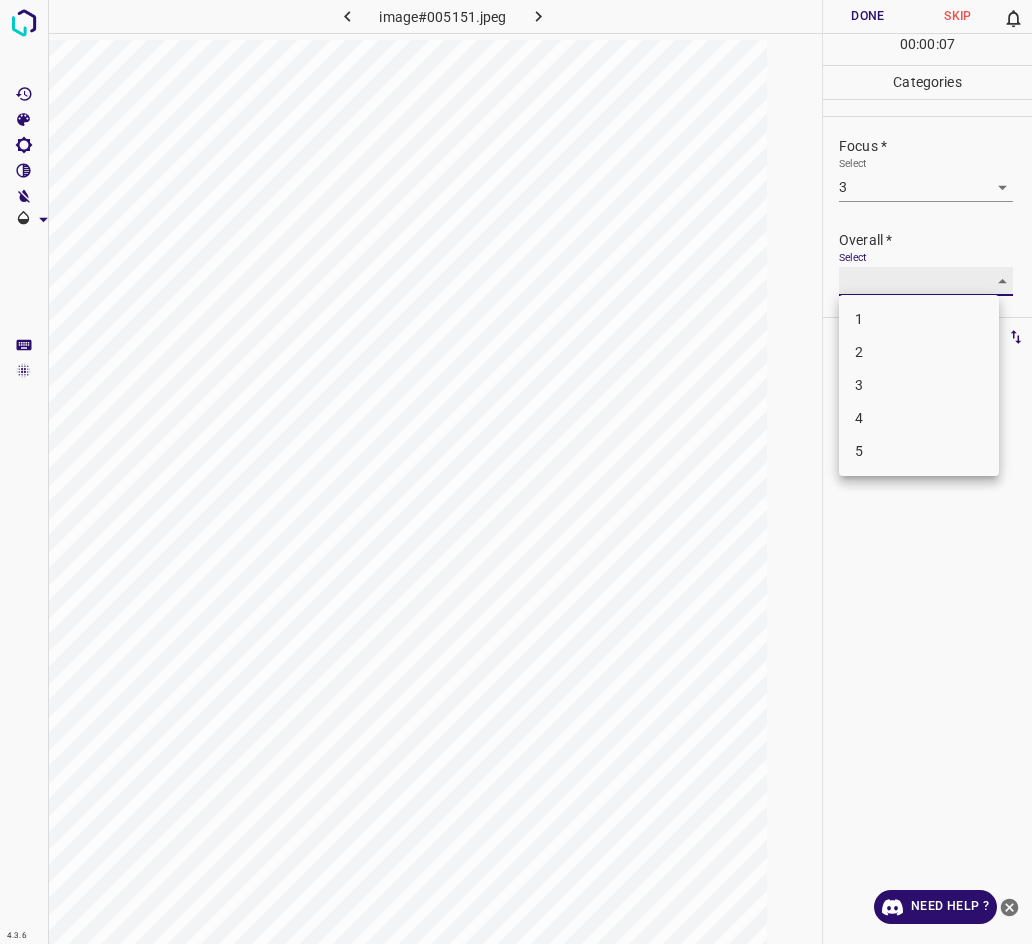 type on "3" 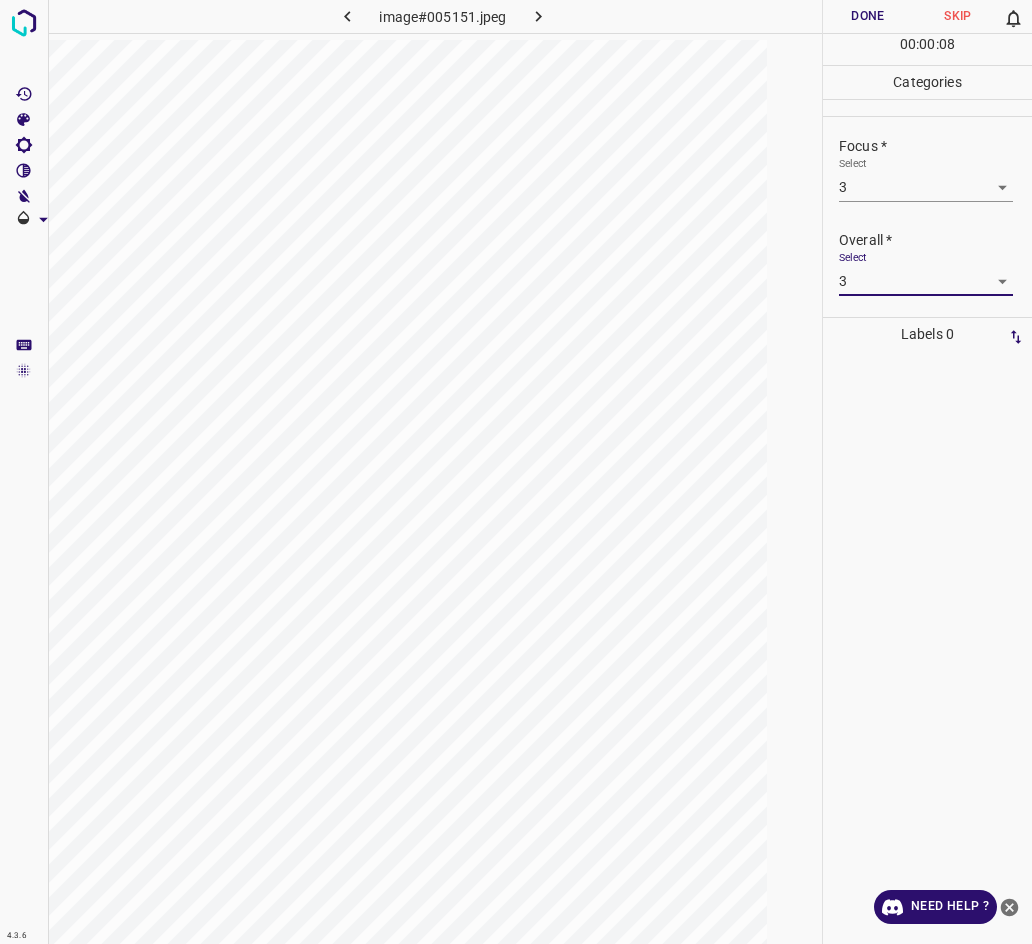 click on "Done" at bounding box center [868, 16] 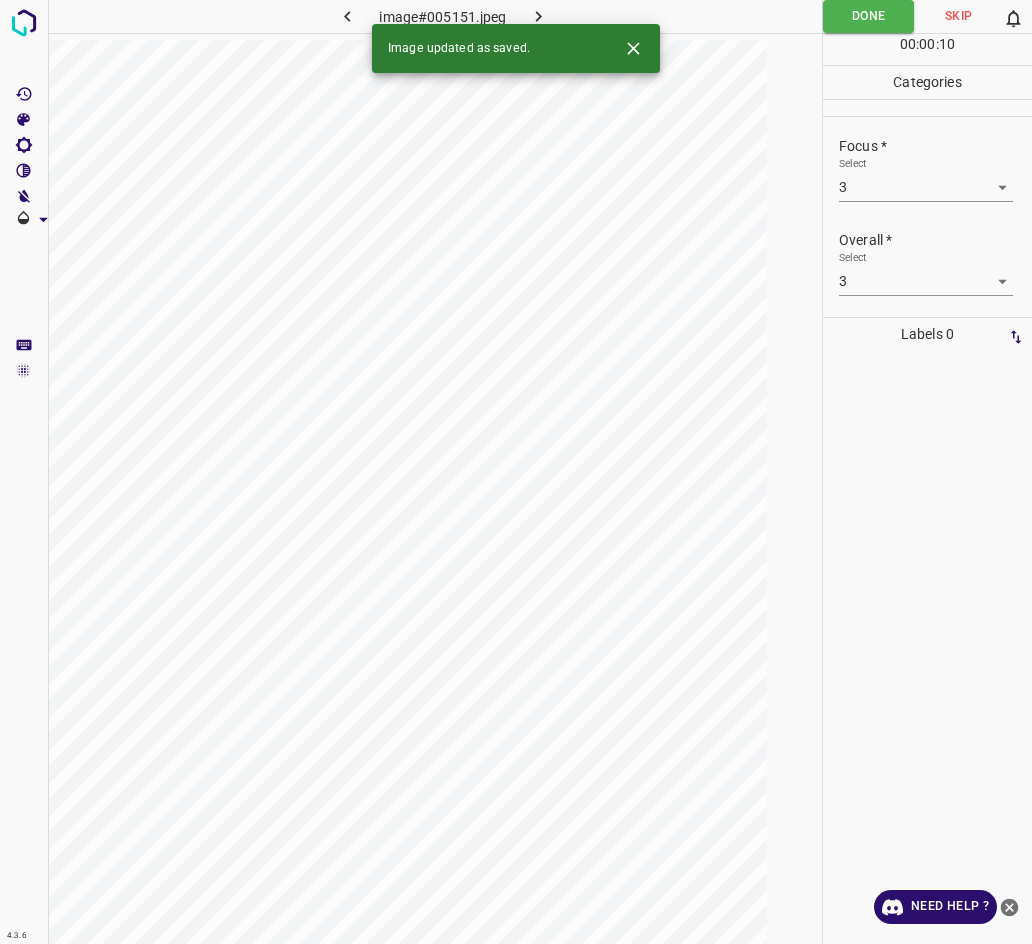 click 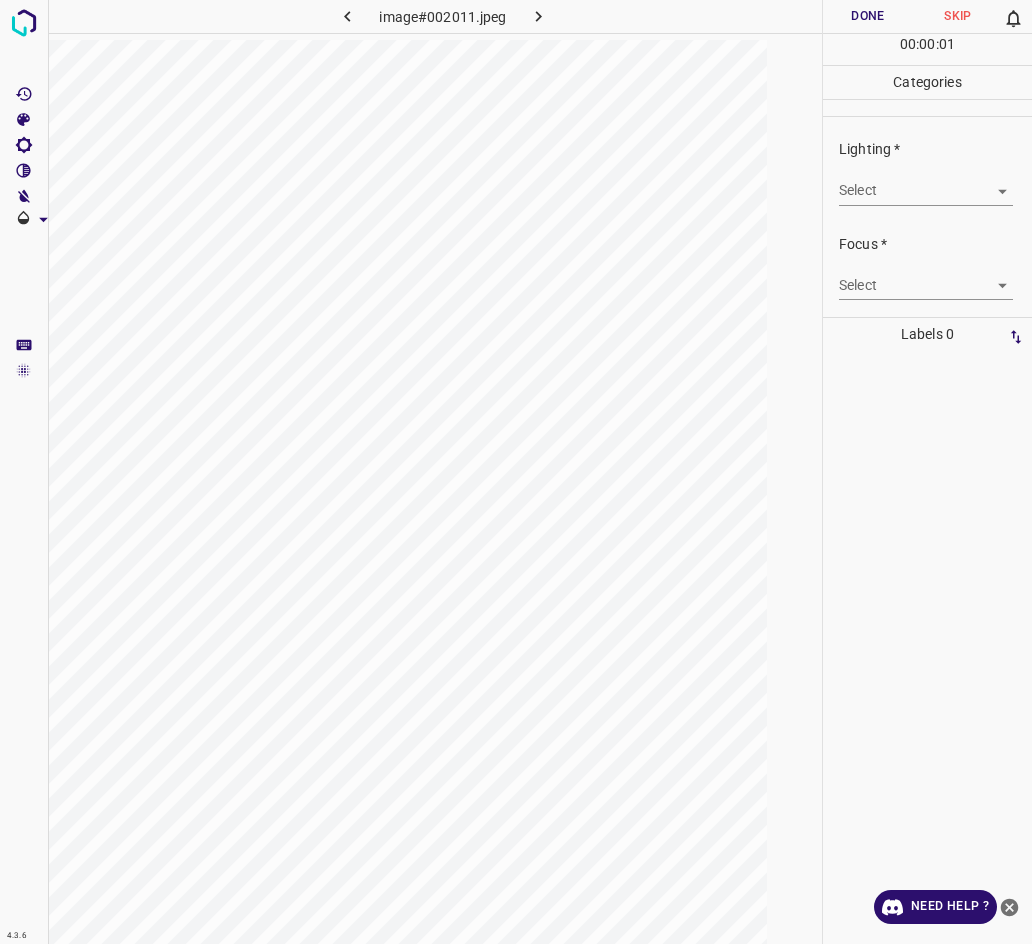 click on "4.3.6  image#002011.jpeg Done Skip 0 00   : 00   : 01   Categories Lighting *  Select ​ Focus *  Select ​ Overall *  Select ​ Labels   0 Categories 1 Lighting 2 Focus 3 Overall Tools Space Change between modes (Draw & Edit) I Auto labeling R Restore zoom M Zoom in N Zoom out Delete Delete selecte label Filters Z Restore filters X Saturation filter C Brightness filter V Contrast filter B Gray scale filter General O Download Need Help ? - Text - Hide - Delete" at bounding box center (516, 472) 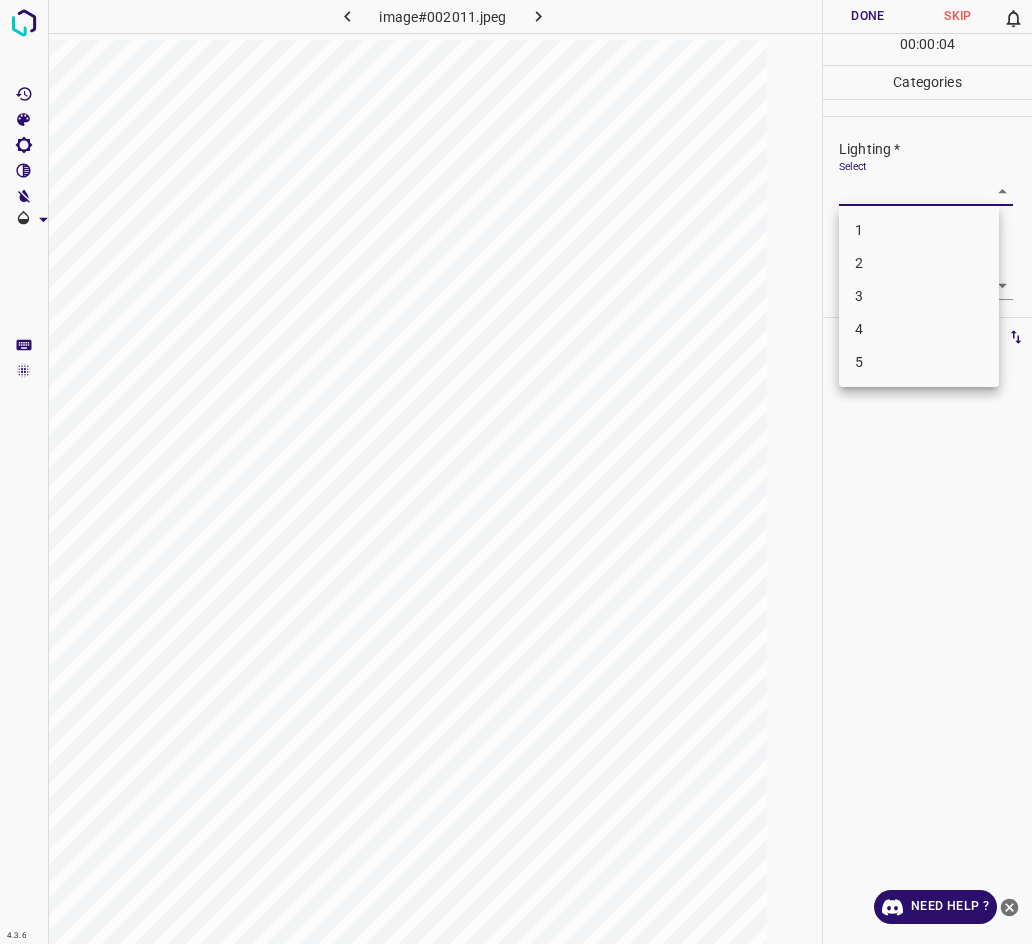 click on "2" at bounding box center (919, 263) 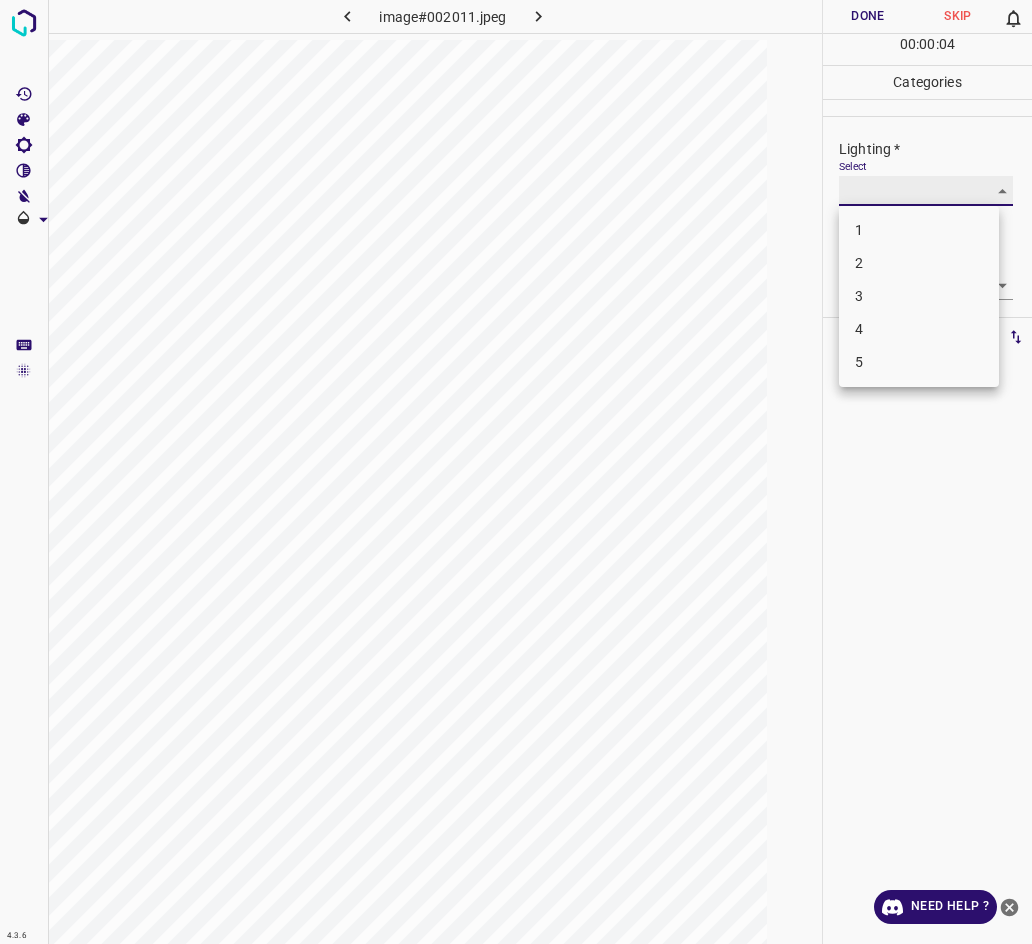 type on "2" 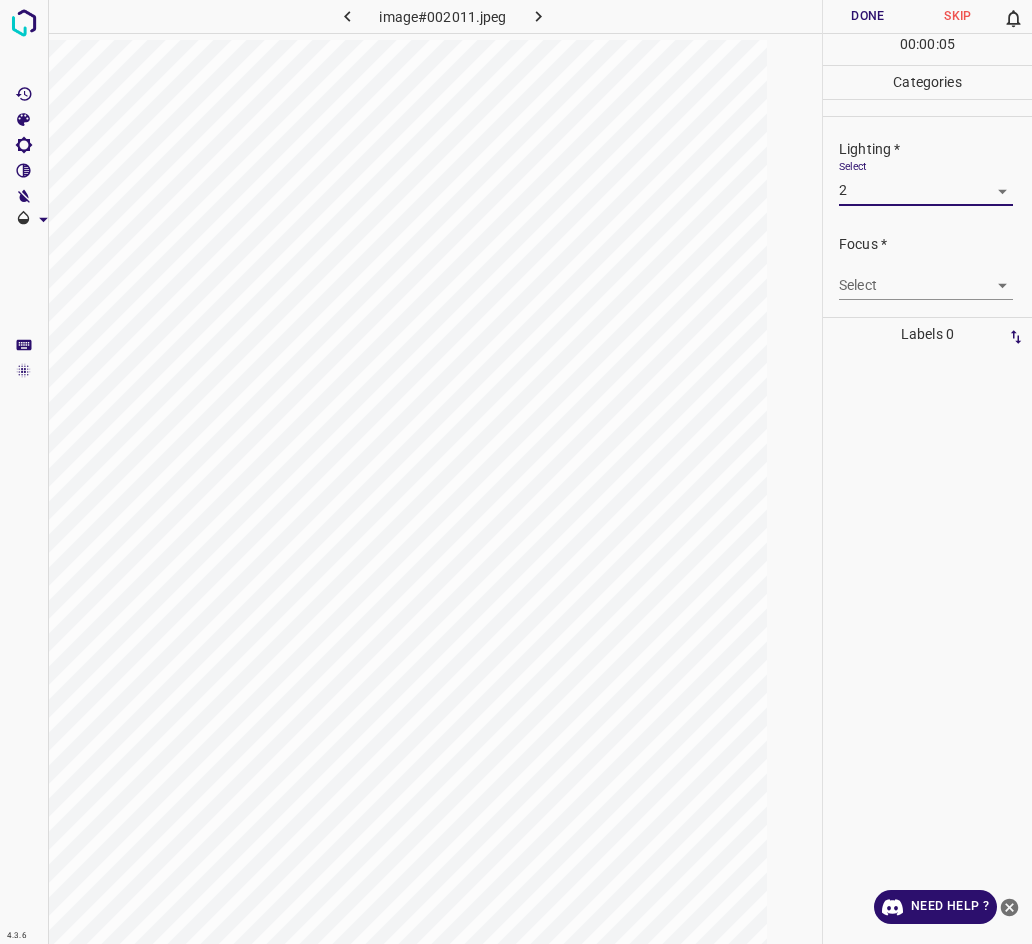 click on "4.3.6  image#002011.jpeg Done Skip 0 00   : 00   : 05   Categories Lighting *  Select 2 2 Focus *  Select ​ Overall *  Select ​ Labels   0 Categories 1 Lighting 2 Focus 3 Overall Tools Space Change between modes (Draw & Edit) I Auto labeling R Restore zoom M Zoom in N Zoom out Delete Delete selecte label Filters Z Restore filters X Saturation filter C Brightness filter V Contrast filter B Gray scale filter General O Download Need Help ? - Text - Hide - Delete" at bounding box center [516, 472] 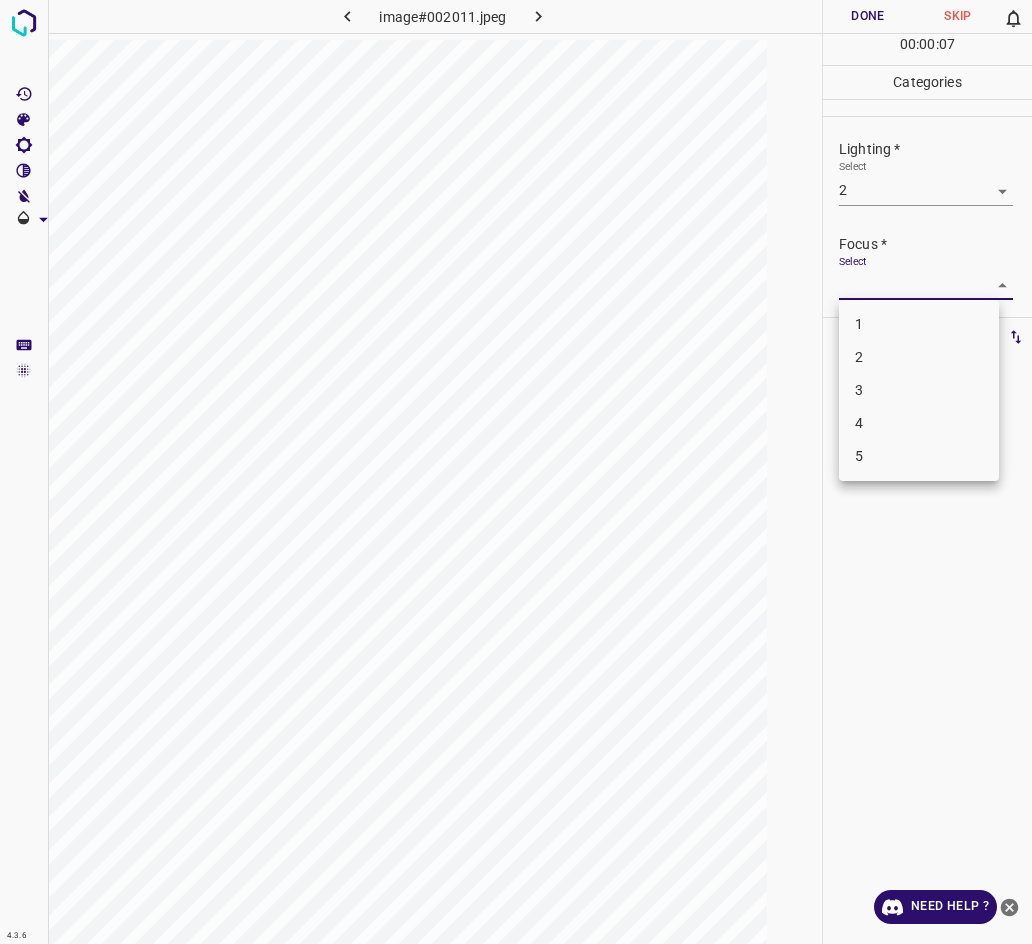 click on "3" at bounding box center (919, 390) 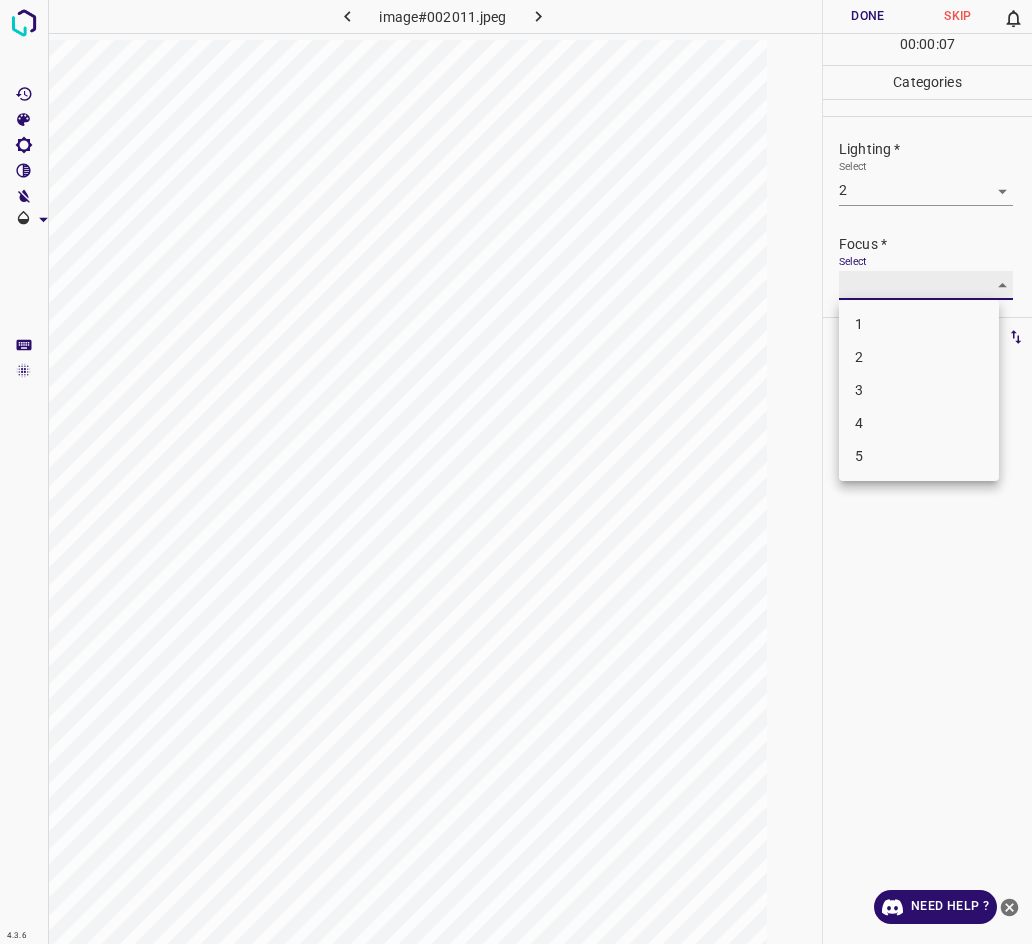 type on "3" 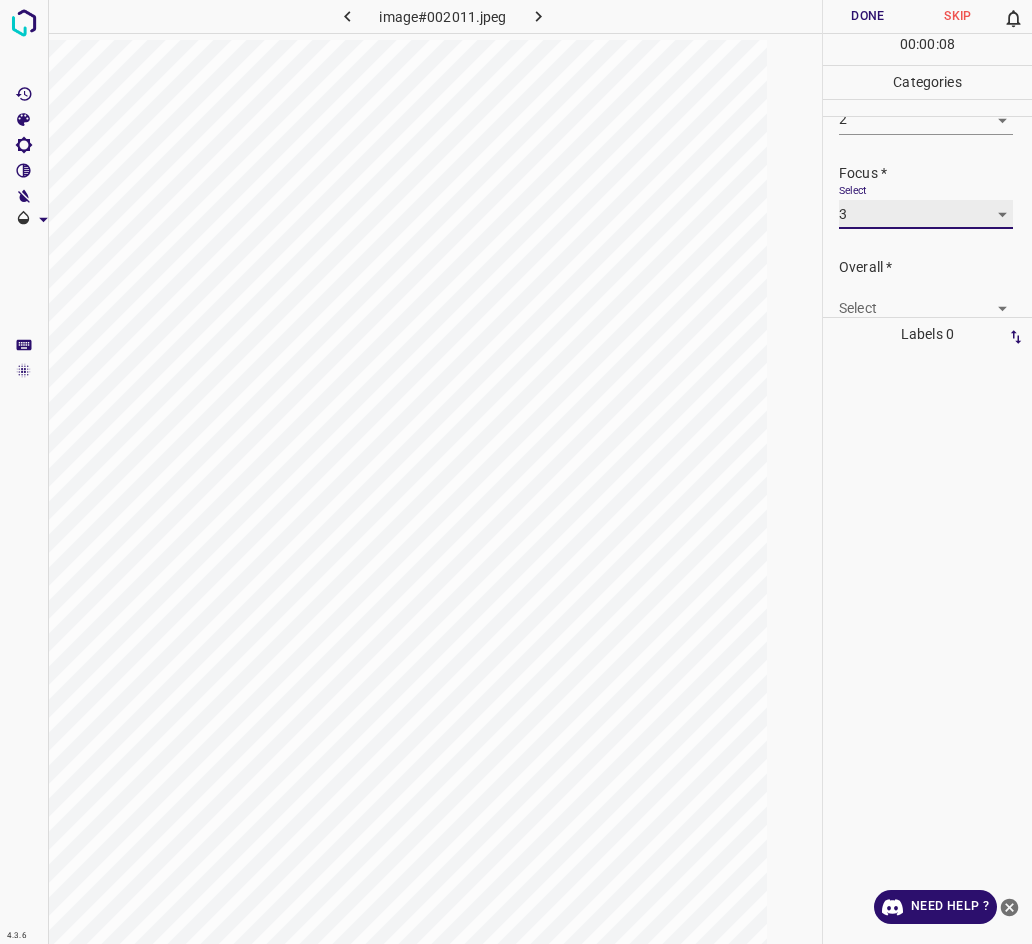 scroll, scrollTop: 98, scrollLeft: 0, axis: vertical 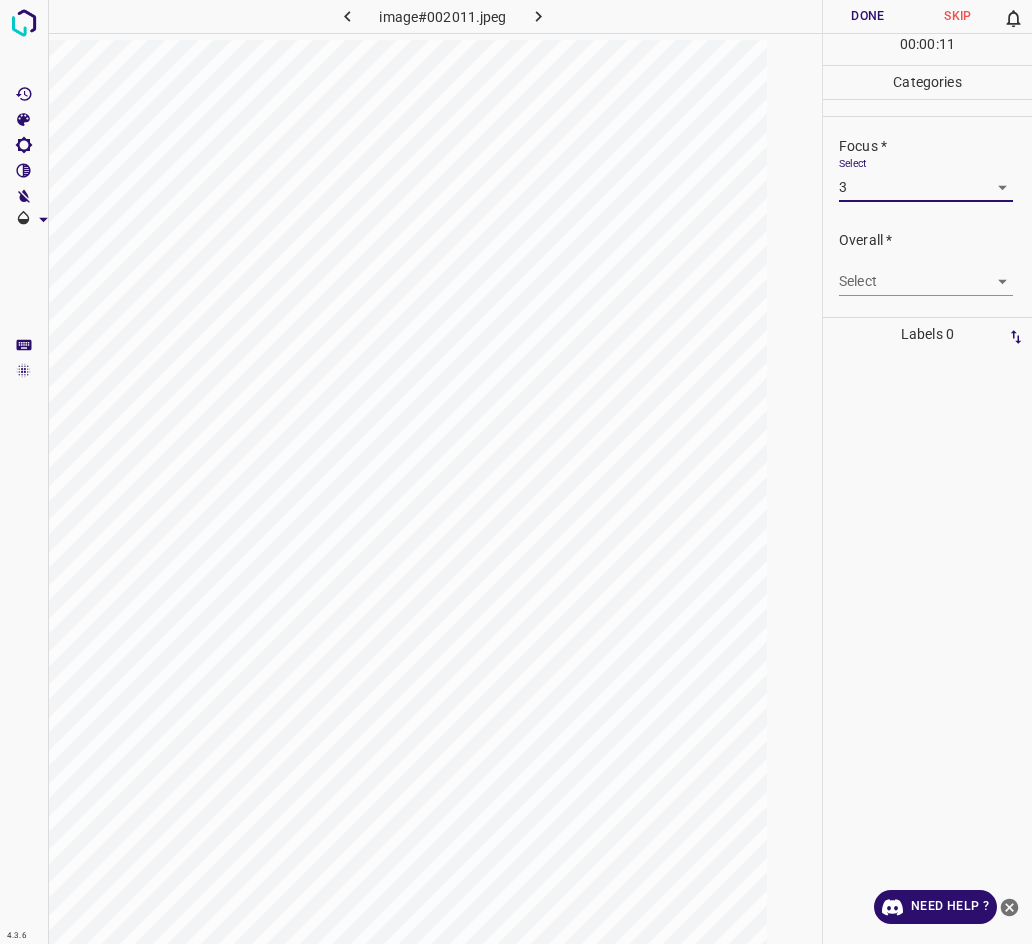 click on "4.3.6  image#002011.jpeg Done Skip 0 00   : 00   : 11   Categories Lighting *  Select 2 2 Focus *  Select 3 3 Overall *  Select ​ Labels   0 Categories 1 Lighting 2 Focus 3 Overall Tools Space Change between modes (Draw & Edit) I Auto labeling R Restore zoom M Zoom in N Zoom out Delete Delete selecte label Filters Z Restore filters X Saturation filter C Brightness filter V Contrast filter B Gray scale filter General O Download Need Help ? - Text - Hide - Delete" at bounding box center [516, 472] 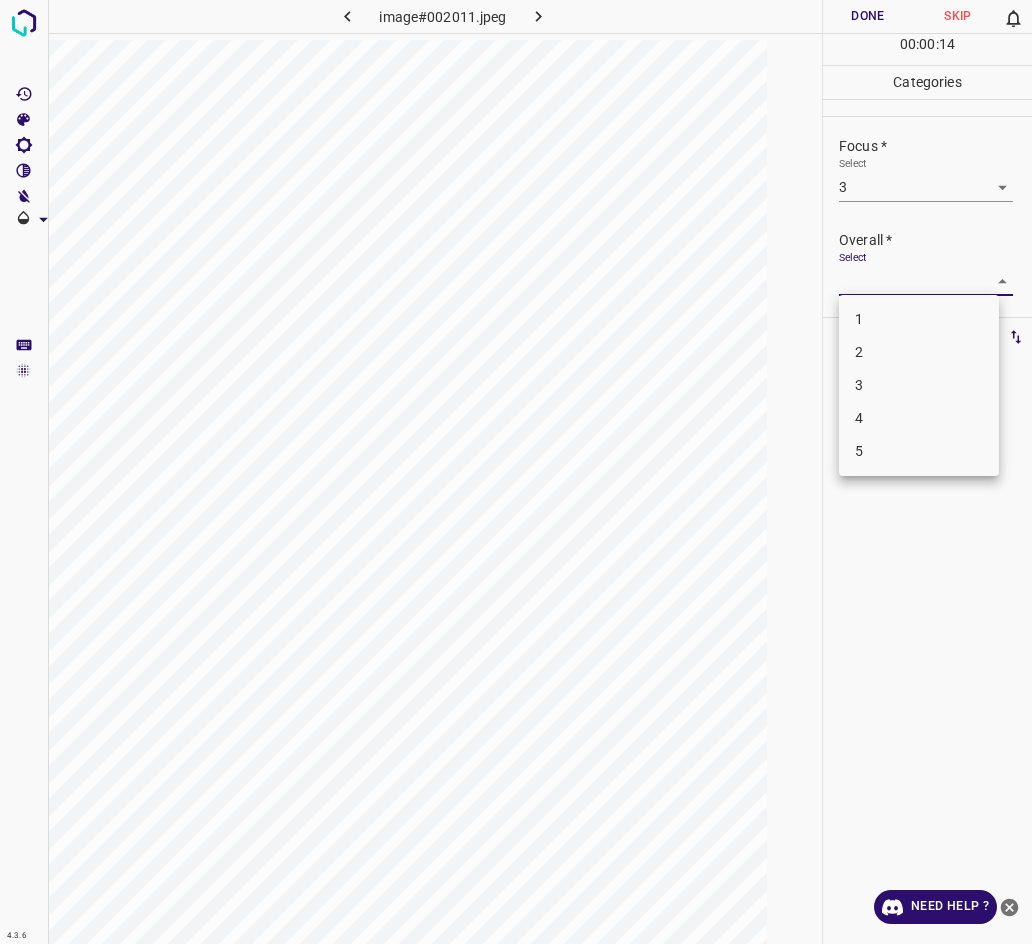 click on "3" at bounding box center [919, 385] 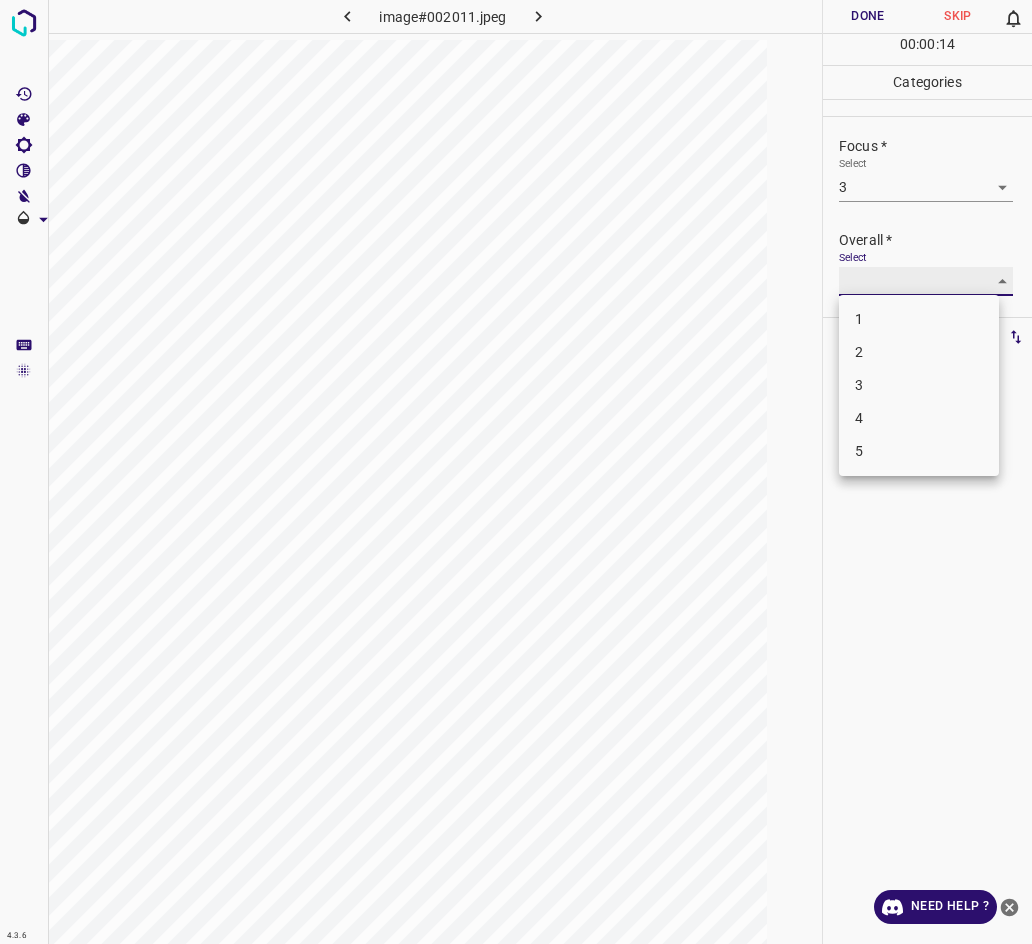 type on "3" 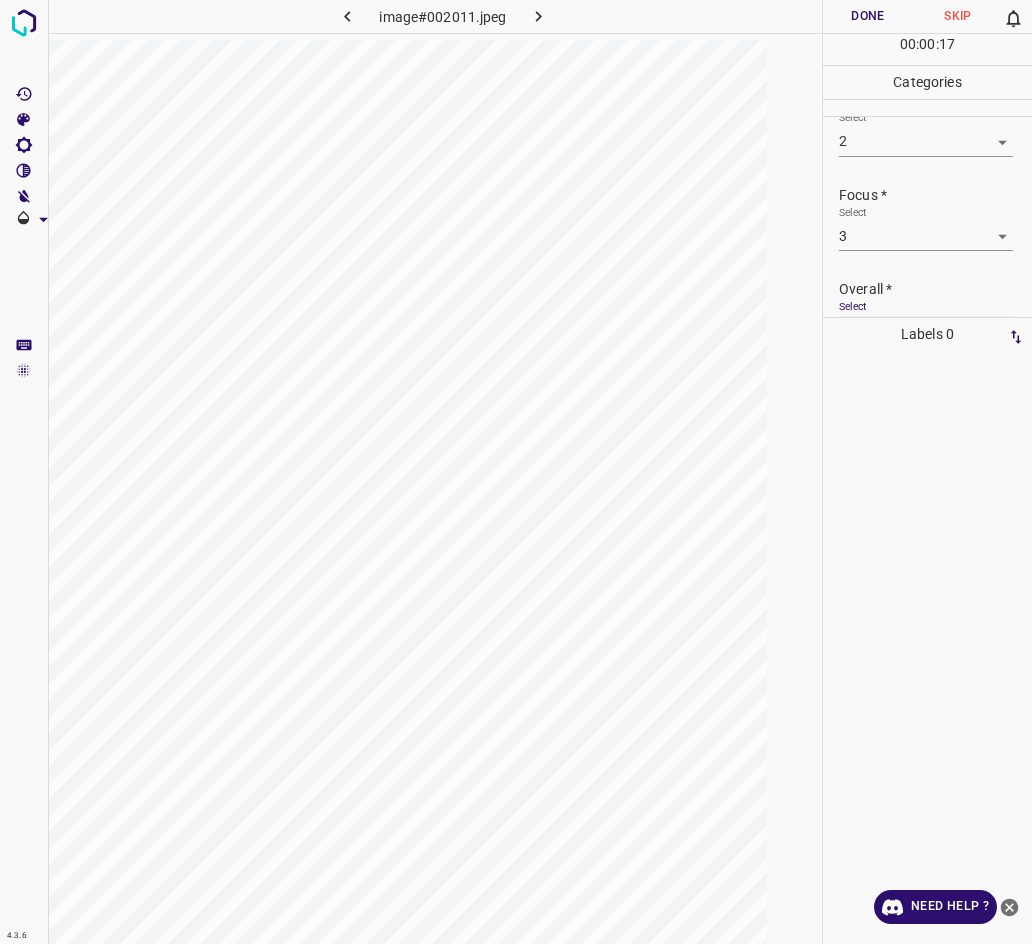 scroll, scrollTop: 98, scrollLeft: 0, axis: vertical 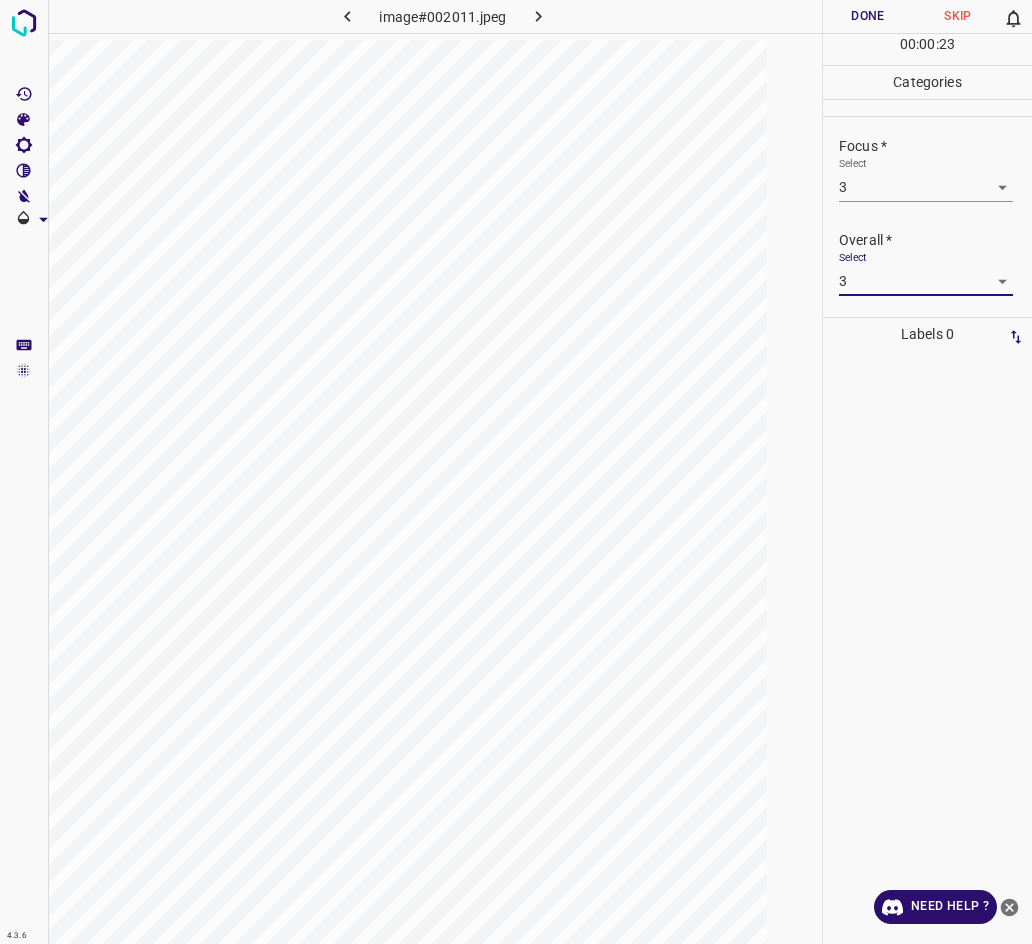 click on "Done" at bounding box center [868, 16] 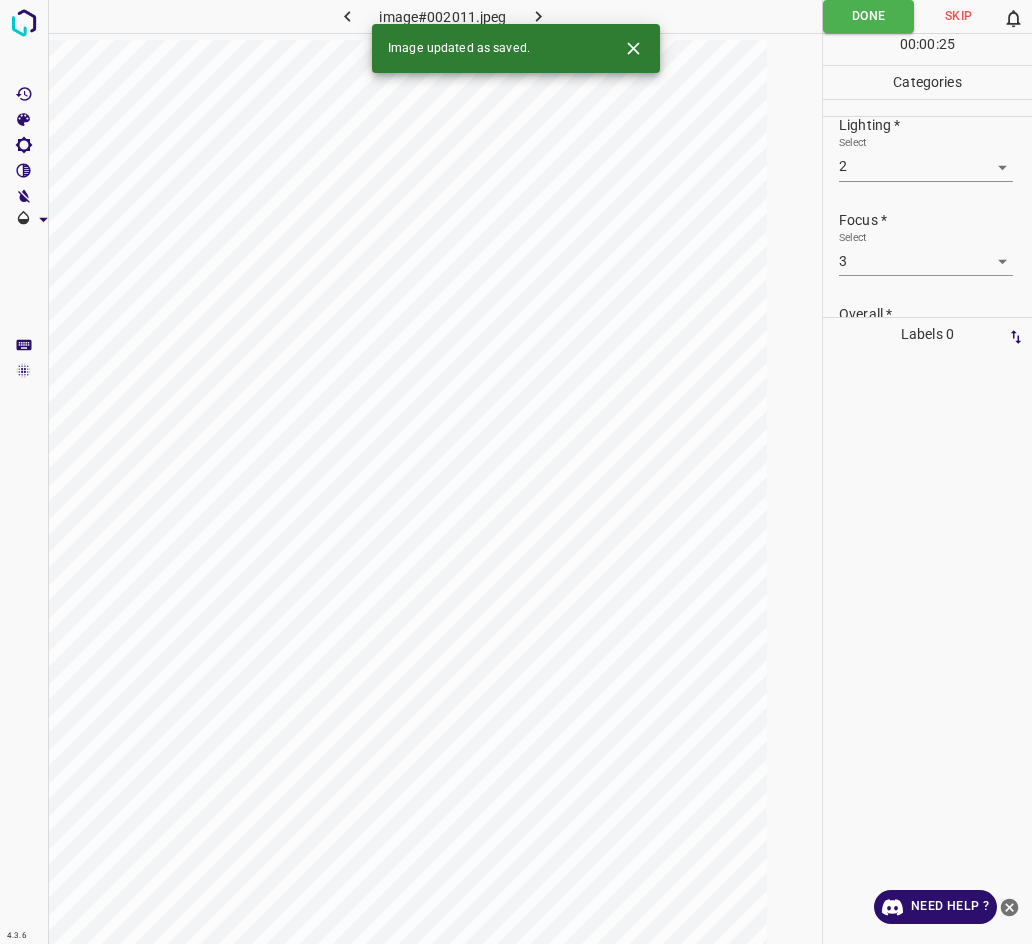 scroll, scrollTop: 0, scrollLeft: 0, axis: both 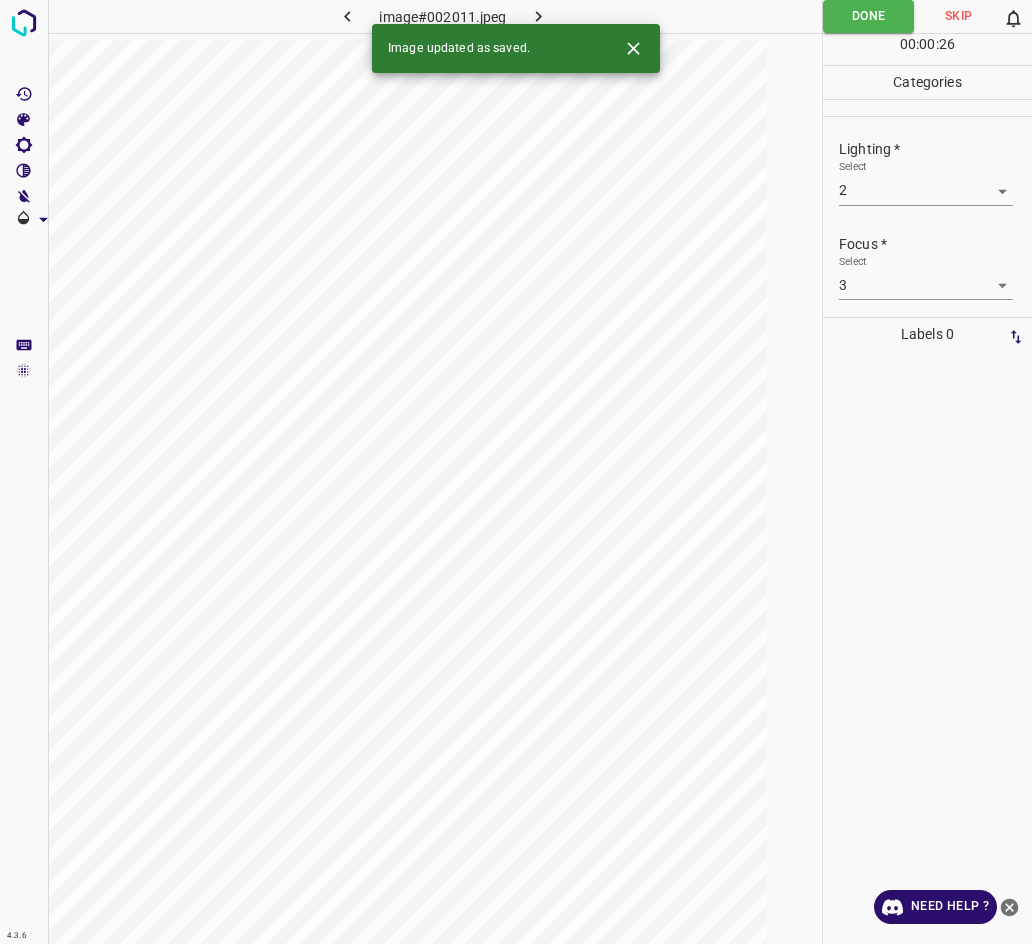 click at bounding box center (539, 16) 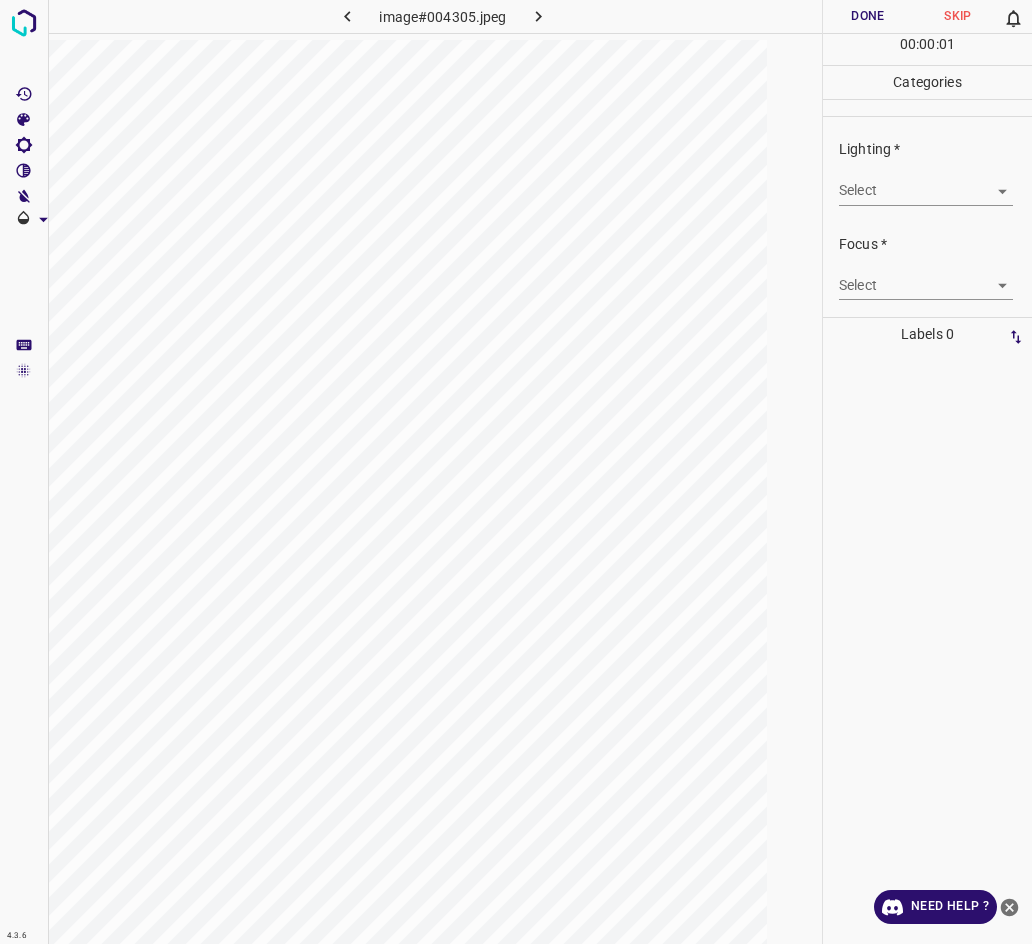click on "4.3.6  image#004305.jpeg Done Skip 0 00   : 00   : 01   Categories Lighting *  Select ​ Focus *  Select ​ Overall *  Select ​ Labels   0 Categories 1 Lighting 2 Focus 3 Overall Tools Space Change between modes (Draw & Edit) I Auto labeling R Restore zoom M Zoom in N Zoom out Delete Delete selecte label Filters Z Restore filters X Saturation filter C Brightness filter V Contrast filter B Gray scale filter General O Download Need Help ? - Text - Hide - Delete" at bounding box center (516, 472) 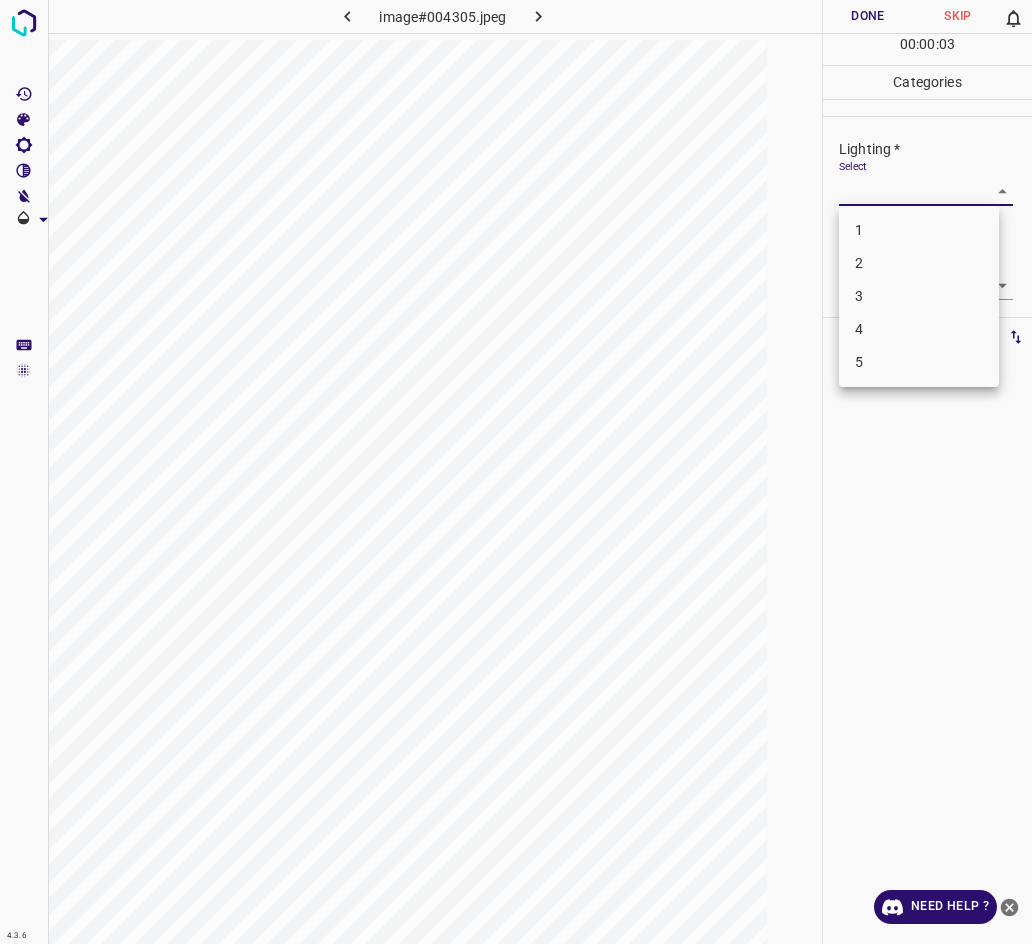 click on "3" at bounding box center (919, 296) 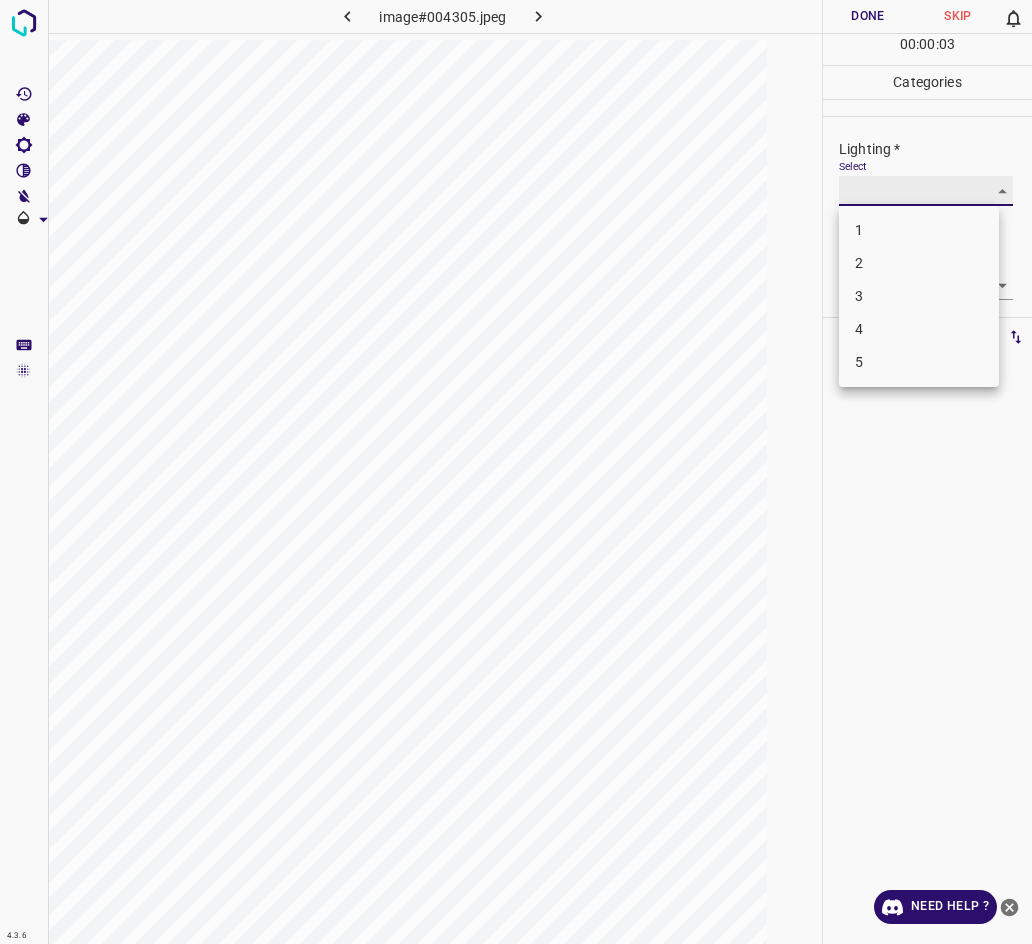type on "3" 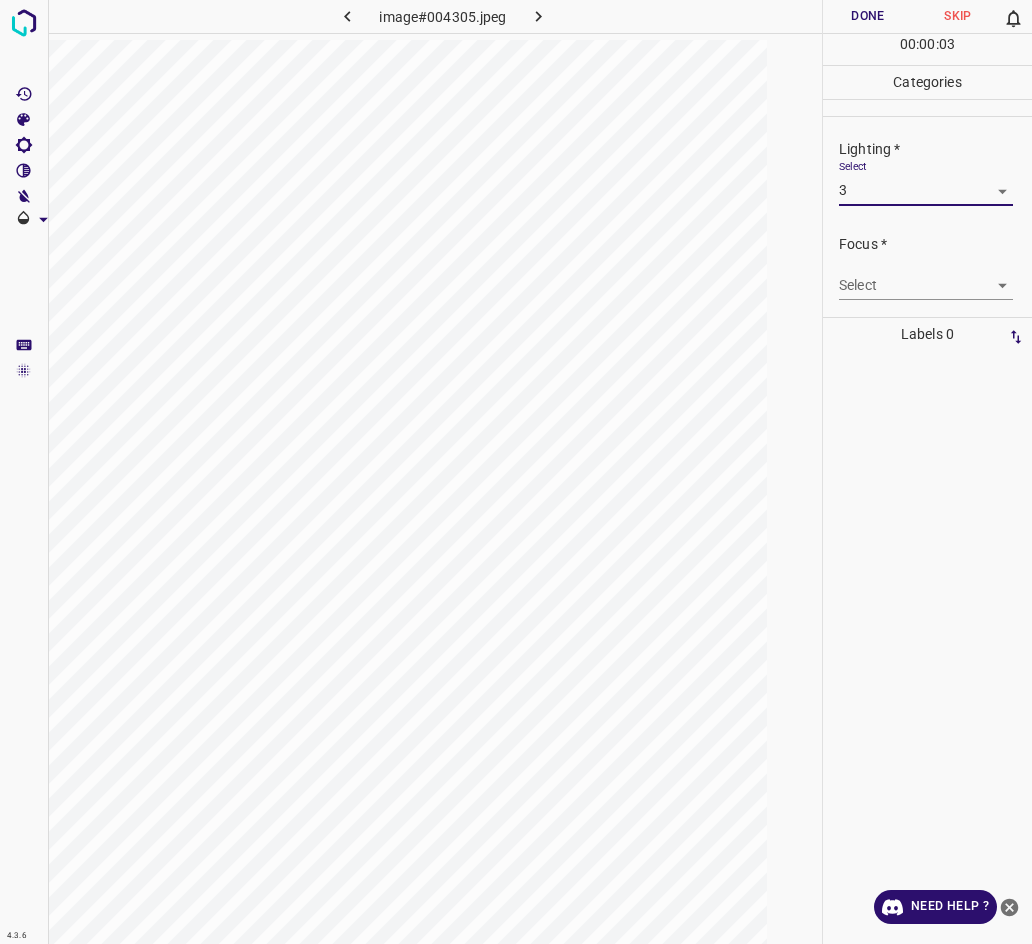 click on "4.3.6  image#004305.jpeg Done Skip 0 00   : 00   : 03   Categories Lighting *  Select 3 3 Focus *  Select ​ Overall *  Select ​ Labels   0 Categories 1 Lighting 2 Focus 3 Overall Tools Space Change between modes (Draw & Edit) I Auto labeling R Restore zoom M Zoom in N Zoom out Delete Delete selecte label Filters Z Restore filters X Saturation filter C Brightness filter V Contrast filter B Gray scale filter General O Download Need Help ? - Text - Hide - Delete" at bounding box center [516, 472] 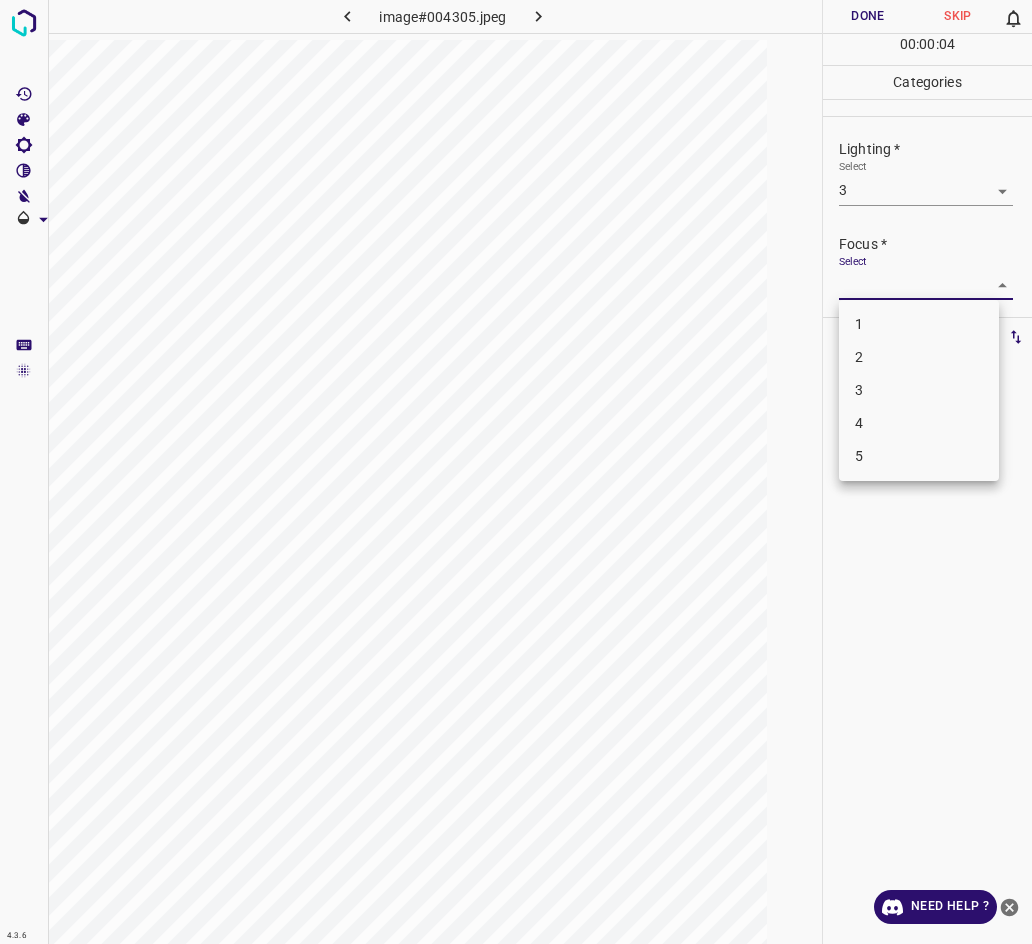 click on "3" at bounding box center (919, 390) 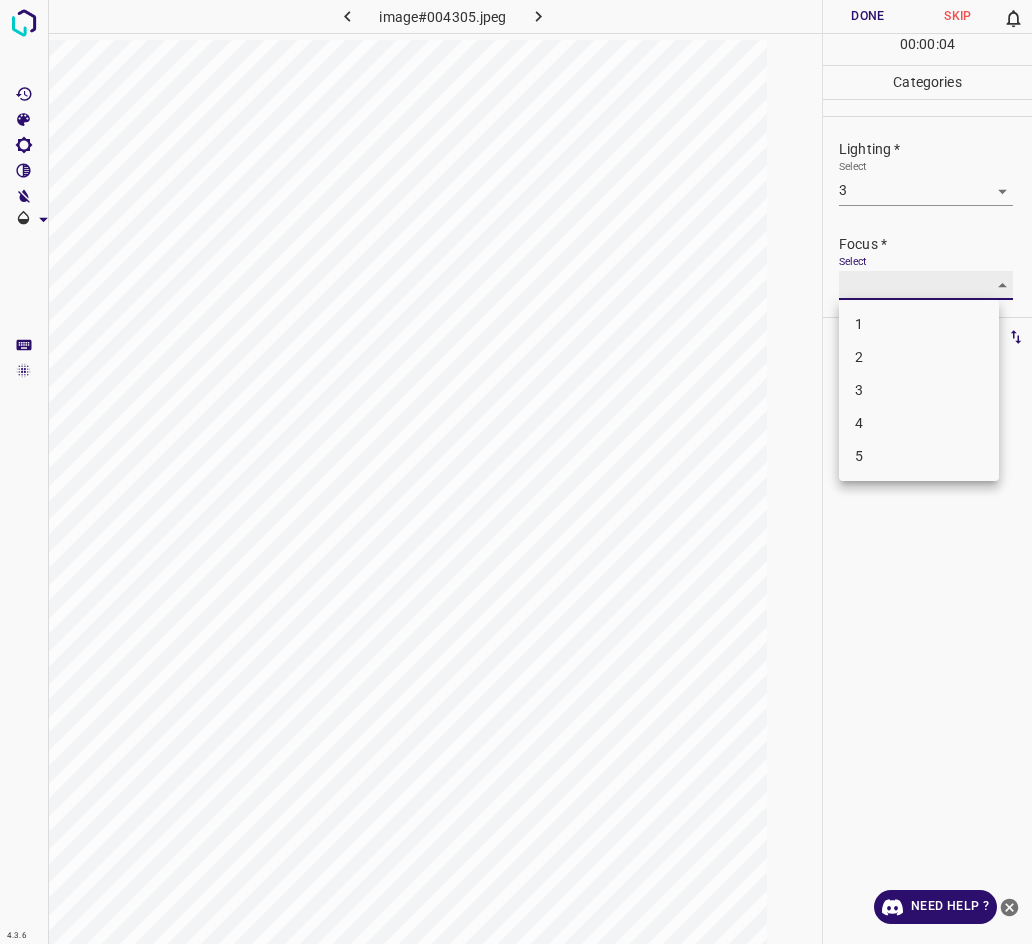 type on "3" 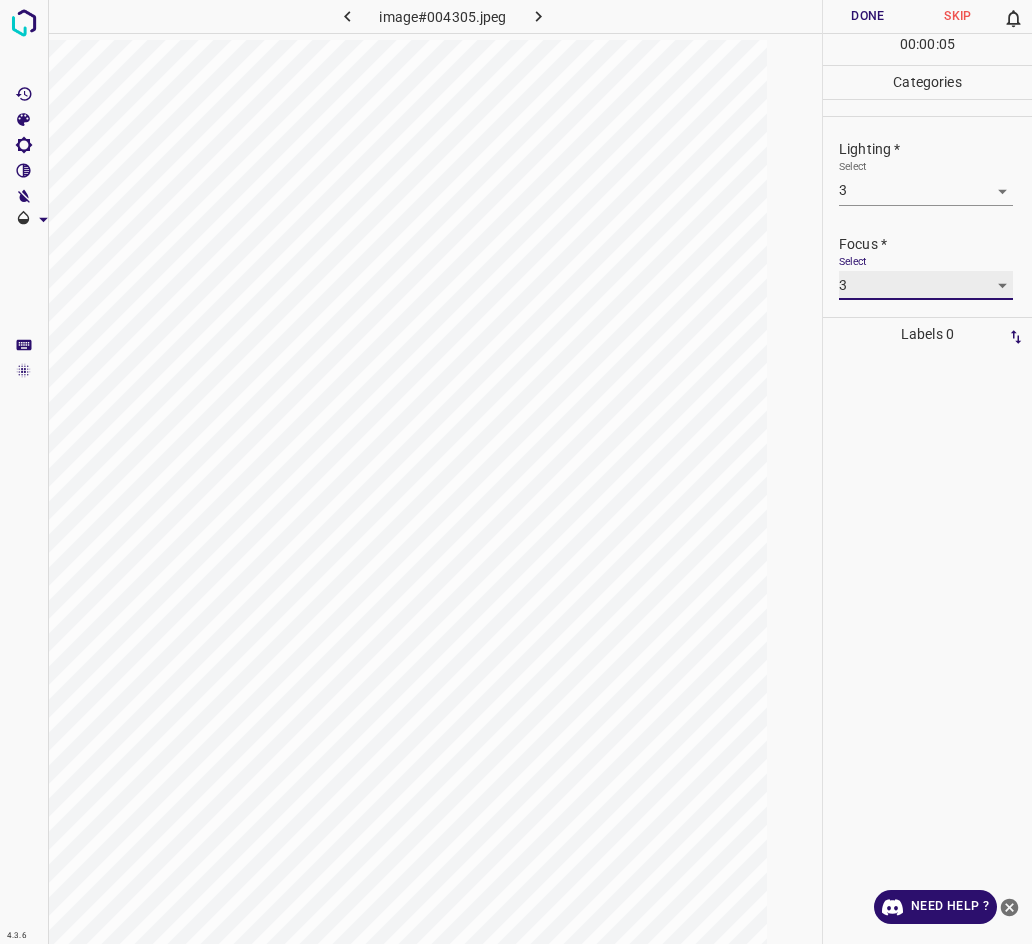 scroll, scrollTop: 94, scrollLeft: 0, axis: vertical 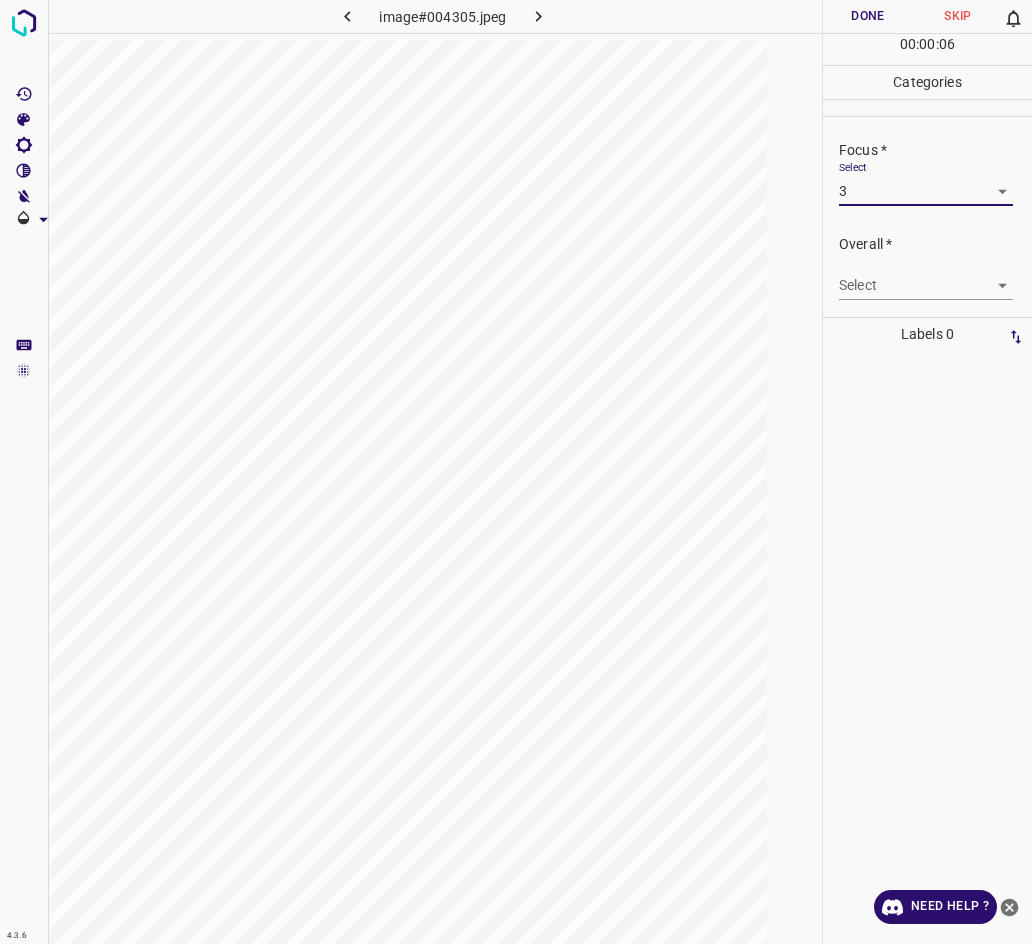 click on "4.3.6  image#004305.jpeg Done Skip 0 00   : 00   : 06   Categories Lighting *  Select 3 3 Focus *  Select 3 3 Overall *  Select ​ Labels   0 Categories 1 Lighting 2 Focus 3 Overall Tools Space Change between modes (Draw & Edit) I Auto labeling R Restore zoom M Zoom in N Zoom out Delete Delete selecte label Filters Z Restore filters X Saturation filter C Brightness filter V Contrast filter B Gray scale filter General O Download Need Help ? - Text - Hide - Delete" at bounding box center [516, 472] 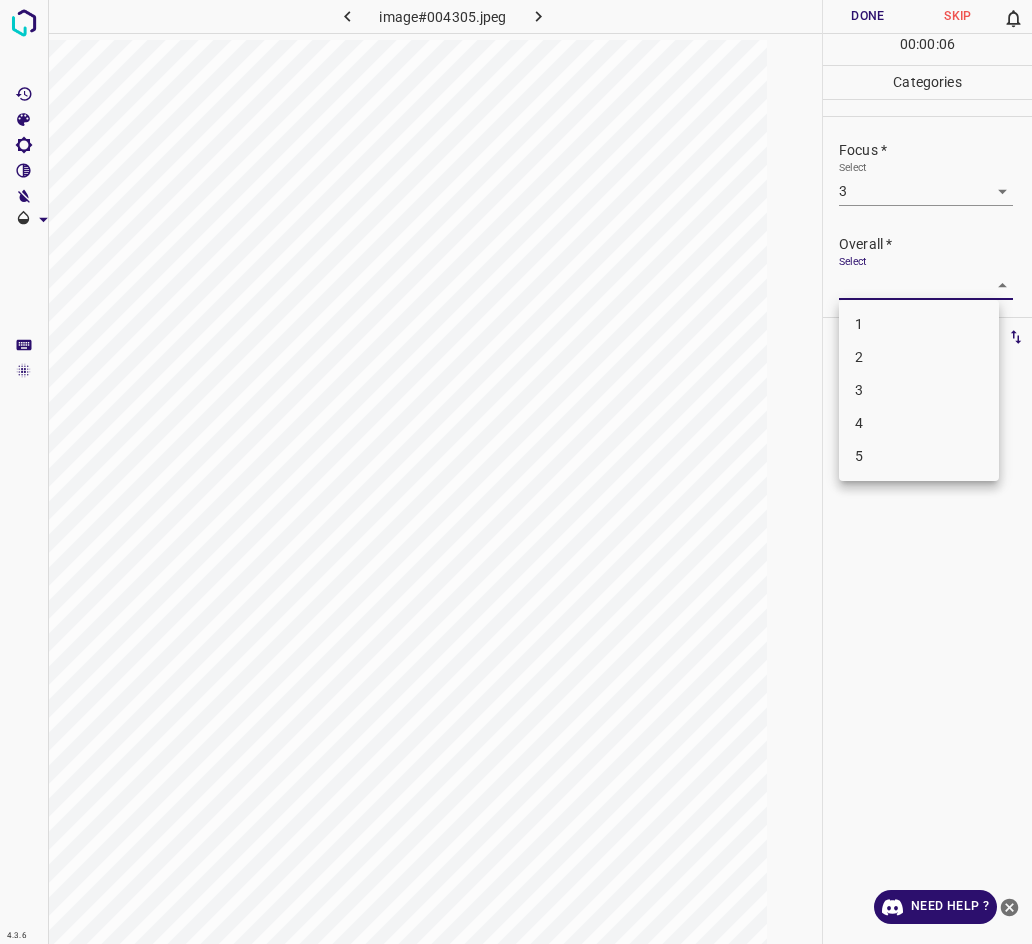 click on "3" at bounding box center [919, 390] 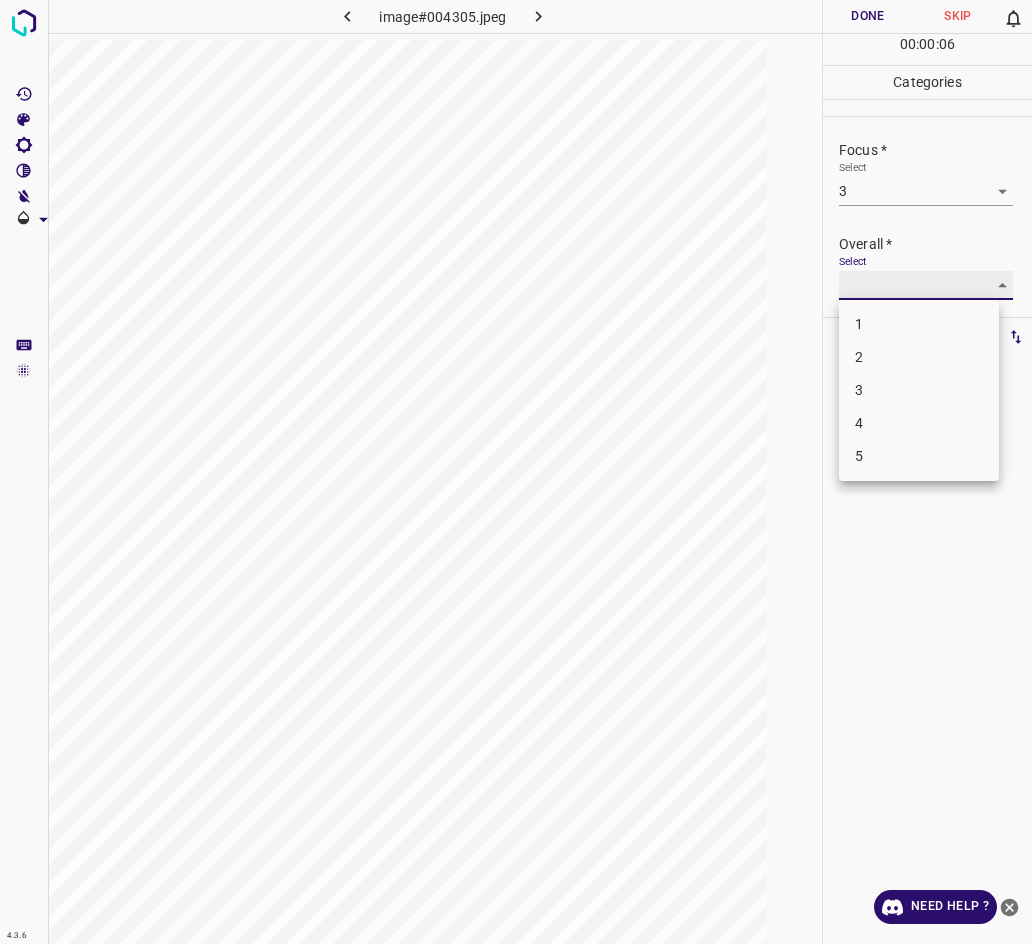 type on "3" 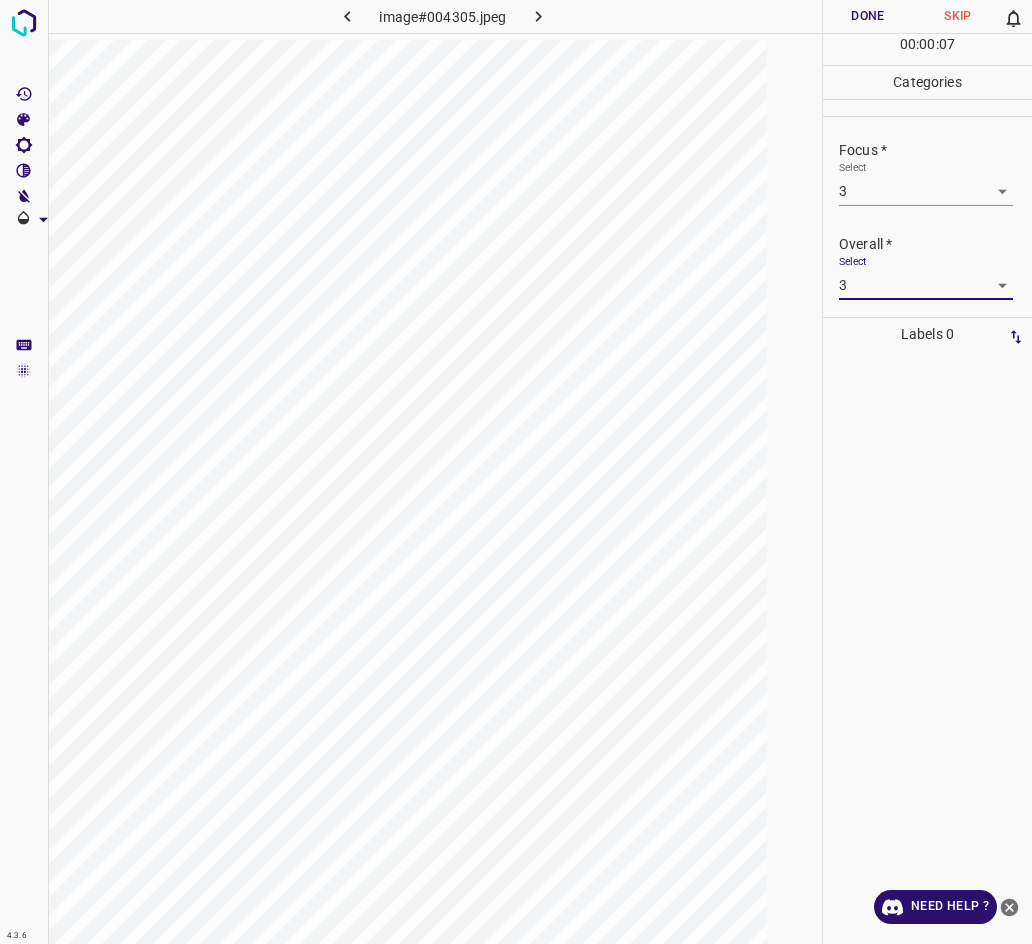 click on "Done" at bounding box center [868, 16] 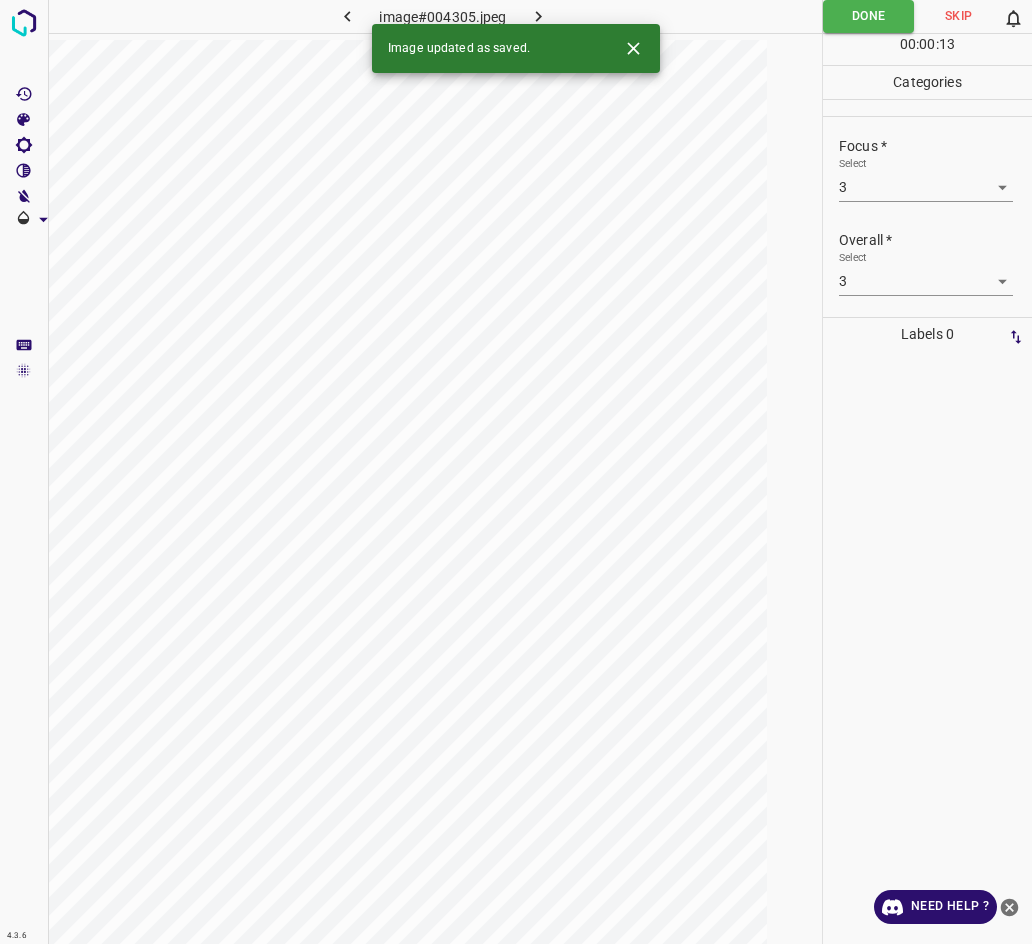 scroll, scrollTop: 0, scrollLeft: 0, axis: both 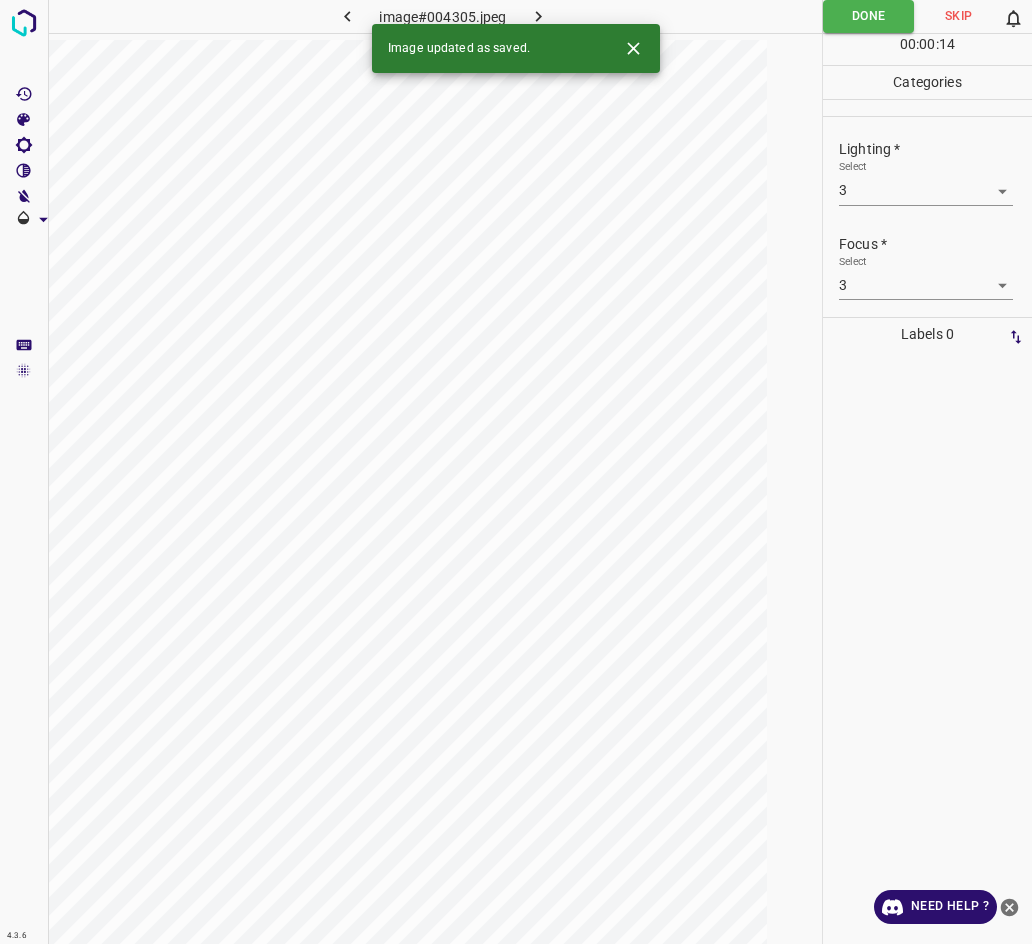 click 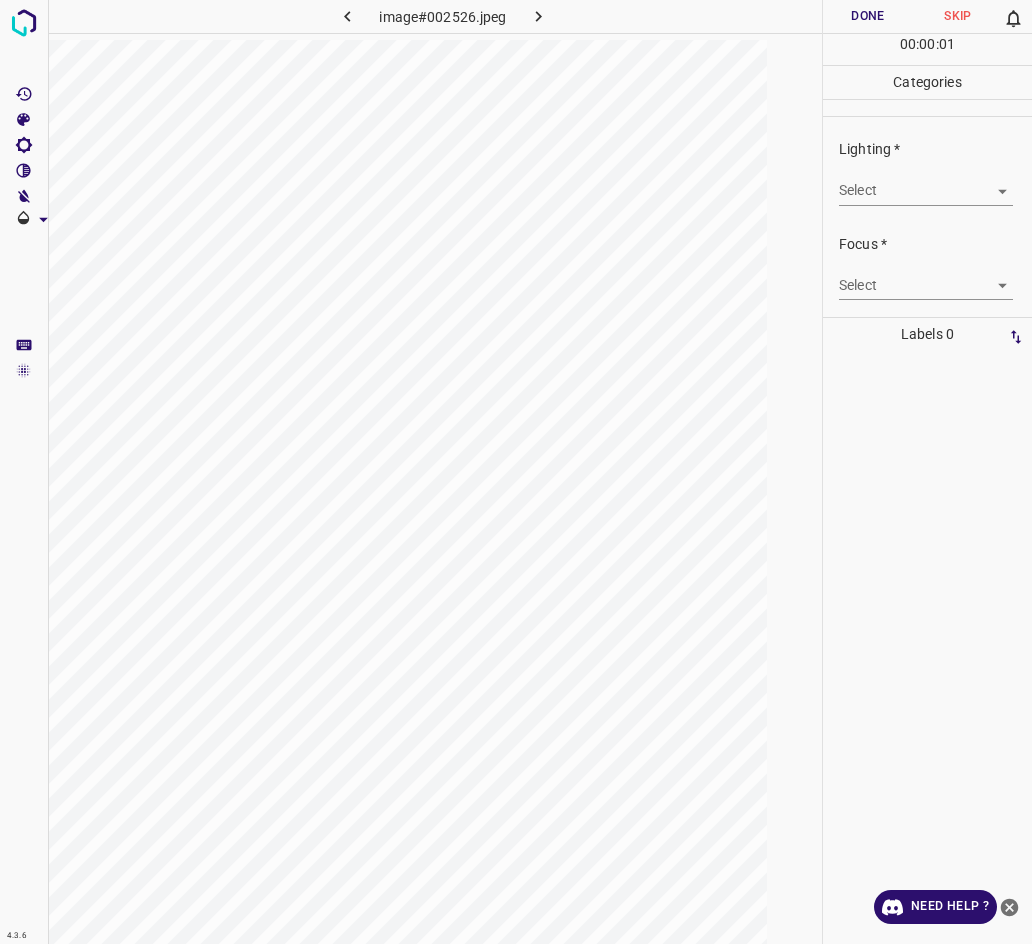 click on "4.3.6  image#002526.jpeg Done Skip 0 00   : 00   : 01   Categories Lighting *  Select ​ Focus *  Select ​ Overall *  Select ​ Labels   0 Categories 1 Lighting 2 Focus 3 Overall Tools Space Change between modes (Draw & Edit) I Auto labeling R Restore zoom M Zoom in N Zoom out Delete Delete selecte label Filters Z Restore filters X Saturation filter C Brightness filter V Contrast filter B Gray scale filter General O Download Need Help ? - Text - Hide - Delete" at bounding box center [516, 472] 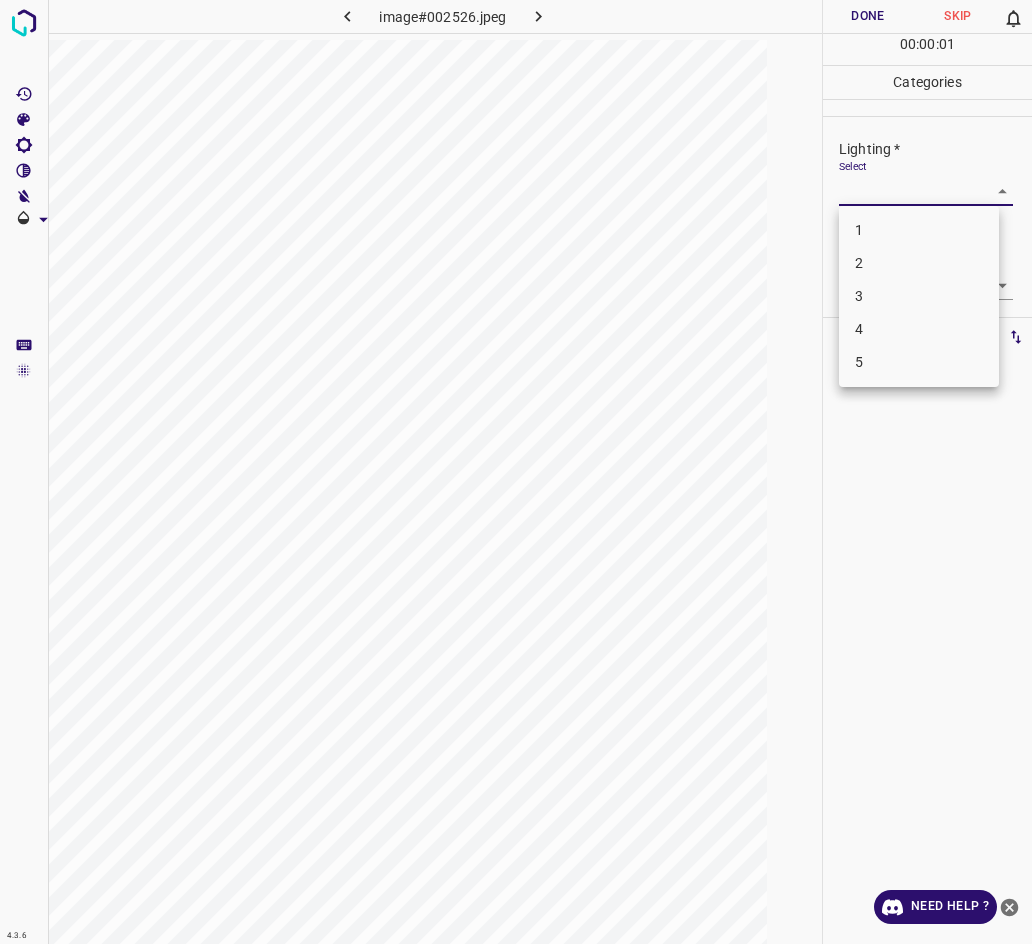 click on "2" at bounding box center (919, 263) 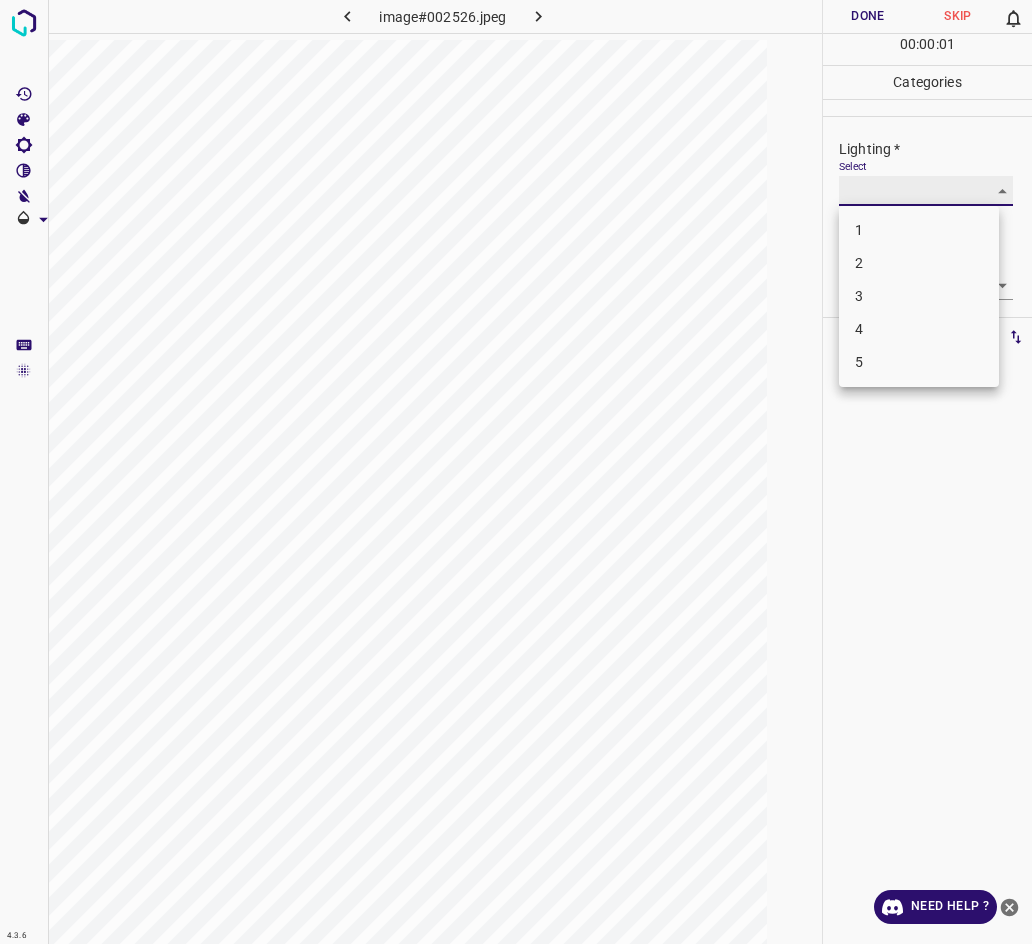 type on "2" 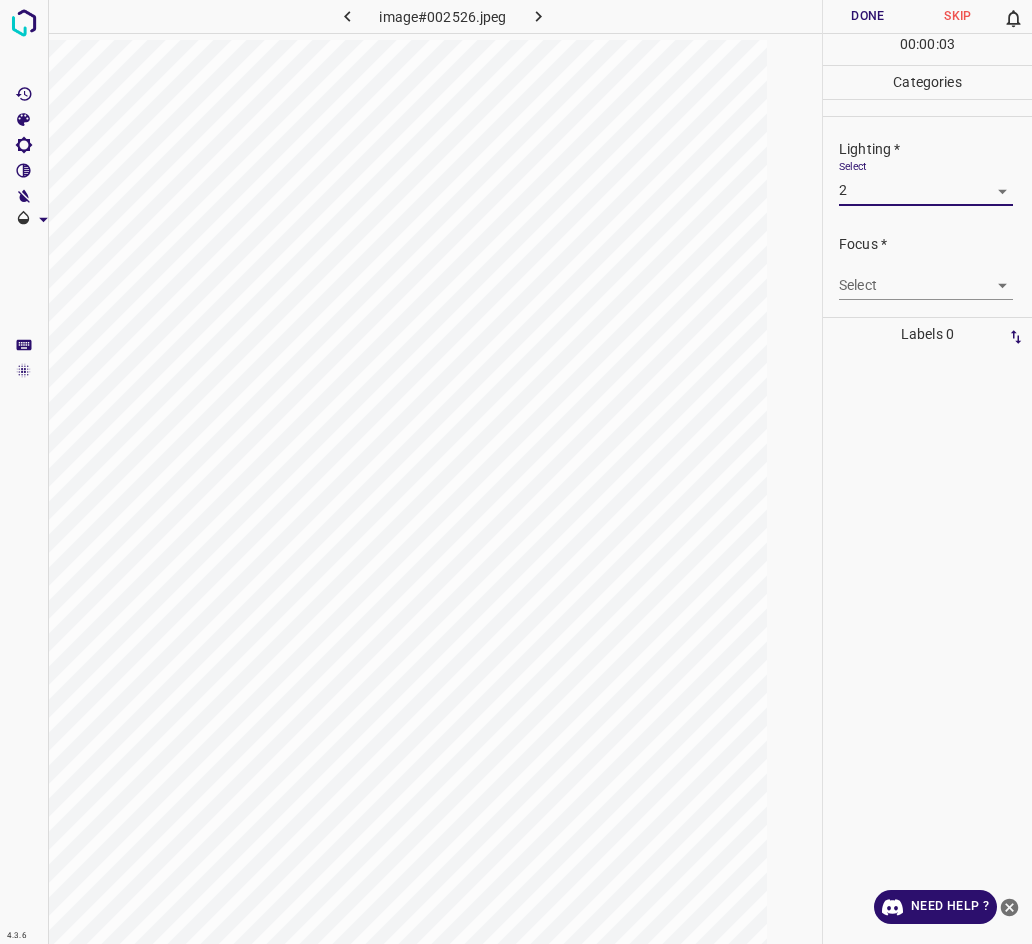 click on "4.3.6  image#002526.jpeg Done Skip 0 00   : 00   : 03   Categories Lighting *  Select 2 2 Focus *  Select ​ Overall *  Select ​ Labels   0 Categories 1 Lighting 2 Focus 3 Overall Tools Space Change between modes (Draw & Edit) I Auto labeling R Restore zoom M Zoom in N Zoom out Delete Delete selecte label Filters Z Restore filters X Saturation filter C Brightness filter V Contrast filter B Gray scale filter General O Download Need Help ? - Text - Hide - Delete" at bounding box center (516, 472) 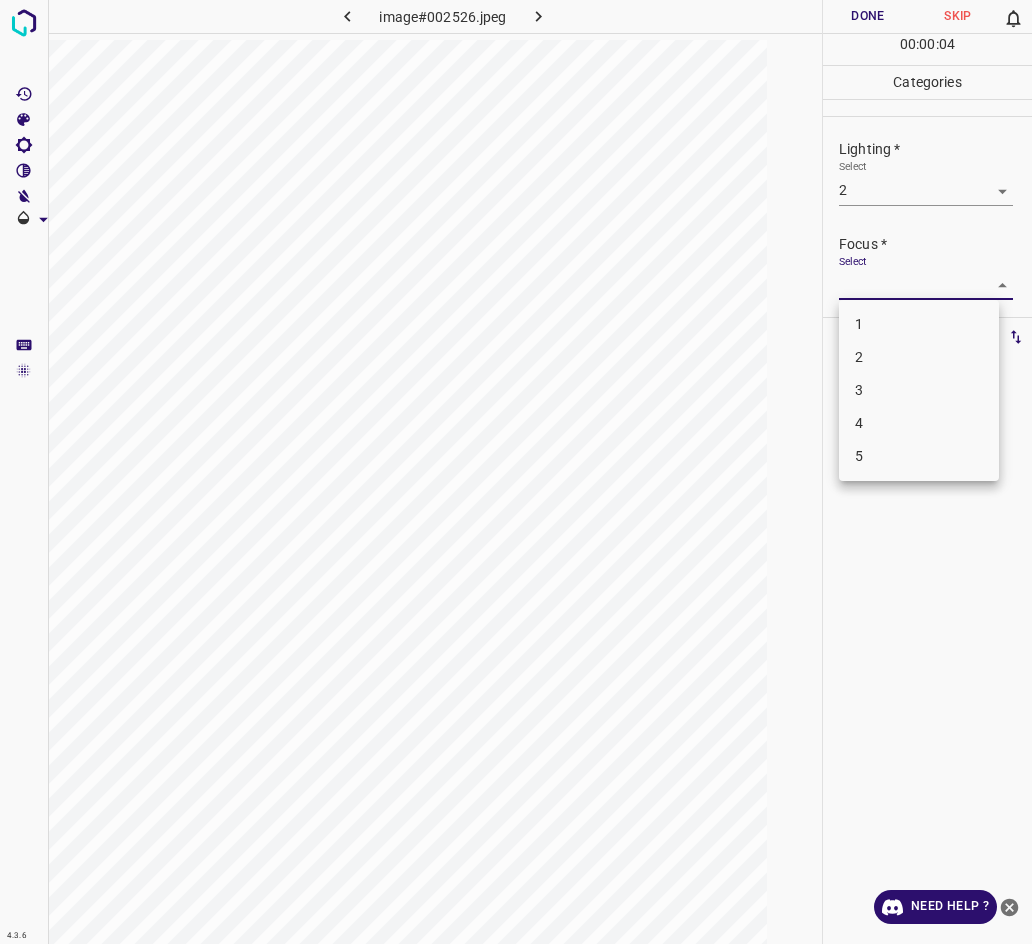 click on "2" at bounding box center (919, 357) 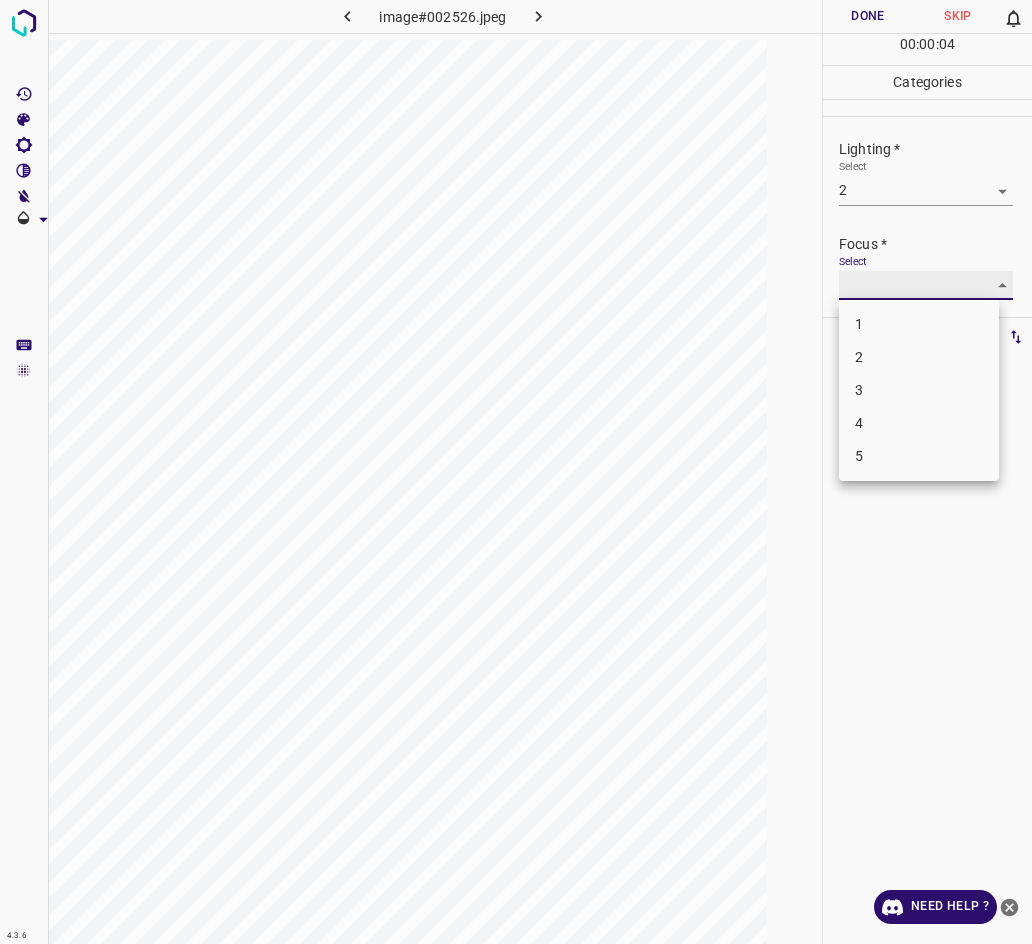 type on "2" 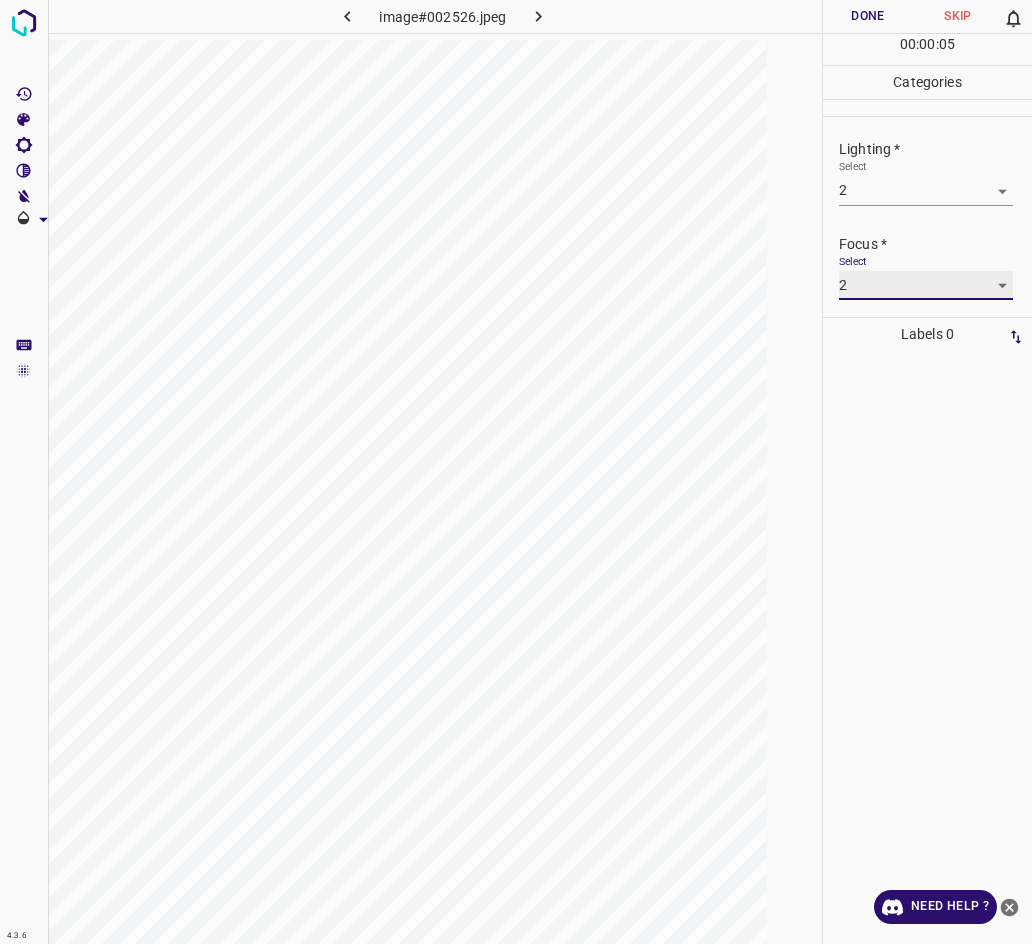 scroll, scrollTop: 98, scrollLeft: 0, axis: vertical 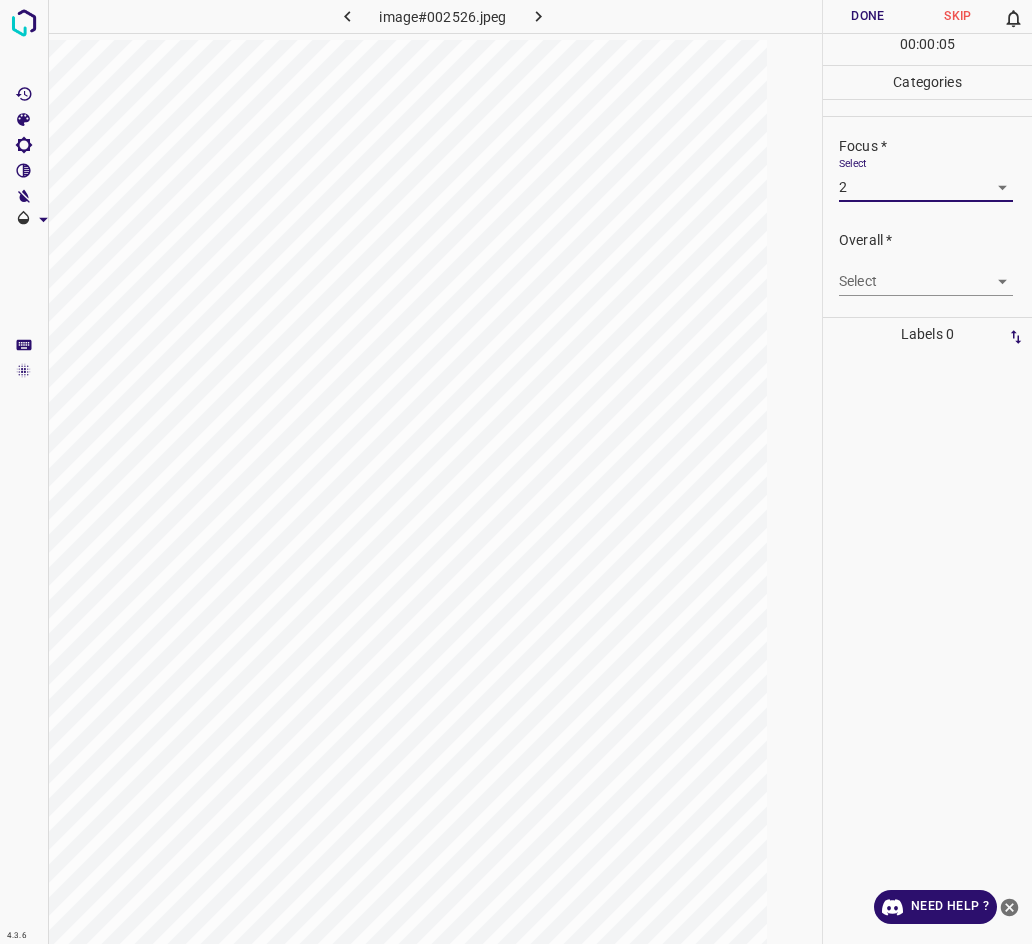 click on "4.3.6  image#002526.jpeg Done Skip 0 00   : 00   : 05   Categories Lighting *  Select 2 2 Focus *  Select 2 2 Overall *  Select ​ Labels   0 Categories 1 Lighting 2 Focus 3 Overall Tools Space Change between modes (Draw & Edit) I Auto labeling R Restore zoom M Zoom in N Zoom out Delete Delete selecte label Filters Z Restore filters X Saturation filter C Brightness filter V Contrast filter B Gray scale filter General O Download Need Help ? - Text - Hide - Delete" at bounding box center (516, 472) 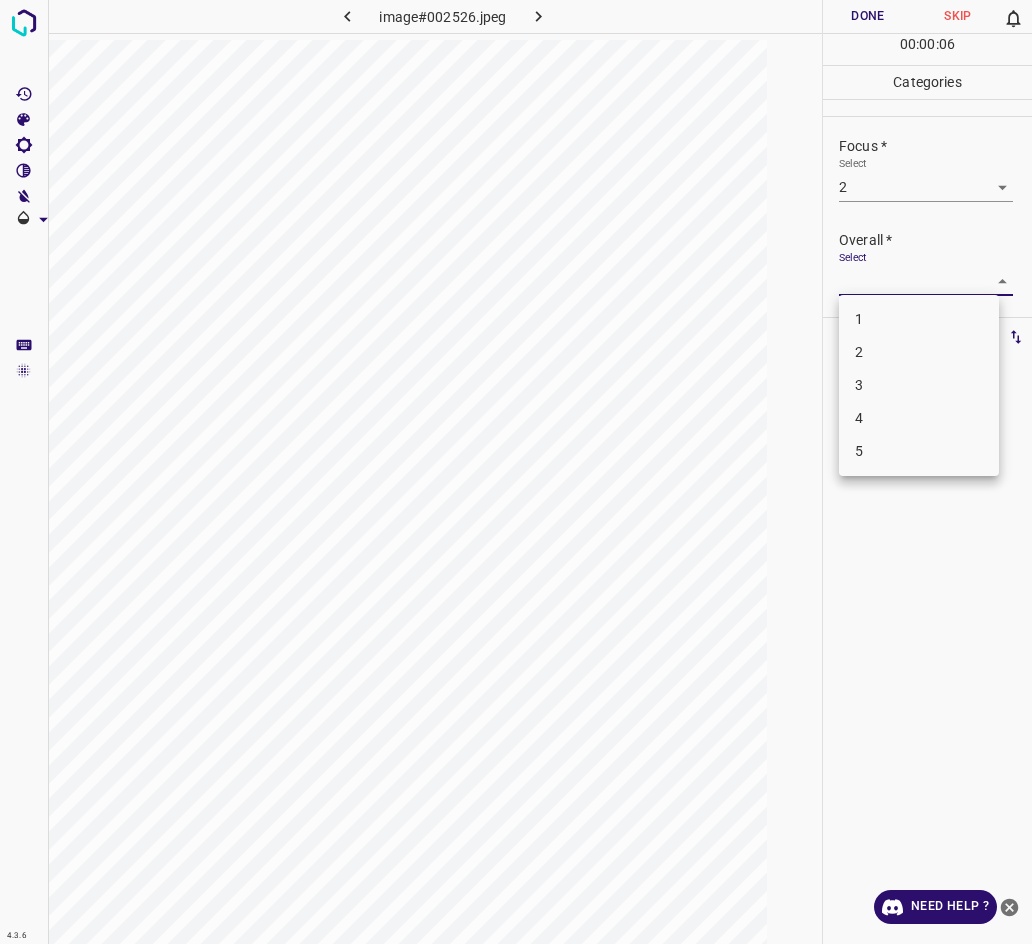 click on "2" at bounding box center (919, 352) 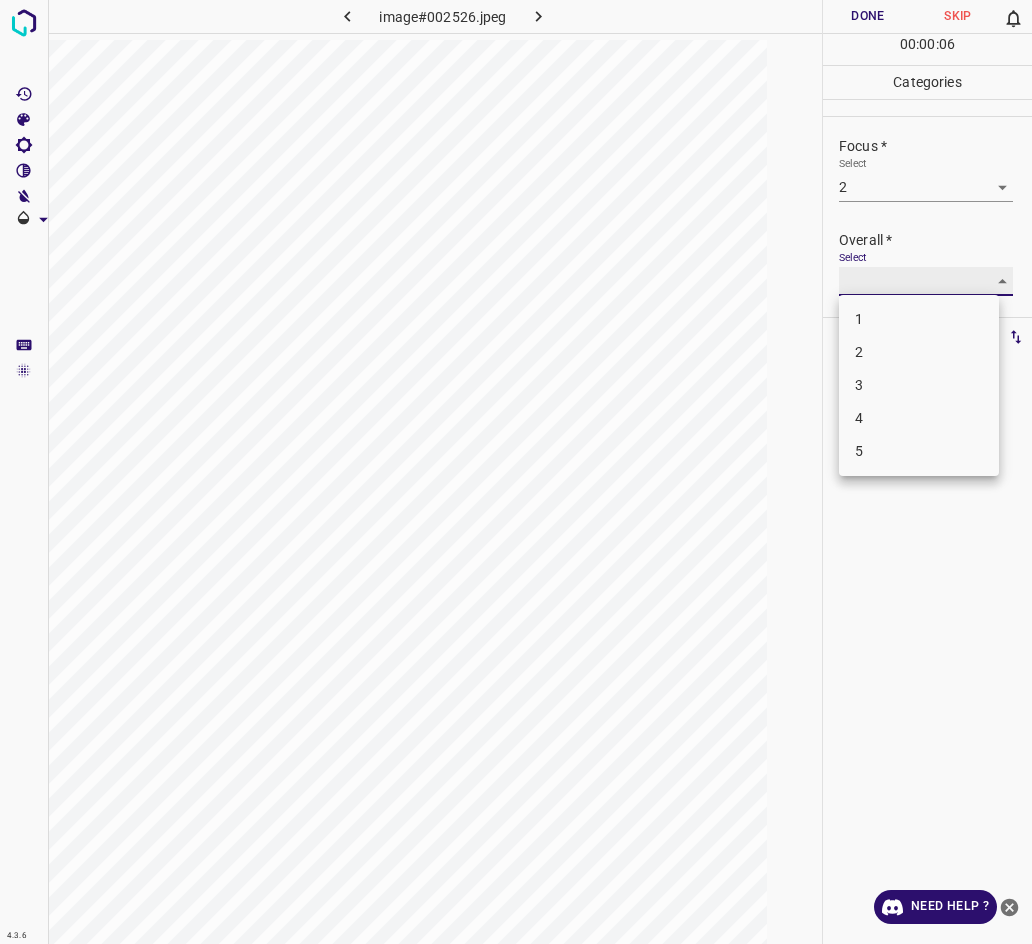 type on "2" 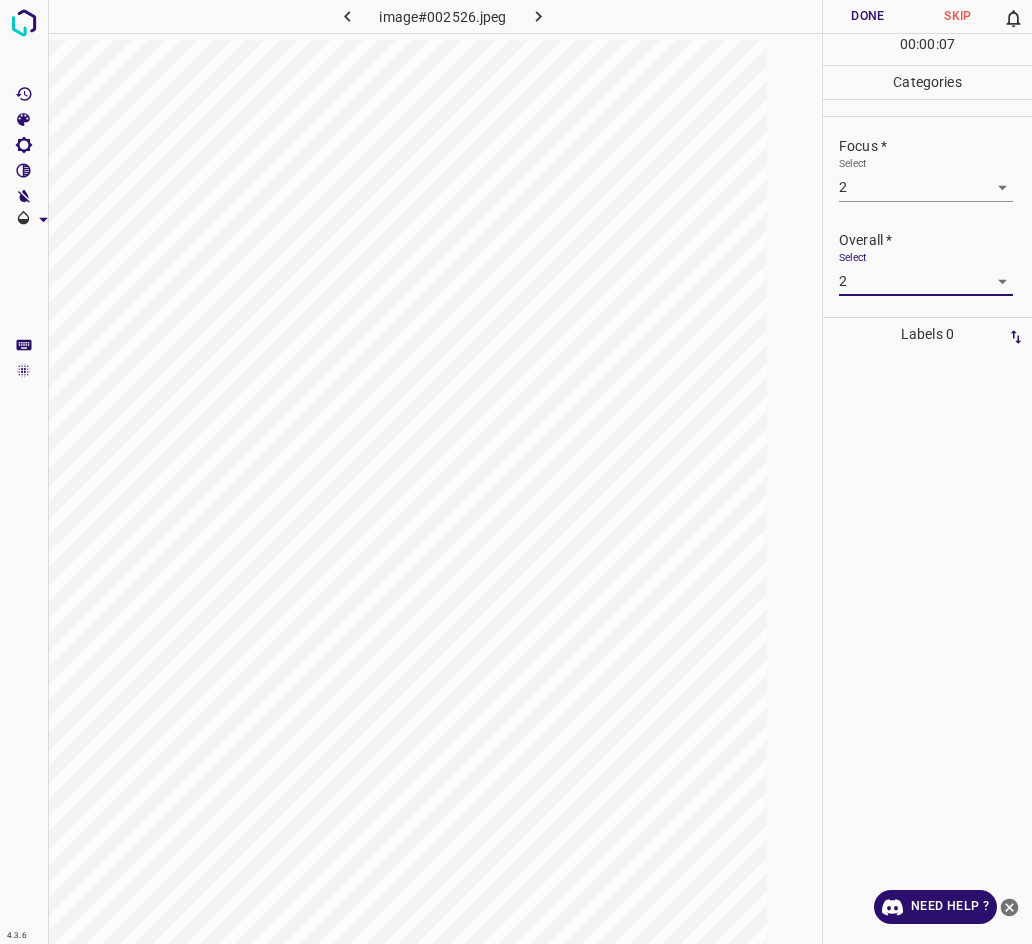 click on "Done" at bounding box center (868, 16) 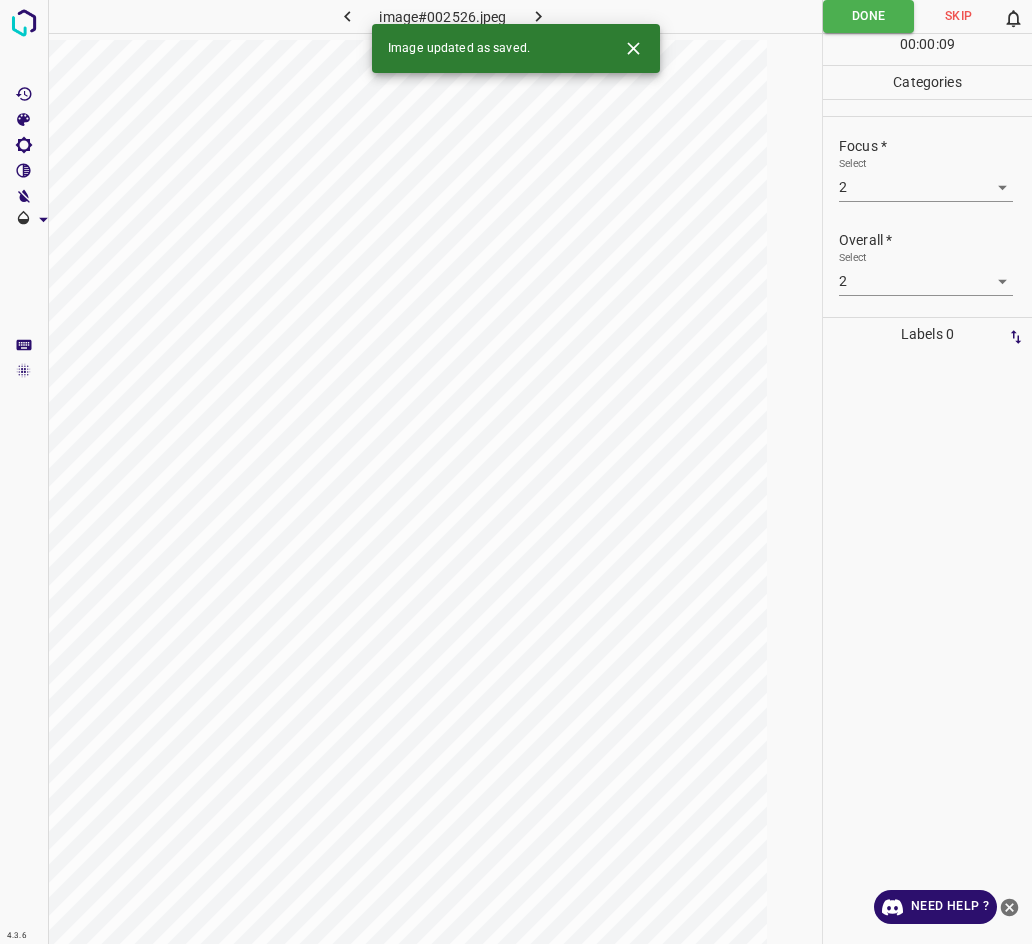 click 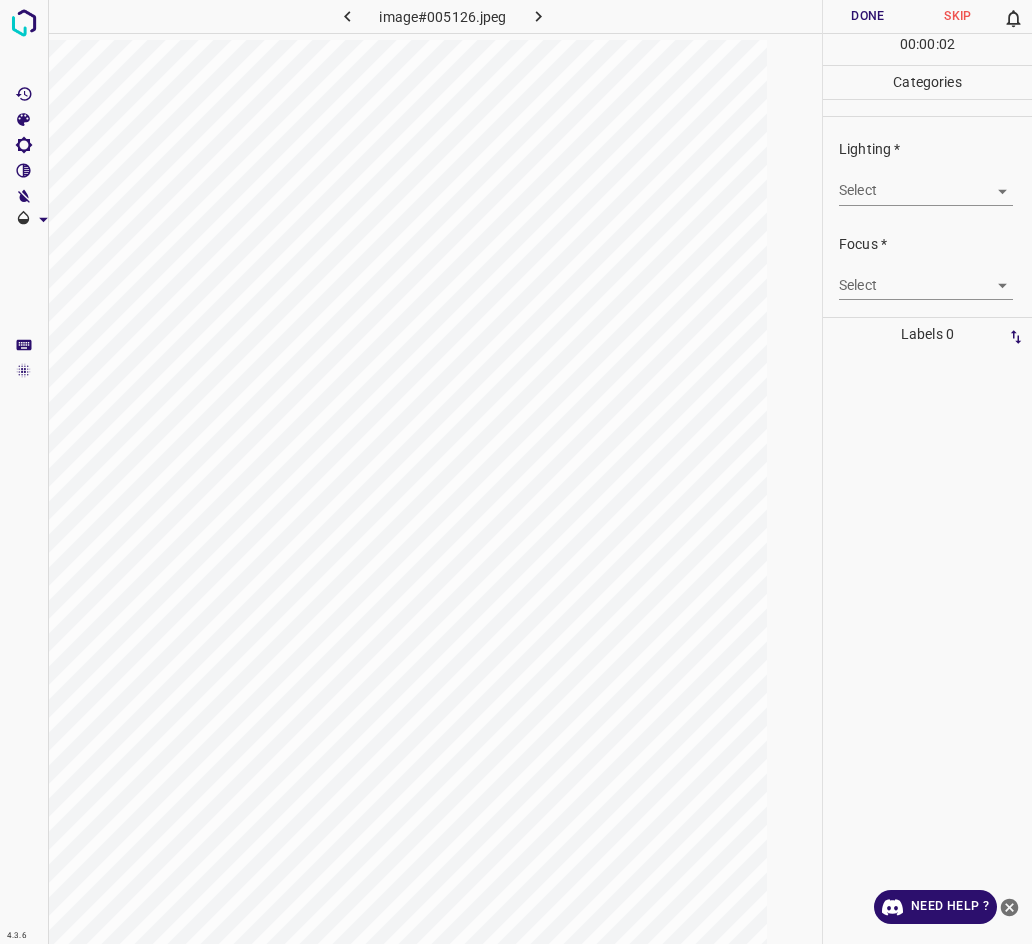 click on "4.3.6  image#005126.jpeg Done Skip 0 00   : 00   : 02   Categories Lighting *  Select ​ Focus *  Select ​ Overall *  Select ​ Labels   0 Categories 1 Lighting 2 Focus 3 Overall Tools Space Change between modes (Draw & Edit) I Auto labeling R Restore zoom M Zoom in N Zoom out Delete Delete selecte label Filters Z Restore filters X Saturation filter C Brightness filter V Contrast filter B Gray scale filter General O Download Need Help ? - Text - Hide - Delete" at bounding box center (516, 472) 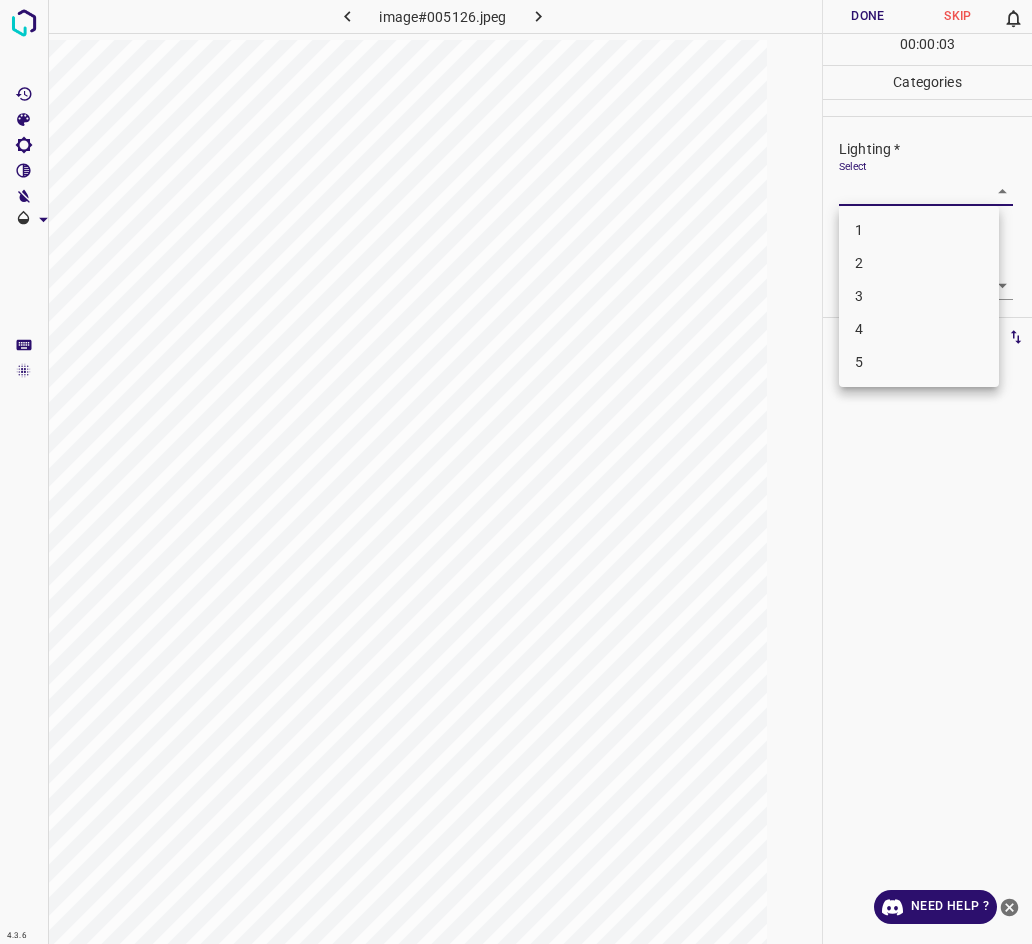 click on "2" at bounding box center (919, 263) 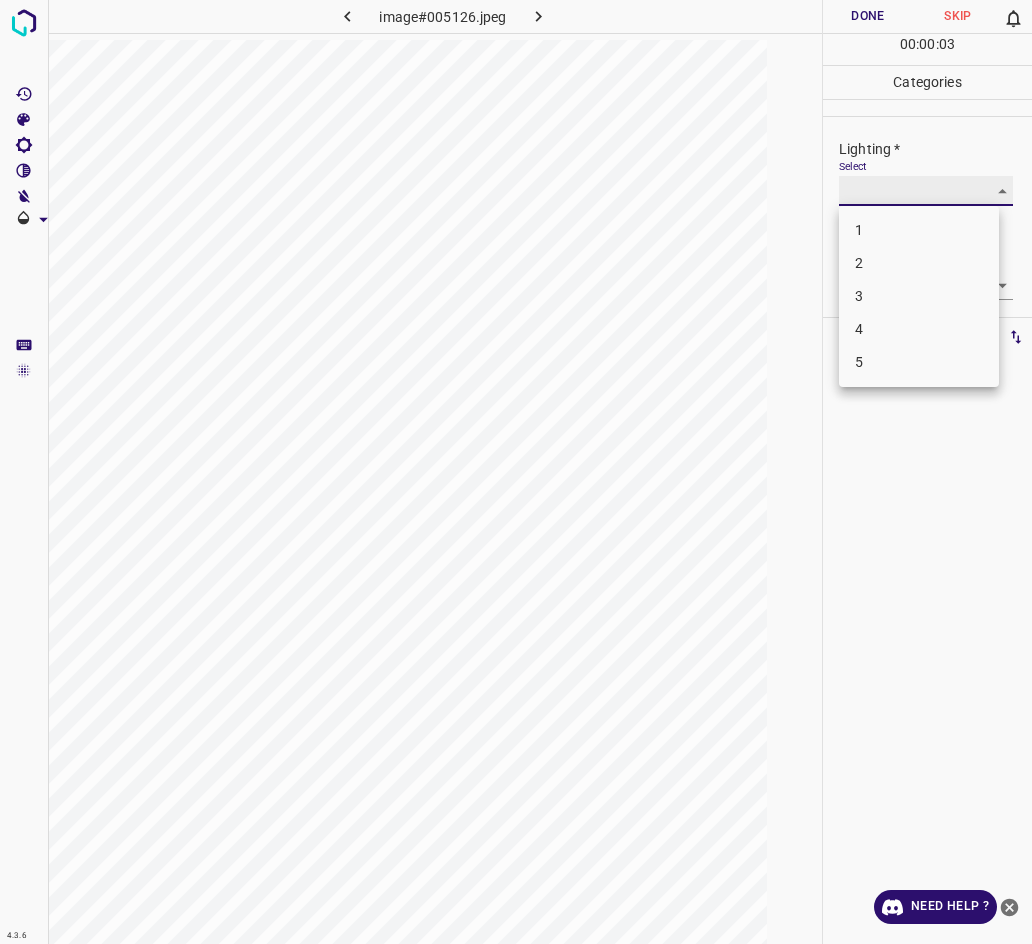 type on "2" 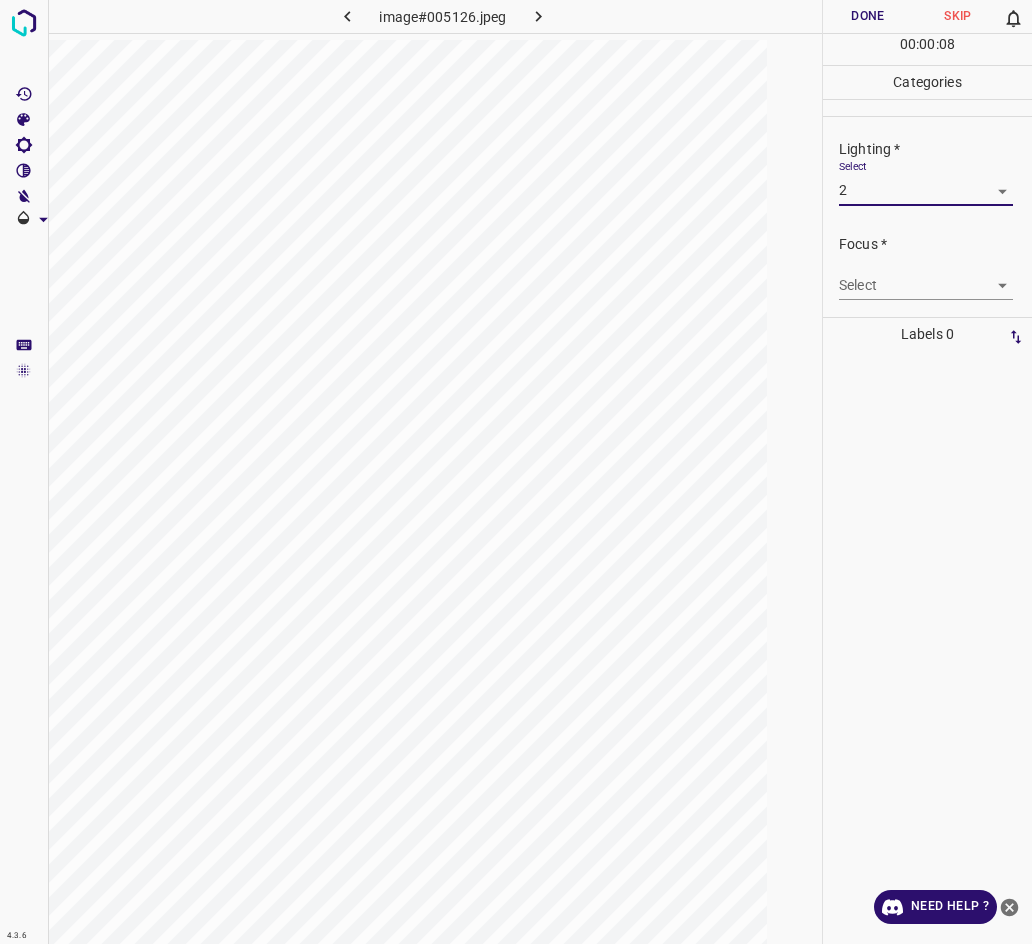 click on "4.3.6  image#005126.jpeg Done Skip 0 00   : 00   : 08   Categories Lighting *  Select 2 2 Focus *  Select ​ Overall *  Select ​ Labels   0 Categories 1 Lighting 2 Focus 3 Overall Tools Space Change between modes (Draw & Edit) I Auto labeling R Restore zoom M Zoom in N Zoom out Delete Delete selecte label Filters Z Restore filters X Saturation filter C Brightness filter V Contrast filter B Gray scale filter General O Download Need Help ? - Text - Hide - Delete" at bounding box center (516, 472) 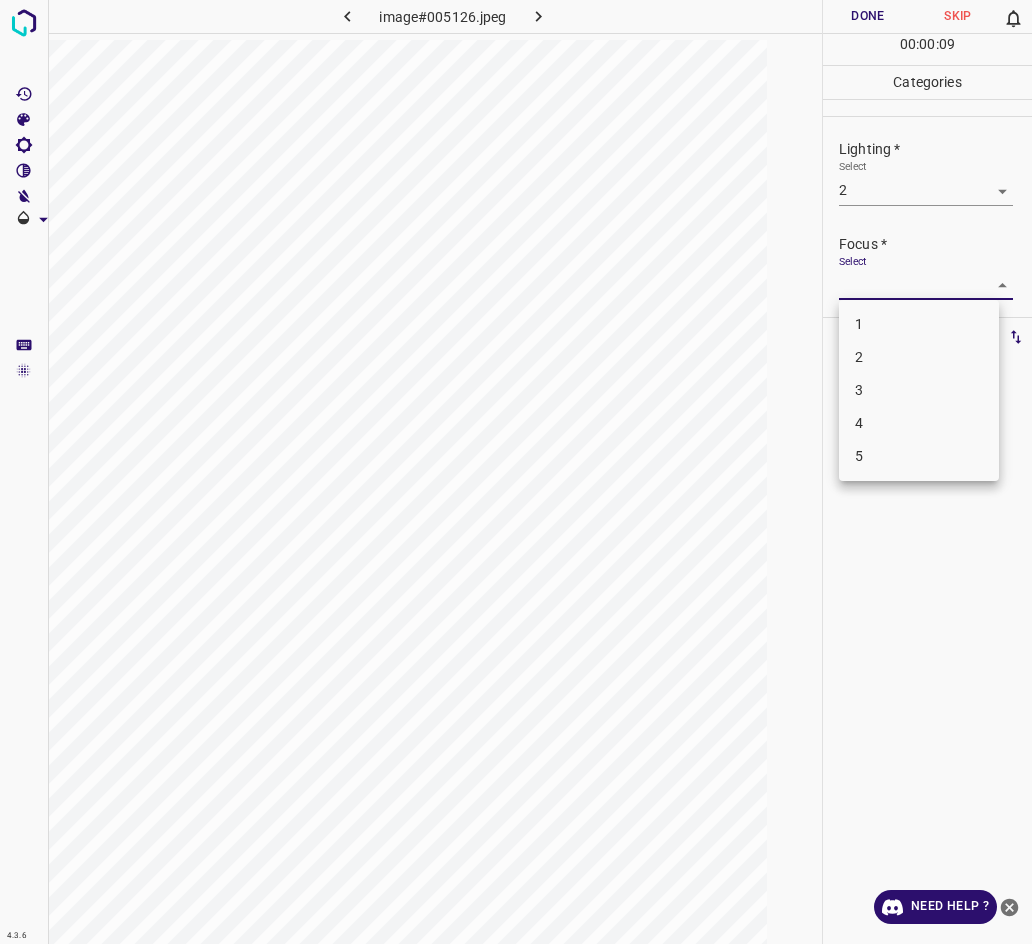click on "2" at bounding box center (919, 357) 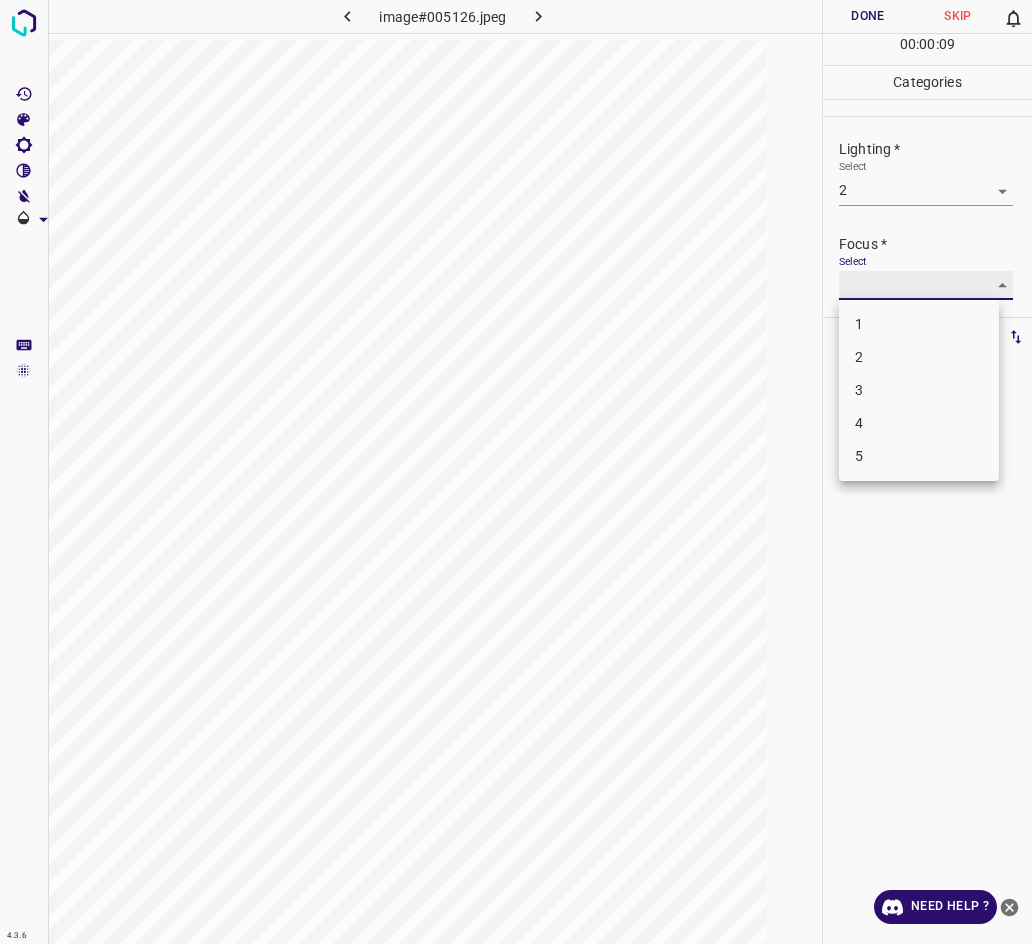 type on "2" 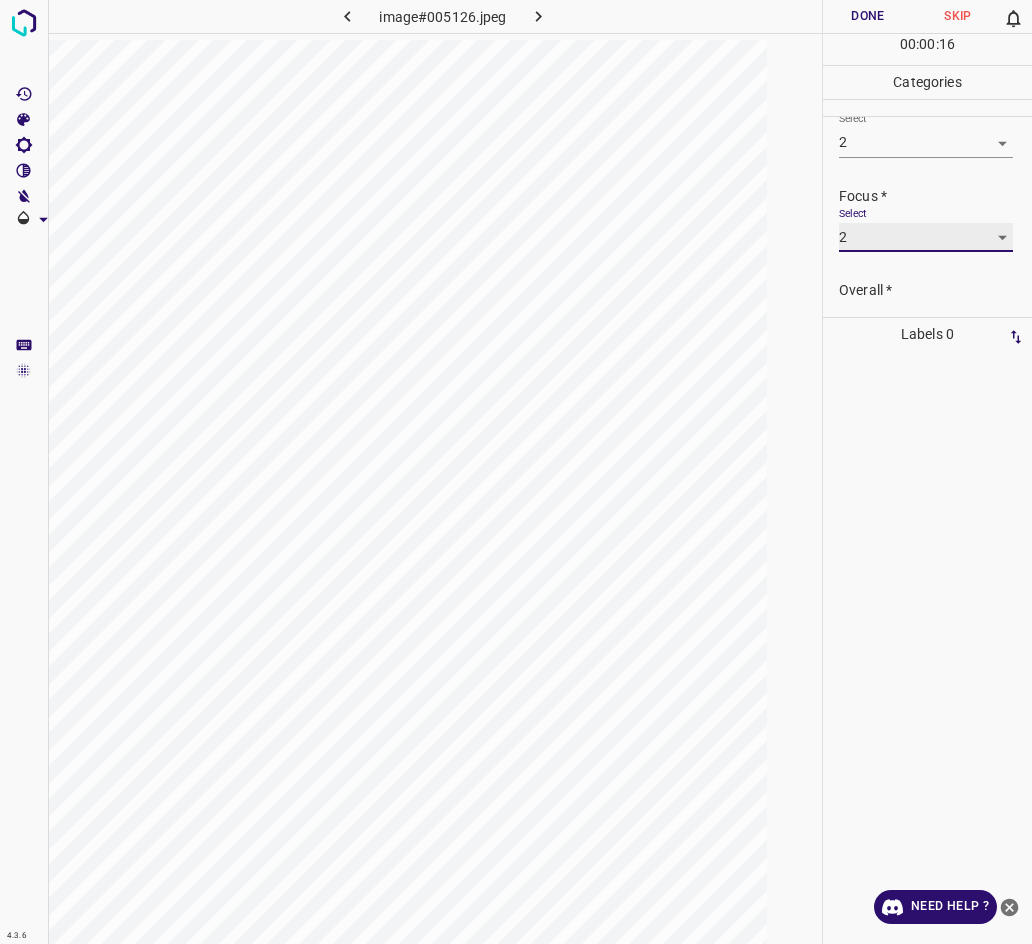 scroll, scrollTop: 98, scrollLeft: 0, axis: vertical 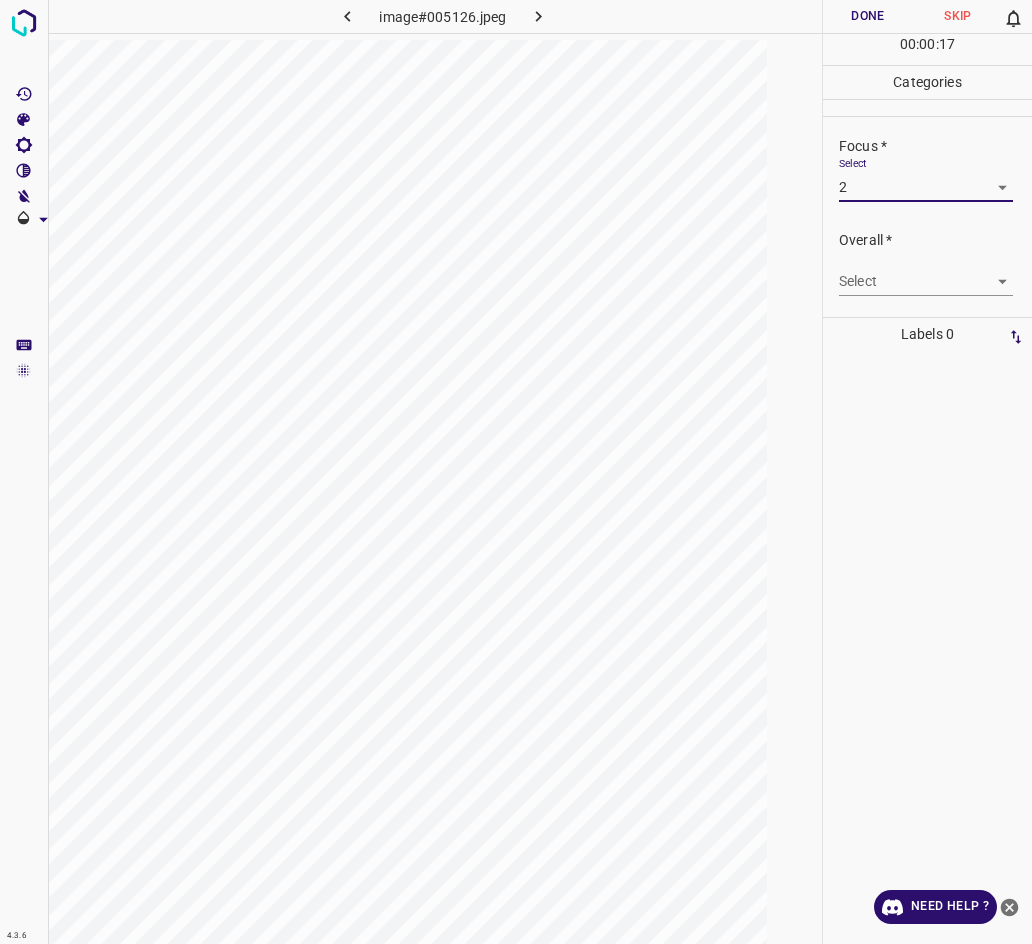 click on "4.3.6  image#005126.jpeg Done Skip 0 00   : 00   : 17   Categories Lighting *  Select 2 2 Focus *  Select 2 2 Overall *  Select ​ Labels   0 Categories 1 Lighting 2 Focus 3 Overall Tools Space Change between modes (Draw & Edit) I Auto labeling R Restore zoom M Zoom in N Zoom out Delete Delete selecte label Filters Z Restore filters X Saturation filter C Brightness filter V Contrast filter B Gray scale filter General O Download Need Help ? - Text - Hide - Delete" at bounding box center (516, 472) 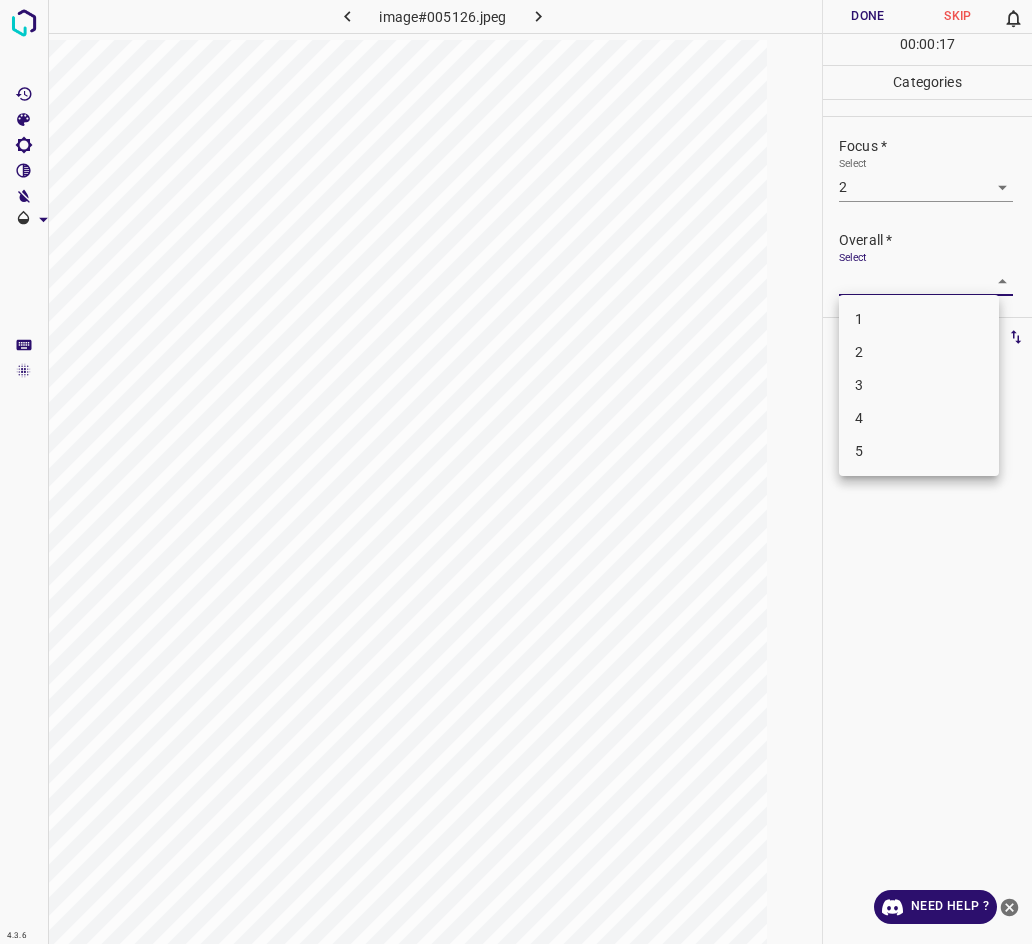 click on "2" at bounding box center [919, 352] 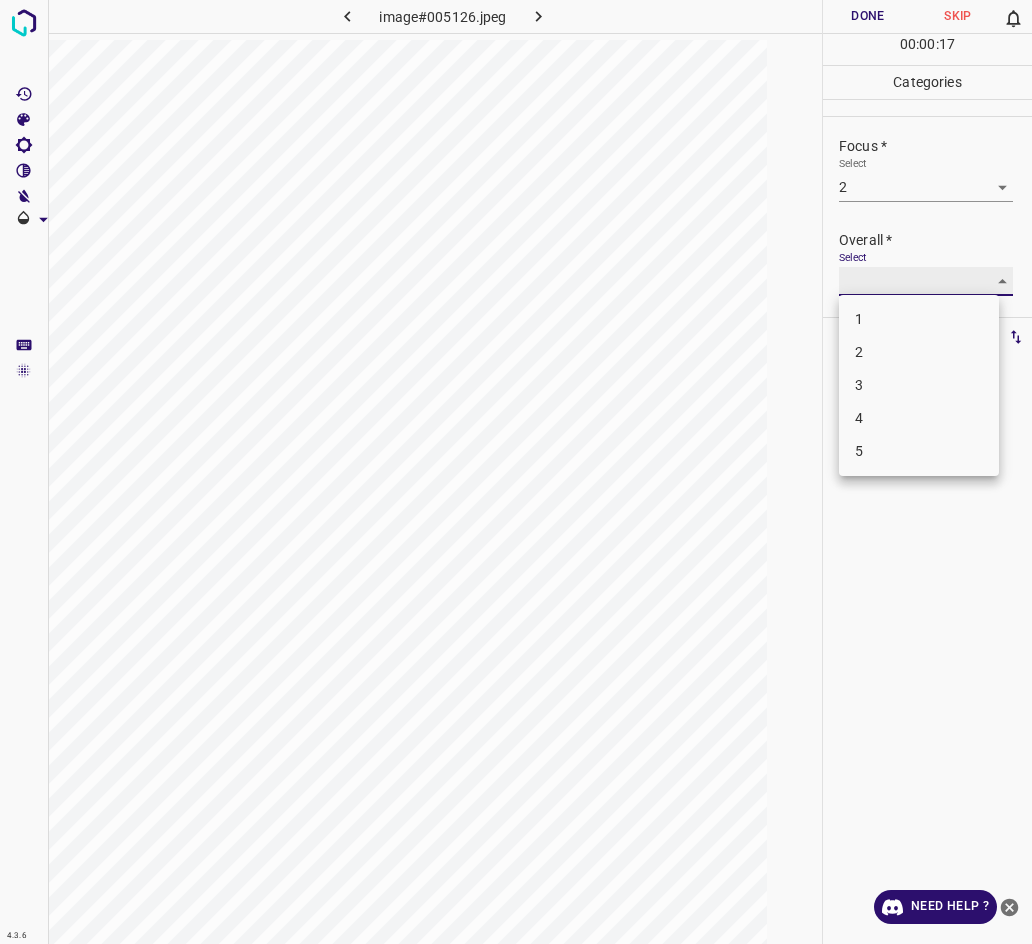 type on "2" 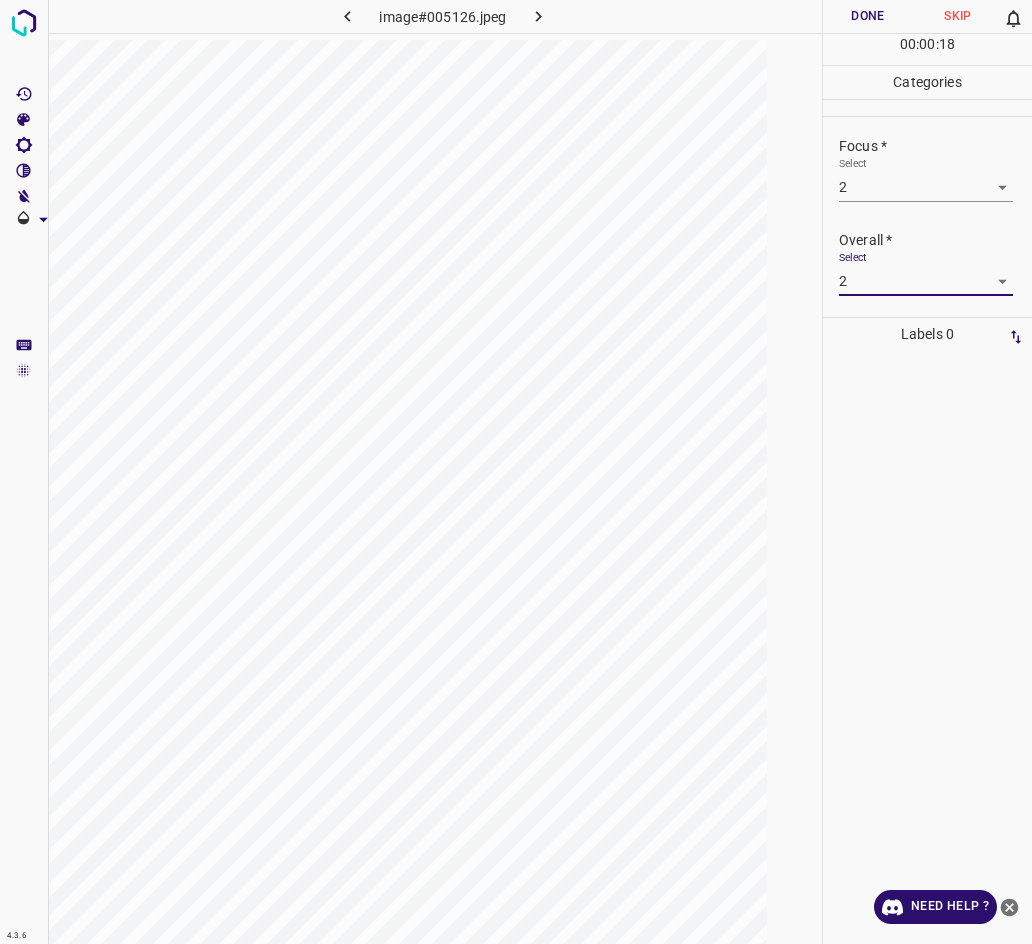 click on "Done" at bounding box center (868, 16) 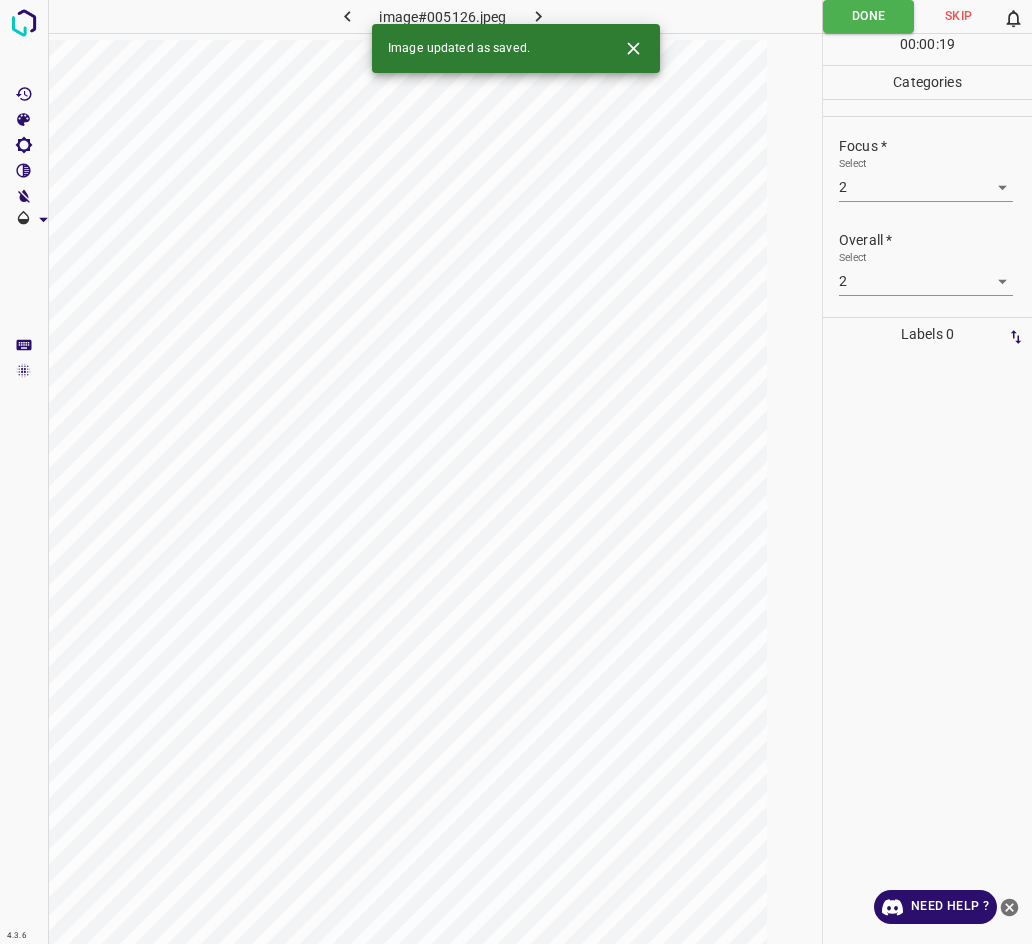 click 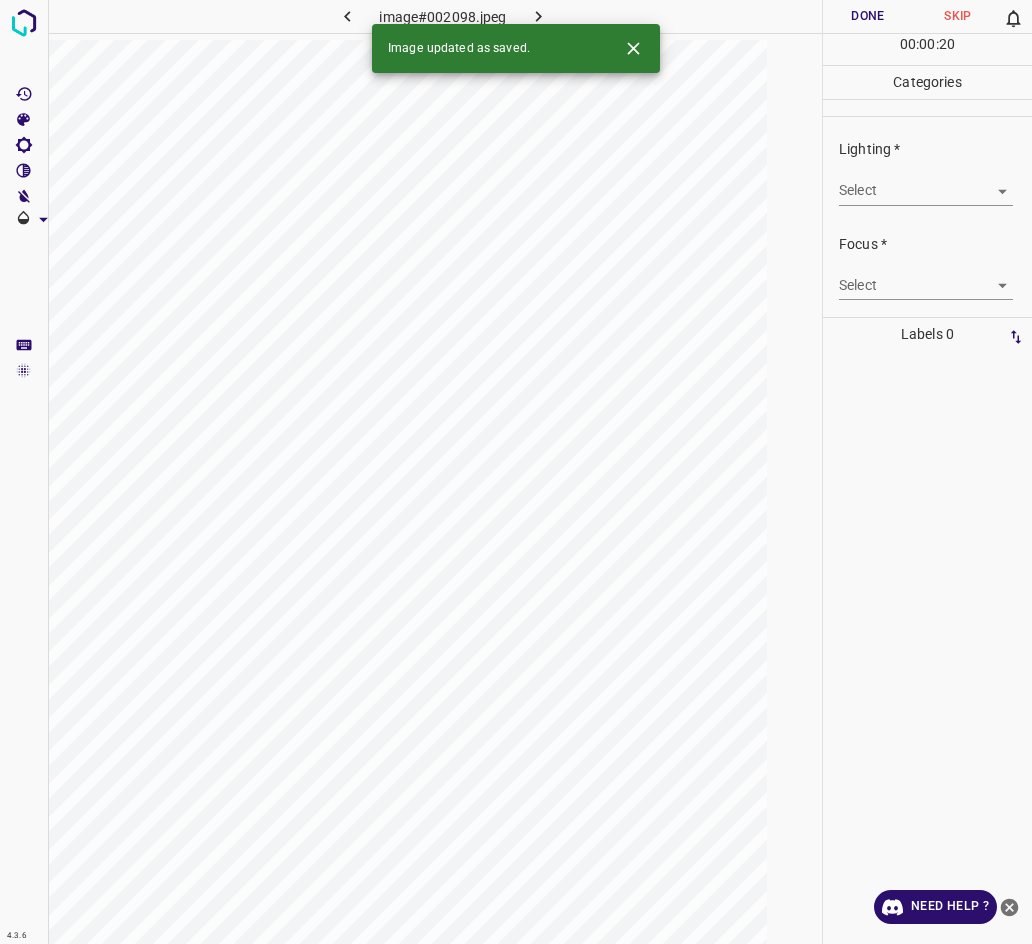 click on "4.3.6  image#002098.jpeg Done Skip 0 00   : 00   : 20   Categories Lighting *  Select ​ Focus *  Select ​ Overall *  Select ​ Labels   0 Categories 1 Lighting 2 Focus 3 Overall Tools Space Change between modes (Draw & Edit) I Auto labeling R Restore zoom M Zoom in N Zoom out Delete Delete selecte label Filters Z Restore filters X Saturation filter C Brightness filter V Contrast filter B Gray scale filter General O Download Image updated as saved. Need Help ? - Text - Hide - Delete" at bounding box center (516, 472) 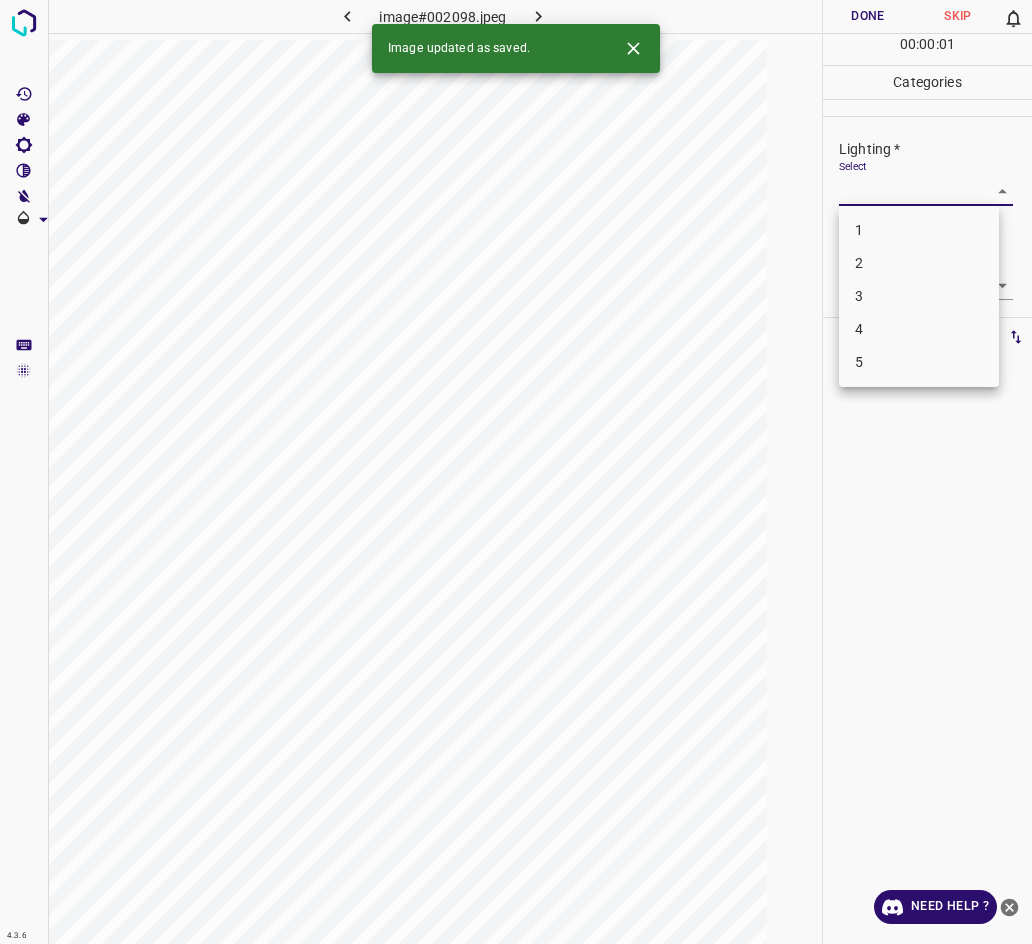 click on "3" at bounding box center [919, 296] 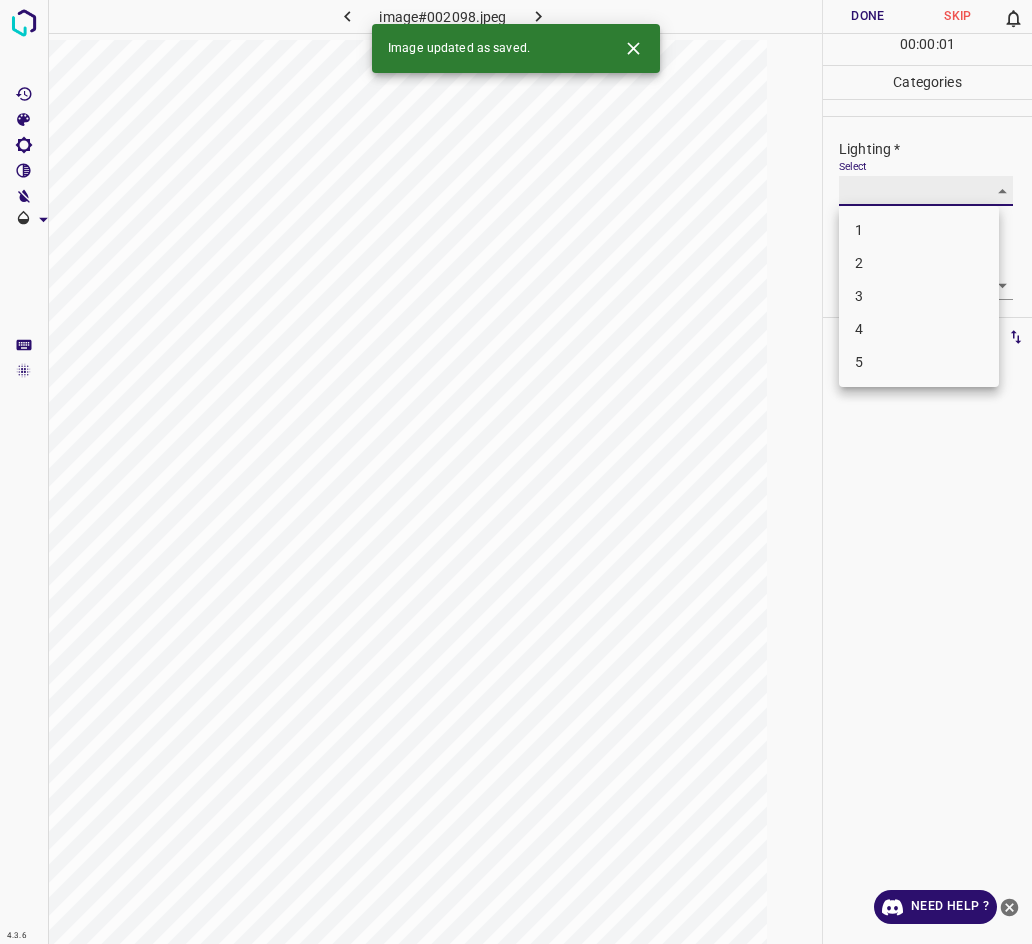 type on "3" 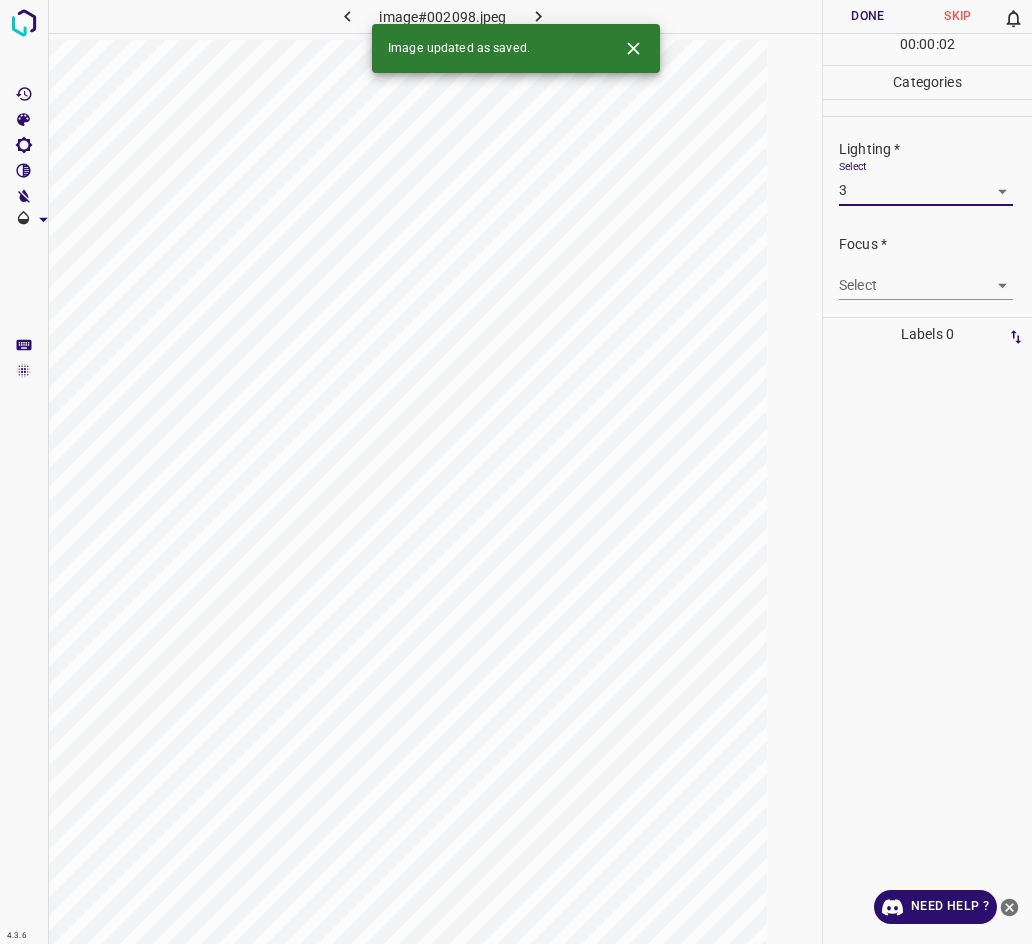 click on "4.3.6  image#002098.jpeg Done Skip 0 00   : 00   : 02   Categories Lighting *  Select 3 3 Focus *  Select ​ Overall *  Select ​ Labels   0 Categories 1 Lighting 2 Focus 3 Overall Tools Space Change between modes (Draw & Edit) I Auto labeling R Restore zoom M Zoom in N Zoom out Delete Delete selecte label Filters Z Restore filters X Saturation filter C Brightness filter V Contrast filter B Gray scale filter General O Download Image updated as saved. Need Help ? - Text - Hide - Delete" at bounding box center [516, 472] 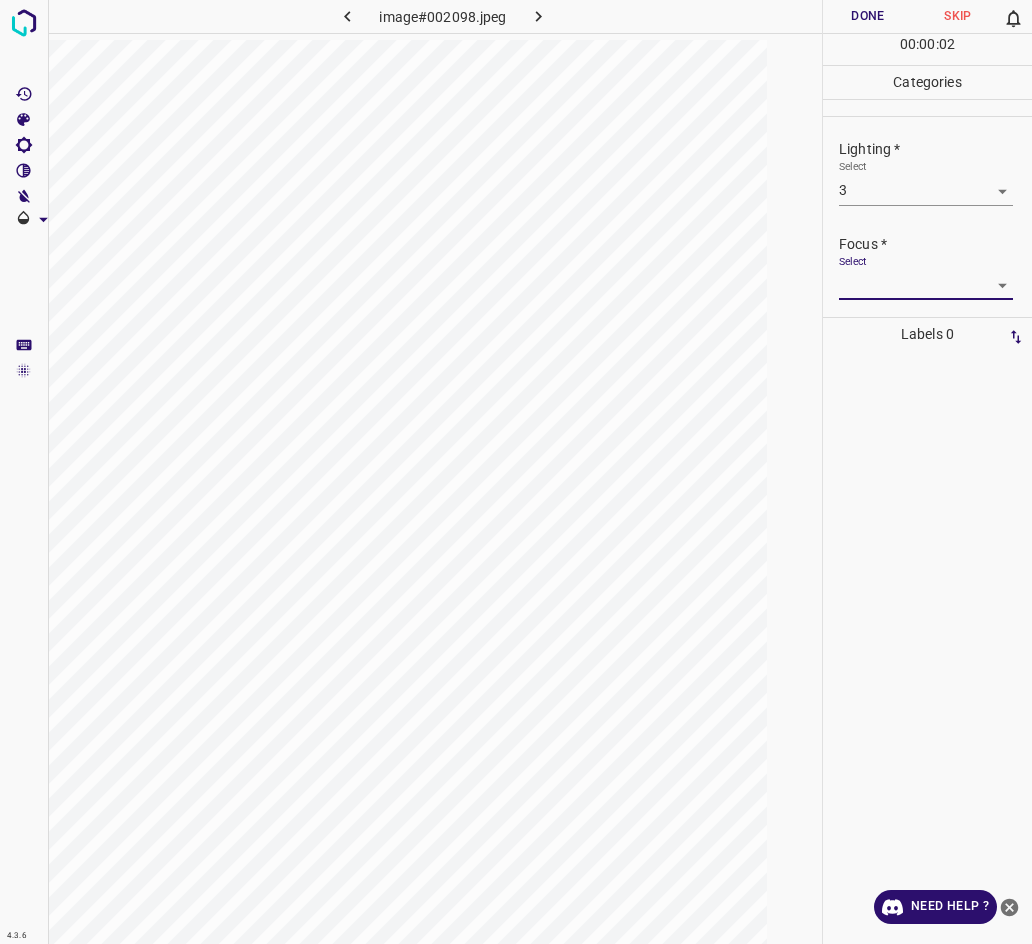 click on "4.3.6  image#002098.jpeg Done Skip 0 00   : 00   : 02   Categories Lighting *  Select 3 3 Focus *  Select ​ Overall *  Select ​ Labels   0 Categories 1 Lighting 2 Focus 3 Overall Tools Space Change between modes (Draw & Edit) I Auto labeling R Restore zoom M Zoom in N Zoom out Delete Delete selecte label Filters Z Restore filters X Saturation filter C Brightness filter V Contrast filter B Gray scale filter General O Download Need Help ? - Text - Hide - Delete" at bounding box center [516, 472] 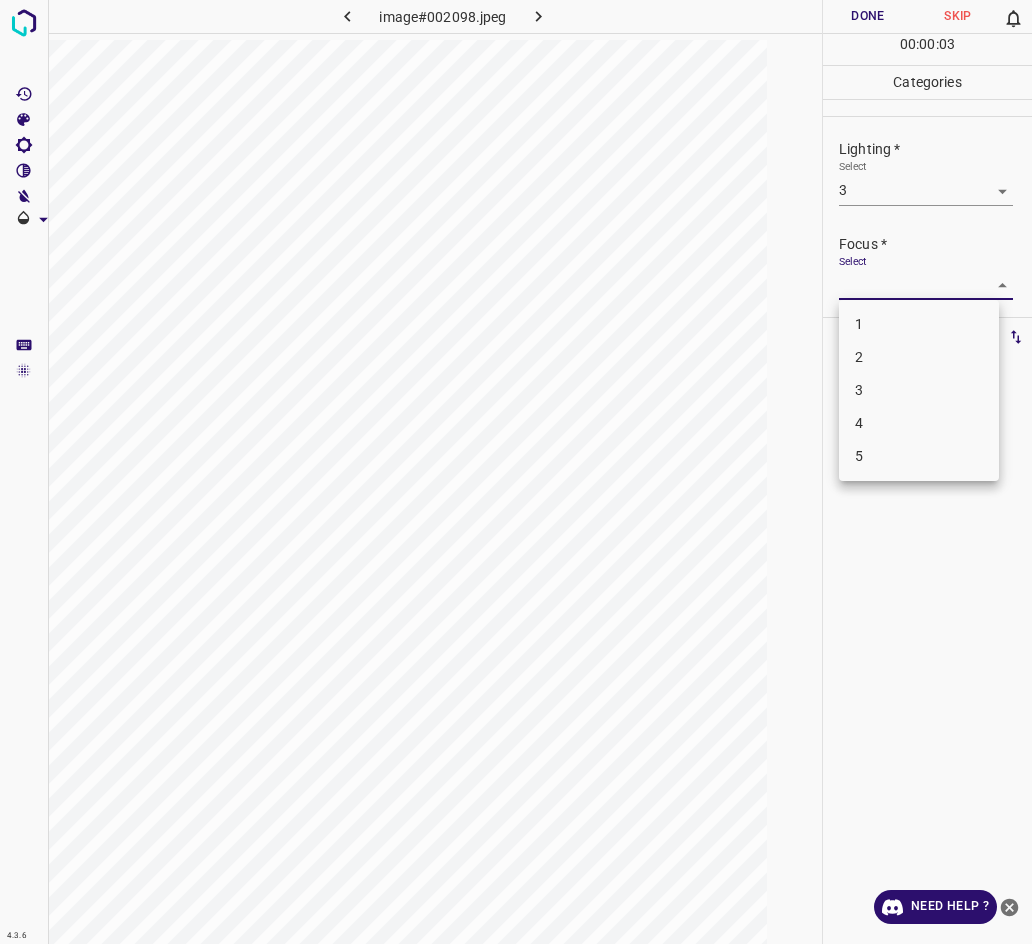 click on "3" at bounding box center [919, 390] 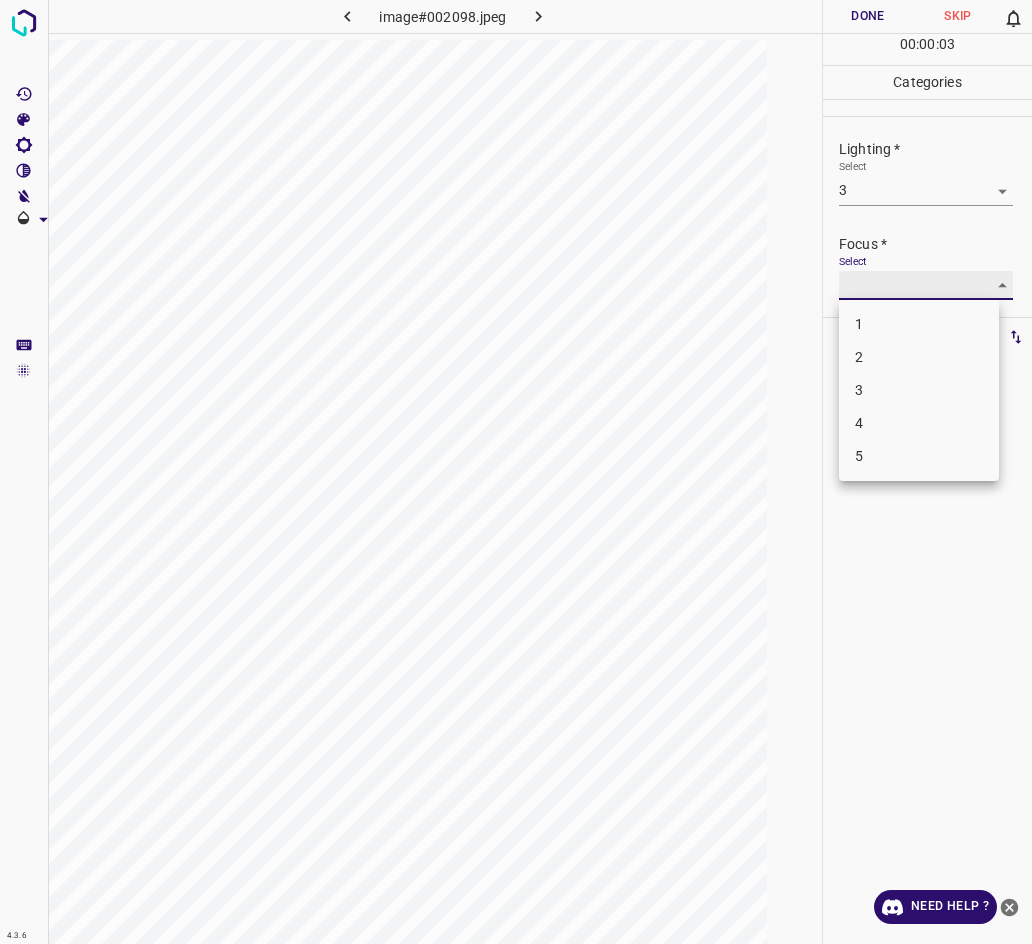 type on "3" 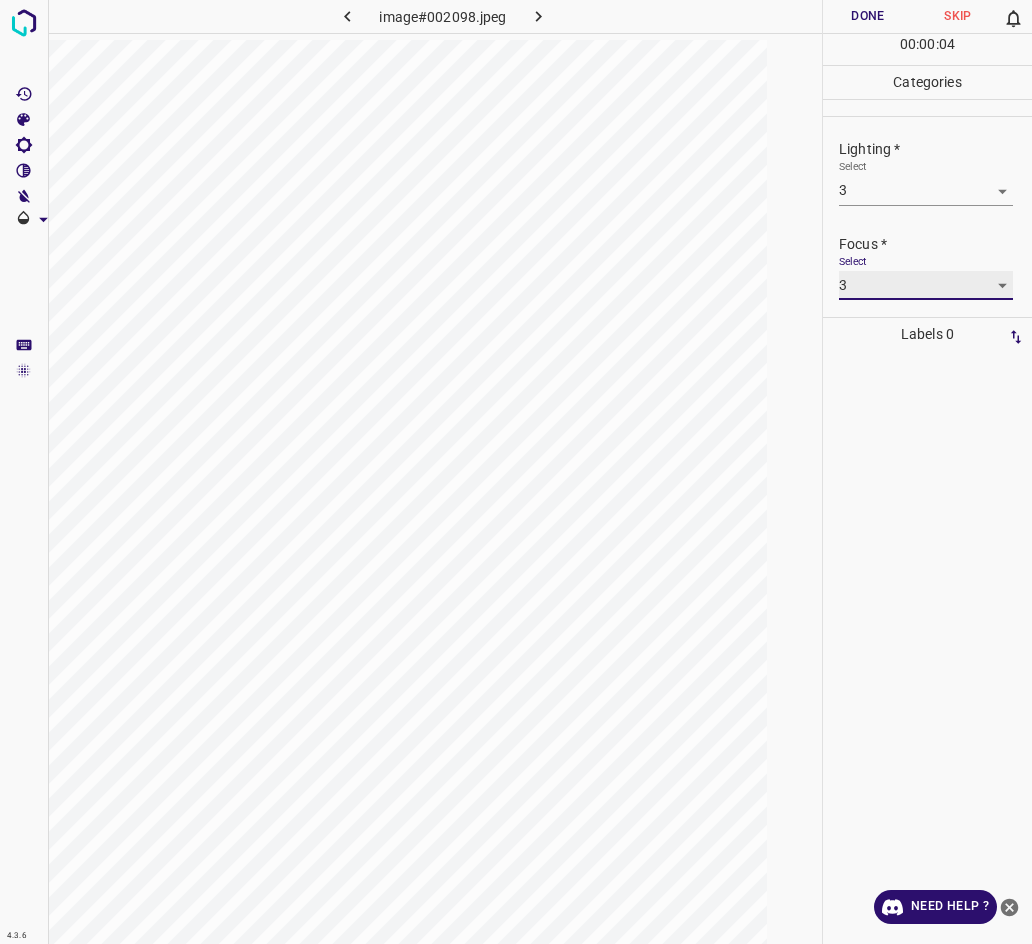 scroll, scrollTop: 98, scrollLeft: 0, axis: vertical 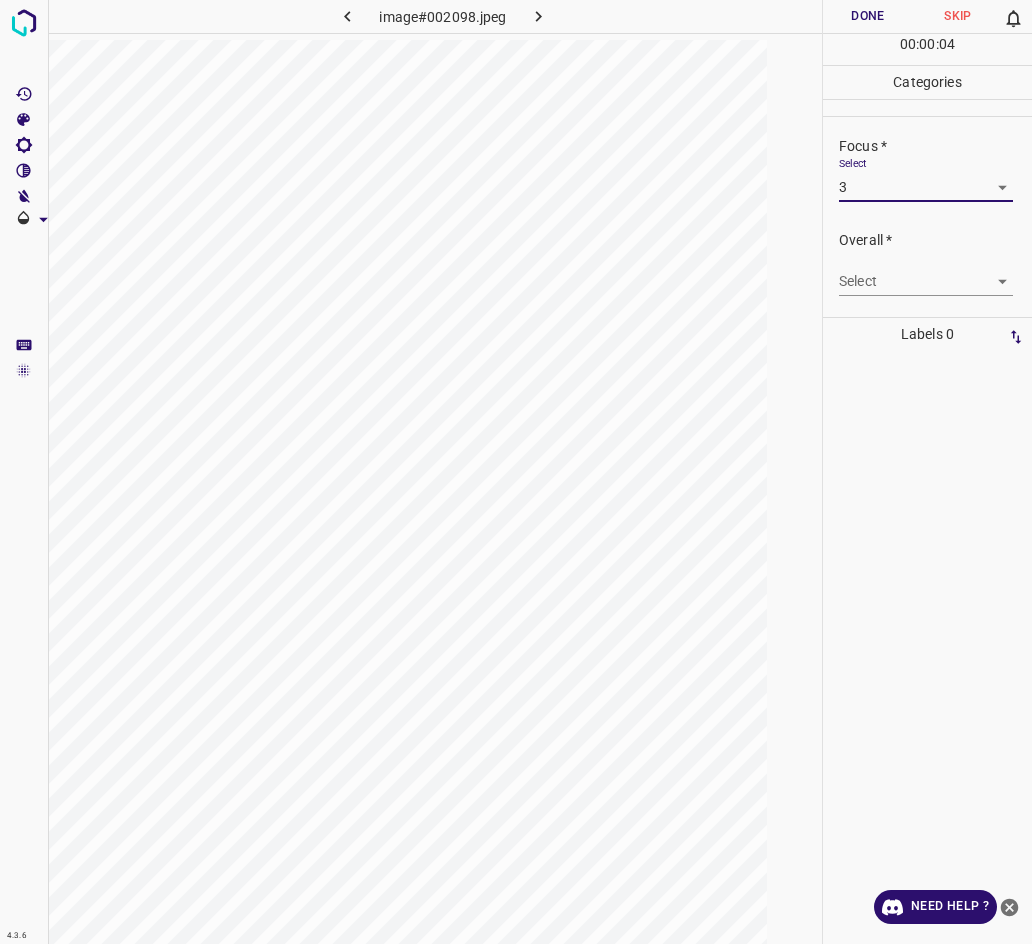 click on "4.3.6  image#002098.jpeg Done Skip 0 00   : 00   : 04   Categories Lighting *  Select 3 3 Focus *  Select 3 3 Overall *  Select ​ Labels   0 Categories 1 Lighting 2 Focus 3 Overall Tools Space Change between modes (Draw & Edit) I Auto labeling R Restore zoom M Zoom in N Zoom out Delete Delete selecte label Filters Z Restore filters X Saturation filter C Brightness filter V Contrast filter B Gray scale filter General O Download Need Help ? - Text - Hide - Delete" at bounding box center (516, 472) 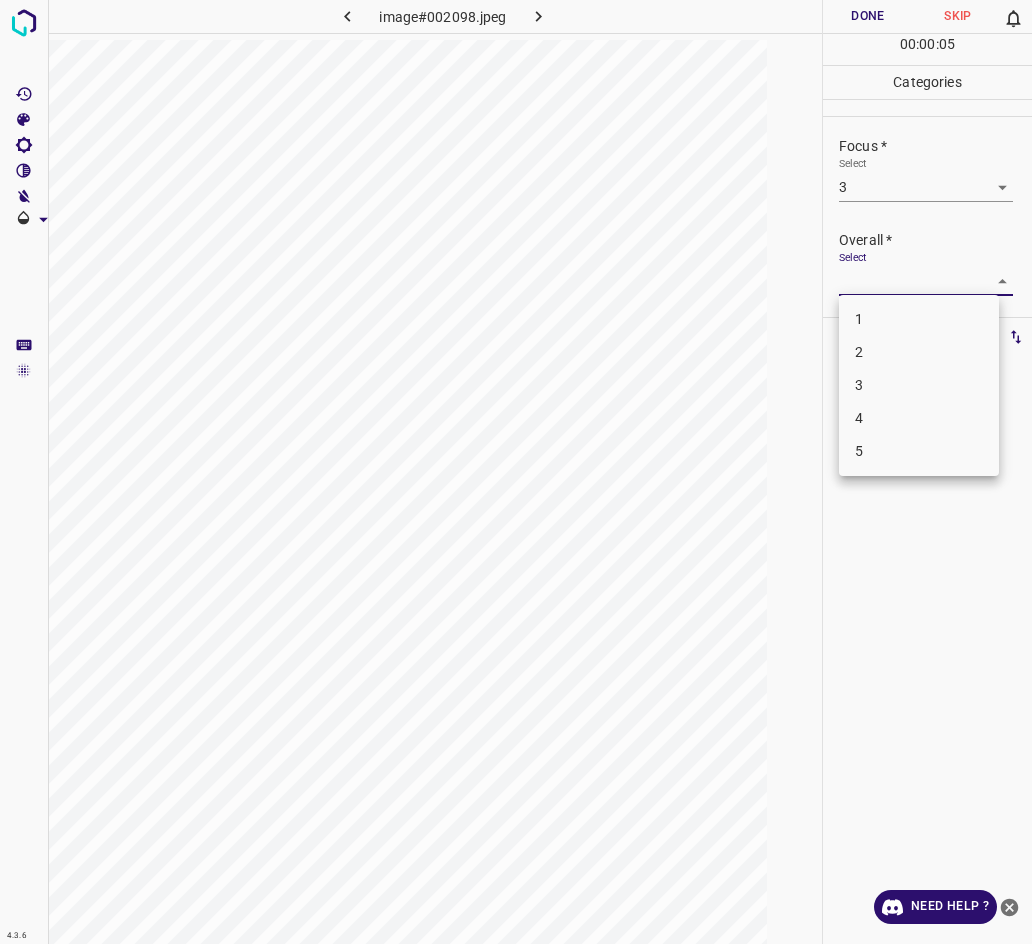 click on "3" at bounding box center [919, 385] 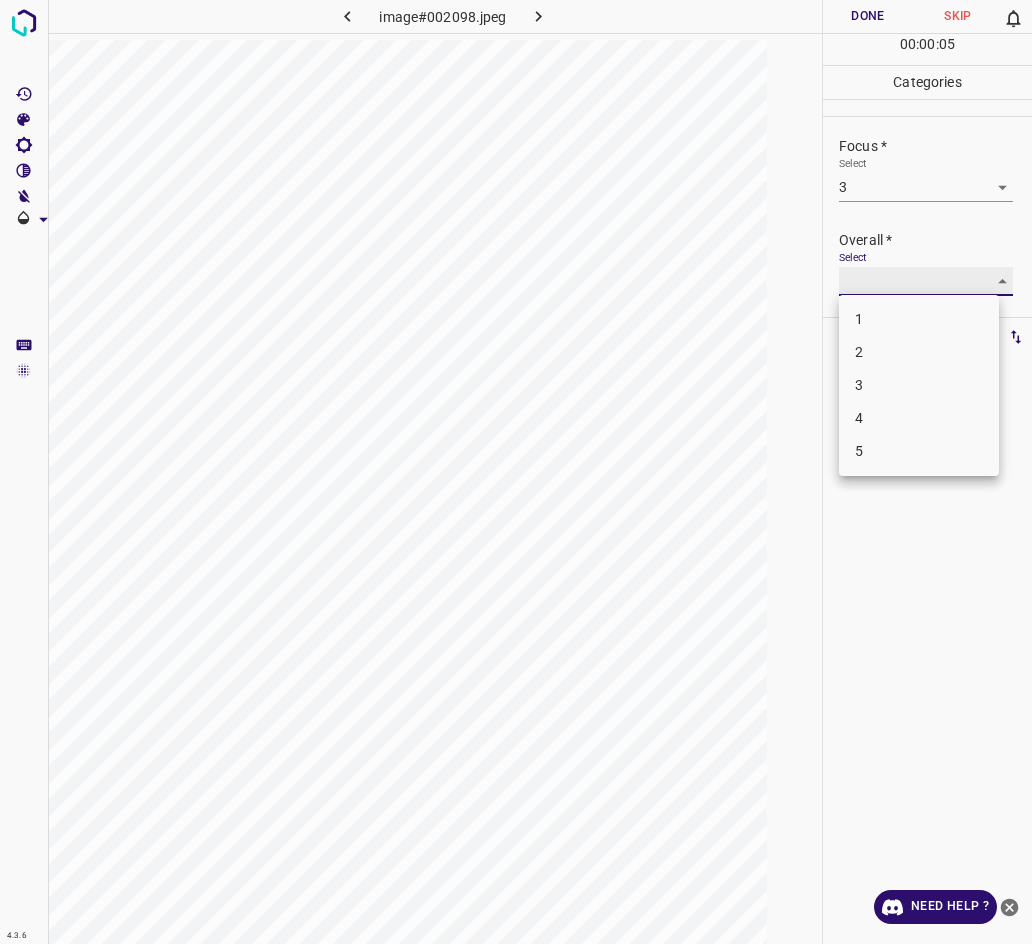 type on "3" 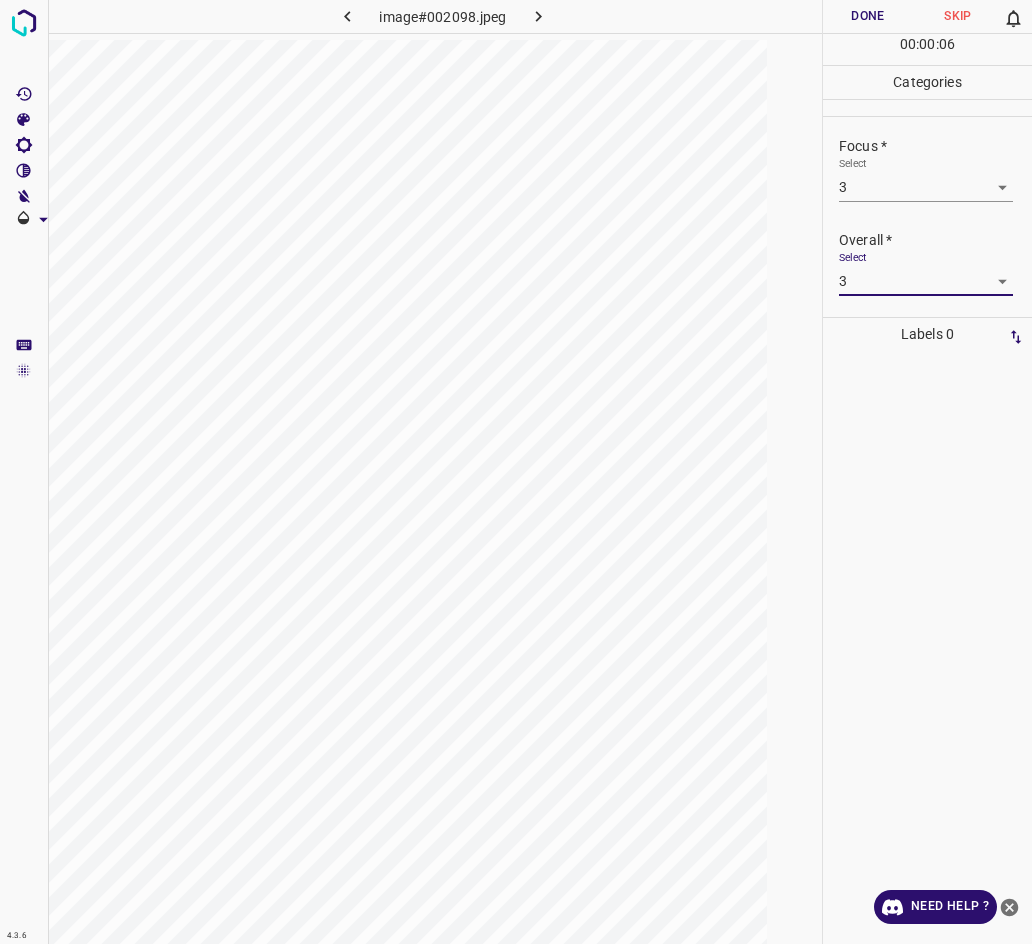 click on "Done" at bounding box center [868, 16] 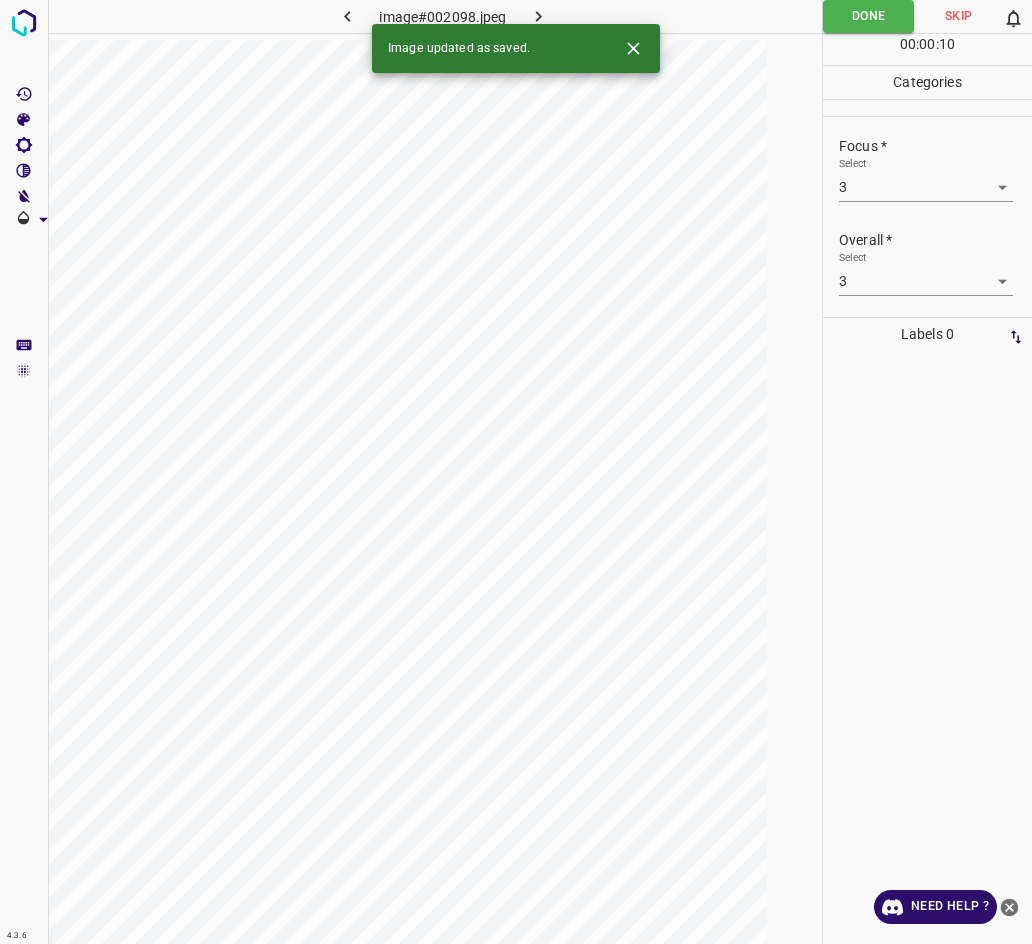click 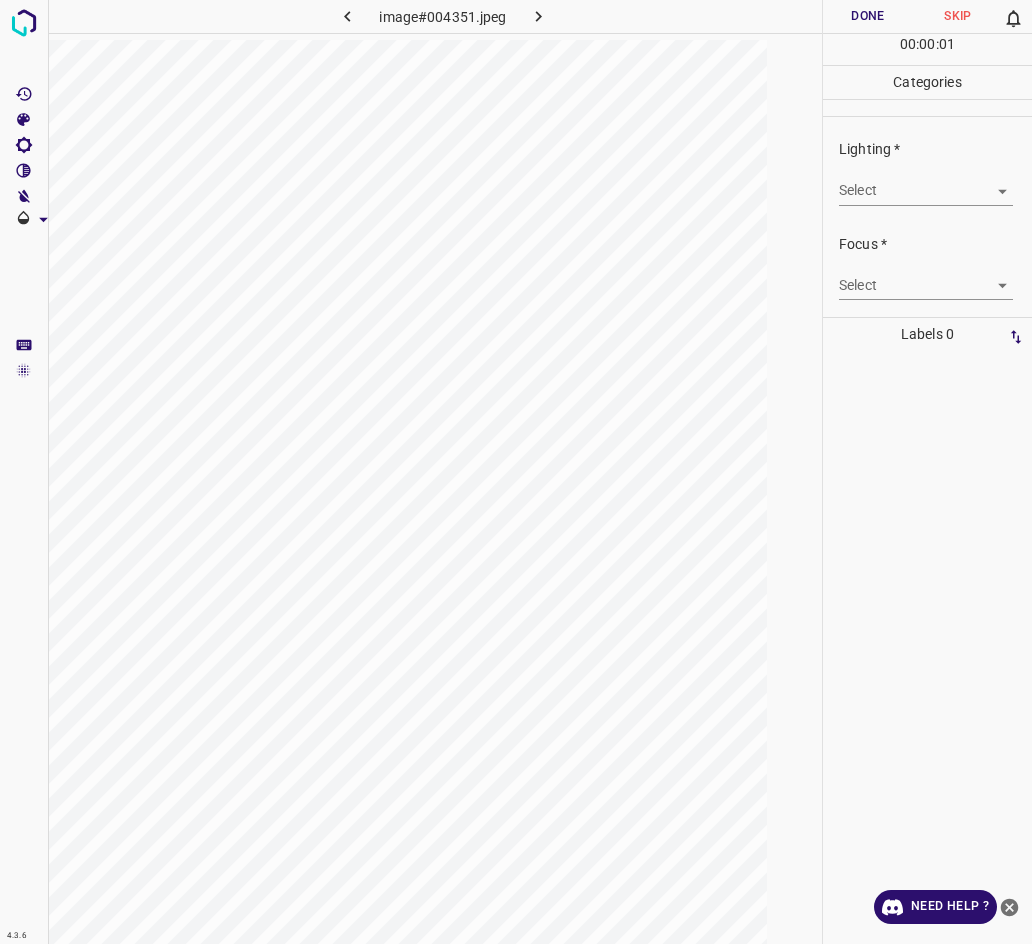 click on "4.3.6  image#004351.jpeg Done Skip 0 00   : 00   : 01   Categories Lighting *  Select ​ Focus *  Select ​ Overall *  Select ​ Labels   0 Categories 1 Lighting 2 Focus 3 Overall Tools Space Change between modes (Draw & Edit) I Auto labeling R Restore zoom M Zoom in N Zoom out Delete Delete selecte label Filters Z Restore filters X Saturation filter C Brightness filter V Contrast filter B Gray scale filter General O Download Need Help ? - Text - Hide - Delete" at bounding box center (516, 472) 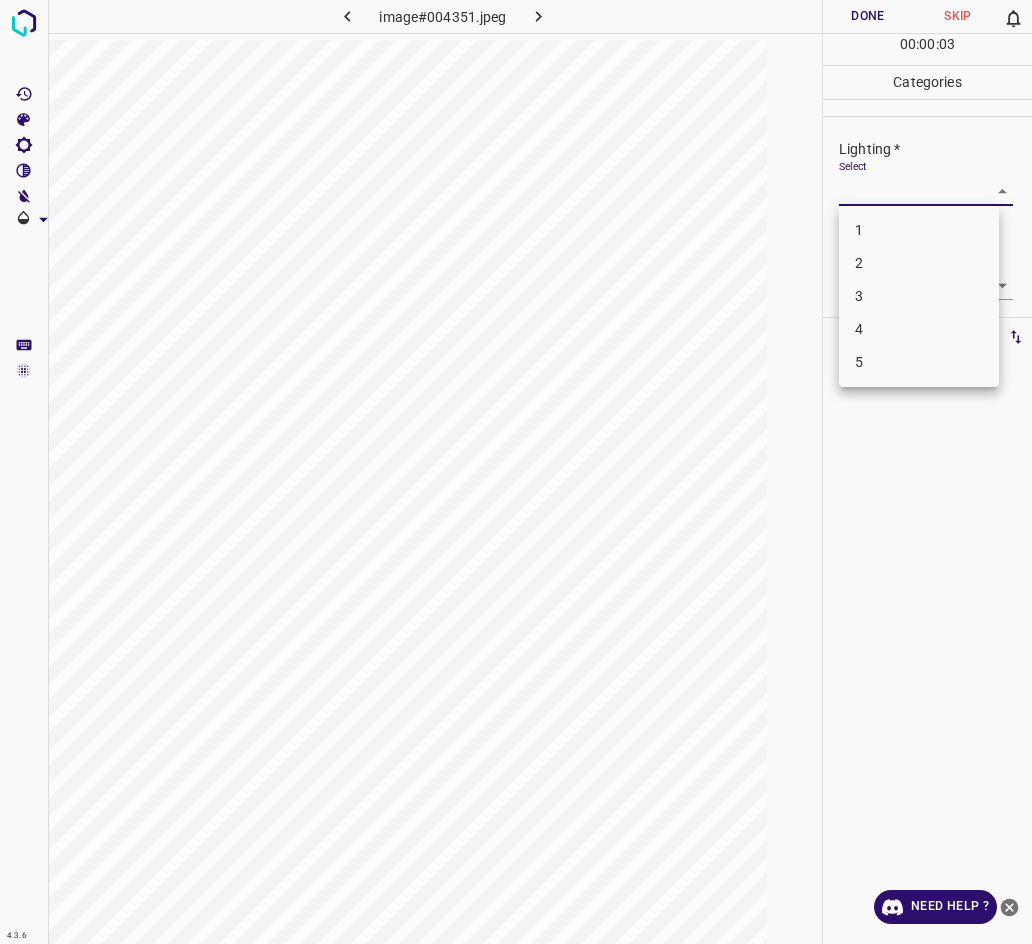 click on "2" at bounding box center (919, 263) 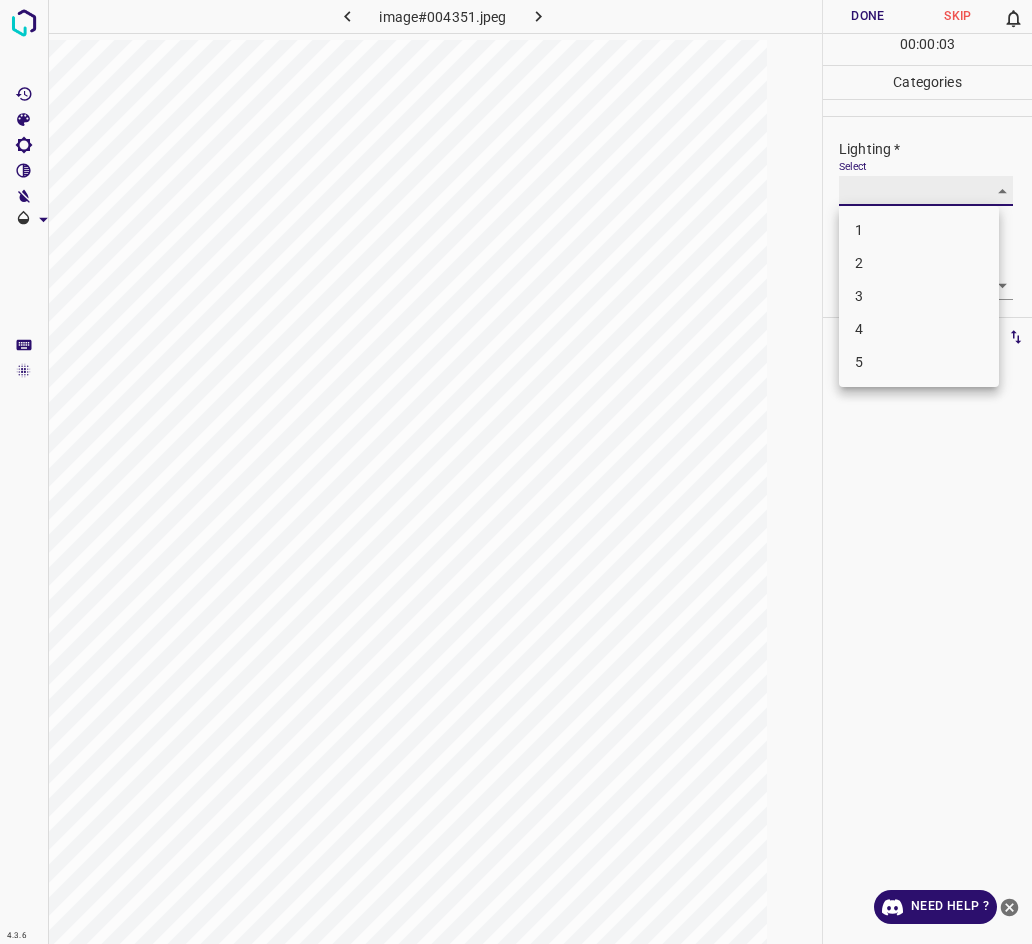 type on "2" 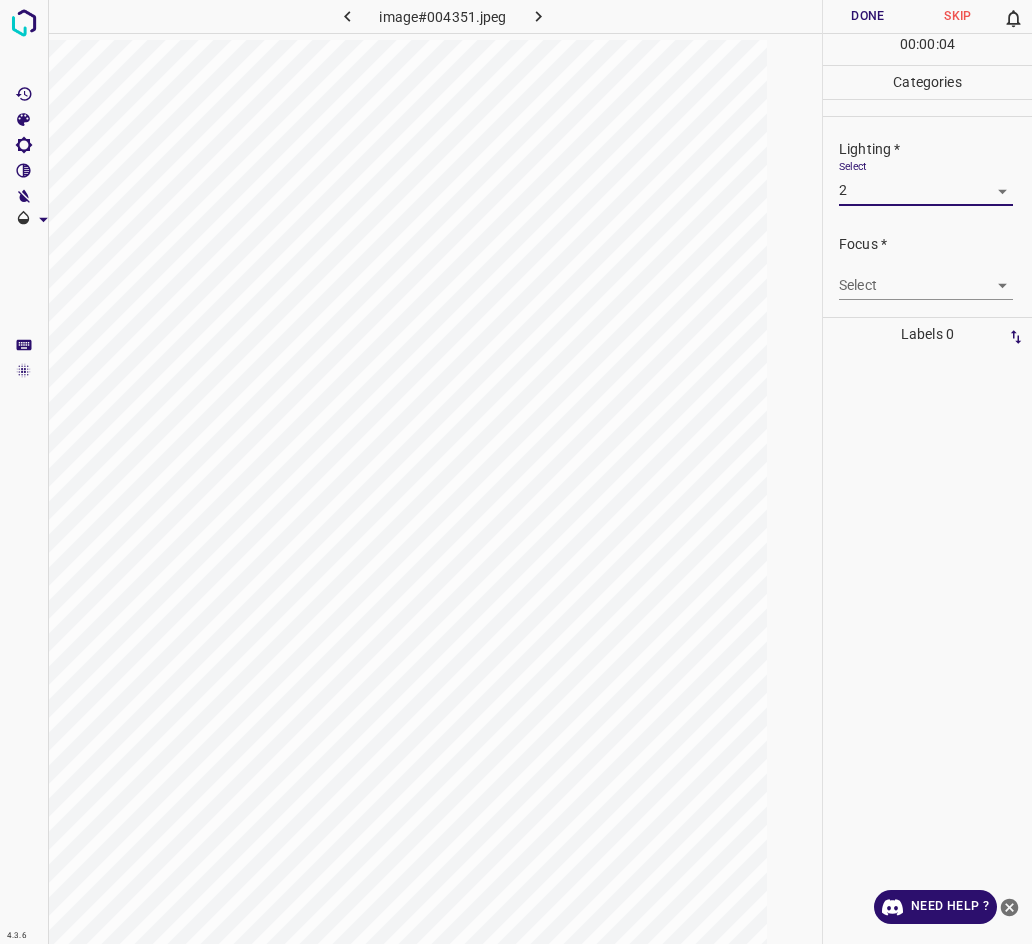 click on "4.3.6  image#004351.jpeg Done Skip 0 00   : 00   : 04   Categories Lighting *  Select 2 2 Focus *  Select ​ Overall *  Select ​ Labels   0 Categories 1 Lighting 2 Focus 3 Overall Tools Space Change between modes (Draw & Edit) I Auto labeling R Restore zoom M Zoom in N Zoom out Delete Delete selecte label Filters Z Restore filters X Saturation filter C Brightness filter V Contrast filter B Gray scale filter General O Download Need Help ? - Text - Hide - Delete" at bounding box center (516, 472) 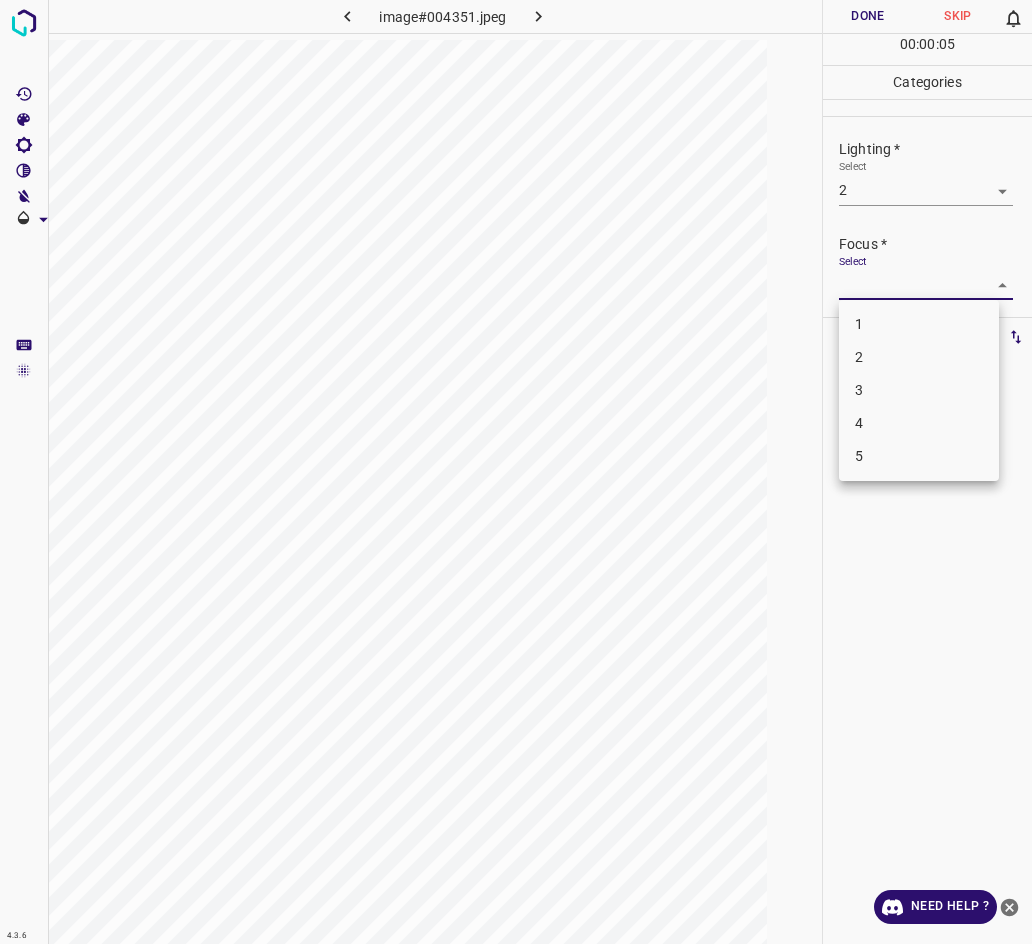 click on "3" at bounding box center (919, 390) 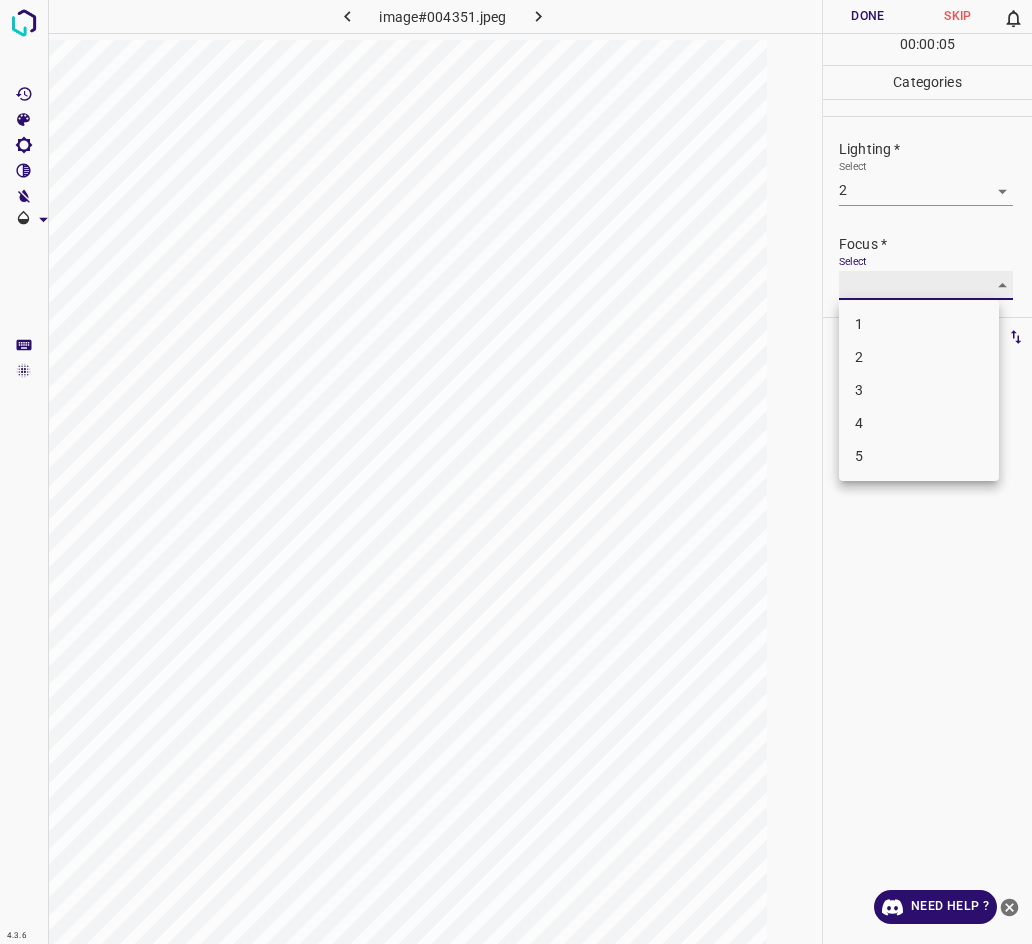 type on "3" 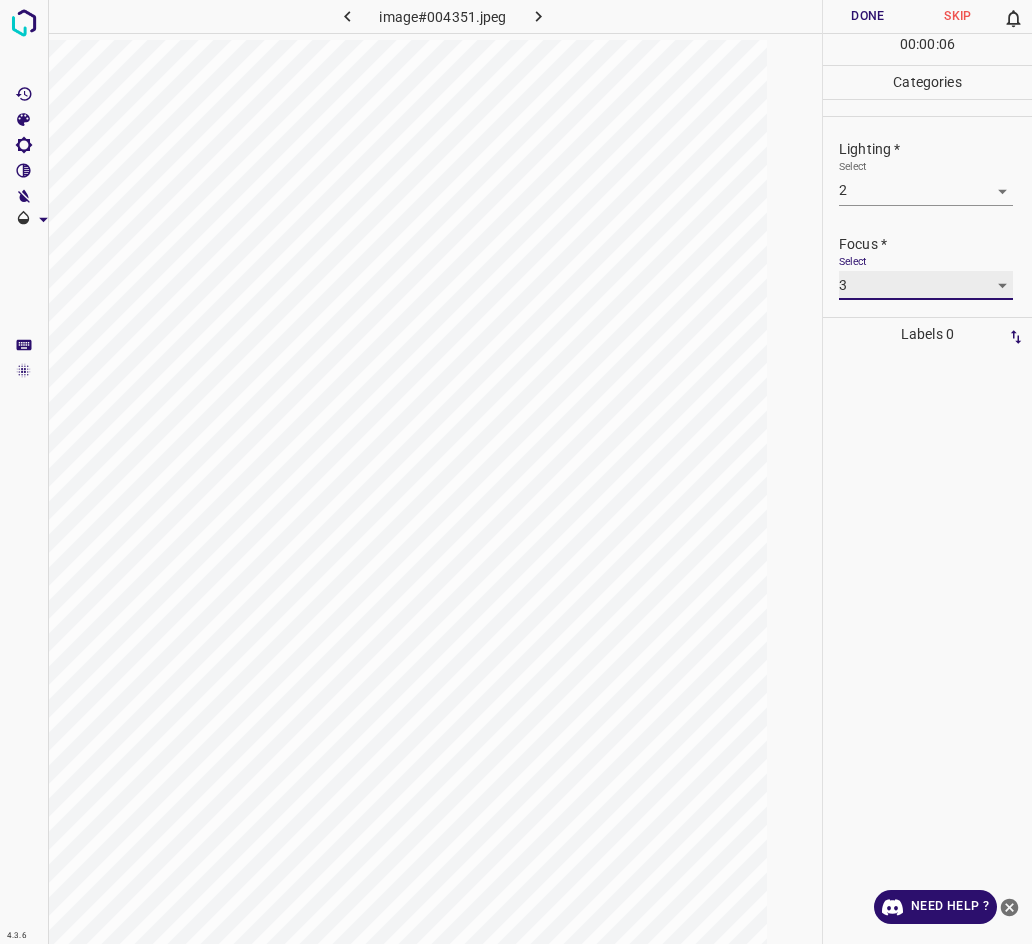 scroll, scrollTop: 93, scrollLeft: 0, axis: vertical 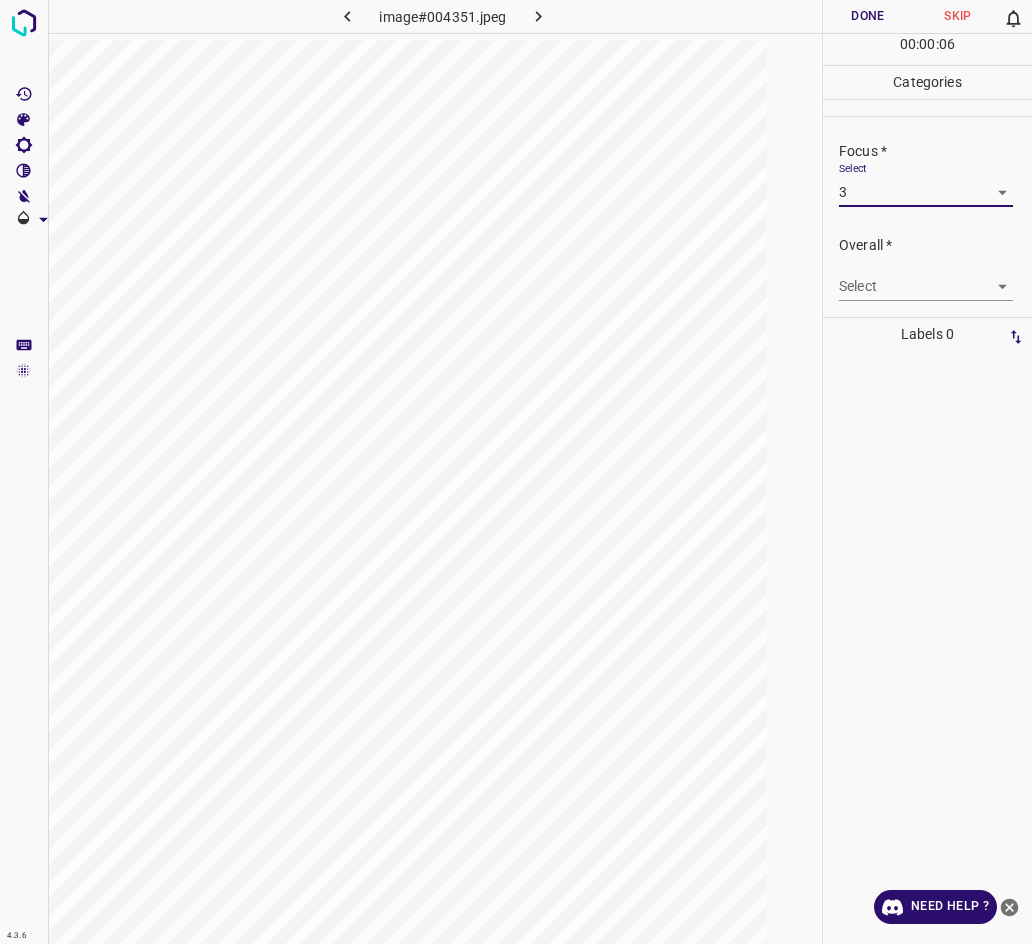 click on "4.3.6  image#004351.jpeg Done Skip 0 00   : 00   : 06   Categories Lighting *  Select 2 2 Focus *  Select 3 3 Overall *  Select ​ Labels   0 Categories 1 Lighting 2 Focus 3 Overall Tools Space Change between modes (Draw & Edit) I Auto labeling R Restore zoom M Zoom in N Zoom out Delete Delete selecte label Filters Z Restore filters X Saturation filter C Brightness filter V Contrast filter B Gray scale filter General O Download Need Help ? - Text - Hide - Delete" at bounding box center [516, 472] 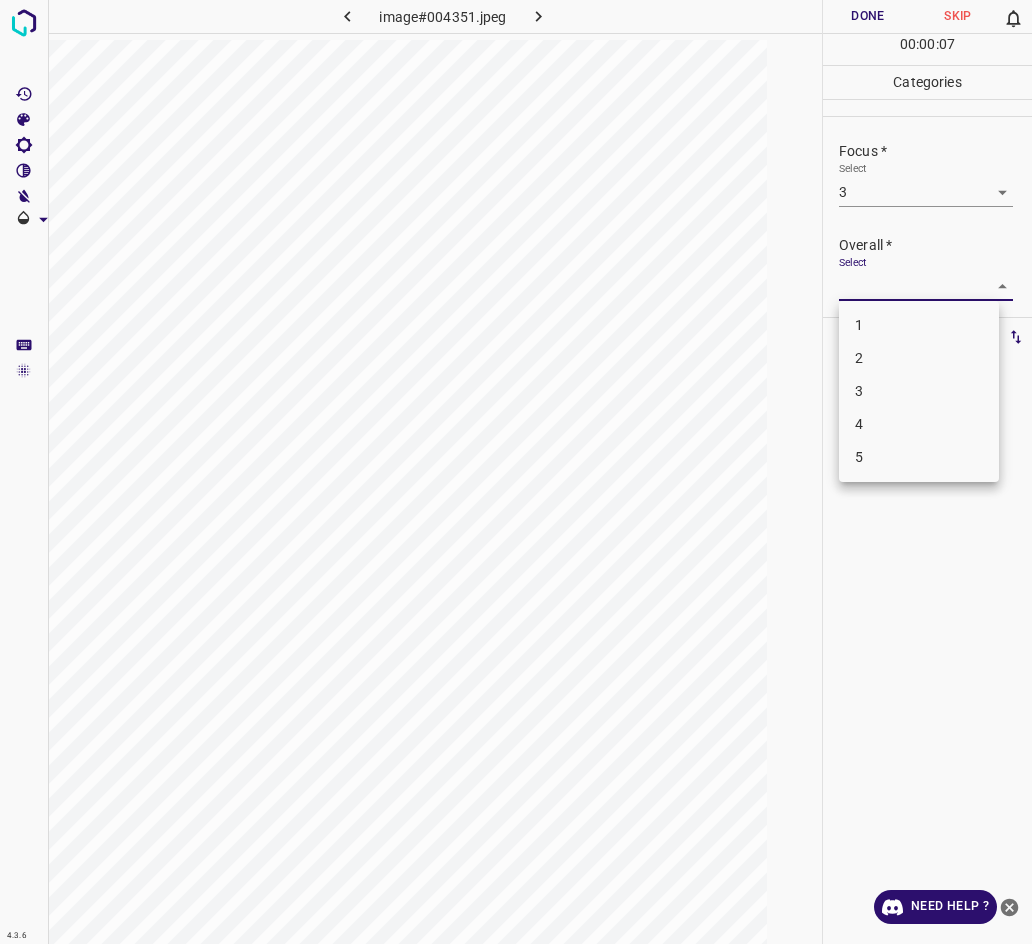 click on "3" at bounding box center (919, 391) 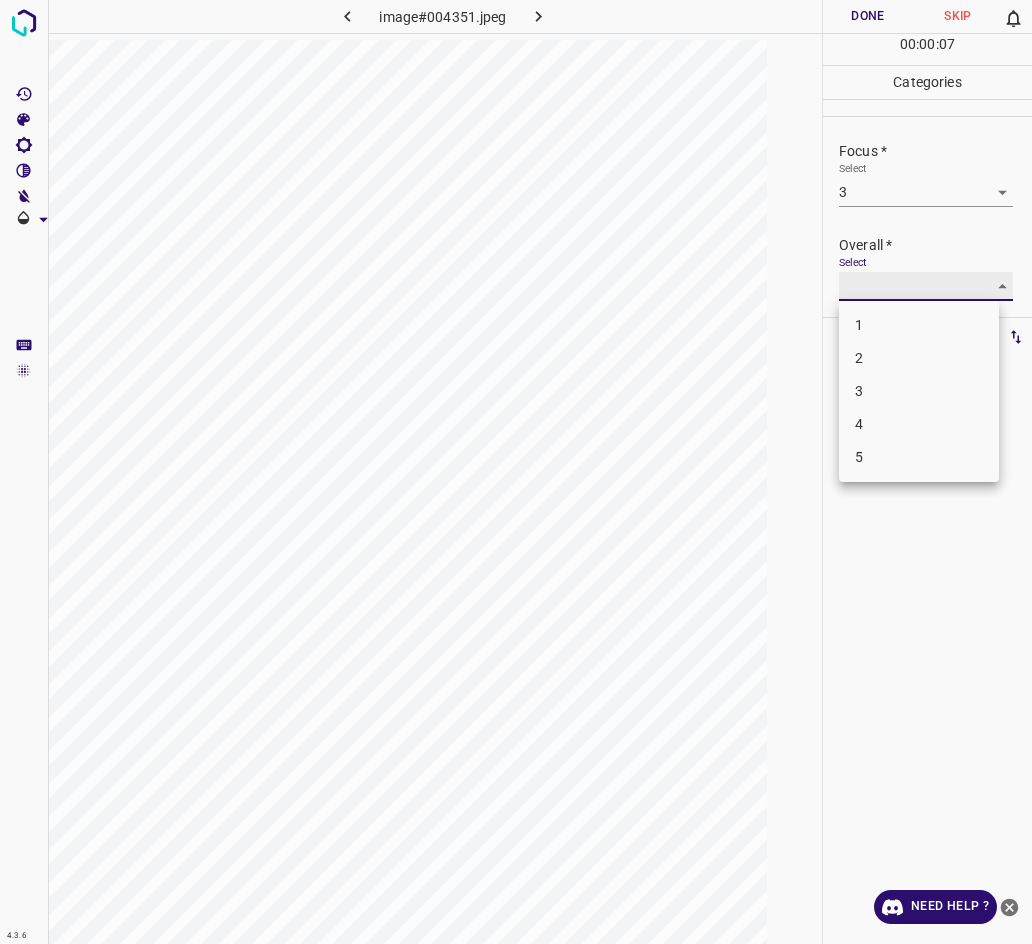 type on "3" 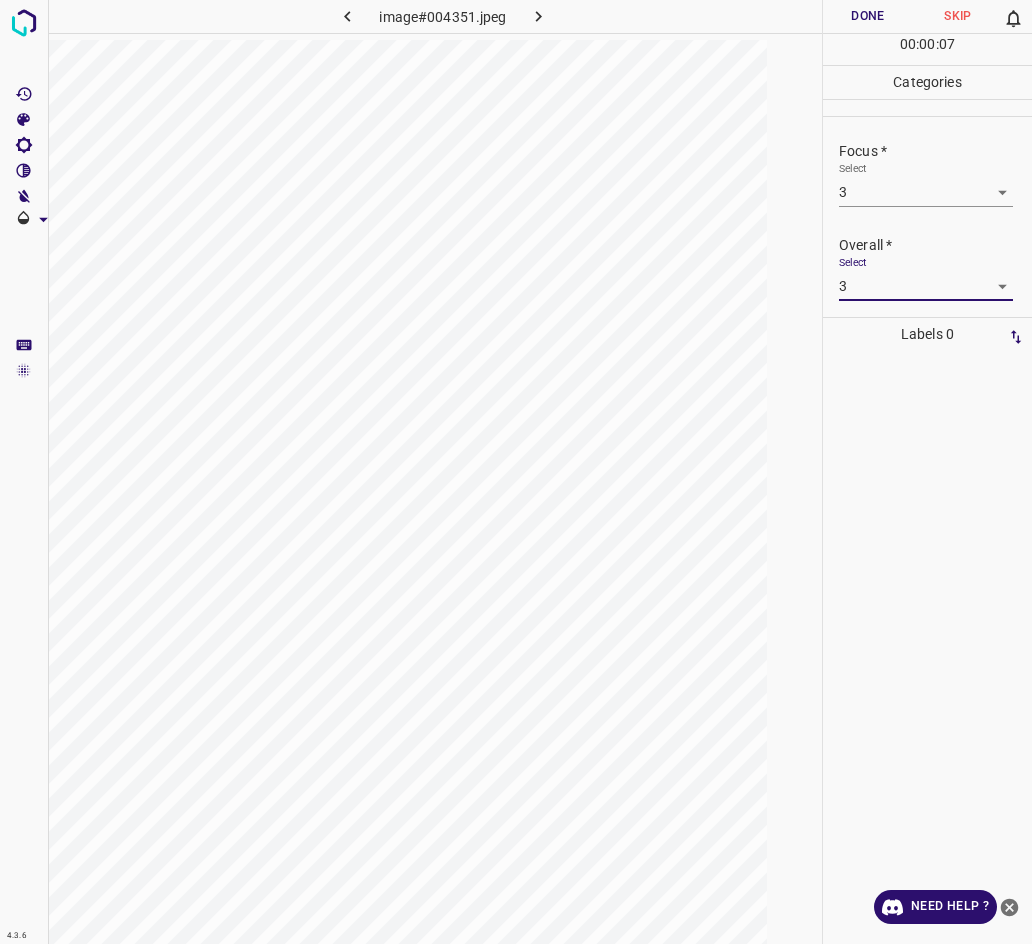 click on "Done" at bounding box center (868, 16) 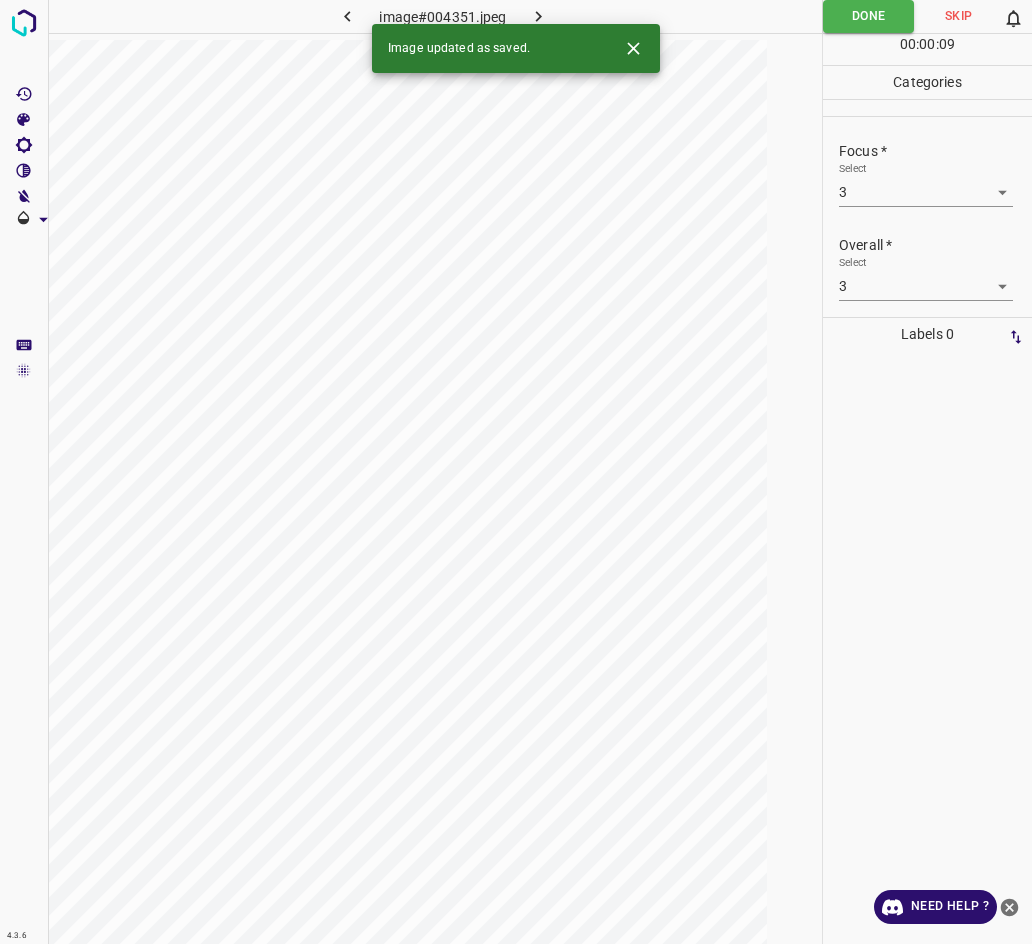 click 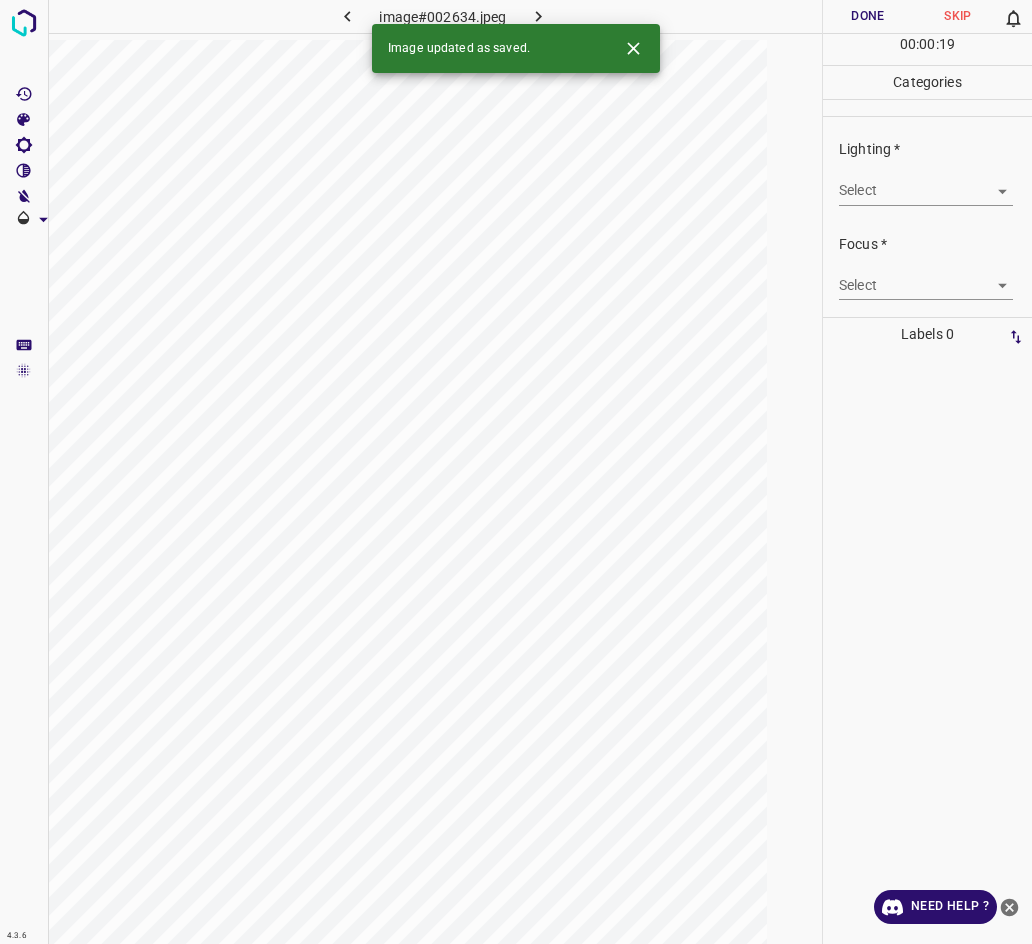 click on "4.3.6  image#002634.jpeg Done Skip 0 00   : 00   : 19   Categories Lighting *  Select ​ Focus *  Select ​ Overall *  Select ​ Labels   0 Categories 1 Lighting 2 Focus 3 Overall Tools Space Change between modes (Draw & Edit) I Auto labeling R Restore zoom M Zoom in N Zoom out Delete Delete selecte label Filters Z Restore filters X Saturation filter C Brightness filter V Contrast filter B Gray scale filter General O Download Image updated as saved. Need Help ? - Text - Hide - Delete" at bounding box center (516, 472) 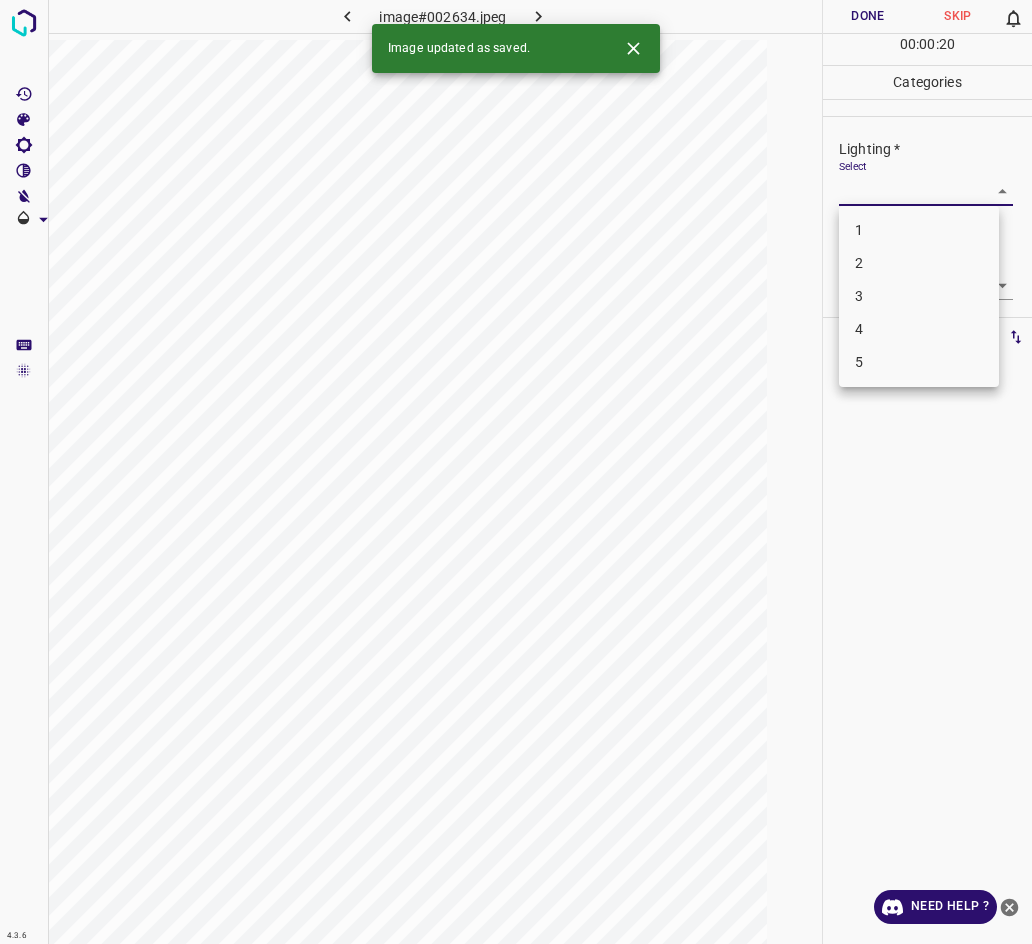 click on "3" at bounding box center (919, 296) 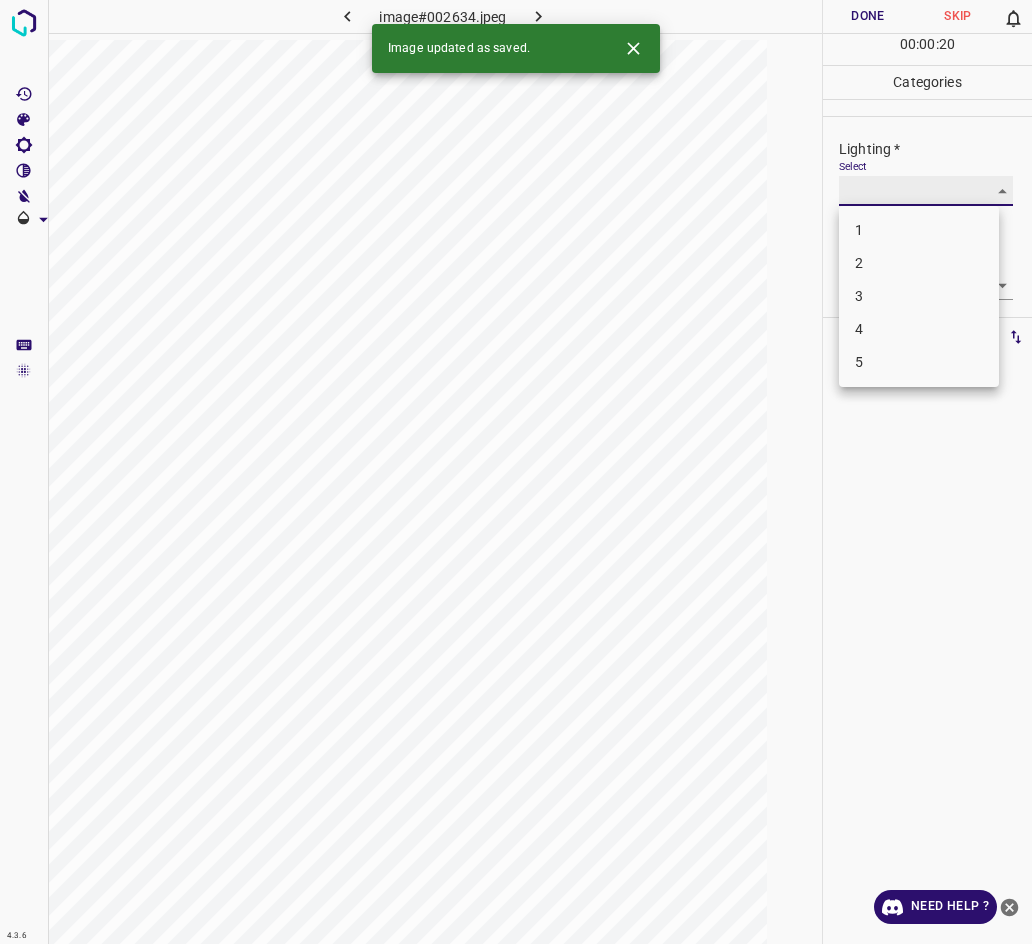 type on "3" 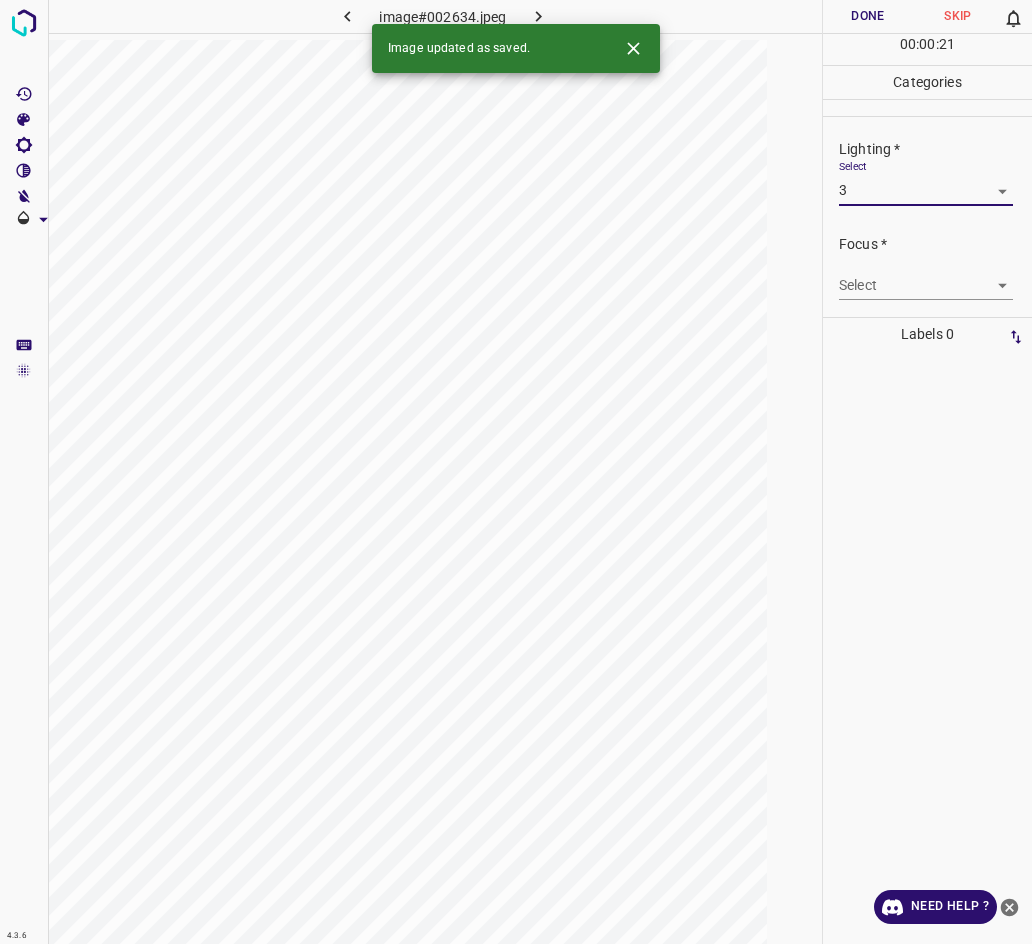 click on "4.3.6  image#002634.jpeg Done Skip 0 00   : 00   : 21   Categories Lighting *  Select 3 3 Focus *  Select ​ Overall *  Select ​ Labels   0 Categories 1 Lighting 2 Focus 3 Overall Tools Space Change between modes (Draw & Edit) I Auto labeling R Restore zoom M Zoom in N Zoom out Delete Delete selecte label Filters Z Restore filters X Saturation filter C Brightness filter V Contrast filter B Gray scale filter General O Download Image updated as saved. Need Help ? - Text - Hide - Delete" at bounding box center (516, 472) 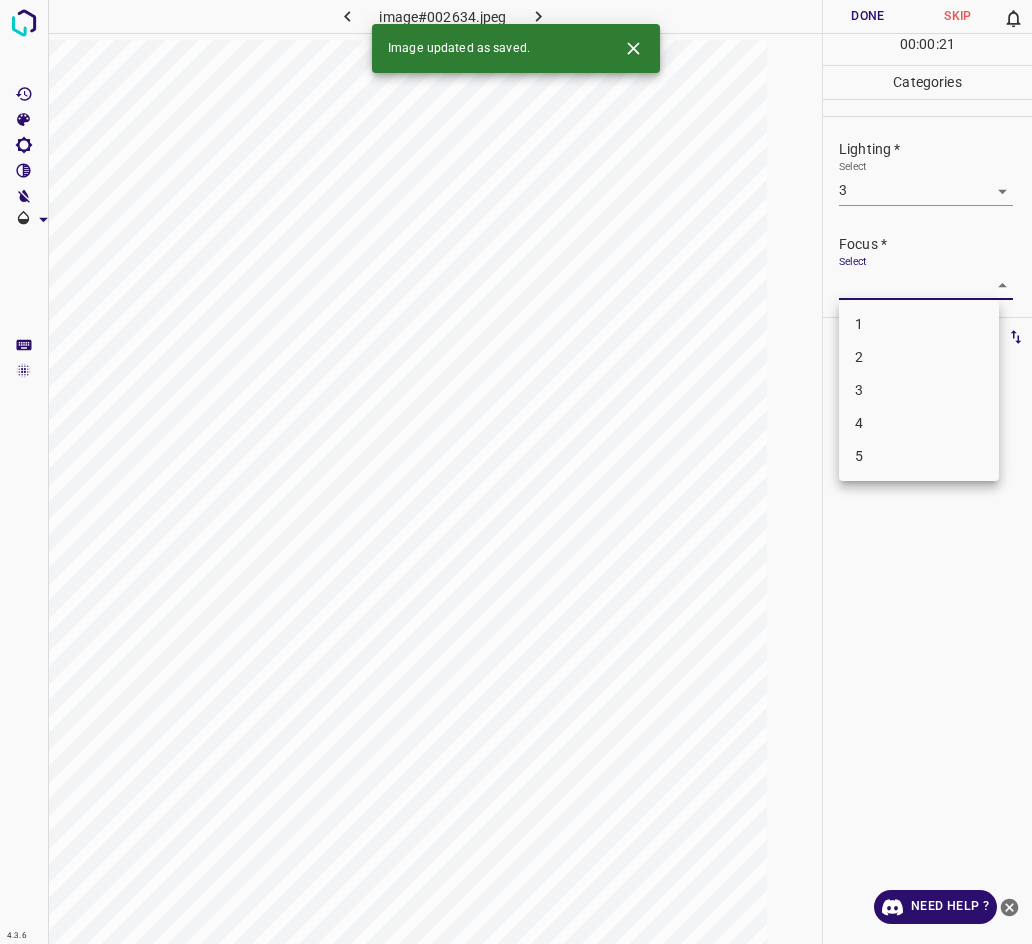 click on "3" at bounding box center [919, 390] 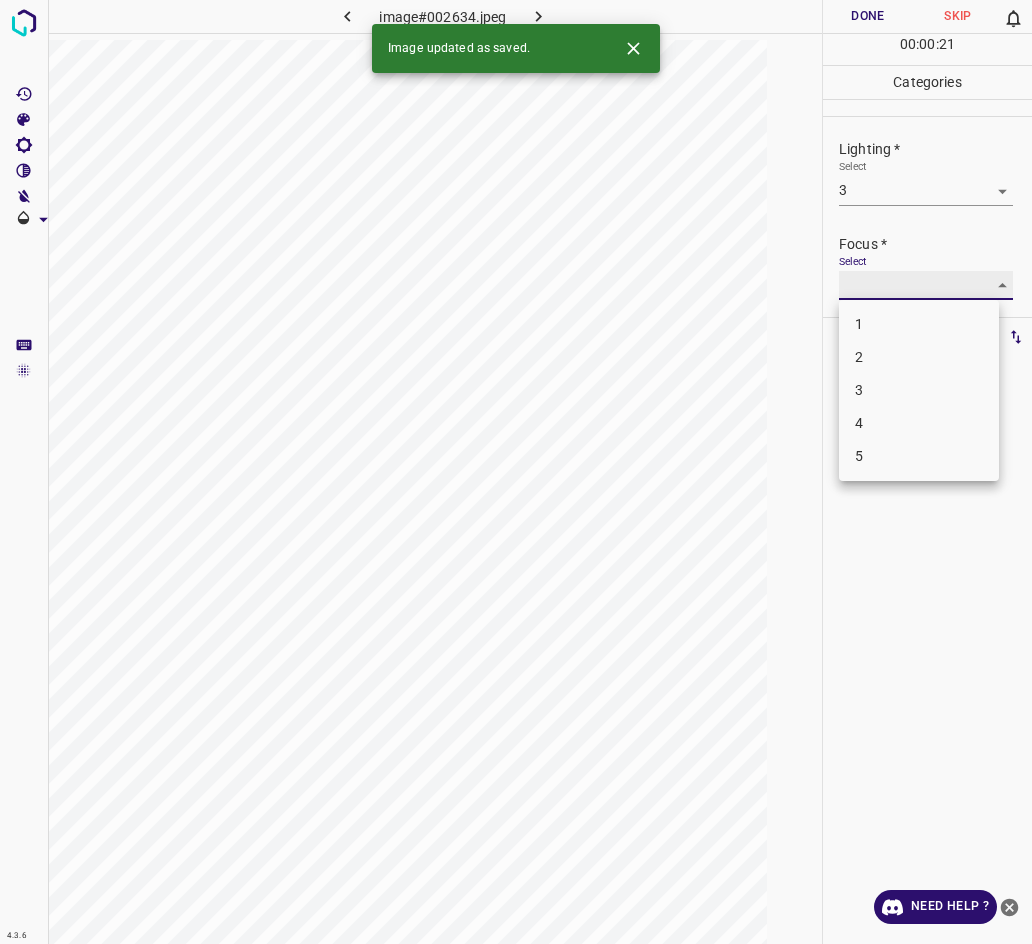 type on "3" 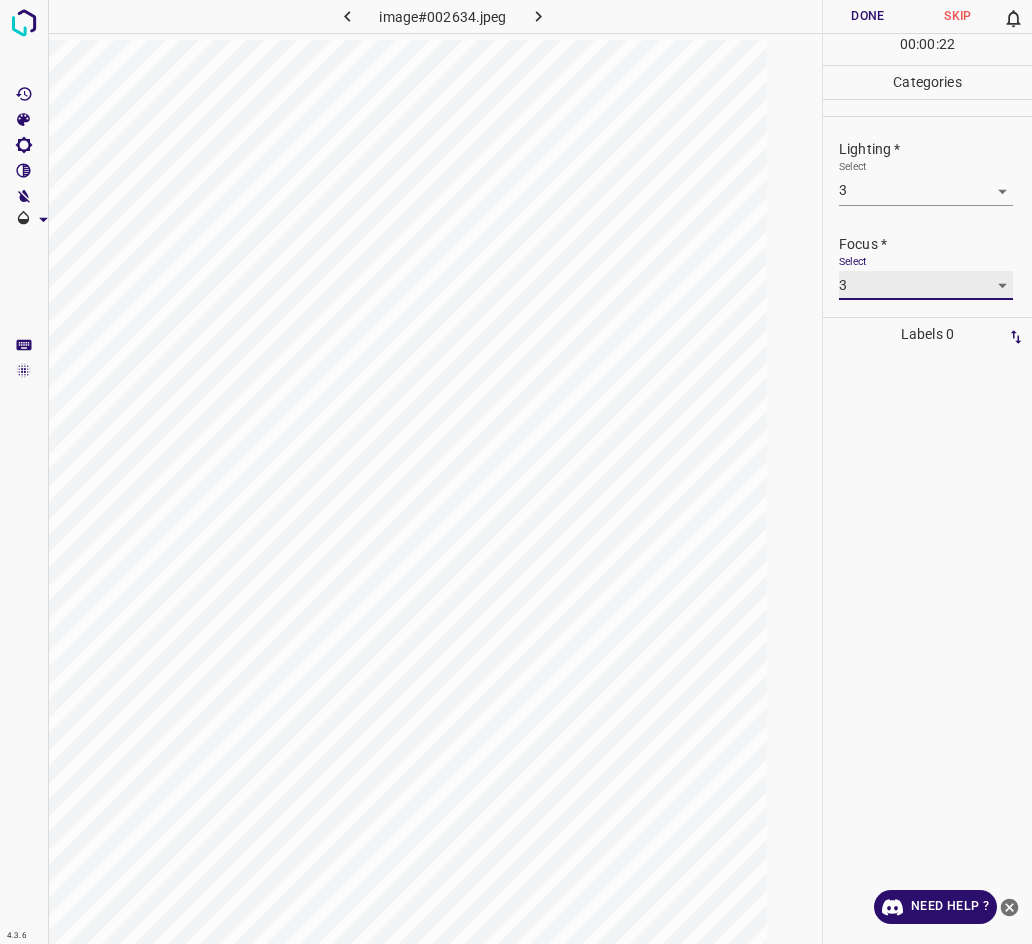 scroll, scrollTop: 98, scrollLeft: 0, axis: vertical 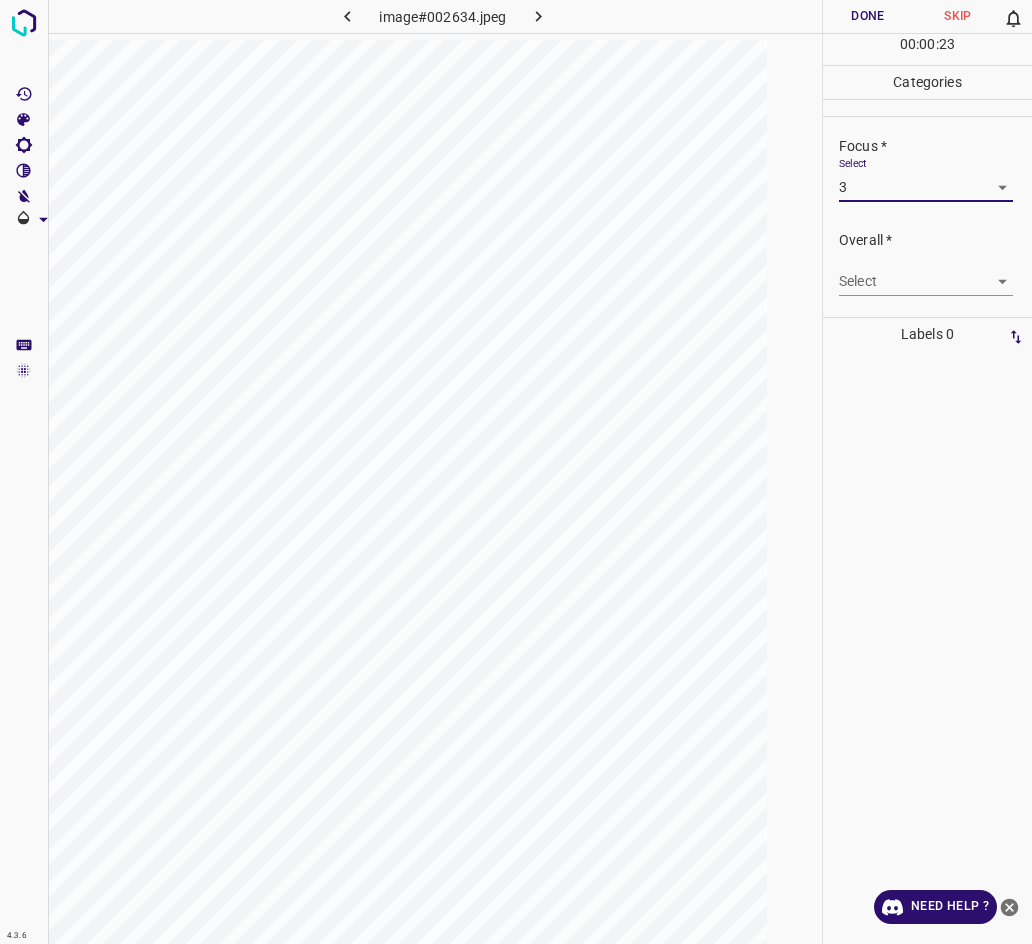 click on "4.3.6  image#002634.jpeg Done Skip 0 00   : 00   : 23   Categories Lighting *  Select 3 3 Focus *  Select 3 3 Overall *  Select ​ Labels   0 Categories 1 Lighting 2 Focus 3 Overall Tools Space Change between modes (Draw & Edit) I Auto labeling R Restore zoom M Zoom in N Zoom out Delete Delete selecte label Filters Z Restore filters X Saturation filter C Brightness filter V Contrast filter B Gray scale filter General O Download Need Help ? - Text - Hide - Delete" at bounding box center [516, 472] 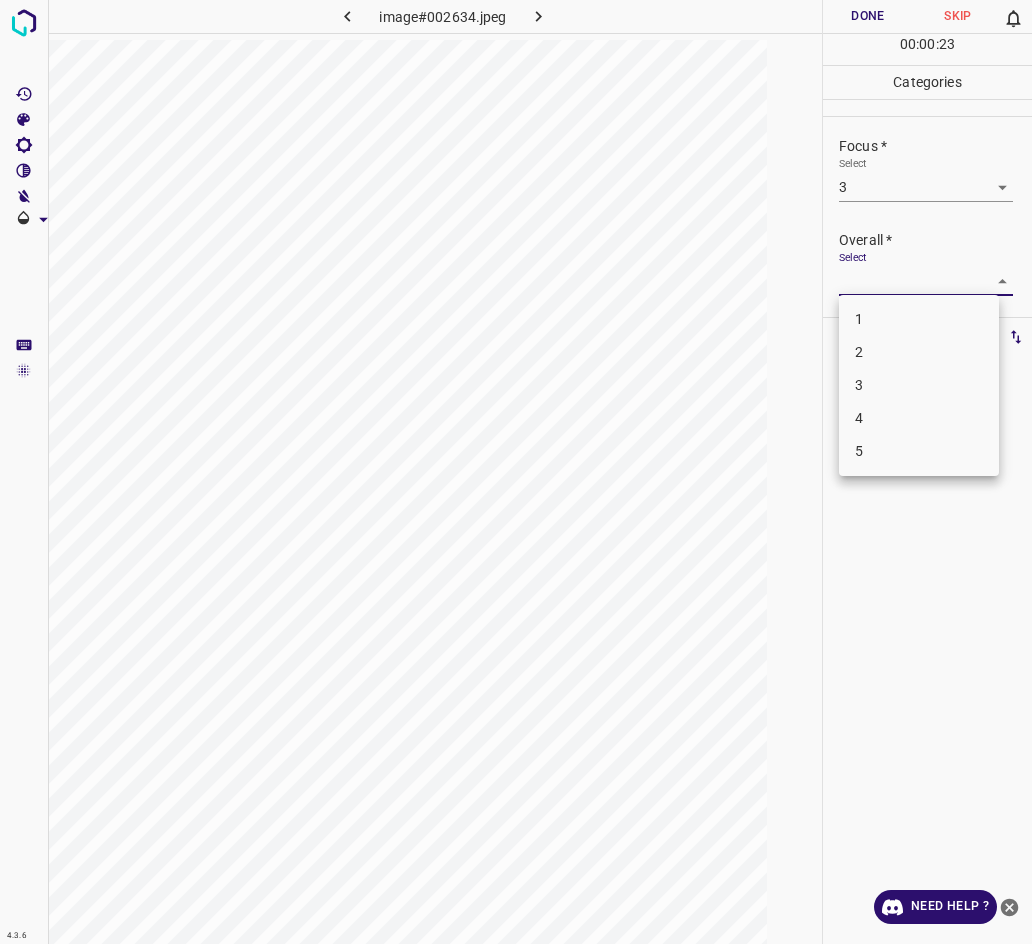click on "3" at bounding box center [919, 385] 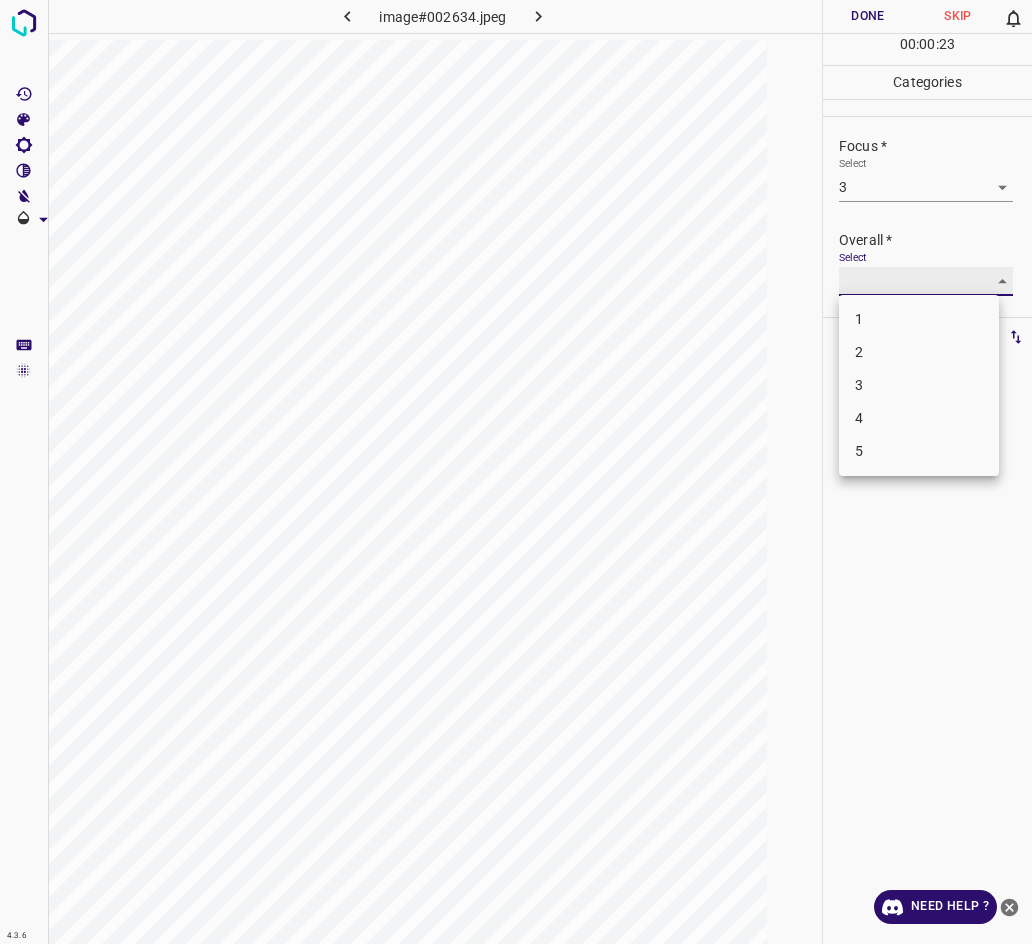 type on "3" 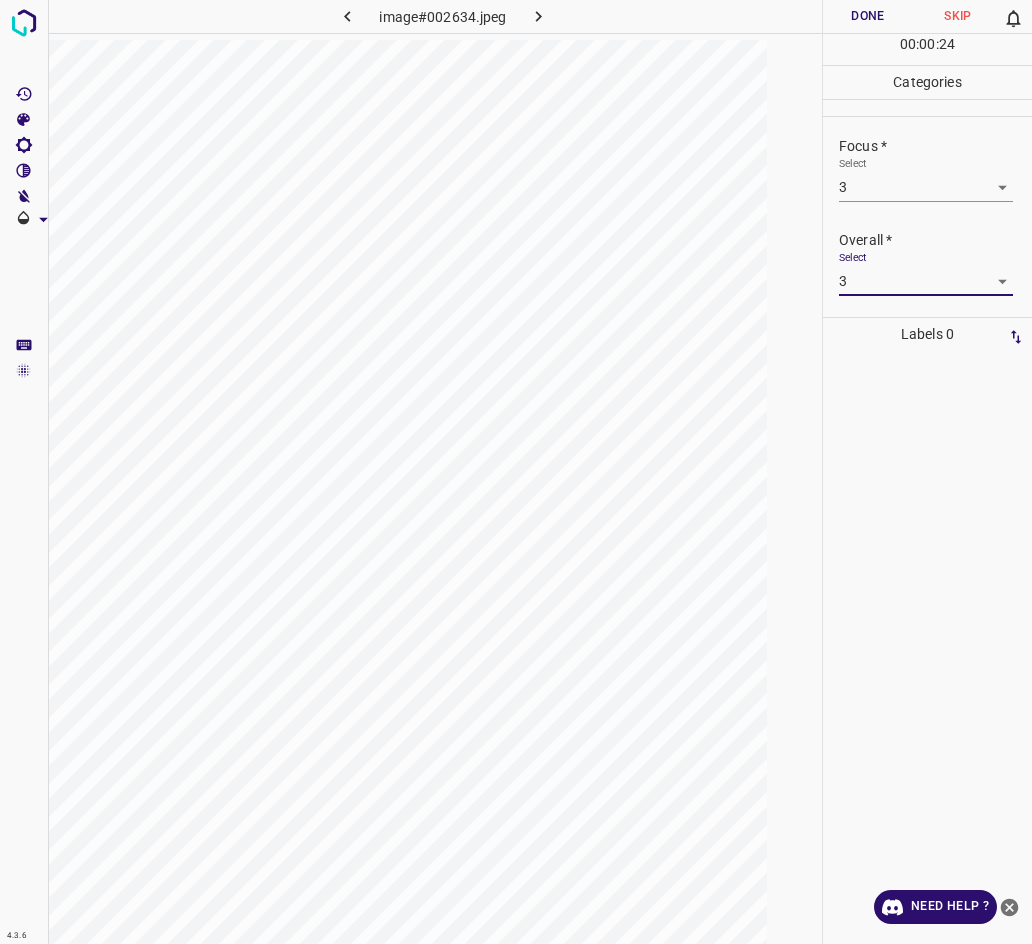 click on "Done" at bounding box center (868, 16) 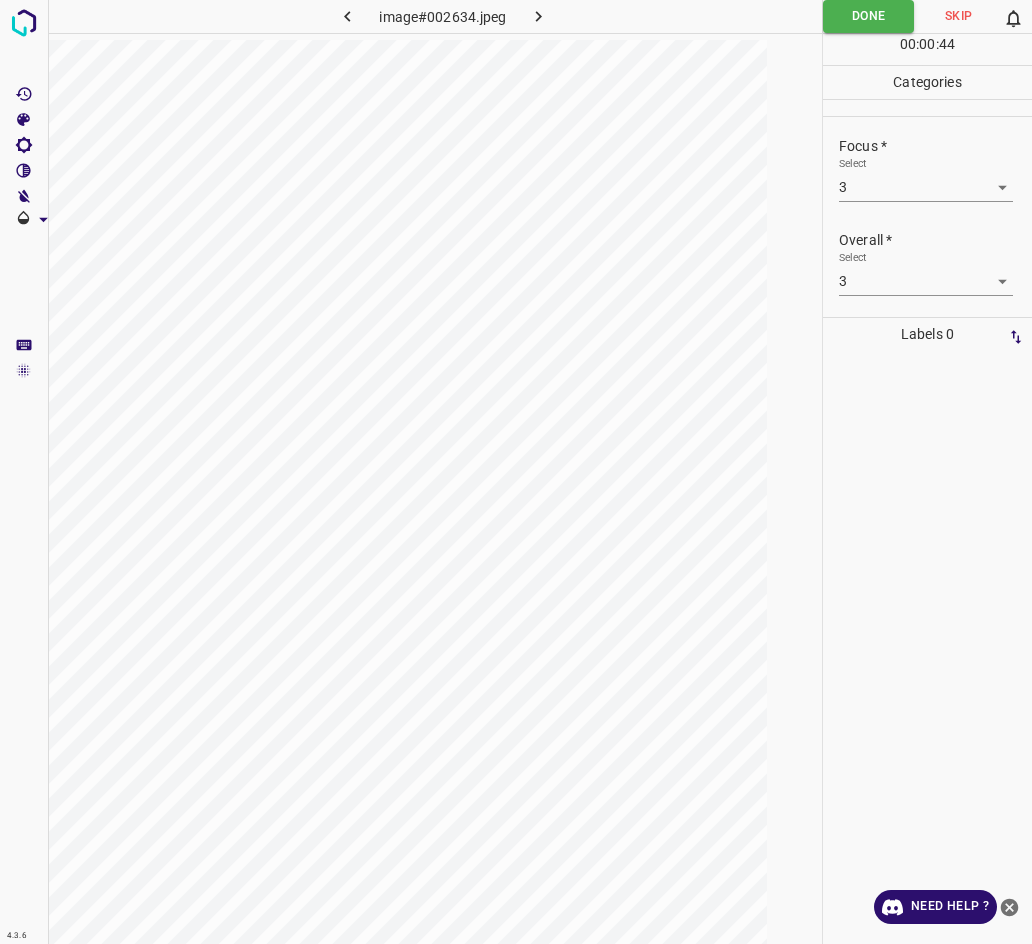 scroll, scrollTop: 0, scrollLeft: 0, axis: both 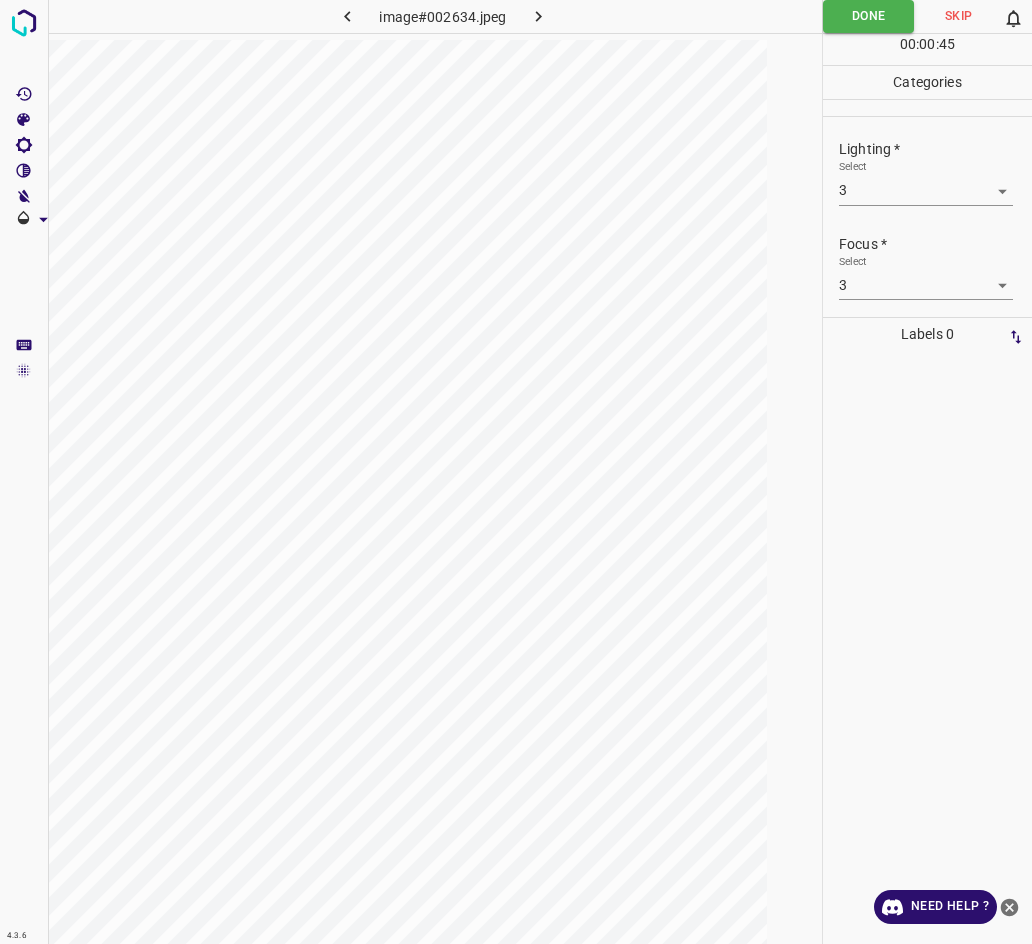 click 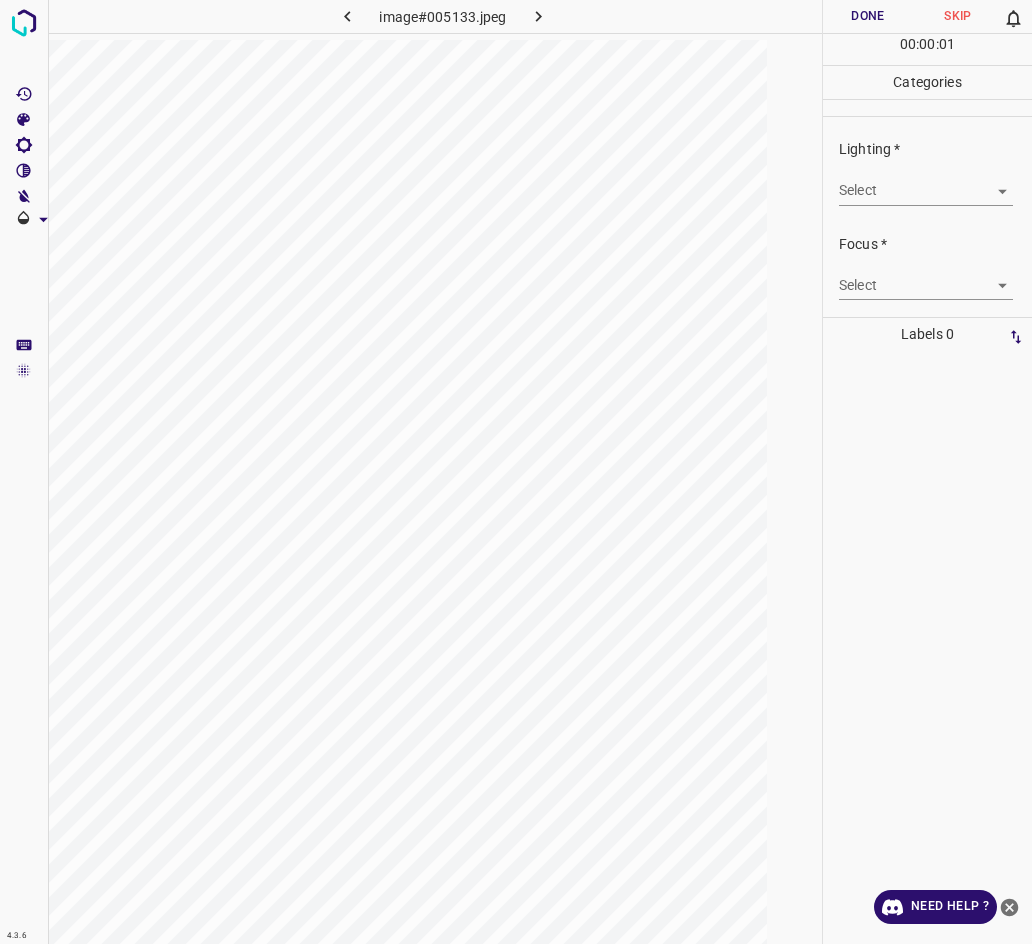 click on "4.3.6  image#005133.jpeg Done Skip 0 00   : 00   : 01   Categories Lighting *  Select ​ Focus *  Select ​ Overall *  Select ​ Labels   0 Categories 1 Lighting 2 Focus 3 Overall Tools Space Change between modes (Draw & Edit) I Auto labeling R Restore zoom M Zoom in N Zoom out Delete Delete selecte label Filters Z Restore filters X Saturation filter C Brightness filter V Contrast filter B Gray scale filter General O Download Need Help ? - Text - Hide - Delete" at bounding box center (516, 472) 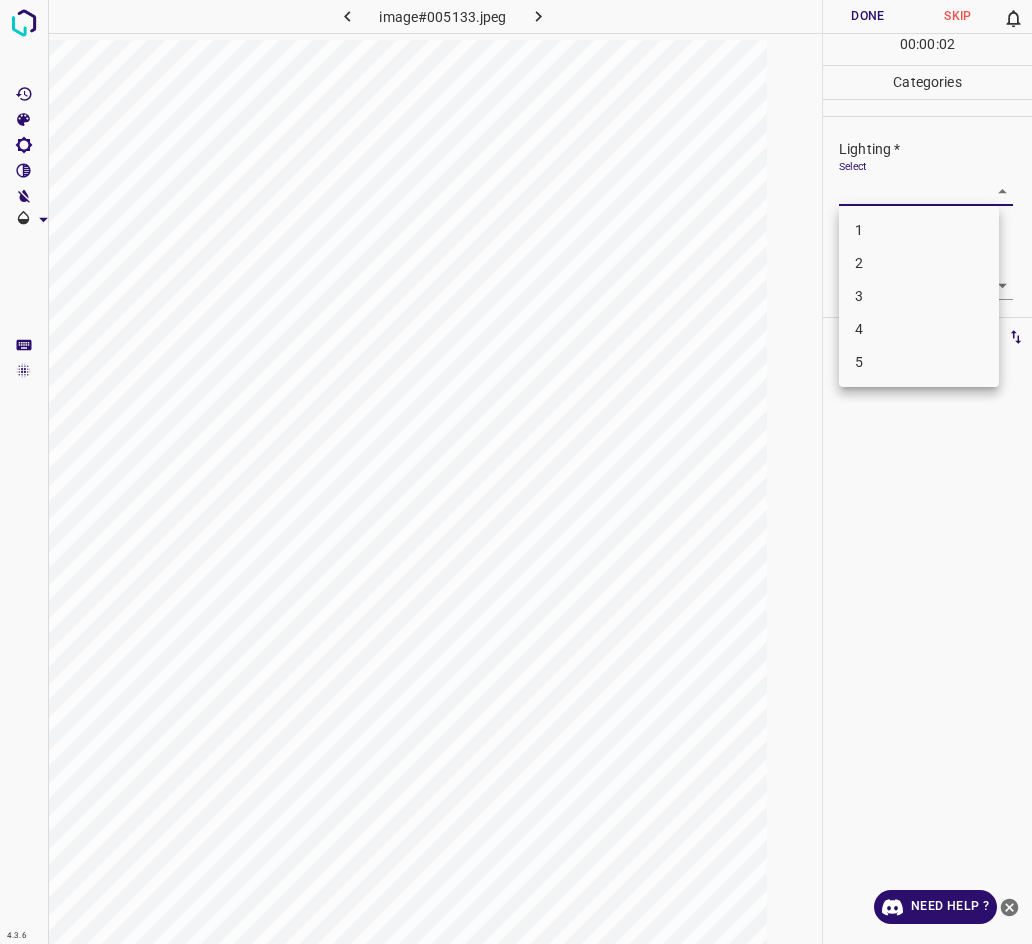 click on "3" at bounding box center [919, 296] 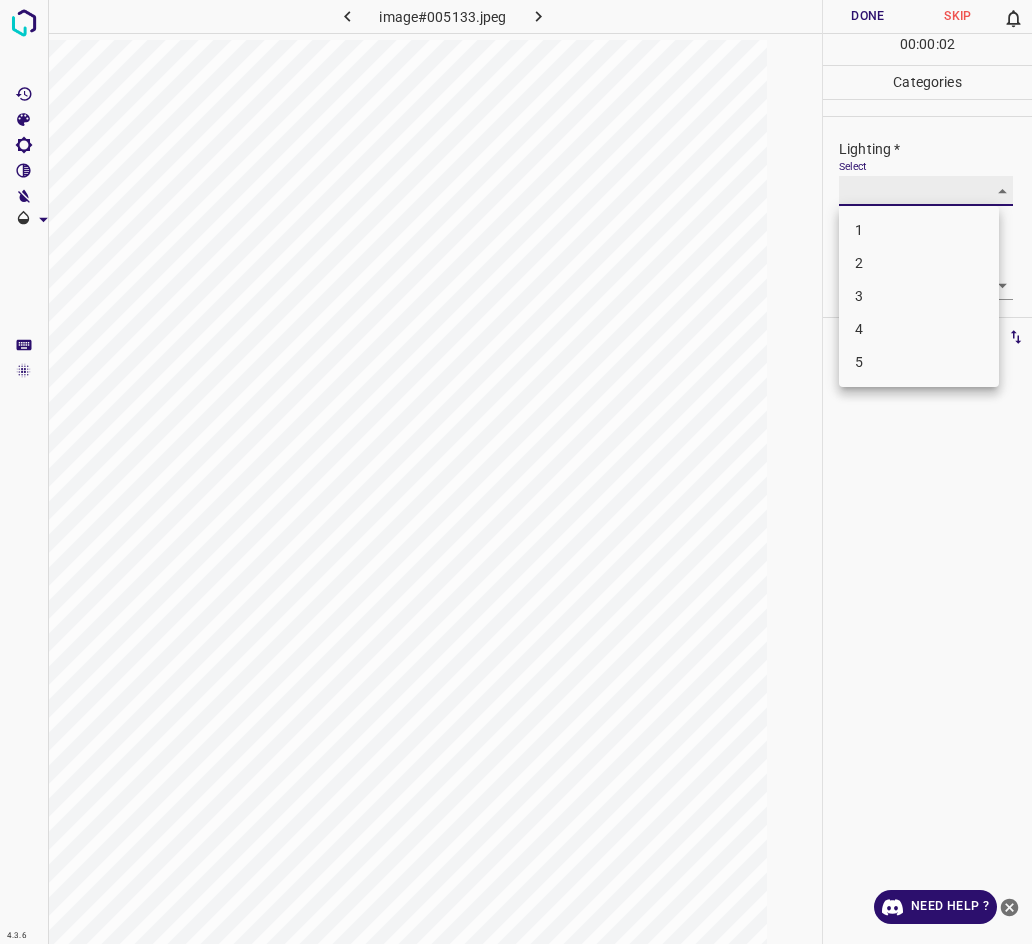 type on "3" 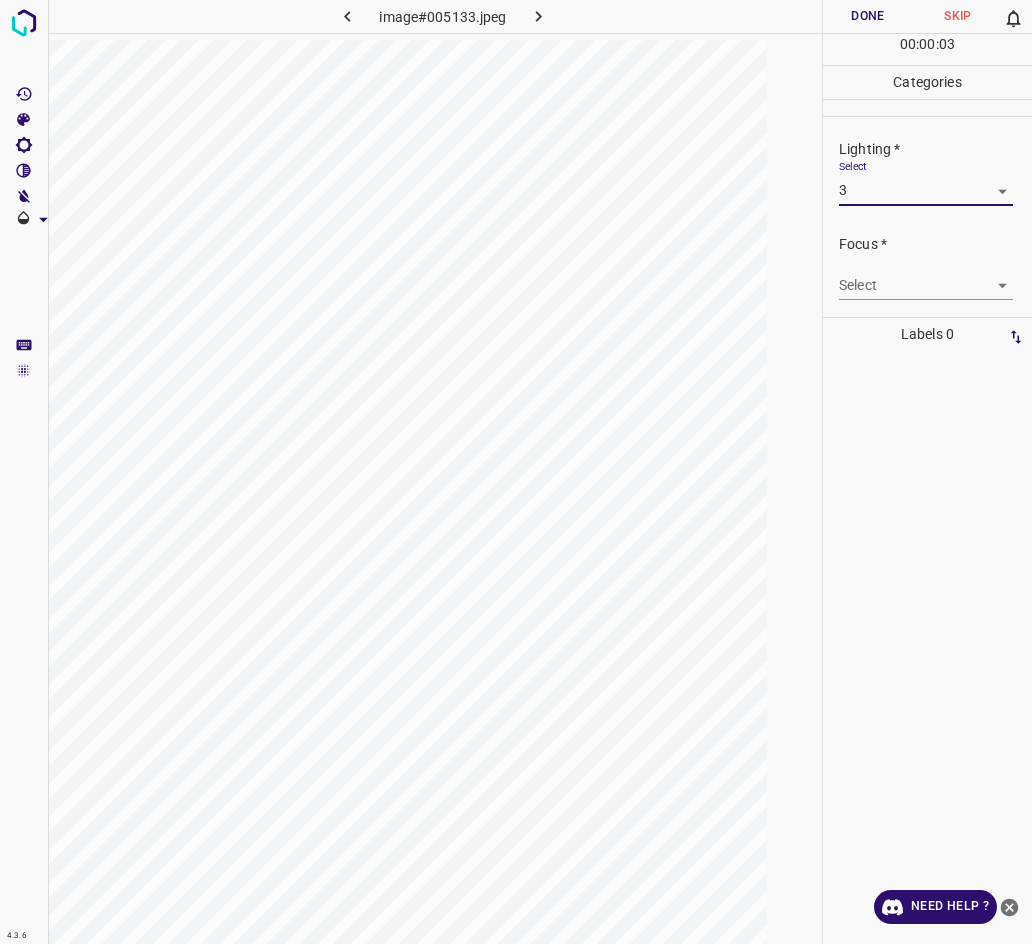 click on "4.3.6  image#005133.jpeg Done Skip 0 00   : 00   : 03   Categories Lighting *  Select 3 3 Focus *  Select ​ Overall *  Select ​ Labels   0 Categories 1 Lighting 2 Focus 3 Overall Tools Space Change between modes (Draw & Edit) I Auto labeling R Restore zoom M Zoom in N Zoom out Delete Delete selecte label Filters Z Restore filters X Saturation filter C Brightness filter V Contrast filter B Gray scale filter General O Download Need Help ? - Text - Hide - Delete" at bounding box center [516, 472] 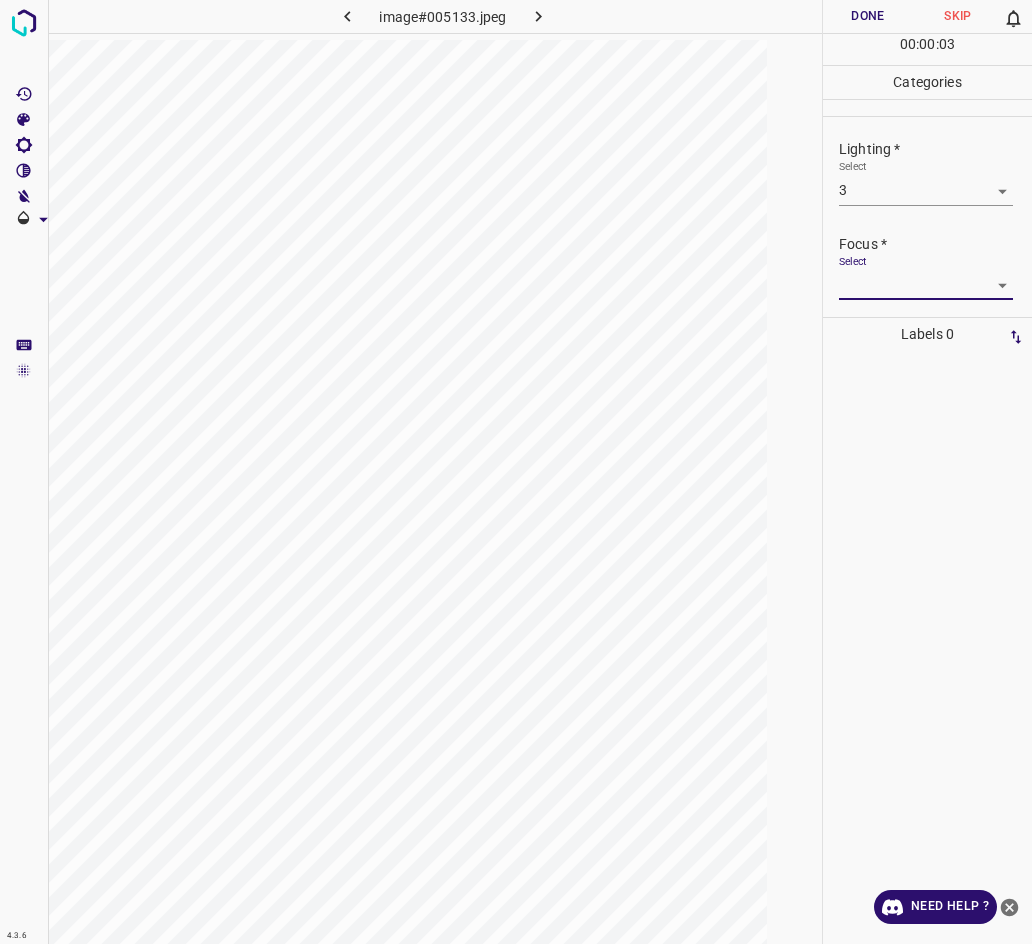 click on "4.3.6  image#005133.jpeg Done Skip 0 00   : 00   : 03   Categories Lighting *  Select 3 3 Focus *  Select ​ Overall *  Select ​ Labels   0 Categories 1 Lighting 2 Focus 3 Overall Tools Space Change between modes (Draw & Edit) I Auto labeling R Restore zoom M Zoom in N Zoom out Delete Delete selecte label Filters Z Restore filters X Saturation filter C Brightness filter V Contrast filter B Gray scale filter General O Download Need Help ? - Text - Hide - Delete" at bounding box center [516, 472] 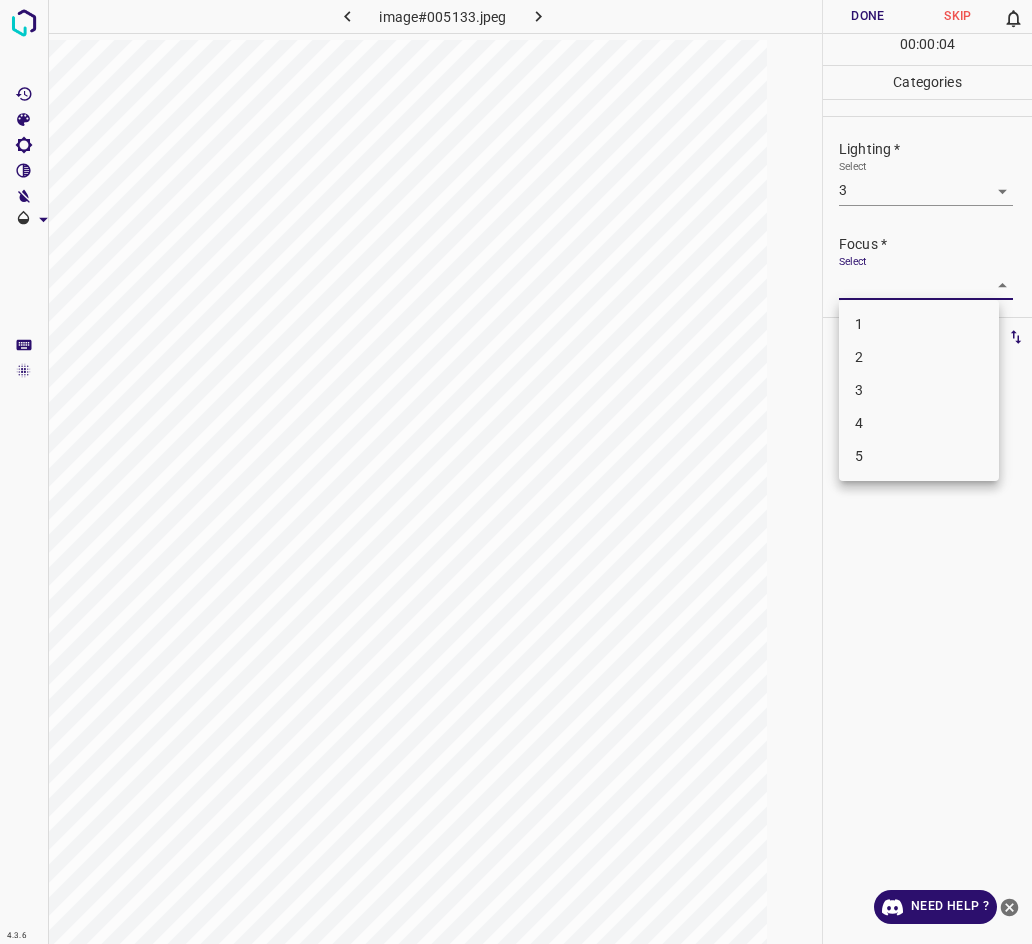 click on "3" at bounding box center (919, 390) 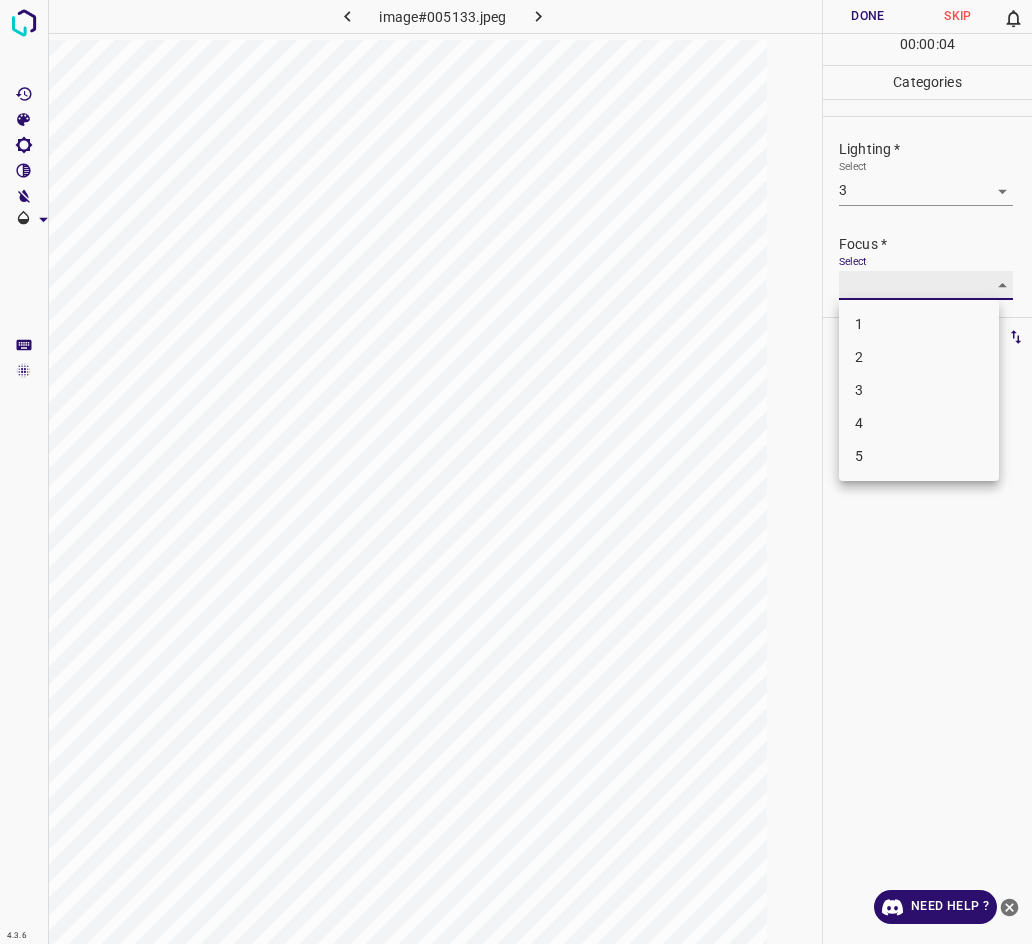 type on "3" 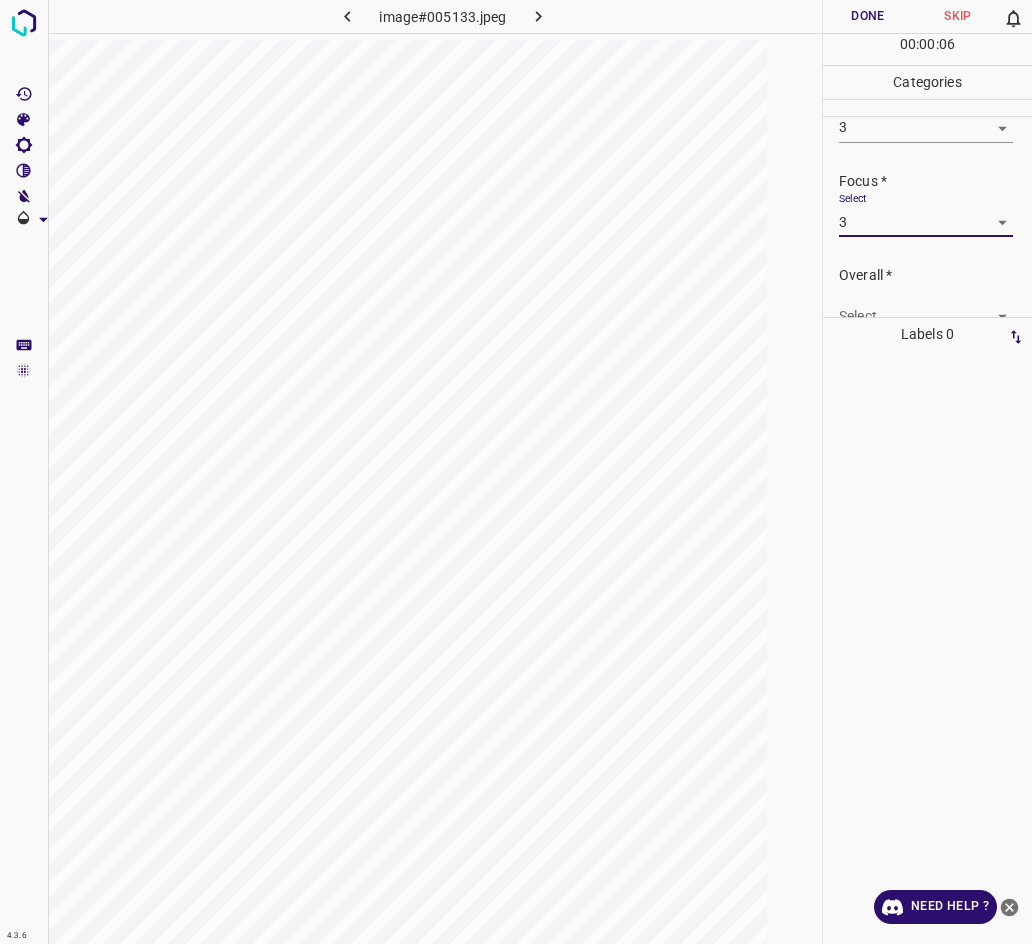 click on "4.3.6  image#005133.jpeg Done Skip 0 00   : 00   : 06   Categories Lighting *  Select 3 3 Focus *  Select 3 3 Overall *  Select ​ Labels   0 Categories 1 Lighting 2 Focus 3 Overall Tools Space Change between modes (Draw & Edit) I Auto labeling R Restore zoom M Zoom in N Zoom out Delete Delete selecte label Filters Z Restore filters X Saturation filter C Brightness filter V Contrast filter B Gray scale filter General O Download Need Help ? - Text - Hide - Delete" at bounding box center (516, 472) 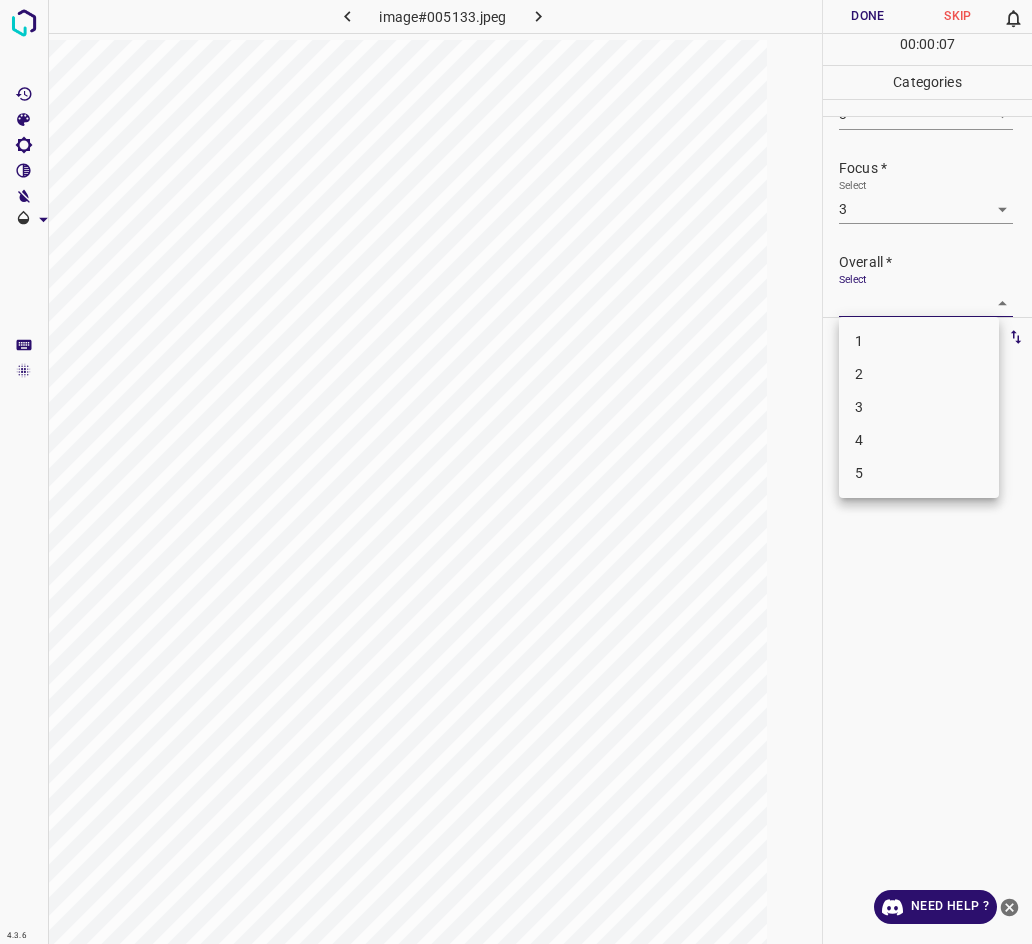 click on "3" at bounding box center [919, 407] 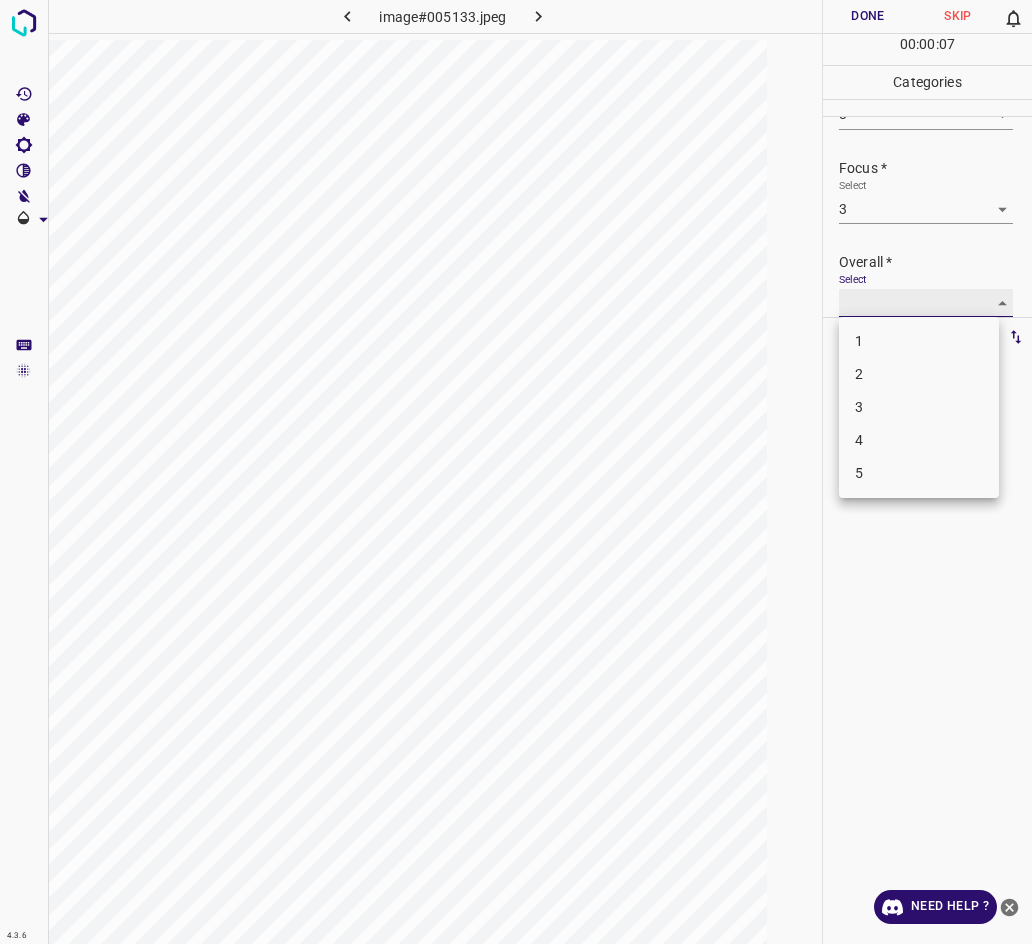 type on "3" 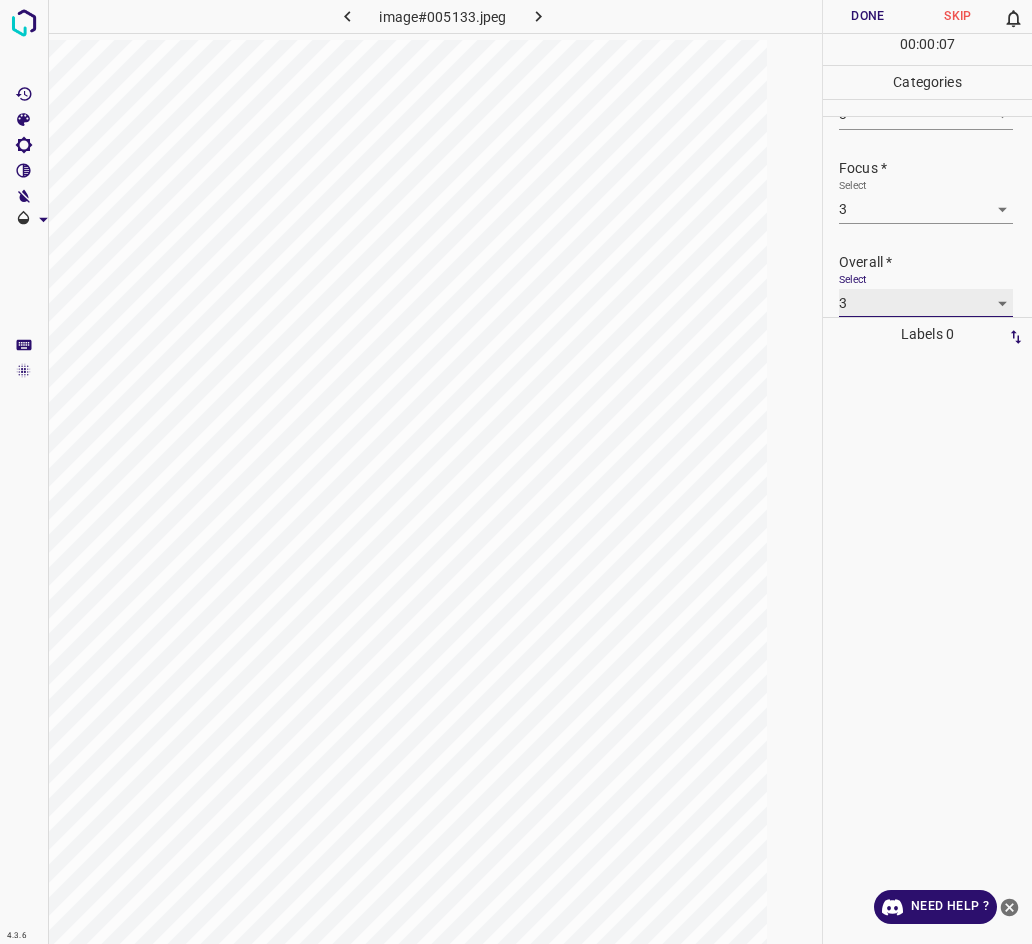 scroll, scrollTop: 76, scrollLeft: 0, axis: vertical 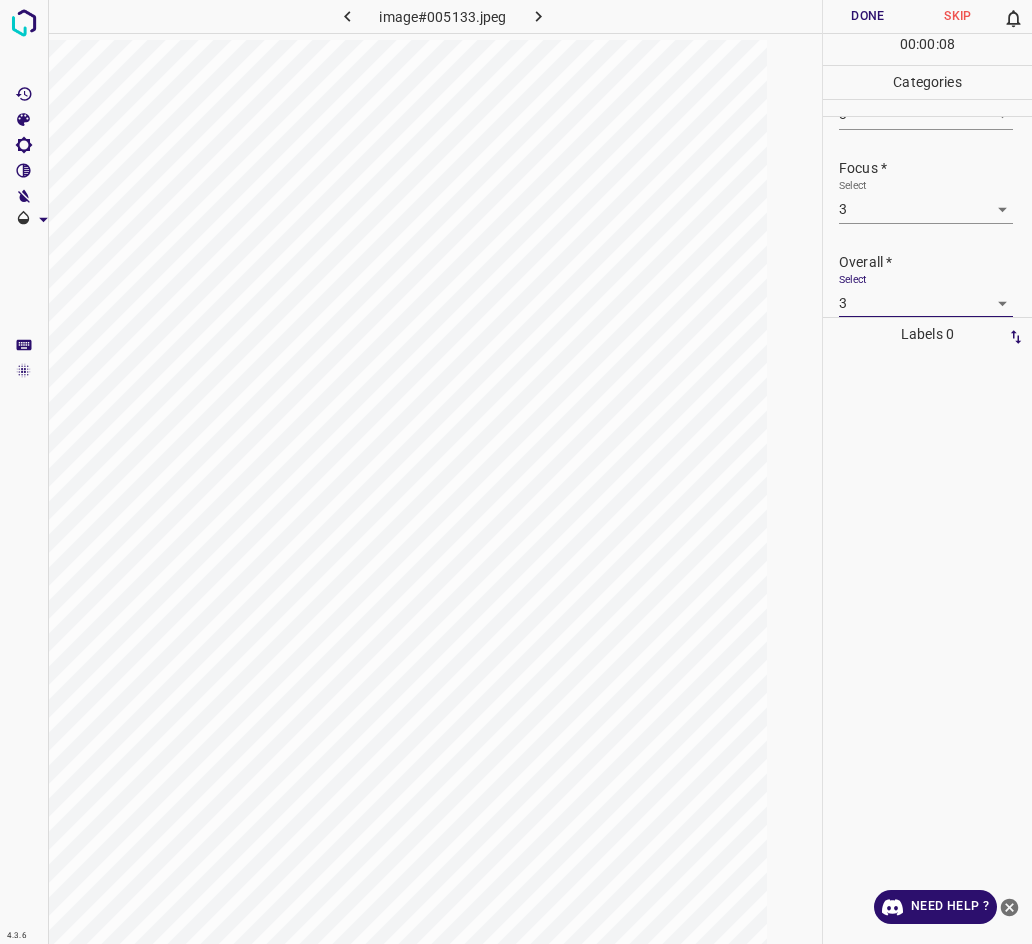 click on "Done" at bounding box center (868, 16) 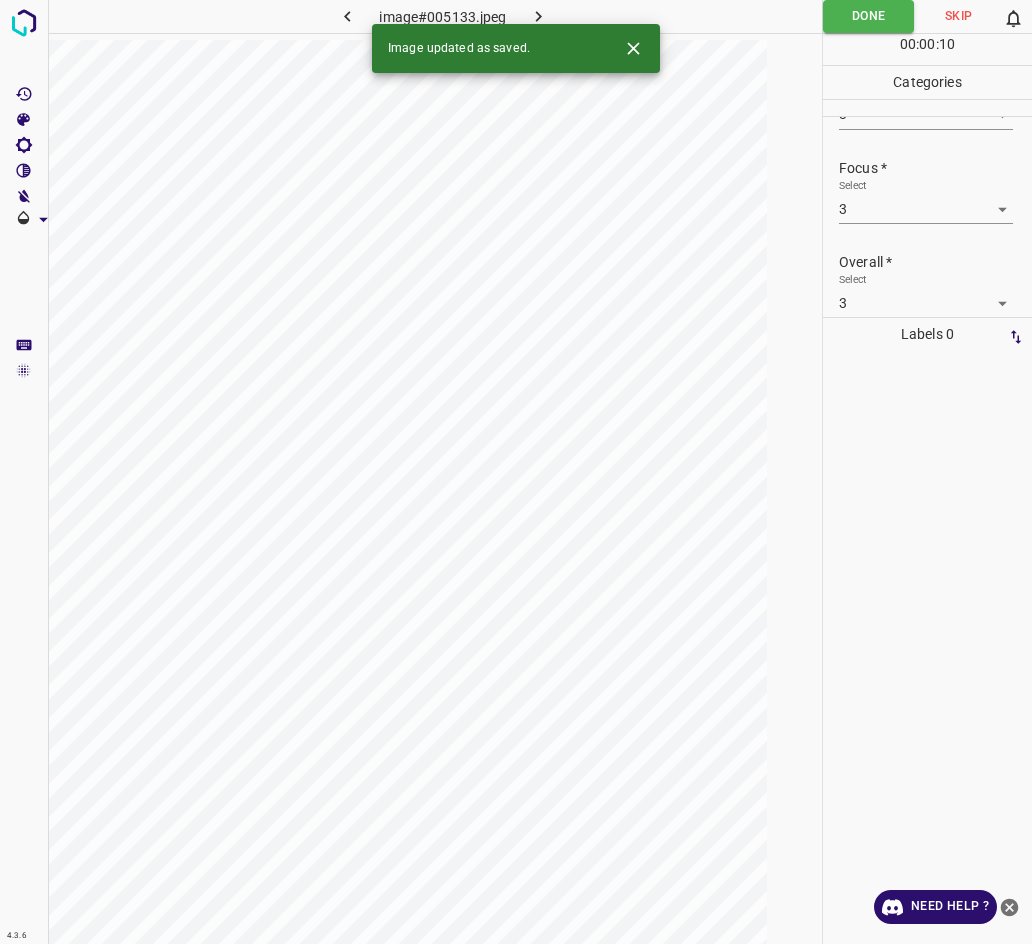 click 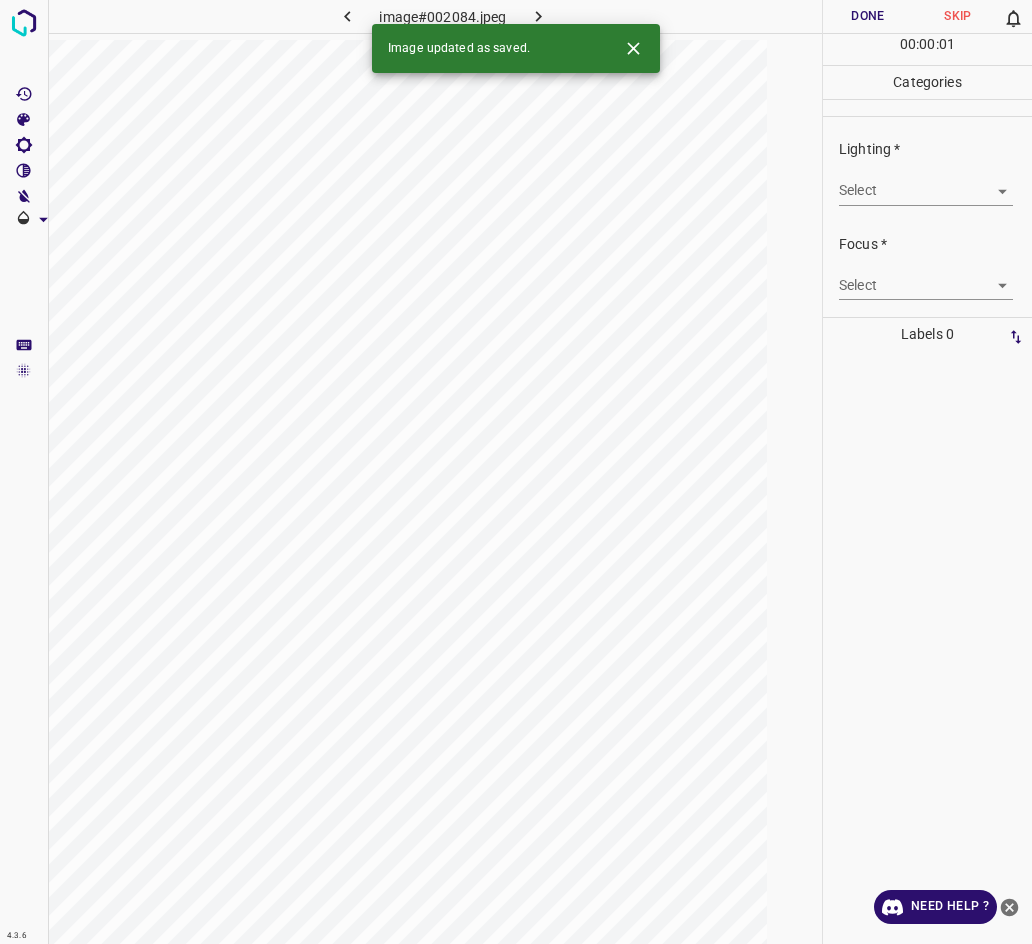 click on "4.3.6  image#002084.jpeg Done Skip 0 00   : 00   : 01   Categories Lighting *  Select ​ Focus *  Select ​ Overall *  Select ​ Labels   0 Categories 1 Lighting 2 Focus 3 Overall Tools Space Change between modes (Draw & Edit) I Auto labeling R Restore zoom M Zoom in N Zoom out Delete Delete selecte label Filters Z Restore filters X Saturation filter C Brightness filter V Contrast filter B Gray scale filter General O Download Image updated as saved. Need Help ? - Text - Hide - Delete" at bounding box center (516, 472) 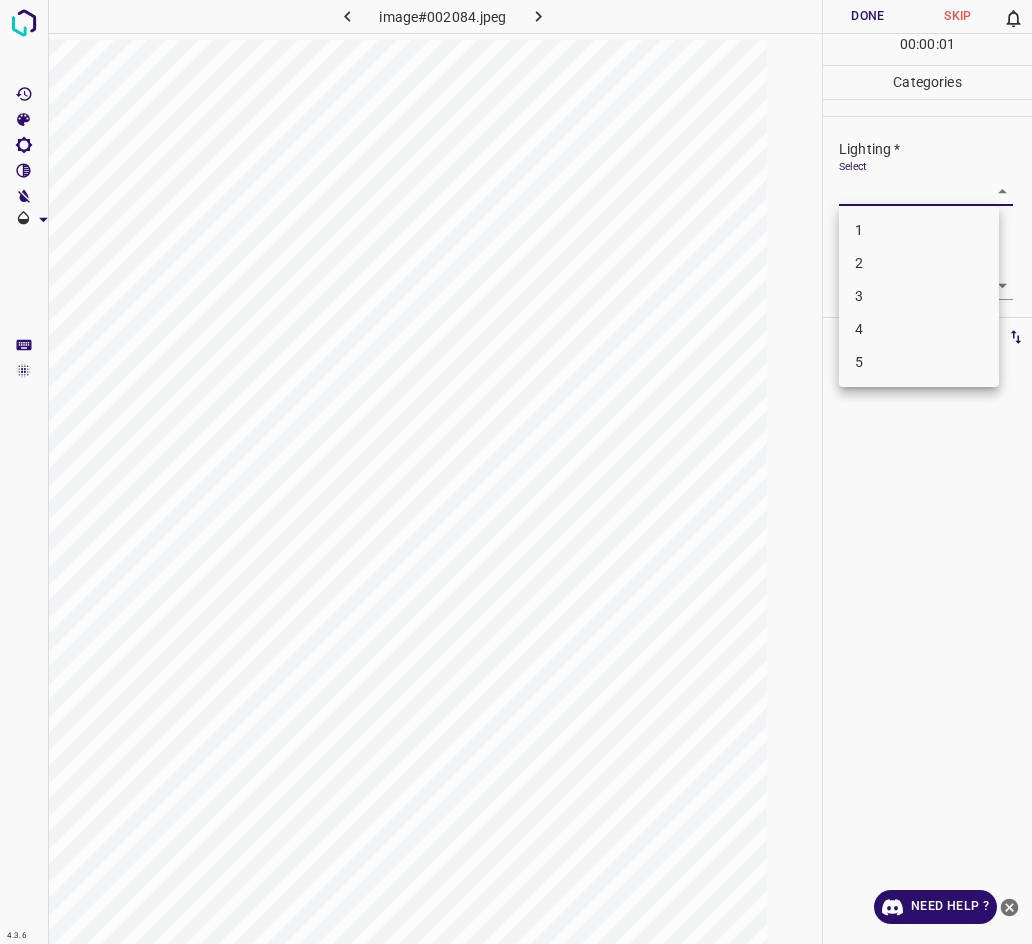click on "2" at bounding box center [919, 263] 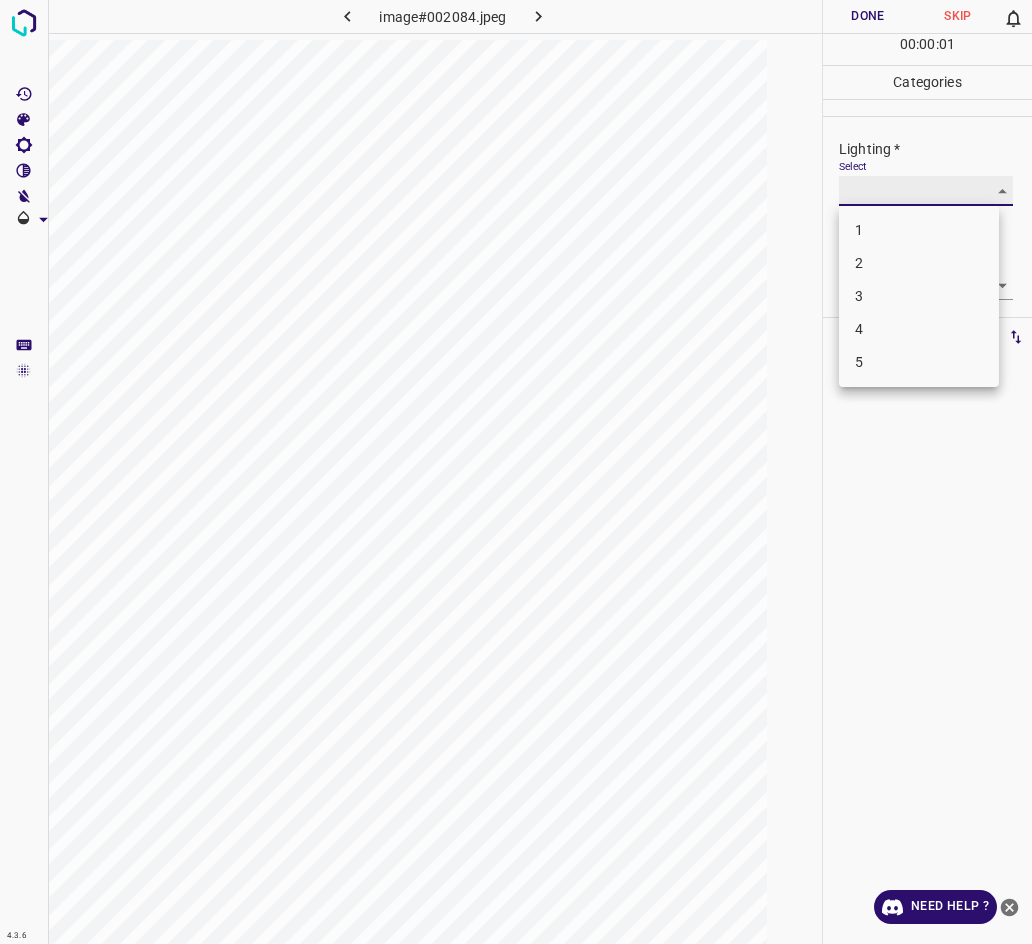 type on "2" 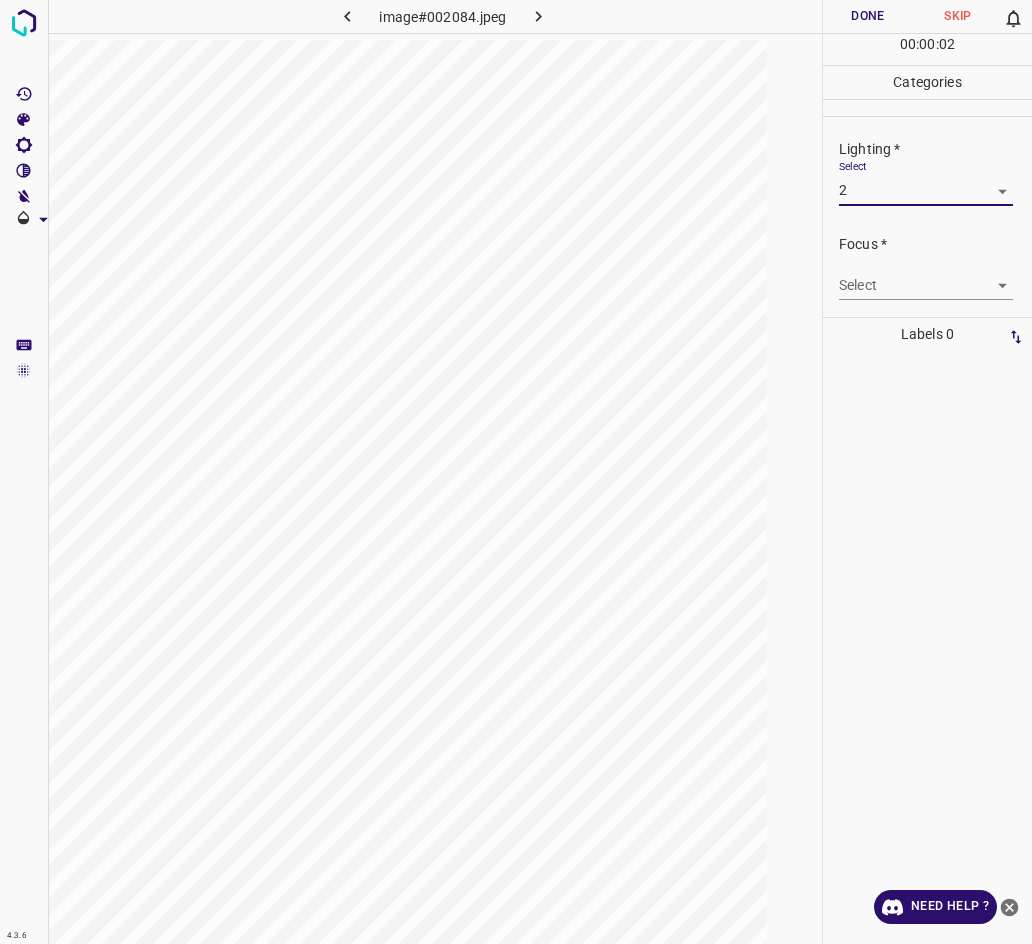 click on "4.3.6  image#002084.jpeg Done Skip 0 00   : 00   : 02   Categories Lighting *  Select 2 2 Focus *  Select ​ Overall *  Select ​ Labels   0 Categories 1 Lighting 2 Focus 3 Overall Tools Space Change between modes (Draw & Edit) I Auto labeling R Restore zoom M Zoom in N Zoom out Delete Delete selecte label Filters Z Restore filters X Saturation filter C Brightness filter V Contrast filter B Gray scale filter General O Download Need Help ? - Text - Hide - Delete" at bounding box center (516, 472) 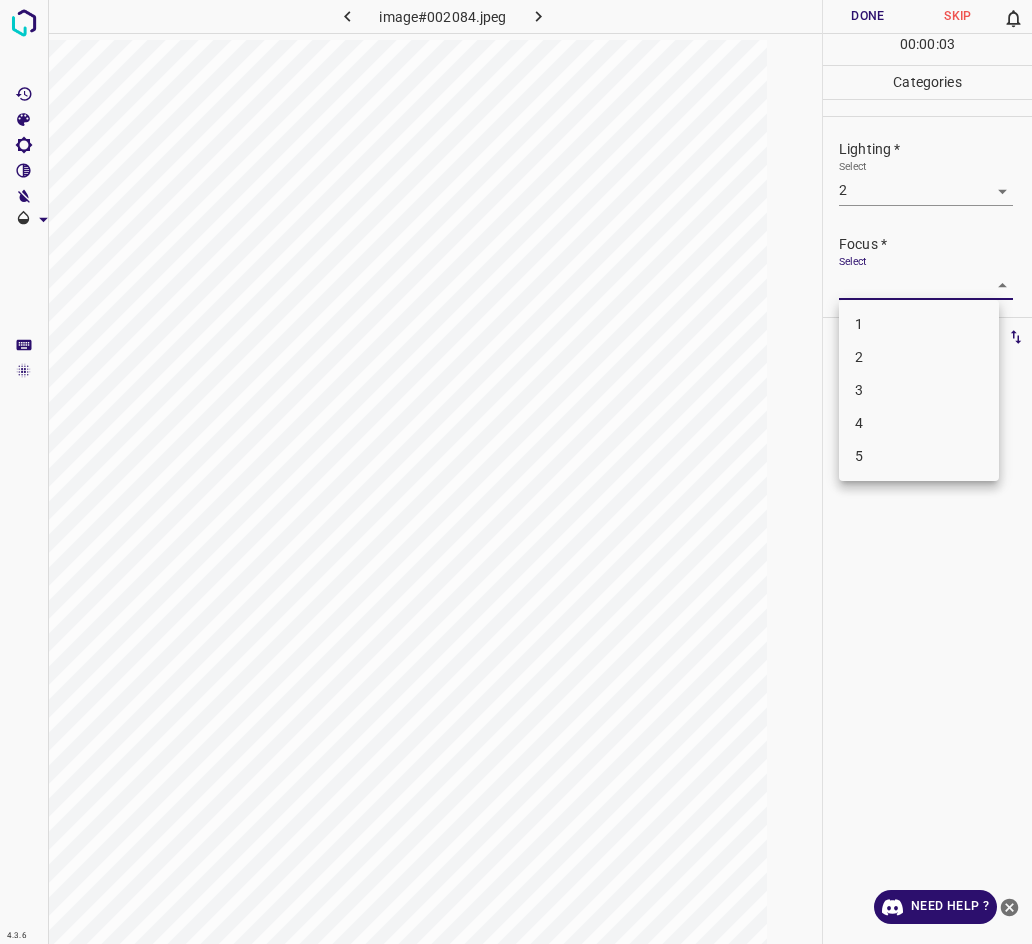 click on "2" at bounding box center (919, 357) 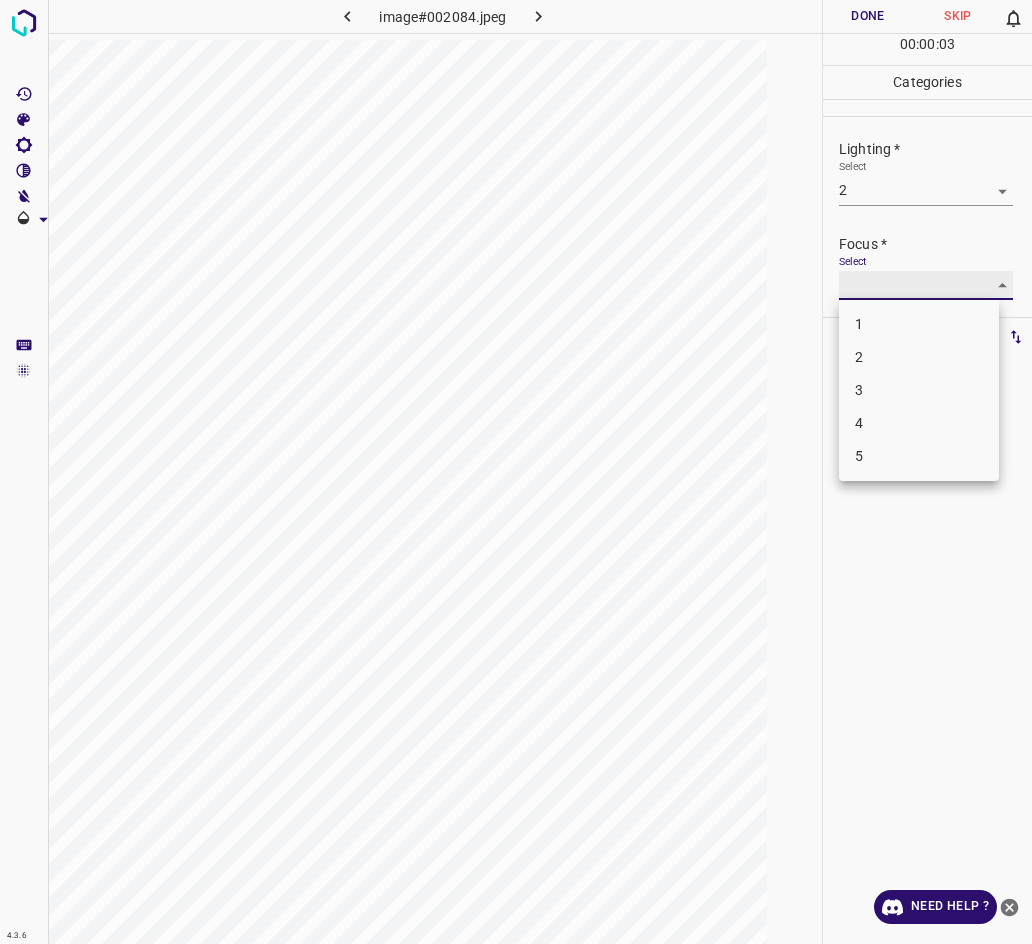 type on "2" 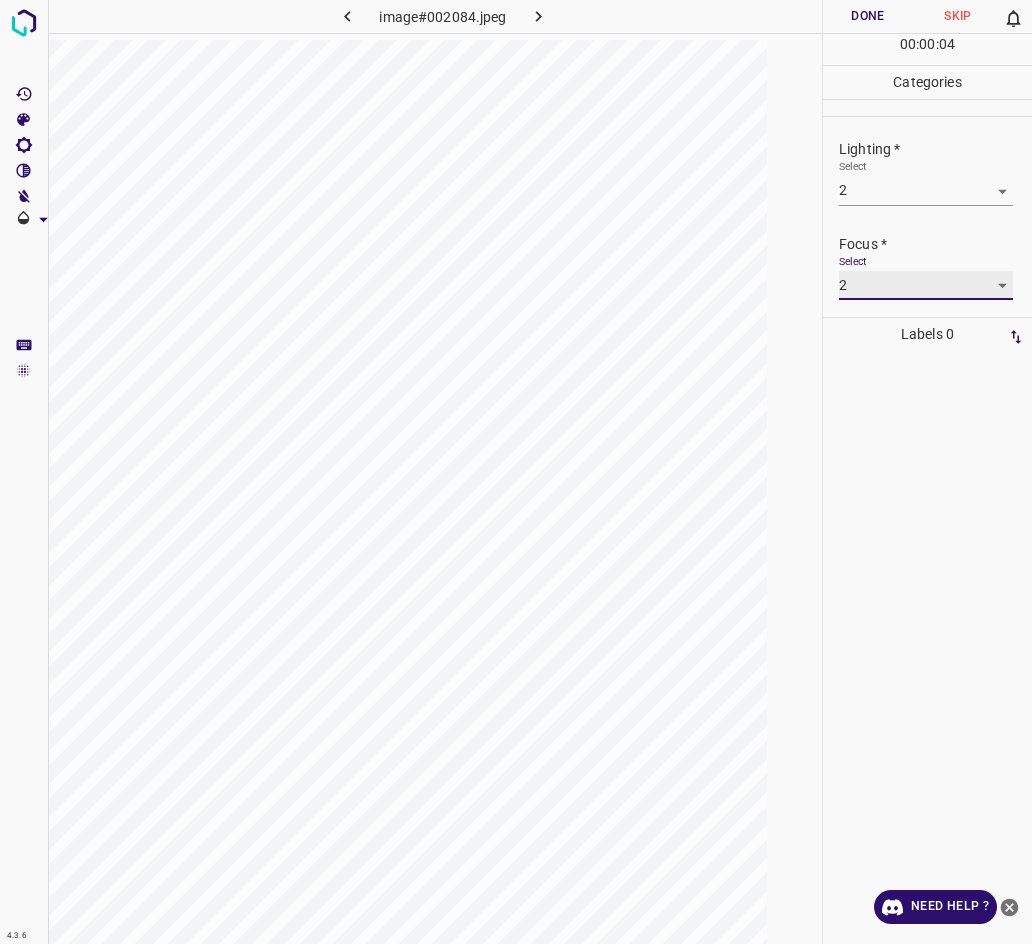 scroll, scrollTop: 87, scrollLeft: 0, axis: vertical 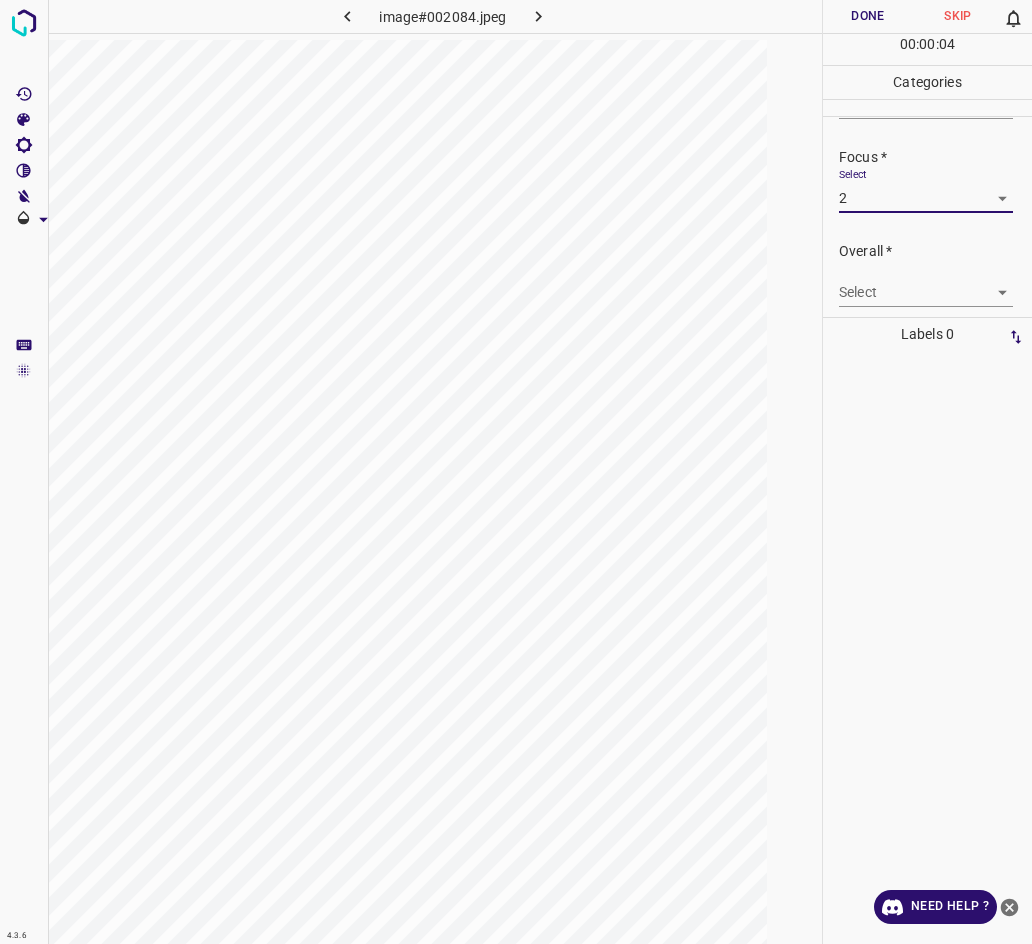 click on "4.3.6  image#002084.jpeg Done Skip 0 00   : 00   : 04   Categories Lighting *  Select 2 2 Focus *  Select 2 2 Overall *  Select ​ Labels   0 Categories 1 Lighting 2 Focus 3 Overall Tools Space Change between modes (Draw & Edit) I Auto labeling R Restore zoom M Zoom in N Zoom out Delete Delete selecte label Filters Z Restore filters X Saturation filter C Brightness filter V Contrast filter B Gray scale filter General O Download Need Help ? - Text - Hide - Delete" at bounding box center [516, 472] 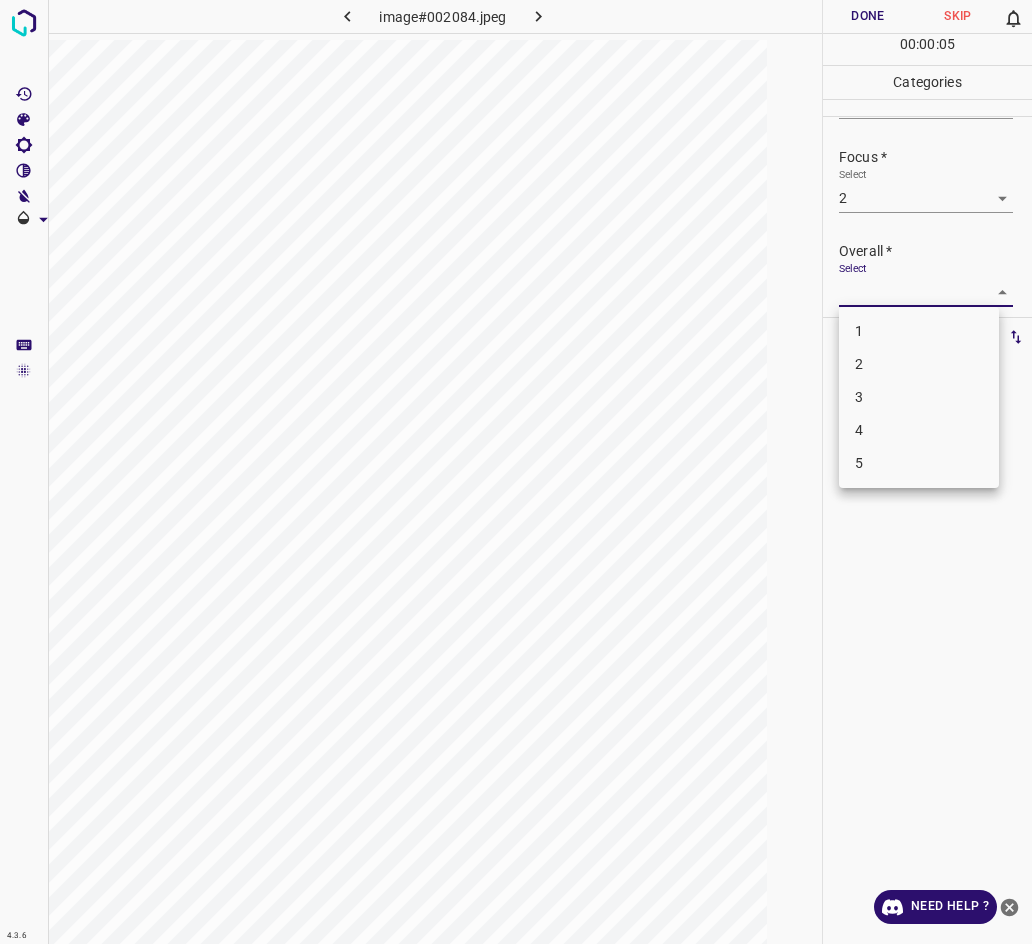 click on "2" at bounding box center [919, 364] 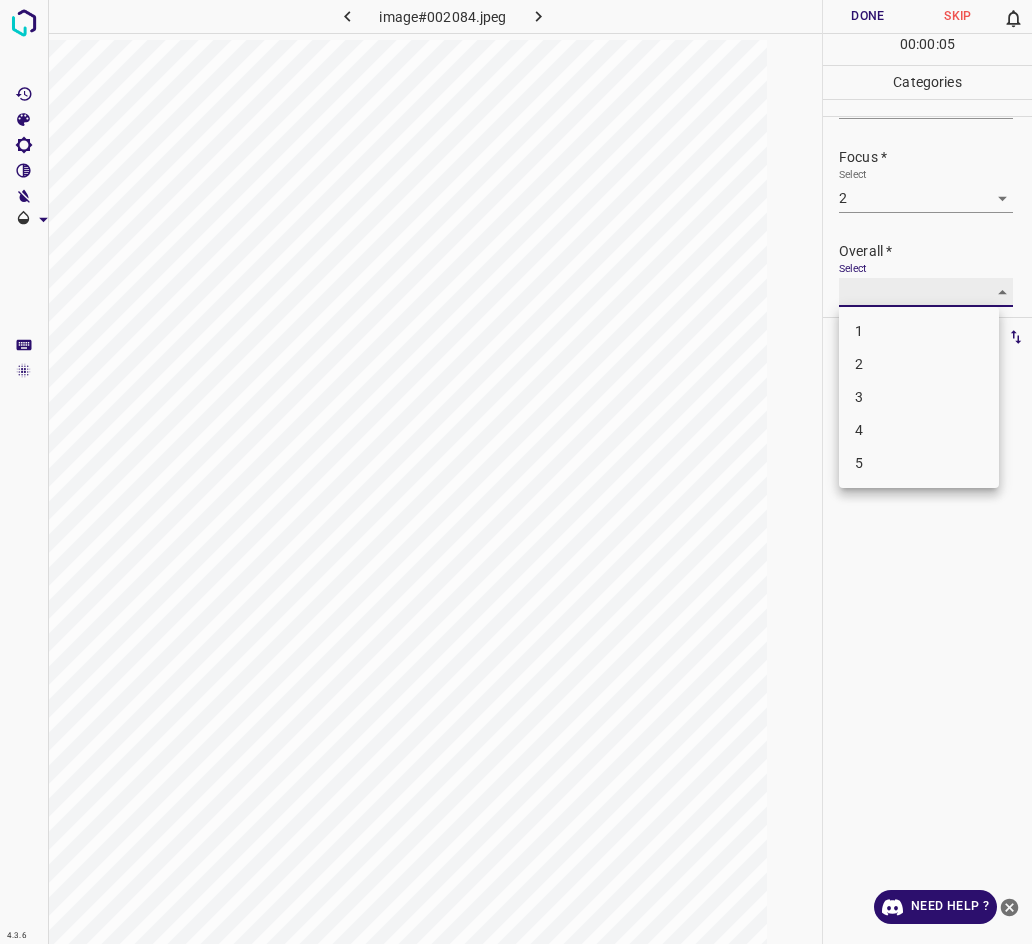 type on "2" 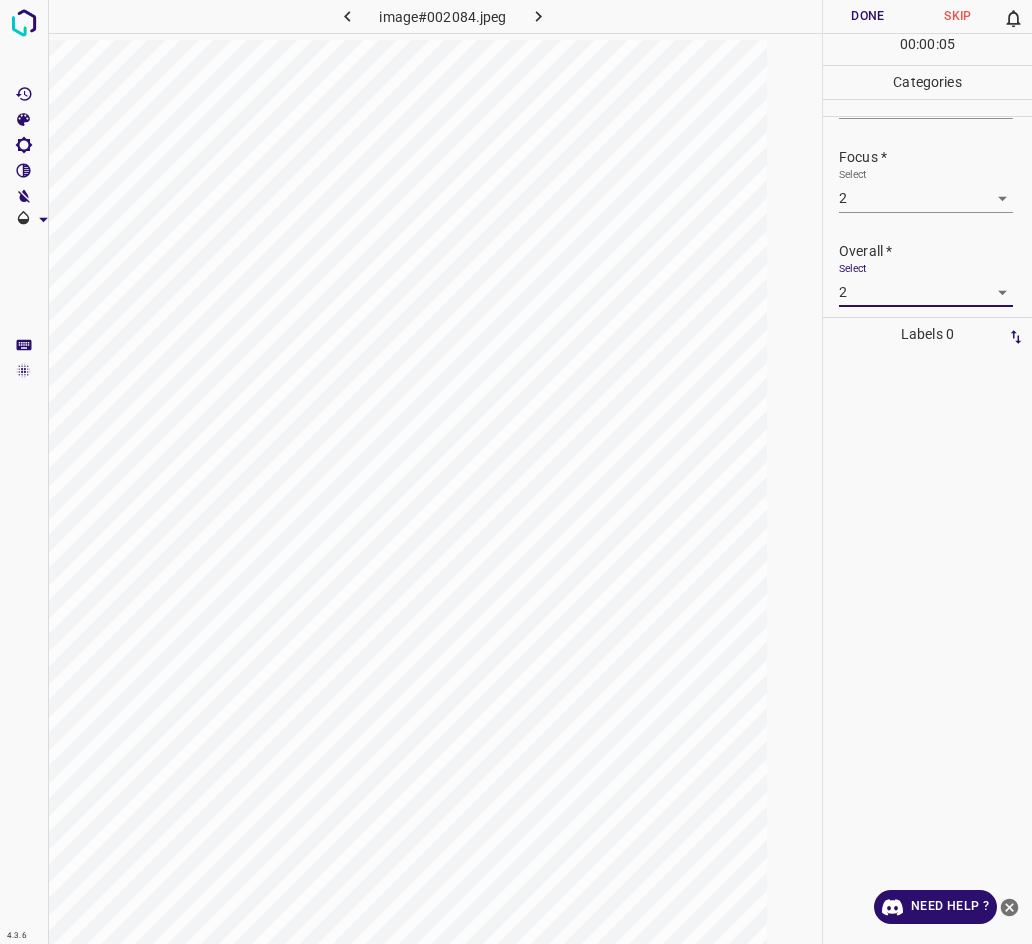 click on "Done" at bounding box center [868, 16] 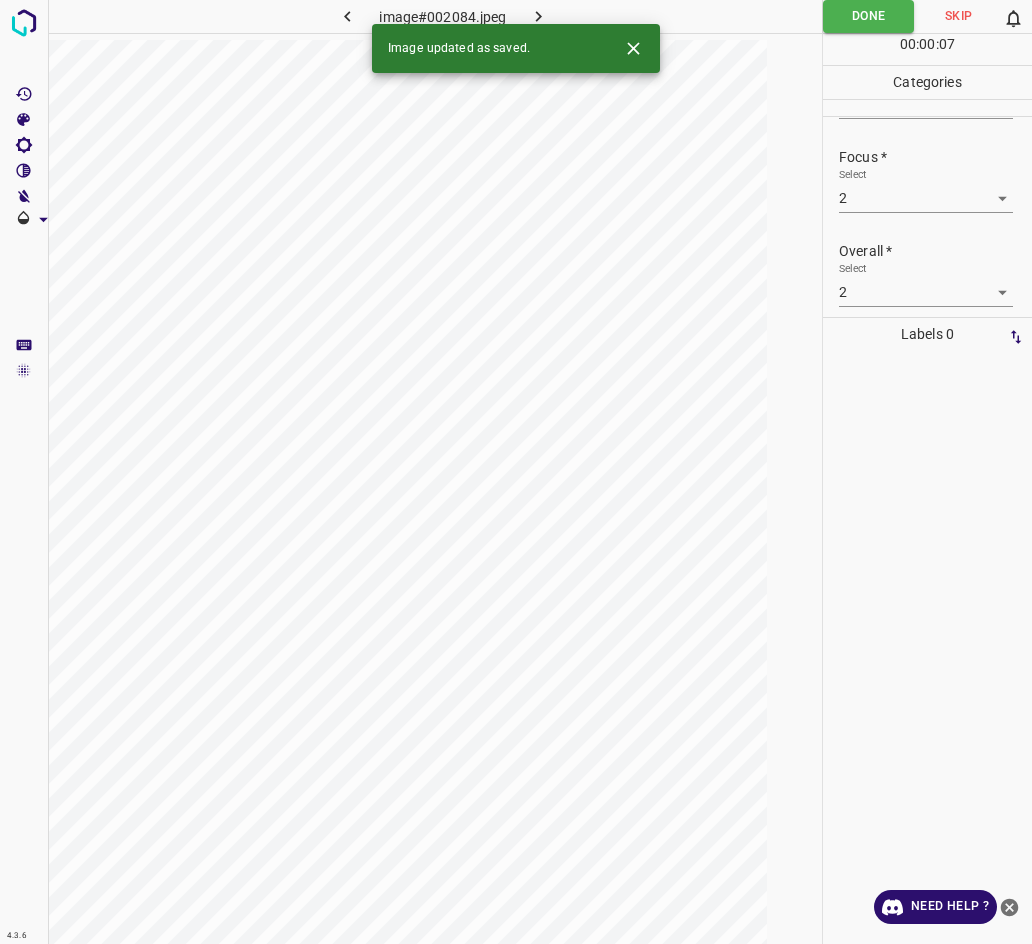 click 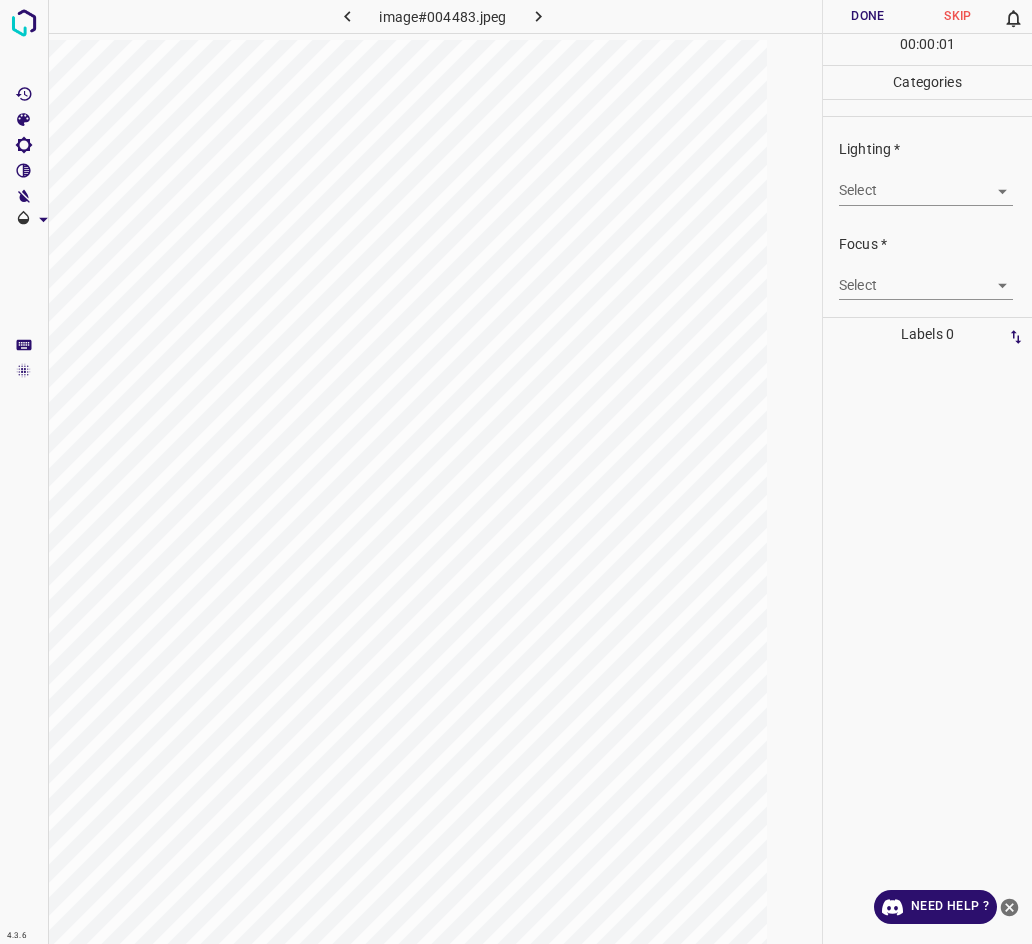 click on "4.3.6  image#004483.jpeg Done Skip 0 00   : 00   : 01   Categories Lighting *  Select ​ Focus *  Select ​ Overall *  Select ​ Labels   0 Categories 1 Lighting 2 Focus 3 Overall Tools Space Change between modes (Draw & Edit) I Auto labeling R Restore zoom M Zoom in N Zoom out Delete Delete selecte label Filters Z Restore filters X Saturation filter C Brightness filter V Contrast filter B Gray scale filter General O Download Need Help ? - Text - Hide - Delete" at bounding box center [516, 472] 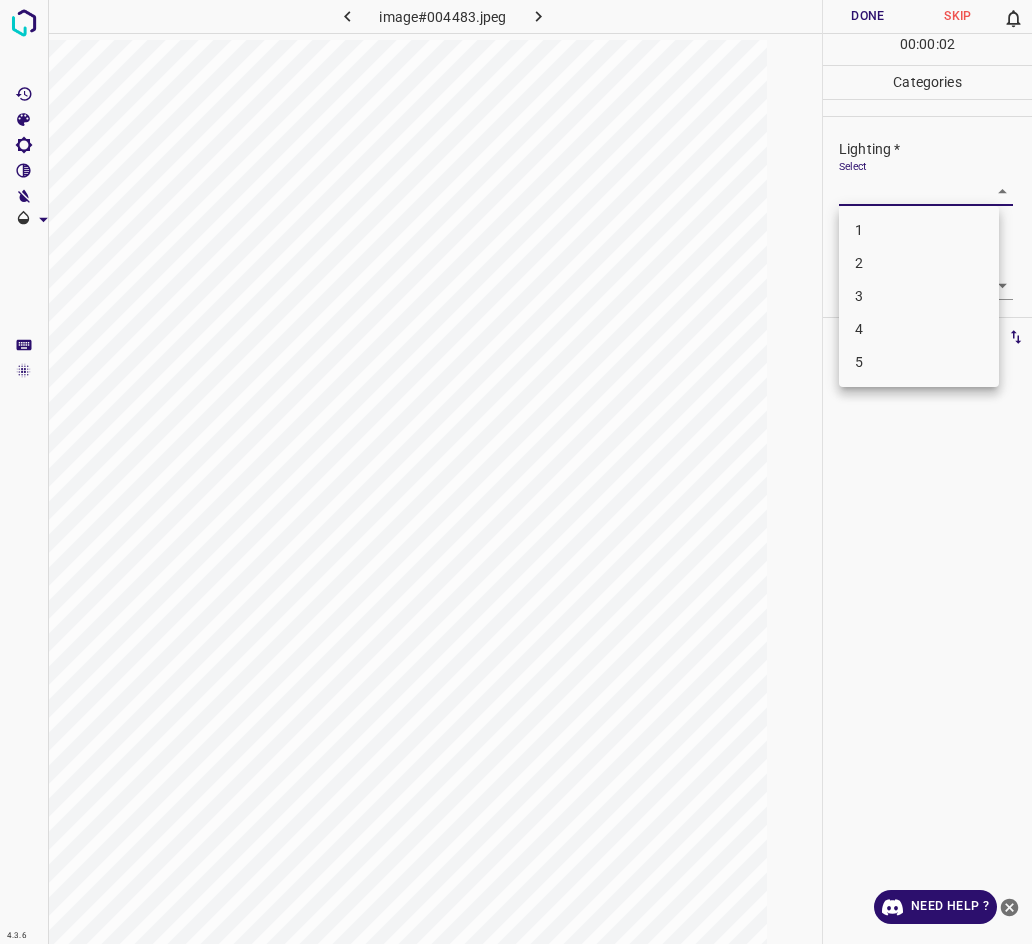 click on "3" at bounding box center [919, 296] 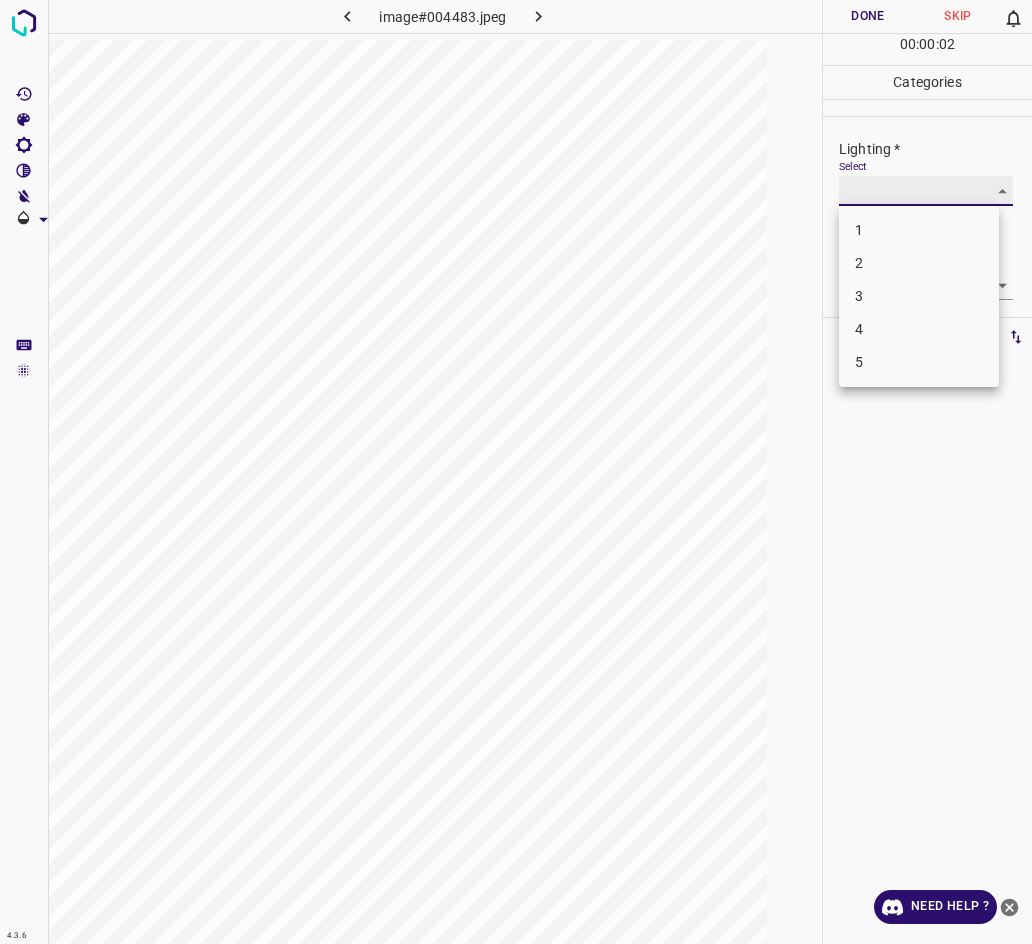 type on "3" 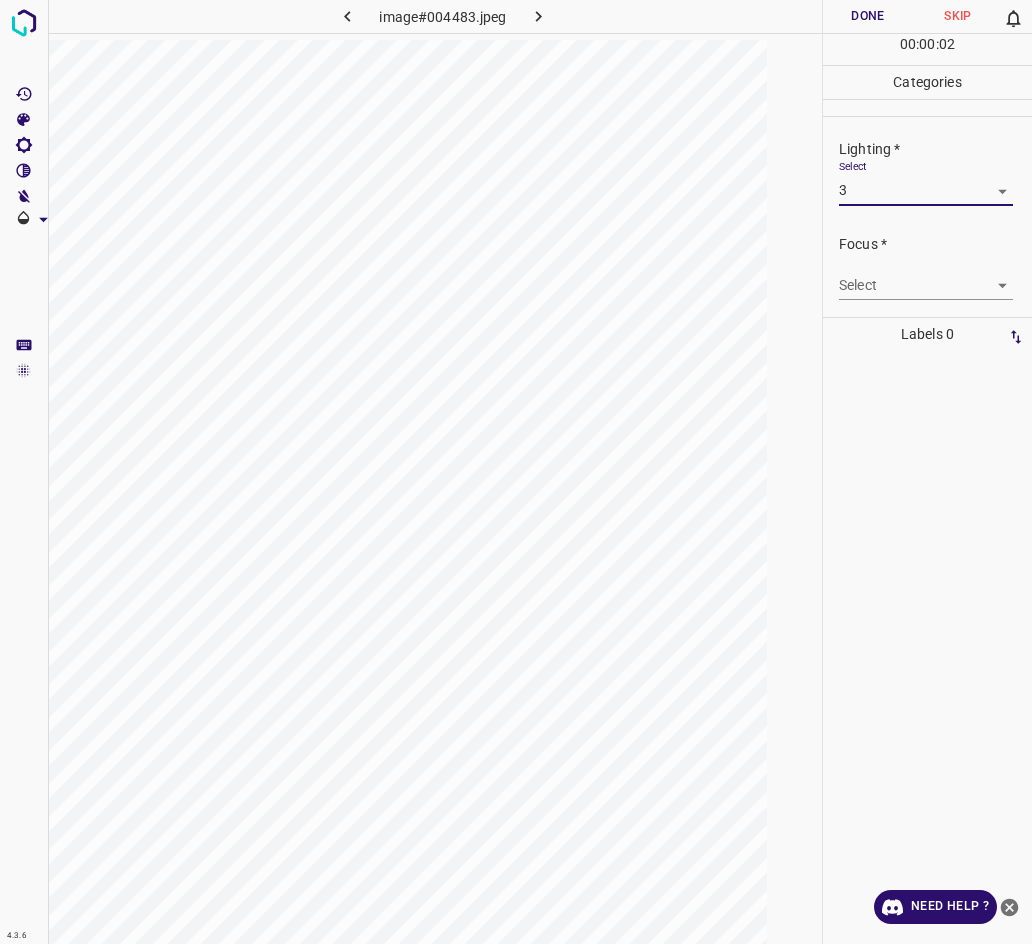 click on "4.3.6  image#004483.jpeg Done Skip 0 00   : 00   : 02   Categories Lighting *  Select 3 3 Focus *  Select ​ Overall *  Select ​ Labels   0 Categories 1 Lighting 2 Focus 3 Overall Tools Space Change between modes (Draw & Edit) I Auto labeling R Restore zoom M Zoom in N Zoom out Delete Delete selecte label Filters Z Restore filters X Saturation filter C Brightness filter V Contrast filter B Gray scale filter General O Download Need Help ? - Text - Hide - Delete" at bounding box center (516, 472) 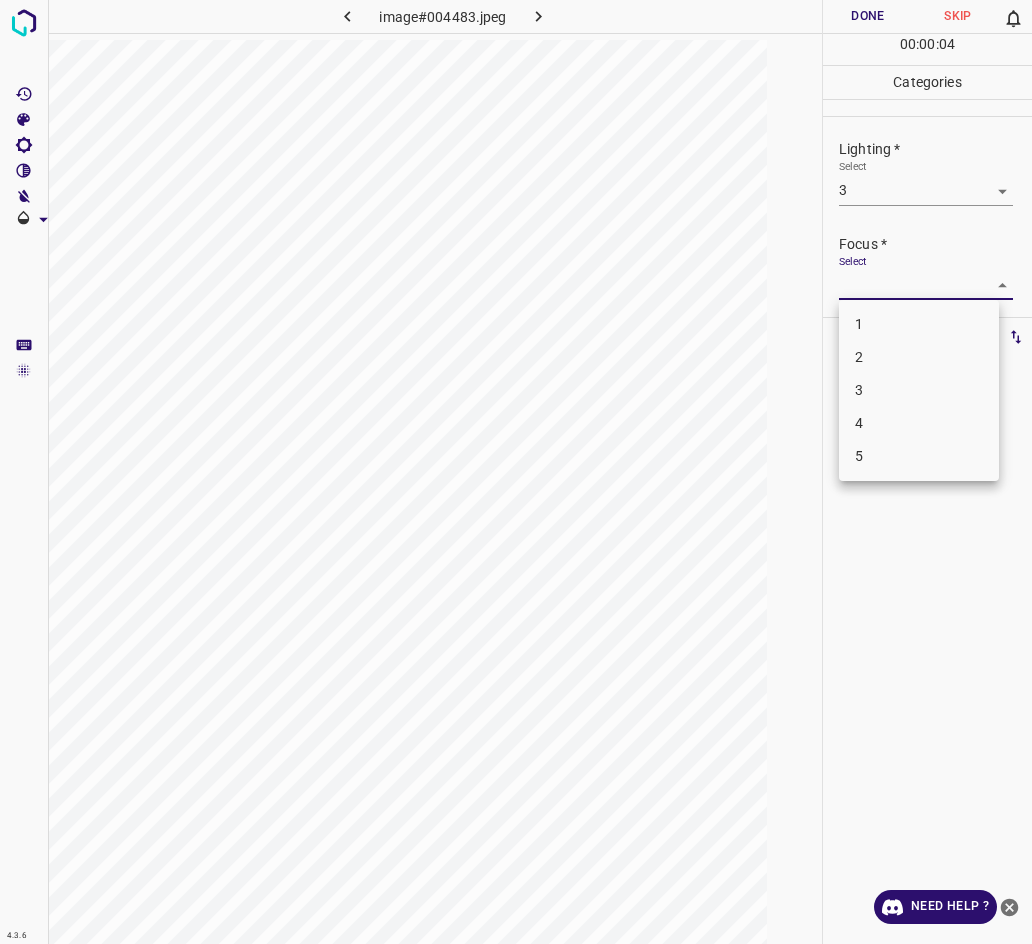 click on "3" at bounding box center (919, 390) 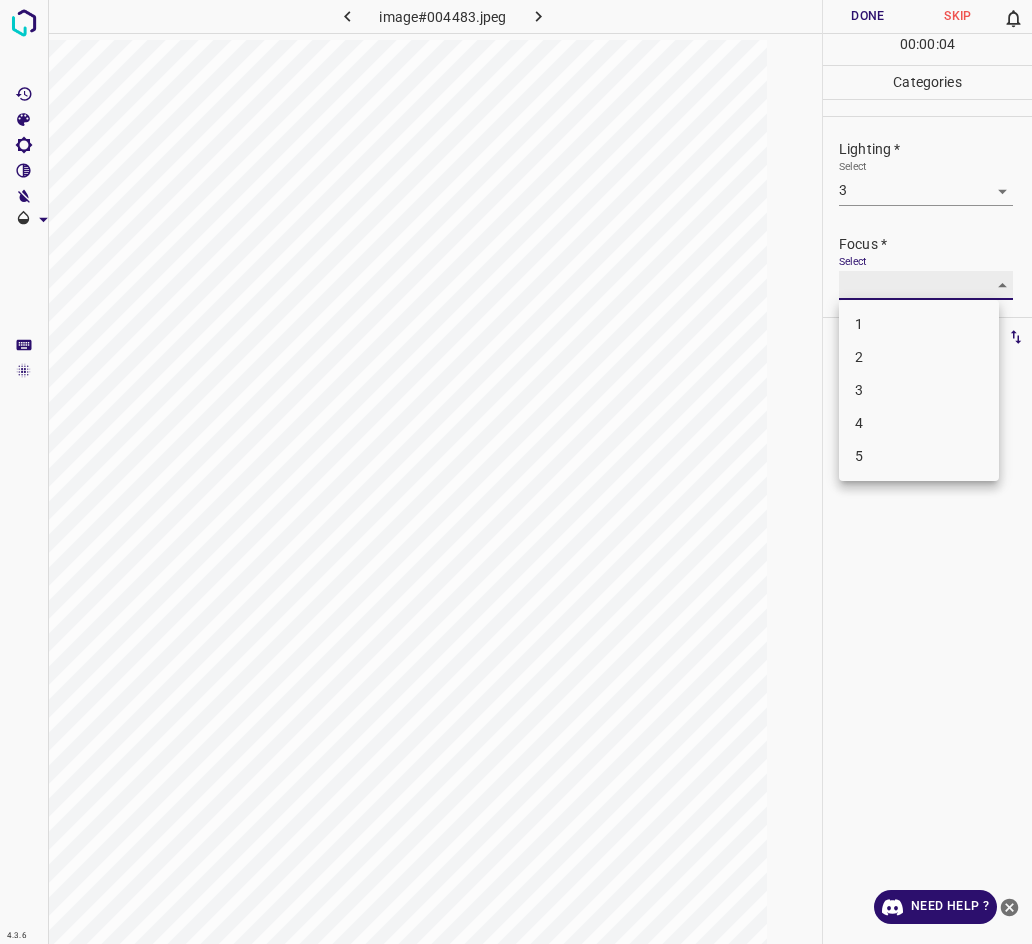 type on "3" 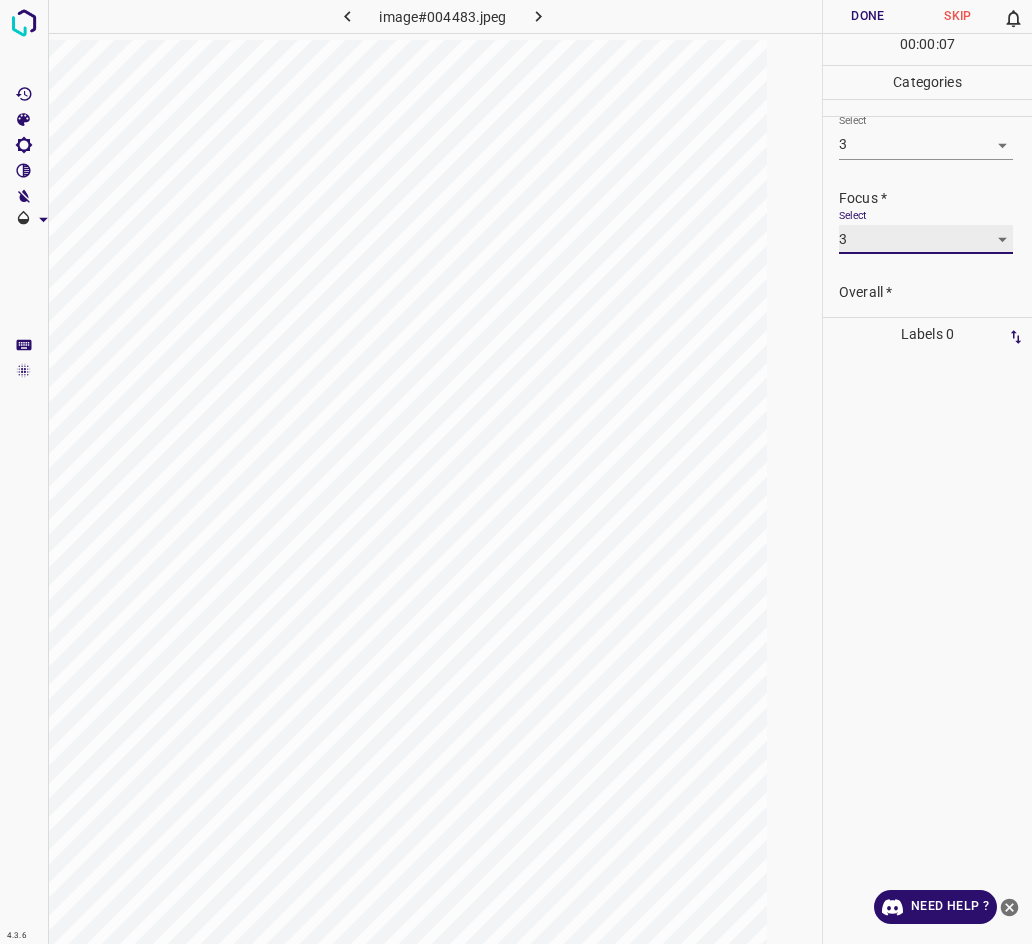 scroll, scrollTop: 98, scrollLeft: 0, axis: vertical 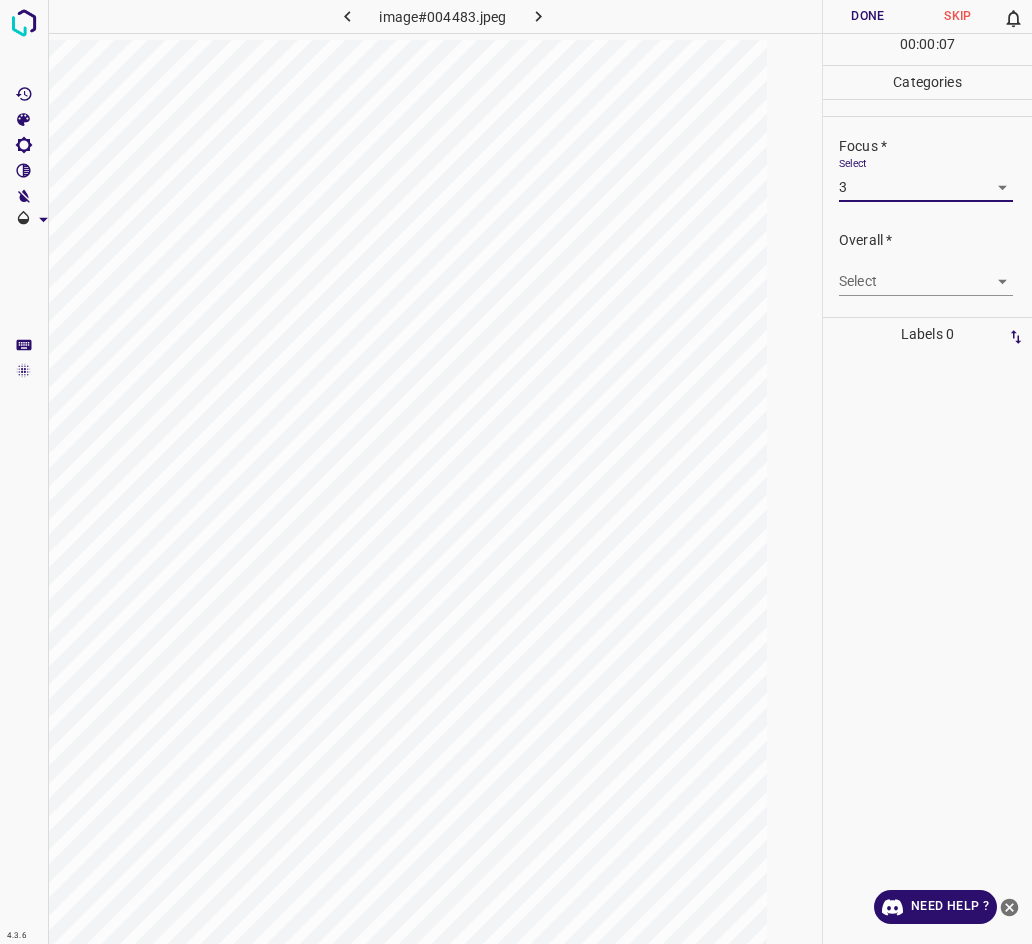 click on "4.3.6  image#004483.jpeg Done Skip 0 00   : 00   : 07   Categories Lighting *  Select 3 3 Focus *  Select 3 3 Overall *  Select ​ Labels   0 Categories 1 Lighting 2 Focus 3 Overall Tools Space Change between modes (Draw & Edit) I Auto labeling R Restore zoom M Zoom in N Zoom out Delete Delete selecte label Filters Z Restore filters X Saturation filter C Brightness filter V Contrast filter B Gray scale filter General O Download Need Help ? - Text - Hide - Delete" at bounding box center [516, 472] 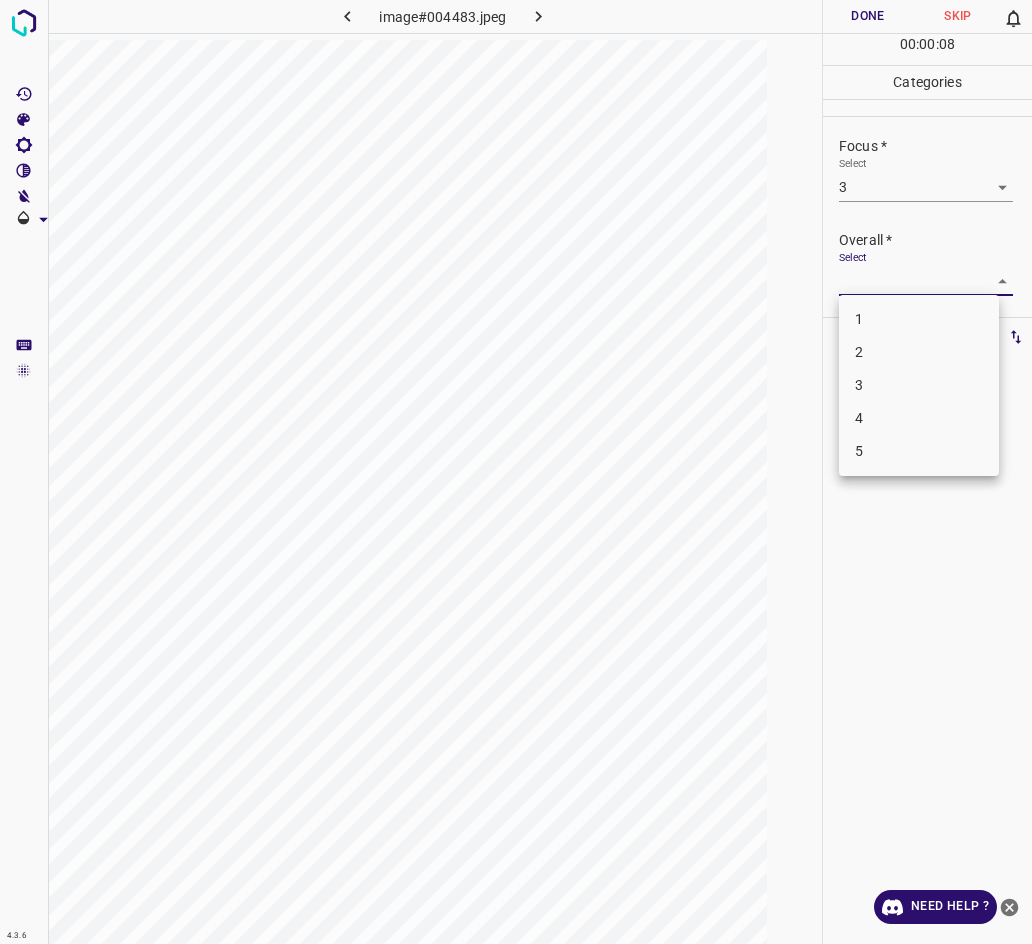 click on "3" at bounding box center (919, 385) 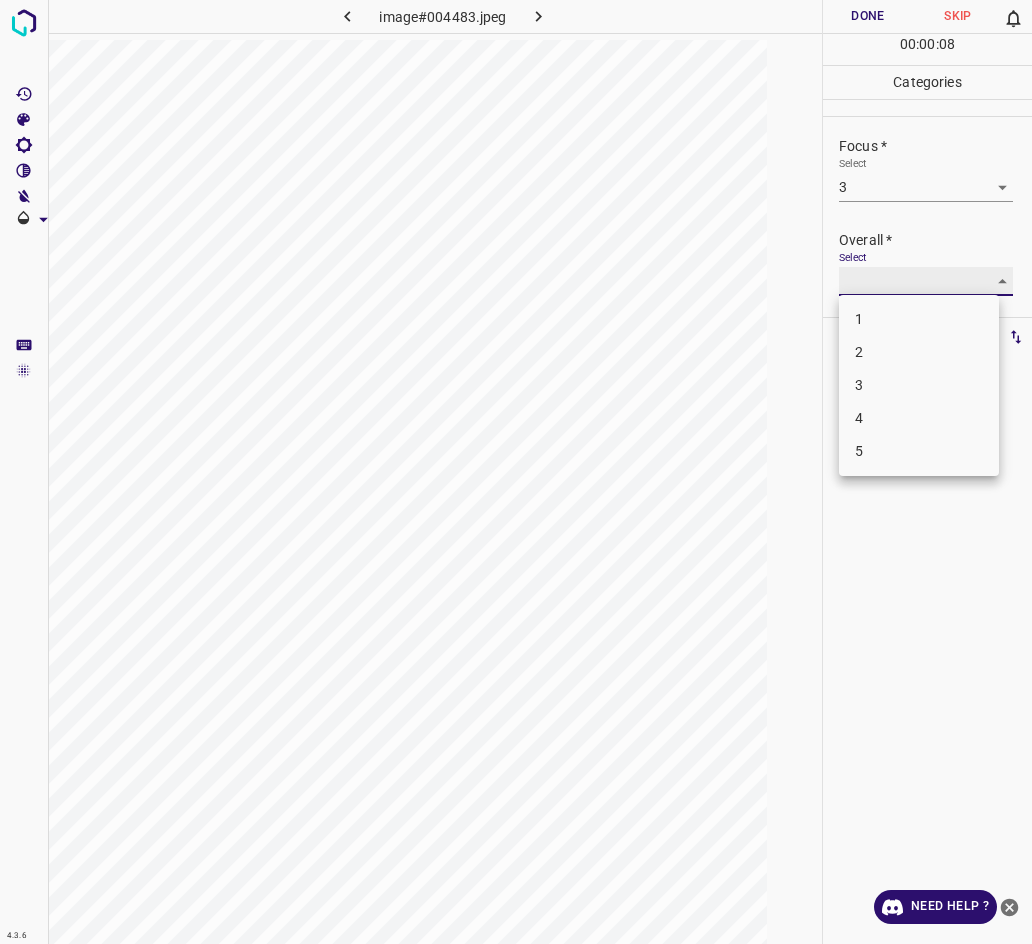 type on "3" 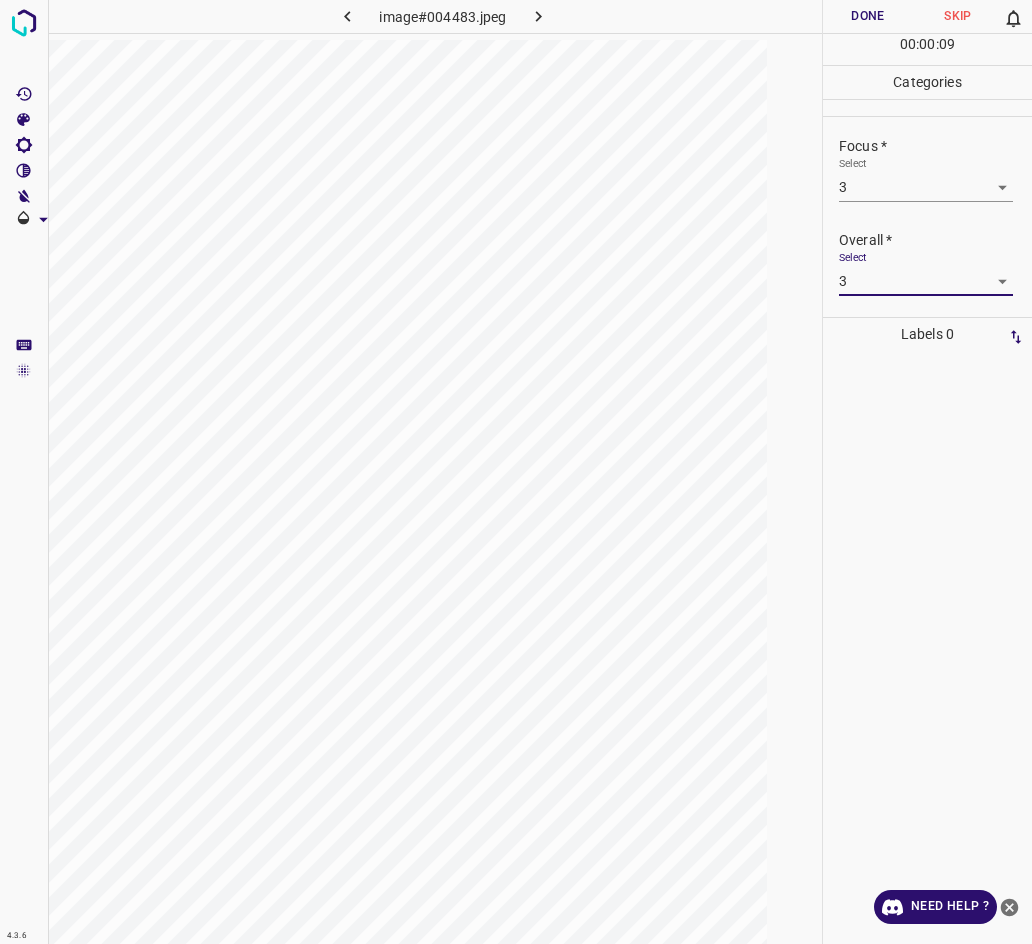 click on "Done" at bounding box center (868, 16) 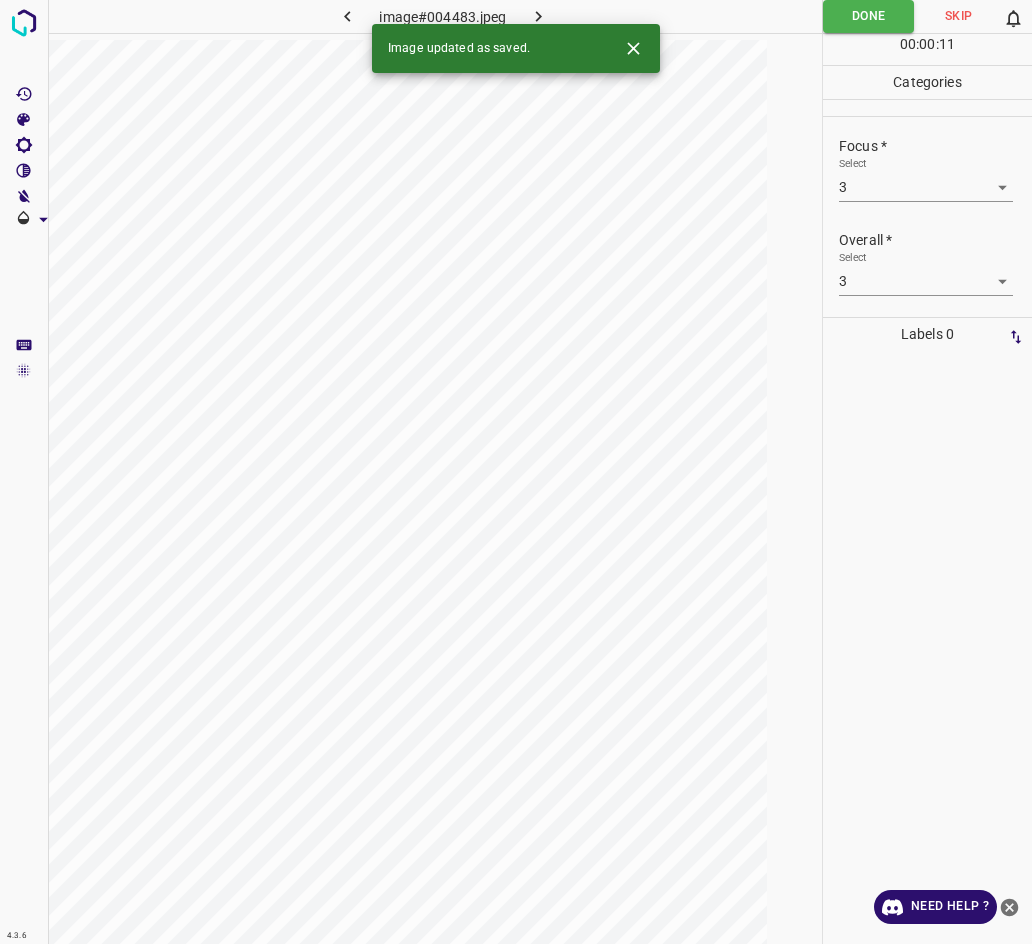 click 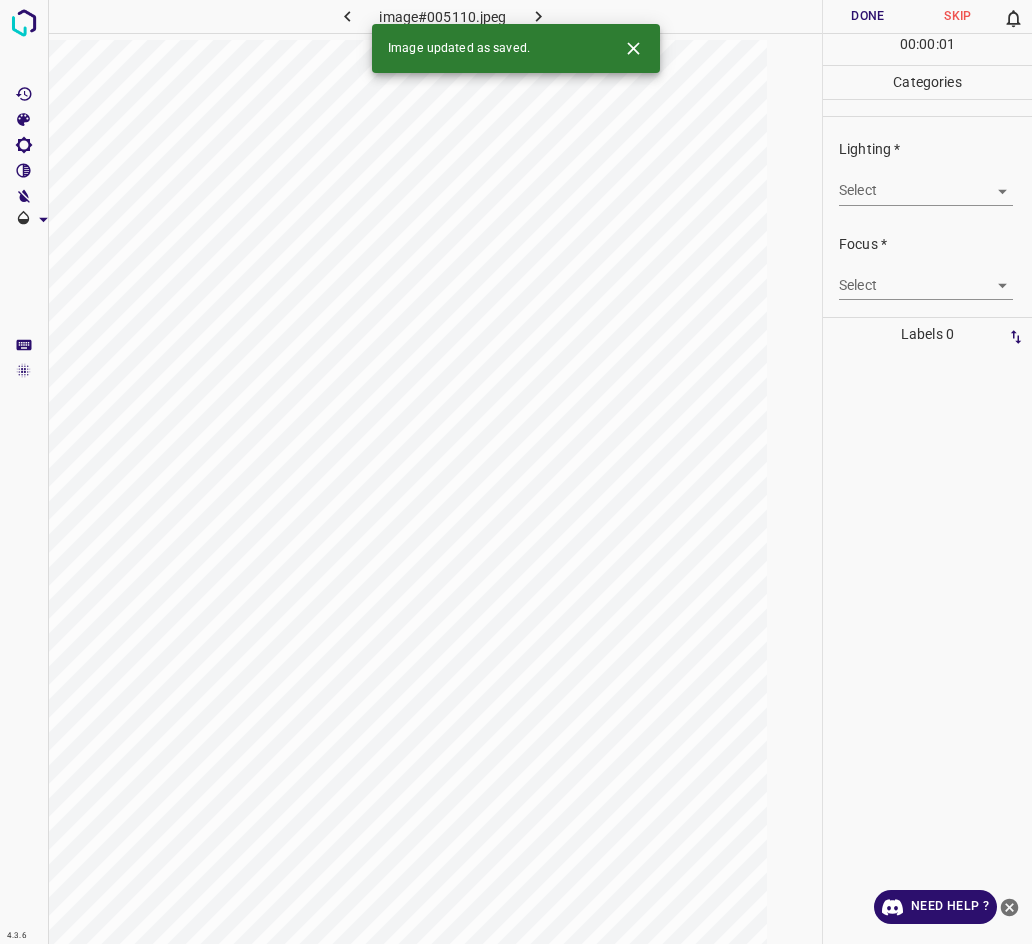 click on "4.3.6  image#005110.jpeg Done Skip 0 00   : 00   : 01   Categories Lighting *  Select ​ Focus *  Select ​ Overall *  Select ​ Labels   0 Categories 1 Lighting 2 Focus 3 Overall Tools Space Change between modes (Draw & Edit) I Auto labeling R Restore zoom M Zoom in N Zoom out Delete Delete selecte label Filters Z Restore filters X Saturation filter C Brightness filter V Contrast filter B Gray scale filter General O Download Image updated as saved. Need Help ? - Text - Hide - Delete" at bounding box center [516, 472] 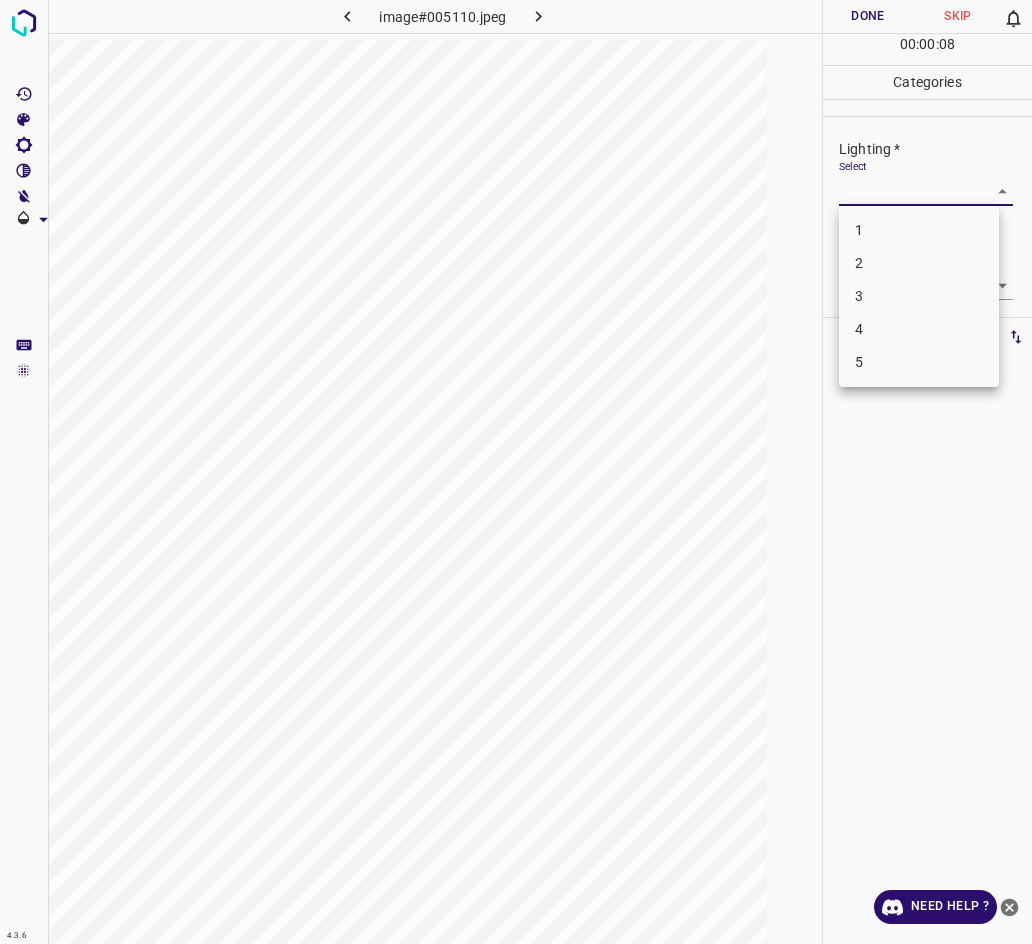 click on "3" at bounding box center (919, 296) 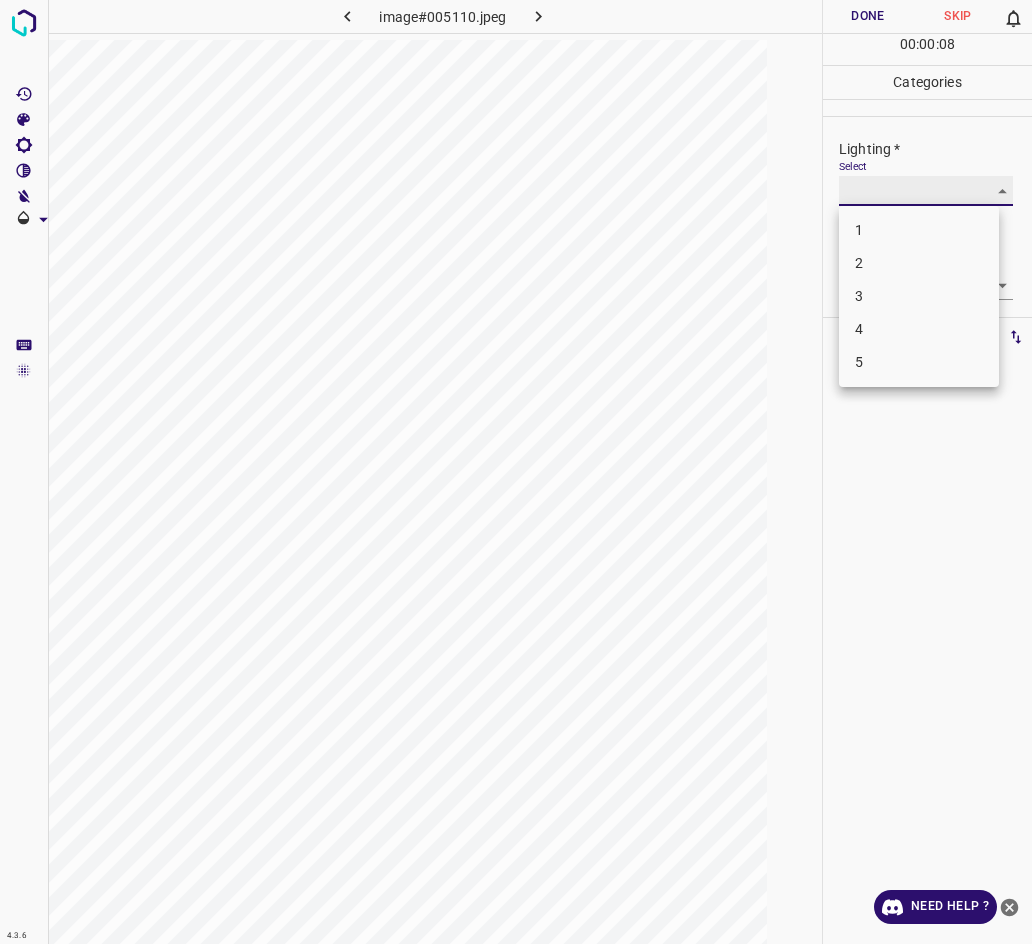 type on "3" 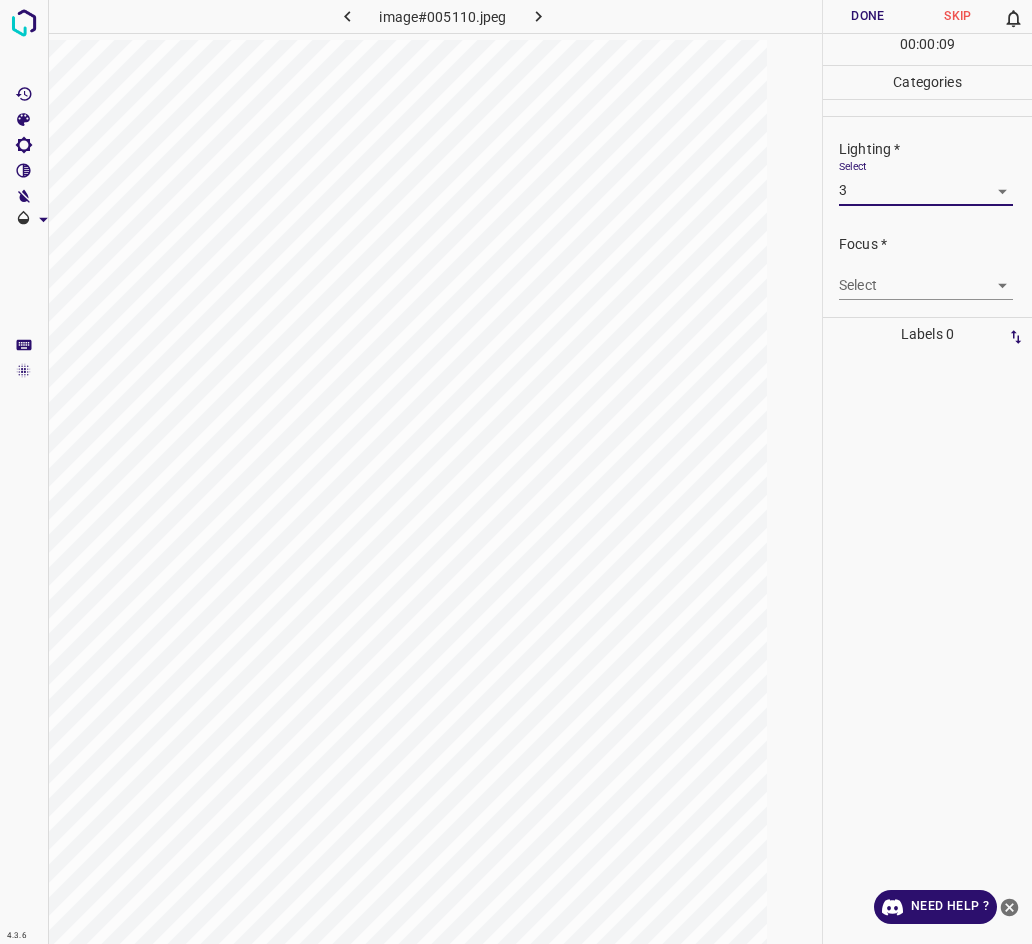 click on "4.3.6  image#005110.jpeg Done Skip 0 00   : 00   : 09   Categories Lighting *  Select 3 3 Focus *  Select ​ Overall *  Select ​ Labels   0 Categories 1 Lighting 2 Focus 3 Overall Tools Space Change between modes (Draw & Edit) I Auto labeling R Restore zoom M Zoom in N Zoom out Delete Delete selecte label Filters Z Restore filters X Saturation filter C Brightness filter V Contrast filter B Gray scale filter General O Download Need Help ? - Text - Hide - Delete" at bounding box center [516, 472] 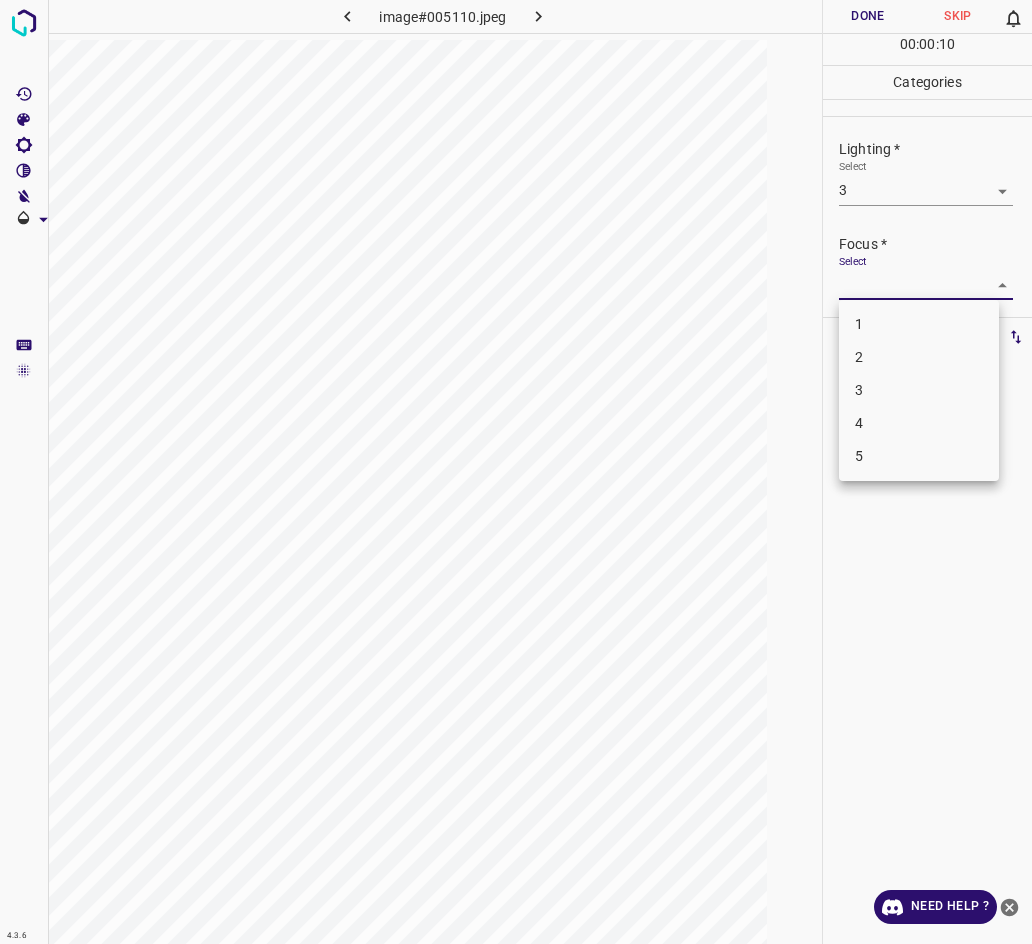 click on "2" at bounding box center [919, 357] 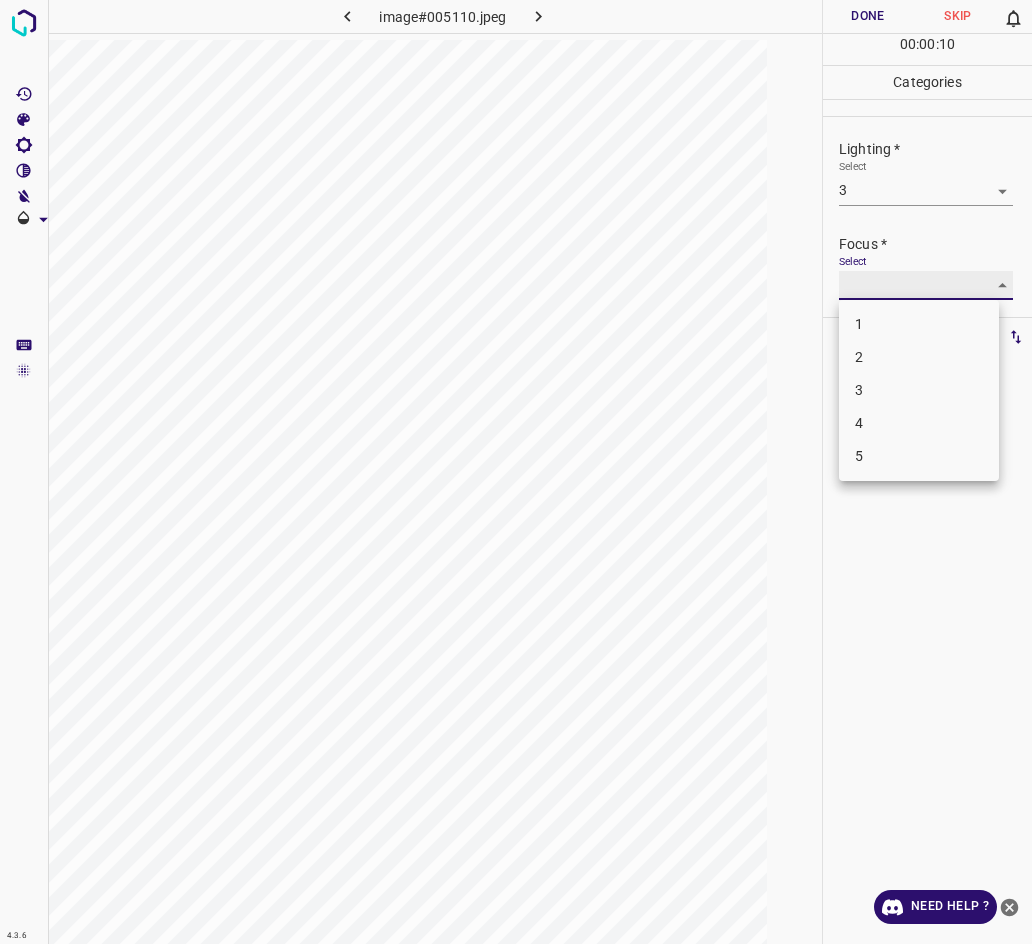 type on "2" 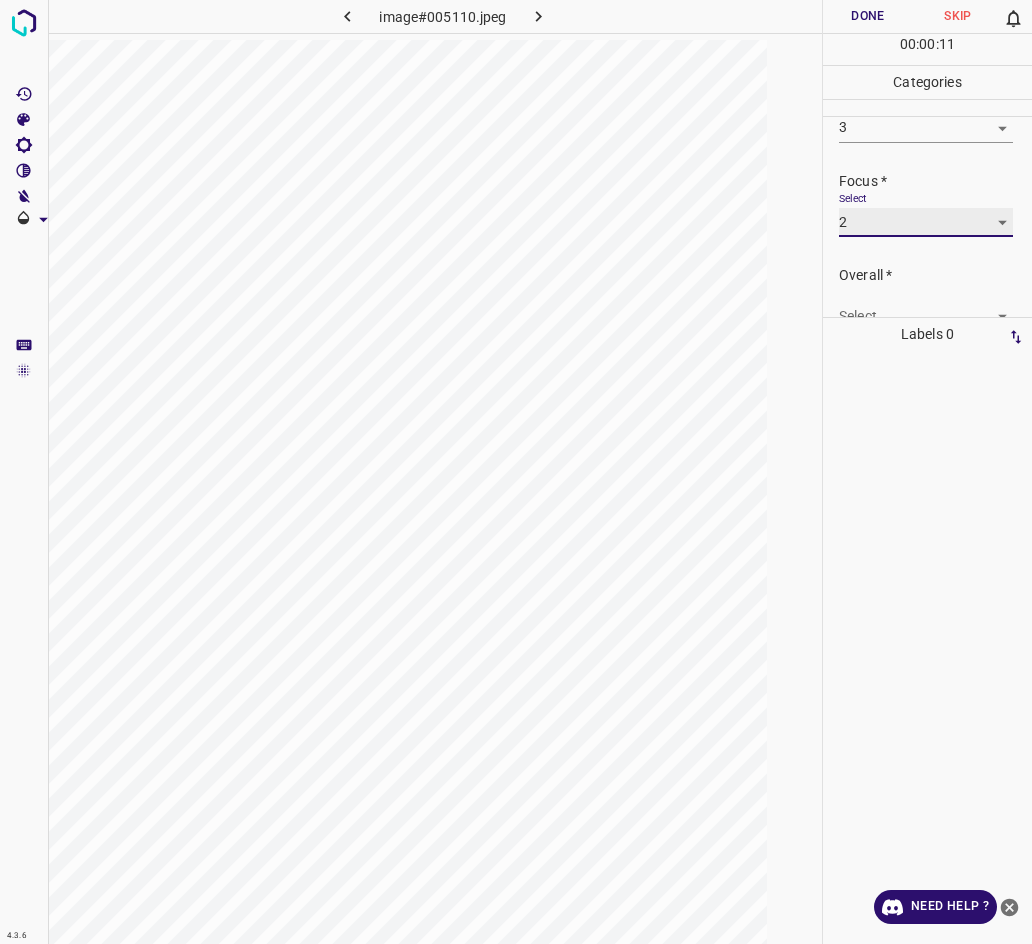 scroll, scrollTop: 94, scrollLeft: 0, axis: vertical 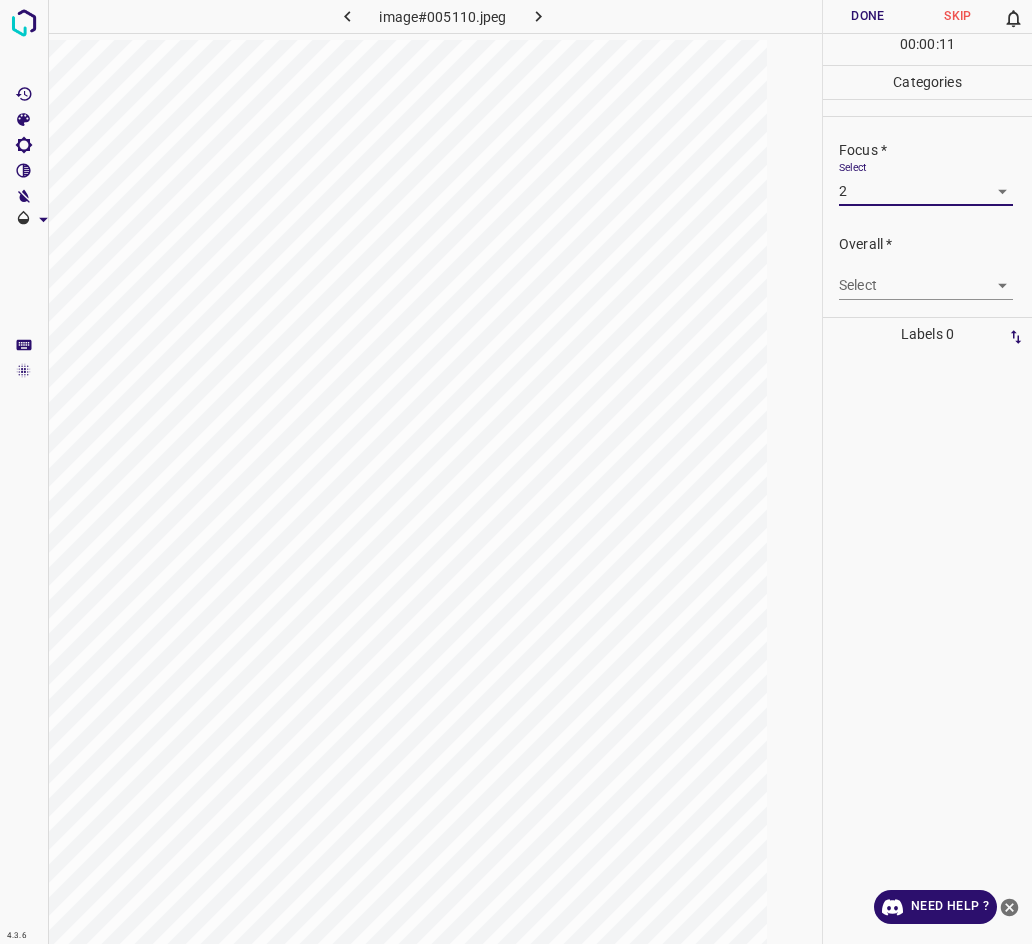 click on "4.3.6  image#005110.jpeg Done Skip 0 00   : 00   : 11   Categories Lighting *  Select 3 3 Focus *  Select 2 2 Overall *  Select ​ Labels   0 Categories 1 Lighting 2 Focus 3 Overall Tools Space Change between modes (Draw & Edit) I Auto labeling R Restore zoom M Zoom in N Zoom out Delete Delete selecte label Filters Z Restore filters X Saturation filter C Brightness filter V Contrast filter B Gray scale filter General O Download Need Help ? - Text - Hide - Delete" at bounding box center [516, 472] 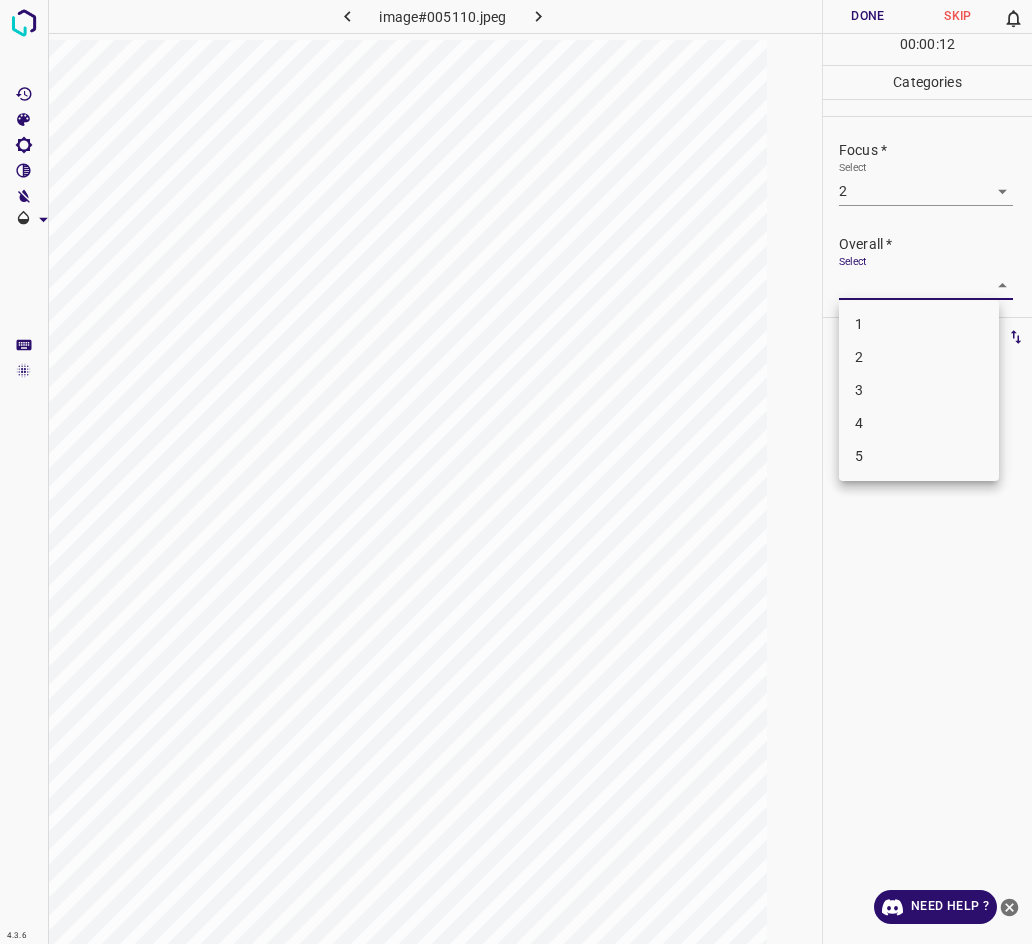 click on "2" at bounding box center [919, 357] 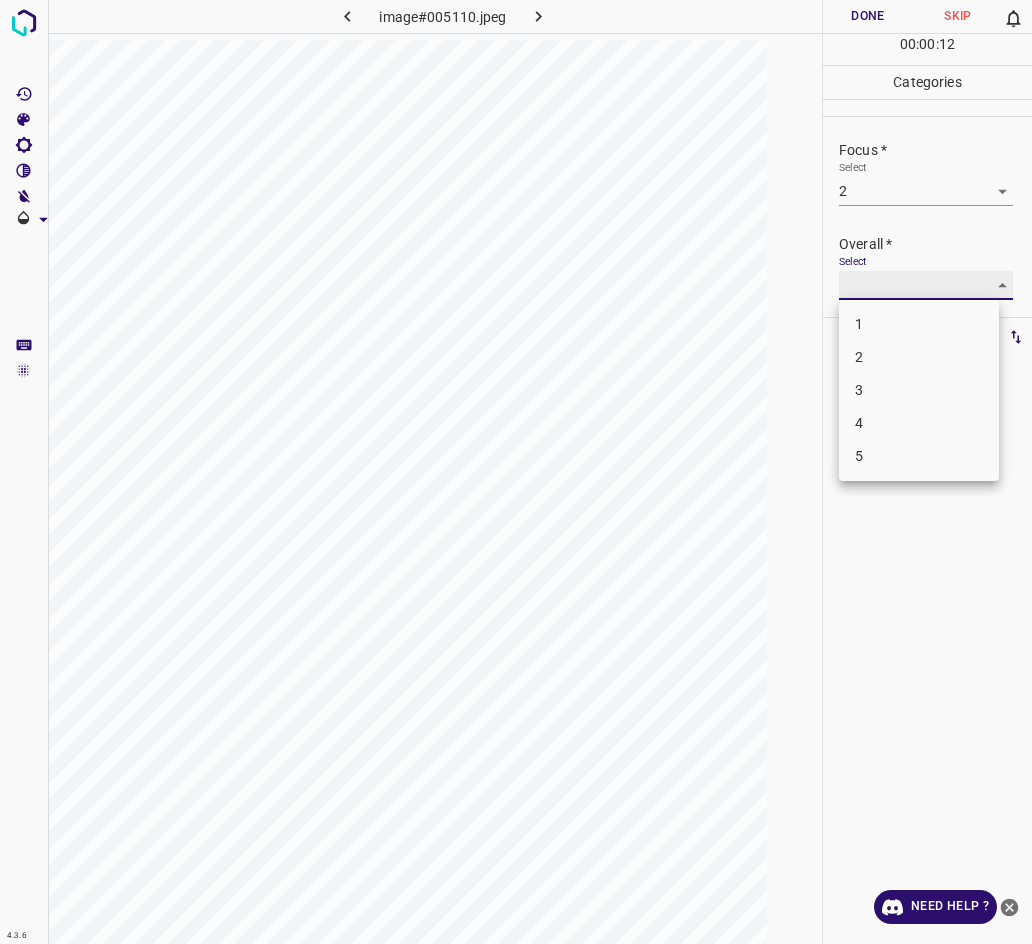 type on "2" 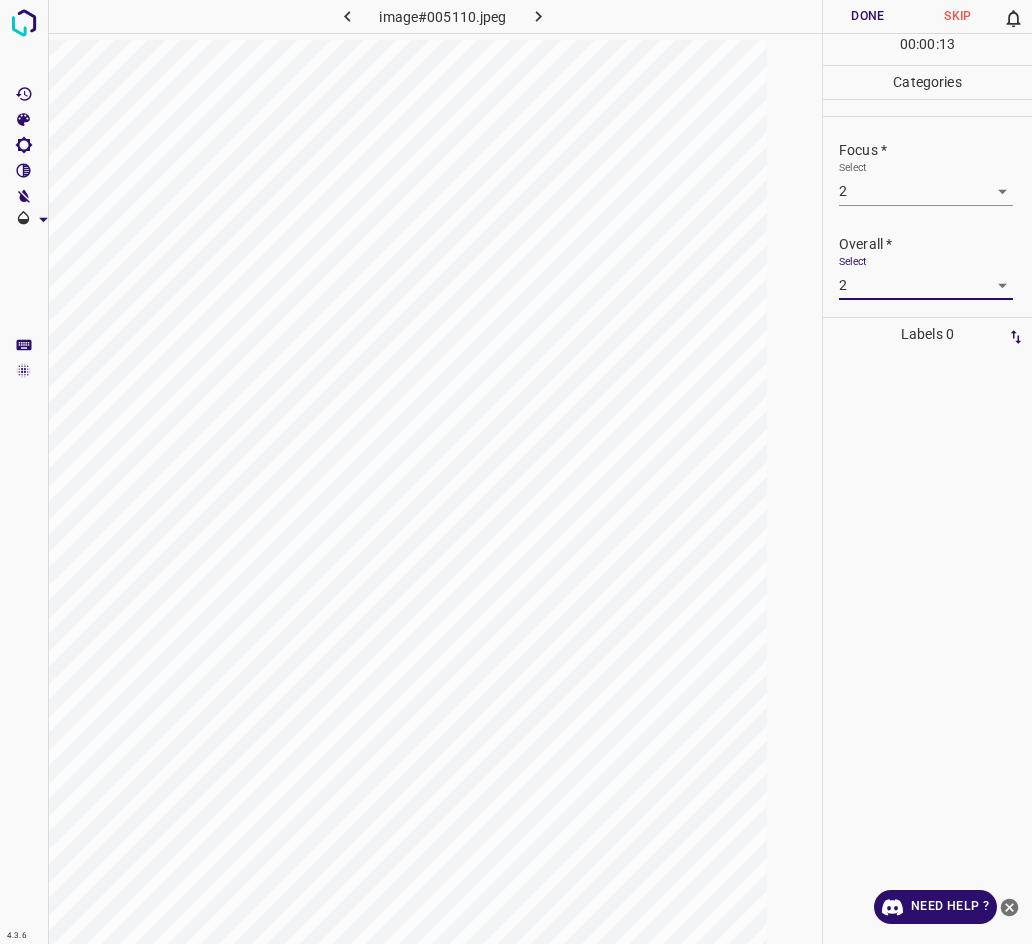 click on "Done" at bounding box center [868, 16] 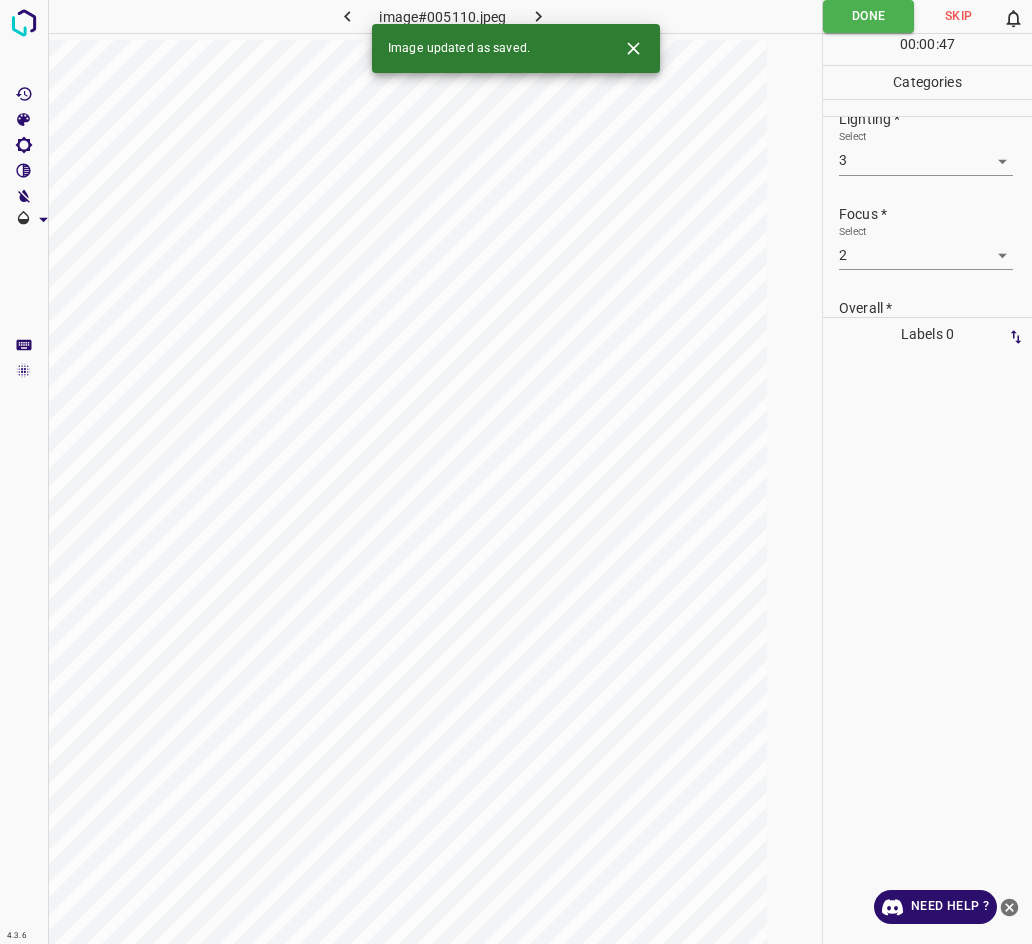 scroll, scrollTop: 0, scrollLeft: 0, axis: both 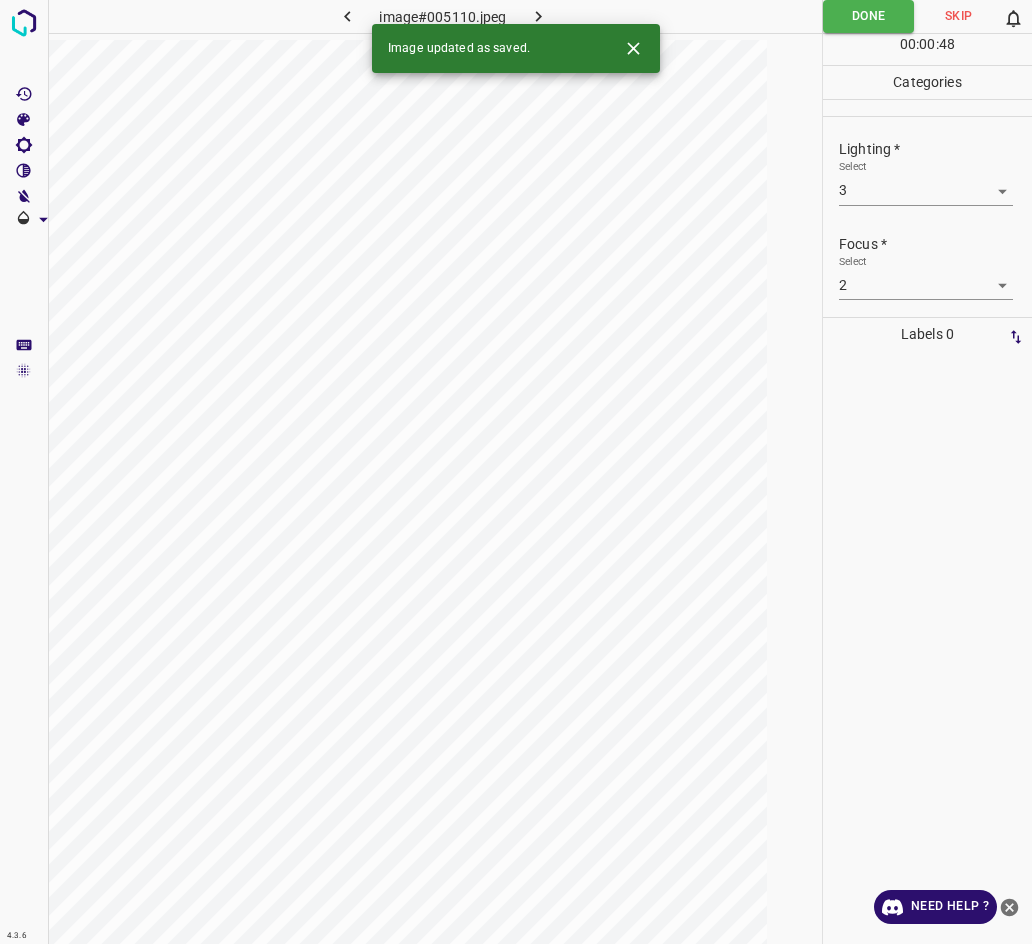 click 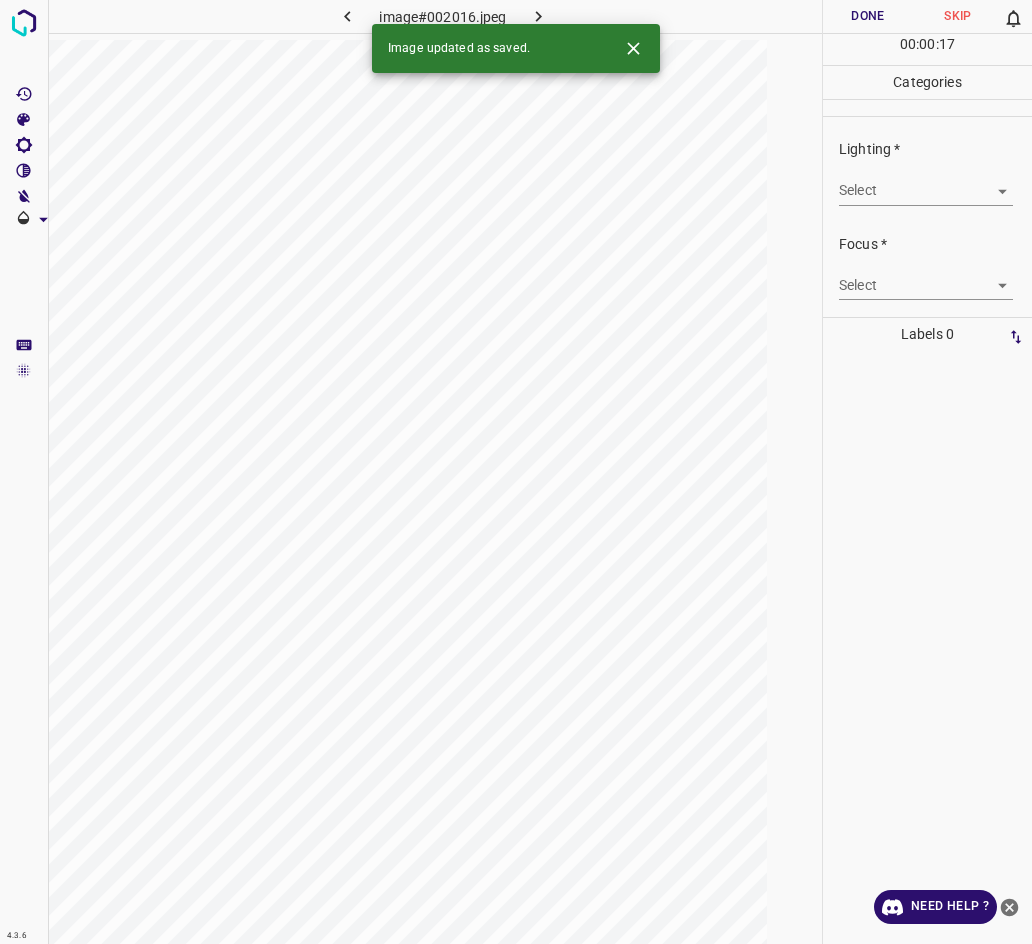 click on "4.3.6  image#002016.jpeg Done Skip 0 00   : 00   : 17   Categories Lighting *  Select ​ Focus *  Select ​ Overall *  Select ​ Labels   0 Categories 1 Lighting 2 Focus 3 Overall Tools Space Change between modes (Draw & Edit) I Auto labeling R Restore zoom M Zoom in N Zoom out Delete Delete selecte label Filters Z Restore filters X Saturation filter C Brightness filter V Contrast filter B Gray scale filter General O Download Image updated as saved. Need Help ? - Text - Hide - Delete" at bounding box center [516, 472] 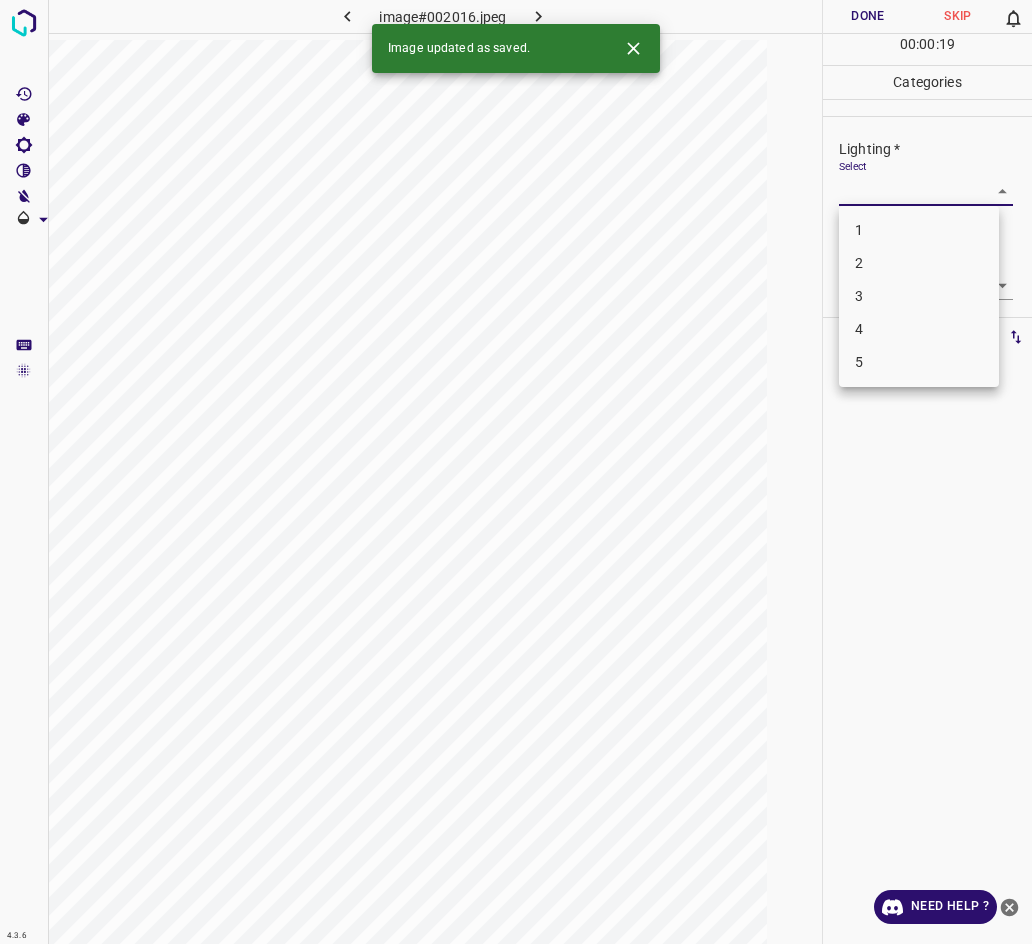 click on "2" at bounding box center (919, 263) 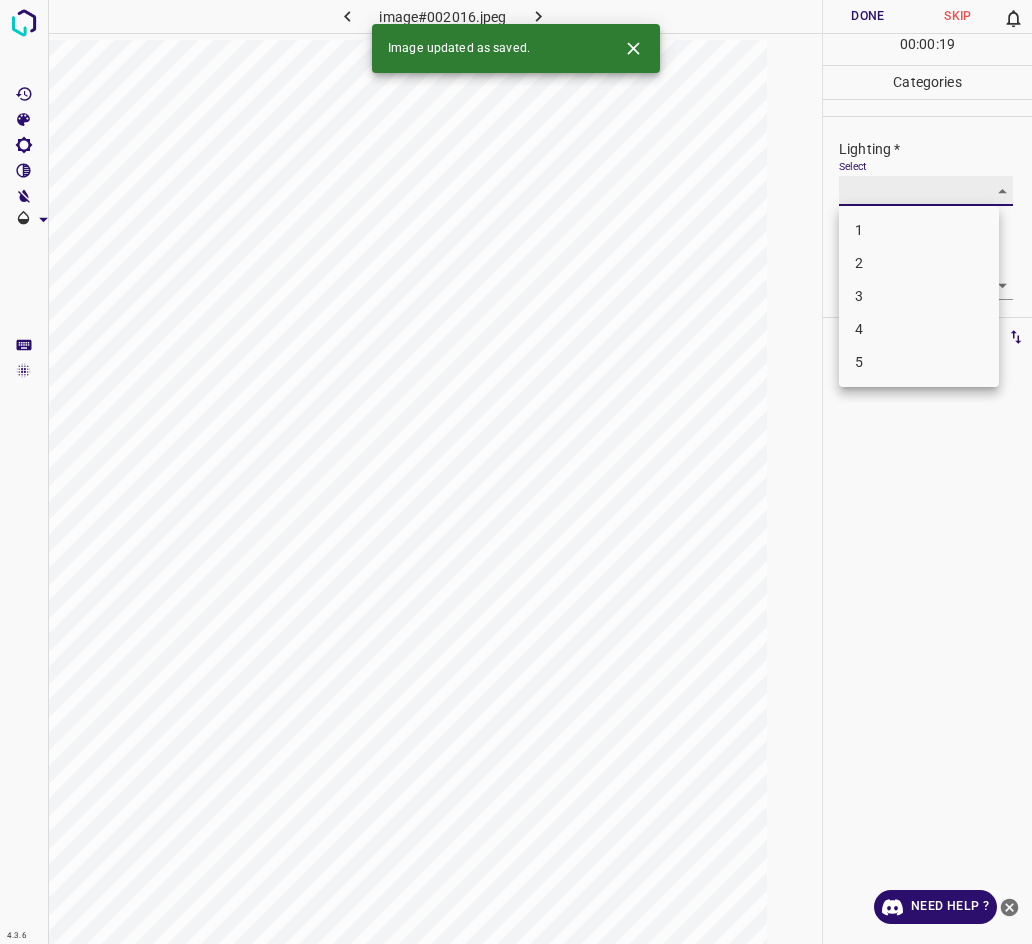 type on "2" 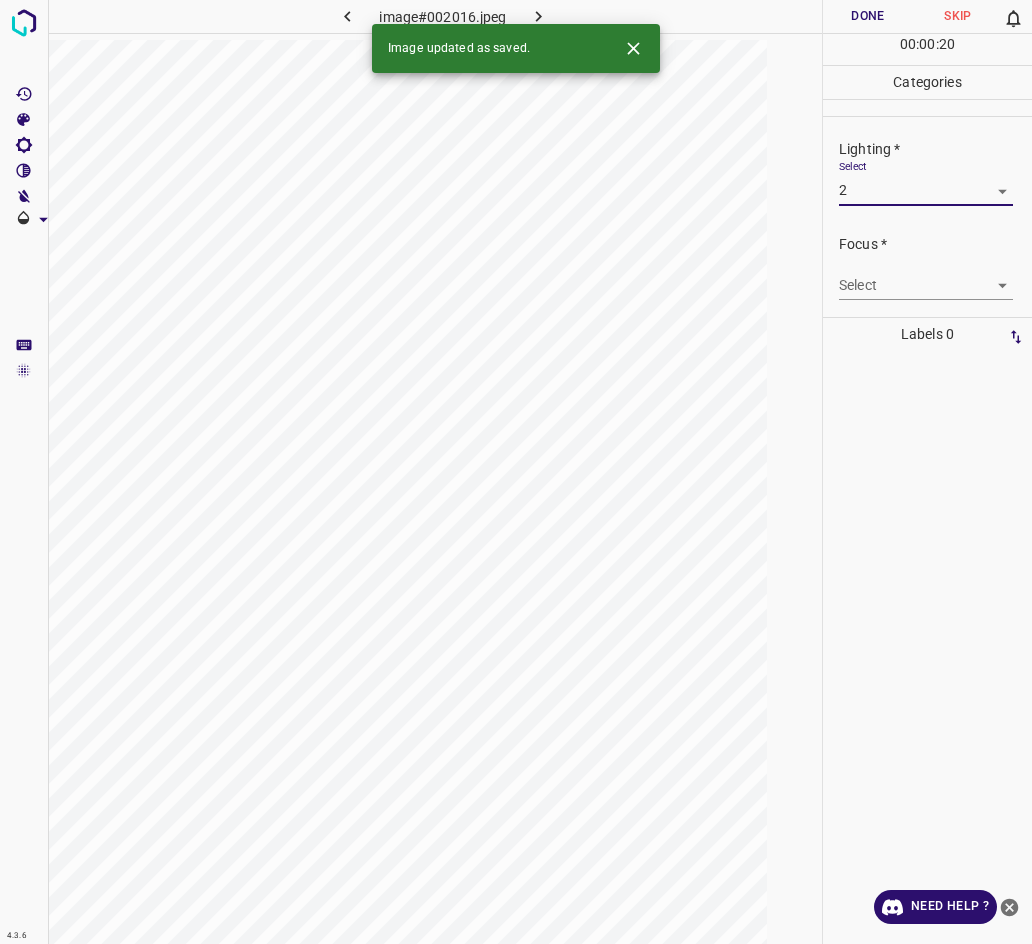 click on "4.3.6  image#002016.jpeg Done Skip 0 00   : 00   : 20   Categories Lighting *  Select 2 2 Focus *  Select ​ Overall *  Select ​ Labels   0 Categories 1 Lighting 2 Focus 3 Overall Tools Space Change between modes (Draw & Edit) I Auto labeling R Restore zoom M Zoom in N Zoom out Delete Delete selecte label Filters Z Restore filters X Saturation filter C Brightness filter V Contrast filter B Gray scale filter General O Download Image updated as saved. Need Help ? - Text - Hide - Delete" at bounding box center (516, 472) 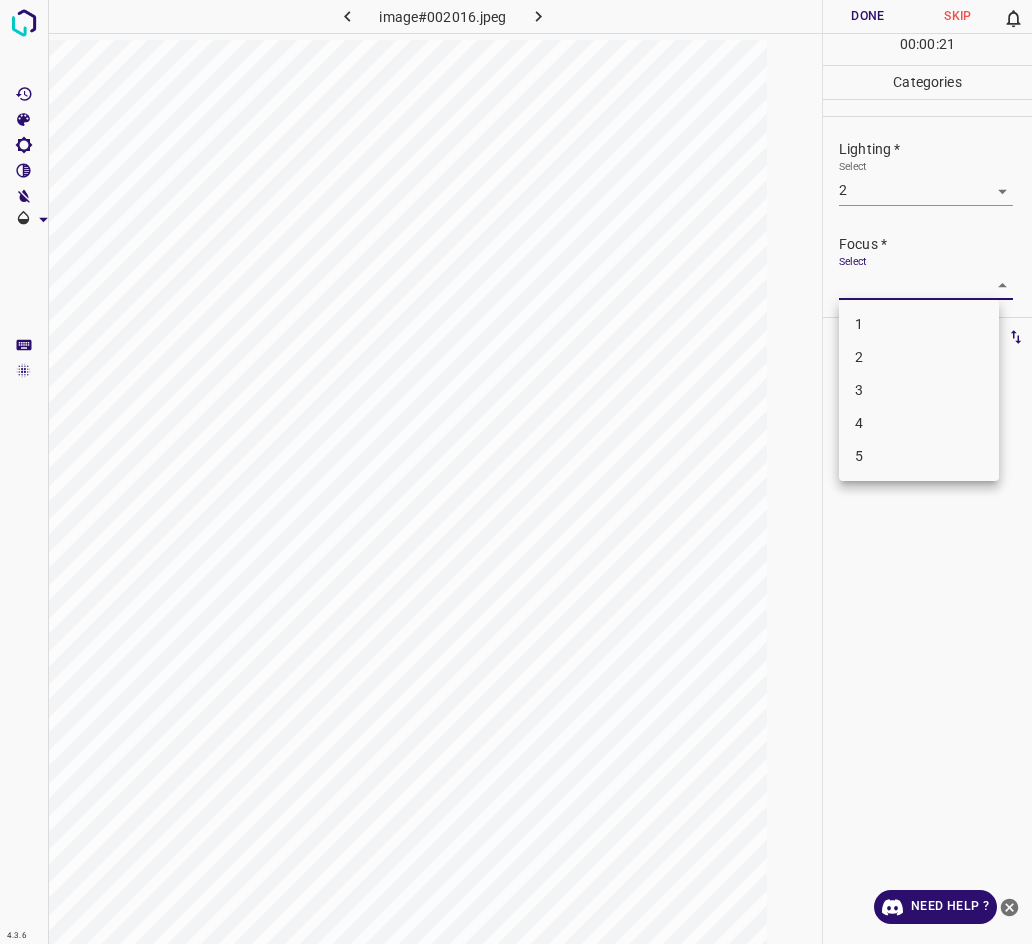 click on "2" at bounding box center (919, 357) 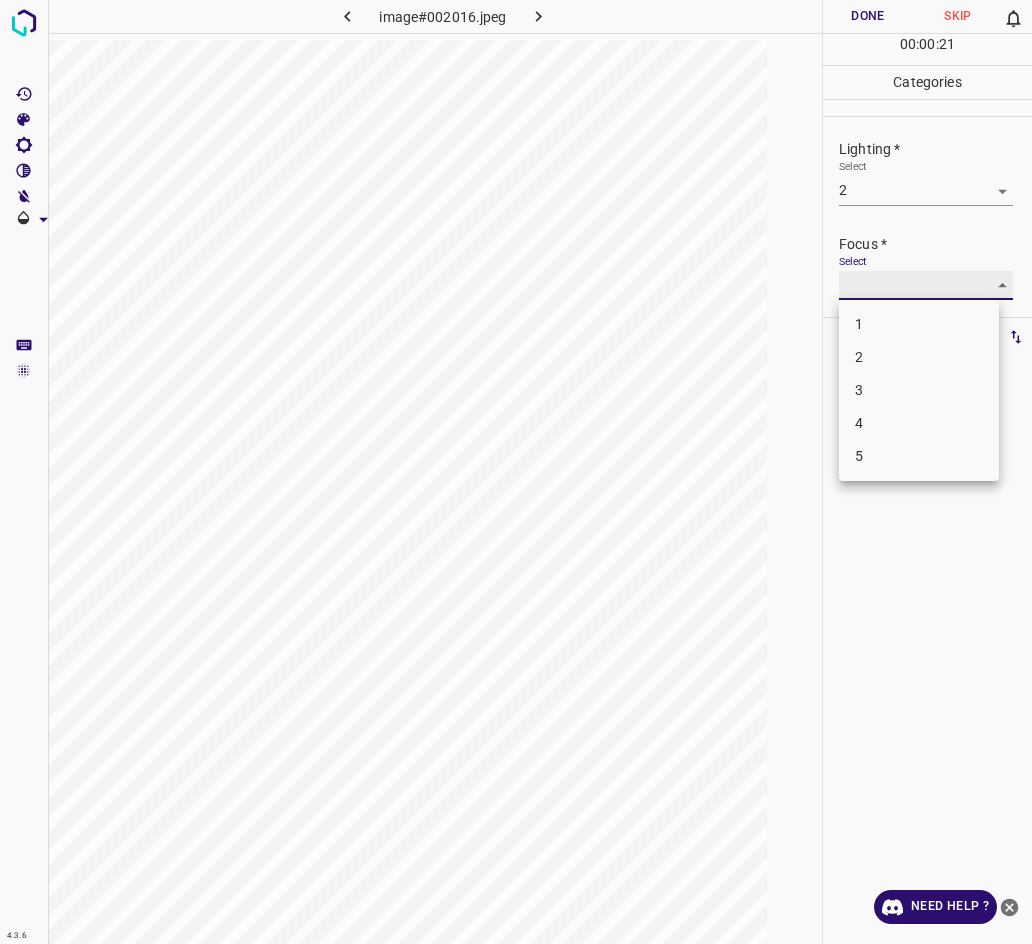 type on "2" 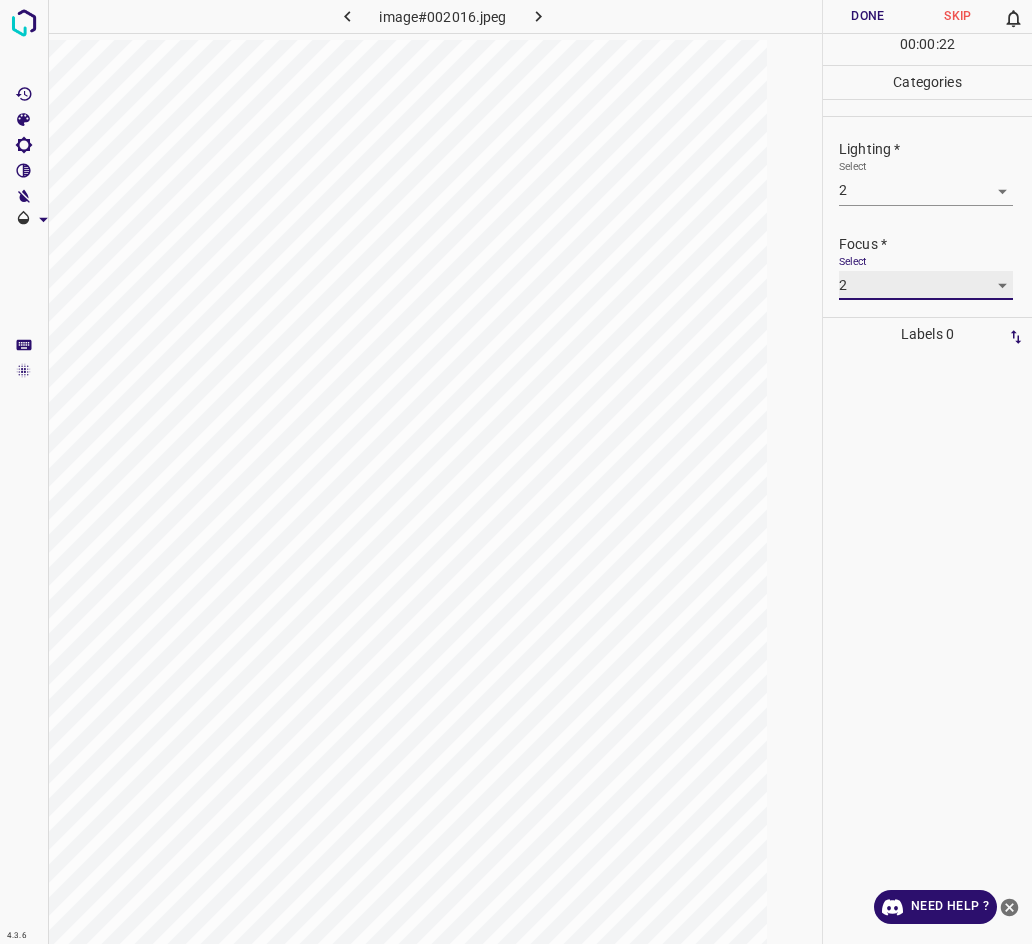 scroll, scrollTop: 98, scrollLeft: 0, axis: vertical 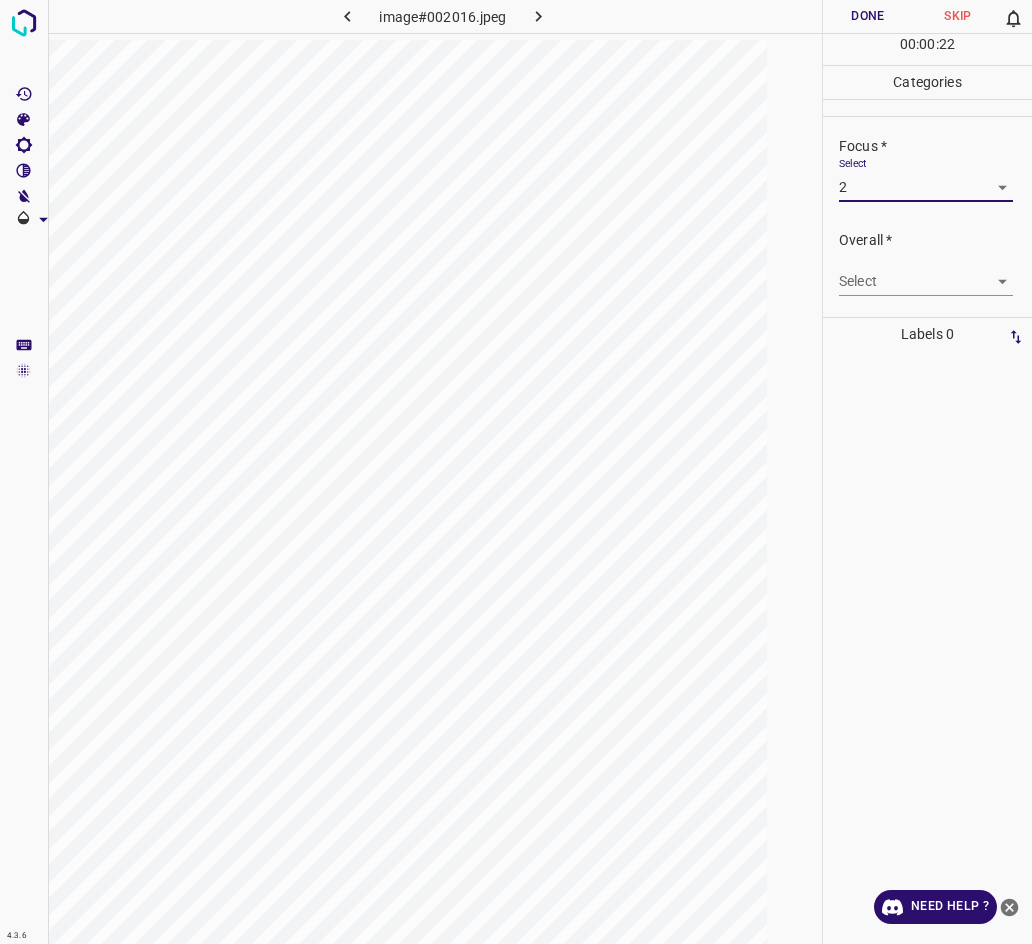 click on "4.3.6  image#002016.jpeg Done Skip 0 00   : 00   : 22   Categories Lighting *  Select 2 2 Focus *  Select 2 2 Overall *  Select ​ Labels   0 Categories 1 Lighting 2 Focus 3 Overall Tools Space Change between modes (Draw & Edit) I Auto labeling R Restore zoom M Zoom in N Zoom out Delete Delete selecte label Filters Z Restore filters X Saturation filter C Brightness filter V Contrast filter B Gray scale filter General O Download Need Help ? - Text - Hide - Delete" at bounding box center (516, 472) 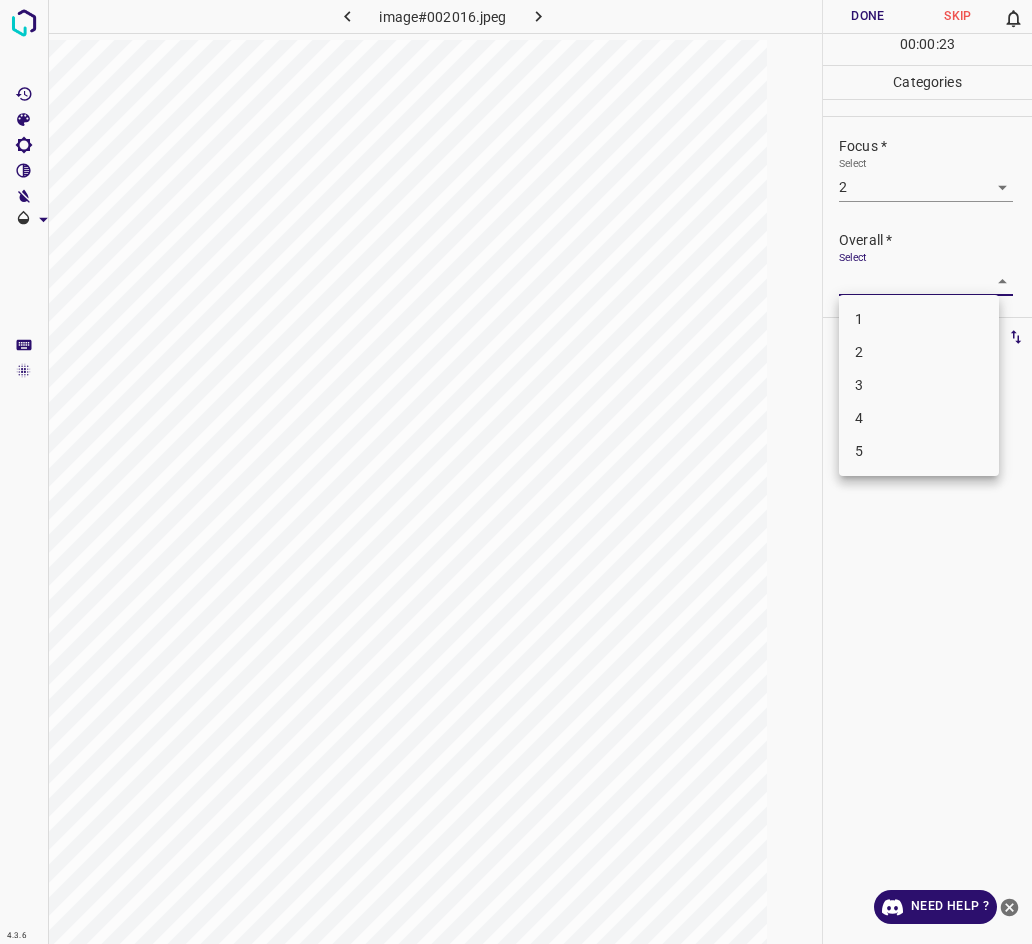 click on "2" at bounding box center (919, 352) 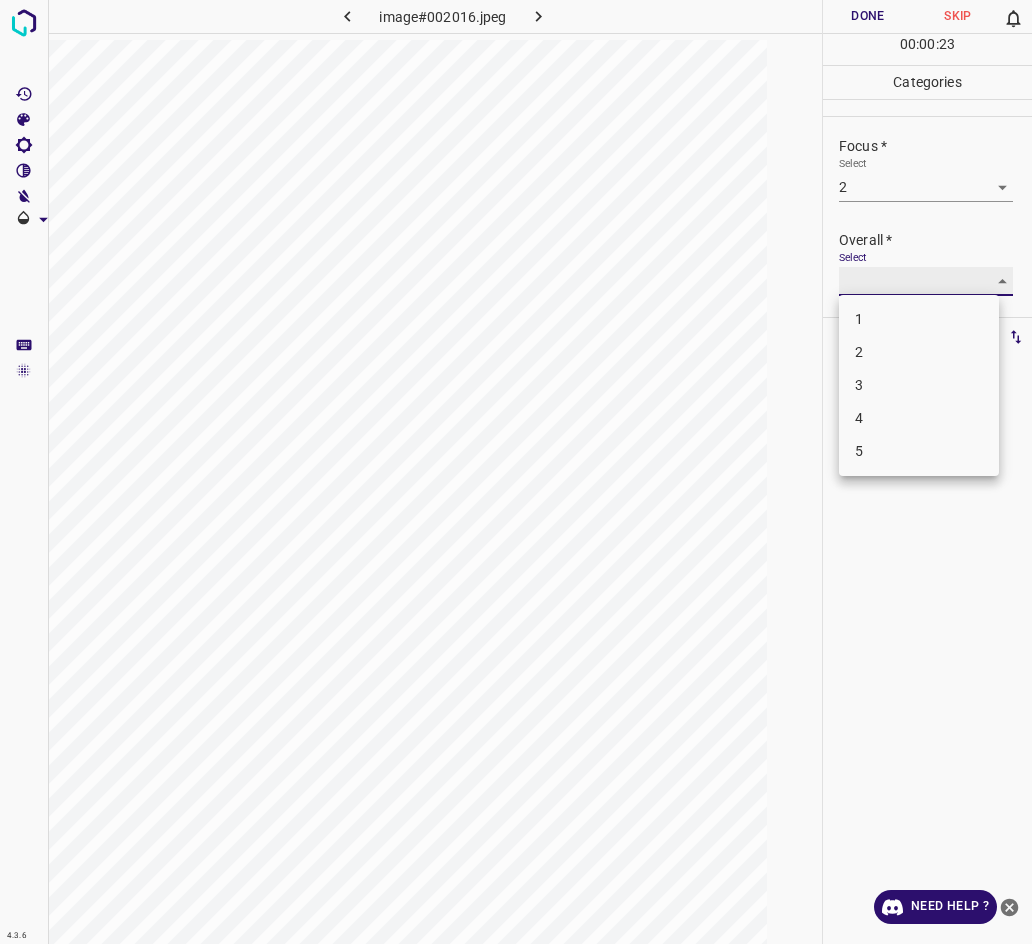 type on "2" 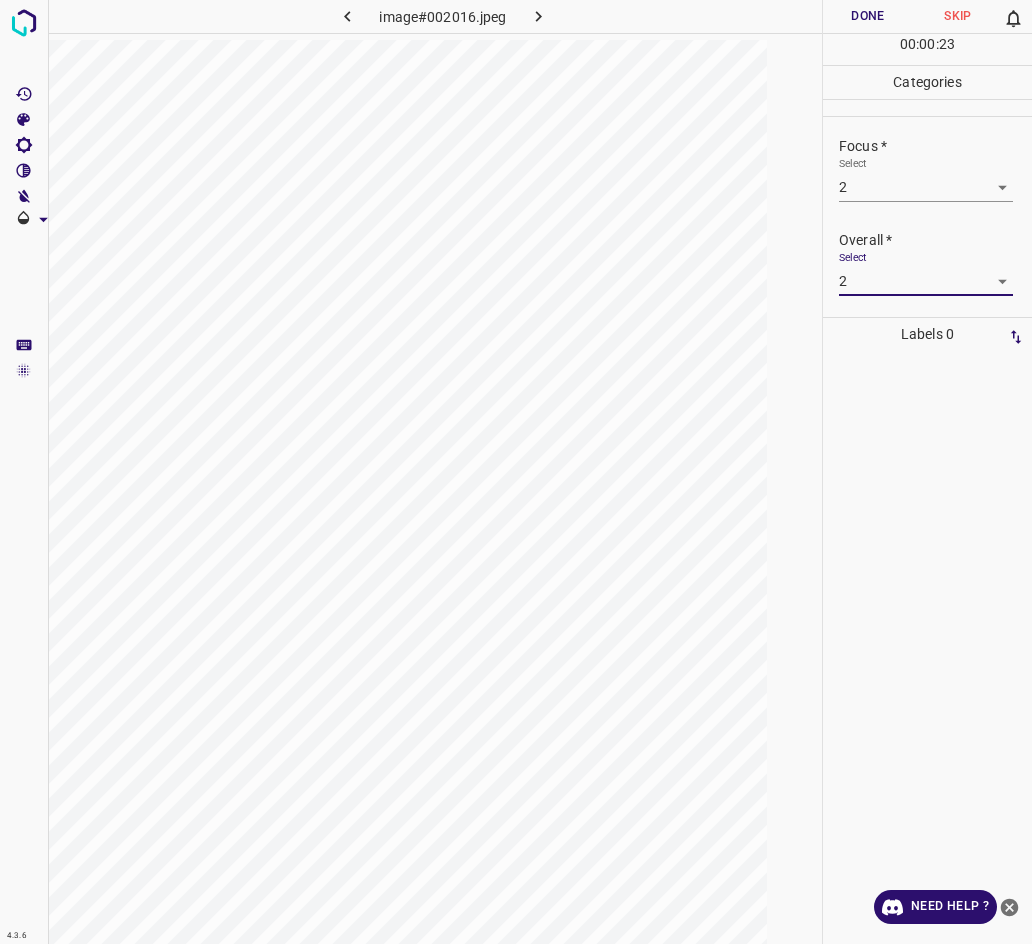 click on "Done" at bounding box center (868, 16) 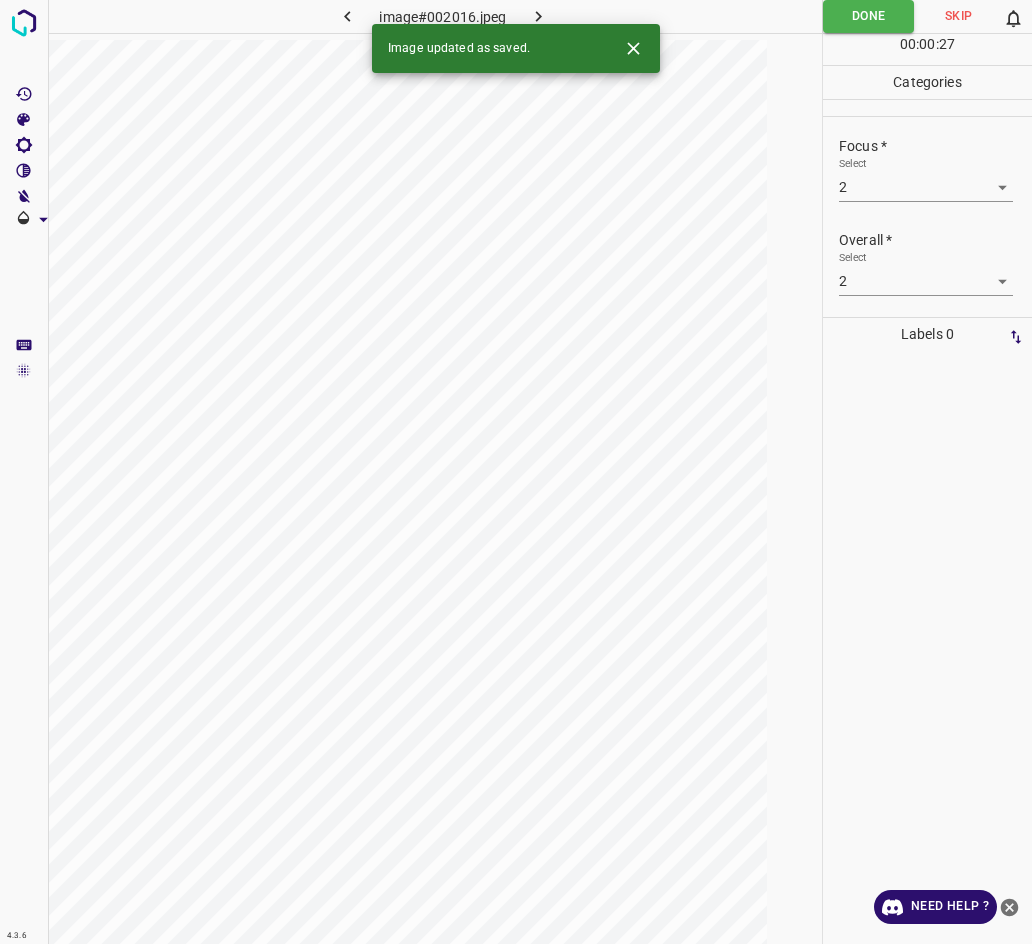 click 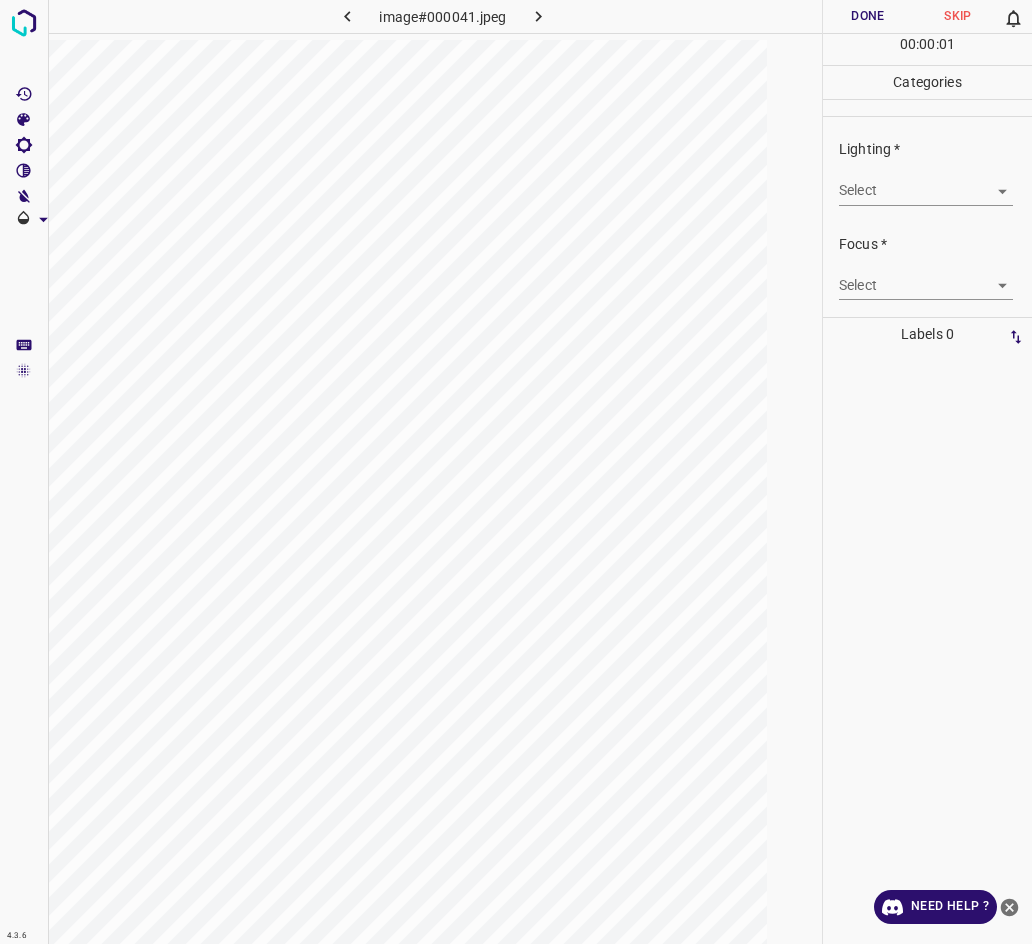 click on "4.3.6  image#000041.jpeg Done Skip 0 00   : 00   : 01   Categories Lighting *  Select ​ Focus *  Select ​ Overall *  Select ​ Labels   0 Categories 1 Lighting 2 Focus 3 Overall Tools Space Change between modes (Draw & Edit) I Auto labeling R Restore zoom M Zoom in N Zoom out Delete Delete selecte label Filters Z Restore filters X Saturation filter C Brightness filter V Contrast filter B Gray scale filter General O Download Need Help ? - Text - Hide - Delete" at bounding box center (516, 472) 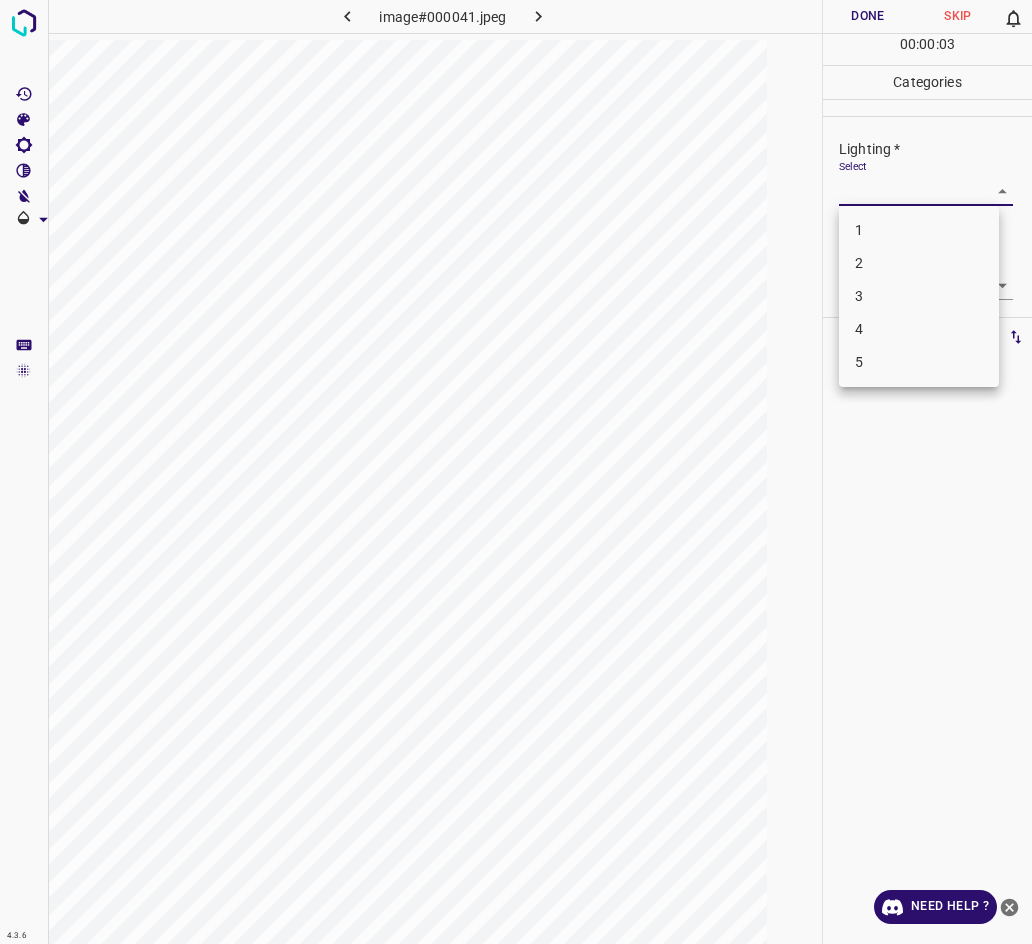 click on "2" at bounding box center (919, 263) 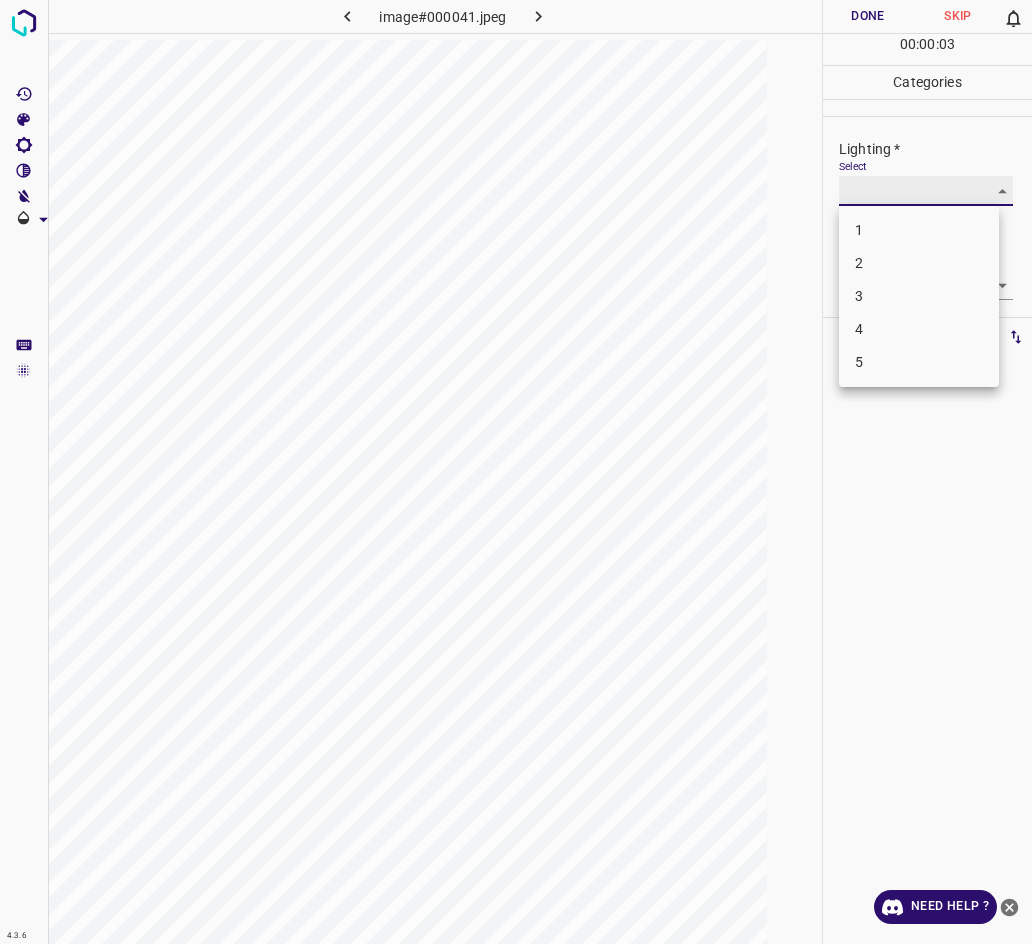 type on "2" 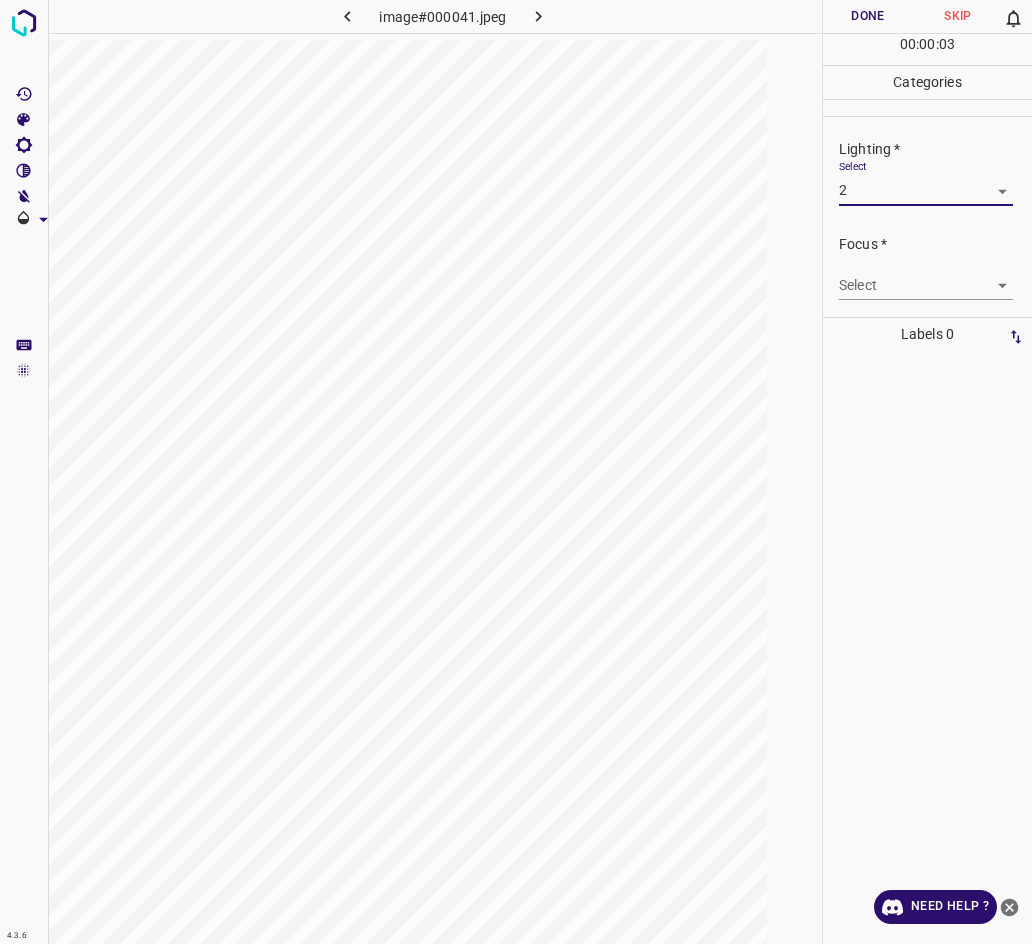 click on "4.3.6  image#000041.jpeg Done Skip 0 00   : 00   : 03   Categories Lighting *  Select 2 2 Focus *  Select ​ Overall *  Select ​ Labels   0 Categories 1 Lighting 2 Focus 3 Overall Tools Space Change between modes (Draw & Edit) I Auto labeling R Restore zoom M Zoom in N Zoom out Delete Delete selecte label Filters Z Restore filters X Saturation filter C Brightness filter V Contrast filter B Gray scale filter General O Download Need Help ? - Text - Hide - Delete" at bounding box center [516, 472] 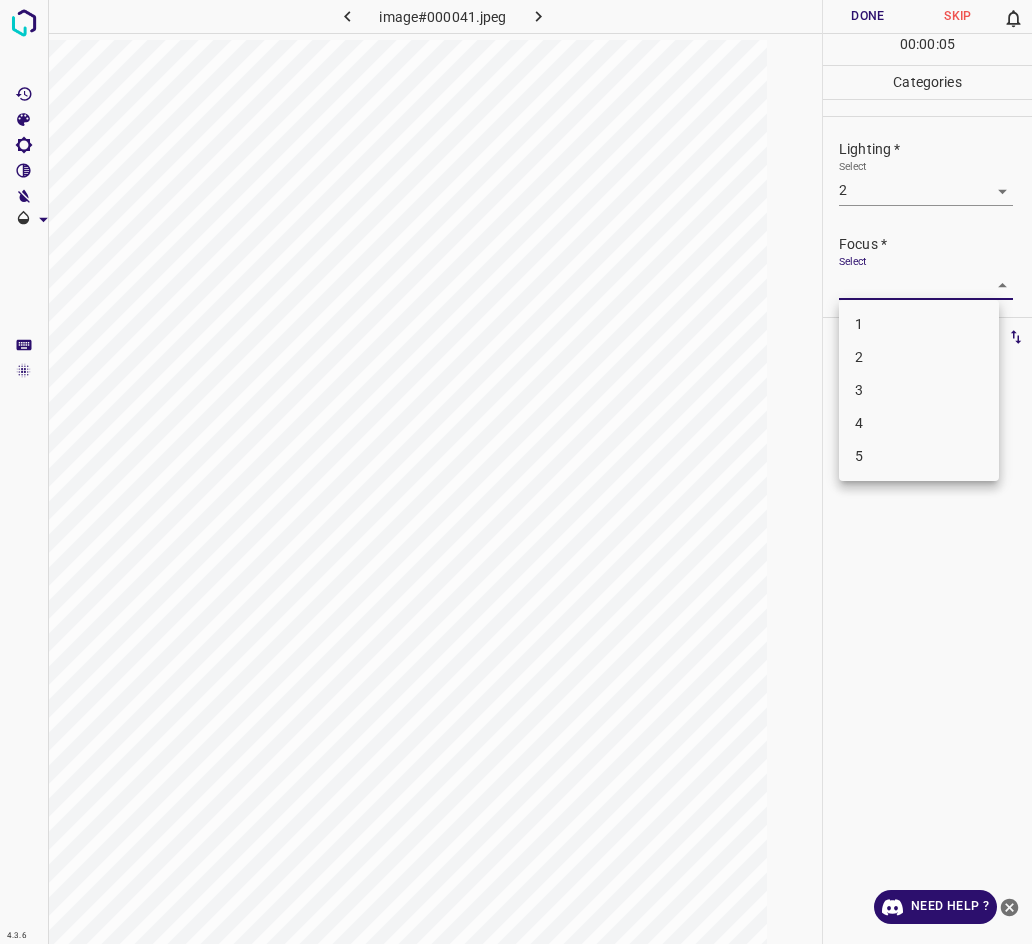 click on "3" at bounding box center (919, 390) 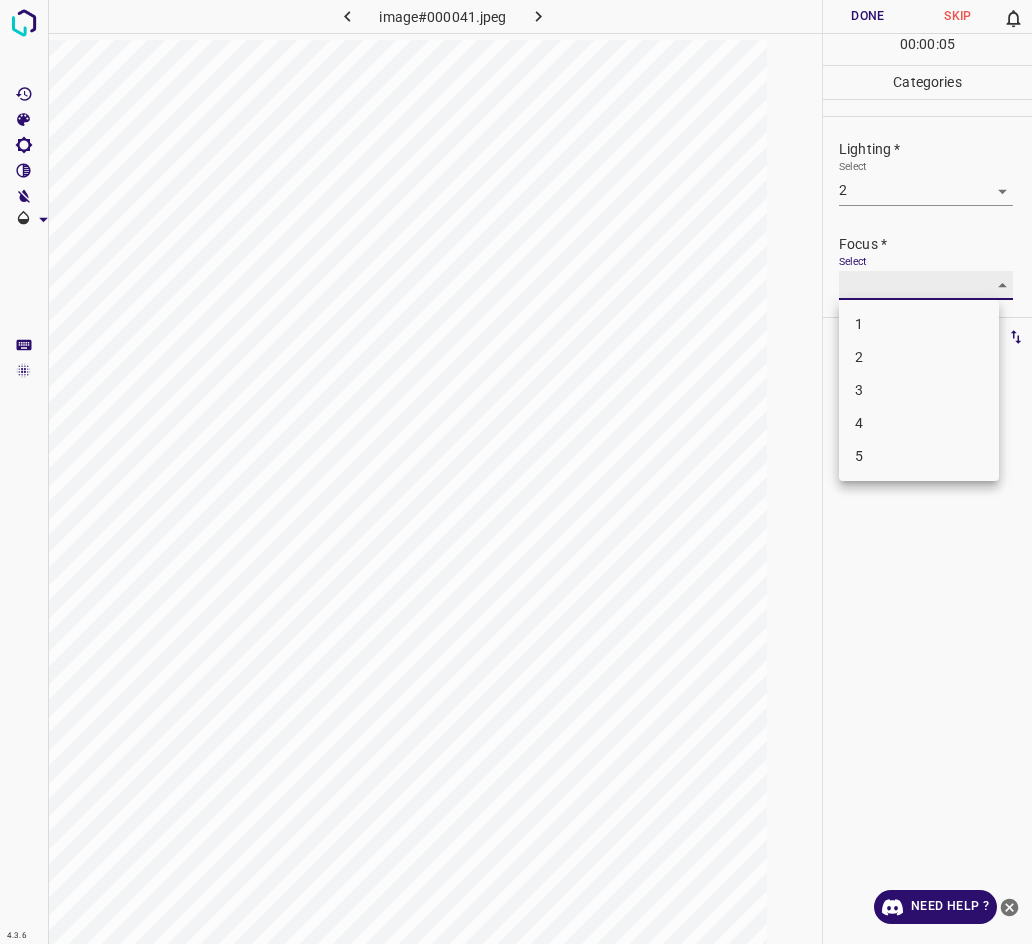 type on "3" 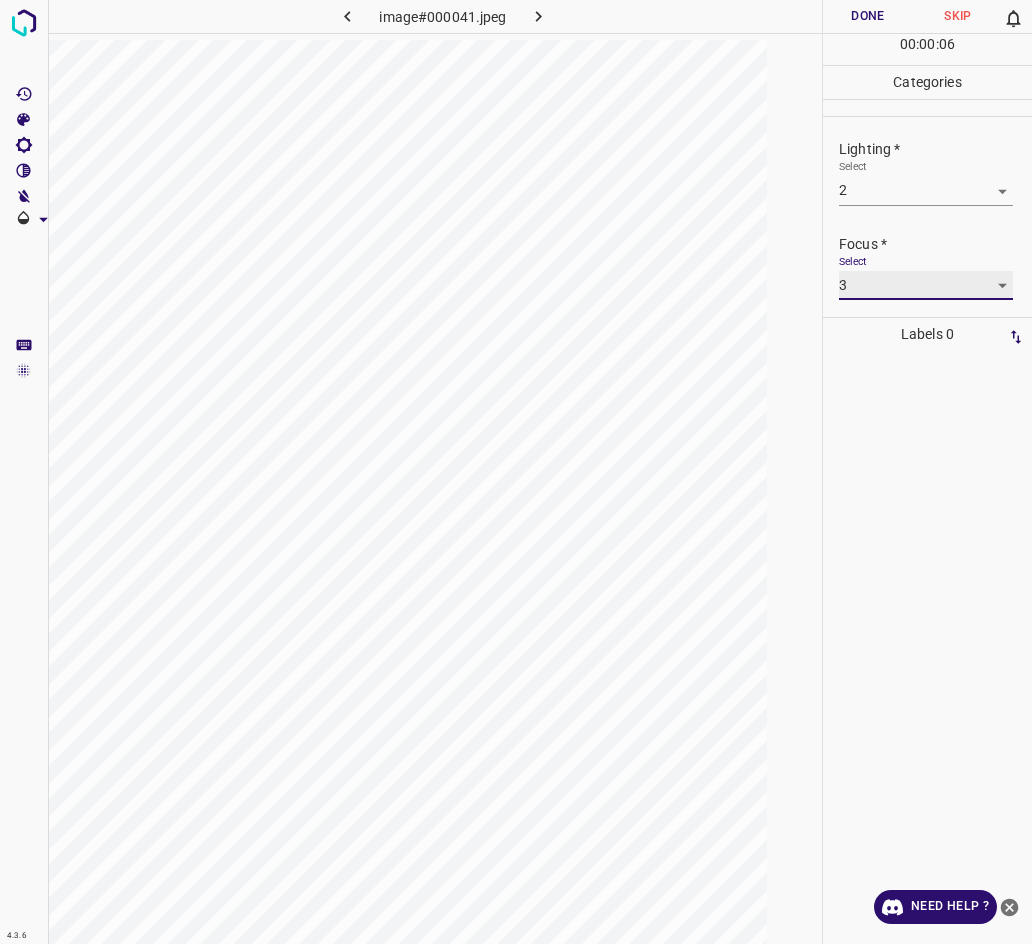 scroll, scrollTop: 86, scrollLeft: 0, axis: vertical 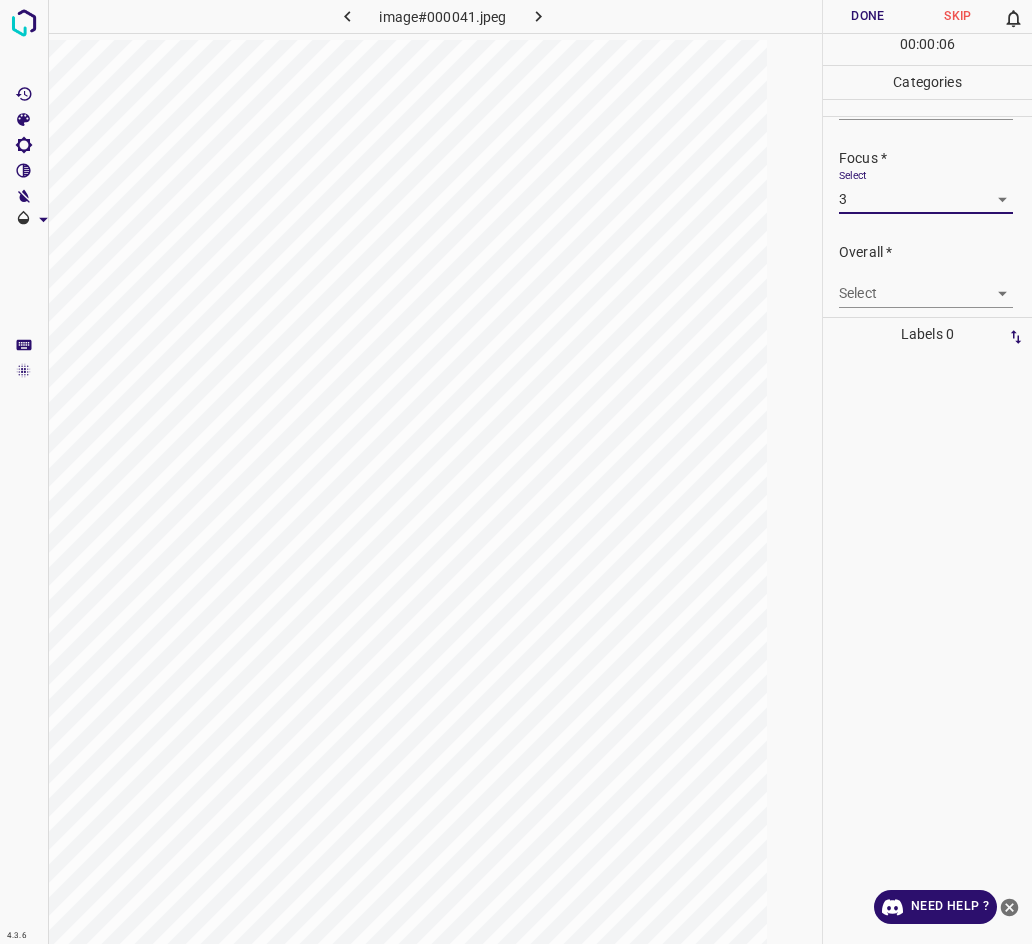click on "4.3.6  image#000041.jpeg Done Skip 0 00   : 00   : 06   Categories Lighting *  Select 2 2 Focus *  Select 3 3 Overall *  Select ​ Labels   0 Categories 1 Lighting 2 Focus 3 Overall Tools Space Change between modes (Draw & Edit) I Auto labeling R Restore zoom M Zoom in N Zoom out Delete Delete selecte label Filters Z Restore filters X Saturation filter C Brightness filter V Contrast filter B Gray scale filter General O Download Need Help ? - Text - Hide - Delete" at bounding box center [516, 472] 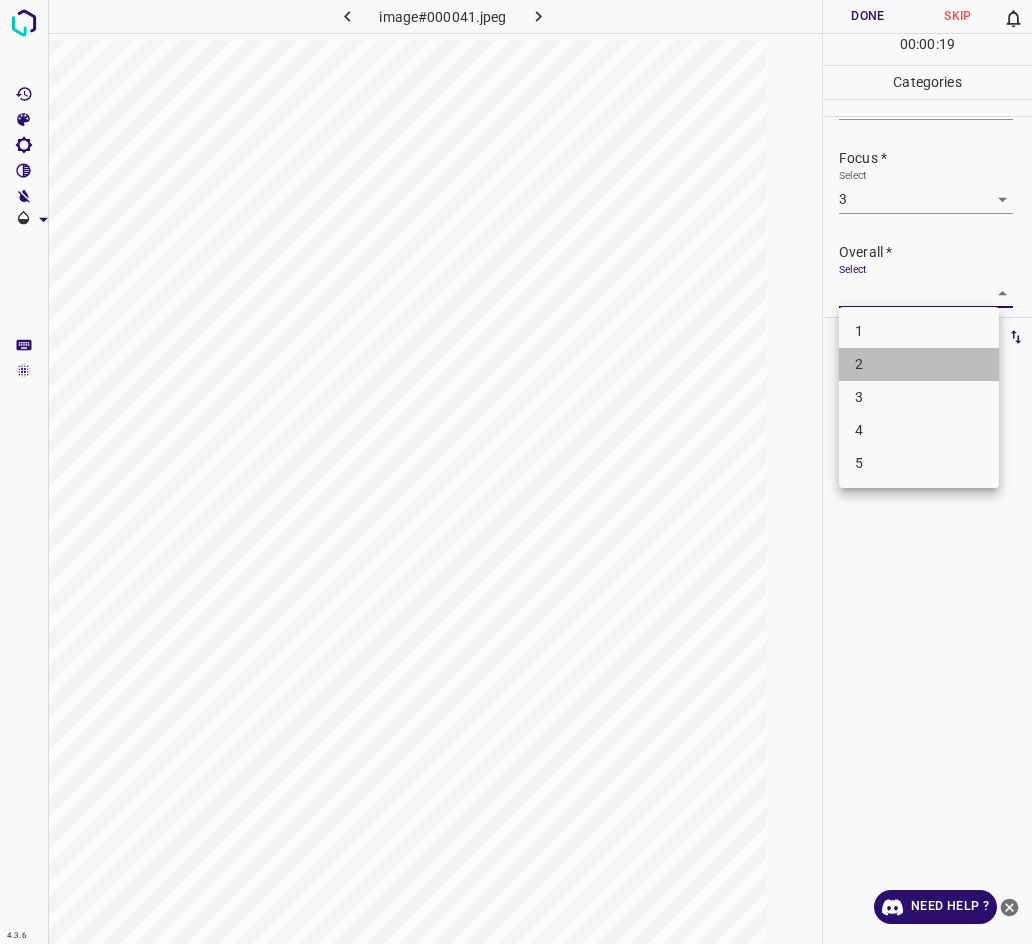 click on "2" at bounding box center [919, 364] 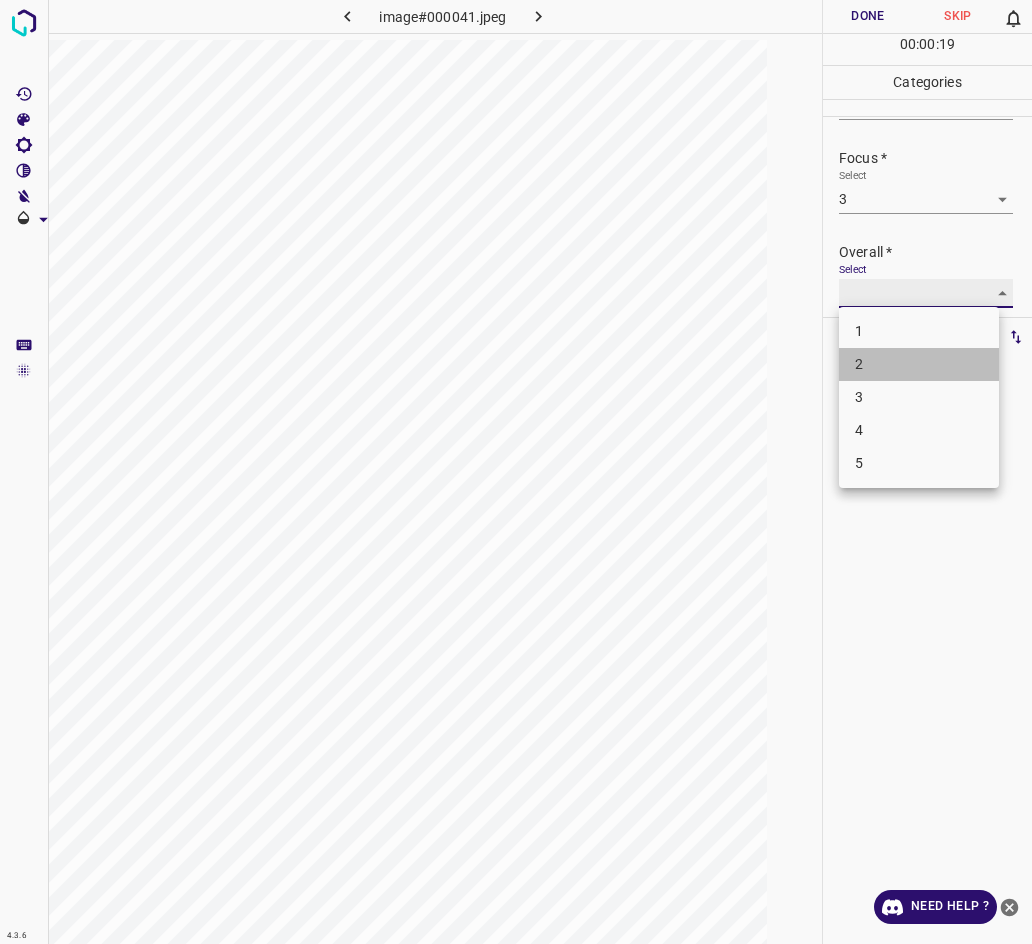 type on "2" 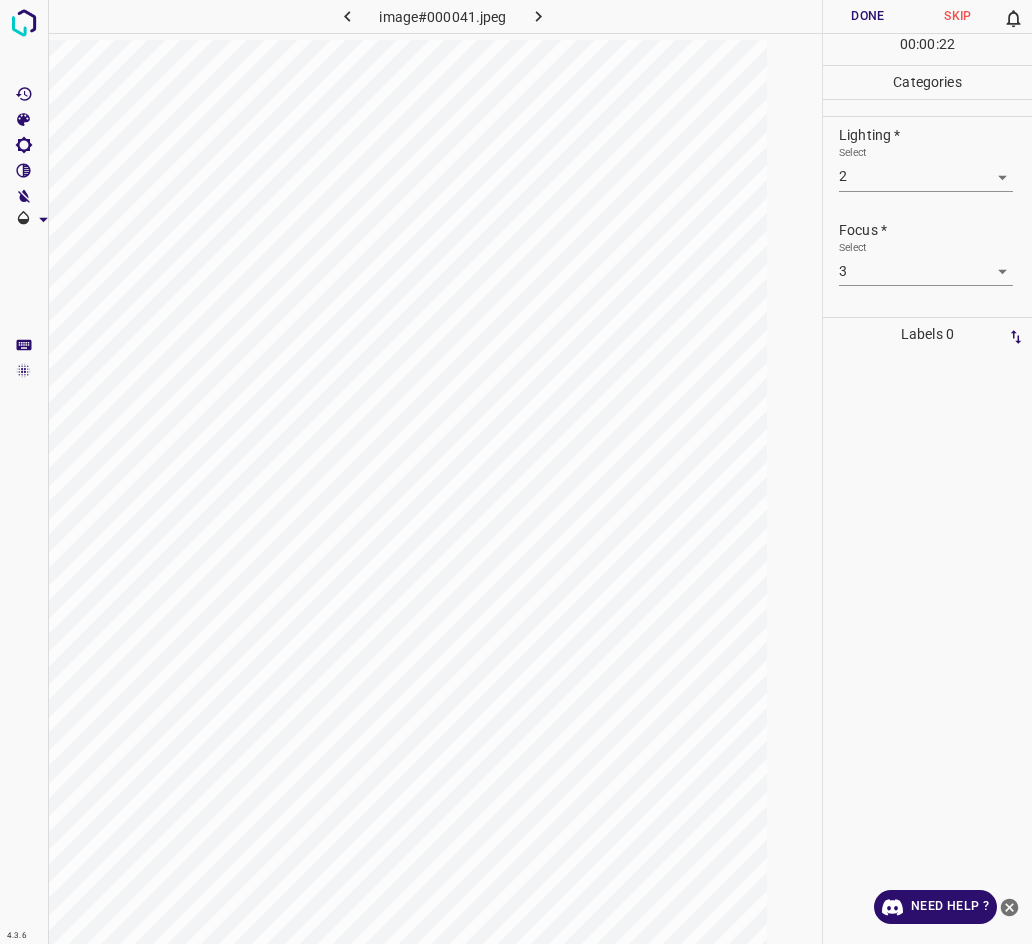 scroll, scrollTop: 0, scrollLeft: 0, axis: both 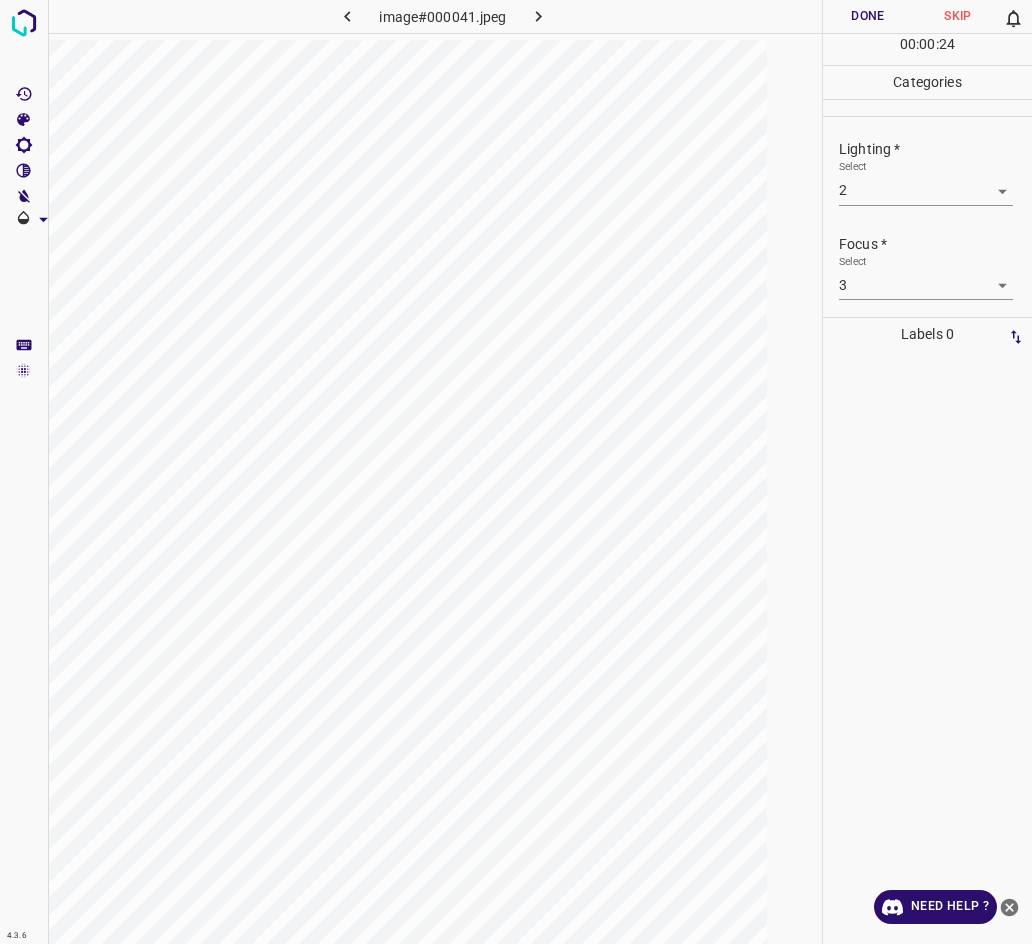 click on "Done" at bounding box center [868, 16] 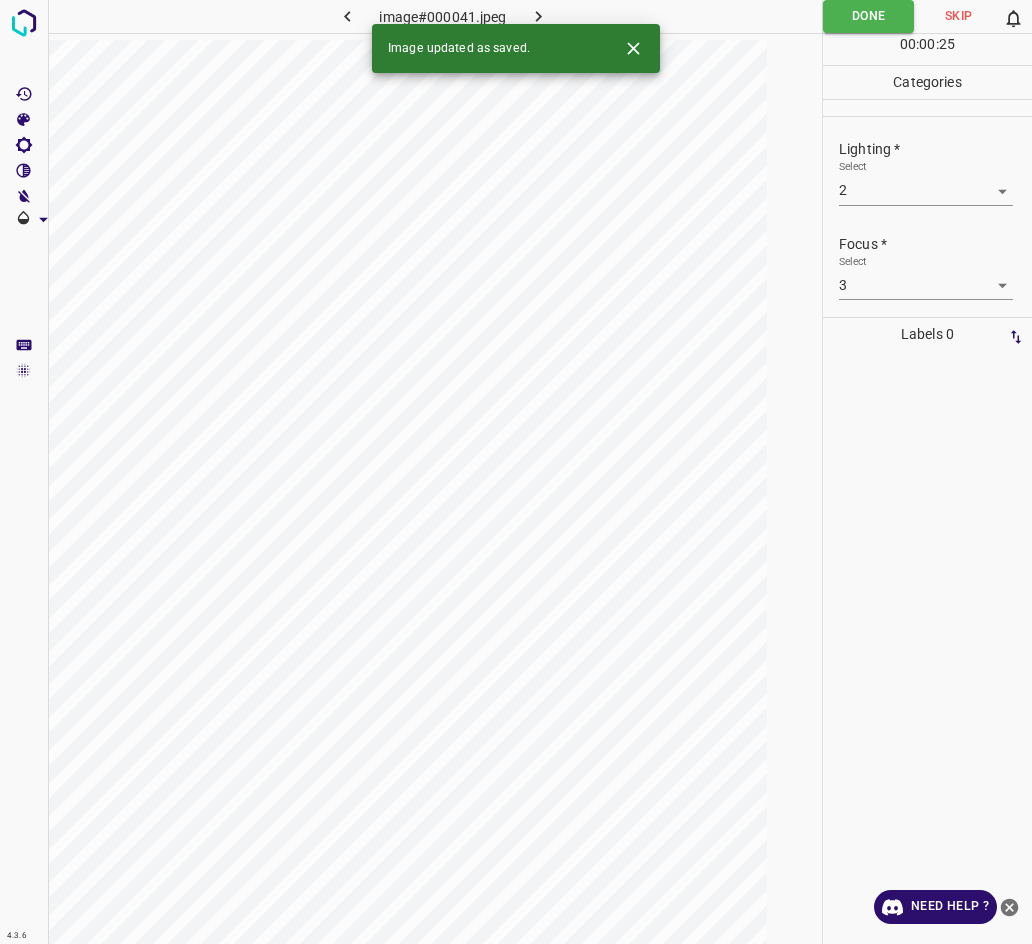 click 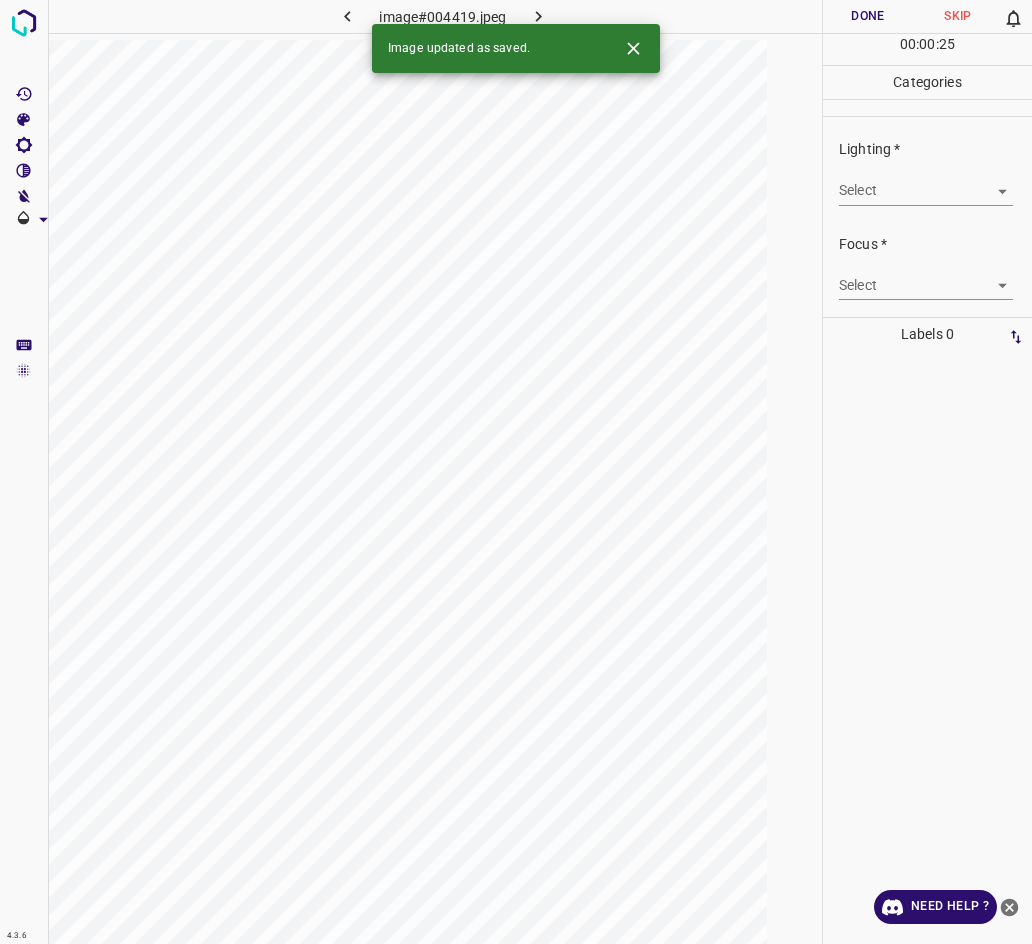 click on "4.3.6  image#004419.jpeg Done Skip 0 00   : 00   : 25   Categories Lighting *  Select ​ Focus *  Select ​ Overall *  Select ​ Labels   0 Categories 1 Lighting 2 Focus 3 Overall Tools Space Change between modes (Draw & Edit) I Auto labeling R Restore zoom M Zoom in N Zoom out Delete Delete selecte label Filters Z Restore filters X Saturation filter C Brightness filter V Contrast filter B Gray scale filter General O Download Image updated as saved. Need Help ? - Text - Hide - Delete" at bounding box center (516, 472) 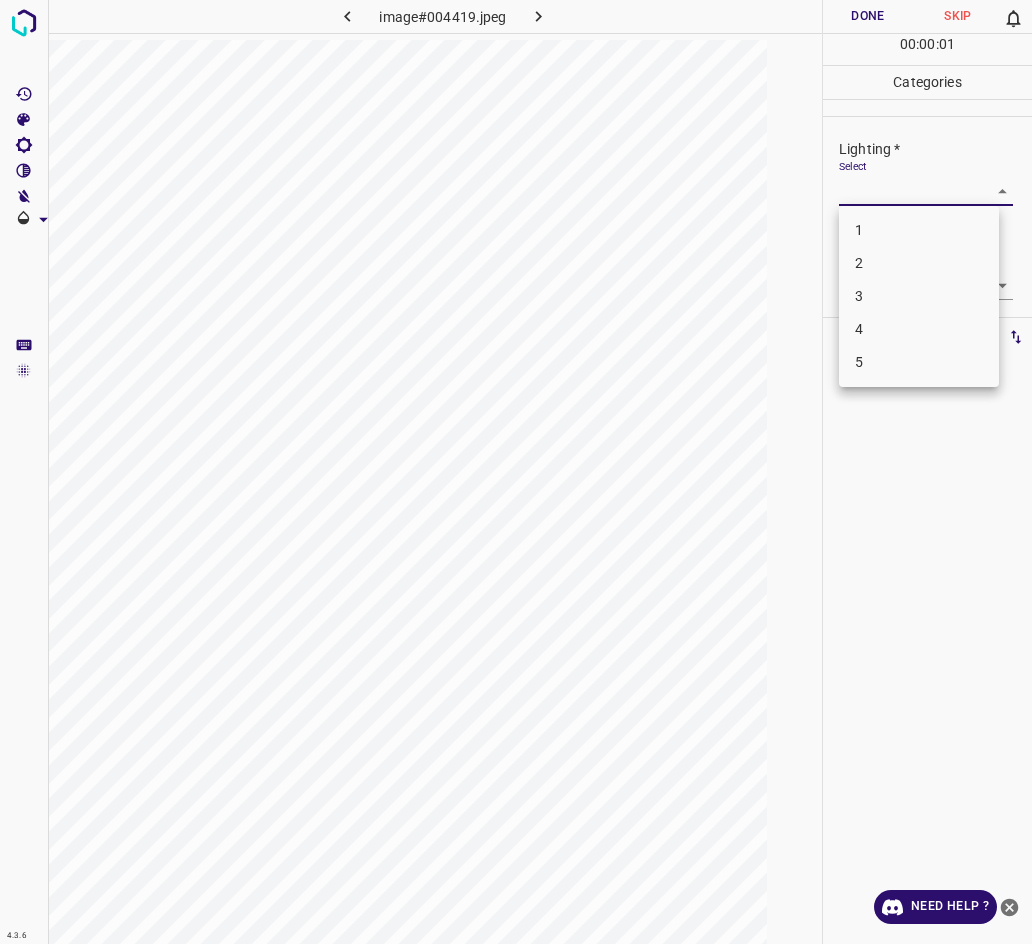 click on "2" at bounding box center (919, 263) 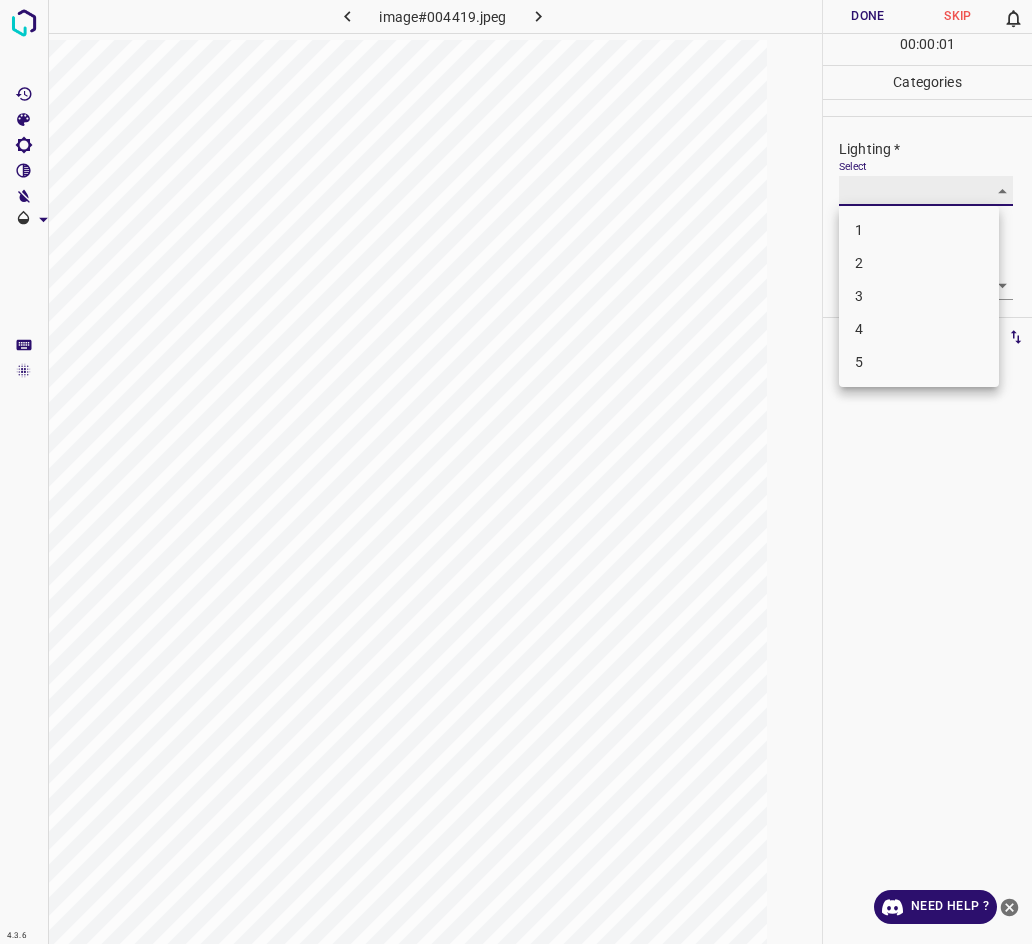 type on "2" 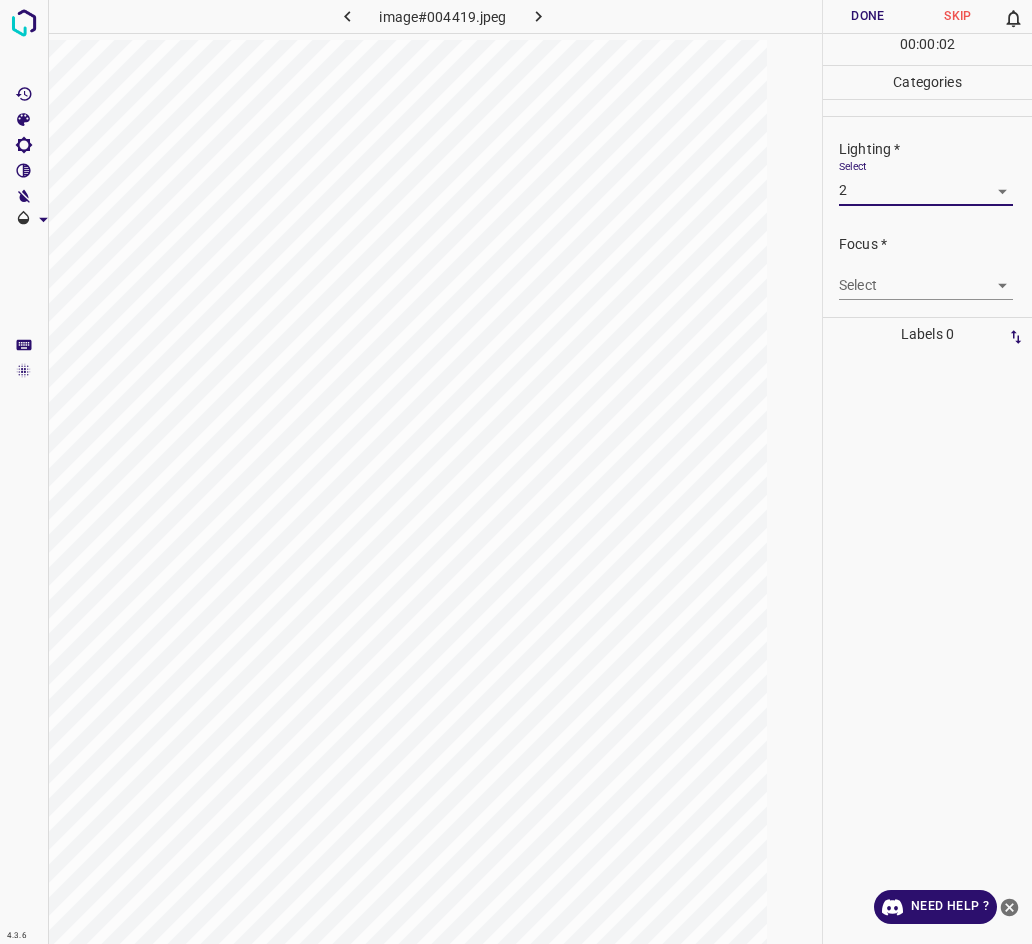 click on "4.3.6  image#004419.jpeg Done Skip 0 00   : 00   : 02   Categories Lighting *  Select 2 2 Focus *  Select ​ Overall *  Select ​ Labels   0 Categories 1 Lighting 2 Focus 3 Overall Tools Space Change between modes (Draw & Edit) I Auto labeling R Restore zoom M Zoom in N Zoom out Delete Delete selecte label Filters Z Restore filters X Saturation filter C Brightness filter V Contrast filter B Gray scale filter General O Download Need Help ? - Text - Hide - Delete" at bounding box center (516, 472) 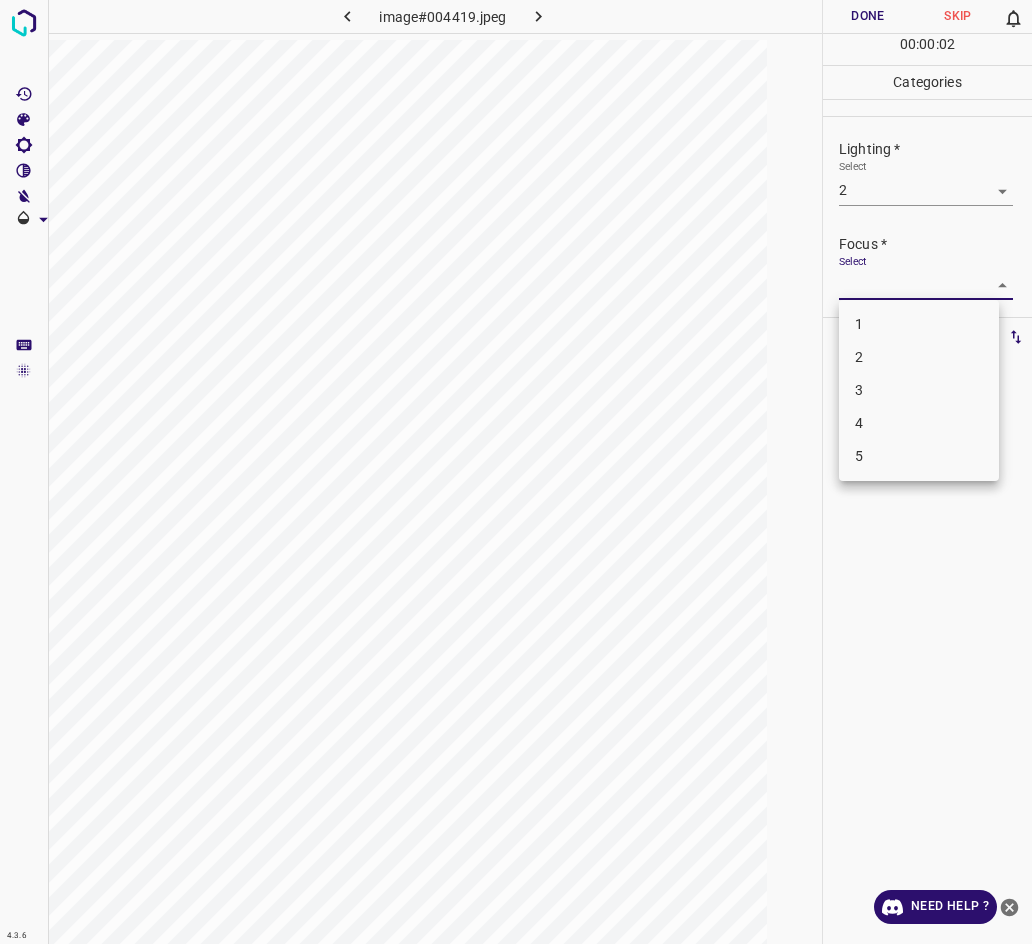 click on "2" at bounding box center (919, 357) 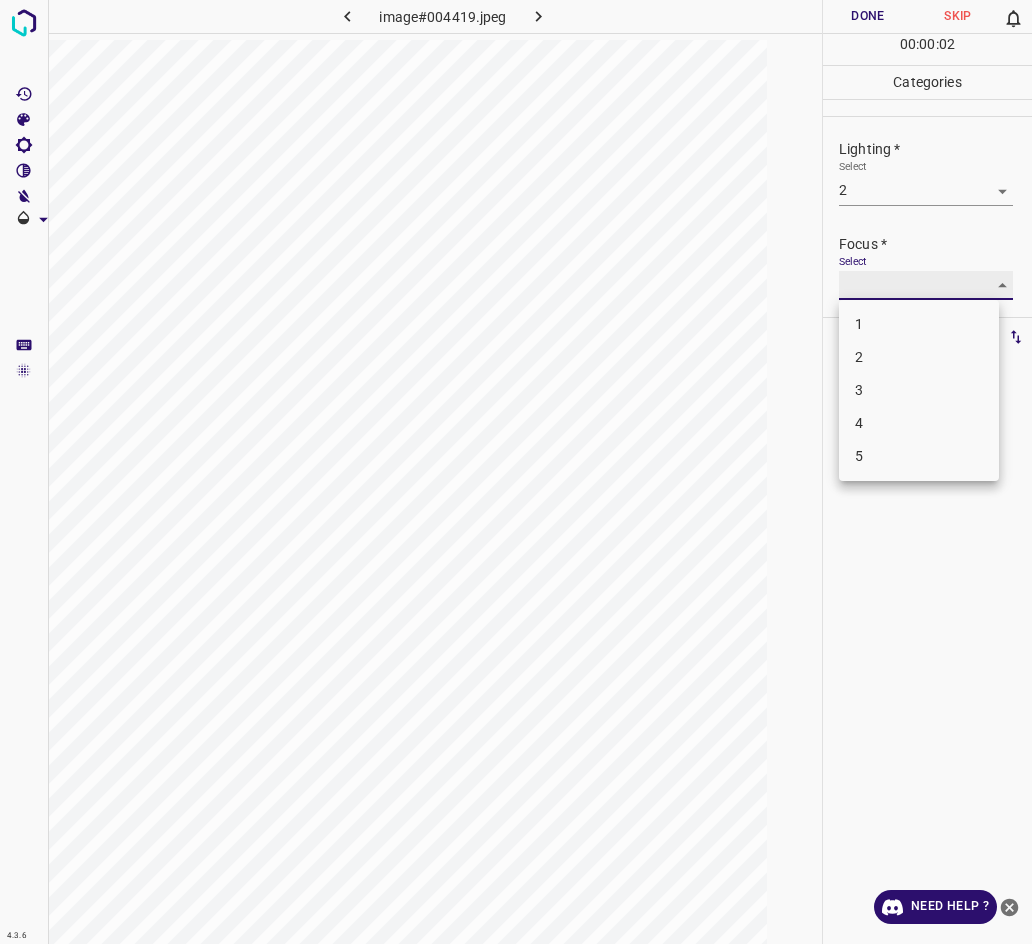 type on "2" 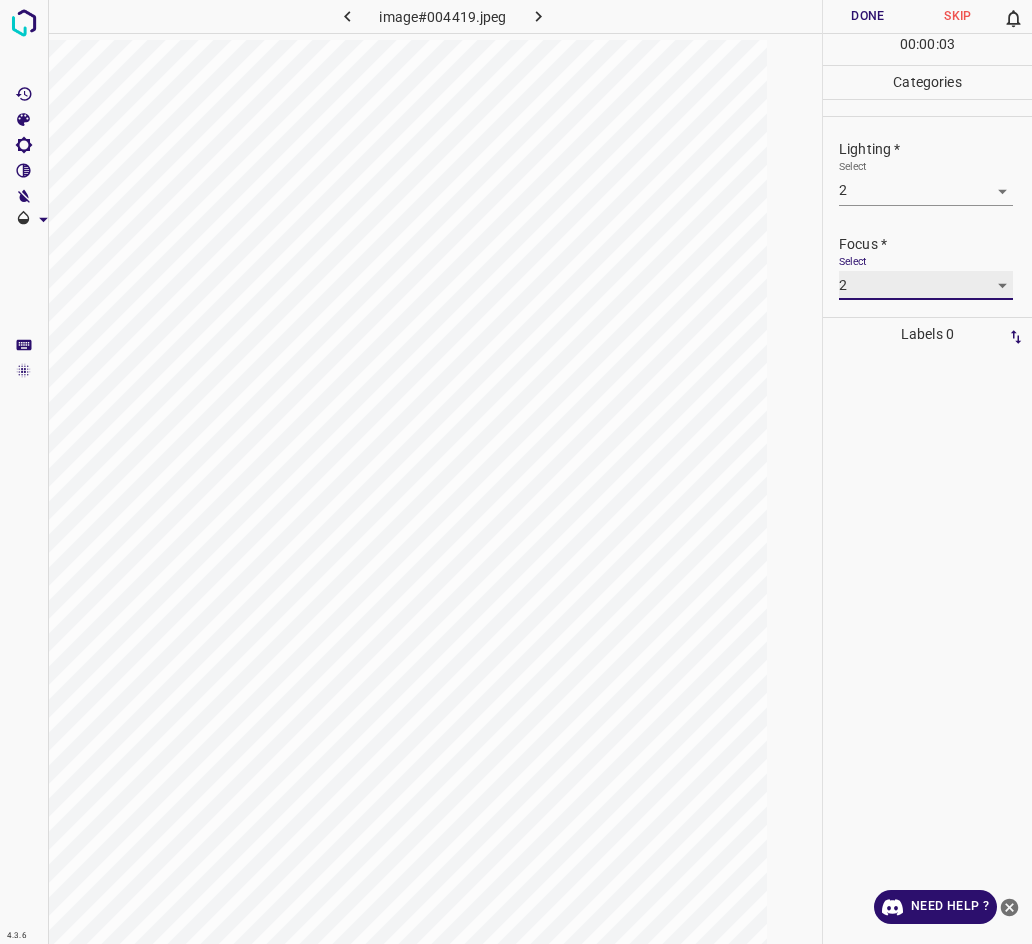 scroll, scrollTop: 96, scrollLeft: 0, axis: vertical 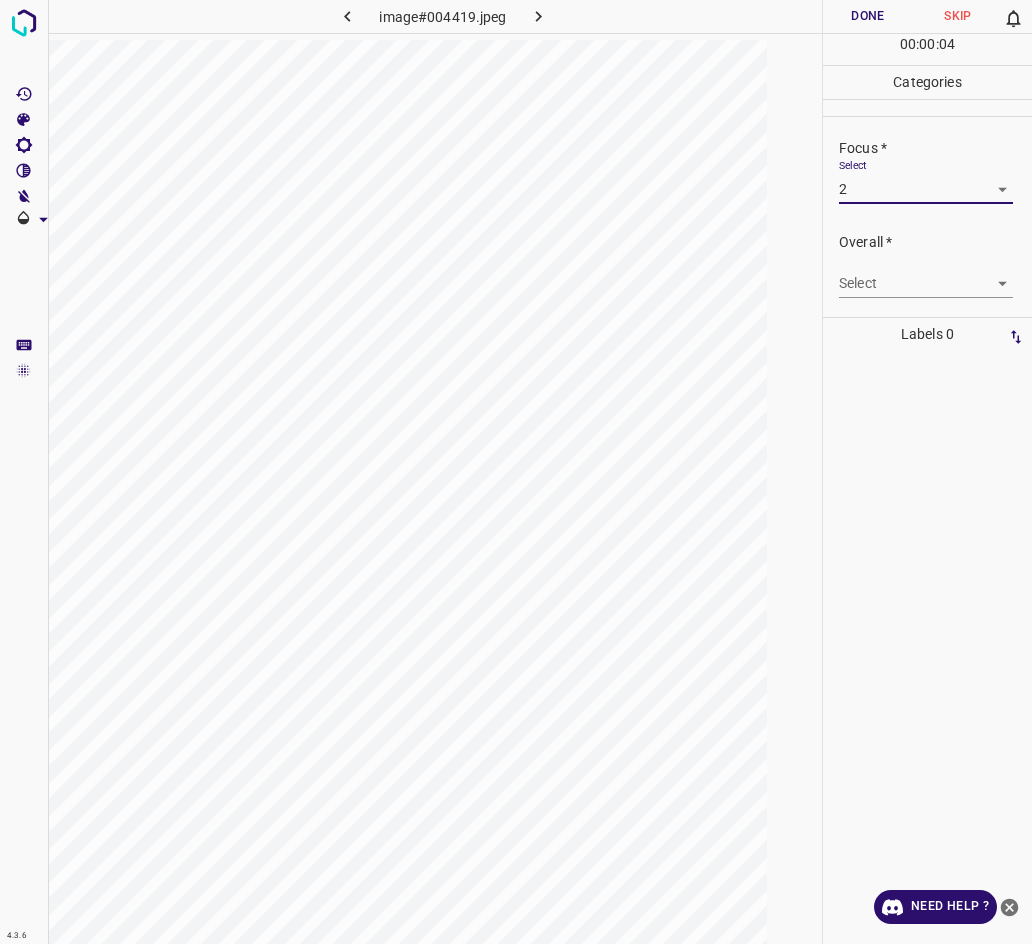 click on "4.3.6  image#004419.jpeg Done Skip 0 00   : 00   : 04   Categories Lighting *  Select 2 2 Focus *  Select 2 2 Overall *  Select ​ Labels   0 Categories 1 Lighting 2 Focus 3 Overall Tools Space Change between modes (Draw & Edit) I Auto labeling R Restore zoom M Zoom in N Zoom out Delete Delete selecte label Filters Z Restore filters X Saturation filter C Brightness filter V Contrast filter B Gray scale filter General O Download Need Help ? - Text - Hide - Delete" at bounding box center [516, 472] 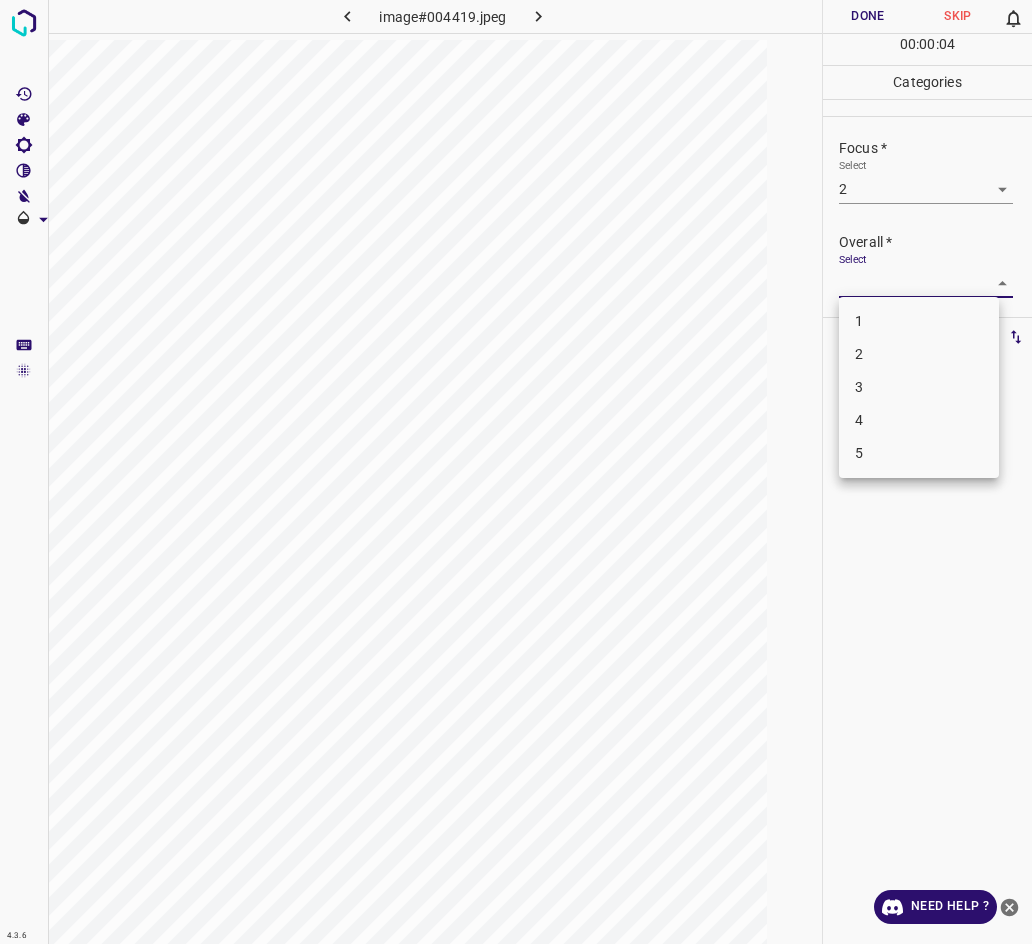 click on "2" at bounding box center [919, 354] 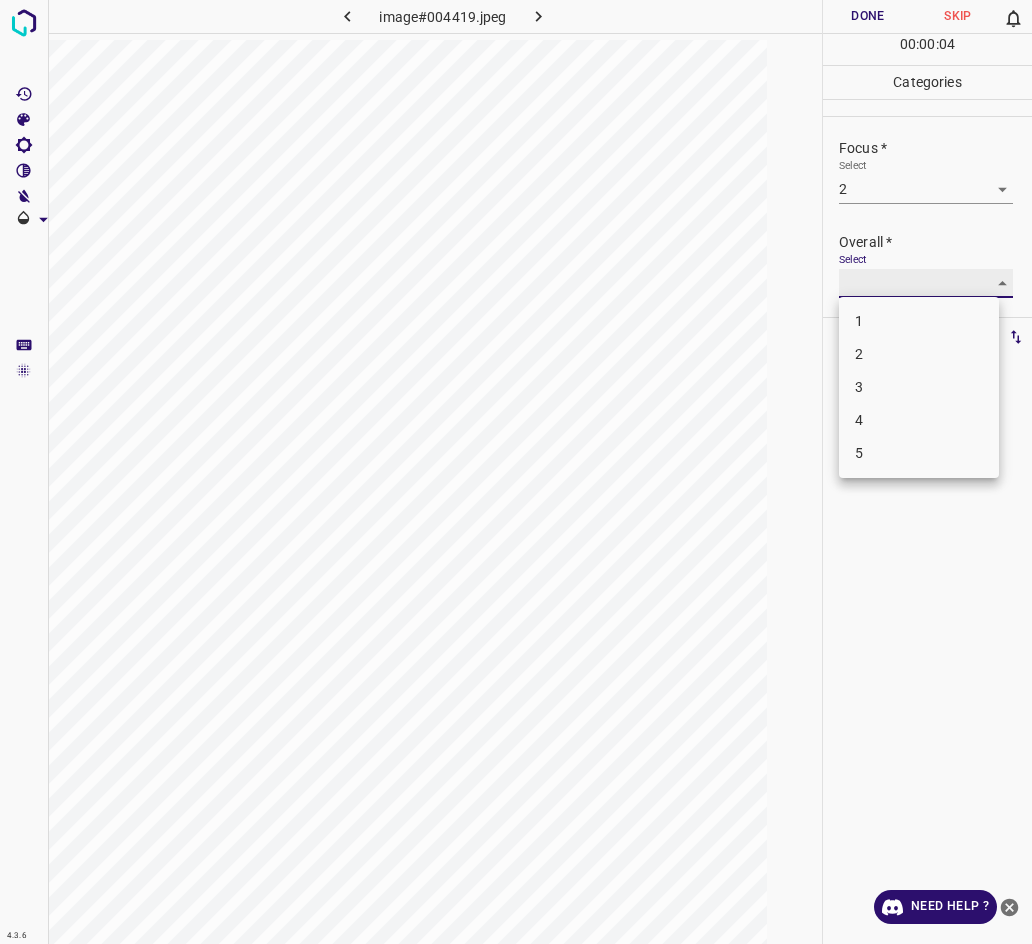 type on "2" 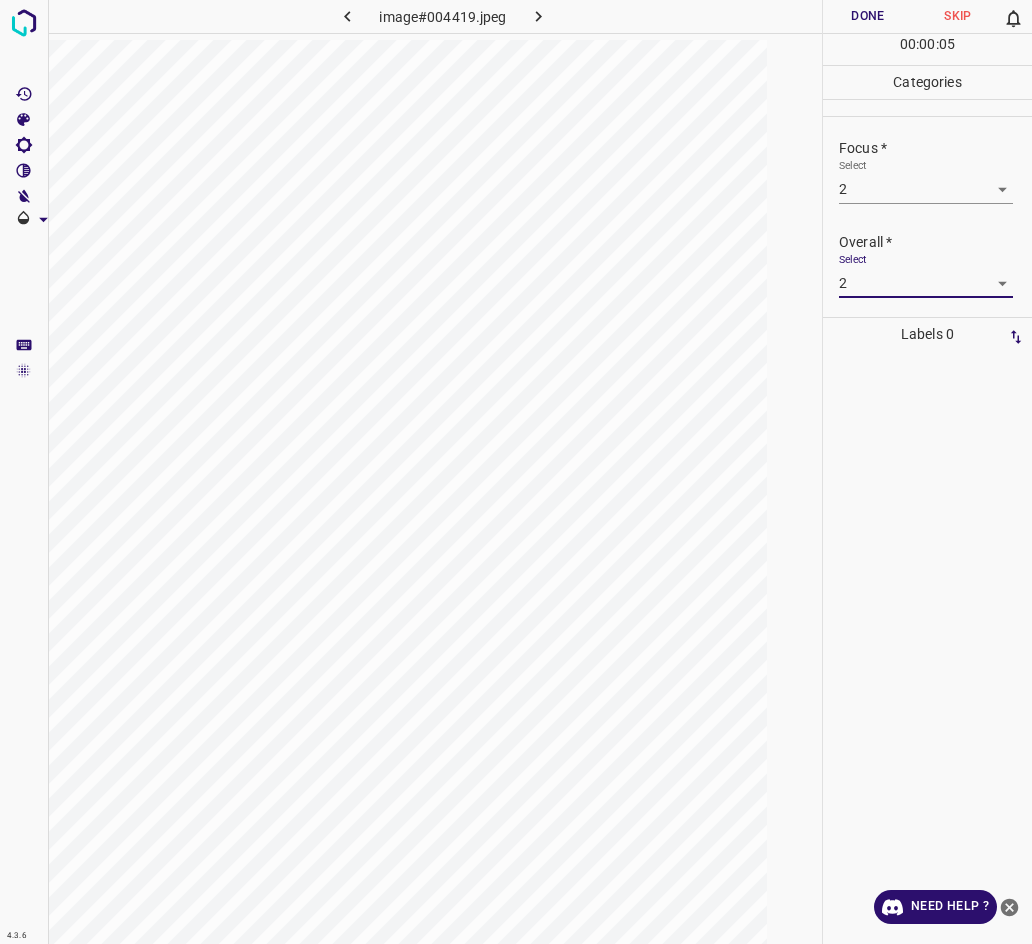 click on "Done" at bounding box center (868, 16) 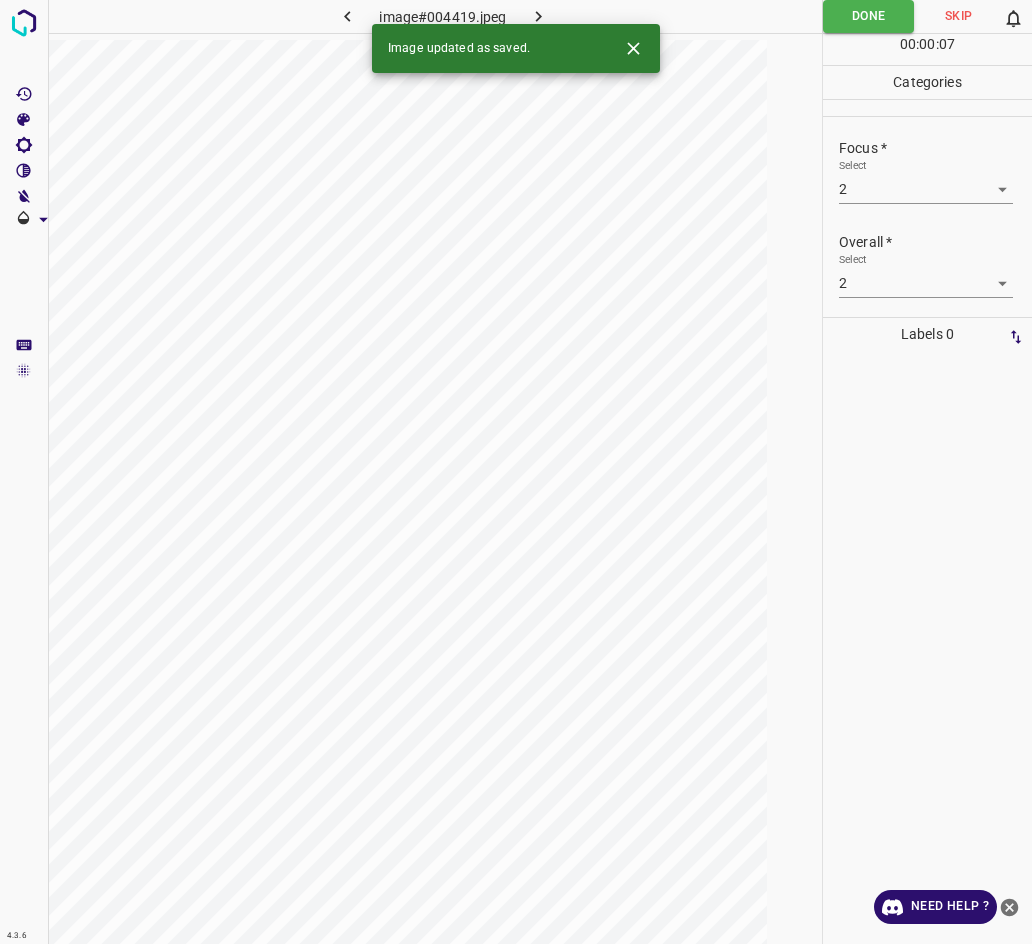 click 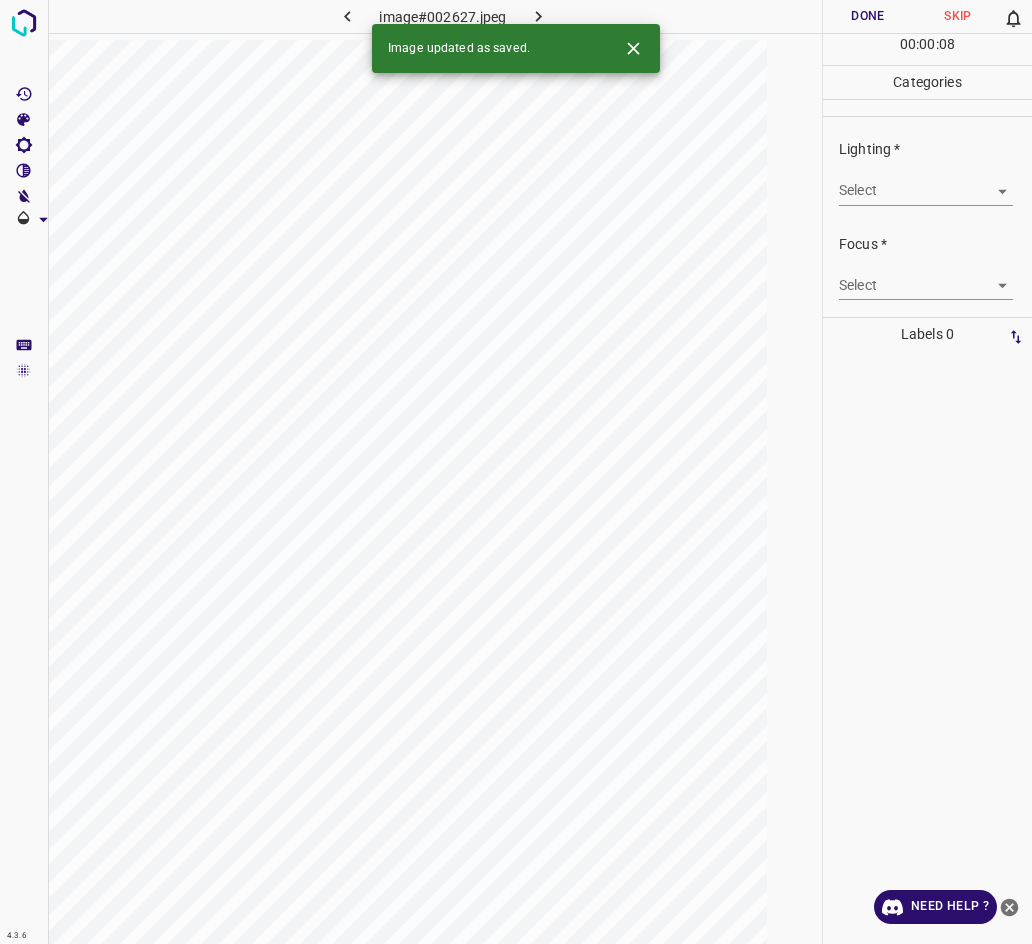 click on "4.3.6  image#002627.jpeg Done Skip 0 00   : 00   : 08   Categories Lighting *  Select ​ Focus *  Select ​ Overall *  Select ​ Labels   0 Categories 1 Lighting 2 Focus 3 Overall Tools Space Change between modes (Draw & Edit) I Auto labeling R Restore zoom M Zoom in N Zoom out Delete Delete selecte label Filters Z Restore filters X Saturation filter C Brightness filter V Contrast filter B Gray scale filter General O Download Image updated as saved. Need Help ? - Text - Hide - Delete" at bounding box center [516, 472] 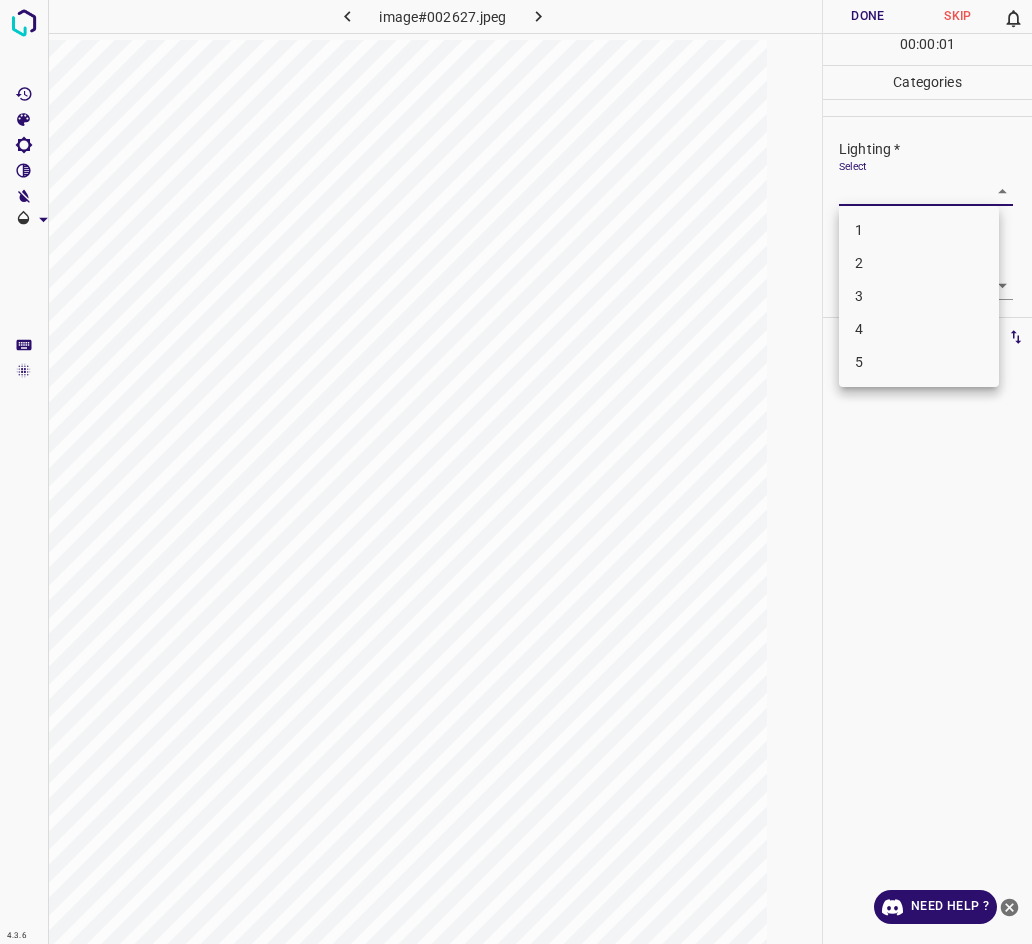 click on "3" at bounding box center [919, 296] 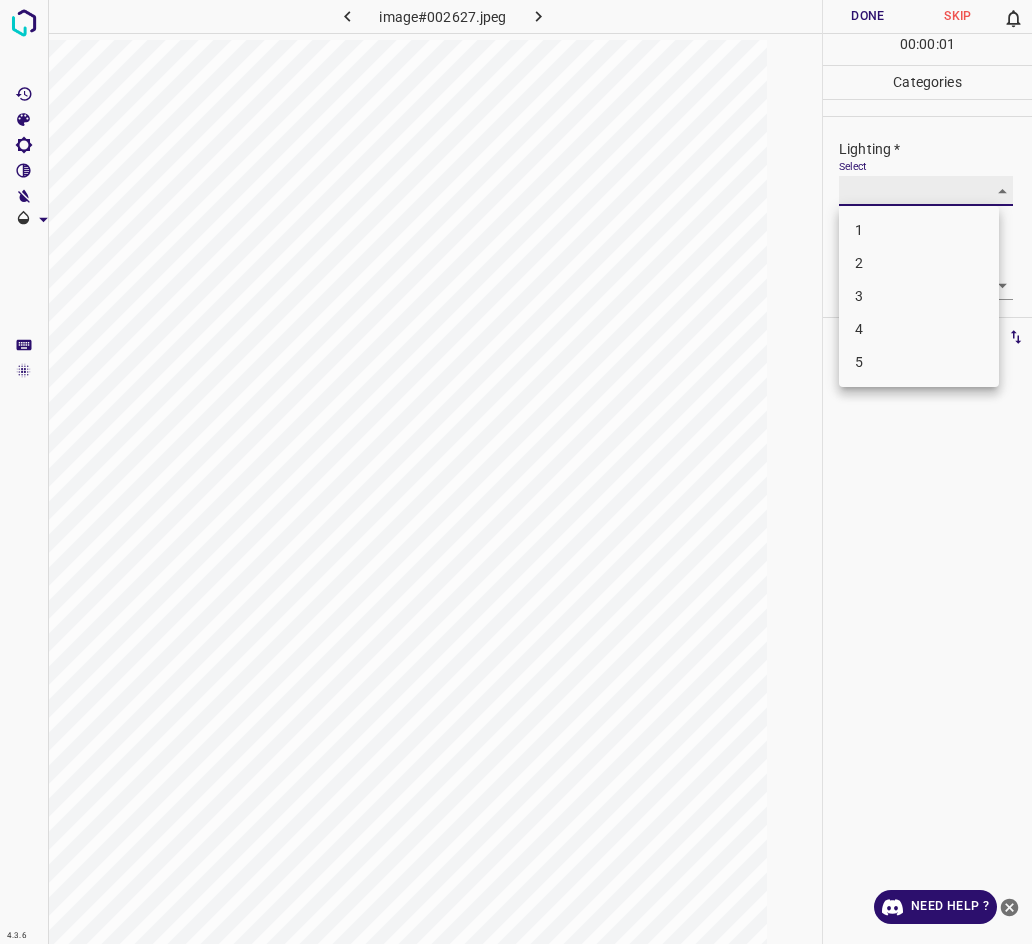 type on "3" 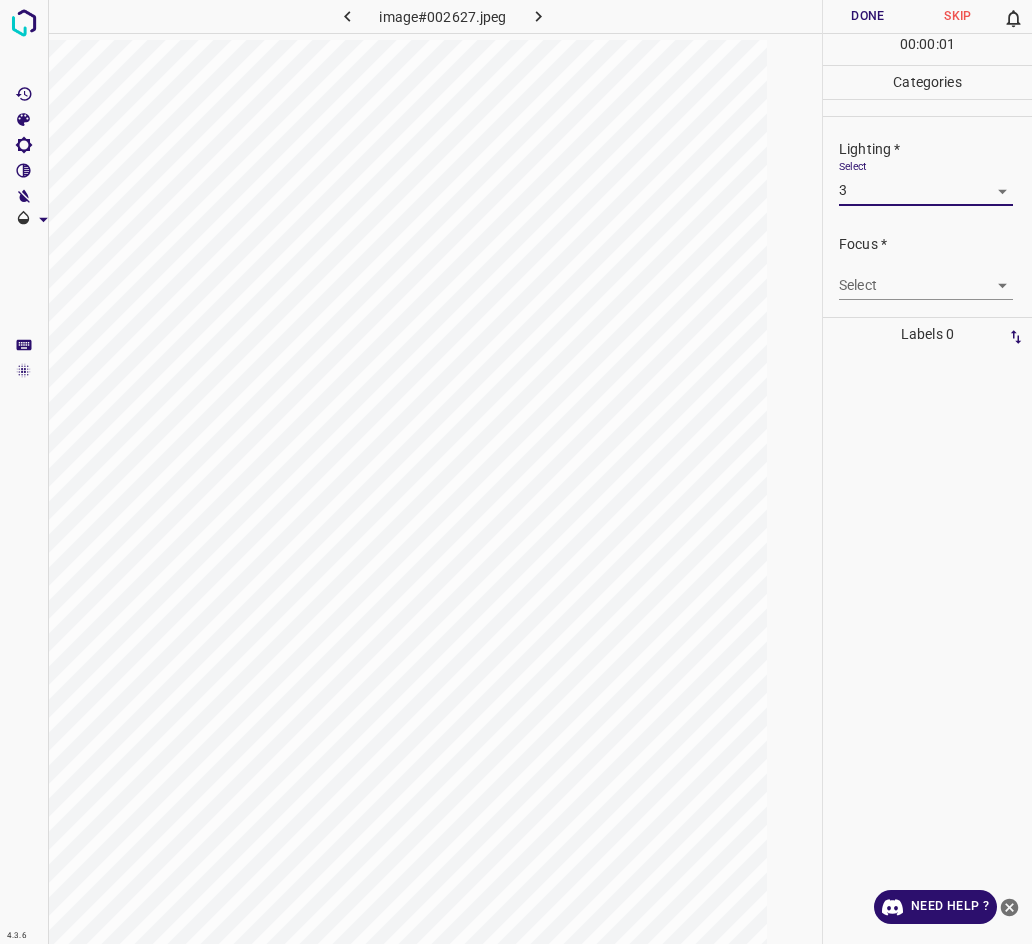 click on "4.3.6  image#002627.jpeg Done Skip 0 00   : 00   : 01   Categories Lighting *  Select 3 3 Focus *  Select ​ Overall *  Select ​ Labels   0 Categories 1 Lighting 2 Focus 3 Overall Tools Space Change between modes (Draw & Edit) I Auto labeling R Restore zoom M Zoom in N Zoom out Delete Delete selecte label Filters Z Restore filters X Saturation filter C Brightness filter V Contrast filter B Gray scale filter General O Download Need Help ? - Text - Hide - Delete 1 2 3 4 5" at bounding box center (516, 472) 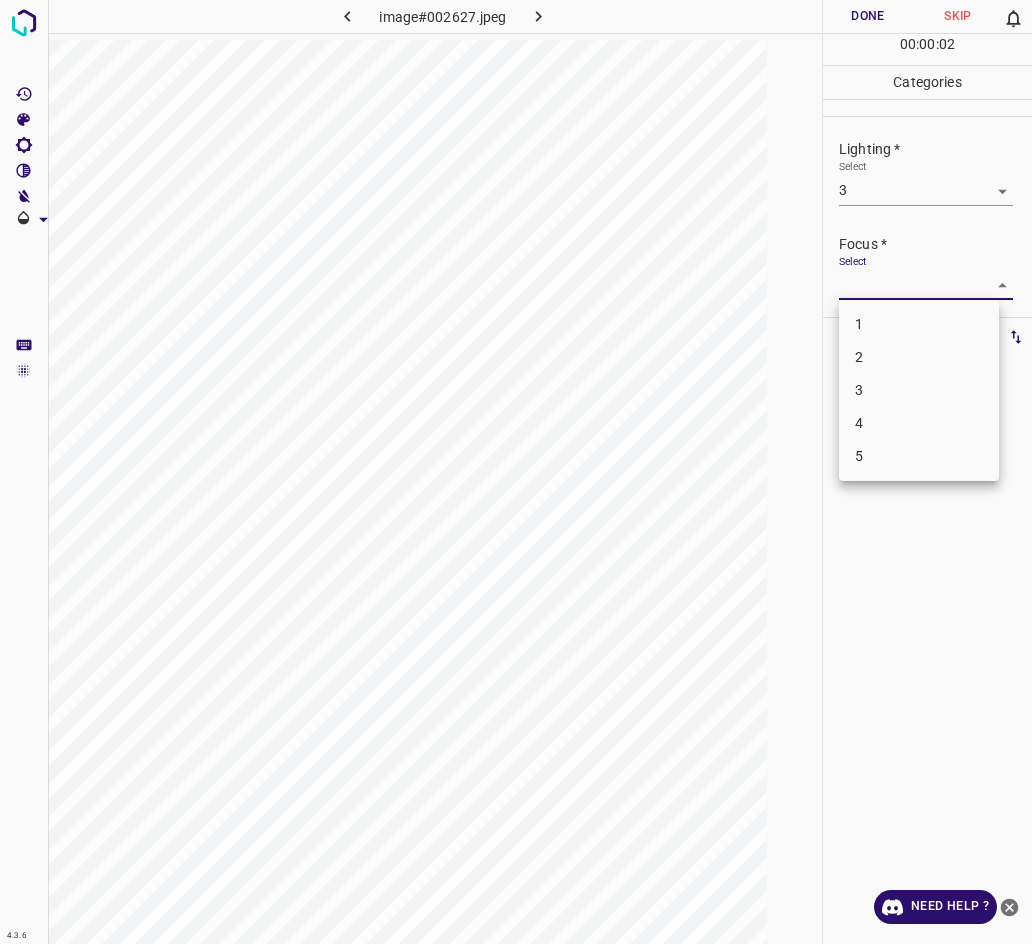 click on "3" at bounding box center [919, 390] 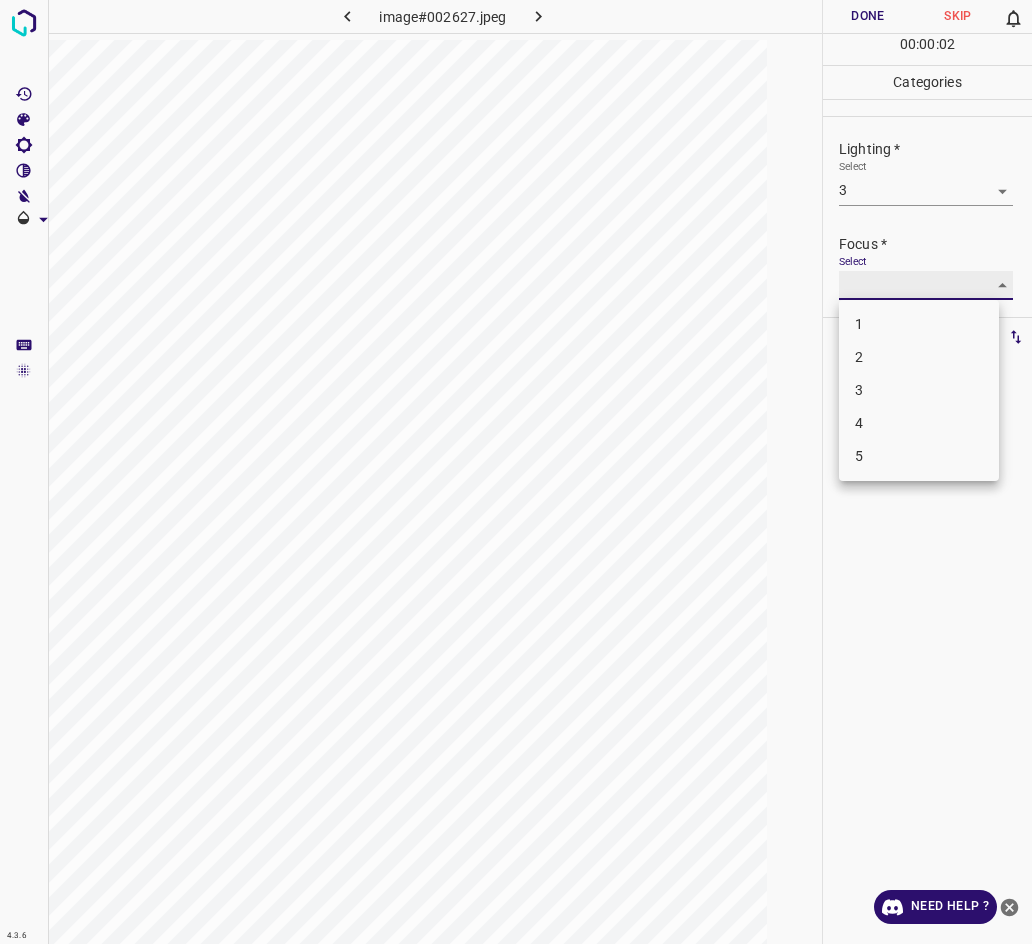 type on "3" 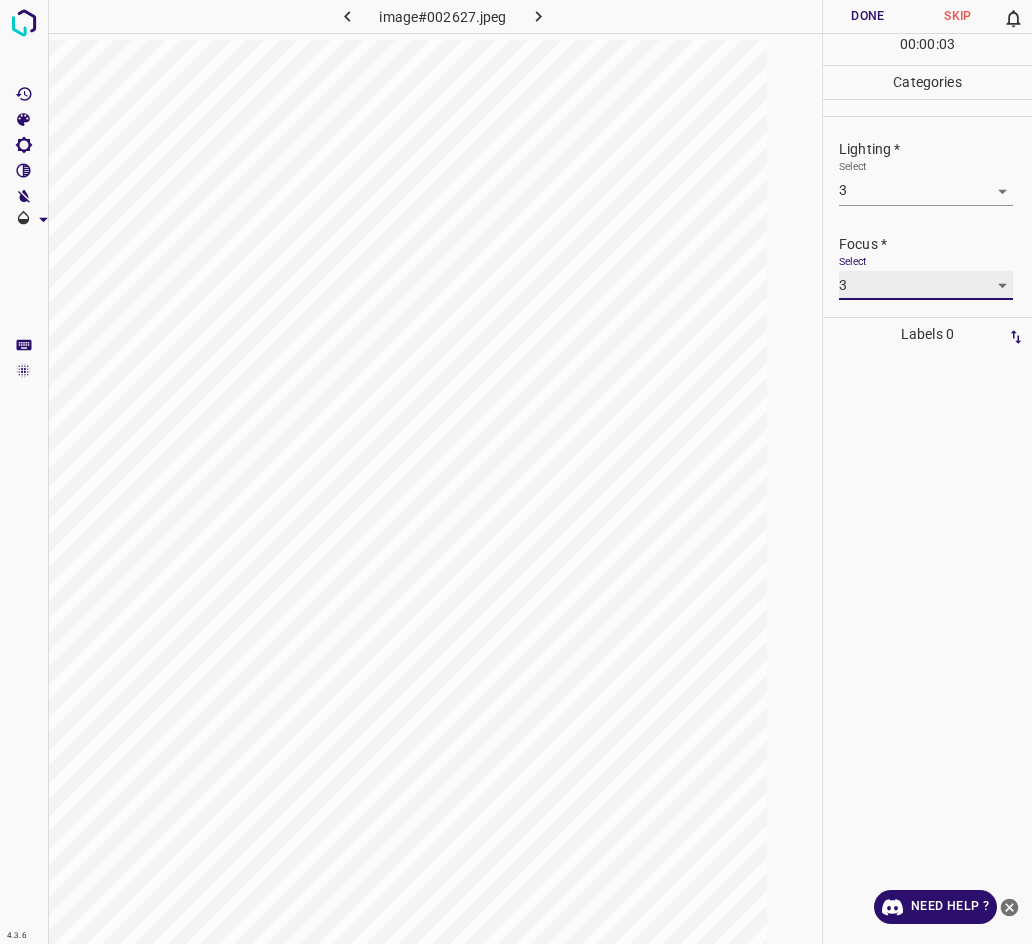 scroll, scrollTop: 39, scrollLeft: 0, axis: vertical 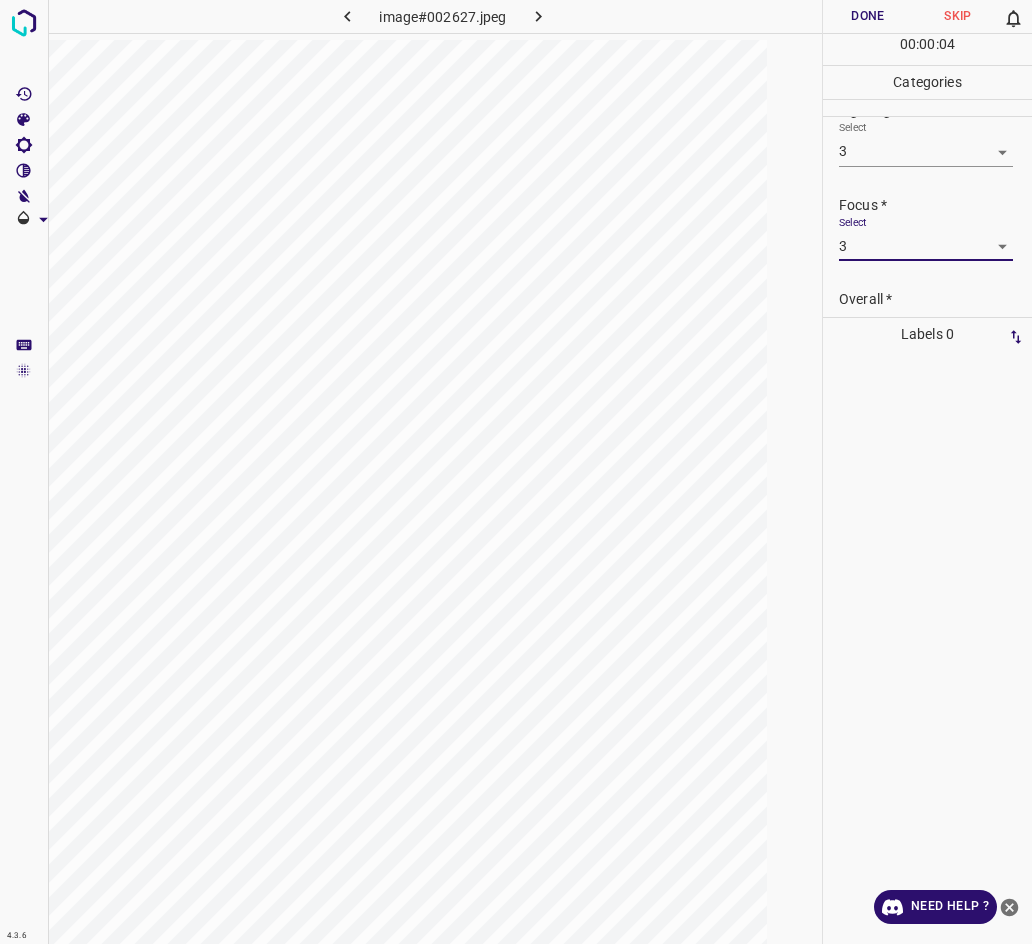 click on "Overall *" at bounding box center (935, 299) 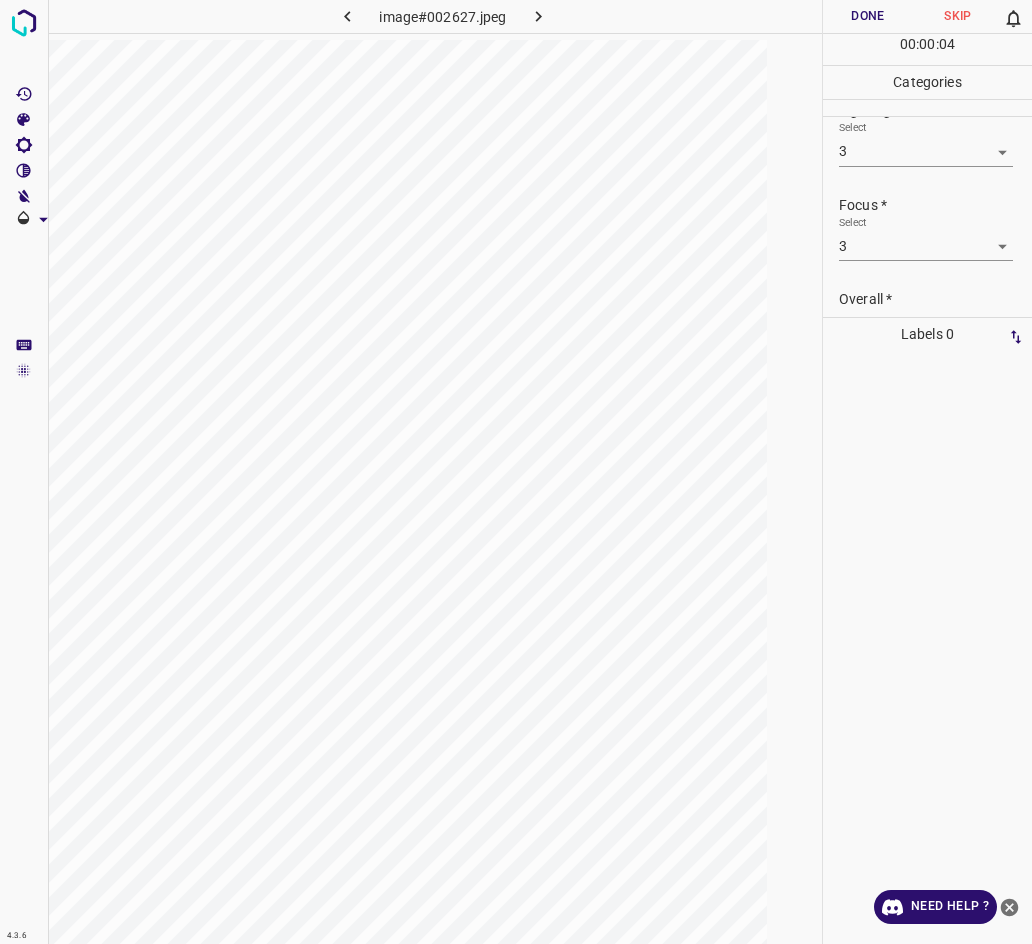 scroll, scrollTop: 98, scrollLeft: 0, axis: vertical 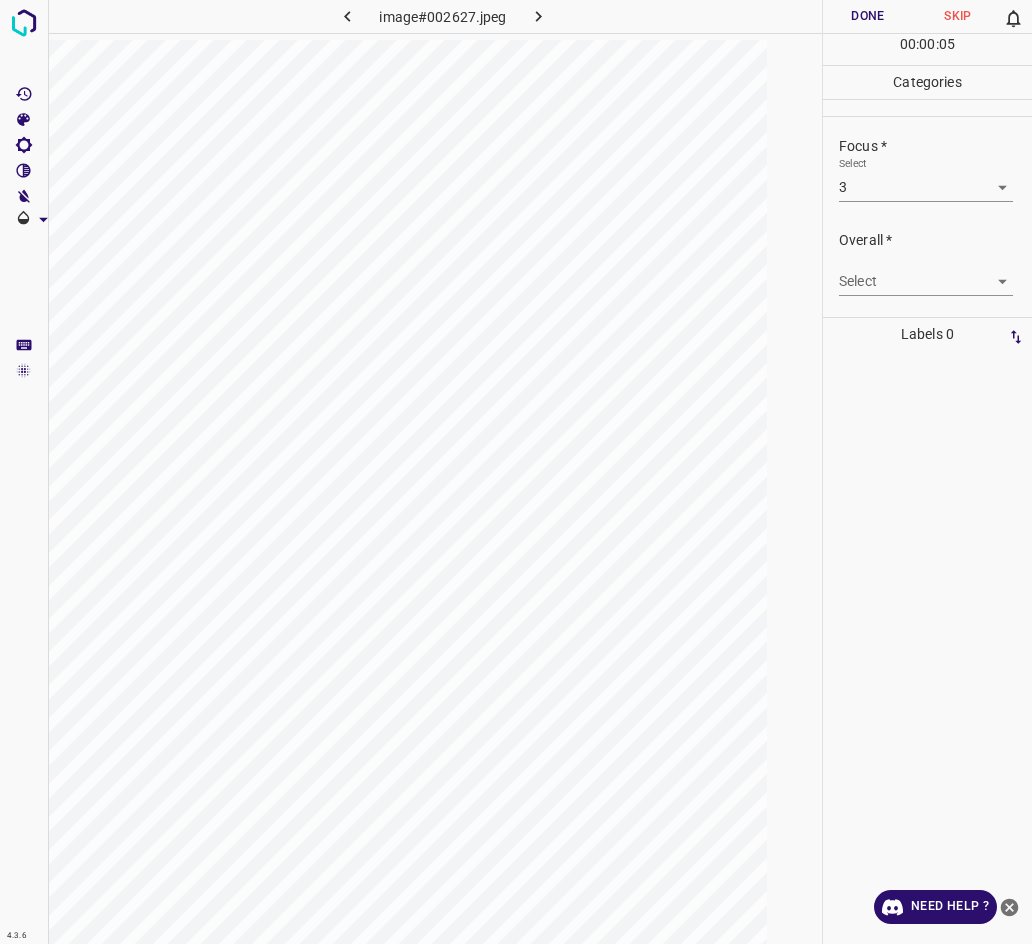 click on "4.3.6  image#002627.jpeg Done Skip 0 00   : 00   : 05   Categories Lighting *  Select 3 3 Focus *  Select 3 3 Overall *  Select ​ Labels   0 Categories 1 Lighting 2 Focus 3 Overall Tools Space Change between modes (Draw & Edit) I Auto labeling R Restore zoom M Zoom in N Zoom out Delete Delete selecte label Filters Z Restore filters X Saturation filter C Brightness filter V Contrast filter B Gray scale filter General O Download Need Help ? - Text - Hide - Delete" at bounding box center [516, 472] 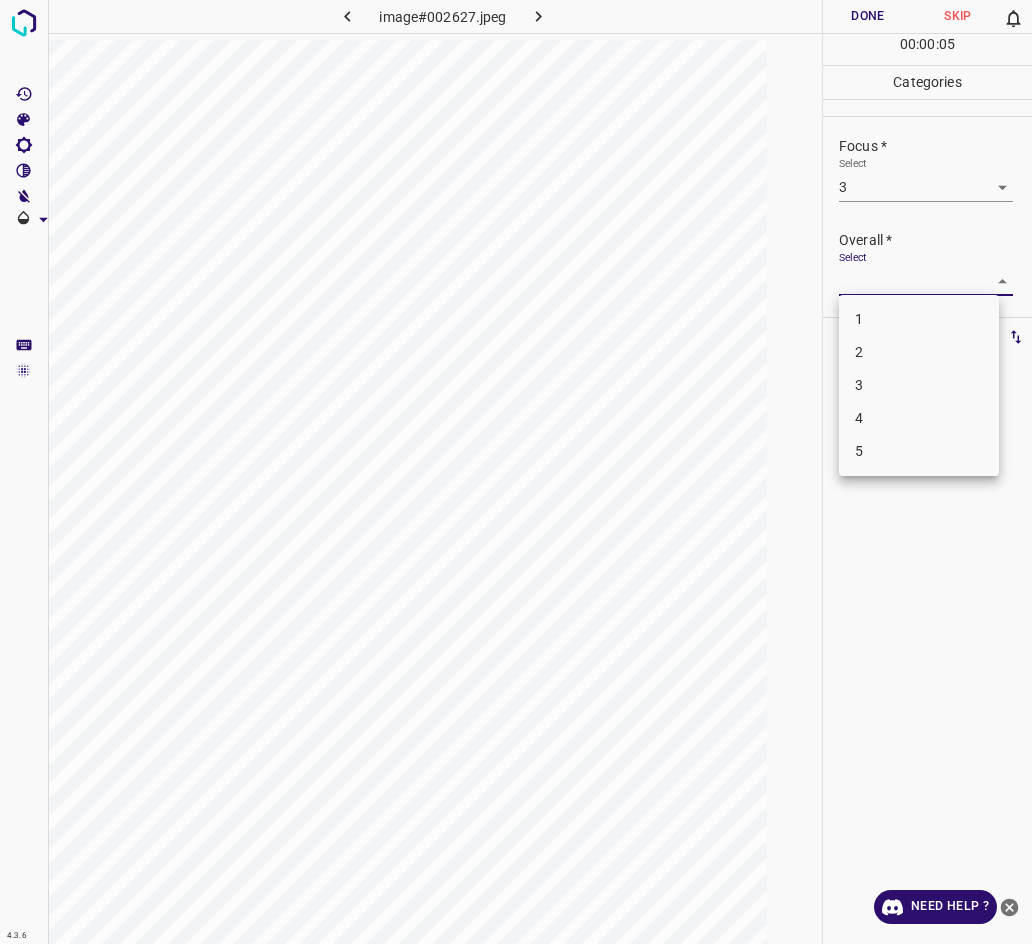 click on "3" at bounding box center (919, 385) 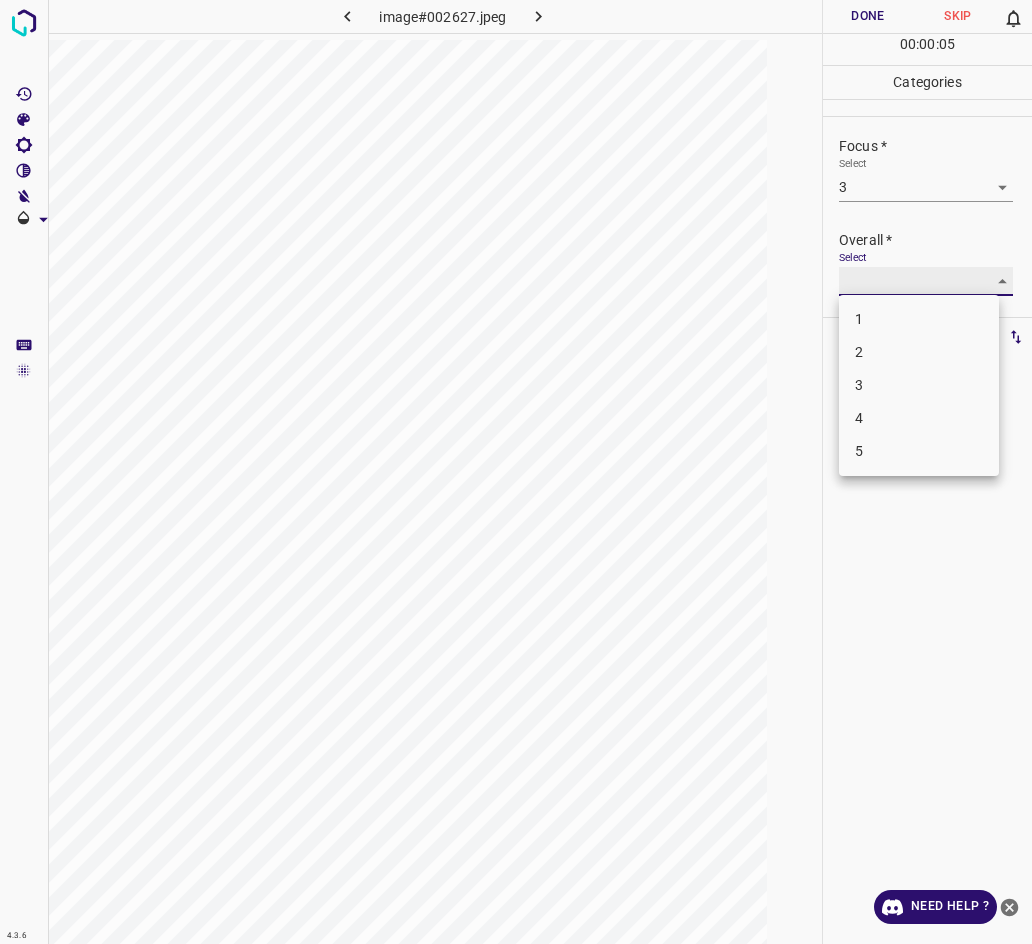 type on "3" 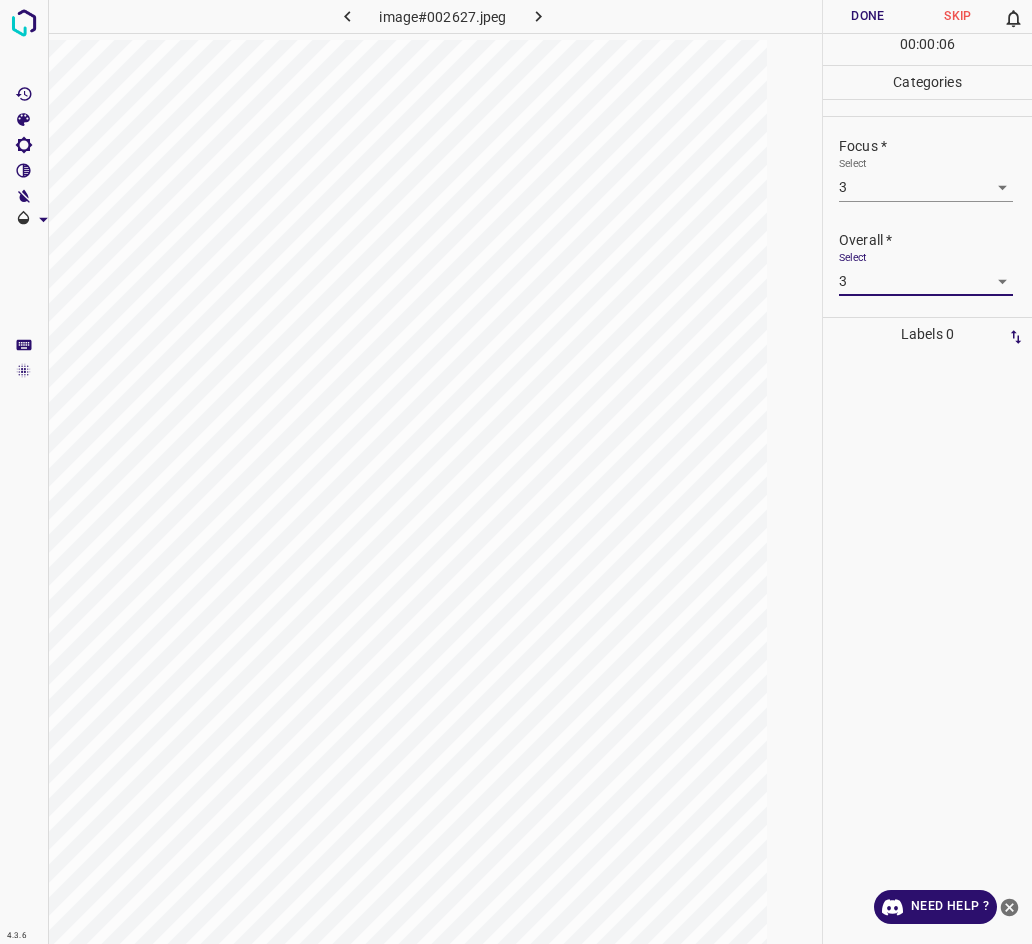 click on "Done" at bounding box center (868, 16) 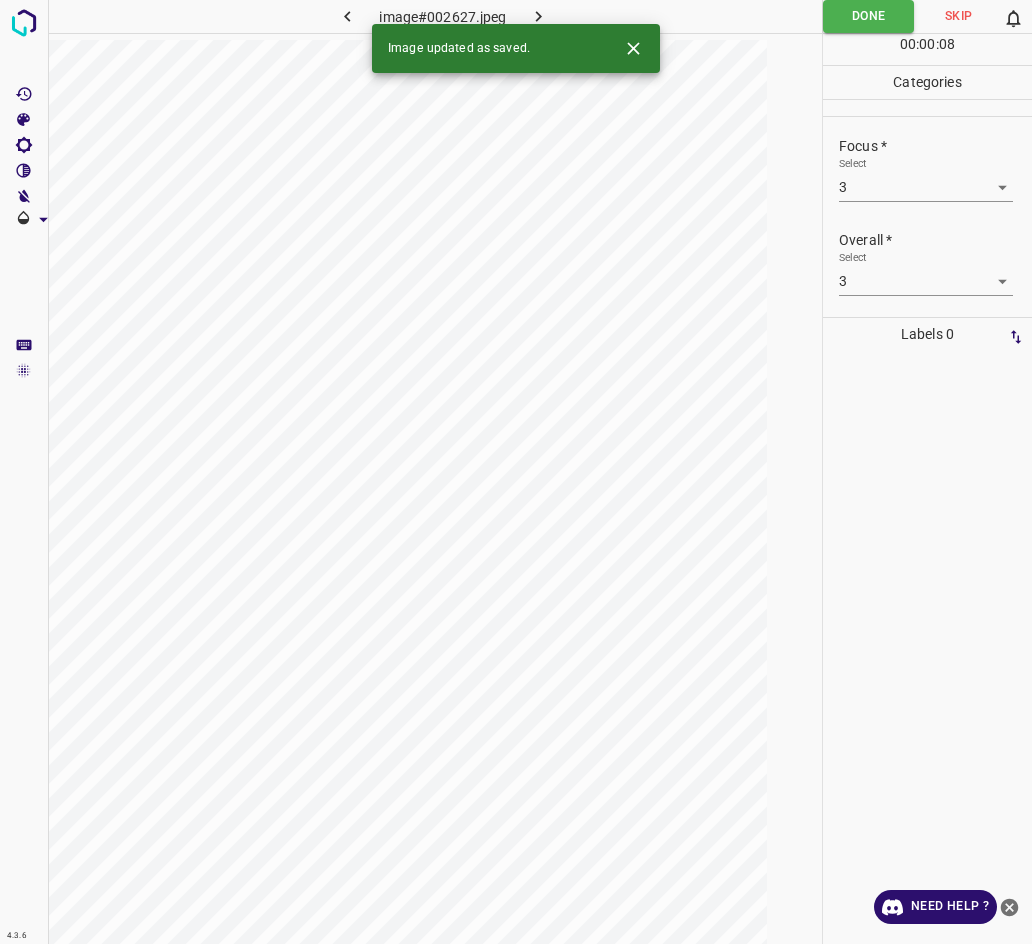 click 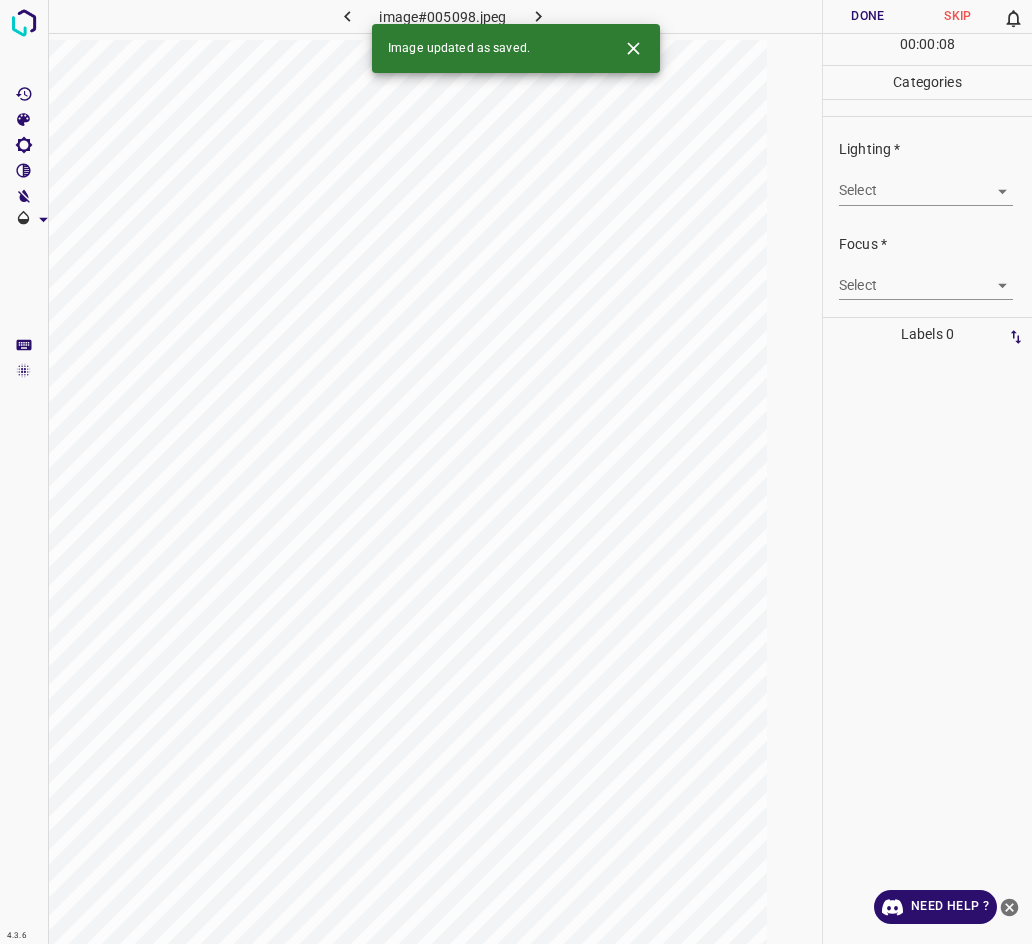 click on "4.3.6  image#005098.jpeg Done Skip 0 00   : 00   : 08   Categories Lighting *  Select ​ Focus *  Select ​ Overall *  Select ​ Labels   0 Categories 1 Lighting 2 Focus 3 Overall Tools Space Change between modes (Draw & Edit) I Auto labeling R Restore zoom M Zoom in N Zoom out Delete Delete selecte label Filters Z Restore filters X Saturation filter C Brightness filter V Contrast filter B Gray scale filter General O Download Image updated as saved. Need Help ? - Text - Hide - Delete" at bounding box center [516, 472] 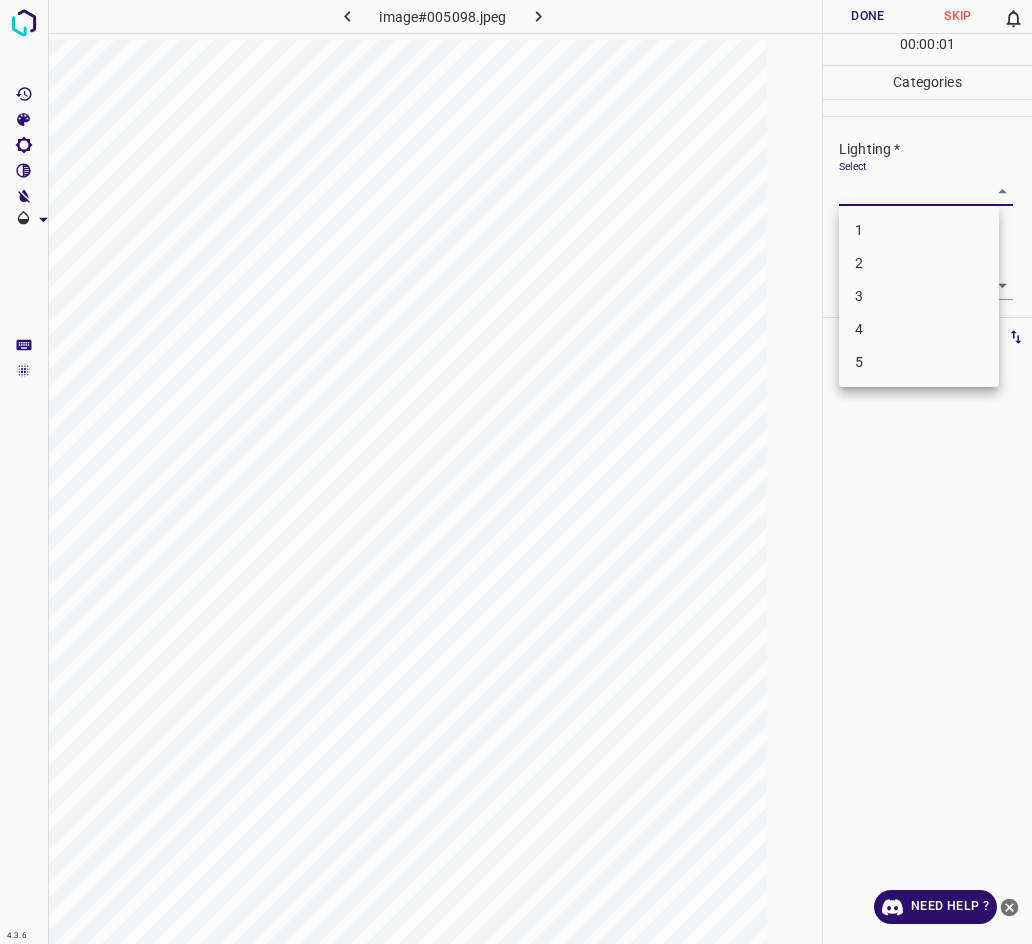 click on "3" at bounding box center (919, 296) 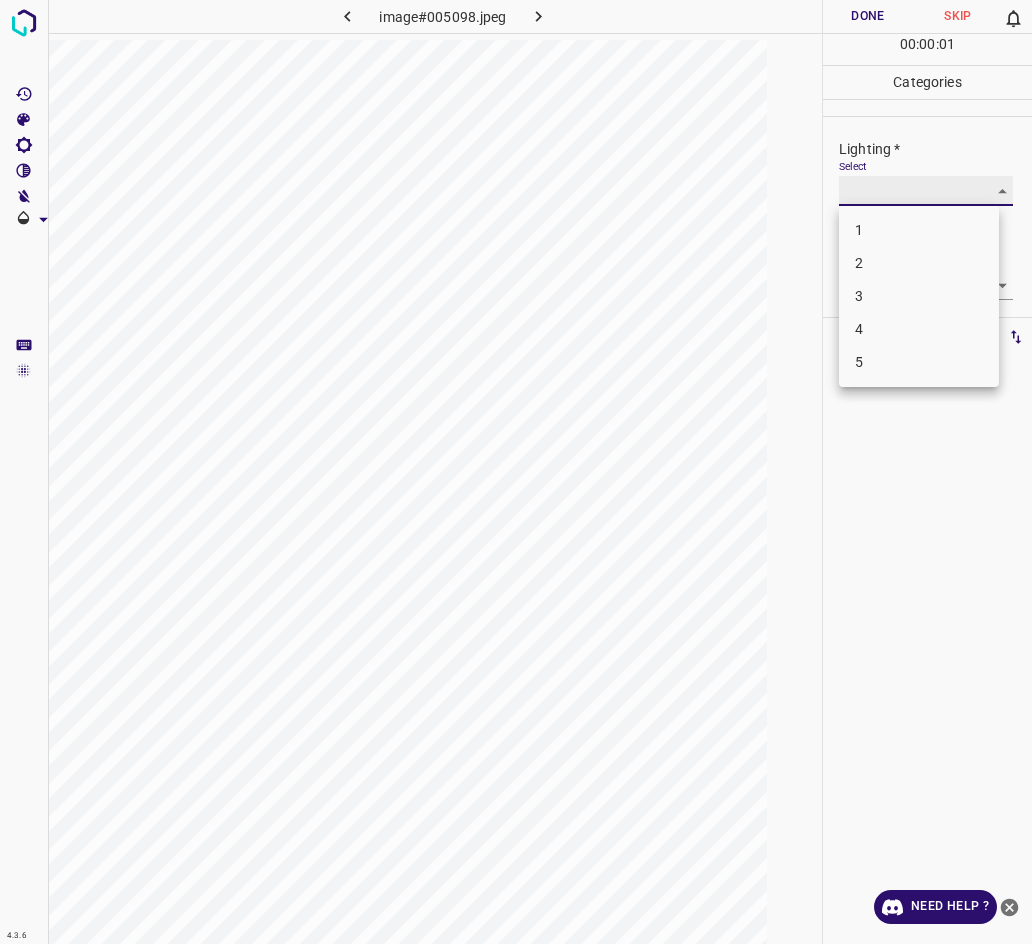 type on "3" 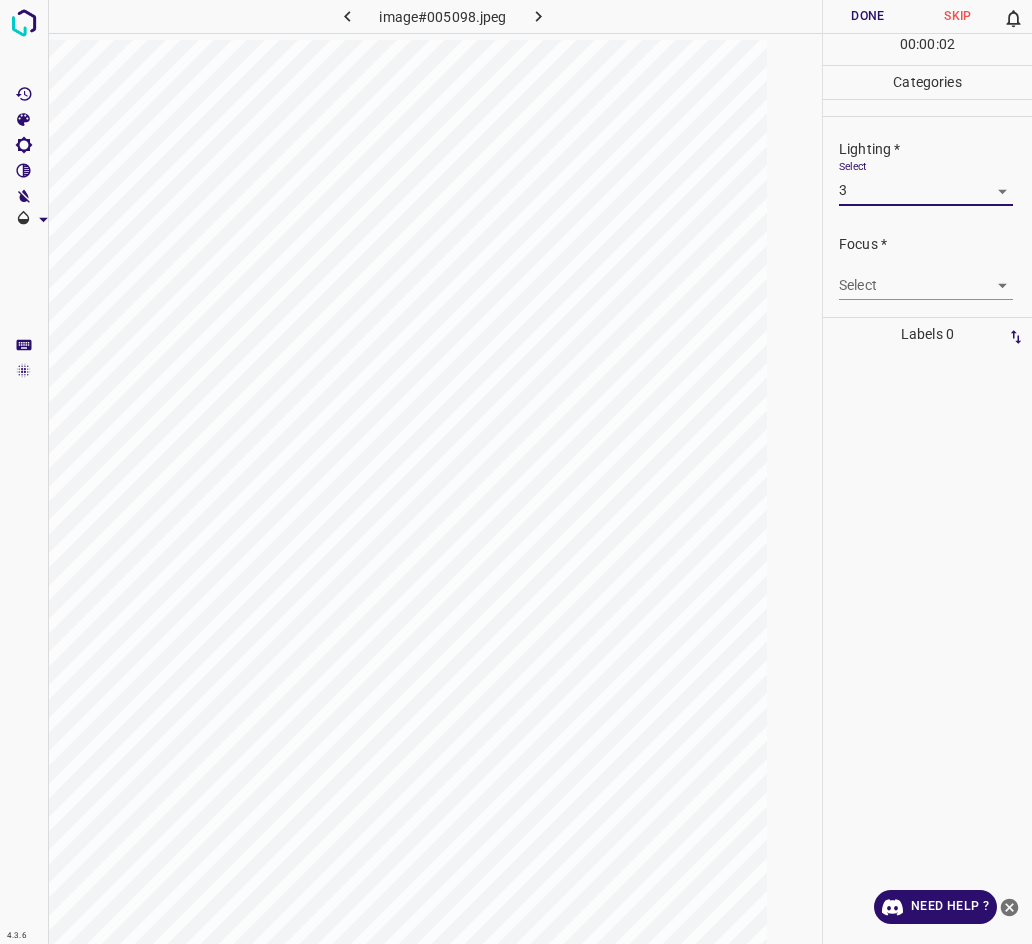 click on "4.3.6  image#005098.jpeg Done Skip 0 00   : 00   : 02   Categories Lighting *  Select 3 3 Focus *  Select ​ Overall *  Select ​ Labels   0 Categories 1 Lighting 2 Focus 3 Overall Tools Space Change between modes (Draw & Edit) I Auto labeling R Restore zoom M Zoom in N Zoom out Delete Delete selecte label Filters Z Restore filters X Saturation filter C Brightness filter V Contrast filter B Gray scale filter General O Download Need Help ? - Text - Hide - Delete" at bounding box center [516, 472] 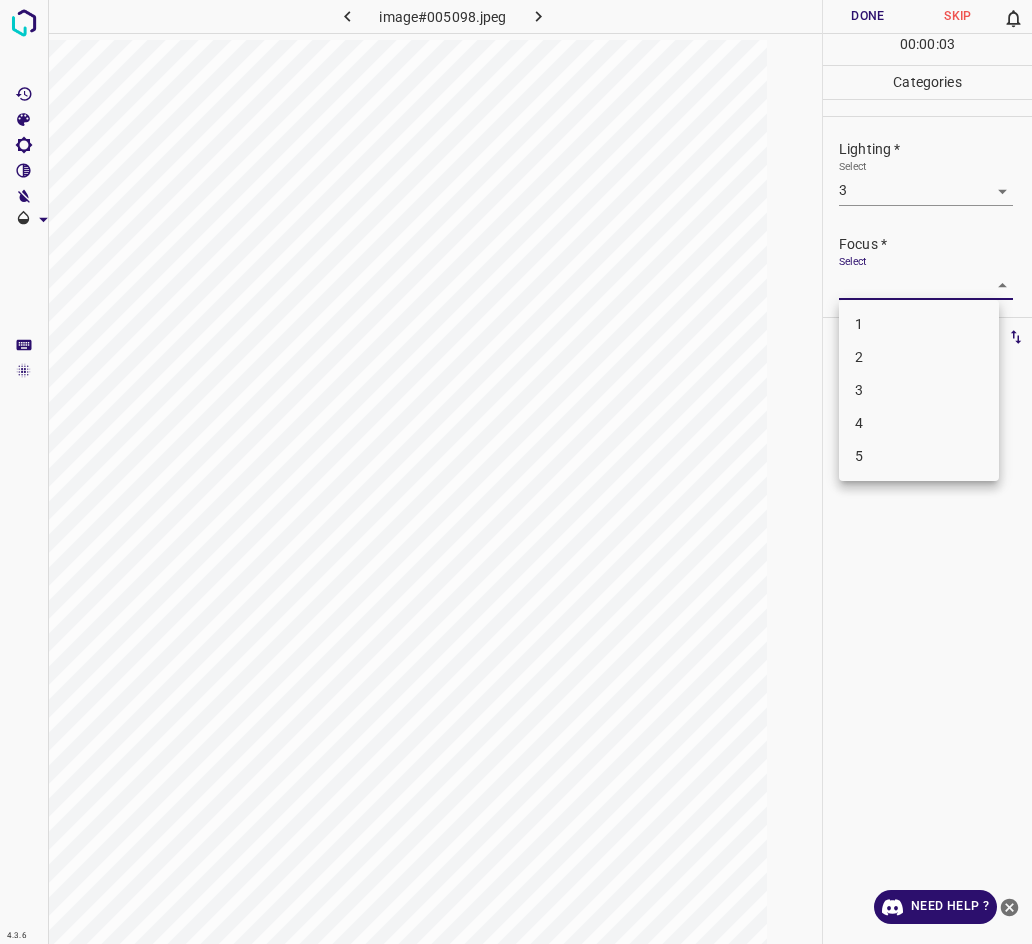 click on "3" at bounding box center [919, 390] 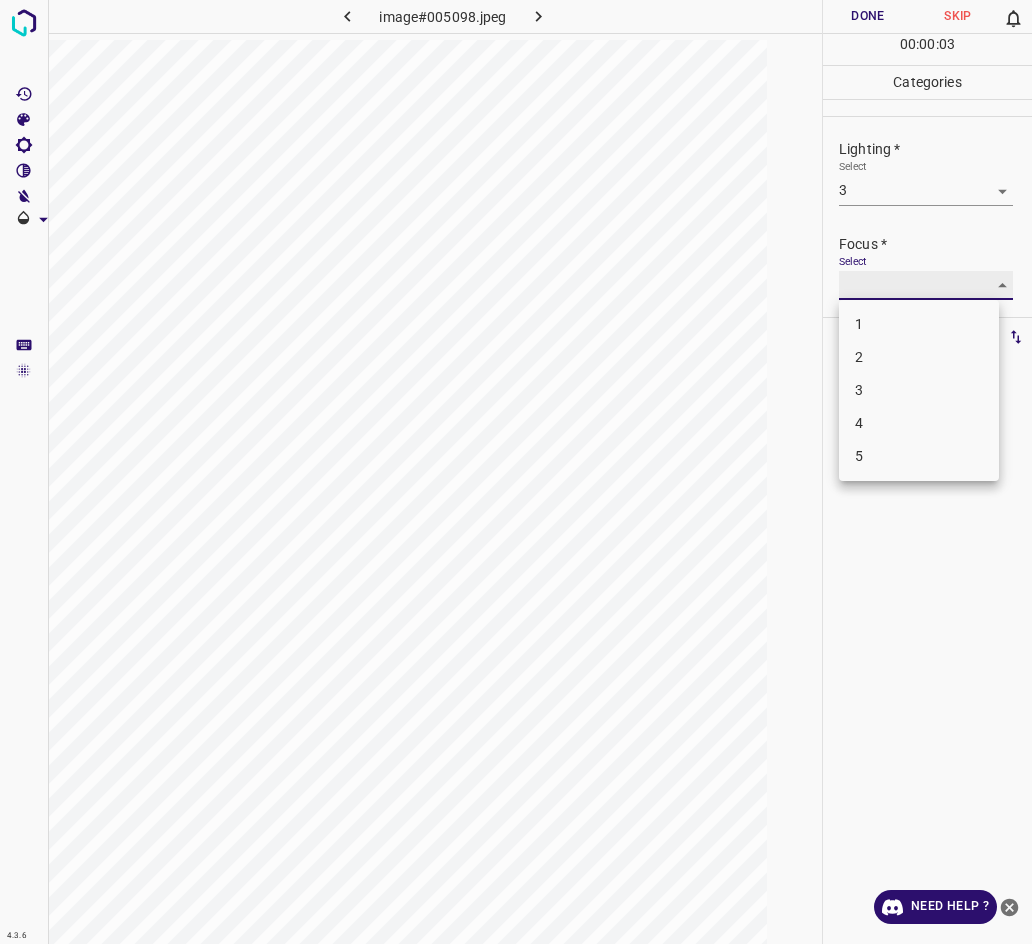 type on "3" 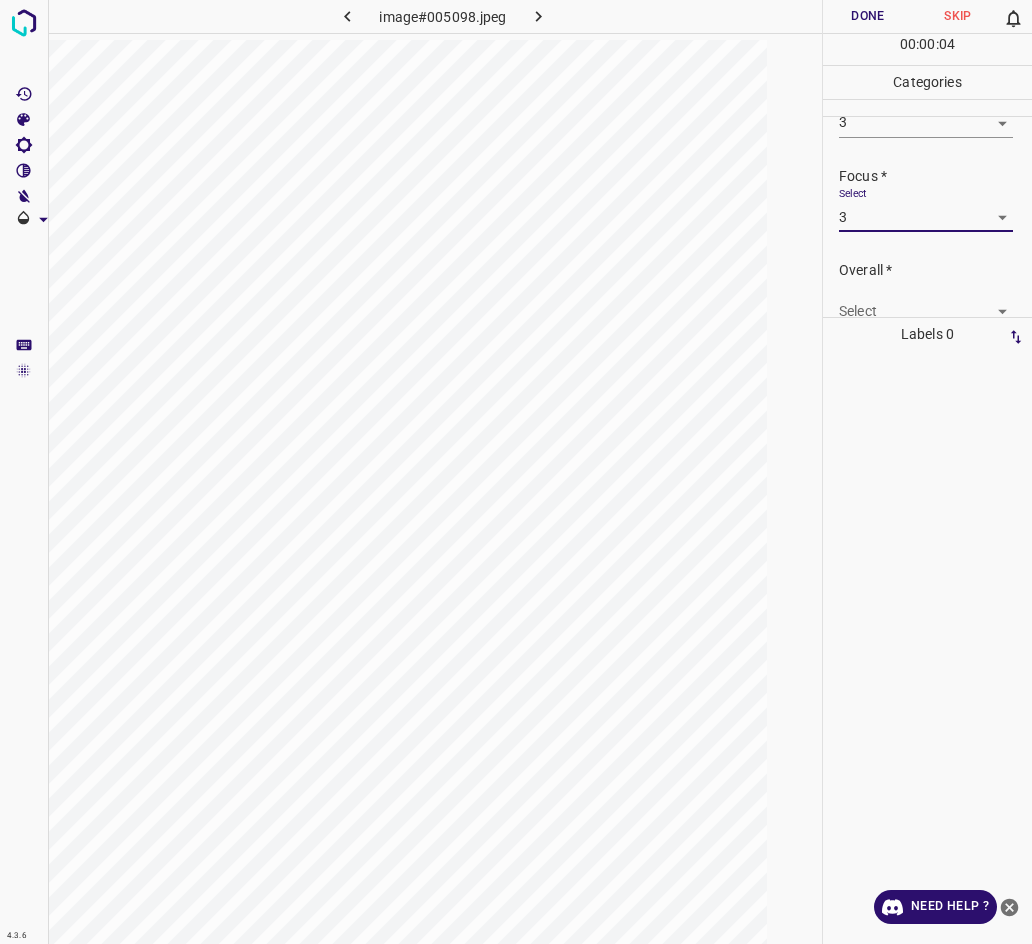 click on "4.3.6  image#005098.jpeg Done Skip 0 00   : 00   : 04   Categories Lighting *  Select 3 3 Focus *  Select 3 3 Overall *  Select ​ Labels   0 Categories 1 Lighting 2 Focus 3 Overall Tools Space Change between modes (Draw & Edit) I Auto labeling R Restore zoom M Zoom in N Zoom out Delete Delete selecte label Filters Z Restore filters X Saturation filter C Brightness filter V Contrast filter B Gray scale filter General O Download Need Help ? - Text - Hide - Delete" at bounding box center (516, 472) 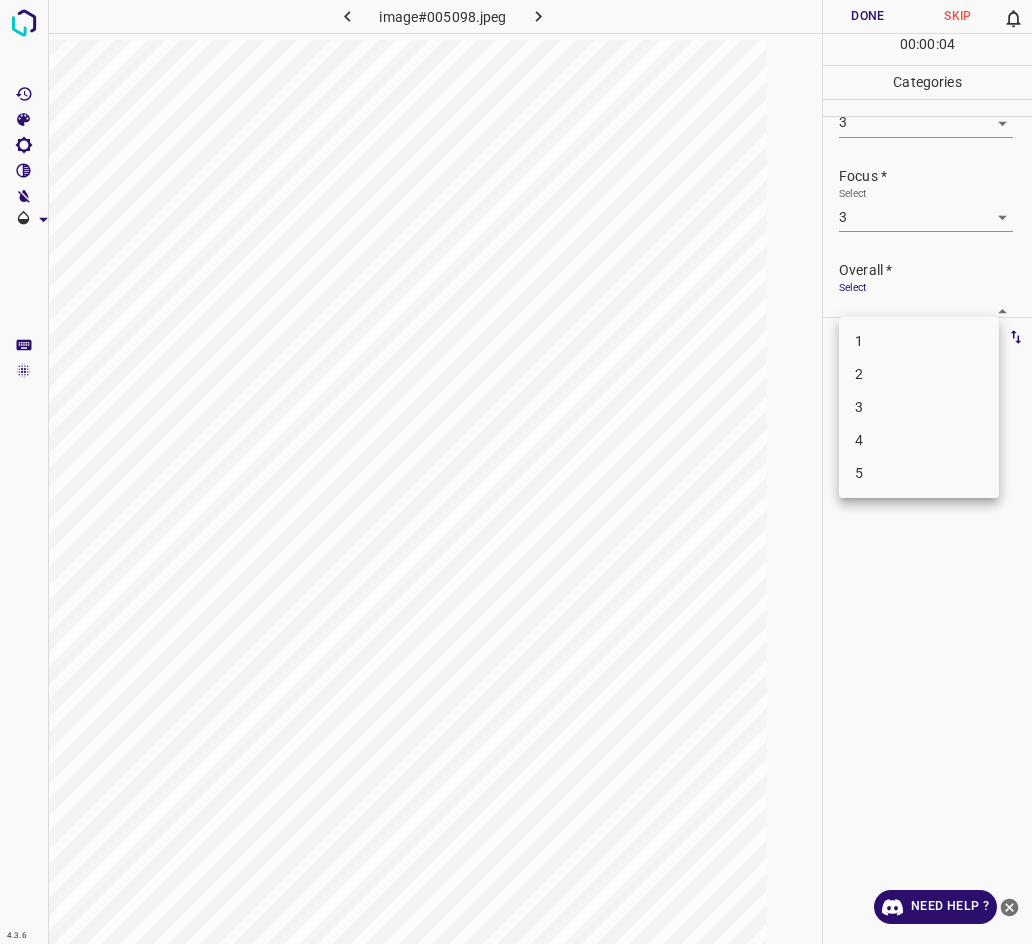 scroll, scrollTop: 76, scrollLeft: 0, axis: vertical 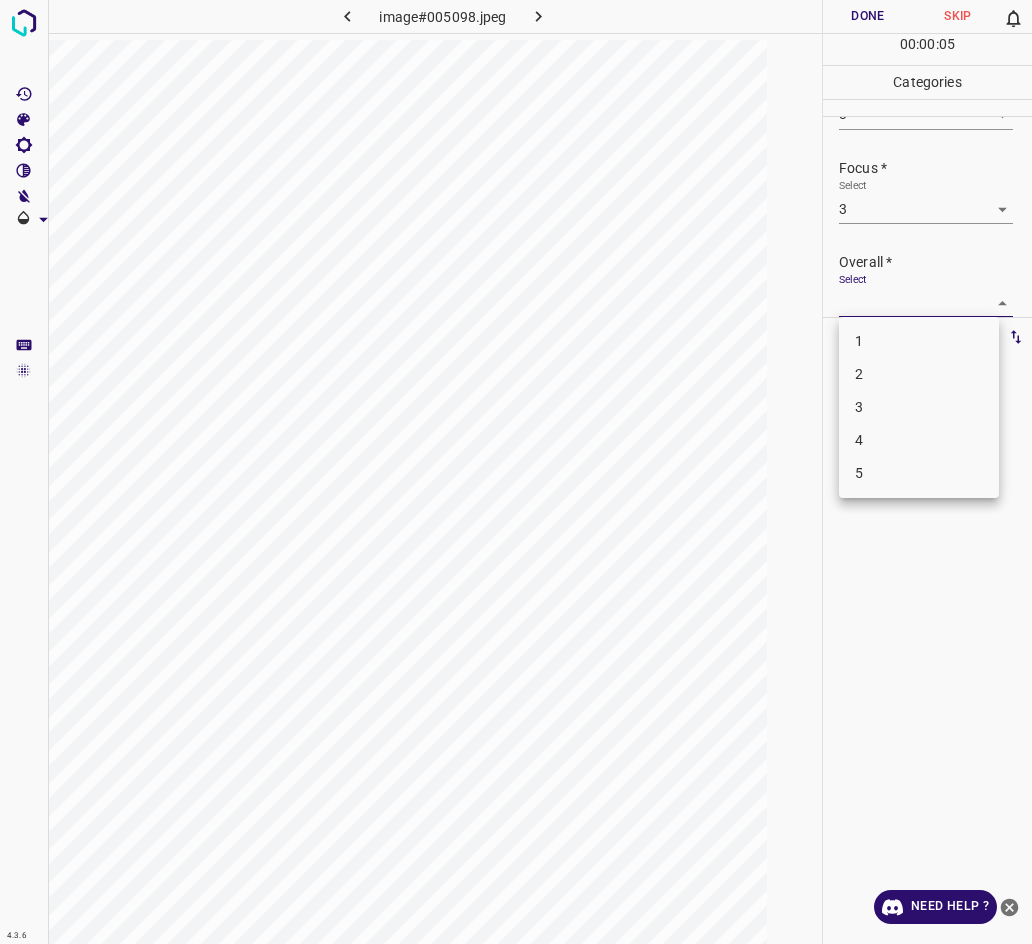 click on "3" at bounding box center (919, 407) 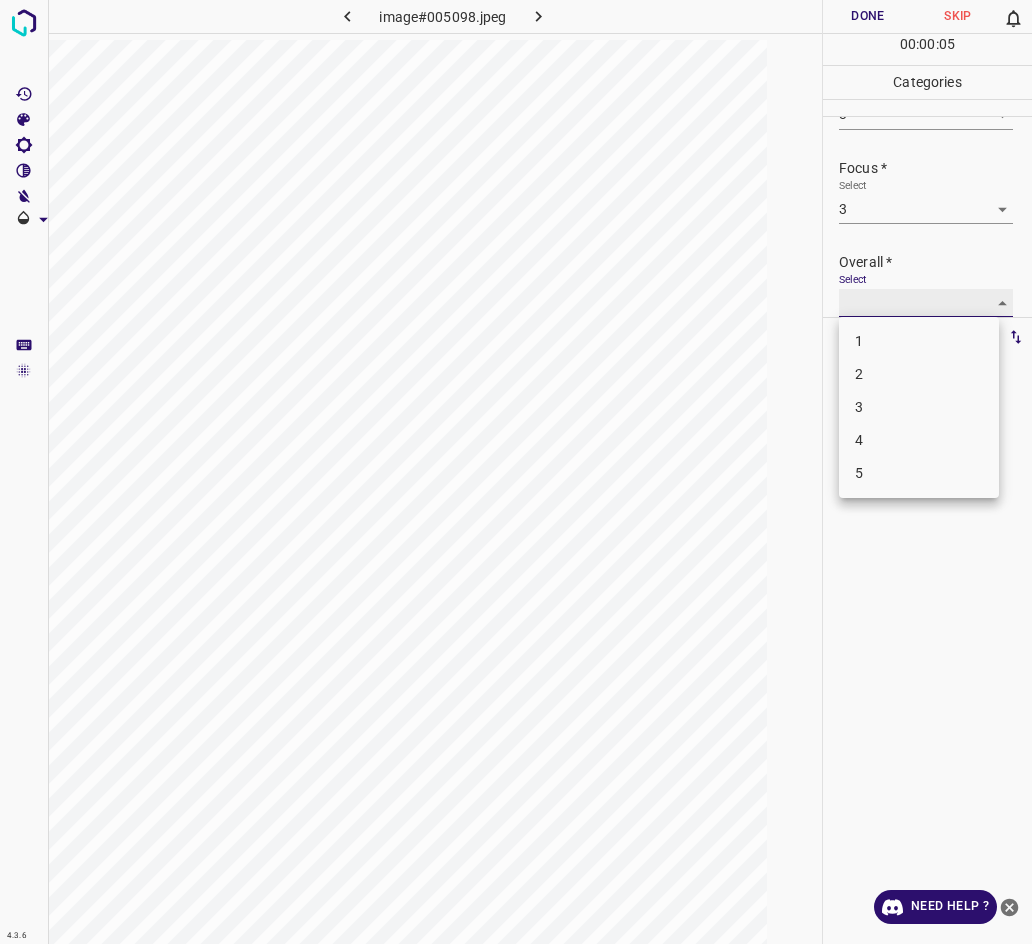 type on "3" 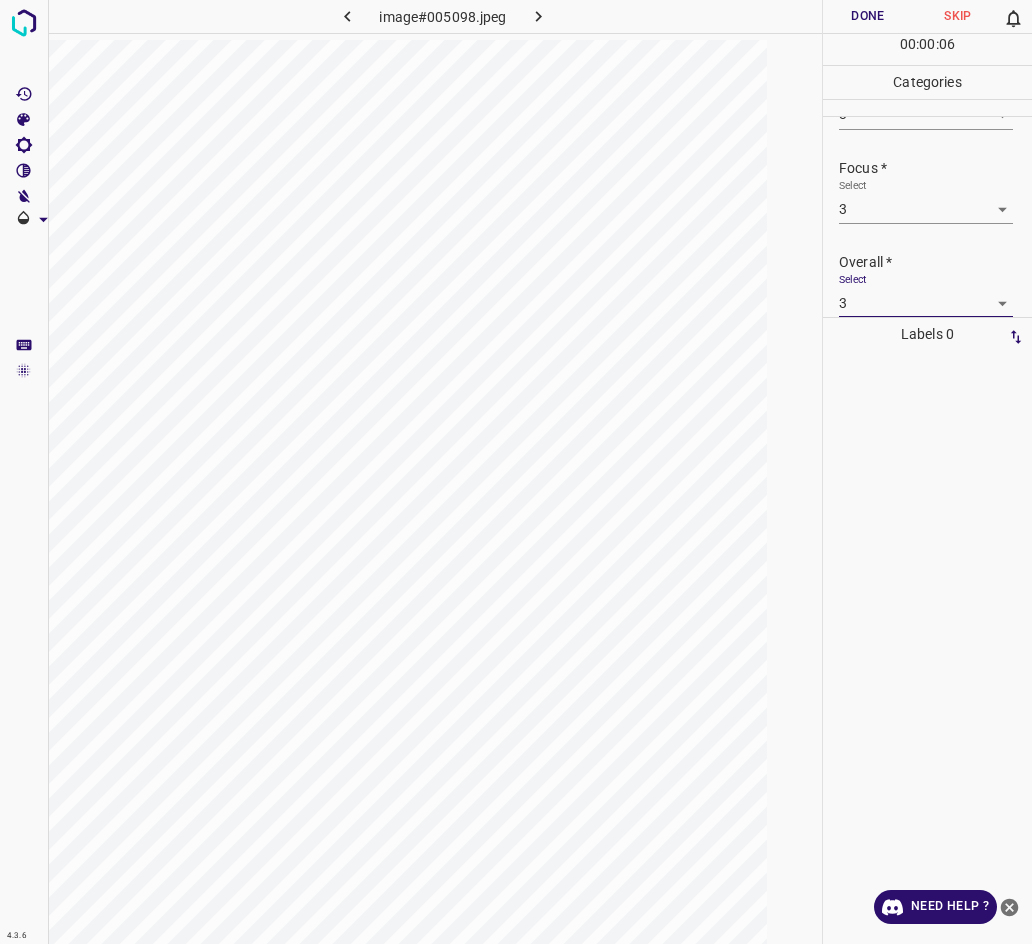 click on "Done" at bounding box center (868, 16) 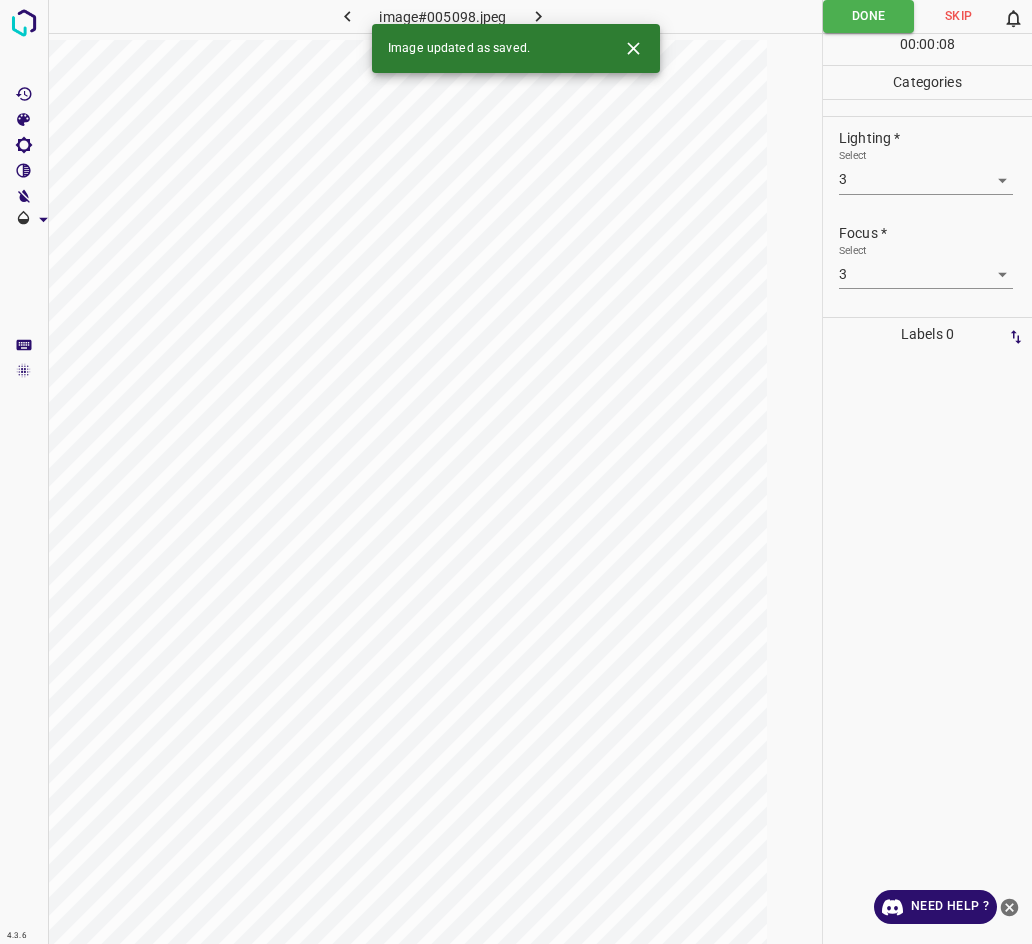 scroll, scrollTop: 3, scrollLeft: 0, axis: vertical 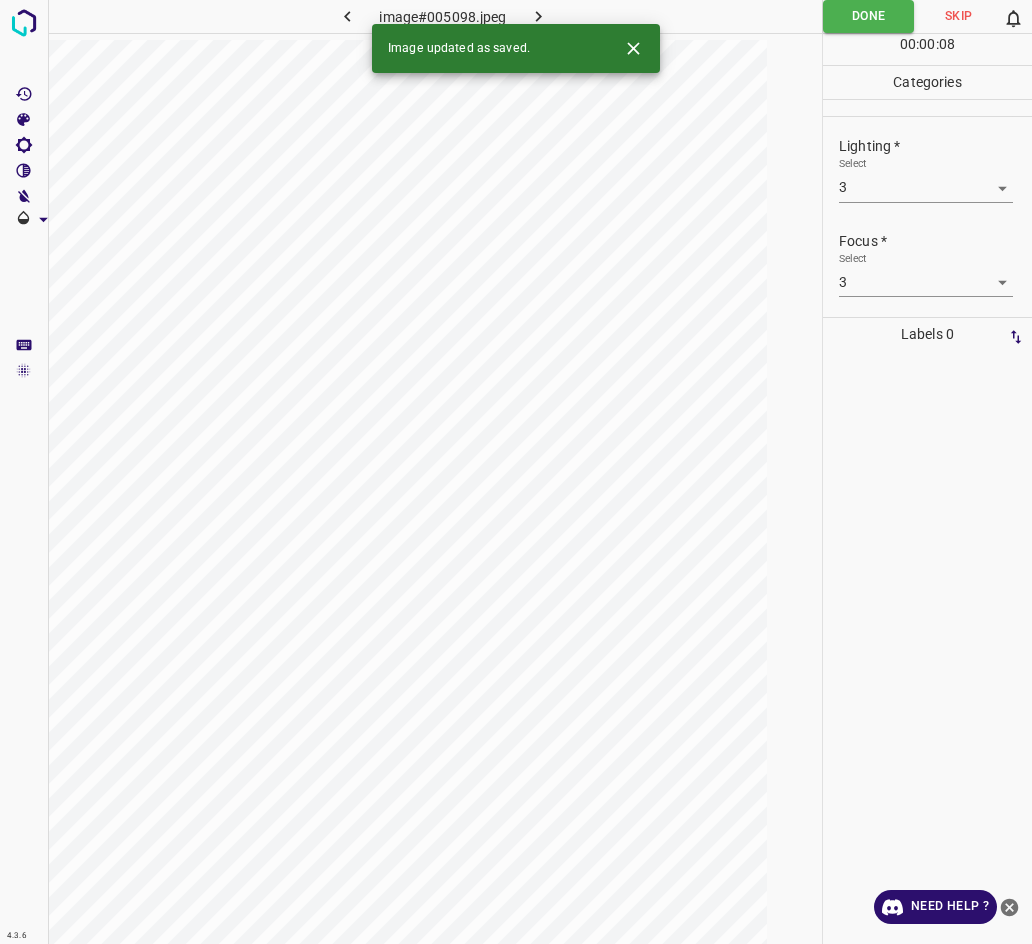 click 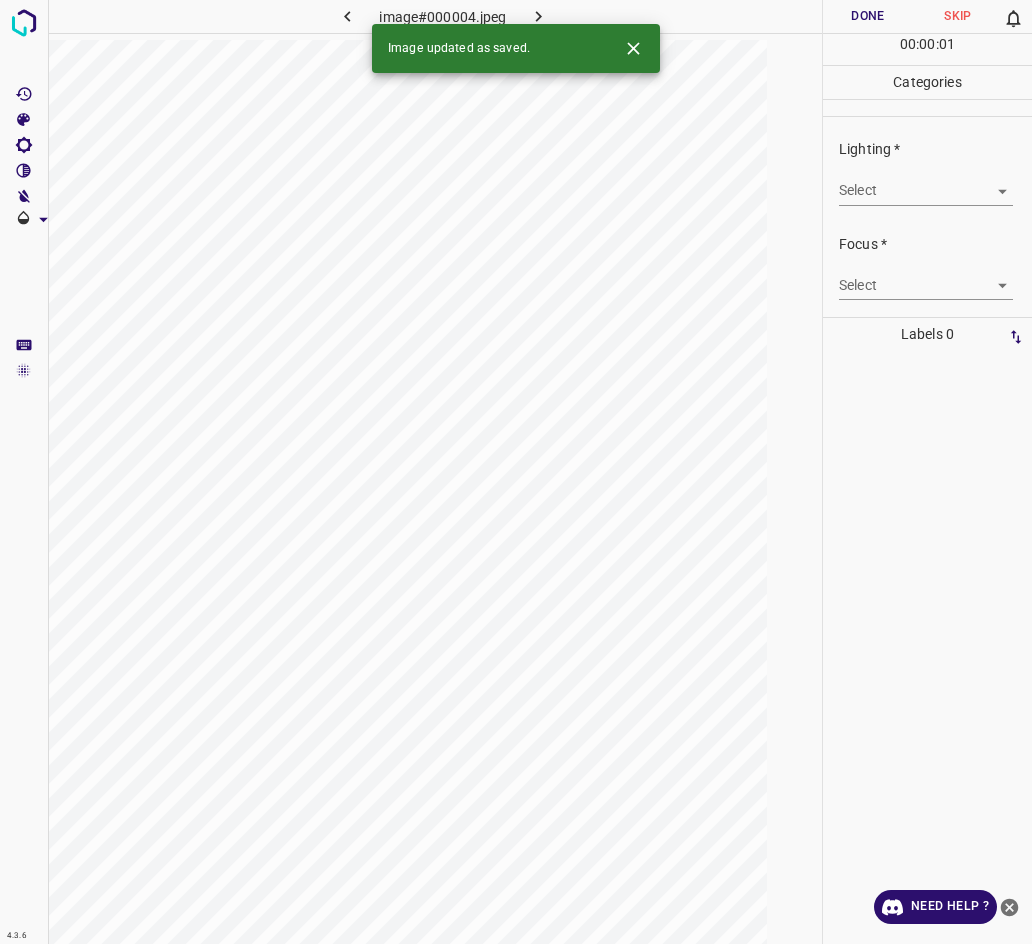 click on "4.3.6  image#000004.jpeg Done Skip 0 00   : 00   : 01   Categories Lighting *  Select ​ Focus *  Select ​ Overall *  Select ​ Labels   0 Categories 1 Lighting 2 Focus 3 Overall Tools Space Change between modes (Draw & Edit) I Auto labeling R Restore zoom M Zoom in N Zoom out Delete Delete selecte label Filters Z Restore filters X Saturation filter C Brightness filter V Contrast filter B Gray scale filter General O Download Image updated as saved. Need Help ? - Text - Hide - Delete" at bounding box center (516, 472) 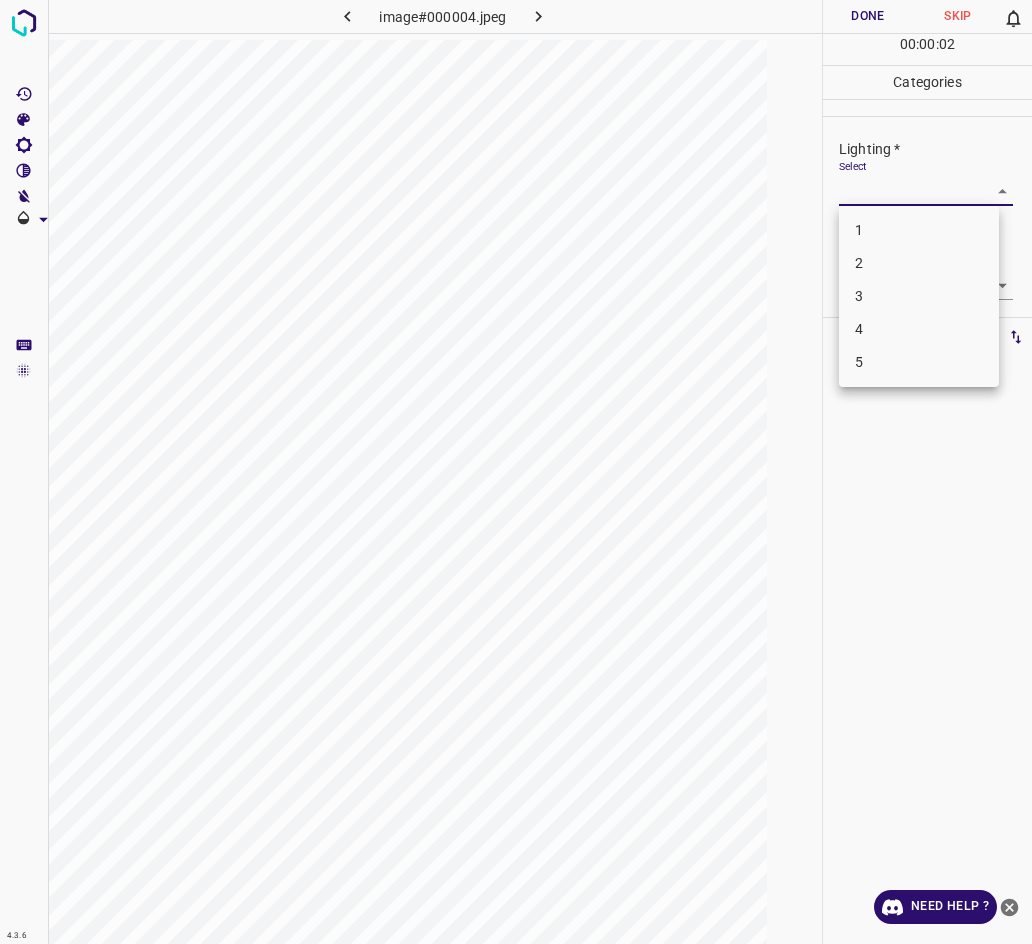 click on "1" at bounding box center [919, 230] 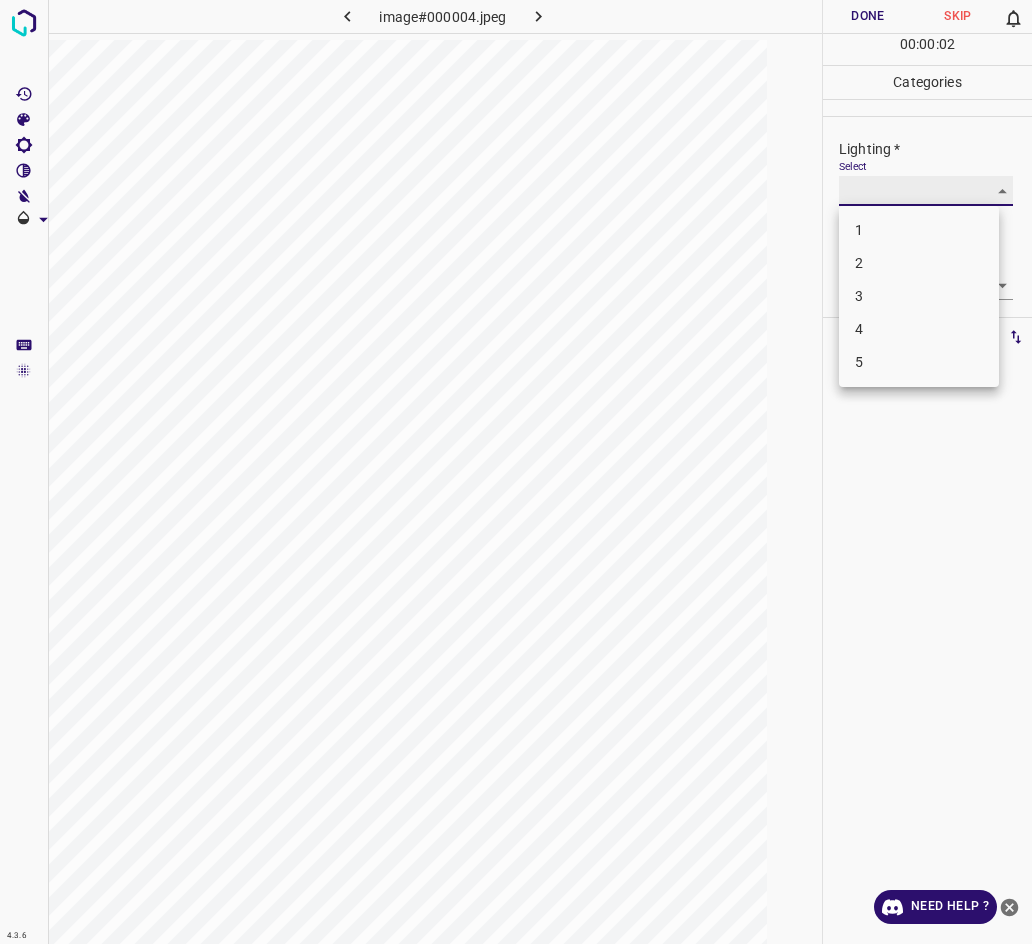 type on "1" 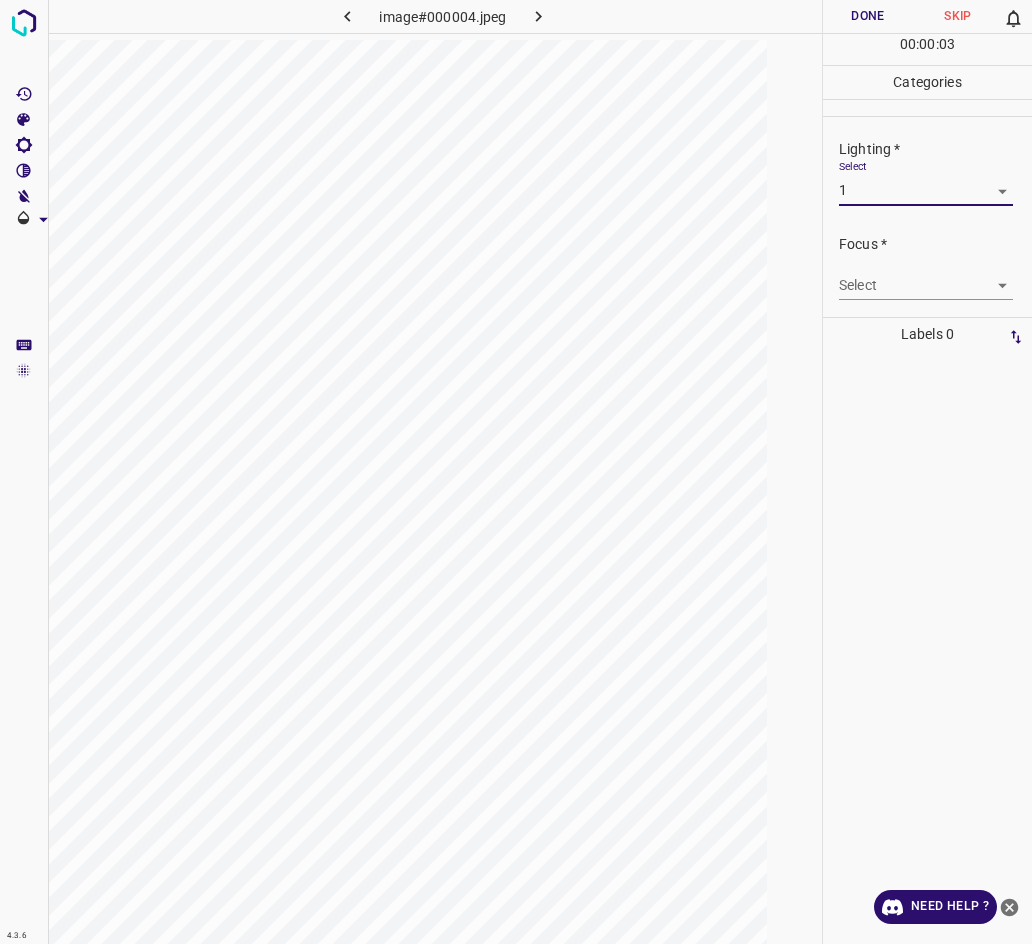 click on "4.3.6  image#000004.jpeg Done Skip 0 00   : 00   : 03   Categories Lighting *  Select 1 1 Focus *  Select ​ Overall *  Select ​ Labels   0 Categories 1 Lighting 2 Focus 3 Overall Tools Space Change between modes (Draw & Edit) I Auto labeling R Restore zoom M Zoom in N Zoom out Delete Delete selecte label Filters Z Restore filters X Saturation filter C Brightness filter V Contrast filter B Gray scale filter General O Download Need Help ? - Text - Hide - Delete" at bounding box center (516, 472) 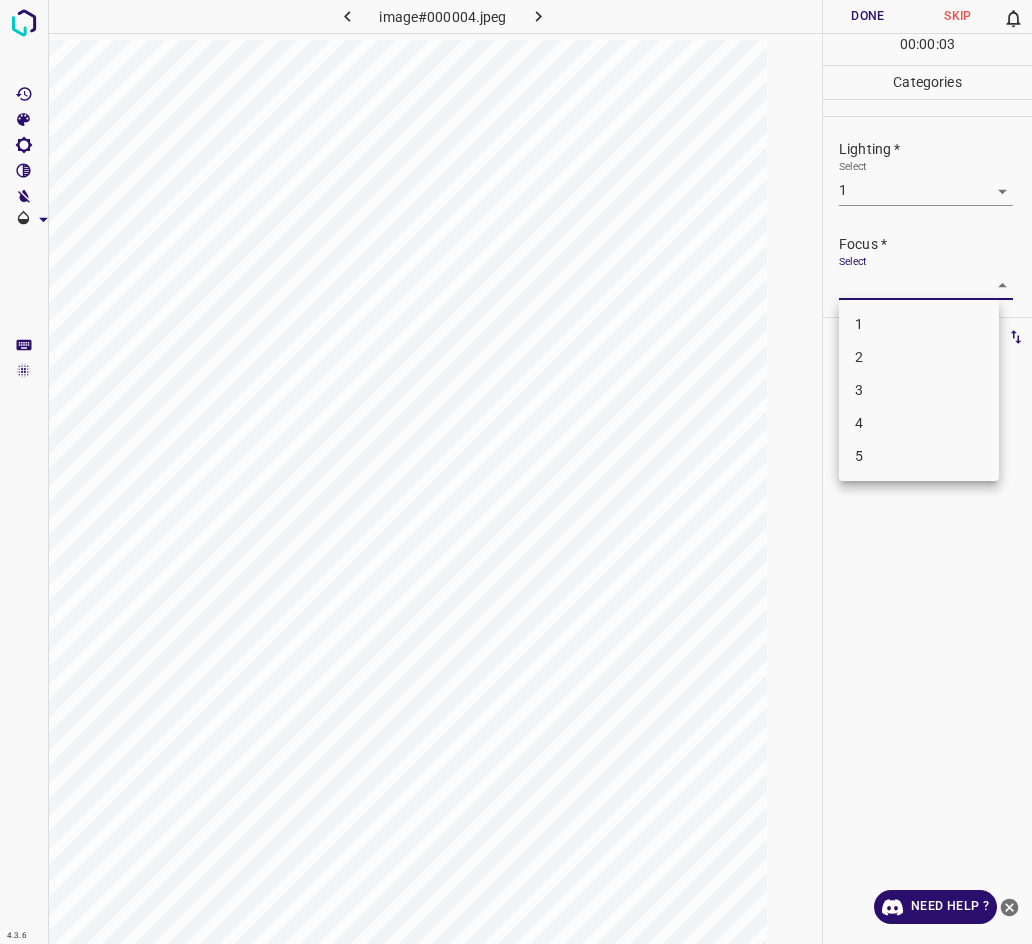 click on "2" at bounding box center (919, 357) 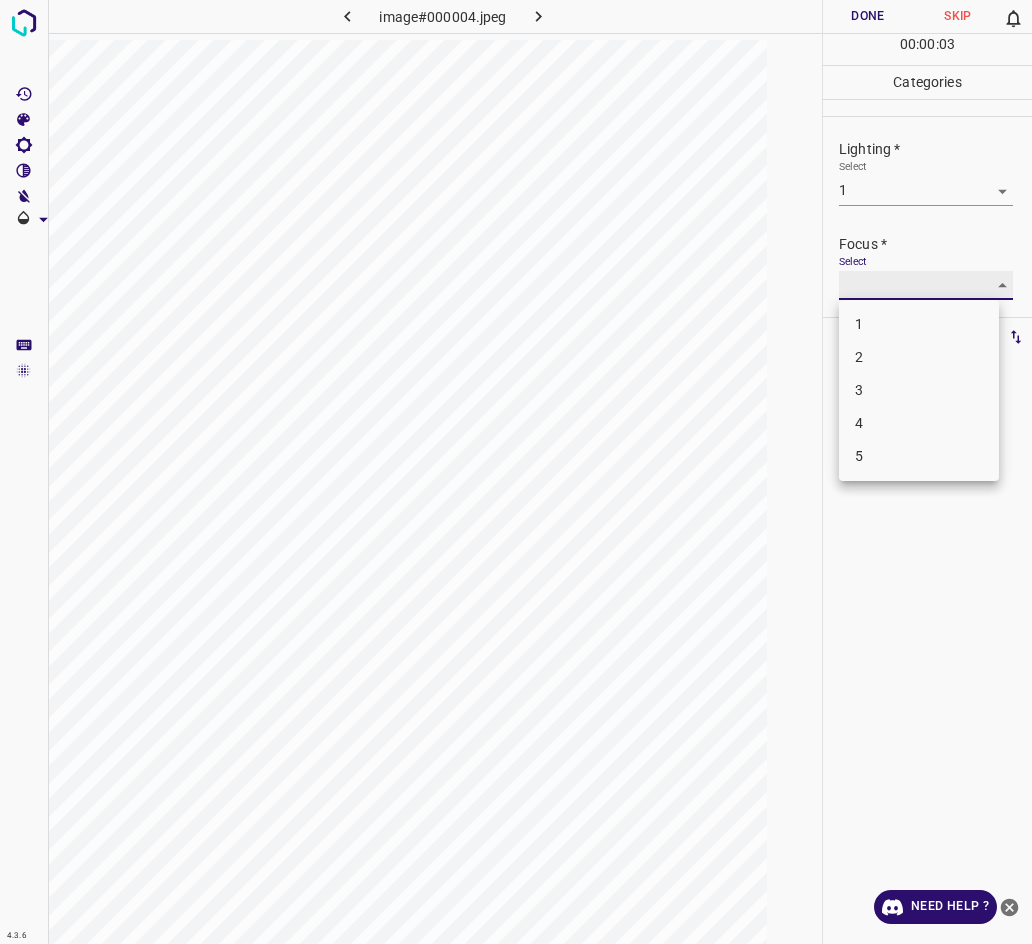 type on "2" 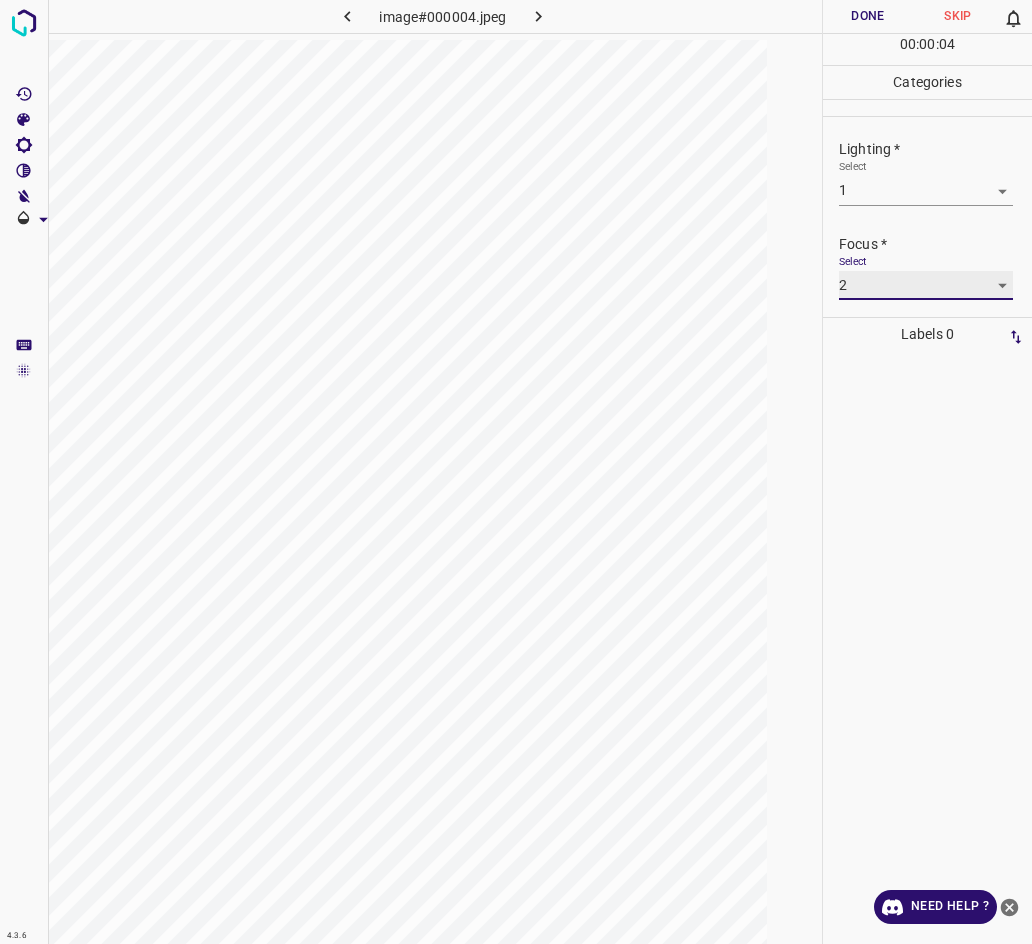 scroll, scrollTop: 95, scrollLeft: 0, axis: vertical 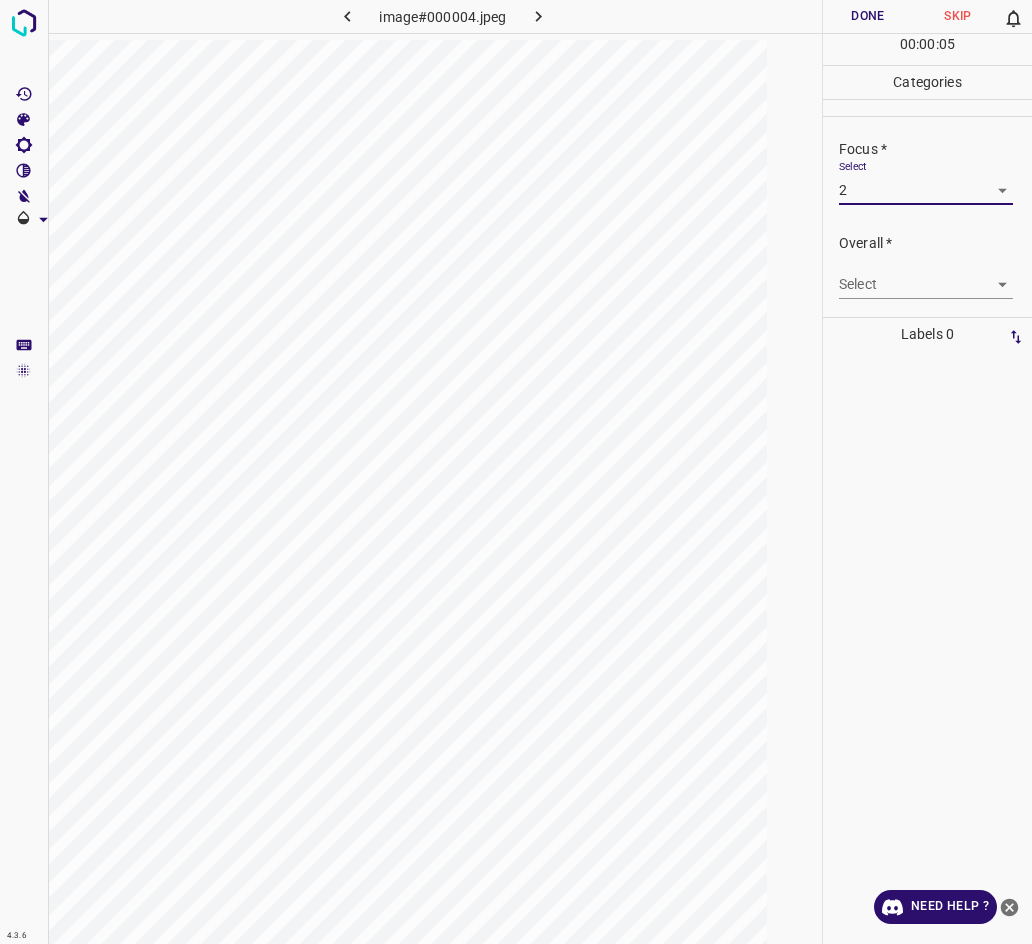 click on "4.3.6  image#000004.jpeg Done Skip 0 00   : 00   : 05   Categories Lighting *  Select 1 1 Focus *  Select 2 2 Overall *  Select ​ Labels   0 Categories 1 Lighting 2 Focus 3 Overall Tools Space Change between modes (Draw & Edit) I Auto labeling R Restore zoom M Zoom in N Zoom out Delete Delete selecte label Filters Z Restore filters X Saturation filter C Brightness filter V Contrast filter B Gray scale filter General O Download Need Help ? - Text - Hide - Delete" at bounding box center [516, 472] 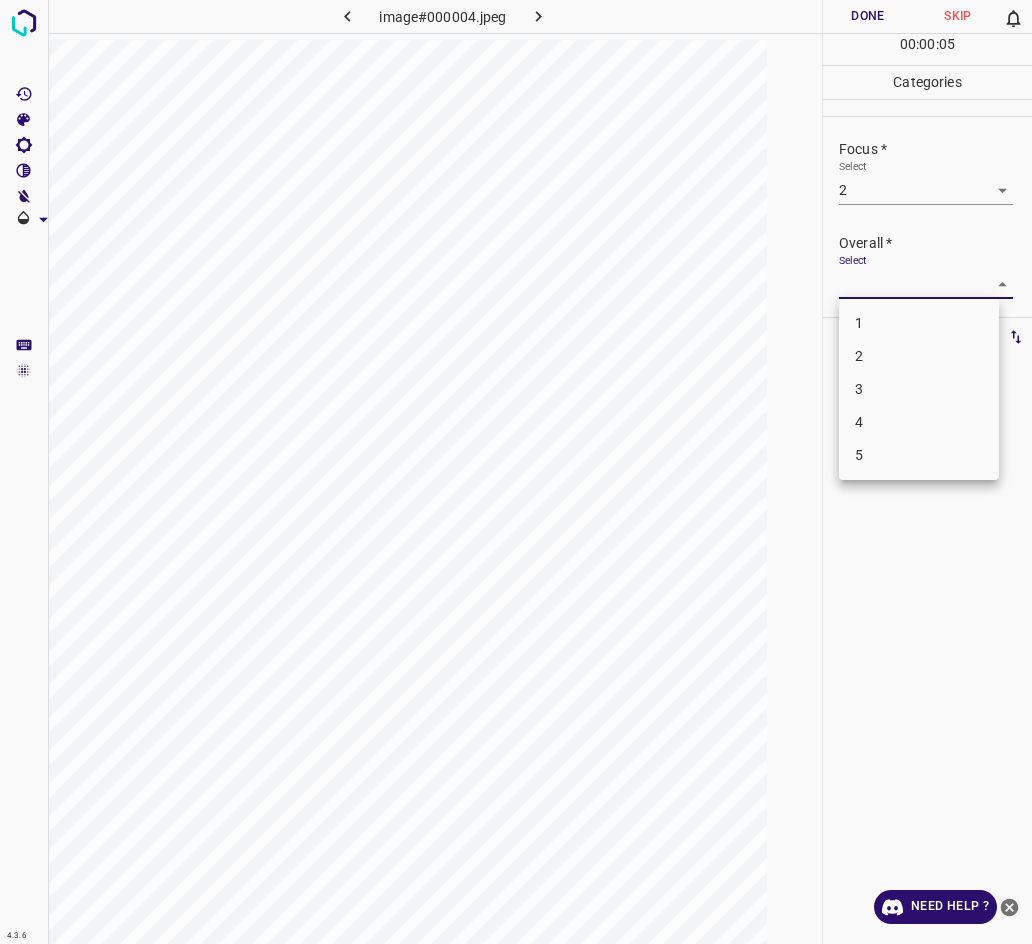 click on "1" at bounding box center [919, 323] 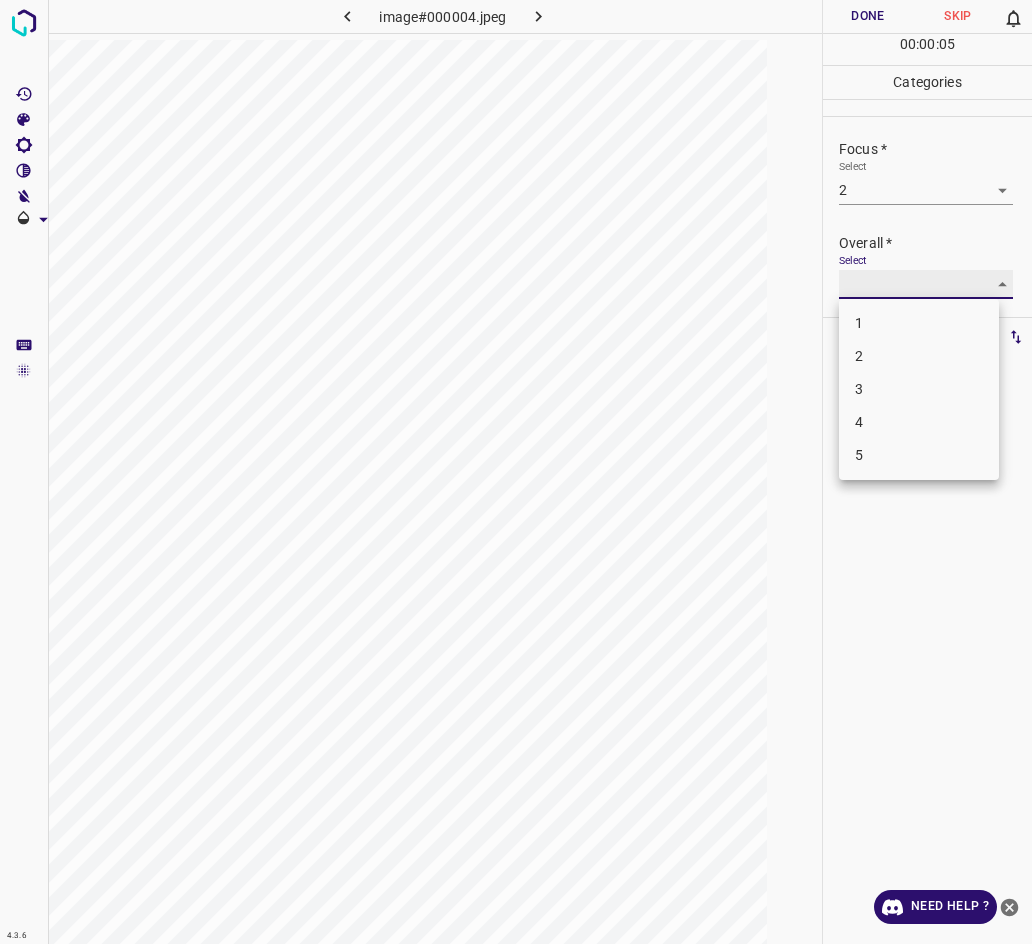 type on "1" 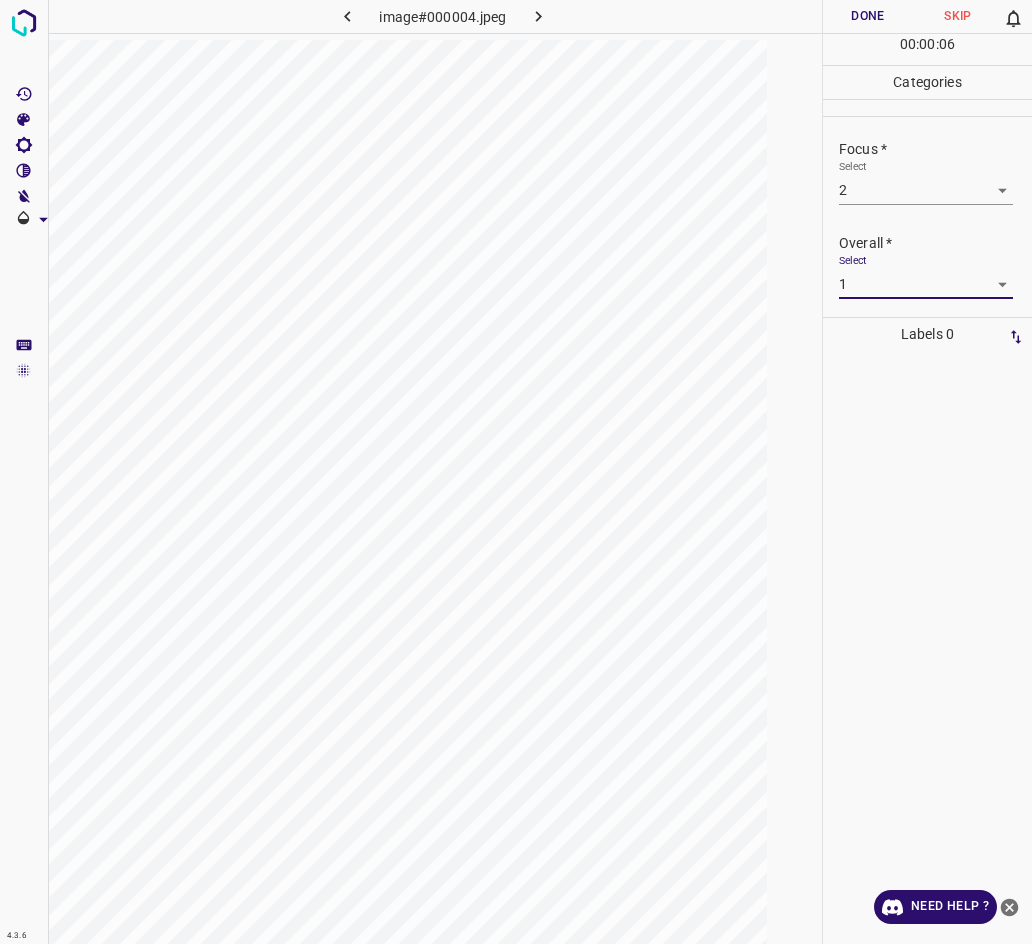 click on "Done" at bounding box center (868, 16) 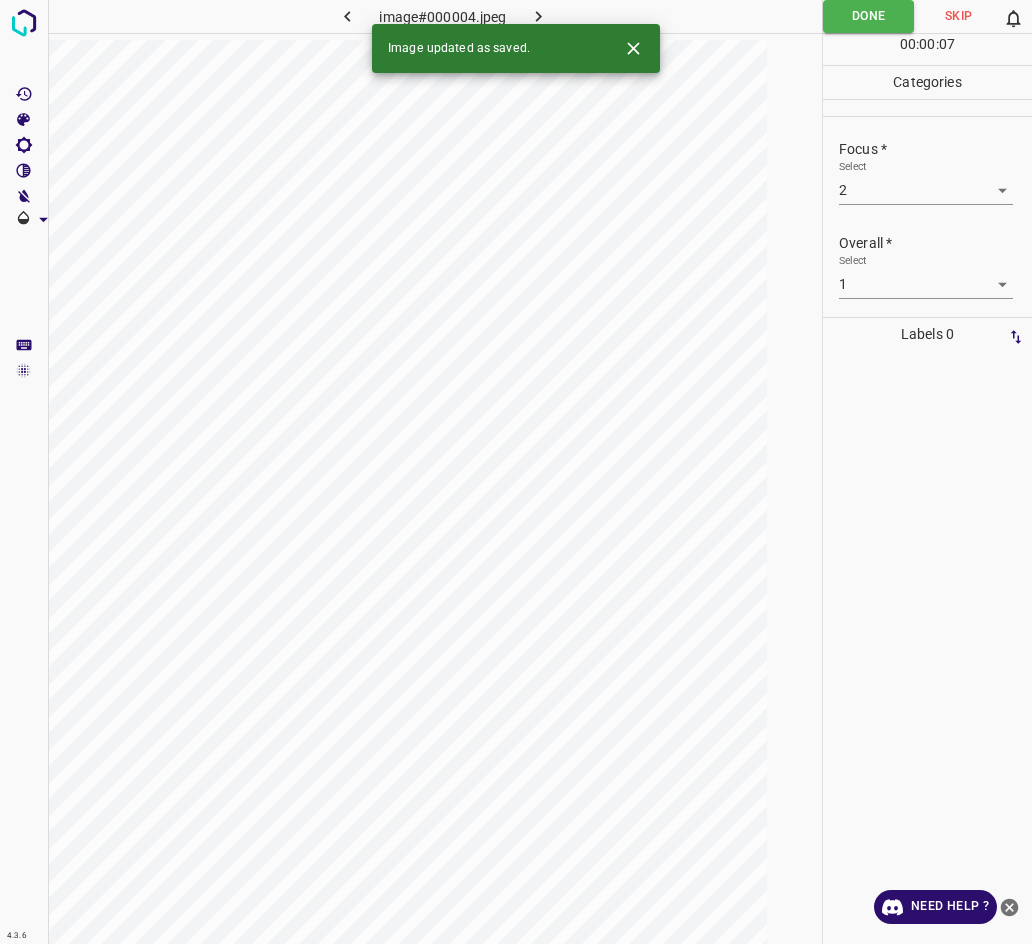 click 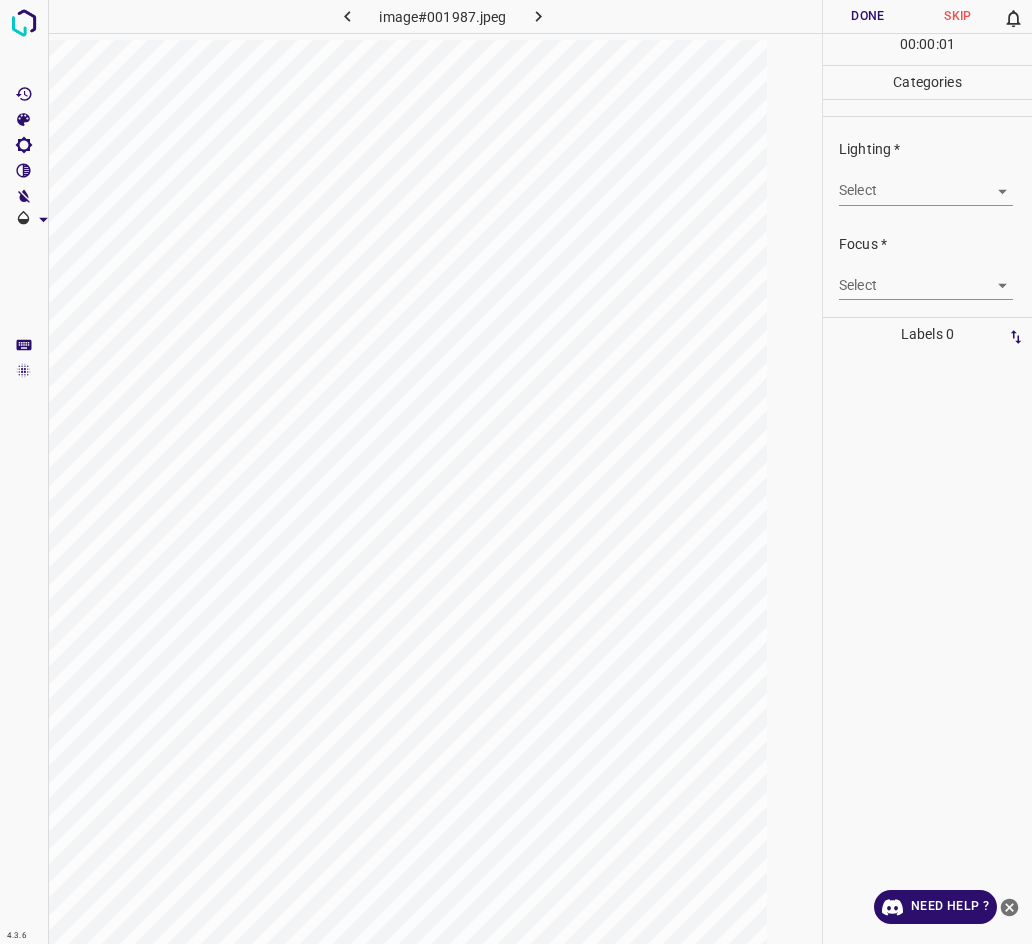 click on "4.3.6  image#001987.jpeg Done Skip 0 00   : 00   : 01   Categories Lighting *  Select ​ Focus *  Select ​ Overall *  Select ​ Labels   0 Categories 1 Lighting 2 Focus 3 Overall Tools Space Change between modes (Draw & Edit) I Auto labeling R Restore zoom M Zoom in N Zoom out Delete Delete selecte label Filters Z Restore filters X Saturation filter C Brightness filter V Contrast filter B Gray scale filter General O Download Need Help ? - Text - Hide - Delete" at bounding box center [516, 472] 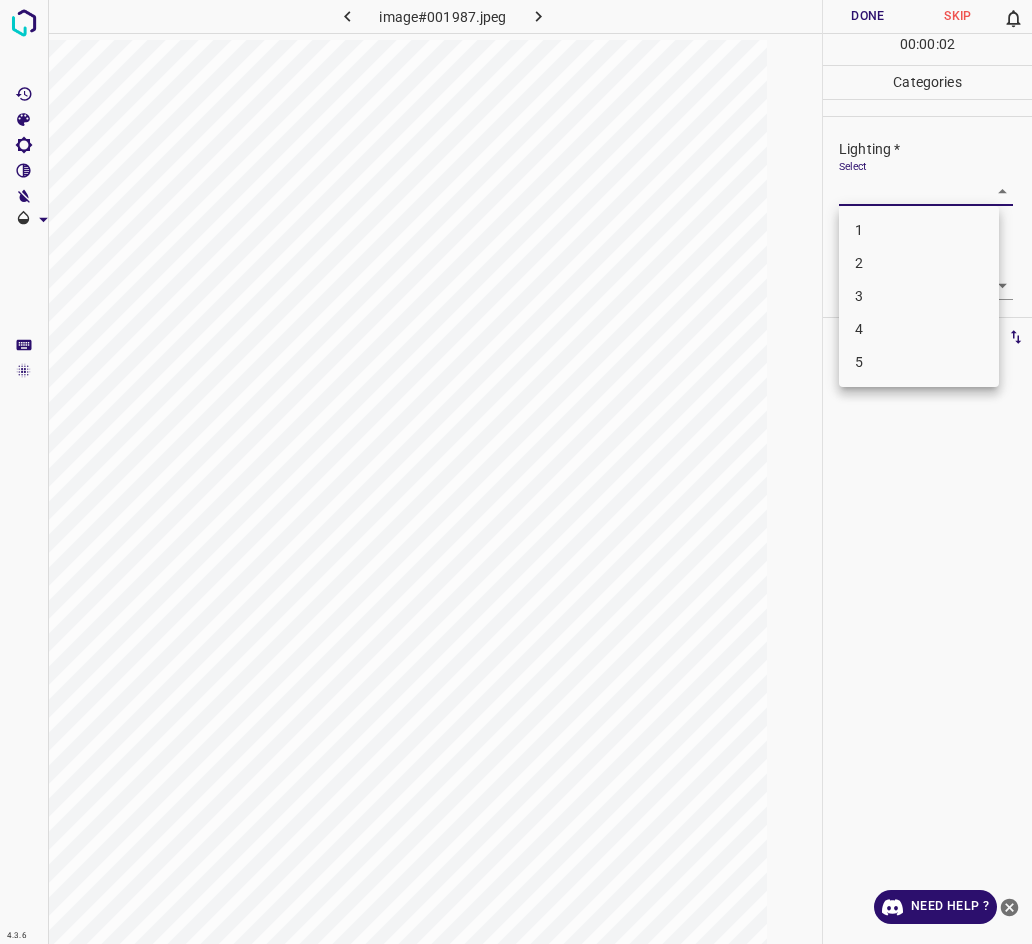 click on "2" at bounding box center (919, 263) 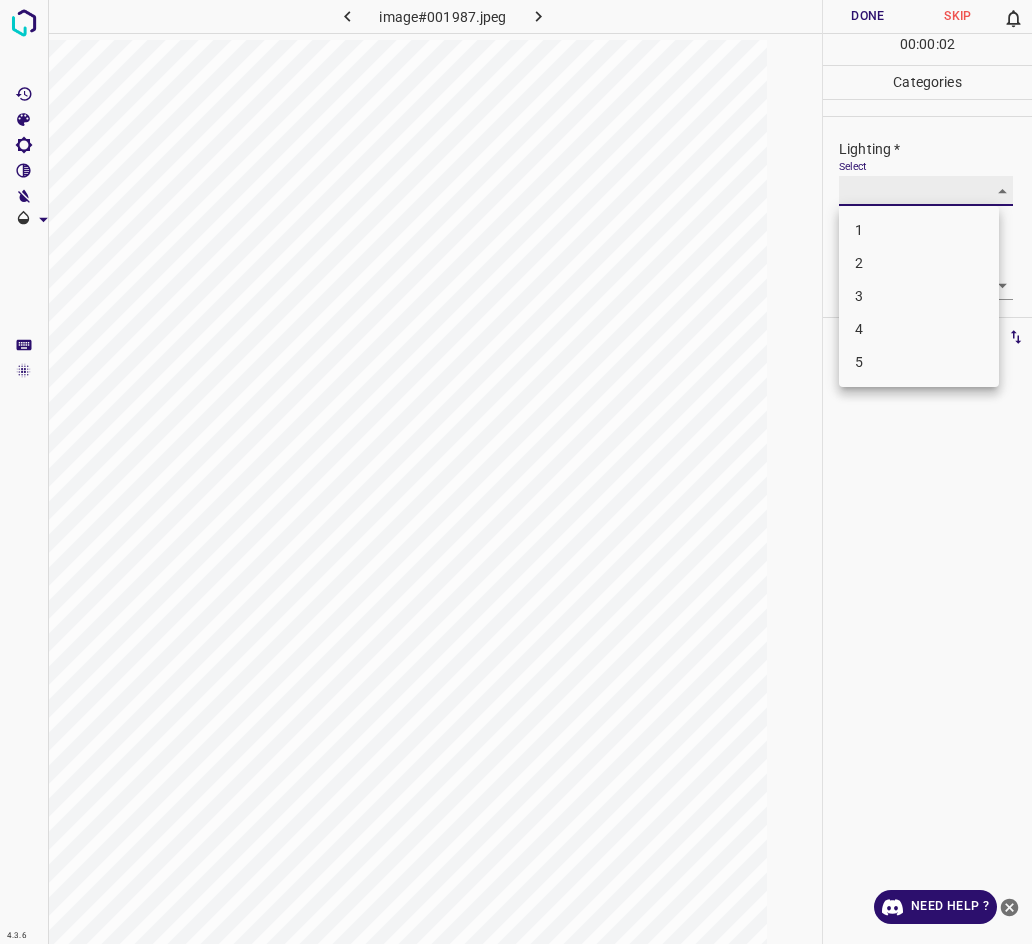 type on "2" 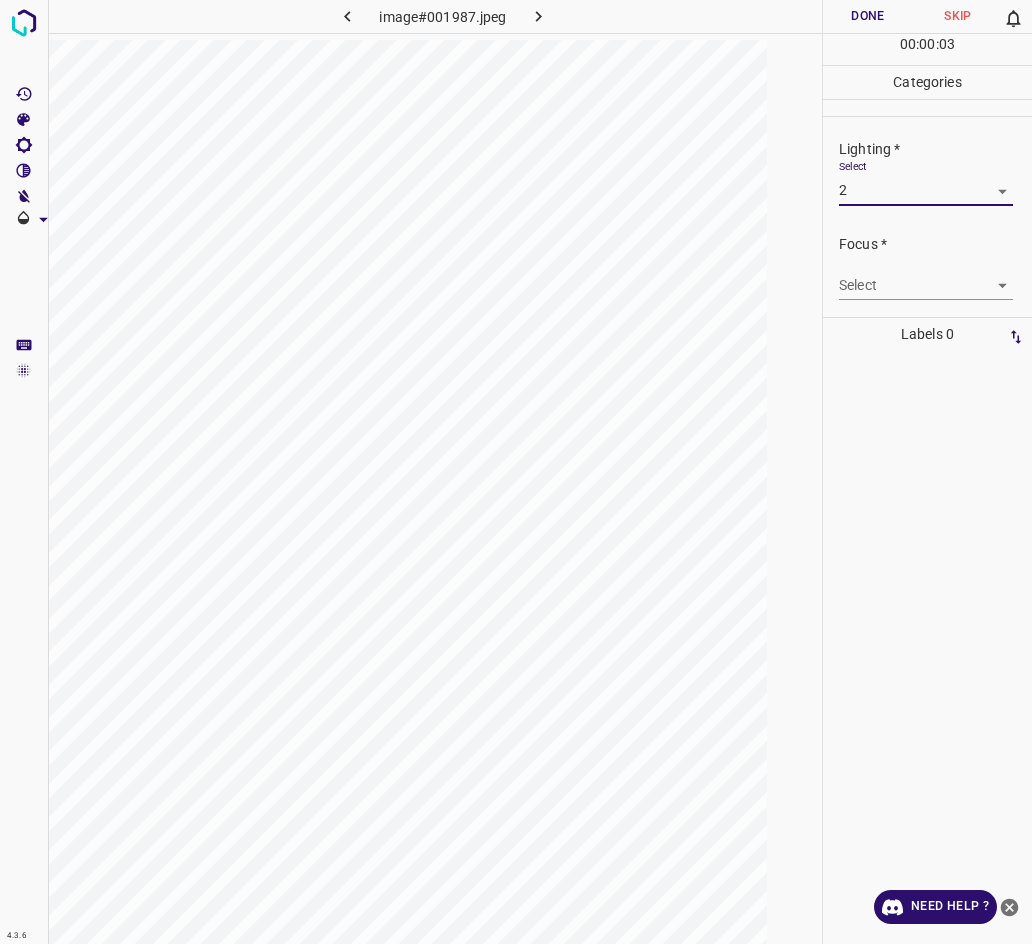 click on "4.3.6  image#001987.jpeg Done Skip 0 00   : 00   : 03   Categories Lighting *  Select 2 2 Focus *  Select ​ Overall *  Select ​ Labels   0 Categories 1 Lighting 2 Focus 3 Overall Tools Space Change between modes (Draw & Edit) I Auto labeling R Restore zoom M Zoom in N Zoom out Delete Delete selecte label Filters Z Restore filters X Saturation filter C Brightness filter V Contrast filter B Gray scale filter General O Download Need Help ? - Text - Hide - Delete" at bounding box center (516, 472) 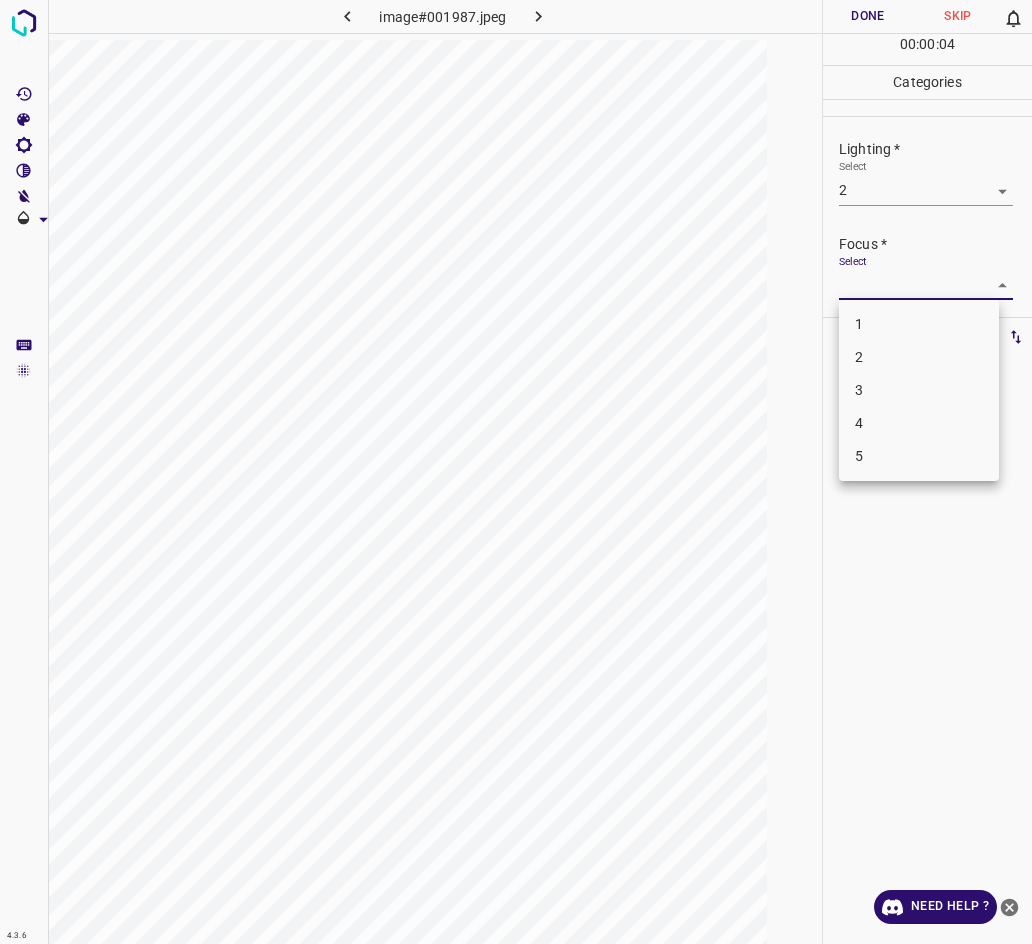 click on "3" at bounding box center (919, 390) 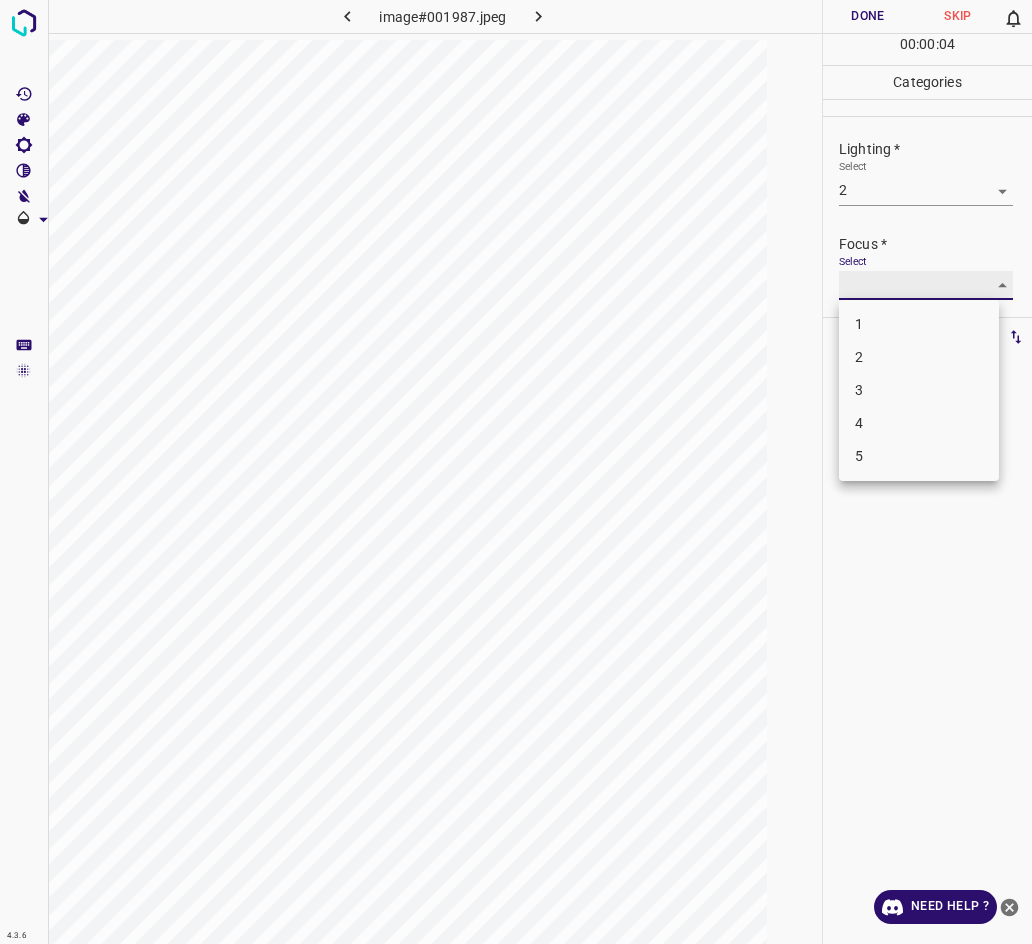 type on "3" 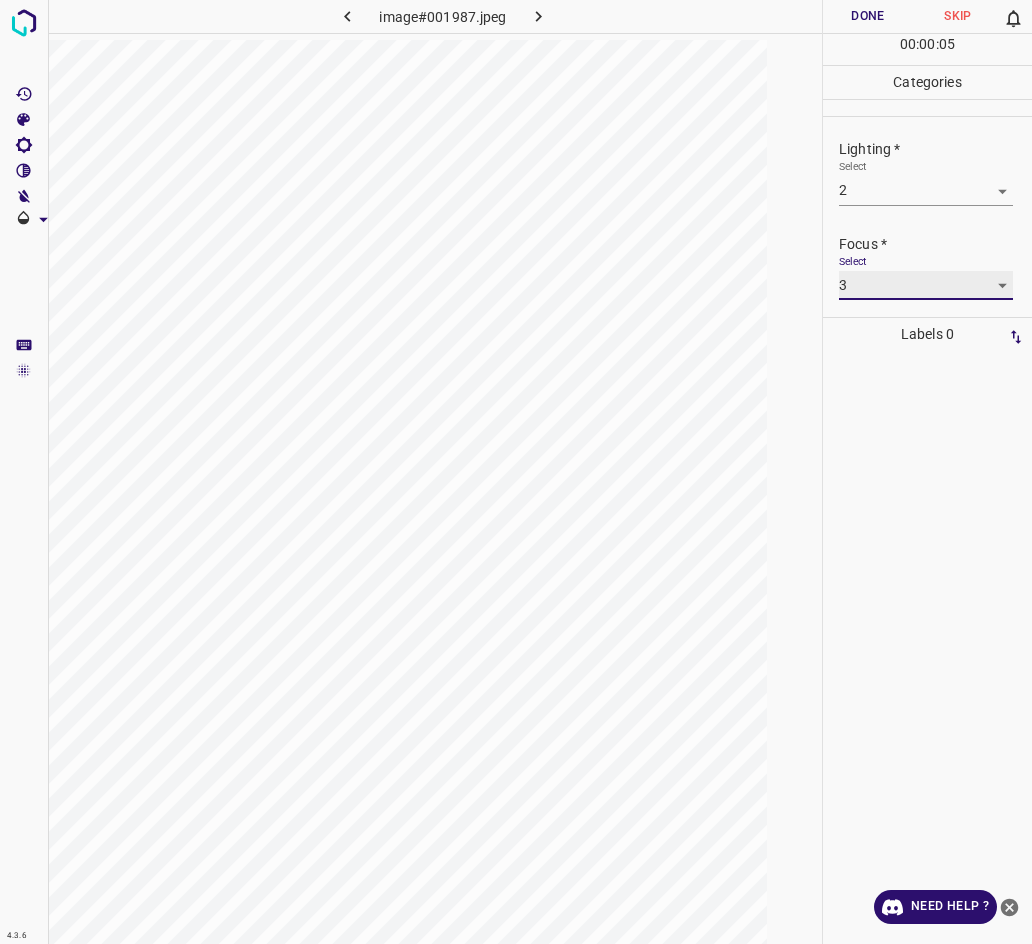scroll, scrollTop: 16, scrollLeft: 0, axis: vertical 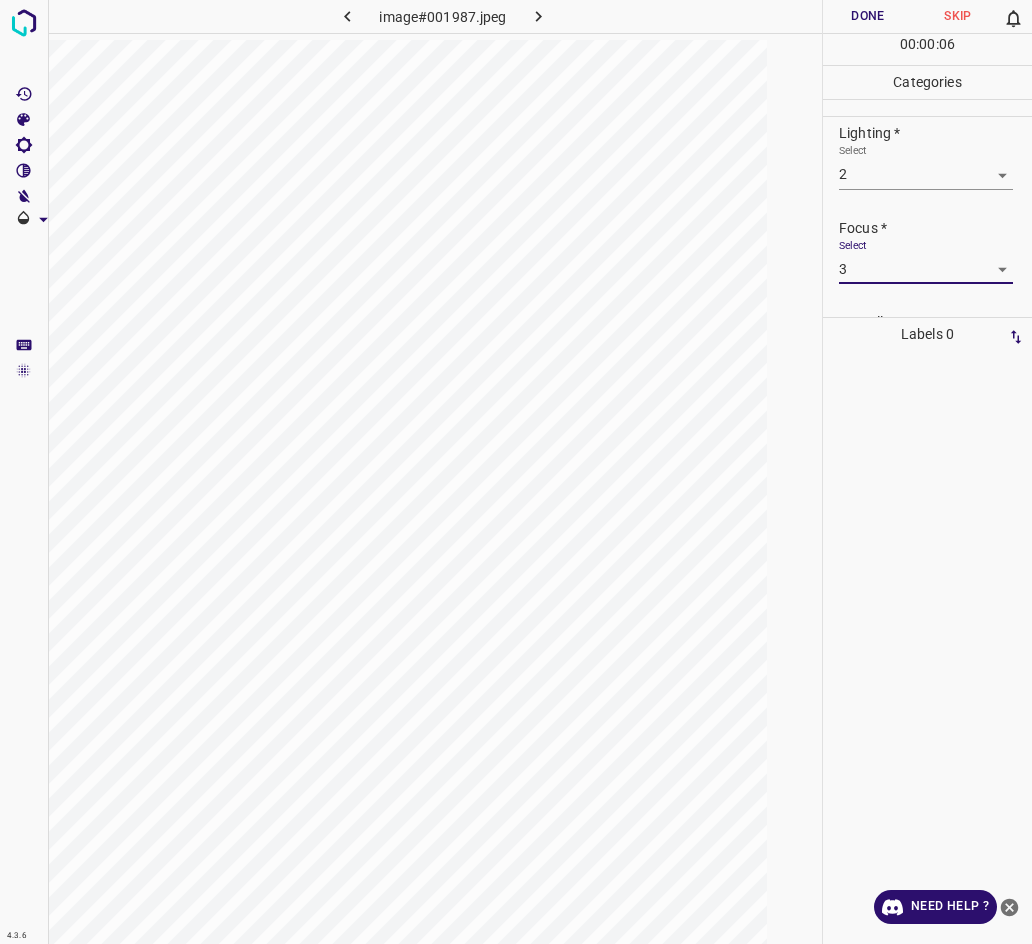 click on "4.3.6  image#001987.jpeg Done Skip 0 00   : 00   : 06   Categories Lighting *  Select 2 2 Focus *  Select 3 3 Overall *  Select ​ Labels   0 Categories 1 Lighting 2 Focus 3 Overall Tools Space Change between modes (Draw & Edit) I Auto labeling R Restore zoom M Zoom in N Zoom out Delete Delete selecte label Filters Z Restore filters X Saturation filter C Brightness filter V Contrast filter B Gray scale filter General O Download Need Help ? - Text - Hide - Delete" at bounding box center (516, 472) 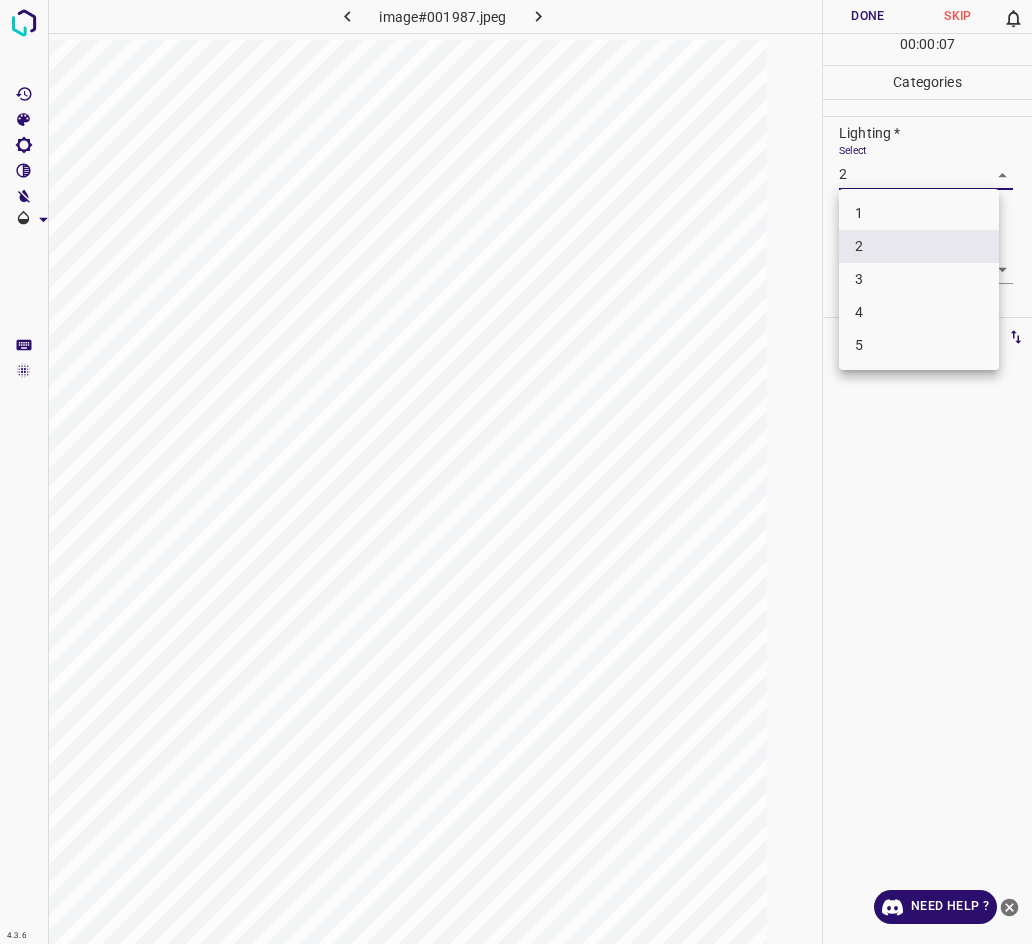 click on "3" at bounding box center [919, 279] 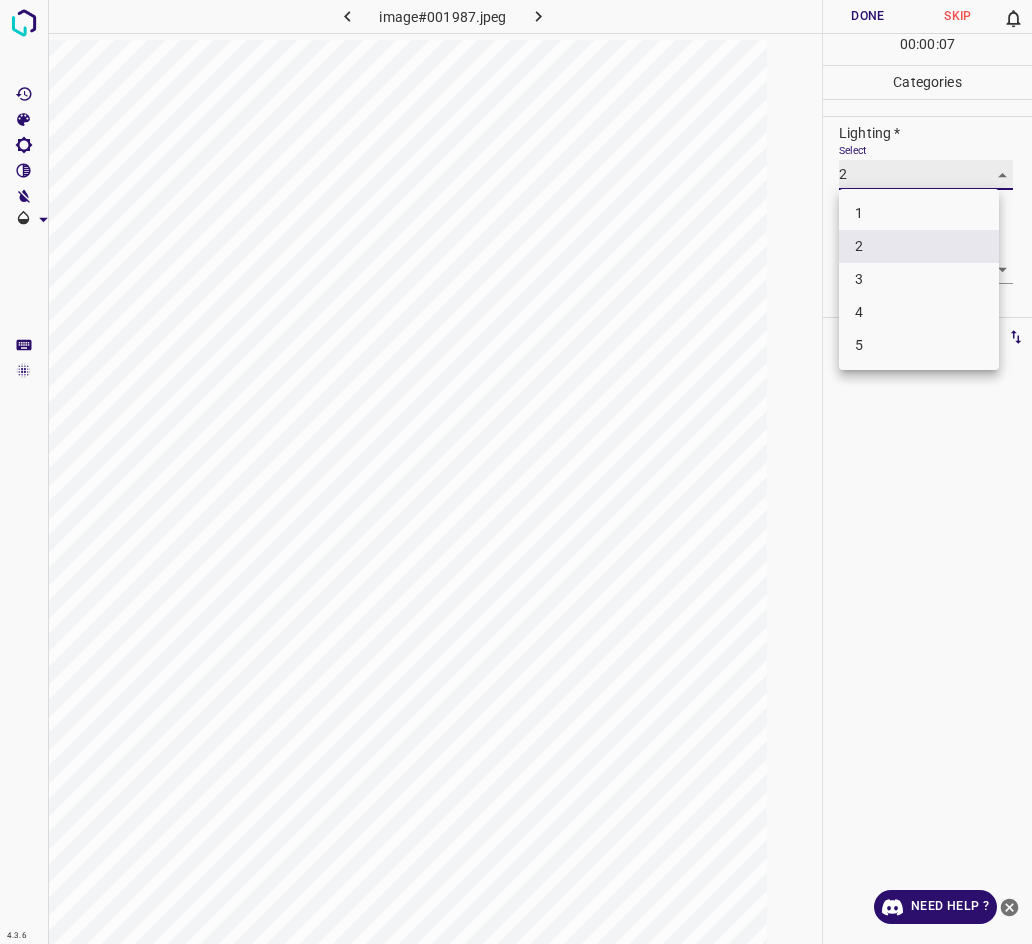 type on "3" 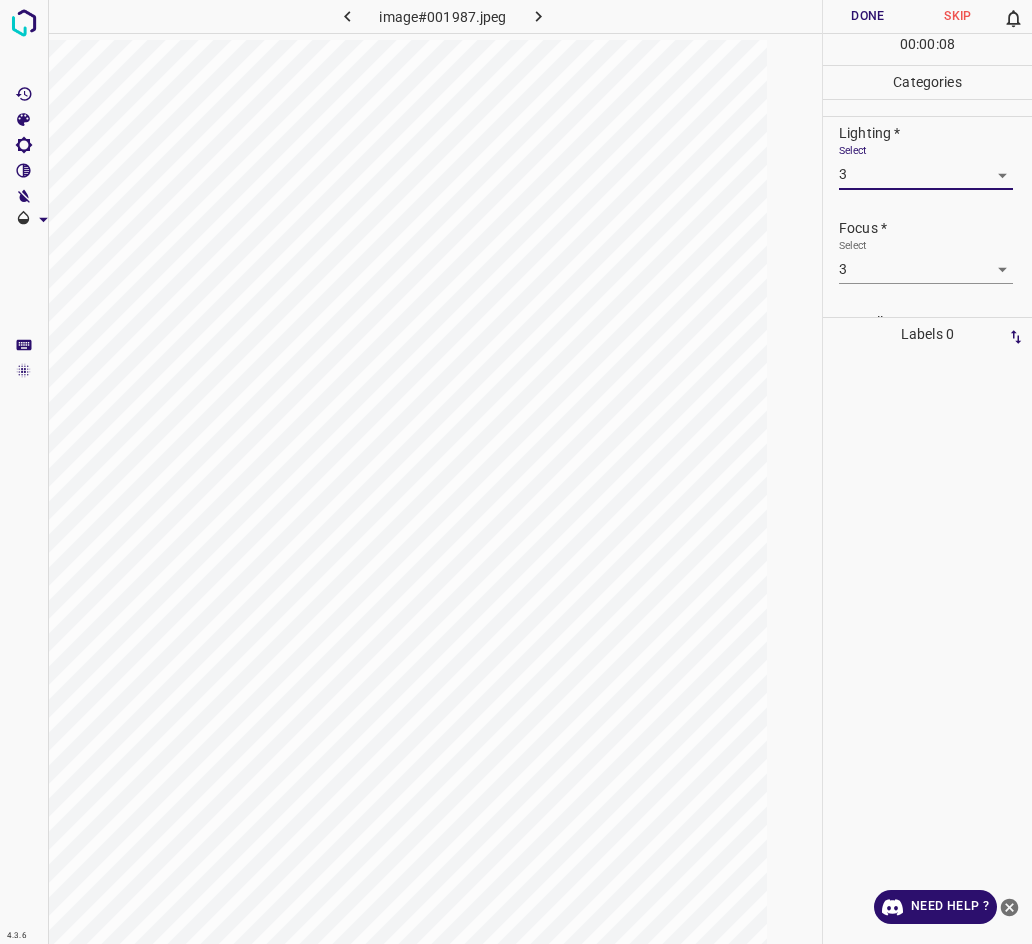 click on "Overall *  Select ​" at bounding box center (927, 345) 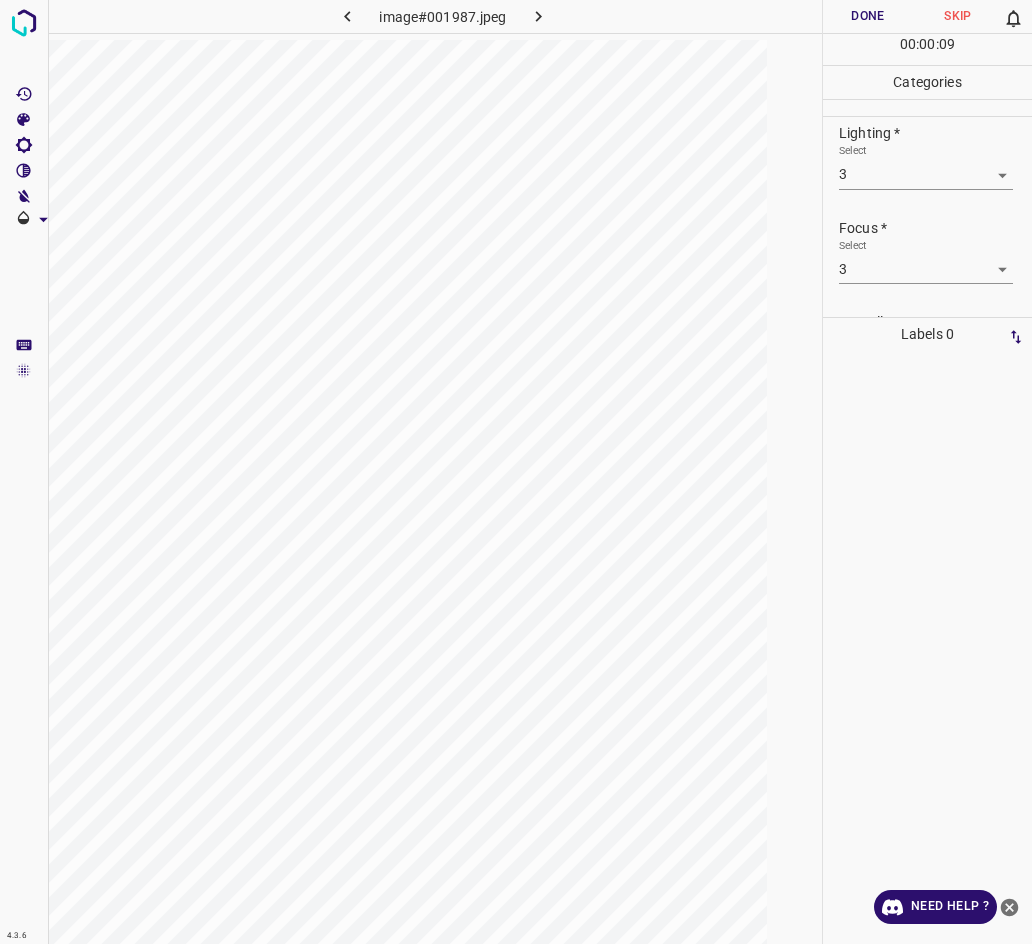 click on "Overall *  Select ​" at bounding box center (927, 345) 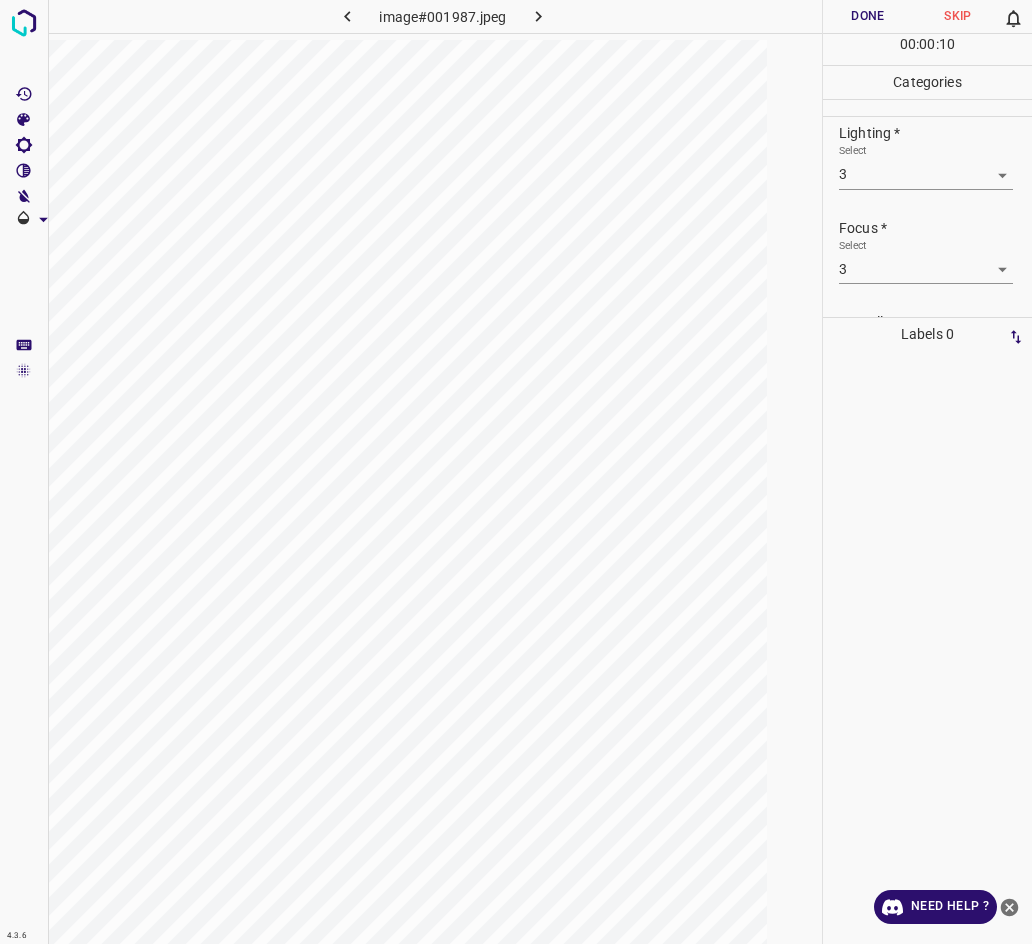 scroll, scrollTop: 98, scrollLeft: 0, axis: vertical 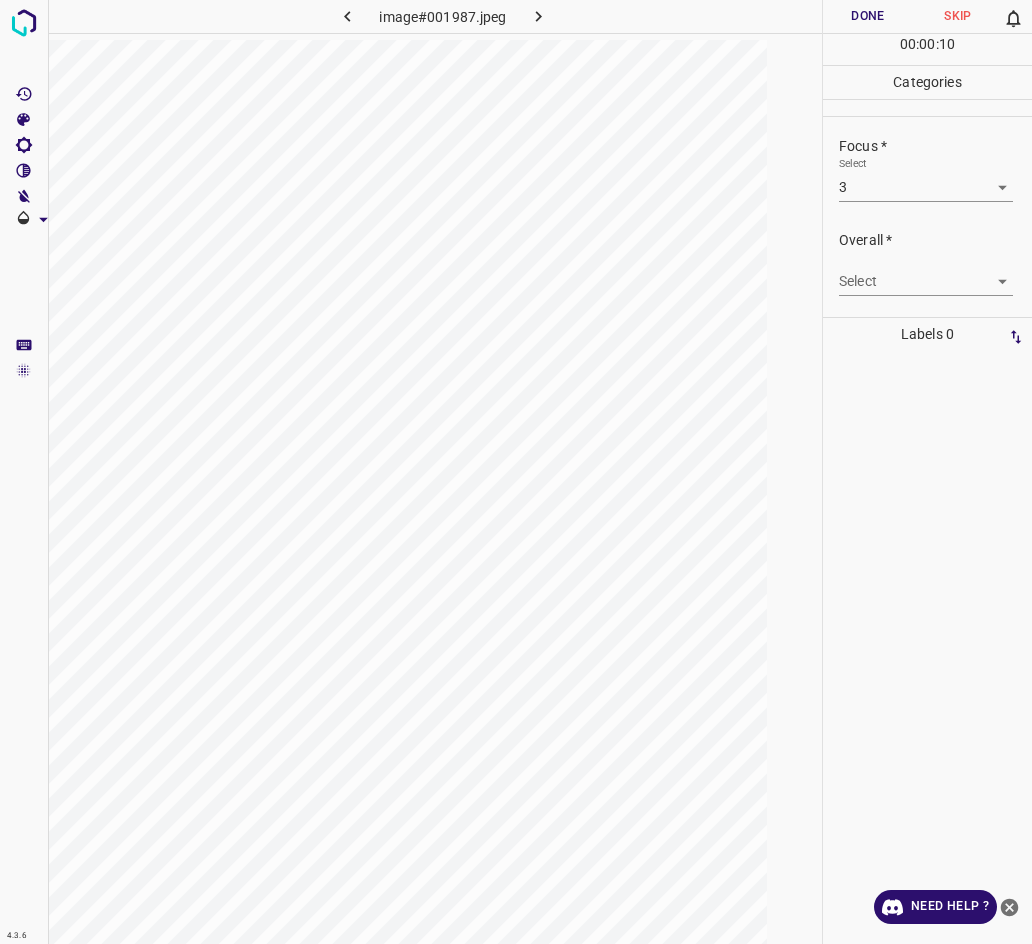 click on "4.3.6  image#001987.jpeg Done Skip 0 00   : 00   : 10   Categories Lighting *  Select 3 3 Focus *  Select 3 3 Overall *  Select ​ Labels   0 Categories 1 Lighting 2 Focus 3 Overall Tools Space Change between modes (Draw & Edit) I Auto labeling R Restore zoom M Zoom in N Zoom out Delete Delete selecte label Filters Z Restore filters X Saturation filter C Brightness filter V Contrast filter B Gray scale filter General O Download Need Help ? - Text - Hide - Delete" at bounding box center (516, 472) 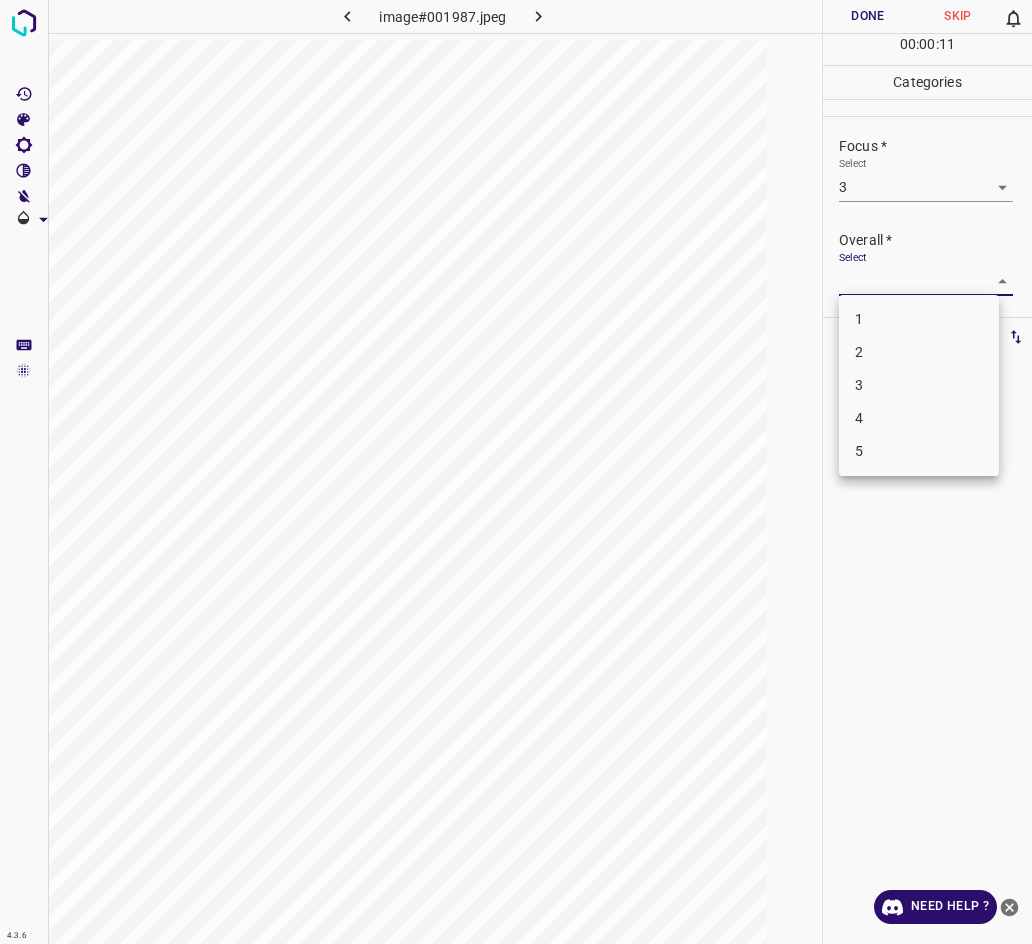 click on "3" at bounding box center [919, 385] 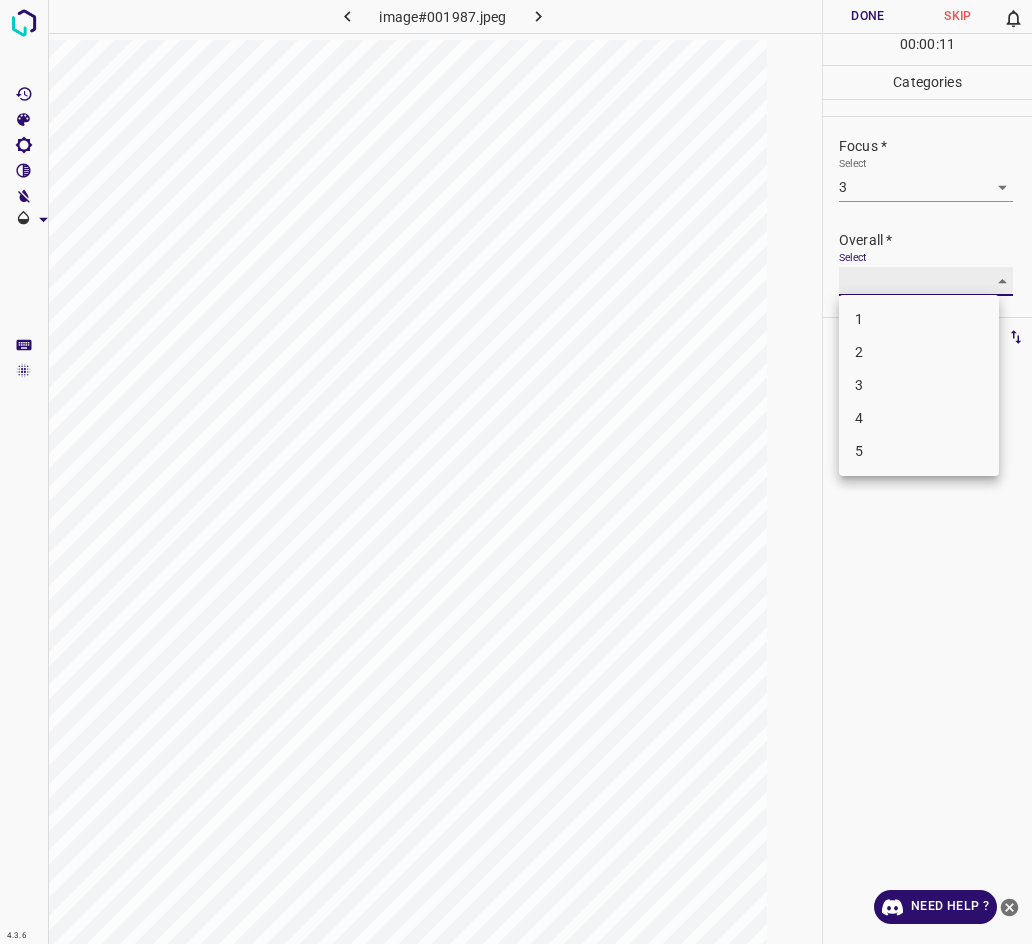 type on "3" 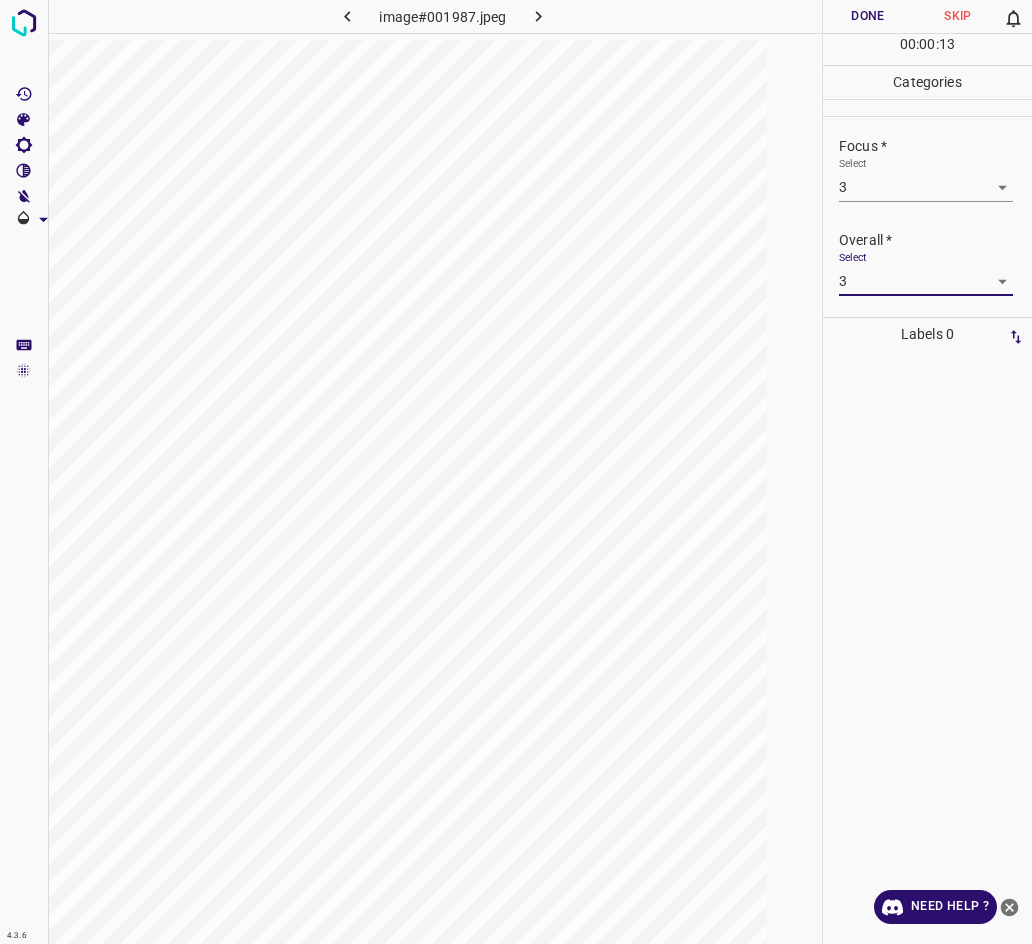 click on "Done" at bounding box center [868, 16] 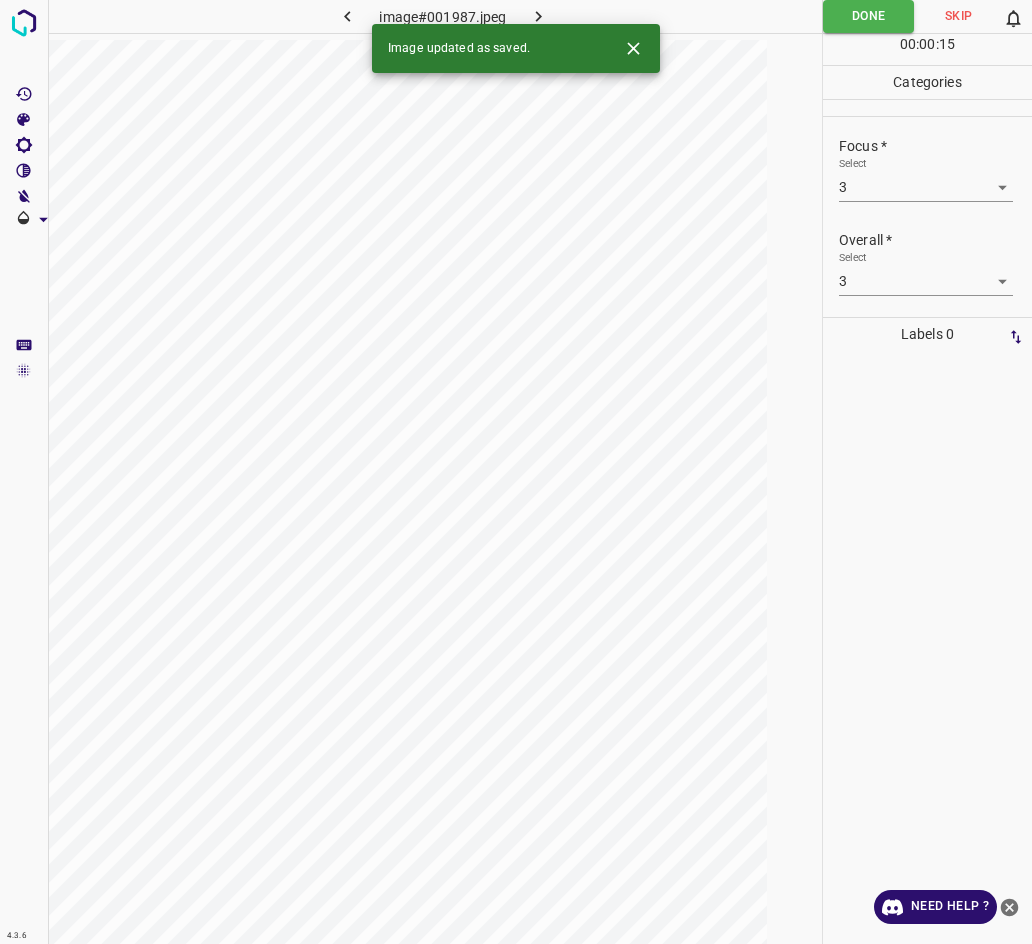 click 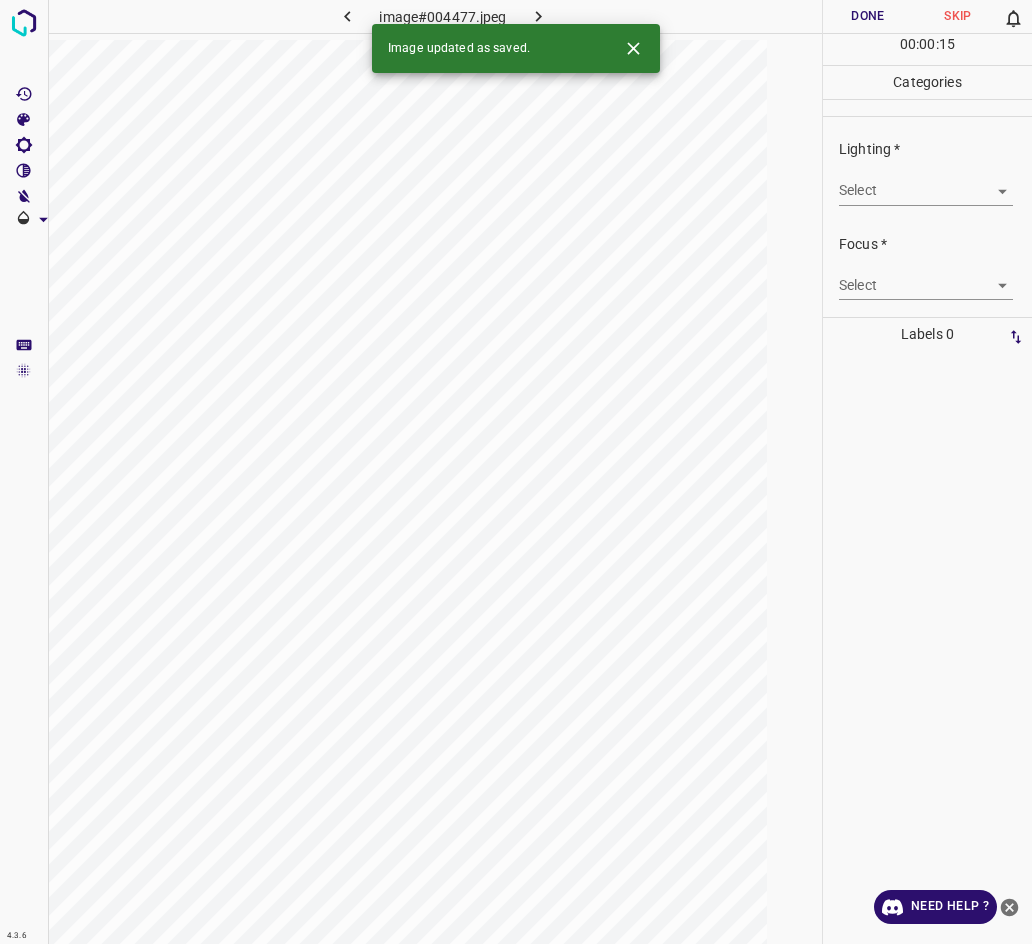 click on "4.3.6  image#004477.jpeg Done Skip 0 00   : 00   : 15   Categories Lighting *  Select ​ Focus *  Select ​ Overall *  Select ​ Labels   0 Categories 1 Lighting 2 Focus 3 Overall Tools Space Change between modes (Draw & Edit) I Auto labeling R Restore zoom M Zoom in N Zoom out Delete Delete selecte label Filters Z Restore filters X Saturation filter C Brightness filter V Contrast filter B Gray scale filter General O Download Image updated as saved. Need Help ? - Text - Hide - Delete" at bounding box center (516, 472) 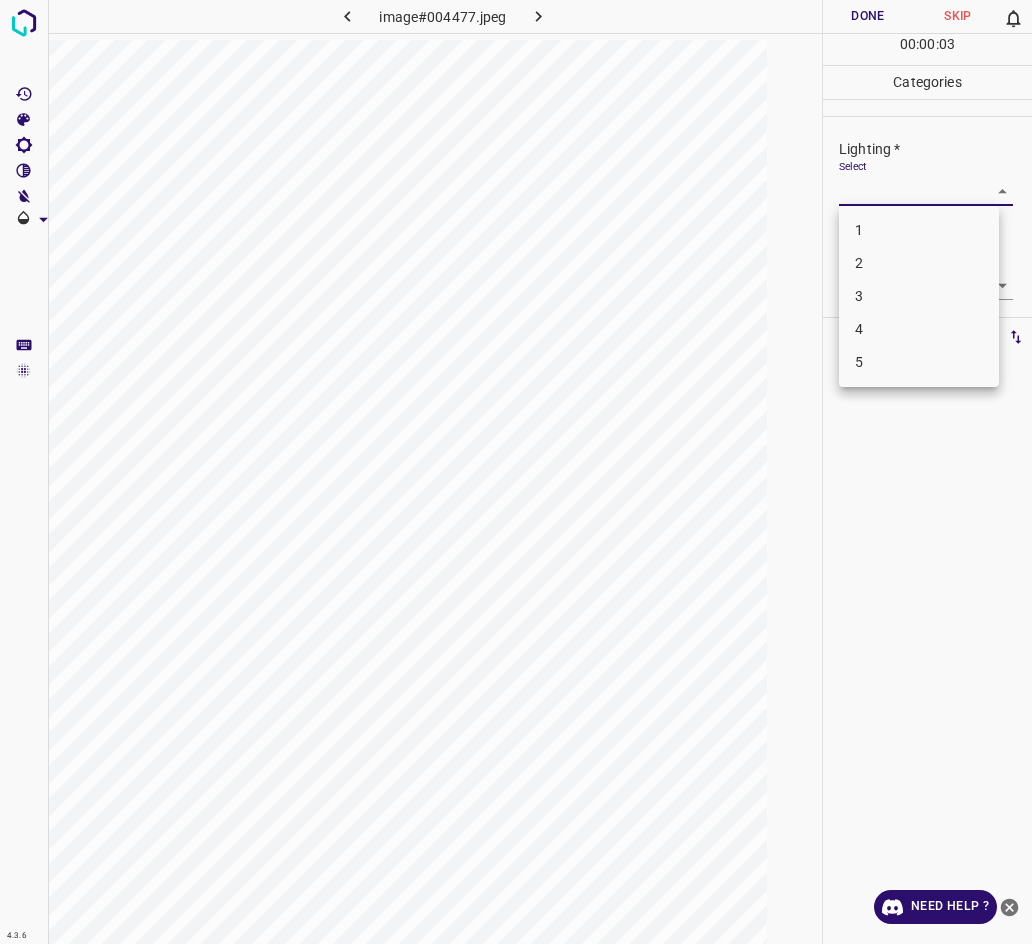 click on "3" at bounding box center [919, 296] 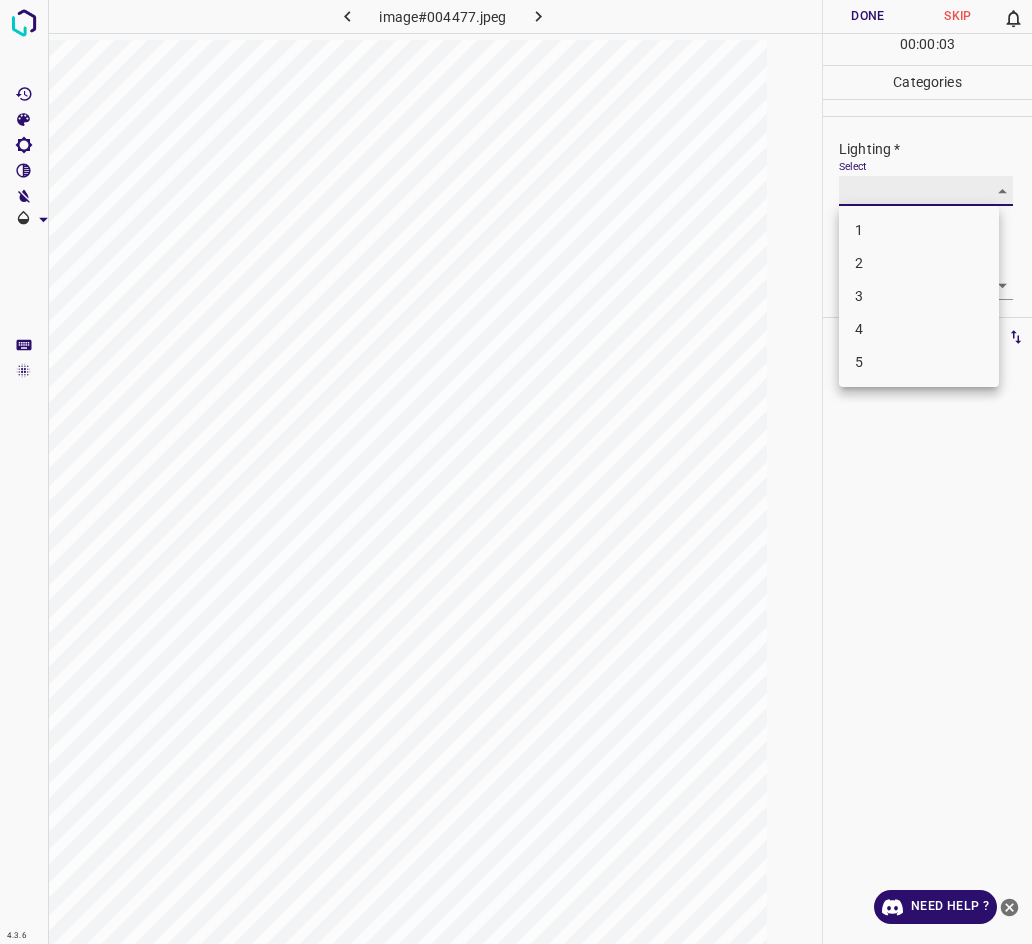 type on "3" 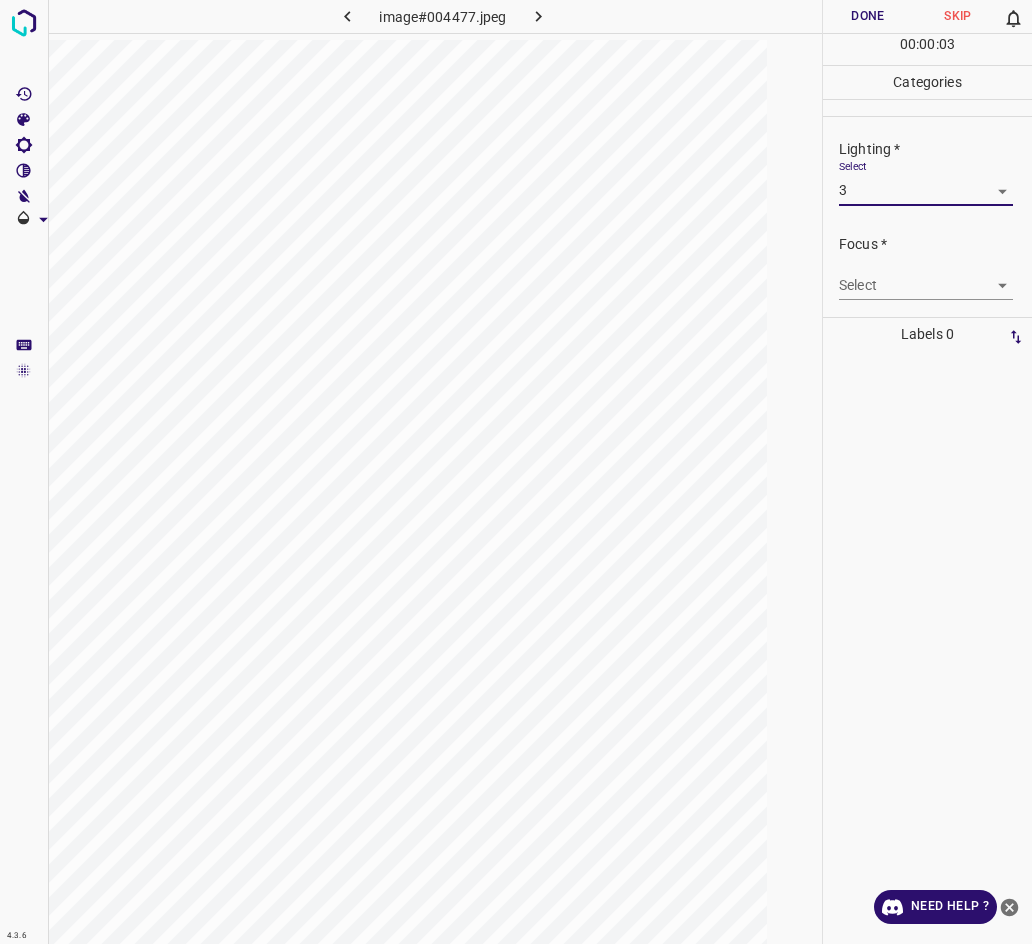 click on "4.3.6  image#004477.jpeg Done Skip 0 00   : 00   : 03   Categories Lighting *  Select 3 3 Focus *  Select ​ Overall *  Select ​ Labels   0 Categories 1 Lighting 2 Focus 3 Overall Tools Space Change between modes (Draw & Edit) I Auto labeling R Restore zoom M Zoom in N Zoom out Delete Delete selecte label Filters Z Restore filters X Saturation filter C Brightness filter V Contrast filter B Gray scale filter General O Download Need Help ? - Text - Hide - Delete 1 2 3 4 5" at bounding box center (516, 472) 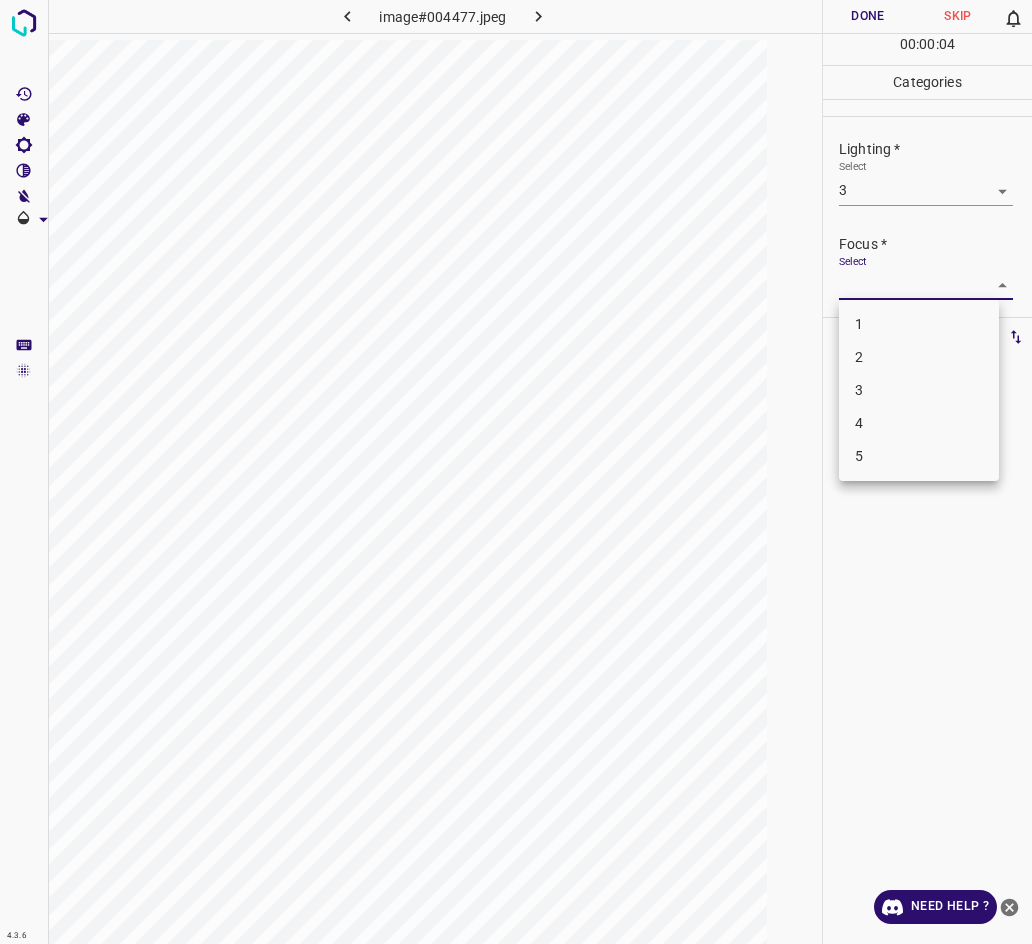 click on "3" at bounding box center (919, 390) 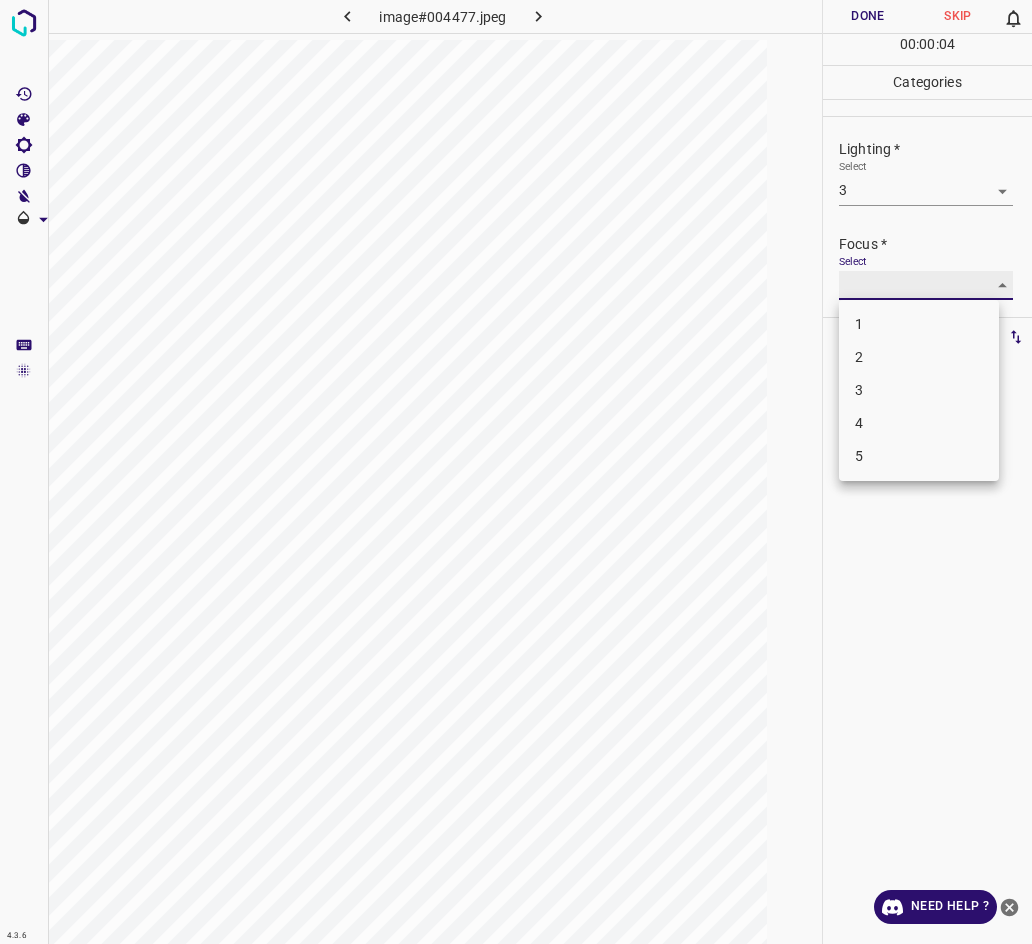 type on "3" 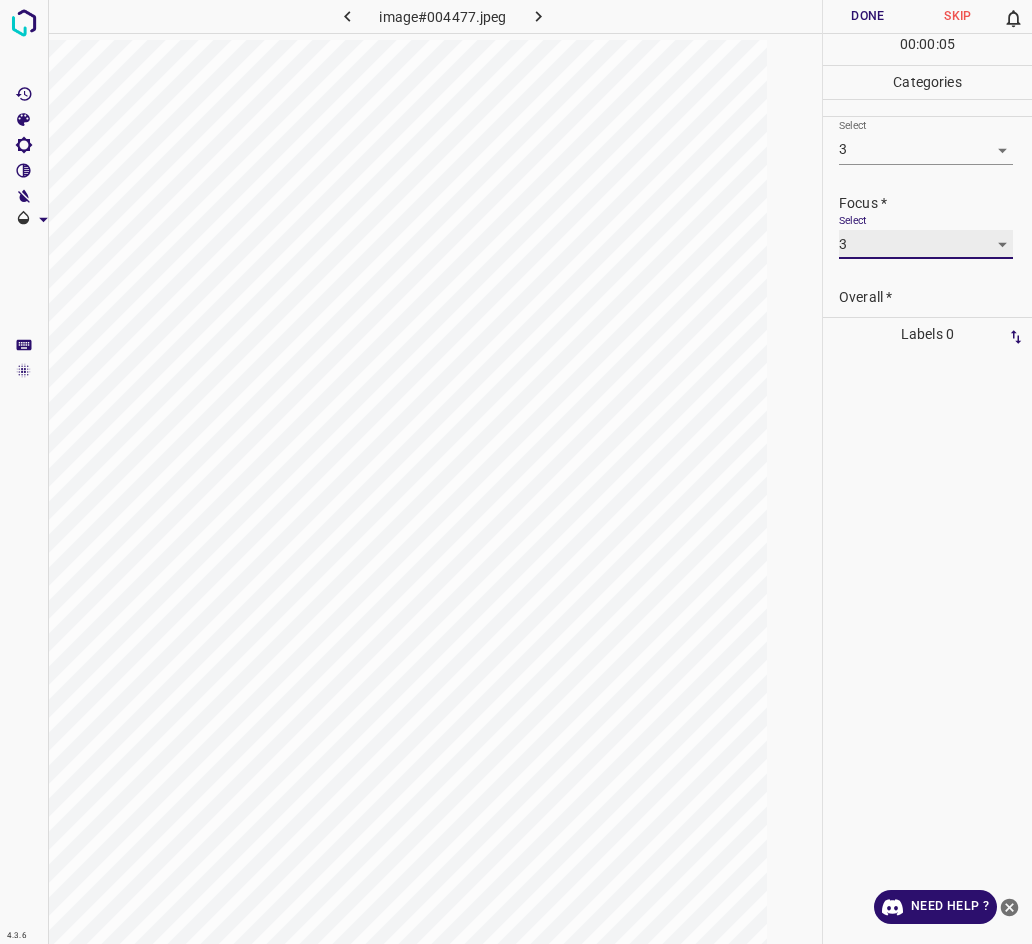 scroll, scrollTop: 98, scrollLeft: 0, axis: vertical 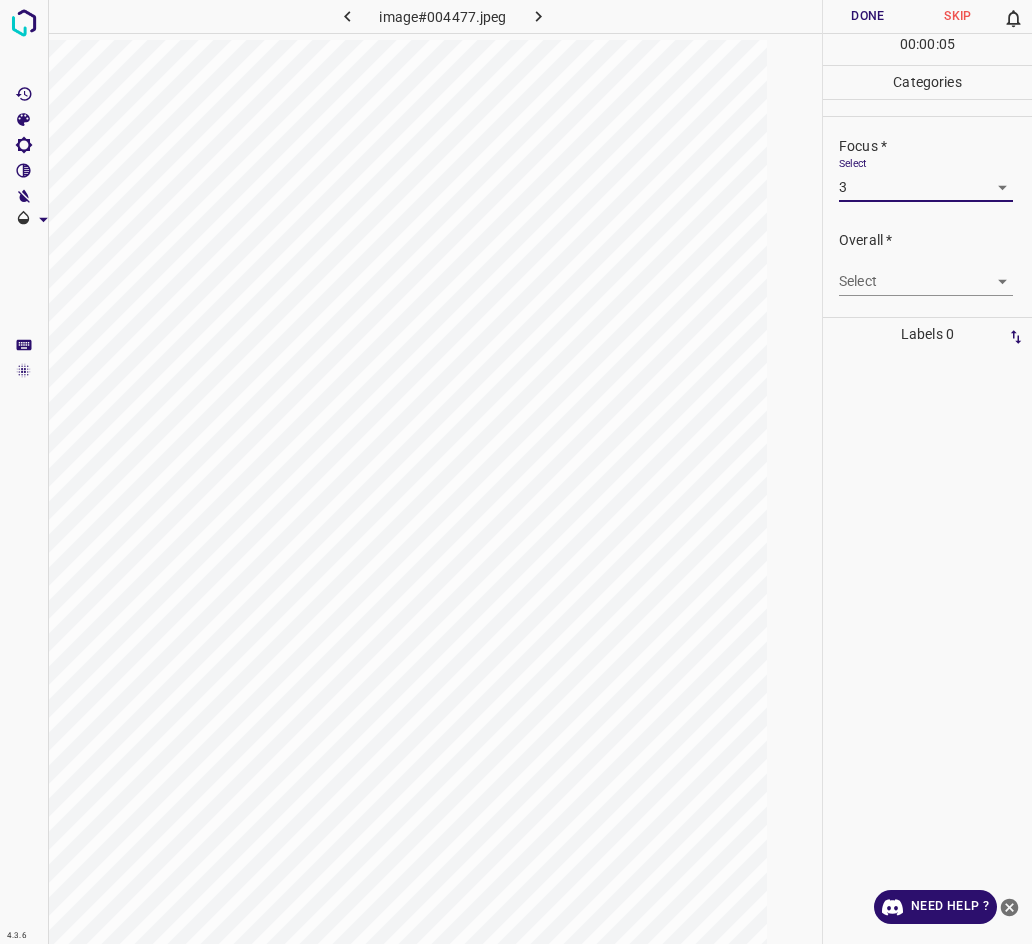 click on "4.3.6  image#004477.jpeg Done Skip 0 00   : 00   : 05   Categories Lighting *  Select 3 3 Focus *  Select 3 3 Overall *  Select ​ Labels   0 Categories 1 Lighting 2 Focus 3 Overall Tools Space Change between modes (Draw & Edit) I Auto labeling R Restore zoom M Zoom in N Zoom out Delete Delete selecte label Filters Z Restore filters X Saturation filter C Brightness filter V Contrast filter B Gray scale filter General O Download Need Help ? - Text - Hide - Delete" at bounding box center (516, 472) 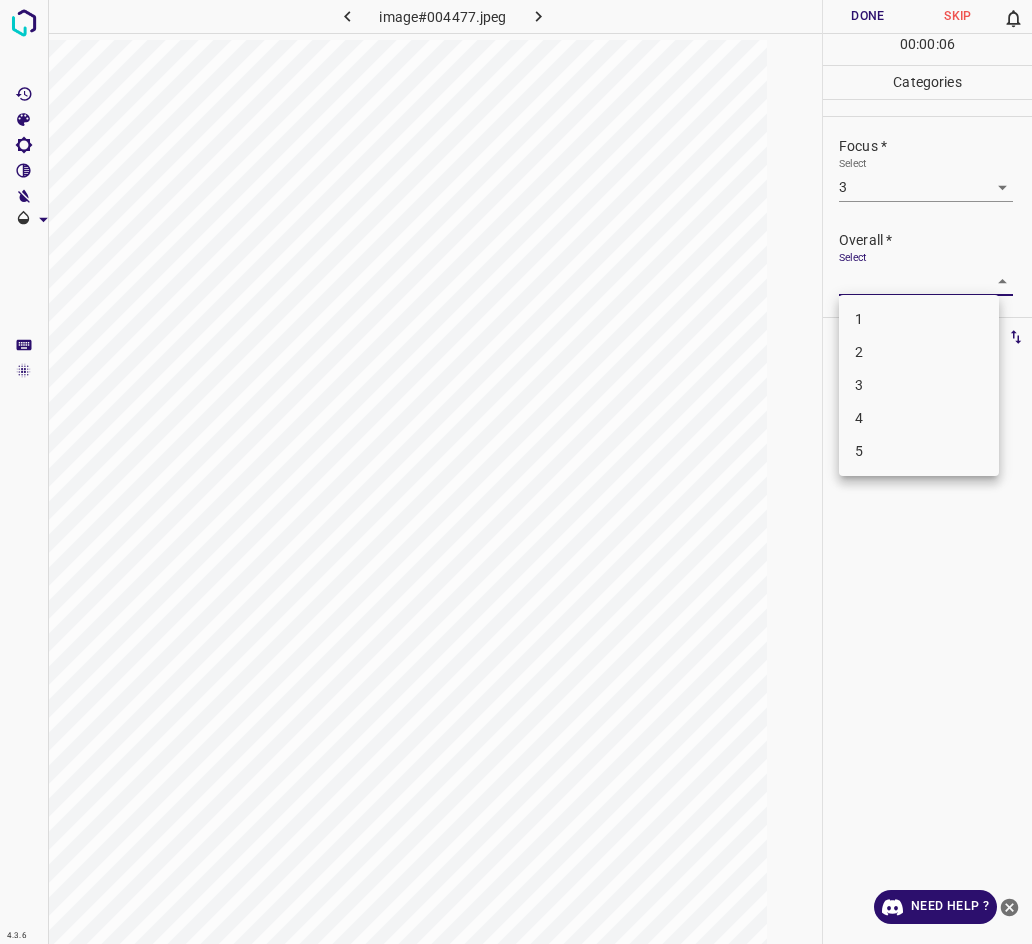 click on "3" at bounding box center [919, 385] 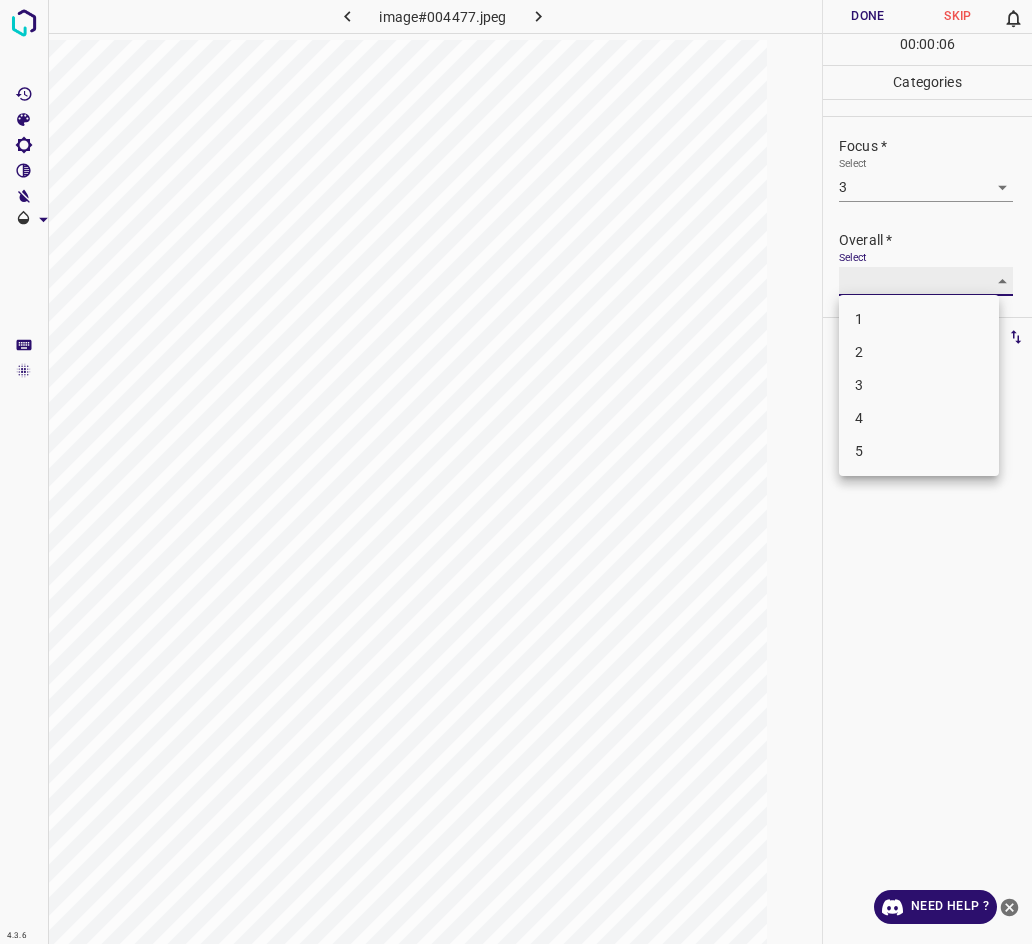 type on "3" 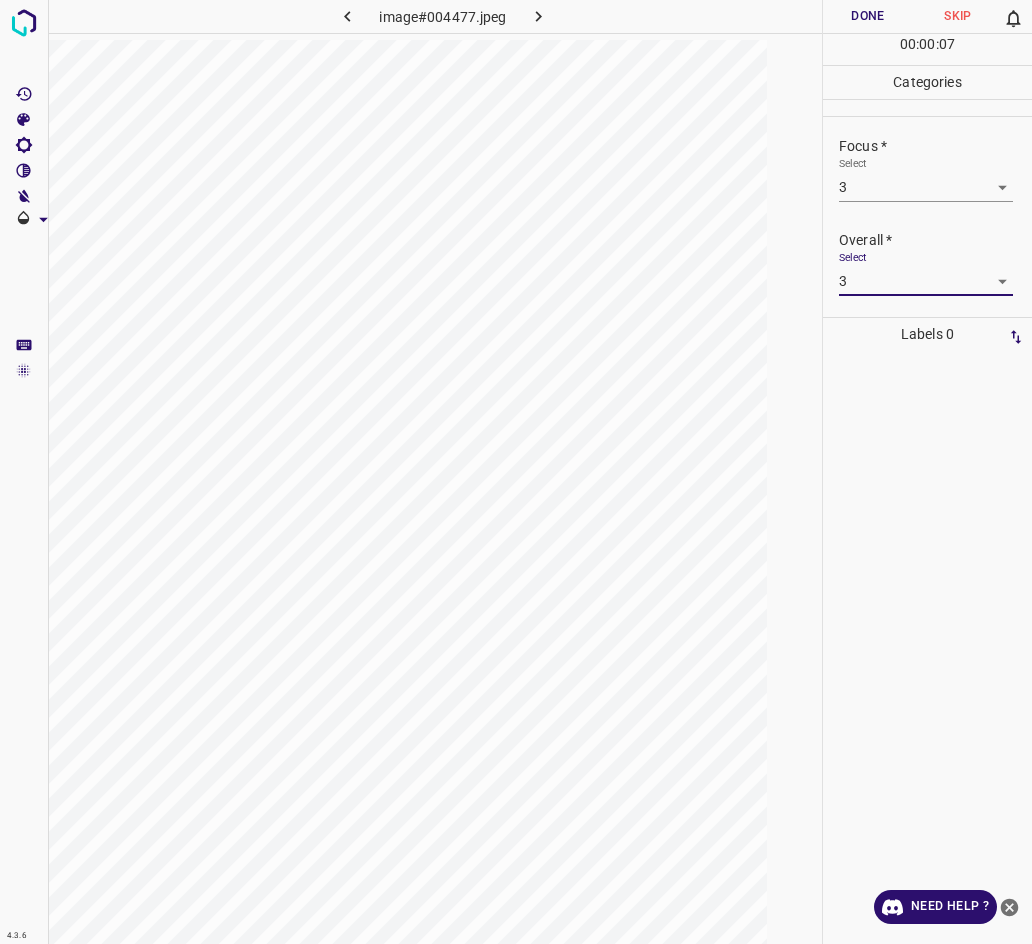 click on "Done" at bounding box center [868, 16] 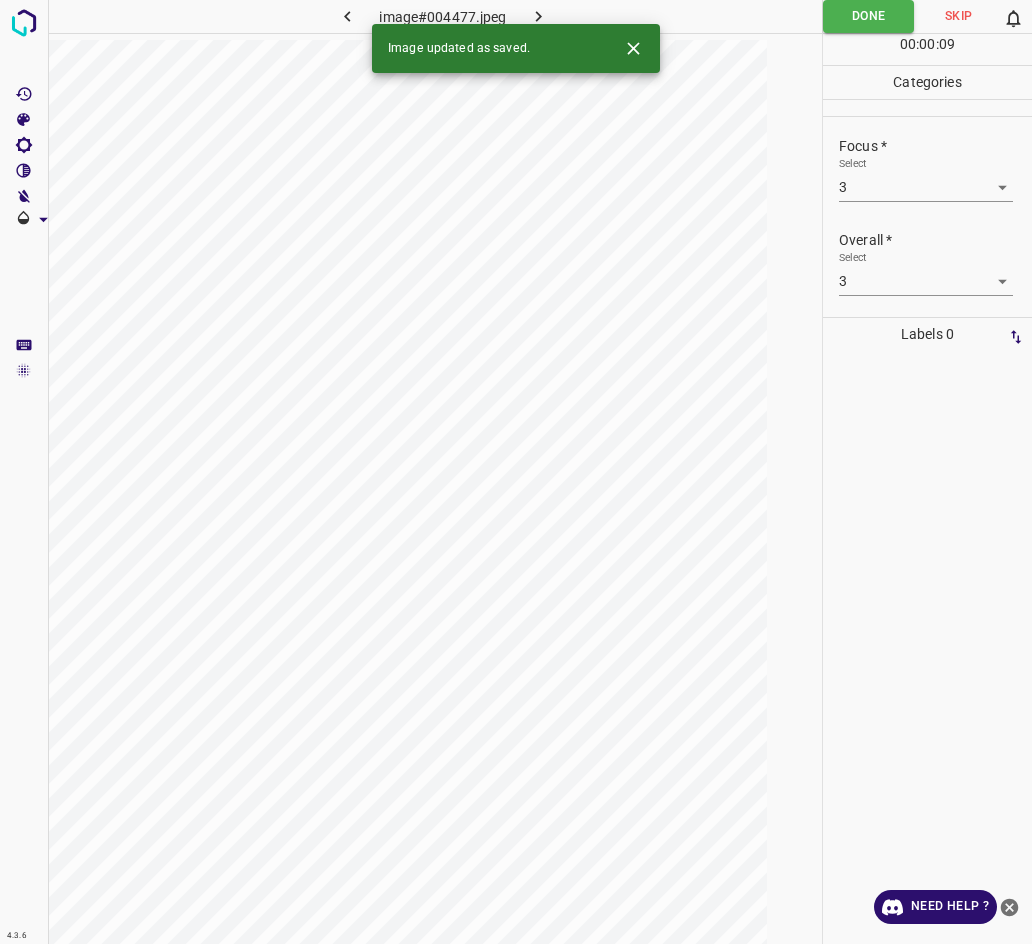 click 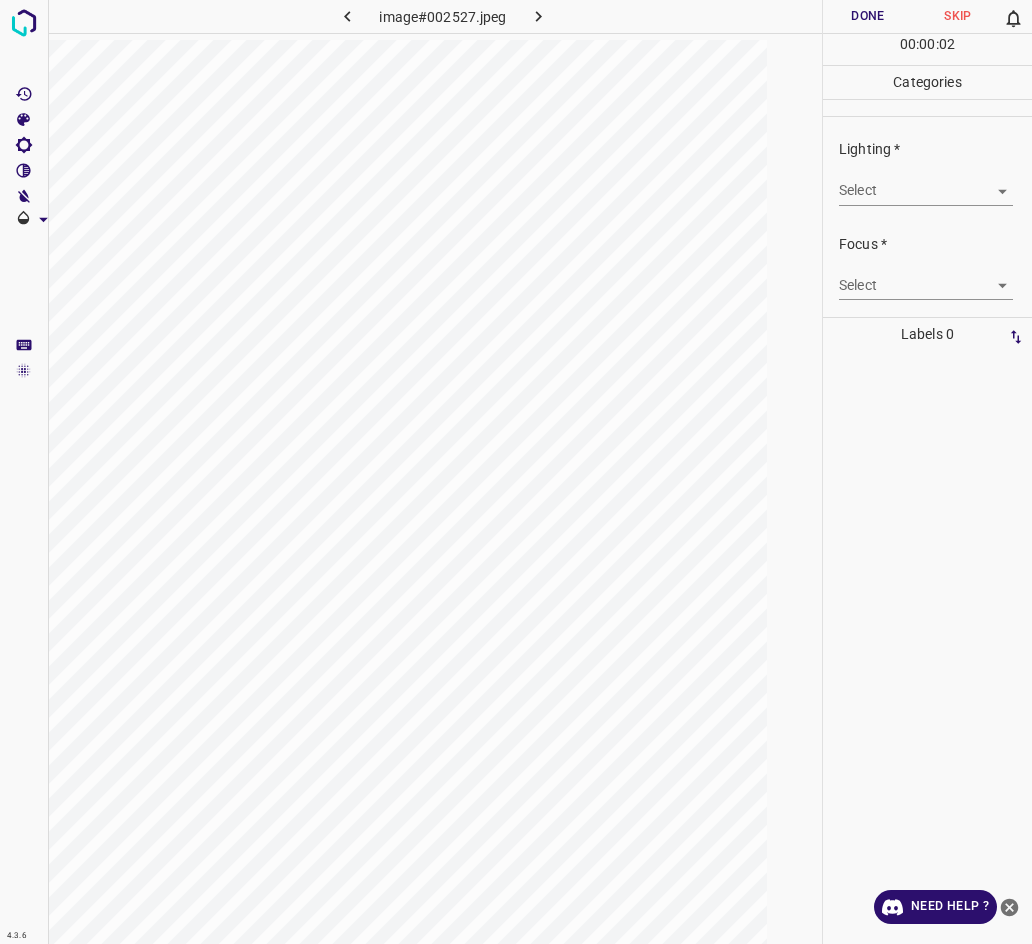 click on "4.3.6  image#002527.jpeg Done Skip 0 00   : 00   : 02   Categories Lighting *  Select ​ Focus *  Select ​ Overall *  Select ​ Labels   0 Categories 1 Lighting 2 Focus 3 Overall Tools Space Change between modes (Draw & Edit) I Auto labeling R Restore zoom M Zoom in N Zoom out Delete Delete selecte label Filters Z Restore filters X Saturation filter C Brightness filter V Contrast filter B Gray scale filter General O Download Need Help ? - Text - Hide - Delete" at bounding box center [516, 472] 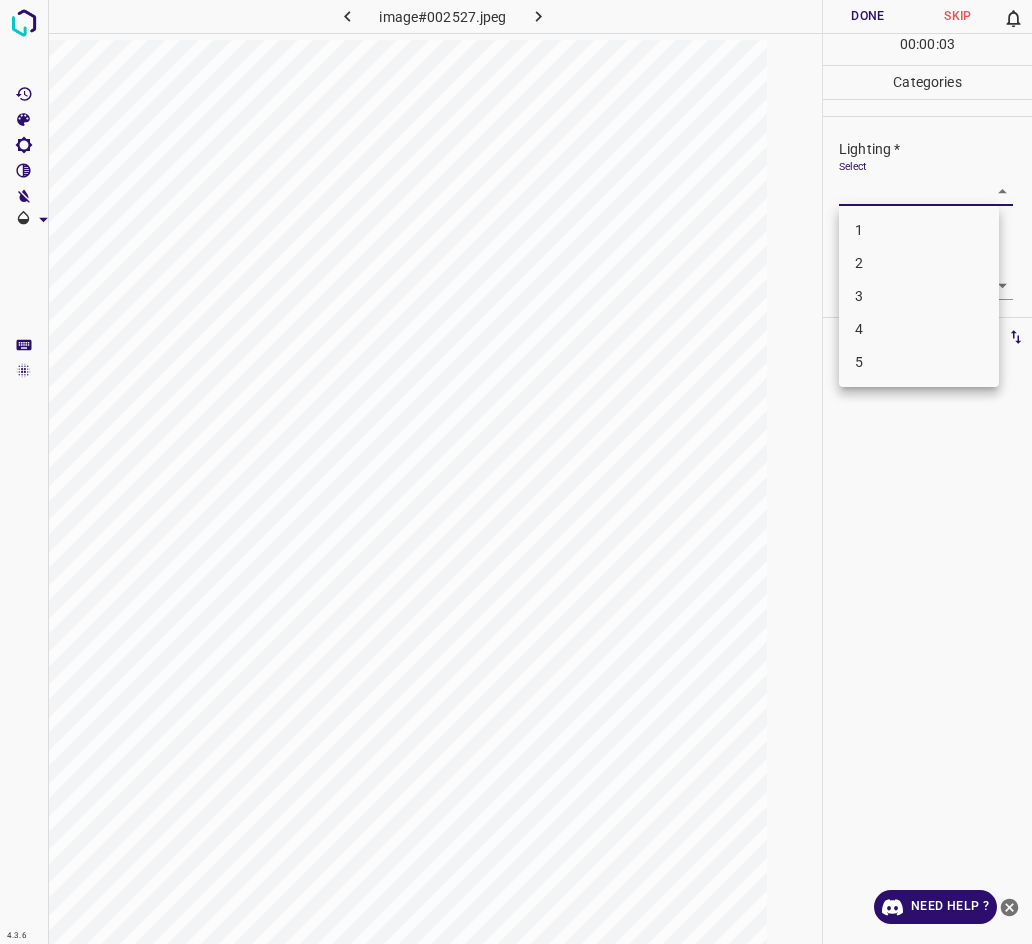 click on "3" at bounding box center (919, 296) 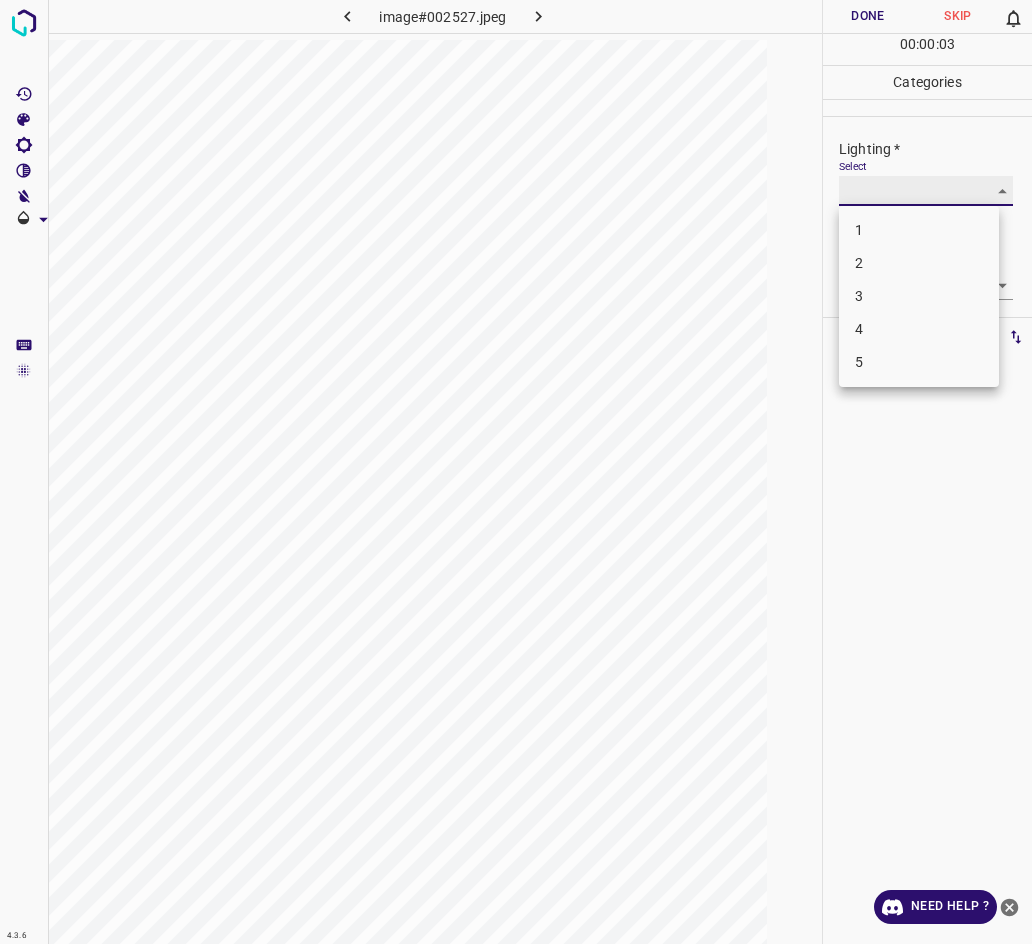 type on "3" 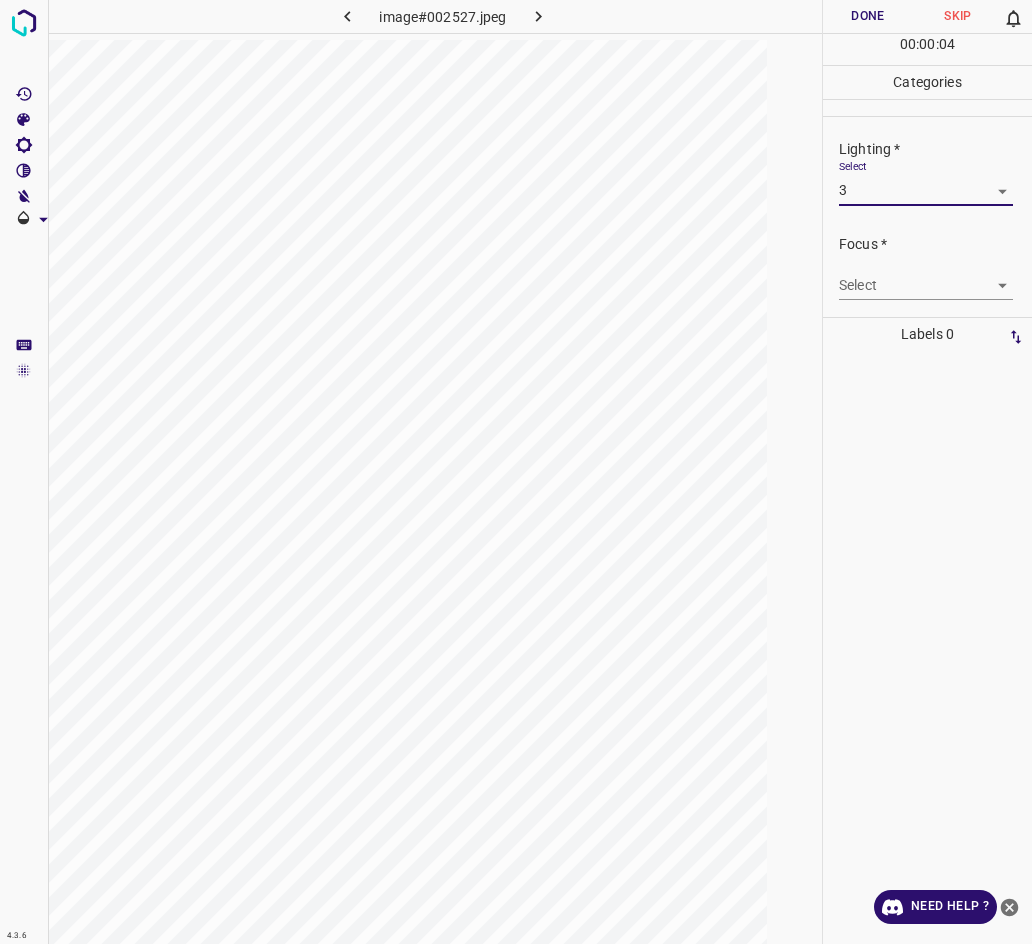 click on "4.3.6  image#002527.jpeg Done Skip 0 00   : 00   : 04   Categories Lighting *  Select 3 3 Focus *  Select ​ Overall *  Select ​ Labels   0 Categories 1 Lighting 2 Focus 3 Overall Tools Space Change between modes (Draw & Edit) I Auto labeling R Restore zoom M Zoom in N Zoom out Delete Delete selecte label Filters Z Restore filters X Saturation filter C Brightness filter V Contrast filter B Gray scale filter General O Download Need Help ? - Text - Hide - Delete" at bounding box center [516, 472] 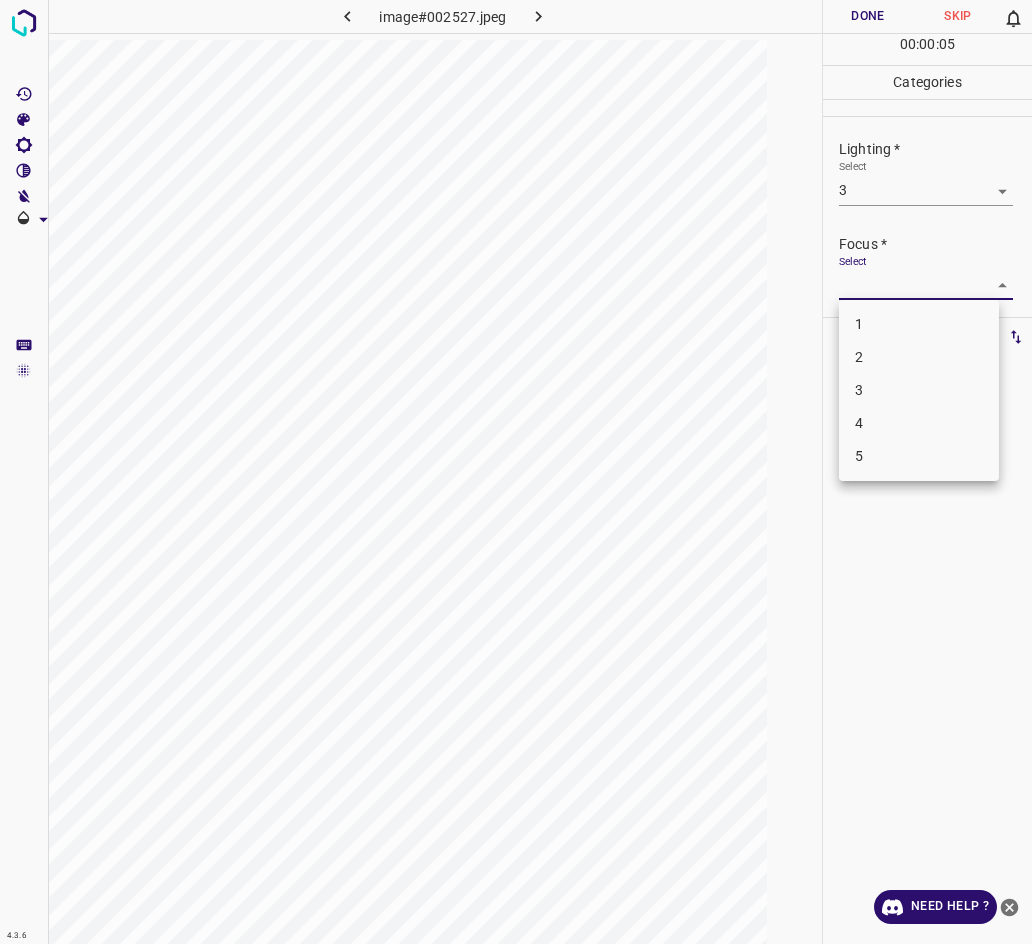 click on "3" at bounding box center (919, 390) 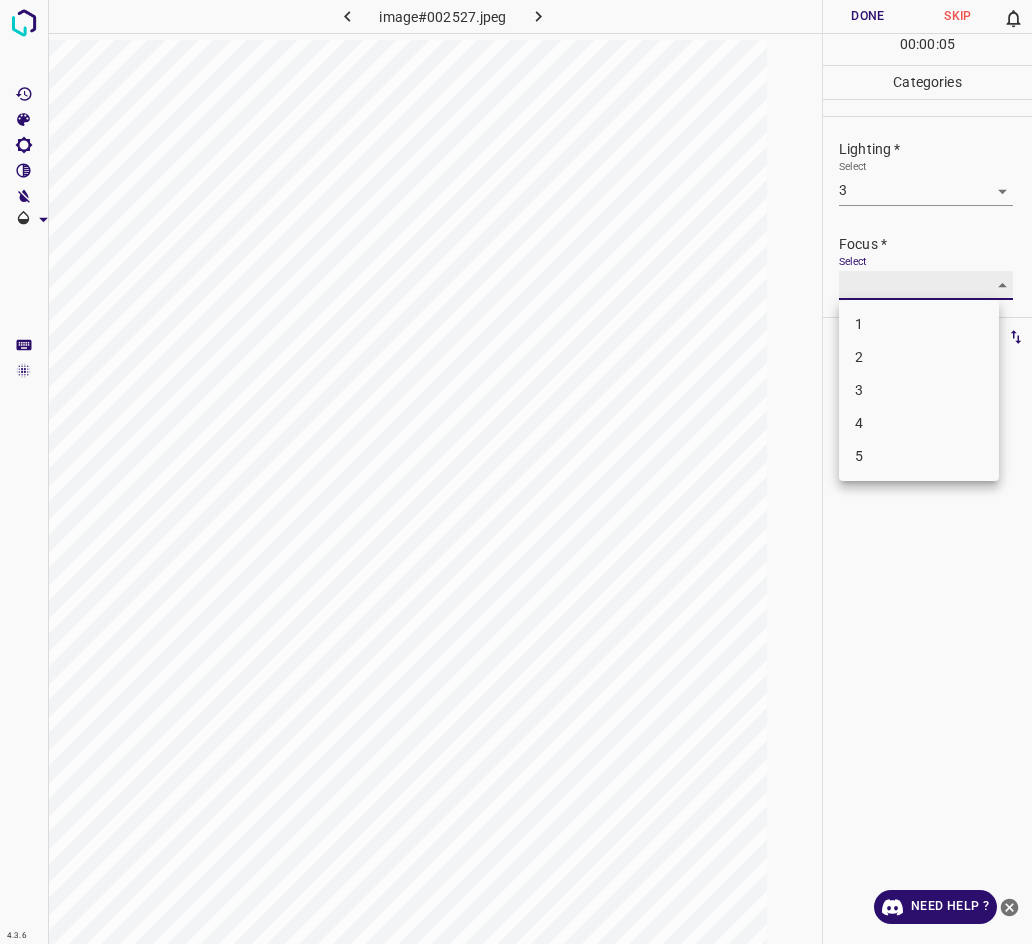 type on "3" 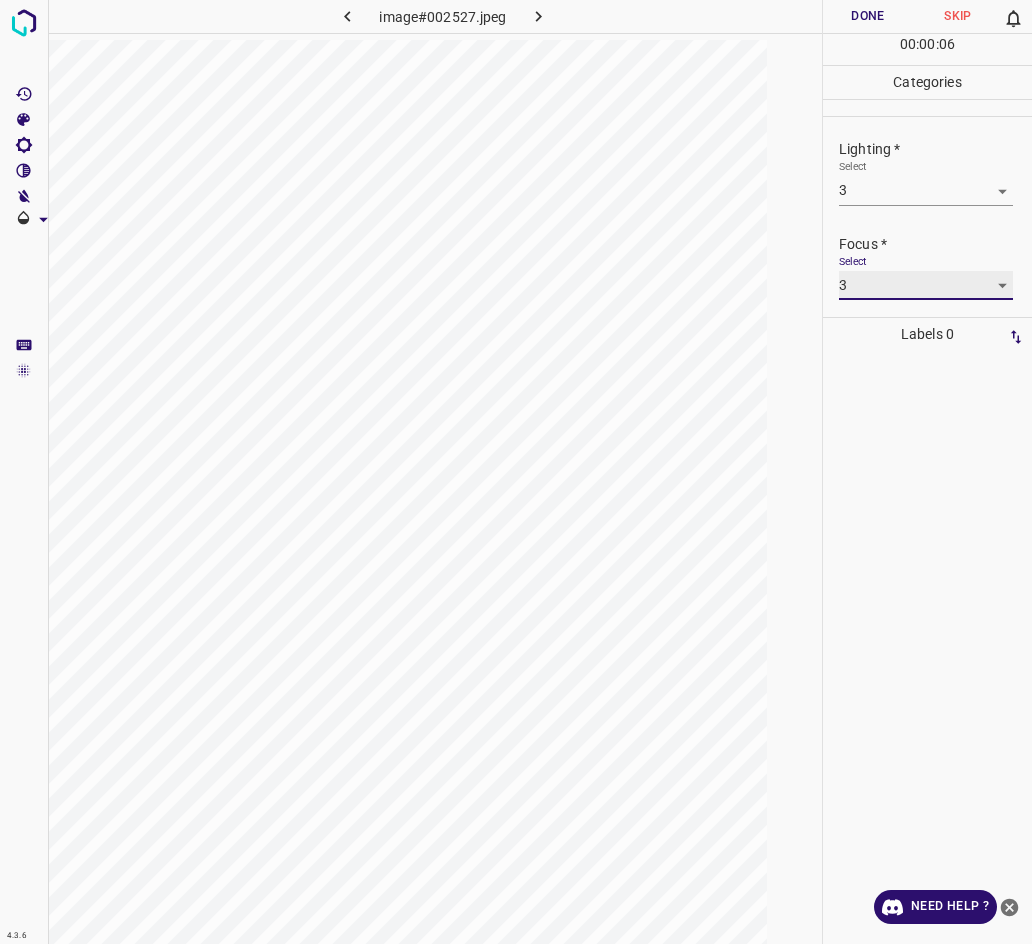 scroll, scrollTop: 47, scrollLeft: 0, axis: vertical 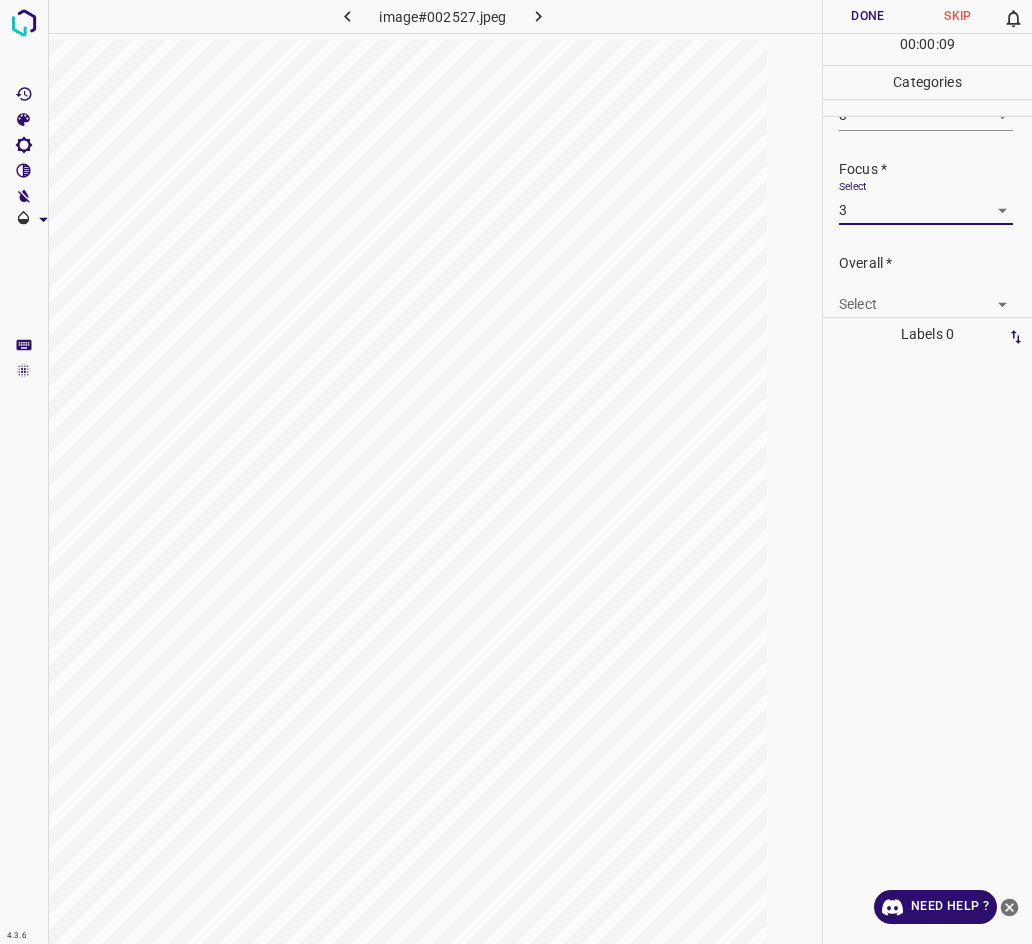 click on "4.3.6  image#002527.jpeg Done Skip 0 00   : 00   : 09   Categories Lighting *  Select 3 3 Focus *  Select 3 3 Overall *  Select ​ Labels   0 Categories 1 Lighting 2 Focus 3 Overall Tools Space Change between modes (Draw & Edit) I Auto labeling R Restore zoom M Zoom in N Zoom out Delete Delete selecte label Filters Z Restore filters X Saturation filter C Brightness filter V Contrast filter B Gray scale filter General O Download Need Help ? - Text - Hide - Delete" at bounding box center (516, 472) 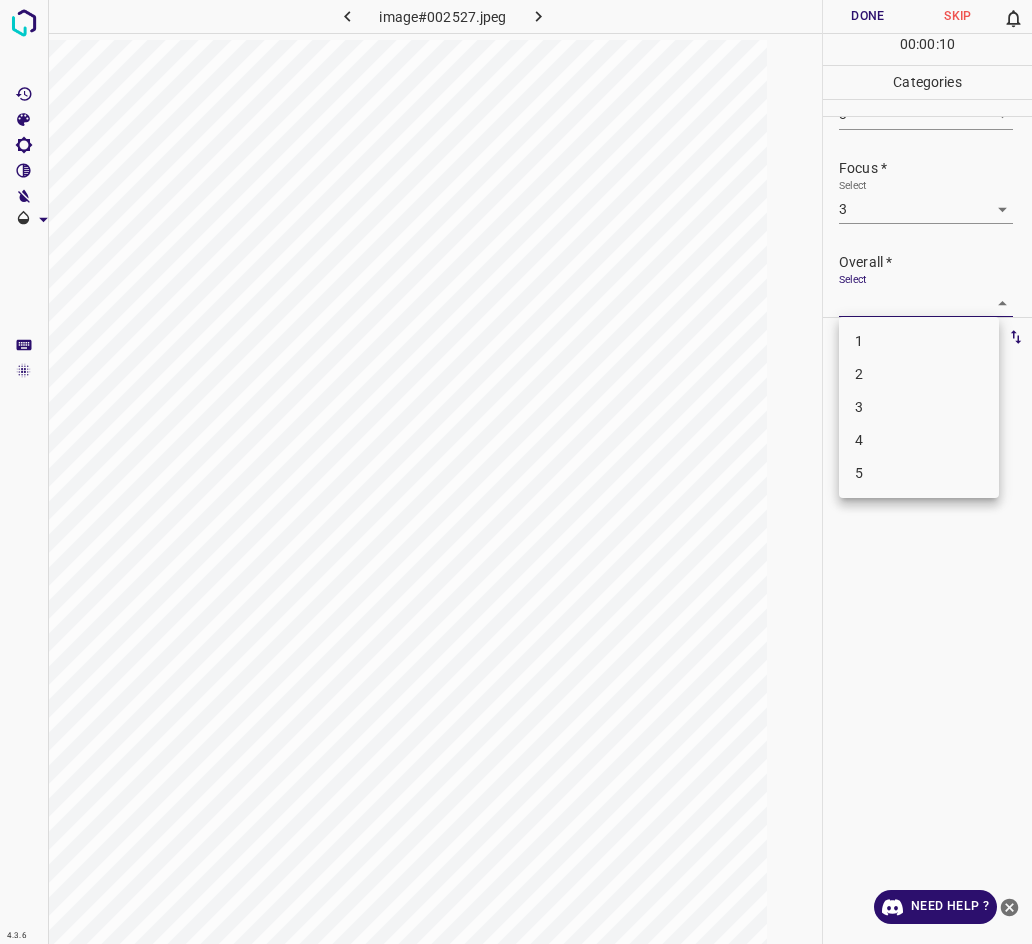 click on "3" at bounding box center (919, 407) 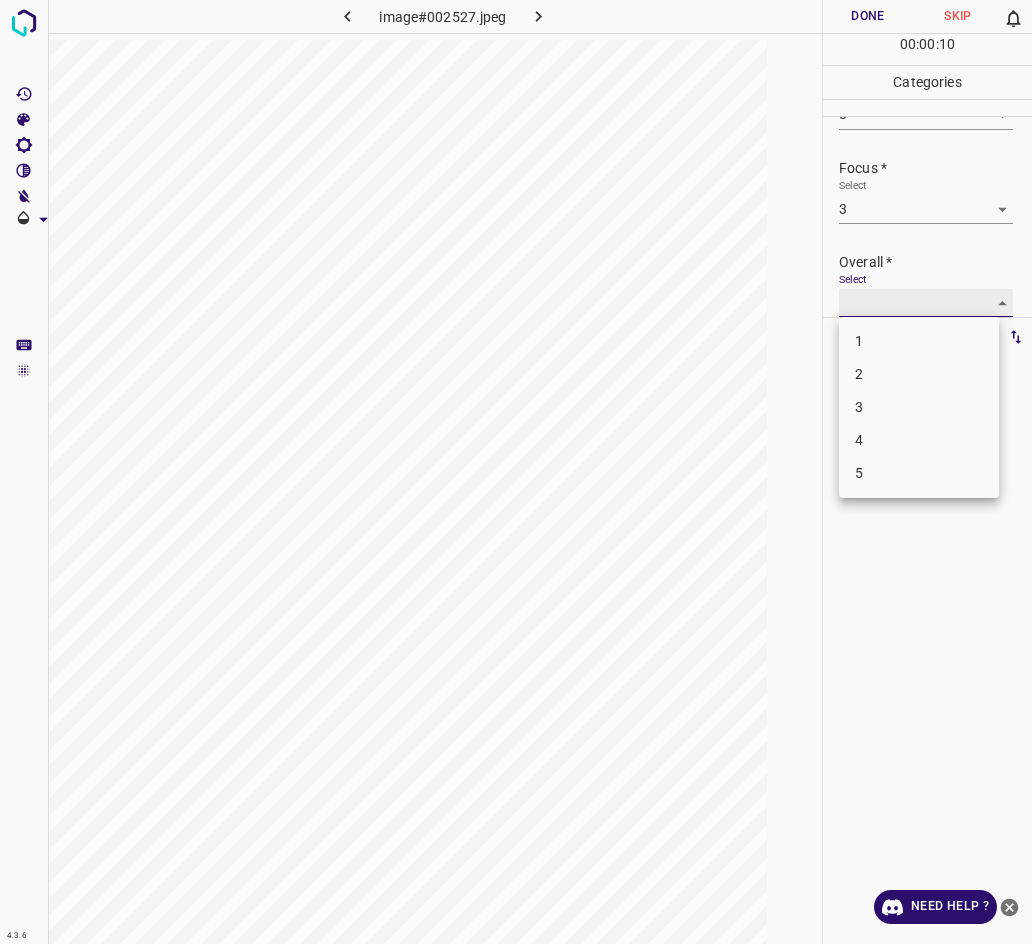 type on "3" 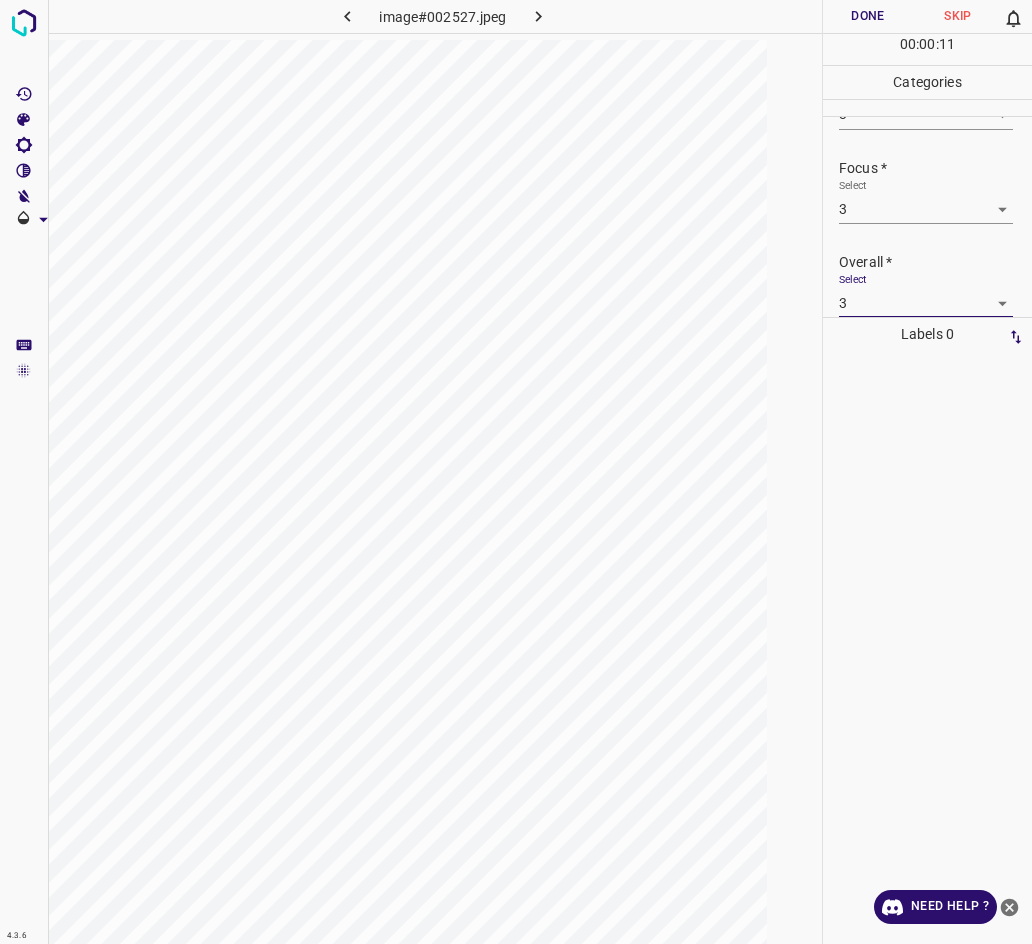 click on "Done" at bounding box center (868, 16) 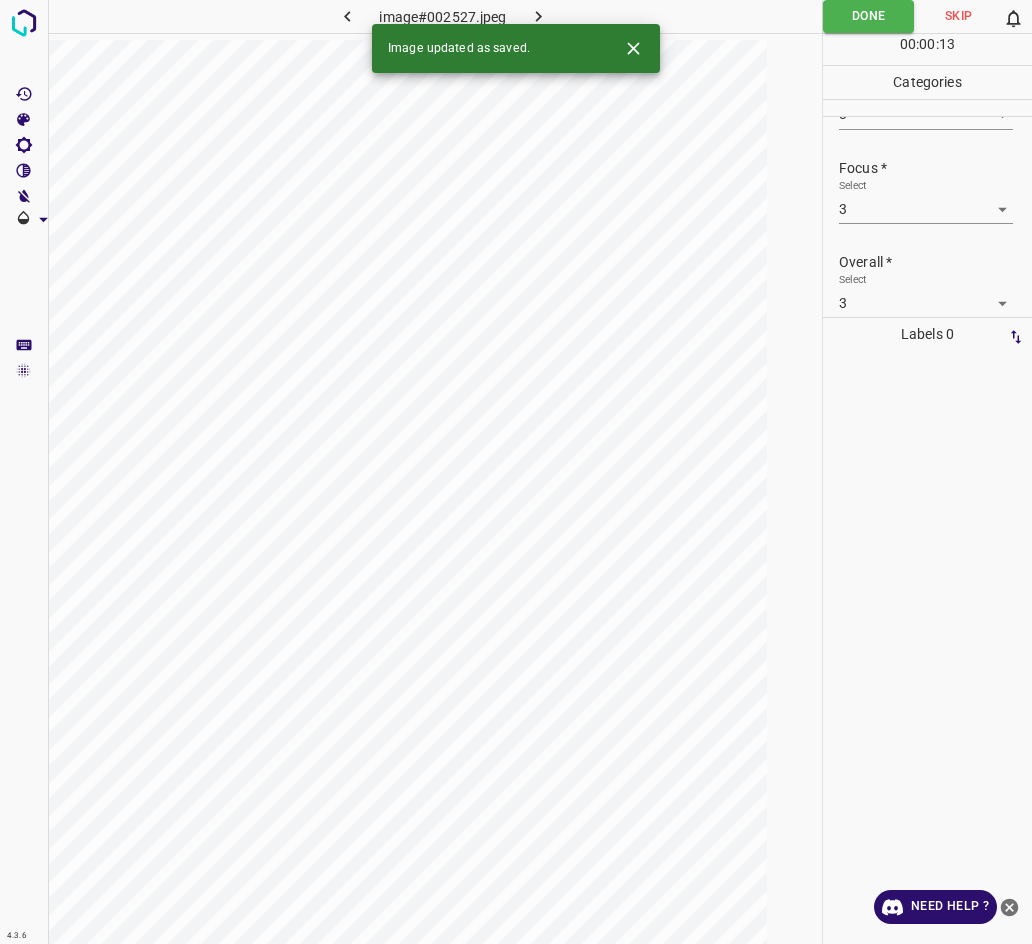 click 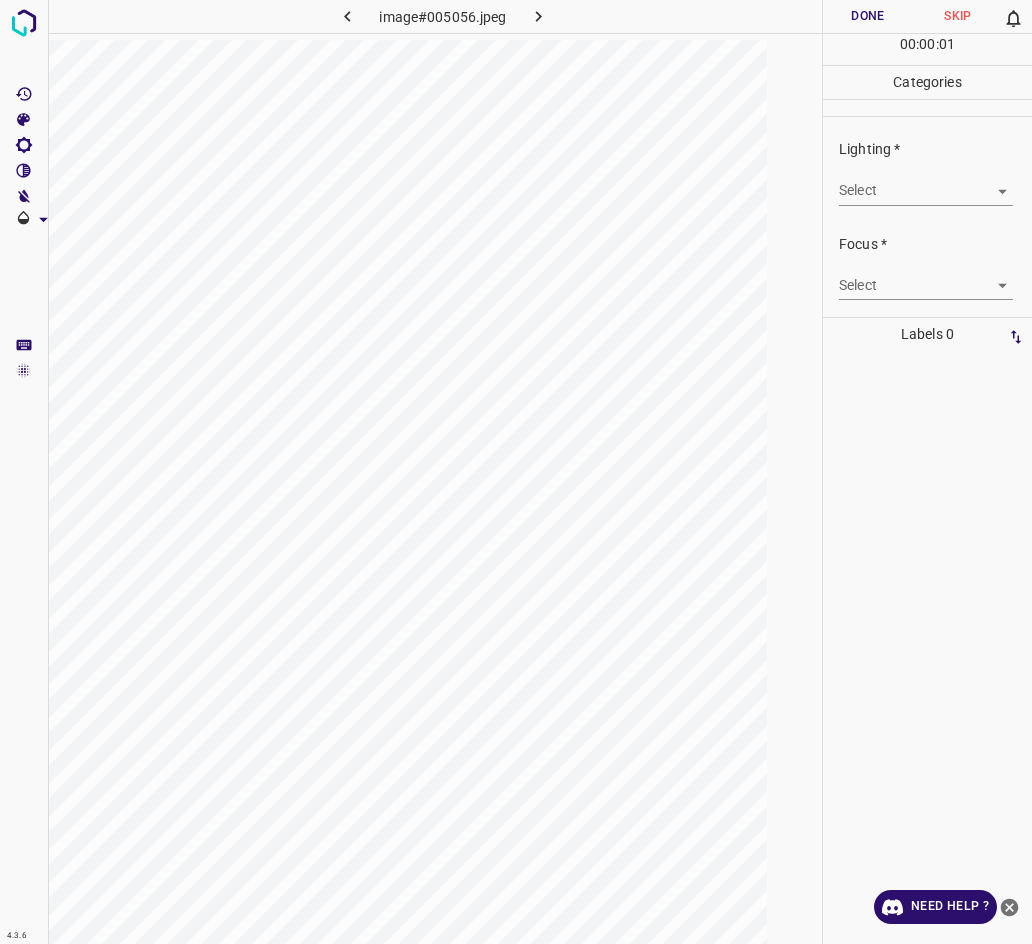 click on "4.3.6  image#005056.jpeg Done Skip 0 00   : 00   : 01   Categories Lighting *  Select ​ Focus *  Select ​ Overall *  Select ​ Labels   0 Categories 1 Lighting 2 Focus 3 Overall Tools Space Change between modes (Draw & Edit) I Auto labeling R Restore zoom M Zoom in N Zoom out Delete Delete selecte label Filters Z Restore filters X Saturation filter C Brightness filter V Contrast filter B Gray scale filter General O Download Need Help ? - Text - Hide - Delete" at bounding box center (516, 472) 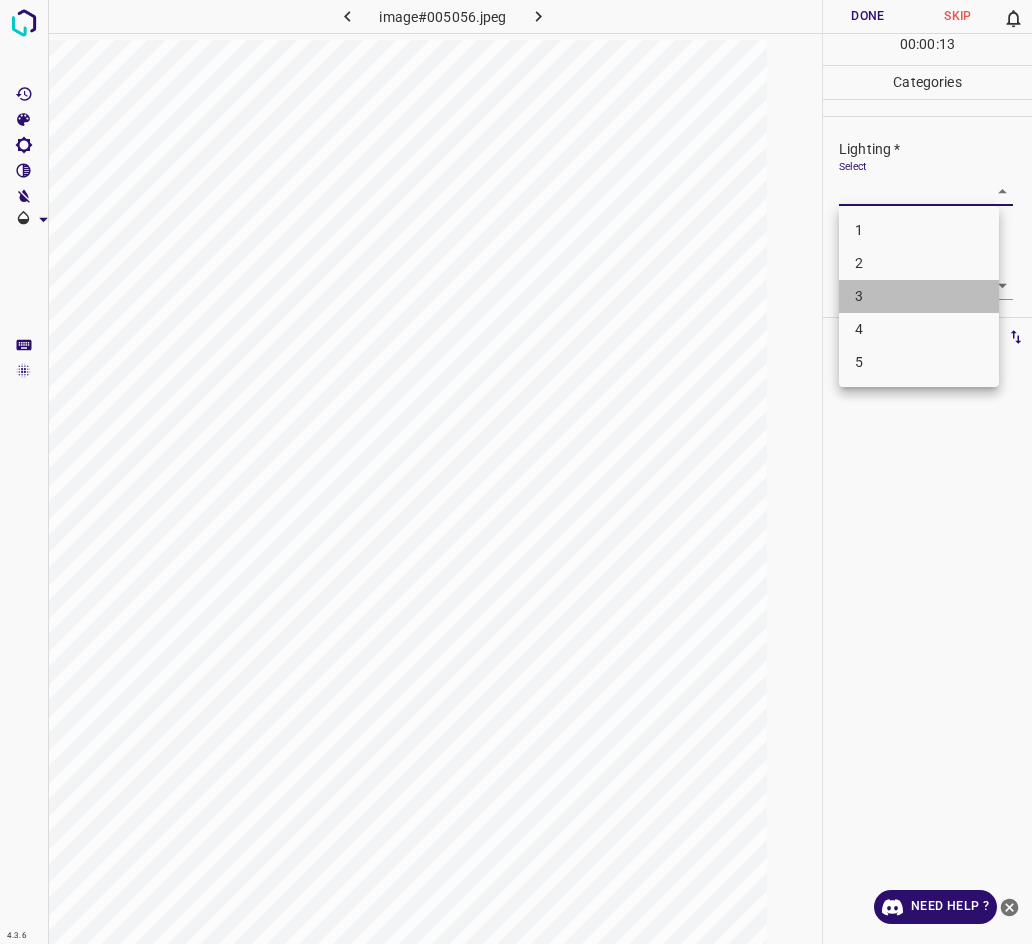 click on "3" at bounding box center [919, 296] 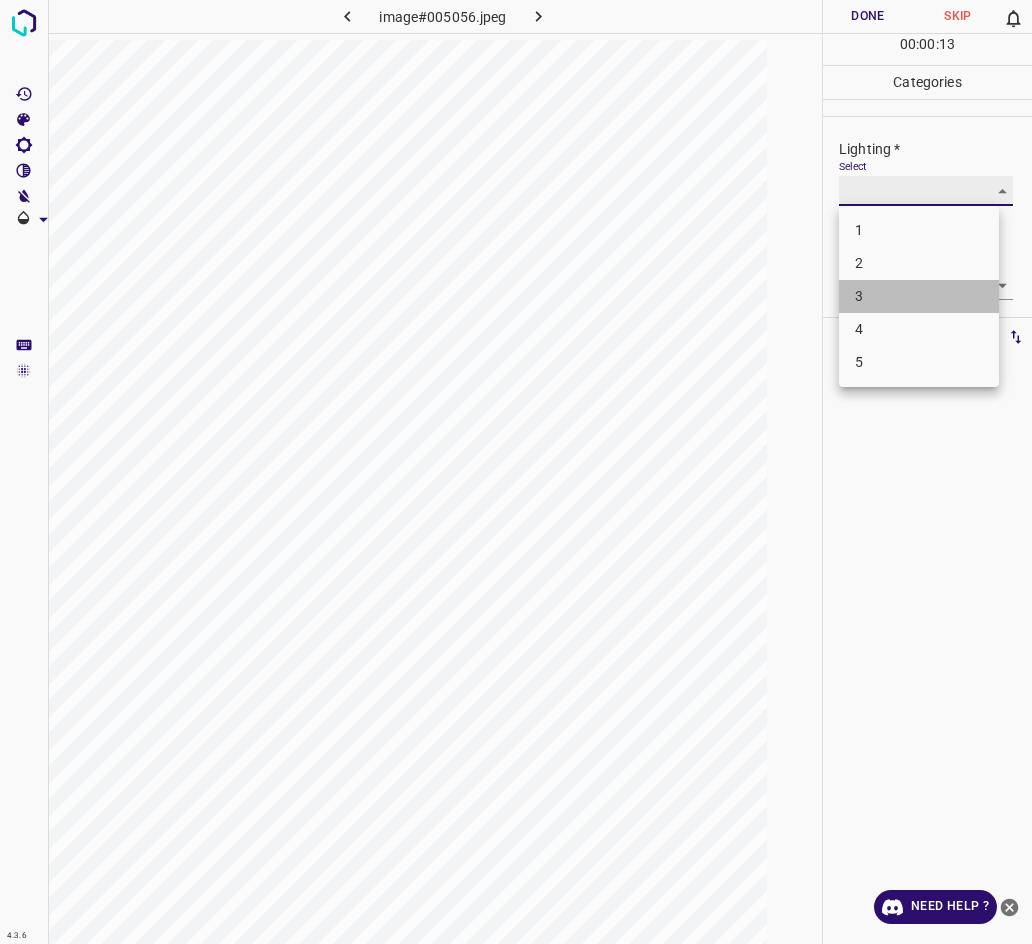 type on "3" 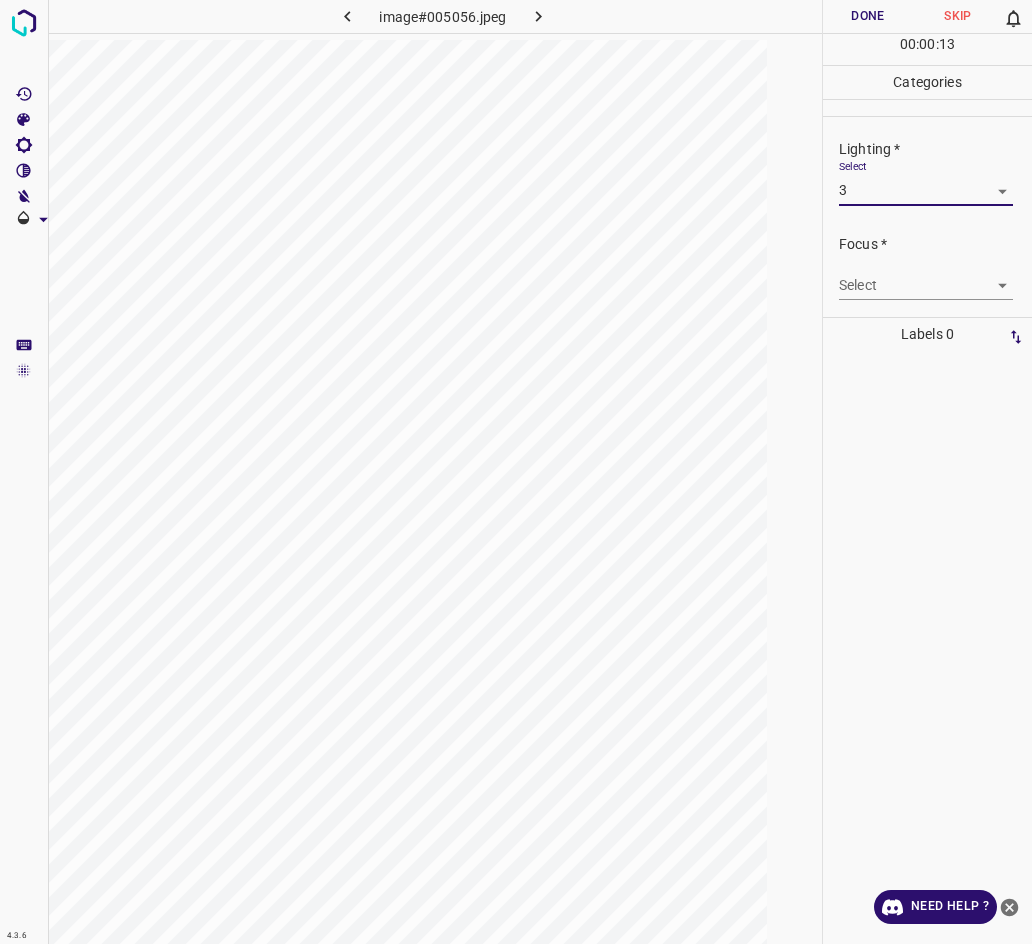 click on "4.3.6  image#005056.jpeg Done Skip 0 00   : 00   : 13   Categories Lighting *  Select 3 3 Focus *  Select ​ Overall *  Select ​ Labels   0 Categories 1 Lighting 2 Focus 3 Overall Tools Space Change between modes (Draw & Edit) I Auto labeling R Restore zoom M Zoom in N Zoom out Delete Delete selecte label Filters Z Restore filters X Saturation filter C Brightness filter V Contrast filter B Gray scale filter General O Download Need Help ? - Text - Hide - Delete" at bounding box center [516, 472] 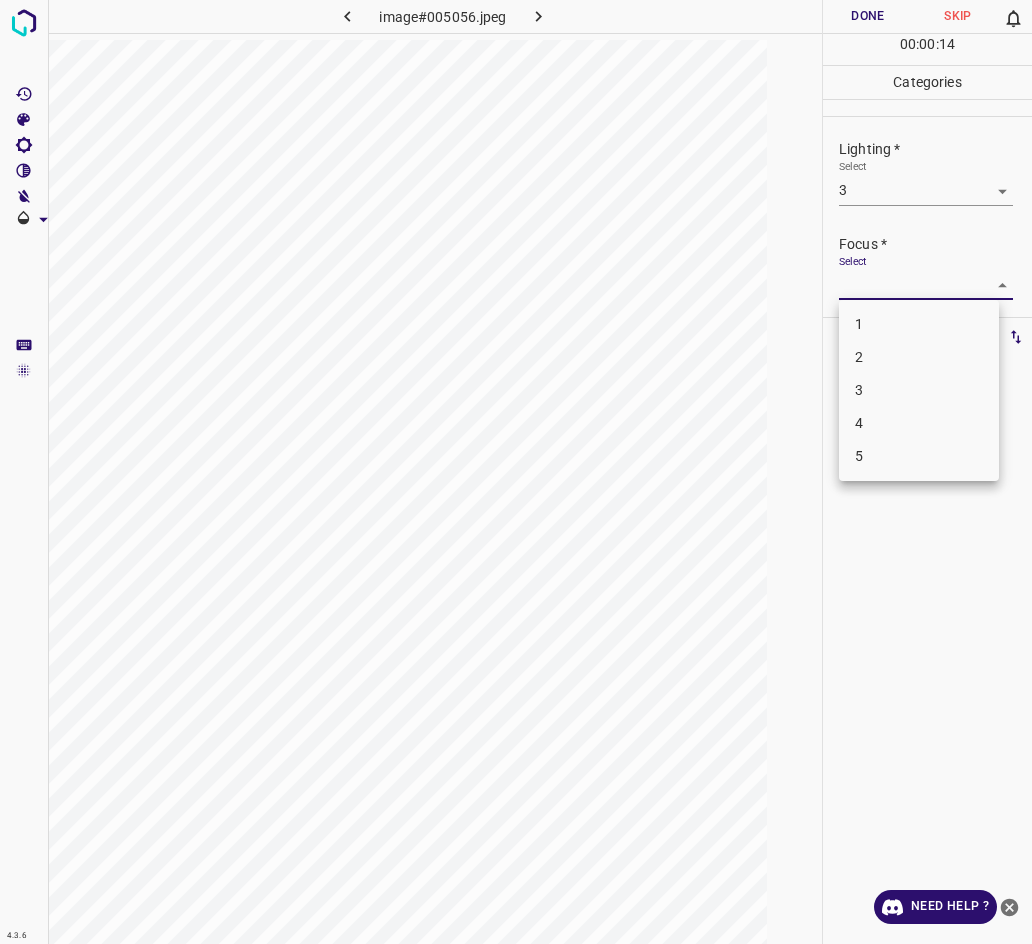 click on "2" at bounding box center [919, 357] 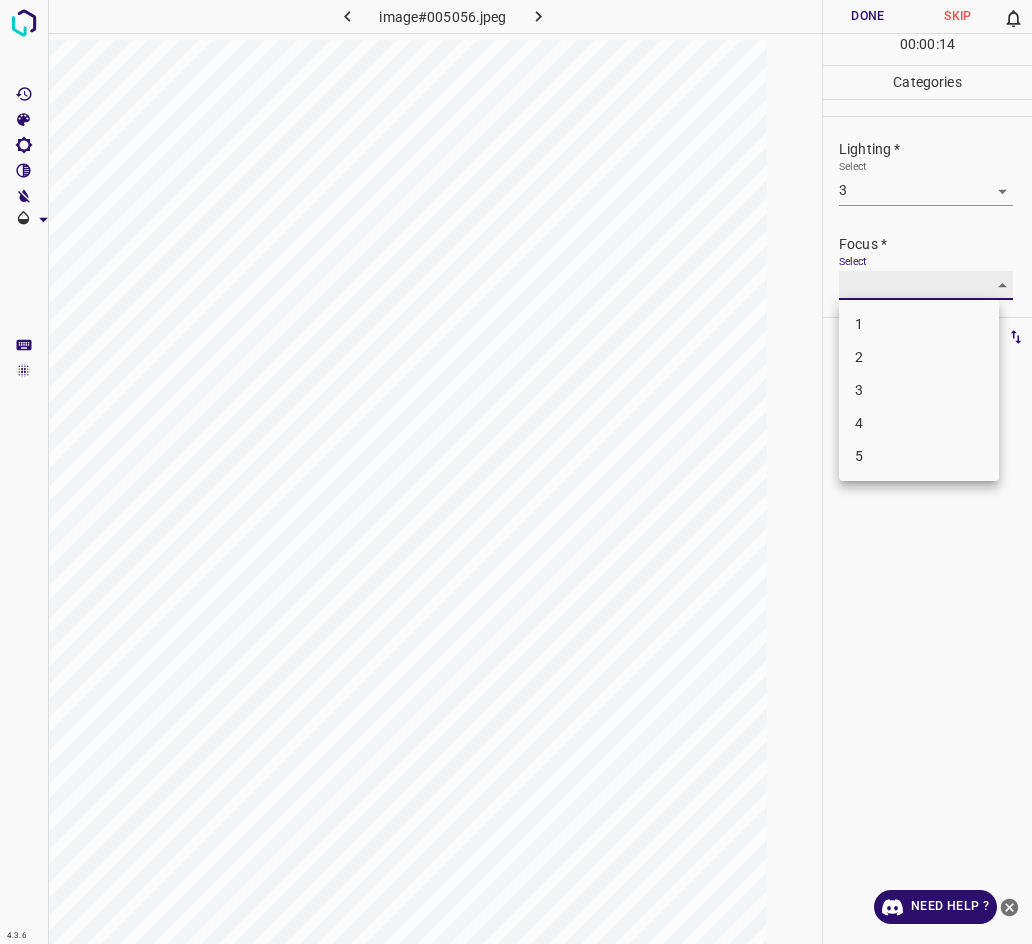 type on "2" 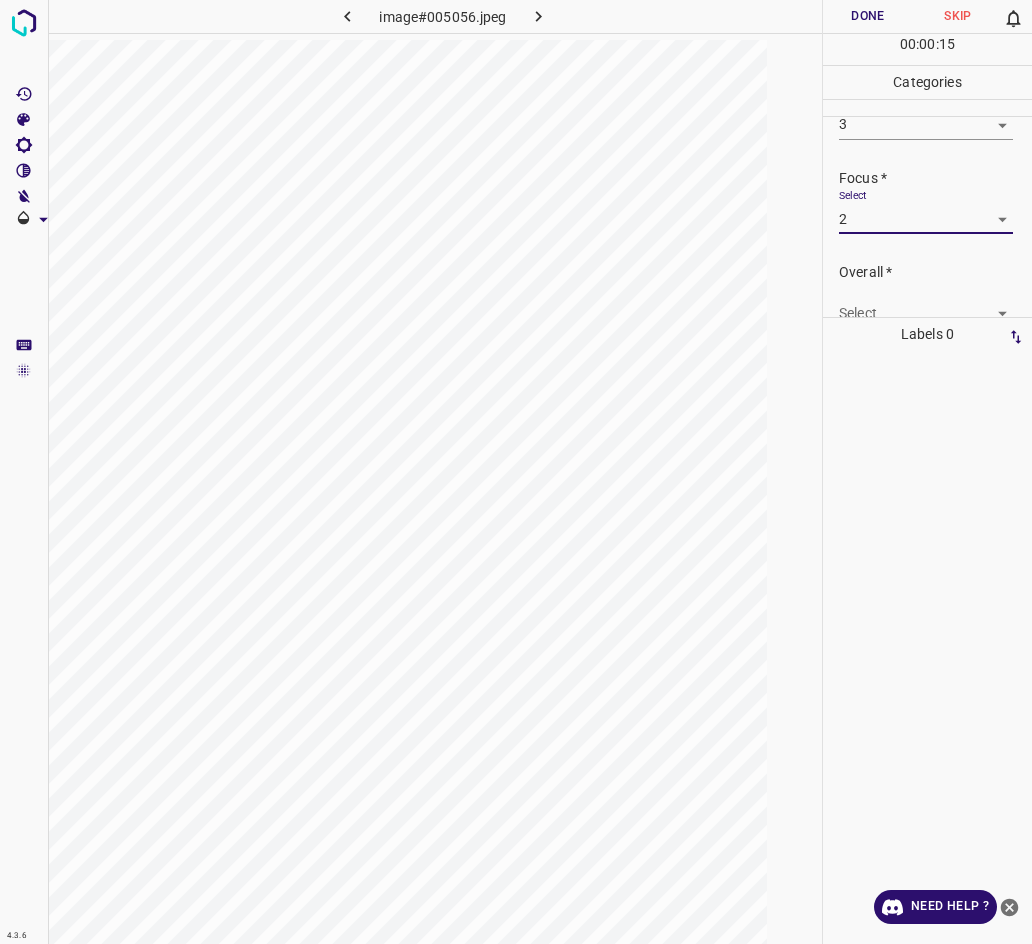 click on "4.3.6  image#005056.jpeg Done Skip 0 00   : 00   : 15   Categories Lighting *  Select 3 3 Focus *  Select 2 2 Overall *  Select ​ Labels   0 Categories 1 Lighting 2 Focus 3 Overall Tools Space Change between modes (Draw & Edit) I Auto labeling R Restore zoom M Zoom in N Zoom out Delete Delete selecte label Filters Z Restore filters X Saturation filter C Brightness filter V Contrast filter B Gray scale filter General O Download Need Help ? - Text - Hide - Delete" at bounding box center (516, 472) 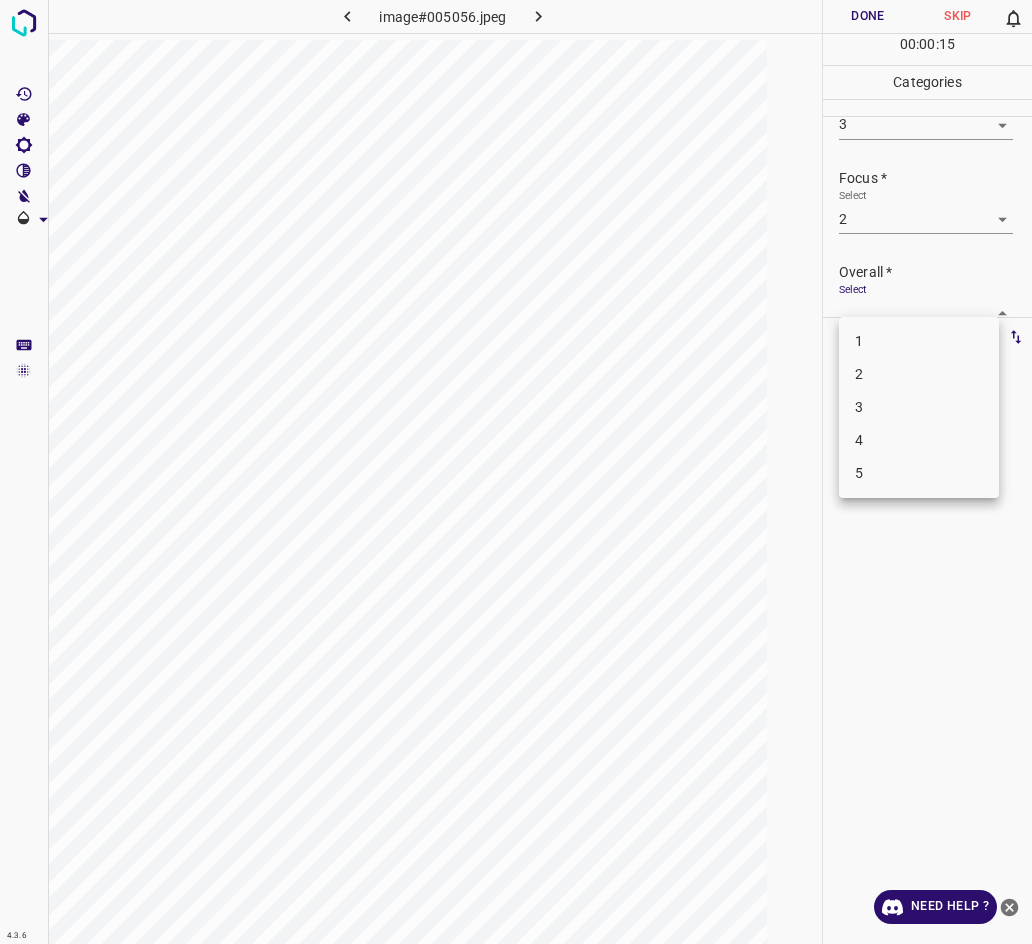 scroll, scrollTop: 76, scrollLeft: 0, axis: vertical 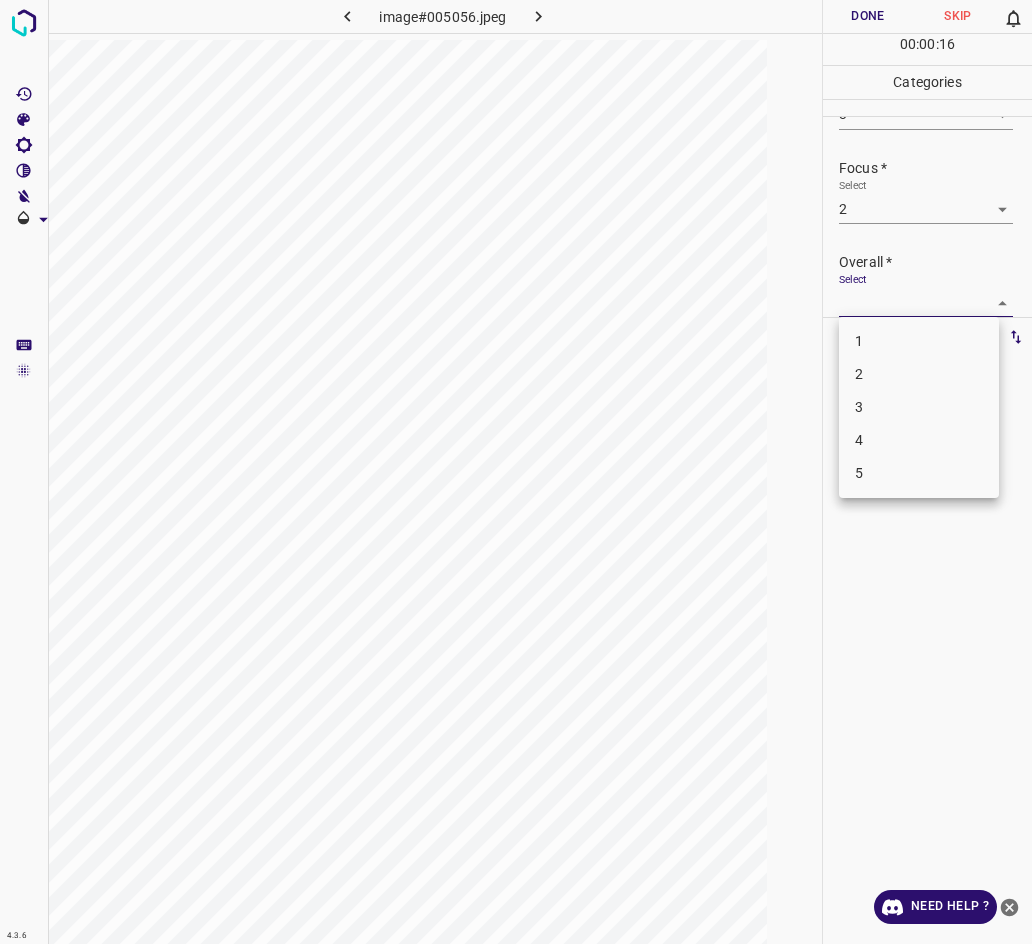 click on "2" at bounding box center [919, 374] 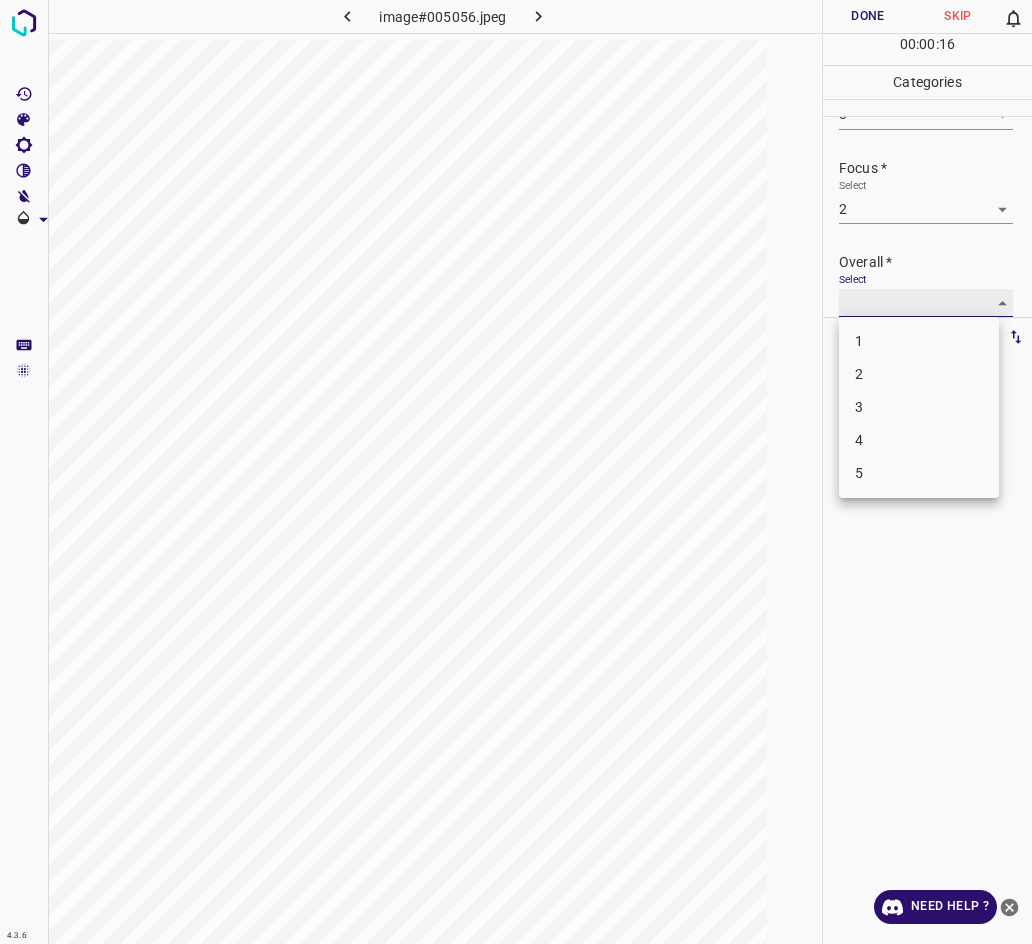 type on "2" 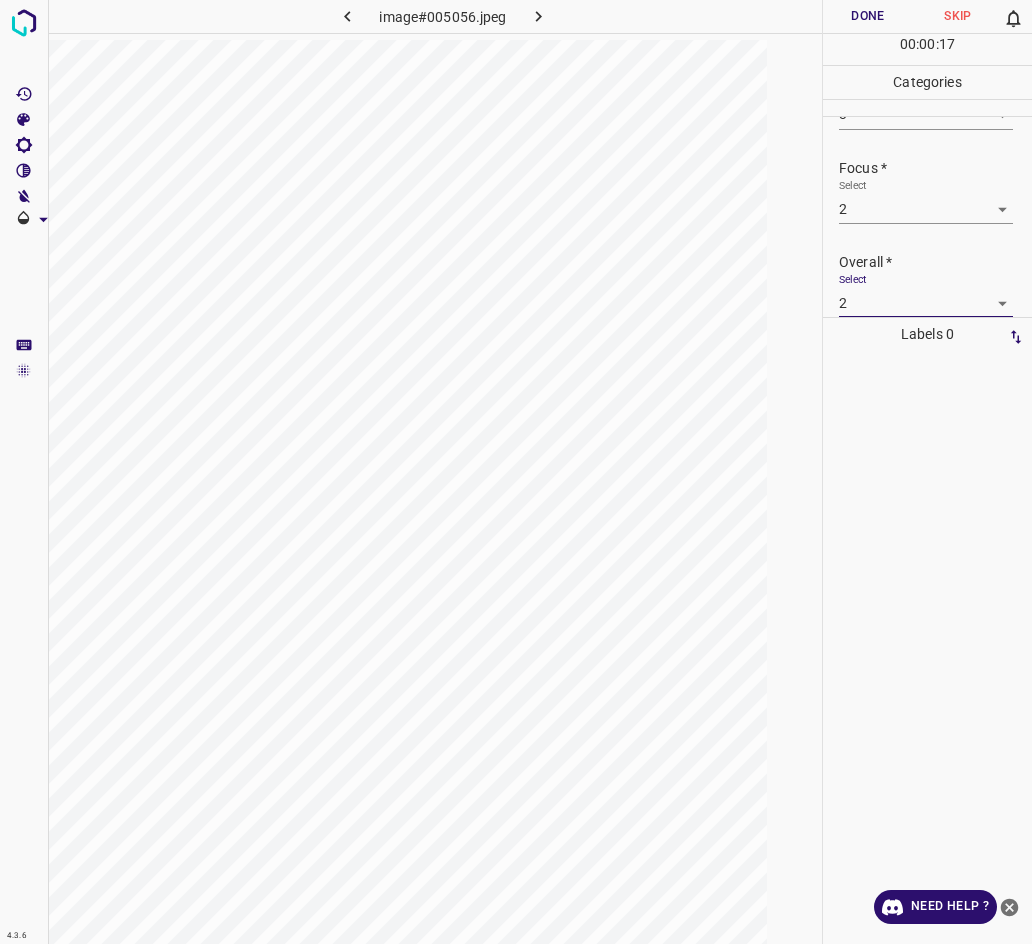 click on "Done" at bounding box center [868, 16] 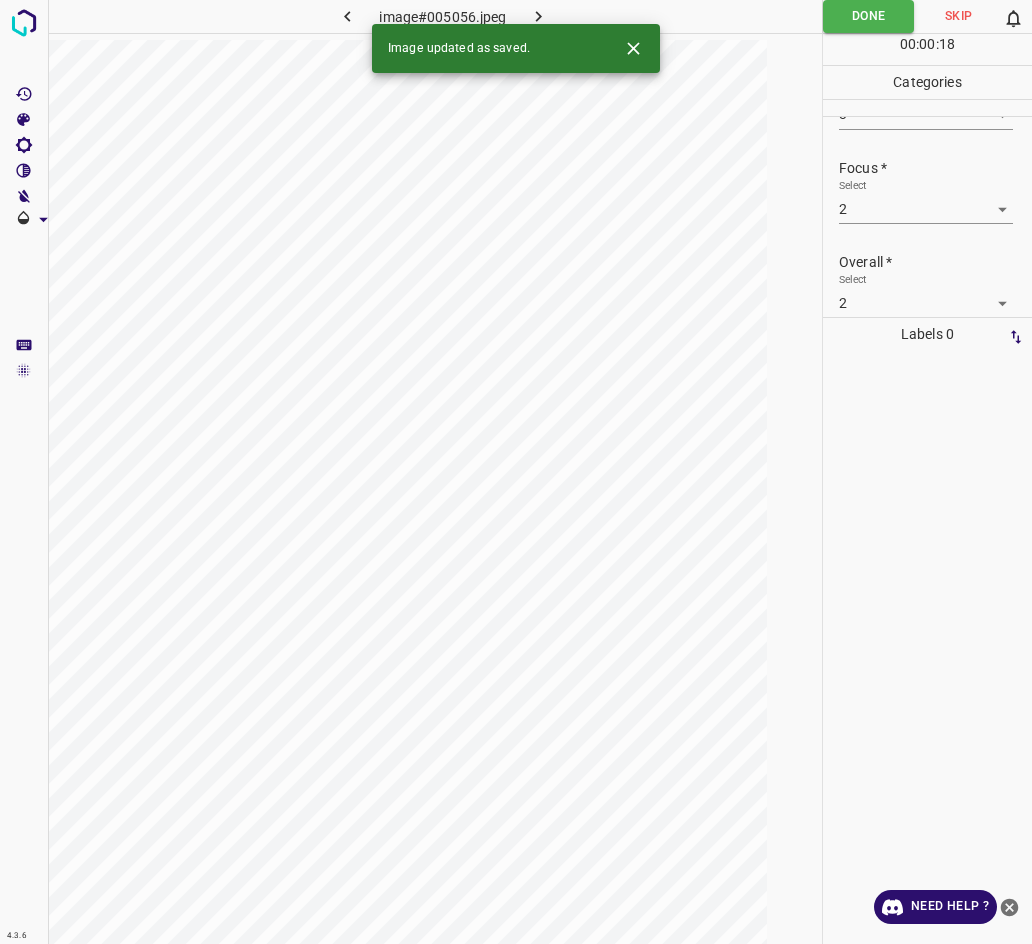 click 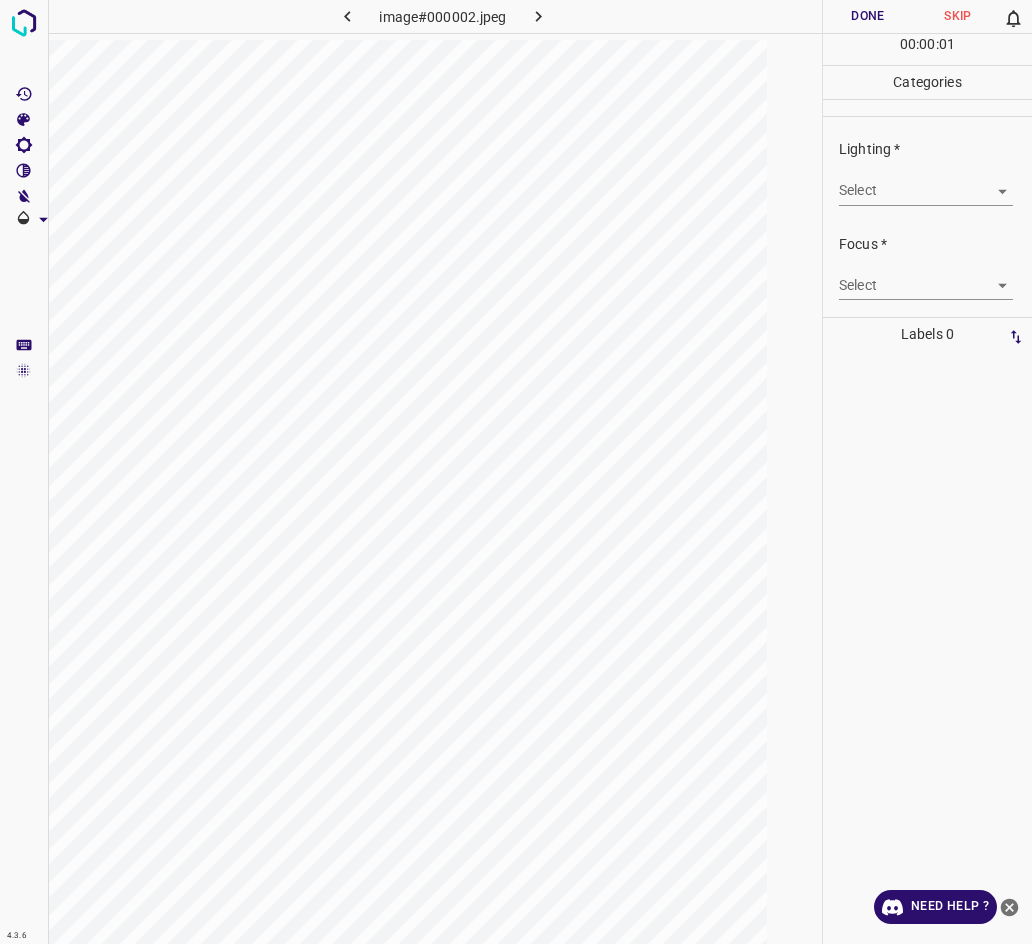 click on "4.3.6  image#000002.jpeg Done Skip 0 00   : 00   : 01   Categories Lighting *  Select ​ Focus *  Select ​ Overall *  Select ​ Labels   0 Categories 1 Lighting 2 Focus 3 Overall Tools Space Change between modes (Draw & Edit) I Auto labeling R Restore zoom M Zoom in N Zoom out Delete Delete selecte label Filters Z Restore filters X Saturation filter C Brightness filter V Contrast filter B Gray scale filter General O Download Need Help ? - Text - Hide - Delete" at bounding box center (516, 472) 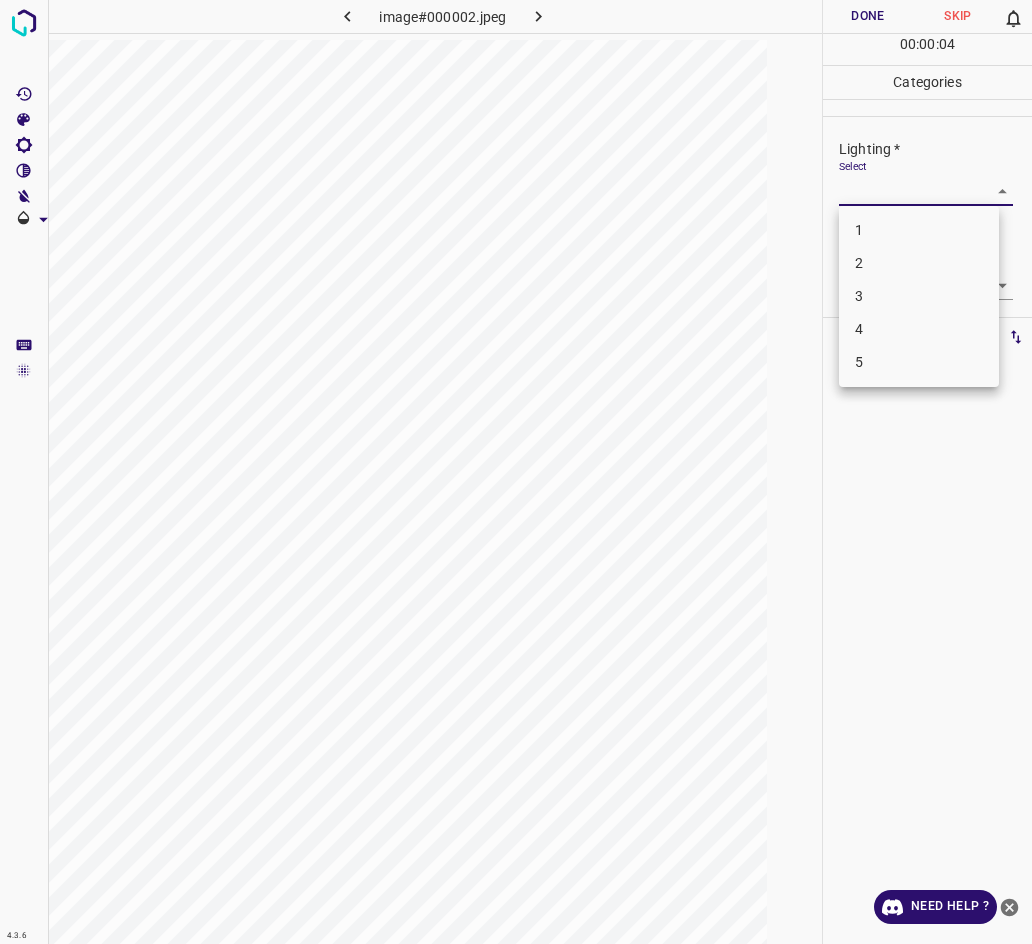 click on "3" at bounding box center [919, 296] 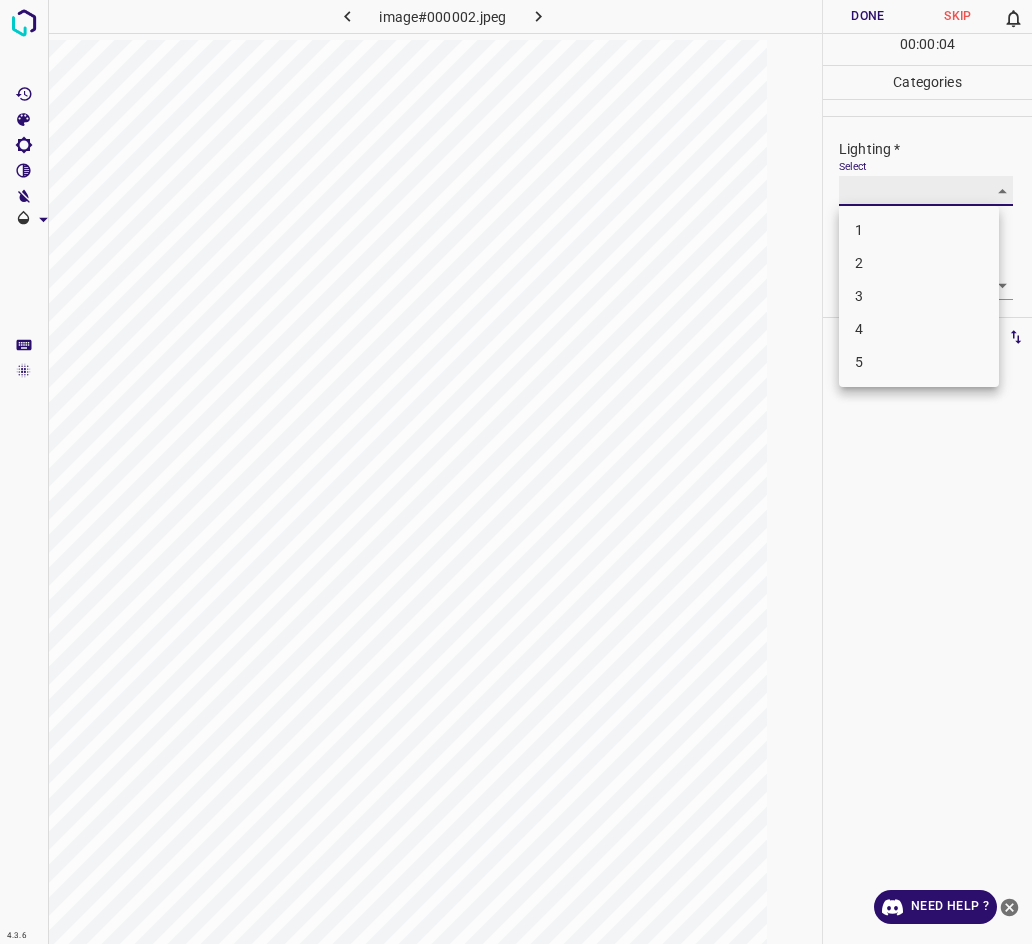 type on "3" 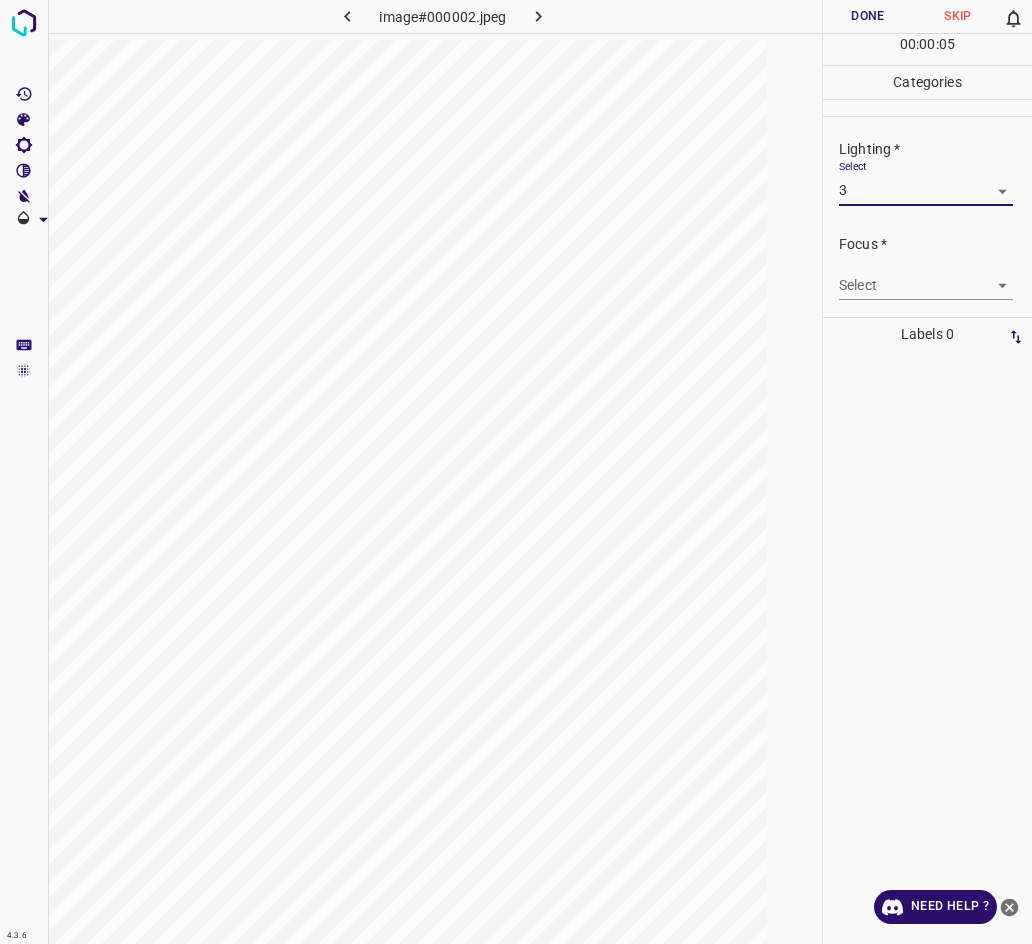 click on "4.3.6  image#000002.jpeg Done Skip 0 00   : 00   : 05   Categories Lighting *  Select 3 3 Focus *  Select ​ Overall *  Select ​ Labels   0 Categories 1 Lighting 2 Focus 3 Overall Tools Space Change between modes (Draw & Edit) I Auto labeling R Restore zoom M Zoom in N Zoom out Delete Delete selecte label Filters Z Restore filters X Saturation filter C Brightness filter V Contrast filter B Gray scale filter General O Download Need Help ? - Text - Hide - Delete" at bounding box center (516, 472) 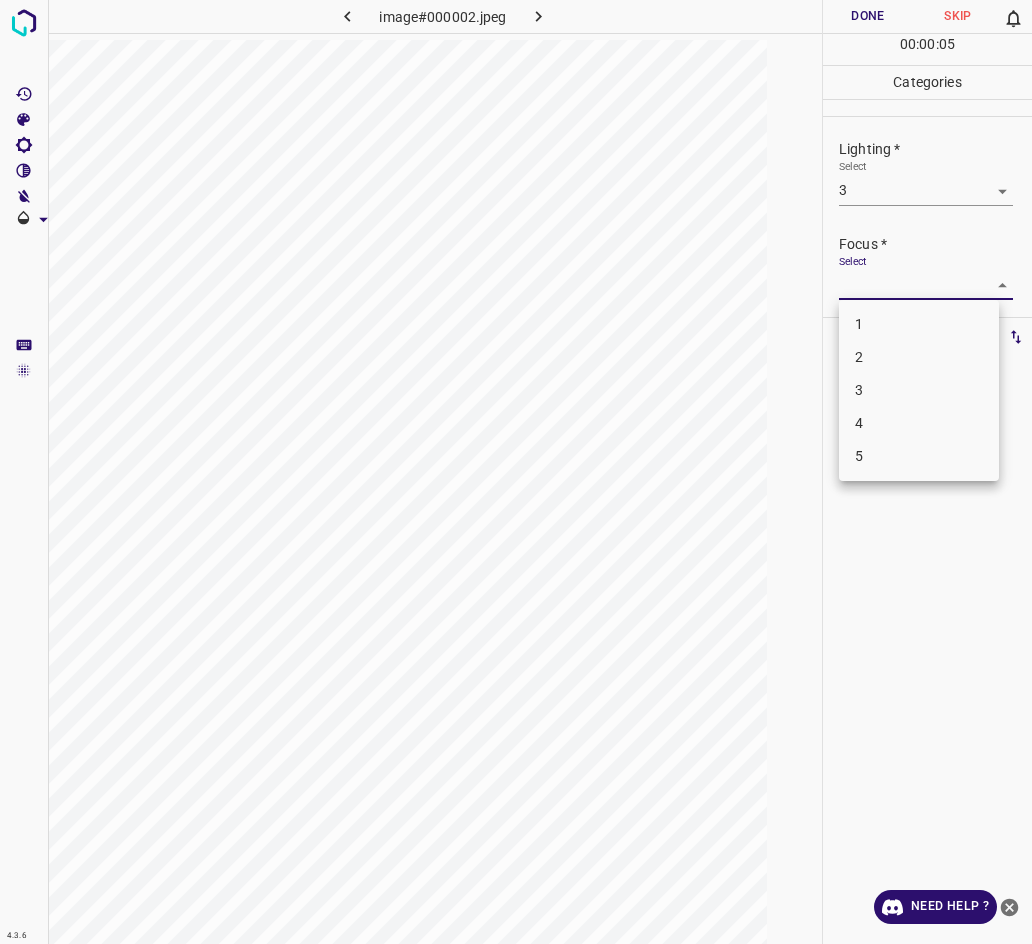 click on "3" at bounding box center [919, 390] 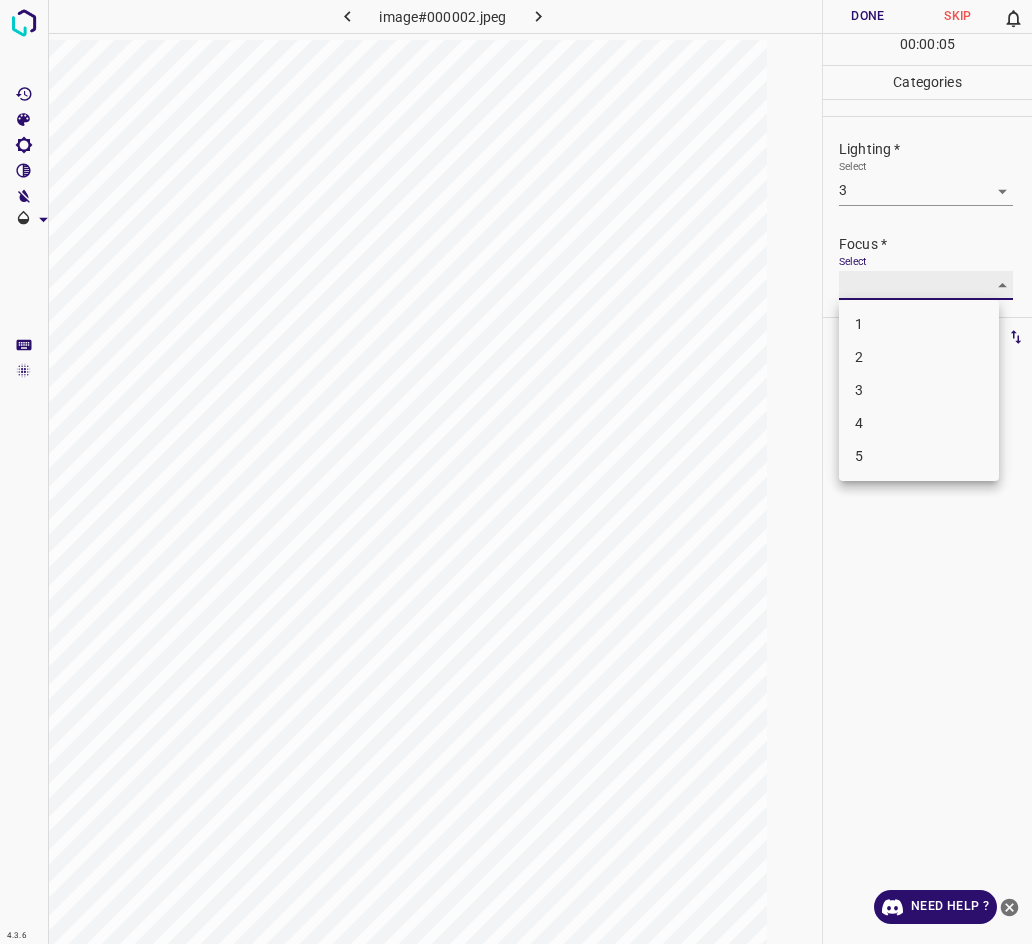 type on "3" 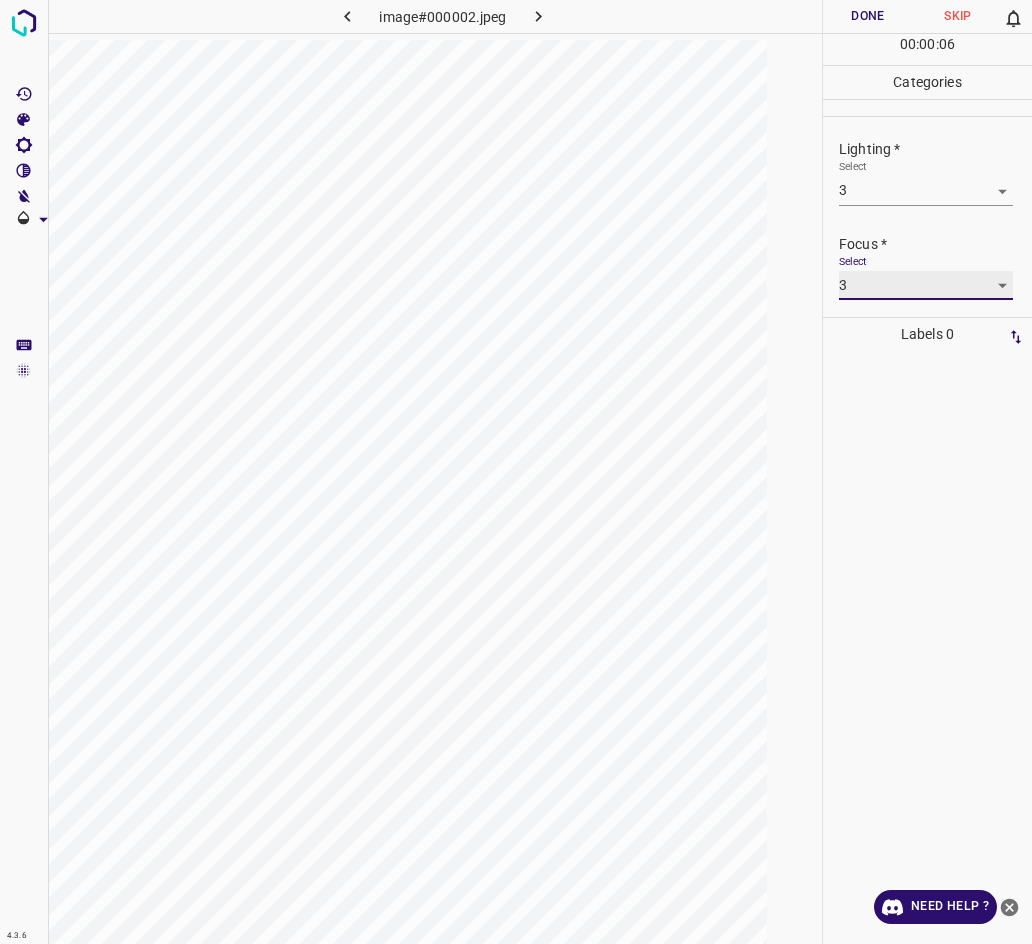 scroll, scrollTop: 40, scrollLeft: 0, axis: vertical 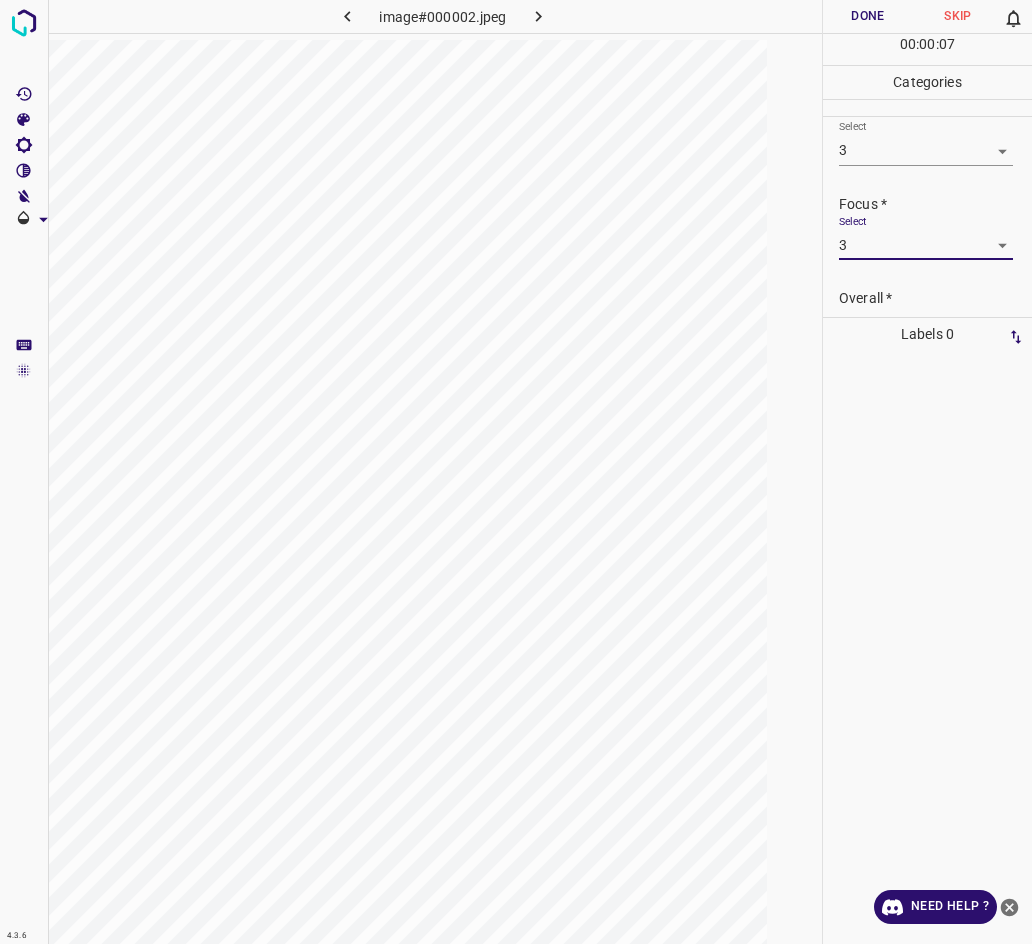 click on "Overall *" at bounding box center [935, 298] 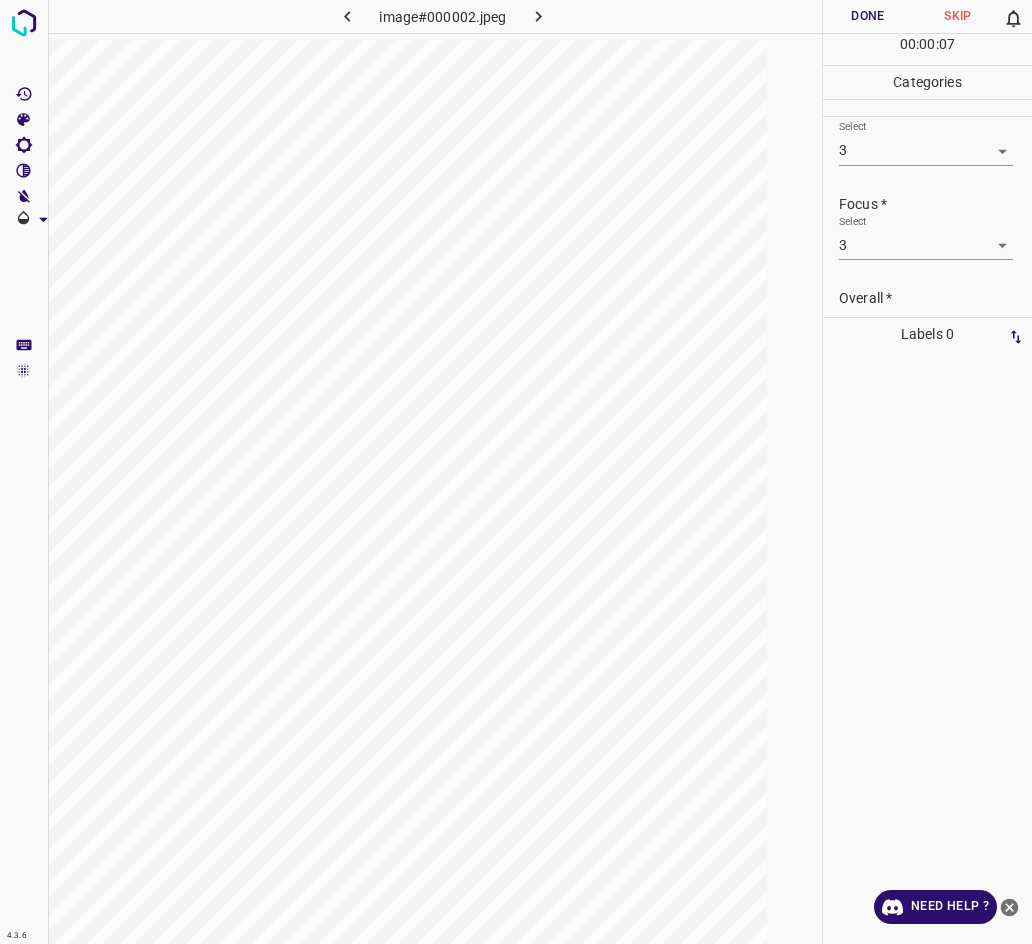 click on "Select ​" at bounding box center (926, 331) 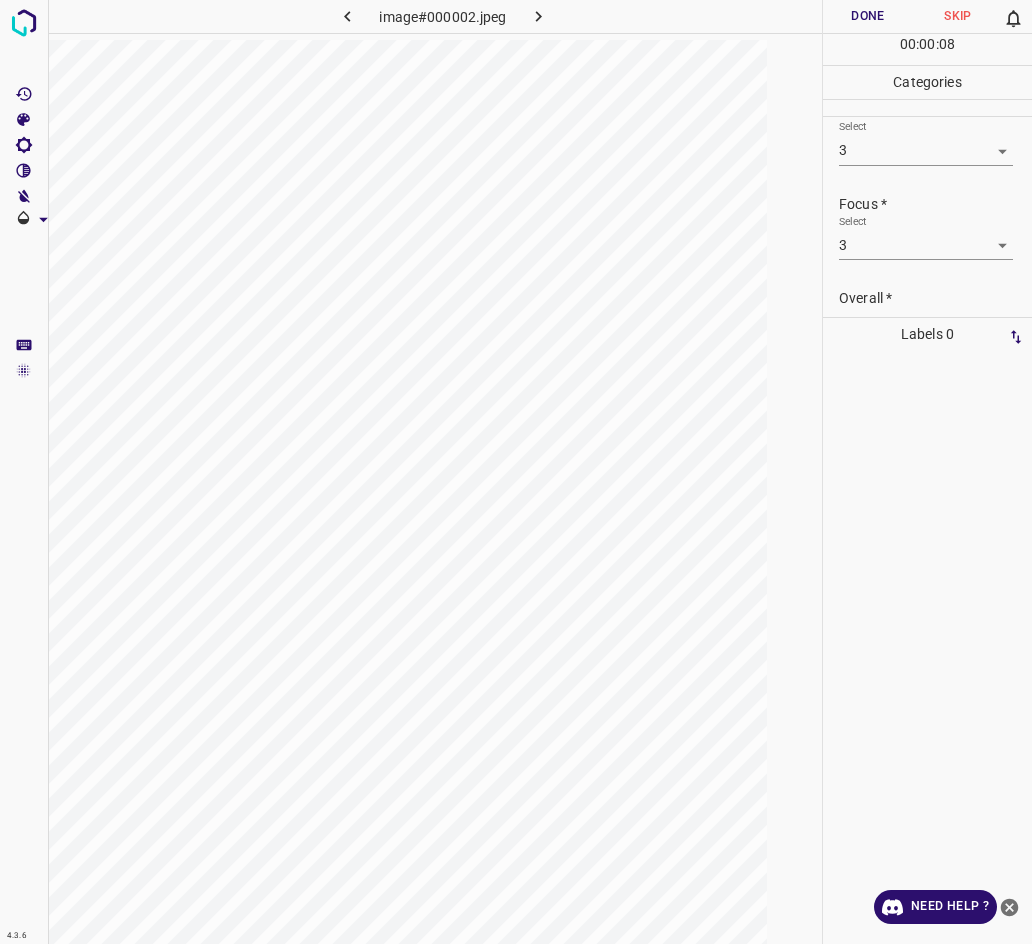 scroll, scrollTop: 98, scrollLeft: 0, axis: vertical 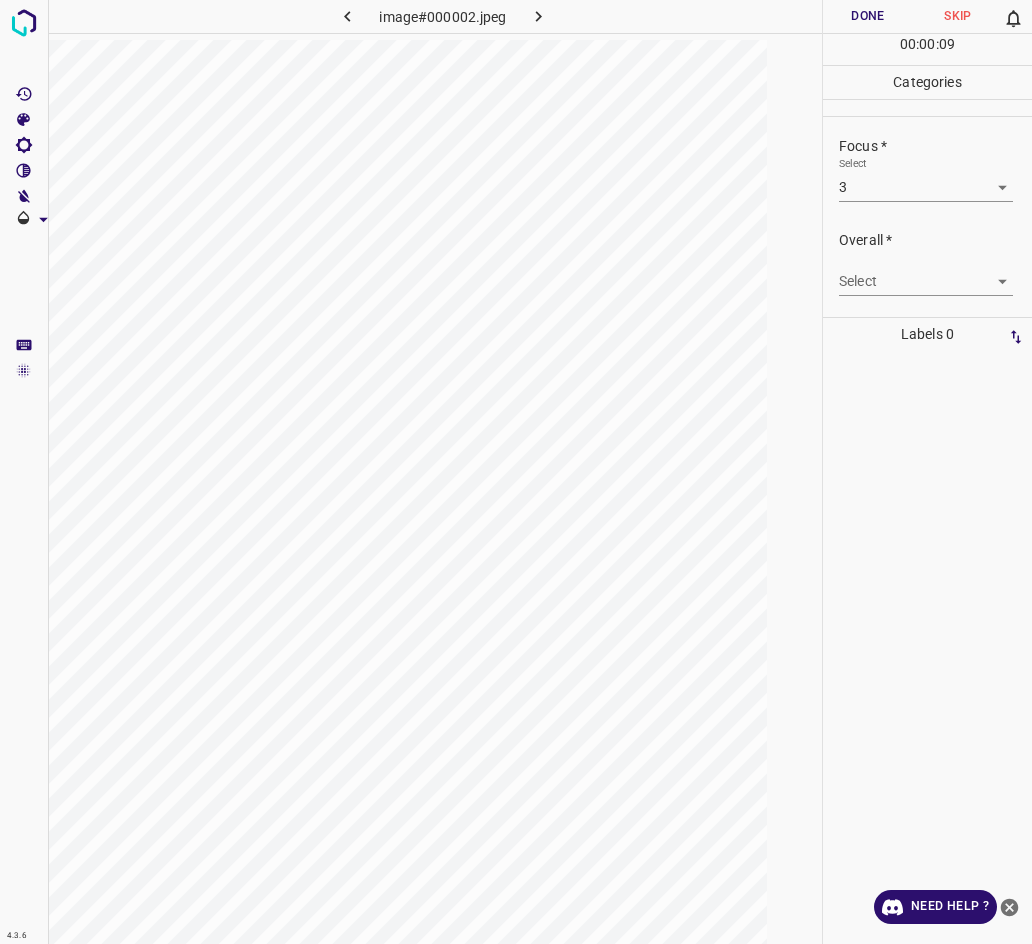 click on "4.3.6  image#000002.jpeg Done Skip 0 00   : 00   : 09   Categories Lighting *  Select 3 3 Focus *  Select 3 3 Overall *  Select ​ Labels   0 Categories 1 Lighting 2 Focus 3 Overall Tools Space Change between modes (Draw & Edit) I Auto labeling R Restore zoom M Zoom in N Zoom out Delete Delete selecte label Filters Z Restore filters X Saturation filter C Brightness filter V Contrast filter B Gray scale filter General O Download Need Help ? - Text - Hide - Delete" at bounding box center (516, 472) 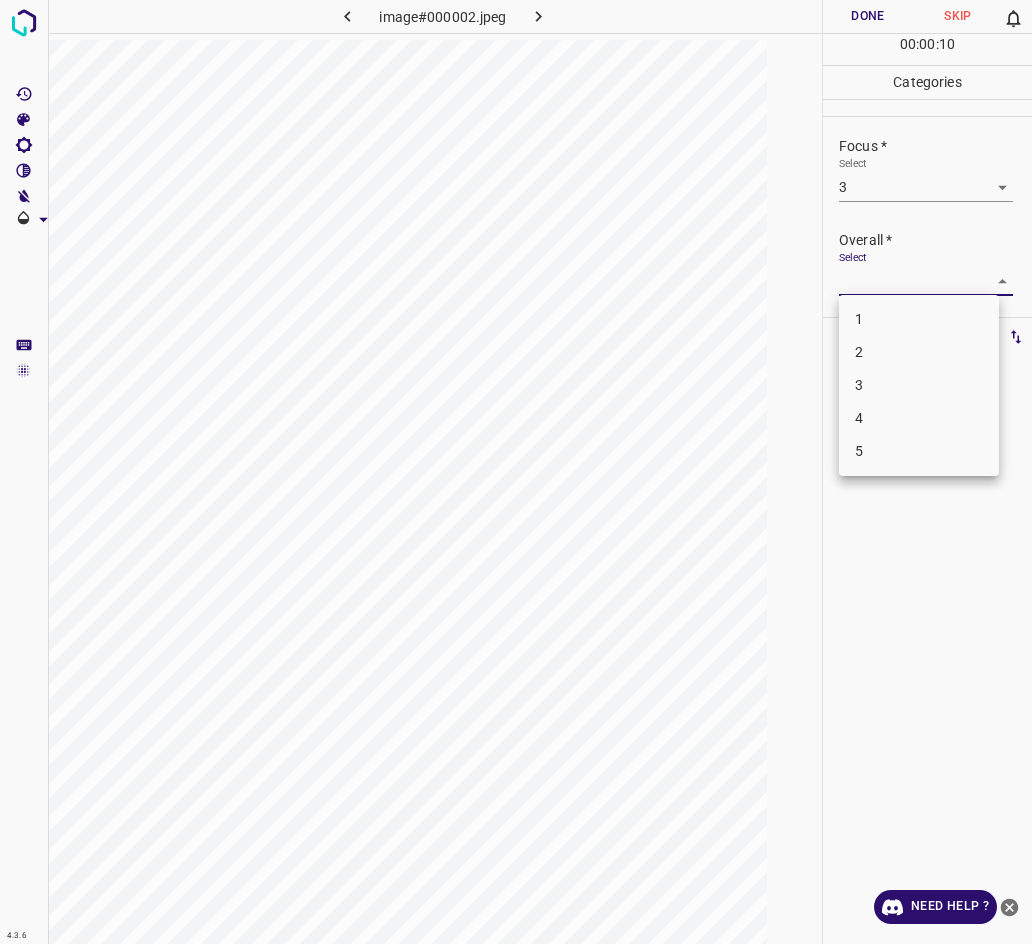click on "3" at bounding box center [919, 385] 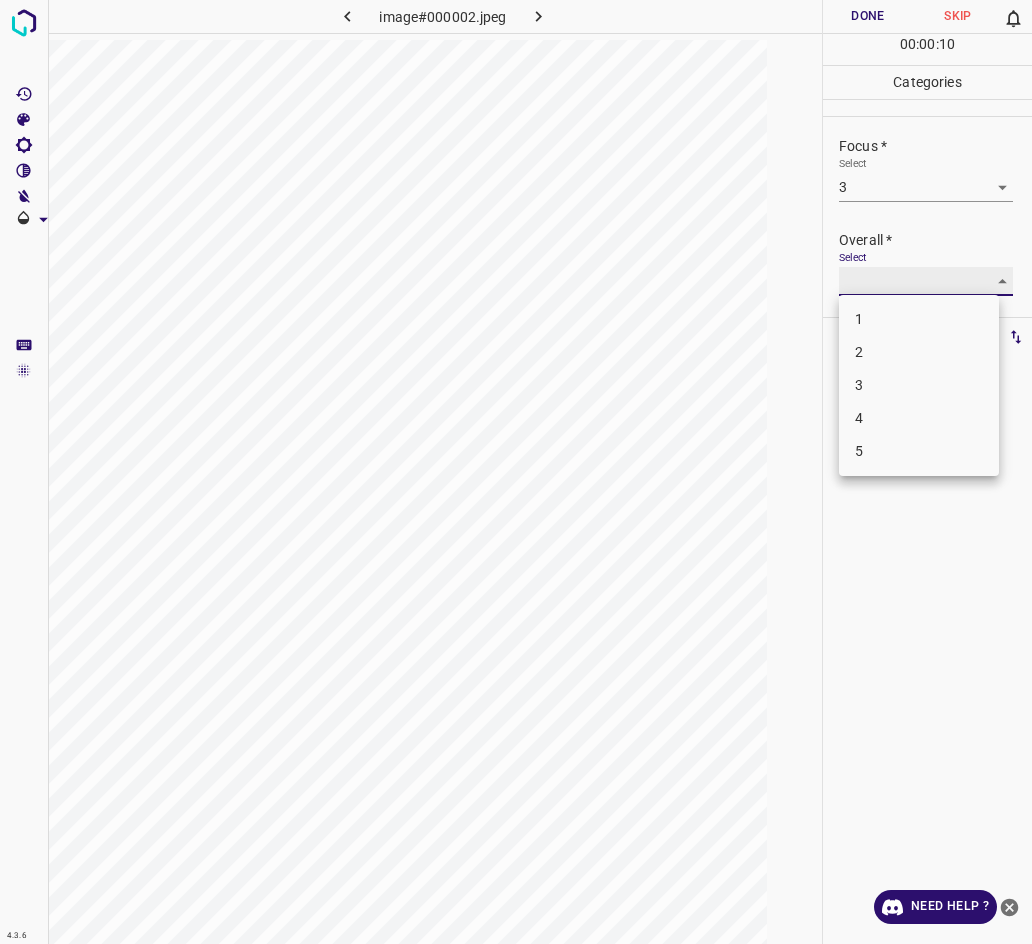 type on "3" 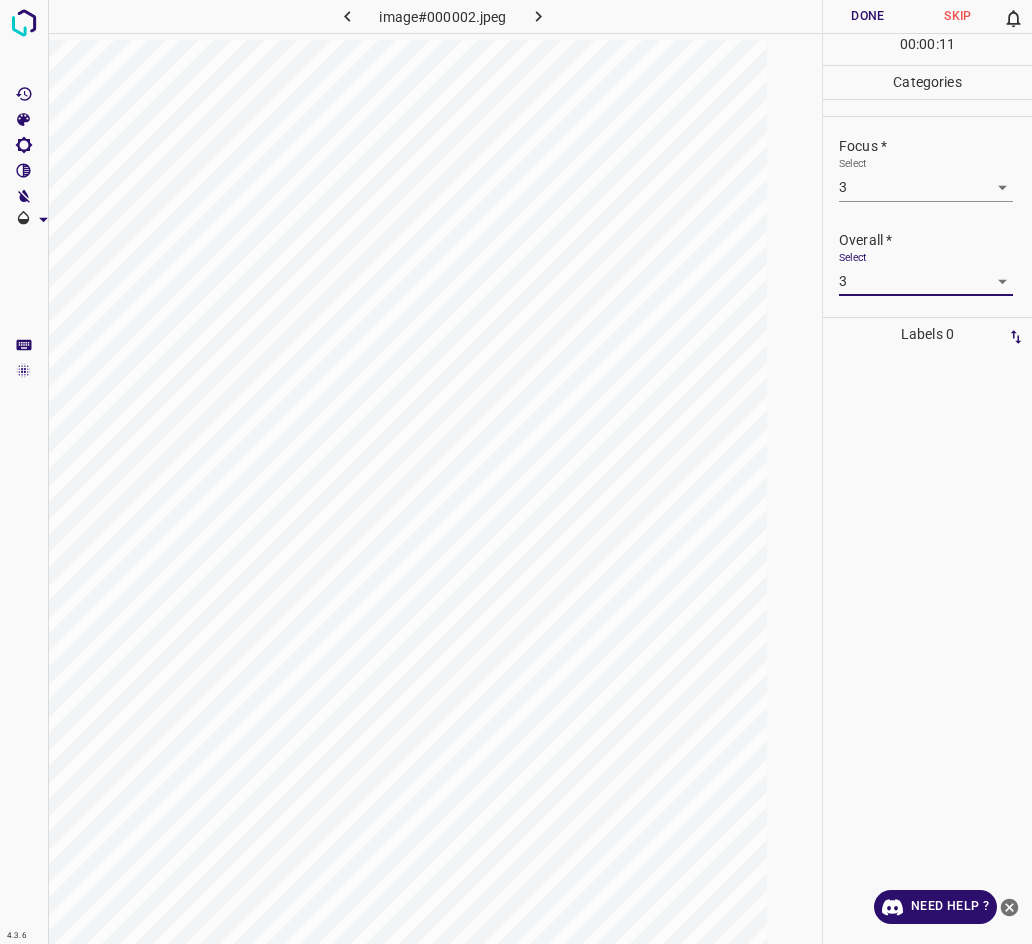 click on "Done" at bounding box center (868, 16) 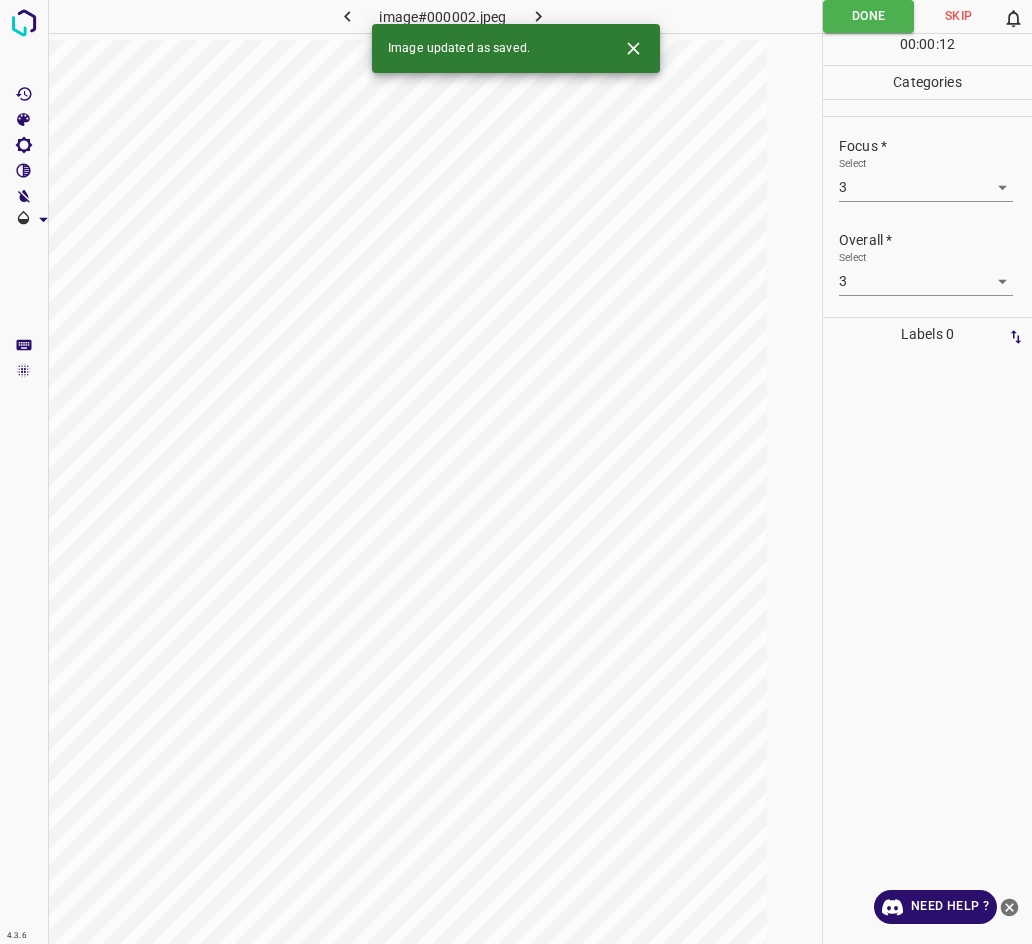 click on "00   : 00   : 12" at bounding box center [927, 49] 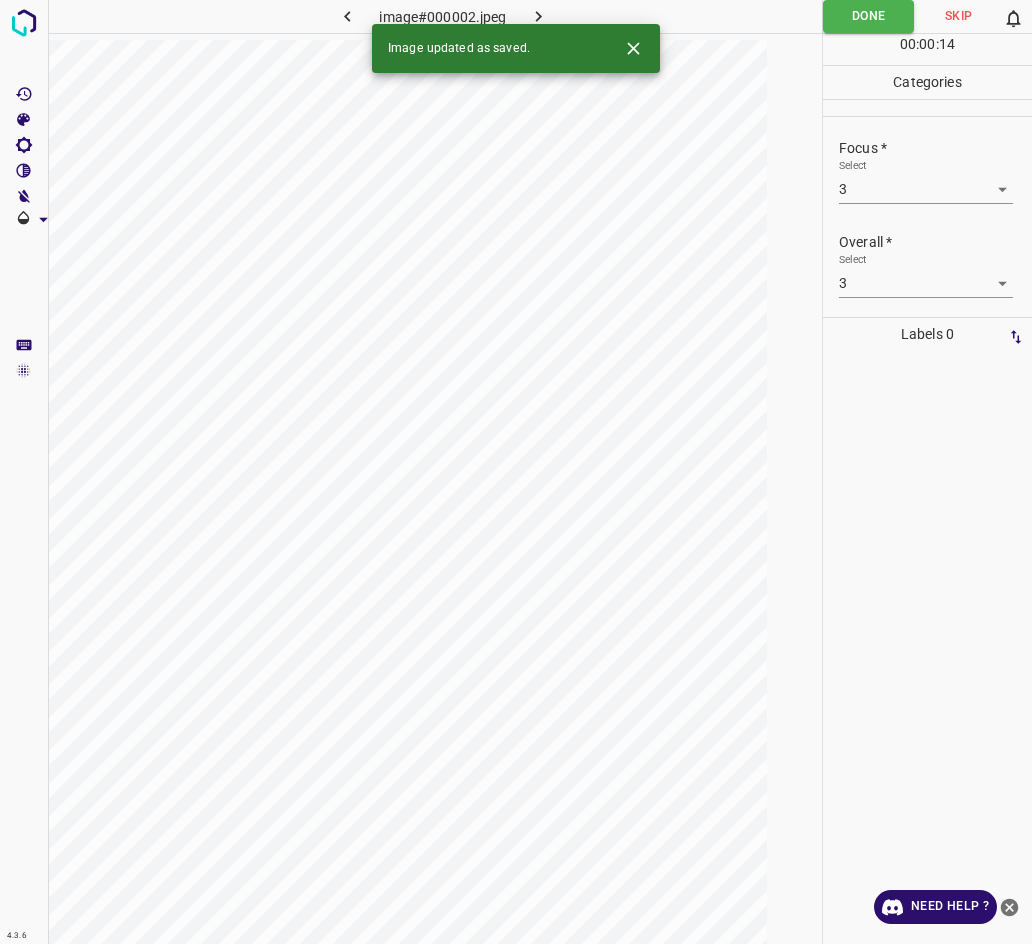 scroll, scrollTop: 0, scrollLeft: 0, axis: both 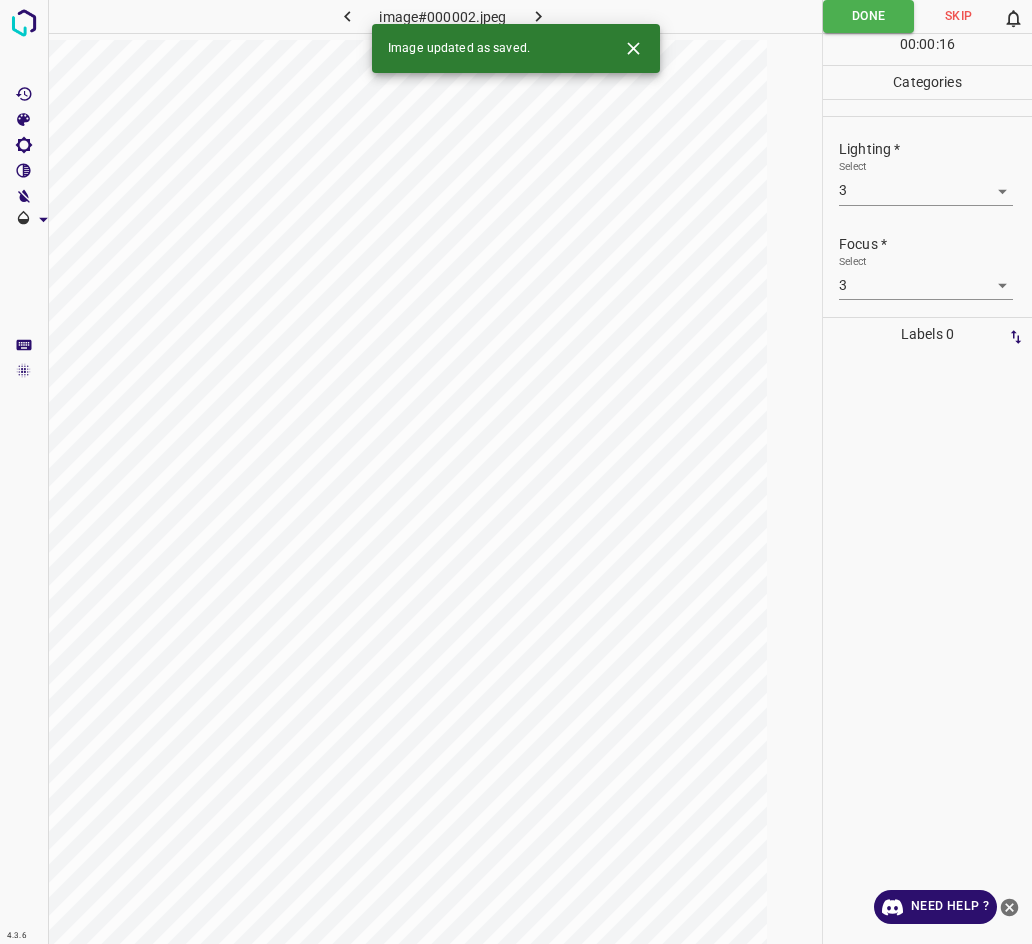 click 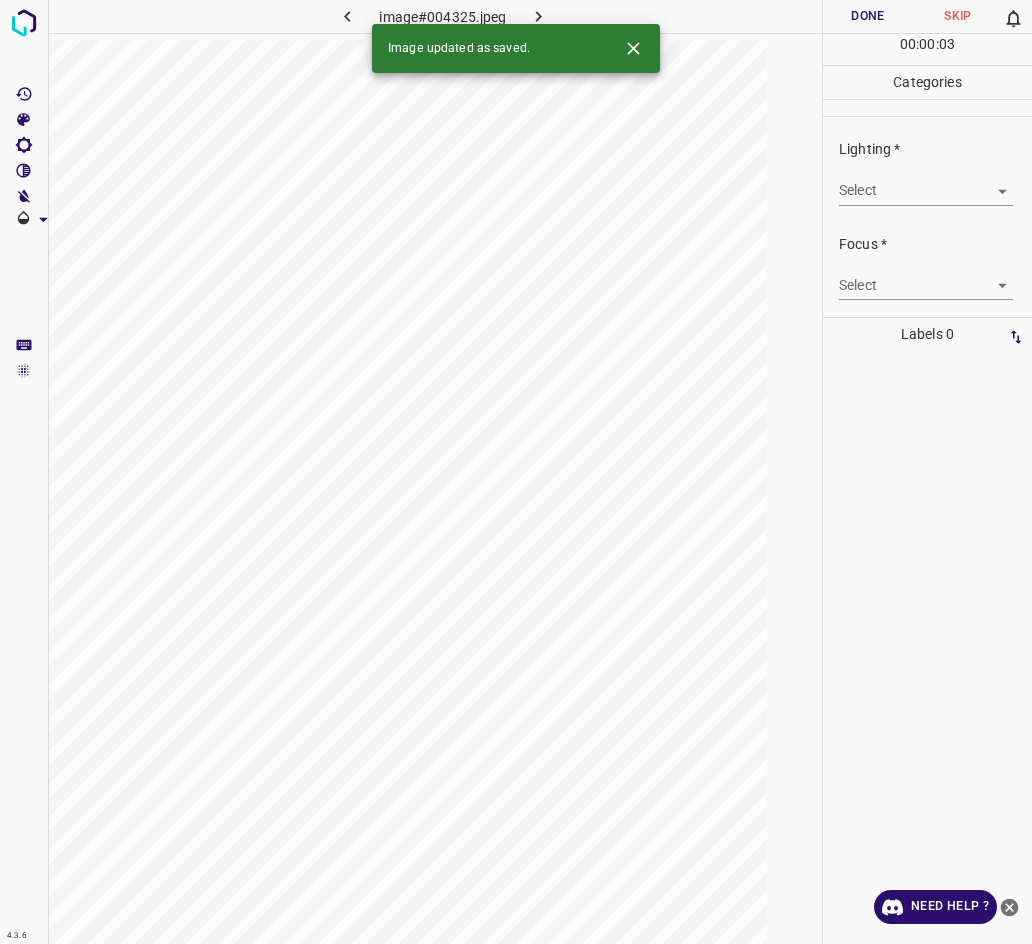 click on "4.3.6  image#004325.jpeg Done Skip 0 00   : 00   : 03   Categories Lighting *  Select ​ Focus *  Select ​ Overall *  Select ​ Labels   0 Categories 1 Lighting 2 Focus 3 Overall Tools Space Change between modes (Draw & Edit) I Auto labeling R Restore zoom M Zoom in N Zoom out Delete Delete selecte label Filters Z Restore filters X Saturation filter C Brightness filter V Contrast filter B Gray scale filter General O Download Image updated as saved. Need Help ? - Text - Hide - Delete" at bounding box center (516, 472) 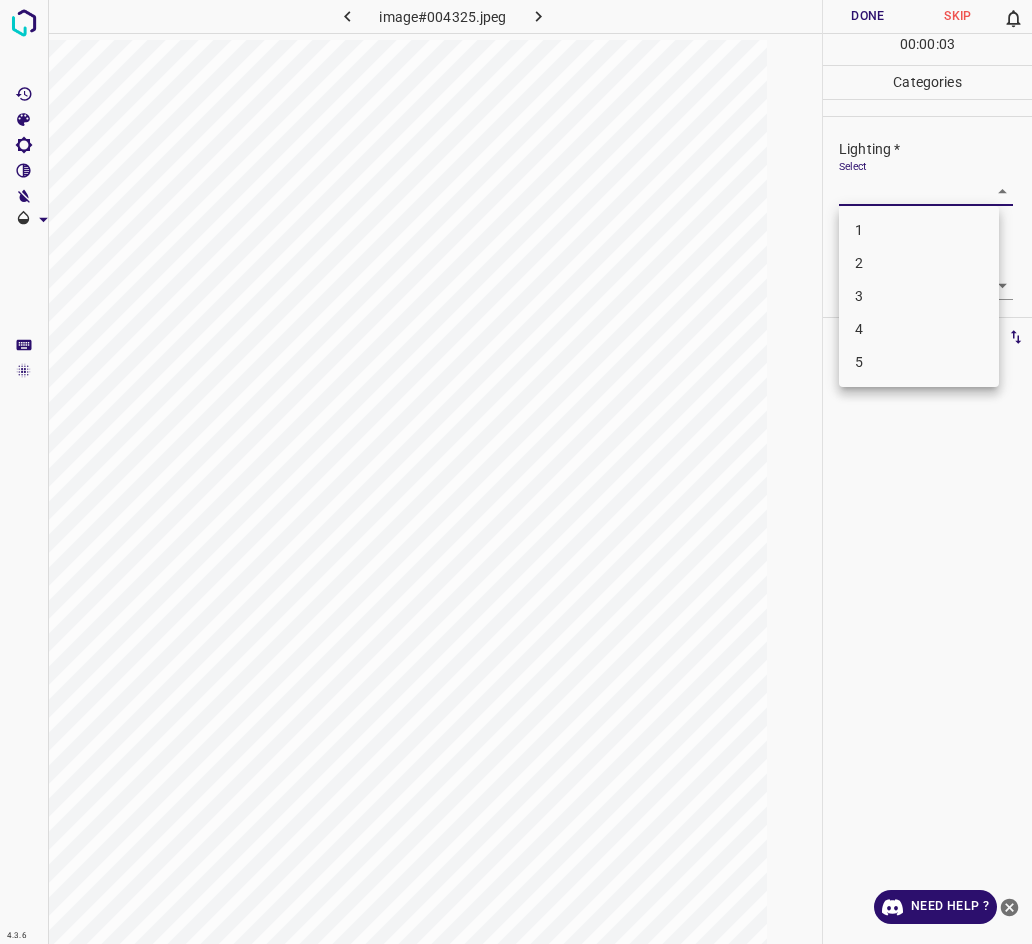 click on "3" at bounding box center (919, 296) 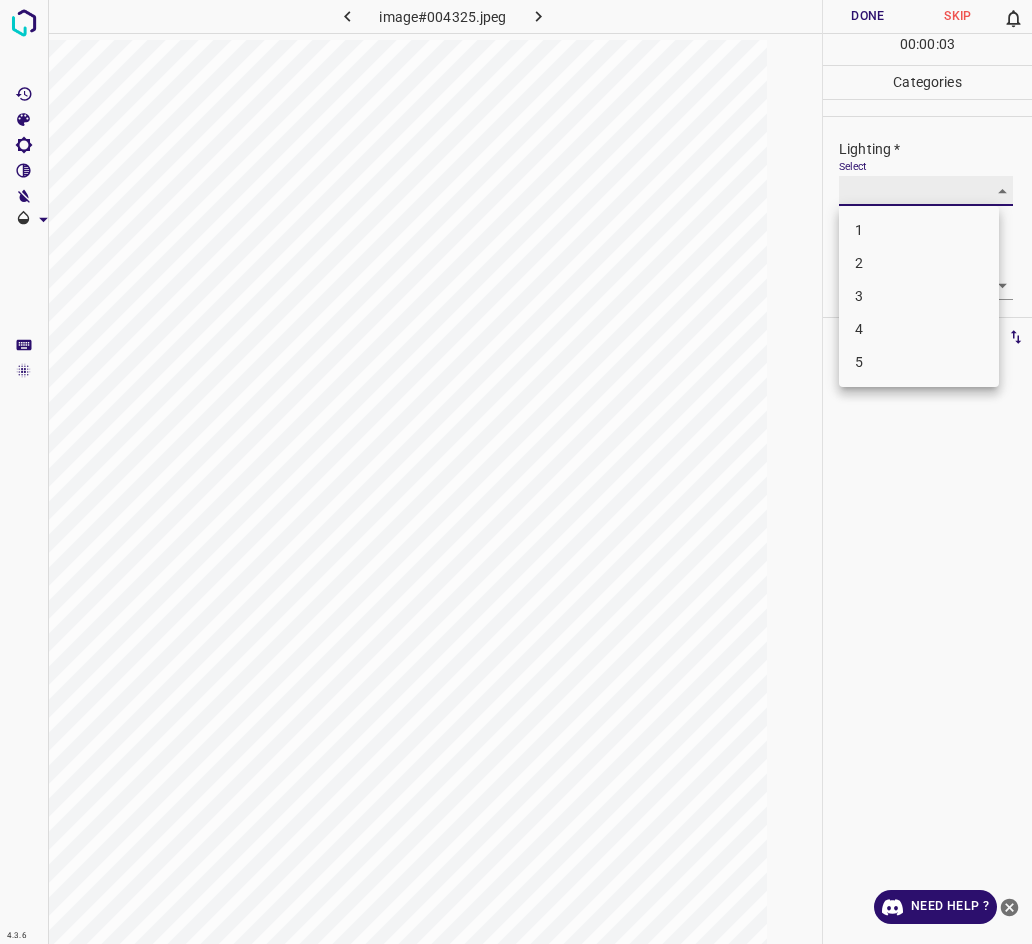 type on "3" 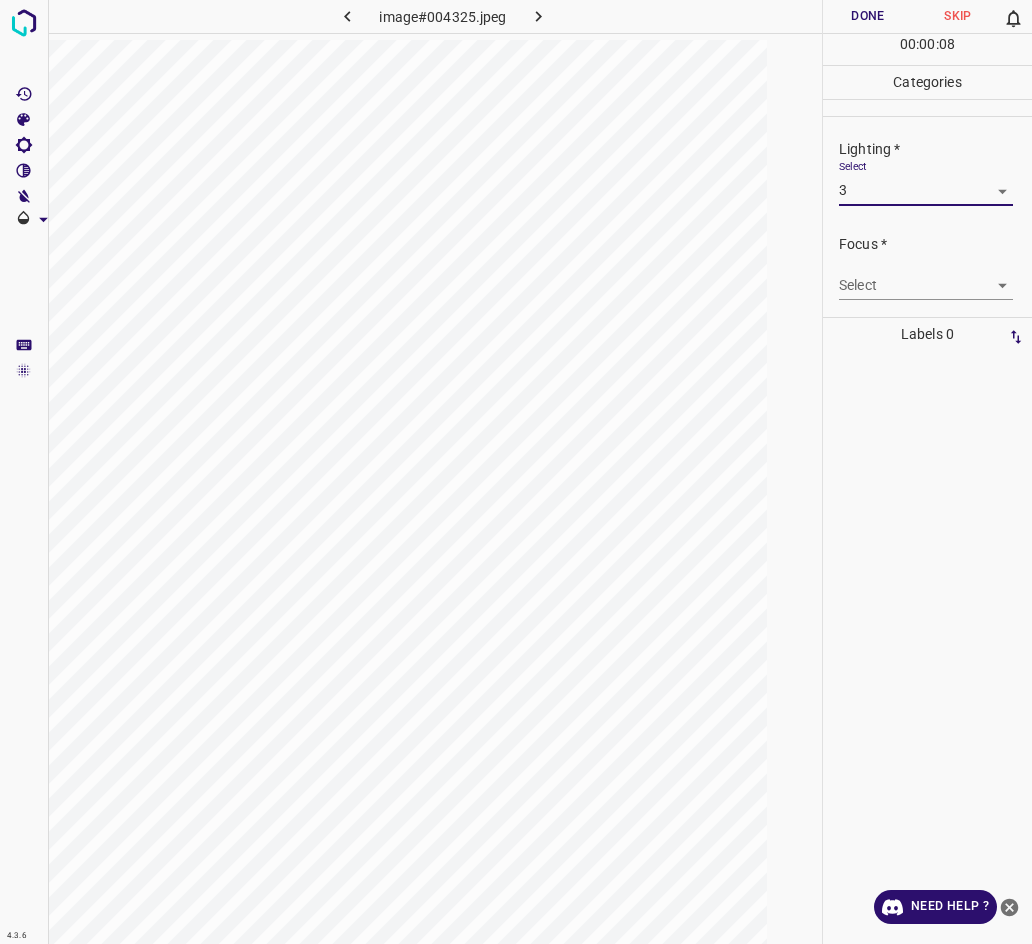 click on "4.3.6  image#004325.jpeg Done Skip 0 00   : 00   : 08   Categories Lighting *  Select 3 3 Focus *  Select ​ Overall *  Select ​ Labels   0 Categories 1 Lighting 2 Focus 3 Overall Tools Space Change between modes (Draw & Edit) I Auto labeling R Restore zoom M Zoom in N Zoom out Delete Delete selecte label Filters Z Restore filters X Saturation filter C Brightness filter V Contrast filter B Gray scale filter General O Download Need Help ? - Text - Hide - Delete" at bounding box center (516, 472) 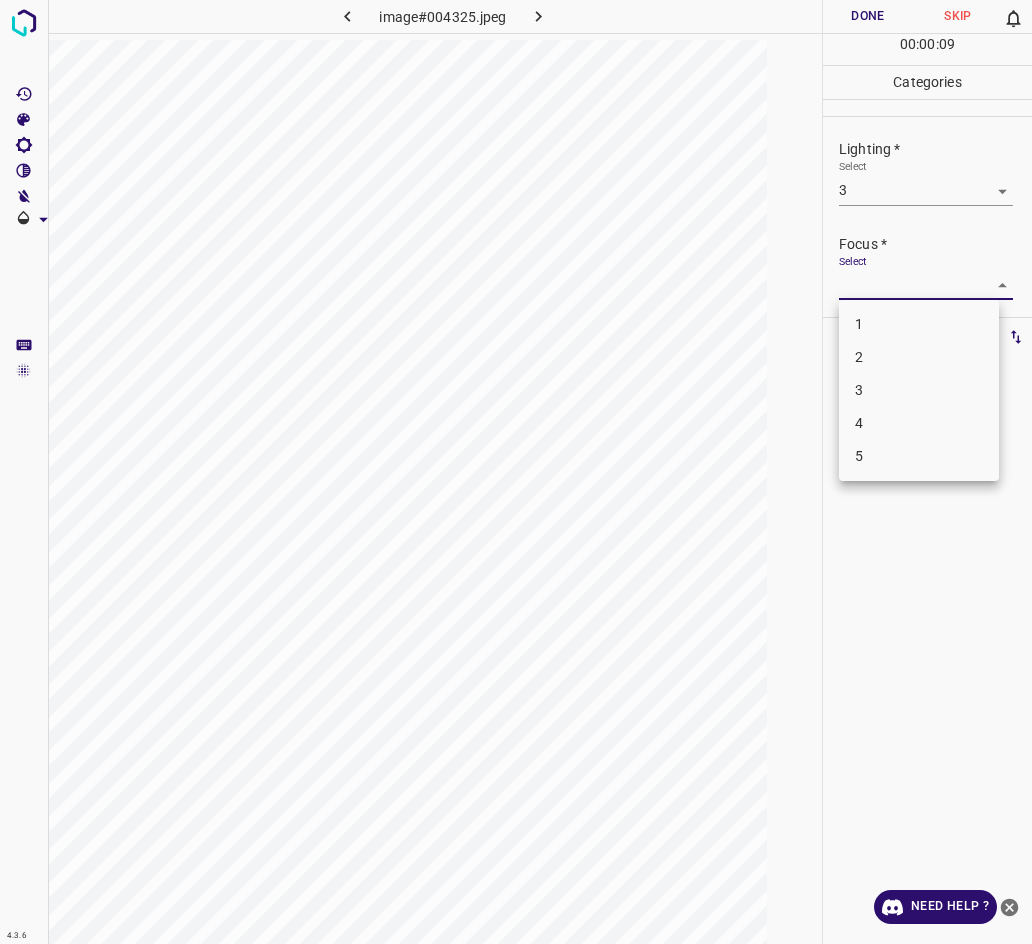click on "3" at bounding box center [919, 390] 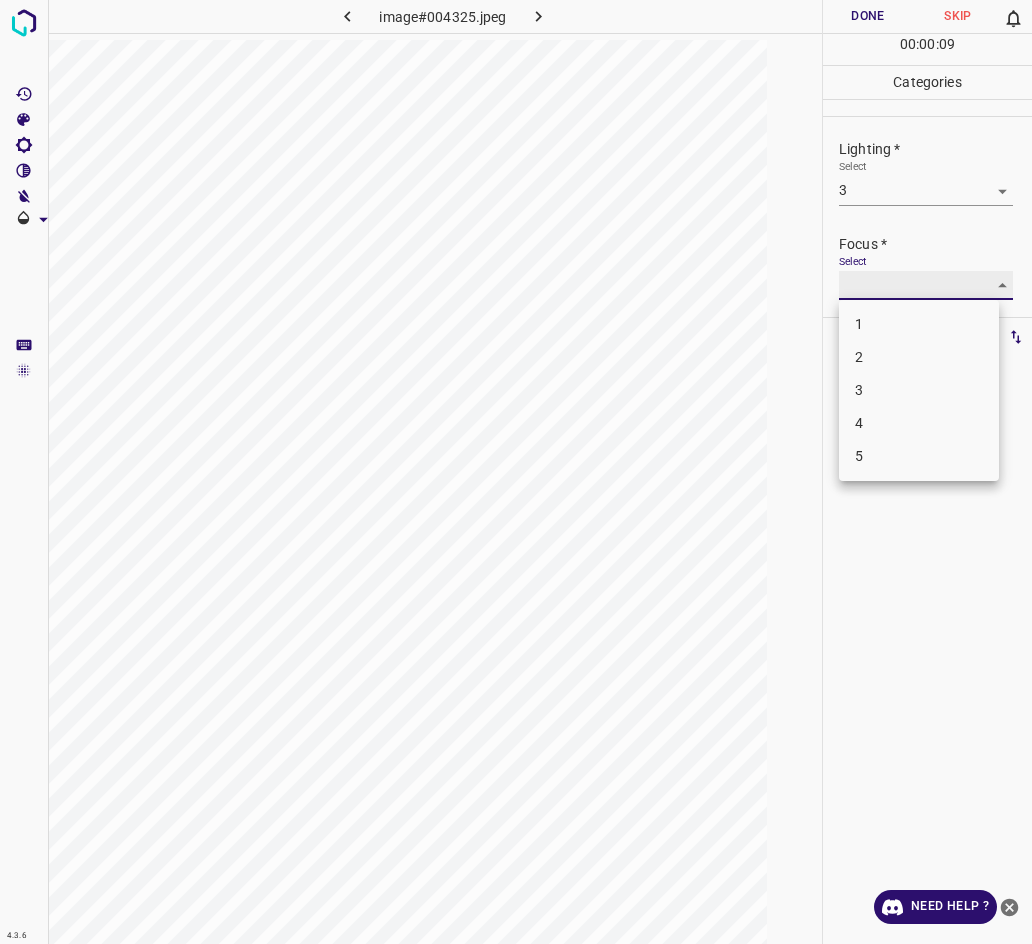 type on "3" 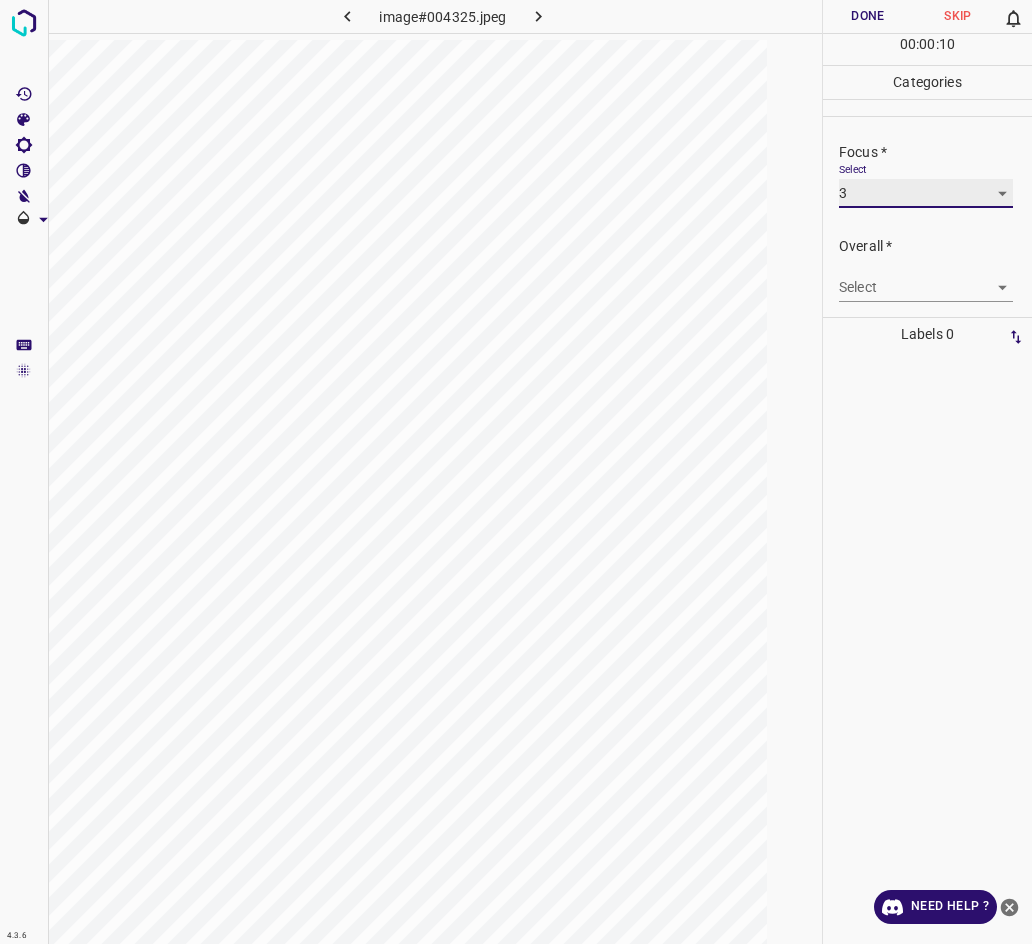 scroll, scrollTop: 98, scrollLeft: 0, axis: vertical 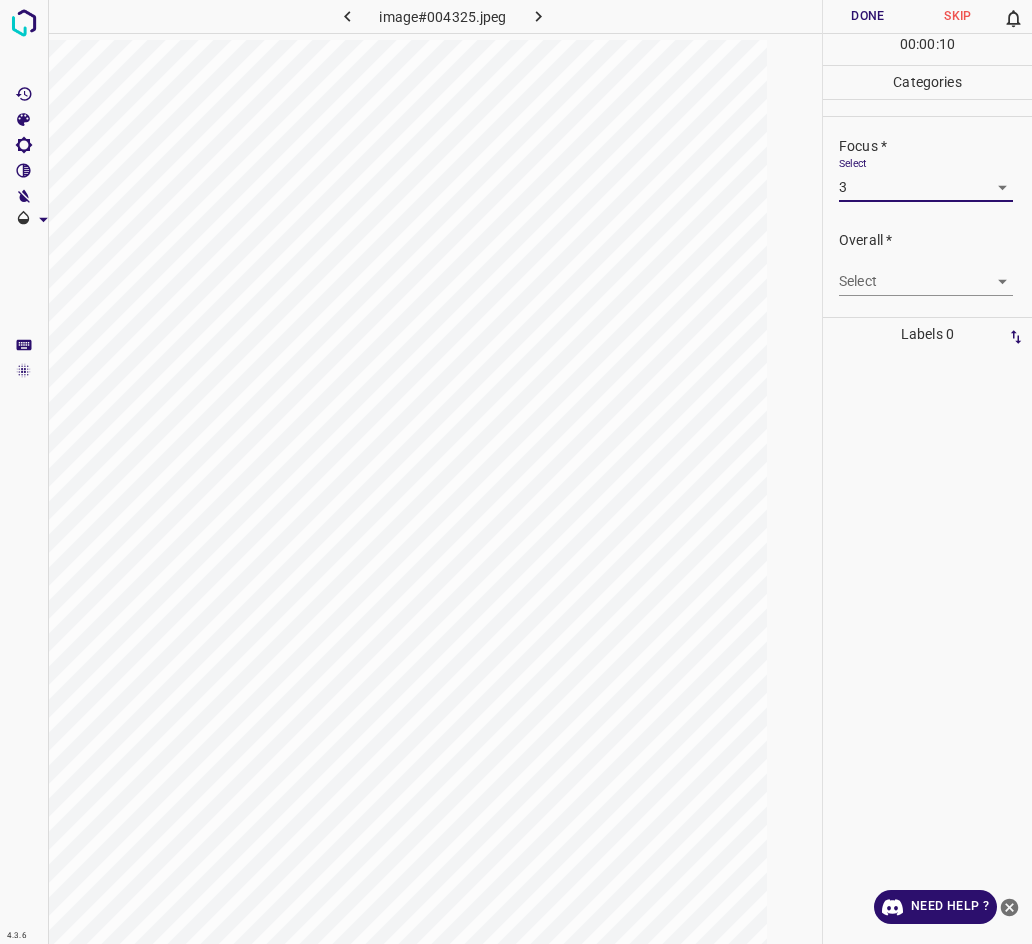 click on "4.3.6  image#004325.jpeg Done Skip 0 00   : 00   : 10   Categories Lighting *  Select 3 3 Focus *  Select 3 3 Overall *  Select ​ Labels   0 Categories 1 Lighting 2 Focus 3 Overall Tools Space Change between modes (Draw & Edit) I Auto labeling R Restore zoom M Zoom in N Zoom out Delete Delete selecte label Filters Z Restore filters X Saturation filter C Brightness filter V Contrast filter B Gray scale filter General O Download Need Help ? - Text - Hide - Delete" at bounding box center [516, 472] 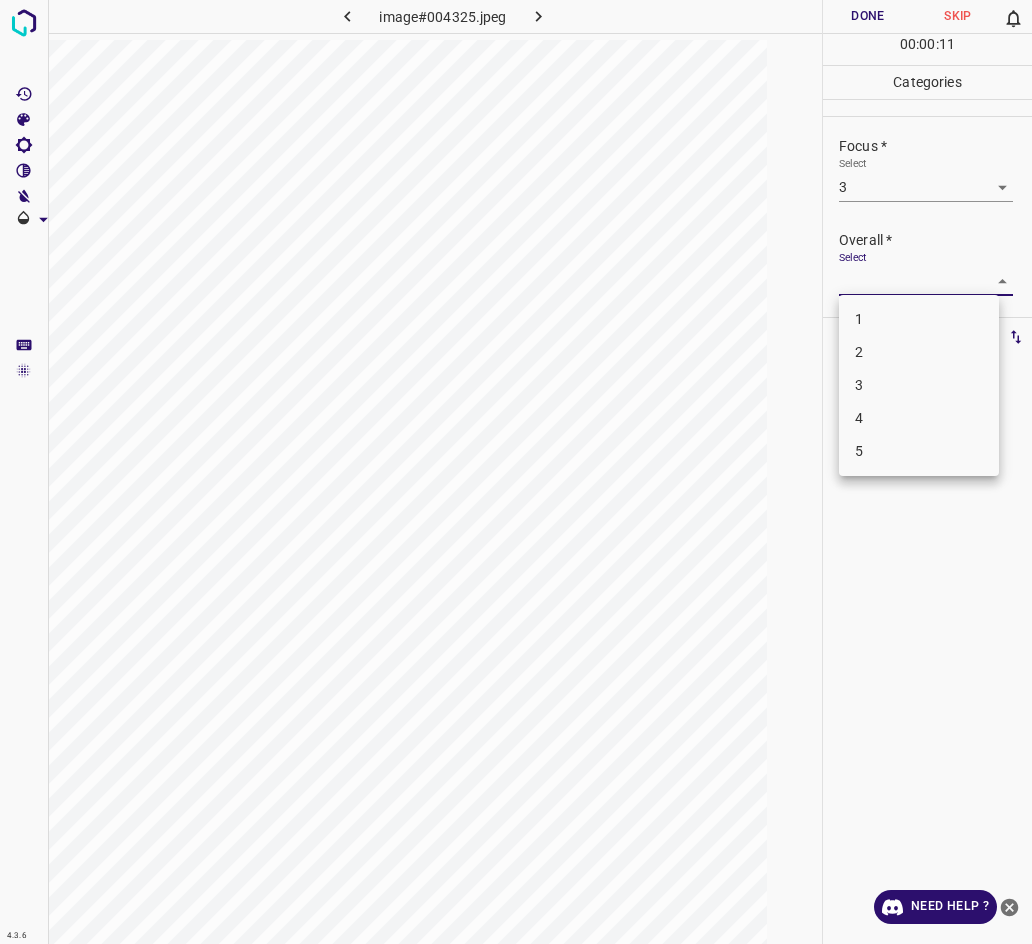 click on "3" at bounding box center (919, 385) 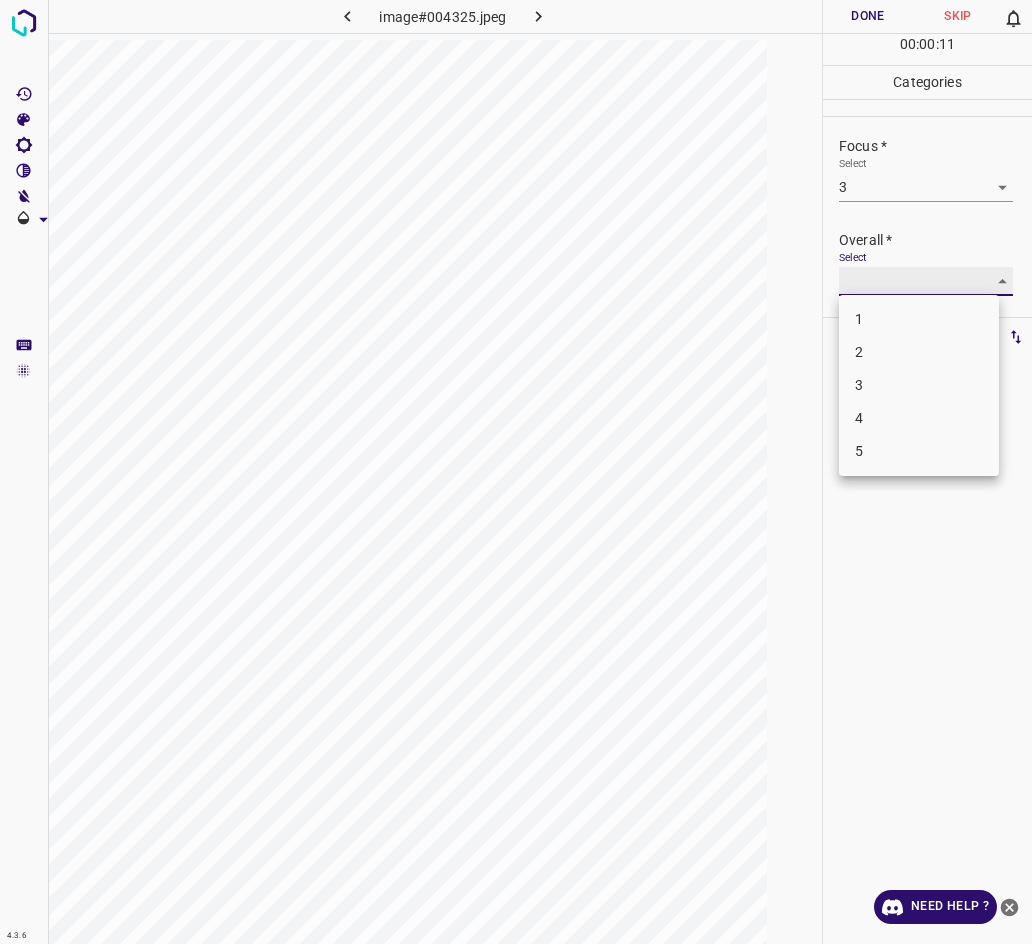 type on "3" 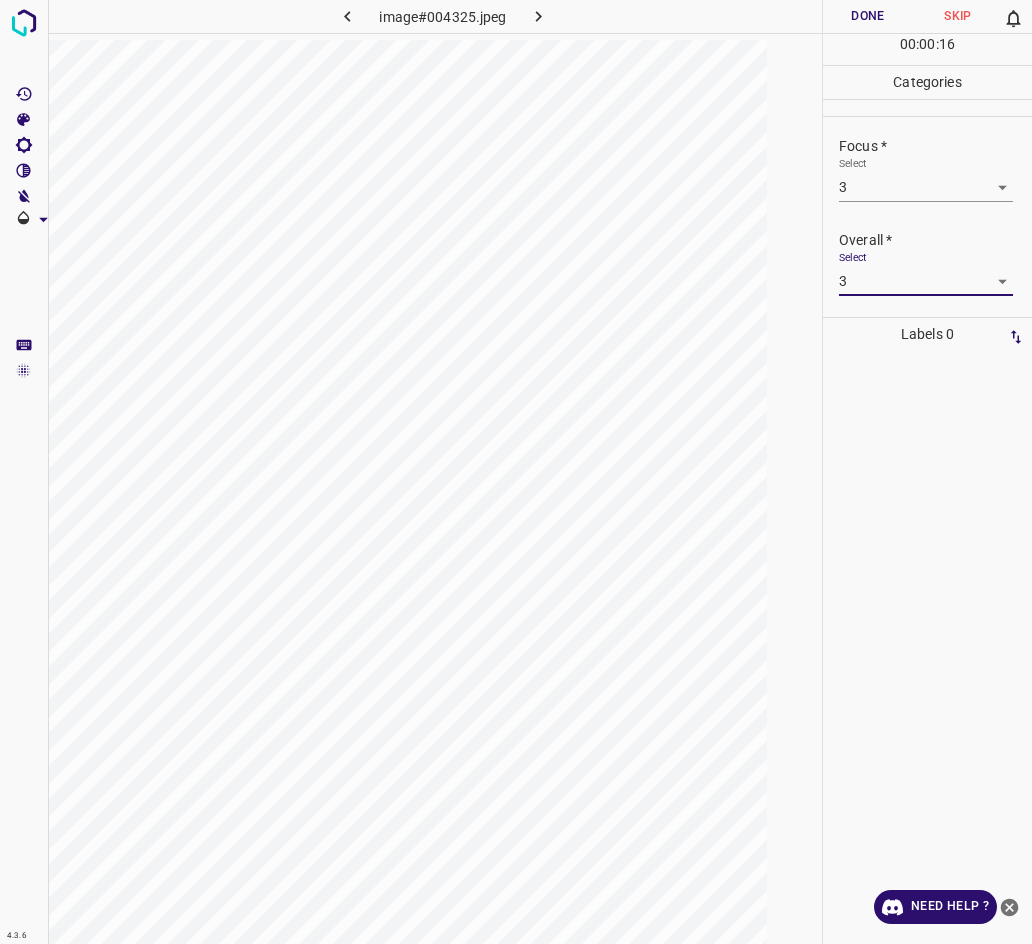click on "Done" at bounding box center [868, 16] 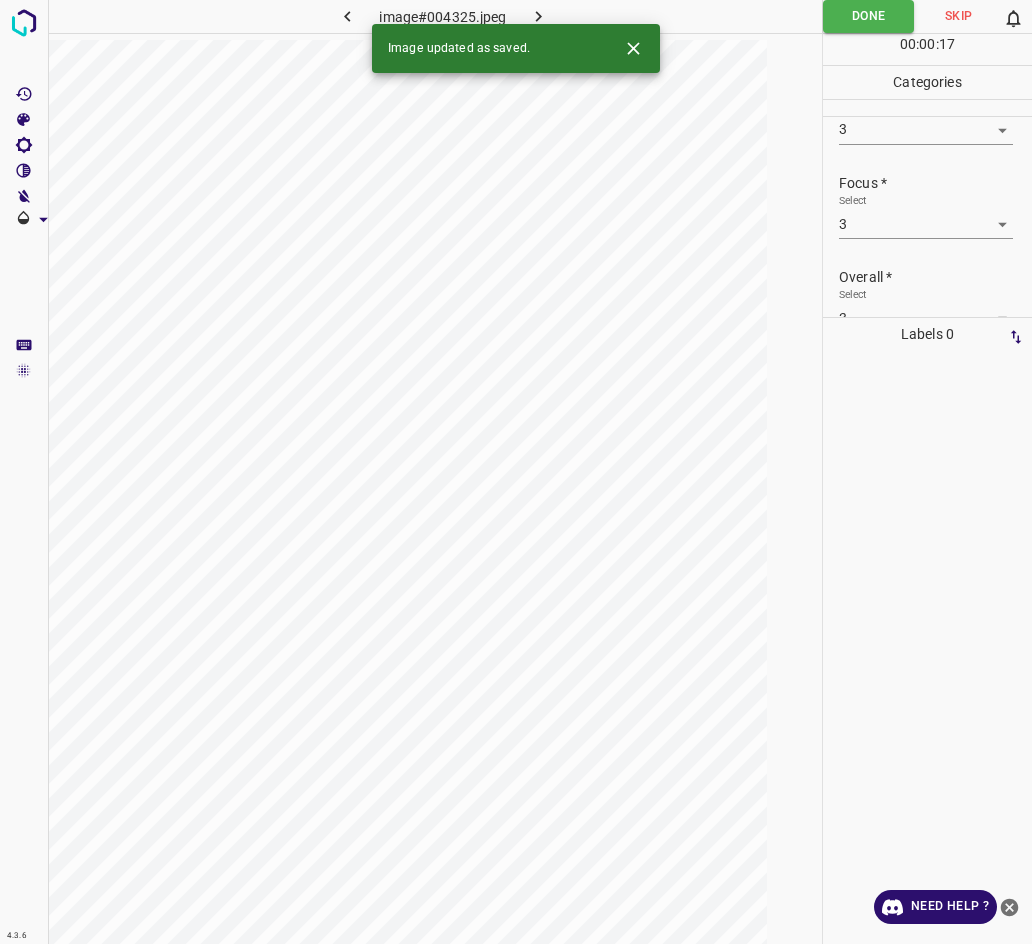 scroll, scrollTop: 61, scrollLeft: 0, axis: vertical 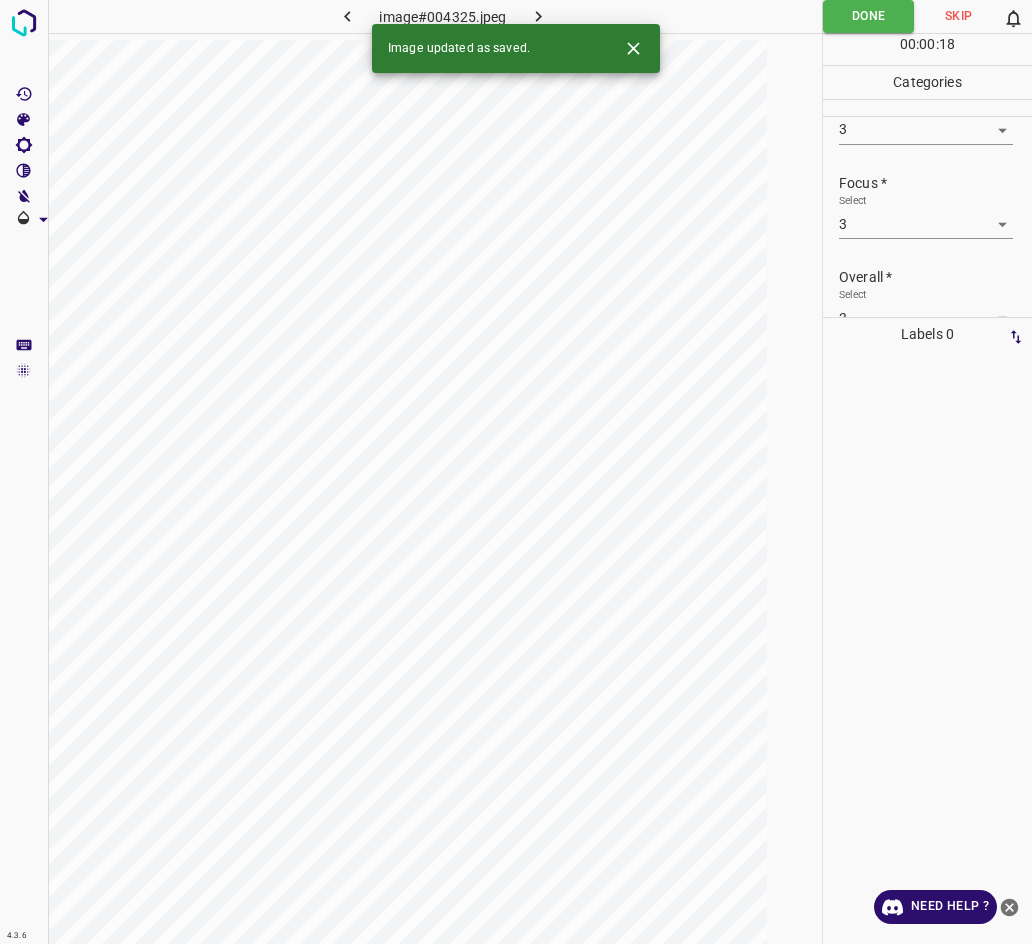 click 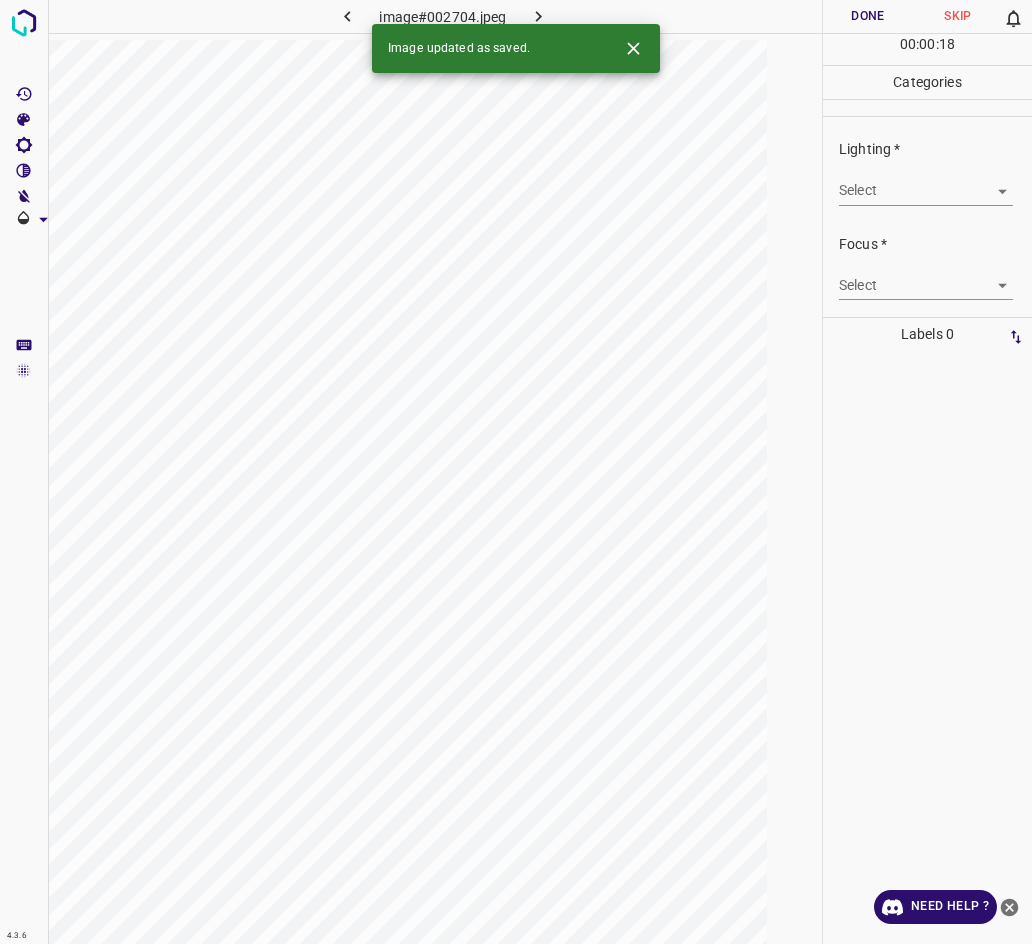 click on "4.3.6  image#002704.jpeg Done Skip 0 00   : 00   : 18   Categories Lighting *  Select ​ Focus *  Select ​ Overall *  Select ​ Labels   0 Categories 1 Lighting 2 Focus 3 Overall Tools Space Change between modes (Draw & Edit) I Auto labeling R Restore zoom M Zoom in N Zoom out Delete Delete selecte label Filters Z Restore filters X Saturation filter C Brightness filter V Contrast filter B Gray scale filter General O Download Image updated as saved. Need Help ? - Text - Hide - Delete" at bounding box center [516, 472] 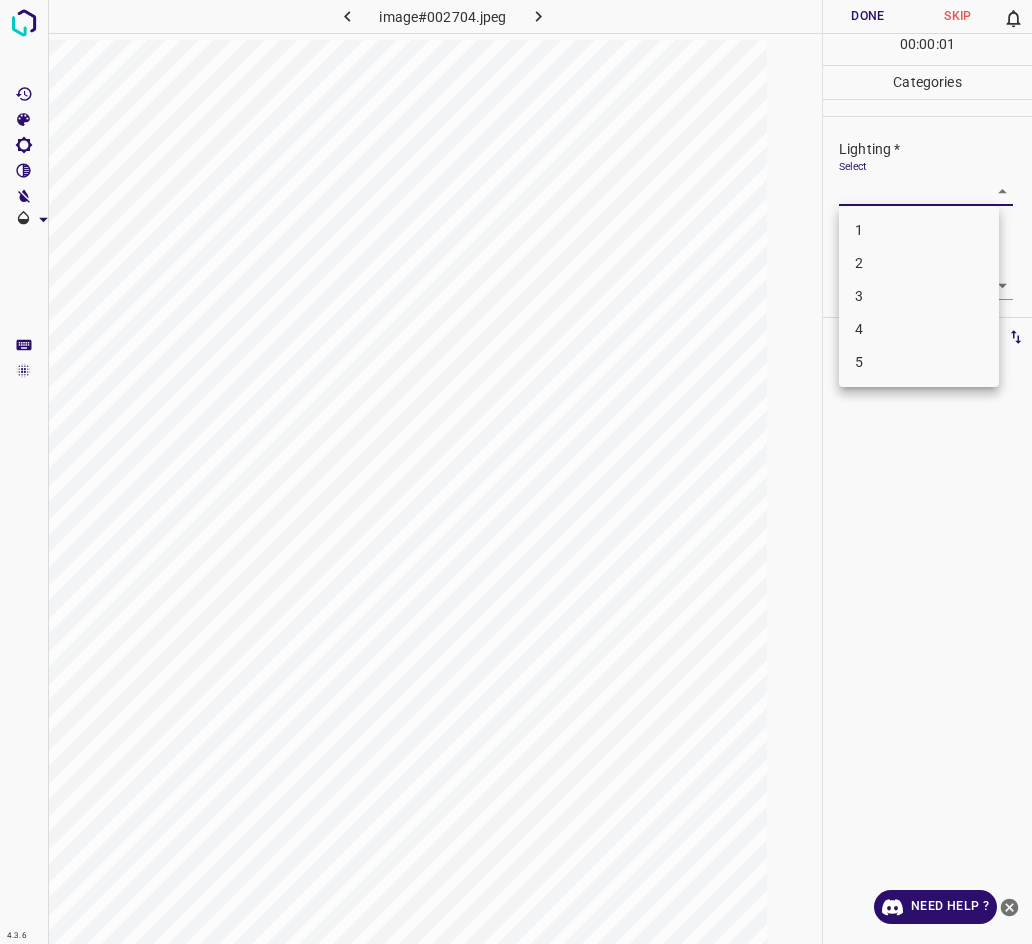 click on "2" at bounding box center [919, 263] 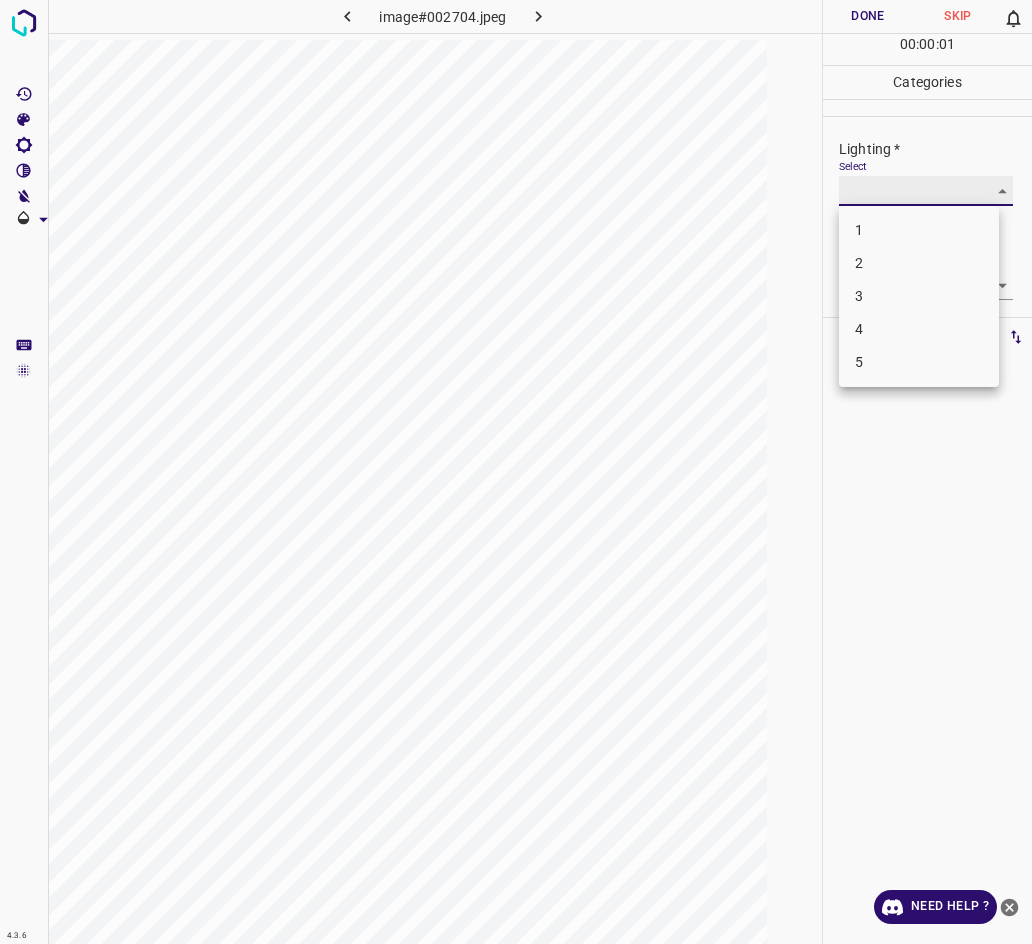 type on "2" 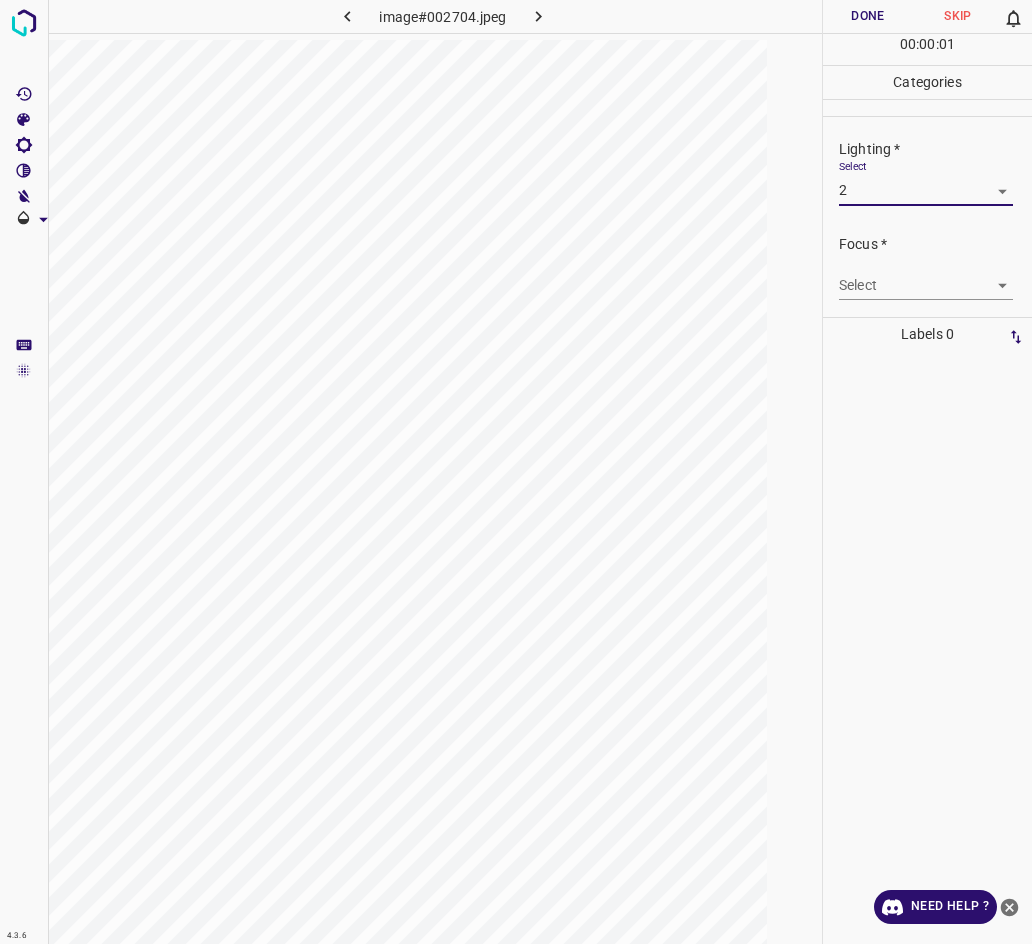 click on "4.3.6  image#002704.jpeg Done Skip 0 00   : 00   : 01   Categories Lighting *  Select 2 2 Focus *  Select ​ Overall *  Select ​ Labels   0 Categories 1 Lighting 2 Focus 3 Overall Tools Space Change between modes (Draw & Edit) I Auto labeling R Restore zoom M Zoom in N Zoom out Delete Delete selecte label Filters Z Restore filters X Saturation filter C Brightness filter V Contrast filter B Gray scale filter General O Download Need Help ? - Text - Hide - Delete 1 2 3 4 5" at bounding box center (516, 472) 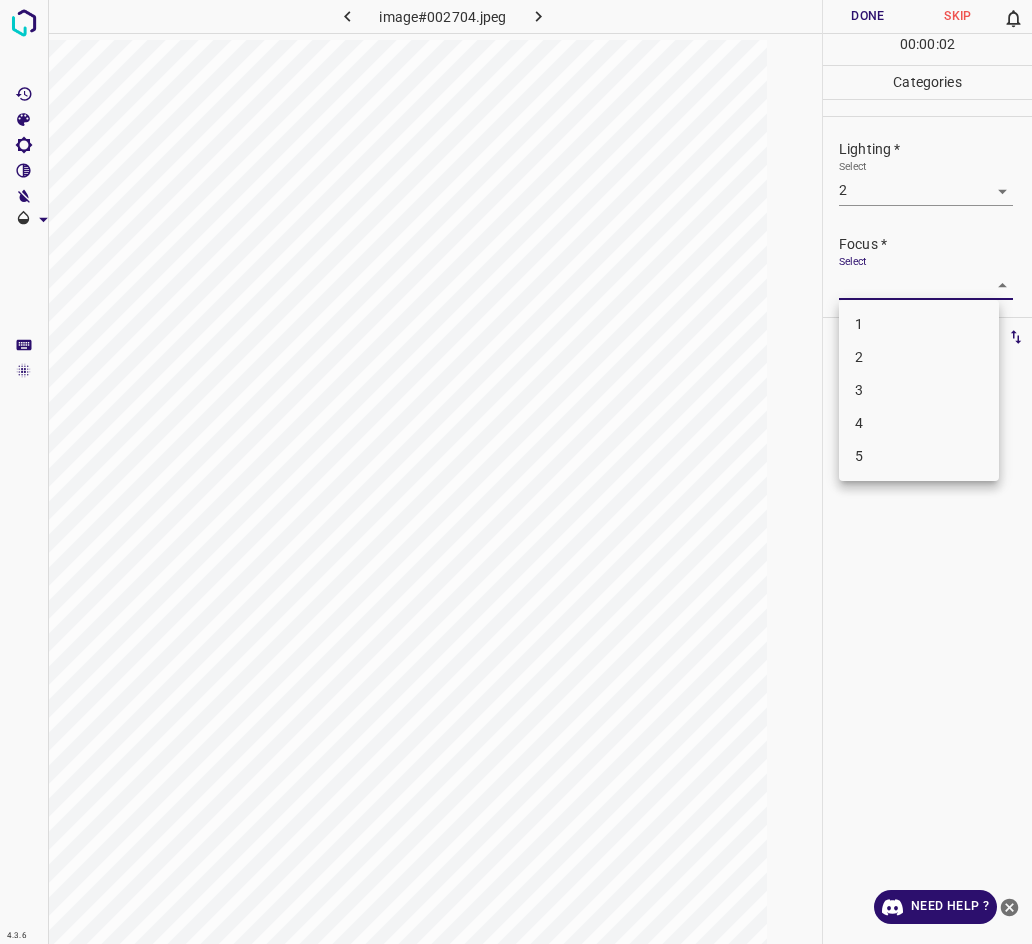 click on "2" at bounding box center (919, 357) 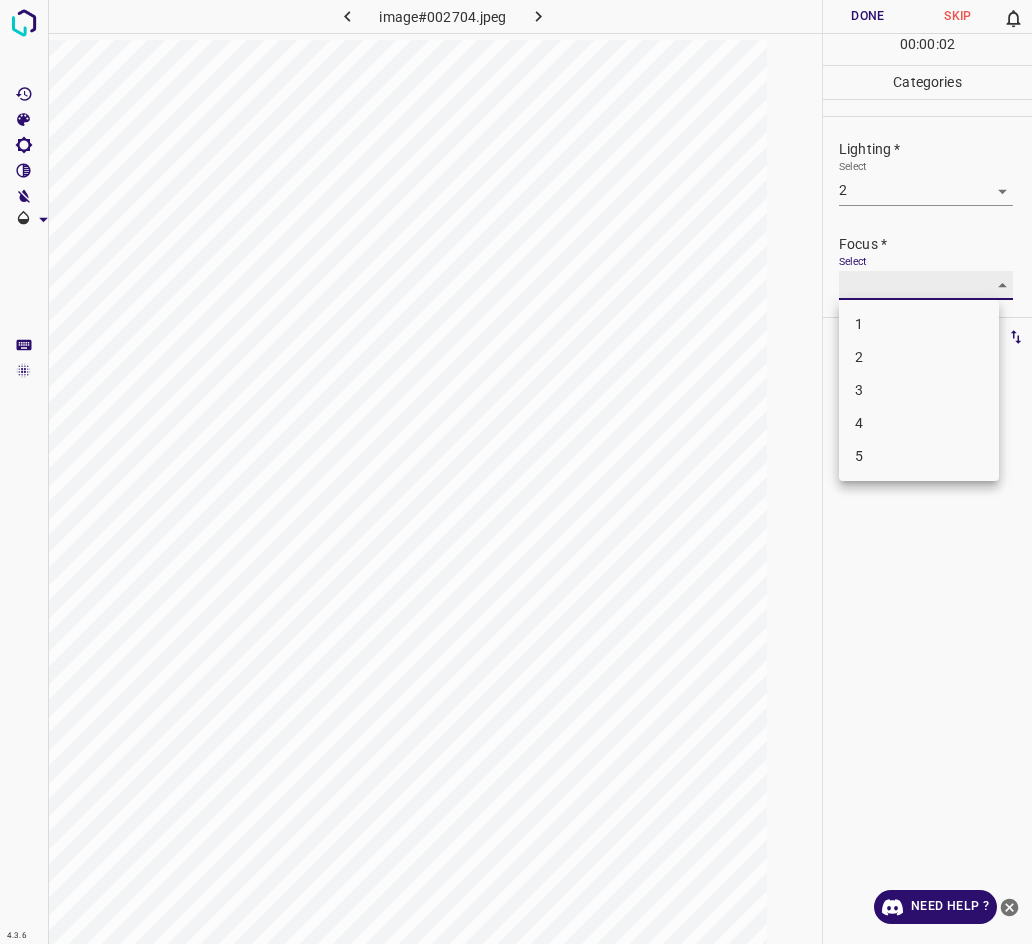 type on "2" 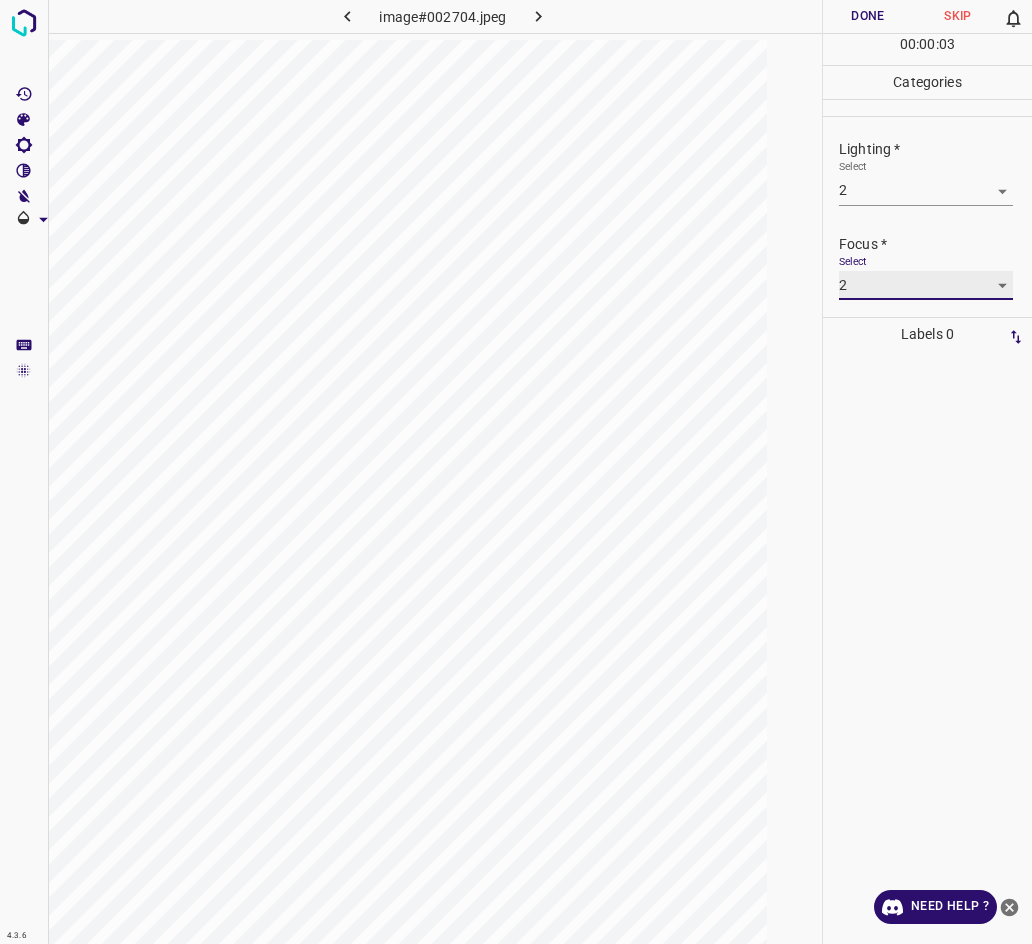 scroll, scrollTop: 84, scrollLeft: 0, axis: vertical 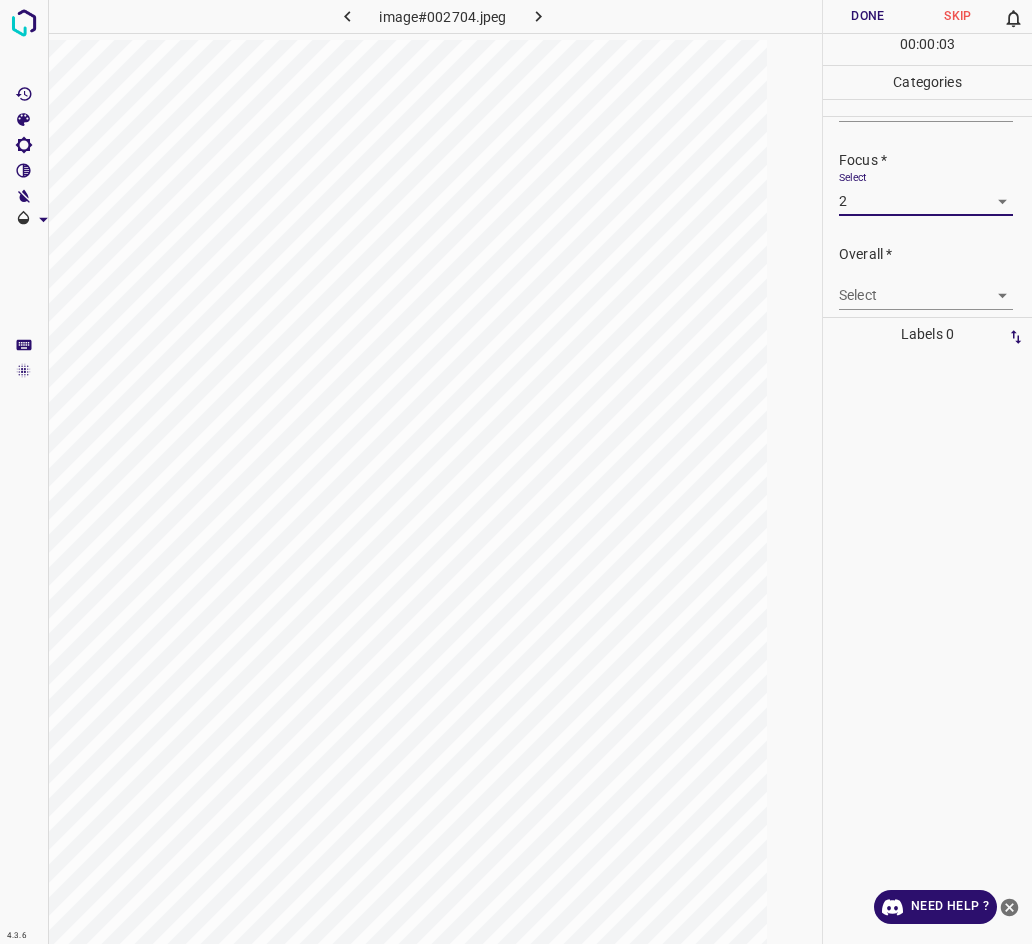click on "4.3.6  image#002704.jpeg Done Skip 0 00   : 00   : 03   Categories Lighting *  Select 2 2 Focus *  Select 2 2 Overall *  Select ​ Labels   0 Categories 1 Lighting 2 Focus 3 Overall Tools Space Change between modes (Draw & Edit) I Auto labeling R Restore zoom M Zoom in N Zoom out Delete Delete selecte label Filters Z Restore filters X Saturation filter C Brightness filter V Contrast filter B Gray scale filter General O Download Need Help ? - Text - Hide - Delete" at bounding box center (516, 472) 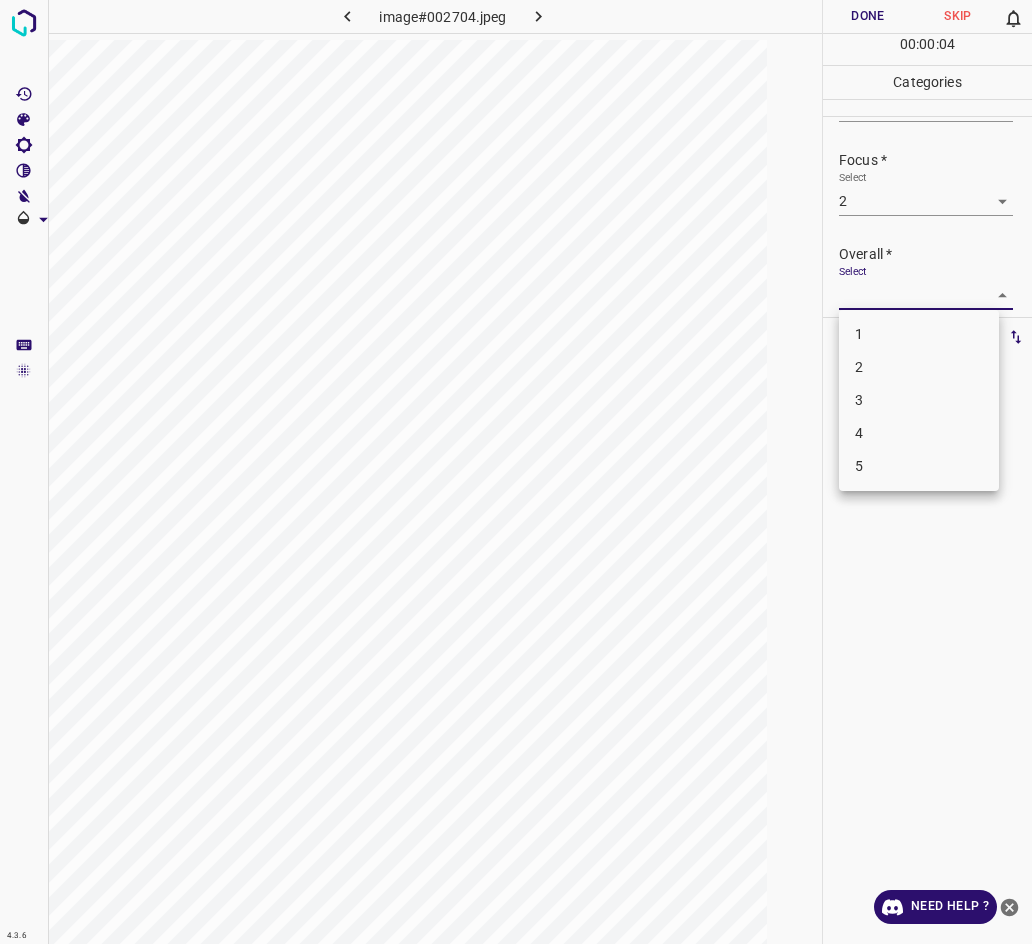 click on "2" at bounding box center (919, 367) 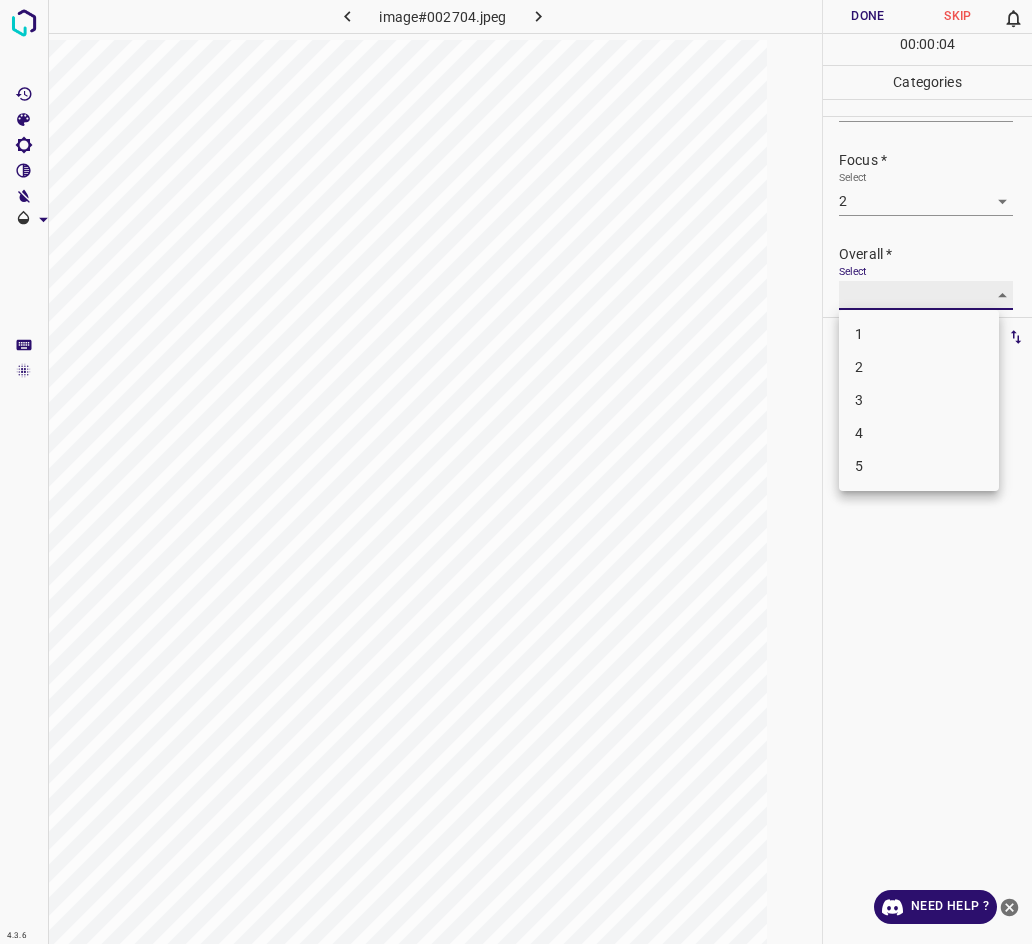 type on "2" 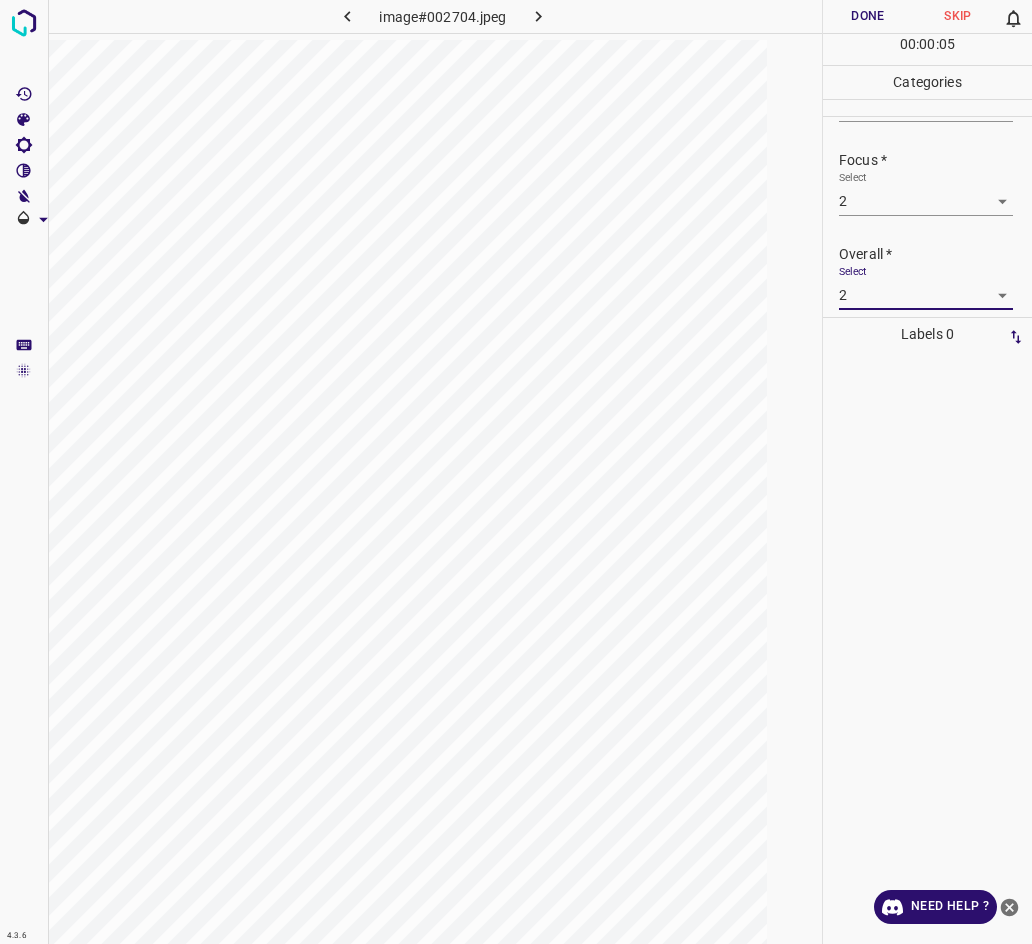 click on "Done" at bounding box center (868, 16) 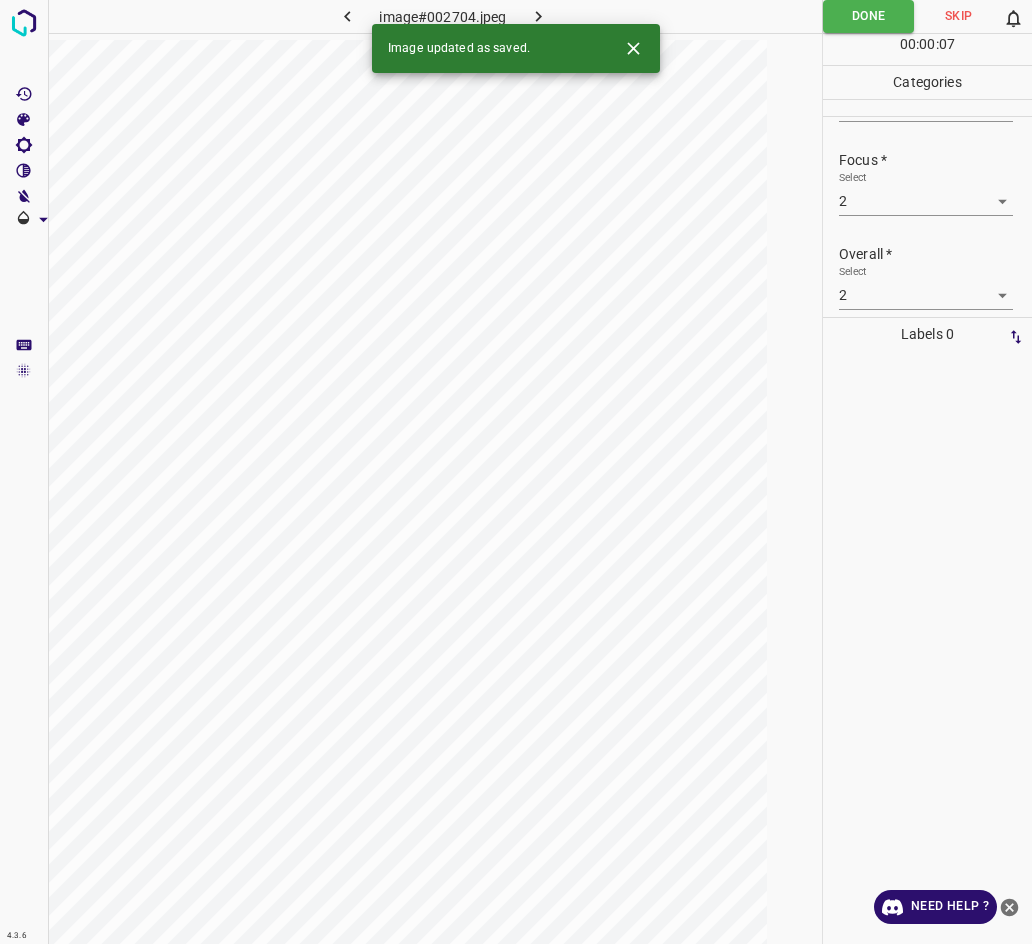 click 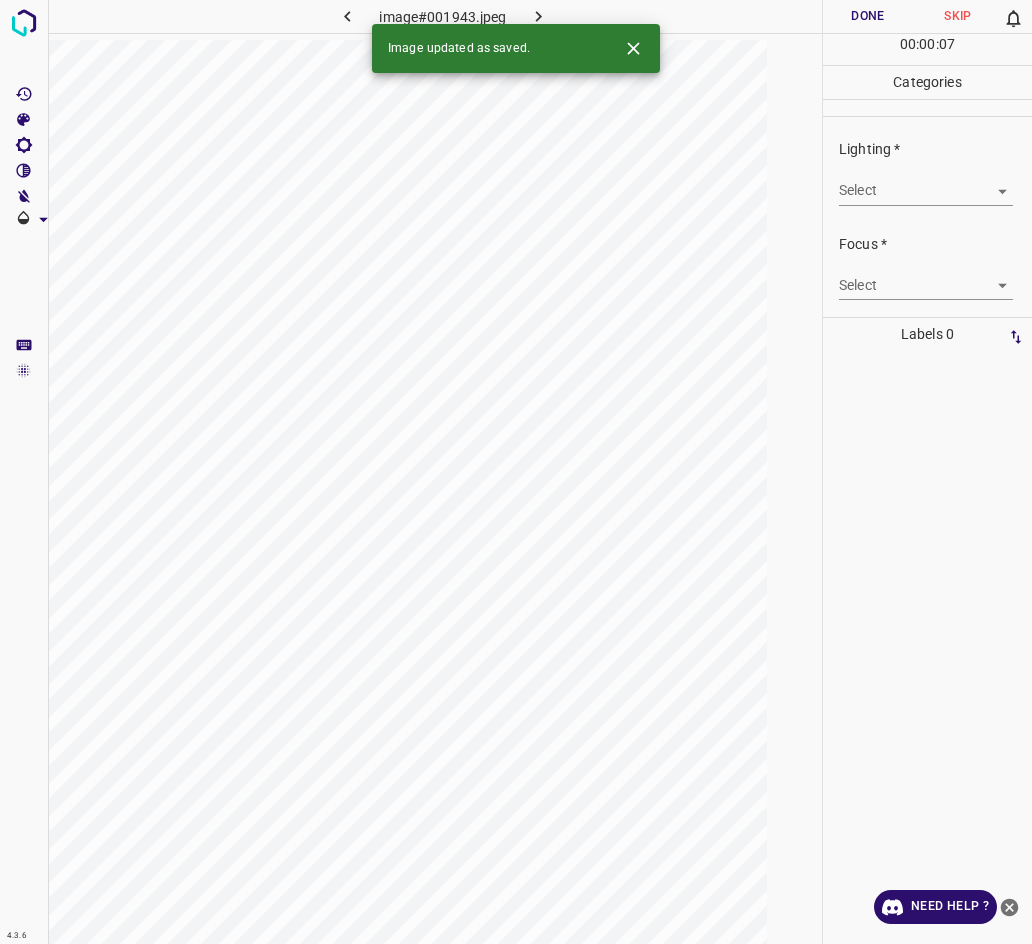 click on "4.3.6  image#001943.jpeg Done Skip 0 00   : 00   : 07   Categories Lighting *  Select ​ Focus *  Select ​ Overall *  Select ​ Labels   0 Categories 1 Lighting 2 Focus 3 Overall Tools Space Change between modes (Draw & Edit) I Auto labeling R Restore zoom M Zoom in N Zoom out Delete Delete selecte label Filters Z Restore filters X Saturation filter C Brightness filter V Contrast filter B Gray scale filter General O Download Image updated as saved. Need Help ? - Text - Hide - Delete" at bounding box center [516, 472] 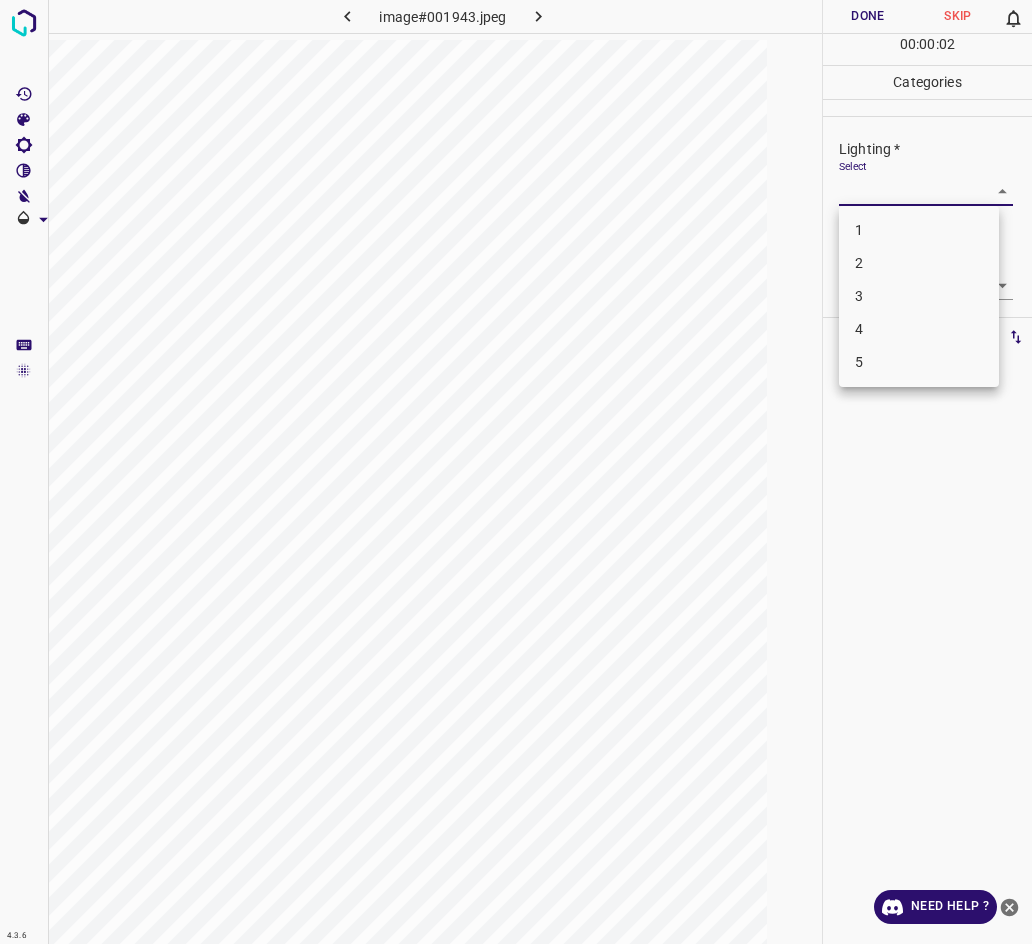 click on "3" at bounding box center [919, 296] 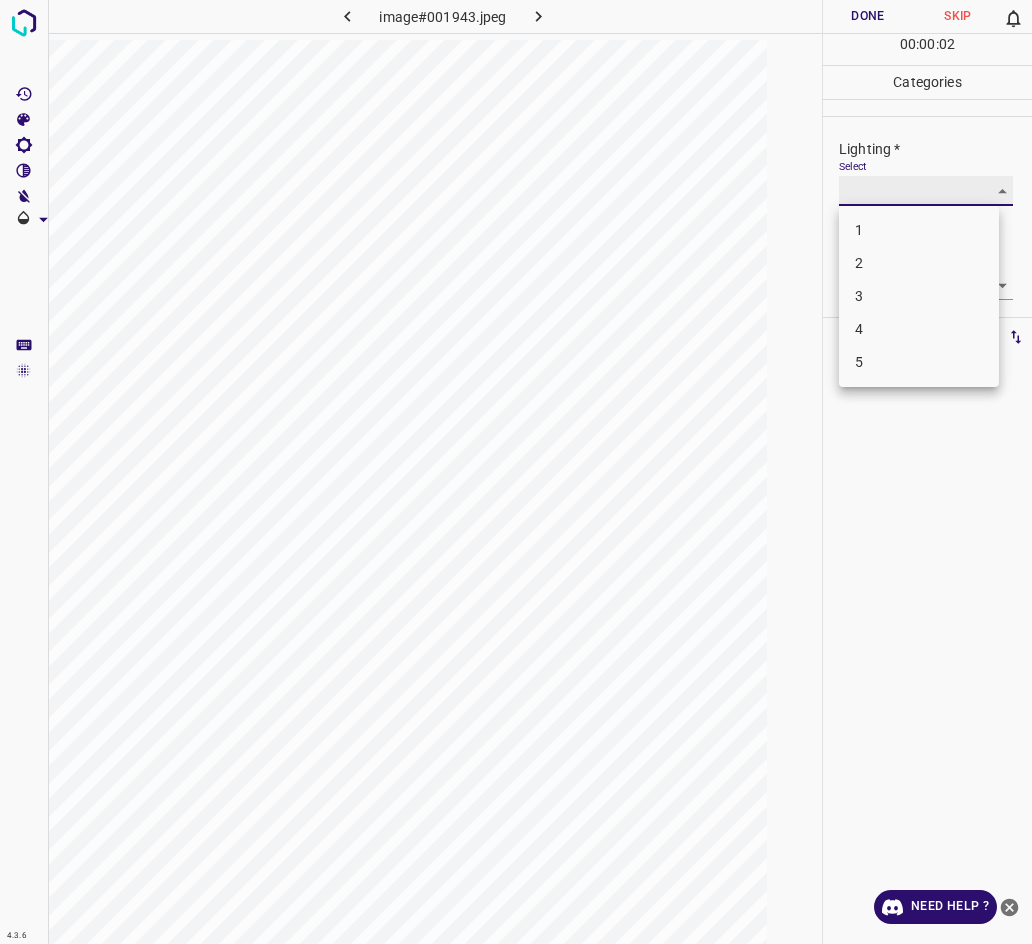type on "3" 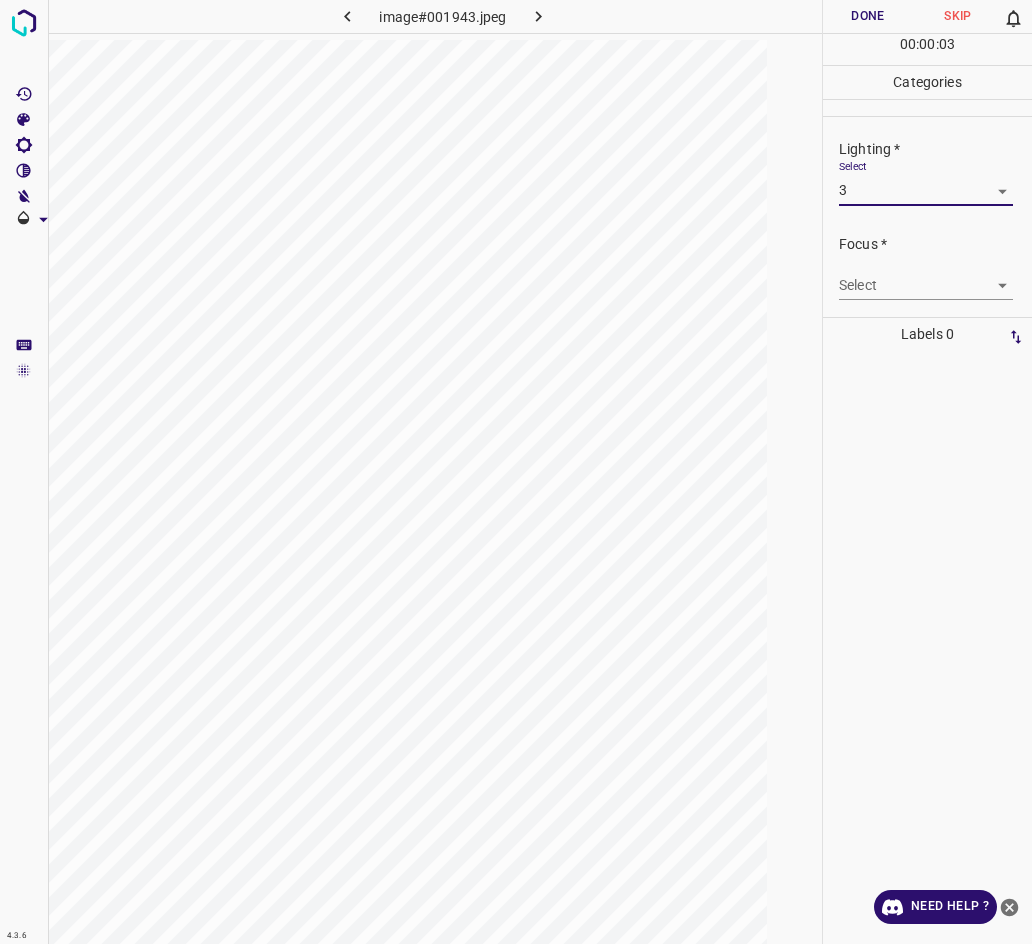 click on "4.3.6  image#001943.jpeg Done Skip 0 00   : 00   : 03   Categories Lighting *  Select 3 3 Focus *  Select ​ Overall *  Select ​ Labels   0 Categories 1 Lighting 2 Focus 3 Overall Tools Space Change between modes (Draw & Edit) I Auto labeling R Restore zoom M Zoom in N Zoom out Delete Delete selecte label Filters Z Restore filters X Saturation filter C Brightness filter V Contrast filter B Gray scale filter General O Download Need Help ? - Text - Hide - Delete" at bounding box center (516, 472) 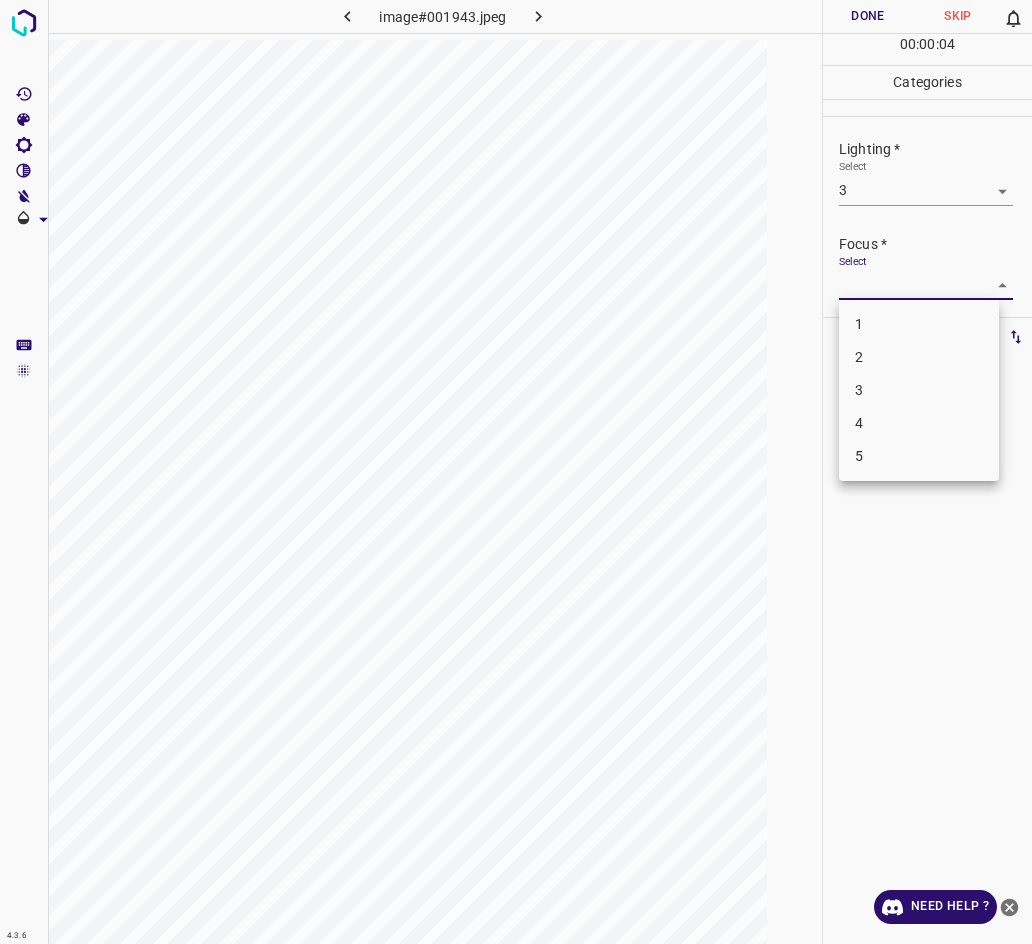 click on "3" at bounding box center [919, 390] 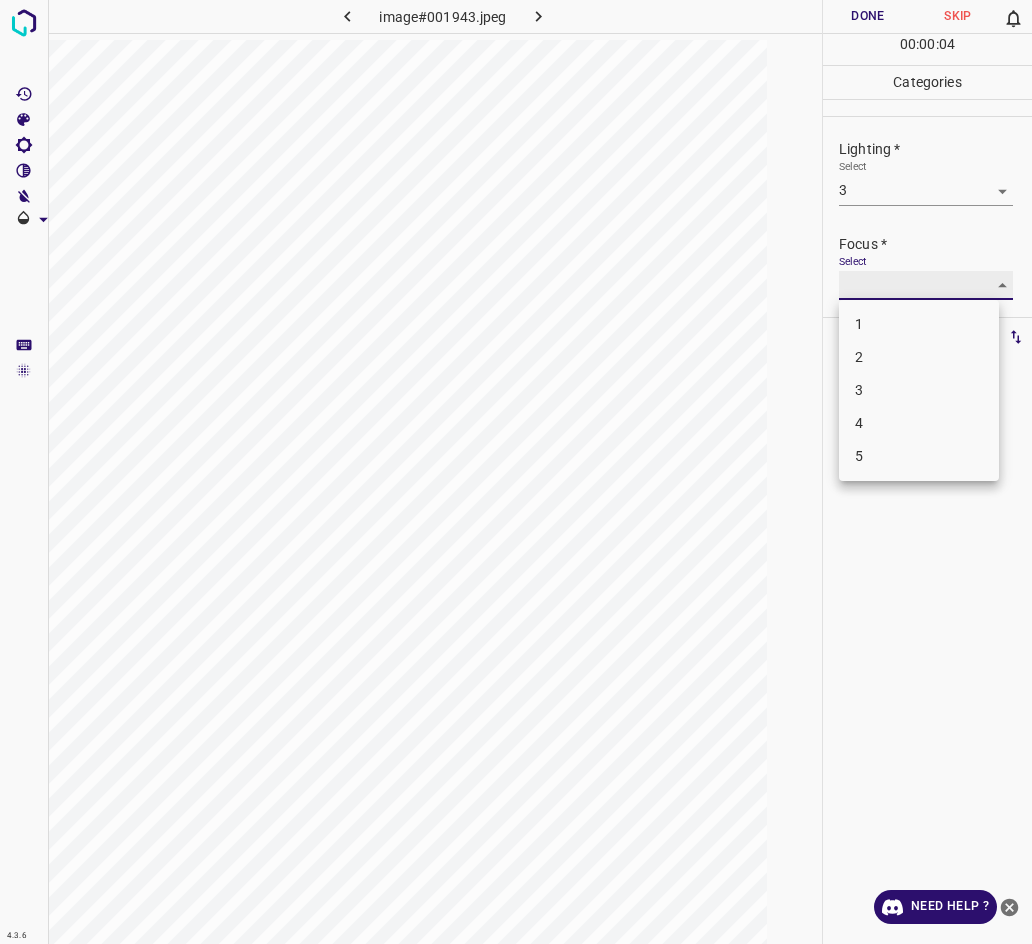 type on "3" 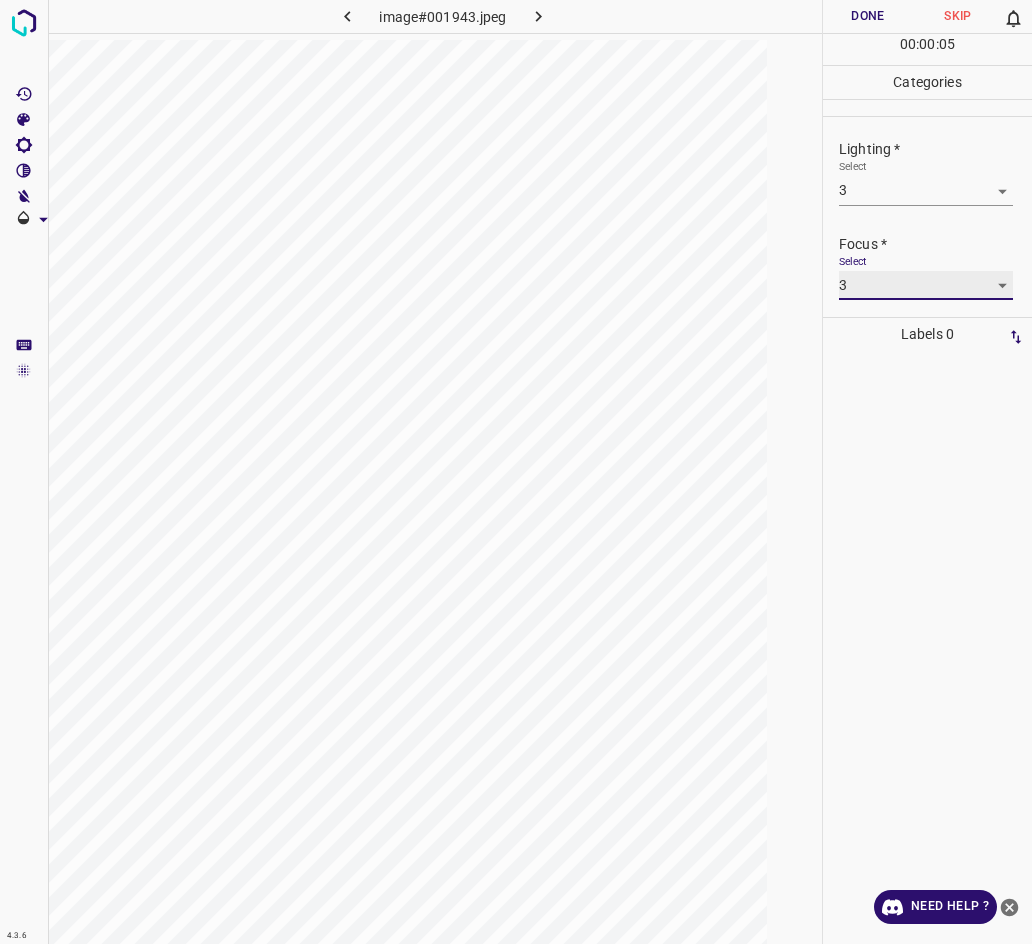 scroll, scrollTop: 98, scrollLeft: 0, axis: vertical 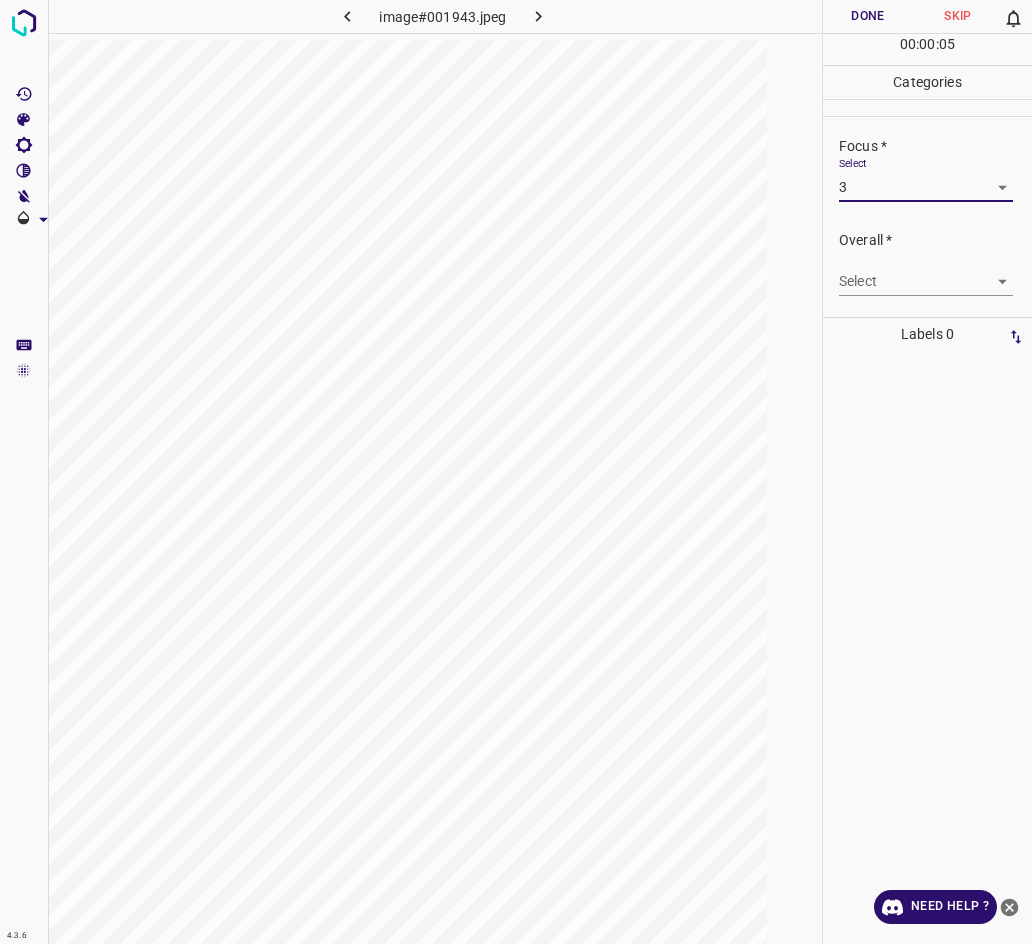 click on "4.3.6  image#001943.jpeg Done Skip 0 00   : 00   : 05   Categories Lighting *  Select 3 3 Focus *  Select 3 3 Overall *  Select ​ Labels   0 Categories 1 Lighting 2 Focus 3 Overall Tools Space Change between modes (Draw & Edit) I Auto labeling R Restore zoom M Zoom in N Zoom out Delete Delete selecte label Filters Z Restore filters X Saturation filter C Brightness filter V Contrast filter B Gray scale filter General O Download Need Help ? - Text - Hide - Delete" at bounding box center (516, 472) 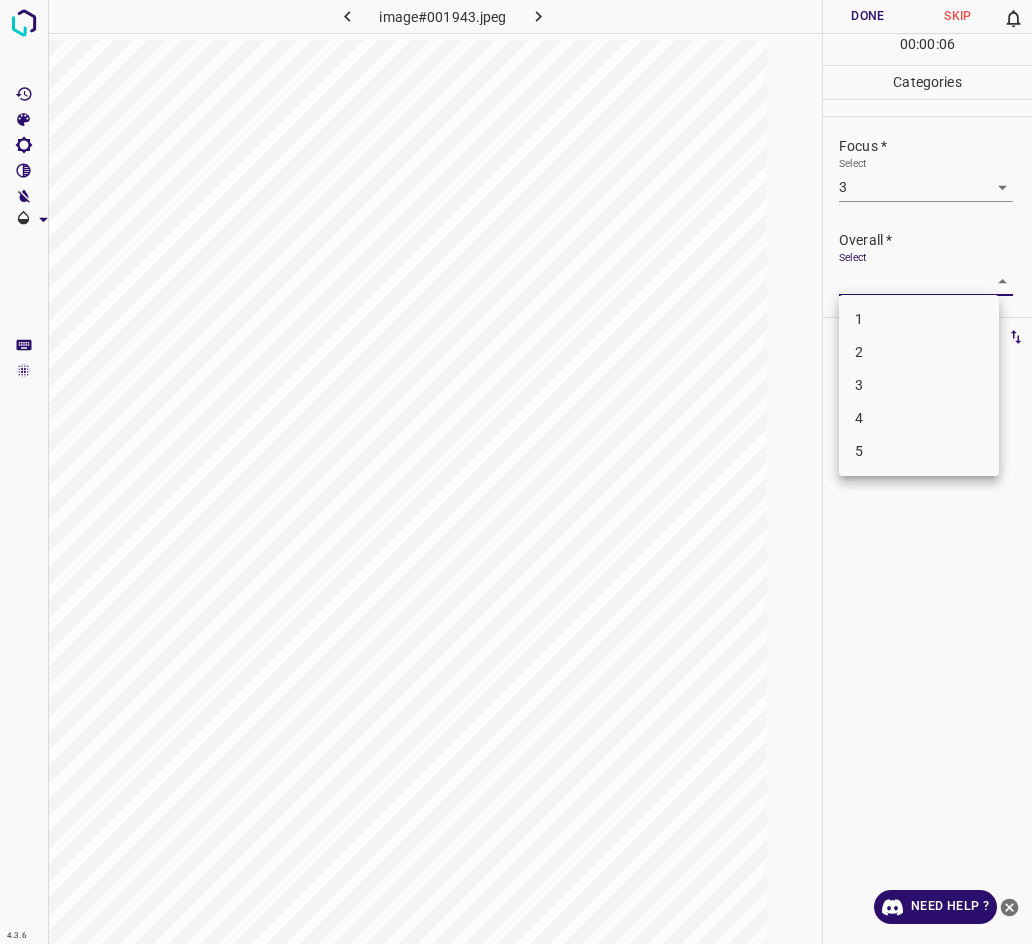 click on "3" at bounding box center [919, 385] 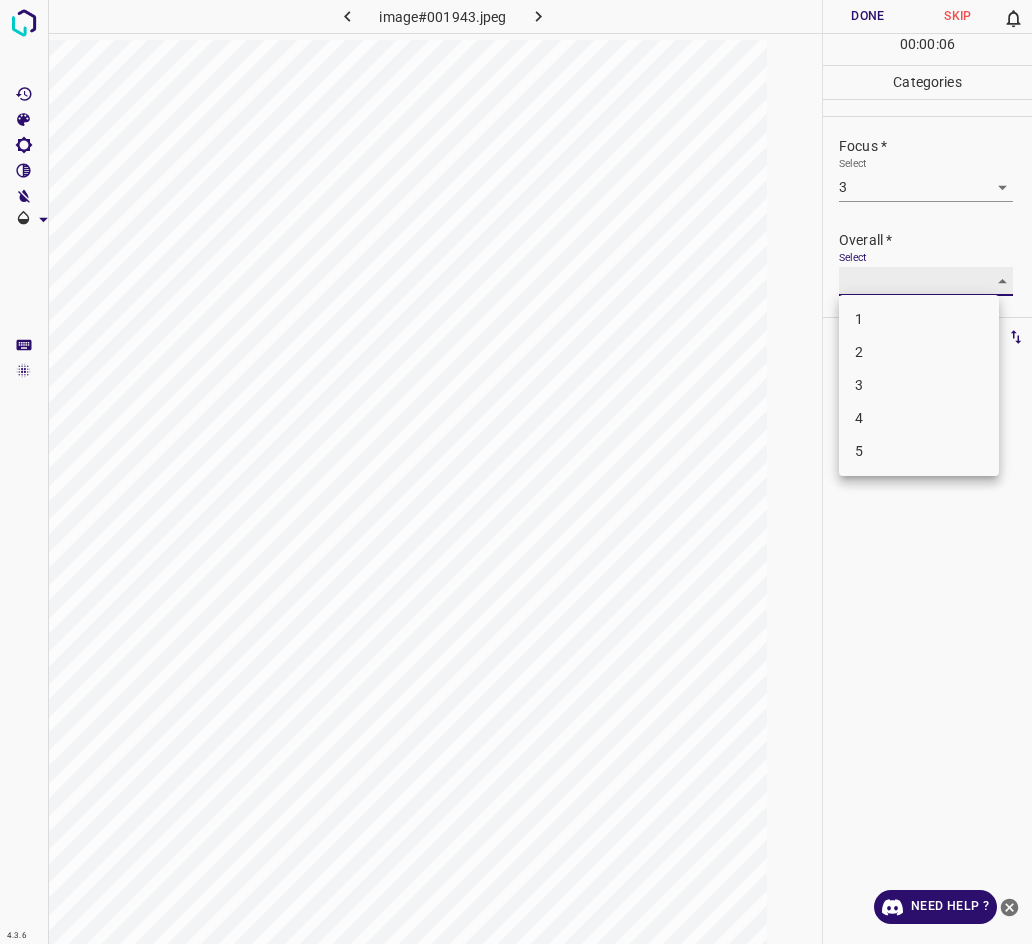 type on "3" 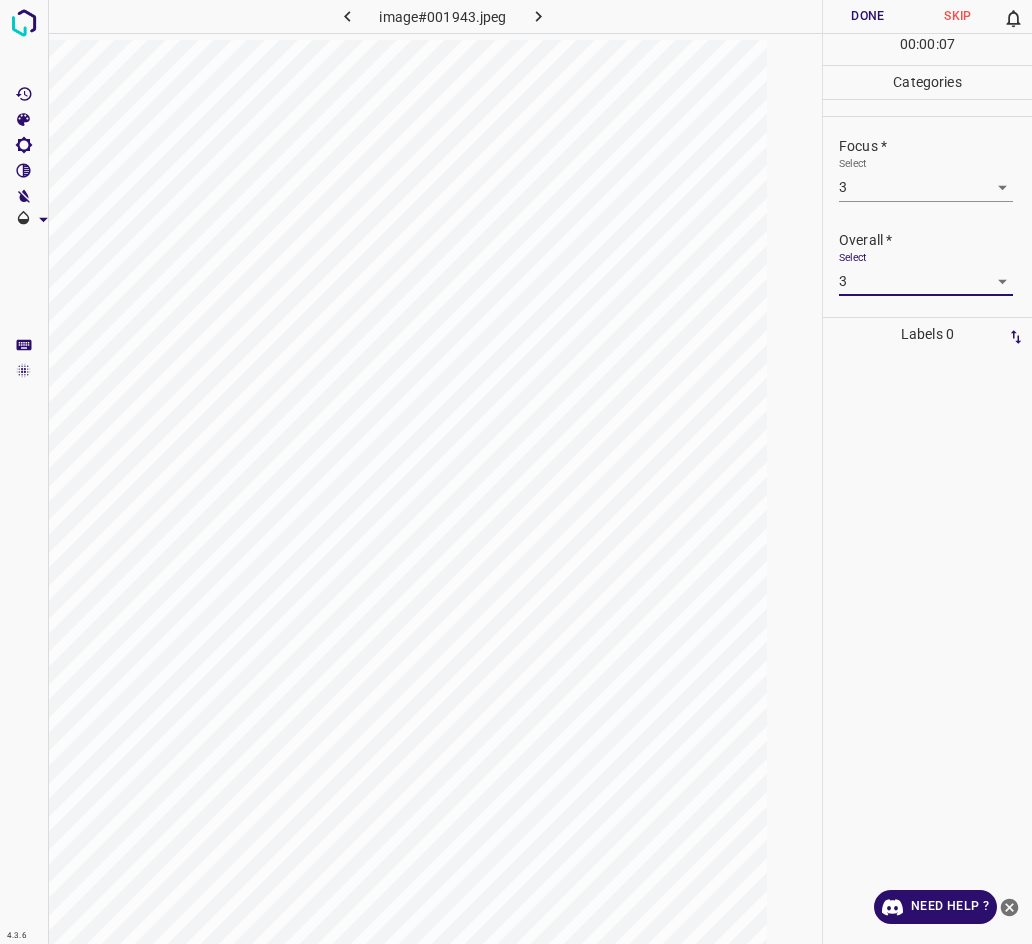 click on "Done" at bounding box center [868, 16] 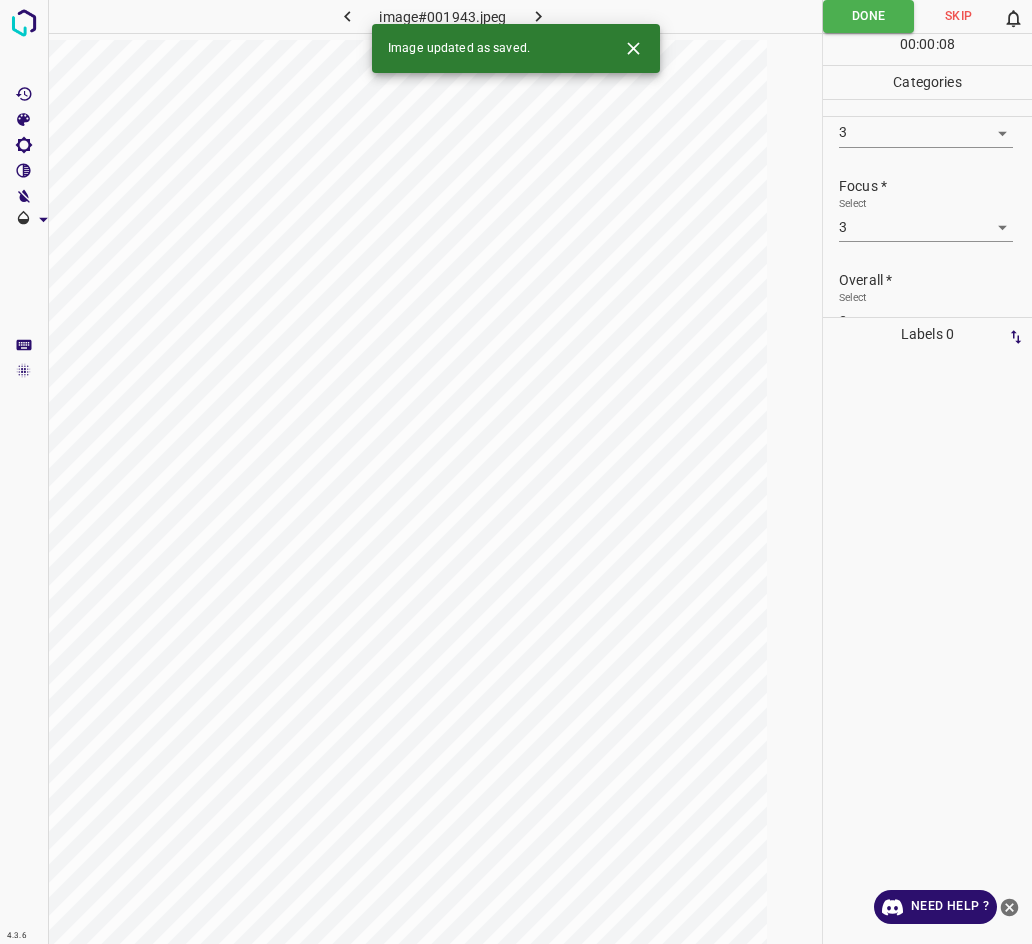 scroll, scrollTop: 0, scrollLeft: 0, axis: both 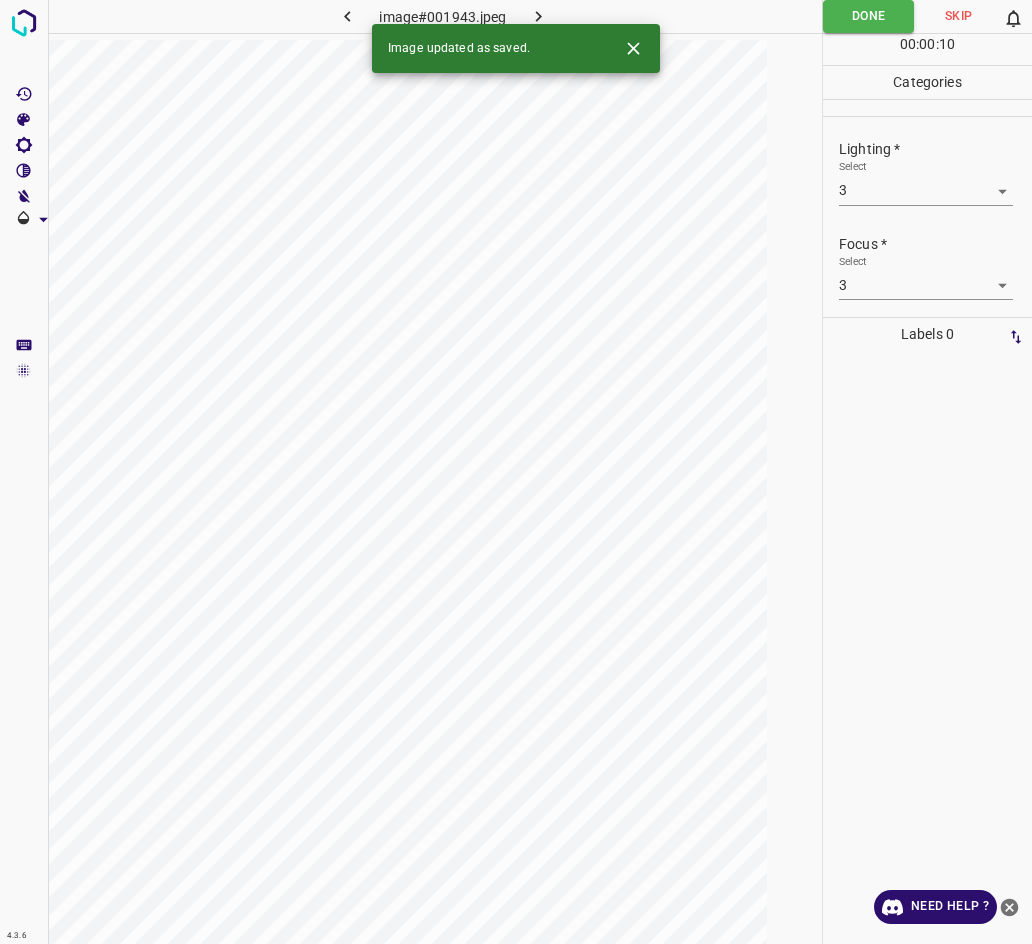 click 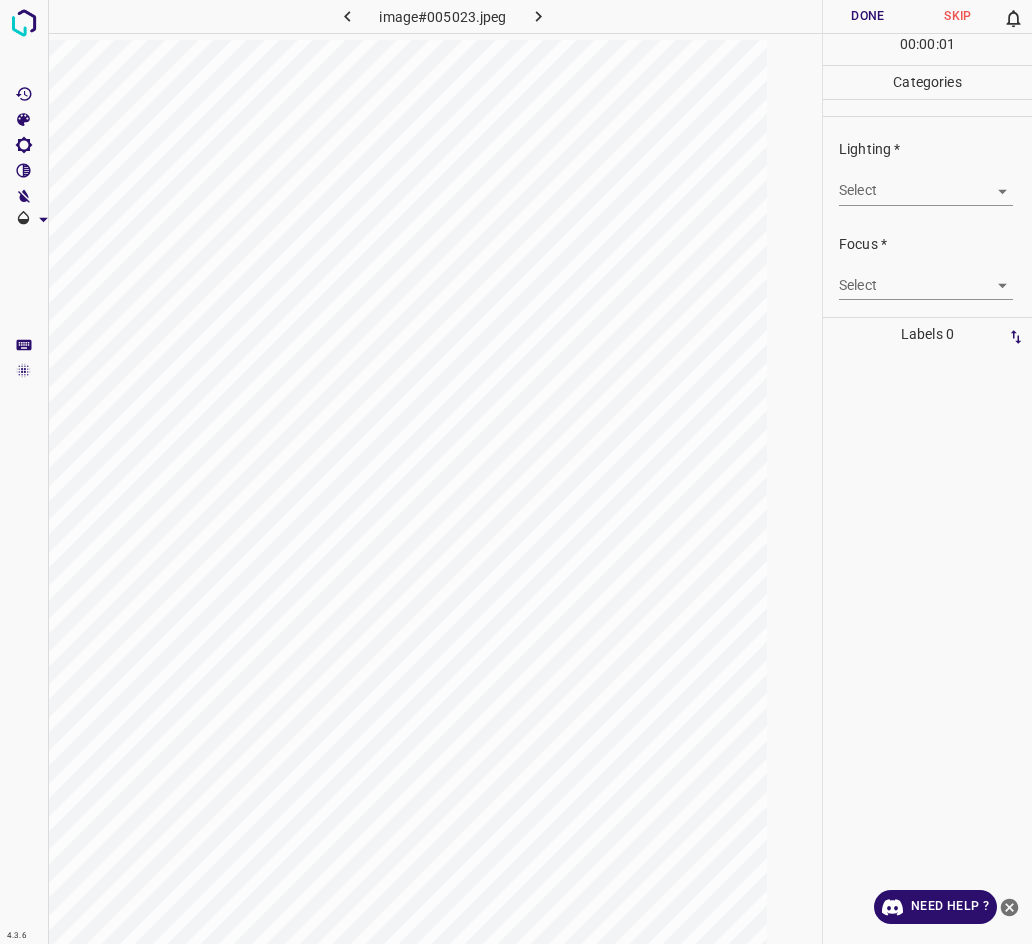 click on "4.3.6  image#005023.jpeg Done Skip 0 00   : 00   : 01   Categories Lighting *  Select ​ Focus *  Select ​ Overall *  Select ​ Labels   0 Categories 1 Lighting 2 Focus 3 Overall Tools Space Change between modes (Draw & Edit) I Auto labeling R Restore zoom M Zoom in N Zoom out Delete Delete selecte label Filters Z Restore filters X Saturation filter C Brightness filter V Contrast filter B Gray scale filter General O Download Need Help ? - Text - Hide - Delete" at bounding box center [516, 472] 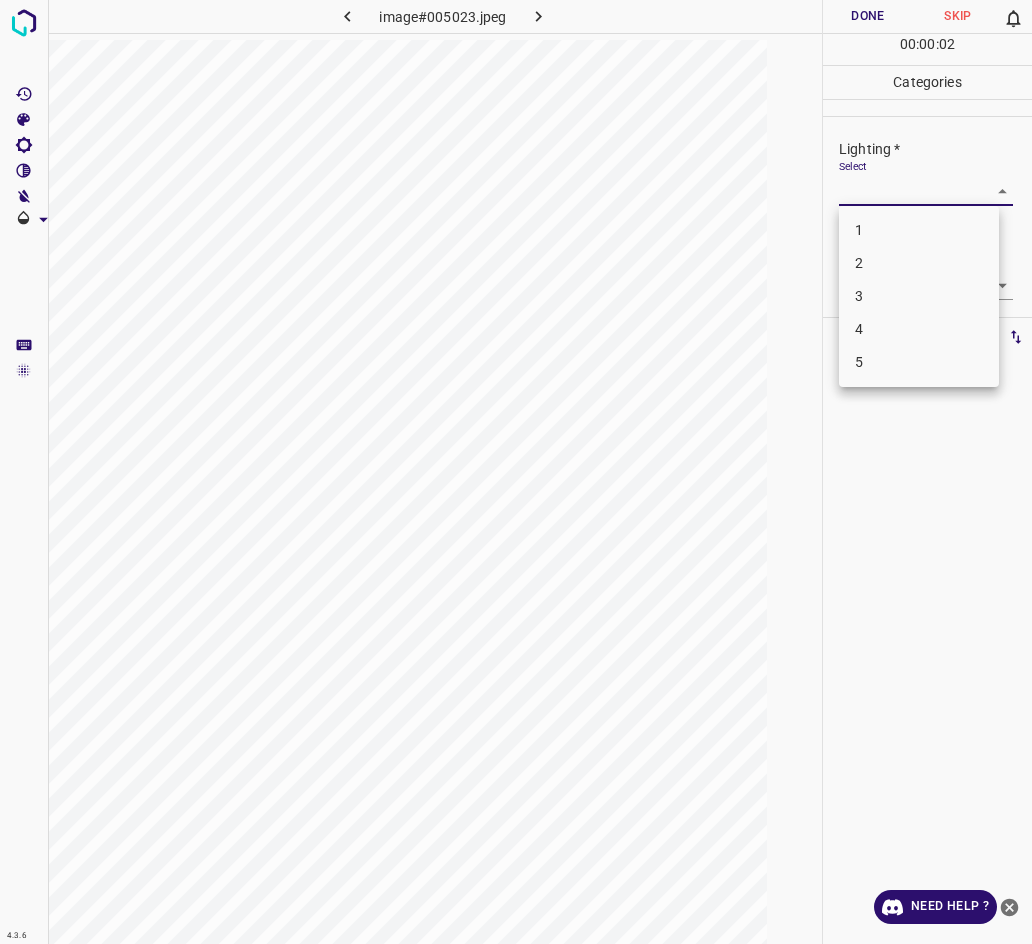 click on "3" at bounding box center [919, 296] 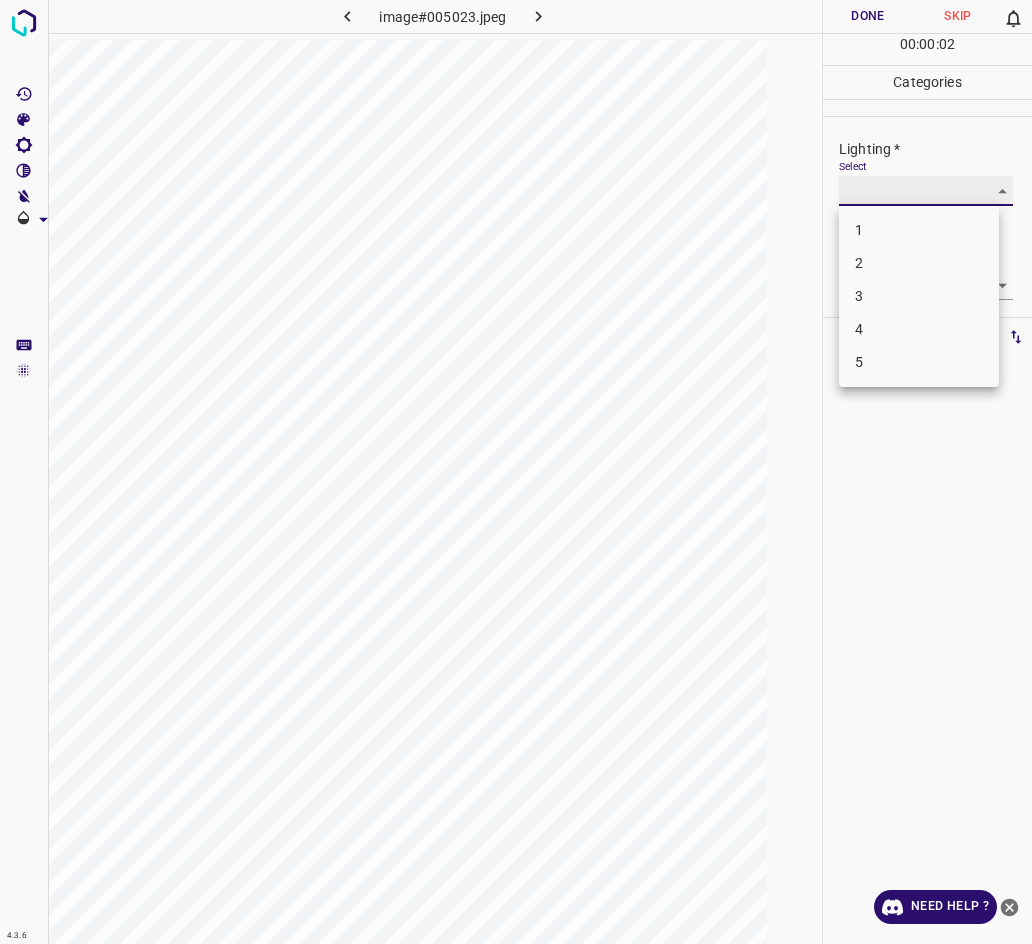 type on "3" 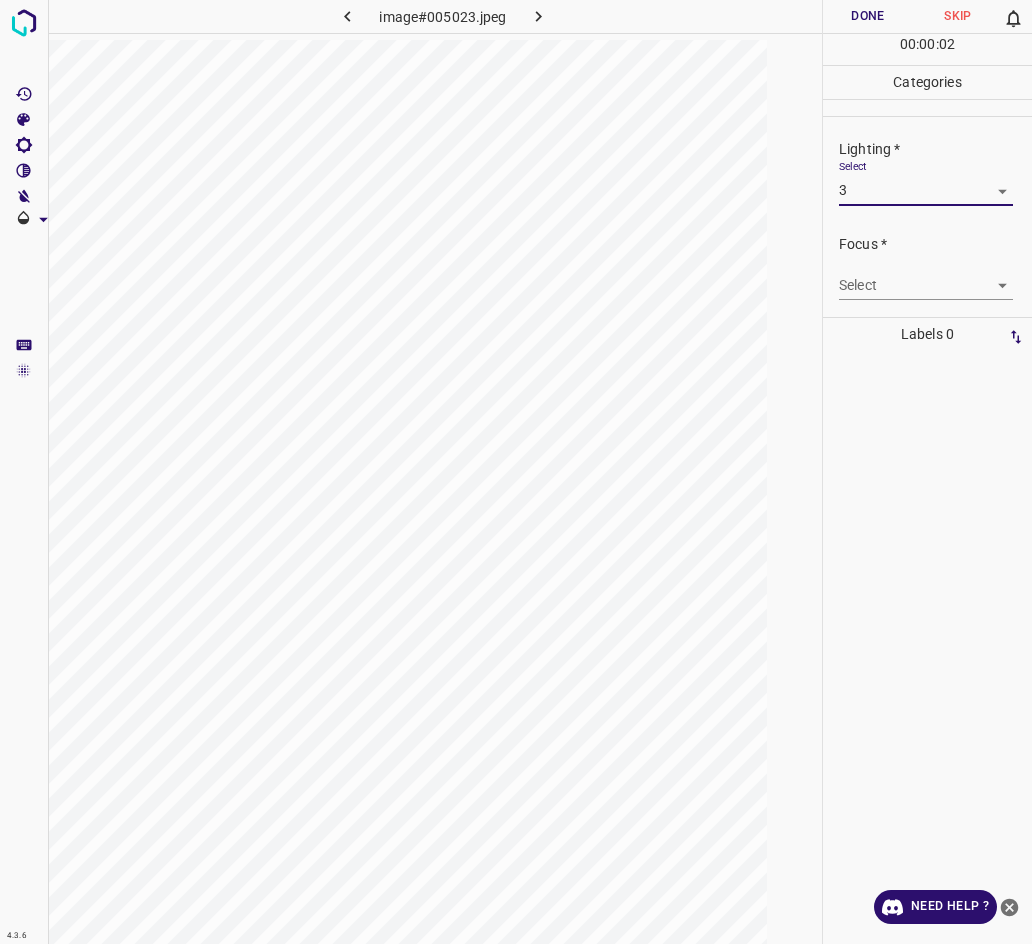 click on "4.3.6  image#005023.jpeg Done Skip 0 00   : 00   : 02   Categories Lighting *  Select 3 3 Focus *  Select ​ Overall *  Select ​ Labels   0 Categories 1 Lighting 2 Focus 3 Overall Tools Space Change between modes (Draw & Edit) I Auto labeling R Restore zoom M Zoom in N Zoom out Delete Delete selecte label Filters Z Restore filters X Saturation filter C Brightness filter V Contrast filter B Gray scale filter General O Download Need Help ? - Text - Hide - Delete 1 2 3 4 5" at bounding box center (516, 472) 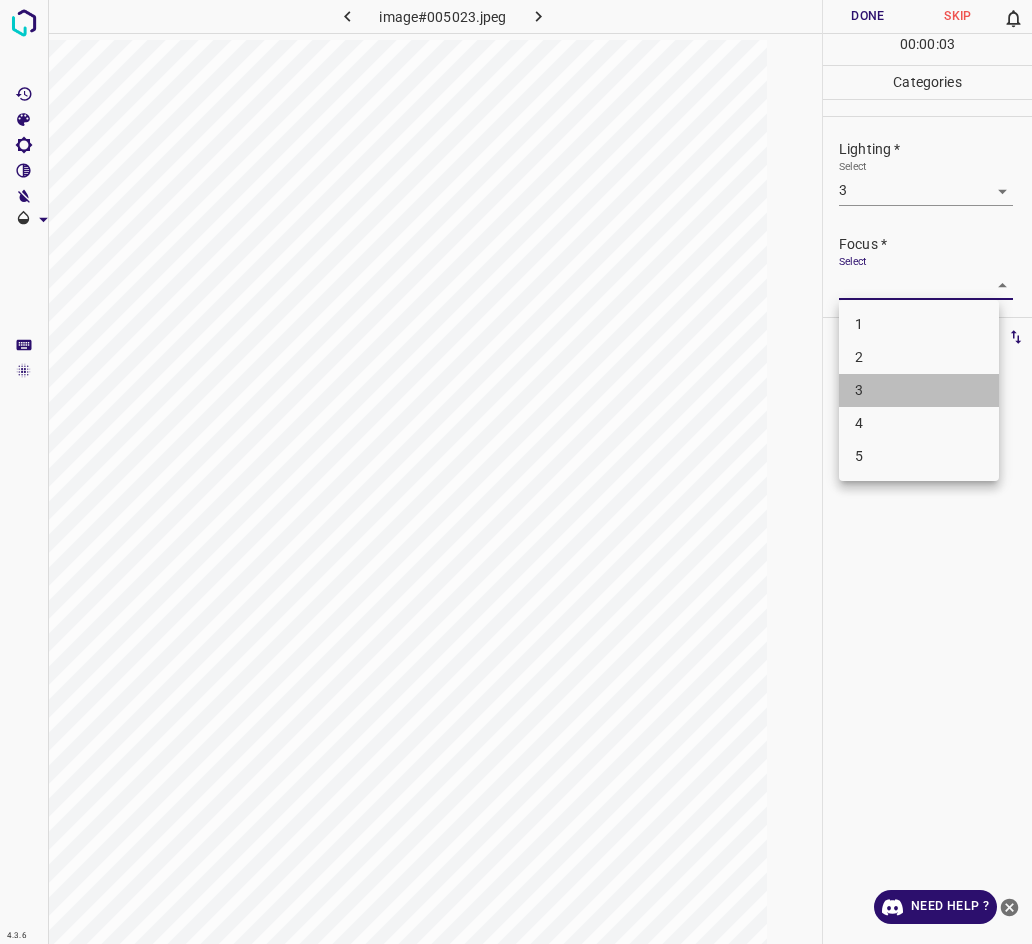 click on "3" at bounding box center [919, 390] 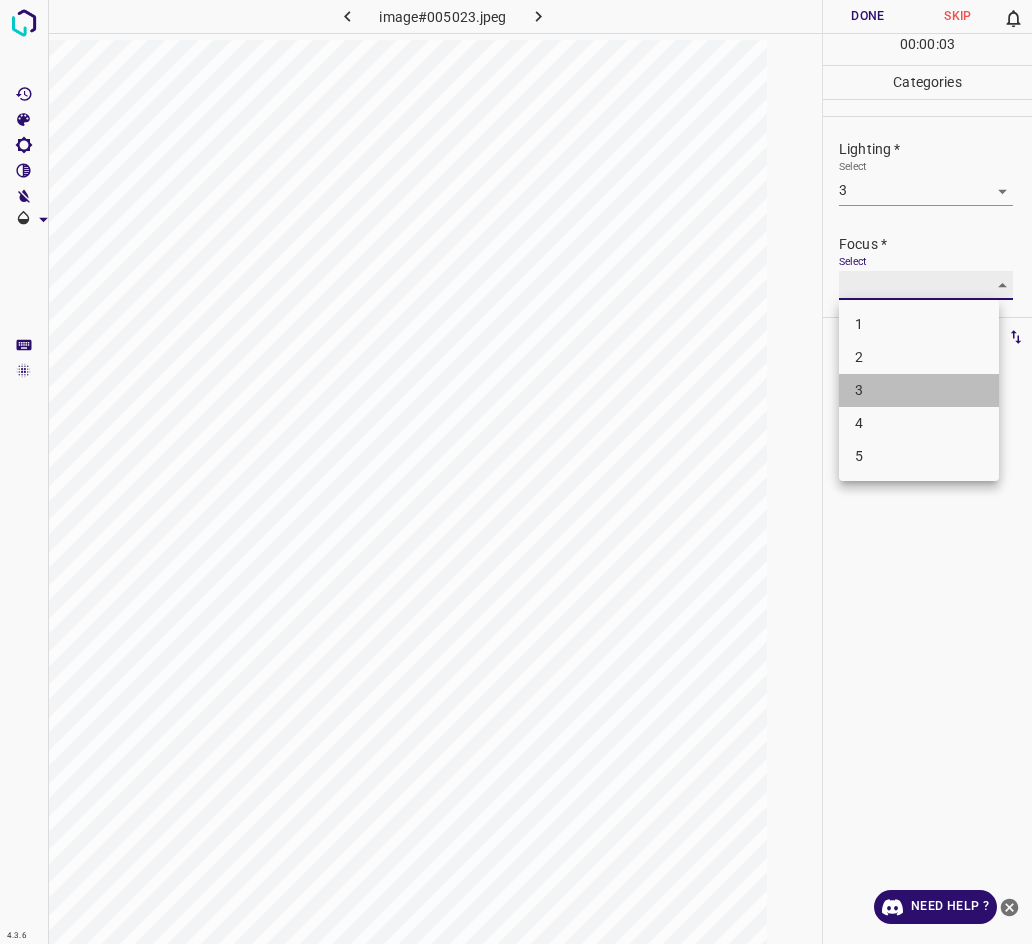 type on "3" 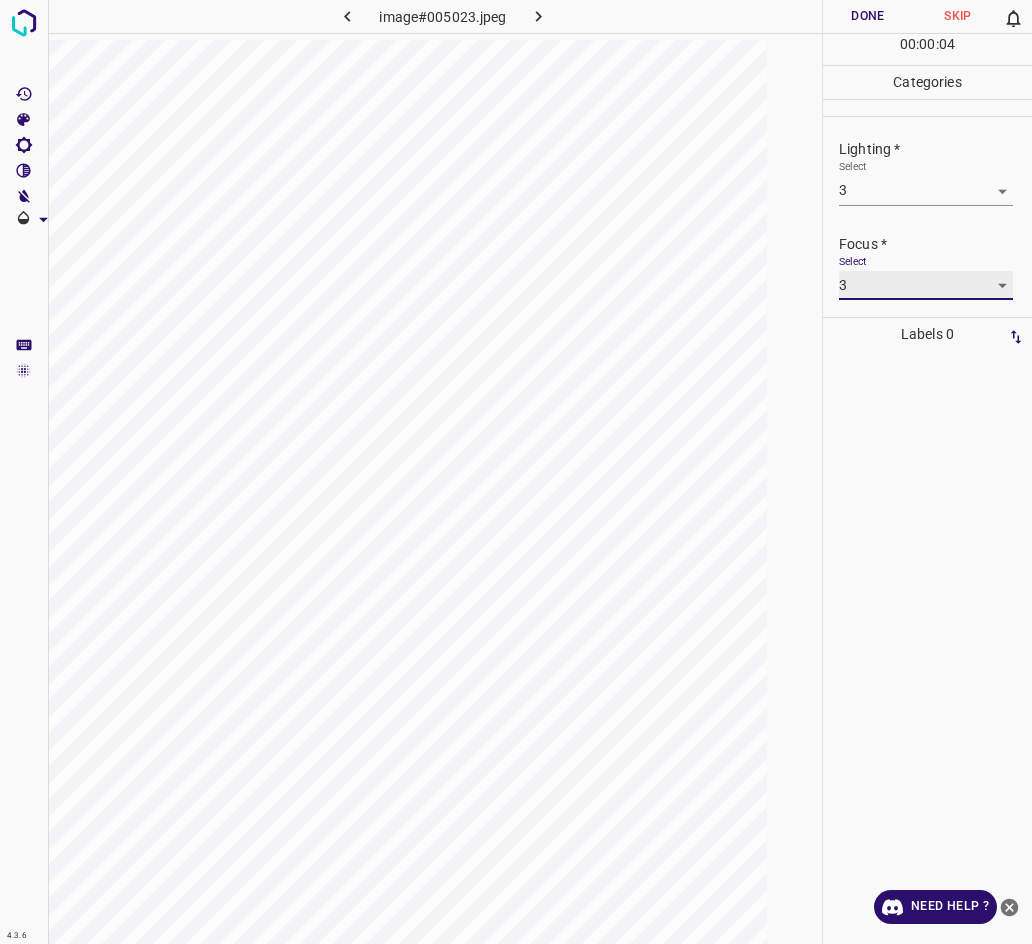 scroll, scrollTop: 49, scrollLeft: 0, axis: vertical 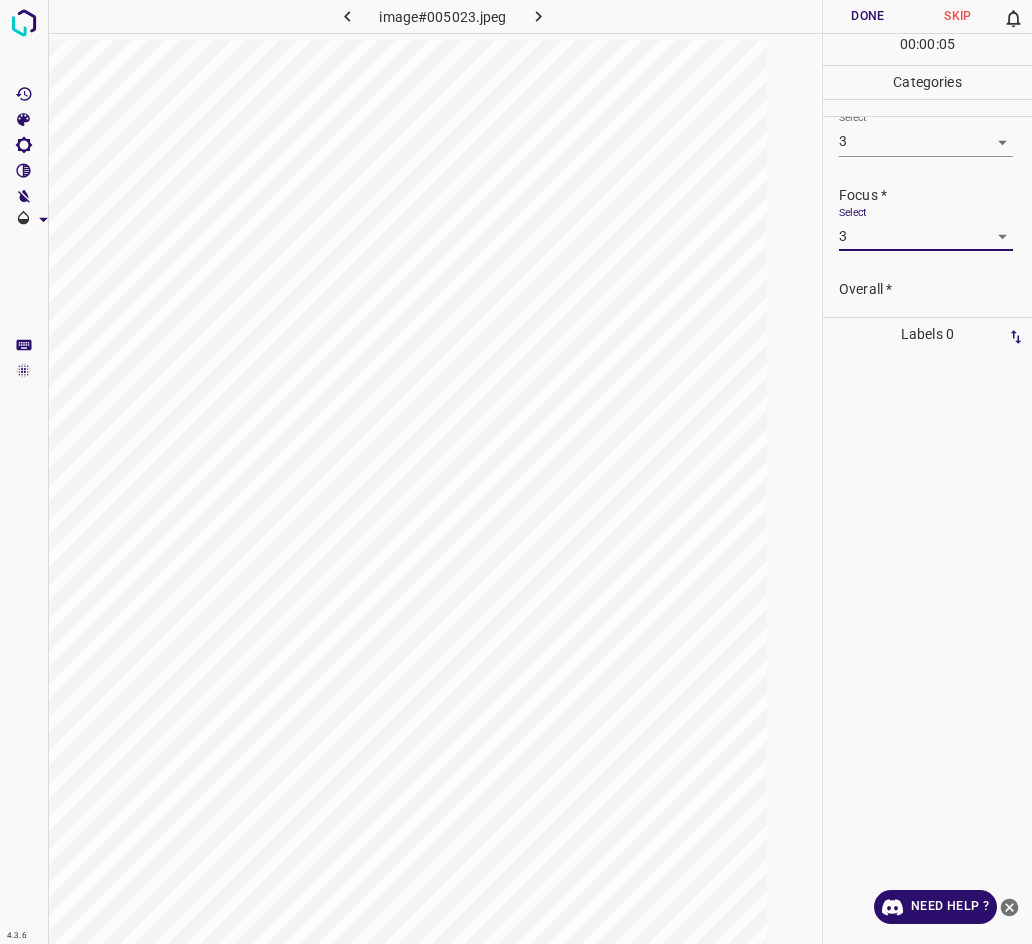 click on "Overall *" at bounding box center (935, 289) 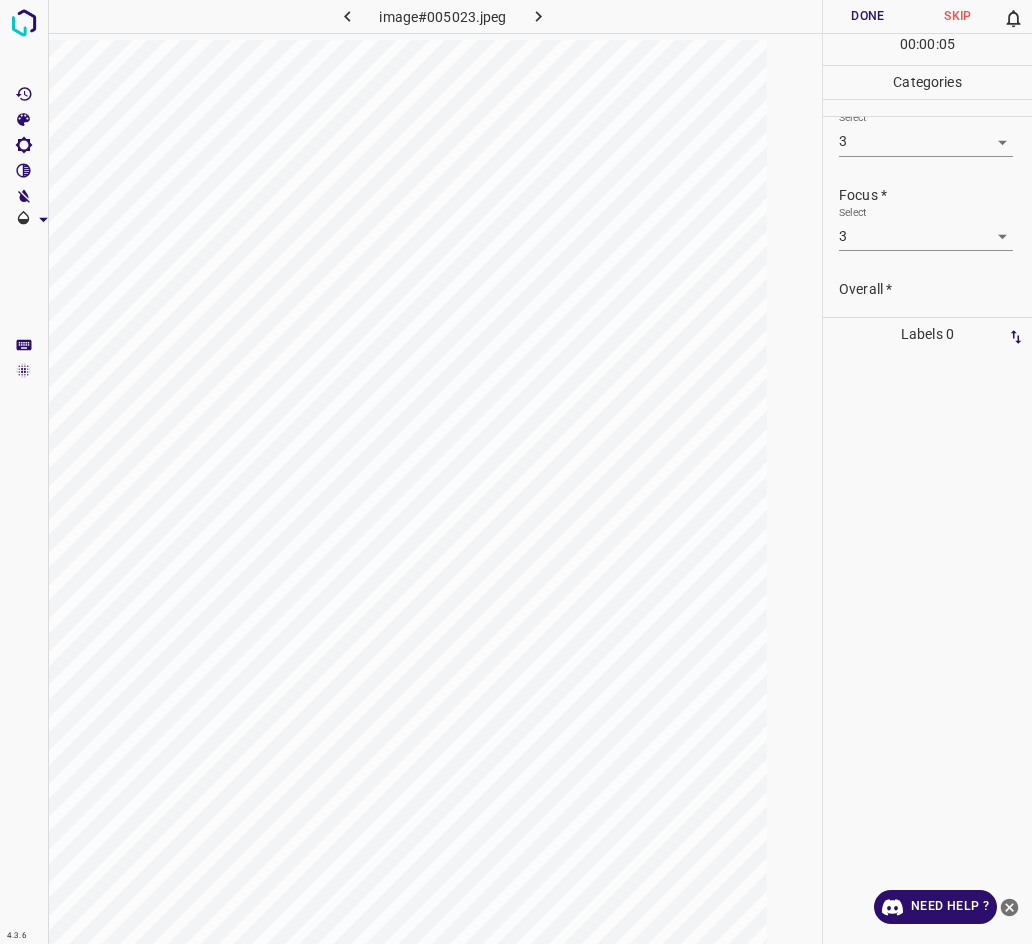 click on "Select ​" at bounding box center (926, 322) 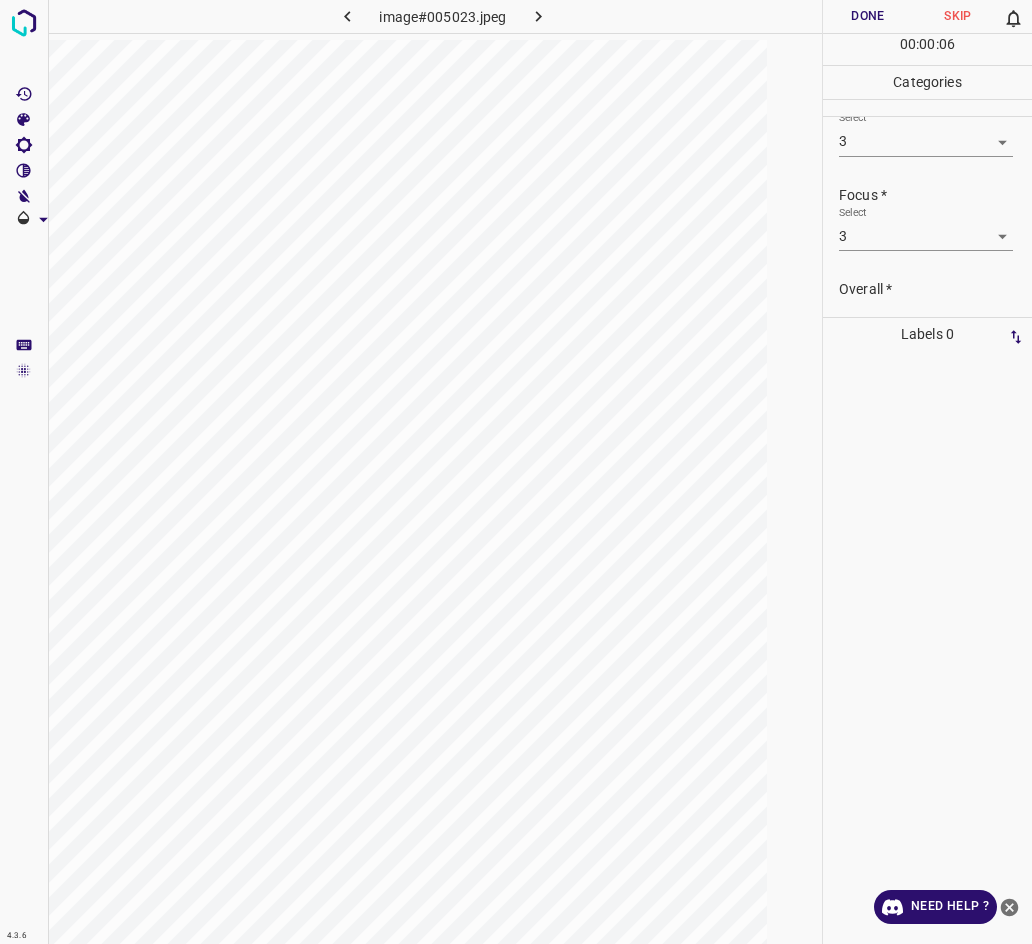 click on "4.3.6  image#005023.jpeg Done Skip 0 00   : 00   : 06   Categories Lighting *  Select 3 3 Focus *  Select 3 3 Overall *  Select ​ Labels   0 Categories 1 Lighting 2 Focus 3 Overall Tools Space Change between modes (Draw & Edit) I Auto labeling R Restore zoom M Zoom in N Zoom out Delete Delete selecte label Filters Z Restore filters X Saturation filter C Brightness filter V Contrast filter B Gray scale filter General O Download Need Help ? - Text - Hide - Delete" at bounding box center [516, 472] 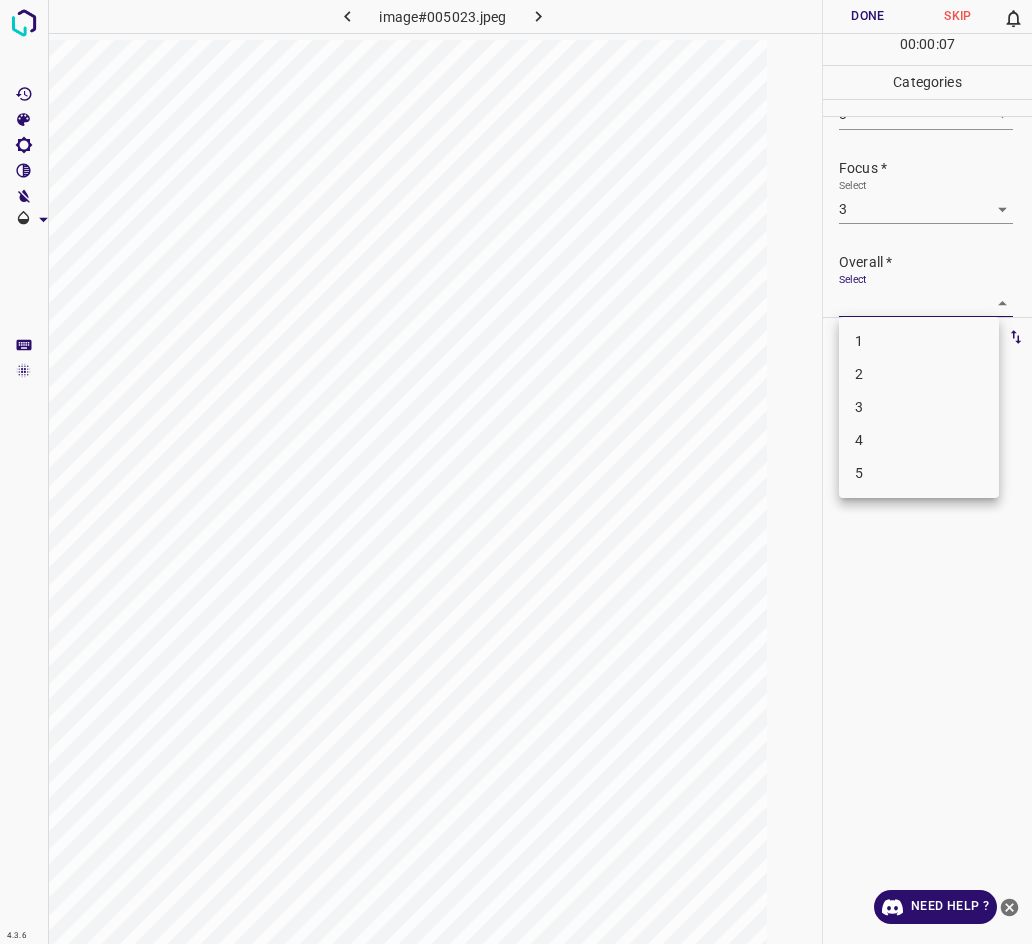 click on "3" at bounding box center [919, 407] 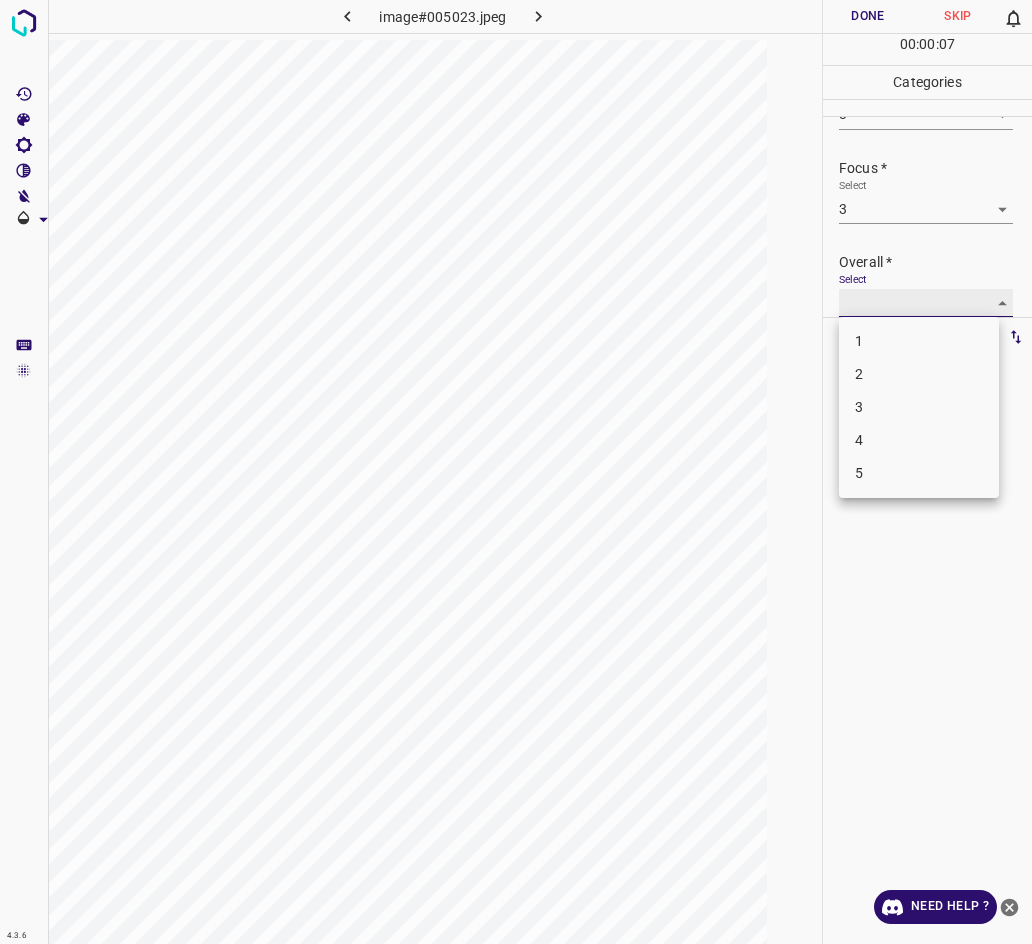 type on "3" 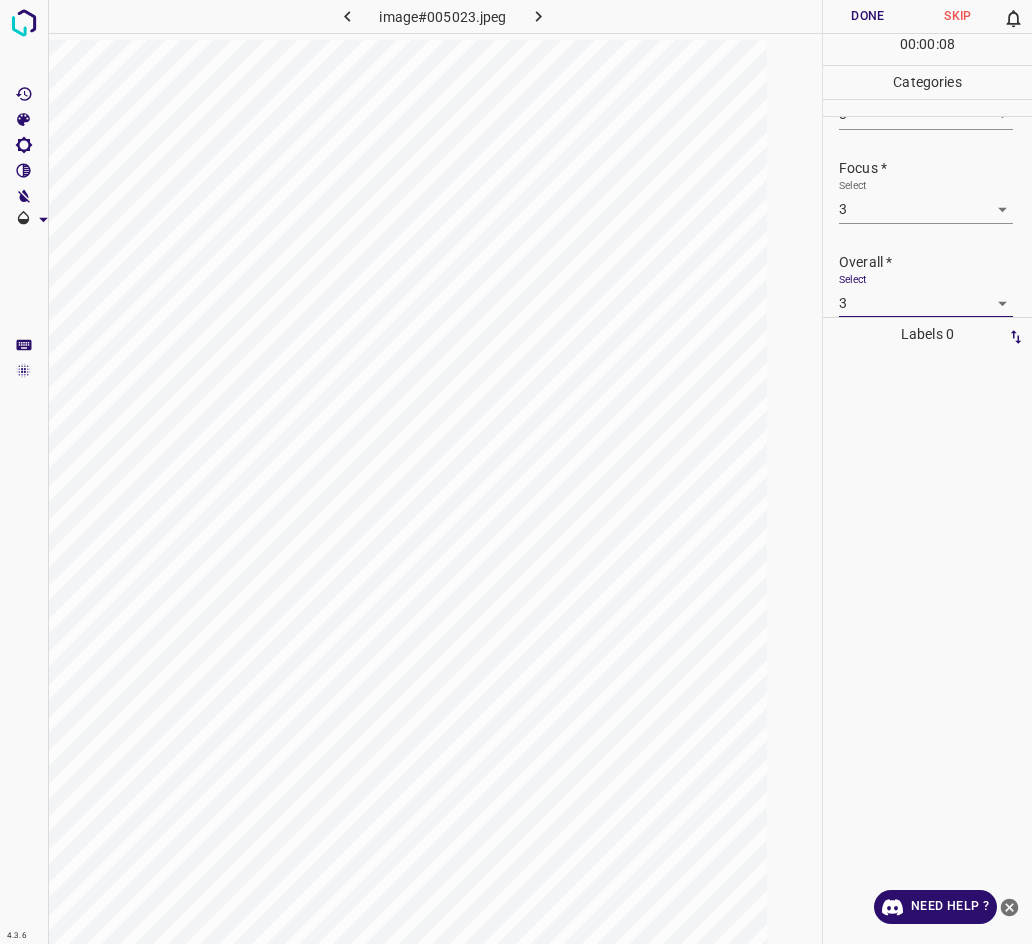 click on "Done" at bounding box center [868, 16] 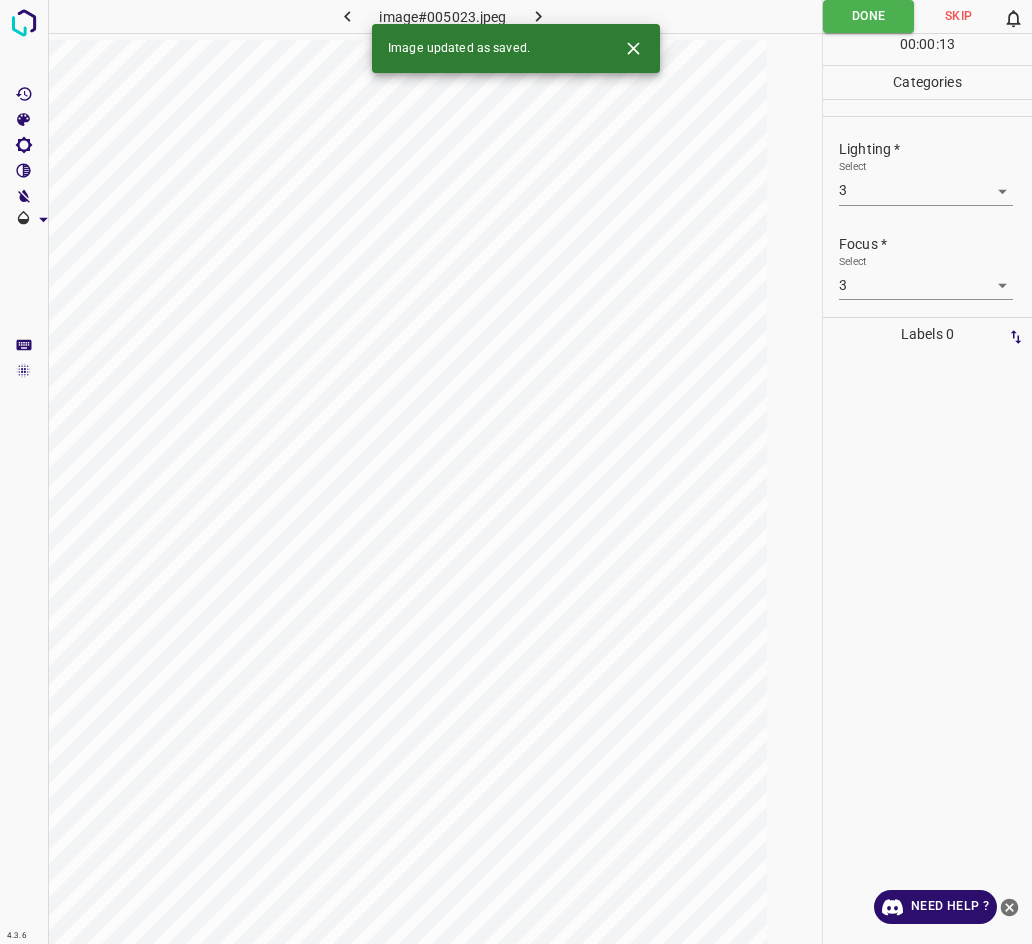 scroll, scrollTop: 98, scrollLeft: 0, axis: vertical 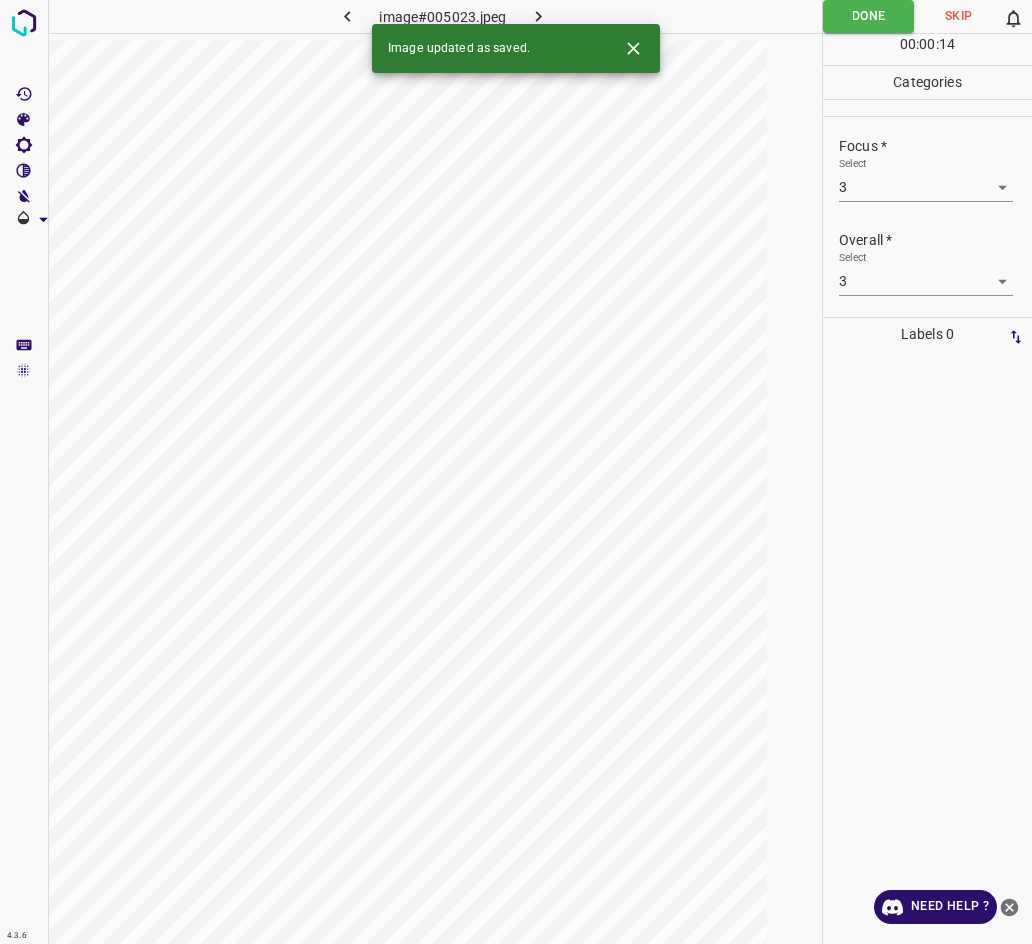 click 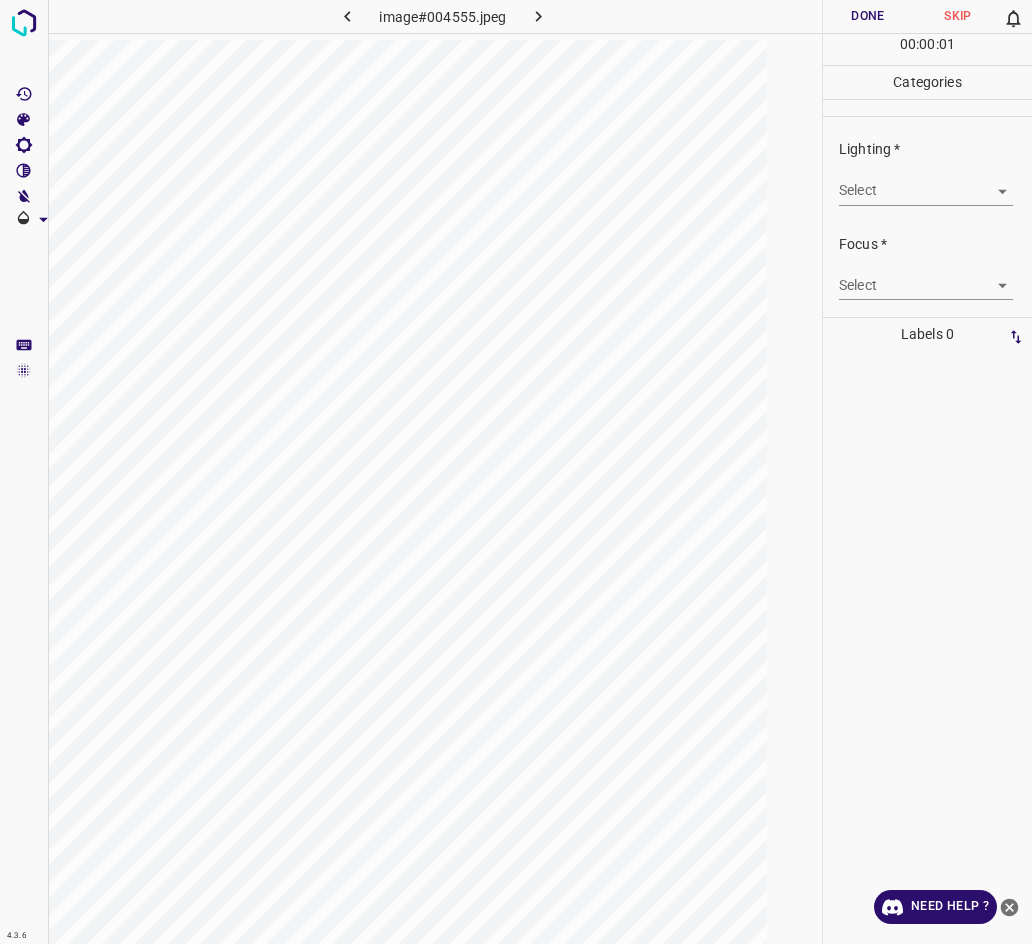 click on "4.3.6  image#004555.jpeg Done Skip 0 00   : 00   : 01   Categories Lighting *  Select ​ Focus *  Select ​ Overall *  Select ​ Labels   0 Categories 1 Lighting 2 Focus 3 Overall Tools Space Change between modes (Draw & Edit) I Auto labeling R Restore zoom M Zoom in N Zoom out Delete Delete selecte label Filters Z Restore filters X Saturation filter C Brightness filter V Contrast filter B Gray scale filter General O Download Need Help ? - Text - Hide - Delete" at bounding box center (516, 472) 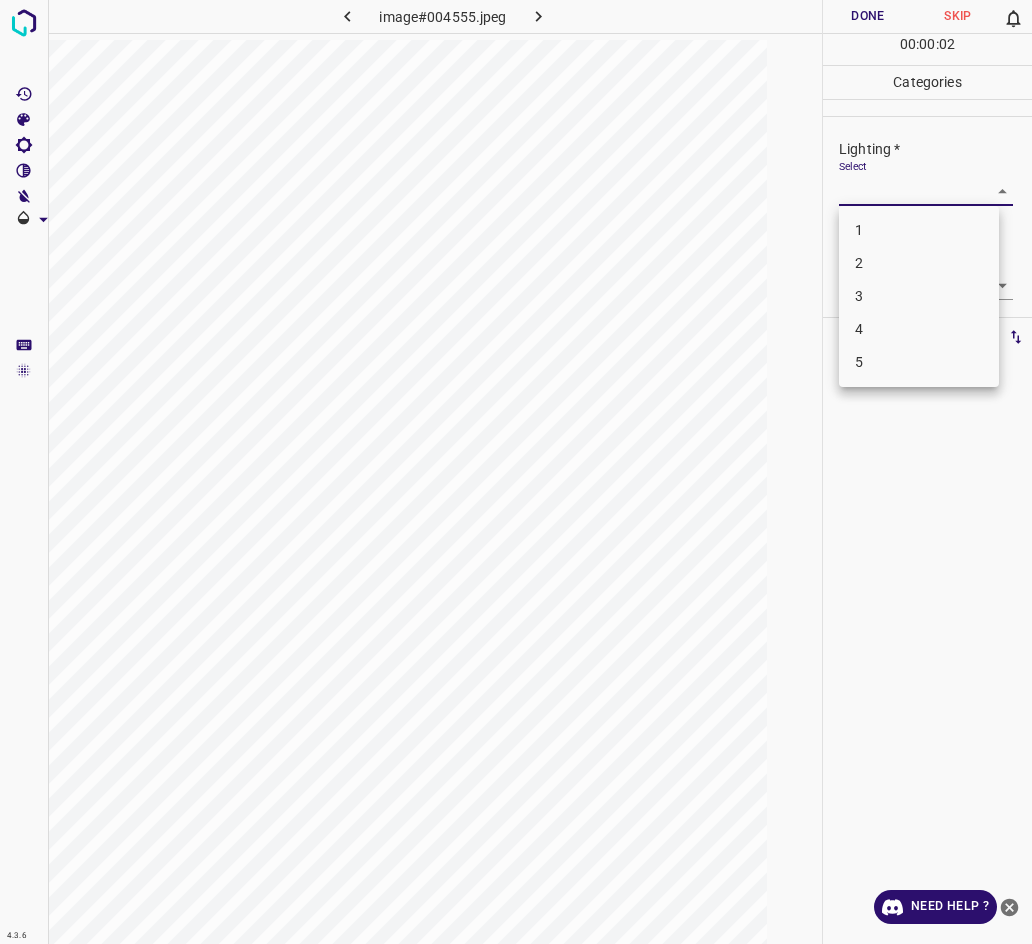 click on "3" at bounding box center [919, 296] 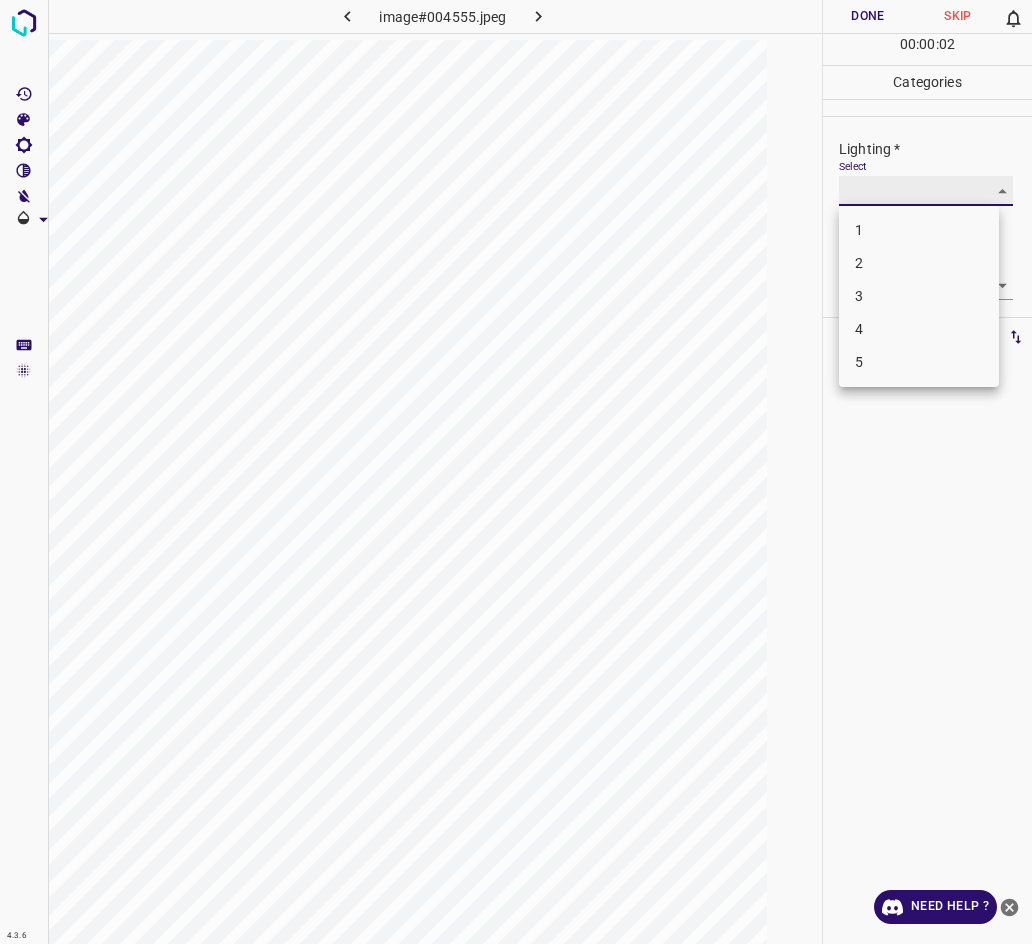 type on "3" 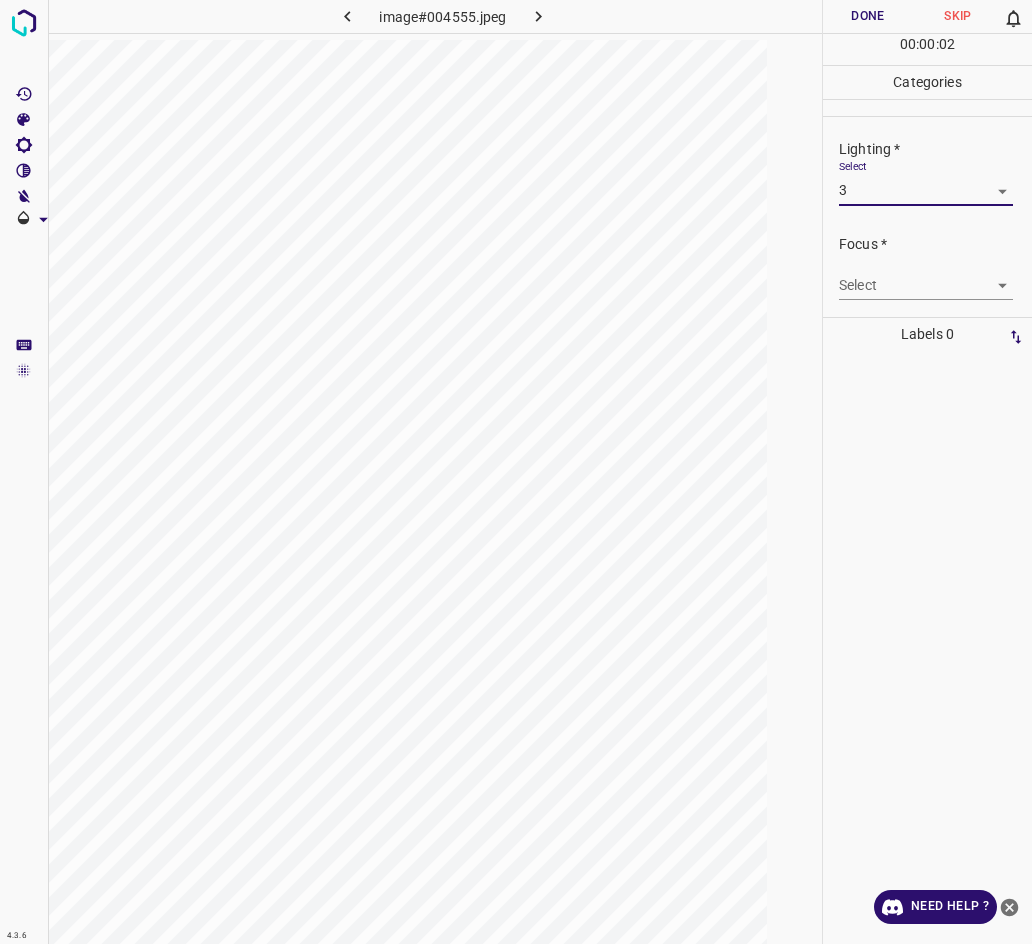 click on "4.3.6  image#004555.jpeg Done Skip 0 00   : 00   : 02   Categories Lighting *  Select 3 3 Focus *  Select ​ Overall *  Select ​ Labels   0 Categories 1 Lighting 2 Focus 3 Overall Tools Space Change between modes (Draw & Edit) I Auto labeling R Restore zoom M Zoom in N Zoom out Delete Delete selecte label Filters Z Restore filters X Saturation filter C Brightness filter V Contrast filter B Gray scale filter General O Download Need Help ? - Text - Hide - Delete" at bounding box center [516, 472] 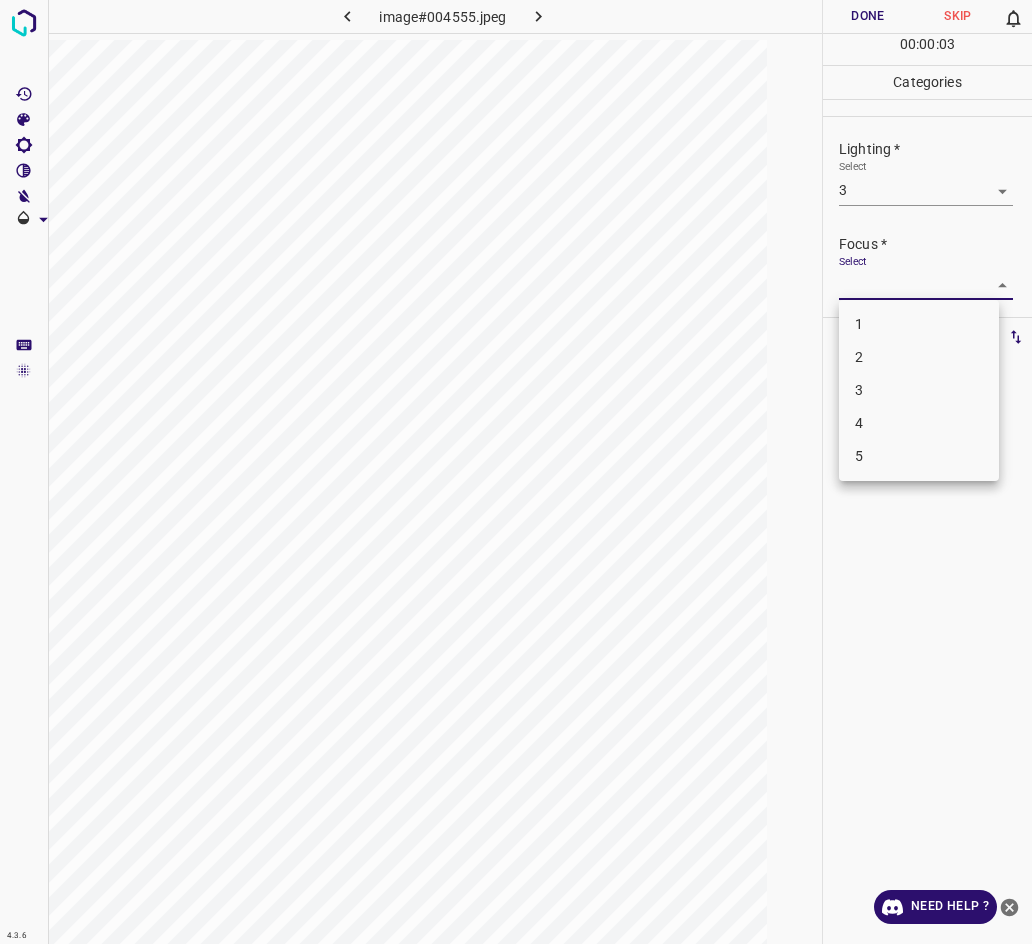 click on "3" at bounding box center (919, 390) 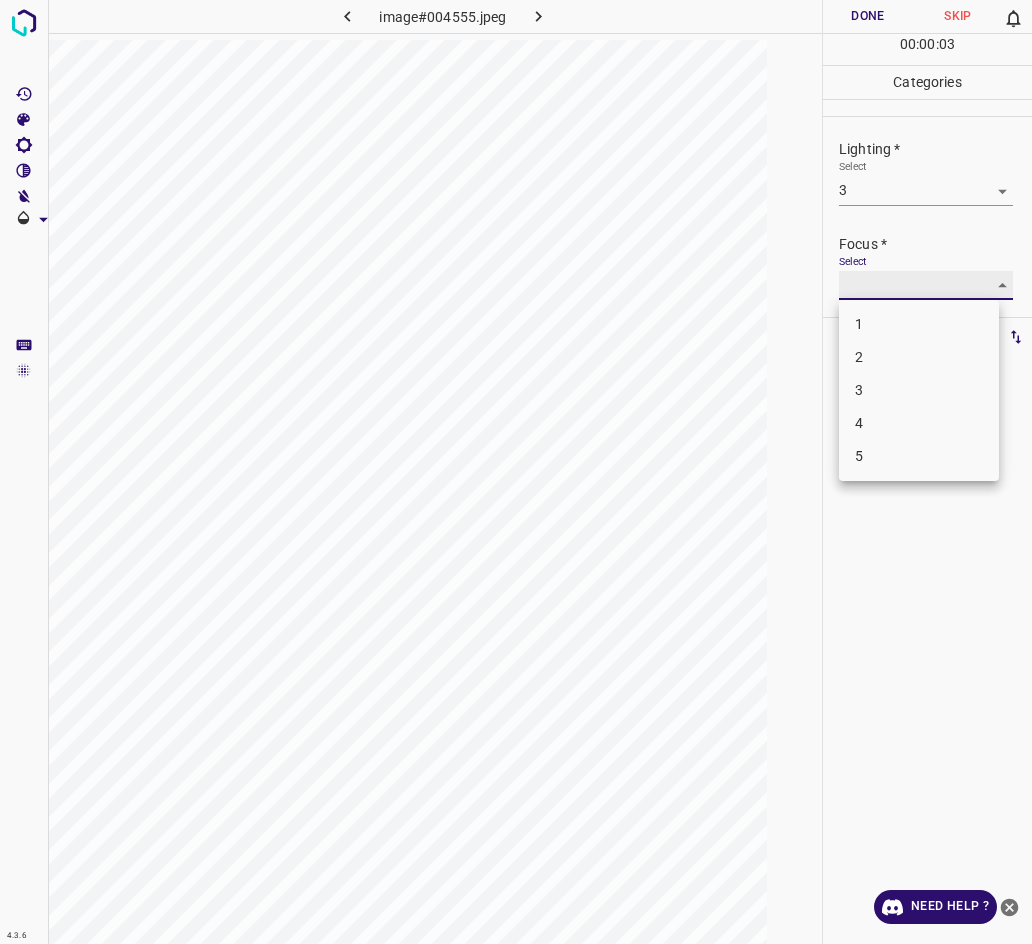 type on "3" 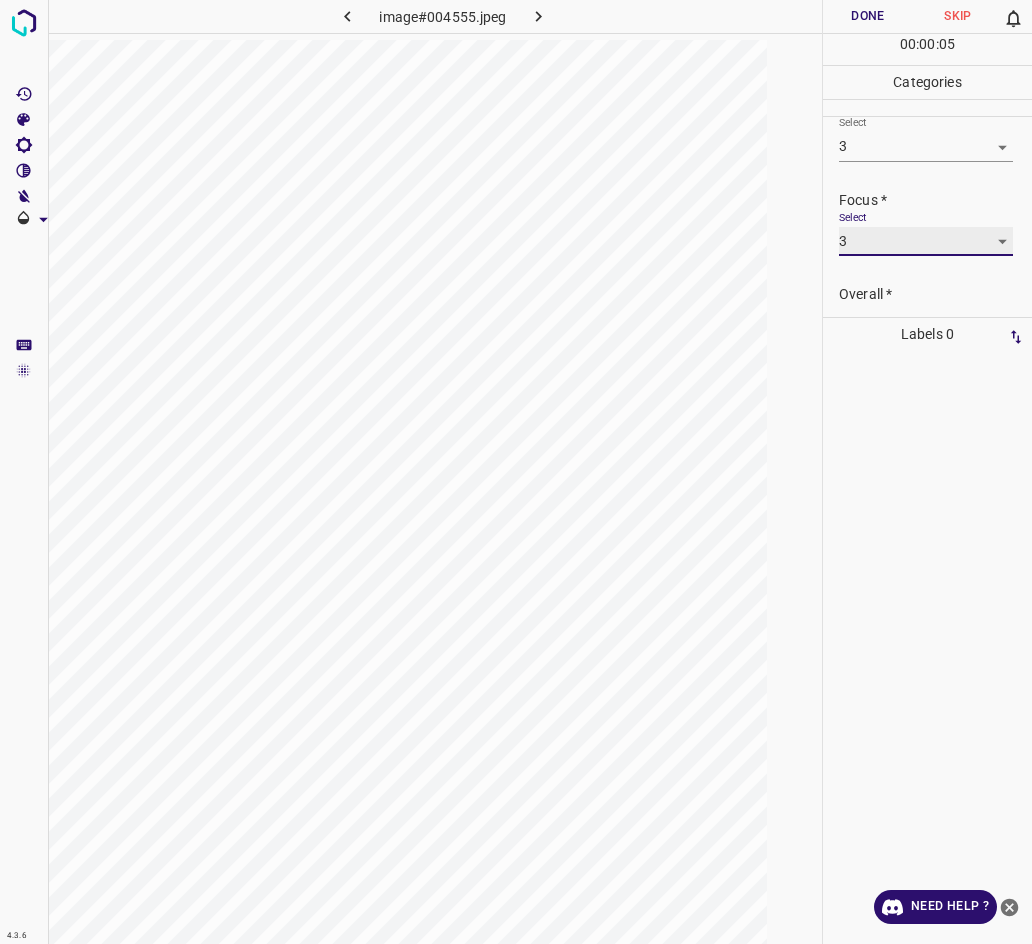 scroll, scrollTop: 98, scrollLeft: 0, axis: vertical 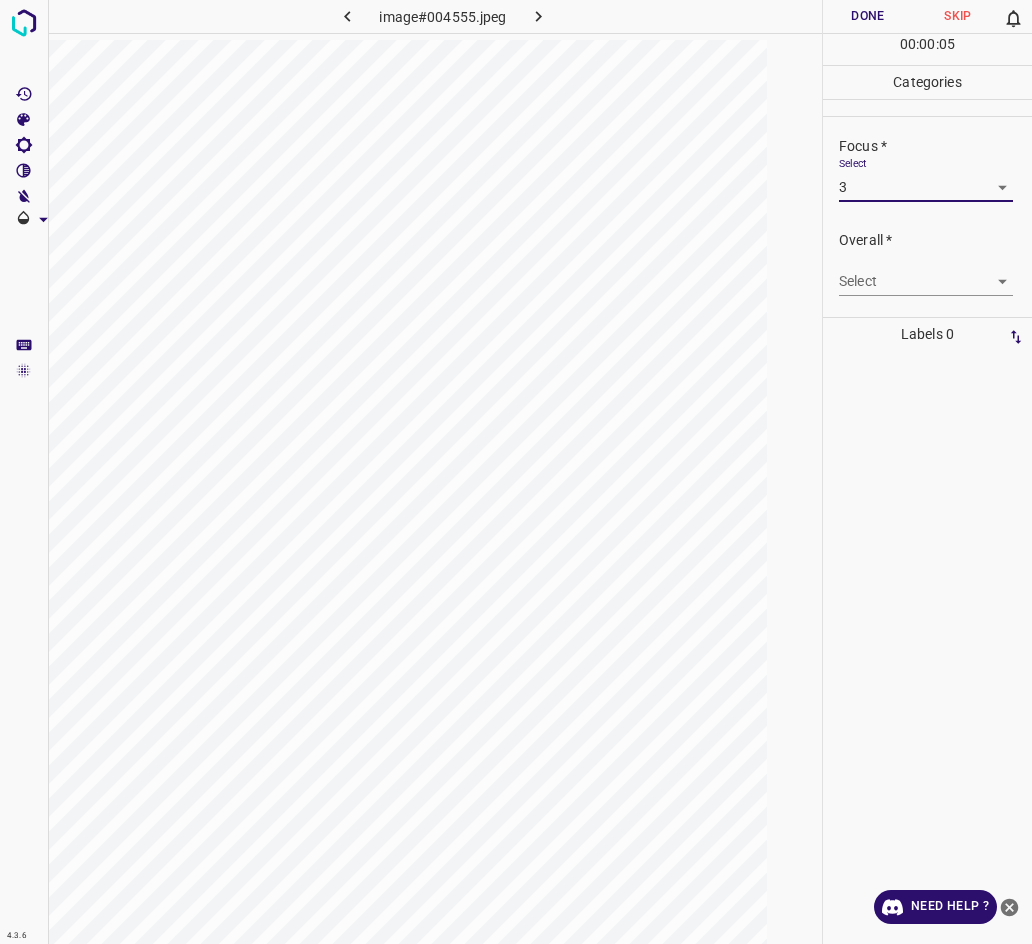 click on "Select ​" at bounding box center (926, 273) 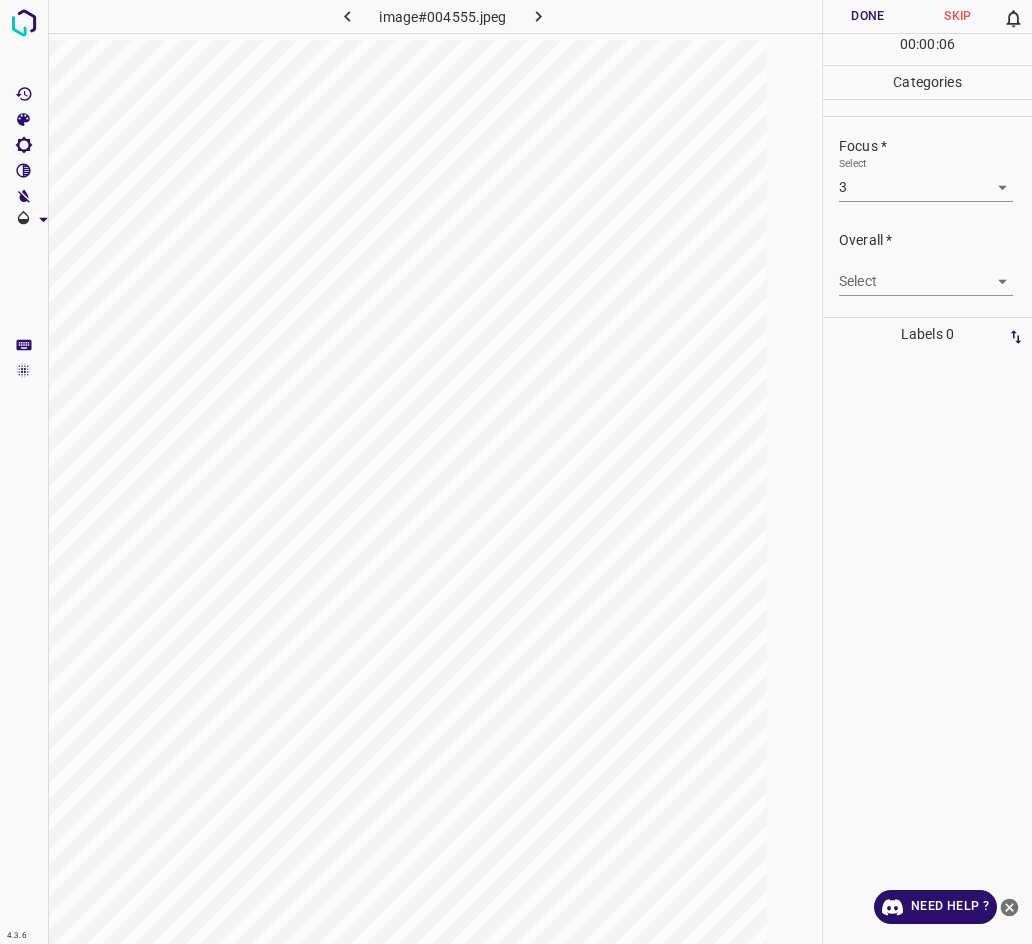 click on "4.3.6  image#004555.jpeg Done Skip 0 00   : 00   : 06   Categories Lighting *  Select 3 3 Focus *  Select 3 3 Overall *  Select ​ Labels   0 Categories 1 Lighting 2 Focus 3 Overall Tools Space Change between modes (Draw & Edit) I Auto labeling R Restore zoom M Zoom in N Zoom out Delete Delete selecte label Filters Z Restore filters X Saturation filter C Brightness filter V Contrast filter B Gray scale filter General O Download Need Help ? - Text - Hide - Delete" at bounding box center [516, 472] 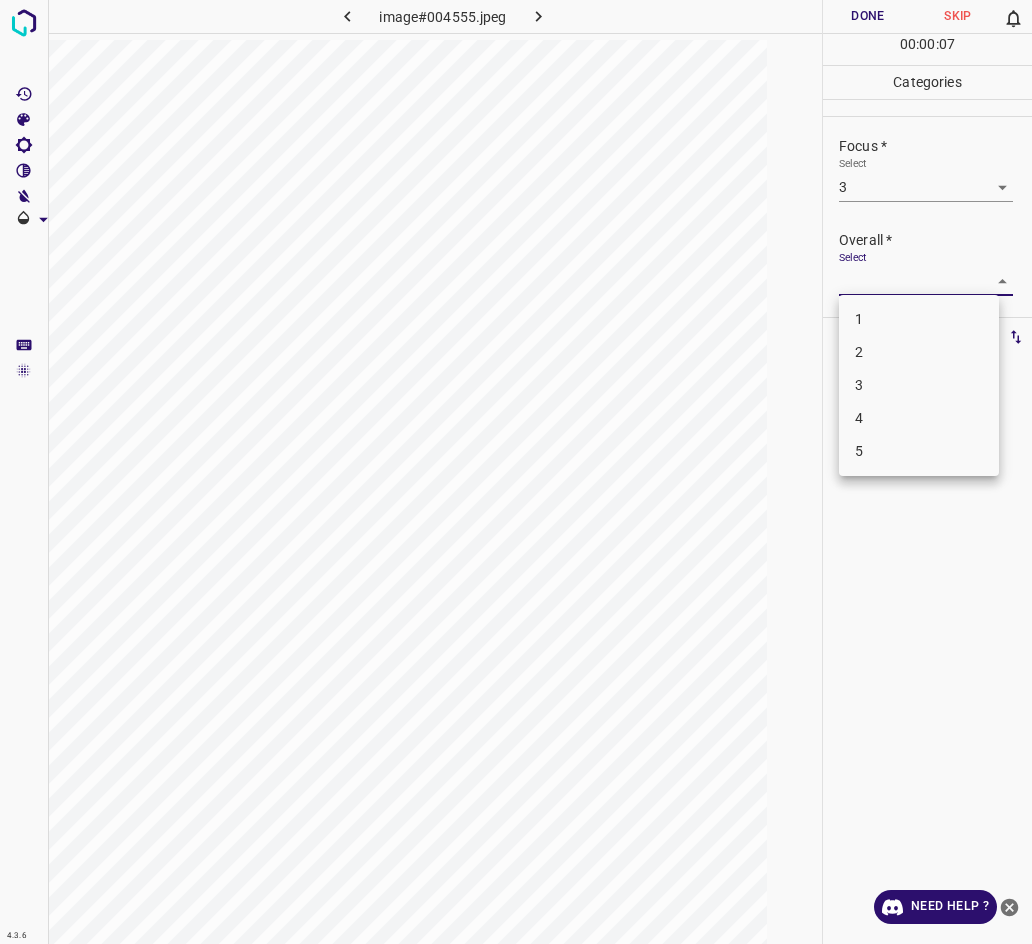 click on "3" at bounding box center (919, 385) 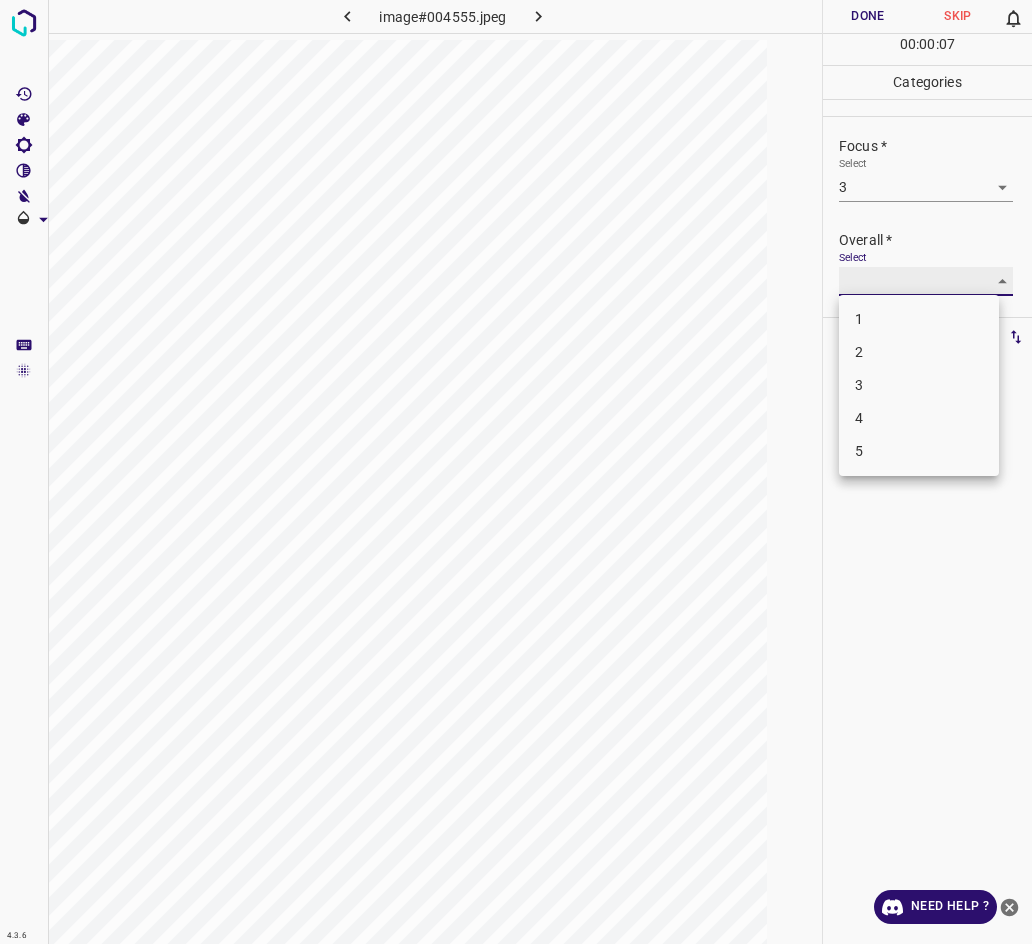 type on "3" 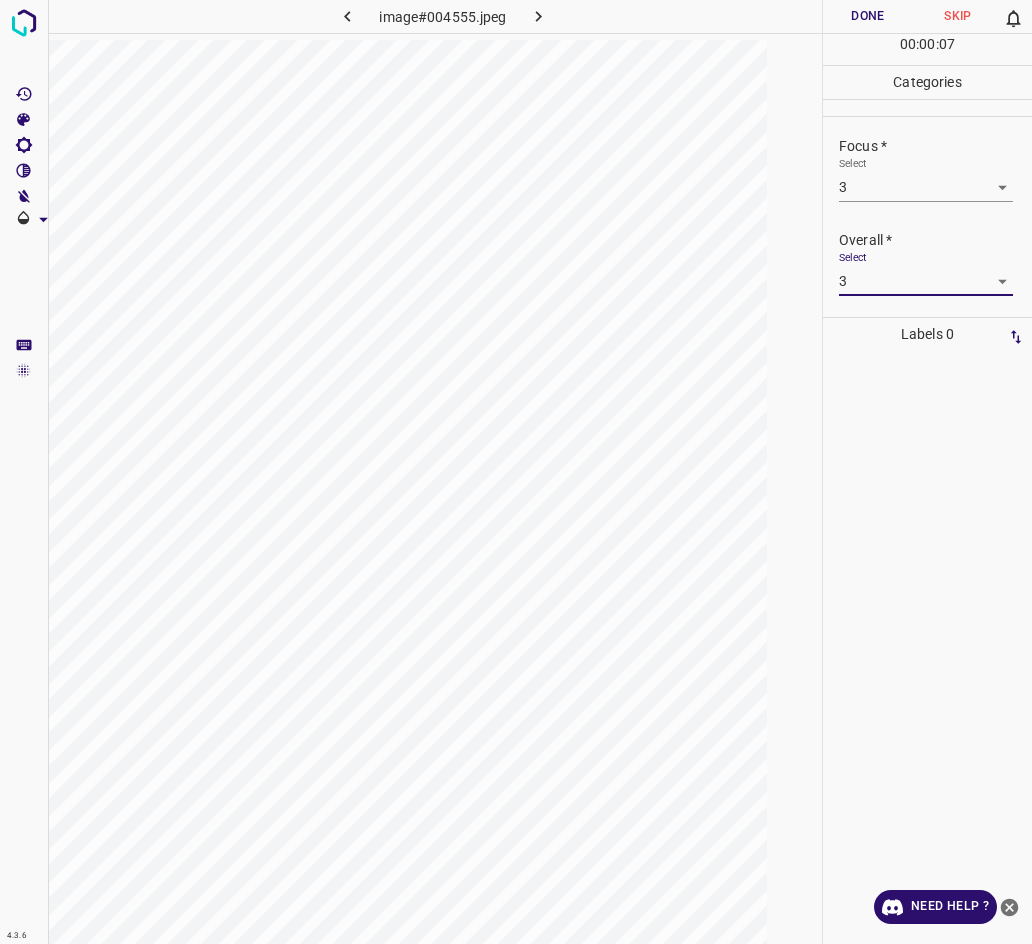 click on "Done" at bounding box center [868, 16] 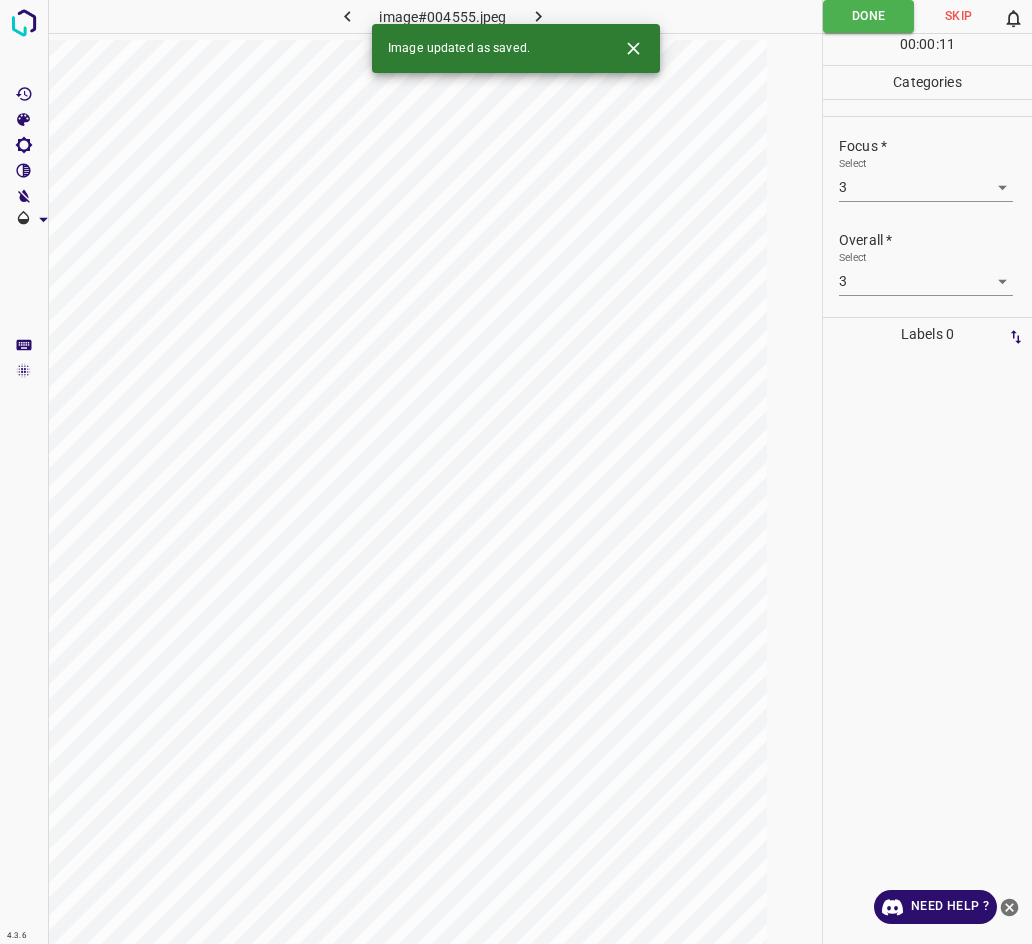 click 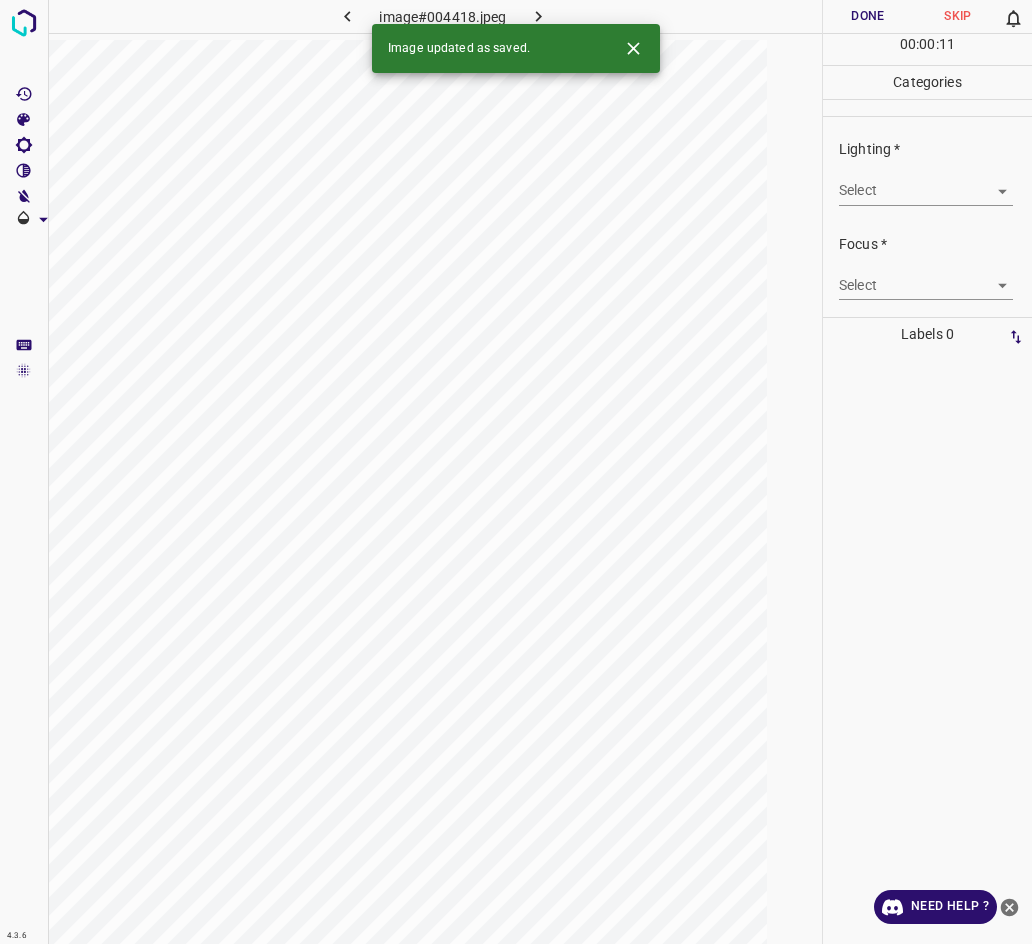click on "4.3.6  image#004418.jpeg Done Skip 0 00   : 00   : 11   Categories Lighting *  Select ​ Focus *  Select ​ Overall *  Select ​ Labels   0 Categories 1 Lighting 2 Focus 3 Overall Tools Space Change between modes (Draw & Edit) I Auto labeling R Restore zoom M Zoom in N Zoom out Delete Delete selecte label Filters Z Restore filters X Saturation filter C Brightness filter V Contrast filter B Gray scale filter General O Download Image updated as saved. Need Help ? - Text - Hide - Delete" at bounding box center (516, 472) 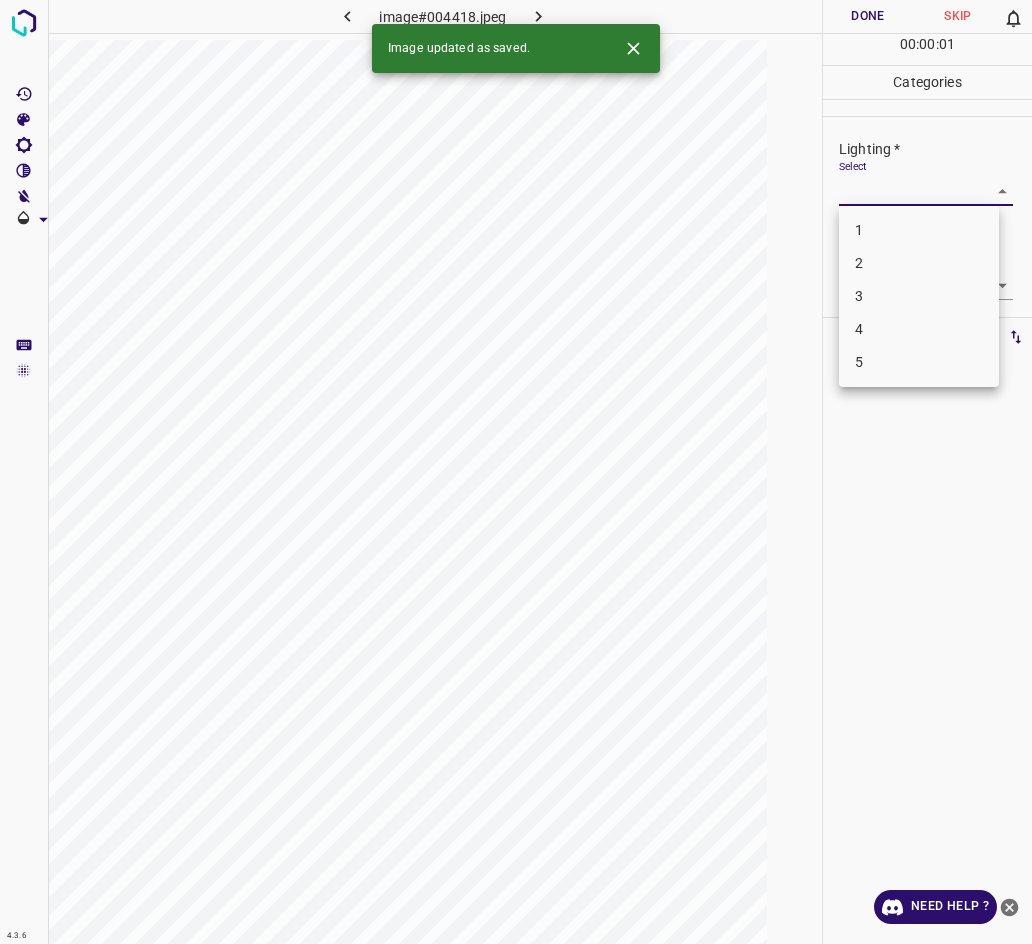 click on "2" at bounding box center [919, 263] 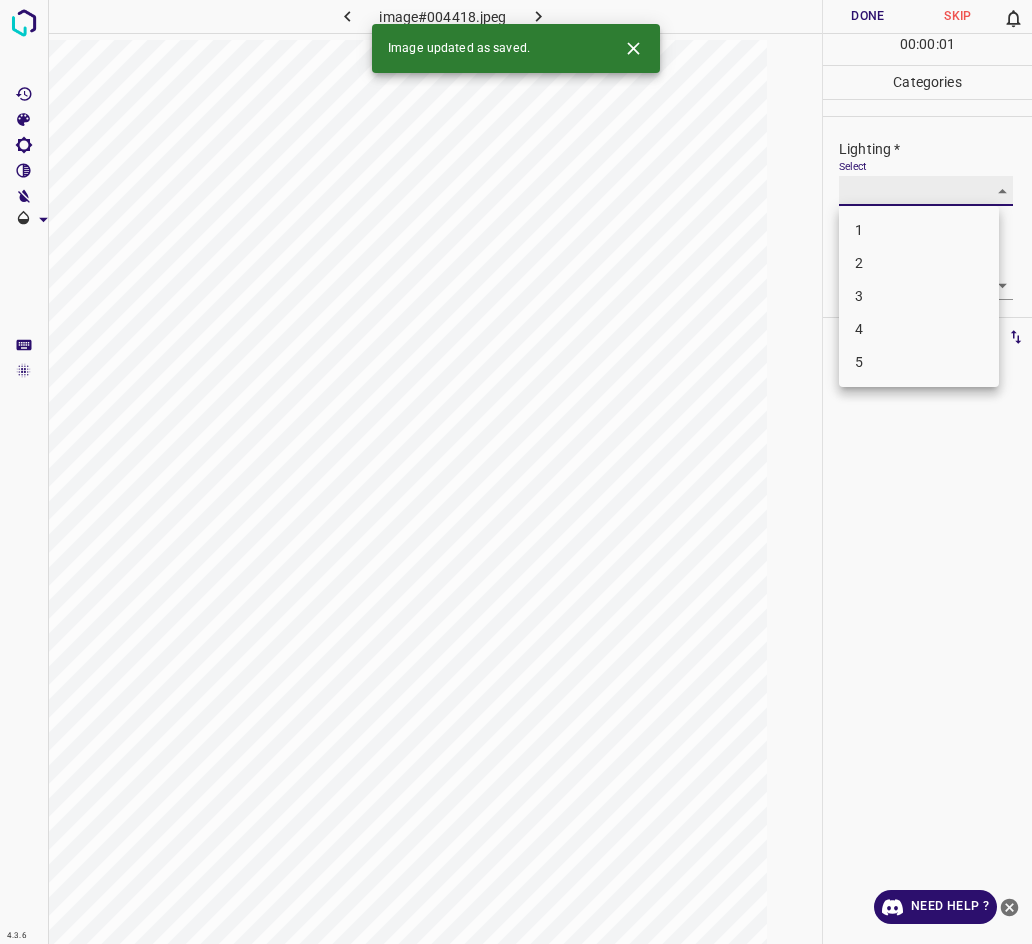 type on "2" 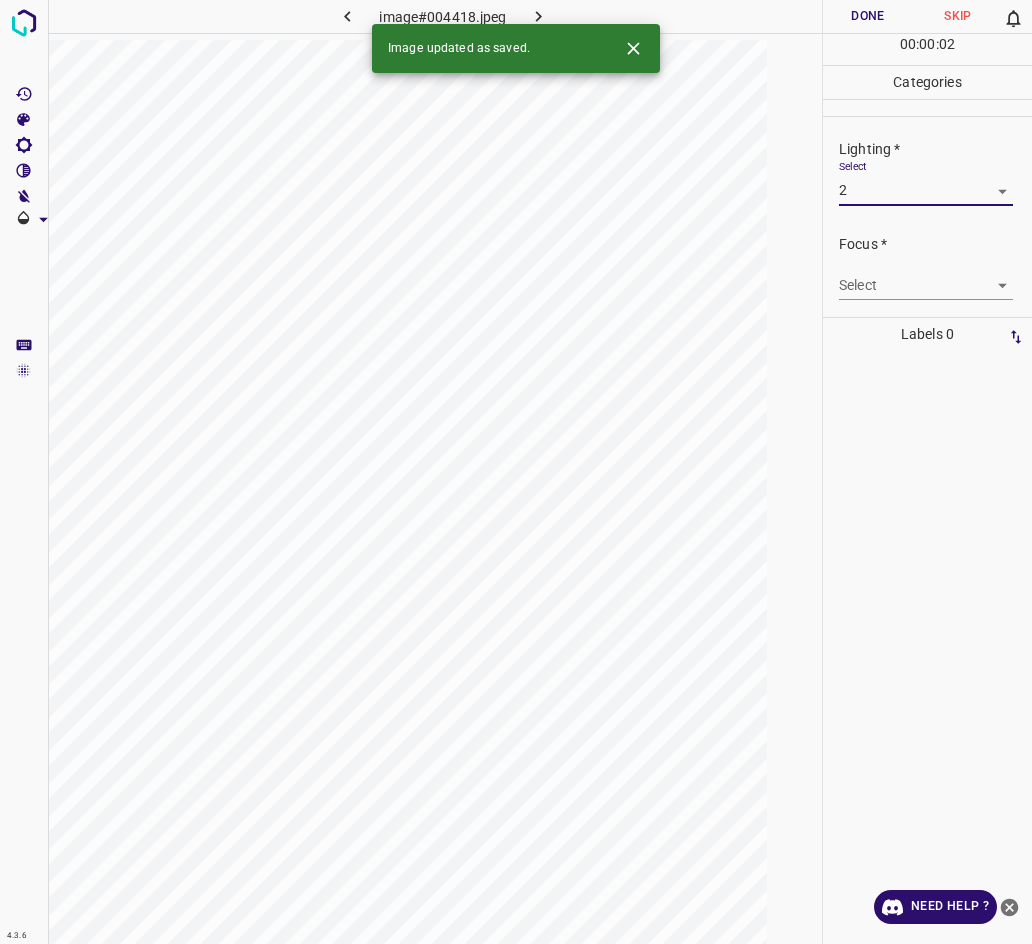 click on "4.3.6  image#004418.jpeg Done Skip 0 00   : 00   : 02   Categories Lighting *  Select 2 2 Focus *  Select ​ Overall *  Select ​ Labels   0 Categories 1 Lighting 2 Focus 3 Overall Tools Space Change between modes (Draw & Edit) I Auto labeling R Restore zoom M Zoom in N Zoom out Delete Delete selecte label Filters Z Restore filters X Saturation filter C Brightness filter V Contrast filter B Gray scale filter General O Download Image updated as saved. Need Help ? - Text - Hide - Delete" at bounding box center [516, 472] 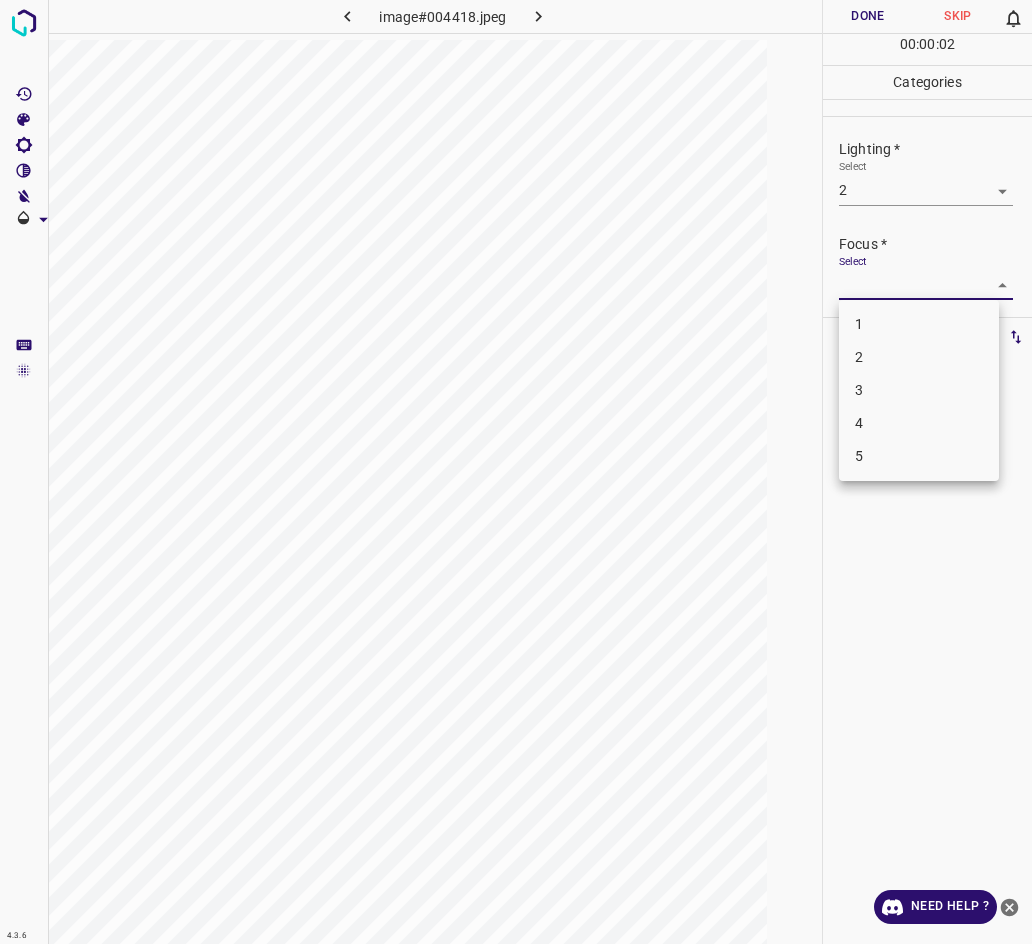 click on "2" at bounding box center [919, 357] 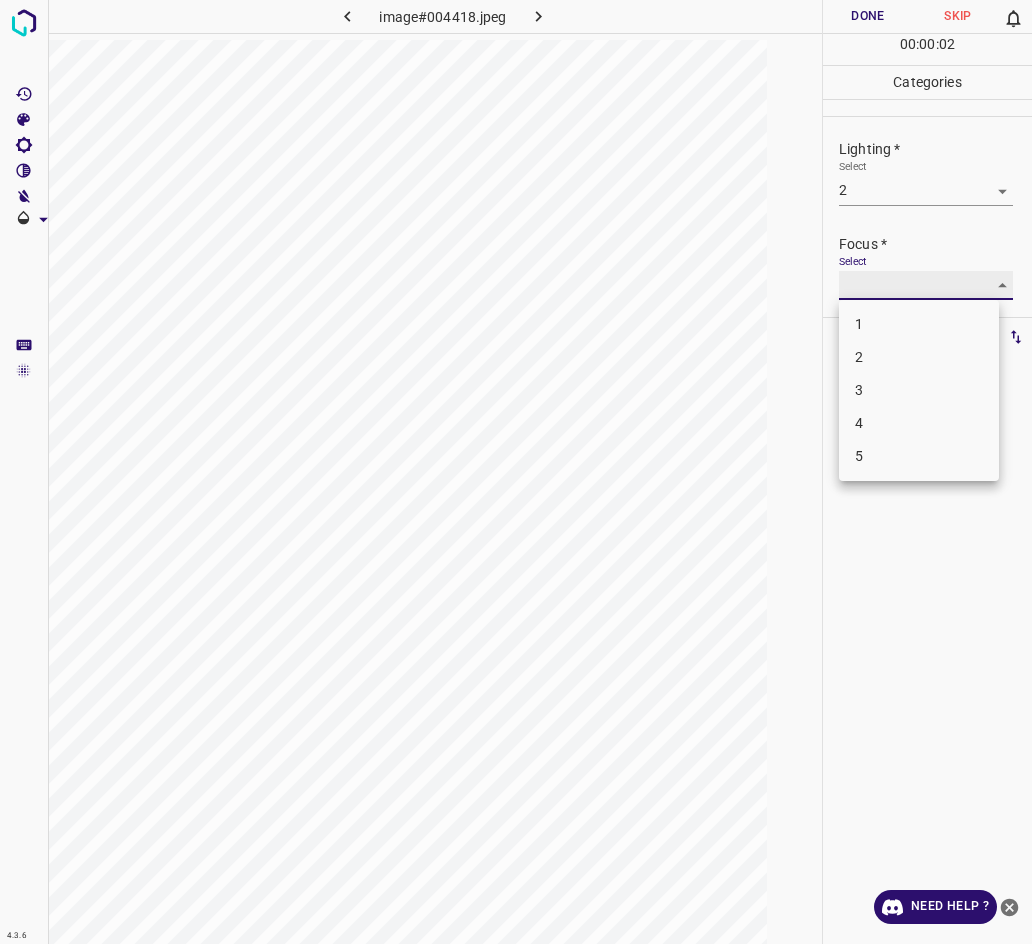 type on "2" 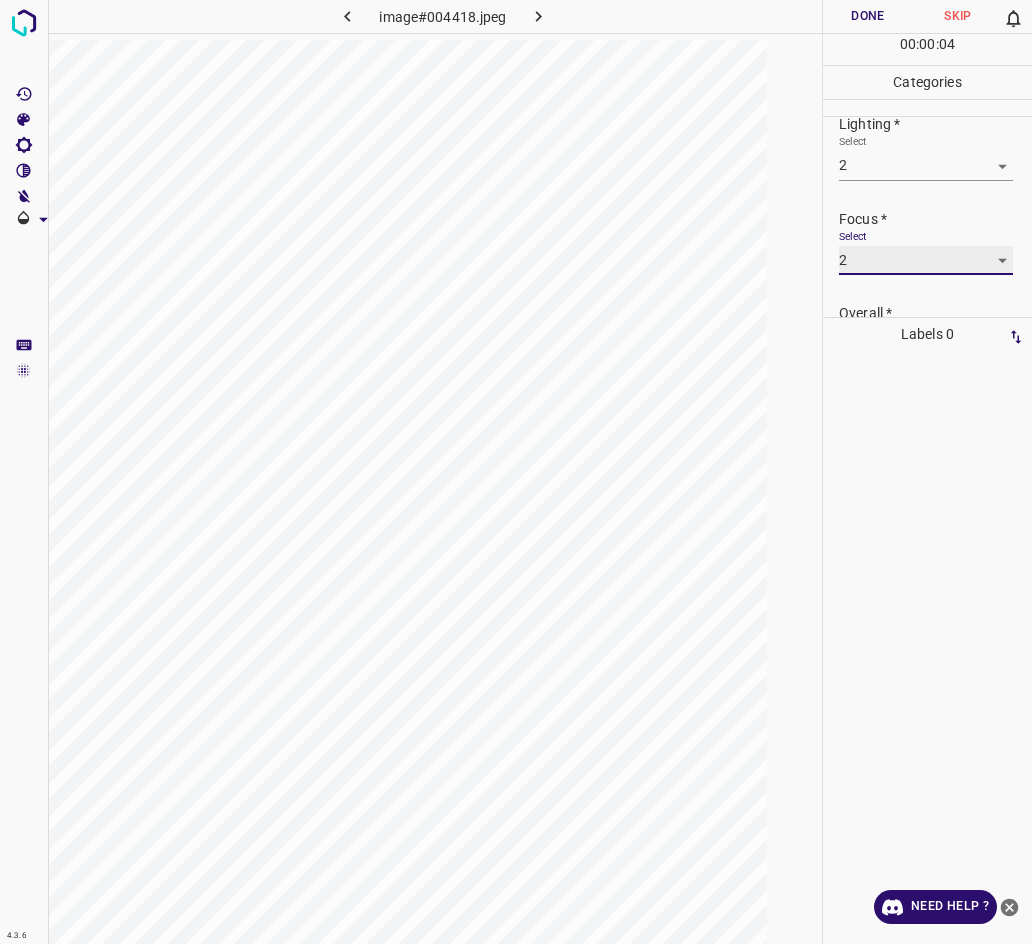 scroll, scrollTop: 2, scrollLeft: 0, axis: vertical 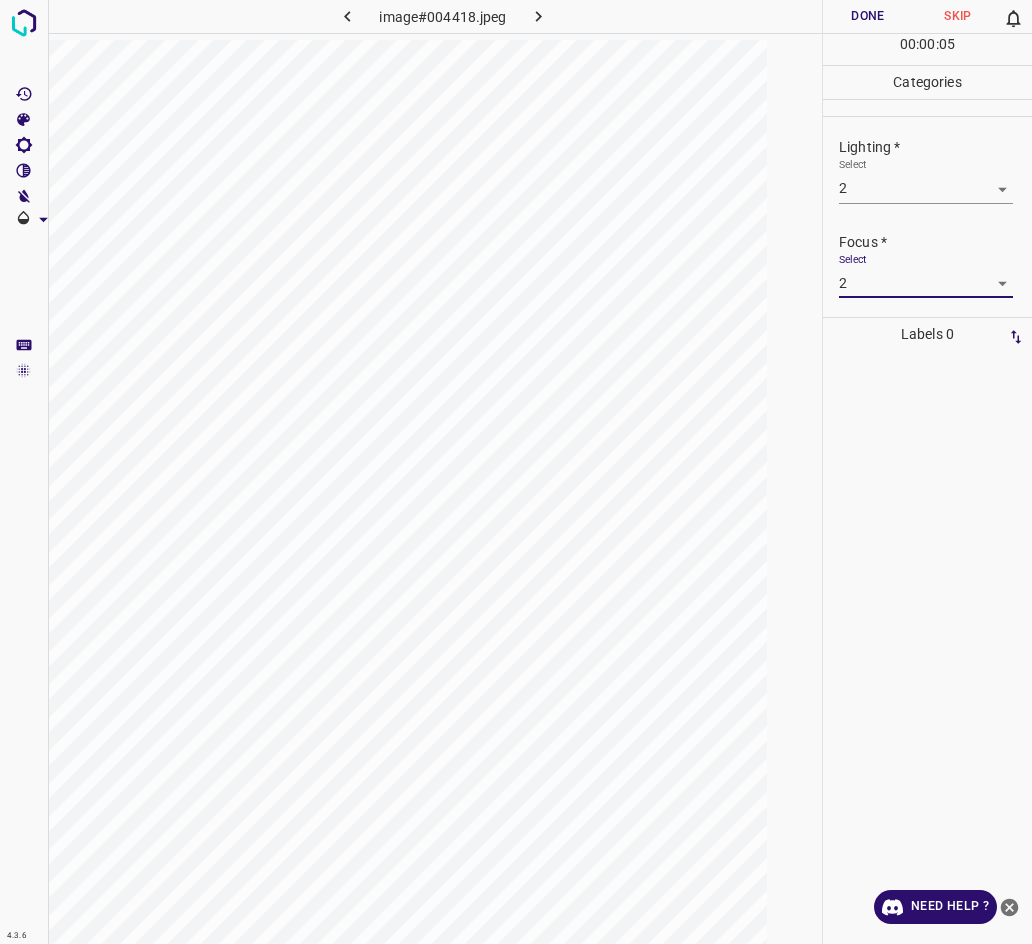 click on "Lighting *  Select 2 2" at bounding box center [927, 170] 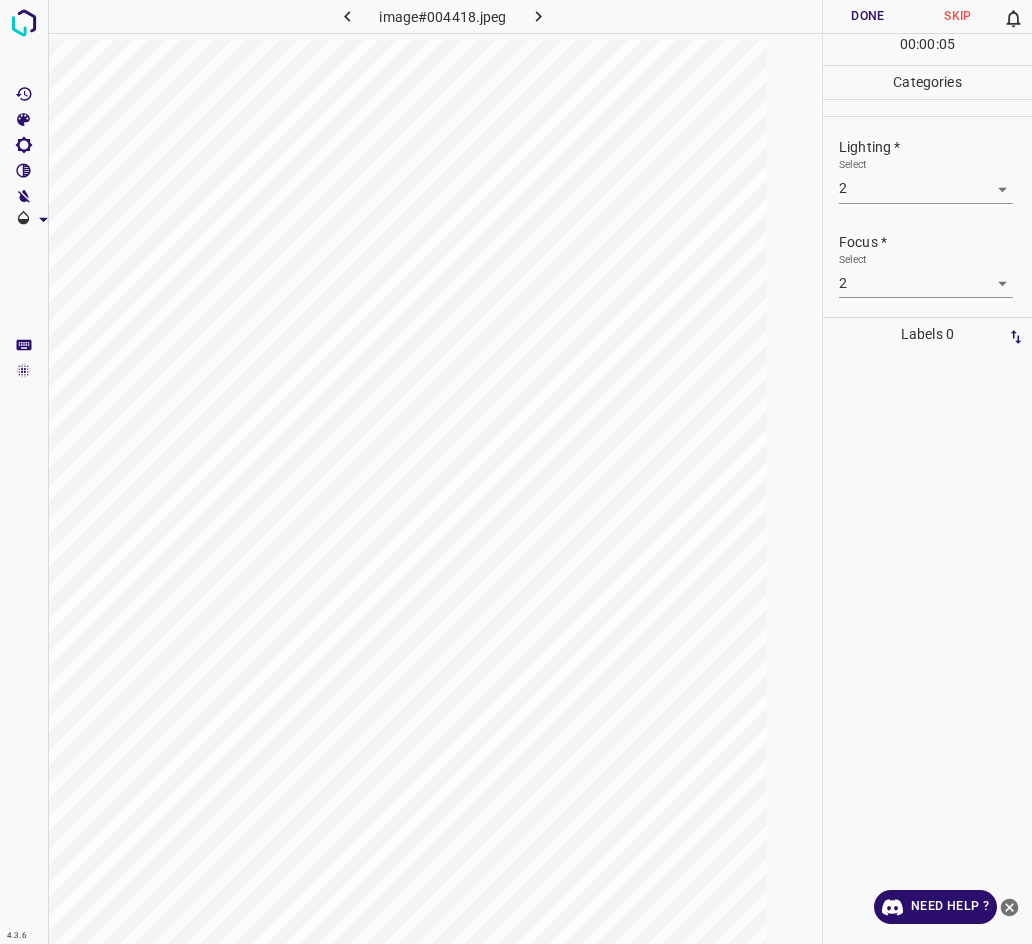 click on "4.3.6  image#004418.jpeg Done Skip 0 00   : 00   : 05   Categories Lighting *  Select 2 2 Focus *  Select 2 2 Overall *  Select ​ Labels   0 Categories 1 Lighting 2 Focus 3 Overall Tools Space Change between modes (Draw & Edit) I Auto labeling R Restore zoom M Zoom in N Zoom out Delete Delete selecte label Filters Z Restore filters X Saturation filter C Brightness filter V Contrast filter B Gray scale filter General O Download Need Help ? - Text - Hide - Delete" at bounding box center [516, 472] 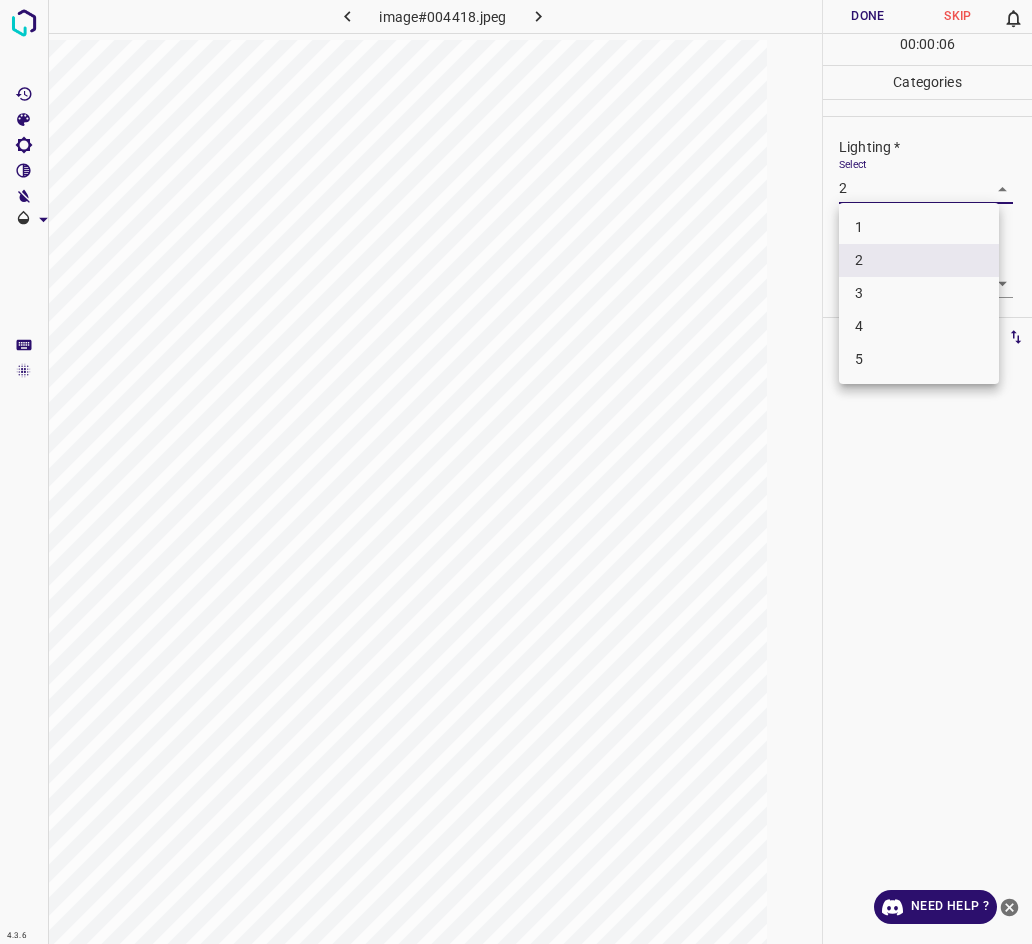 click on "3" at bounding box center [919, 293] 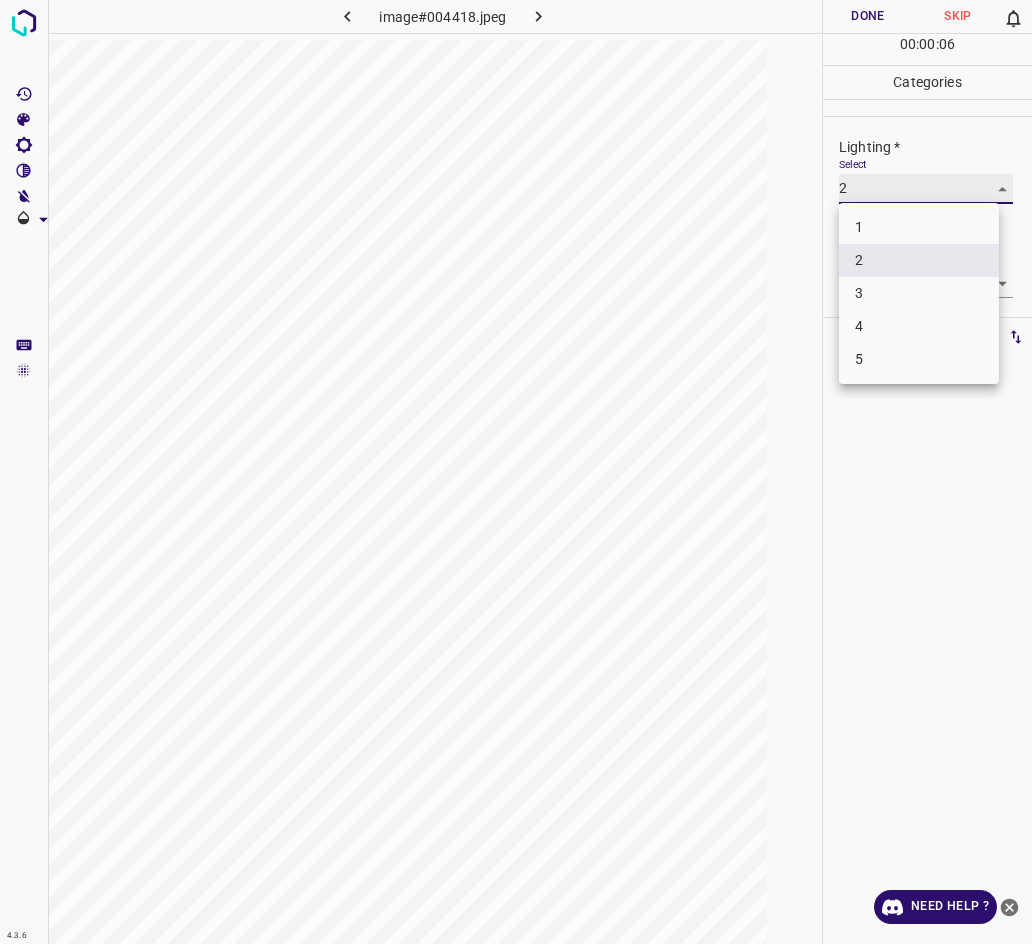type 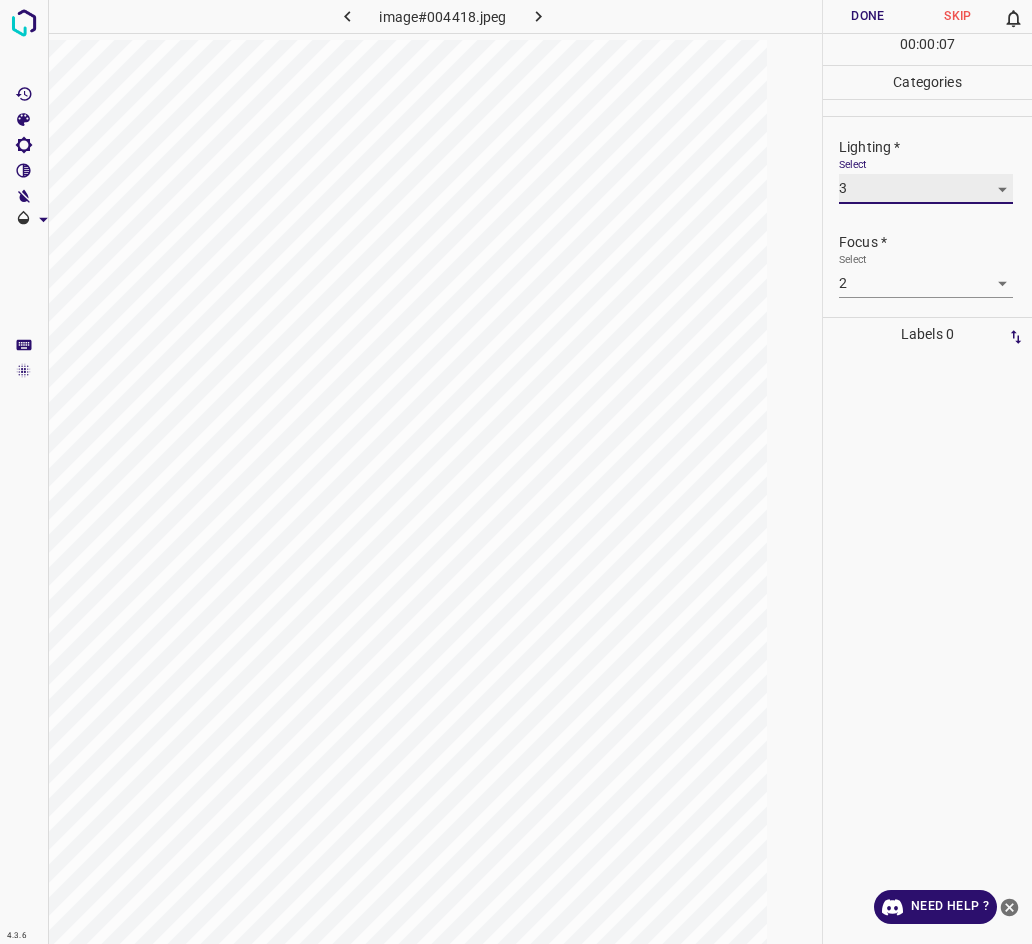 scroll, scrollTop: 98, scrollLeft: 0, axis: vertical 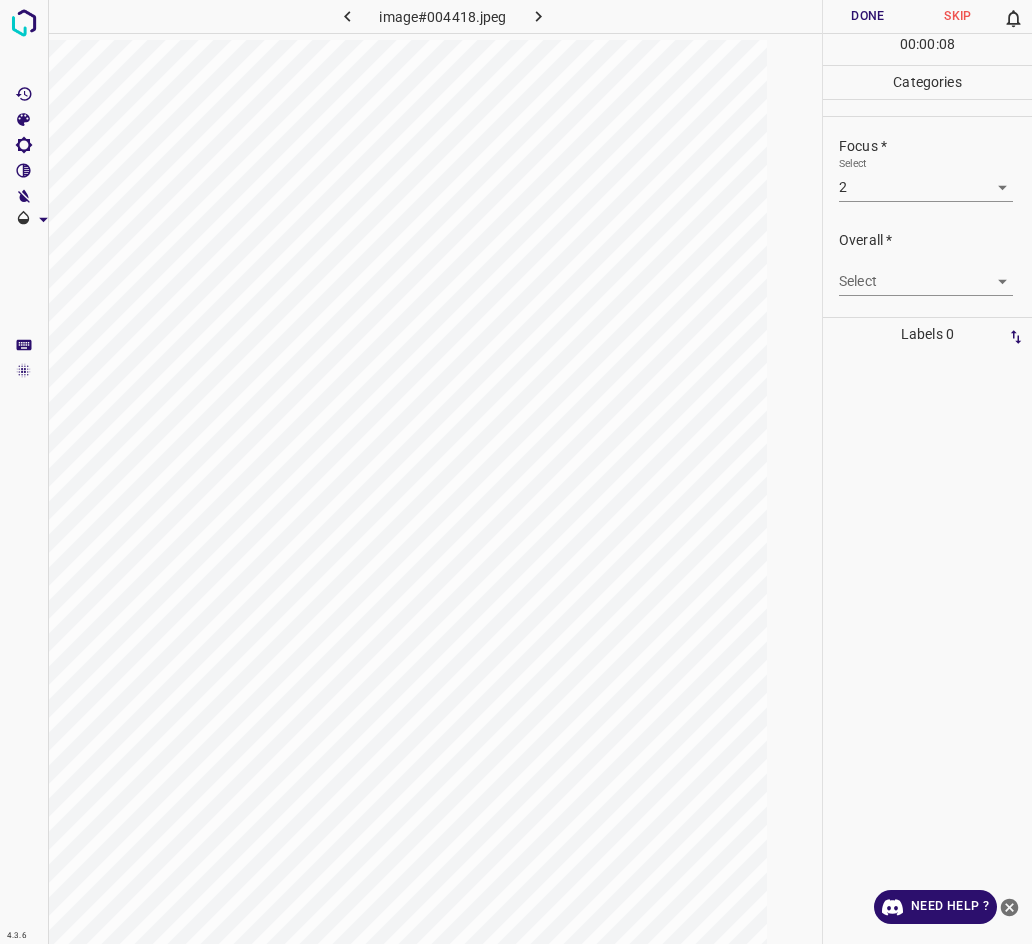 click on "4.3.6  image#004418.jpeg Done Skip 0 00   : 00   : 08   Categories Lighting *  Select 3 3 Focus *  Select 2 2 Overall *  Select ​ Labels   0 Categories 1 Lighting 2 Focus 3 Overall Tools Space Change between modes (Draw & Edit) I Auto labeling R Restore zoom M Zoom in N Zoom out Delete Delete selecte label Filters Z Restore filters X Saturation filter C Brightness filter V Contrast filter B Gray scale filter General O Download Need Help ? - Text - Hide - Delete" at bounding box center (516, 472) 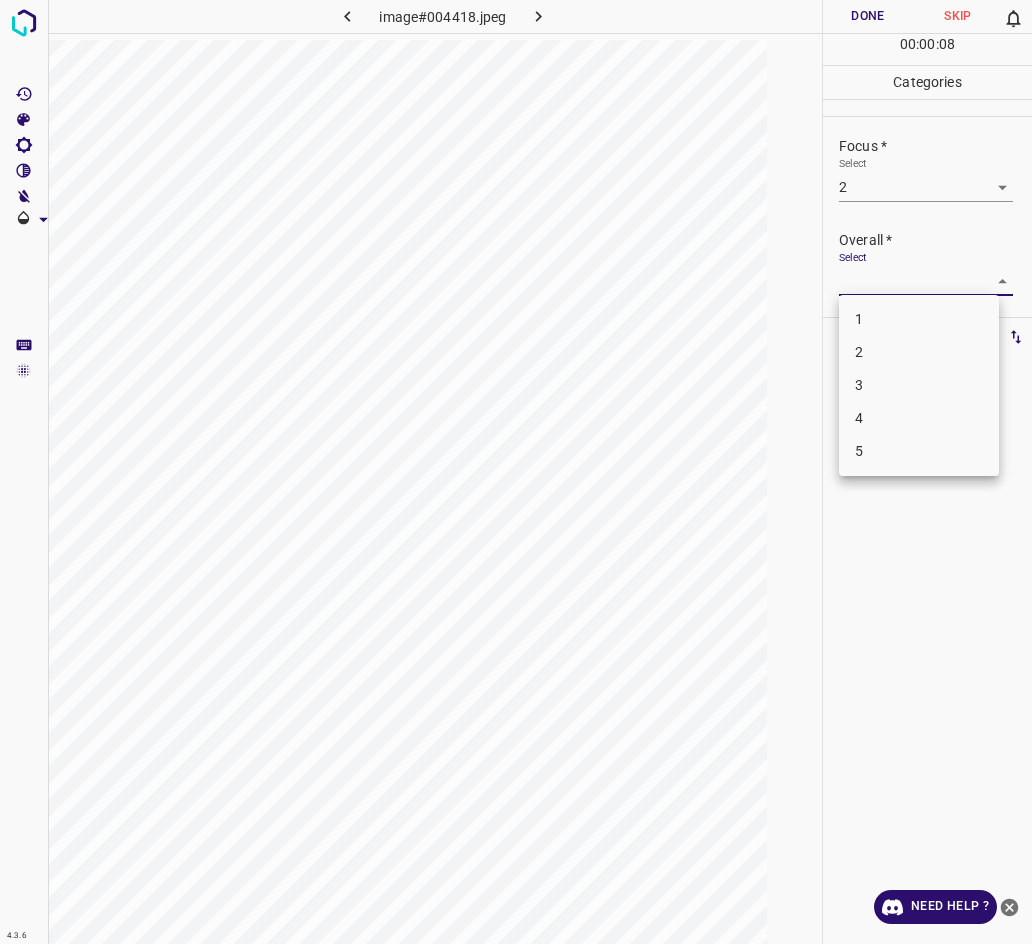 click on "2" at bounding box center [919, 352] 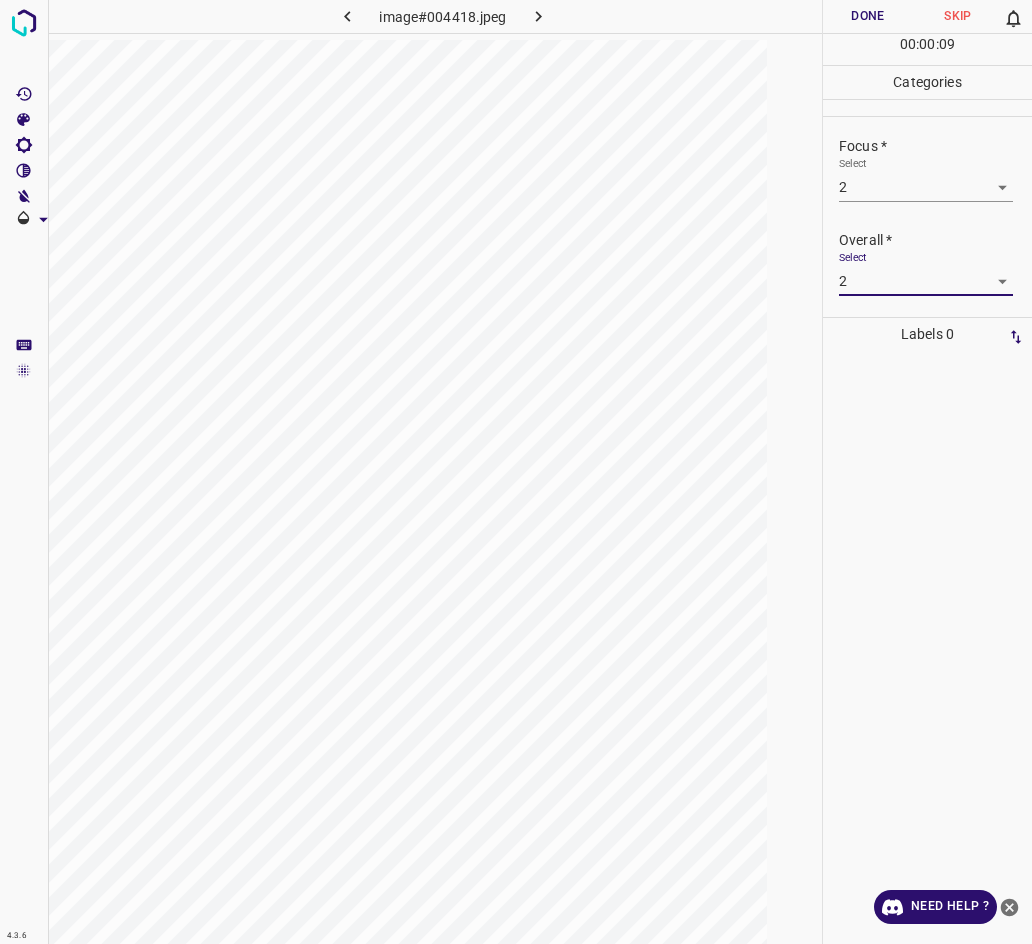 click on "Done" at bounding box center (868, 16) 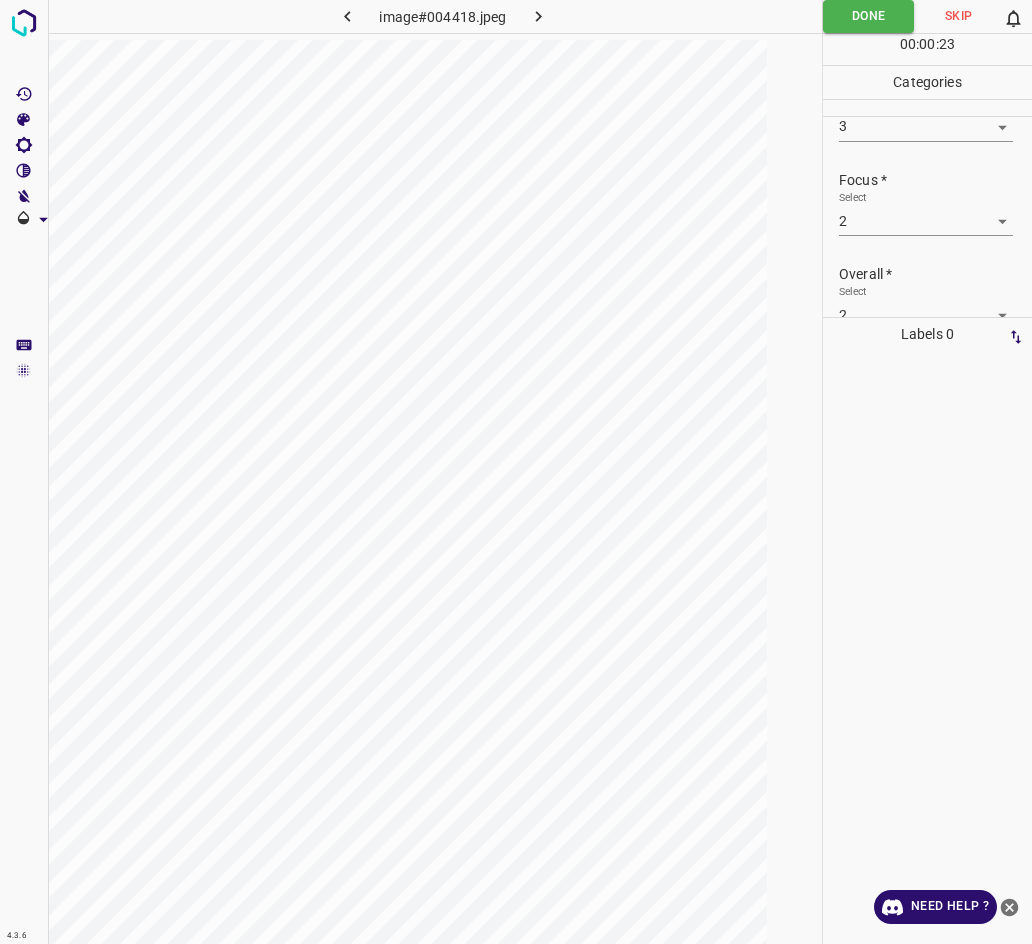 scroll, scrollTop: 0, scrollLeft: 0, axis: both 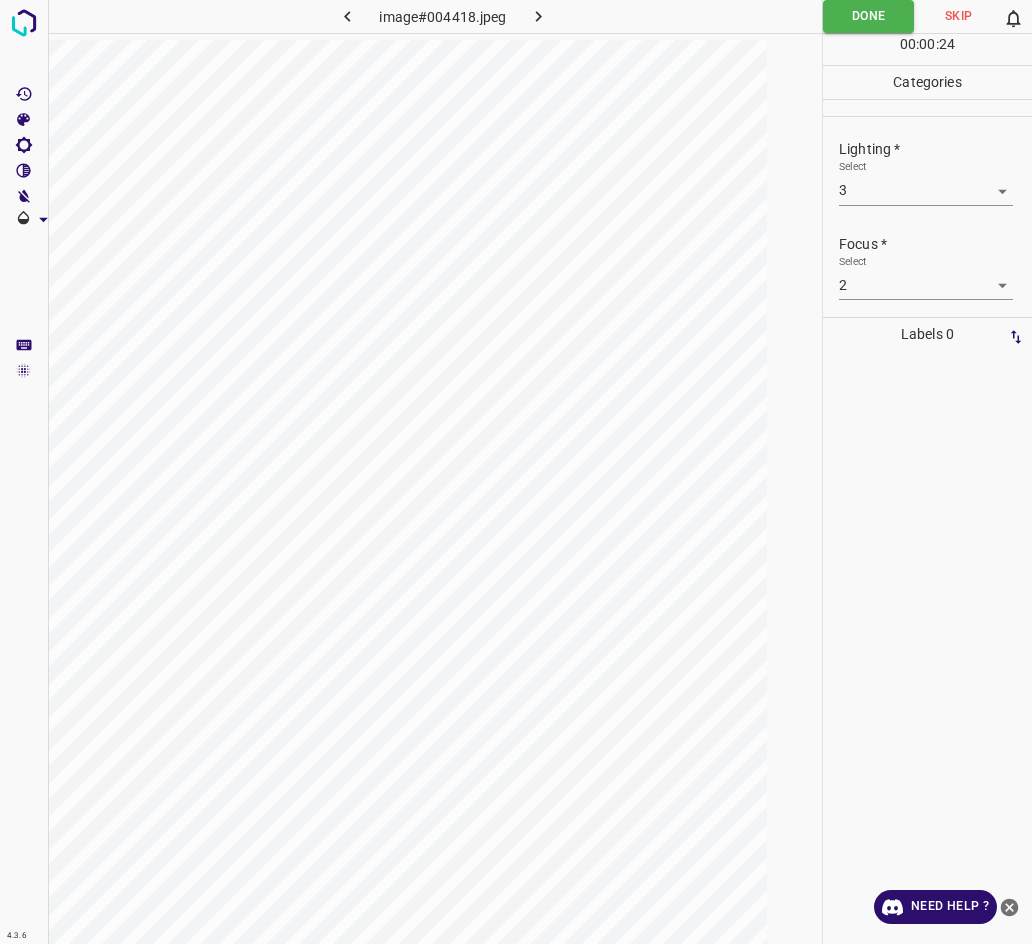 click 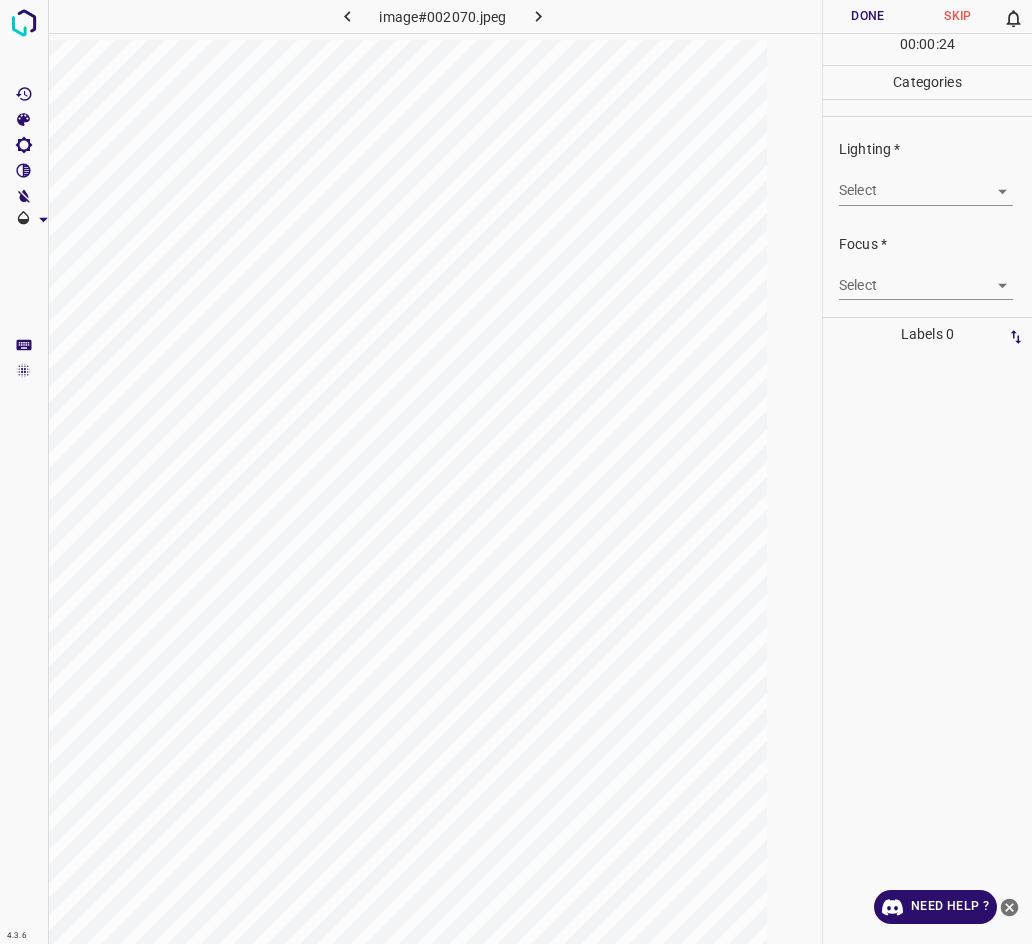 click on "4.3.6  image#002070.jpeg Done Skip 0 00   : 00   : 24   Categories Lighting *  Select ​ Focus *  Select ​ Overall *  Select ​ Labels   0 Categories 1 Lighting 2 Focus 3 Overall Tools Space Change between modes (Draw & Edit) I Auto labeling R Restore zoom M Zoom in N Zoom out Delete Delete selecte label Filters Z Restore filters X Saturation filter C Brightness filter V Contrast filter B Gray scale filter General O Download Need Help ? - Text - Hide - Delete" at bounding box center [516, 472] 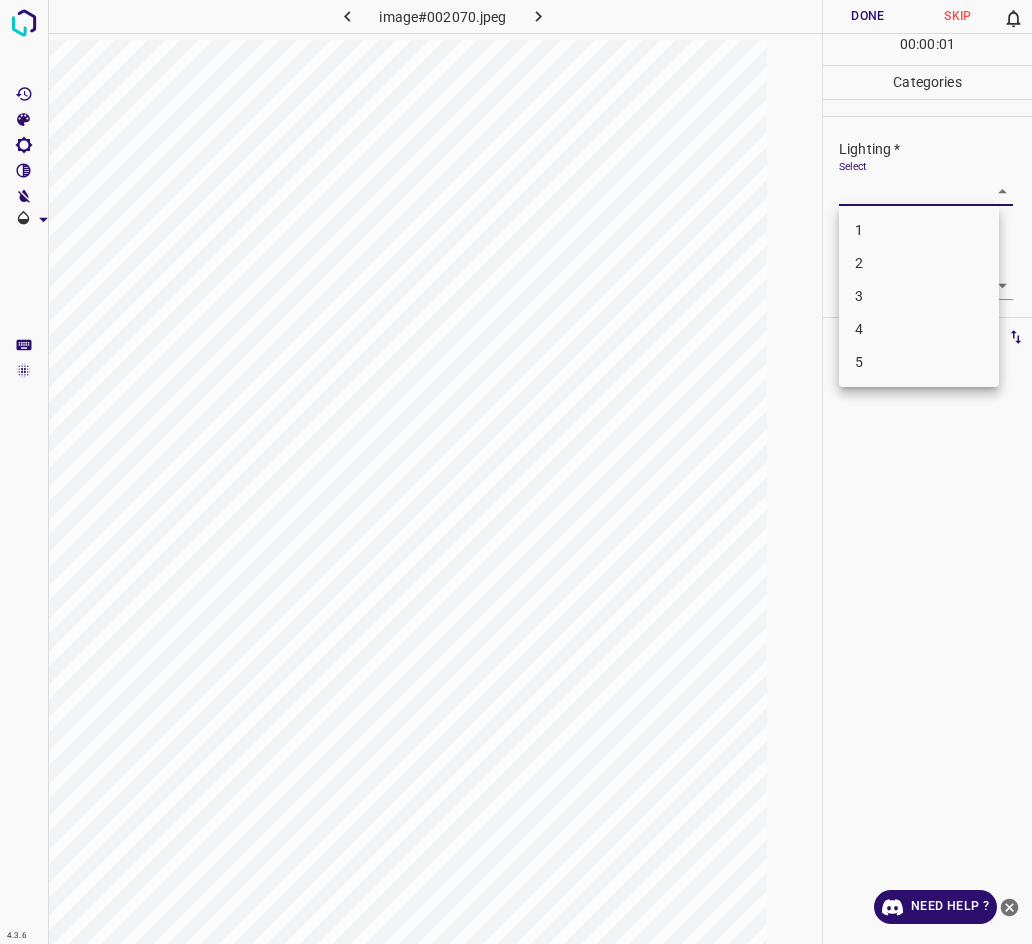 click on "3" at bounding box center [919, 296] 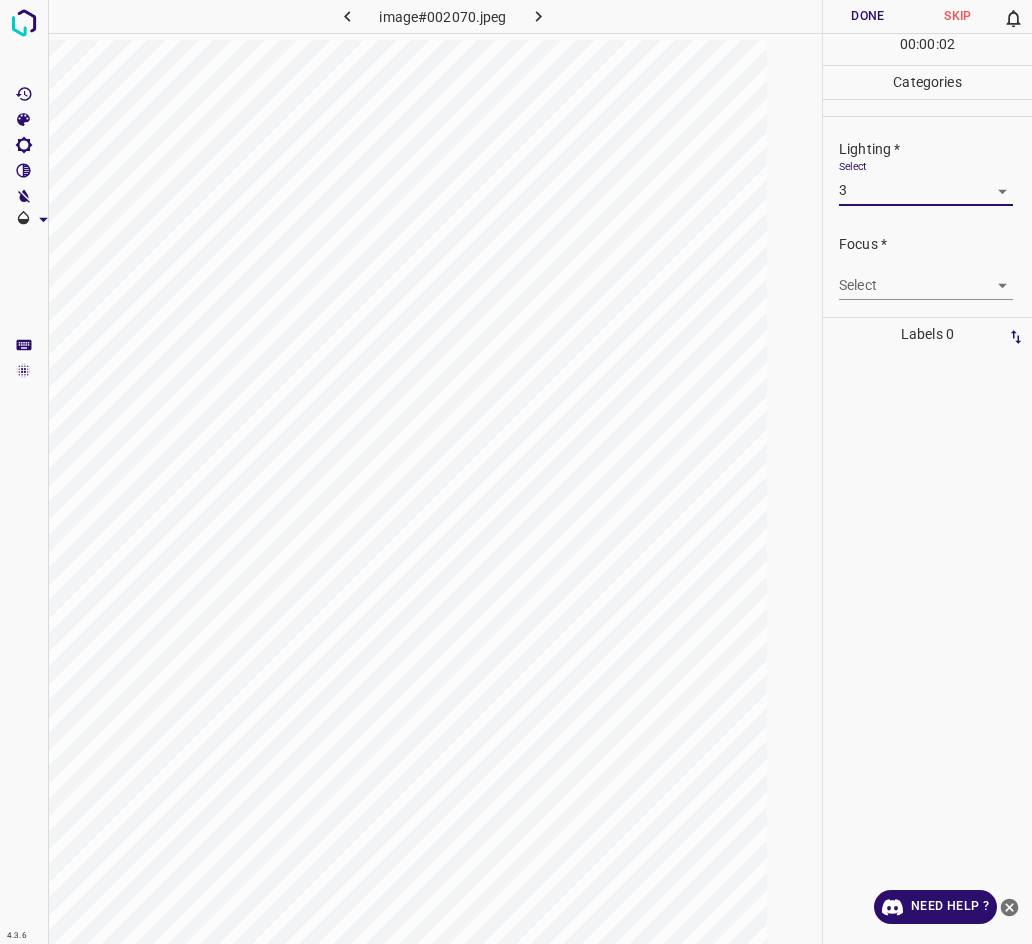 click on "4.3.6  image#002070.jpeg Done Skip 0 00   : 00   : 02   Categories Lighting *  Select 3 3 Focus *  Select ​ Overall *  Select ​ Labels   0 Categories 1 Lighting 2 Focus 3 Overall Tools Space Change between modes (Draw & Edit) I Auto labeling R Restore zoom M Zoom in N Zoom out Delete Delete selecte label Filters Z Restore filters X Saturation filter C Brightness filter V Contrast filter B Gray scale filter General O Download Need Help ? - Text - Hide - Delete 1 2 3 4 5" at bounding box center [516, 472] 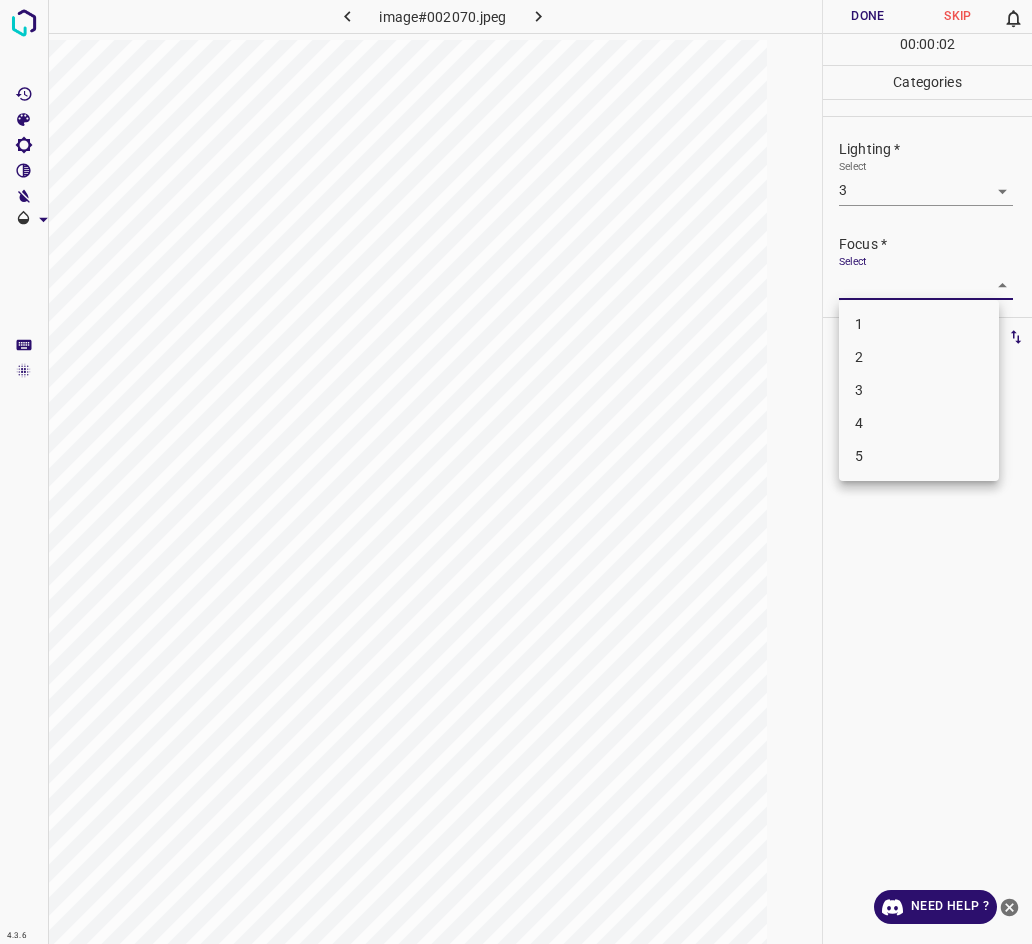 click on "3" at bounding box center [919, 390] 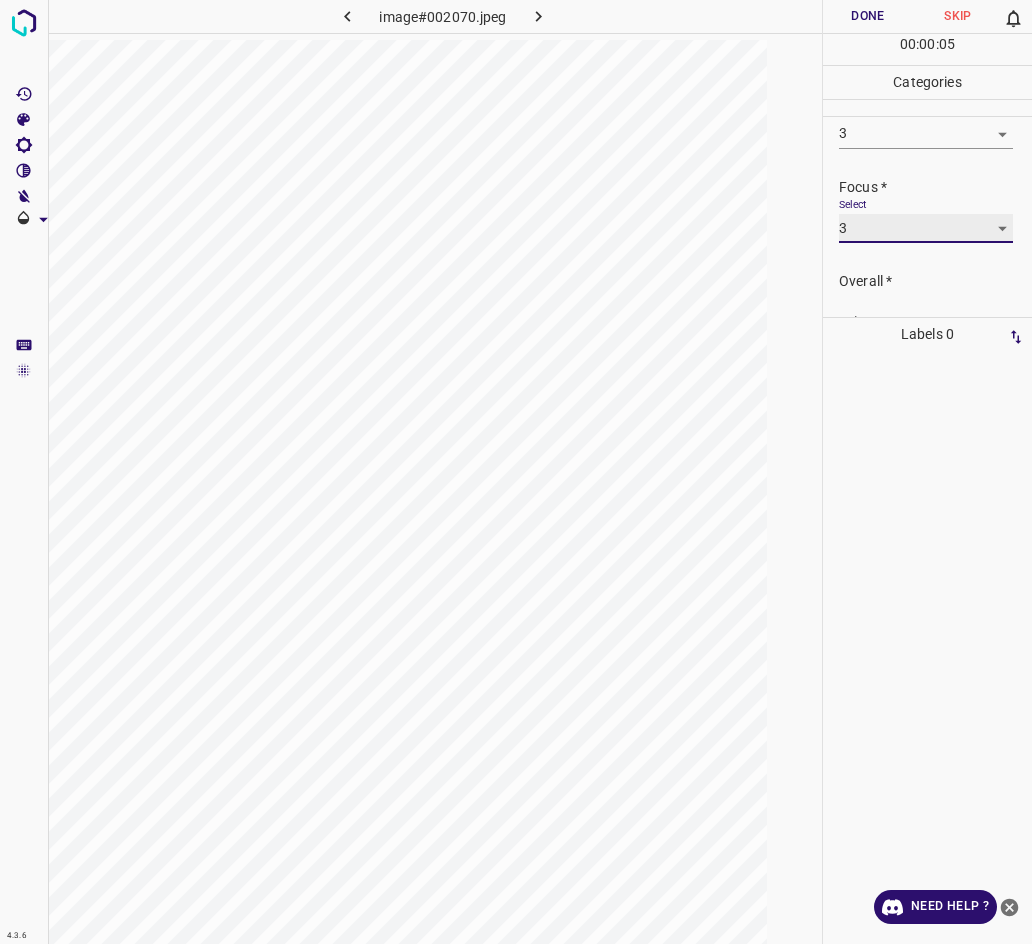 scroll, scrollTop: 98, scrollLeft: 0, axis: vertical 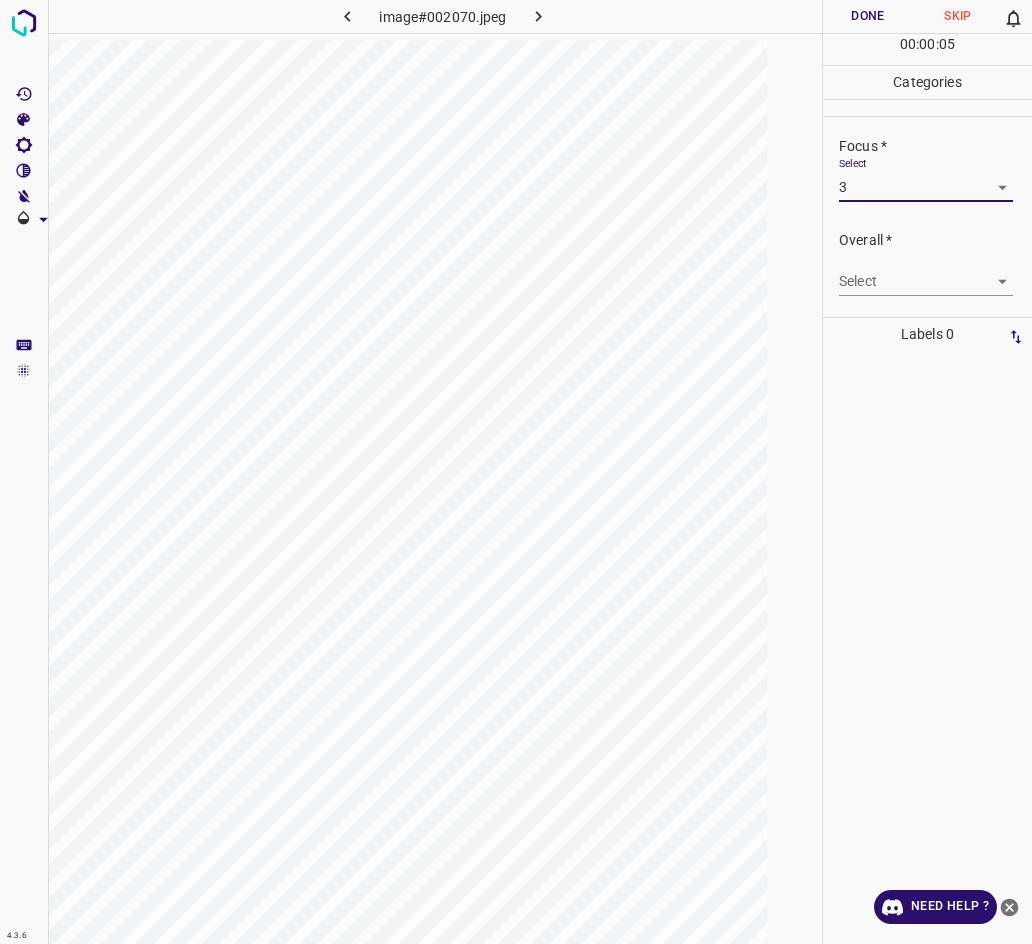 click on "4.3.6  image#002070.jpeg Done Skip 0 00   : 00   : 05   Categories Lighting *  Select 3 3 Focus *  Select 3 3 Overall *  Select ​ Labels   0 Categories 1 Lighting 2 Focus 3 Overall Tools Space Change between modes (Draw & Edit) I Auto labeling R Restore zoom M Zoom in N Zoom out Delete Delete selecte label Filters Z Restore filters X Saturation filter C Brightness filter V Contrast filter B Gray scale filter General O Download Need Help ? - Text - Hide - Delete" at bounding box center [516, 472] 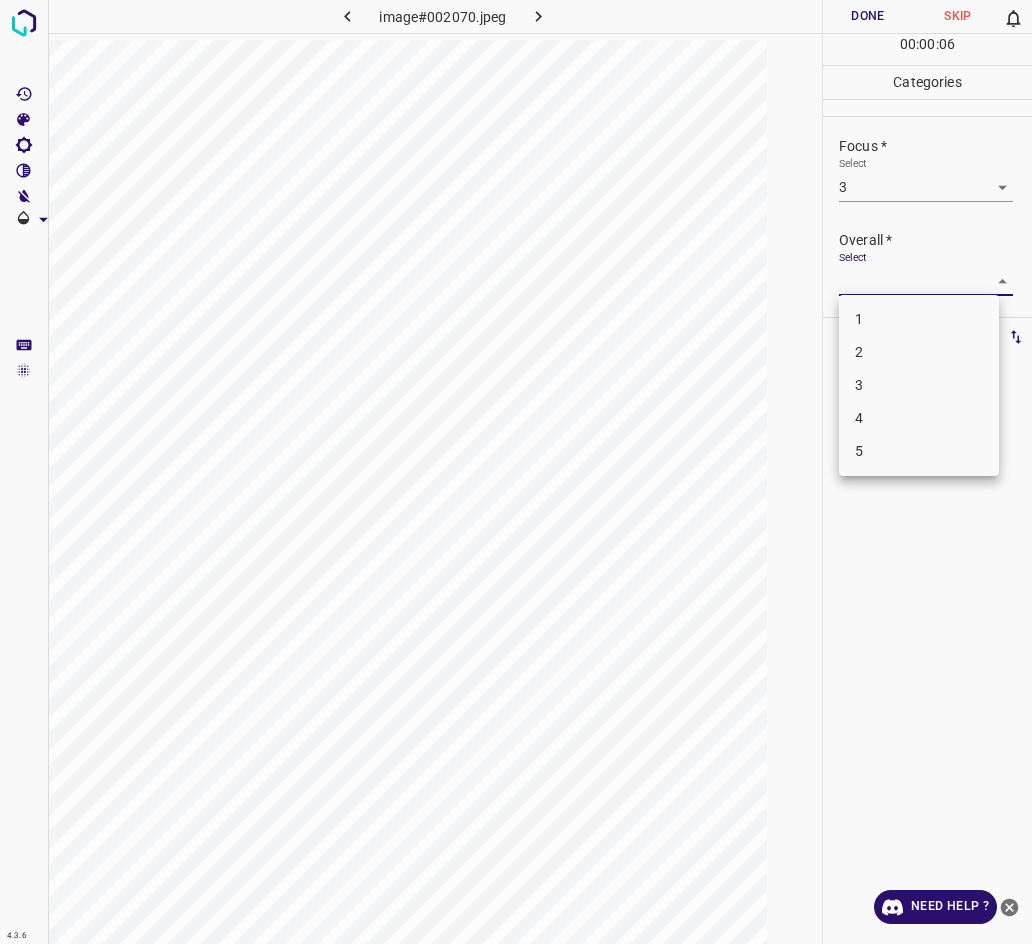 click on "3" at bounding box center (919, 385) 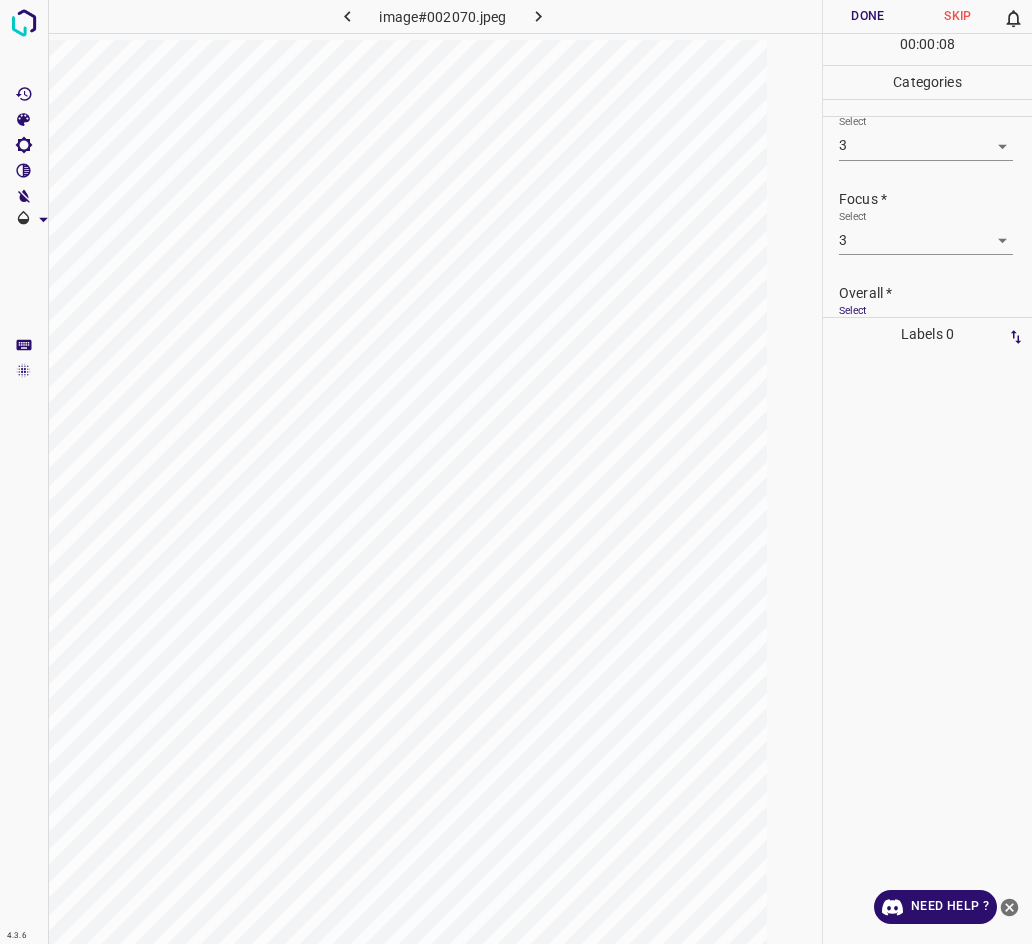 scroll, scrollTop: 0, scrollLeft: 0, axis: both 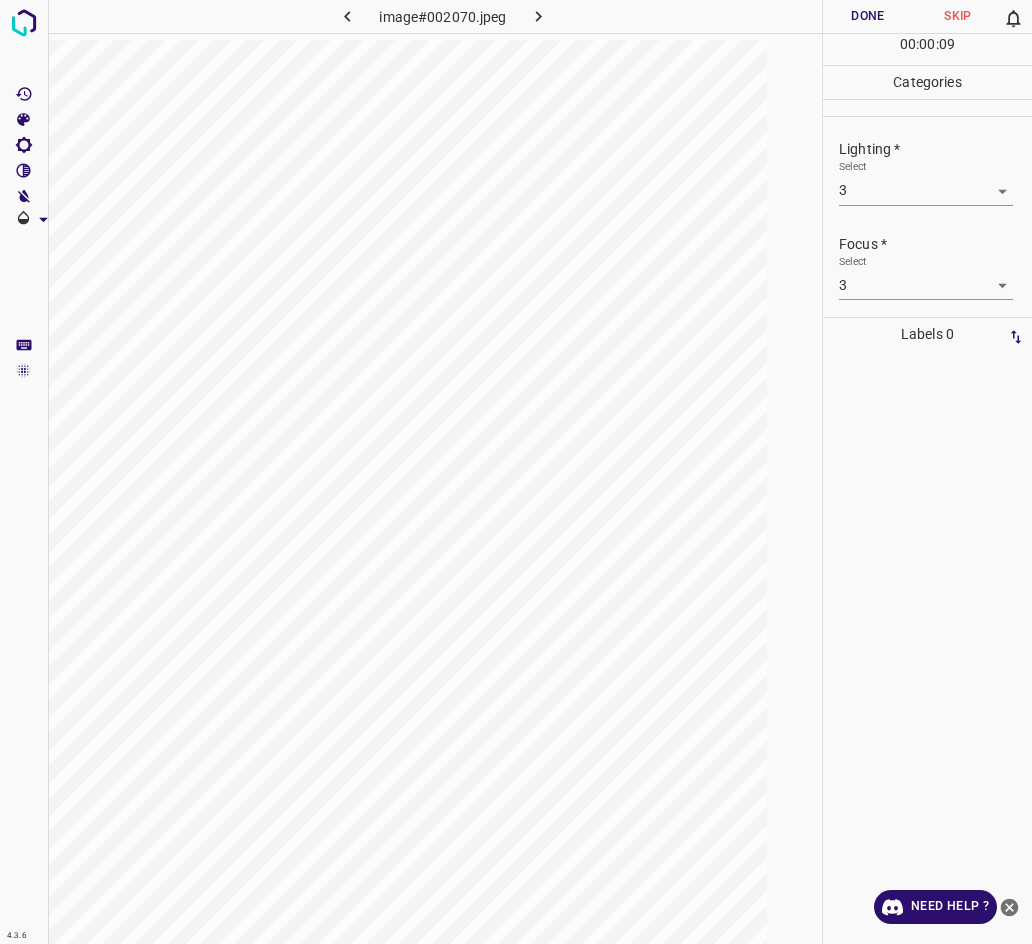 click on "Done" at bounding box center (868, 16) 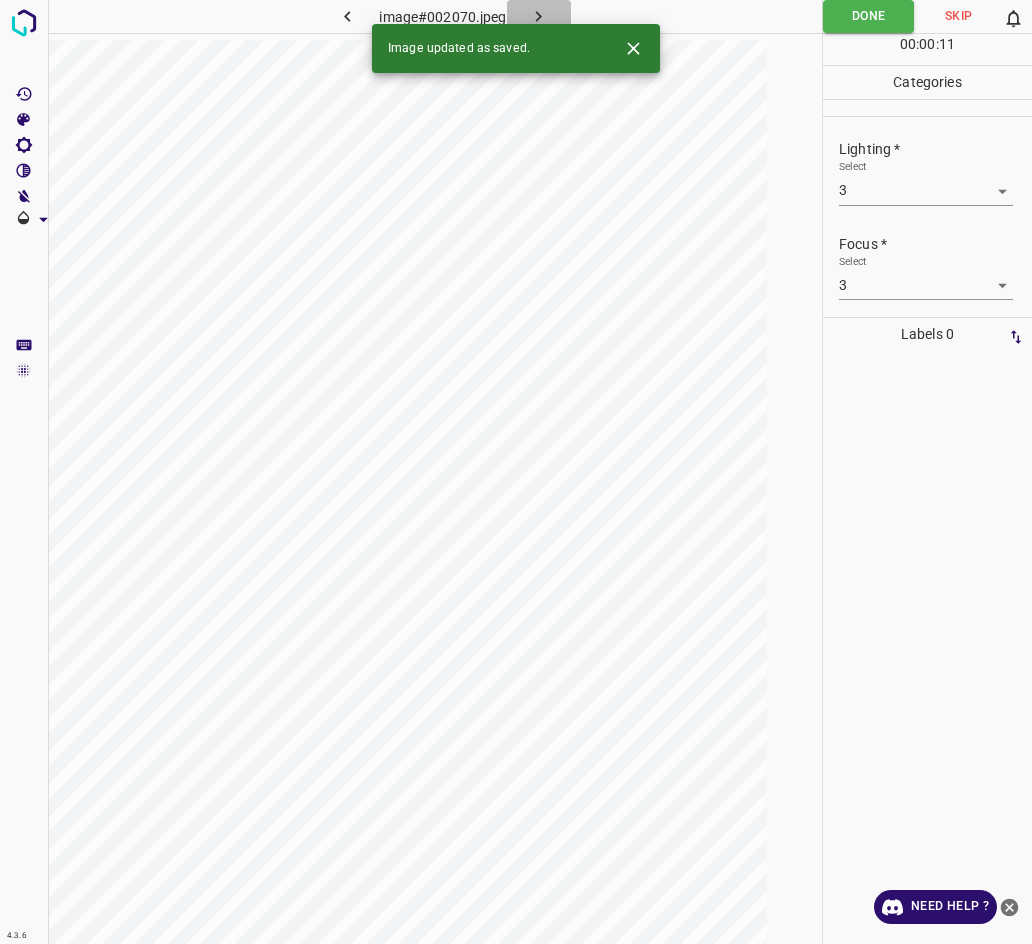 click 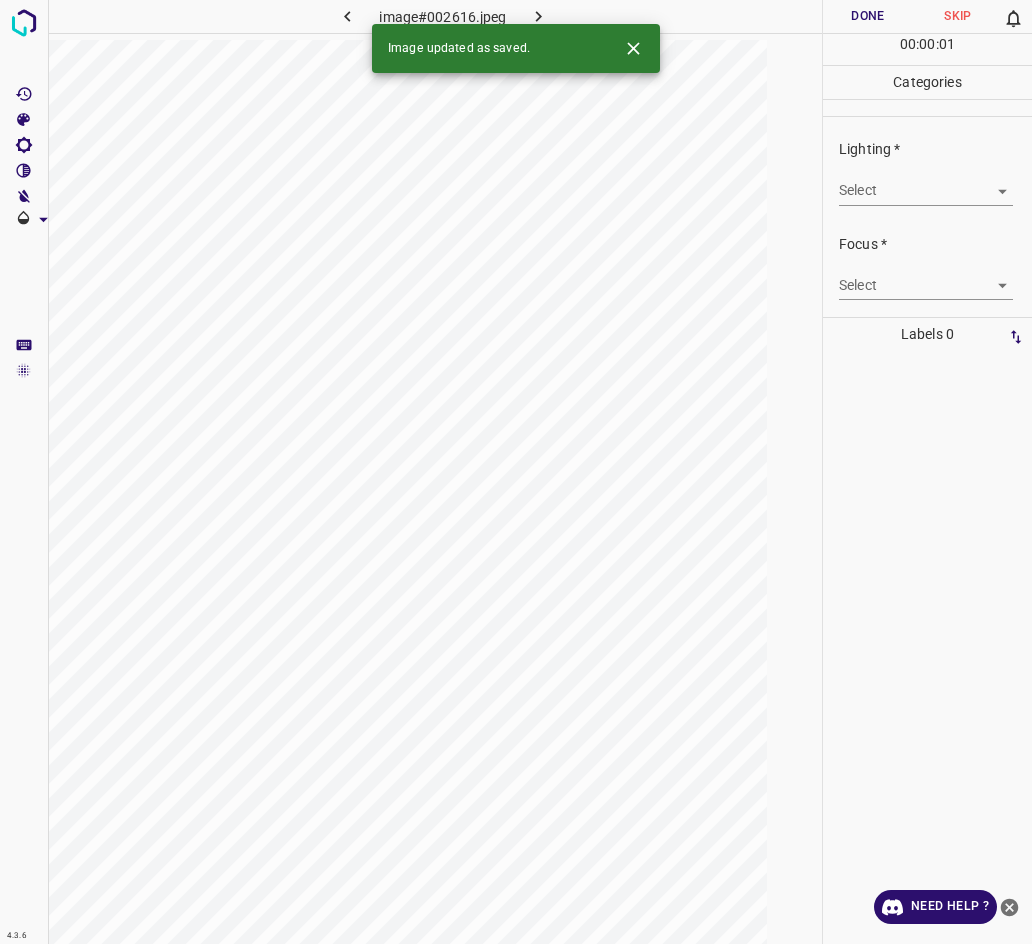 click on "4.3.6  image#002616.jpeg Done Skip 0 00   : 00   : 01   Categories Lighting *  Select ​ Focus *  Select ​ Overall *  Select ​ Labels   0 Categories 1 Lighting 2 Focus 3 Overall Tools Space Change between modes (Draw & Edit) I Auto labeling R Restore zoom M Zoom in N Zoom out Delete Delete selecte label Filters Z Restore filters X Saturation filter C Brightness filter V Contrast filter B Gray scale filter General O Download Image updated as saved. Need Help ? - Text - Hide - Delete" at bounding box center [516, 472] 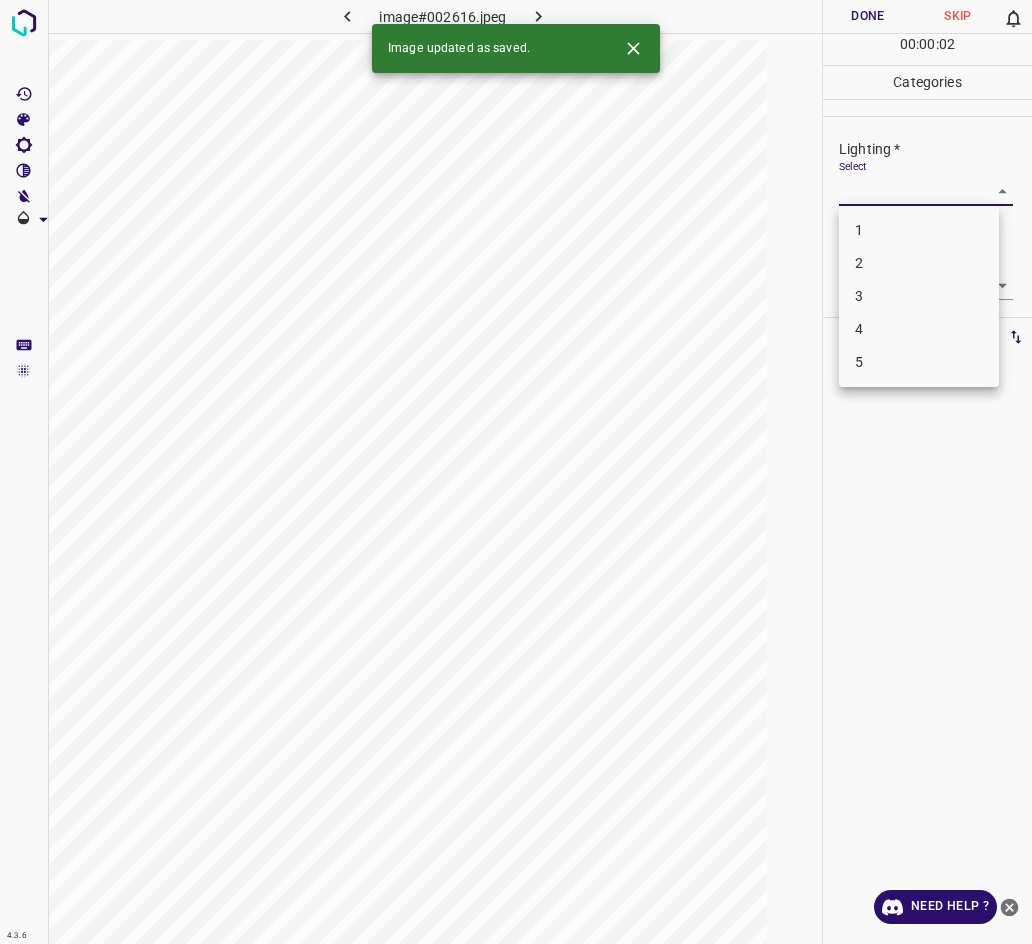 click on "3" at bounding box center [919, 296] 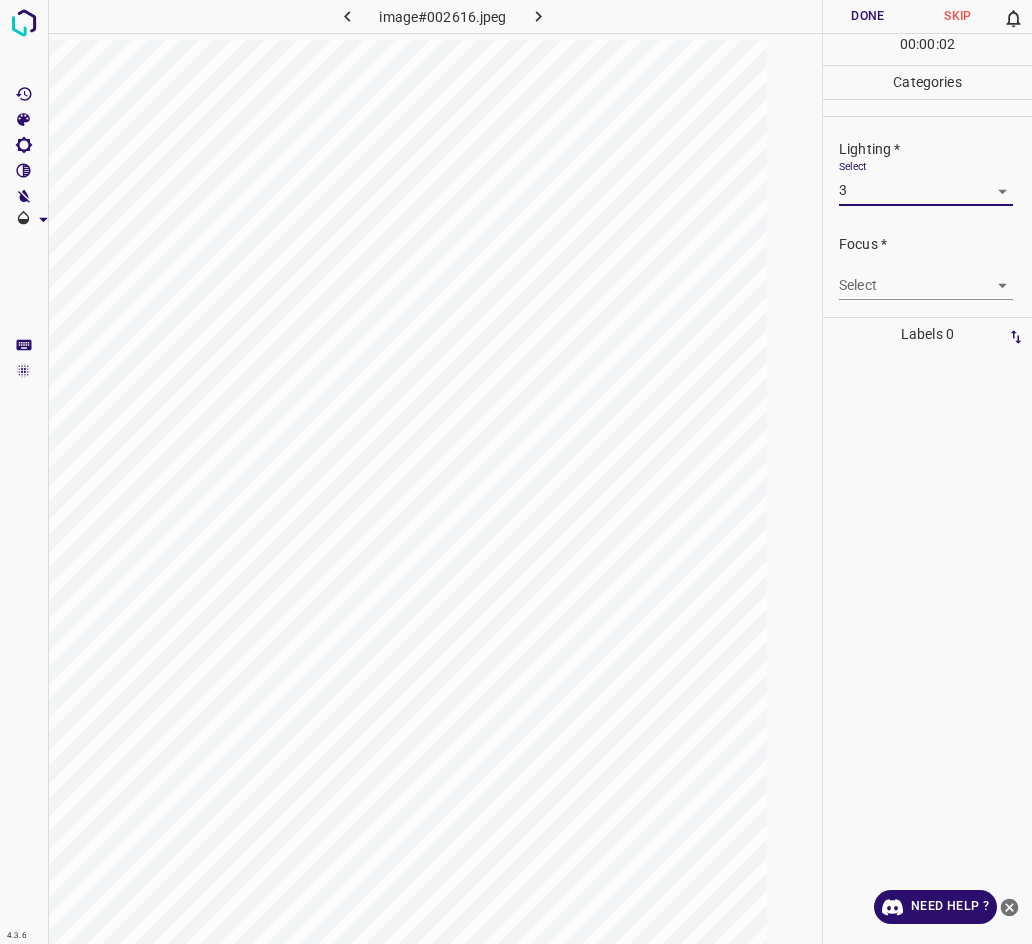 click on "4.3.6  image#002616.jpeg Done Skip 0 00   : 00   : 02   Categories Lighting *  Select 3 3 Focus *  Select ​ Overall *  Select ​ Labels   0 Categories 1 Lighting 2 Focus 3 Overall Tools Space Change between modes (Draw & Edit) I Auto labeling R Restore zoom M Zoom in N Zoom out Delete Delete selecte label Filters Z Restore filters X Saturation filter C Brightness filter V Contrast filter B Gray scale filter General O Download Need Help ? - Text - Hide - Delete 1 2 3 4 5" at bounding box center [516, 472] 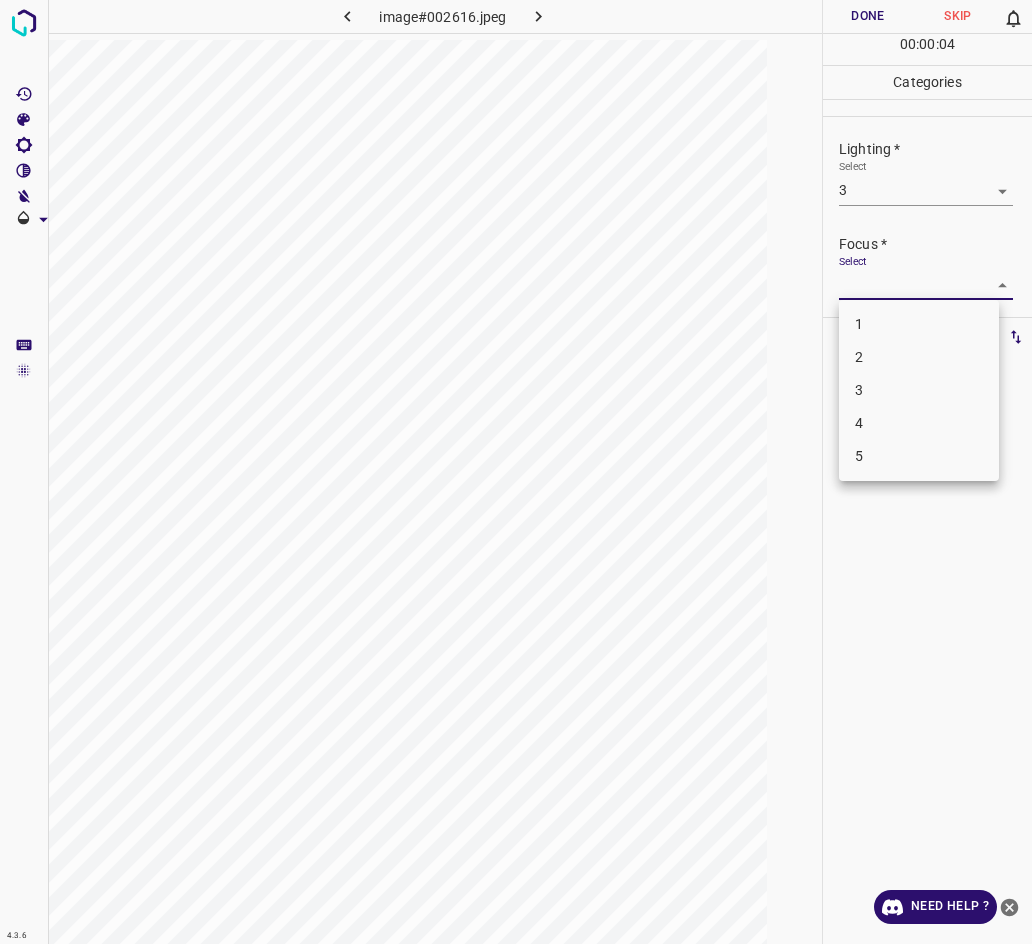click on "3" at bounding box center [919, 390] 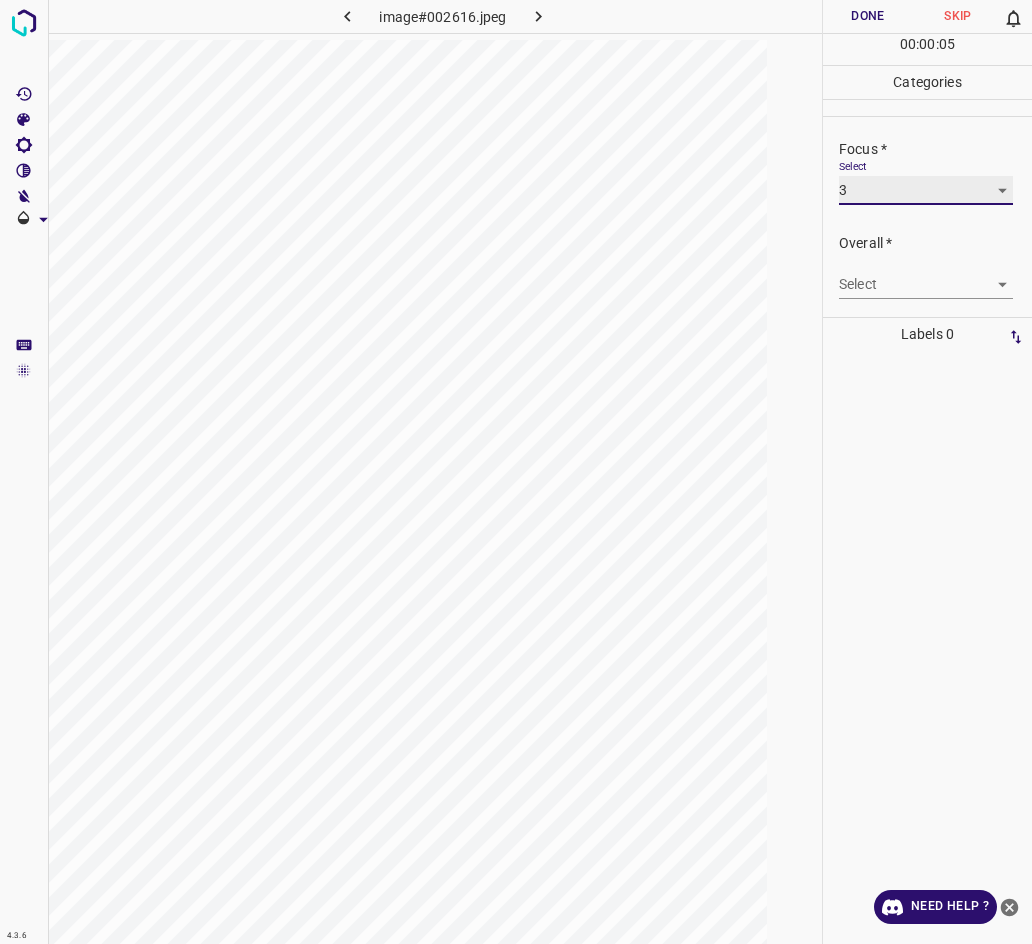 scroll, scrollTop: 98, scrollLeft: 0, axis: vertical 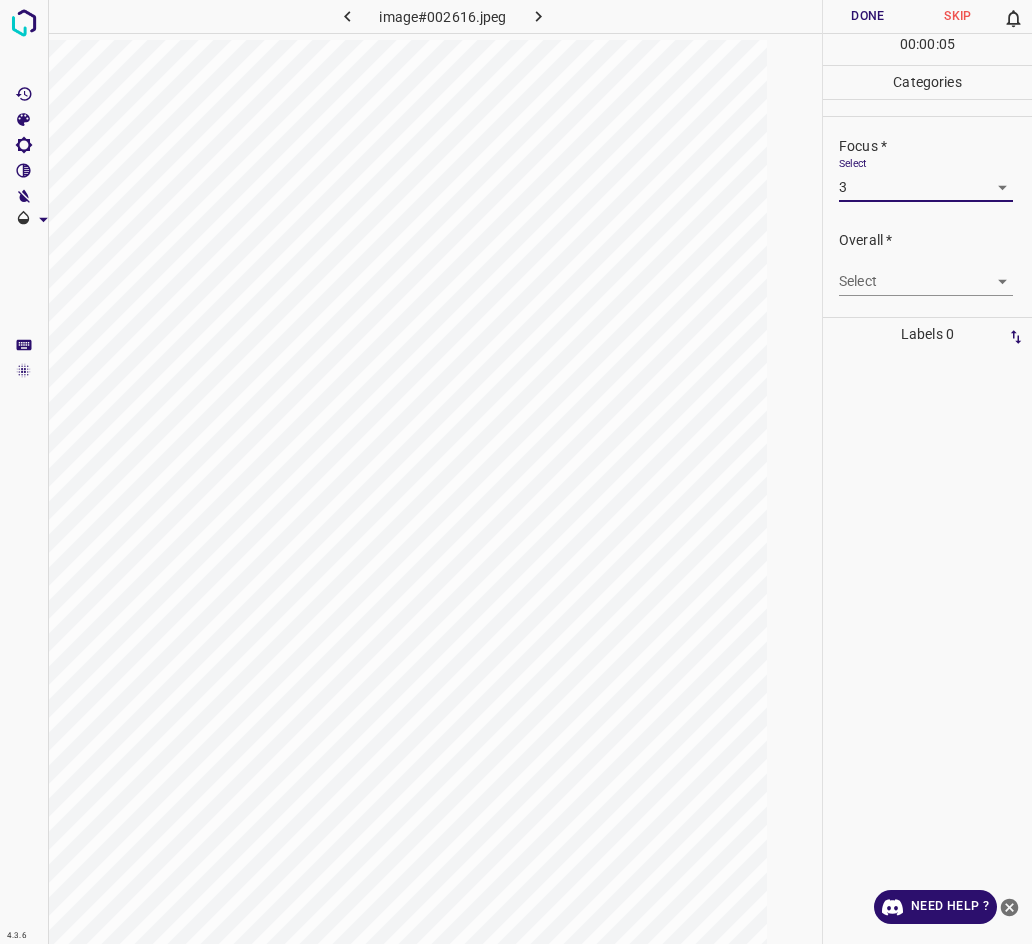 click on "Overall *  Select ​" at bounding box center [927, 263] 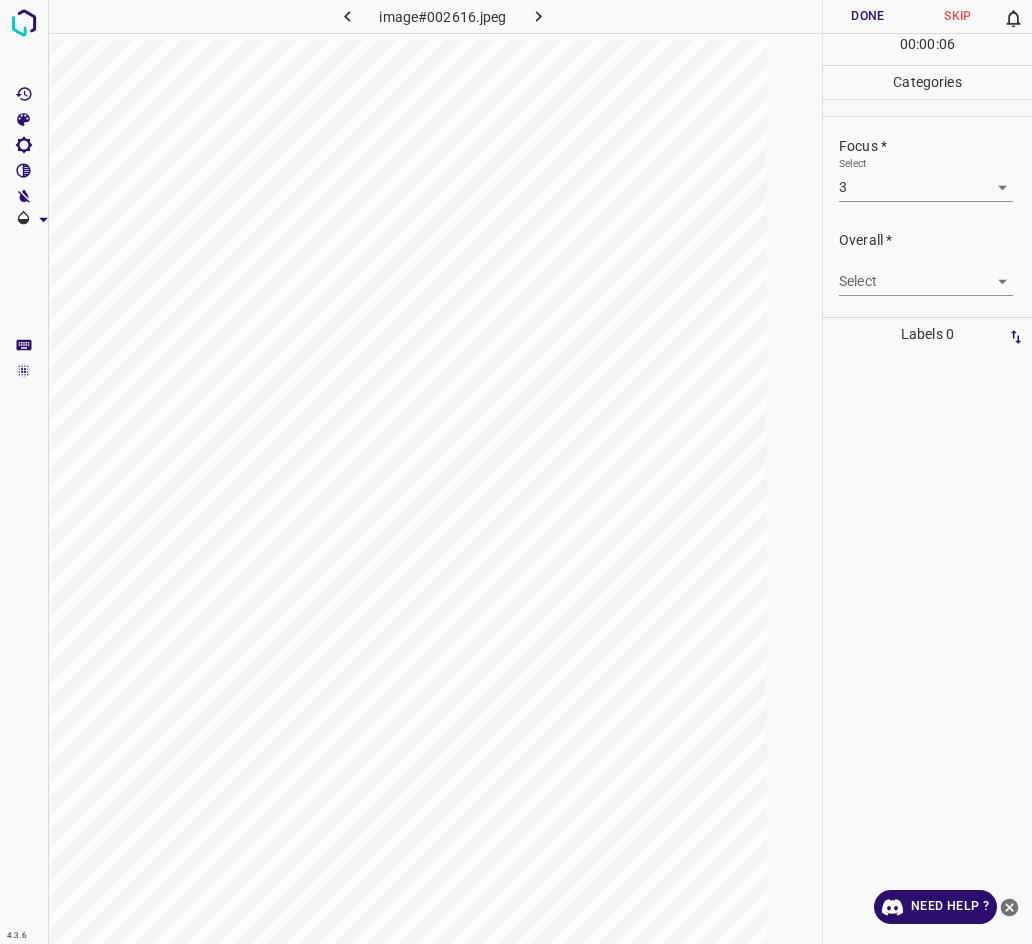 click on "4.3.6  image#002616.jpeg Done Skip 0 00   : 00   : 06   Categories Lighting *  Select 3 3 Focus *  Select 3 3 Overall *  Select ​ Labels   0 Categories 1 Lighting 2 Focus 3 Overall Tools Space Change between modes (Draw & Edit) I Auto labeling R Restore zoom M Zoom in N Zoom out Delete Delete selecte label Filters Z Restore filters X Saturation filter C Brightness filter V Contrast filter B Gray scale filter General O Download Need Help ? - Text - Hide - Delete" at bounding box center [516, 472] 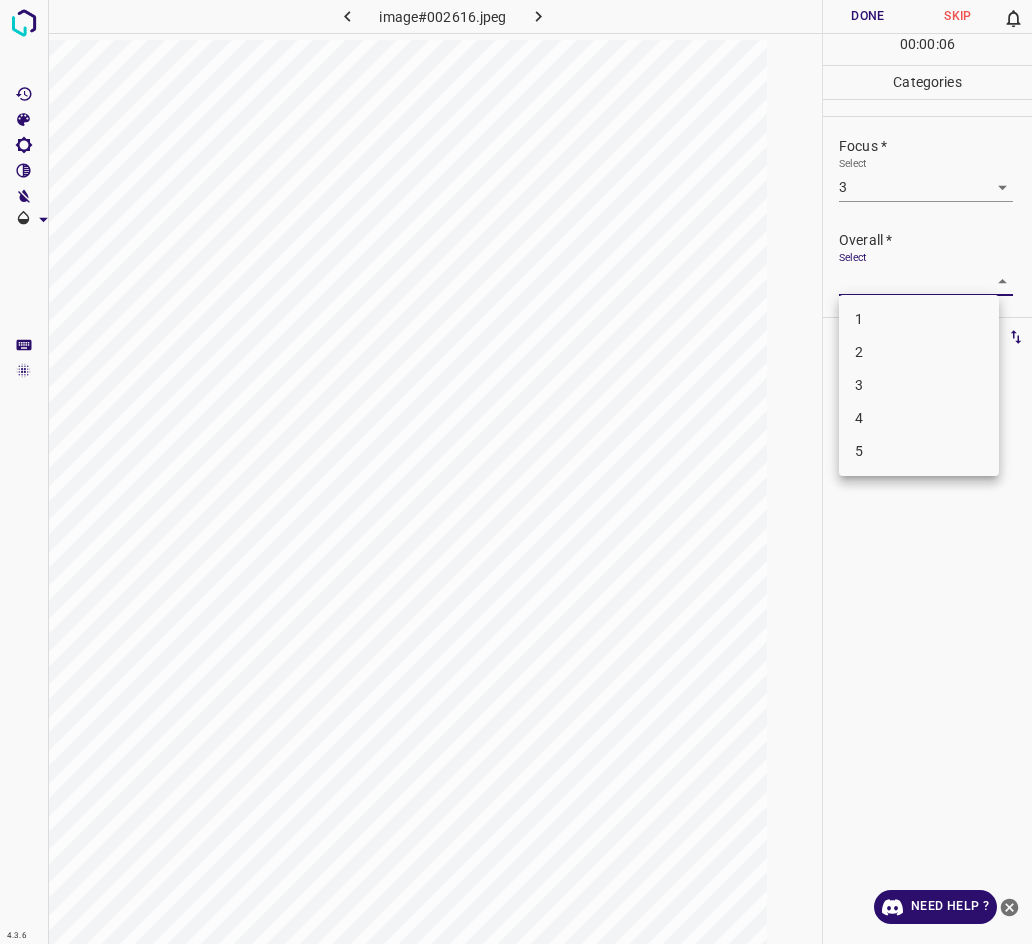 click on "3" at bounding box center (919, 385) 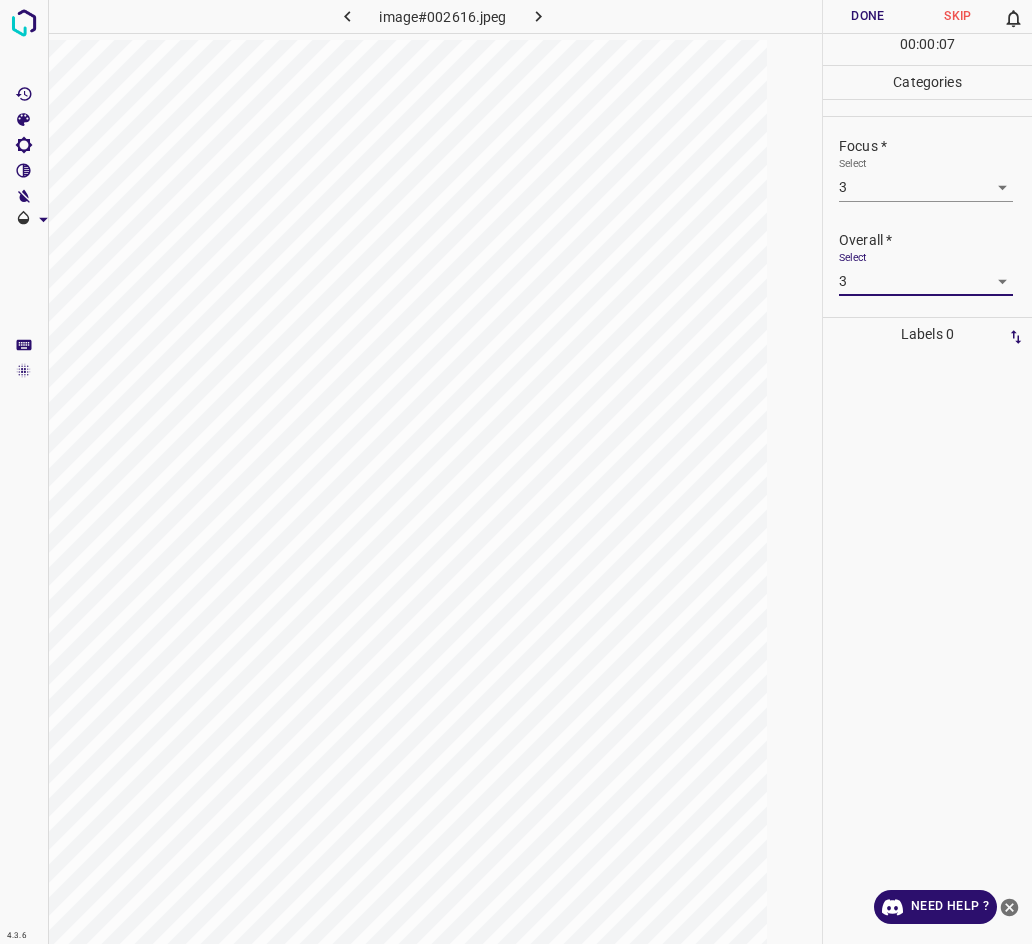 click on "Done" at bounding box center (868, 16) 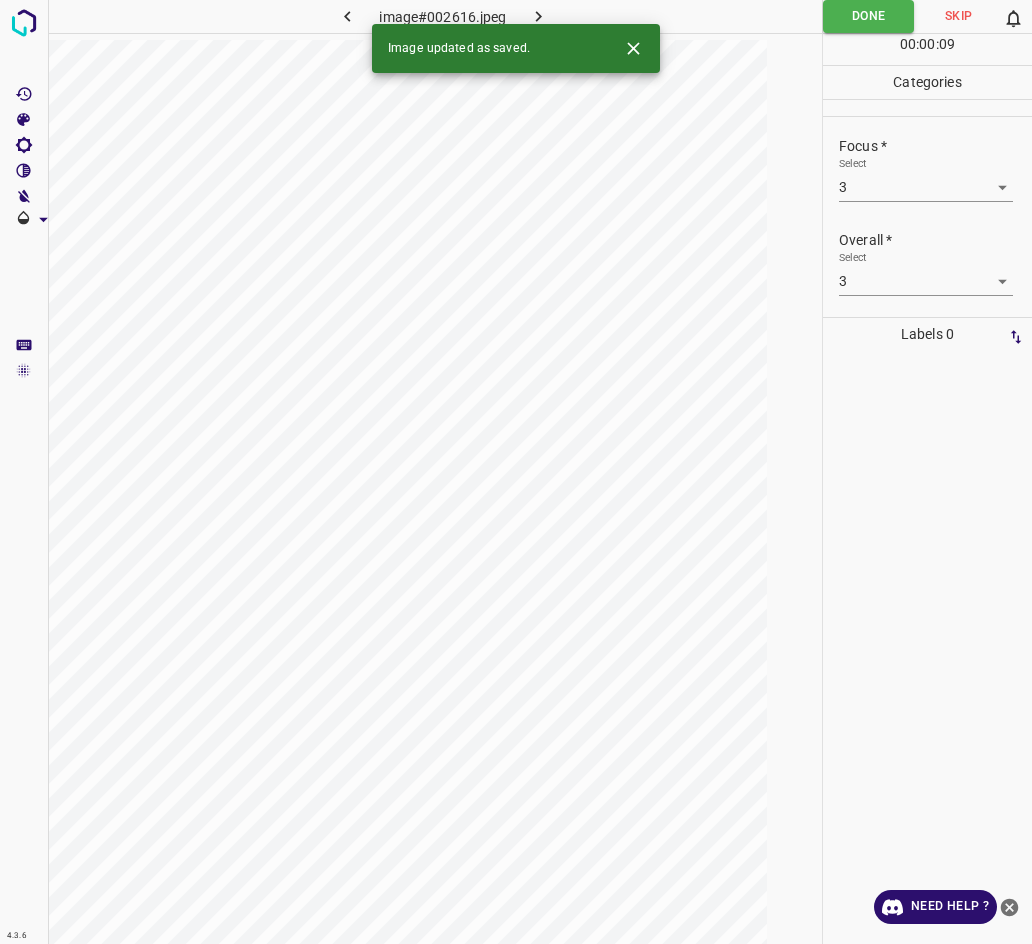 click 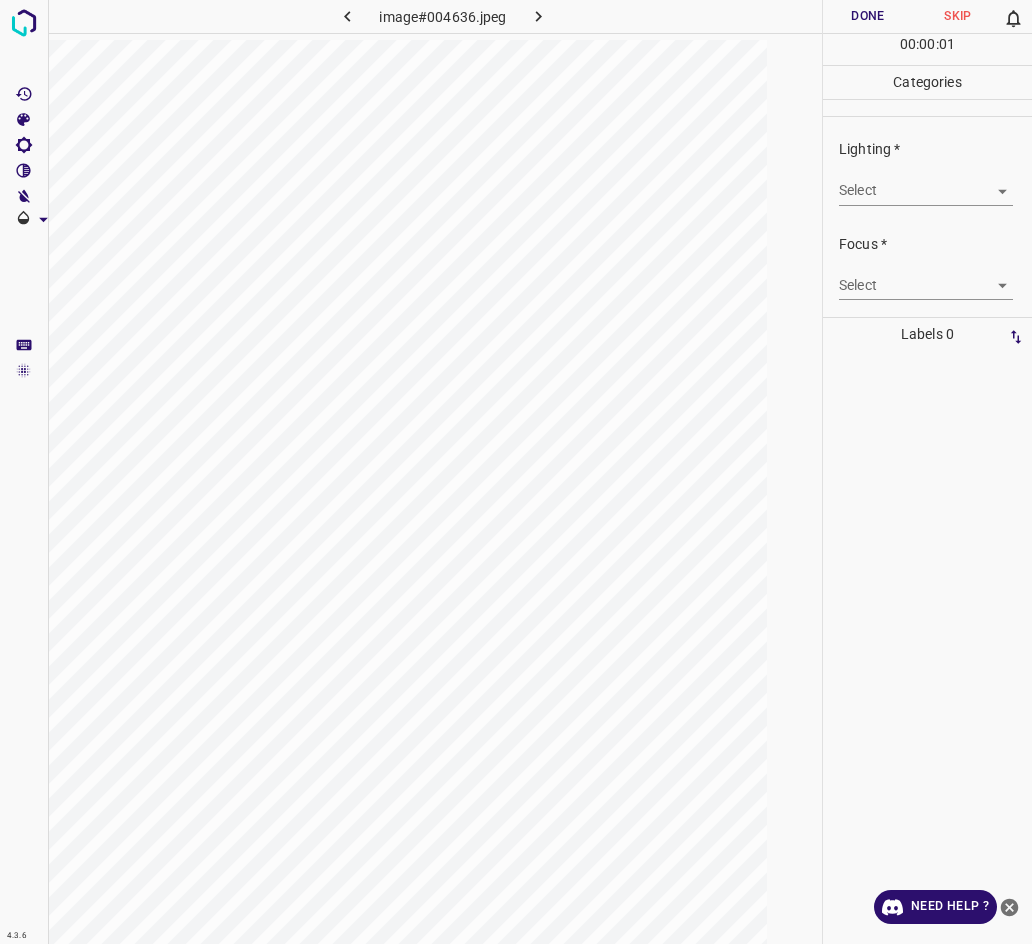 click on "4.3.6  image#004636.jpeg Done Skip 0 00   : 00   : 01   Categories Lighting *  Select ​ Focus *  Select ​ Overall *  Select ​ Labels   0 Categories 1 Lighting 2 Focus 3 Overall Tools Space Change between modes (Draw & Edit) I Auto labeling R Restore zoom M Zoom in N Zoom out Delete Delete selecte label Filters Z Restore filters X Saturation filter C Brightness filter V Contrast filter B Gray scale filter General O Download Need Help ? - Text - Hide - Delete" at bounding box center (516, 472) 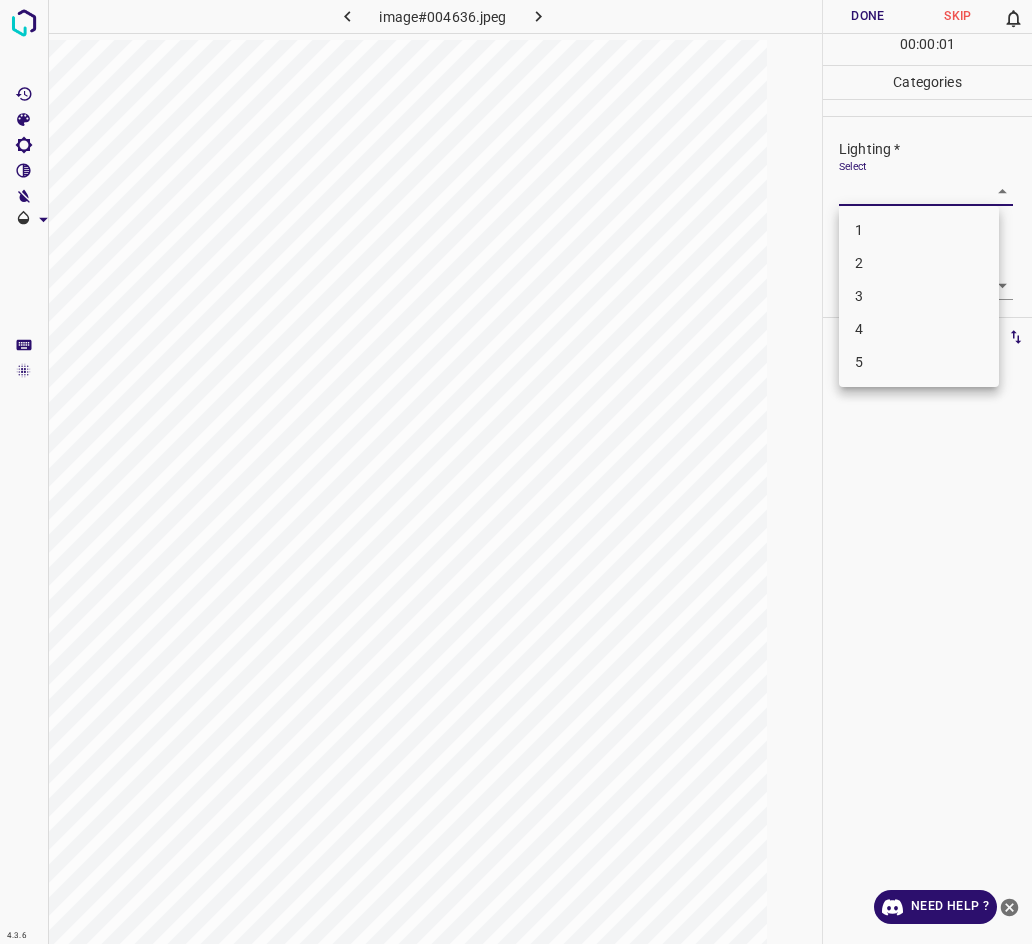 click on "3" at bounding box center (919, 296) 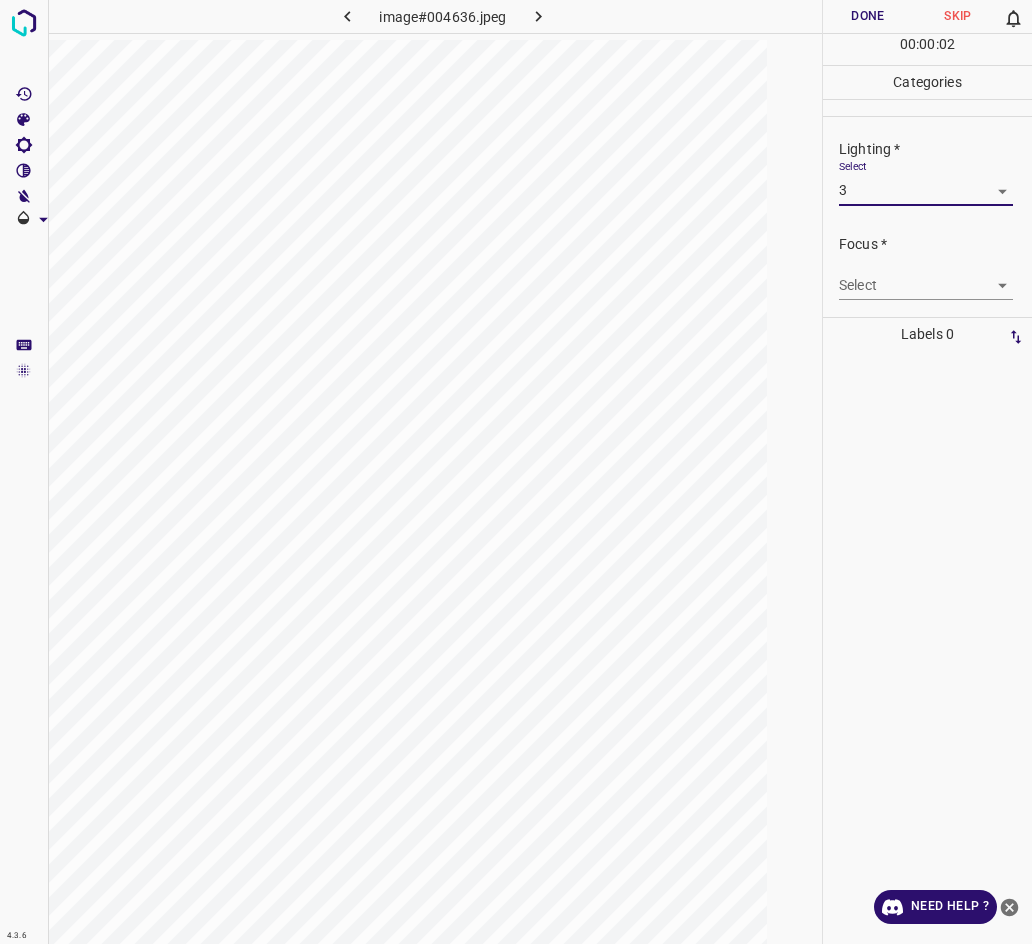 click on "4.3.6  image#004636.jpeg Done Skip 0 00   : 00   : 02   Categories Lighting *  Select 3 3 Focus *  Select ​ Overall *  Select ​ Labels   0 Categories 1 Lighting 2 Focus 3 Overall Tools Space Change between modes (Draw & Edit) I Auto labeling R Restore zoom M Zoom in N Zoom out Delete Delete selecte label Filters Z Restore filters X Saturation filter C Brightness filter V Contrast filter B Gray scale filter General O Download Need Help ? - Text - Hide - Delete 1 2 3 4 5" at bounding box center (516, 472) 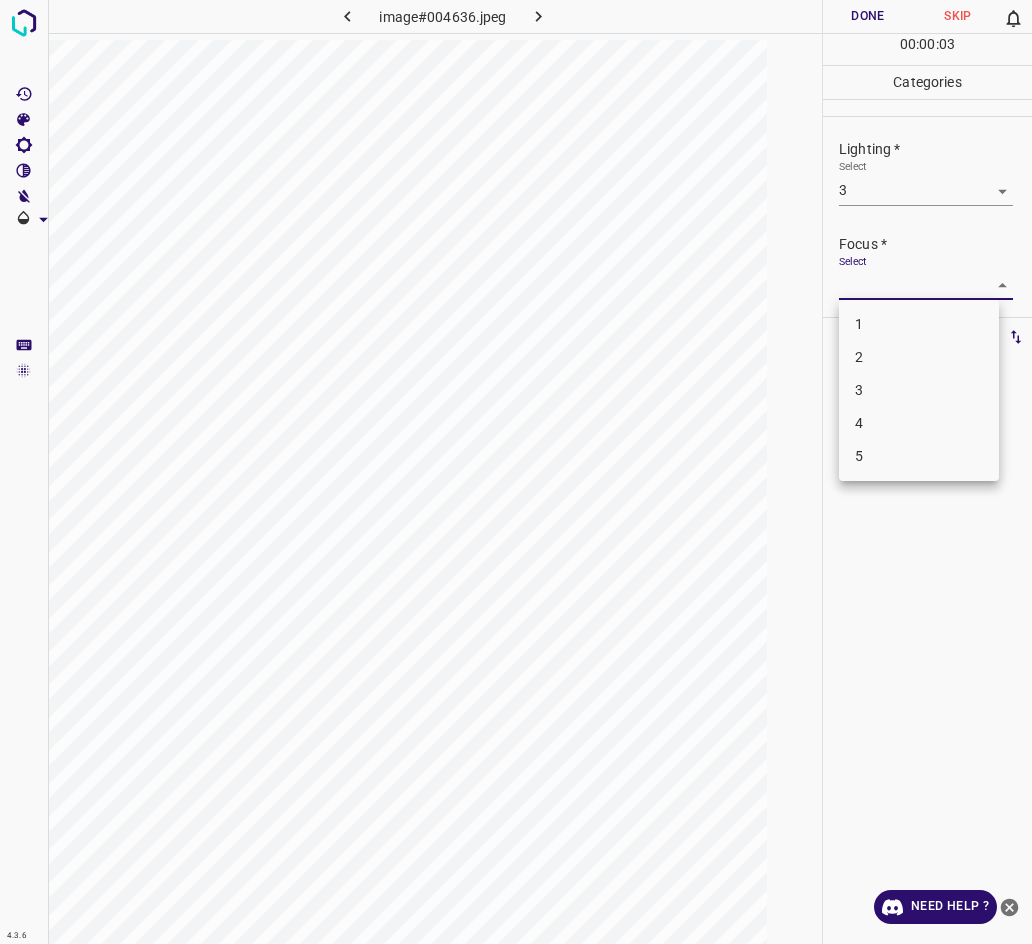 click on "3" at bounding box center (919, 390) 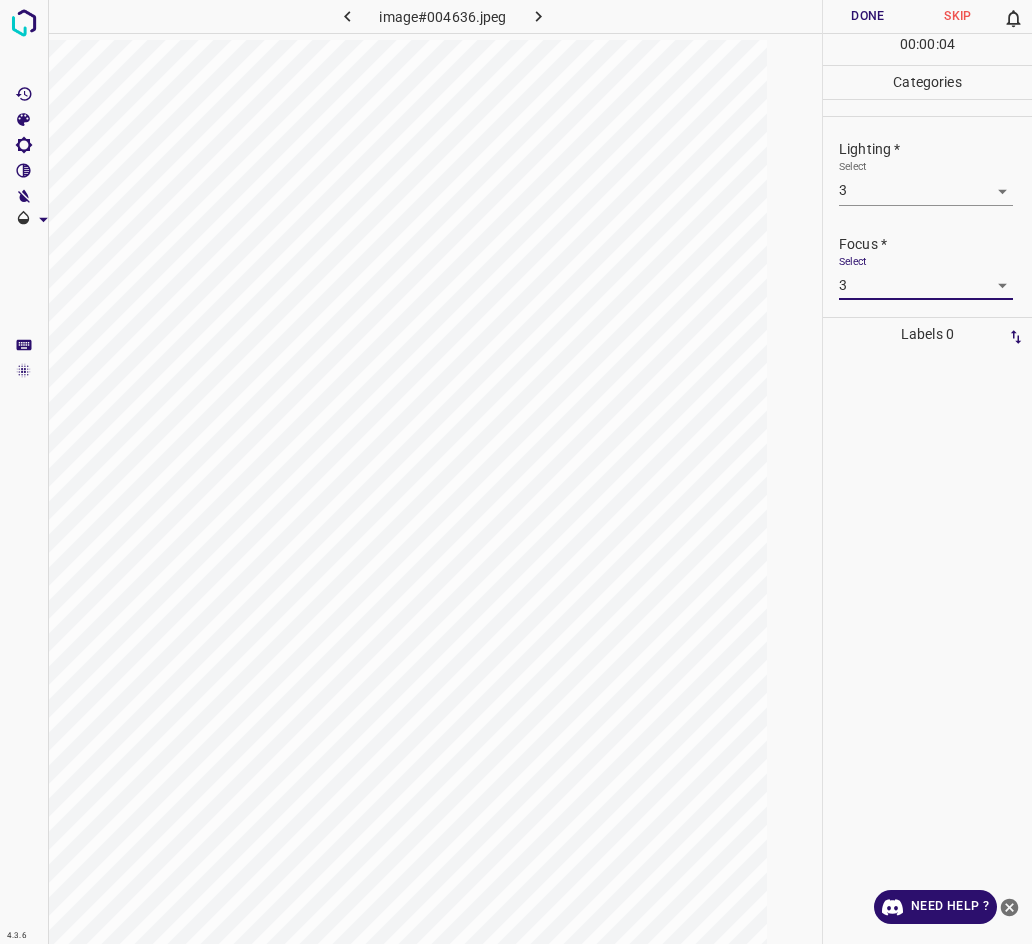 click on "4.3.6  image#004636.jpeg Done Skip 0 00   : 00   : 04   Categories Lighting *  Select 3 3 Focus *  Select 3 3 Overall *  Select ​ Labels   0 Categories 1 Lighting 2 Focus 3 Overall Tools Space Change between modes (Draw & Edit) I Auto labeling R Restore zoom M Zoom in N Zoom out Delete Delete selecte label Filters Z Restore filters X Saturation filter C Brightness filter V Contrast filter B Gray scale filter General O Download Need Help ? - Text - Hide - Delete" at bounding box center (516, 472) 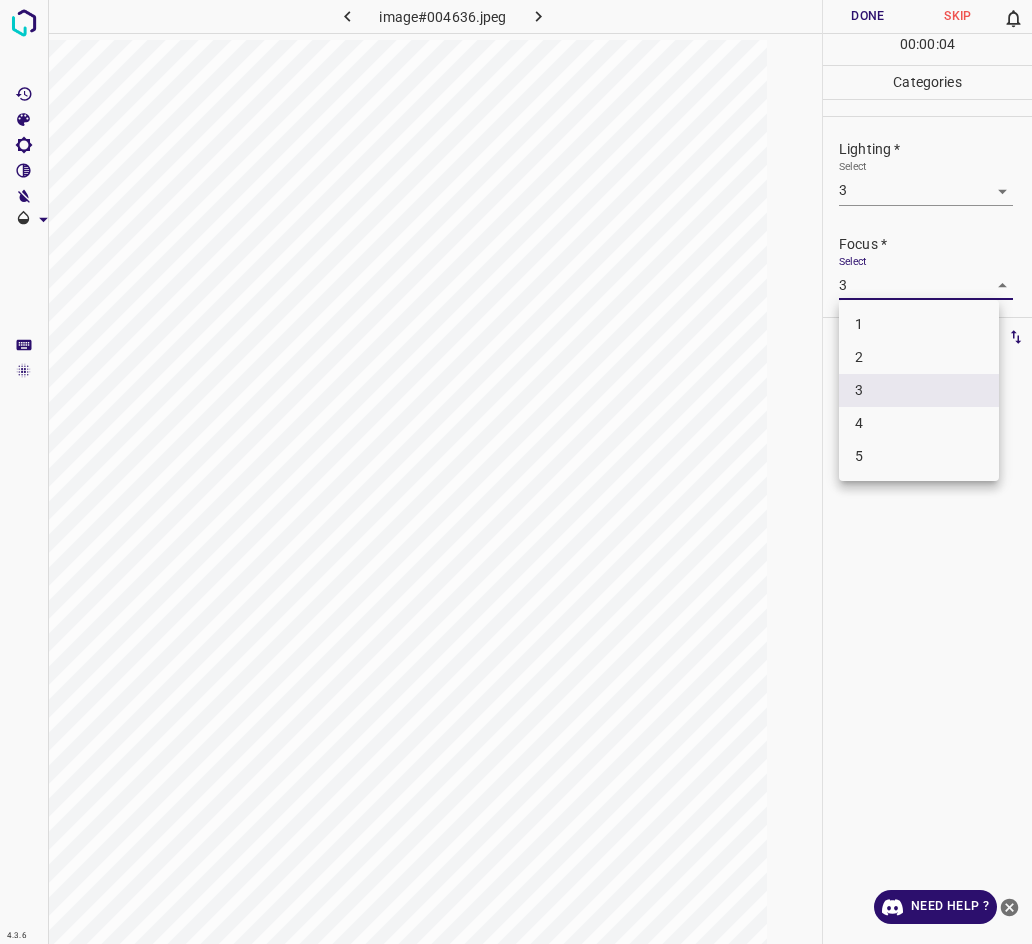 click on "2" at bounding box center (919, 357) 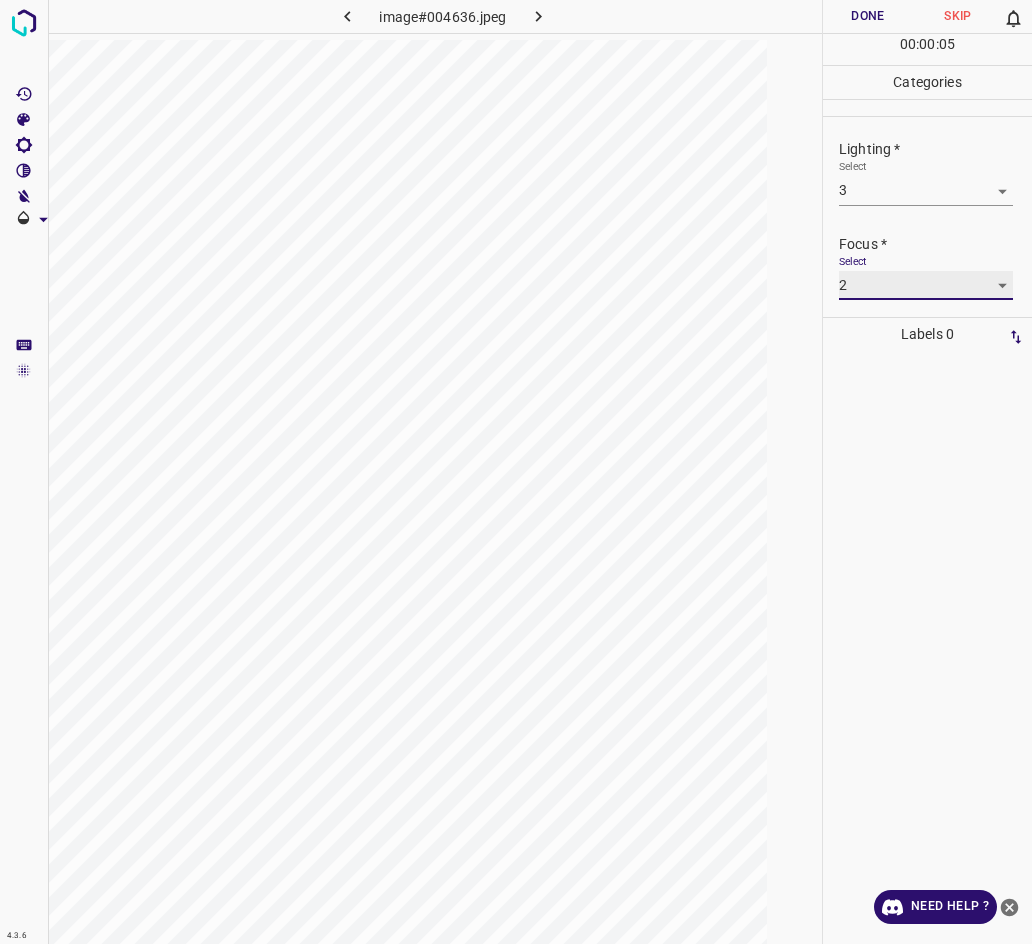 scroll, scrollTop: 98, scrollLeft: 0, axis: vertical 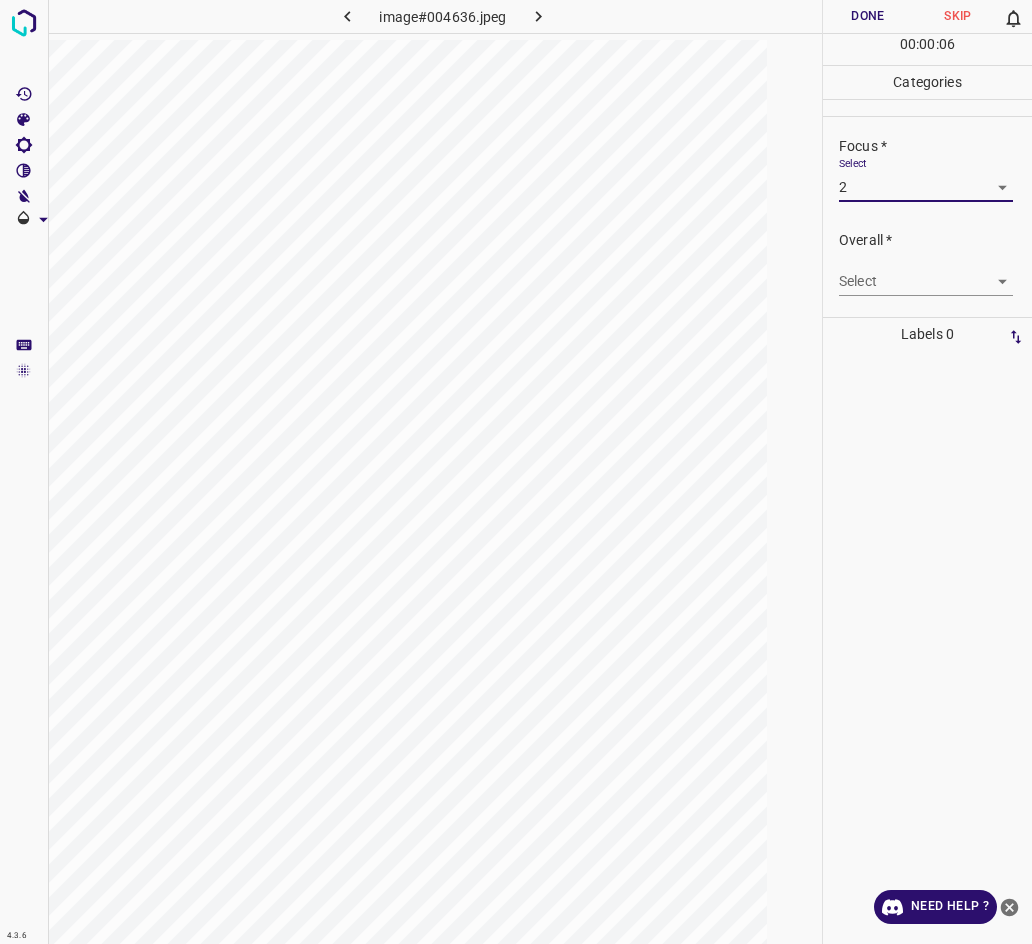 click on "4.3.6  image#004636.jpeg Done Skip 0 00   : 00   : 06   Categories Lighting *  Select 3 3 Focus *  Select 2 2 Overall *  Select ​ Labels   0 Categories 1 Lighting 2 Focus 3 Overall Tools Space Change between modes (Draw & Edit) I Auto labeling R Restore zoom M Zoom in N Zoom out Delete Delete selecte label Filters Z Restore filters X Saturation filter C Brightness filter V Contrast filter B Gray scale filter General O Download Need Help ? - Text - Hide - Delete" at bounding box center [516, 472] 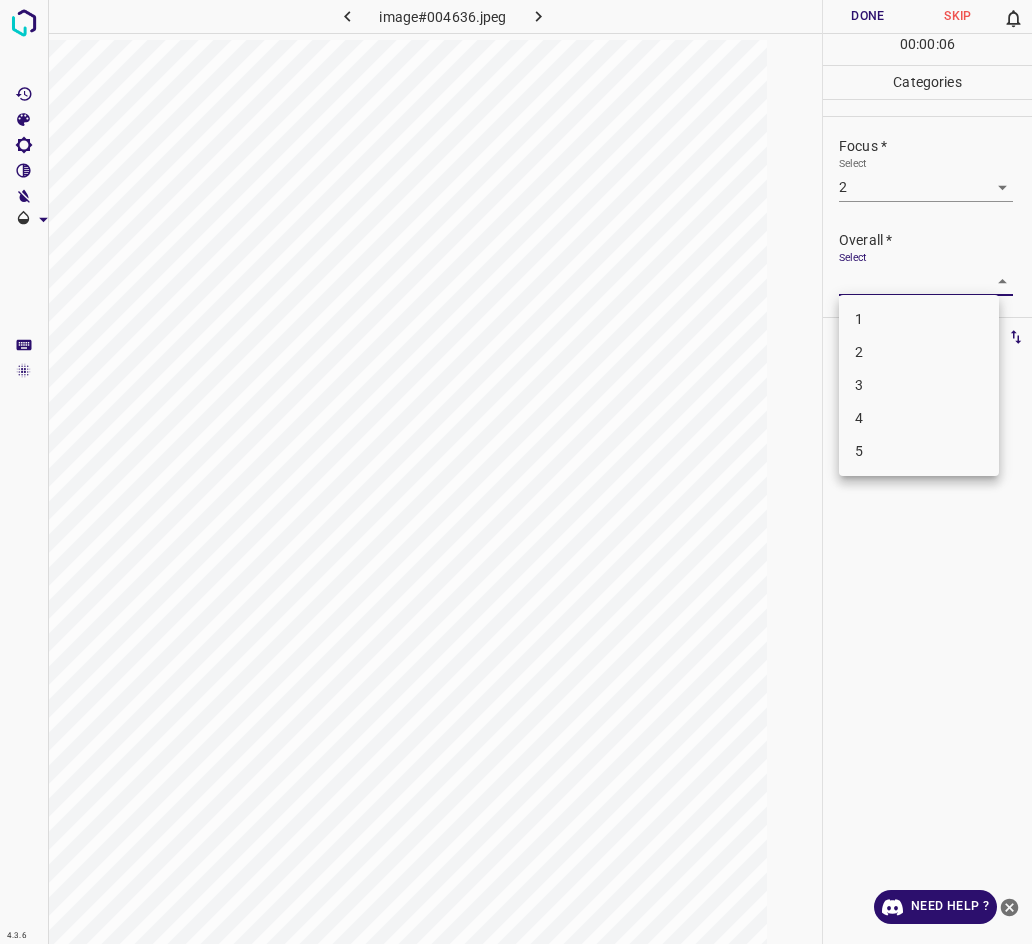 click on "2" at bounding box center (919, 352) 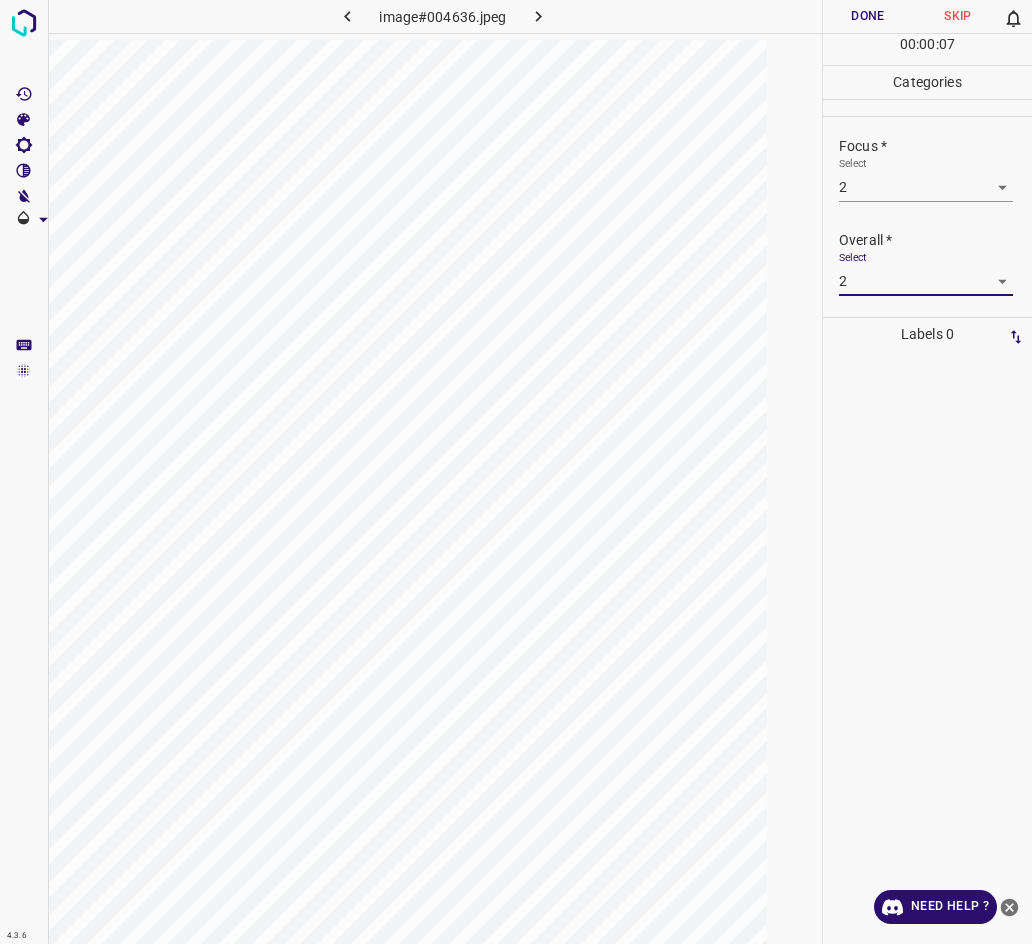 click on "Done" at bounding box center (868, 16) 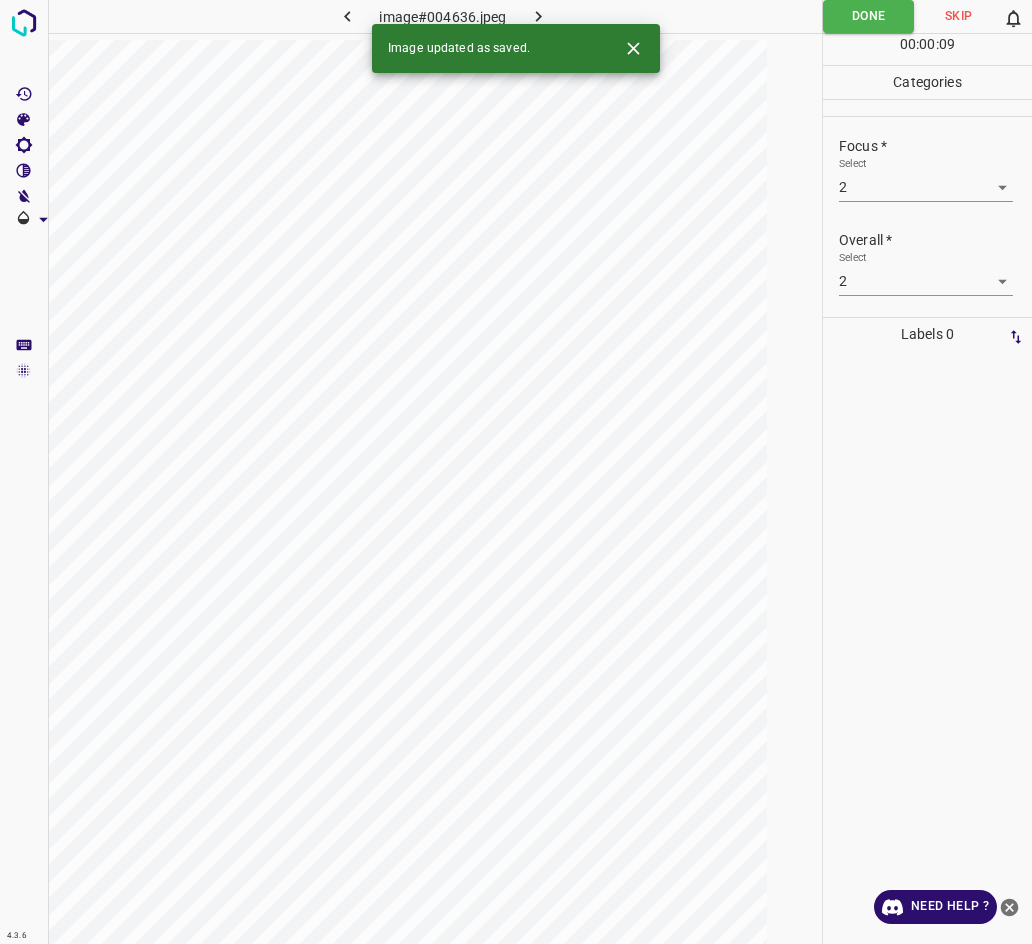 click 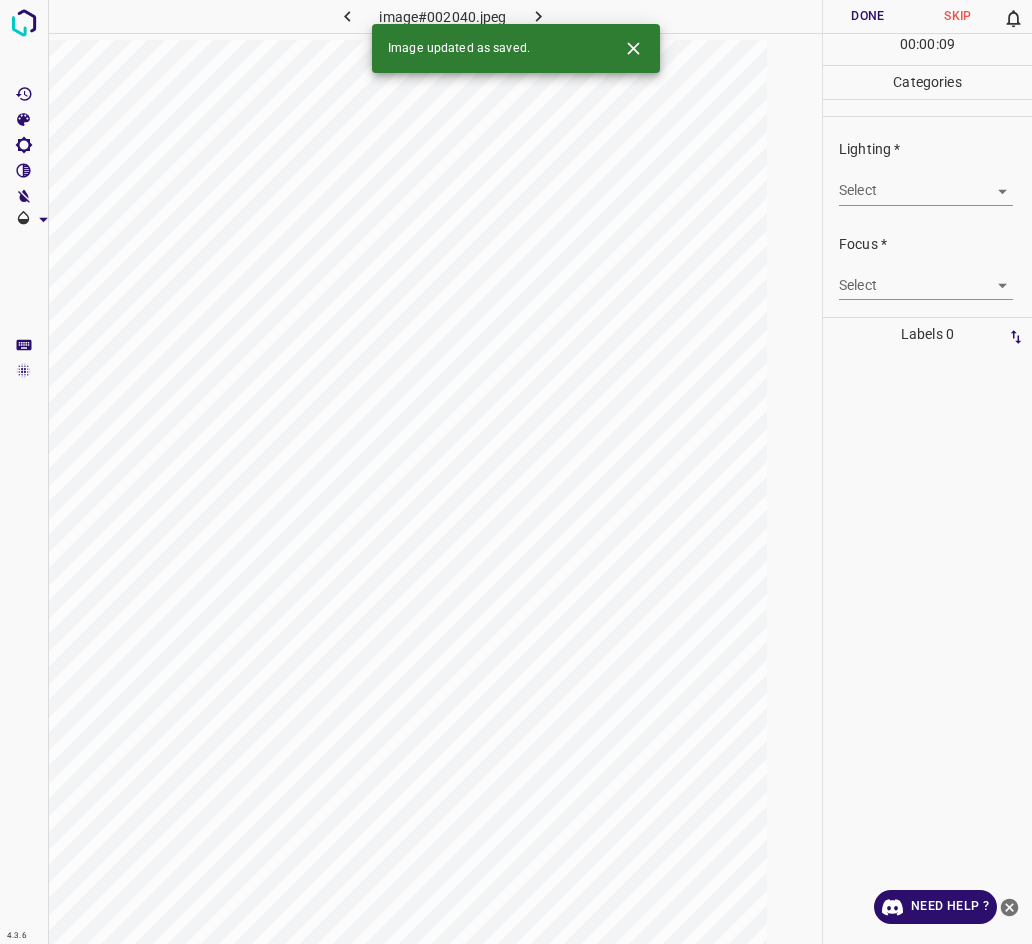 click on "4.3.6  image#002040.jpeg Done Skip 0 00   : 00   : 09   Categories Lighting *  Select ​ Focus *  Select ​ Overall *  Select ​ Labels   0 Categories 1 Lighting 2 Focus 3 Overall Tools Space Change between modes (Draw & Edit) I Auto labeling R Restore zoom M Zoom in N Zoom out Delete Delete selecte label Filters Z Restore filters X Saturation filter C Brightness filter V Contrast filter B Gray scale filter General O Download Image updated as saved. Need Help ? - Text - Hide - Delete" at bounding box center [516, 472] 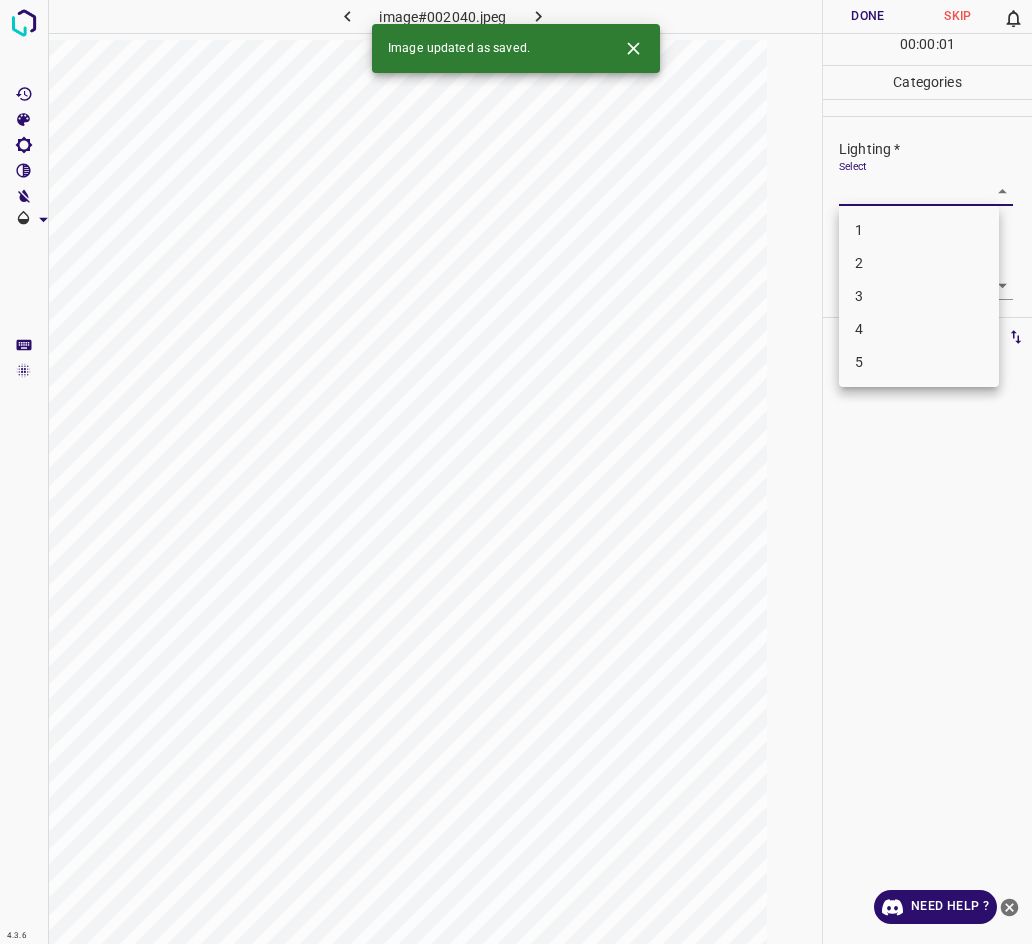 click on "3" at bounding box center (919, 296) 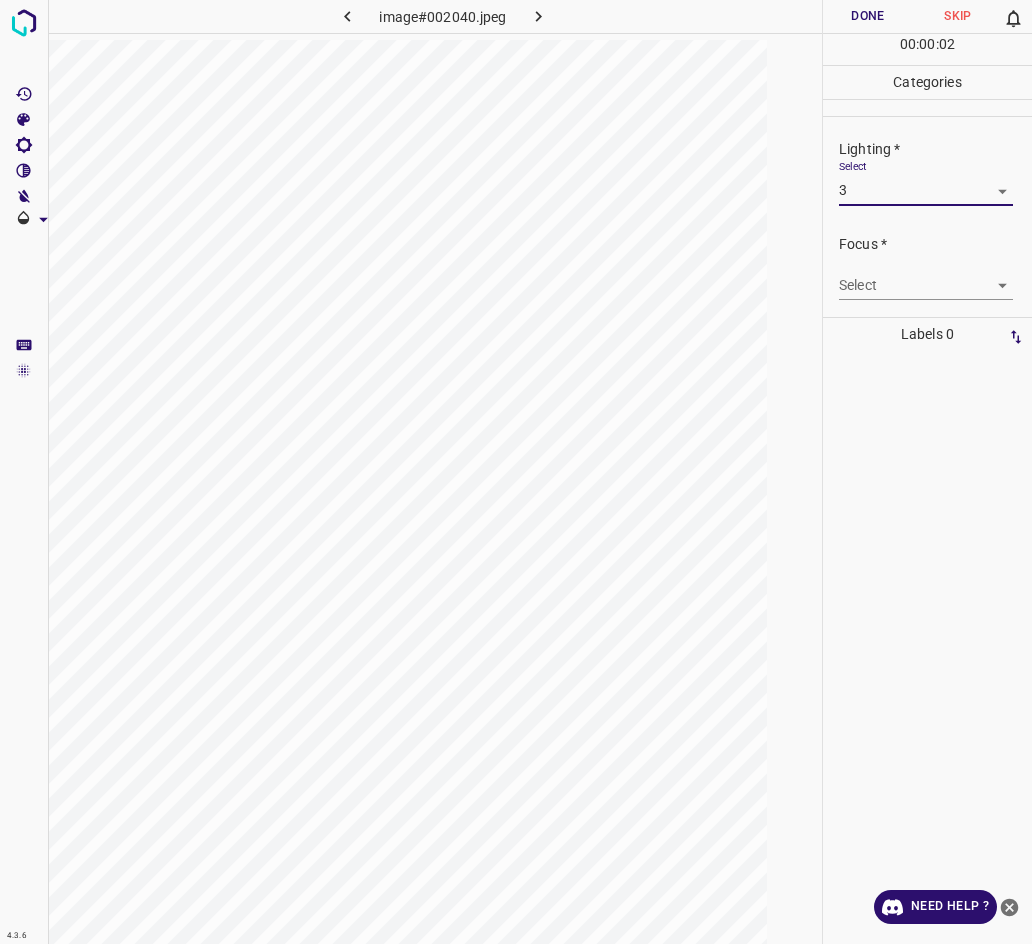 click on "4.3.6  image#002040.jpeg Done Skip 0 00   : 00   : 02   Categories Lighting *  Select 3 3 Focus *  Select ​ Overall *  Select ​ Labels   0 Categories 1 Lighting 2 Focus 3 Overall Tools Space Change between modes (Draw & Edit) I Auto labeling R Restore zoom M Zoom in N Zoom out Delete Delete selecte label Filters Z Restore filters X Saturation filter C Brightness filter V Contrast filter B Gray scale filter General O Download Need Help ? - Text - Hide - Delete" at bounding box center [516, 472] 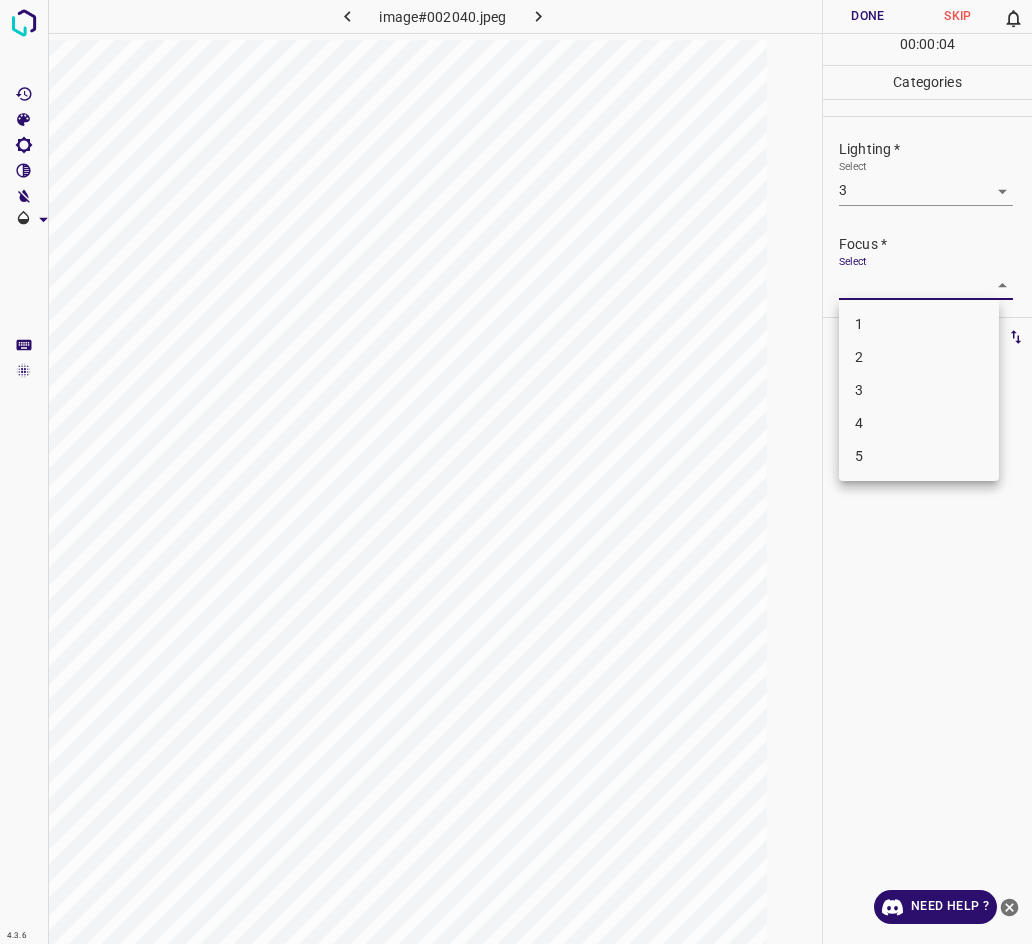 click on "3" at bounding box center (919, 390) 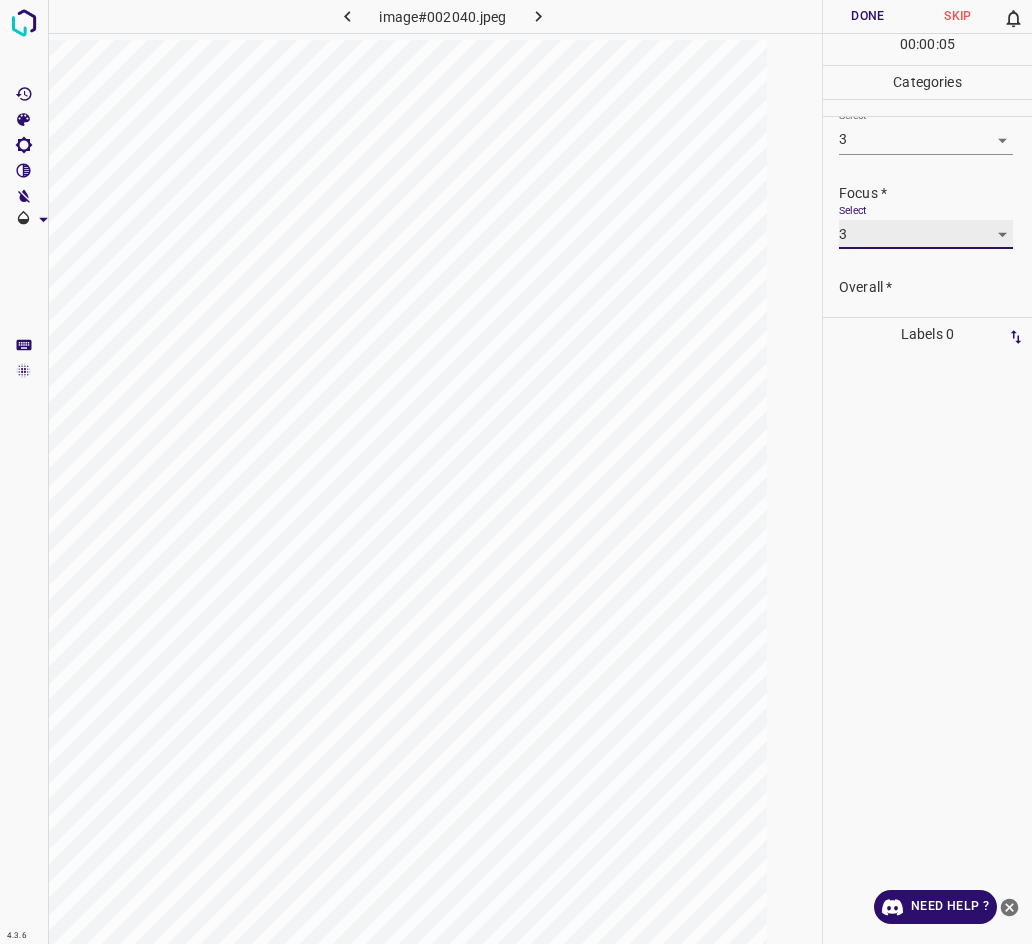 scroll, scrollTop: 98, scrollLeft: 0, axis: vertical 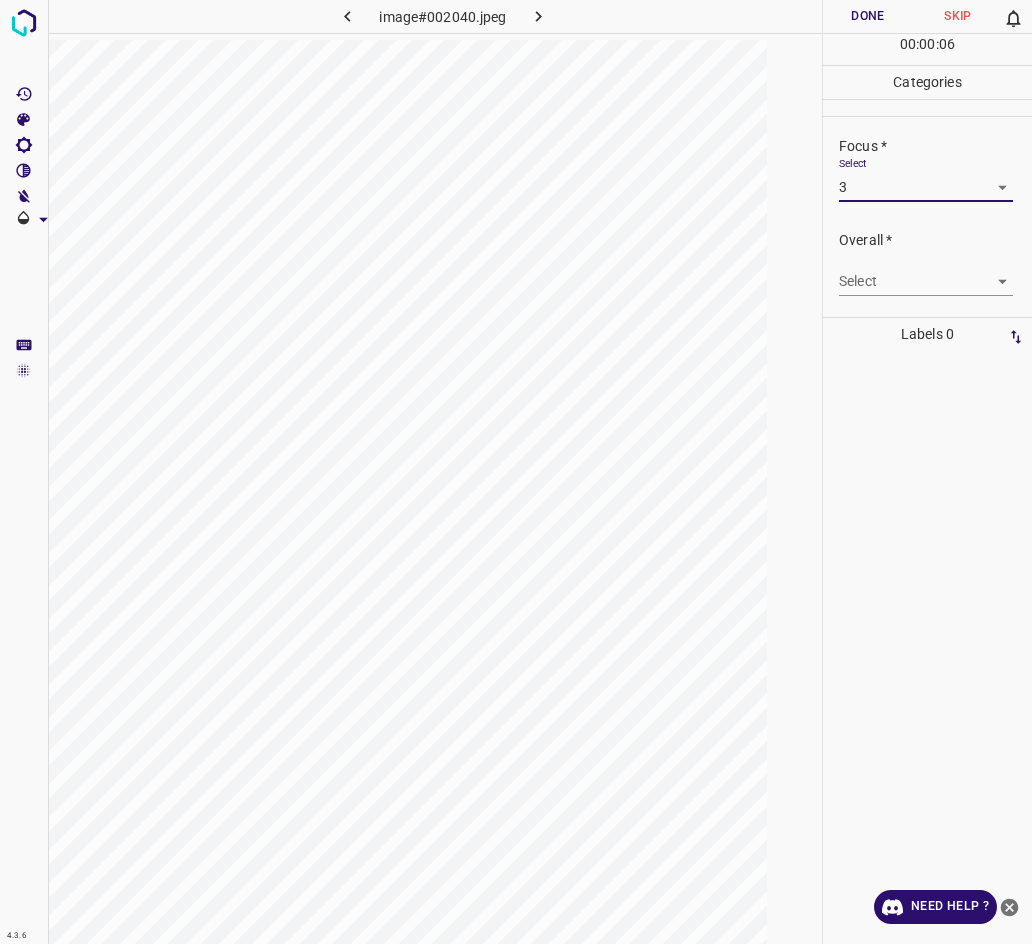click on "4.3.6  image#002040.jpeg Done Skip 0 00   : 00   : 06   Categories Lighting *  Select 3 3 Focus *  Select 3 3 Overall *  Select ​ Labels   0 Categories 1 Lighting 2 Focus 3 Overall Tools Space Change between modes (Draw & Edit) I Auto labeling R Restore zoom M Zoom in N Zoom out Delete Delete selecte label Filters Z Restore filters X Saturation filter C Brightness filter V Contrast filter B Gray scale filter General O Download Need Help ? - Text - Hide - Delete" at bounding box center [516, 472] 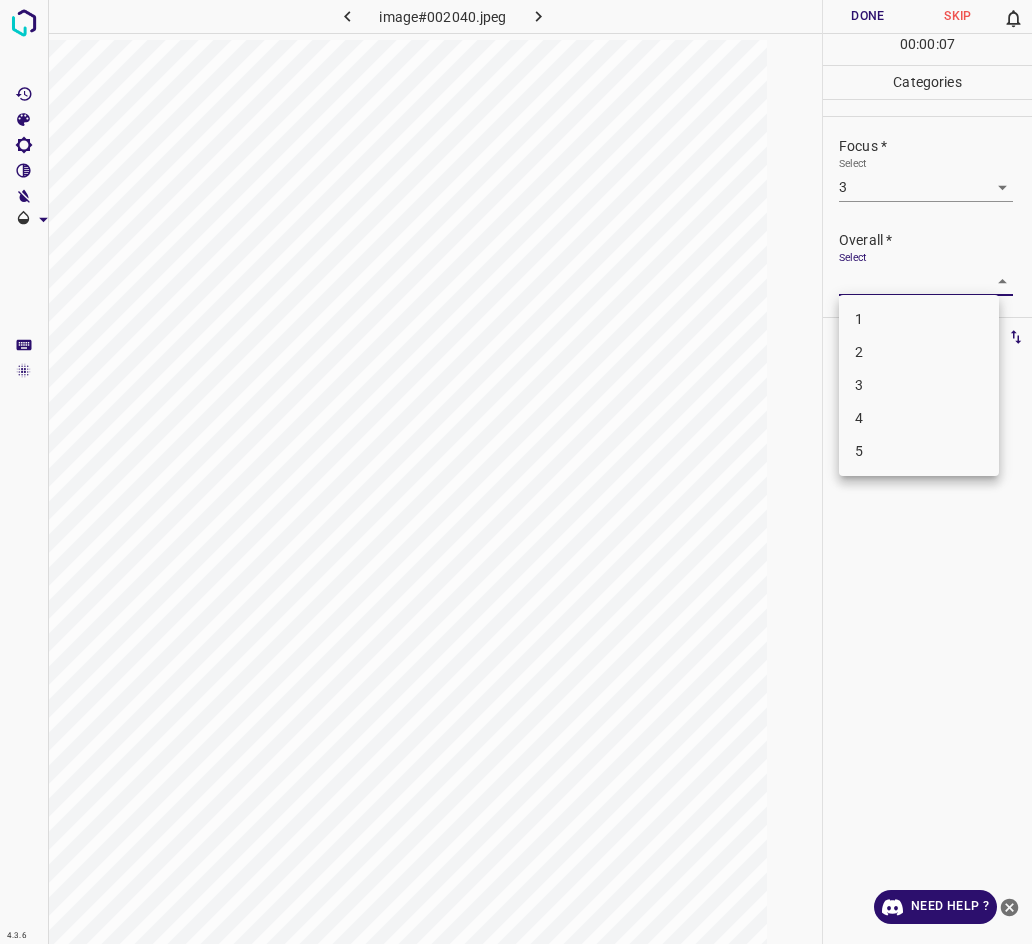 click on "3" at bounding box center (919, 385) 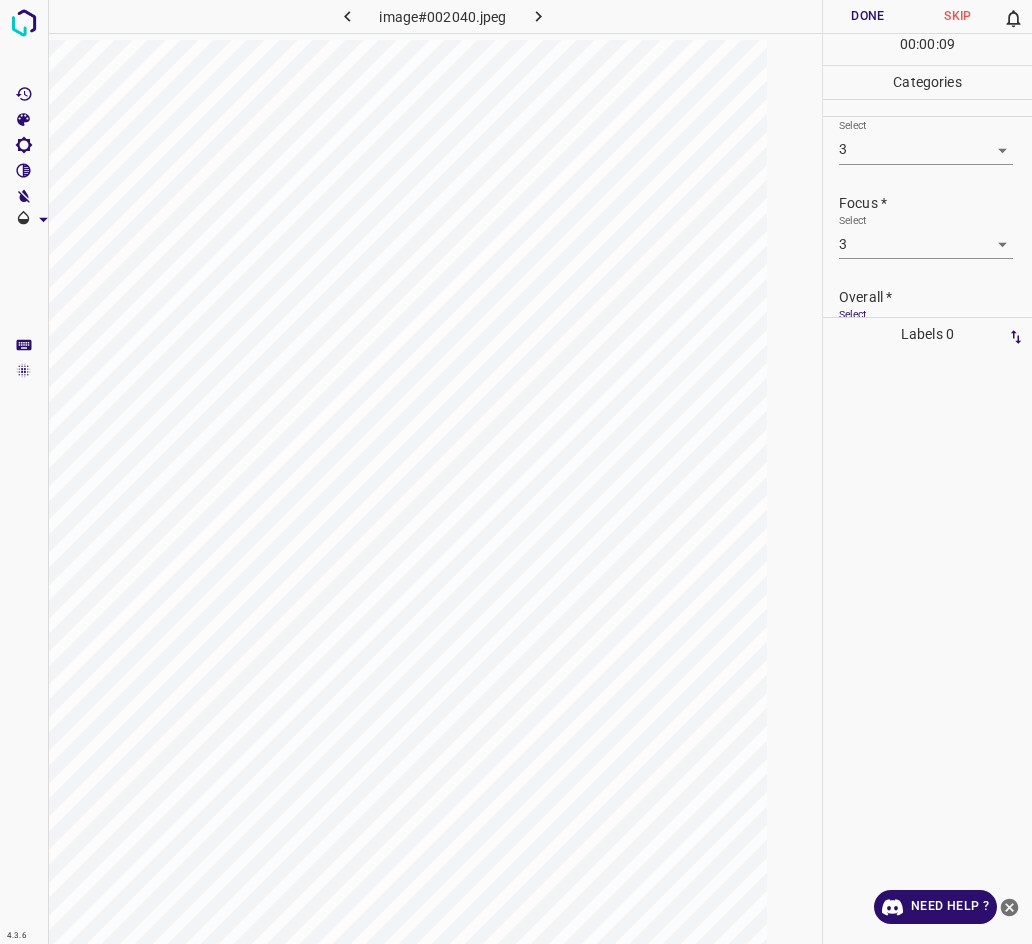 scroll, scrollTop: 0, scrollLeft: 0, axis: both 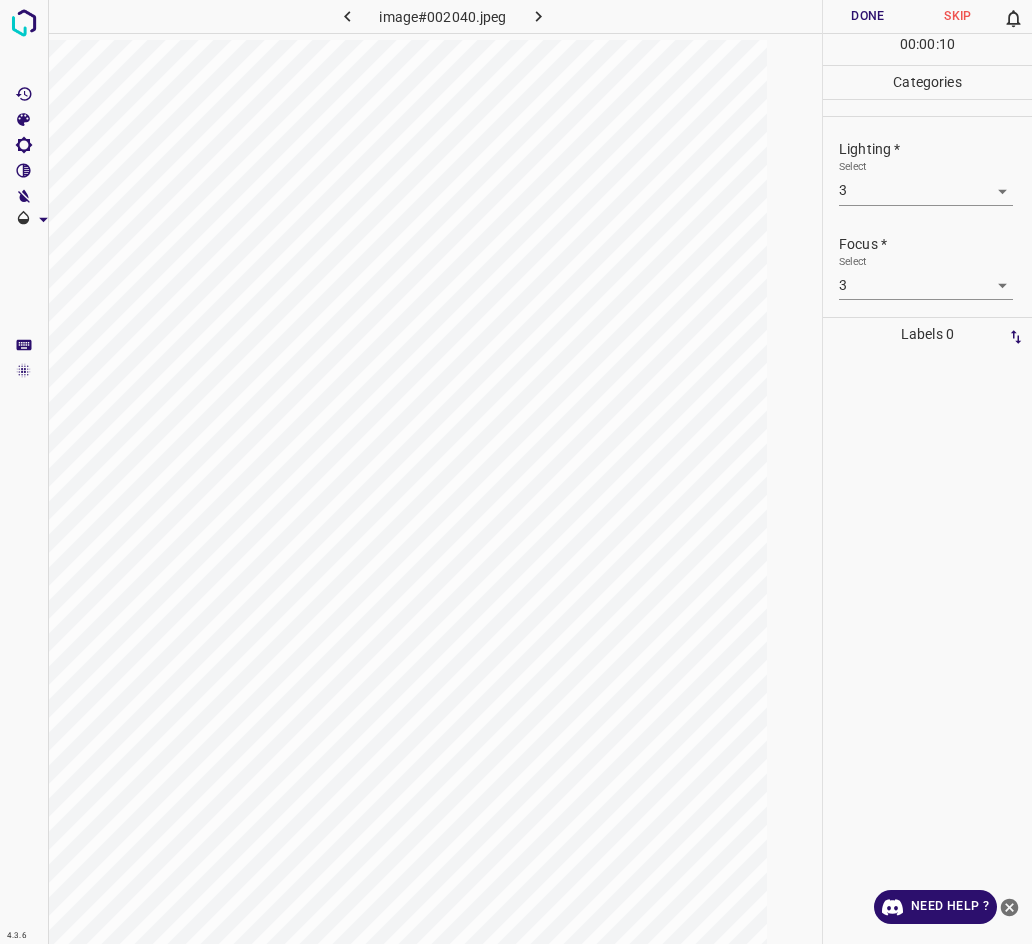 click on "Done" at bounding box center (868, 16) 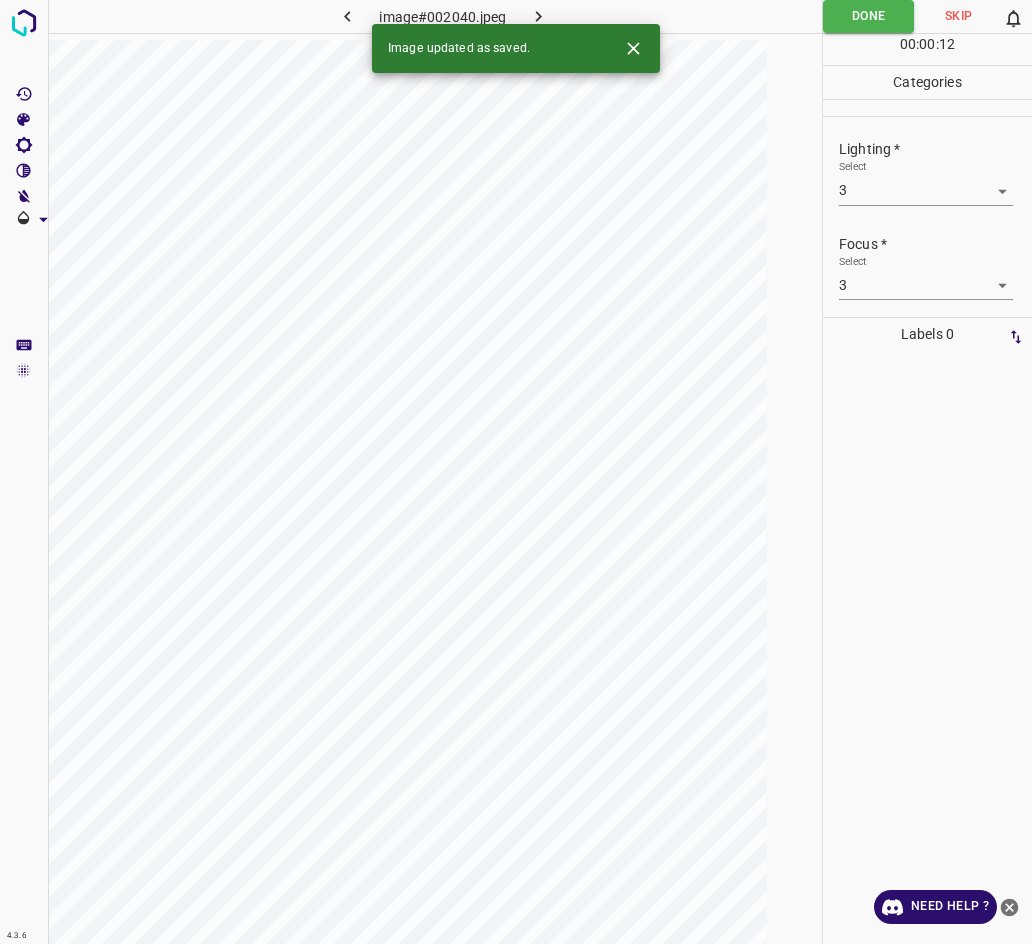 click 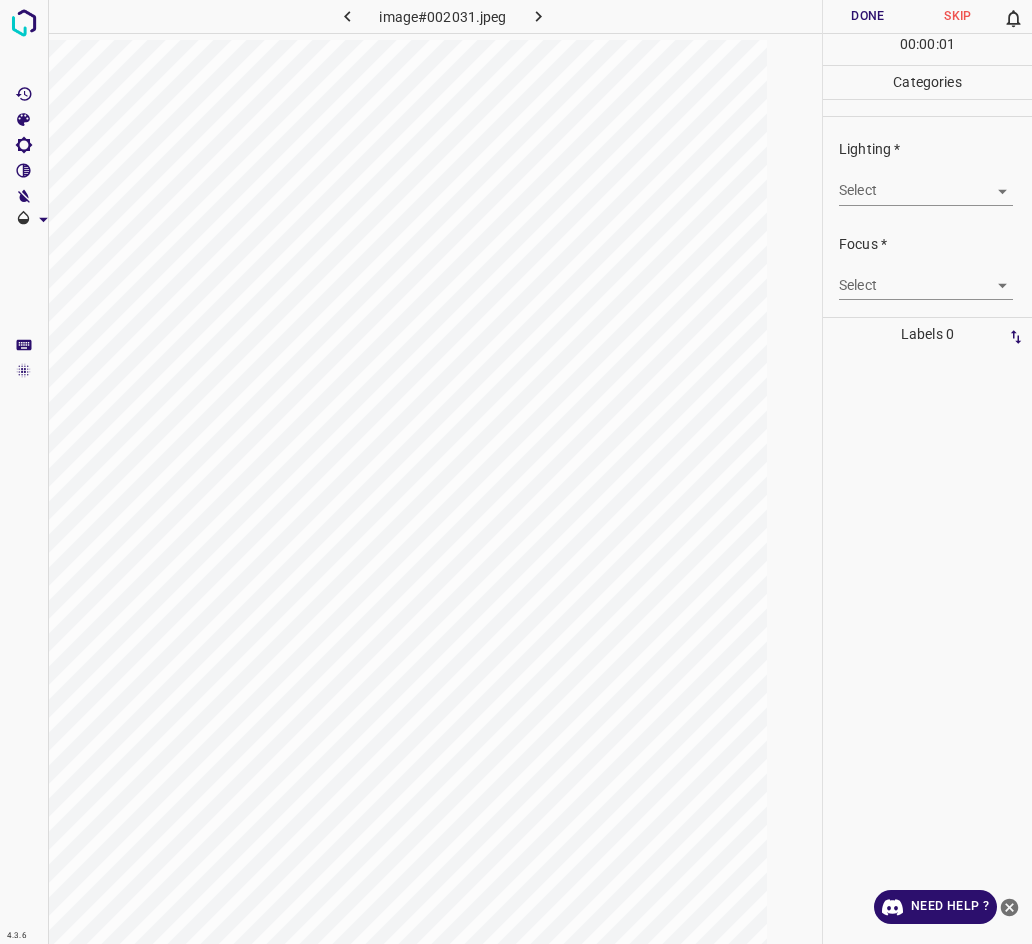 click on "4.3.6  image#002031.jpeg Done Skip 0 00   : 00   : 01   Categories Lighting *  Select ​ Focus *  Select ​ Overall *  Select ​ Labels   0 Categories 1 Lighting 2 Focus 3 Overall Tools Space Change between modes (Draw & Edit) I Auto labeling R Restore zoom M Zoom in N Zoom out Delete Delete selecte label Filters Z Restore filters X Saturation filter C Brightness filter V Contrast filter B Gray scale filter General O Download Need Help ? - Text - Hide - Delete" at bounding box center (516, 472) 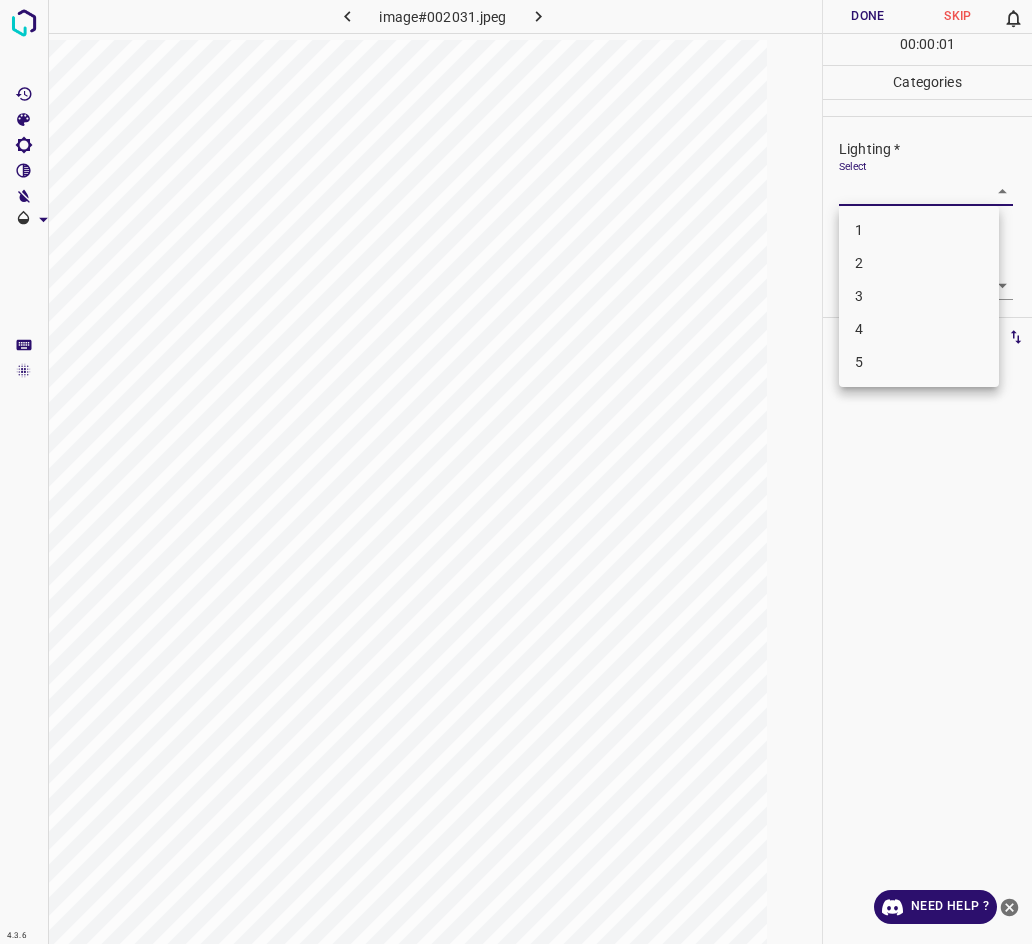 click on "3" at bounding box center [919, 296] 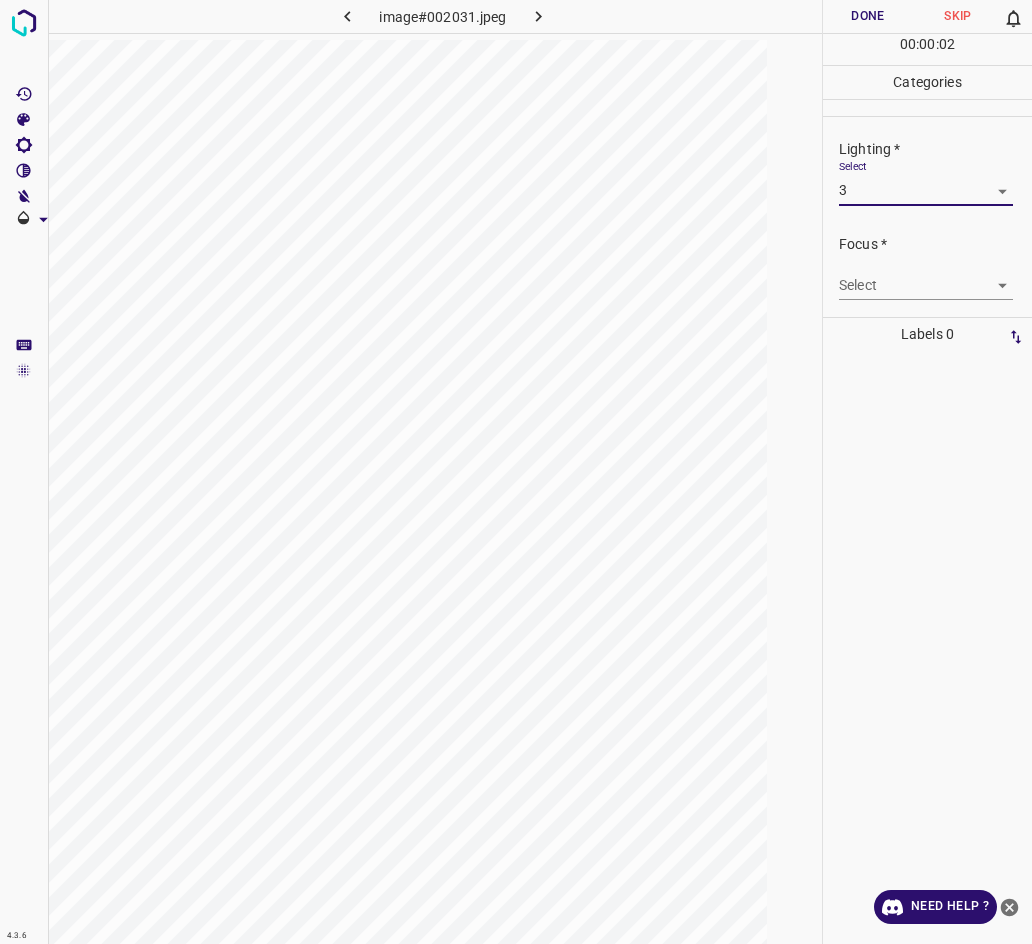 click on "4.3.6  image#002031.jpeg Done Skip 0 00   : 00   : 02   Categories Lighting *  Select 3 3 Focus *  Select ​ Overall *  Select ​ Labels   0 Categories 1 Lighting 2 Focus 3 Overall Tools Space Change between modes (Draw & Edit) I Auto labeling R Restore zoom M Zoom in N Zoom out Delete Delete selecte label Filters Z Restore filters X Saturation filter C Brightness filter V Contrast filter B Gray scale filter General O Download Need Help ? - Text - Hide - Delete" at bounding box center [516, 472] 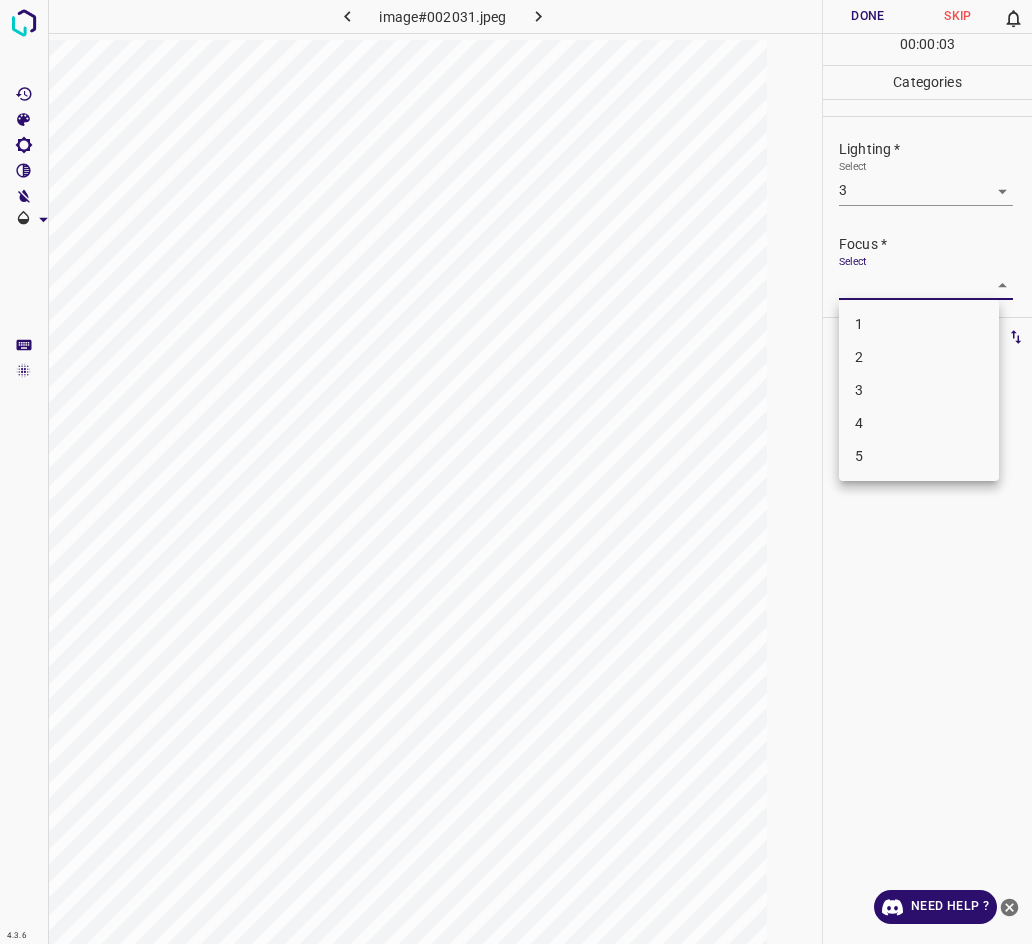 click on "3" at bounding box center [919, 390] 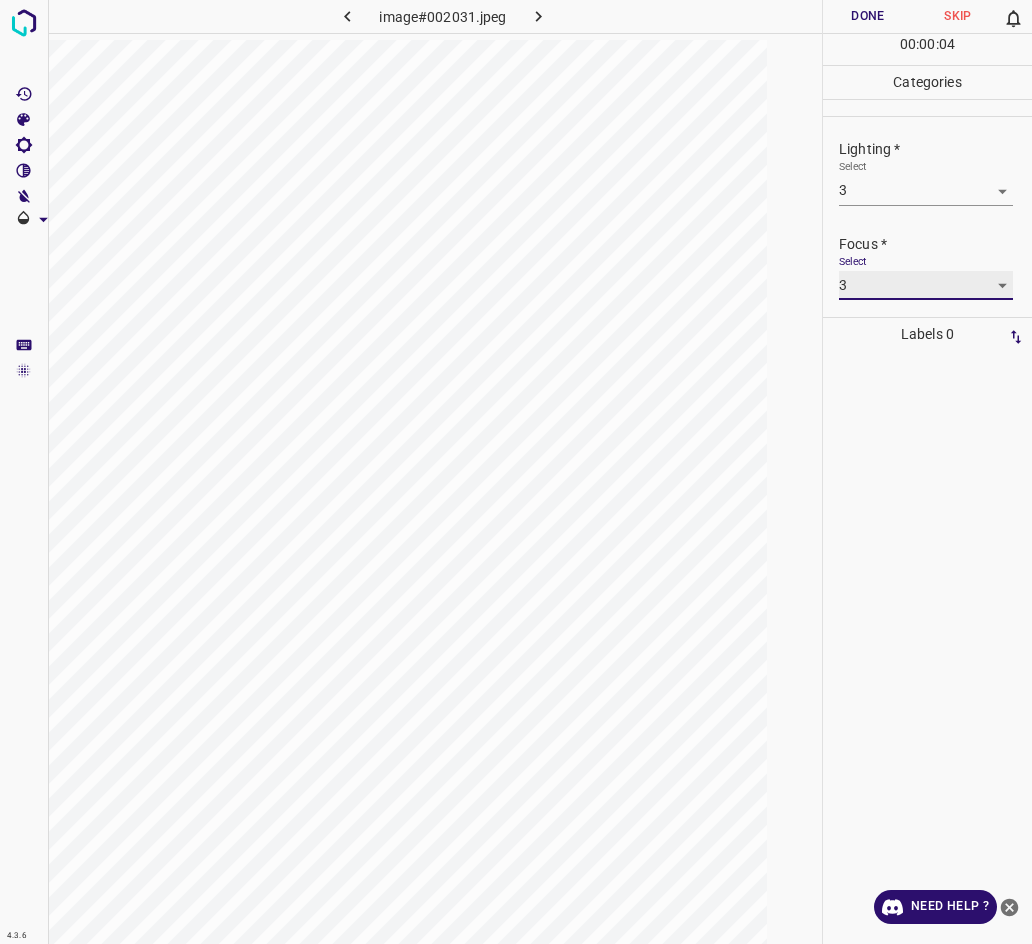 scroll, scrollTop: 52, scrollLeft: 0, axis: vertical 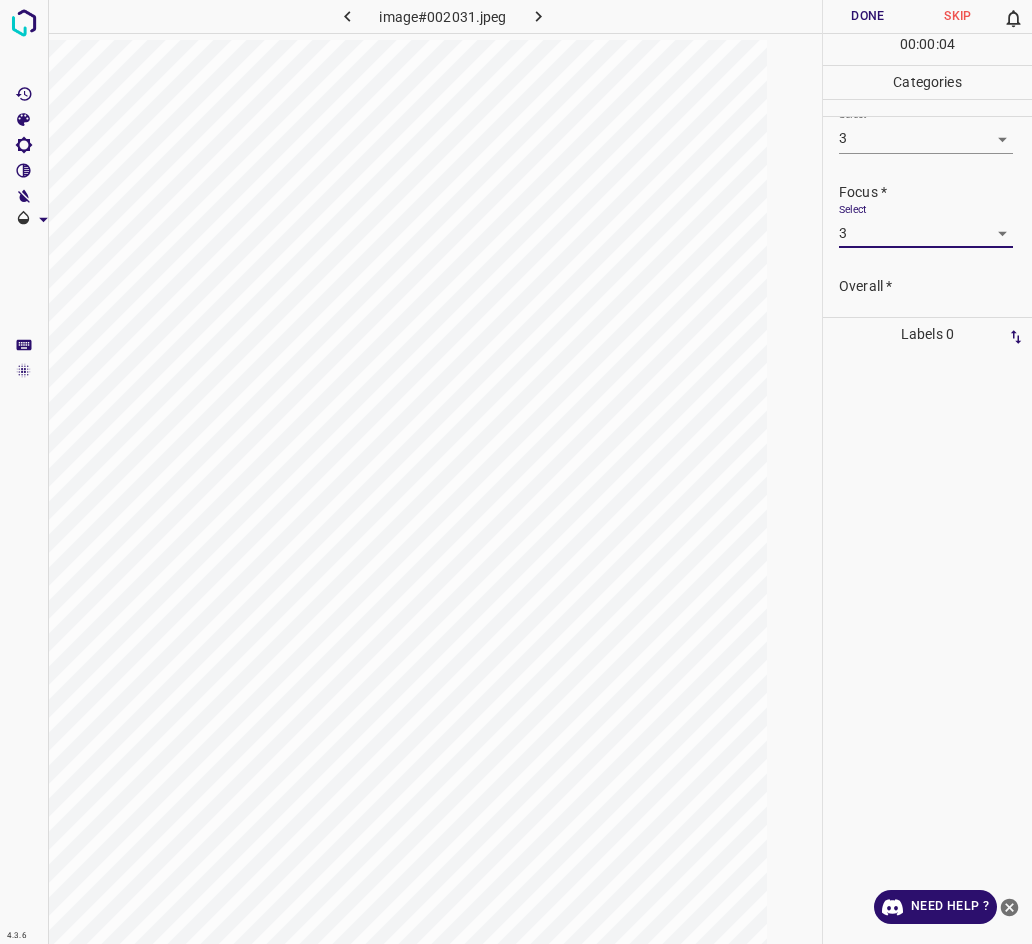 click on "Select ​" at bounding box center (926, 319) 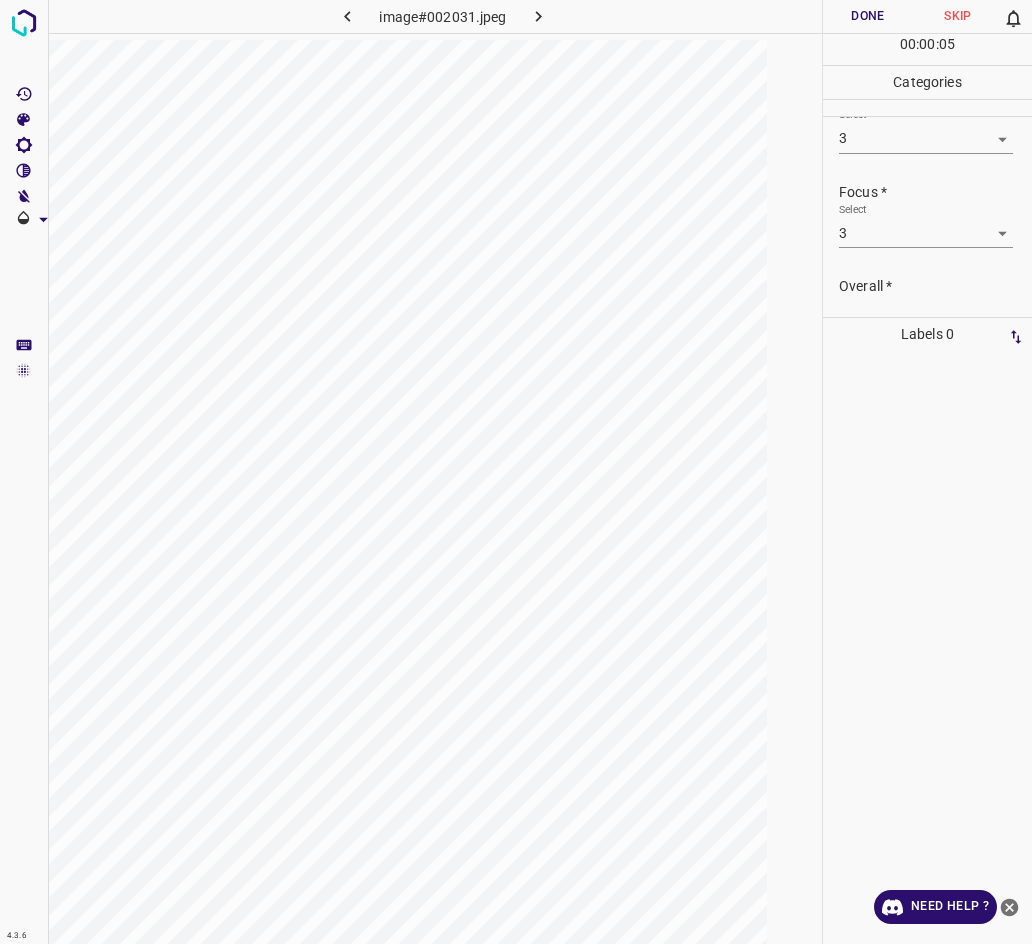 scroll, scrollTop: 98, scrollLeft: 0, axis: vertical 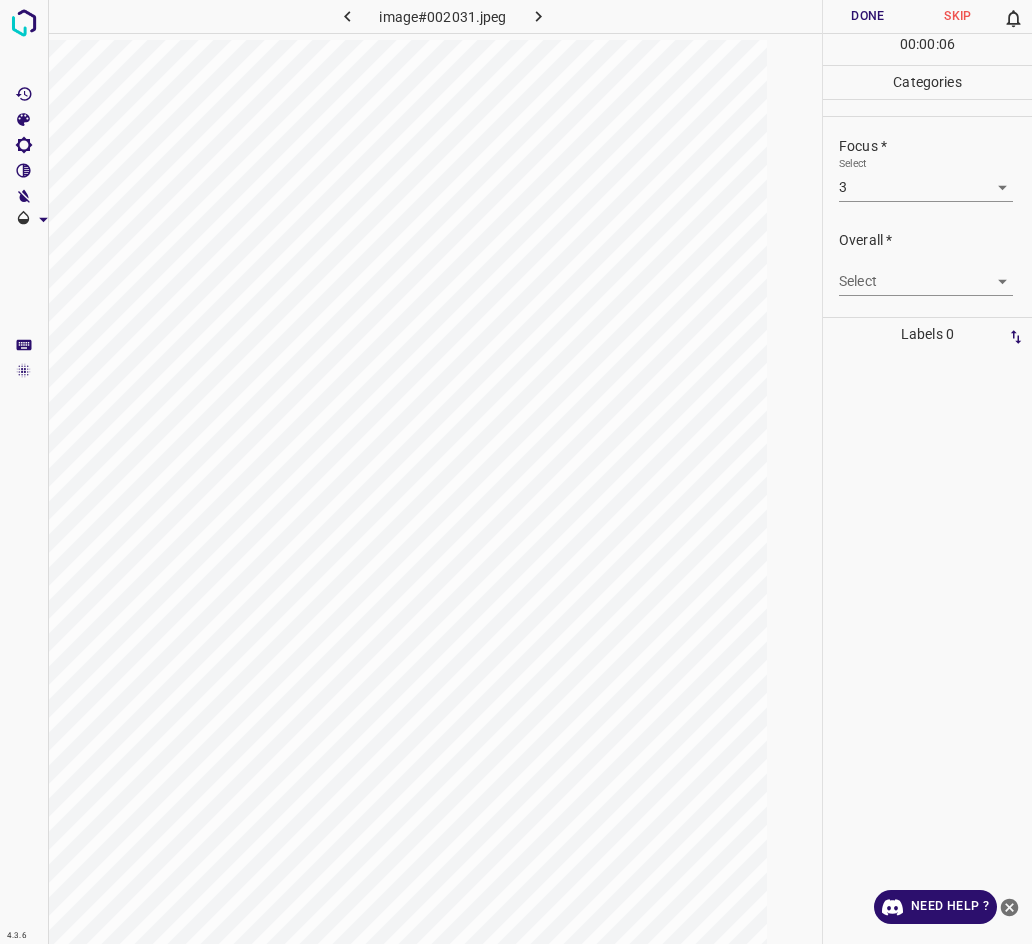 click on "4.3.6  image#002031.jpeg Done Skip 0 00   : 00   : 06   Categories Lighting *  Select 3 3 Focus *  Select 3 3 Overall *  Select ​ Labels   0 Categories 1 Lighting 2 Focus 3 Overall Tools Space Change between modes (Draw & Edit) I Auto labeling R Restore zoom M Zoom in N Zoom out Delete Delete selecte label Filters Z Restore filters X Saturation filter C Brightness filter V Contrast filter B Gray scale filter General O Download Need Help ? - Text - Hide - Delete" at bounding box center [516, 472] 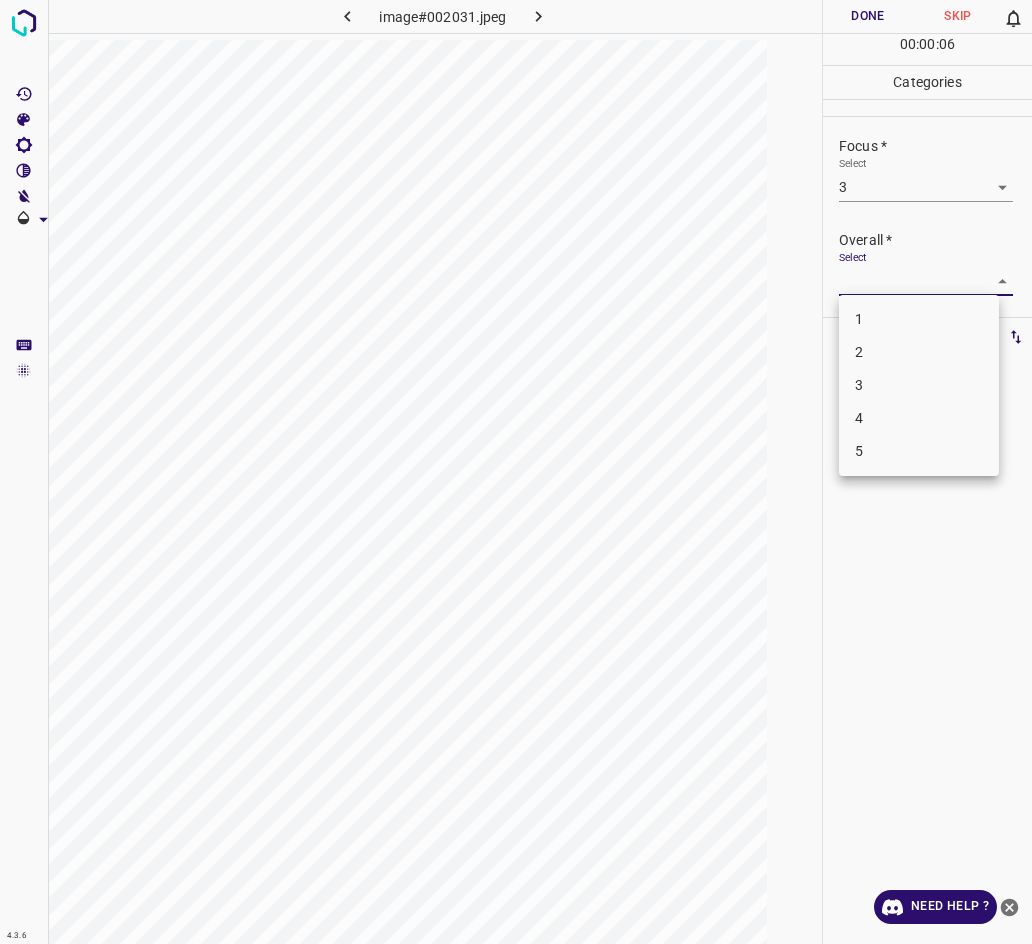 click on "3" at bounding box center [919, 385] 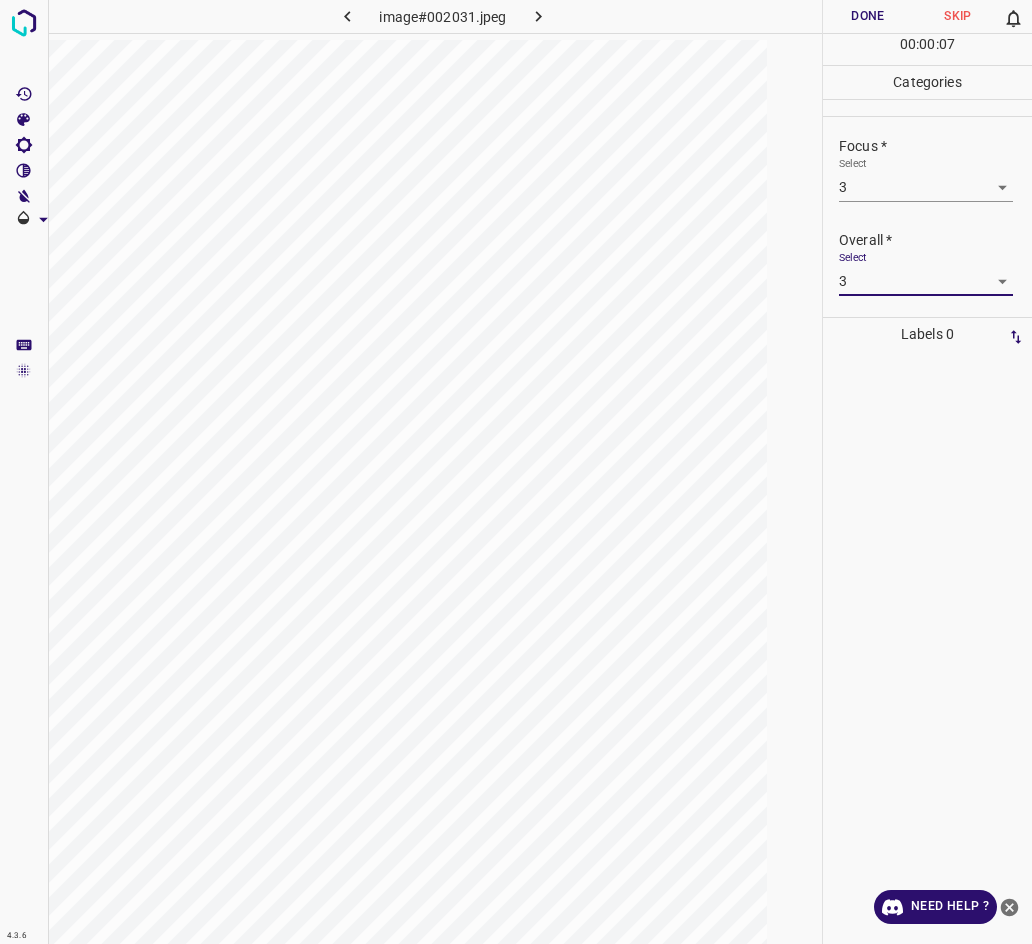 click on "Done" at bounding box center (868, 16) 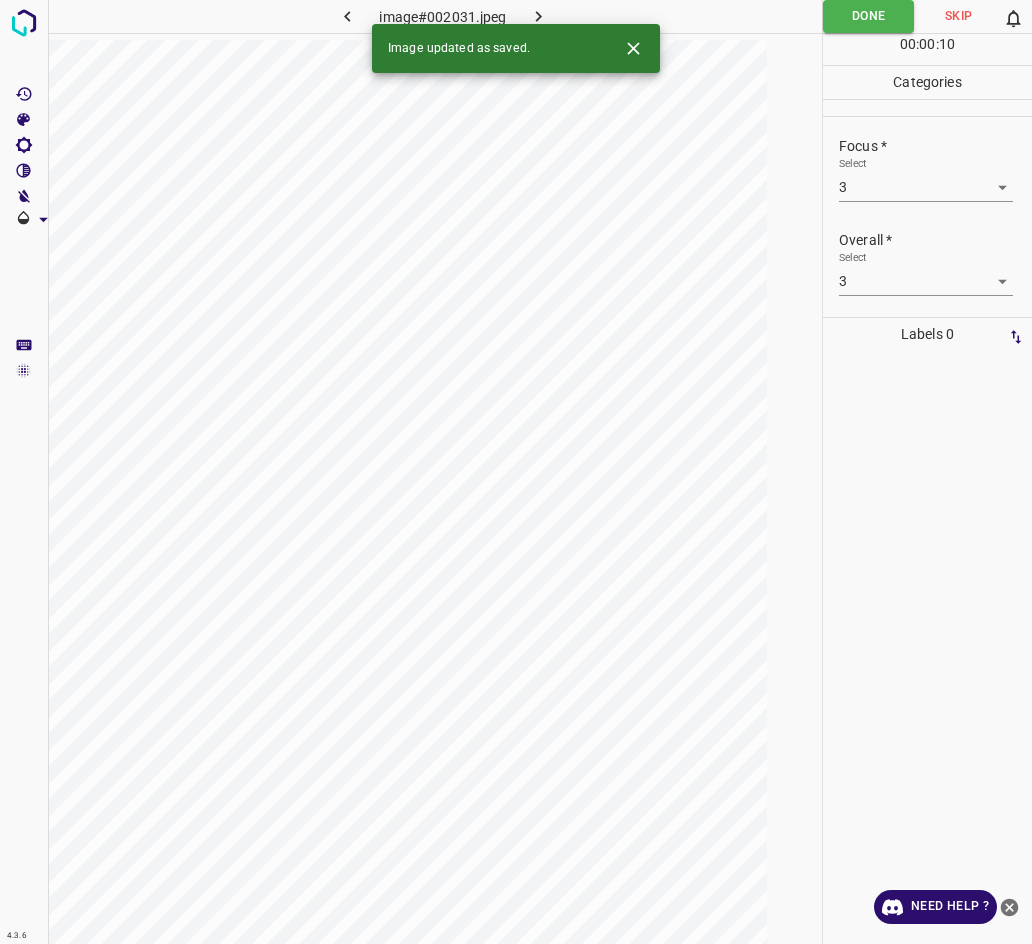 click 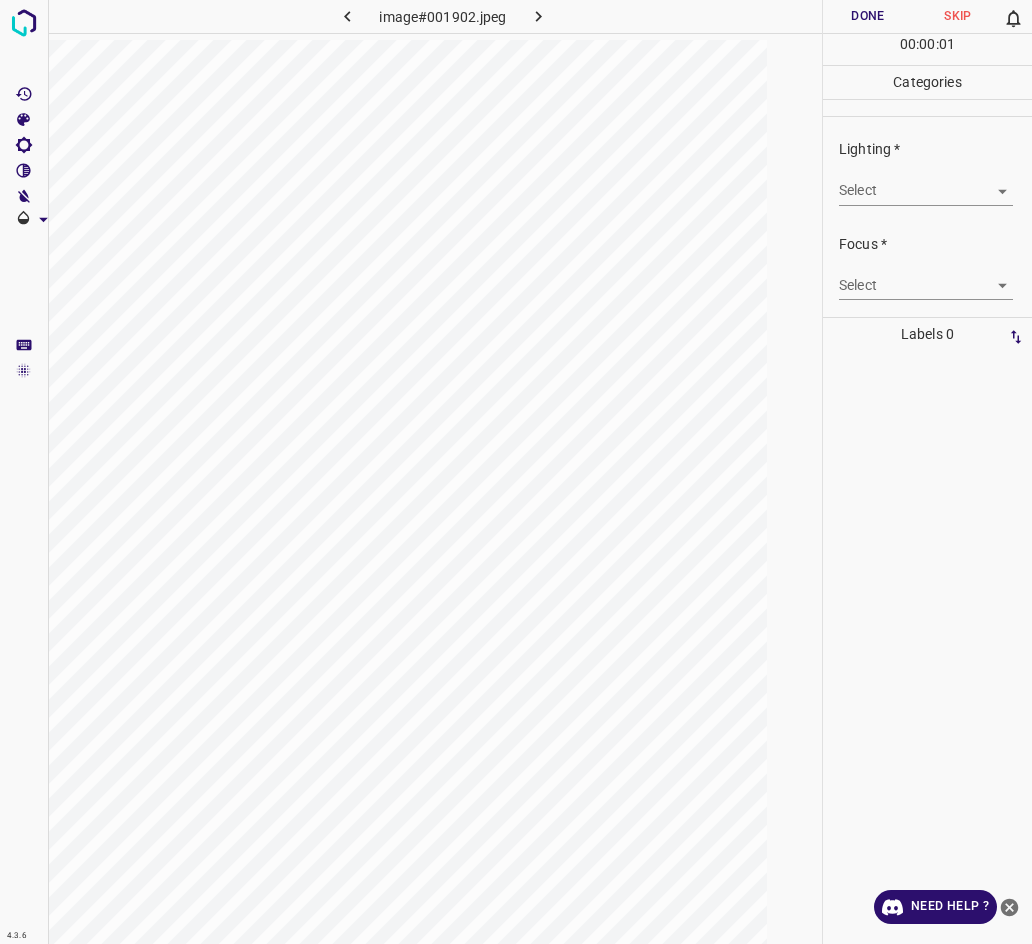 click on "Select ​" at bounding box center [926, 182] 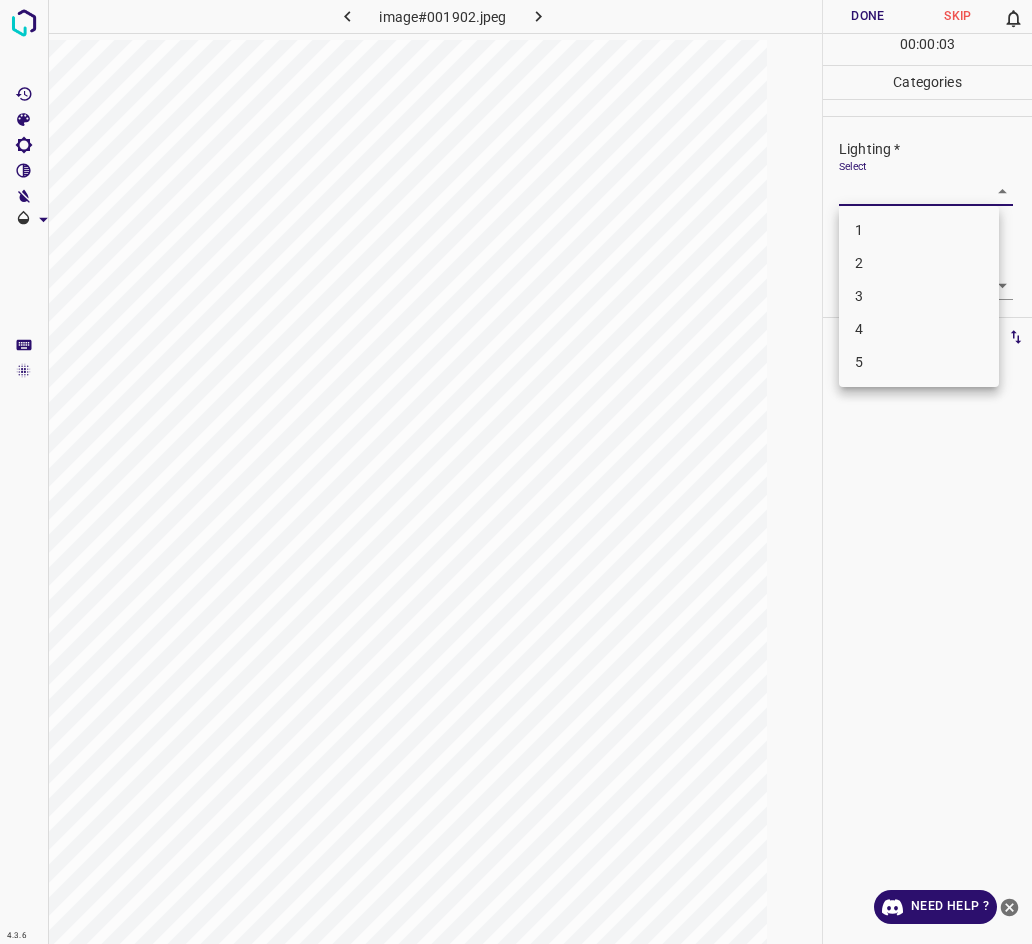click on "2" at bounding box center [919, 263] 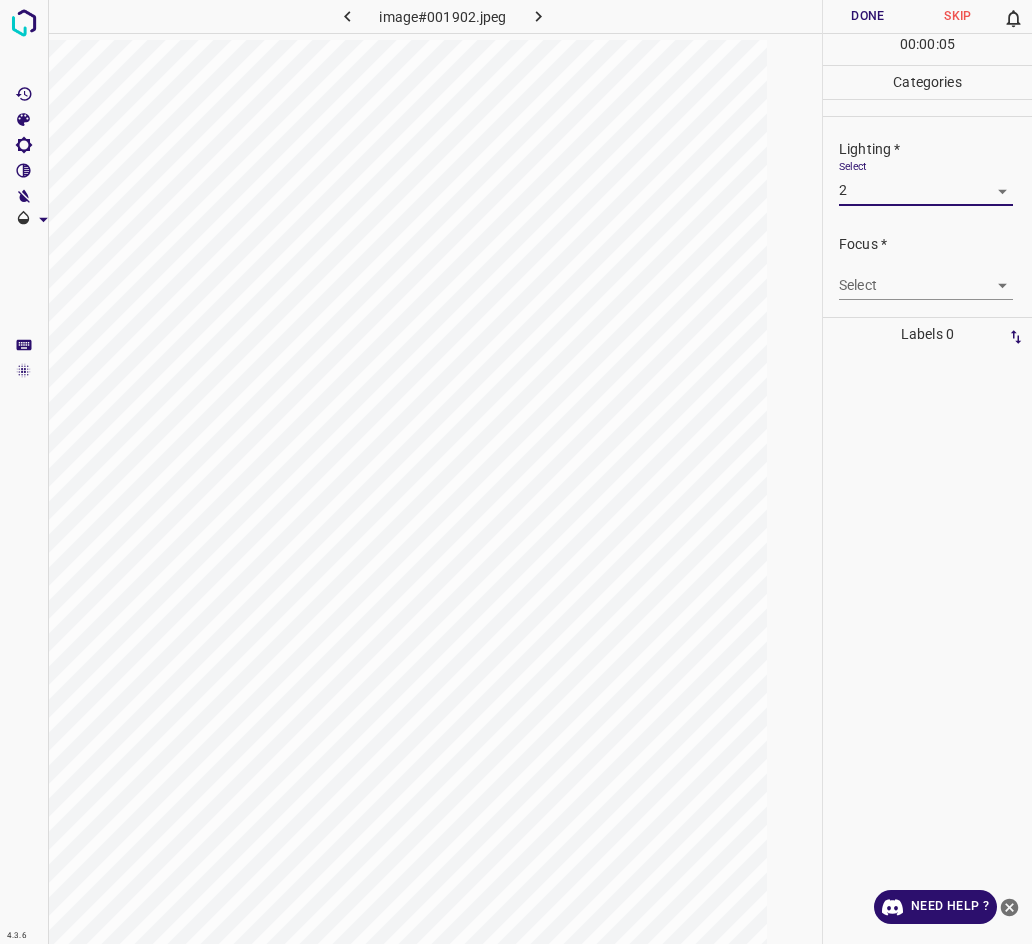 click on "4.3.6  image#001902.jpeg Done Skip 0 00   : 00   : 05   Categories Lighting *  Select 2 2 Focus *  Select ​ Overall *  Select ​ Labels   0 Categories 1 Lighting 2 Focus 3 Overall Tools Space Change between modes (Draw & Edit) I Auto labeling R Restore zoom M Zoom in N Zoom out Delete Delete selecte label Filters Z Restore filters X Saturation filter C Brightness filter V Contrast filter B Gray scale filter General O Download Need Help ? - Text - Hide - Delete" at bounding box center [516, 472] 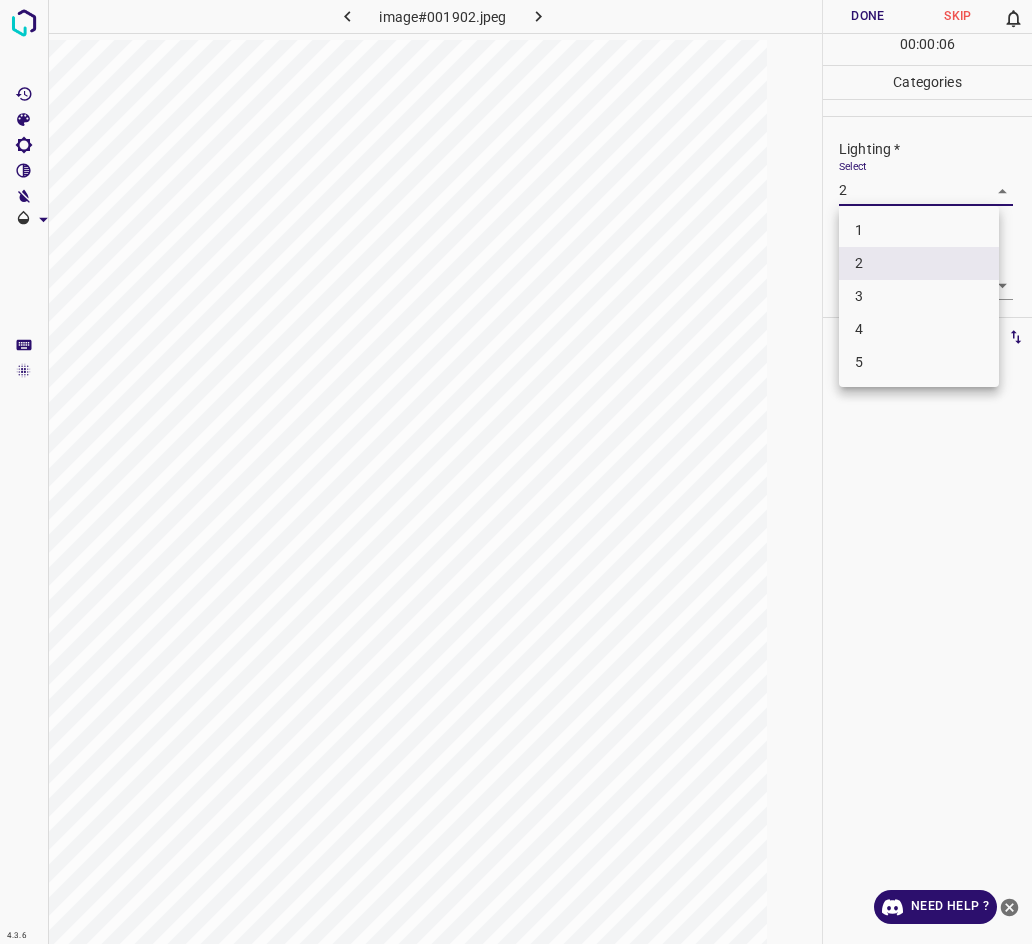 click on "3" at bounding box center [919, 296] 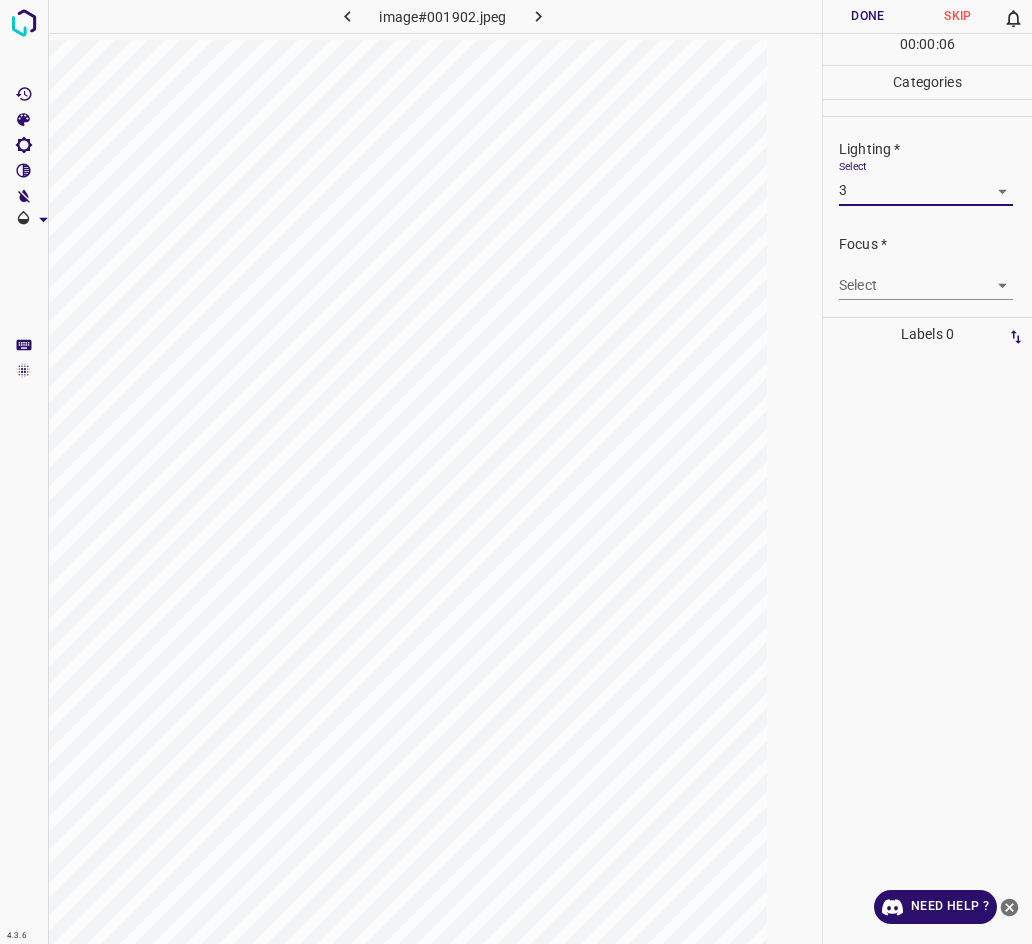 click on "4.3.6  image#001902.jpeg Done Skip 0 00   : 00   : 06   Categories Lighting *  Select 3 3 Focus *  Select ​ Overall *  Select ​ Labels   0 Categories 1 Lighting 2 Focus 3 Overall Tools Space Change between modes (Draw & Edit) I Auto labeling R Restore zoom M Zoom in N Zoom out Delete Delete selecte label Filters Z Restore filters X Saturation filter C Brightness filter V Contrast filter B Gray scale filter General O Download Need Help ? - Text - Hide - Delete" at bounding box center (516, 472) 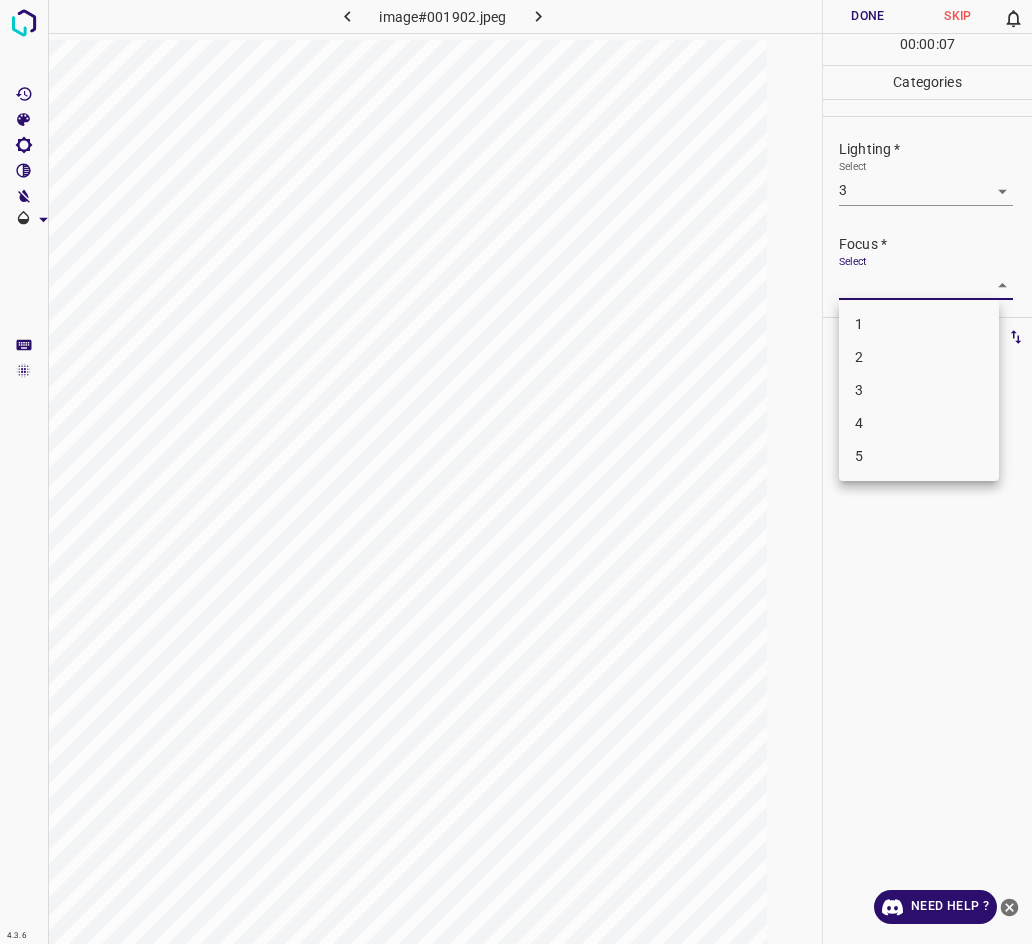 click on "3" at bounding box center [919, 390] 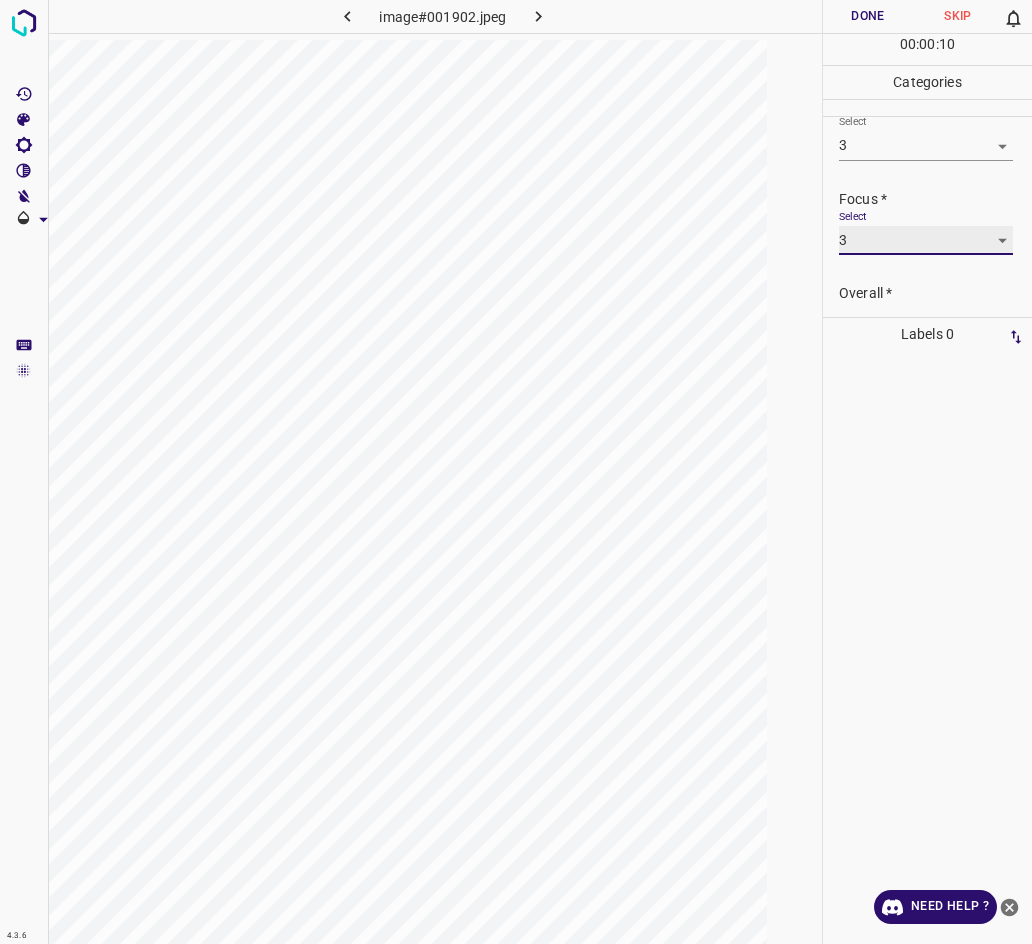 scroll, scrollTop: 98, scrollLeft: 0, axis: vertical 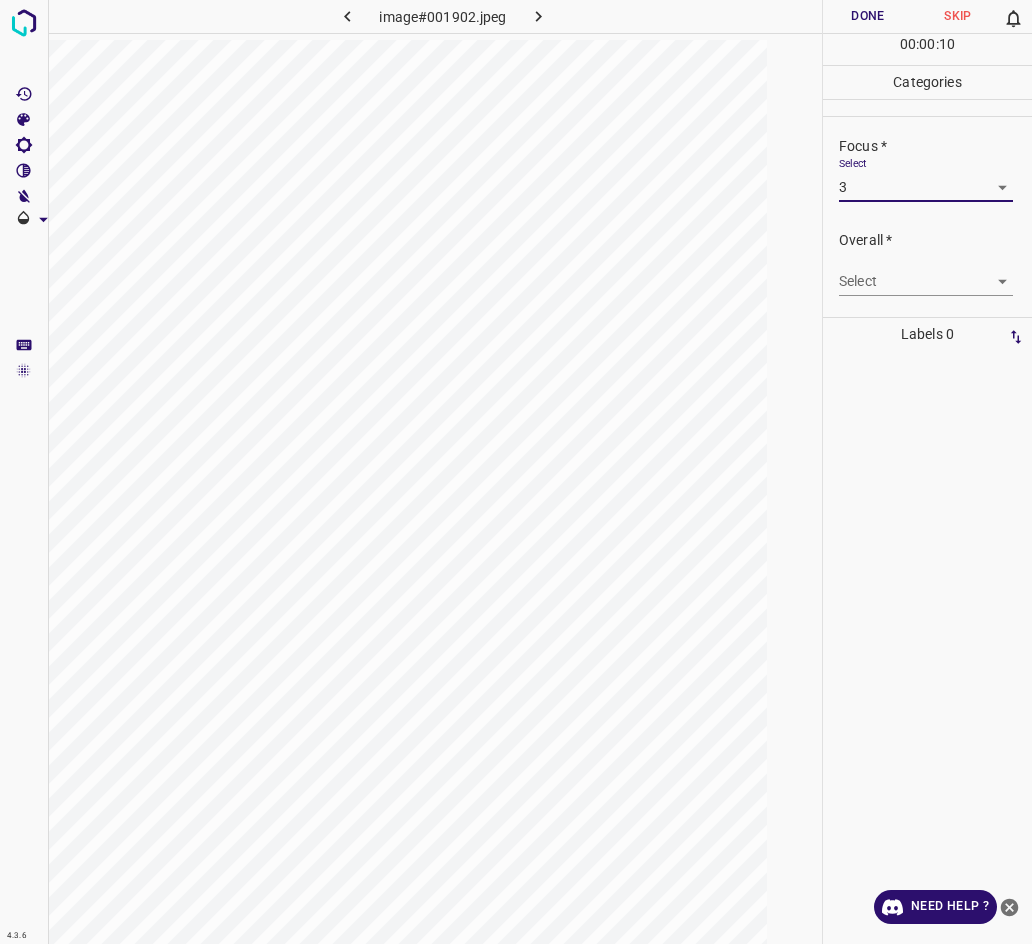 click on "4.3.6  image#001902.jpeg Done Skip 0 00   : 00   : 10   Categories Lighting *  Select 3 3 Focus *  Select 3 3 Overall *  Select ​ Labels   0 Categories 1 Lighting 2 Focus 3 Overall Tools Space Change between modes (Draw & Edit) I Auto labeling R Restore zoom M Zoom in N Zoom out Delete Delete selecte label Filters Z Restore filters X Saturation filter C Brightness filter V Contrast filter B Gray scale filter General O Download Need Help ? - Text - Hide - Delete" at bounding box center (516, 472) 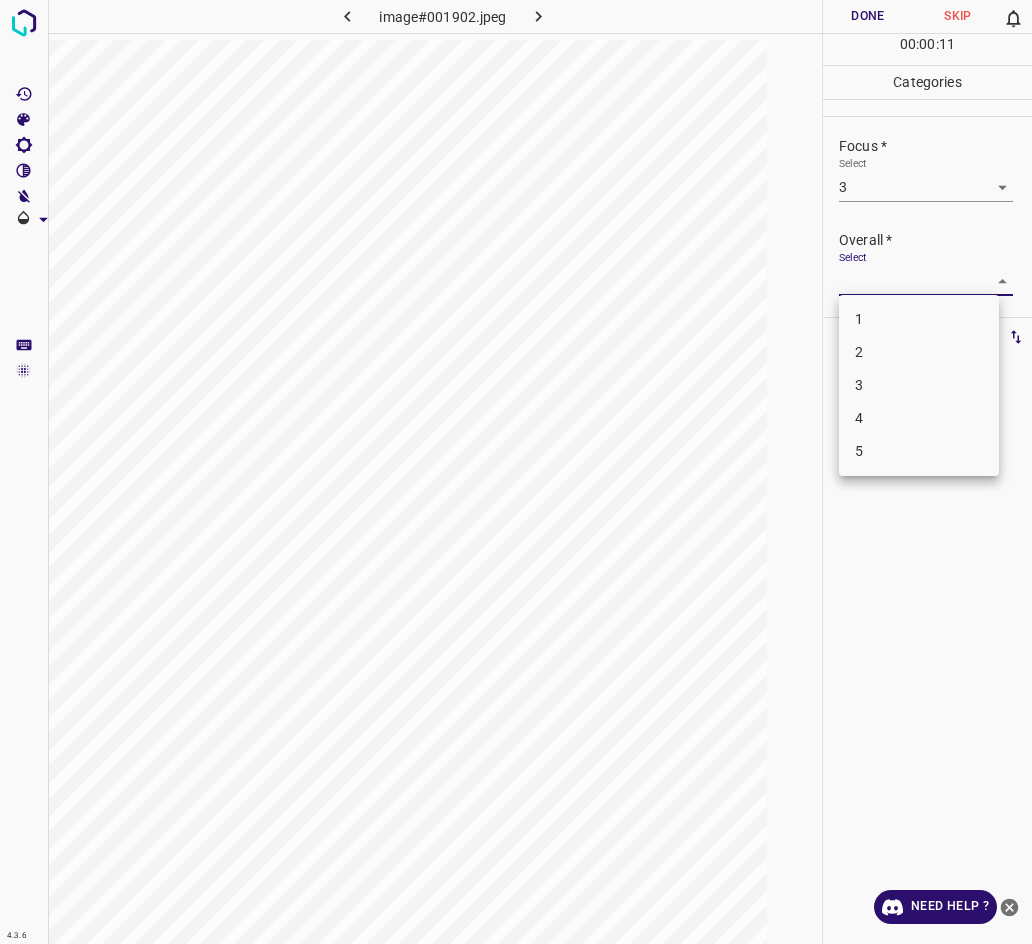 click on "3" at bounding box center (919, 385) 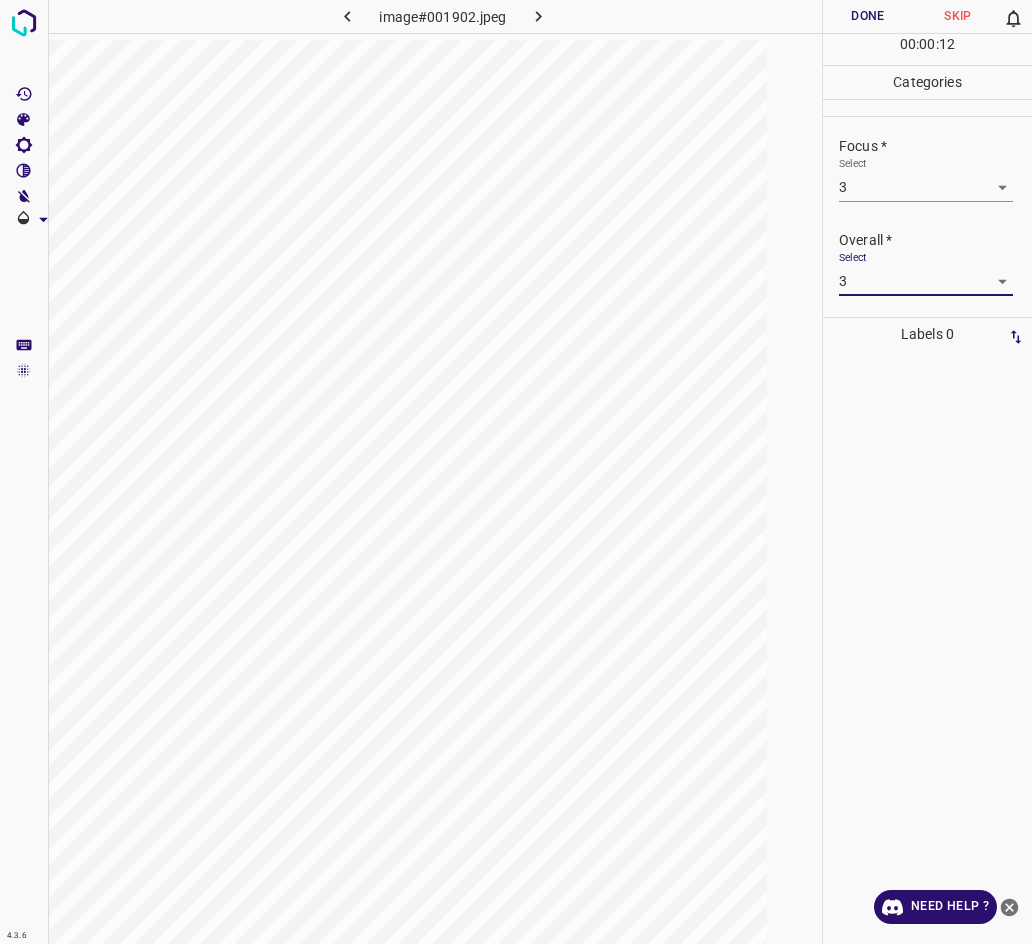 click on "Done" at bounding box center (868, 16) 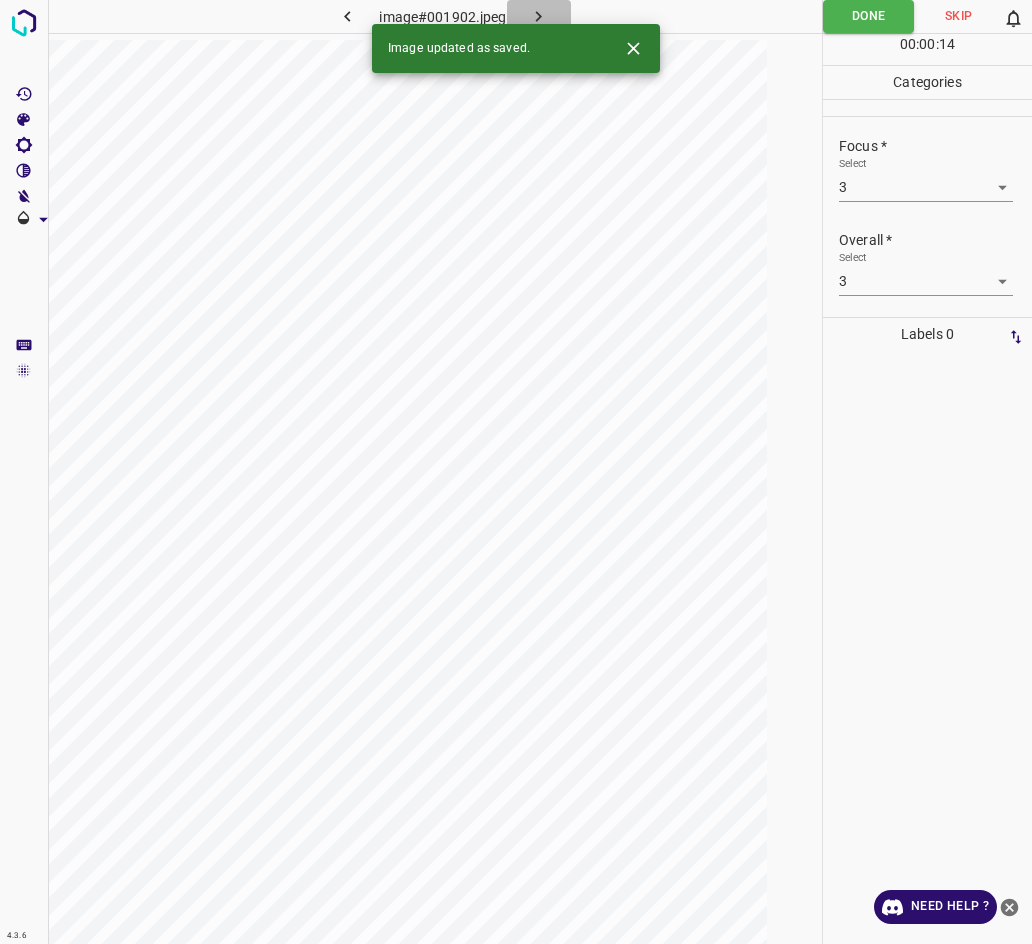 click 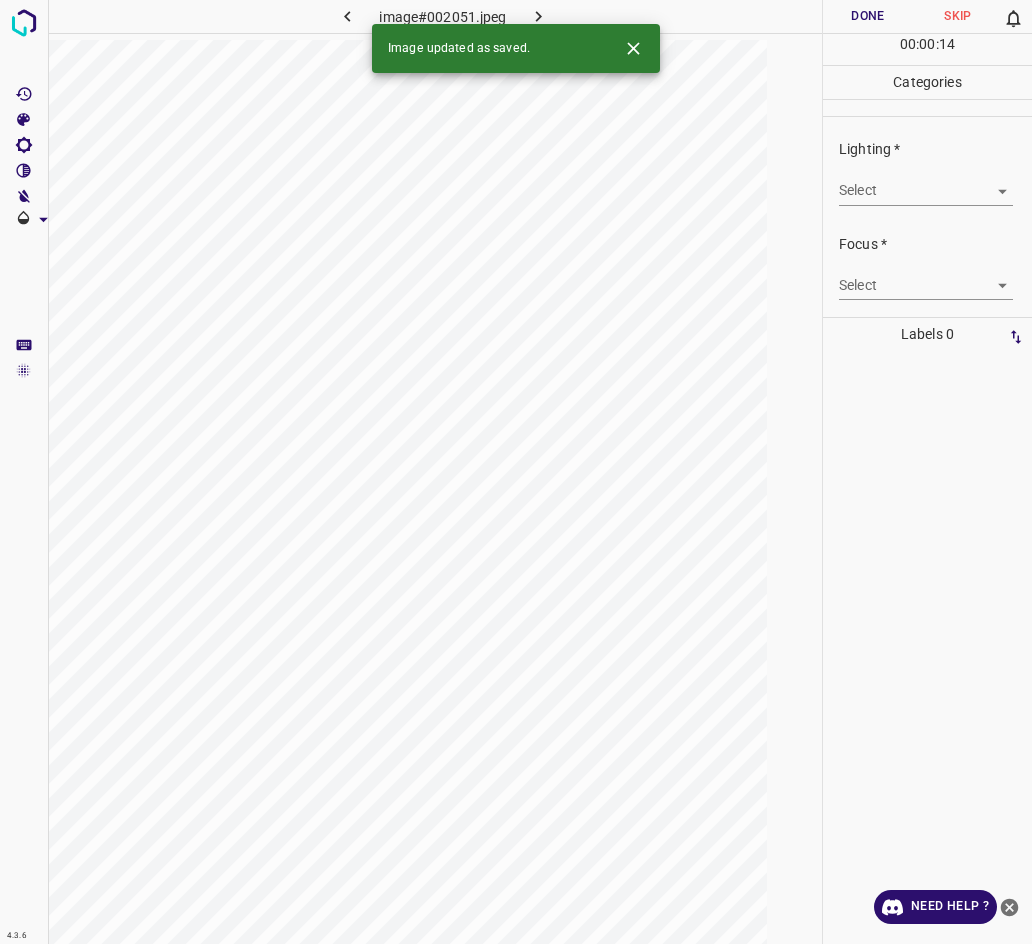 click on "4.3.6  image#002051.jpeg Done Skip 0 00   : 00   : 14   Categories Lighting *  Select ​ Focus *  Select ​ Overall *  Select ​ Labels   0 Categories 1 Lighting 2 Focus 3 Overall Tools Space Change between modes (Draw & Edit) I Auto labeling R Restore zoom M Zoom in N Zoom out Delete Delete selecte label Filters Z Restore filters X Saturation filter C Brightness filter V Contrast filter B Gray scale filter General O Download Image updated as saved. Need Help ? - Text - Hide - Delete" at bounding box center [516, 472] 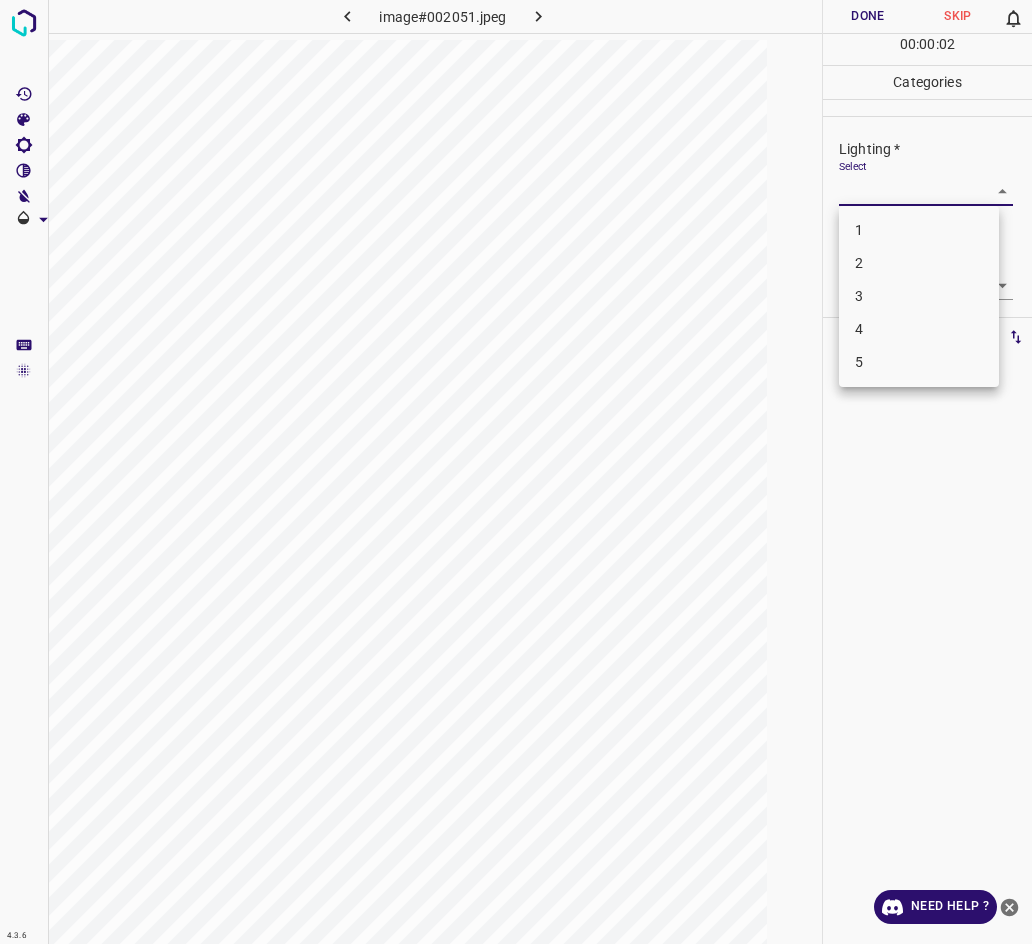 click on "3" at bounding box center [919, 296] 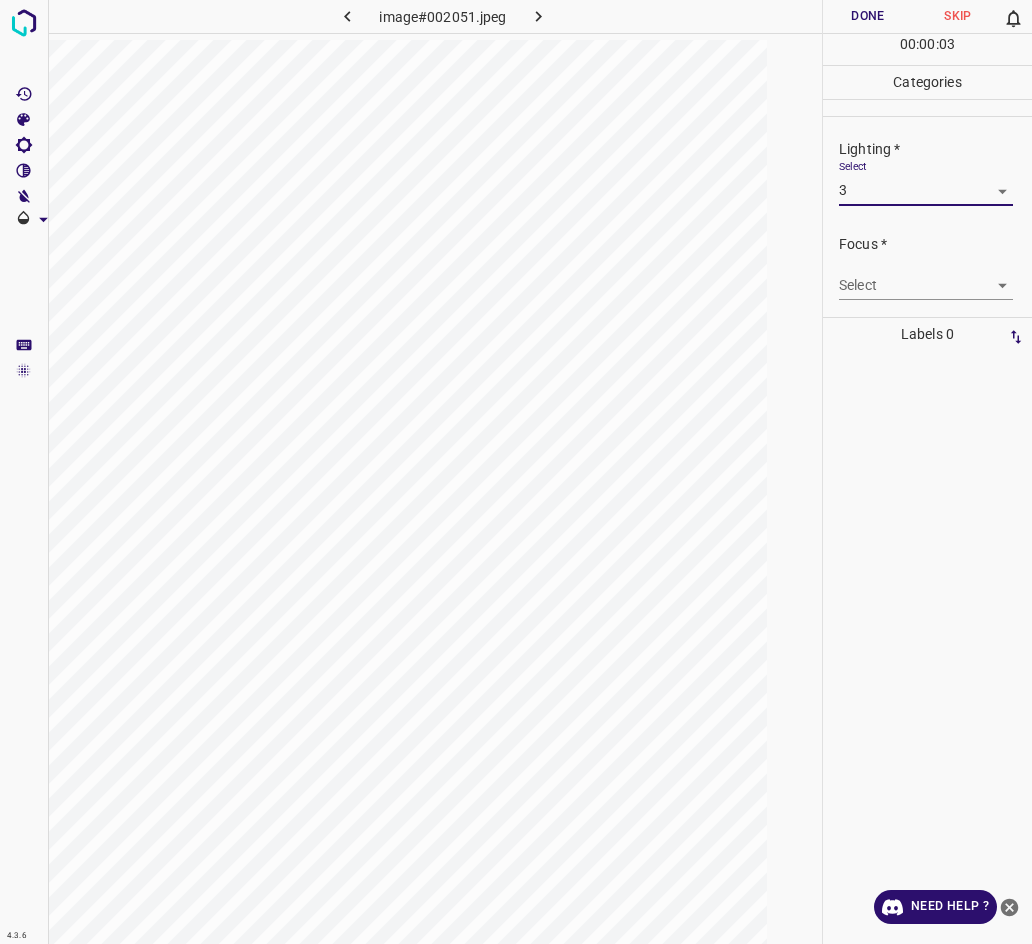 click on "4.3.6  image#002051.jpeg Done Skip 0 00   : 00   : 03   Categories Lighting *  Select 3 3 Focus *  Select ​ Overall *  Select ​ Labels   0 Categories 1 Lighting 2 Focus 3 Overall Tools Space Change between modes (Draw & Edit) I Auto labeling R Restore zoom M Zoom in N Zoom out Delete Delete selecte label Filters Z Restore filters X Saturation filter C Brightness filter V Contrast filter B Gray scale filter General O Download Need Help ? - Text - Hide - Delete" at bounding box center (516, 472) 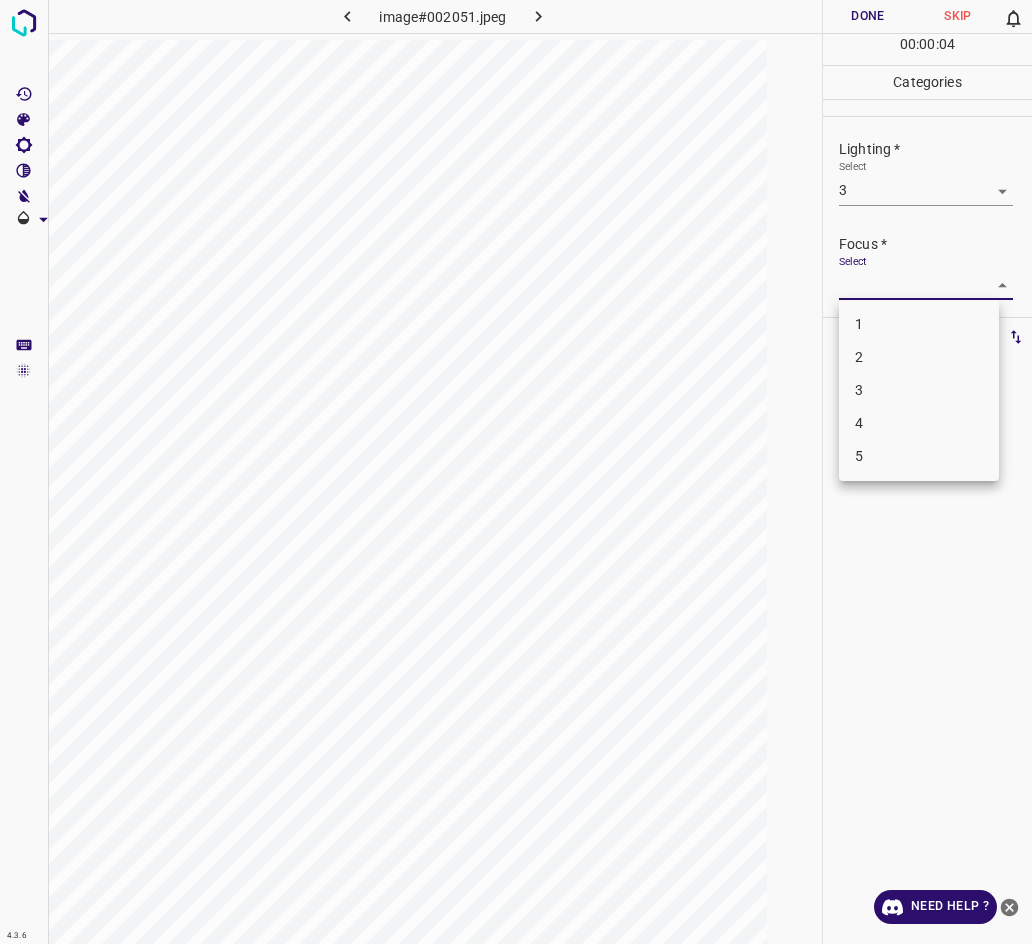 click on "3" at bounding box center (919, 390) 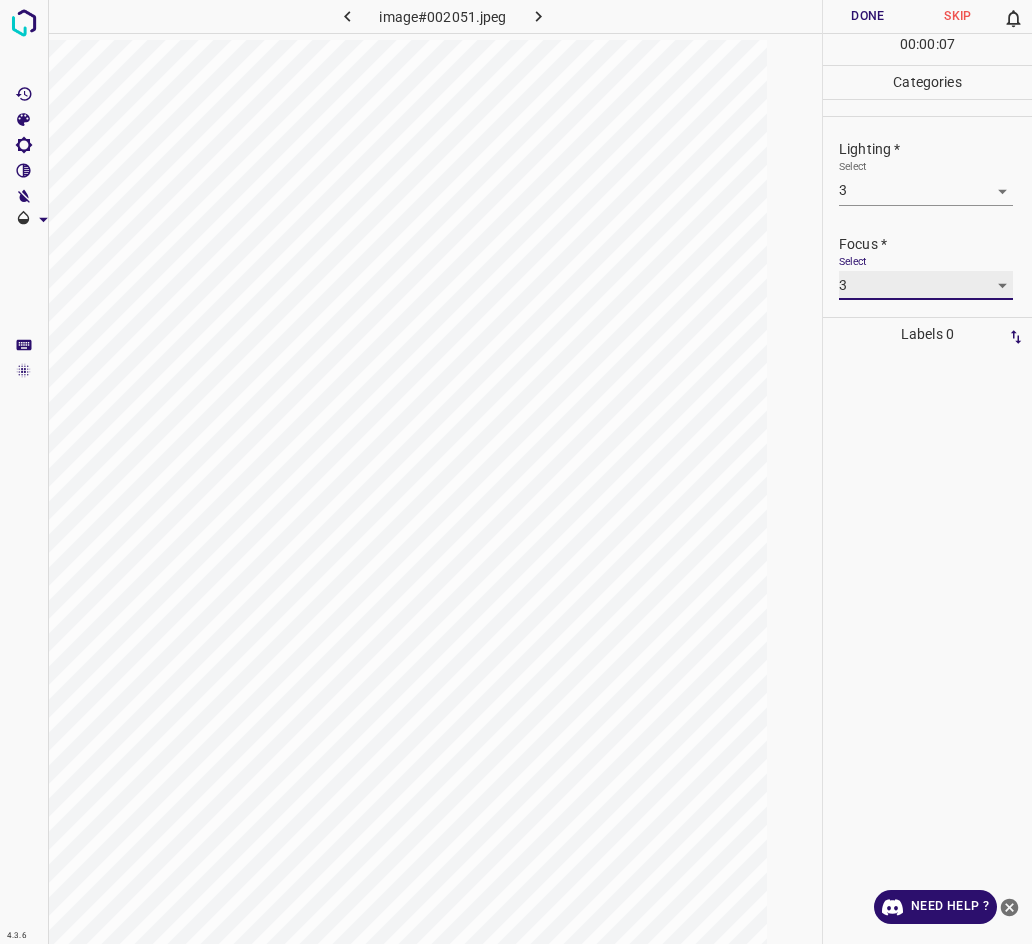 scroll, scrollTop: 98, scrollLeft: 0, axis: vertical 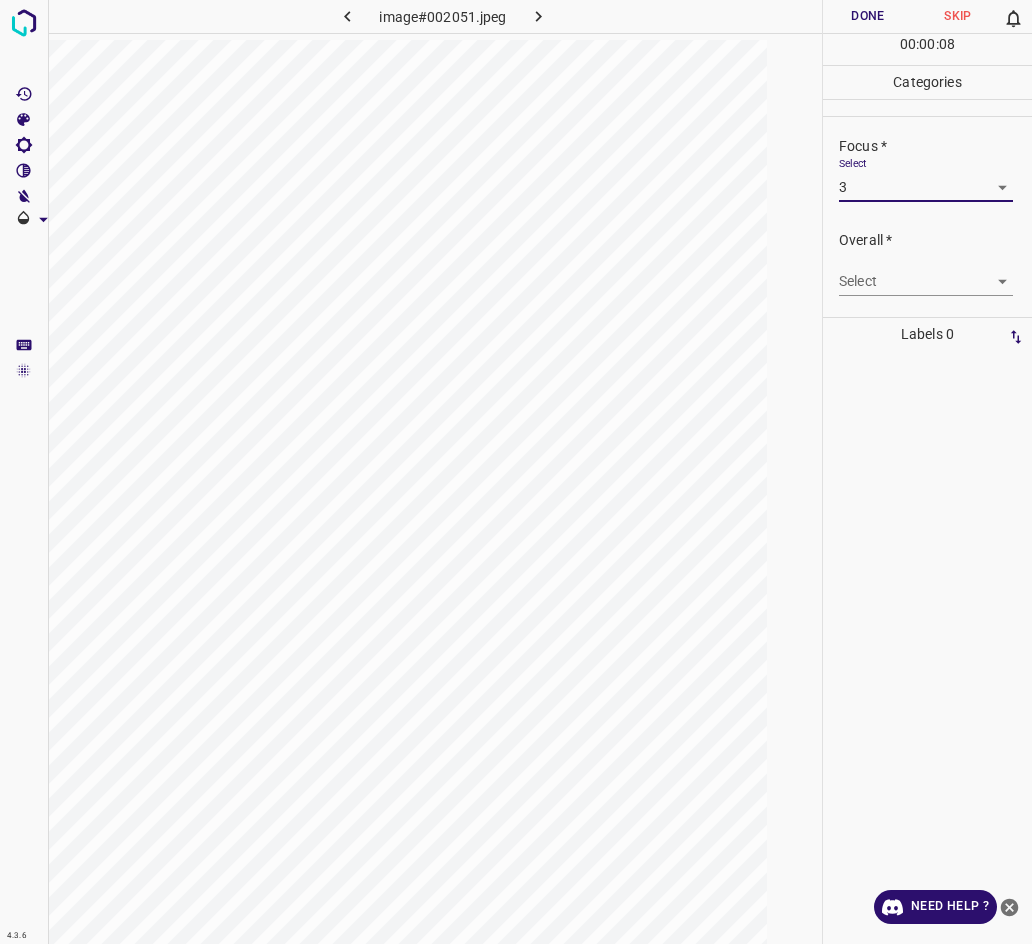 click on "4.3.6  image#002051.jpeg Done Skip 0 00   : 00   : 08   Categories Lighting *  Select 3 3 Focus *  Select 3 3 Overall *  Select ​ Labels   0 Categories 1 Lighting 2 Focus 3 Overall Tools Space Change between modes (Draw & Edit) I Auto labeling R Restore zoom M Zoom in N Zoom out Delete Delete selecte label Filters Z Restore filters X Saturation filter C Brightness filter V Contrast filter B Gray scale filter General O Download Need Help ? - Text - Hide - Delete" at bounding box center (516, 472) 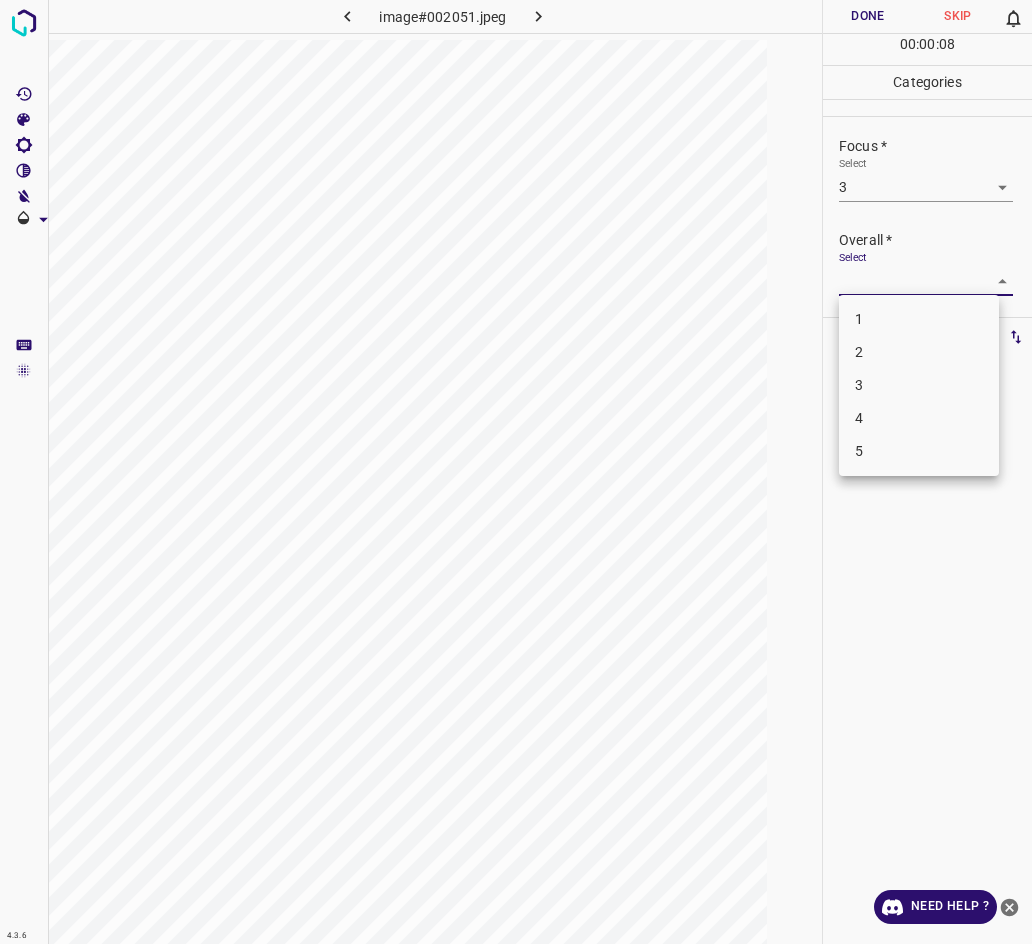 click on "3" at bounding box center [919, 385] 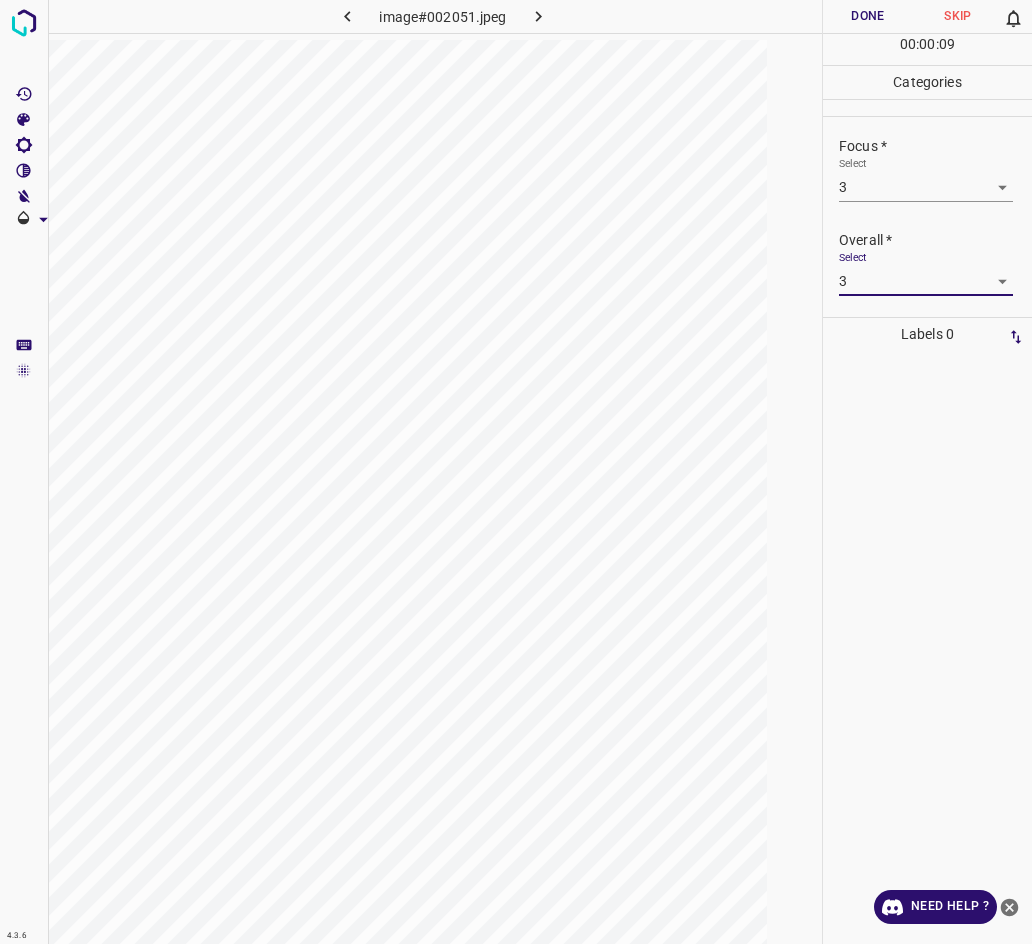 click on "Done" at bounding box center [868, 16] 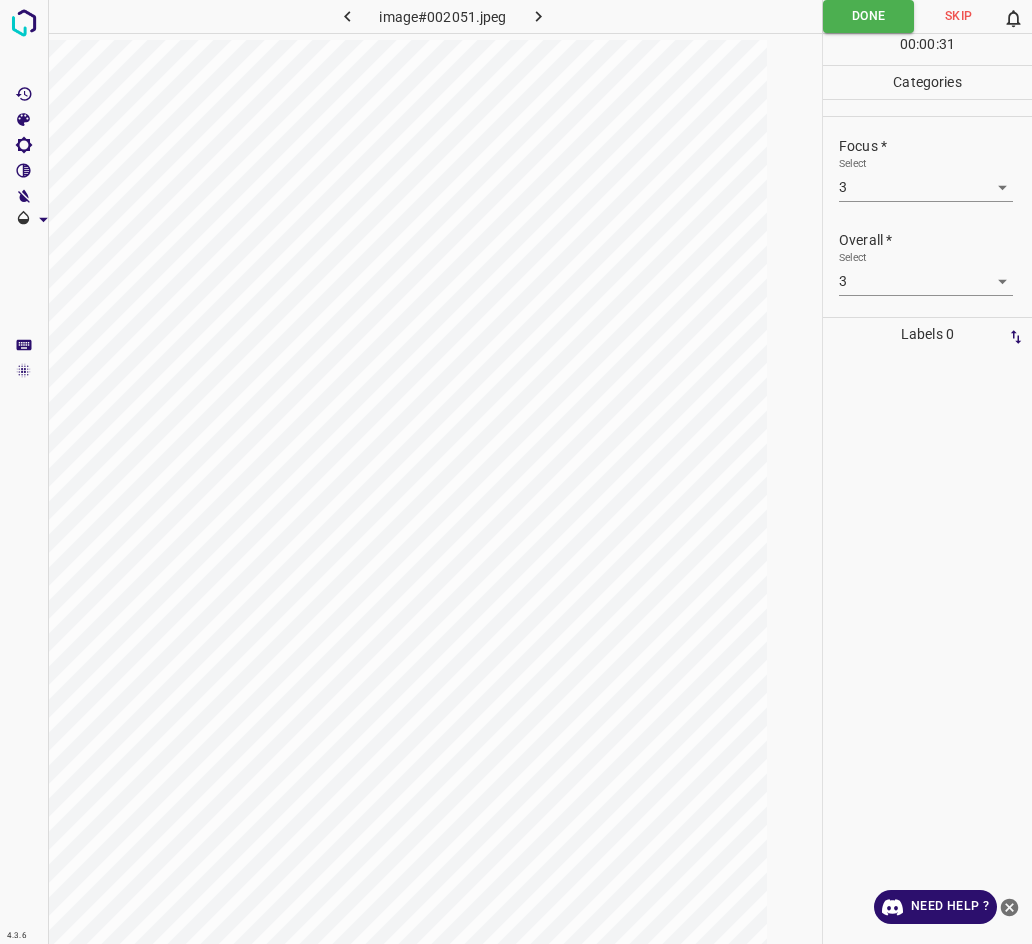 scroll, scrollTop: 0, scrollLeft: 0, axis: both 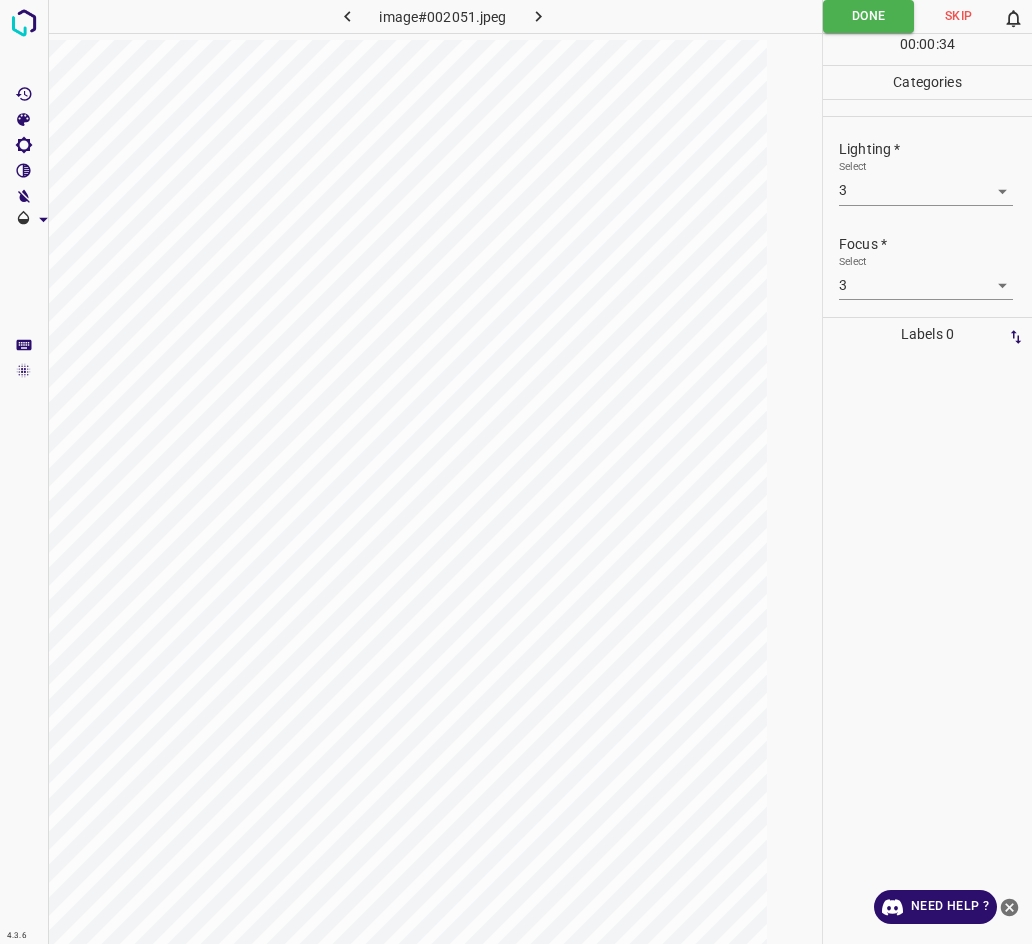 click 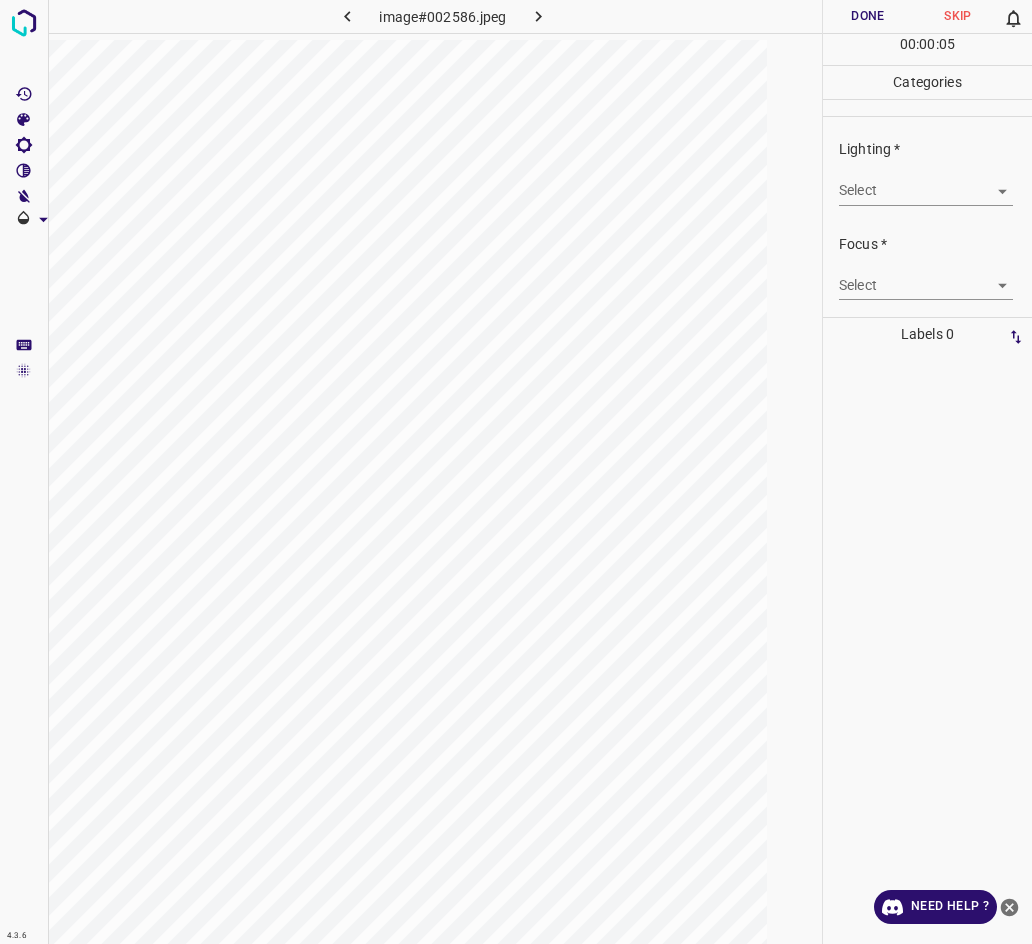 click on "4.3.6  image#002586.jpeg Done Skip 0 00   : 00   : 05   Categories Lighting *  Select ​ Focus *  Select ​ Overall *  Select ​ Labels   0 Categories 1 Lighting 2 Focus 3 Overall Tools Space Change between modes (Draw & Edit) I Auto labeling R Restore zoom M Zoom in N Zoom out Delete Delete selecte label Filters Z Restore filters X Saturation filter C Brightness filter V Contrast filter B Gray scale filter General O Download Need Help ? - Text - Hide - Delete" at bounding box center [516, 472] 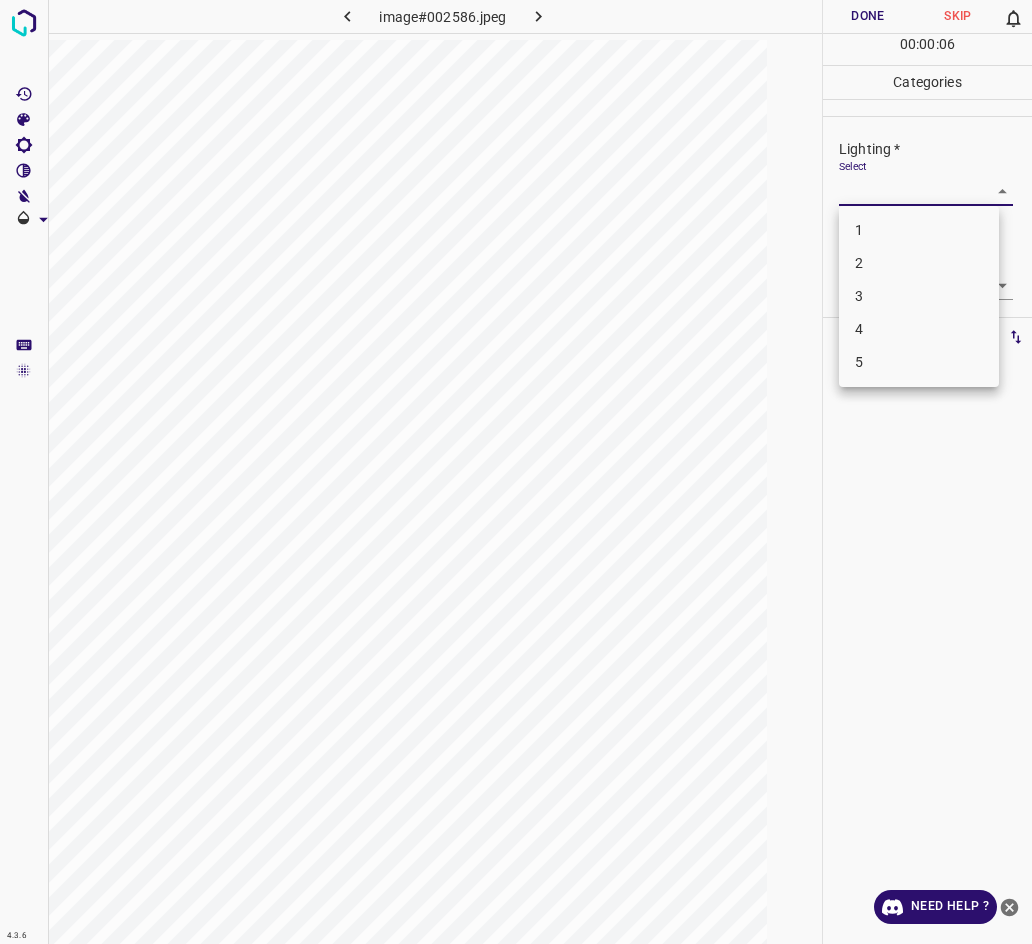 click on "3" at bounding box center [919, 296] 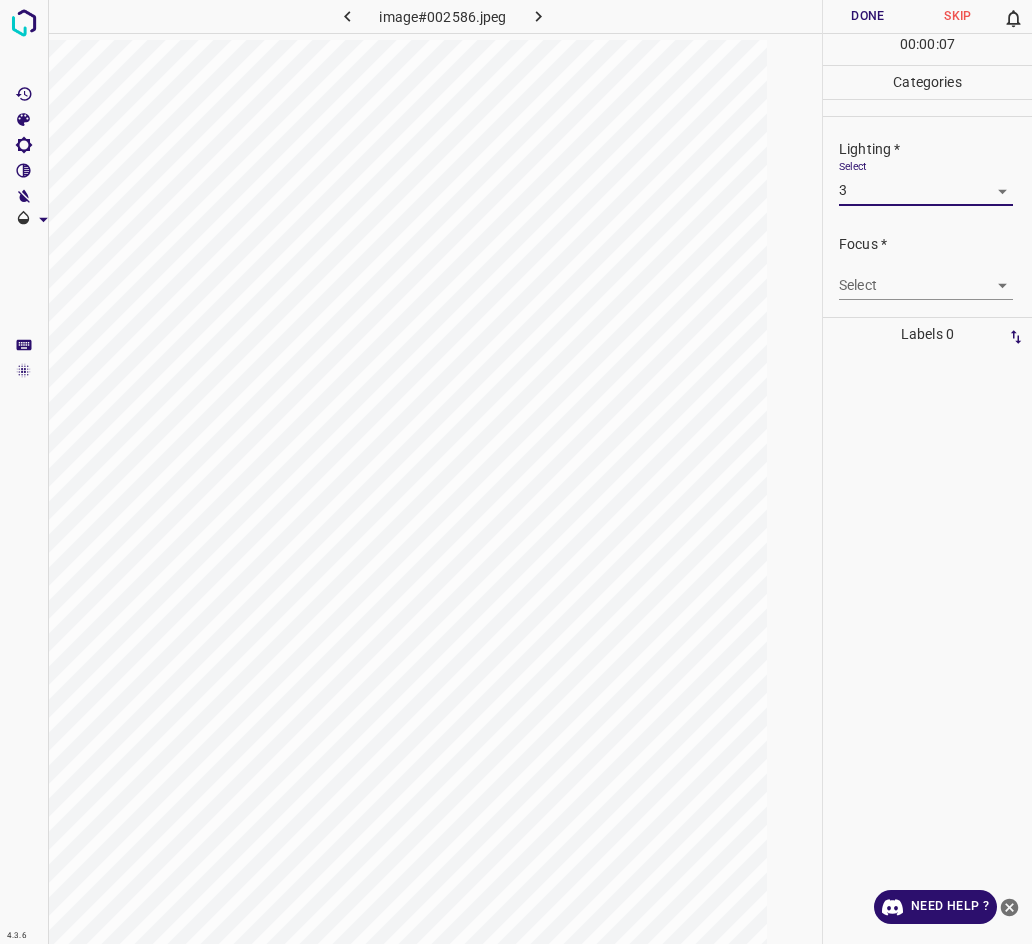 click on "4.3.6  image#002586.jpeg Done Skip 0 00   : 00   : 07   Categories Lighting *  Select 3 3 Focus *  Select ​ Overall *  Select ​ Labels   0 Categories 1 Lighting 2 Focus 3 Overall Tools Space Change between modes (Draw & Edit) I Auto labeling R Restore zoom M Zoom in N Zoom out Delete Delete selecte label Filters Z Restore filters X Saturation filter C Brightness filter V Contrast filter B Gray scale filter General O Download Need Help ? - Text - Hide - Delete" at bounding box center (516, 472) 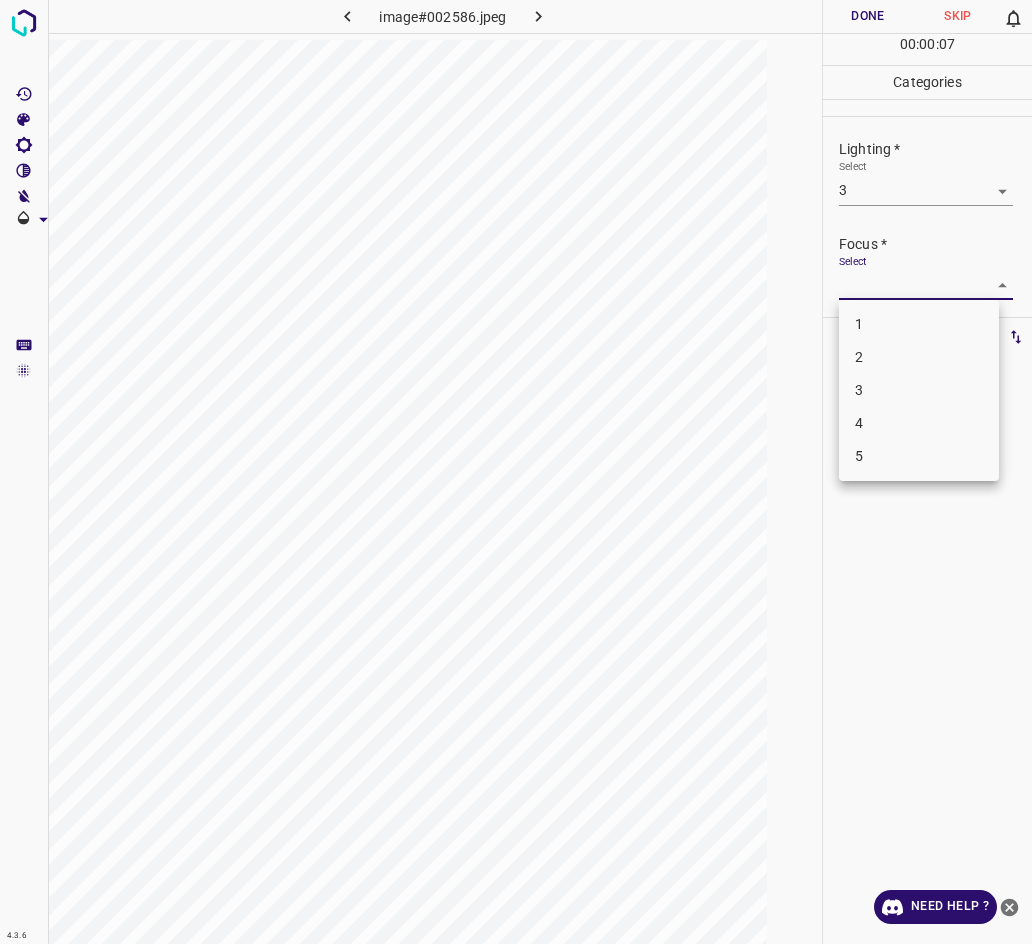 click on "3" at bounding box center [919, 390] 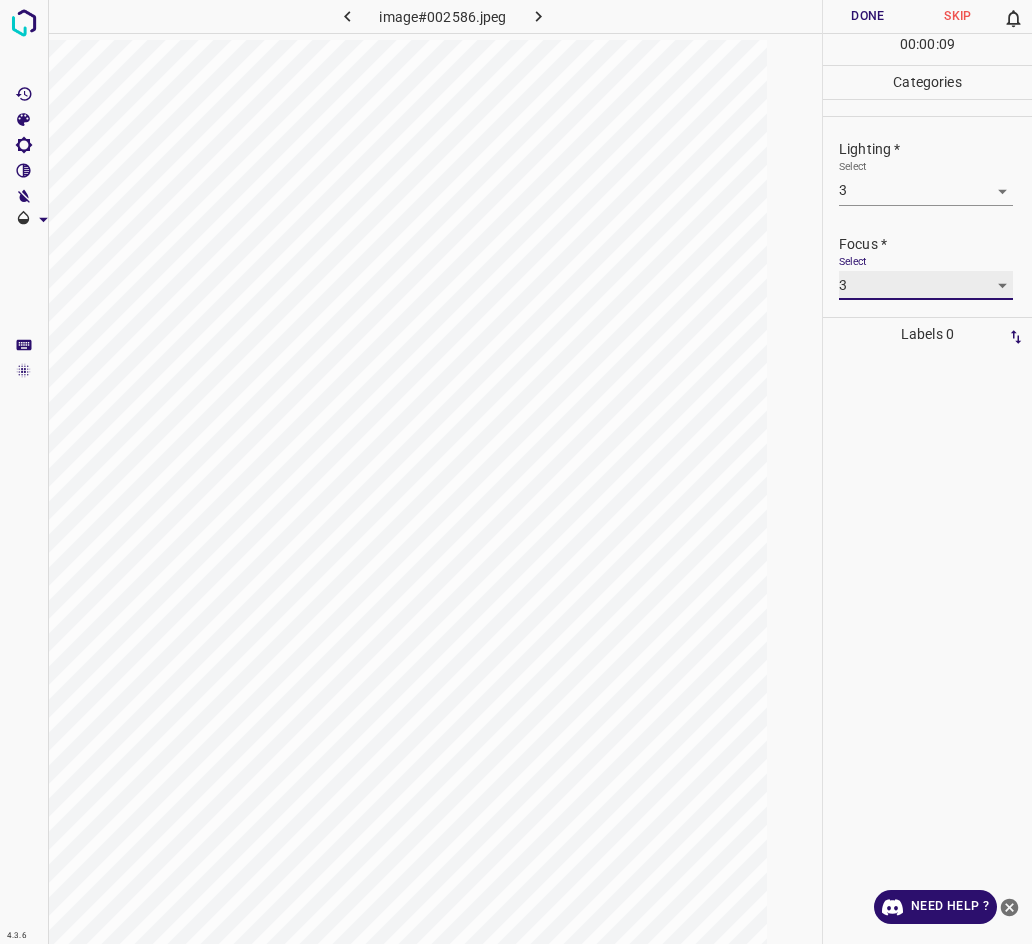 scroll, scrollTop: 98, scrollLeft: 0, axis: vertical 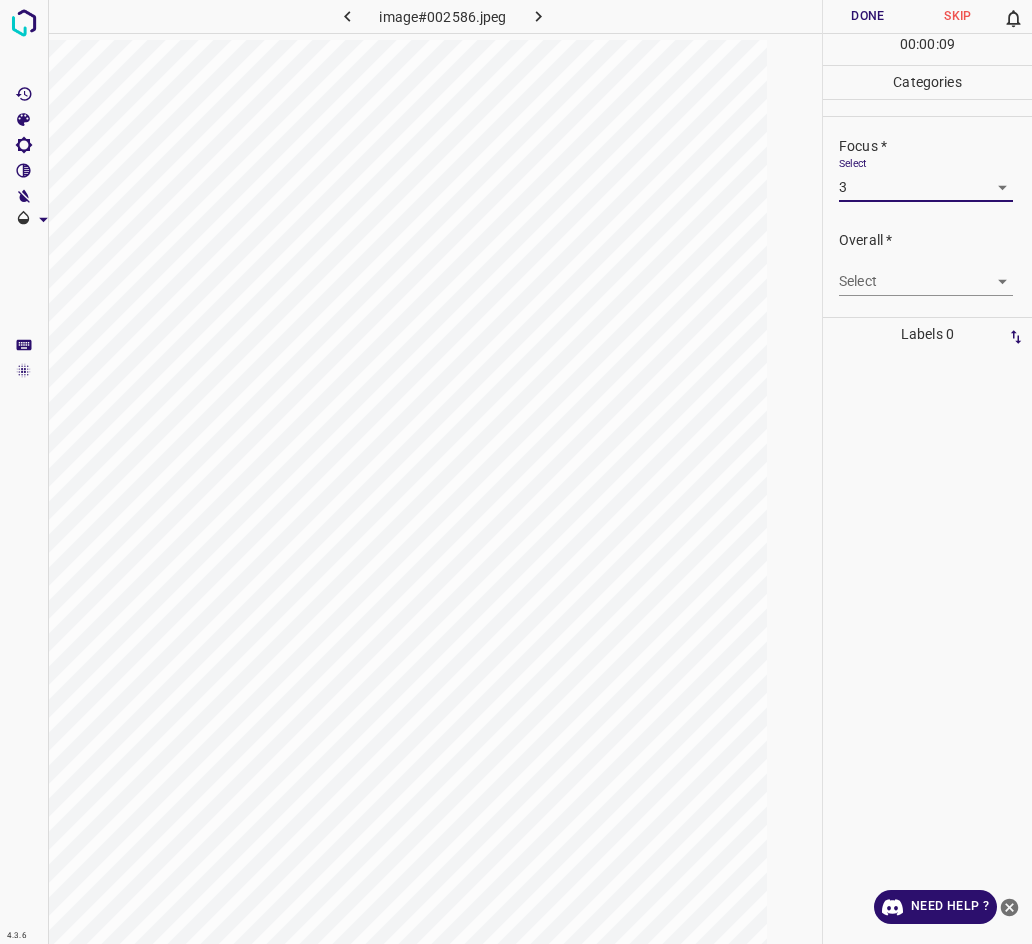 click on "4.3.6  image#002586.jpeg Done Skip 0 00   : 00   : 09   Categories Lighting *  Select 3 3 Focus *  Select 3 3 Overall *  Select ​ Labels   0 Categories 1 Lighting 2 Focus 3 Overall Tools Space Change between modes (Draw & Edit) I Auto labeling R Restore zoom M Zoom in N Zoom out Delete Delete selecte label Filters Z Restore filters X Saturation filter C Brightness filter V Contrast filter B Gray scale filter General O Download Need Help ? - Text - Hide - Delete" at bounding box center [516, 472] 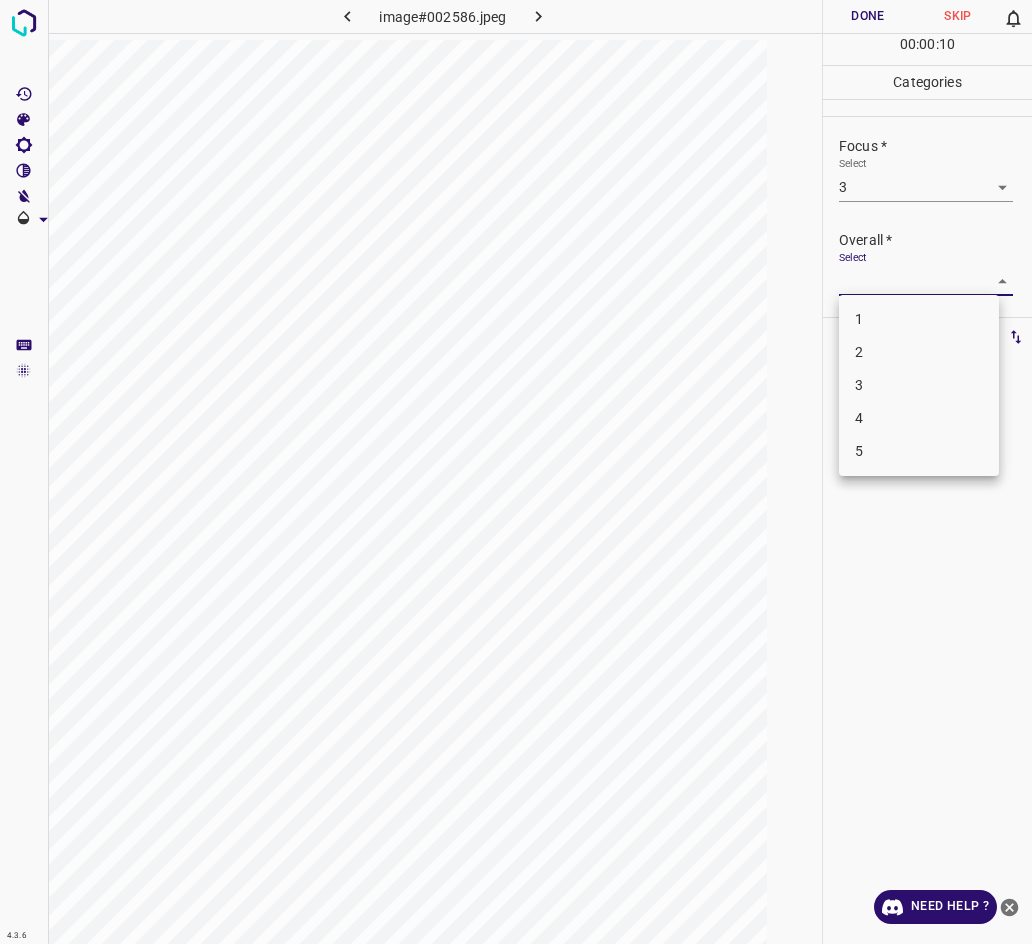 click on "3" at bounding box center (919, 385) 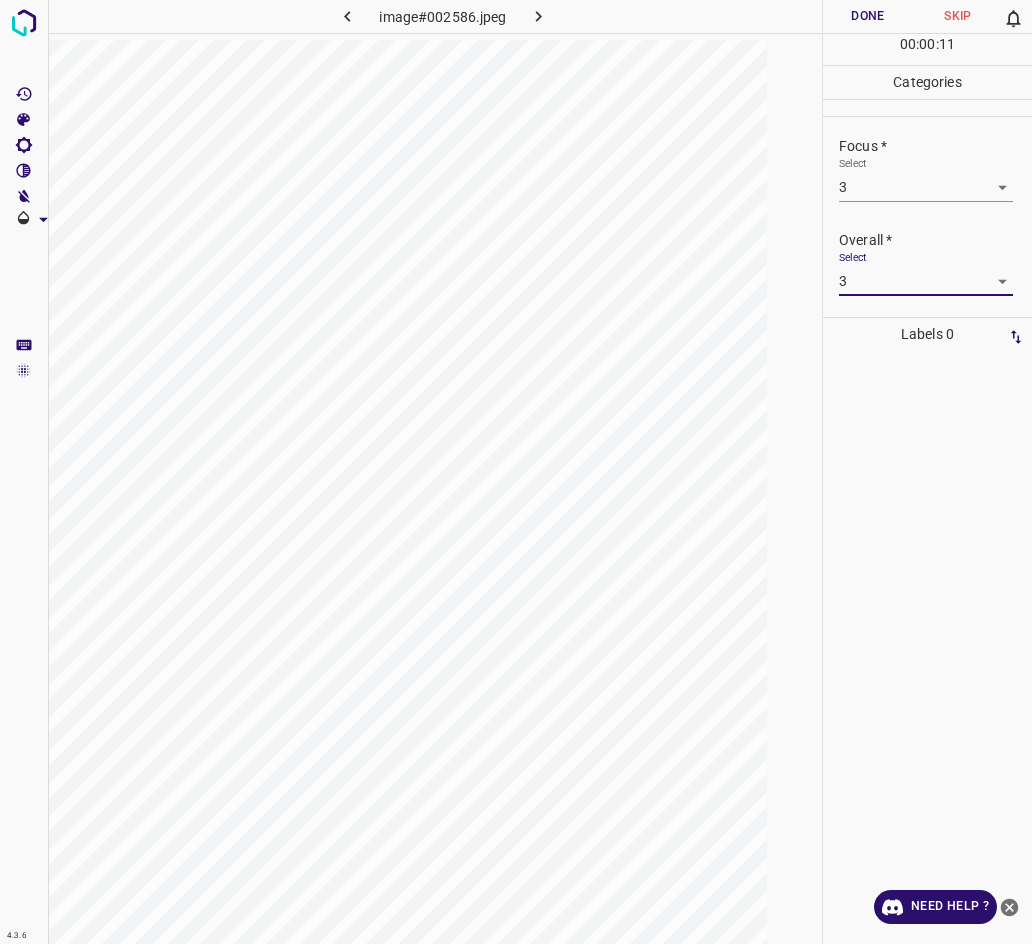 click on "Done" at bounding box center [868, 16] 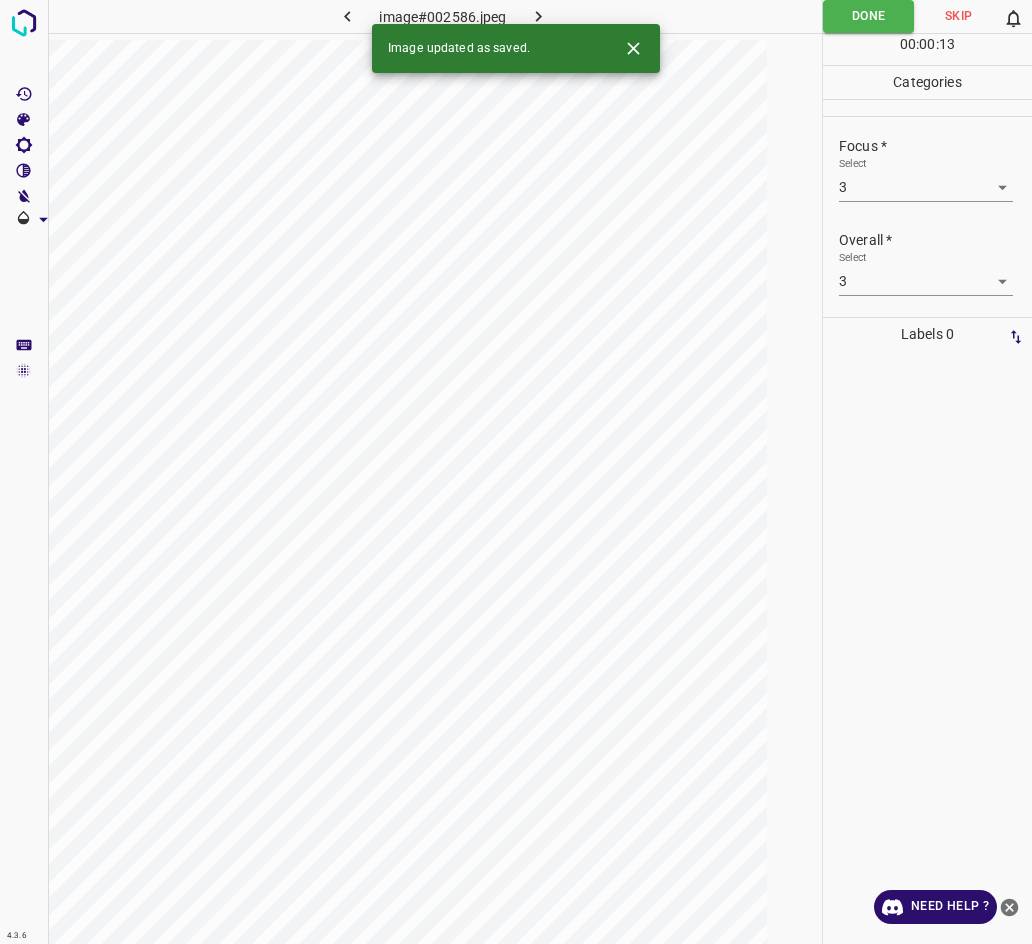 click 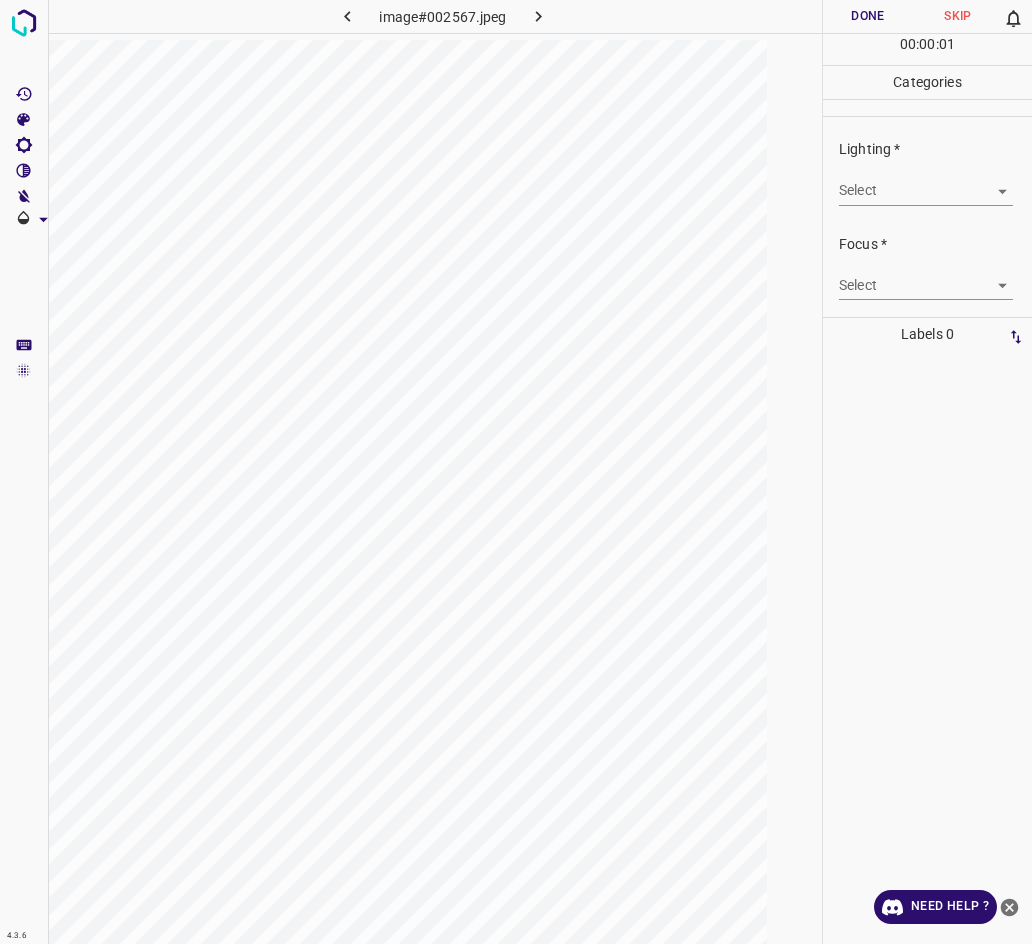 click on "4.3.6  image#002567.jpeg Done Skip 0 00   : 00   : 01   Categories Lighting *  Select ​ Focus *  Select ​ Overall *  Select ​ Labels   0 Categories 1 Lighting 2 Focus 3 Overall Tools Space Change between modes (Draw & Edit) I Auto labeling R Restore zoom M Zoom in N Zoom out Delete Delete selecte label Filters Z Restore filters X Saturation filter C Brightness filter V Contrast filter B Gray scale filter General O Download Need Help ? - Text - Hide - Delete" at bounding box center [516, 472] 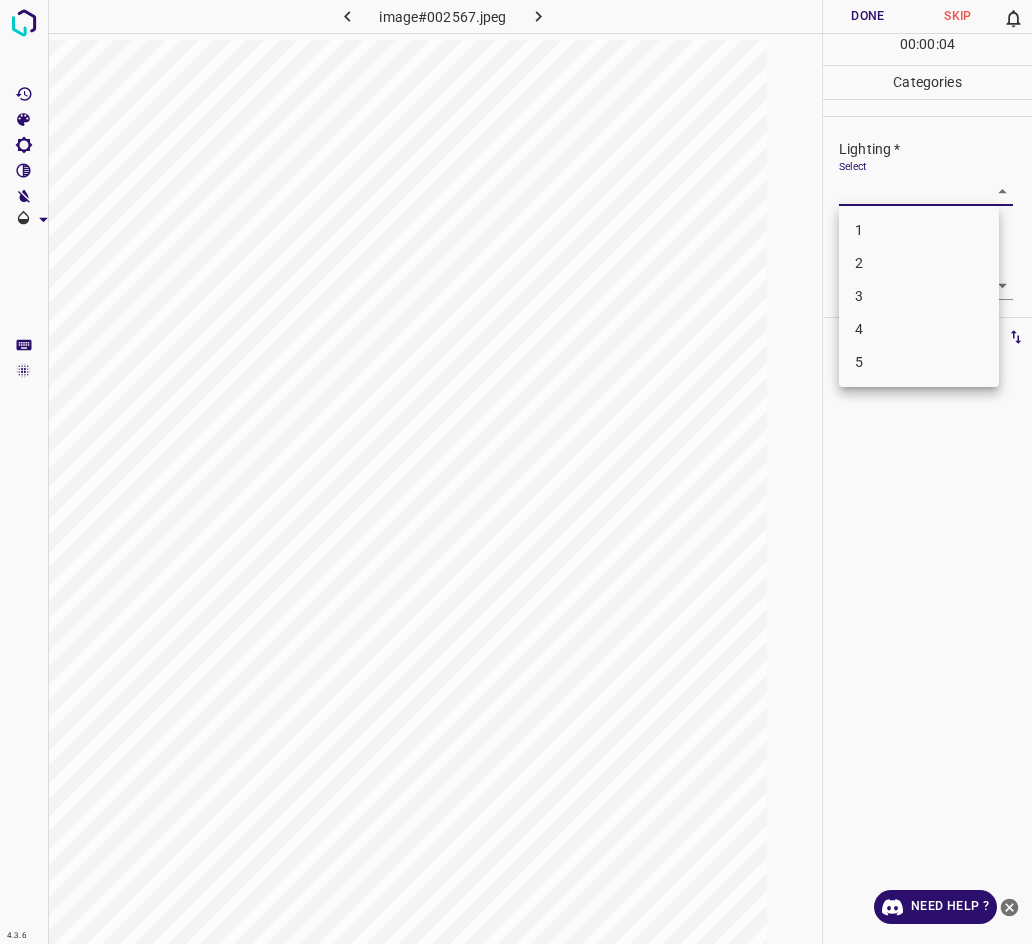 click on "2" at bounding box center [919, 263] 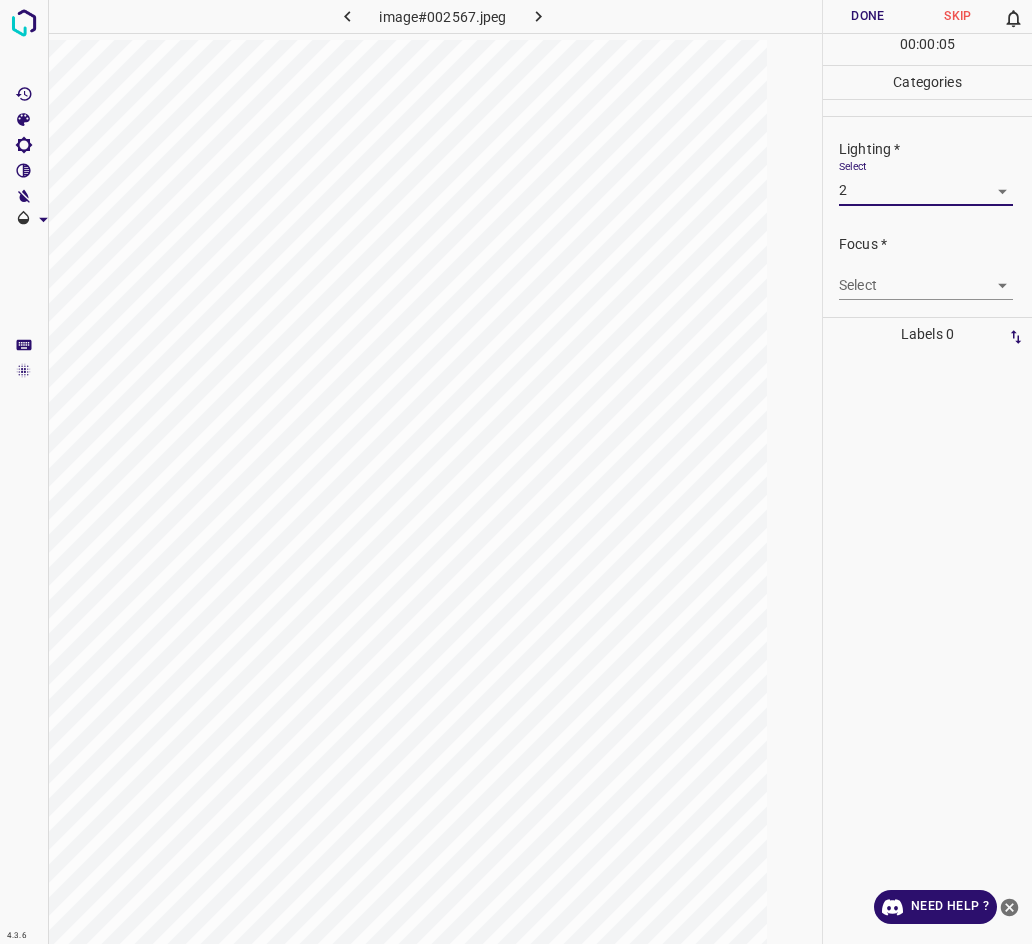 click on "4.3.6  image#002567.jpeg Done Skip 0 00   : 00   : 05   Categories Lighting *  Select 2 2 Focus *  Select ​ Overall *  Select ​ Labels   0 Categories 1 Lighting 2 Focus 3 Overall Tools Space Change between modes (Draw & Edit) I Auto labeling R Restore zoom M Zoom in N Zoom out Delete Delete selecte label Filters Z Restore filters X Saturation filter C Brightness filter V Contrast filter B Gray scale filter General O Download Need Help ? - Text - Hide - Delete" at bounding box center [516, 472] 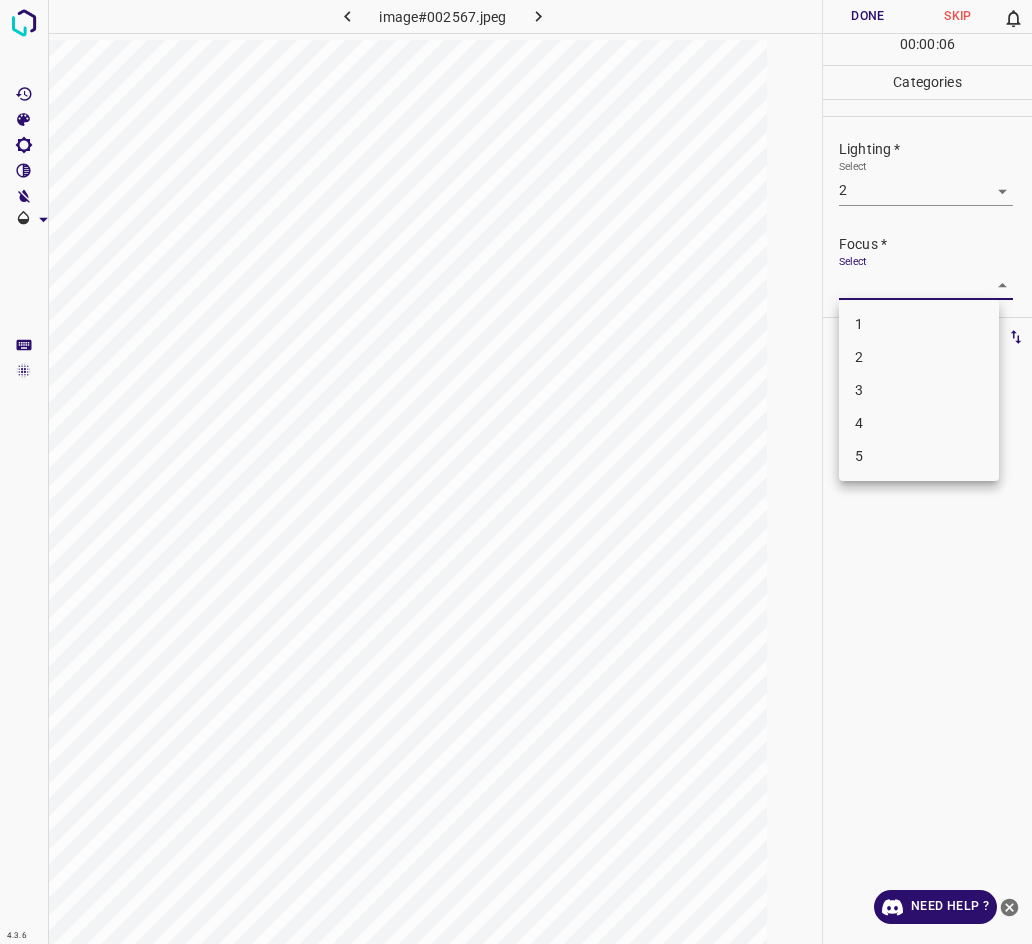 click on "3" at bounding box center [919, 390] 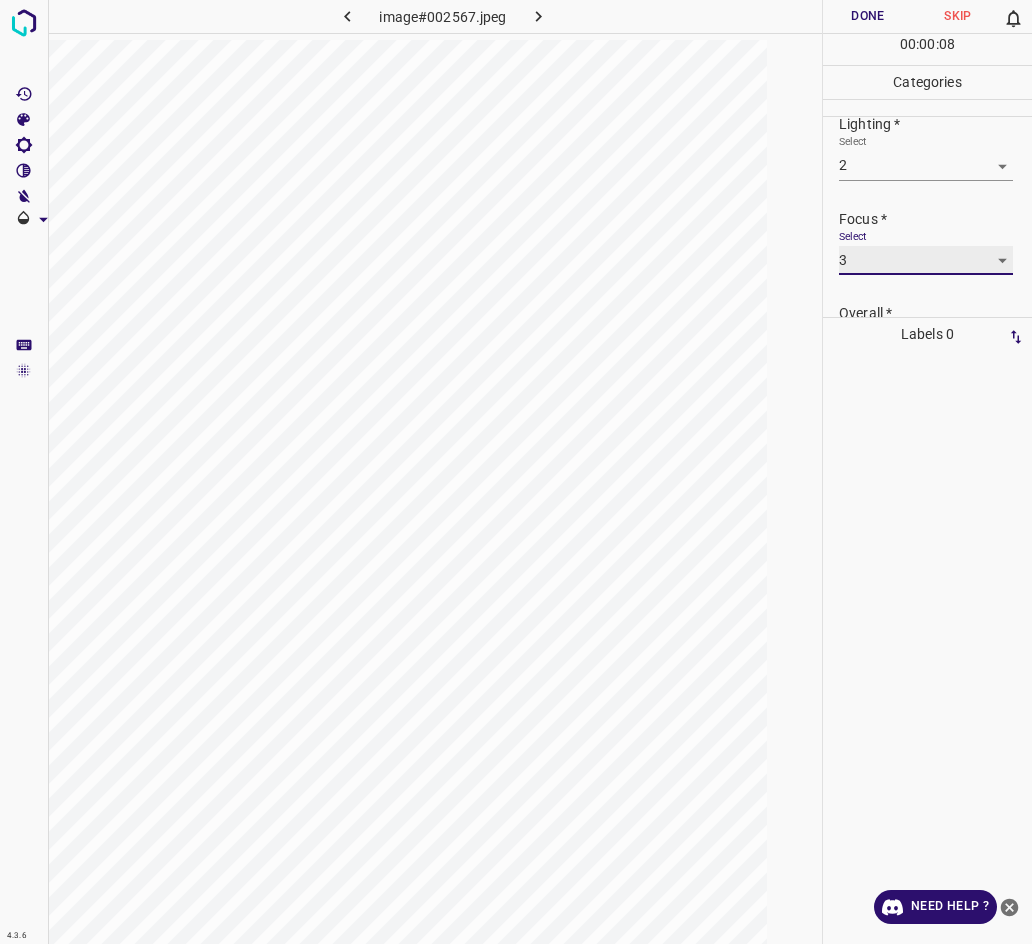scroll, scrollTop: 98, scrollLeft: 0, axis: vertical 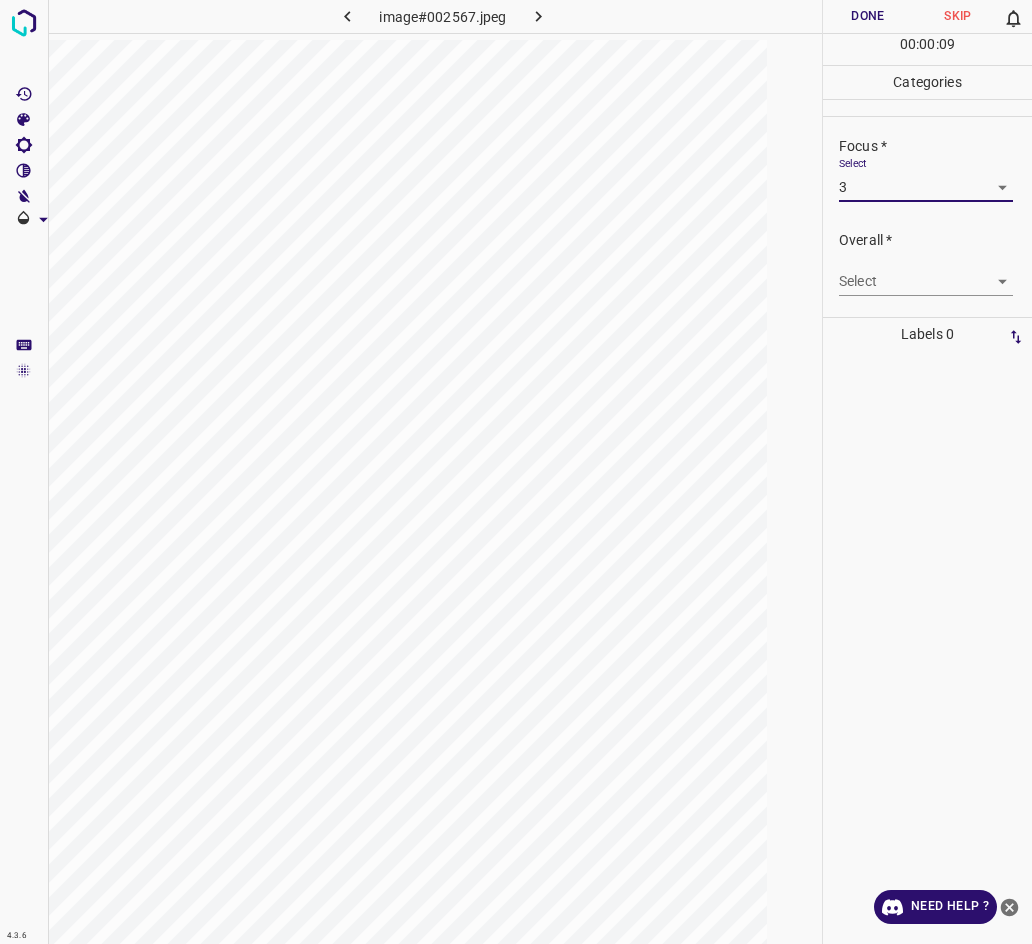 click on "4.3.6  image#002567.jpeg Done Skip 0 00   : 00   : 09   Categories Lighting *  Select 2 2 Focus *  Select 3 3 Overall *  Select ​ Labels   0 Categories 1 Lighting 2 Focus 3 Overall Tools Space Change between modes (Draw & Edit) I Auto labeling R Restore zoom M Zoom in N Zoom out Delete Delete selecte label Filters Z Restore filters X Saturation filter C Brightness filter V Contrast filter B Gray scale filter General O Download Need Help ? - Text - Hide - Delete" at bounding box center (516, 472) 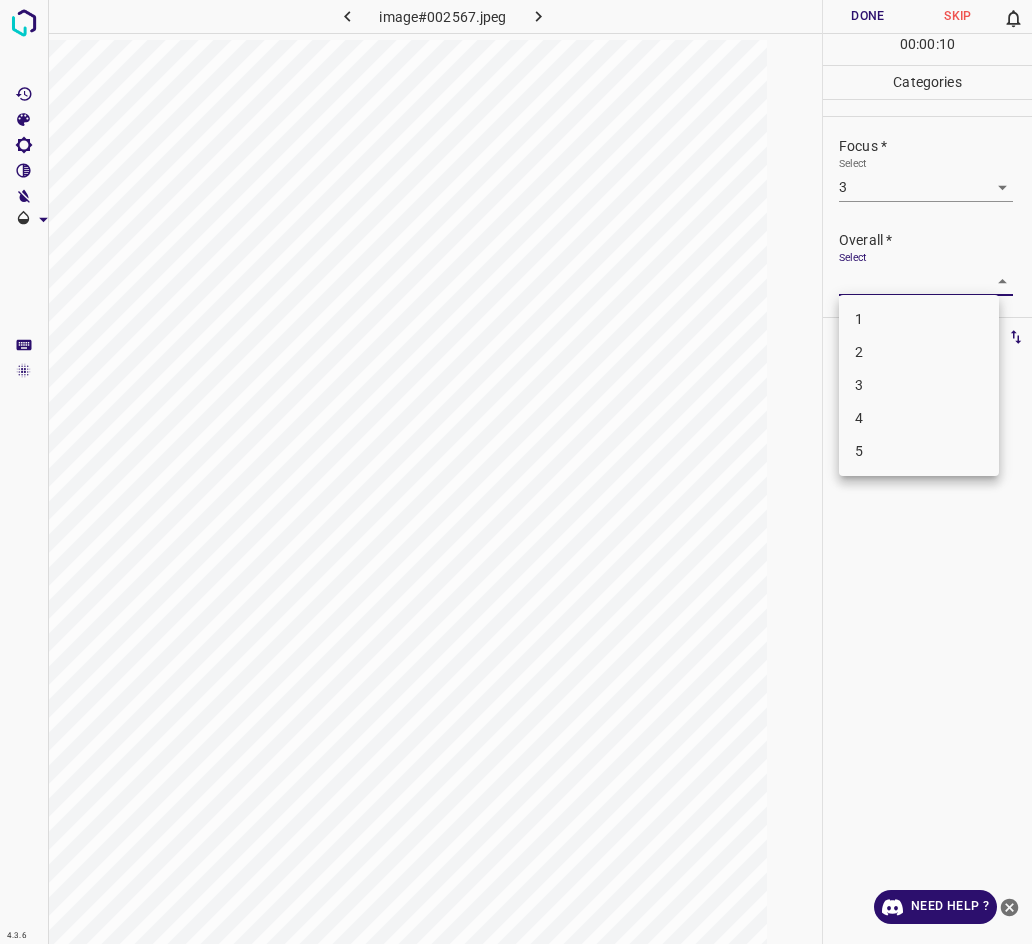 click on "3" at bounding box center (919, 385) 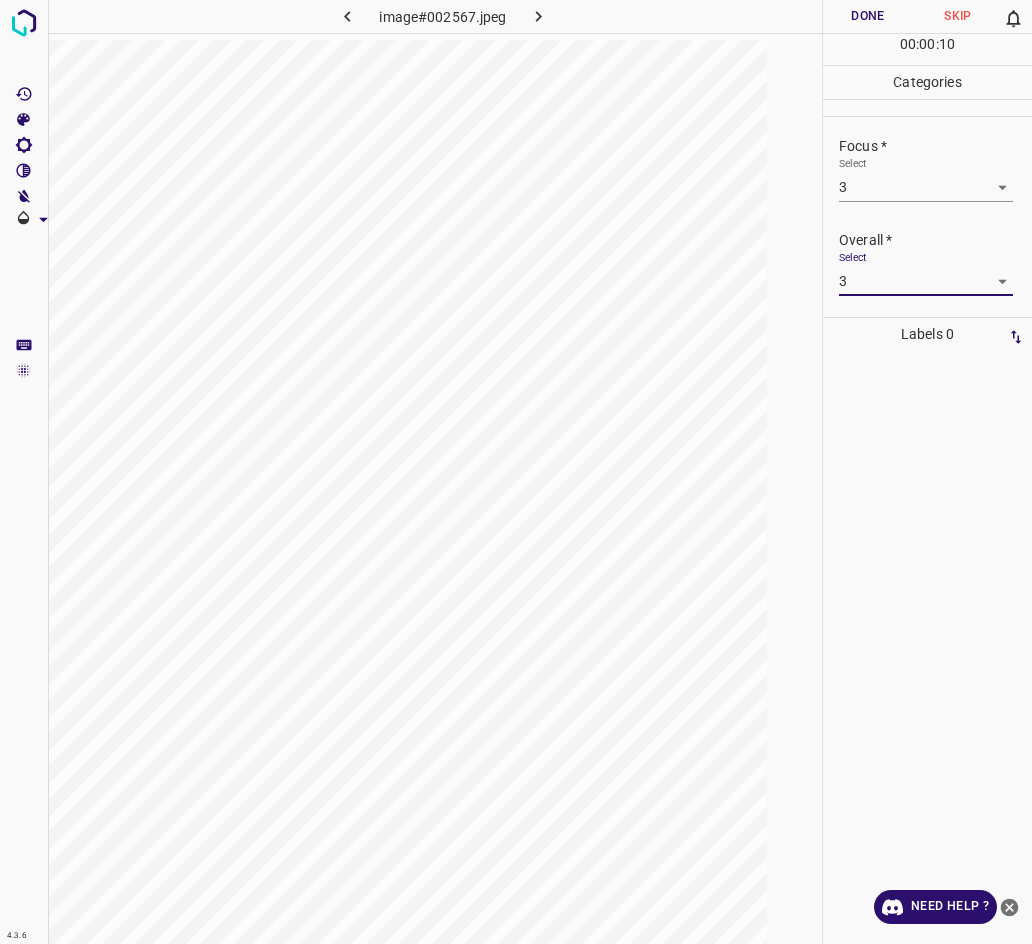 click on "Done" at bounding box center [868, 16] 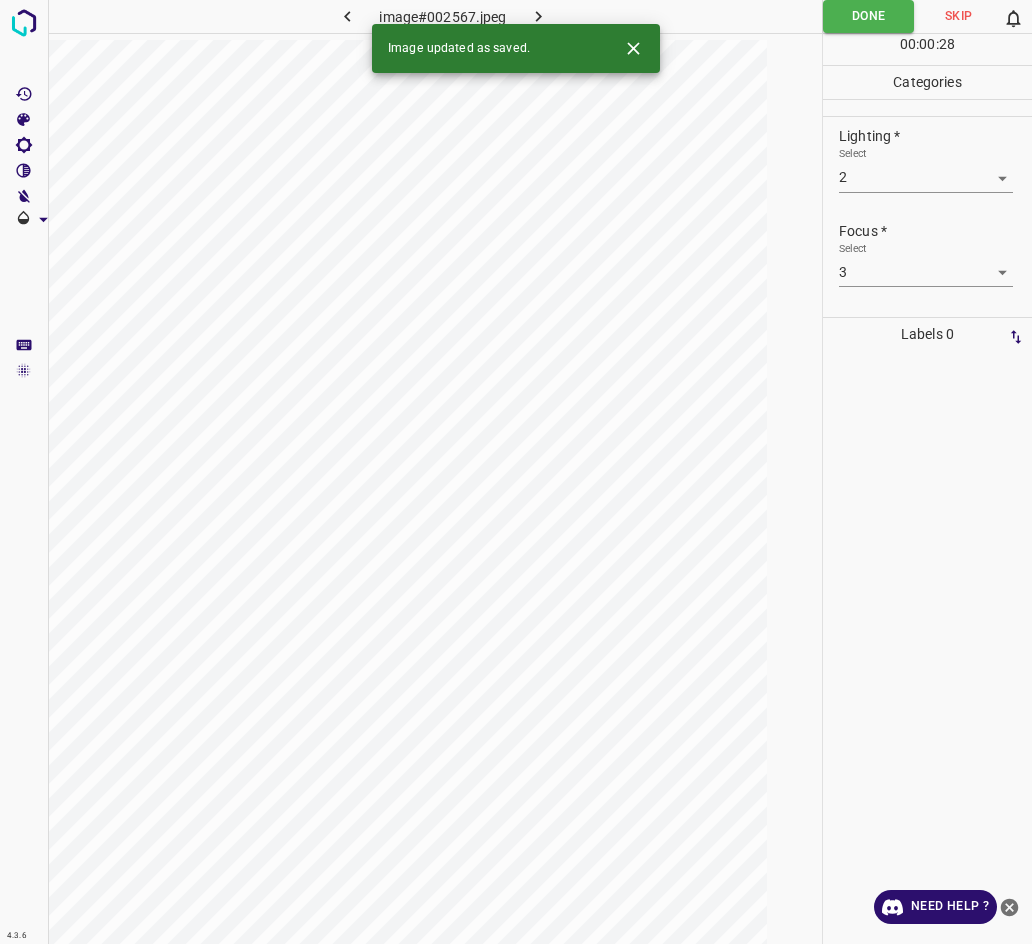 scroll, scrollTop: 0, scrollLeft: 0, axis: both 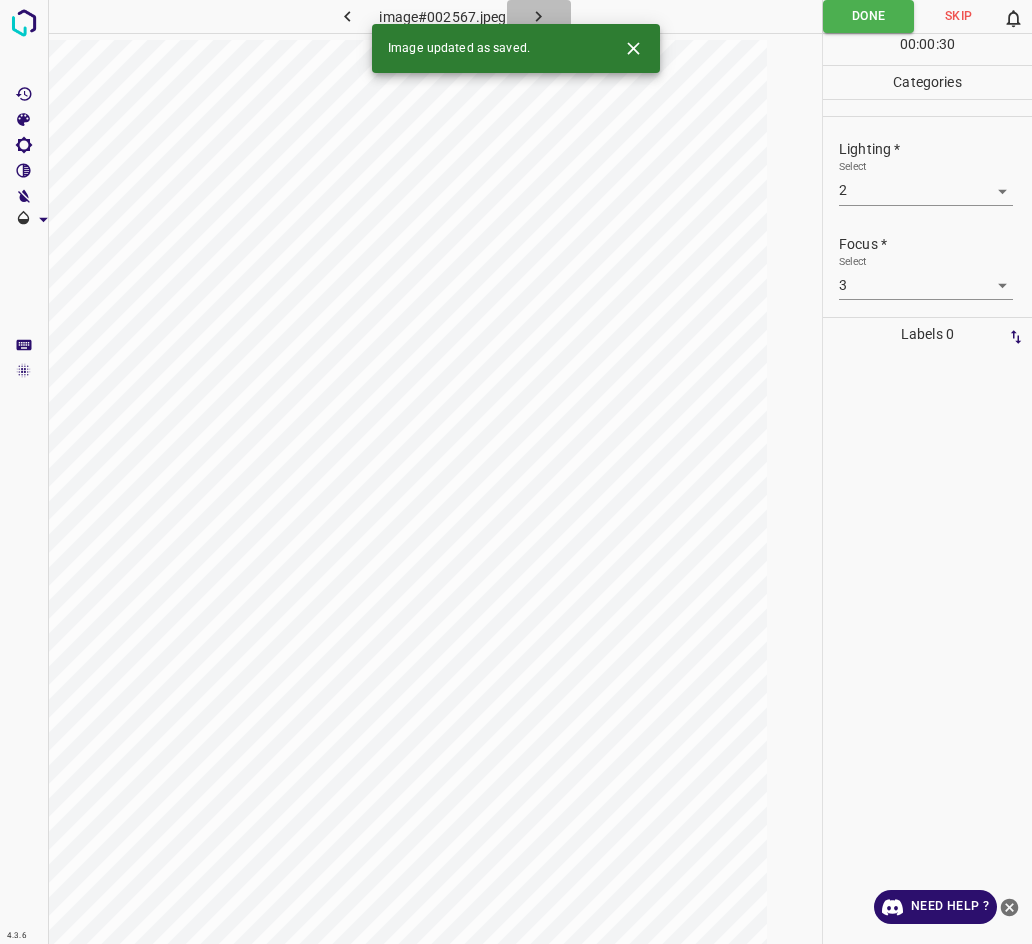 click 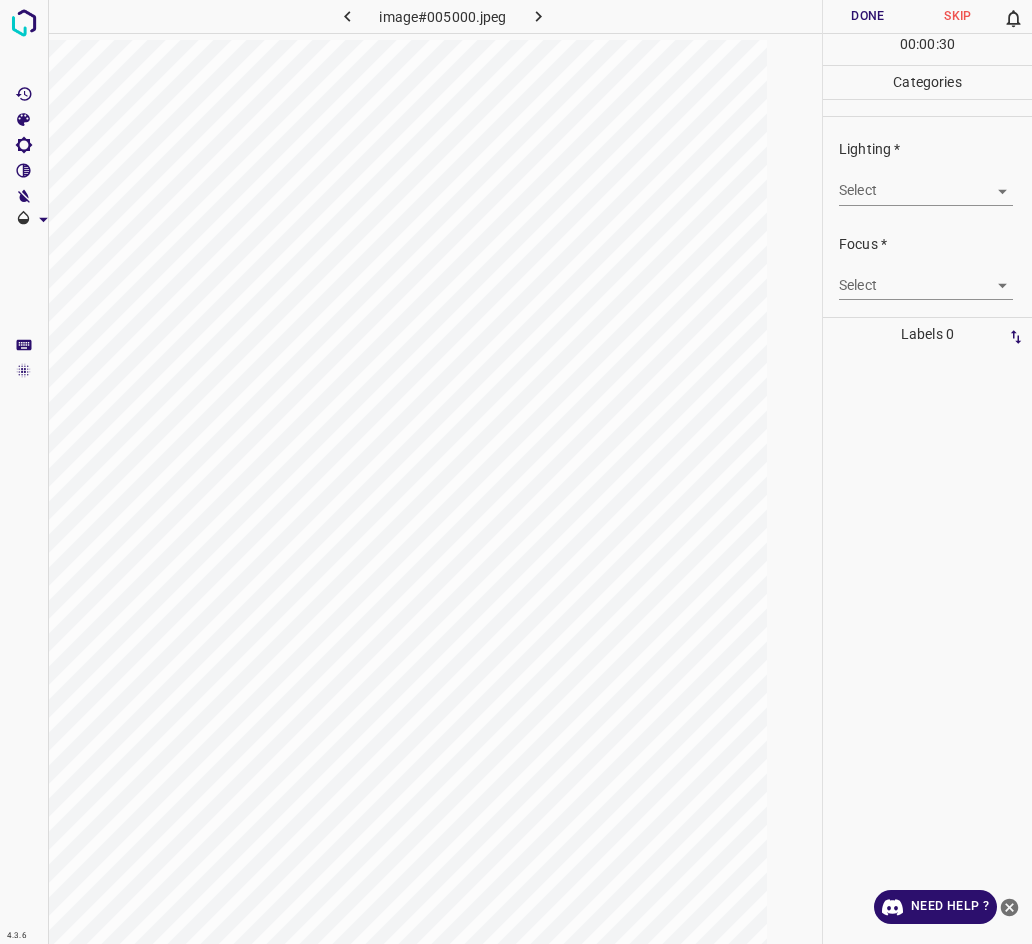 click on "4.3.6  image#005000.jpeg Done Skip 0 00   : 00   : 30   Categories Lighting *  Select ​ Focus *  Select ​ Overall *  Select ​ Labels   0 Categories 1 Lighting 2 Focus 3 Overall Tools Space Change between modes (Draw & Edit) I Auto labeling R Restore zoom M Zoom in N Zoom out Delete Delete selecte label Filters Z Restore filters X Saturation filter C Brightness filter V Contrast filter B Gray scale filter General O Download Need Help ? - Text - Hide - Delete" at bounding box center [516, 472] 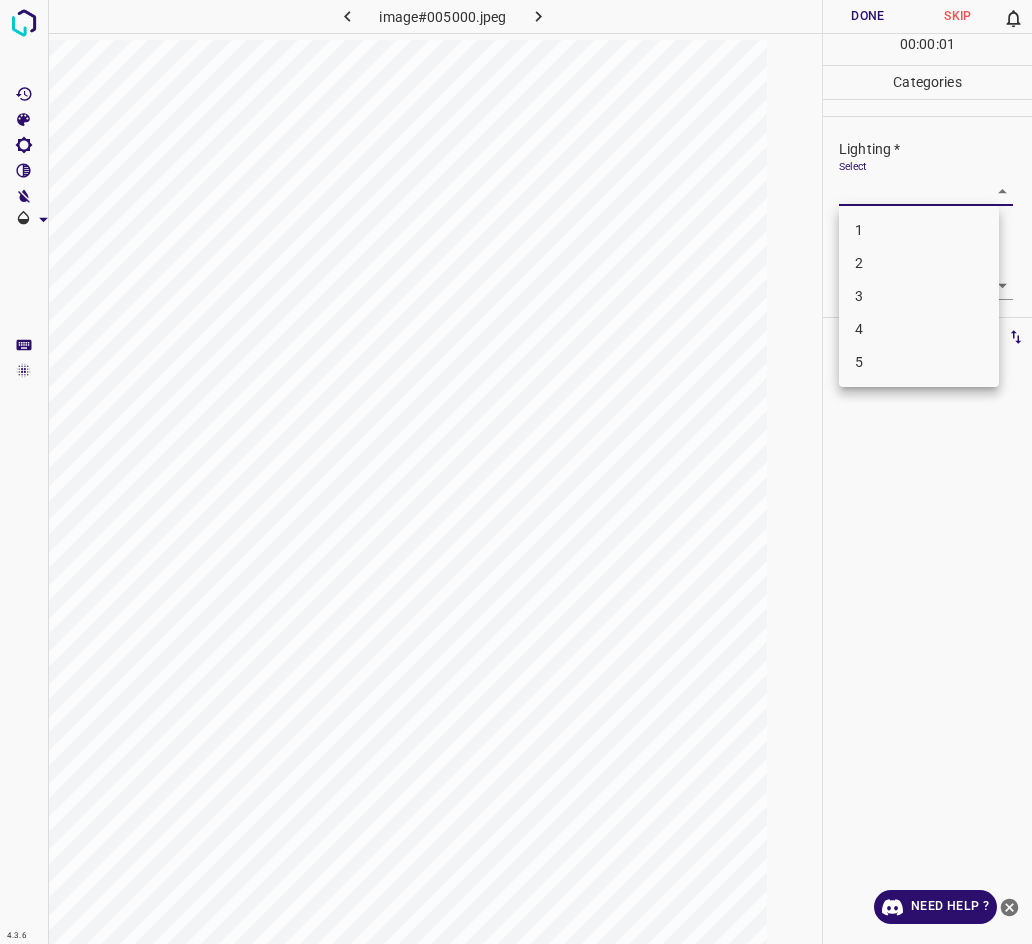 click on "3" at bounding box center [919, 296] 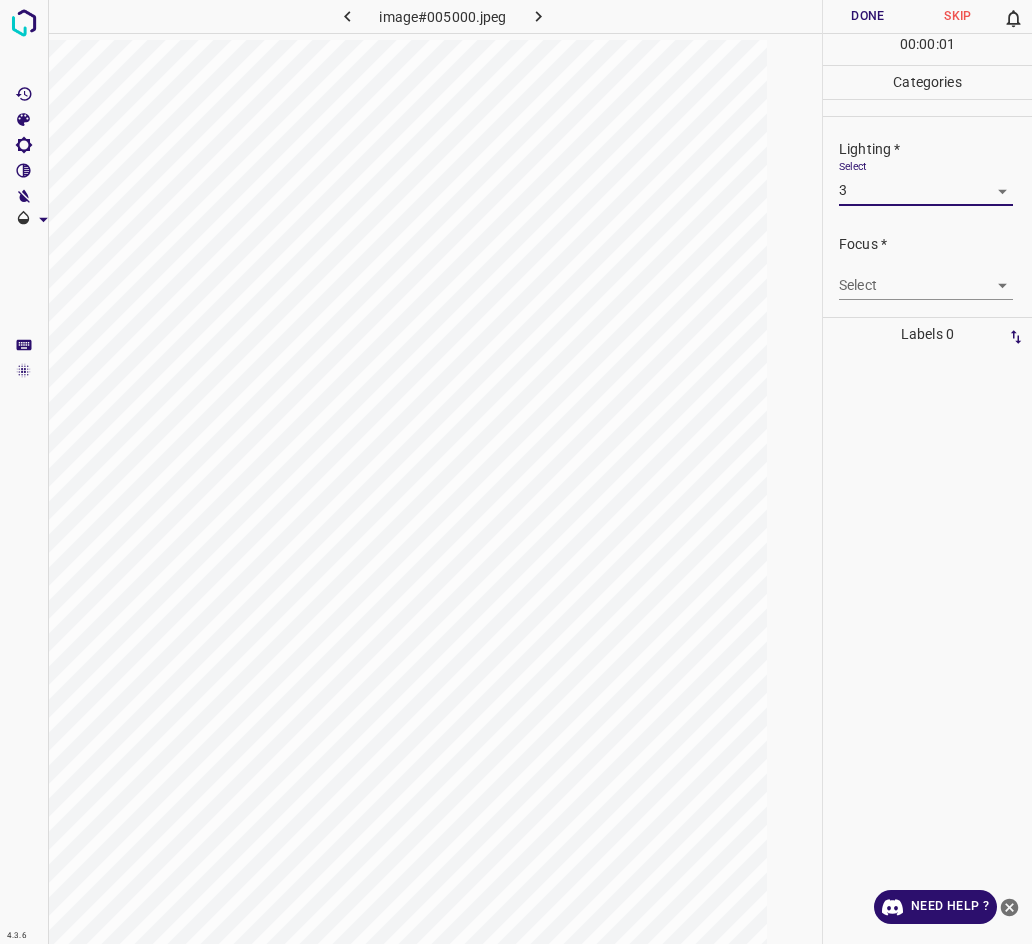 click on "4.3.6  image#005000.jpeg Done Skip 0 00   : 00   : 01   Categories Lighting *  Select 3 3 Focus *  Select ​ Overall *  Select ​ Labels   0 Categories 1 Lighting 2 Focus 3 Overall Tools Space Change between modes (Draw & Edit) I Auto labeling R Restore zoom M Zoom in N Zoom out Delete Delete selecte label Filters Z Restore filters X Saturation filter C Brightness filter V Contrast filter B Gray scale filter General O Download Need Help ? - Text - Hide - Delete" at bounding box center [516, 472] 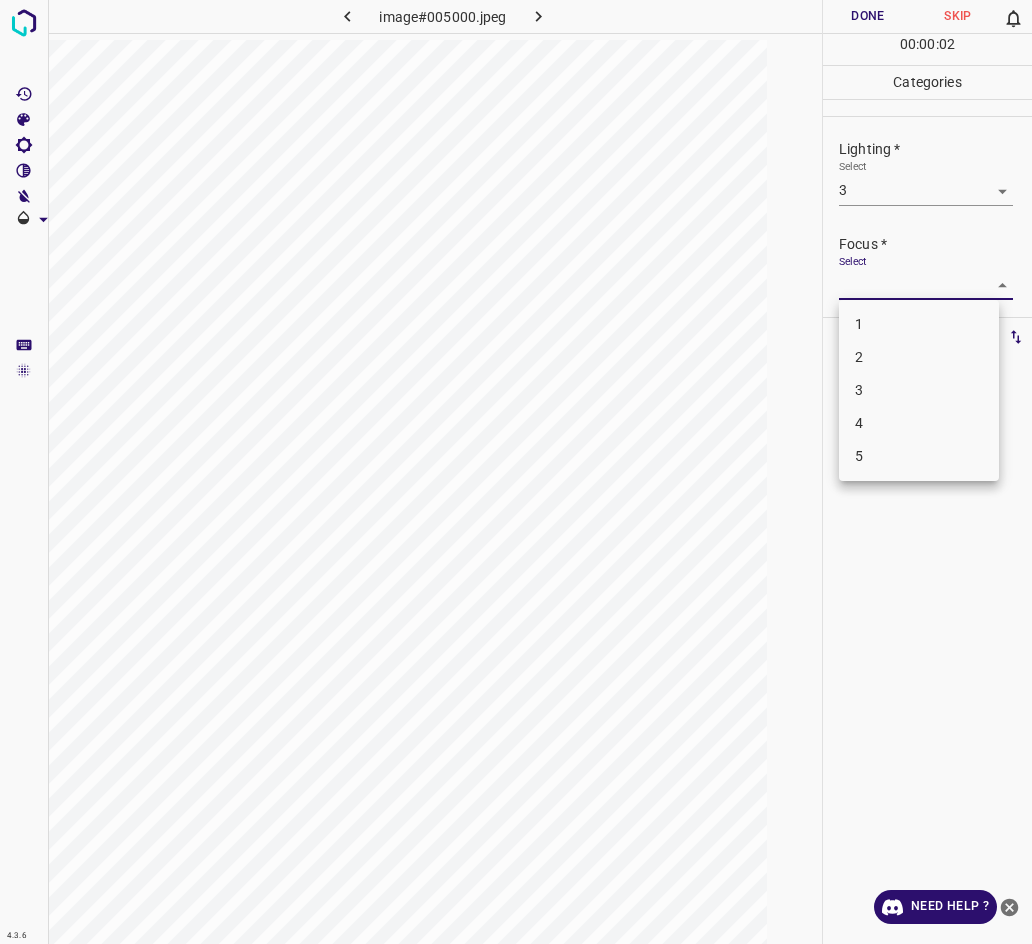 click on "3" at bounding box center (919, 390) 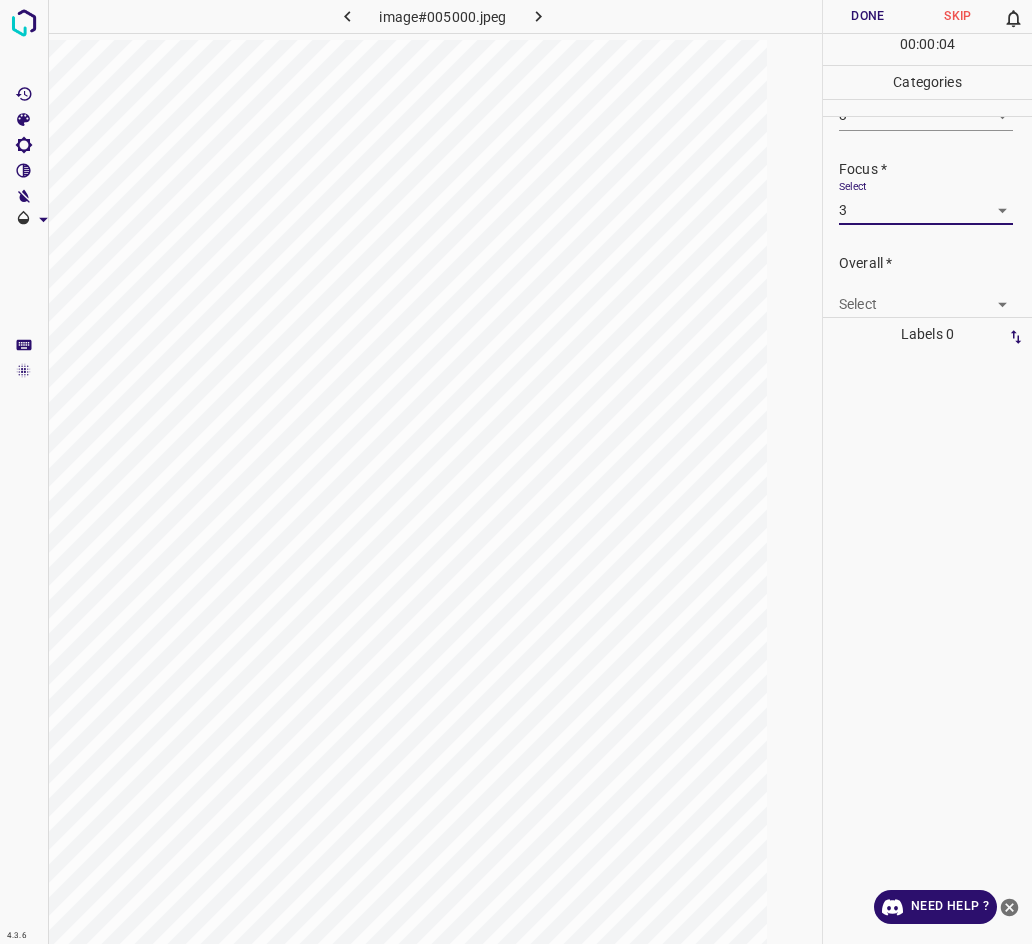 click on "4.3.6  image#005000.jpeg Done Skip 0 00   : 00   : 04   Categories Lighting *  Select 3 3 Focus *  Select 3 3 Overall *  Select ​ Labels   0 Categories 1 Lighting 2 Focus 3 Overall Tools Space Change between modes (Draw & Edit) I Auto labeling R Restore zoom M Zoom in N Zoom out Delete Delete selecte label Filters Z Restore filters X Saturation filter C Brightness filter V Contrast filter B Gray scale filter General O Download Need Help ? - Text - Hide - Delete" at bounding box center (516, 472) 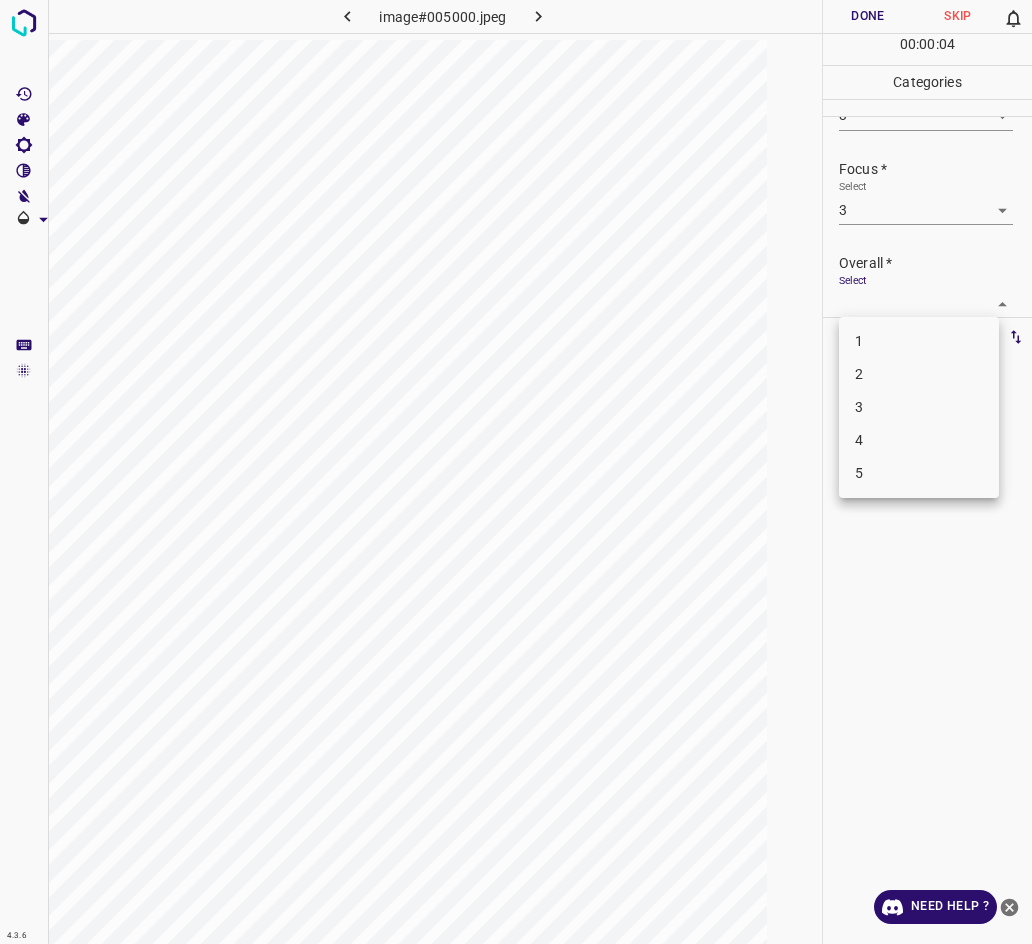 scroll, scrollTop: 76, scrollLeft: 0, axis: vertical 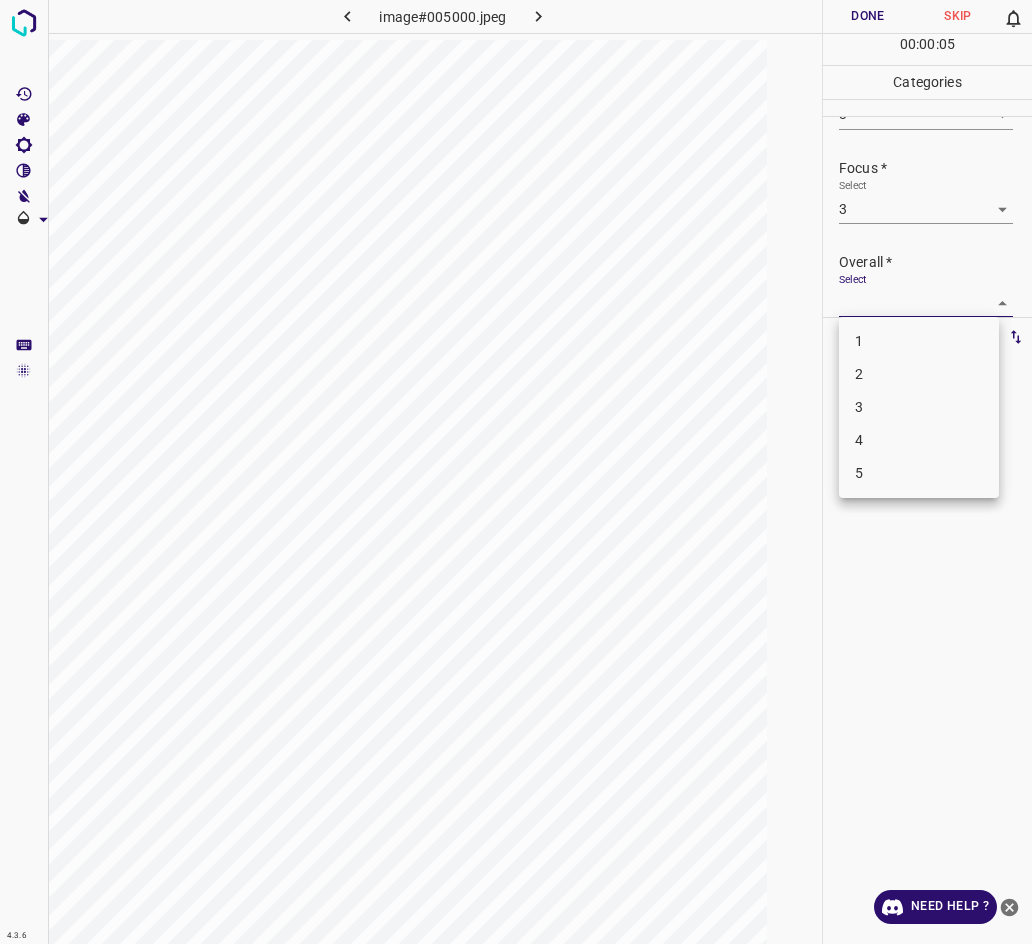 click on "3" at bounding box center [919, 407] 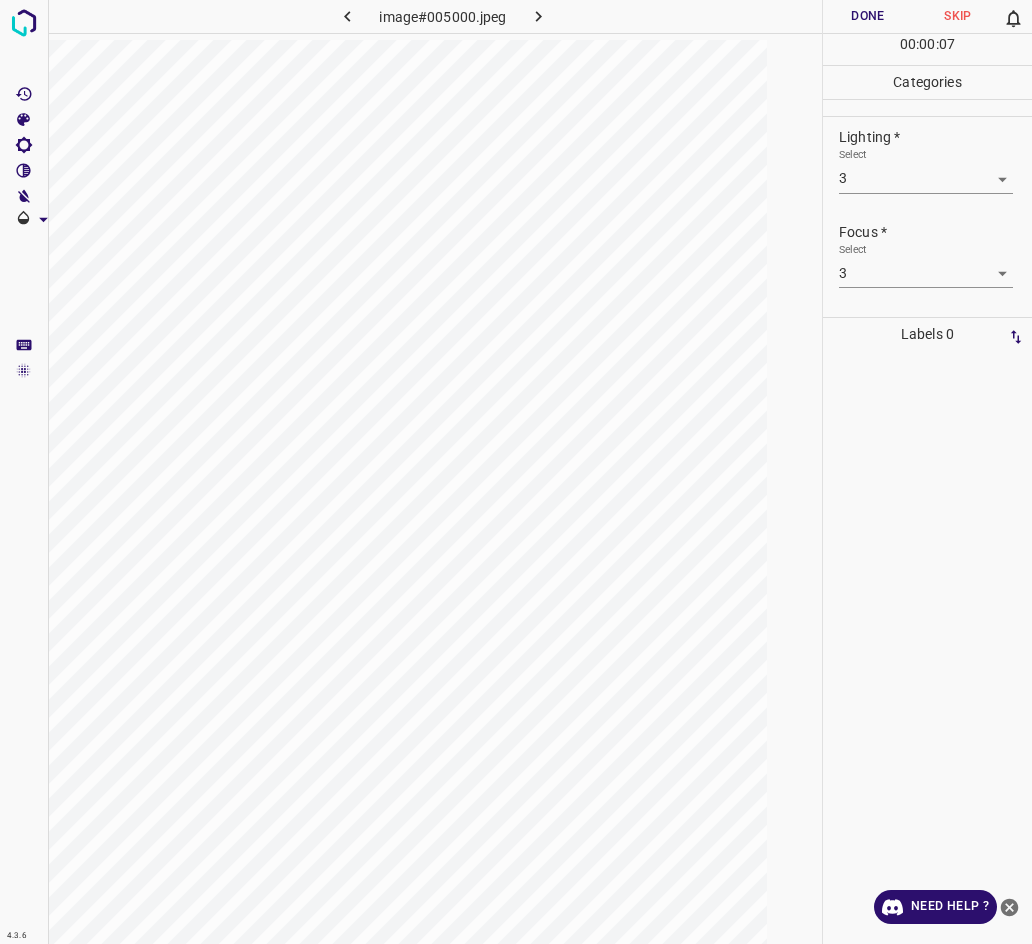 scroll, scrollTop: 0, scrollLeft: 0, axis: both 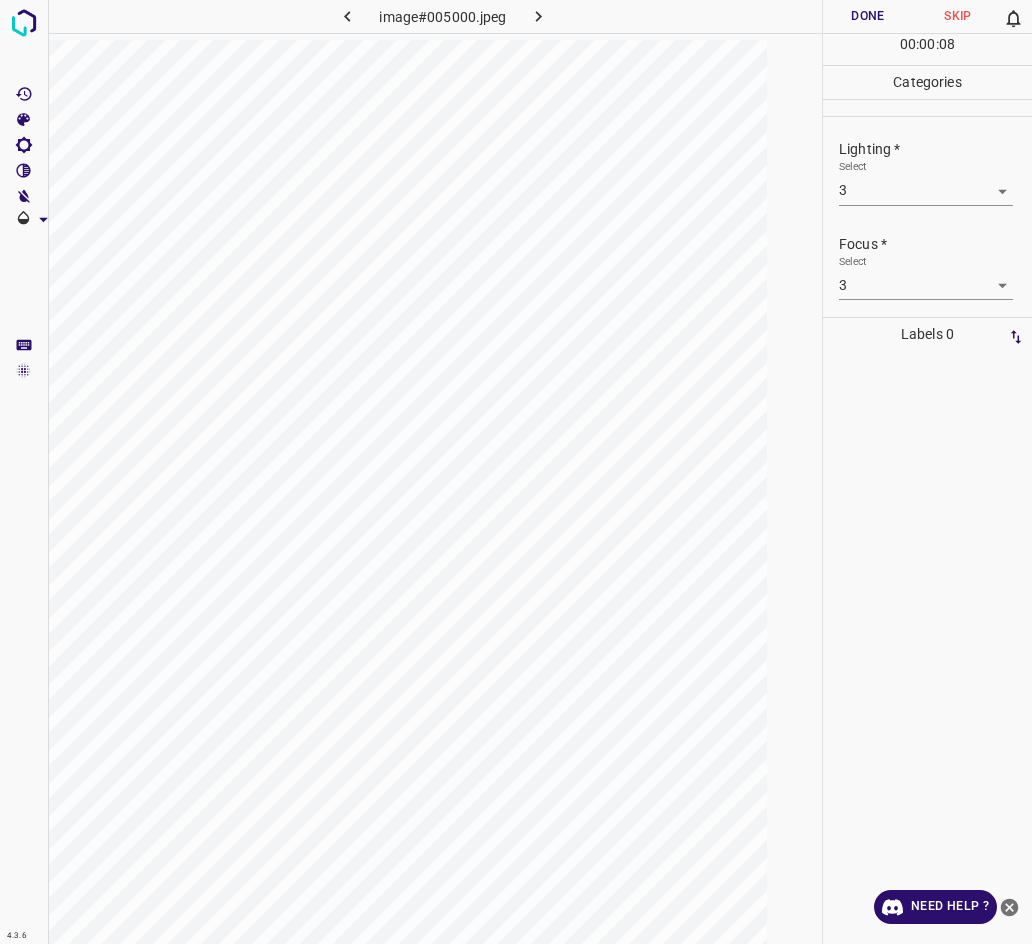 click on "Done" at bounding box center [868, 16] 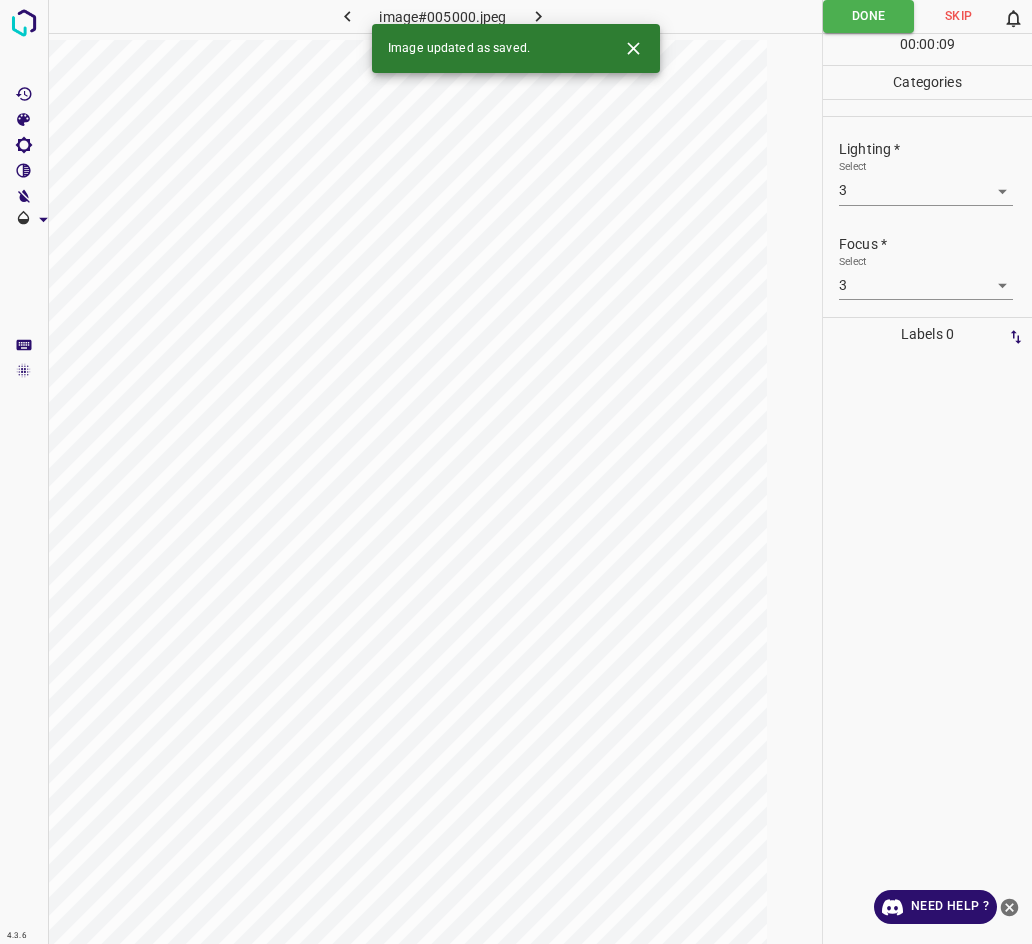 click 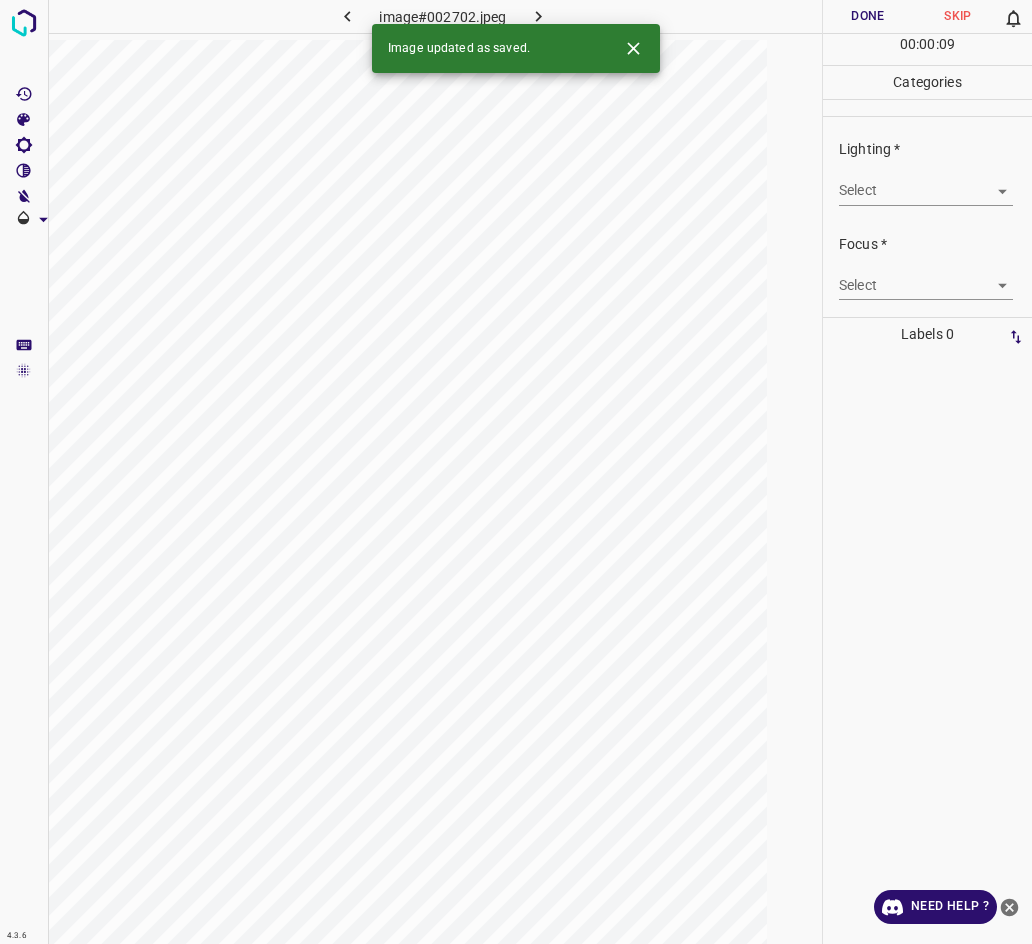 click on "4.3.6  image#002702.jpeg Done Skip 0 00   : 00   : 09   Categories Lighting *  Select ​ Focus *  Select ​ Overall *  Select ​ Labels   0 Categories 1 Lighting 2 Focus 3 Overall Tools Space Change between modes (Draw & Edit) I Auto labeling R Restore zoom M Zoom in N Zoom out Delete Delete selecte label Filters Z Restore filters X Saturation filter C Brightness filter V Contrast filter B Gray scale filter General O Download Image updated as saved. Need Help ? - Text - Hide - Delete" at bounding box center (516, 472) 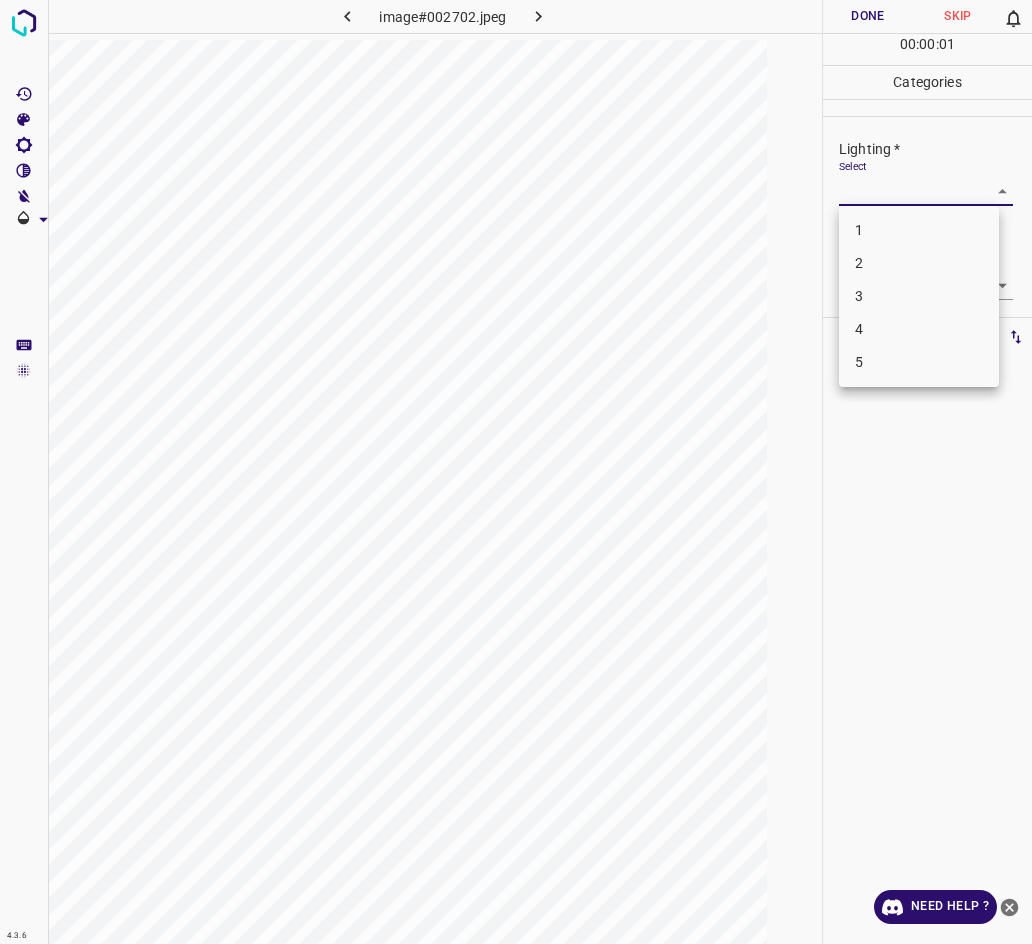 click on "2" at bounding box center (919, 263) 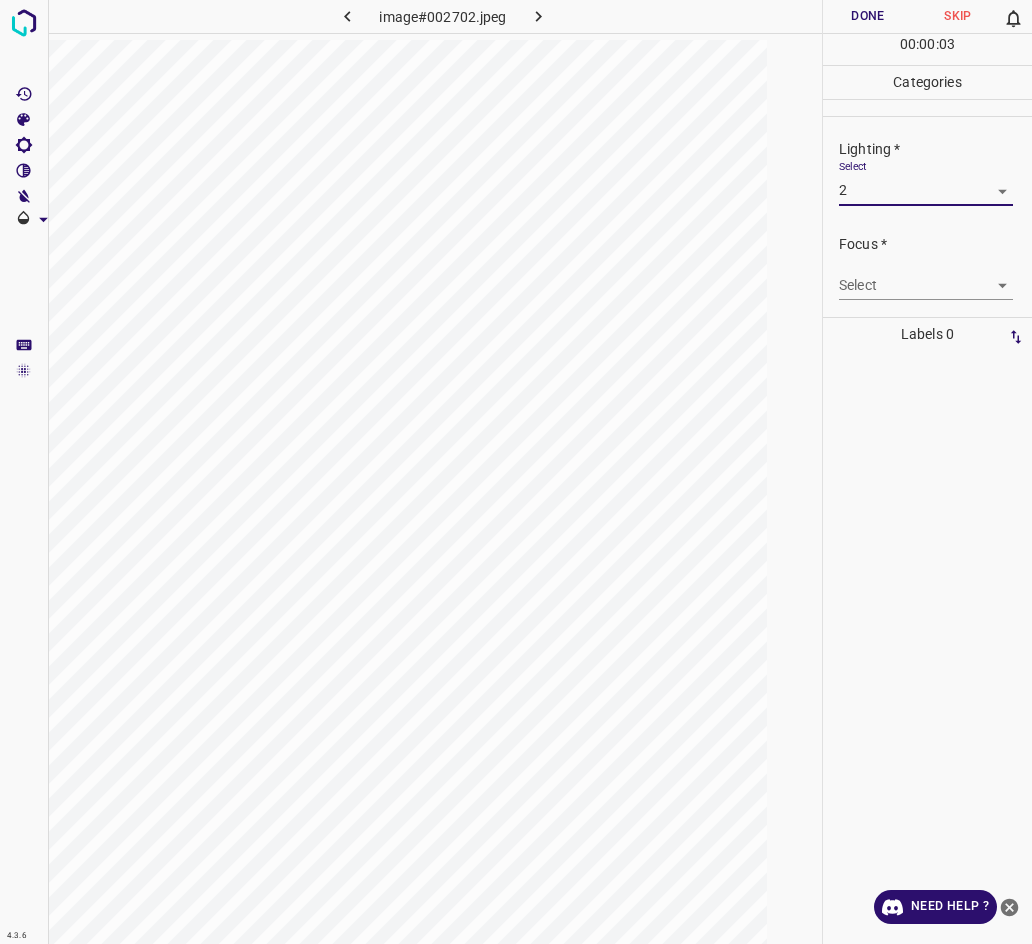 click on "4.3.6  image#002702.jpeg Done Skip 0 00   : 00   : 03   Categories Lighting *  Select 2 2 Focus *  Select ​ Overall *  Select ​ Labels   0 Categories 1 Lighting 2 Focus 3 Overall Tools Space Change between modes (Draw & Edit) I Auto labeling R Restore zoom M Zoom in N Zoom out Delete Delete selecte label Filters Z Restore filters X Saturation filter C Brightness filter V Contrast filter B Gray scale filter General O Download Need Help ? - Text - Hide - Delete" at bounding box center (516, 472) 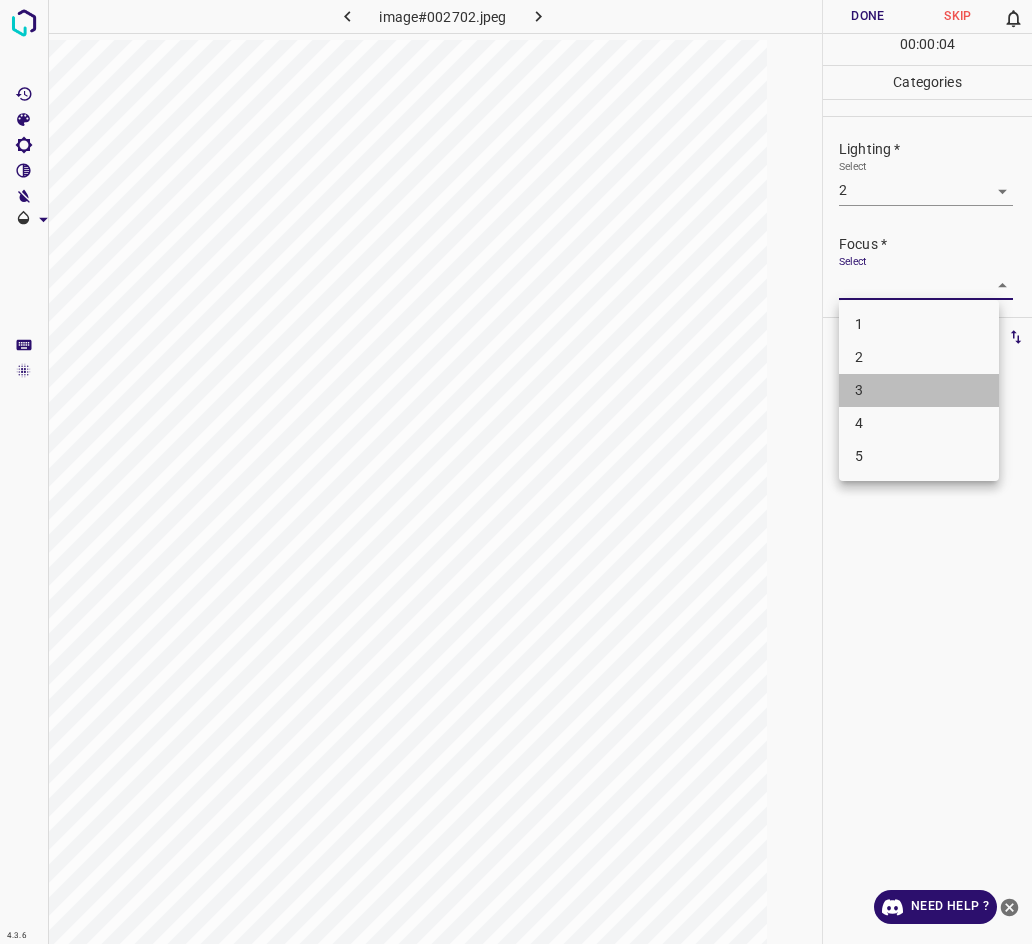 click on "3" at bounding box center [919, 390] 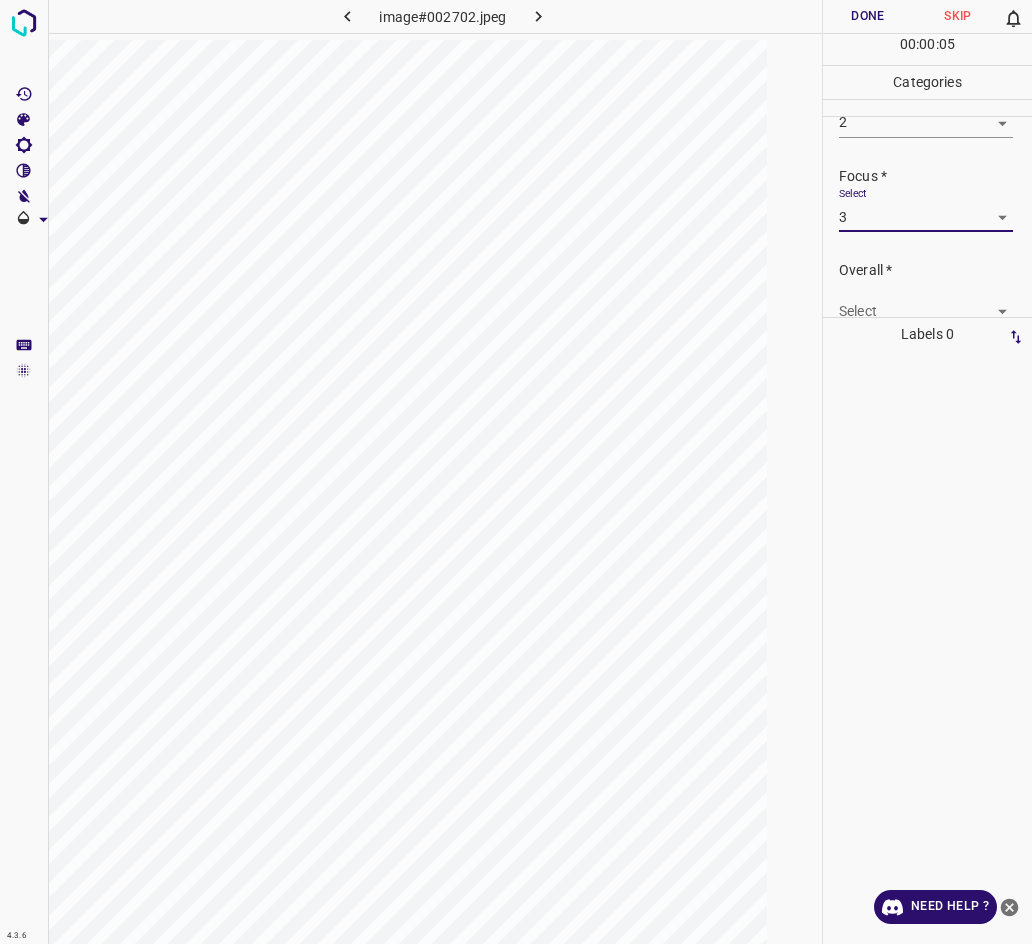 click on "4.3.6  image#002702.jpeg Done Skip 0 00   : 00   : 05   Categories Lighting *  Select 2 2 Focus *  Select 3 3 Overall *  Select ​ Labels   0 Categories 1 Lighting 2 Focus 3 Overall Tools Space Change between modes (Draw & Edit) I Auto labeling R Restore zoom M Zoom in N Zoom out Delete Delete selecte label Filters Z Restore filters X Saturation filter C Brightness filter V Contrast filter B Gray scale filter General O Download Need Help ? - Text - Hide - Delete" at bounding box center [516, 472] 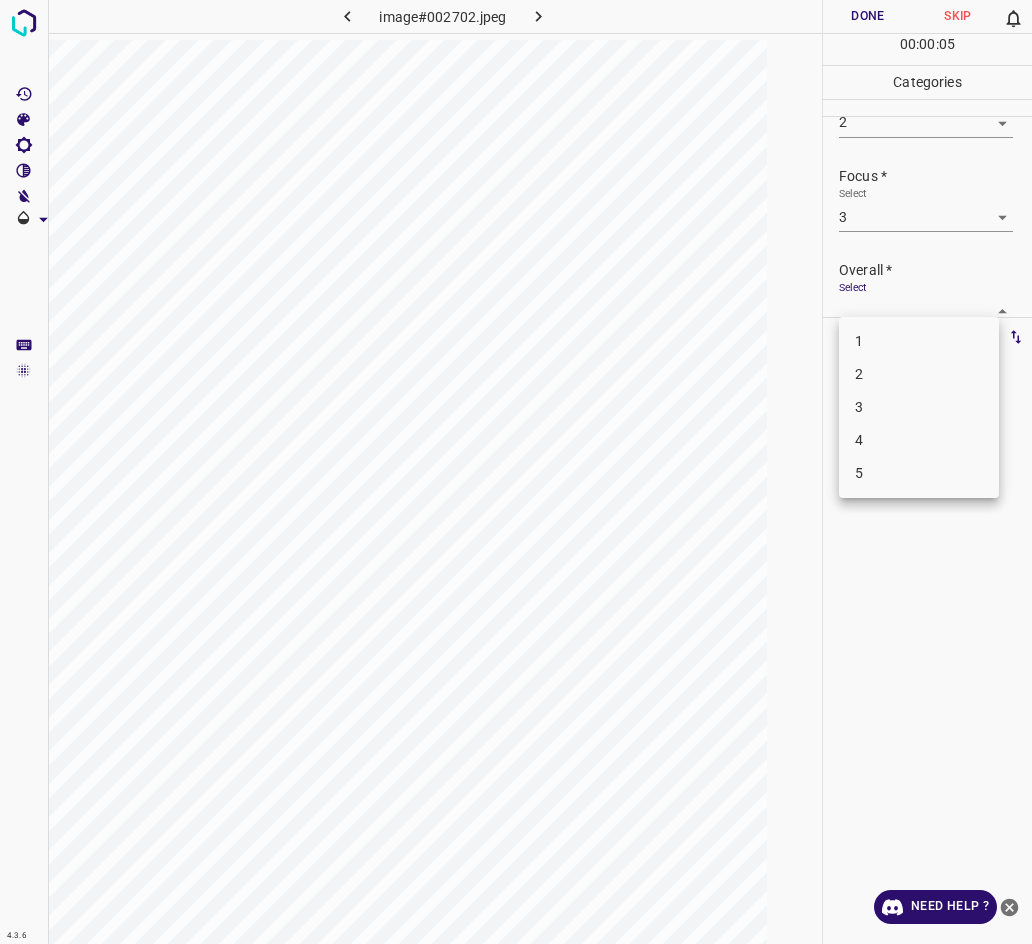 scroll, scrollTop: 76, scrollLeft: 0, axis: vertical 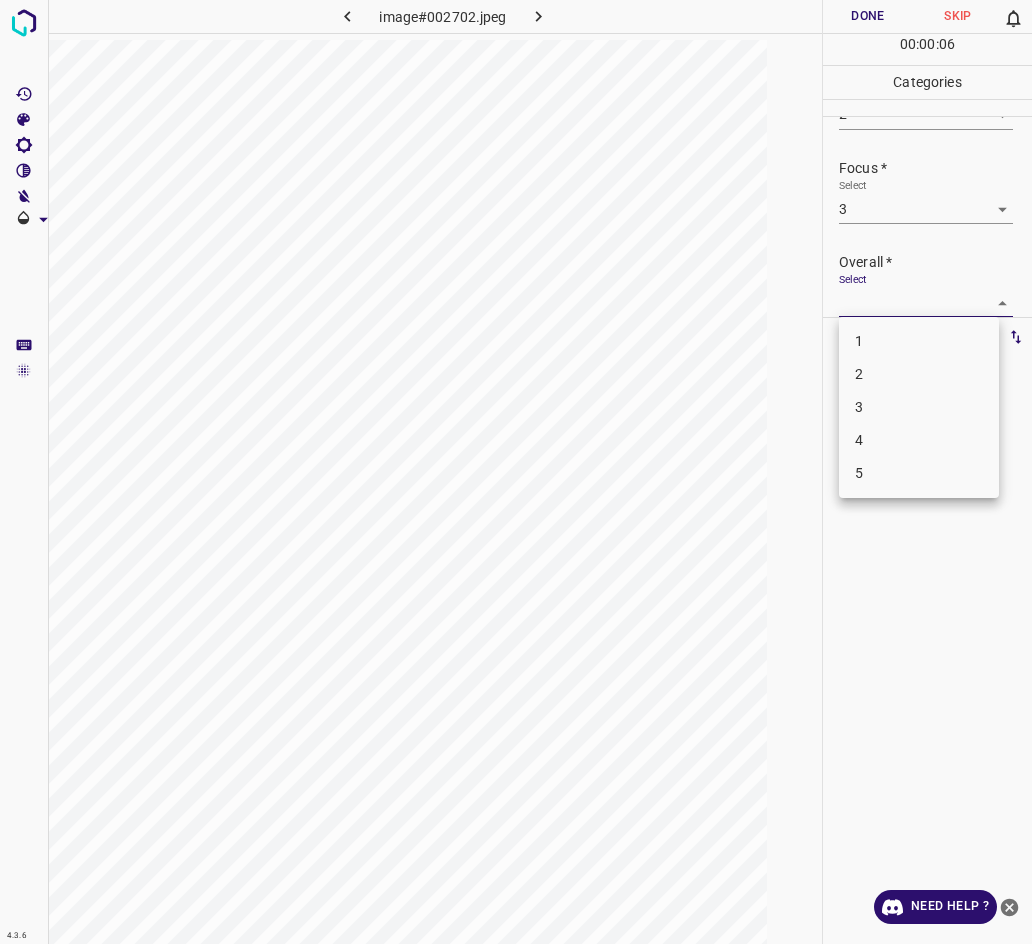 click on "3" at bounding box center [919, 407] 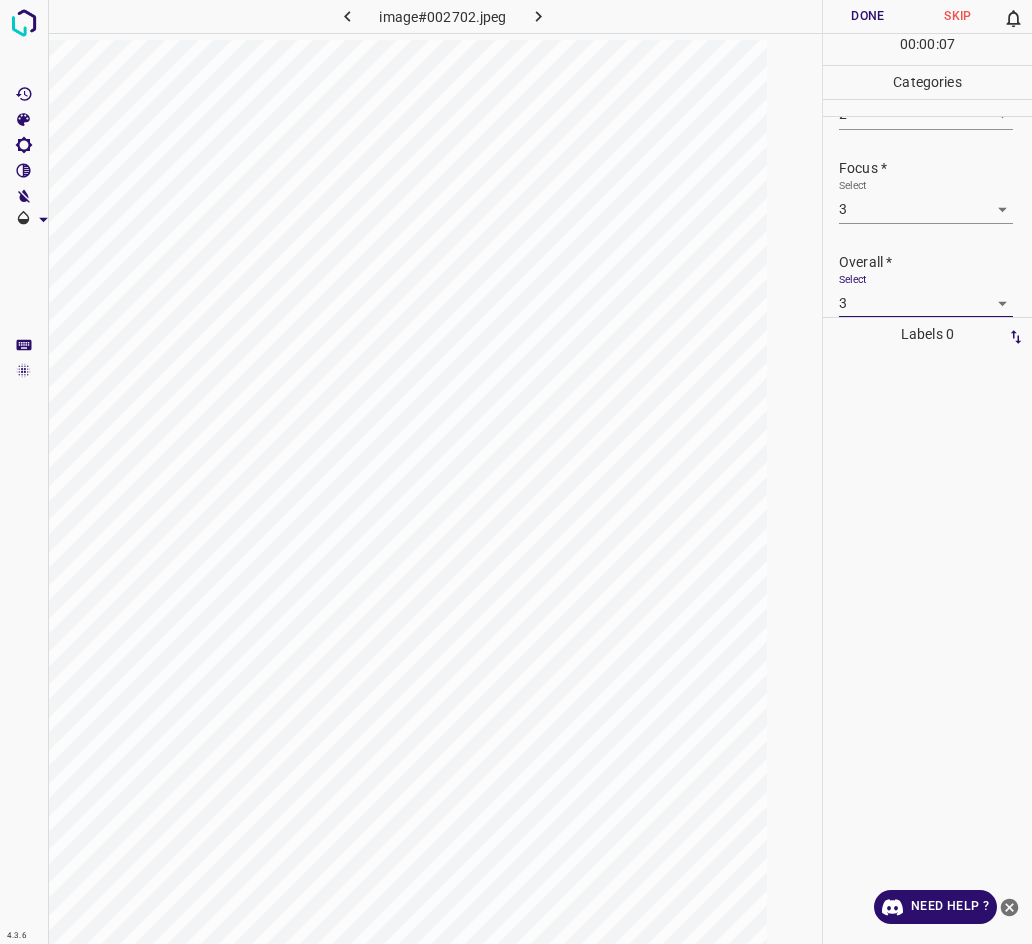 click on "Done" at bounding box center (868, 16) 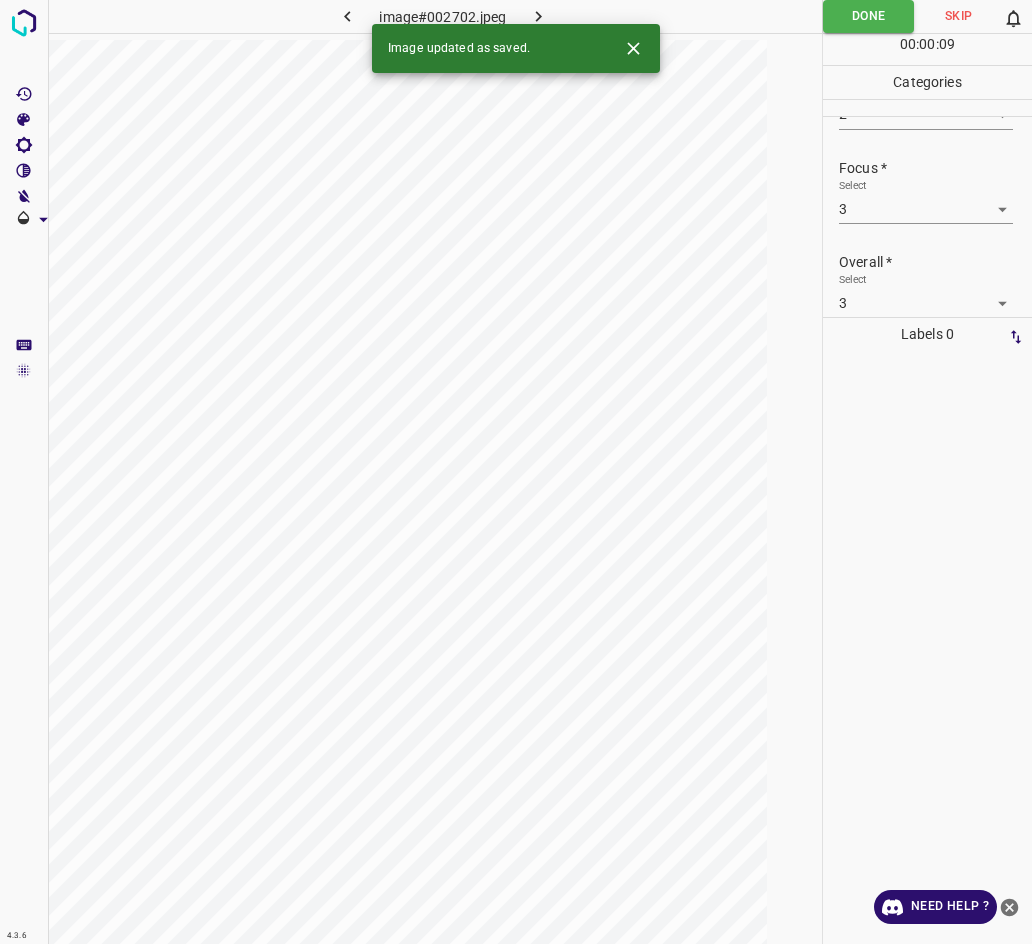 click 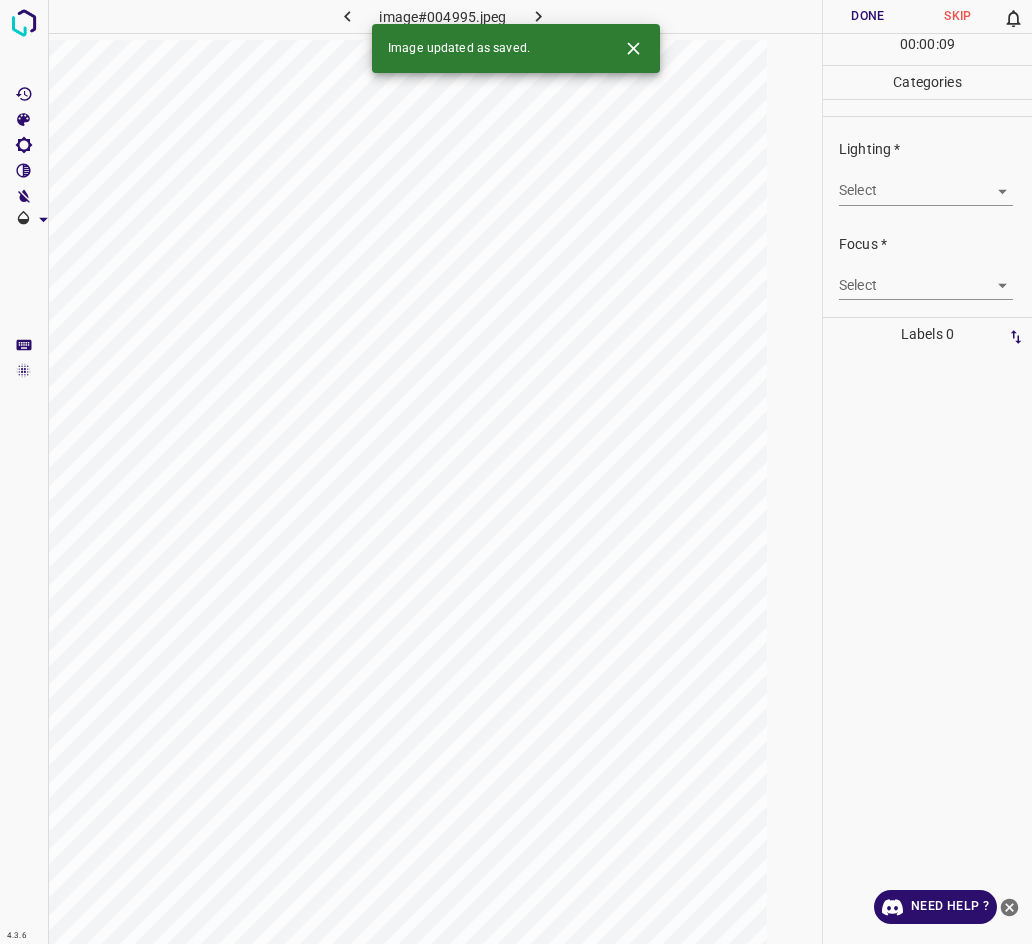 click on "4.3.6  image#004995.jpeg Done Skip 0 00   : 00   : 09   Categories Lighting *  Select ​ Focus *  Select ​ Overall *  Select ​ Labels   0 Categories 1 Lighting 2 Focus 3 Overall Tools Space Change between modes (Draw & Edit) I Auto labeling R Restore zoom M Zoom in N Zoom out Delete Delete selecte label Filters Z Restore filters X Saturation filter C Brightness filter V Contrast filter B Gray scale filter General O Download Image updated as saved. Need Help ? - Text - Hide - Delete" at bounding box center [516, 472] 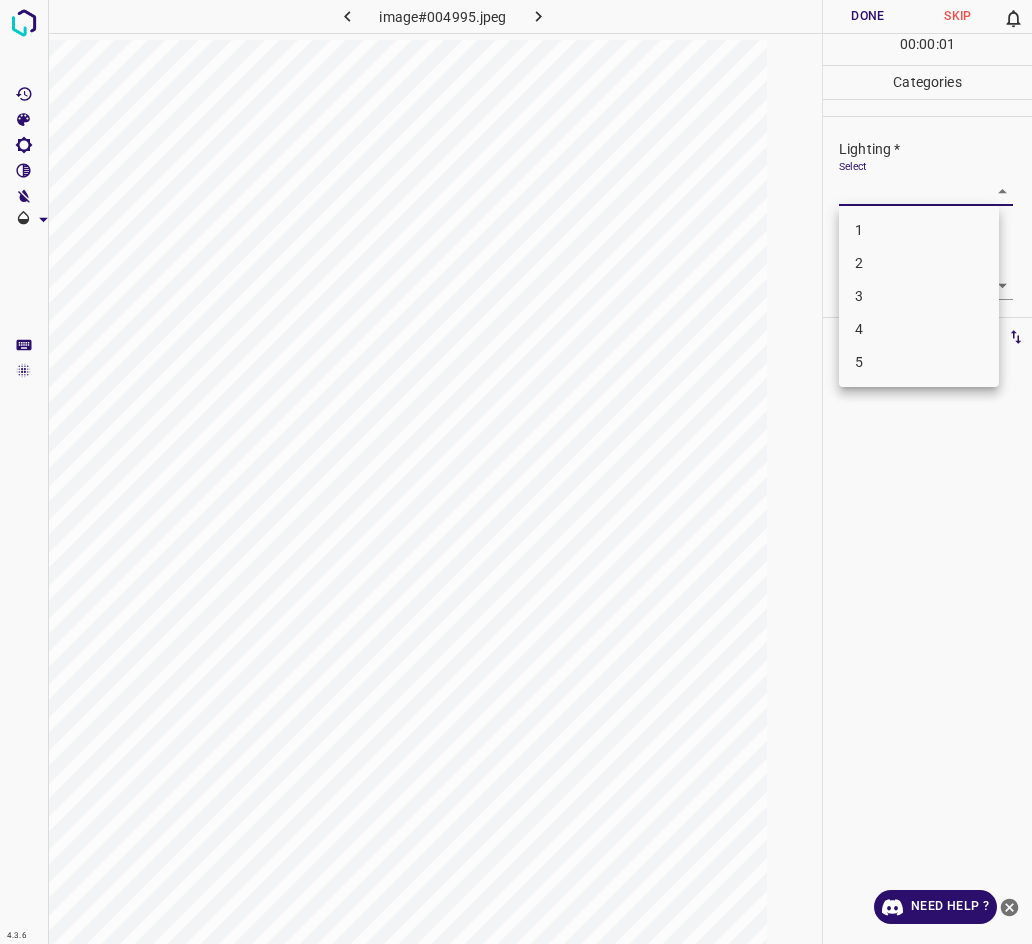 click on "2" at bounding box center [919, 263] 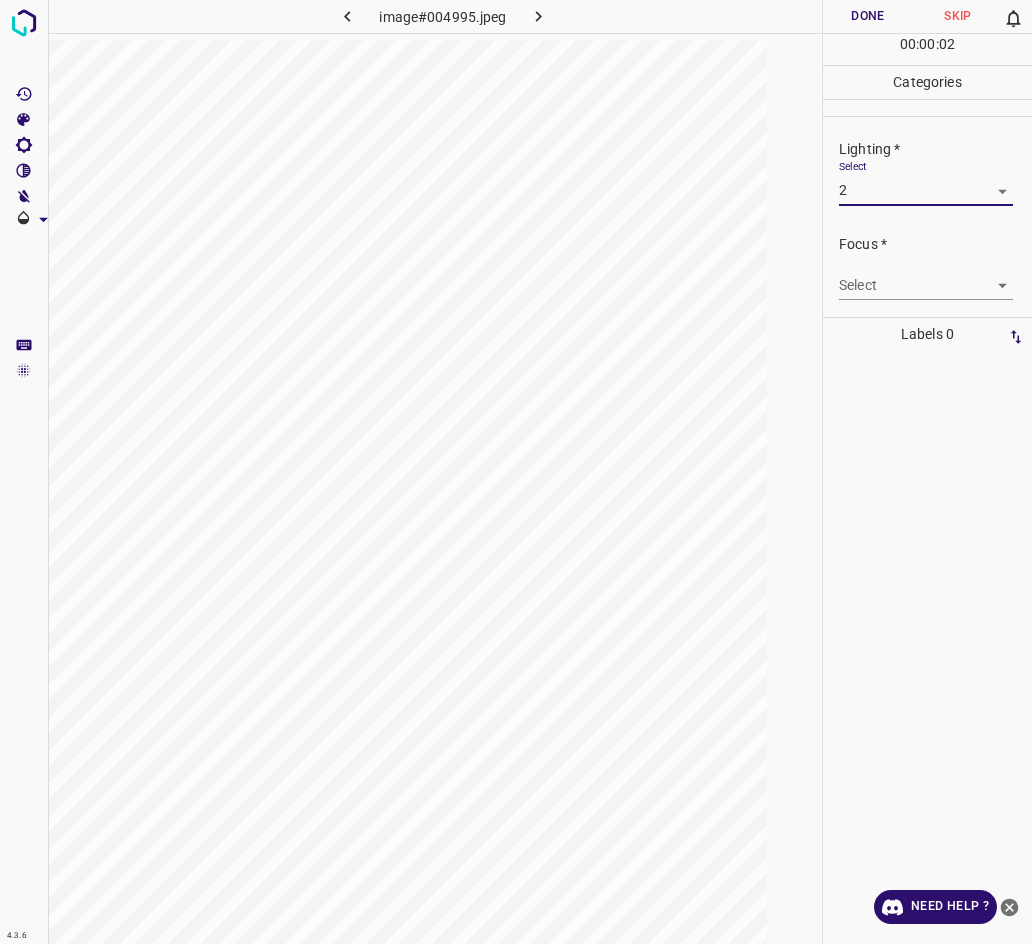 click on "Select ​" at bounding box center (926, 277) 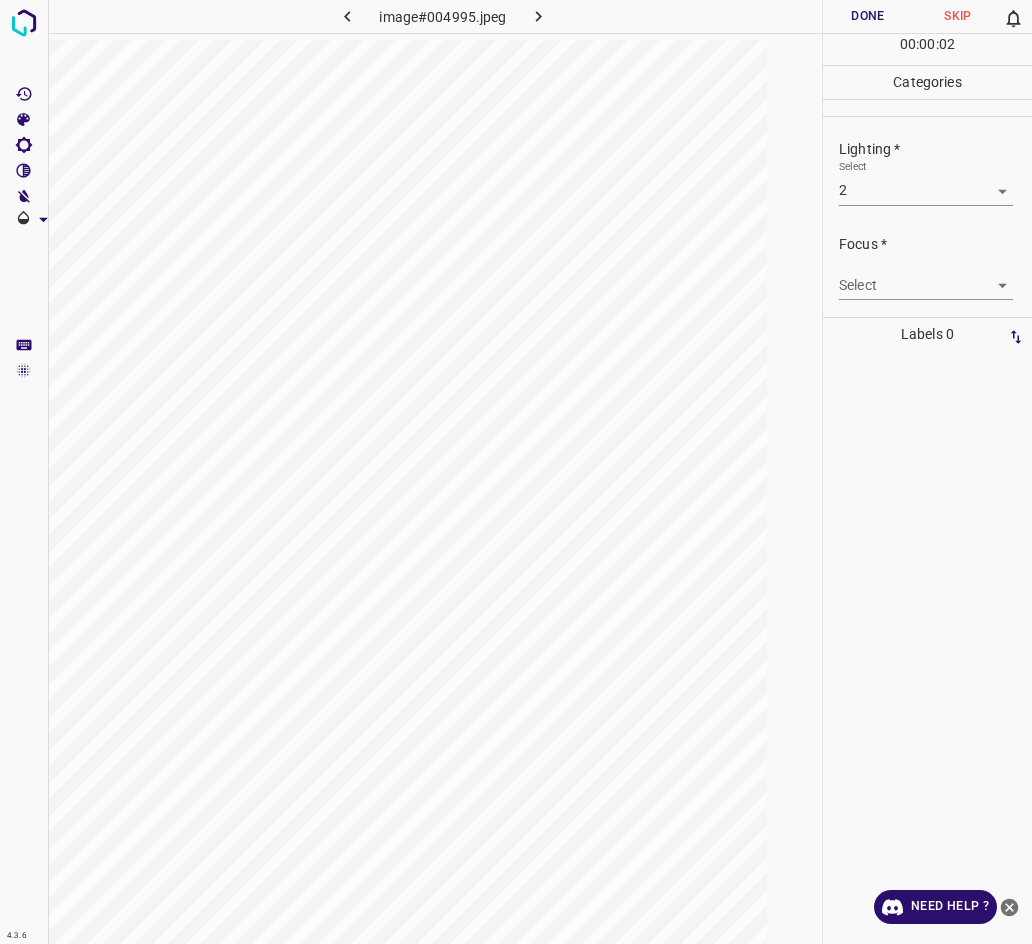 click on "4.3.6  image#004995.jpeg Done Skip 0 00   : 00   : 02   Categories Lighting *  Select 2 2 Focus *  Select ​ Overall *  Select ​ Labels   0 Categories 1 Lighting 2 Focus 3 Overall Tools Space Change between modes (Draw & Edit) I Auto labeling R Restore zoom M Zoom in N Zoom out Delete Delete selecte label Filters Z Restore filters X Saturation filter C Brightness filter V Contrast filter B Gray scale filter General O Download Need Help ? - Text - Hide - Delete" at bounding box center (516, 472) 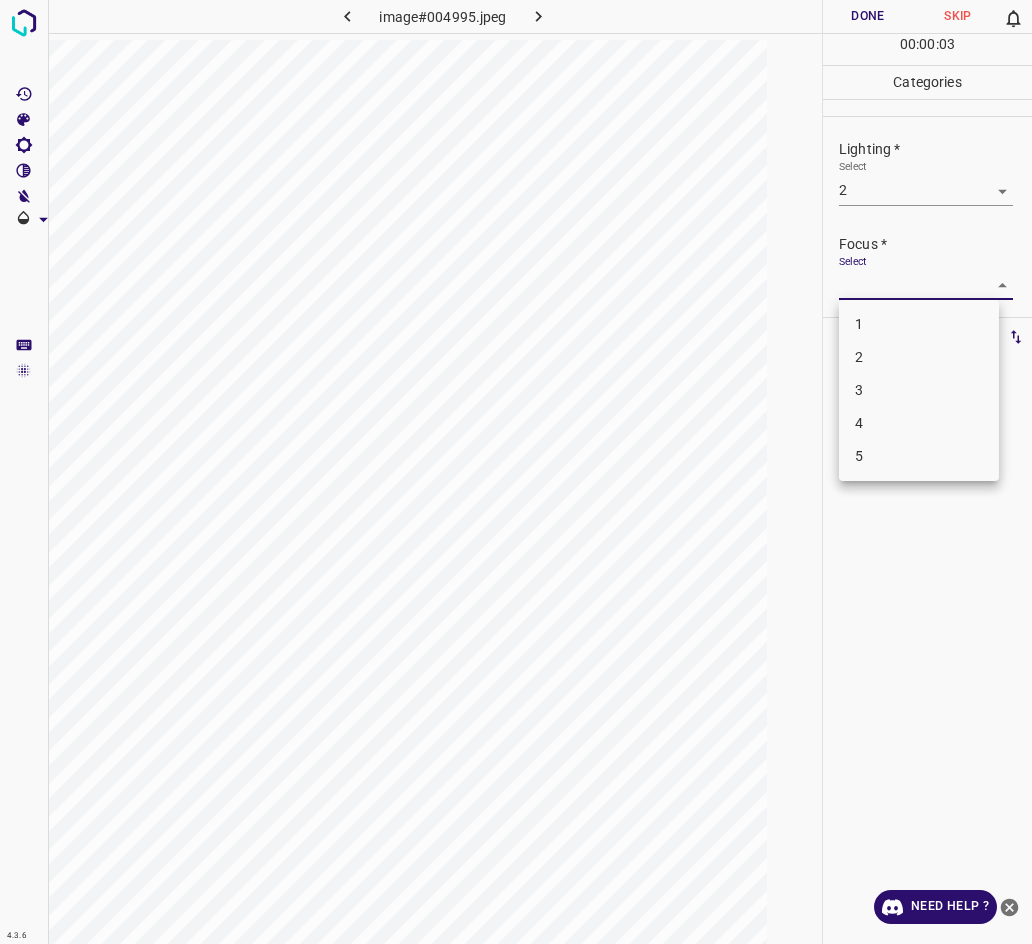 click on "2" at bounding box center [919, 357] 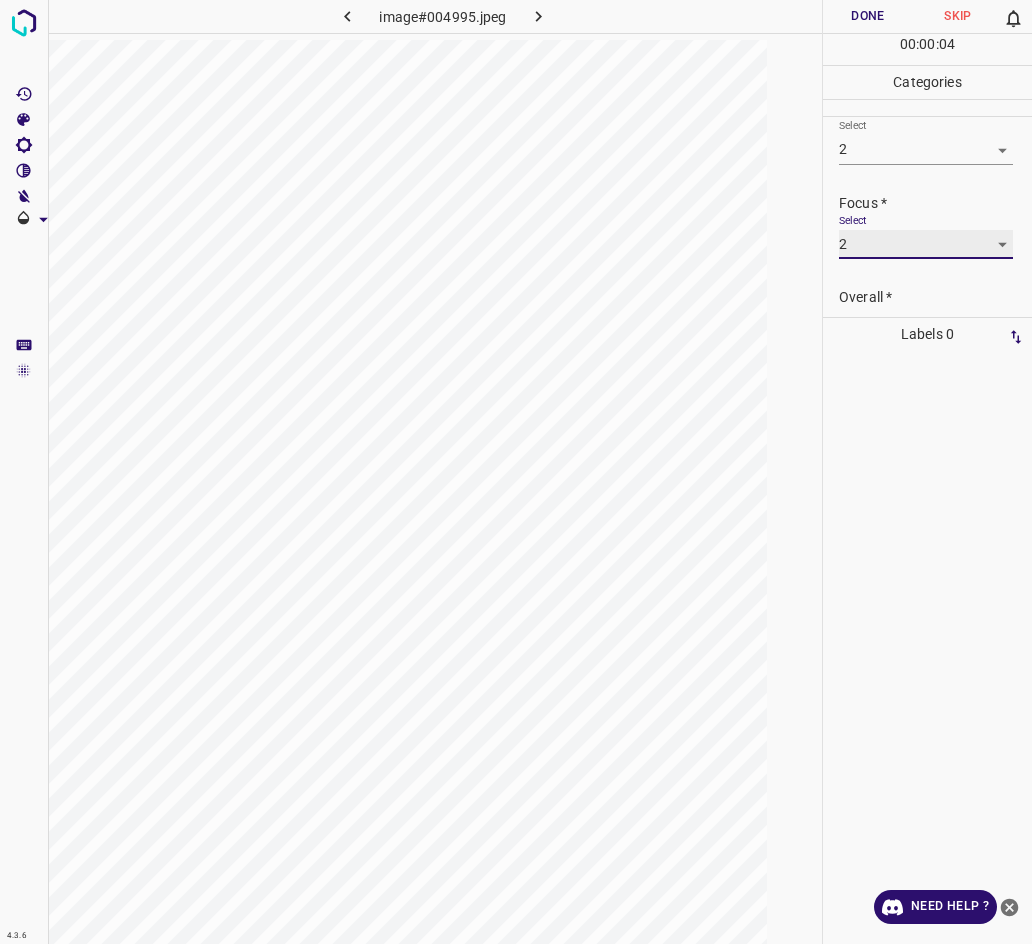 scroll, scrollTop: 69, scrollLeft: 0, axis: vertical 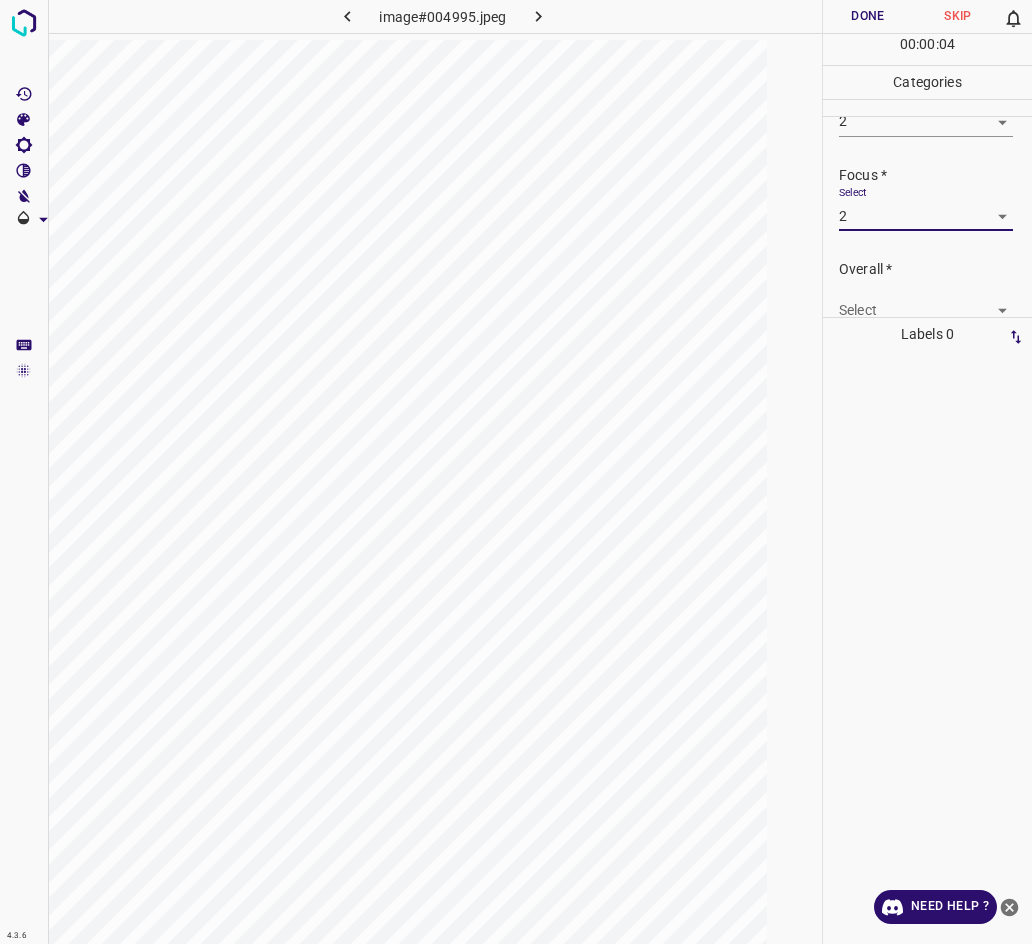 click on "Overall *  Select ​" at bounding box center [927, 292] 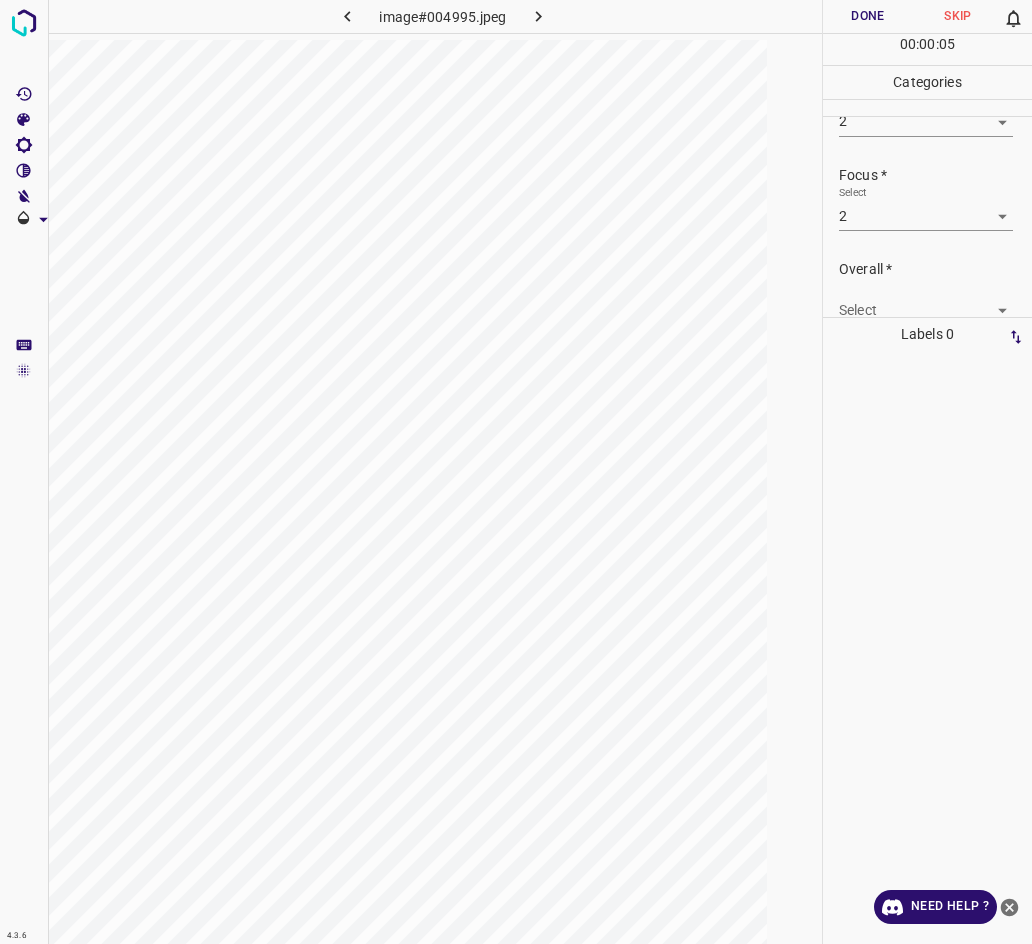 click on "4.3.6  image#004995.jpeg Done Skip 0 00   : 00   : 05   Categories Lighting *  Select 2 2 Focus *  Select 2 2 Overall *  Select ​ Labels   0 Categories 1 Lighting 2 Focus 3 Overall Tools Space Change between modes (Draw & Edit) I Auto labeling R Restore zoom M Zoom in N Zoom out Delete Delete selecte label Filters Z Restore filters X Saturation filter C Brightness filter V Contrast filter B Gray scale filter General O Download Need Help ? - Text - Hide - Delete" at bounding box center [516, 472] 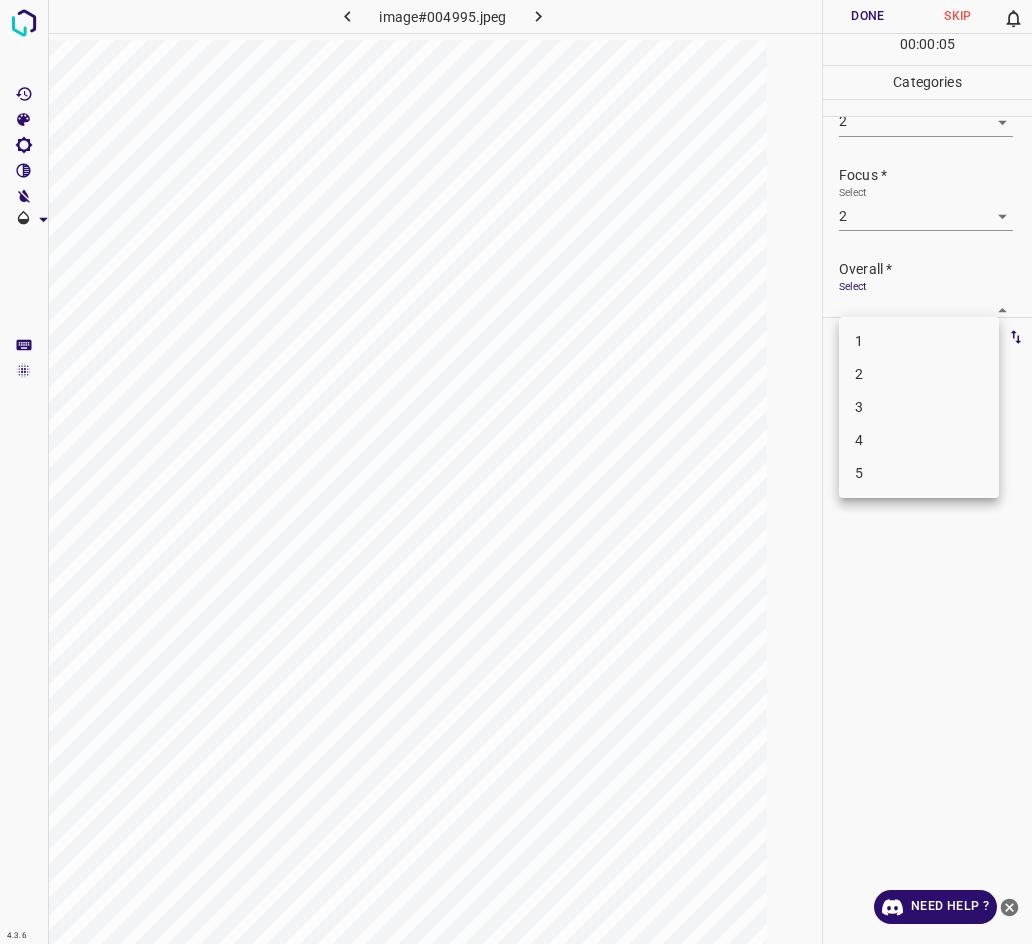 scroll, scrollTop: 76, scrollLeft: 0, axis: vertical 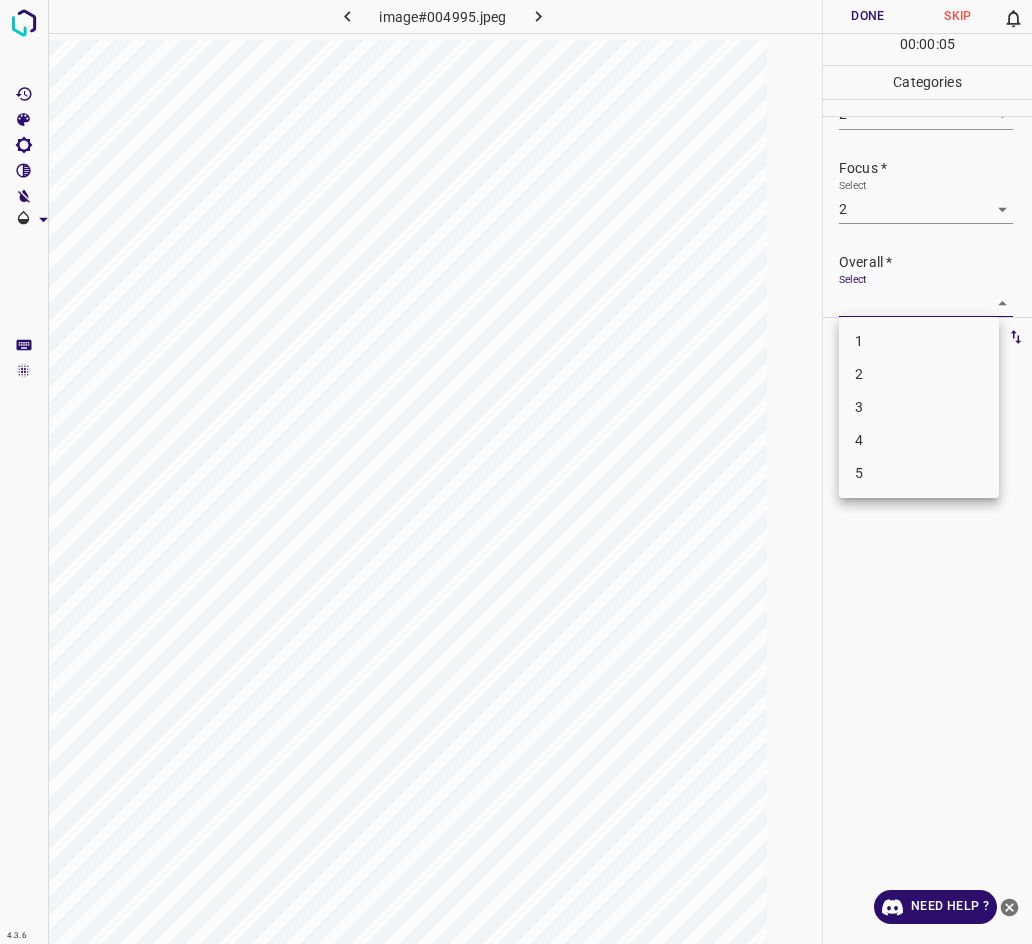 click on "2" at bounding box center [919, 374] 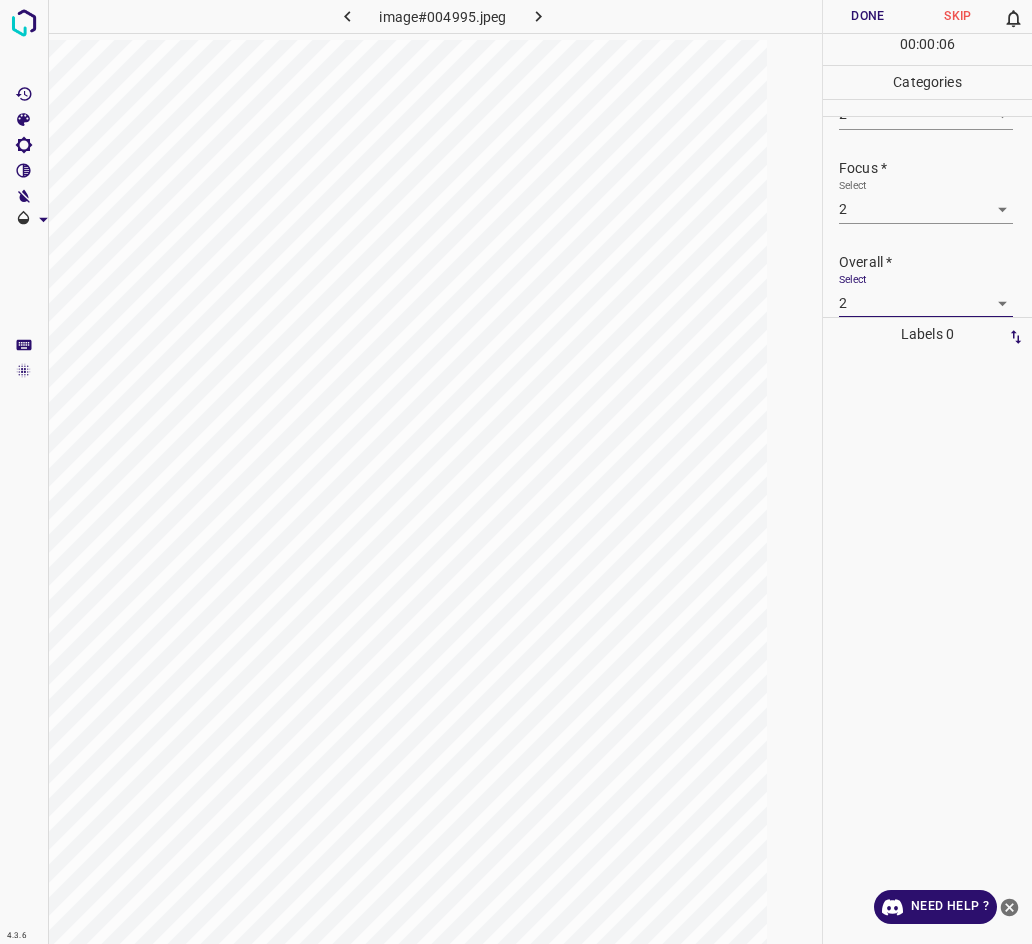 click on "Done" at bounding box center [868, 16] 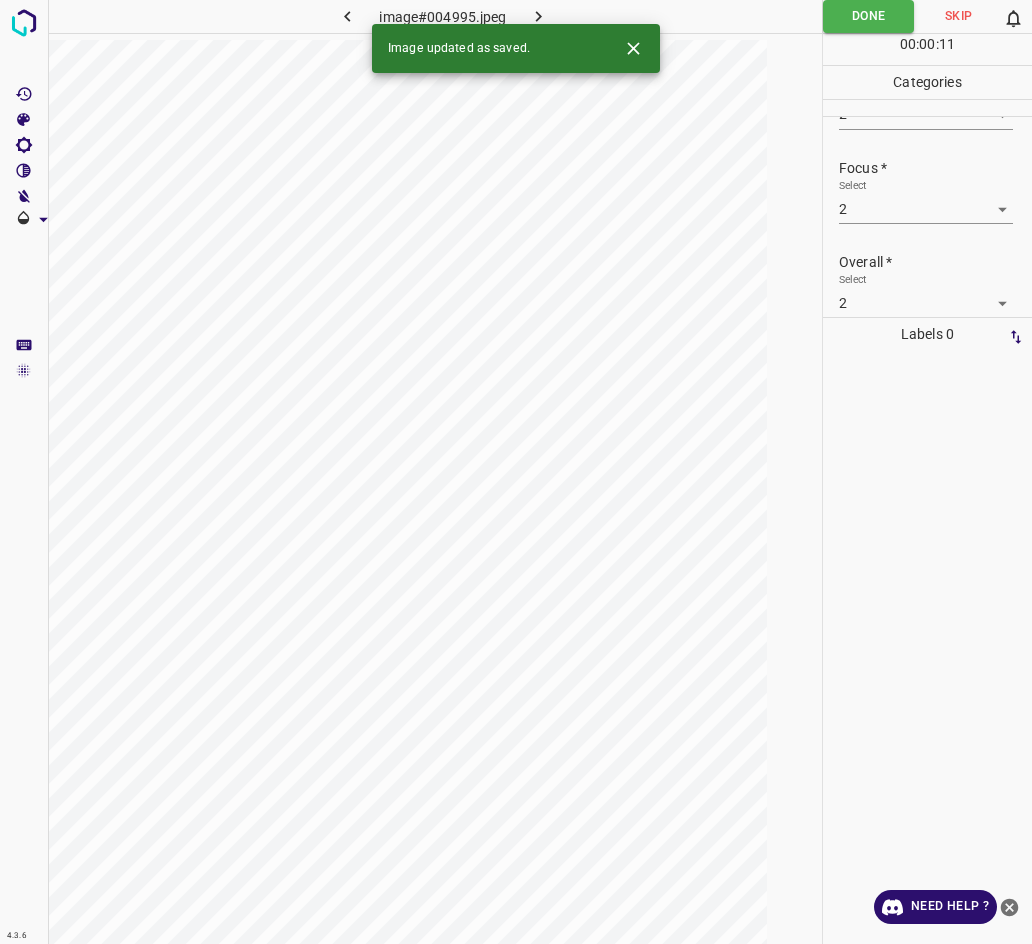 click 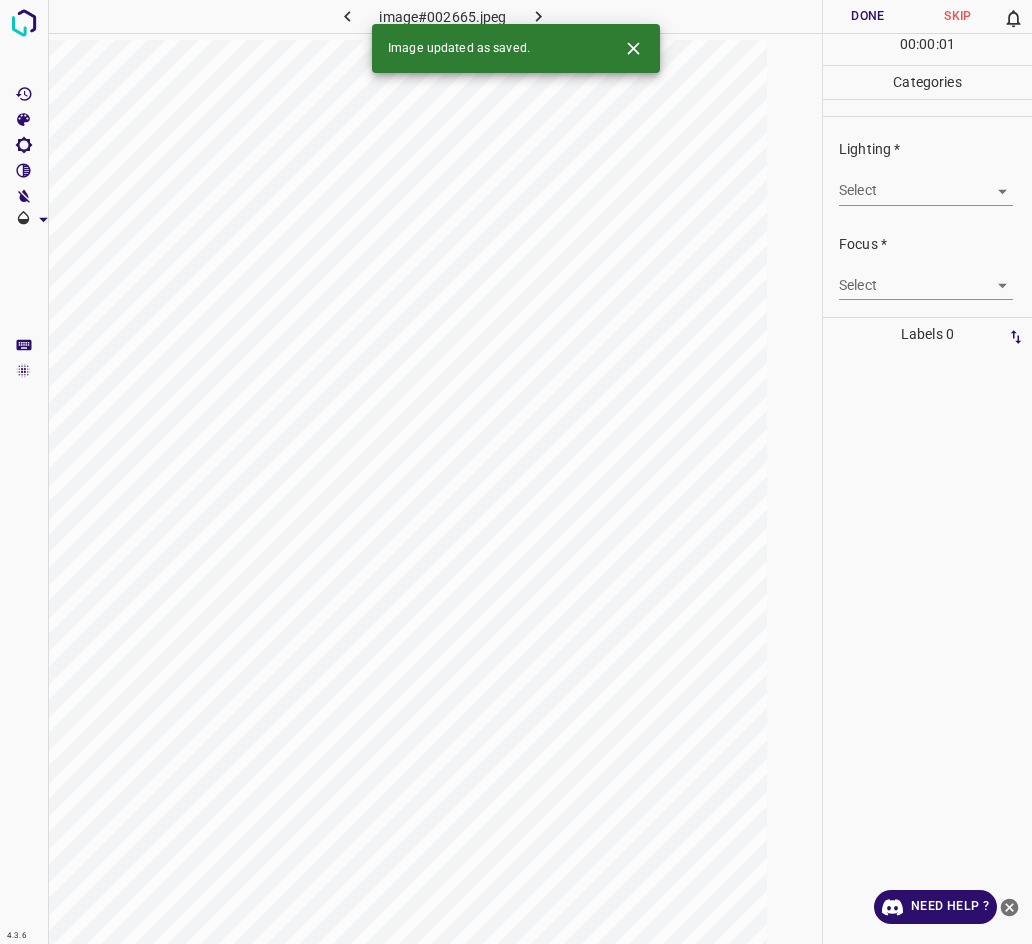 click on "4.3.6  image#002665.jpeg Done Skip 0 00   : 00   : 01   Categories Lighting *  Select ​ Focus *  Select ​ Overall *  Select ​ Labels   0 Categories 1 Lighting 2 Focus 3 Overall Tools Space Change between modes (Draw & Edit) I Auto labeling R Restore zoom M Zoom in N Zoom out Delete Delete selecte label Filters Z Restore filters X Saturation filter C Brightness filter V Contrast filter B Gray scale filter General O Download Image updated as saved. Need Help ? - Text - Hide - Delete" at bounding box center (516, 472) 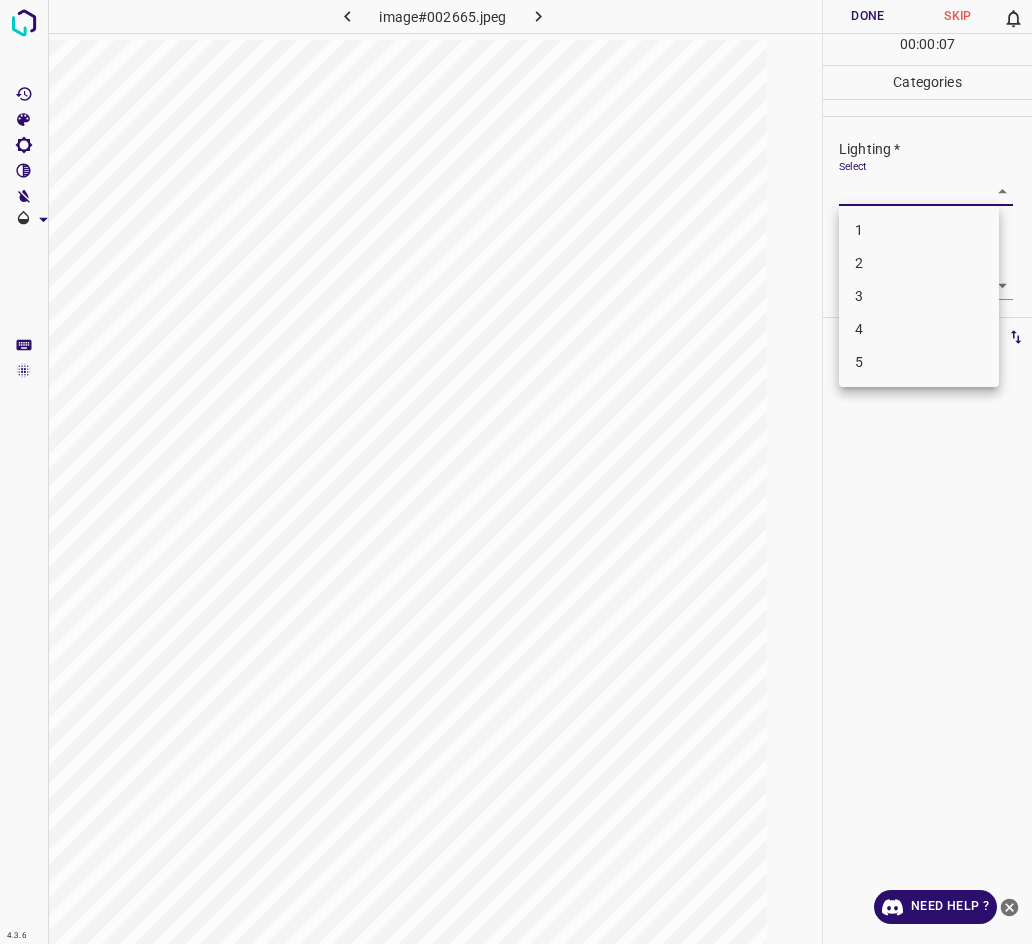 click on "3" at bounding box center [919, 296] 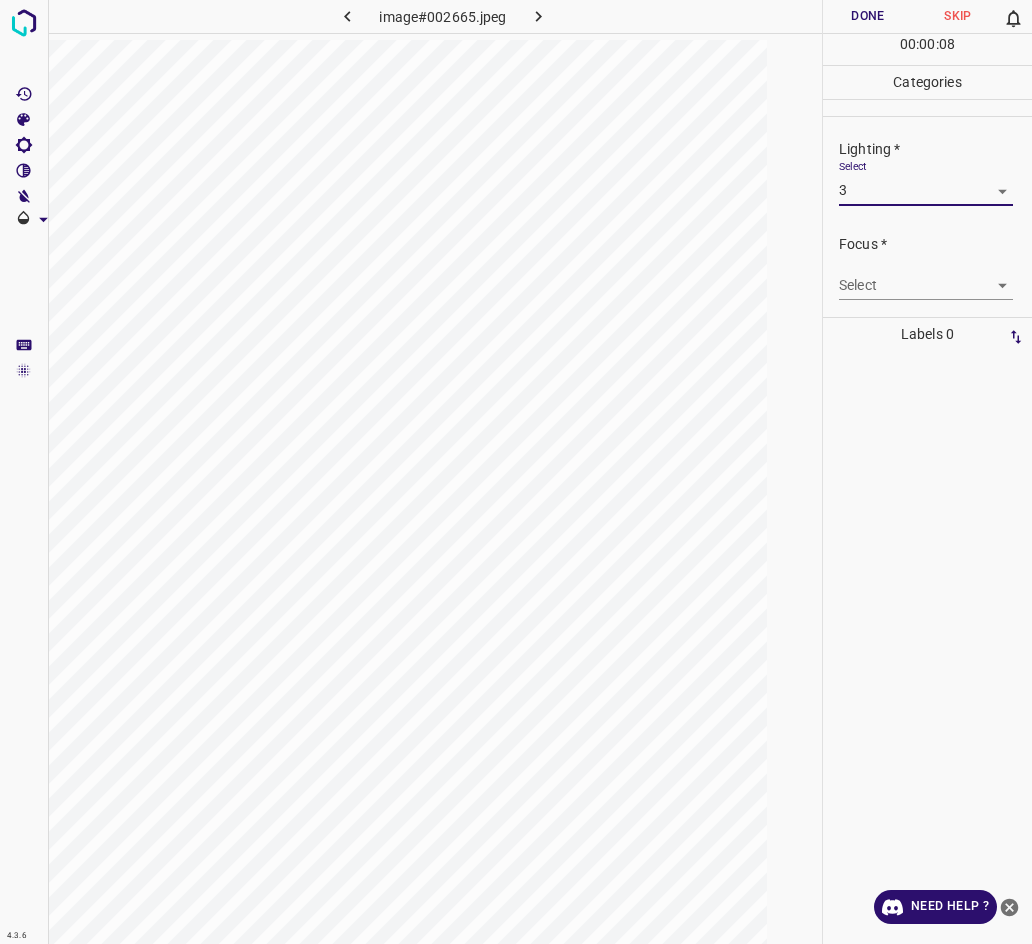click on "4.3.6  image#002665.jpeg Done Skip 0 00   : 00   : 08   Categories Lighting *  Select 3 3 Focus *  Select ​ Overall *  Select ​ Labels   0 Categories 1 Lighting 2 Focus 3 Overall Tools Space Change between modes (Draw & Edit) I Auto labeling R Restore zoom M Zoom in N Zoom out Delete Delete selecte label Filters Z Restore filters X Saturation filter C Brightness filter V Contrast filter B Gray scale filter General O Download Need Help ? - Text - Hide - Delete" at bounding box center (516, 472) 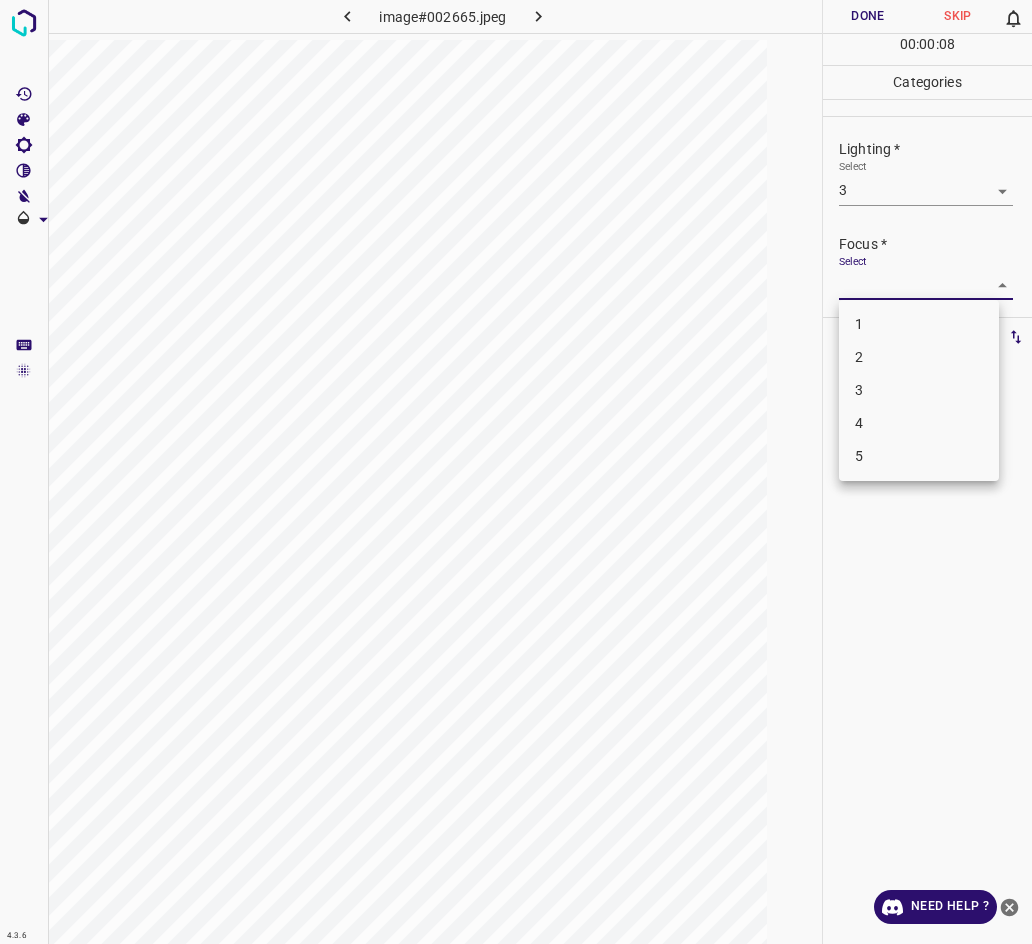 click on "2" at bounding box center (919, 357) 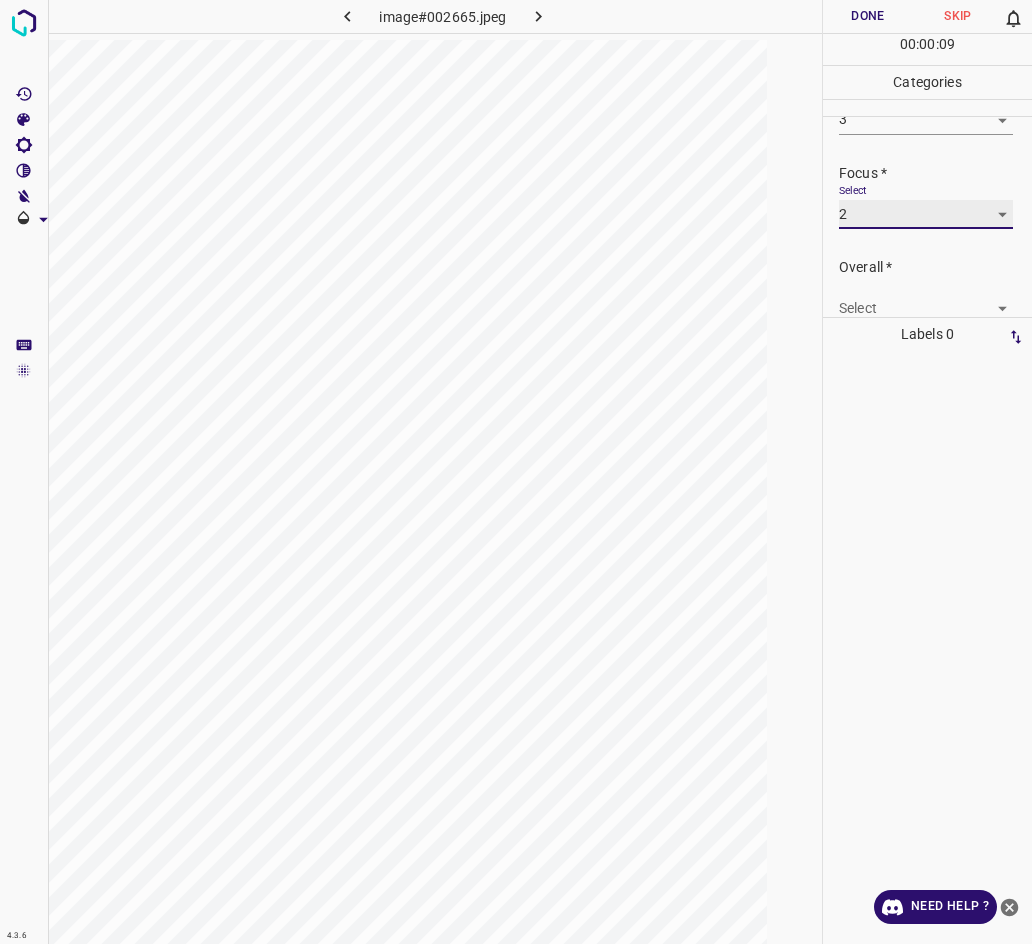 scroll, scrollTop: 98, scrollLeft: 0, axis: vertical 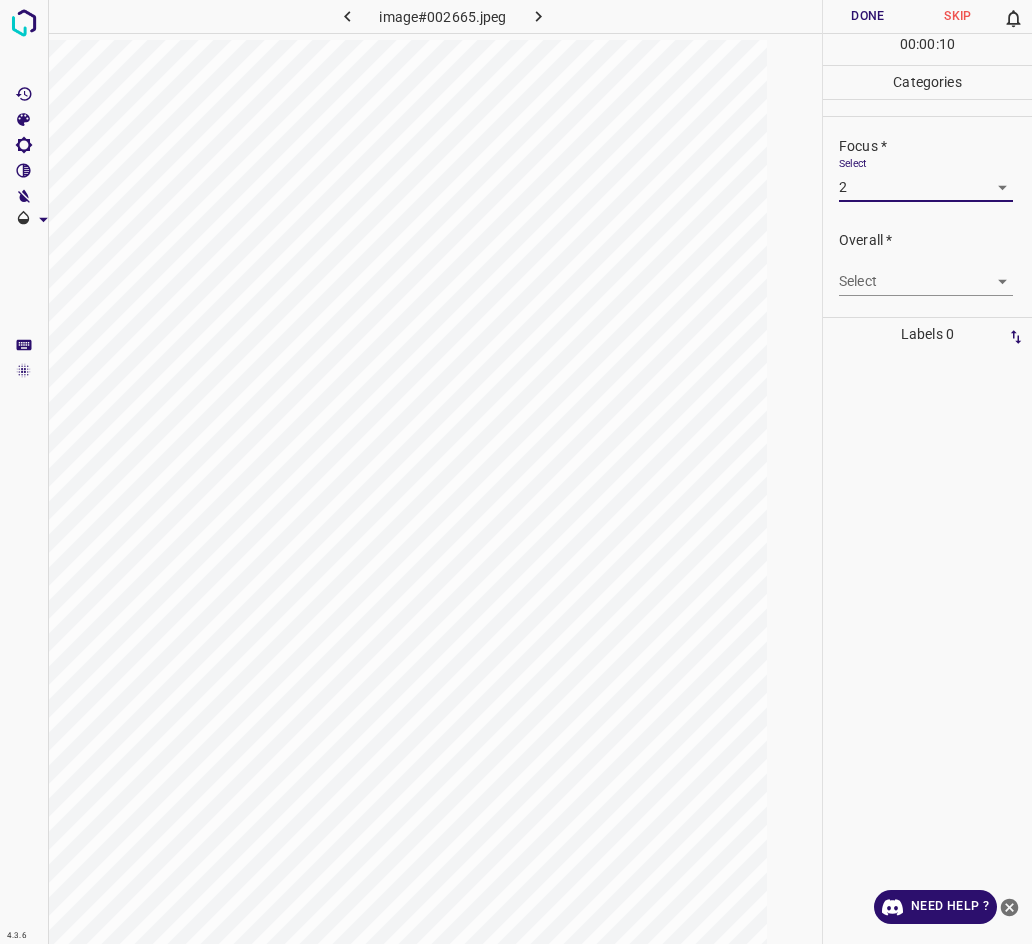 click on "4.3.6  image#002665.jpeg Done Skip 0 00   : 00   : 10   Categories Lighting *  Select 3 3 Focus *  Select 2 2 Overall *  Select ​ Labels   0 Categories 1 Lighting 2 Focus 3 Overall Tools Space Change between modes (Draw & Edit) I Auto labeling R Restore zoom M Zoom in N Zoom out Delete Delete selecte label Filters Z Restore filters X Saturation filter C Brightness filter V Contrast filter B Gray scale filter General O Download Need Help ? - Text - Hide - Delete" at bounding box center (516, 472) 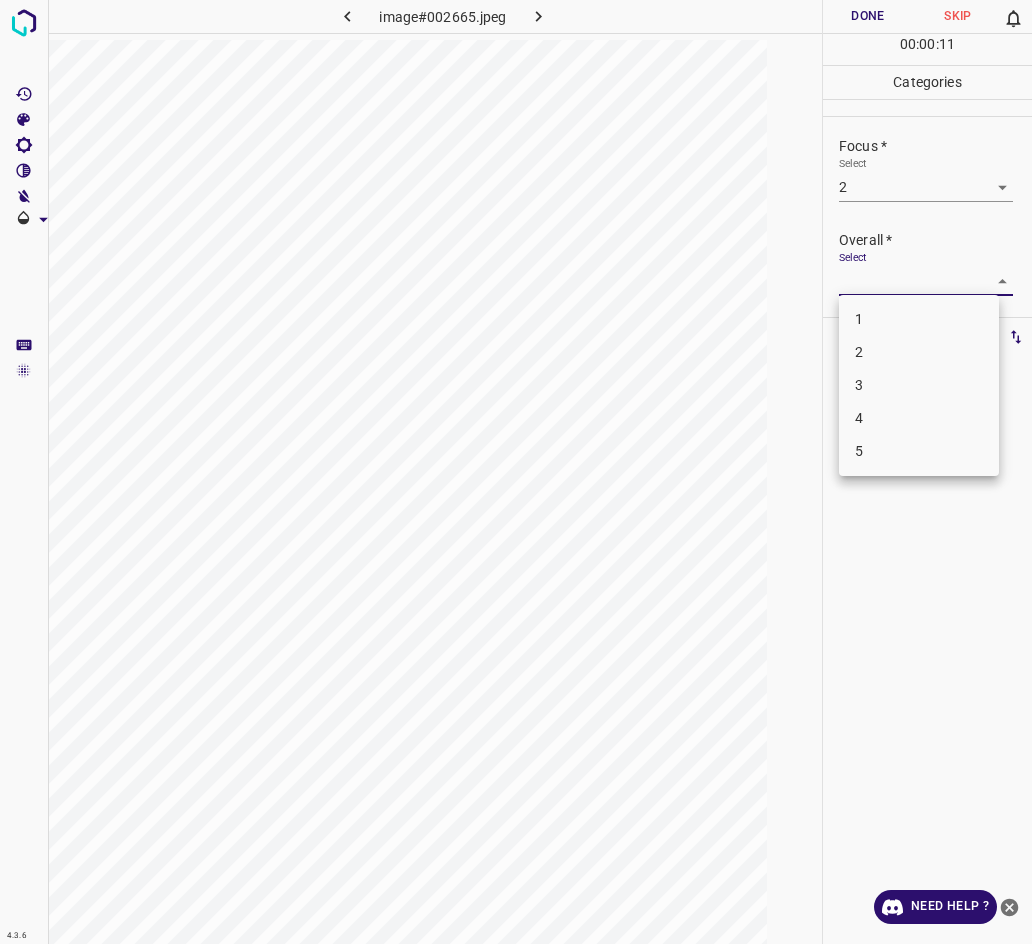 click on "2" at bounding box center [919, 352] 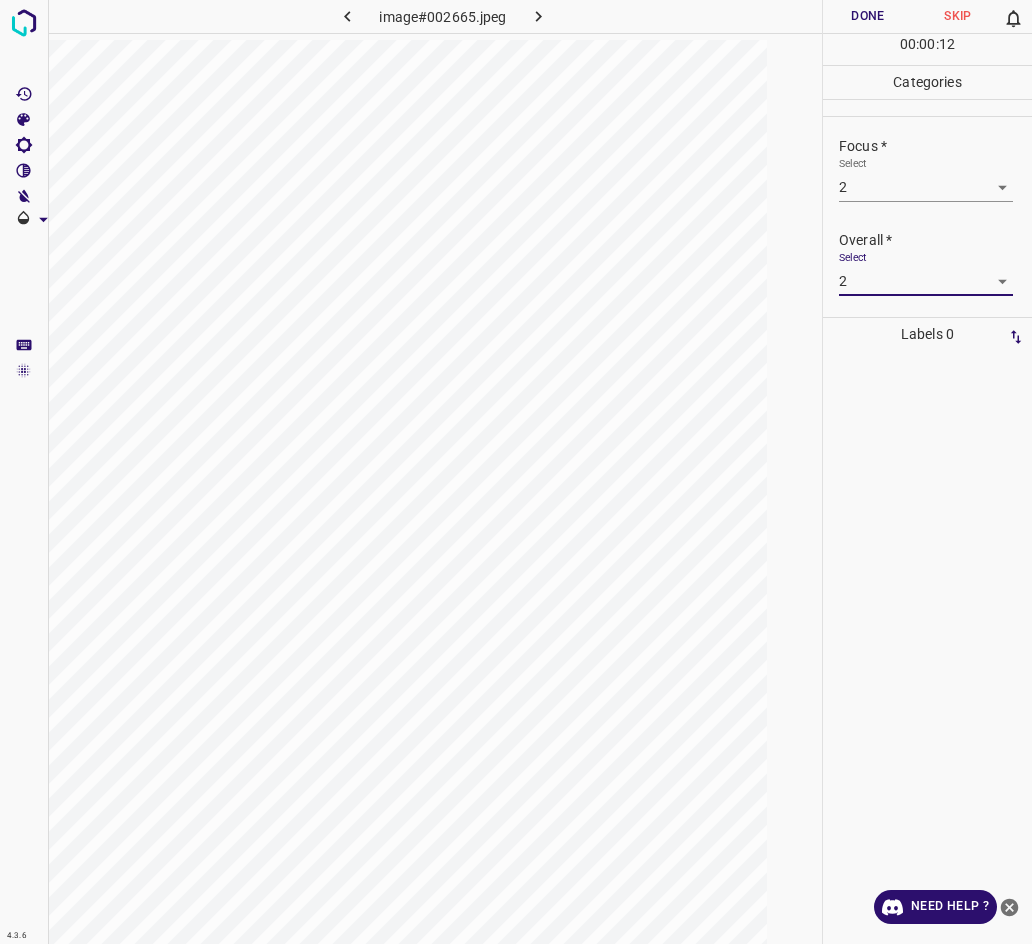 click on "Done" at bounding box center [868, 16] 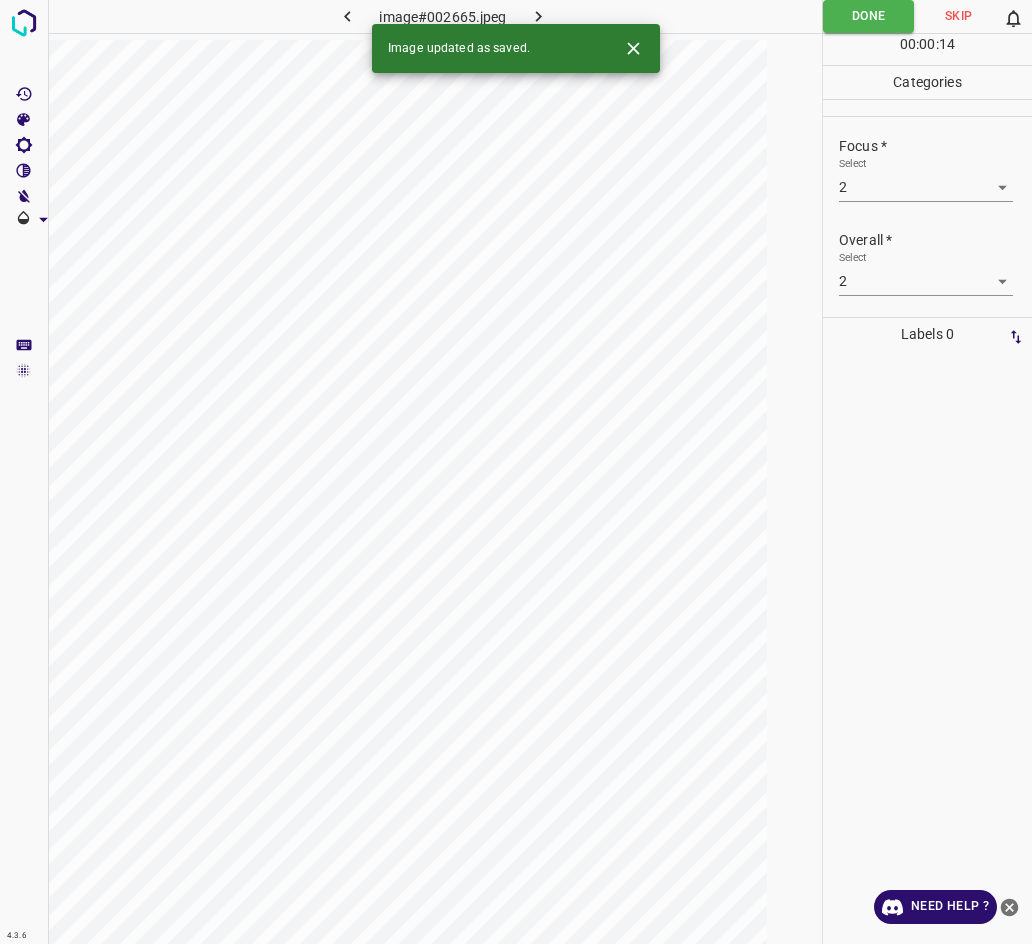 click 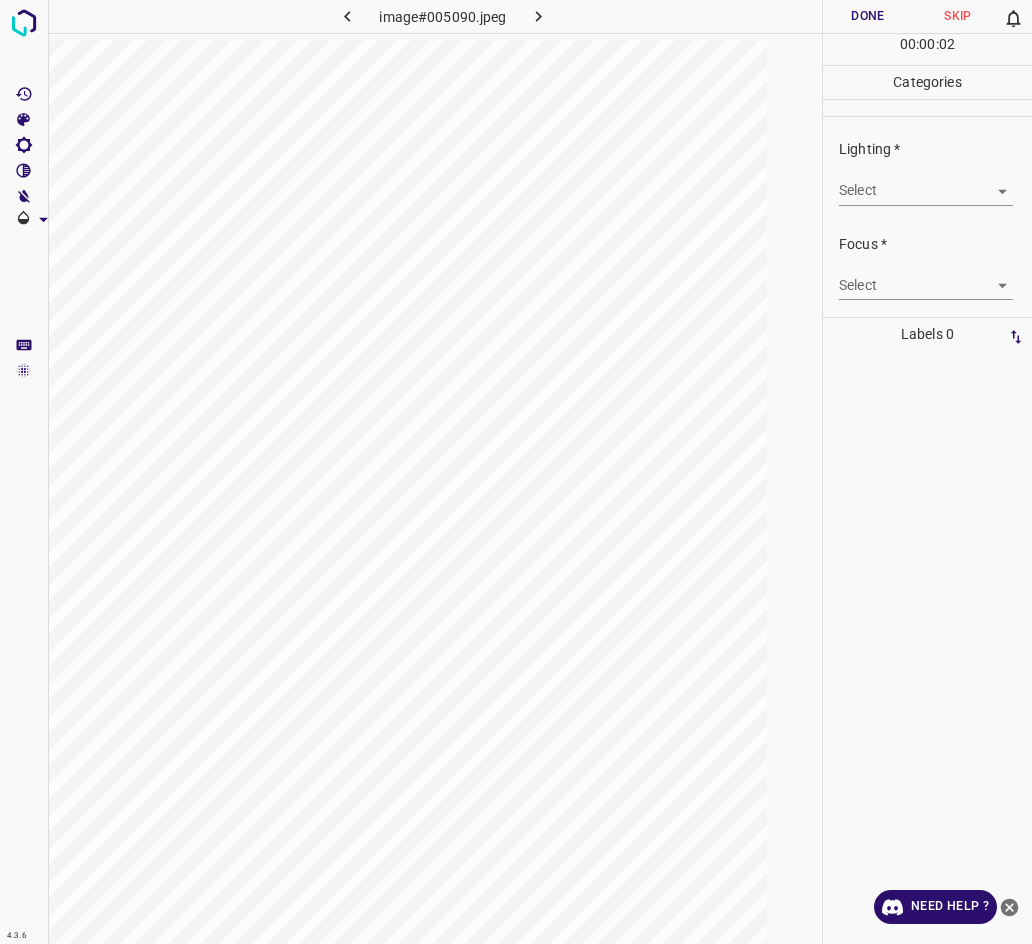 click on "4.3.6  image#005090.jpeg Done Skip 0 00   : 00   : 02   Categories Lighting *  Select ​ Focus *  Select ​ Overall *  Select ​ Labels   0 Categories 1 Lighting 2 Focus 3 Overall Tools Space Change between modes (Draw & Edit) I Auto labeling R Restore zoom M Zoom in N Zoom out Delete Delete selecte label Filters Z Restore filters X Saturation filter C Brightness filter V Contrast filter B Gray scale filter General O Download Need Help ? - Text - Hide - Delete" at bounding box center (516, 472) 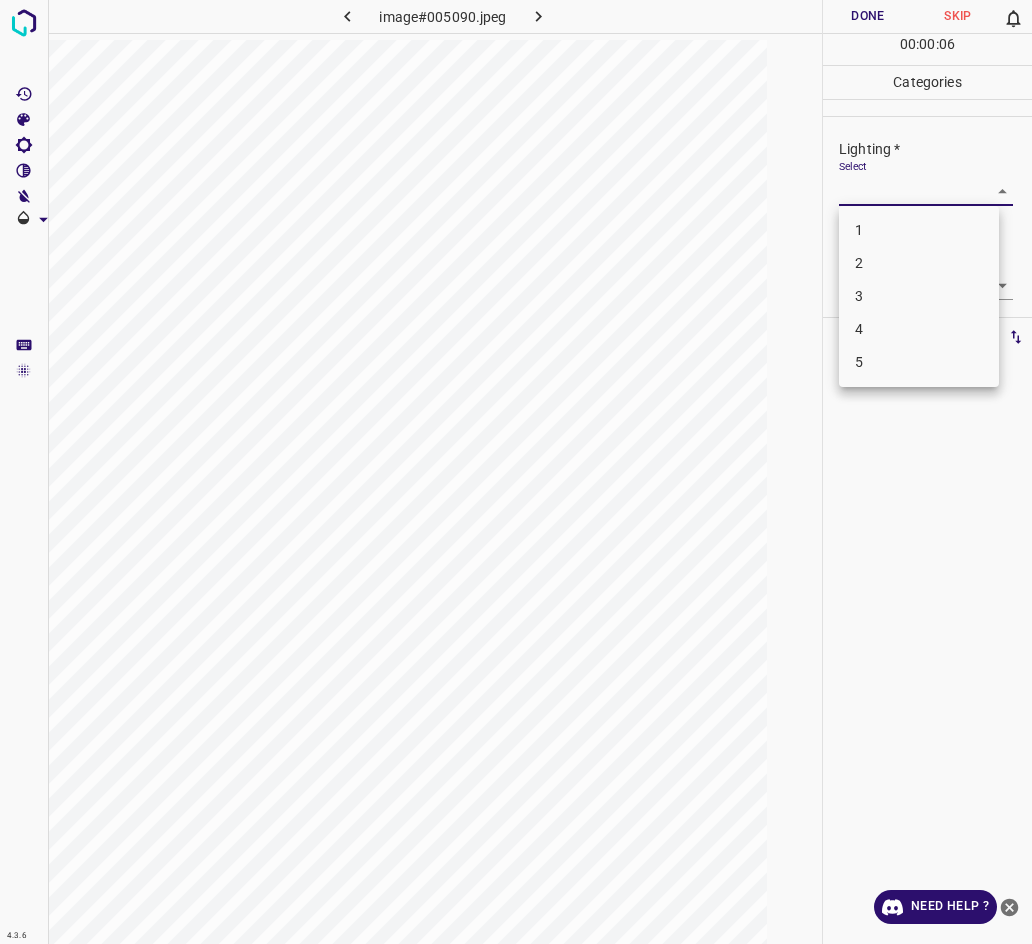 click on "3" at bounding box center [919, 296] 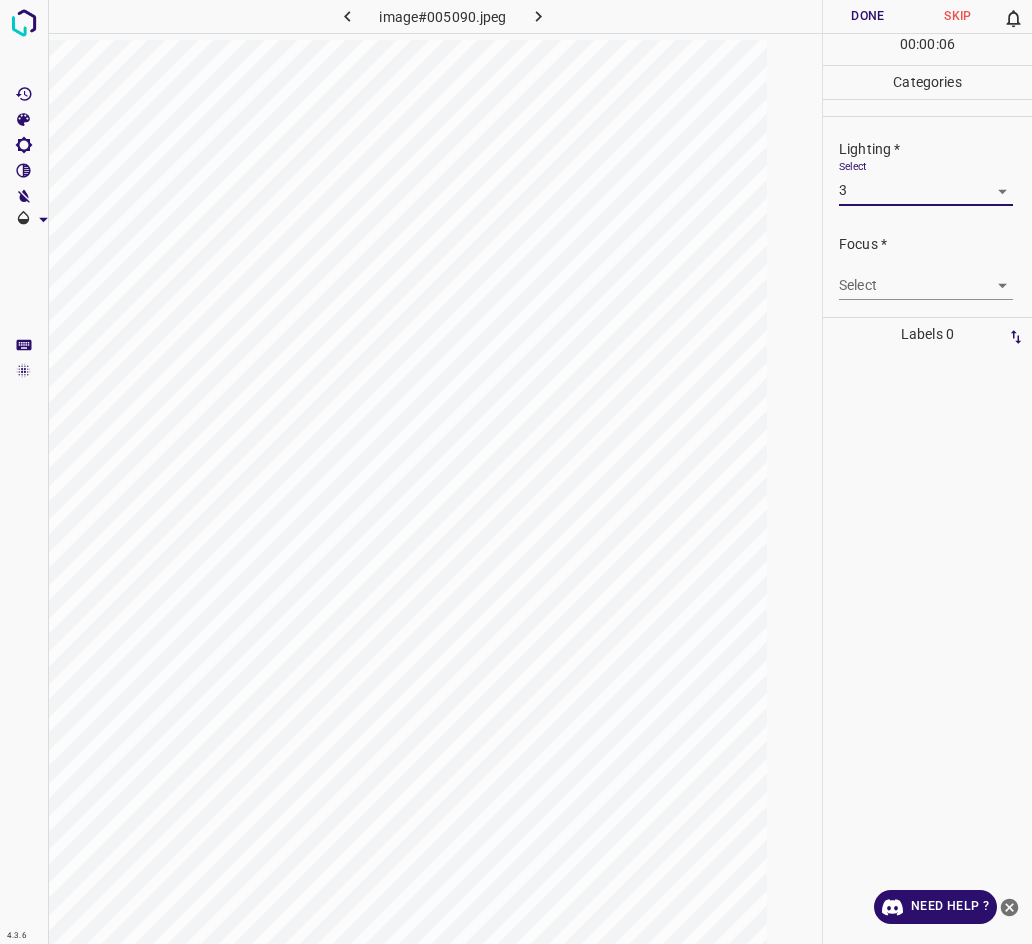 click on "4.3.6  image#005090.jpeg Done Skip 0 00   : 00   : 06   Categories Lighting *  Select 3 3 Focus *  Select ​ Overall *  Select ​ Labels   0 Categories 1 Lighting 2 Focus 3 Overall Tools Space Change between modes (Draw & Edit) I Auto labeling R Restore zoom M Zoom in N Zoom out Delete Delete selecte label Filters Z Restore filters X Saturation filter C Brightness filter V Contrast filter B Gray scale filter General O Download Need Help ? - Text - Hide - Delete" at bounding box center [516, 472] 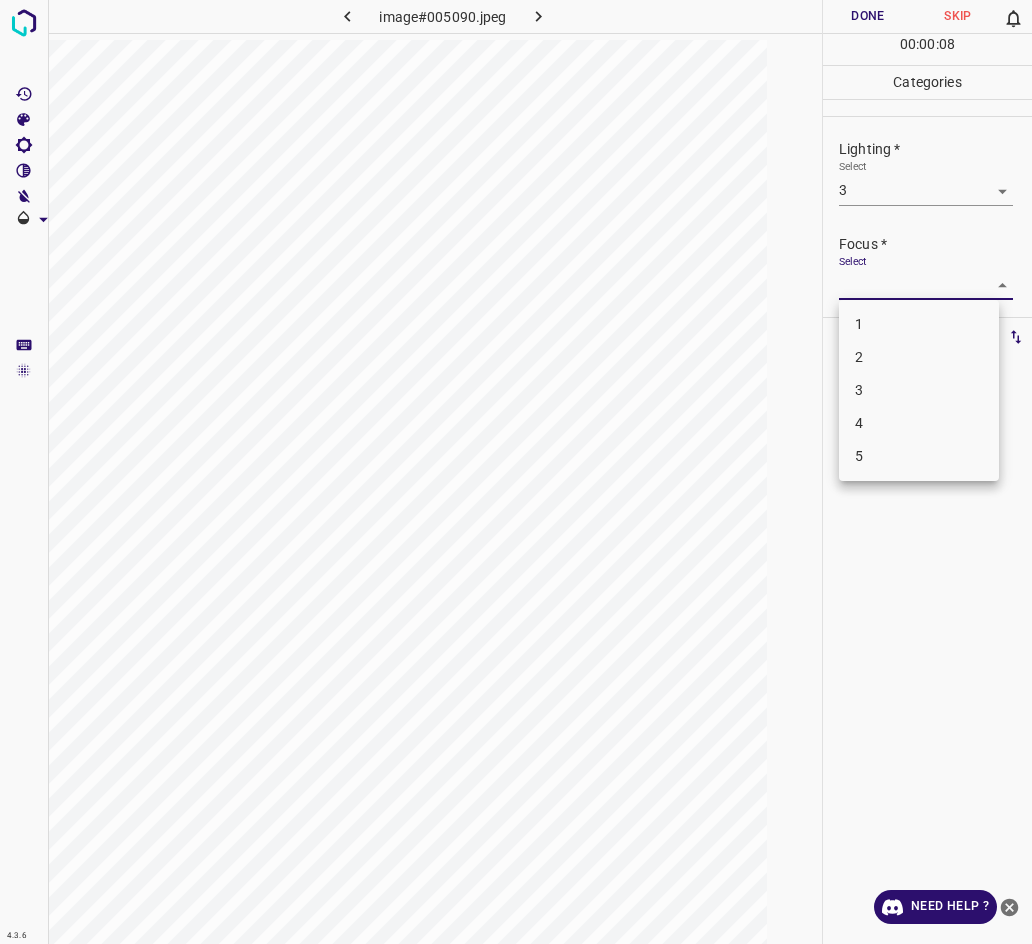 click on "3" at bounding box center [919, 390] 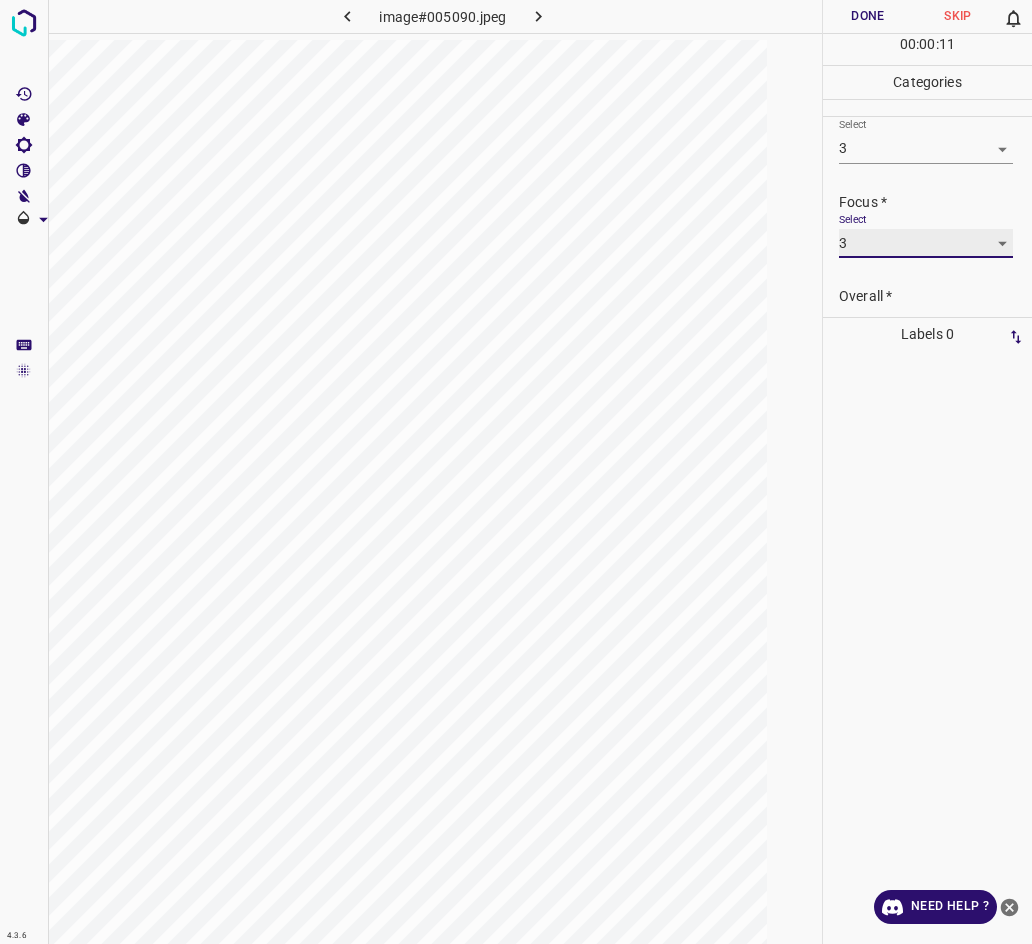 scroll, scrollTop: 98, scrollLeft: 0, axis: vertical 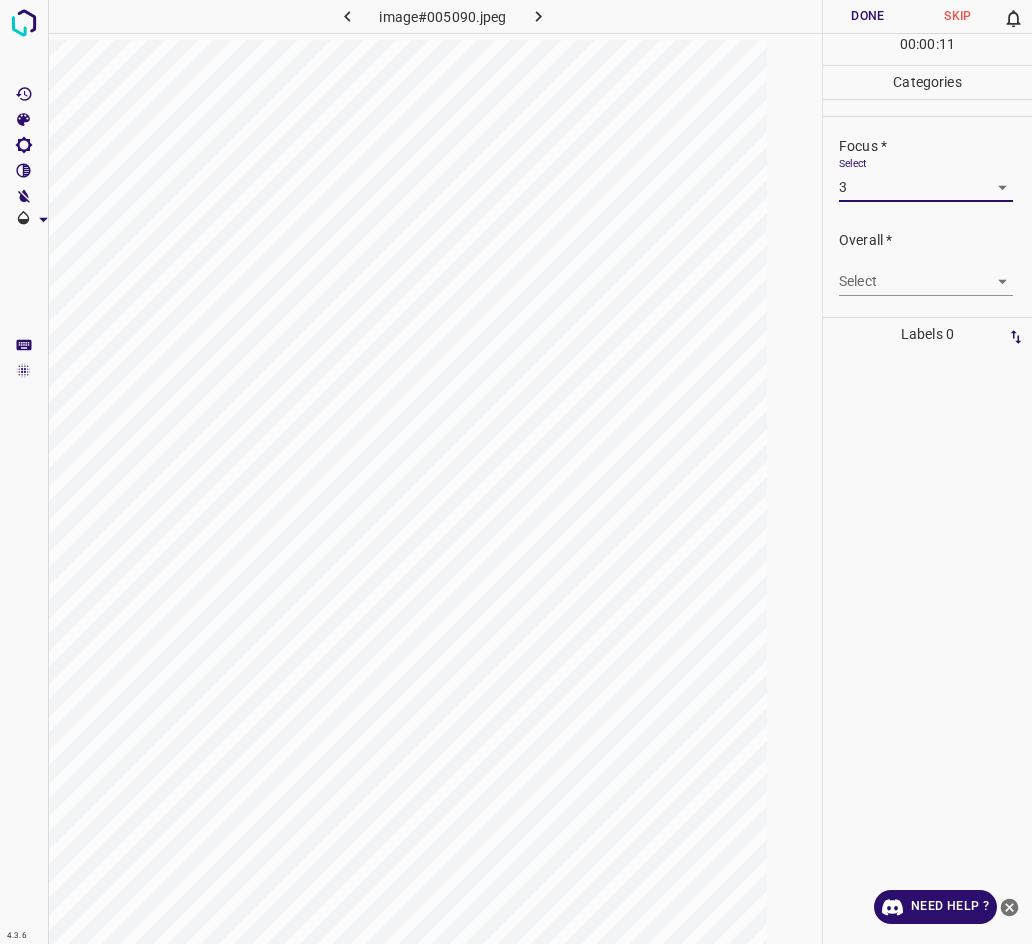 click on "4.3.6  image#005090.jpeg Done Skip 0 00   : 00   : 11   Categories Lighting *  Select 3 3 Focus *  Select 3 3 Overall *  Select ​ Labels   0 Categories 1 Lighting 2 Focus 3 Overall Tools Space Change between modes (Draw & Edit) I Auto labeling R Restore zoom M Zoom in N Zoom out Delete Delete selecte label Filters Z Restore filters X Saturation filter C Brightness filter V Contrast filter B Gray scale filter General O Download Need Help ? - Text - Hide - Delete" at bounding box center [516, 472] 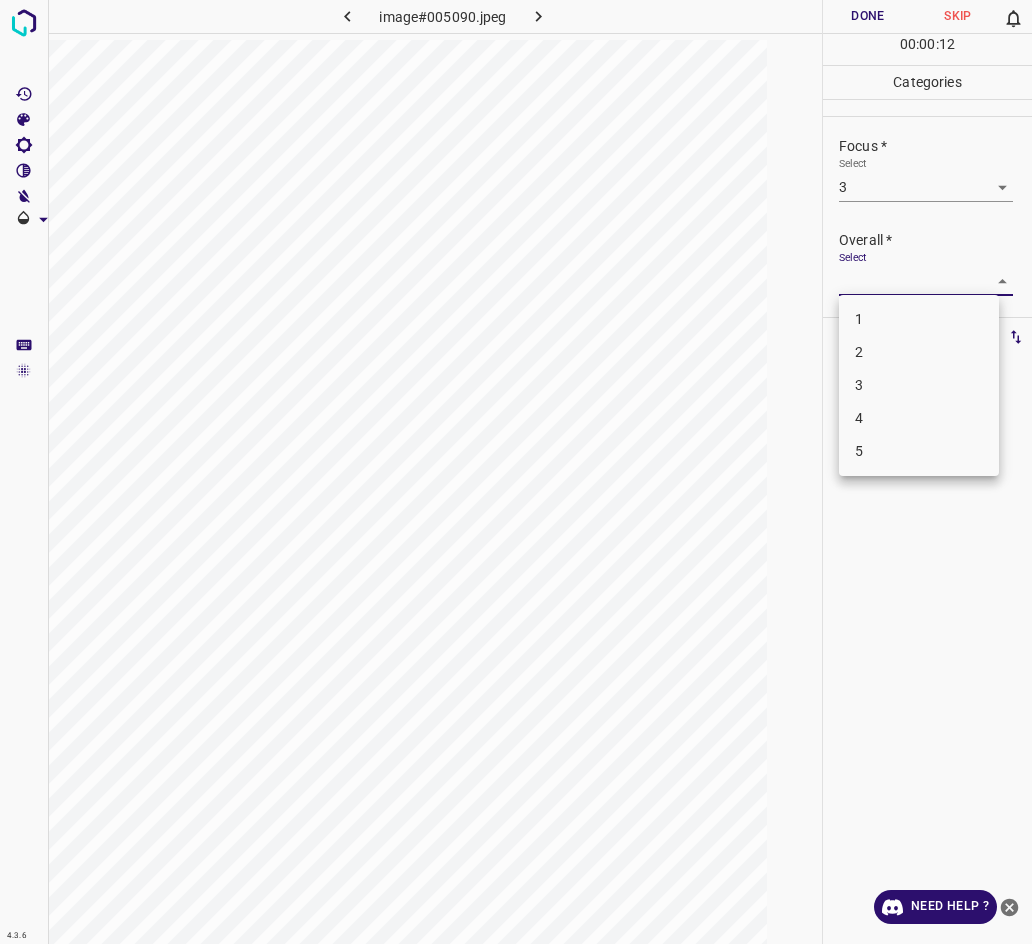 click on "3" at bounding box center [919, 385] 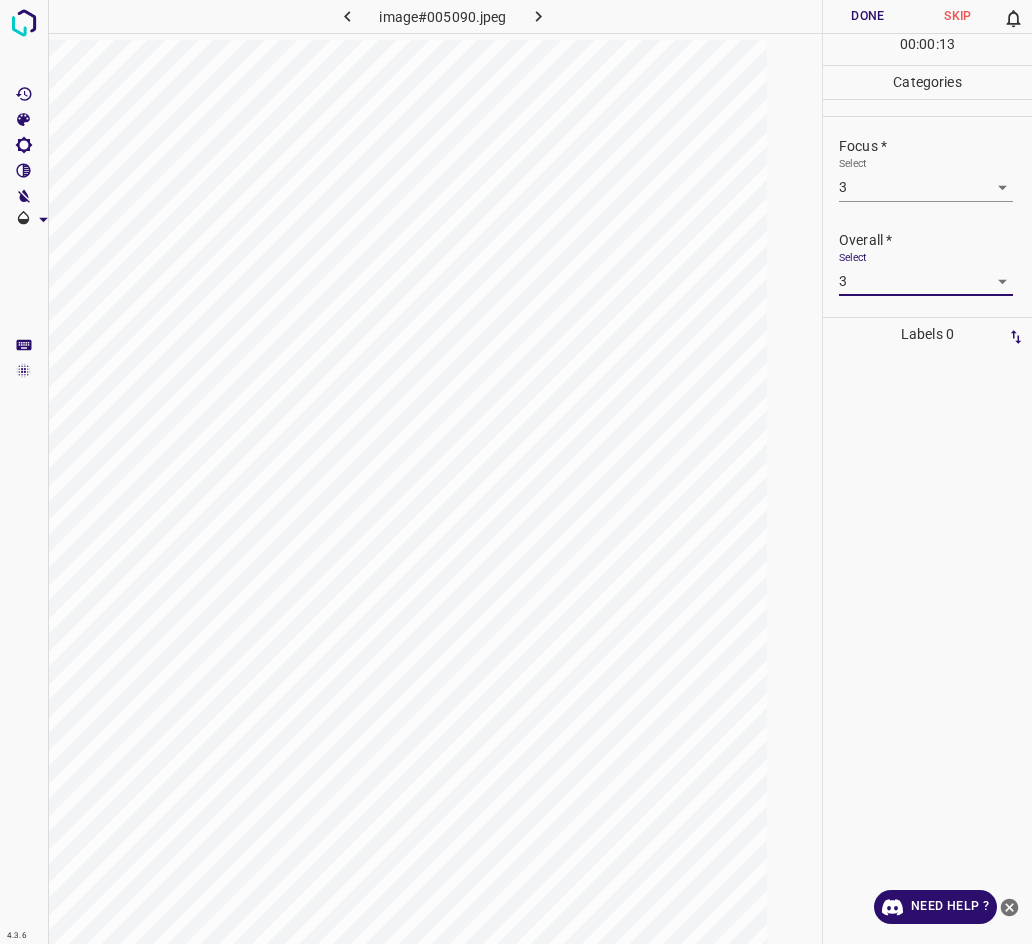 click on "Done" at bounding box center [868, 16] 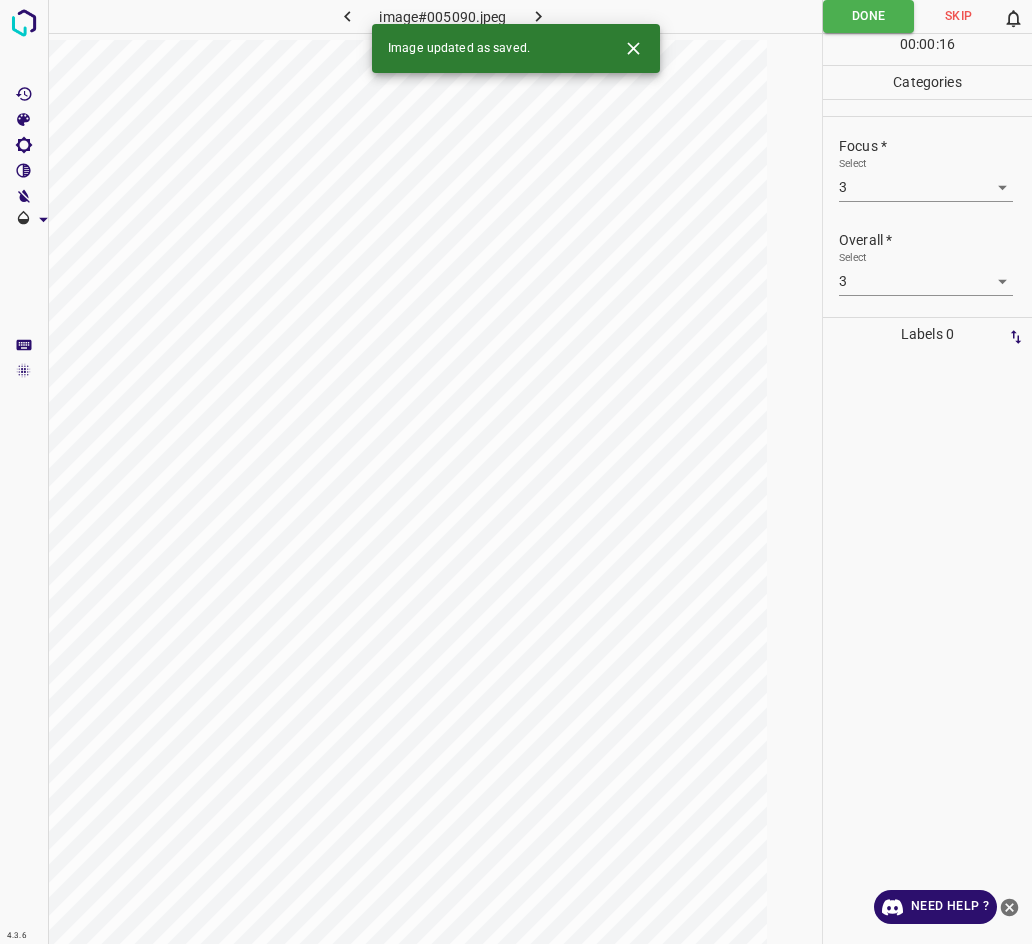 click 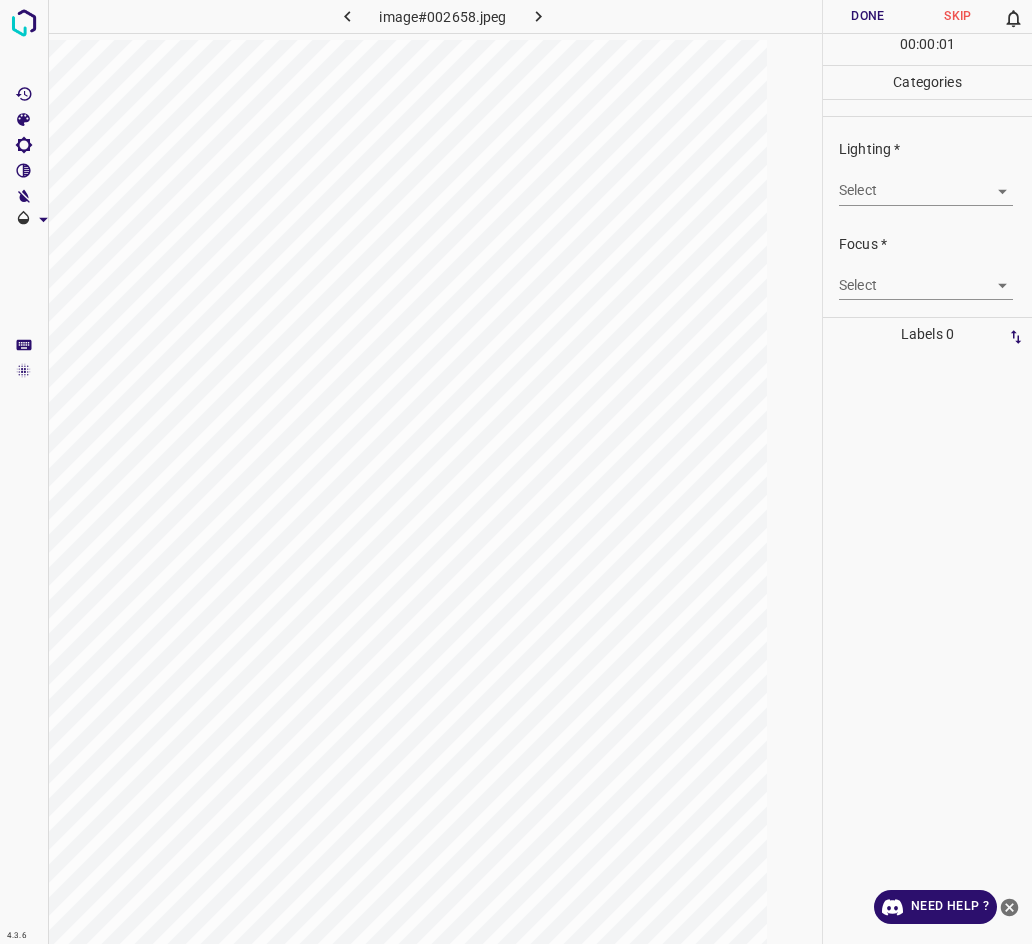 click on "4.3.6  image#002658.jpeg Done Skip 0 00   : 00   : 01   Categories Lighting *  Select ​ Focus *  Select ​ Overall *  Select ​ Labels   0 Categories 1 Lighting 2 Focus 3 Overall Tools Space Change between modes (Draw & Edit) I Auto labeling R Restore zoom M Zoom in N Zoom out Delete Delete selecte label Filters Z Restore filters X Saturation filter C Brightness filter V Contrast filter B Gray scale filter General O Download Need Help ? - Text - Hide - Delete" at bounding box center (516, 472) 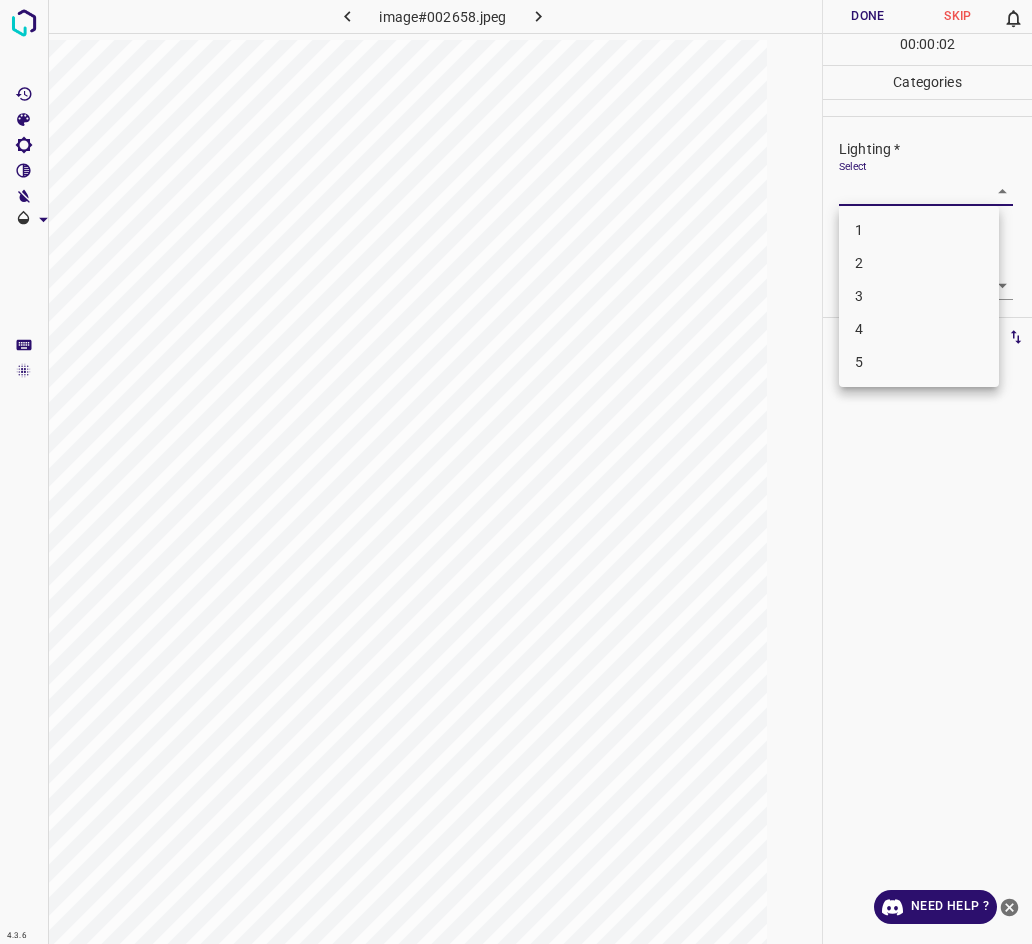 click on "2" at bounding box center [919, 263] 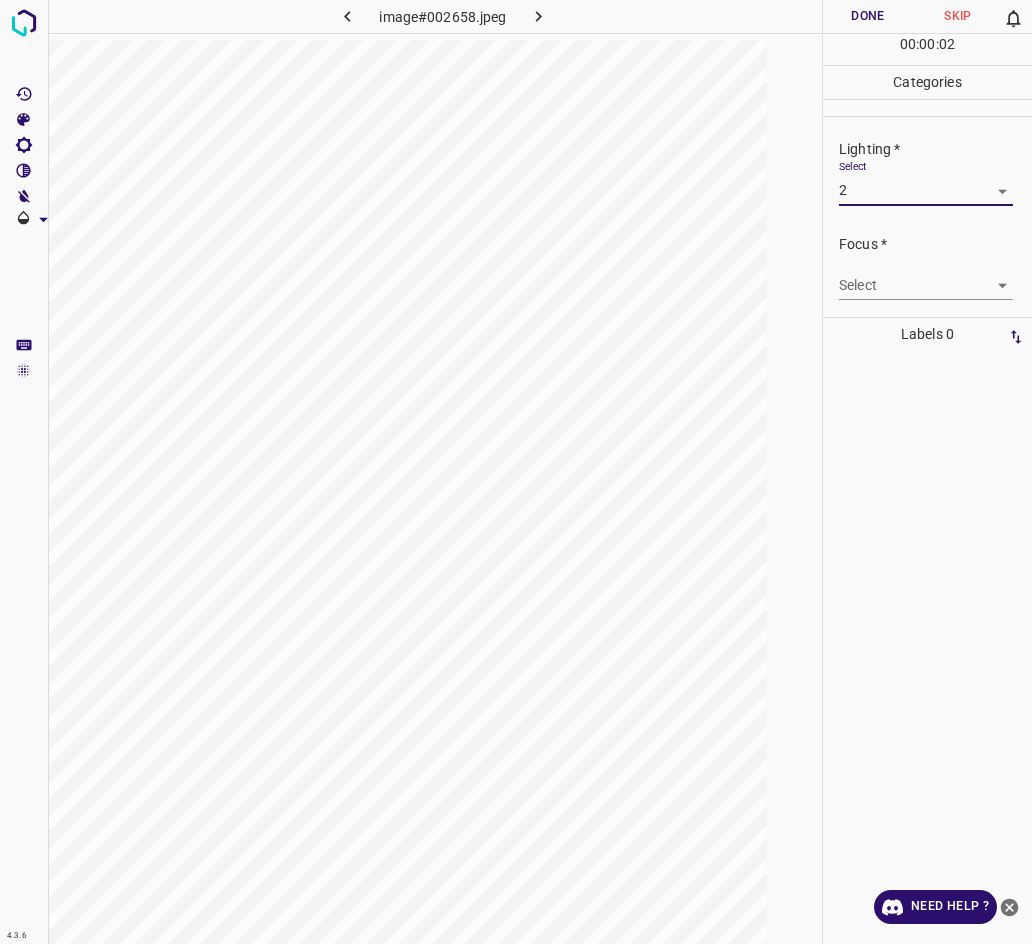 click on "4.3.6  image#002658.jpeg Done Skip 0 00   : 00   : 02   Categories Lighting *  Select 2 2 Focus *  Select ​ Overall *  Select ​ Labels   0 Categories 1 Lighting 2 Focus 3 Overall Tools Space Change between modes (Draw & Edit) I Auto labeling R Restore zoom M Zoom in N Zoom out Delete Delete selecte label Filters Z Restore filters X Saturation filter C Brightness filter V Contrast filter B Gray scale filter General O Download Need Help ? - Text - Hide - Delete 1 2 3 4 5" at bounding box center [516, 472] 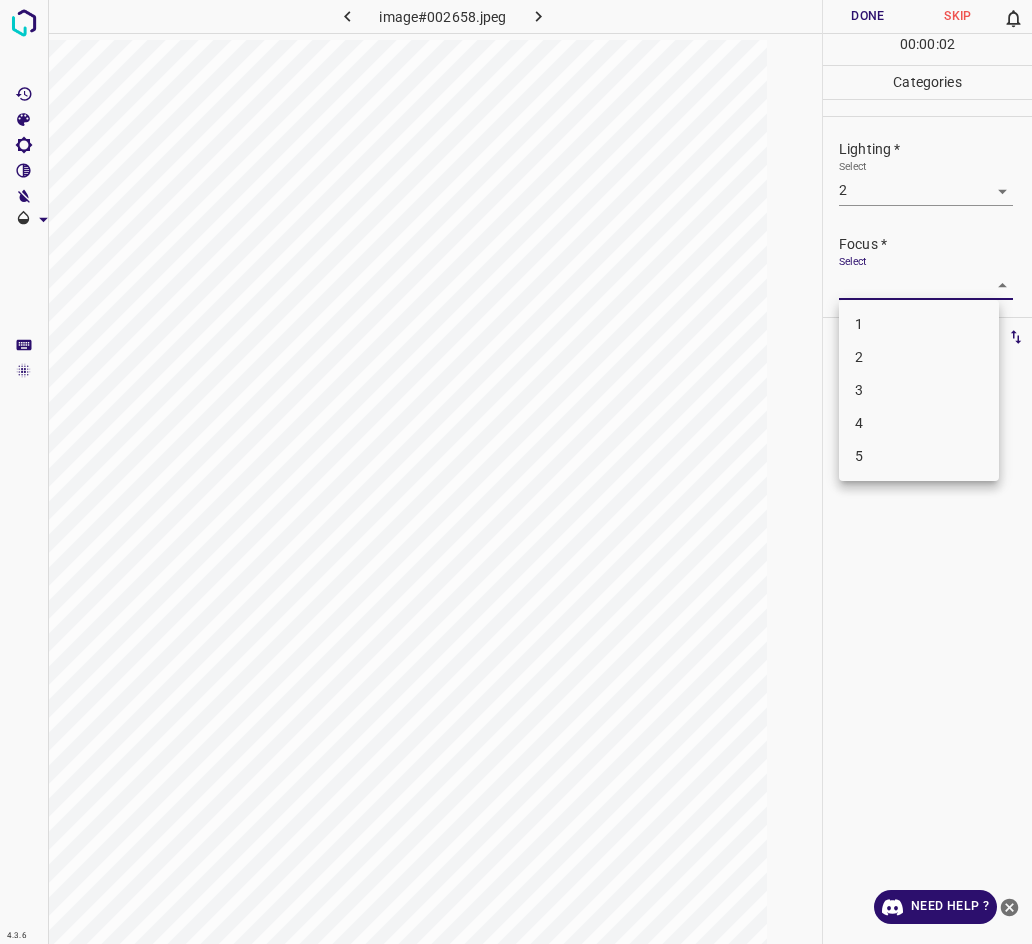 click at bounding box center [516, 472] 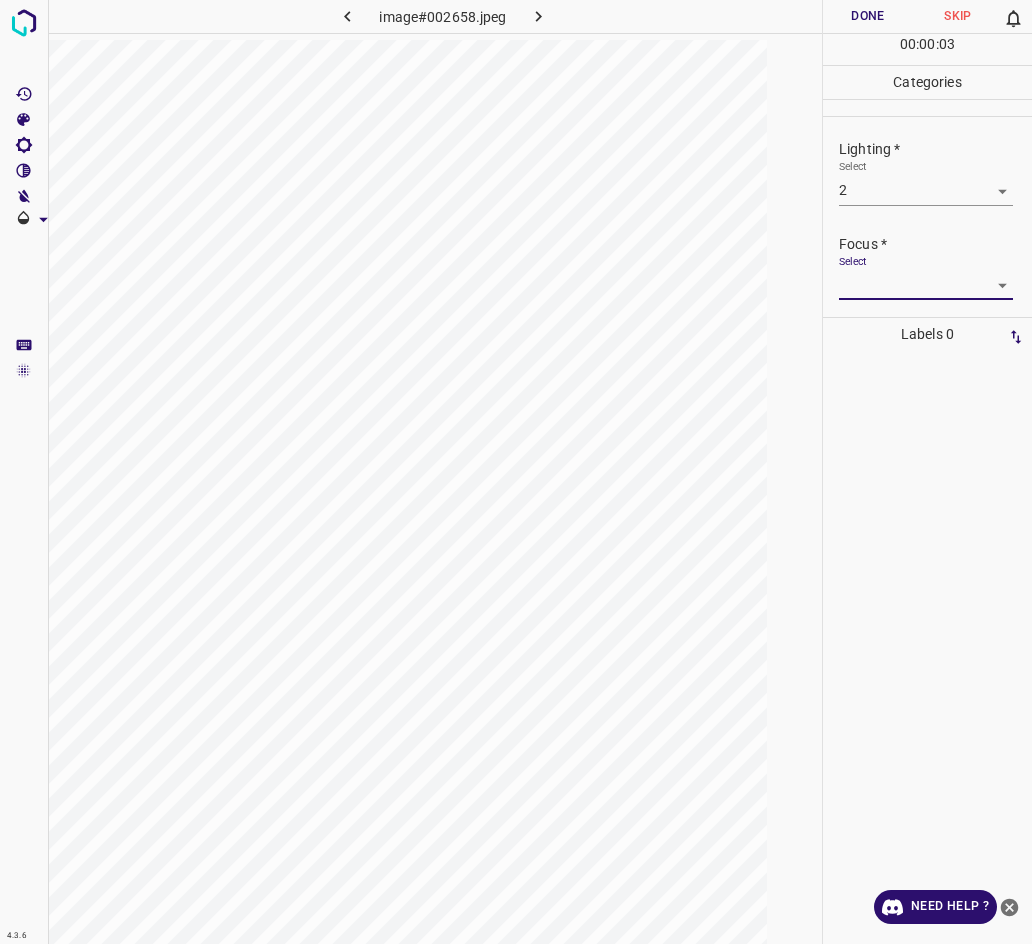 click on "4.3.6  image#002658.jpeg Done Skip 0 00   : 00   : 03   Categories Lighting *  Select 2 2 Focus *  Select ​ Overall *  Select ​ Labels   0 Categories 1 Lighting 2 Focus 3 Overall Tools Space Change between modes (Draw & Edit) I Auto labeling R Restore zoom M Zoom in N Zoom out Delete Delete selecte label Filters Z Restore filters X Saturation filter C Brightness filter V Contrast filter B Gray scale filter General O Download Need Help ? - Text - Hide - Delete" at bounding box center [516, 472] 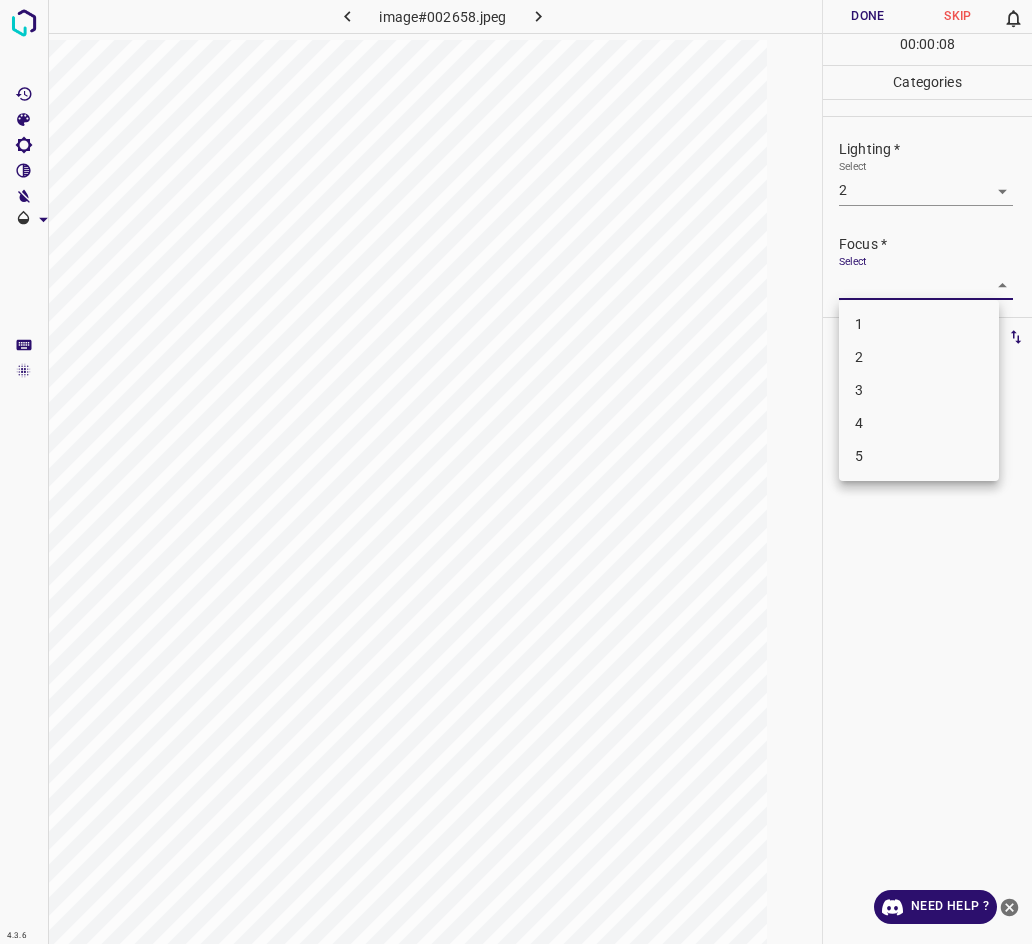 click on "1" at bounding box center [919, 324] 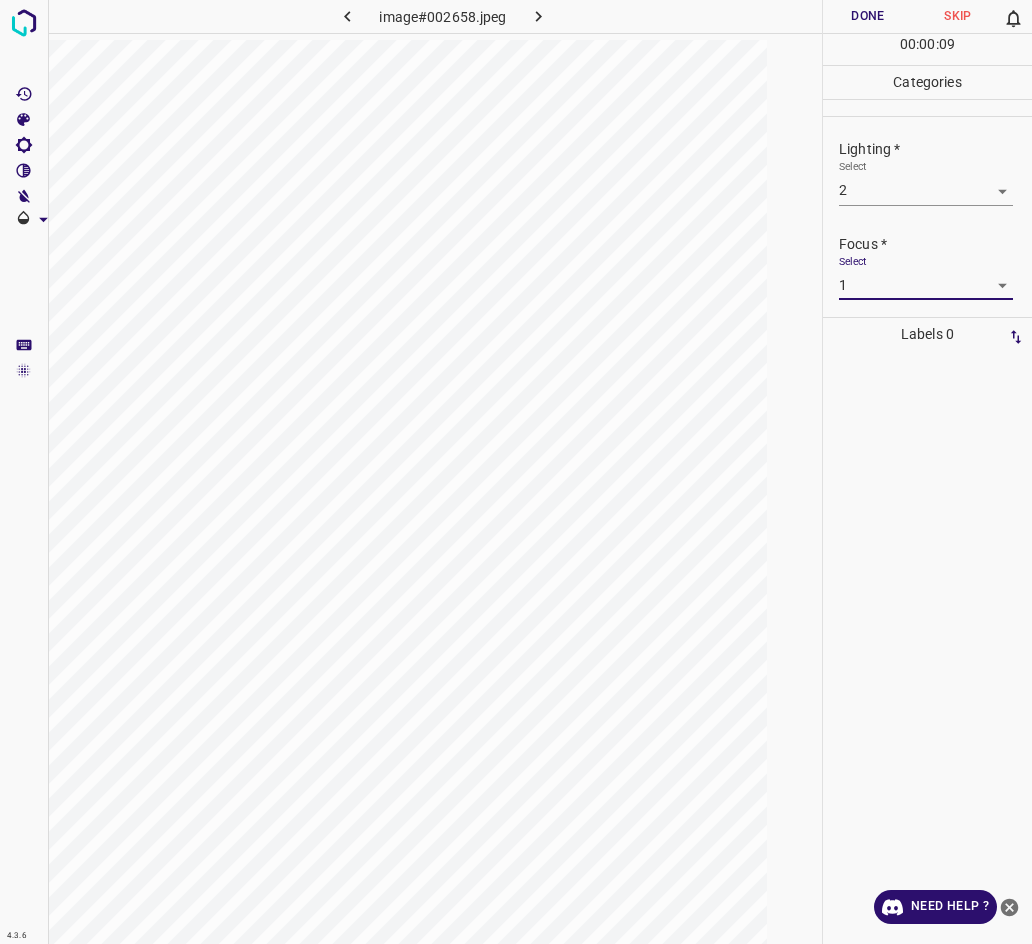 click on "4.3.6  image#002658.jpeg Done Skip 0 00   : 00   : 09   Categories Lighting *  Select 2 2 Focus *  Select 1 1 Overall *  Select ​ Labels   0 Categories 1 Lighting 2 Focus 3 Overall Tools Space Change between modes (Draw & Edit) I Auto labeling R Restore zoom M Zoom in N Zoom out Delete Delete selecte label Filters Z Restore filters X Saturation filter C Brightness filter V Contrast filter B Gray scale filter General O Download Need Help ? - Text - Hide - Delete" at bounding box center (516, 472) 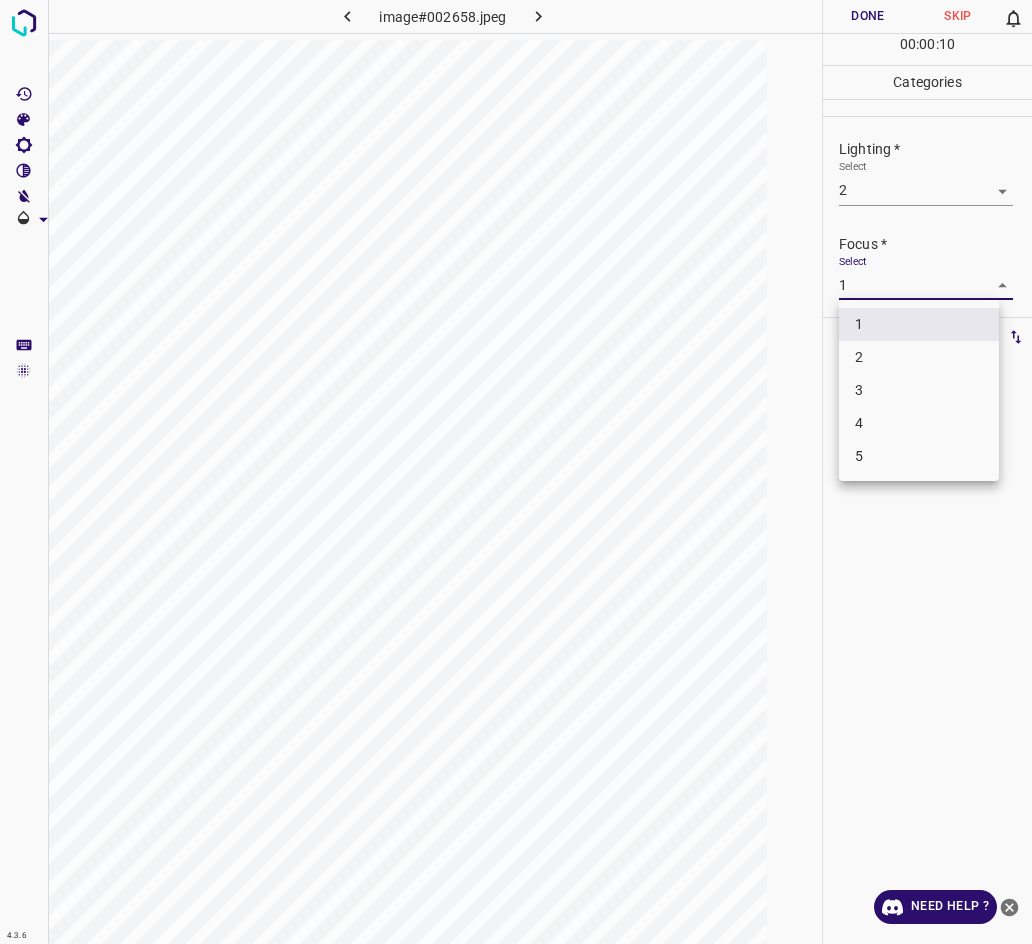 click at bounding box center [516, 472] 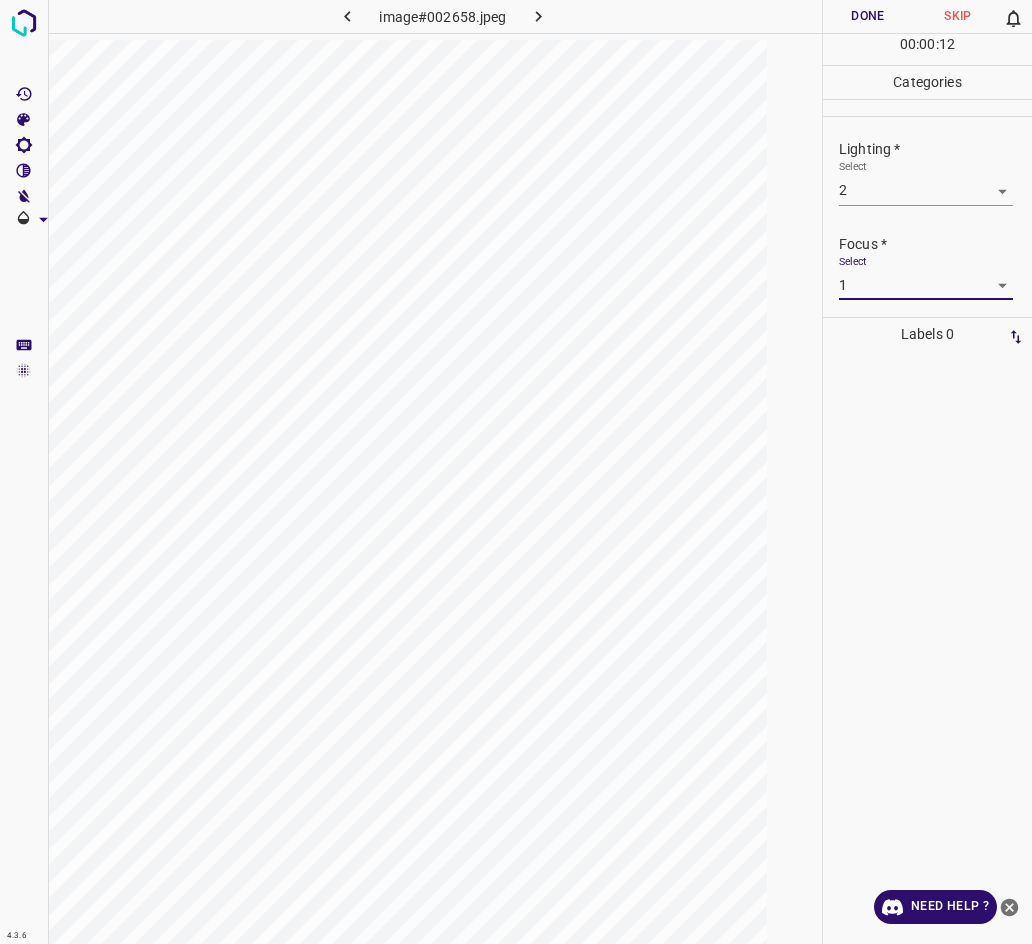 click on "4.3.6  image#002658.jpeg Done Skip 0 00   : 00   : 12   Categories Lighting *  Select 2 2 Focus *  Select 1 1 Overall *  Select ​ Labels   0 Categories 1 Lighting 2 Focus 3 Overall Tools Space Change between modes (Draw & Edit) I Auto labeling R Restore zoom M Zoom in N Zoom out Delete Delete selecte label Filters Z Restore filters X Saturation filter C Brightness filter V Contrast filter B Gray scale filter General O Download Need Help ? - Text - Hide - Delete" at bounding box center [516, 472] 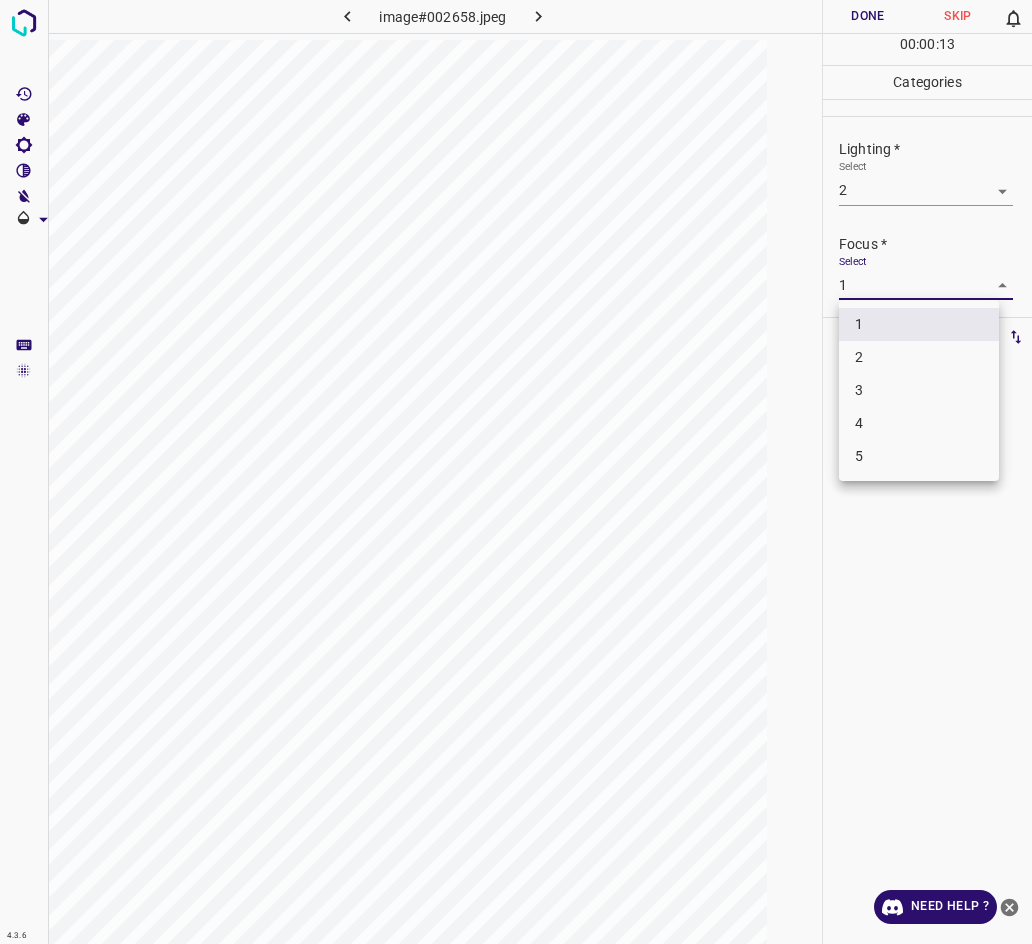 click on "2" at bounding box center [919, 357] 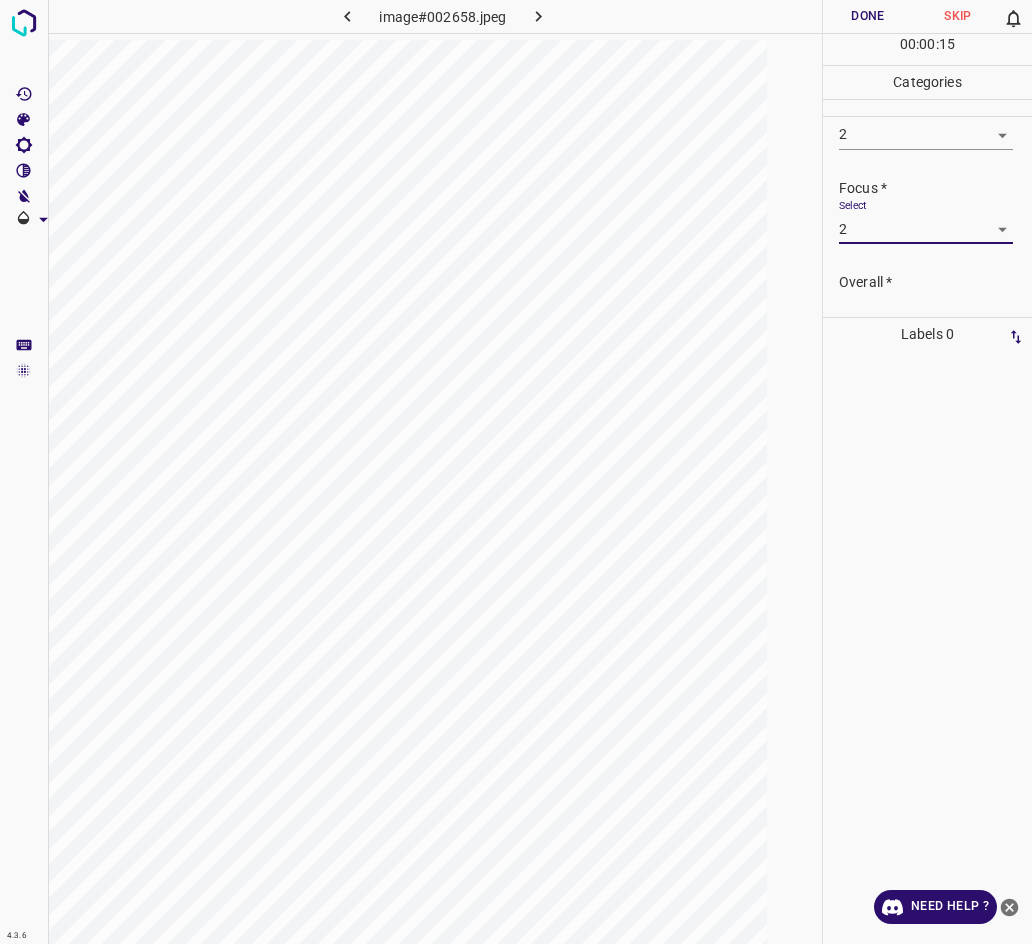 click on "4.3.6  image#002658.jpeg Done Skip 0 00   : 00   : 15   Categories Lighting *  Select 2 2 Focus *  Select 2 2 Overall *  Select ​ Labels   0 Categories 1 Lighting 2 Focus 3 Overall Tools Space Change between modes (Draw & Edit) I Auto labeling R Restore zoom M Zoom in N Zoom out Delete Delete selecte label Filters Z Restore filters X Saturation filter C Brightness filter V Contrast filter B Gray scale filter General O Download Need Help ? - Text - Hide - Delete" at bounding box center [516, 472] 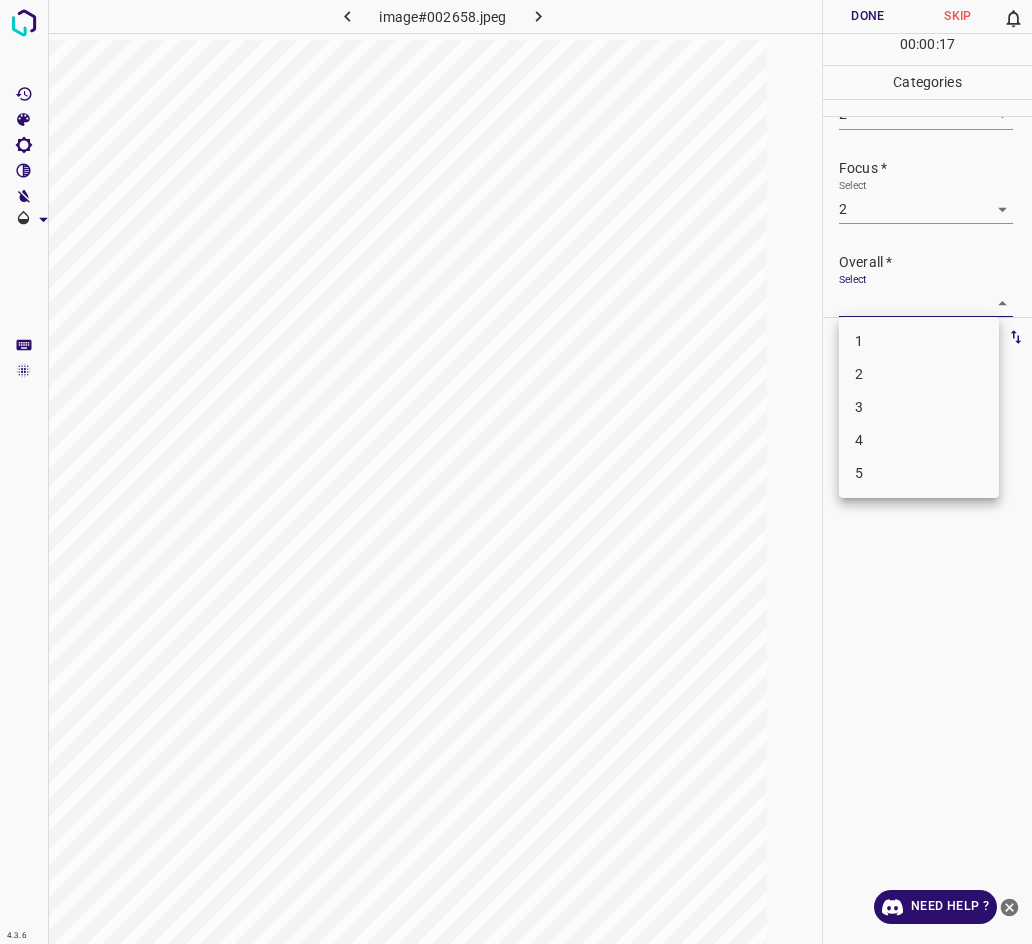 click on "2" at bounding box center [919, 374] 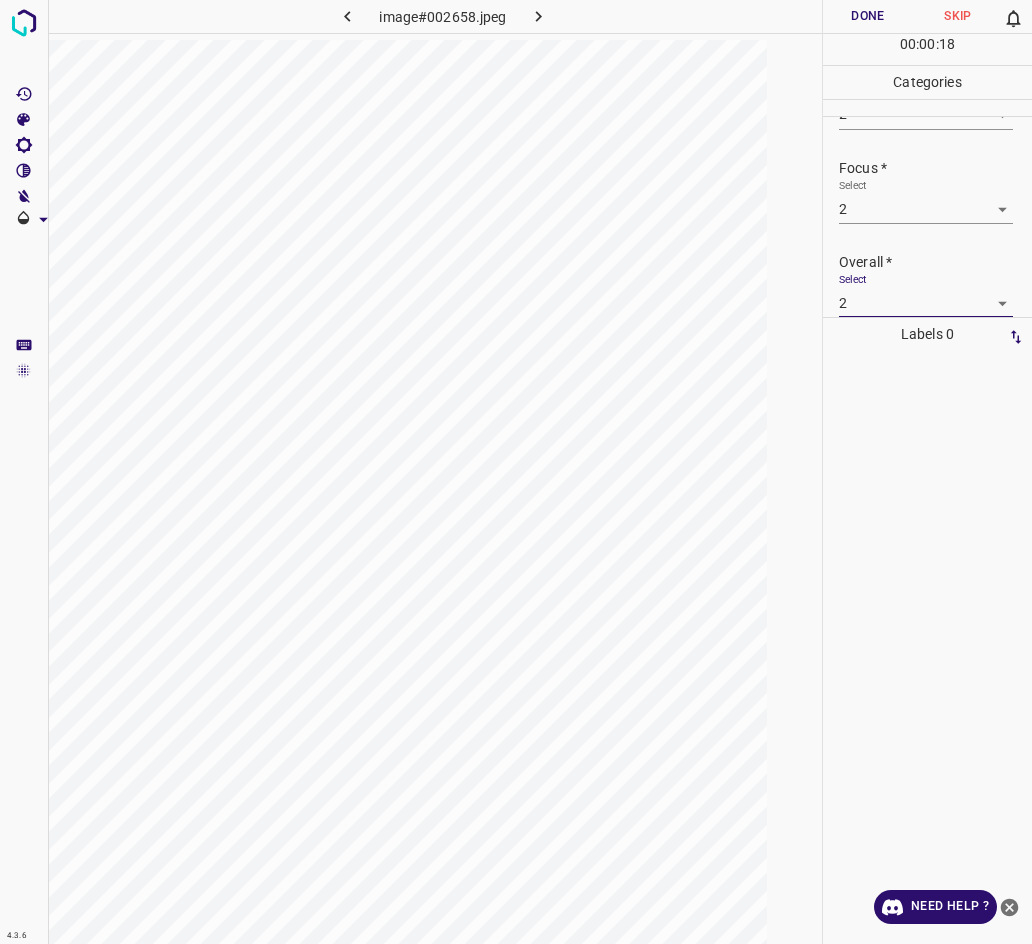 click on "Done" at bounding box center (868, 16) 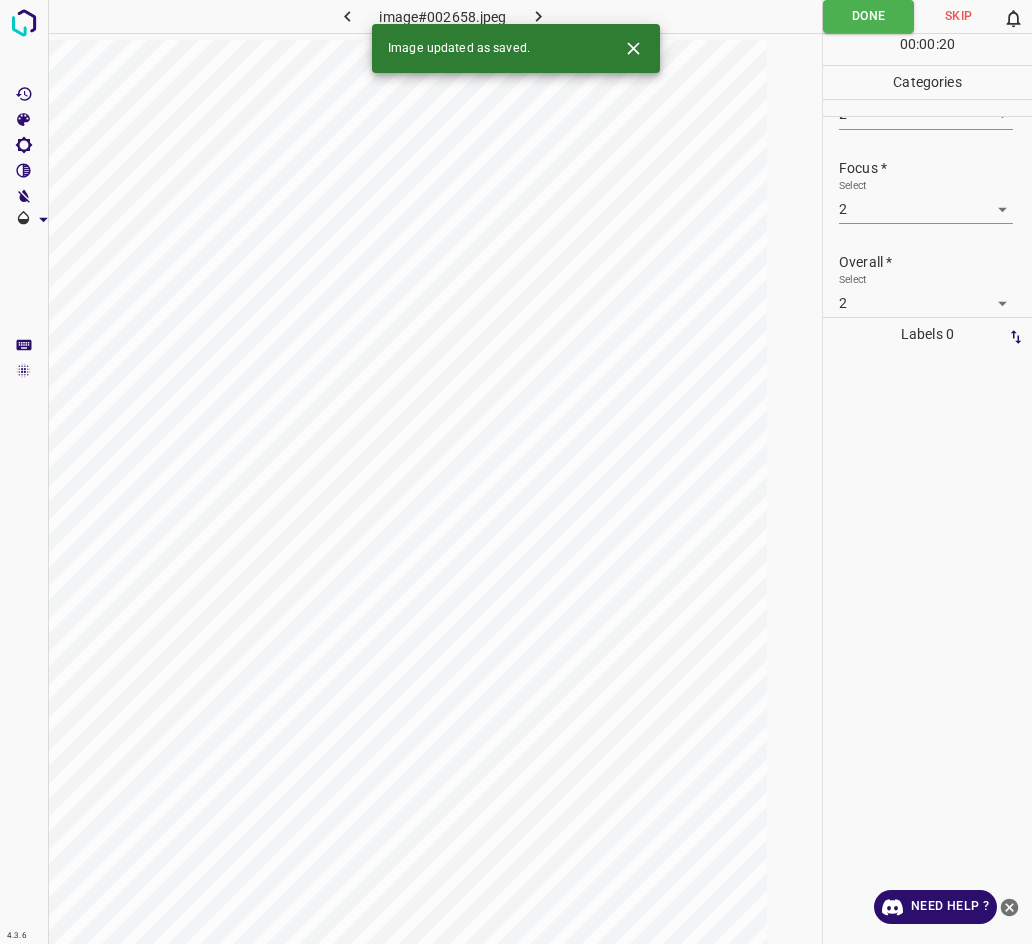 click 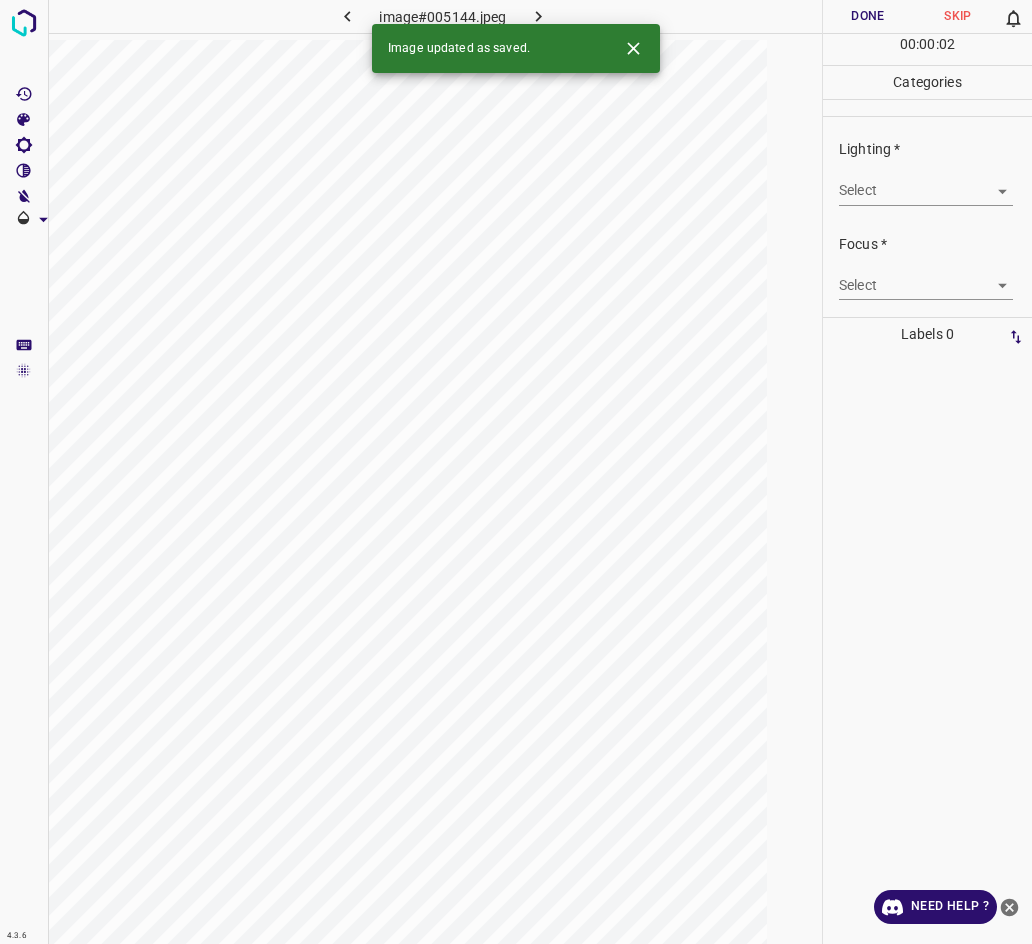 click on "4.3.6  image#005144.jpeg Done Skip 0 00   : 00   : 02   Categories Lighting *  Select ​ Focus *  Select ​ Overall *  Select ​ Labels   0 Categories 1 Lighting 2 Focus 3 Overall Tools Space Change between modes (Draw & Edit) I Auto labeling R Restore zoom M Zoom in N Zoom out Delete Delete selecte label Filters Z Restore filters X Saturation filter C Brightness filter V Contrast filter B Gray scale filter General O Download Image updated as saved. Need Help ? - Text - Hide - Delete" at bounding box center (516, 472) 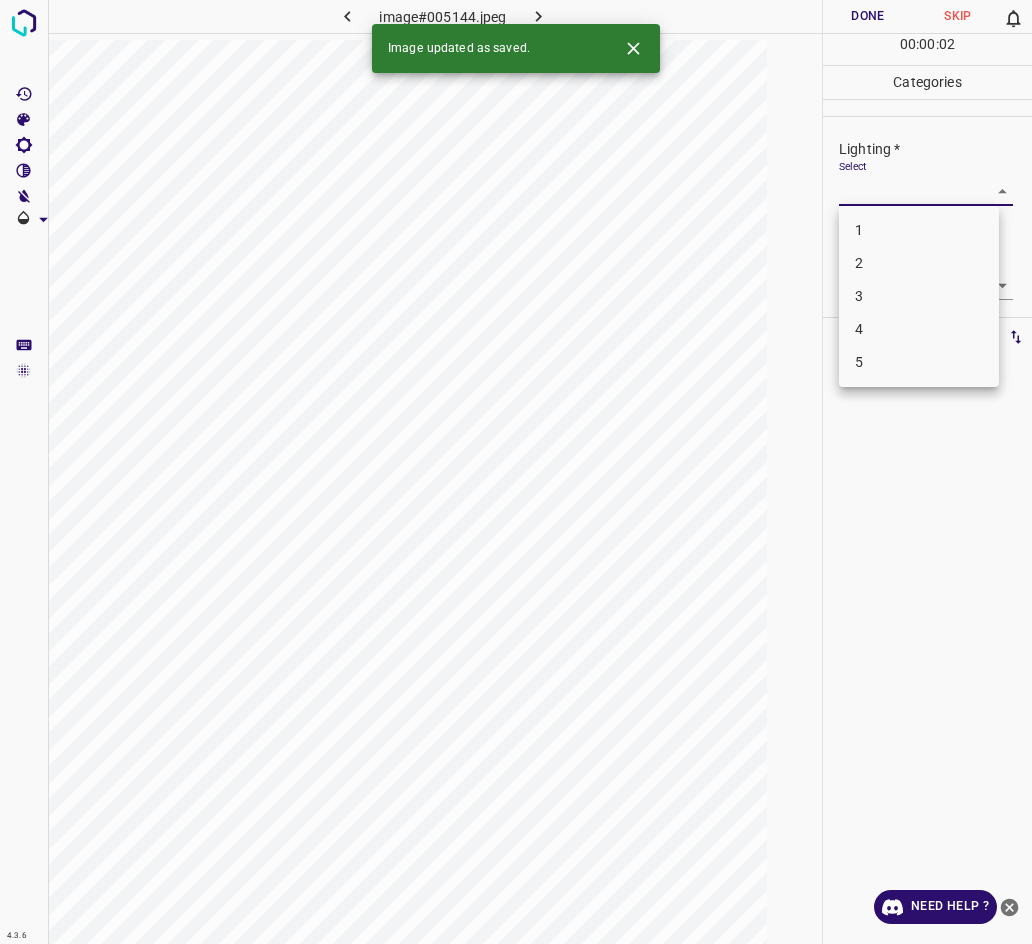 click on "3" at bounding box center (919, 296) 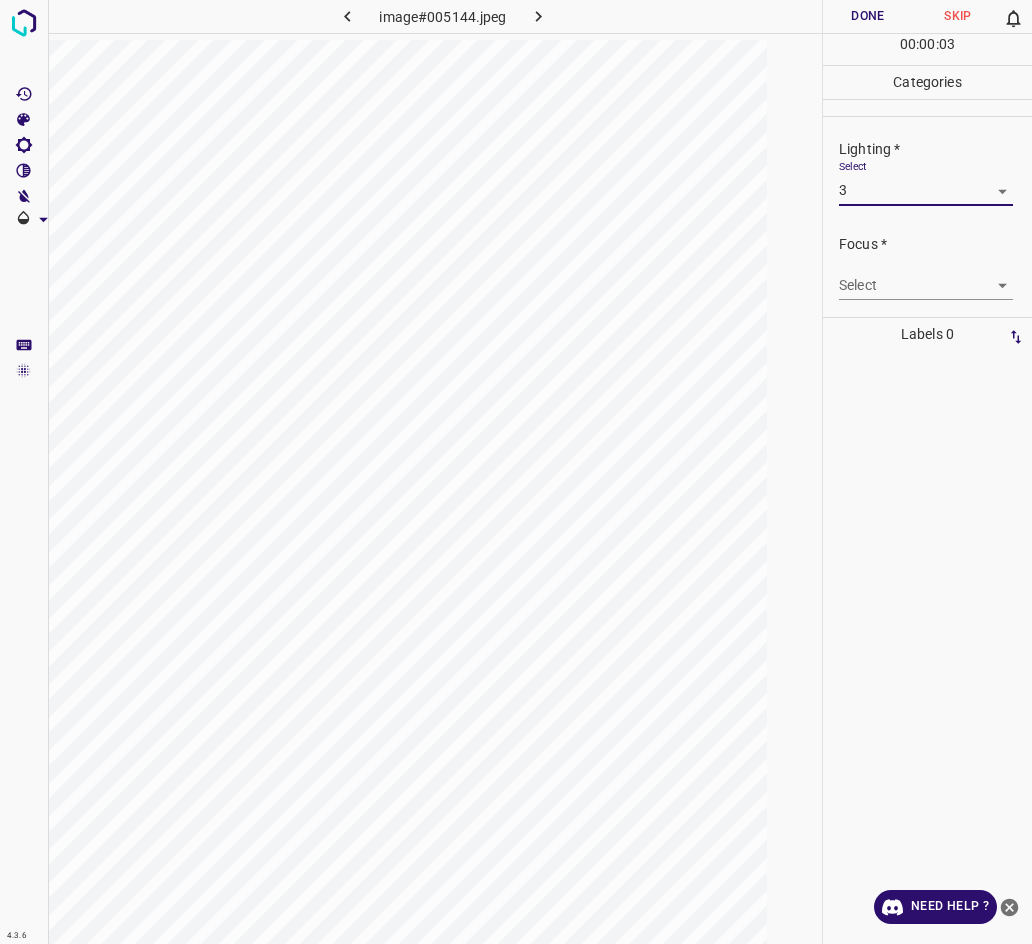 click on "4.3.6  image#005144.jpeg Done Skip 0 00   : 00   : 03   Categories Lighting *  Select 3 3 Focus *  Select ​ Overall *  Select ​ Labels   0 Categories 1 Lighting 2 Focus 3 Overall Tools Space Change between modes (Draw & Edit) I Auto labeling R Restore zoom M Zoom in N Zoom out Delete Delete selecte label Filters Z Restore filters X Saturation filter C Brightness filter V Contrast filter B Gray scale filter General O Download Need Help ? - Text - Hide - Delete" at bounding box center [516, 472] 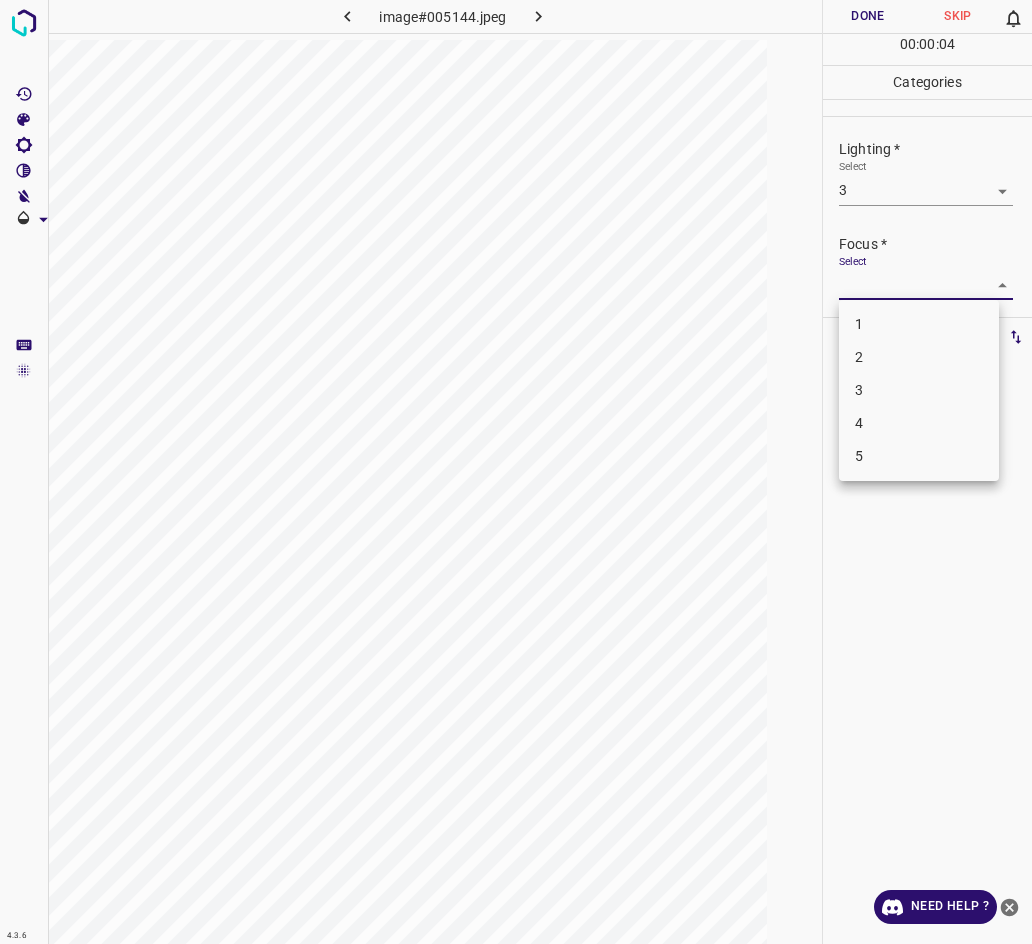 click on "3" at bounding box center [919, 390] 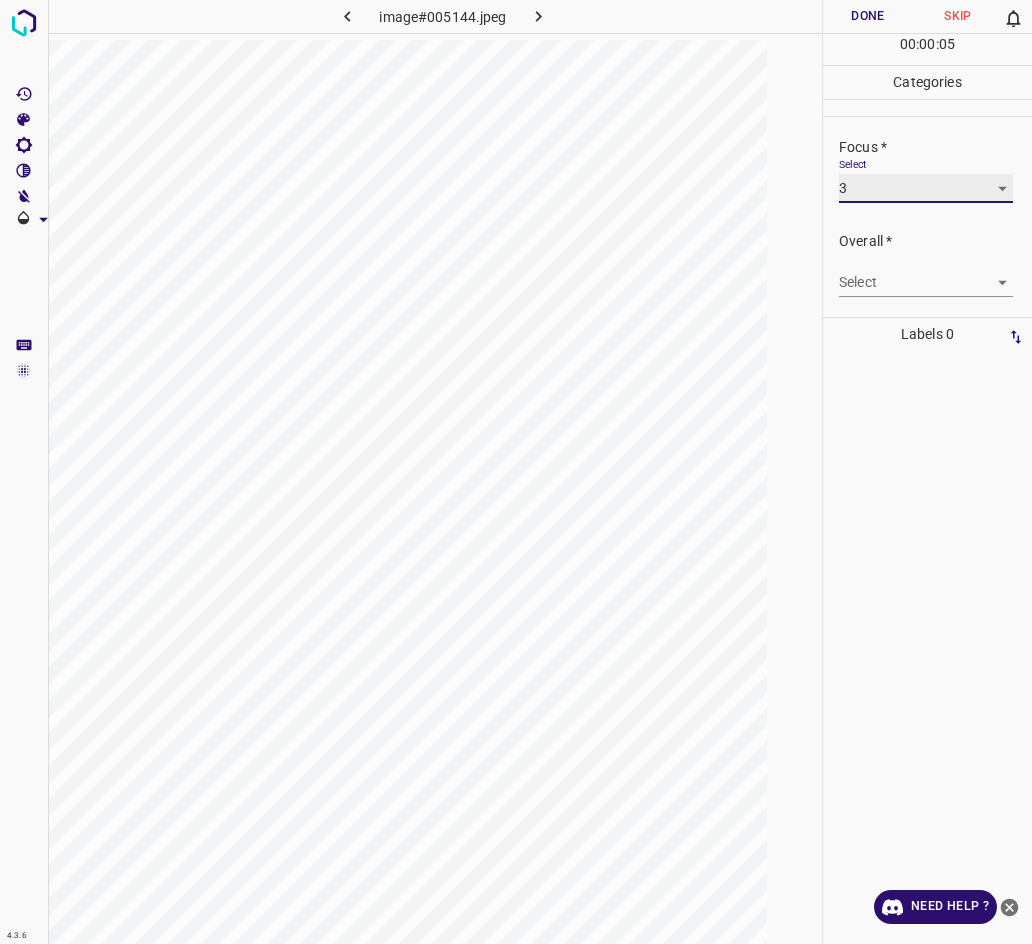 scroll, scrollTop: 98, scrollLeft: 0, axis: vertical 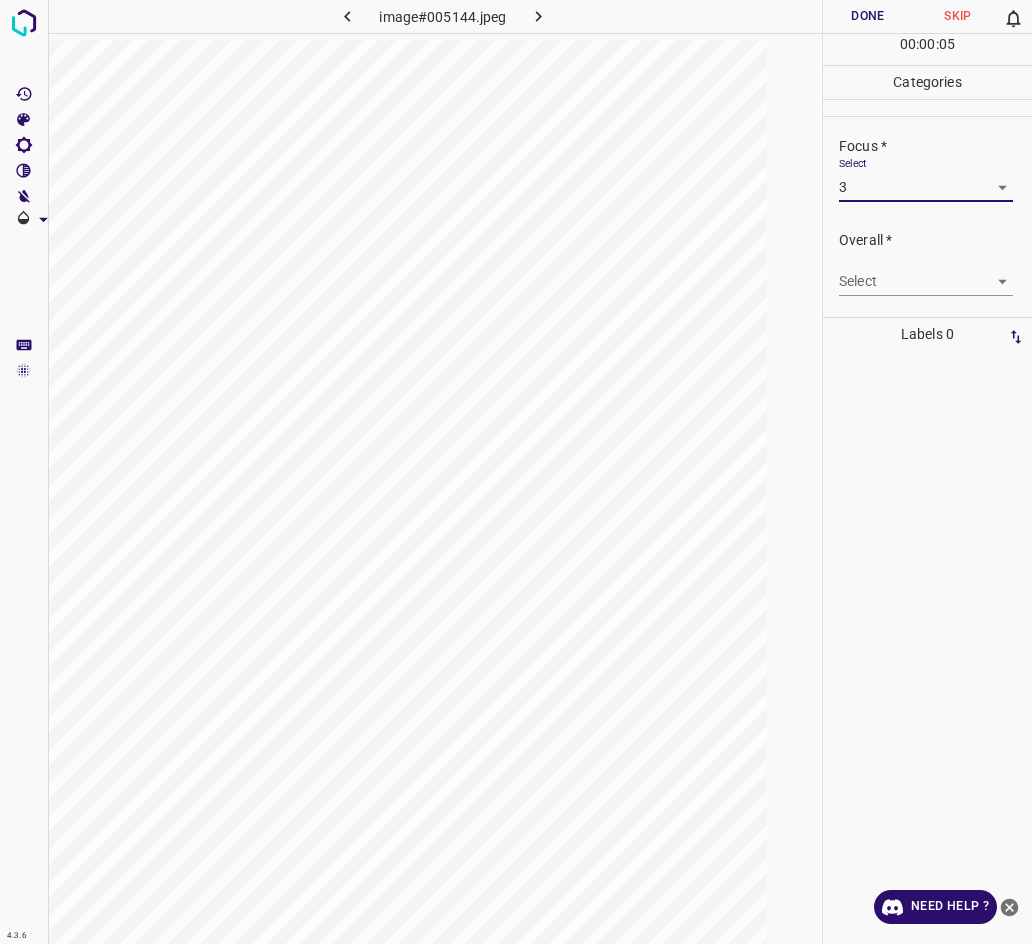 click on "4.3.6  image#005144.jpeg Done Skip 0 00   : 00   : 05   Categories Lighting *  Select 3 3 Focus *  Select 3 3 Overall *  Select ​ Labels   0 Categories 1 Lighting 2 Focus 3 Overall Tools Space Change between modes (Draw & Edit) I Auto labeling R Restore zoom M Zoom in N Zoom out Delete Delete selecte label Filters Z Restore filters X Saturation filter C Brightness filter V Contrast filter B Gray scale filter General O Download Need Help ? - Text - Hide - Delete" at bounding box center (516, 472) 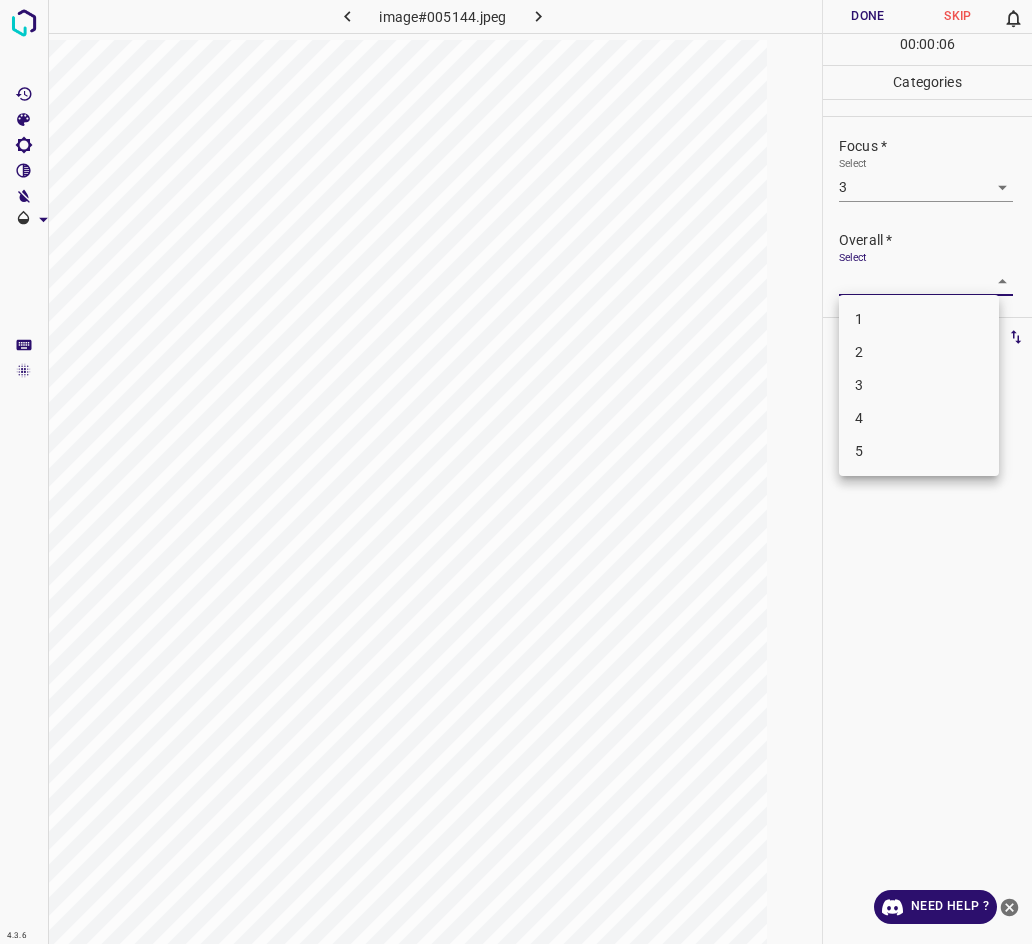 click on "3" at bounding box center (919, 385) 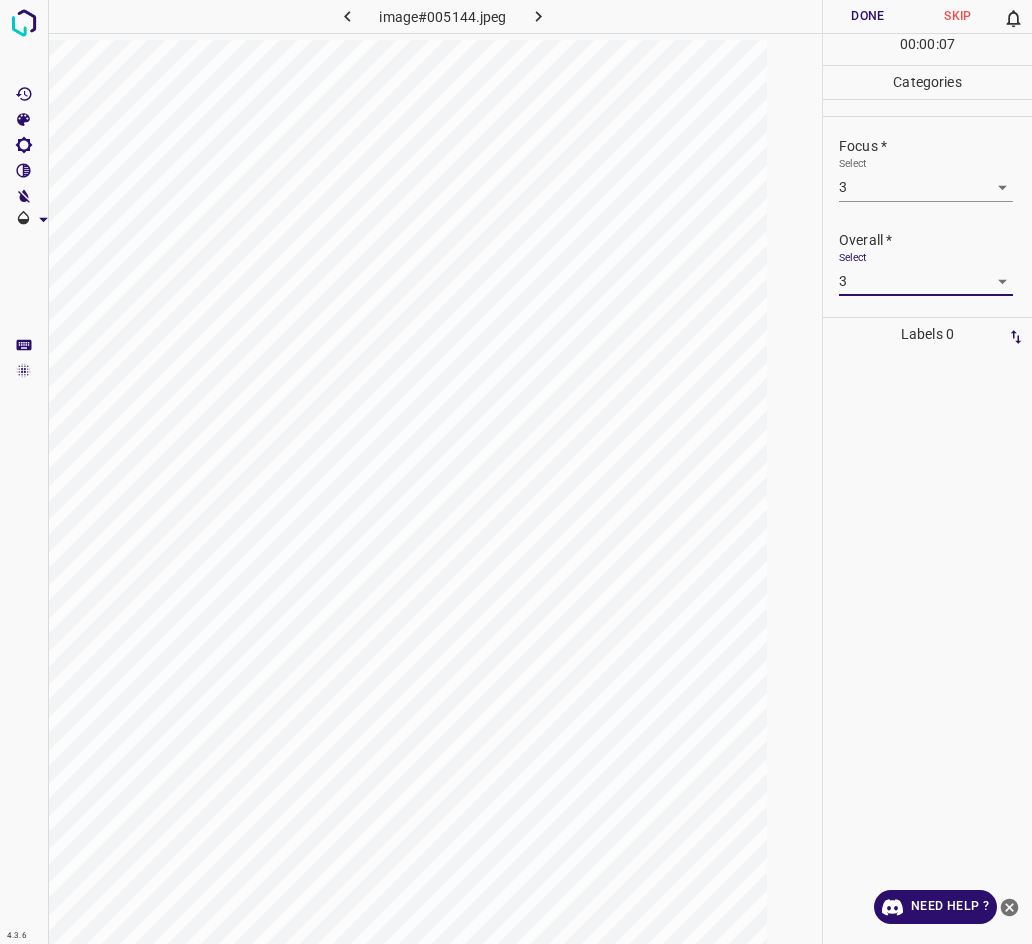 click on "Done" at bounding box center [868, 16] 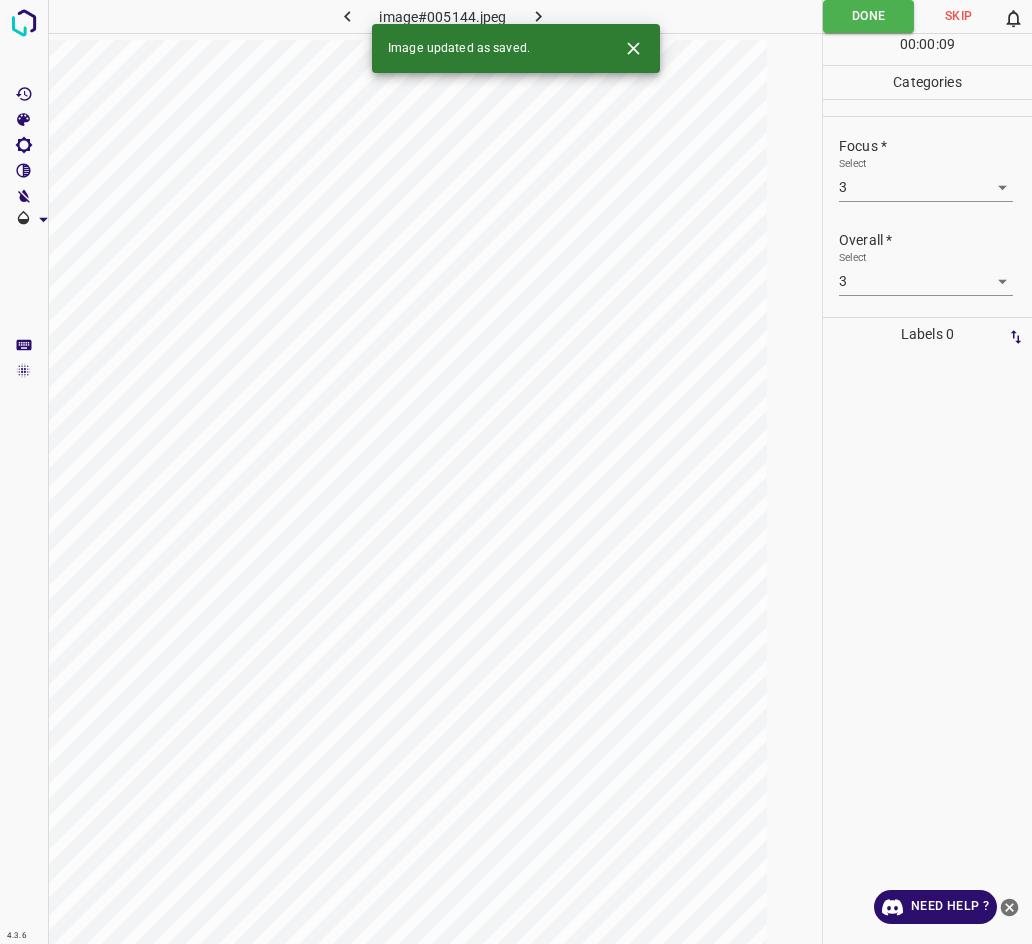 click 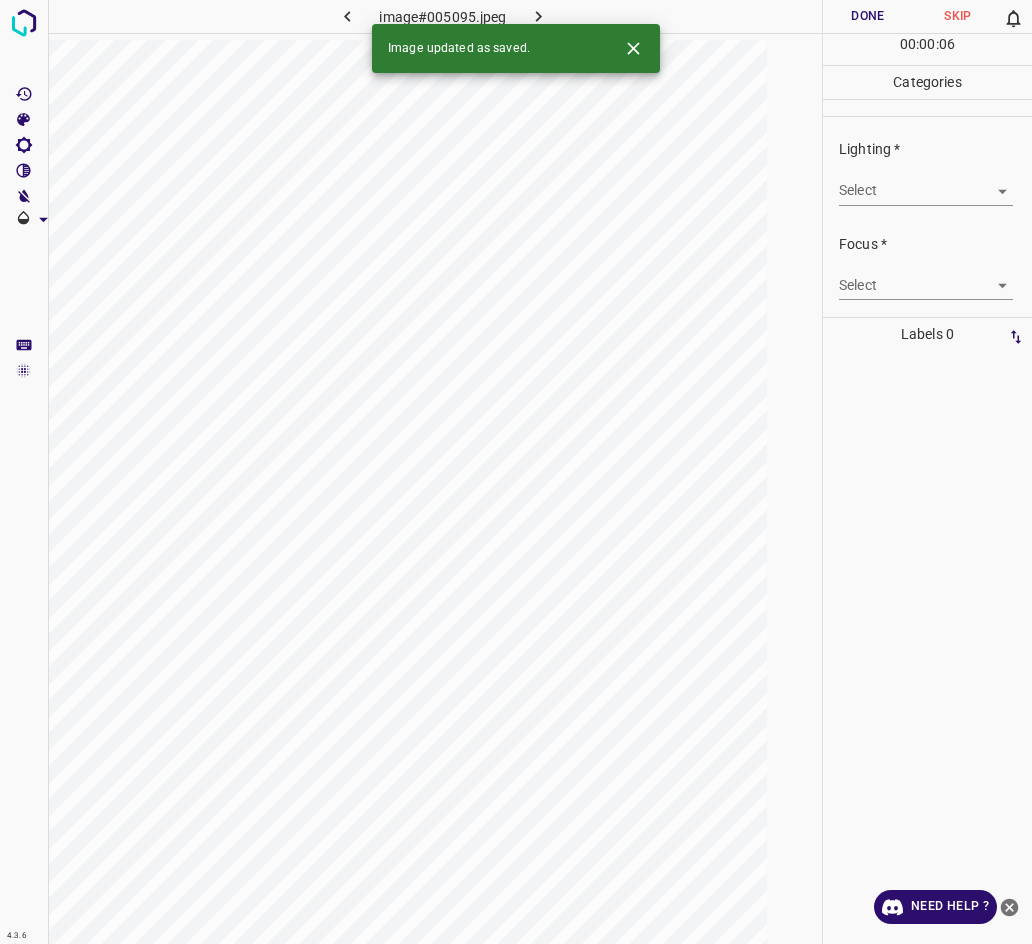 click on "4.3.6  image#005095.jpeg Done Skip 0 00   : 00   : 06   Categories Lighting *  Select ​ Focus *  Select ​ Overall *  Select ​ Labels   0 Categories 1 Lighting 2 Focus 3 Overall Tools Space Change between modes (Draw & Edit) I Auto labeling R Restore zoom M Zoom in N Zoom out Delete Delete selecte label Filters Z Restore filters X Saturation filter C Brightness filter V Contrast filter B Gray scale filter General O Download Image updated as saved. Need Help ? - Text - Hide - Delete" at bounding box center [516, 472] 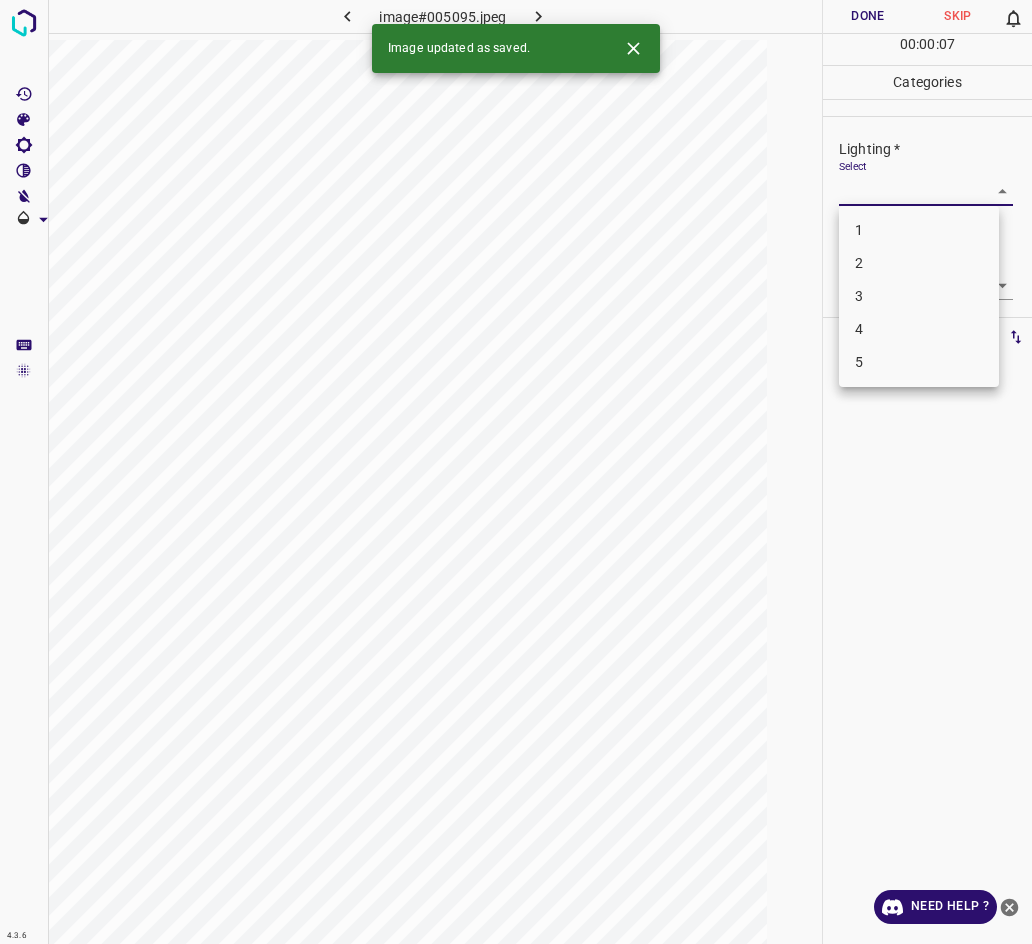 click on "3" at bounding box center [919, 296] 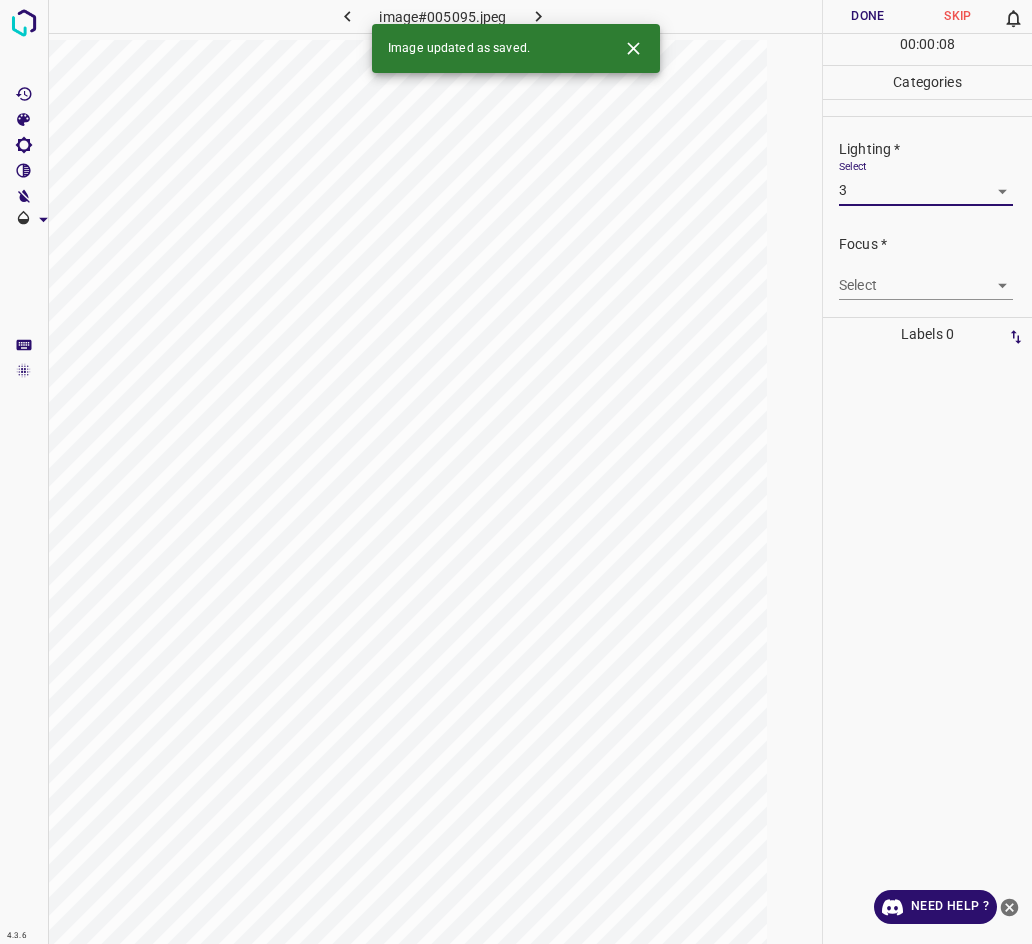 click on "4.3.6  image#005095.jpeg Done Skip 0 00   : 00   : 08   Categories Lighting *  Select 3 3 Focus *  Select ​ Overall *  Select ​ Labels   0 Categories 1 Lighting 2 Focus 3 Overall Tools Space Change between modes (Draw & Edit) I Auto labeling R Restore zoom M Zoom in N Zoom out Delete Delete selecte label Filters Z Restore filters X Saturation filter C Brightness filter V Contrast filter B Gray scale filter General O Download Image updated as saved. Need Help ? - Text - Hide - Delete" at bounding box center (516, 472) 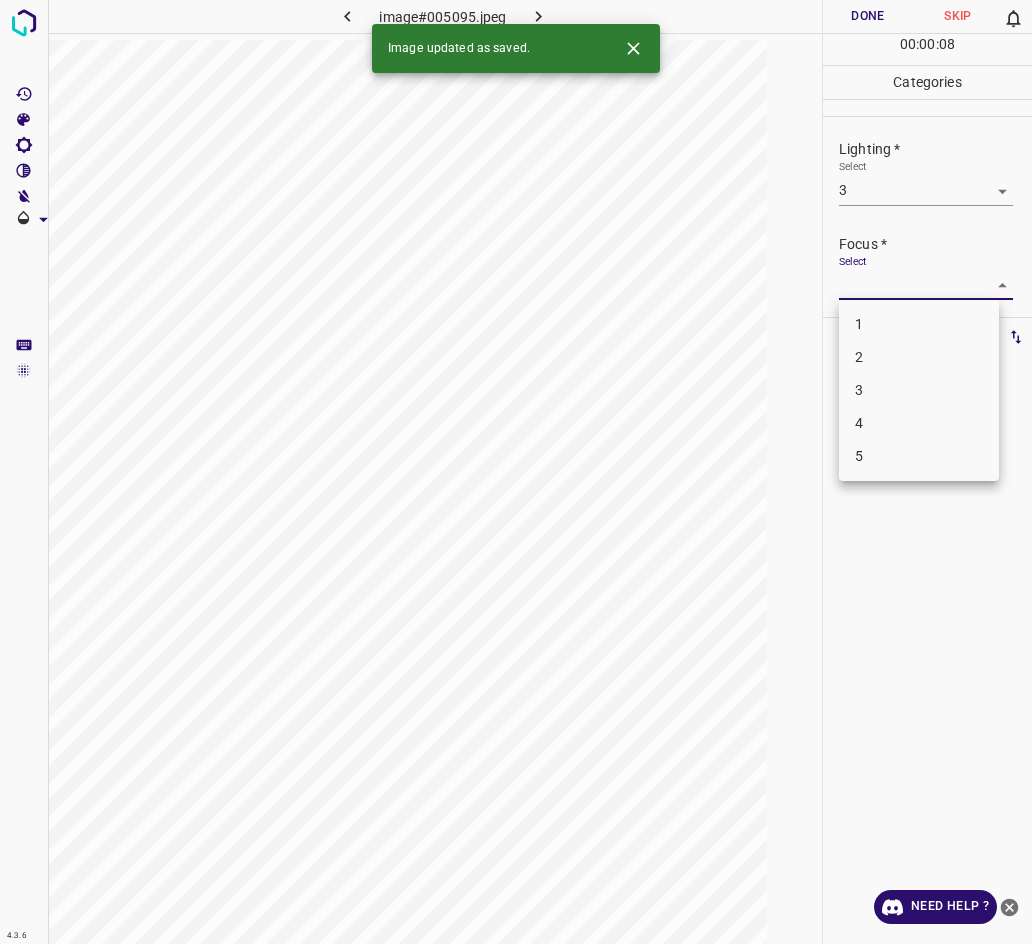 click on "3" at bounding box center (919, 390) 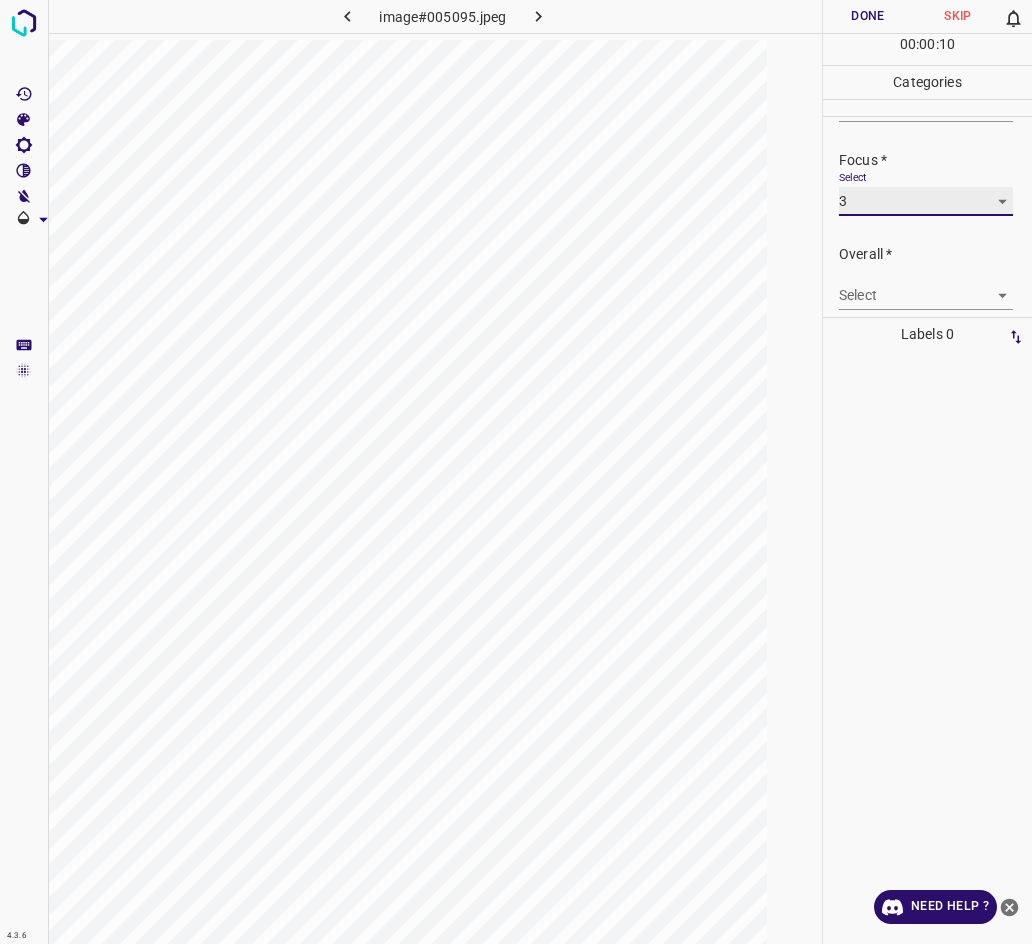 scroll, scrollTop: 98, scrollLeft: 0, axis: vertical 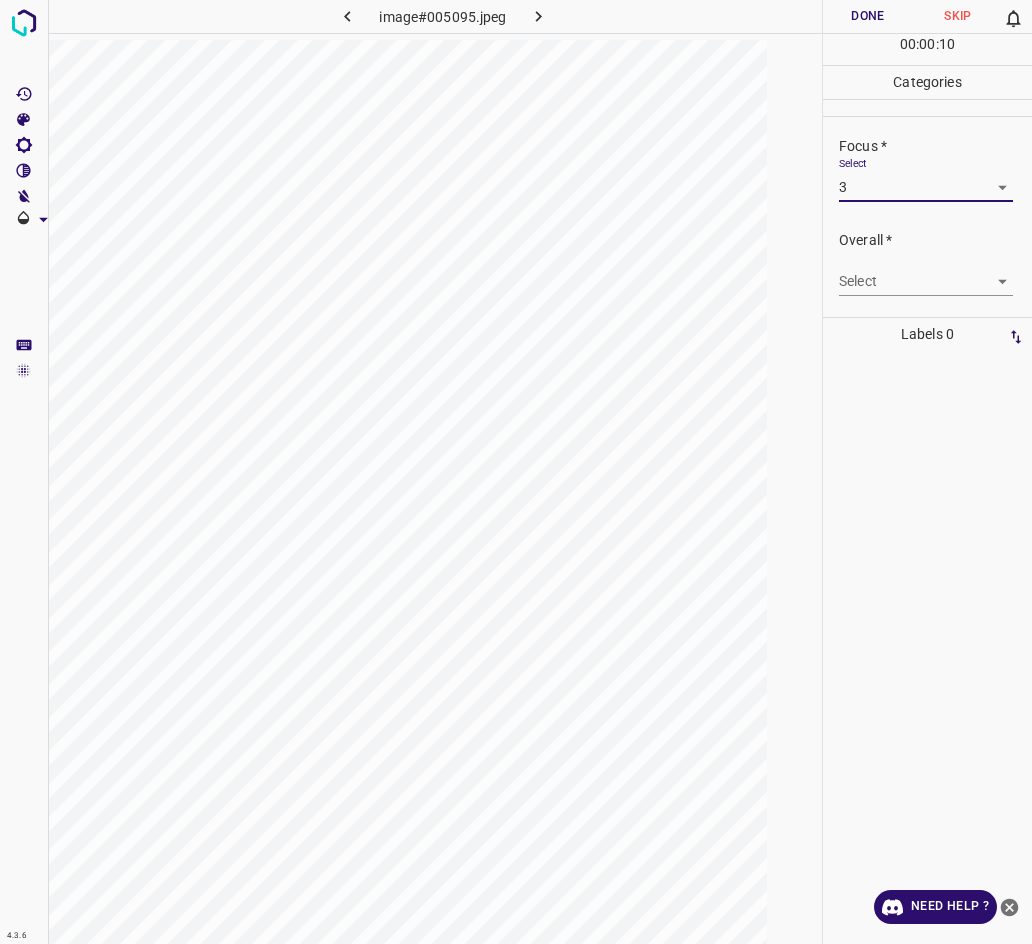 click on "4.3.6  image#005095.jpeg Done Skip 0 00   : 00   : 10   Categories Lighting *  Select 3 3 Focus *  Select 3 3 Overall *  Select ​ Labels   0 Categories 1 Lighting 2 Focus 3 Overall Tools Space Change between modes (Draw & Edit) I Auto labeling R Restore zoom M Zoom in N Zoom out Delete Delete selecte label Filters Z Restore filters X Saturation filter C Brightness filter V Contrast filter B Gray scale filter General O Download Need Help ? - Text - Hide - Delete" at bounding box center (516, 472) 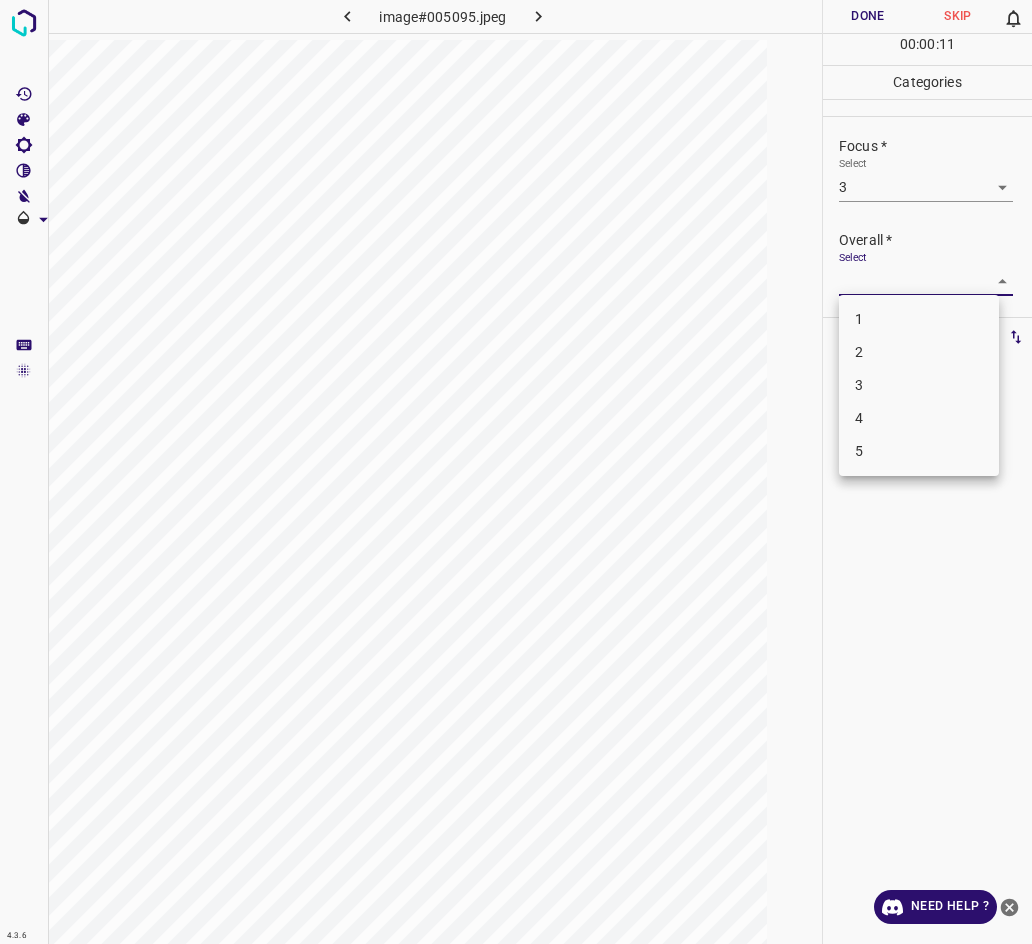 click on "3" at bounding box center (919, 385) 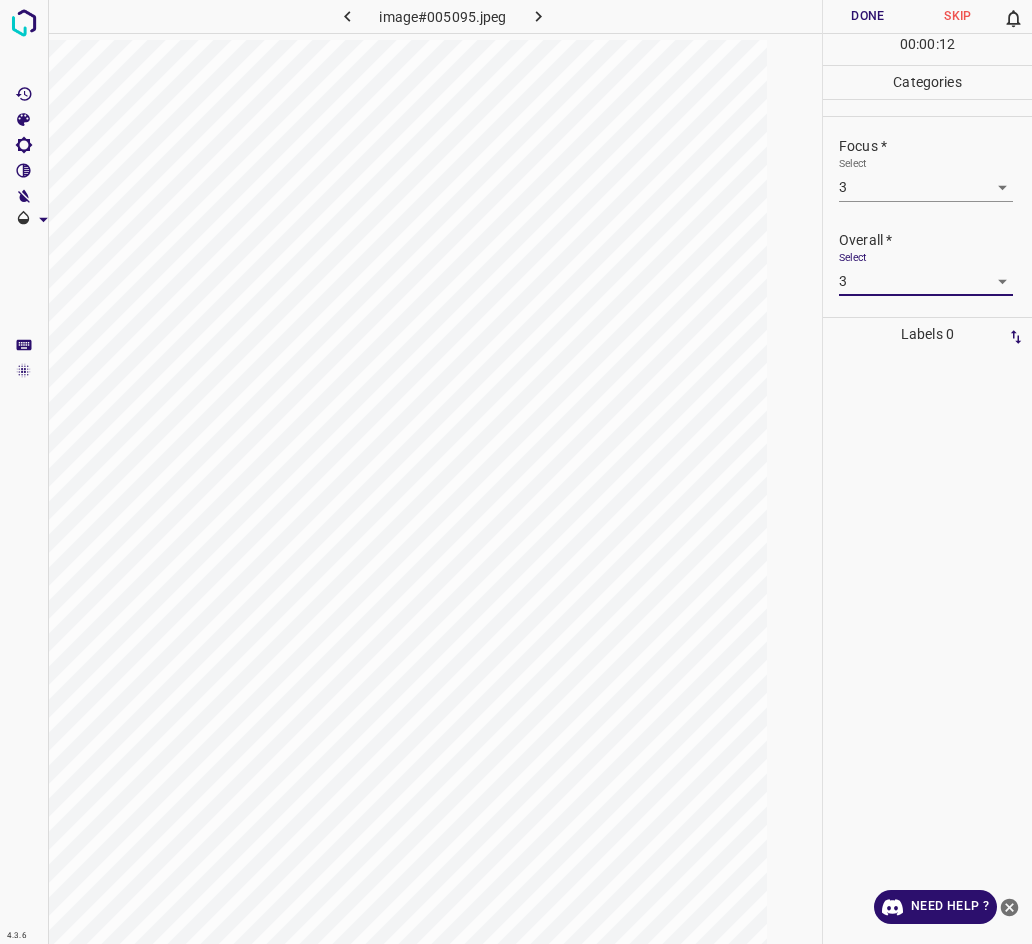 click on "Done" at bounding box center (868, 16) 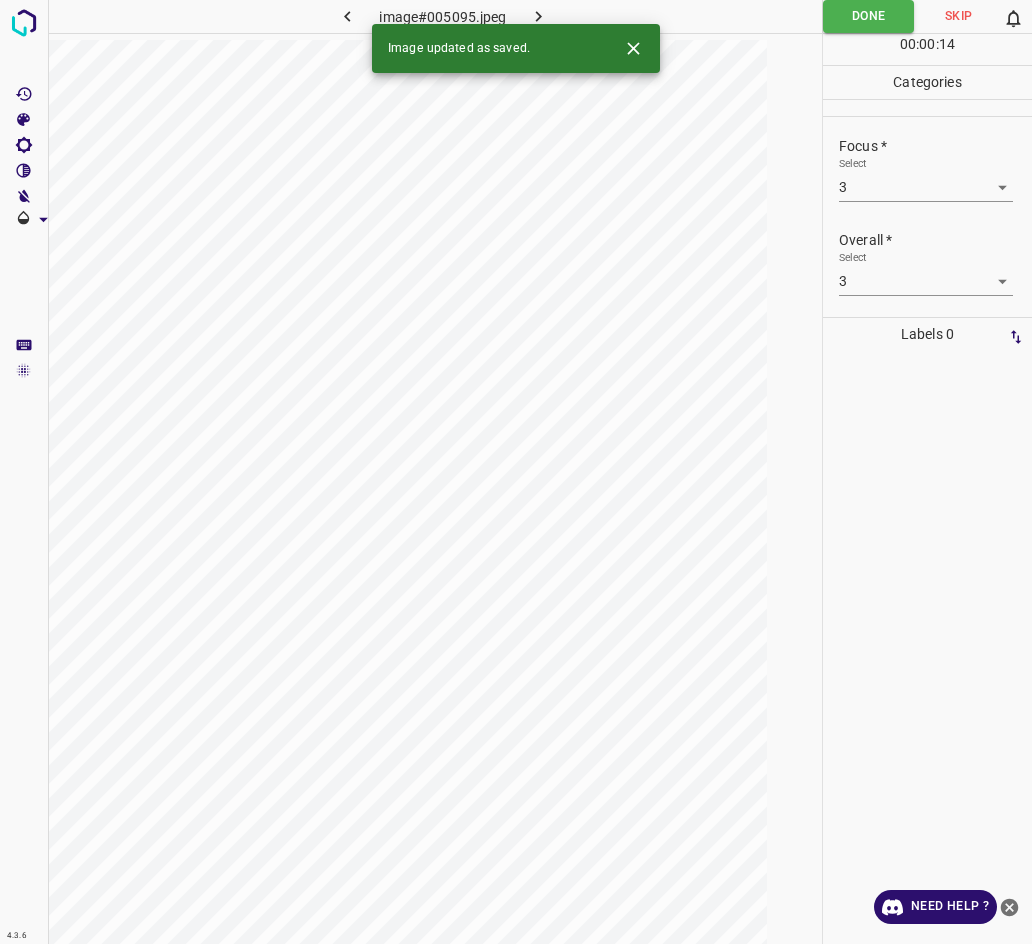 click 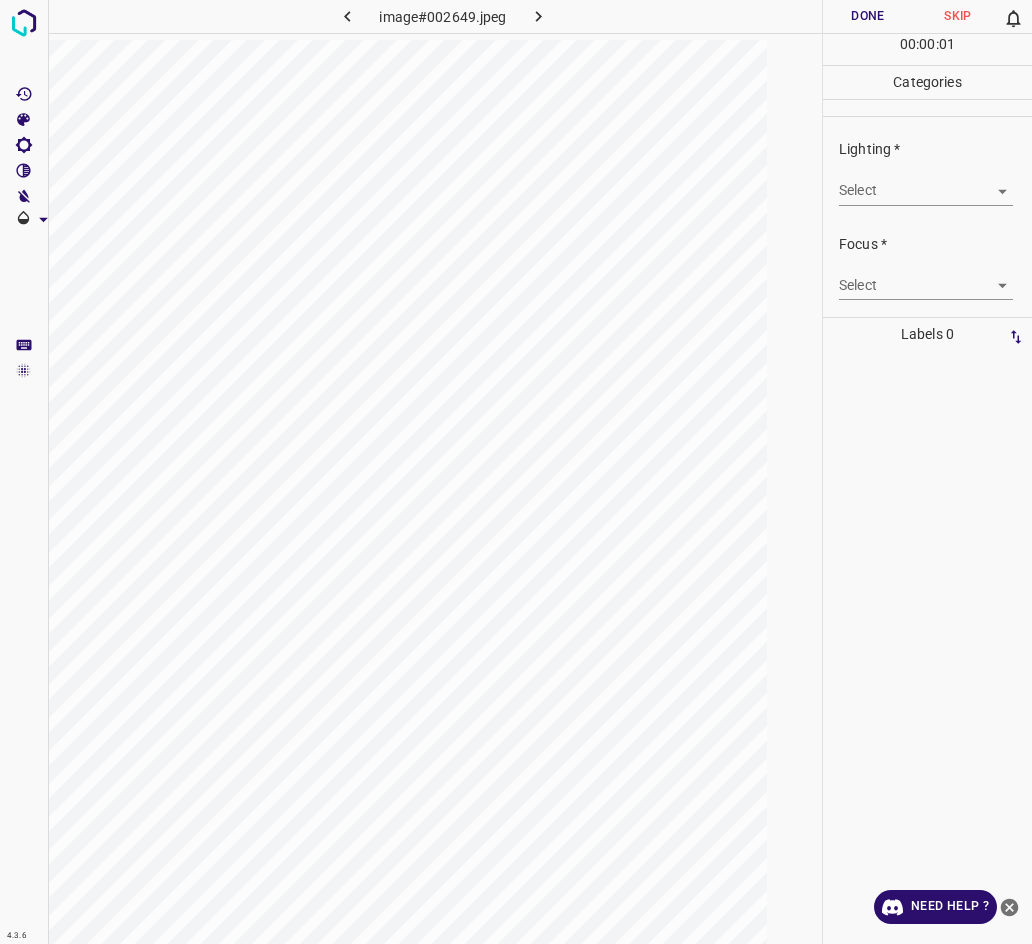 click on "4.3.6  image#002649.jpeg Done Skip 0 00   : 00   : 01   Categories Lighting *  Select ​ Focus *  Select ​ Overall *  Select ​ Labels   0 Categories 1 Lighting 2 Focus 3 Overall Tools Space Change between modes (Draw & Edit) I Auto labeling R Restore zoom M Zoom in N Zoom out Delete Delete selecte label Filters Z Restore filters X Saturation filter C Brightness filter V Contrast filter B Gray scale filter General O Download Need Help ? - Text - Hide - Delete" at bounding box center (516, 472) 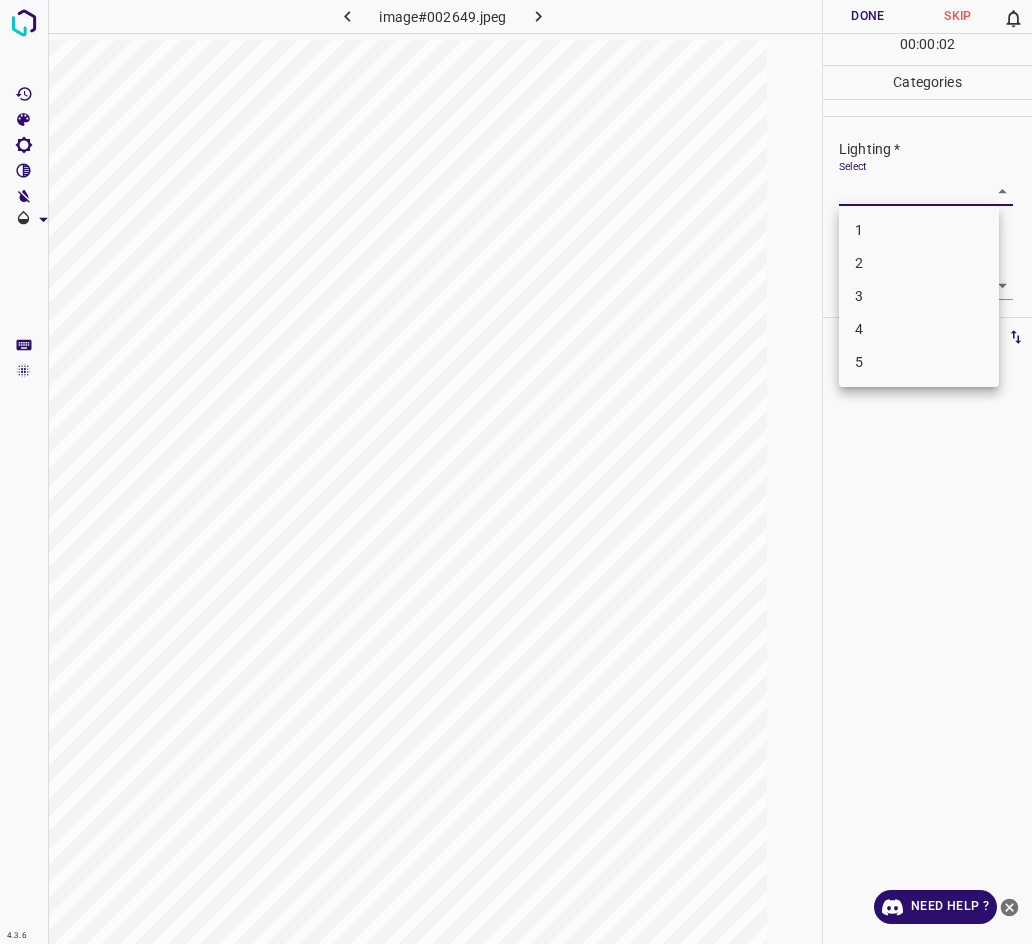 click on "3" at bounding box center (919, 296) 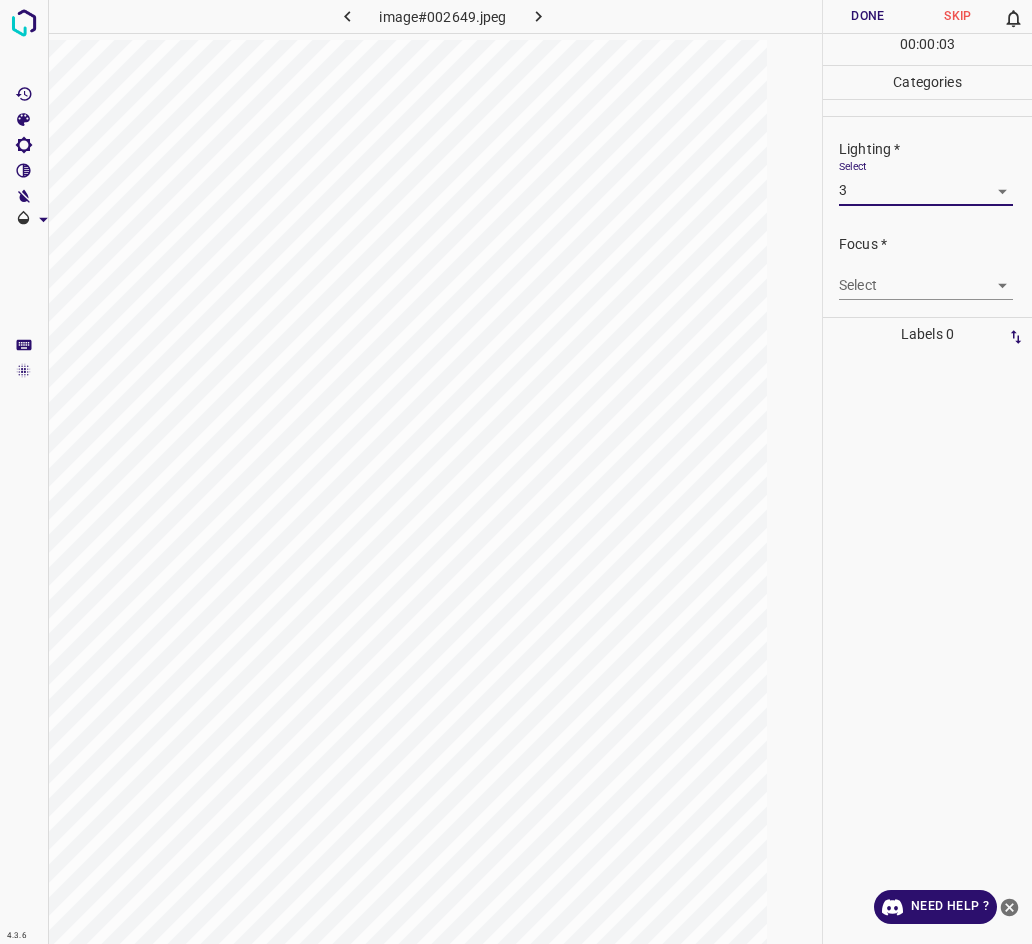 click on "4.3.6  image#002649.jpeg Done Skip 0 00   : 00   : 03   Categories Lighting *  Select 3 3 Focus *  Select ​ Overall *  Select ​ Labels   0 Categories 1 Lighting 2 Focus 3 Overall Tools Space Change between modes (Draw & Edit) I Auto labeling R Restore zoom M Zoom in N Zoom out Delete Delete selecte label Filters Z Restore filters X Saturation filter C Brightness filter V Contrast filter B Gray scale filter General O Download Need Help ? - Text - Hide - Delete" at bounding box center [516, 472] 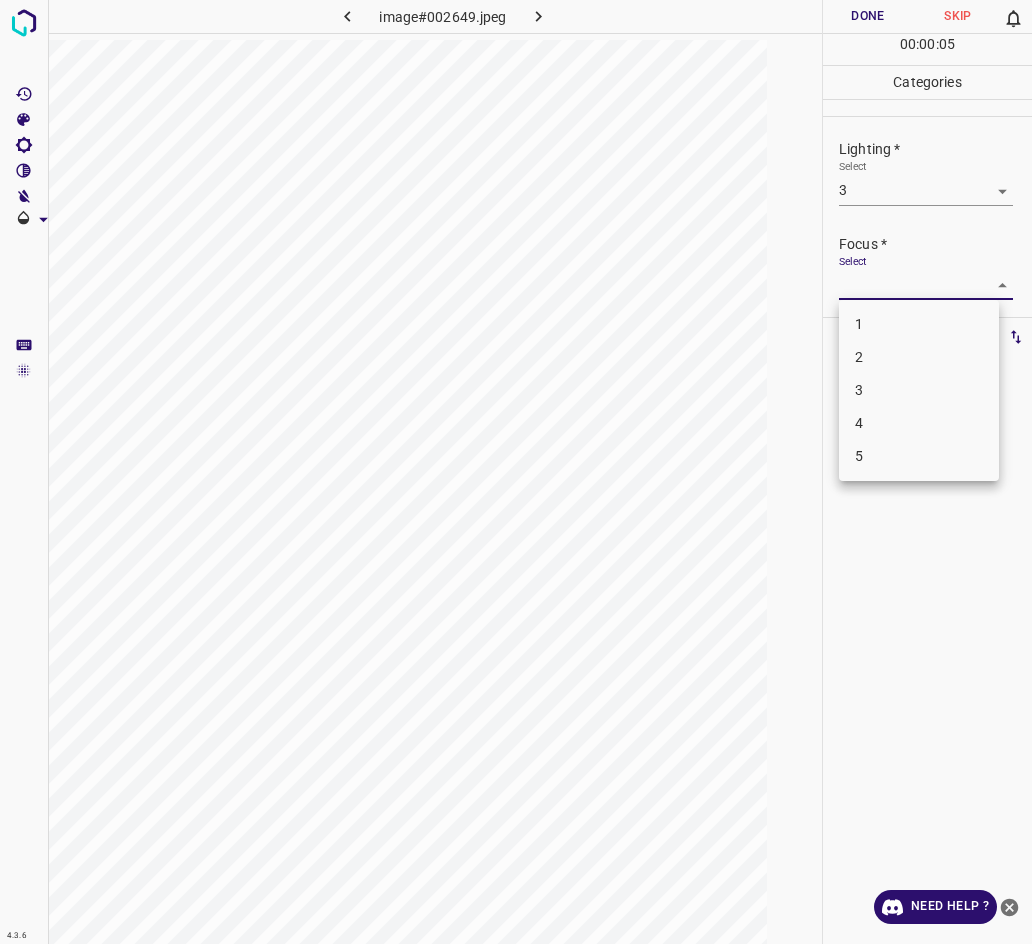 click on "3" at bounding box center (919, 390) 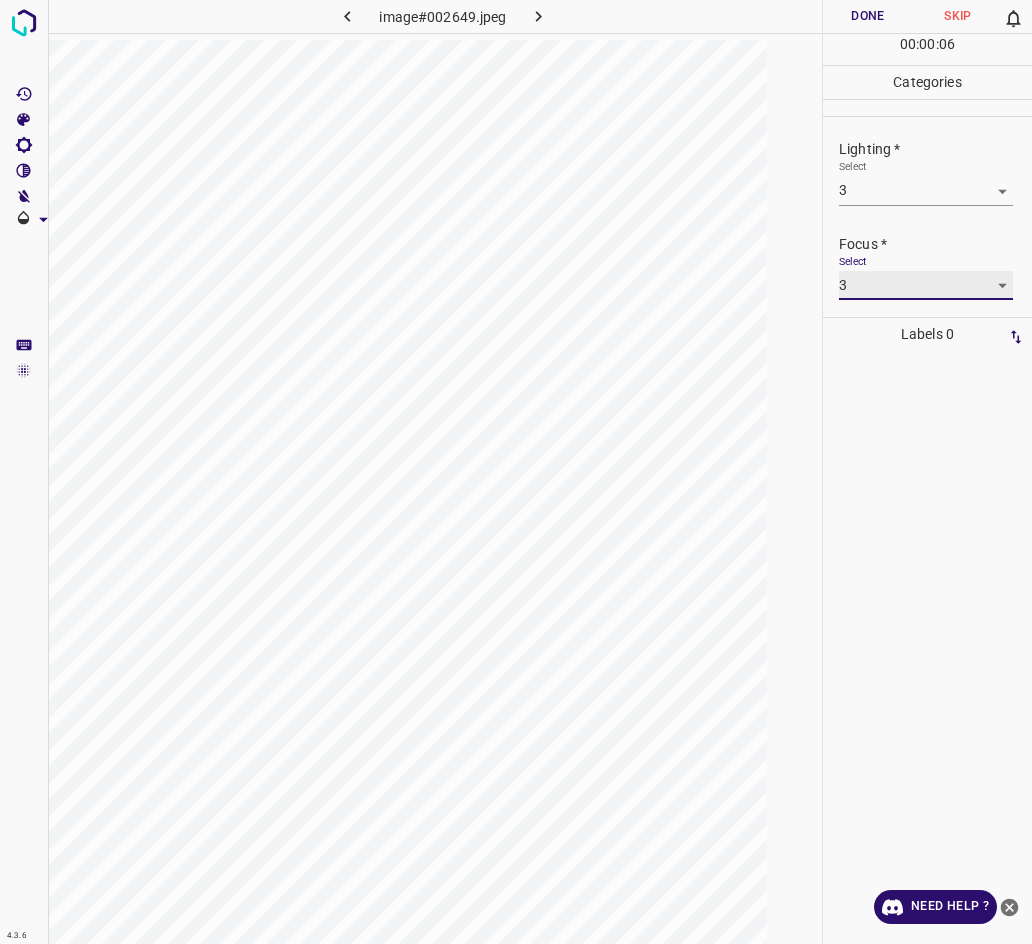 scroll, scrollTop: 98, scrollLeft: 0, axis: vertical 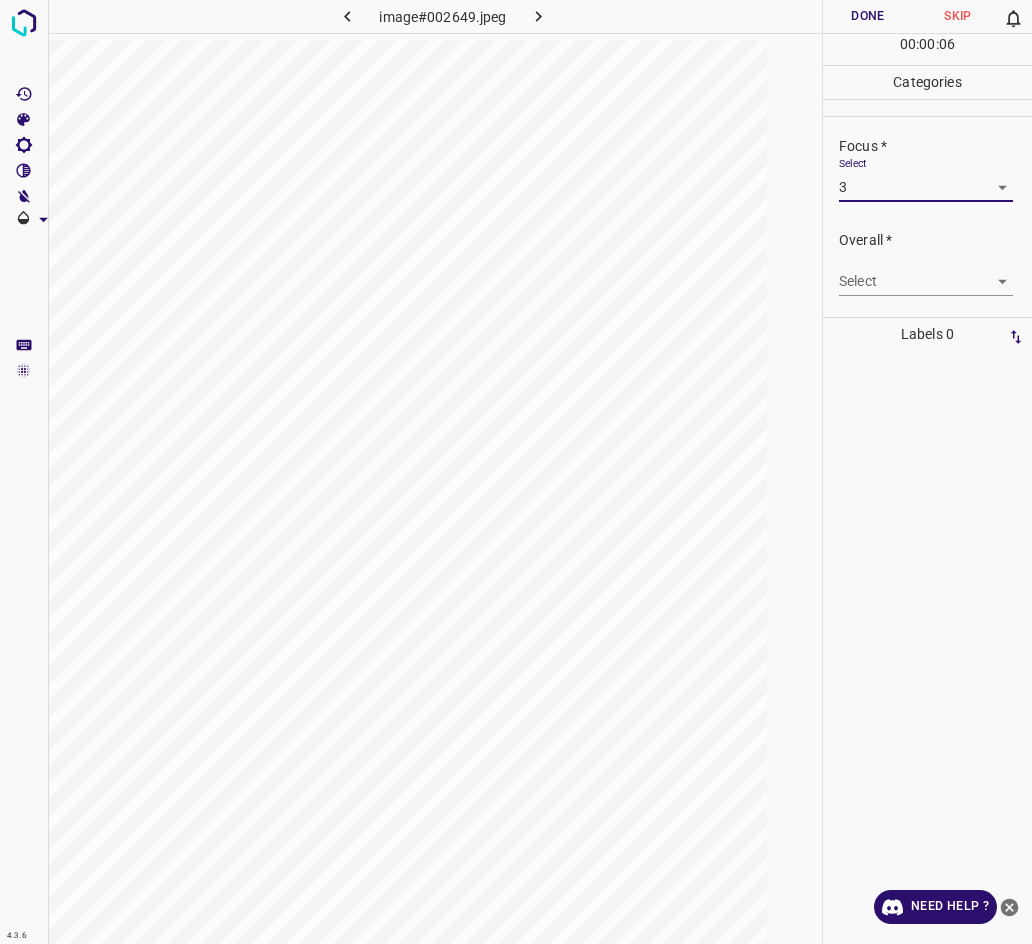 click on "4.3.6  image#002649.jpeg Done Skip 0 00   : 00   : 06   Categories Lighting *  Select 3 3 Focus *  Select 3 3 Overall *  Select ​ Labels   0 Categories 1 Lighting 2 Focus 3 Overall Tools Space Change between modes (Draw & Edit) I Auto labeling R Restore zoom M Zoom in N Zoom out Delete Delete selecte label Filters Z Restore filters X Saturation filter C Brightness filter V Contrast filter B Gray scale filter General O Download Need Help ? - Text - Hide - Delete" at bounding box center (516, 472) 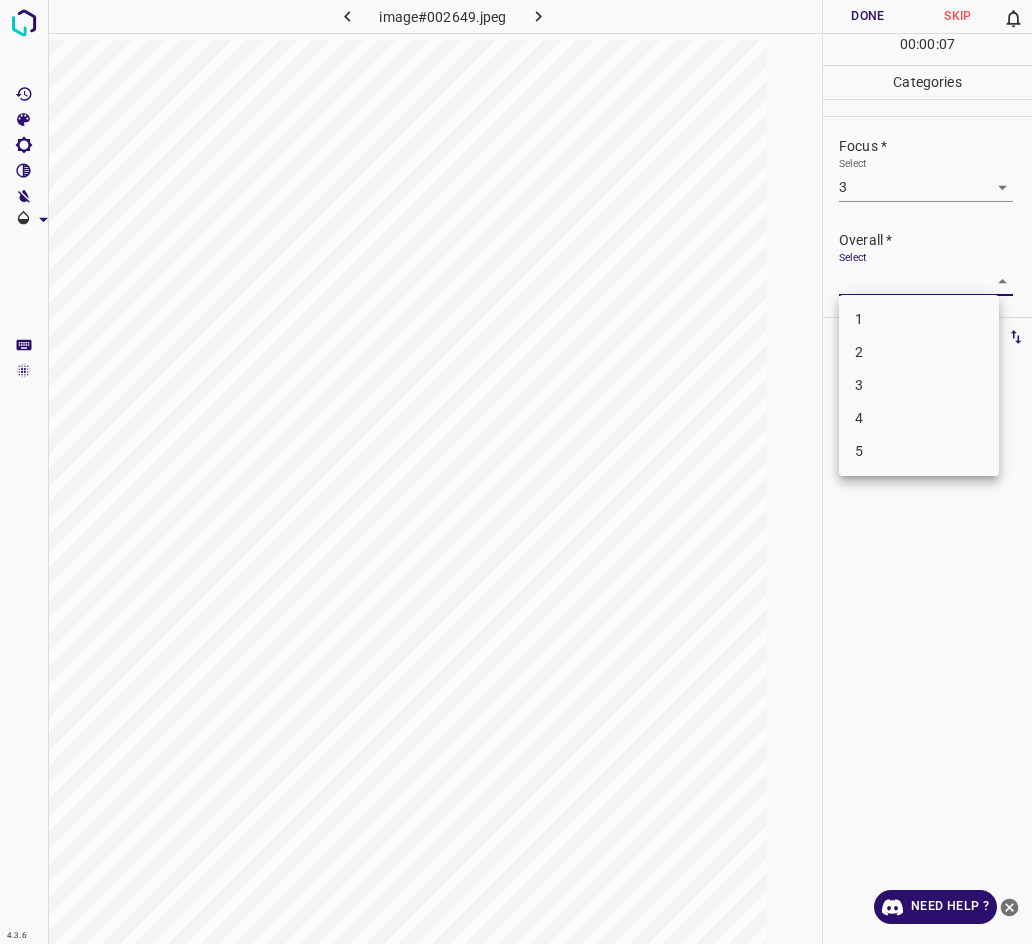 click on "3" at bounding box center (919, 385) 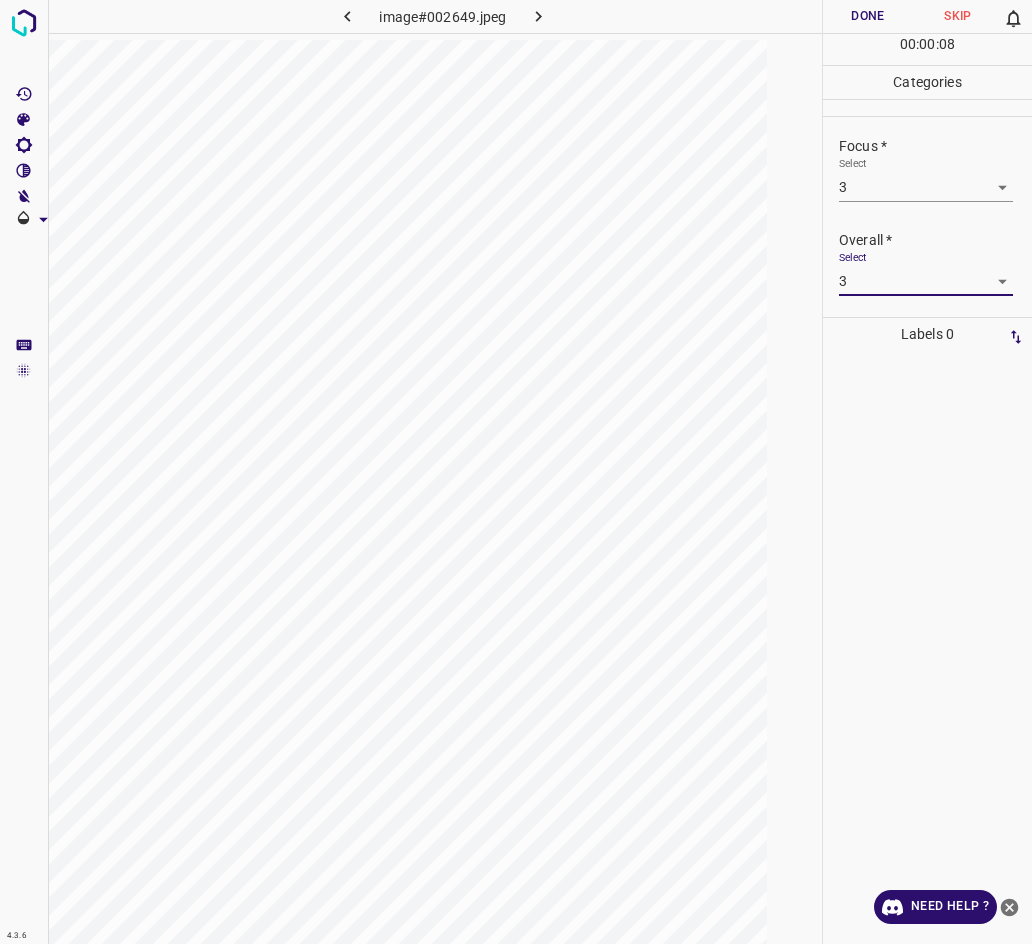 click on "Done" at bounding box center [868, 16] 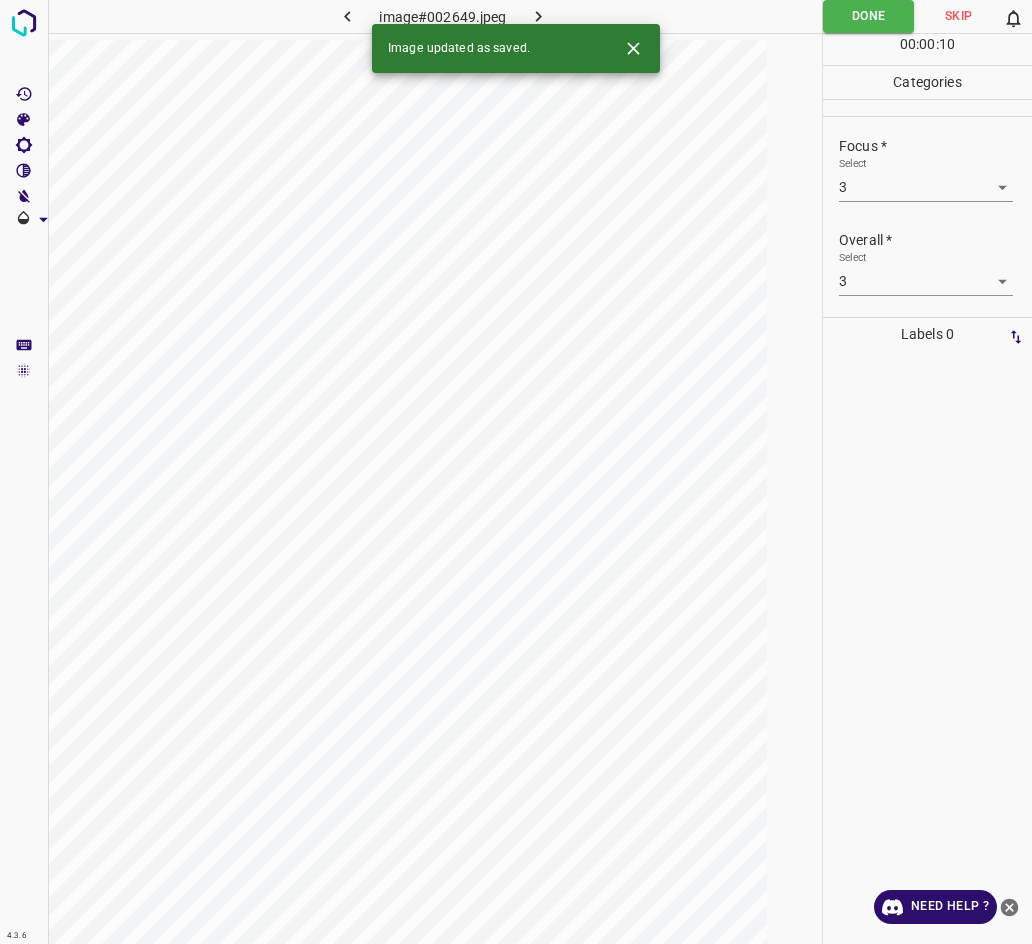 click 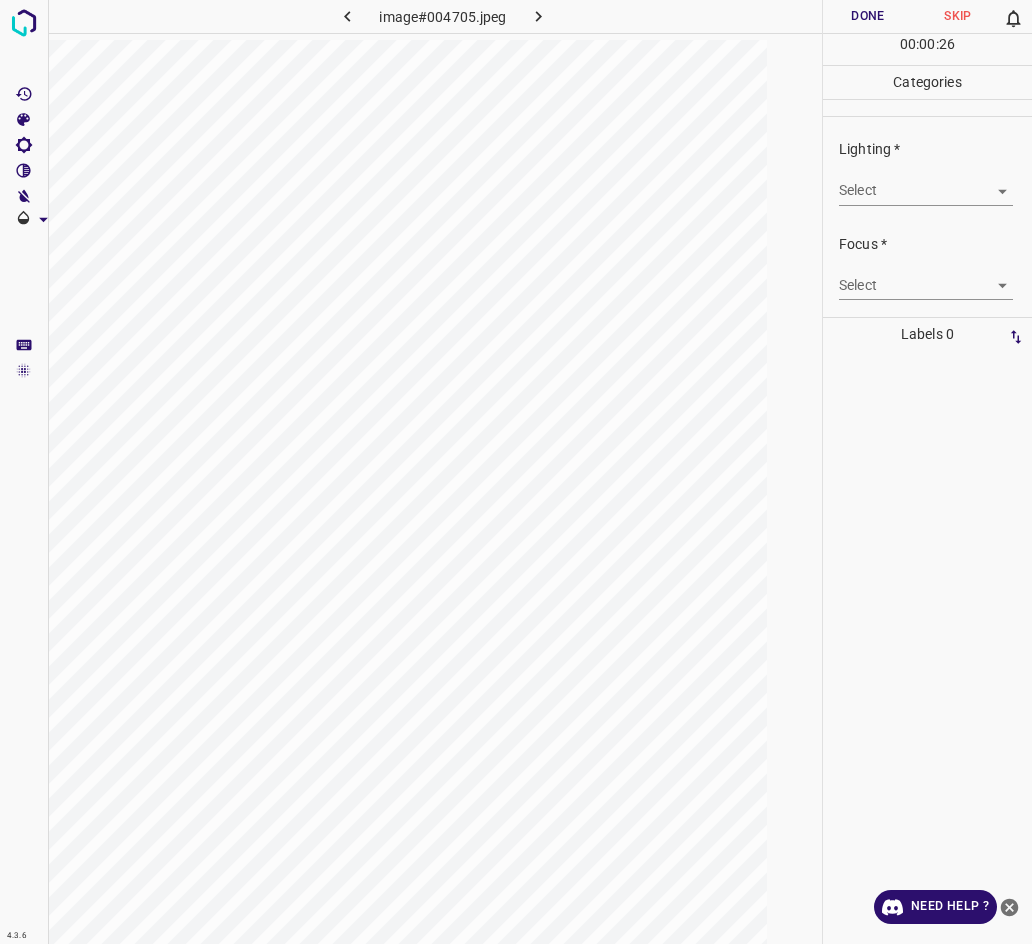 click on "4.3.6  image#004705.jpeg Done Skip 0 00   : 00   : 26   Categories Lighting *  Select ​ Focus *  Select ​ Overall *  Select ​ Labels   0 Categories 1 Lighting 2 Focus 3 Overall Tools Space Change between modes (Draw & Edit) I Auto labeling R Restore zoom M Zoom in N Zoom out Delete Delete selecte label Filters Z Restore filters X Saturation filter C Brightness filter V Contrast filter B Gray scale filter General O Download Need Help ? - Text - Hide - Delete" at bounding box center (516, 472) 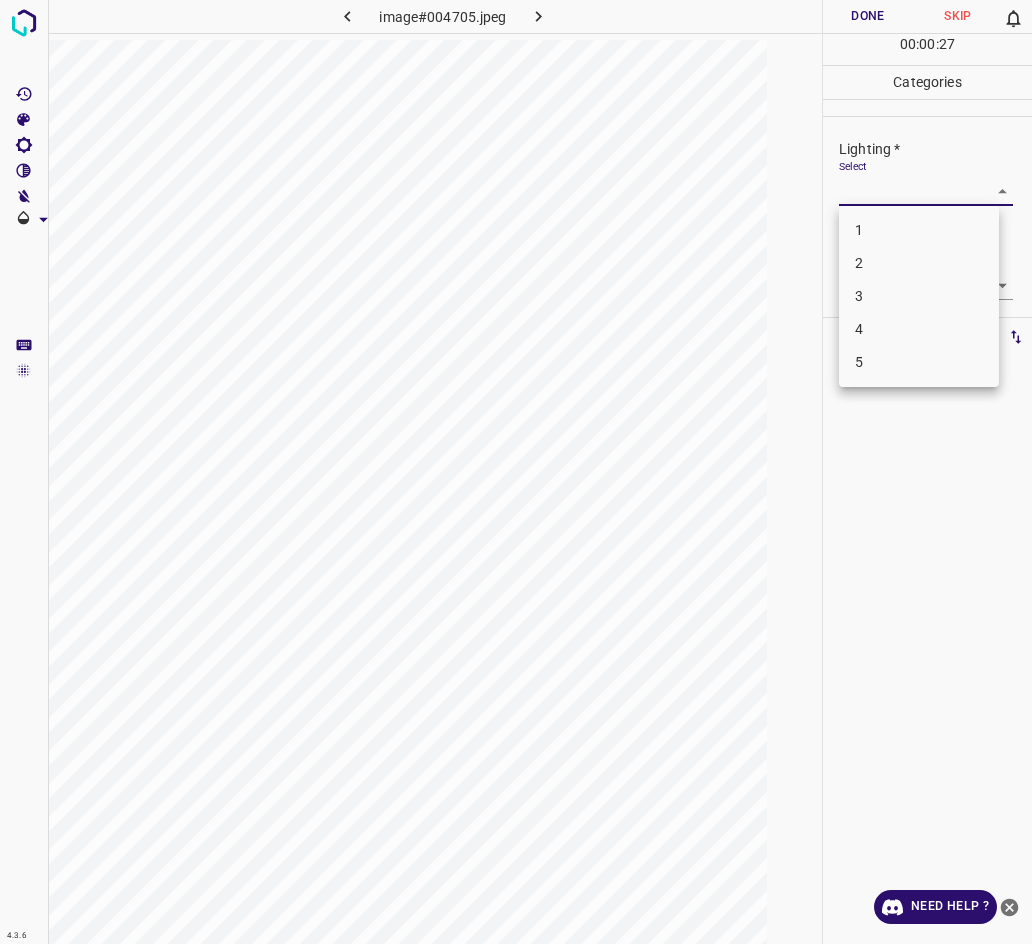 click on "3" at bounding box center (919, 296) 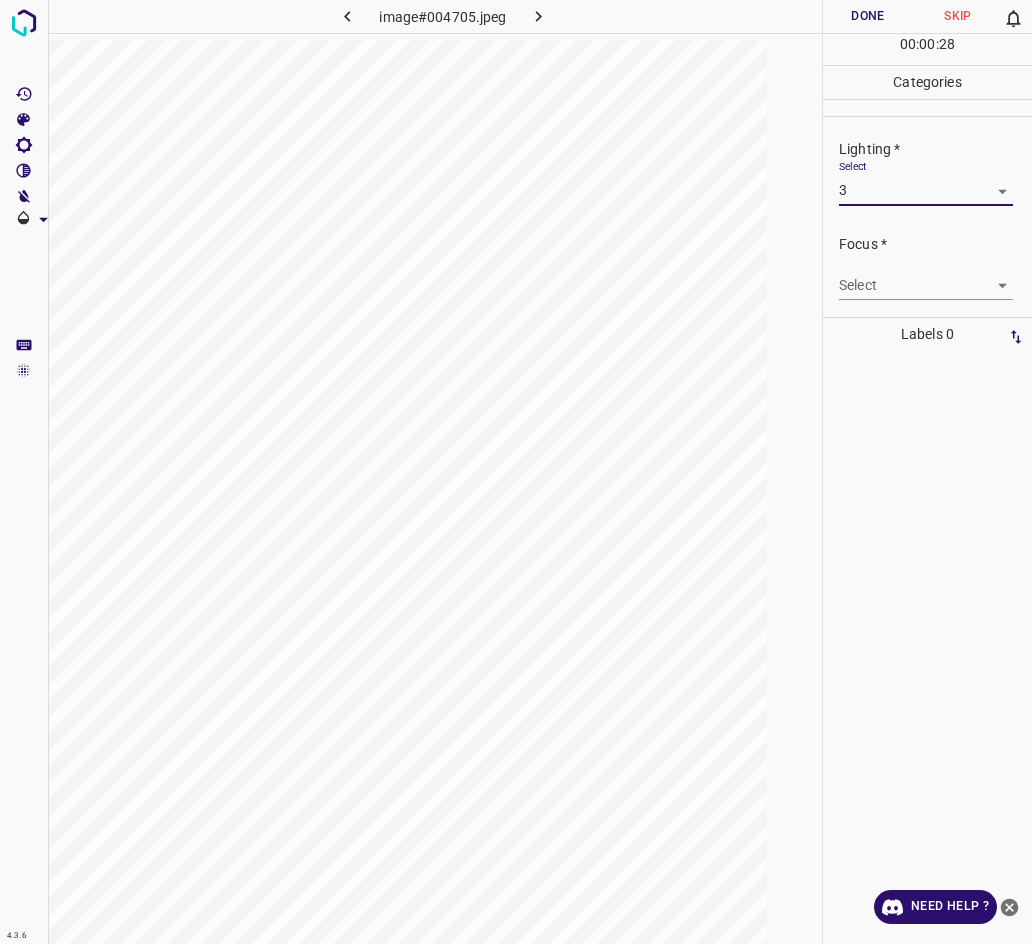 click on "4.3.6  image#004705.jpeg Done Skip 0 00   : 00   : 28   Categories Lighting *  Select 3 3 Focus *  Select ​ Overall *  Select ​ Labels   0 Categories 1 Lighting 2 Focus 3 Overall Tools Space Change between modes (Draw & Edit) I Auto labeling R Restore zoom M Zoom in N Zoom out Delete Delete selecte label Filters Z Restore filters X Saturation filter C Brightness filter V Contrast filter B Gray scale filter General O Download Need Help ? - Text - Hide - Delete" at bounding box center (516, 472) 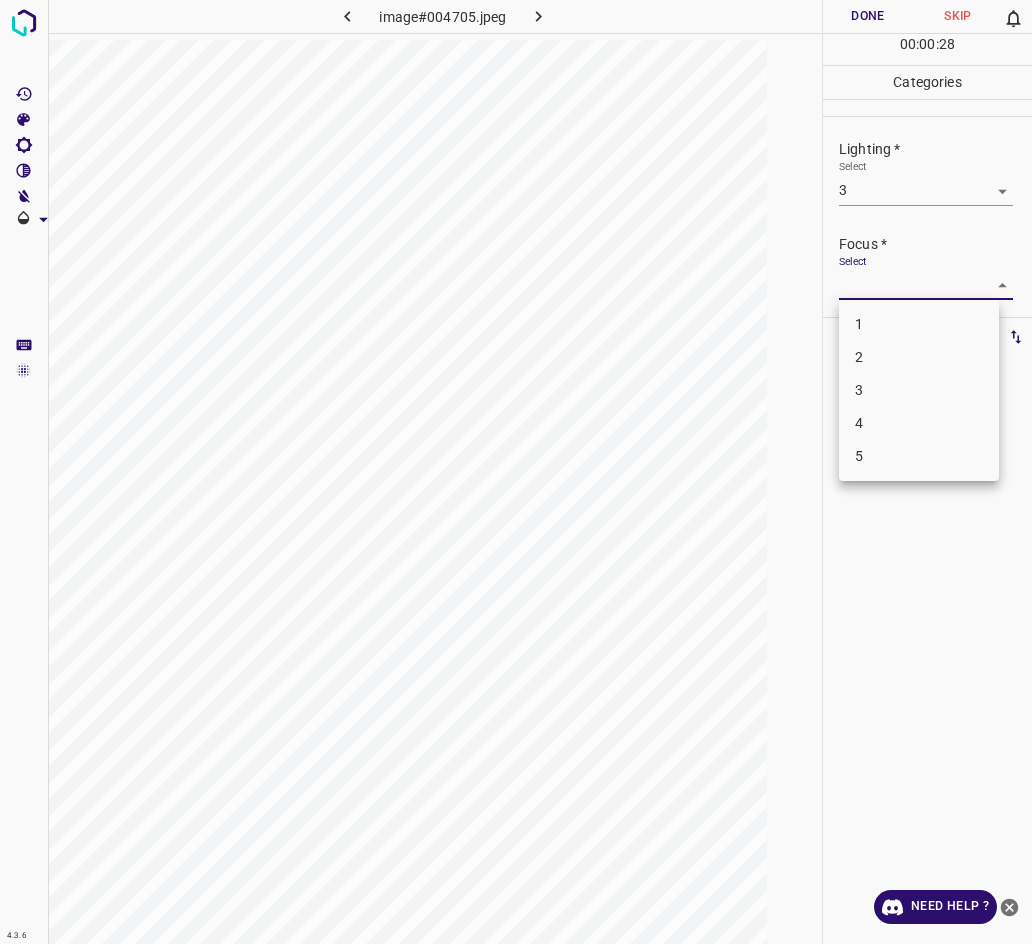 click on "3" at bounding box center (919, 390) 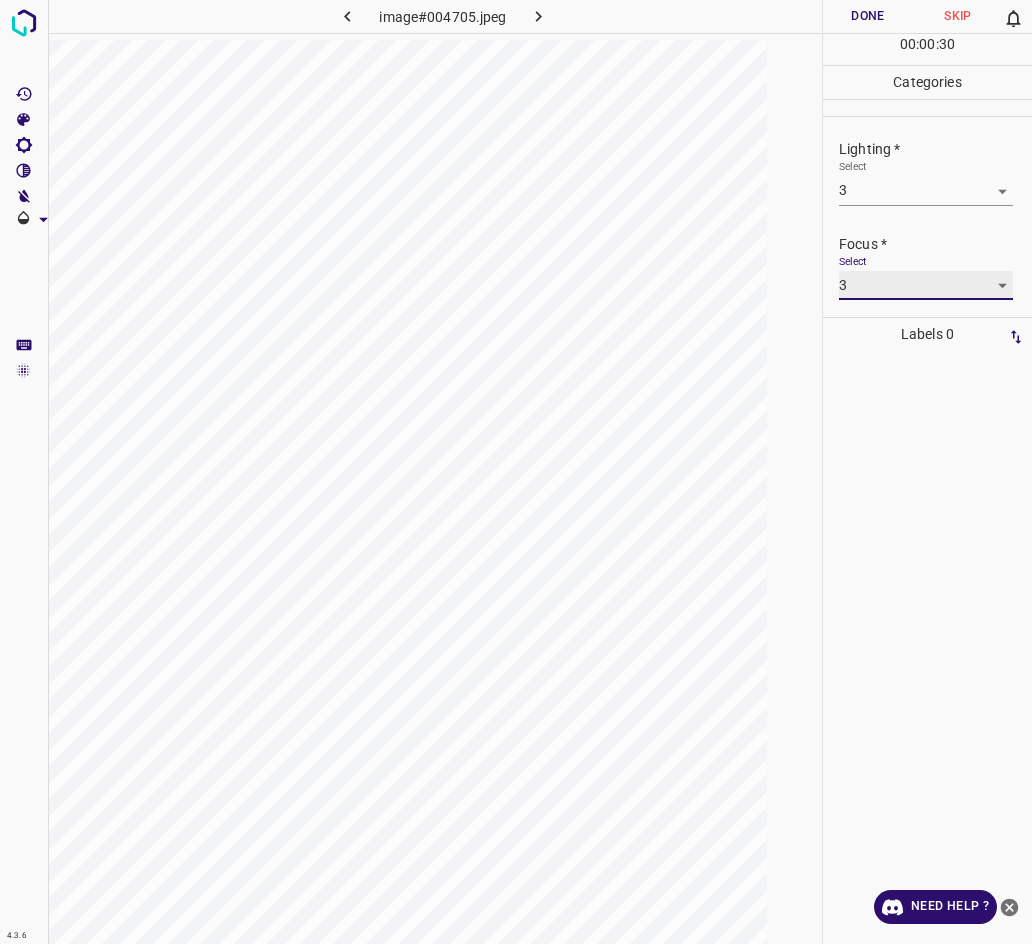 scroll, scrollTop: 84, scrollLeft: 0, axis: vertical 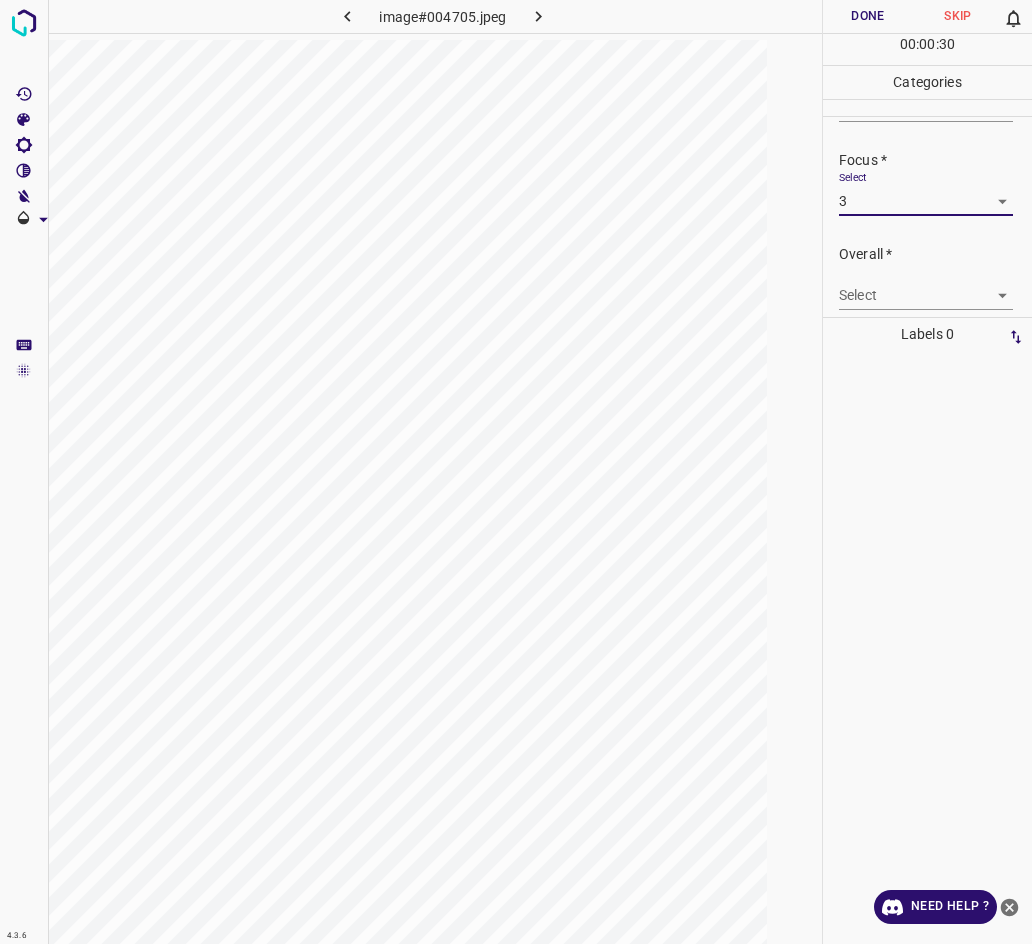 click on "4.3.6  image#004705.jpeg Done Skip 0 00   : 00   : 30   Categories Lighting *  Select 3 3 Focus *  Select 3 3 Overall *  Select ​ Labels   0 Categories 1 Lighting 2 Focus 3 Overall Tools Space Change between modes (Draw & Edit) I Auto labeling R Restore zoom M Zoom in N Zoom out Delete Delete selecte label Filters Z Restore filters X Saturation filter C Brightness filter V Contrast filter B Gray scale filter General O Download Need Help ? - Text - Hide - Delete" at bounding box center (516, 472) 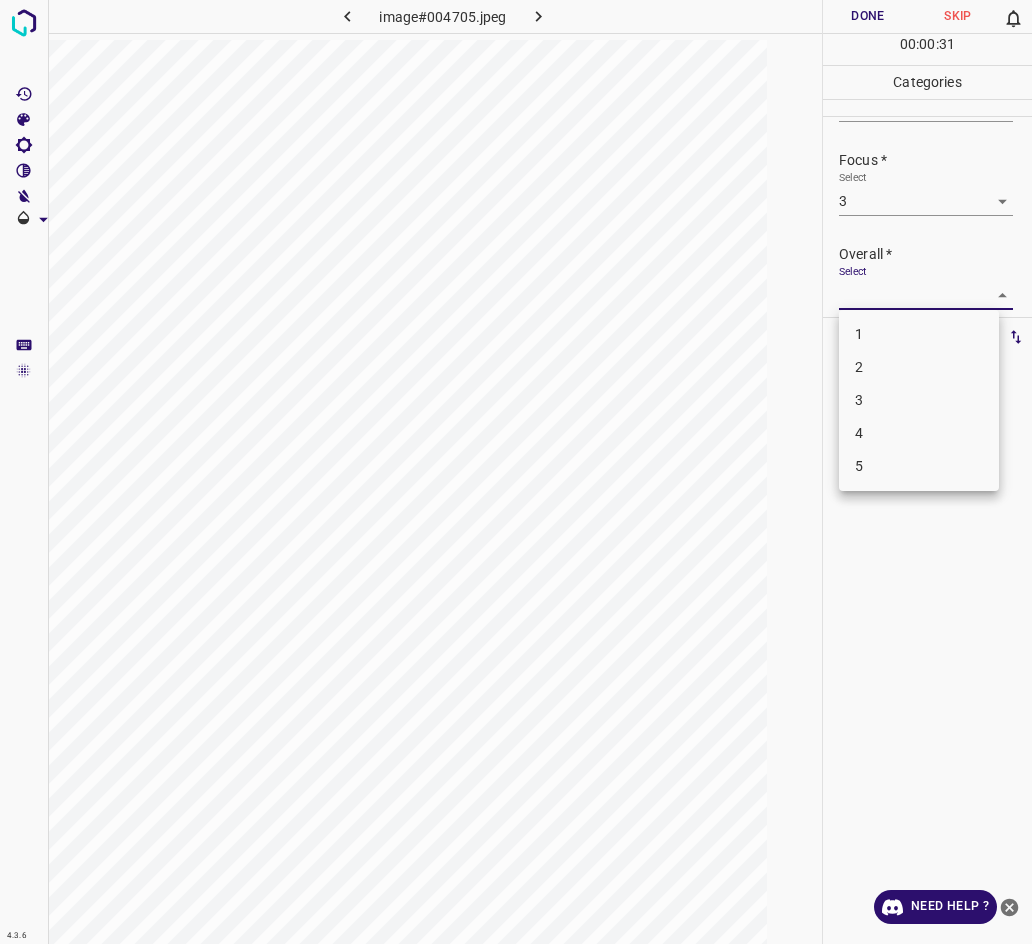 click on "3" at bounding box center [919, 400] 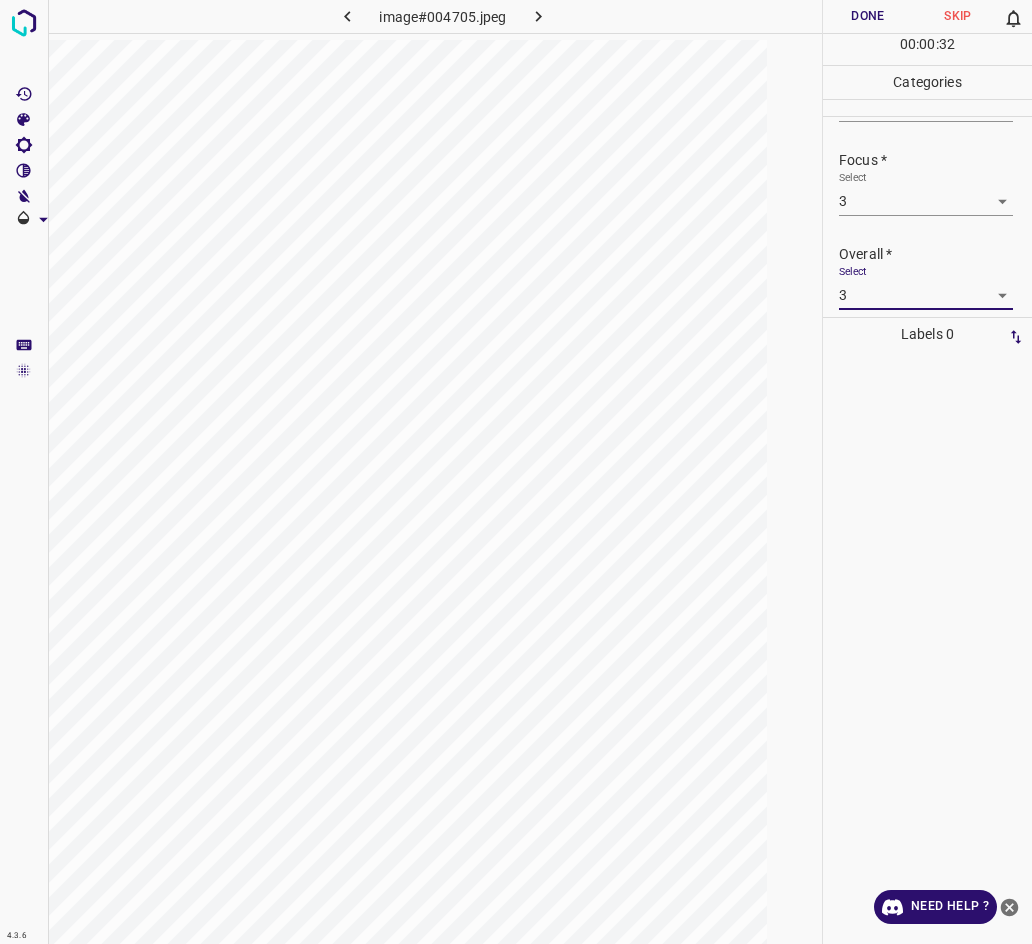 click on "Done" at bounding box center (868, 16) 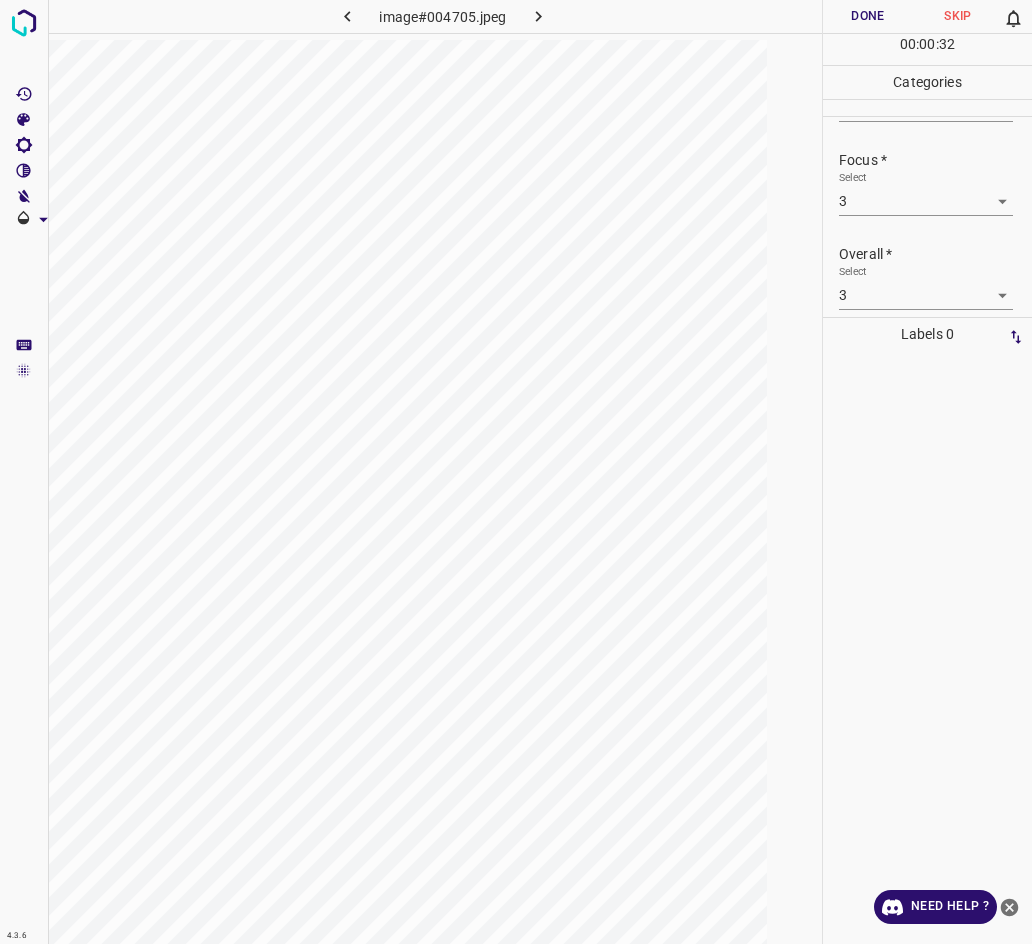 scroll, scrollTop: 84, scrollLeft: 0, axis: vertical 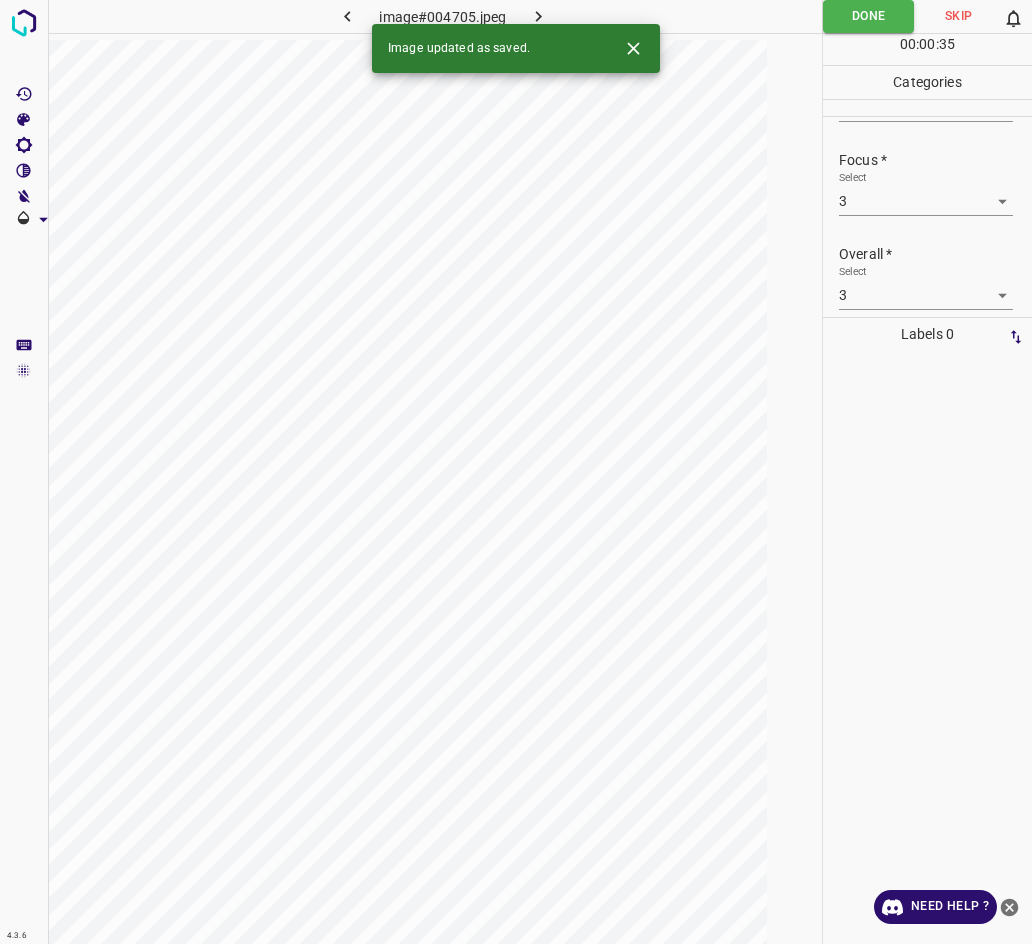 click 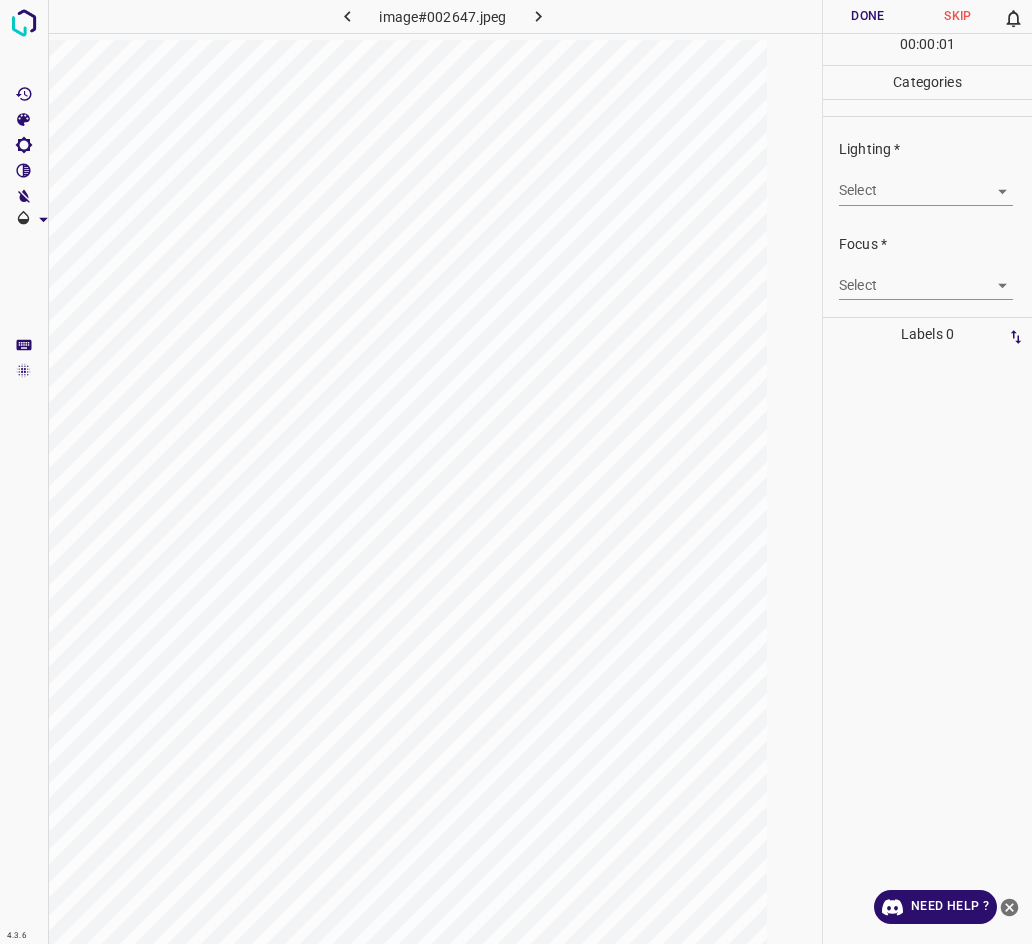 click on "4.3.6  image#002647.jpeg Done Skip 0 00   : 00   : 01   Categories Lighting *  Select ​ Focus *  Select ​ Overall *  Select ​ Labels   0 Categories 1 Lighting 2 Focus 3 Overall Tools Space Change between modes (Draw & Edit) I Auto labeling R Restore zoom M Zoom in N Zoom out Delete Delete selecte label Filters Z Restore filters X Saturation filter C Brightness filter V Contrast filter B Gray scale filter General O Download Need Help ? - Text - Hide - Delete" at bounding box center [516, 472] 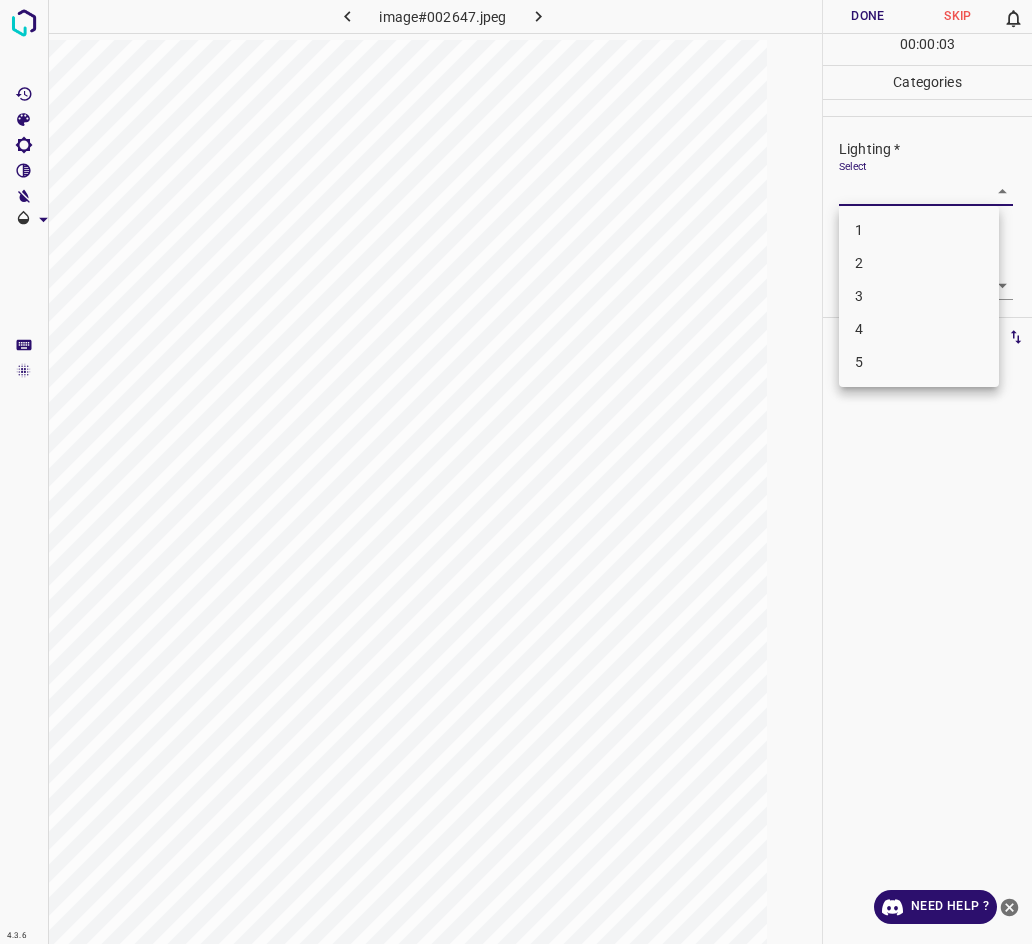 click 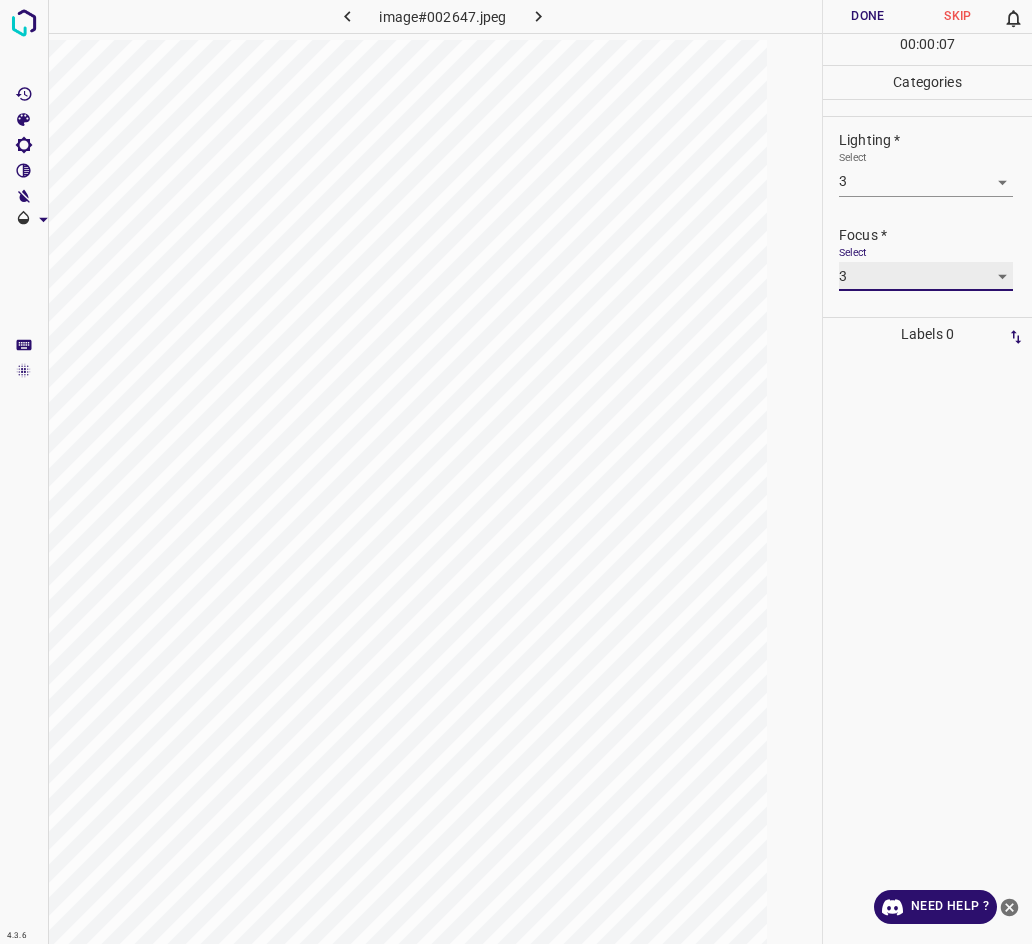 scroll, scrollTop: 90, scrollLeft: 0, axis: vertical 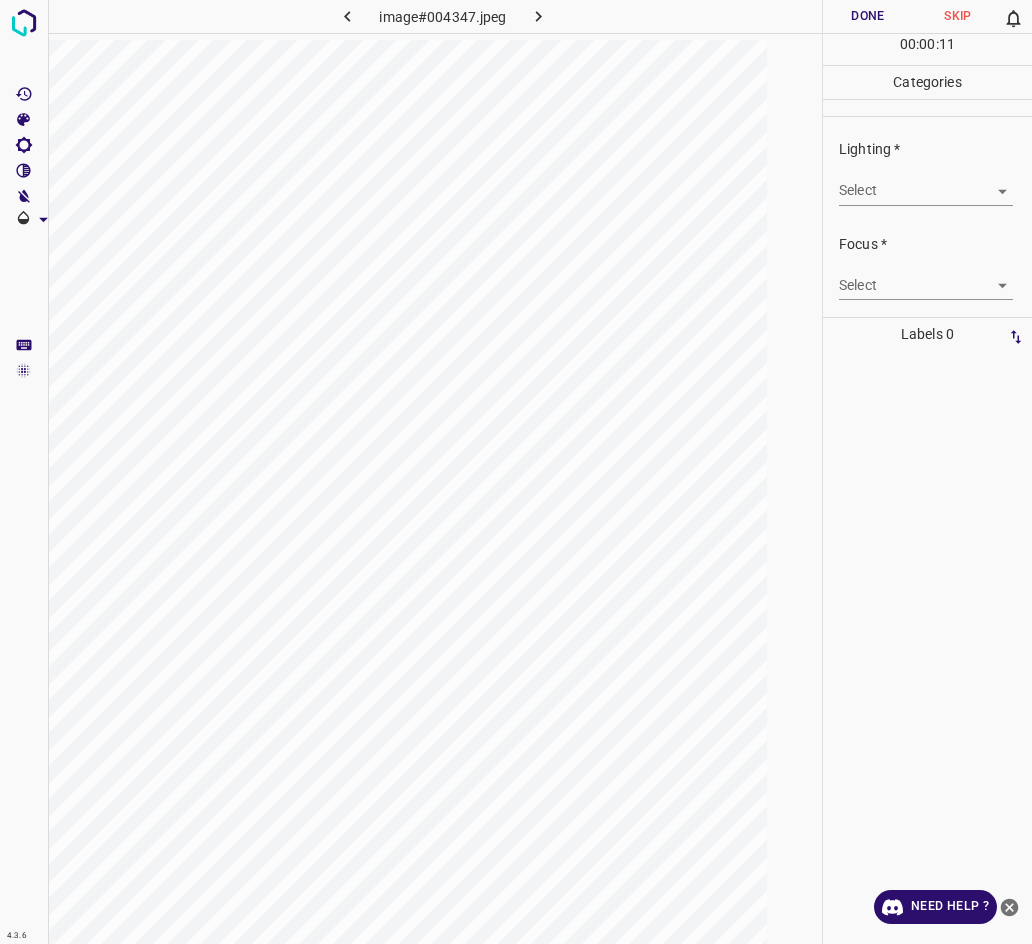 click on "4.3.6  image#004347.jpeg Done Skip 0 00   : 00   : 11   Categories Lighting *  Select ​ Focus *  Select ​ Overall *  Select ​ Labels   0 Categories 1 Lighting 2 Focus 3 Overall Tools Space Change between modes (Draw & Edit) I Auto labeling R Restore zoom M Zoom in N Zoom out Delete Delete selecte label Filters Z Restore filters X Saturation filter C Brightness filter V Contrast filter B Gray scale filter General O Download Need Help ? - Text - Hide - Delete" at bounding box center [516, 472] 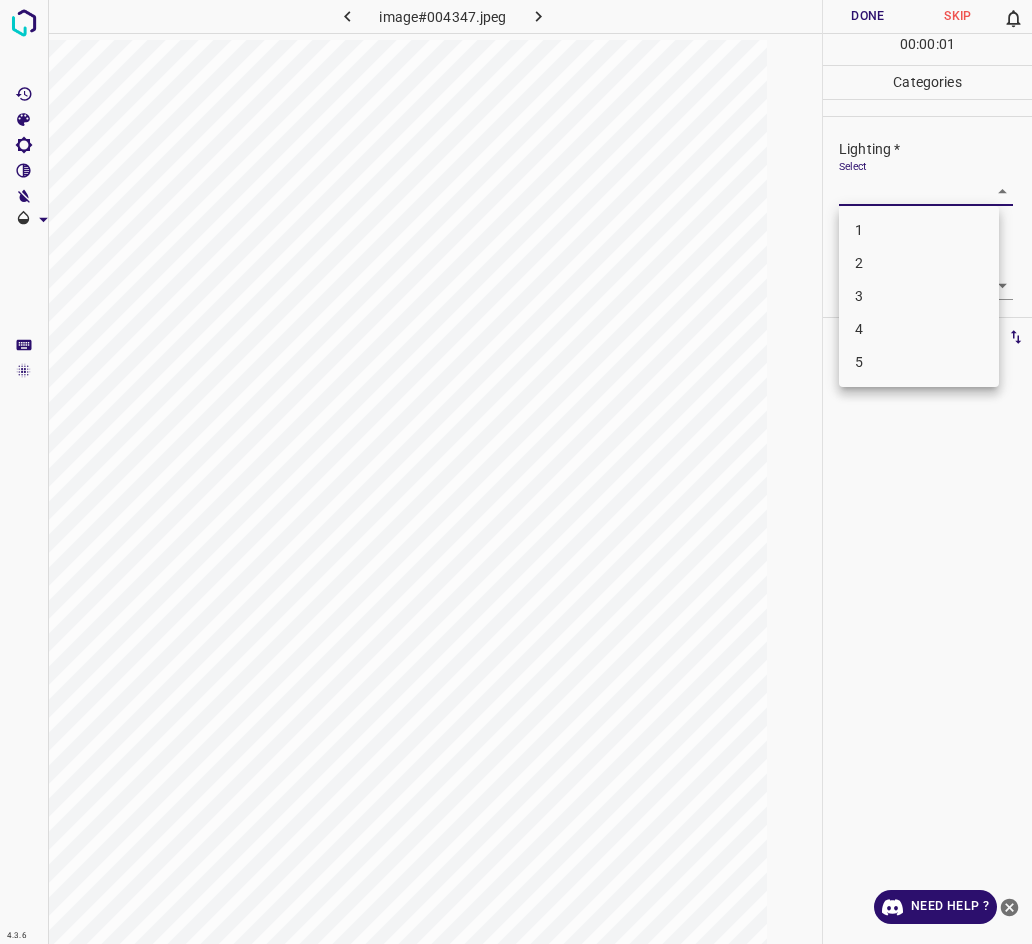click on "3" at bounding box center (919, 296) 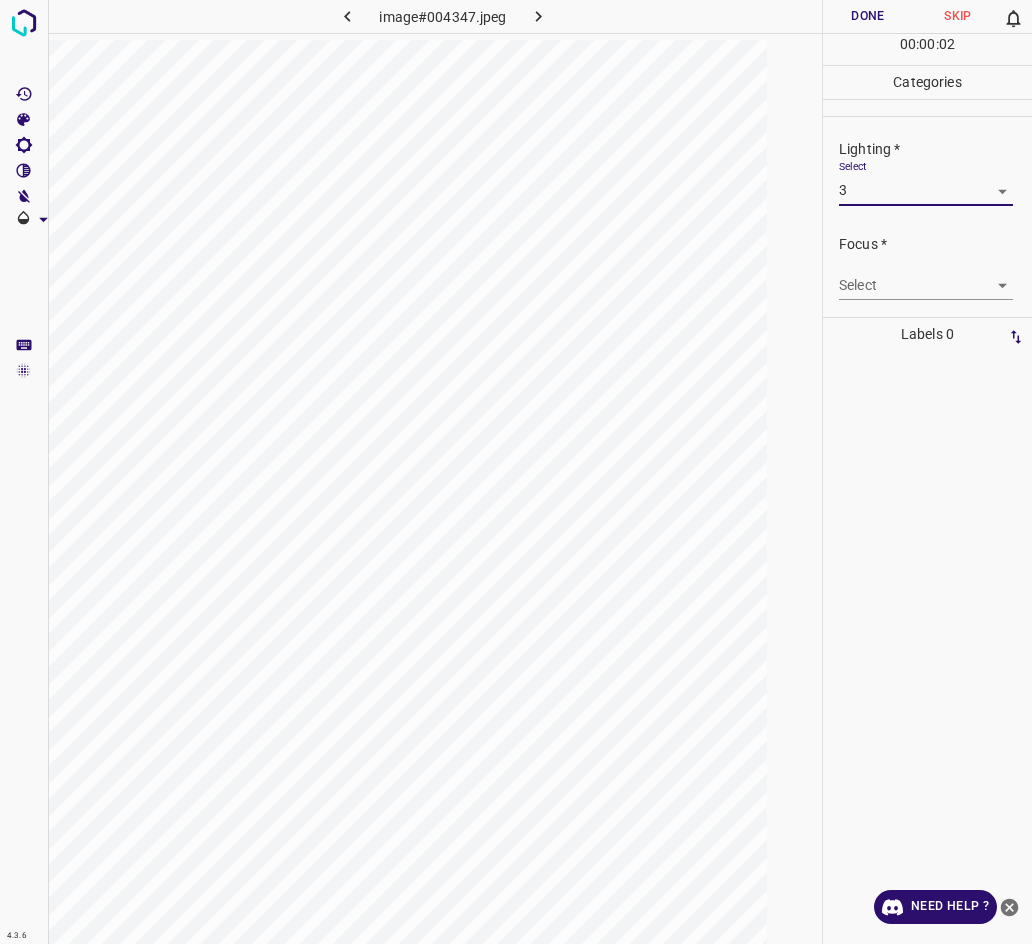 click on "4.3.6  image#004347.jpeg Done Skip 0 00   : 00   : 02   Categories Lighting *  Select 3 3 Focus *  Select ​ Overall *  Select ​ Labels   0 Categories 1 Lighting 2 Focus 3 Overall Tools Space Change between modes (Draw & Edit) I Auto labeling R Restore zoom M Zoom in N Zoom out Delete Delete selecte label Filters Z Restore filters X Saturation filter C Brightness filter V Contrast filter B Gray scale filter General O Download Need Help ? - Text - Hide - Delete" at bounding box center (516, 472) 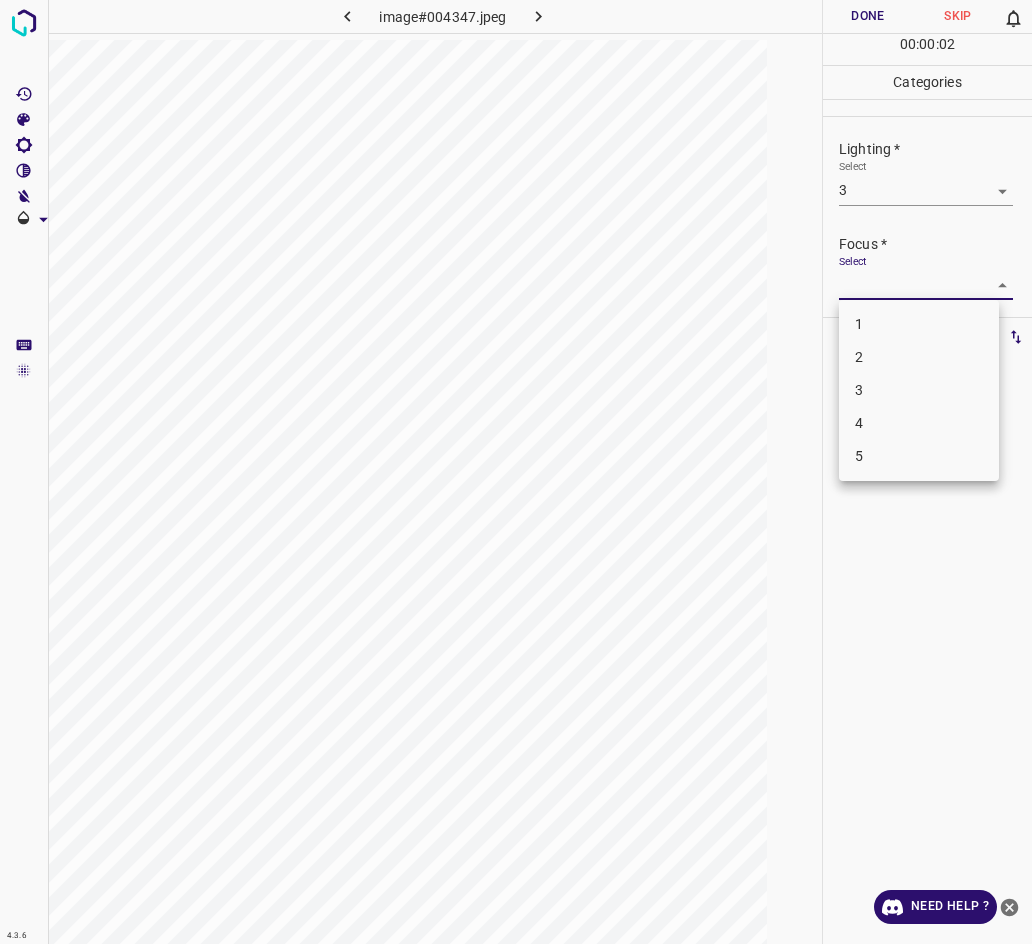 click on "2" at bounding box center (919, 357) 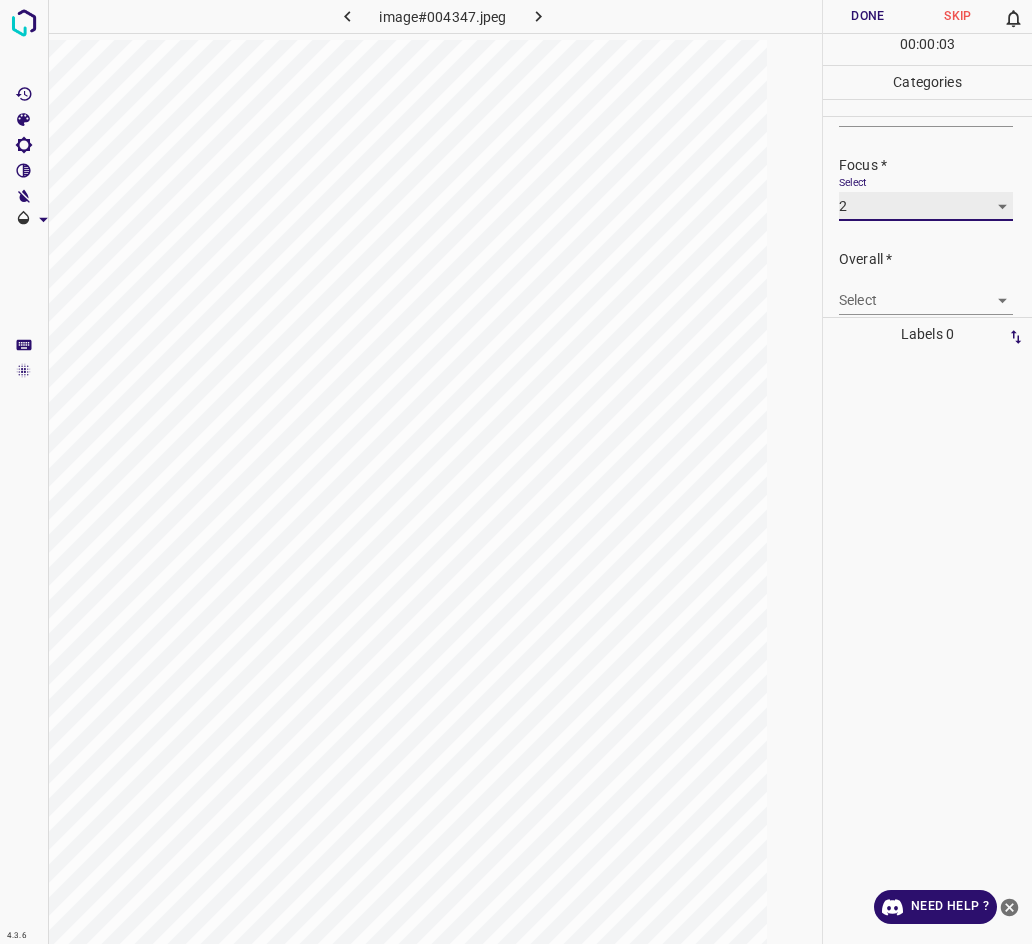 scroll, scrollTop: 98, scrollLeft: 0, axis: vertical 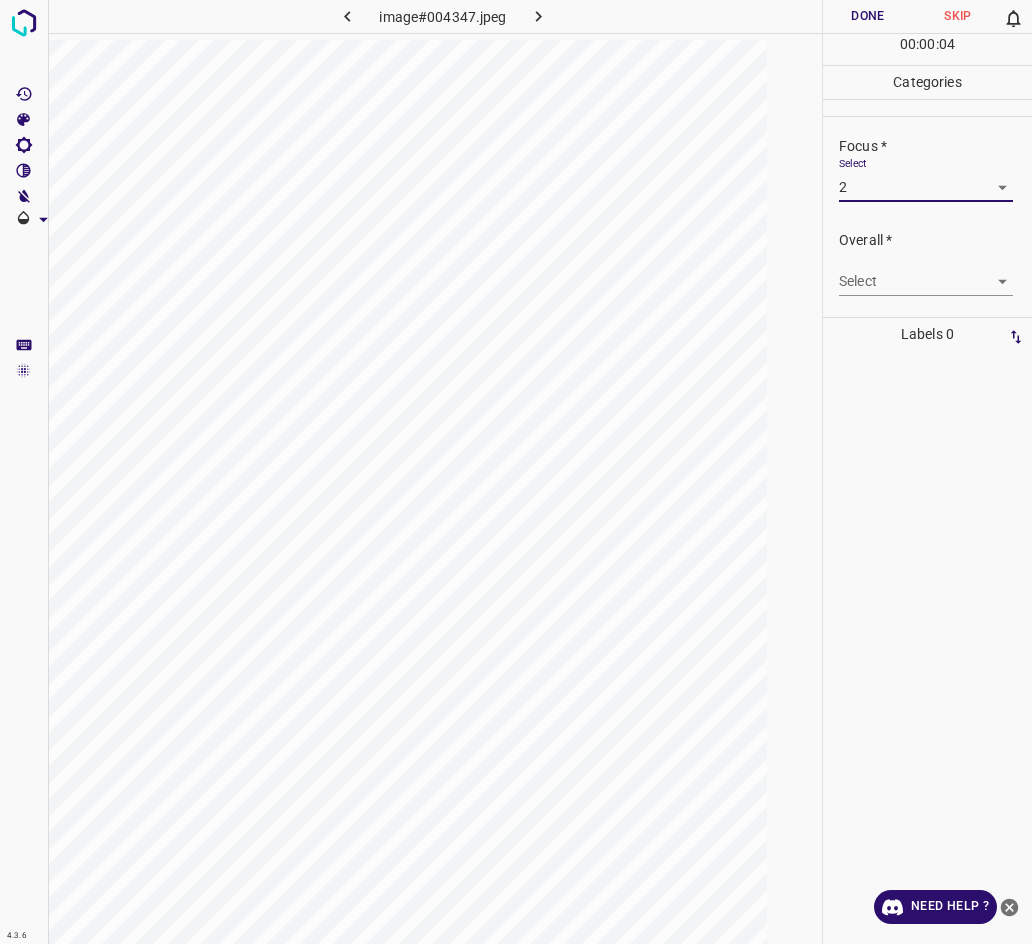 click on "4.3.6  image#004347.jpeg Done Skip 0 00   : 00   : 04   Categories Lighting *  Select 3 3 Focus *  Select 2 2 Overall *  Select ​ Labels   0 Categories 1 Lighting 2 Focus 3 Overall Tools Space Change between modes (Draw & Edit) I Auto labeling R Restore zoom M Zoom in N Zoom out Delete Delete selecte label Filters Z Restore filters X Saturation filter C Brightness filter V Contrast filter B Gray scale filter General O Download Need Help ? - Text - Hide - Delete" at bounding box center [516, 472] 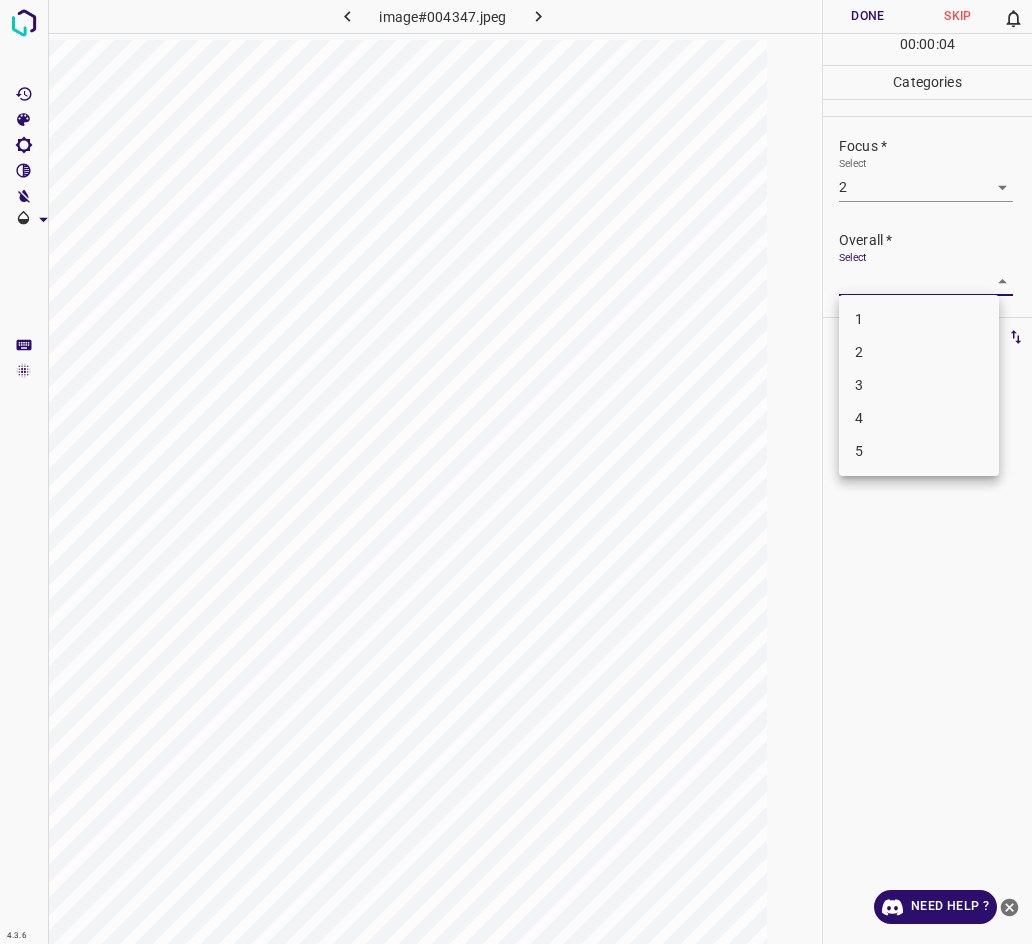 click on "2" at bounding box center (919, 352) 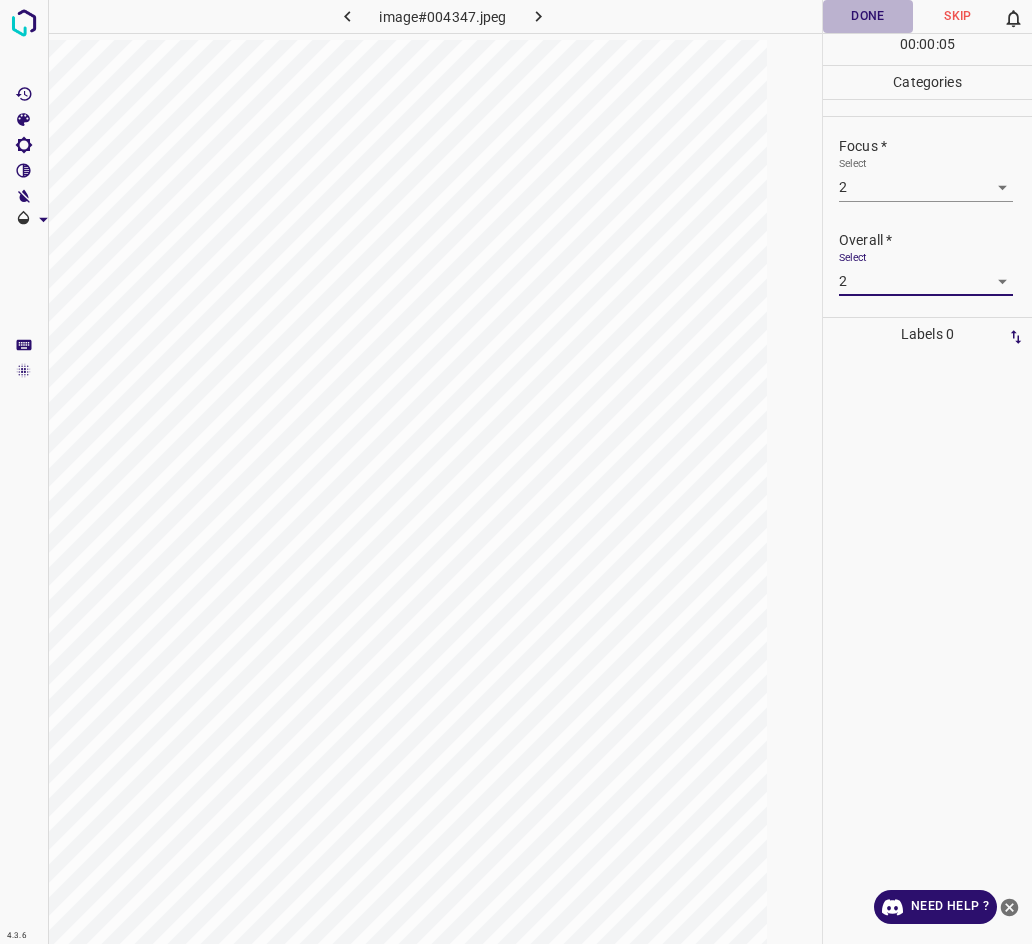click on "Done" at bounding box center [868, 16] 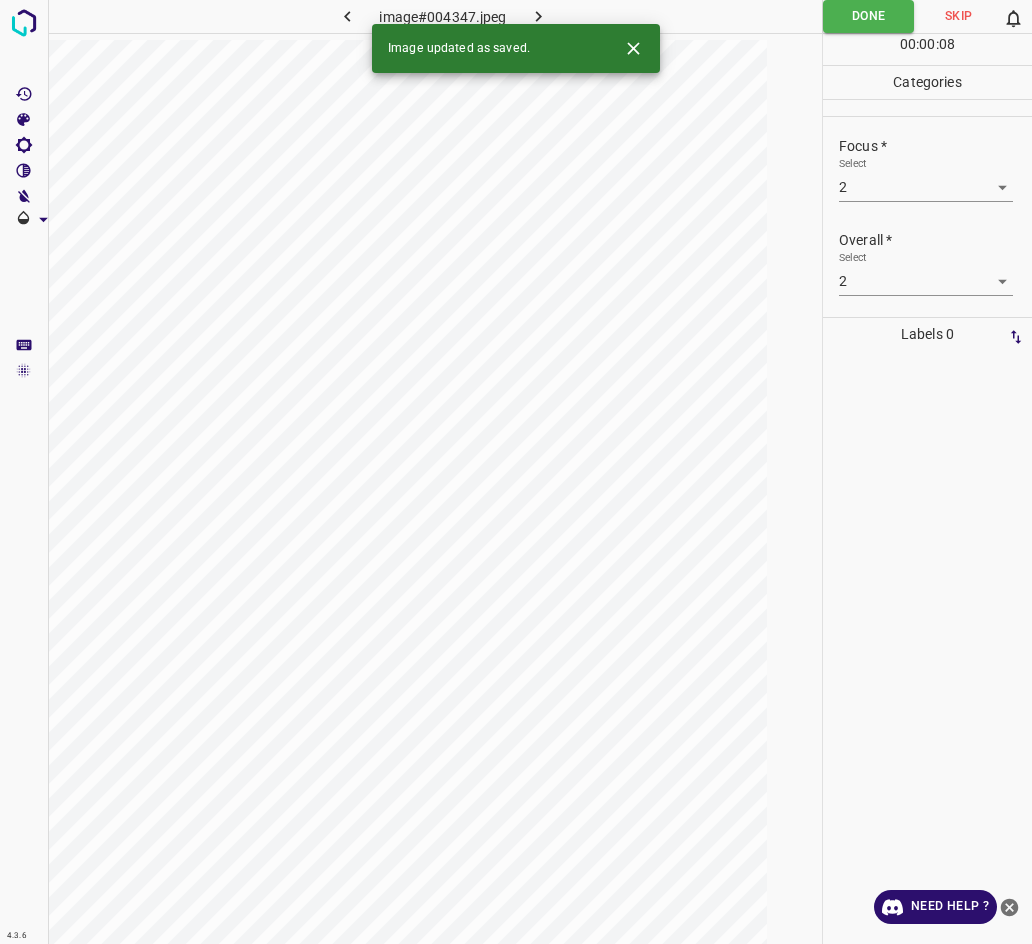 click 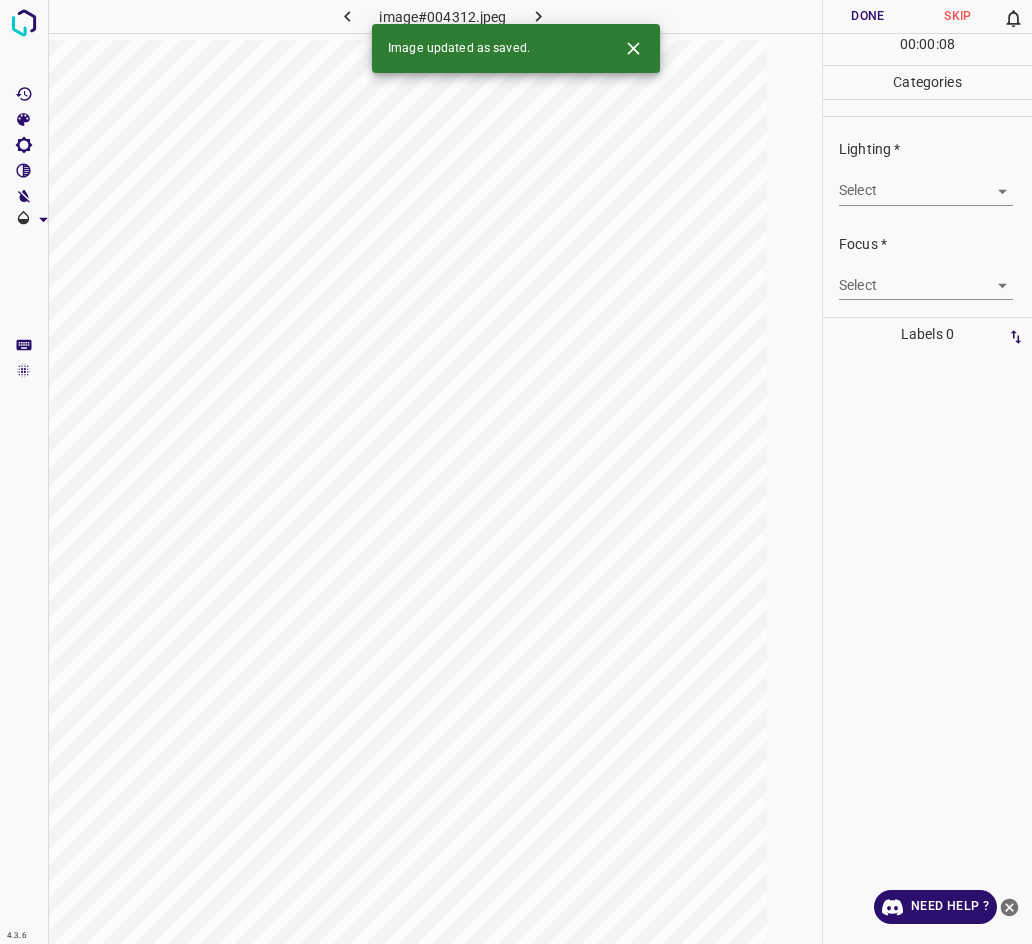 click on "4.3.6  image#004312.jpeg Done Skip 0 00   : 00   : 08   Categories Lighting *  Select ​ Focus *  Select ​ Overall *  Select ​ Labels   0 Categories 1 Lighting 2 Focus 3 Overall Tools Space Change between modes (Draw & Edit) I Auto labeling R Restore zoom M Zoom in N Zoom out Delete Delete selecte label Filters Z Restore filters X Saturation filter C Brightness filter V Contrast filter B Gray scale filter General O Download Image updated as saved. Need Help ? - Text - Hide - Delete" at bounding box center [516, 472] 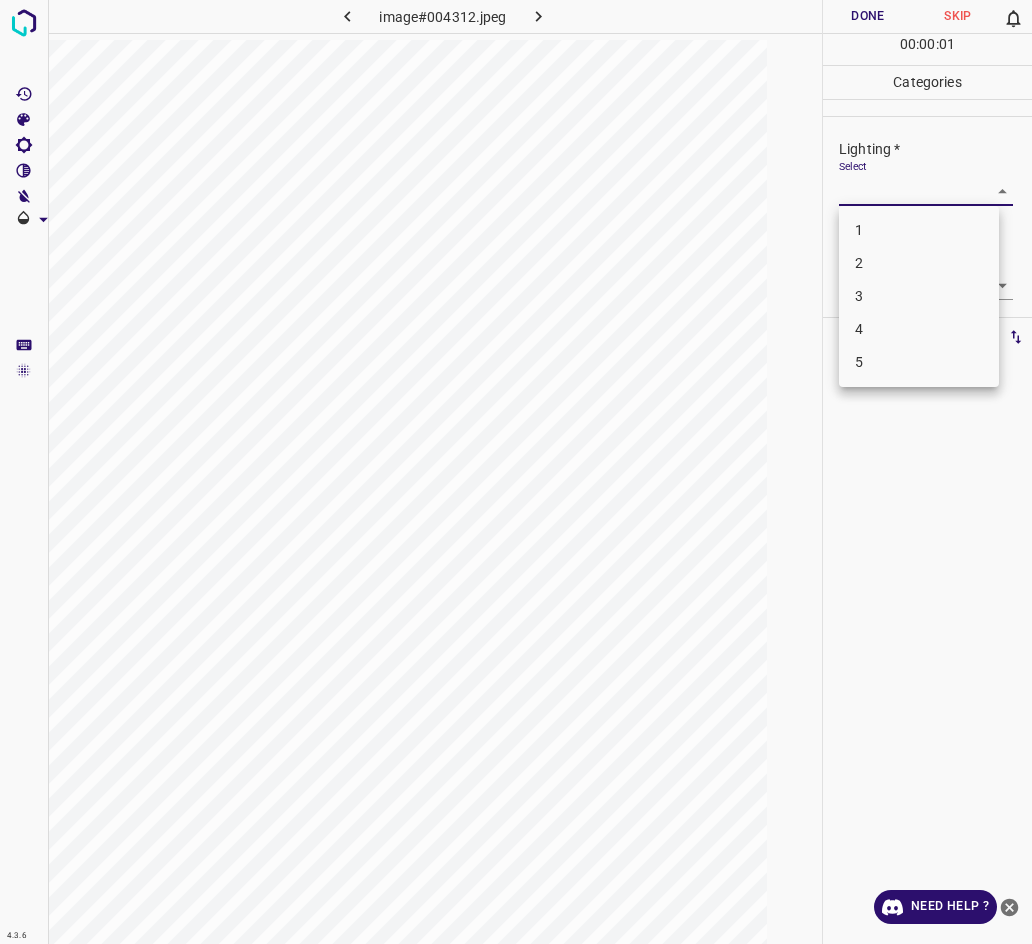 click on "2" at bounding box center [919, 263] 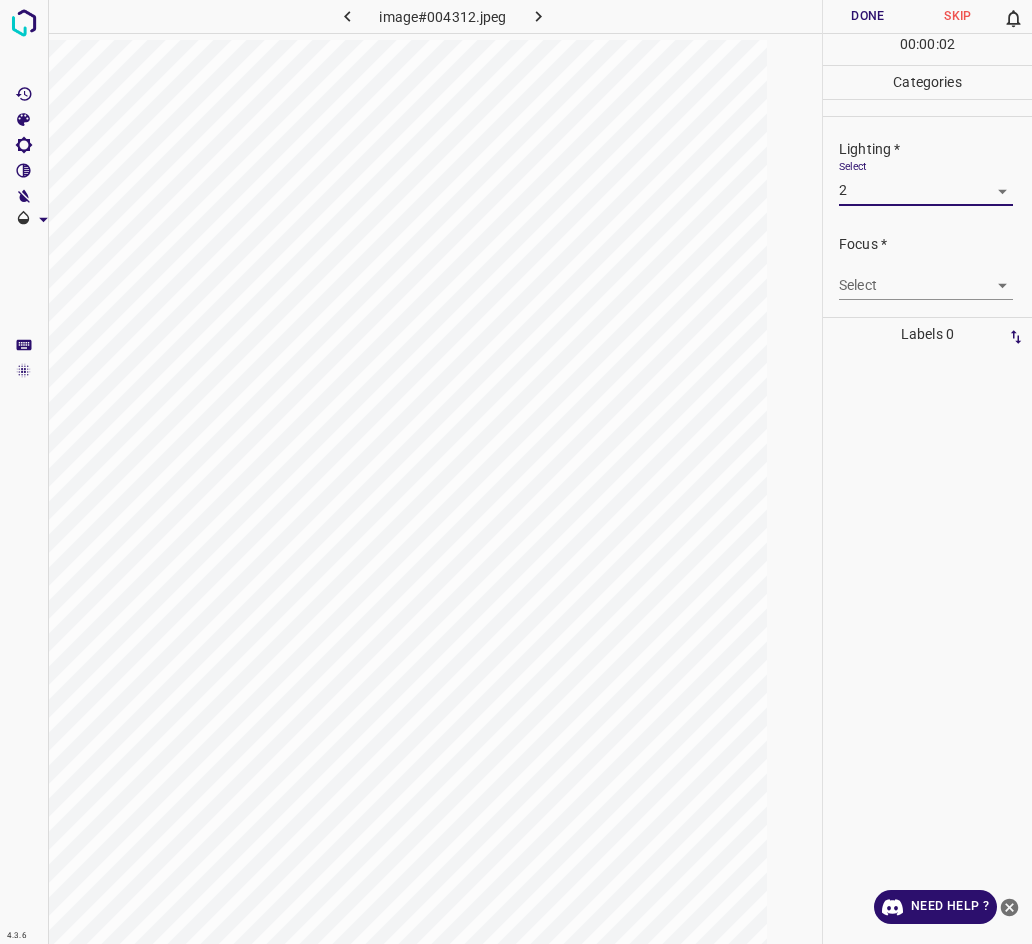 click on "4.3.6  image#004312.jpeg Done Skip 0 00   : 00   : 02   Categories Lighting *  Select 2 2 Focus *  Select ​ Overall *  Select ​ Labels   0 Categories 1 Lighting 2 Focus 3 Overall Tools Space Change between modes (Draw & Edit) I Auto labeling R Restore zoom M Zoom in N Zoom out Delete Delete selecte label Filters Z Restore filters X Saturation filter C Brightness filter V Contrast filter B Gray scale filter General O Download Need Help ? - Text - Hide - Delete" at bounding box center [516, 472] 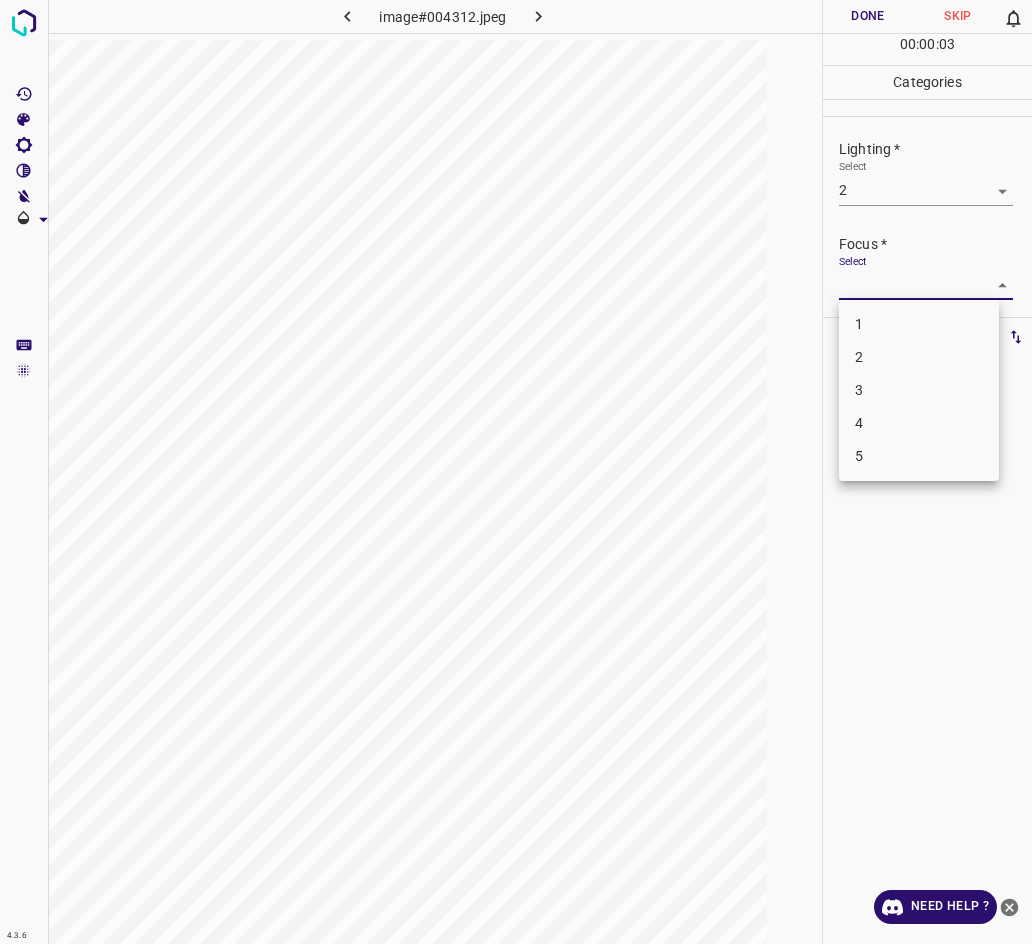 click on "3" at bounding box center (919, 390) 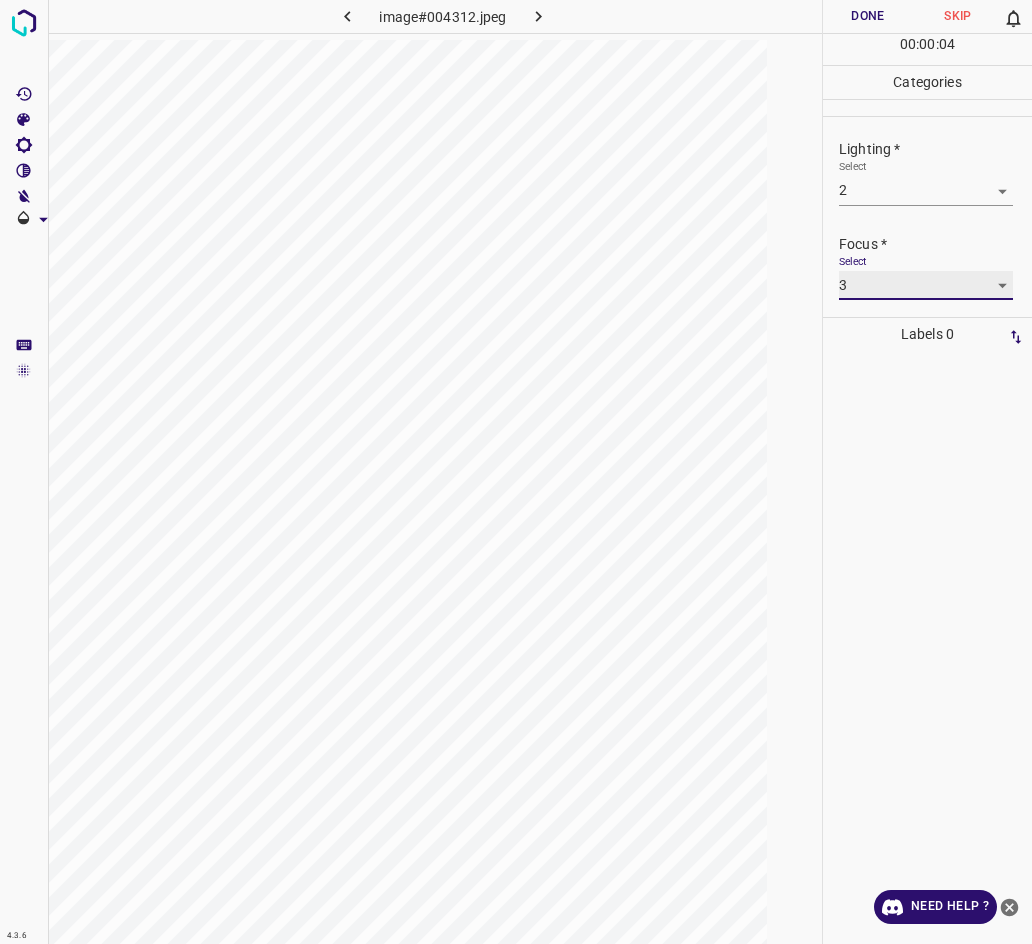 scroll, scrollTop: 98, scrollLeft: 0, axis: vertical 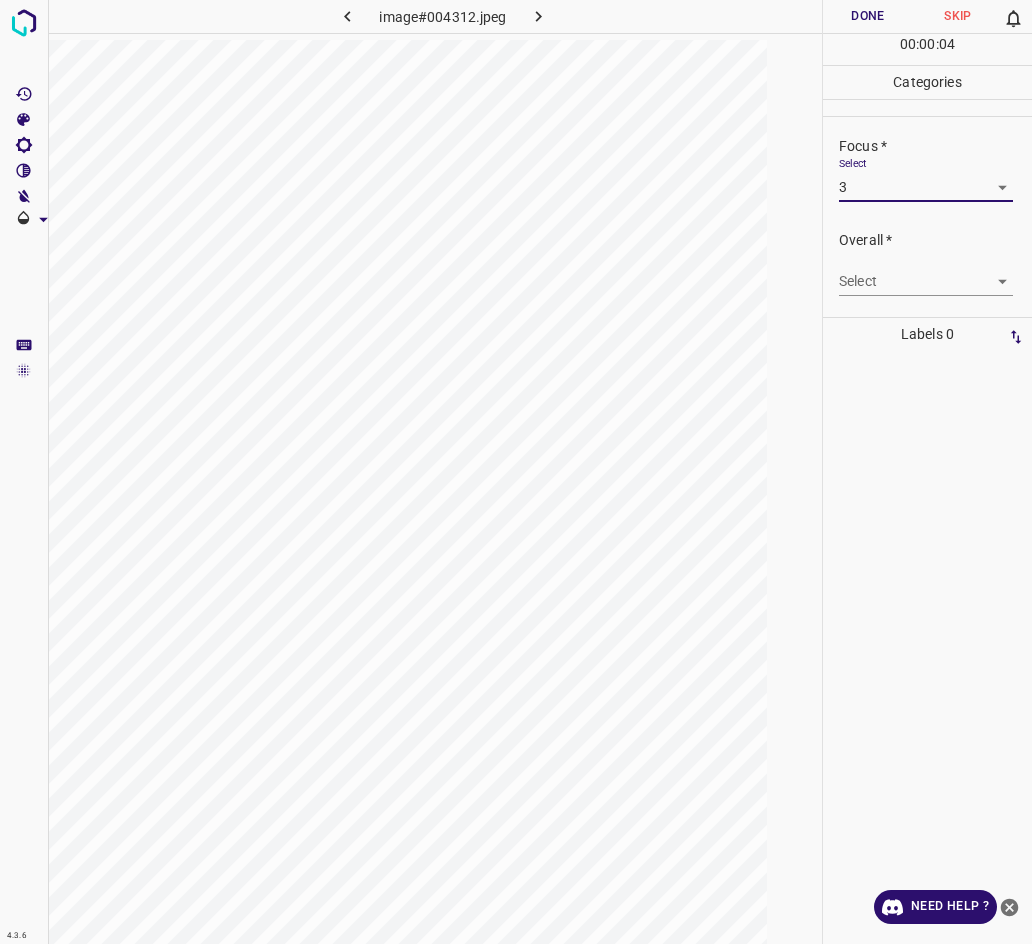 click on "4.3.6  image#004312.jpeg Done Skip 0 00   : 00   : 04   Categories Lighting *  Select 2 2 Focus *  Select 3 3 Overall *  Select ​ Labels   0 Categories 1 Lighting 2 Focus 3 Overall Tools Space Change between modes (Draw & Edit) I Auto labeling R Restore zoom M Zoom in N Zoom out Delete Delete selecte label Filters Z Restore filters X Saturation filter C Brightness filter V Contrast filter B Gray scale filter General O Download Need Help ? - Text - Hide - Delete" at bounding box center [516, 472] 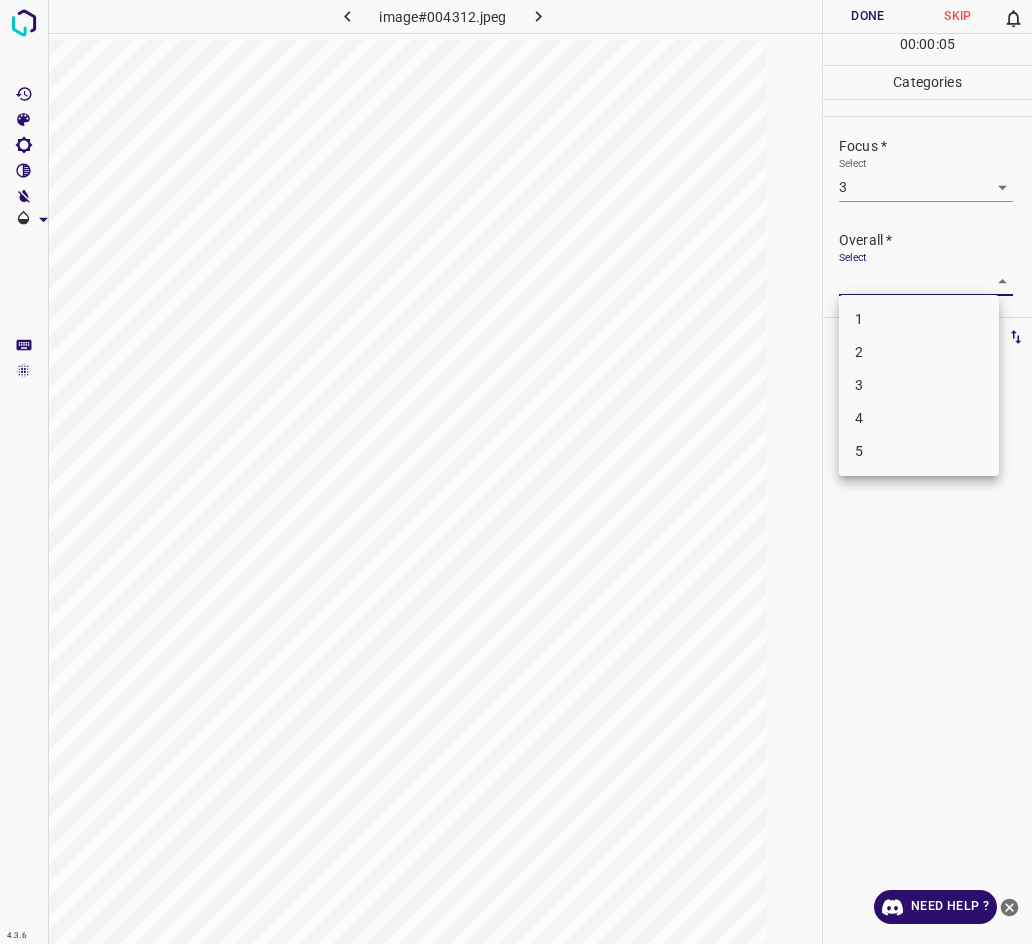 click on "3" at bounding box center [919, 385] 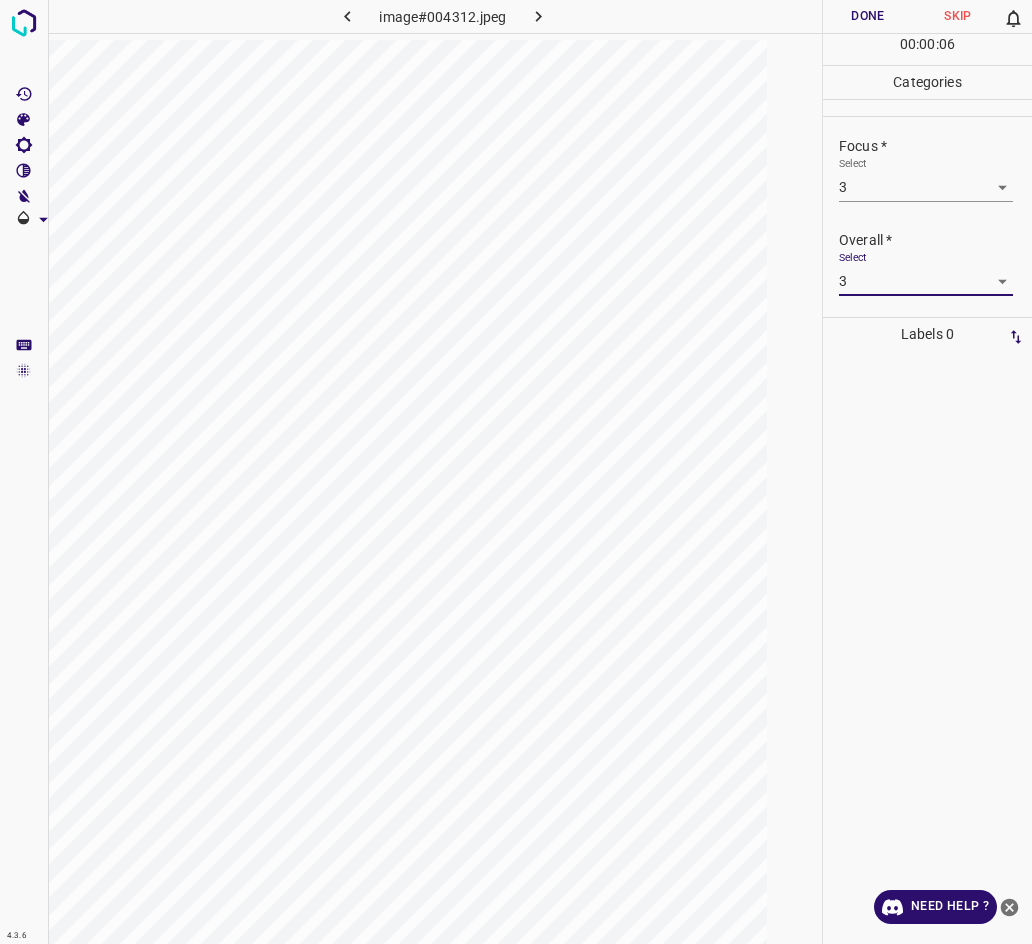 click on "Done" at bounding box center [868, 16] 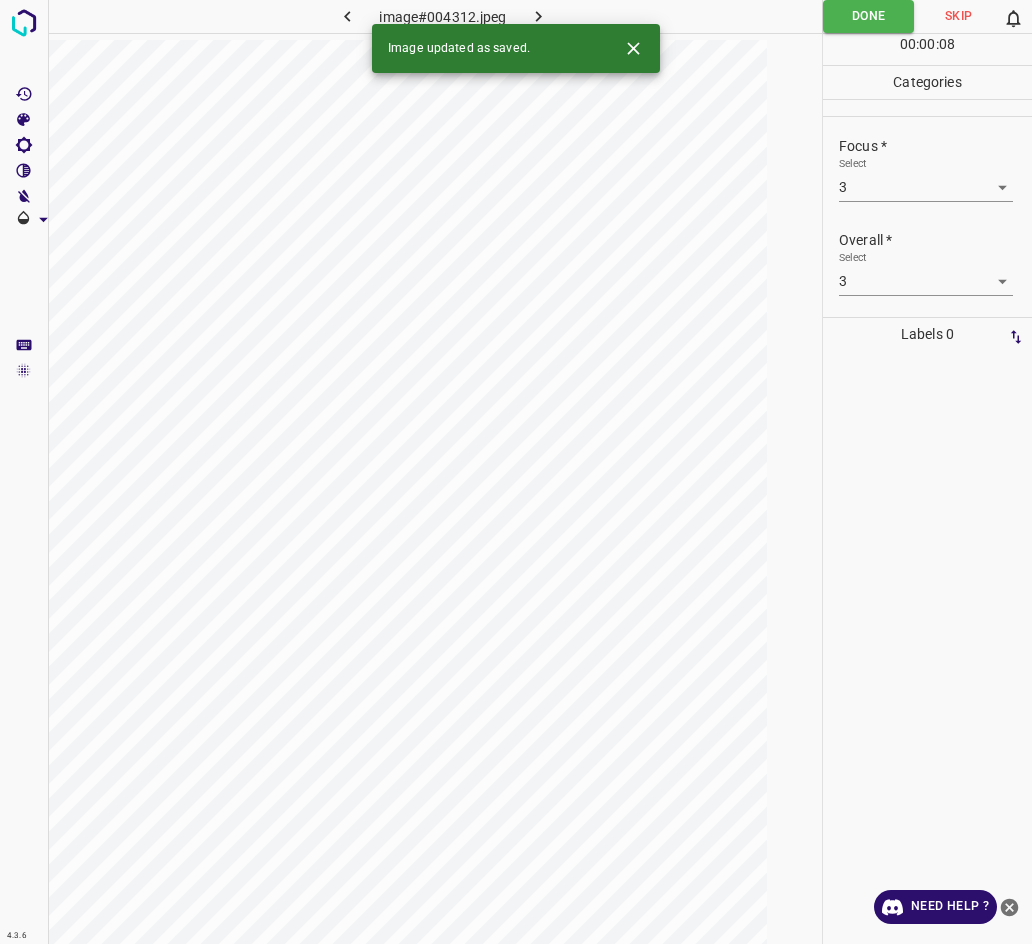 click 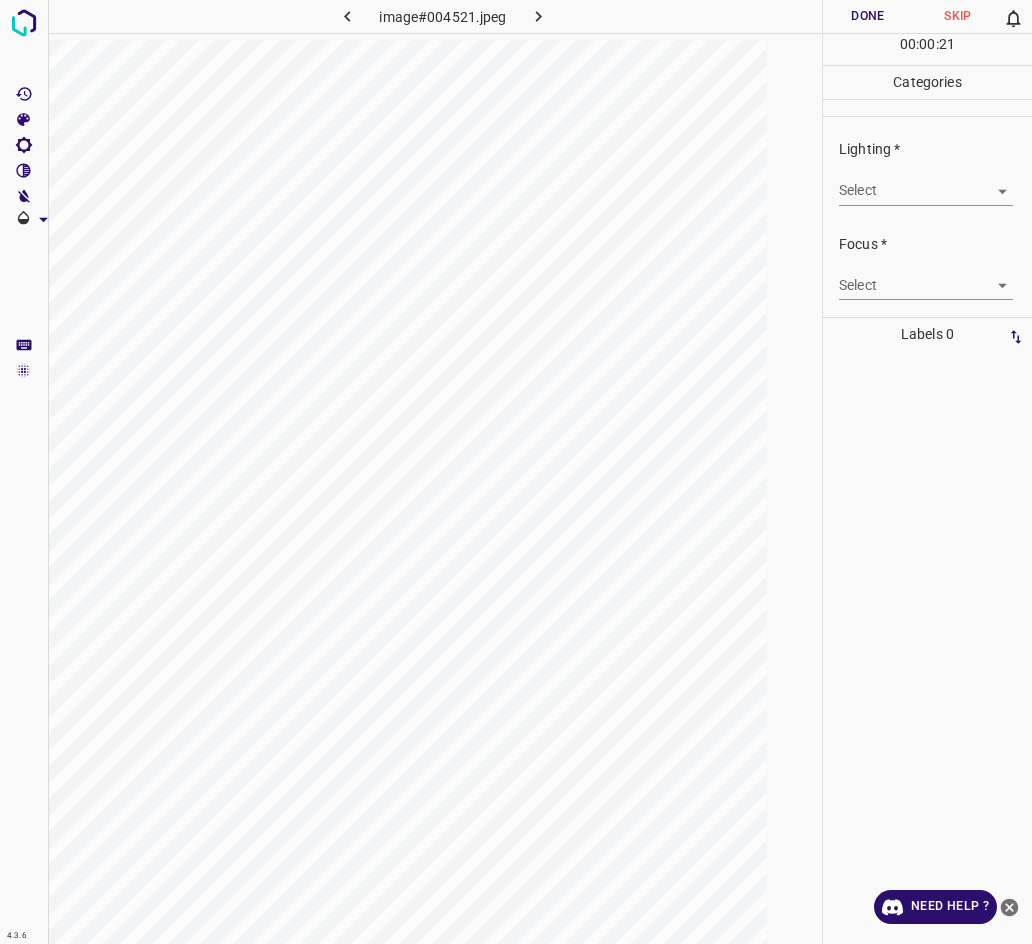 click on "Select ​" at bounding box center (926, 182) 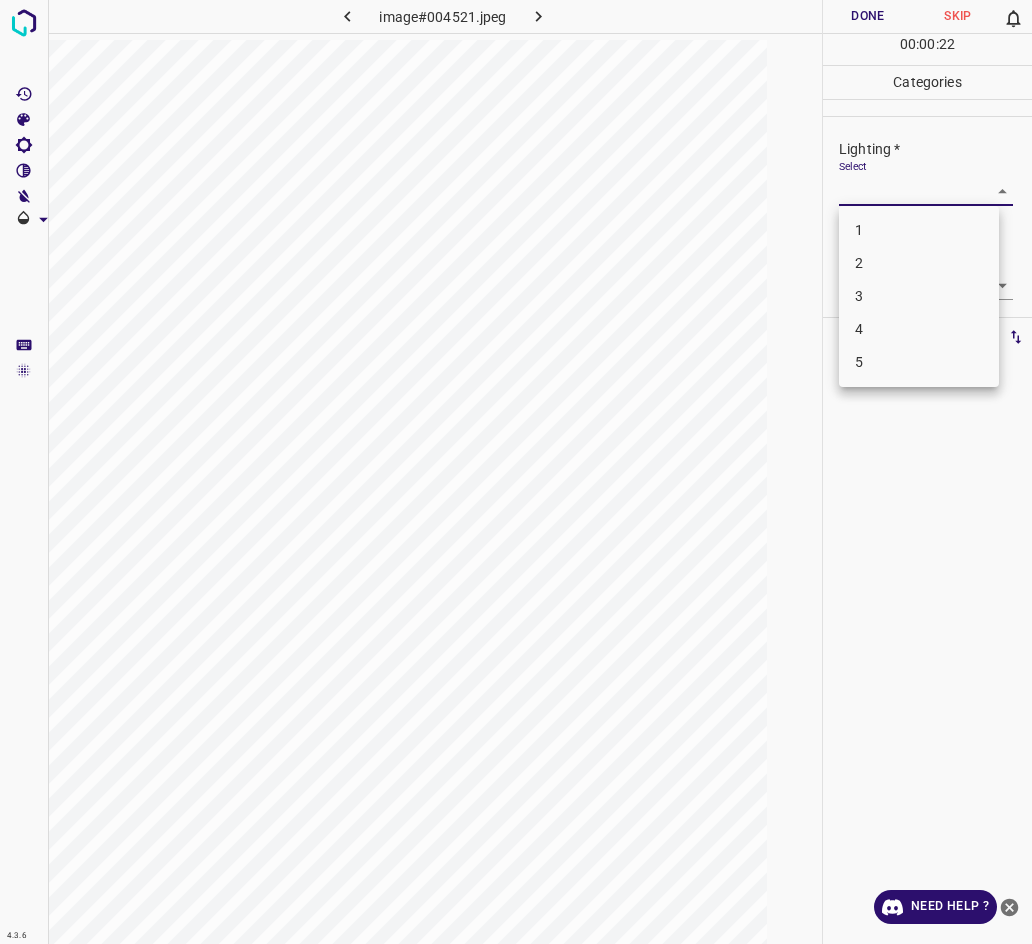 click on "3" at bounding box center [919, 296] 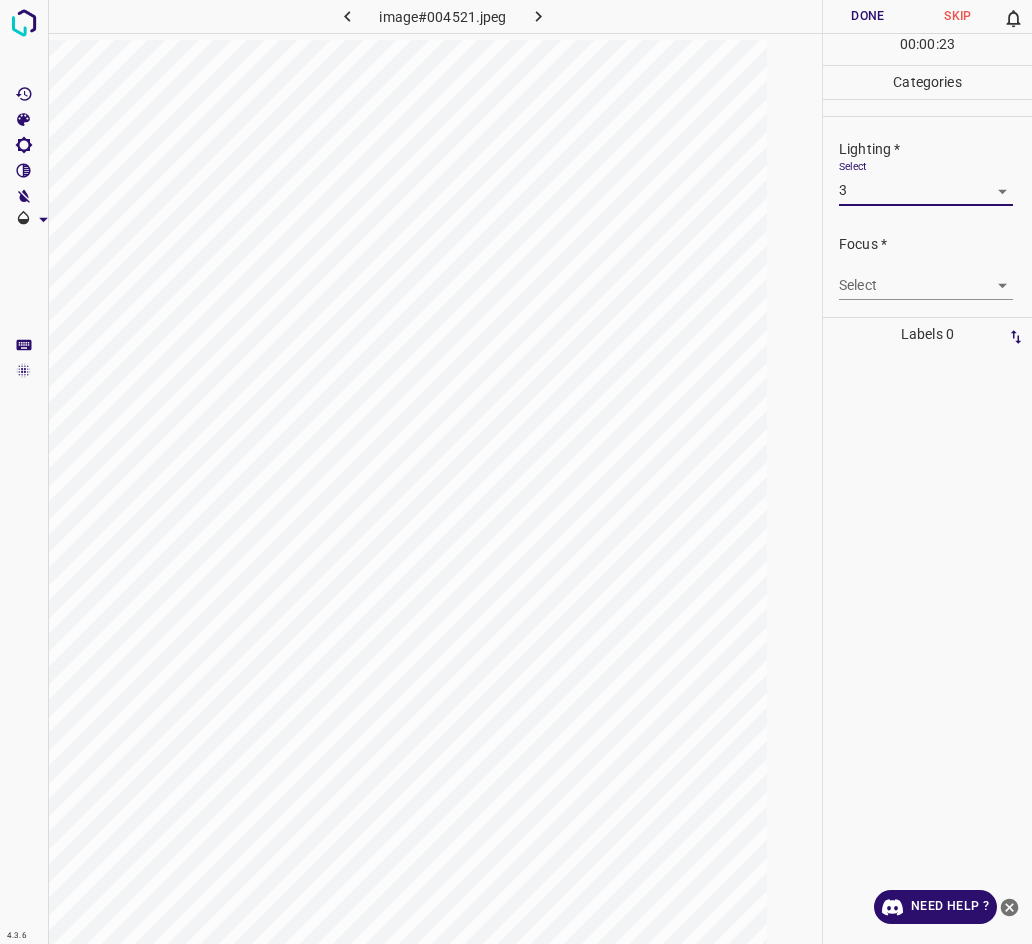 click on "4.3.6  image#004521.jpeg Done Skip 0 00   : 00   : 23   Categories Lighting *  Select 3 3 Focus *  Select ​ Overall *  Select ​ Labels   0 Categories 1 Lighting 2 Focus 3 Overall Tools Space Change between modes (Draw & Edit) I Auto labeling R Restore zoom M Zoom in N Zoom out Delete Delete selecte label Filters Z Restore filters X Saturation filter C Brightness filter V Contrast filter B Gray scale filter General O Download Need Help ? - Text - Hide - Delete" at bounding box center [516, 472] 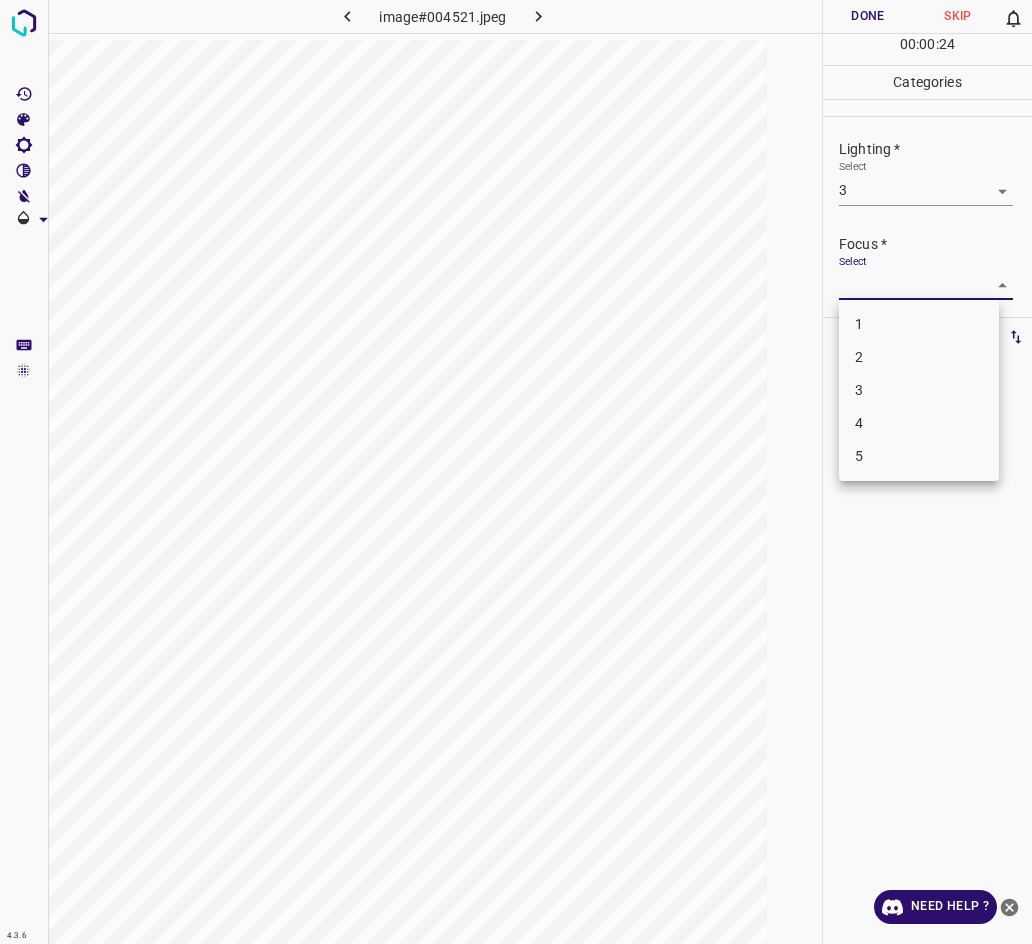 click on "2" at bounding box center [919, 357] 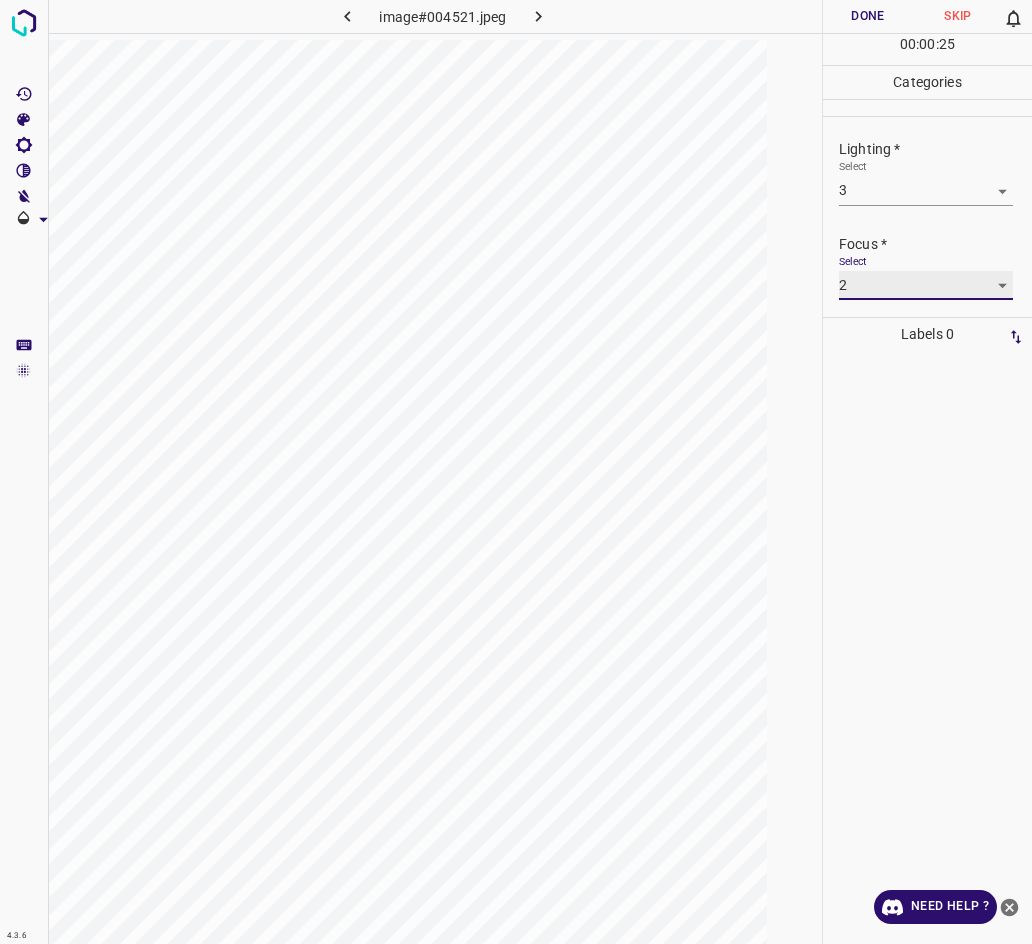 scroll, scrollTop: 18, scrollLeft: 0, axis: vertical 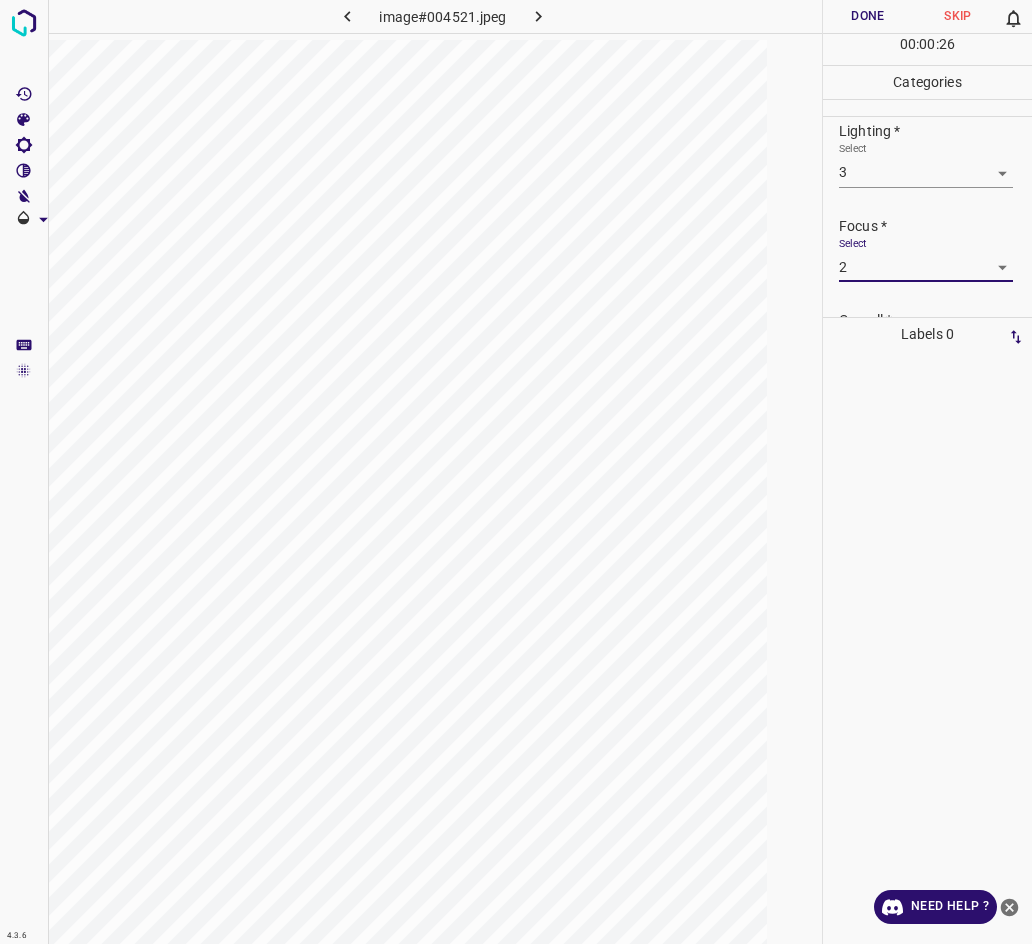 click on "Overall *" at bounding box center (935, 320) 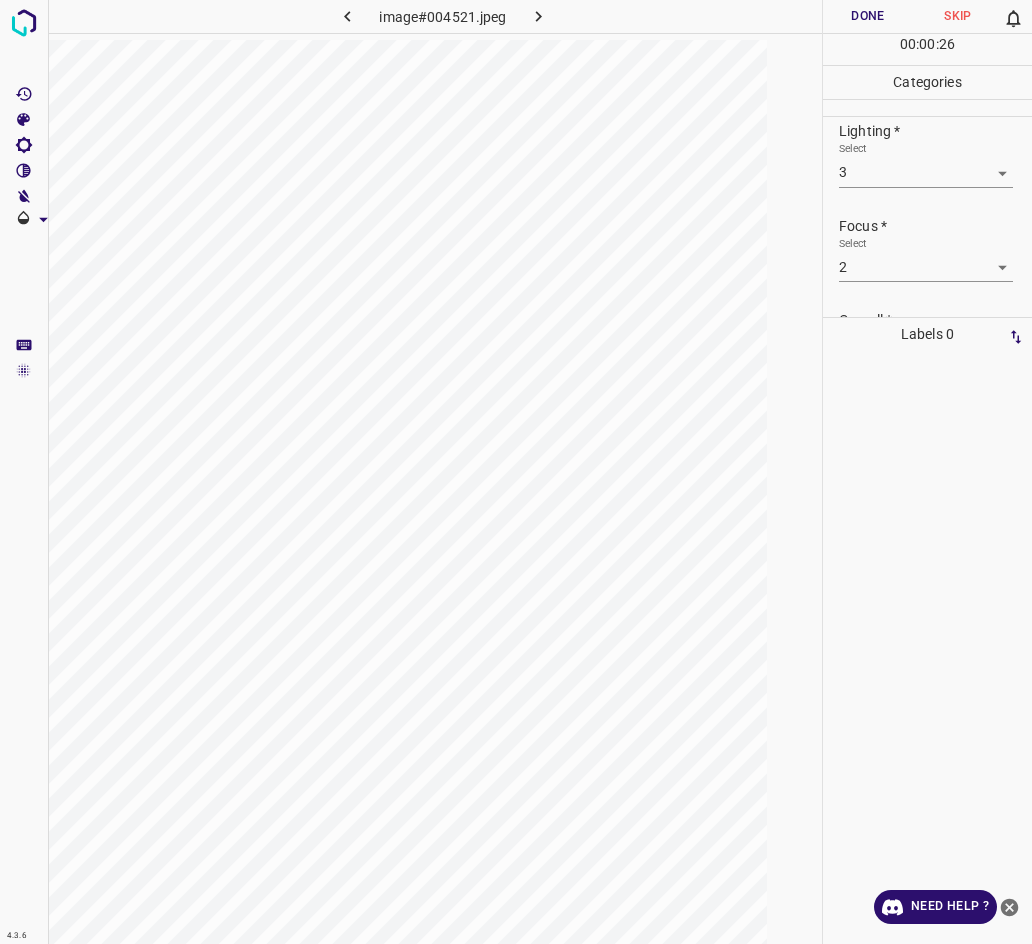 click on "Overall *" at bounding box center [935, 320] 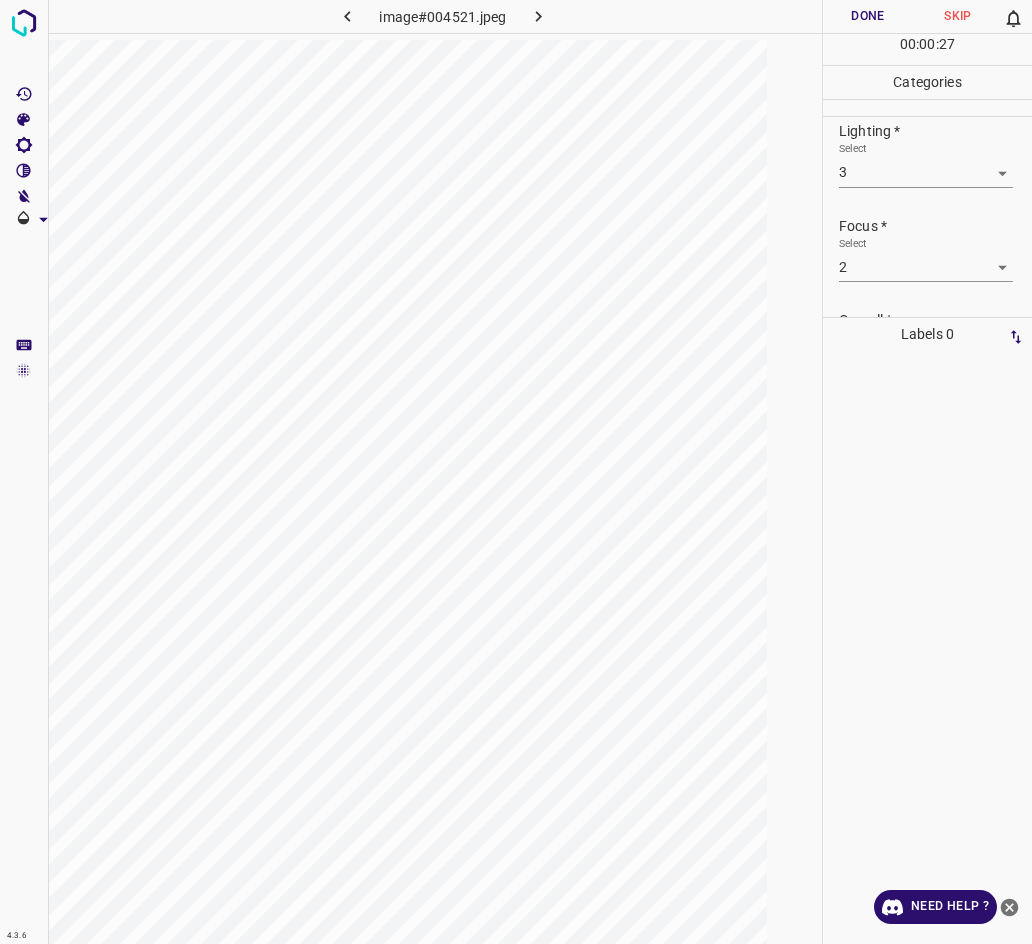 scroll, scrollTop: 98, scrollLeft: 0, axis: vertical 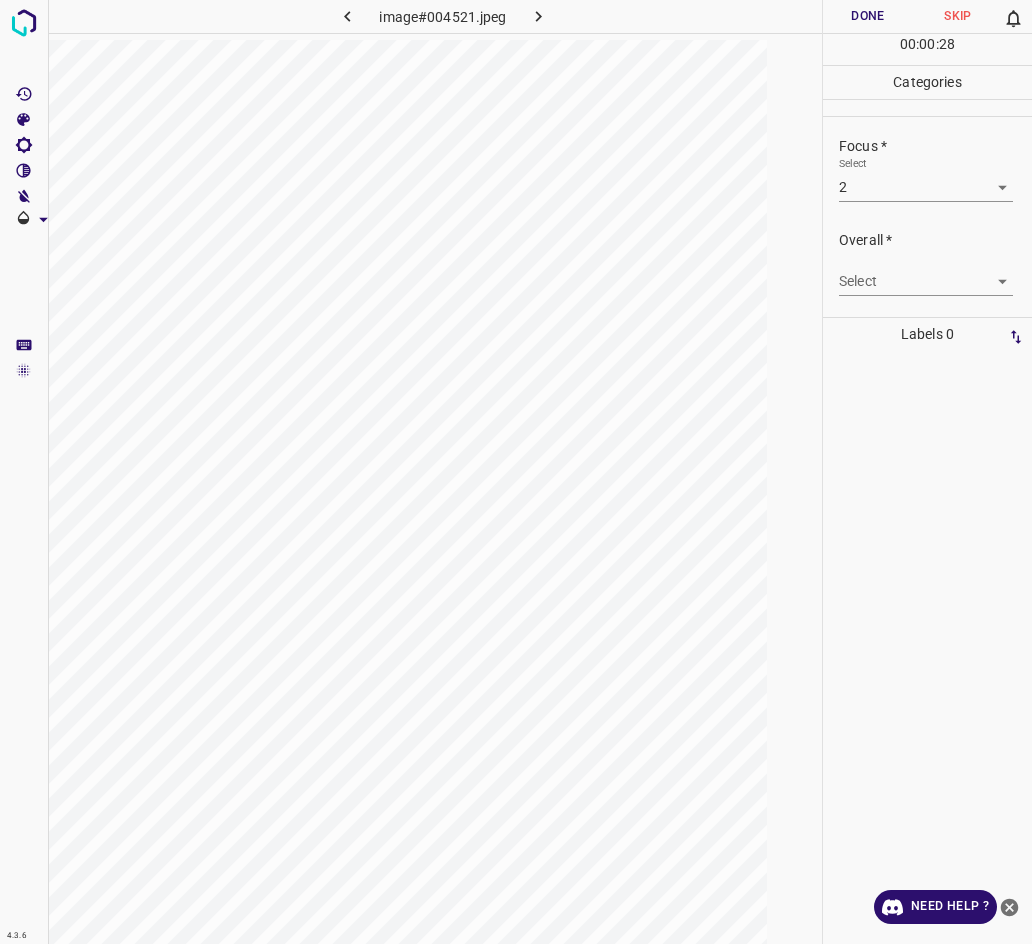 click on "4.3.6  image#004521.jpeg Done Skip 0 00   : 00   : 28   Categories Lighting *  Select 3 3 Focus *  Select 2 2 Overall *  Select ​ Labels   0 Categories 1 Lighting 2 Focus 3 Overall Tools Space Change between modes (Draw & Edit) I Auto labeling R Restore zoom M Zoom in N Zoom out Delete Delete selecte label Filters Z Restore filters X Saturation filter C Brightness filter V Contrast filter B Gray scale filter General O Download Need Help ? - Text - Hide - Delete" at bounding box center [516, 472] 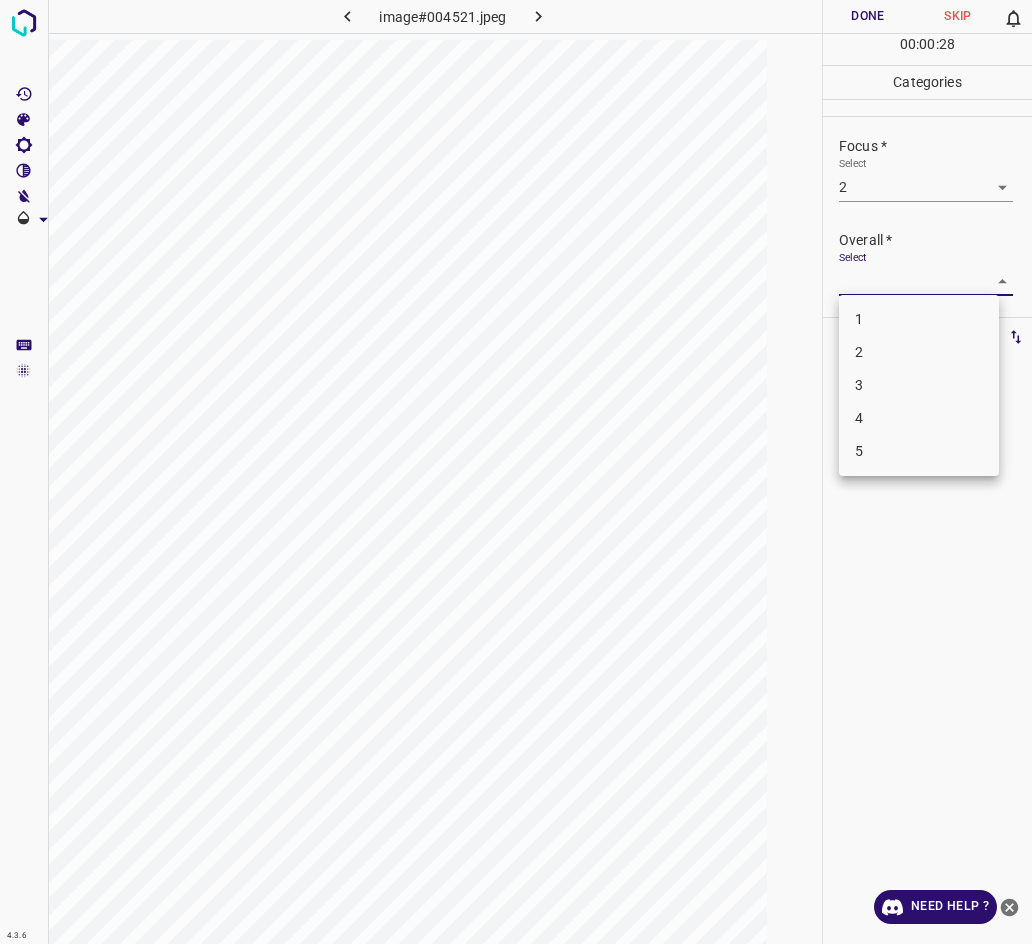 click on "2" at bounding box center (919, 352) 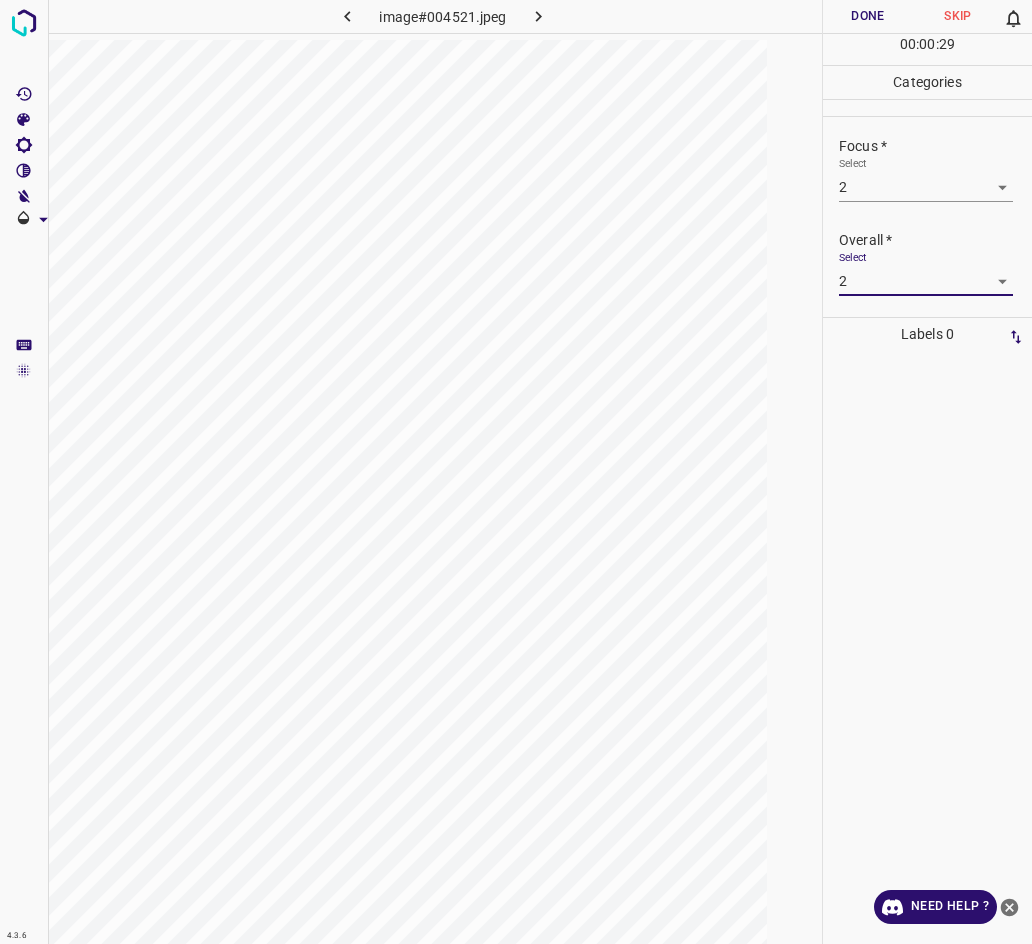 click on "Done" at bounding box center [868, 16] 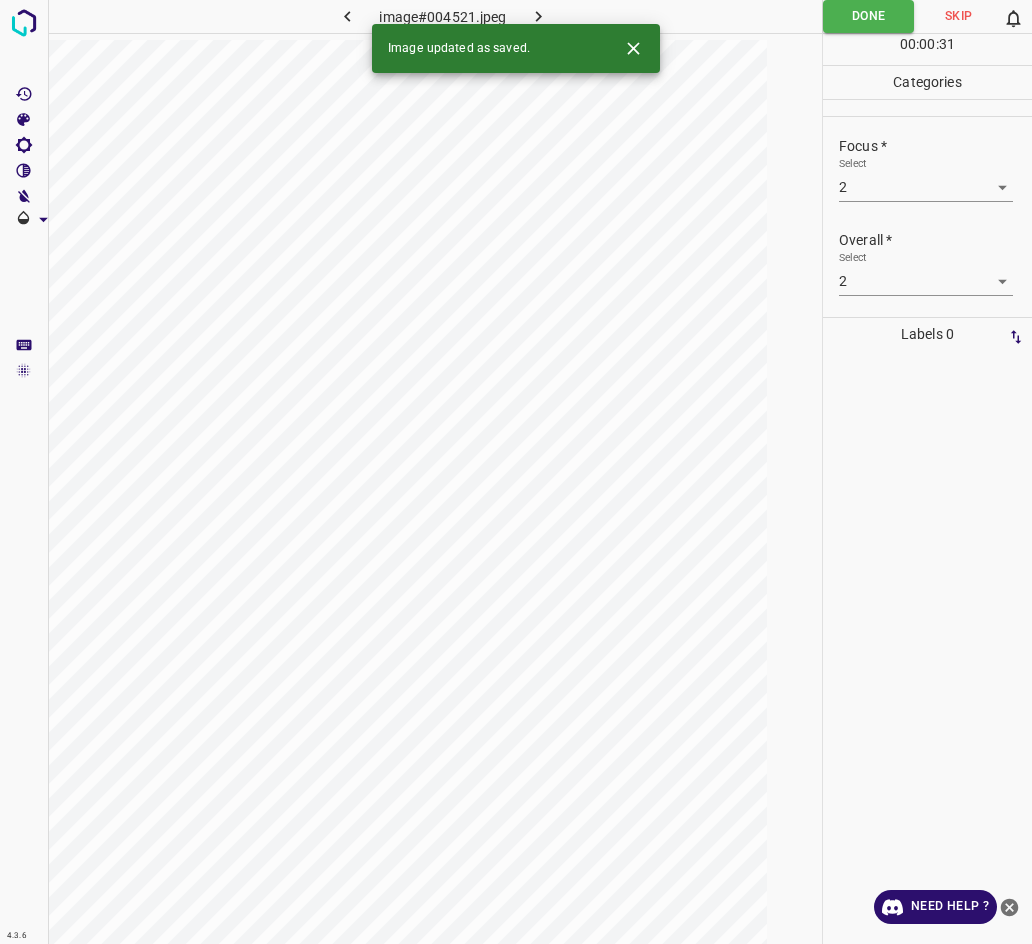 click 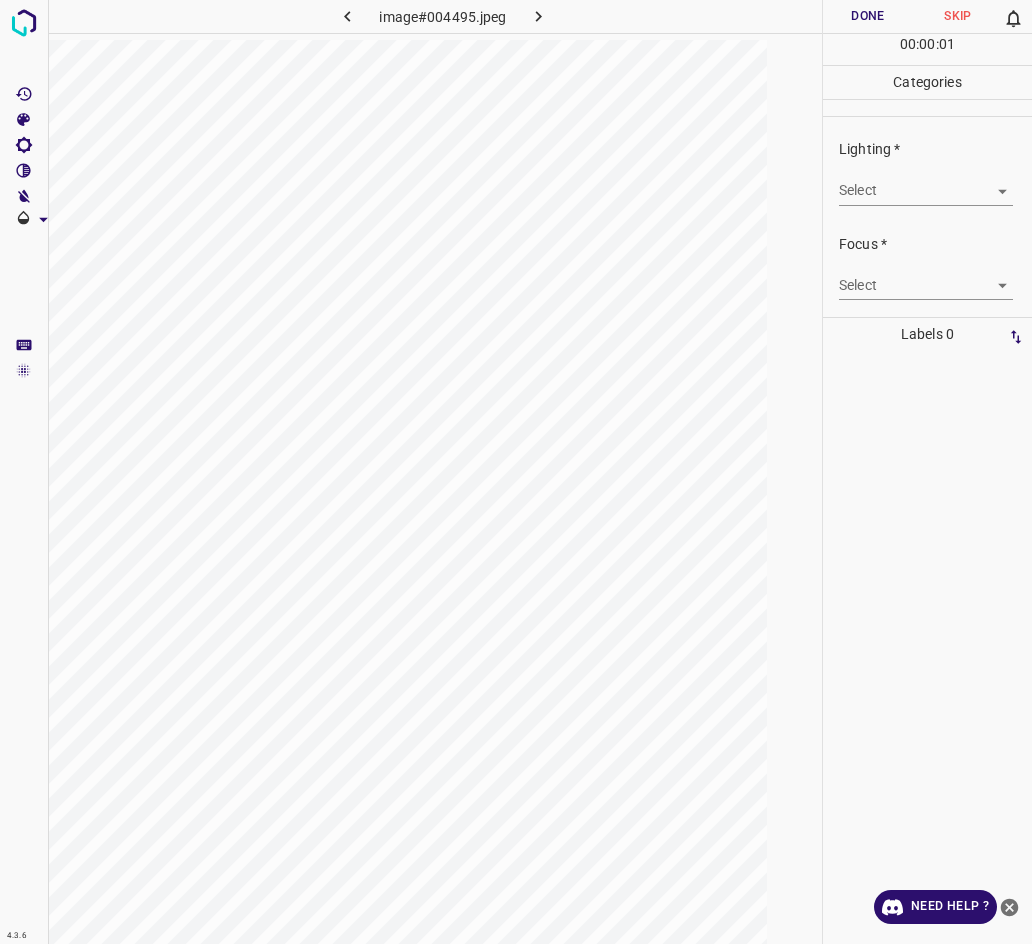 click on "4.3.6  image#004495.jpeg Done Skip 0 00   : 00   : 01   Categories Lighting *  Select ​ Focus *  Select ​ Overall *  Select ​ Labels   0 Categories 1 Lighting 2 Focus 3 Overall Tools Space Change between modes (Draw & Edit) I Auto labeling R Restore zoom M Zoom in N Zoom out Delete Delete selecte label Filters Z Restore filters X Saturation filter C Brightness filter V Contrast filter B Gray scale filter General O Download Need Help ? - Text - Hide - Delete" at bounding box center [516, 472] 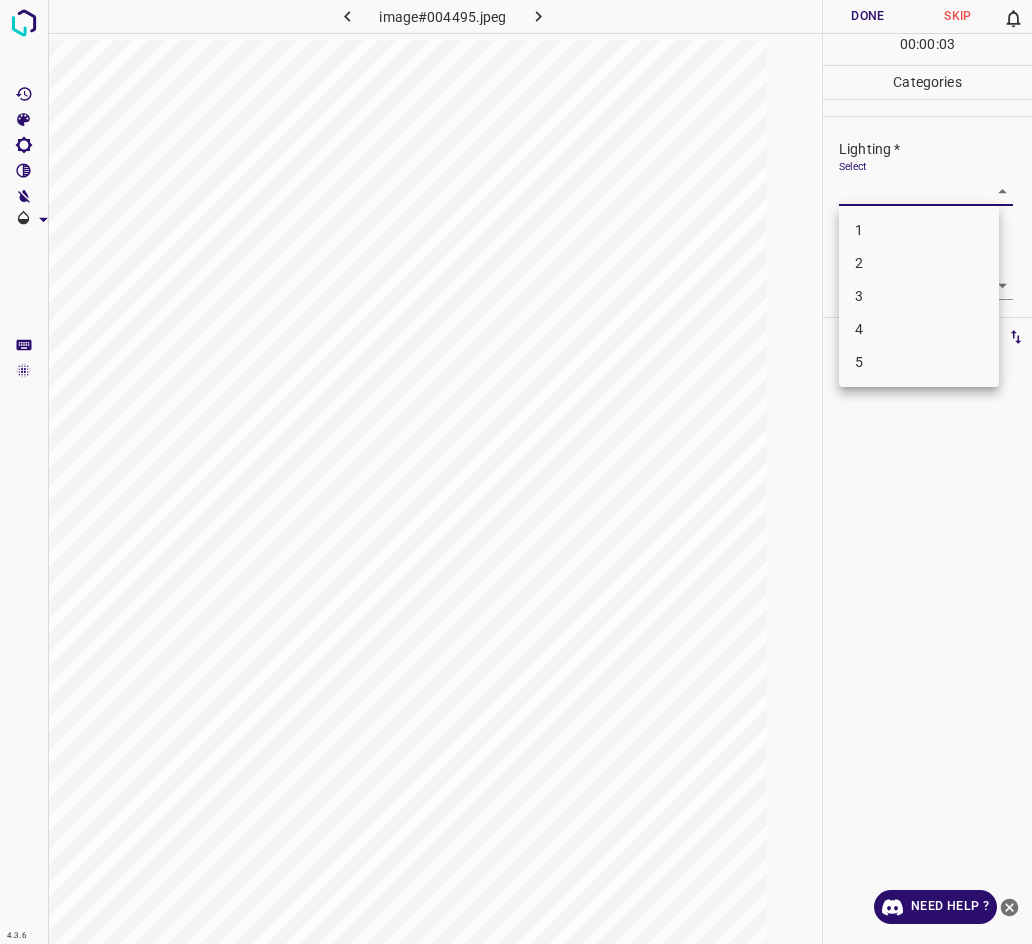 click on "2" at bounding box center [919, 263] 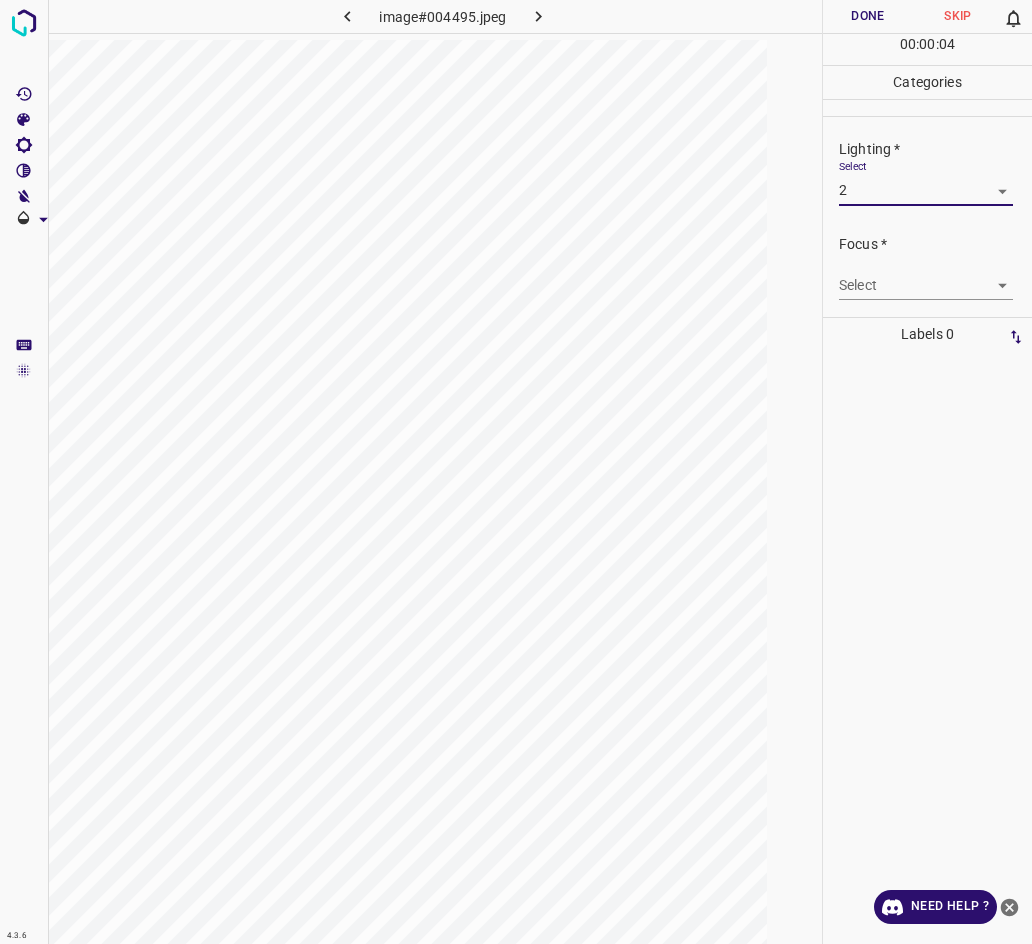 click on "4.3.6  image#004495.jpeg Done Skip 0 00   : 00   : 04   Categories Lighting *  Select 2 2 Focus *  Select ​ Overall *  Select ​ Labels   0 Categories 1 Lighting 2 Focus 3 Overall Tools Space Change between modes (Draw & Edit) I Auto labeling R Restore zoom M Zoom in N Zoom out Delete Delete selecte label Filters Z Restore filters X Saturation filter C Brightness filter V Contrast filter B Gray scale filter General O Download Need Help ? - Text - Hide - Delete" at bounding box center [516, 472] 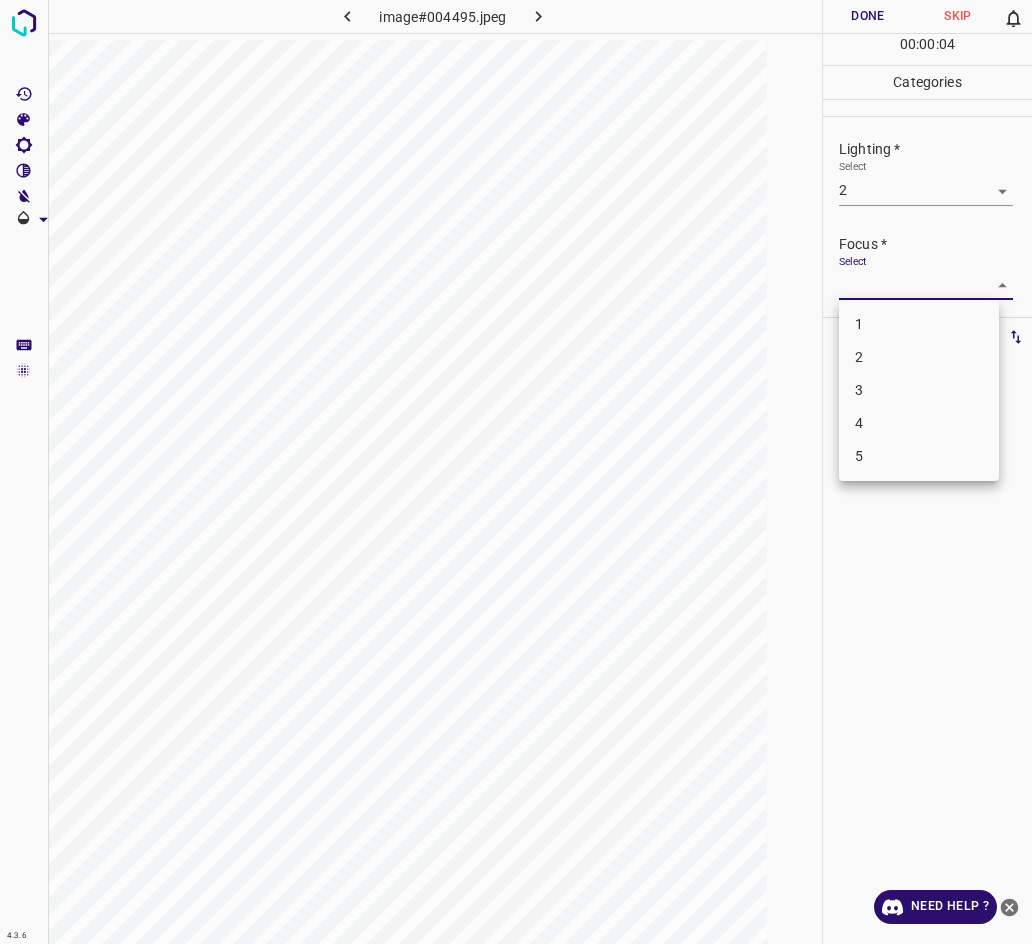 click at bounding box center (516, 472) 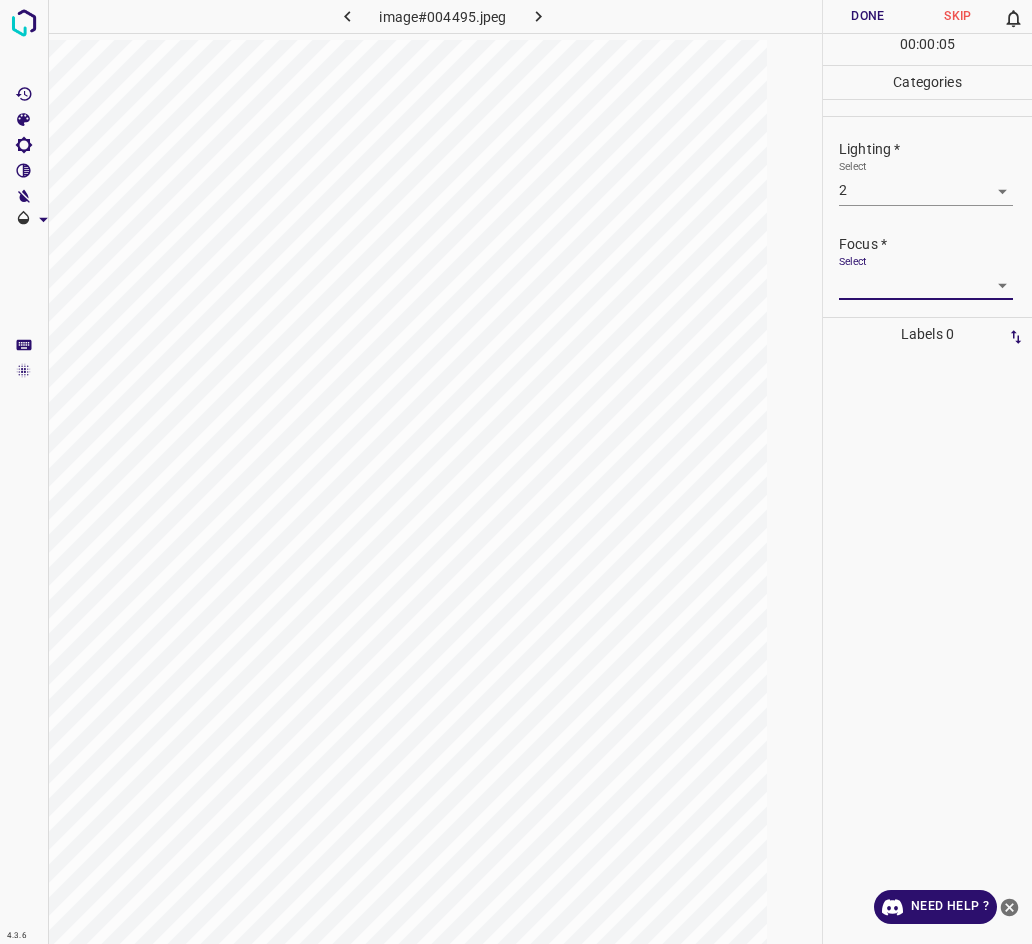 click on "4.3.6  image#004495.jpeg Done Skip 0 00   : 00   : 05   Categories Lighting *  Select 2 2 Focus *  Select ​ Overall *  Select ​ Labels   0 Categories 1 Lighting 2 Focus 3 Overall Tools Space Change between modes (Draw & Edit) I Auto labeling R Restore zoom M Zoom in N Zoom out Delete Delete selecte label Filters Z Restore filters X Saturation filter C Brightness filter V Contrast filter B Gray scale filter General O Download Need Help ? - Text - Hide - Delete" at bounding box center (516, 472) 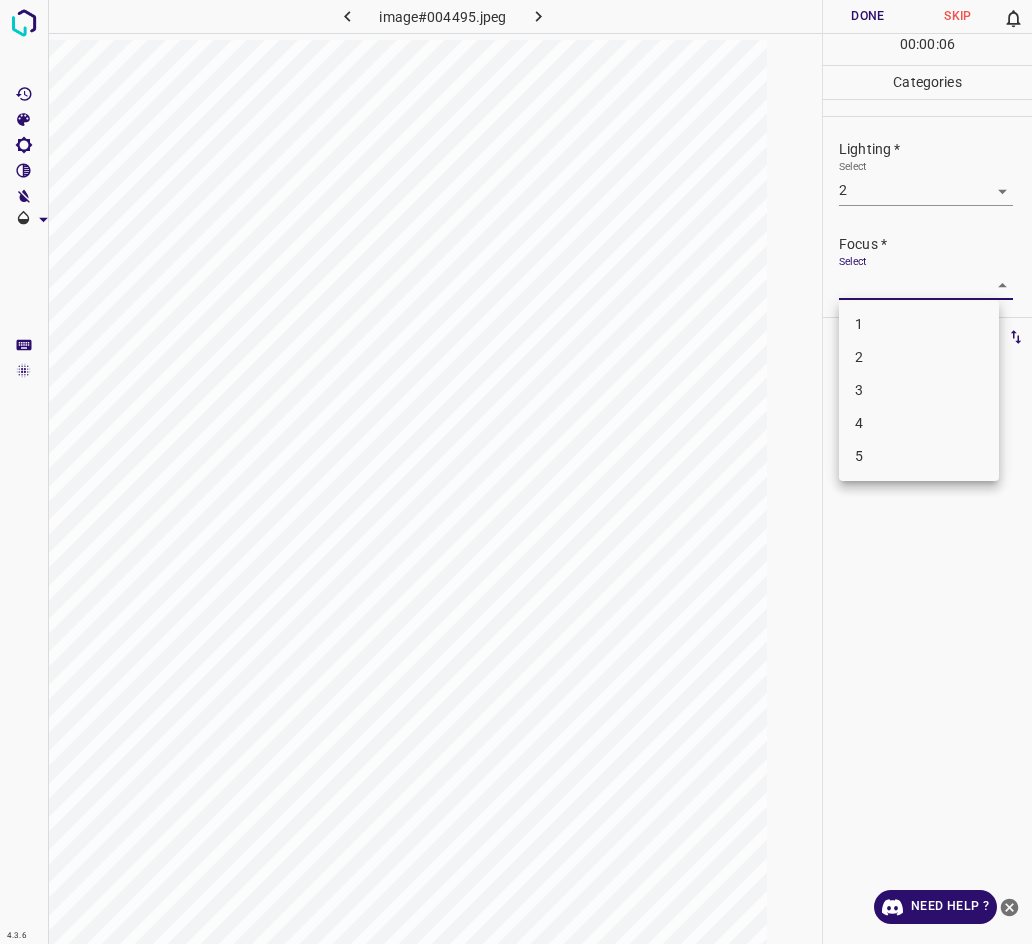 click on "2" at bounding box center [919, 357] 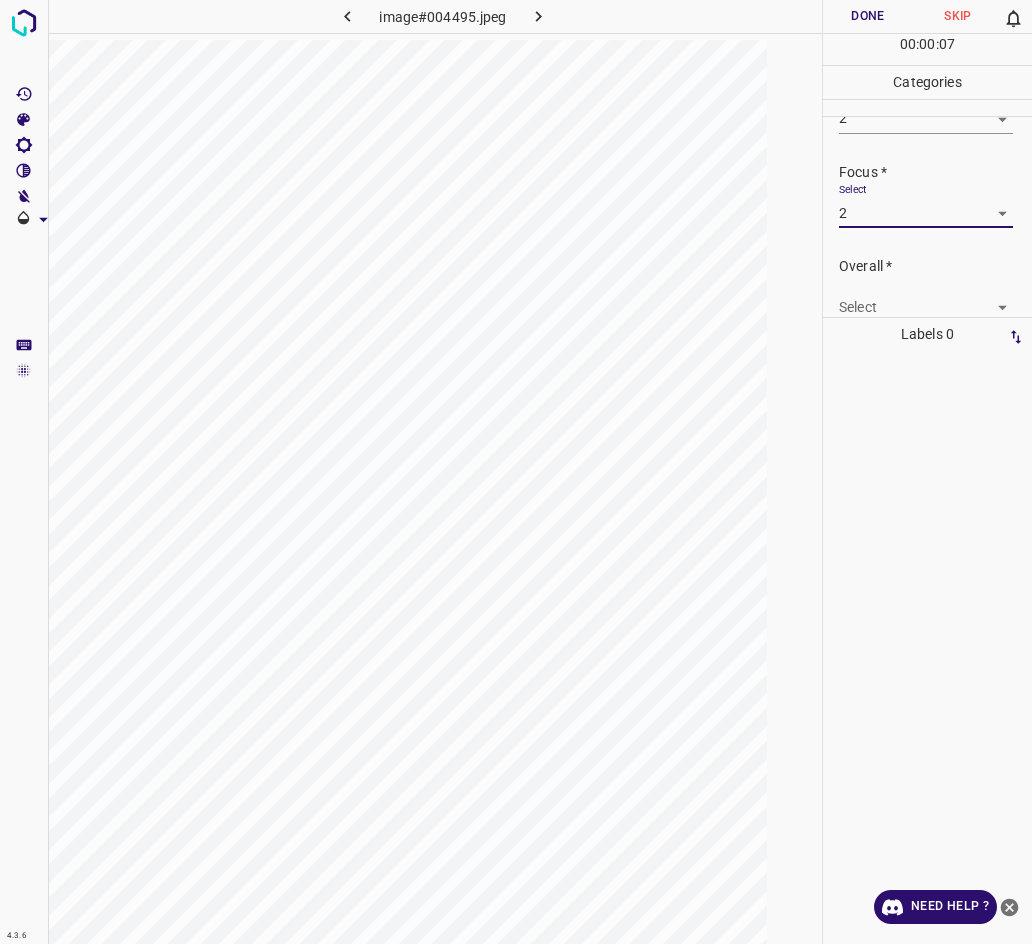 click on "4.3.6  image#004495.jpeg Done Skip 0 00   : 00   : 07   Categories Lighting *  Select 2 2 Focus *  Select 2 2 Overall *  Select ​ Labels   0 Categories 1 Lighting 2 Focus 3 Overall Tools Space Change between modes (Draw & Edit) I Auto labeling R Restore zoom M Zoom in N Zoom out Delete Delete selecte label Filters Z Restore filters X Saturation filter C Brightness filter V Contrast filter B Gray scale filter General O Download Need Help ? - Text - Hide - Delete" at bounding box center [516, 472] 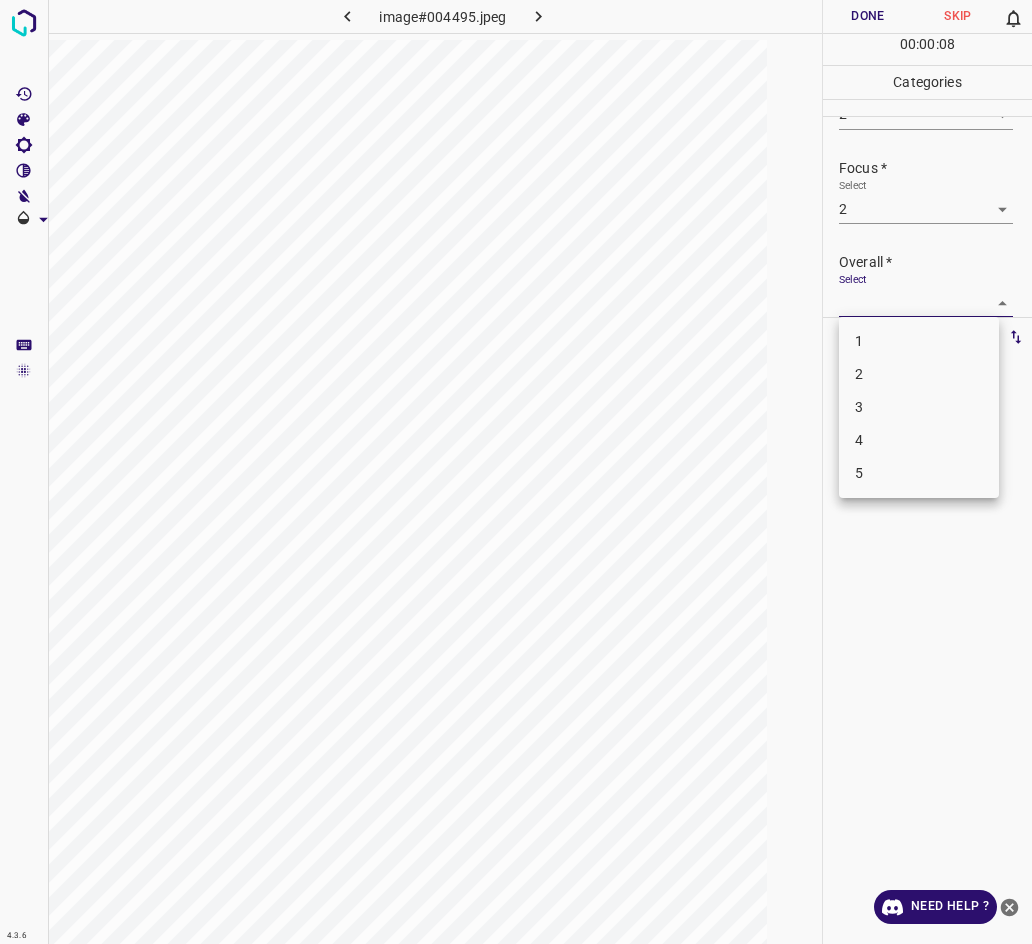 click on "2" at bounding box center (919, 374) 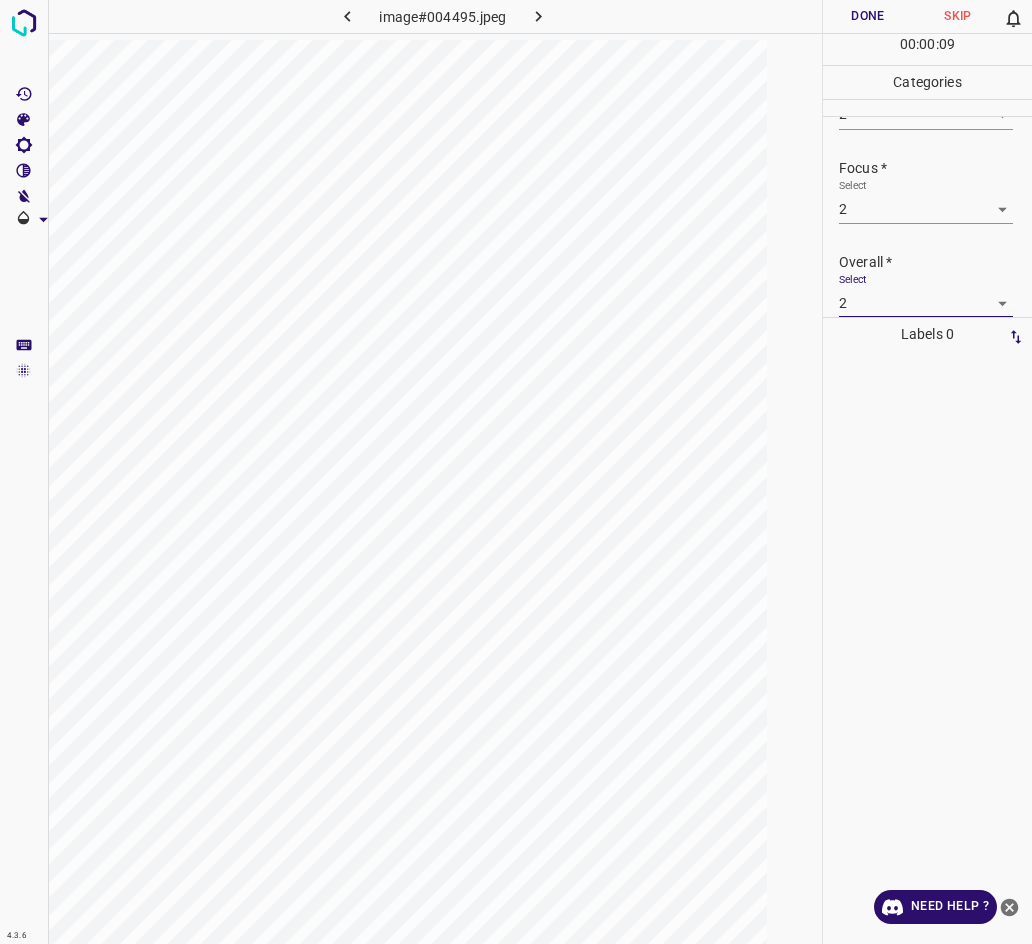 click on "Done" at bounding box center (868, 16) 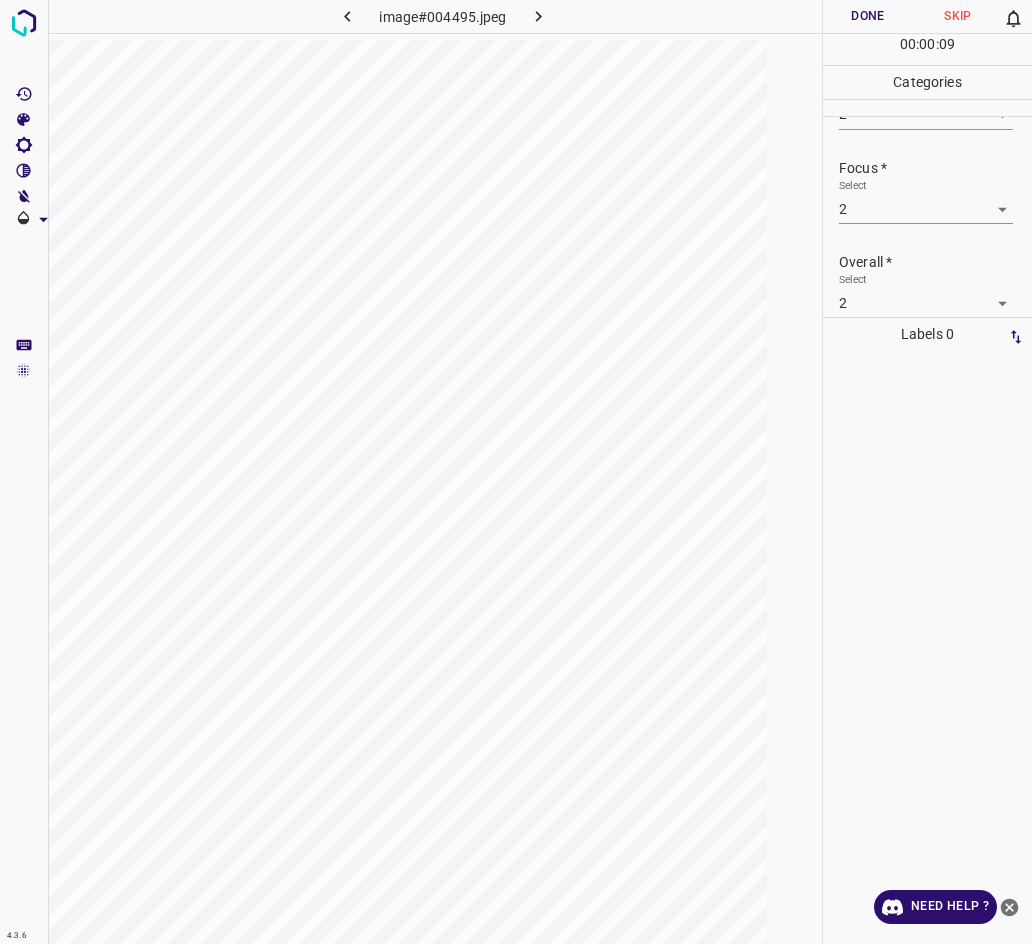 scroll, scrollTop: 76, scrollLeft: 0, axis: vertical 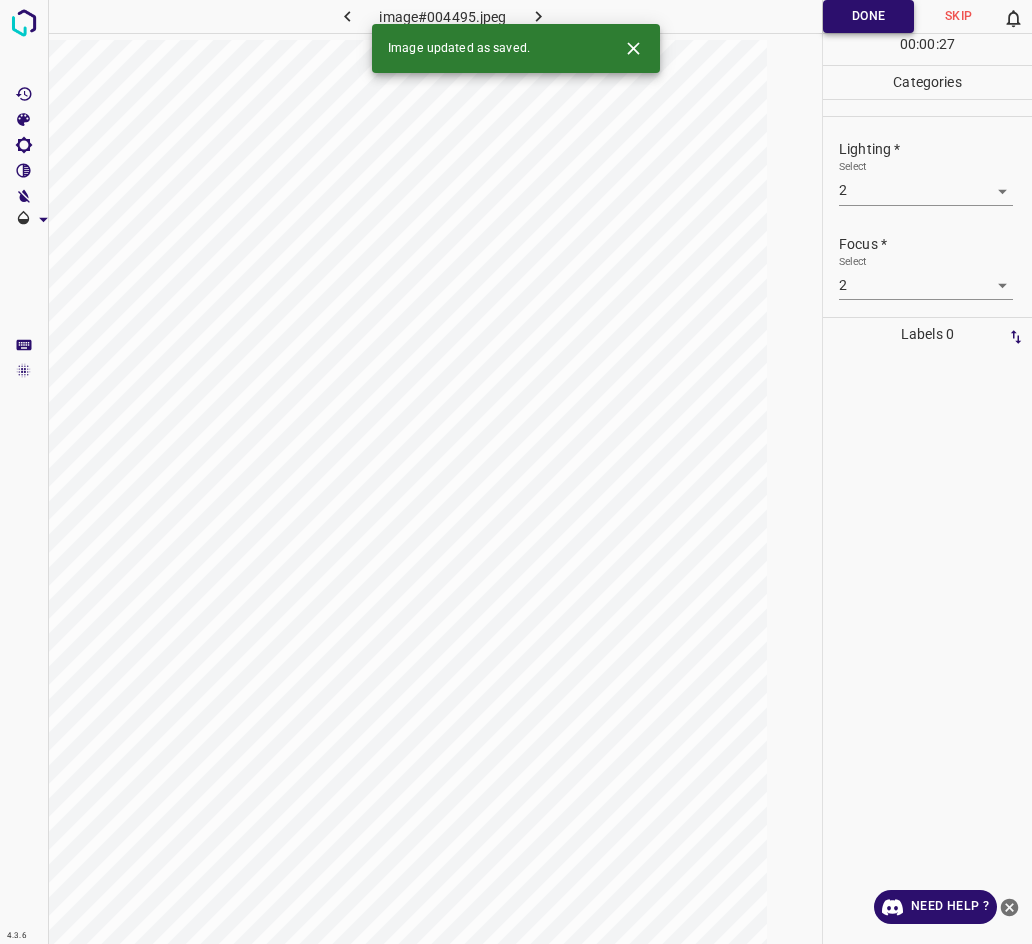 click 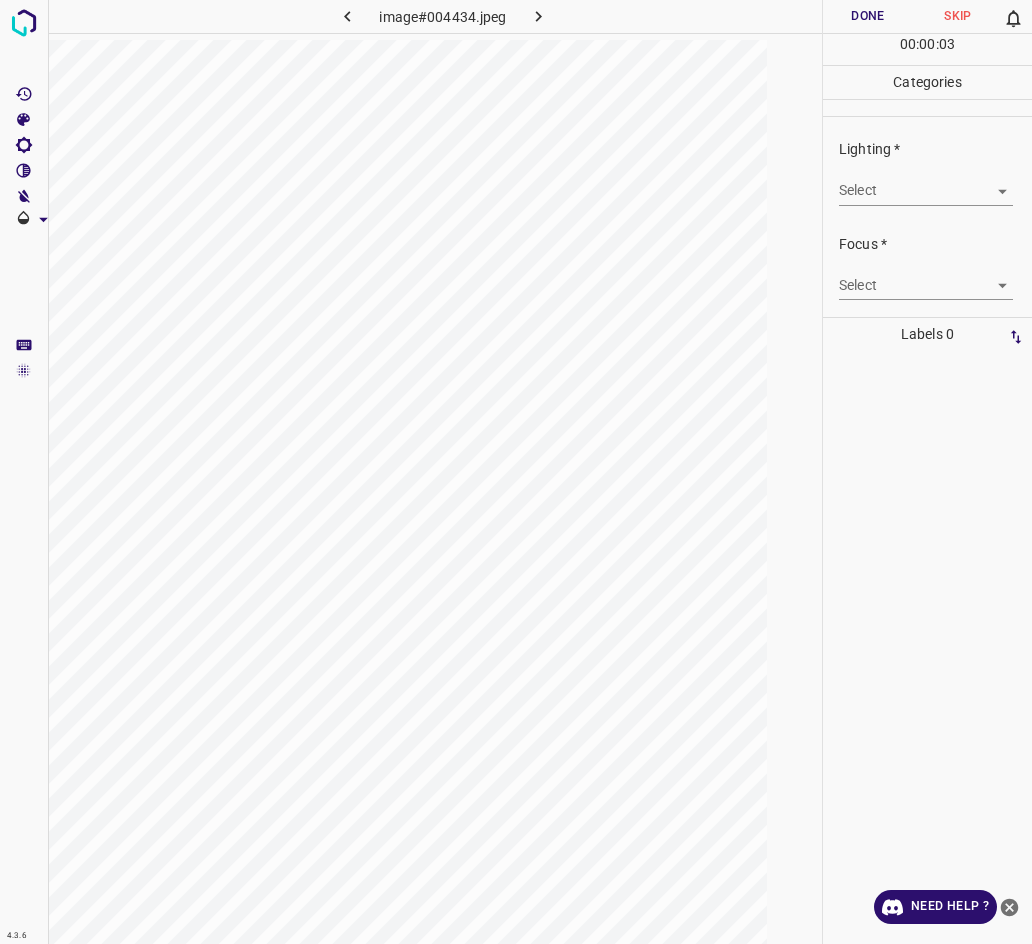click on "4.3.6  image#004434.jpeg Done Skip 0 00   : 00   : 03   Categories Lighting *  Select ​ Focus *  Select ​ Overall *  Select ​ Labels   0 Categories 1 Lighting 2 Focus 3 Overall Tools Space Change between modes (Draw & Edit) I Auto labeling R Restore zoom M Zoom in N Zoom out Delete Delete selecte label Filters Z Restore filters X Saturation filter C Brightness filter V Contrast filter B Gray scale filter General O Download Need Help ? - Text - Hide - Delete" at bounding box center (516, 472) 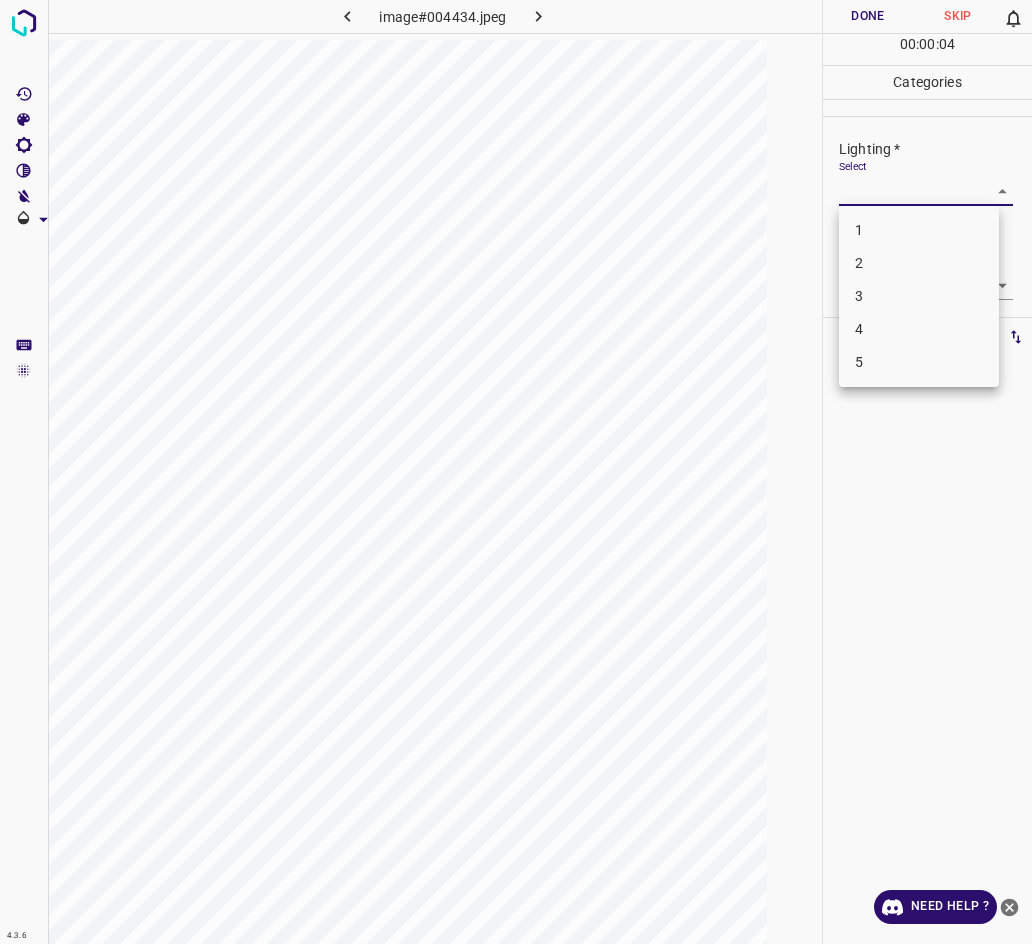 click on "3" at bounding box center [919, 296] 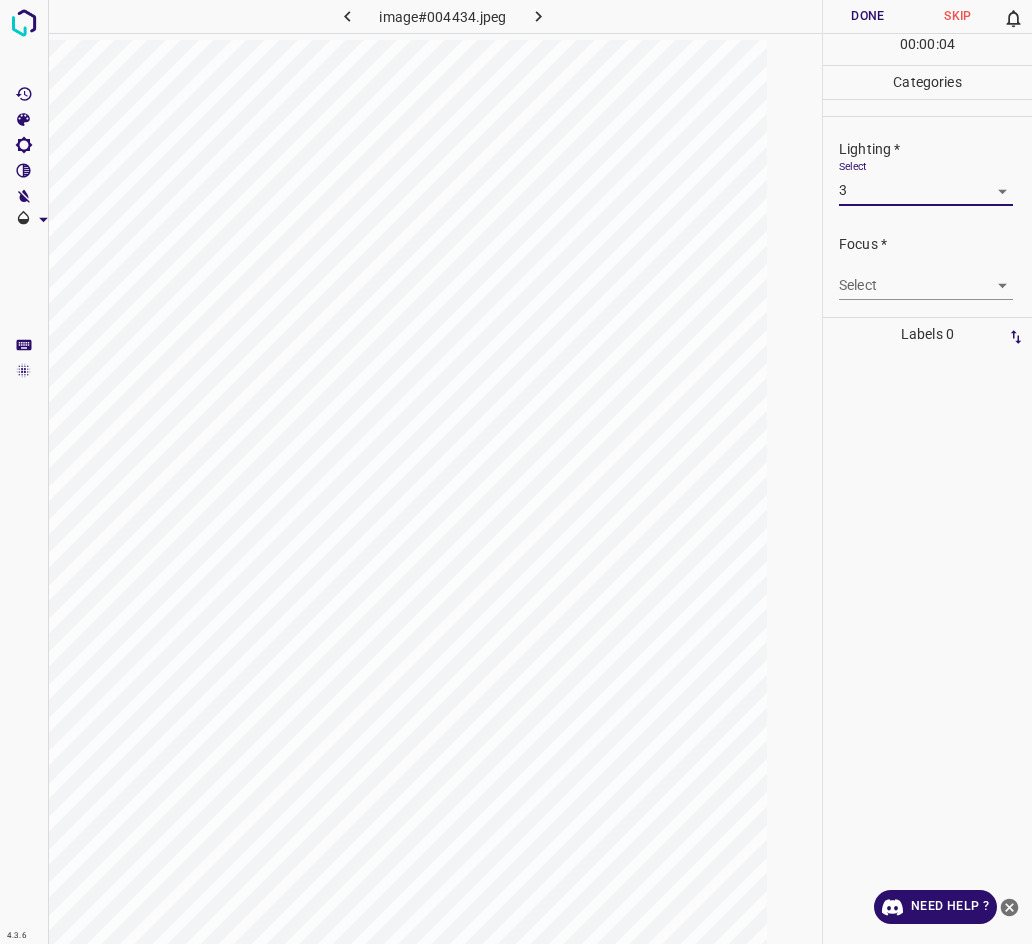 click on "4.3.6  image#004434.jpeg Done Skip 0 00   : 00   : 04   Categories Lighting *  Select 3 3 Focus *  Select ​ Overall *  Select ​ Labels   0 Categories 1 Lighting 2 Focus 3 Overall Tools Space Change between modes (Draw & Edit) I Auto labeling R Restore zoom M Zoom in N Zoom out Delete Delete selecte label Filters Z Restore filters X Saturation filter C Brightness filter V Contrast filter B Gray scale filter General O Download Need Help ? - Text - Hide - Delete 1 2 3 4 5" at bounding box center [516, 472] 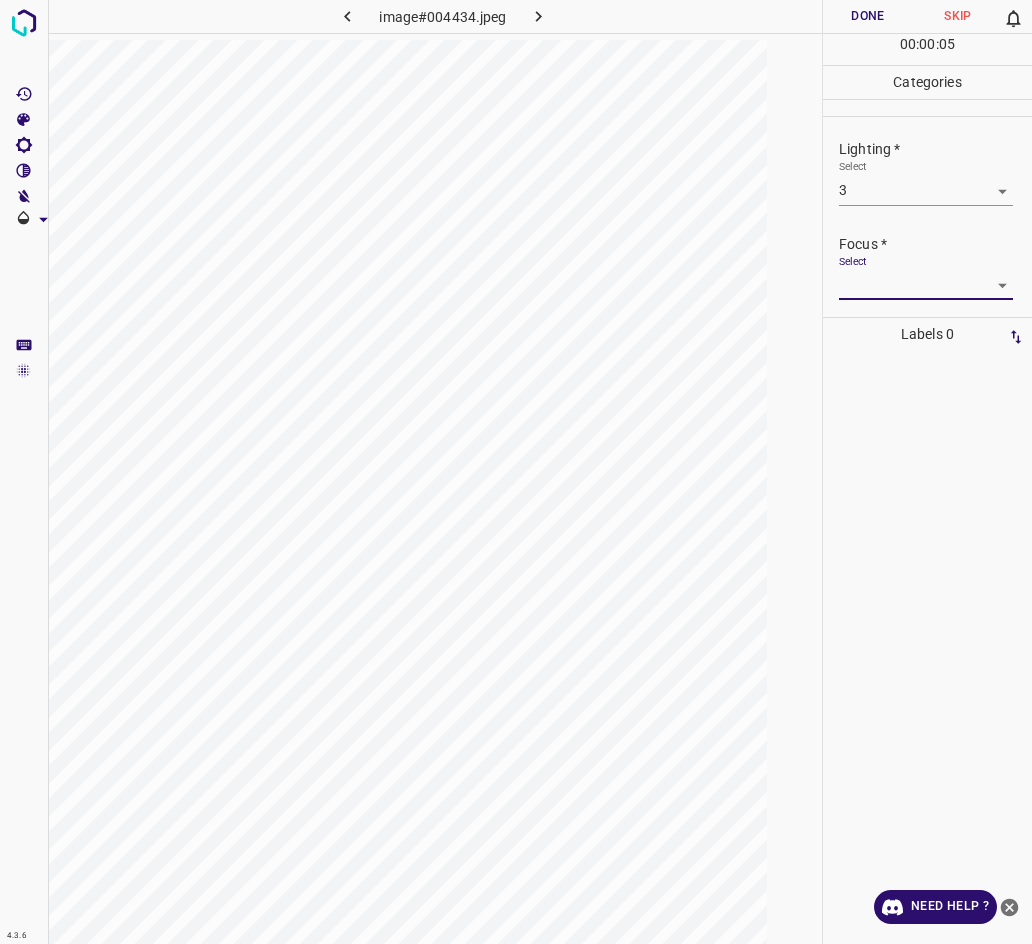 click on "4.3.6  image#004434.jpeg Done Skip 0 00   : 00   : 05   Categories Lighting *  Select 3 3 Focus *  Select ​ Overall *  Select ​ Labels   0 Categories 1 Lighting 2 Focus 3 Overall Tools Space Change between modes (Draw & Edit) I Auto labeling R Restore zoom M Zoom in N Zoom out Delete Delete selecte label Filters Z Restore filters X Saturation filter C Brightness filter V Contrast filter B Gray scale filter General O Download Need Help ? - Text - Hide - Delete" at bounding box center (516, 472) 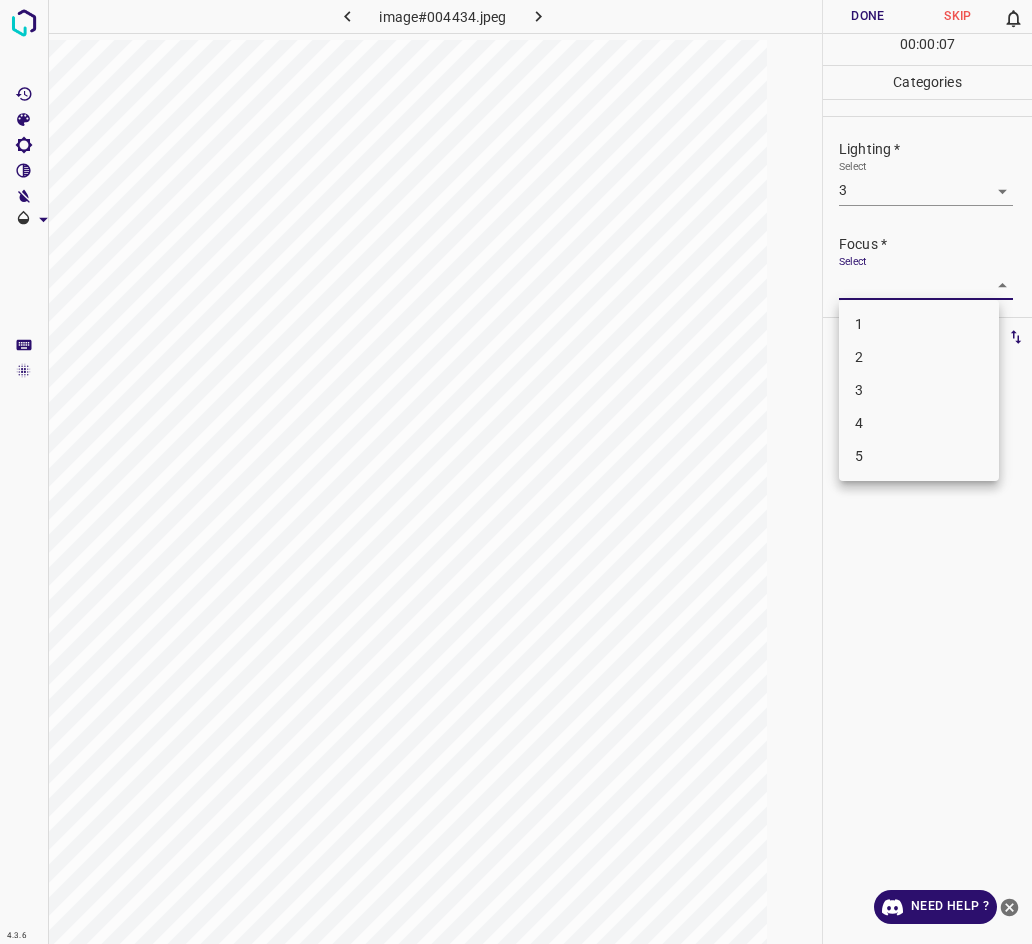 click on "3" at bounding box center (919, 390) 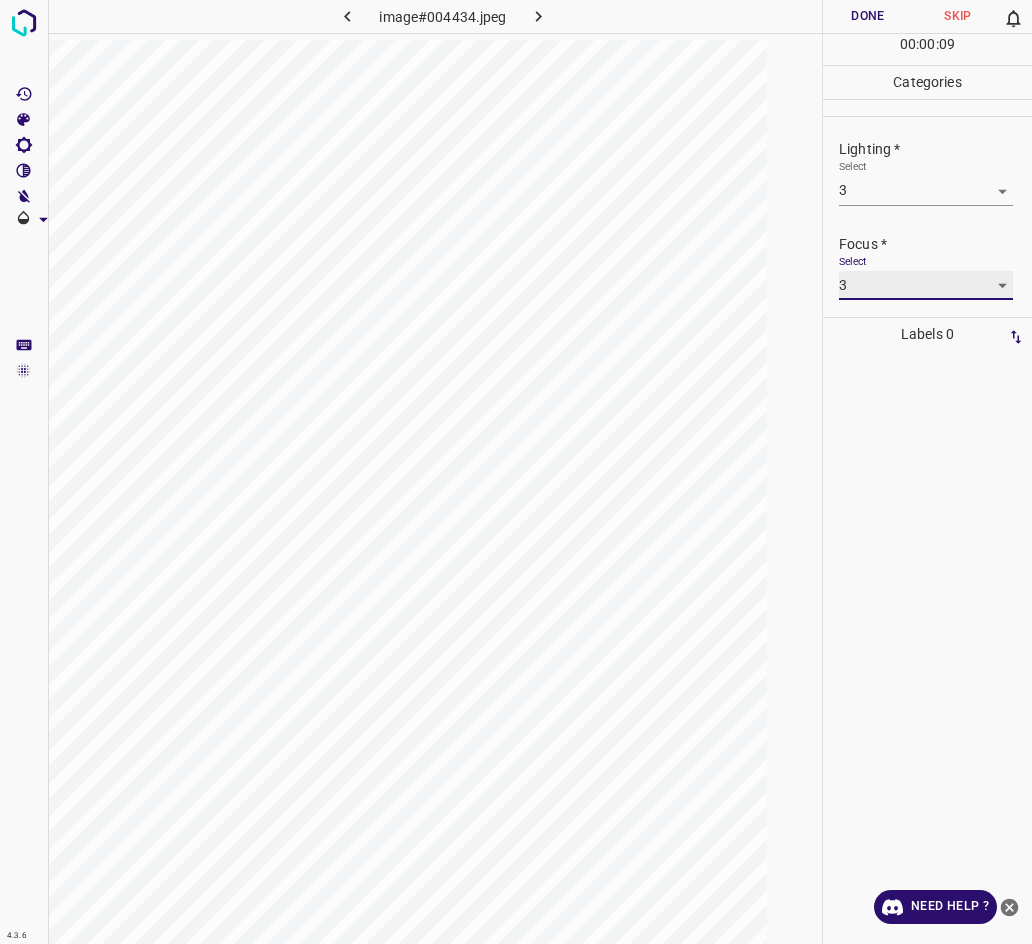 scroll, scrollTop: 45, scrollLeft: 0, axis: vertical 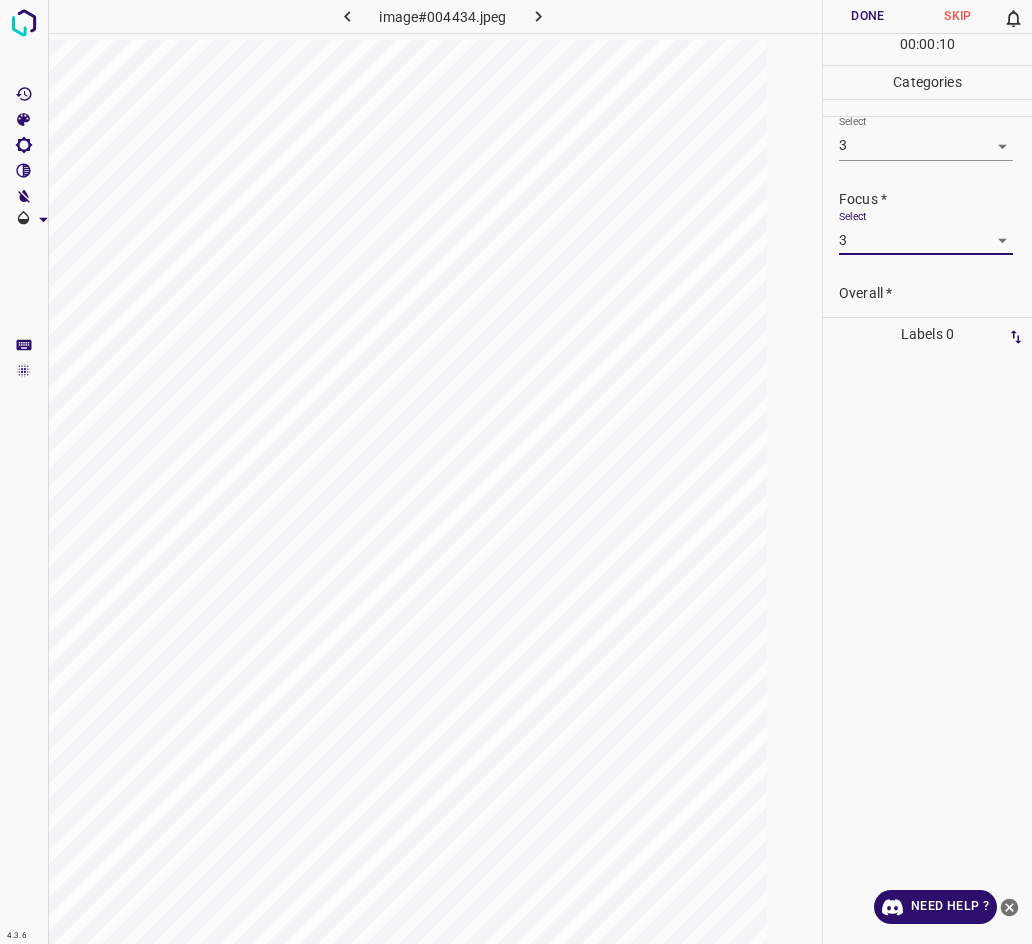 click on "Select ​" at bounding box center [926, 326] 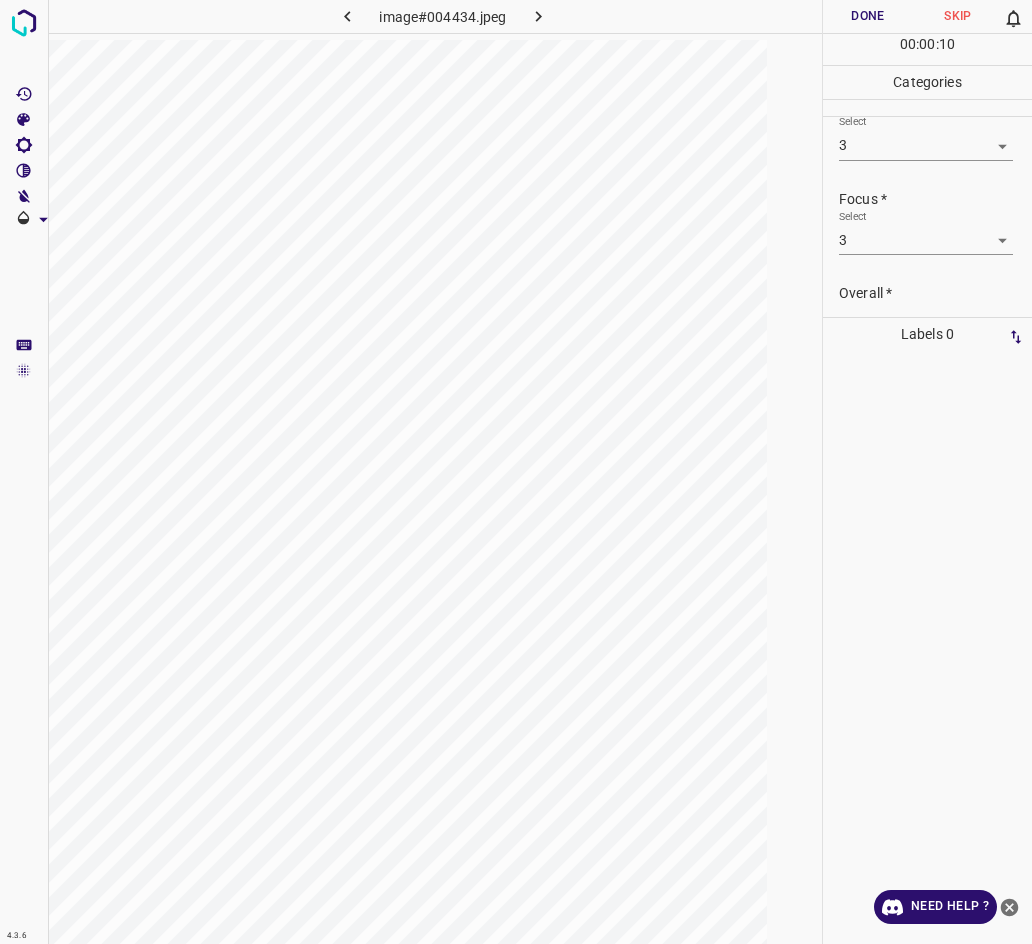 click on "Select ​" at bounding box center [926, 326] 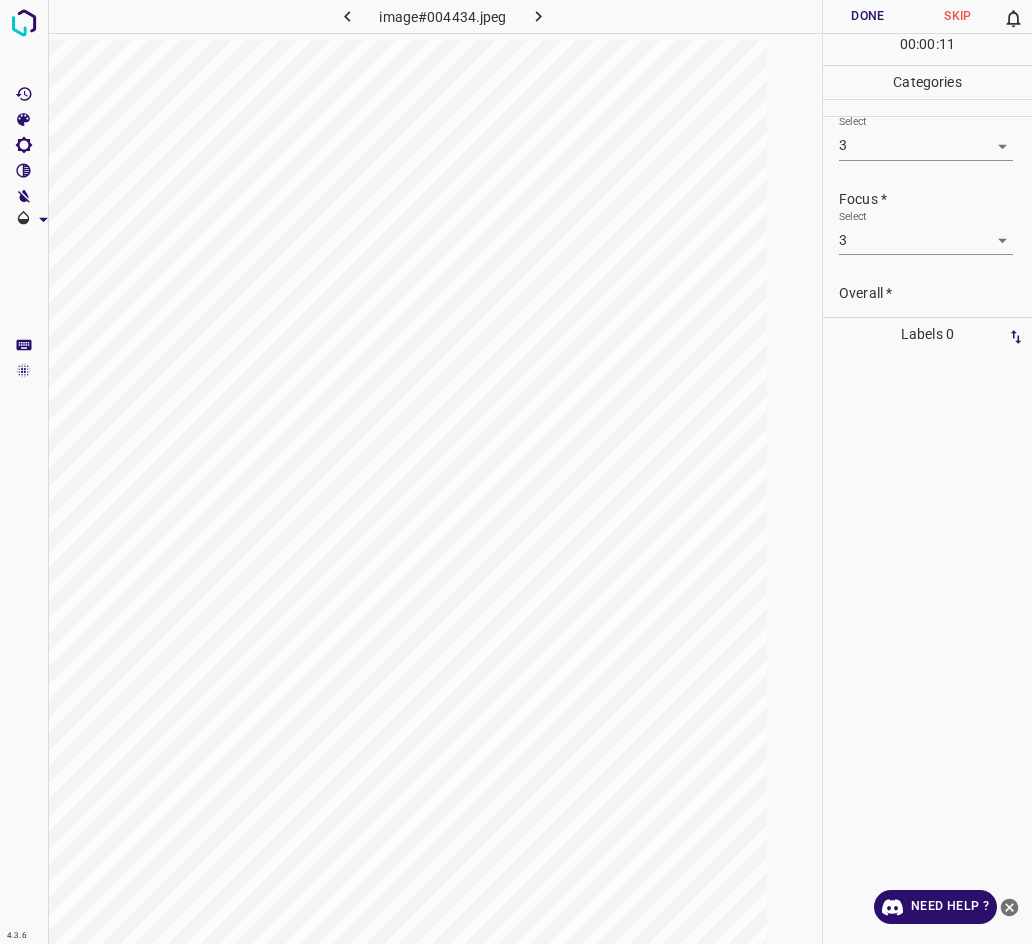 scroll, scrollTop: 98, scrollLeft: 0, axis: vertical 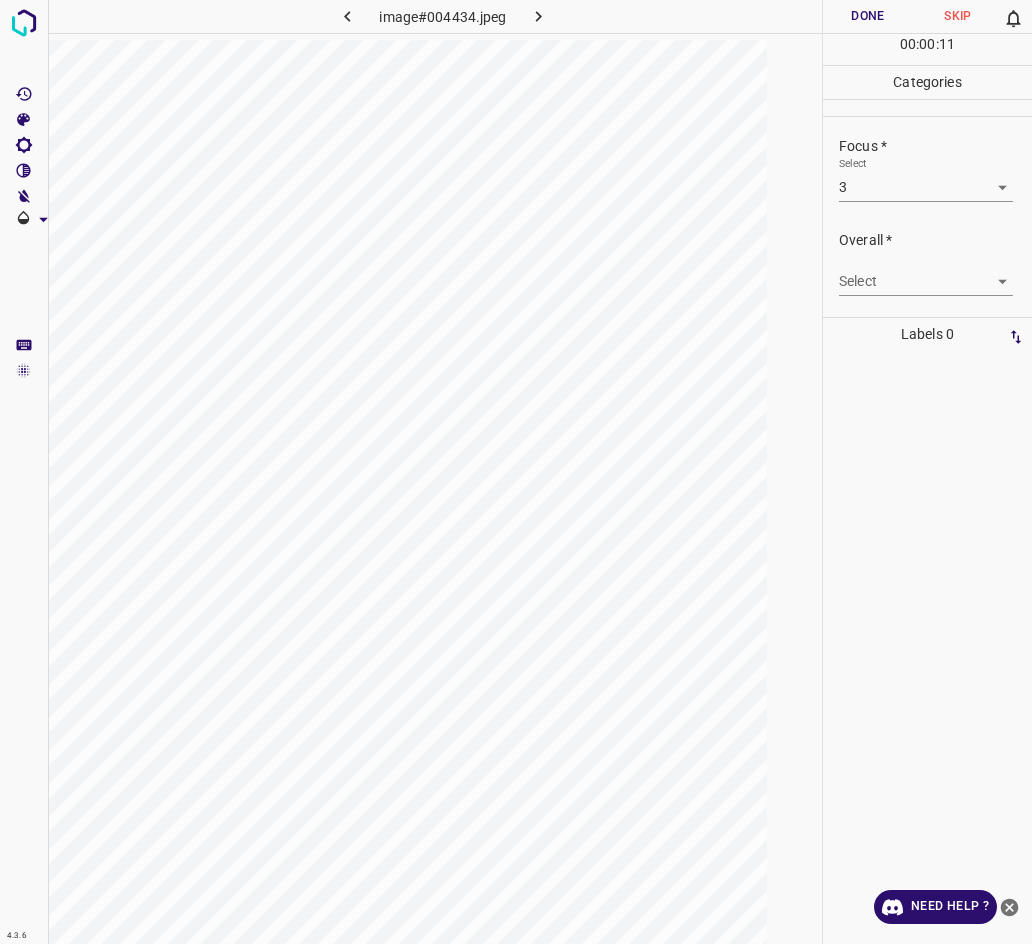 click on "4.3.6  image#004434.jpeg Done Skip 0 00   : 00   : 11   Categories Lighting *  Select 3 3 Focus *  Select 3 3 Overall *  Select ​ Labels   0 Categories 1 Lighting 2 Focus 3 Overall Tools Space Change between modes (Draw & Edit) I Auto labeling R Restore zoom M Zoom in N Zoom out Delete Delete selecte label Filters Z Restore filters X Saturation filter C Brightness filter V Contrast filter B Gray scale filter General O Download Need Help ? - Text - Hide - Delete" at bounding box center [516, 472] 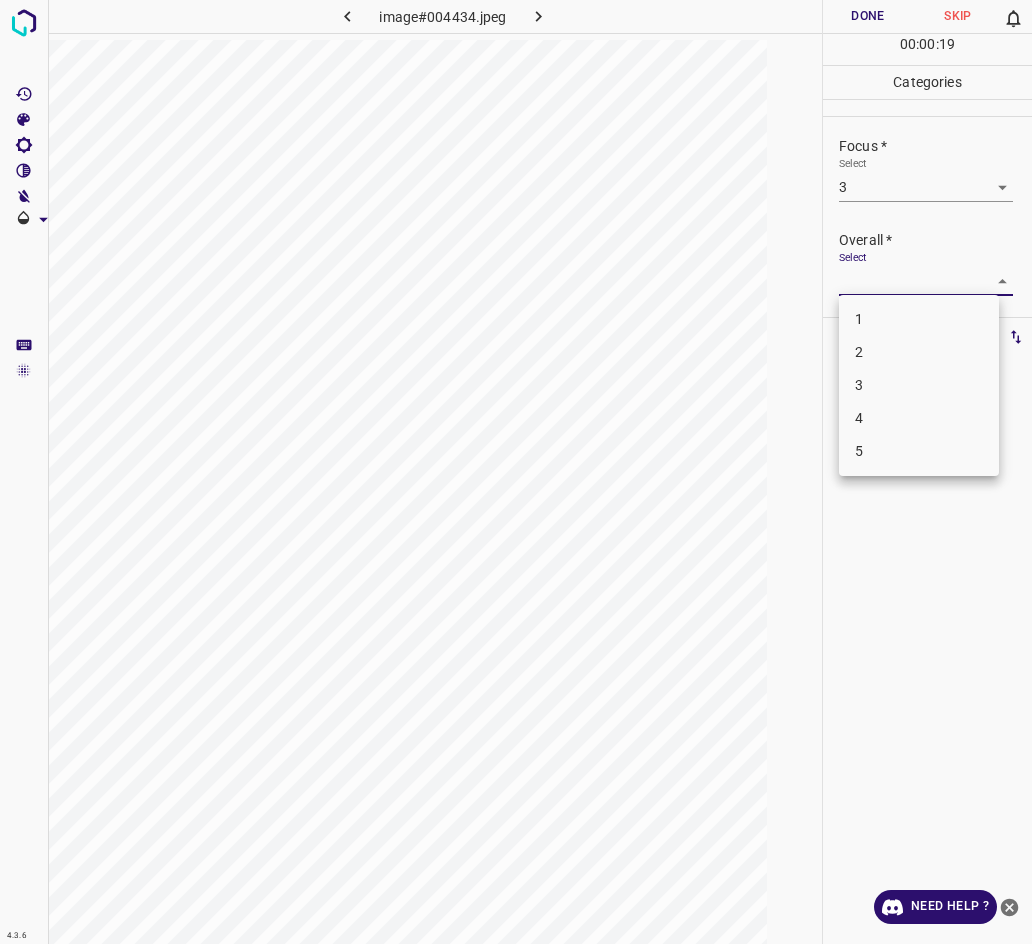 click on "3" at bounding box center [919, 385] 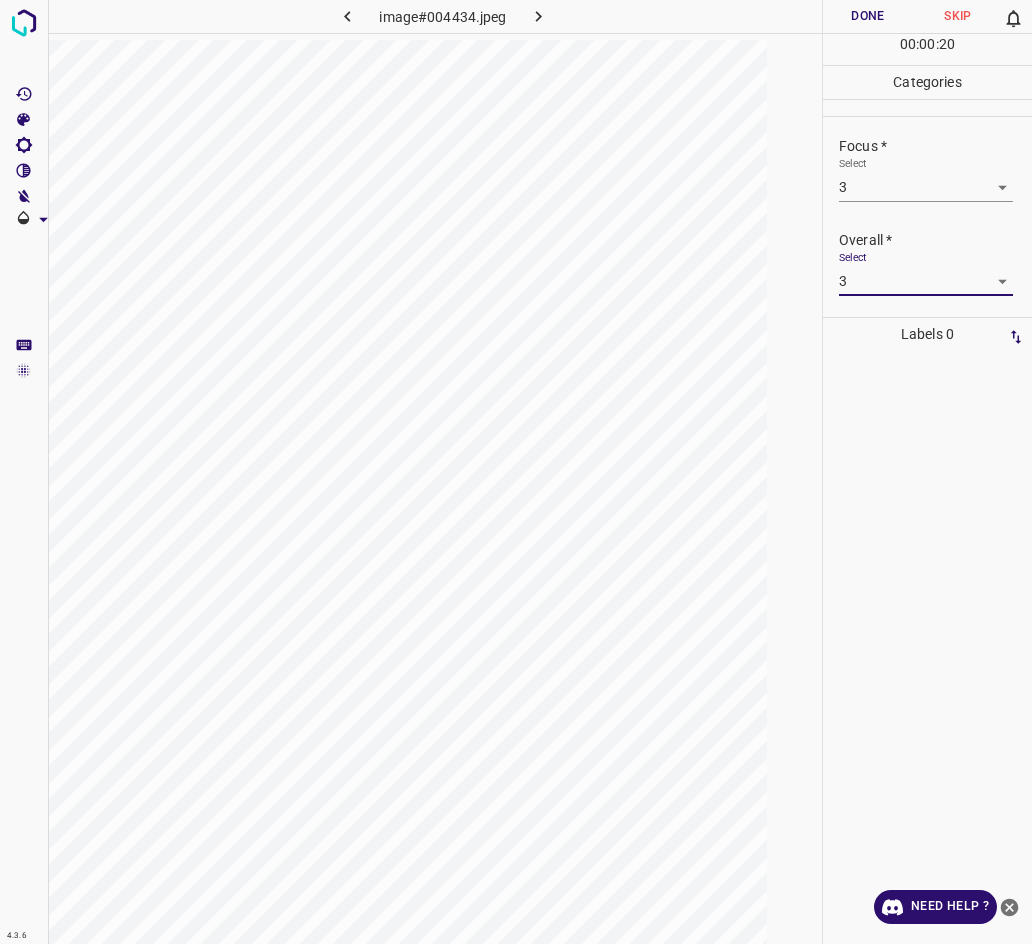 click on "4.3.6  image#004434.jpeg Done Skip 0 00   : 00   : 20   Categories Lighting *  Select 3 3 Focus *  Select 3 3 Overall *  Select 3 3 Labels   0 Categories 1 Lighting 2 Focus 3 Overall Tools Space Change between modes (Draw & Edit) I Auto labeling R Restore zoom M Zoom in N Zoom out Delete Delete selecte label Filters Z Restore filters X Saturation filter C Brightness filter V Contrast filter B Gray scale filter General O Download Need Help ? - Text - Hide - Delete" at bounding box center [516, 472] 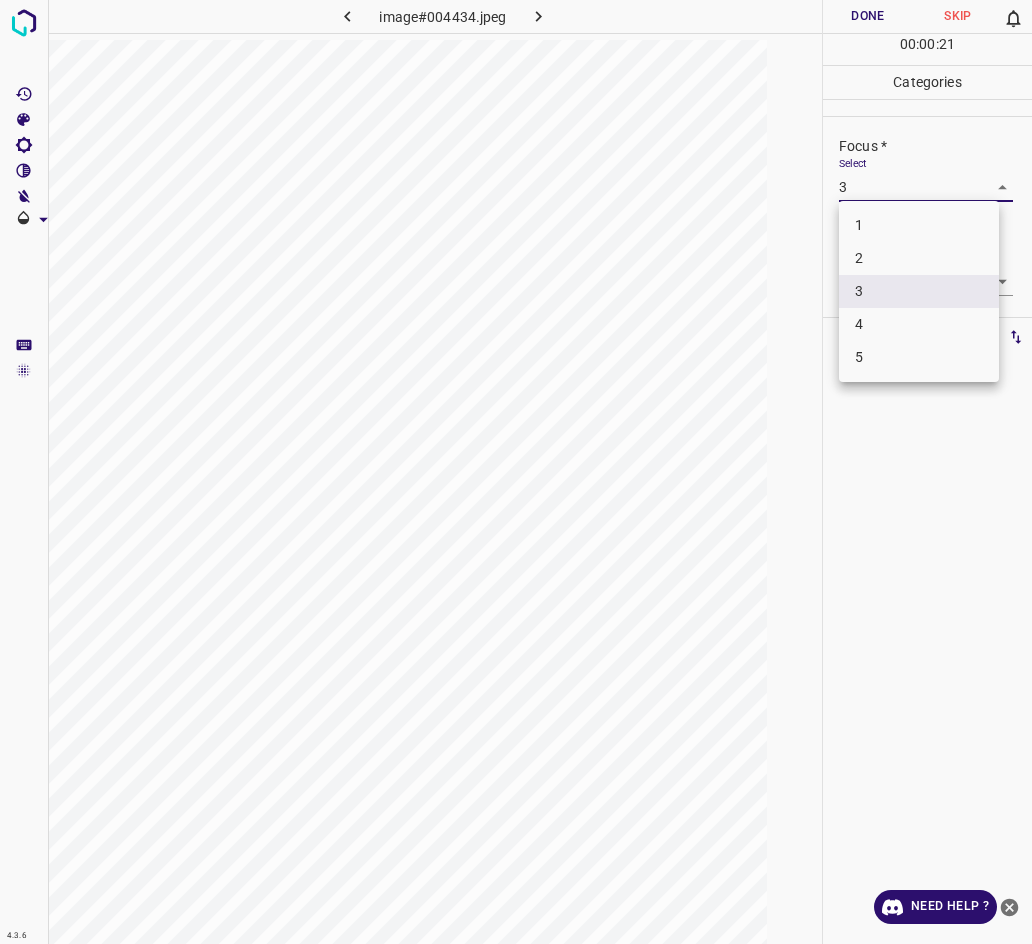 click on "2" at bounding box center [919, 258] 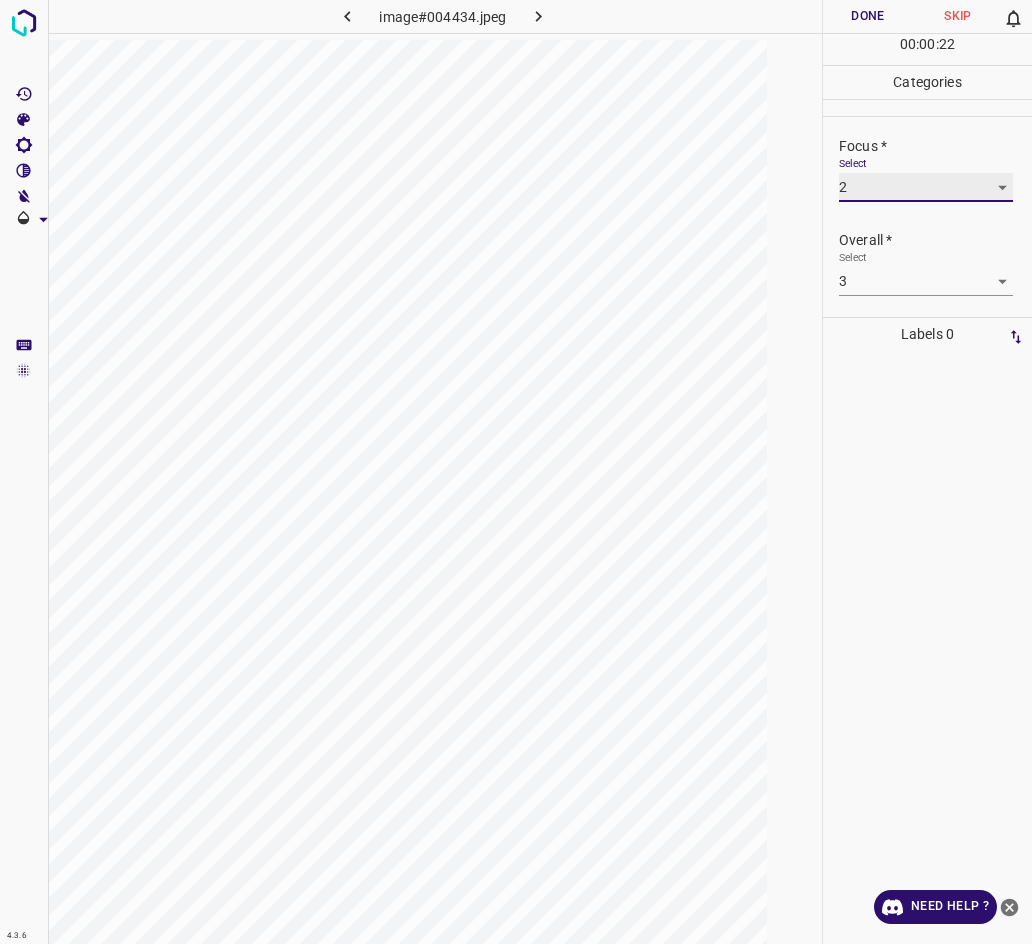scroll, scrollTop: 43, scrollLeft: 0, axis: vertical 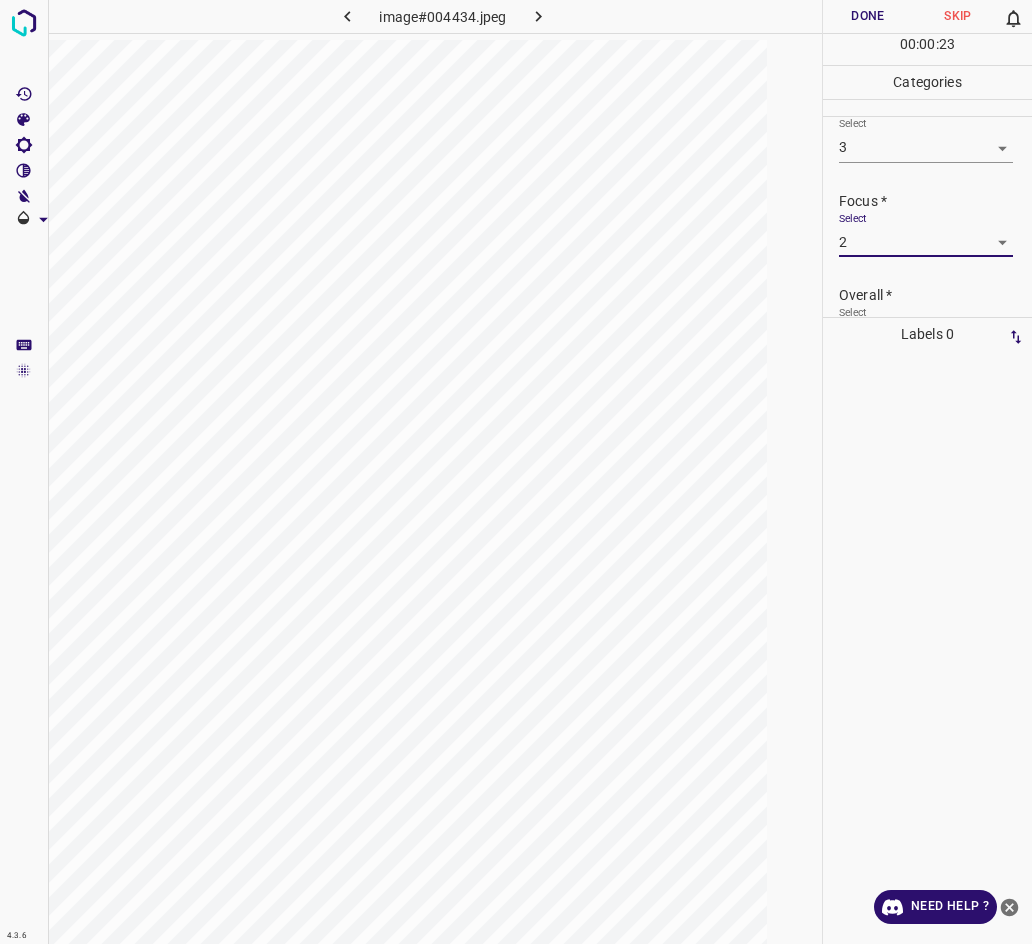 click on "Done" at bounding box center [868, 16] 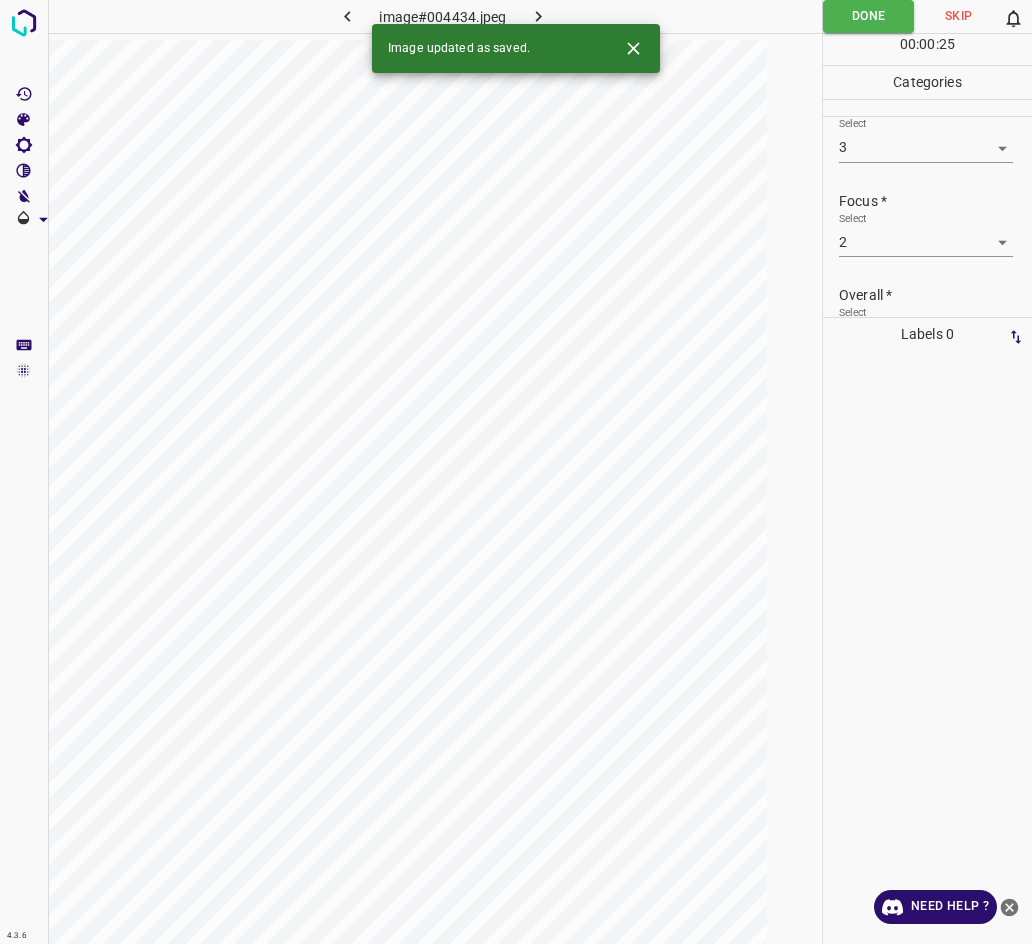 click at bounding box center (539, 16) 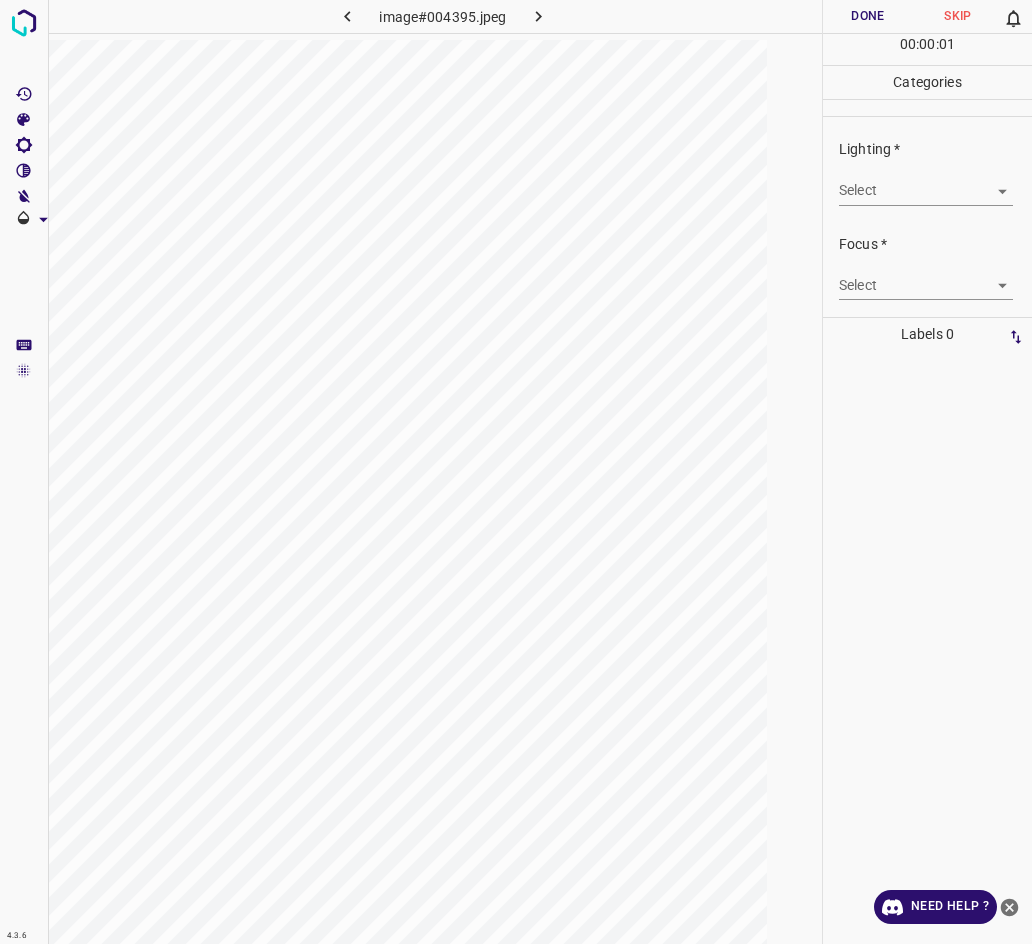 click on "4.3.6  image#004395.jpeg Done Skip 0 00   : 00   : 01   Categories Lighting *  Select ​ Focus *  Select ​ Overall *  Select ​ Labels   0 Categories 1 Lighting 2 Focus 3 Overall Tools Space Change between modes (Draw & Edit) I Auto labeling R Restore zoom M Zoom in N Zoom out Delete Delete selecte label Filters Z Restore filters X Saturation filter C Brightness filter V Contrast filter B Gray scale filter General O Download Need Help ? - Text - Hide - Delete" at bounding box center [516, 472] 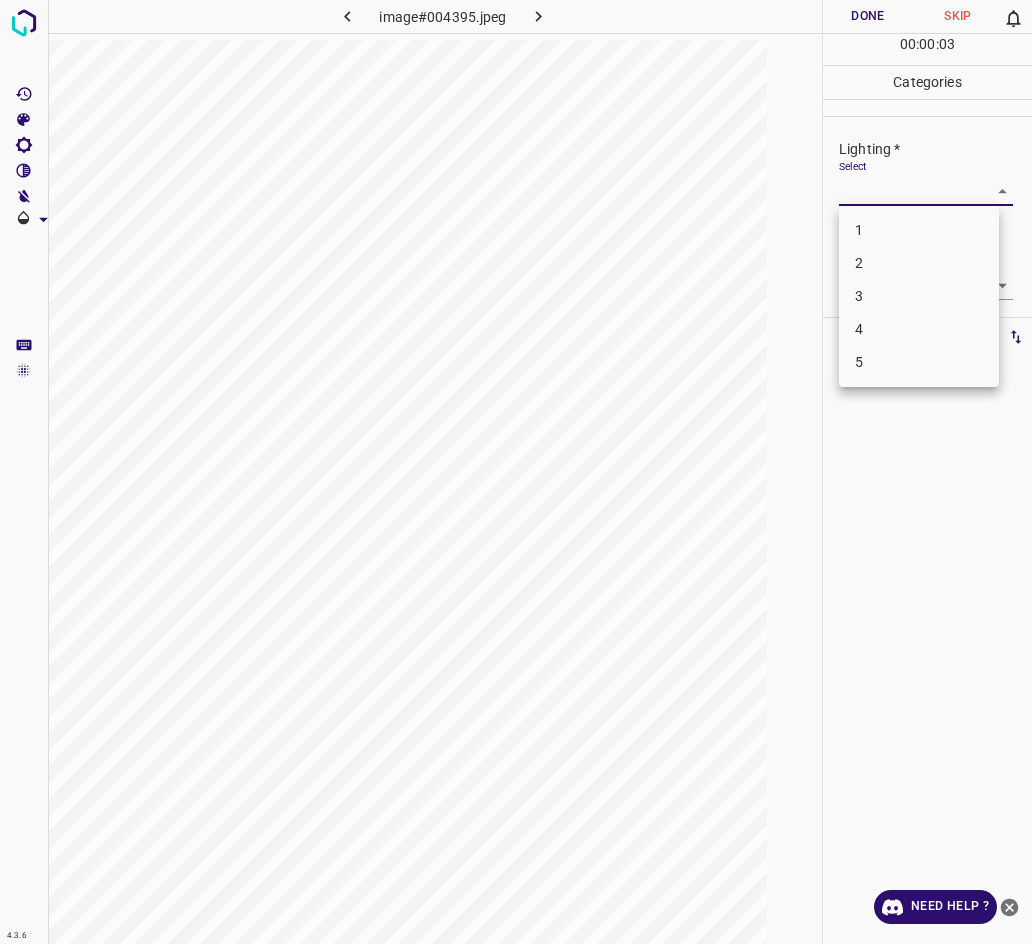 click on "3" at bounding box center (919, 296) 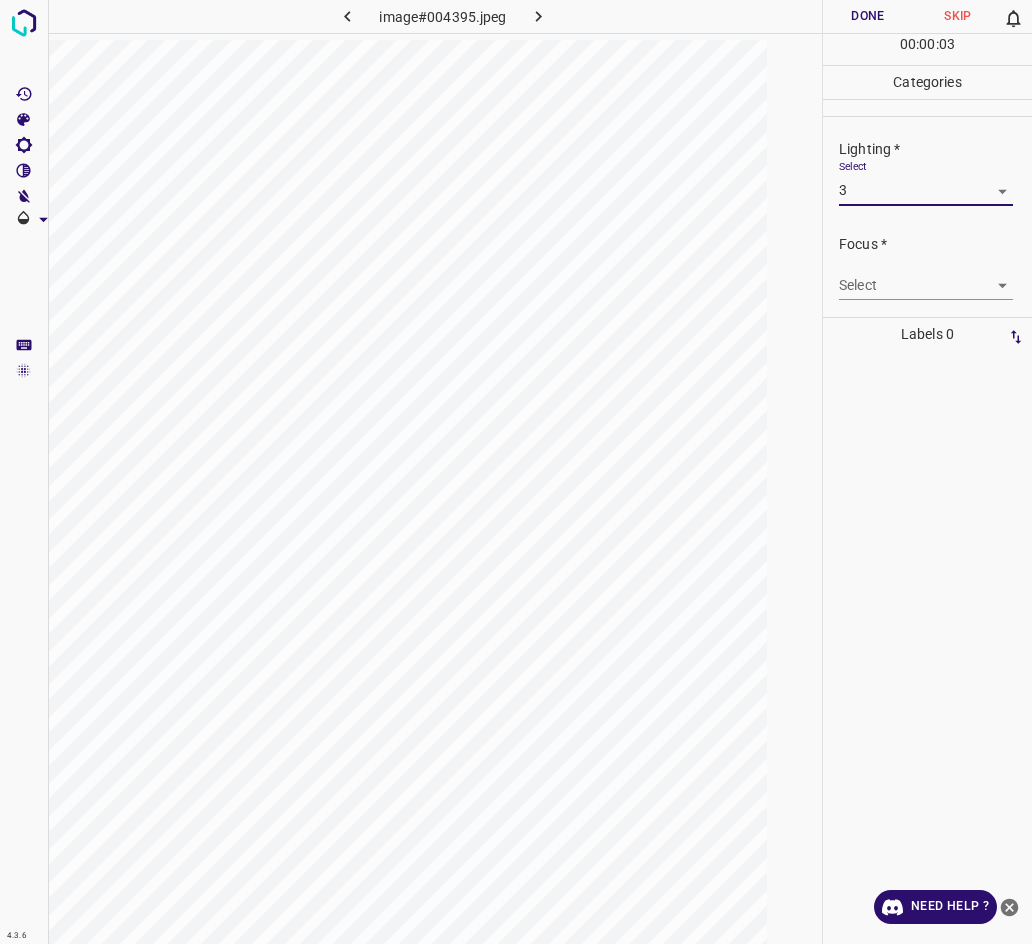 click on "4.3.6  image#004395.jpeg Done Skip 0 00   : 00   : 03   Categories Lighting *  Select 3 3 Focus *  Select ​ Overall *  Select ​ Labels   0 Categories 1 Lighting 2 Focus 3 Overall Tools Space Change between modes (Draw & Edit) I Auto labeling R Restore zoom M Zoom in N Zoom out Delete Delete selecte label Filters Z Restore filters X Saturation filter C Brightness filter V Contrast filter B Gray scale filter General O Download Need Help ? - Text - Hide - Delete" at bounding box center (516, 472) 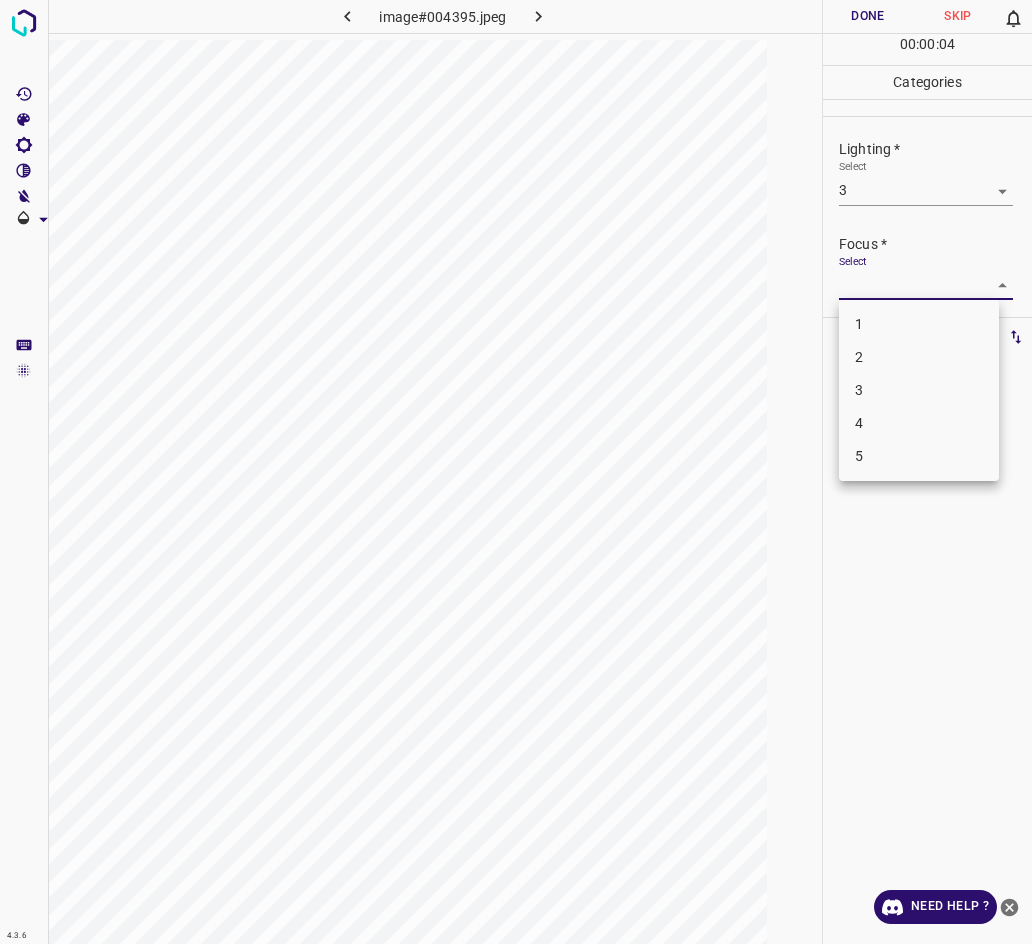 click on "3" at bounding box center [919, 390] 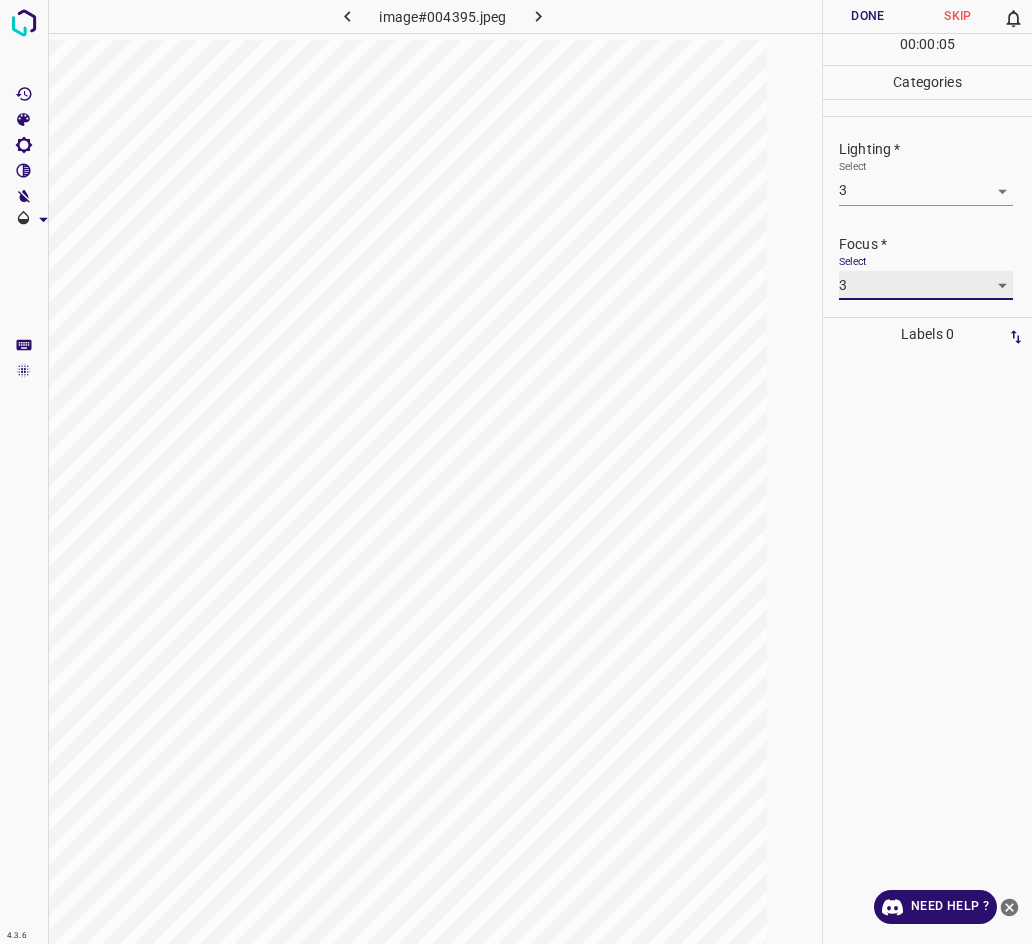 scroll, scrollTop: 98, scrollLeft: 0, axis: vertical 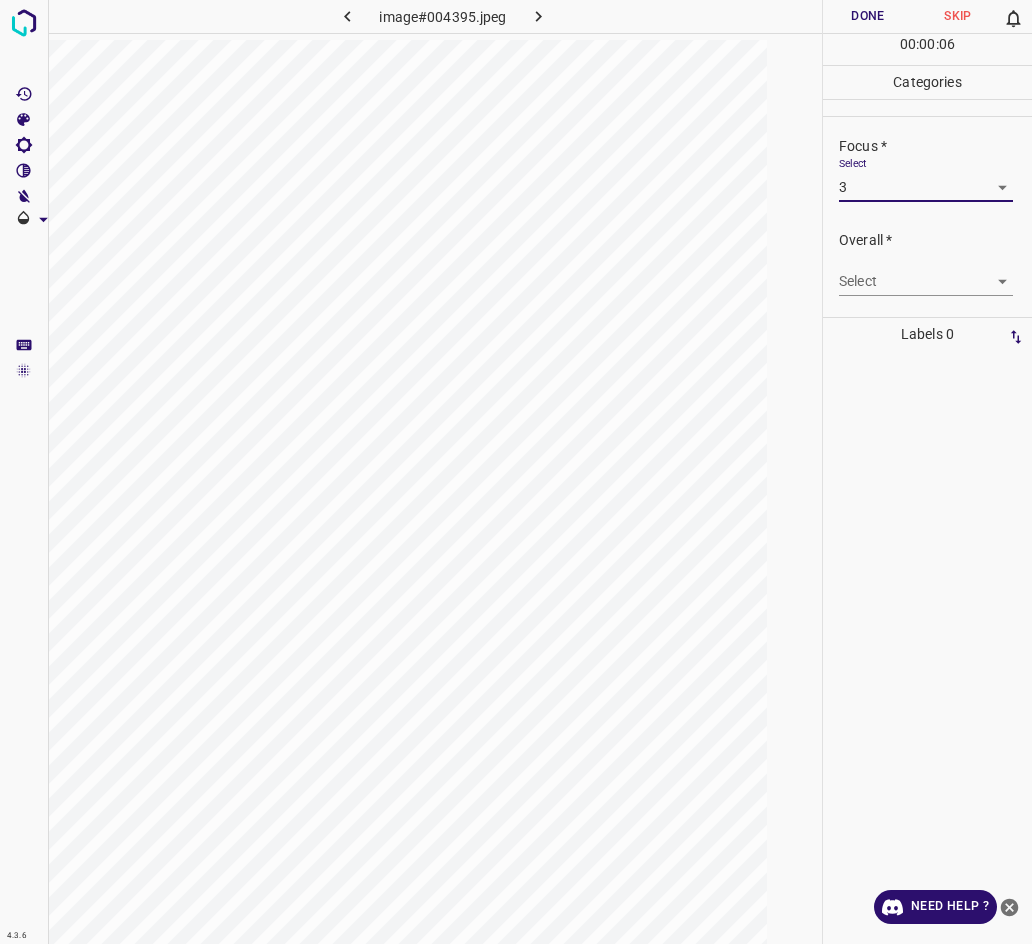 click on "4.3.6  image#004395.jpeg Done Skip 0 00   : 00   : 06   Categories Lighting *  Select 3 3 Focus *  Select 3 3 Overall *  Select ​ Labels   0 Categories 1 Lighting 2 Focus 3 Overall Tools Space Change between modes (Draw & Edit) I Auto labeling R Restore zoom M Zoom in N Zoom out Delete Delete selecte label Filters Z Restore filters X Saturation filter C Brightness filter V Contrast filter B Gray scale filter General O Download Need Help ? - Text - Hide - Delete" at bounding box center (516, 472) 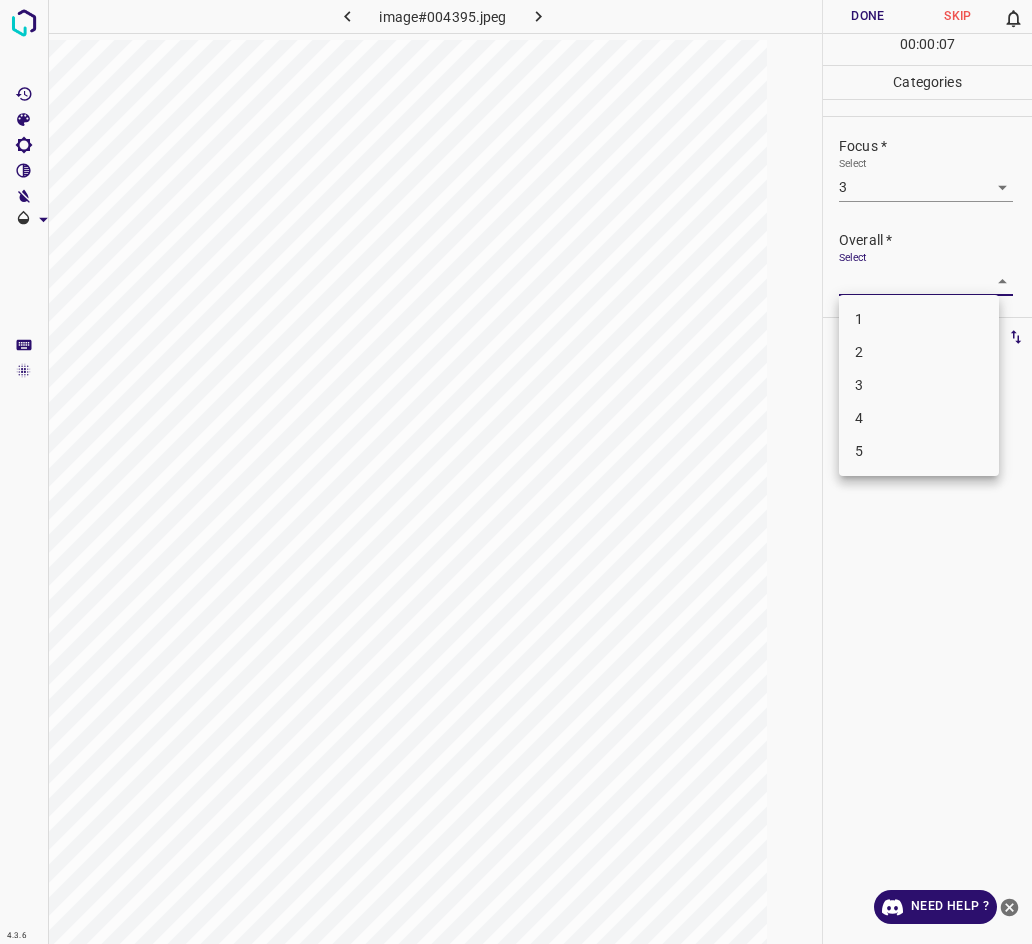 click on "3" at bounding box center (919, 385) 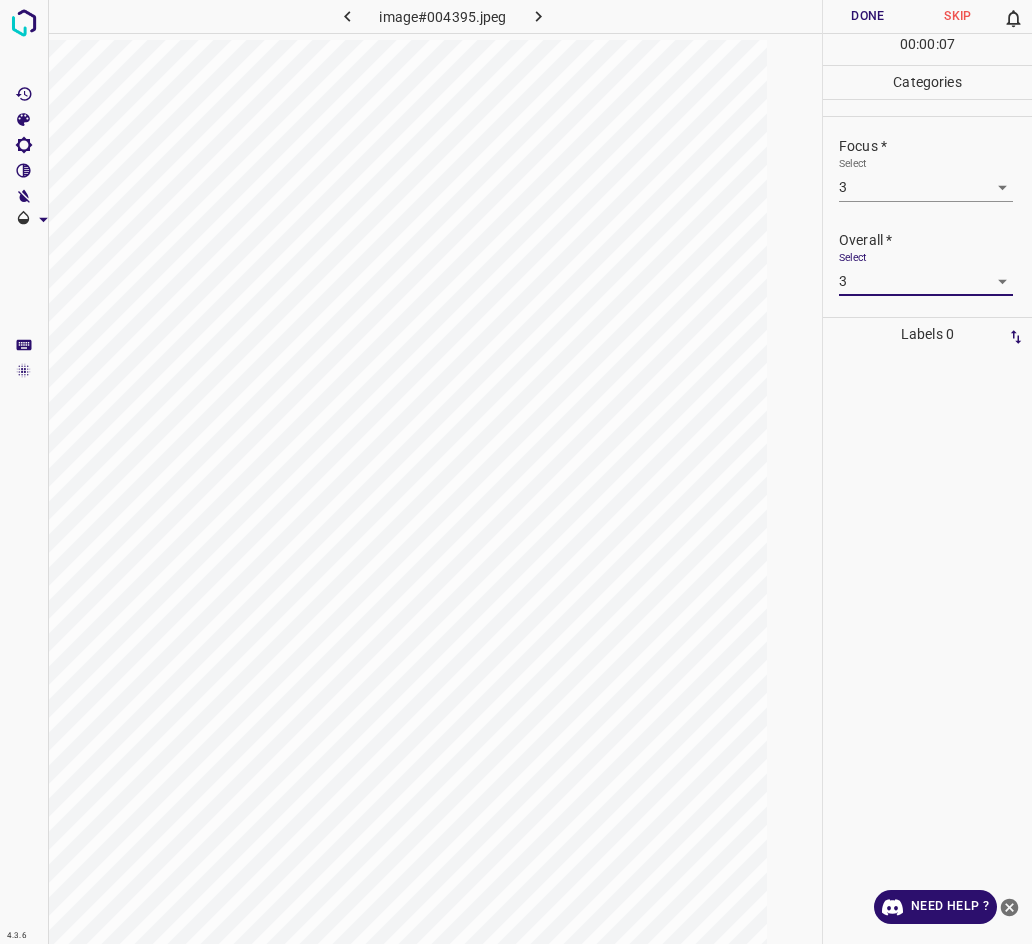 click on "Done" at bounding box center (868, 16) 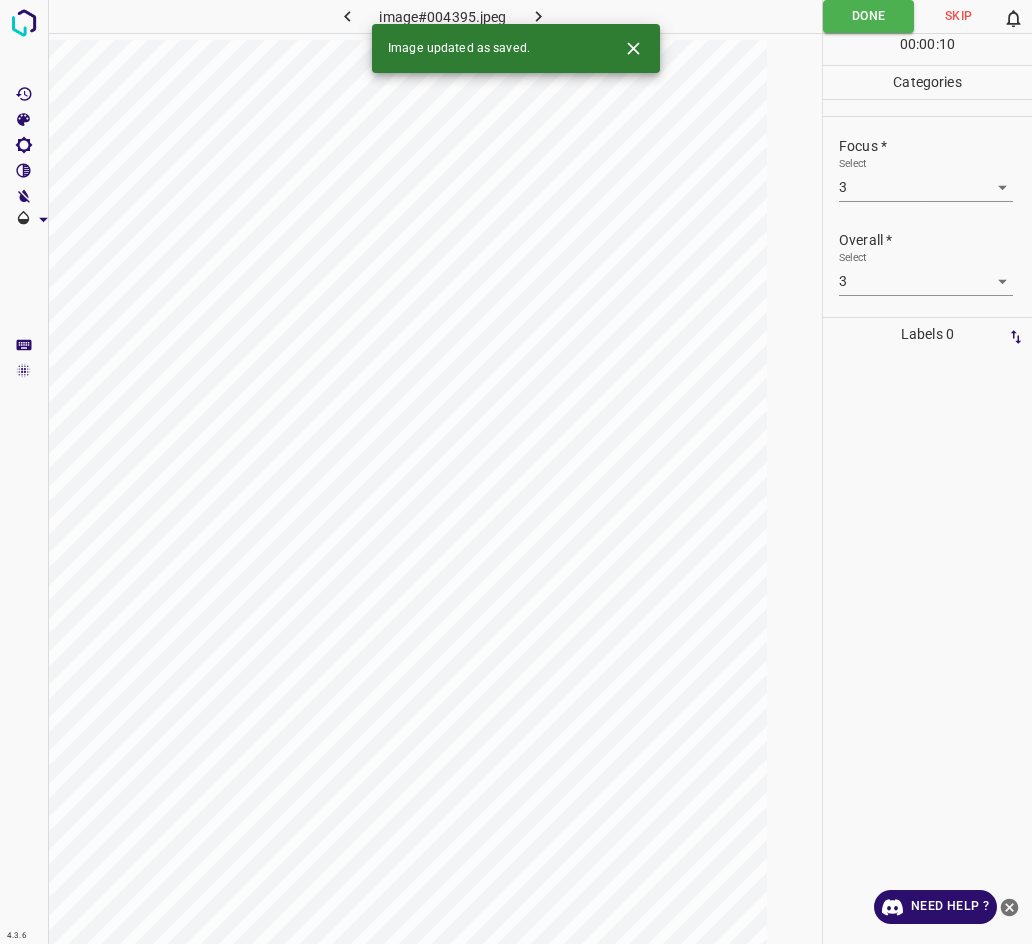 click 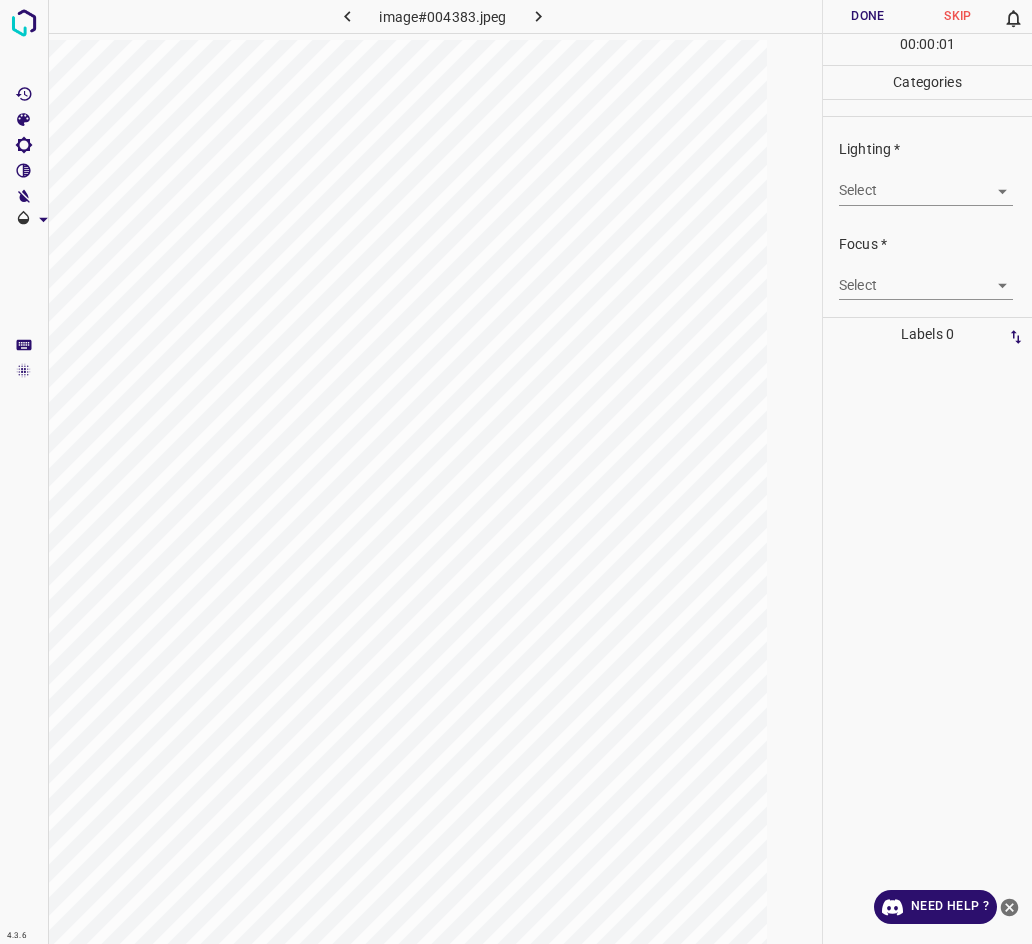 click on "4.3.6  image#004383.jpeg Done Skip 0 00   : 00   : 01   Categories Lighting *  Select ​ Focus *  Select ​ Overall *  Select ​ Labels   0 Categories 1 Lighting 2 Focus 3 Overall Tools Space Change between modes (Draw & Edit) I Auto labeling R Restore zoom M Zoom in N Zoom out Delete Delete selecte label Filters Z Restore filters X Saturation filter C Brightness filter V Contrast filter B Gray scale filter General O Download Need Help ? - Text - Hide - Delete" at bounding box center (516, 472) 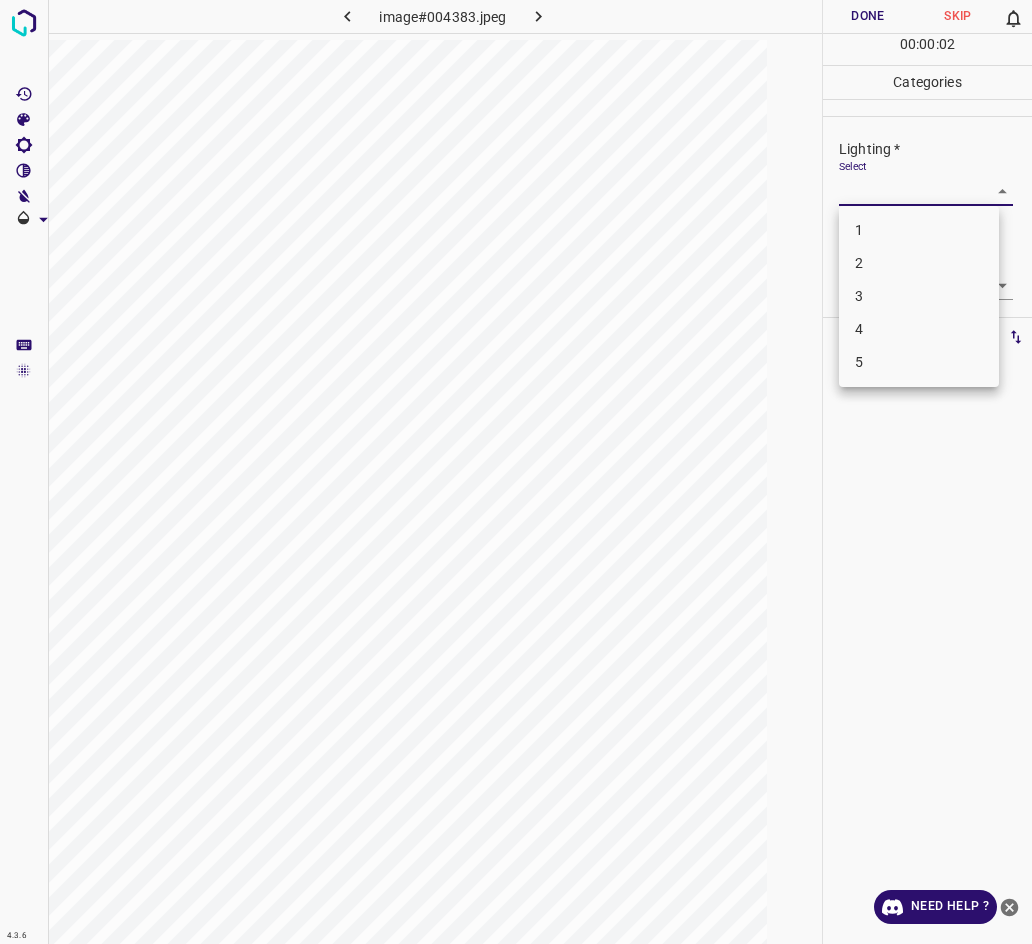 click on "3" at bounding box center (919, 296) 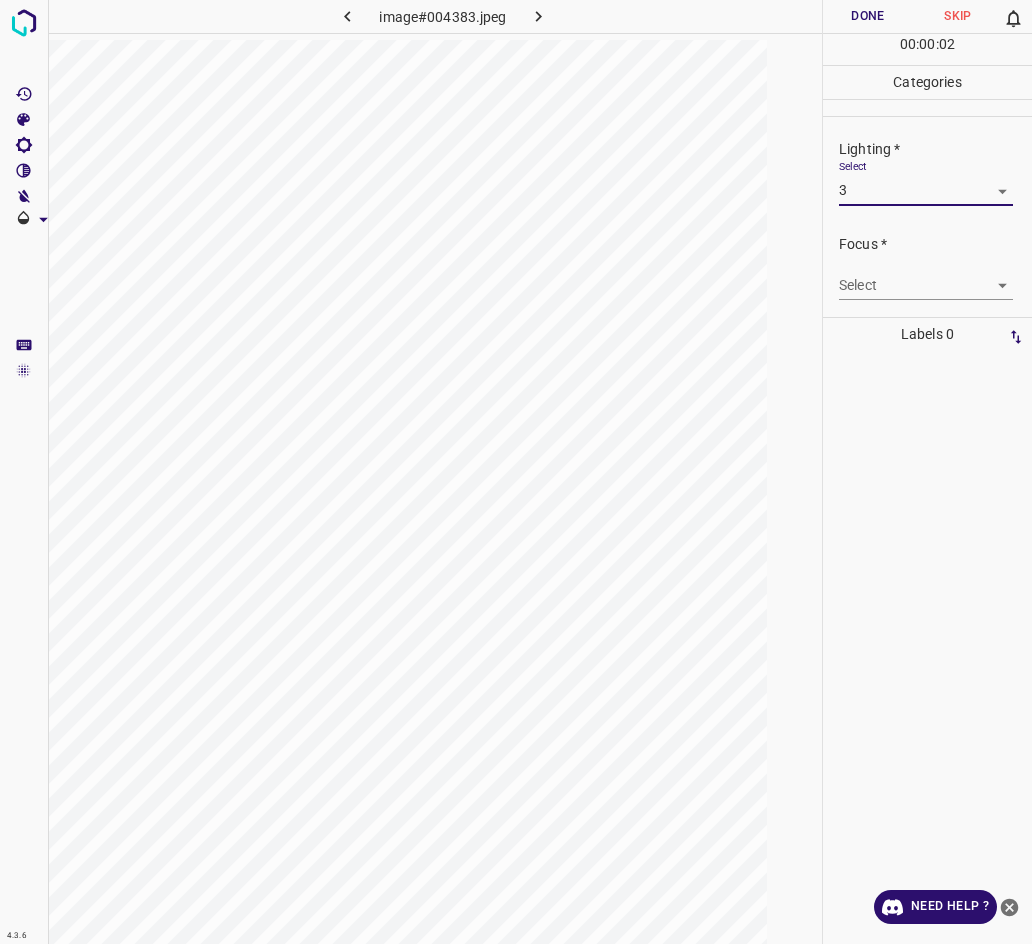 click on "4.3.6  image#004383.jpeg Done Skip 0 00   : 00   : 02   Categories Lighting *  Select 3 3 Focus *  Select ​ Overall *  Select ​ Labels   0 Categories 1 Lighting 2 Focus 3 Overall Tools Space Change between modes (Draw & Edit) I Auto labeling R Restore zoom M Zoom in N Zoom out Delete Delete selecte label Filters Z Restore filters X Saturation filter C Brightness filter V Contrast filter B Gray scale filter General O Download Need Help ? - Text - Hide - Delete 1 2 3 4 5" at bounding box center [516, 472] 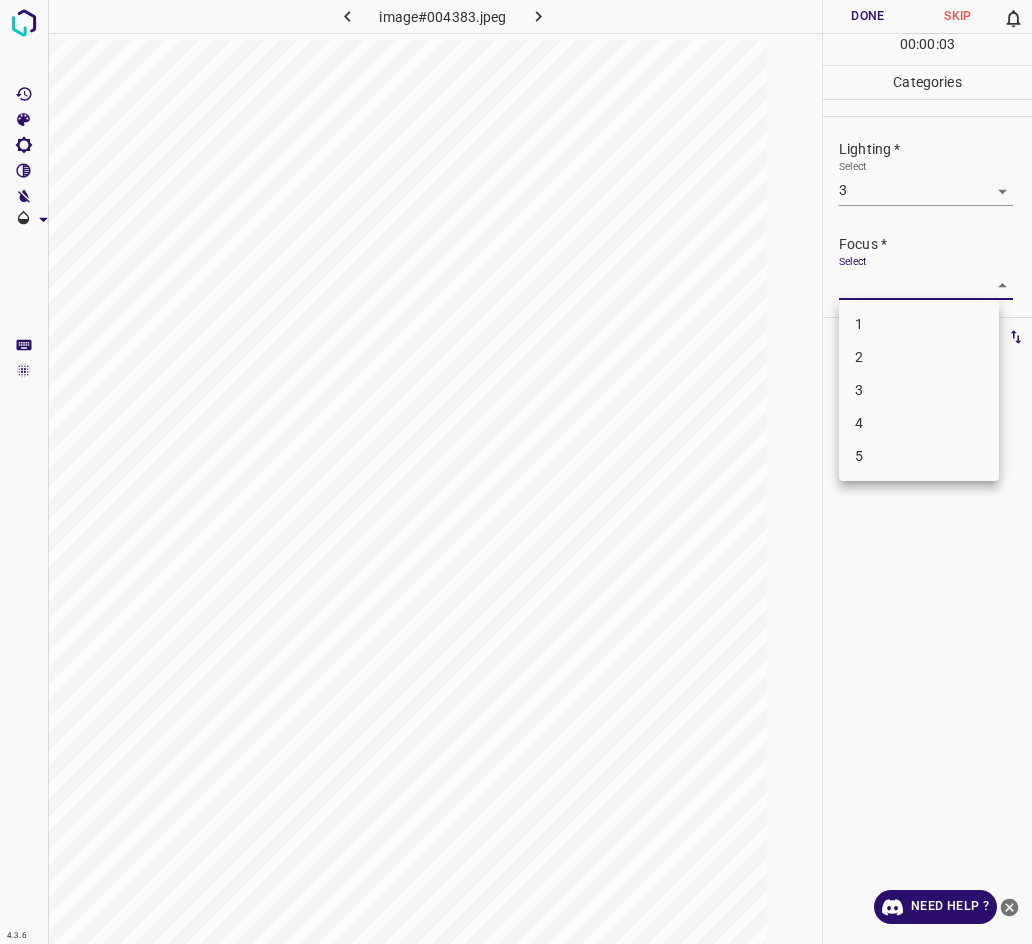 click on "3" at bounding box center (919, 390) 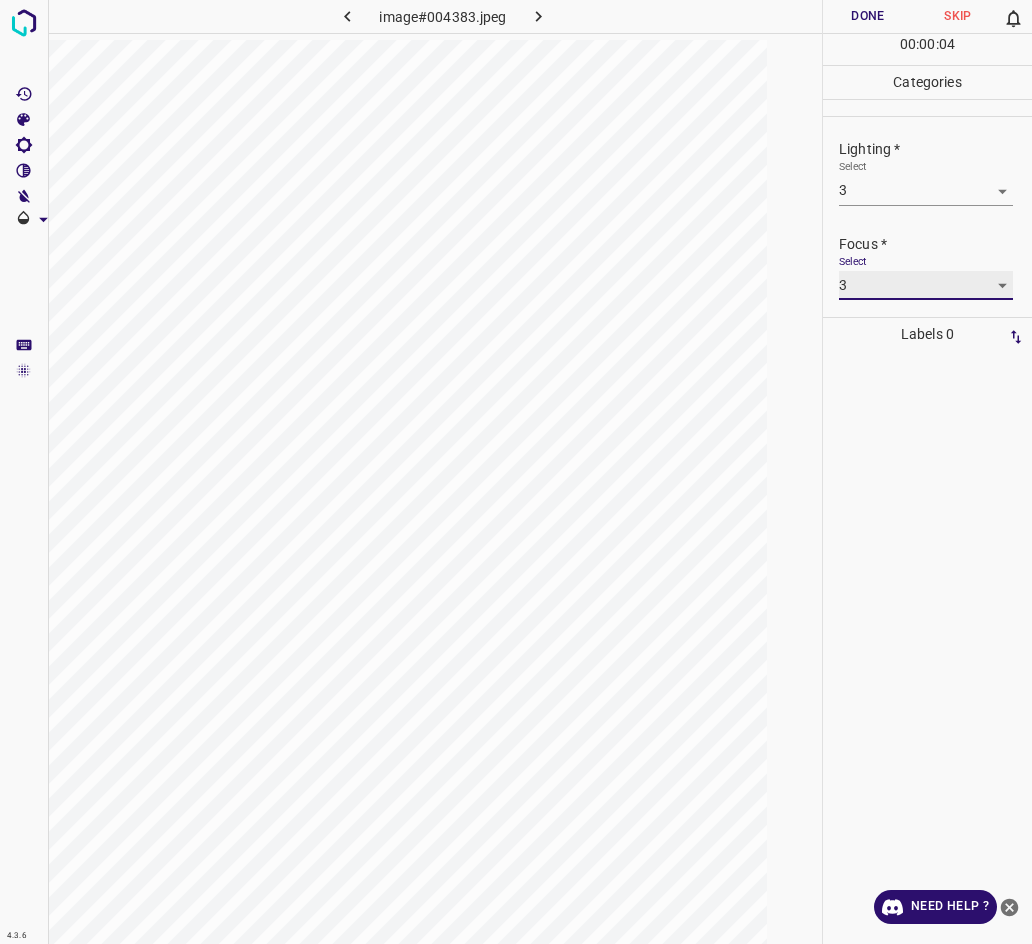 scroll, scrollTop: 98, scrollLeft: 0, axis: vertical 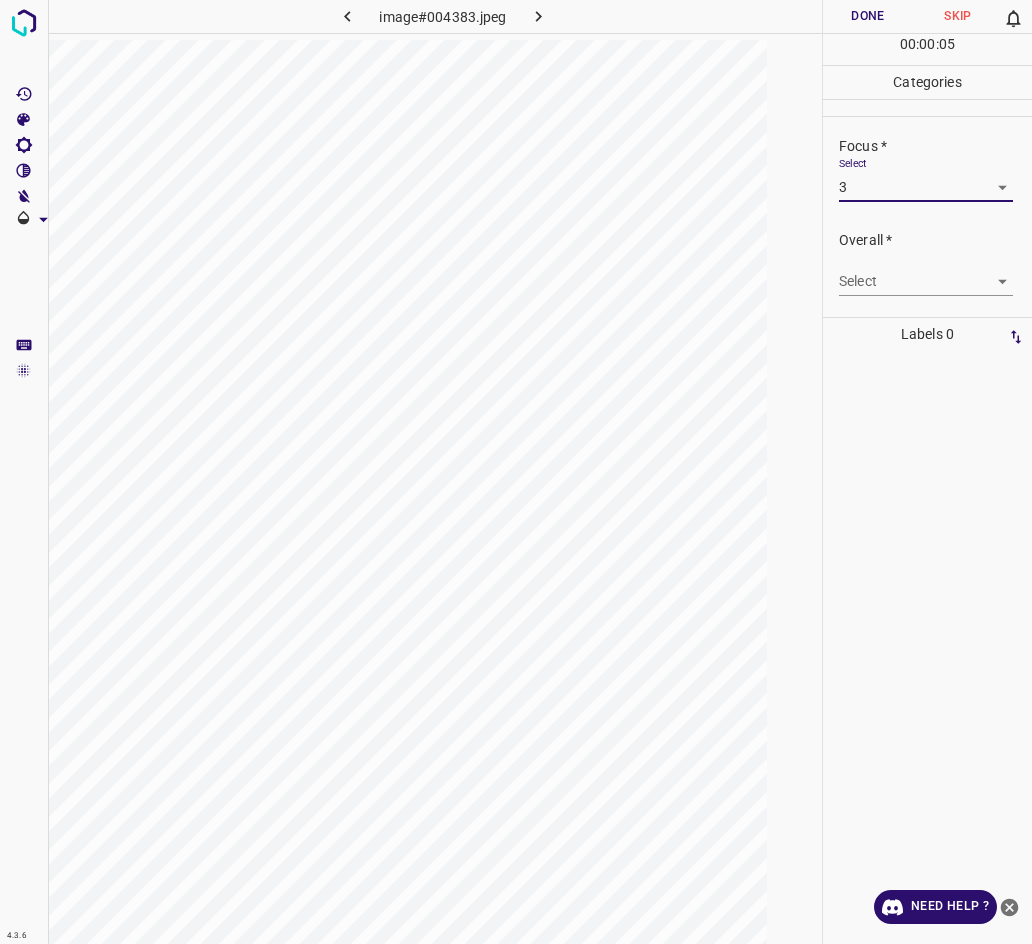 click on "4.3.6  image#004383.jpeg Done Skip 0 00   : 00   : 05   Categories Lighting *  Select 3 3 Focus *  Select 3 3 Overall *  Select ​ Labels   0 Categories 1 Lighting 2 Focus 3 Overall Tools Space Change between modes (Draw & Edit) I Auto labeling R Restore zoom M Zoom in N Zoom out Delete Delete selecte label Filters Z Restore filters X Saturation filter C Brightness filter V Contrast filter B Gray scale filter General O Download Need Help ? - Text - Hide - Delete" at bounding box center (516, 472) 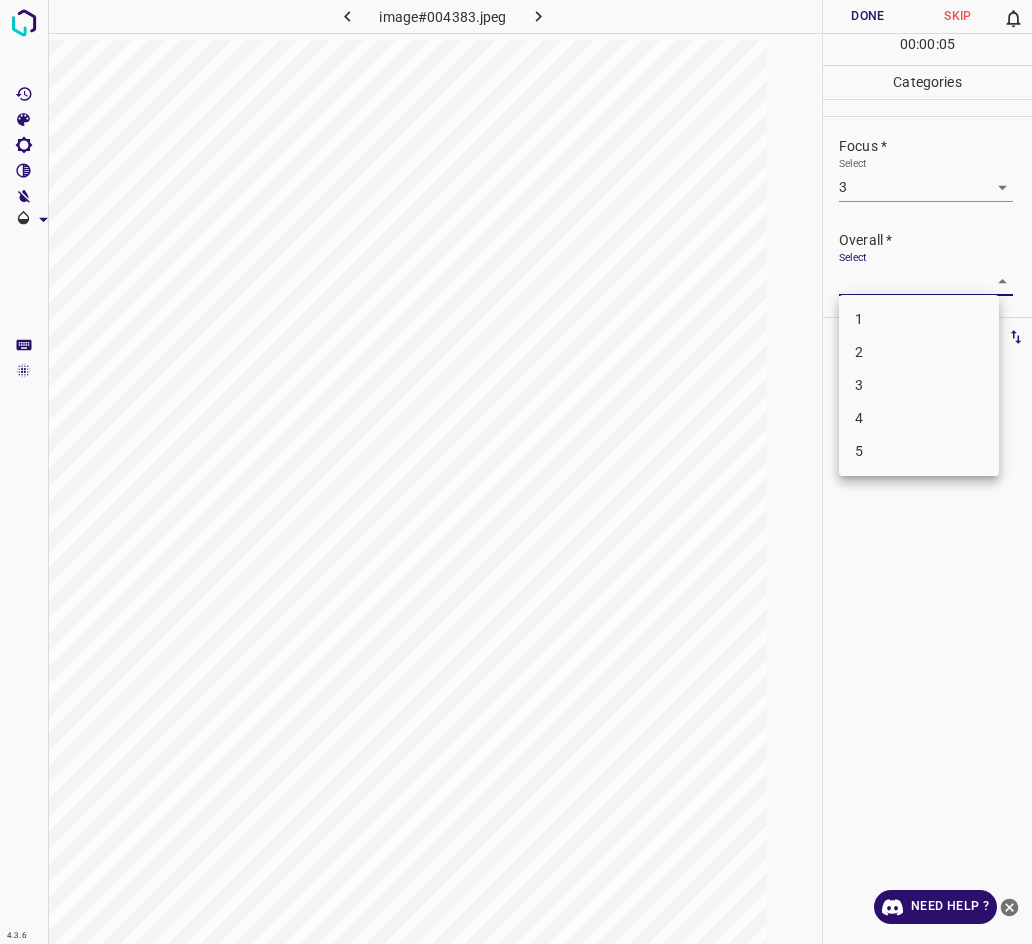 click on "3" at bounding box center (919, 385) 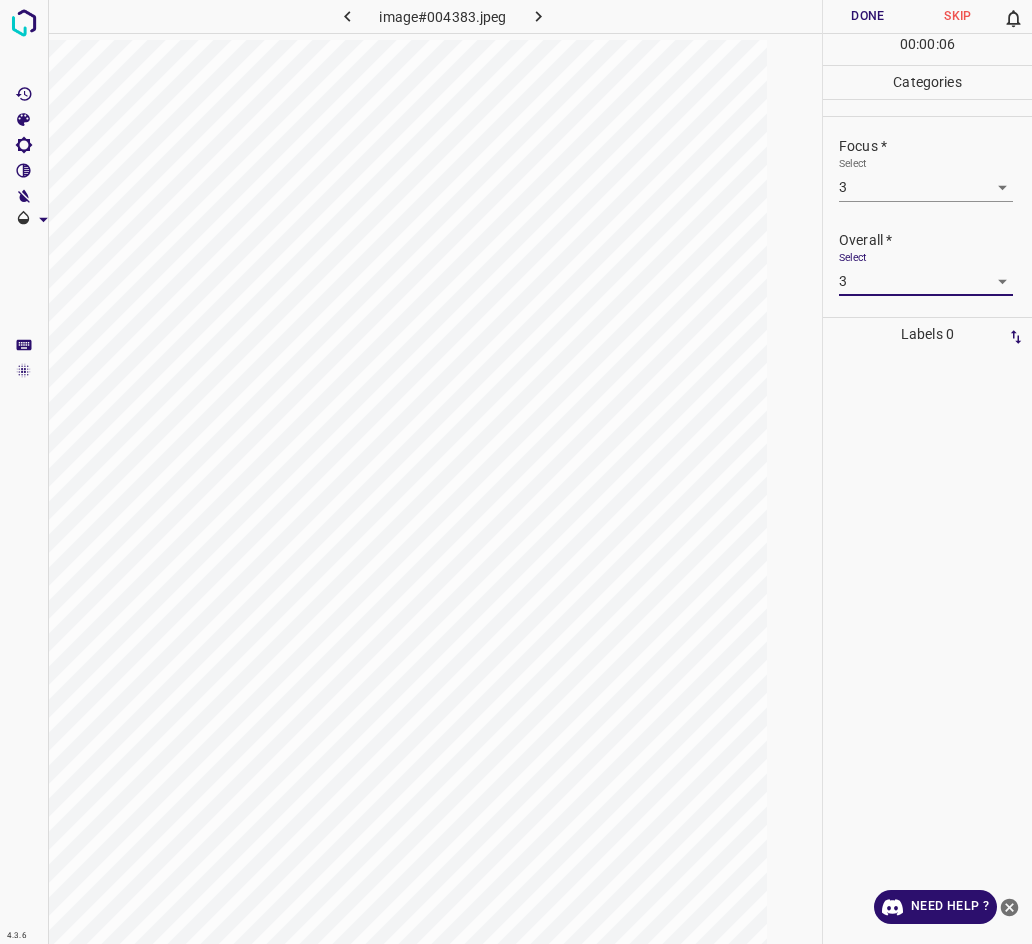 click on "Done" at bounding box center (868, 16) 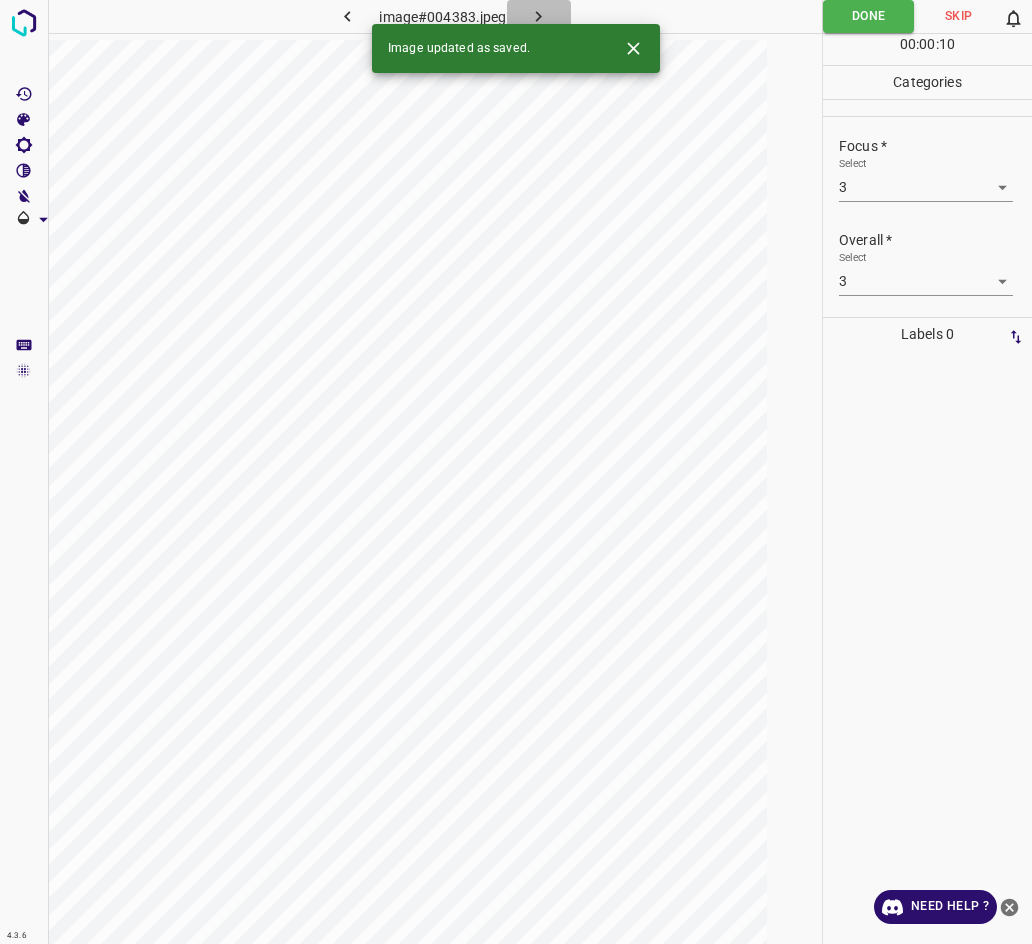 click 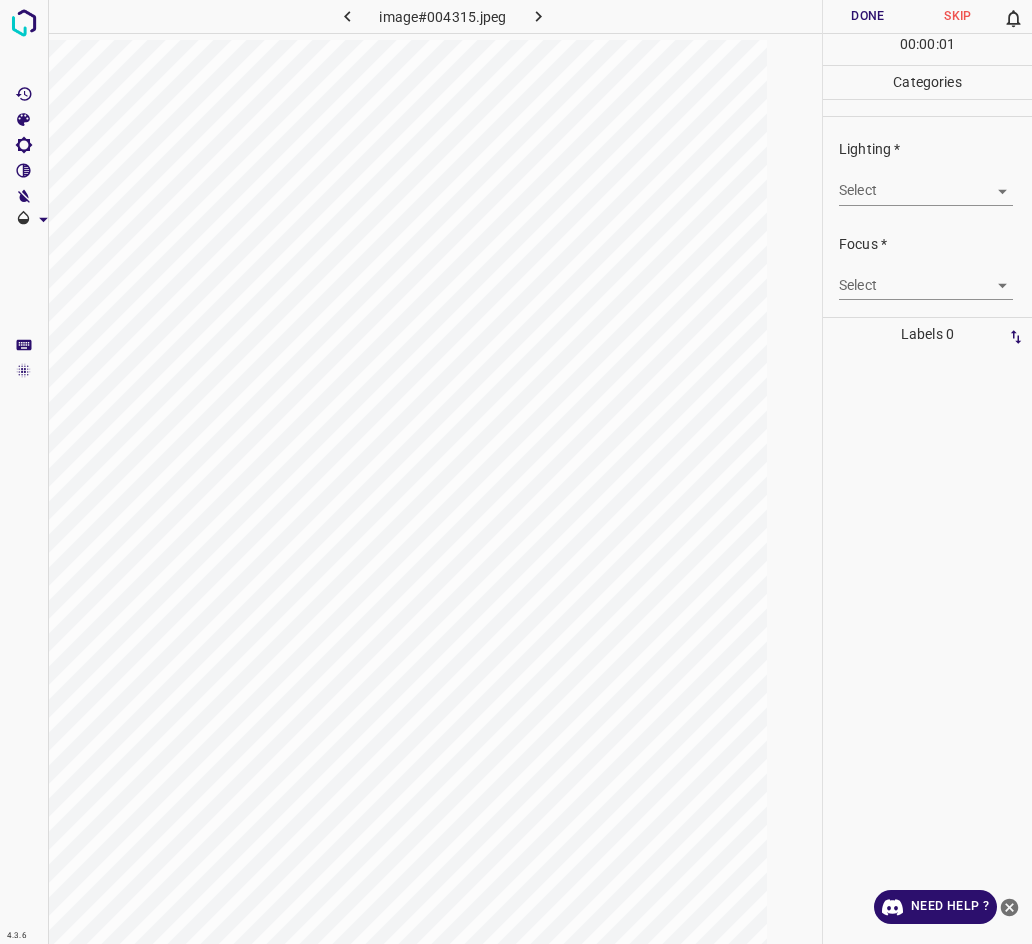 click on "4.3.6  image#004315.jpeg Done Skip 0 00   : 00   : 01   Categories Lighting *  Select ​ Focus *  Select ​ Overall *  Select ​ Labels   0 Categories 1 Lighting 2 Focus 3 Overall Tools Space Change between modes (Draw & Edit) I Auto labeling R Restore zoom M Zoom in N Zoom out Delete Delete selecte label Filters Z Restore filters X Saturation filter C Brightness filter V Contrast filter B Gray scale filter General O Download Need Help ? - Text - Hide - Delete" at bounding box center (516, 472) 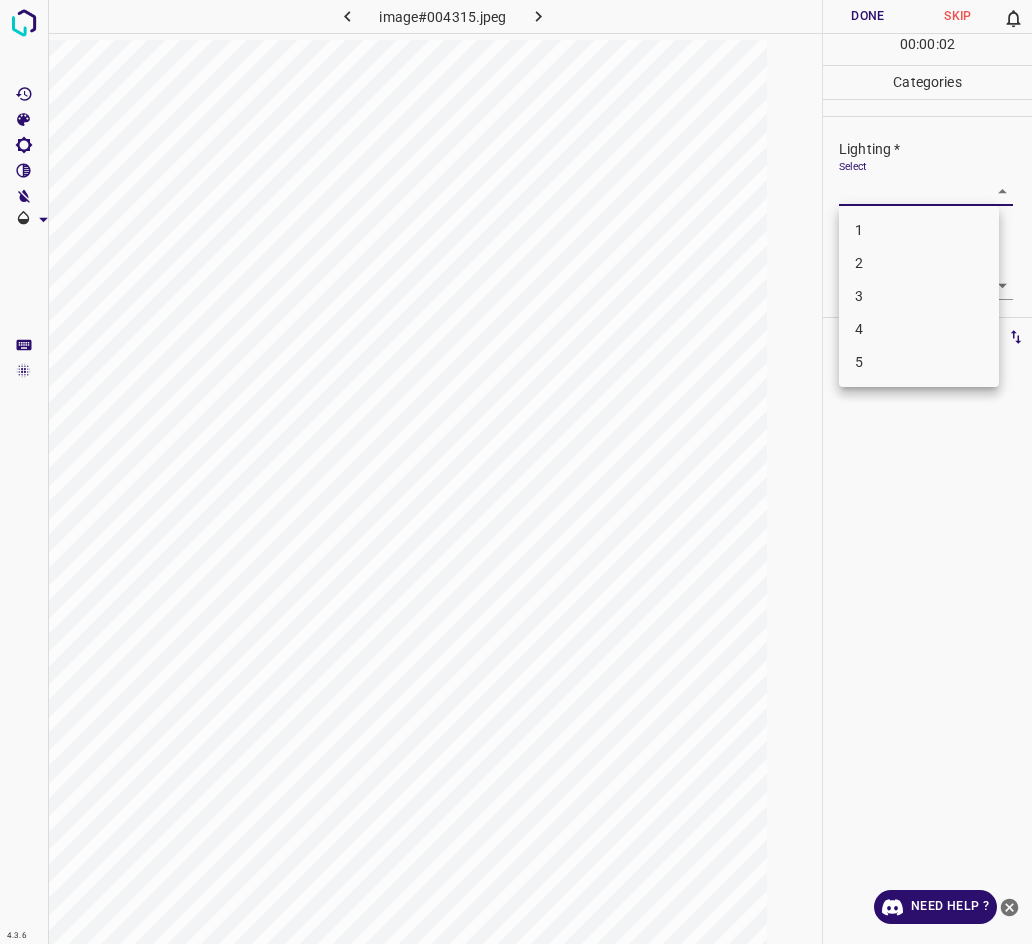 click on "3" at bounding box center (919, 296) 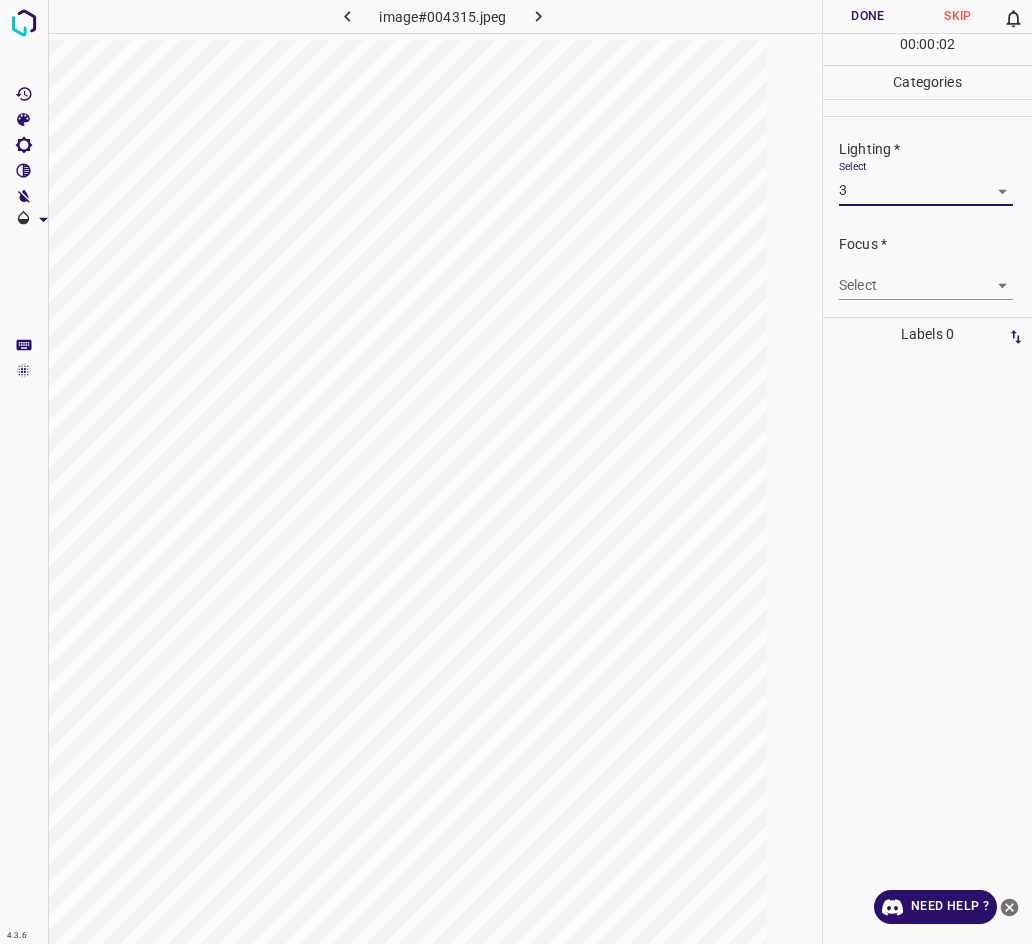 click on "4.3.6  image#004315.jpeg Done Skip 0 00   : 00   : 02   Categories Lighting *  Select 3 3 Focus *  Select ​ Overall *  Select ​ Labels   0 Categories 1 Lighting 2 Focus 3 Overall Tools Space Change between modes (Draw & Edit) I Auto labeling R Restore zoom M Zoom in N Zoom out Delete Delete selecte label Filters Z Restore filters X Saturation filter C Brightness filter V Contrast filter B Gray scale filter General O Download Need Help ? - Text - Hide - Delete" at bounding box center (516, 472) 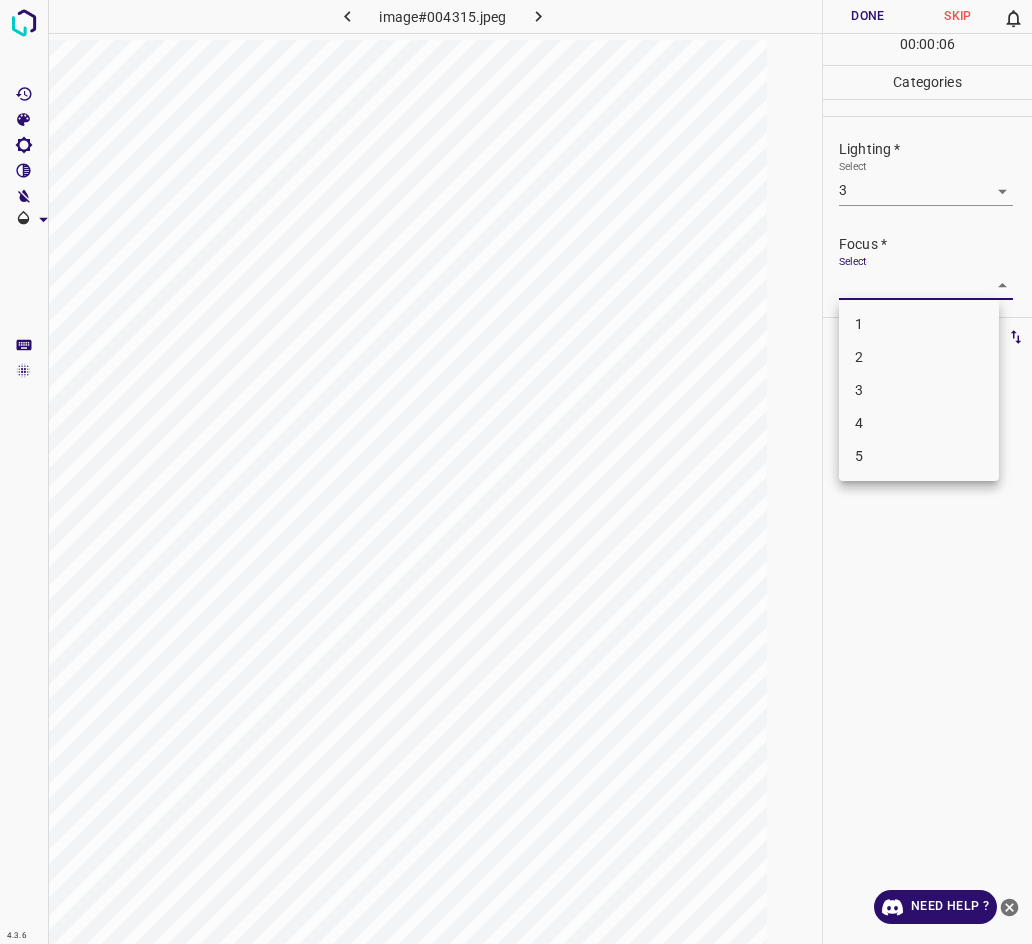 click on "3" at bounding box center [919, 390] 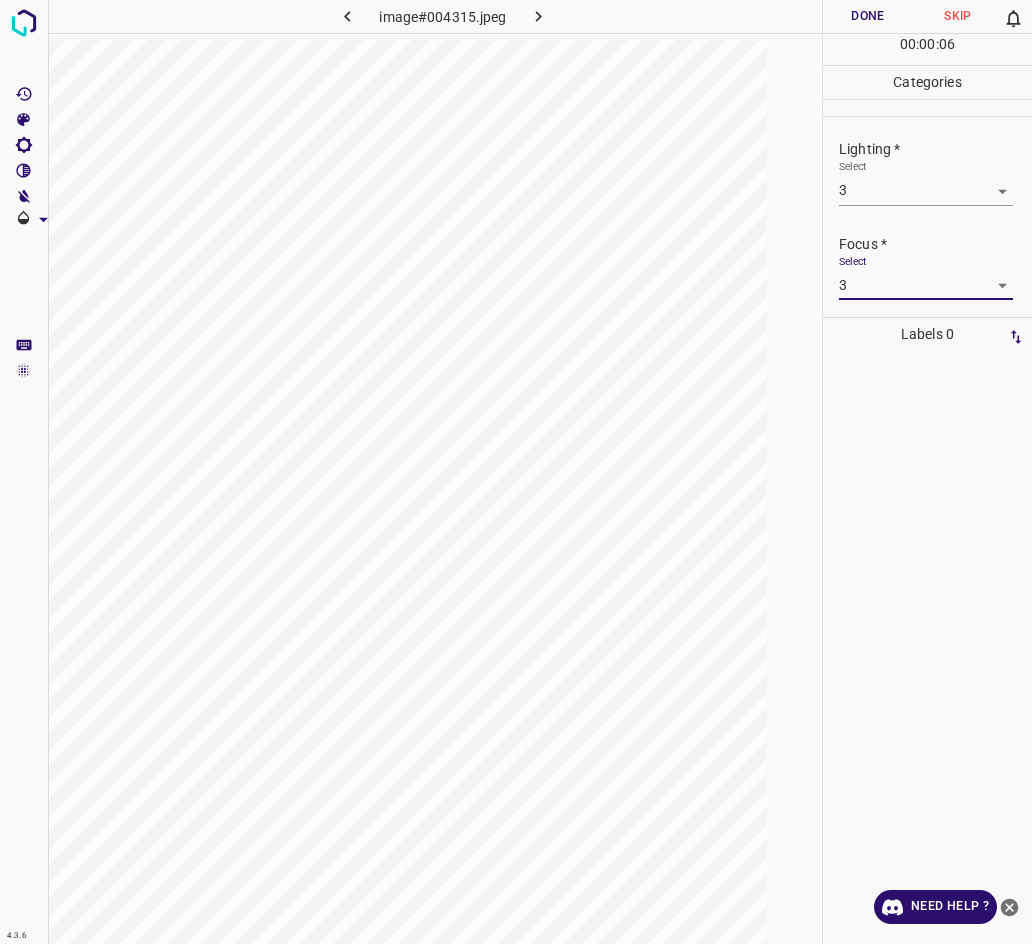 click on "4.3.6  image#004315.jpeg Done Skip 0 00   : 00   : 06   Categories Lighting *  Select 3 3 Focus *  Select 3 3 Overall *  Select ​ Labels   0 Categories 1 Lighting 2 Focus 3 Overall Tools Space Change between modes (Draw & Edit) I Auto labeling R Restore zoom M Zoom in N Zoom out Delete Delete selecte label Filters Z Restore filters X Saturation filter C Brightness filter V Contrast filter B Gray scale filter General O Download Need Help ? - Text - Hide - Delete" at bounding box center (516, 472) 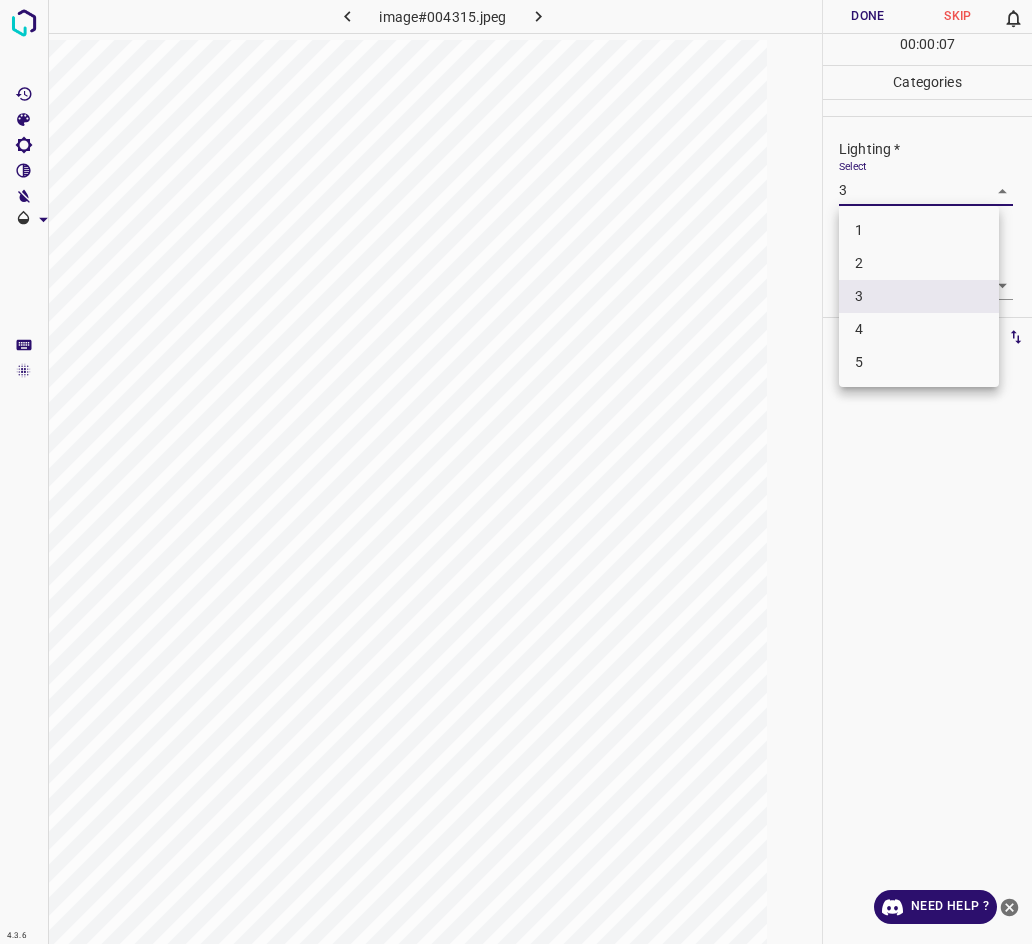 click on "2" at bounding box center (919, 263) 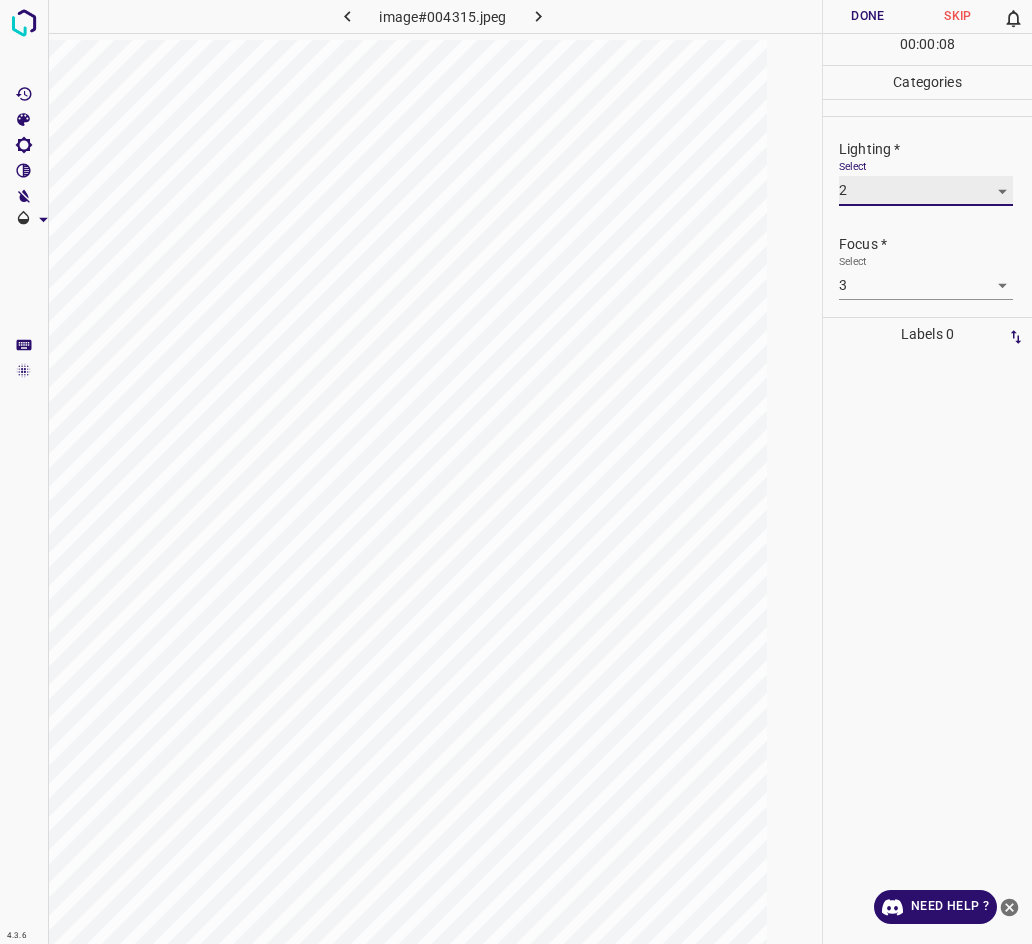 scroll, scrollTop: 98, scrollLeft: 0, axis: vertical 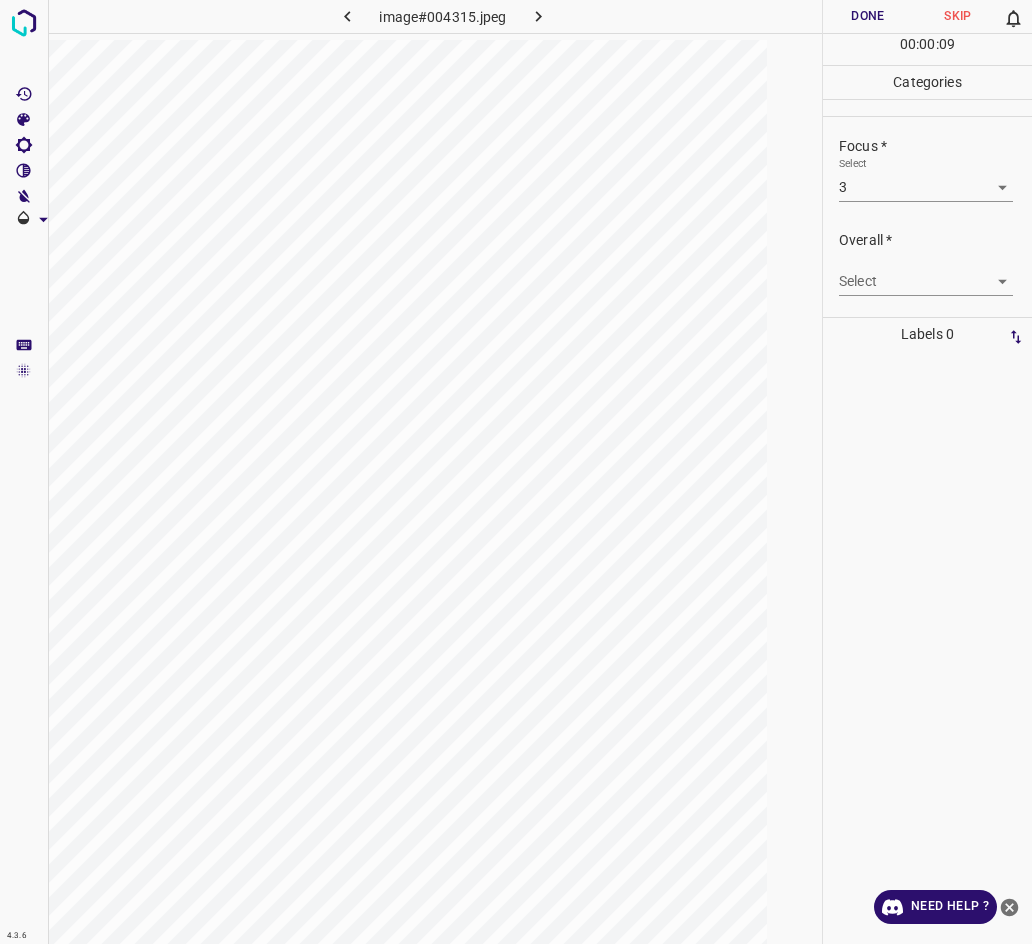 click on "4.3.6  image#004315.jpeg Done Skip 0 00   : 00   : 09   Categories Lighting *  Select 2 2 Focus *  Select 3 3 Overall *  Select ​ Labels   0 Categories 1 Lighting 2 Focus 3 Overall Tools Space Change between modes (Draw & Edit) I Auto labeling R Restore zoom M Zoom in N Zoom out Delete Delete selecte label Filters Z Restore filters X Saturation filter C Brightness filter V Contrast filter B Gray scale filter General O Download Need Help ? - Text - Hide - Delete" at bounding box center (516, 472) 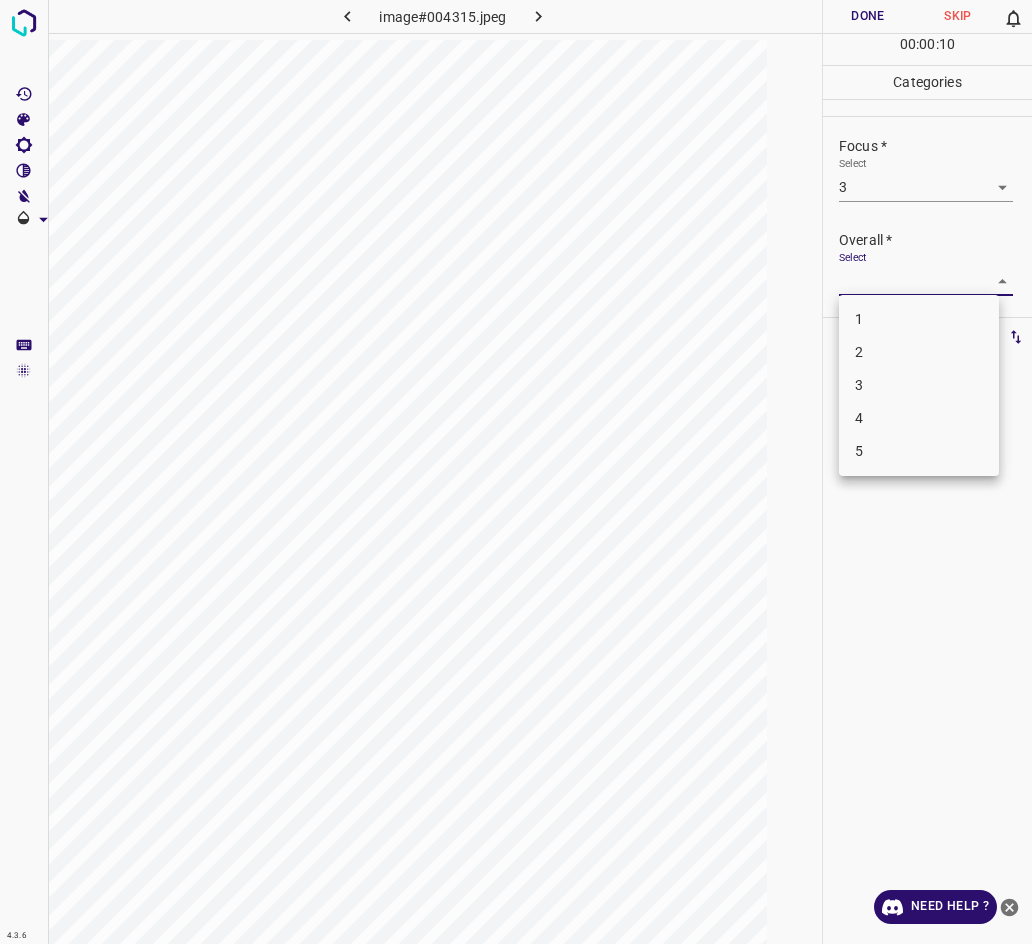 click on "3" at bounding box center [919, 385] 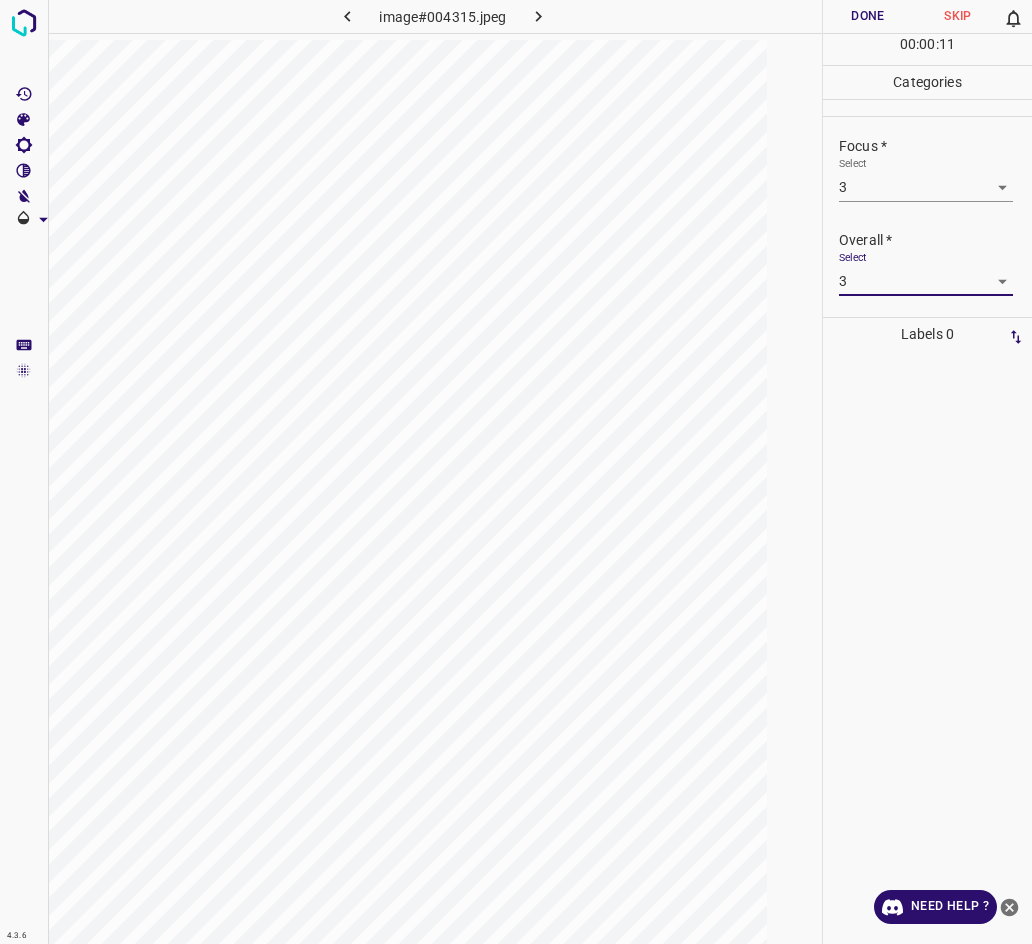 click on "Done" at bounding box center [868, 16] 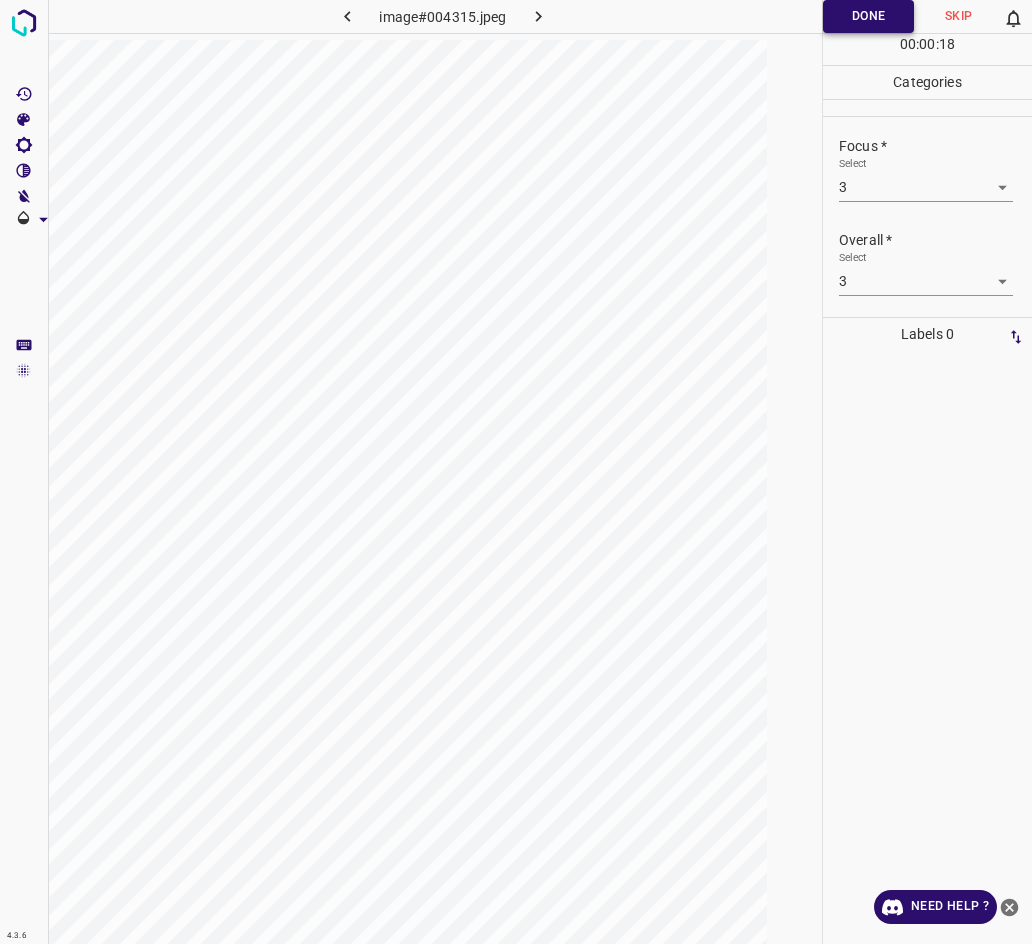 click 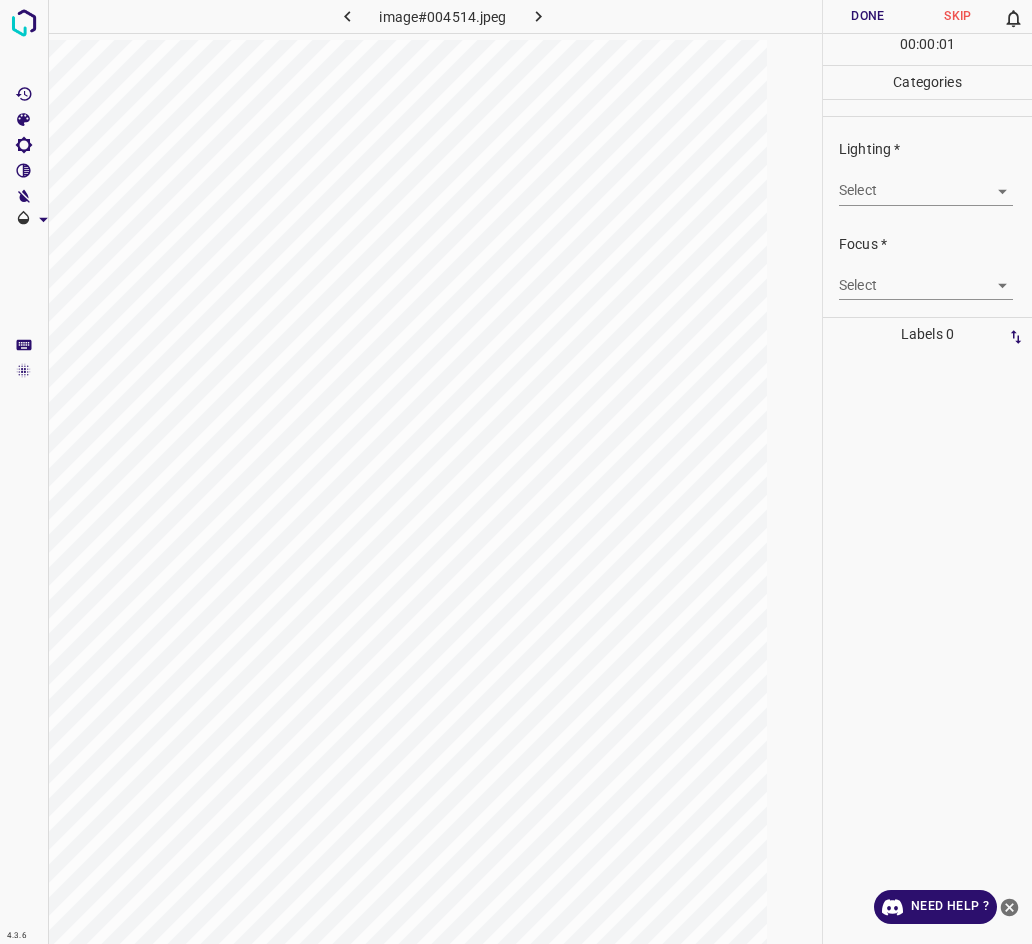 click on "4.3.6  image#004514.jpeg Done Skip 0 00   : 00   : 01   Categories Lighting *  Select ​ Focus *  Select ​ Overall *  Select ​ Labels   0 Categories 1 Lighting 2 Focus 3 Overall Tools Space Change between modes (Draw & Edit) I Auto labeling R Restore zoom M Zoom in N Zoom out Delete Delete selecte label Filters Z Restore filters X Saturation filter C Brightness filter V Contrast filter B Gray scale filter General O Download Need Help ? - Text - Hide - Delete" at bounding box center (516, 472) 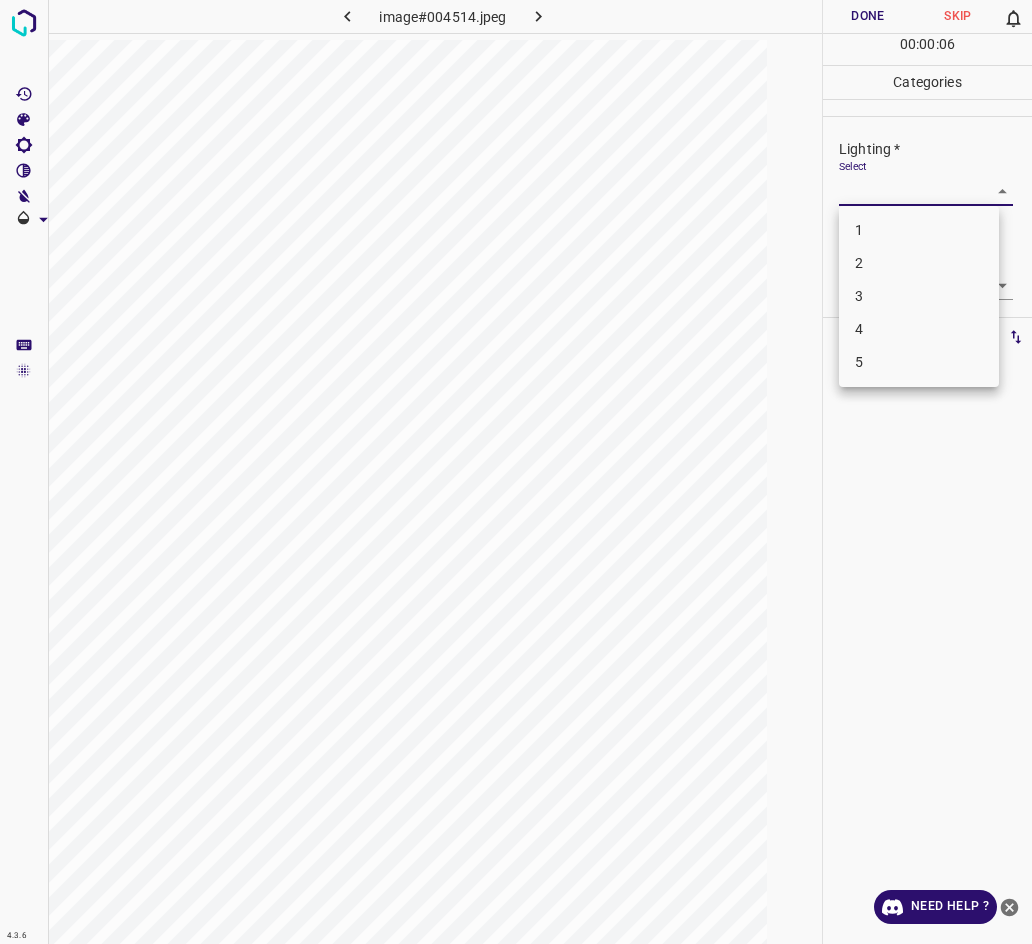 click on "3" at bounding box center [919, 296] 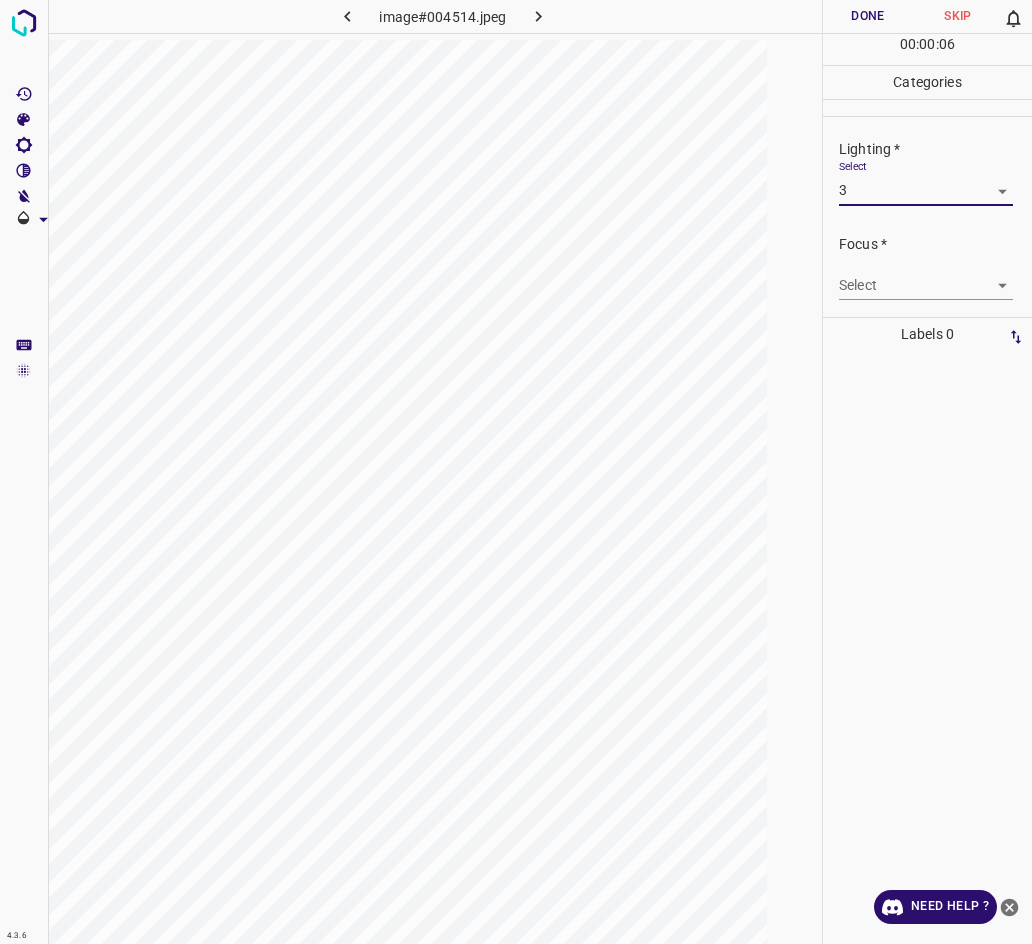 click on "4.3.6  image#004514.jpeg Done Skip 0 00   : 00   : 06   Categories Lighting *  Select 3 3 Focus *  Select ​ Overall *  Select ​ Labels   0 Categories 1 Lighting 2 Focus 3 Overall Tools Space Change between modes (Draw & Edit) I Auto labeling R Restore zoom M Zoom in N Zoom out Delete Delete selecte label Filters Z Restore filters X Saturation filter C Brightness filter V Contrast filter B Gray scale filter General O Download Need Help ? - Text - Hide - Delete" at bounding box center [516, 472] 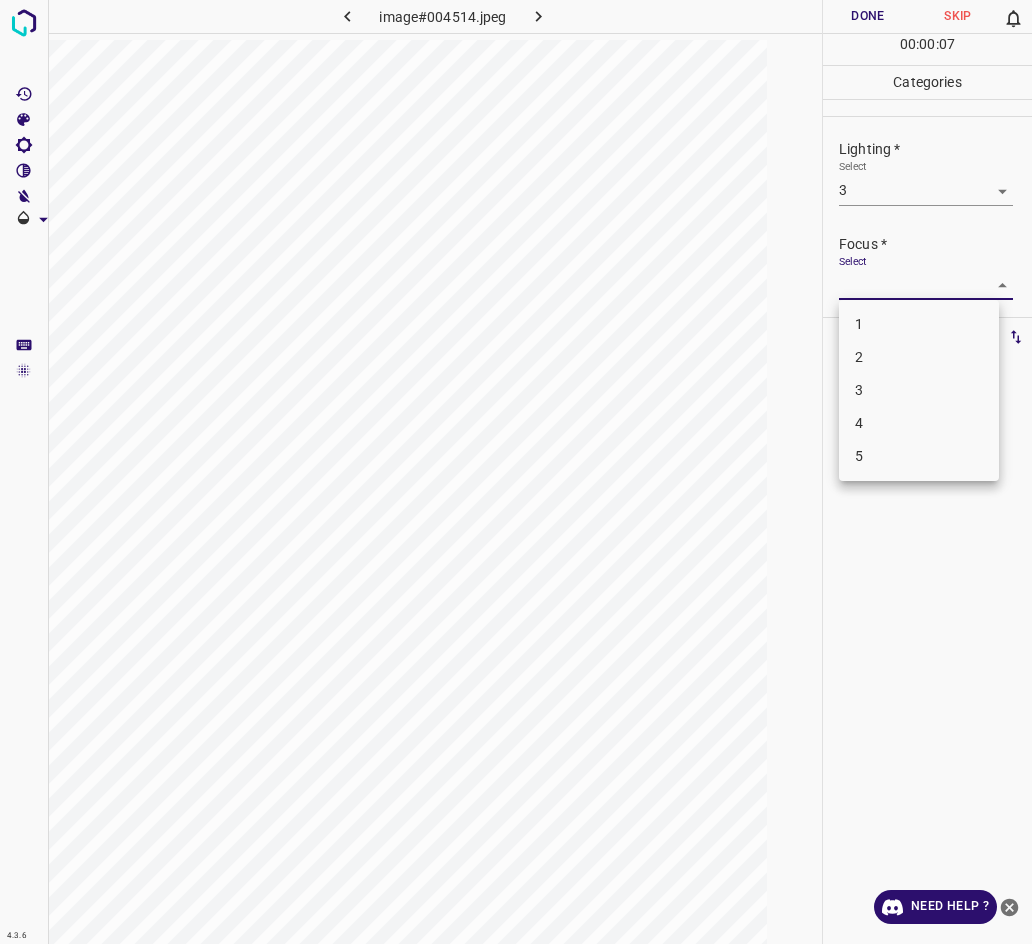 click on "3" at bounding box center (919, 390) 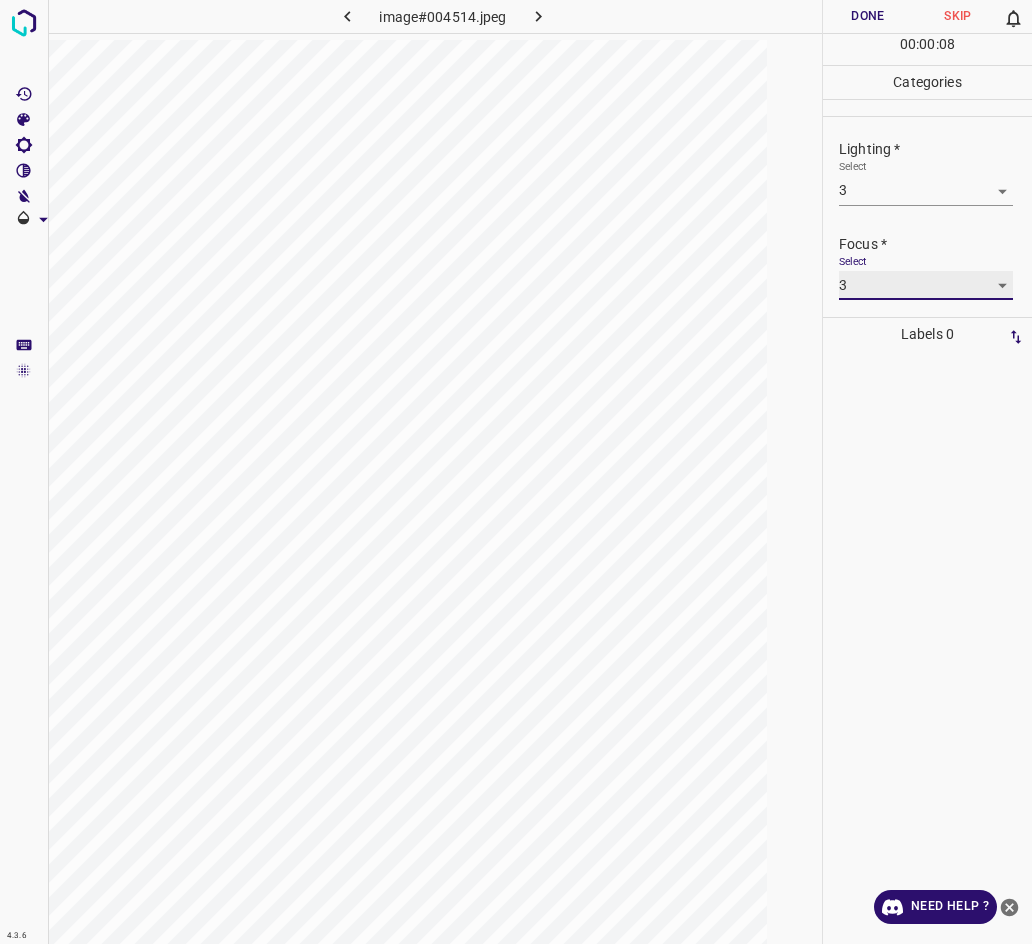 scroll, scrollTop: 36, scrollLeft: 0, axis: vertical 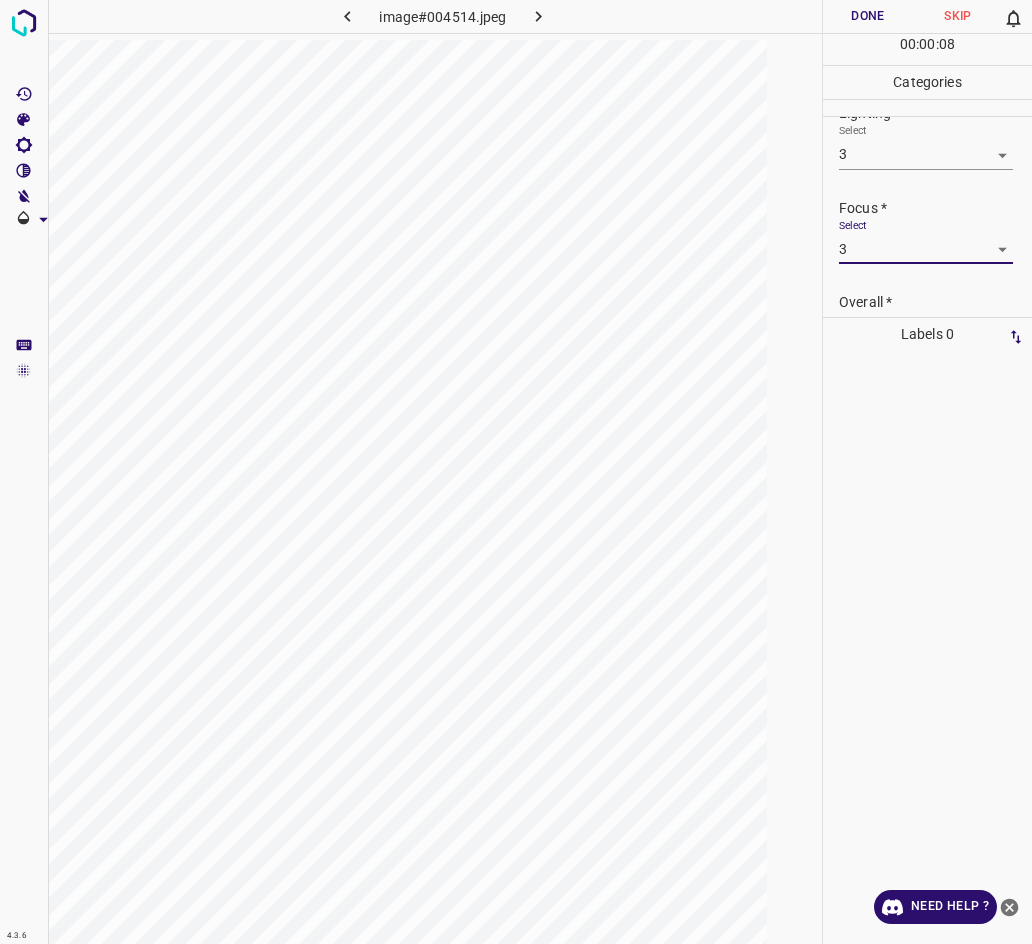 click on "Overall *" at bounding box center (935, 302) 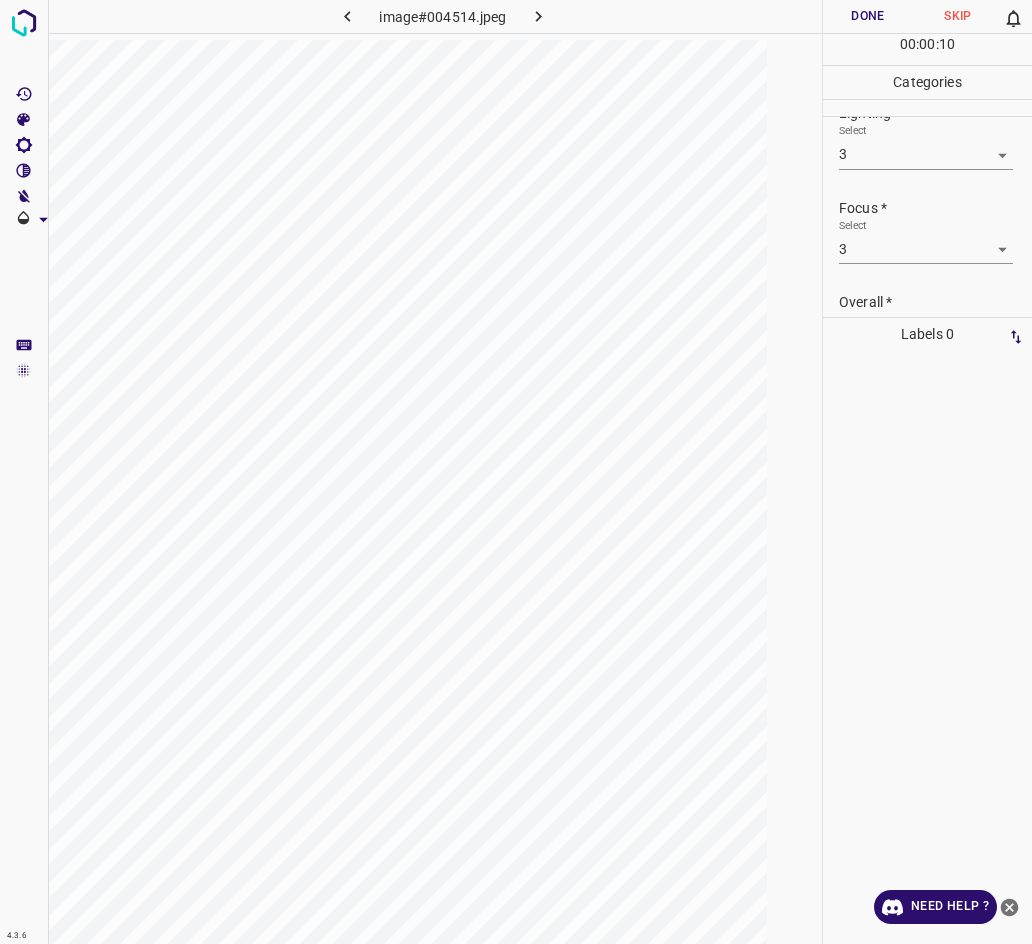 scroll, scrollTop: 98, scrollLeft: 0, axis: vertical 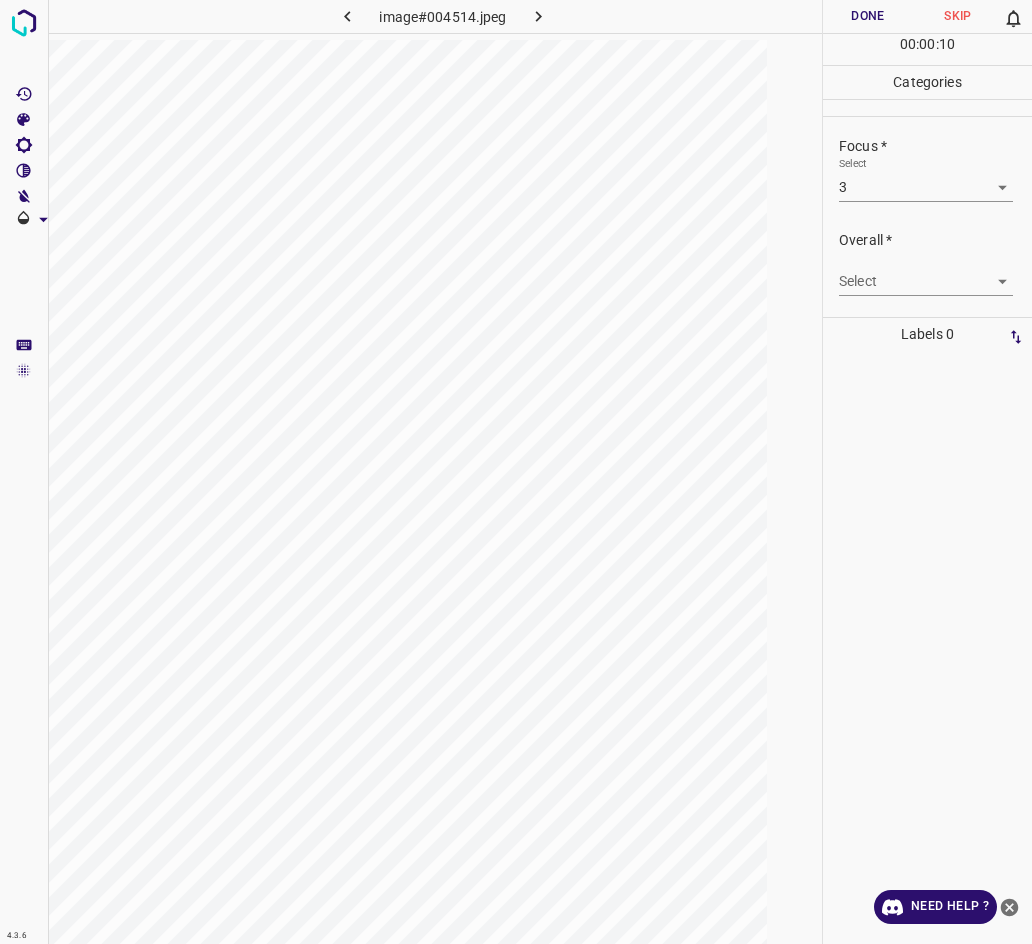 click on "4.3.6  image#004514.jpeg Done Skip 0 00   : 00   : 10   Categories Lighting *  Select 3 3 Focus *  Select 3 3 Overall *  Select ​ Labels   0 Categories 1 Lighting 2 Focus 3 Overall Tools Space Change between modes (Draw & Edit) I Auto labeling R Restore zoom M Zoom in N Zoom out Delete Delete selecte label Filters Z Restore filters X Saturation filter C Brightness filter V Contrast filter B Gray scale filter General O Download Need Help ? - Text - Hide - Delete" at bounding box center (516, 472) 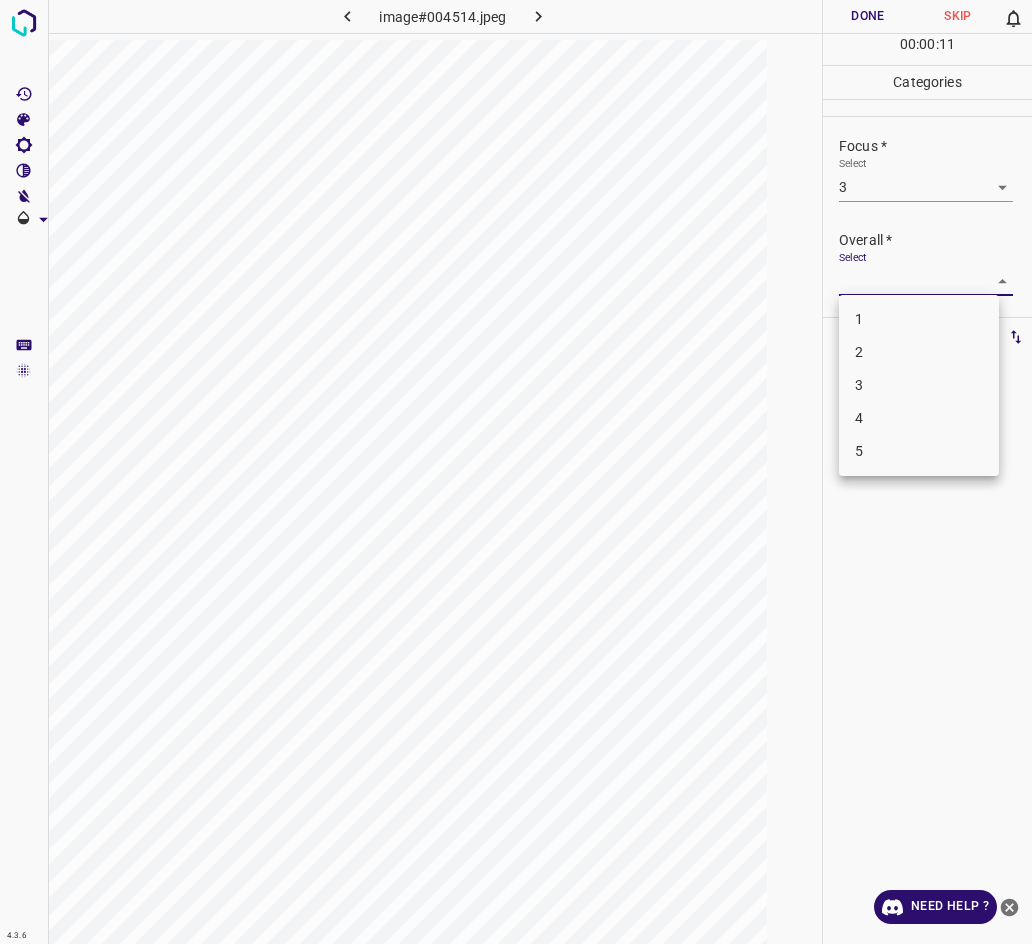 click on "3" at bounding box center [919, 385] 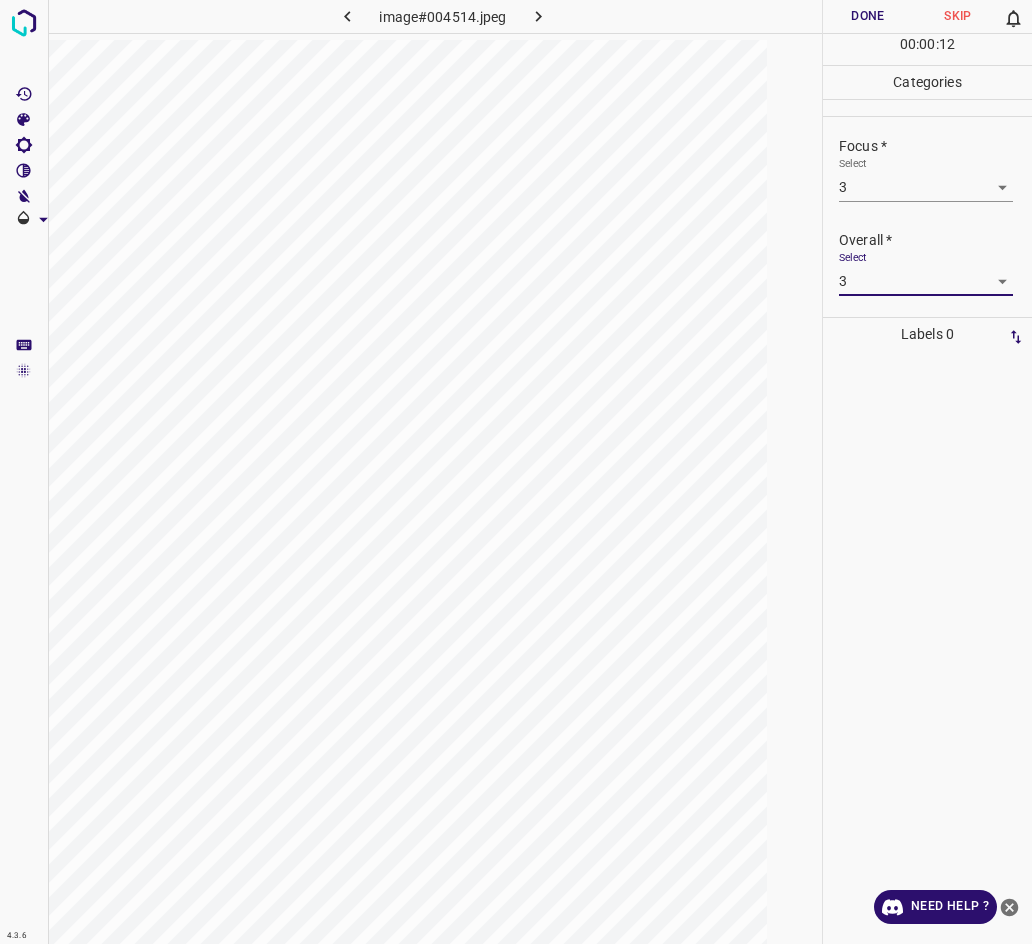 click on "Done" at bounding box center [868, 16] 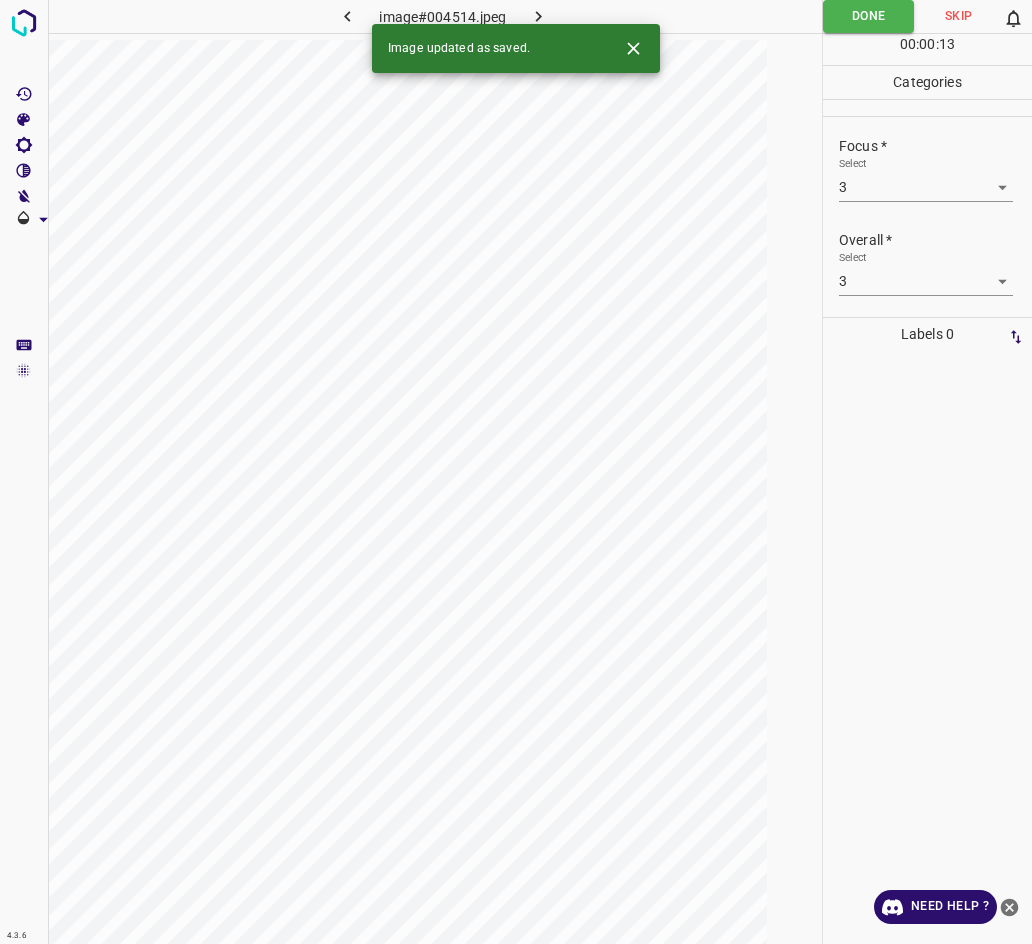 click 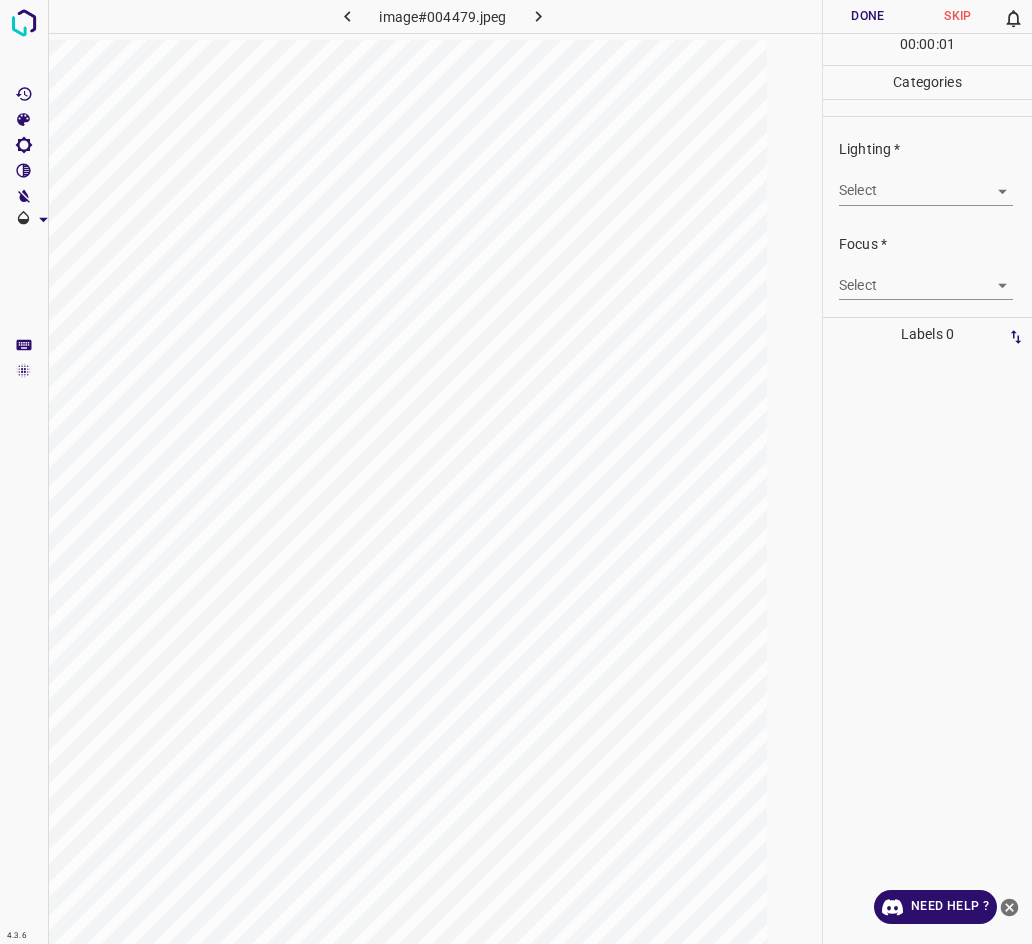 click on "4.3.6  image#004479.jpeg Done Skip 0 00   : 00   : 01   Categories Lighting *  Select ​ Focus *  Select ​ Overall *  Select ​ Labels   0 Categories 1 Lighting 2 Focus 3 Overall Tools Space Change between modes (Draw & Edit) I Auto labeling R Restore zoom M Zoom in N Zoom out Delete Delete selecte label Filters Z Restore filters X Saturation filter C Brightness filter V Contrast filter B Gray scale filter General O Download Need Help ? - Text - Hide - Delete" at bounding box center (516, 472) 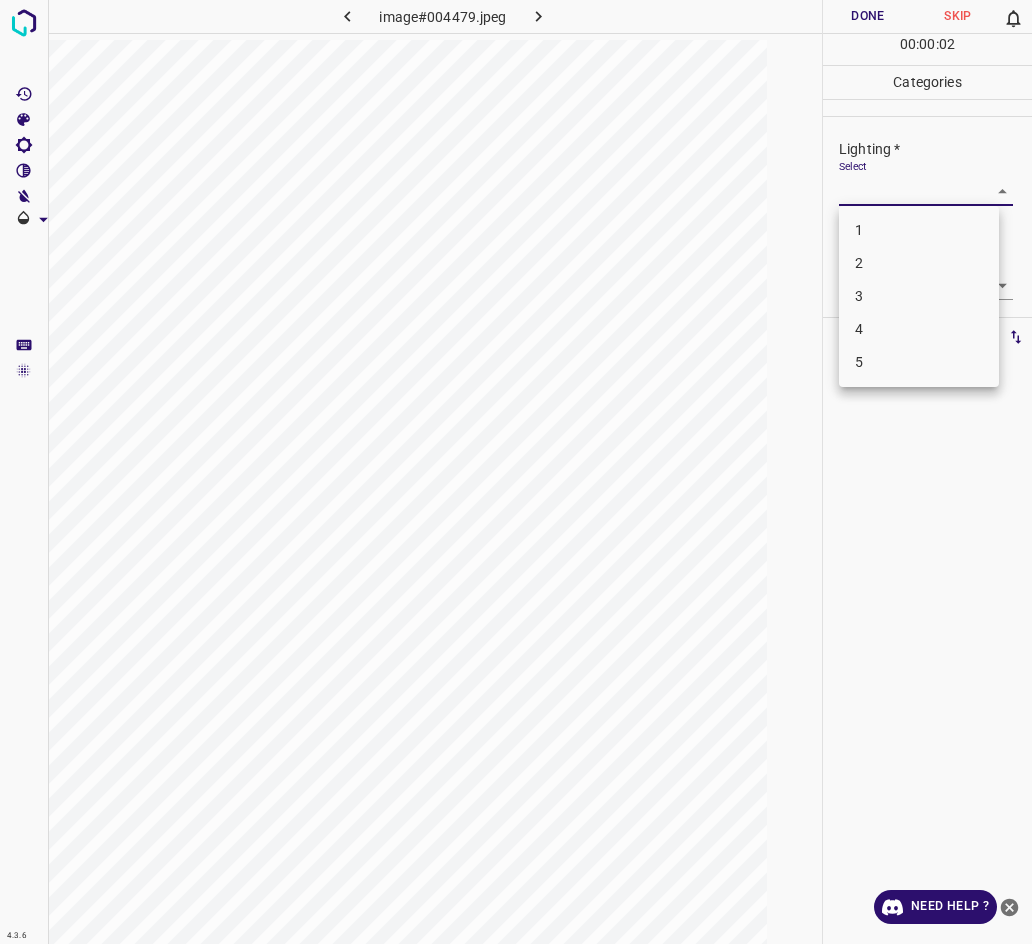click on "2" at bounding box center [919, 263] 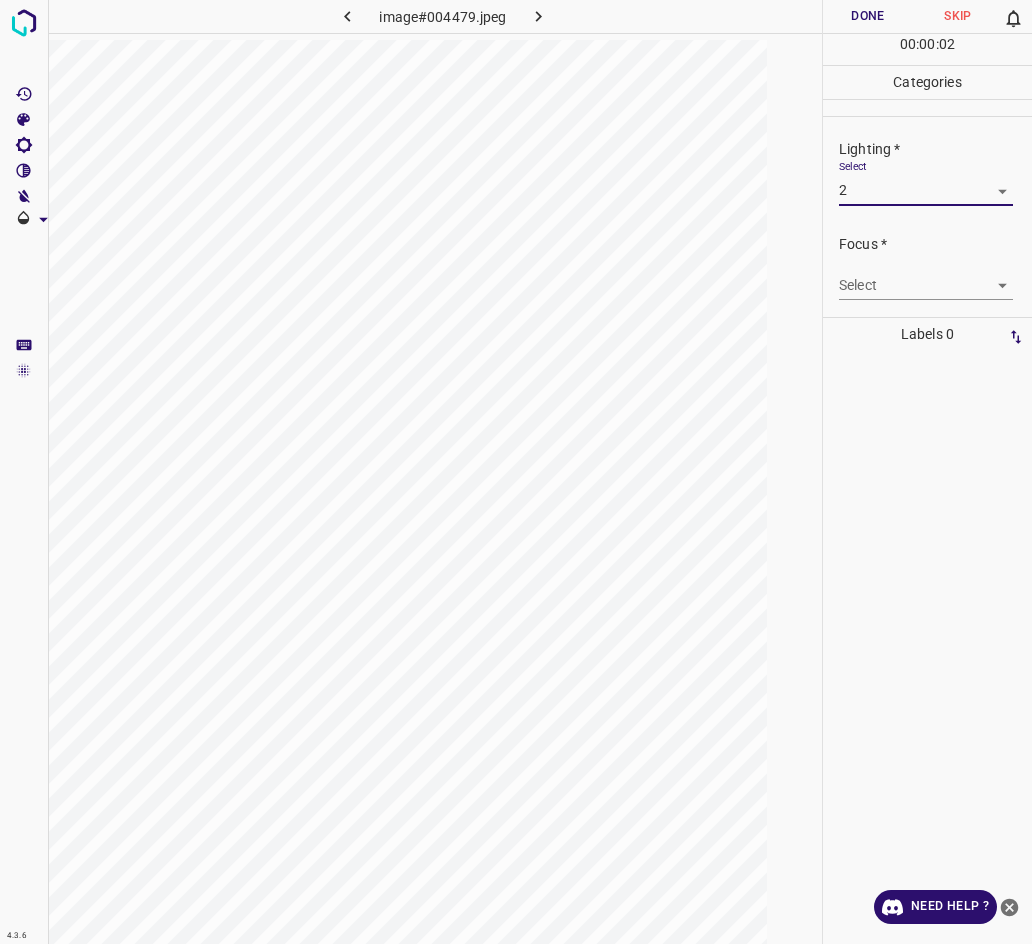 click on "4.3.6  image#004479.jpeg Done Skip 0 00   : 00   : 02   Categories Lighting *  Select 2 2 Focus *  Select ​ Overall *  Select ​ Labels   0 Categories 1 Lighting 2 Focus 3 Overall Tools Space Change between modes (Draw & Edit) I Auto labeling R Restore zoom M Zoom in N Zoom out Delete Delete selecte label Filters Z Restore filters X Saturation filter C Brightness filter V Contrast filter B Gray scale filter General O Download Need Help ? - Text - Hide - Delete" at bounding box center (516, 472) 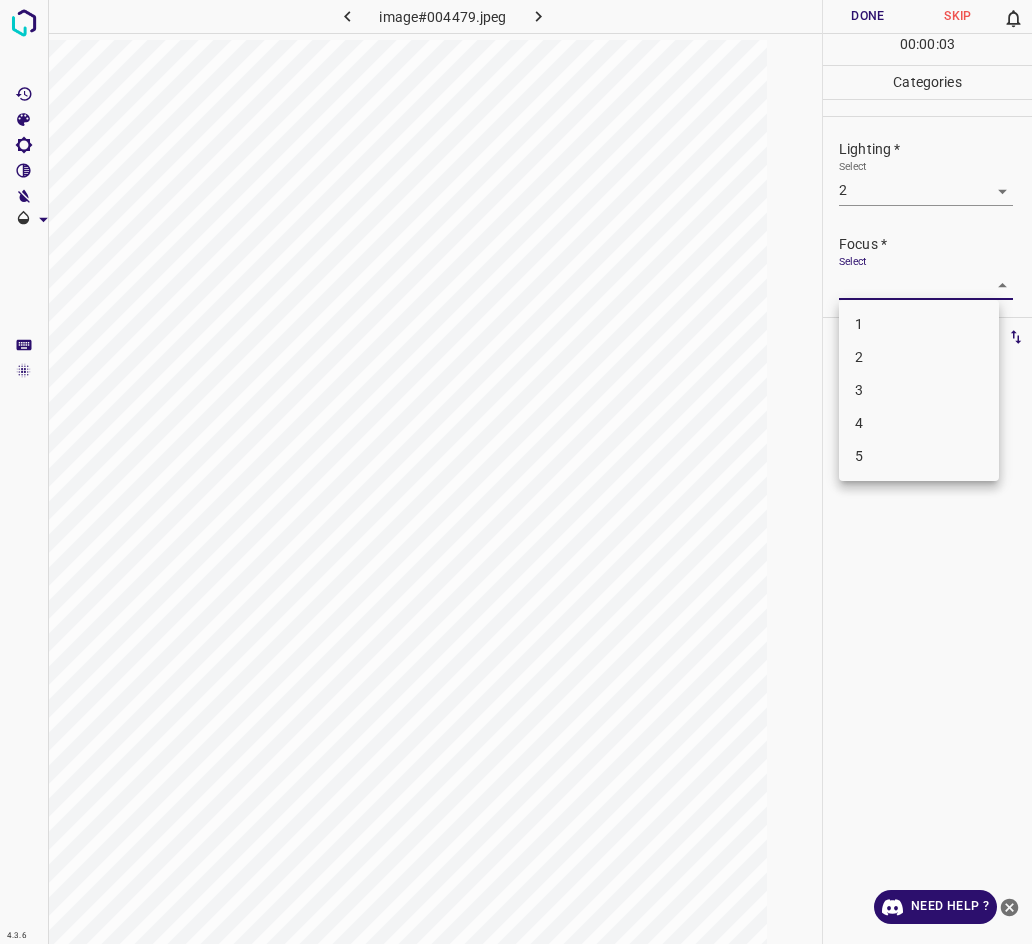 click on "2" at bounding box center [919, 357] 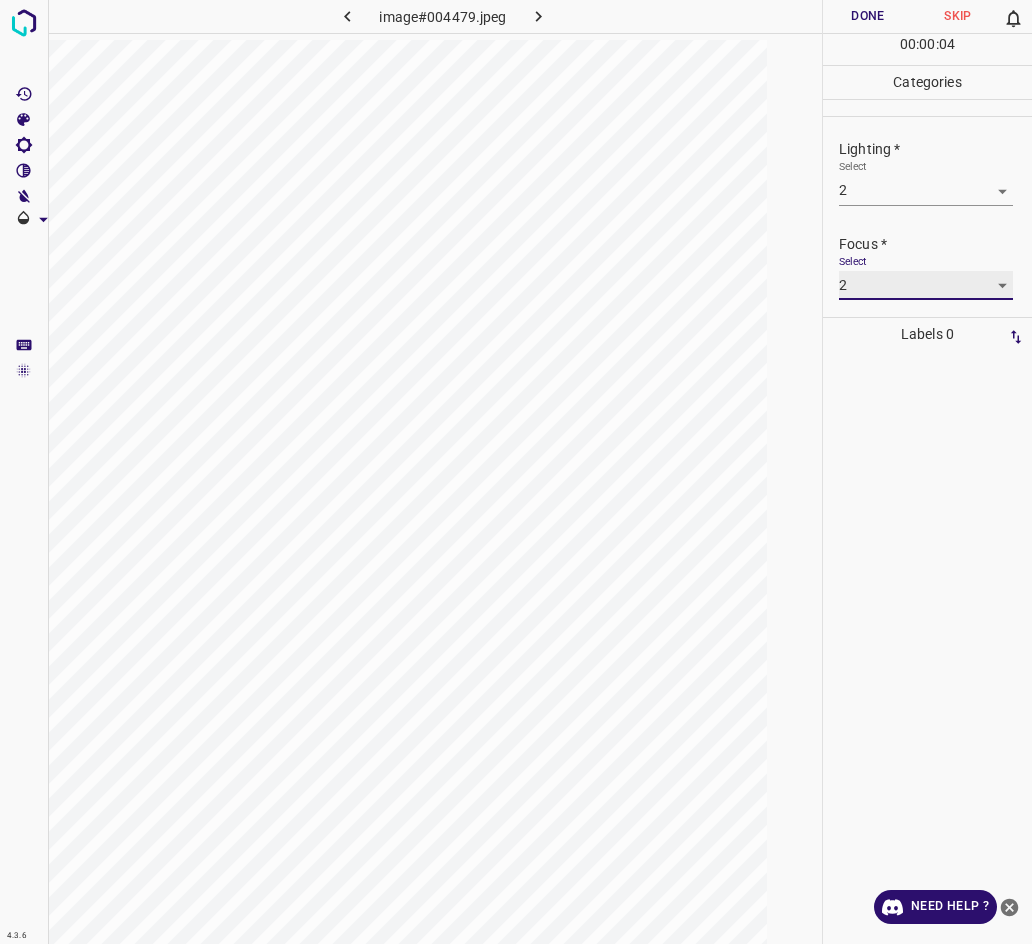 scroll, scrollTop: 37, scrollLeft: 0, axis: vertical 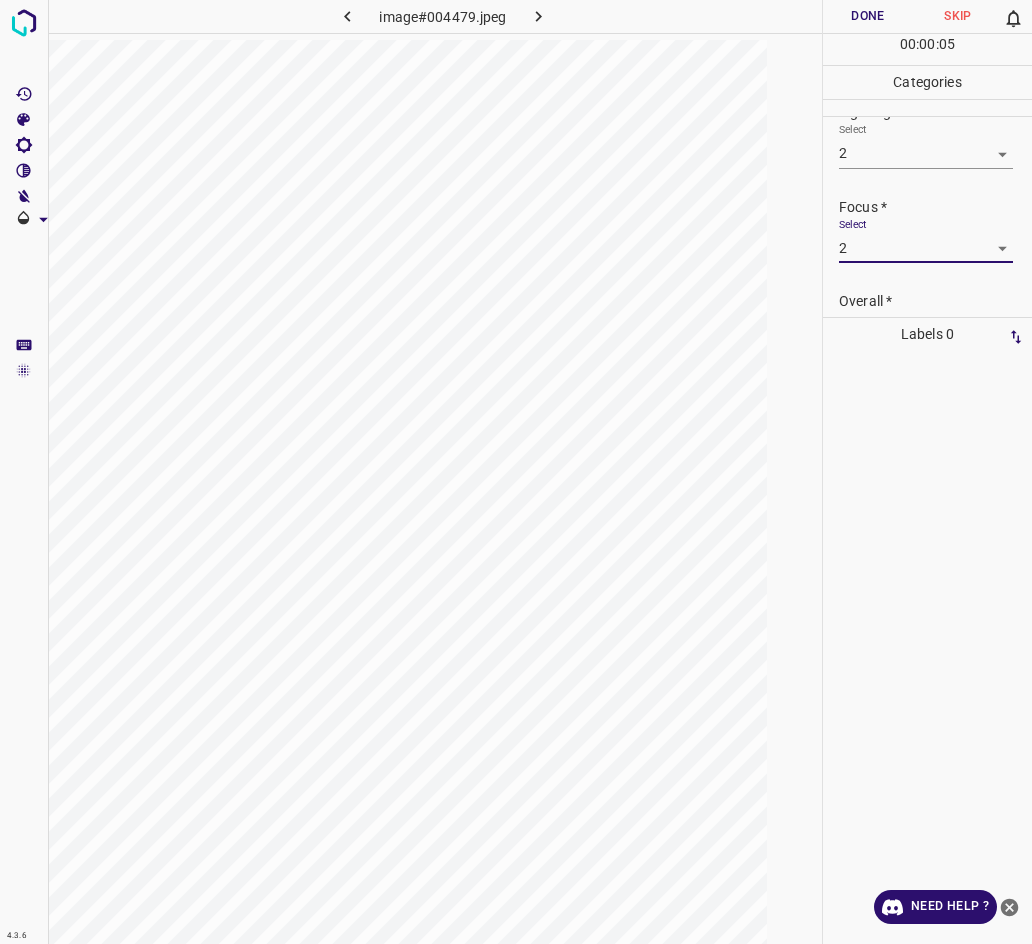 click on "Select ​" at bounding box center (926, 334) 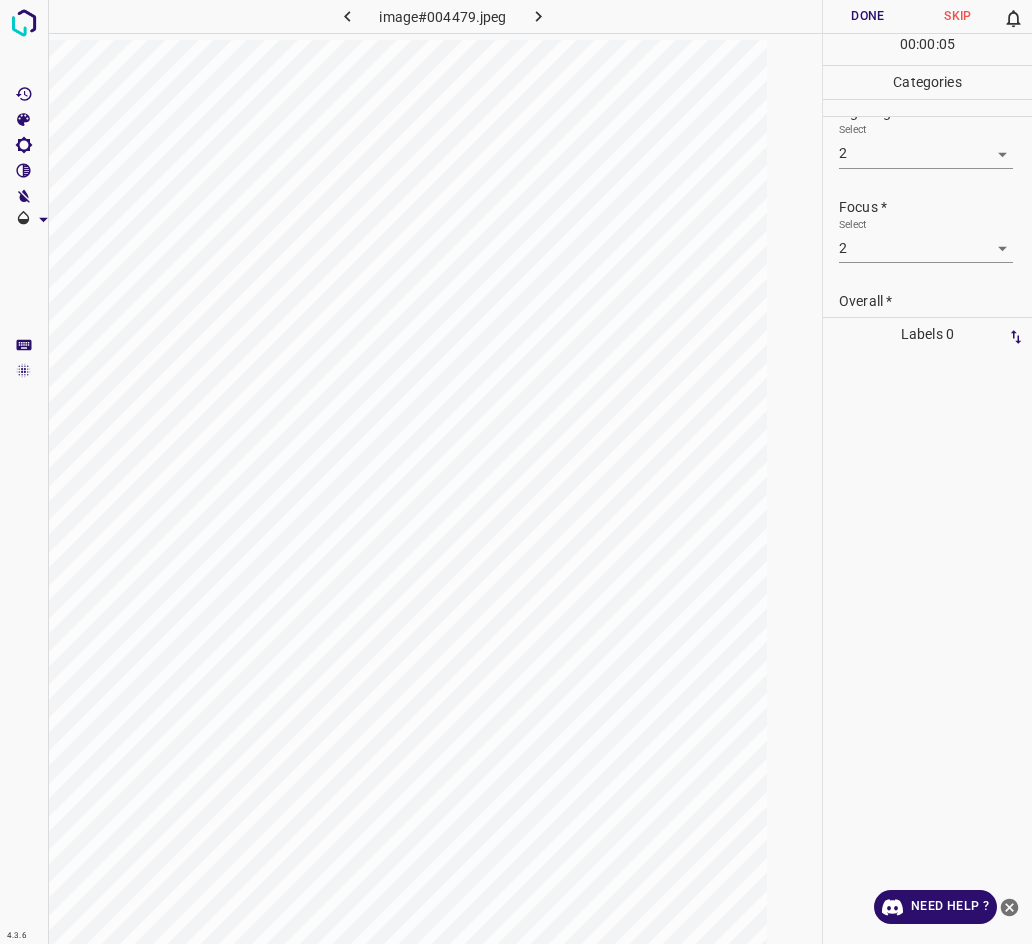 scroll, scrollTop: 98, scrollLeft: 0, axis: vertical 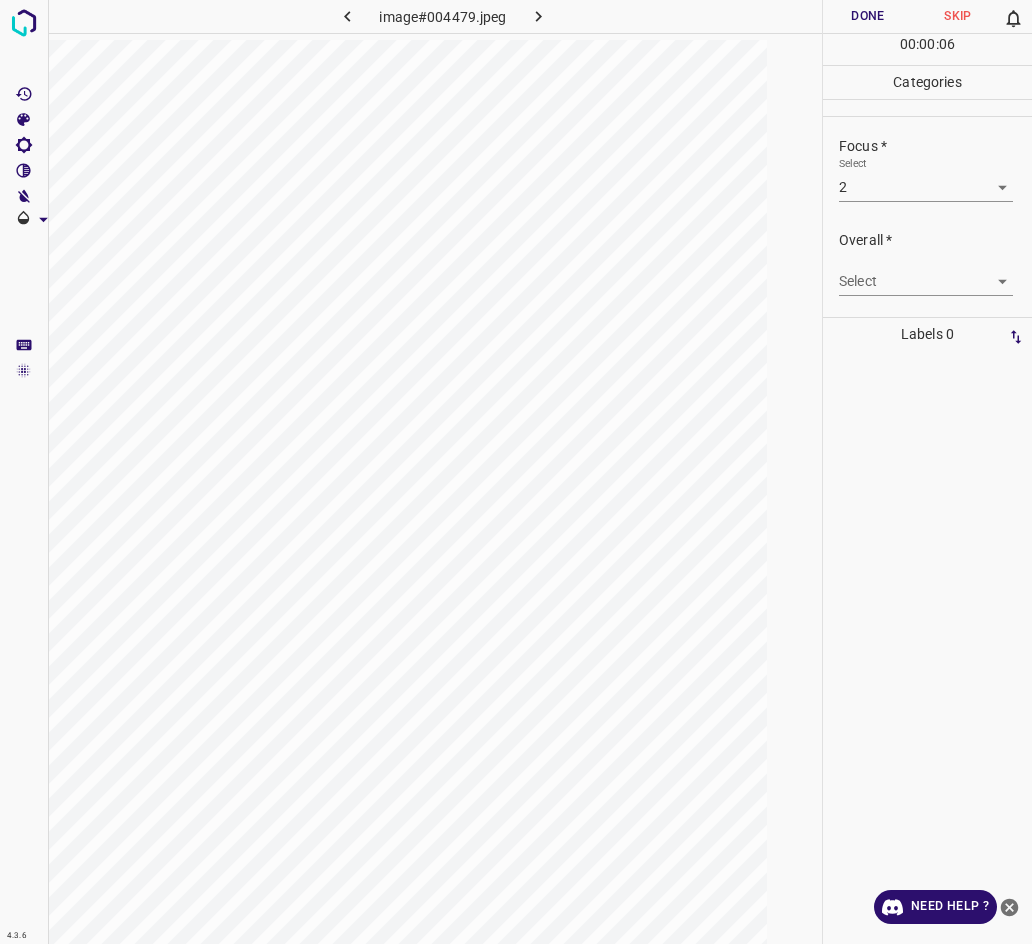 click on "4.3.6  image#004479.jpeg Done Skip 0 00   : 00   : 06   Categories Lighting *  Select 2 2 Focus *  Select 2 2 Overall *  Select ​ Labels   0 Categories 1 Lighting 2 Focus 3 Overall Tools Space Change between modes (Draw & Edit) I Auto labeling R Restore zoom M Zoom in N Zoom out Delete Delete selecte label Filters Z Restore filters X Saturation filter C Brightness filter V Contrast filter B Gray scale filter General O Download Need Help ? - Text - Hide - Delete" at bounding box center (516, 472) 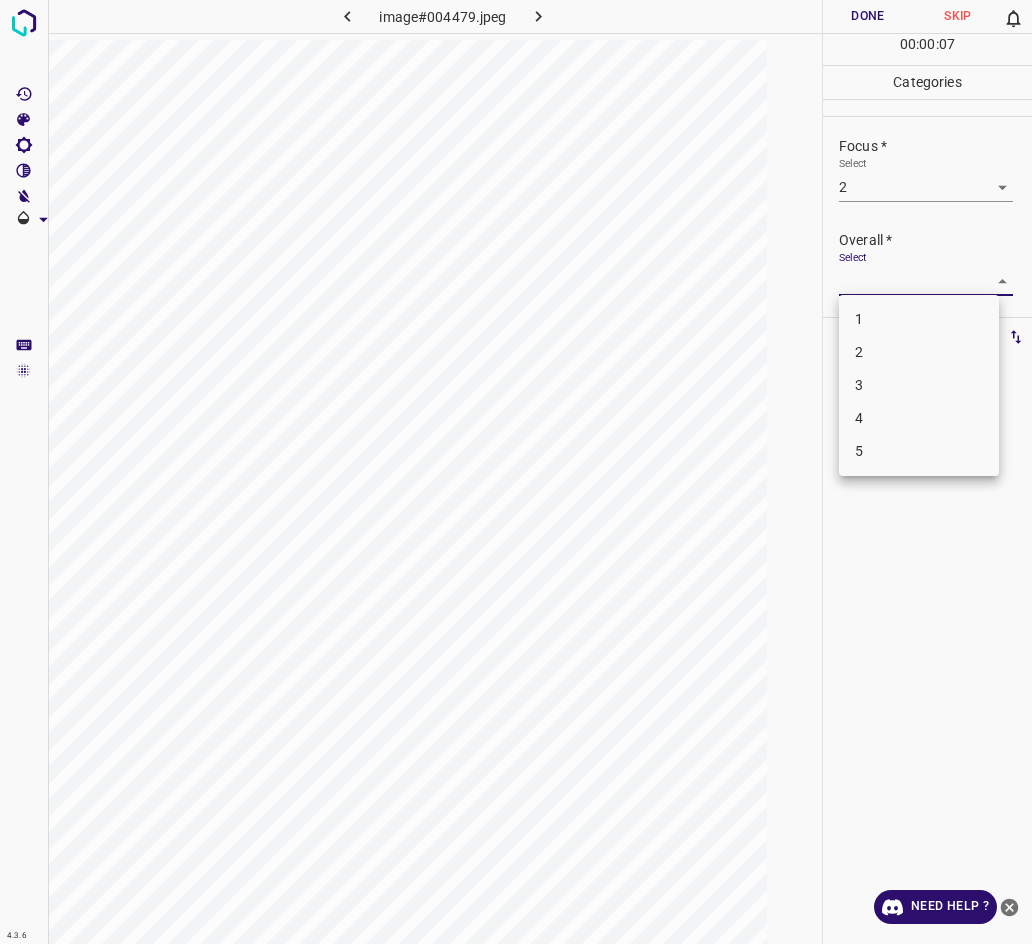 click on "2" at bounding box center (919, 352) 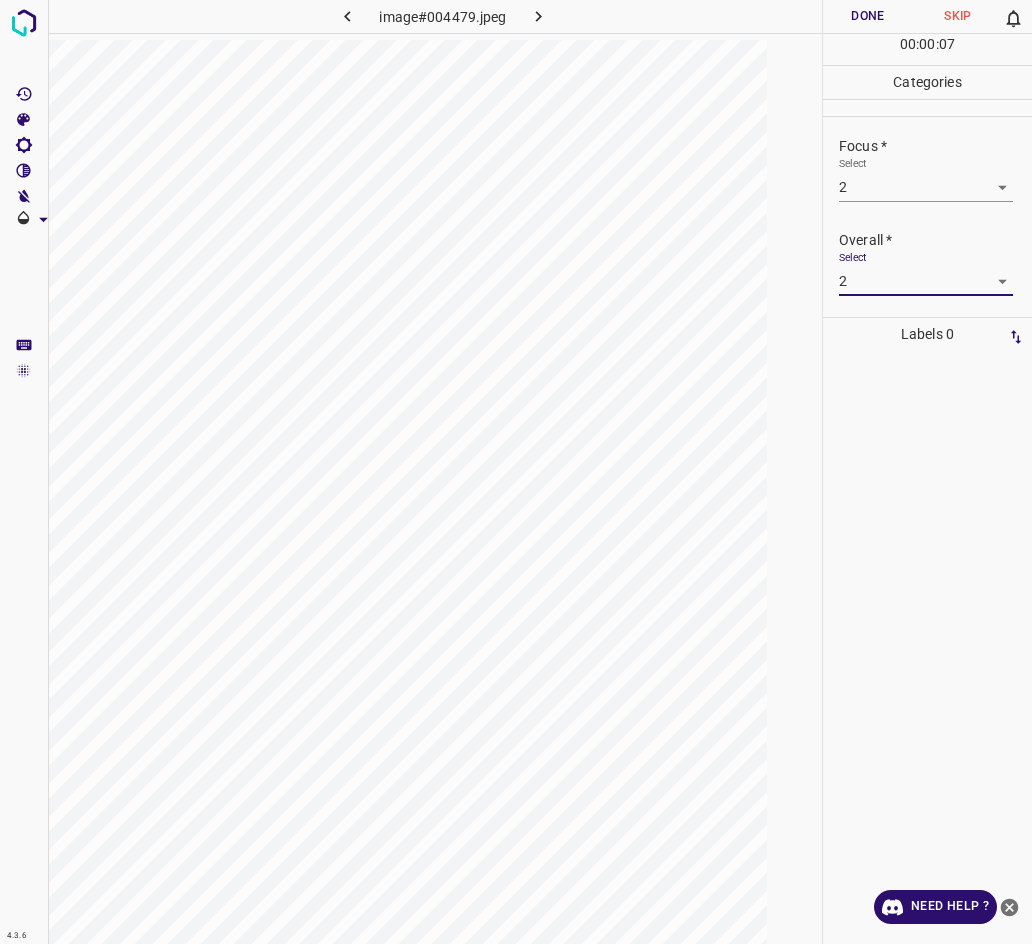 click on "Done" at bounding box center [868, 16] 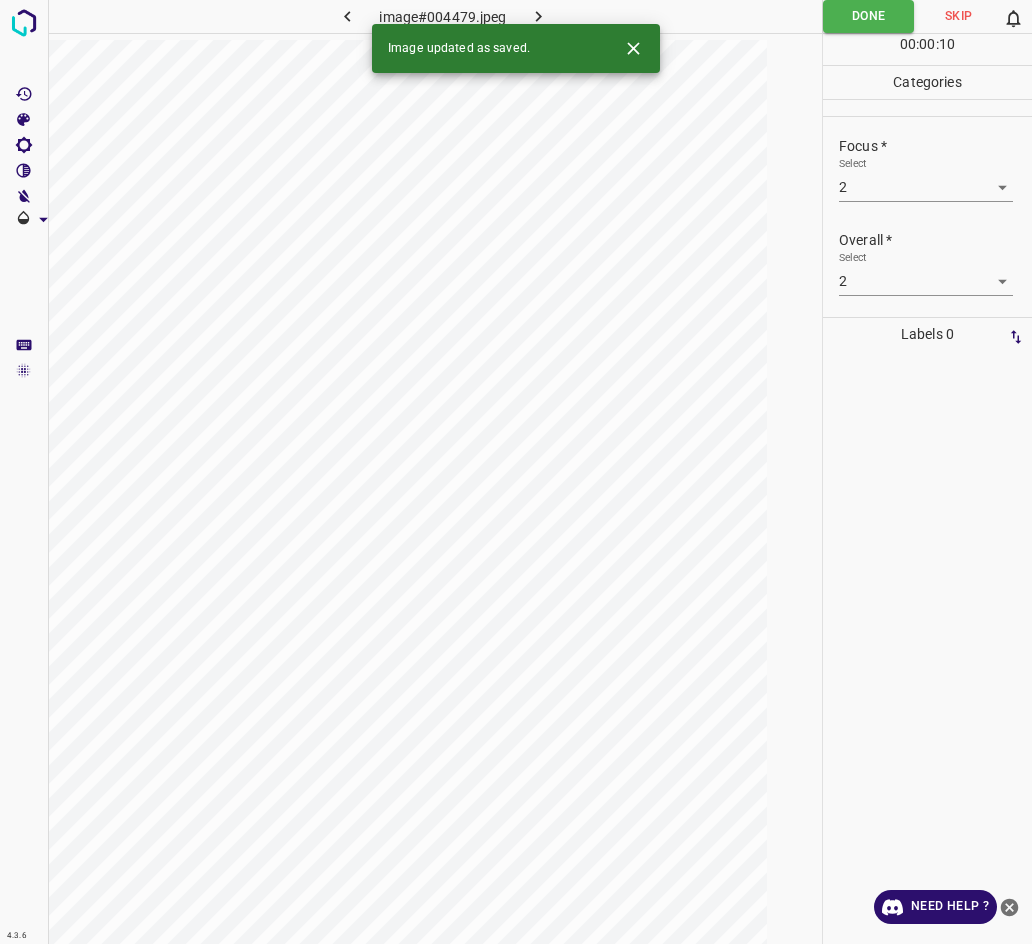 click 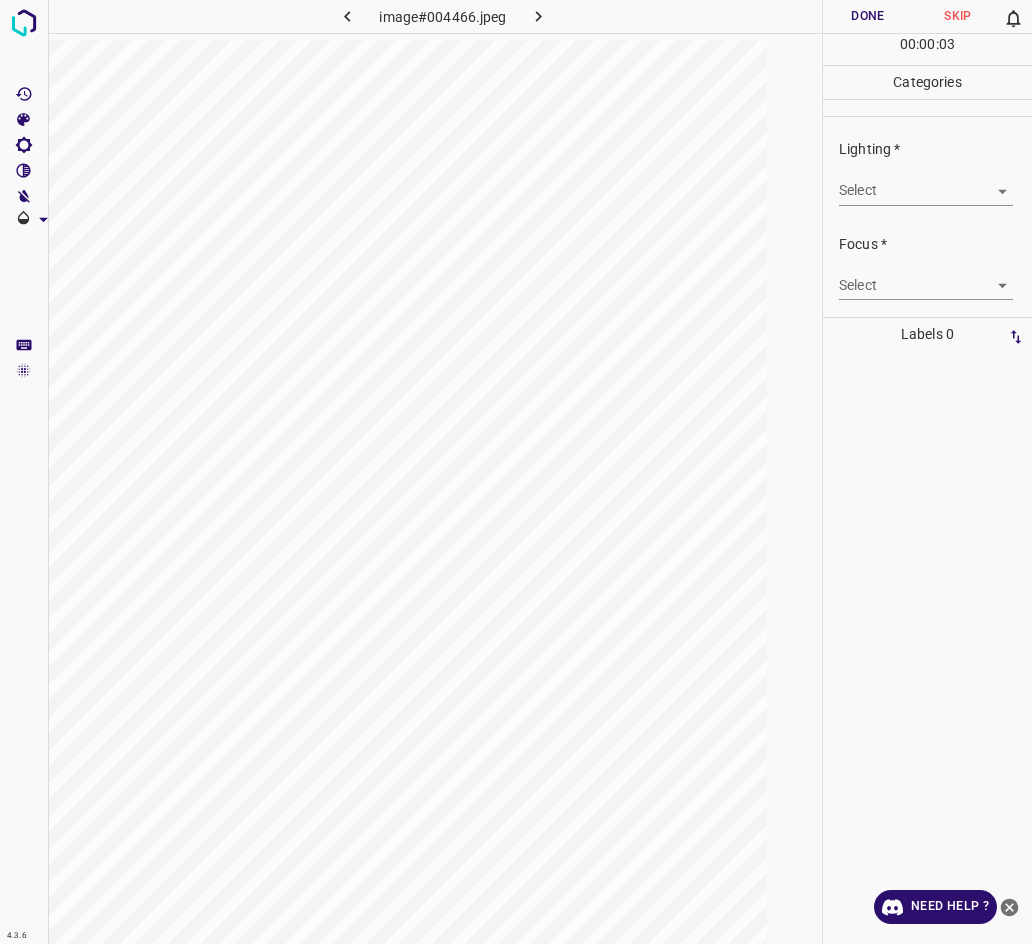 click on "4.3.6  image#004466.jpeg Done Skip 0 00   : 00   : 03   Categories Lighting *  Select ​ Focus *  Select ​ Overall *  Select ​ Labels   0 Categories 1 Lighting 2 Focus 3 Overall Tools Space Change between modes (Draw & Edit) I Auto labeling R Restore zoom M Zoom in N Zoom out Delete Delete selecte label Filters Z Restore filters X Saturation filter C Brightness filter V Contrast filter B Gray scale filter General O Download Need Help ? - Text - Hide - Delete" at bounding box center [516, 472] 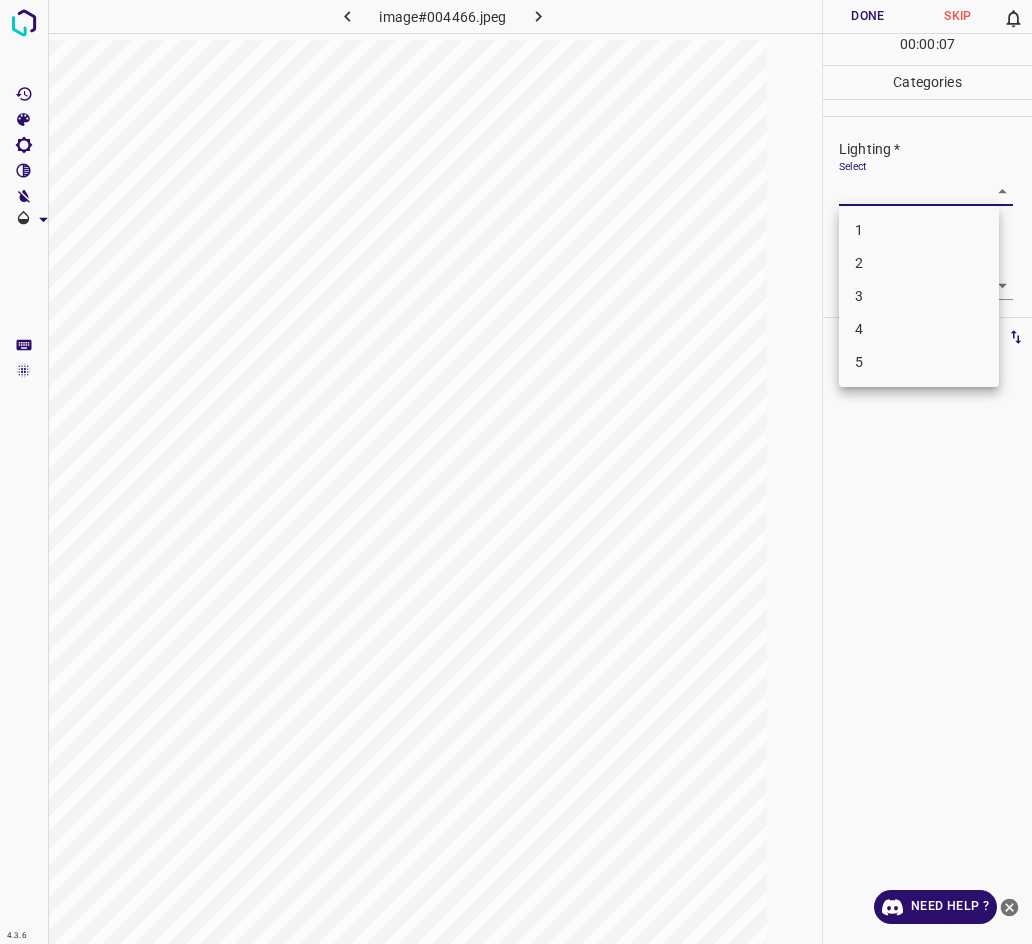 click on "2" at bounding box center [919, 263] 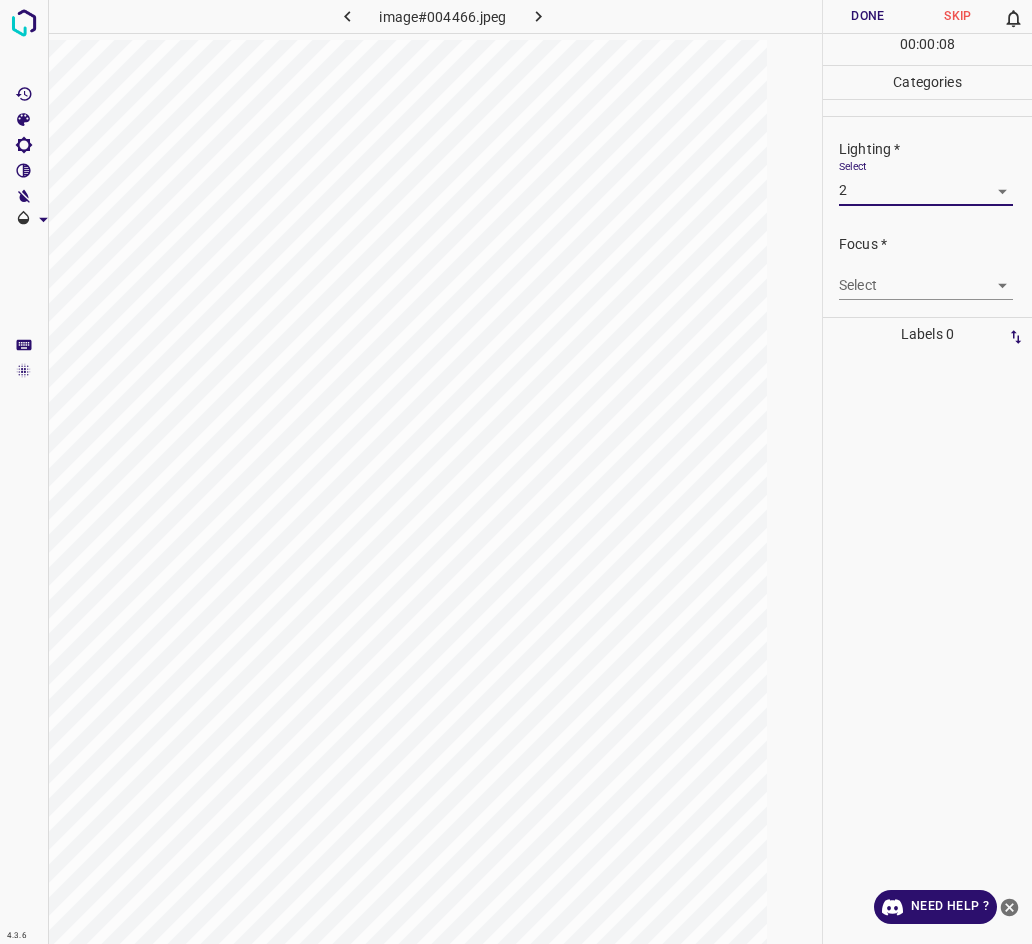 click on "4.3.6  image#004466.jpeg Done Skip 0 00   : 00   : 08   Categories Lighting *  Select 2 2 Focus *  Select ​ Overall *  Select ​ Labels   0 Categories 1 Lighting 2 Focus 3 Overall Tools Space Change between modes (Draw & Edit) I Auto labeling R Restore zoom M Zoom in N Zoom out Delete Delete selecte label Filters Z Restore filters X Saturation filter C Brightness filter V Contrast filter B Gray scale filter General O Download Need Help ? - Text - Hide - Delete" at bounding box center (516, 472) 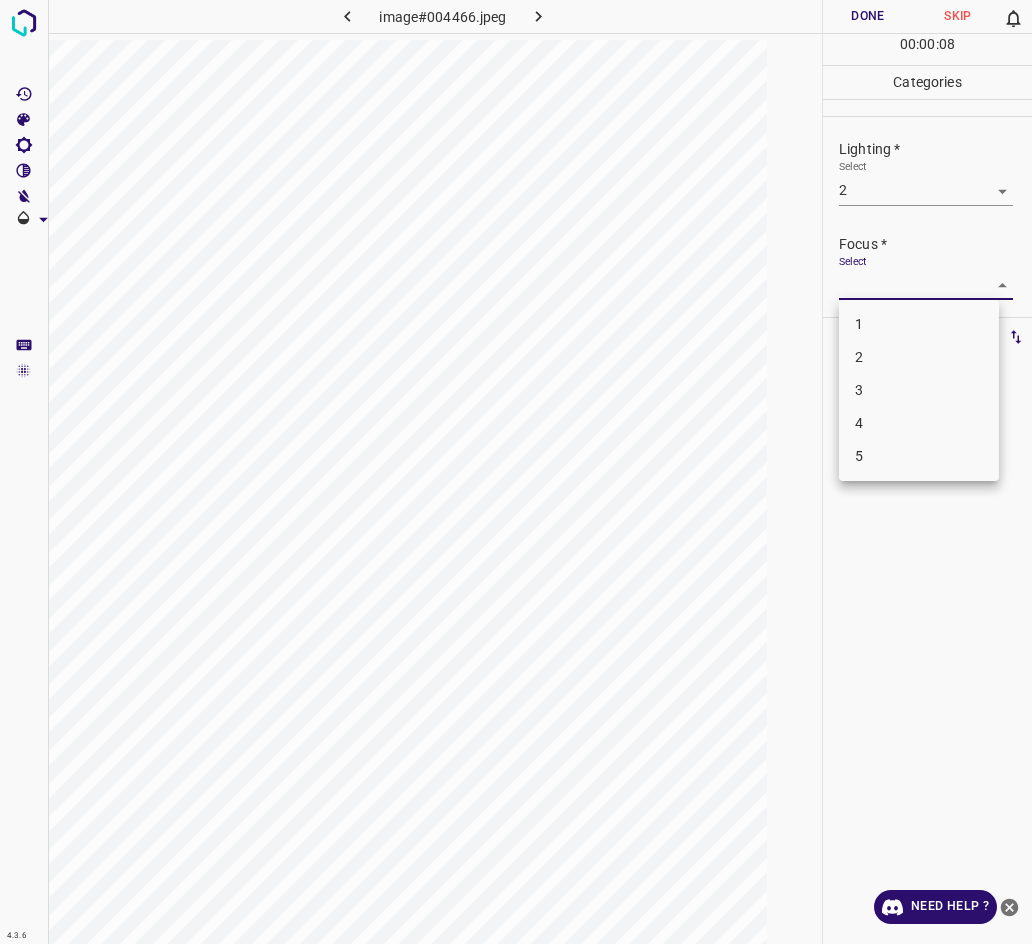 click on "3" at bounding box center [919, 390] 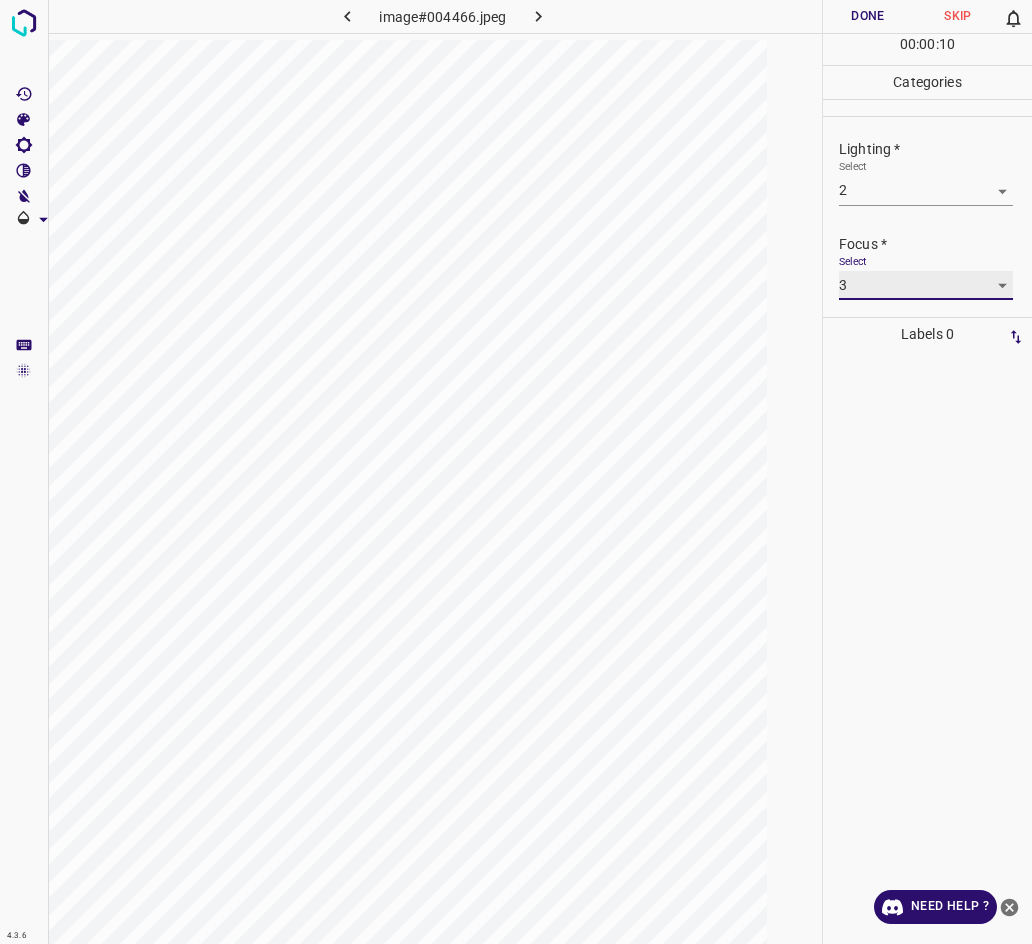 scroll, scrollTop: 98, scrollLeft: 0, axis: vertical 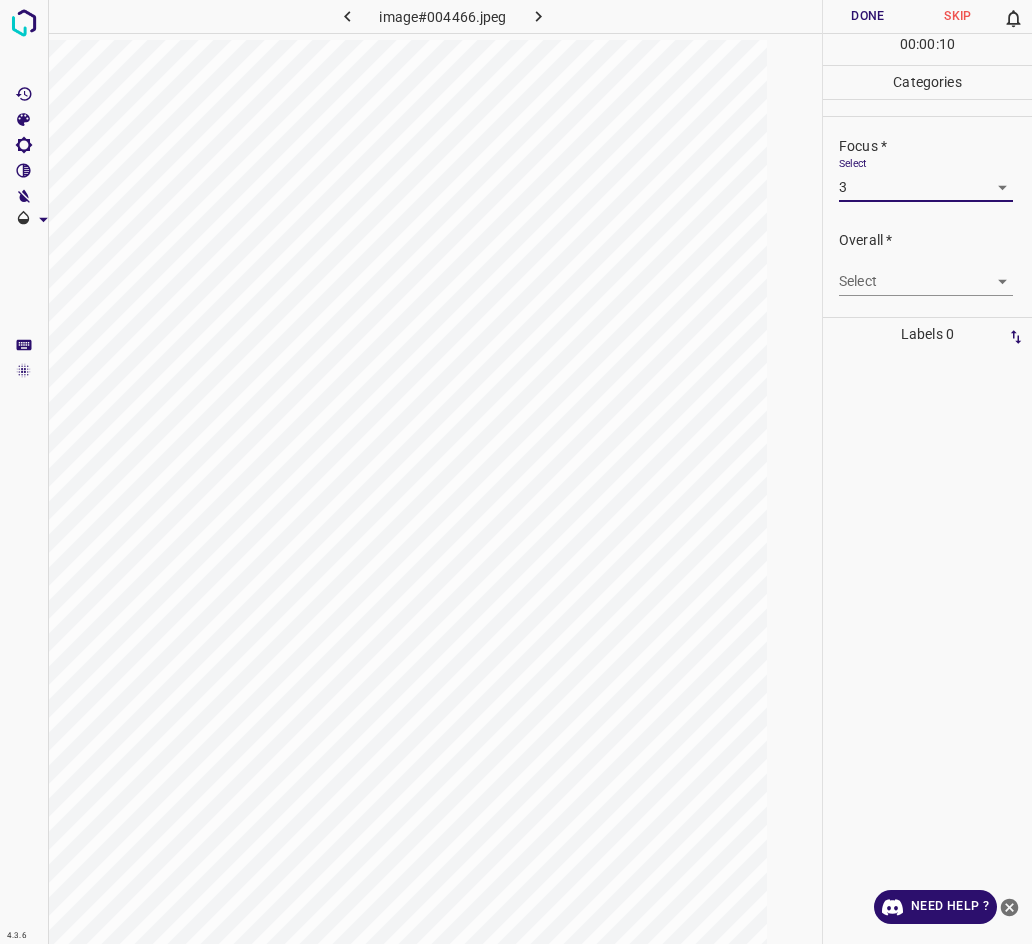 click on "4.3.6  image#004466.jpeg Done Skip 0 00   : 00   : 10   Categories Lighting *  Select 2 2 Focus *  Select 3 3 Overall *  Select ​ Labels   0 Categories 1 Lighting 2 Focus 3 Overall Tools Space Change between modes (Draw & Edit) I Auto labeling R Restore zoom M Zoom in N Zoom out Delete Delete selecte label Filters Z Restore filters X Saturation filter C Brightness filter V Contrast filter B Gray scale filter General O Download Need Help ? - Text - Hide - Delete" at bounding box center [516, 472] 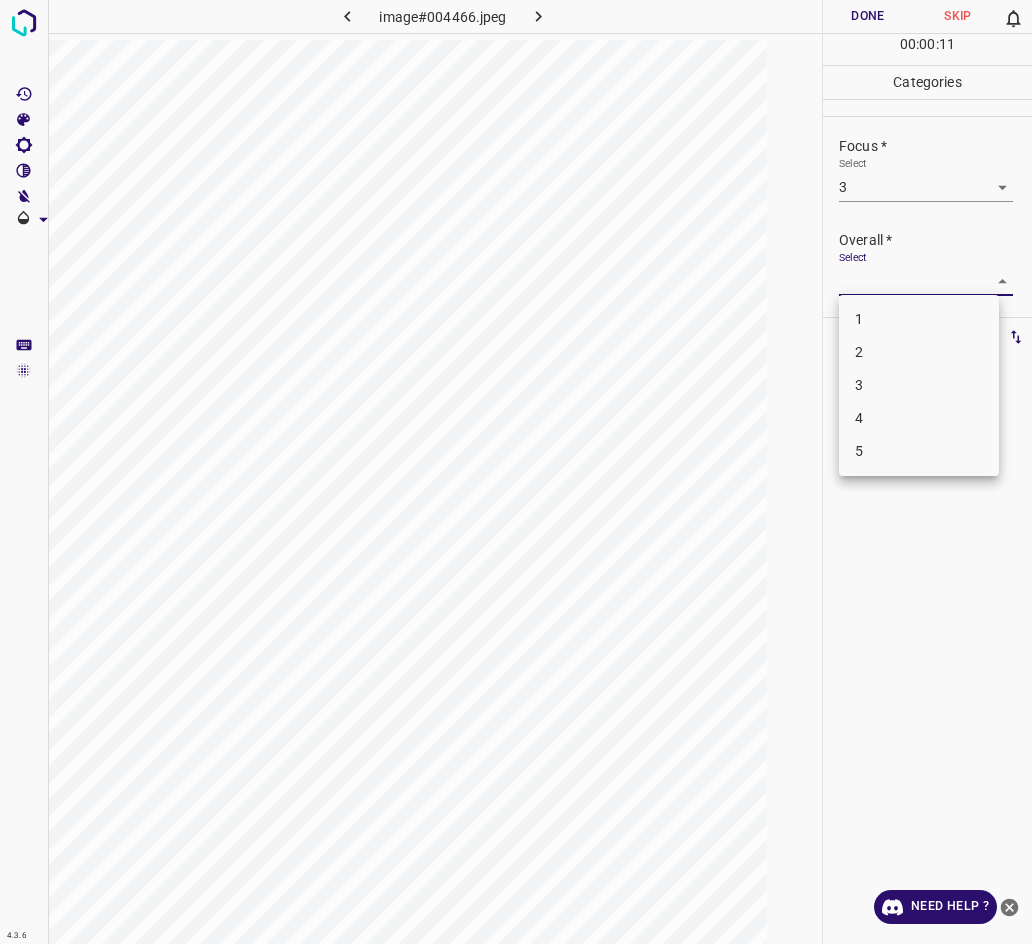 click on "3" at bounding box center (919, 385) 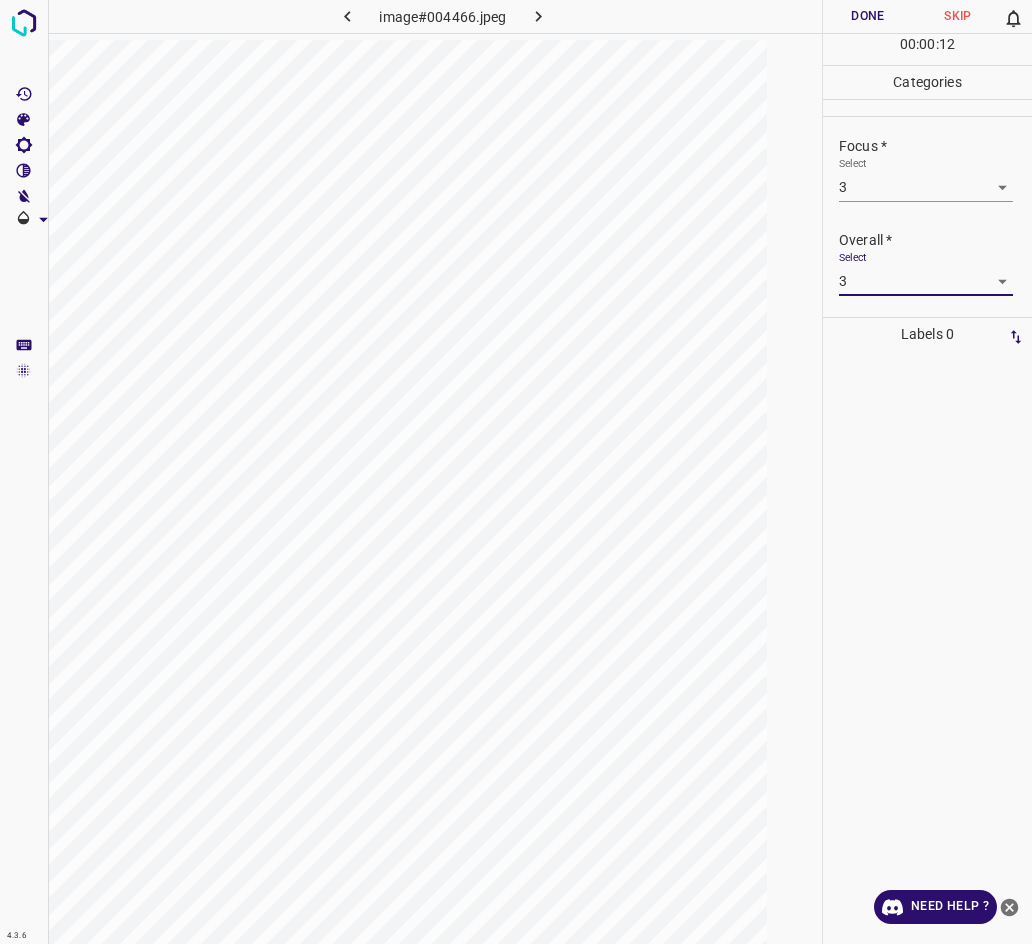 click on "Done" at bounding box center [868, 16] 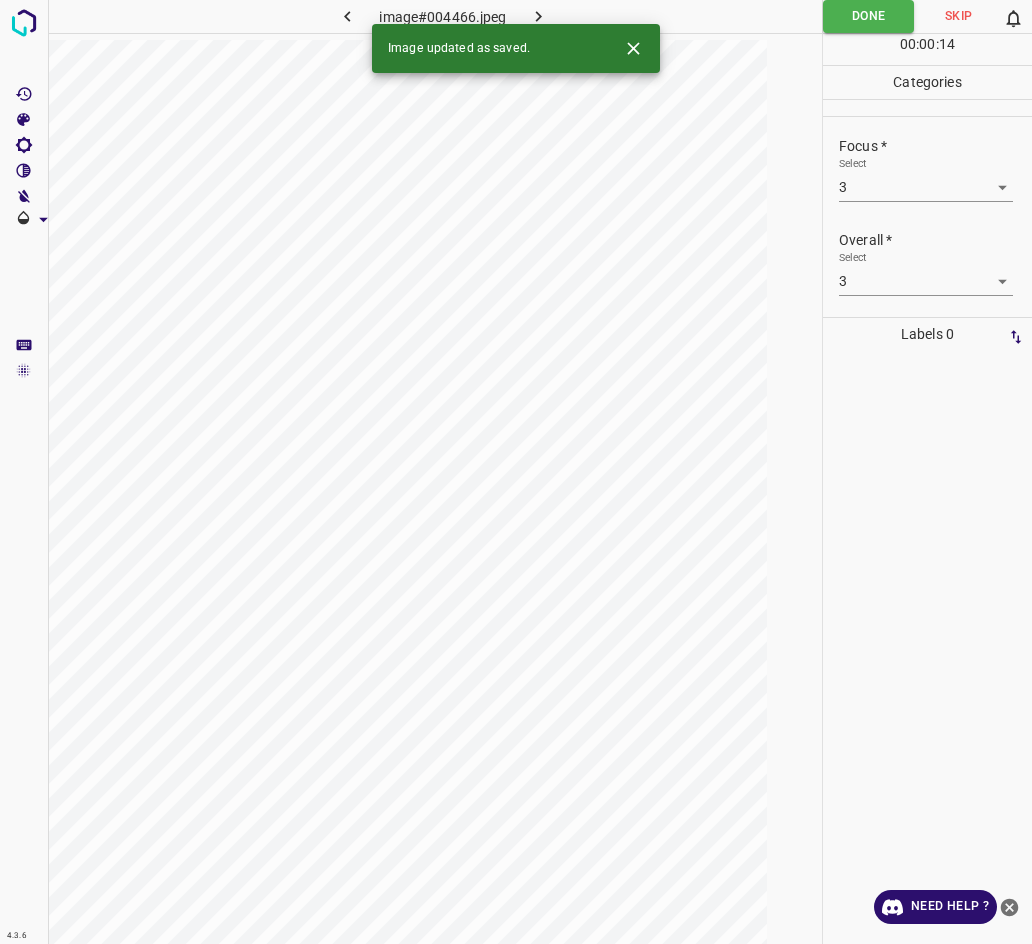 click 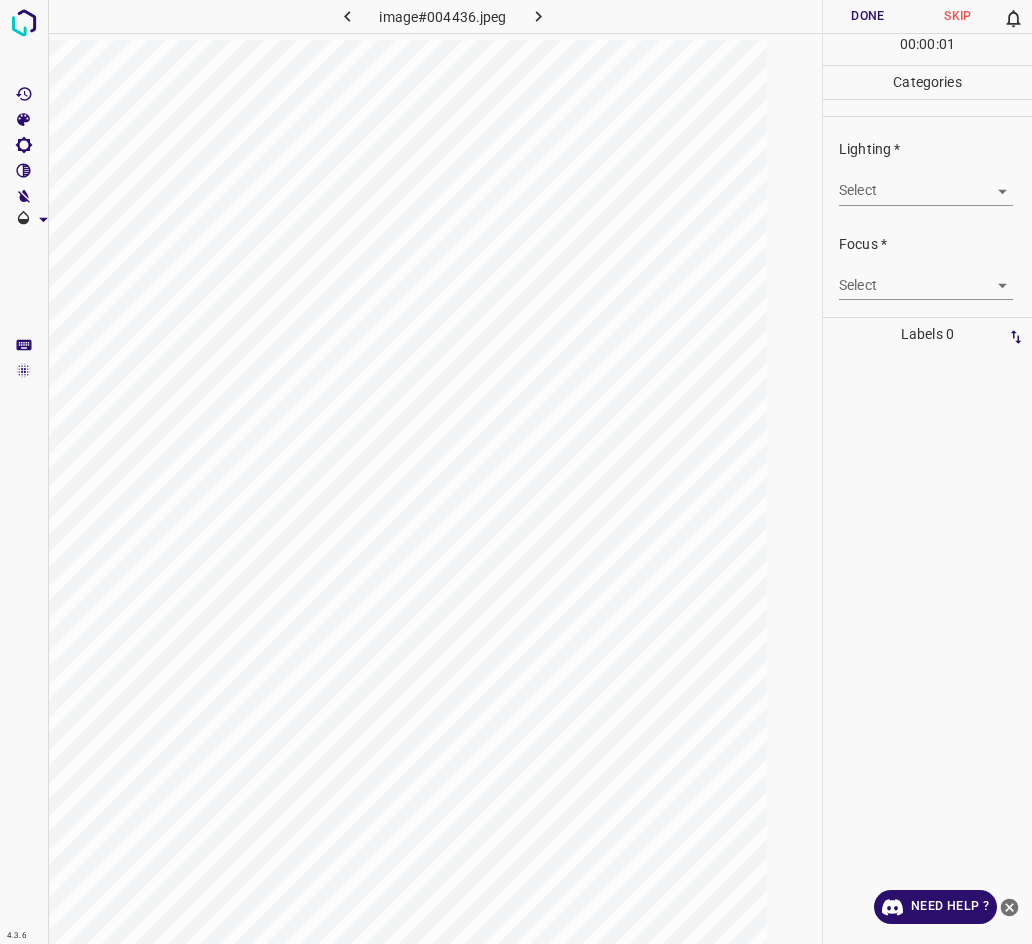 click on "4.3.6  image#004436.jpeg Done Skip 0 00   : 00   : 01   Categories Lighting *  Select ​ Focus *  Select ​ Overall *  Select ​ Labels   0 Categories 1 Lighting 2 Focus 3 Overall Tools Space Change between modes (Draw & Edit) I Auto labeling R Restore zoom M Zoom in N Zoom out Delete Delete selecte label Filters Z Restore filters X Saturation filter C Brightness filter V Contrast filter B Gray scale filter General O Download Need Help ? - Text - Hide - Delete" at bounding box center (516, 472) 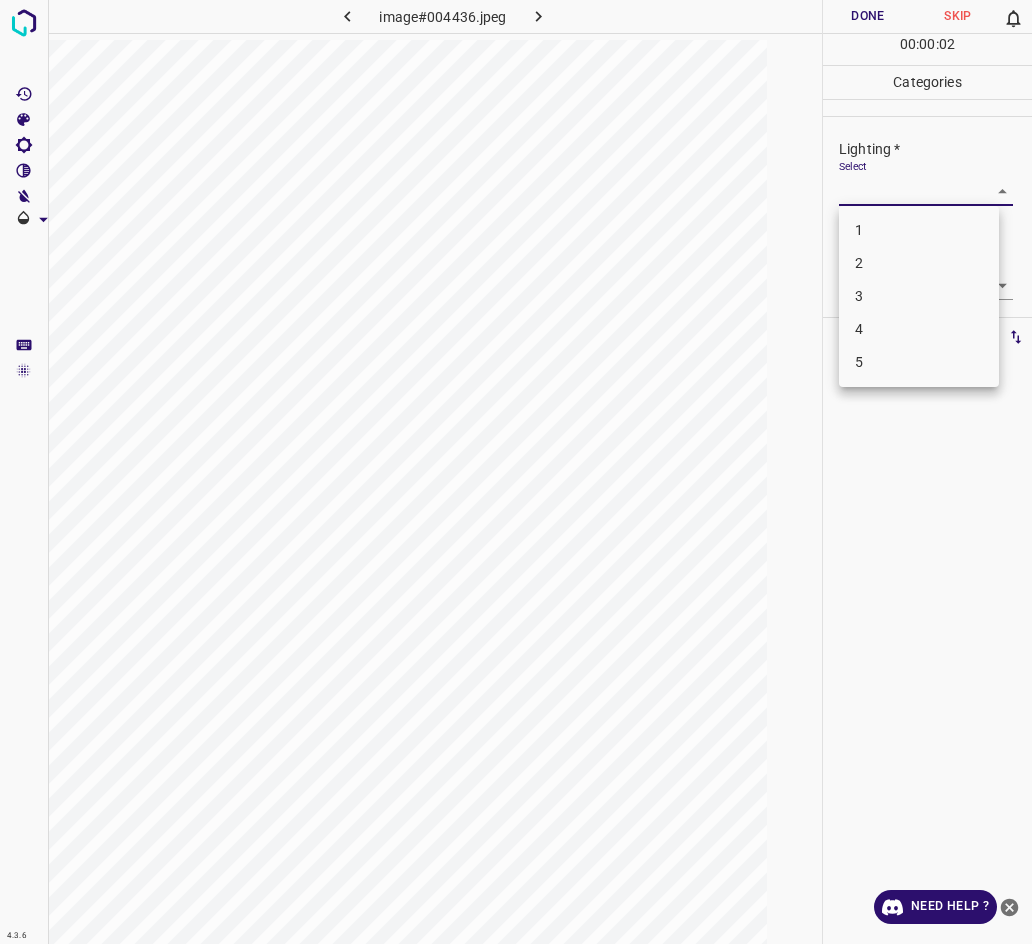 click on "2" at bounding box center [919, 263] 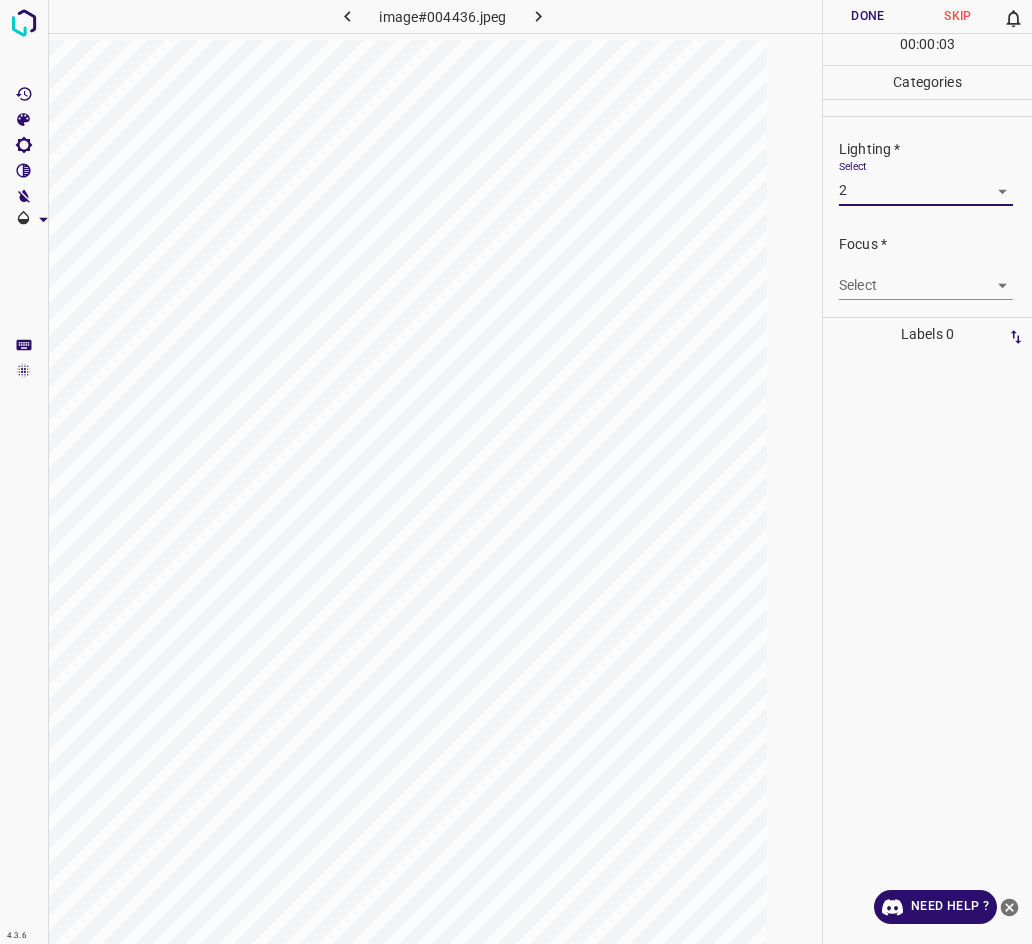 click on "4.3.6  image#004436.jpeg Done Skip 0 00   : 00   : 03   Categories Lighting *  Select 2 2 Focus *  Select ​ Overall *  Select ​ Labels   0 Categories 1 Lighting 2 Focus 3 Overall Tools Space Change between modes (Draw & Edit) I Auto labeling R Restore zoom M Zoom in N Zoom out Delete Delete selecte label Filters Z Restore filters X Saturation filter C Brightness filter V Contrast filter B Gray scale filter General O Download Need Help ? - Text - Hide - Delete" at bounding box center (516, 472) 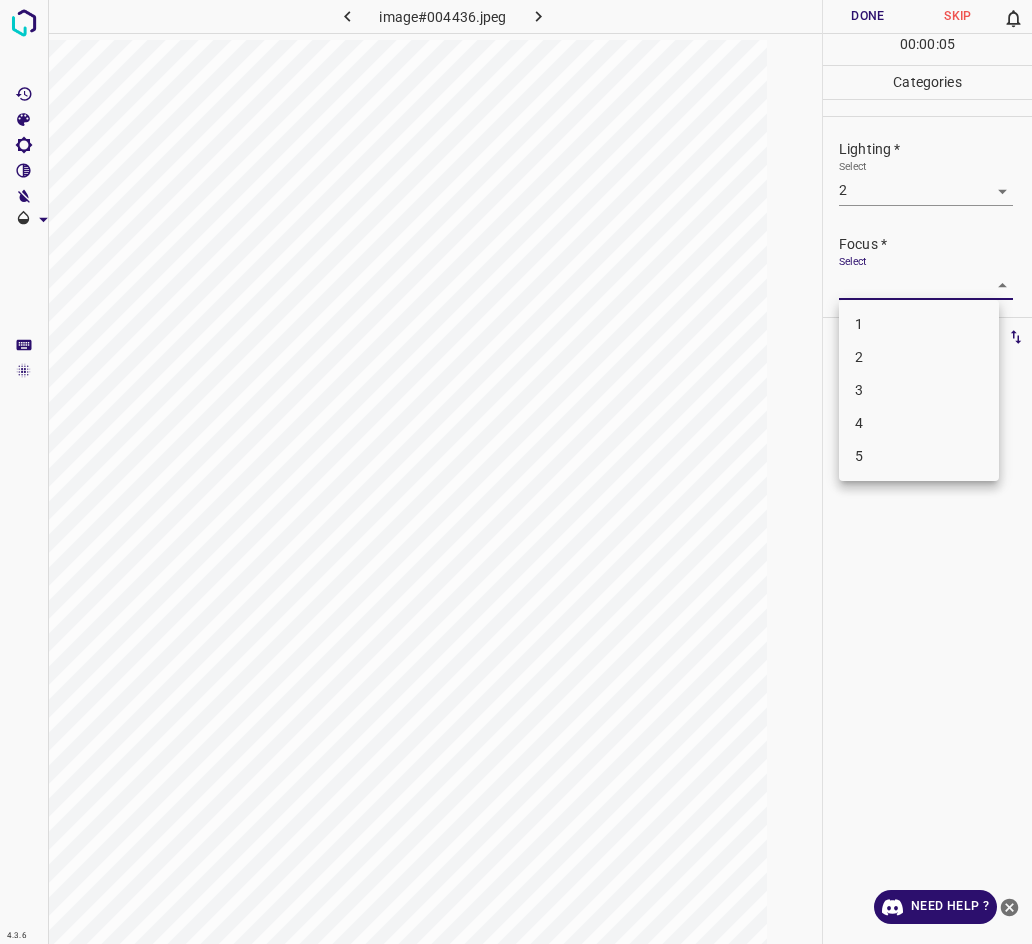 click on "3" at bounding box center (919, 390) 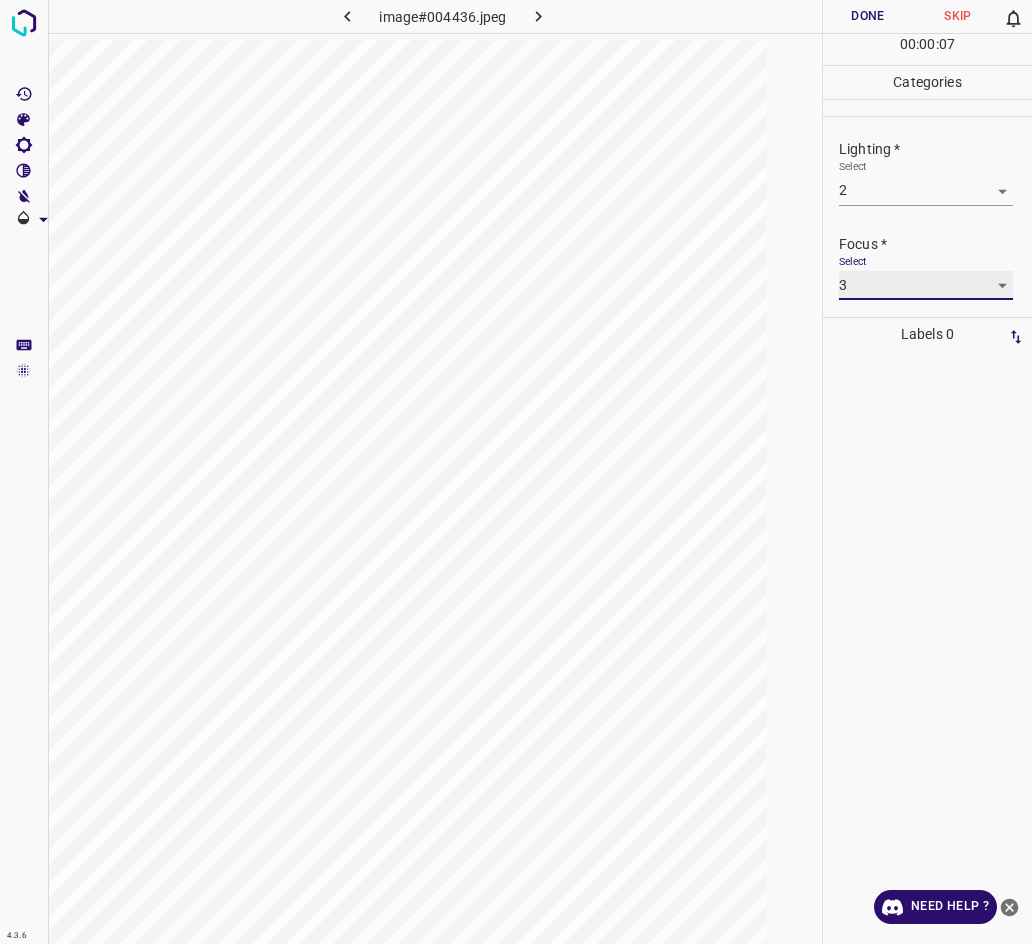 scroll, scrollTop: 95, scrollLeft: 0, axis: vertical 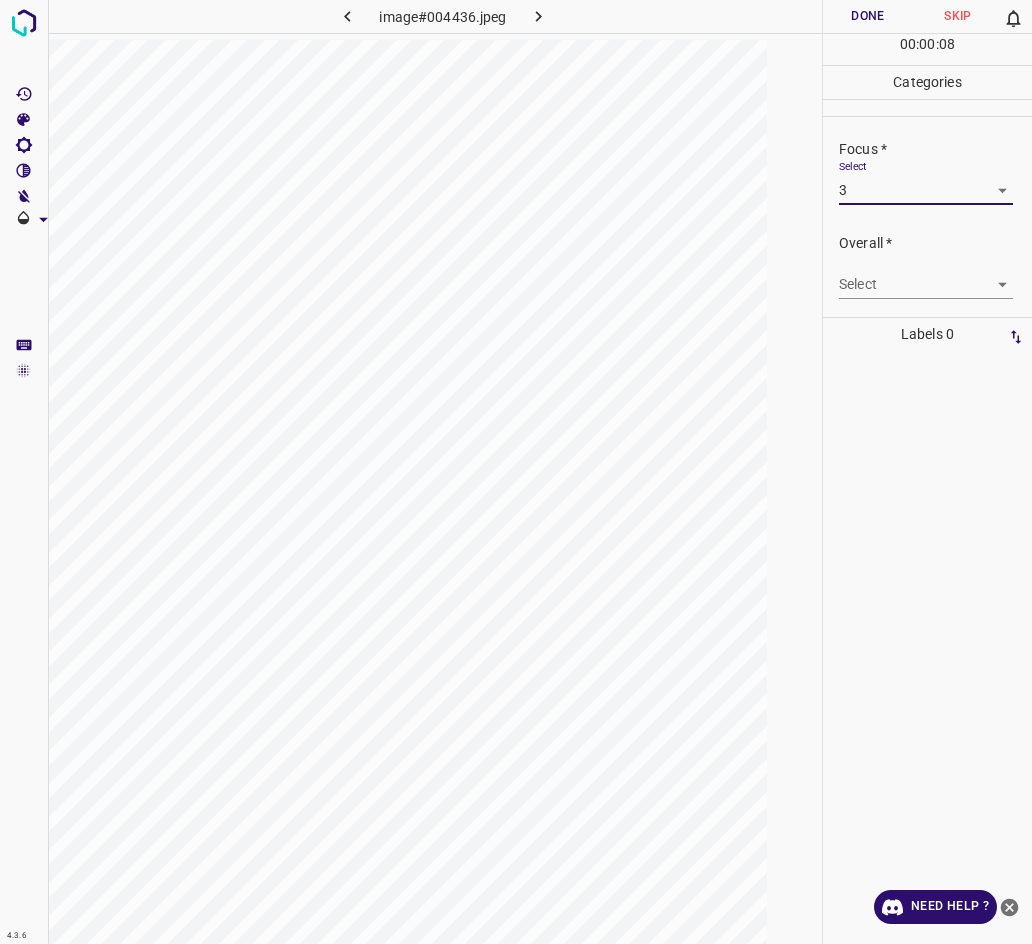click on "4.3.6  image#004436.jpeg Done Skip 0 00   : 00   : 08   Categories Lighting *  Select 2 2 Focus *  Select 3 3 Overall *  Select ​ Labels   0 Categories 1 Lighting 2 Focus 3 Overall Tools Space Change between modes (Draw & Edit) I Auto labeling R Restore zoom M Zoom in N Zoom out Delete Delete selecte label Filters Z Restore filters X Saturation filter C Brightness filter V Contrast filter B Gray scale filter General O Download Need Help ? - Text - Hide - Delete" at bounding box center (516, 472) 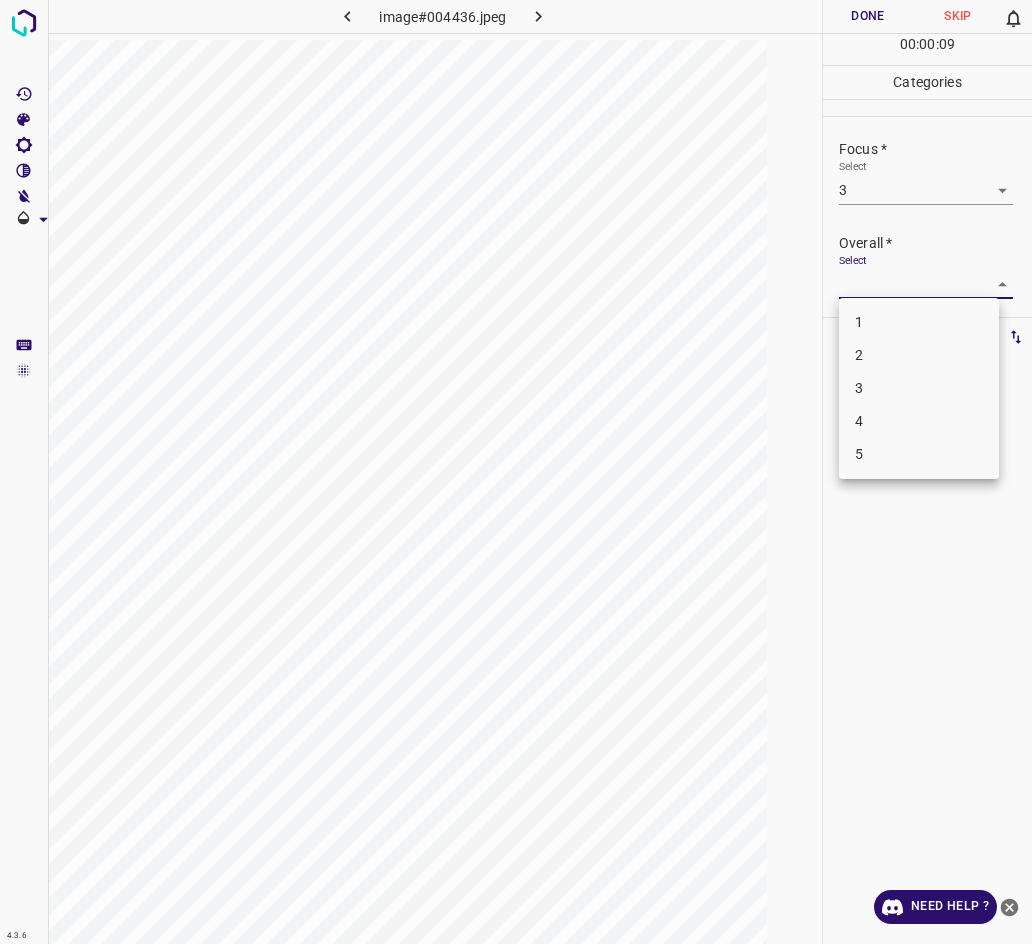 click on "3" at bounding box center [919, 388] 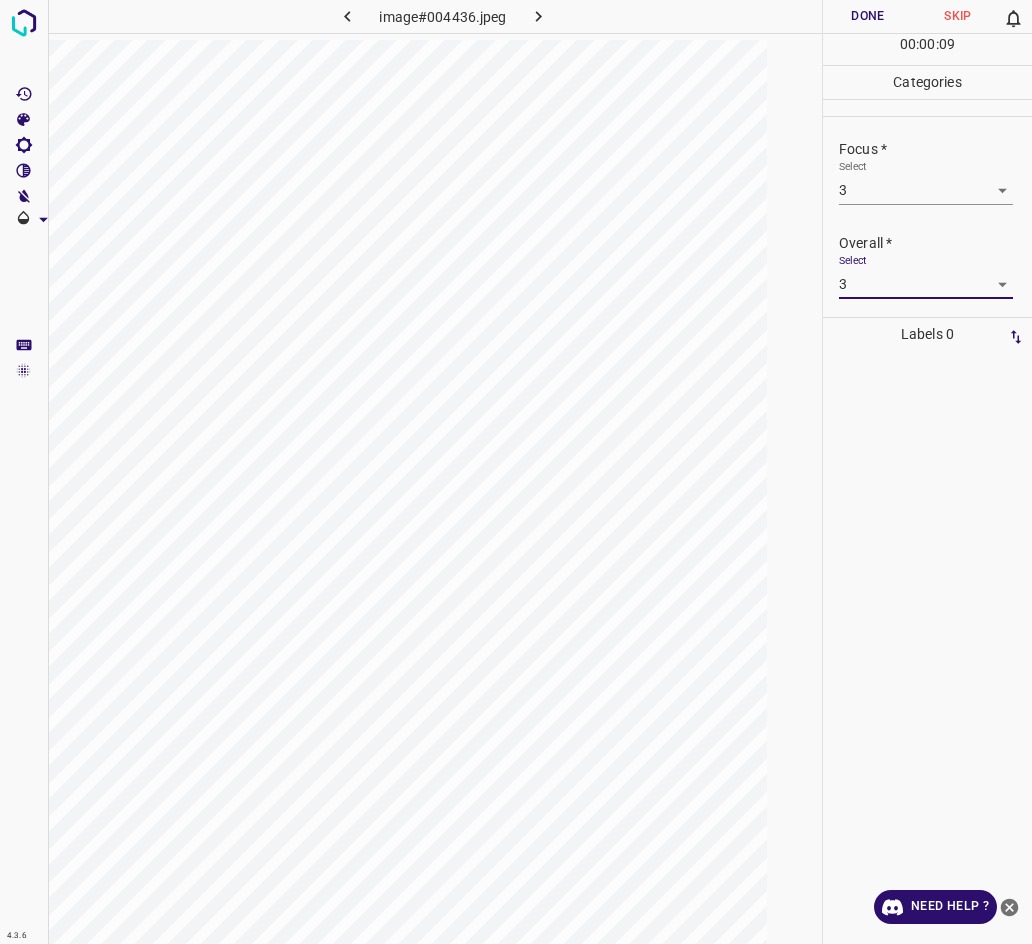 click on "Done" at bounding box center [868, 16] 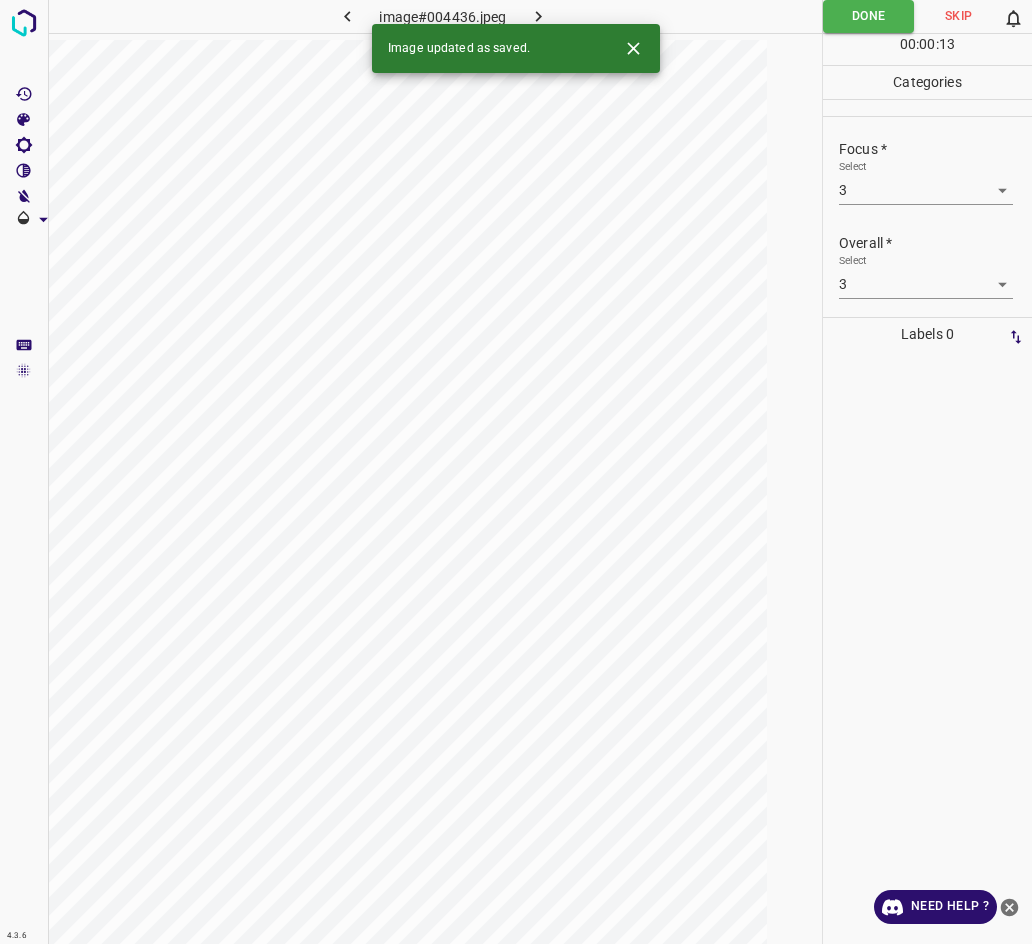 click 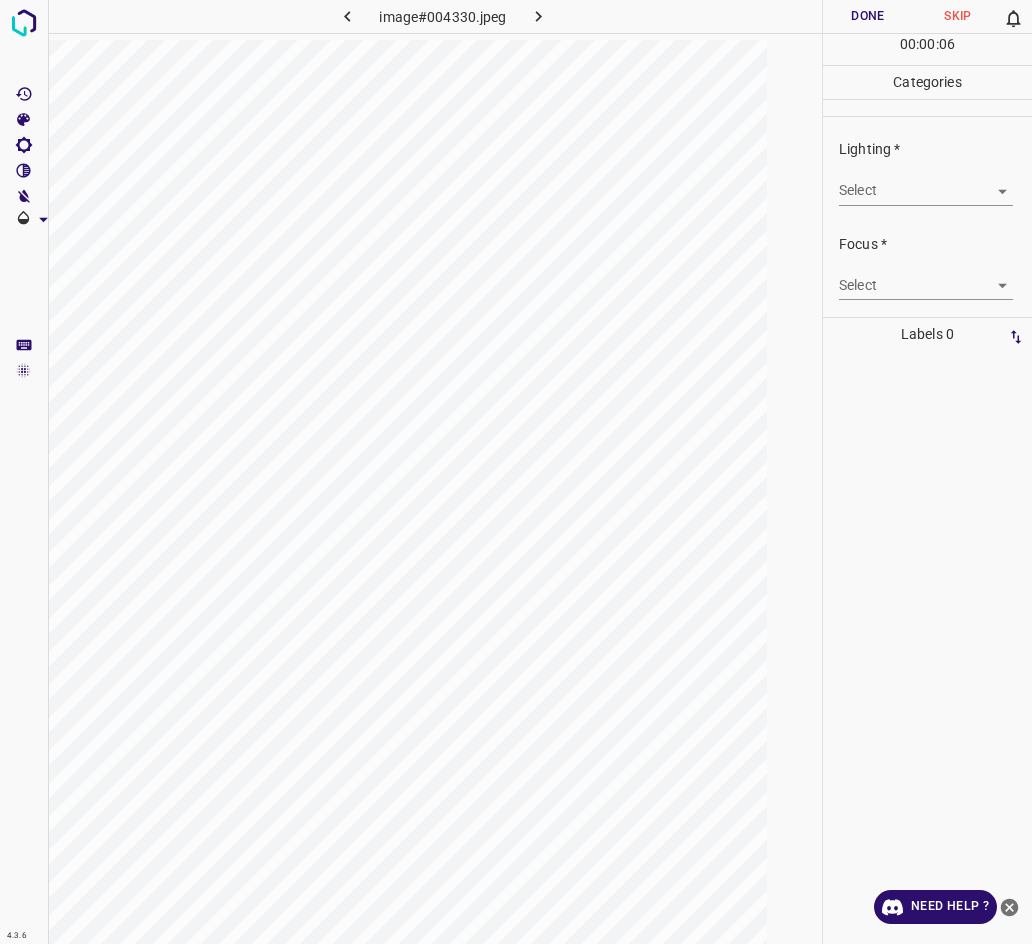 click on "4.3.6  image#004330.jpeg Done Skip 0 00   : 00   : 06   Categories Lighting *  Select ​ Focus *  Select ​ Overall *  Select ​ Labels   0 Categories 1 Lighting 2 Focus 3 Overall Tools Space Change between modes (Draw & Edit) I Auto labeling R Restore zoom M Zoom in N Zoom out Delete Delete selecte label Filters Z Restore filters X Saturation filter C Brightness filter V Contrast filter B Gray scale filter General O Download Need Help ? - Text - Hide - Delete" at bounding box center [516, 472] 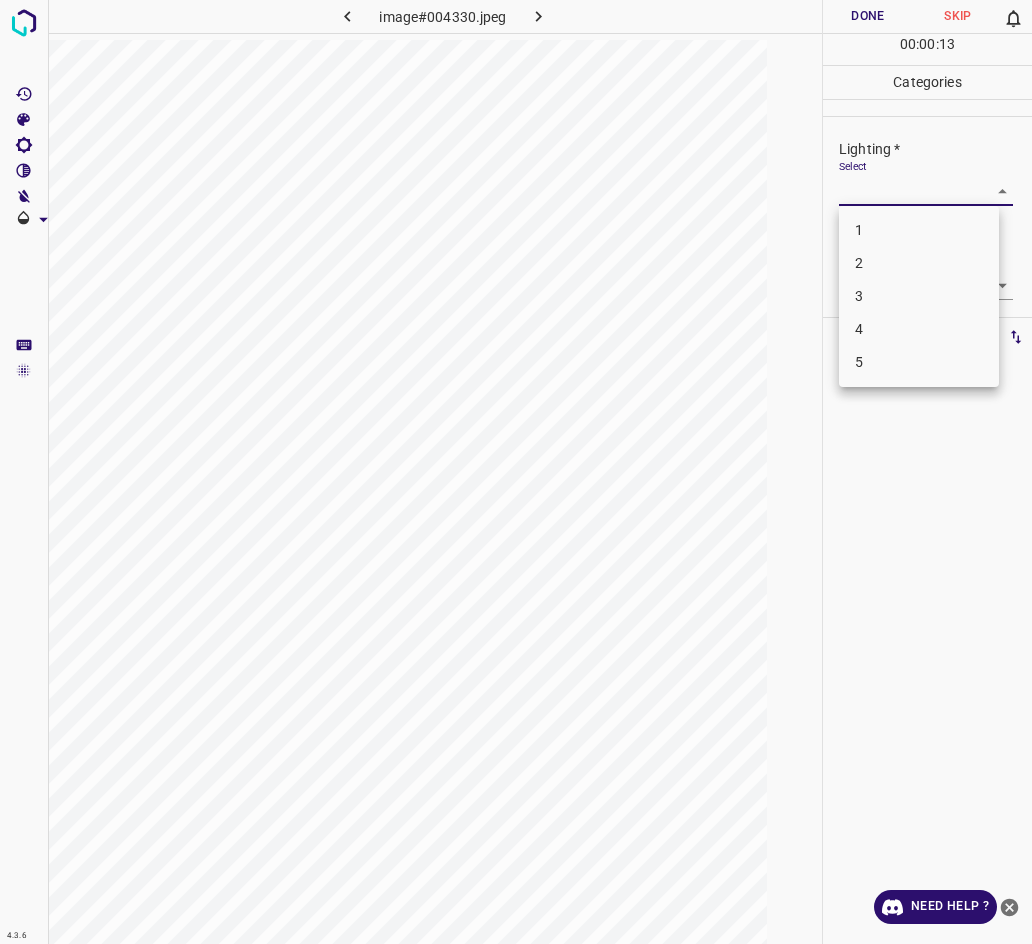 click on "3" at bounding box center [919, 296] 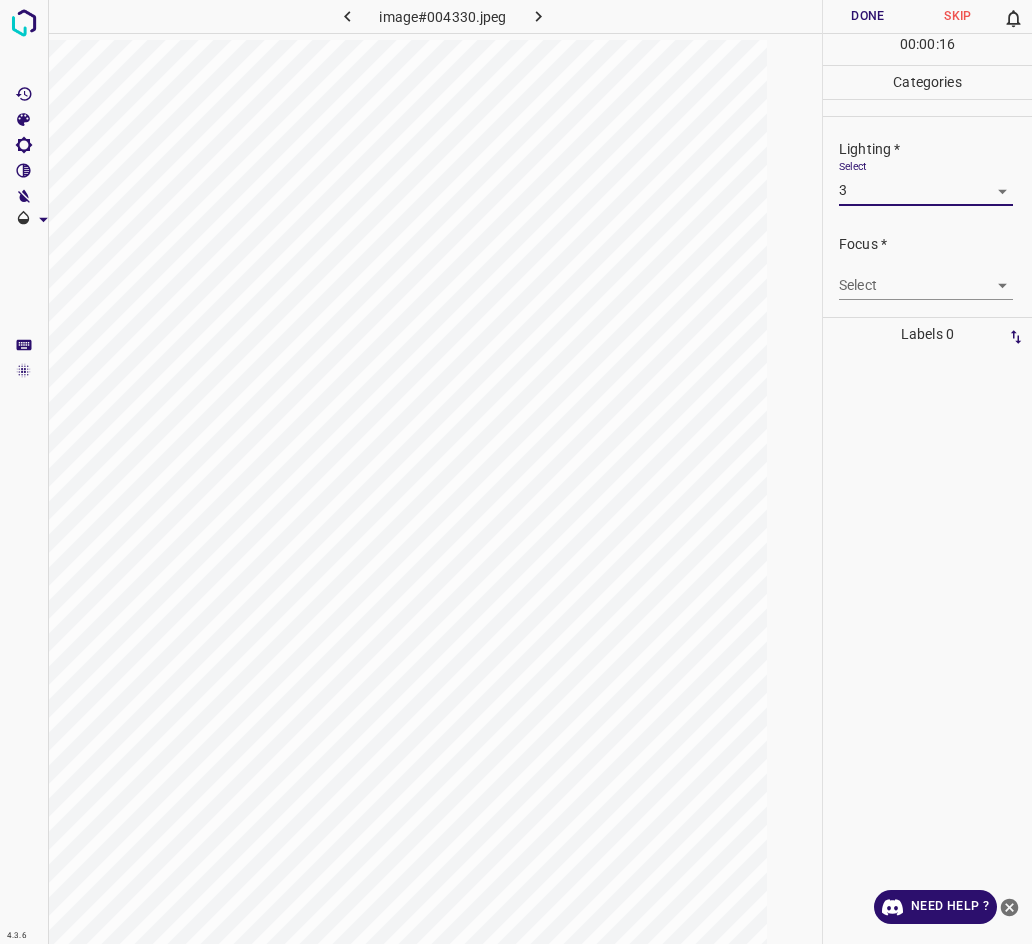 click on "4.3.6  image#004330.jpeg Done Skip 0 00   : 00   : 16   Categories Lighting *  Select 3 3 Focus *  Select ​ Overall *  Select ​ Labels   0 Categories 1 Lighting 2 Focus 3 Overall Tools Space Change between modes (Draw & Edit) I Auto labeling R Restore zoom M Zoom in N Zoom out Delete Delete selecte label Filters Z Restore filters X Saturation filter C Brightness filter V Contrast filter B Gray scale filter General O Download Need Help ? - Text - Hide - Delete" at bounding box center (516, 472) 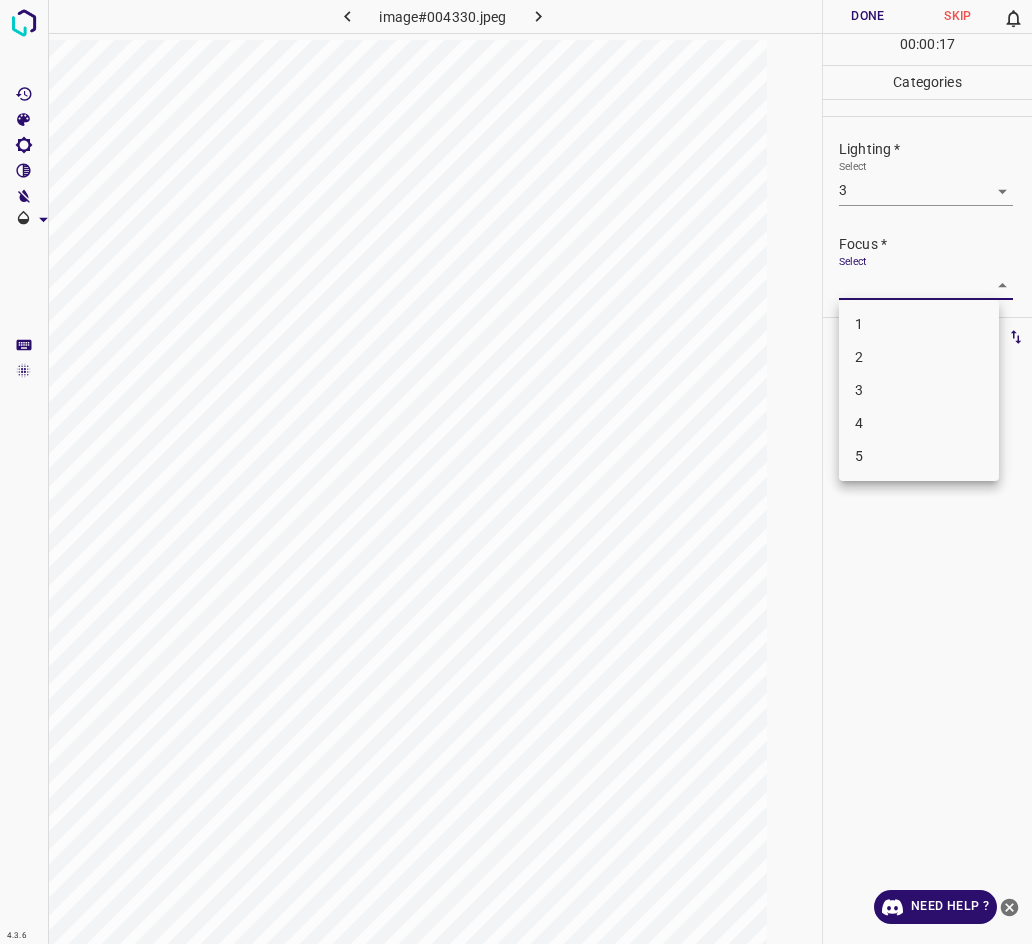 click on "2" at bounding box center [919, 357] 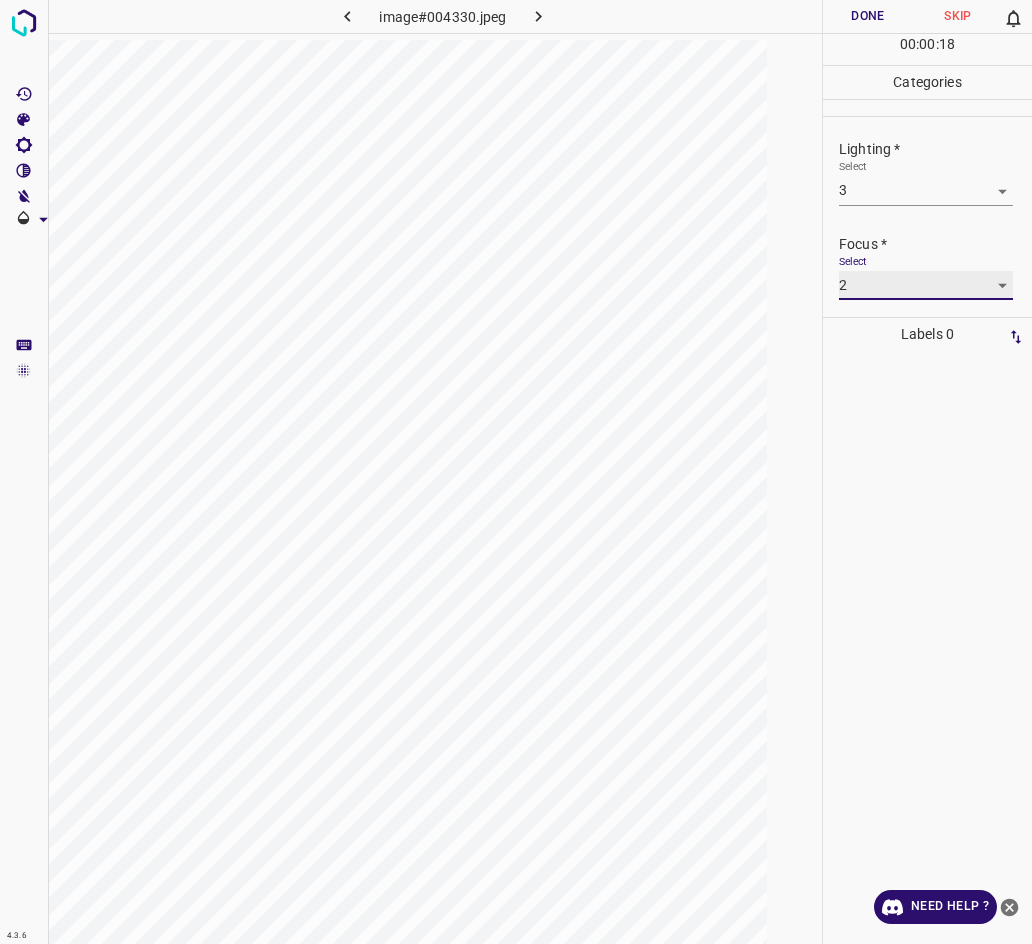 scroll, scrollTop: 83, scrollLeft: 0, axis: vertical 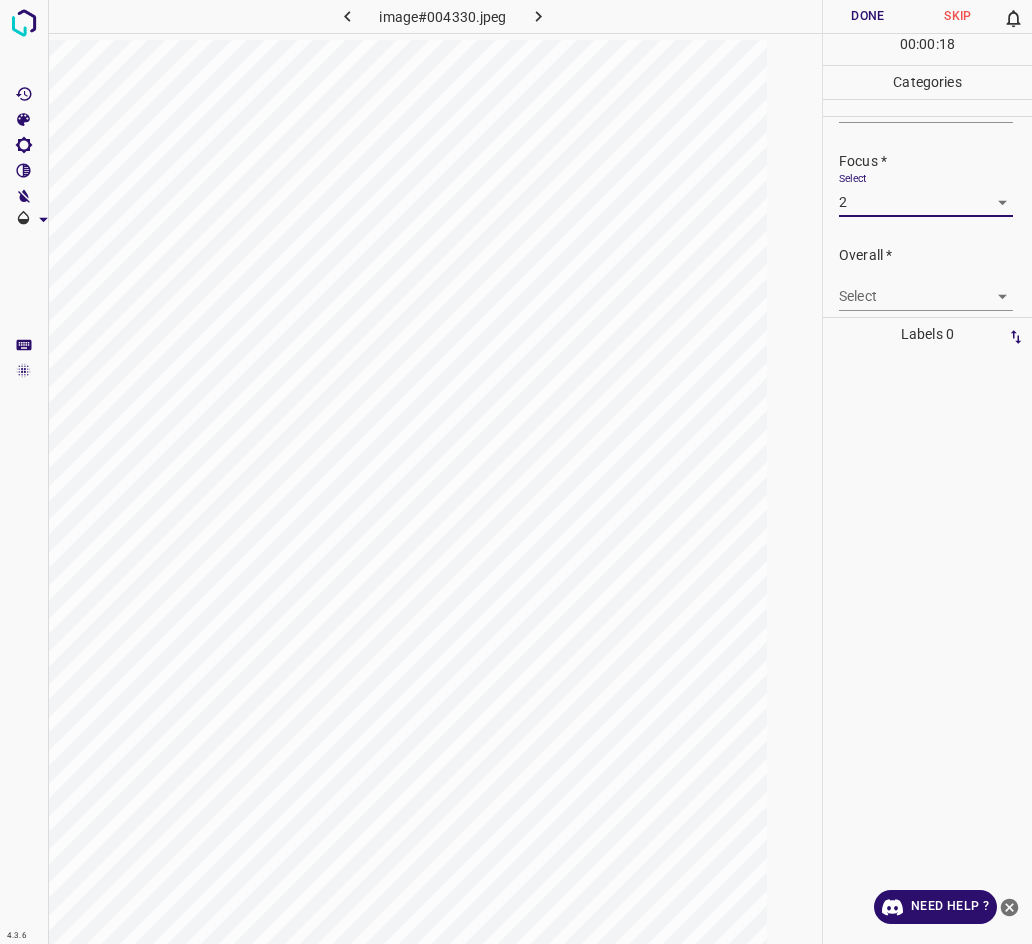 click on "4.3.6  image#004330.jpeg Done Skip 0 00   : 00   : 18   Categories Lighting *  Select 3 3 Focus *  Select 2 2 Overall *  Select ​ Labels   0 Categories 1 Lighting 2 Focus 3 Overall Tools Space Change between modes (Draw & Edit) I Auto labeling R Restore zoom M Zoom in N Zoom out Delete Delete selecte label Filters Z Restore filters X Saturation filter C Brightness filter V Contrast filter B Gray scale filter General O Download Need Help ? - Text - Hide - Delete" at bounding box center [516, 472] 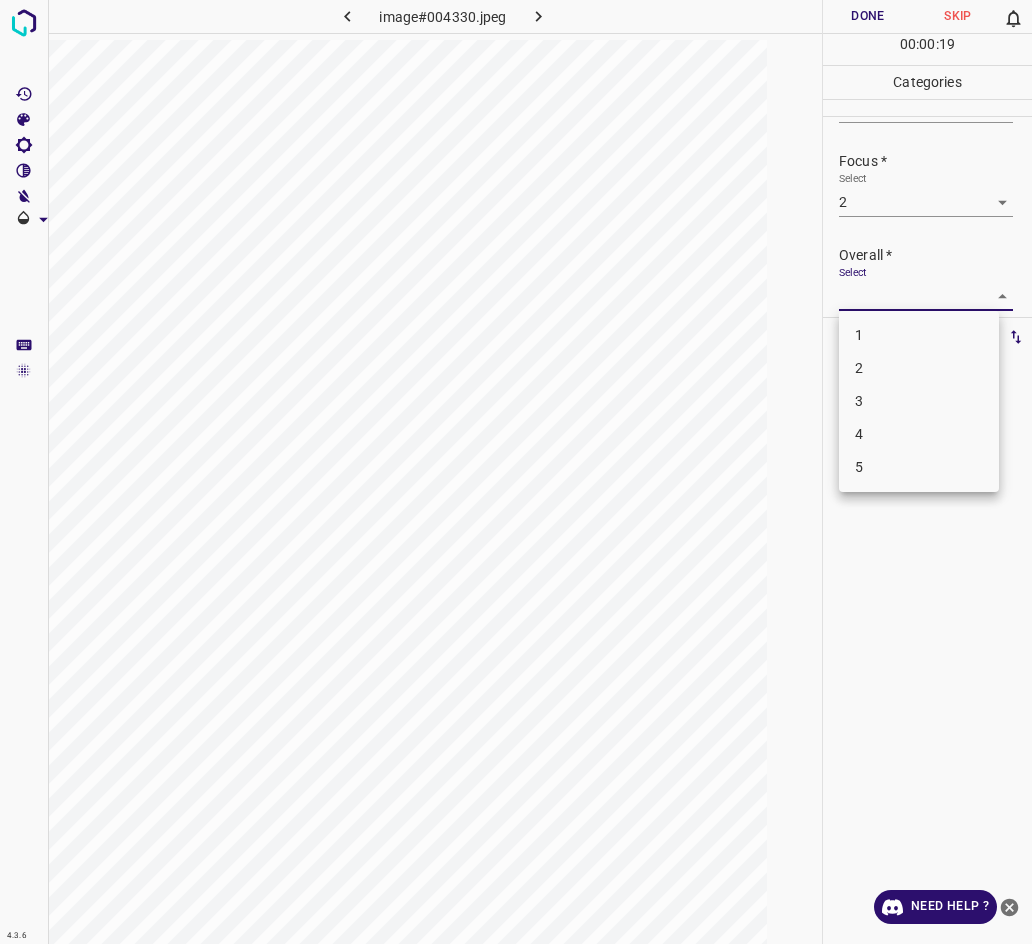 click on "2" at bounding box center (919, 368) 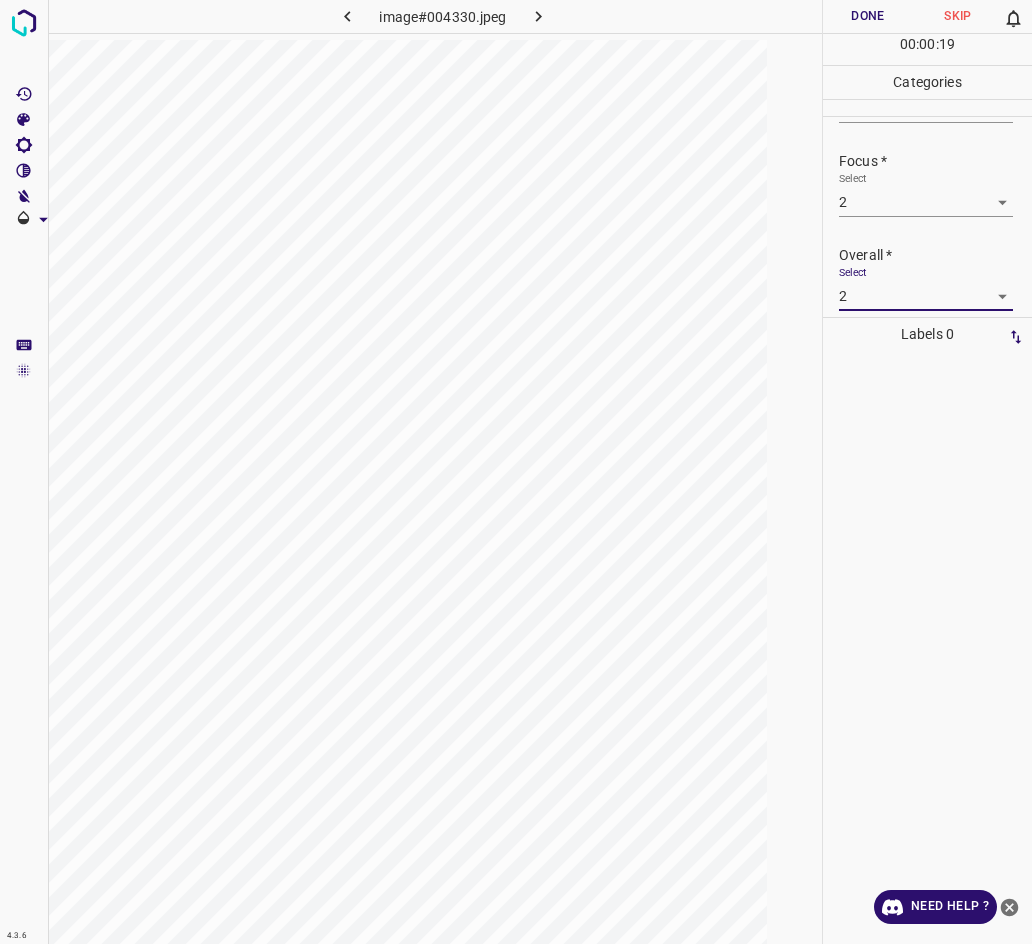 click on "Done" at bounding box center [868, 16] 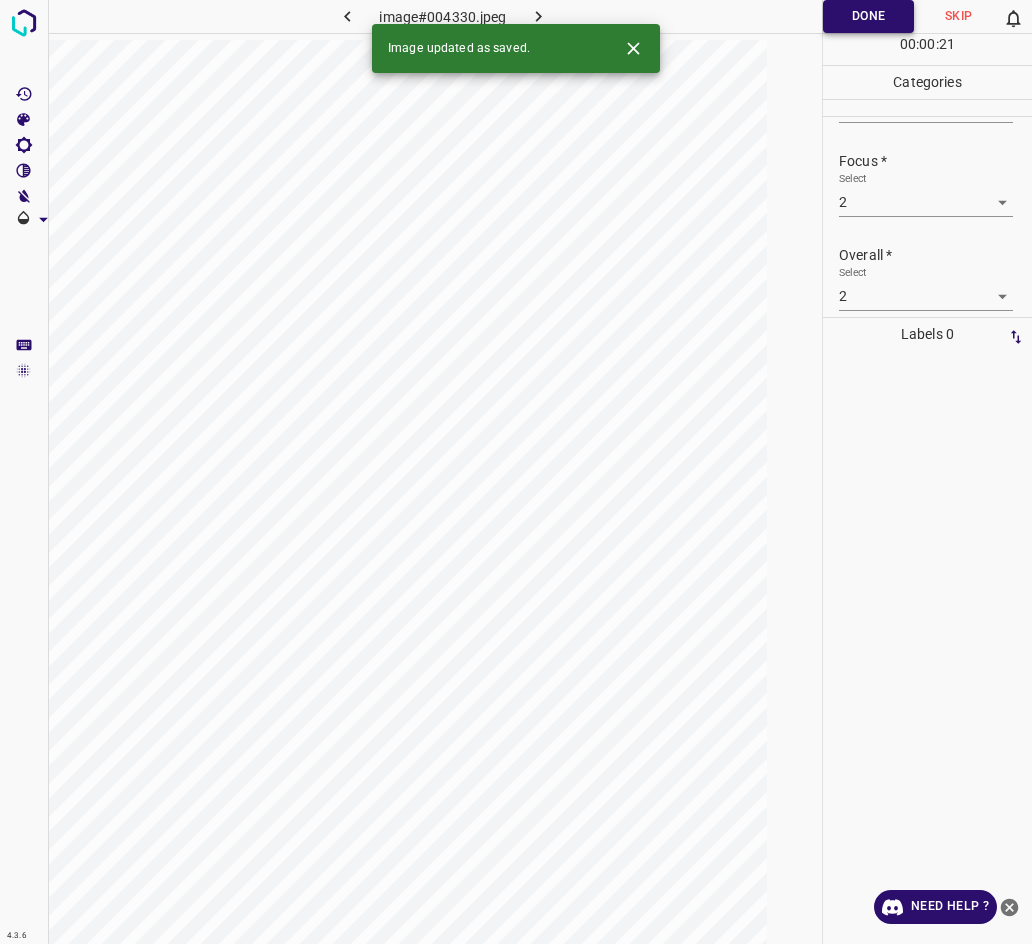 click 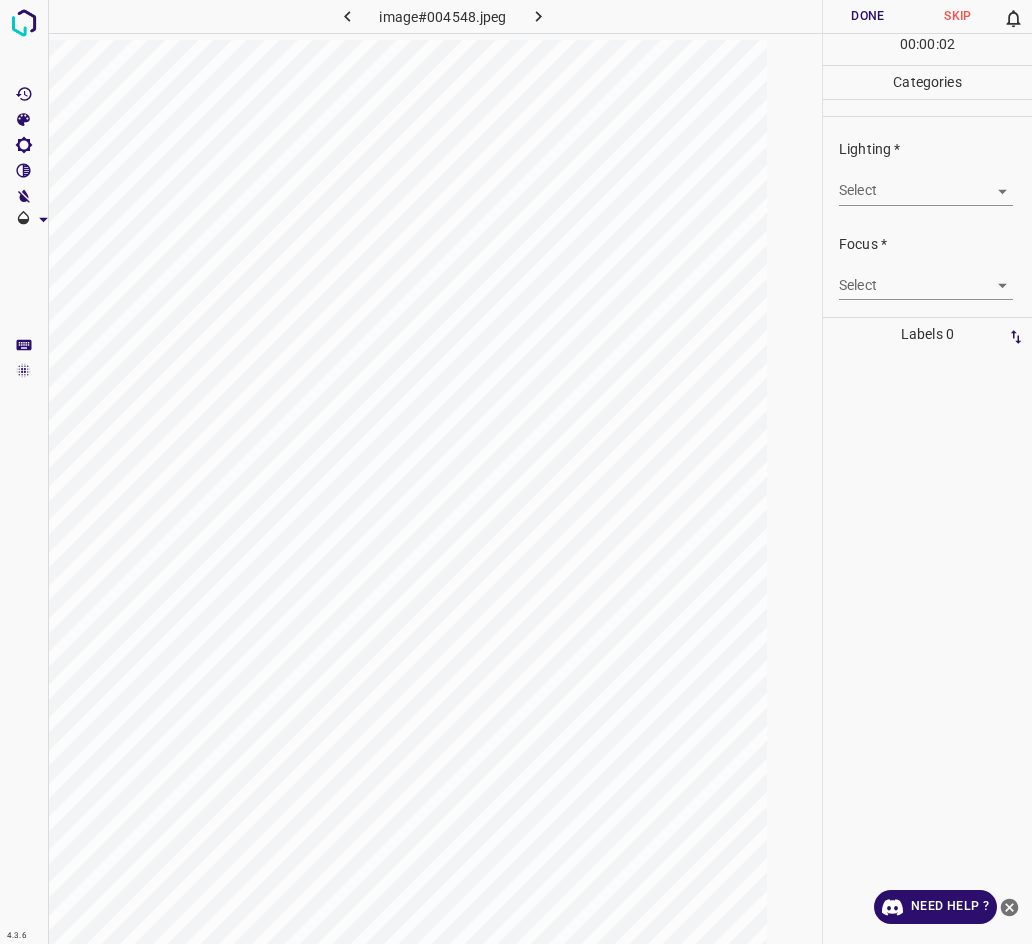 click on "4.3.6  image#004548.jpeg Done Skip 0 00   : 00   : 02   Categories Lighting *  Select ​ Focus *  Select ​ Overall *  Select ​ Labels   0 Categories 1 Lighting 2 Focus 3 Overall Tools Space Change between modes (Draw & Edit) I Auto labeling R Restore zoom M Zoom in N Zoom out Delete Delete selecte label Filters Z Restore filters X Saturation filter C Brightness filter V Contrast filter B Gray scale filter General O Download Need Help ? - Text - Hide - Delete" at bounding box center (516, 472) 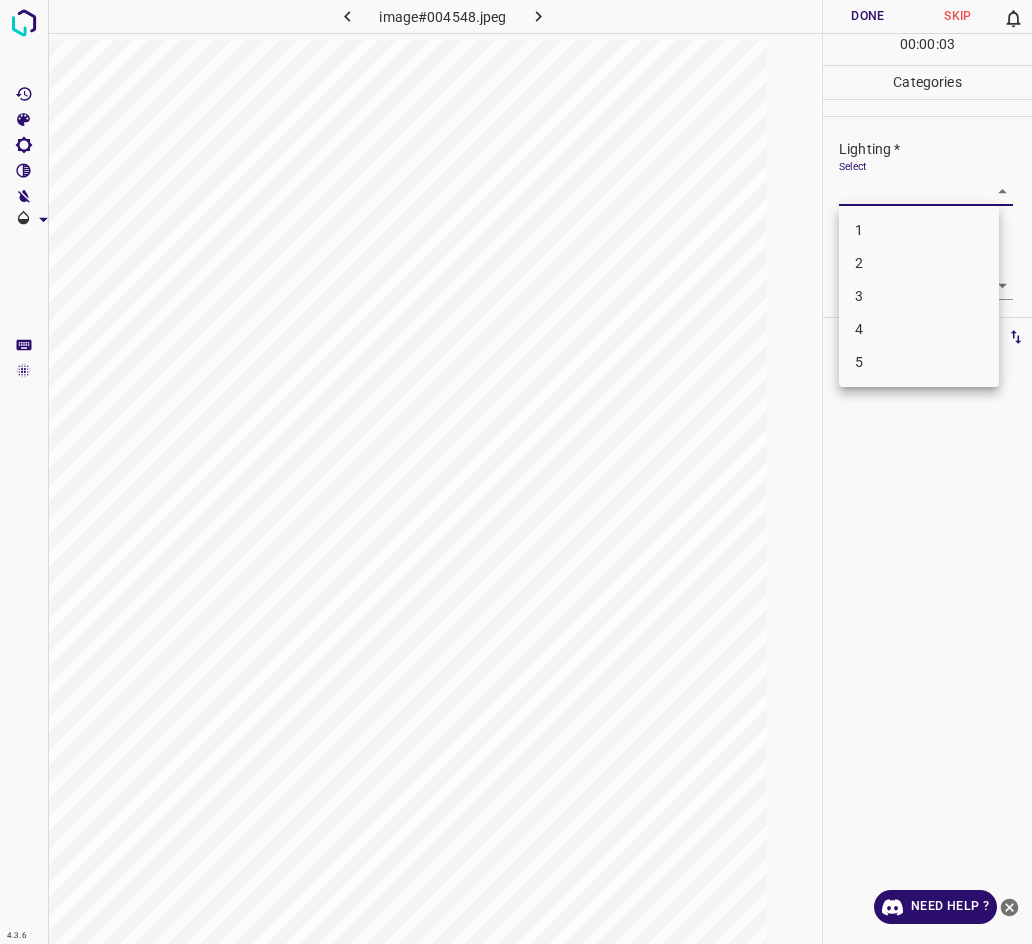 click on "3" at bounding box center [919, 296] 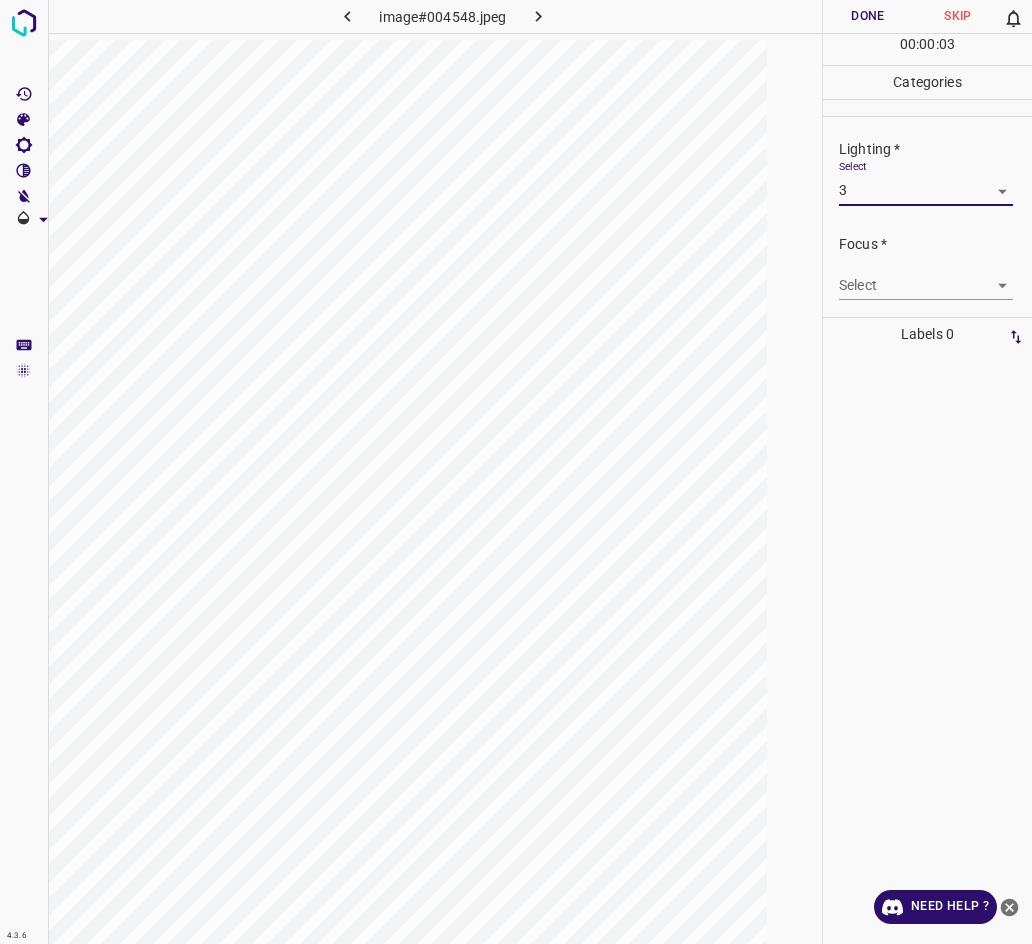 click on "4.3.6  image#004548.jpeg Done Skip 0 00   : 00   : 03   Categories Lighting *  Select 3 3 Focus *  Select ​ Overall *  Select ​ Labels   0 Categories 1 Lighting 2 Focus 3 Overall Tools Space Change between modes (Draw & Edit) I Auto labeling R Restore zoom M Zoom in N Zoom out Delete Delete selecte label Filters Z Restore filters X Saturation filter C Brightness filter V Contrast filter B Gray scale filter General O Download Need Help ? - Text - Hide - Delete" at bounding box center (516, 472) 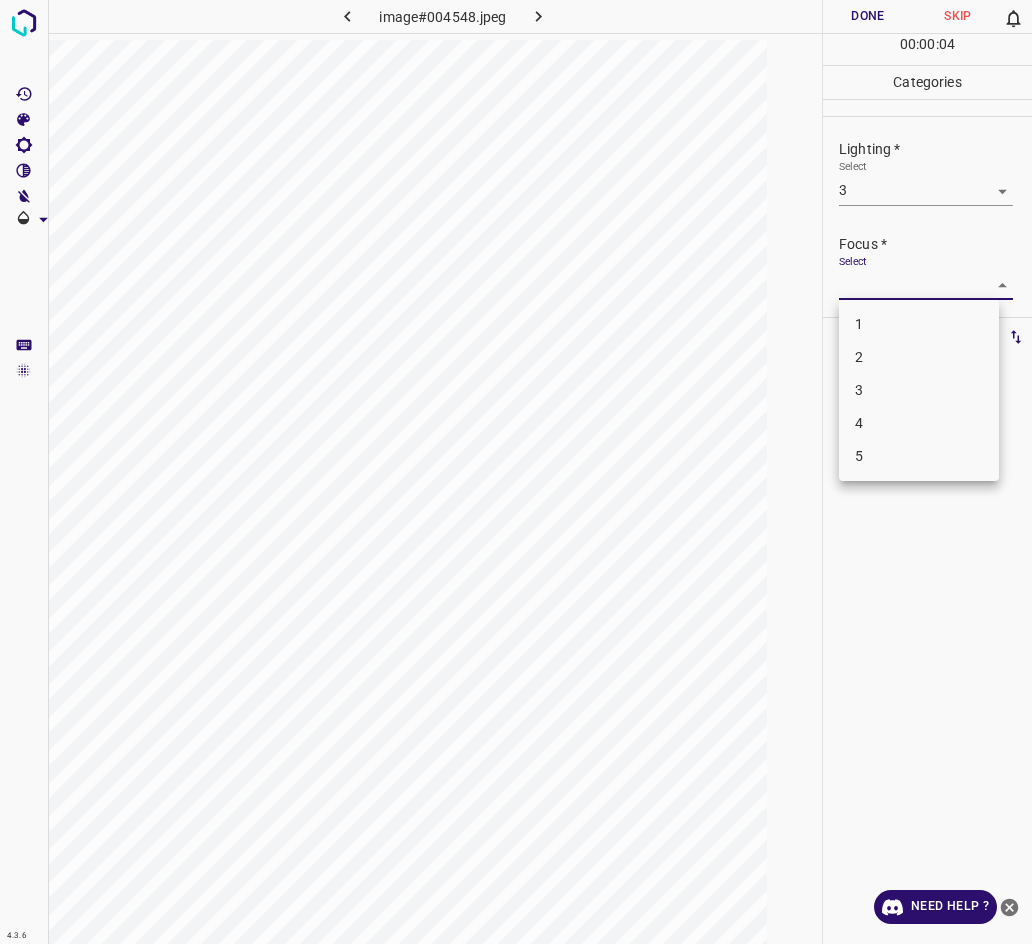 click on "2" at bounding box center (919, 357) 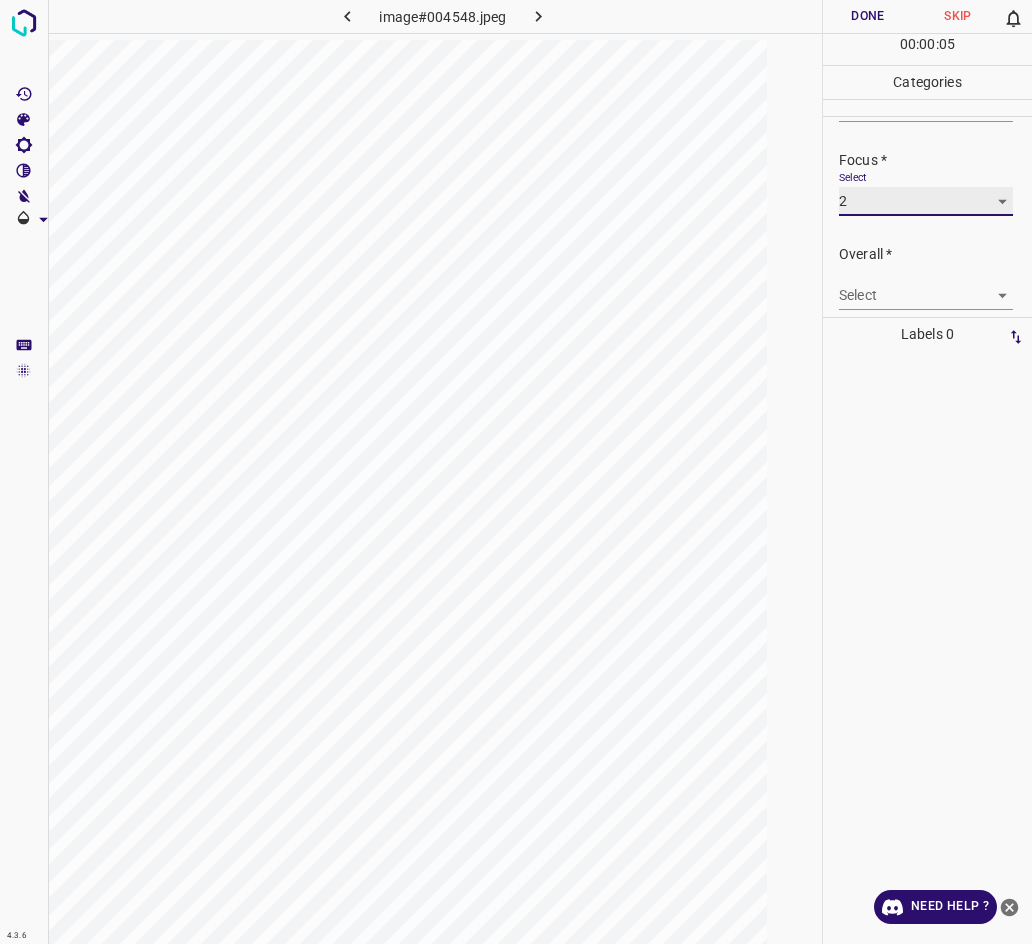 scroll, scrollTop: 98, scrollLeft: 0, axis: vertical 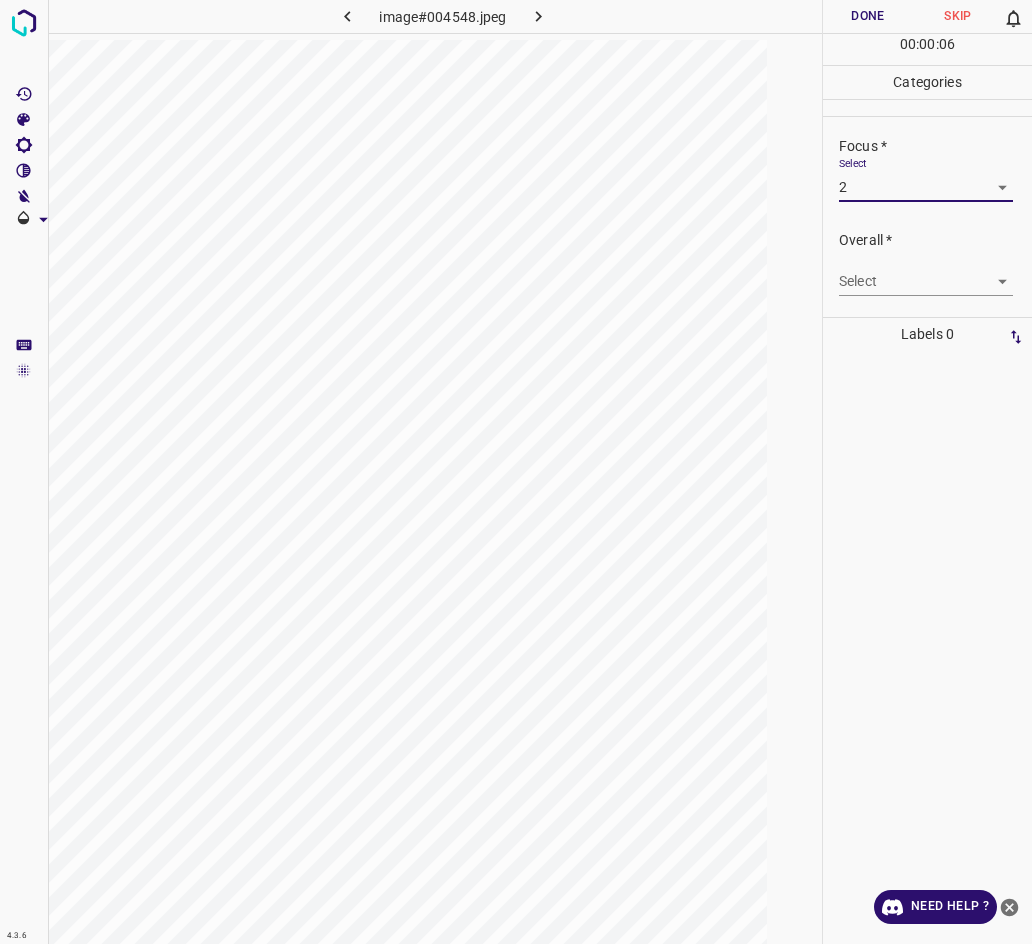 click on "4.3.6  image#004548.jpeg Done Skip 0 00   : 00   : 06   Categories Lighting *  Select 3 3 Focus *  Select 2 2 Overall *  Select ​ Labels   0 Categories 1 Lighting 2 Focus 3 Overall Tools Space Change between modes (Draw & Edit) I Auto labeling R Restore zoom M Zoom in N Zoom out Delete Delete selecte label Filters Z Restore filters X Saturation filter C Brightness filter V Contrast filter B Gray scale filter General O Download Need Help ? - Text - Hide - Delete" at bounding box center [516, 472] 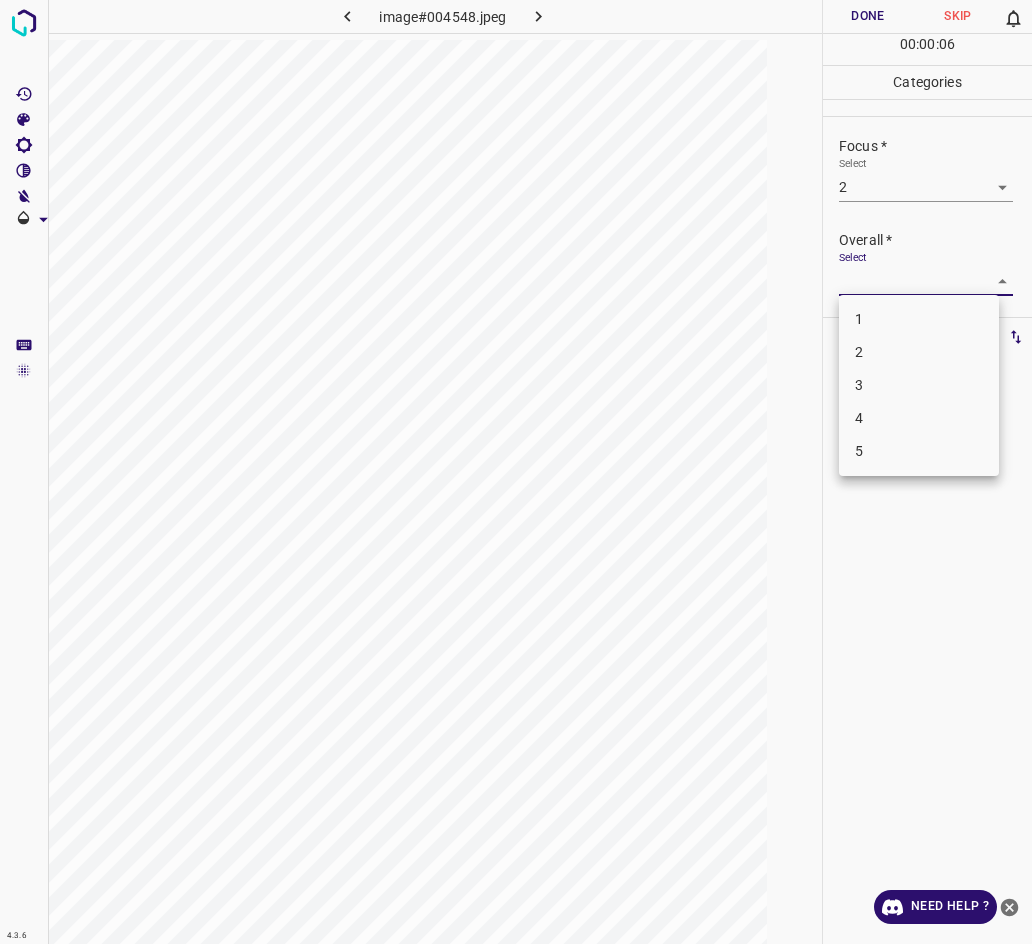 click on "3" at bounding box center [919, 385] 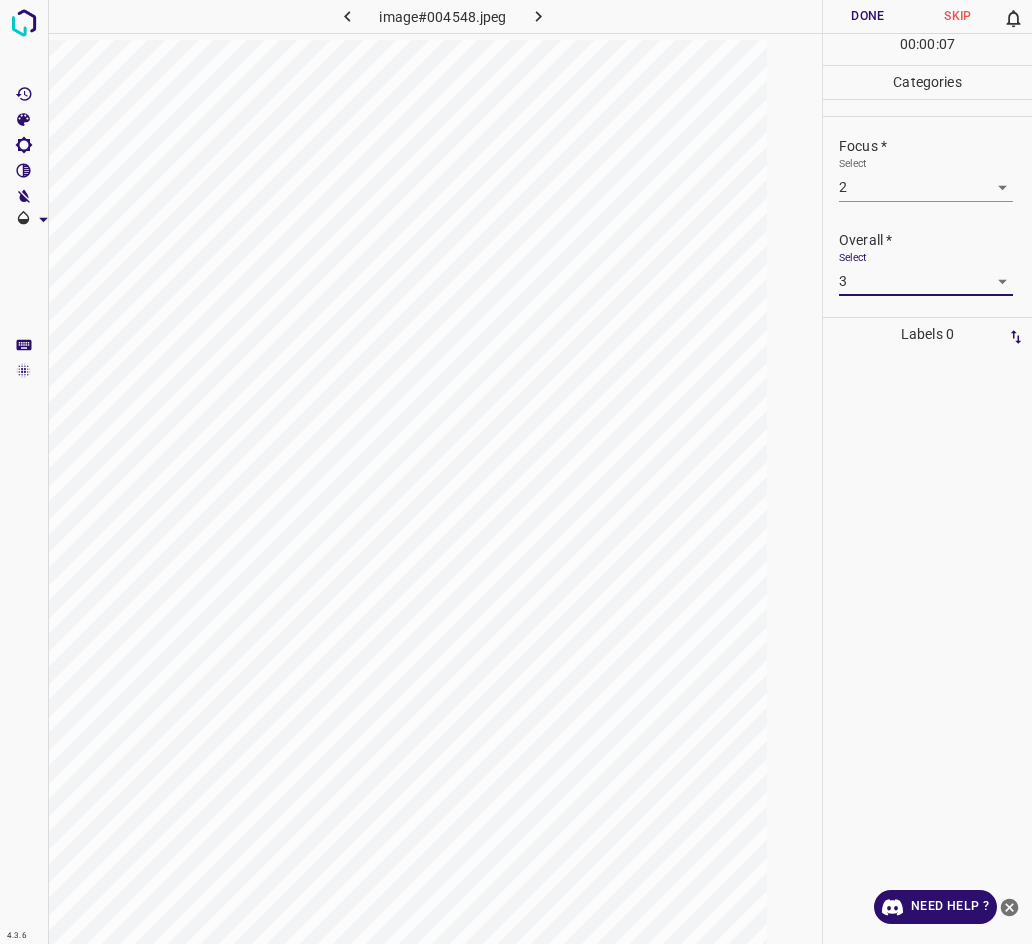 click on "Done" at bounding box center (868, 16) 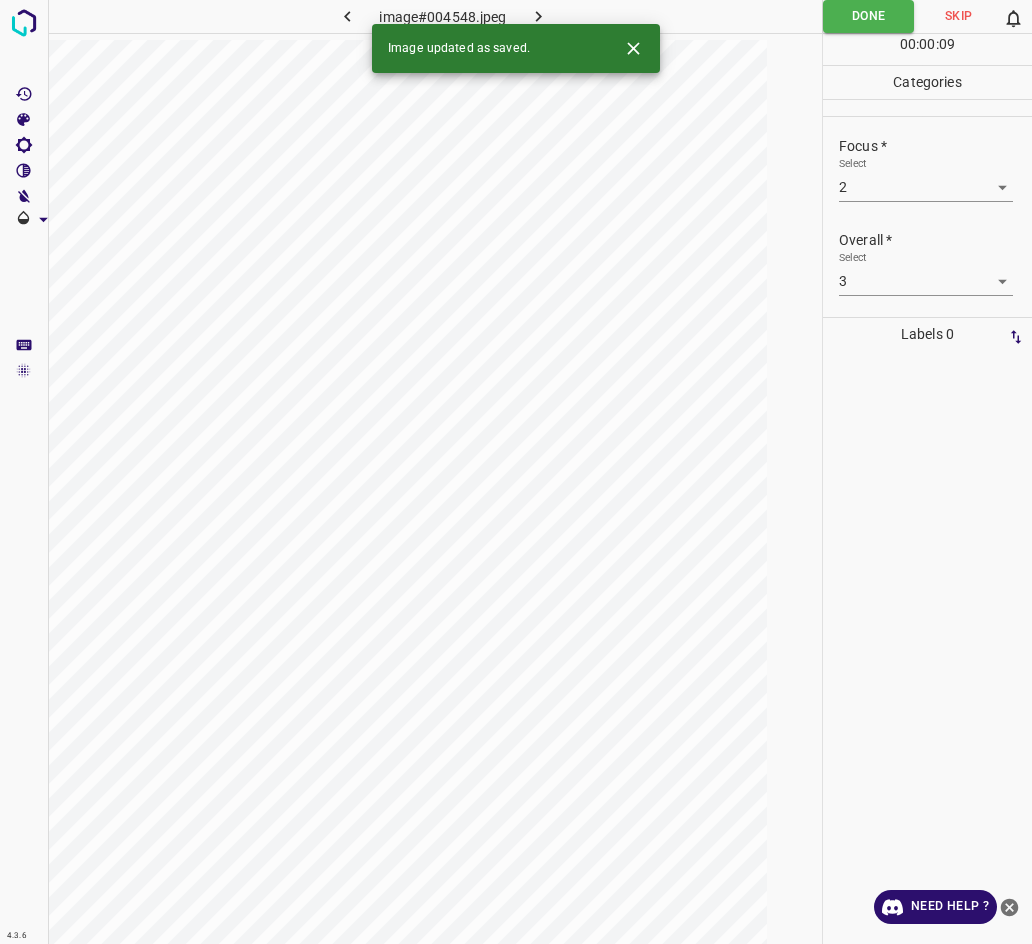 click 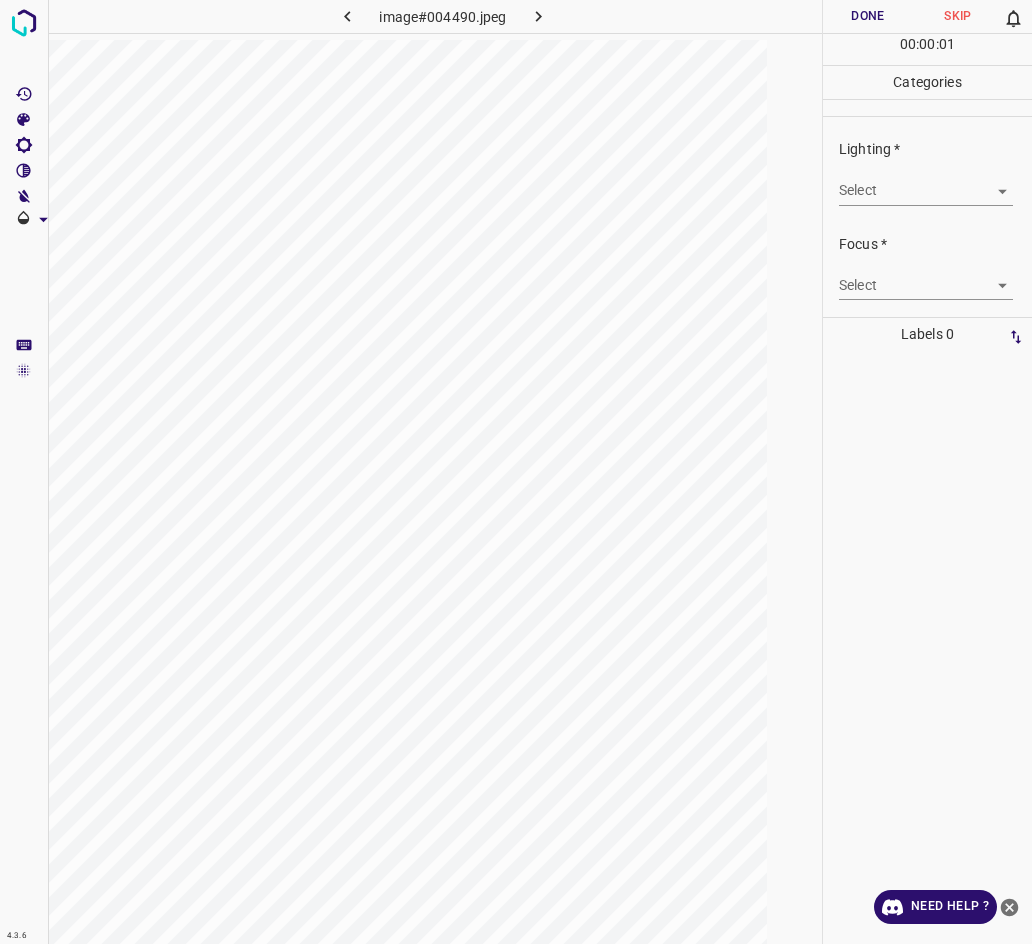 click on "4.3.6  image#004490.jpeg Done Skip 0 00   : 00   : 01   Categories Lighting *  Select ​ Focus *  Select ​ Overall *  Select ​ Labels   0 Categories 1 Lighting 2 Focus 3 Overall Tools Space Change between modes (Draw & Edit) I Auto labeling R Restore zoom M Zoom in N Zoom out Delete Delete selecte label Filters Z Restore filters X Saturation filter C Brightness filter V Contrast filter B Gray scale filter General O Download Need Help ? - Text - Hide - Delete" at bounding box center [516, 472] 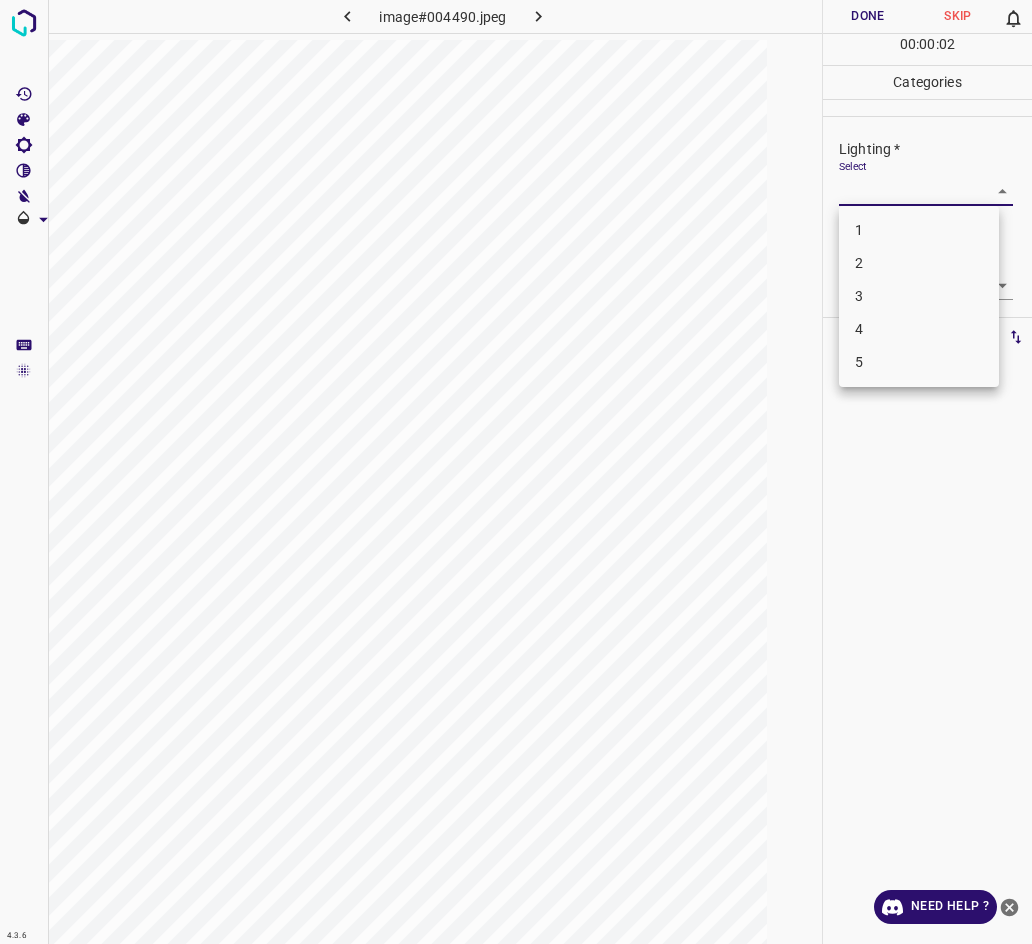 click on "3" at bounding box center (919, 296) 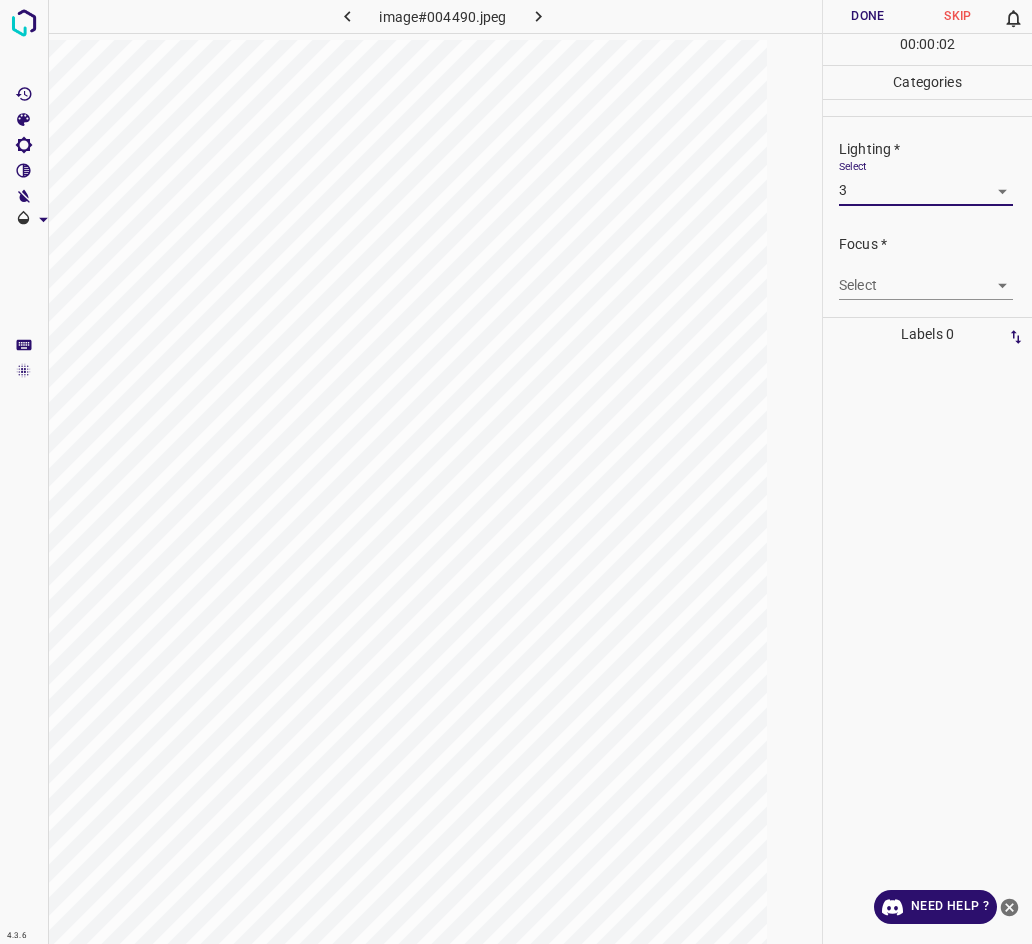 click on "4.3.6  image#004490.jpeg Done Skip 0 00   : 00   : 02   Categories Lighting *  Select 3 3 Focus *  Select ​ Overall *  Select ​ Labels   0 Categories 1 Lighting 2 Focus 3 Overall Tools Space Change between modes (Draw & Edit) I Auto labeling R Restore zoom M Zoom in N Zoom out Delete Delete selecte label Filters Z Restore filters X Saturation filter C Brightness filter V Contrast filter B Gray scale filter General O Download Need Help ? - Text - Hide - Delete 1 2 3 4 5" at bounding box center [516, 472] 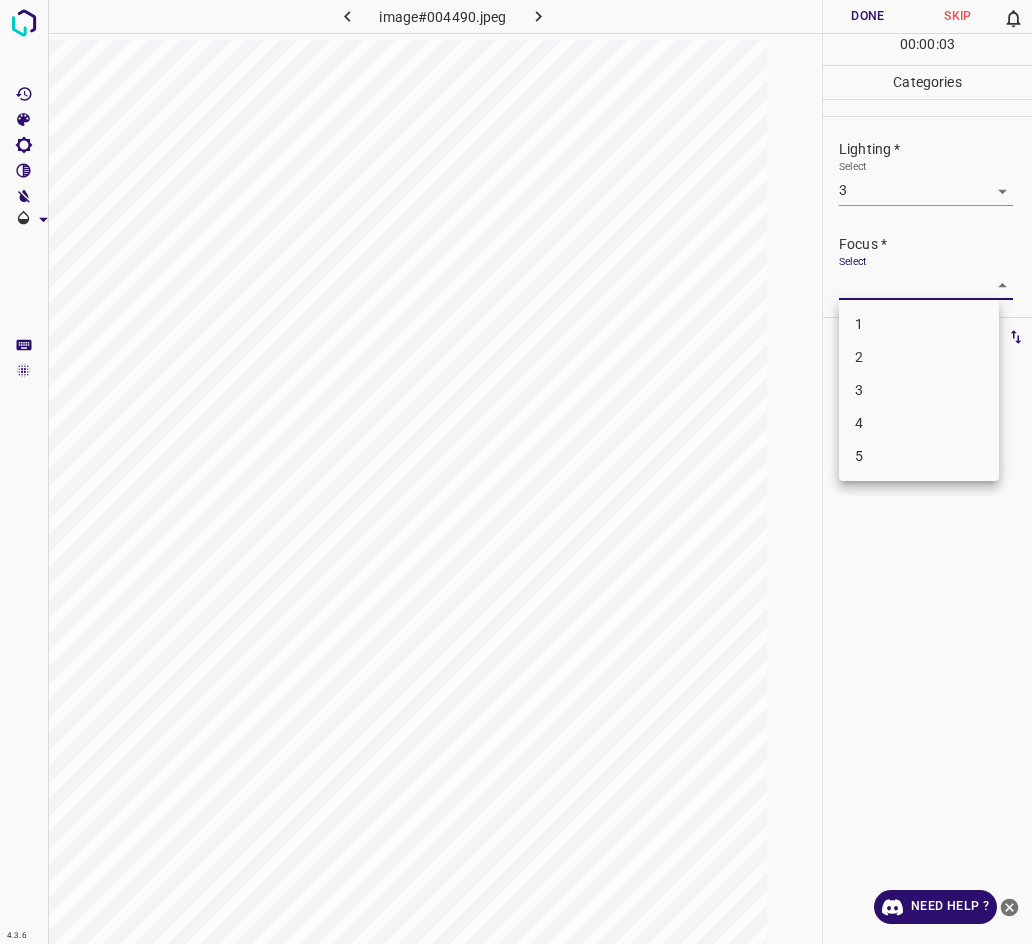 click on "3" at bounding box center (919, 390) 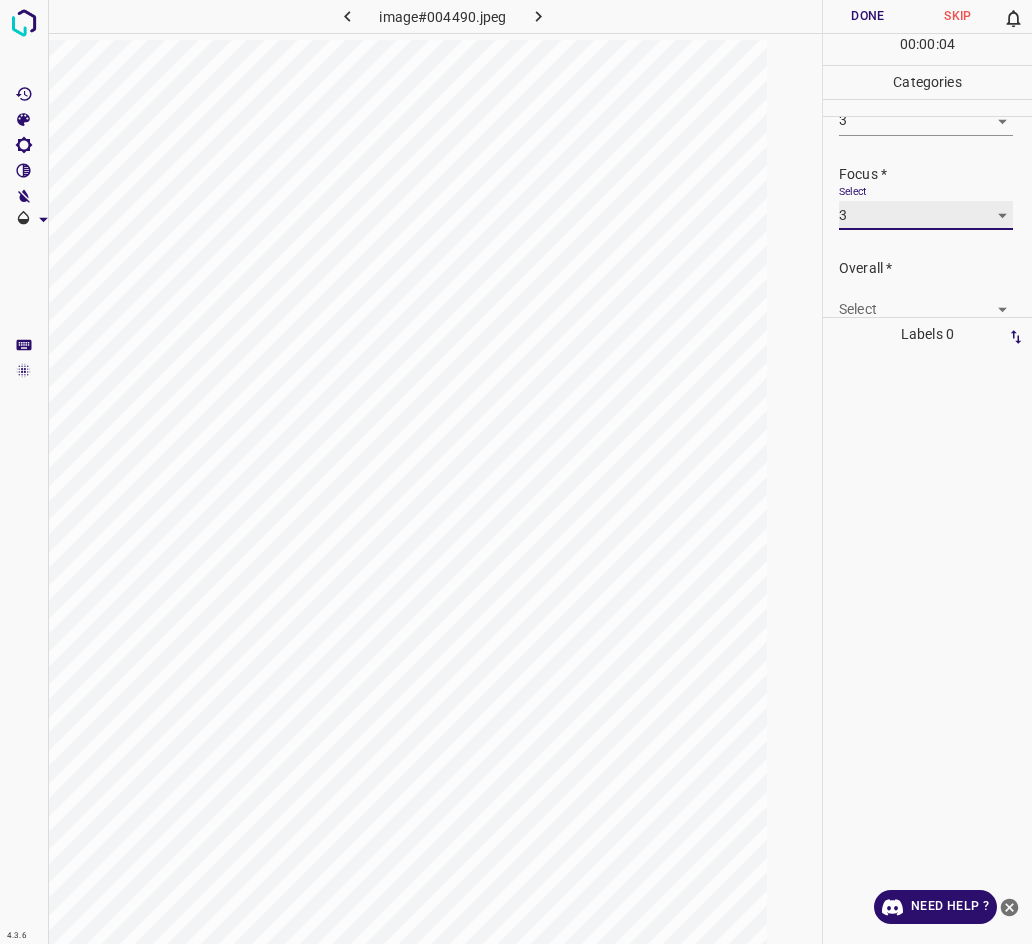 scroll, scrollTop: 98, scrollLeft: 0, axis: vertical 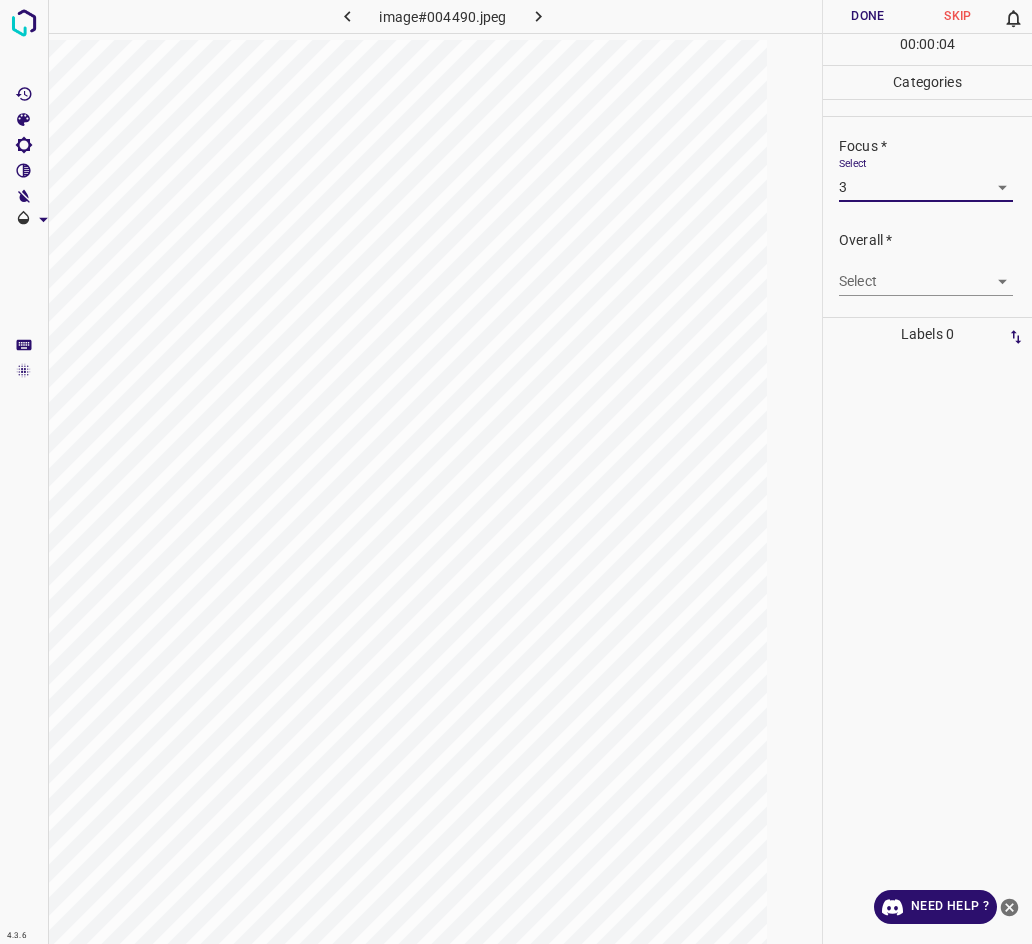 click on "4.3.6  image#004490.jpeg Done Skip 0 00   : 00   : 04   Categories Lighting *  Select 3 3 Focus *  Select 3 3 Overall *  Select ​ Labels   0 Categories 1 Lighting 2 Focus 3 Overall Tools Space Change between modes (Draw & Edit) I Auto labeling R Restore zoom M Zoom in N Zoom out Delete Delete selecte label Filters Z Restore filters X Saturation filter C Brightness filter V Contrast filter B Gray scale filter General O Download Need Help ? - Text - Hide - Delete" at bounding box center (516, 472) 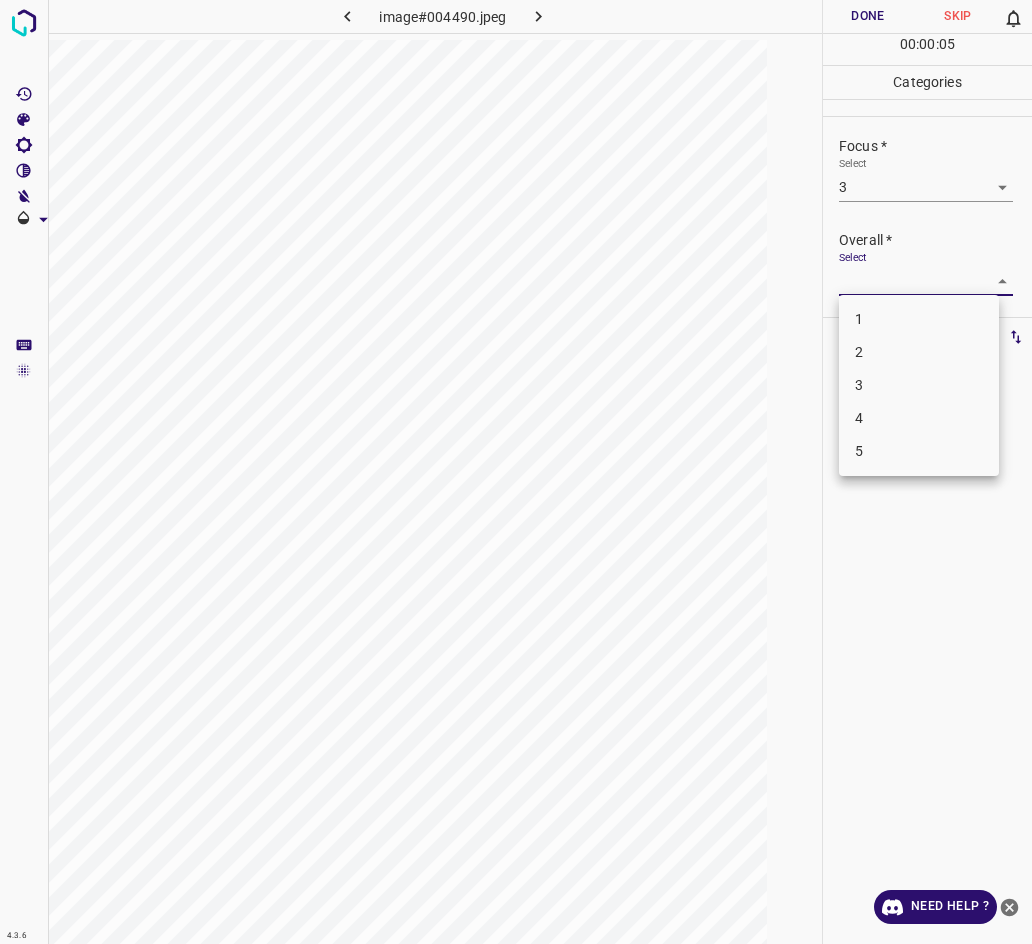 click on "3" at bounding box center [919, 385] 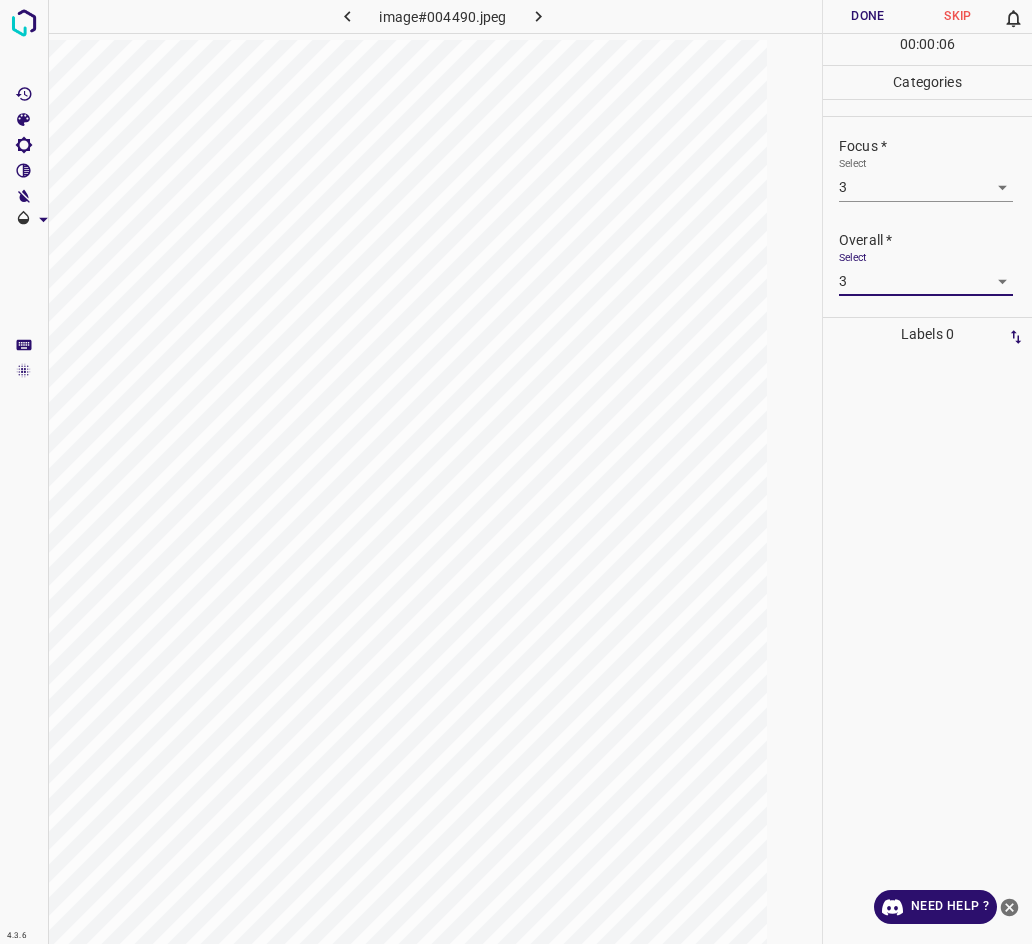 click on "Done" at bounding box center [868, 16] 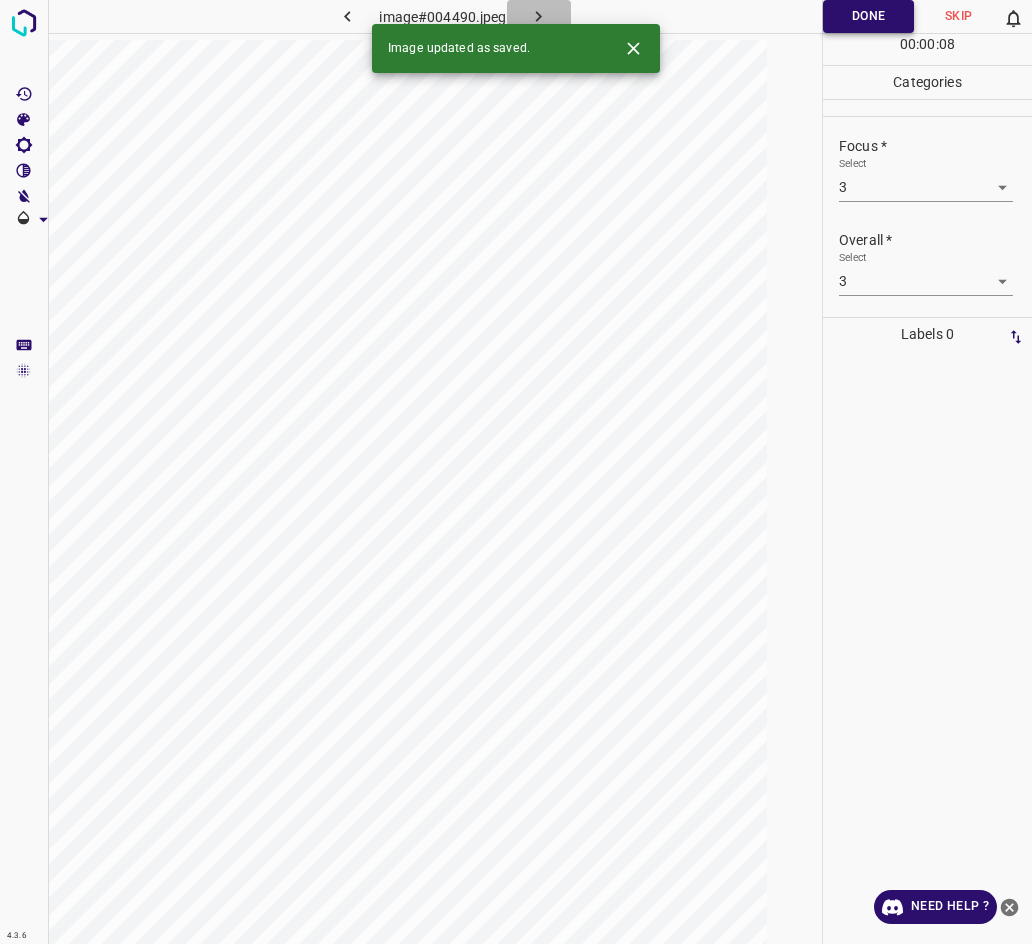click 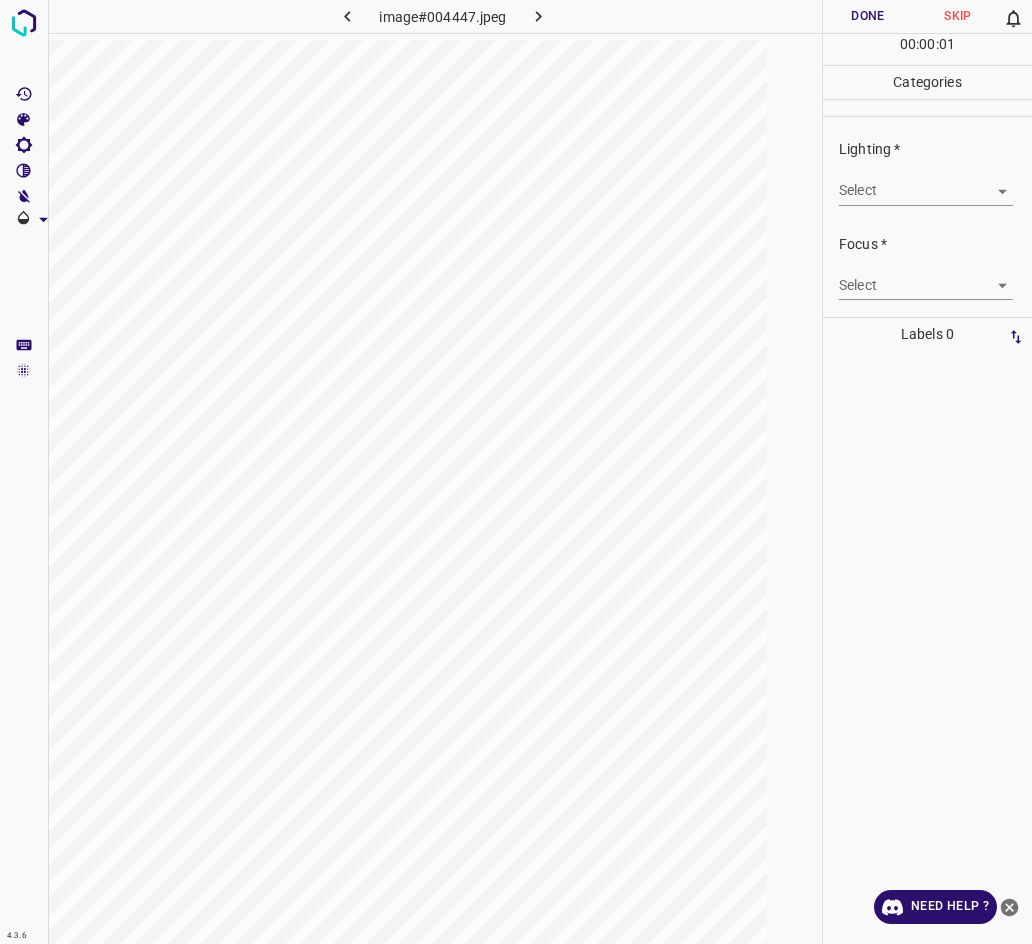 click on "4.3.6  image#004447.jpeg Done Skip 0 00   : 00   : 01   Categories Lighting *  Select ​ Focus *  Select ​ Overall *  Select ​ Labels   0 Categories 1 Lighting 2 Focus 3 Overall Tools Space Change between modes (Draw & Edit) I Auto labeling R Restore zoom M Zoom in N Zoom out Delete Delete selecte label Filters Z Restore filters X Saturation filter C Brightness filter V Contrast filter B Gray scale filter General O Download Need Help ? - Text - Hide - Delete" at bounding box center [516, 472] 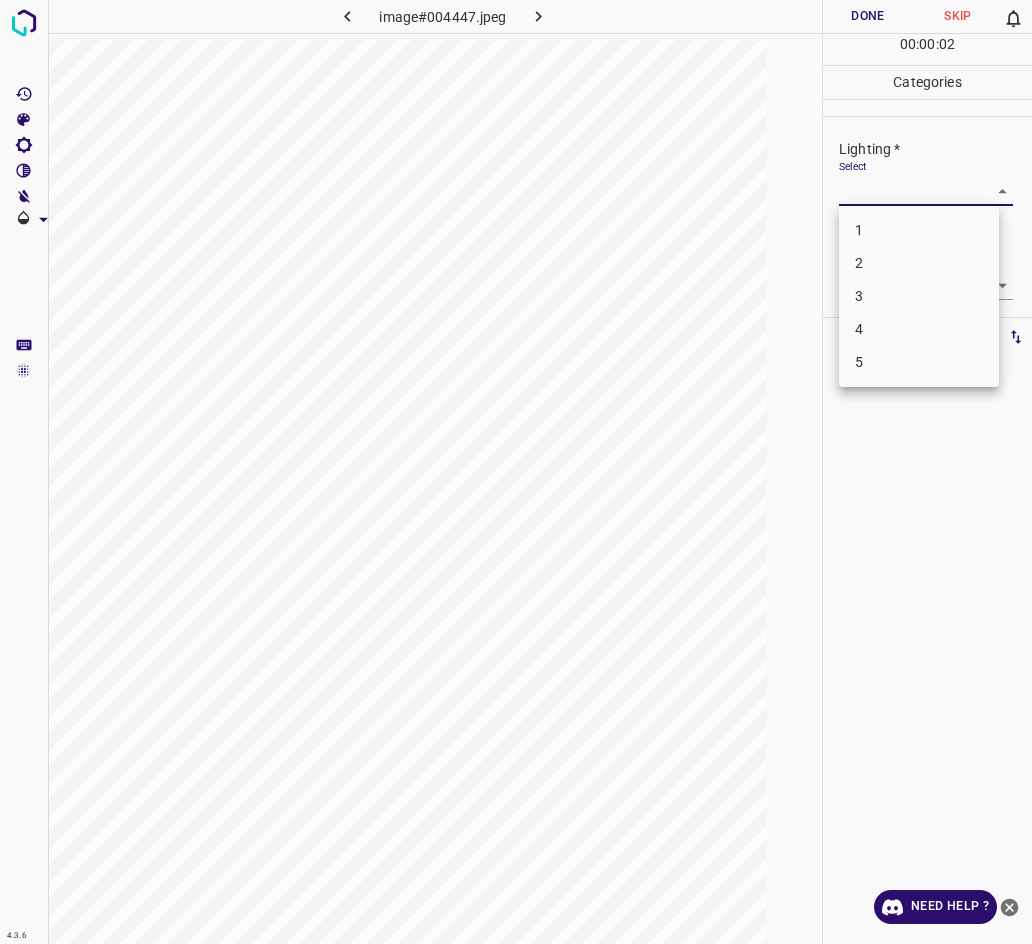click on "3" at bounding box center [919, 296] 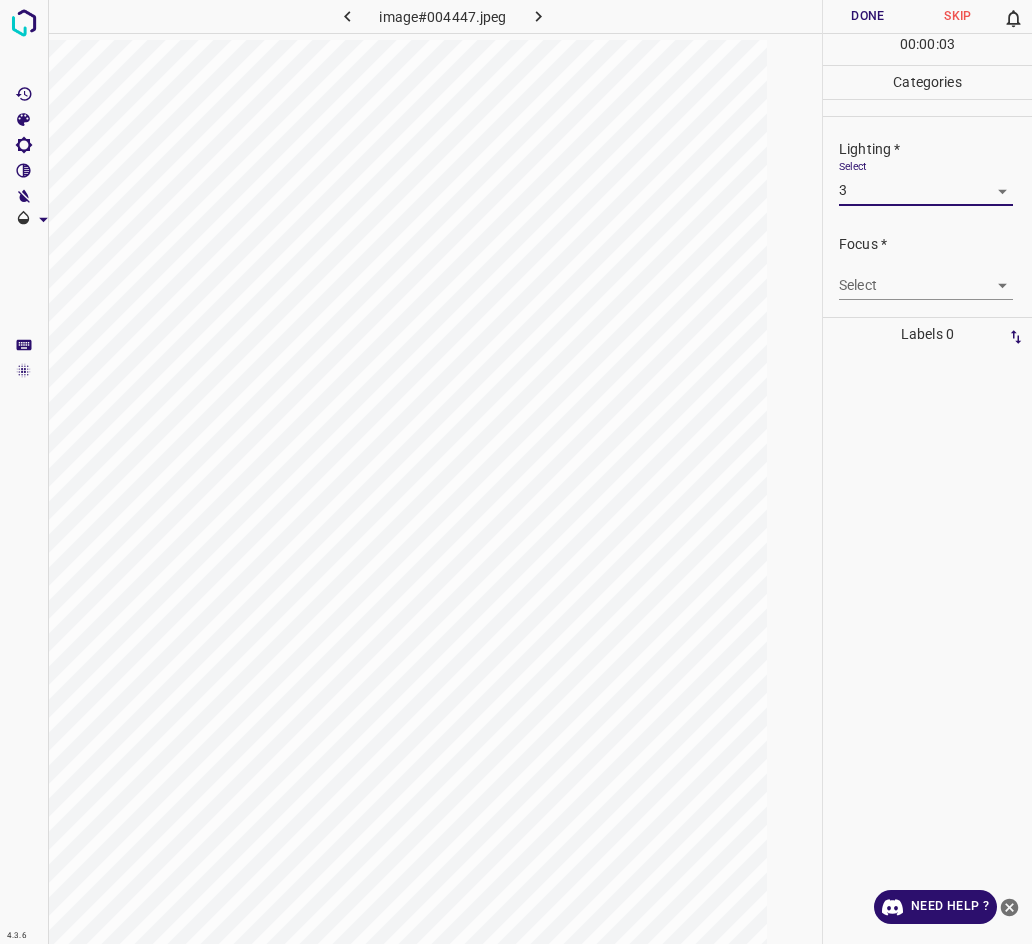 click on "4.3.6  image#004447.jpeg Done Skip 0 00   : 00   : 03   Categories Lighting *  Select 3 3 Focus *  Select ​ Overall *  Select ​ Labels   0 Categories 1 Lighting 2 Focus 3 Overall Tools Space Change between modes (Draw & Edit) I Auto labeling R Restore zoom M Zoom in N Zoom out Delete Delete selecte label Filters Z Restore filters X Saturation filter C Brightness filter V Contrast filter B Gray scale filter General O Download Need Help ? - Text - Hide - Delete" at bounding box center [516, 472] 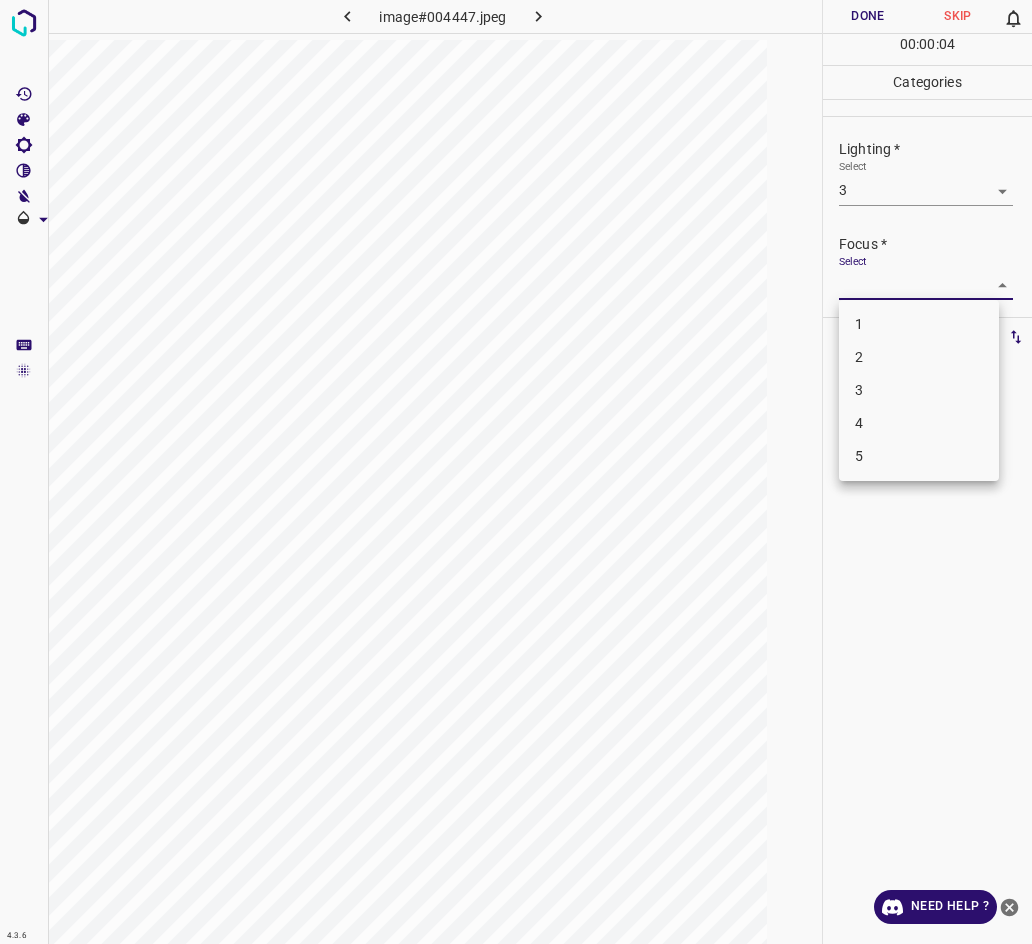 click on "2" at bounding box center (919, 357) 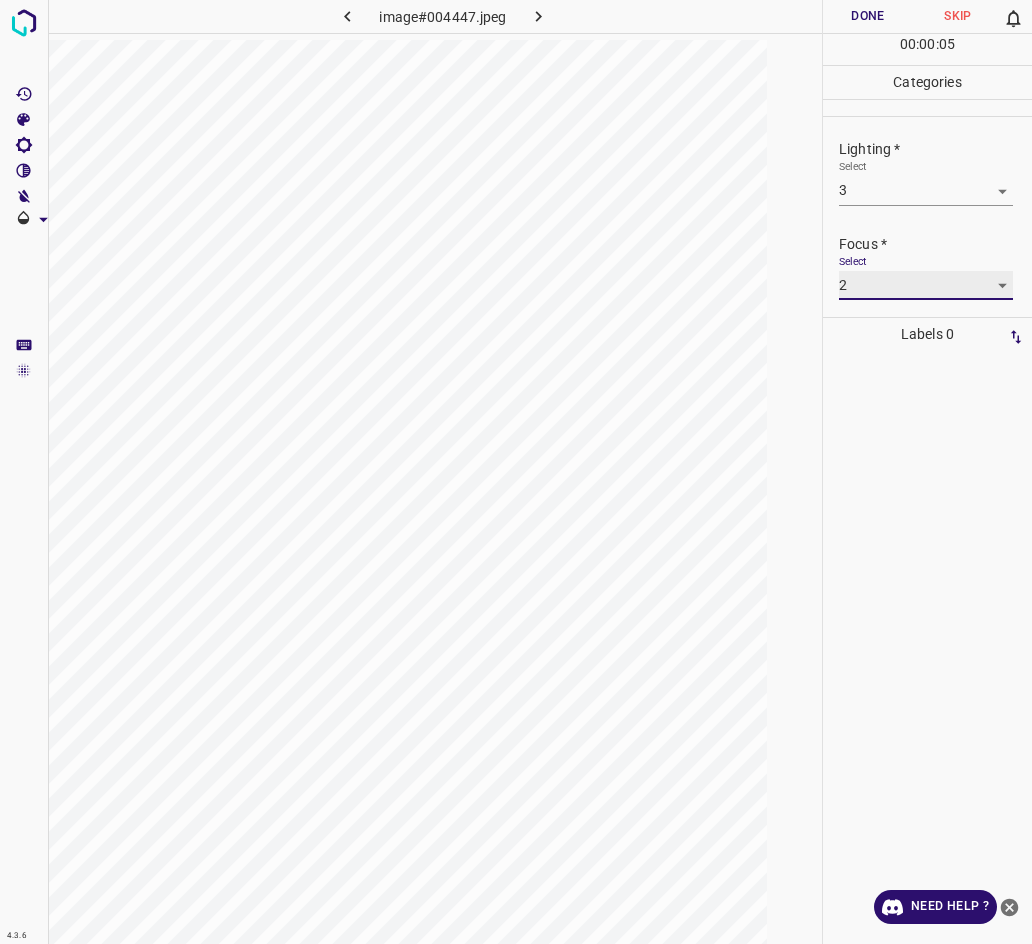 scroll, scrollTop: 98, scrollLeft: 0, axis: vertical 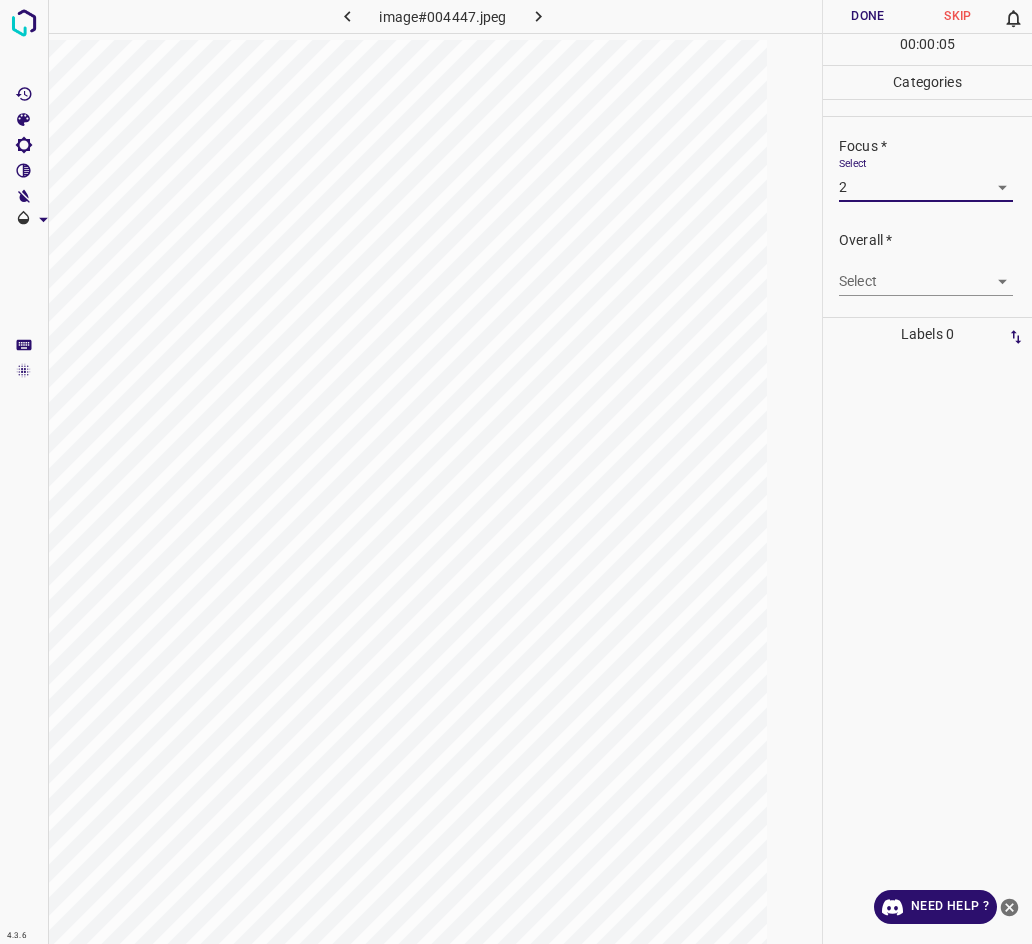 click on "4.3.6  image#004447.jpeg Done Skip 0 00   : 00   : 05   Categories Lighting *  Select 3 3 Focus *  Select 2 2 Overall *  Select ​ Labels   0 Categories 1 Lighting 2 Focus 3 Overall Tools Space Change between modes (Draw & Edit) I Auto labeling R Restore zoom M Zoom in N Zoom out Delete Delete selecte label Filters Z Restore filters X Saturation filter C Brightness filter V Contrast filter B Gray scale filter General O Download Need Help ? - Text - Hide - Delete" at bounding box center (516, 472) 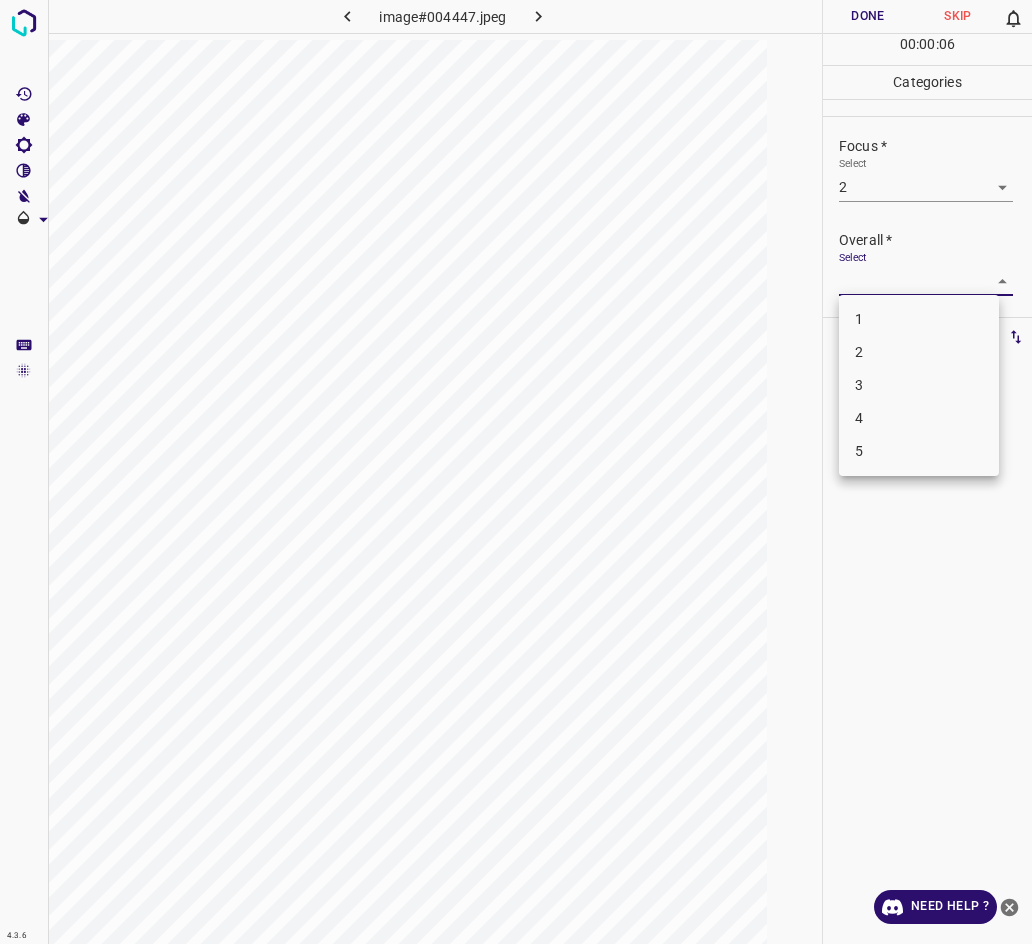 click on "2" at bounding box center (919, 352) 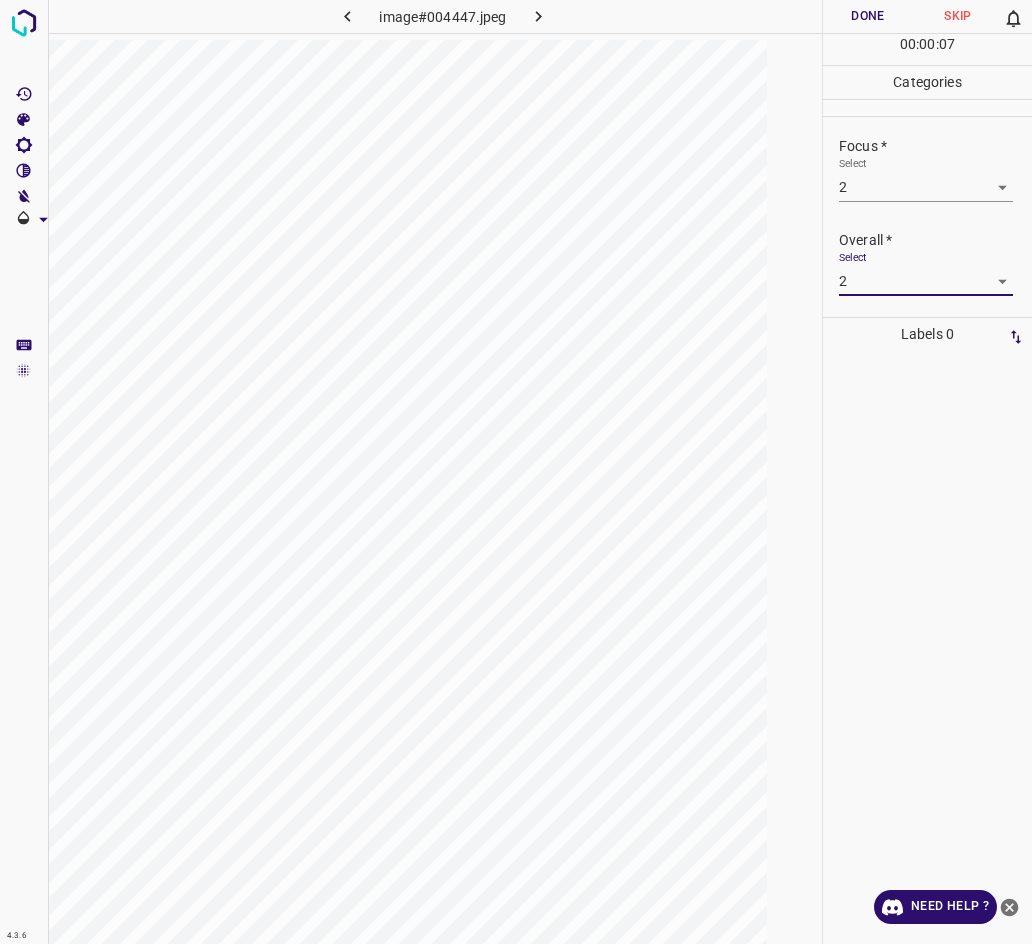 click on "Done" at bounding box center [868, 16] 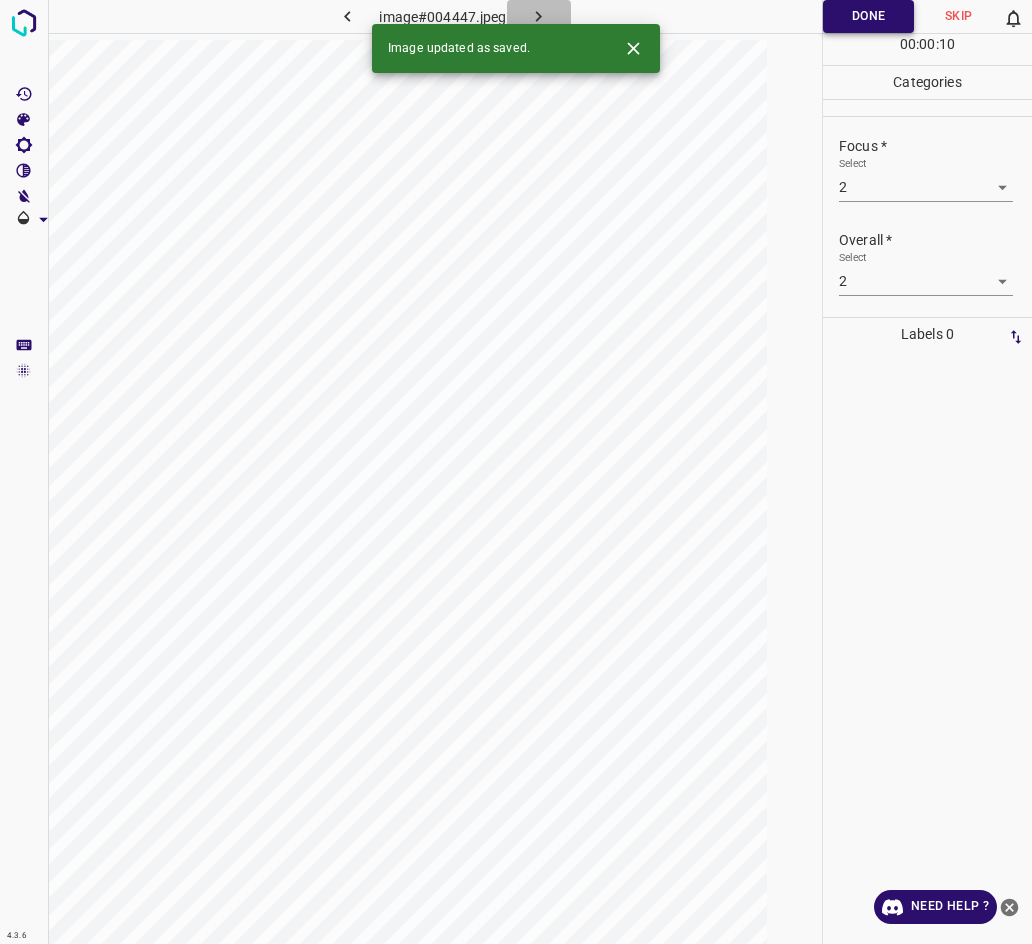 click 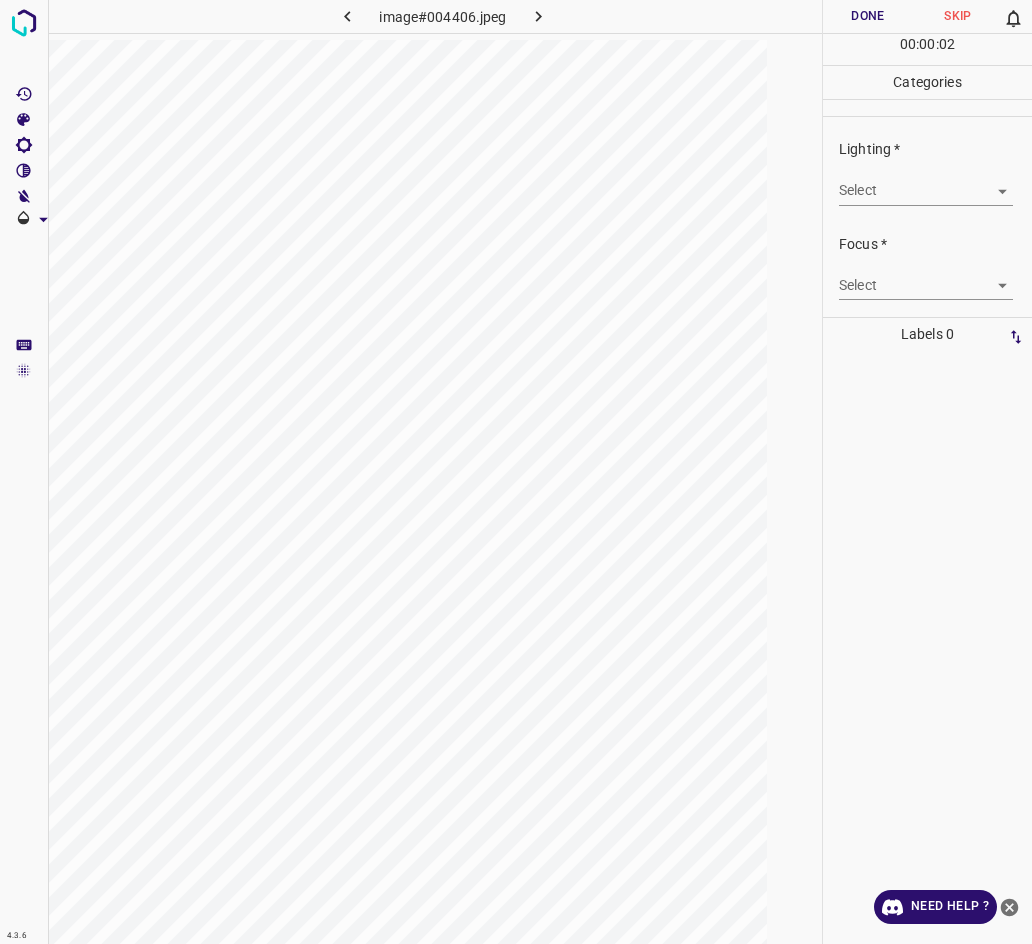click on "4.3.6  image#004406.jpeg Done Skip 0 00   : 00   : 02   Categories Lighting *  Select ​ Focus *  Select ​ Overall *  Select ​ Labels   0 Categories 1 Lighting 2 Focus 3 Overall Tools Space Change between modes (Draw & Edit) I Auto labeling R Restore zoom M Zoom in N Zoom out Delete Delete selecte label Filters Z Restore filters X Saturation filter C Brightness filter V Contrast filter B Gray scale filter General O Download Need Help ? - Text - Hide - Delete" at bounding box center [516, 472] 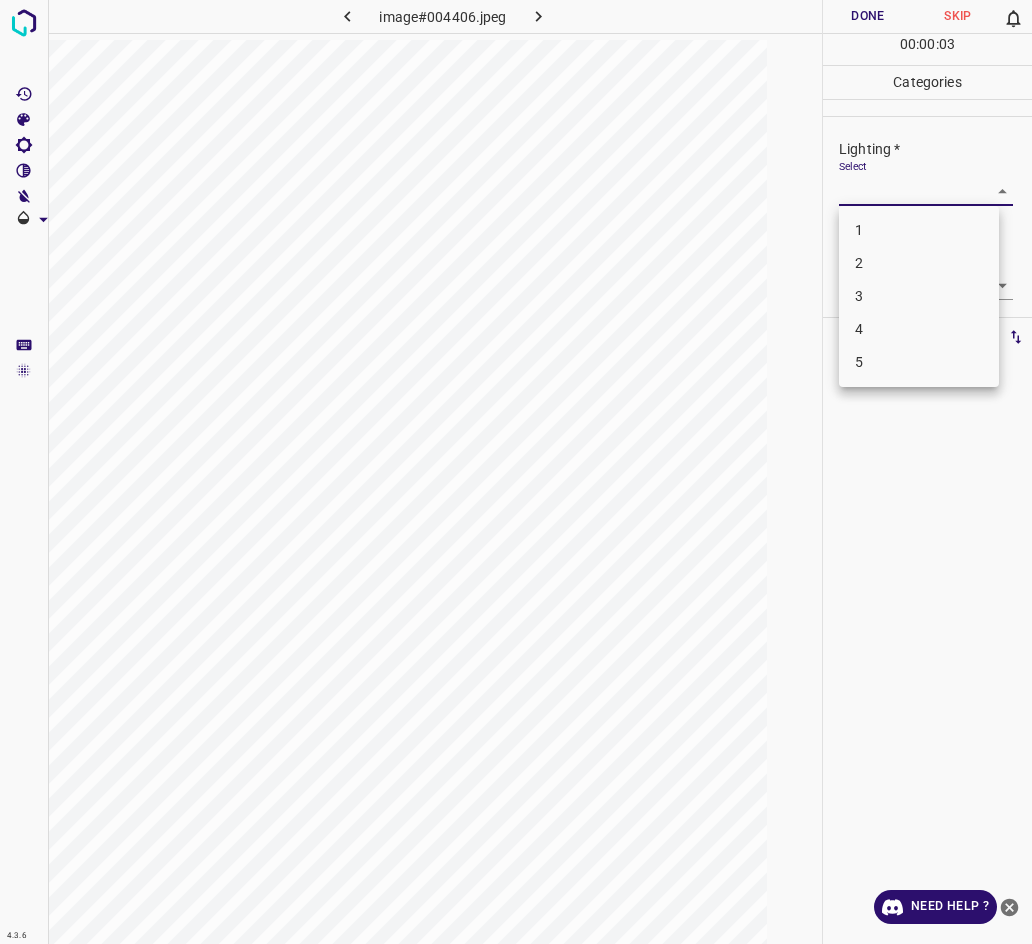 click on "3" at bounding box center (919, 296) 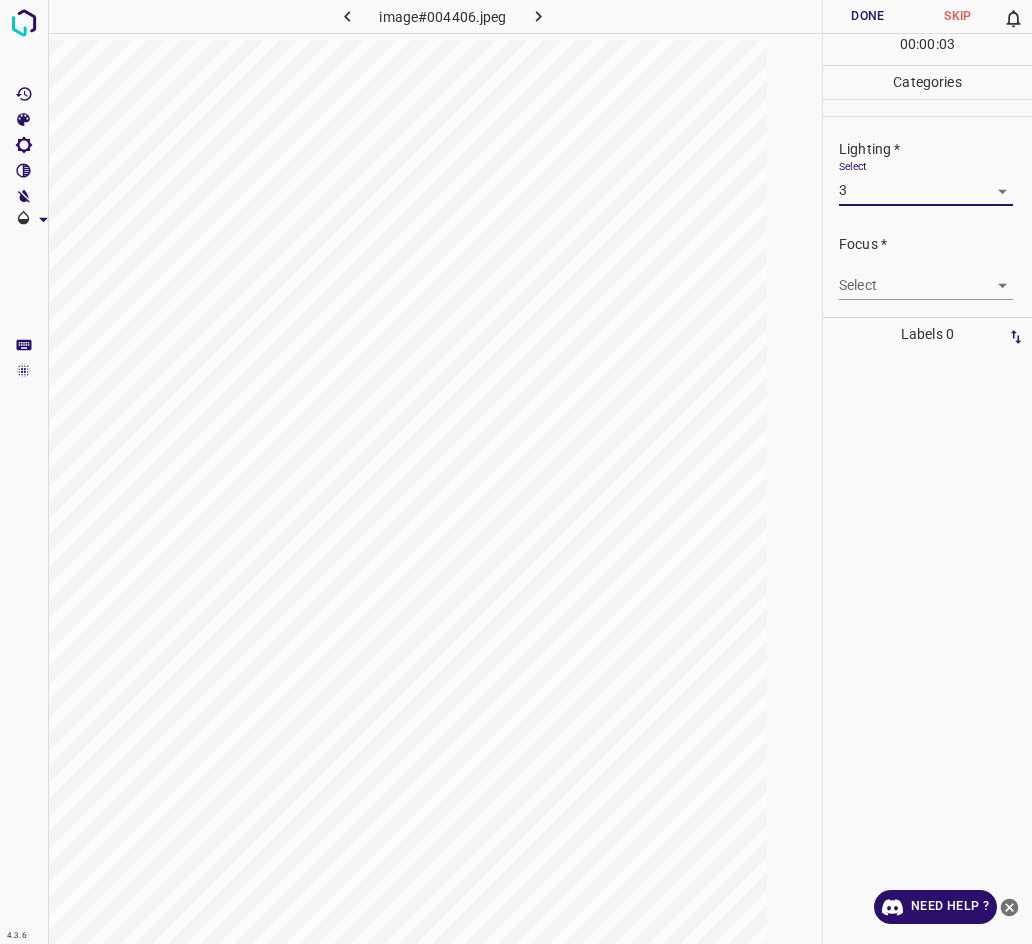 click on "4.3.6  image#004406.jpeg Done Skip 0 00   : 00   : 03   Categories Lighting *  Select 3 3 Focus *  Select ​ Overall *  Select ​ Labels   0 Categories 1 Lighting 2 Focus 3 Overall Tools Space Change between modes (Draw & Edit) I Auto labeling R Restore zoom M Zoom in N Zoom out Delete Delete selecte label Filters Z Restore filters X Saturation filter C Brightness filter V Contrast filter B Gray scale filter General O Download Need Help ? - Text - Hide - Delete 1 2 3 4 5" at bounding box center (516, 472) 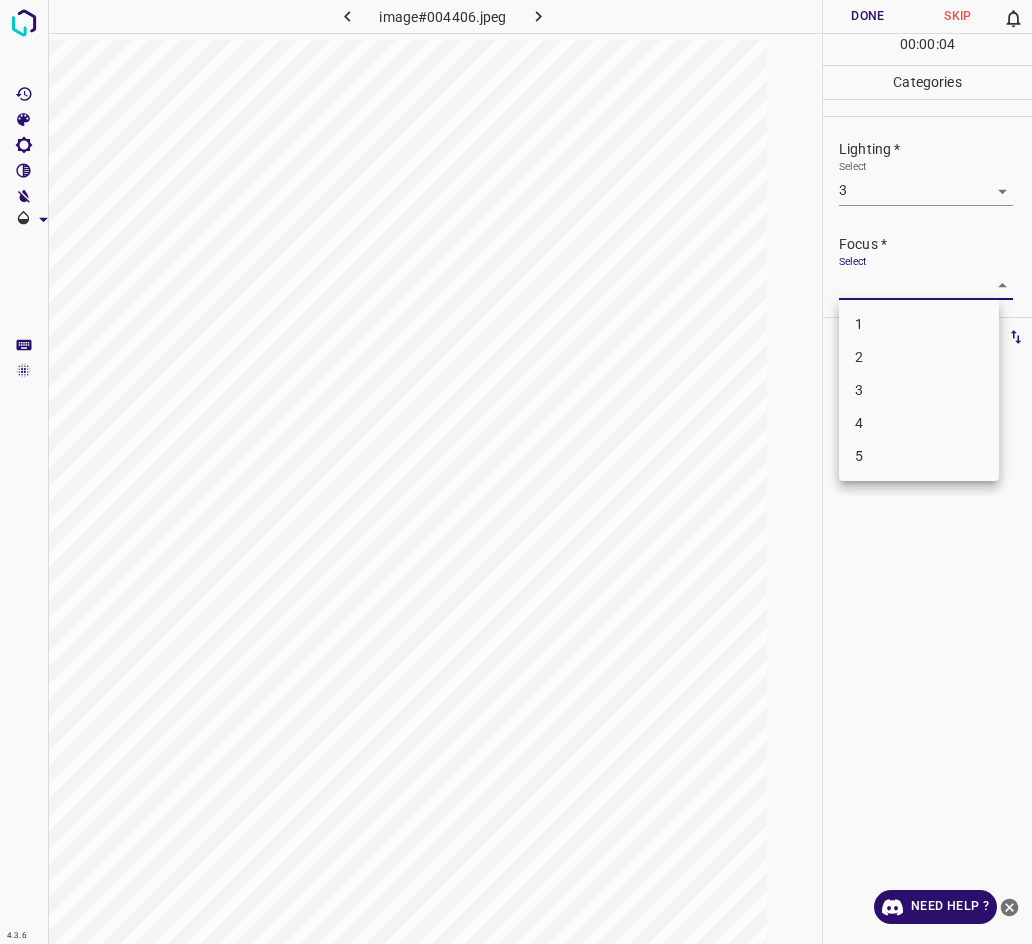 click on "3" at bounding box center [919, 390] 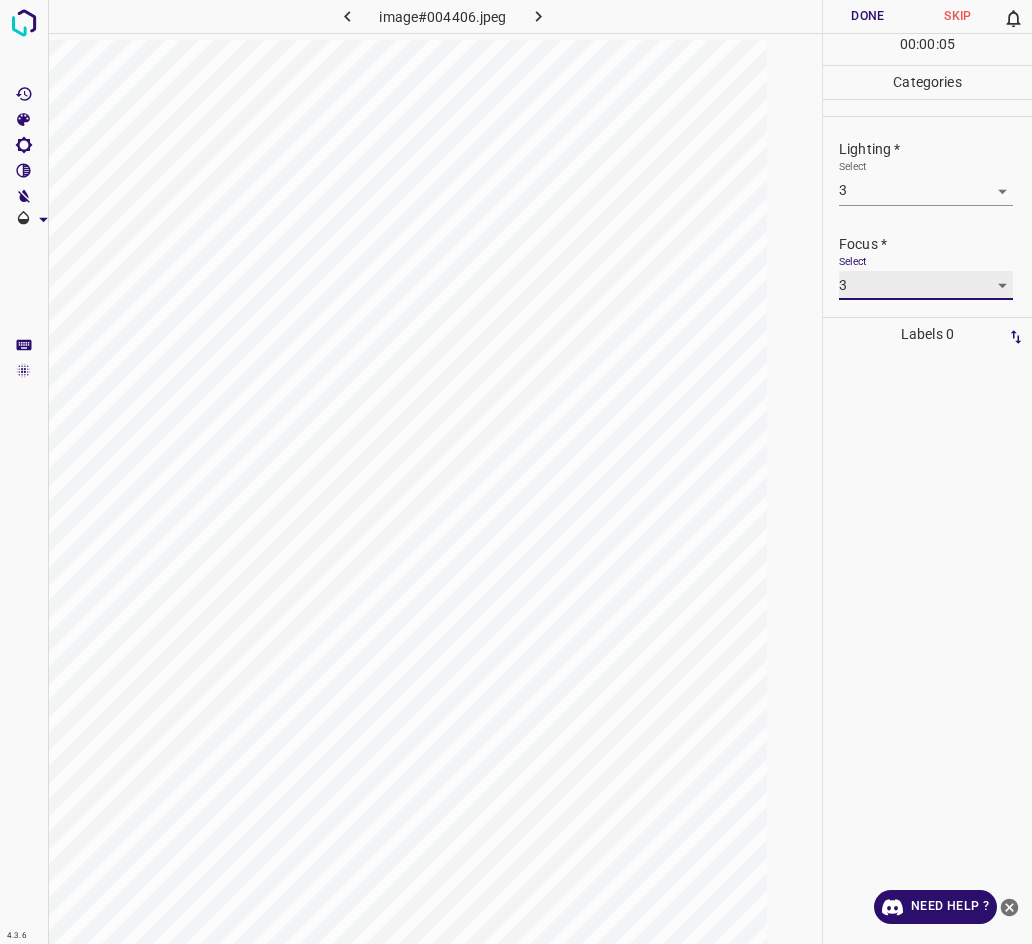 scroll, scrollTop: 88, scrollLeft: 0, axis: vertical 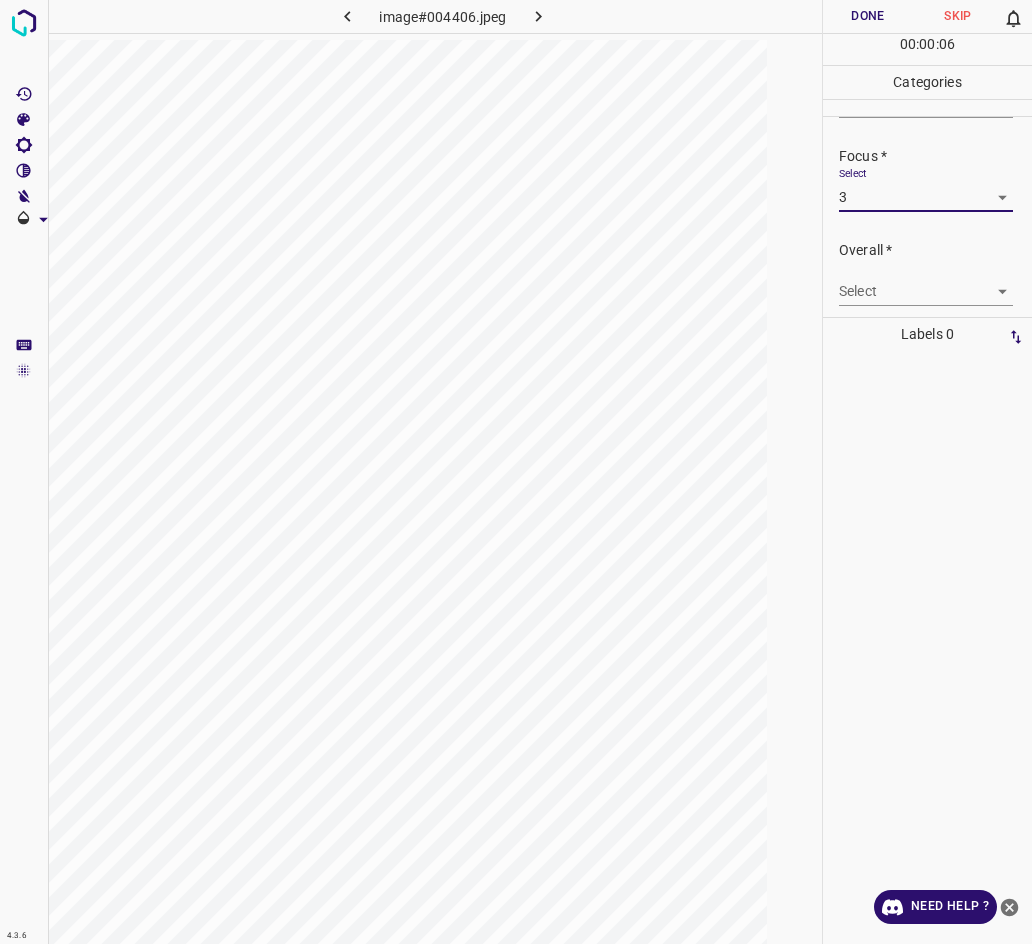 click on "4.3.6  image#004406.jpeg Done Skip 0 00   : 00   : 06   Categories Lighting *  Select 3 3 Focus *  Select 3 3 Overall *  Select ​ Labels   0 Categories 1 Lighting 2 Focus 3 Overall Tools Space Change between modes (Draw & Edit) I Auto labeling R Restore zoom M Zoom in N Zoom out Delete Delete selecte label Filters Z Restore filters X Saturation filter C Brightness filter V Contrast filter B Gray scale filter General O Download Need Help ? - Text - Hide - Delete" at bounding box center (516, 472) 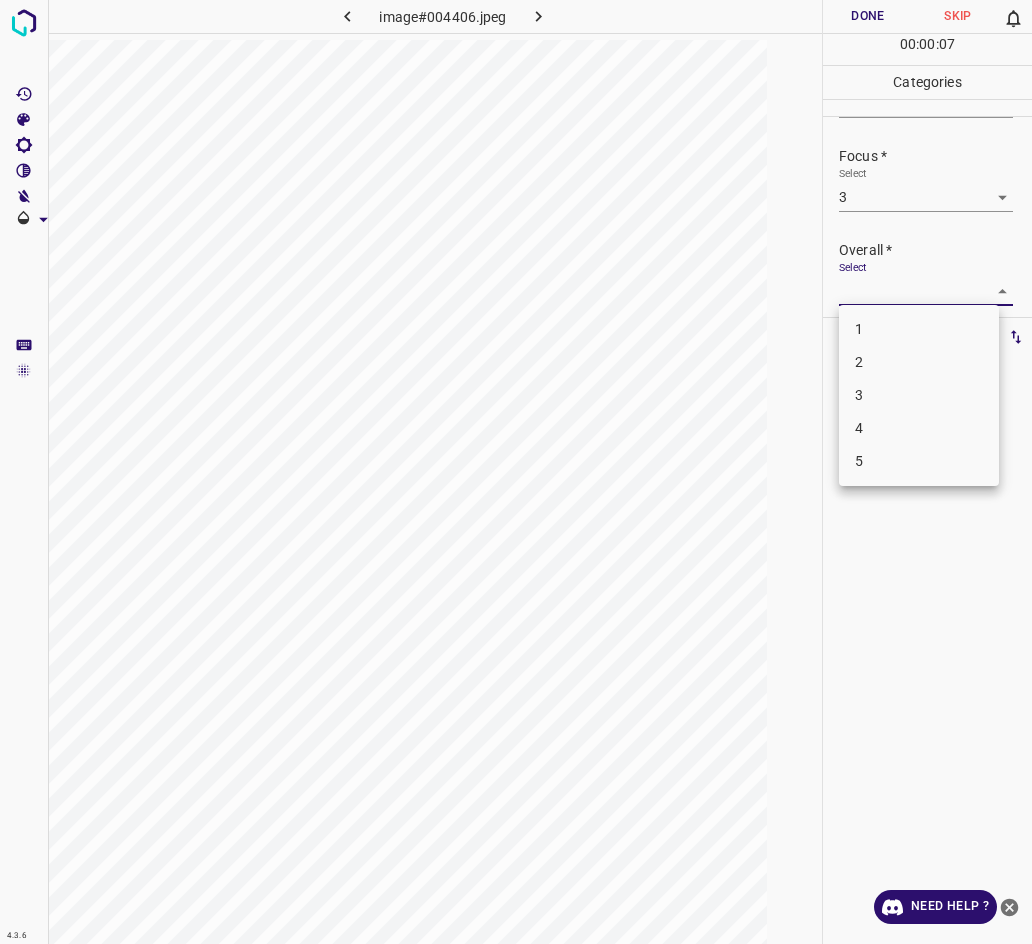 click on "3" at bounding box center [919, 395] 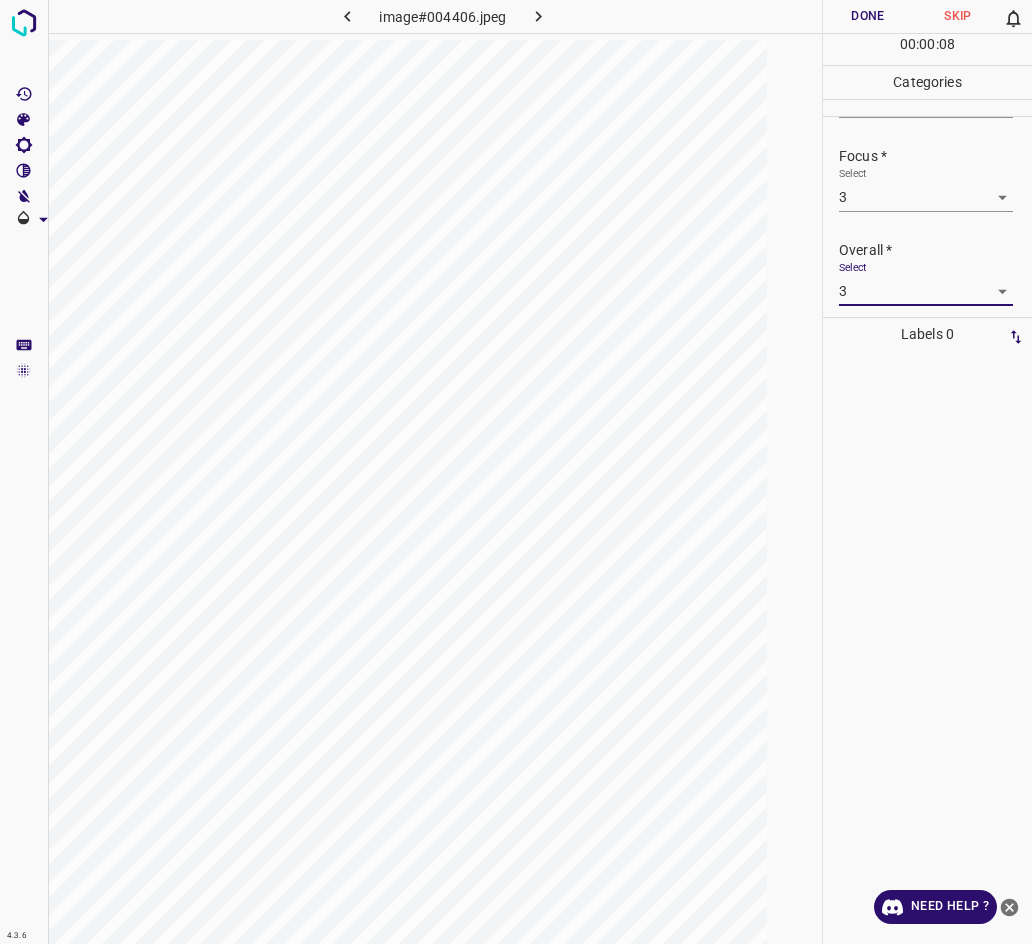 click on "Done" at bounding box center [868, 16] 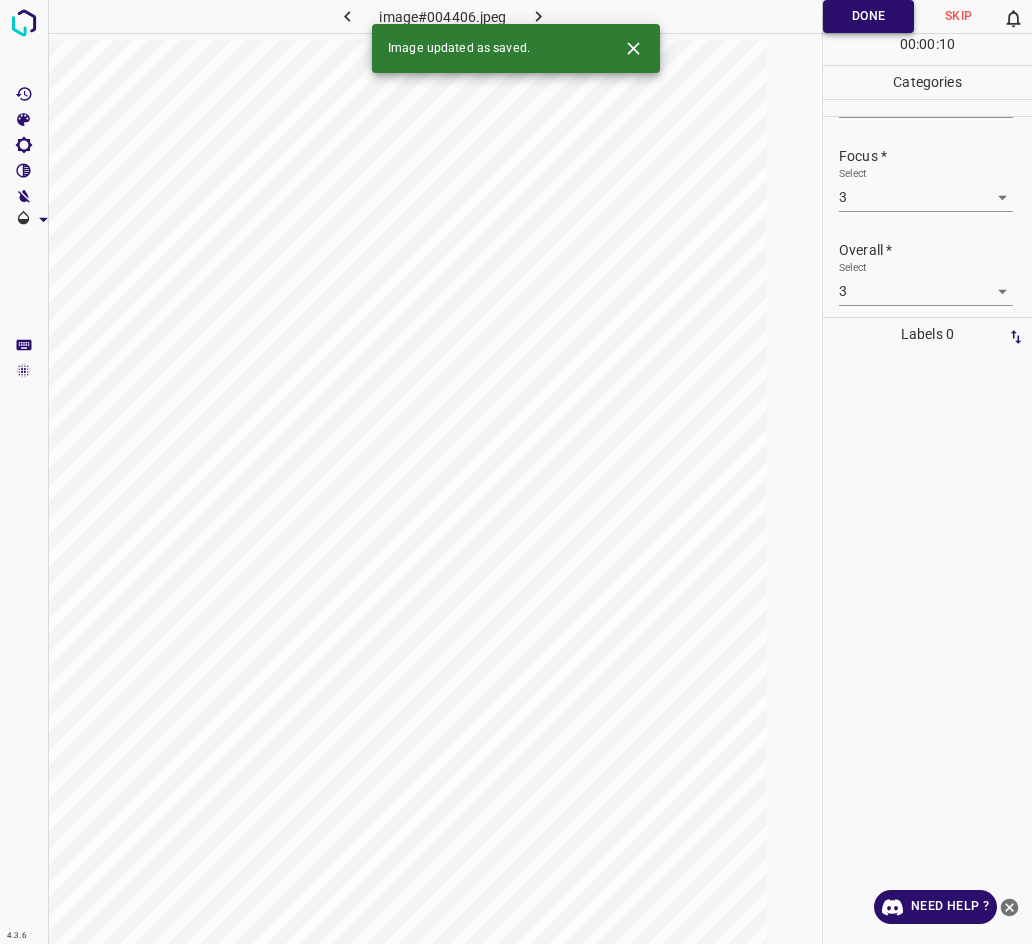 click 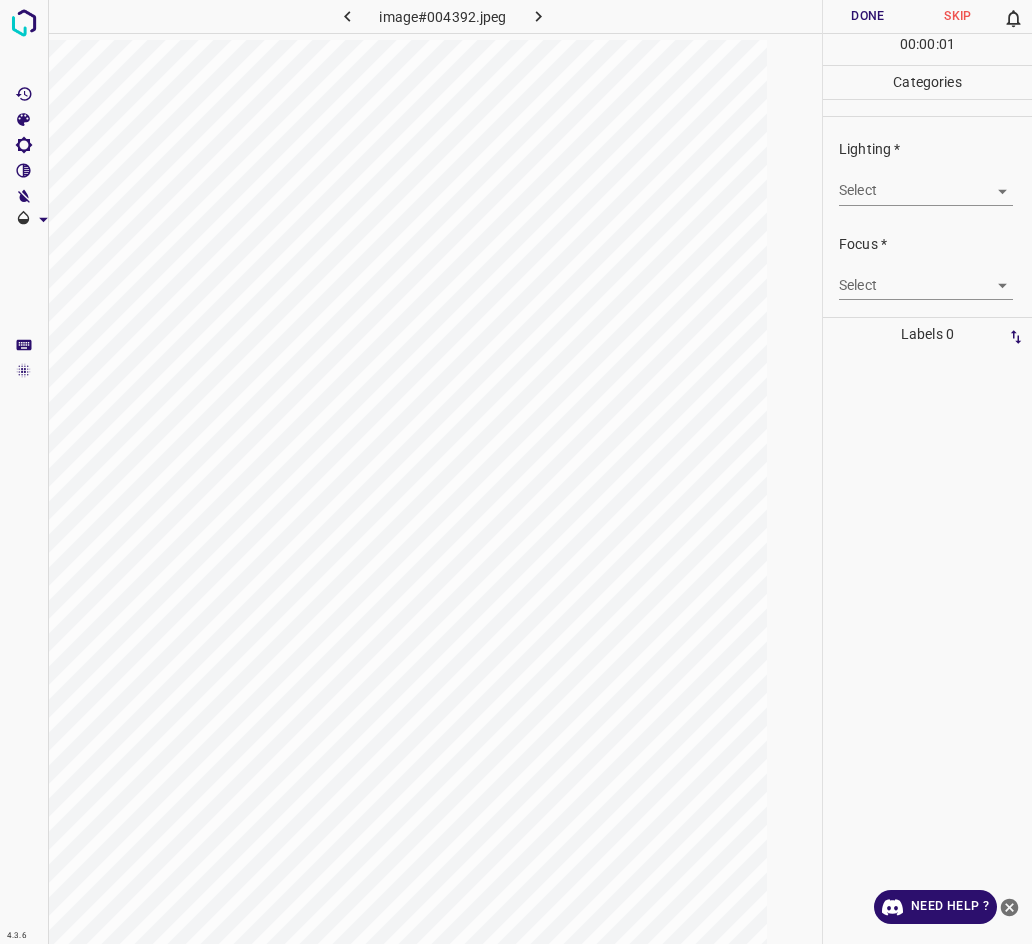click on "4.3.6  image#004392.jpeg Done Skip 0 00   : 00   : 01   Categories Lighting *  Select ​ Focus *  Select ​ Overall *  Select ​ Labels   0 Categories 1 Lighting 2 Focus 3 Overall Tools Space Change between modes (Draw & Edit) I Auto labeling R Restore zoom M Zoom in N Zoom out Delete Delete selecte label Filters Z Restore filters X Saturation filter C Brightness filter V Contrast filter B Gray scale filter General O Download Need Help ? - Text - Hide - Delete" at bounding box center (516, 472) 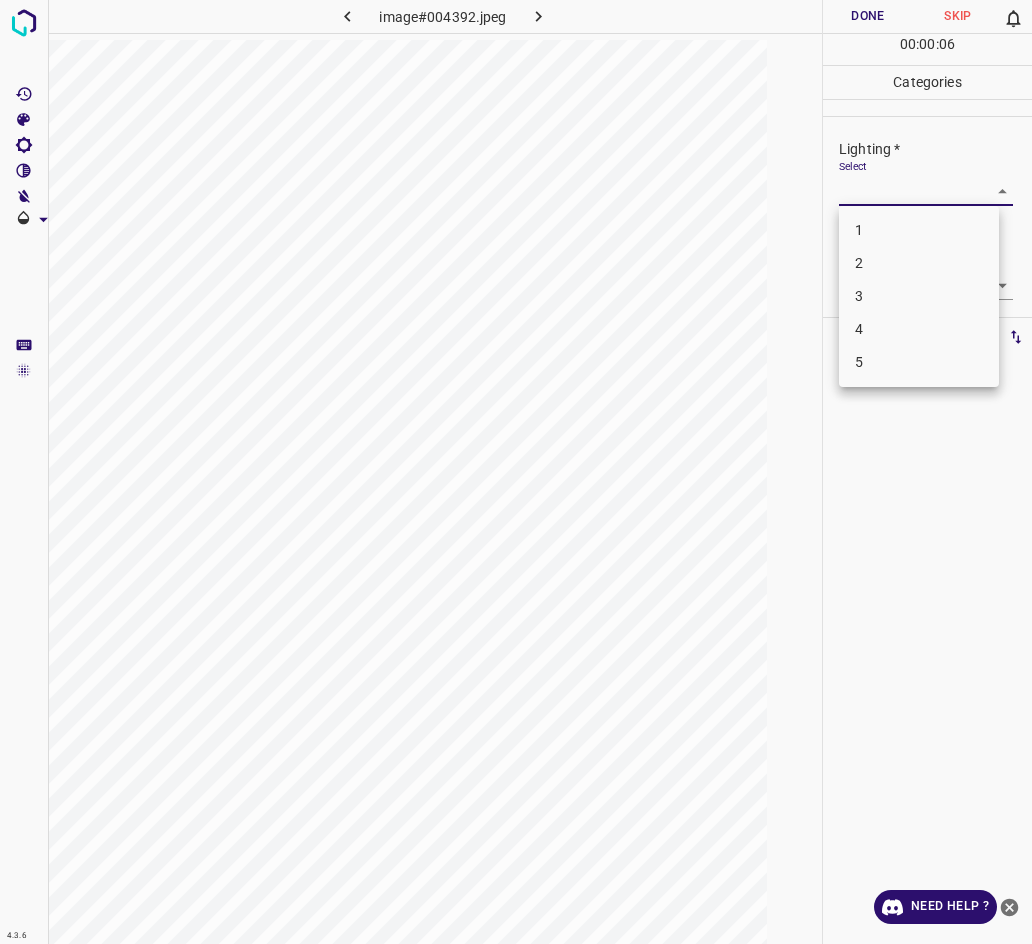 click on "2" at bounding box center (919, 263) 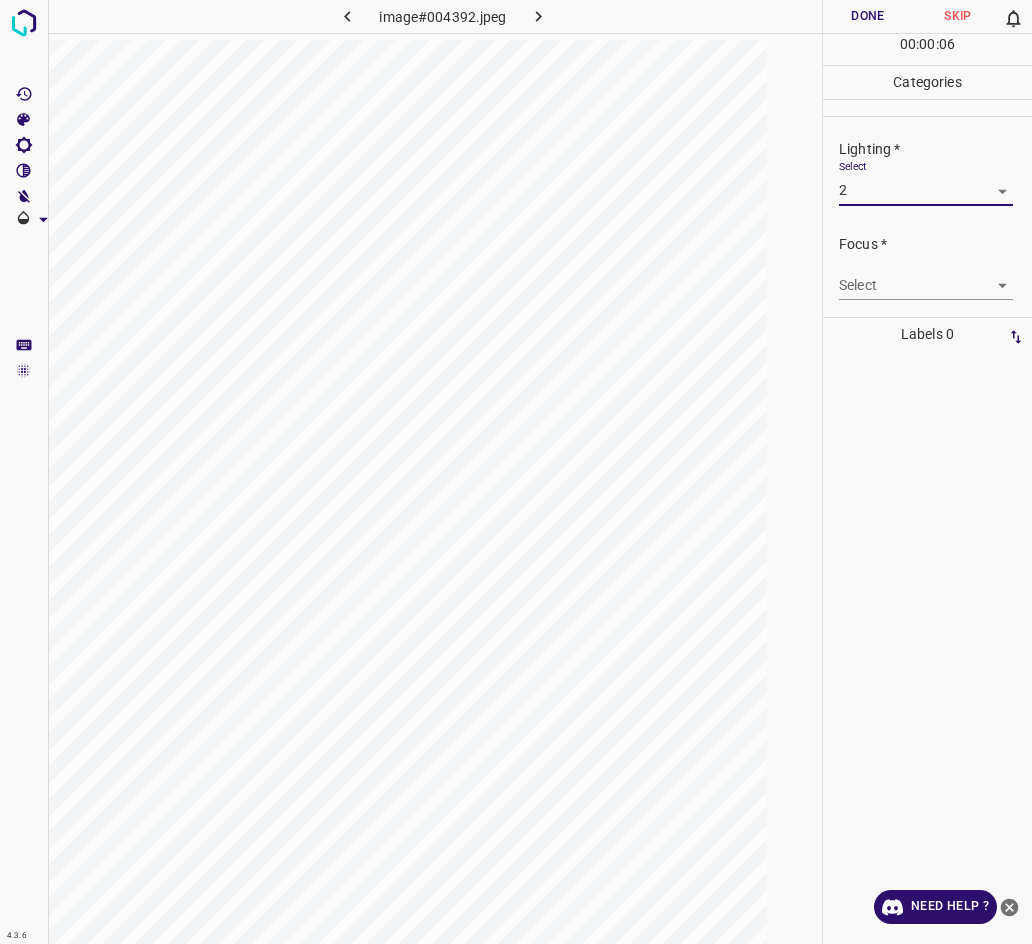 click on "4.3.6  image#004392.jpeg Done Skip 0 00   : 00   : 06   Categories Lighting *  Select 2 2 Focus *  Select ​ Overall *  Select ​ Labels   0 Categories 1 Lighting 2 Focus 3 Overall Tools Space Change between modes (Draw & Edit) I Auto labeling R Restore zoom M Zoom in N Zoom out Delete Delete selecte label Filters Z Restore filters X Saturation filter C Brightness filter V Contrast filter B Gray scale filter General O Download Need Help ? - Text - Hide - Delete" at bounding box center (516, 472) 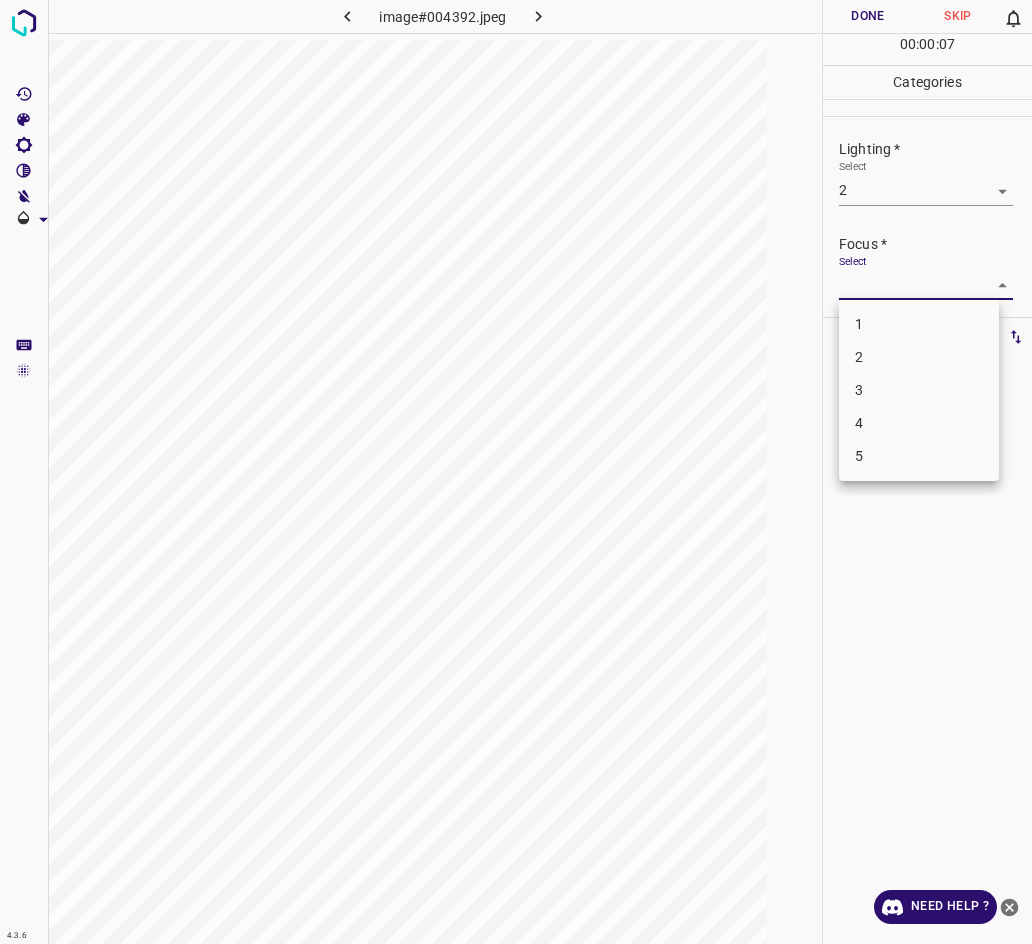 click on "3" at bounding box center (919, 390) 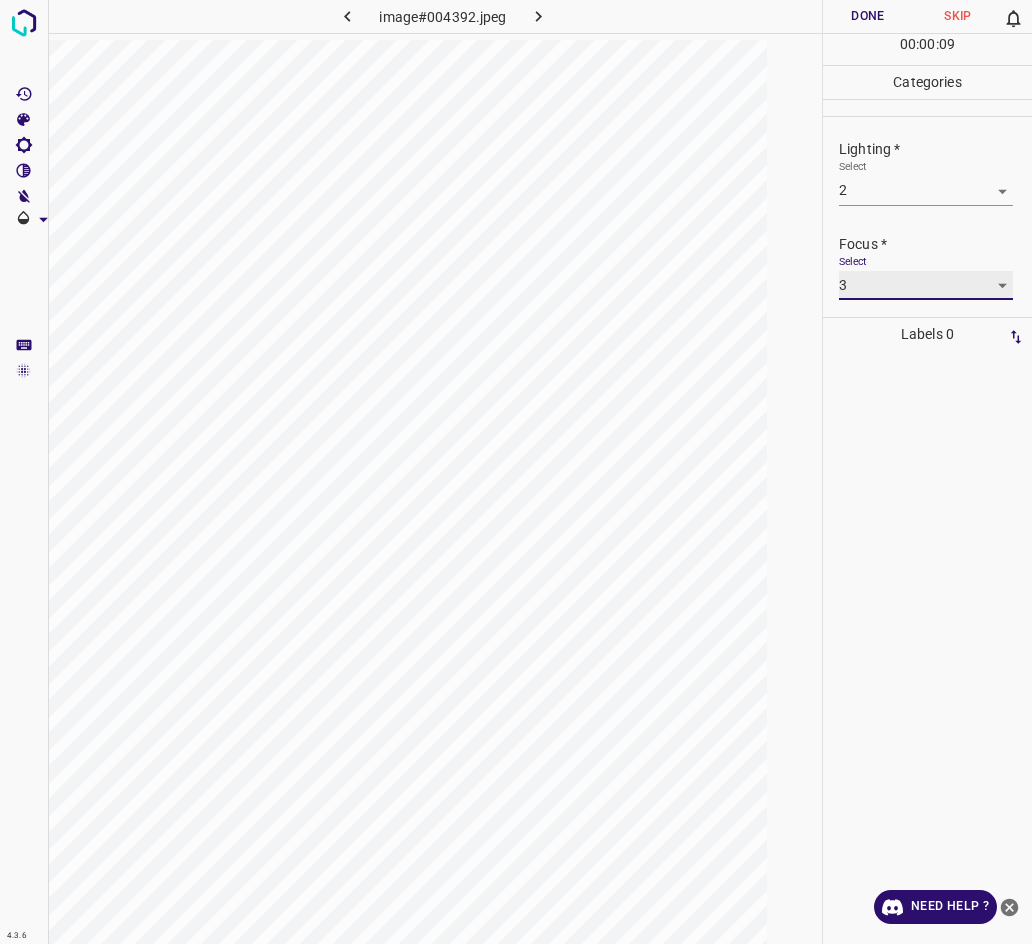 scroll, scrollTop: 88, scrollLeft: 0, axis: vertical 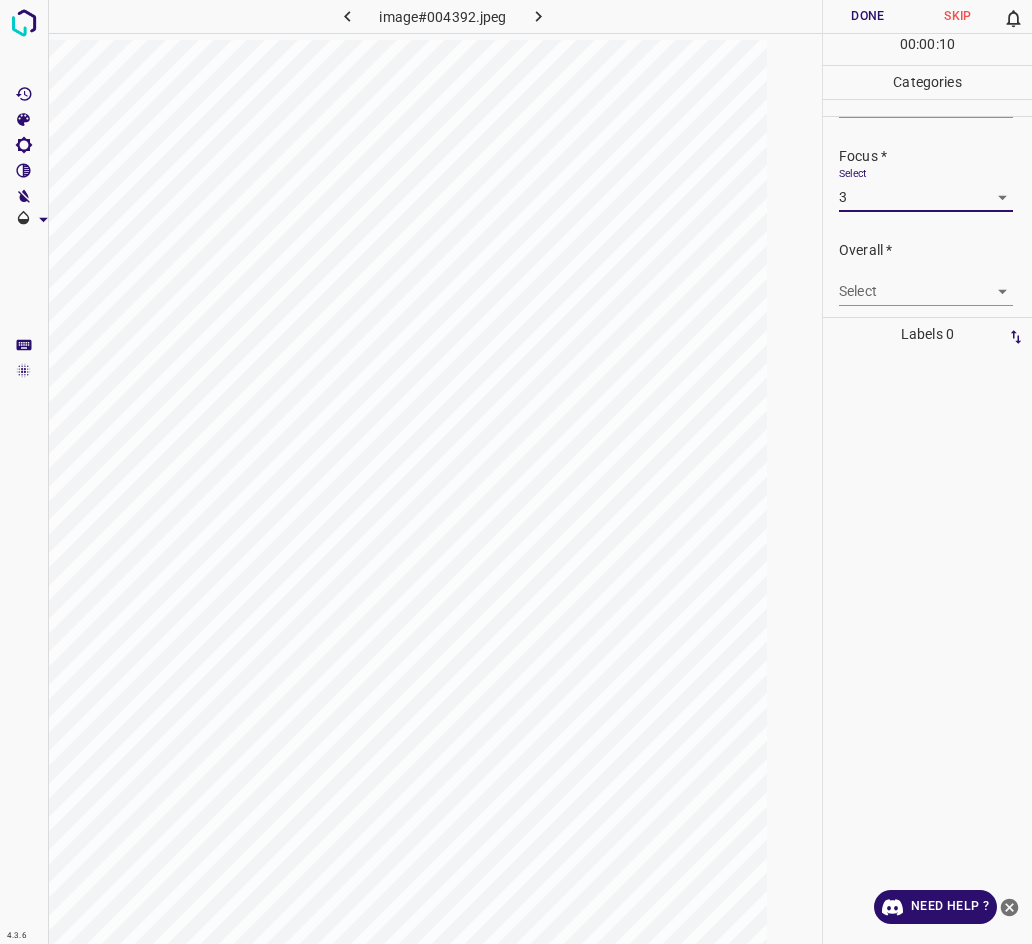 click on "4.3.6  image#004392.jpeg Done Skip 0 00   : 00   : 10   Categories Lighting *  Select 2 2 Focus *  Select 3 3 Overall *  Select ​ Labels   0 Categories 1 Lighting 2 Focus 3 Overall Tools Space Change between modes (Draw & Edit) I Auto labeling R Restore zoom M Zoom in N Zoom out Delete Delete selecte label Filters Z Restore filters X Saturation filter C Brightness filter V Contrast filter B Gray scale filter General O Download Need Help ? - Text - Hide - Delete" at bounding box center (516, 472) 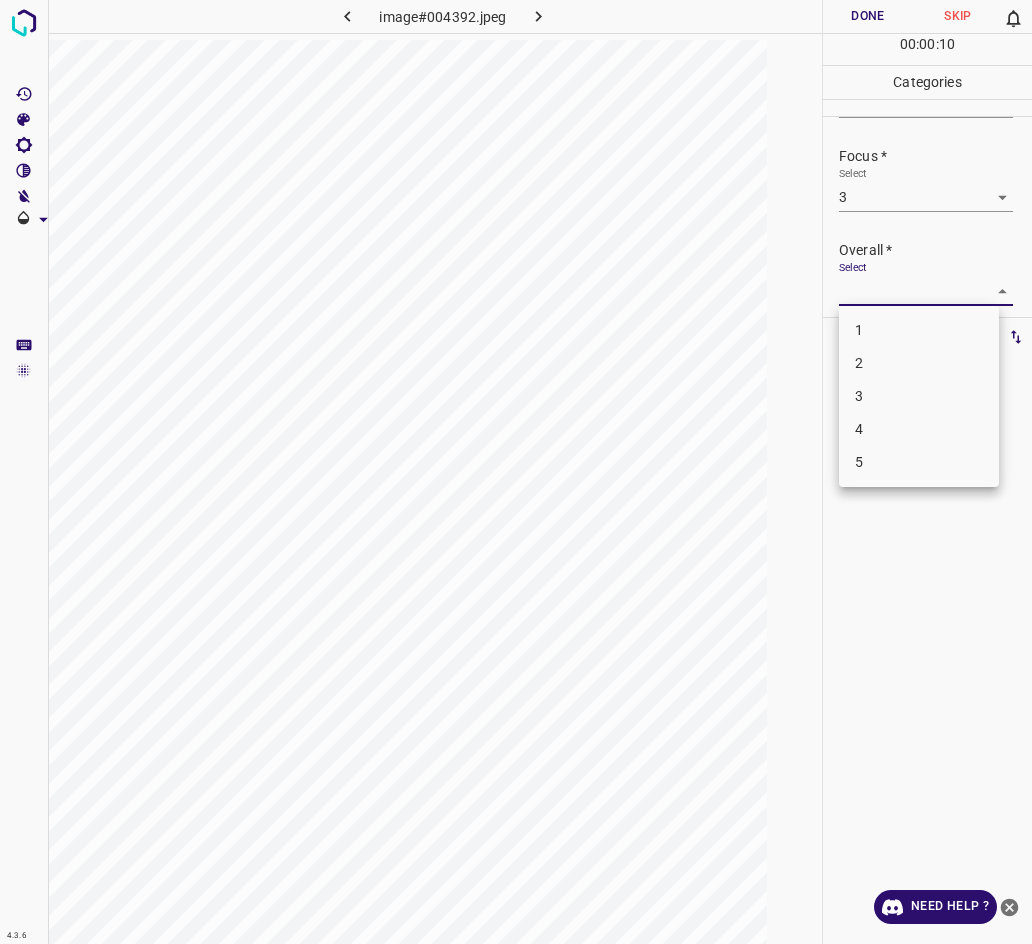 click on "3" at bounding box center (919, 396) 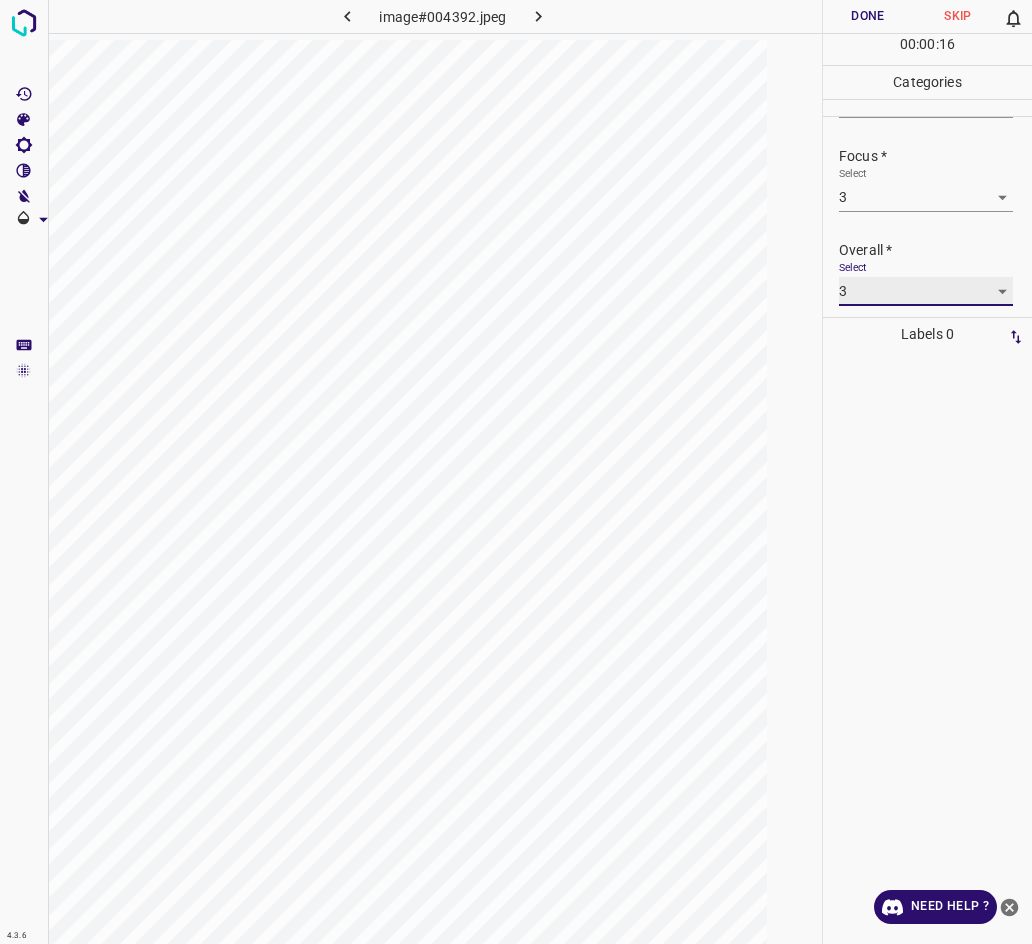 scroll, scrollTop: 0, scrollLeft: 0, axis: both 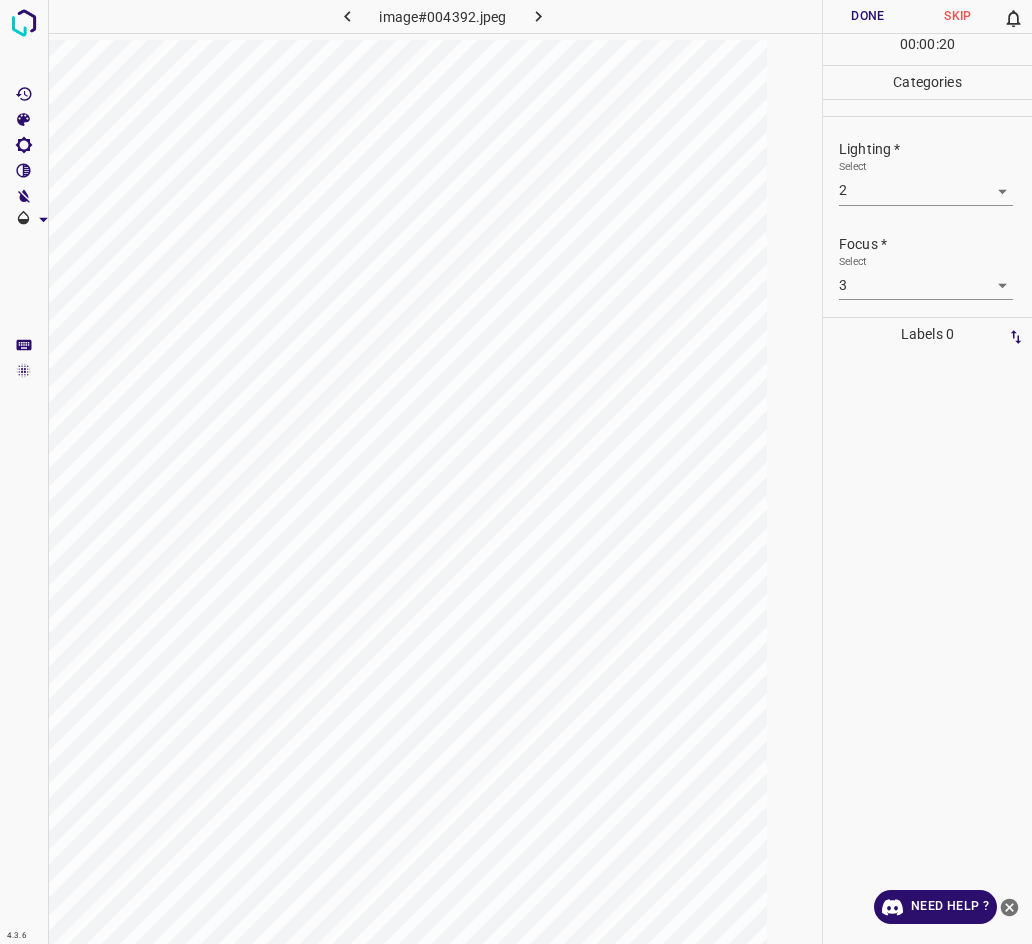 click on "4.3.6  image#004392.jpeg Done Skip 0 00   : 00   : 20   Categories Lighting *  Select 2 2 Focus *  Select 3 3 Overall *  Select 3 3 Labels   0 Categories 1 Lighting 2 Focus 3 Overall Tools Space Change between modes (Draw & Edit) I Auto labeling R Restore zoom M Zoom in N Zoom out Delete Delete selecte label Filters Z Restore filters X Saturation filter C Brightness filter V Contrast filter B Gray scale filter General O Download Need Help ? - Text - Hide - Delete" at bounding box center [516, 472] 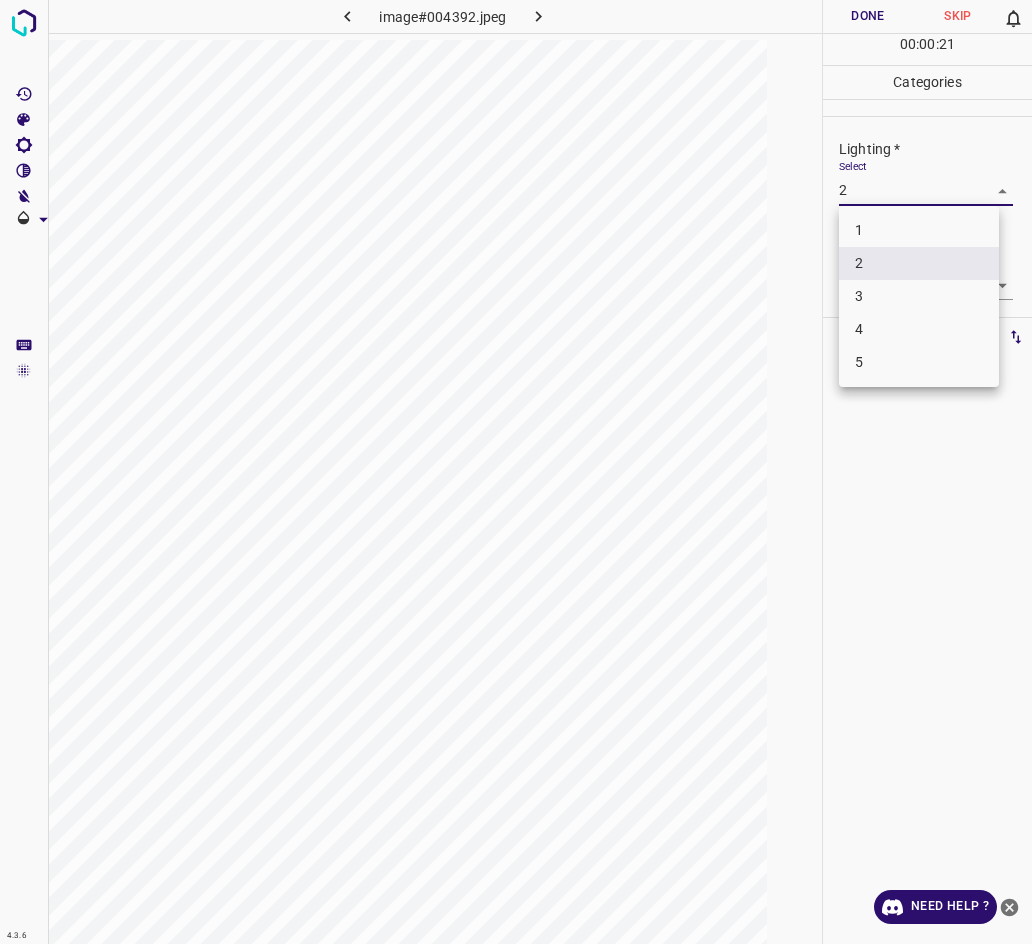 click on "3" at bounding box center (919, 296) 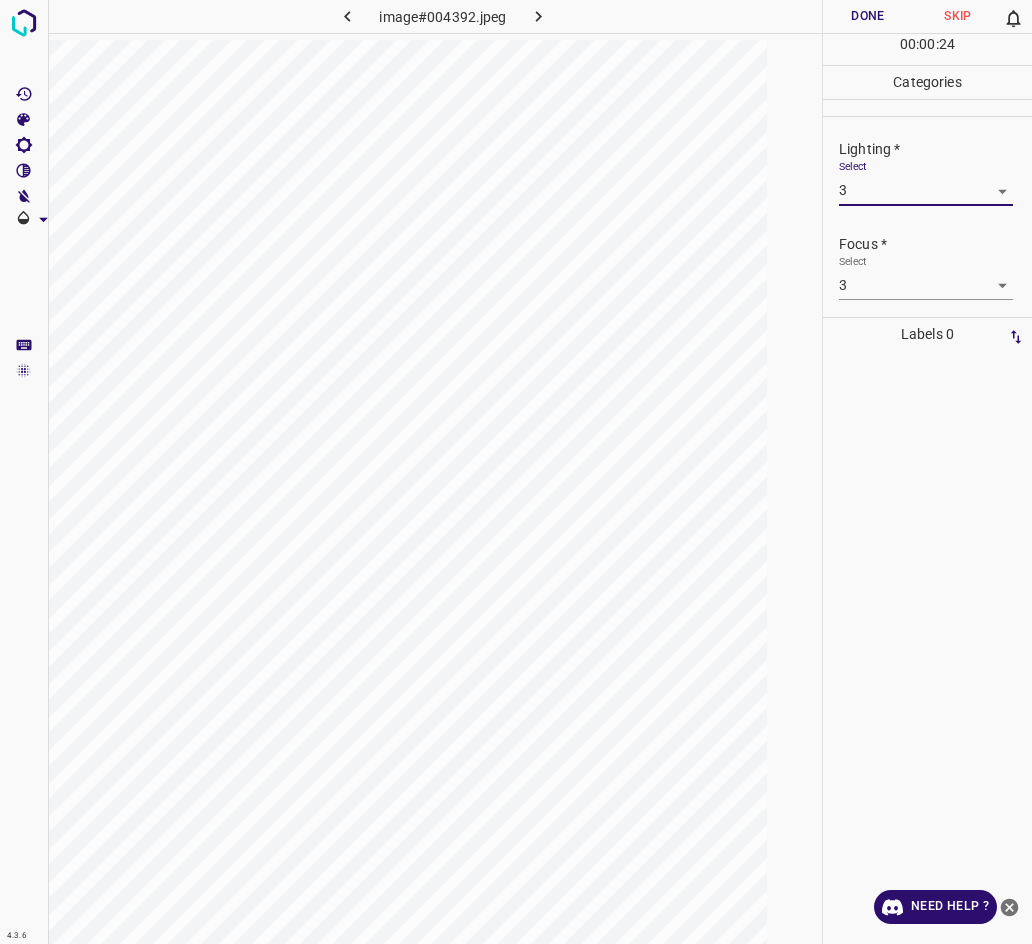 click on "Done" at bounding box center [868, 16] 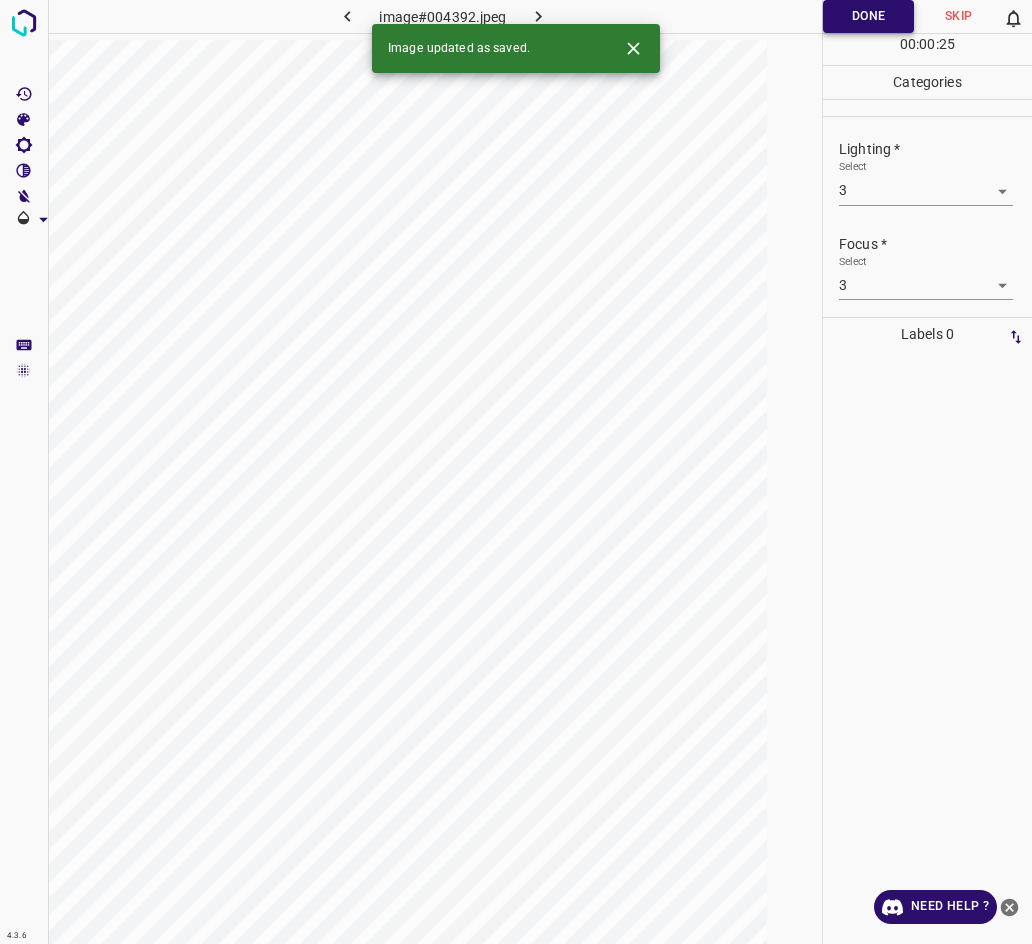 click 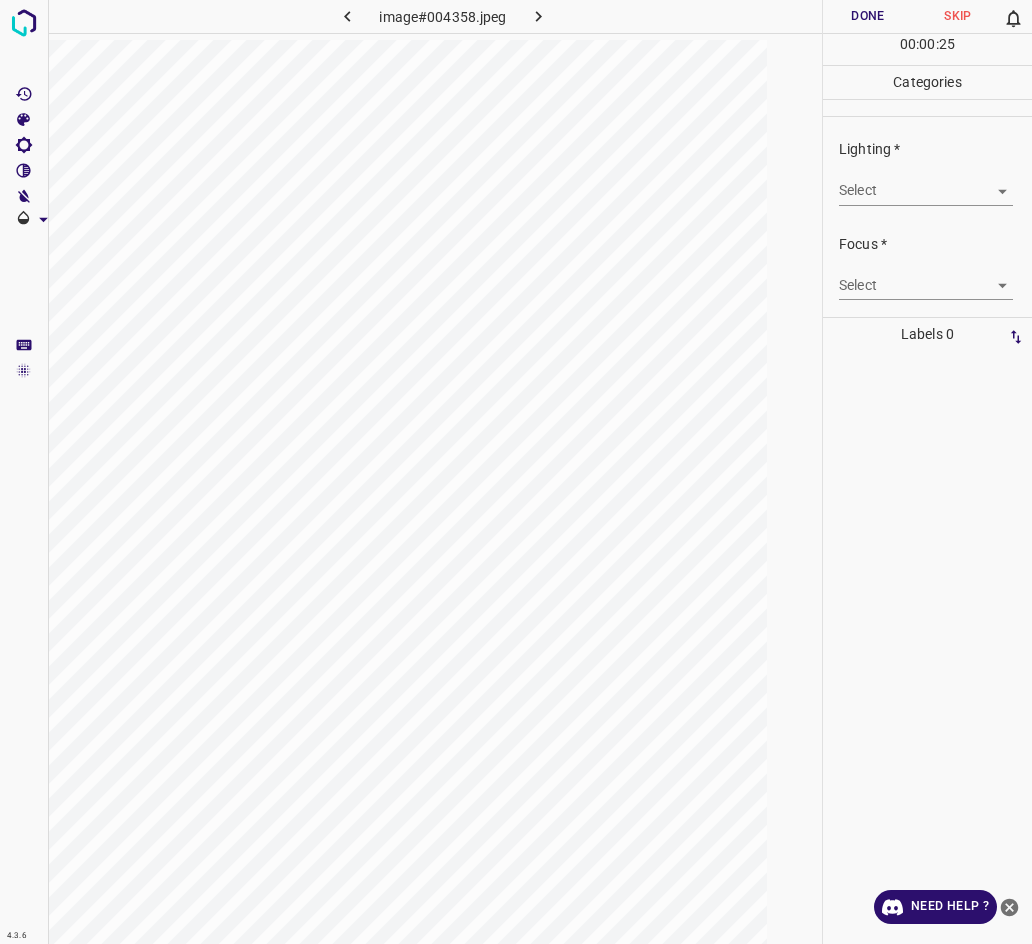 click on "4.3.6  image#004358.jpeg Done Skip 0 00   : 00   : 25   Categories Lighting *  Select ​ Focus *  Select ​ Overall *  Select ​ Labels   0 Categories 1 Lighting 2 Focus 3 Overall Tools Space Change between modes (Draw & Edit) I Auto labeling R Restore zoom M Zoom in N Zoom out Delete Delete selecte label Filters Z Restore filters X Saturation filter C Brightness filter V Contrast filter B Gray scale filter General O Download Need Help ? - Text - Hide - Delete" at bounding box center (516, 472) 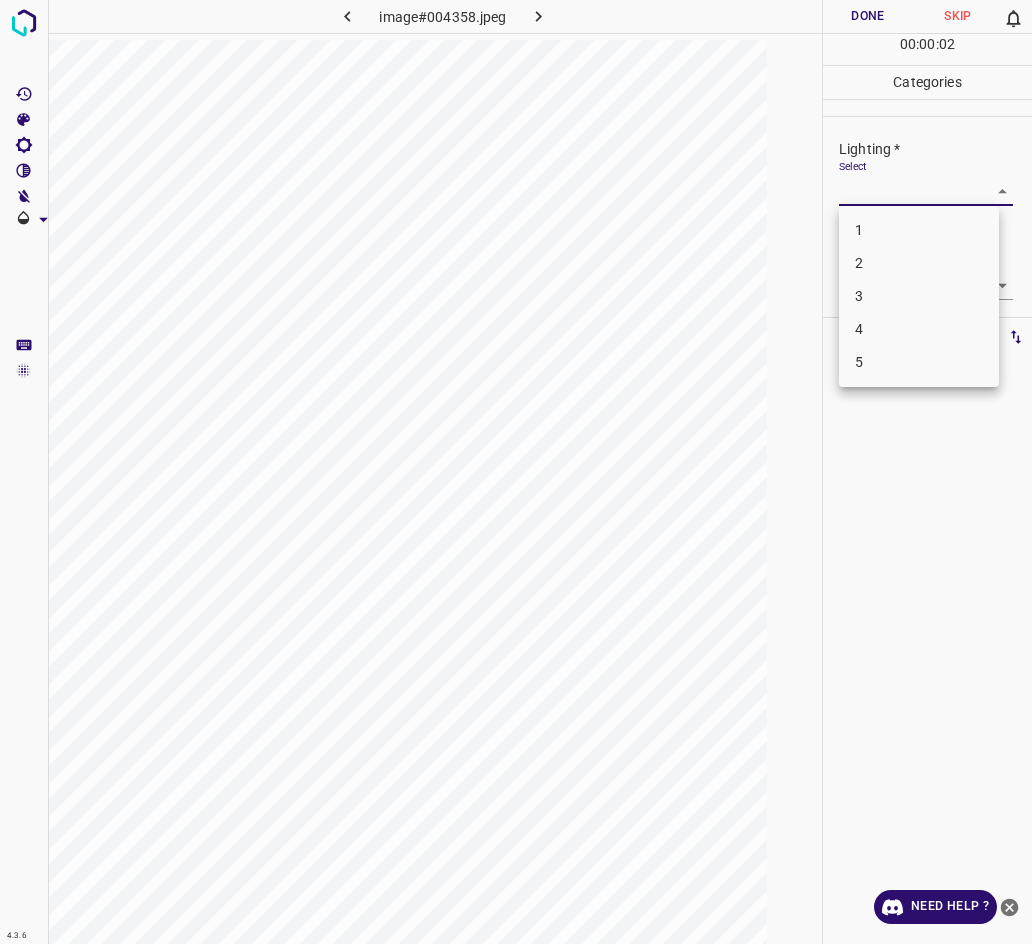 click on "3" at bounding box center [919, 296] 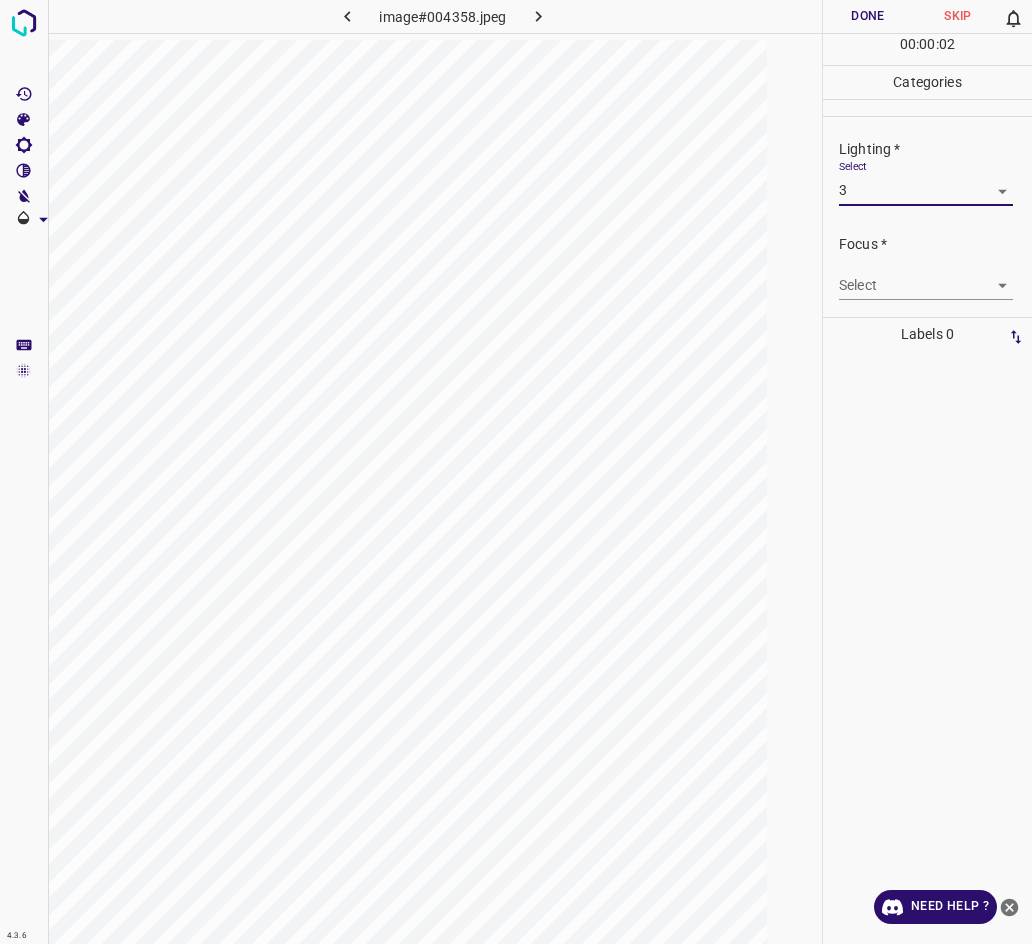 click on "4.3.6  image#004358.jpeg Done Skip 0 00   : 00   : 02   Categories Lighting *  Select 3 3 Focus *  Select ​ Overall *  Select ​ Labels   0 Categories 1 Lighting 2 Focus 3 Overall Tools Space Change between modes (Draw & Edit) I Auto labeling R Restore zoom M Zoom in N Zoom out Delete Delete selecte label Filters Z Restore filters X Saturation filter C Brightness filter V Contrast filter B Gray scale filter General O Download Need Help ? - Text - Hide - Delete 1 2 3 4 5" at bounding box center (516, 472) 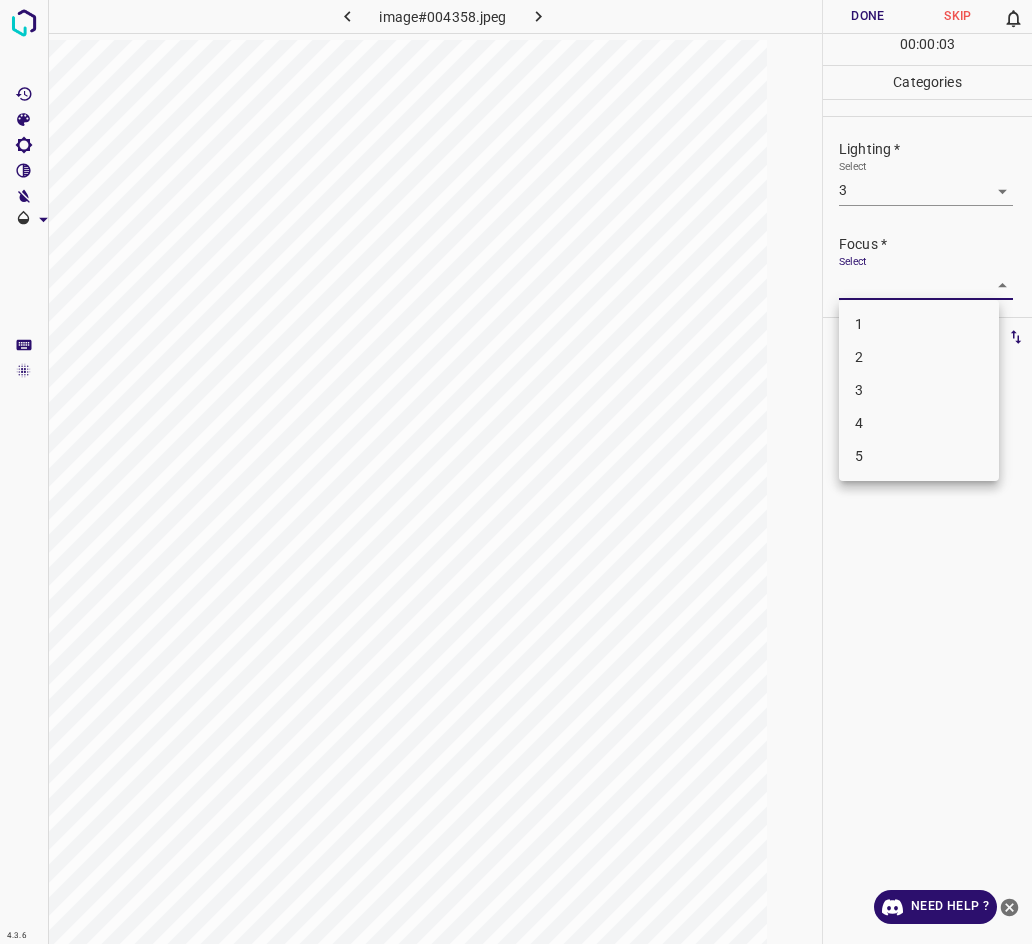 click on "3" at bounding box center [919, 390] 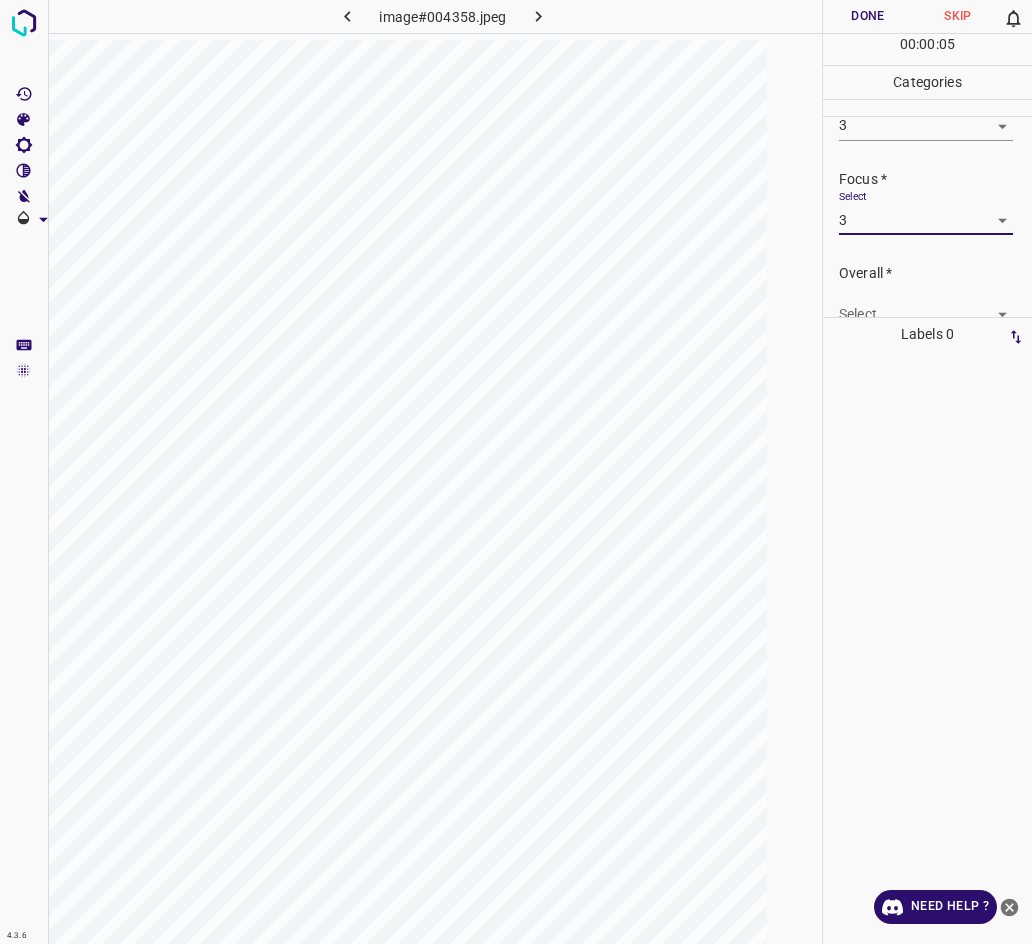 click on "4.3.6  image#004358.jpeg Done Skip 0 00   : 00   : 05   Categories Lighting *  Select 3 3 Focus *  Select 3 3 Overall *  Select ​ Labels   0 Categories 1 Lighting 2 Focus 3 Overall Tools Space Change between modes (Draw & Edit) I Auto labeling R Restore zoom M Zoom in N Zoom out Delete Delete selecte label Filters Z Restore filters X Saturation filter C Brightness filter V Contrast filter B Gray scale filter General O Download Need Help ? - Text - Hide - Delete" at bounding box center (516, 472) 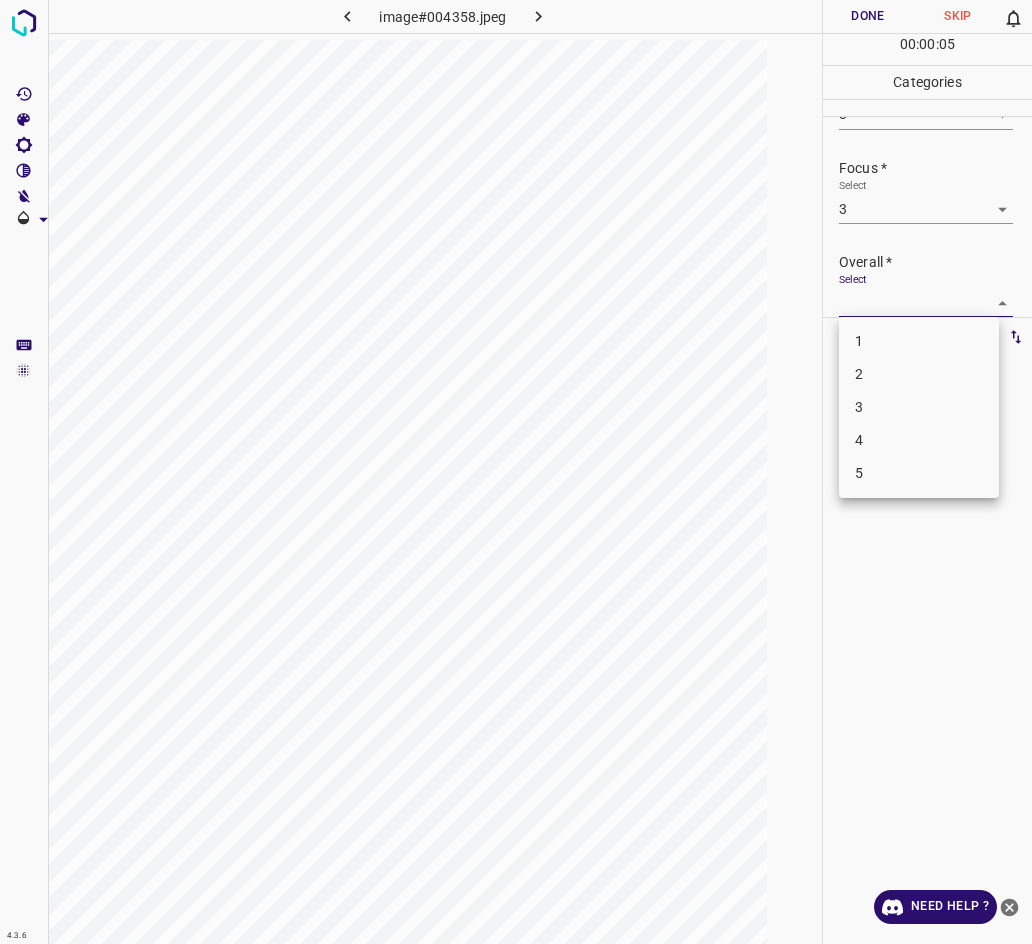 click on "3" at bounding box center [919, 407] 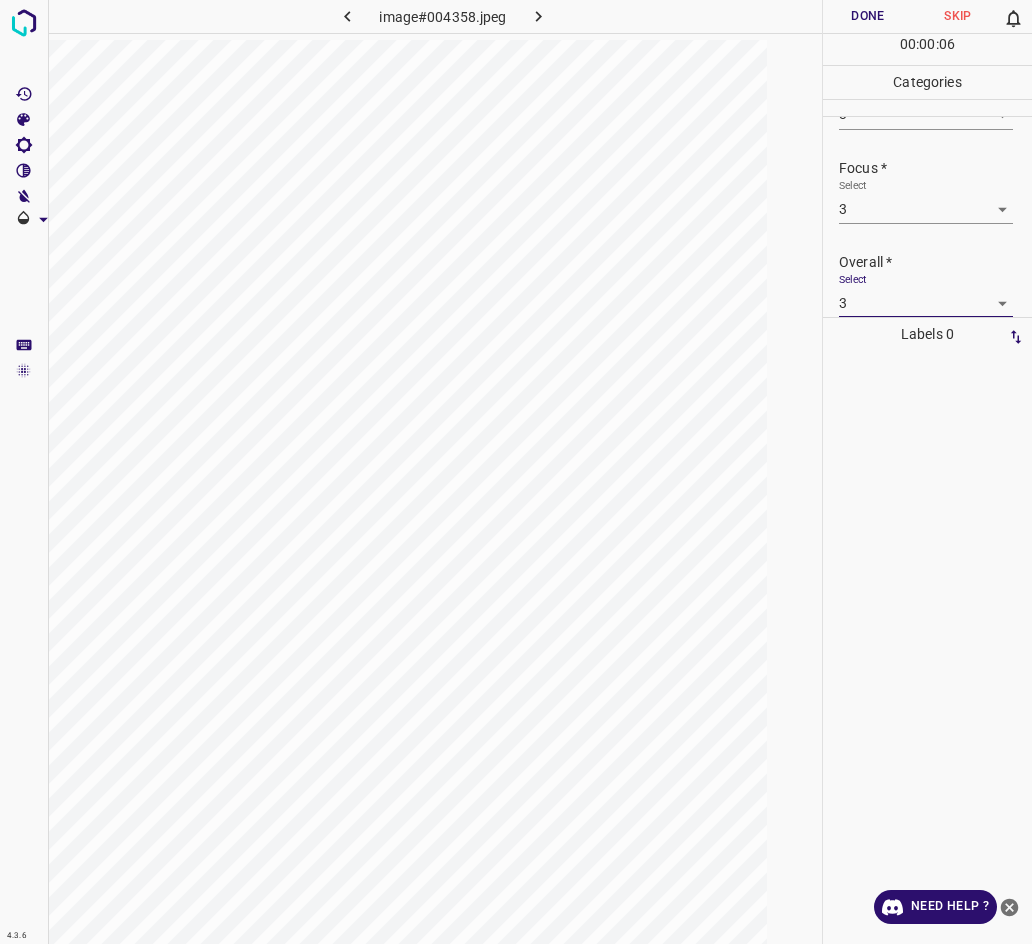 click on "Done" at bounding box center [868, 16] 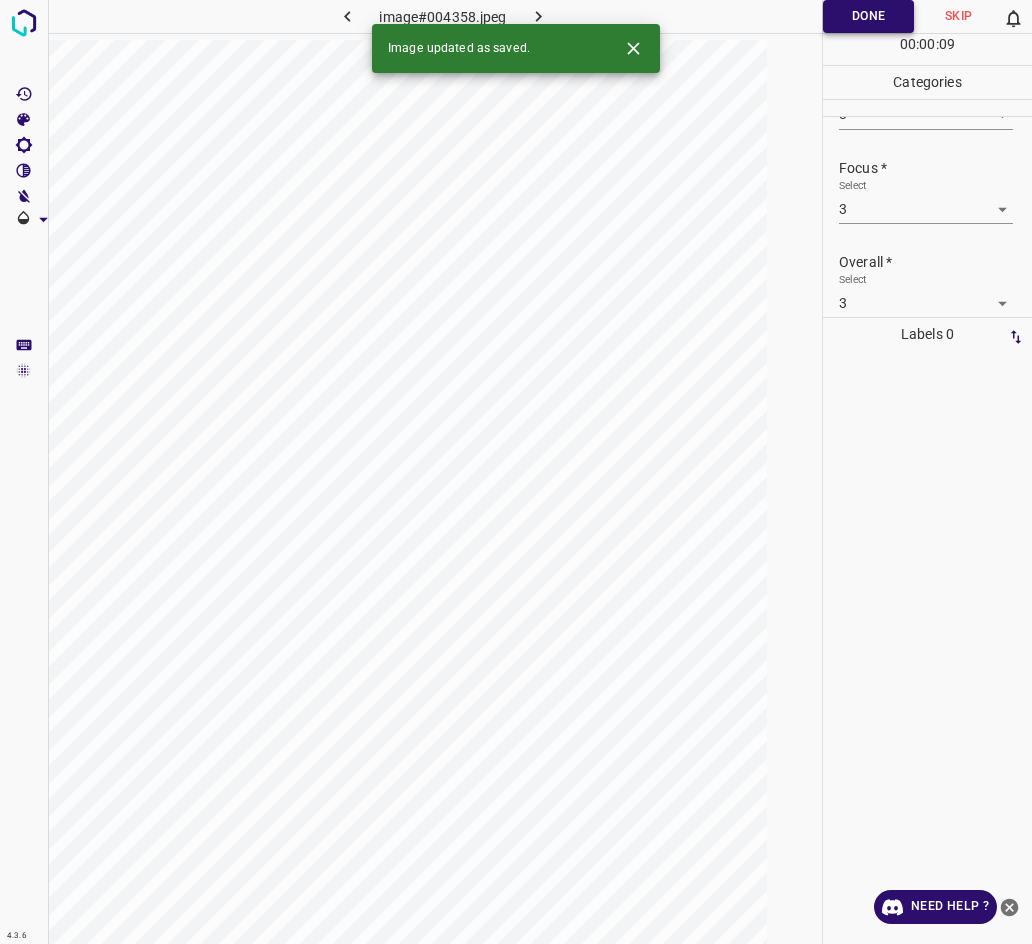 click 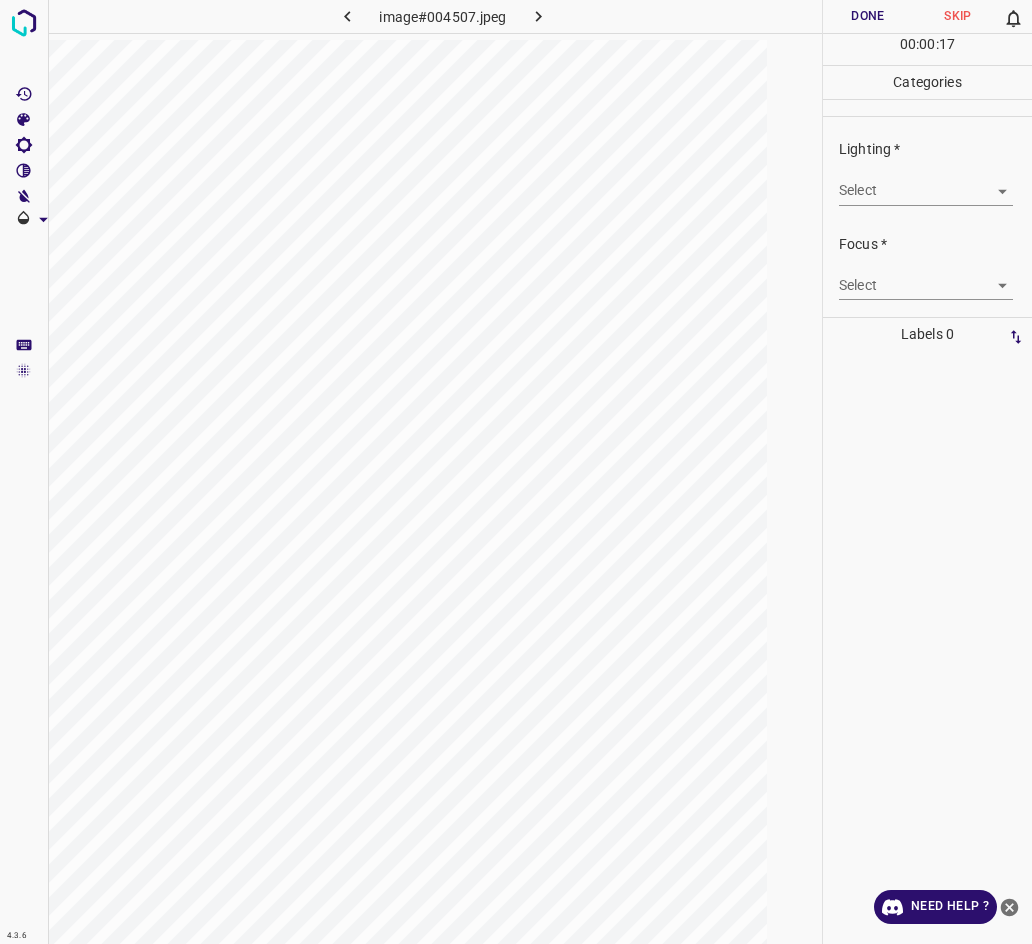 click on "4.3.6  image#004507.jpeg Done Skip 0 00   : 00   : 17   Categories Lighting *  Select ​ Focus *  Select ​ Overall *  Select ​ Labels   0 Categories 1 Lighting 2 Focus 3 Overall Tools Space Change between modes (Draw & Edit) I Auto labeling R Restore zoom M Zoom in N Zoom out Delete Delete selecte label Filters Z Restore filters X Saturation filter C Brightness filter V Contrast filter B Gray scale filter General O Download Need Help ? - Text - Hide - Delete" at bounding box center [516, 472] 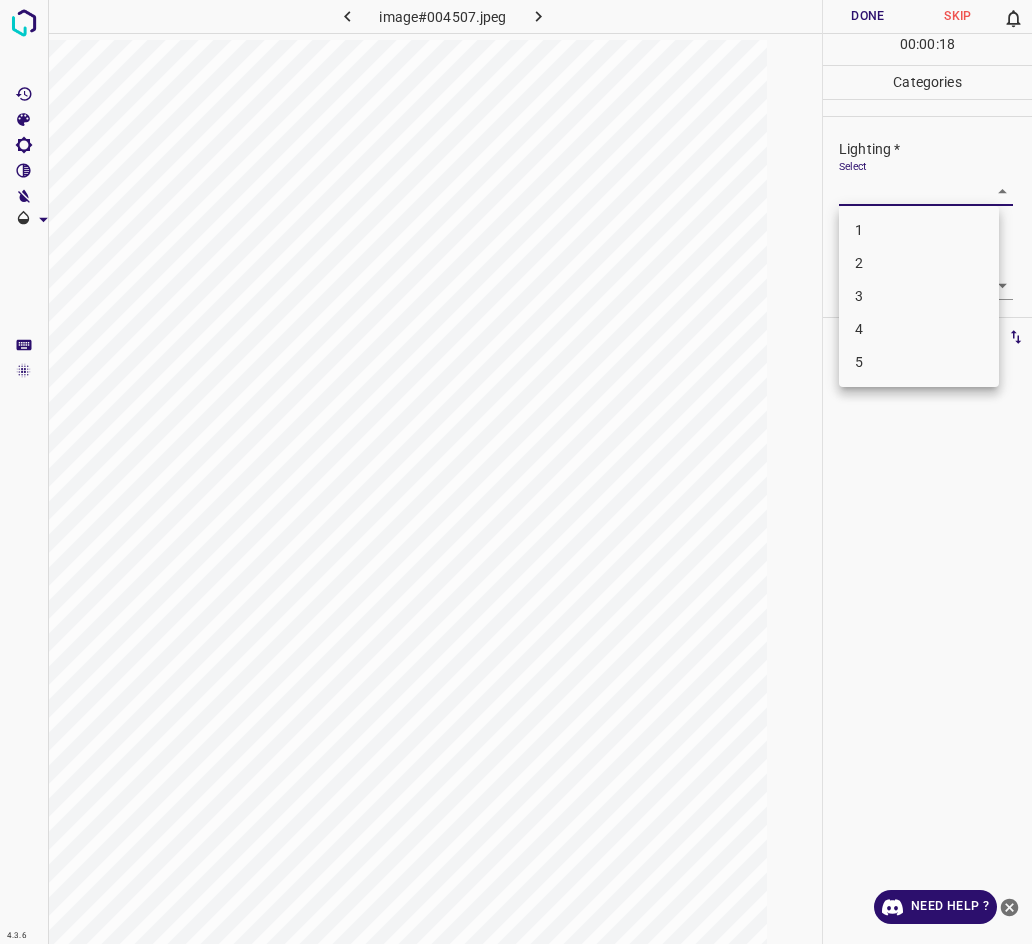 click on "3" at bounding box center [919, 296] 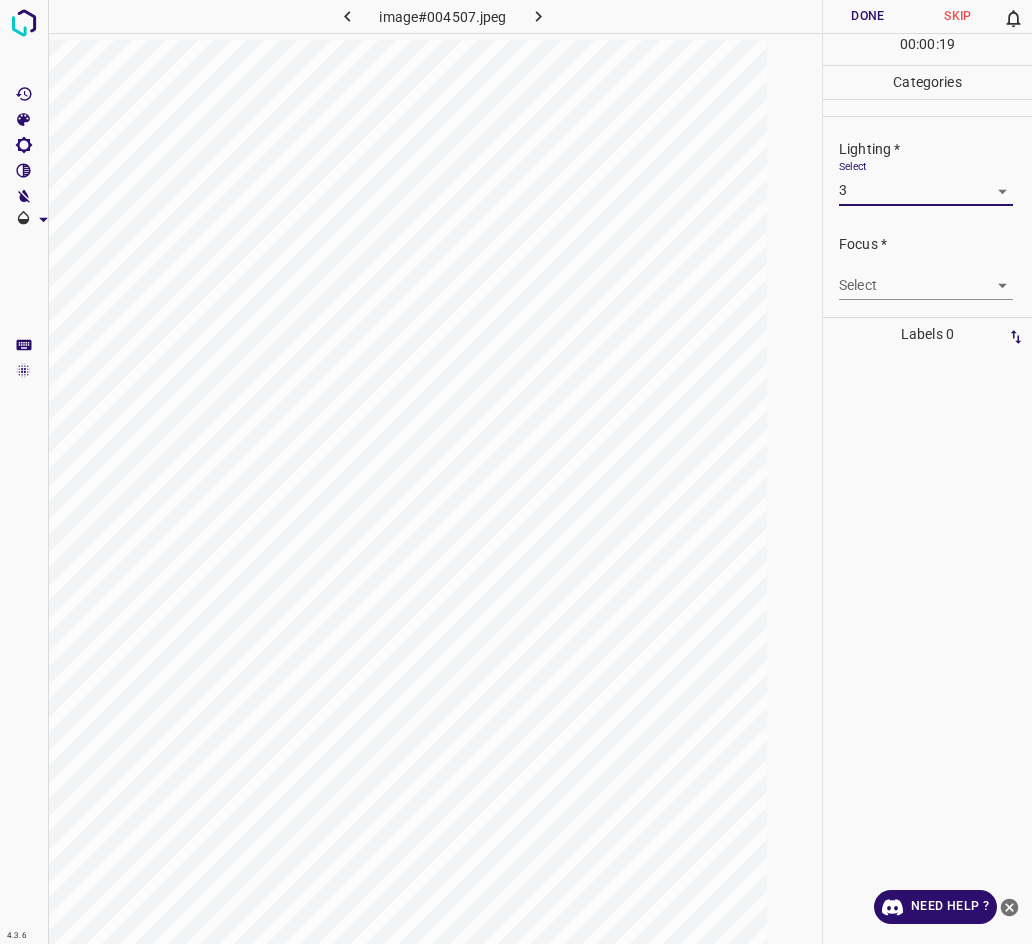 click on "4.3.6  image#004507.jpeg Done Skip 0 00   : 00   : 19   Categories Lighting *  Select 3 3 Focus *  Select ​ Overall *  Select ​ Labels   0 Categories 1 Lighting 2 Focus 3 Overall Tools Space Change between modes (Draw & Edit) I Auto labeling R Restore zoom M Zoom in N Zoom out Delete Delete selecte label Filters Z Restore filters X Saturation filter C Brightness filter V Contrast filter B Gray scale filter General O Download Need Help ? - Text - Hide - Delete" at bounding box center (516, 472) 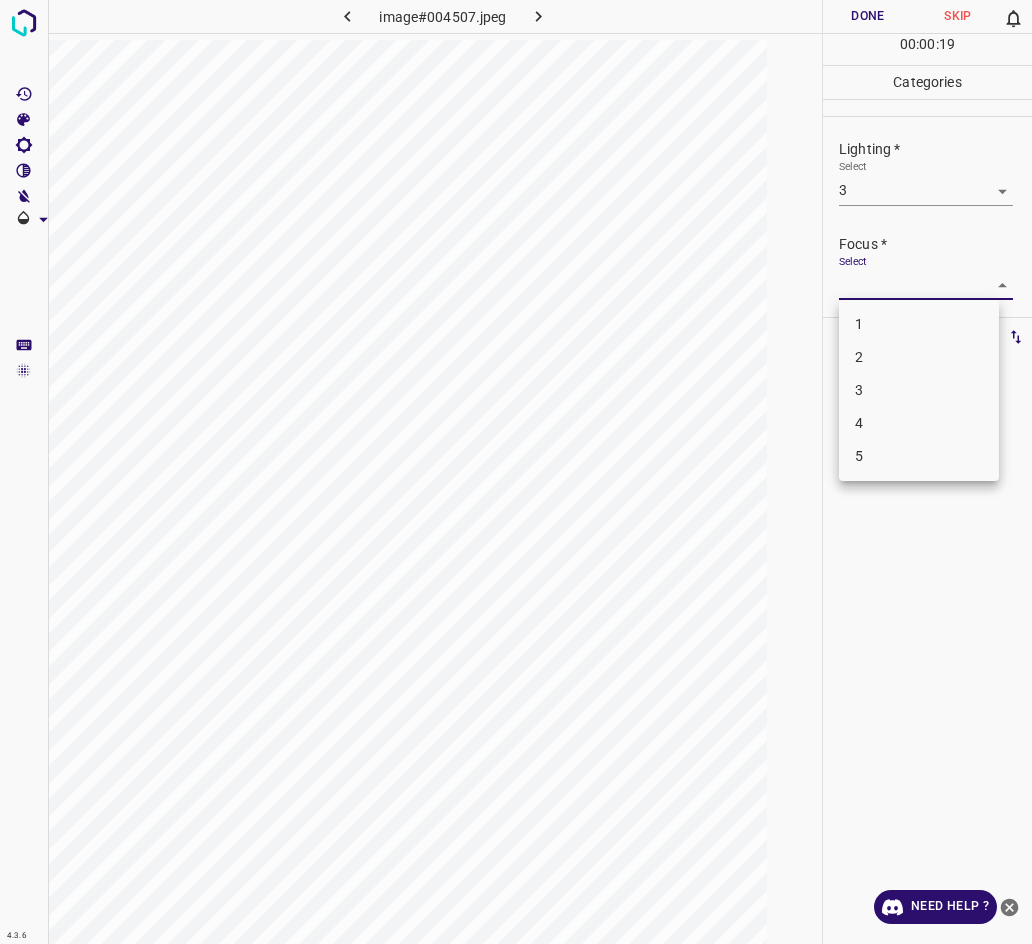 click on "2" at bounding box center (919, 357) 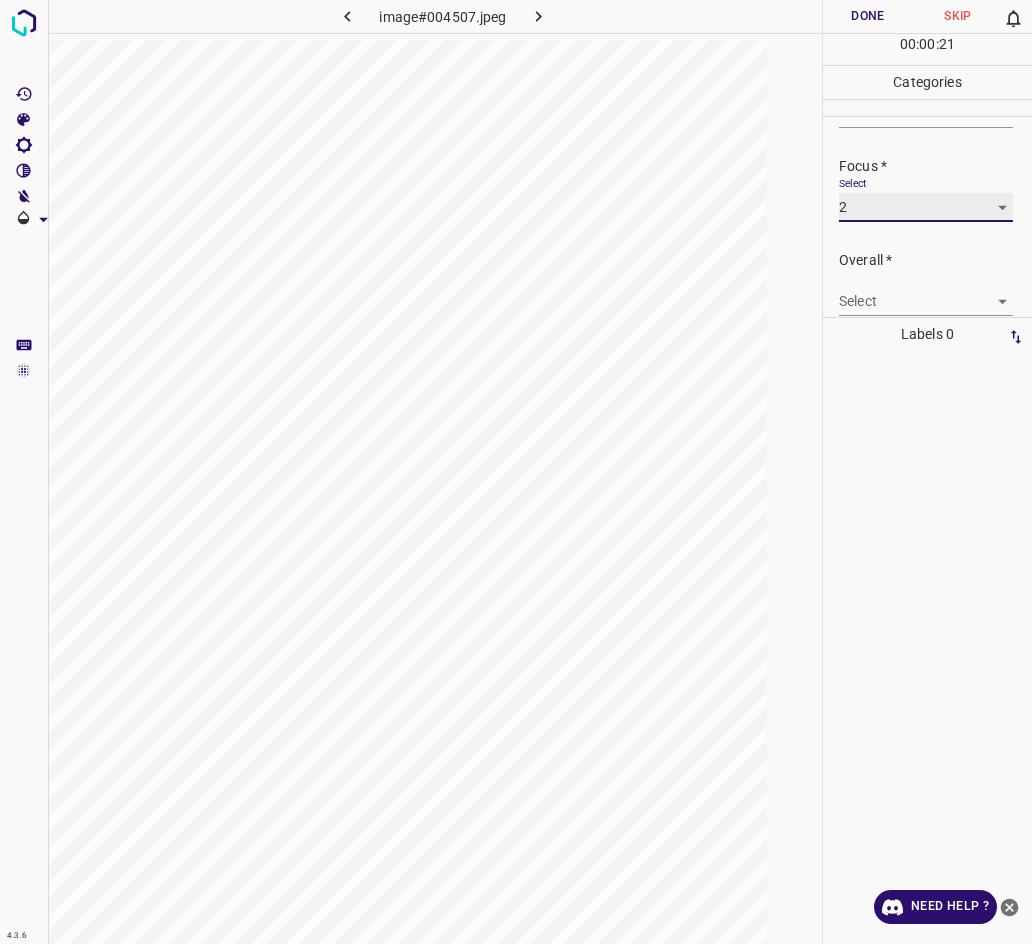 scroll, scrollTop: 98, scrollLeft: 0, axis: vertical 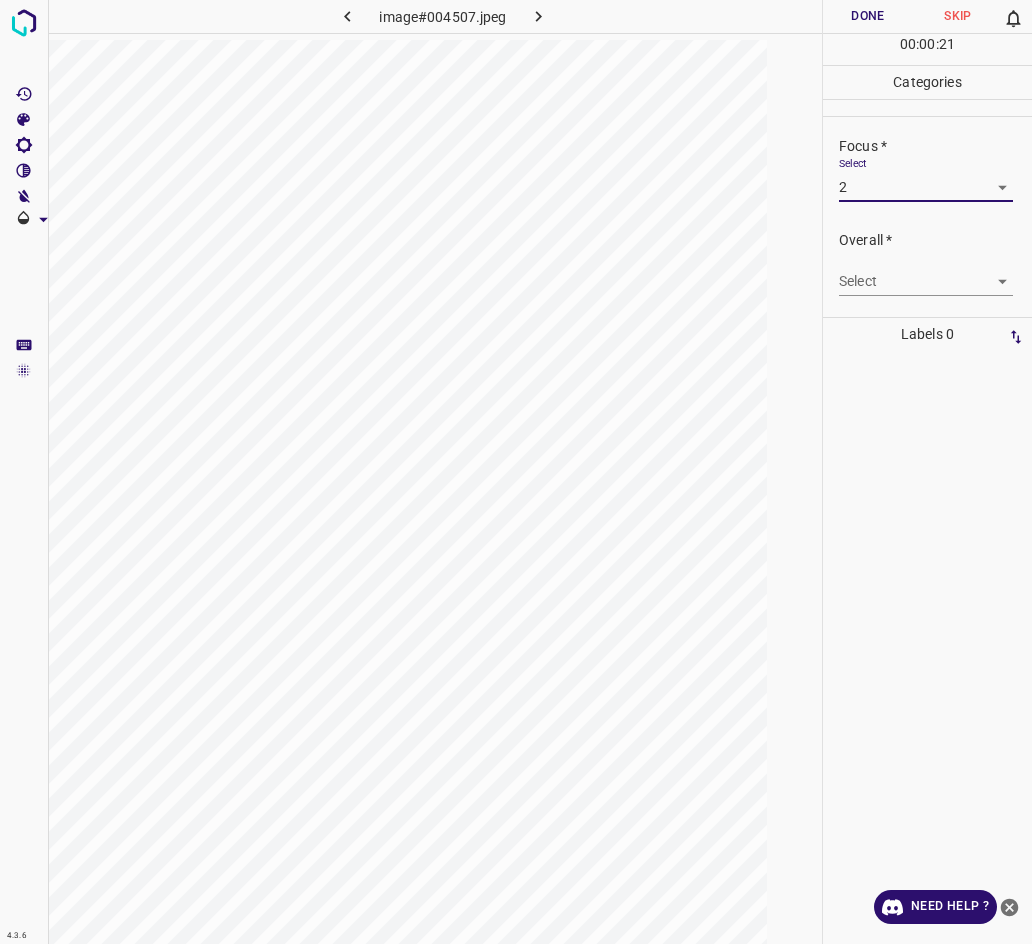 click on "4.3.6  image#004507.jpeg Done Skip 0 00   : 00   : 21   Categories Lighting *  Select 3 3 Focus *  Select 2 2 Overall *  Select ​ Labels   0 Categories 1 Lighting 2 Focus 3 Overall Tools Space Change between modes (Draw & Edit) I Auto labeling R Restore zoom M Zoom in N Zoom out Delete Delete selecte label Filters Z Restore filters X Saturation filter C Brightness filter V Contrast filter B Gray scale filter General O Download Need Help ? - Text - Hide - Delete" at bounding box center [516, 472] 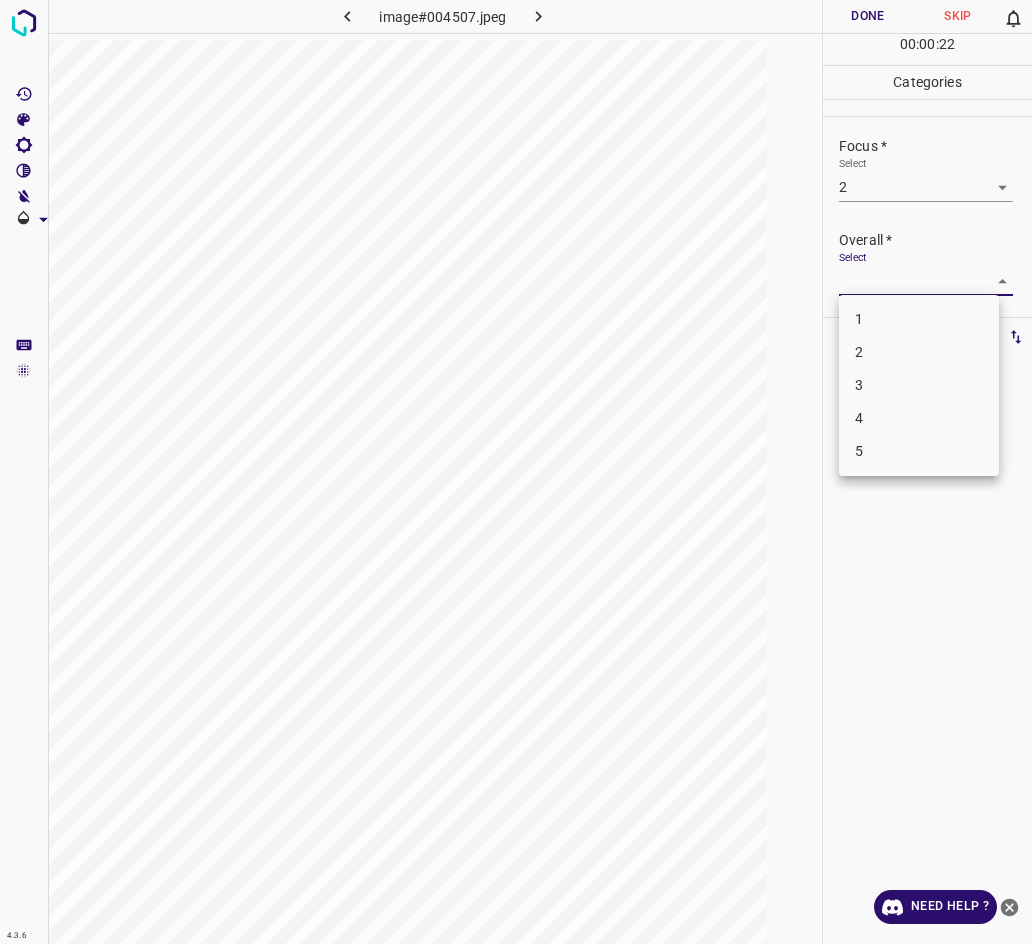 click on "2" at bounding box center [919, 352] 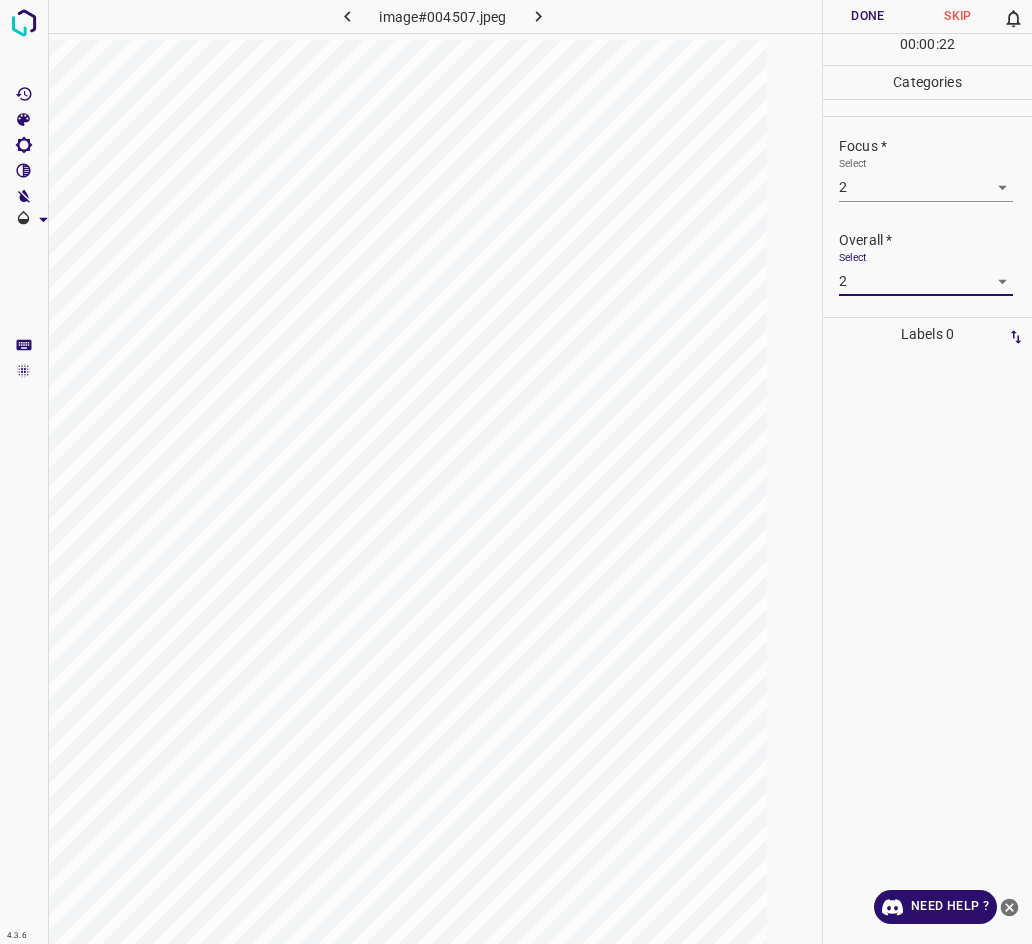 click on "Done" at bounding box center [868, 16] 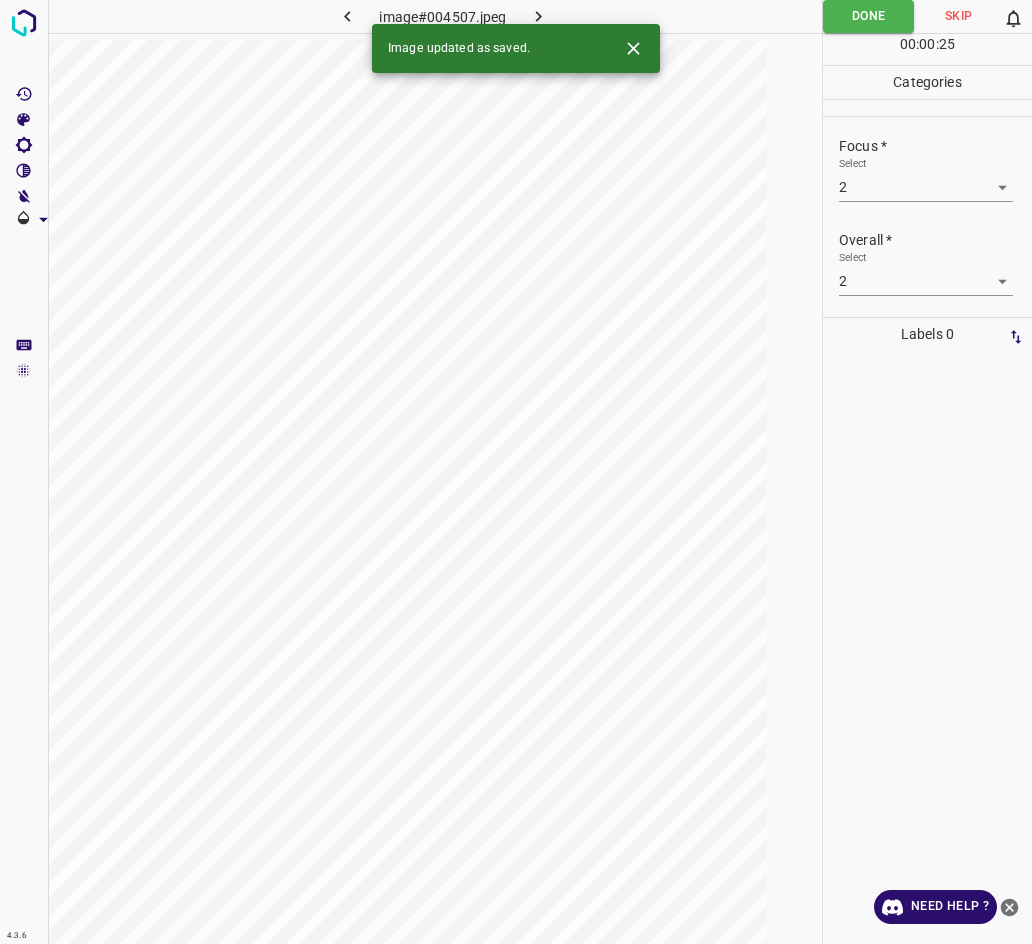 click 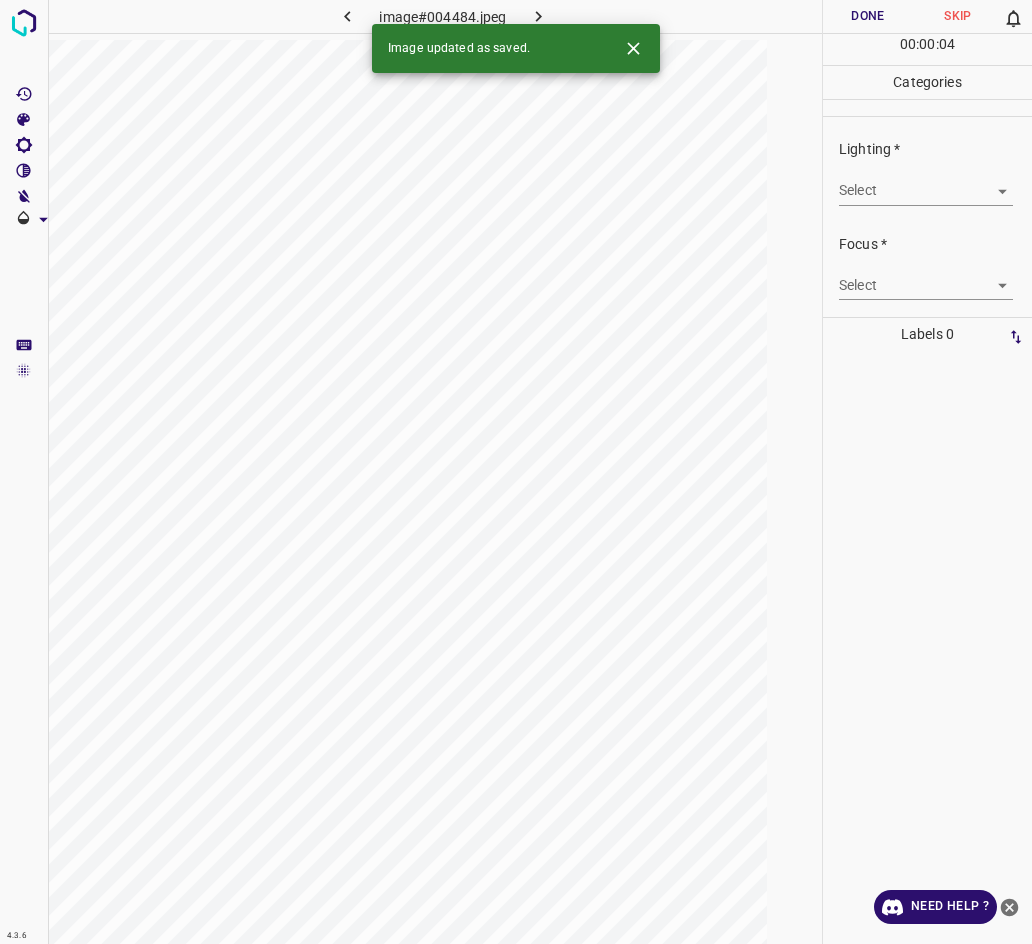 click on "4.3.6  image#004484.jpeg Done Skip 0 00   : 00   : 04   Categories Lighting *  Select ​ Focus *  Select ​ Overall *  Select ​ Labels   0 Categories 1 Lighting 2 Focus 3 Overall Tools Space Change between modes (Draw & Edit) I Auto labeling R Restore zoom M Zoom in N Zoom out Delete Delete selecte label Filters Z Restore filters X Saturation filter C Brightness filter V Contrast filter B Gray scale filter General O Download Image updated as saved. Need Help ? - Text - Hide - Delete" at bounding box center (516, 472) 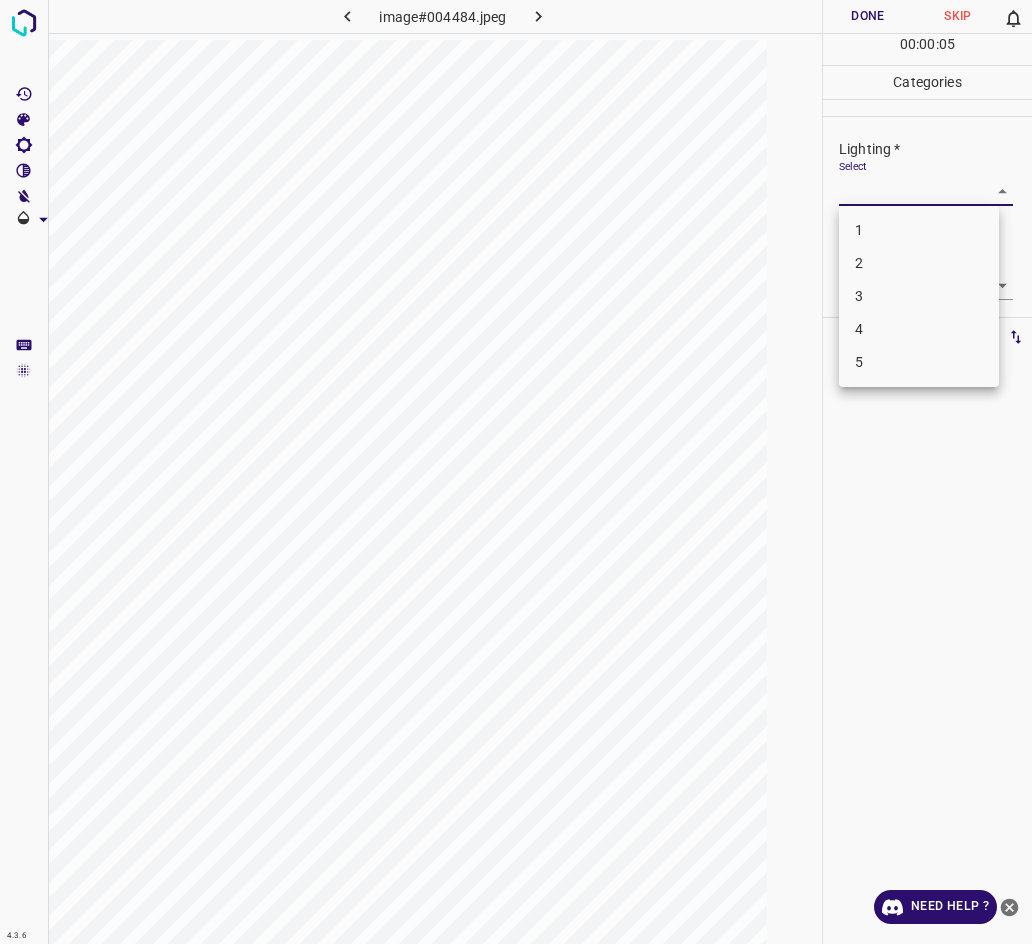 click on "3" at bounding box center (919, 296) 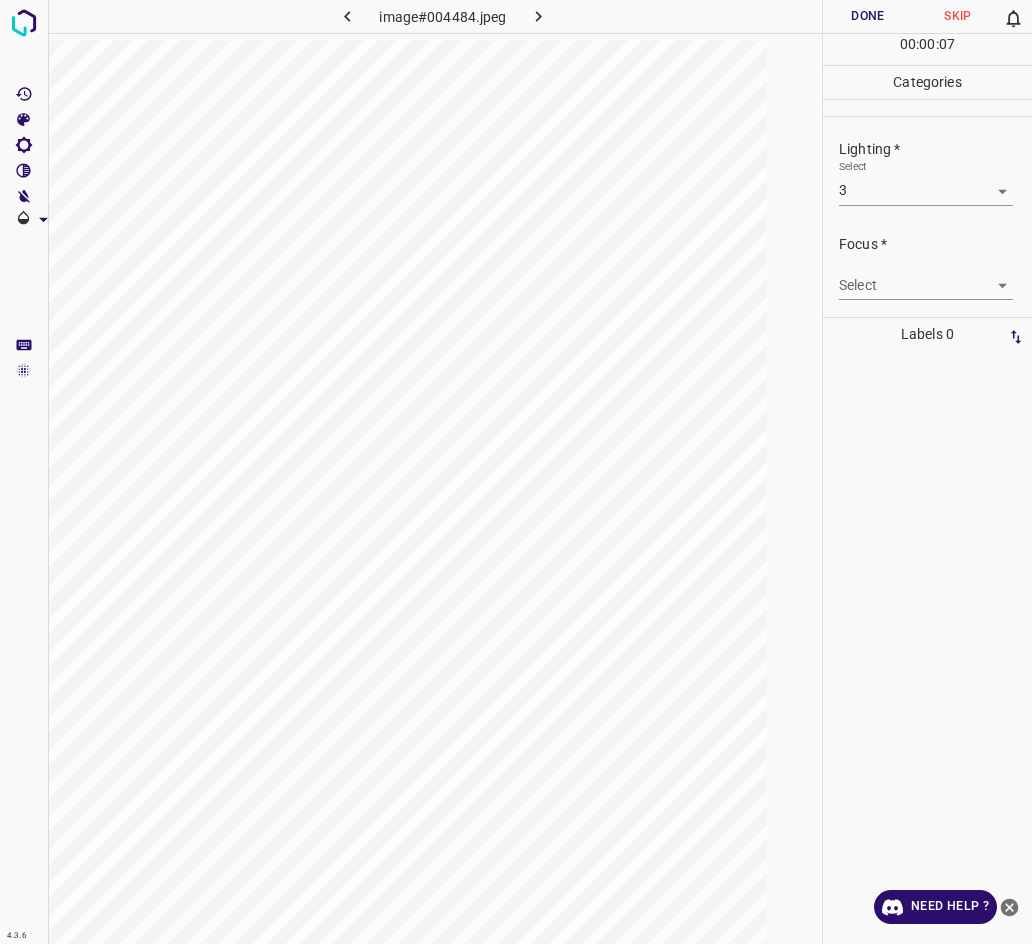 click on "4.3.6  image#004484.jpeg Done Skip 0 00   : 00   : 07   Categories Lighting *  Select 3 3 Focus *  Select ​ Overall *  Select ​ Labels   0 Categories 1 Lighting 2 Focus 3 Overall Tools Space Change between modes (Draw & Edit) I Auto labeling R Restore zoom M Zoom in N Zoom out Delete Delete selecte label Filters Z Restore filters X Saturation filter C Brightness filter V Contrast filter B Gray scale filter General O Download Need Help ? - Text - Hide - Delete" at bounding box center [516, 472] 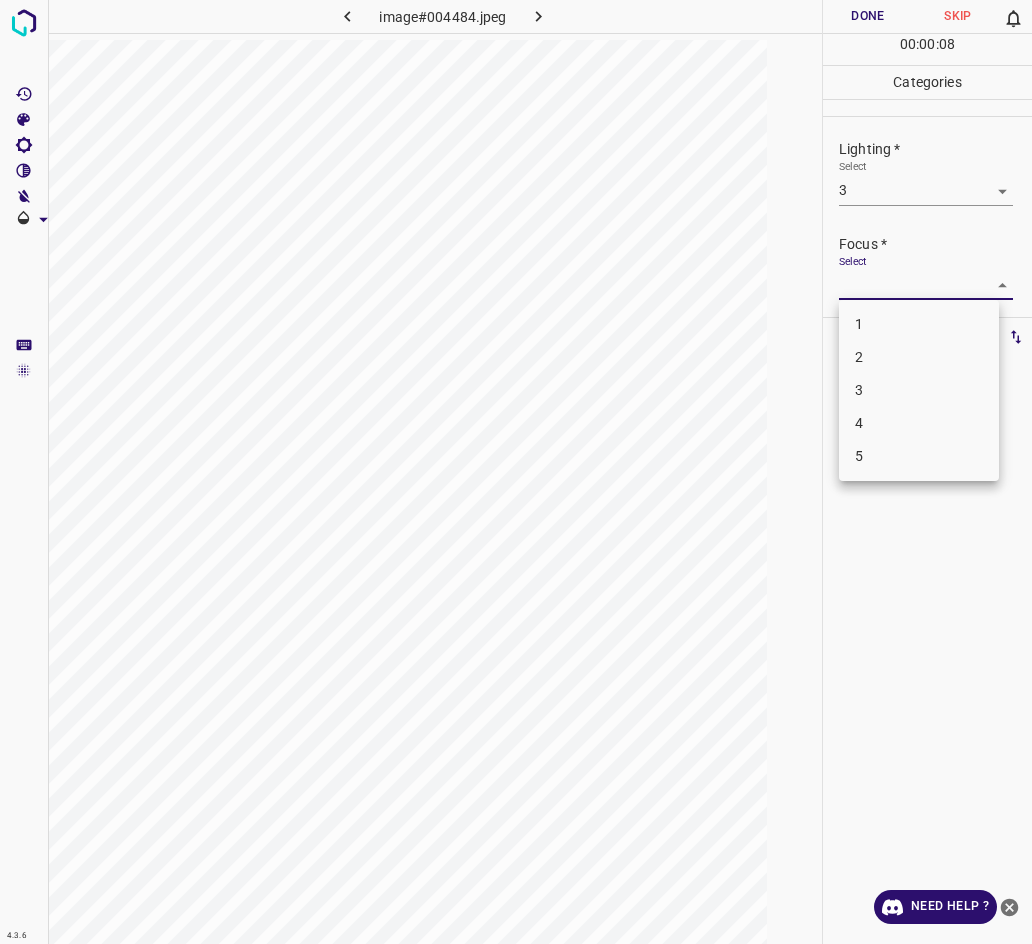 click on "3" at bounding box center [919, 390] 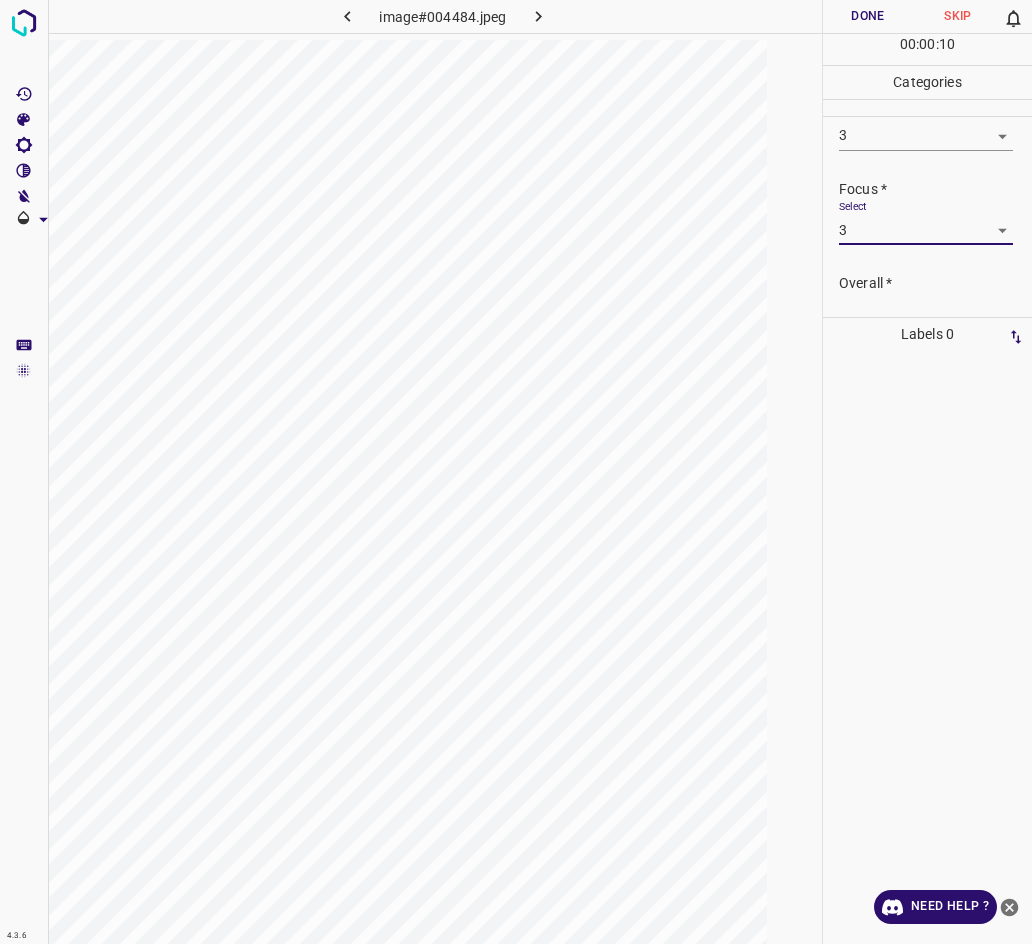 click on "4.3.6  image#004484.jpeg Done Skip 0 00   : 00   : 10   Categories Lighting *  Select 3 3 Focus *  Select 3 3 Overall *  Select ​ Labels   0 Categories 1 Lighting 2 Focus 3 Overall Tools Space Change between modes (Draw & Edit) I Auto labeling R Restore zoom M Zoom in N Zoom out Delete Delete selecte label Filters Z Restore filters X Saturation filter C Brightness filter V Contrast filter B Gray scale filter General O Download Need Help ? - Text - Hide - Delete" at bounding box center (516, 472) 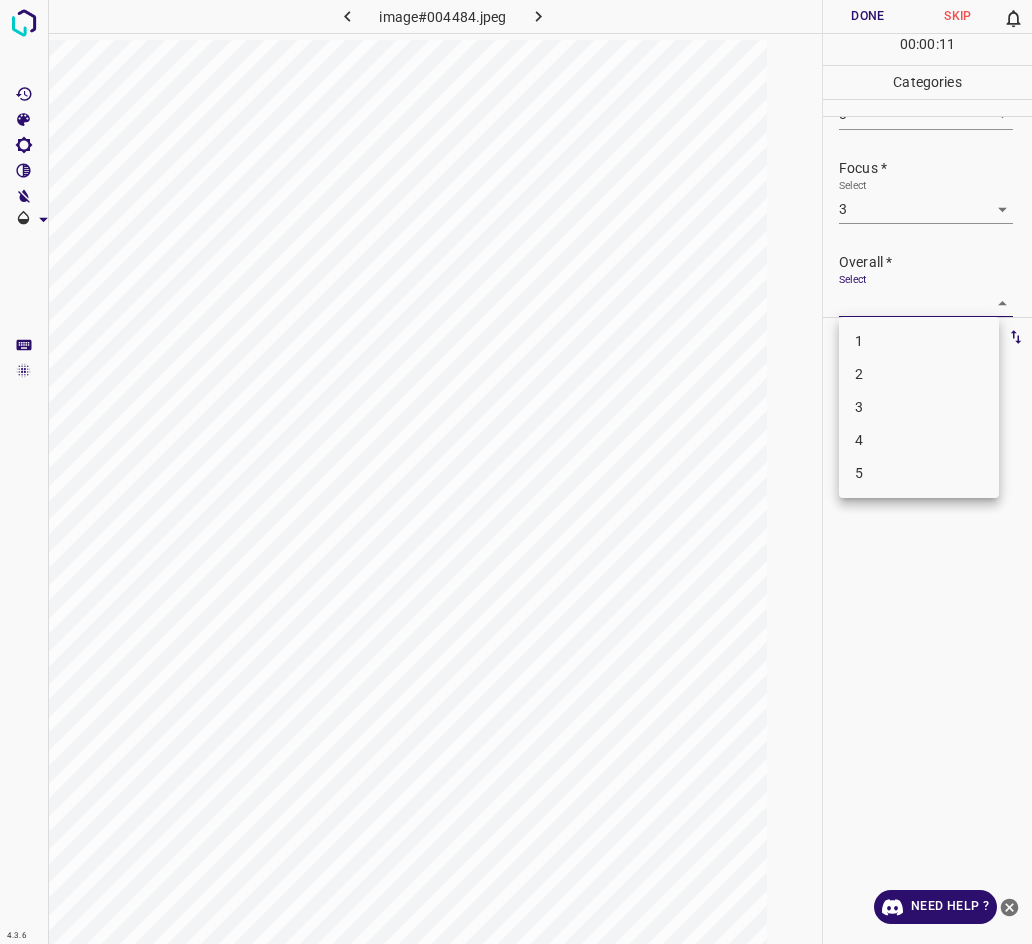 click on "3" at bounding box center [919, 407] 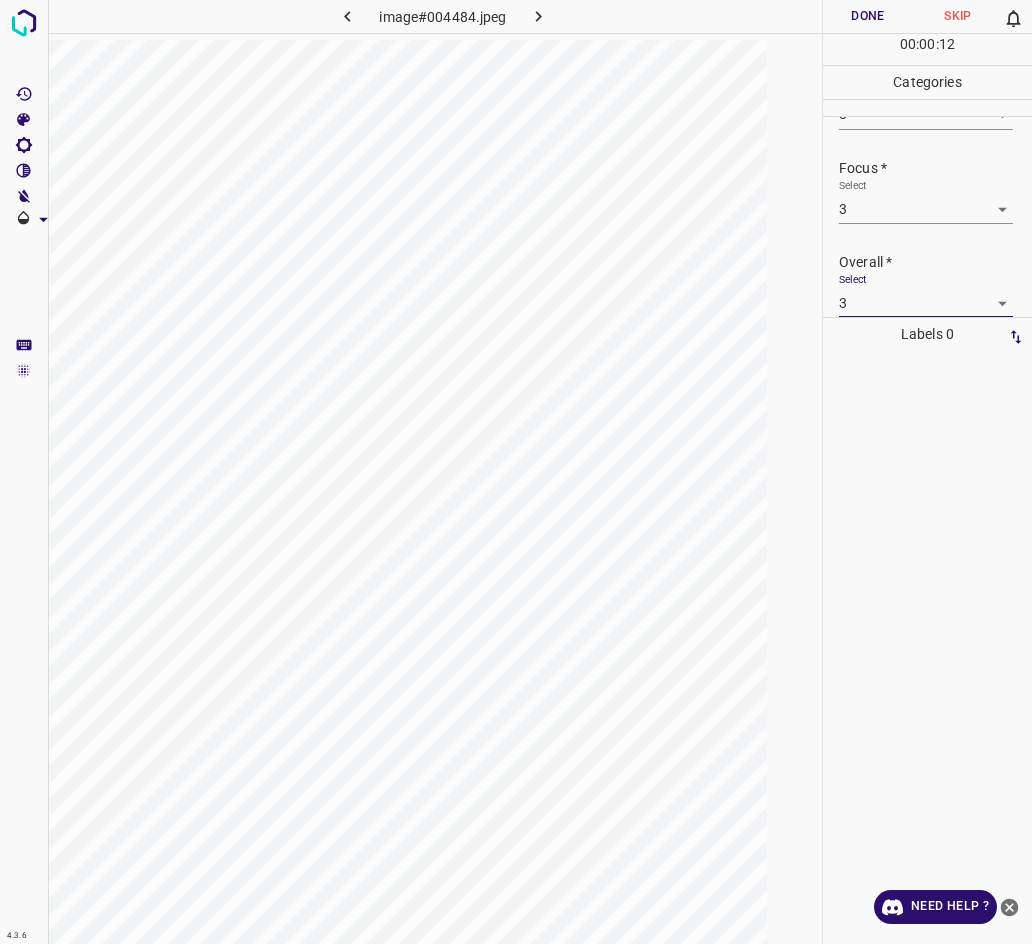 click on "Done" at bounding box center (868, 16) 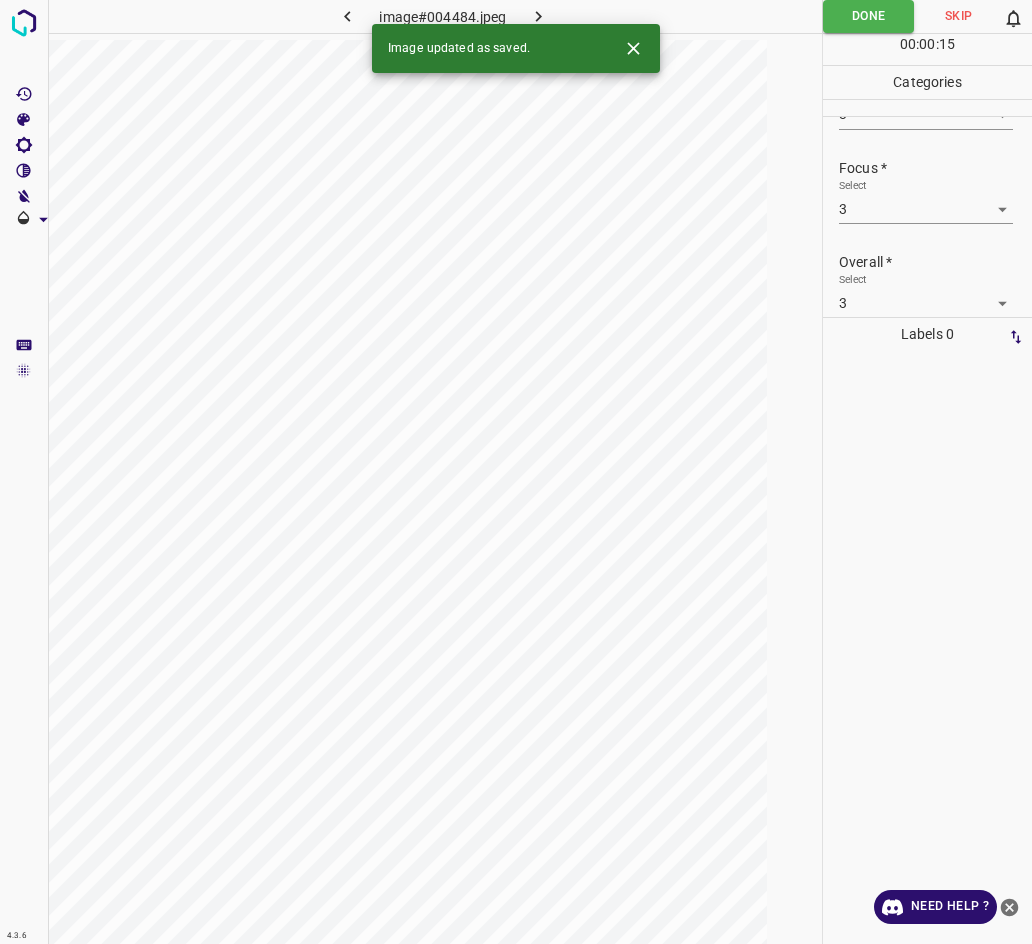 click 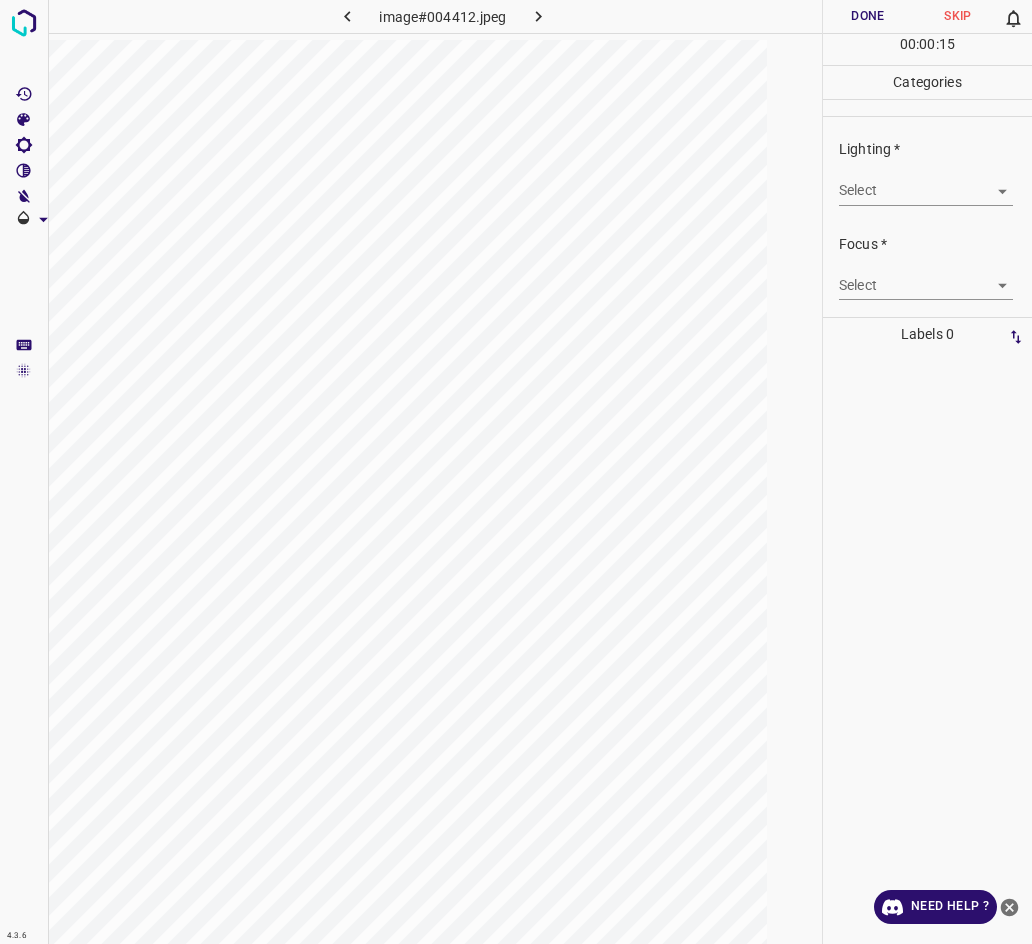 click on "4.3.6  image#004412.jpeg Done Skip 0 00   : 00   : 15   Categories Lighting *  Select ​ Focus *  Select ​ Overall *  Select ​ Labels   0 Categories 1 Lighting 2 Focus 3 Overall Tools Space Change between modes (Draw & Edit) I Auto labeling R Restore zoom M Zoom in N Zoom out Delete Delete selecte label Filters Z Restore filters X Saturation filter C Brightness filter V Contrast filter B Gray scale filter General O Download Need Help ? - Text - Hide - Delete" at bounding box center [516, 472] 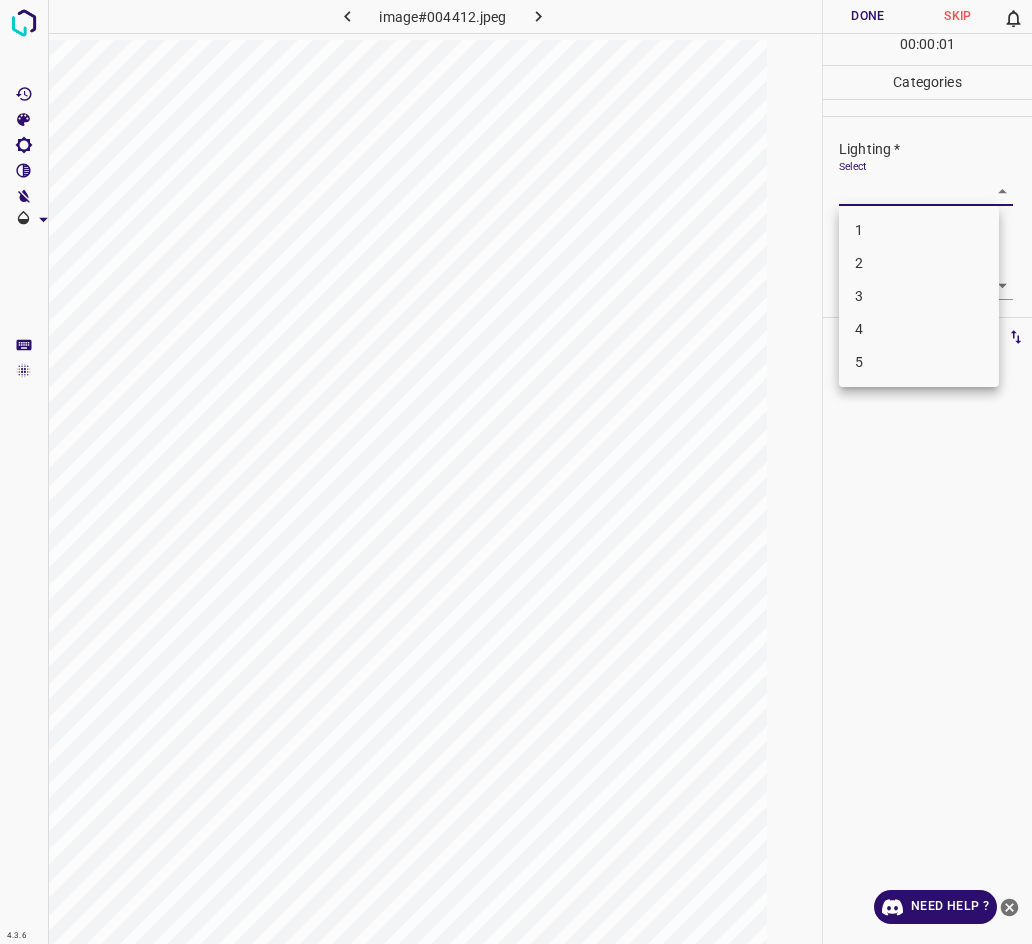 click on "3" at bounding box center (919, 296) 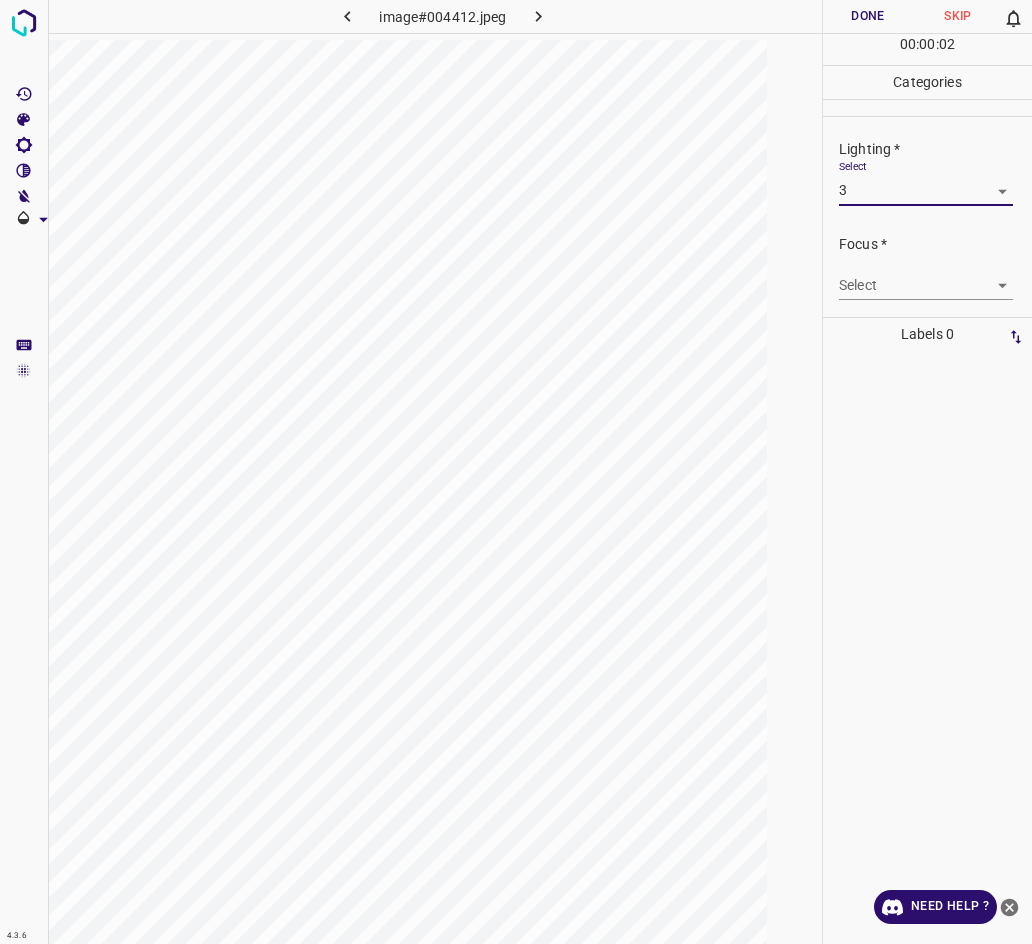click on "4.3.6  image#004412.jpeg Done Skip 0 00   : 00   : 02   Categories Lighting *  Select 3 3 Focus *  Select ​ Overall *  Select ​ Labels   0 Categories 1 Lighting 2 Focus 3 Overall Tools Space Change between modes (Draw & Edit) I Auto labeling R Restore zoom M Zoom in N Zoom out Delete Delete selecte label Filters Z Restore filters X Saturation filter C Brightness filter V Contrast filter B Gray scale filter General O Download Need Help ? - Text - Hide - Delete" at bounding box center (516, 472) 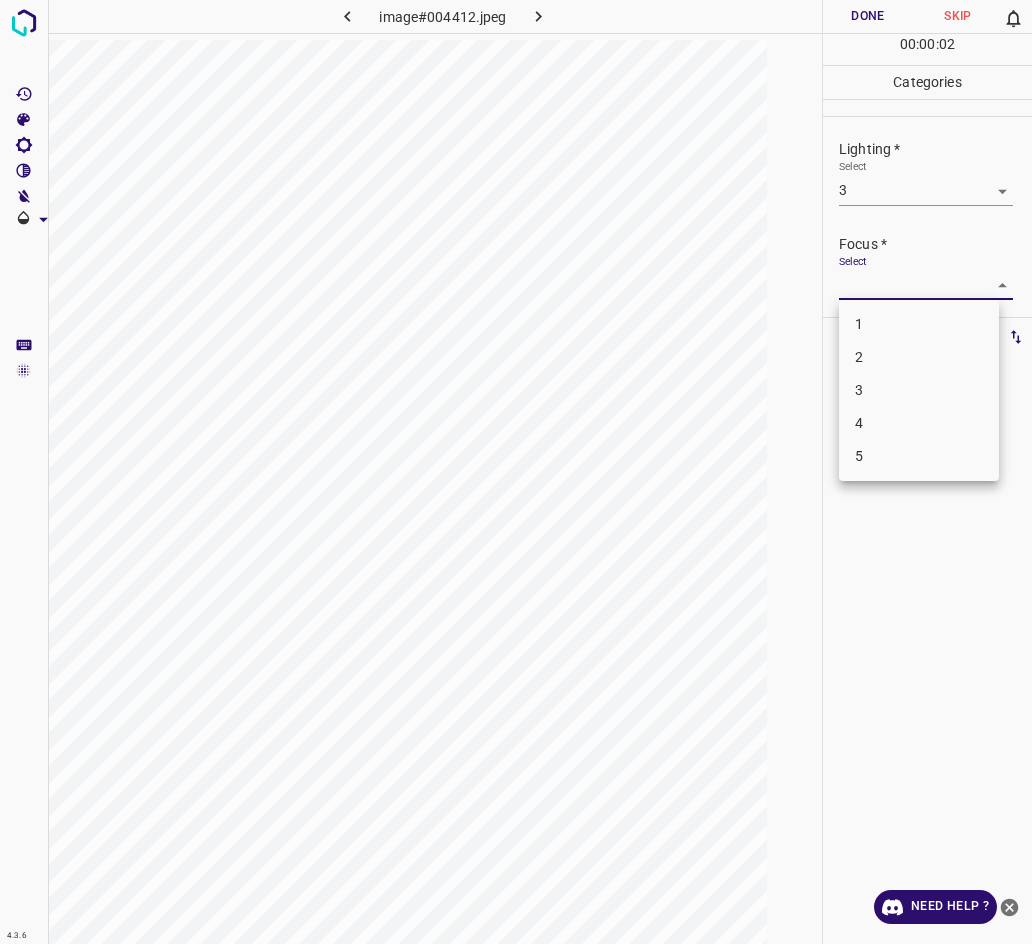 click on "3" at bounding box center [919, 390] 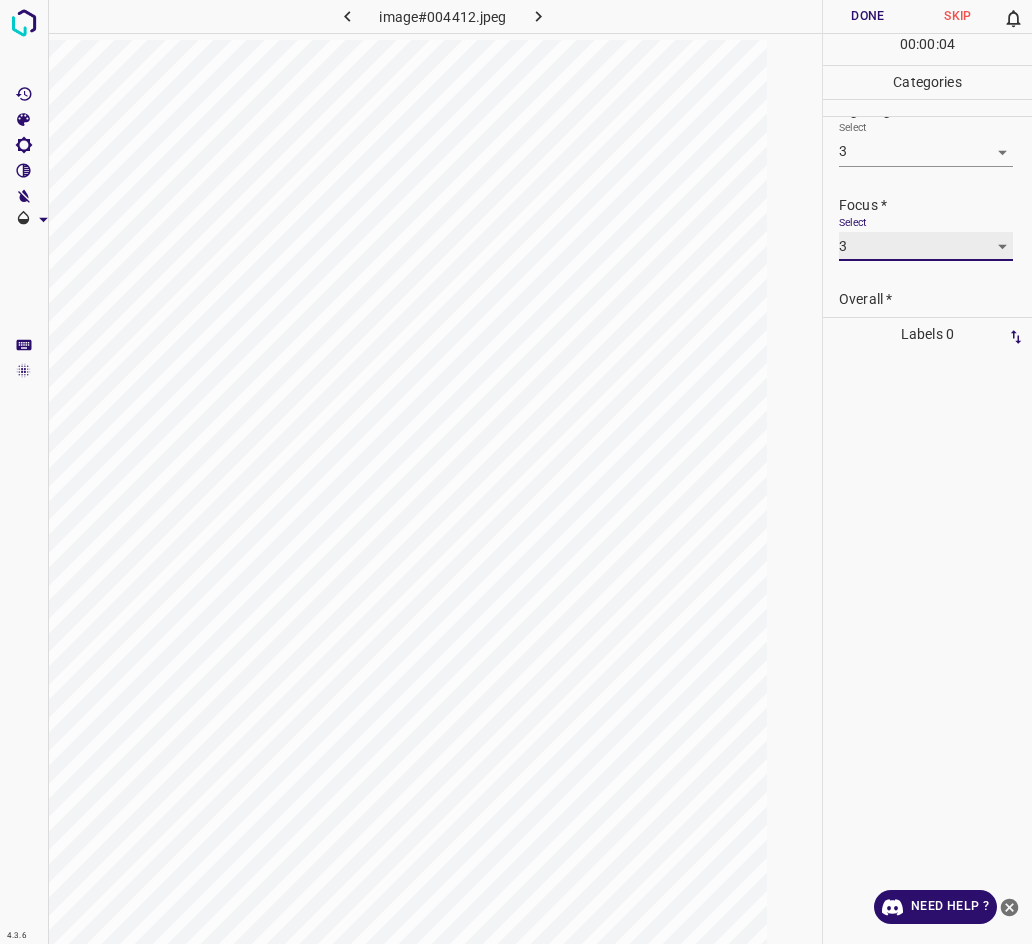 scroll, scrollTop: 98, scrollLeft: 0, axis: vertical 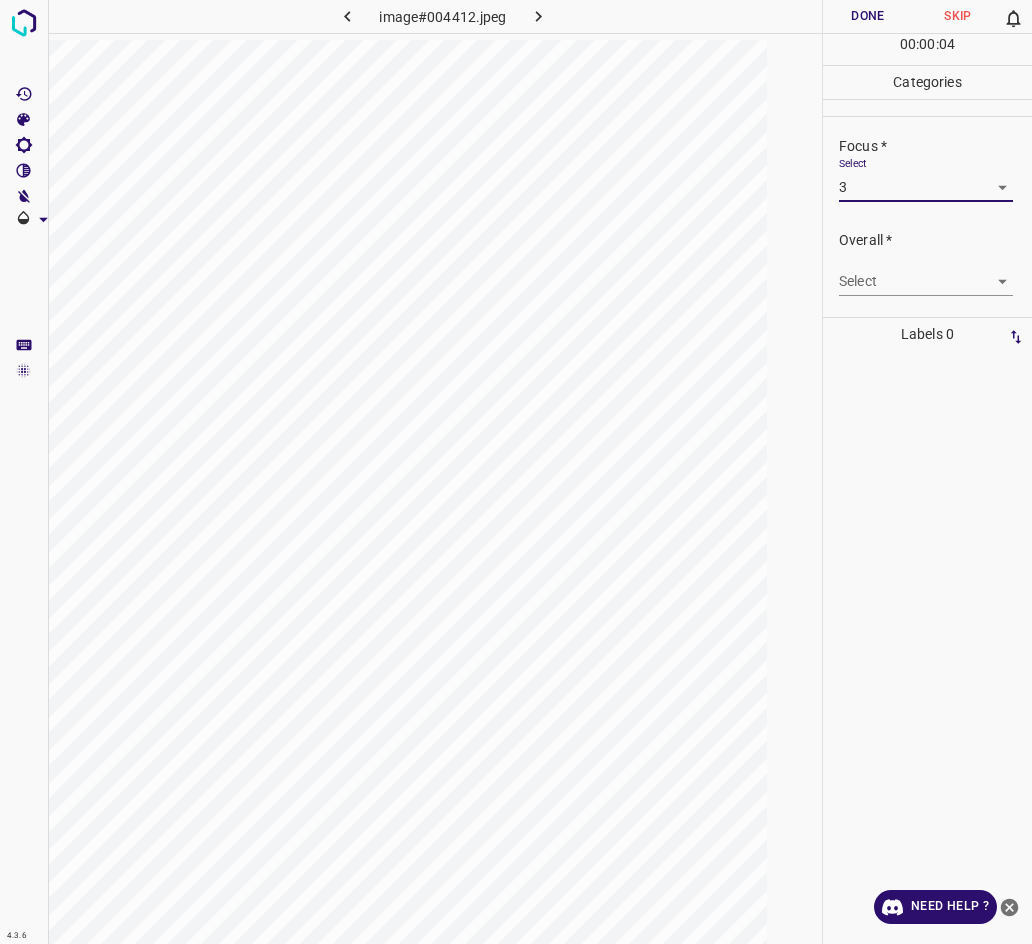 click on "4.3.6  image#004412.jpeg Done Skip 0 00   : 00   : 04   Categories Lighting *  Select 3 3 Focus *  Select 3 3 Overall *  Select ​ Labels   0 Categories 1 Lighting 2 Focus 3 Overall Tools Space Change between modes (Draw & Edit) I Auto labeling R Restore zoom M Zoom in N Zoom out Delete Delete selecte label Filters Z Restore filters X Saturation filter C Brightness filter V Contrast filter B Gray scale filter General O Download Need Help ? - Text - Hide - Delete" at bounding box center [516, 472] 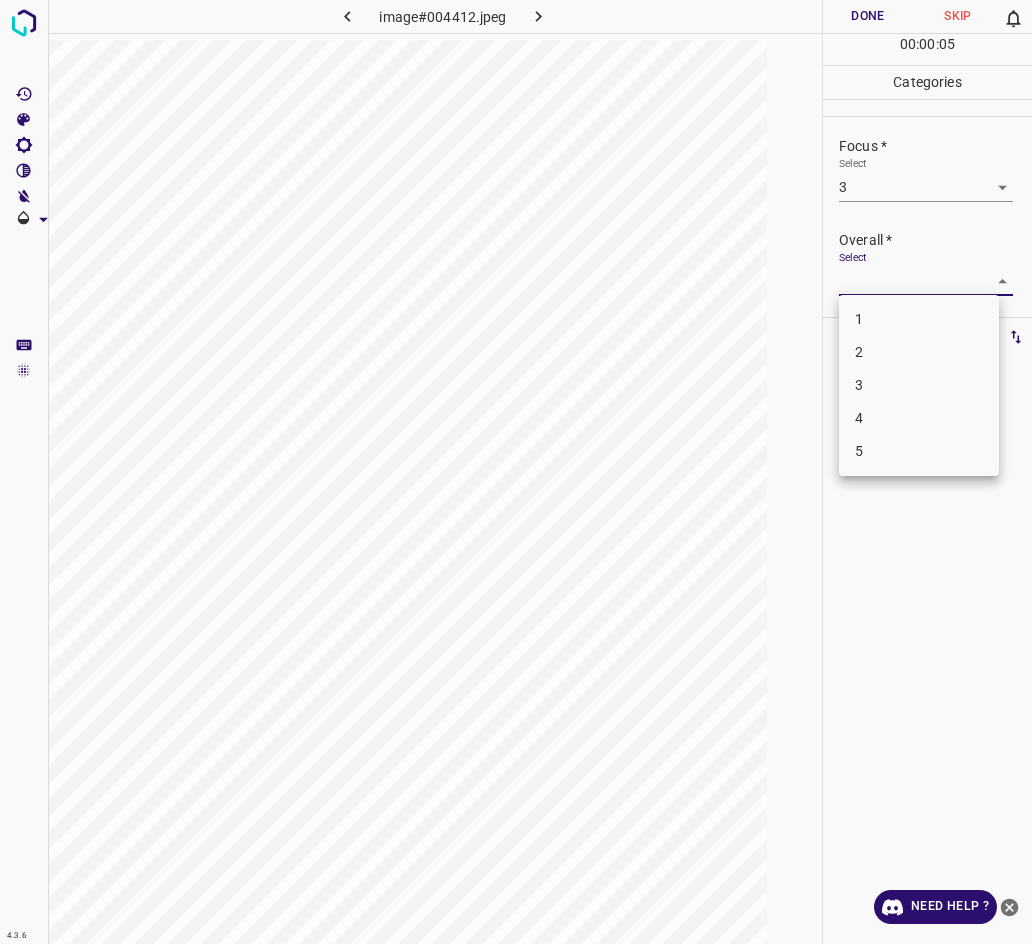 click on "3" at bounding box center (919, 385) 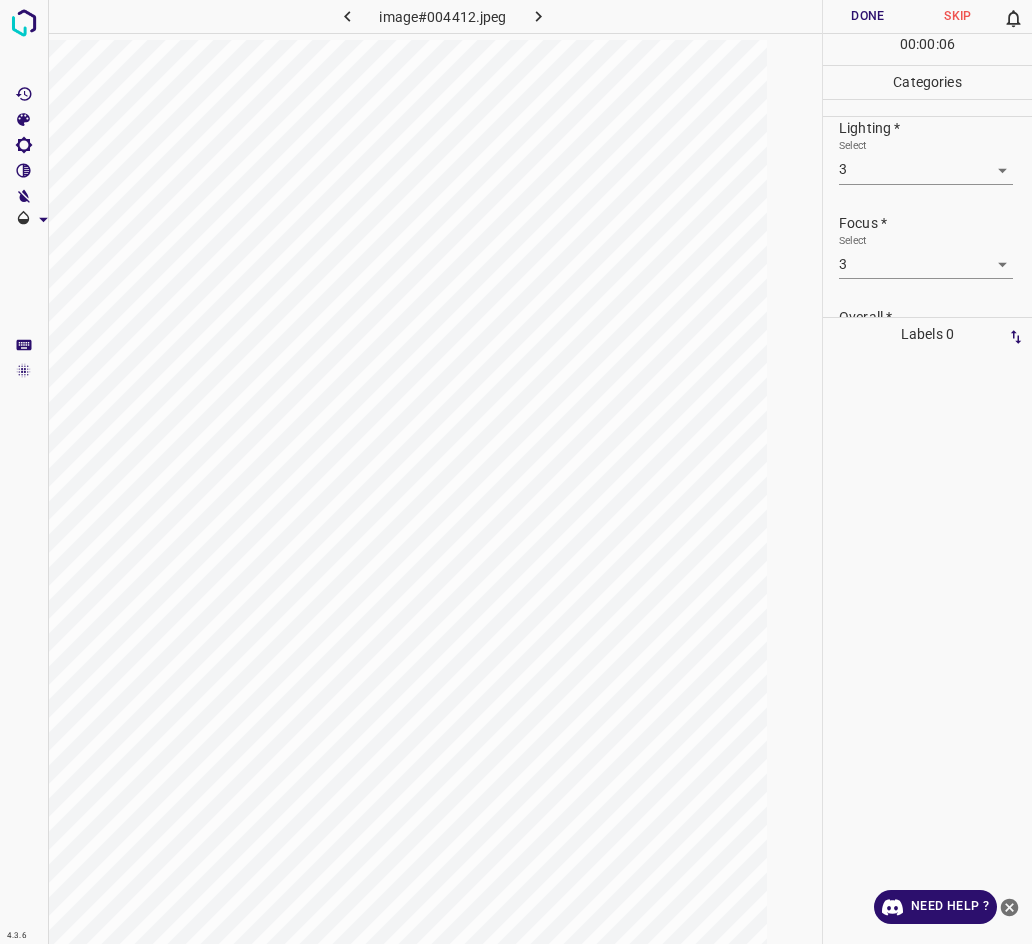 scroll, scrollTop: 0, scrollLeft: 0, axis: both 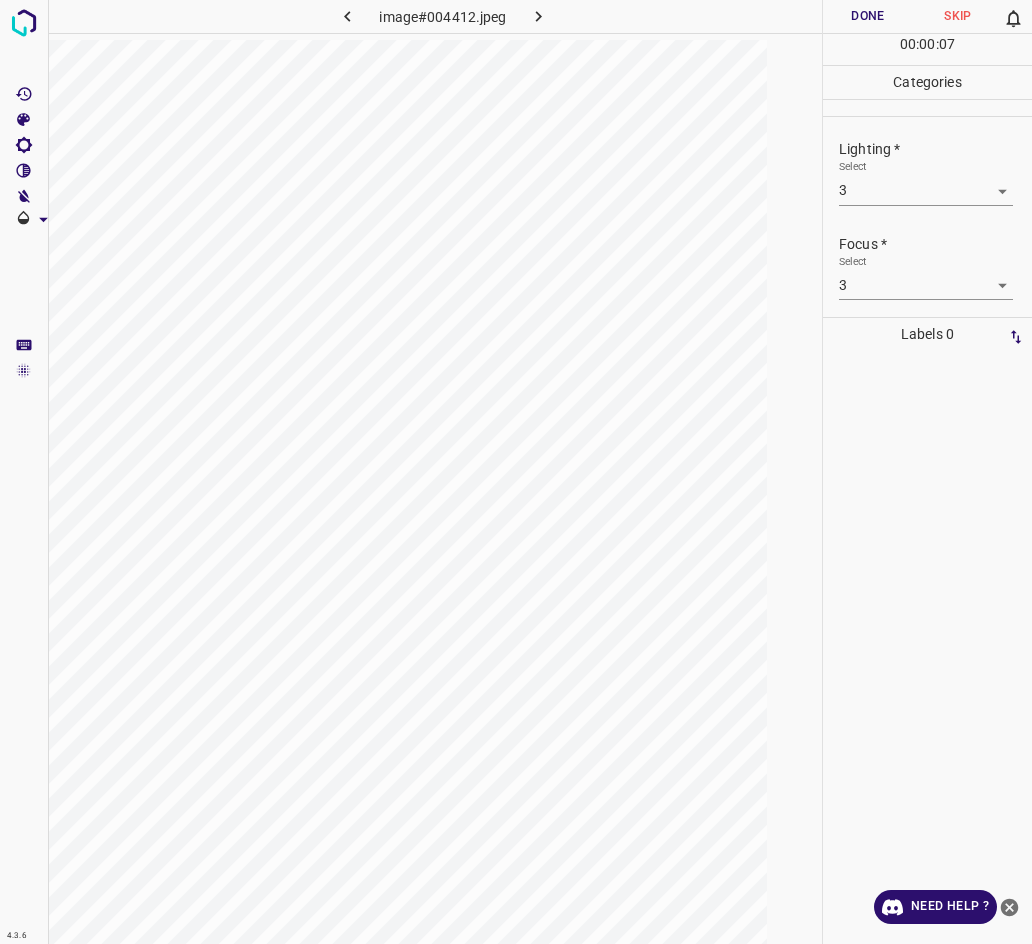 click on "Done" at bounding box center [868, 16] 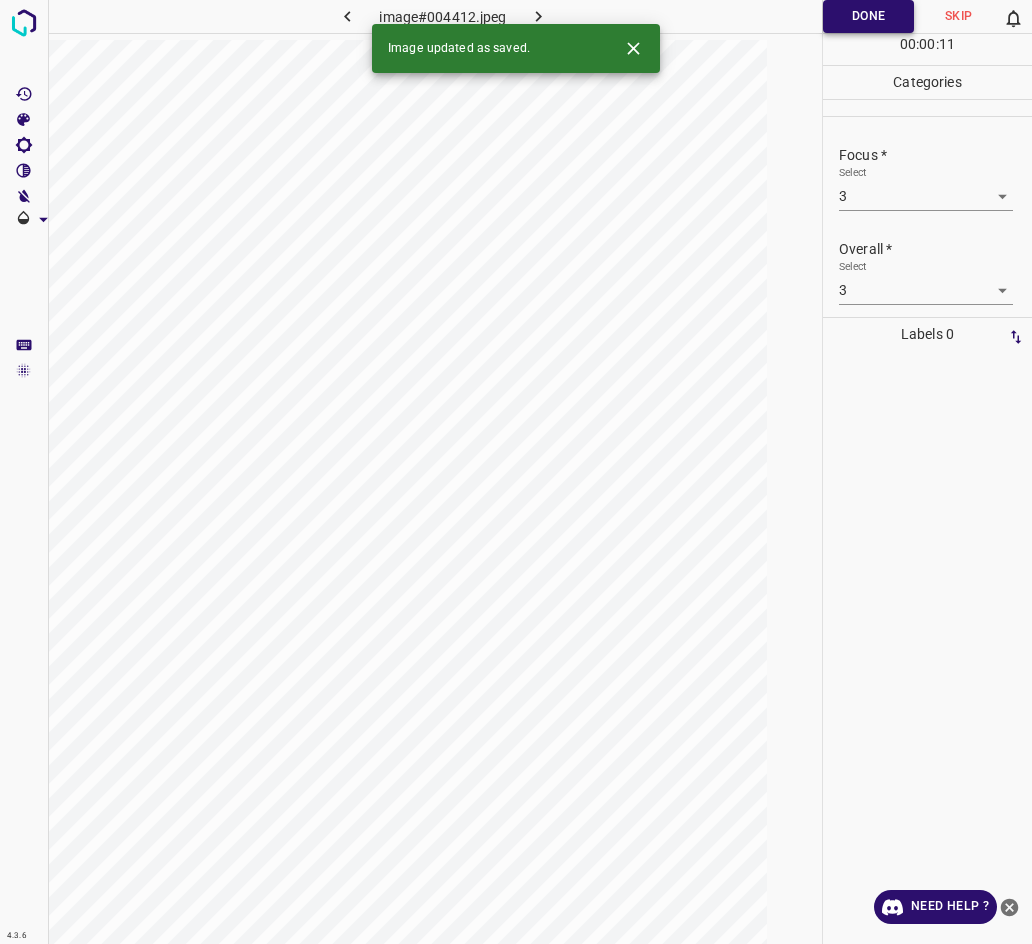scroll, scrollTop: 98, scrollLeft: 0, axis: vertical 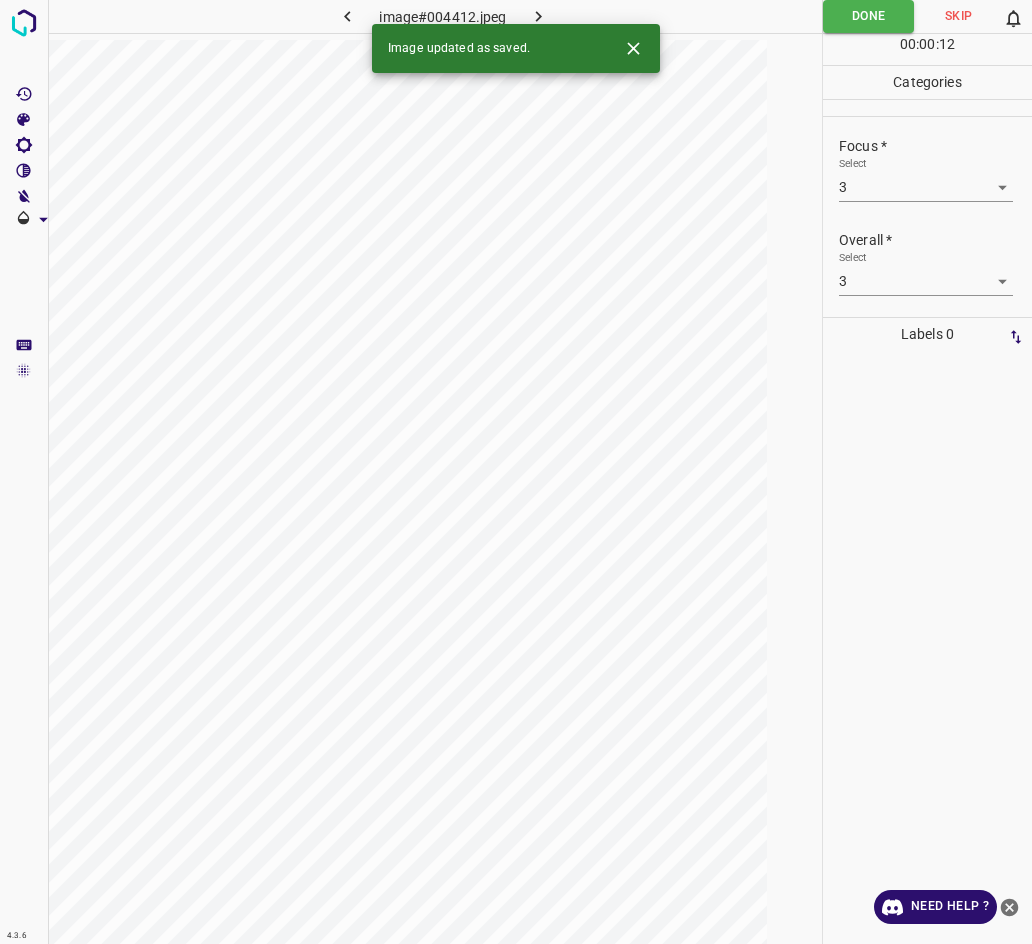 click 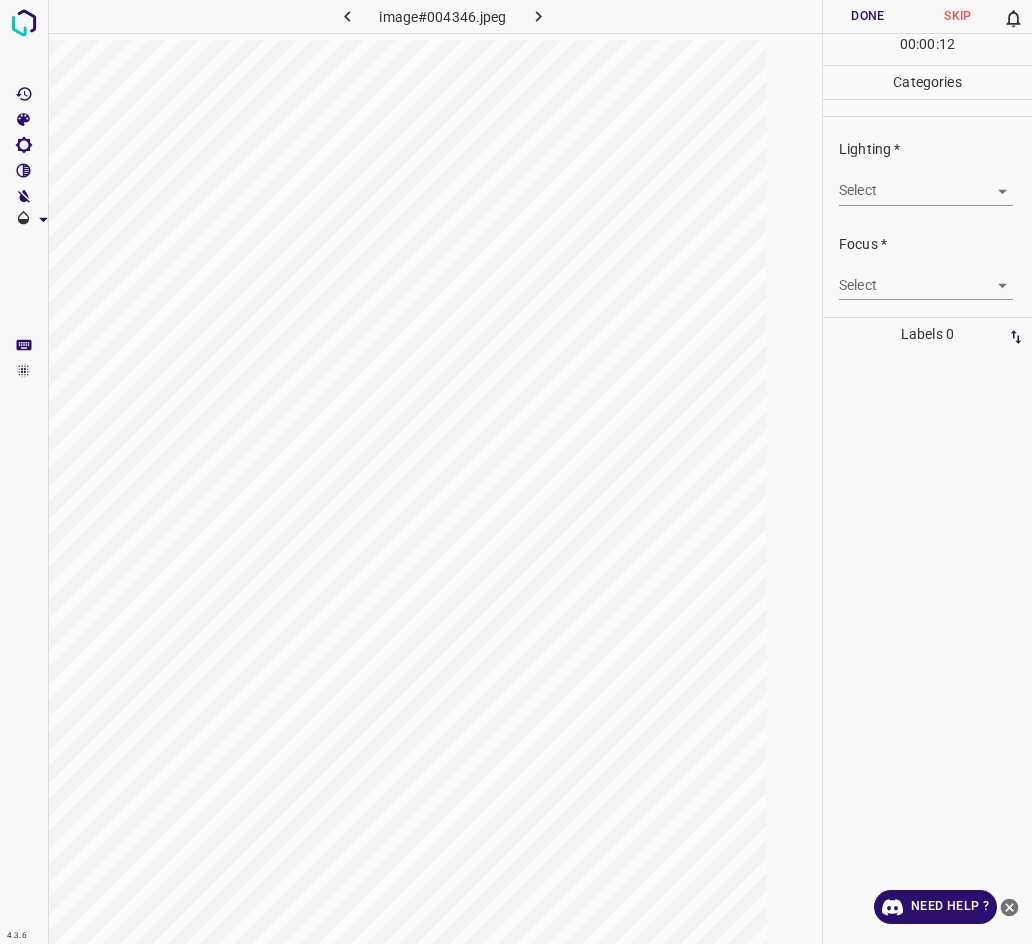 click on "4.3.6  image#004346.jpeg Done Skip 0 00   : 00   : 12   Categories Lighting *  Select ​ Focus *  Select ​ Overall *  Select ​ Labels   0 Categories 1 Lighting 2 Focus 3 Overall Tools Space Change between modes (Draw & Edit) I Auto labeling R Restore zoom M Zoom in N Zoom out Delete Delete selecte label Filters Z Restore filters X Saturation filter C Brightness filter V Contrast filter B Gray scale filter General O Download Need Help ? - Text - Hide - Delete" at bounding box center [516, 472] 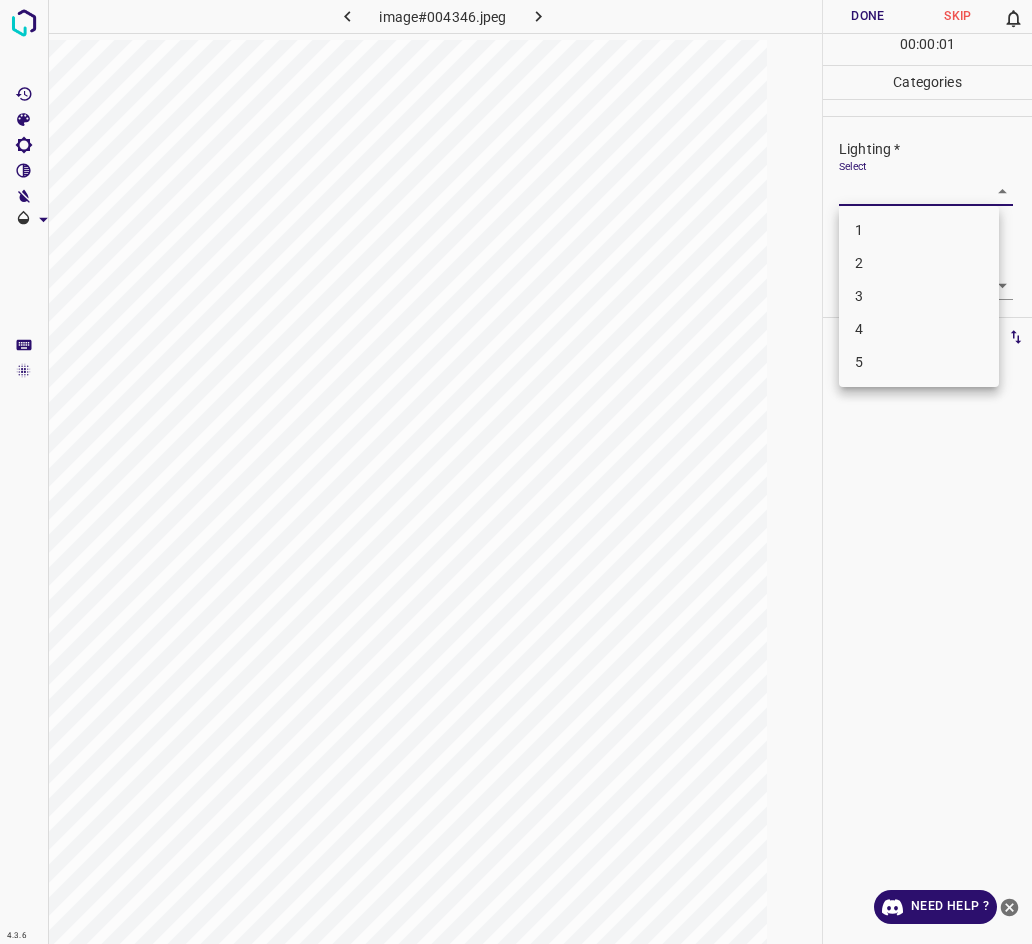 click on "3" at bounding box center [919, 296] 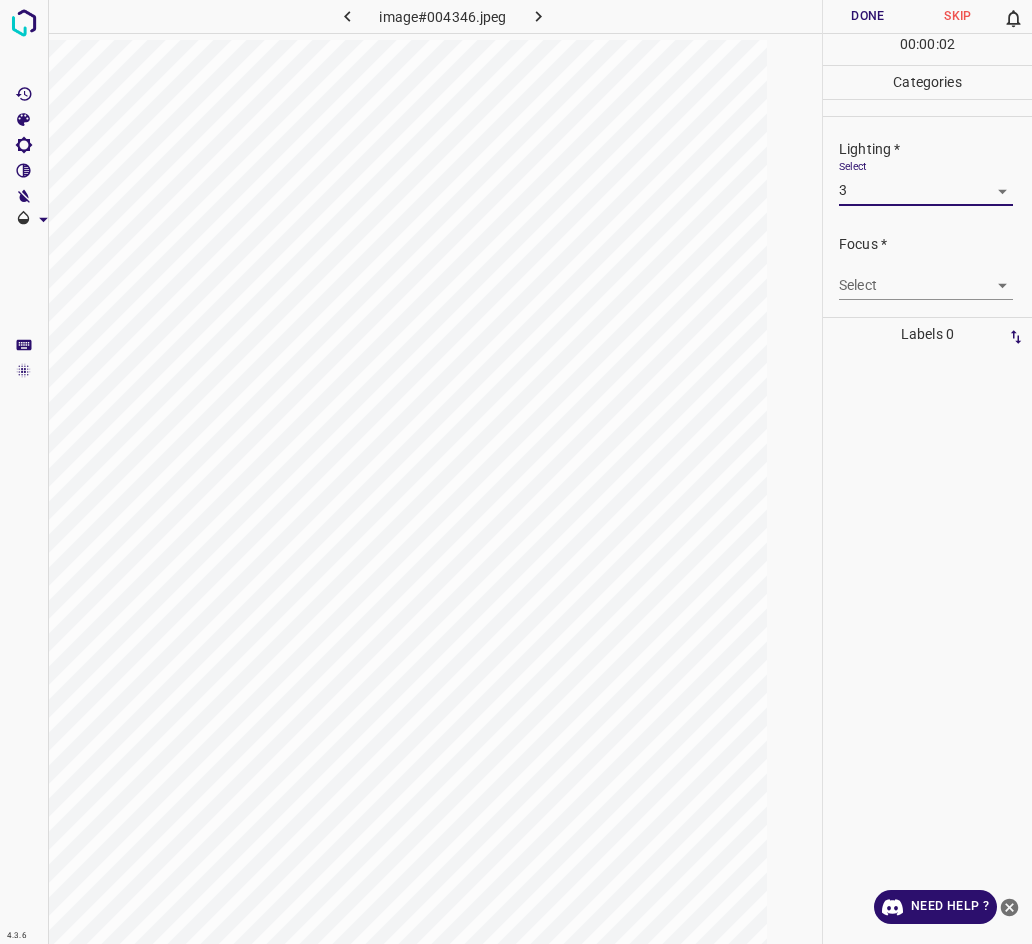 click on "4.3.6  image#004346.jpeg Done Skip 0 00   : 00   : 02   Categories Lighting *  Select 3 3 Focus *  Select ​ Overall *  Select ​ Labels   0 Categories 1 Lighting 2 Focus 3 Overall Tools Space Change between modes (Draw & Edit) I Auto labeling R Restore zoom M Zoom in N Zoom out Delete Delete selecte label Filters Z Restore filters X Saturation filter C Brightness filter V Contrast filter B Gray scale filter General O Download Need Help ? - Text - Hide - Delete" at bounding box center (516, 472) 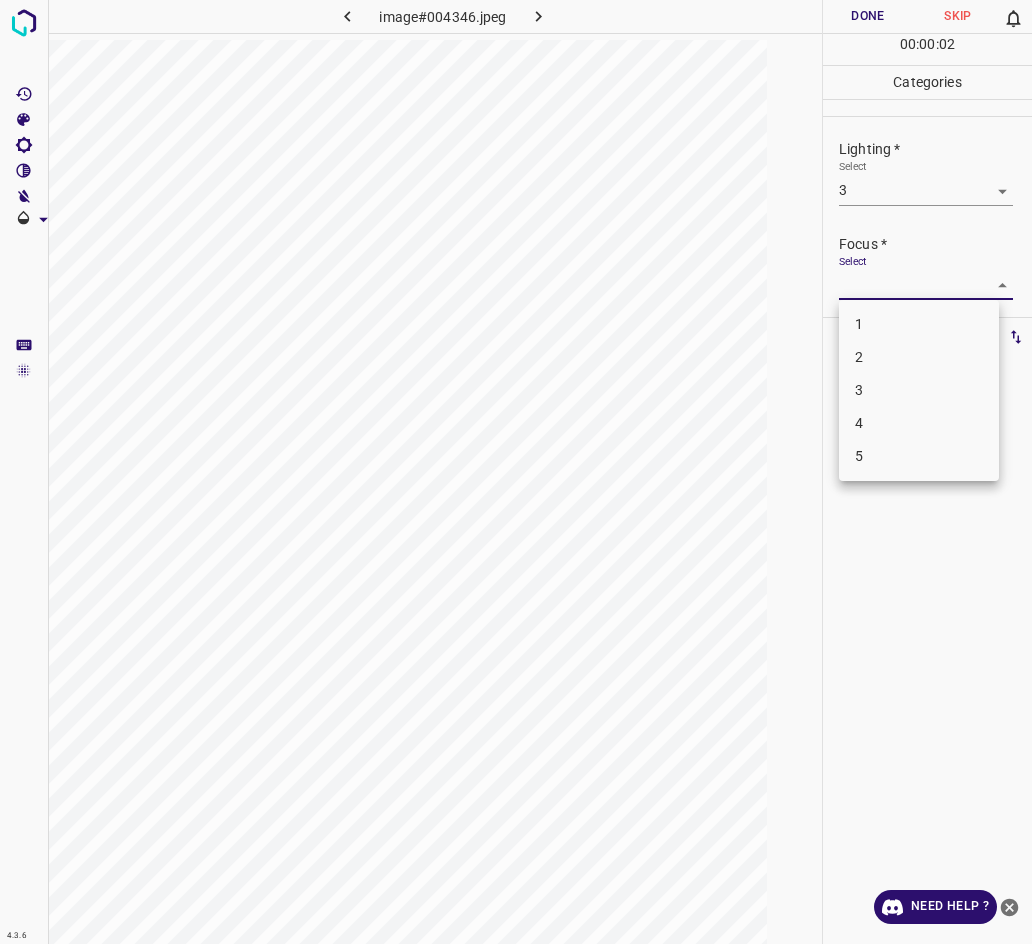 click on "3" at bounding box center [919, 390] 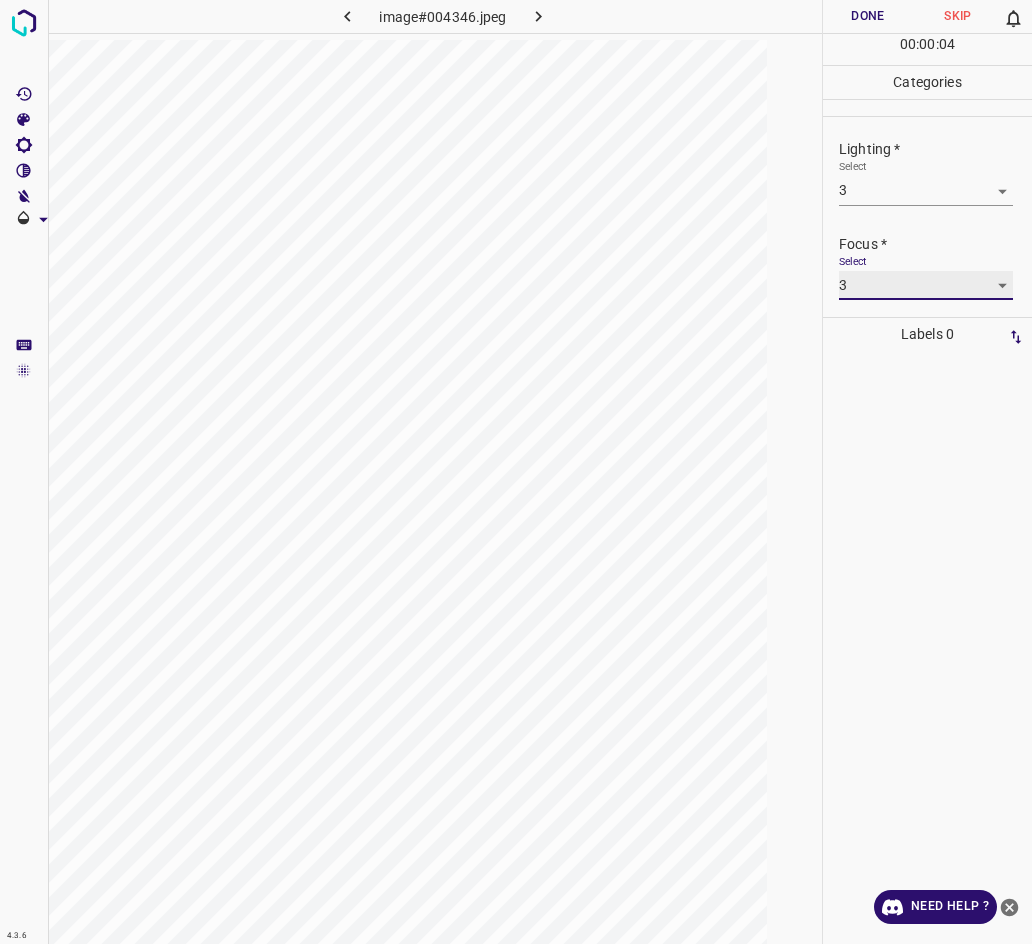 scroll, scrollTop: 98, scrollLeft: 0, axis: vertical 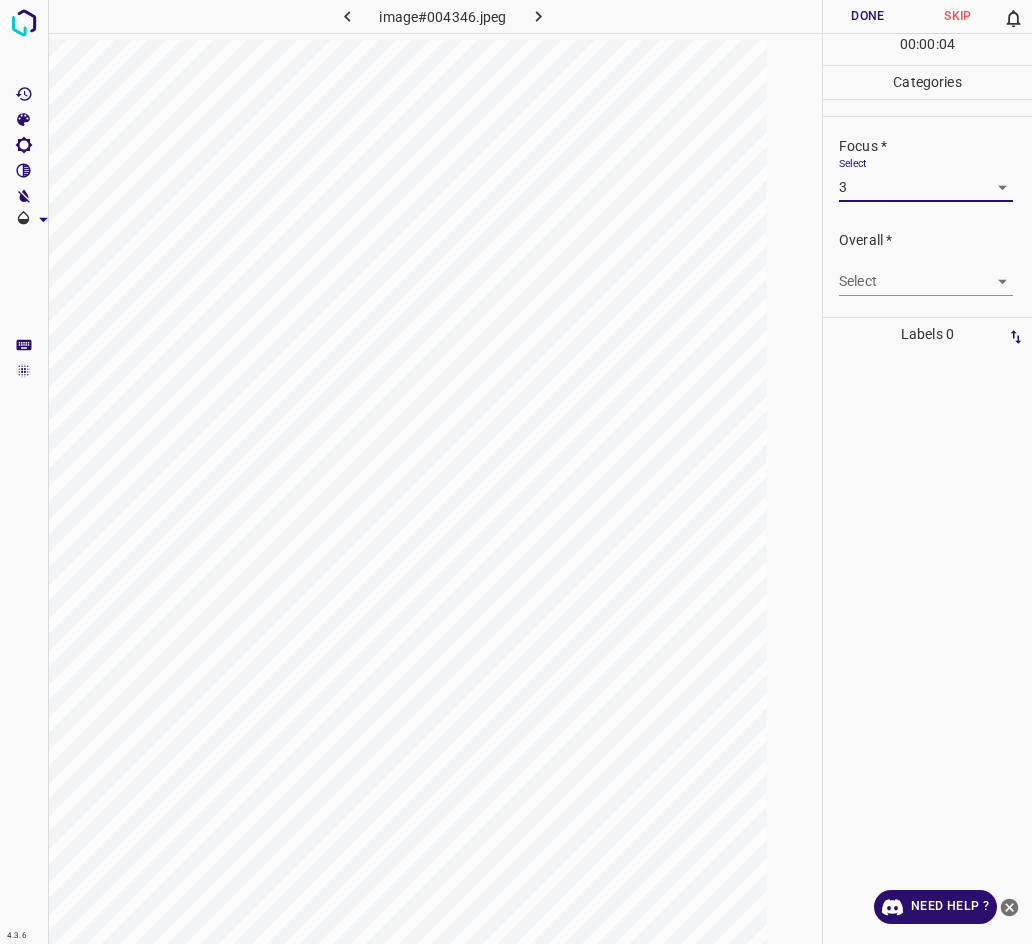 click on "4.3.6  image#004346.jpeg Done Skip 0 00   : 00   : 04   Categories Lighting *  Select 3 3 Focus *  Select 3 3 Overall *  Select ​ Labels   0 Categories 1 Lighting 2 Focus 3 Overall Tools Space Change between modes (Draw & Edit) I Auto labeling R Restore zoom M Zoom in N Zoom out Delete Delete selecte label Filters Z Restore filters X Saturation filter C Brightness filter V Contrast filter B Gray scale filter General O Download Need Help ? - Text - Hide - Delete" at bounding box center (516, 472) 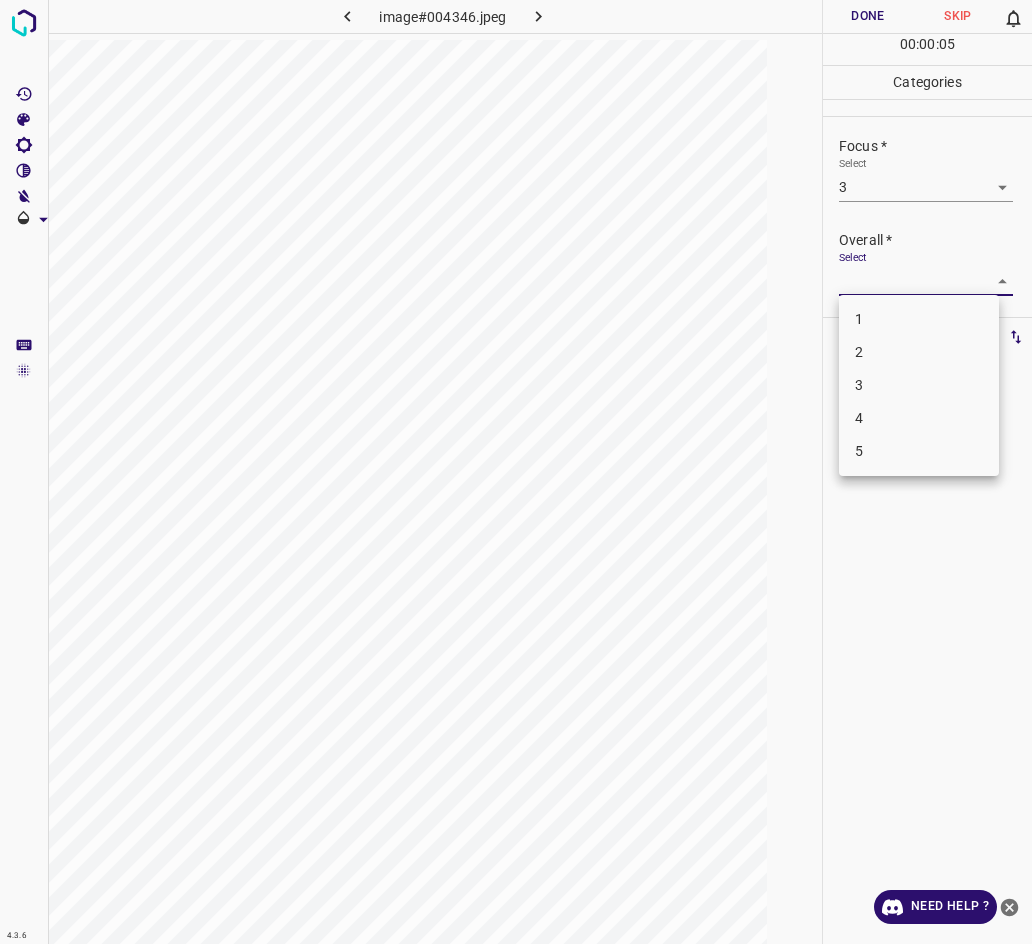 click on "3" at bounding box center [919, 385] 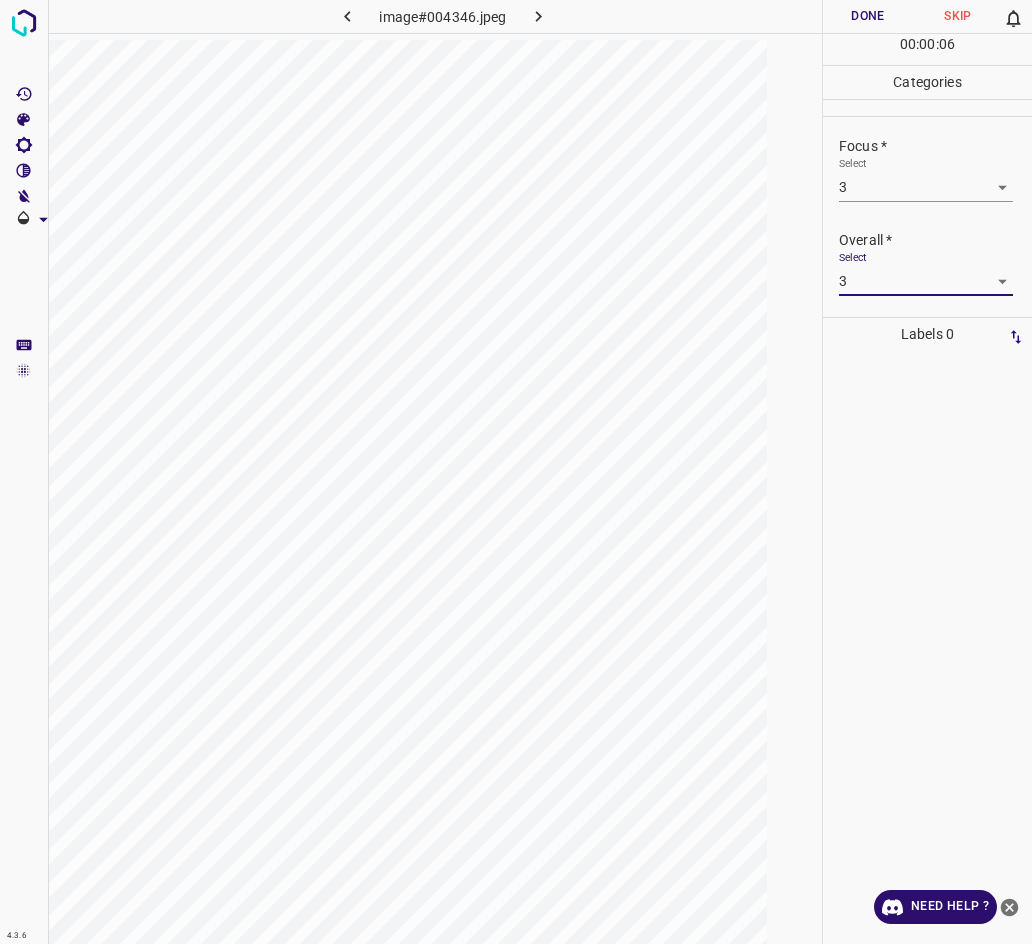 click on "Done" at bounding box center (868, 16) 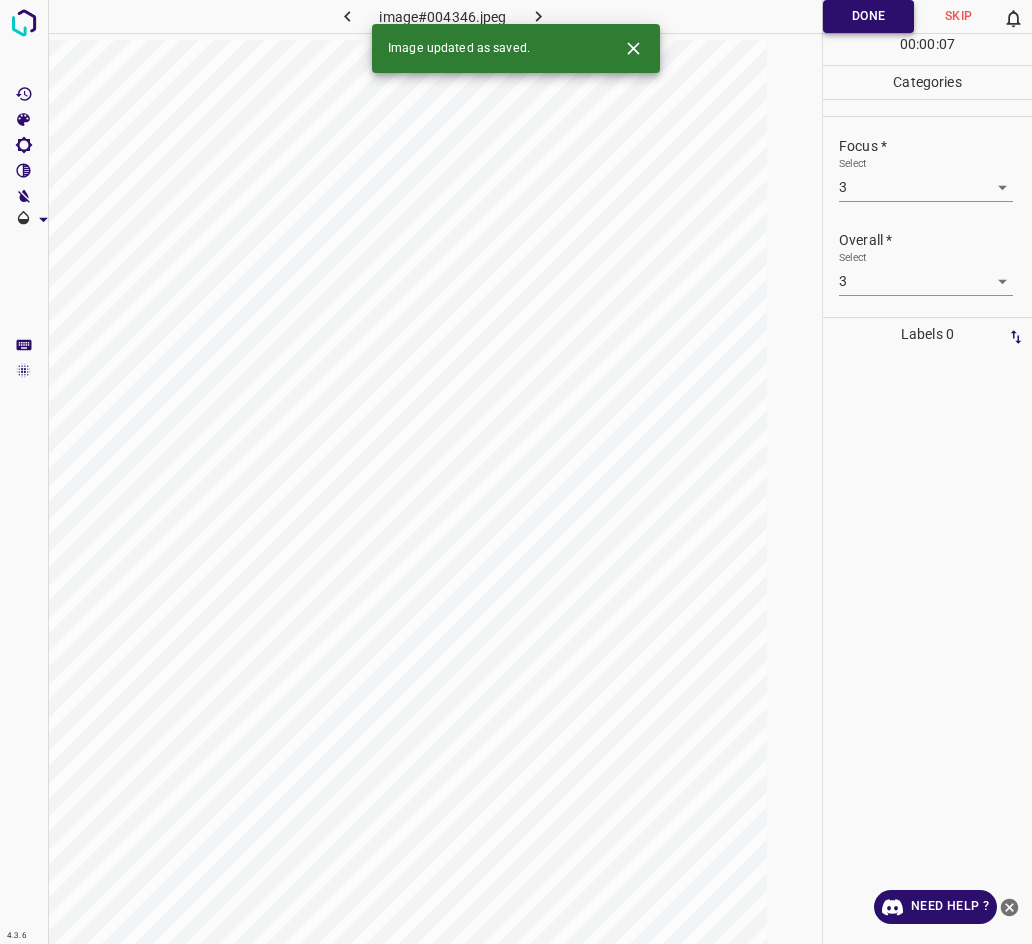 click 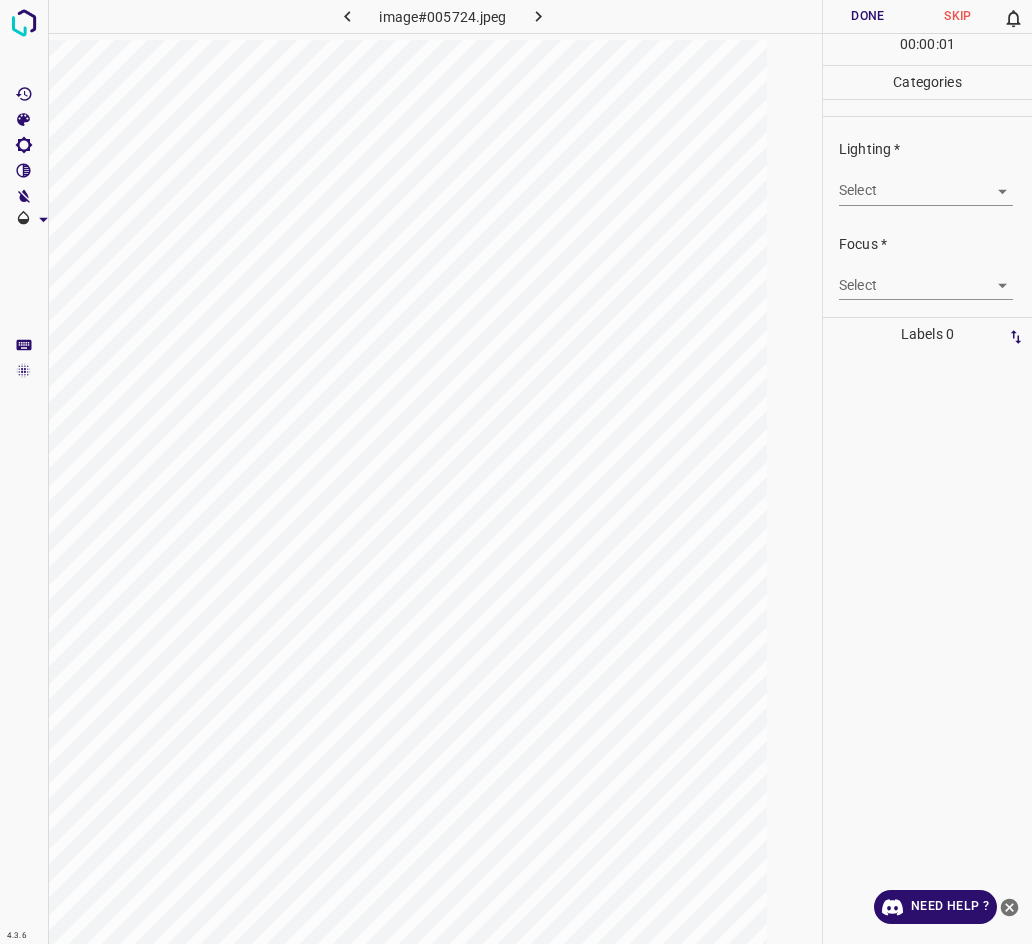 click on "4.3.6  image#005724.jpeg Done Skip 0 00   : 00   : 01   Categories Lighting *  Select ​ Focus *  Select ​ Overall *  Select ​ Labels   0 Categories 1 Lighting 2 Focus 3 Overall Tools Space Change between modes (Draw & Edit) I Auto labeling R Restore zoom M Zoom in N Zoom out Delete Delete selecte label Filters Z Restore filters X Saturation filter C Brightness filter V Contrast filter B Gray scale filter General O Download Need Help ? - Text - Hide - Delete" at bounding box center (516, 472) 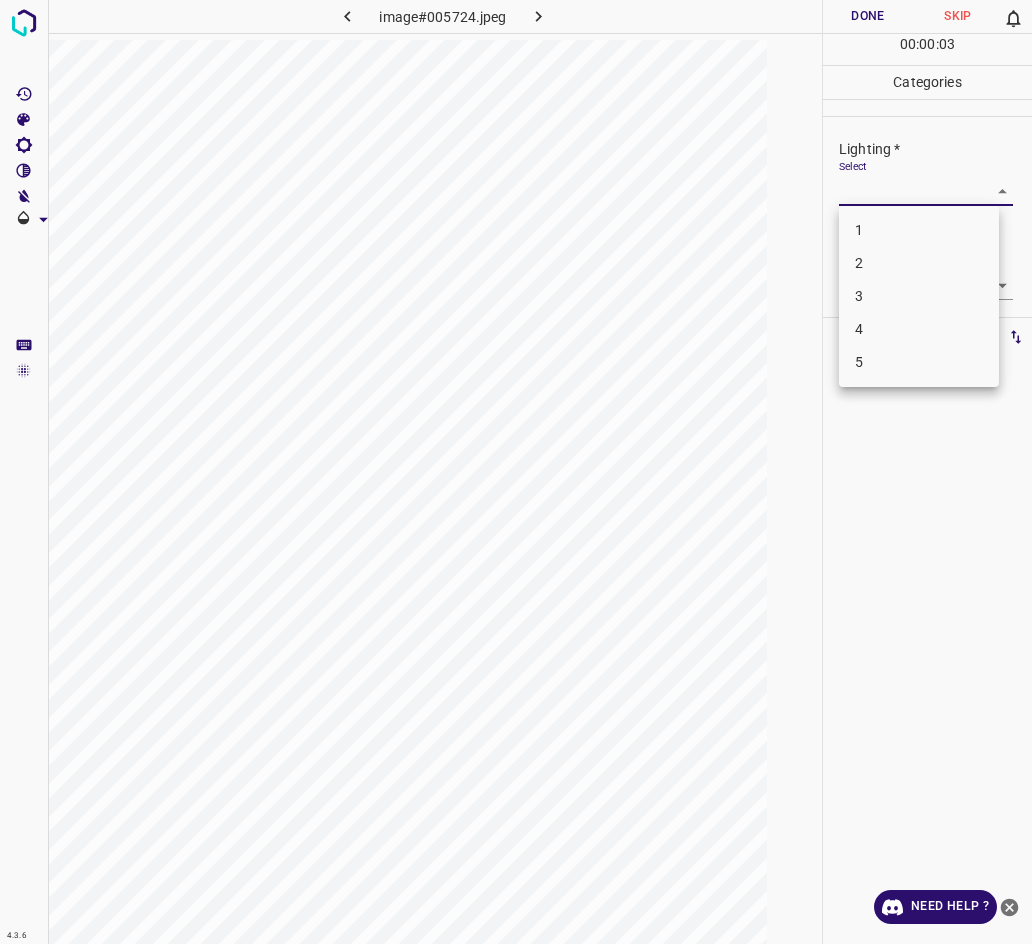 click on "3" at bounding box center [919, 296] 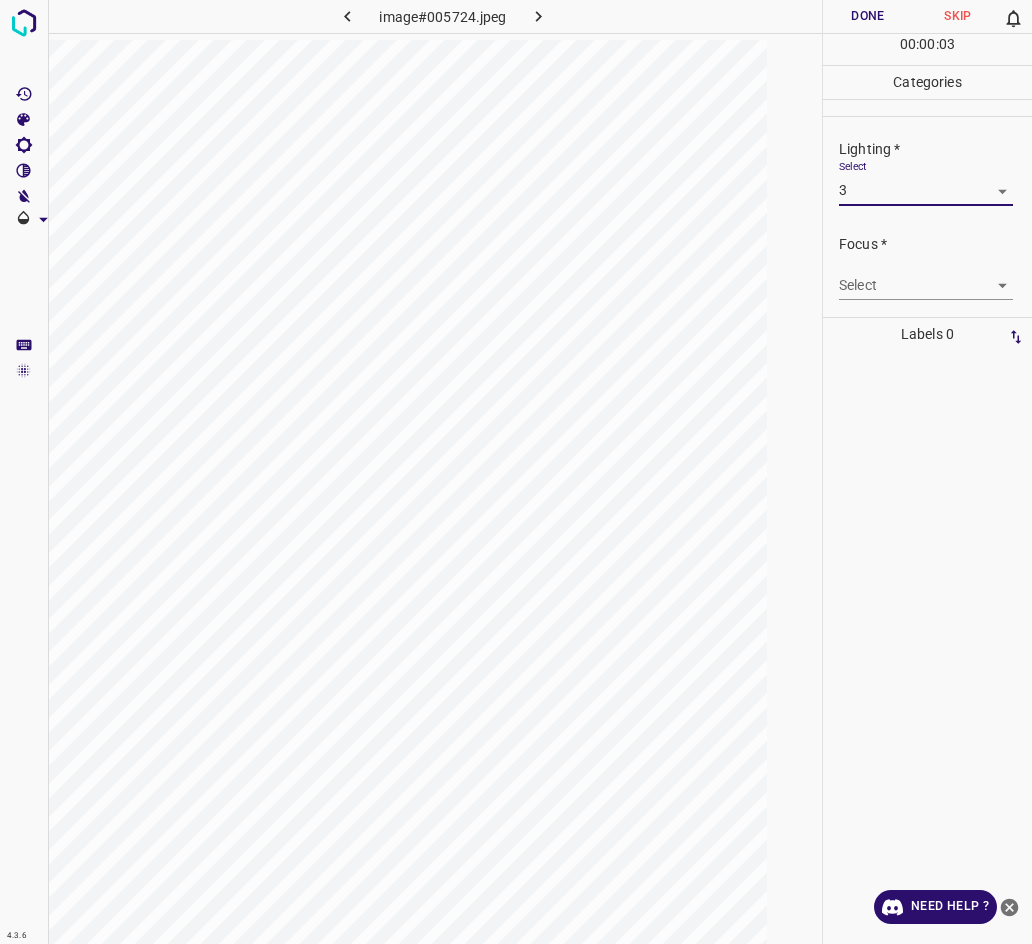 click on "4.3.6  image#005724.jpeg Done Skip 0 00   : 00   : 03   Categories Lighting *  Select 3 3 Focus *  Select ​ Overall *  Select ​ Labels   0 Categories 1 Lighting 2 Focus 3 Overall Tools Space Change between modes (Draw & Edit) I Auto labeling R Restore zoom M Zoom in N Zoom out Delete Delete selecte label Filters Z Restore filters X Saturation filter C Brightness filter V Contrast filter B Gray scale filter General O Download Need Help ? - Text - Hide - Delete" at bounding box center [516, 472] 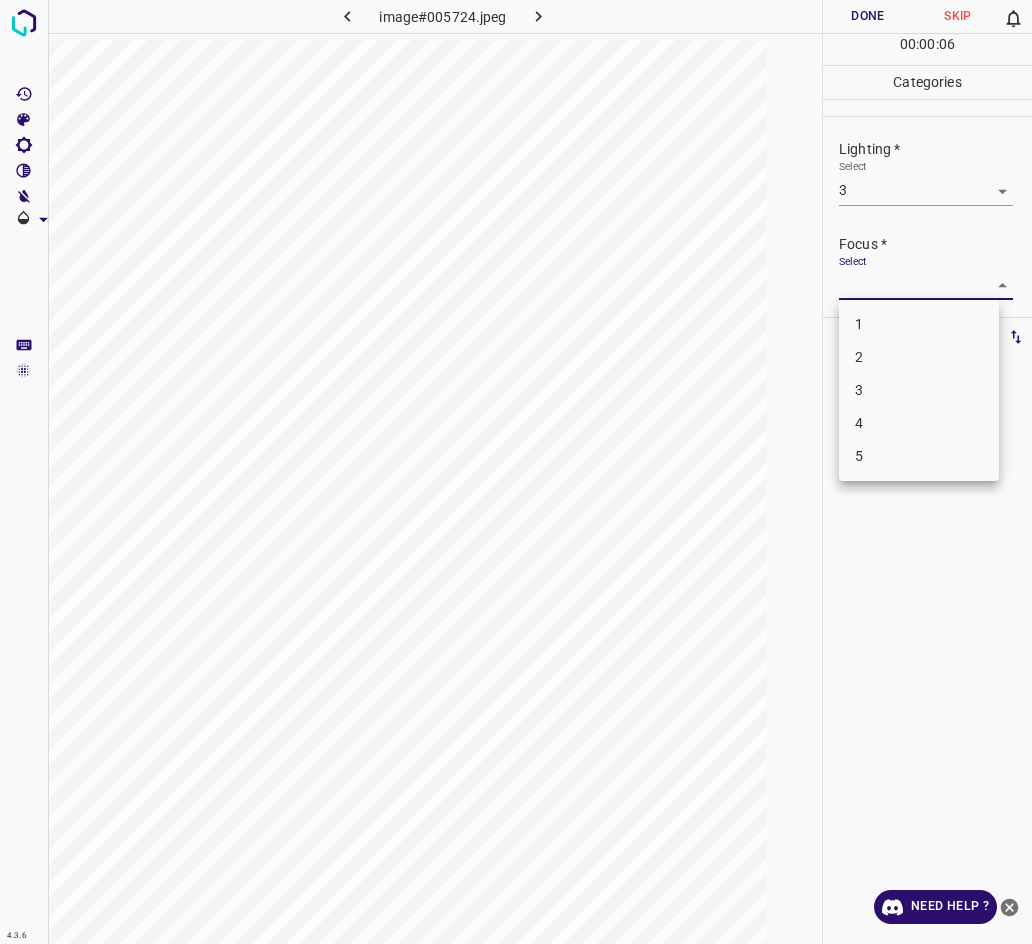 click on "3" at bounding box center (919, 390) 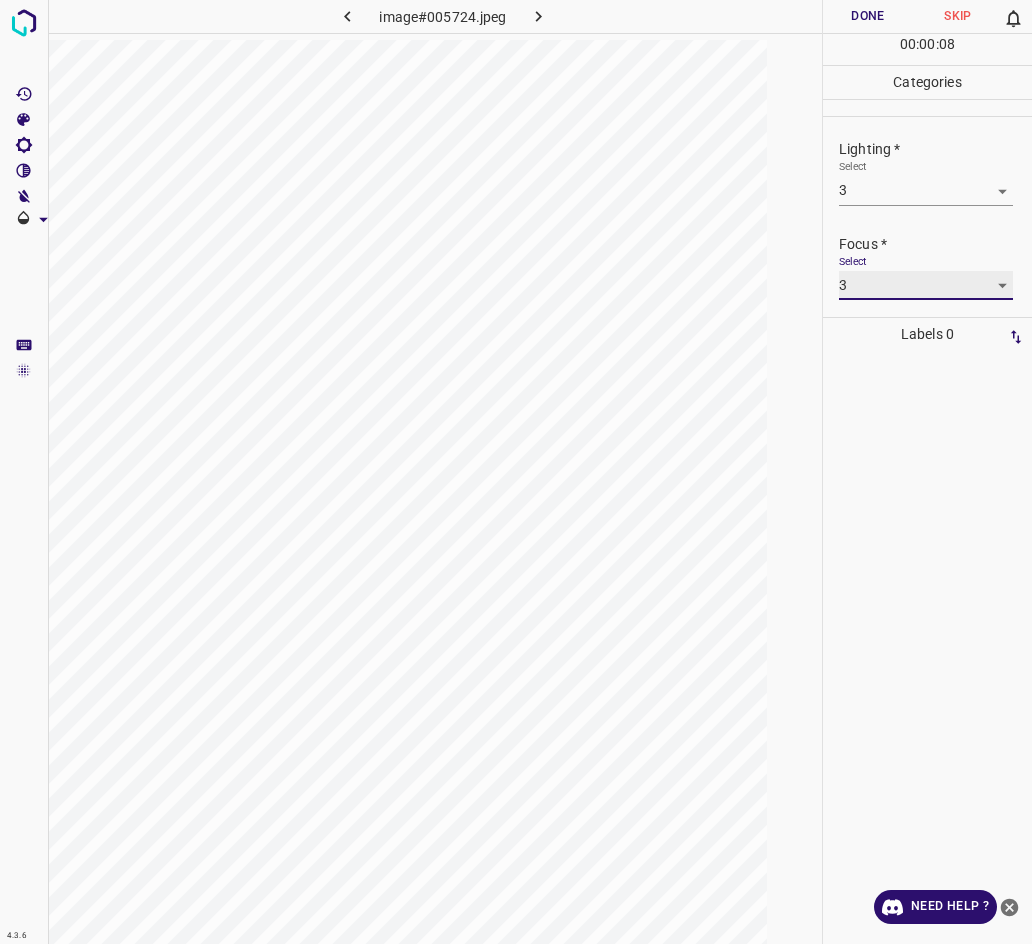 scroll, scrollTop: 82, scrollLeft: 0, axis: vertical 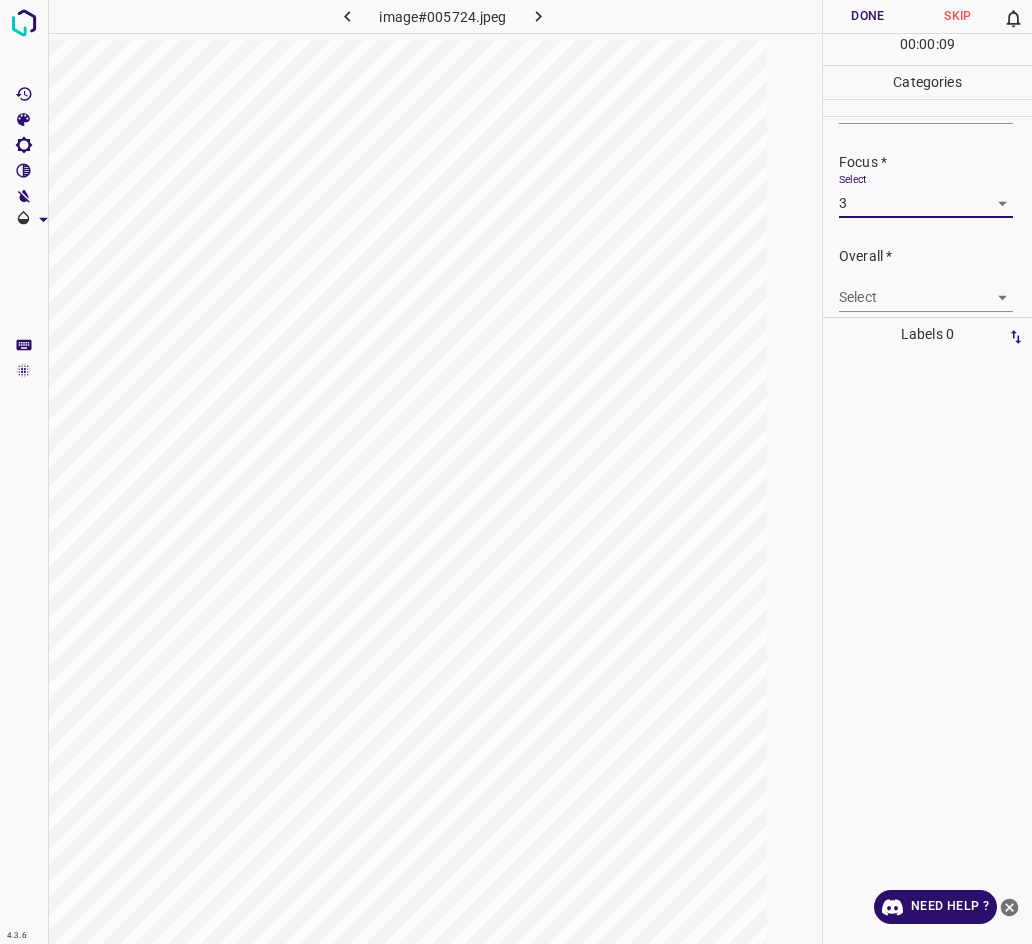 click on "4.3.6  image#005724.jpeg Done Skip 0 00   : 00   : 09   Categories Lighting *  Select 3 3 Focus *  Select 3 3 Overall *  Select ​ Labels   0 Categories 1 Lighting 2 Focus 3 Overall Tools Space Change between modes (Draw & Edit) I Auto labeling R Restore zoom M Zoom in N Zoom out Delete Delete selecte label Filters Z Restore filters X Saturation filter C Brightness filter V Contrast filter B Gray scale filter General O Download Need Help ? - Text - Hide - Delete" at bounding box center (516, 472) 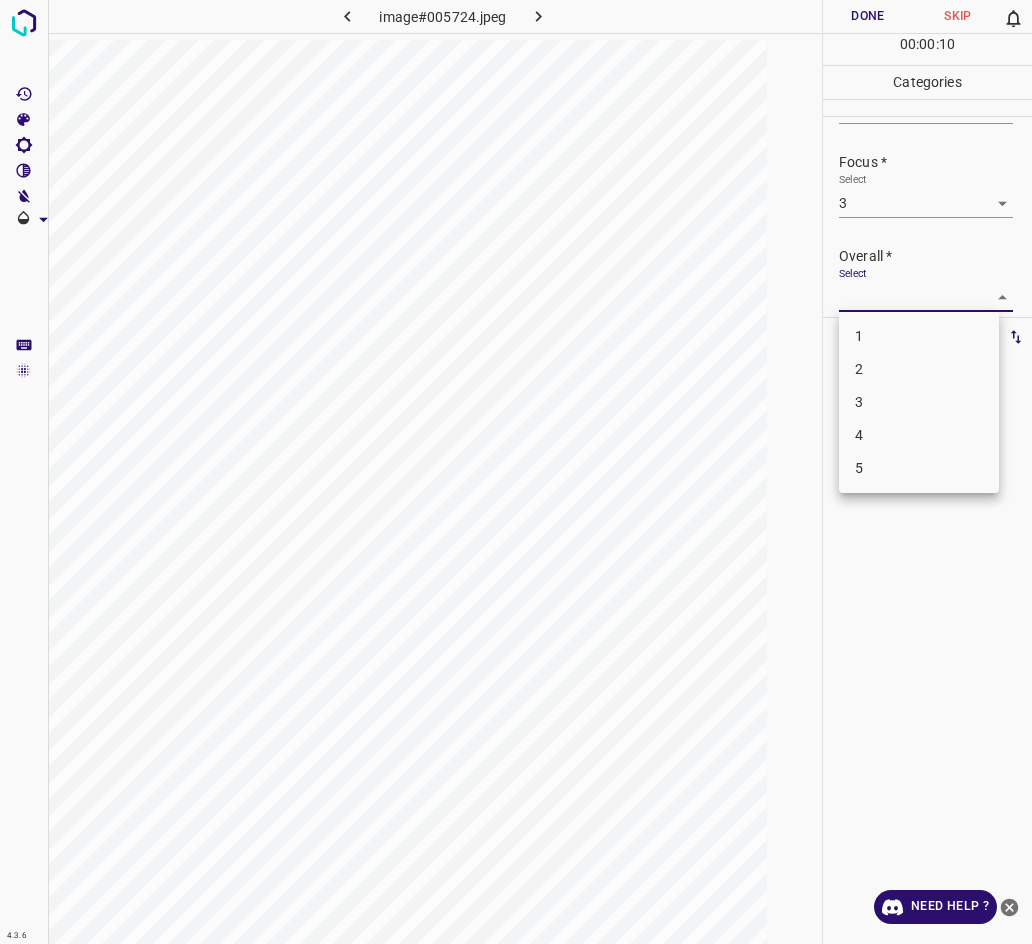click on "3" at bounding box center [919, 402] 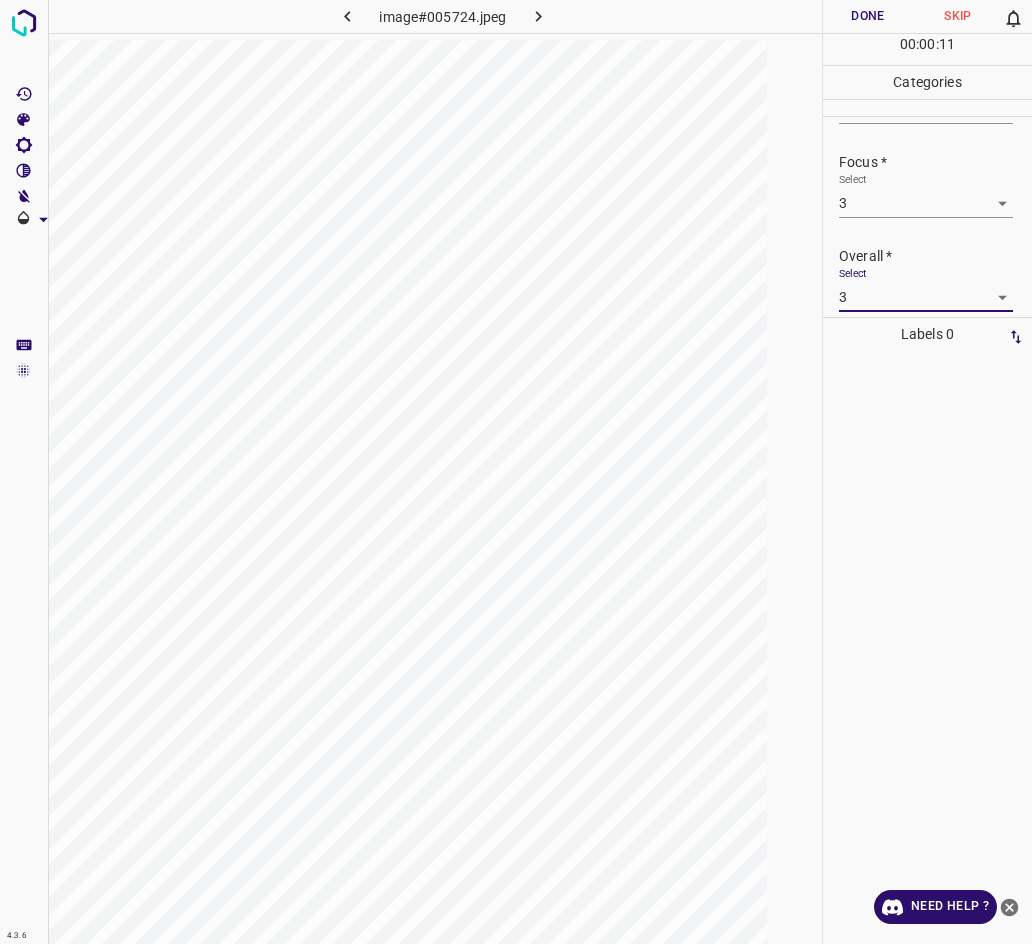 click on "Done" at bounding box center [868, 16] 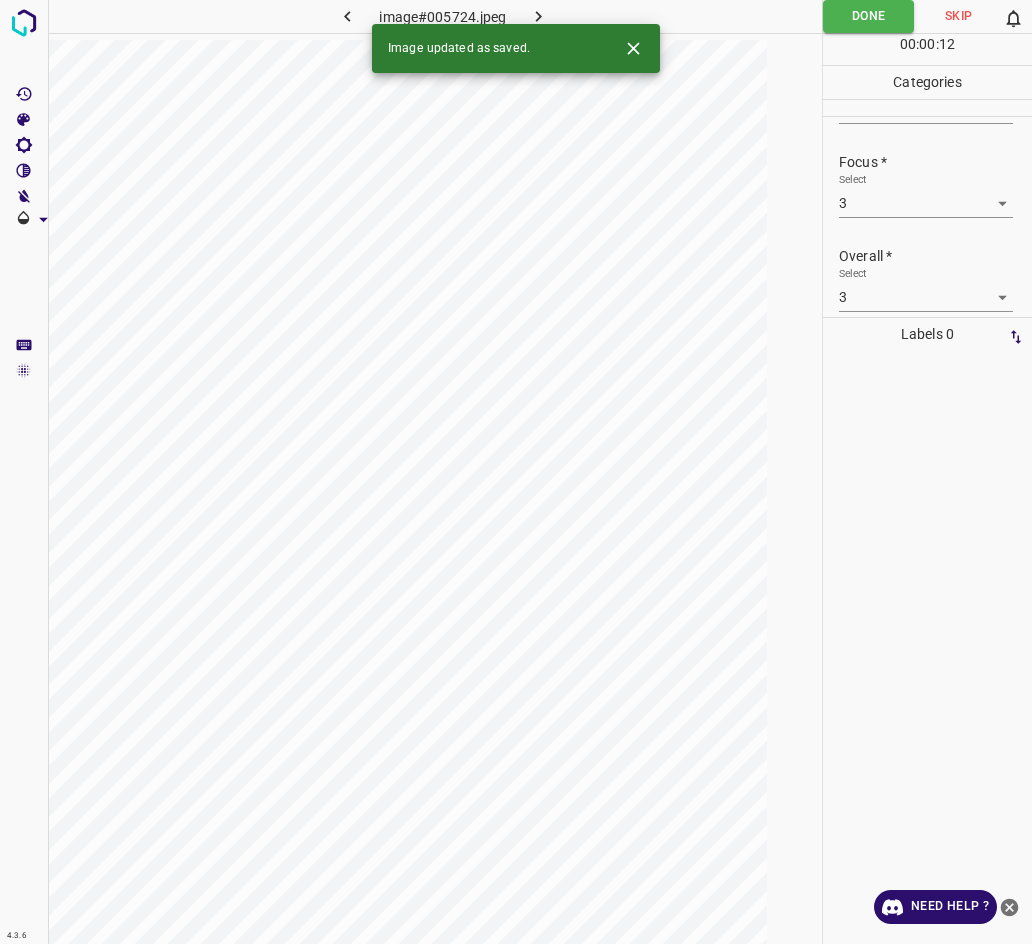 click 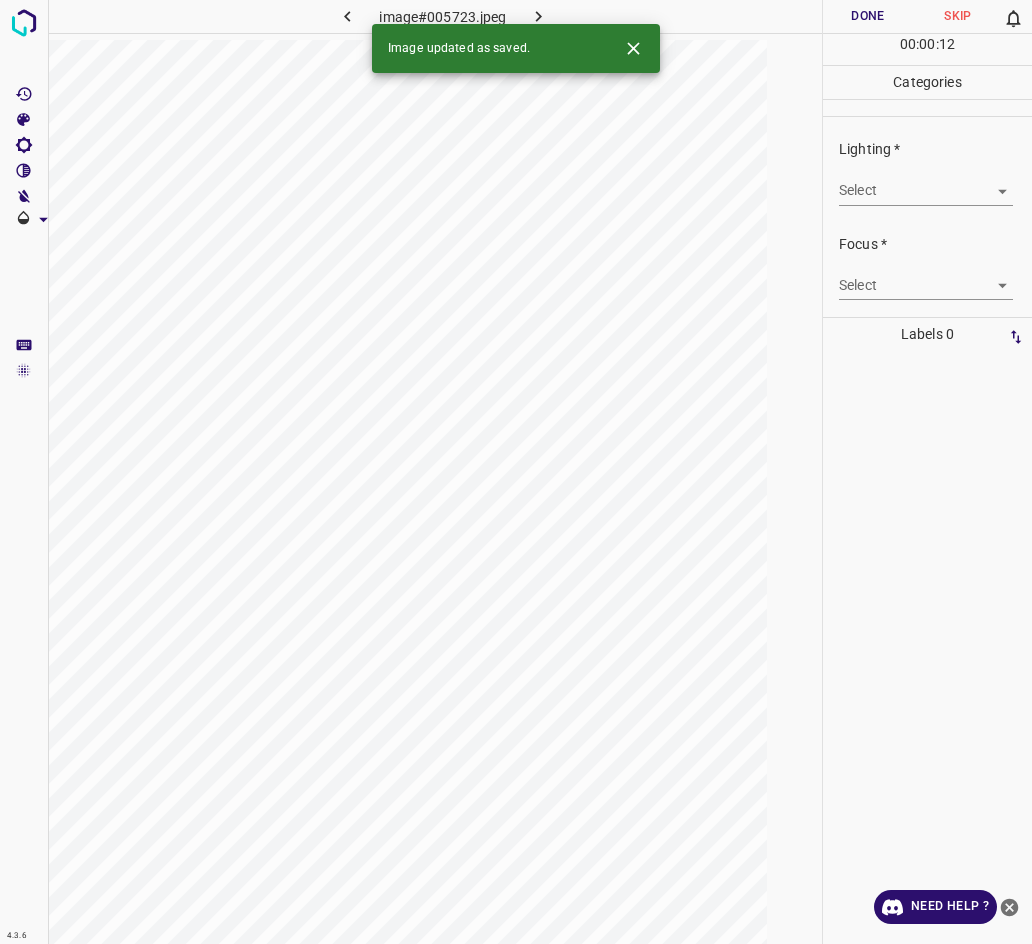 click on "4.3.6  image#005723.jpeg Done Skip 0 00   : 00   : 12   Categories Lighting *  Select ​ Focus *  Select ​ Overall *  Select ​ Labels   0 Categories 1 Lighting 2 Focus 3 Overall Tools Space Change between modes (Draw & Edit) I Auto labeling R Restore zoom M Zoom in N Zoom out Delete Delete selecte label Filters Z Restore filters X Saturation filter C Brightness filter V Contrast filter B Gray scale filter General O Download Image updated as saved. Need Help ? - Text - Hide - Delete" at bounding box center (516, 472) 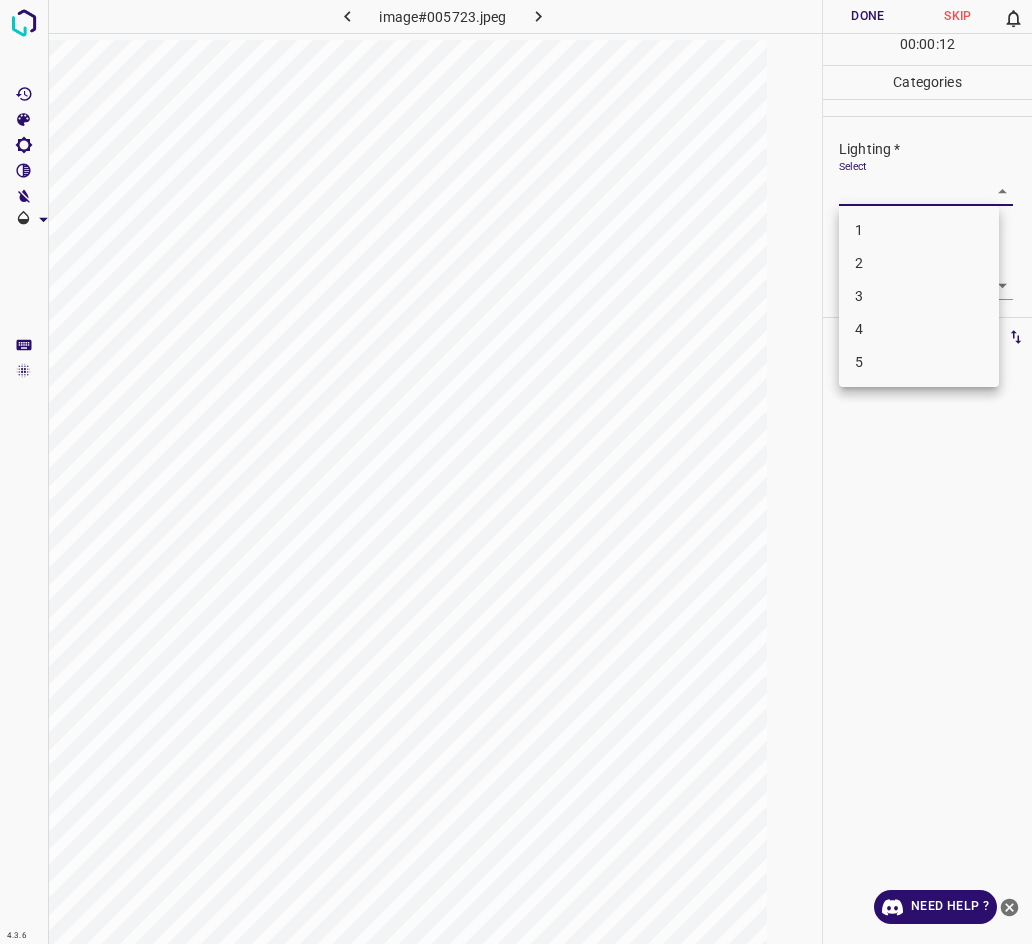 click on "2" at bounding box center (919, 263) 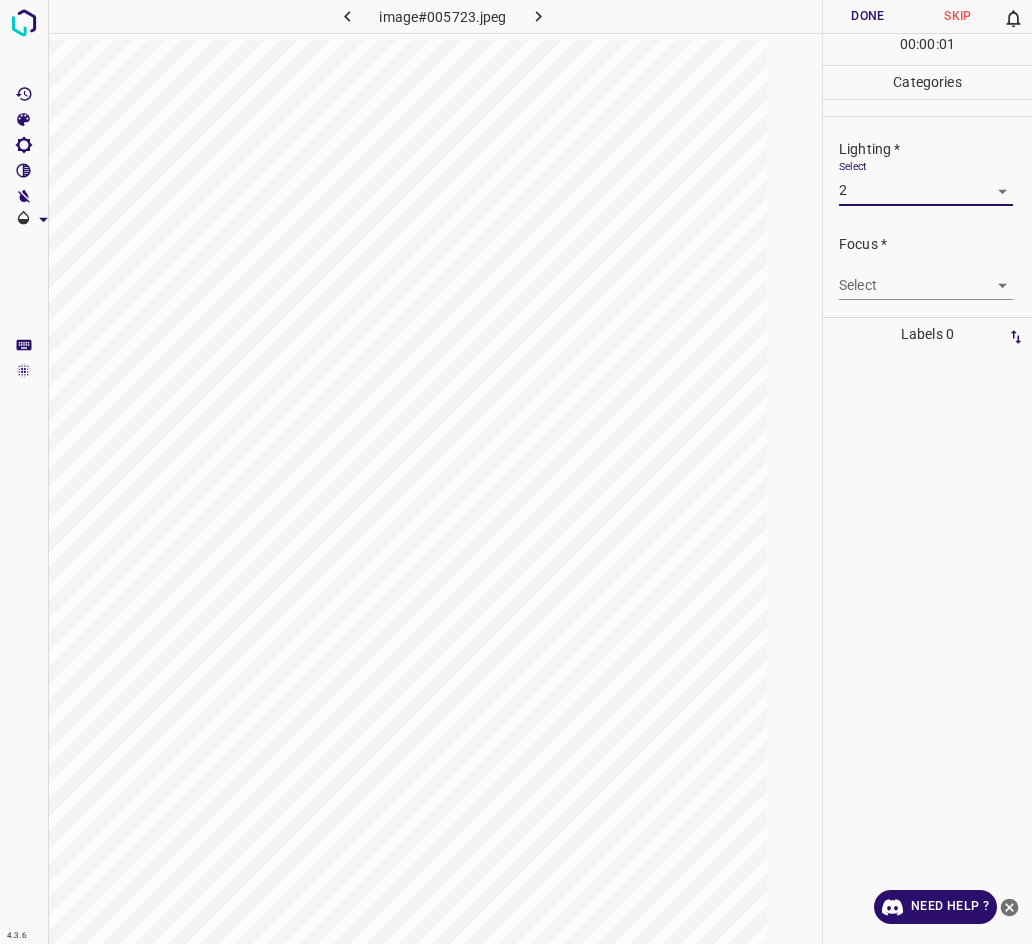 click on "4.3.6  image#005723.jpeg Done Skip 0 00   : 00   : 01   Categories Lighting *  Select 2 2 Focus *  Select ​ Overall *  Select ​ Labels   0 Categories 1 Lighting 2 Focus 3 Overall Tools Space Change between modes (Draw & Edit) I Auto labeling R Restore zoom M Zoom in N Zoom out Delete Delete selecte label Filters Z Restore filters X Saturation filter C Brightness filter V Contrast filter B Gray scale filter General O Download Need Help ? - Text - Hide - Delete 1 2 3 4 5" at bounding box center (516, 472) 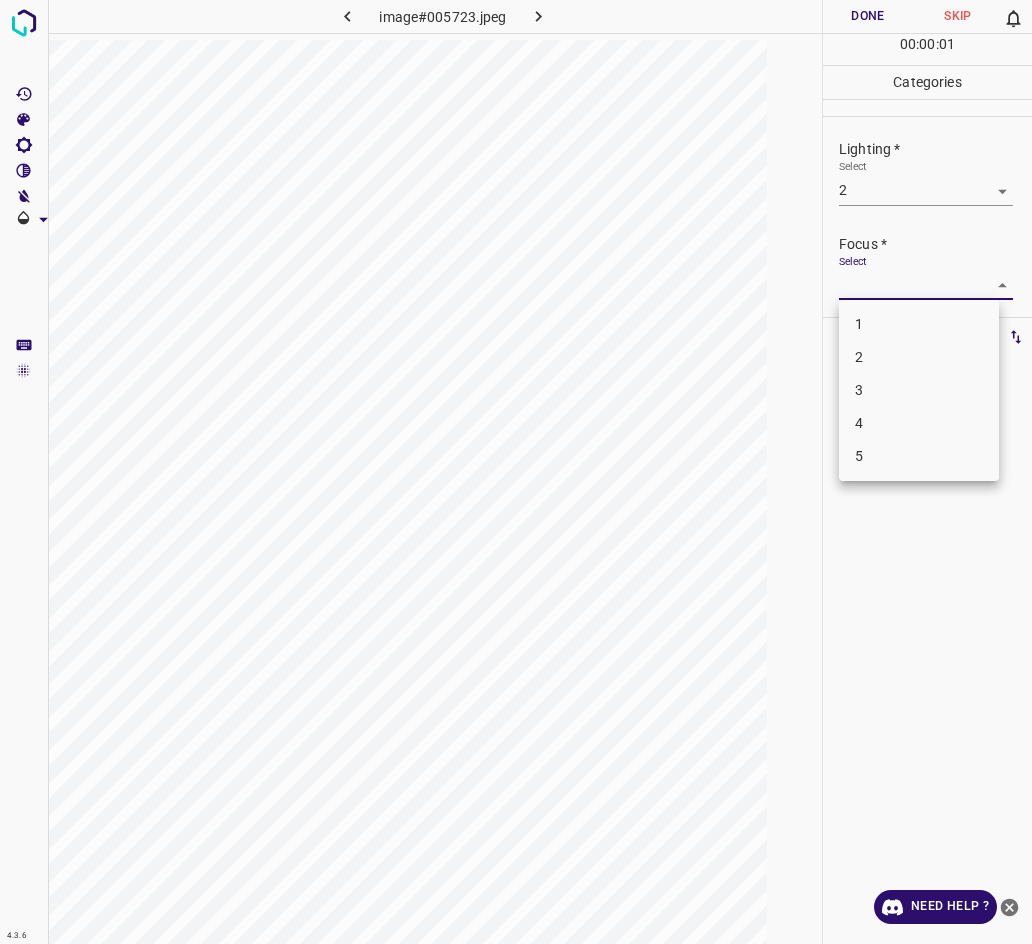 click on "2" at bounding box center (919, 357) 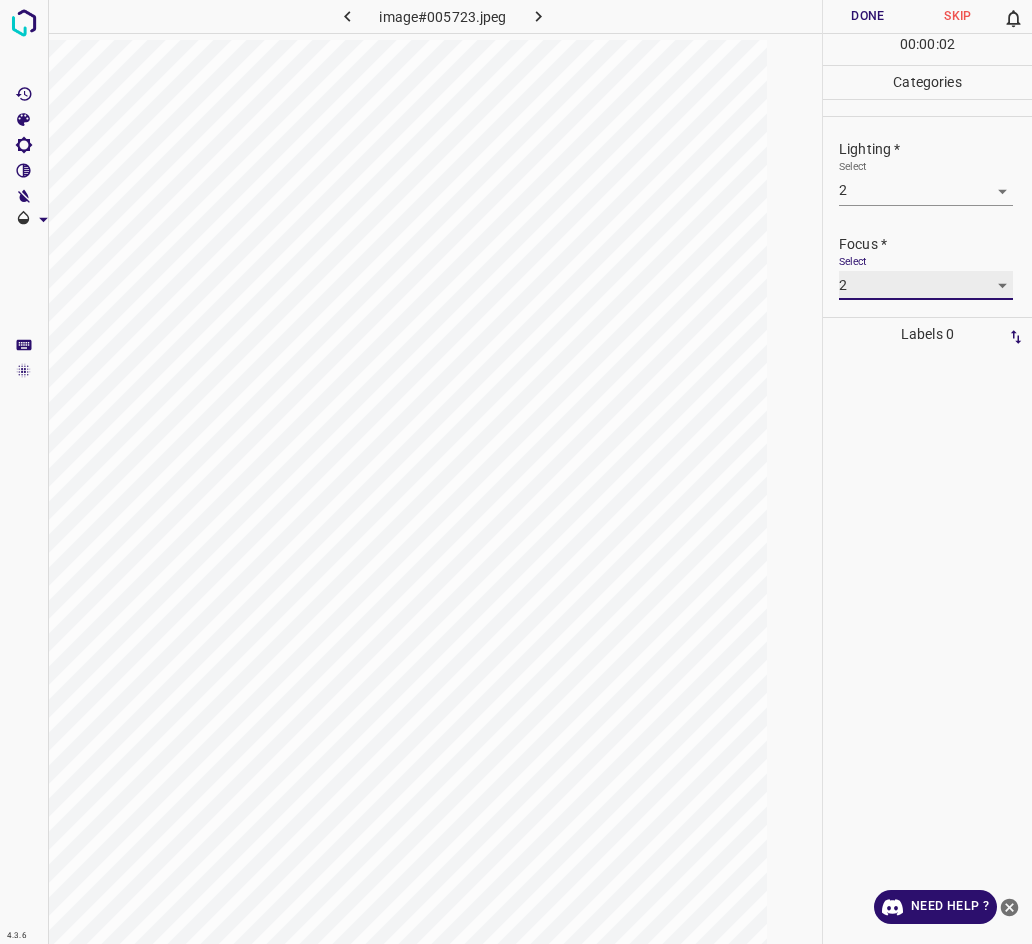 scroll, scrollTop: 98, scrollLeft: 0, axis: vertical 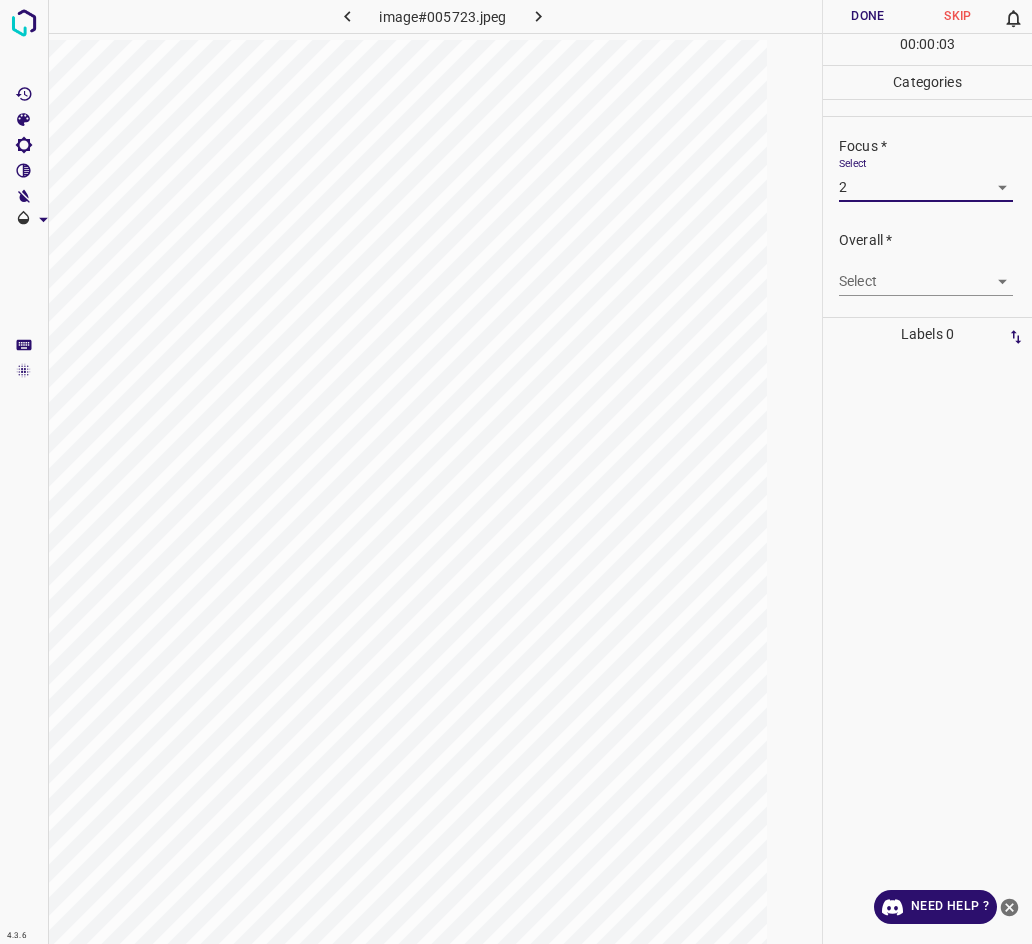click on "4.3.6  image#005723.jpeg Done Skip 0 00   : 00   : 03   Categories Lighting *  Select 2 2 Focus *  Select 2 2 Overall *  Select ​ Labels   0 Categories 1 Lighting 2 Focus 3 Overall Tools Space Change between modes (Draw & Edit) I Auto labeling R Restore zoom M Zoom in N Zoom out Delete Delete selecte label Filters Z Restore filters X Saturation filter C Brightness filter V Contrast filter B Gray scale filter General O Download Need Help ? - Text - Hide - Delete" at bounding box center [516, 472] 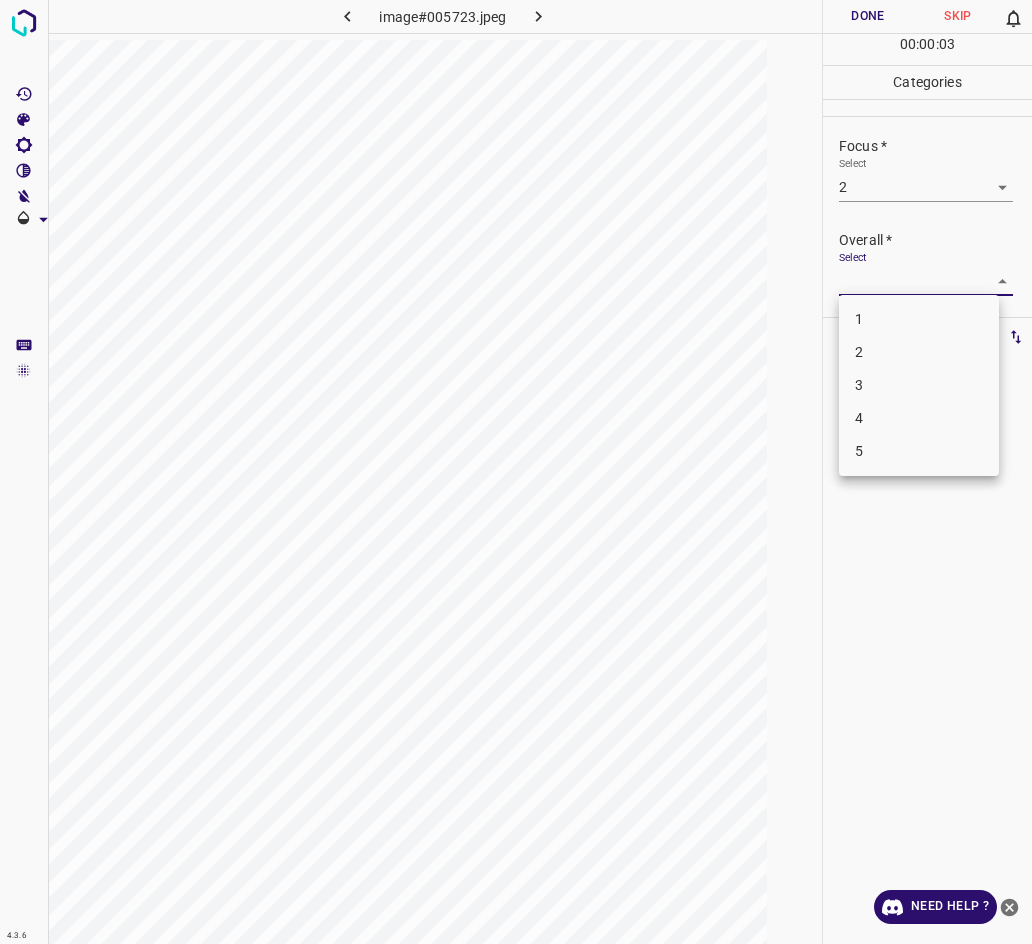 click on "2" at bounding box center [919, 352] 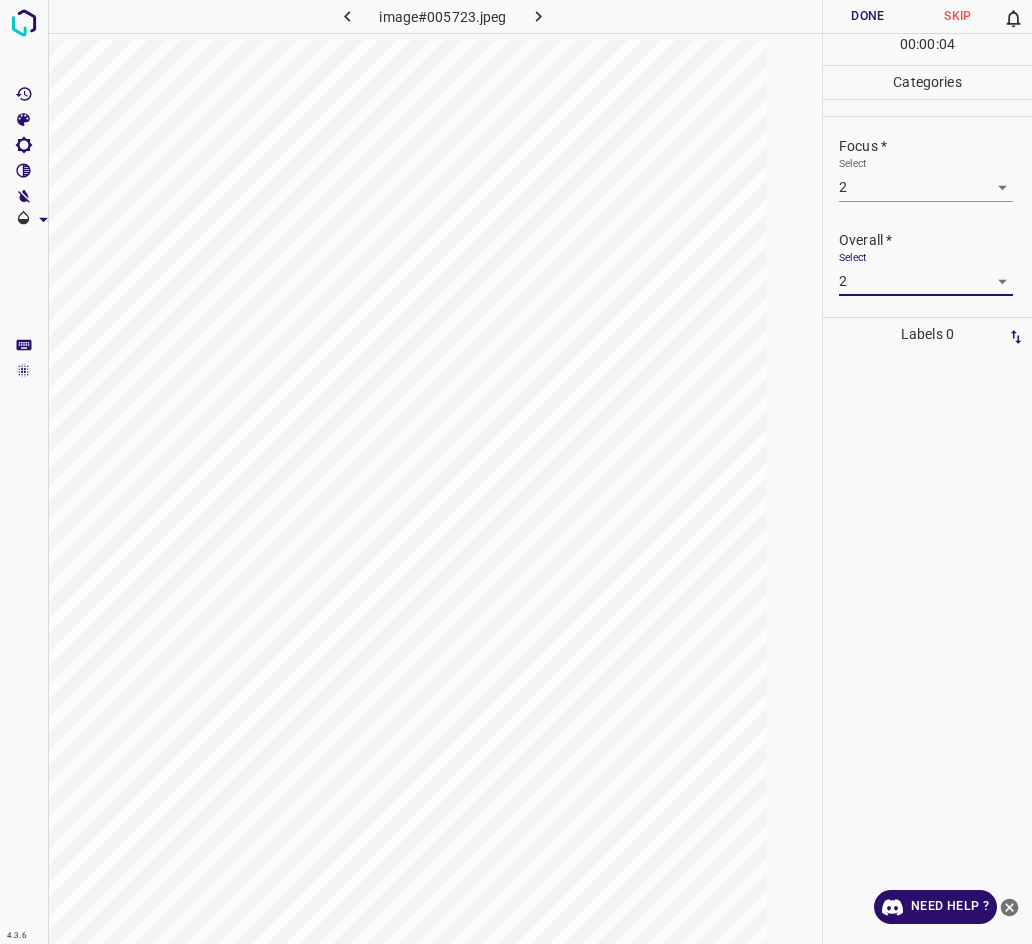 click on "Done" at bounding box center [868, 16] 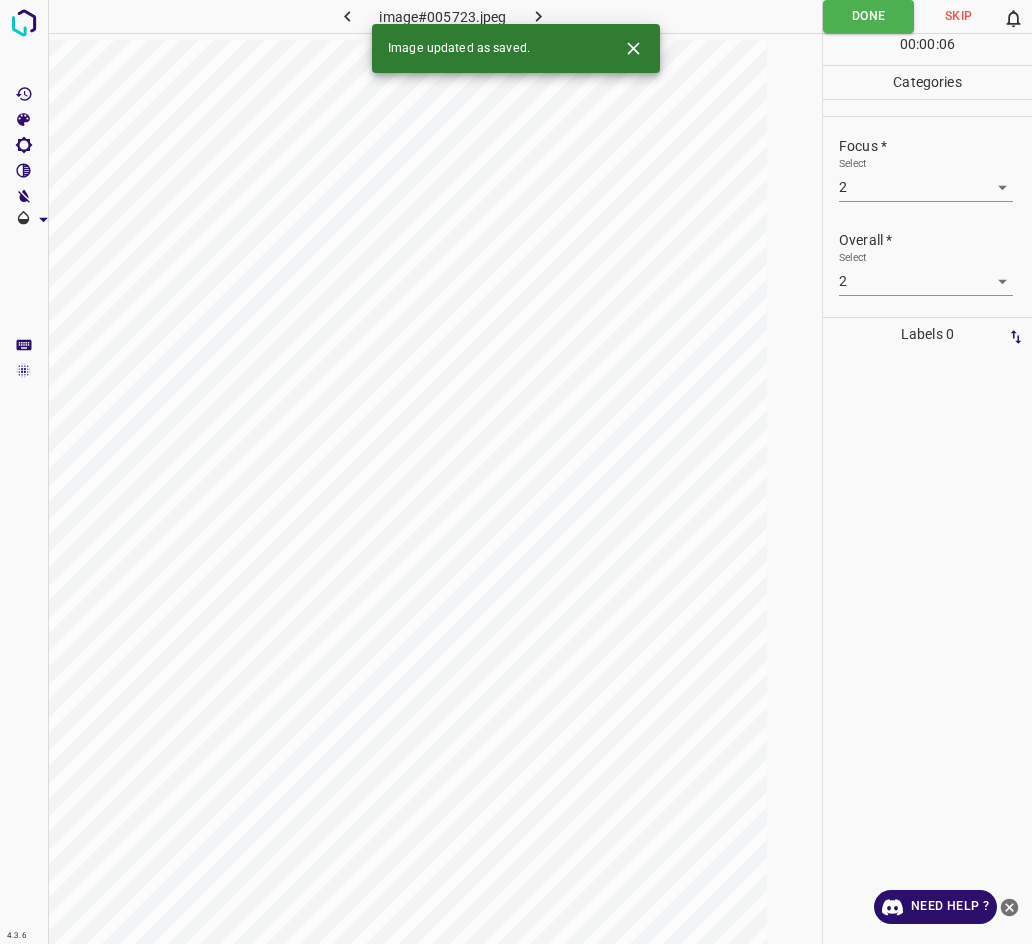 click 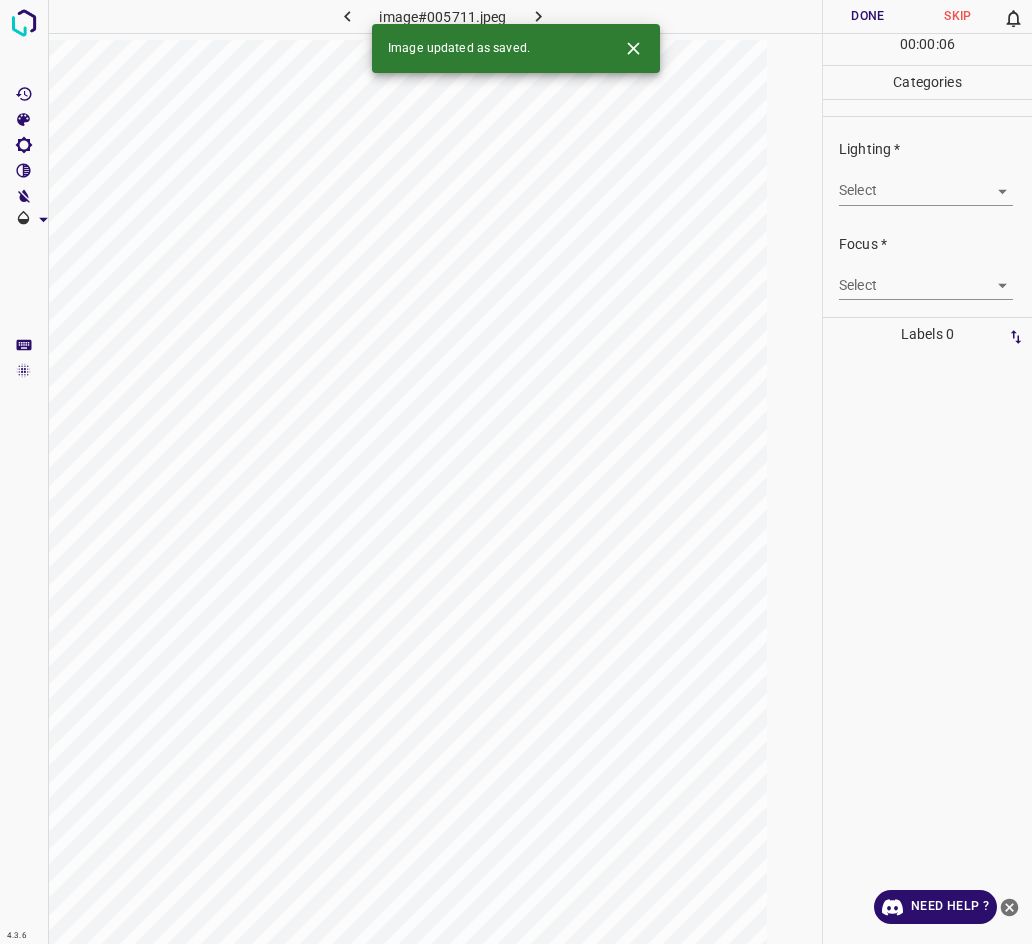 click on "4.3.6  image#005711.jpeg Done Skip 0 00   : 00   : 06   Categories Lighting *  Select ​ Focus *  Select ​ Overall *  Select ​ Labels   0 Categories 1 Lighting 2 Focus 3 Overall Tools Space Change between modes (Draw & Edit) I Auto labeling R Restore zoom M Zoom in N Zoom out Delete Delete selecte label Filters Z Restore filters X Saturation filter C Brightness filter V Contrast filter B Gray scale filter General O Download Image updated as saved. Need Help ? - Text - Hide - Delete" at bounding box center (516, 472) 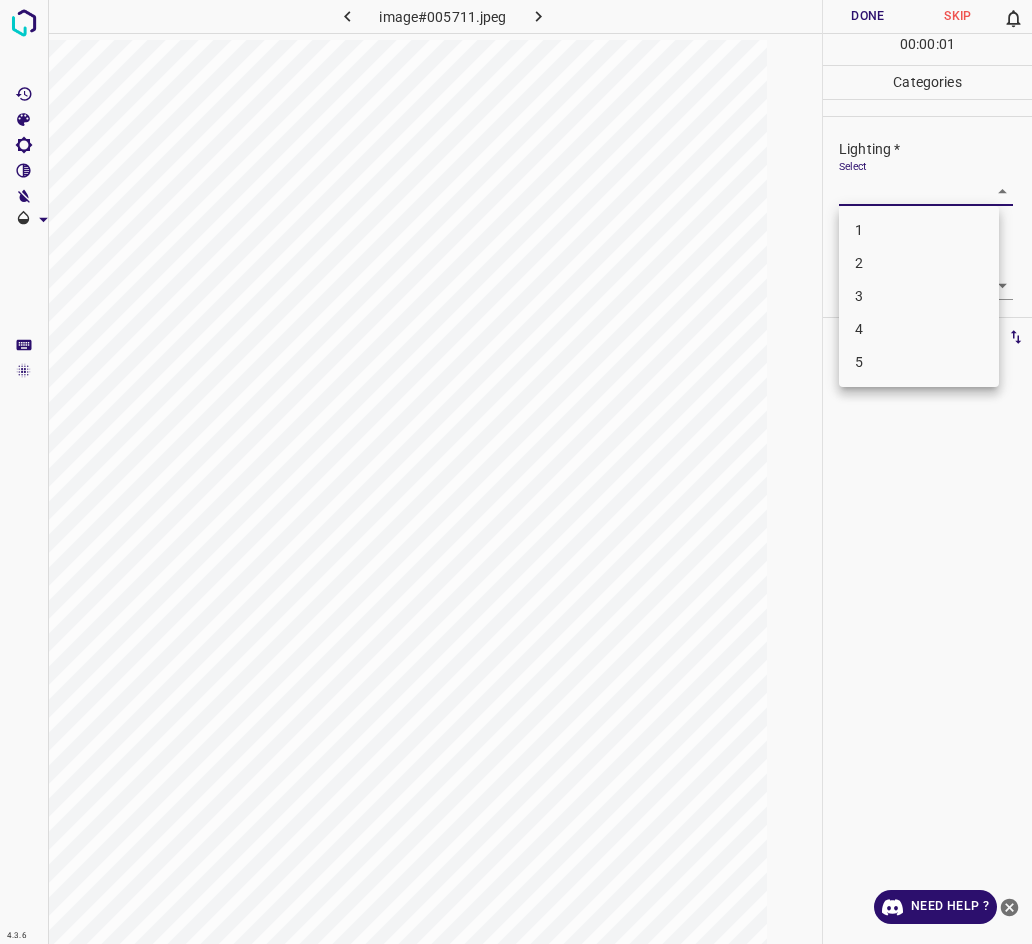 click on "3" at bounding box center [919, 296] 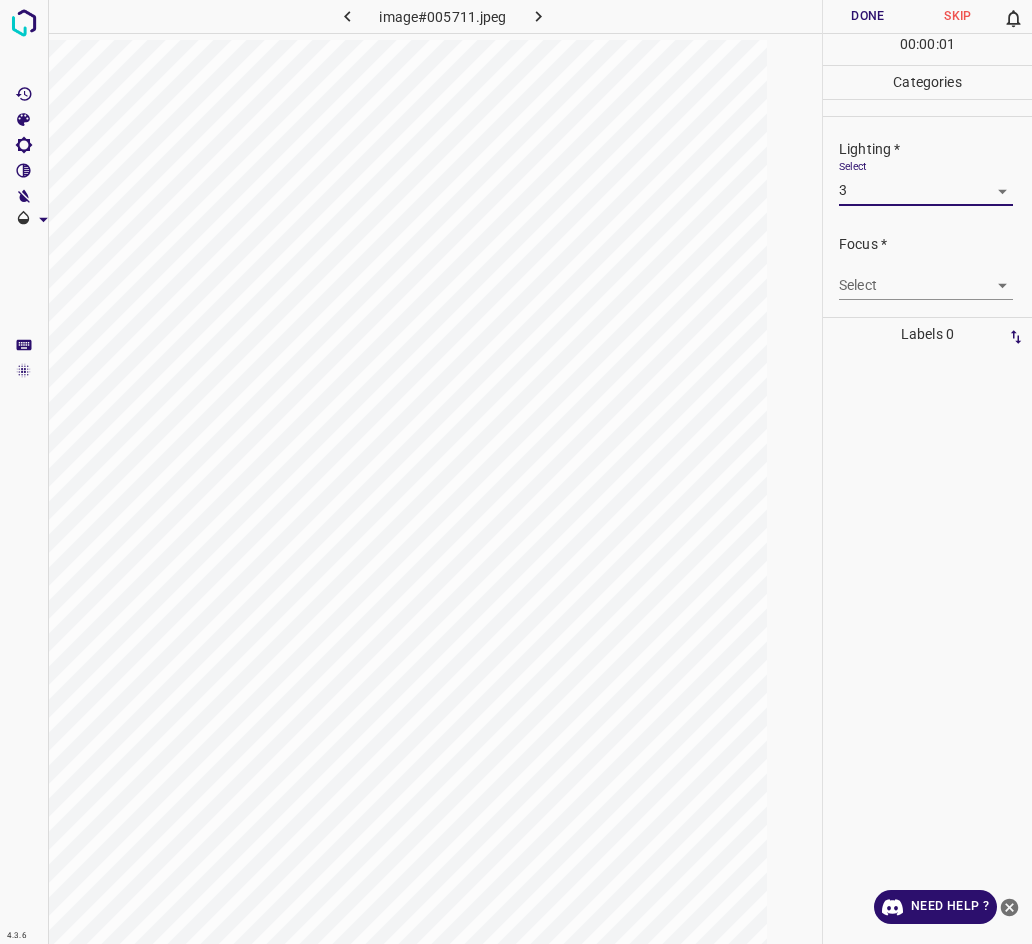 click on "4.3.6  image#005711.jpeg Done Skip 0 00   : 00   : 01   Categories Lighting *  Select 3 3 Focus *  Select ​ Overall *  Select ​ Labels   0 Categories 1 Lighting 2 Focus 3 Overall Tools Space Change between modes (Draw & Edit) I Auto labeling R Restore zoom M Zoom in N Zoom out Delete Delete selecte label Filters Z Restore filters X Saturation filter C Brightness filter V Contrast filter B Gray scale filter General O Download Need Help ? - Text - Hide - Delete" at bounding box center [516, 472] 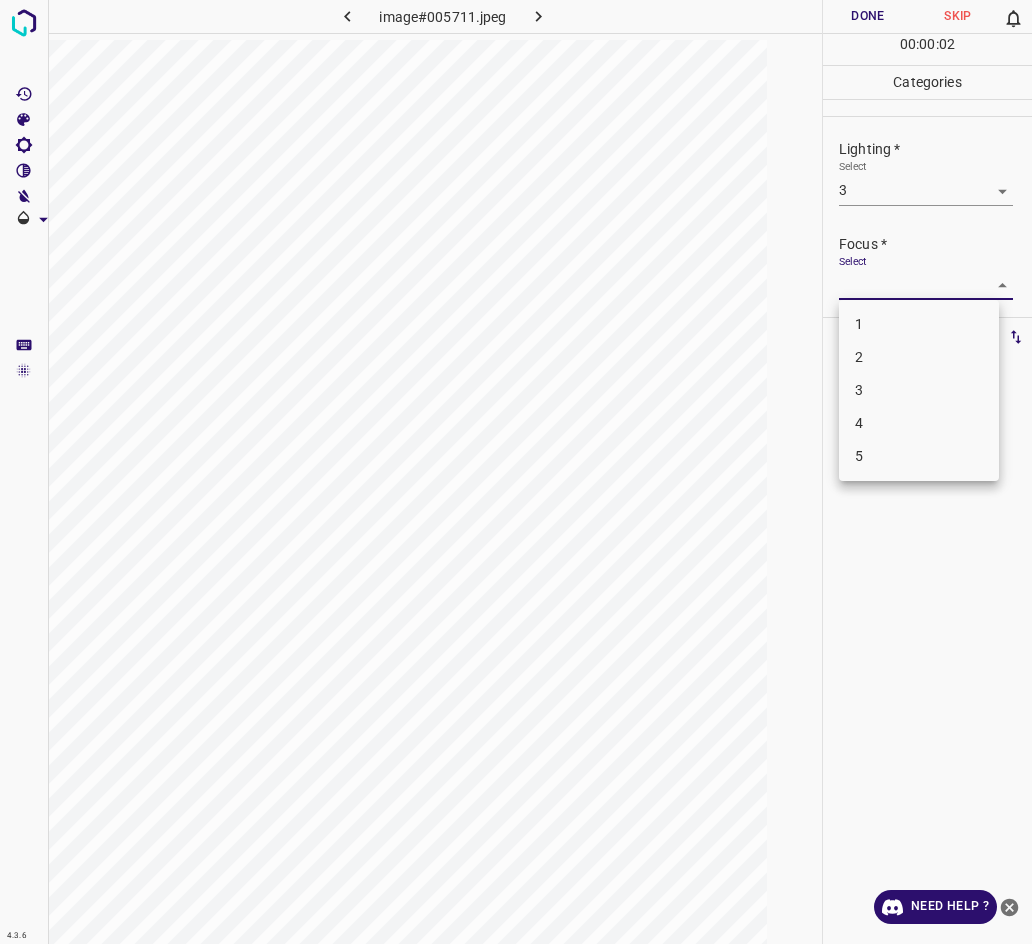 click on "2" at bounding box center (919, 357) 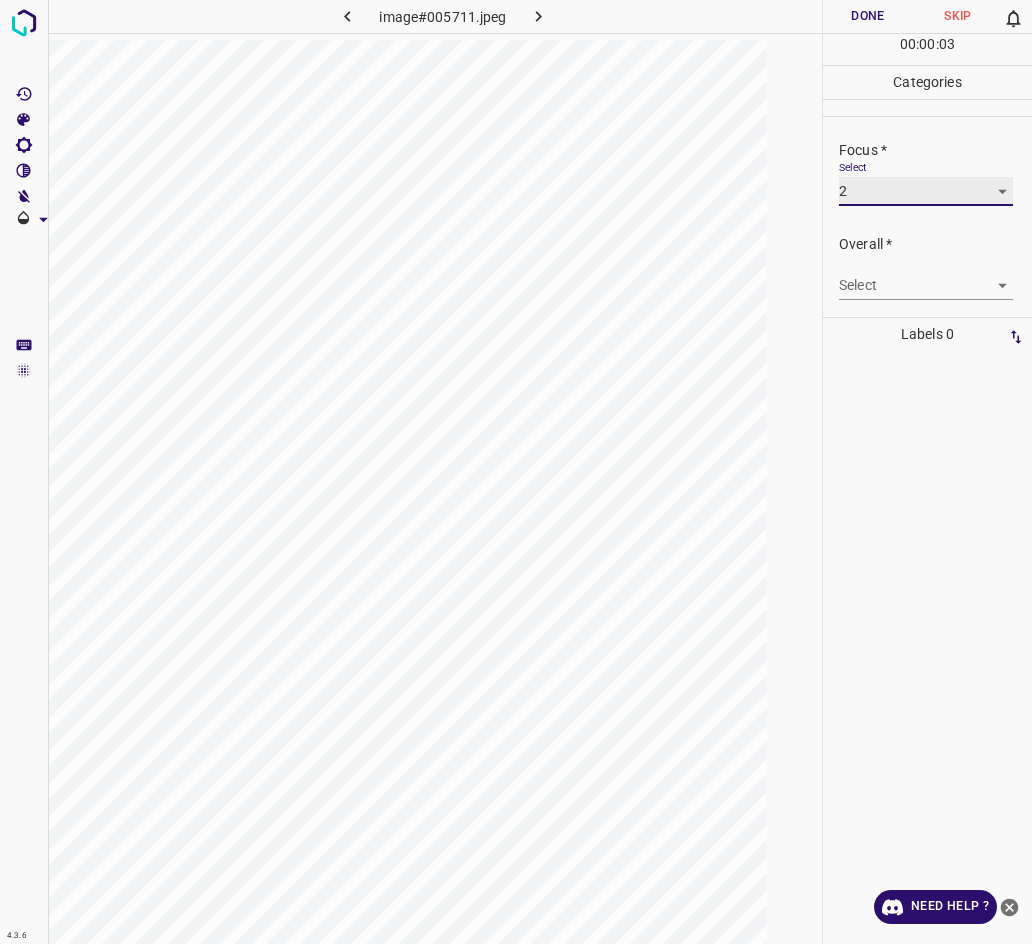 scroll, scrollTop: 98, scrollLeft: 0, axis: vertical 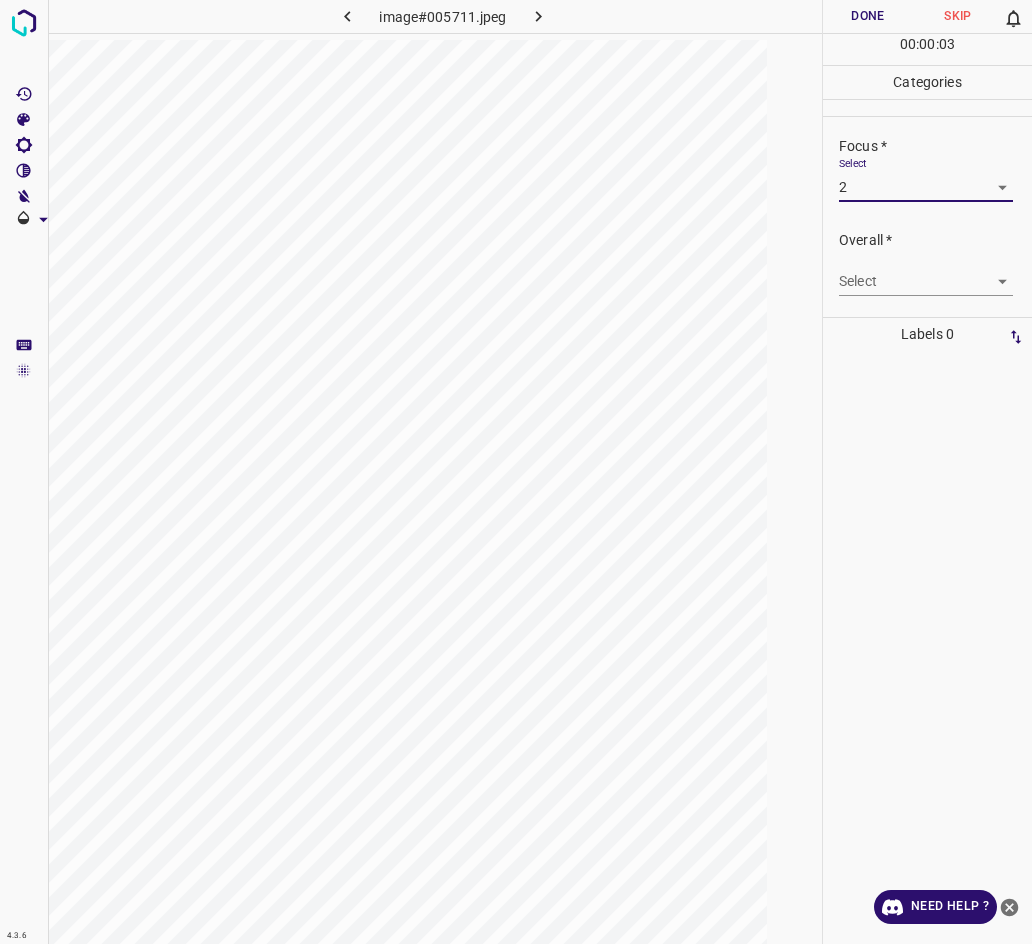 click on "Overall *  Select ​" at bounding box center (927, 263) 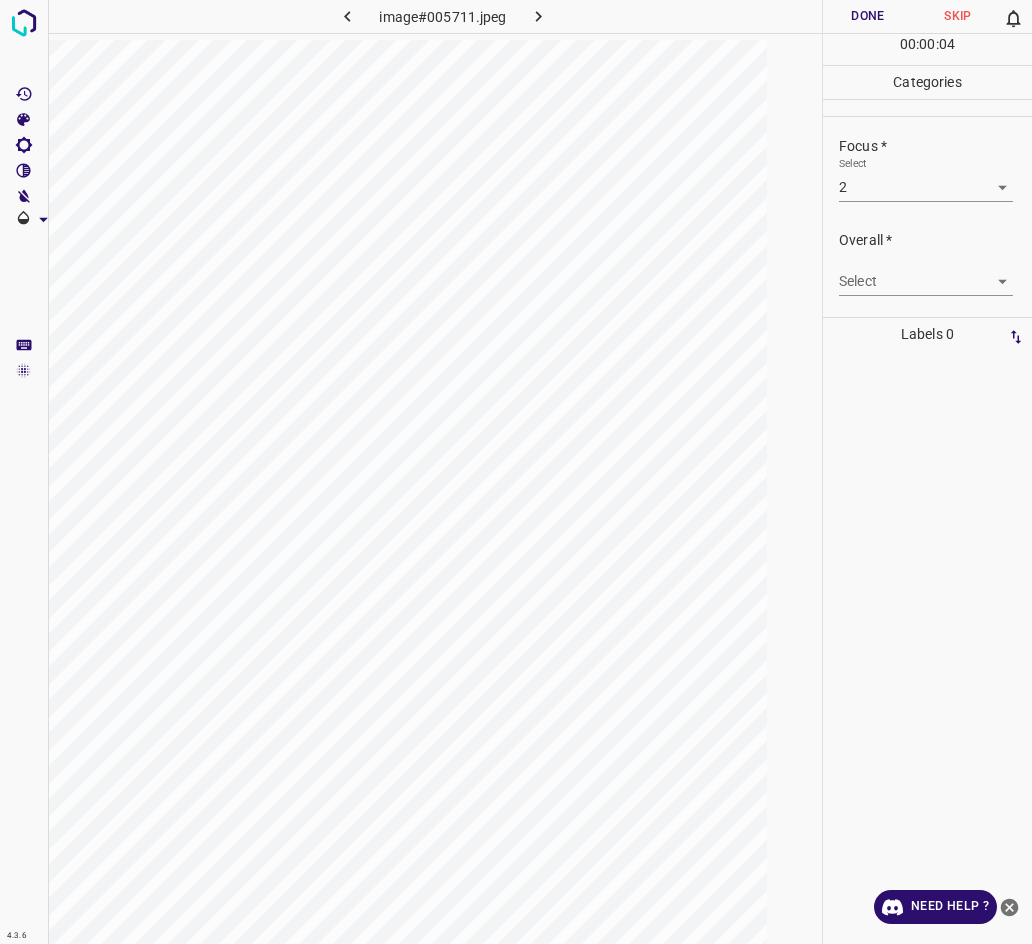 click on "4.3.6  image#005711.jpeg Done Skip 0 00   : 00   : 04   Categories Lighting *  Select 3 3 Focus *  Select 2 2 Overall *  Select ​ Labels   0 Categories 1 Lighting 2 Focus 3 Overall Tools Space Change between modes (Draw & Edit) I Auto labeling R Restore zoom M Zoom in N Zoom out Delete Delete selecte label Filters Z Restore filters X Saturation filter C Brightness filter V Contrast filter B Gray scale filter General O Download Need Help ? - Text - Hide - Delete" at bounding box center (516, 472) 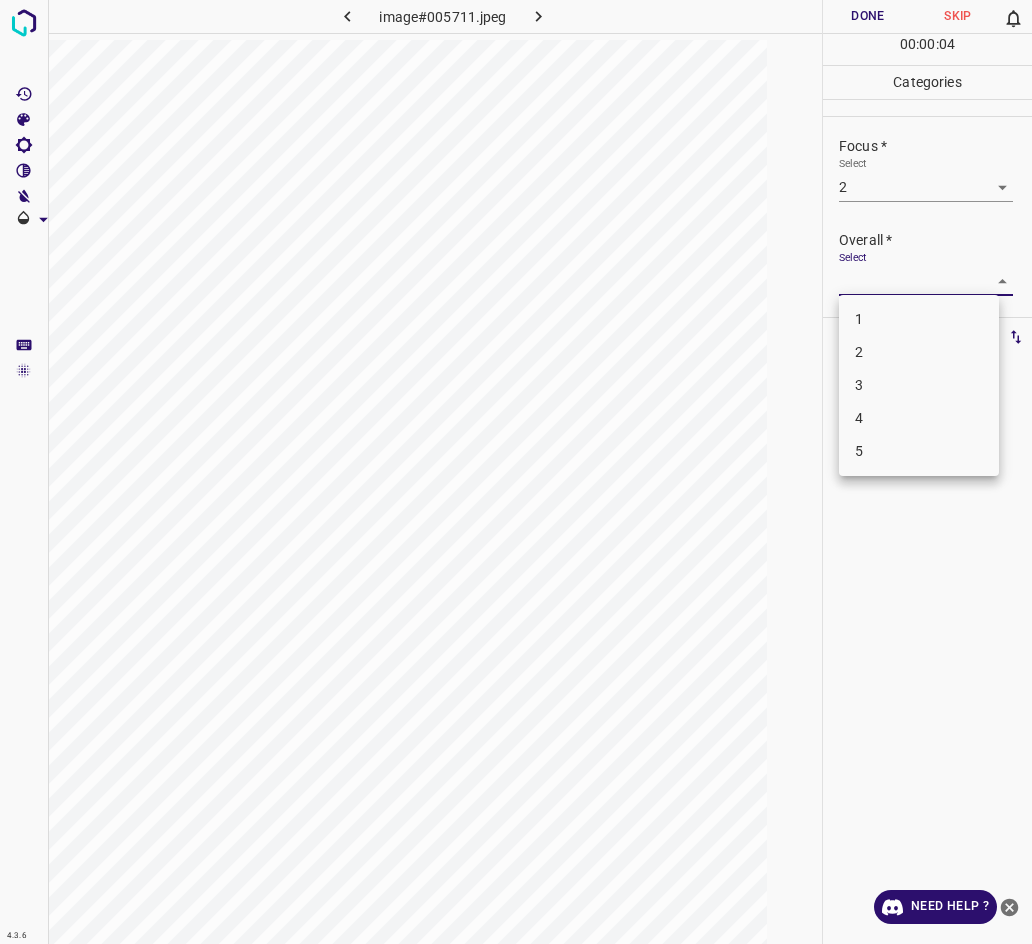 click on "2" at bounding box center [919, 352] 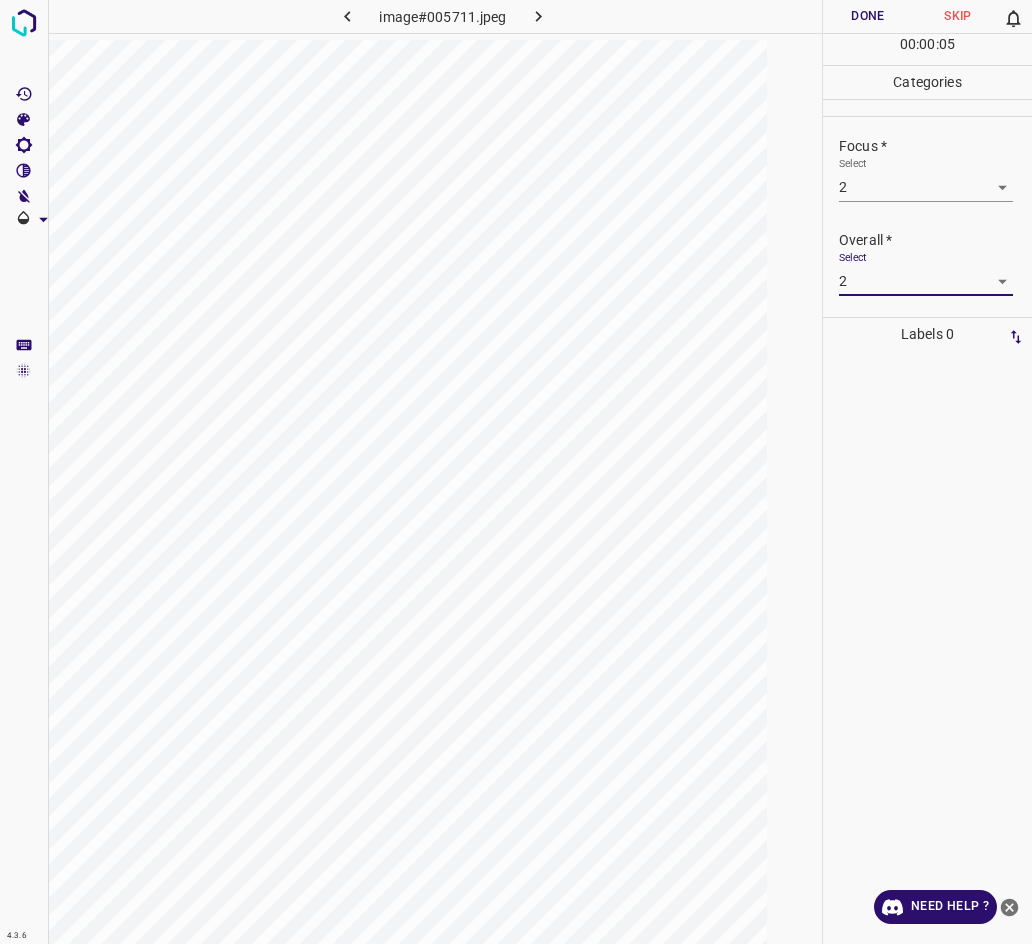 click on "Done" at bounding box center (868, 16) 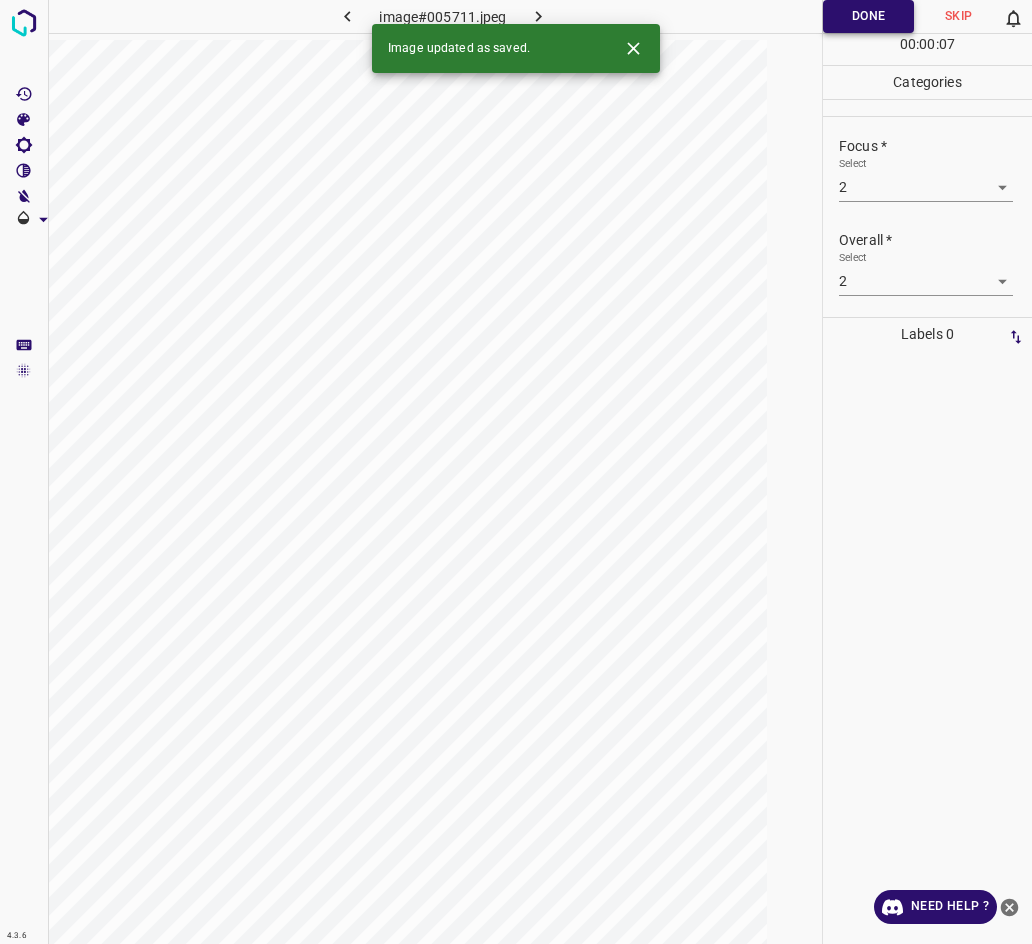 click 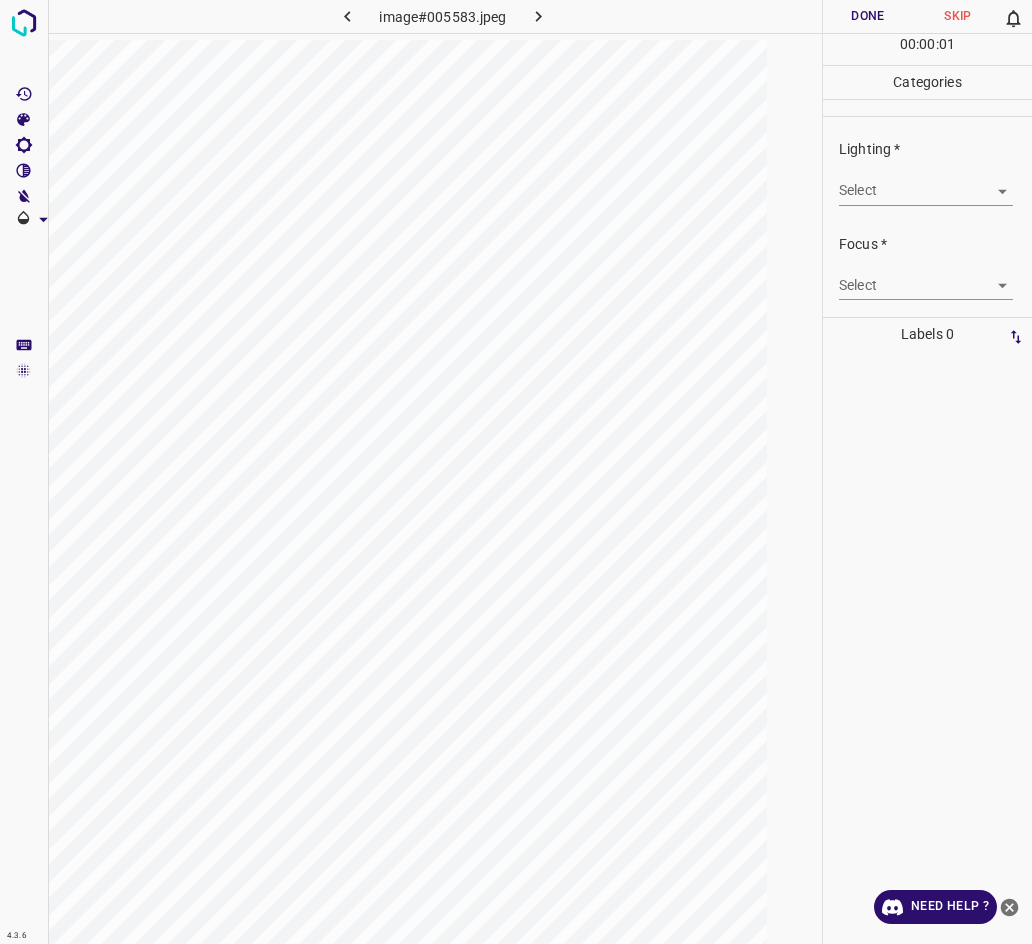 click on "4.3.6  image#005583.jpeg Done Skip 0 00   : 00   : 01   Categories Lighting *  Select ​ Focus *  Select ​ Overall *  Select ​ Labels   0 Categories 1 Lighting 2 Focus 3 Overall Tools Space Change between modes (Draw & Edit) I Auto labeling R Restore zoom M Zoom in N Zoom out Delete Delete selecte label Filters Z Restore filters X Saturation filter C Brightness filter V Contrast filter B Gray scale filter General O Download Need Help ? - Text - Hide - Delete" at bounding box center [516, 472] 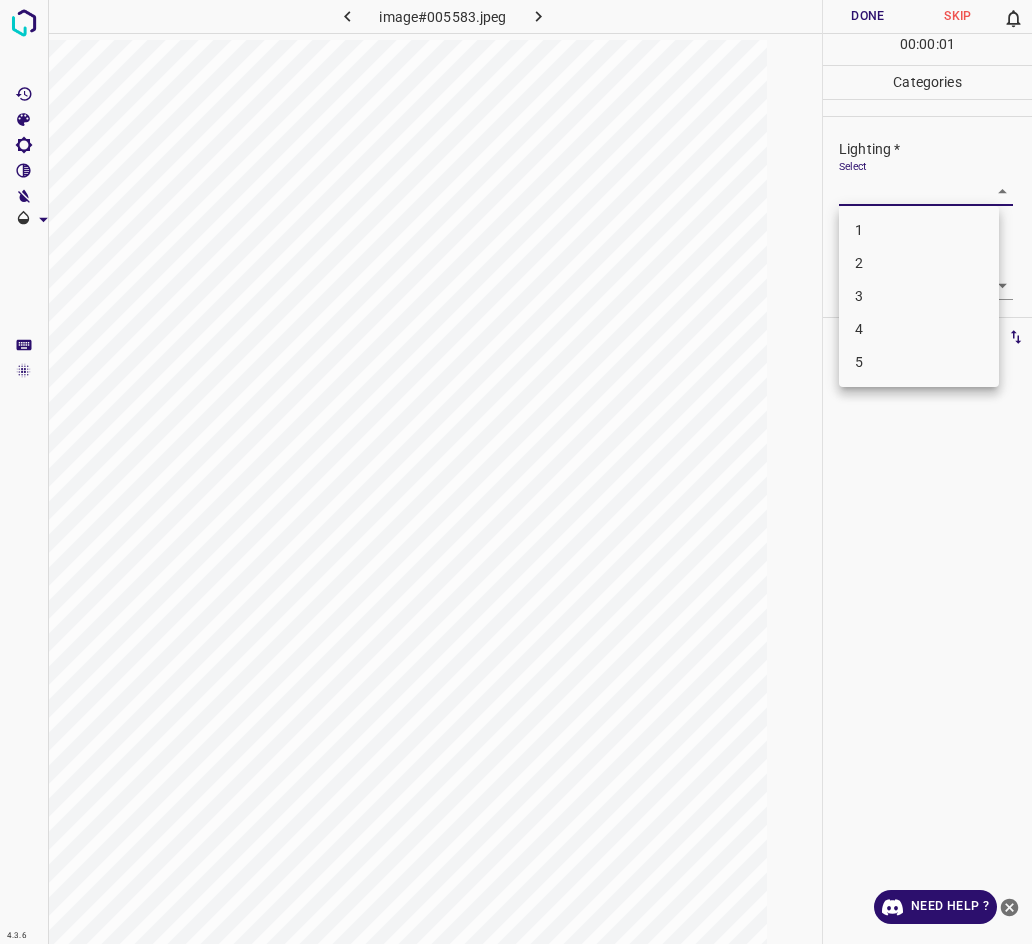 click on "3" at bounding box center (919, 296) 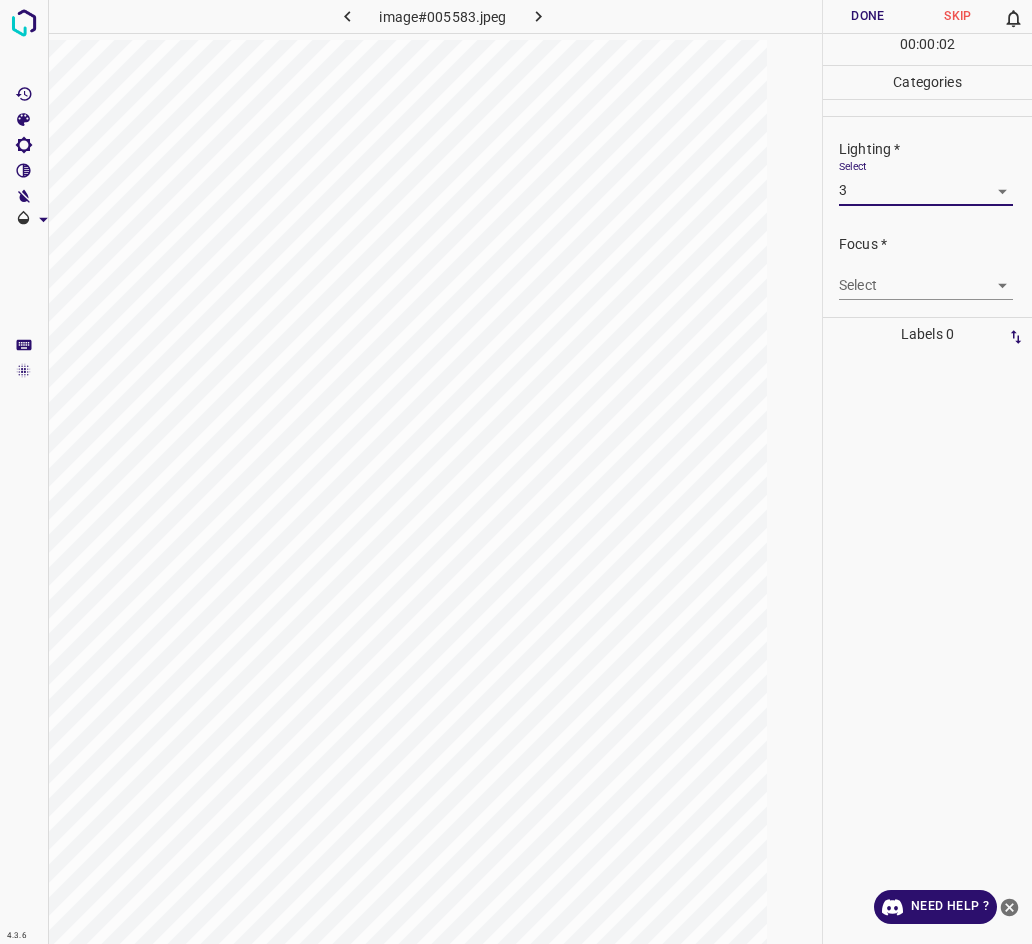 click on "4.3.6  image#005583.jpeg Done Skip 0 00   : 00   : 02   Categories Lighting *  Select 3 3 Focus *  Select ​ Overall *  Select ​ Labels   0 Categories 1 Lighting 2 Focus 3 Overall Tools Space Change between modes (Draw & Edit) I Auto labeling R Restore zoom M Zoom in N Zoom out Delete Delete selecte label Filters Z Restore filters X Saturation filter C Brightness filter V Contrast filter B Gray scale filter General O Download Need Help ? - Text - Hide - Delete" at bounding box center [516, 472] 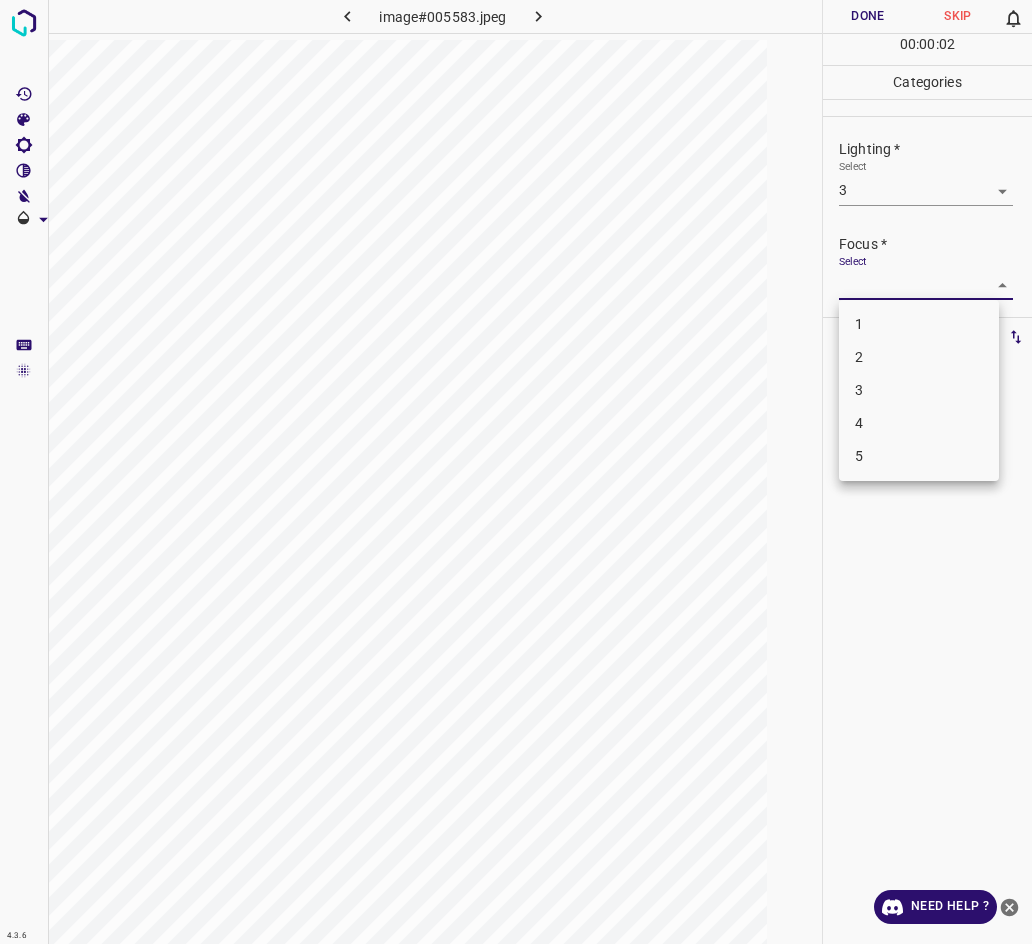 click on "3" at bounding box center [919, 390] 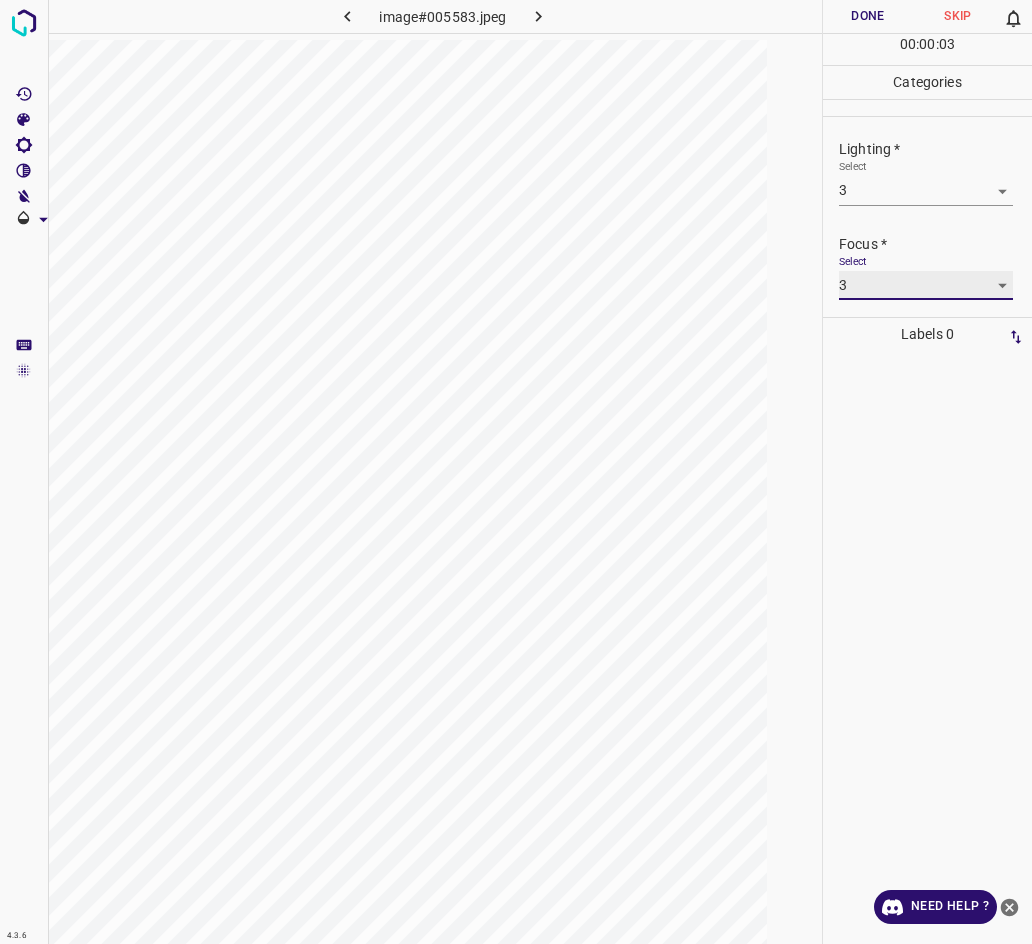 scroll, scrollTop: 95, scrollLeft: 0, axis: vertical 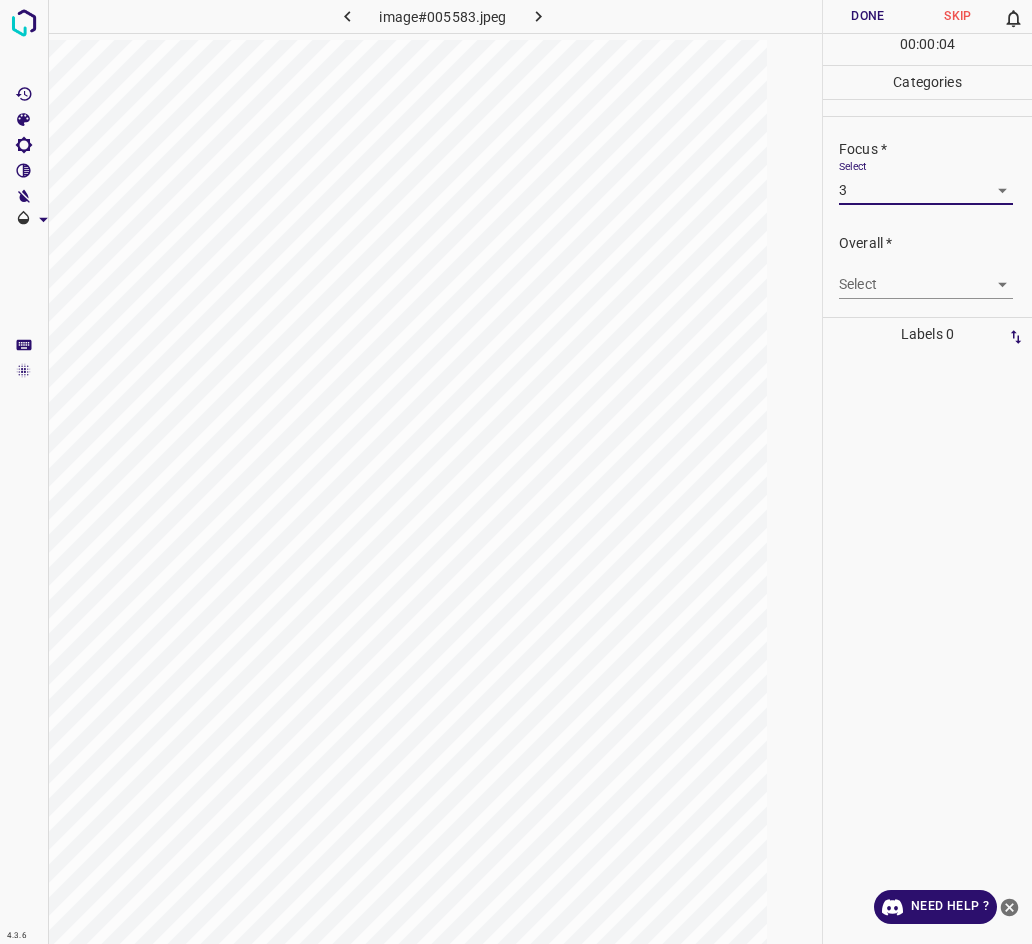 click on "4.3.6  image#005583.jpeg Done Skip 0 00   : 00   : 04   Categories Lighting *  Select 3 3 Focus *  Select 3 3 Overall *  Select ​ Labels   0 Categories 1 Lighting 2 Focus 3 Overall Tools Space Change between modes (Draw & Edit) I Auto labeling R Restore zoom M Zoom in N Zoom out Delete Delete selecte label Filters Z Restore filters X Saturation filter C Brightness filter V Contrast filter B Gray scale filter General O Download Need Help ? - Text - Hide - Delete" at bounding box center [516, 472] 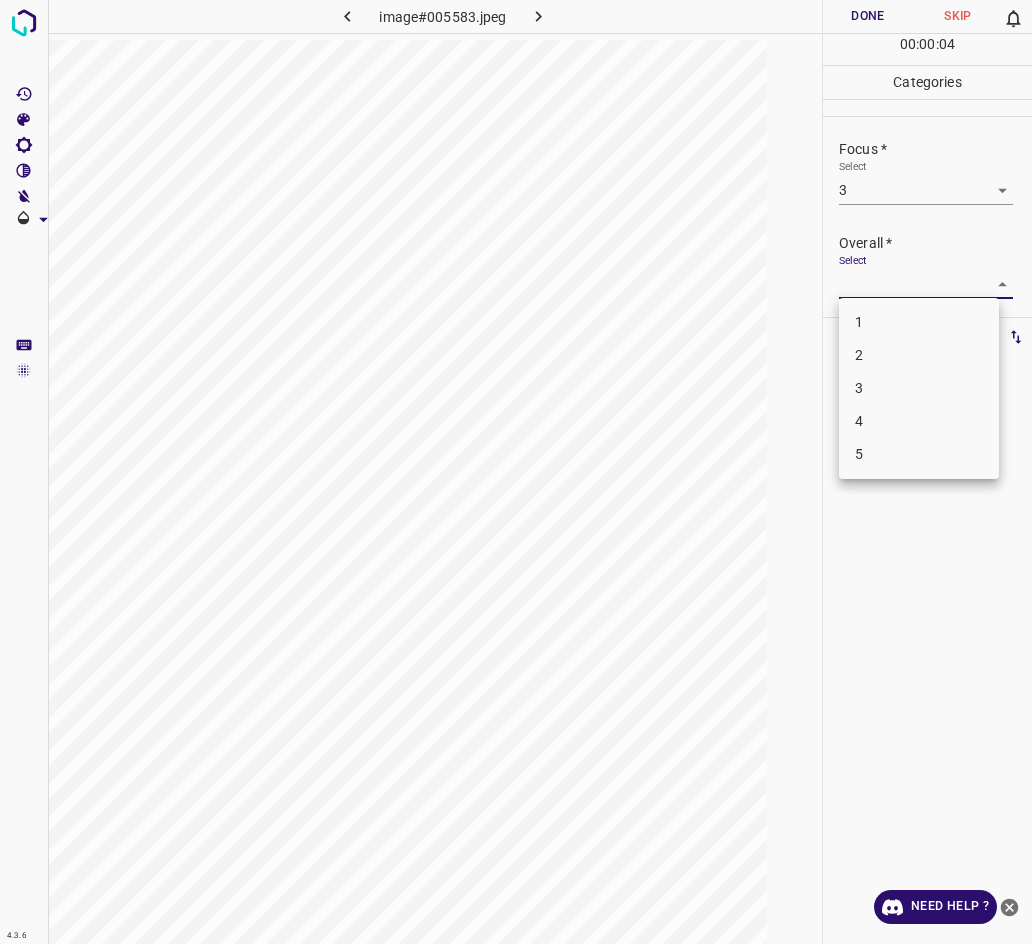 click on "3" at bounding box center [919, 388] 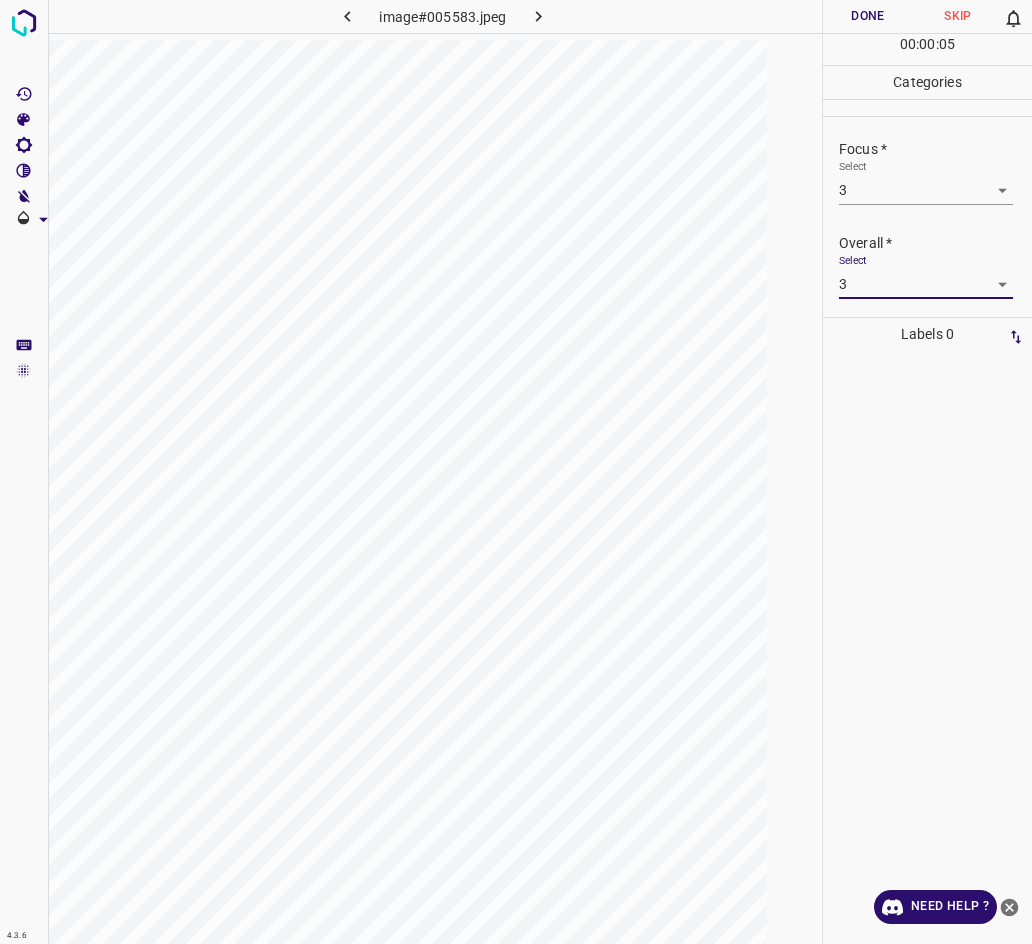 click on "Done" at bounding box center (868, 16) 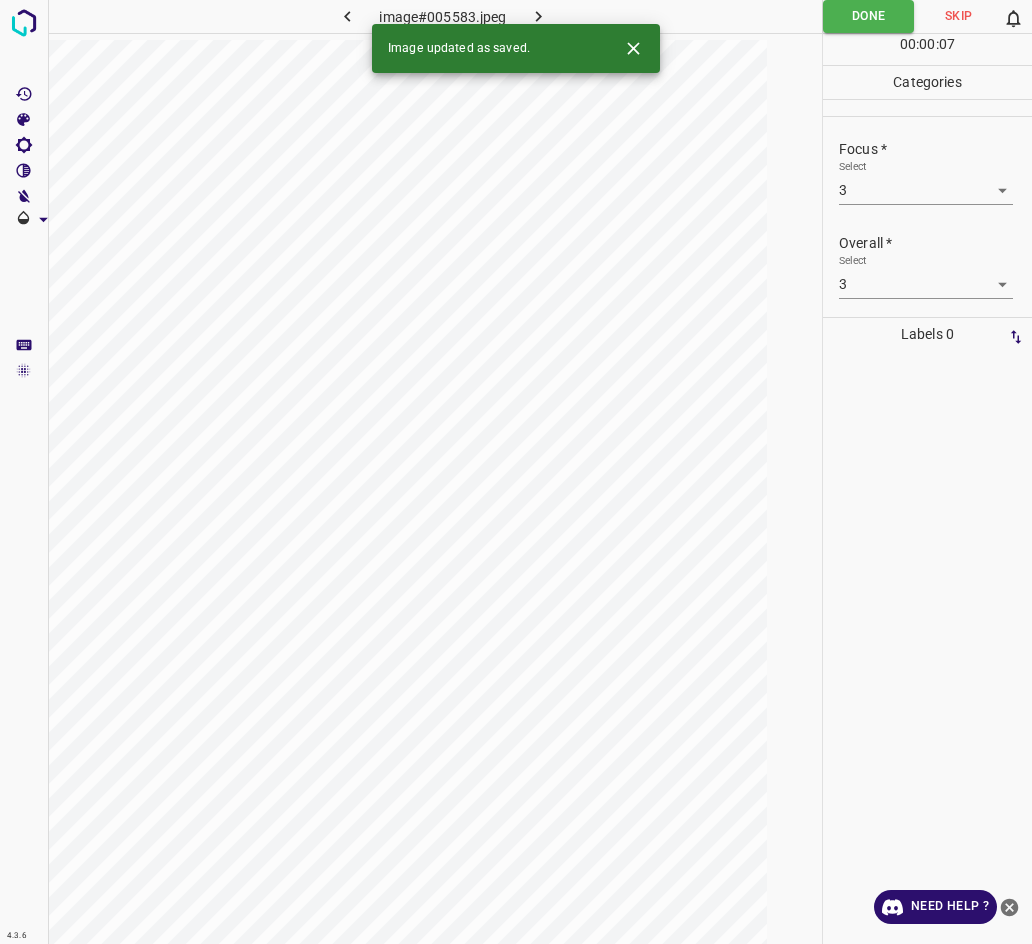 click 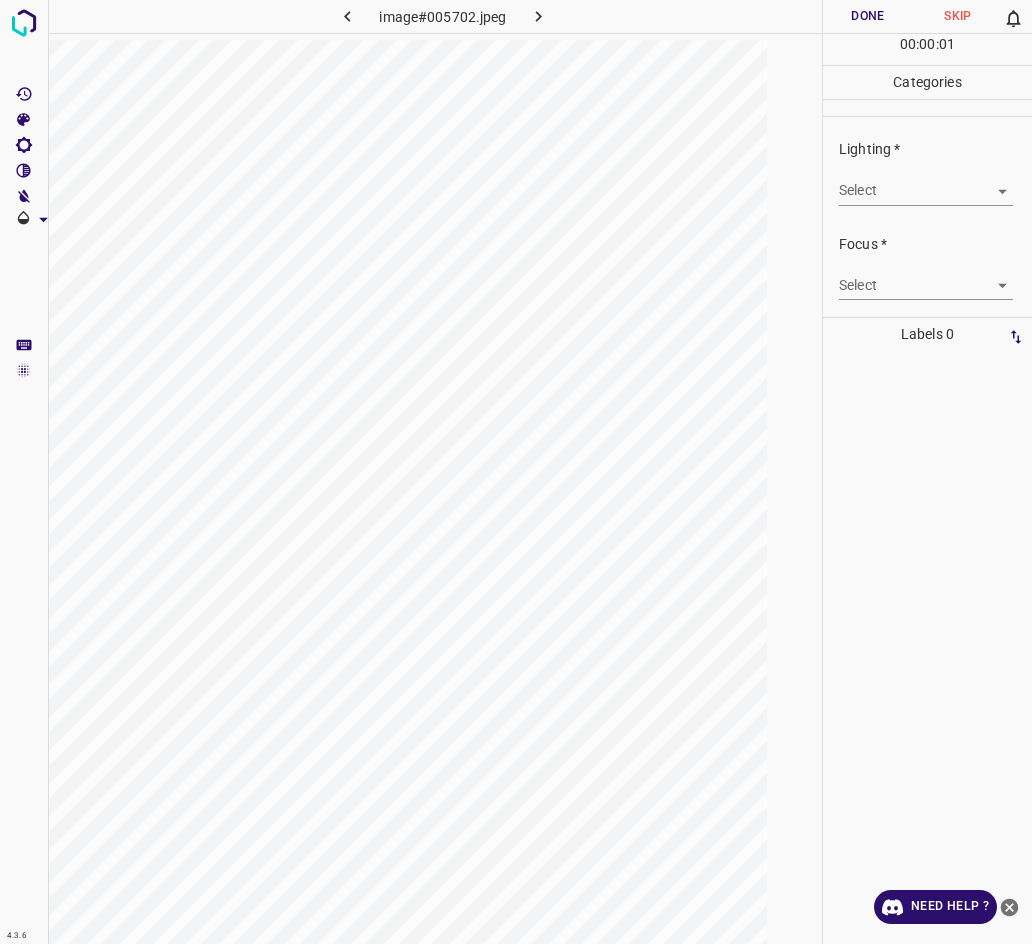 click on "4.3.6  image#005702.jpeg Done Skip 0 00   : 00   : 01   Categories Lighting *  Select ​ Focus *  Select ​ Overall *  Select ​ Labels   0 Categories 1 Lighting 2 Focus 3 Overall Tools Space Change between modes (Draw & Edit) I Auto labeling R Restore zoom M Zoom in N Zoom out Delete Delete selecte label Filters Z Restore filters X Saturation filter C Brightness filter V Contrast filter B Gray scale filter General O Download Need Help ? - Text - Hide - Delete" at bounding box center [516, 472] 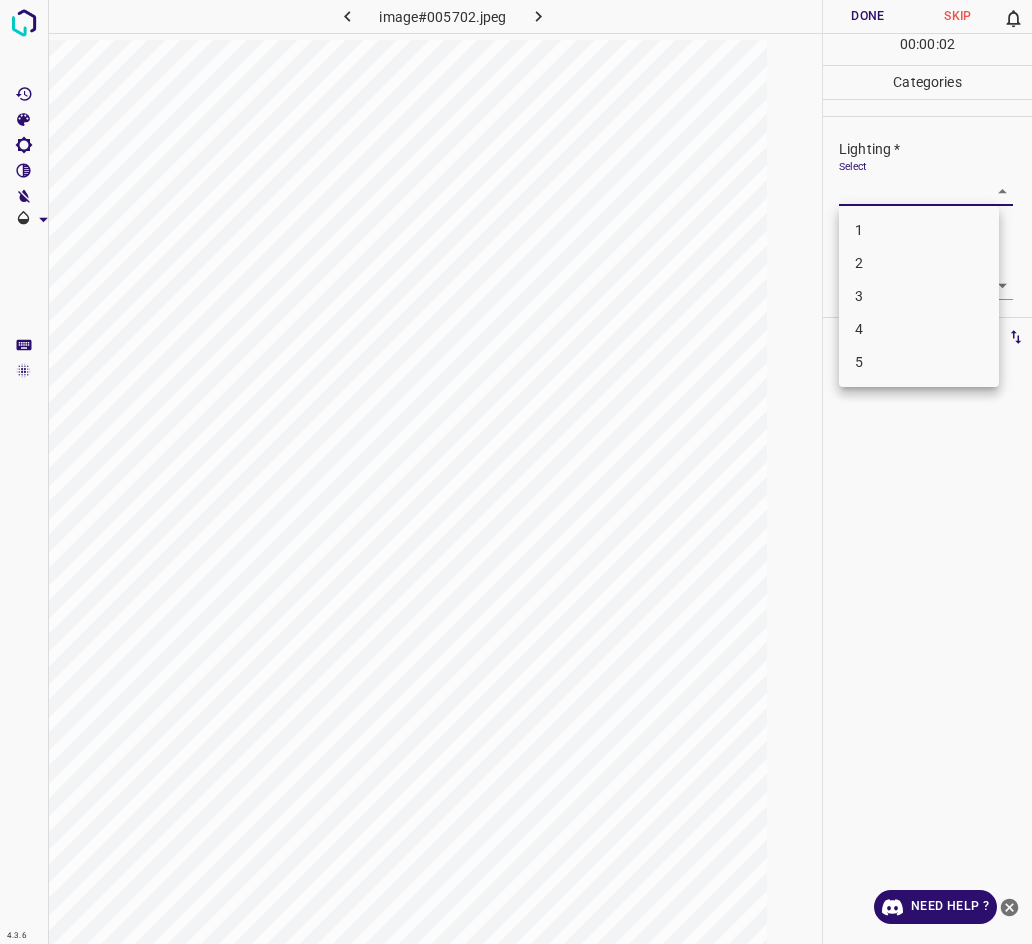 click on "2" at bounding box center (919, 263) 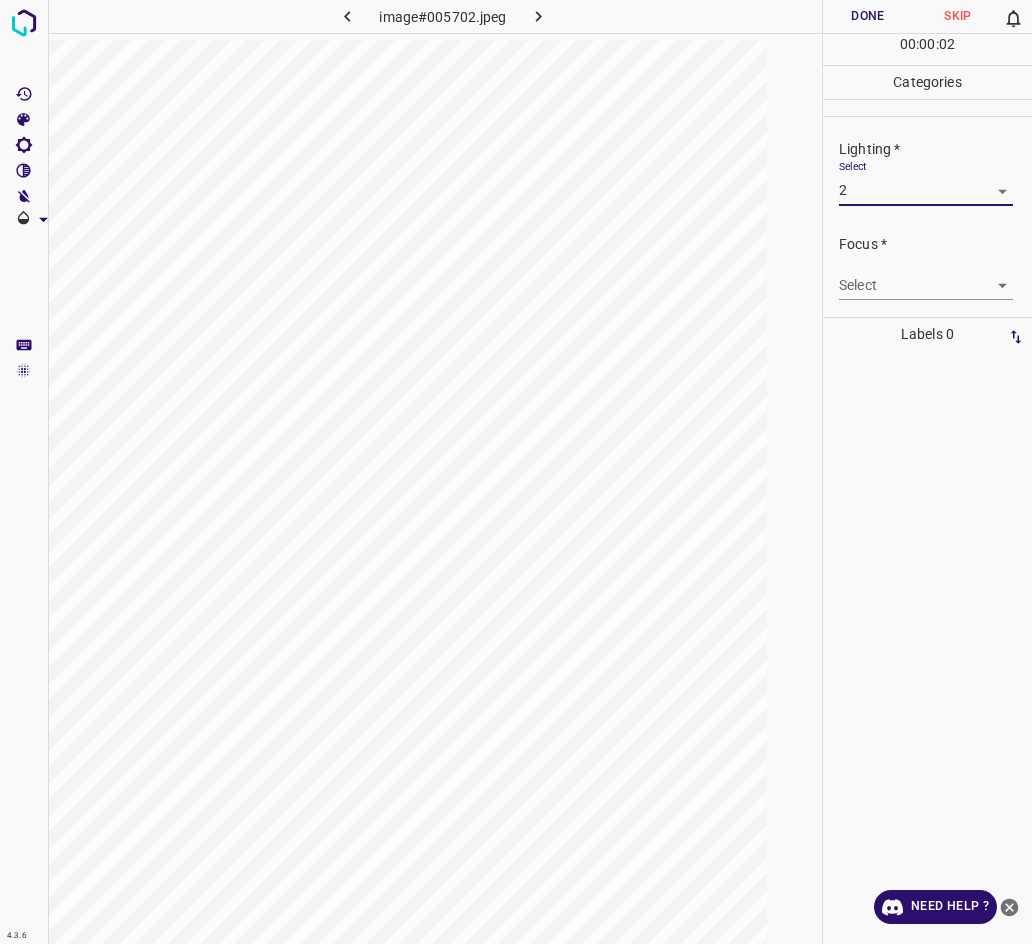 click on "4.3.6  image#005702.jpeg Done Skip 0 00   : 00   : 02   Categories Lighting *  Select 2 2 Focus *  Select ​ Overall *  Select ​ Labels   0 Categories 1 Lighting 2 Focus 3 Overall Tools Space Change between modes (Draw & Edit) I Auto labeling R Restore zoom M Zoom in N Zoom out Delete Delete selecte label Filters Z Restore filters X Saturation filter C Brightness filter V Contrast filter B Gray scale filter General O Download Need Help ? - Text - Hide - Delete" at bounding box center [516, 472] 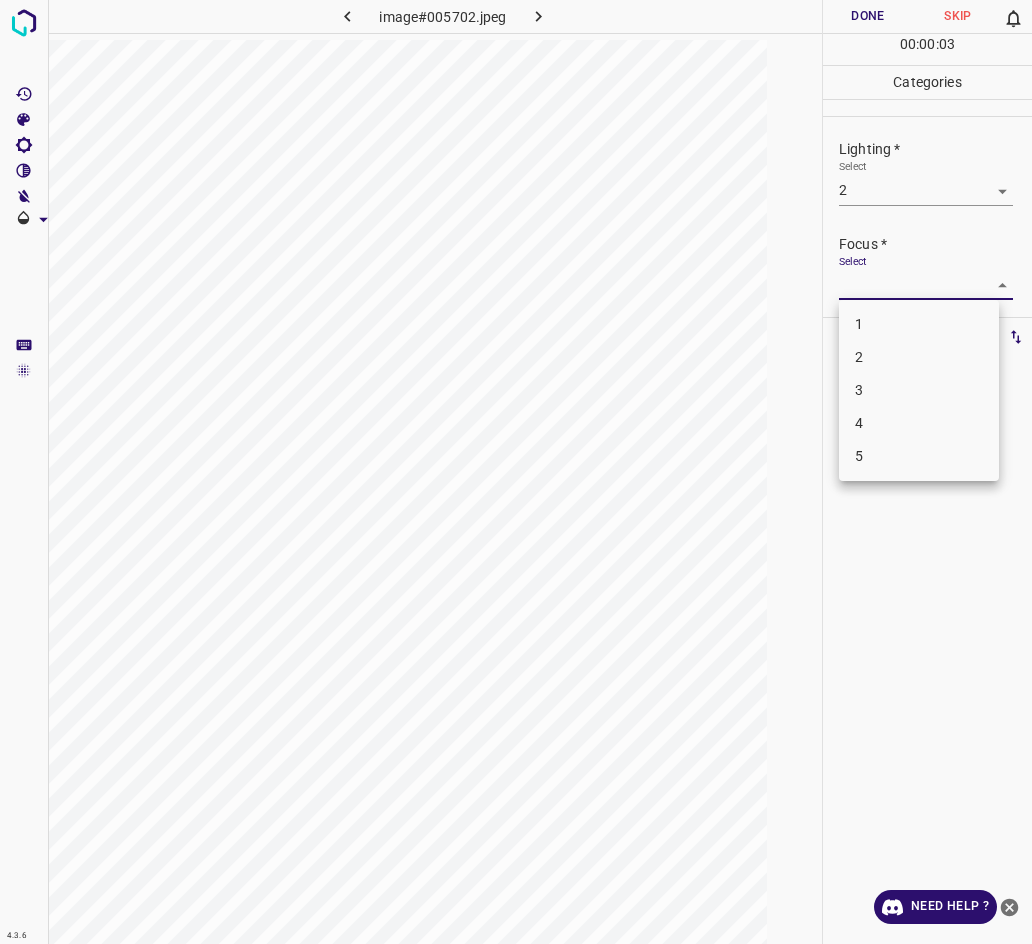 click on "3" at bounding box center [919, 390] 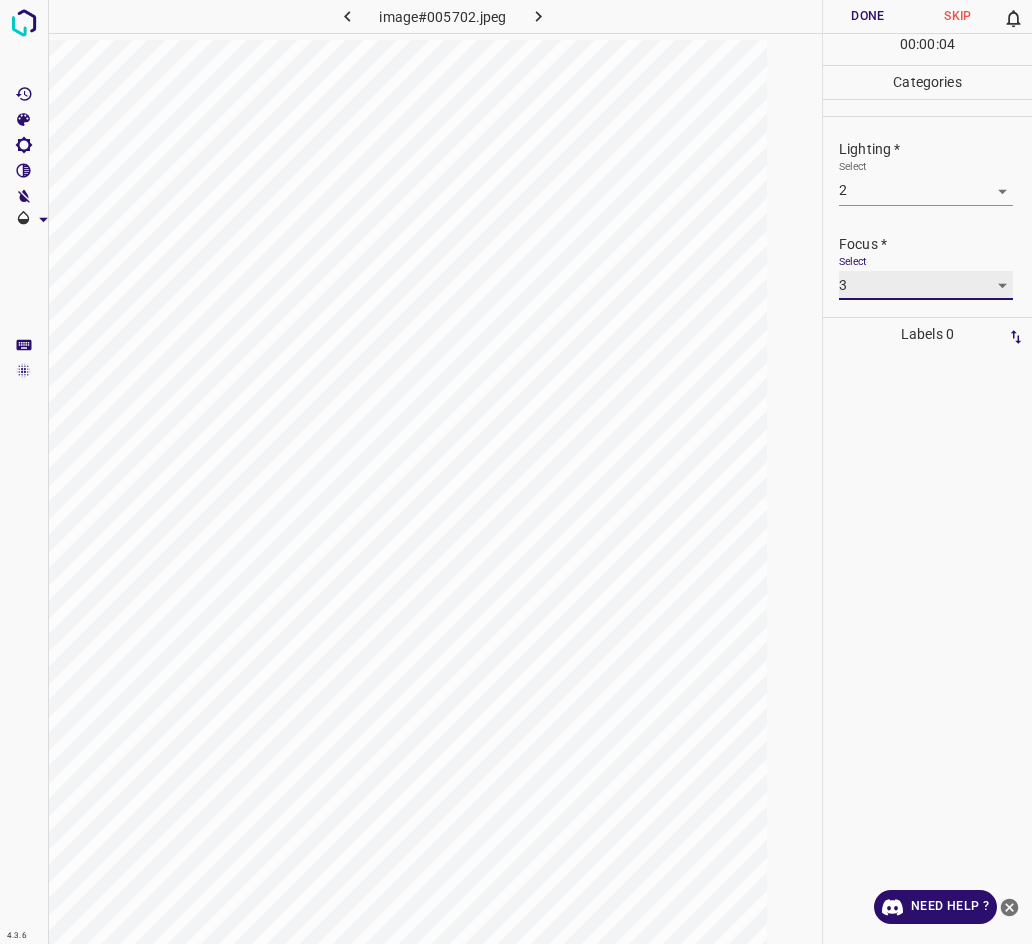 scroll, scrollTop: 98, scrollLeft: 0, axis: vertical 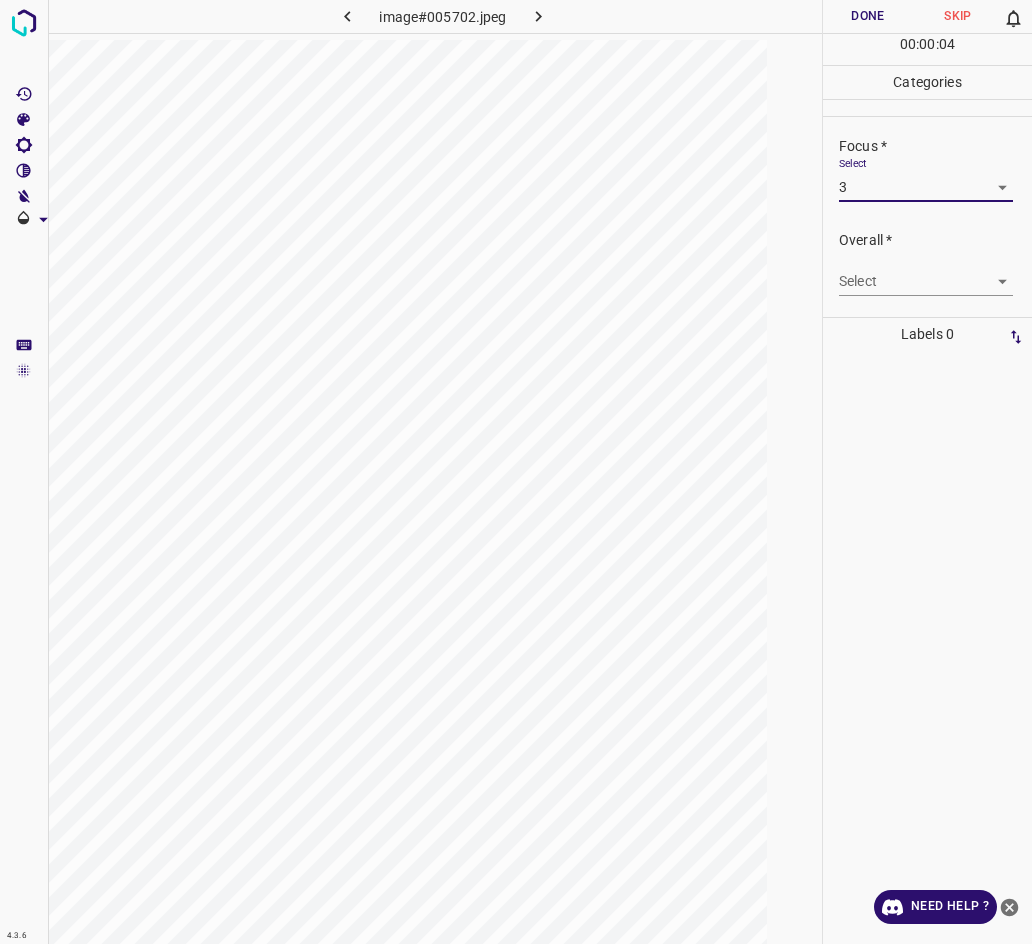 click on "4.3.6  image#005702.jpeg Done Skip 0 00   : 00   : 04   Categories Lighting *  Select 2 2 Focus *  Select 3 3 Overall *  Select ​ Labels   0 Categories 1 Lighting 2 Focus 3 Overall Tools Space Change between modes (Draw & Edit) I Auto labeling R Restore zoom M Zoom in N Zoom out Delete Delete selecte label Filters Z Restore filters X Saturation filter C Brightness filter V Contrast filter B Gray scale filter General O Download Need Help ? - Text - Hide - Delete" at bounding box center (516, 472) 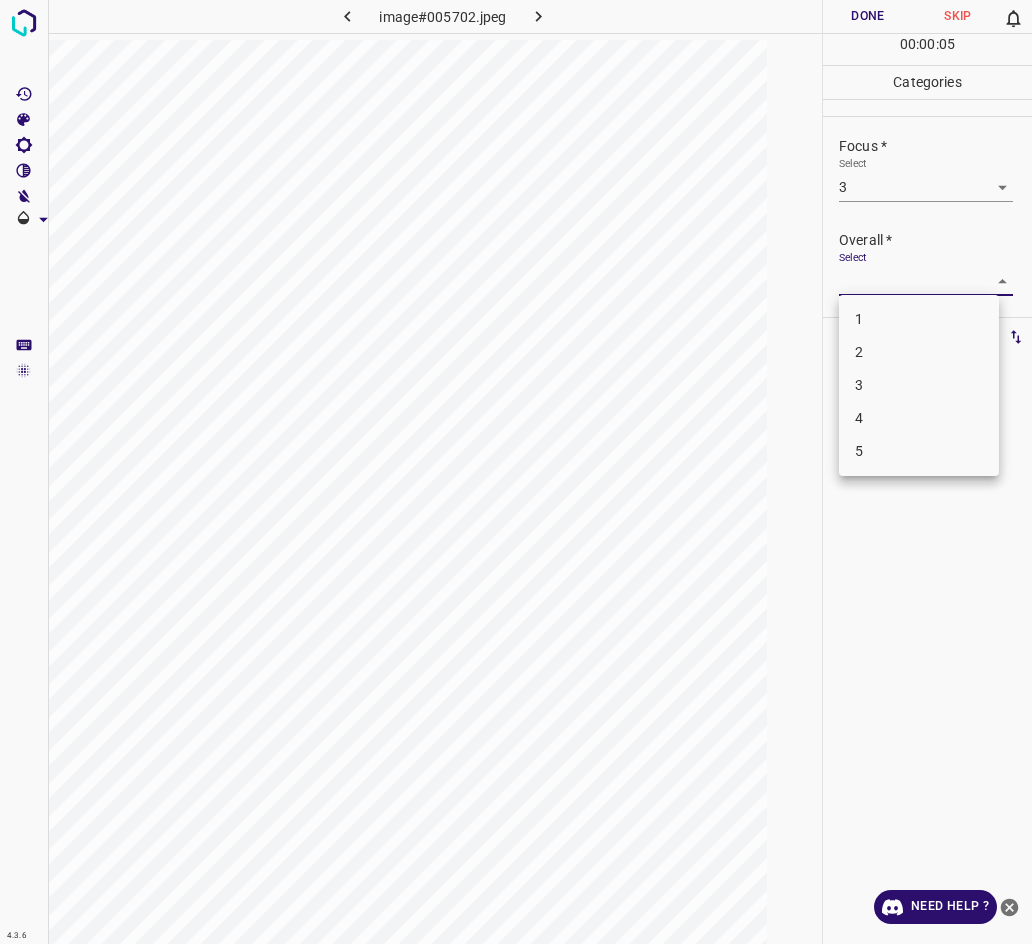 click on "3" at bounding box center [919, 385] 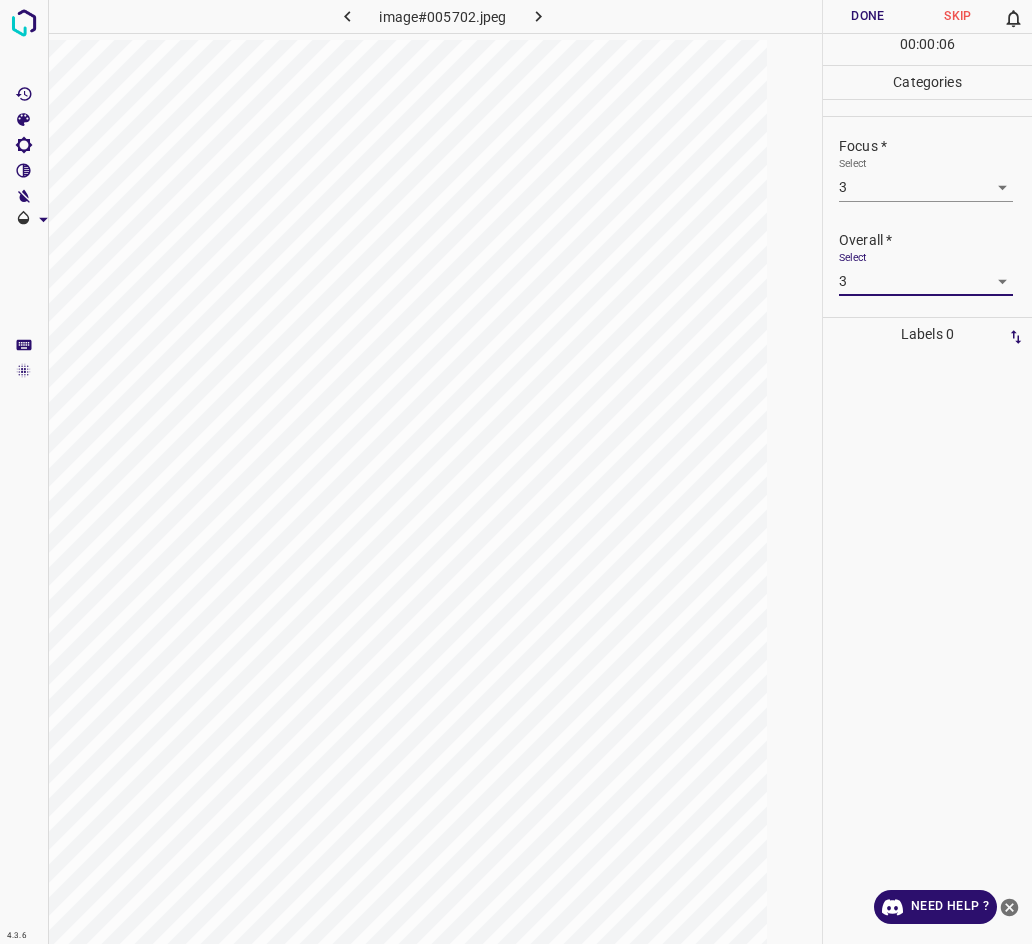 click on "Done" at bounding box center [868, 16] 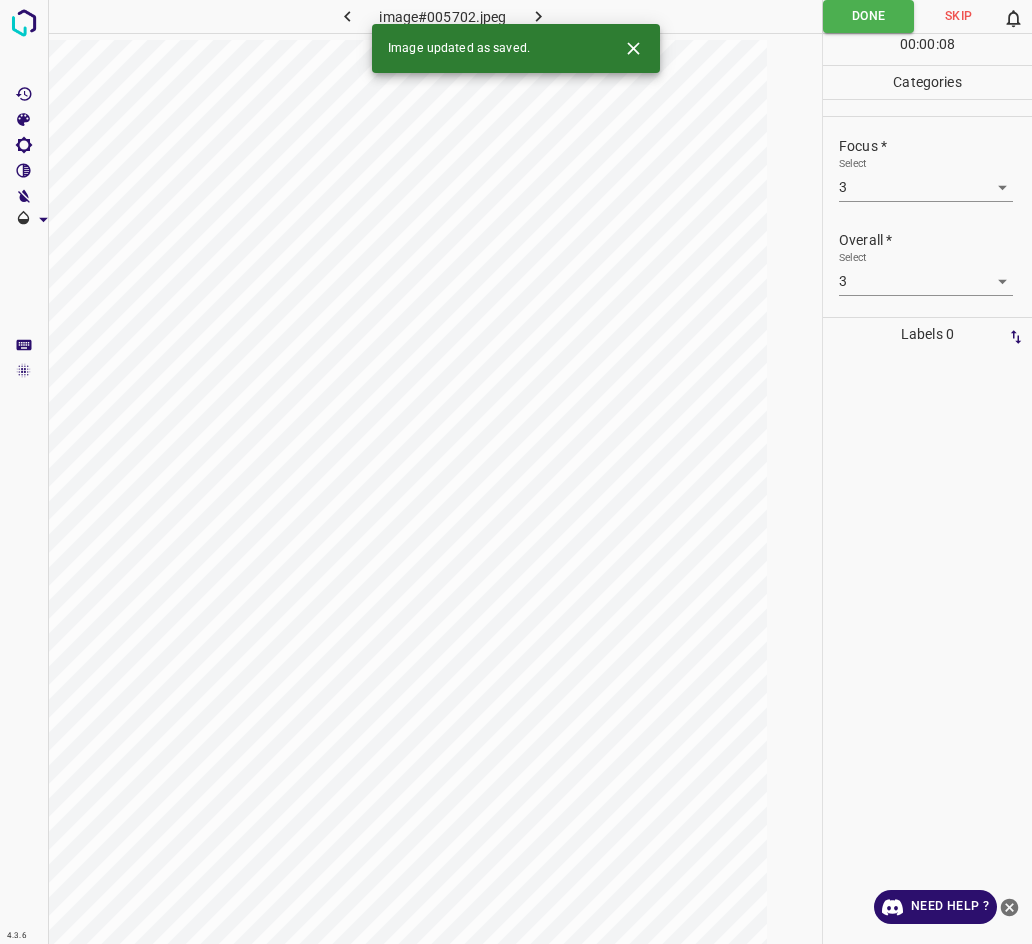 click 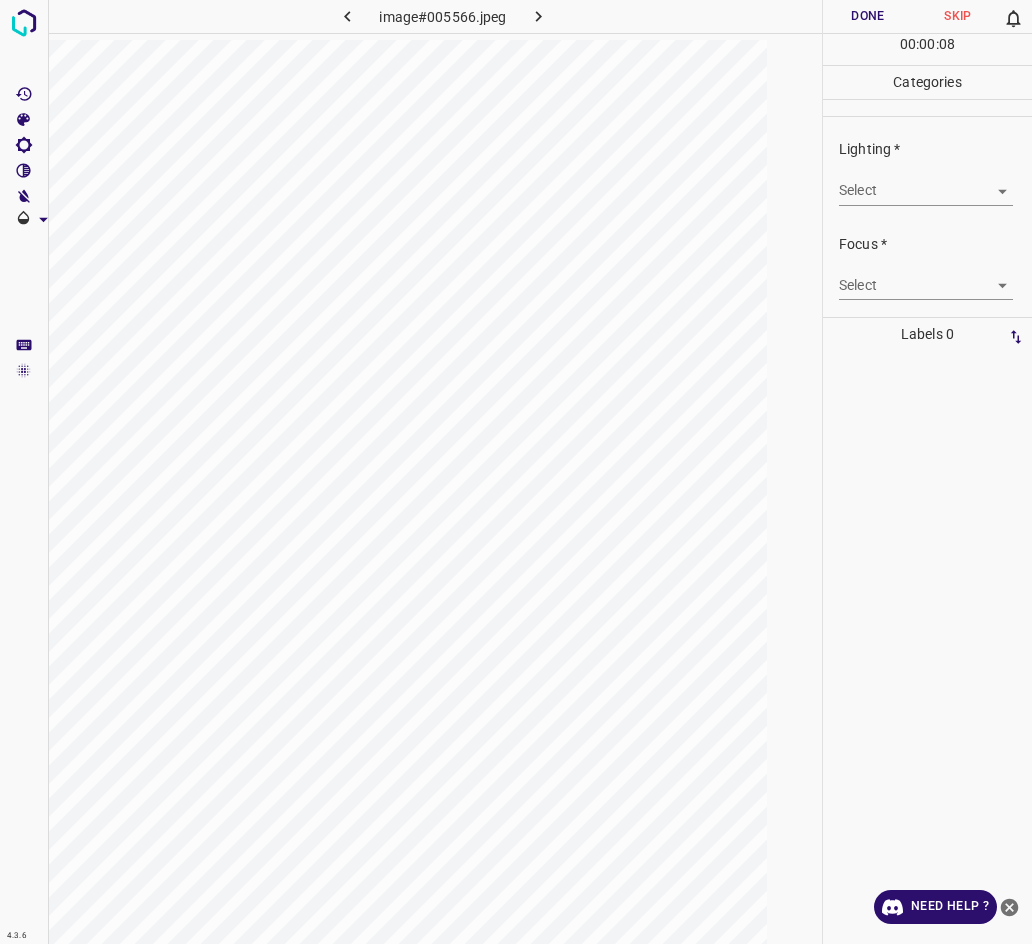 click on "4.3.6  image#005566.jpeg Done Skip 0 00   : 00   : 08   Categories Lighting *  Select ​ Focus *  Select ​ Overall *  Select ​ Labels   0 Categories 1 Lighting 2 Focus 3 Overall Tools Space Change between modes (Draw & Edit) I Auto labeling R Restore zoom M Zoom in N Zoom out Delete Delete selecte label Filters Z Restore filters X Saturation filter C Brightness filter V Contrast filter B Gray scale filter General O Download Need Help ? - Text - Hide - Delete" at bounding box center (516, 472) 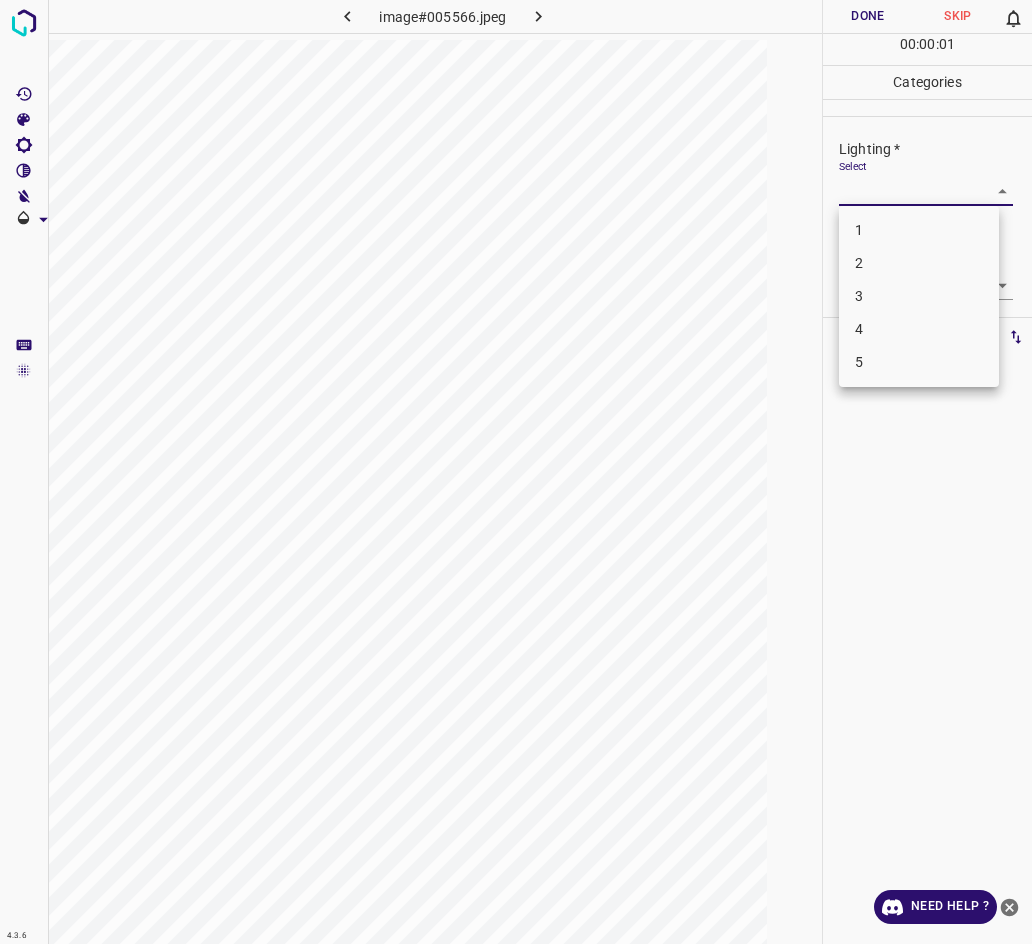 click on "3" at bounding box center (919, 296) 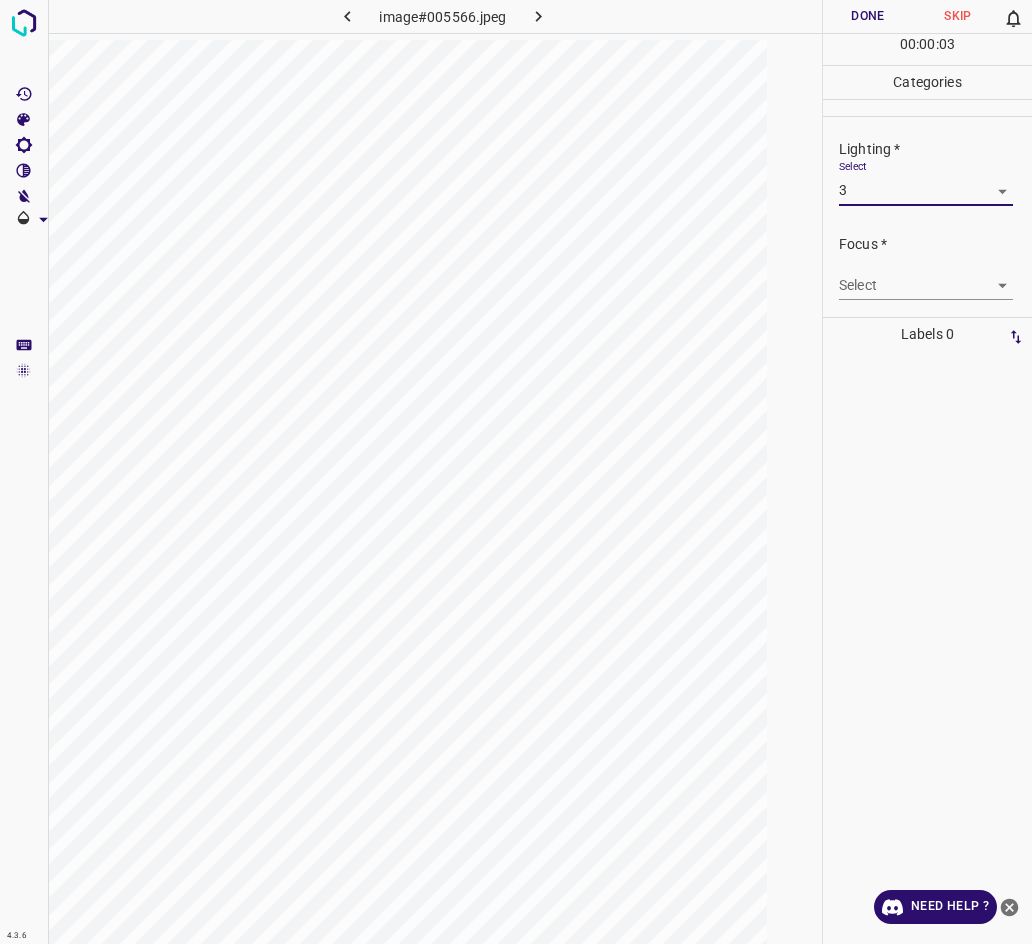 click on "4.3.6  image#005566.jpeg Done Skip 0 00   : 00   : 03   Categories Lighting *  Select 3 3 Focus *  Select ​ Overall *  Select ​ Labels   0 Categories 1 Lighting 2 Focus 3 Overall Tools Space Change between modes (Draw & Edit) I Auto labeling R Restore zoom M Zoom in N Zoom out Delete Delete selecte label Filters Z Restore filters X Saturation filter C Brightness filter V Contrast filter B Gray scale filter General O Download Need Help ? - Text - Hide - Delete" at bounding box center (516, 472) 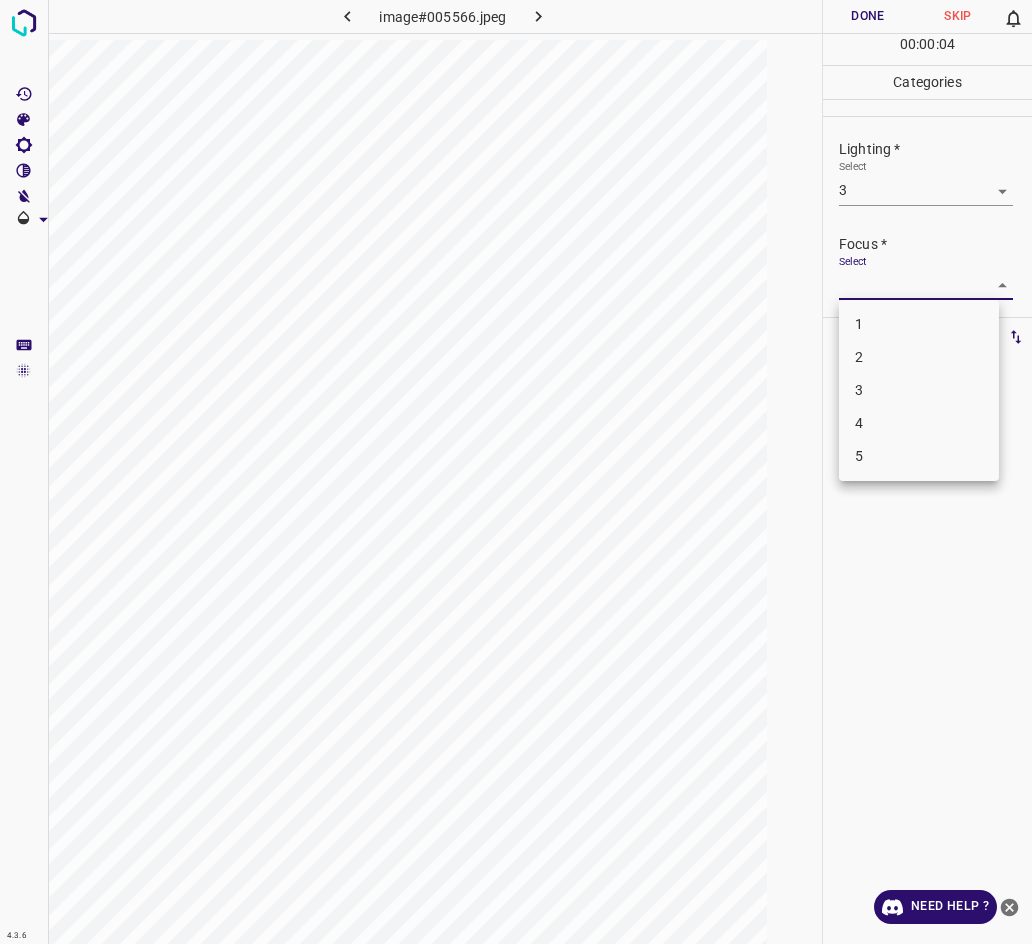 click on "2" at bounding box center [919, 357] 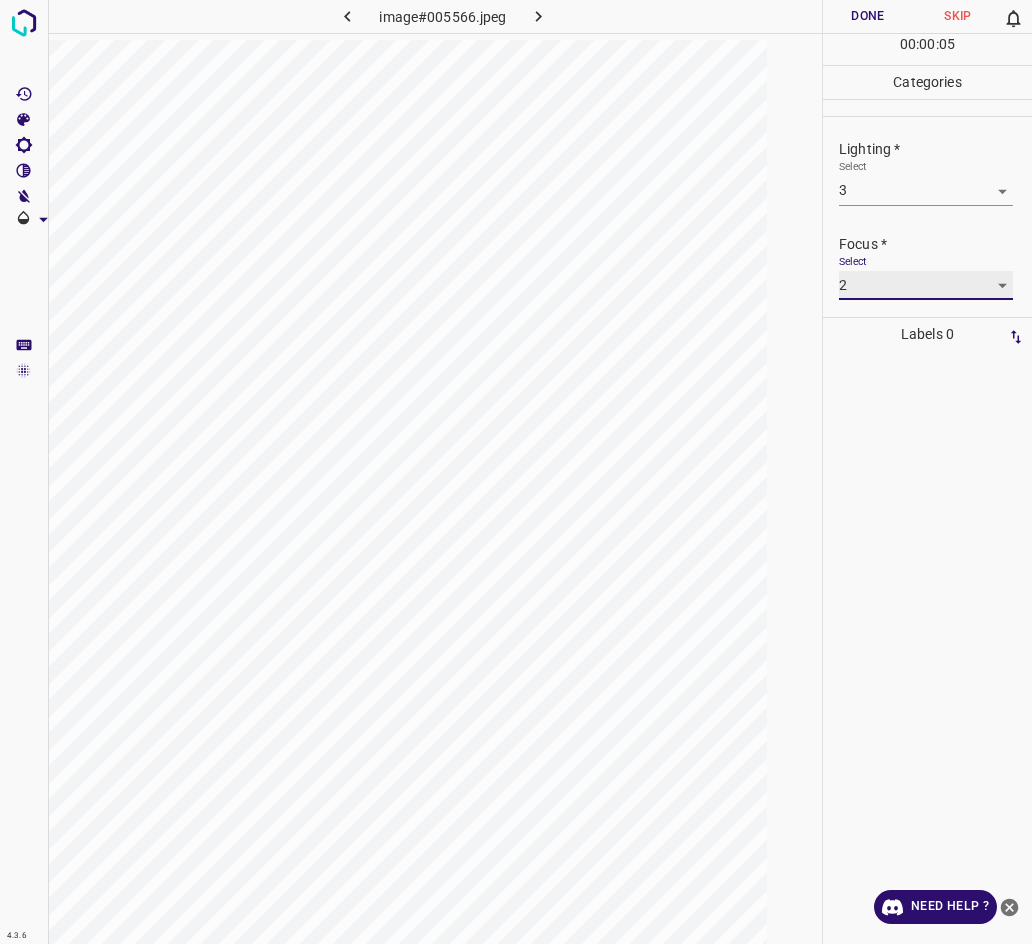 scroll, scrollTop: 98, scrollLeft: 0, axis: vertical 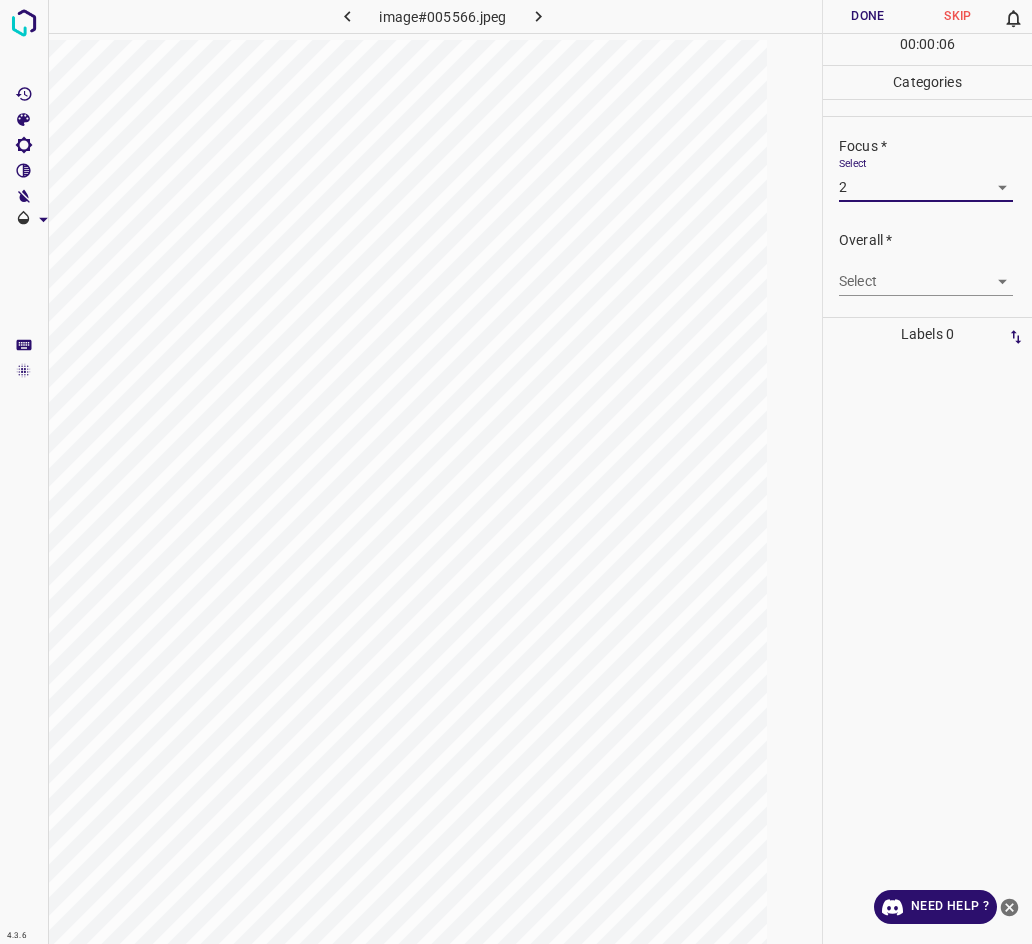 click on "4.3.6  image#005566.jpeg Done Skip 0 00   : 00   : 06   Categories Lighting *  Select 3 3 Focus *  Select 2 2 Overall *  Select ​ Labels   0 Categories 1 Lighting 2 Focus 3 Overall Tools Space Change between modes (Draw & Edit) I Auto labeling R Restore zoom M Zoom in N Zoom out Delete Delete selecte label Filters Z Restore filters X Saturation filter C Brightness filter V Contrast filter B Gray scale filter General O Download Need Help ? - Text - Hide - Delete" at bounding box center (516, 472) 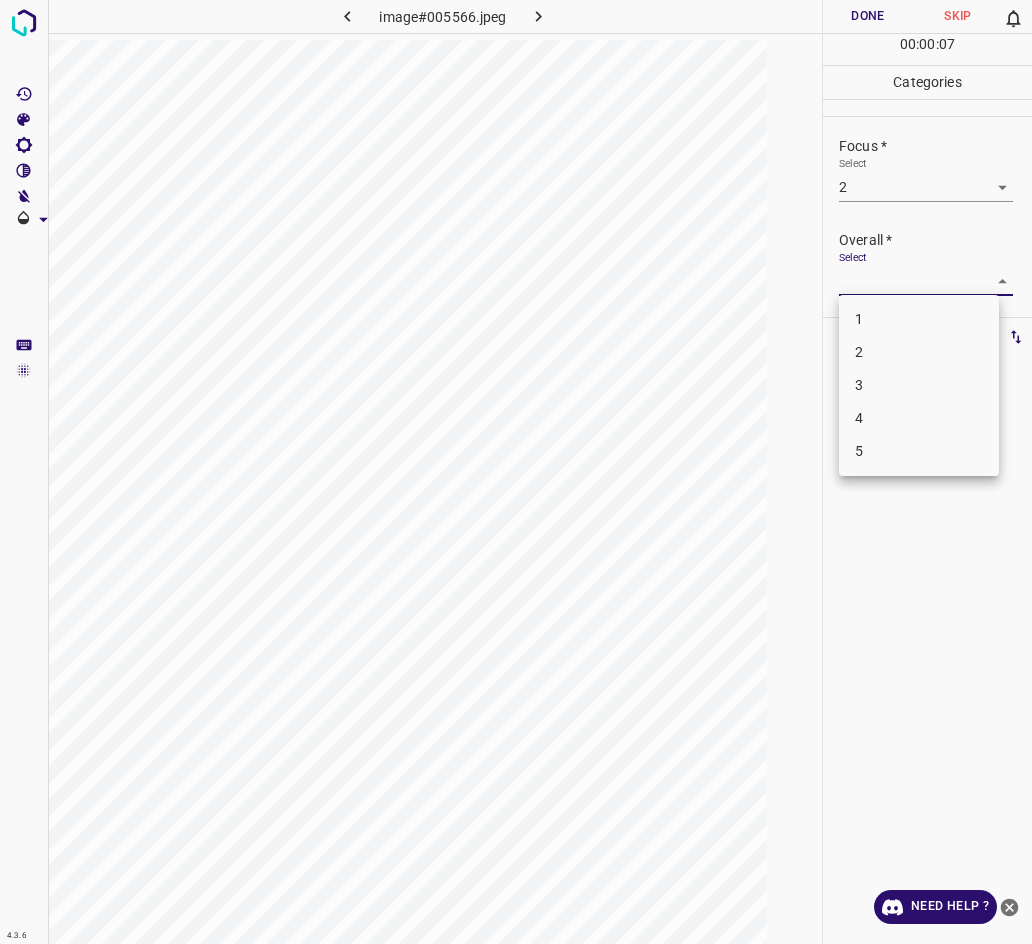 click on "2" at bounding box center (919, 352) 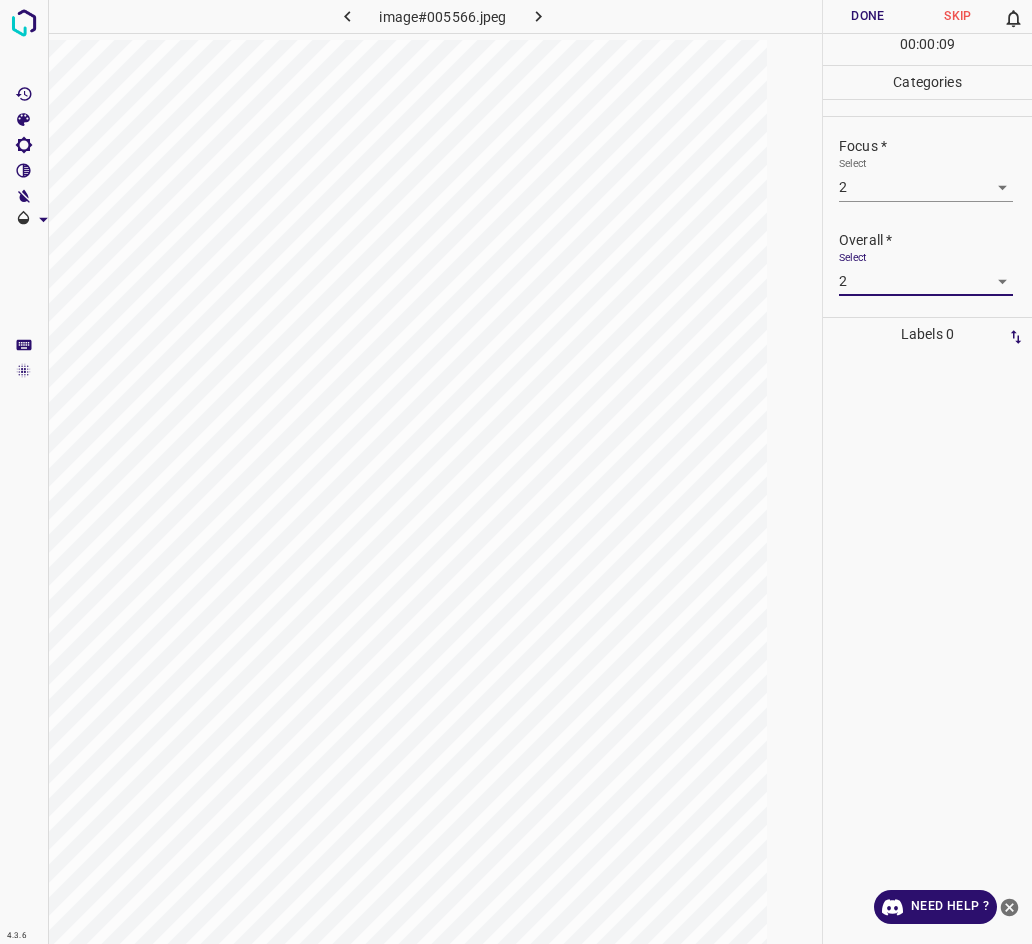 click on "Done" at bounding box center (868, 16) 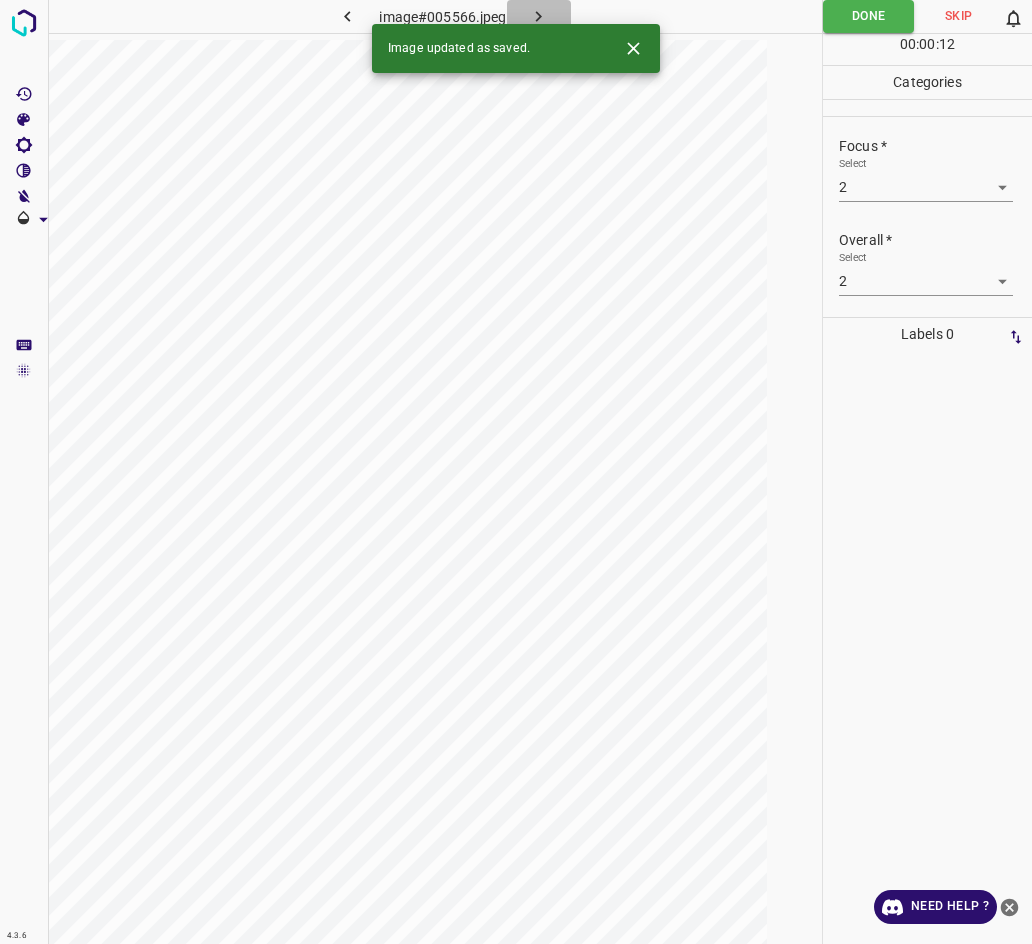 click 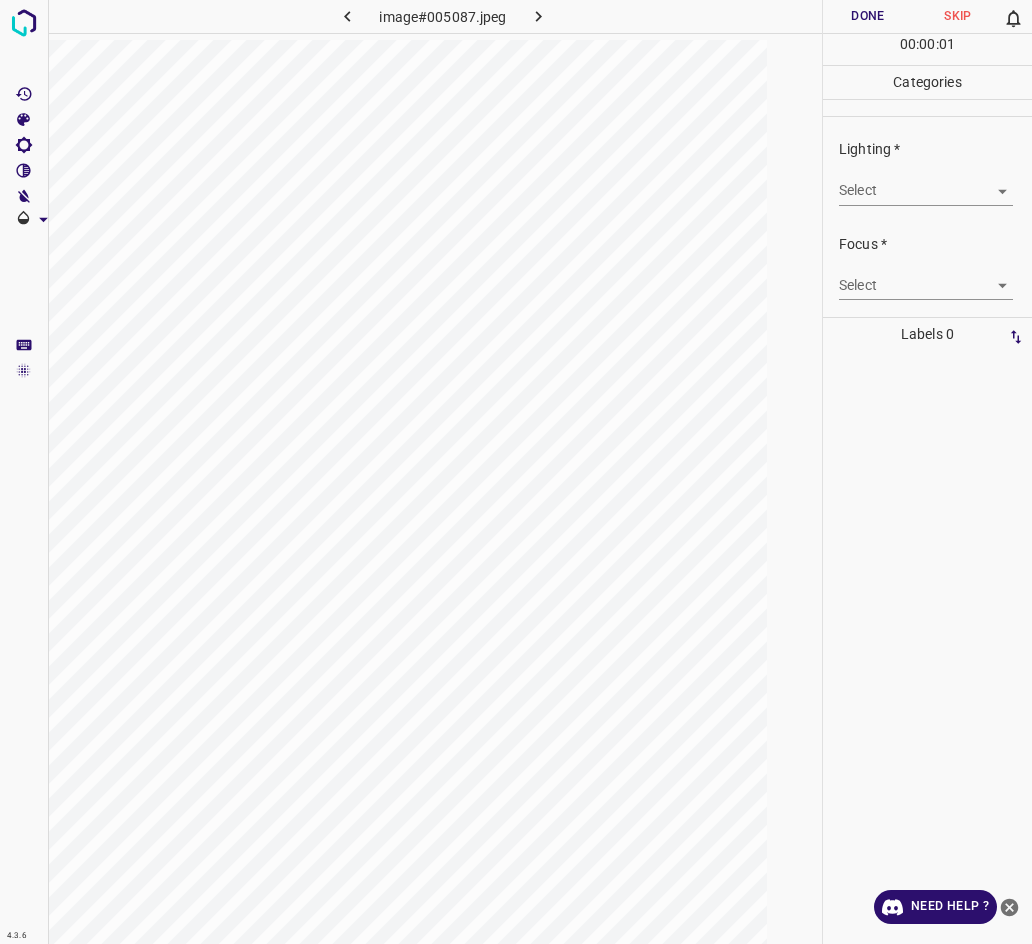 click on "4.3.6  image#005087.jpeg Done Skip 0 00   : 00   : 01   Categories Lighting *  Select ​ Focus *  Select ​ Overall *  Select ​ Labels   0 Categories 1 Lighting 2 Focus 3 Overall Tools Space Change between modes (Draw & Edit) I Auto labeling R Restore zoom M Zoom in N Zoom out Delete Delete selecte label Filters Z Restore filters X Saturation filter C Brightness filter V Contrast filter B Gray scale filter General O Download Need Help ? - Text - Hide - Delete" at bounding box center [516, 472] 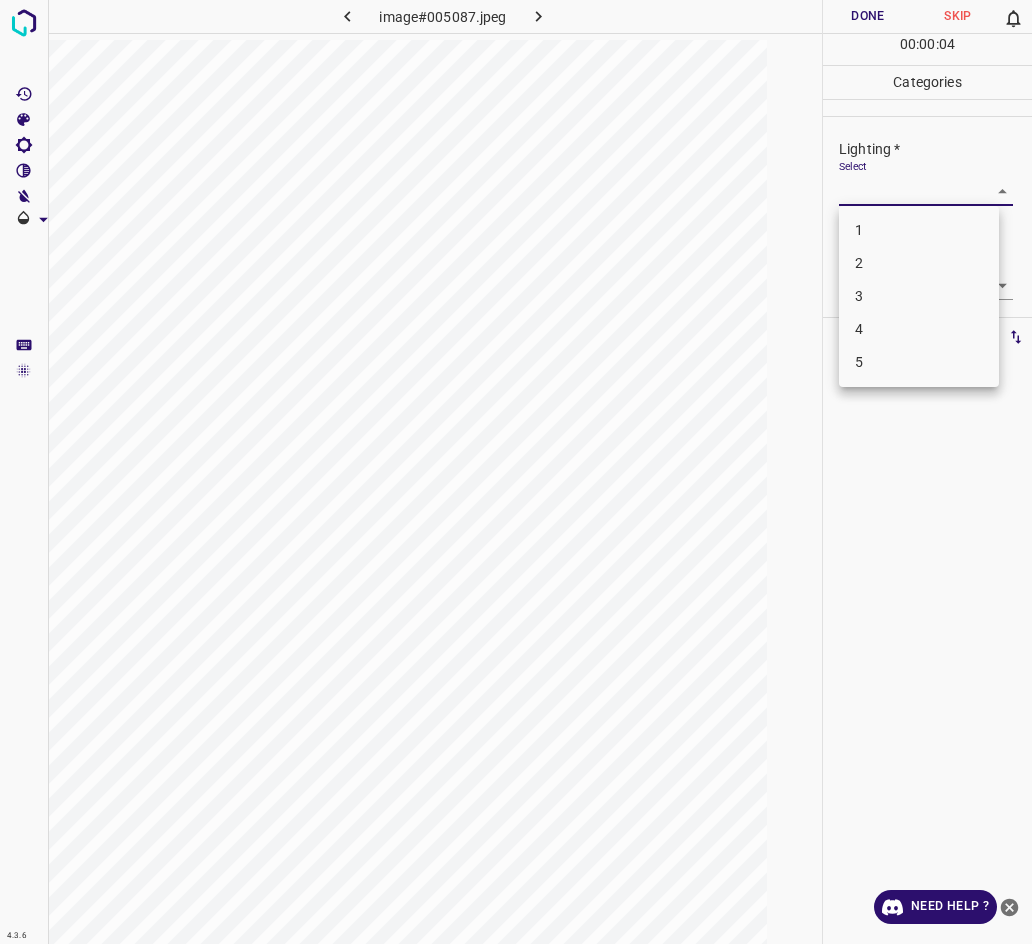 click on "3" at bounding box center [919, 296] 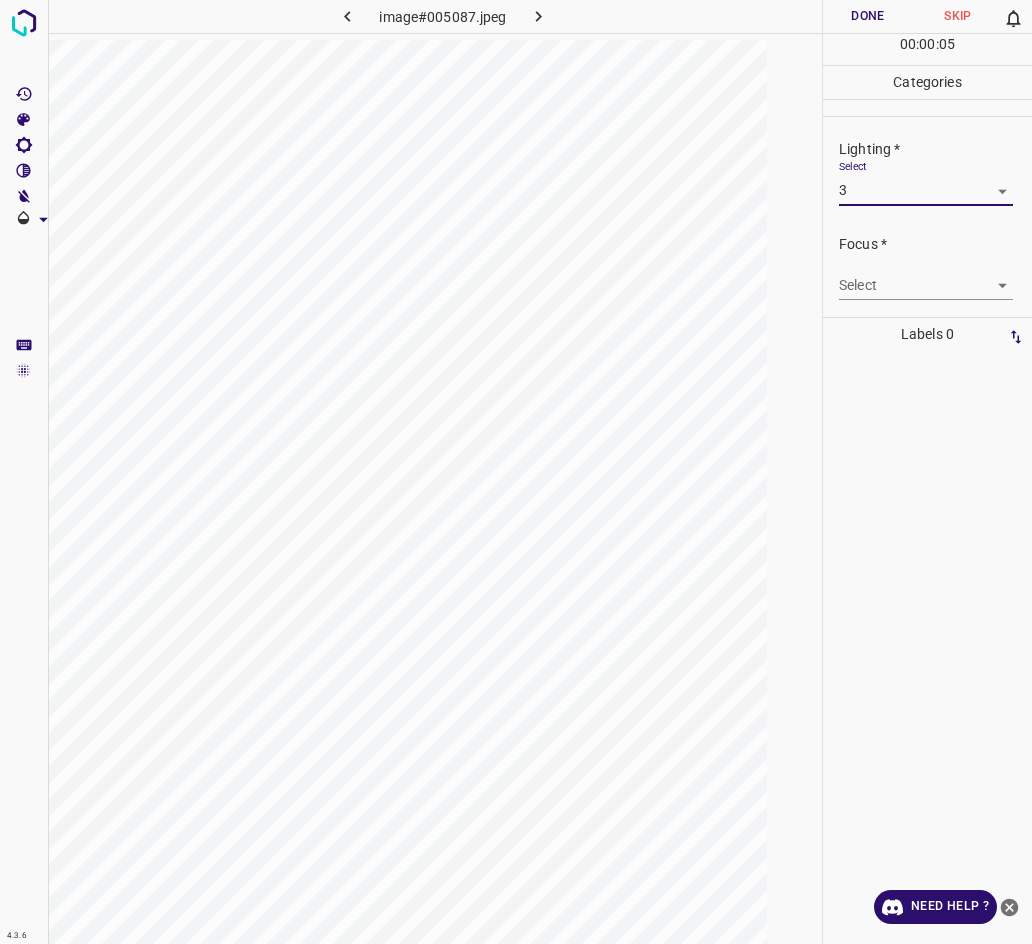 click on "4.3.6  image#005087.jpeg Done Skip 0 00   : 00   : 05   Categories Lighting *  Select 3 3 Focus *  Select ​ Overall *  Select ​ Labels   0 Categories 1 Lighting 2 Focus 3 Overall Tools Space Change between modes (Draw & Edit) I Auto labeling R Restore zoom M Zoom in N Zoom out Delete Delete selecte label Filters Z Restore filters X Saturation filter C Brightness filter V Contrast filter B Gray scale filter General O Download Need Help ? - Text - Hide - Delete" at bounding box center [516, 472] 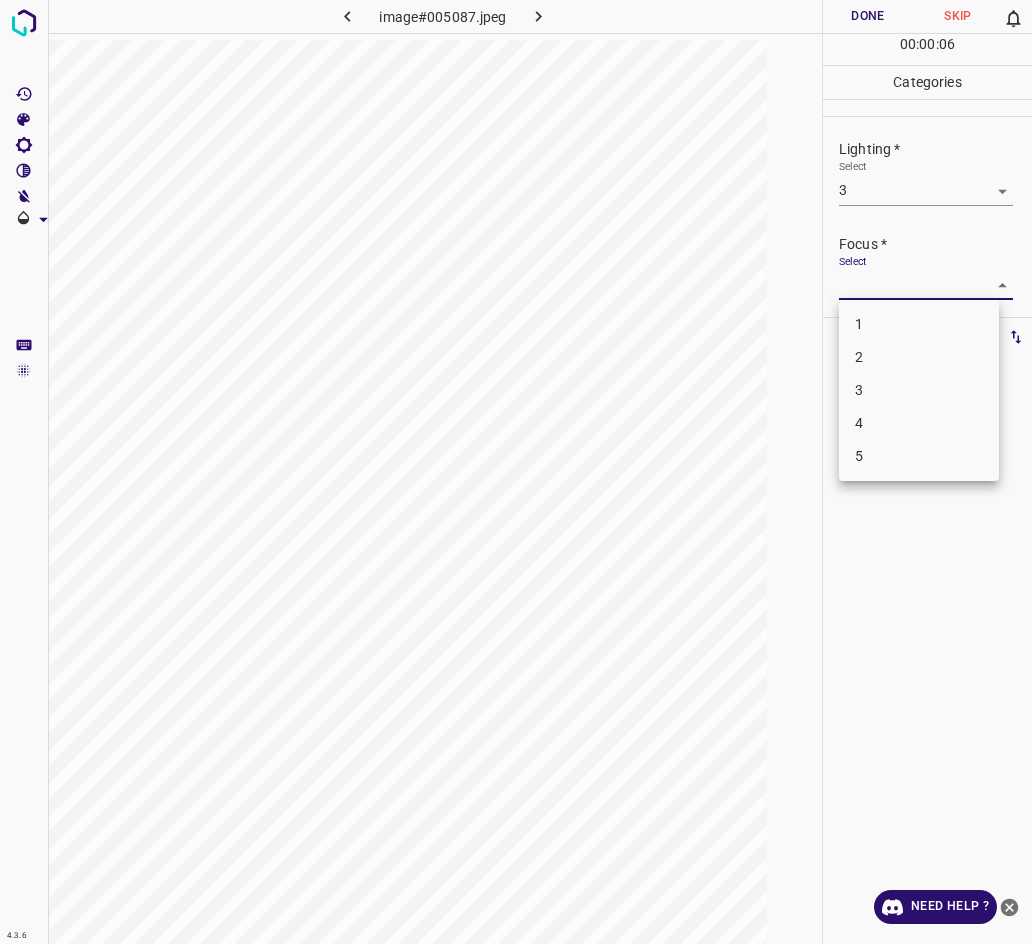 click at bounding box center [516, 472] 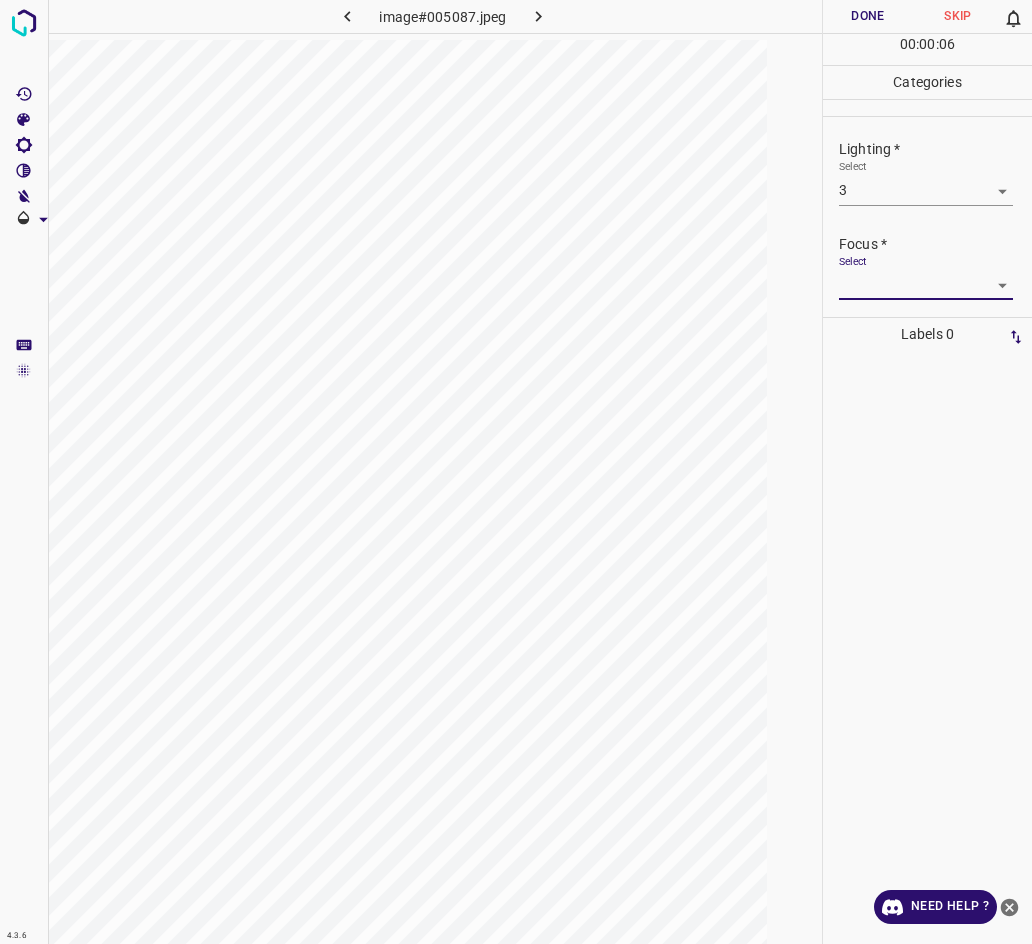 click on "1 2 3 4 5" at bounding box center (516, 472) 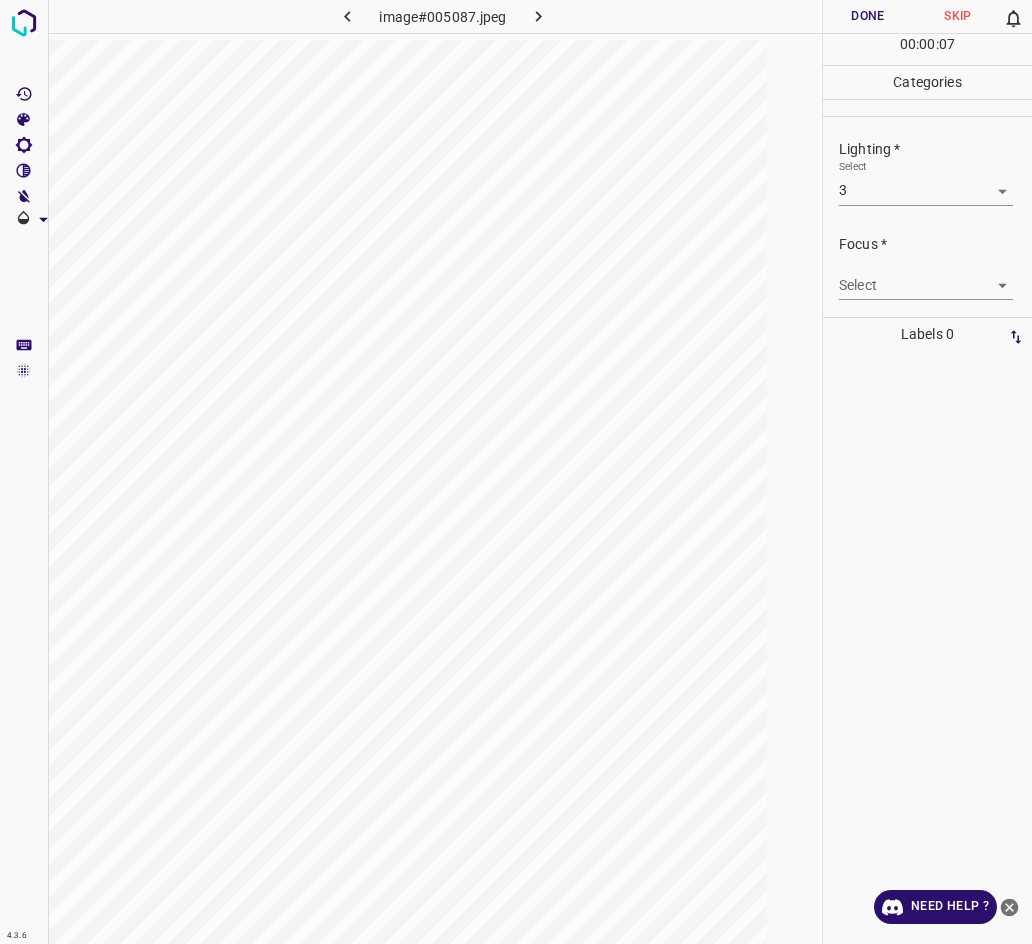 click on "4.3.6  image#005087.jpeg Done Skip 0 00   : 00   : 07   Categories Lighting *  Select 3 3 Focus *  Select ​ Overall *  Select ​ Labels   0 Categories 1 Lighting 2 Focus 3 Overall Tools Space Change between modes (Draw & Edit) I Auto labeling R Restore zoom M Zoom in N Zoom out Delete Delete selecte label Filters Z Restore filters X Saturation filter C Brightness filter V Contrast filter B Gray scale filter General O Download Need Help ? - Text - Hide - Delete" at bounding box center [516, 472] 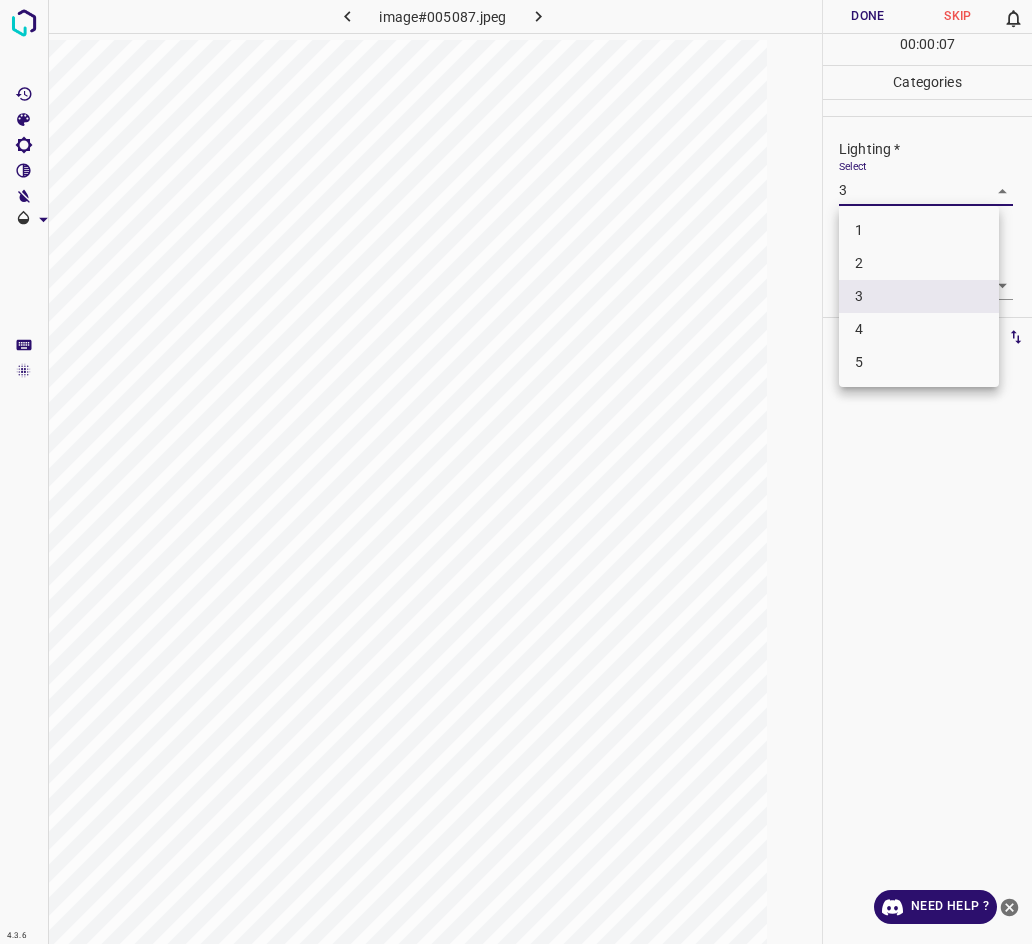 click on "2" at bounding box center (919, 263) 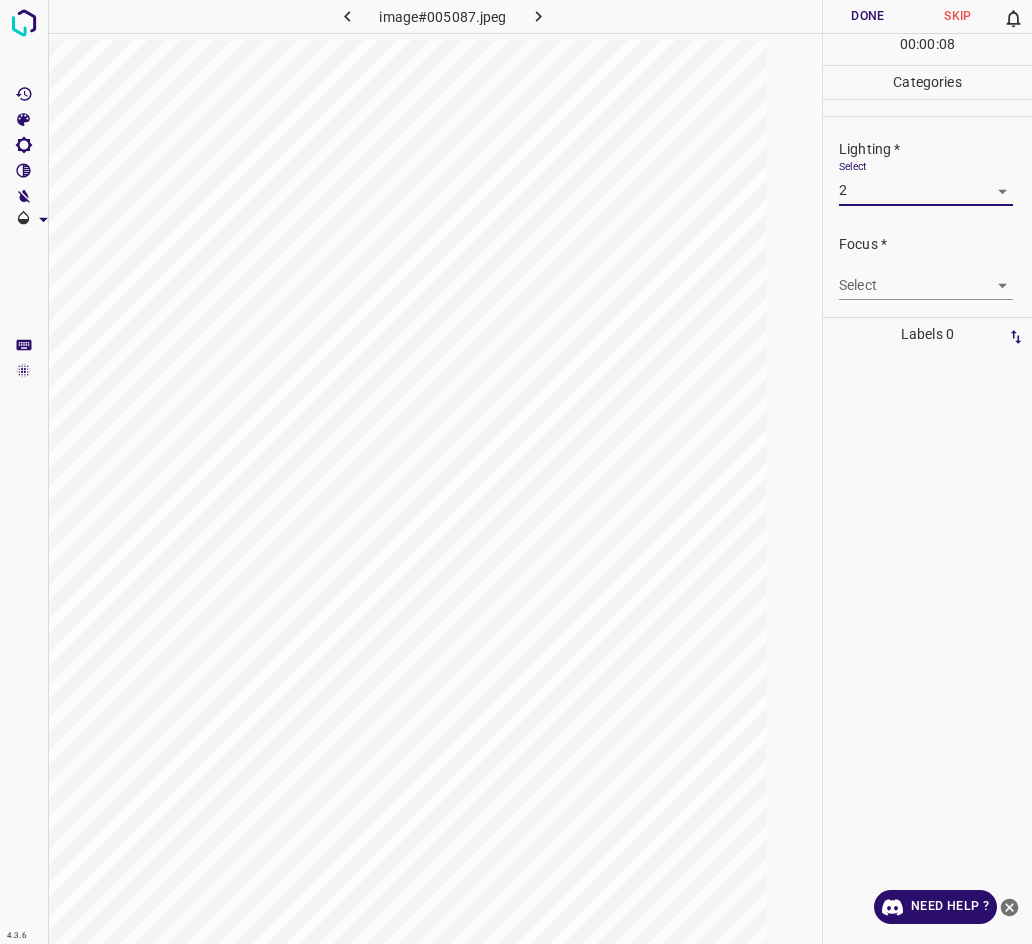click on "4.3.6  image#005087.jpeg Done Skip 0 00   : 00   : 08   Categories Lighting *  Select 2 2 Focus *  Select ​ Overall *  Select ​ Labels   0 Categories 1 Lighting 2 Focus 3 Overall Tools Space Change between modes (Draw & Edit) I Auto labeling R Restore zoom M Zoom in N Zoom out Delete Delete selecte label Filters Z Restore filters X Saturation filter C Brightness filter V Contrast filter B Gray scale filter General O Download Need Help ? - Text - Hide - Delete 1 2 3 4 5" at bounding box center [516, 472] 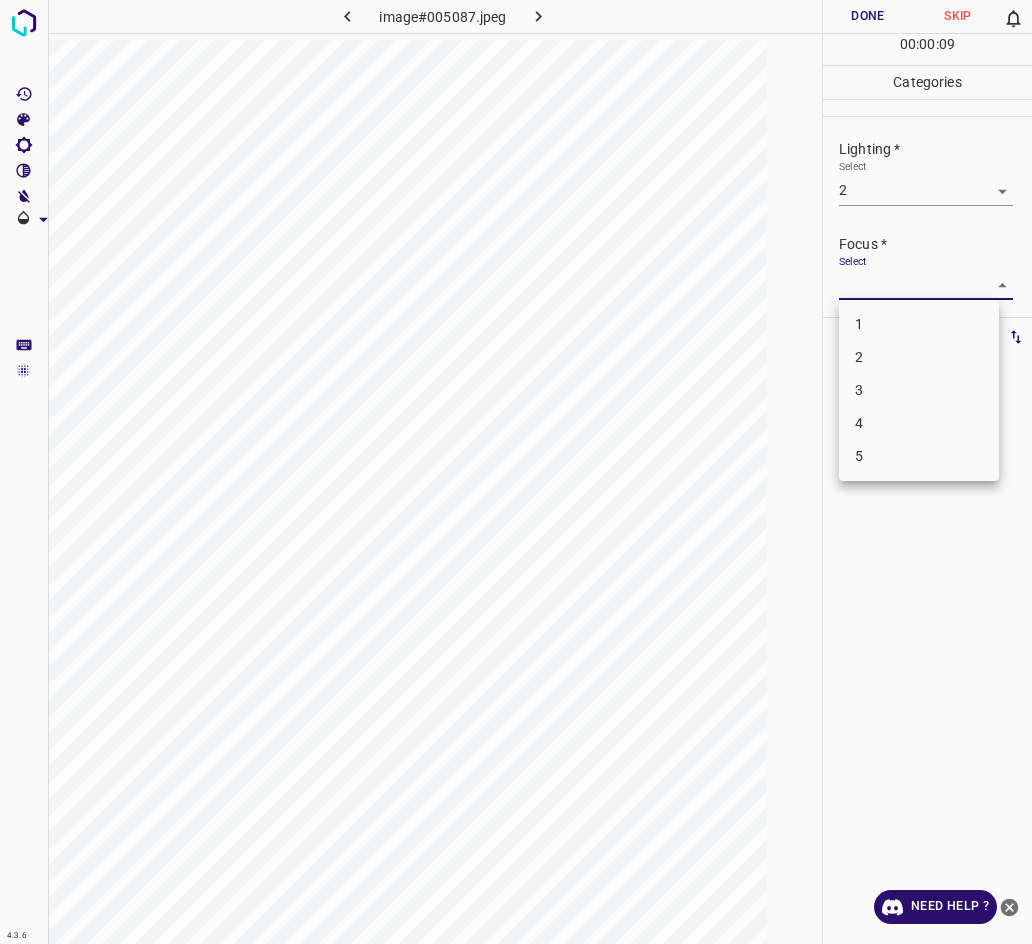 click on "3" at bounding box center (919, 390) 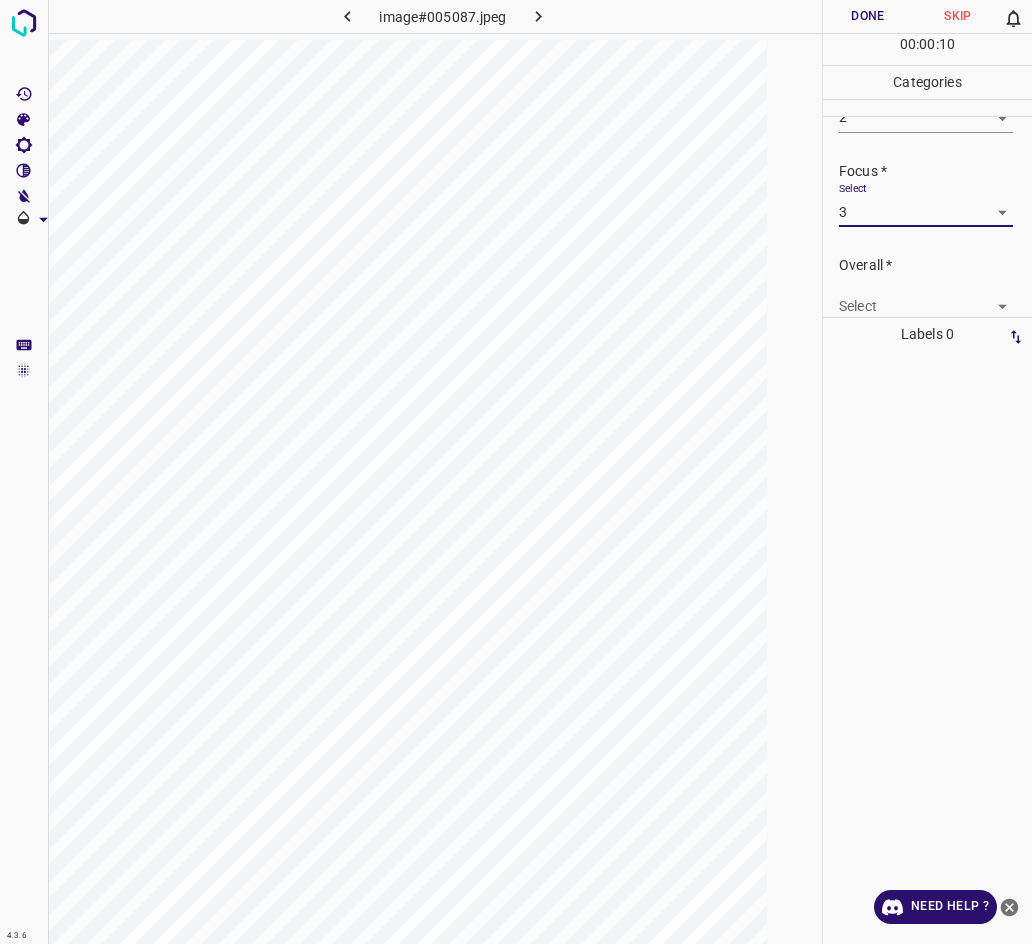 click on "4.3.6  image#005087.jpeg Done Skip 0 00   : 00   : 10   Categories Lighting *  Select 2 2 Focus *  Select 3 3 Overall *  Select ​ Labels   0 Categories 1 Lighting 2 Focus 3 Overall Tools Space Change between modes (Draw & Edit) I Auto labeling R Restore zoom M Zoom in N Zoom out Delete Delete selecte label Filters Z Restore filters X Saturation filter C Brightness filter V Contrast filter B Gray scale filter General O Download Need Help ? - Text - Hide - Delete" at bounding box center (516, 472) 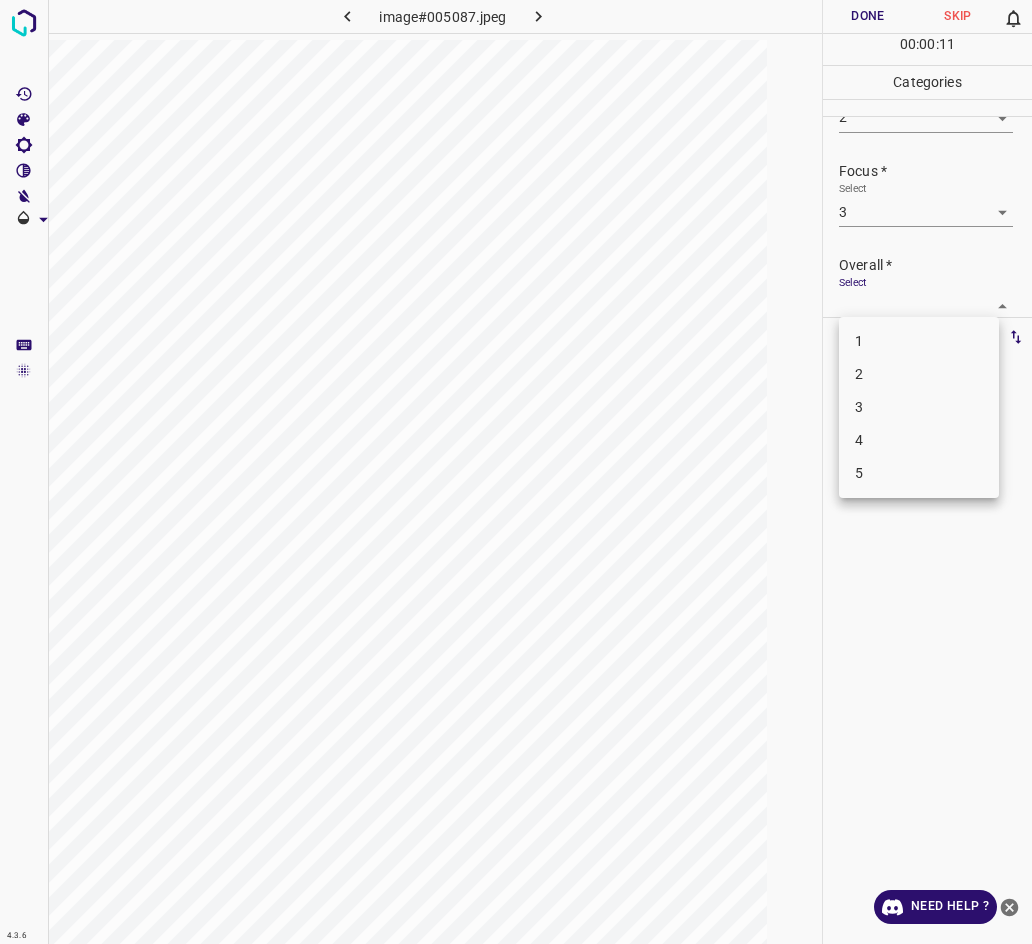 scroll, scrollTop: 76, scrollLeft: 0, axis: vertical 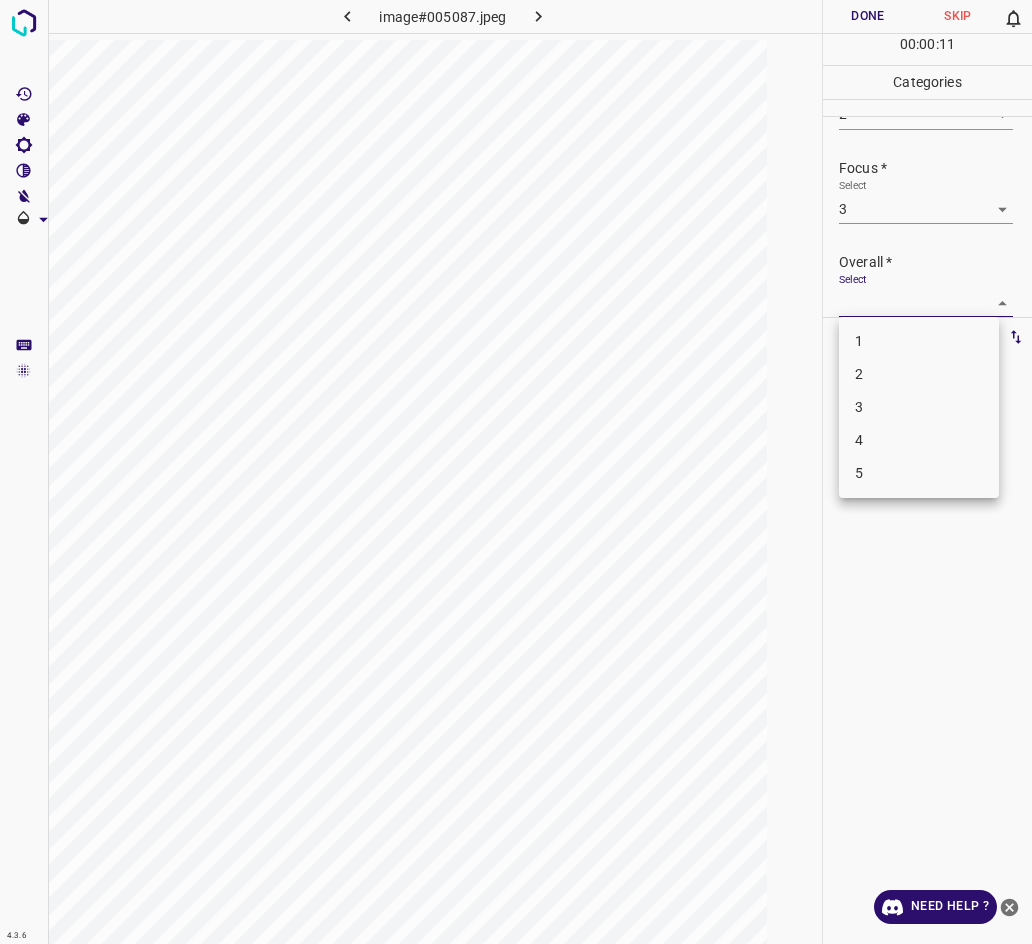 click on "3" at bounding box center (919, 407) 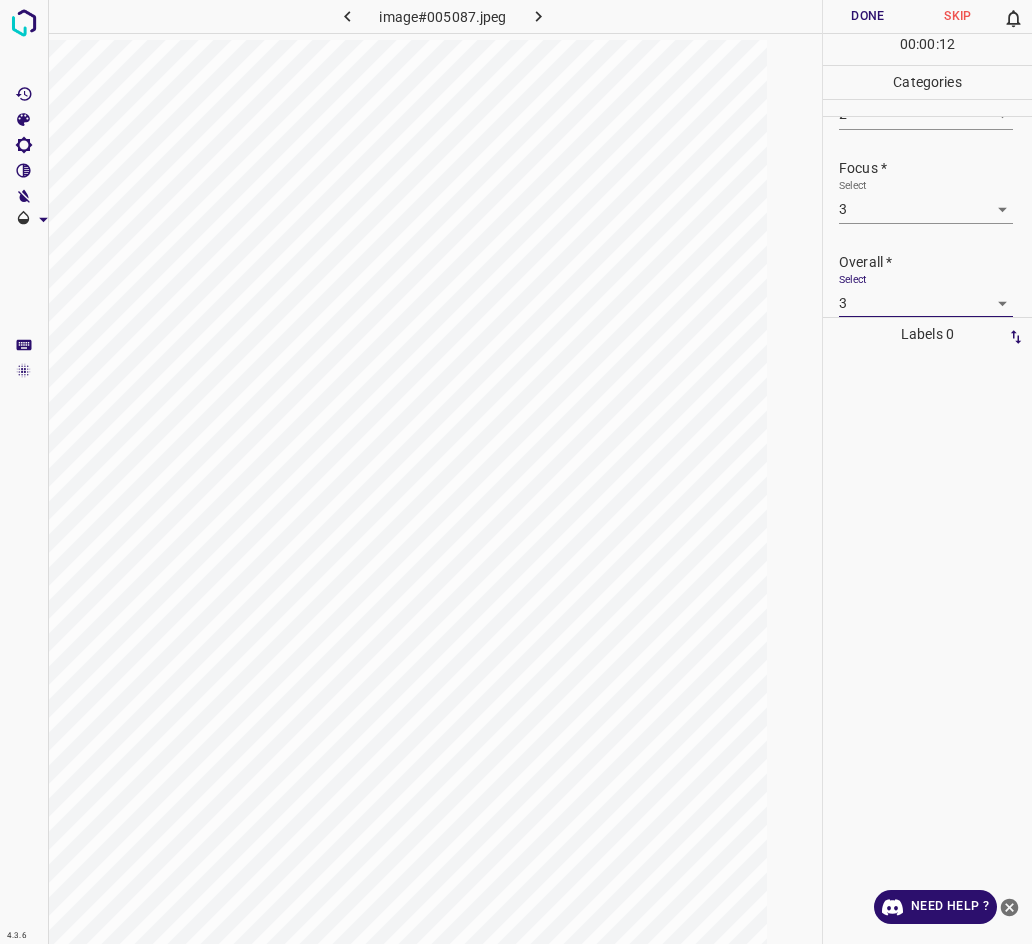 click on "Done" at bounding box center (868, 16) 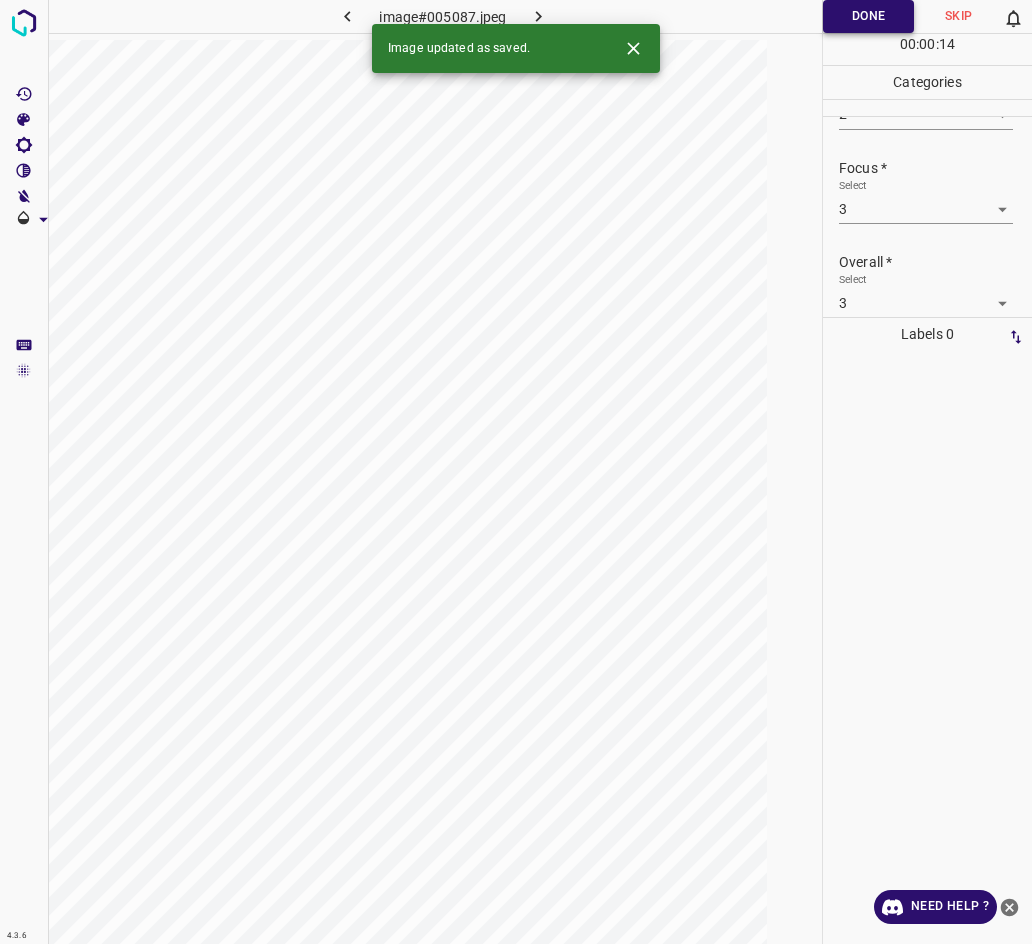 click 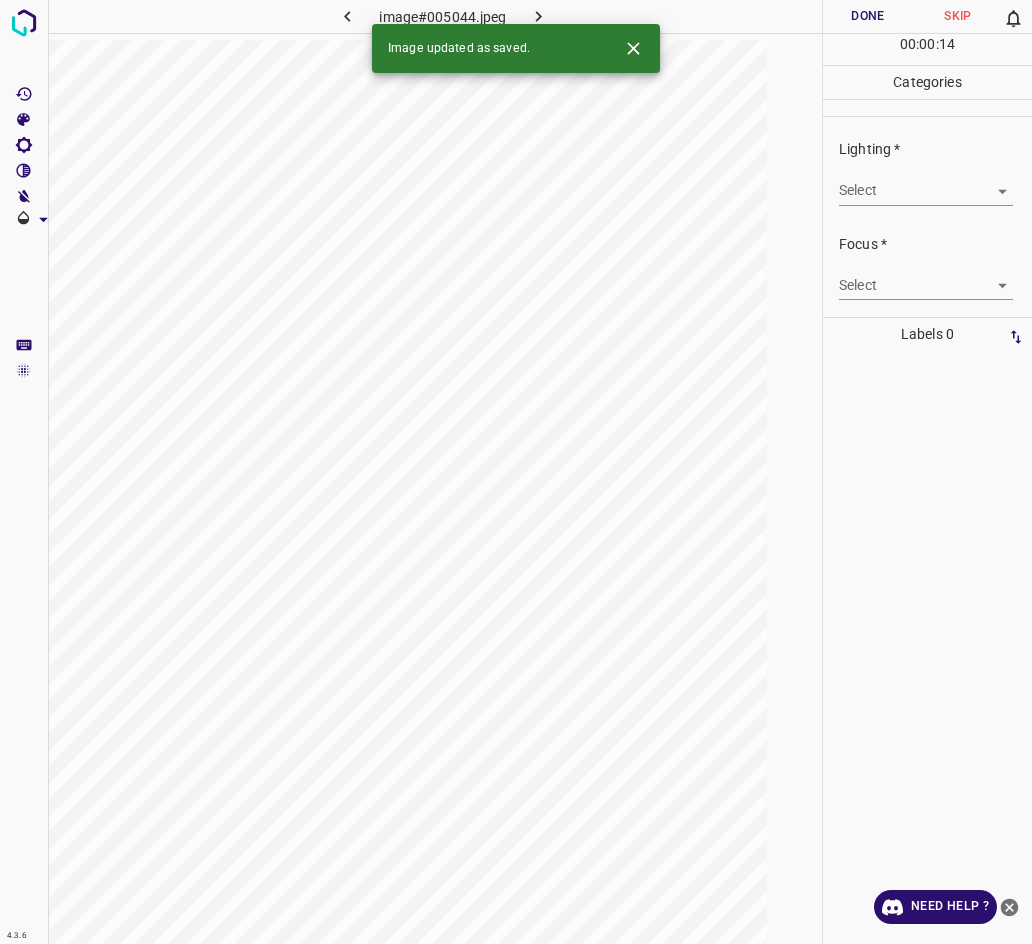 click on "4.3.6  image#005044.jpeg Done Skip 0 00   : 00   : 14   Categories Lighting *  Select ​ Focus *  Select ​ Overall *  Select ​ Labels   0 Categories 1 Lighting 2 Focus 3 Overall Tools Space Change between modes (Draw & Edit) I Auto labeling R Restore zoom M Zoom in N Zoom out Delete Delete selecte label Filters Z Restore filters X Saturation filter C Brightness filter V Contrast filter B Gray scale filter General O Download Image updated as saved. Need Help ? - Text - Hide - Delete" at bounding box center [516, 472] 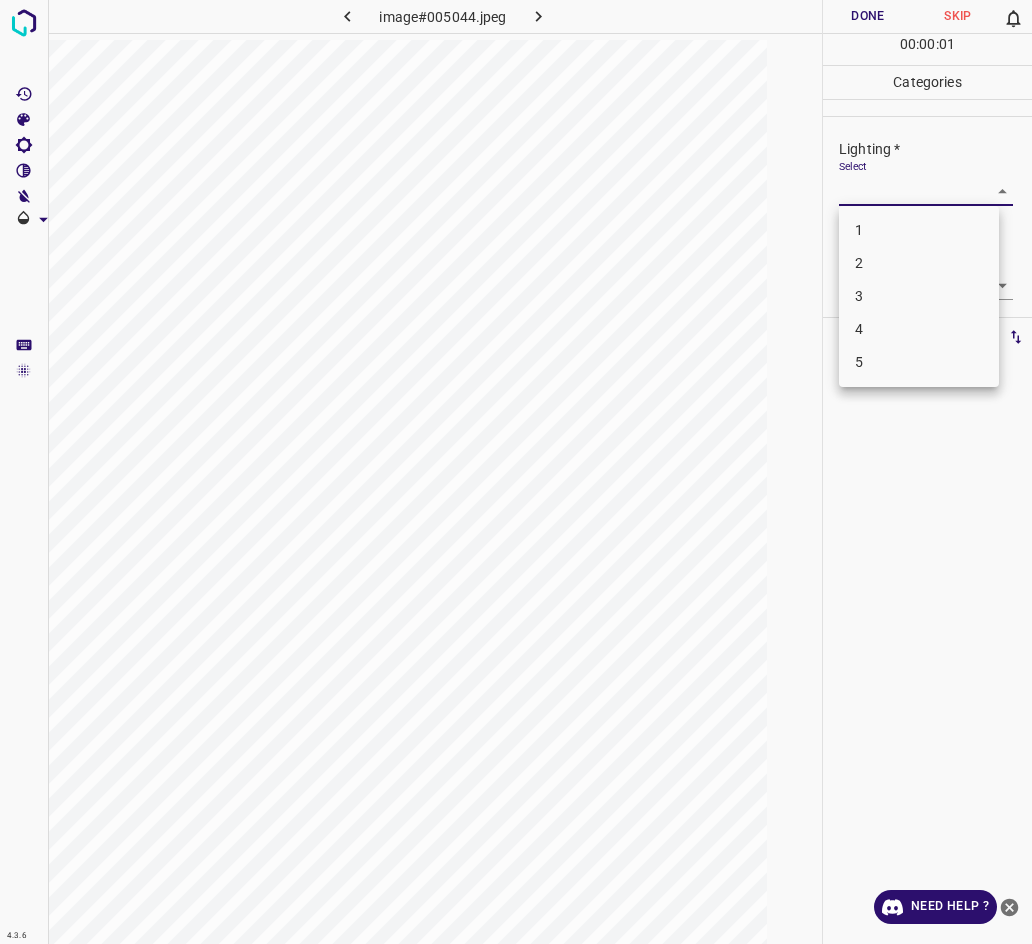 click on "3" at bounding box center [919, 296] 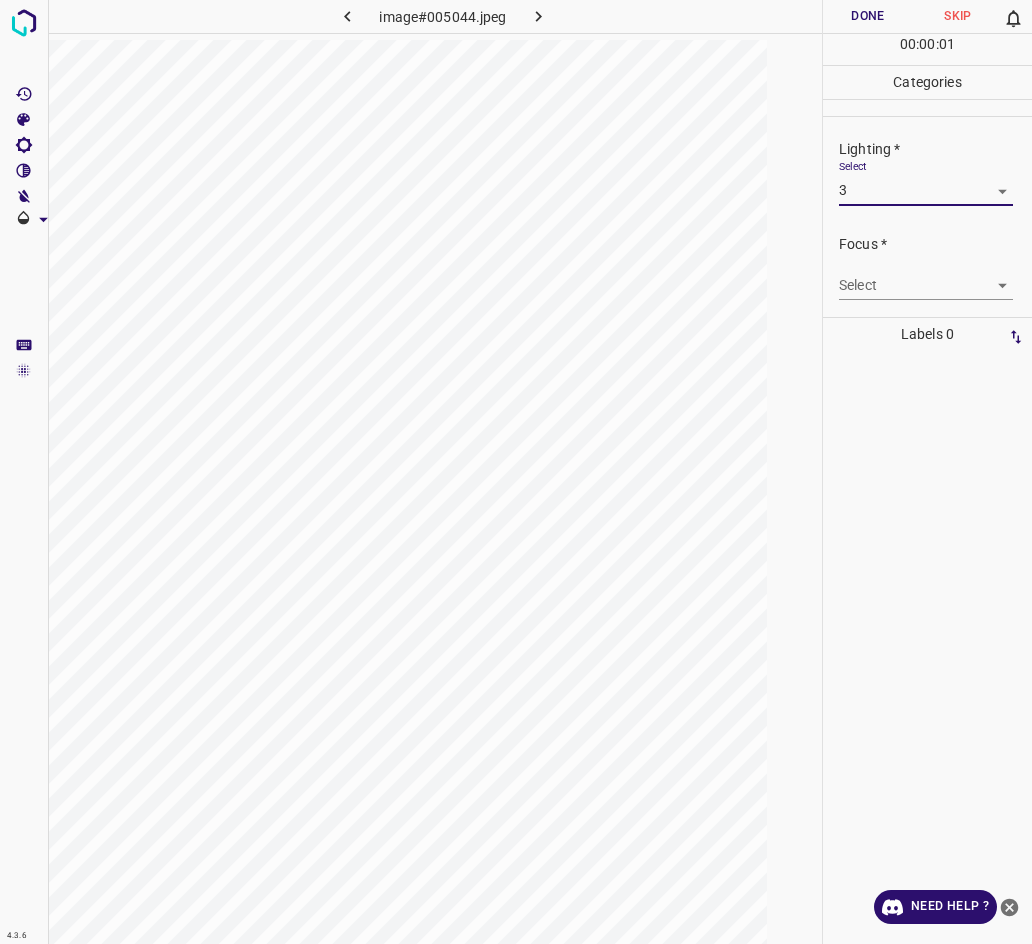 click on "4.3.6  image#005044.jpeg Done Skip 0 00   : 00   : 01   Categories Lighting *  Select 3 3 Focus *  Select ​ Overall *  Select ​ Labels   0 Categories 1 Lighting 2 Focus 3 Overall Tools Space Change between modes (Draw & Edit) I Auto labeling R Restore zoom M Zoom in N Zoom out Delete Delete selecte label Filters Z Restore filters X Saturation filter C Brightness filter V Contrast filter B Gray scale filter General O Download Need Help ? - Text - Hide - Delete" at bounding box center [516, 472] 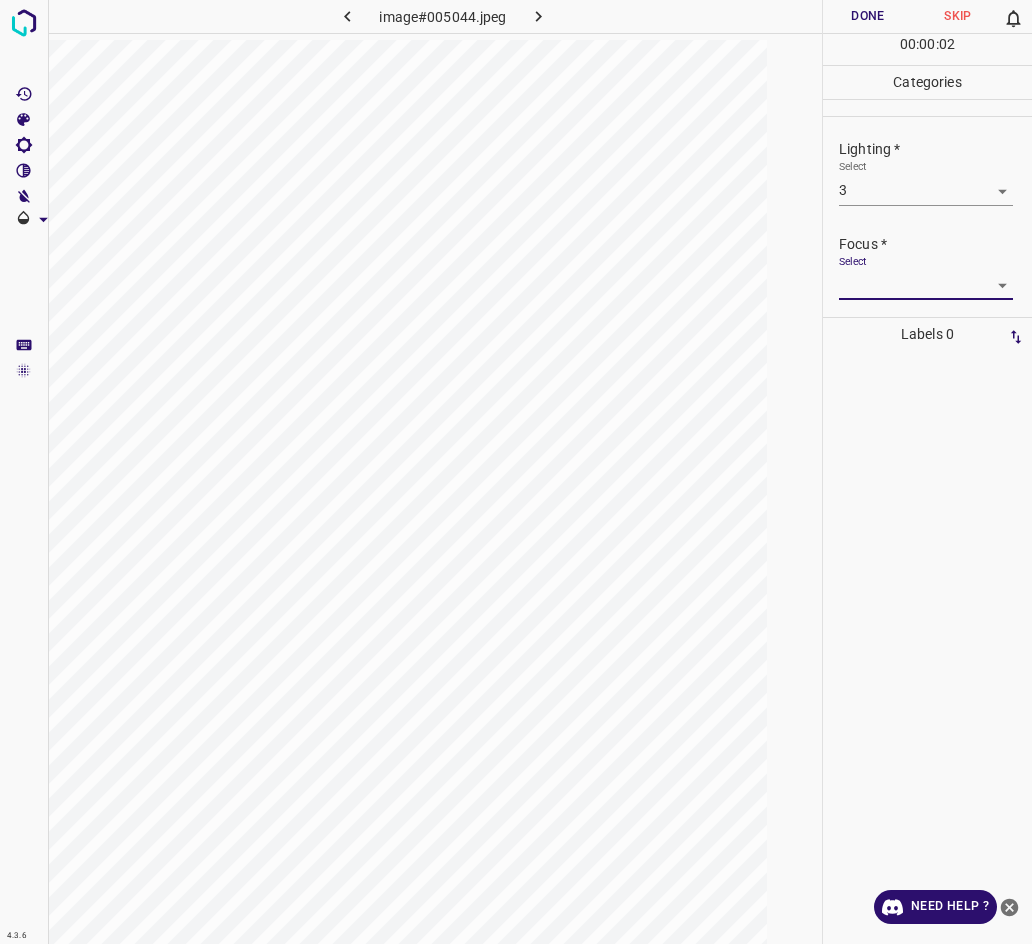 click on "4.3.6  image#005044.jpeg Done Skip 0 00   : 00   : 02   Categories Lighting *  Select 3 3 Focus *  Select ​ Overall *  Select ​ Labels   0 Categories 1 Lighting 2 Focus 3 Overall Tools Space Change between modes (Draw & Edit) I Auto labeling R Restore zoom M Zoom in N Zoom out Delete Delete selecte label Filters Z Restore filters X Saturation filter C Brightness filter V Contrast filter B Gray scale filter General O Download Need Help ? - Text - Hide - Delete" at bounding box center [516, 472] 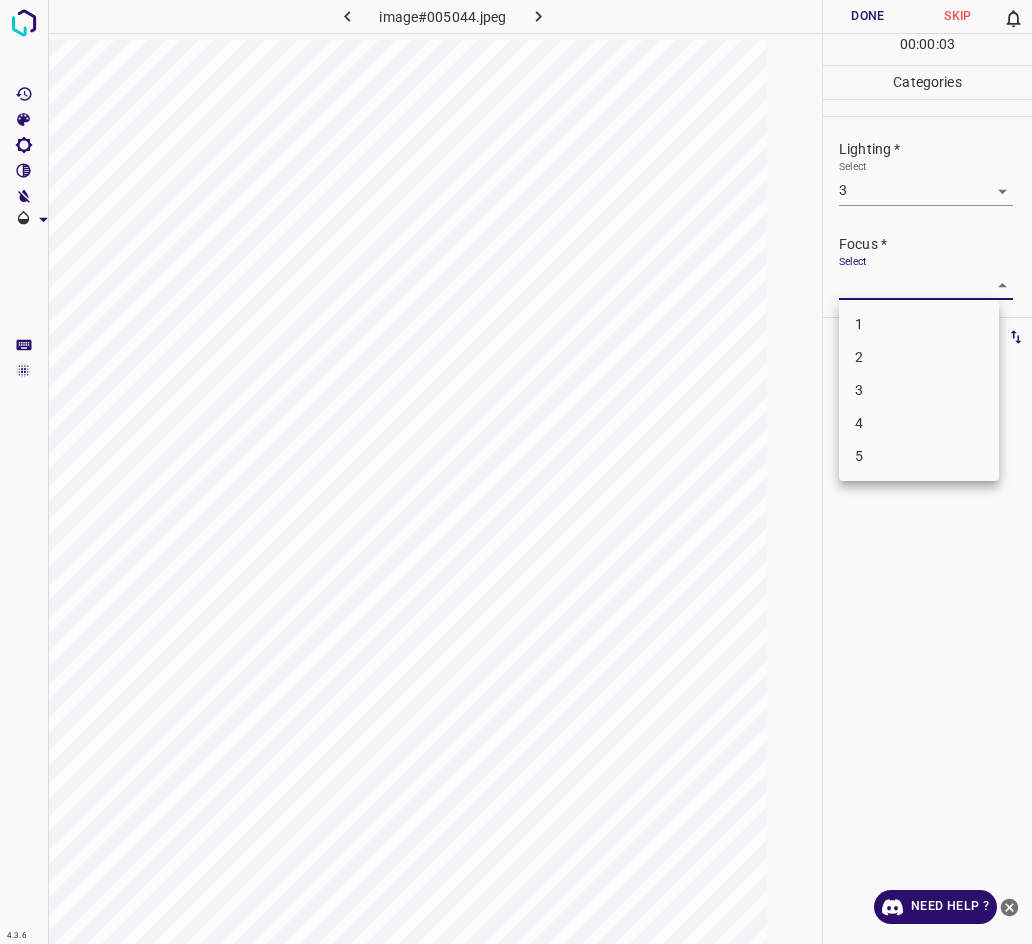 click on "3" at bounding box center [919, 390] 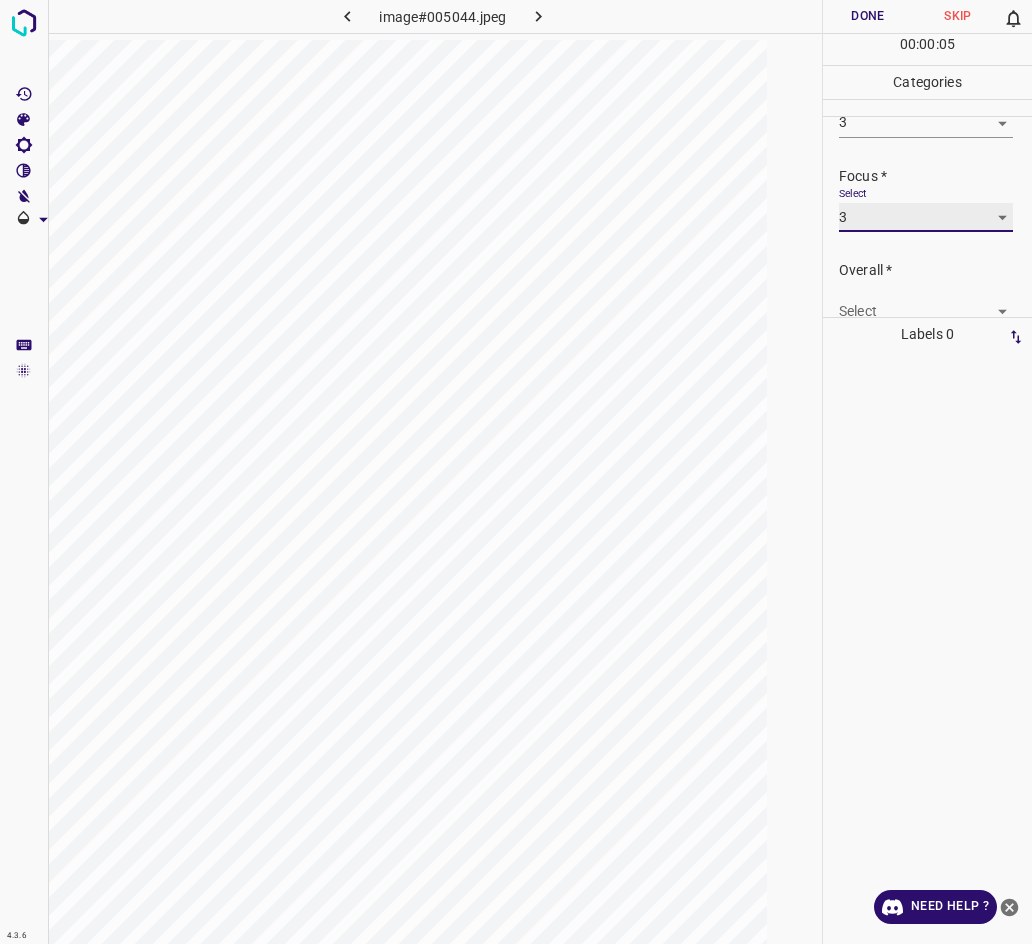 scroll, scrollTop: 98, scrollLeft: 0, axis: vertical 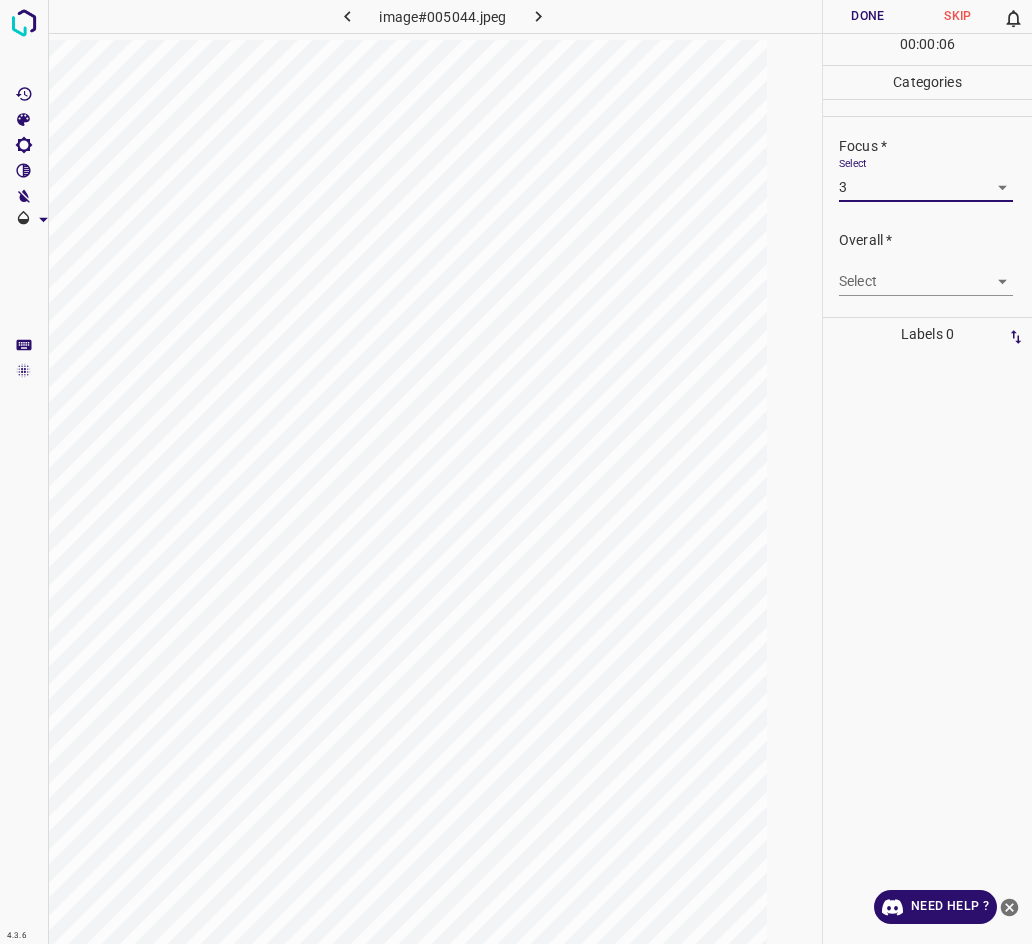click on "4.3.6  image#005044.jpeg Done Skip 0 00   : 00   : 06   Categories Lighting *  Select 3 3 Focus *  Select 3 3 Overall *  Select ​ Labels   0 Categories 1 Lighting 2 Focus 3 Overall Tools Space Change between modes (Draw & Edit) I Auto labeling R Restore zoom M Zoom in N Zoom out Delete Delete selecte label Filters Z Restore filters X Saturation filter C Brightness filter V Contrast filter B Gray scale filter General O Download Need Help ? - Text - Hide - Delete" at bounding box center (516, 472) 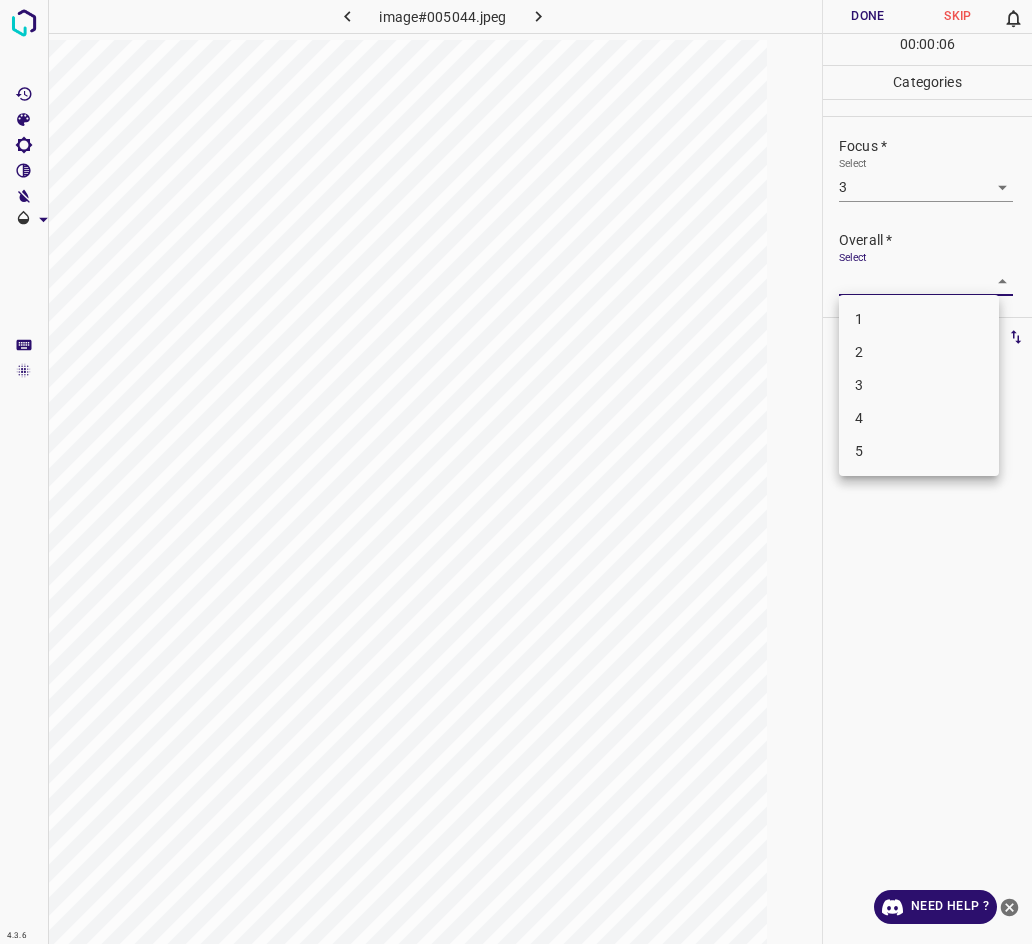 click on "3" at bounding box center (919, 385) 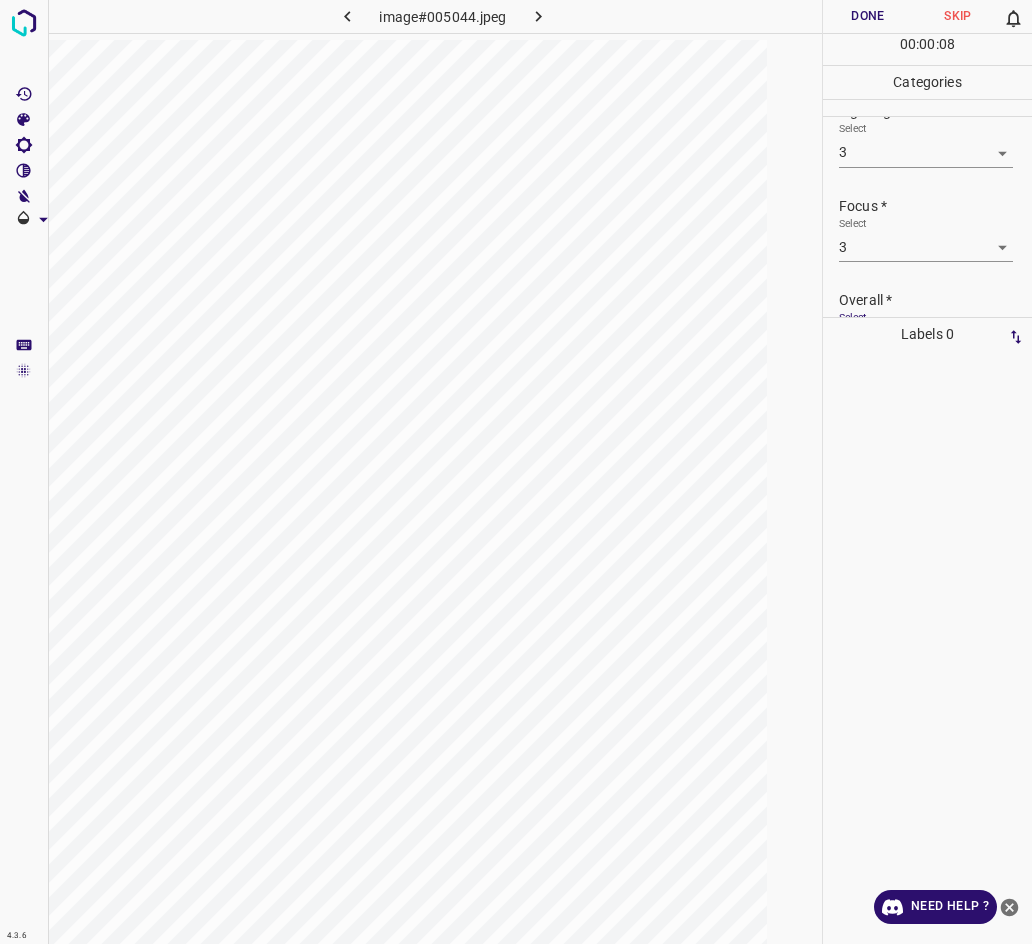scroll, scrollTop: 0, scrollLeft: 0, axis: both 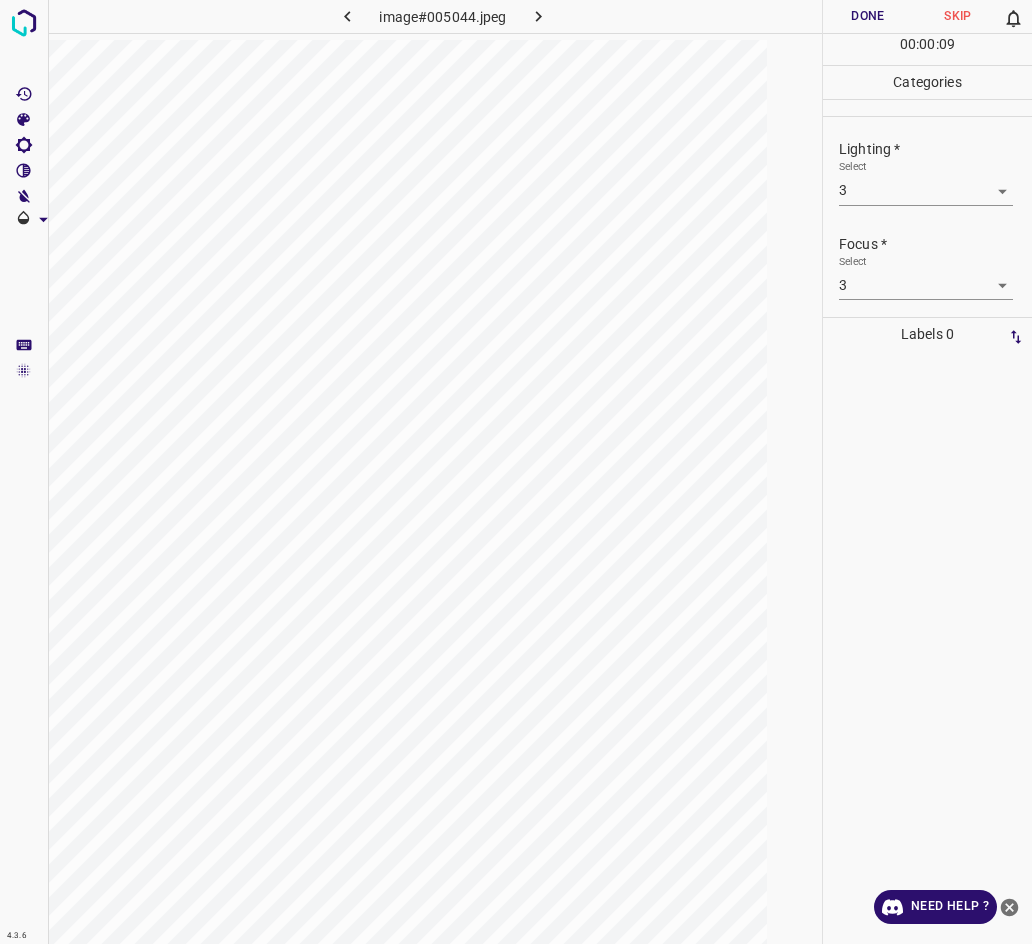 click on "Done" at bounding box center [868, 16] 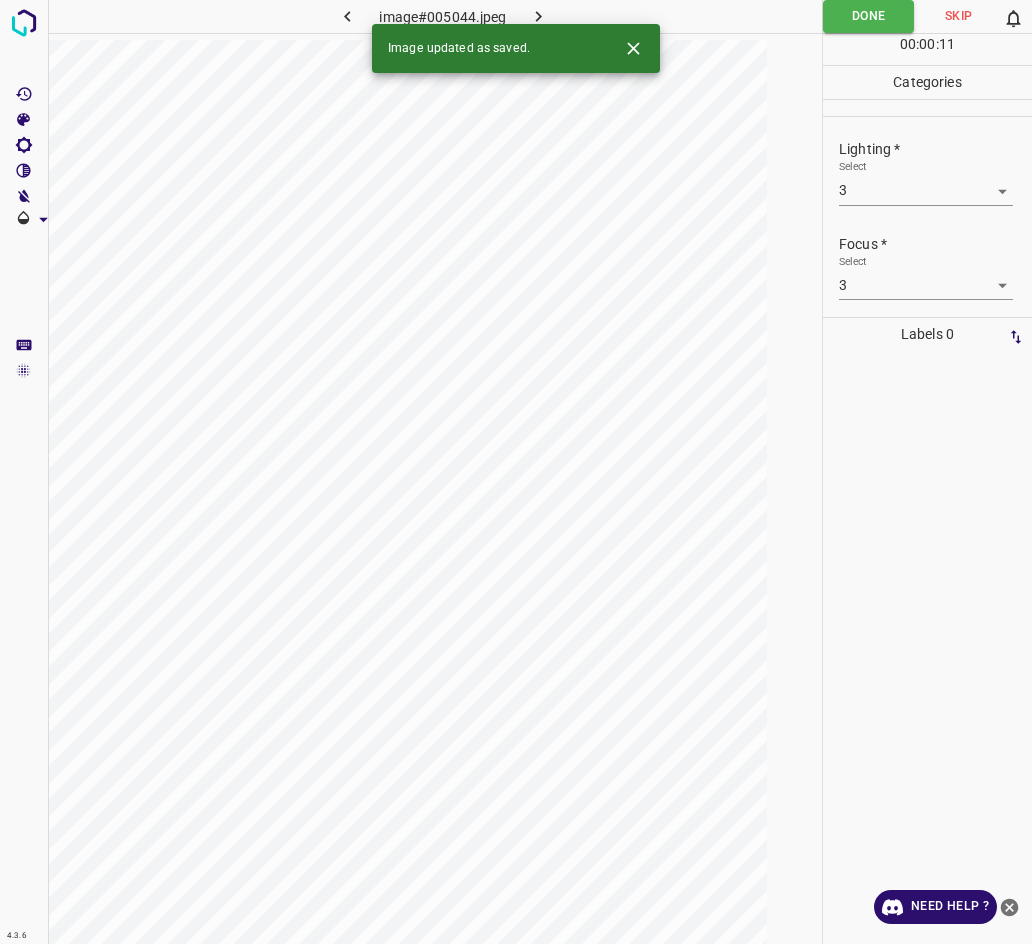 click 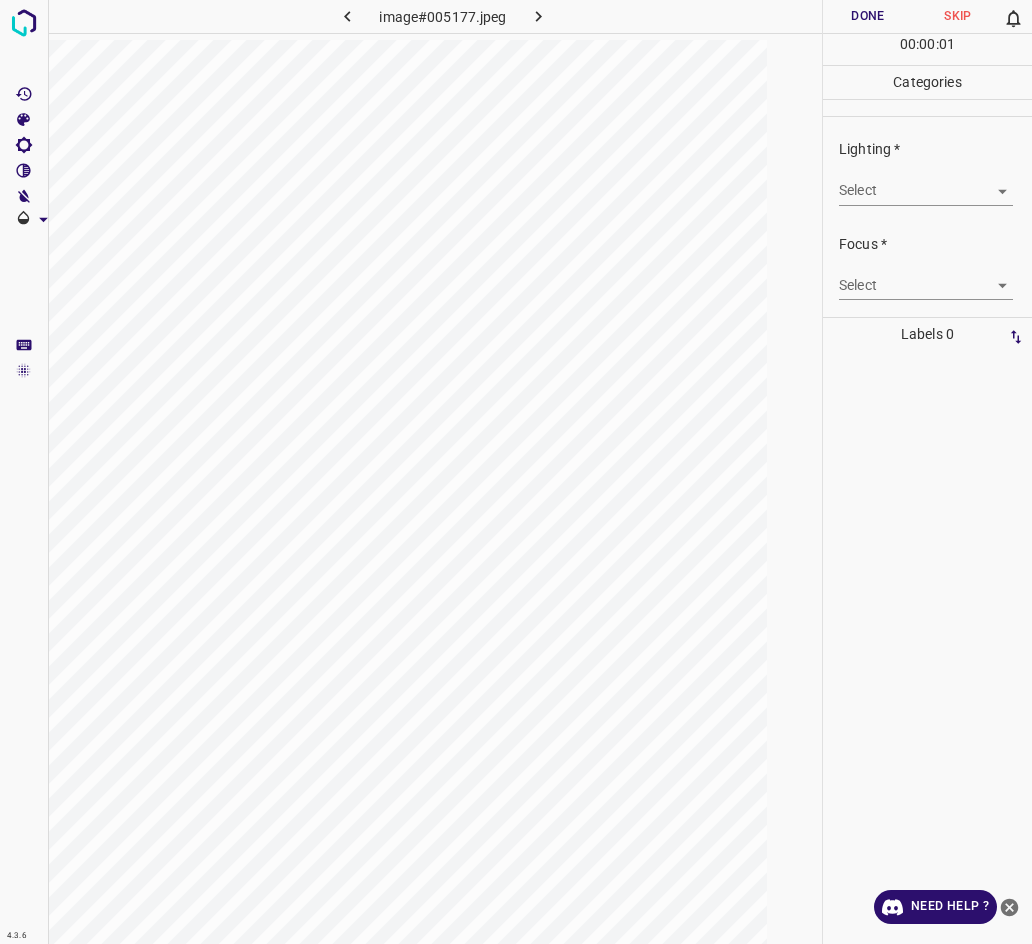 click on "4.3.6  image#005177.jpeg Done Skip 0 00   : 00   : 01   Categories Lighting *  Select ​ Focus *  Select ​ Overall *  Select ​ Labels   0 Categories 1 Lighting 2 Focus 3 Overall Tools Space Change between modes (Draw & Edit) I Auto labeling R Restore zoom M Zoom in N Zoom out Delete Delete selecte label Filters Z Restore filters X Saturation filter C Brightness filter V Contrast filter B Gray scale filter General O Download Need Help ? - Text - Hide - Delete" at bounding box center (516, 472) 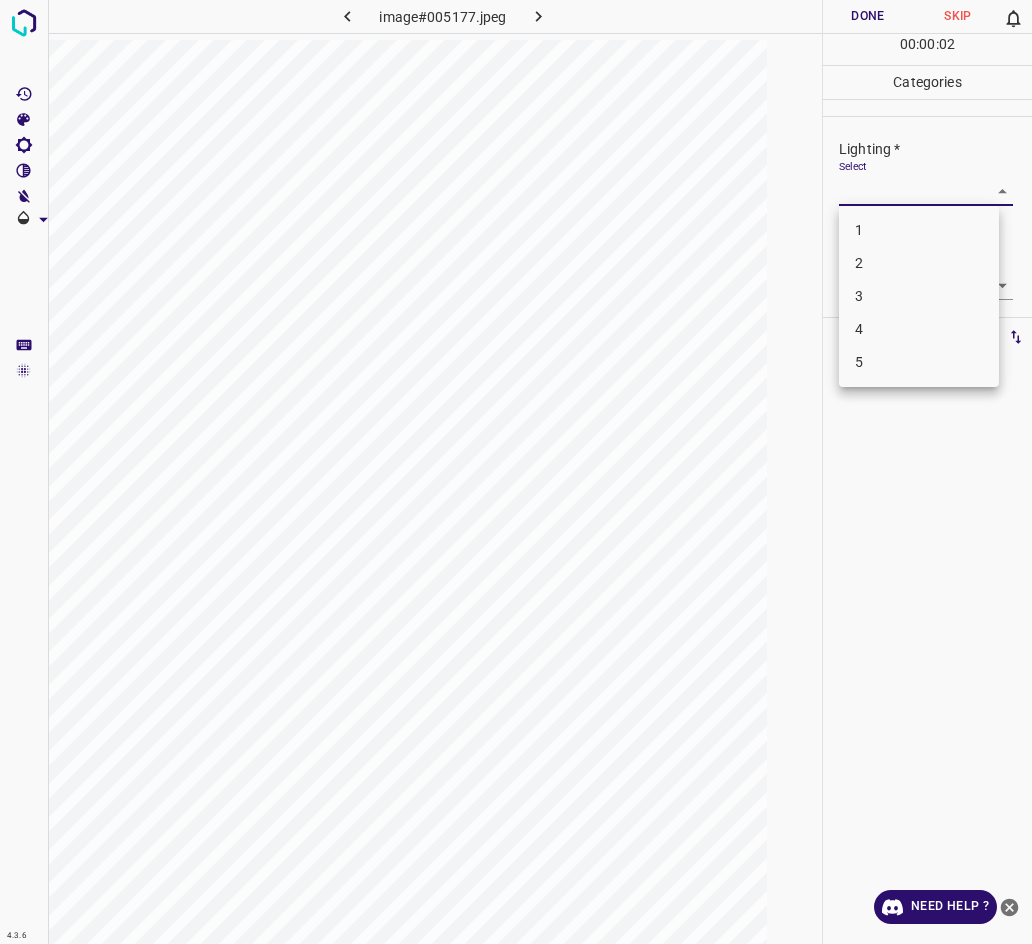 click on "3" at bounding box center [919, 296] 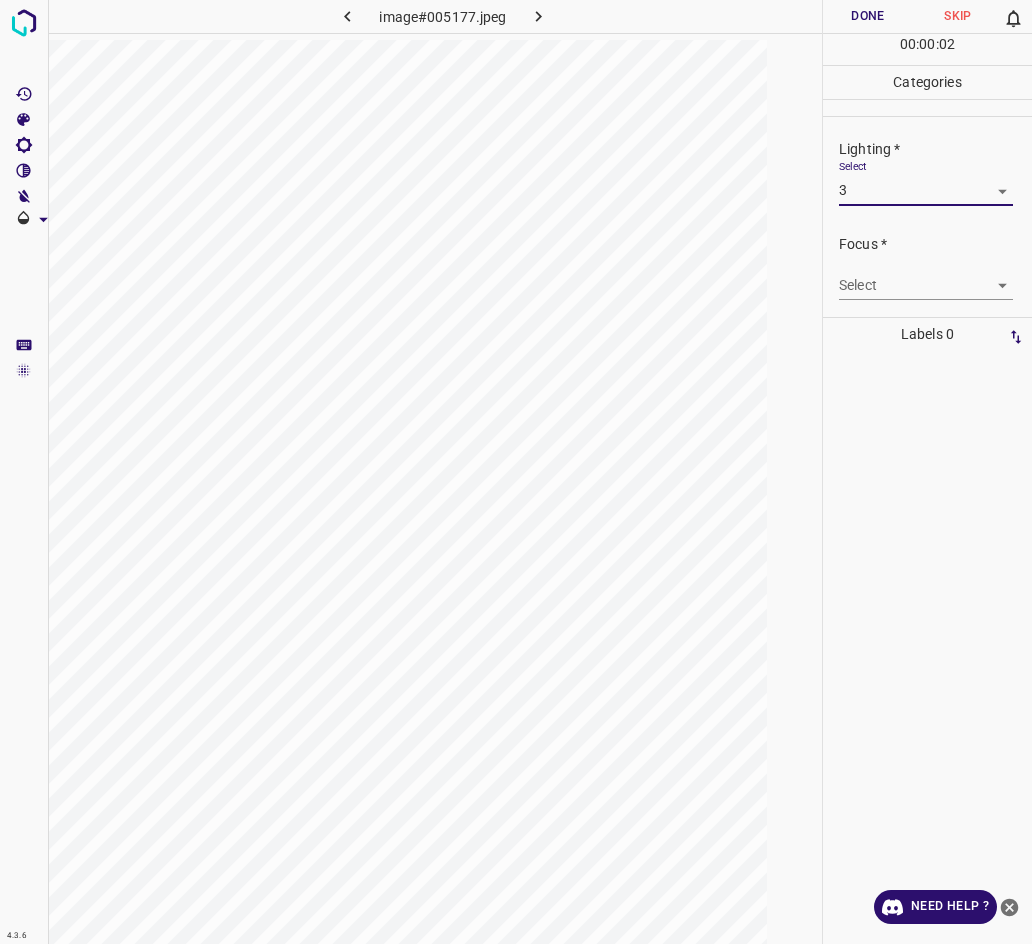 click on "4.3.6  image#005177.jpeg Done Skip 0 00   : 00   : 02   Categories Lighting *  Select 3 3 Focus *  Select ​ Overall *  Select ​ Labels   0 Categories 1 Lighting 2 Focus 3 Overall Tools Space Change between modes (Draw & Edit) I Auto labeling R Restore zoom M Zoom in N Zoom out Delete Delete selecte label Filters Z Restore filters X Saturation filter C Brightness filter V Contrast filter B Gray scale filter General O Download Need Help ? - Text - Hide - Delete 1 2 3 4 5" at bounding box center [516, 472] 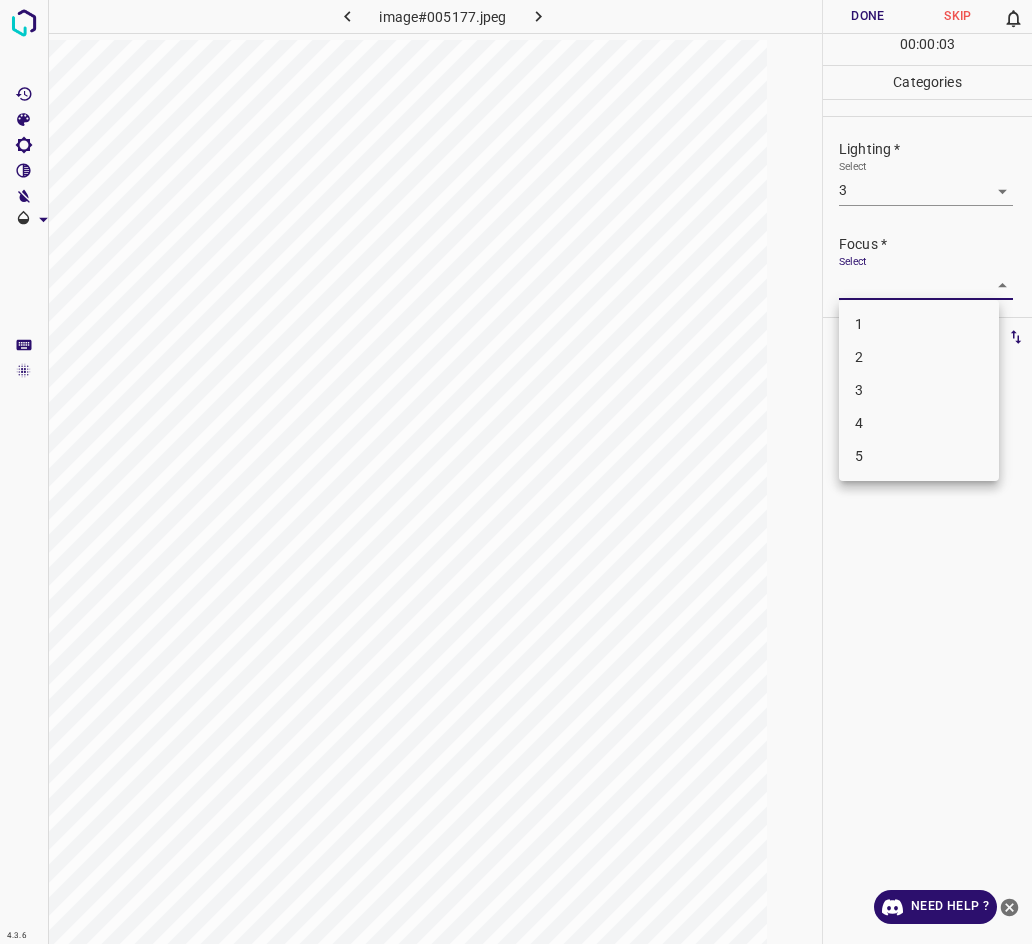 click on "3" at bounding box center [919, 390] 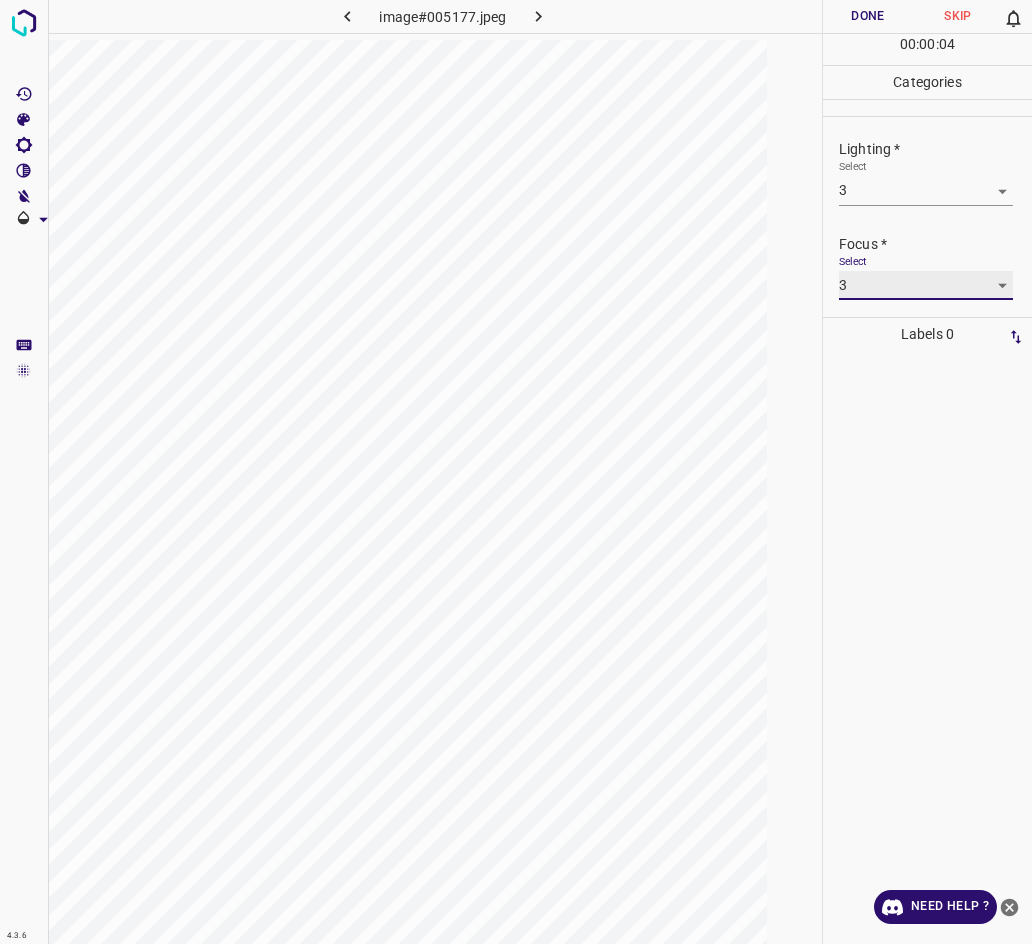scroll, scrollTop: 98, scrollLeft: 0, axis: vertical 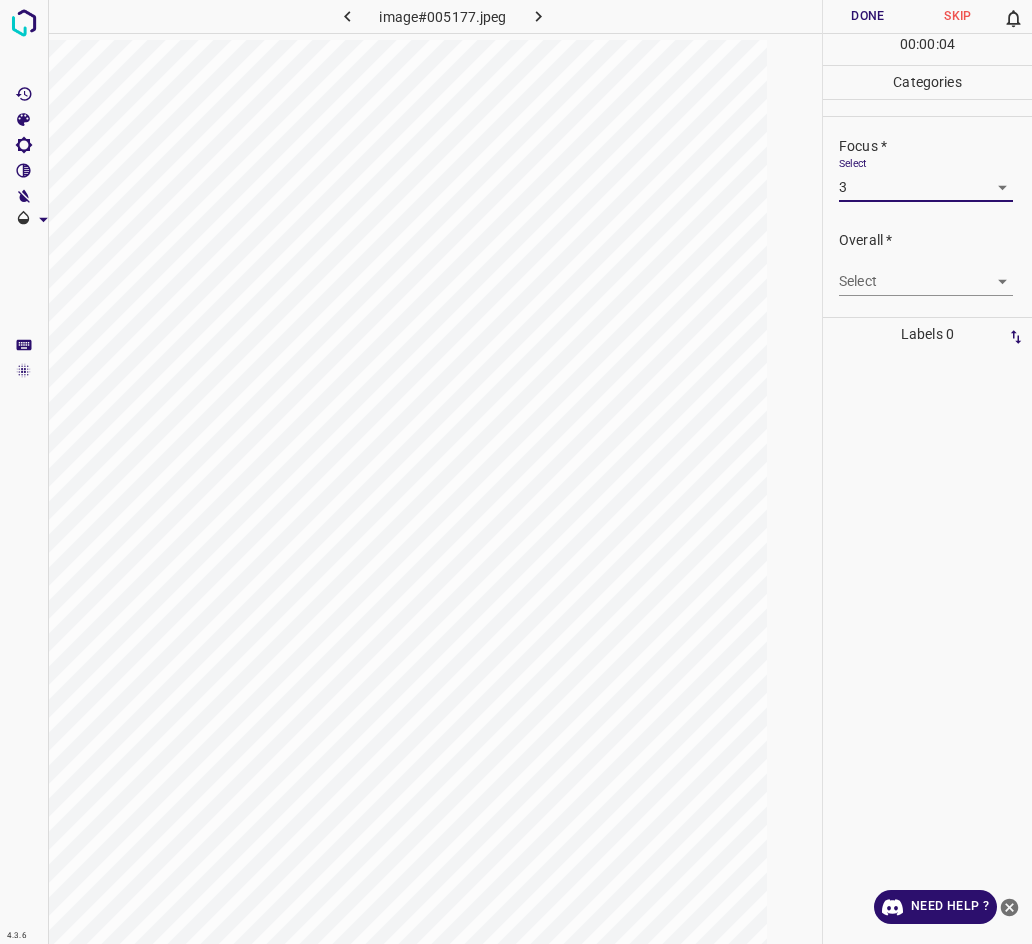 click on "4.3.6  image#005177.jpeg Done Skip 0 00   : 00   : 04   Categories Lighting *  Select 3 3 Focus *  Select 3 3 Overall *  Select ​ Labels   0 Categories 1 Lighting 2 Focus 3 Overall Tools Space Change between modes (Draw & Edit) I Auto labeling R Restore zoom M Zoom in N Zoom out Delete Delete selecte label Filters Z Restore filters X Saturation filter C Brightness filter V Contrast filter B Gray scale filter General O Download Need Help ? - Text - Hide - Delete" at bounding box center [516, 472] 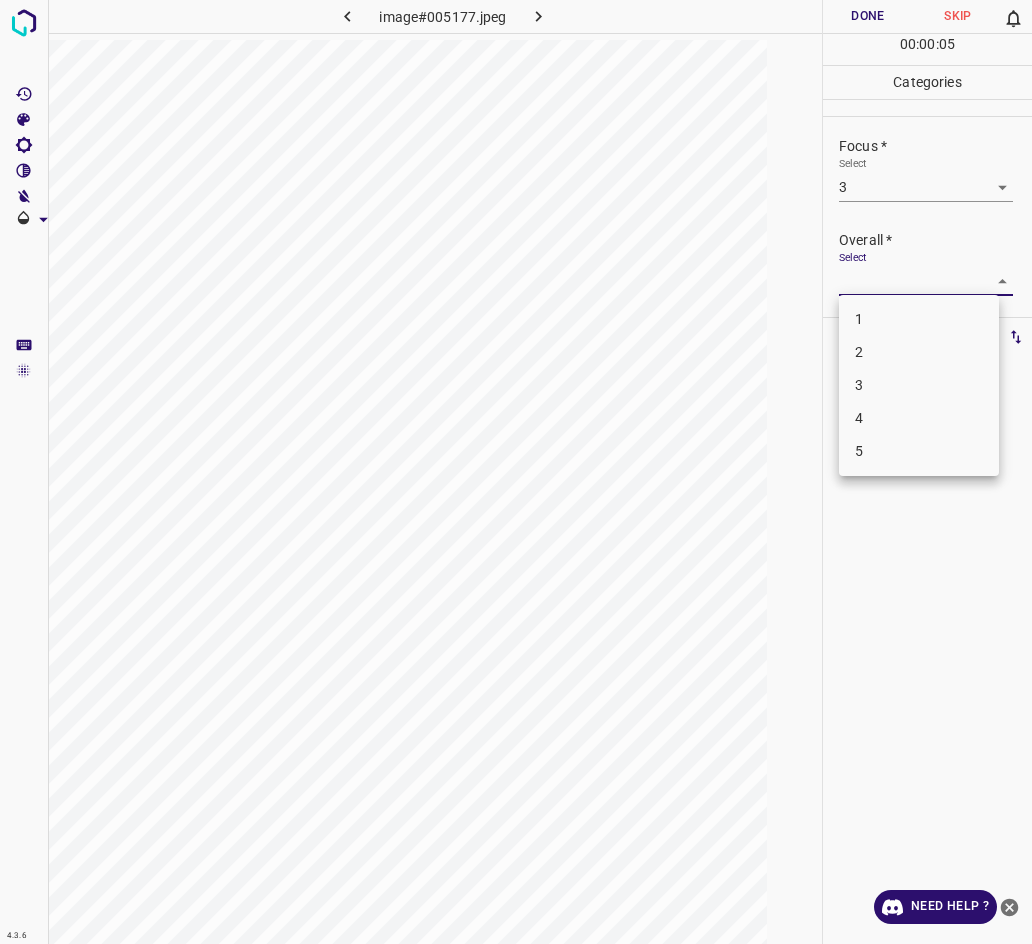 click on "3" at bounding box center [919, 385] 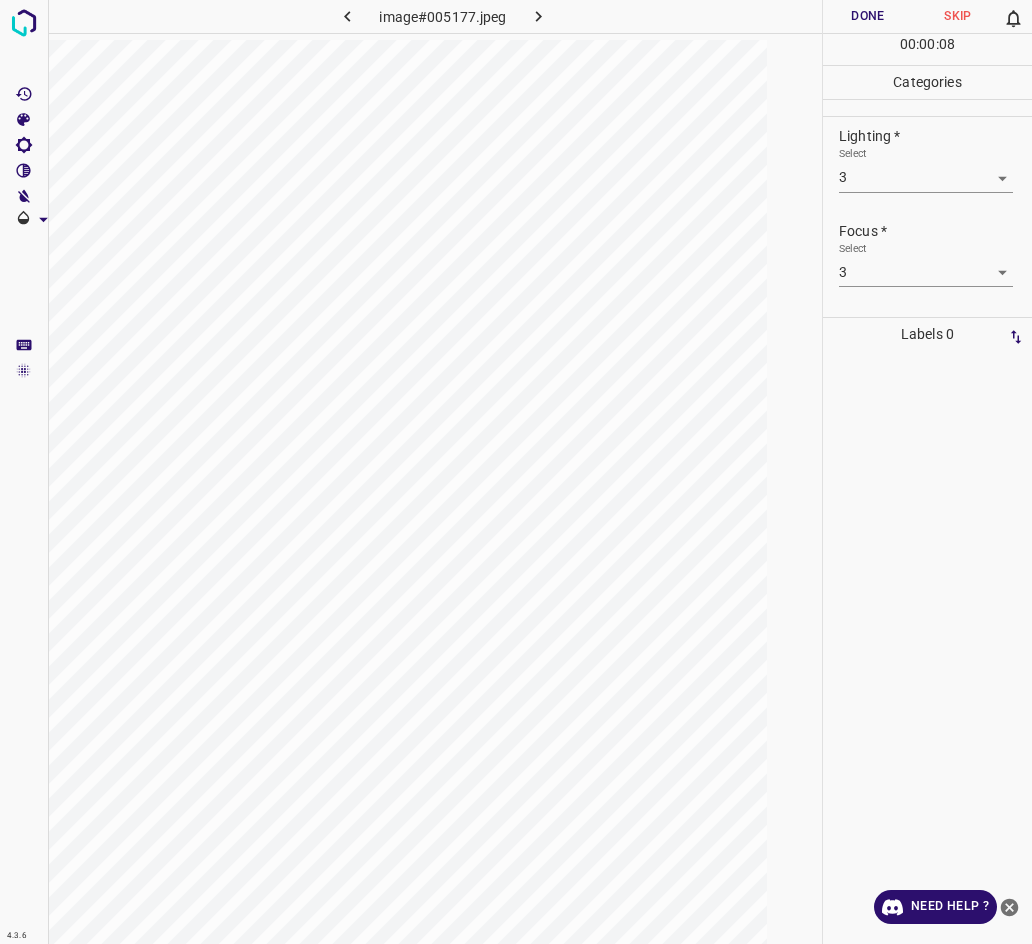 scroll, scrollTop: 0, scrollLeft: 0, axis: both 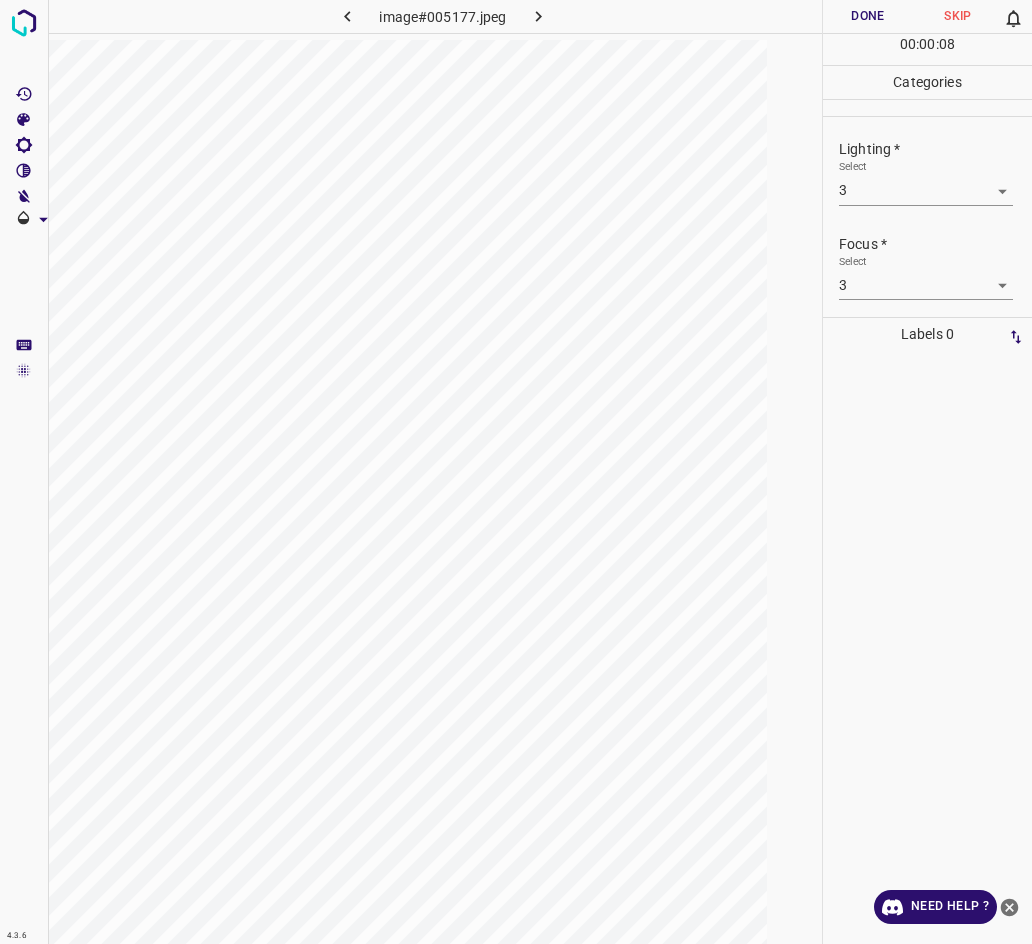 click on "Done" at bounding box center [868, 16] 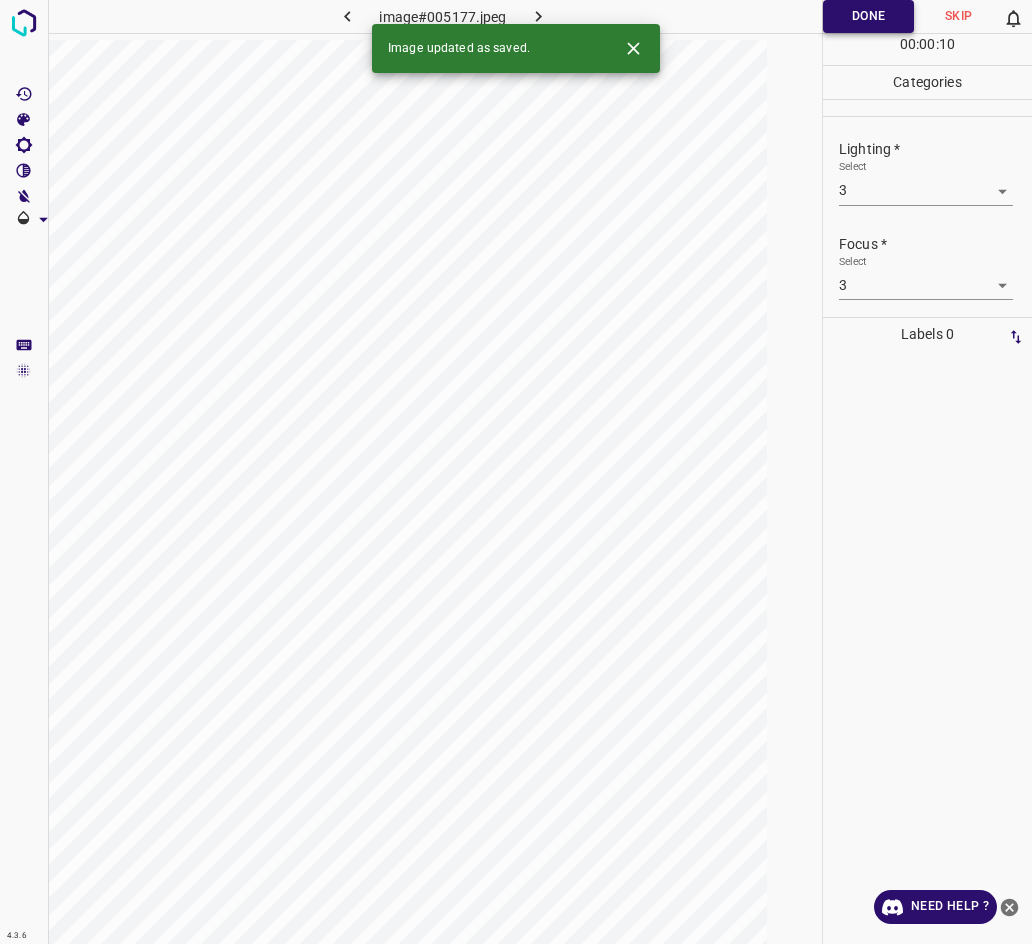 click 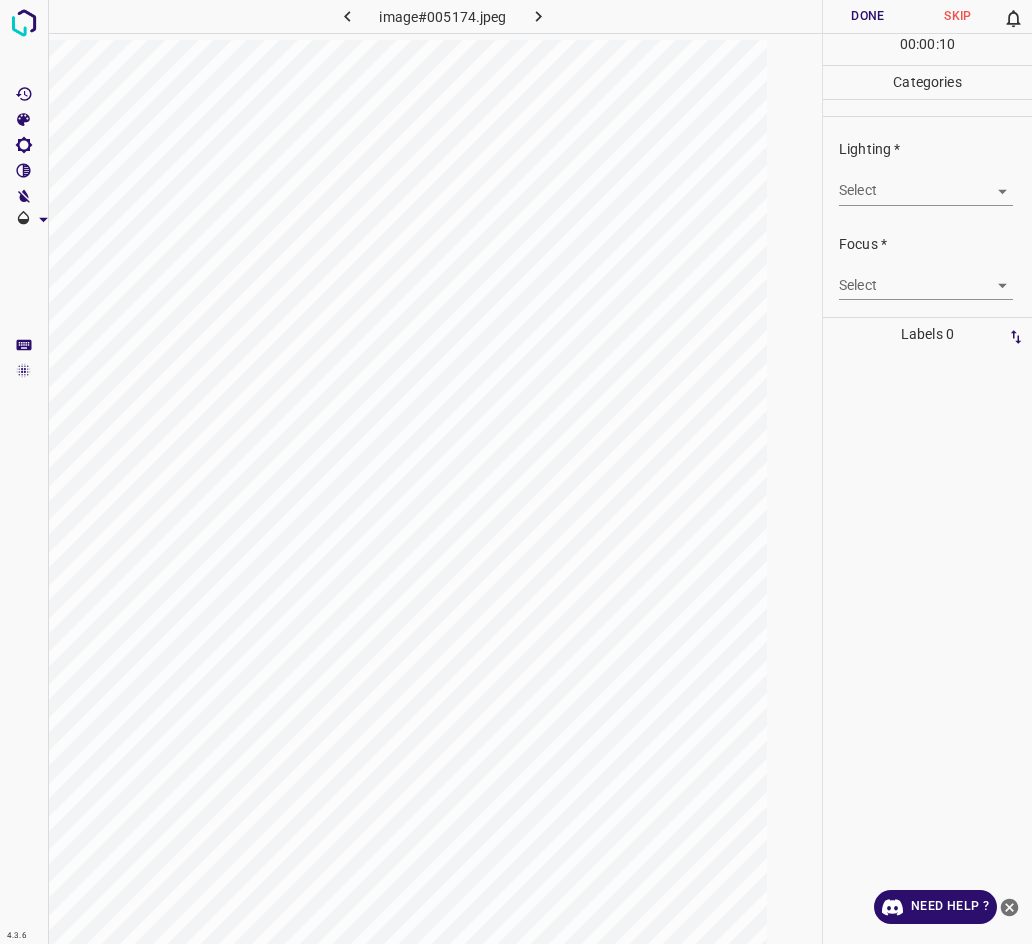 click on "4.3.6  image#005174.jpeg Done Skip 0 00   : 00   : 10   Categories Lighting *  Select ​ Focus *  Select ​ Overall *  Select ​ Labels   0 Categories 1 Lighting 2 Focus 3 Overall Tools Space Change between modes (Draw & Edit) I Auto labeling R Restore zoom M Zoom in N Zoom out Delete Delete selecte label Filters Z Restore filters X Saturation filter C Brightness filter V Contrast filter B Gray scale filter General O Download Need Help ? - Text - Hide - Delete" at bounding box center [516, 472] 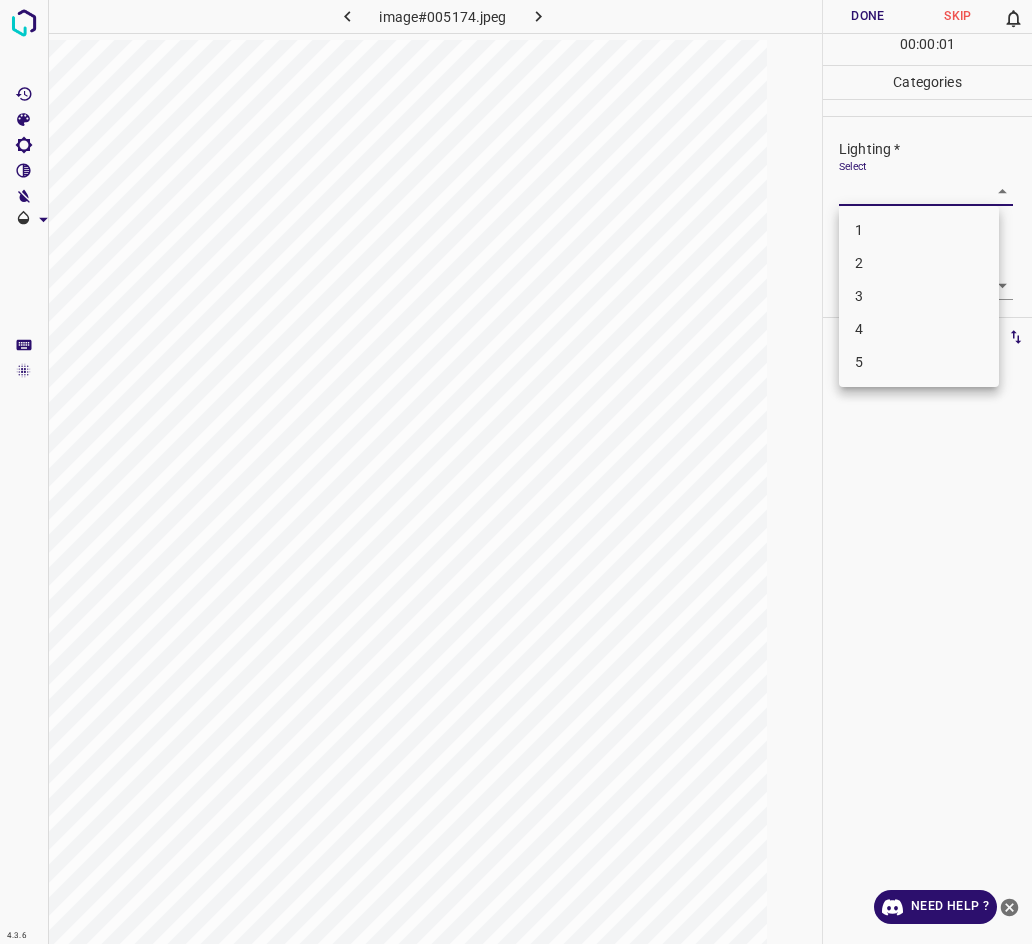 click on "3" at bounding box center (919, 296) 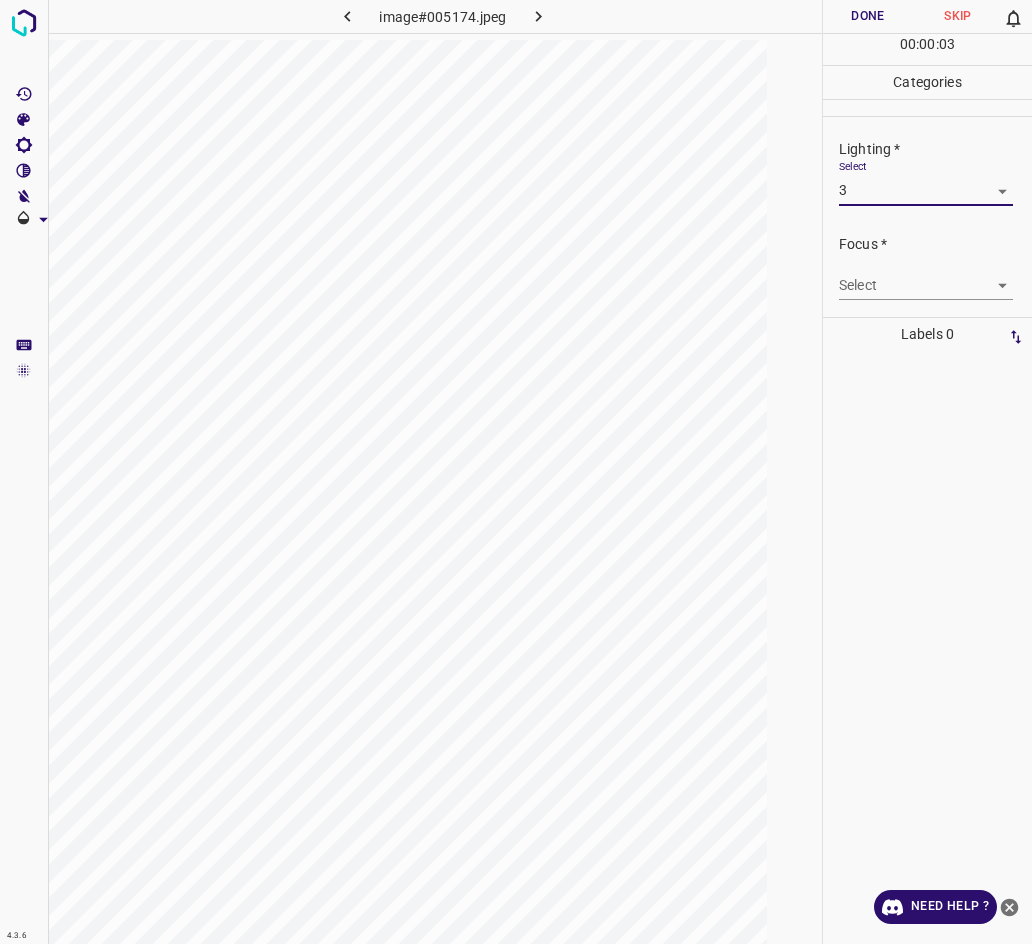click on "4.3.6  image#005174.jpeg Done Skip 0 00   : 00   : 03   Categories Lighting *  Select 3 3 Focus *  Select ​ Overall *  Select ​ Labels   0 Categories 1 Lighting 2 Focus 3 Overall Tools Space Change between modes (Draw & Edit) I Auto labeling R Restore zoom M Zoom in N Zoom out Delete Delete selecte label Filters Z Restore filters X Saturation filter C Brightness filter V Contrast filter B Gray scale filter General O Download Need Help ? - Text - Hide - Delete" at bounding box center (516, 472) 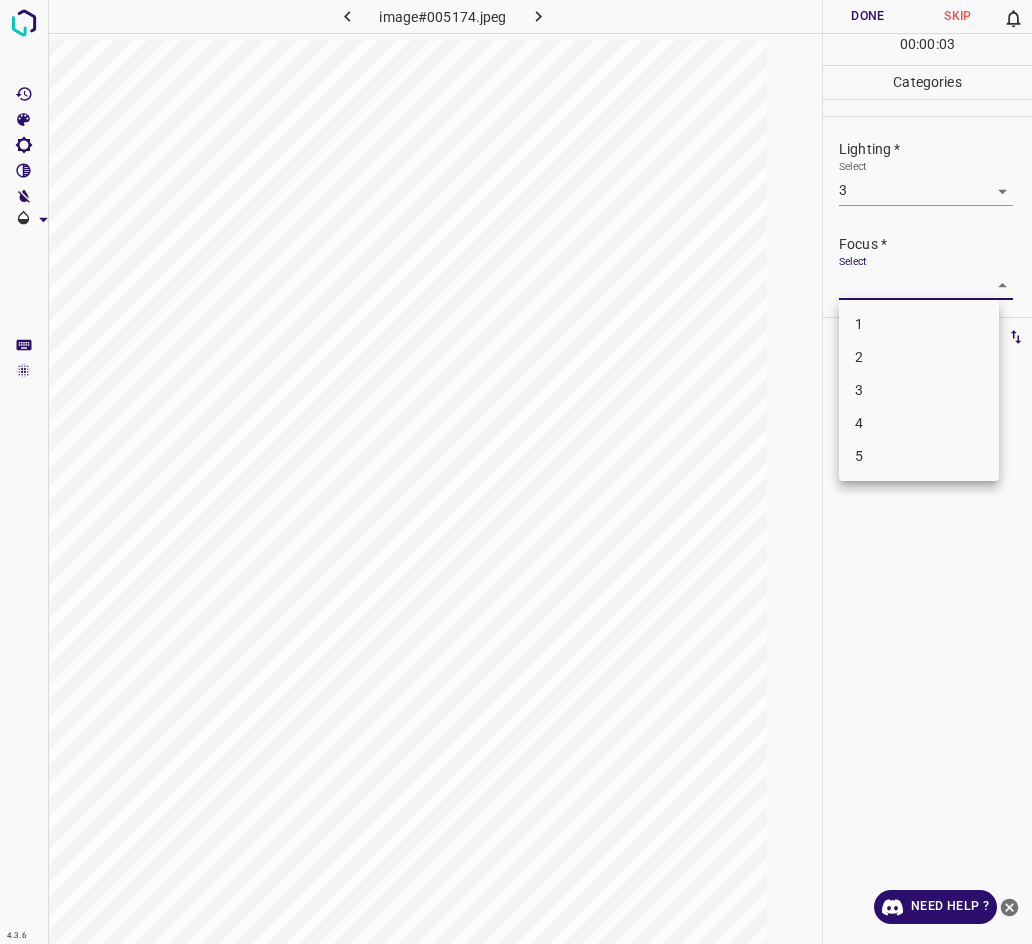 click on "2" at bounding box center (919, 357) 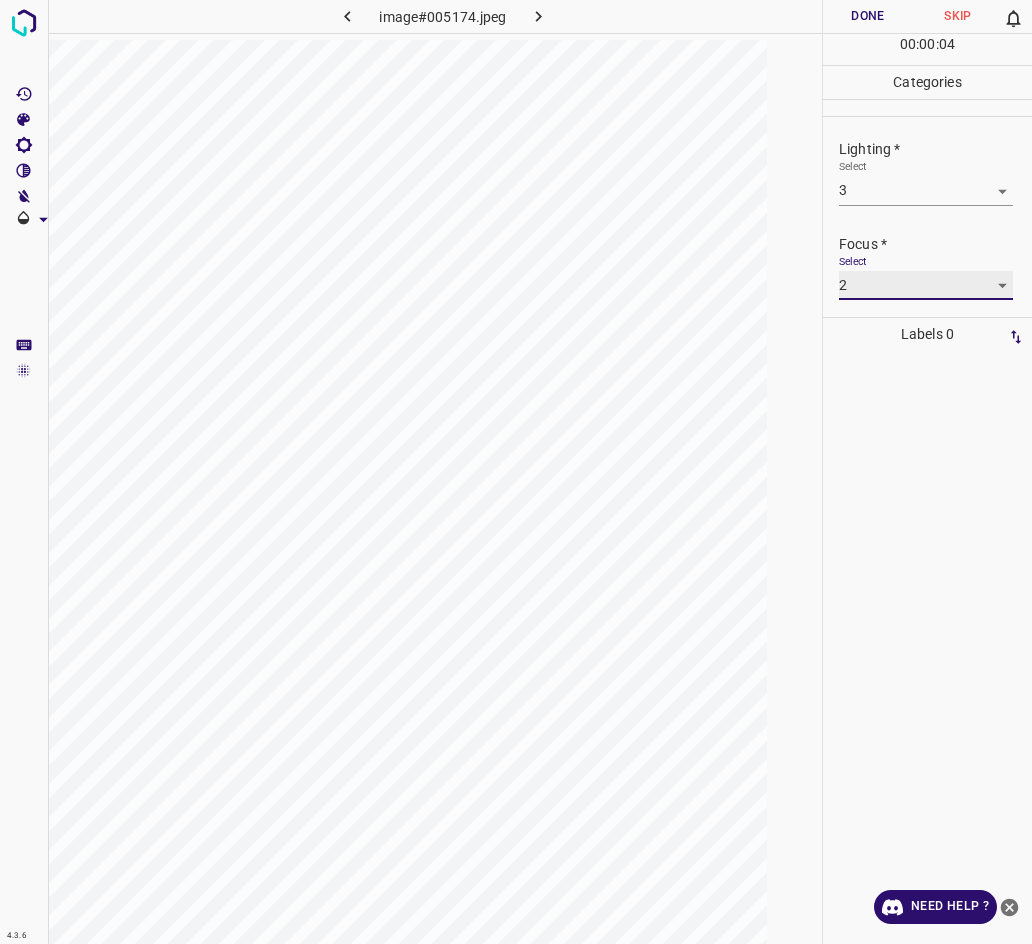 scroll, scrollTop: 98, scrollLeft: 0, axis: vertical 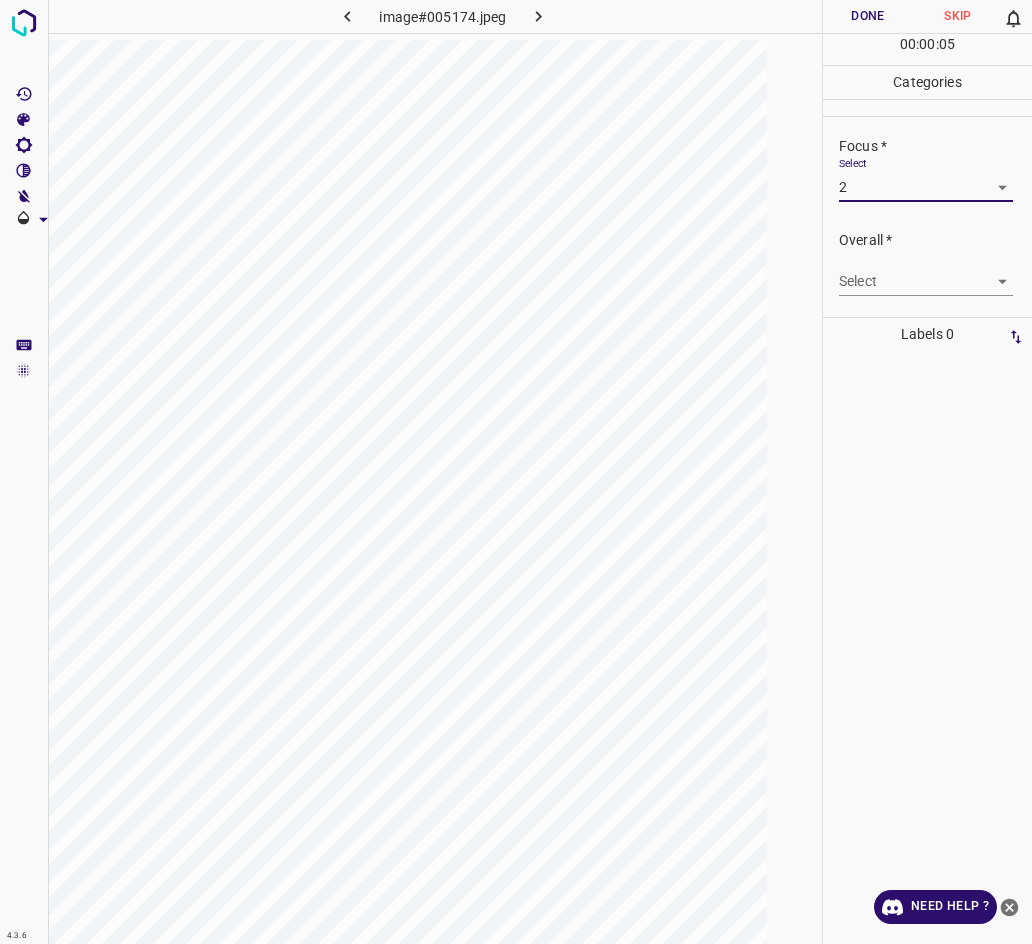 click on "4.3.6  image#005174.jpeg Done Skip 0 00   : 00   : 05   Categories Lighting *  Select 3 3 Focus *  Select 2 2 Overall *  Select ​ Labels   0 Categories 1 Lighting 2 Focus 3 Overall Tools Space Change between modes (Draw & Edit) I Auto labeling R Restore zoom M Zoom in N Zoom out Delete Delete selecte label Filters Z Restore filters X Saturation filter C Brightness filter V Contrast filter B Gray scale filter General O Download Need Help ? - Text - Hide - Delete" at bounding box center (516, 472) 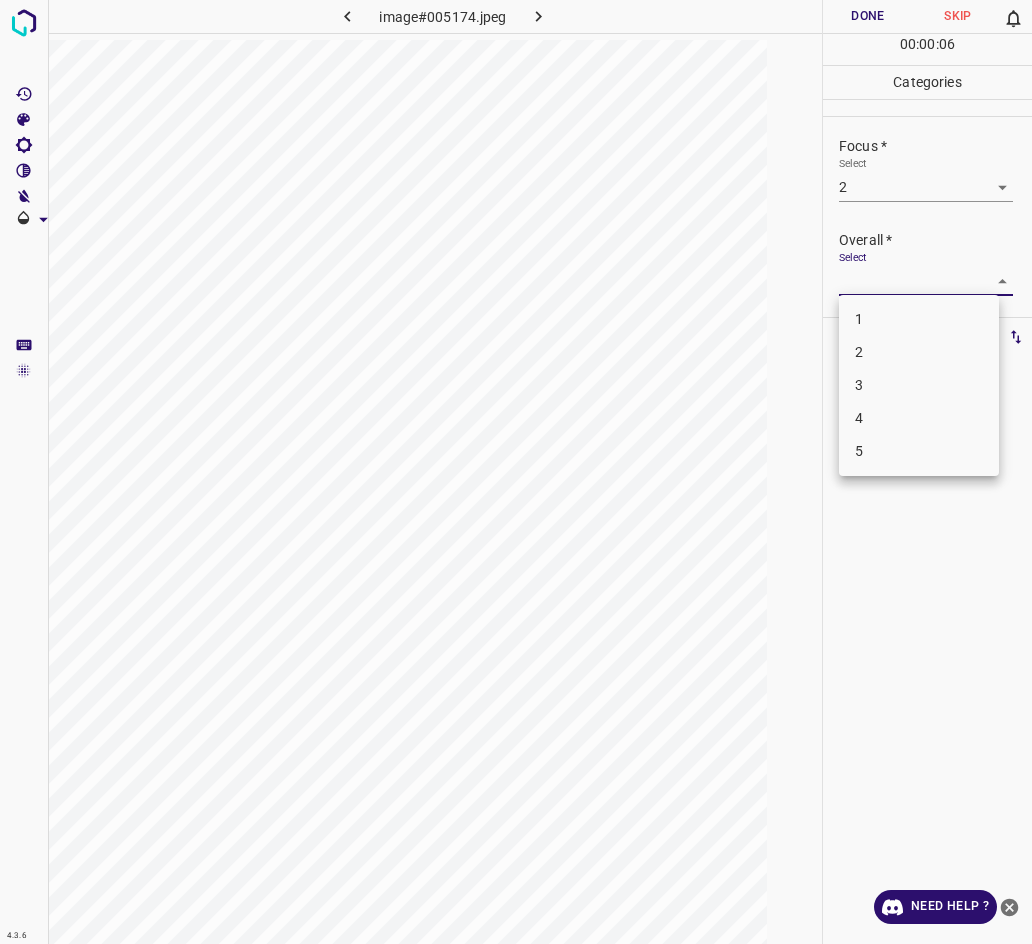 click on "3" at bounding box center (919, 385) 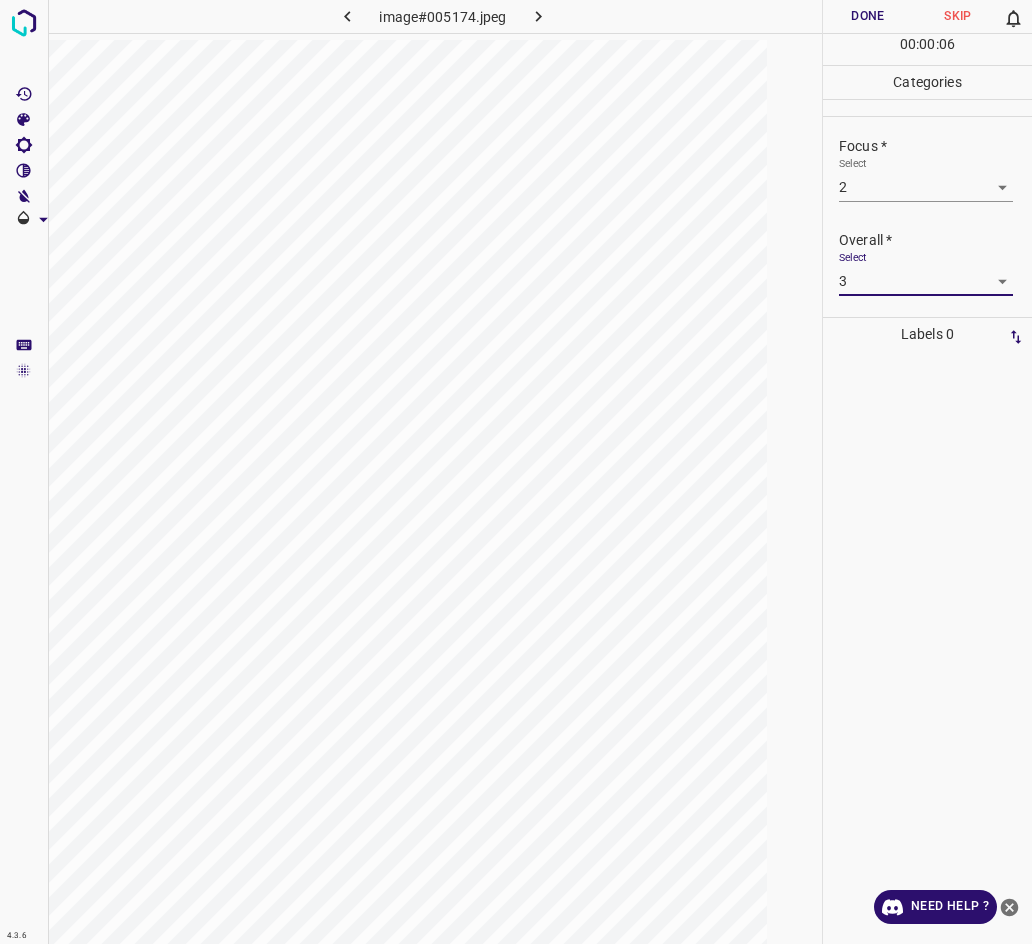 click on "Done" at bounding box center [868, 16] 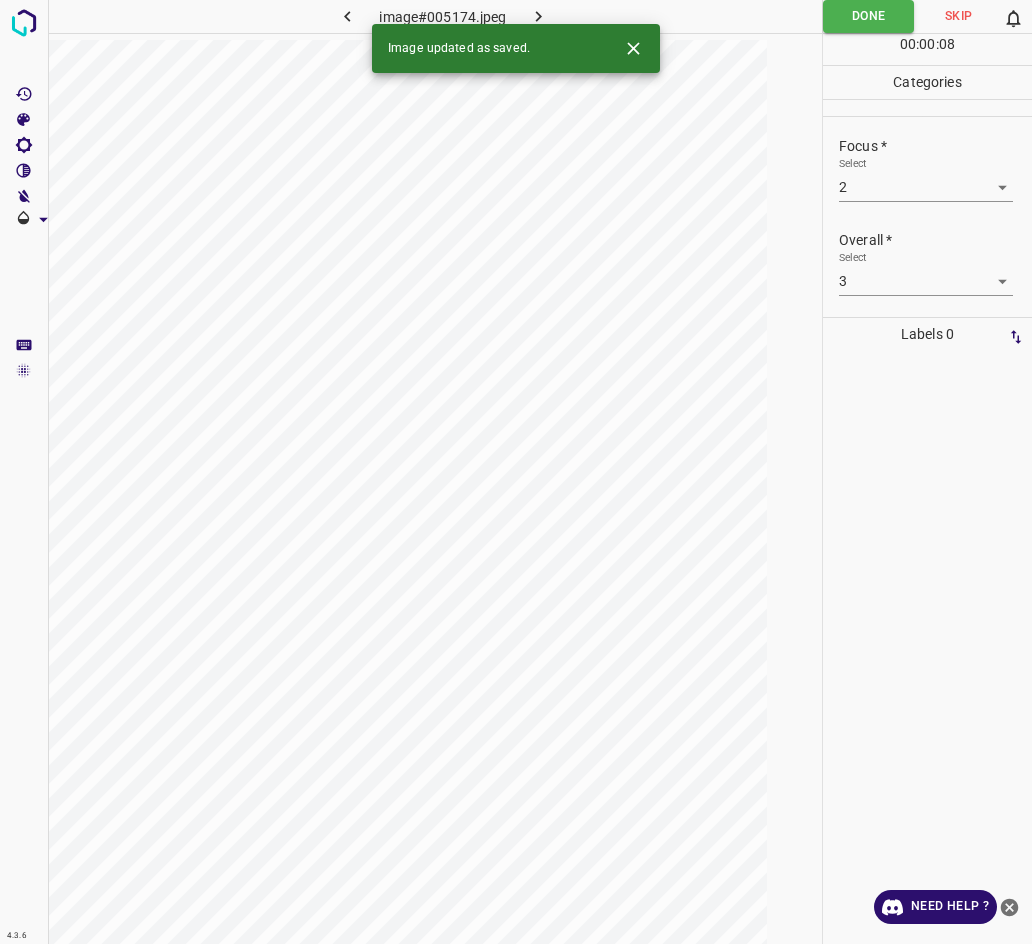 click 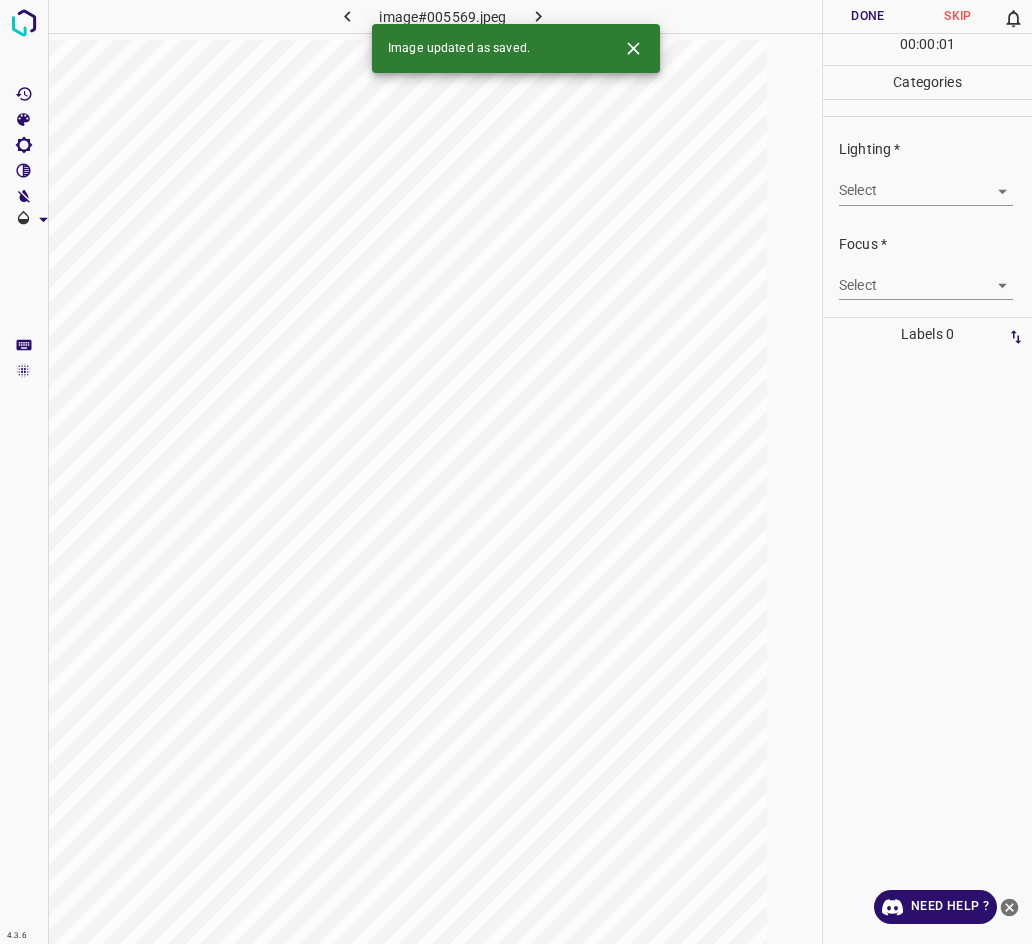 click on "4.3.6  image#005569.jpeg Done Skip 0 00   : 00   : 01   Categories Lighting *  Select ​ Focus *  Select ​ Overall *  Select ​ Labels   0 Categories 1 Lighting 2 Focus 3 Overall Tools Space Change between modes (Draw & Edit) I Auto labeling R Restore zoom M Zoom in N Zoom out Delete Delete selecte label Filters Z Restore filters X Saturation filter C Brightness filter V Contrast filter B Gray scale filter General O Download Image updated as saved. Need Help ? - Text - Hide - Delete" at bounding box center (516, 472) 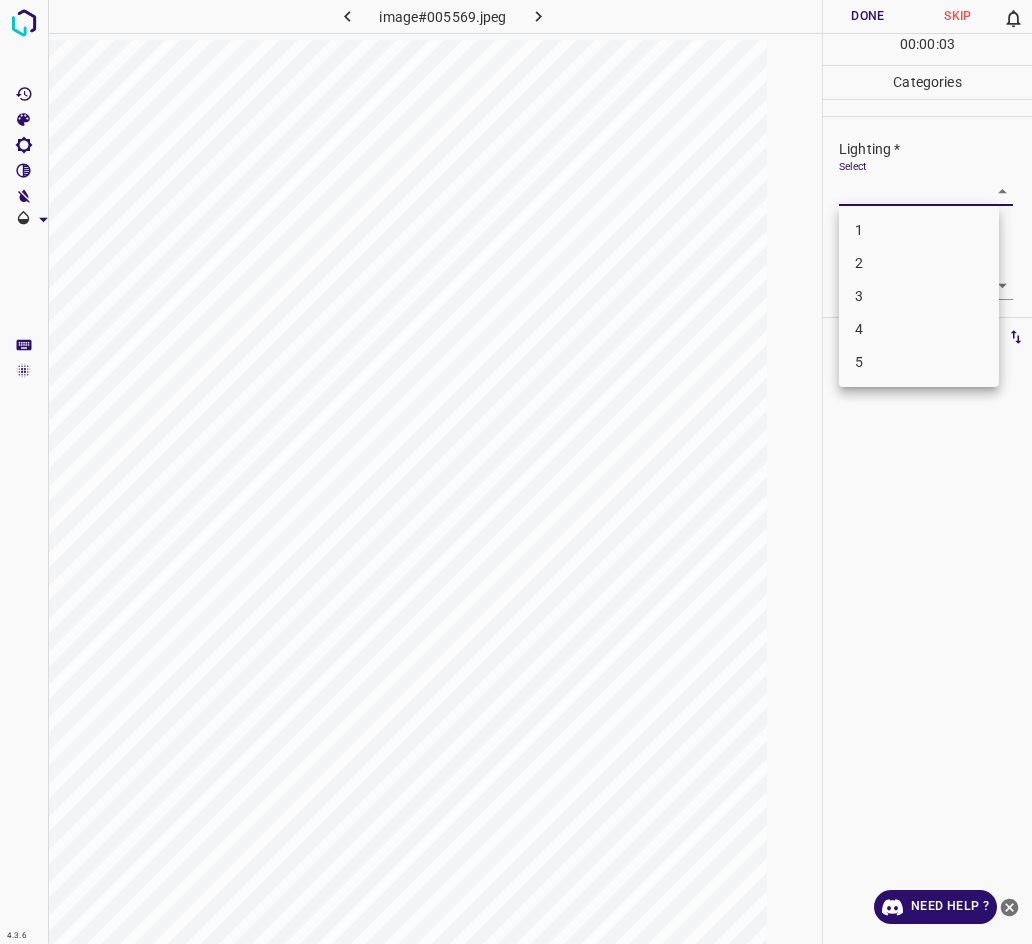 click on "2" at bounding box center [919, 263] 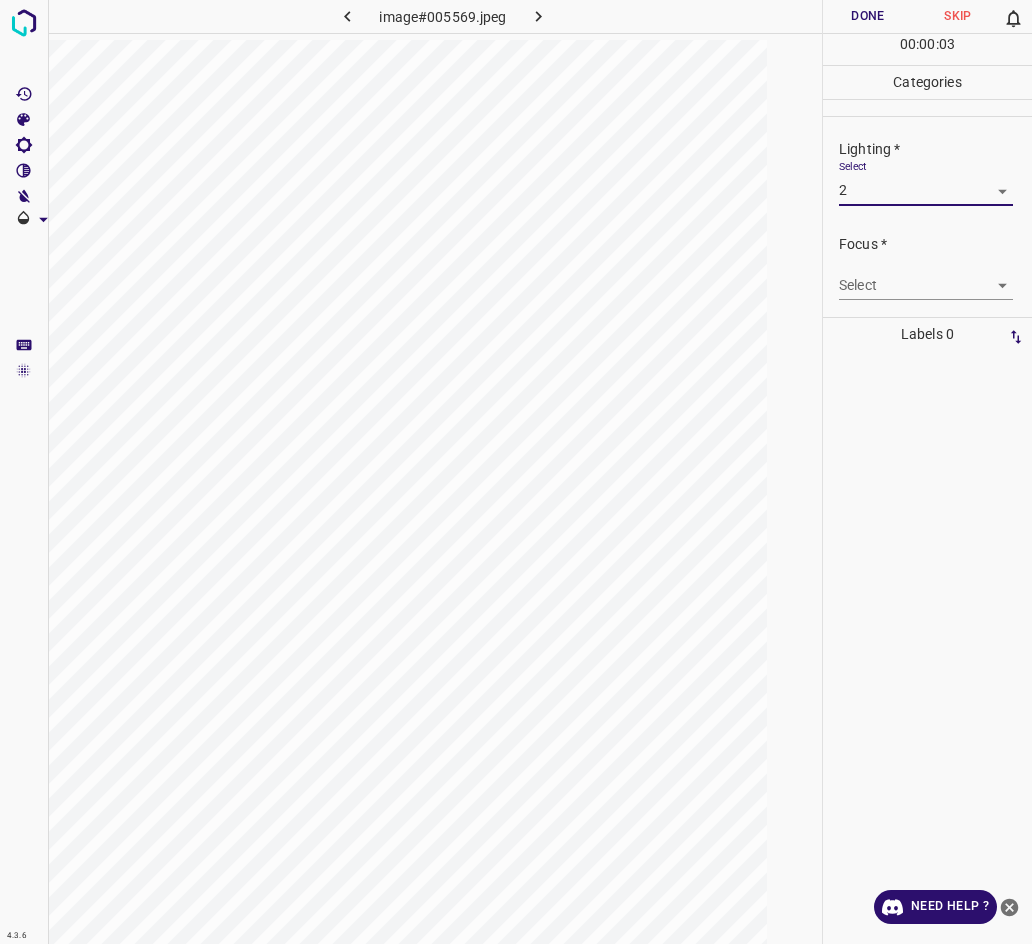 click on "4.3.6  image#005569.jpeg Done Skip 0 00   : 00   : 03   Categories Lighting *  Select 2 2 Focus *  Select ​ Overall *  Select ​ Labels   0 Categories 1 Lighting 2 Focus 3 Overall Tools Space Change between modes (Draw & Edit) I Auto labeling R Restore zoom M Zoom in N Zoom out Delete Delete selecte label Filters Z Restore filters X Saturation filter C Brightness filter V Contrast filter B Gray scale filter General O Download Need Help ? - Text - Hide - Delete" at bounding box center (516, 472) 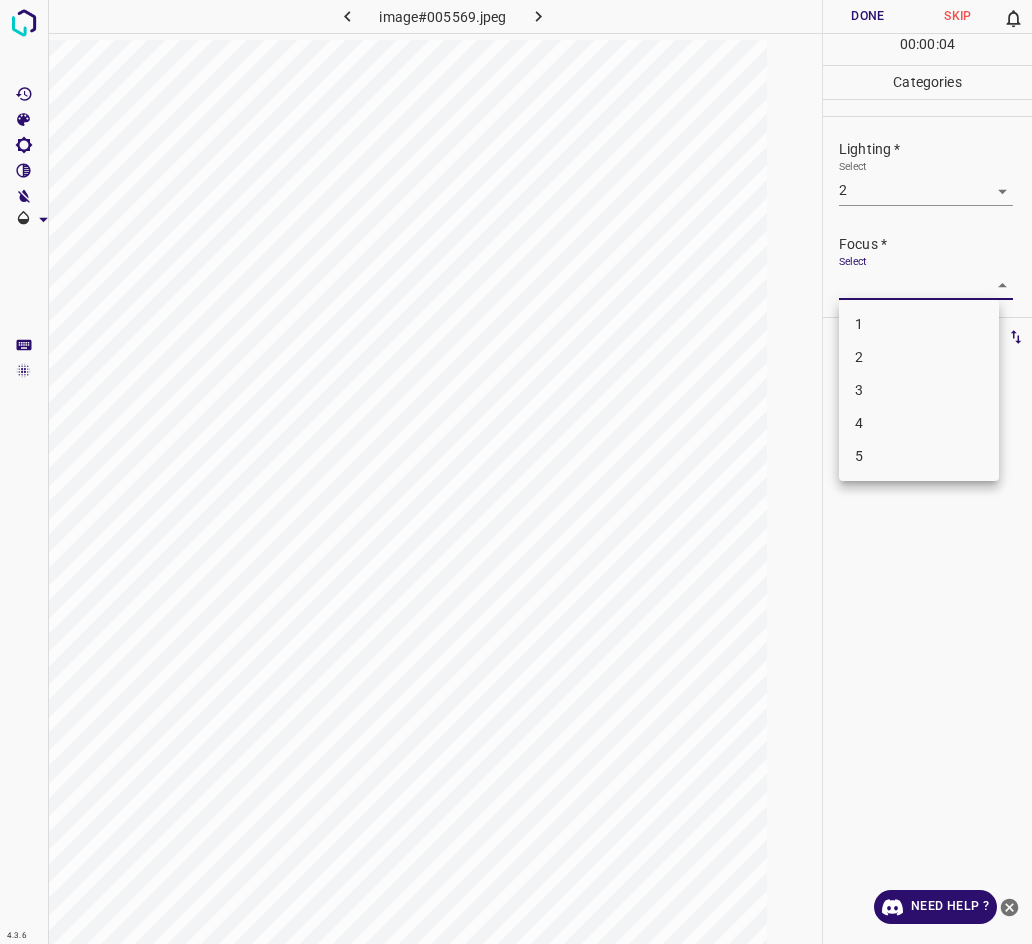 click on "2" at bounding box center (919, 357) 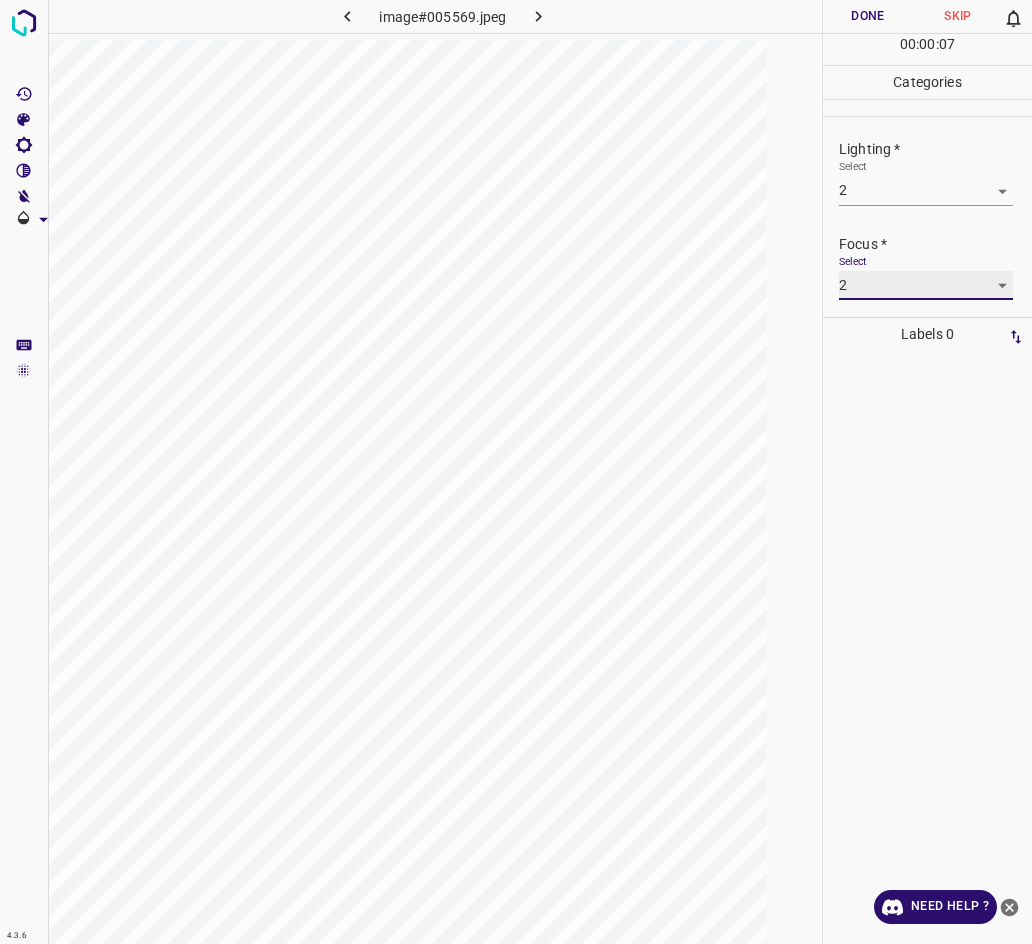 scroll, scrollTop: 98, scrollLeft: 0, axis: vertical 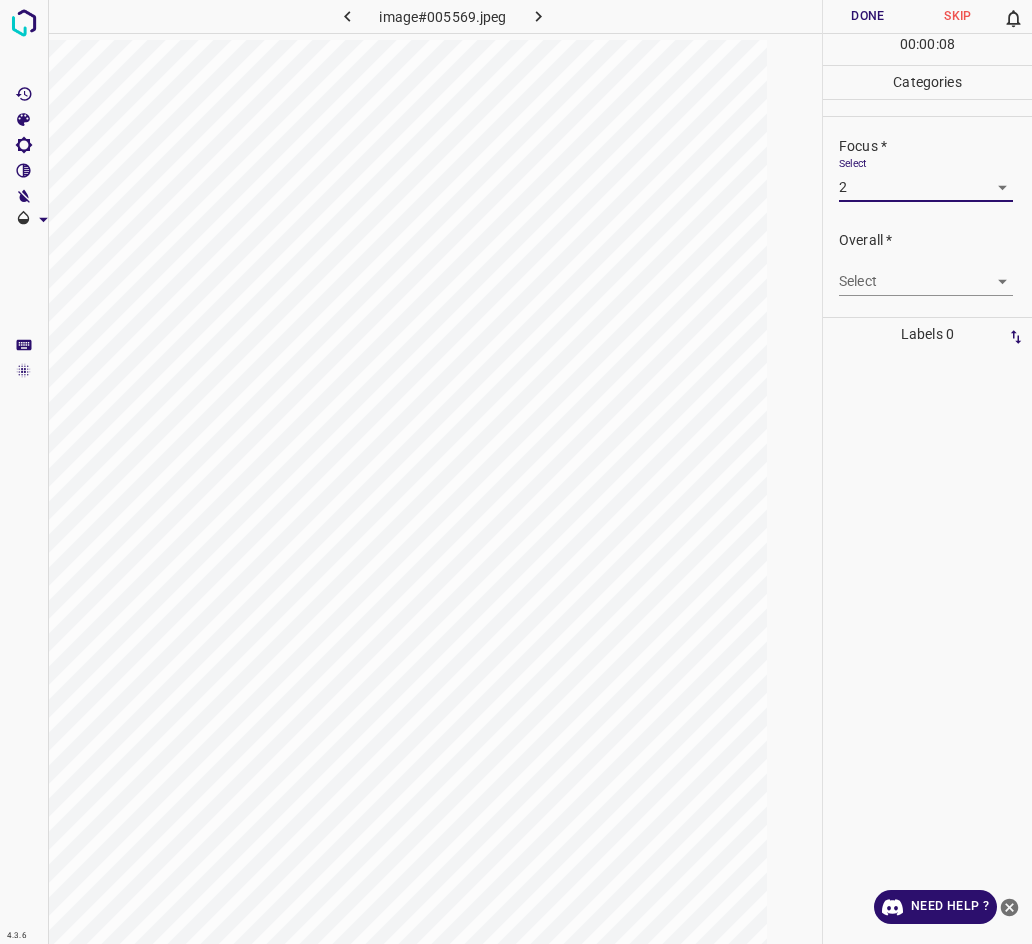 click on "4.3.6  image#005569.jpeg Done Skip 0 00   : 00   : 08   Categories Lighting *  Select 2 2 Focus *  Select 2 2 Overall *  Select ​ Labels   0 Categories 1 Lighting 2 Focus 3 Overall Tools Space Change between modes (Draw & Edit) I Auto labeling R Restore zoom M Zoom in N Zoom out Delete Delete selecte label Filters Z Restore filters X Saturation filter C Brightness filter V Contrast filter B Gray scale filter General O Download Need Help ? - Text - Hide - Delete" at bounding box center (516, 472) 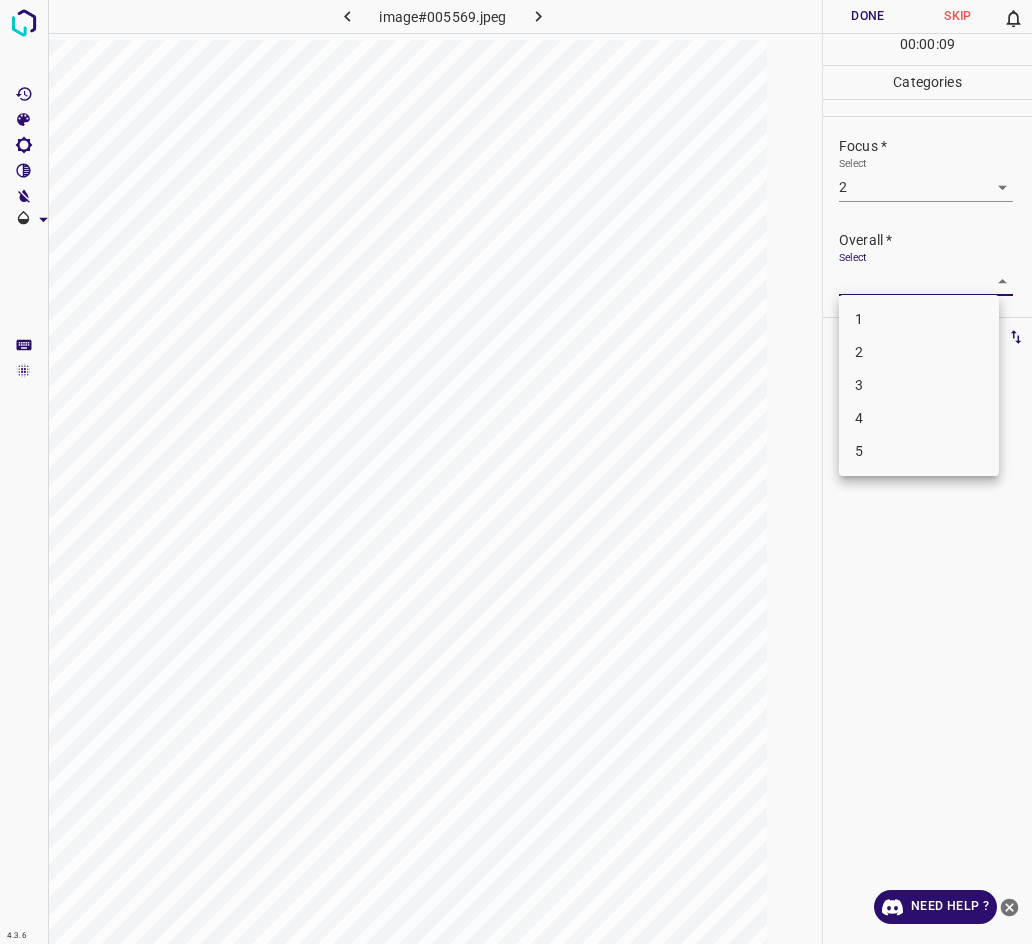 click on "2" at bounding box center (919, 352) 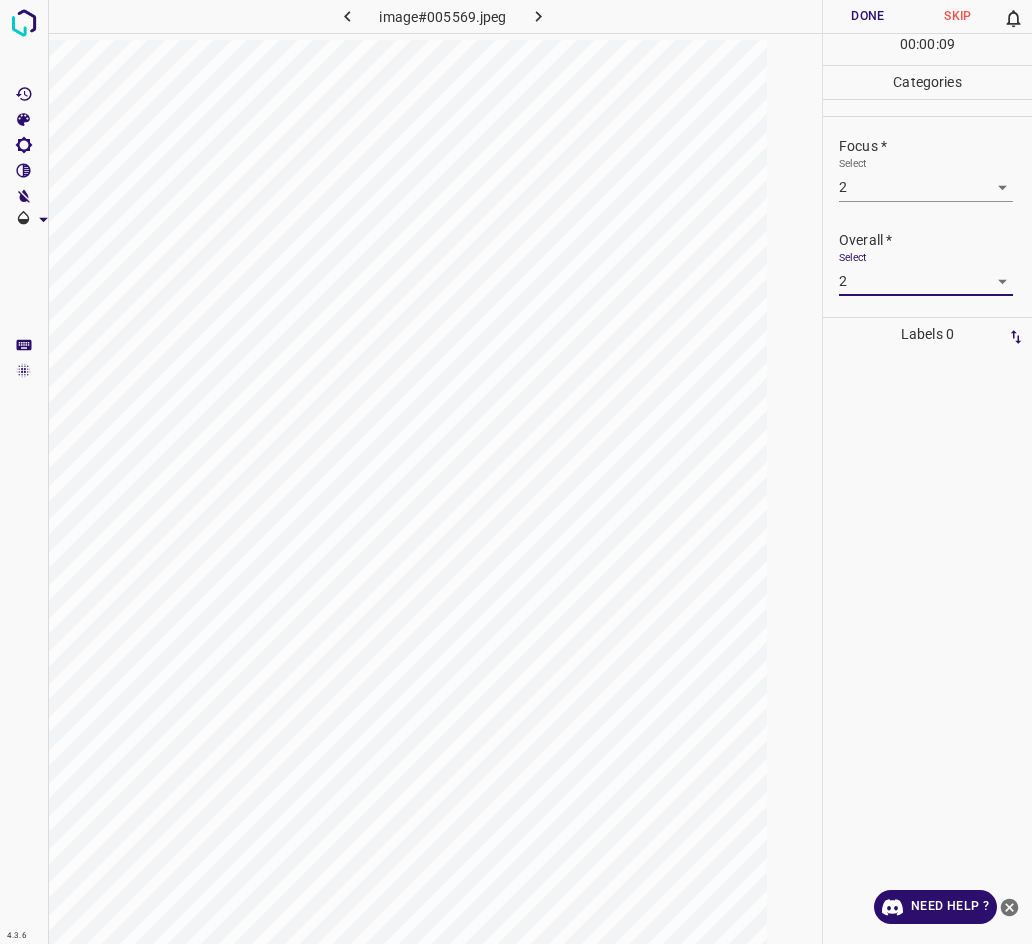 click on "Done" at bounding box center (868, 16) 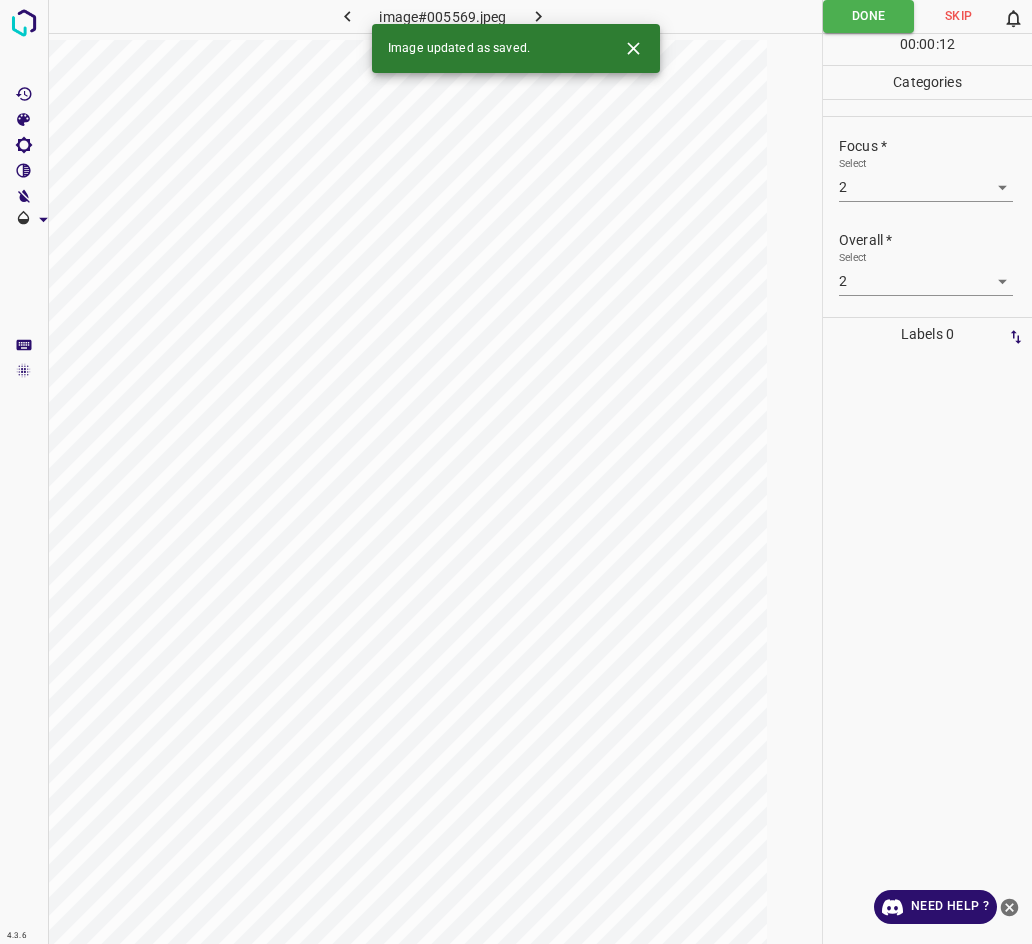 click 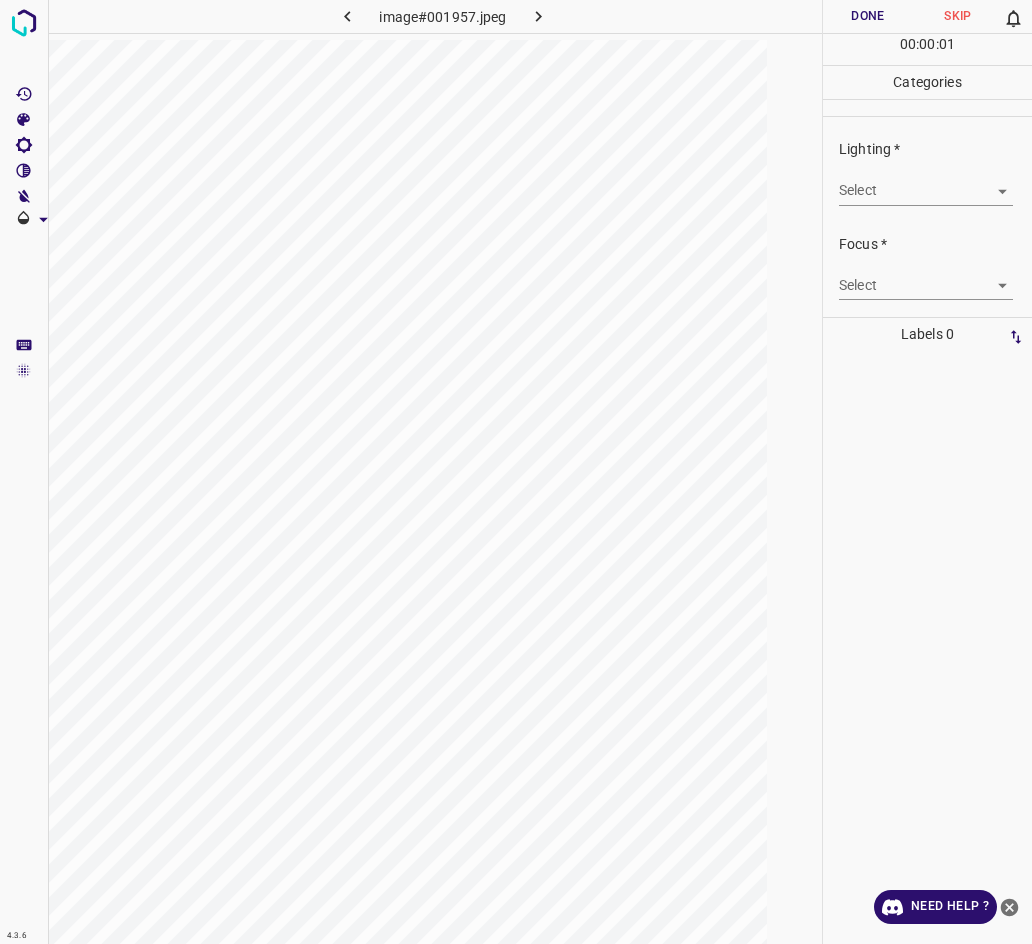 click on "4.3.6  image#001957.jpeg Done Skip 0 00   : 00   : 01   Categories Lighting *  Select ​ Focus *  Select ​ Overall *  Select ​ Labels   0 Categories 1 Lighting 2 Focus 3 Overall Tools Space Change between modes (Draw & Edit) I Auto labeling R Restore zoom M Zoom in N Zoom out Delete Delete selecte label Filters Z Restore filters X Saturation filter C Brightness filter V Contrast filter B Gray scale filter General O Download Need Help ? - Text - Hide - Delete" at bounding box center (516, 472) 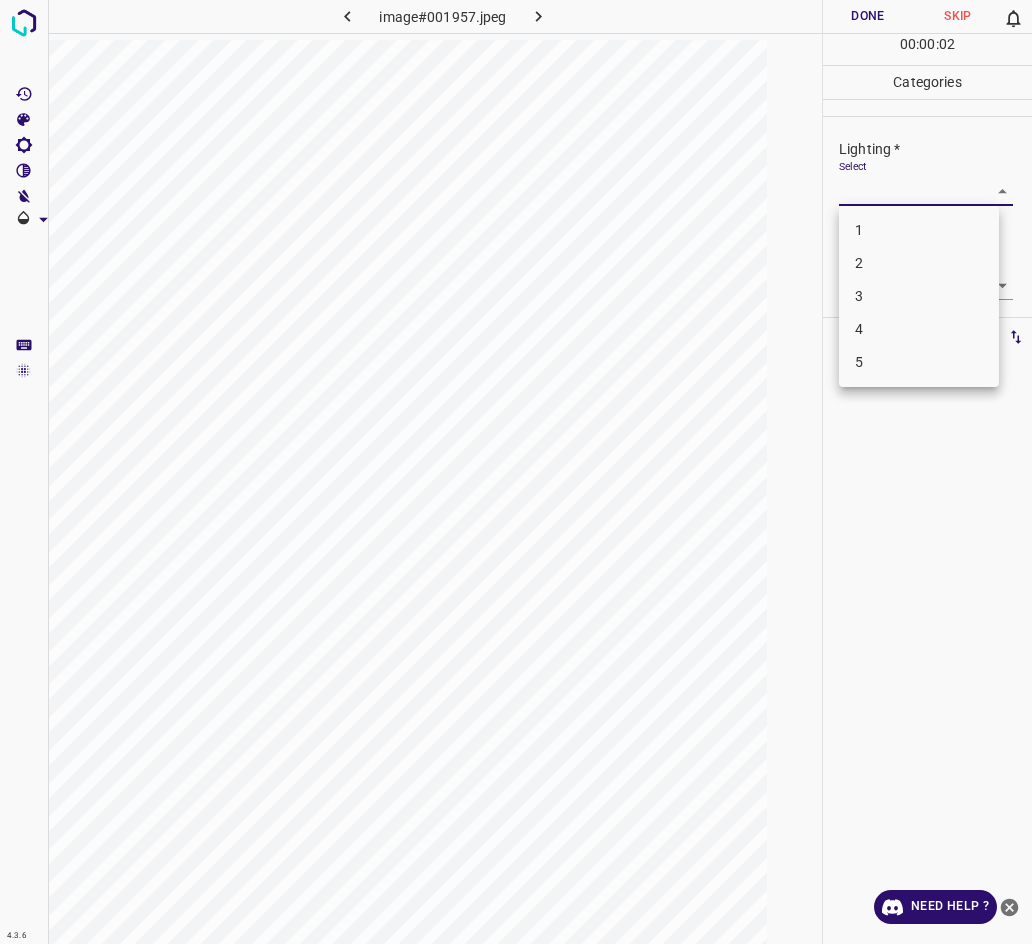 click on "2" at bounding box center (919, 263) 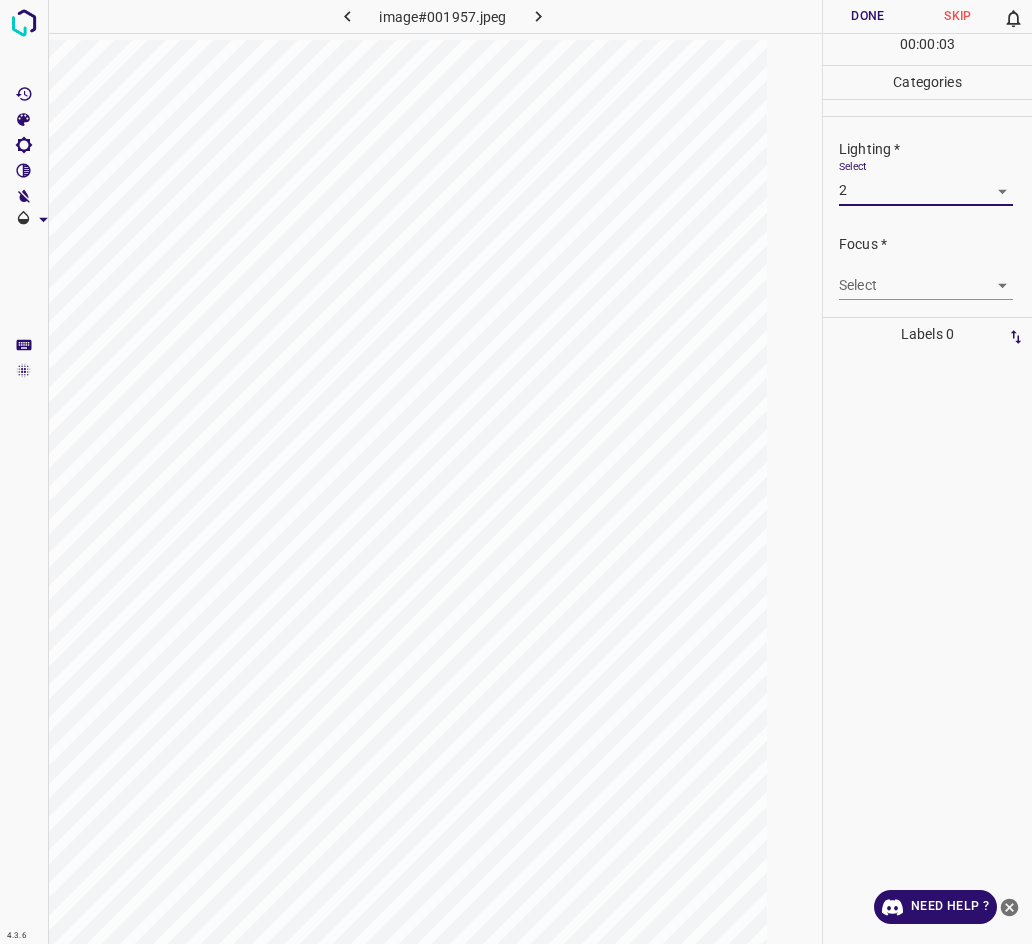 click on "4.3.6  image#001957.jpeg Done Skip 0 00   : 00   : 03   Categories Lighting *  Select 2 2 Focus *  Select ​ Overall *  Select ​ Labels   0 Categories 1 Lighting 2 Focus 3 Overall Tools Space Change between modes (Draw & Edit) I Auto labeling R Restore zoom M Zoom in N Zoom out Delete Delete selecte label Filters Z Restore filters X Saturation filter C Brightness filter V Contrast filter B Gray scale filter General O Download Need Help ? - Text - Hide - Delete" at bounding box center (516, 472) 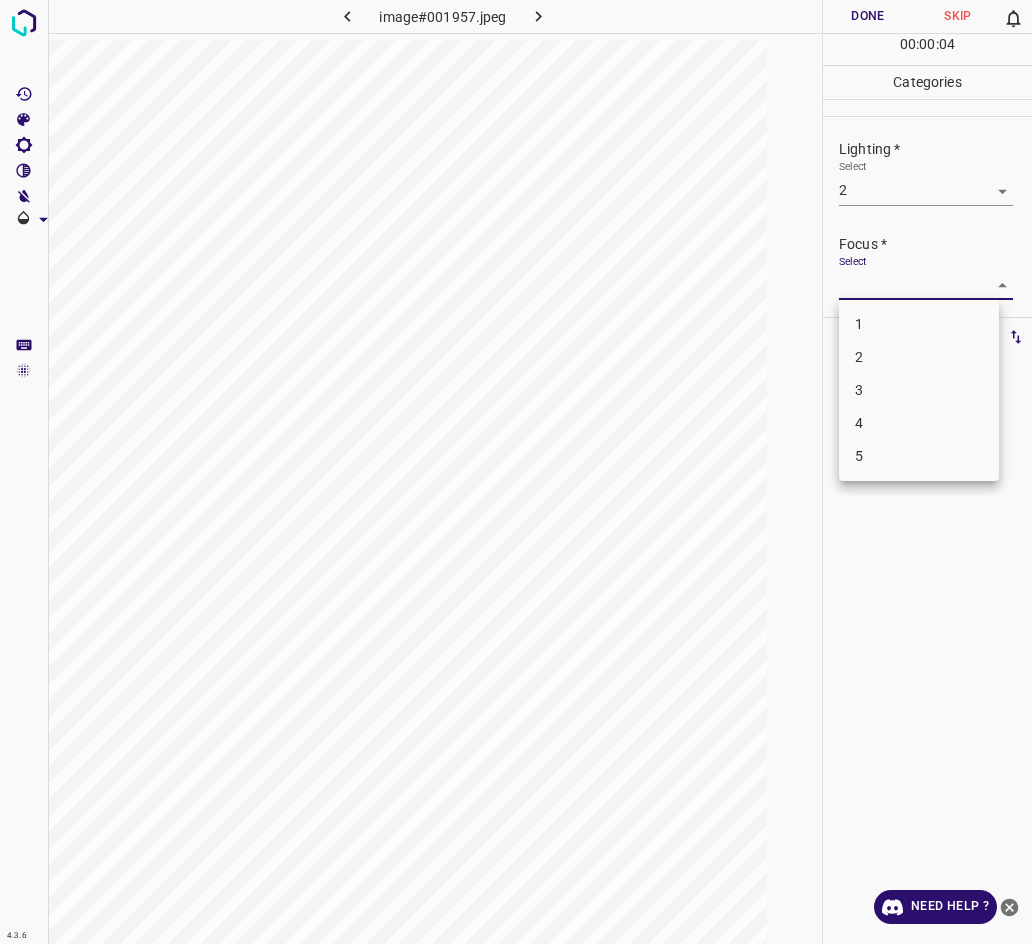 click on "3" at bounding box center [919, 390] 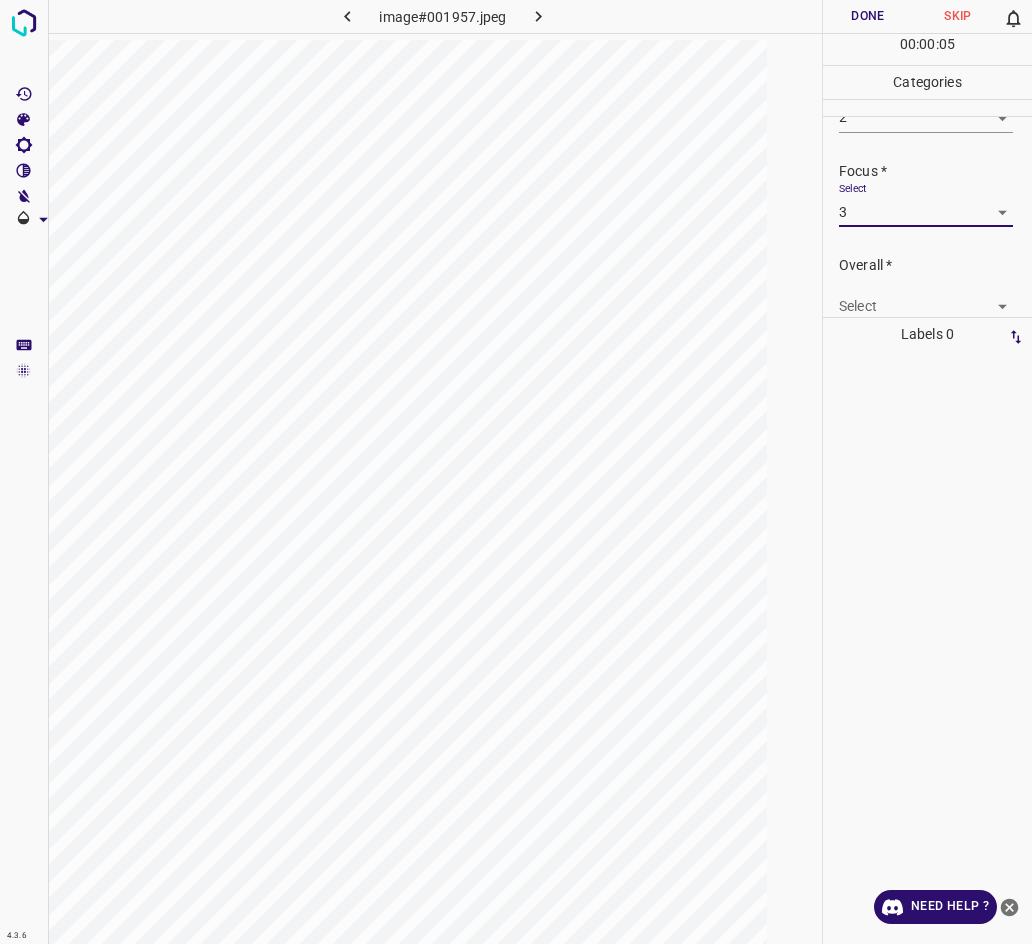 click on "4.3.6  image#001957.jpeg Done Skip 0 00   : 00   : 05   Categories Lighting *  Select 2 2 Focus *  Select 3 3 Overall *  Select ​ Labels   0 Categories 1 Lighting 2 Focus 3 Overall Tools Space Change between modes (Draw & Edit) I Auto labeling R Restore zoom M Zoom in N Zoom out Delete Delete selecte label Filters Z Restore filters X Saturation filter C Brightness filter V Contrast filter B Gray scale filter General O Download Need Help ? - Text - Hide - Delete" at bounding box center (516, 472) 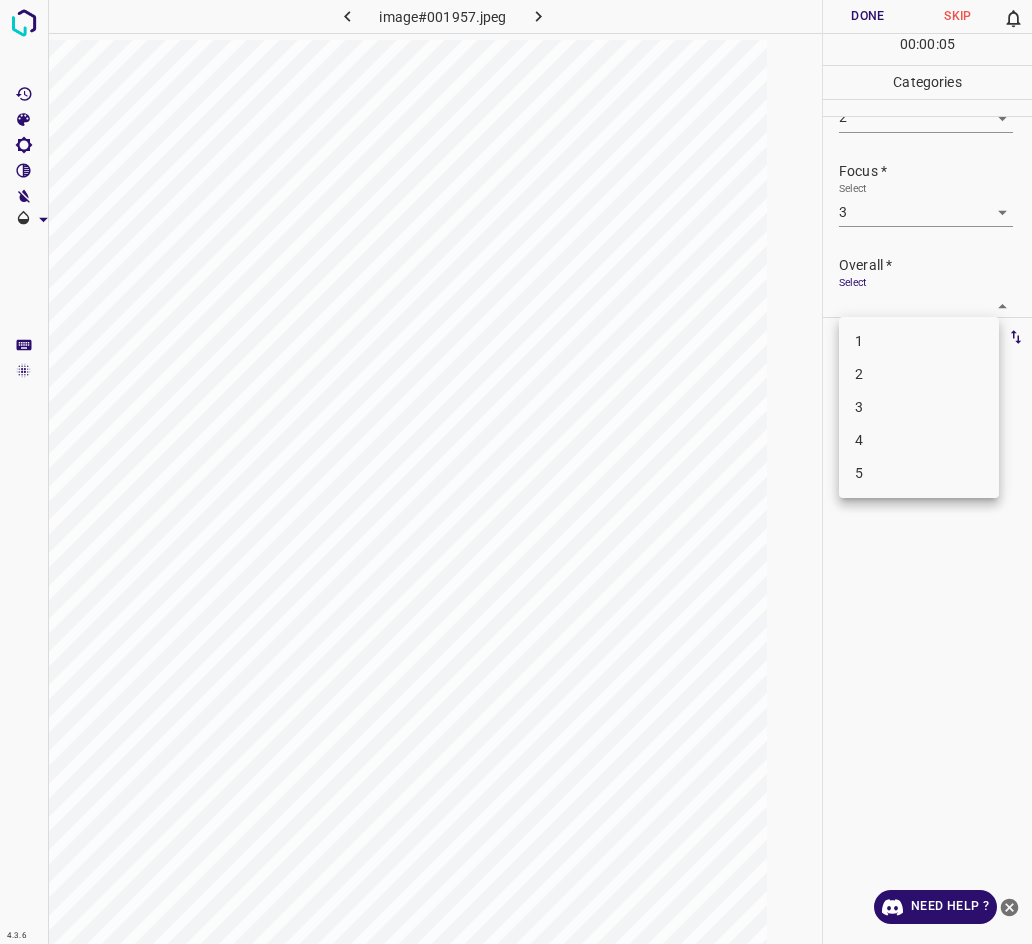 scroll, scrollTop: 76, scrollLeft: 0, axis: vertical 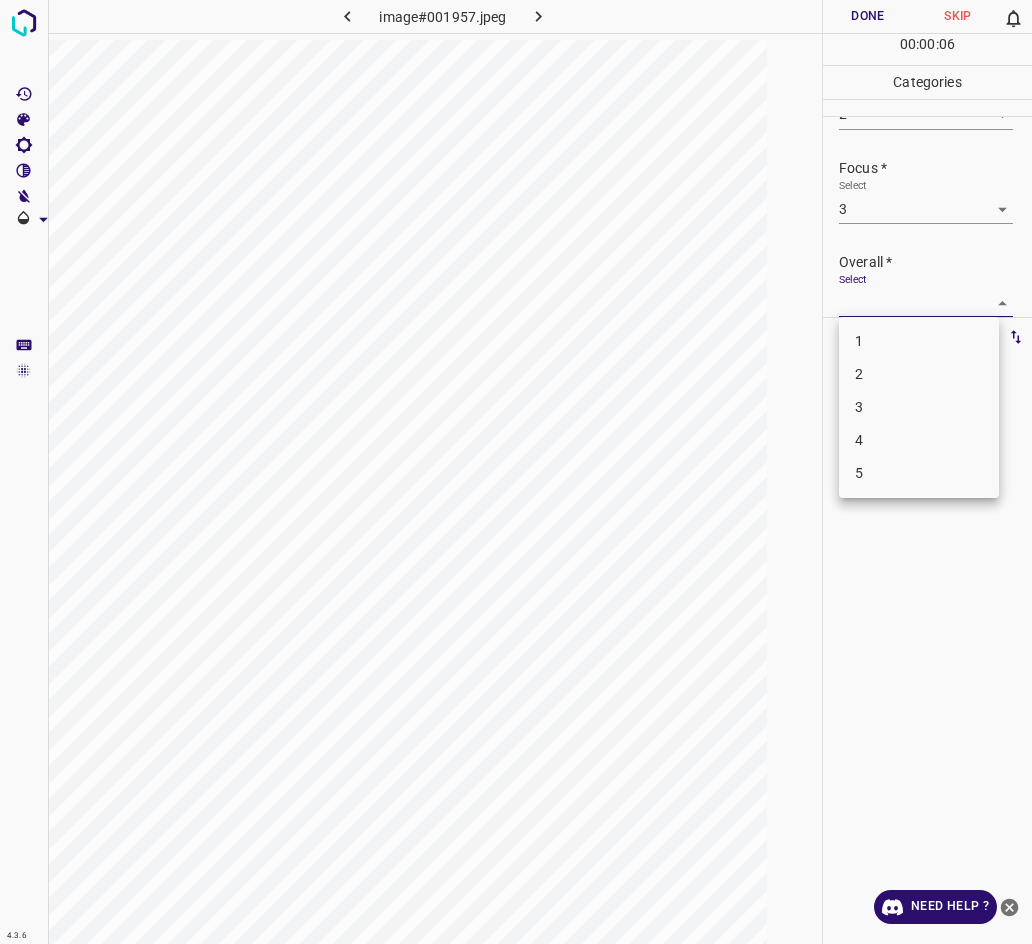 click on "3" at bounding box center [919, 407] 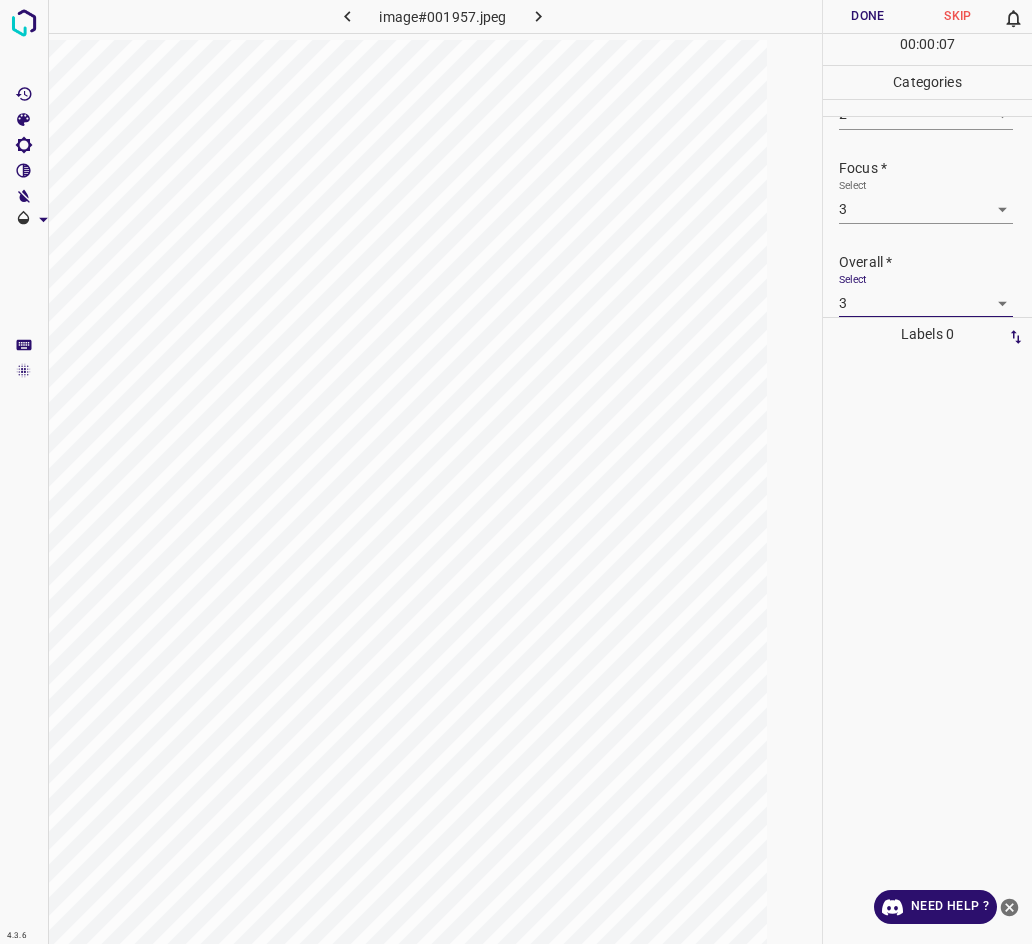 click on "Done" at bounding box center [868, 16] 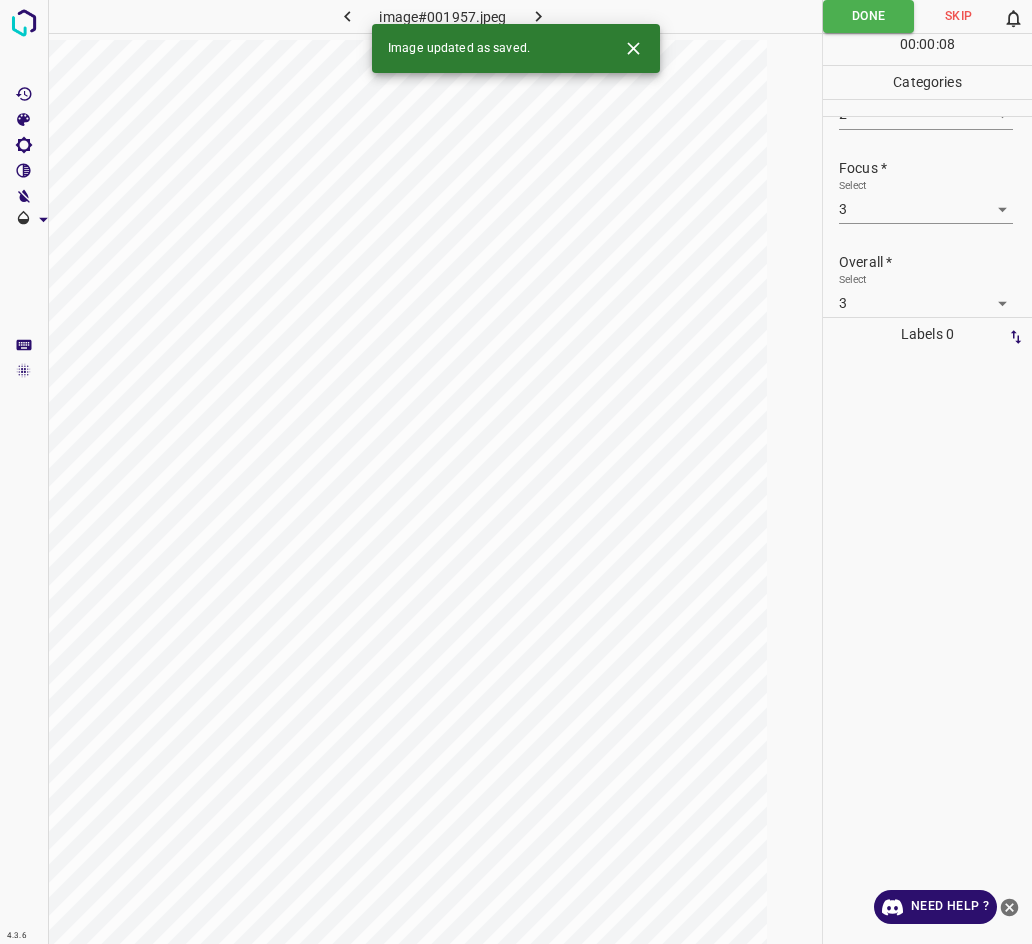 click 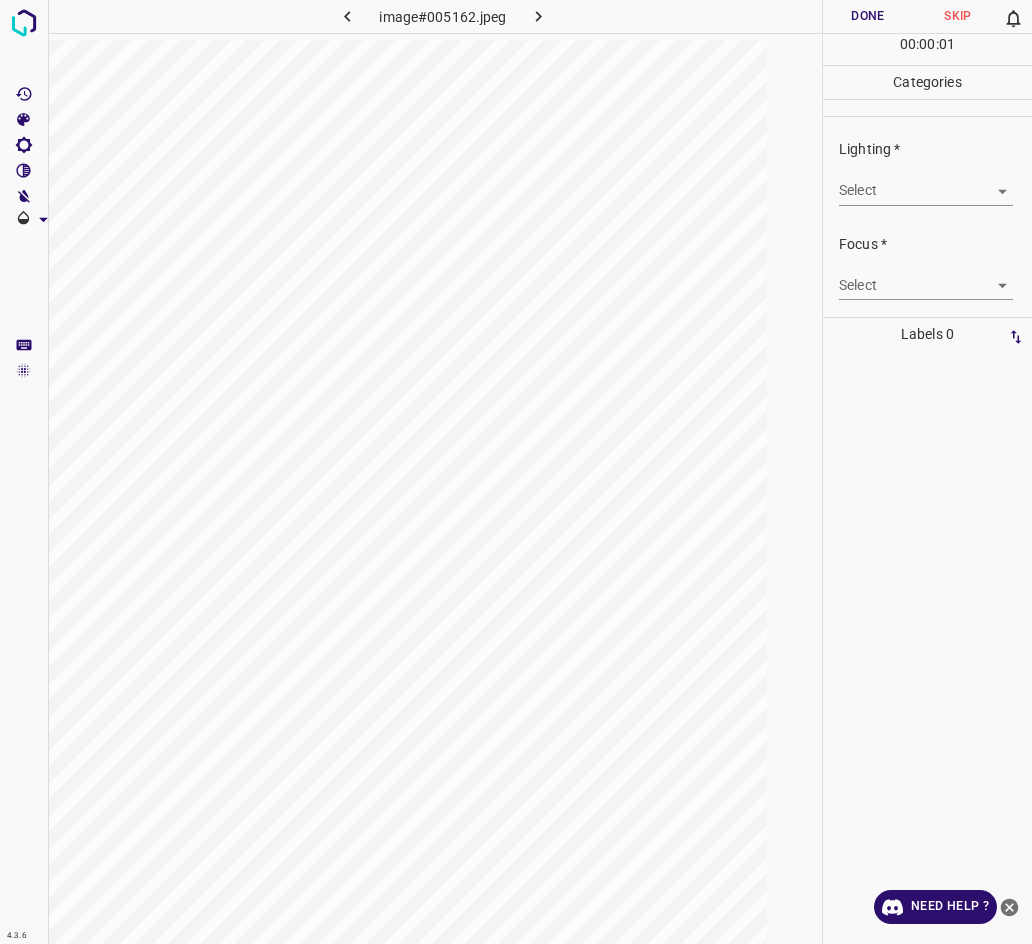 click on "4.3.6  image#005162.jpeg Done Skip 0 00   : 00   : 01   Categories Lighting *  Select ​ Focus *  Select ​ Overall *  Select ​ Labels   0 Categories 1 Lighting 2 Focus 3 Overall Tools Space Change between modes (Draw & Edit) I Auto labeling R Restore zoom M Zoom in N Zoom out Delete Delete selecte label Filters Z Restore filters X Saturation filter C Brightness filter V Contrast filter B Gray scale filter General O Download Need Help ? - Text - Hide - Delete" at bounding box center [516, 472] 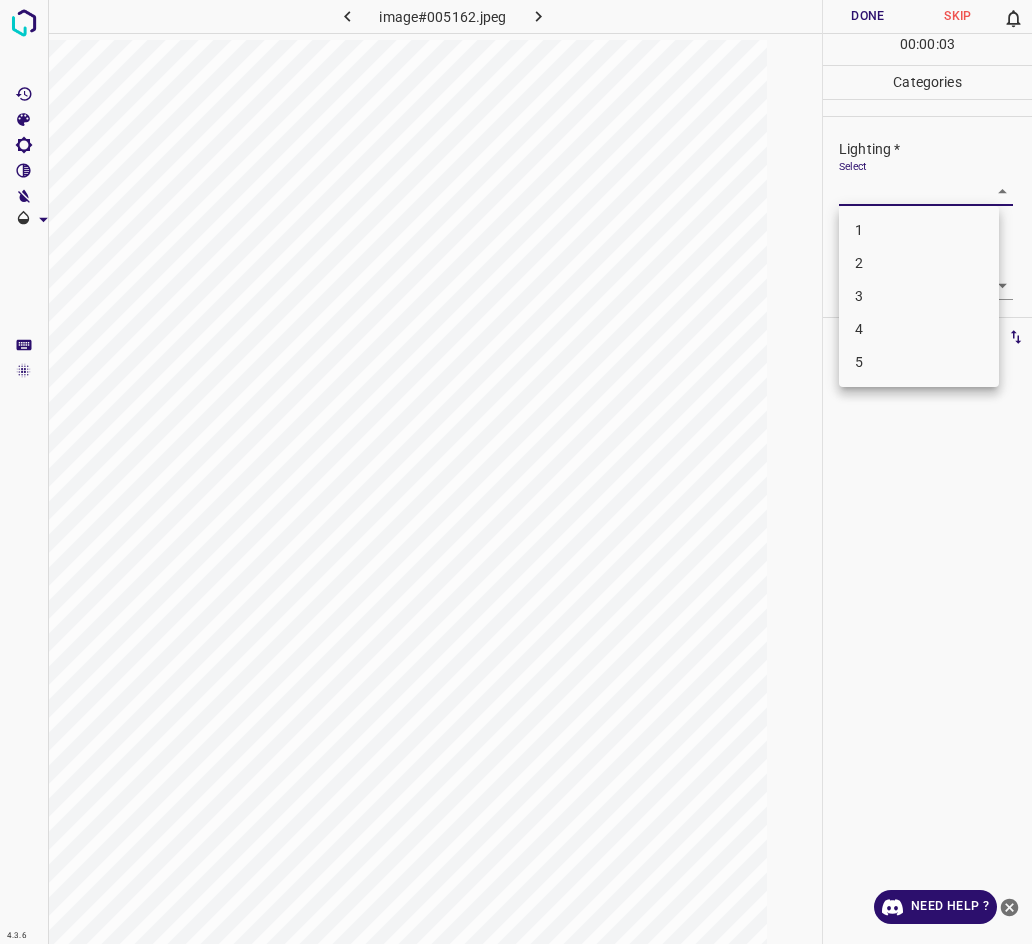 click on "2" at bounding box center (919, 263) 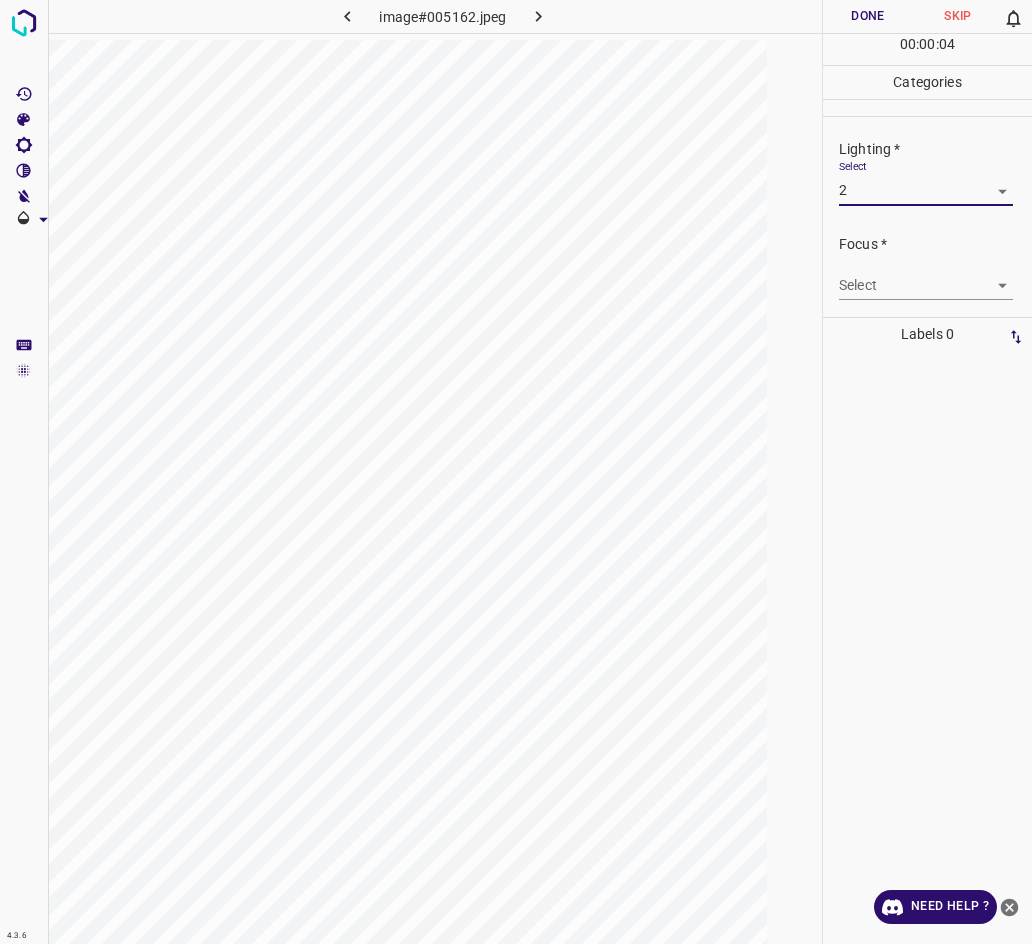 click on "4.3.6  image#005162.jpeg Done Skip 0 00   : 00   : 04   Categories Lighting *  Select 2 2 Focus *  Select ​ Overall *  Select ​ Labels   0 Categories 1 Lighting 2 Focus 3 Overall Tools Space Change between modes (Draw & Edit) I Auto labeling R Restore zoom M Zoom in N Zoom out Delete Delete selecte label Filters Z Restore filters X Saturation filter C Brightness filter V Contrast filter B Gray scale filter General O Download Need Help ? - Text - Hide - Delete" at bounding box center [516, 472] 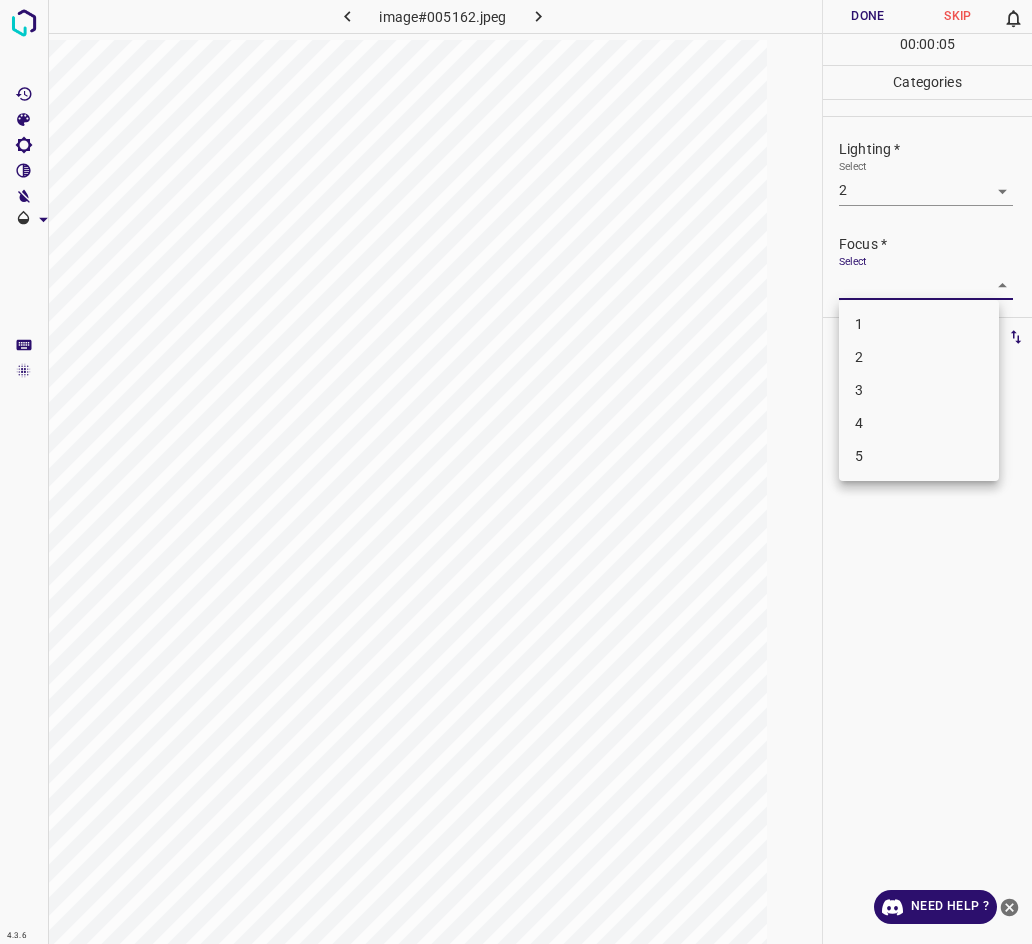 click on "3" at bounding box center [919, 390] 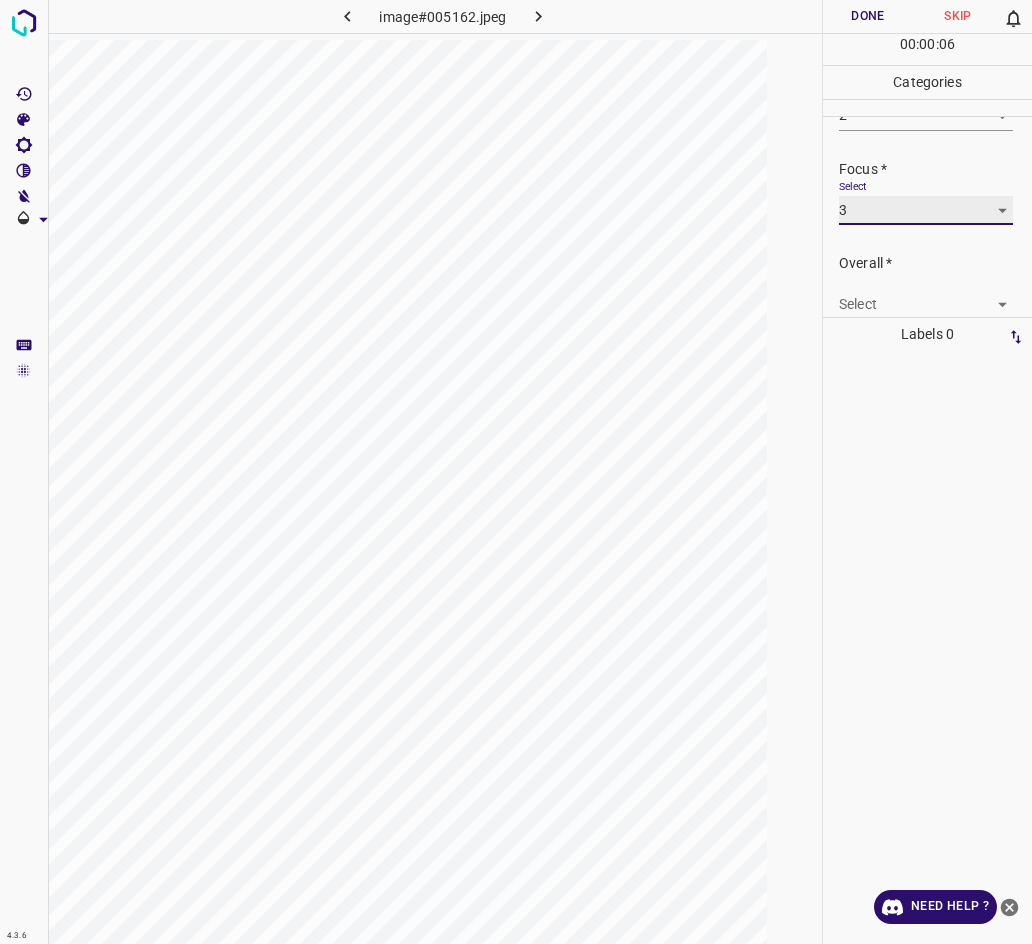 scroll, scrollTop: 98, scrollLeft: 0, axis: vertical 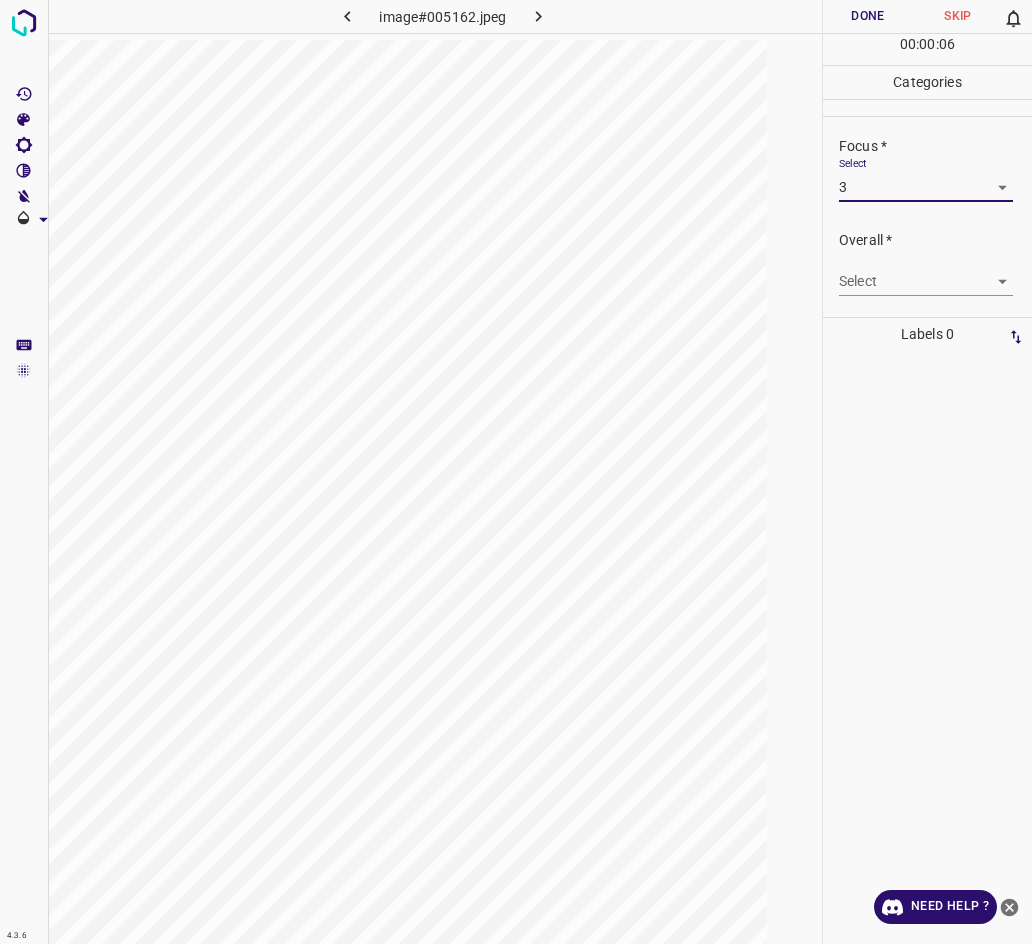 click on "4.3.6  image#005162.jpeg Done Skip 0 00   : 00   : 06   Categories Lighting *  Select 2 2 Focus *  Select 3 3 Overall *  Select ​ Labels   0 Categories 1 Lighting 2 Focus 3 Overall Tools Space Change between modes (Draw & Edit) I Auto labeling R Restore zoom M Zoom in N Zoom out Delete Delete selecte label Filters Z Restore filters X Saturation filter C Brightness filter V Contrast filter B Gray scale filter General O Download Need Help ? - Text - Hide - Delete" at bounding box center [516, 472] 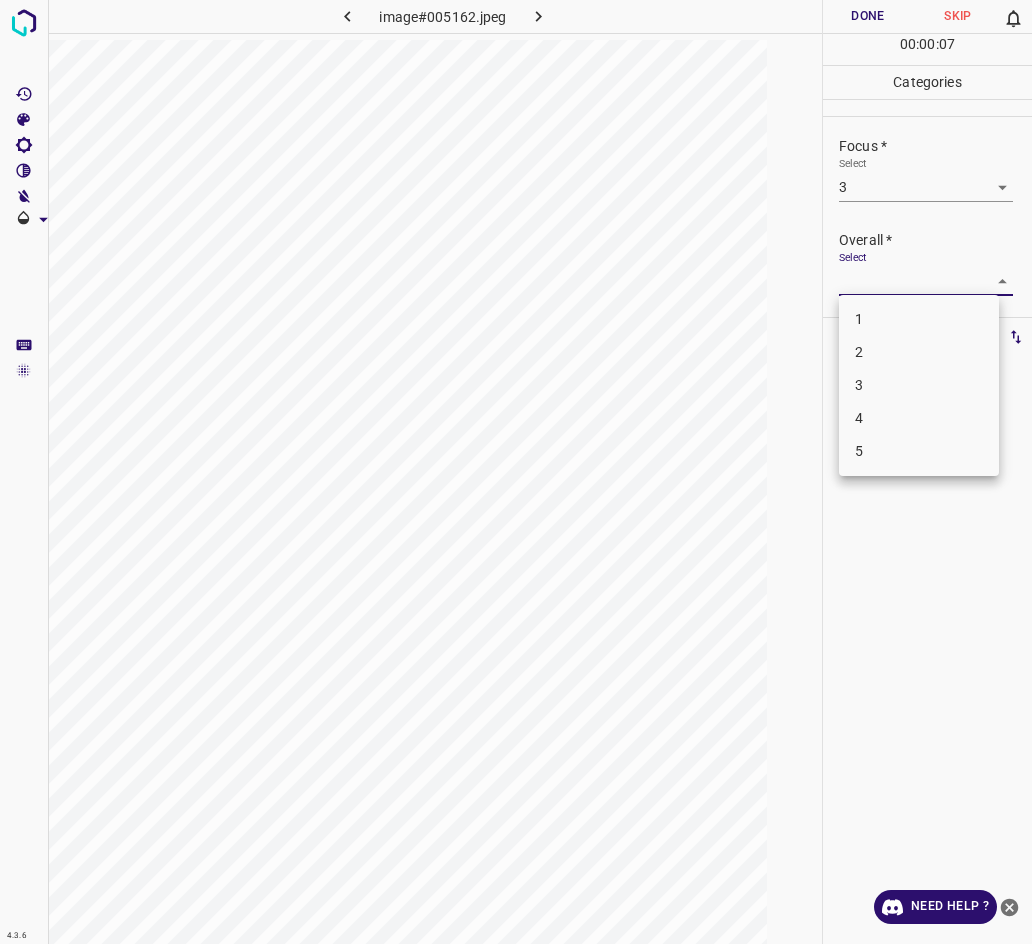 click on "3" at bounding box center (919, 385) 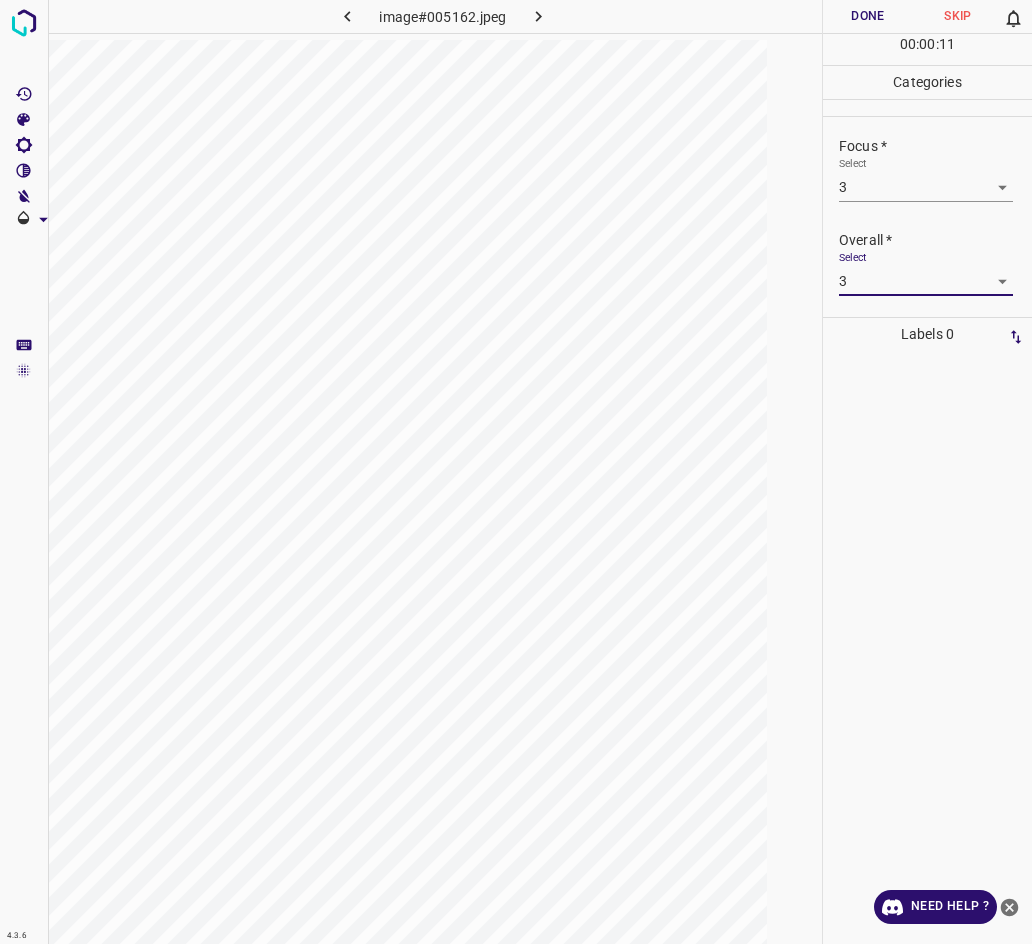 click on "4.3.6  image#005162.jpeg Done Skip 0 00   : 00   : 11   Categories Lighting *  Select 2 2 Focus *  Select 3 3 Overall *  Select 3 3 Labels   0 Categories 1 Lighting 2 Focus 3 Overall Tools Space Change between modes (Draw & Edit) I Auto labeling R Restore zoom M Zoom in N Zoom out Delete Delete selecte label Filters Z Restore filters X Saturation filter C Brightness filter V Contrast filter B Gray scale filter General O Download Need Help ? - Text - Hide - Delete" at bounding box center [516, 472] 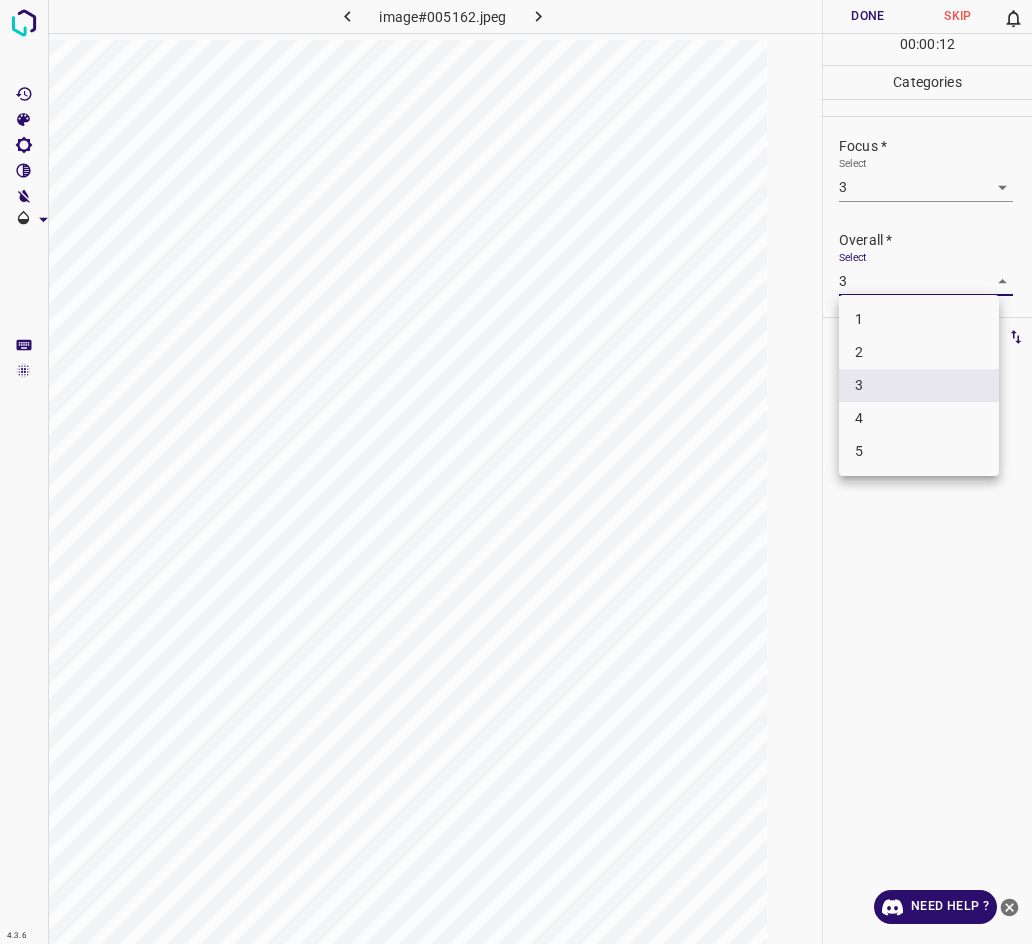 click on "2" at bounding box center [919, 352] 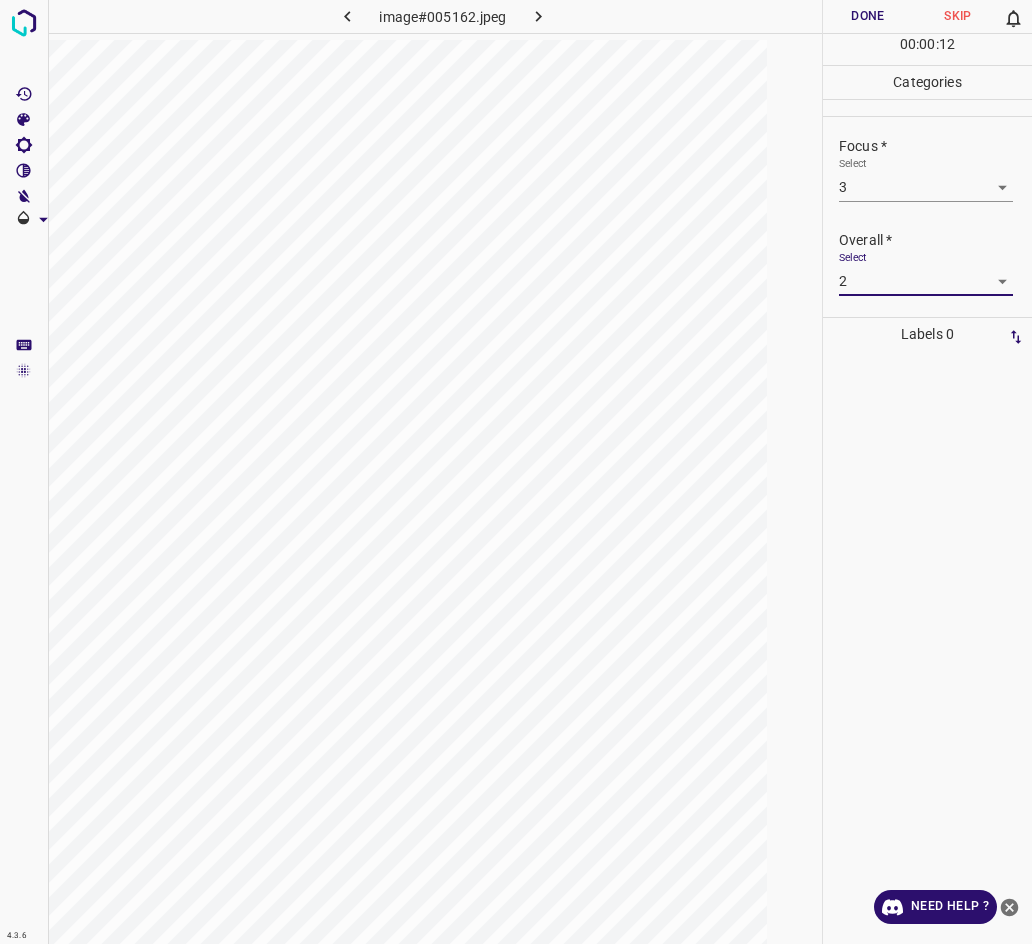 click on "Done" at bounding box center [868, 16] 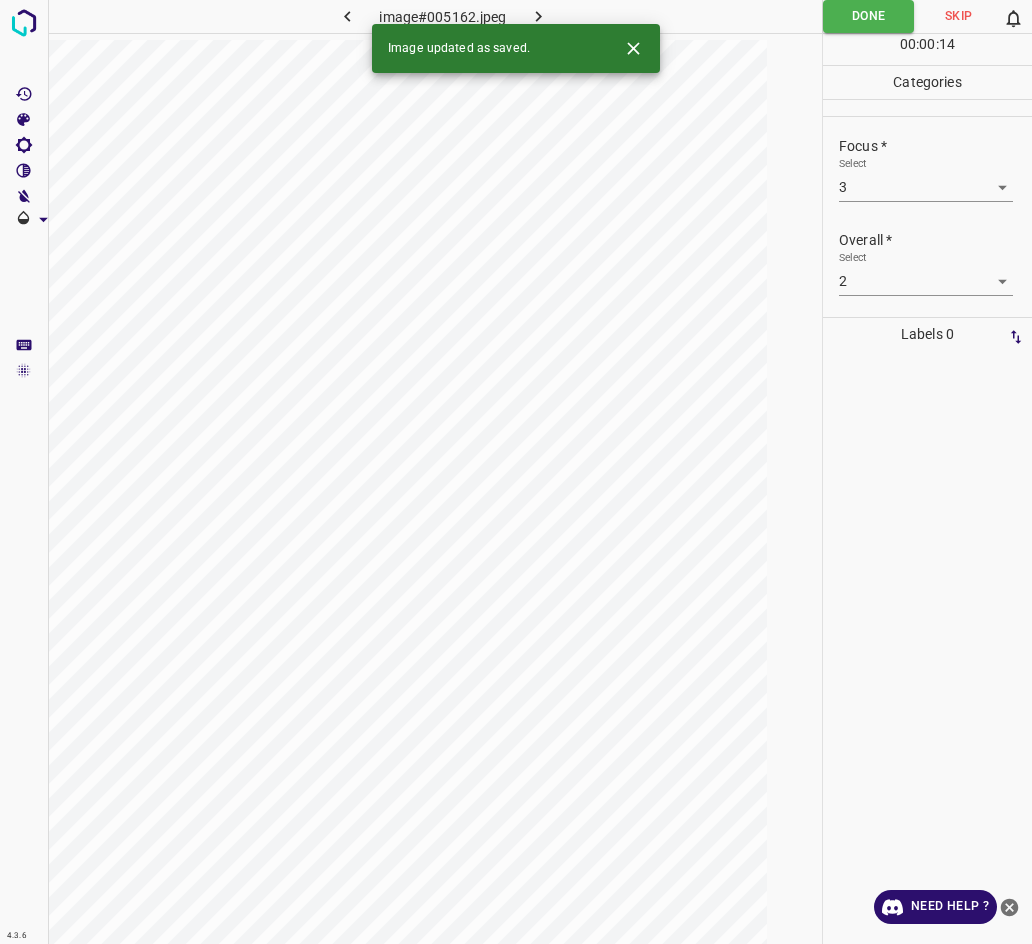 click 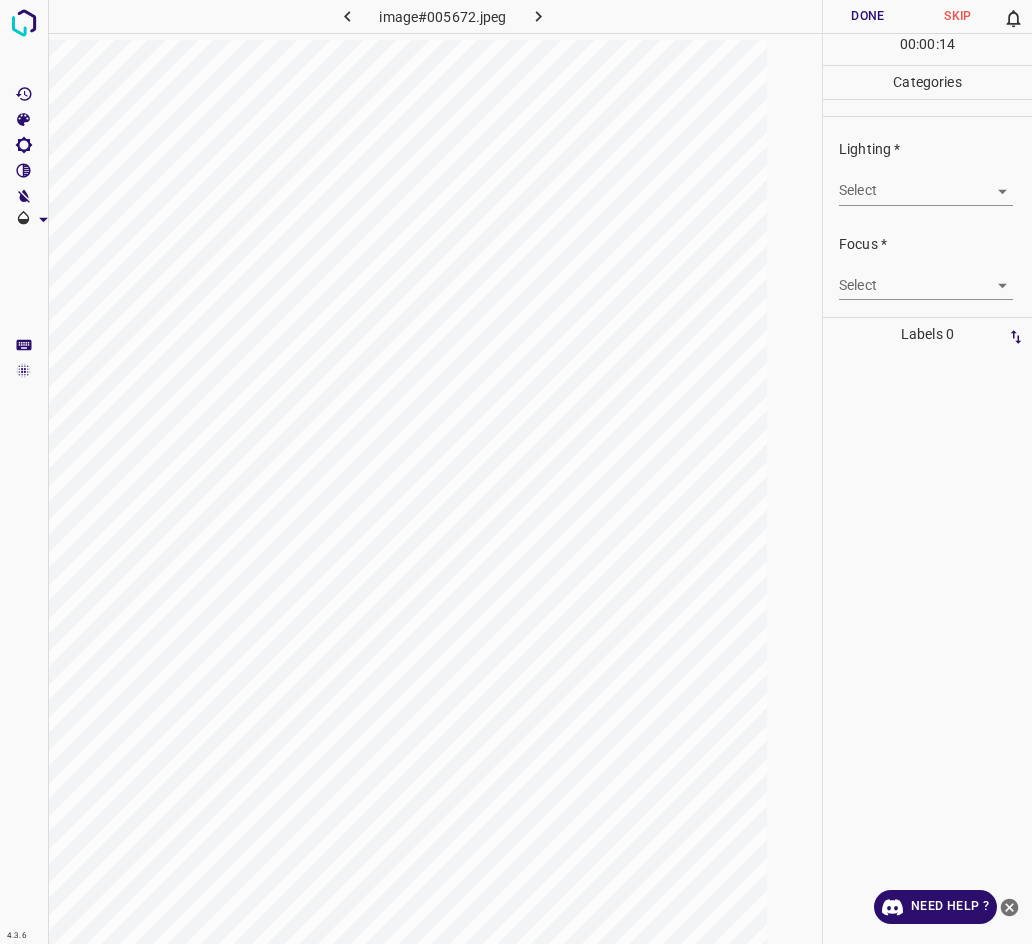 click on "4.3.6  image#005672.jpeg Done Skip 0 00   : 00   : 14   Categories Lighting *  Select ​ Focus *  Select ​ Overall *  Select ​ Labels   0 Categories 1 Lighting 2 Focus 3 Overall Tools Space Change between modes (Draw & Edit) I Auto labeling R Restore zoom M Zoom in N Zoom out Delete Delete selecte label Filters Z Restore filters X Saturation filter C Brightness filter V Contrast filter B Gray scale filter General O Download Need Help ? - Text - Hide - Delete" at bounding box center [516, 472] 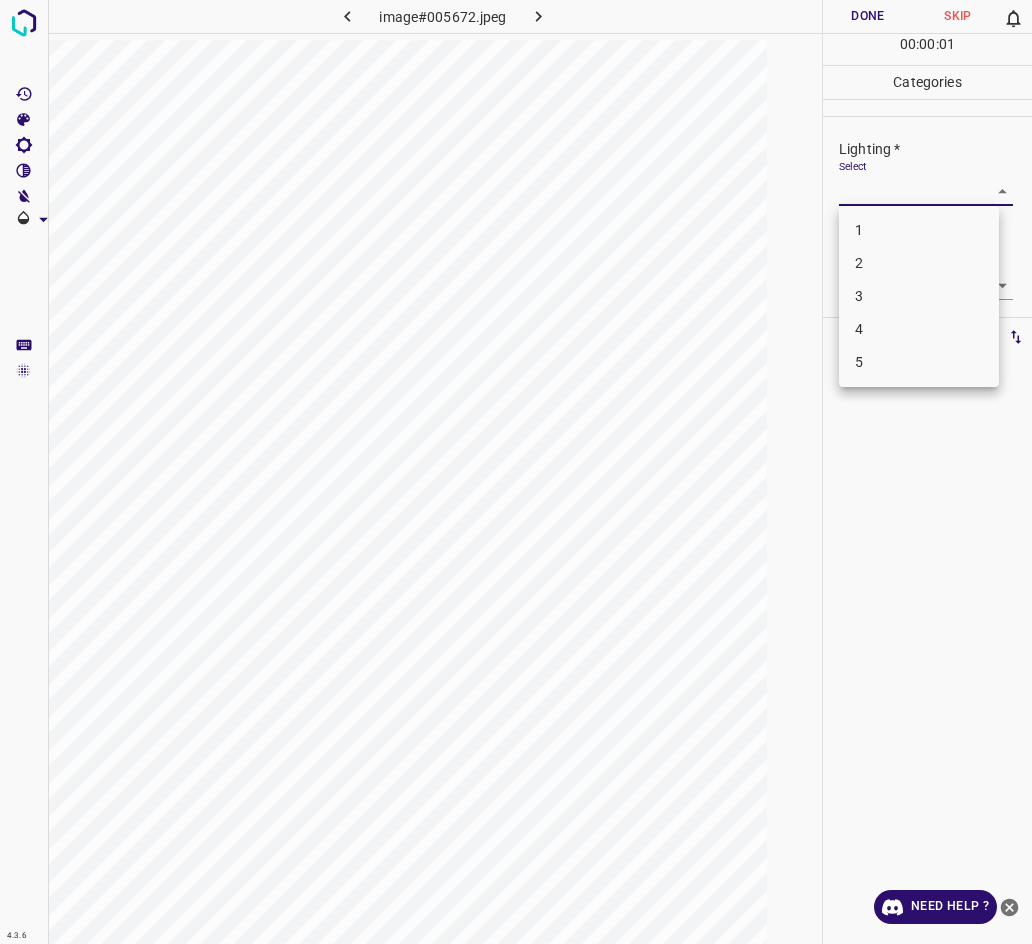 click on "3" at bounding box center [919, 296] 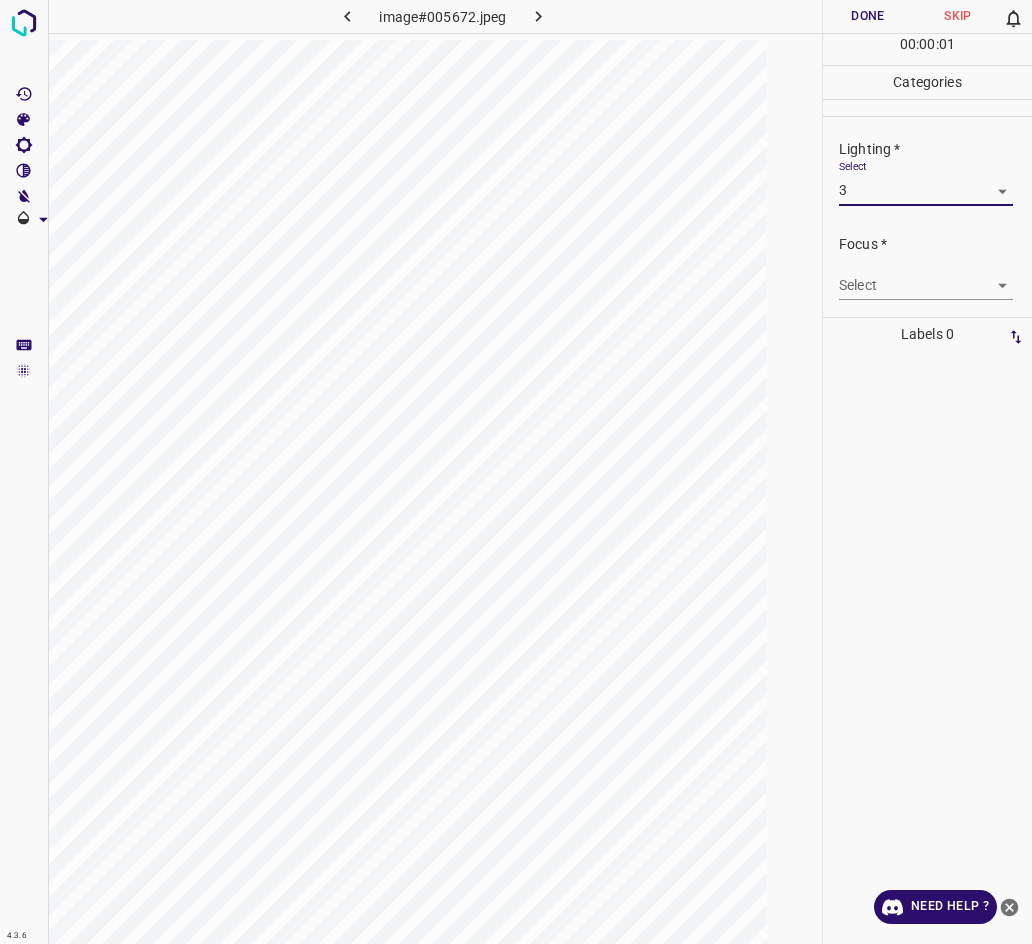 click on "4.3.6  image#005672.jpeg Done Skip 0 00   : 00   : 01   Categories Lighting *  Select 3 3 Focus *  Select ​ Overall *  Select ​ Labels   0 Categories 1 Lighting 2 Focus 3 Overall Tools Space Change between modes (Draw & Edit) I Auto labeling R Restore zoom M Zoom in N Zoom out Delete Delete selecte label Filters Z Restore filters X Saturation filter C Brightness filter V Contrast filter B Gray scale filter General O Download Need Help ? - Text - Hide - Delete 1 2 3 4 5" at bounding box center [516, 472] 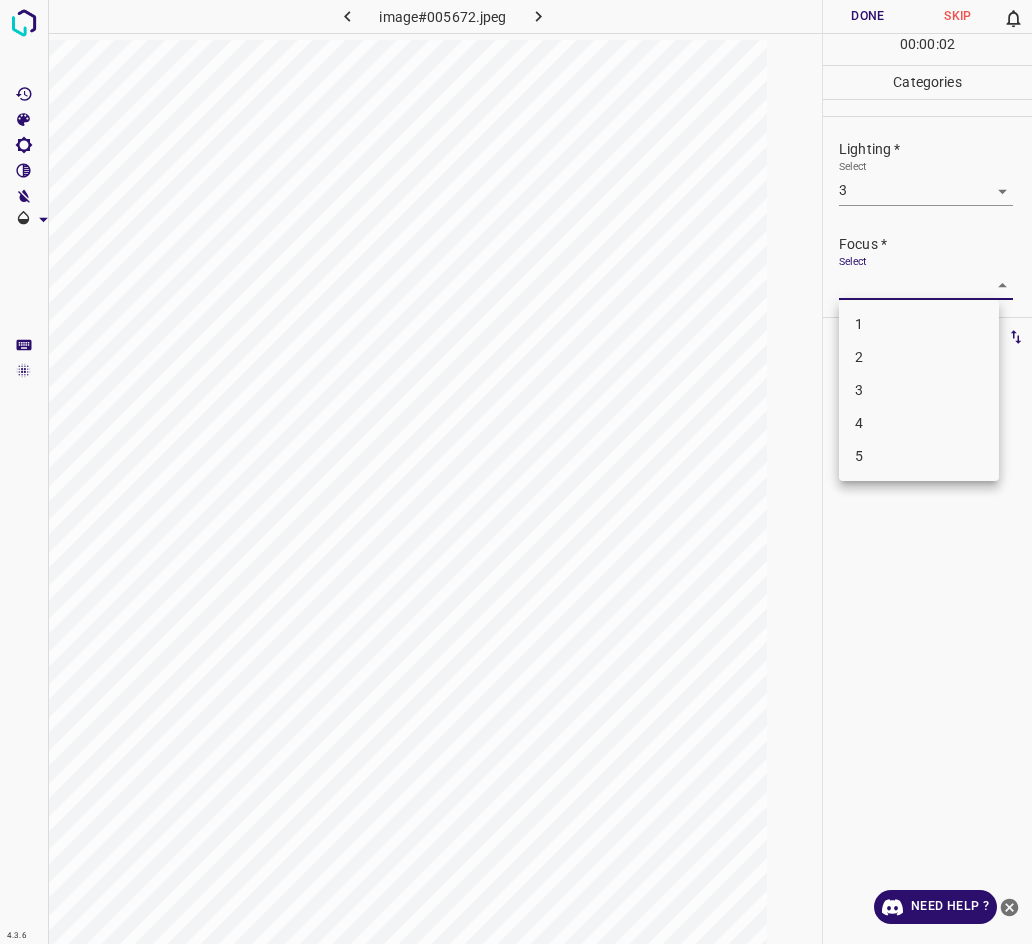 click on "3" at bounding box center [919, 390] 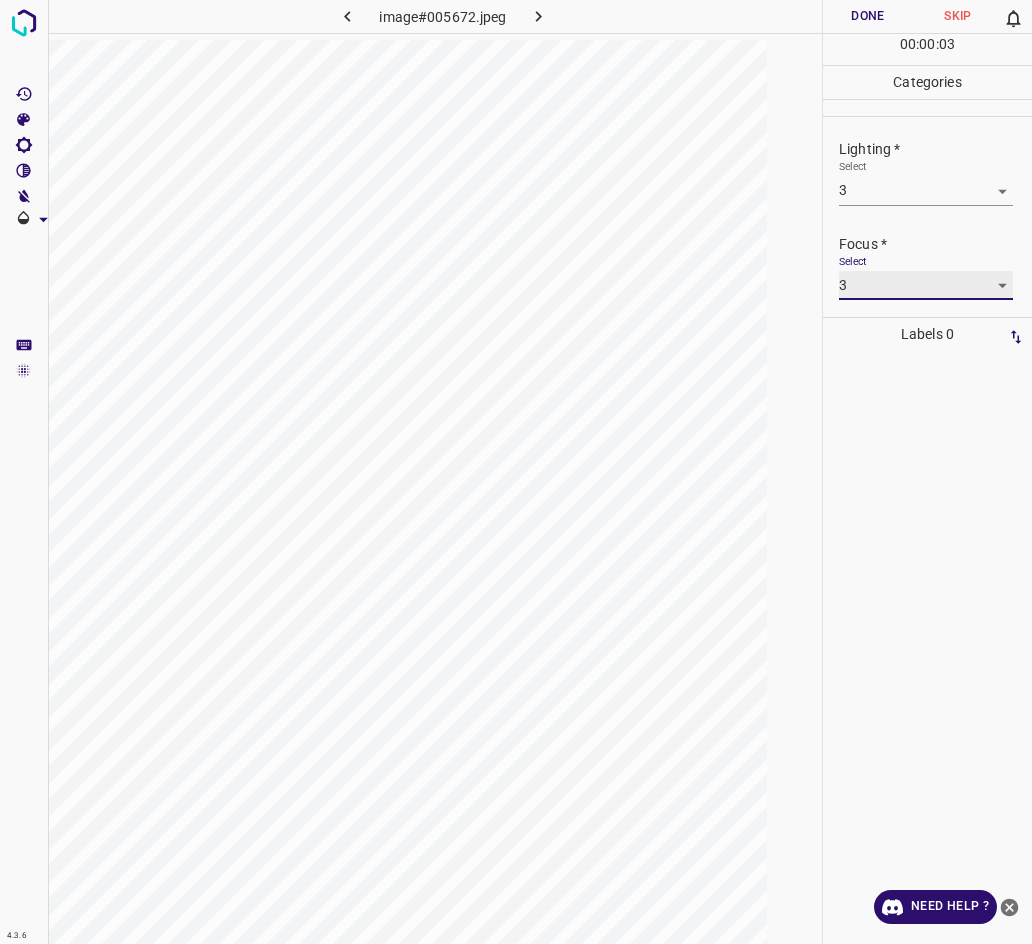 scroll, scrollTop: 65, scrollLeft: 0, axis: vertical 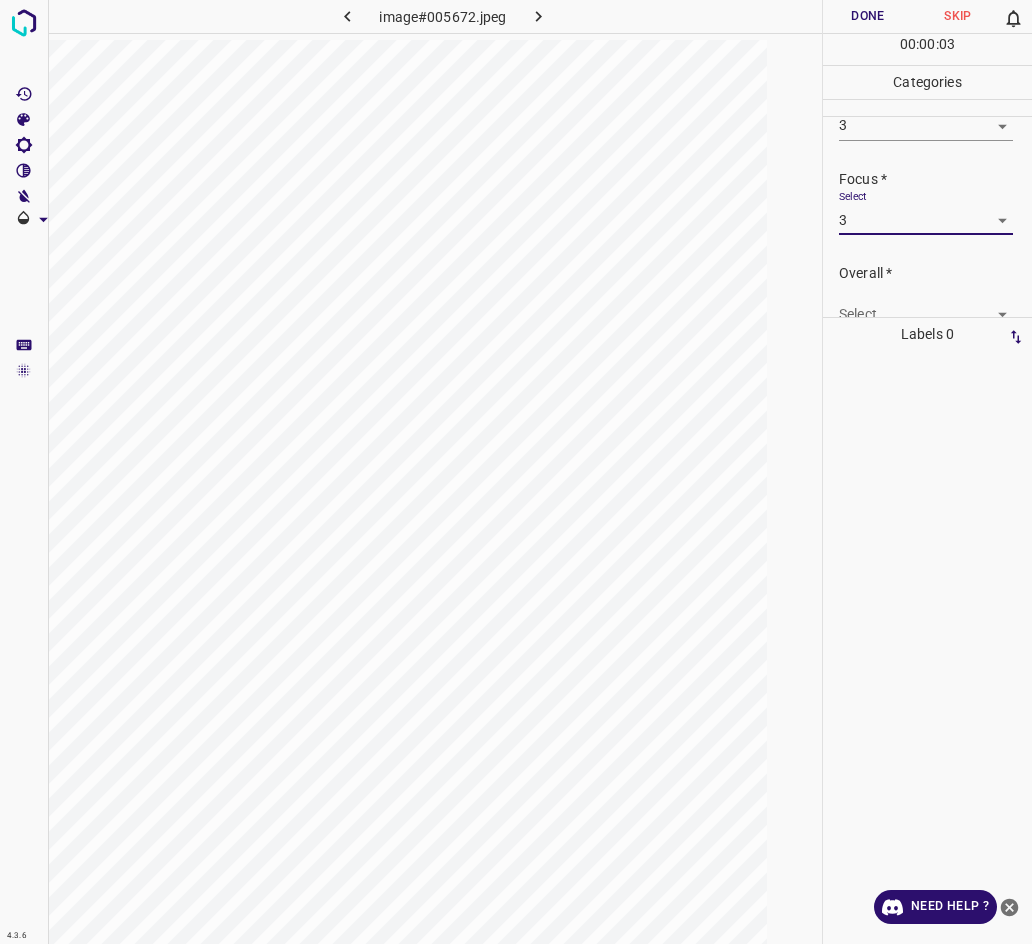 click on "Select ​" at bounding box center (926, 306) 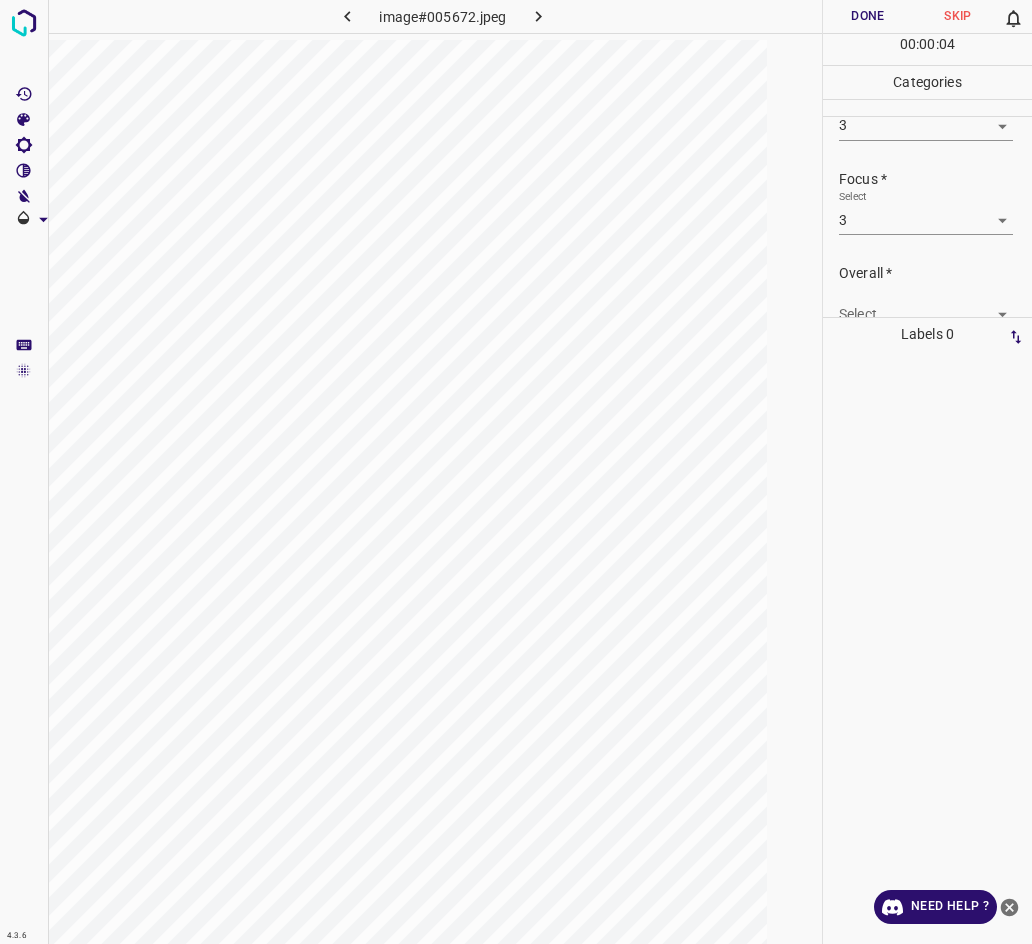 click on "4.3.6  image#005672.jpeg Done Skip 0 00   : 00   : 04   Categories Lighting *  Select 3 3 Focus *  Select 3 3 Overall *  Select ​ Labels   0 Categories 1 Lighting 2 Focus 3 Overall Tools Space Change between modes (Draw & Edit) I Auto labeling R Restore zoom M Zoom in N Zoom out Delete Delete selecte label Filters Z Restore filters X Saturation filter C Brightness filter V Contrast filter B Gray scale filter General O Download Need Help ? - Text - Hide - Delete" at bounding box center (516, 472) 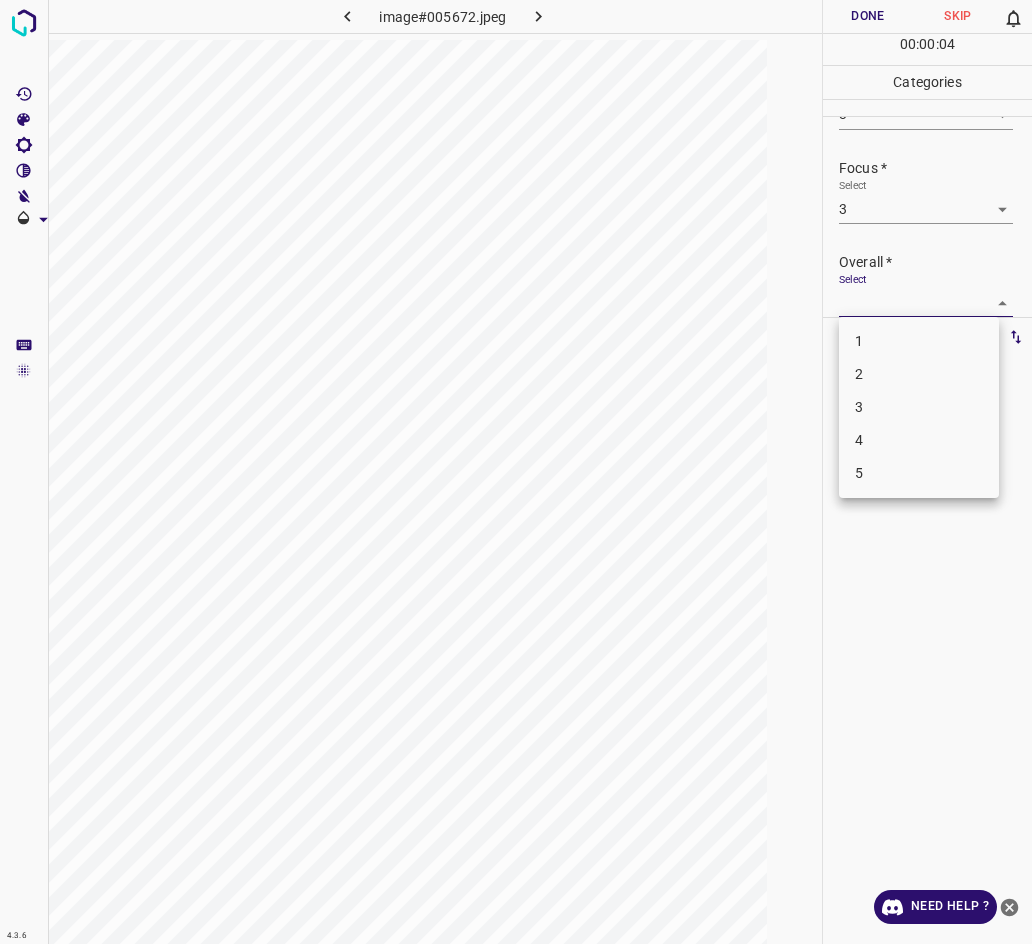 click on "3" at bounding box center [919, 407] 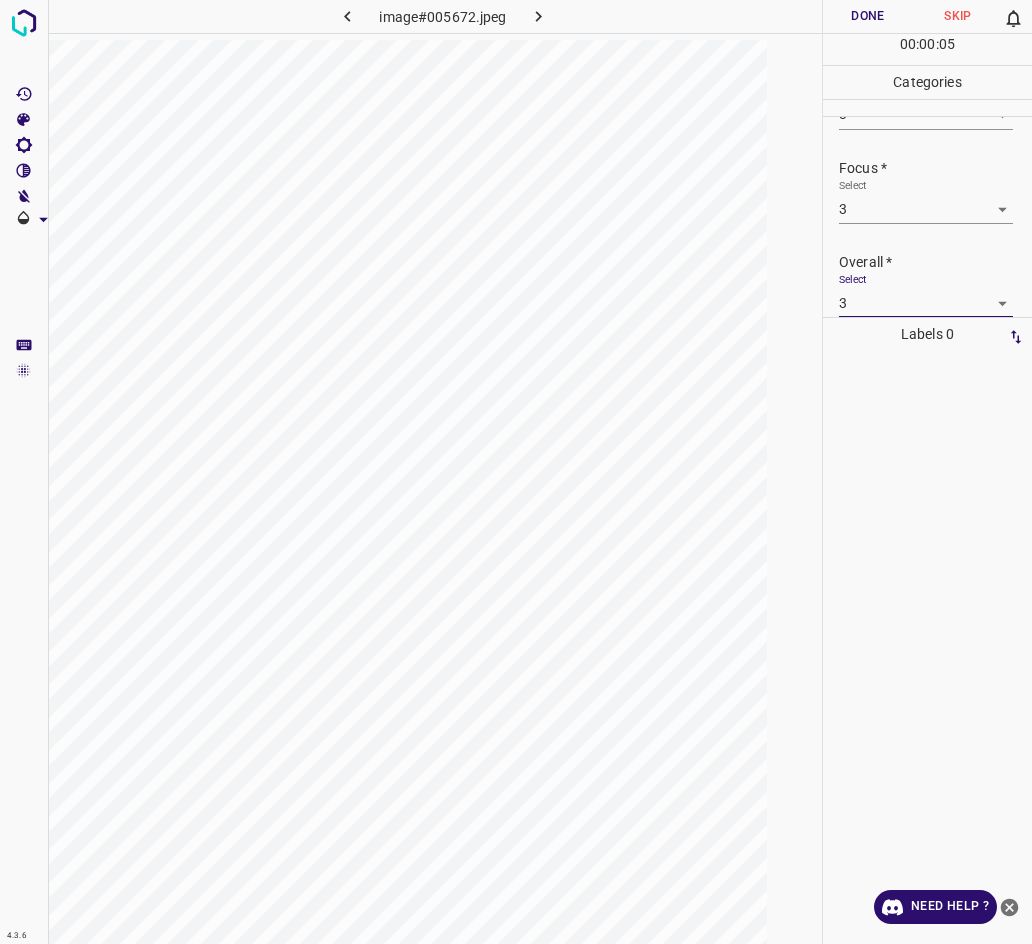 click on "Done" at bounding box center [868, 16] 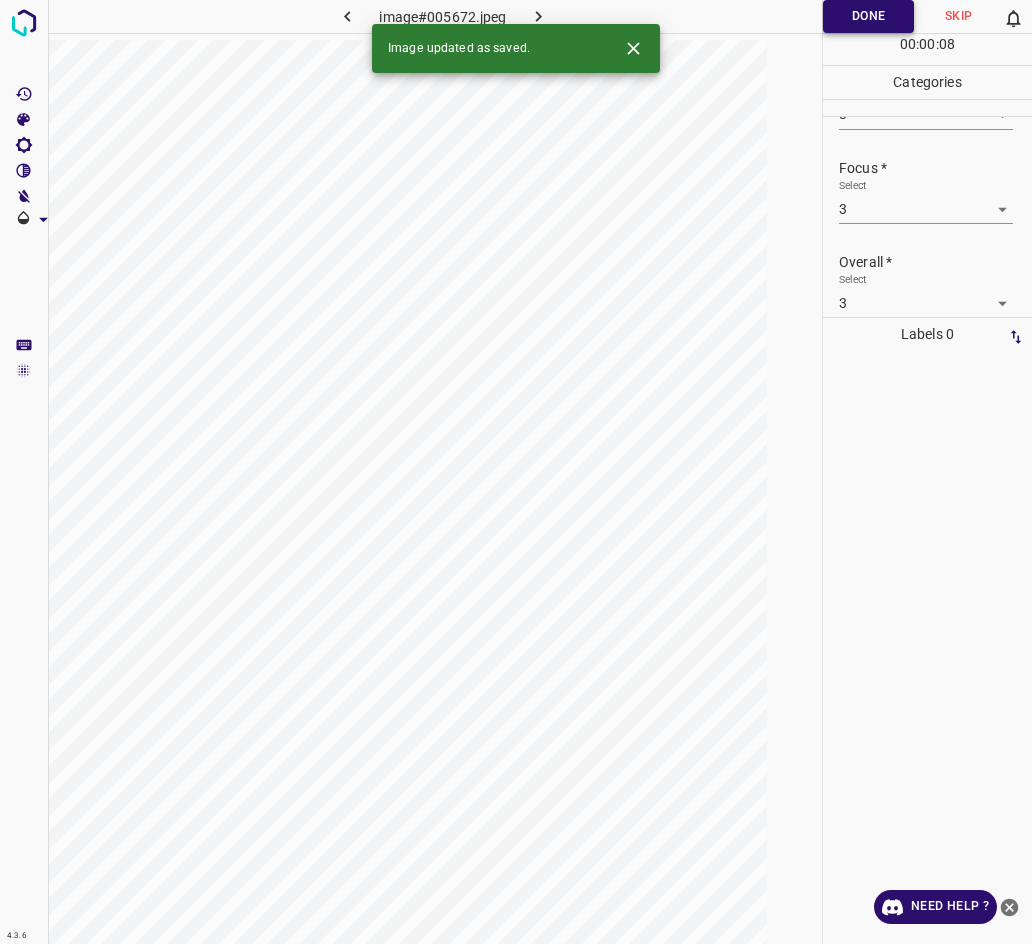 click 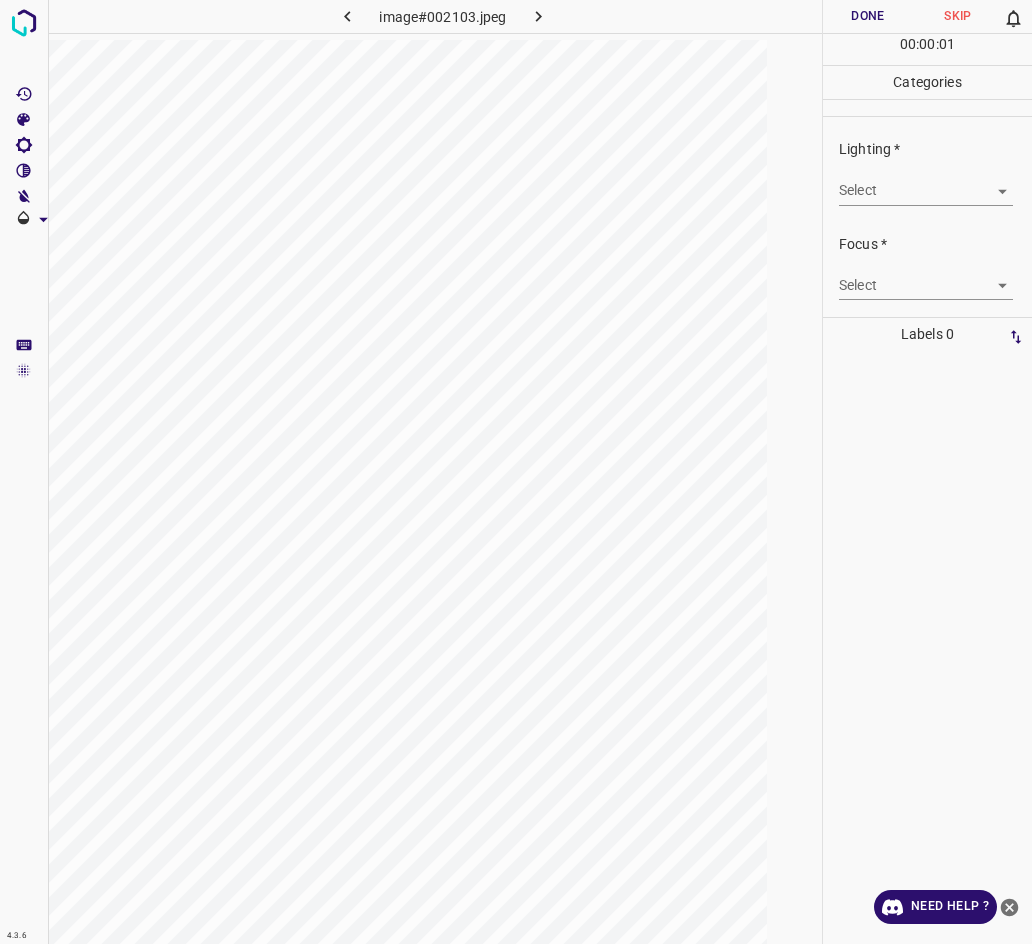 click on "4.3.6  image#002103.jpeg Done Skip 0 00   : 00   : 01   Categories Lighting *  Select ​ Focus *  Select ​ Overall *  Select ​ Labels   0 Categories 1 Lighting 2 Focus 3 Overall Tools Space Change between modes (Draw & Edit) I Auto labeling R Restore zoom M Zoom in N Zoom out Delete Delete selecte label Filters Z Restore filters X Saturation filter C Brightness filter V Contrast filter B Gray scale filter General O Download Need Help ? - Text - Hide - Delete" at bounding box center [516, 472] 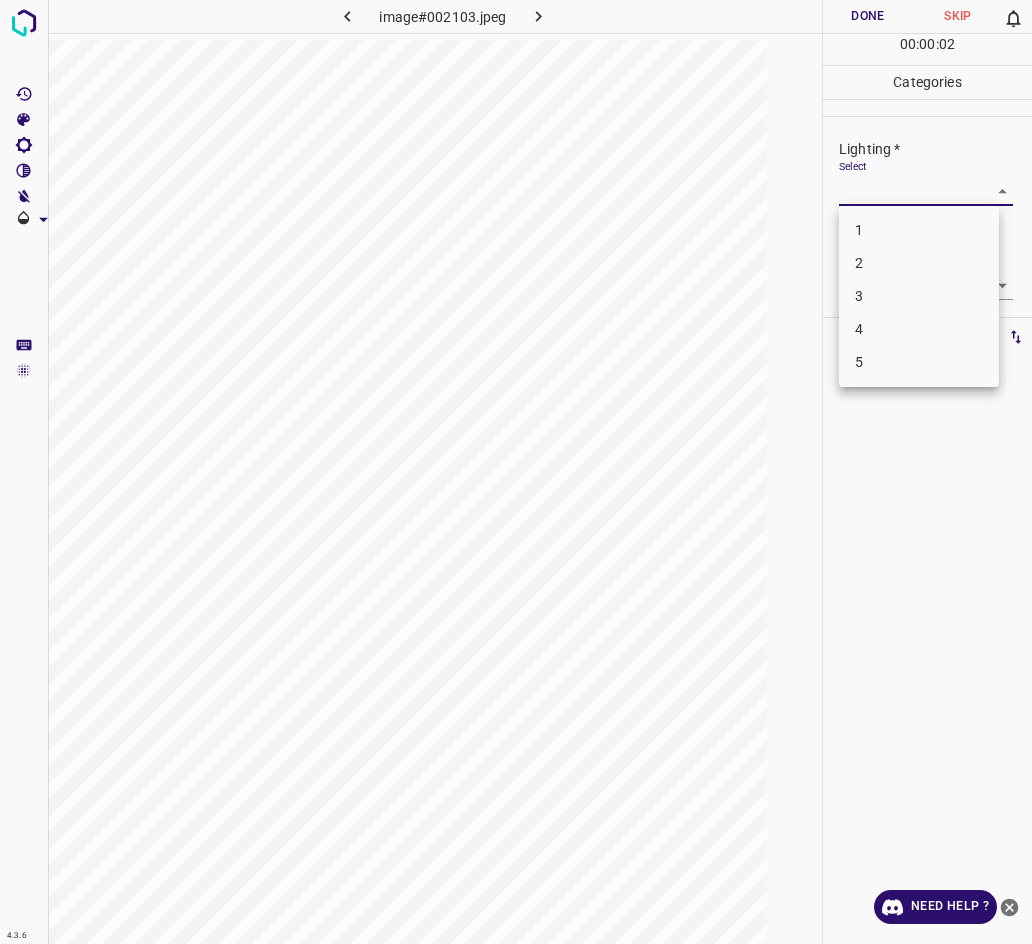 click on "3" at bounding box center [919, 296] 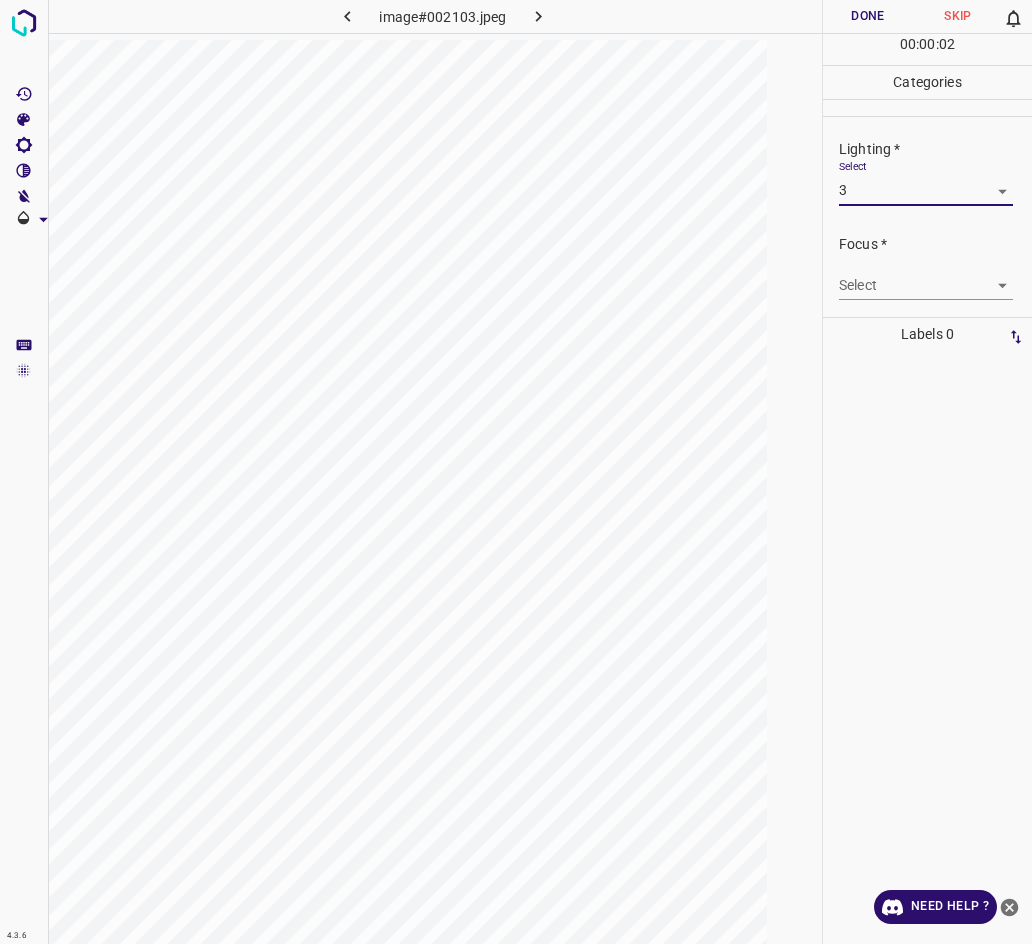 click on "4.3.6  image#002103.jpeg Done Skip 0 00   : 00   : 02   Categories Lighting *  Select 3 3 Focus *  Select ​ Overall *  Select ​ Labels   0 Categories 1 Lighting 2 Focus 3 Overall Tools Space Change between modes (Draw & Edit) I Auto labeling R Restore zoom M Zoom in N Zoom out Delete Delete selecte label Filters Z Restore filters X Saturation filter C Brightness filter V Contrast filter B Gray scale filter General O Download Need Help ? - Text - Hide - Delete" at bounding box center [516, 472] 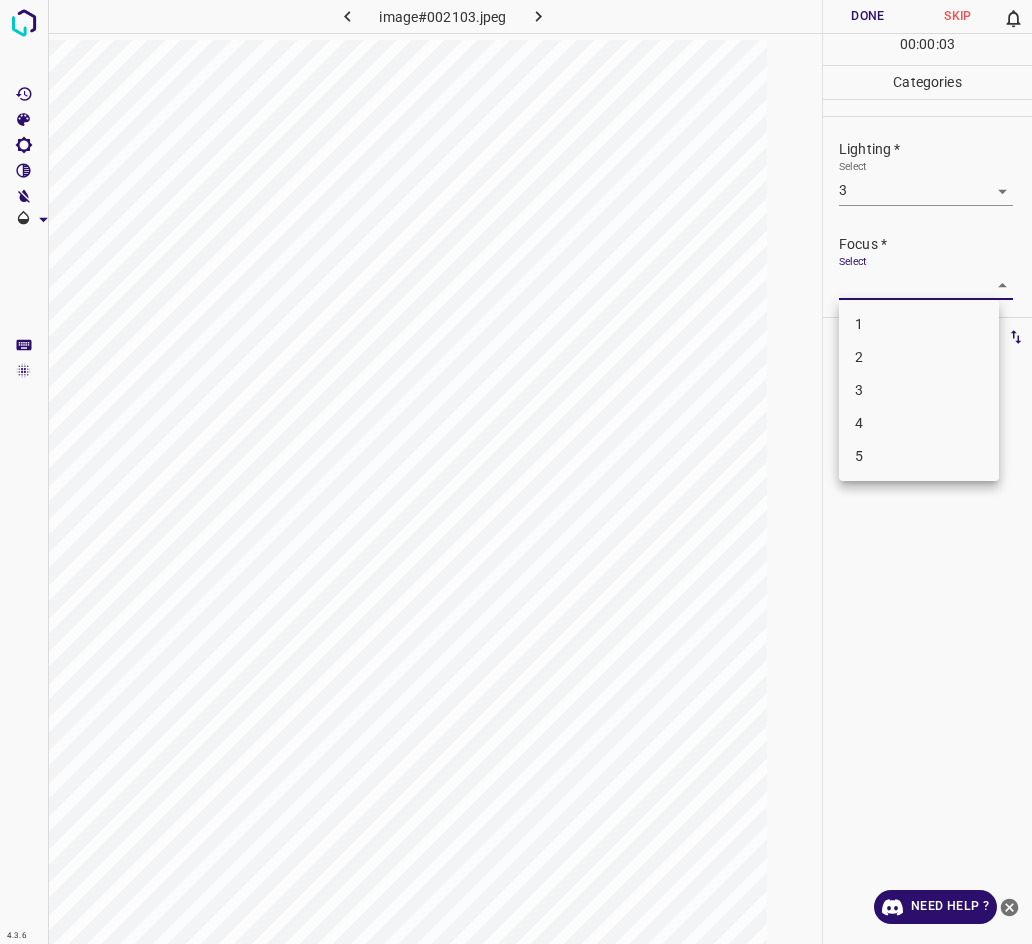 click on "3" at bounding box center [919, 390] 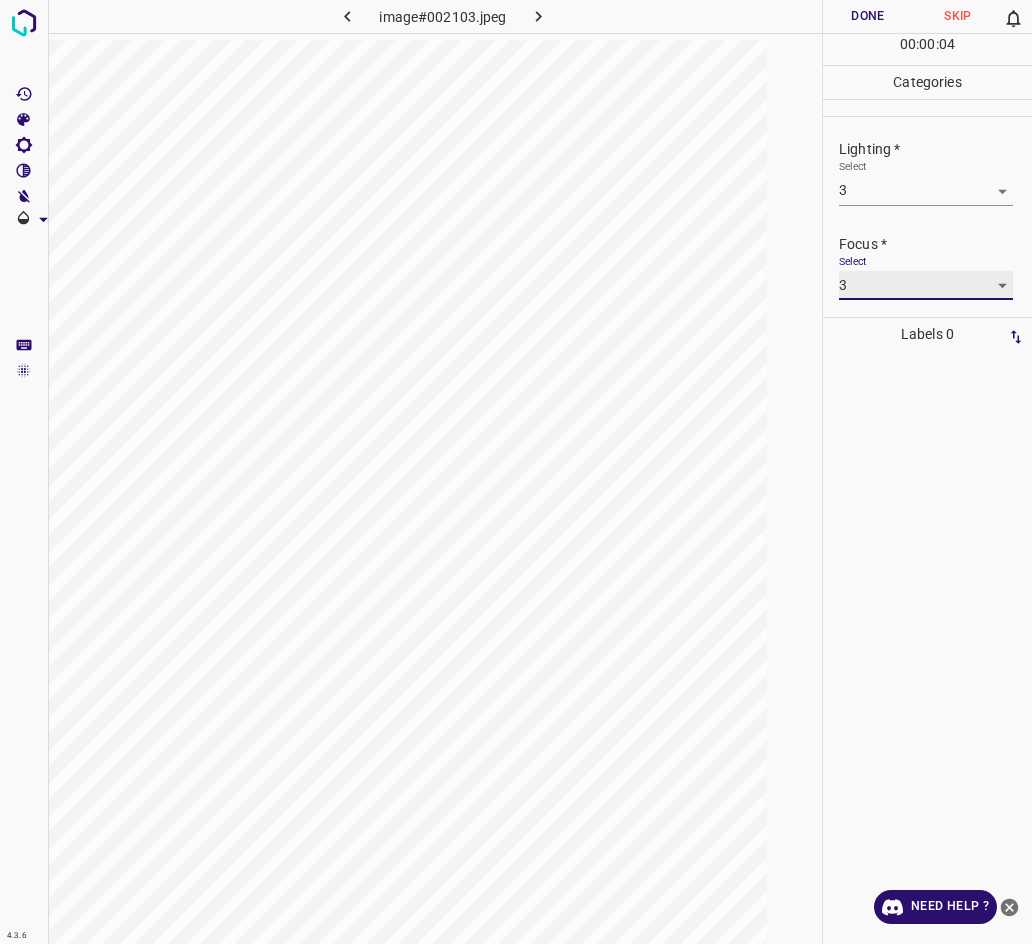 scroll, scrollTop: 90, scrollLeft: 0, axis: vertical 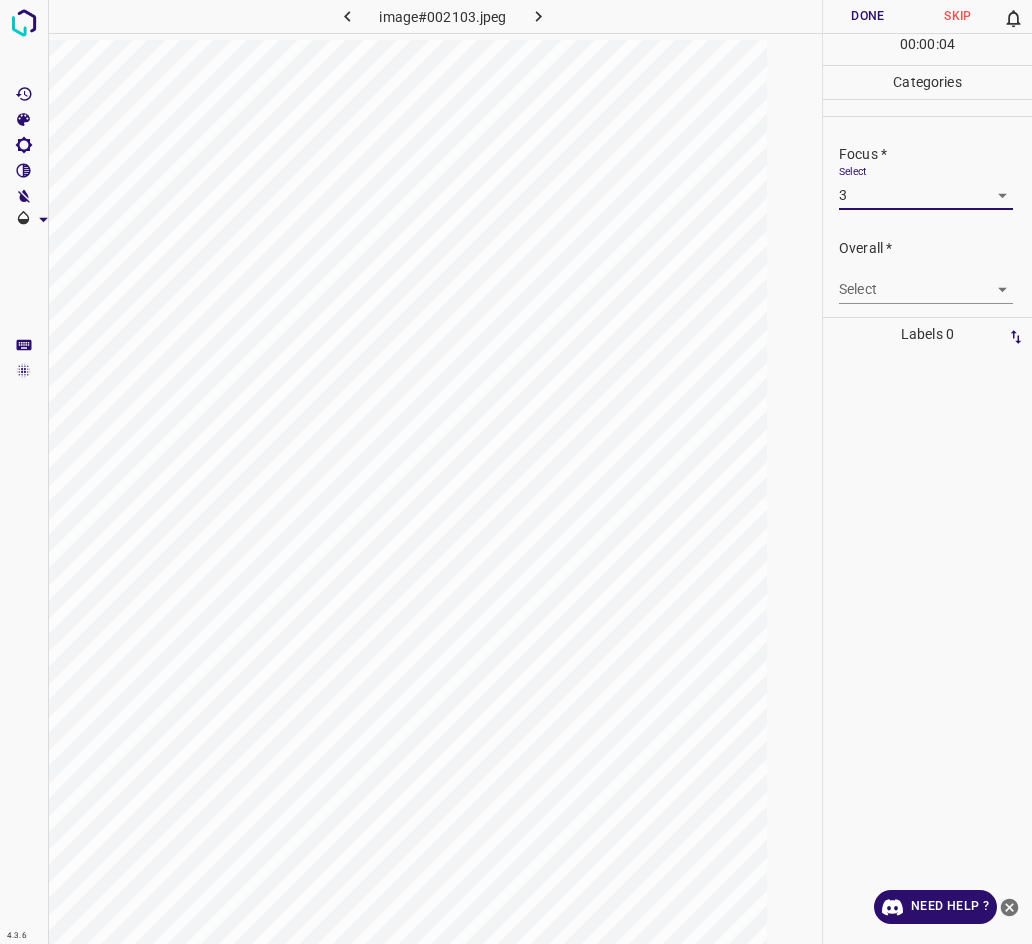 click on "4.3.6  image#002103.jpeg Done Skip 0 00   : 00   : 04   Categories Lighting *  Select 3 3 Focus *  Select 3 3 Overall *  Select ​ Labels   0 Categories 1 Lighting 2 Focus 3 Overall Tools Space Change between modes (Draw & Edit) I Auto labeling R Restore zoom M Zoom in N Zoom out Delete Delete selecte label Filters Z Restore filters X Saturation filter C Brightness filter V Contrast filter B Gray scale filter General O Download Need Help ? - Text - Hide - Delete" at bounding box center [516, 472] 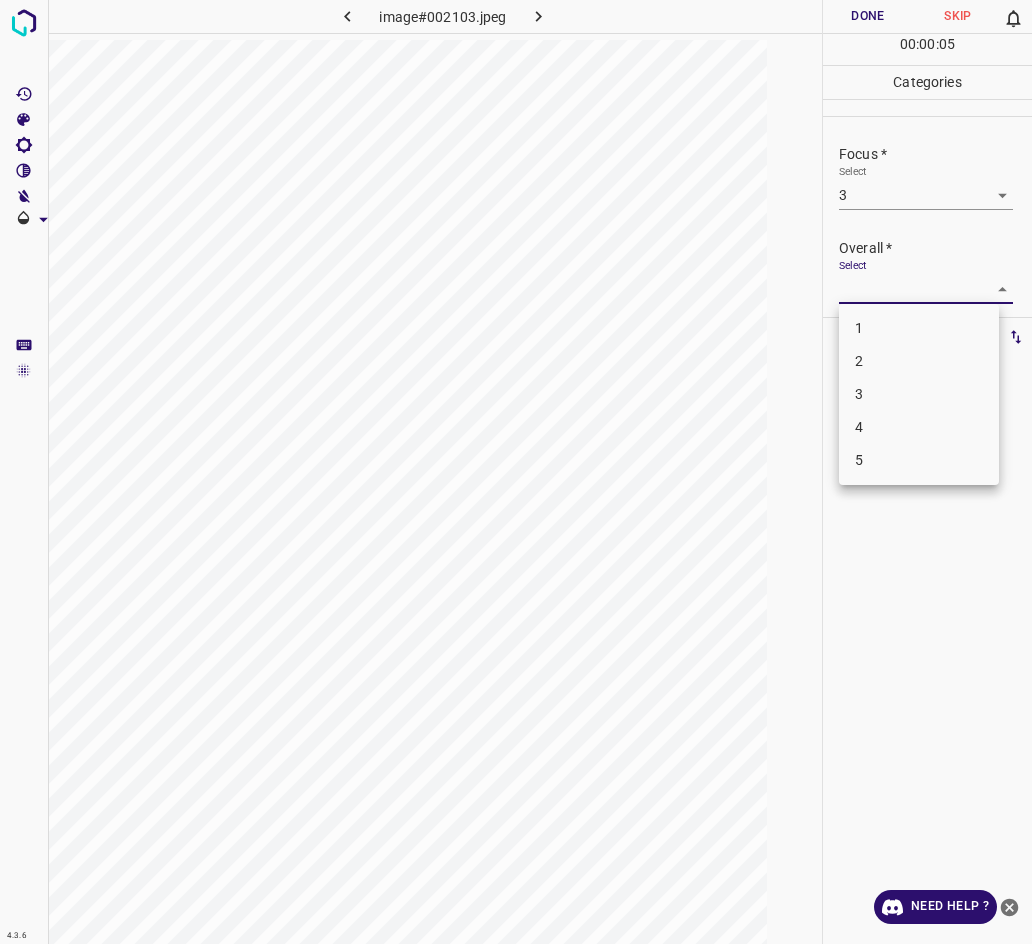 click at bounding box center (516, 472) 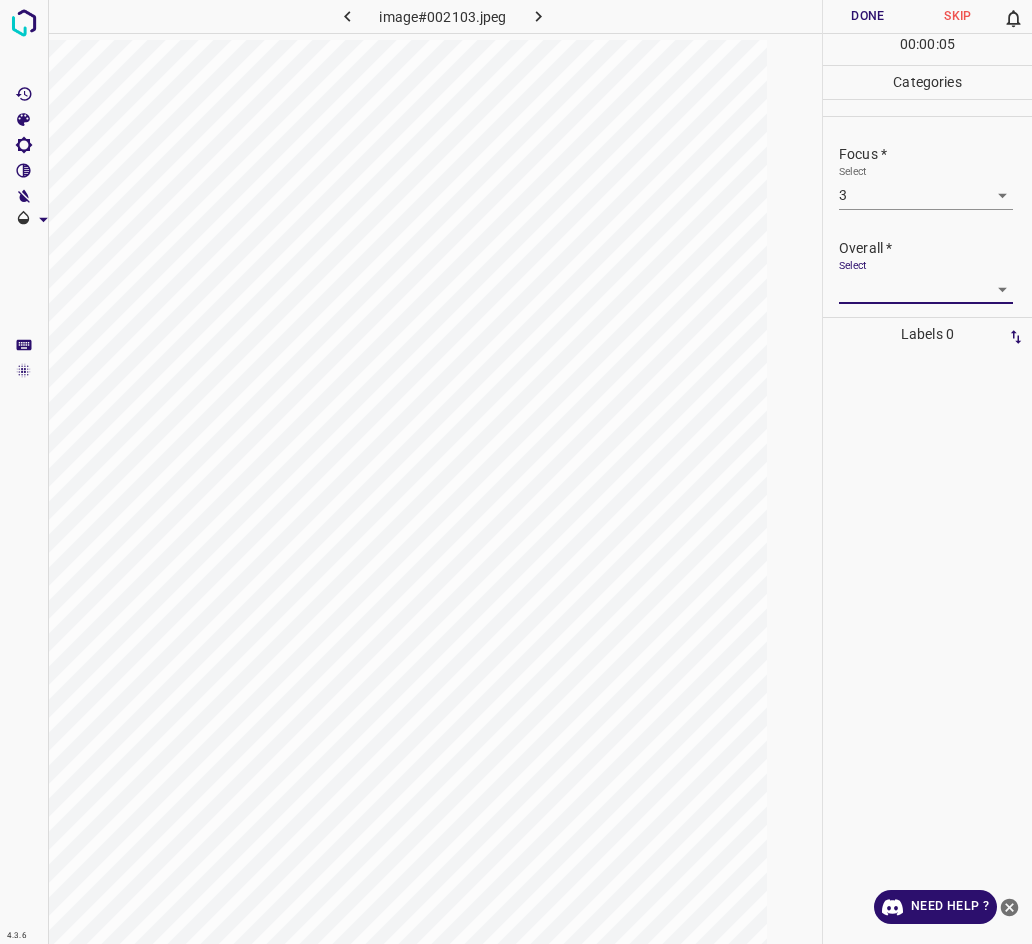 click on "4.3.6  image#002103.jpeg Done Skip 0 00   : 00   : 05   Categories Lighting *  Select 3 3 Focus *  Select 3 3 Overall *  Select ​ Labels   0 Categories 1 Lighting 2 Focus 3 Overall Tools Space Change between modes (Draw & Edit) I Auto labeling R Restore zoom M Zoom in N Zoom out Delete Delete selecte label Filters Z Restore filters X Saturation filter C Brightness filter V Contrast filter B Gray scale filter General O Download Need Help ? - Text - Hide - Delete" at bounding box center (516, 472) 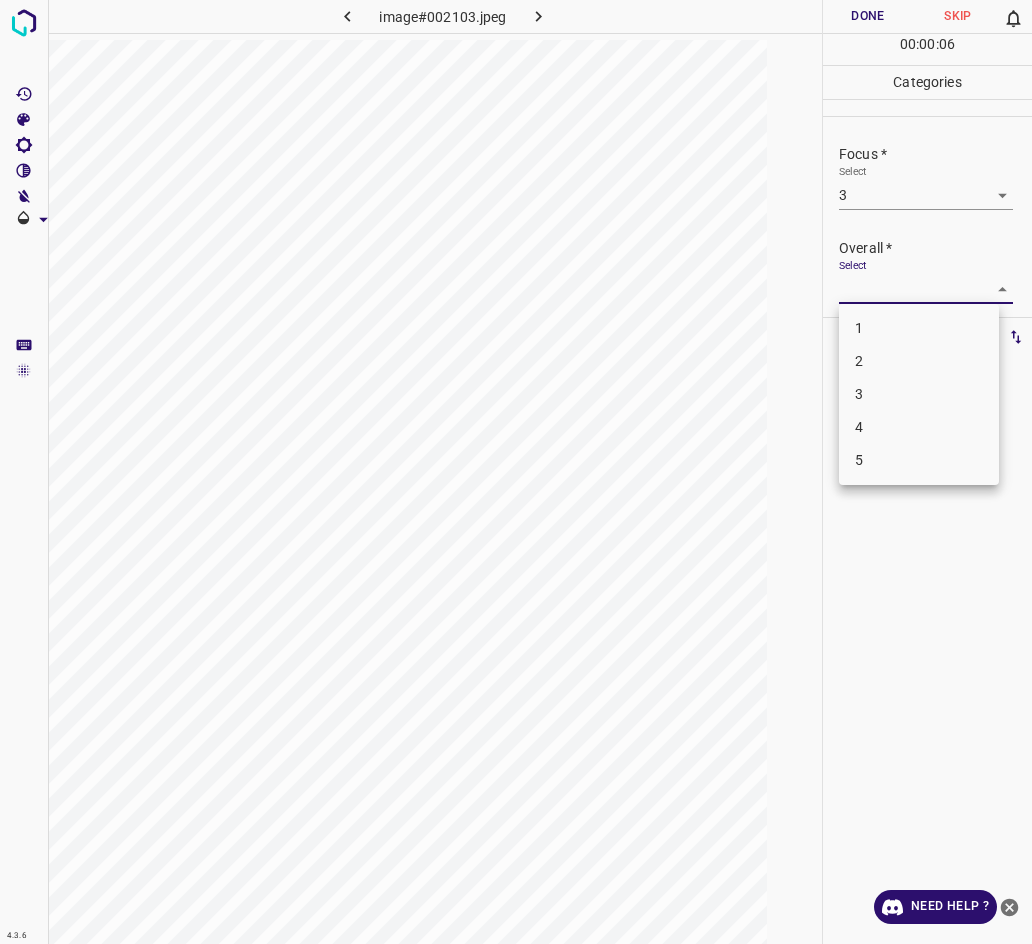 click on "3" at bounding box center [919, 394] 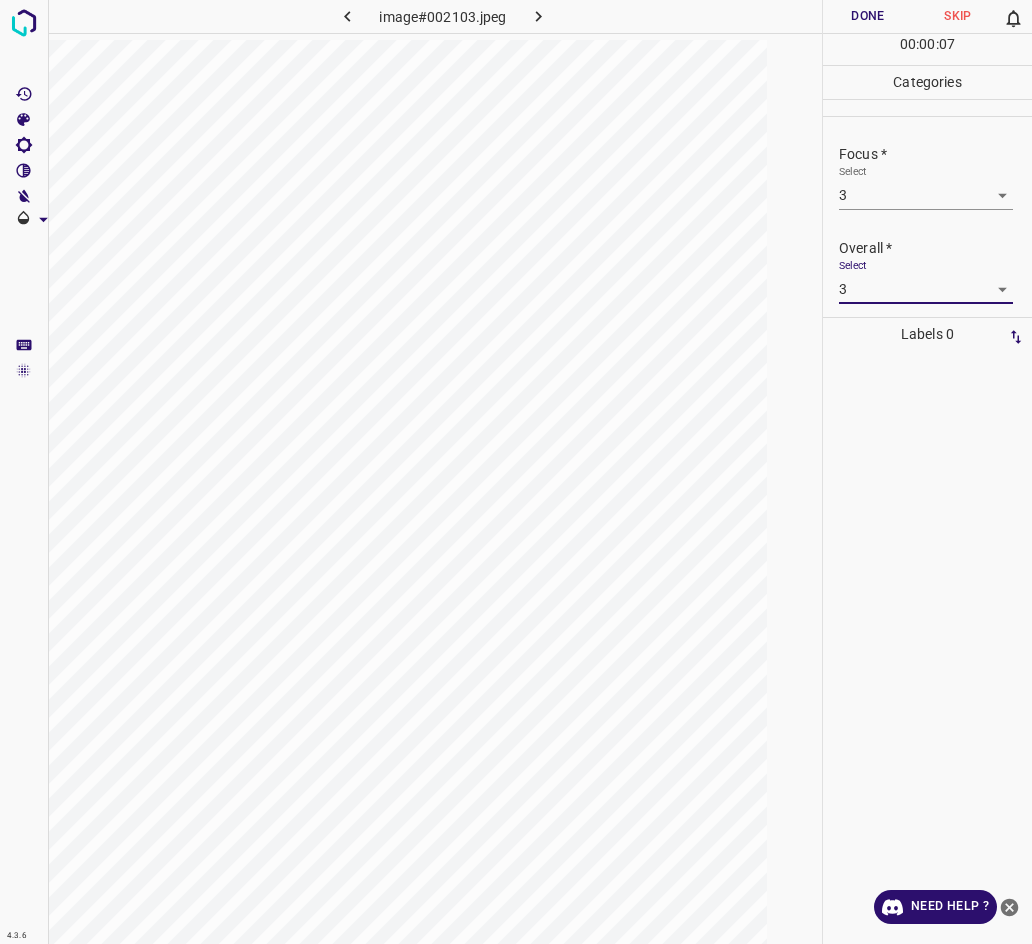 click on "Done" at bounding box center (868, 16) 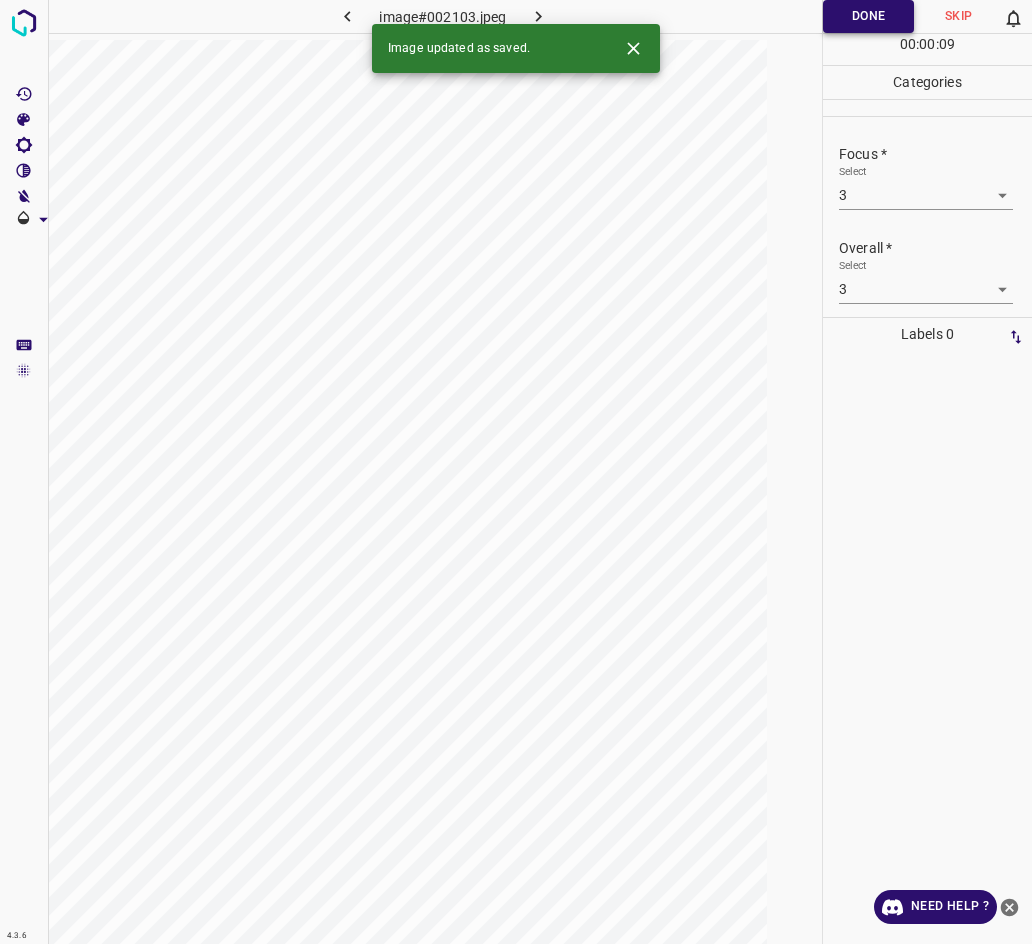 click 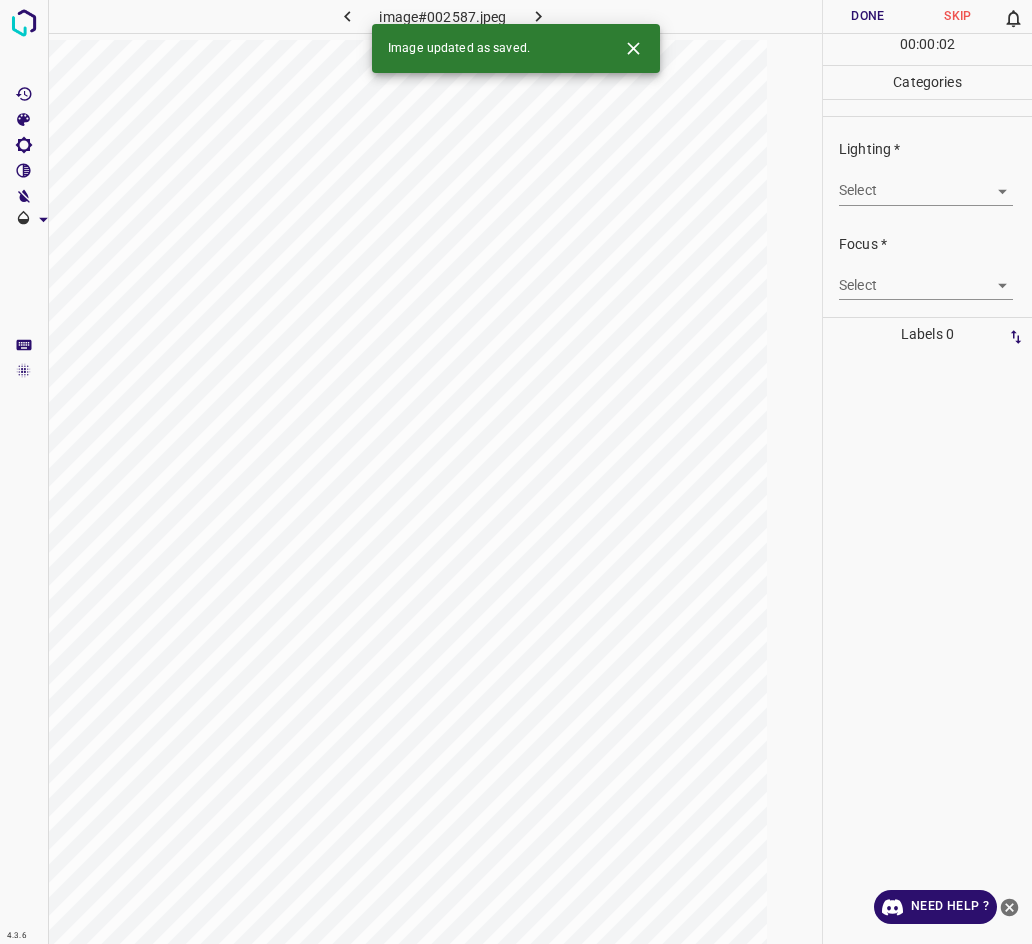 click on "4.3.6  image#002587.jpeg Done Skip 0 00   : 00   : 02   Categories Lighting *  Select ​ Focus *  Select ​ Overall *  Select ​ Labels   0 Categories 1 Lighting 2 Focus 3 Overall Tools Space Change between modes (Draw & Edit) I Auto labeling R Restore zoom M Zoom in N Zoom out Delete Delete selecte label Filters Z Restore filters X Saturation filter C Brightness filter V Contrast filter B Gray scale filter General O Download Image updated as saved. Need Help ? - Text - Hide - Delete" at bounding box center [516, 472] 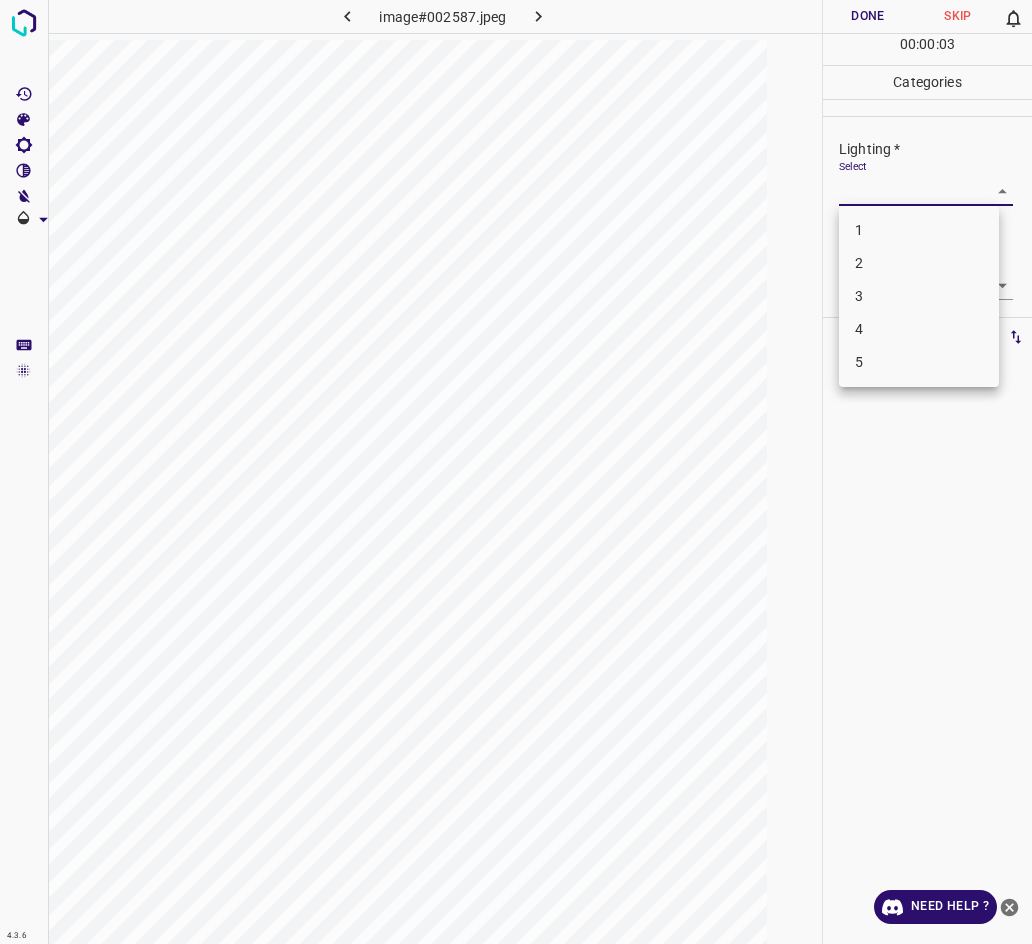 click on "2" at bounding box center [919, 263] 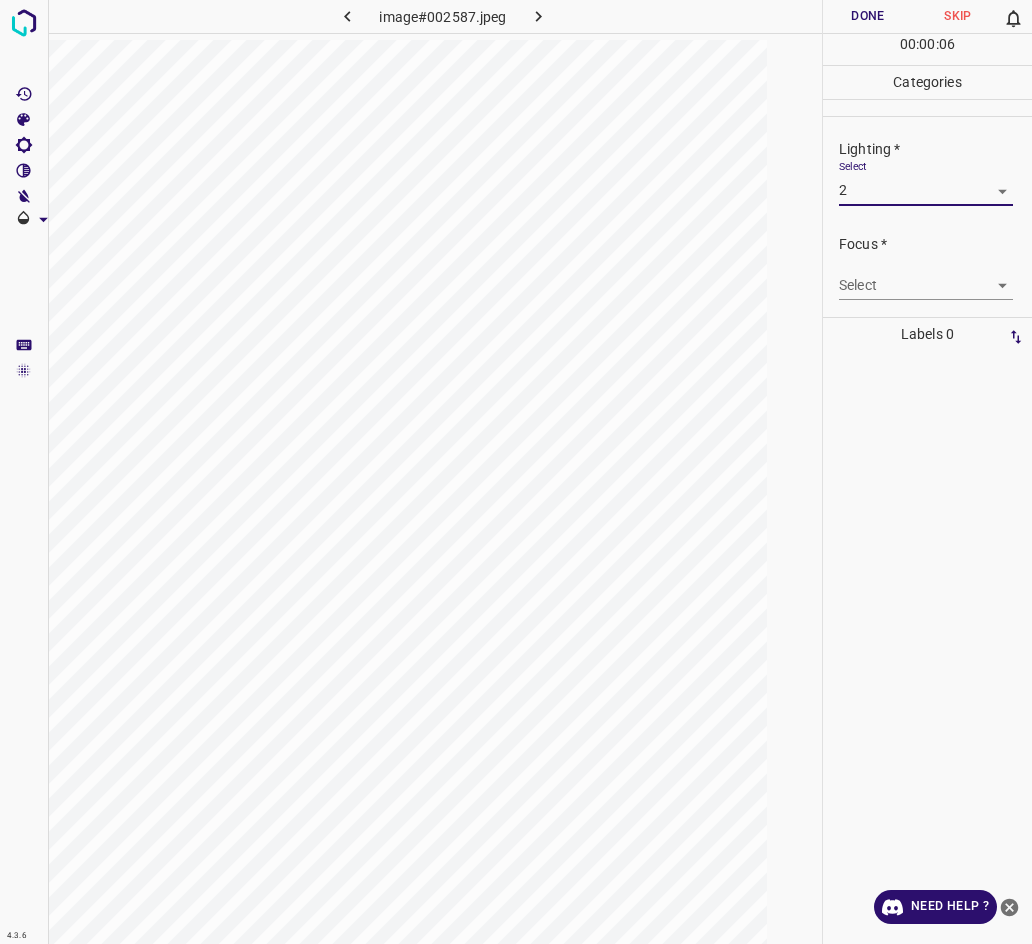 click on "4.3.6  image#002587.jpeg Done Skip 0 00   : 00   : 06   Categories Lighting *  Select 2 2 Focus *  Select ​ Overall *  Select ​ Labels   0 Categories 1 Lighting 2 Focus 3 Overall Tools Space Change between modes (Draw & Edit) I Auto labeling R Restore zoom M Zoom in N Zoom out Delete Delete selecte label Filters Z Restore filters X Saturation filter C Brightness filter V Contrast filter B Gray scale filter General O Download Need Help ? - Text - Hide - Delete" at bounding box center [516, 472] 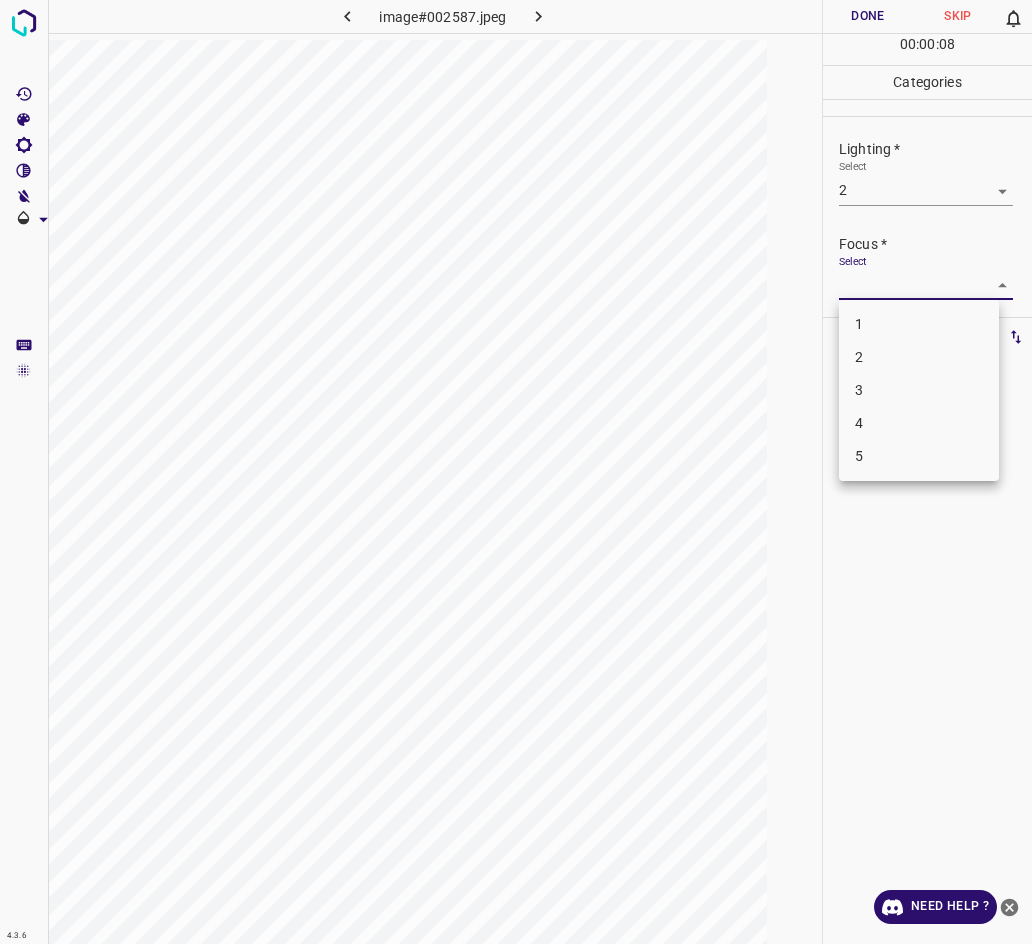 click on "3" at bounding box center (919, 390) 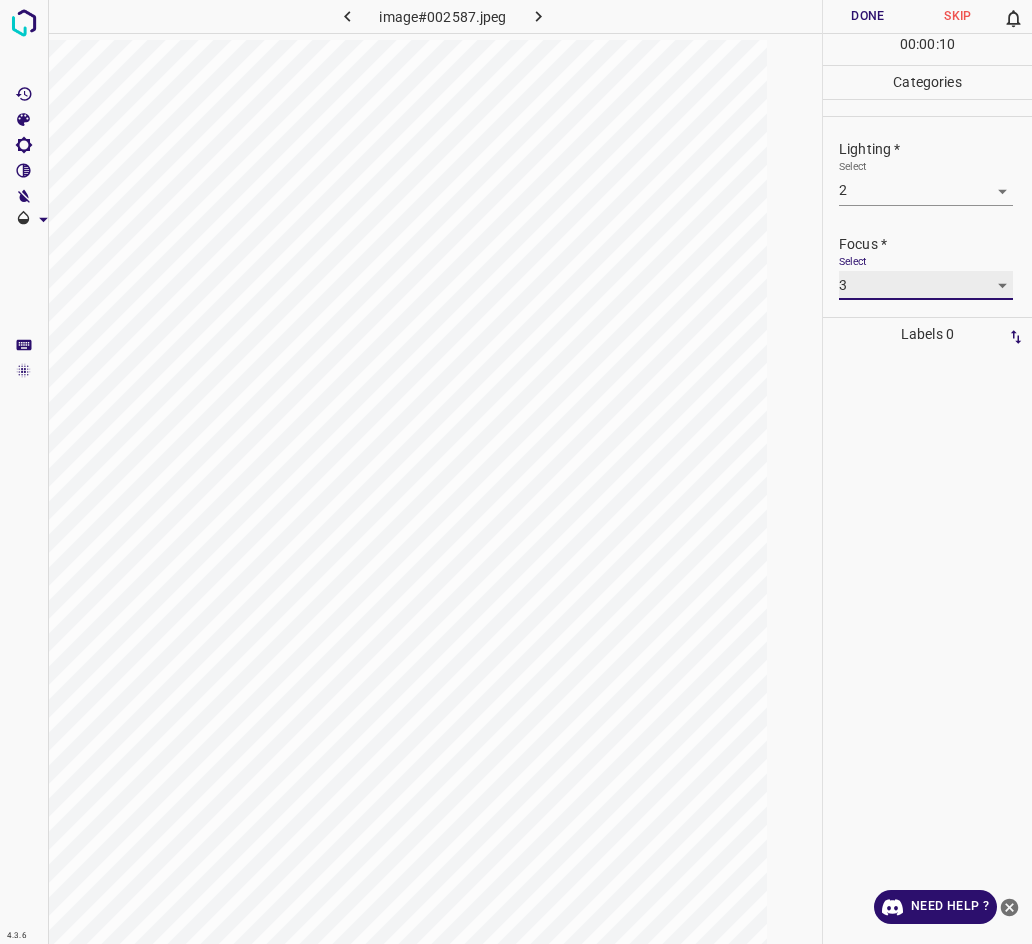 scroll, scrollTop: 81, scrollLeft: 0, axis: vertical 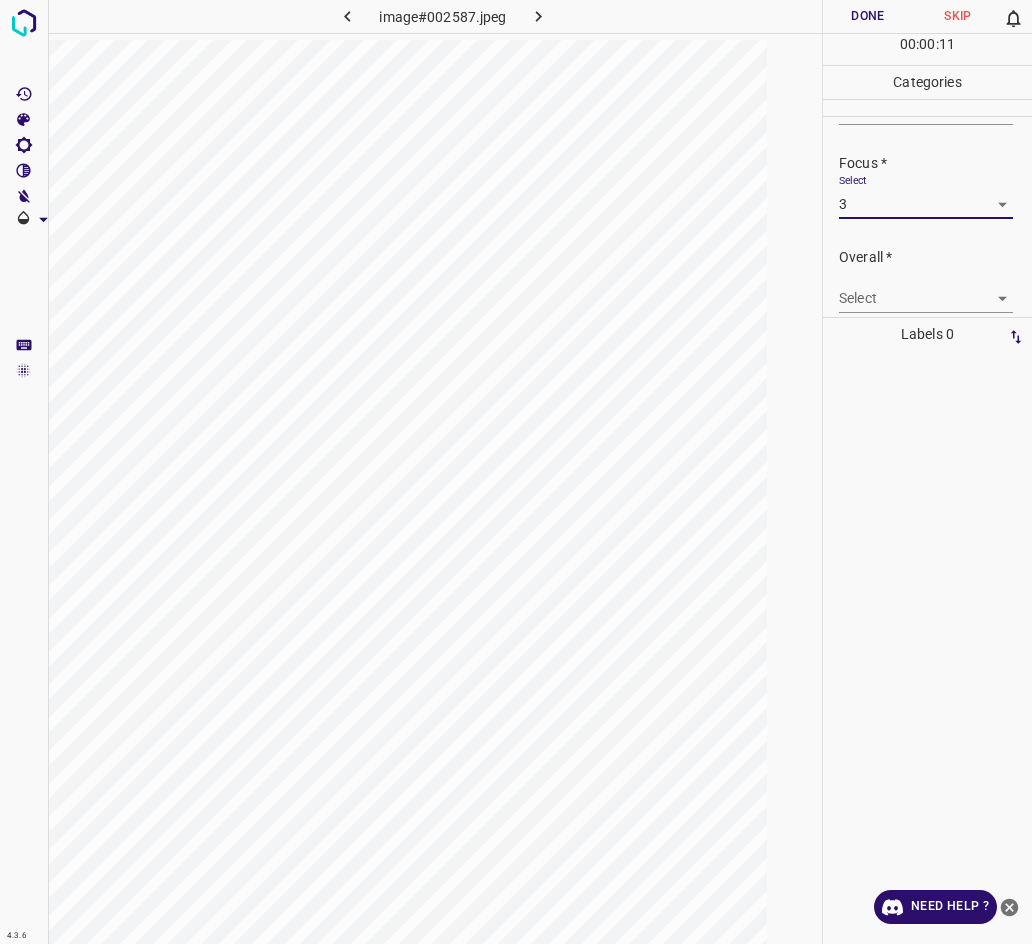 click on "Select ​" at bounding box center (926, 290) 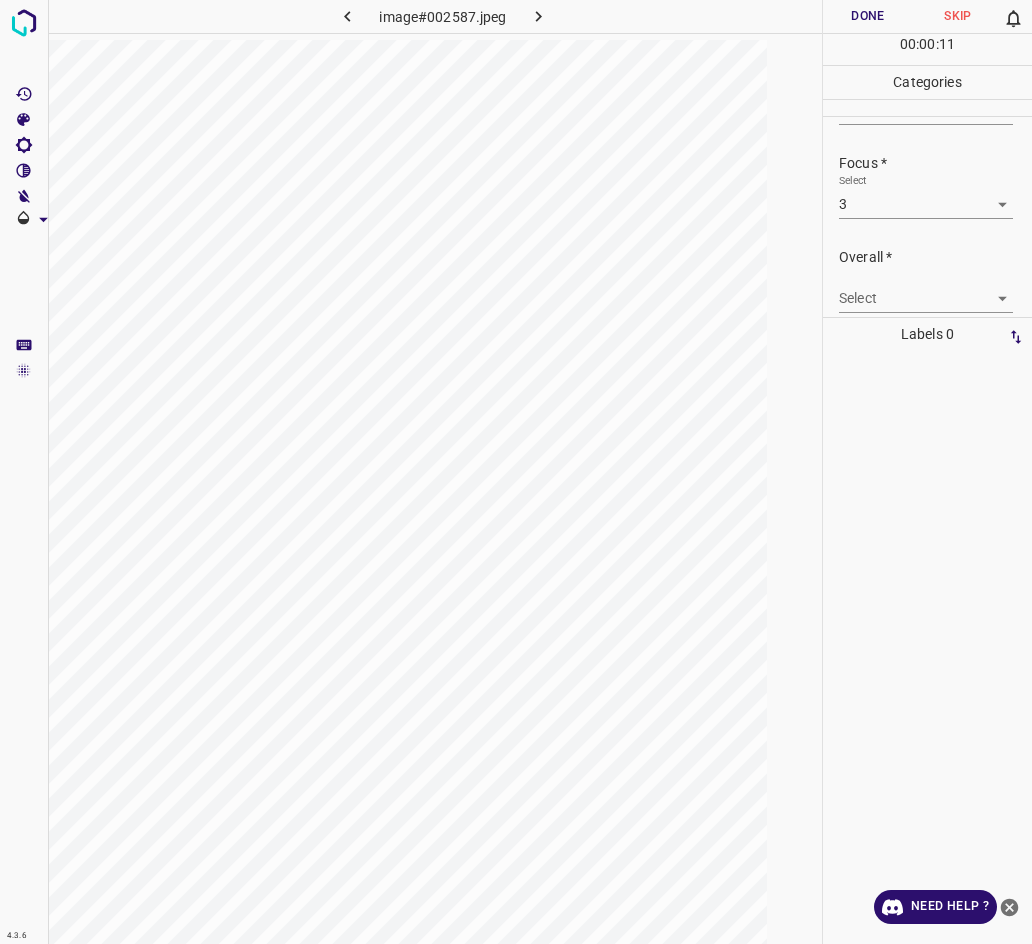 click on "4.3.6  image#002587.jpeg Done Skip 0 00   : 00   : 11   Categories Lighting *  Select 2 2 Focus *  Select 3 3 Overall *  Select ​ Labels   0 Categories 1 Lighting 2 Focus 3 Overall Tools Space Change between modes (Draw & Edit) I Auto labeling R Restore zoom M Zoom in N Zoom out Delete Delete selecte label Filters Z Restore filters X Saturation filter C Brightness filter V Contrast filter B Gray scale filter General O Download Need Help ? - Text - Hide - Delete" at bounding box center (516, 472) 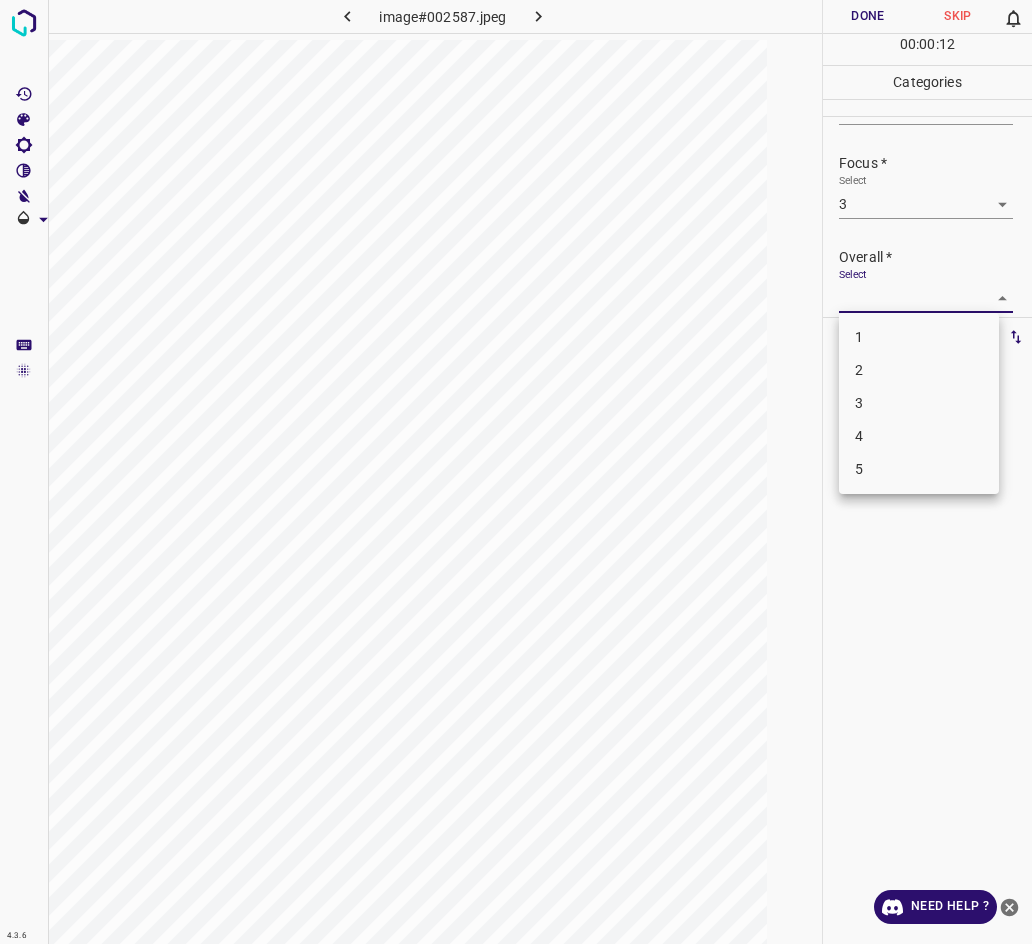 click on "3" at bounding box center (919, 403) 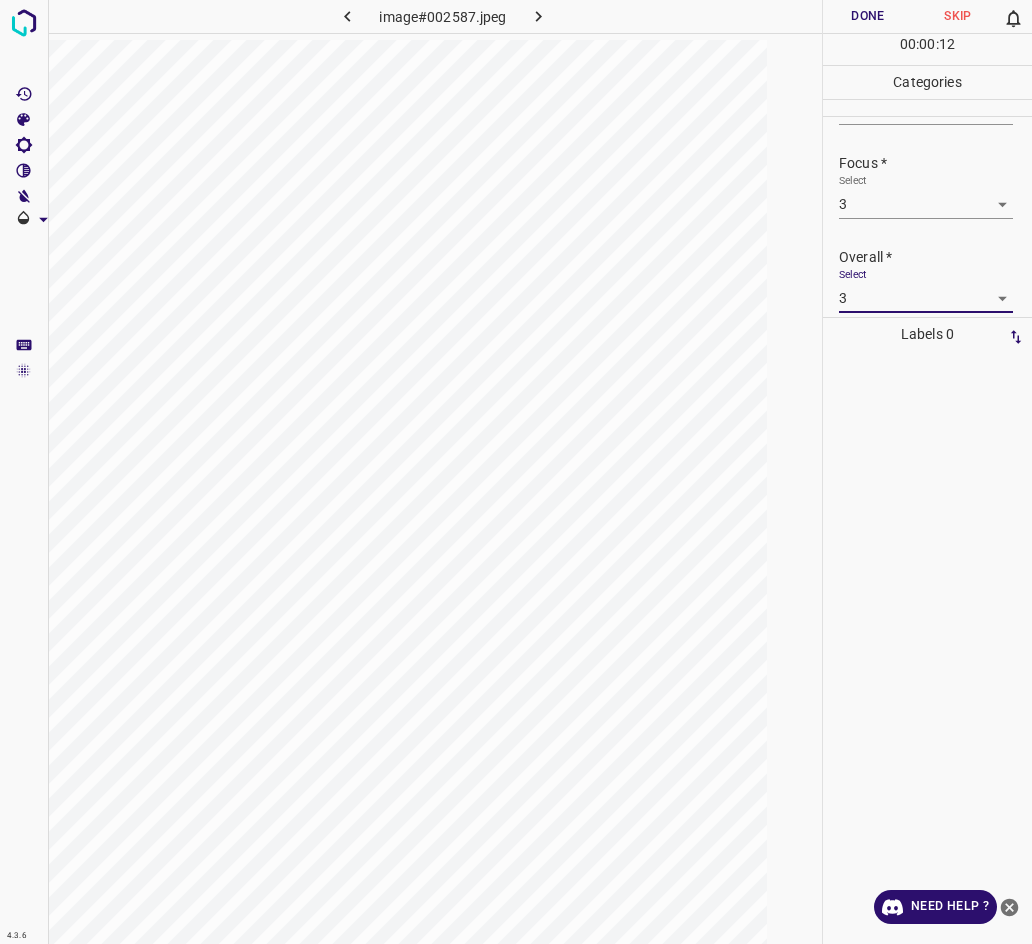 click on "Done" at bounding box center [868, 16] 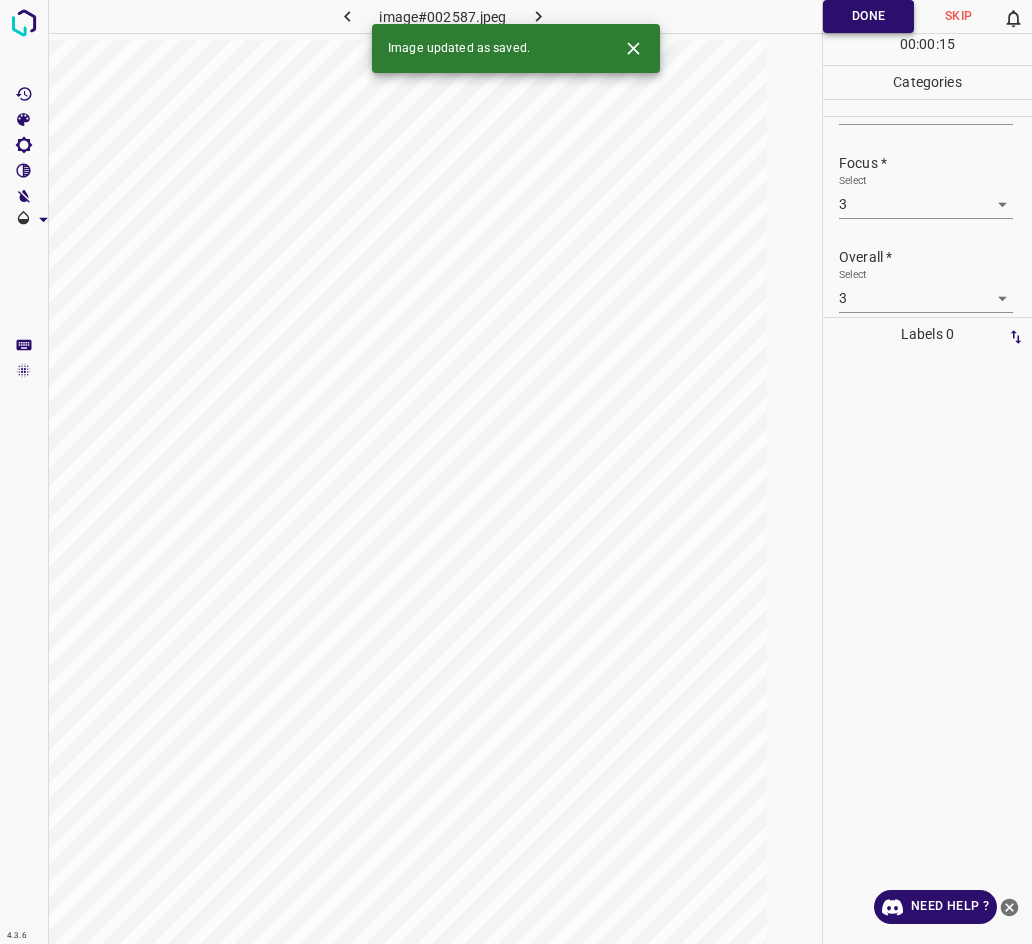 click 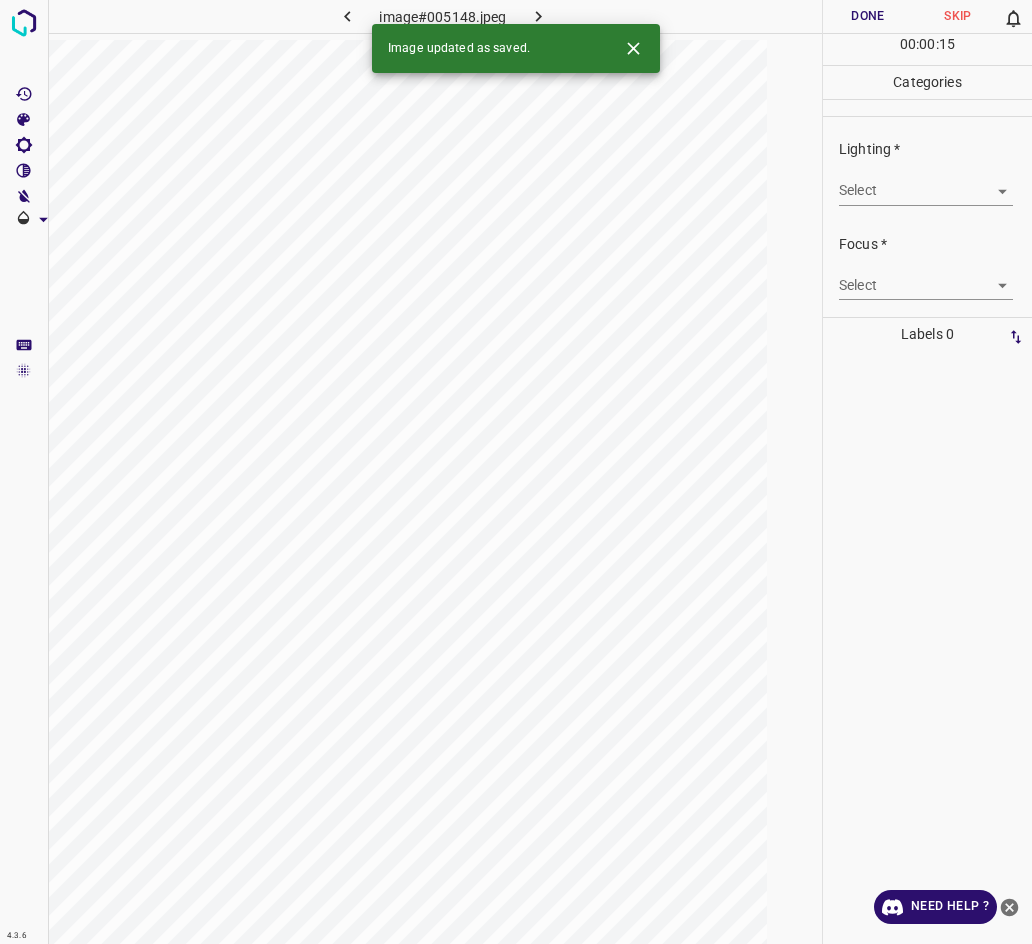 click on "4.3.6  image#005148.jpeg Done Skip 0 00   : 00   : 15   Categories Lighting *  Select ​ Focus *  Select ​ Overall *  Select ​ Labels   0 Categories 1 Lighting 2 Focus 3 Overall Tools Space Change between modes (Draw & Edit) I Auto labeling R Restore zoom M Zoom in N Zoom out Delete Delete selecte label Filters Z Restore filters X Saturation filter C Brightness filter V Contrast filter B Gray scale filter General O Download Image updated as saved. Need Help ? - Text - Hide - Delete" at bounding box center [516, 472] 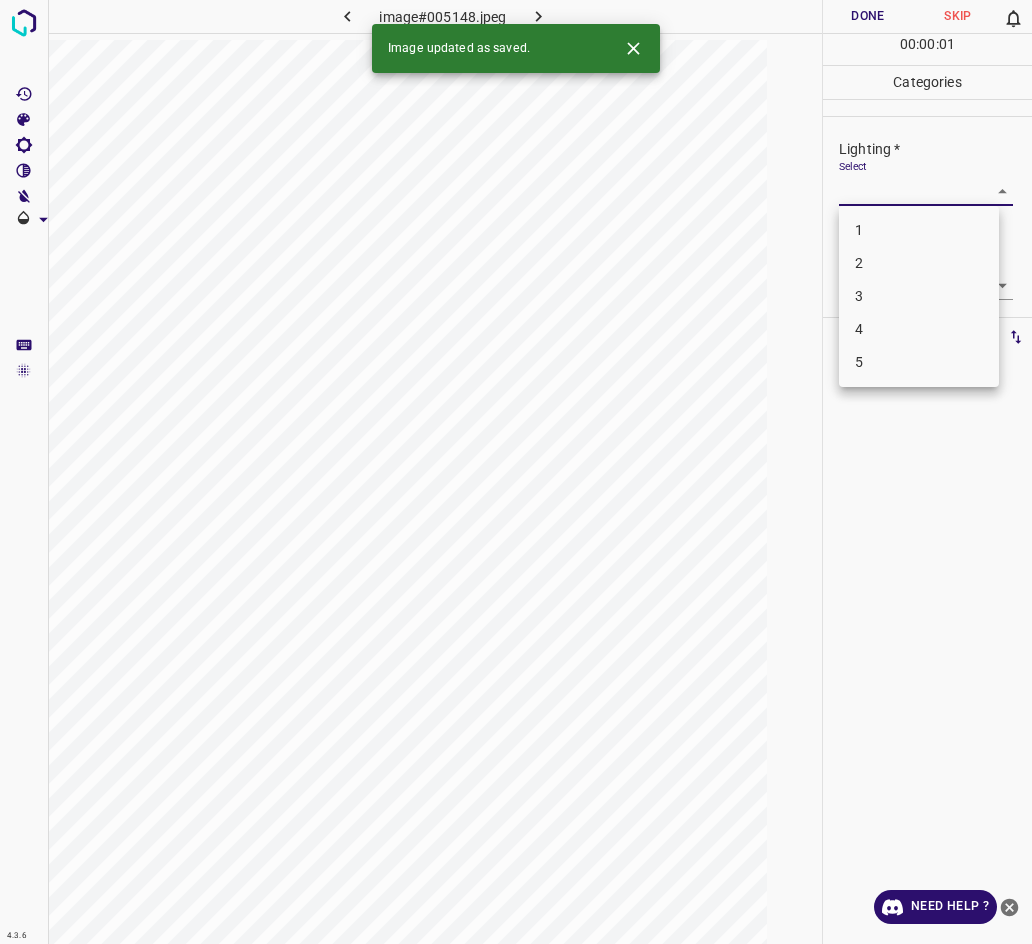 click on "2" at bounding box center [919, 263] 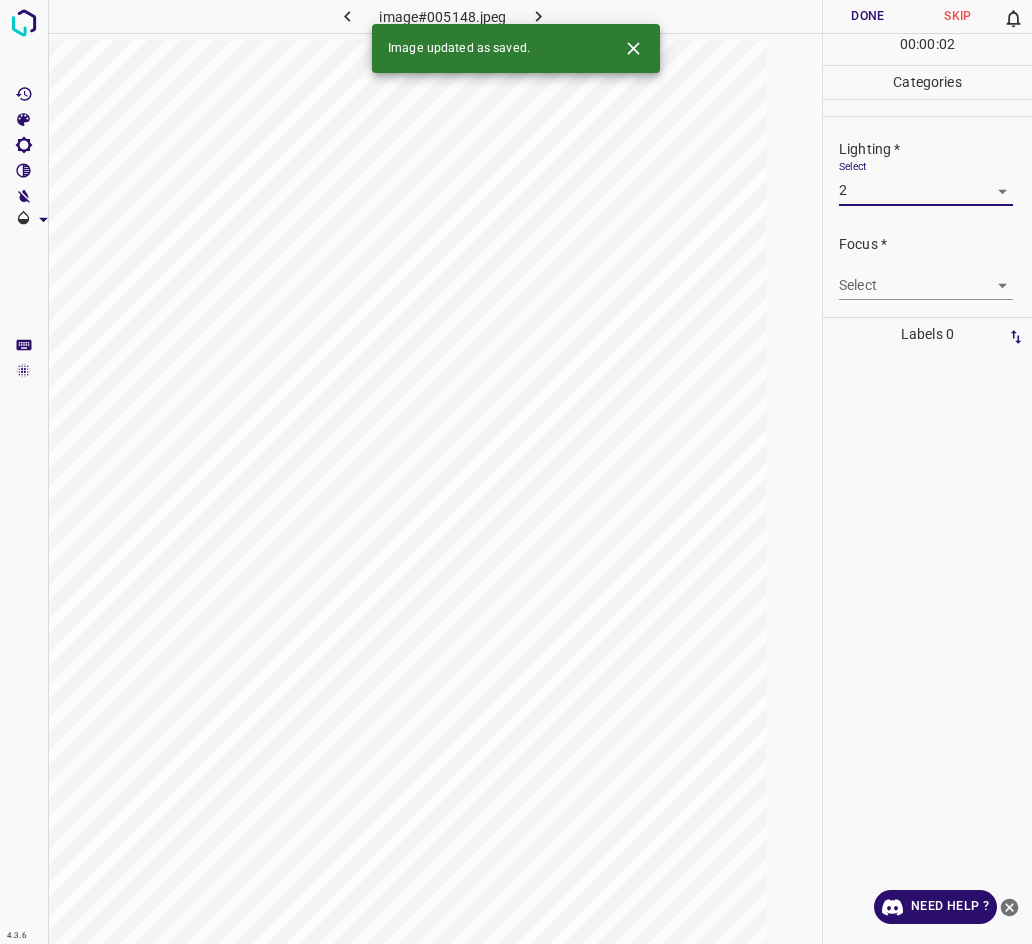 click on "4.3.6  image#005148.jpeg Done Skip 0 00   : 00   : 02   Categories Lighting *  Select 2 2 Focus *  Select ​ Overall *  Select ​ Labels   0 Categories 1 Lighting 2 Focus 3 Overall Tools Space Change between modes (Draw & Edit) I Auto labeling R Restore zoom M Zoom in N Zoom out Delete Delete selecte label Filters Z Restore filters X Saturation filter C Brightness filter V Contrast filter B Gray scale filter General O Download Image updated as saved. Need Help ? - Text - Hide - Delete" at bounding box center (516, 472) 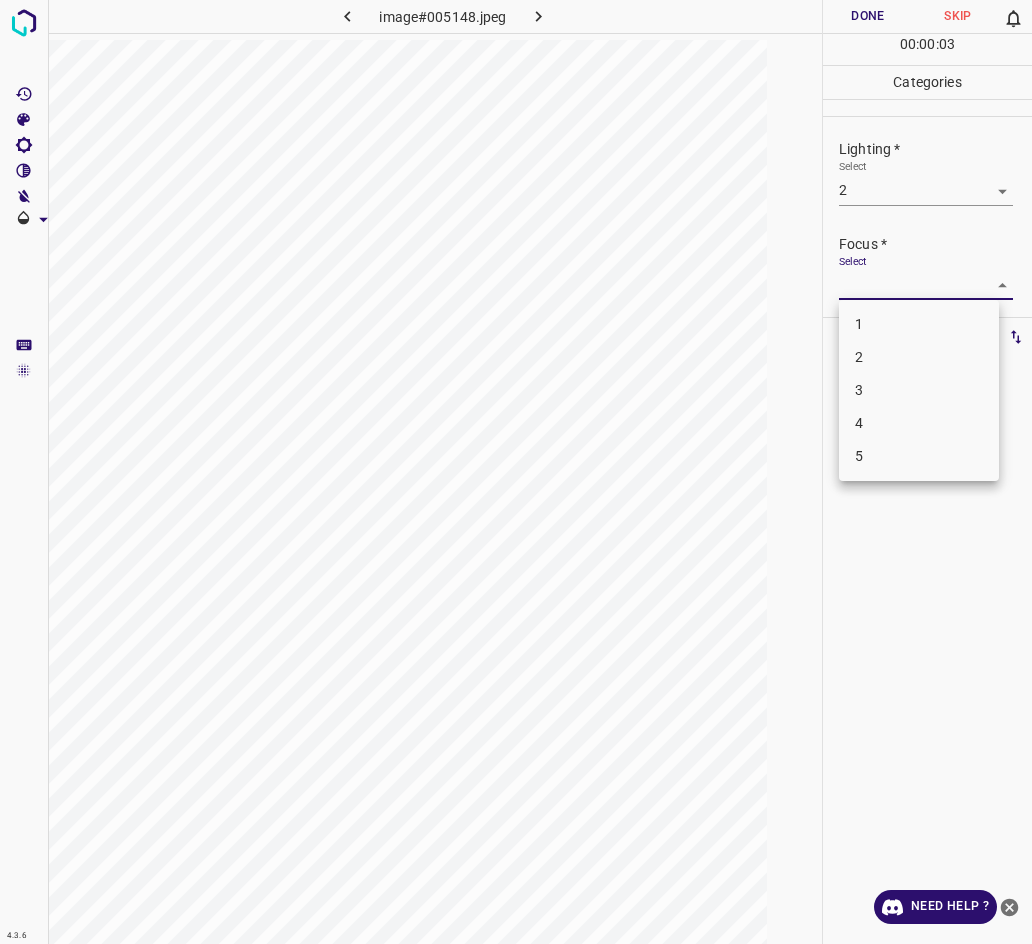 click on "2" at bounding box center (919, 357) 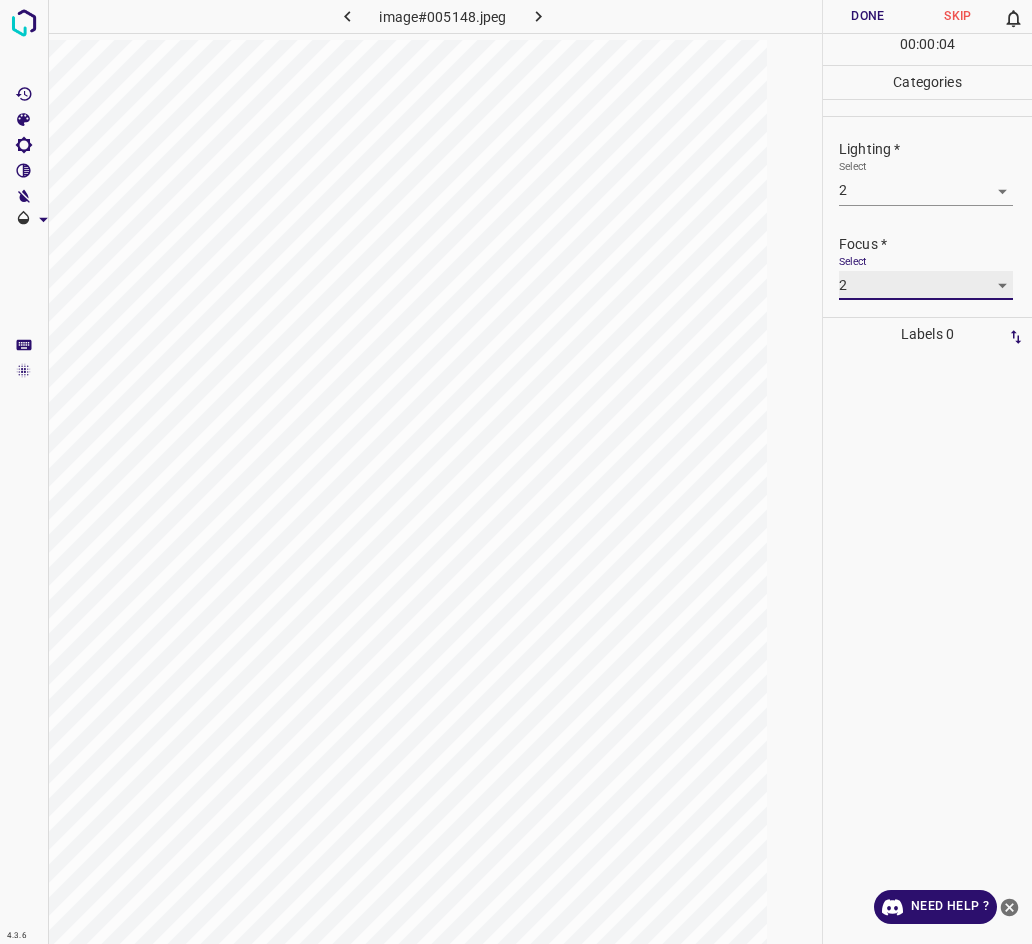 scroll, scrollTop: 98, scrollLeft: 0, axis: vertical 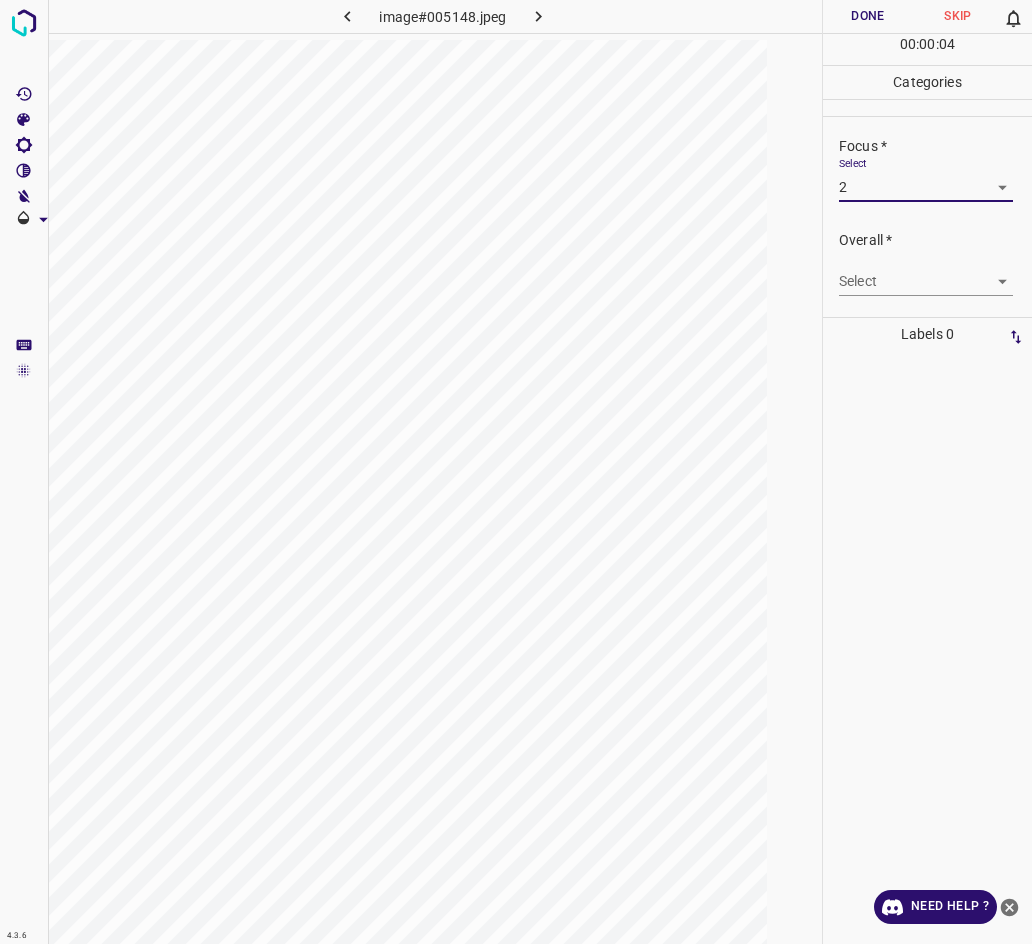 click on "4.3.6  image#005148.jpeg Done Skip 0 00   : 00   : 04   Categories Lighting *  Select 2 2 Focus *  Select 2 2 Overall *  Select ​ Labels   0 Categories 1 Lighting 2 Focus 3 Overall Tools Space Change between modes (Draw & Edit) I Auto labeling R Restore zoom M Zoom in N Zoom out Delete Delete selecte label Filters Z Restore filters X Saturation filter C Brightness filter V Contrast filter B Gray scale filter General O Download Need Help ? - Text - Hide - Delete" at bounding box center [516, 472] 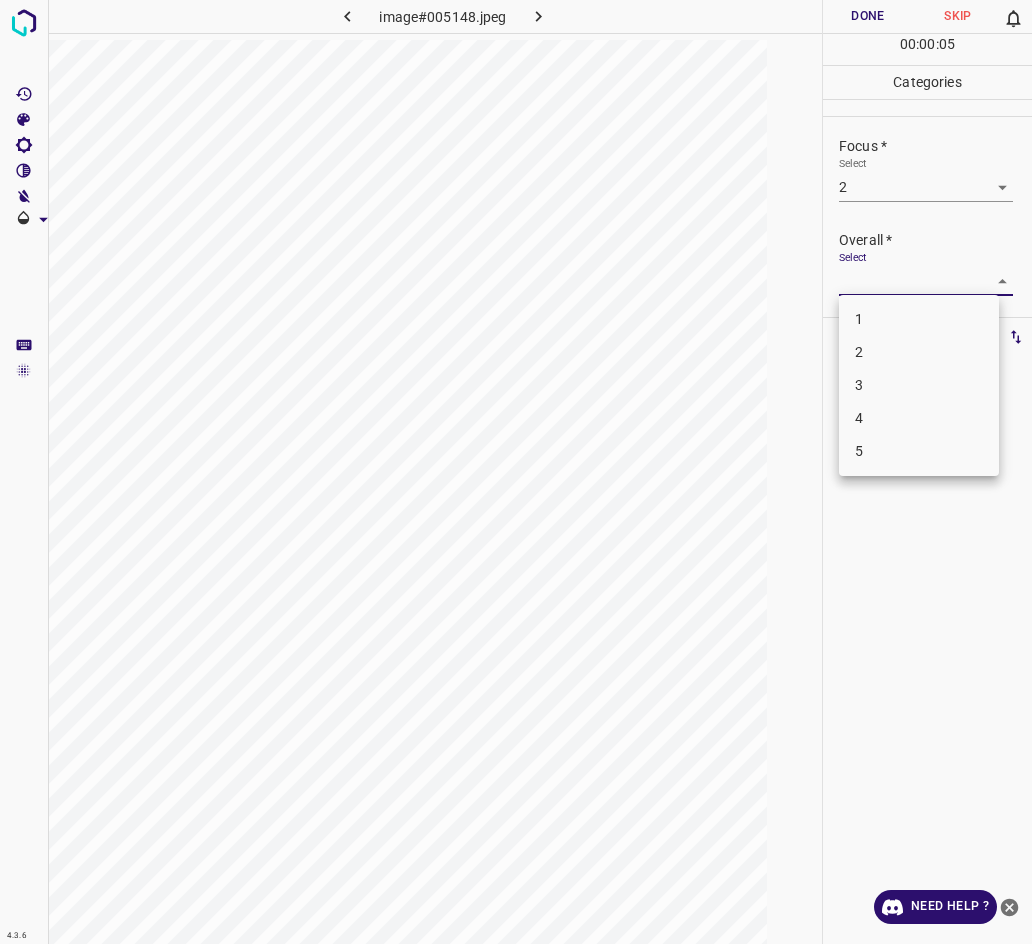 click on "2" at bounding box center [919, 352] 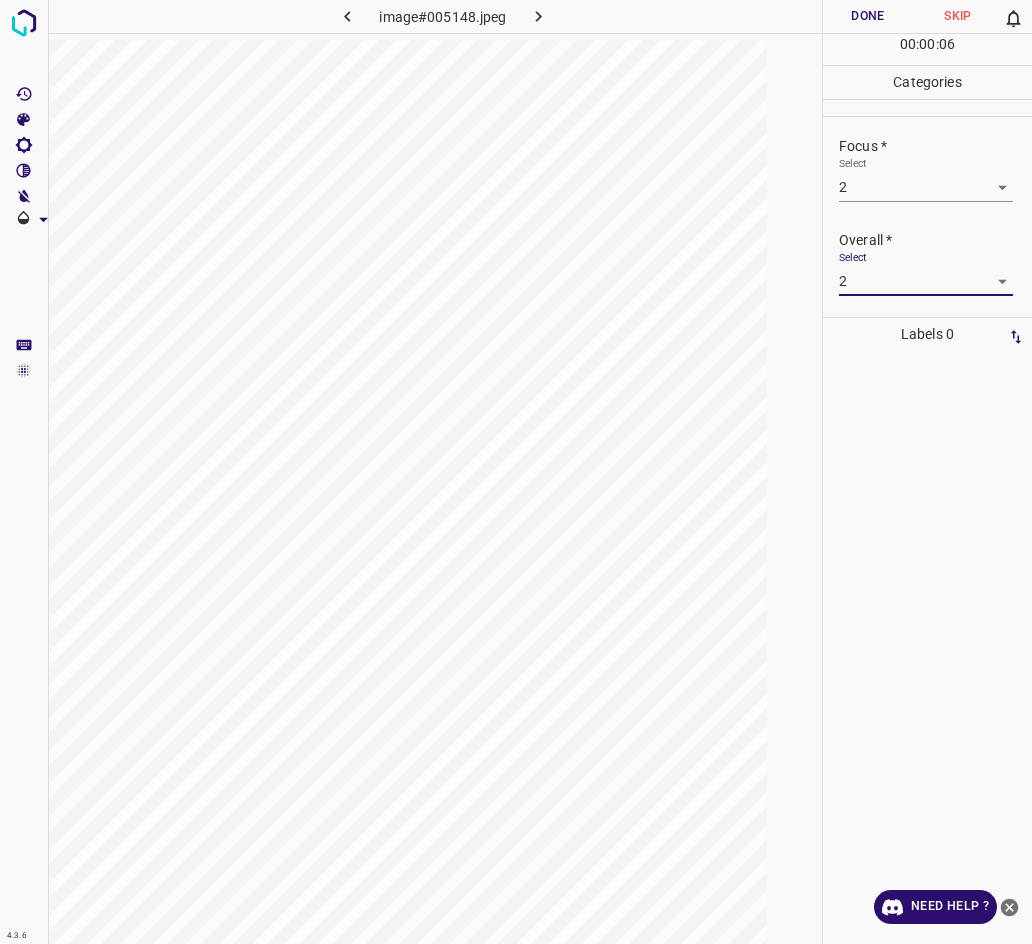 click on "Done" at bounding box center [868, 16] 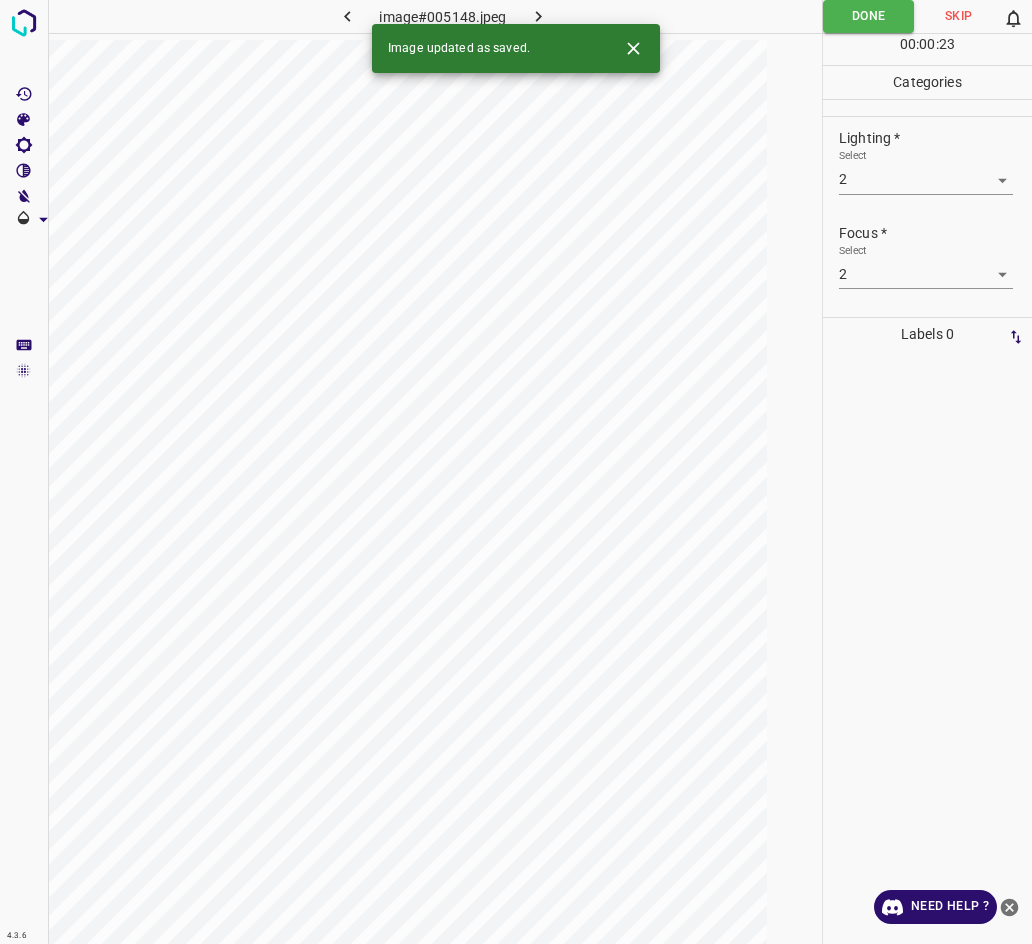 scroll, scrollTop: 0, scrollLeft: 0, axis: both 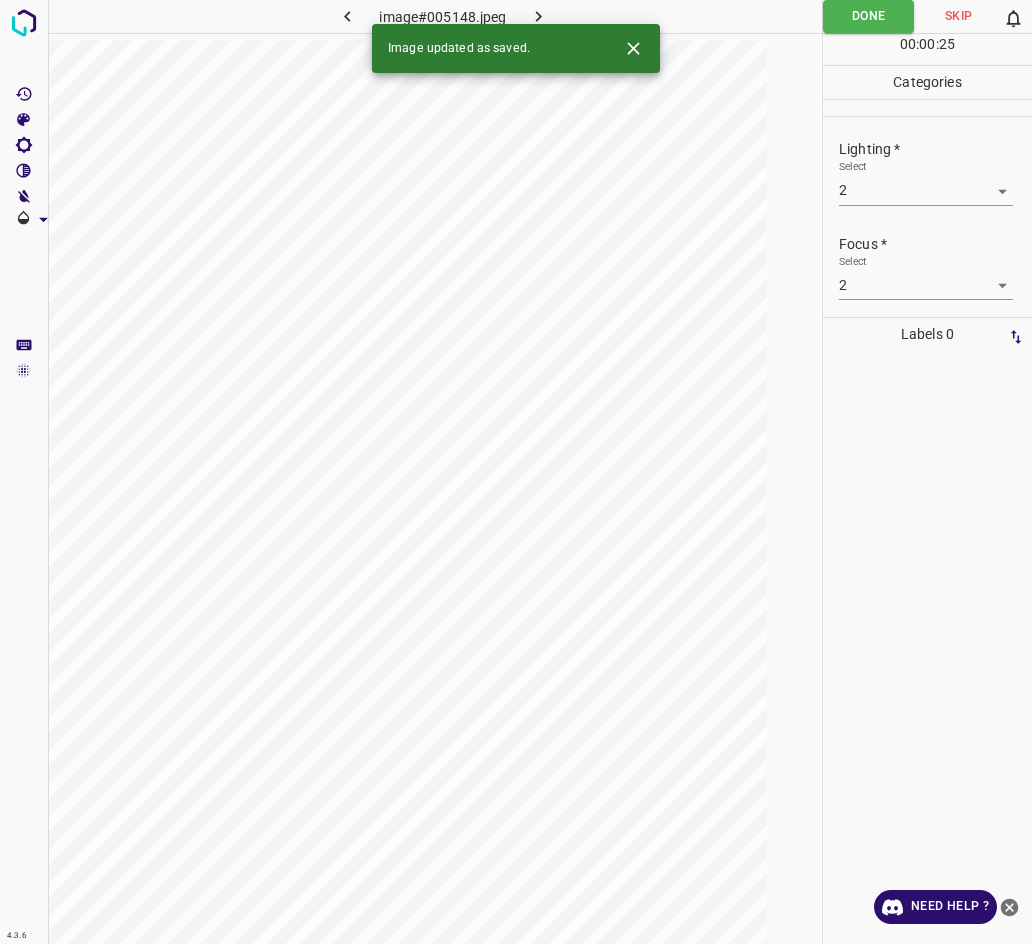 click 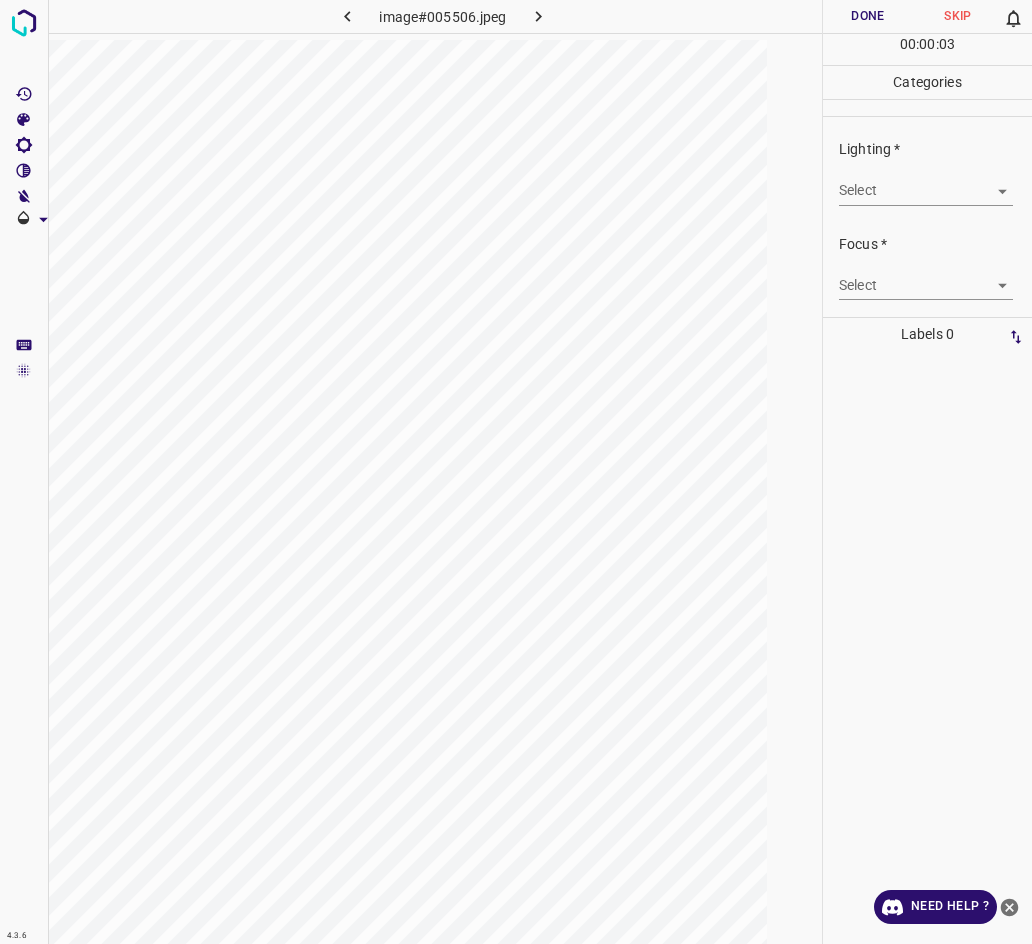 click on "4.3.6  image#005506.jpeg Done Skip 0 00   : 00   : 03   Categories Lighting *  Select ​ Focus *  Select ​ Overall *  Select ​ Labels   0 Categories 1 Lighting 2 Focus 3 Overall Tools Space Change between modes (Draw & Edit) I Auto labeling R Restore zoom M Zoom in N Zoom out Delete Delete selecte label Filters Z Restore filters X Saturation filter C Brightness filter V Contrast filter B Gray scale filter General O Download Need Help ? - Text - Hide - Delete" at bounding box center (516, 472) 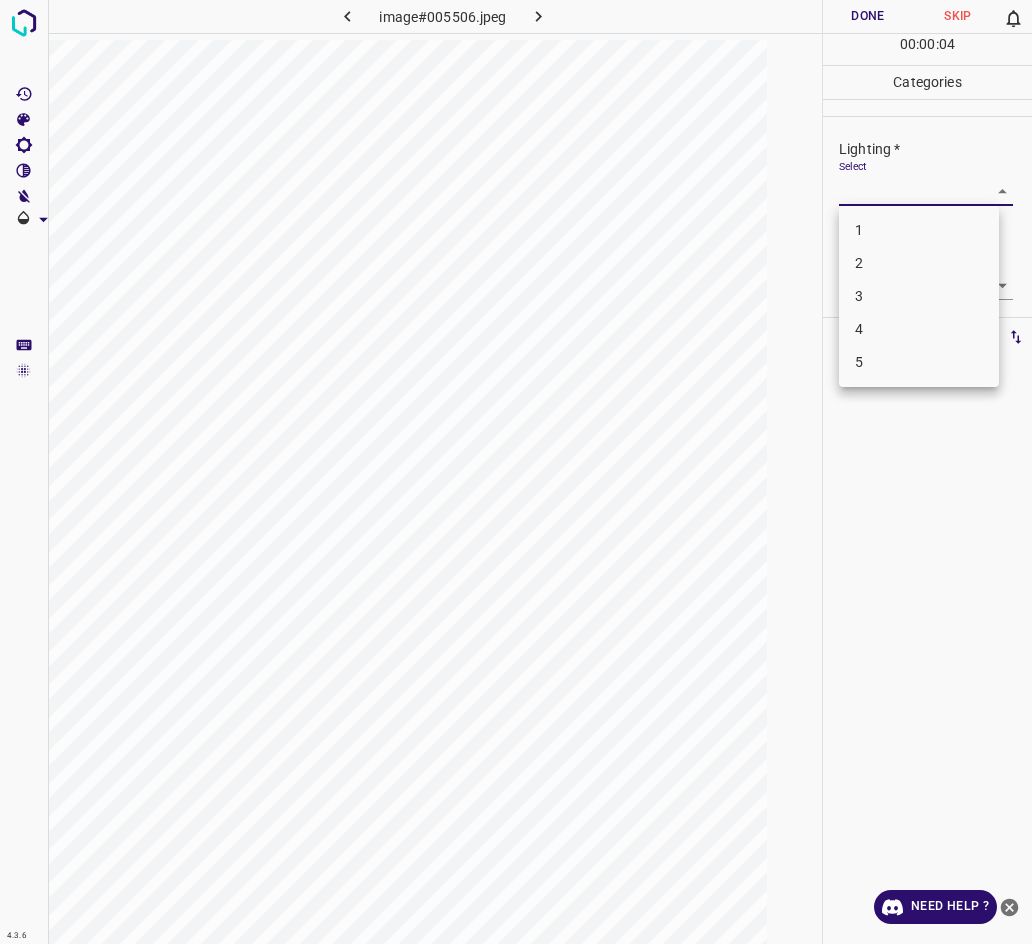 click on "3" at bounding box center (919, 296) 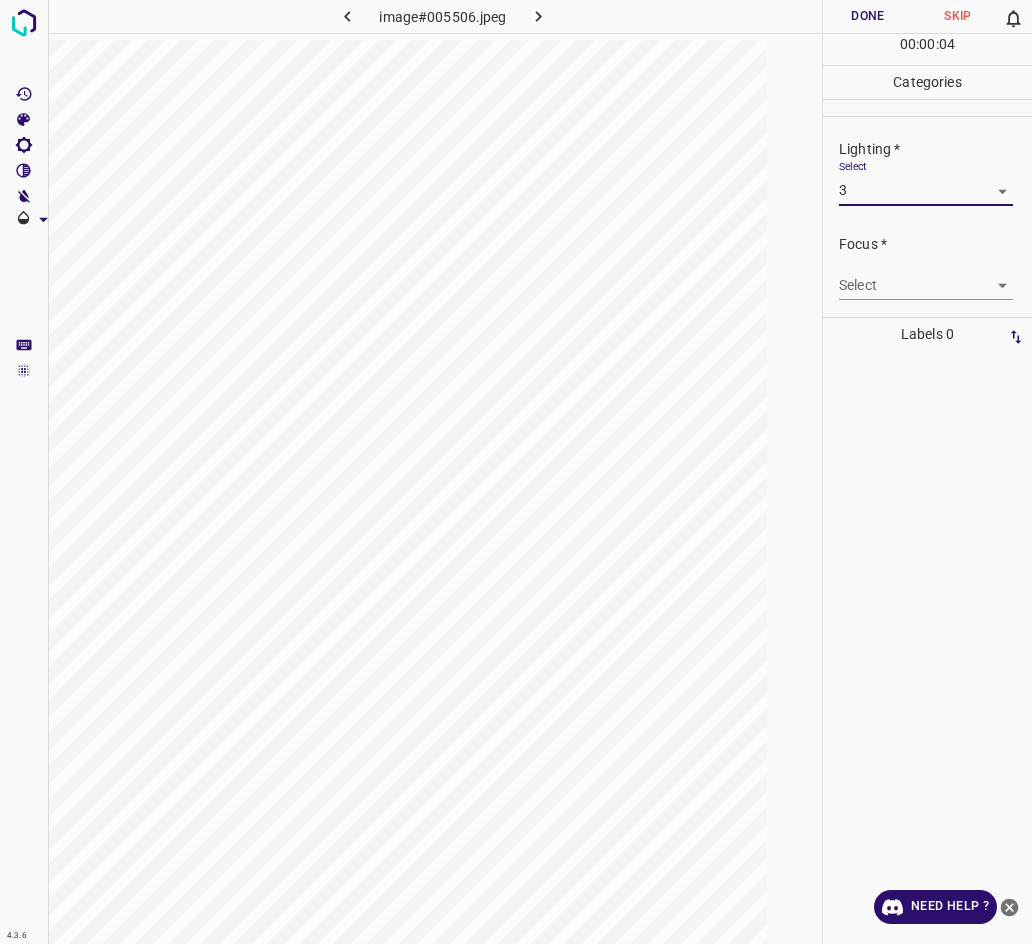 click on "4.3.6  image#005506.jpeg Done Skip 0 00   : 00   : 04   Categories Lighting *  Select 3 3 Focus *  Select ​ Overall *  Select ​ Labels   0 Categories 1 Lighting 2 Focus 3 Overall Tools Space Change between modes (Draw & Edit) I Auto labeling R Restore zoom M Zoom in N Zoom out Delete Delete selecte label Filters Z Restore filters X Saturation filter C Brightness filter V Contrast filter B Gray scale filter General O Download Need Help ? - Text - Hide - Delete 1 2 3 4 5" at bounding box center [516, 472] 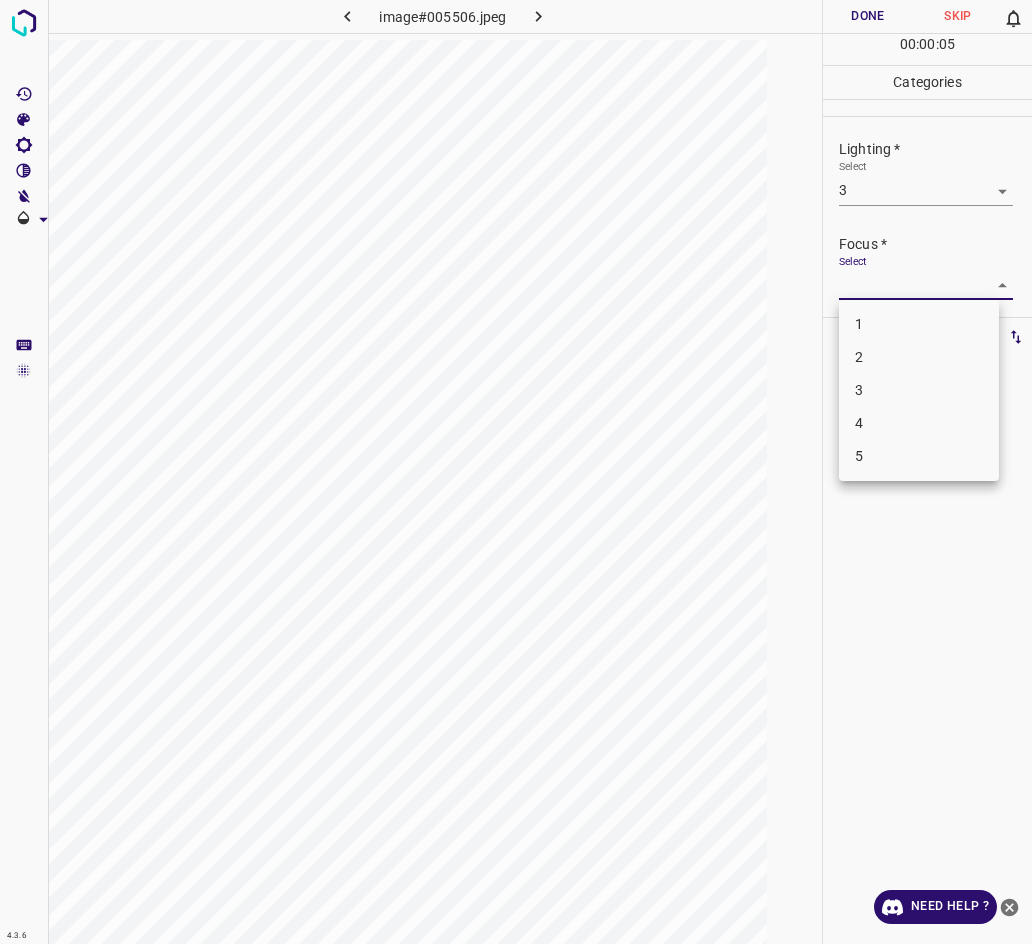 click on "3" at bounding box center (919, 390) 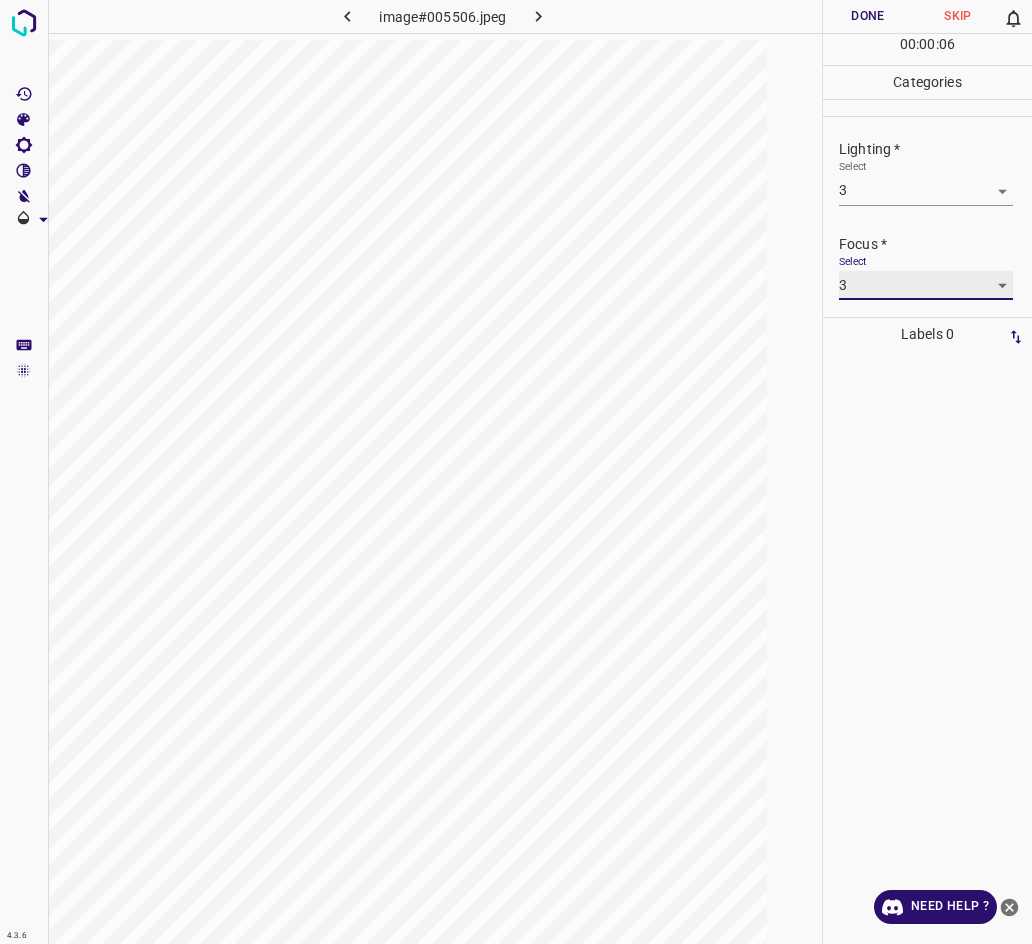 scroll, scrollTop: 98, scrollLeft: 0, axis: vertical 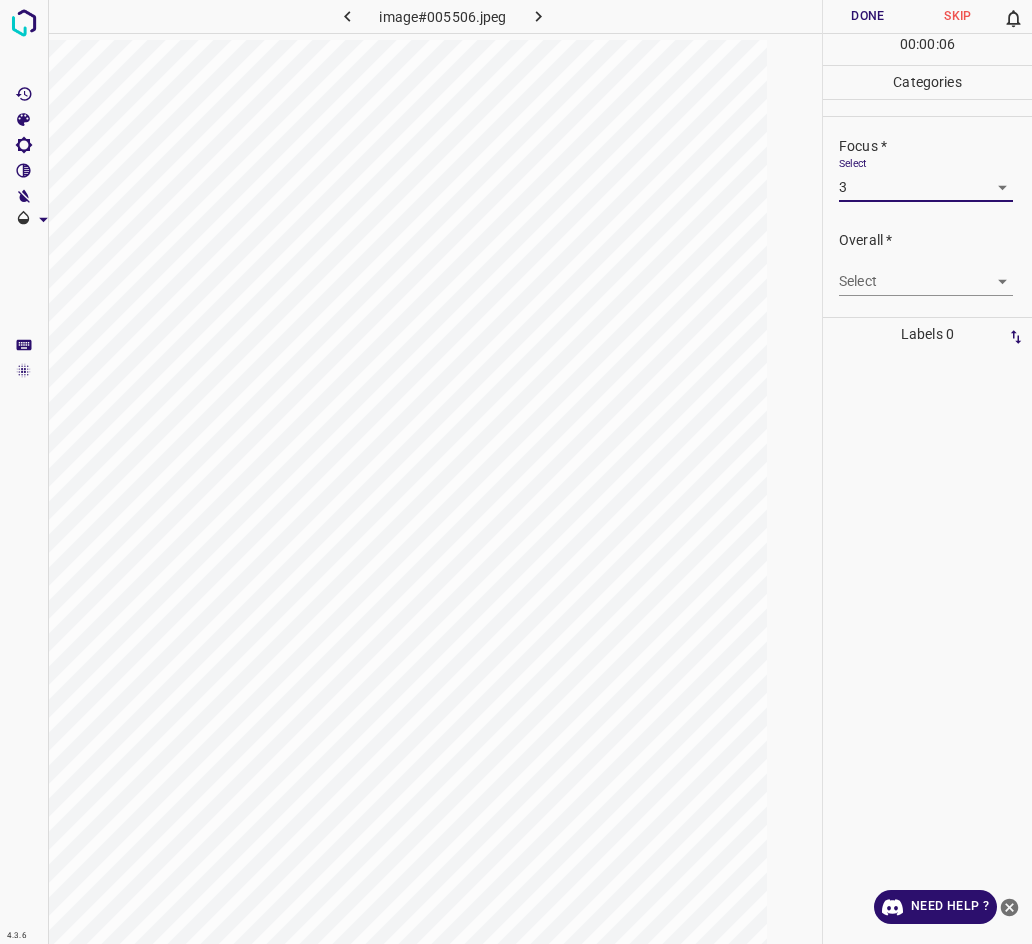 click on "4.3.6  image#005506.jpeg Done Skip 0 00   : 00   : 06   Categories Lighting *  Select 3 3 Focus *  Select 3 3 Overall *  Select ​ Labels   0 Categories 1 Lighting 2 Focus 3 Overall Tools Space Change between modes (Draw & Edit) I Auto labeling R Restore zoom M Zoom in N Zoom out Delete Delete selecte label Filters Z Restore filters X Saturation filter C Brightness filter V Contrast filter B Gray scale filter General O Download Need Help ? - Text - Hide - Delete" at bounding box center (516, 472) 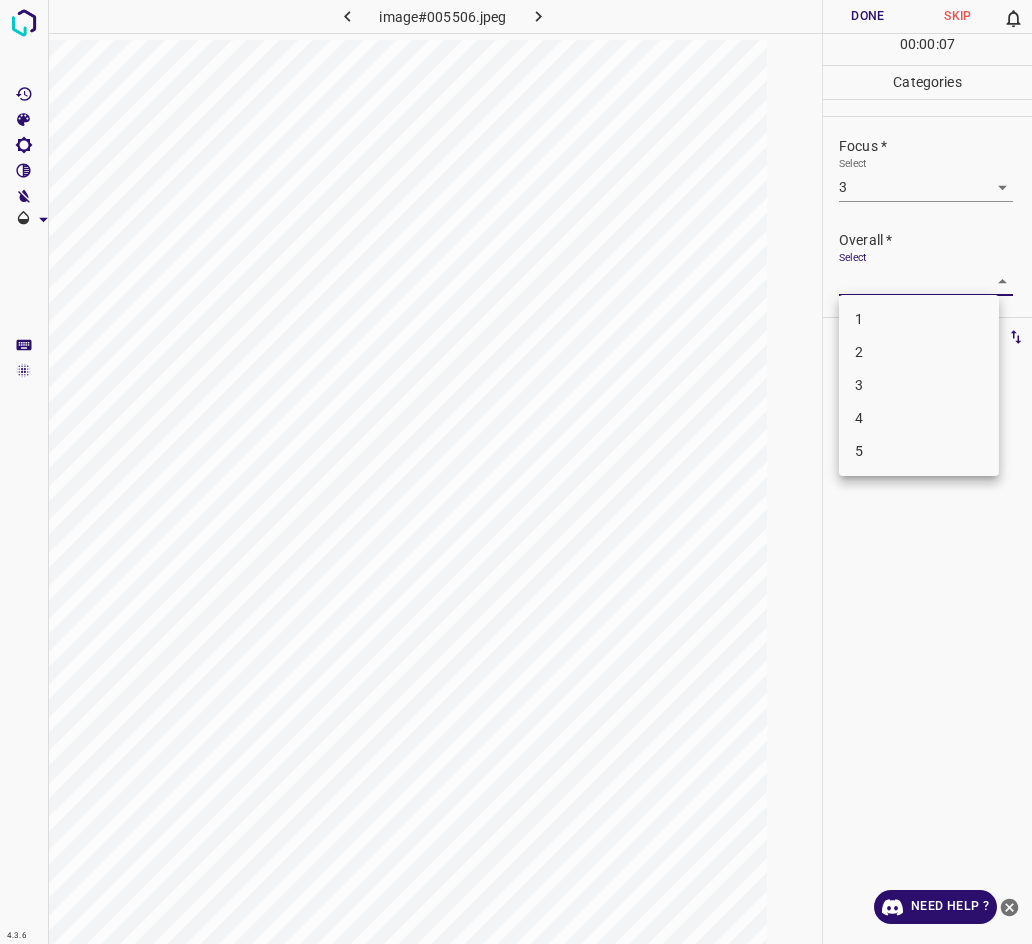 click on "3" at bounding box center [919, 385] 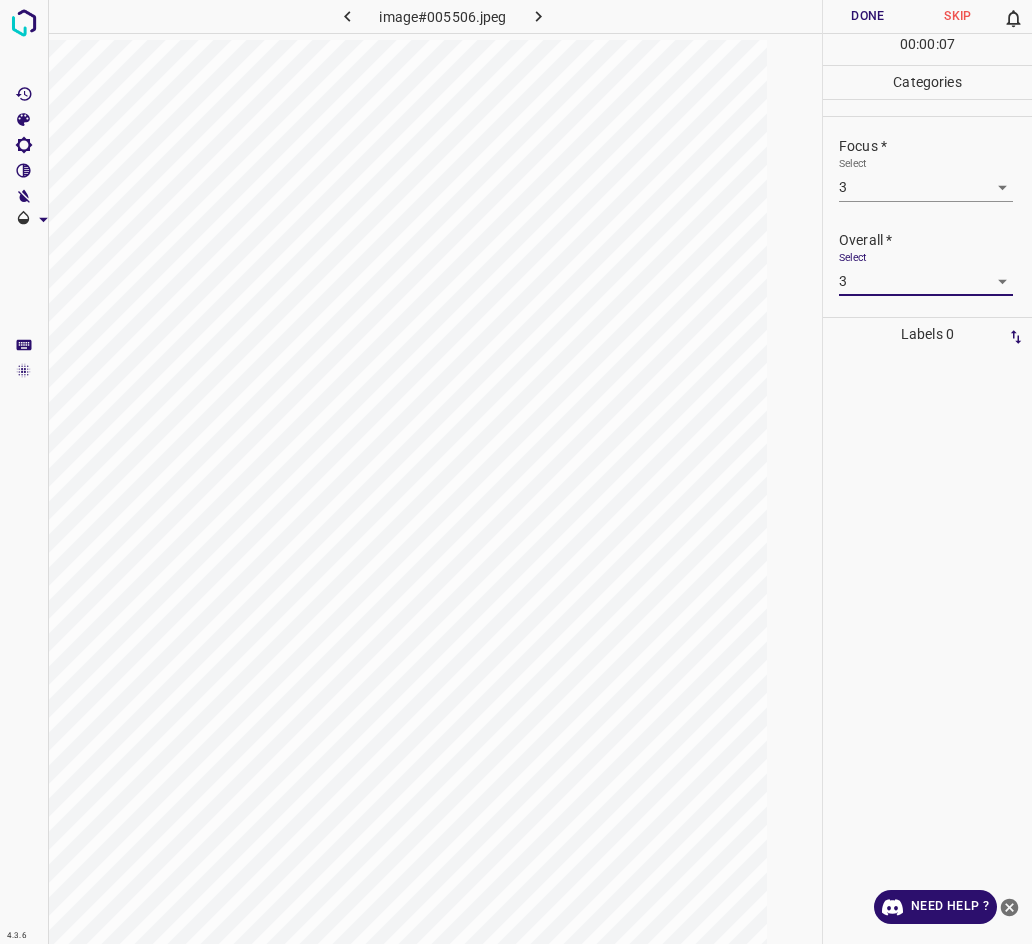 click on "Done" at bounding box center [868, 16] 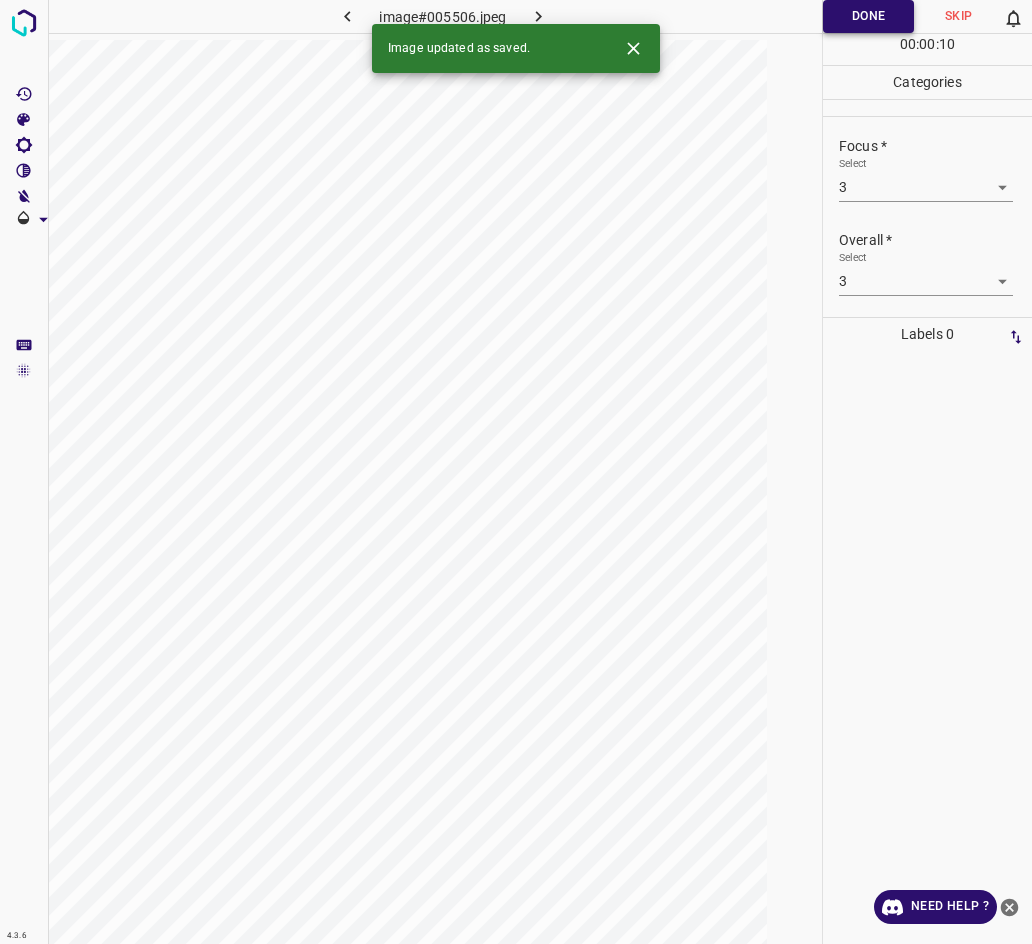 click 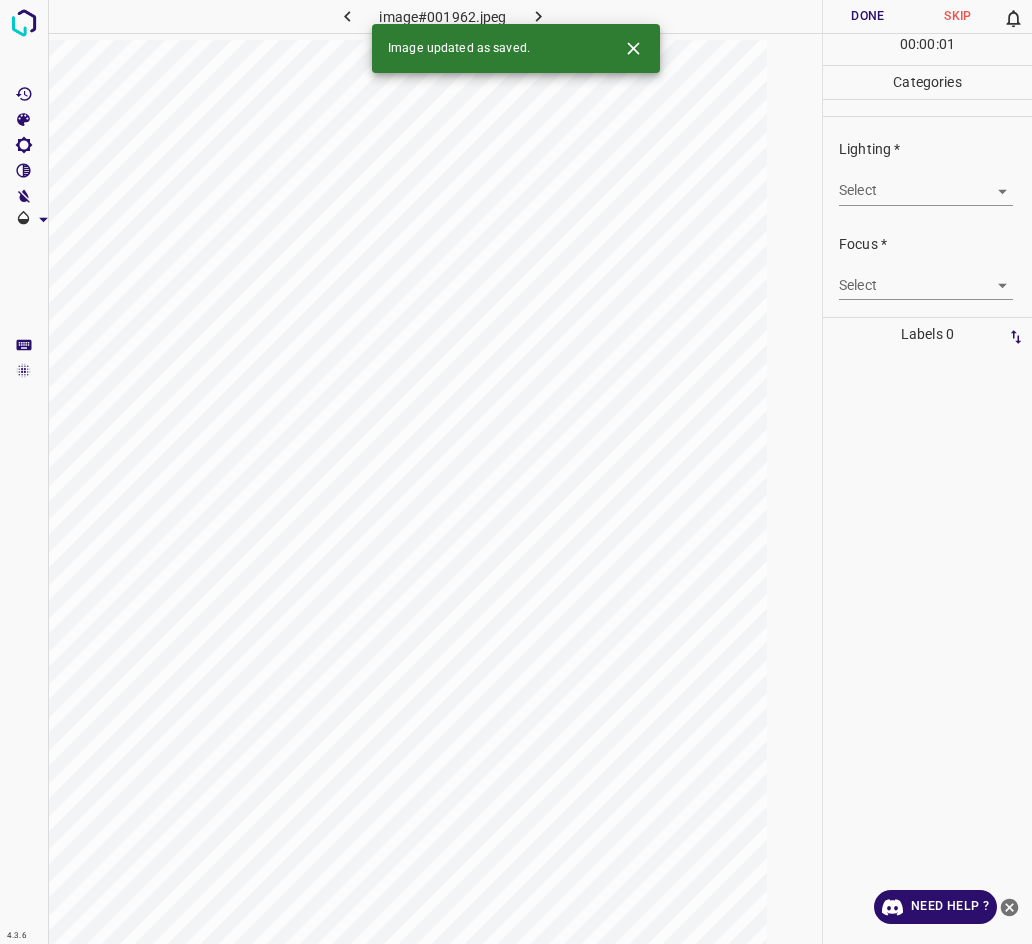 click on "4.3.6  image#001962.jpeg Done Skip 0 00   : 00   : 01   Categories Lighting *  Select ​ Focus *  Select ​ Overall *  Select ​ Labels   0 Categories 1 Lighting 2 Focus 3 Overall Tools Space Change between modes (Draw & Edit) I Auto labeling R Restore zoom M Zoom in N Zoom out Delete Delete selecte label Filters Z Restore filters X Saturation filter C Brightness filter V Contrast filter B Gray scale filter General O Download Image updated as saved. Need Help ? - Text - Hide - Delete" at bounding box center (516, 472) 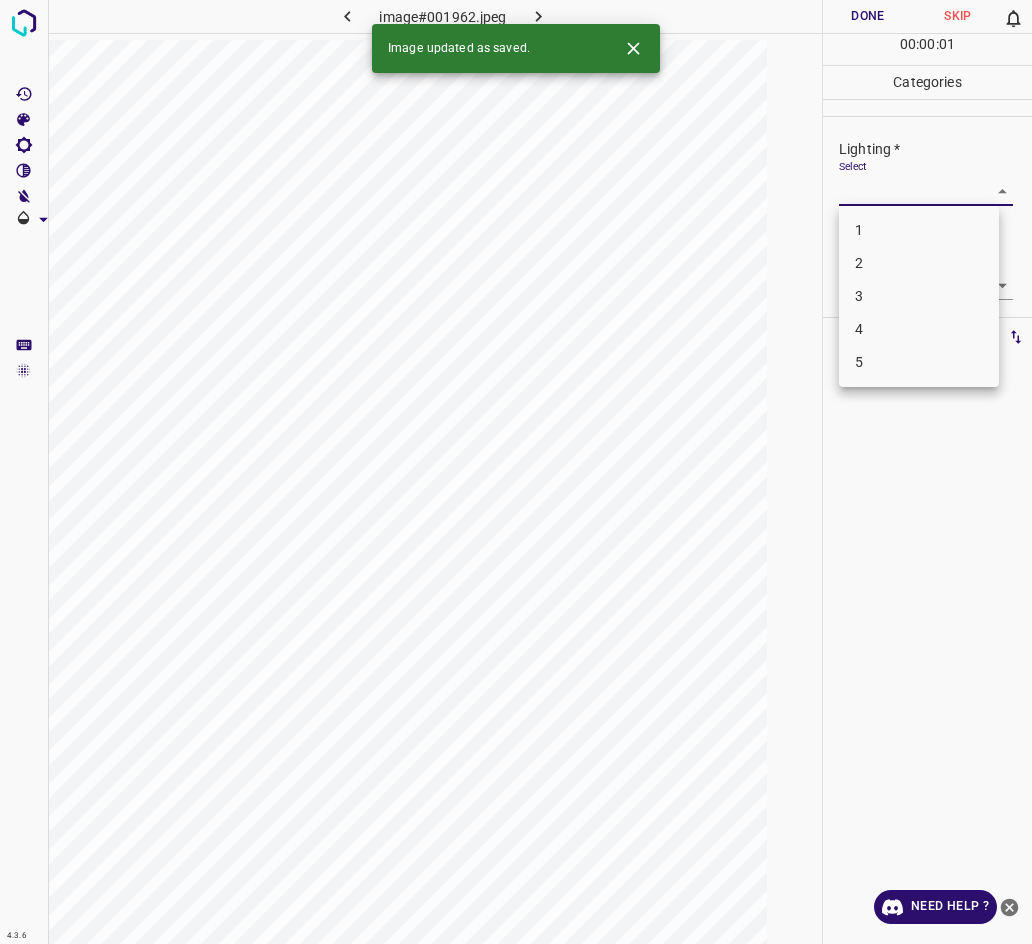 click on "2" at bounding box center [919, 263] 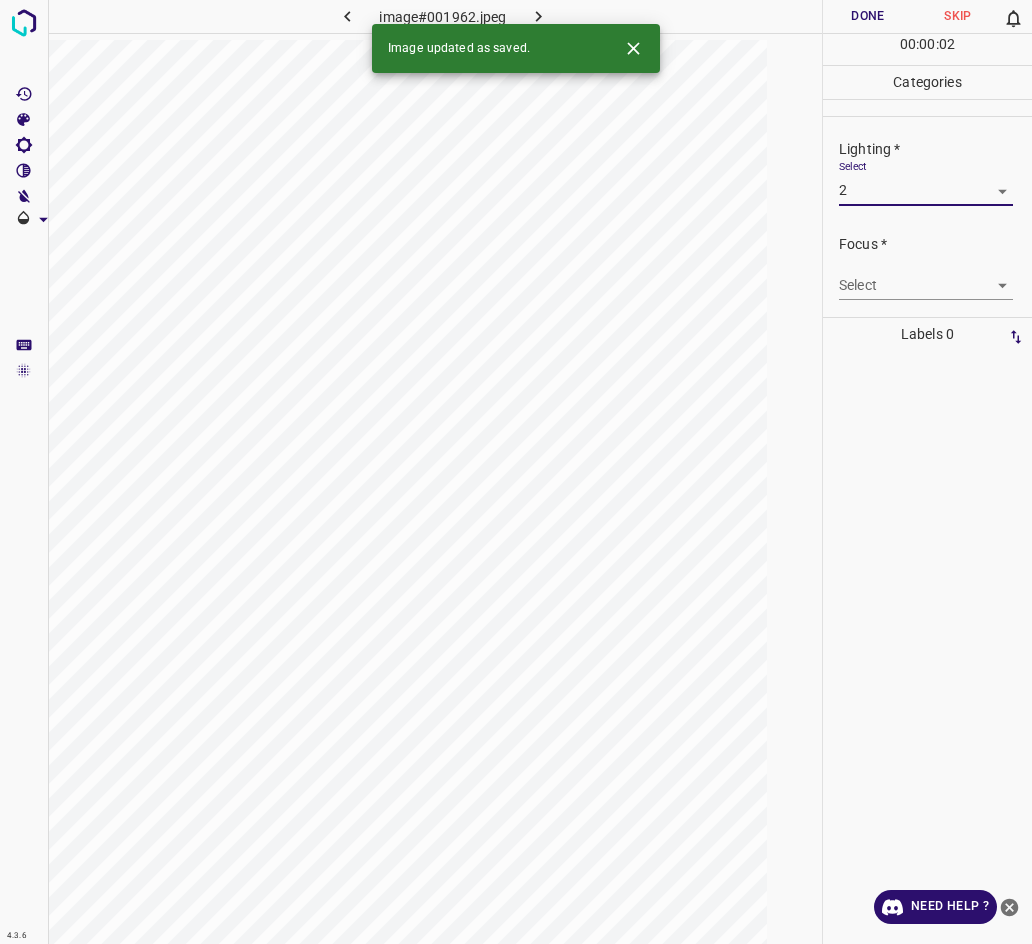 click on "4.3.6  image#001962.jpeg Done Skip 0 00   : 00   : 02   Categories Lighting *  Select 2 2 Focus *  Select ​ Overall *  Select ​ Labels   0 Categories 1 Lighting 2 Focus 3 Overall Tools Space Change between modes (Draw & Edit) I Auto labeling R Restore zoom M Zoom in N Zoom out Delete Delete selecte label Filters Z Restore filters X Saturation filter C Brightness filter V Contrast filter B Gray scale filter General O Download Image updated as saved. Need Help ? - Text - Hide - Delete" at bounding box center [516, 472] 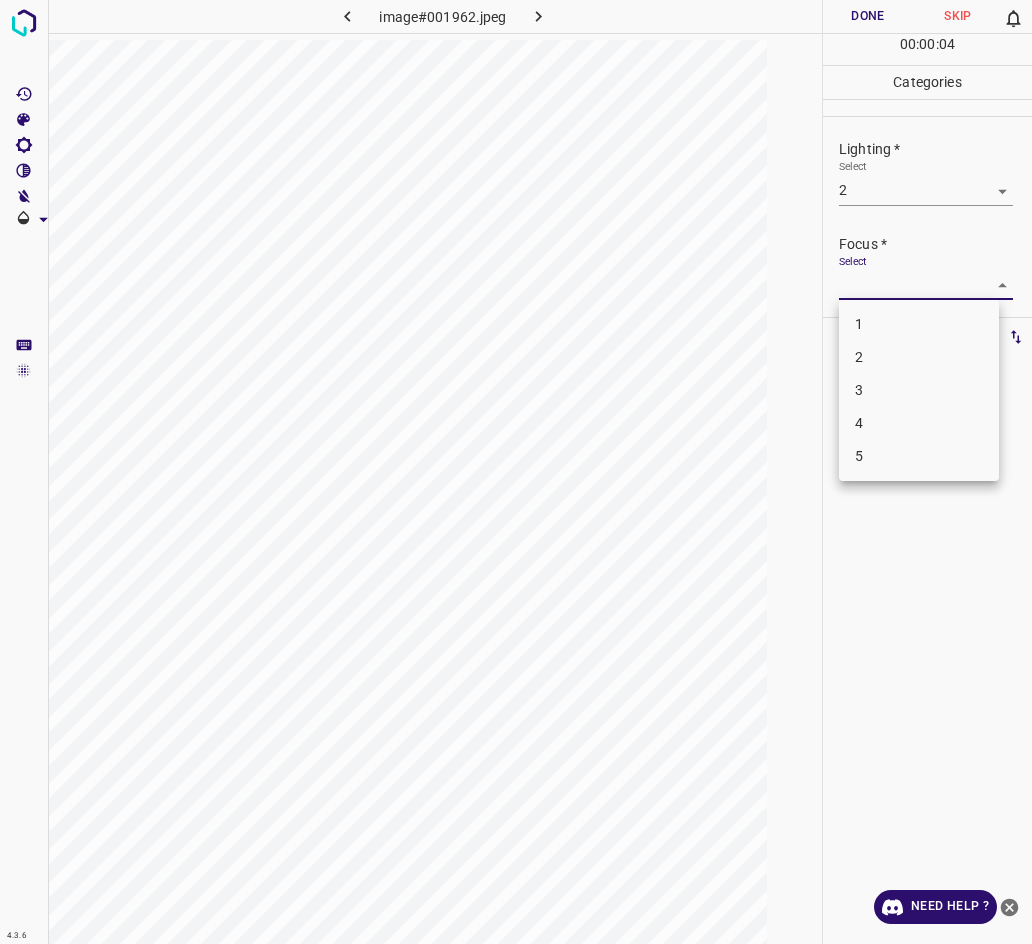 click on "3" at bounding box center [919, 390] 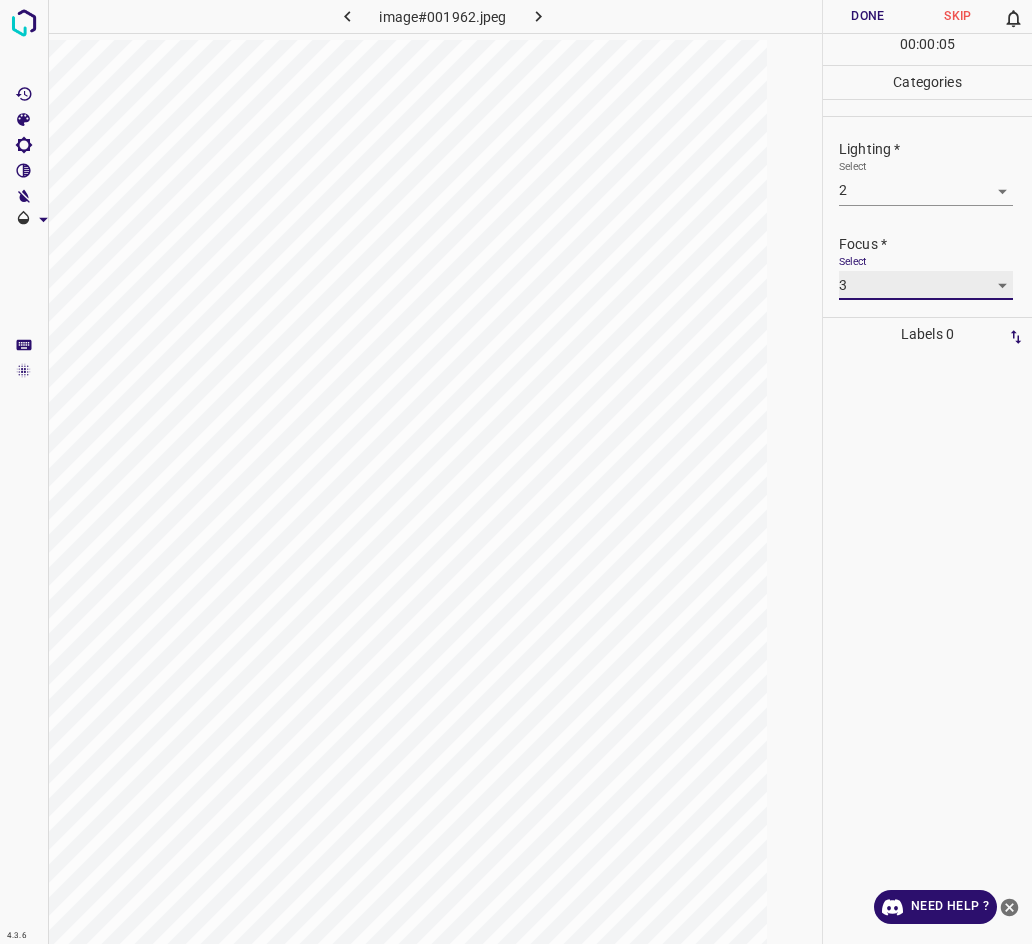 scroll, scrollTop: 38, scrollLeft: 0, axis: vertical 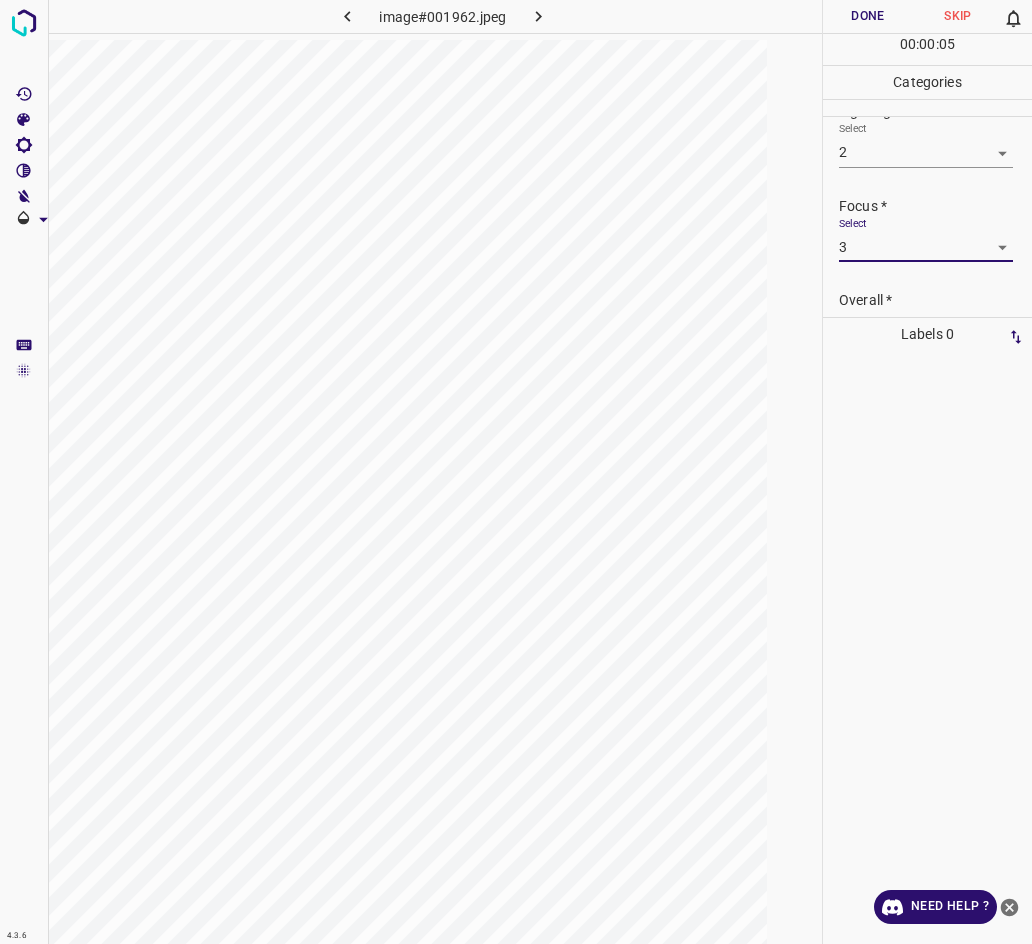 click on "Select ​" at bounding box center [926, 333] 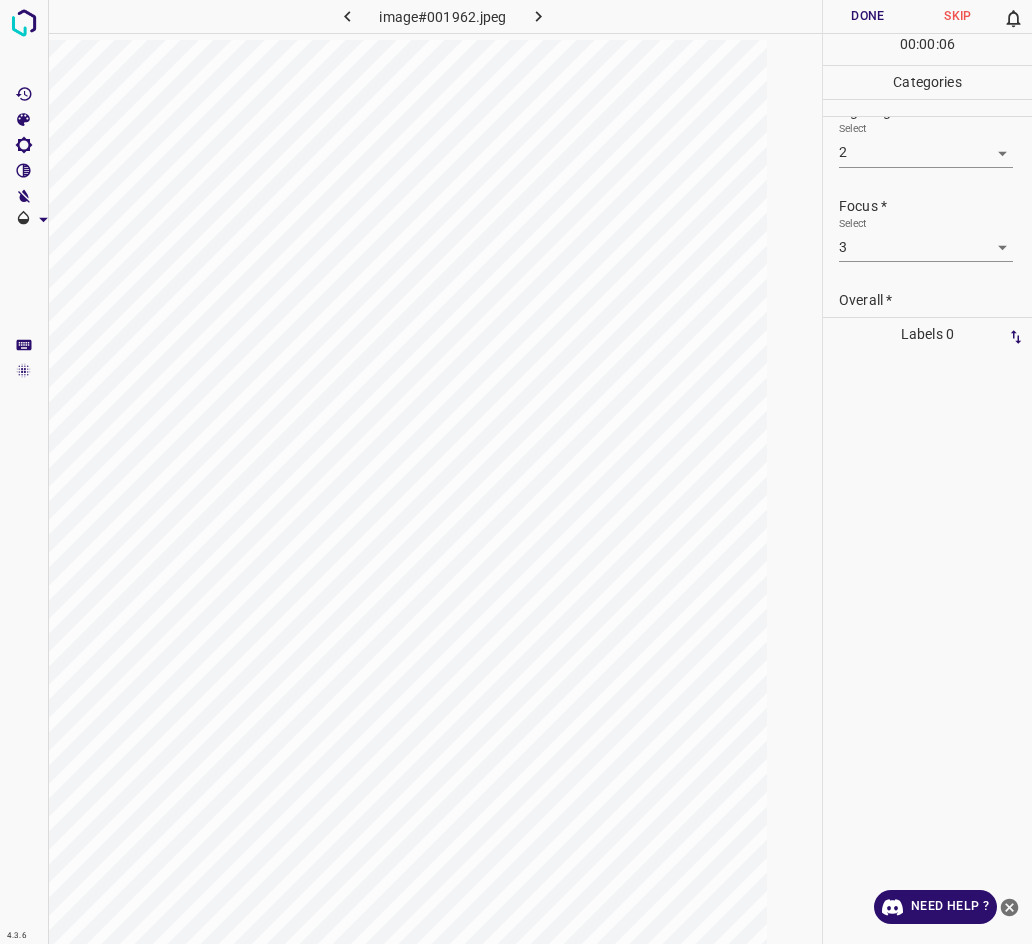 click on "Select ​" at bounding box center [926, 333] 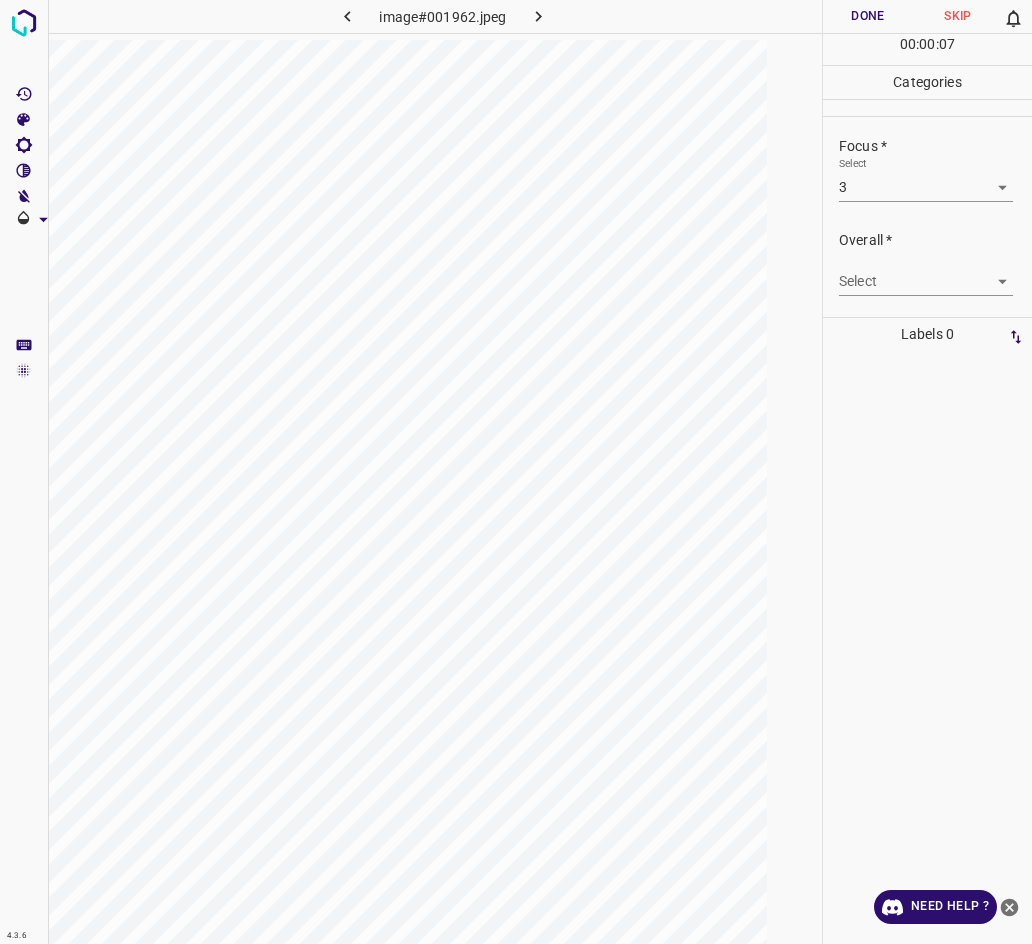 click on "4.3.6  image#001962.jpeg Done Skip 0 00   : 00   : 07   Categories Lighting *  Select 2 2 Focus *  Select 3 3 Overall *  Select ​ Labels   0 Categories 1 Lighting 2 Focus 3 Overall Tools Space Change between modes (Draw & Edit) I Auto labeling R Restore zoom M Zoom in N Zoom out Delete Delete selecte label Filters Z Restore filters X Saturation filter C Brightness filter V Contrast filter B Gray scale filter General O Download Need Help ? - Text - Hide - Delete" at bounding box center [516, 472] 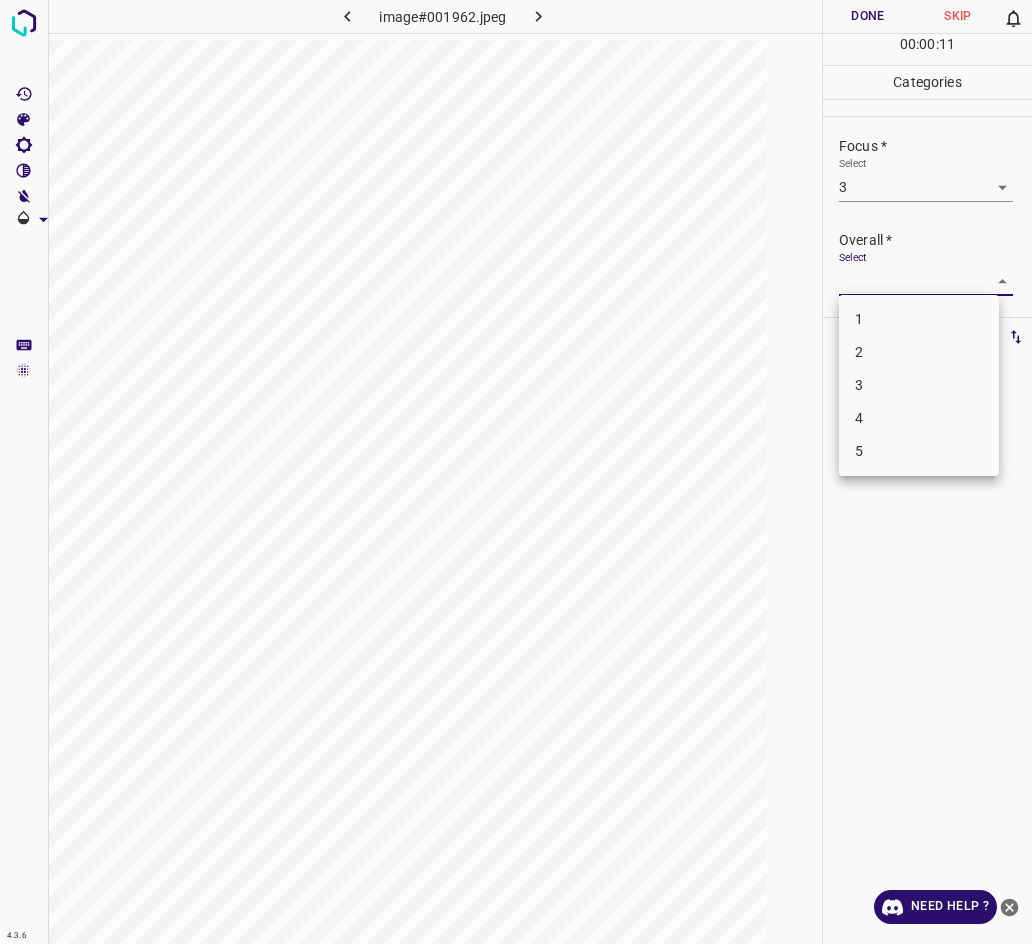 click on "3" at bounding box center [919, 385] 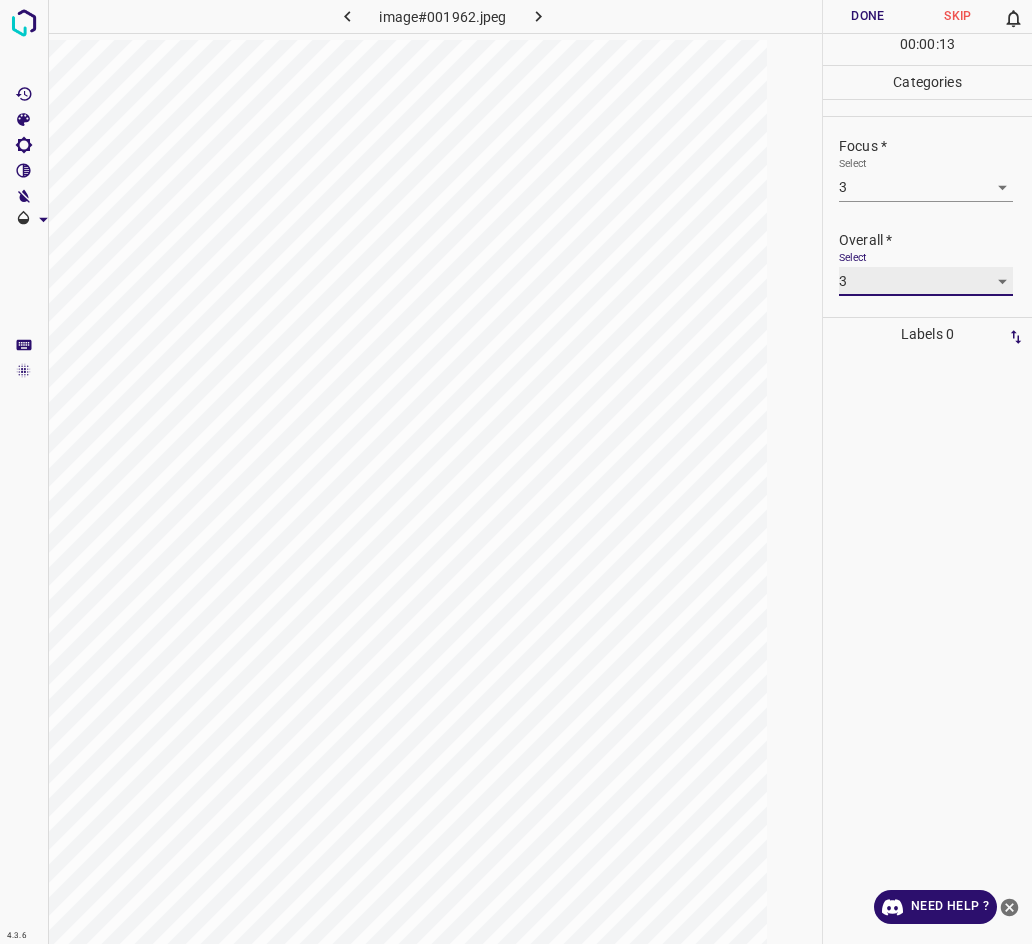 scroll, scrollTop: 0, scrollLeft: 0, axis: both 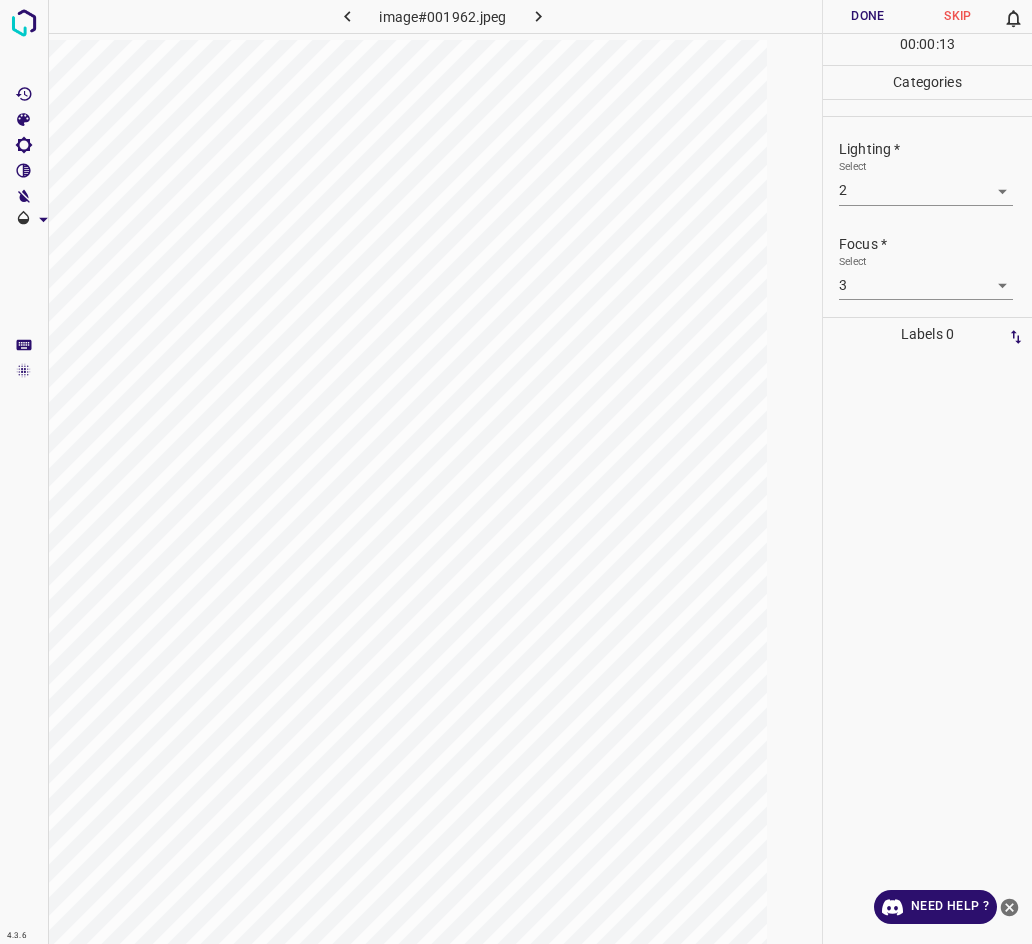 click on "Done" at bounding box center (868, 16) 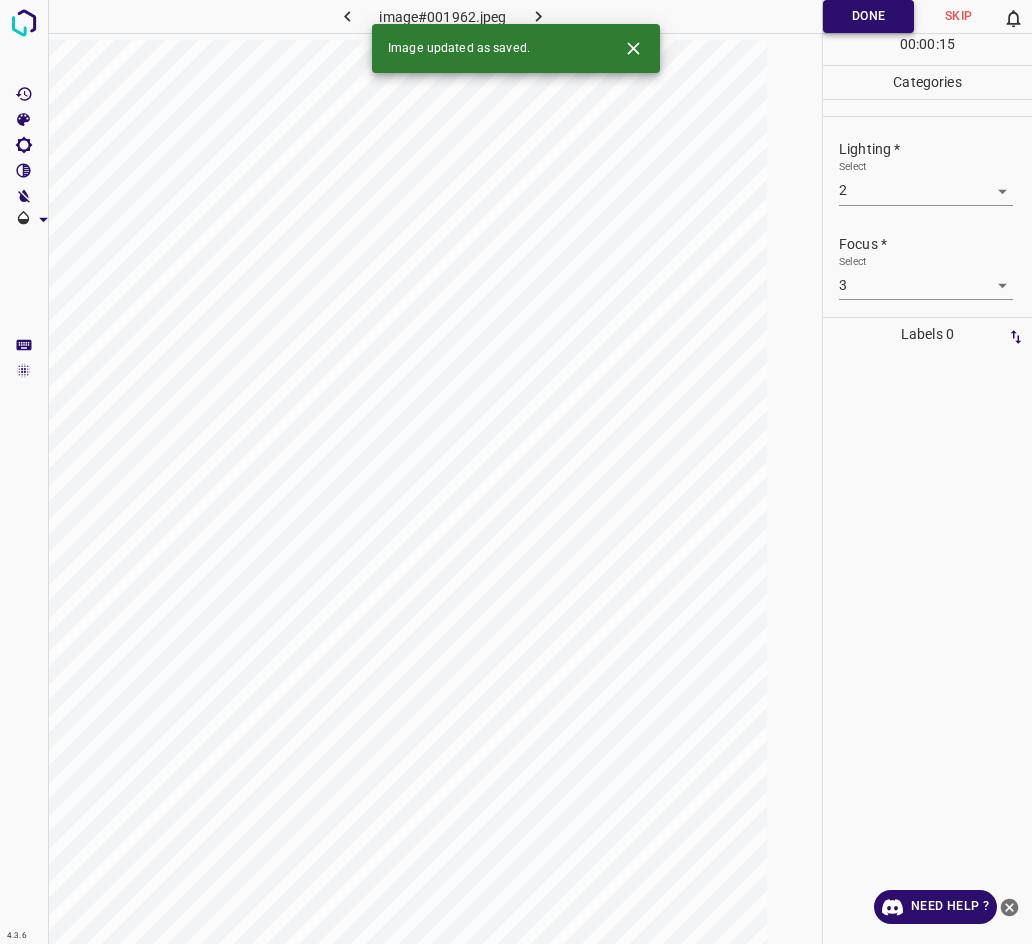 click 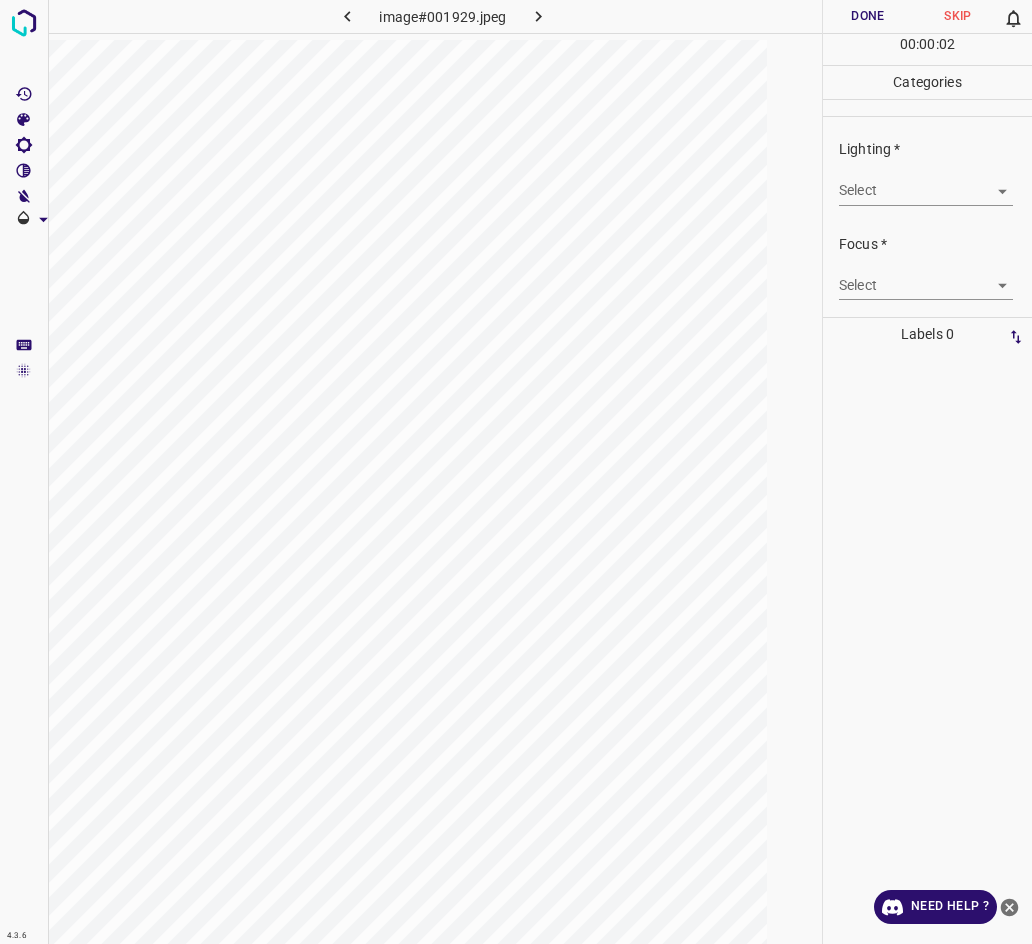 click on "4.3.6  image#001929.jpeg Done Skip 0 00   : 00   : 02   Categories Lighting *  Select ​ Focus *  Select ​ Overall *  Select ​ Labels   0 Categories 1 Lighting 2 Focus 3 Overall Tools Space Change between modes (Draw & Edit) I Auto labeling R Restore zoom M Zoom in N Zoom out Delete Delete selecte label Filters Z Restore filters X Saturation filter C Brightness filter V Contrast filter B Gray scale filter General O Download Need Help ? - Text - Hide - Delete" at bounding box center (516, 472) 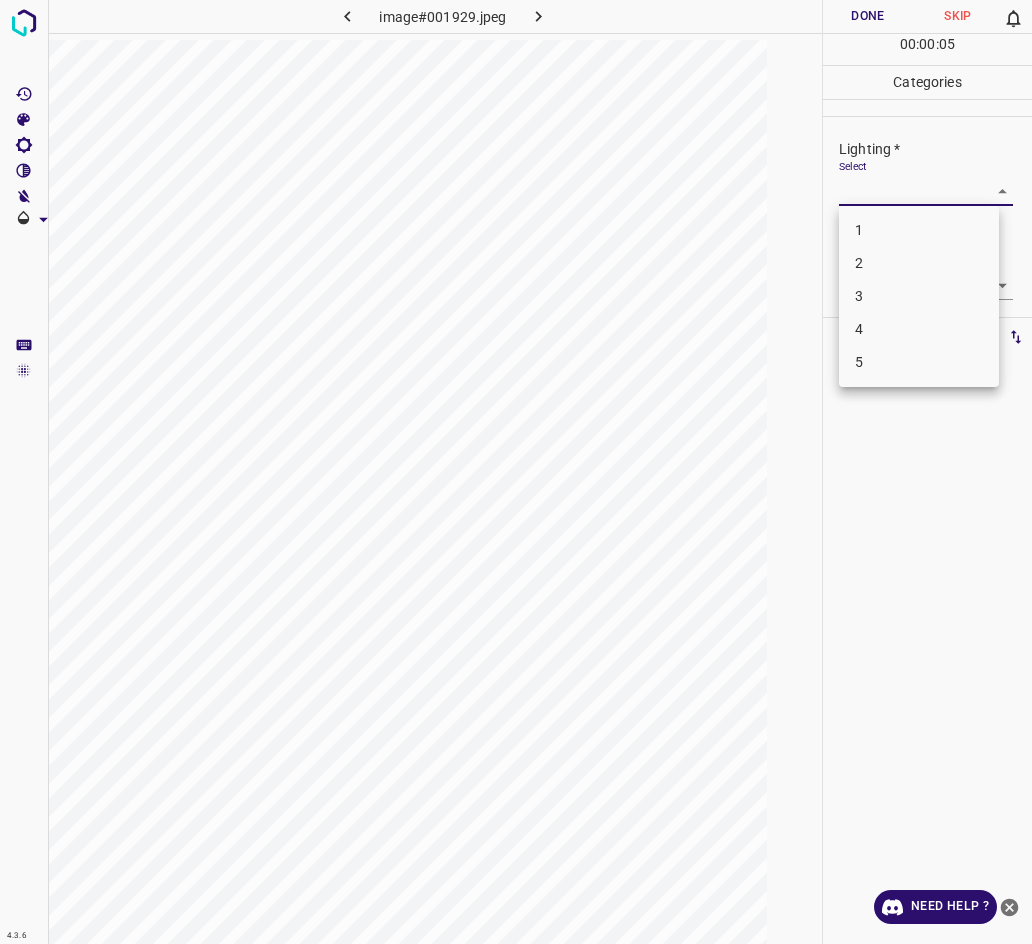 click on "3" at bounding box center [919, 296] 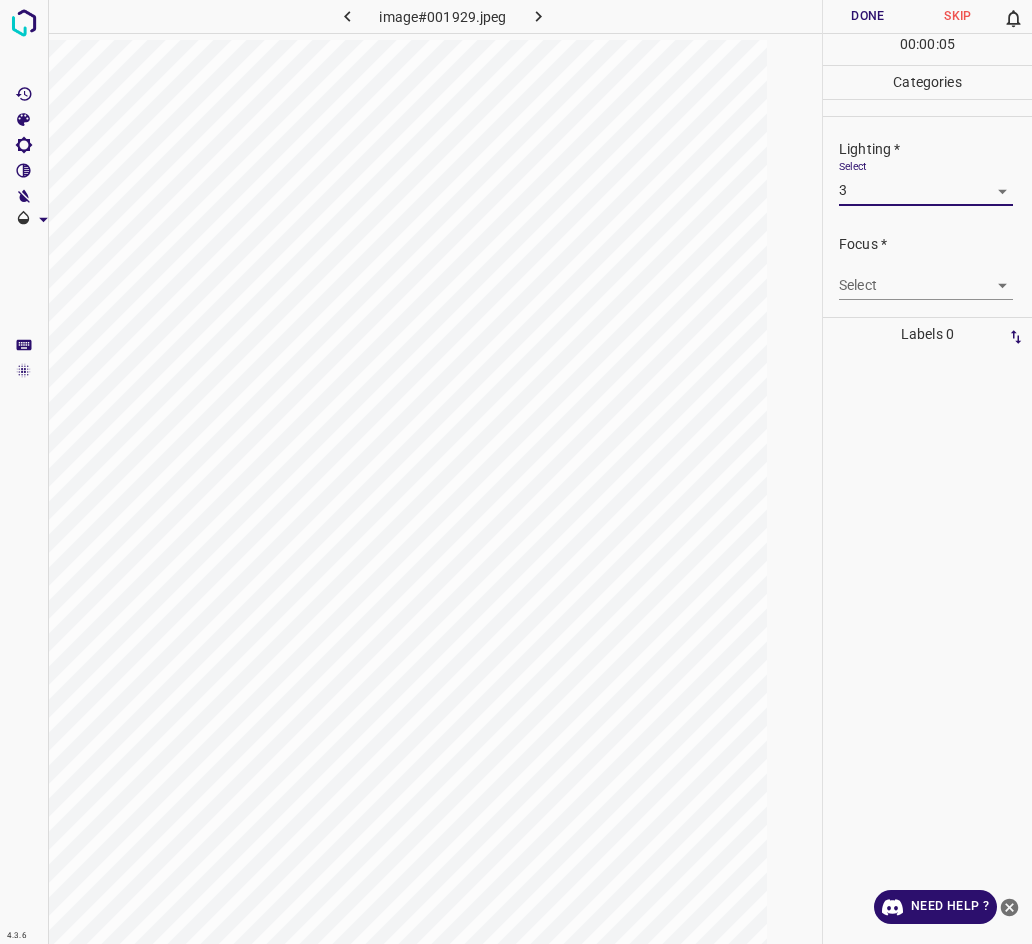 click on "4.3.6  image#001929.jpeg Done Skip 0 00   : 00   : 05   Categories Lighting *  Select 3 3 Focus *  Select ​ Overall *  Select ​ Labels   0 Categories 1 Lighting 2 Focus 3 Overall Tools Space Change between modes (Draw & Edit) I Auto labeling R Restore zoom M Zoom in N Zoom out Delete Delete selecte label Filters Z Restore filters X Saturation filter C Brightness filter V Contrast filter B Gray scale filter General O Download Need Help ? - Text - Hide - Delete" at bounding box center [516, 472] 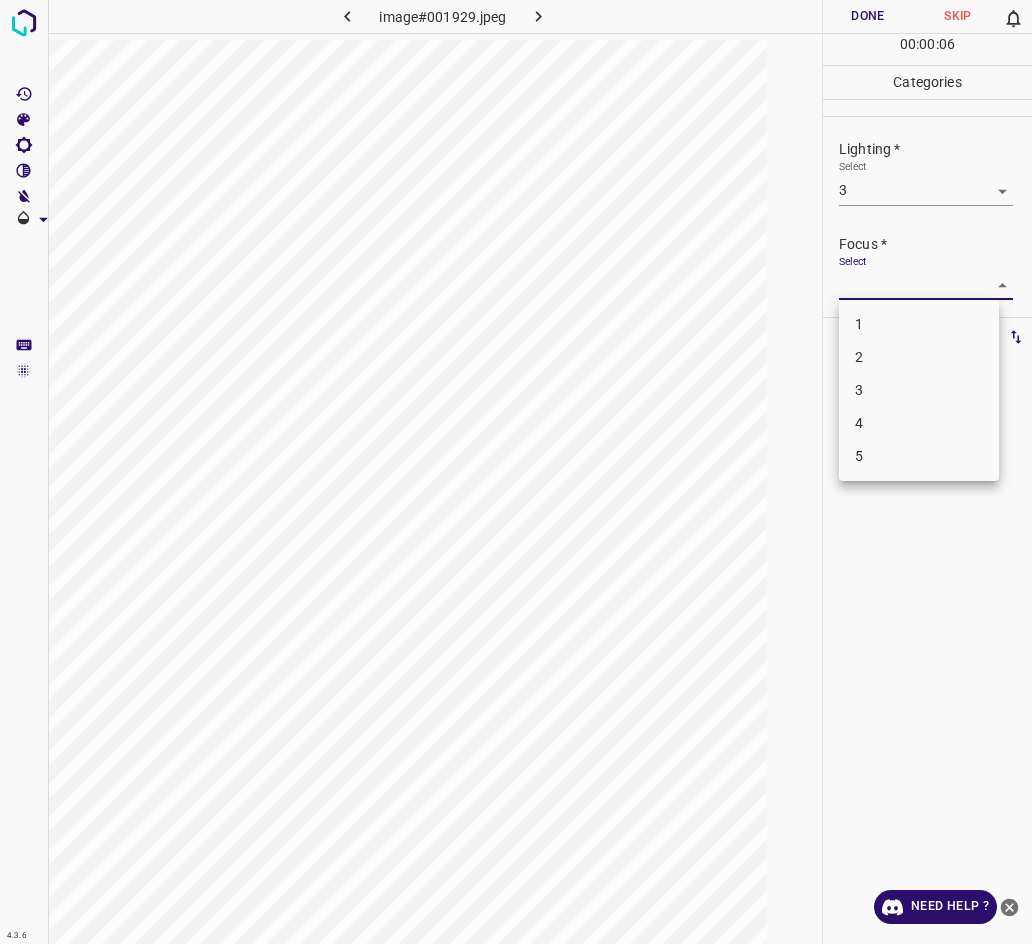 click on "3" at bounding box center (919, 390) 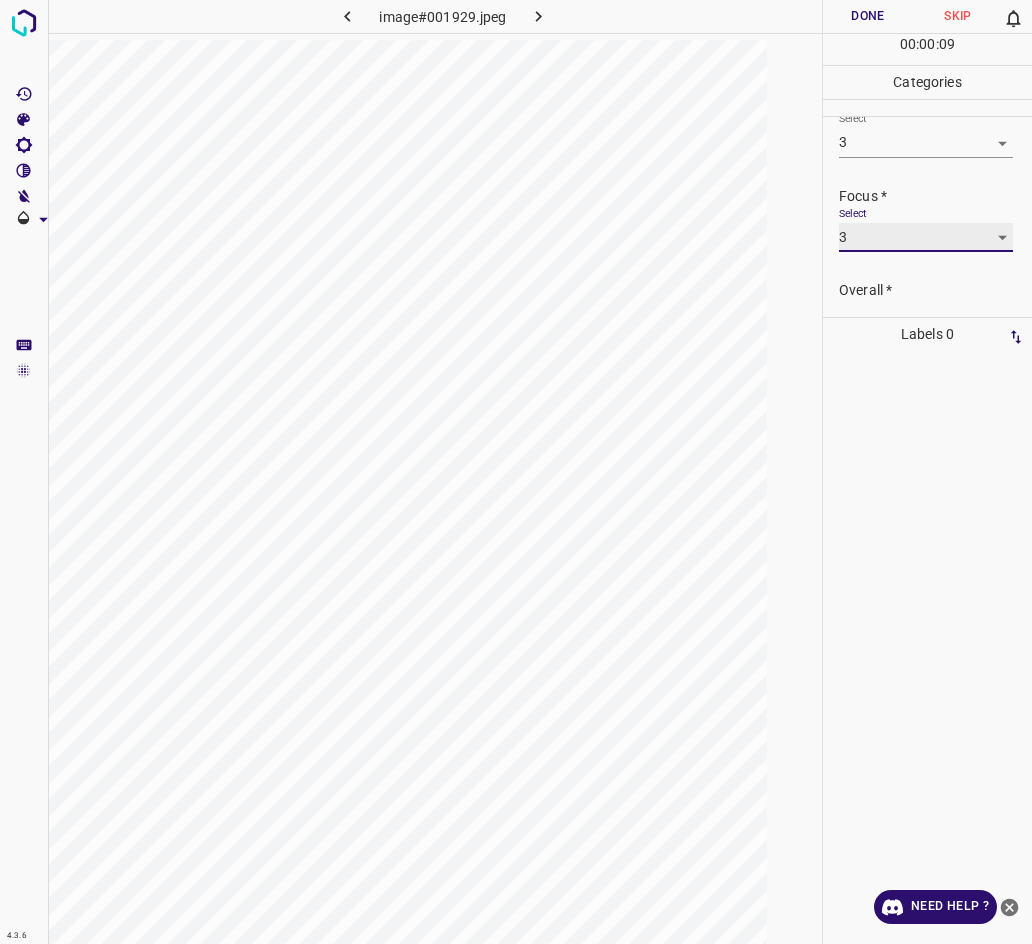 scroll, scrollTop: 98, scrollLeft: 0, axis: vertical 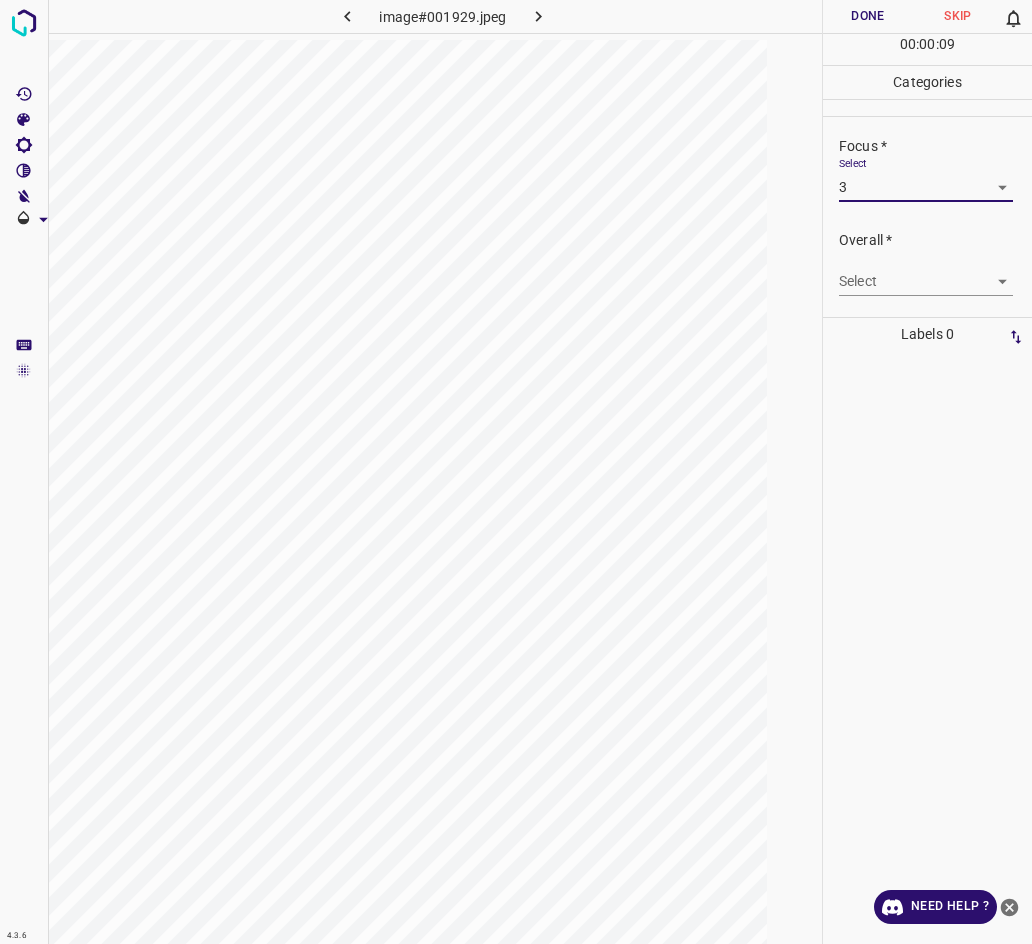 click on "4.3.6  image#001929.jpeg Done Skip 0 00   : 00   : 09   Categories Lighting *  Select 3 3 Focus *  Select 3 3 Overall *  Select ​ Labels   0 Categories 1 Lighting 2 Focus 3 Overall Tools Space Change between modes (Draw & Edit) I Auto labeling R Restore zoom M Zoom in N Zoom out Delete Delete selecte label Filters Z Restore filters X Saturation filter C Brightness filter V Contrast filter B Gray scale filter General O Download Need Help ? - Text - Hide - Delete" at bounding box center [516, 472] 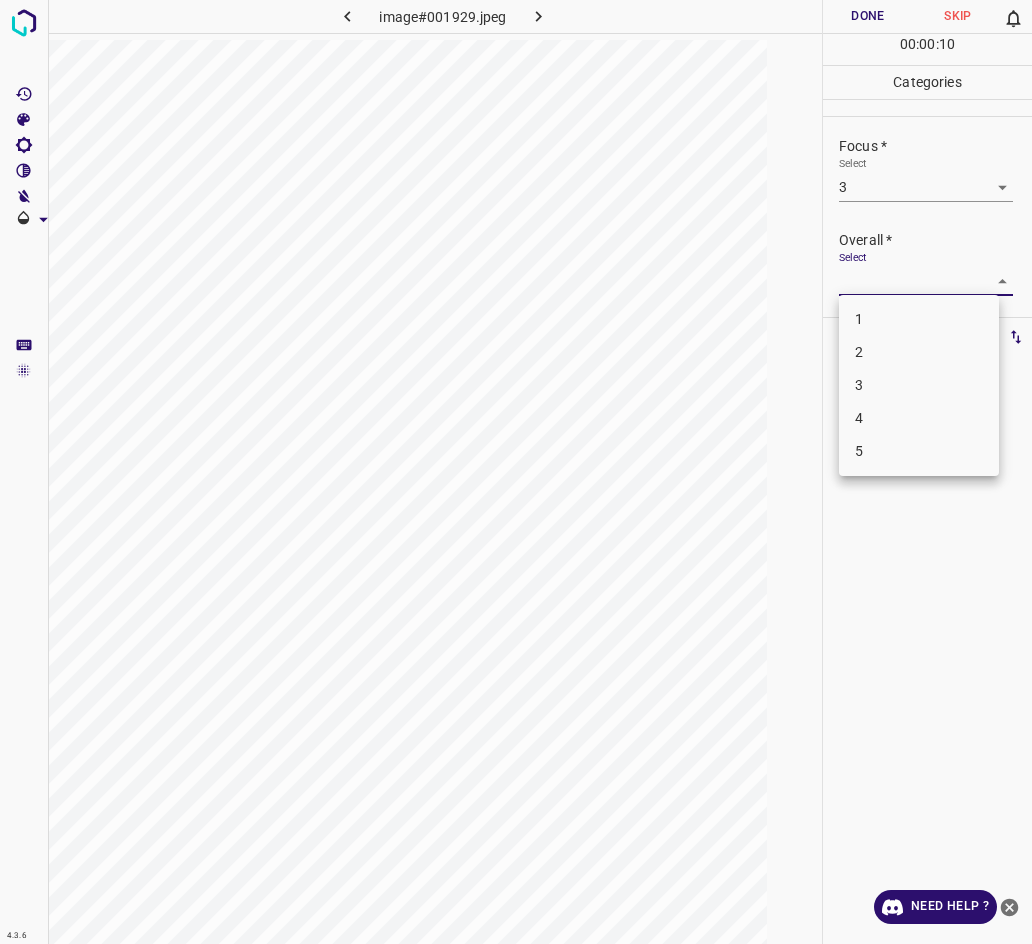 click on "3" at bounding box center (919, 385) 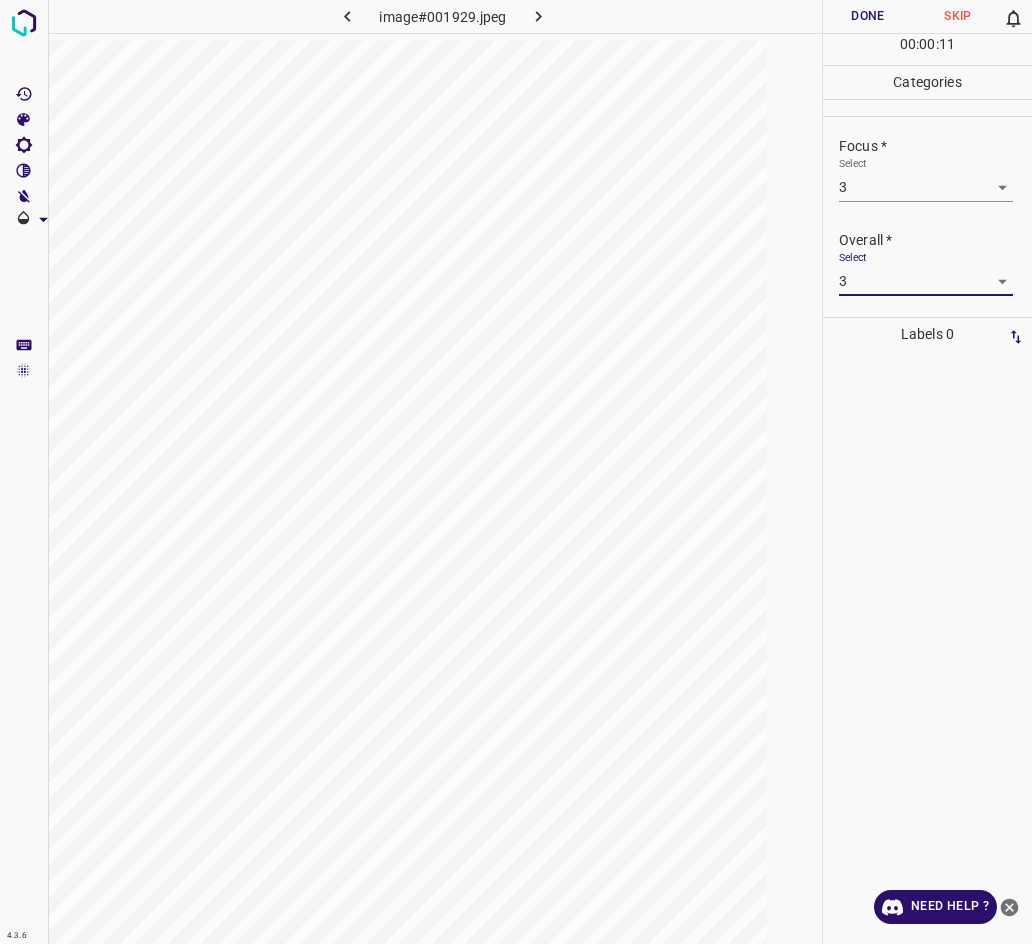 click on "Done" at bounding box center (868, 16) 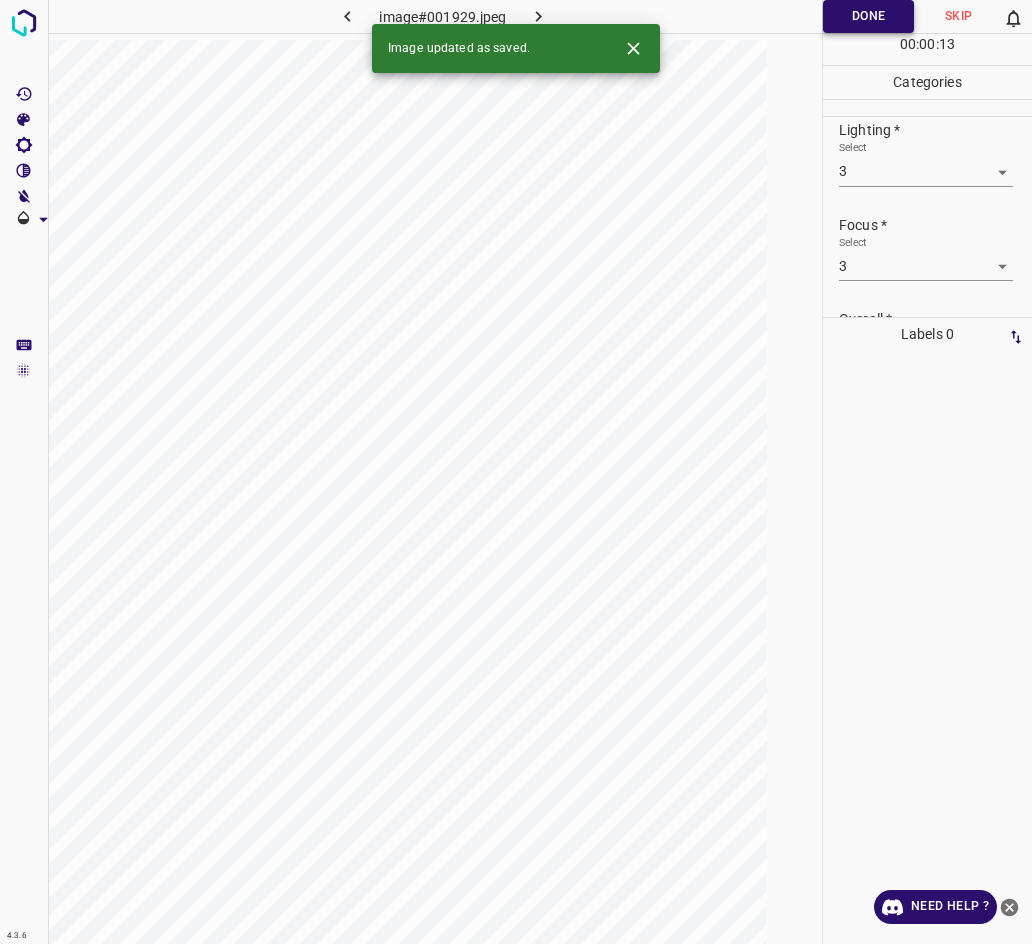 scroll, scrollTop: 0, scrollLeft: 0, axis: both 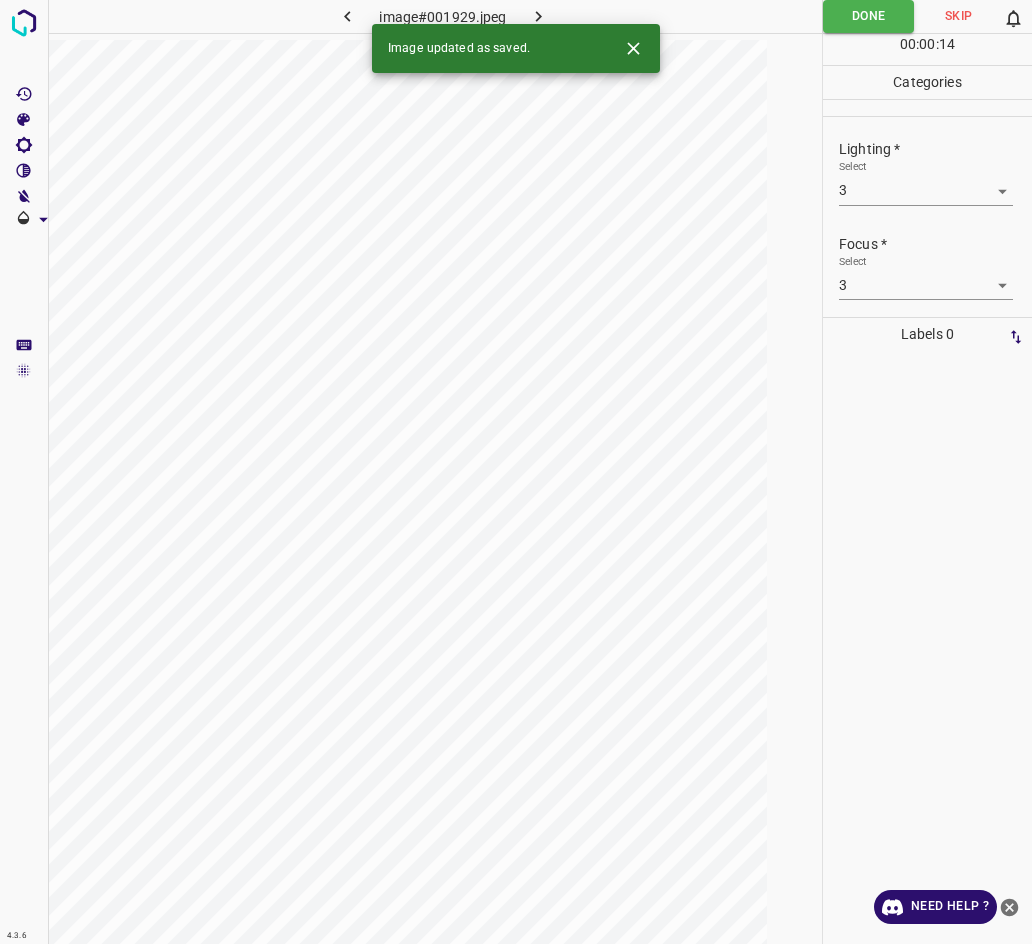 click 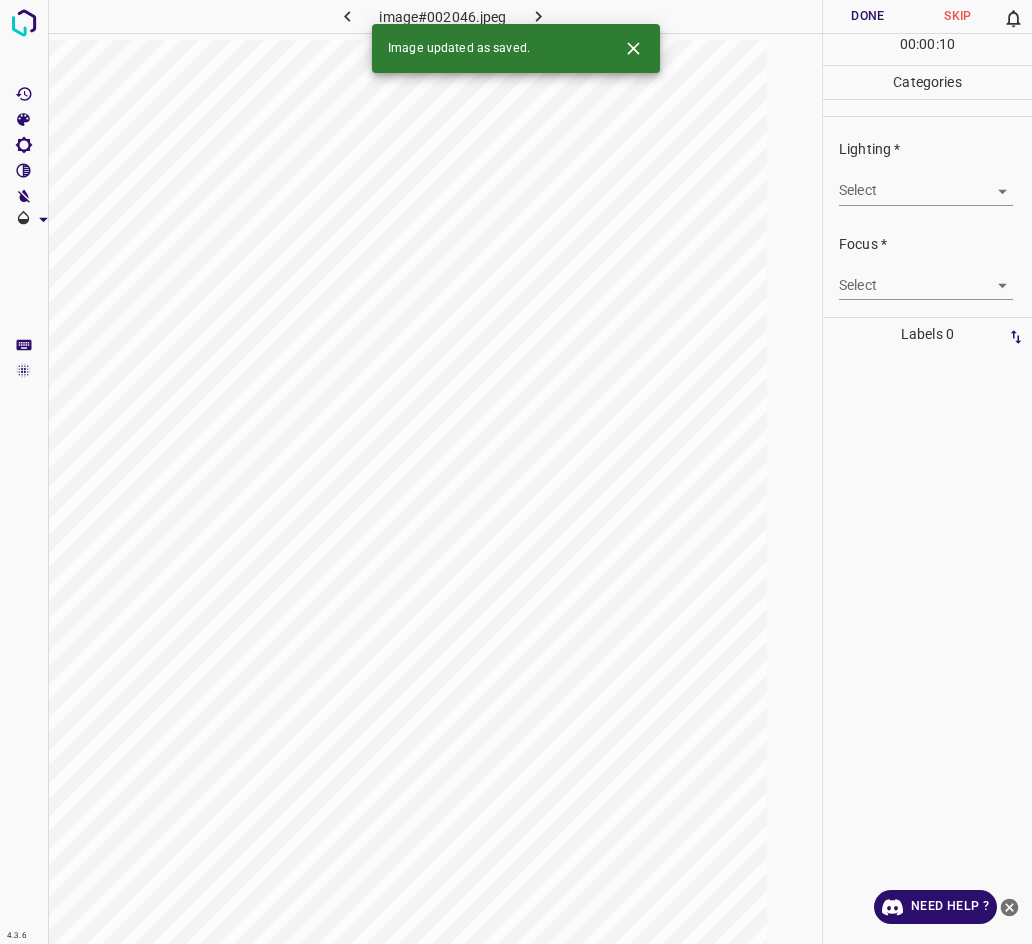 click on "4.3.6  image#002046.jpeg Done Skip 0 00   : 00   : 10   Categories Lighting *  Select ​ Focus *  Select ​ Overall *  Select ​ Labels   0 Categories 1 Lighting 2 Focus 3 Overall Tools Space Change between modes (Draw & Edit) I Auto labeling R Restore zoom M Zoom in N Zoom out Delete Delete selecte label Filters Z Restore filters X Saturation filter C Brightness filter V Contrast filter B Gray scale filter General O Download Image updated as saved. Need Help ? - Text - Hide - Delete" at bounding box center [516, 472] 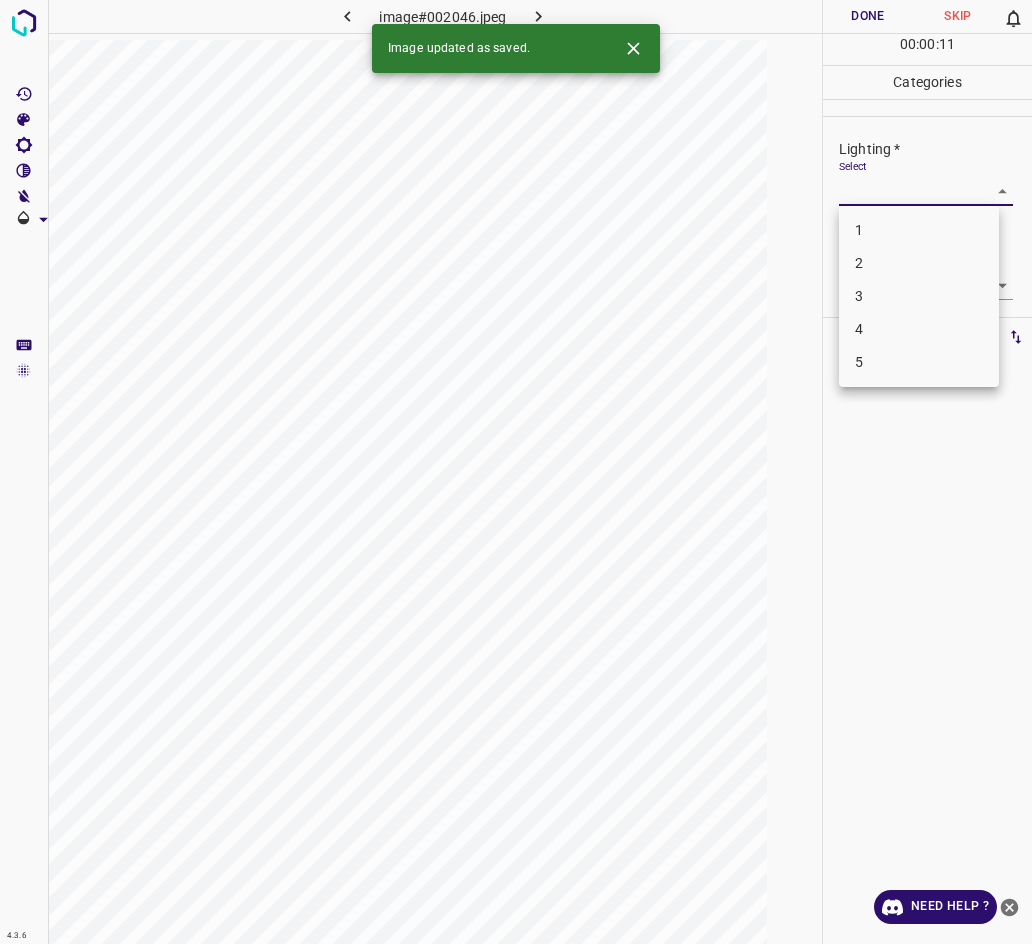 click on "3" at bounding box center (919, 296) 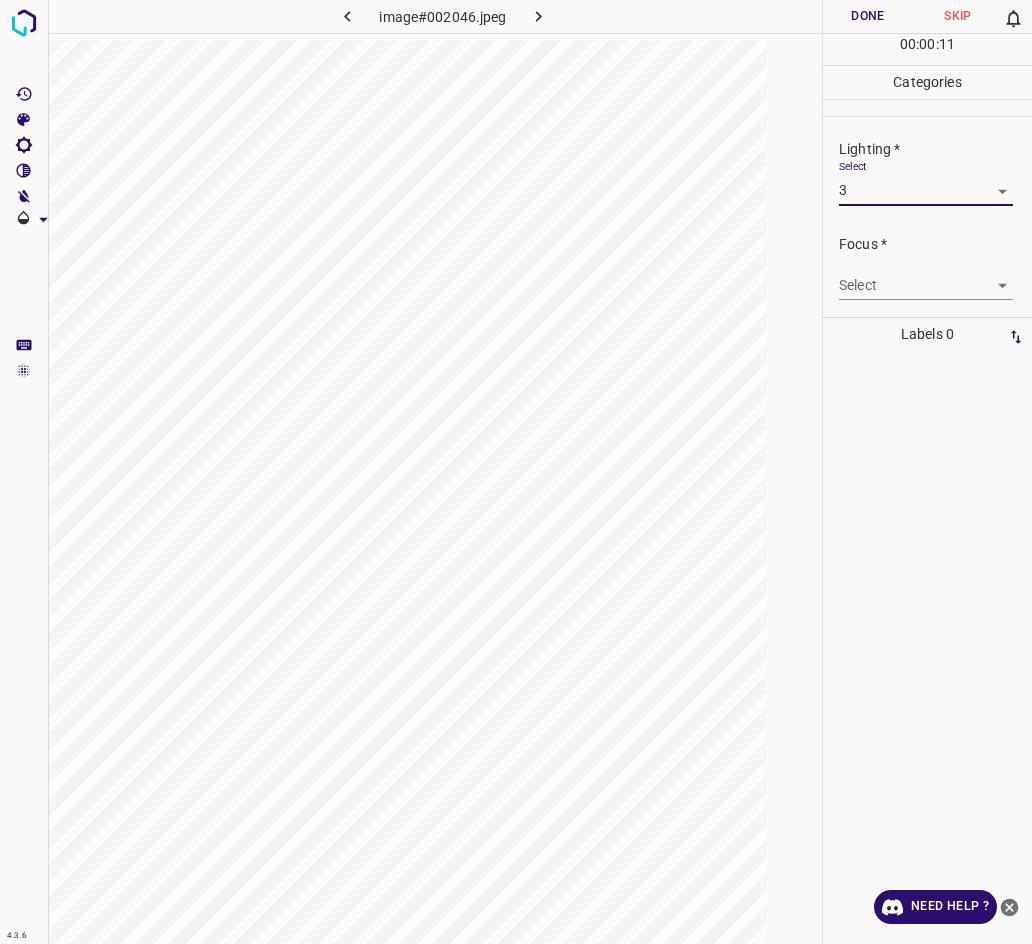 click on "Focus *  Select ​" at bounding box center (927, 267) 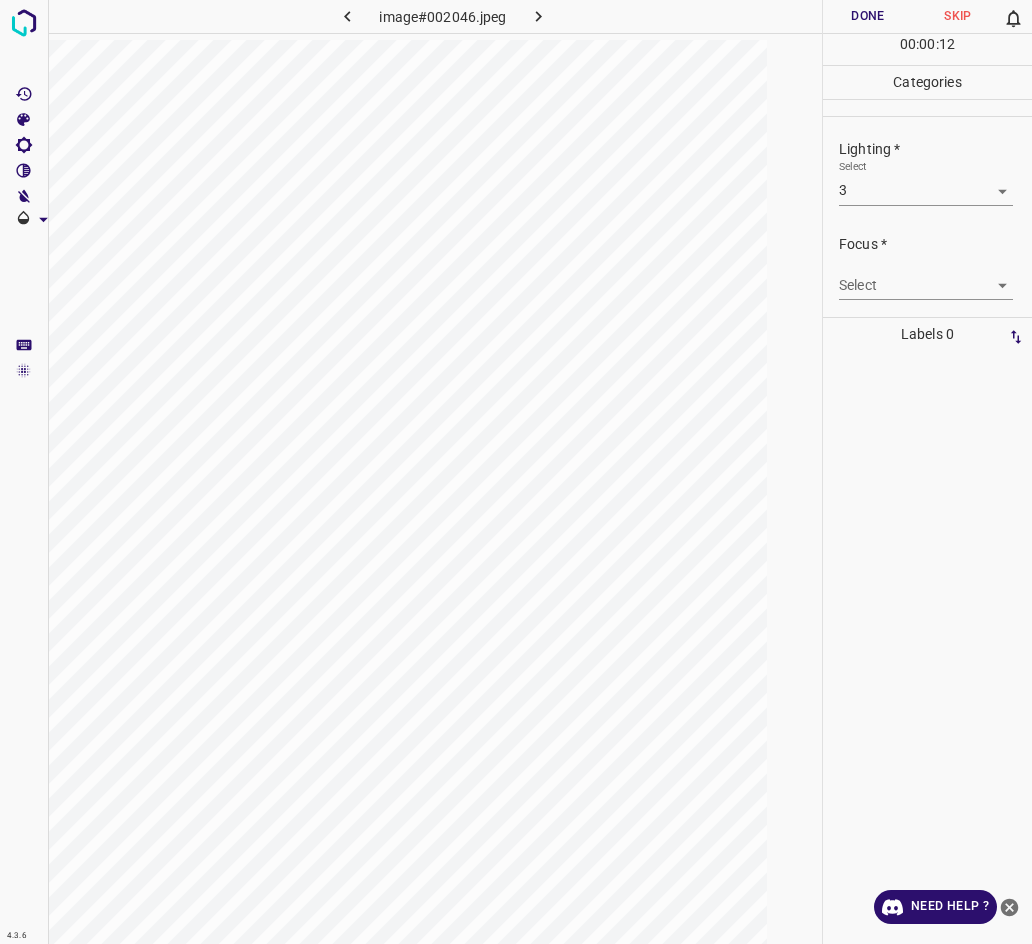 click on "4.3.6  image#002046.jpeg Done Skip 0 00   : 00   : 12   Categories Lighting *  Select 3 3 Focus *  Select ​ Overall *  Select ​ Labels   0 Categories 1 Lighting 2 Focus 3 Overall Tools Space Change between modes (Draw & Edit) I Auto labeling R Restore zoom M Zoom in N Zoom out Delete Delete selecte label Filters Z Restore filters X Saturation filter C Brightness filter V Contrast filter B Gray scale filter General O Download Need Help ? - Text - Hide - Delete" at bounding box center [516, 472] 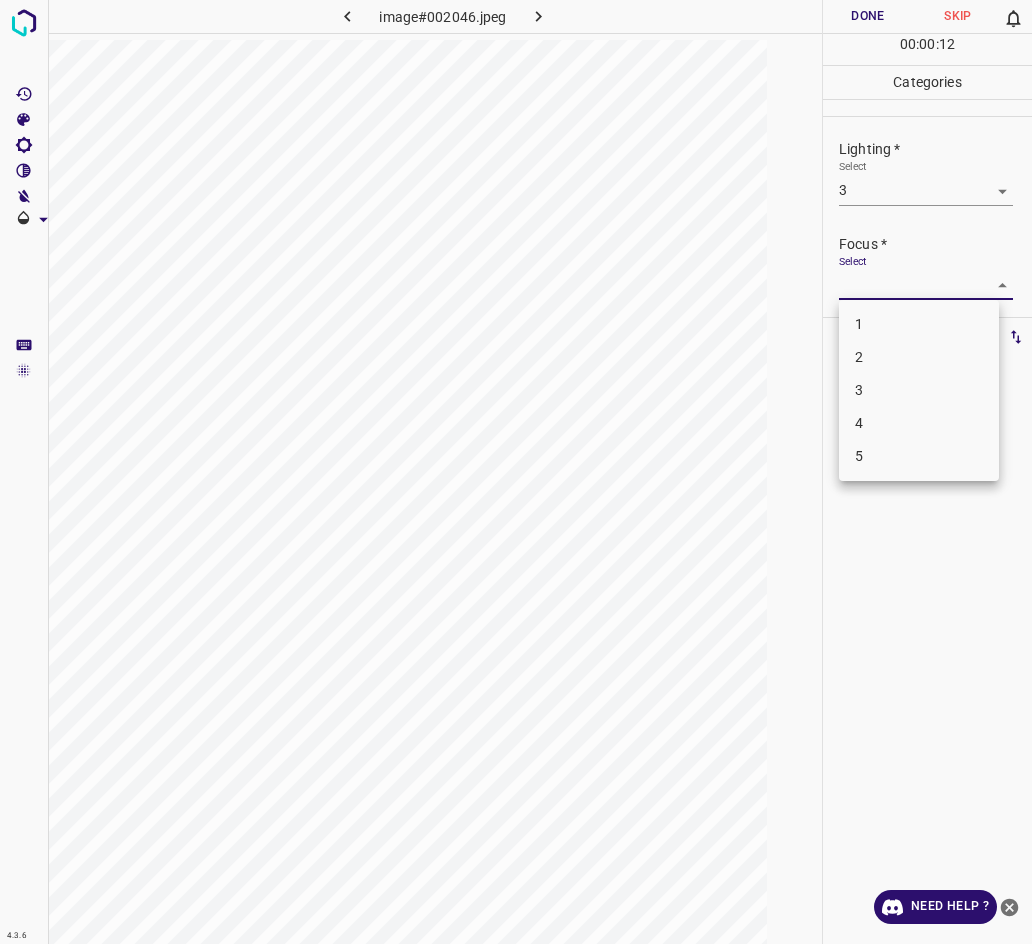 click on "2" at bounding box center (919, 357) 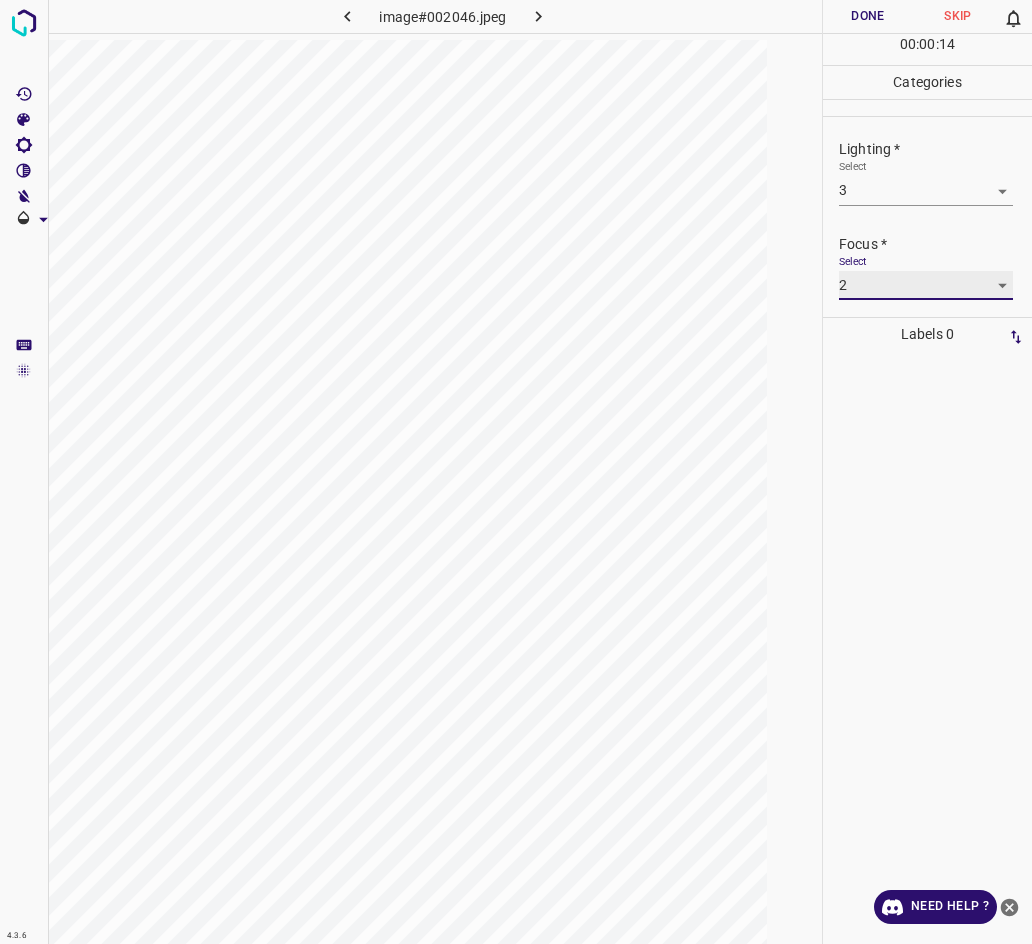 scroll, scrollTop: 44, scrollLeft: 0, axis: vertical 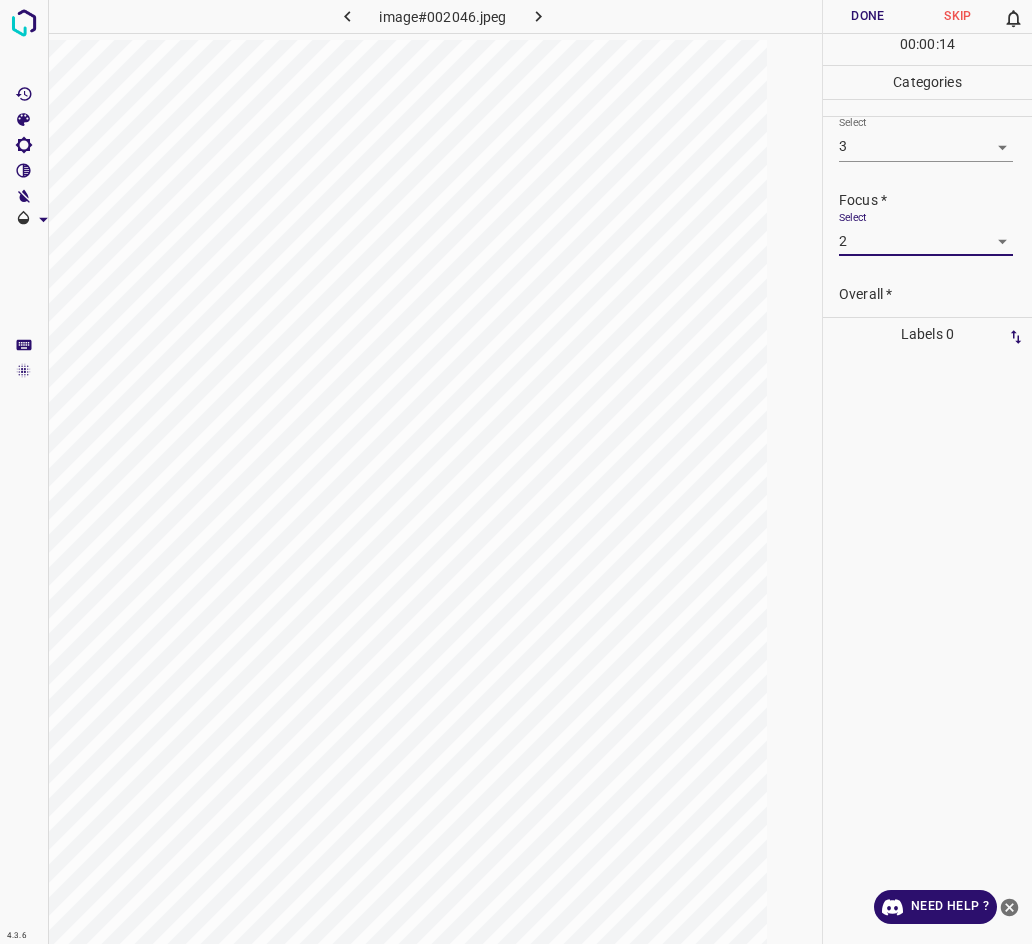 click on "Select ​" at bounding box center (926, 327) 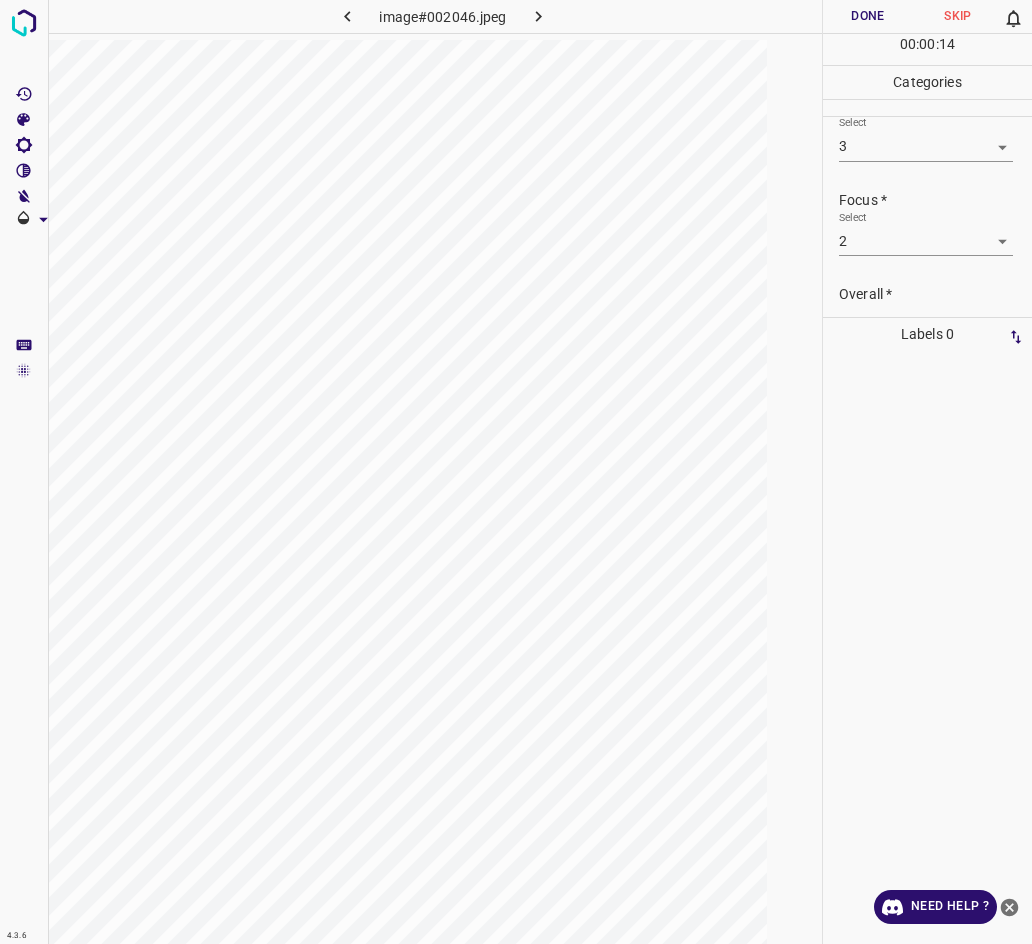 click on "Select ​" at bounding box center (926, 327) 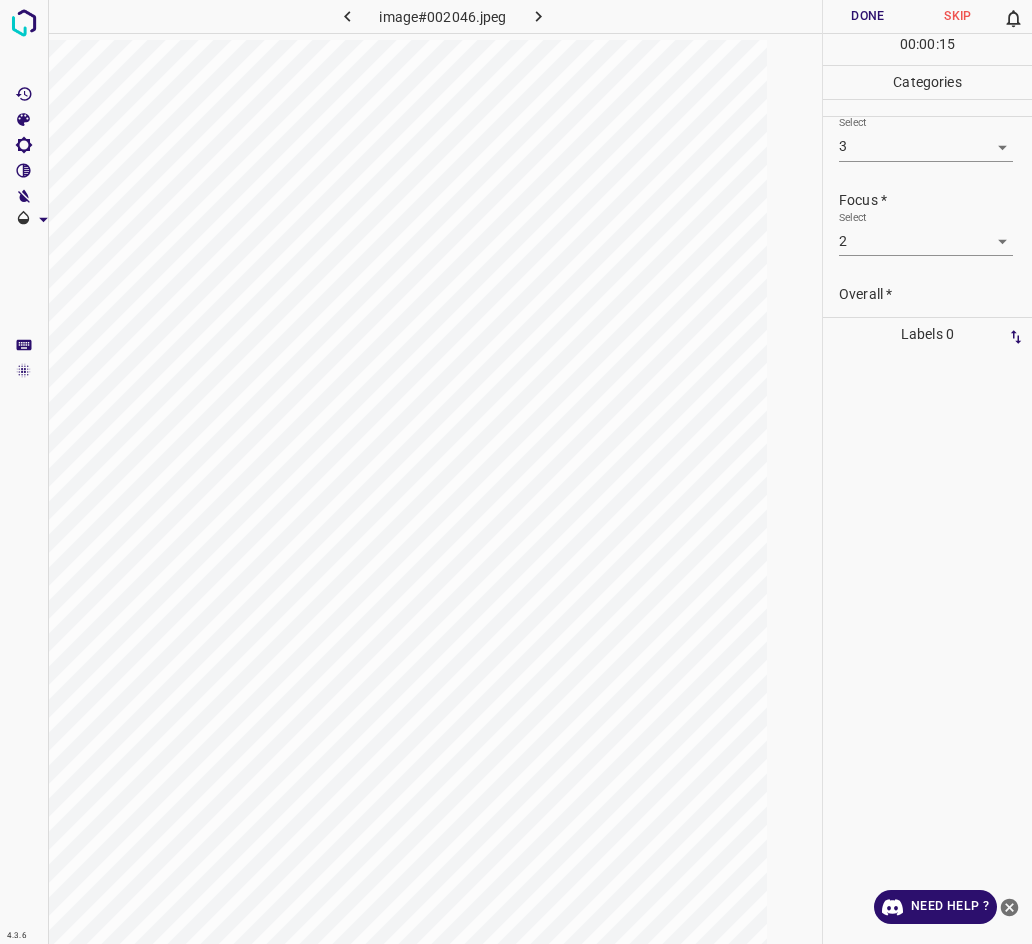 scroll, scrollTop: 91, scrollLeft: 0, axis: vertical 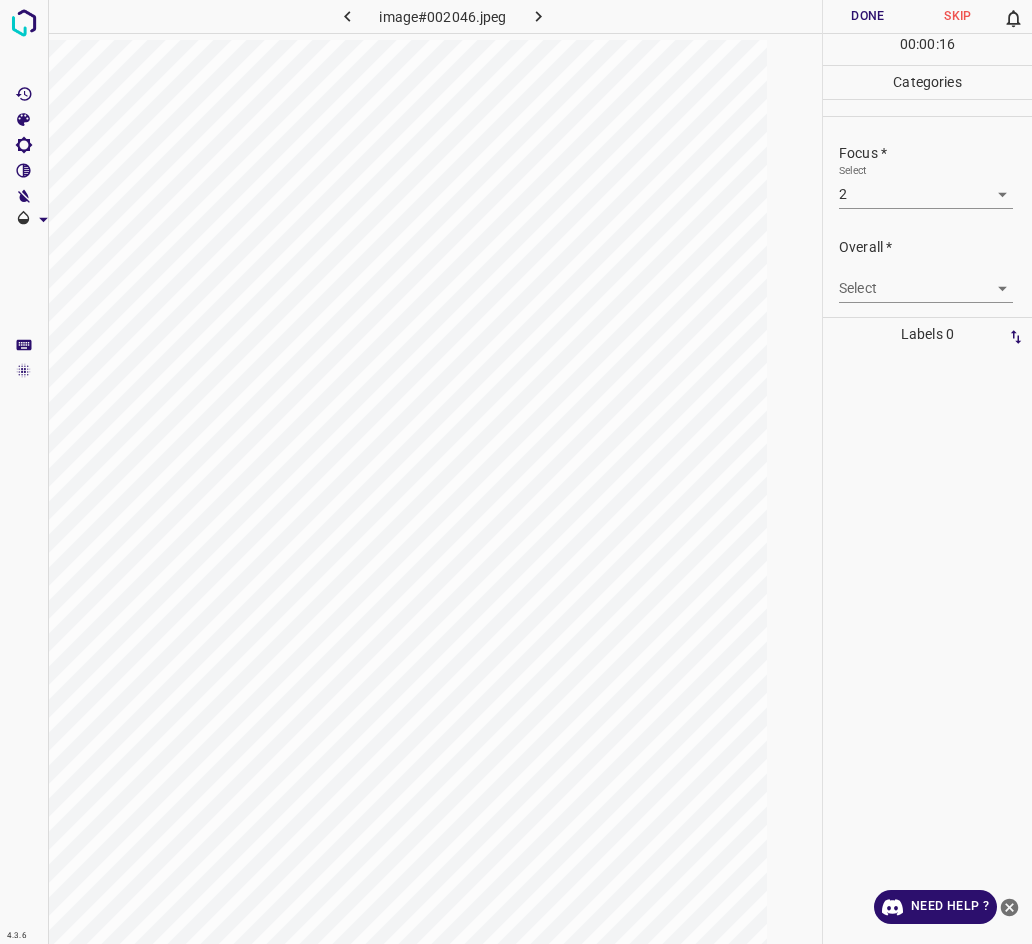 click on "4.3.6  image#002046.jpeg Done Skip 0 00   : 00   : 16   Categories Lighting *  Select 3 3 Focus *  Select 2 2 Overall *  Select ​ Labels   0 Categories 1 Lighting 2 Focus 3 Overall Tools Space Change between modes (Draw & Edit) I Auto labeling R Restore zoom M Zoom in N Zoom out Delete Delete selecte label Filters Z Restore filters X Saturation filter C Brightness filter V Contrast filter B Gray scale filter General O Download Need Help ? - Text - Hide - Delete" at bounding box center (516, 472) 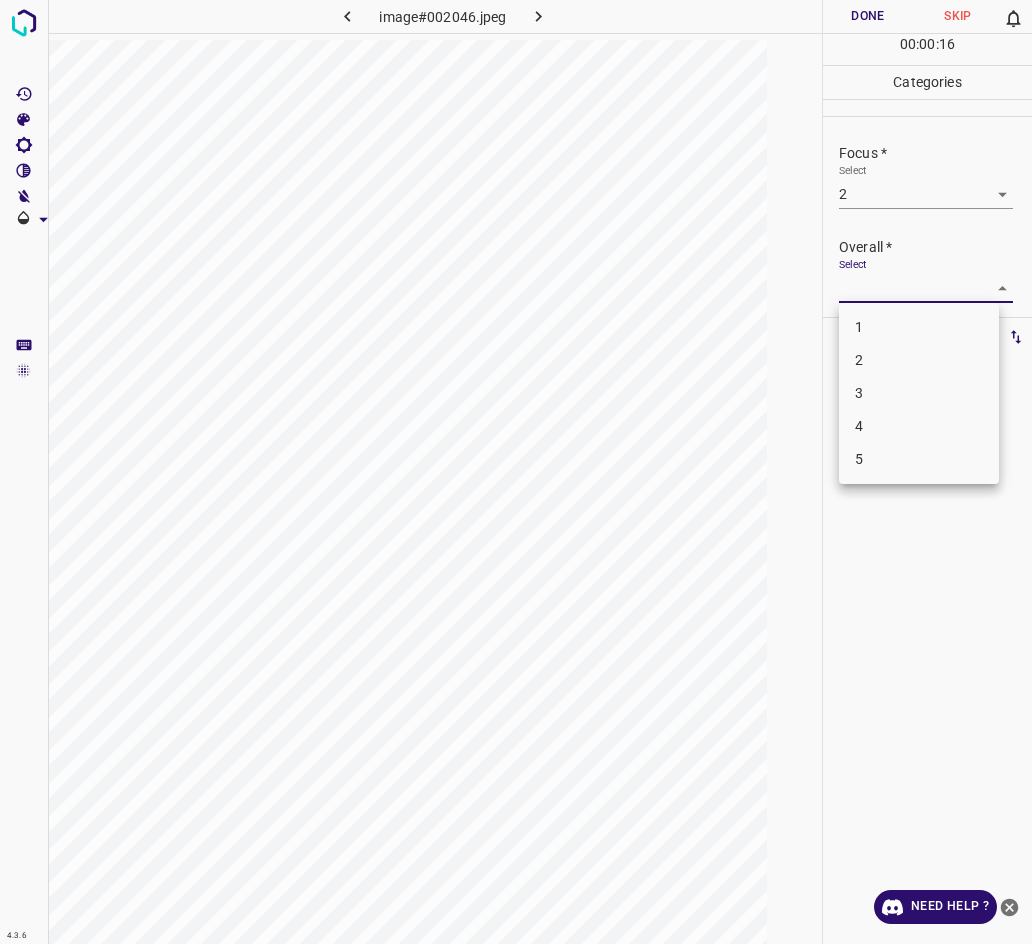 click on "2" at bounding box center (919, 360) 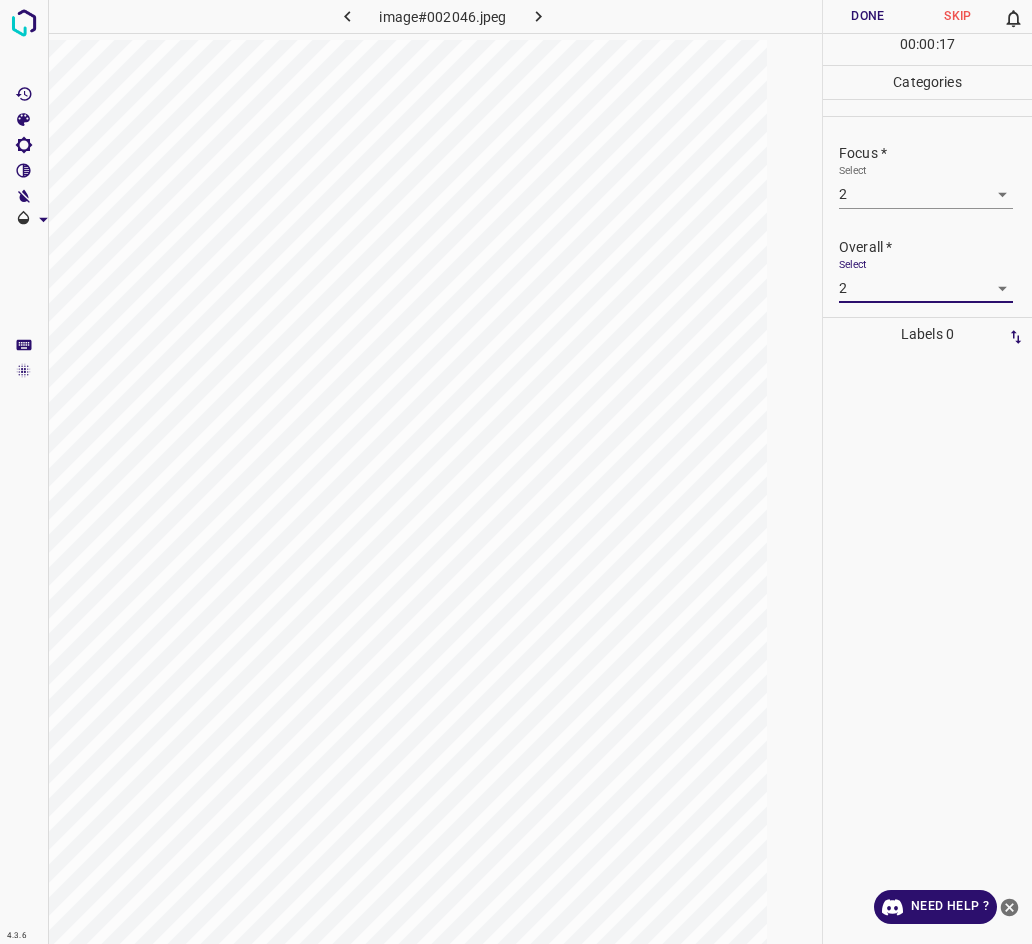 click on "Done" at bounding box center (868, 16) 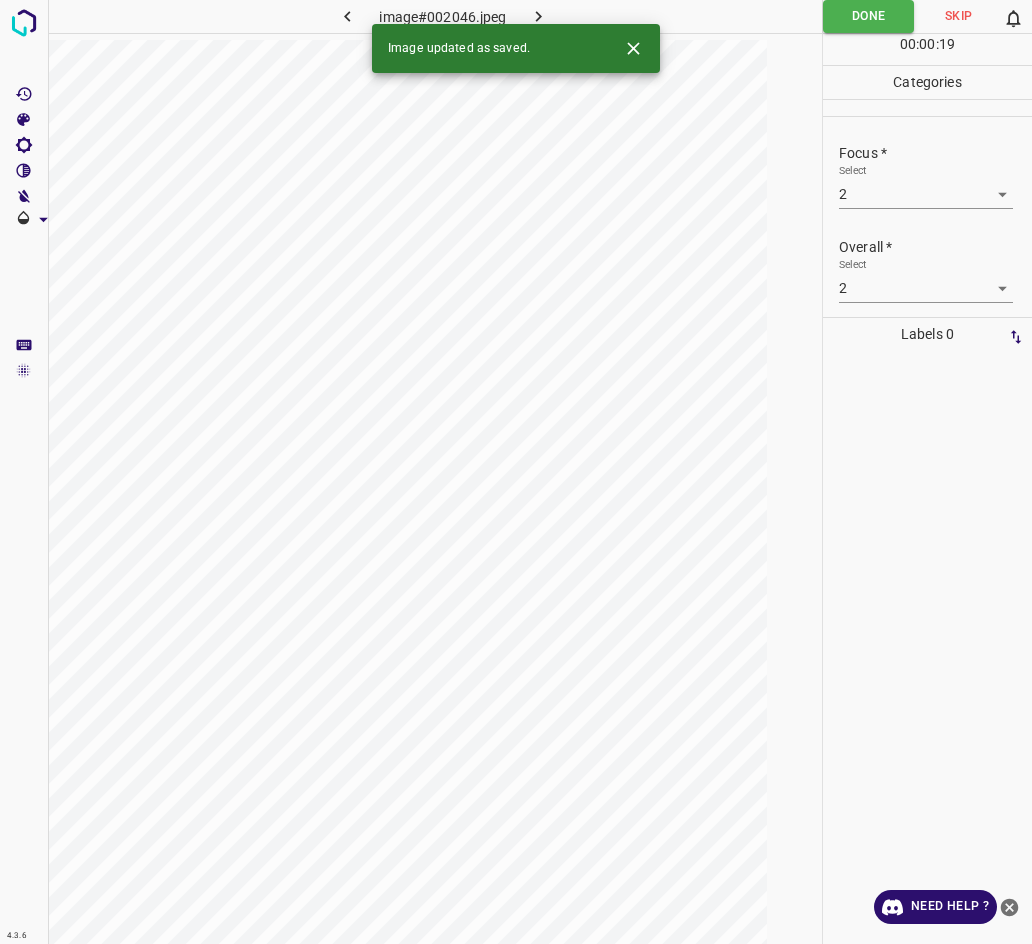 click 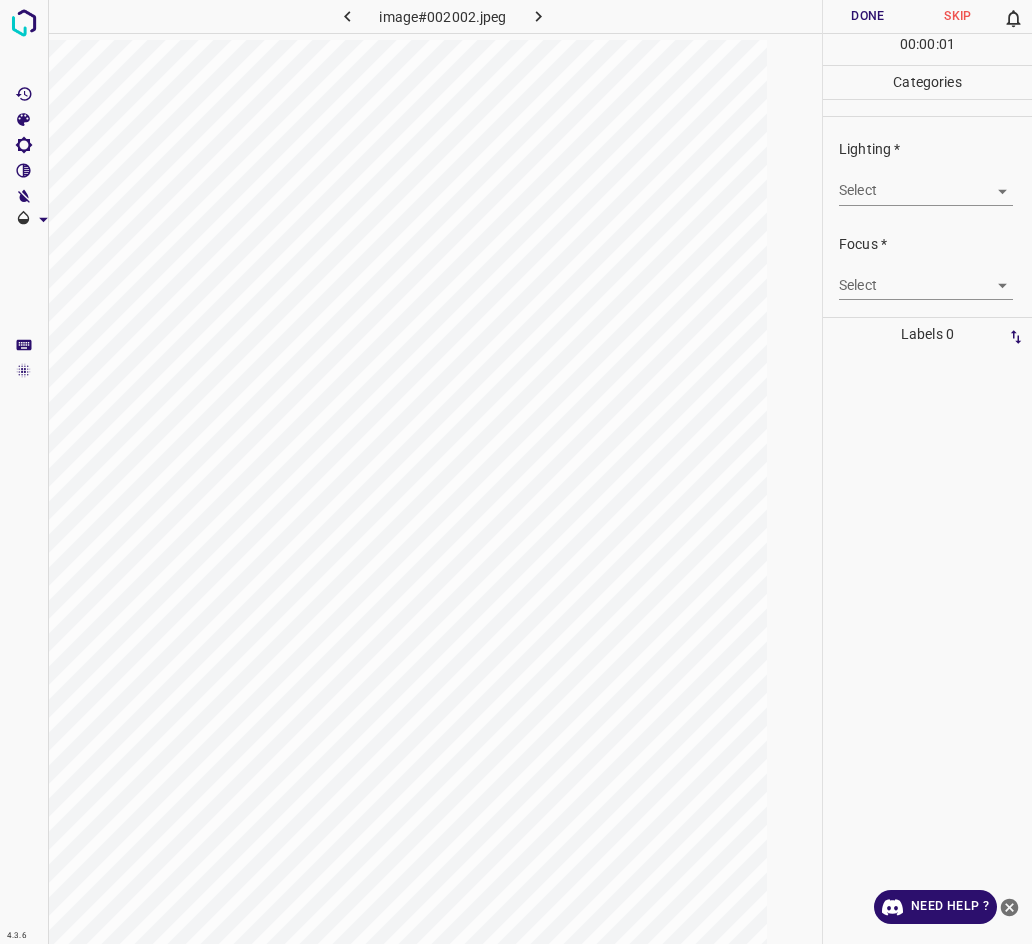 click on "Select ​" at bounding box center [926, 182] 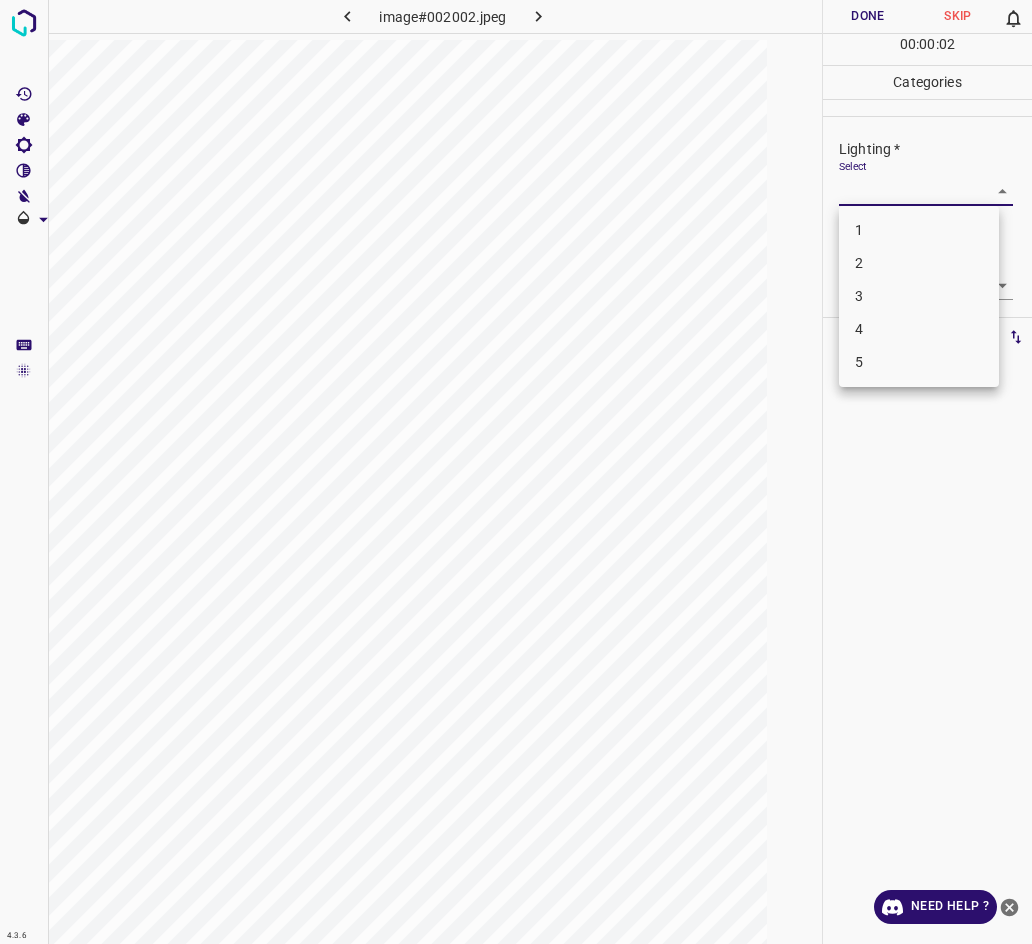 click on "2" at bounding box center [919, 263] 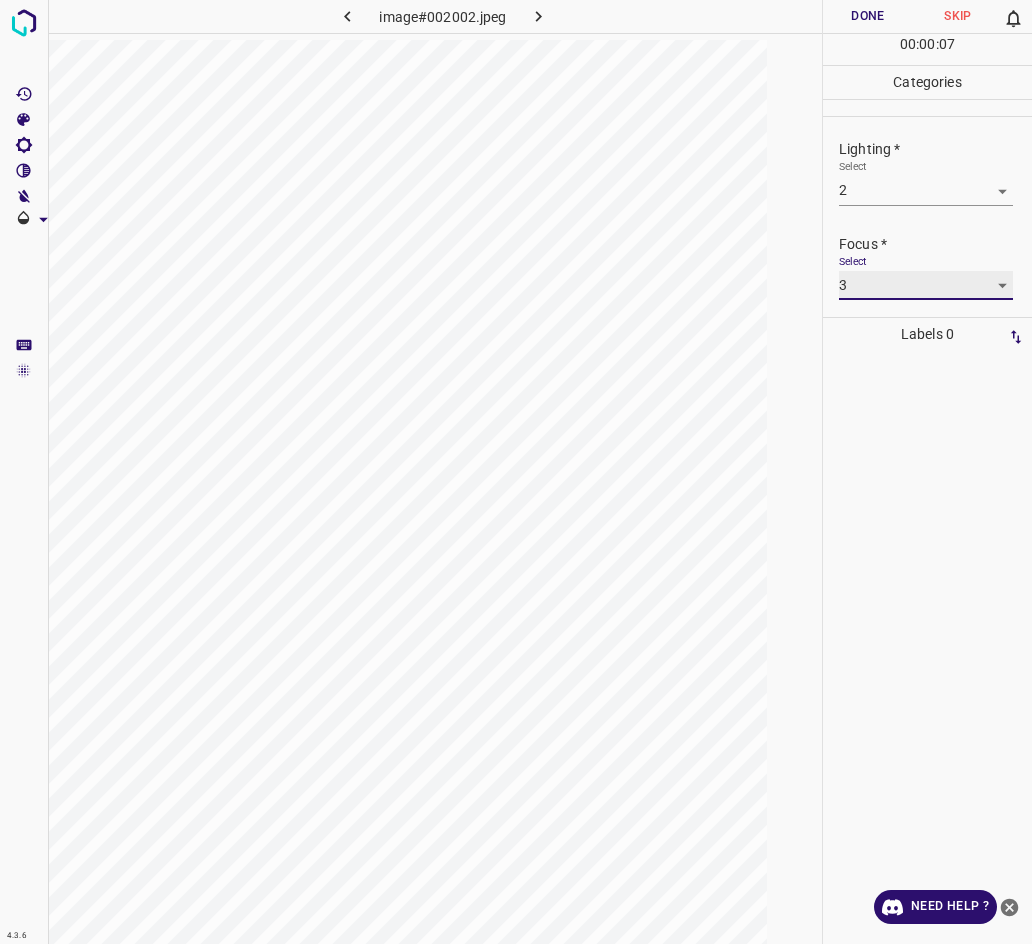 scroll, scrollTop: 83, scrollLeft: 0, axis: vertical 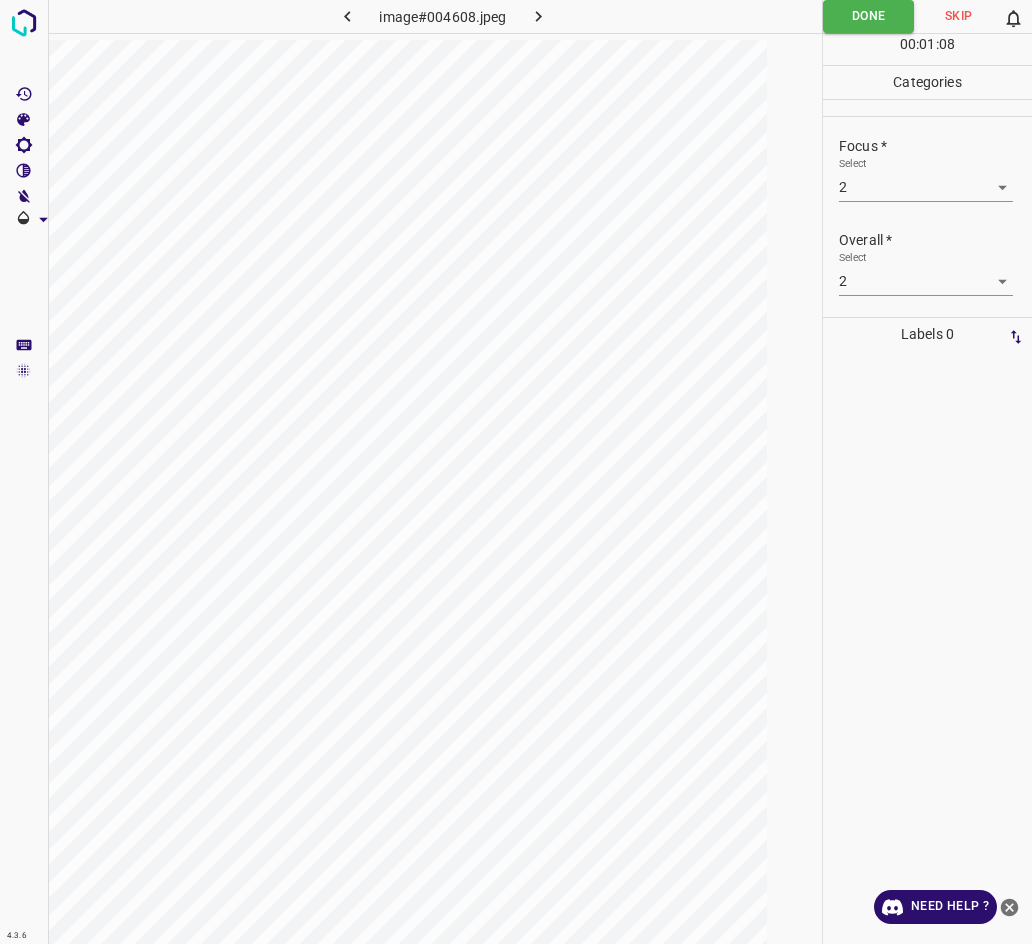 click 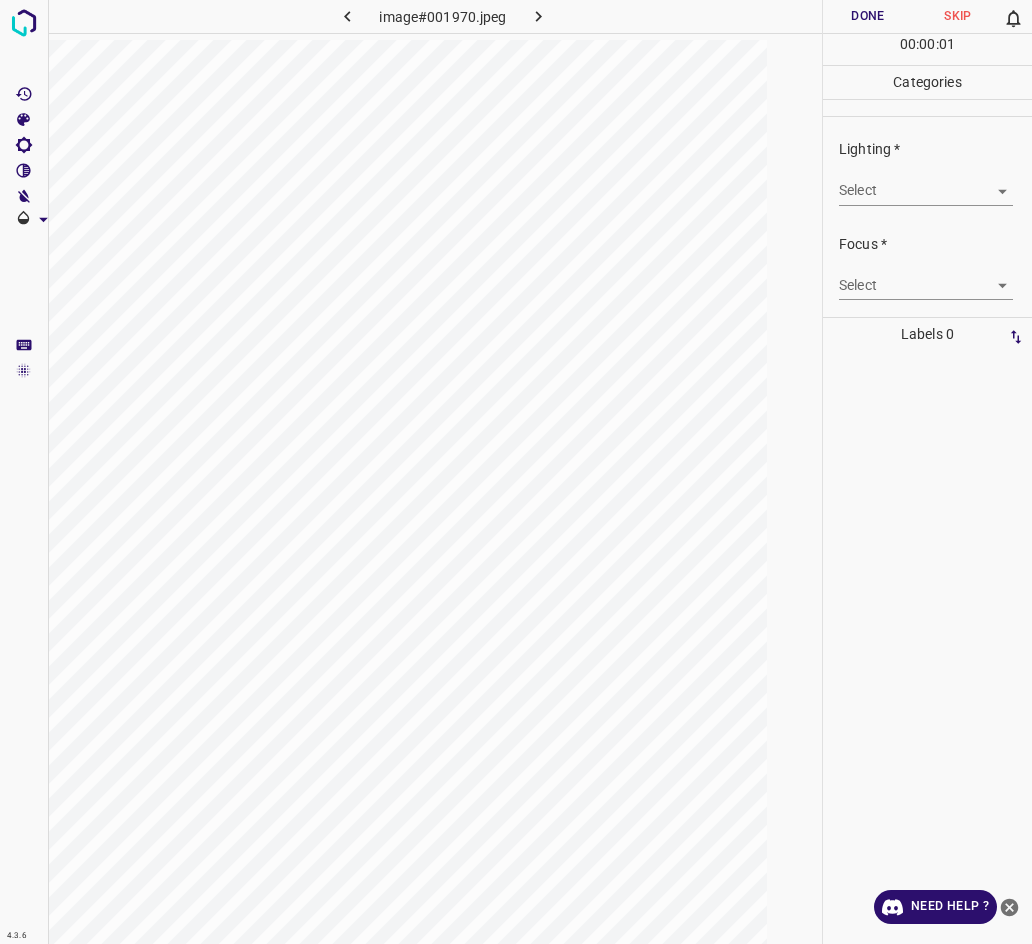 click on "4.3.6  image#001970.jpeg Done Skip 0 00   : 00   : 01   Categories Lighting *  Select ​ Focus *  Select ​ Overall *  Select ​ Labels   0 Categories 1 Lighting 2 Focus 3 Overall Tools Space Change between modes (Draw & Edit) I Auto labeling R Restore zoom M Zoom in N Zoom out Delete Delete selecte label Filters Z Restore filters X Saturation filter C Brightness filter V Contrast filter B Gray scale filter General O Download Need Help ? - Text - Hide - Delete" at bounding box center [516, 472] 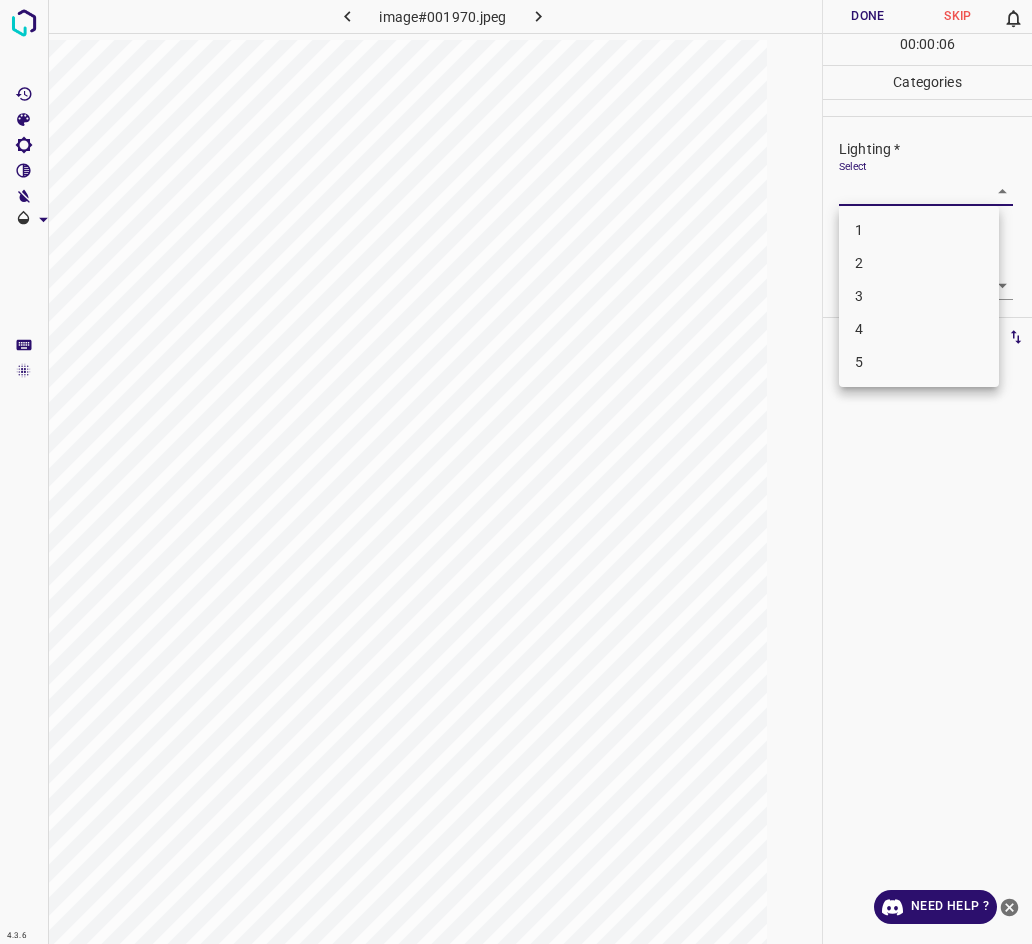 click on "2" at bounding box center [919, 263] 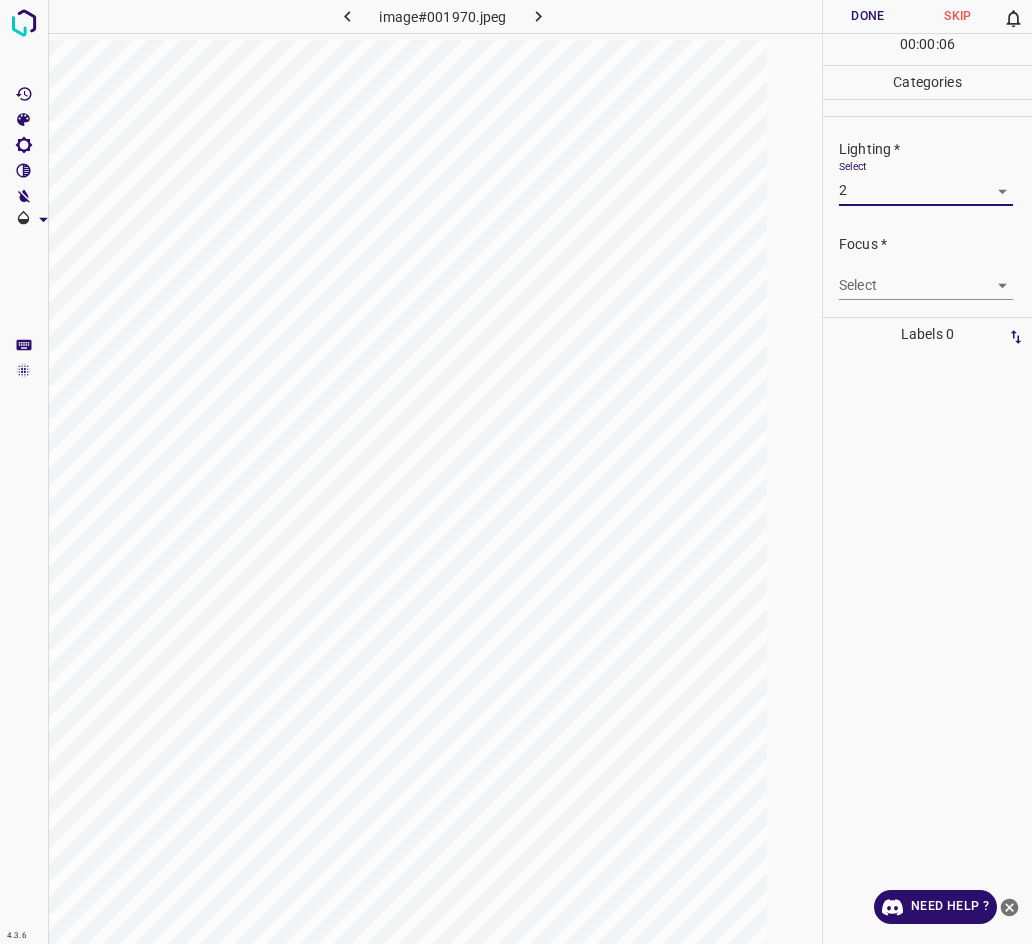 click on "4.3.6  image#001970.jpeg Done Skip 0 00   : 00   : 06   Categories Lighting *  Select 2 2 Focus *  Select ​ Overall *  Select ​ Labels   0 Categories 1 Lighting 2 Focus 3 Overall Tools Space Change between modes (Draw & Edit) I Auto labeling R Restore zoom M Zoom in N Zoom out Delete Delete selecte label Filters Z Restore filters X Saturation filter C Brightness filter V Contrast filter B Gray scale filter General O Download Need Help ? - Text - Hide - Delete" at bounding box center [516, 472] 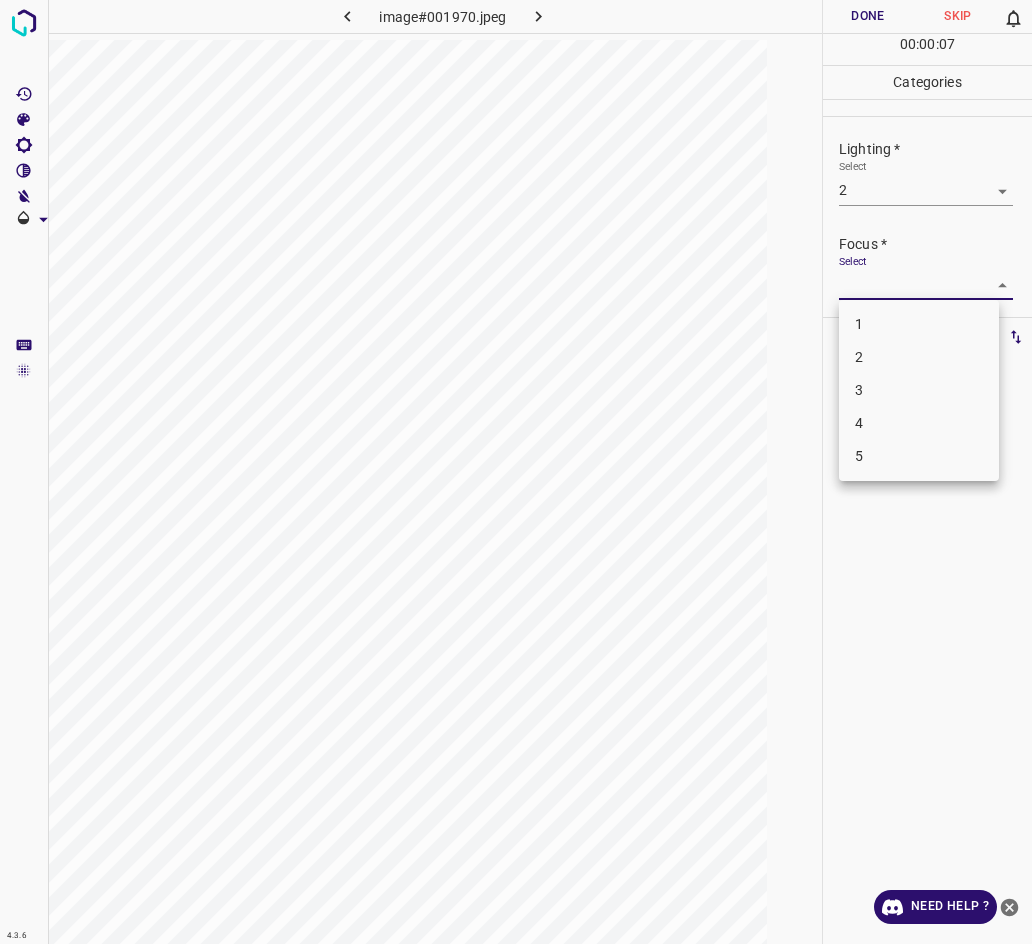 click on "3" at bounding box center [919, 390] 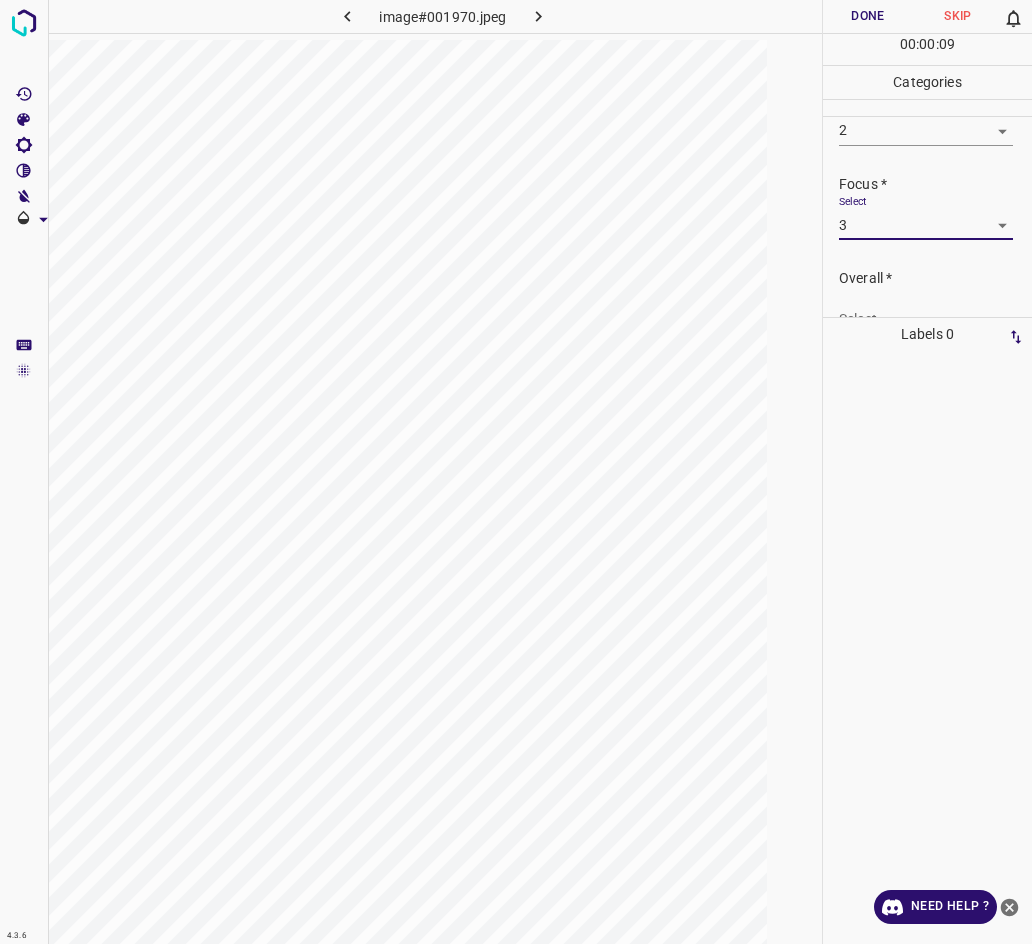 click on "4.3.6  image#001970.jpeg Done Skip 0 00   : 00   : 09   Categories Lighting *  Select 2 2 Focus *  Select 3 3 Overall *  Select ​ Labels   0 Categories 1 Lighting 2 Focus 3 Overall Tools Space Change between modes (Draw & Edit) I Auto labeling R Restore zoom M Zoom in N Zoom out Delete Delete selecte label Filters Z Restore filters X Saturation filter C Brightness filter V Contrast filter B Gray scale filter General O Download Need Help ? - Text - Hide - Delete" at bounding box center [516, 472] 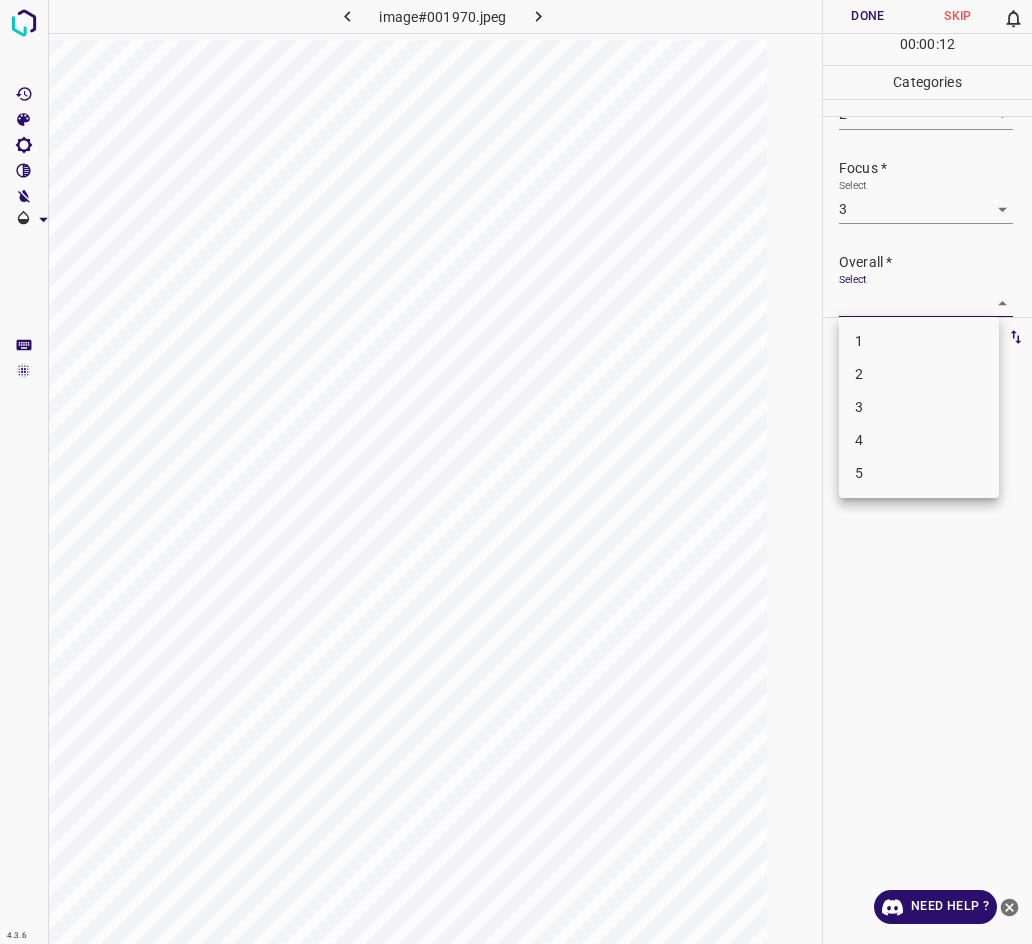 click on "3" at bounding box center (919, 407) 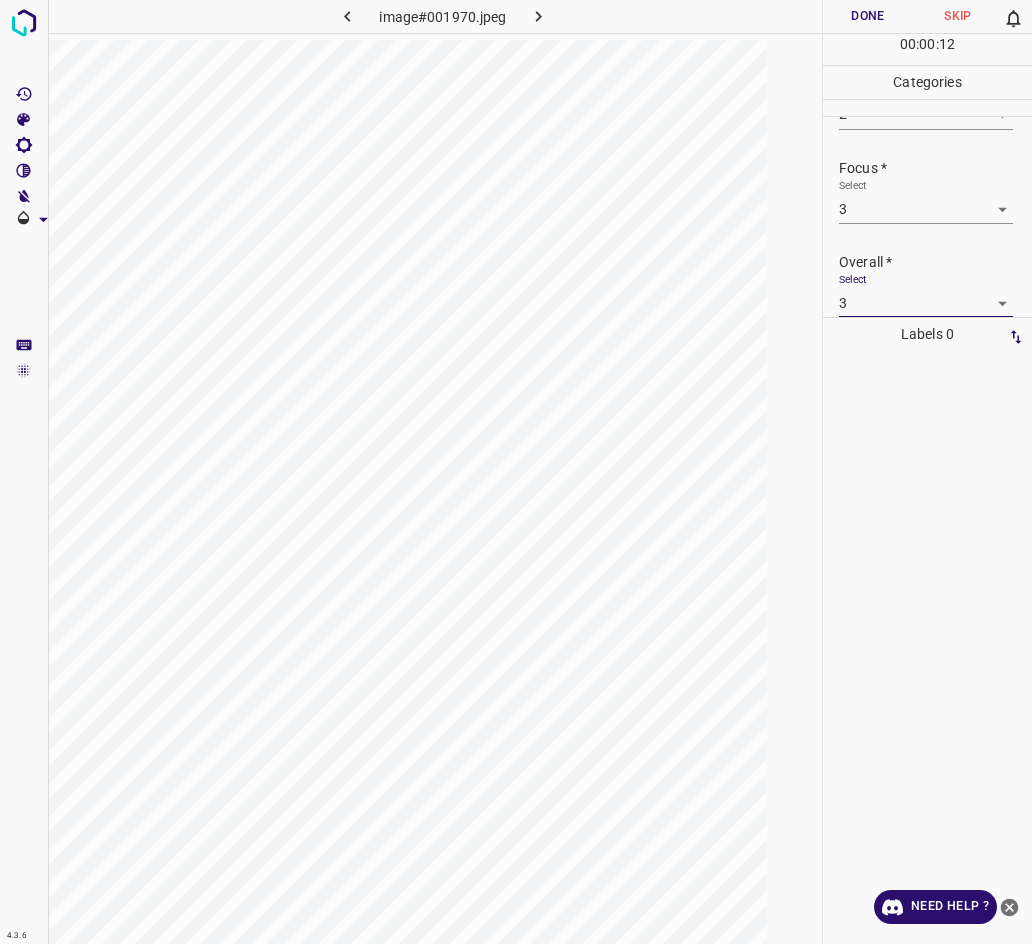 click on "Done" at bounding box center [868, 16] 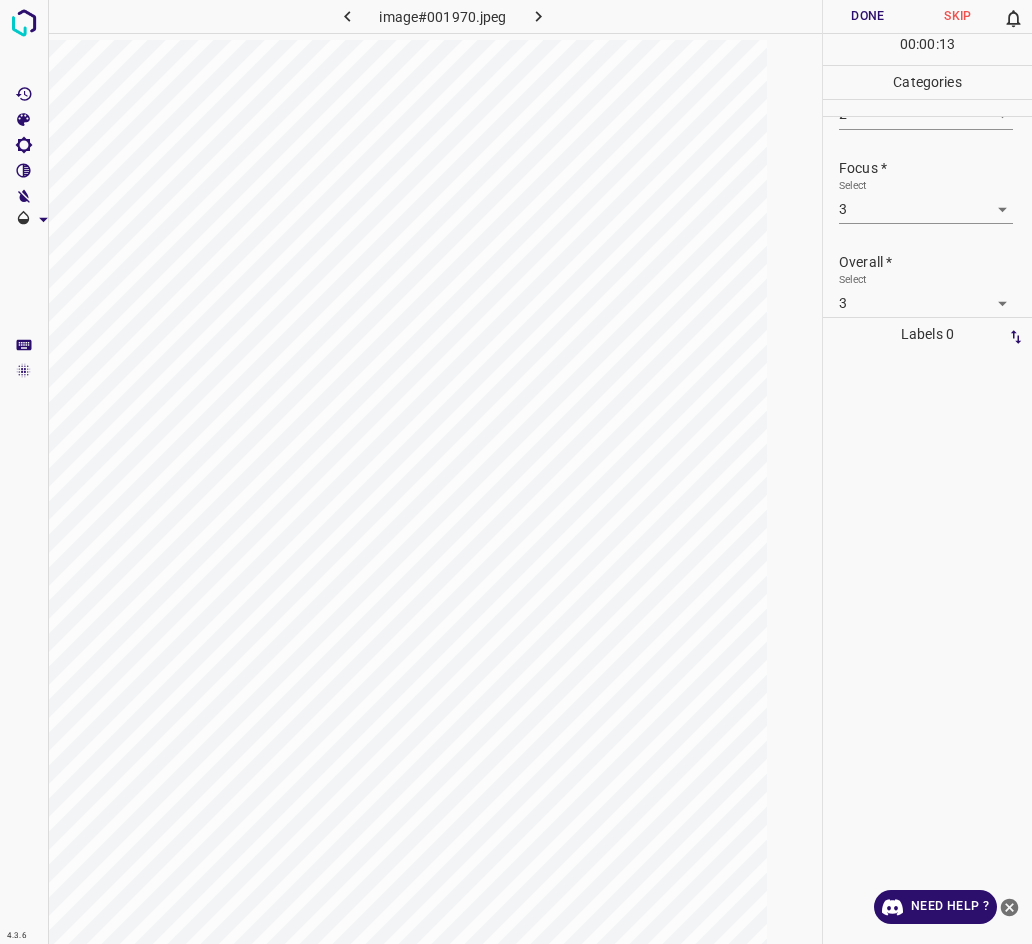 scroll, scrollTop: 76, scrollLeft: 0, axis: vertical 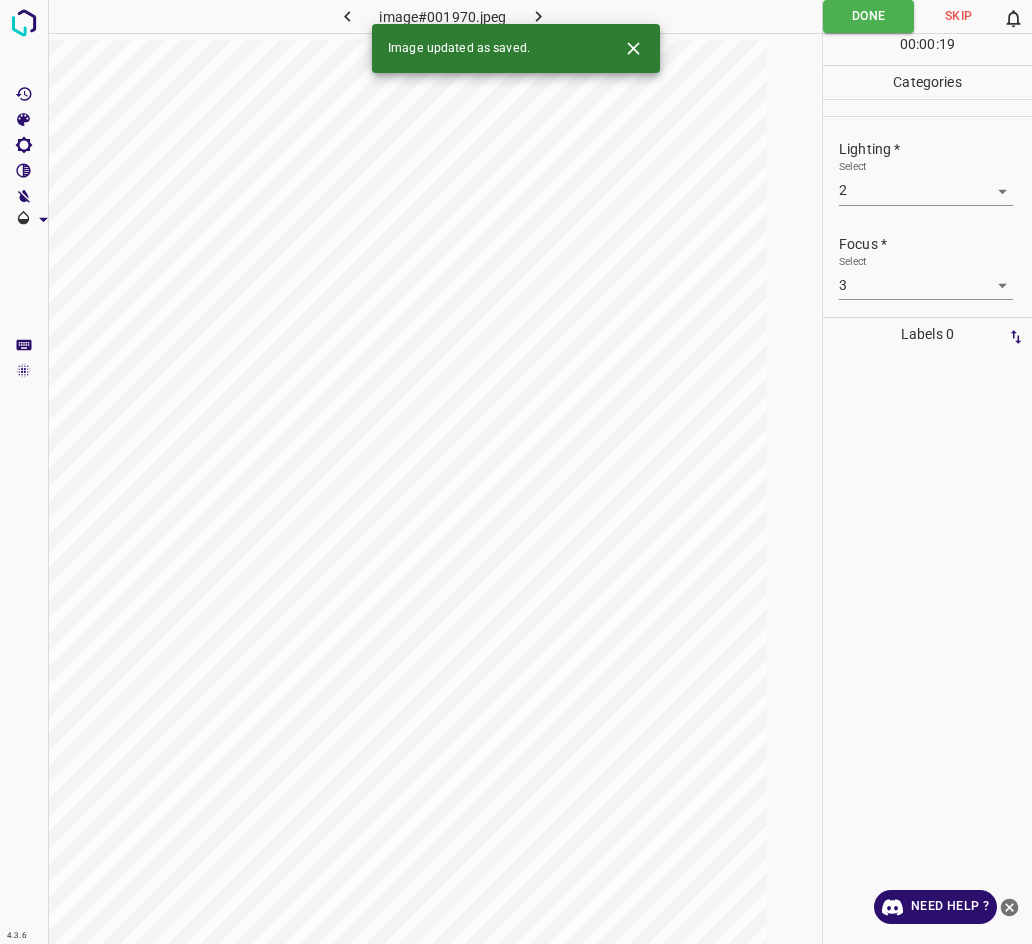 click 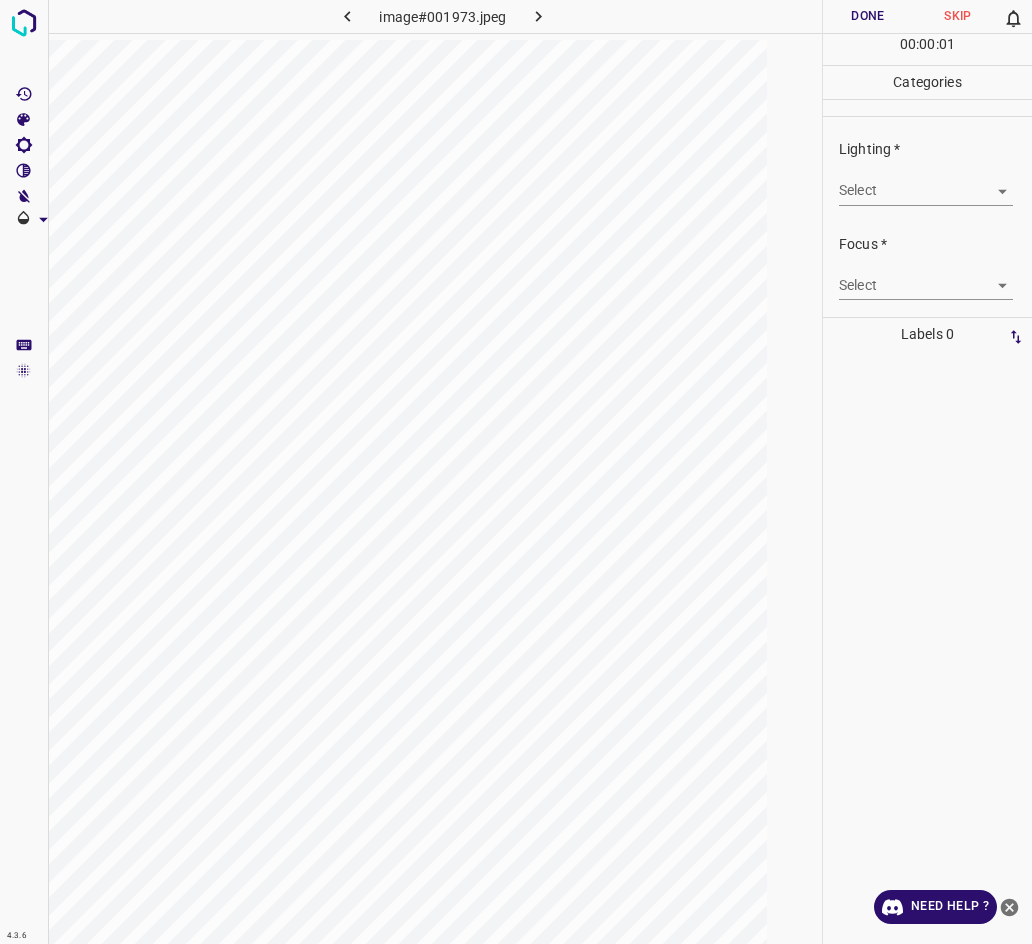 click on "4.3.6  image#001973.jpeg Done Skip 0 00   : 00   : 01   Categories Lighting *  Select ​ Focus *  Select ​ Overall *  Select ​ Labels   0 Categories 1 Lighting 2 Focus 3 Overall Tools Space Change between modes (Draw & Edit) I Auto labeling R Restore zoom M Zoom in N Zoom out Delete Delete selecte label Filters Z Restore filters X Saturation filter C Brightness filter V Contrast filter B Gray scale filter General O Download Need Help ? - Text - Hide - Delete" at bounding box center (516, 472) 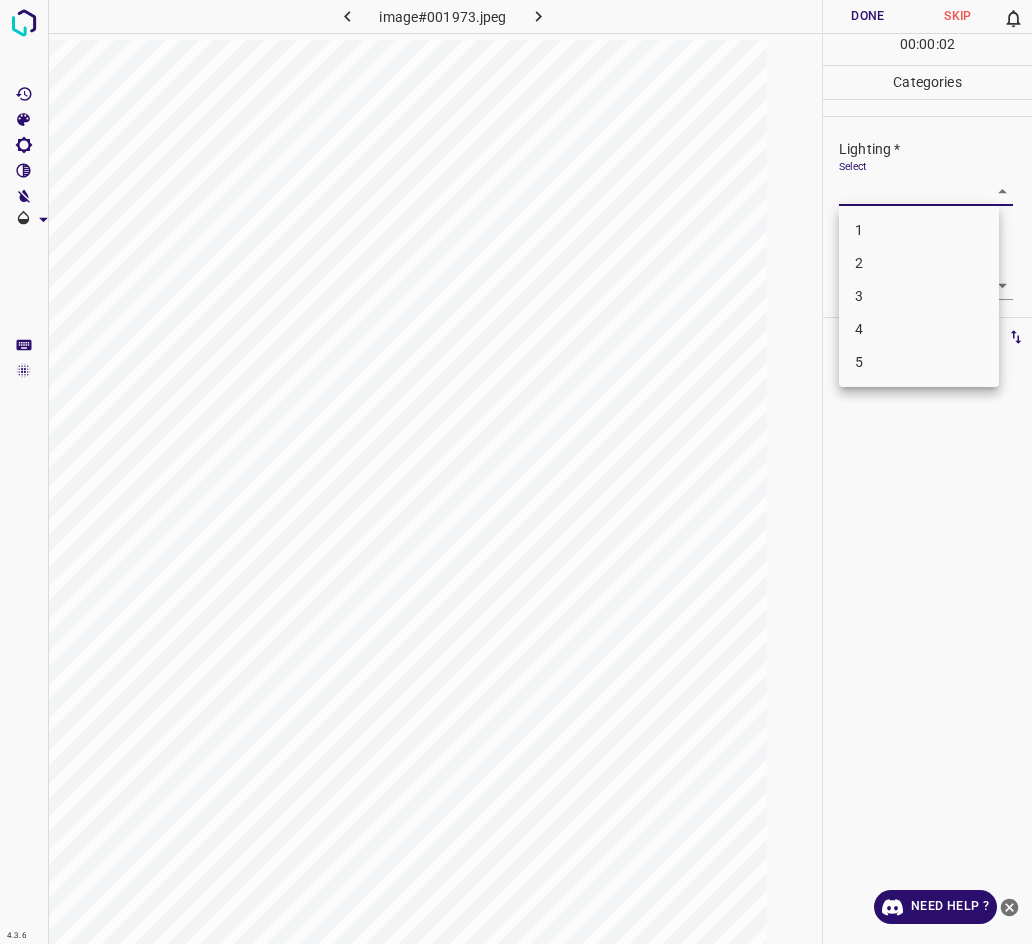 click on "3" at bounding box center [919, 296] 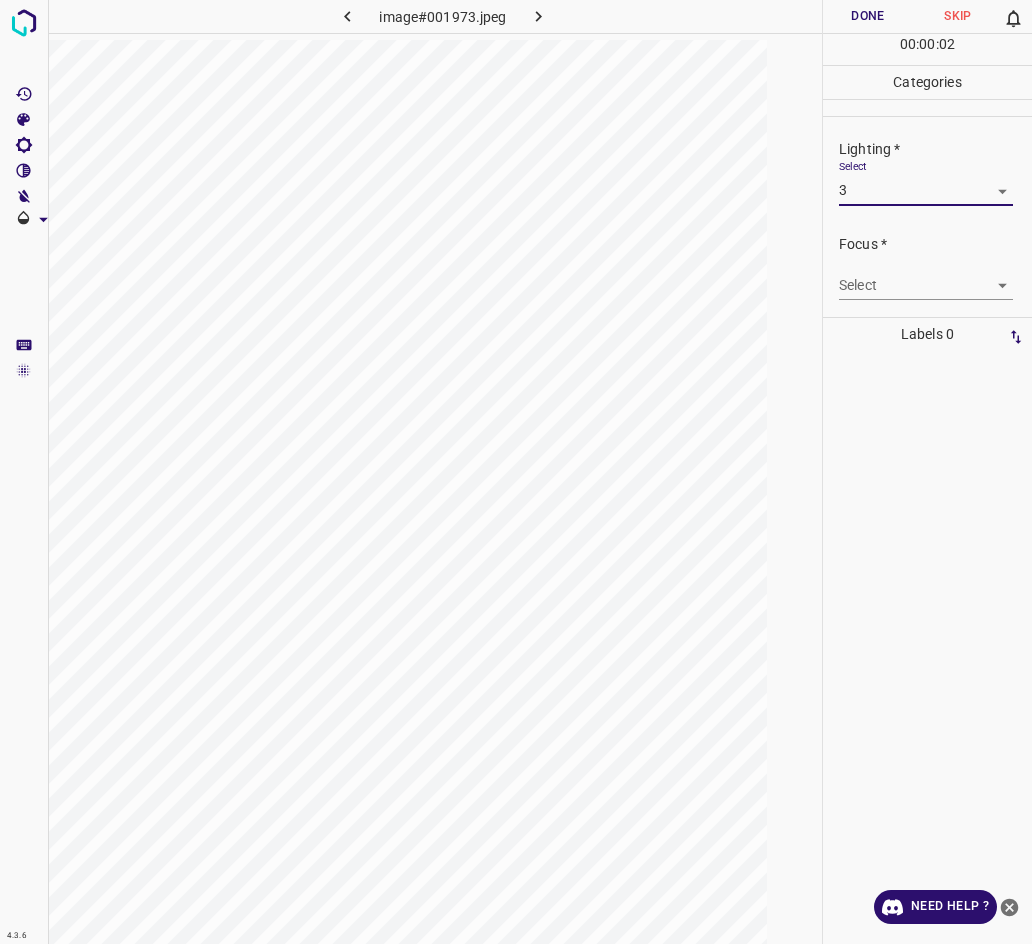 click on "4.3.6  image#001973.jpeg Done Skip 0 00   : 00   : 02   Categories Lighting *  Select 3 3 Focus *  Select ​ Overall *  Select ​ Labels   0 Categories 1 Lighting 2 Focus 3 Overall Tools Space Change between modes (Draw & Edit) I Auto labeling R Restore zoom M Zoom in N Zoom out Delete Delete selecte label Filters Z Restore filters X Saturation filter C Brightness filter V Contrast filter B Gray scale filter General O Download Need Help ? - Text - Hide - Delete 1 2 3 4 5" at bounding box center (516, 472) 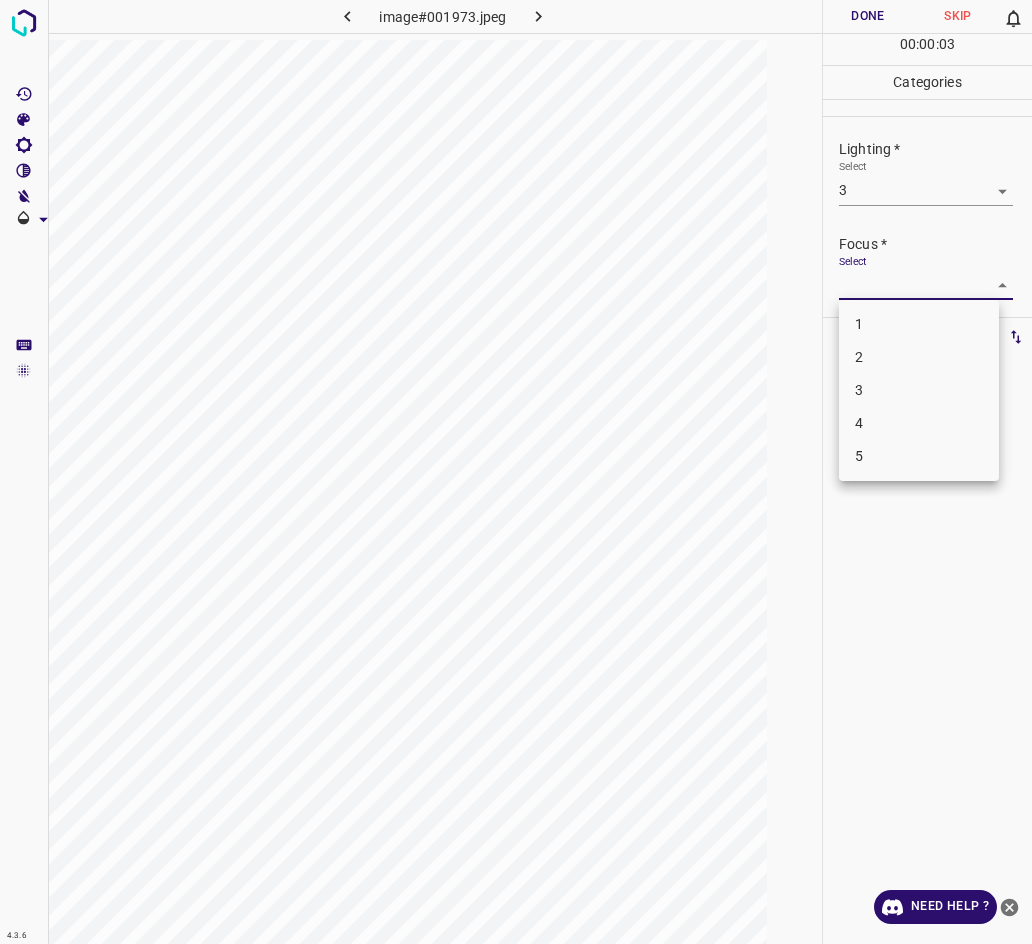 click on "3" at bounding box center [919, 390] 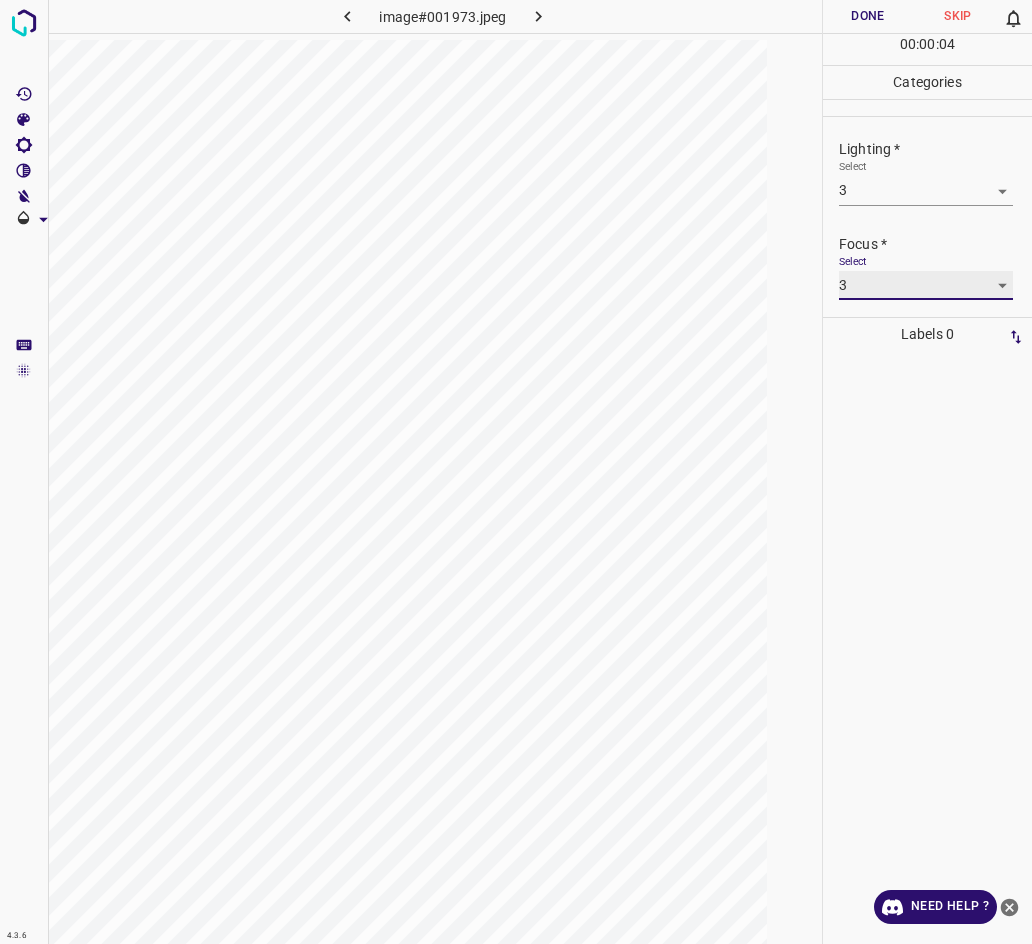 scroll, scrollTop: 98, scrollLeft: 0, axis: vertical 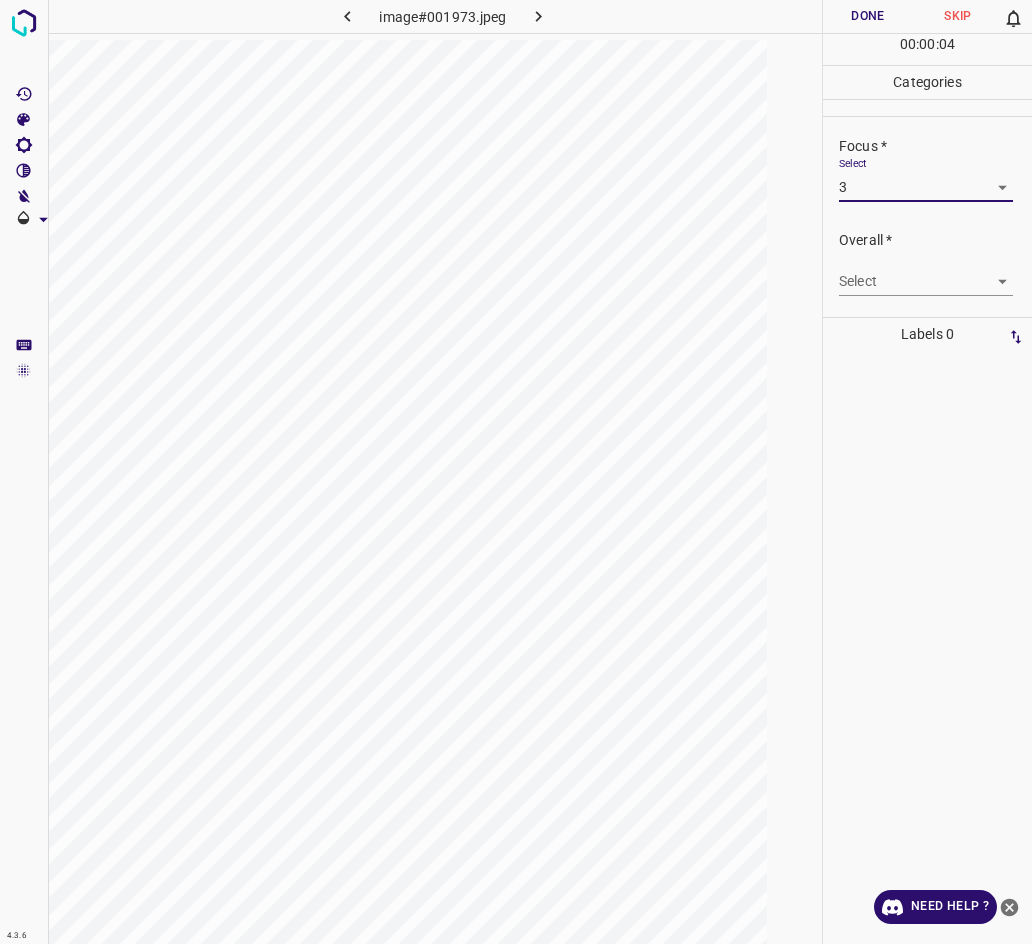 click on "4.3.6  image#001973.jpeg Done Skip 0 00   : 00   : 04   Categories Lighting *  Select 3 3 Focus *  Select 3 3 Overall *  Select ​ Labels   0 Categories 1 Lighting 2 Focus 3 Overall Tools Space Change between modes (Draw & Edit) I Auto labeling R Restore zoom M Zoom in N Zoom out Delete Delete selecte label Filters Z Restore filters X Saturation filter C Brightness filter V Contrast filter B Gray scale filter General O Download Need Help ? - Text - Hide - Delete" at bounding box center (516, 472) 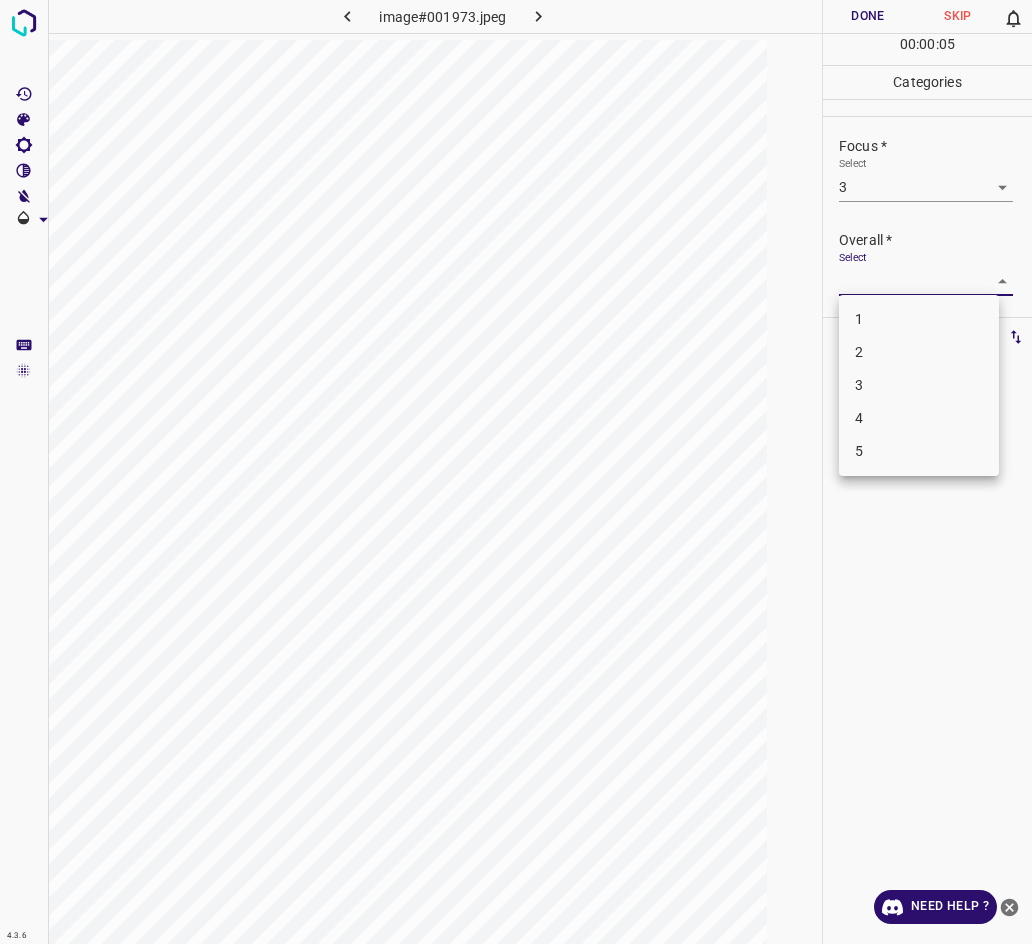 click on "3" at bounding box center (919, 385) 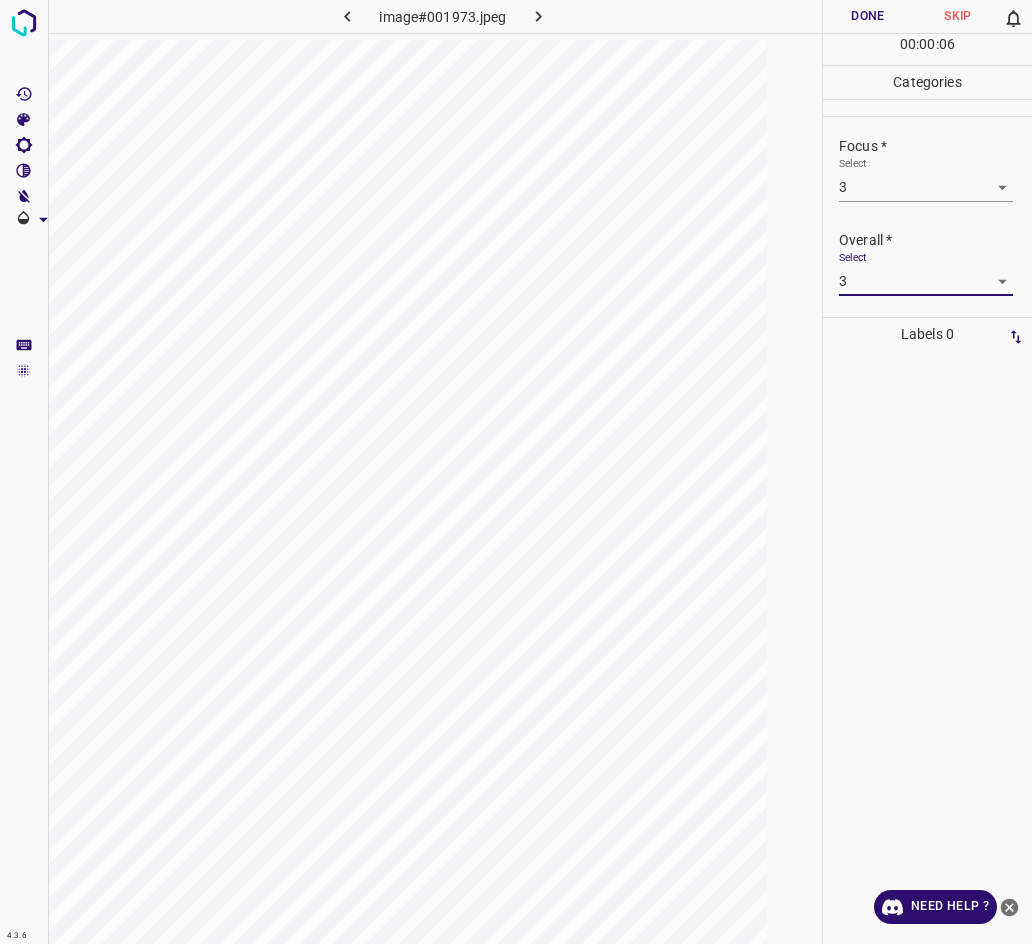 click on "Done" at bounding box center (868, 16) 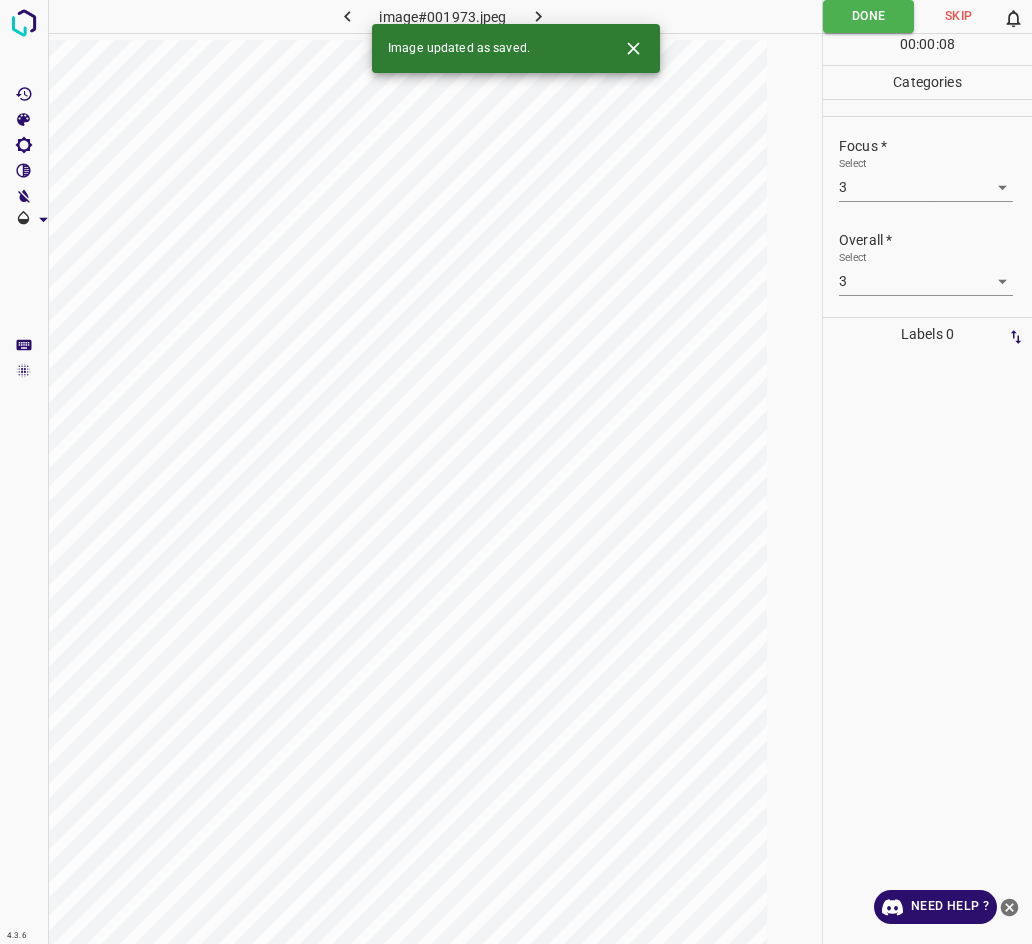 click 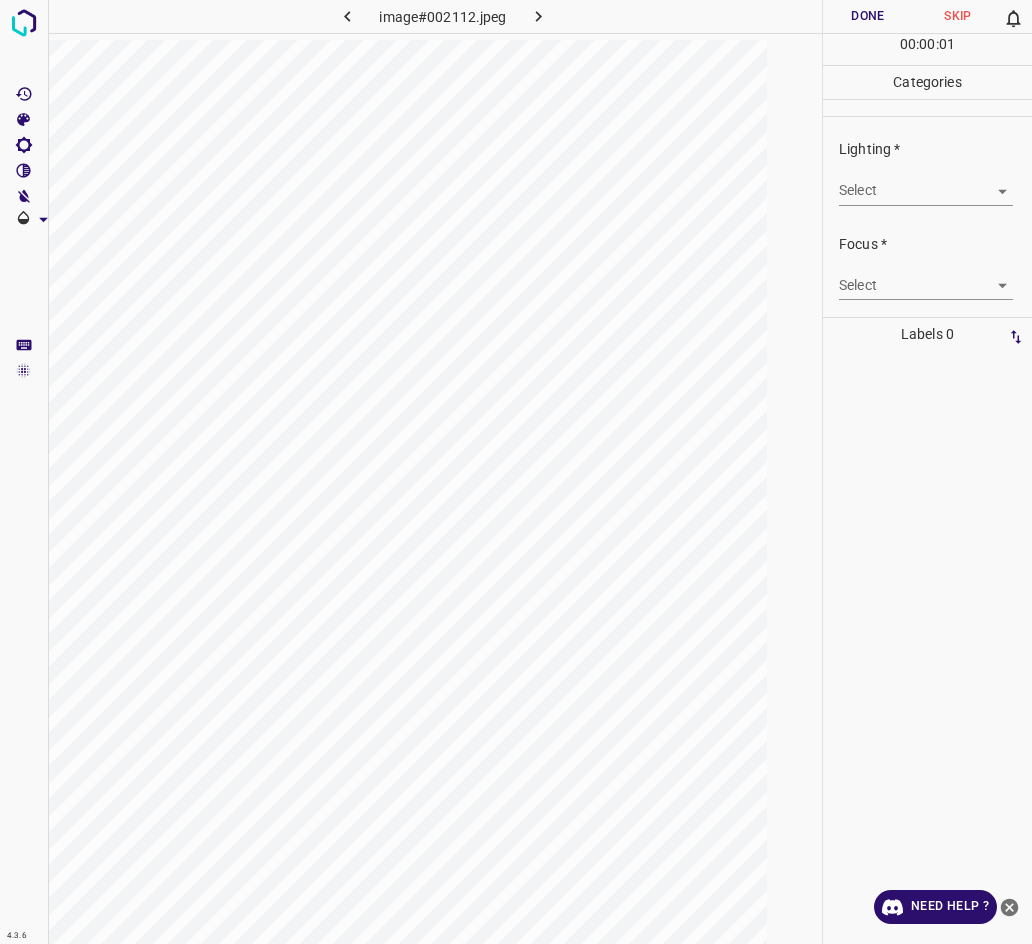 click on "4.3.6  image#002112.jpeg Done Skip 0 00   : 00   : 01   Categories Lighting *  Select ​ Focus *  Select ​ Overall *  Select ​ Labels   0 Categories 1 Lighting 2 Focus 3 Overall Tools Space Change between modes (Draw & Edit) I Auto labeling R Restore zoom M Zoom in N Zoom out Delete Delete selecte label Filters Z Restore filters X Saturation filter C Brightness filter V Contrast filter B Gray scale filter General O Download Need Help ? - Text - Hide - Delete" at bounding box center [516, 472] 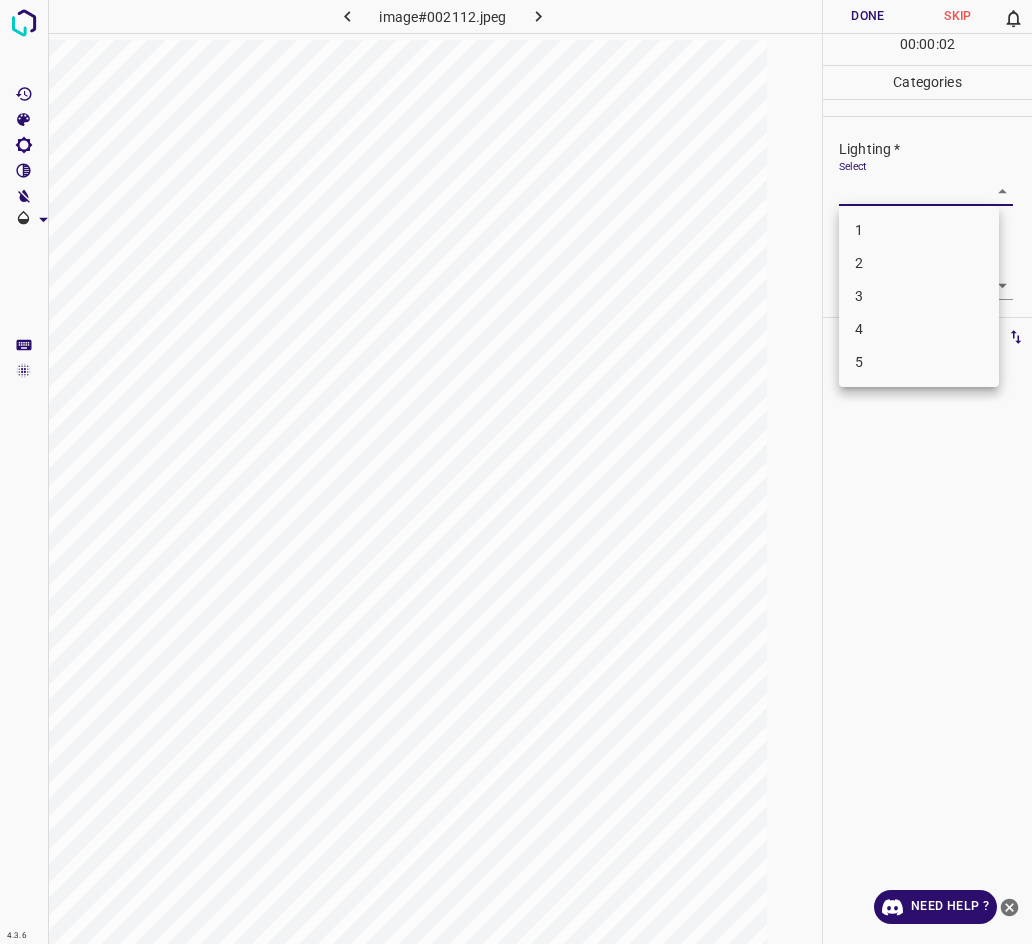 click on "2" at bounding box center (919, 263) 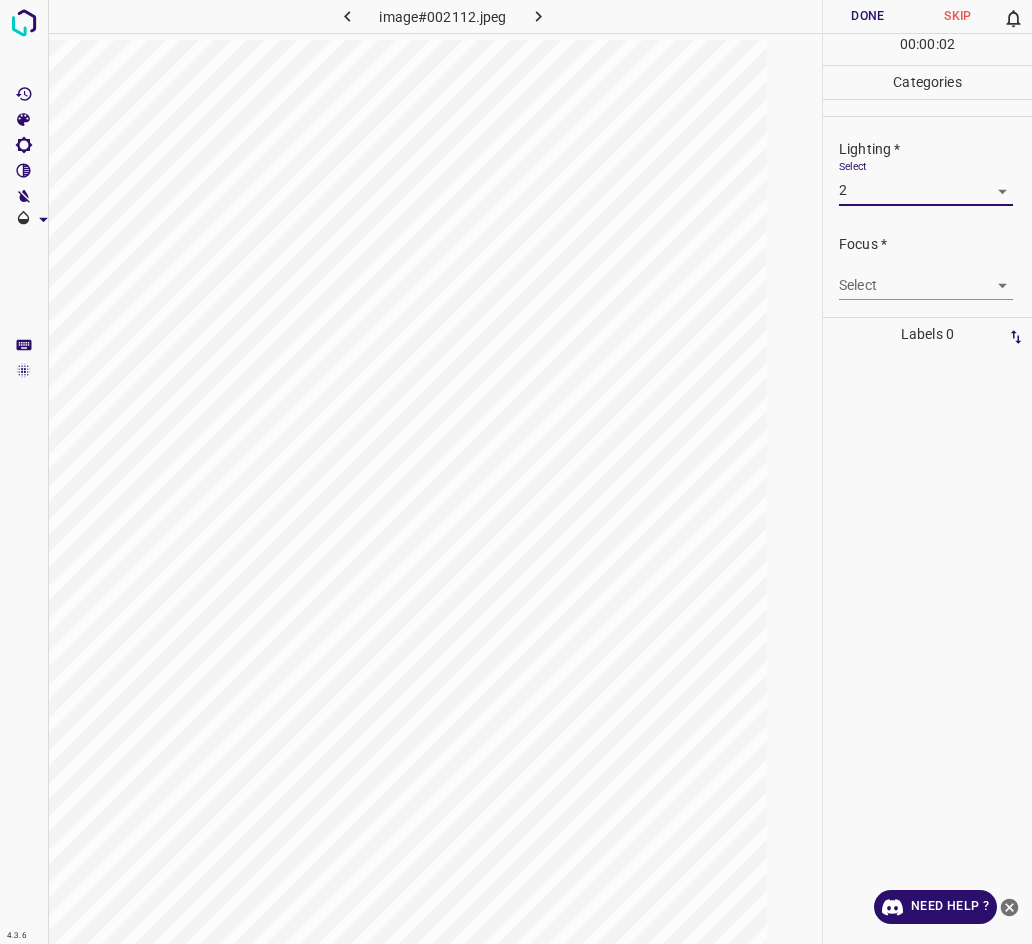 click on "4.3.6  image#002112.jpeg Done Skip 0 00   : 00   : 02   Categories Lighting *  Select 2 2 Focus *  Select ​ Overall *  Select ​ Labels   0 Categories 1 Lighting 2 Focus 3 Overall Tools Space Change between modes (Draw & Edit) I Auto labeling R Restore zoom M Zoom in N Zoom out Delete Delete selecte label Filters Z Restore filters X Saturation filter C Brightness filter V Contrast filter B Gray scale filter General O Download Need Help ? - Text - Hide - Delete" at bounding box center [516, 472] 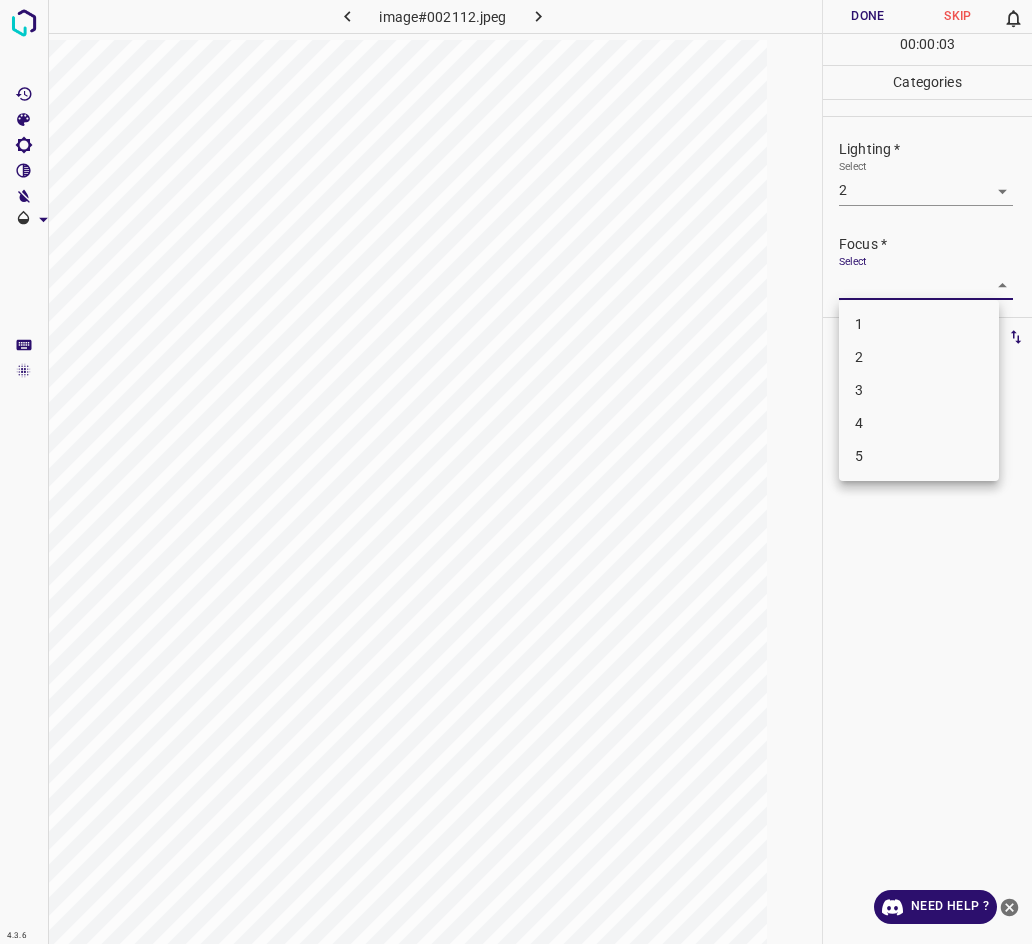 click on "2" at bounding box center [919, 357] 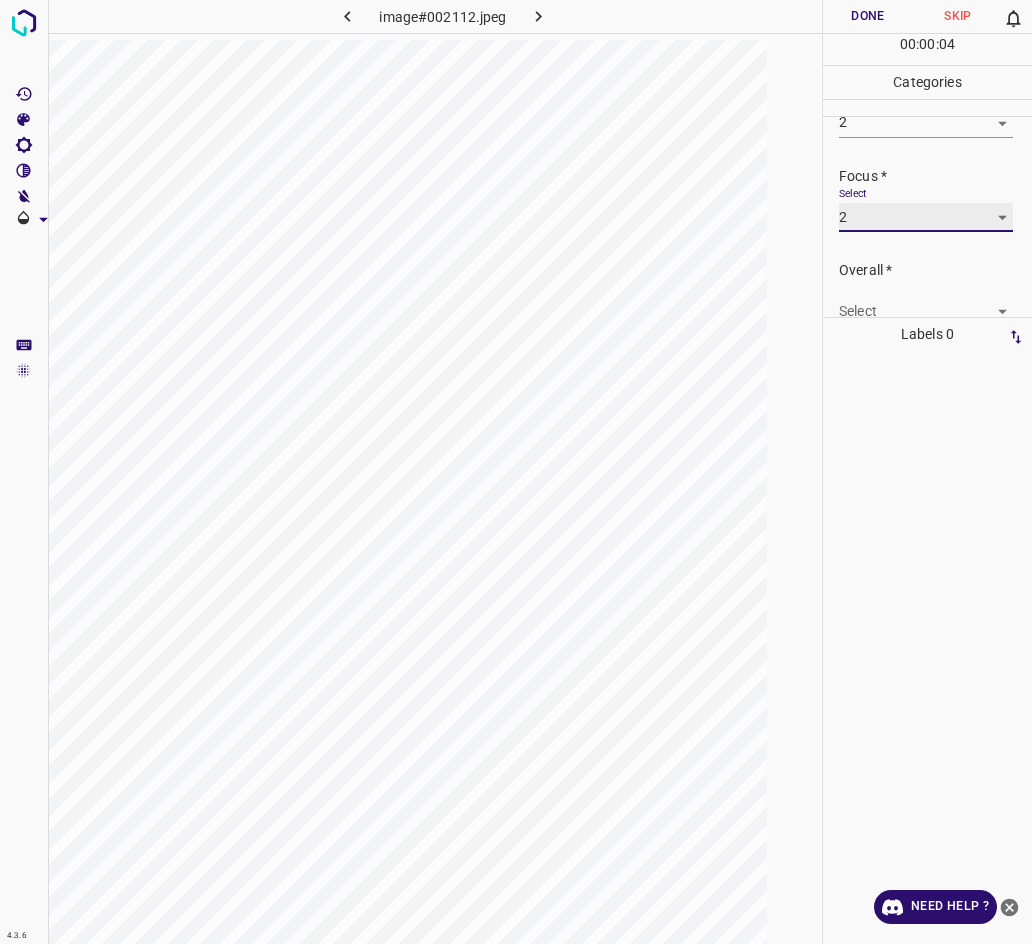 scroll, scrollTop: 80, scrollLeft: 0, axis: vertical 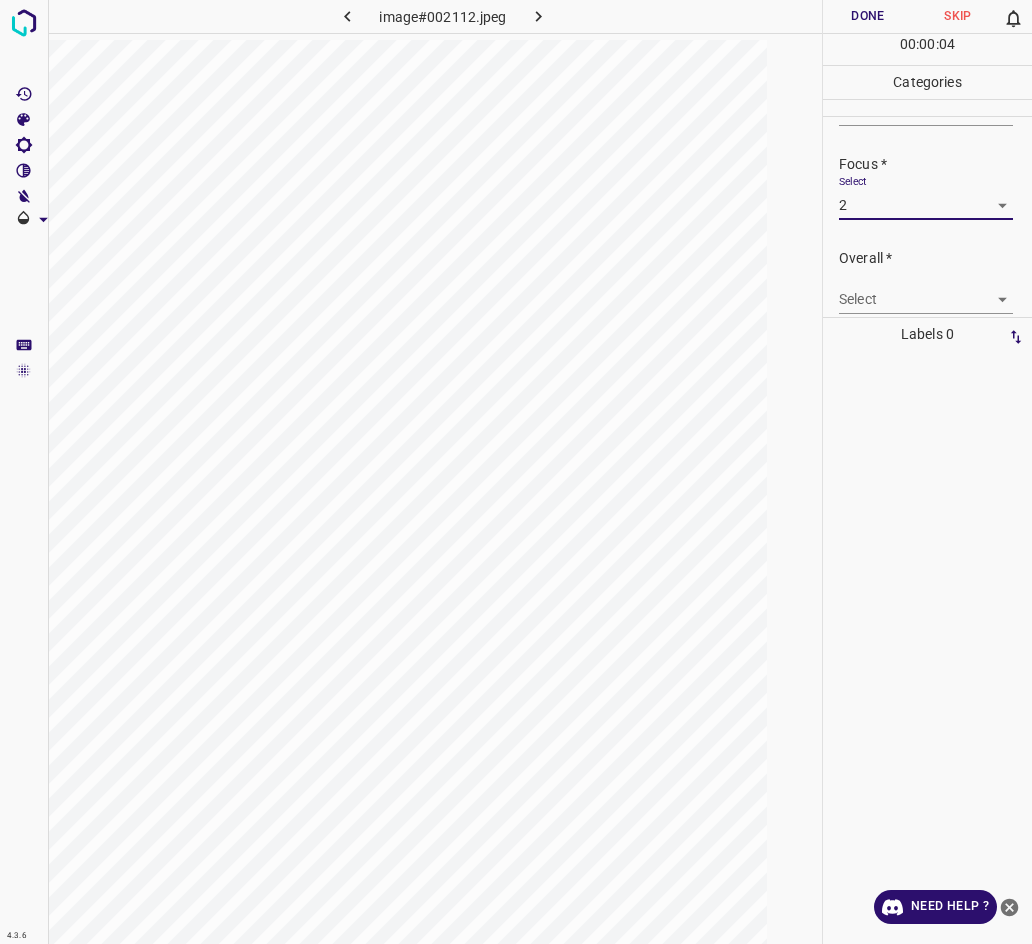 click on "4.3.6  image#002112.jpeg Done Skip 0 00   : 00   : 04   Categories Lighting *  Select 2 2 Focus *  Select 2 2 Overall *  Select ​ Labels   0 Categories 1 Lighting 2 Focus 3 Overall Tools Space Change between modes (Draw & Edit) I Auto labeling R Restore zoom M Zoom in N Zoom out Delete Delete selecte label Filters Z Restore filters X Saturation filter C Brightness filter V Contrast filter B Gray scale filter General O Download Need Help ? - Text - Hide - Delete" at bounding box center (516, 472) 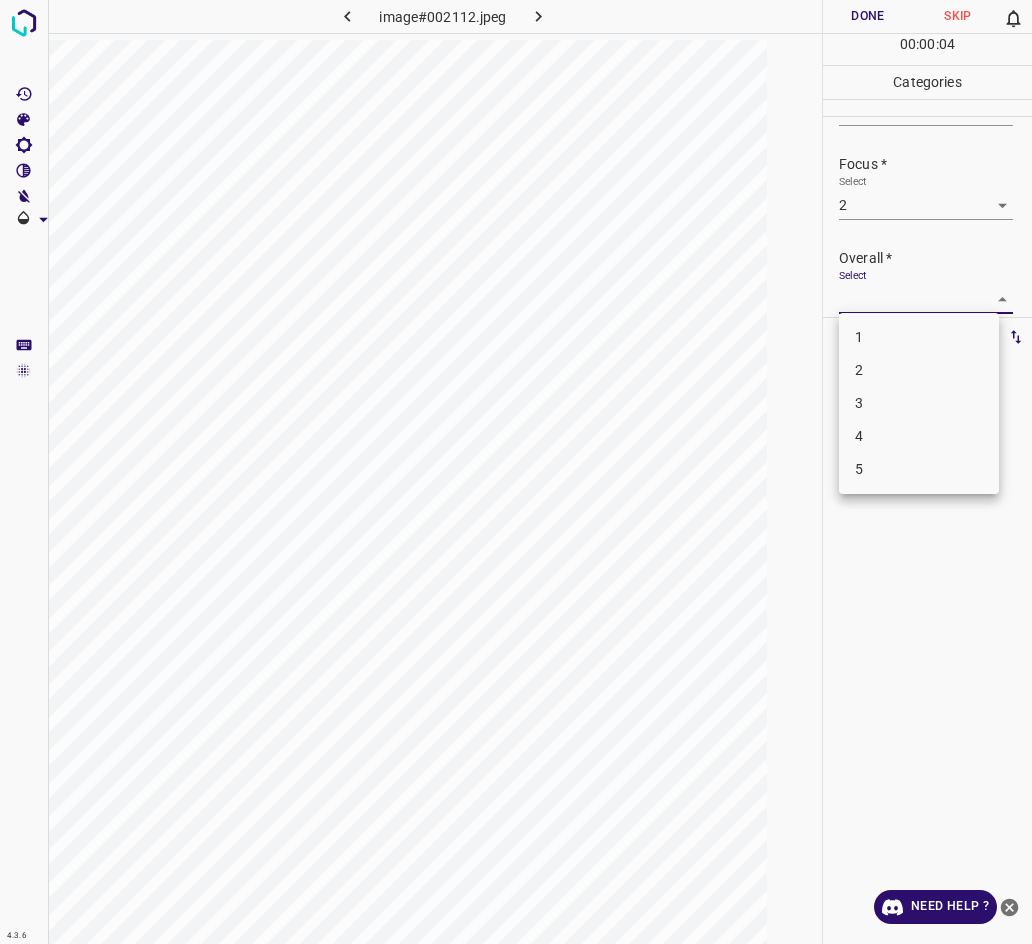 click on "2" at bounding box center [919, 370] 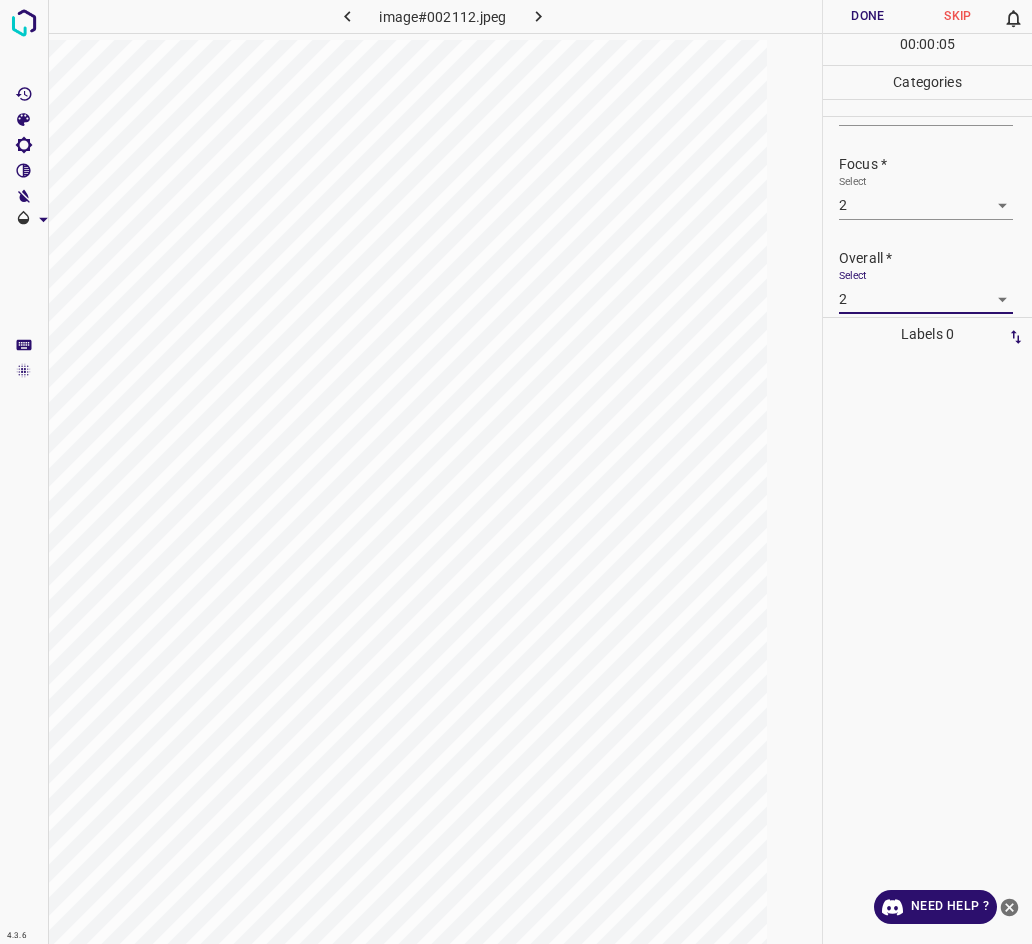 click at bounding box center (927, 33) 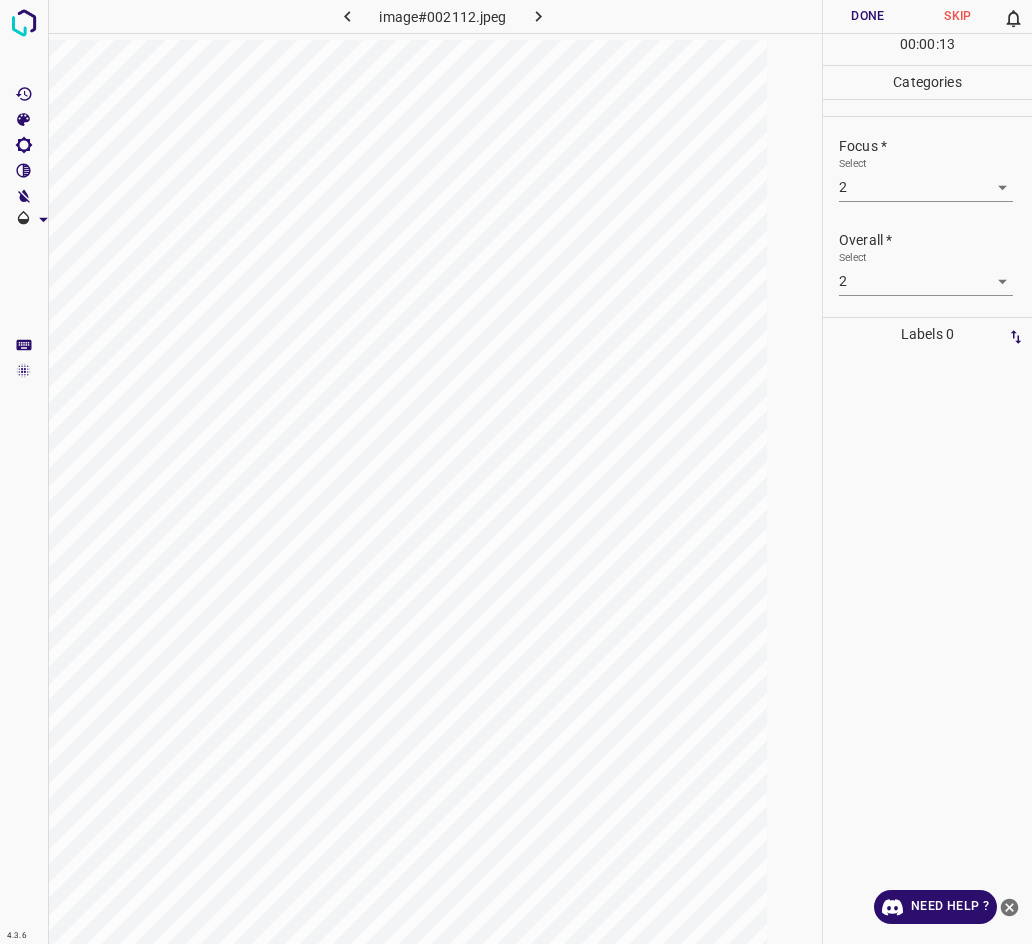 scroll, scrollTop: 0, scrollLeft: 0, axis: both 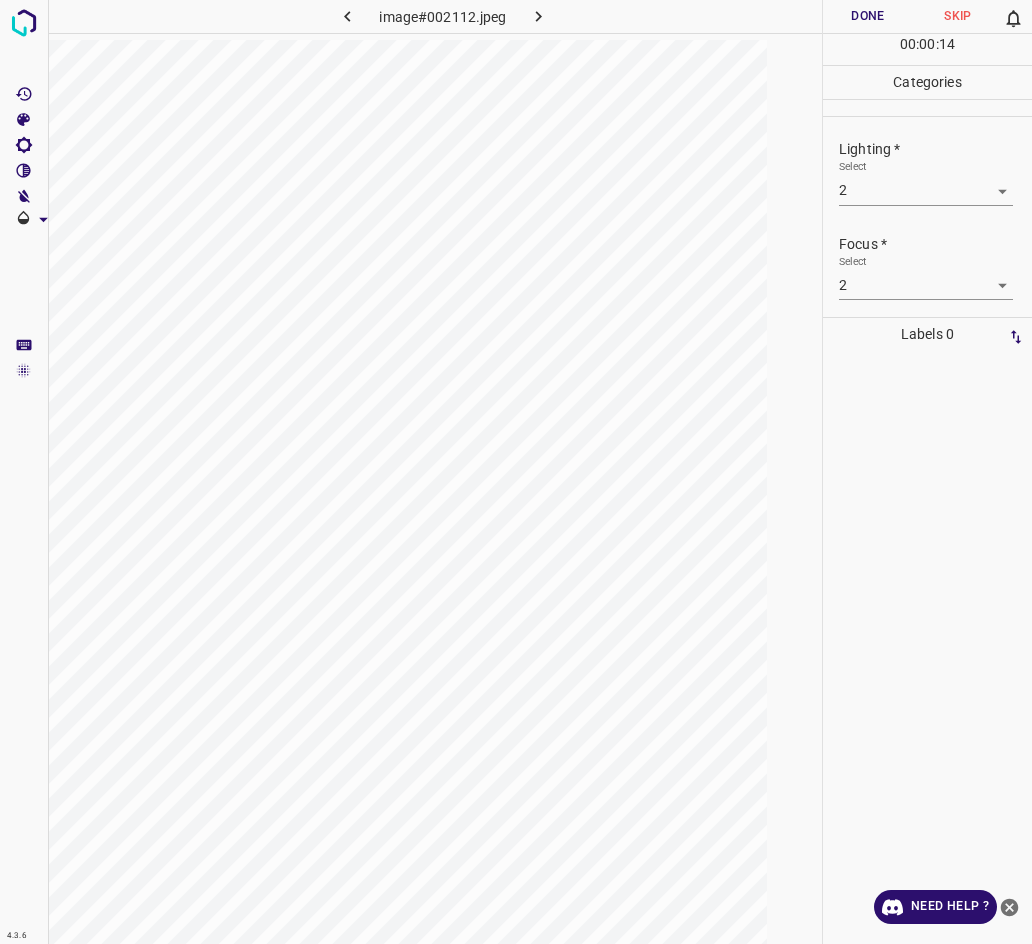 click on "Done" at bounding box center (868, 16) 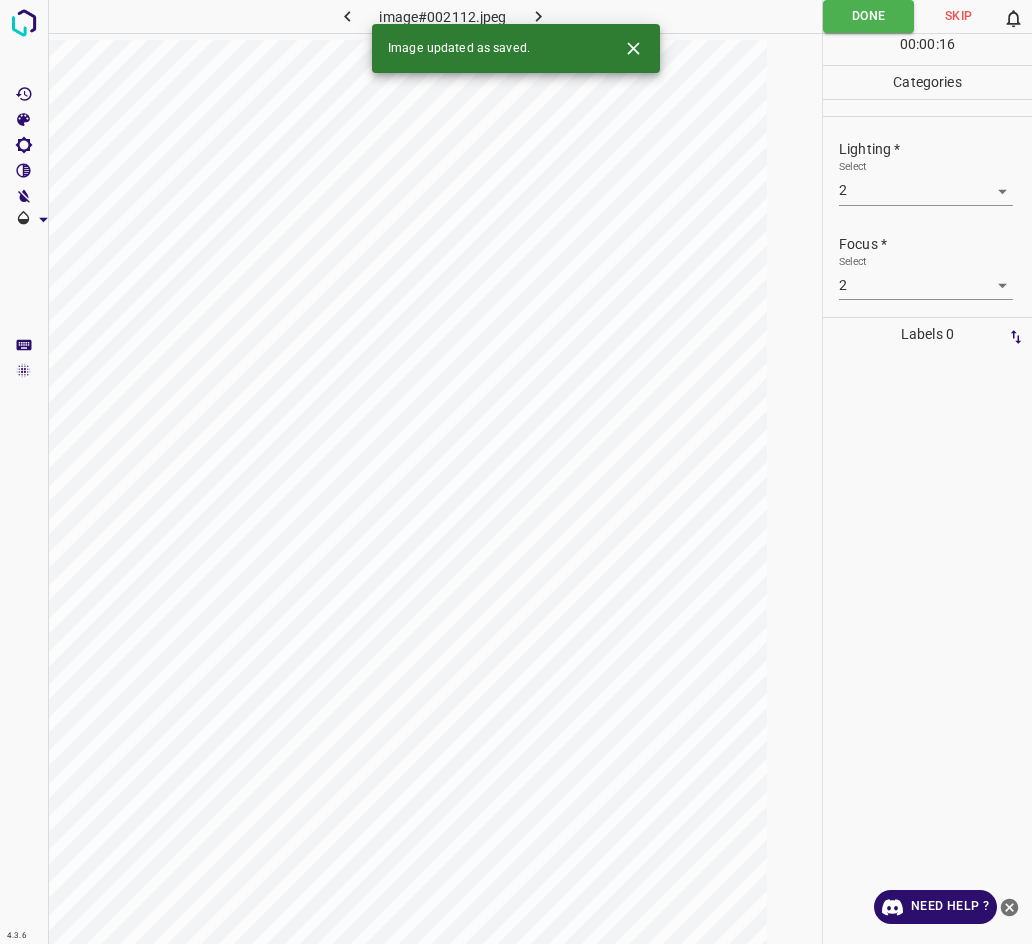 click on "Image updated as saved." at bounding box center (516, 48) 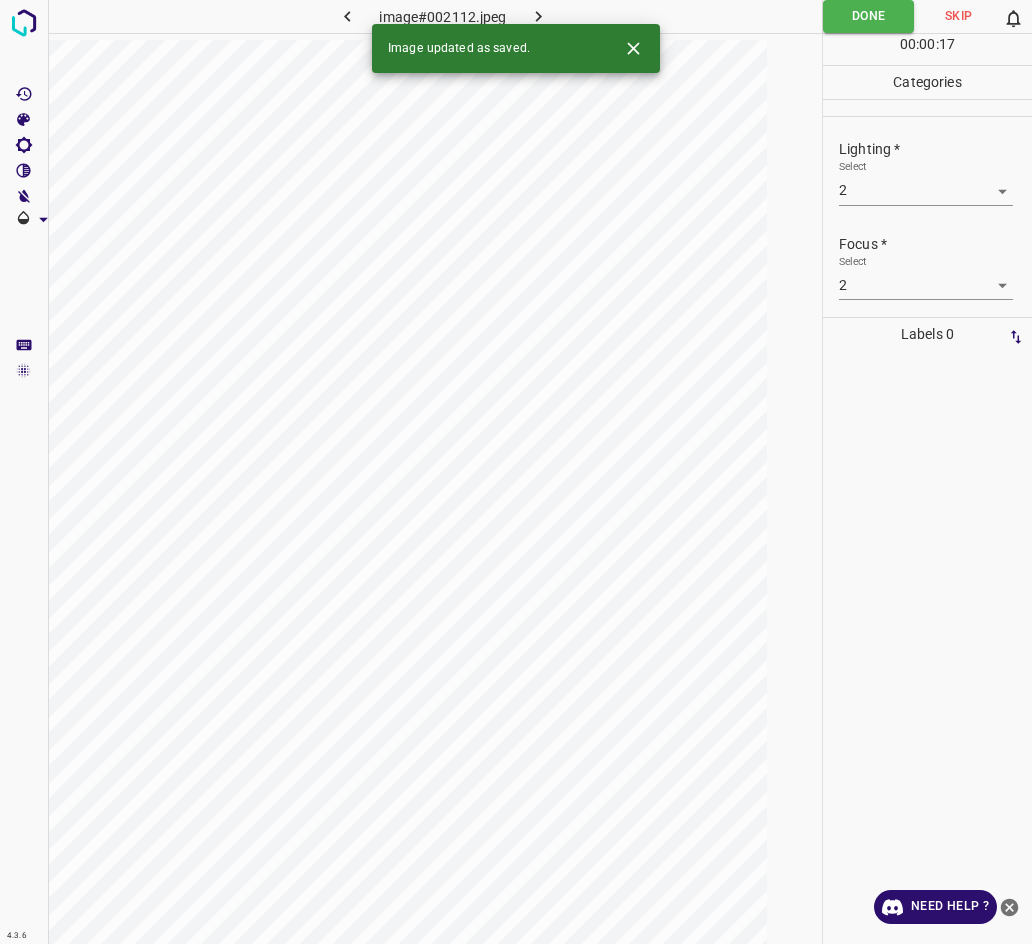 click 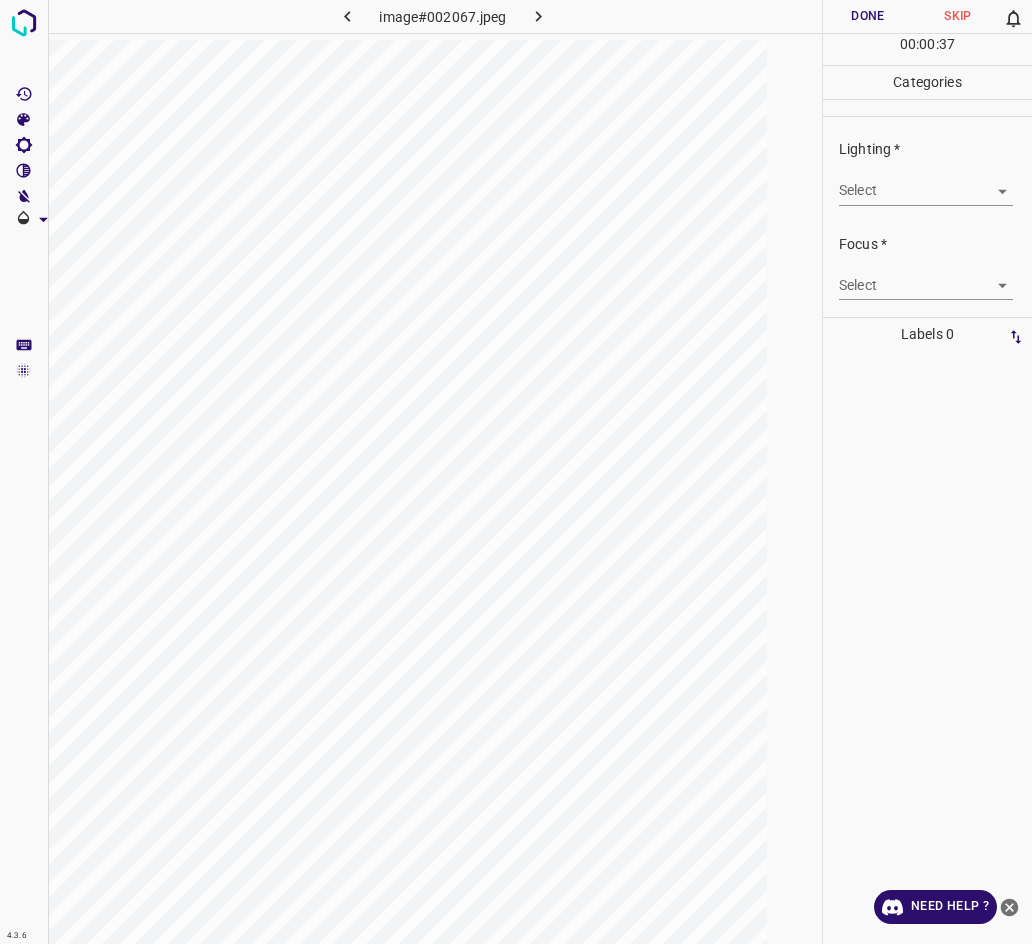 click on "4.3.6  image#002067.jpeg Done Skip 0 00   : 00   : 37   Categories Lighting *  Select ​ Focus *  Select ​ Overall *  Select ​ Labels   0 Categories 1 Lighting 2 Focus 3 Overall Tools Space Change between modes (Draw & Edit) I Auto labeling R Restore zoom M Zoom in N Zoom out Delete Delete selecte label Filters Z Restore filters X Saturation filter C Brightness filter V Contrast filter B Gray scale filter General O Download Need Help ? - Text - Hide - Delete" at bounding box center [516, 472] 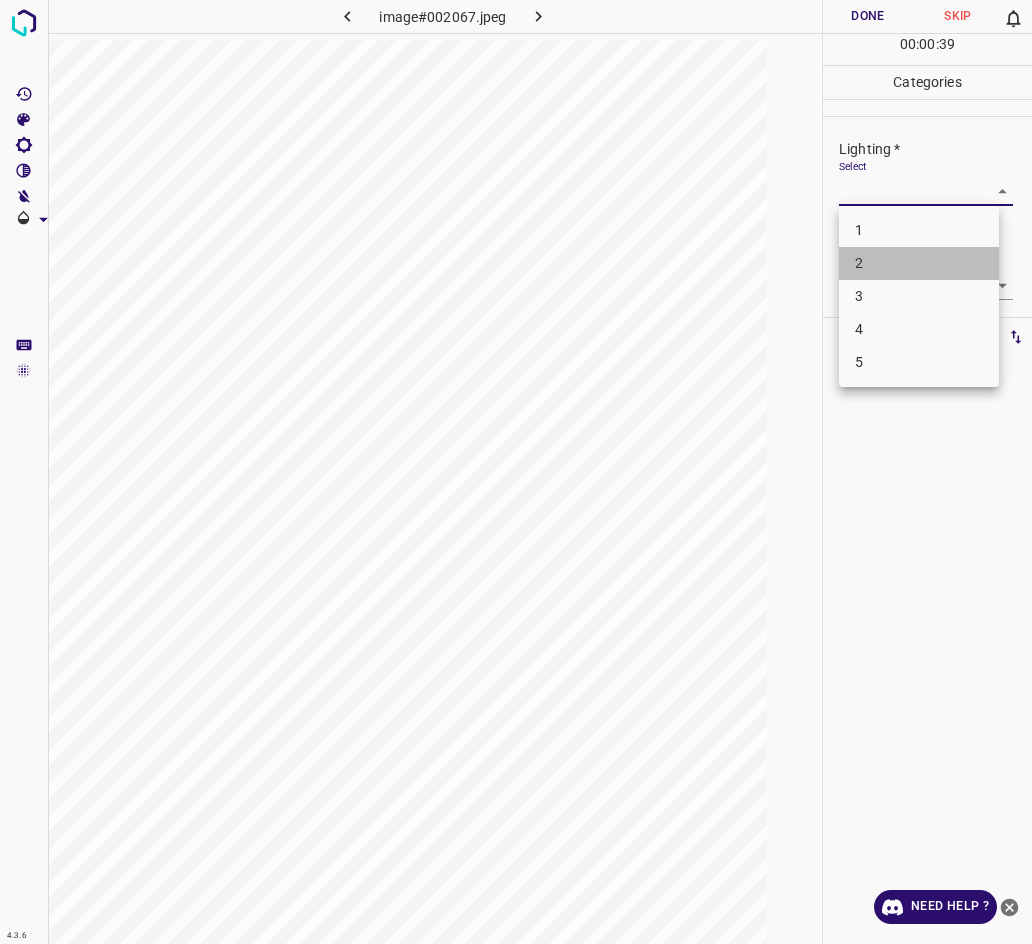 click on "2" at bounding box center [919, 263] 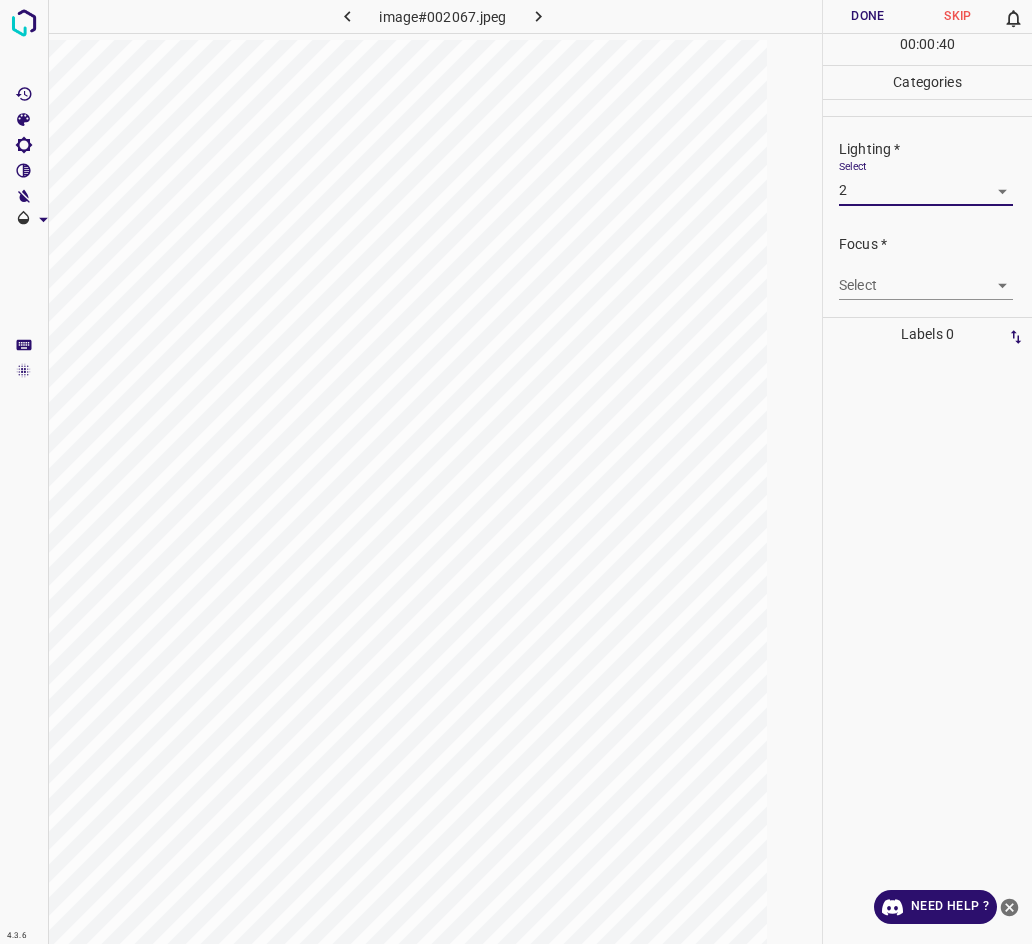 click on "4.3.6  image#002067.jpeg Done Skip 0 00   : 00   : 40   Categories Lighting *  Select 2 2 Focus *  Select ​ Overall *  Select ​ Labels   0 Categories 1 Lighting 2 Focus 3 Overall Tools Space Change between modes (Draw & Edit) I Auto labeling R Restore zoom M Zoom in N Zoom out Delete Delete selecte label Filters Z Restore filters X Saturation filter C Brightness filter V Contrast filter B Gray scale filter General O Download Need Help ? - Text - Hide - Delete" at bounding box center [516, 472] 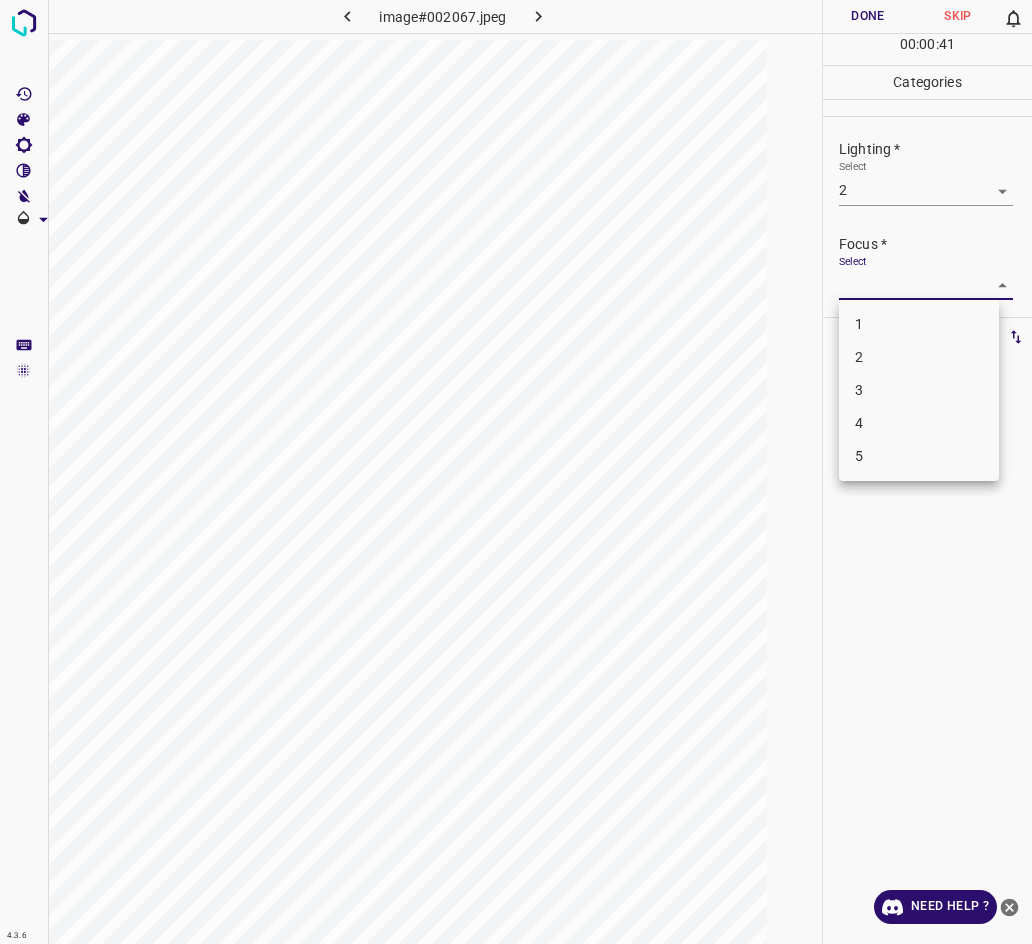 click on "3" at bounding box center (919, 390) 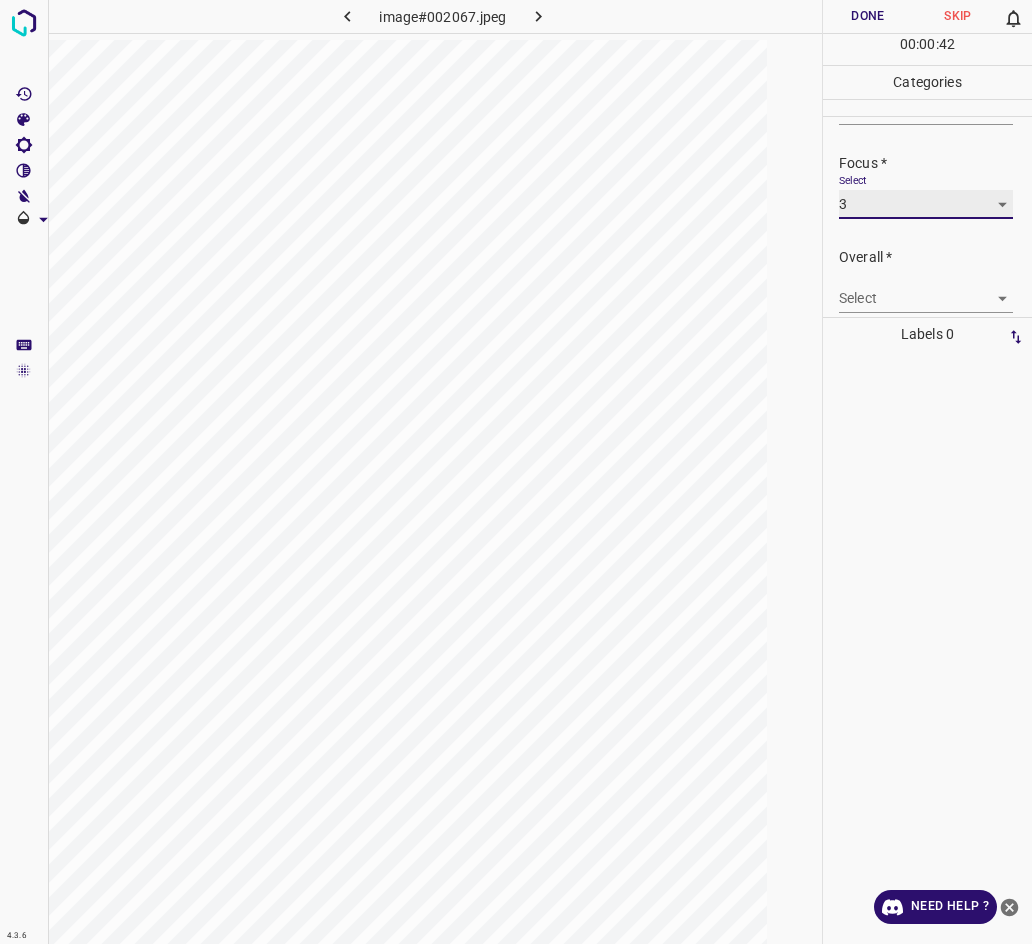 scroll, scrollTop: 98, scrollLeft: 0, axis: vertical 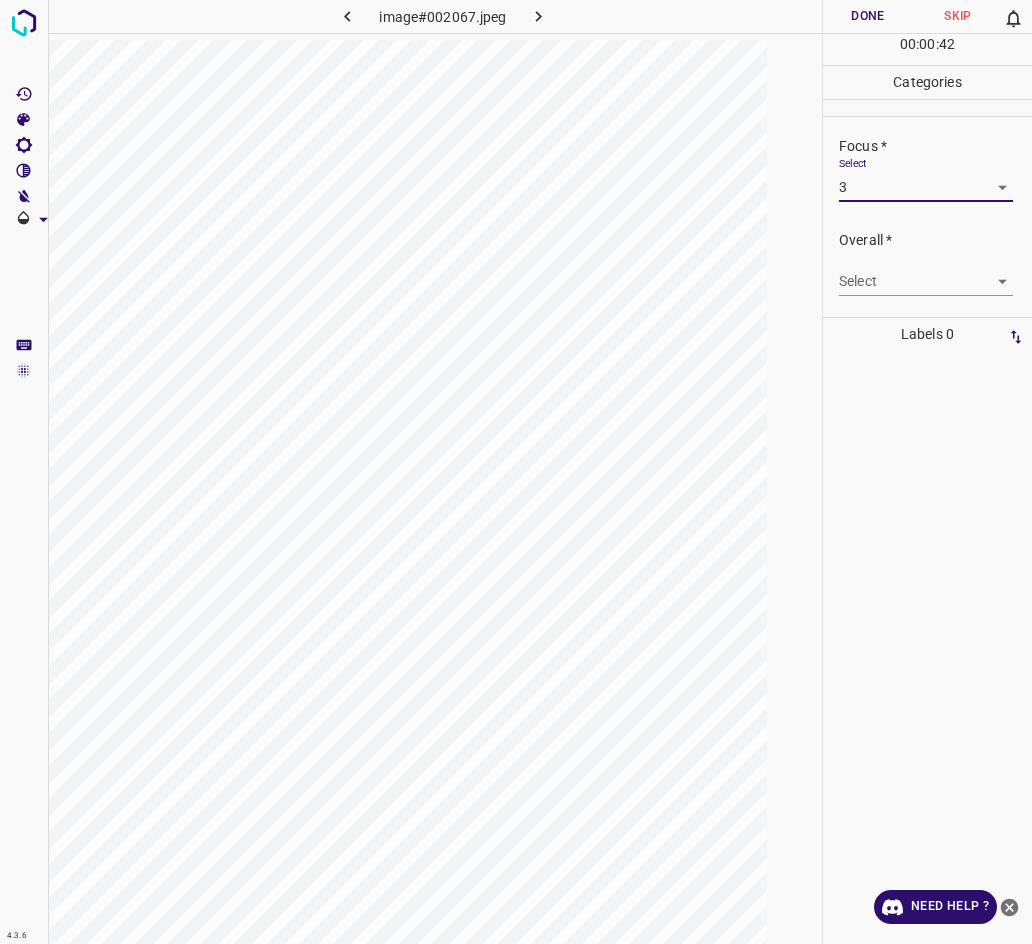click on "4.3.6  image#002067.jpeg Done Skip 0 00   : 00   : 42   Categories Lighting *  Select 2 2 Focus *  Select 3 3 Overall *  Select ​ Labels   0 Categories 1 Lighting 2 Focus 3 Overall Tools Space Change between modes (Draw & Edit) I Auto labeling R Restore zoom M Zoom in N Zoom out Delete Delete selecte label Filters Z Restore filters X Saturation filter C Brightness filter V Contrast filter B Gray scale filter General O Download Need Help ? - Text - Hide - Delete" at bounding box center (516, 472) 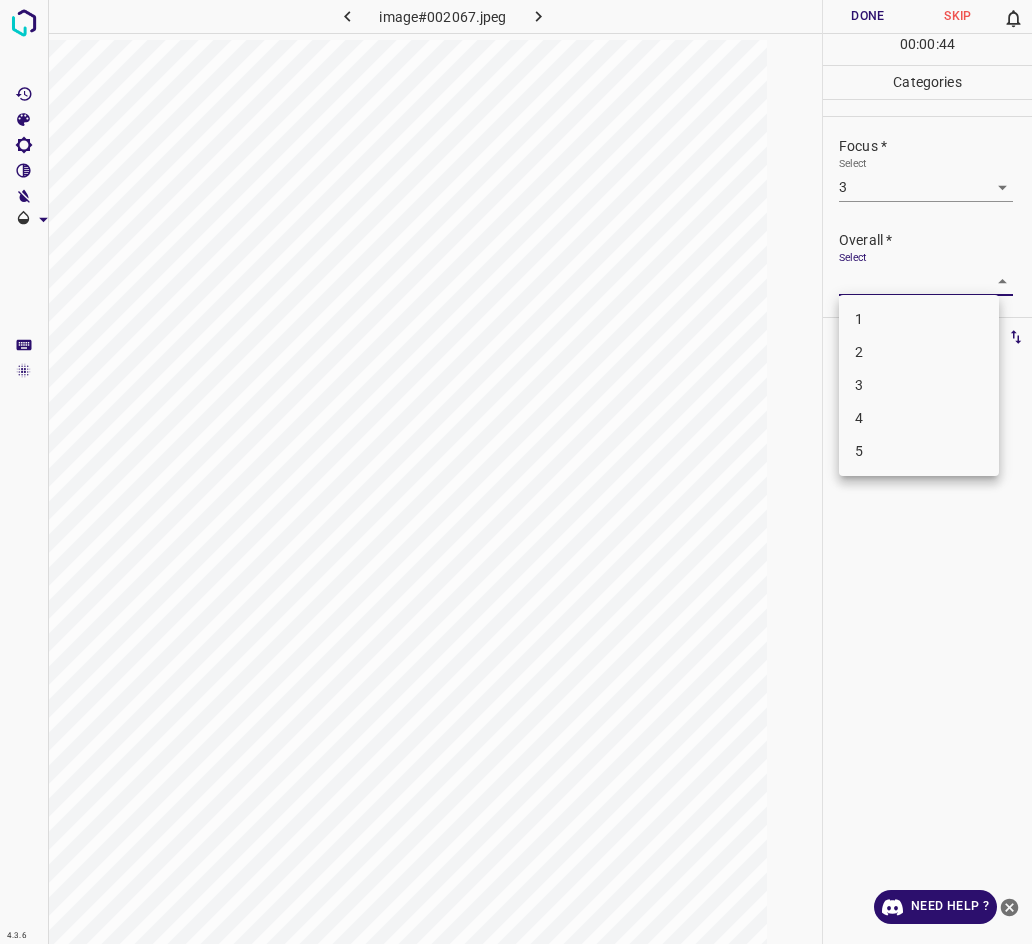 click on "3" at bounding box center [919, 385] 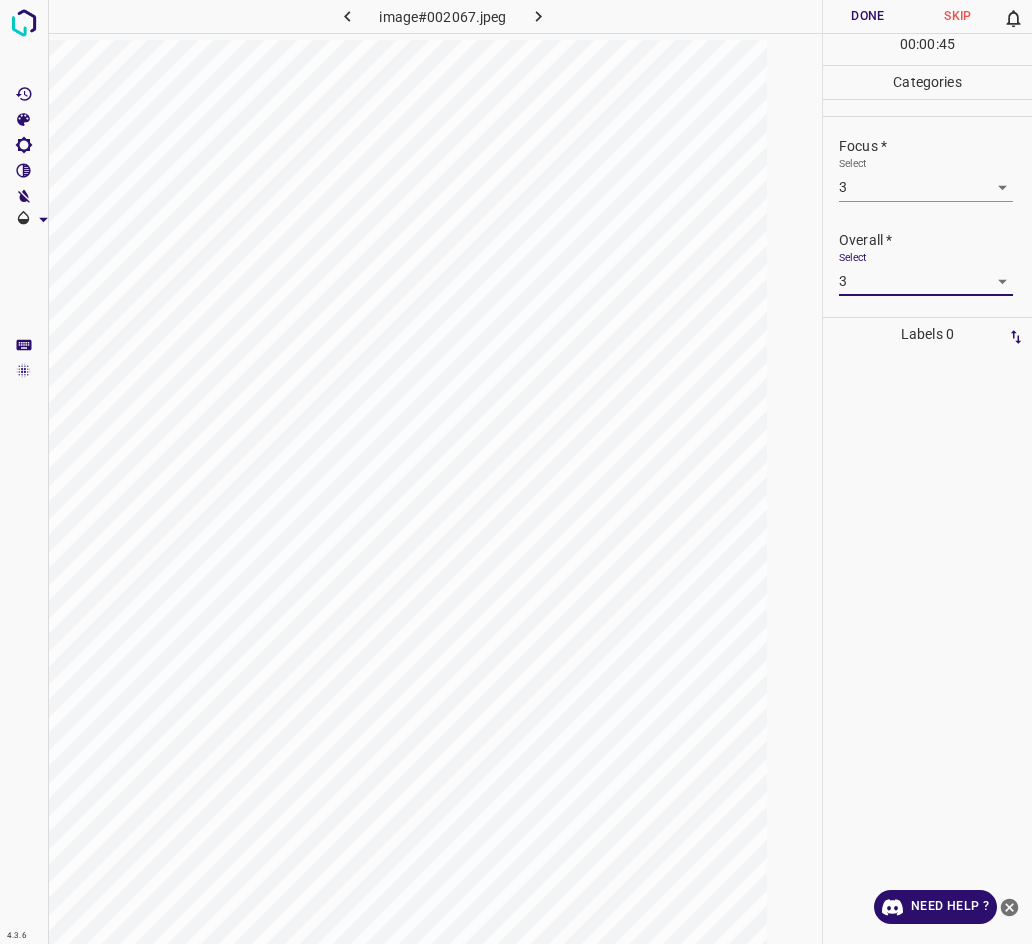 click on "Done" at bounding box center (868, 16) 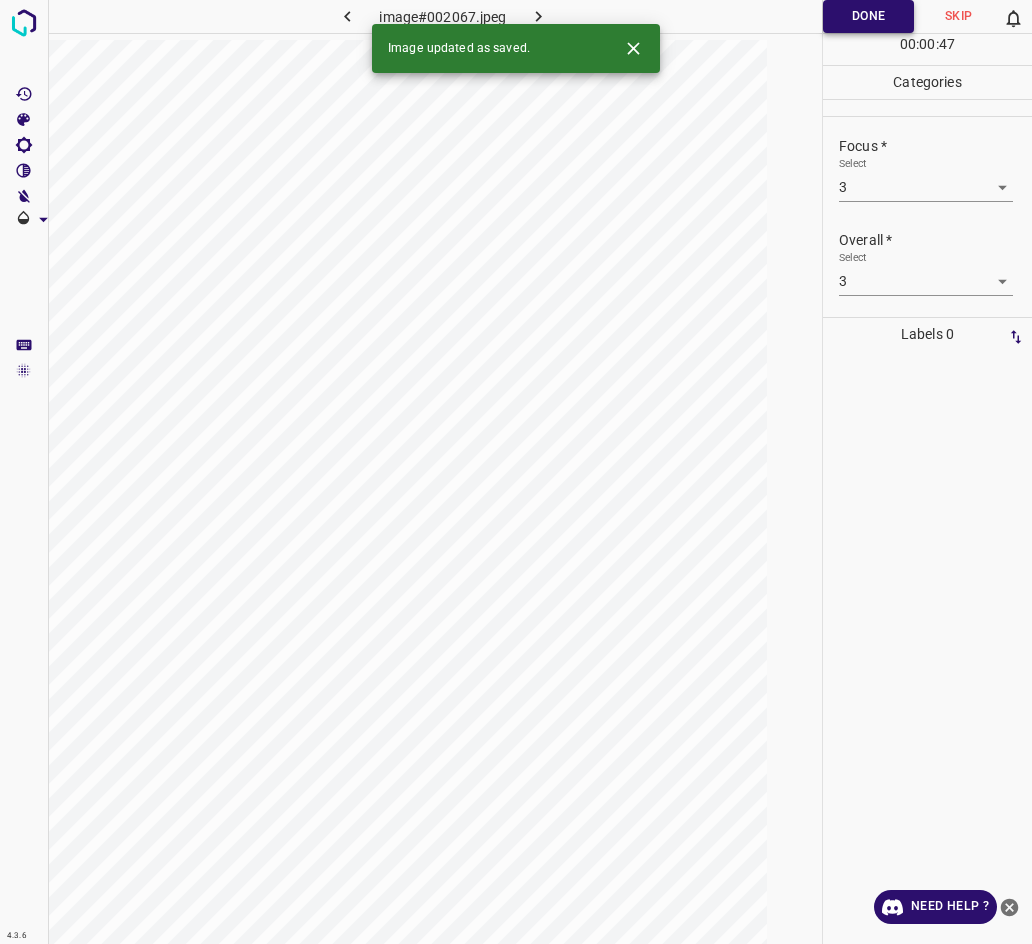 click at bounding box center (539, 16) 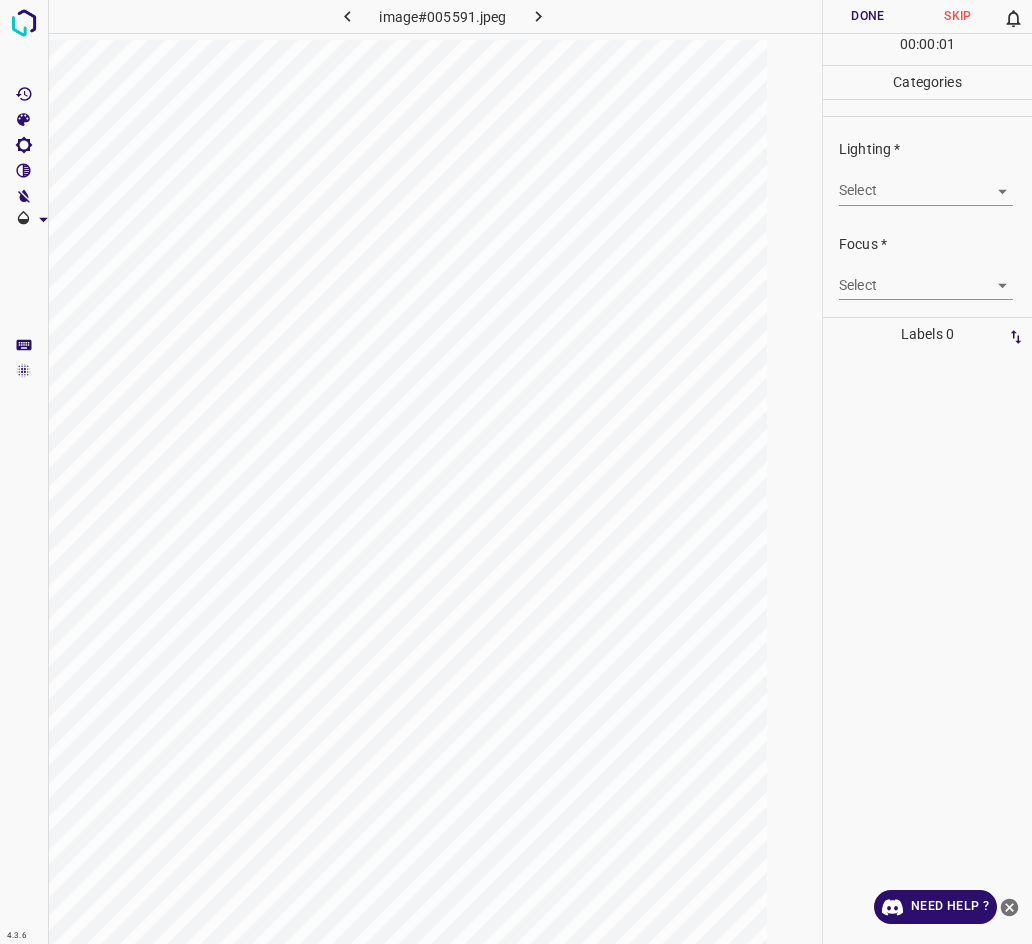 click on "4.3.6  image#005591.jpeg Done Skip 0 00   : 00   : 01   Categories Lighting *  Select ​ Focus *  Select ​ Overall *  Select ​ Labels   0 Categories 1 Lighting 2 Focus 3 Overall Tools Space Change between modes (Draw & Edit) I Auto labeling R Restore zoom M Zoom in N Zoom out Delete Delete selecte label Filters Z Restore filters X Saturation filter C Brightness filter V Contrast filter B Gray scale filter General O Download Need Help ? - Text - Hide - Delete" at bounding box center (516, 472) 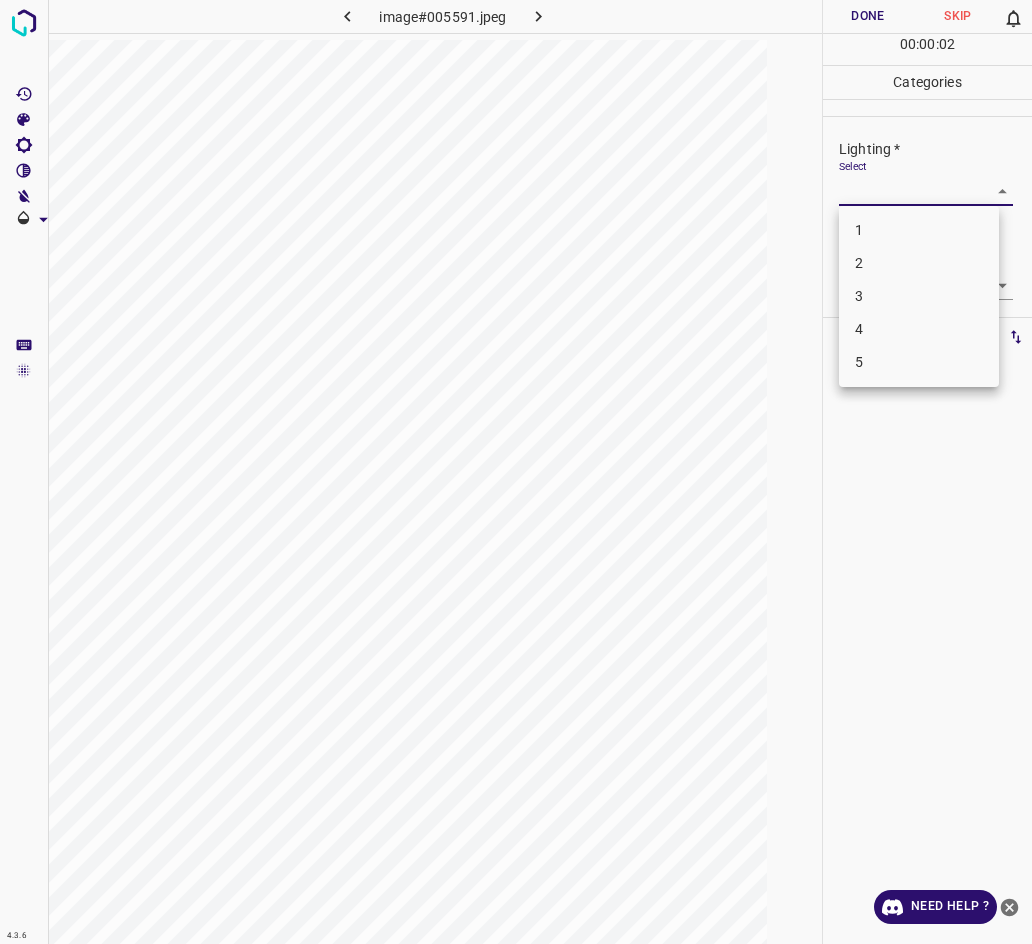 click on "2" at bounding box center [919, 263] 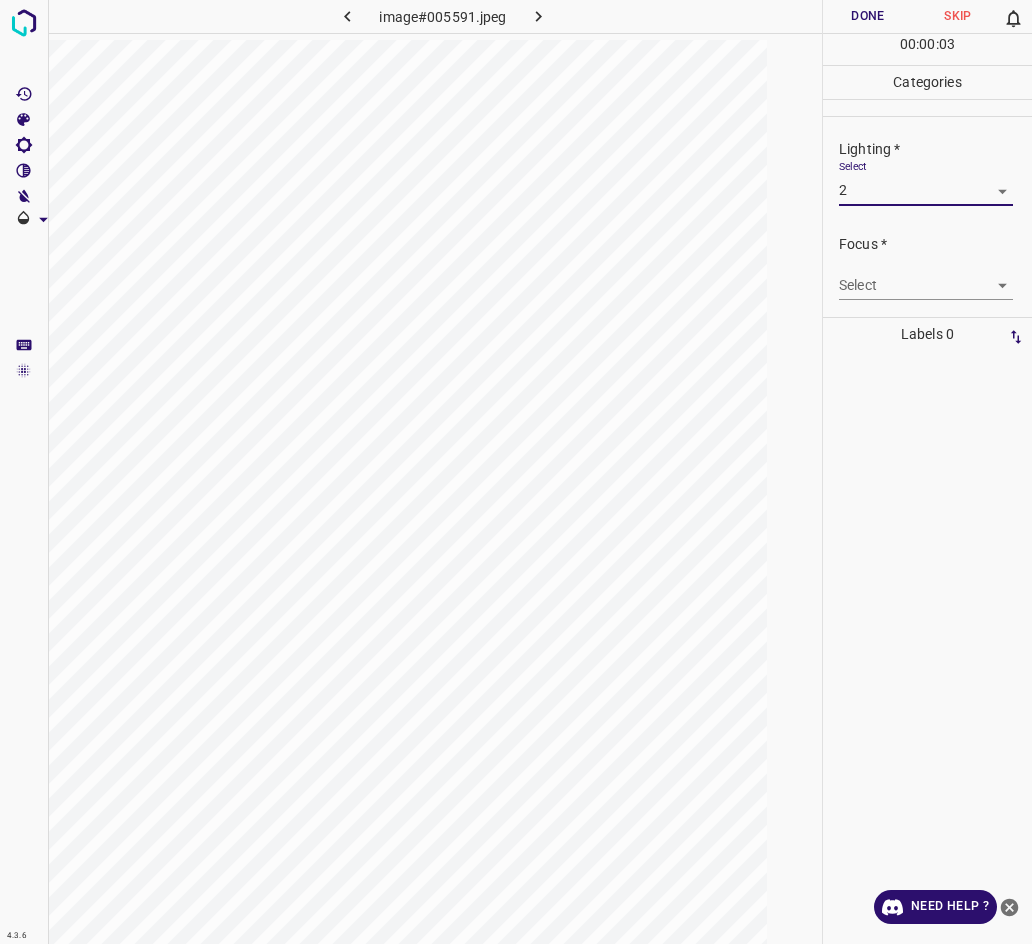 click on "4.3.6  image#005591.jpeg Done Skip 0 00   : 00   : 03   Categories Lighting *  Select 2 2 Focus *  Select ​ Overall *  Select ​ Labels   0 Categories 1 Lighting 2 Focus 3 Overall Tools Space Change between modes (Draw & Edit) I Auto labeling R Restore zoom M Zoom in N Zoom out Delete Delete selecte label Filters Z Restore filters X Saturation filter C Brightness filter V Contrast filter B Gray scale filter General O Download Need Help ? - Text - Hide - Delete" at bounding box center [516, 472] 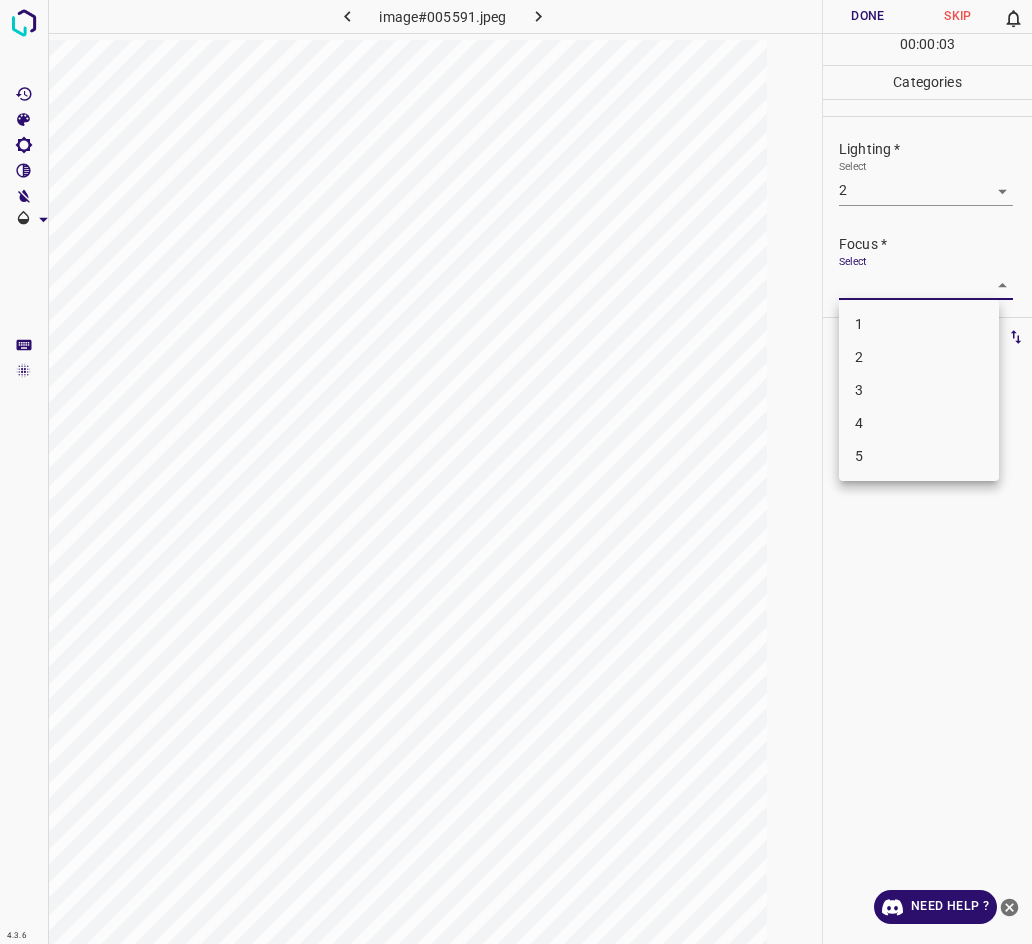 click on "3" at bounding box center (919, 390) 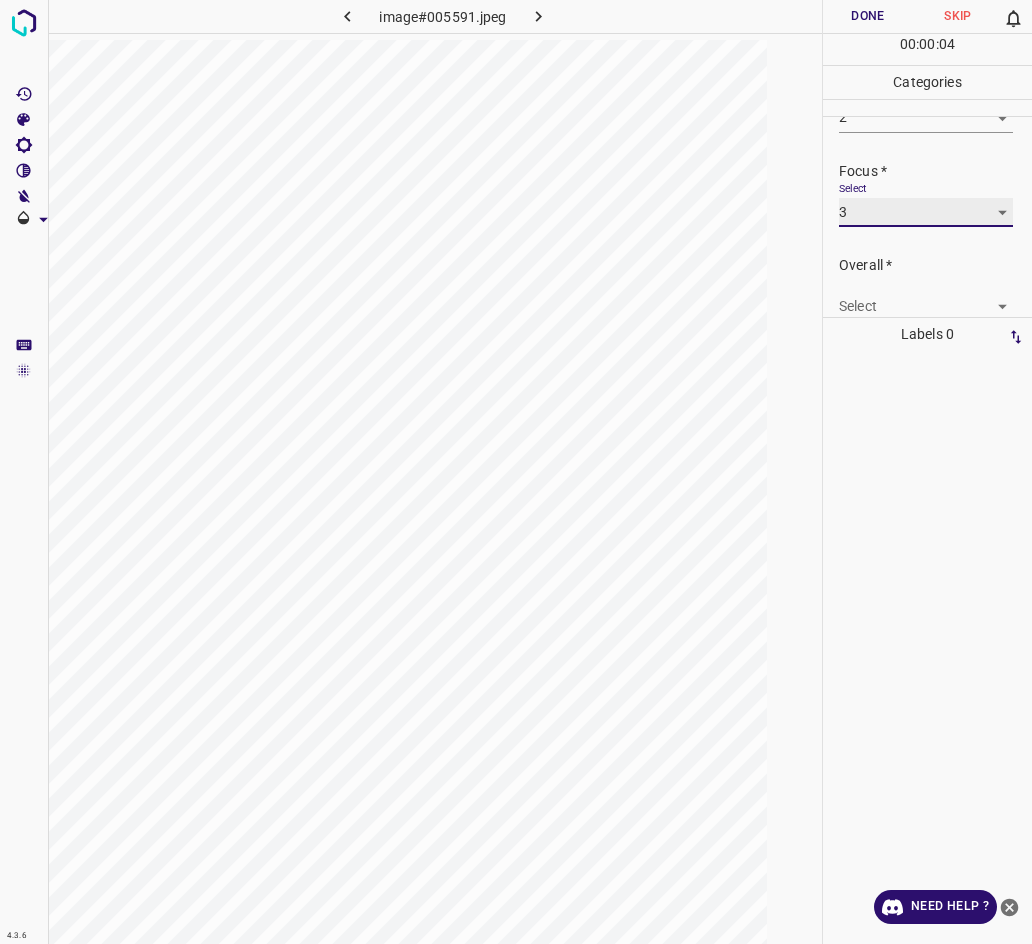 scroll, scrollTop: 98, scrollLeft: 0, axis: vertical 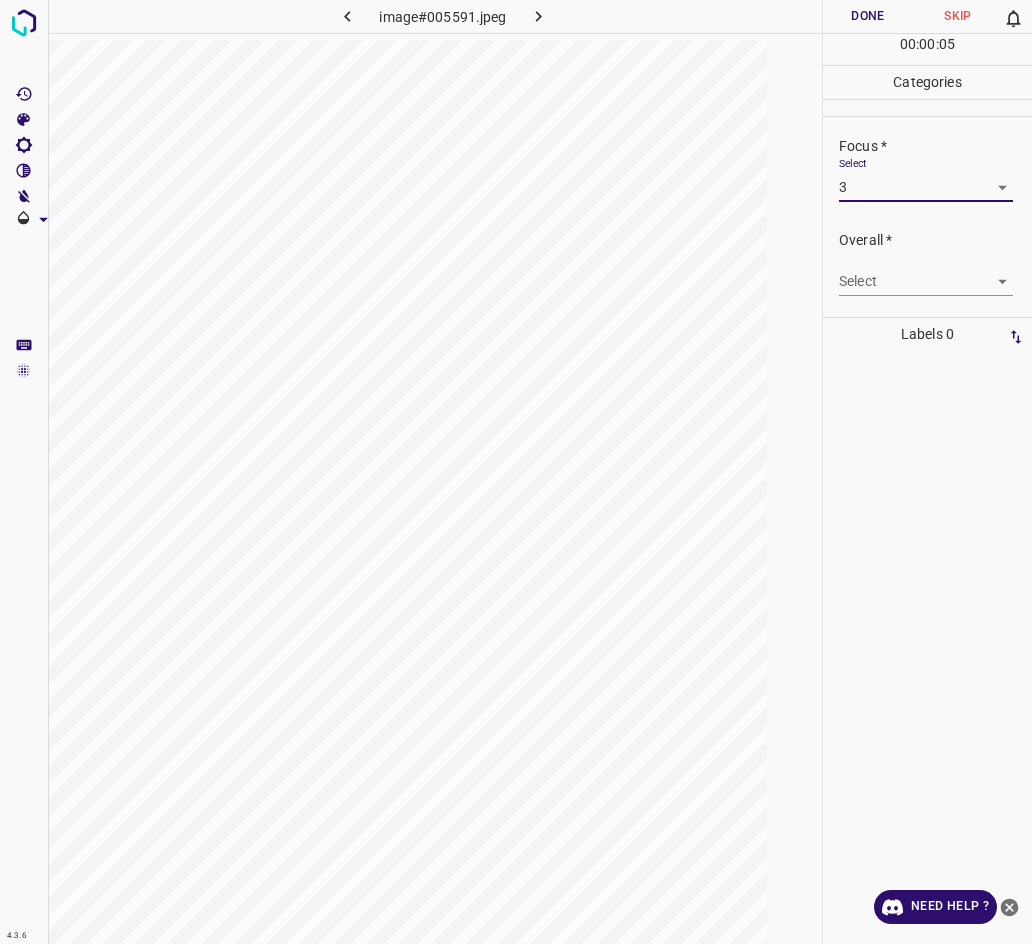 click on "4.3.6  image#005591.jpeg Done Skip 0 00   : 00   : 05   Categories Lighting *  Select 2 2 Focus *  Select 3 3 Overall *  Select ​ Labels   0 Categories 1 Lighting 2 Focus 3 Overall Tools Space Change between modes (Draw & Edit) I Auto labeling R Restore zoom M Zoom in N Zoom out Delete Delete selecte label Filters Z Restore filters X Saturation filter C Brightness filter V Contrast filter B Gray scale filter General O Download Need Help ? - Text - Hide - Delete" at bounding box center [516, 472] 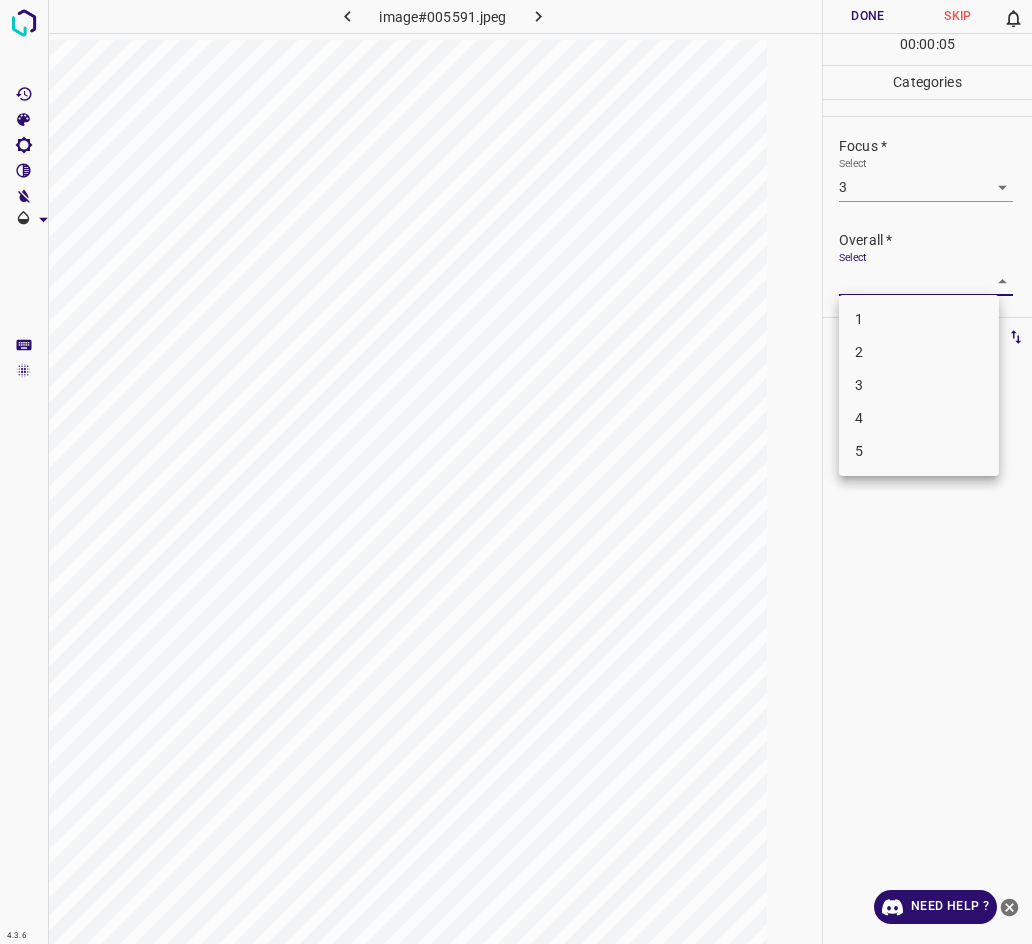 click on "3" at bounding box center (919, 385) 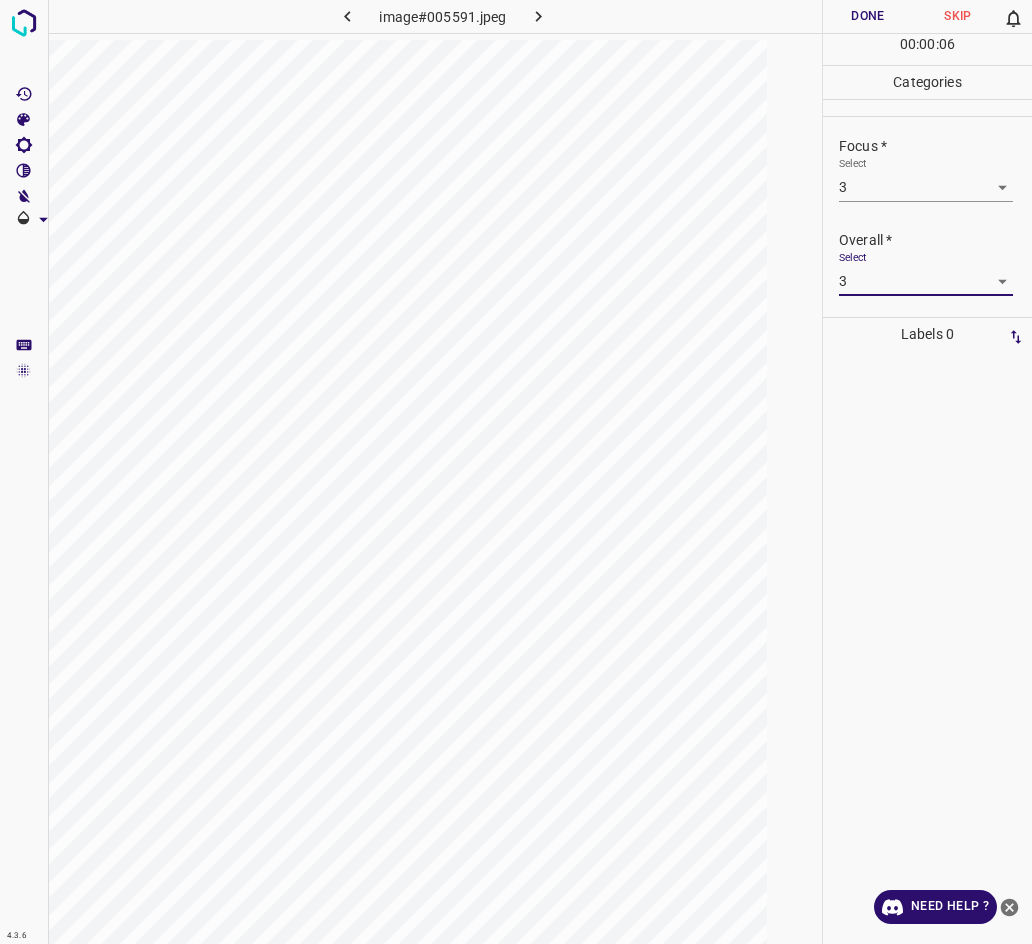 click on "Done" at bounding box center (868, 16) 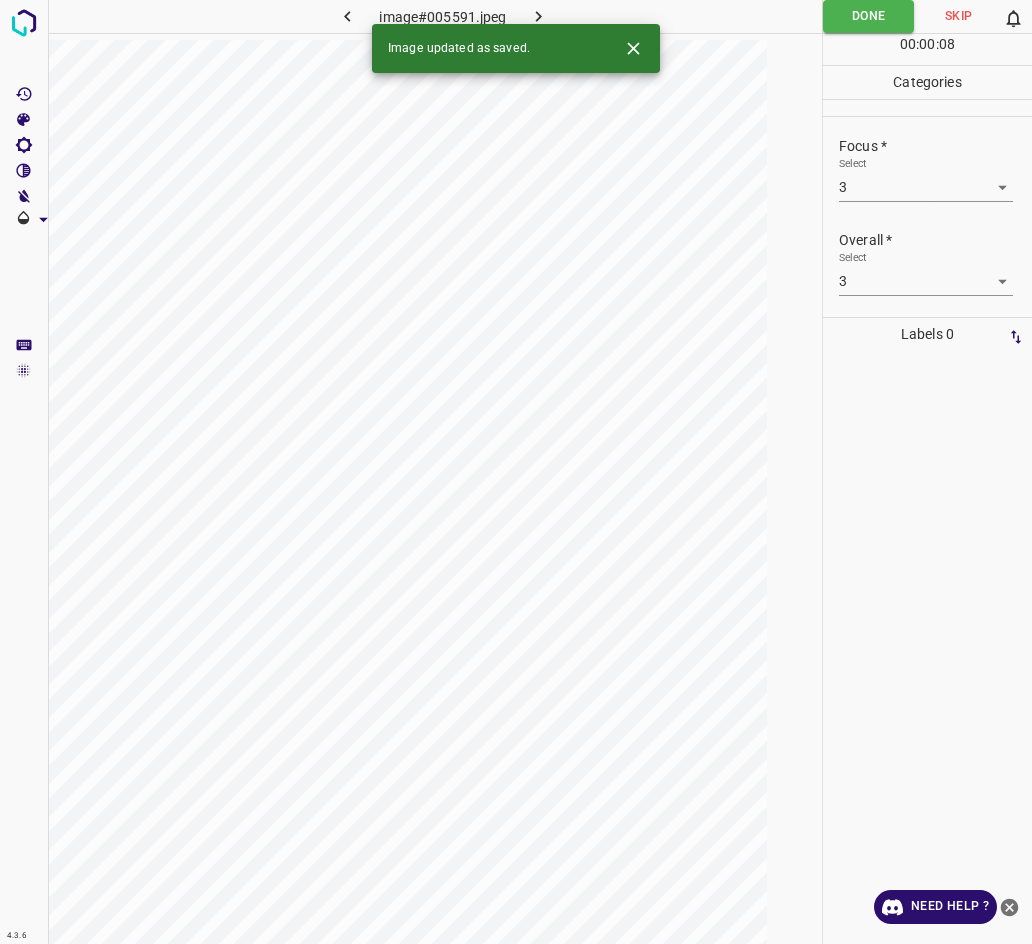 click at bounding box center (539, 16) 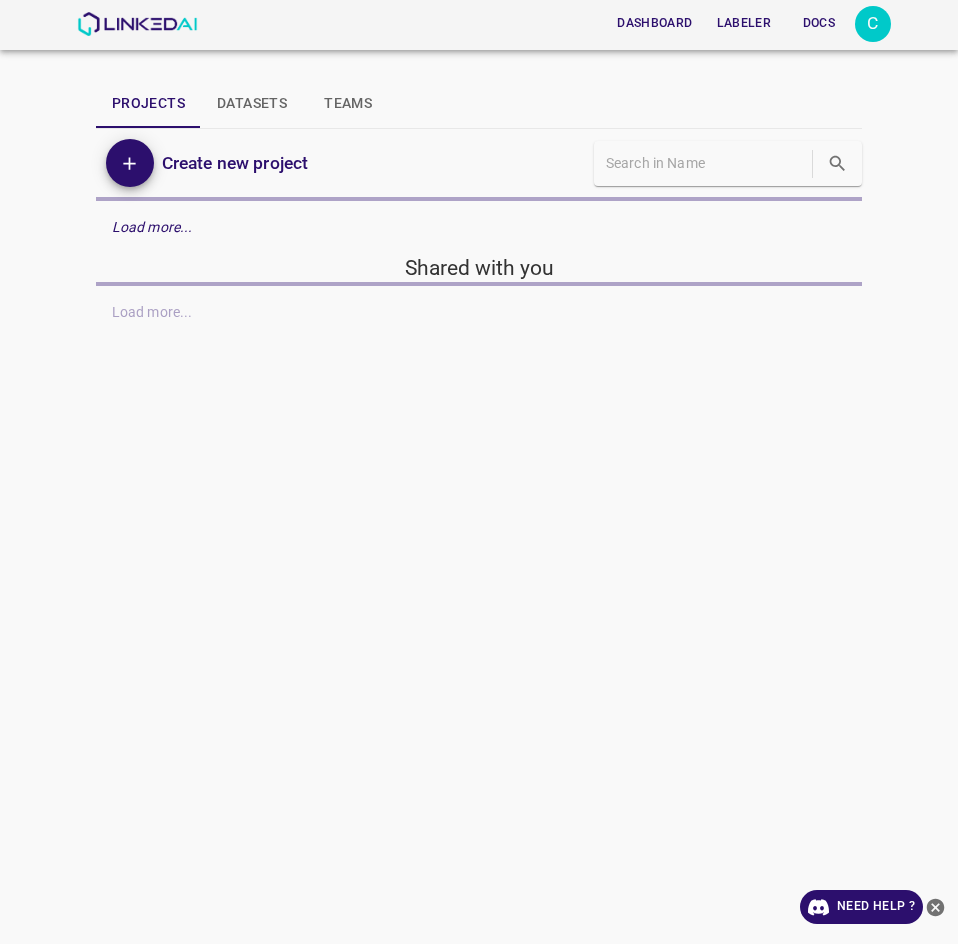 scroll, scrollTop: 0, scrollLeft: 0, axis: both 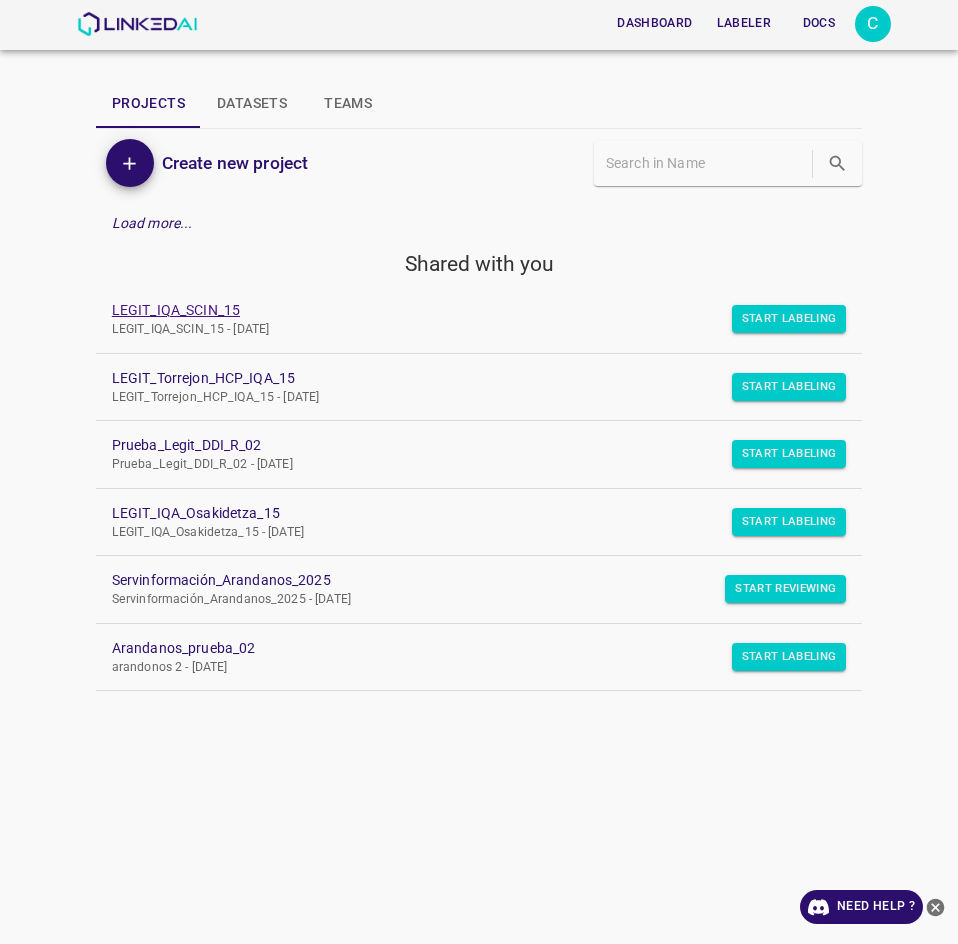 click on "LEGIT_IQA_SCIN_15" at bounding box center [463, 310] 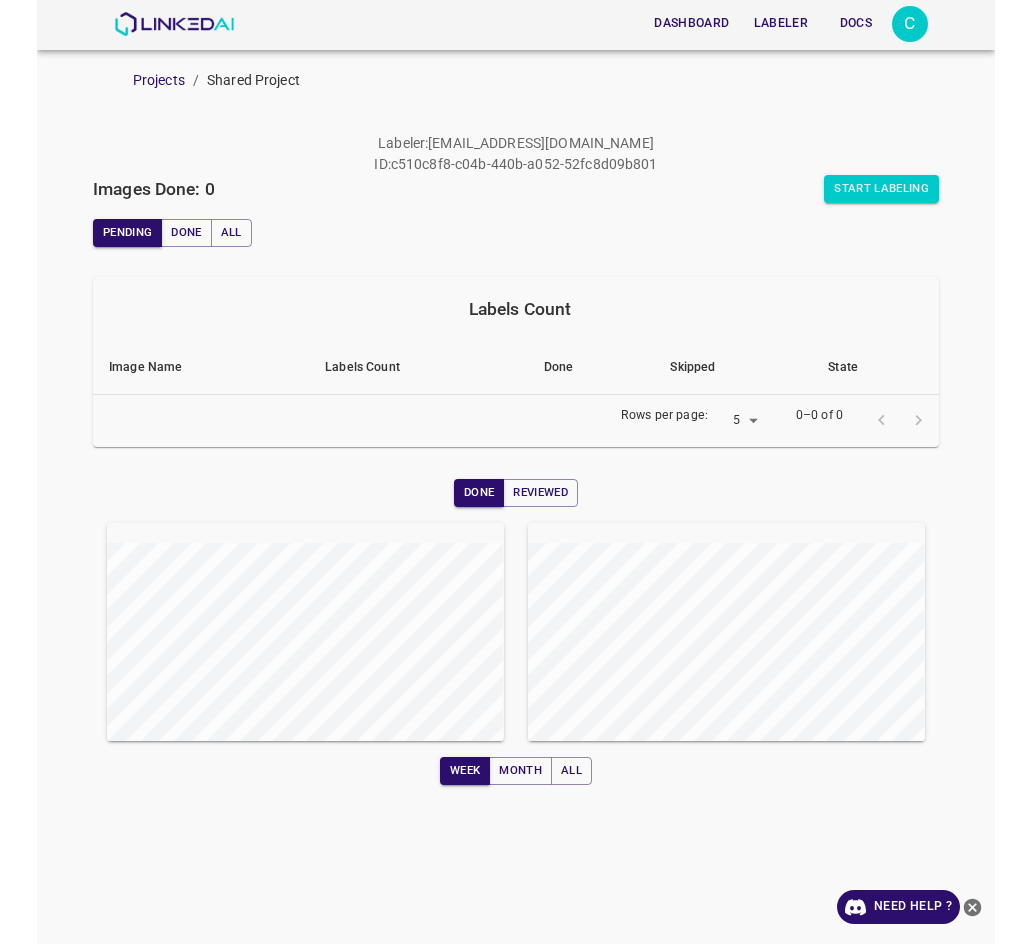 scroll, scrollTop: 0, scrollLeft: 0, axis: both 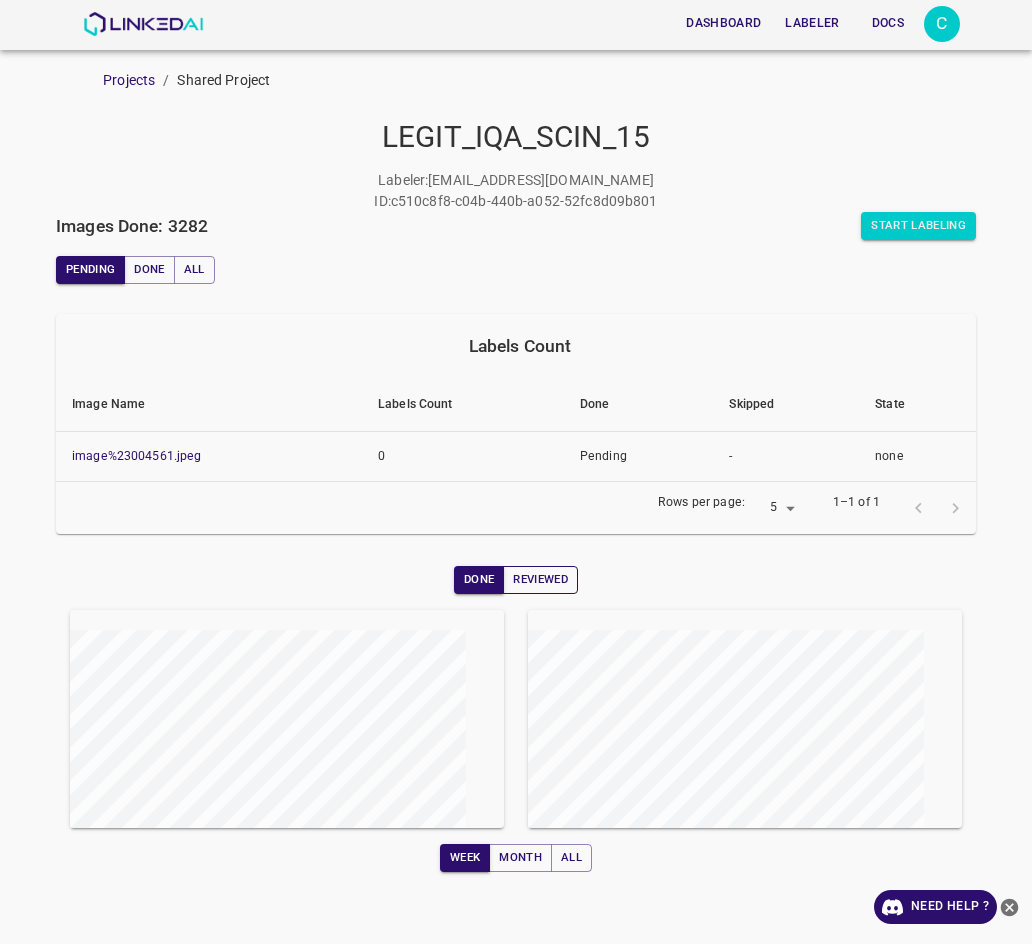 click at bounding box center (733, 707) 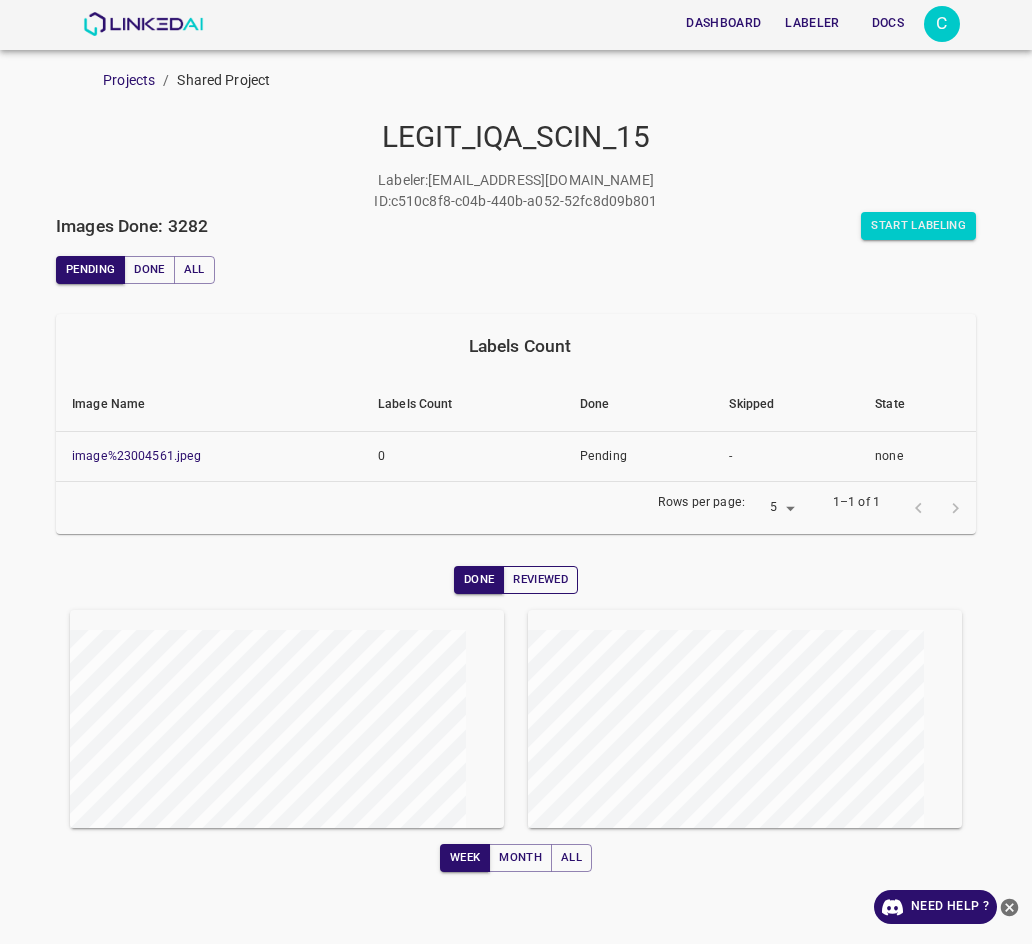 click on "Reviewed" at bounding box center (540, 580) 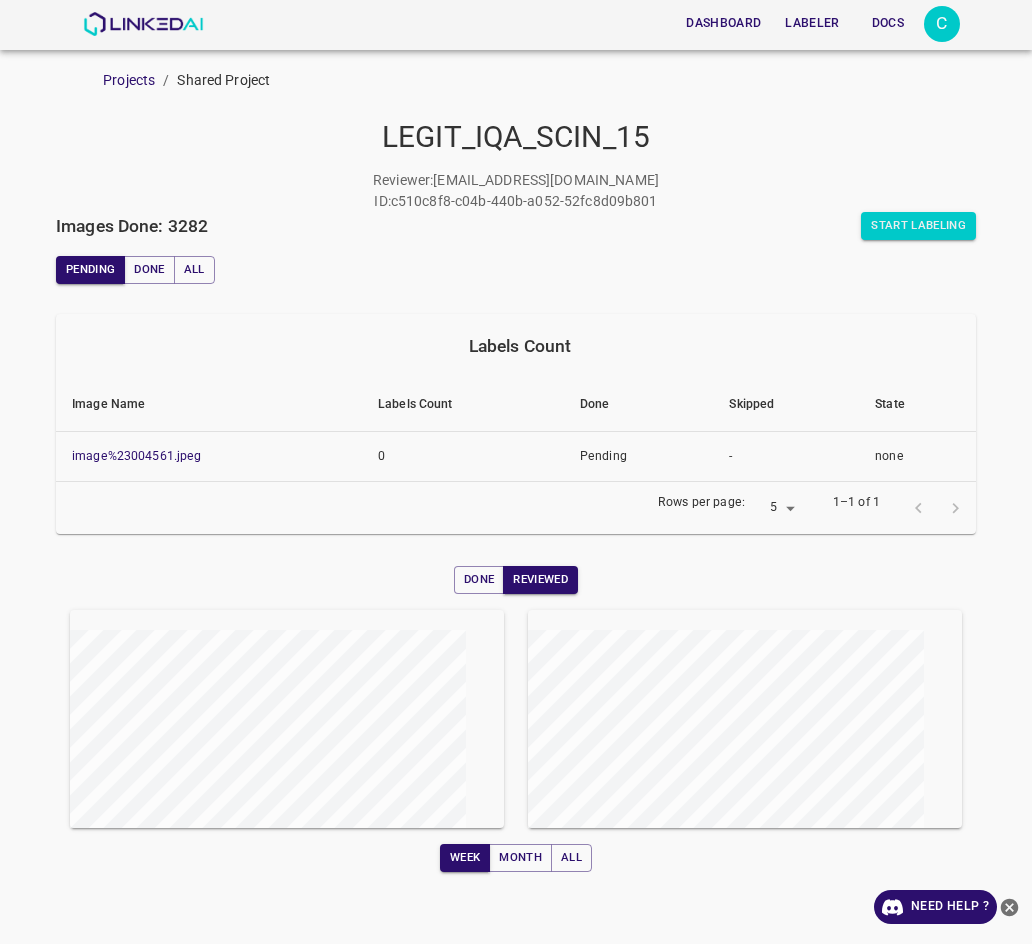 click on "Done" at bounding box center (479, 580) 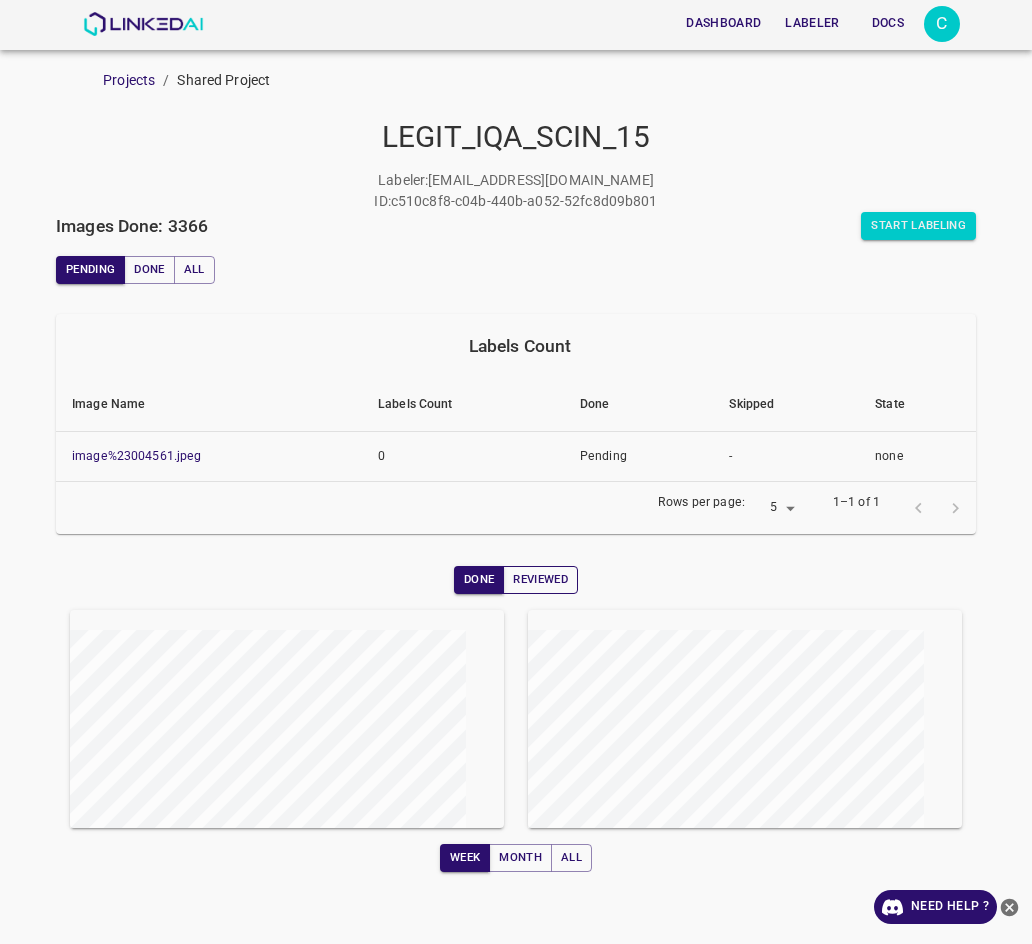 click on "Reviewed" at bounding box center [540, 580] 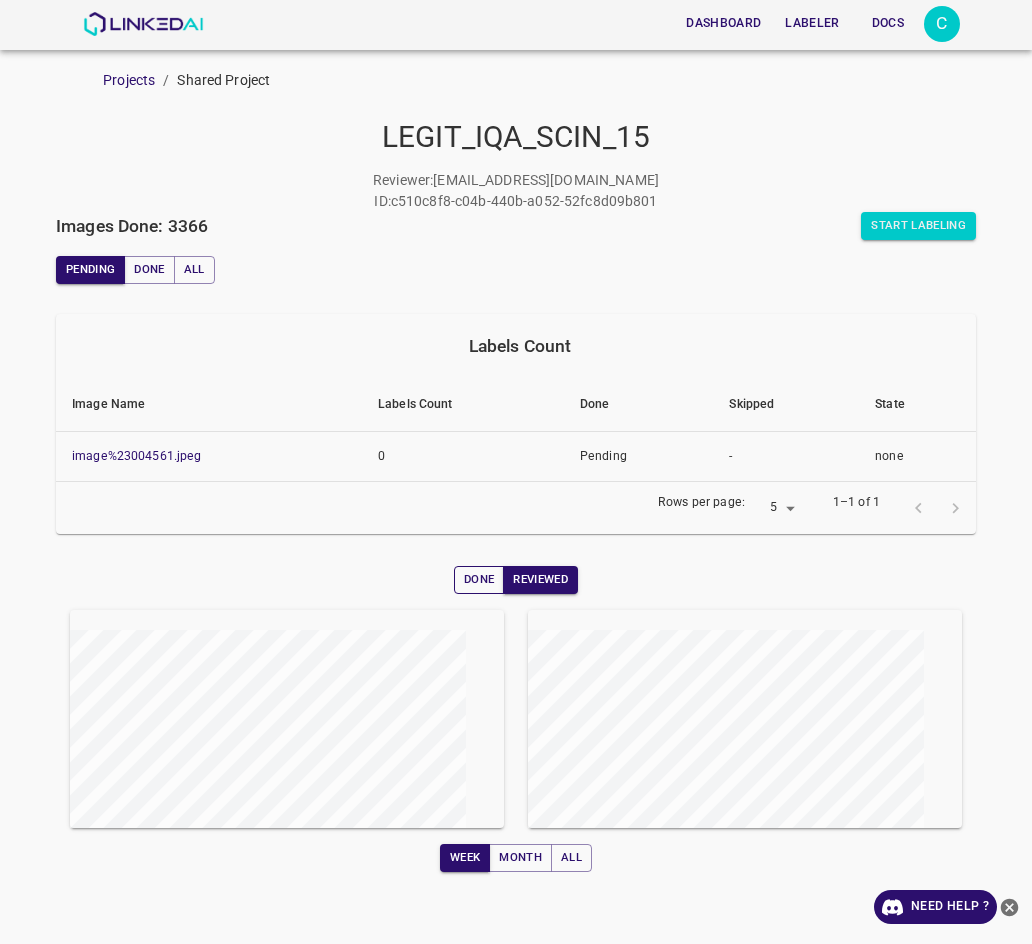 click on "Done" at bounding box center [479, 580] 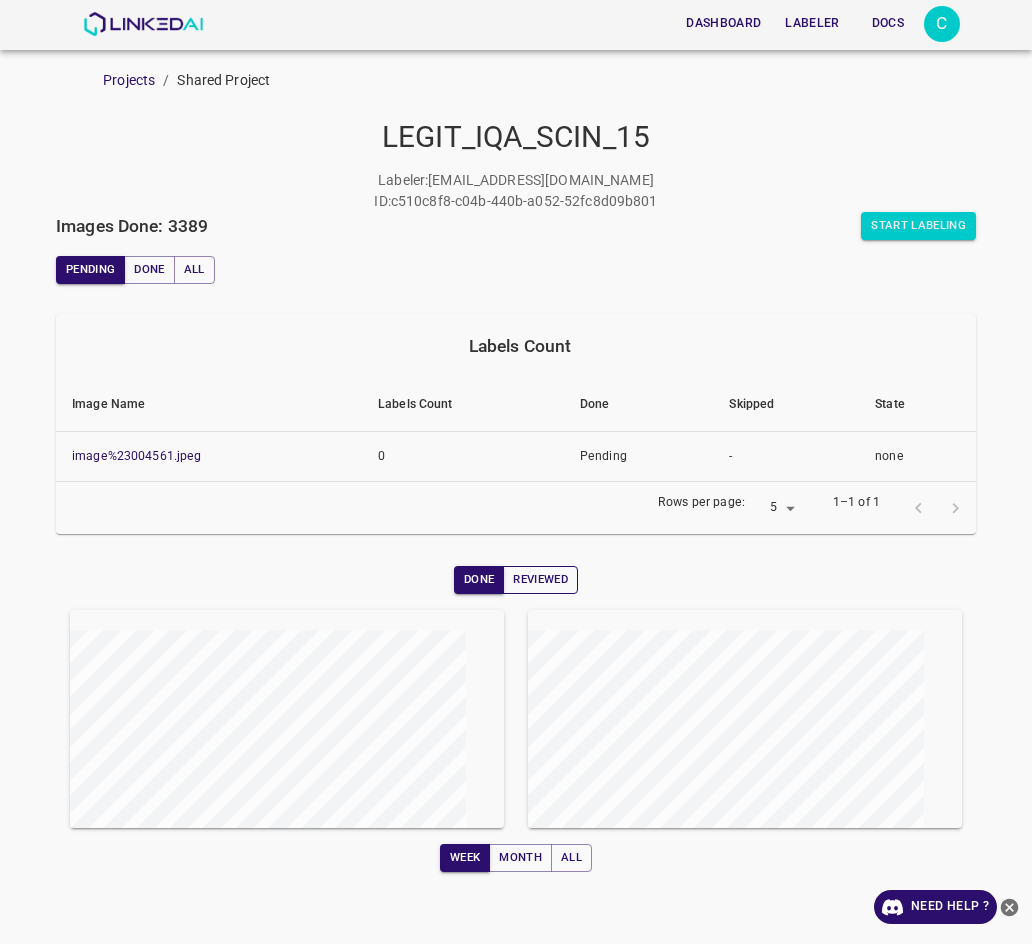 click on "Reviewed" at bounding box center [540, 580] 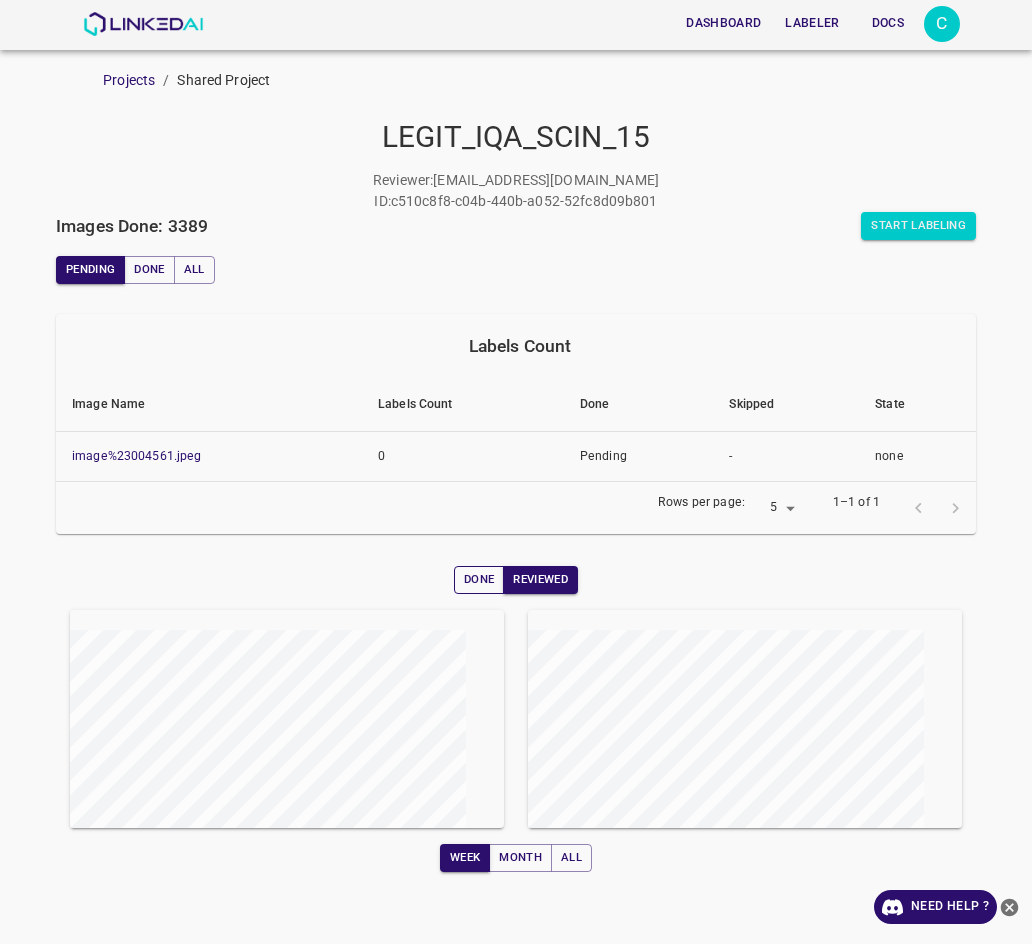 click on "Done" at bounding box center [479, 580] 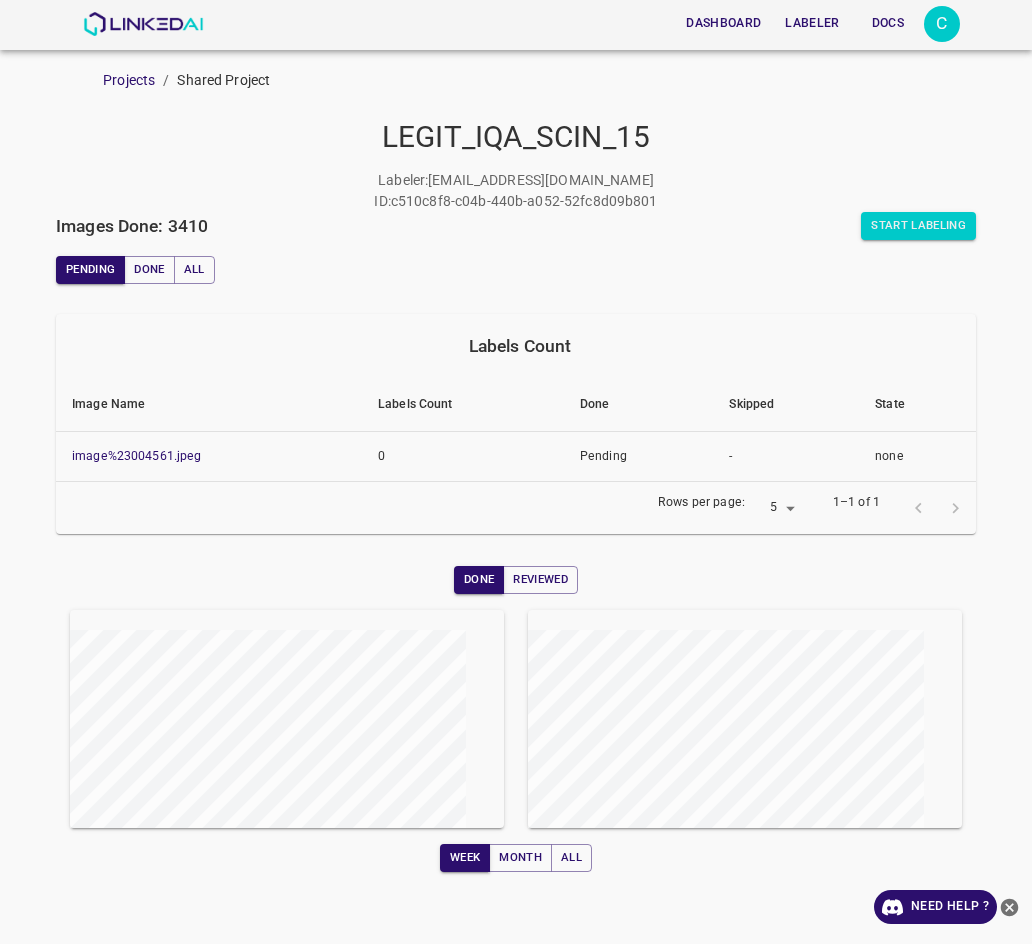 scroll, scrollTop: 0, scrollLeft: 0, axis: both 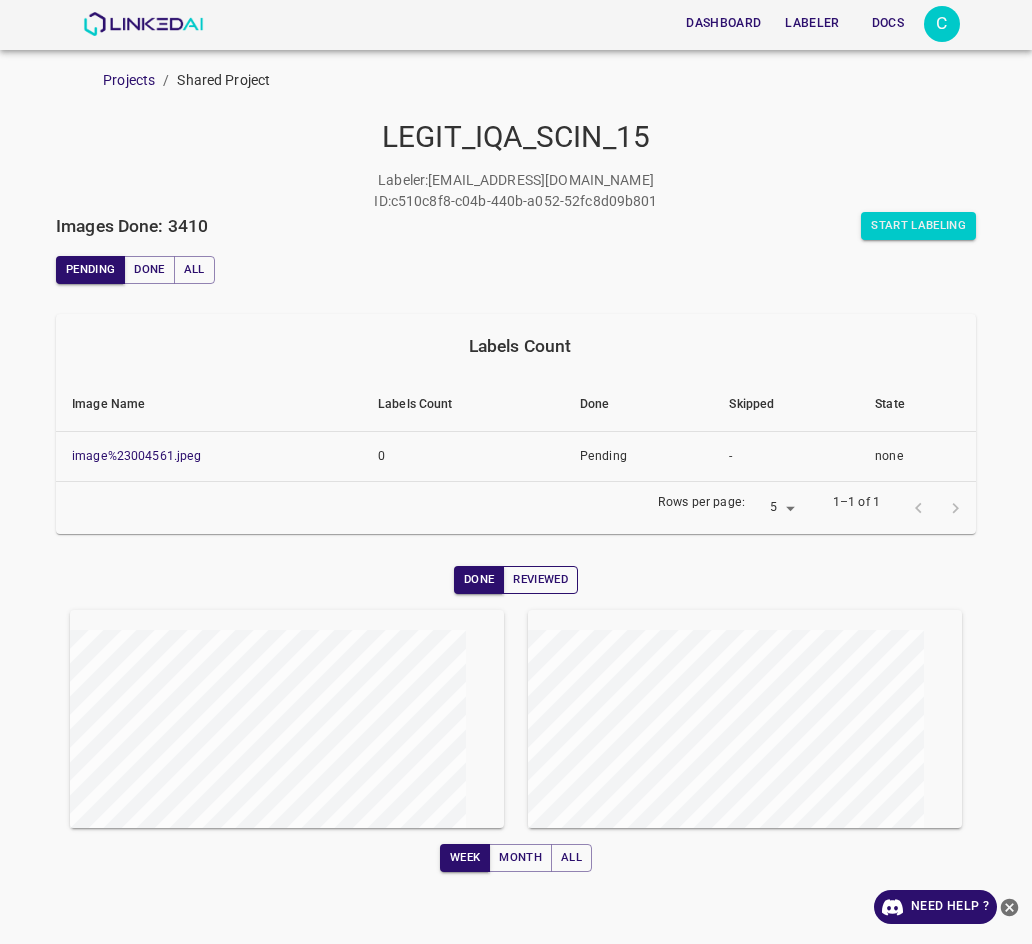 click on "Reviewed" at bounding box center [540, 580] 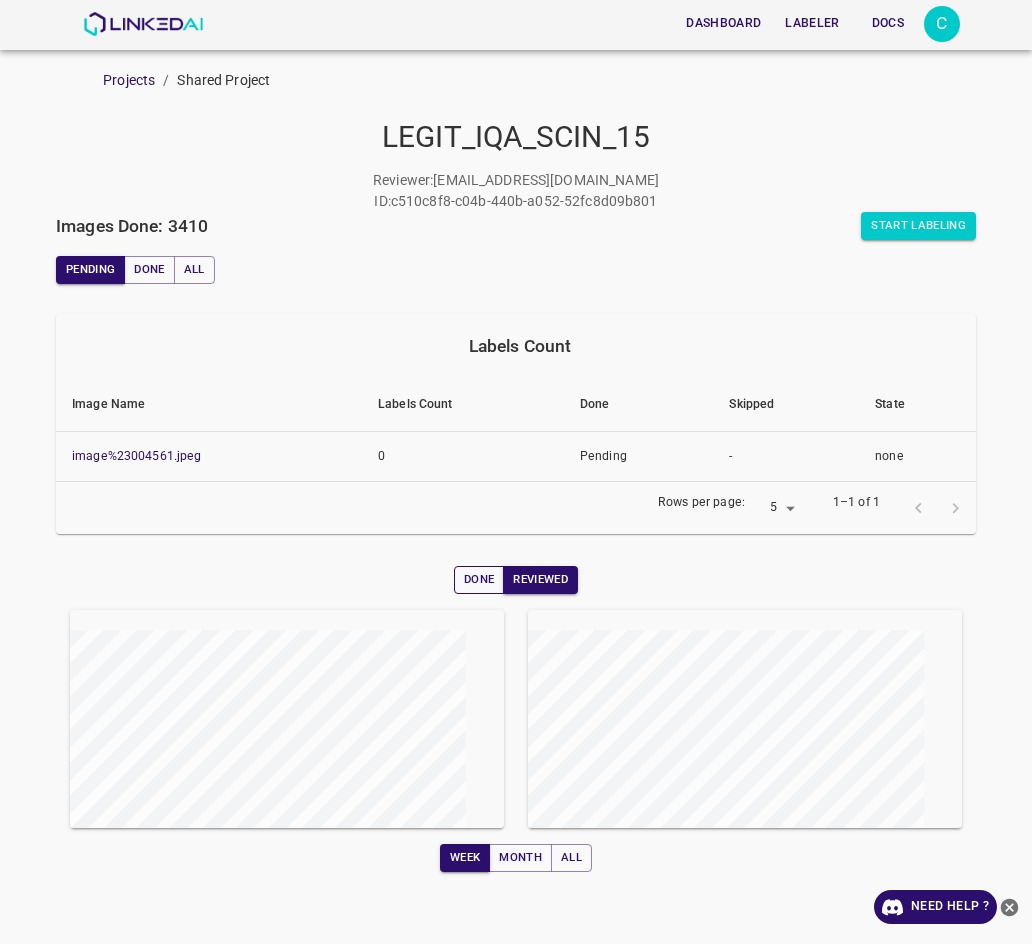 click on "Done" at bounding box center (479, 580) 